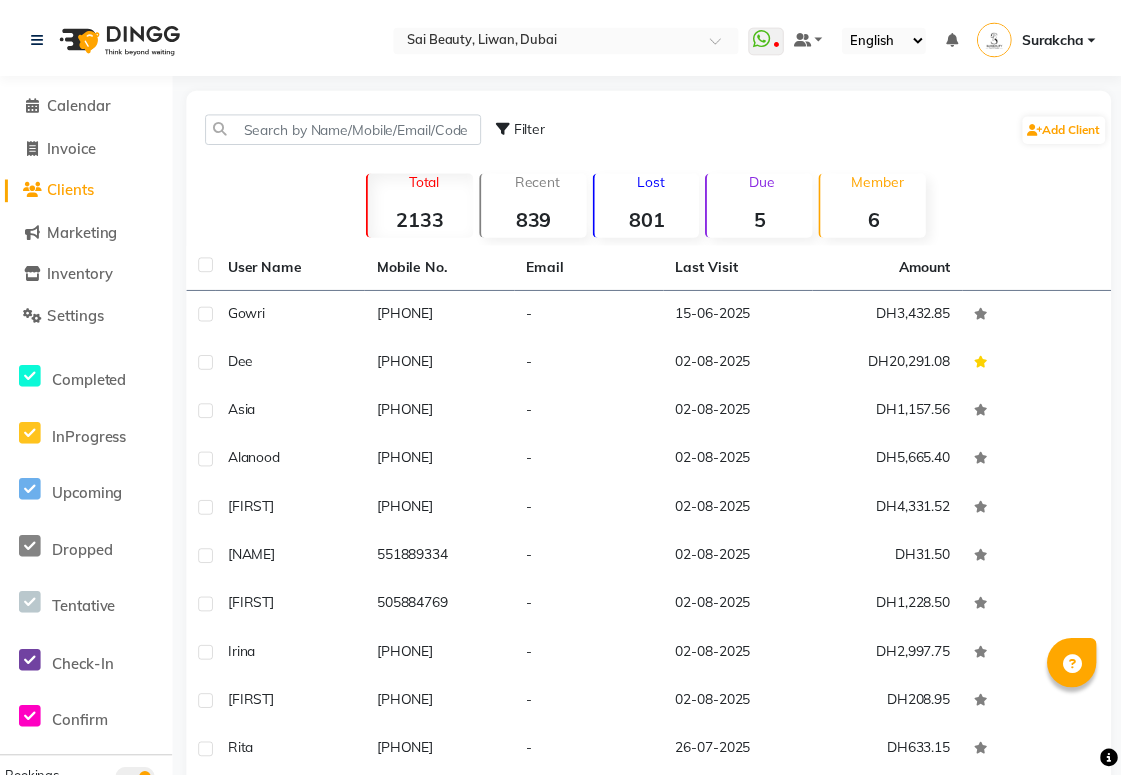 scroll, scrollTop: 0, scrollLeft: 0, axis: both 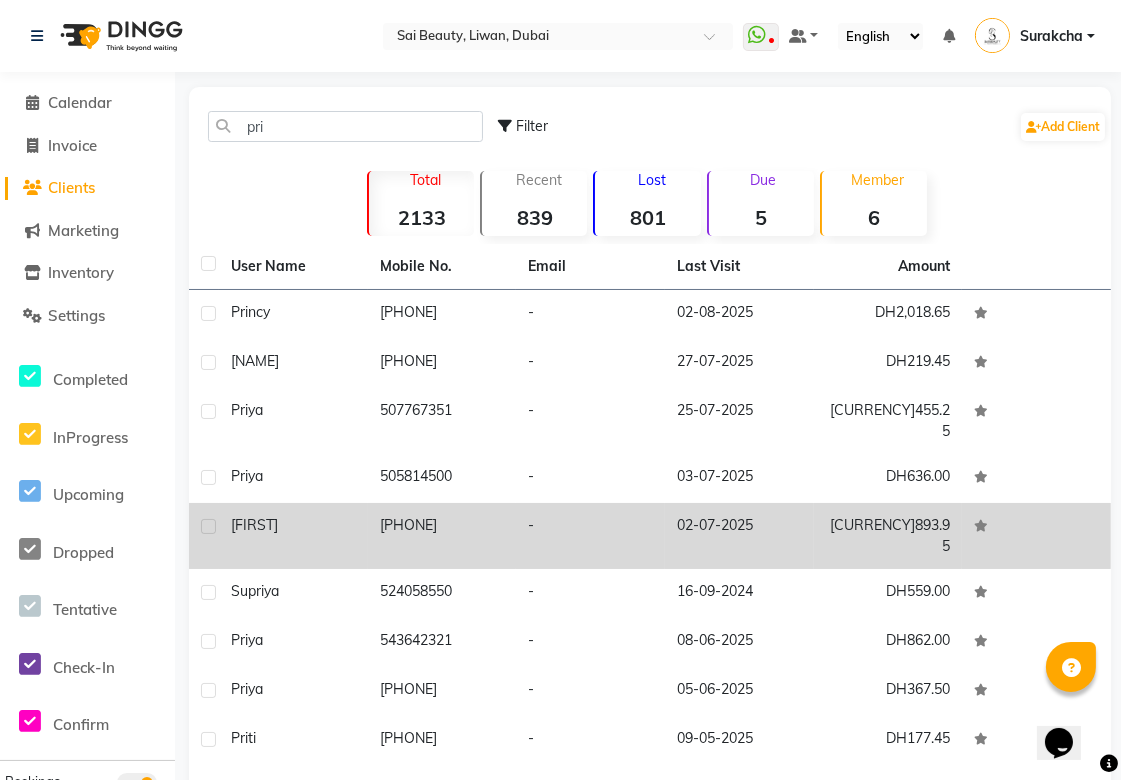 type on "pri" 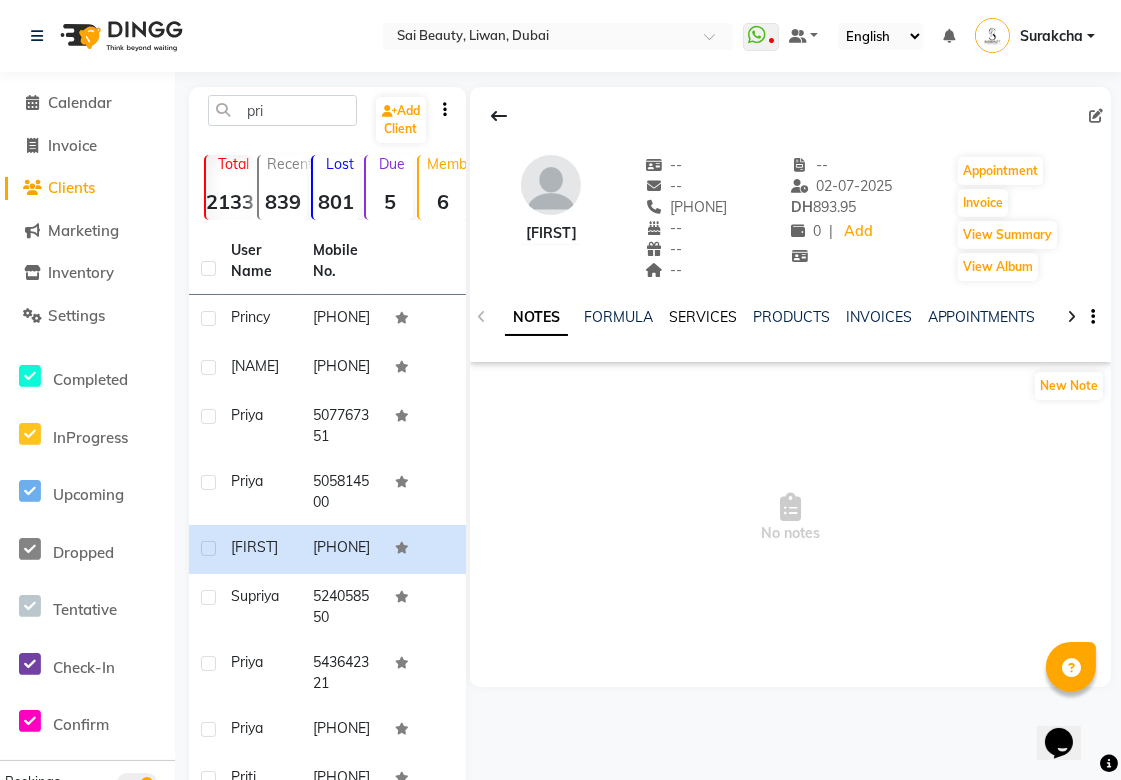 click on "SERVICES" 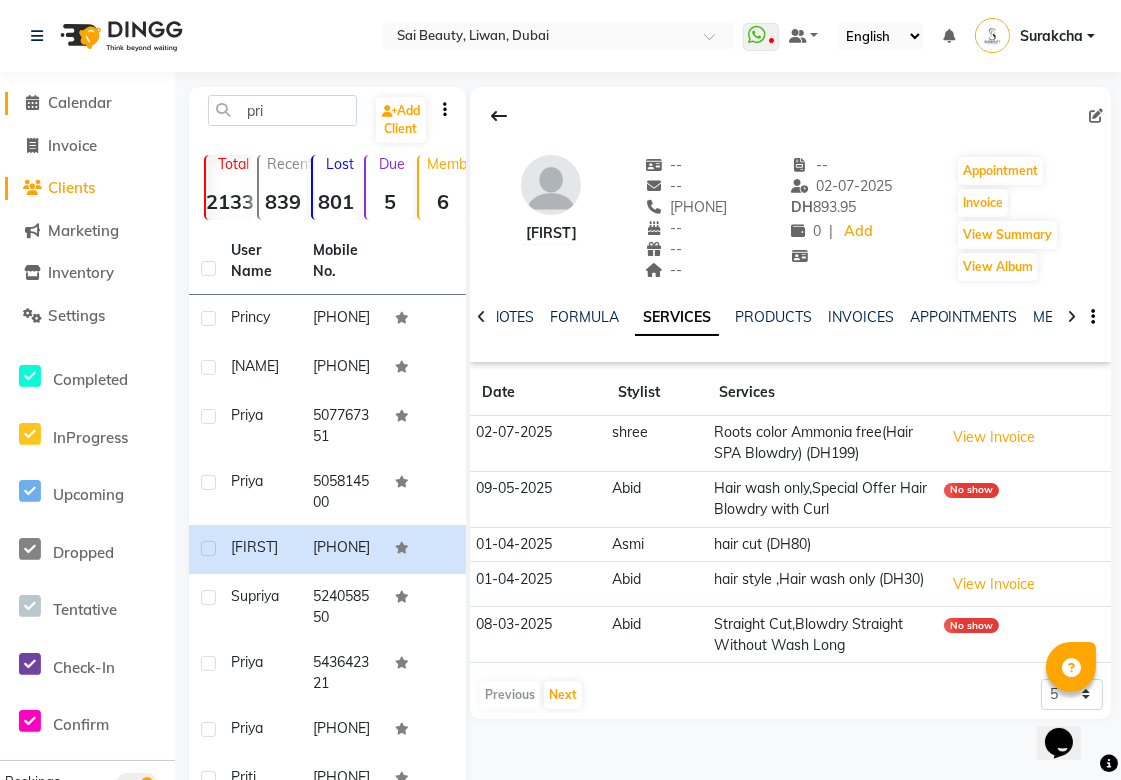 click on "Calendar" 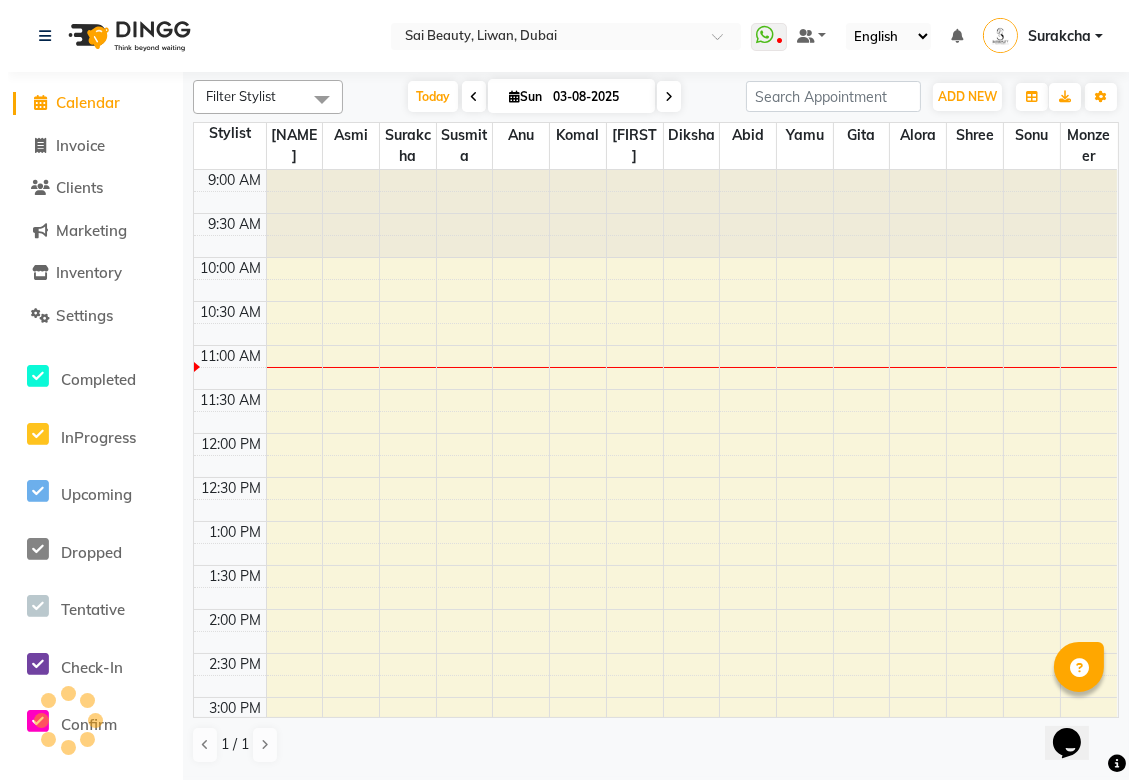 scroll, scrollTop: 0, scrollLeft: 0, axis: both 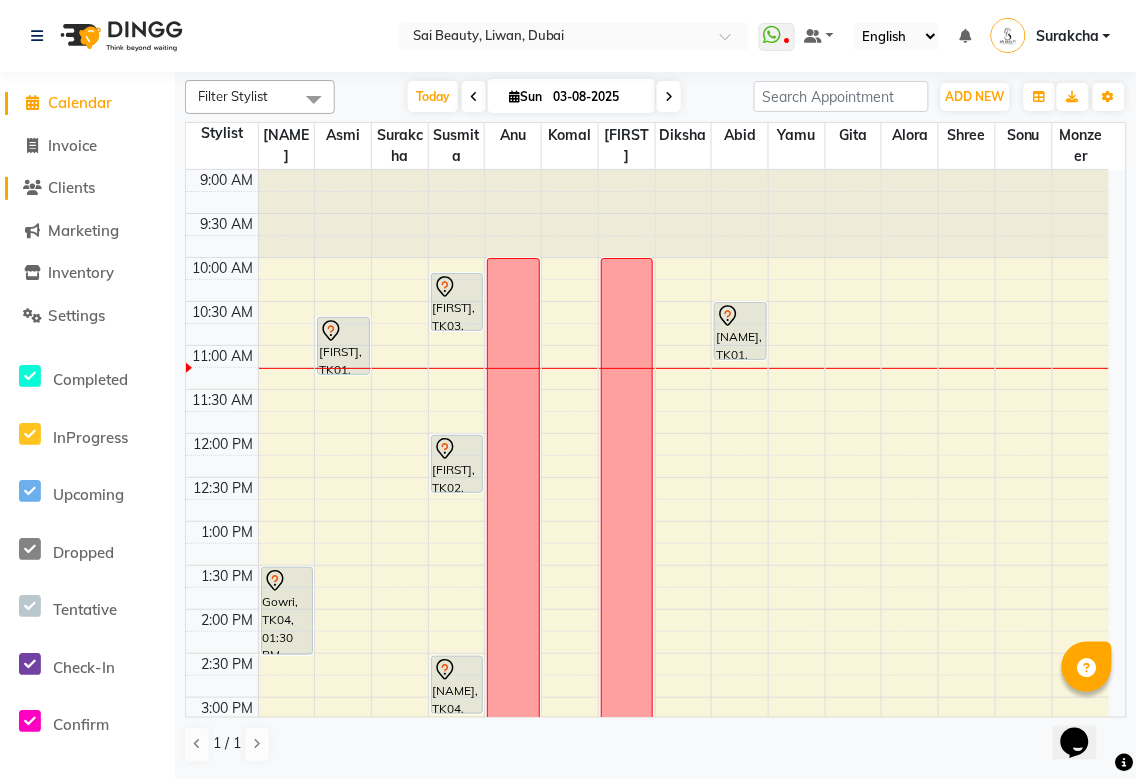 click on "Clients" 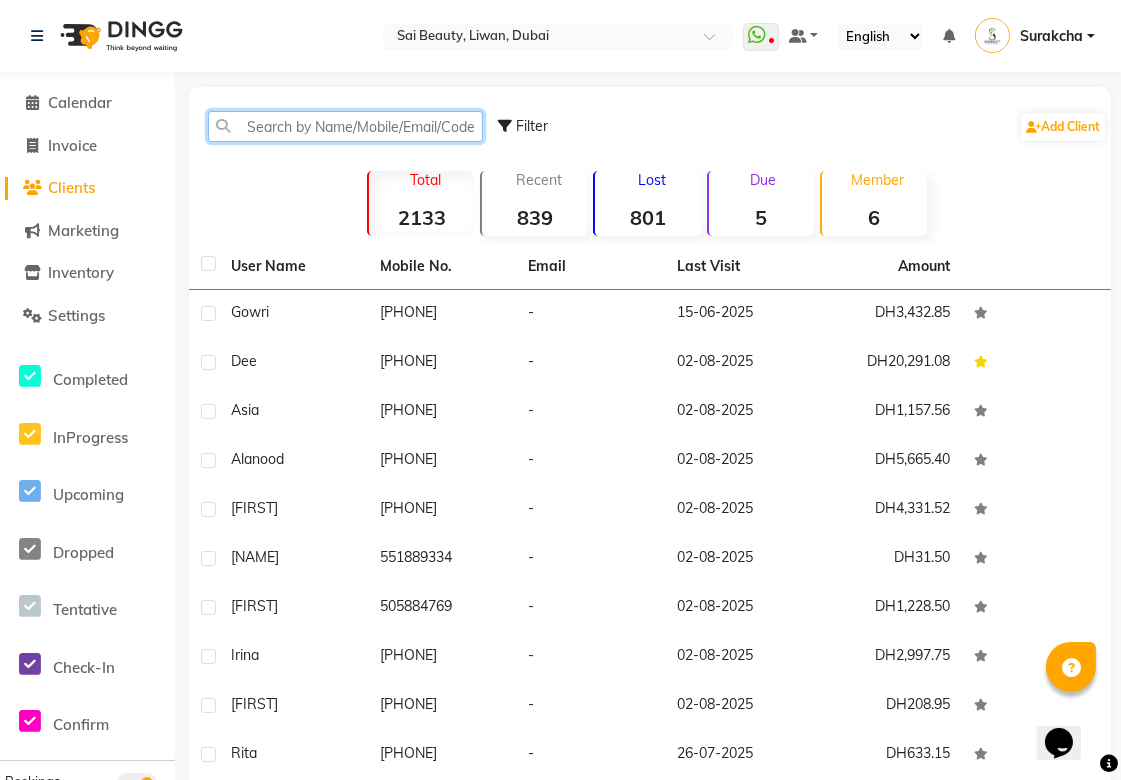 click 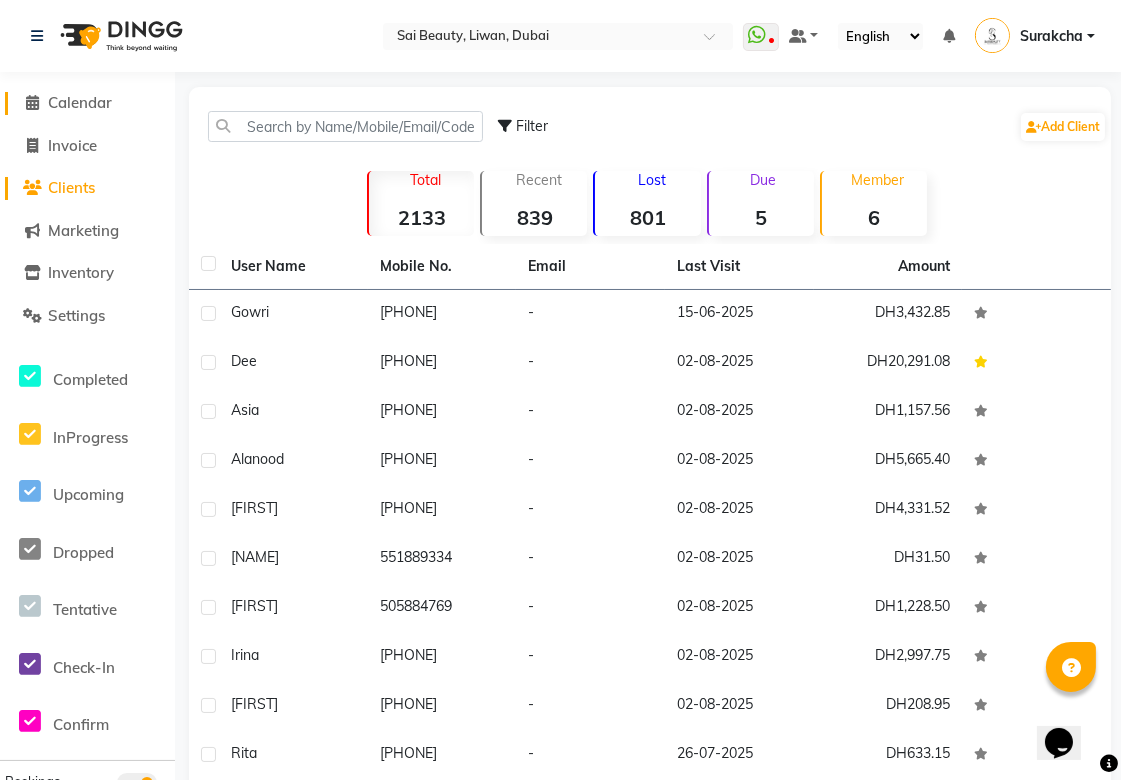 click on "Calendar" 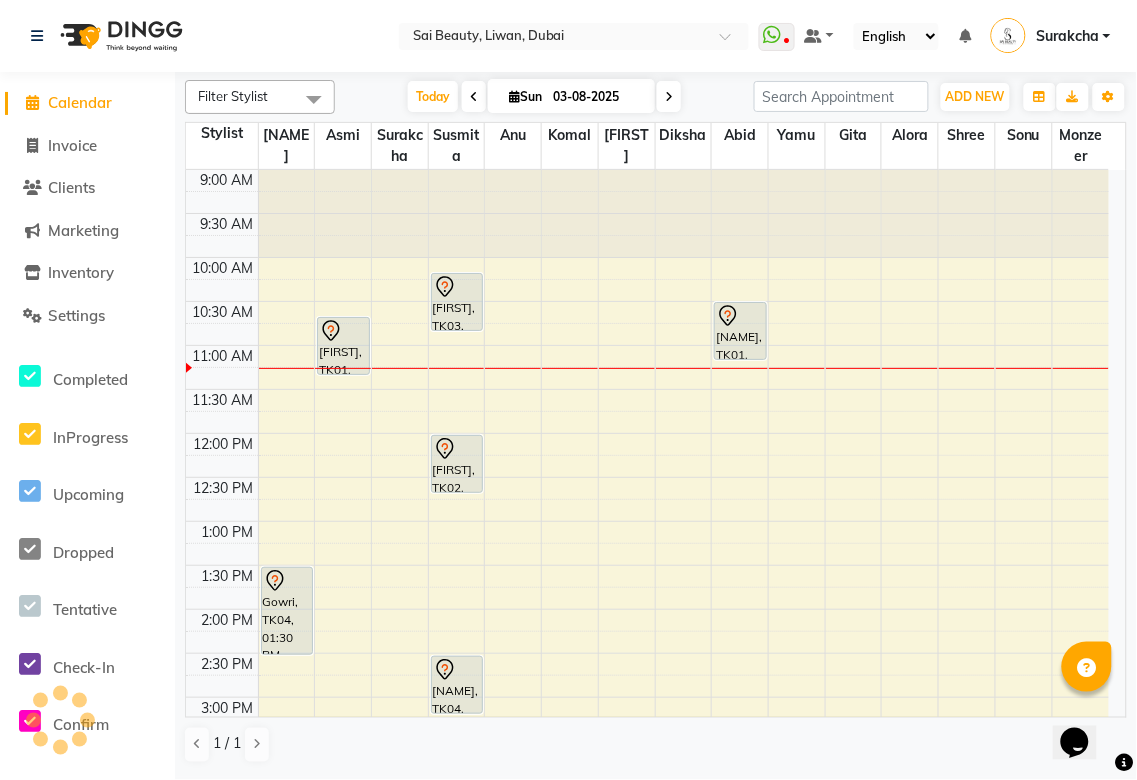 scroll, scrollTop: 0, scrollLeft: 0, axis: both 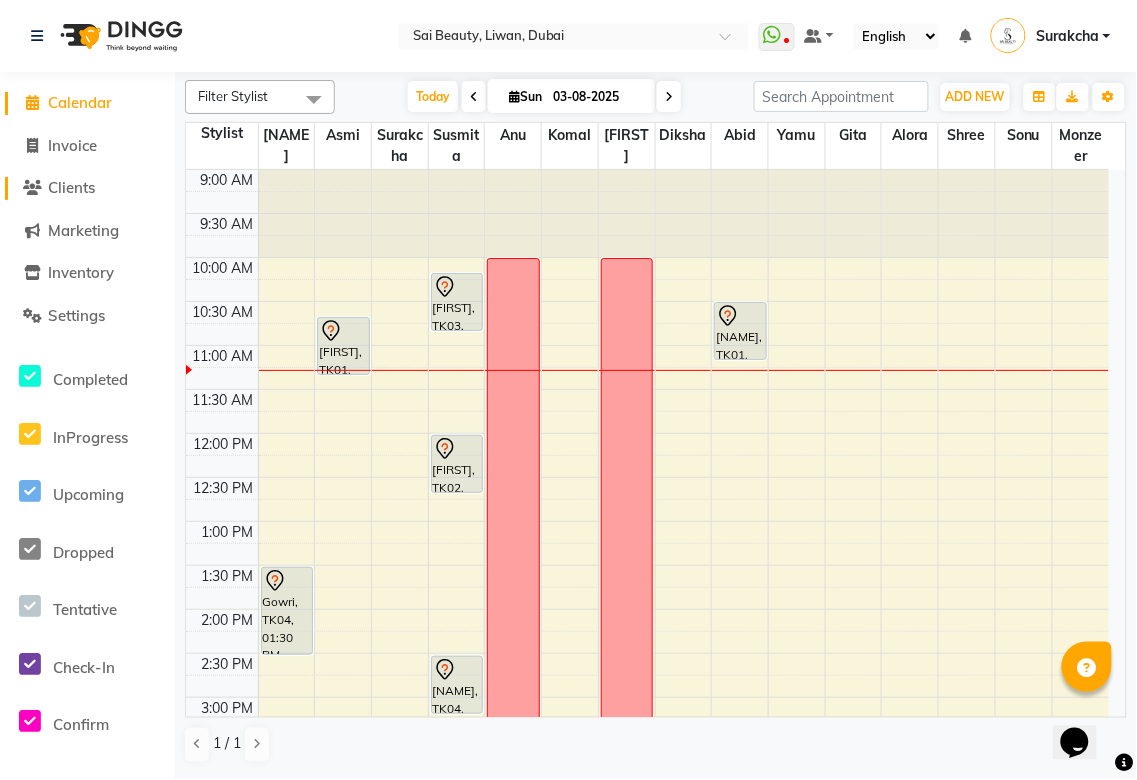 click on "Clients" 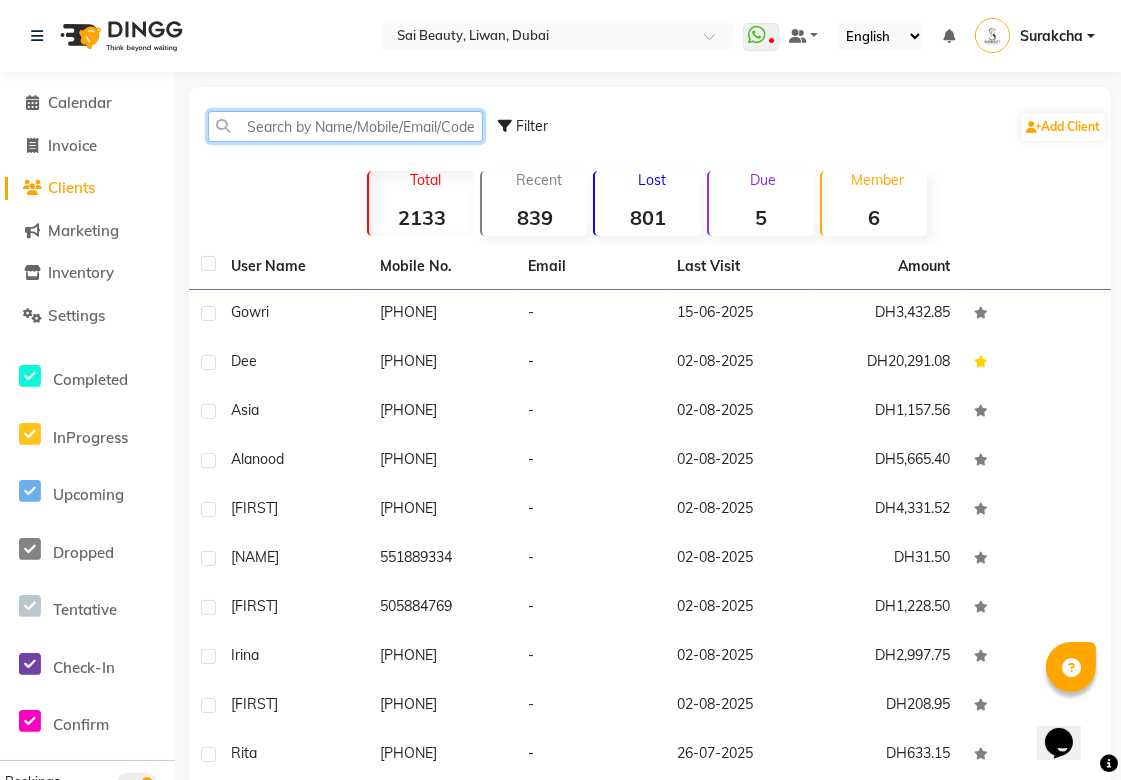 click 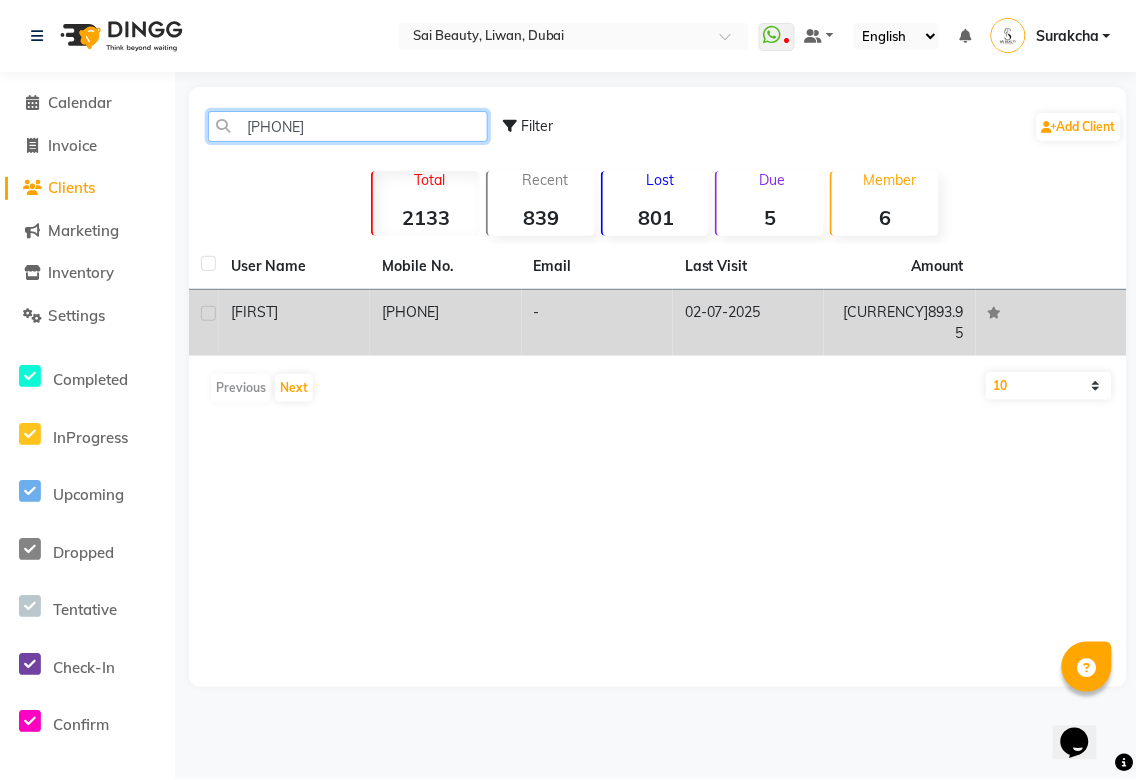 type on "[PHONE]" 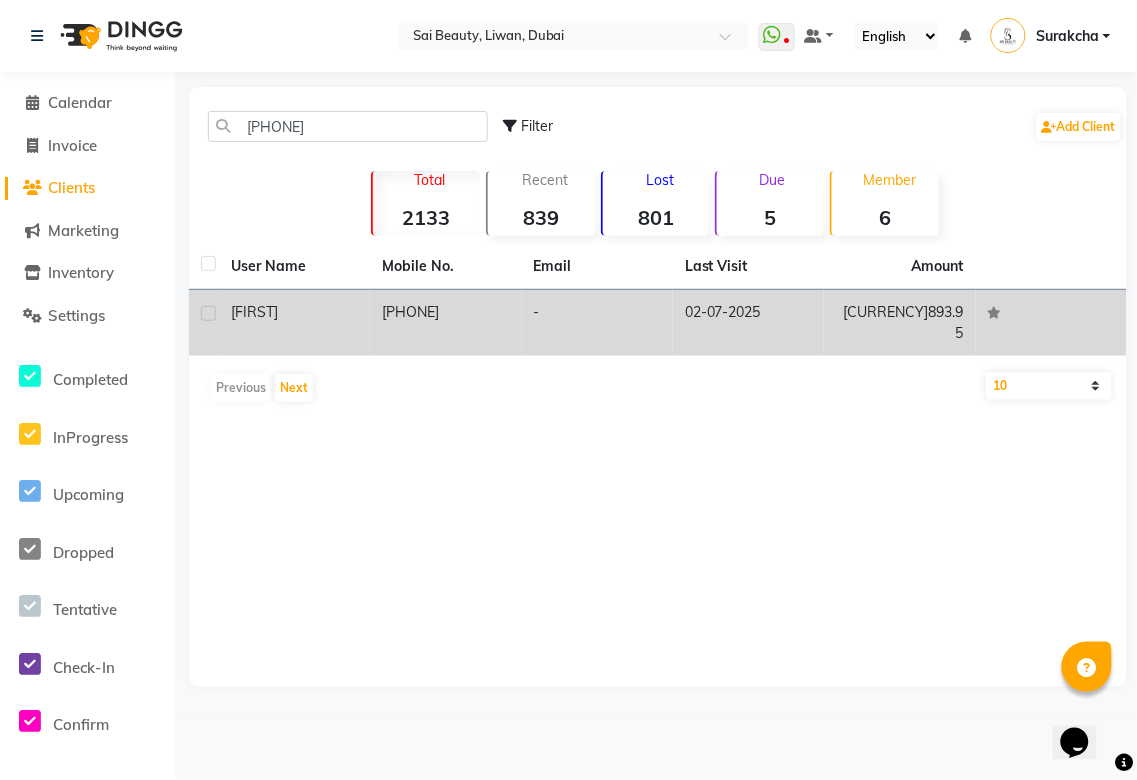 click on "[PHONE]" 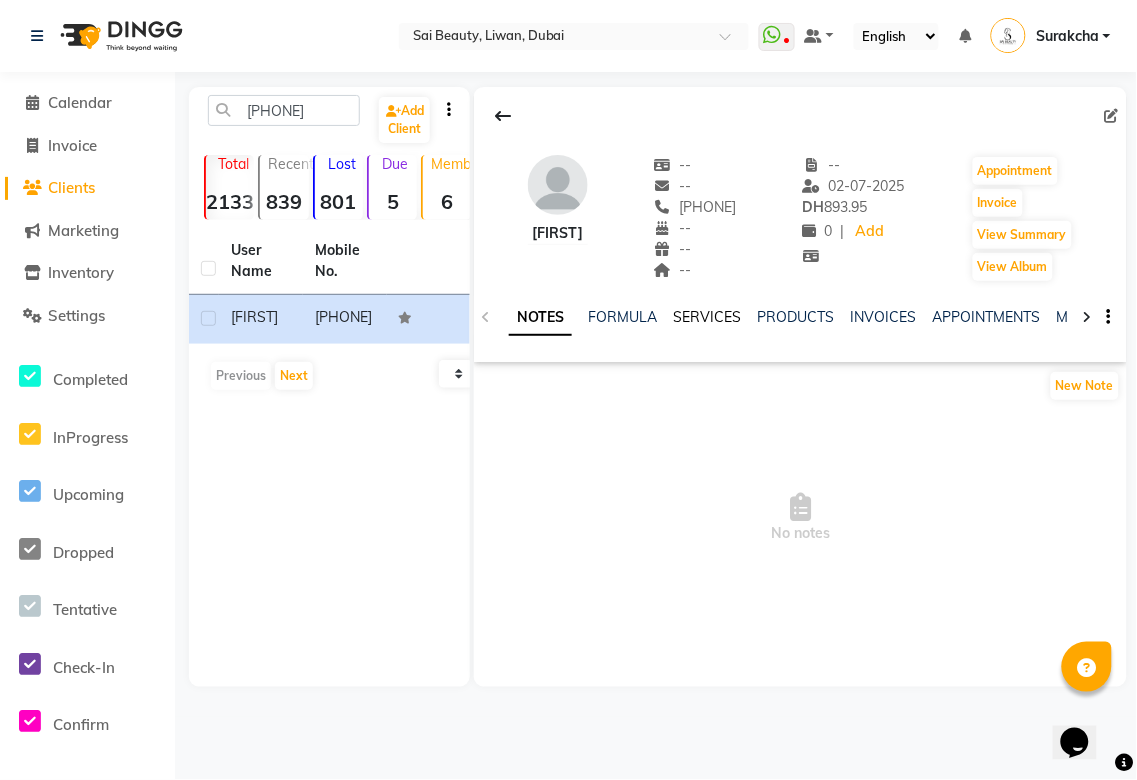 click on "SERVICES" 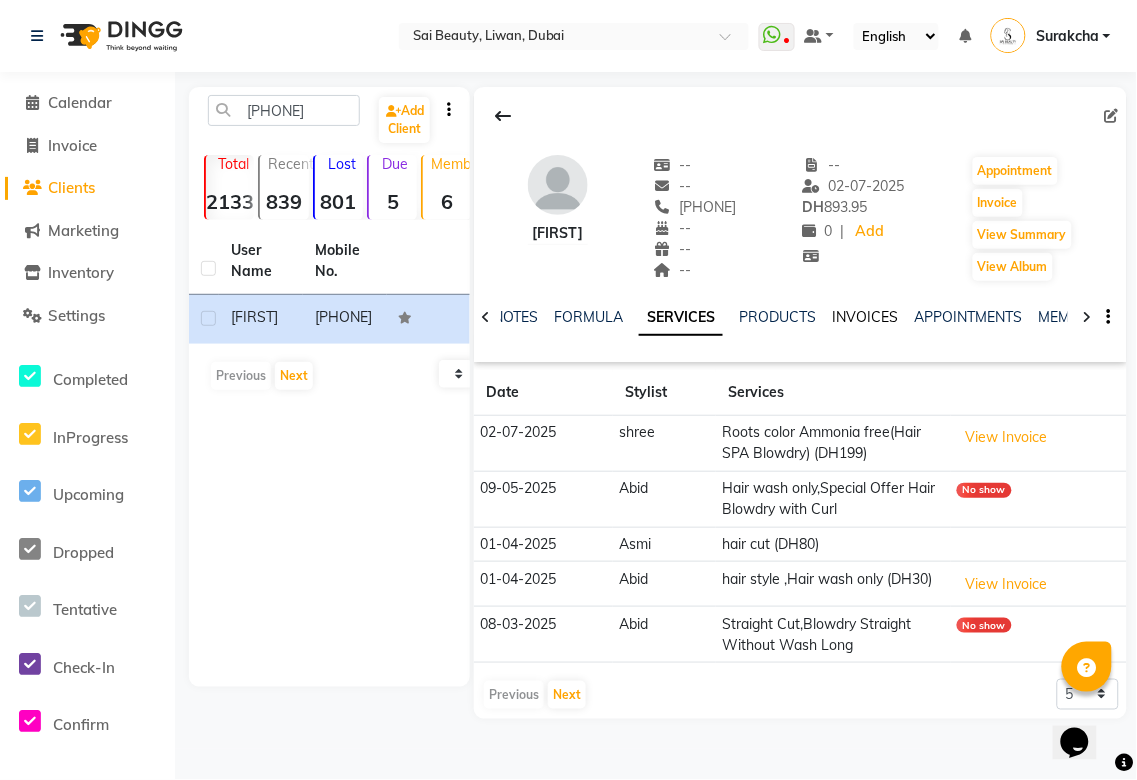 click on "INVOICES" 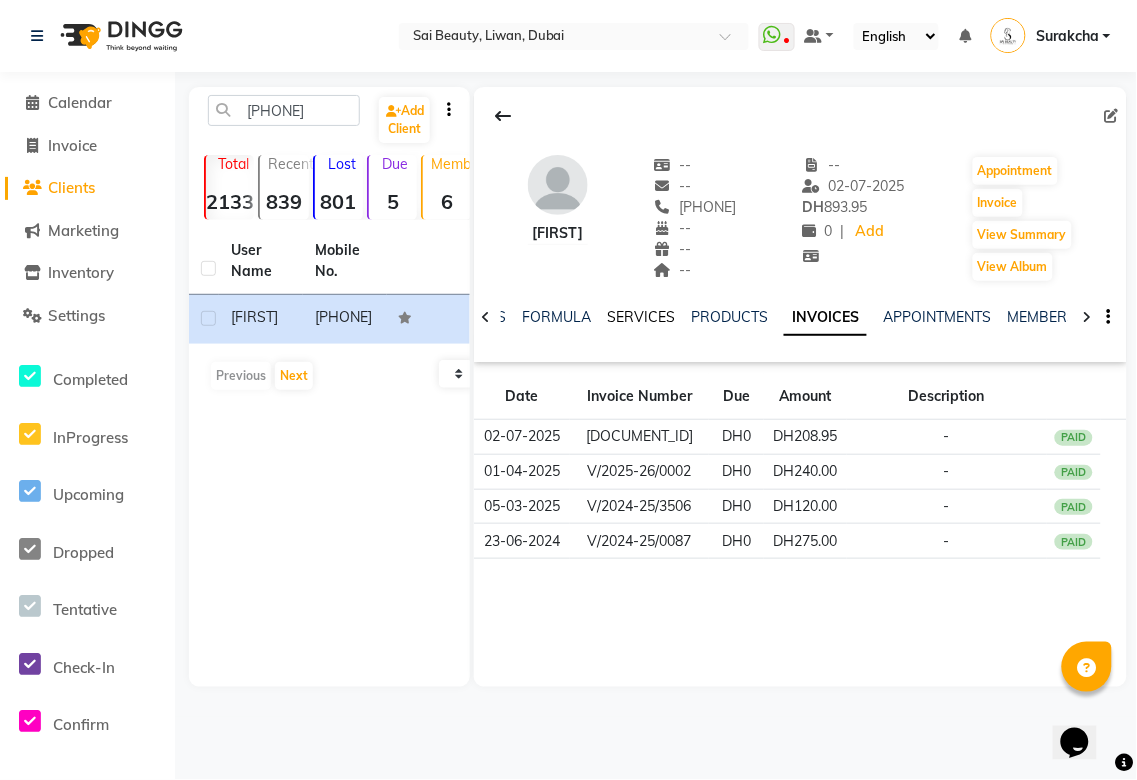 click on "SERVICES" 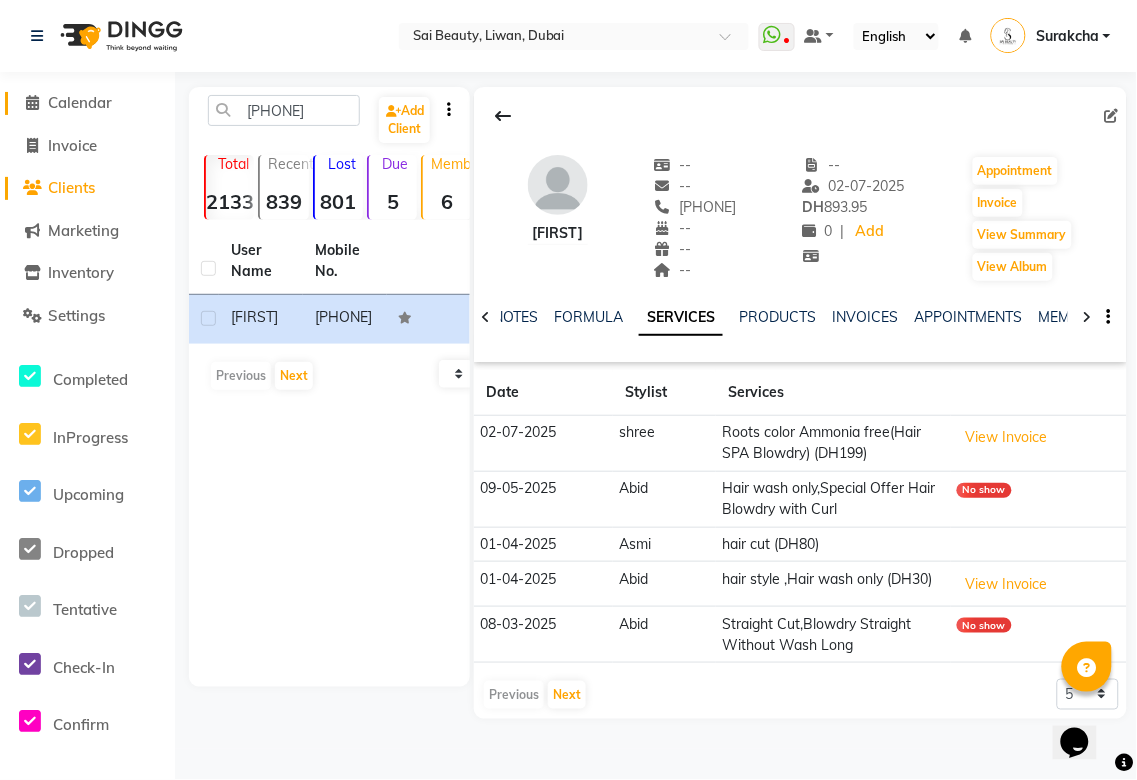 click on "Calendar" 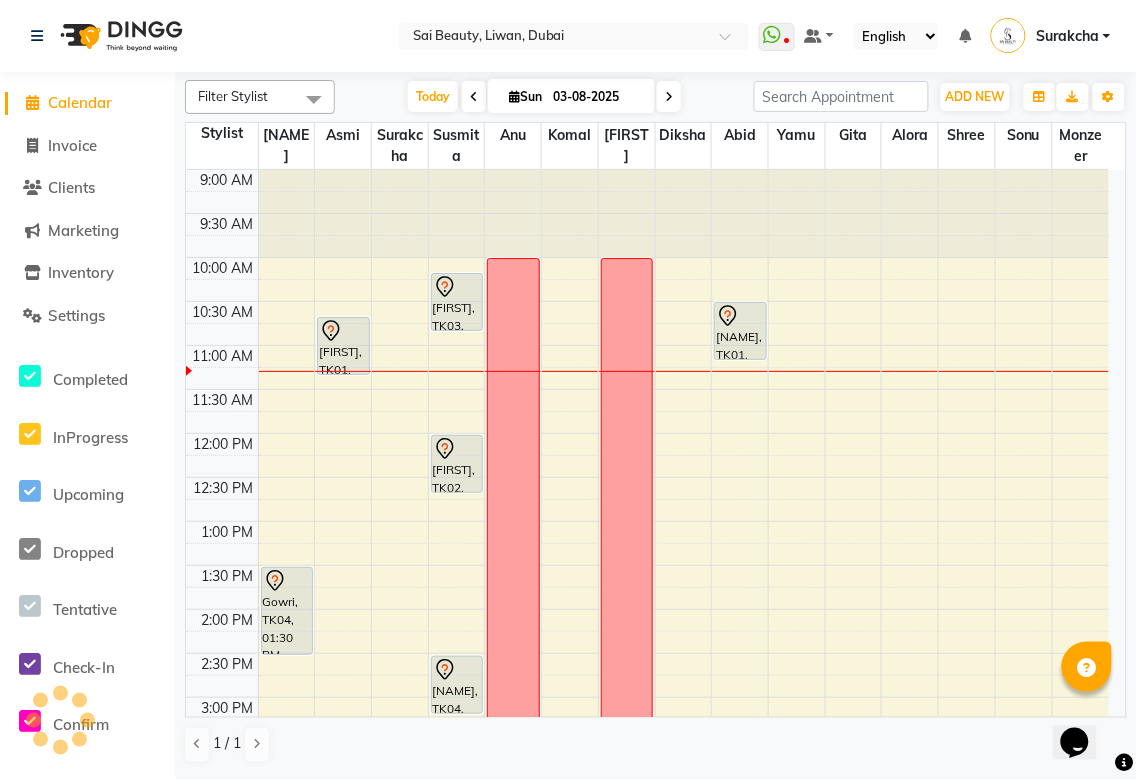 scroll, scrollTop: 0, scrollLeft: 0, axis: both 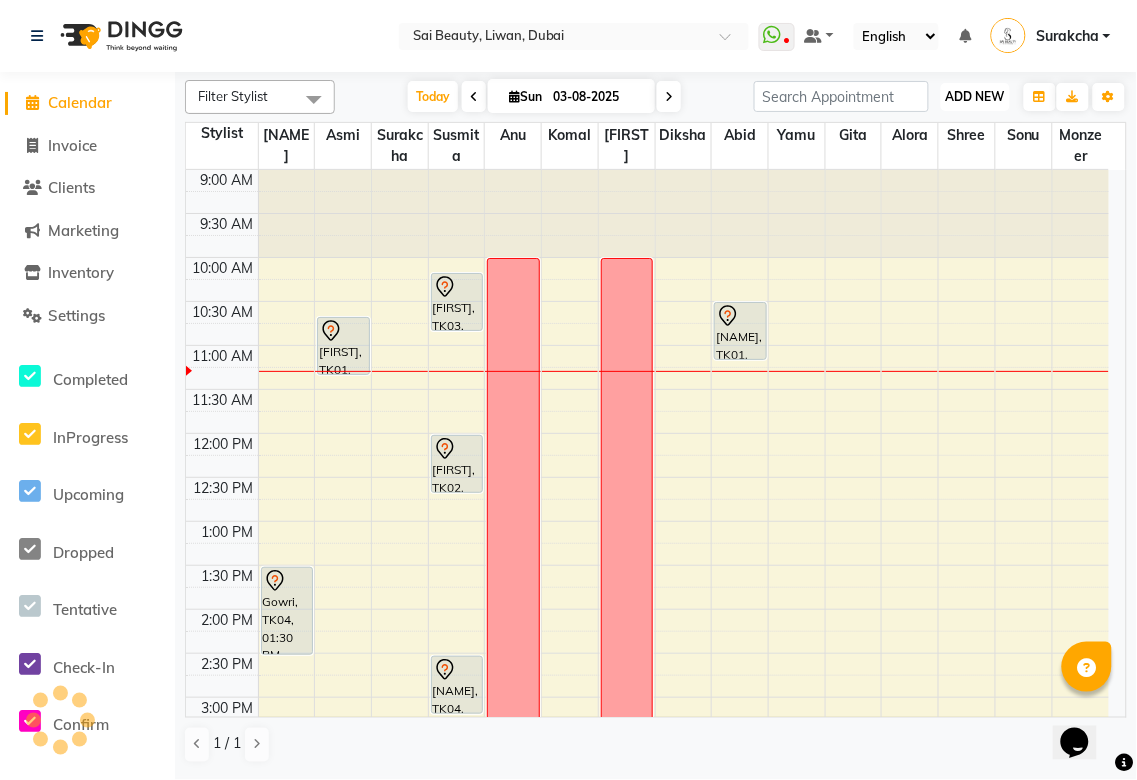 click on "ADD NEW" at bounding box center (975, 96) 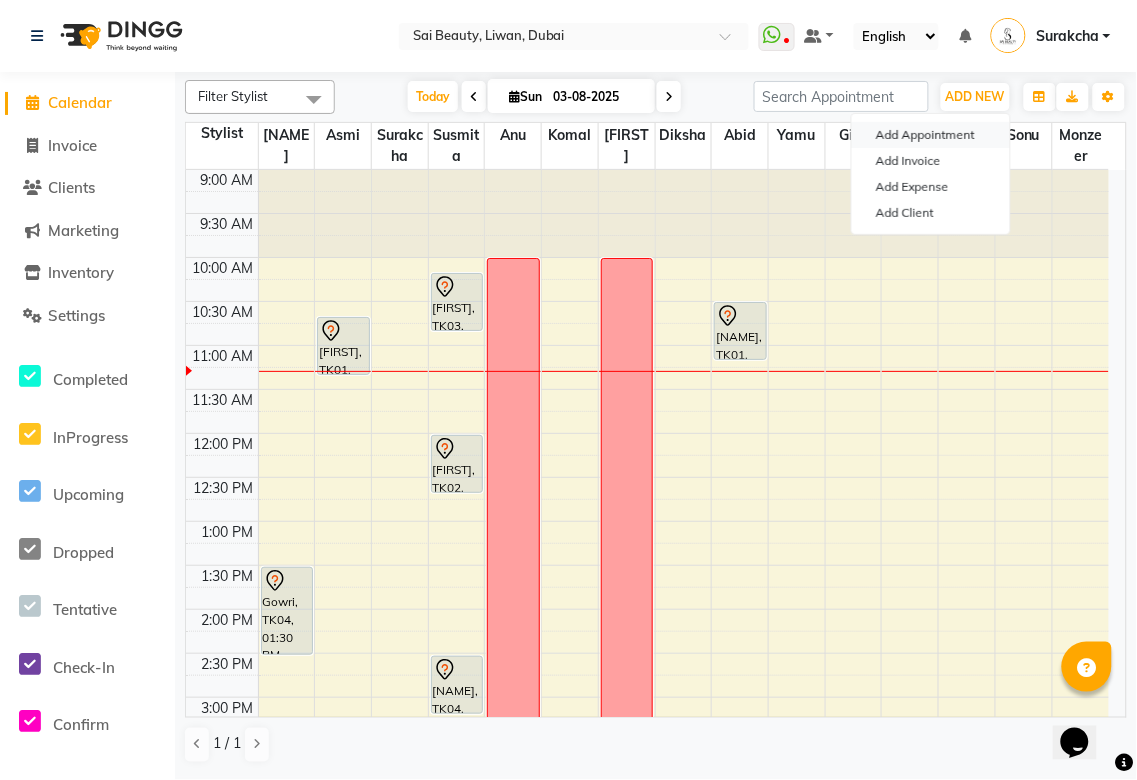click on "Add Appointment" at bounding box center [931, 135] 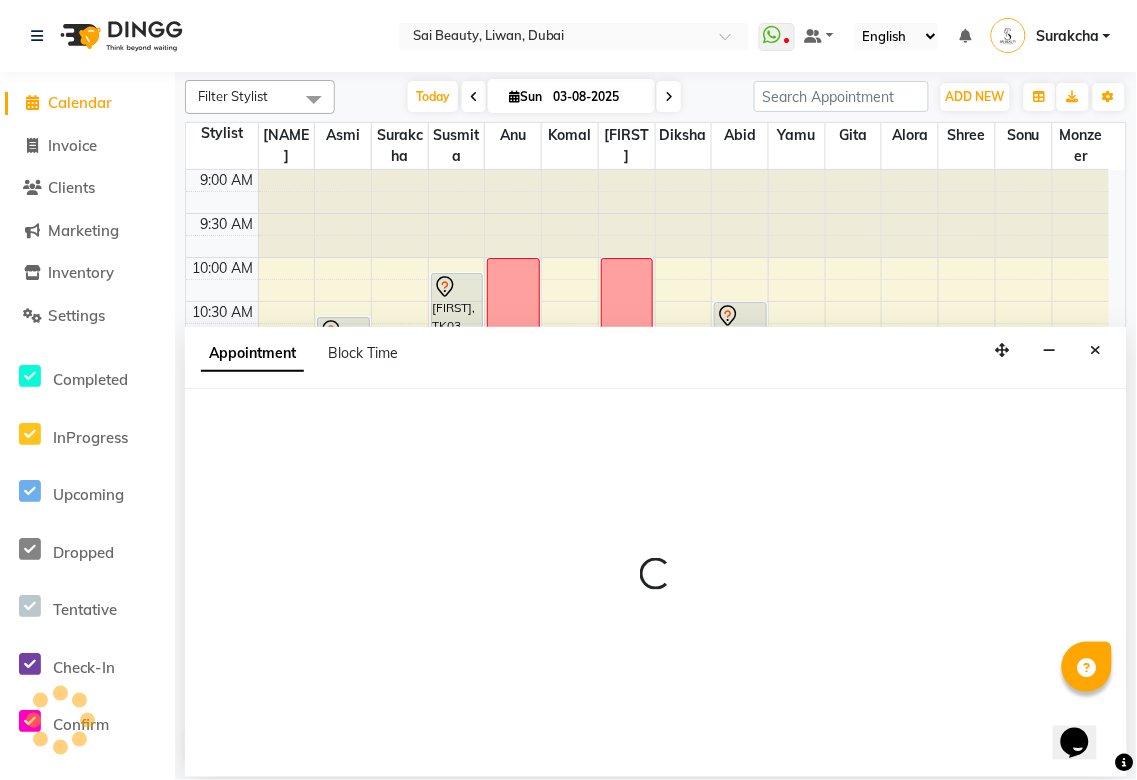 select on "600" 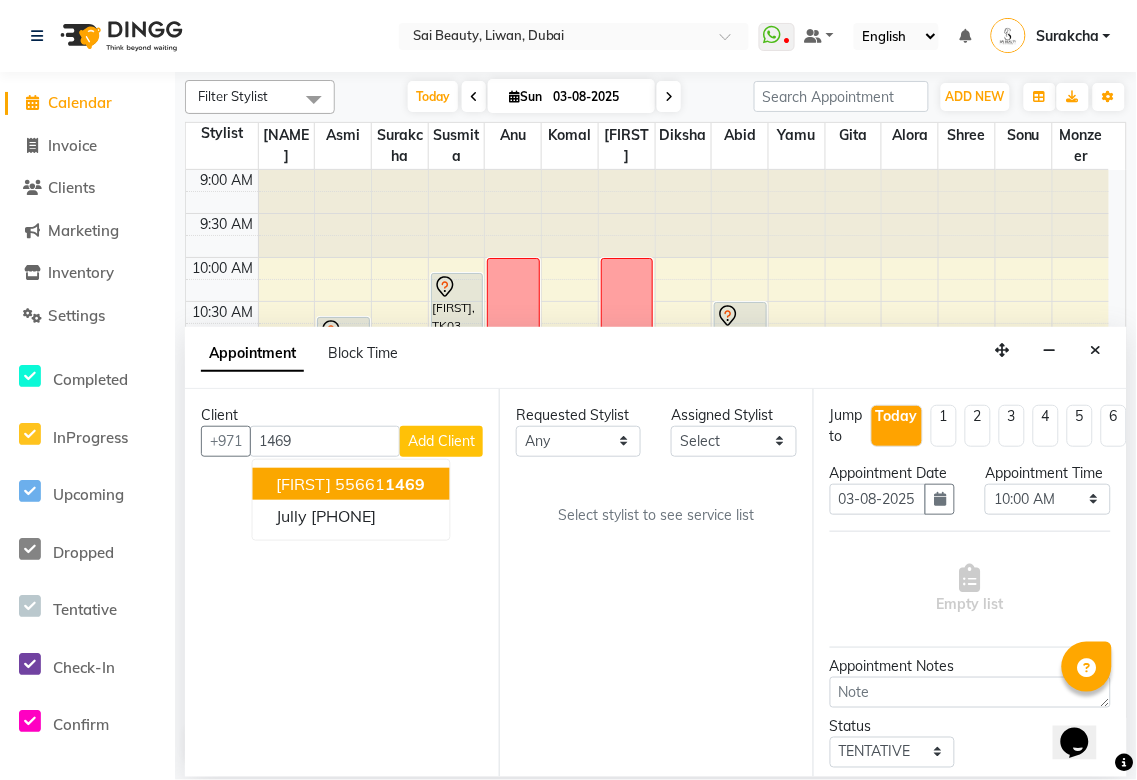 click on "[FIRST] [PHONE]" at bounding box center (351, 484) 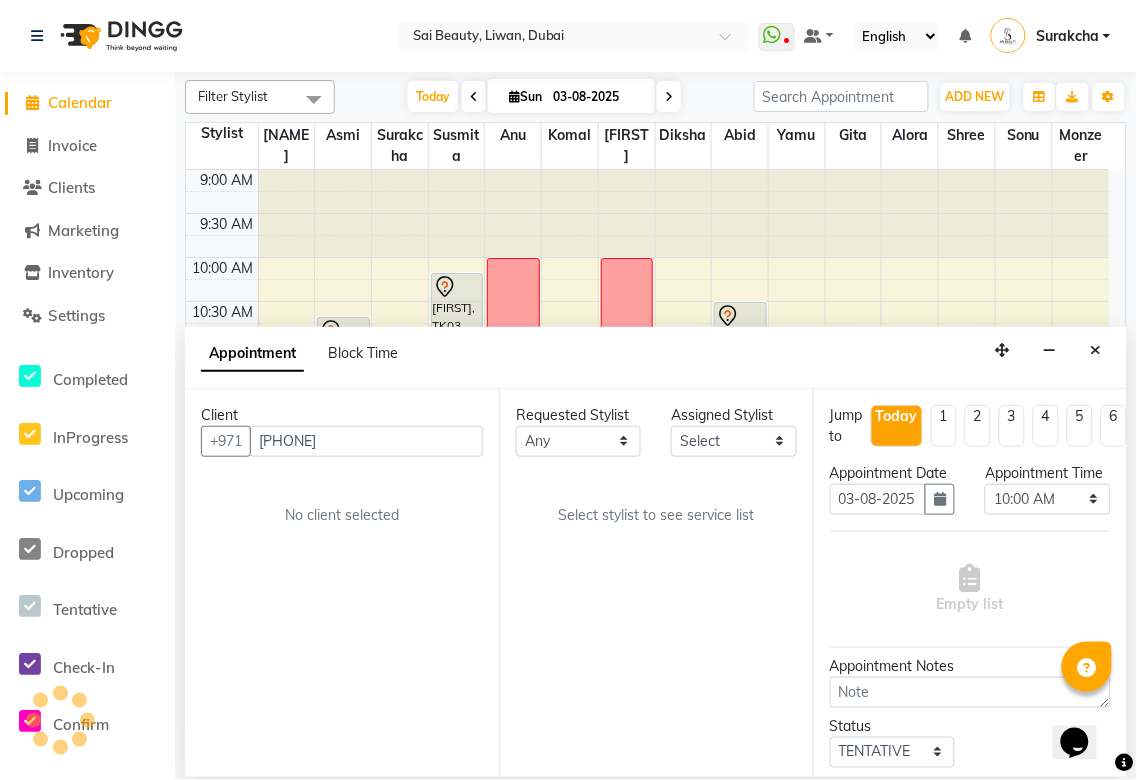 type on "[PHONE]" 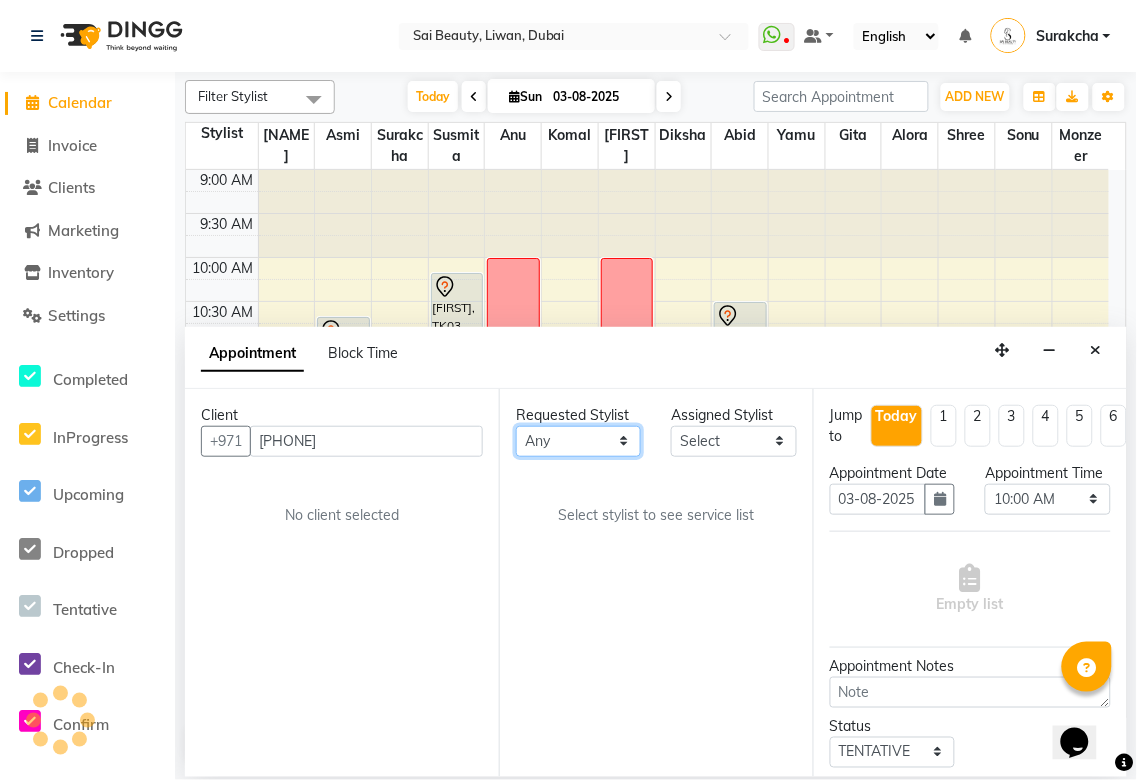click on "Any Abid Alora Anu Asmi Diksha Gita Komal maya Monzeer shree sonu Surakcha Susmita Tannu Yamu" at bounding box center [578, 441] 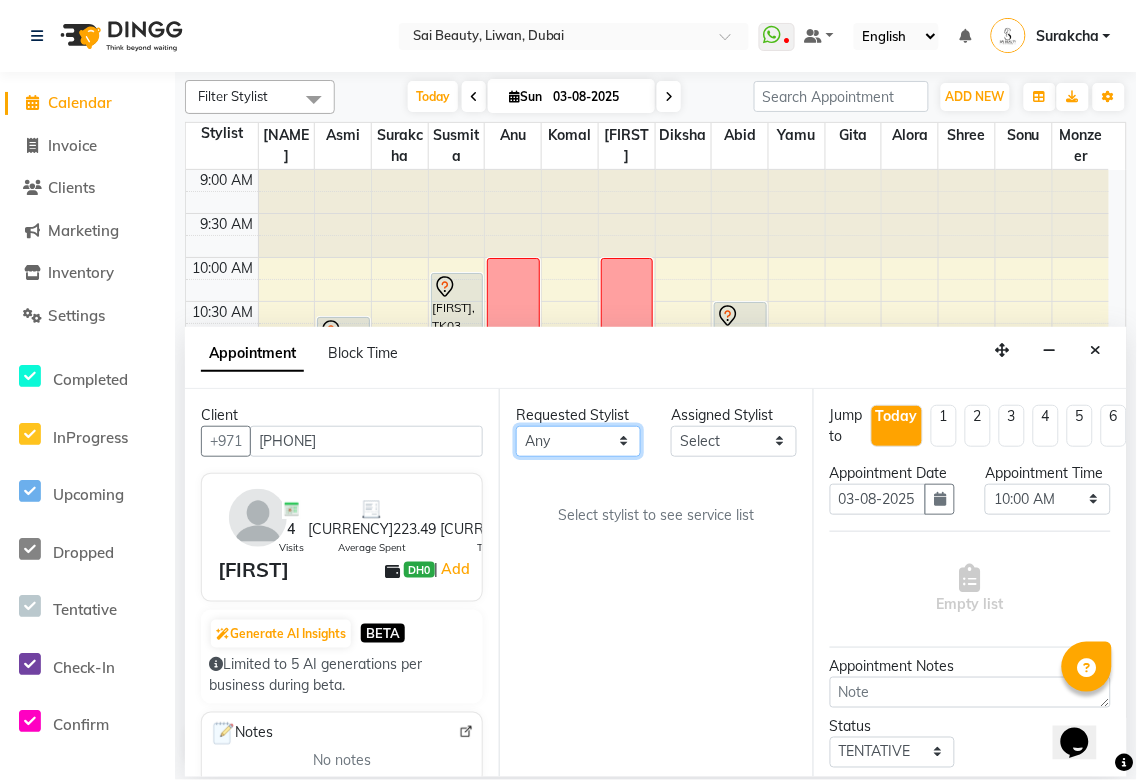 select on "59146" 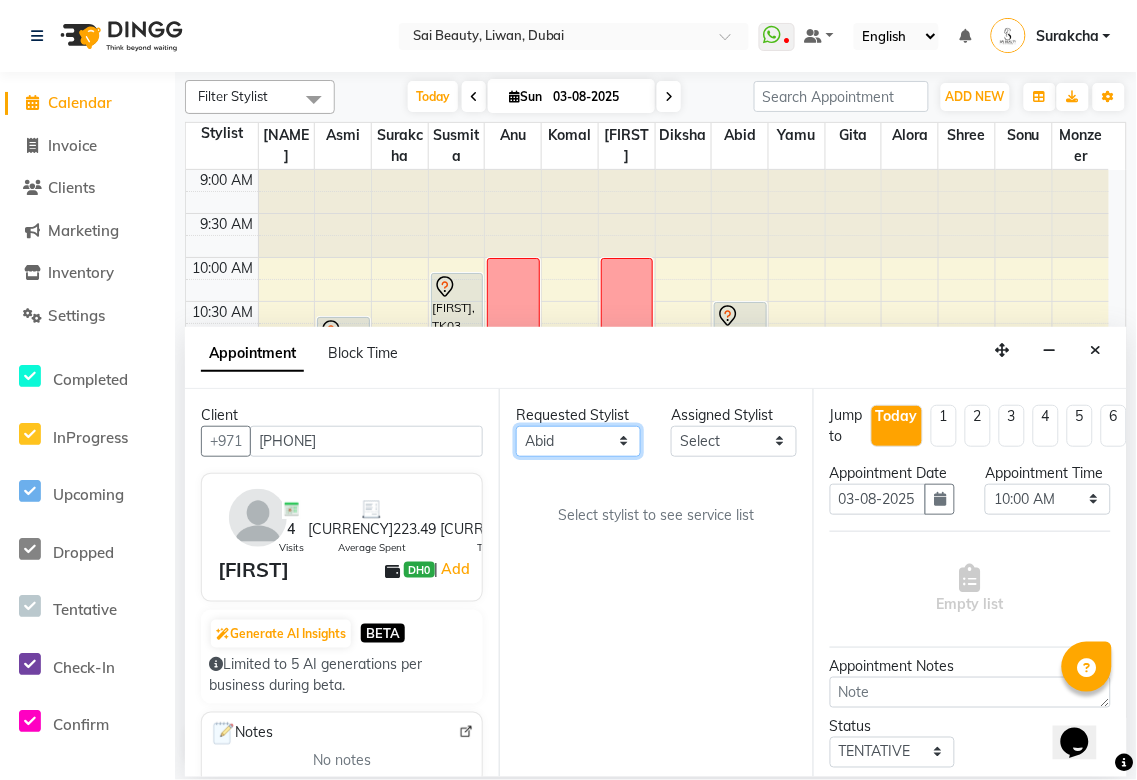 click on "Any Abid Alora Anu Asmi Diksha Gita Komal maya Monzeer shree sonu Surakcha Susmita Tannu Yamu" at bounding box center [578, 441] 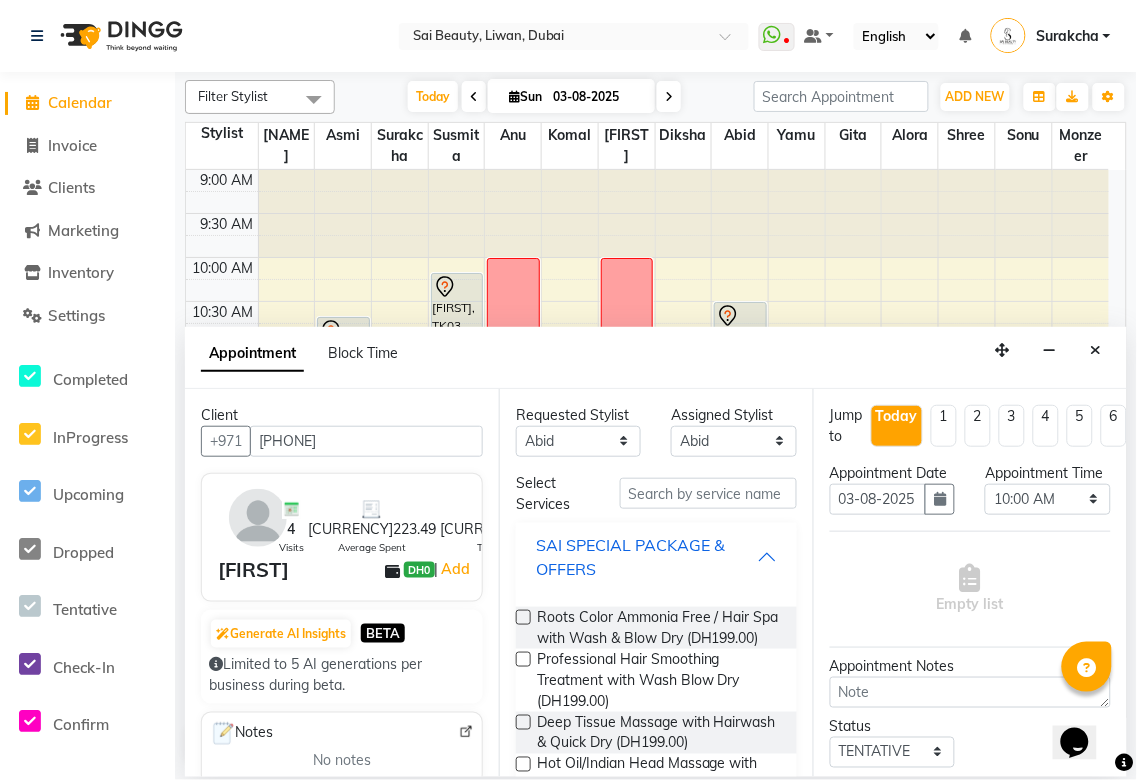click on "SAI SPECIAL PACKAGE & OFFERS" at bounding box center (646, 557) 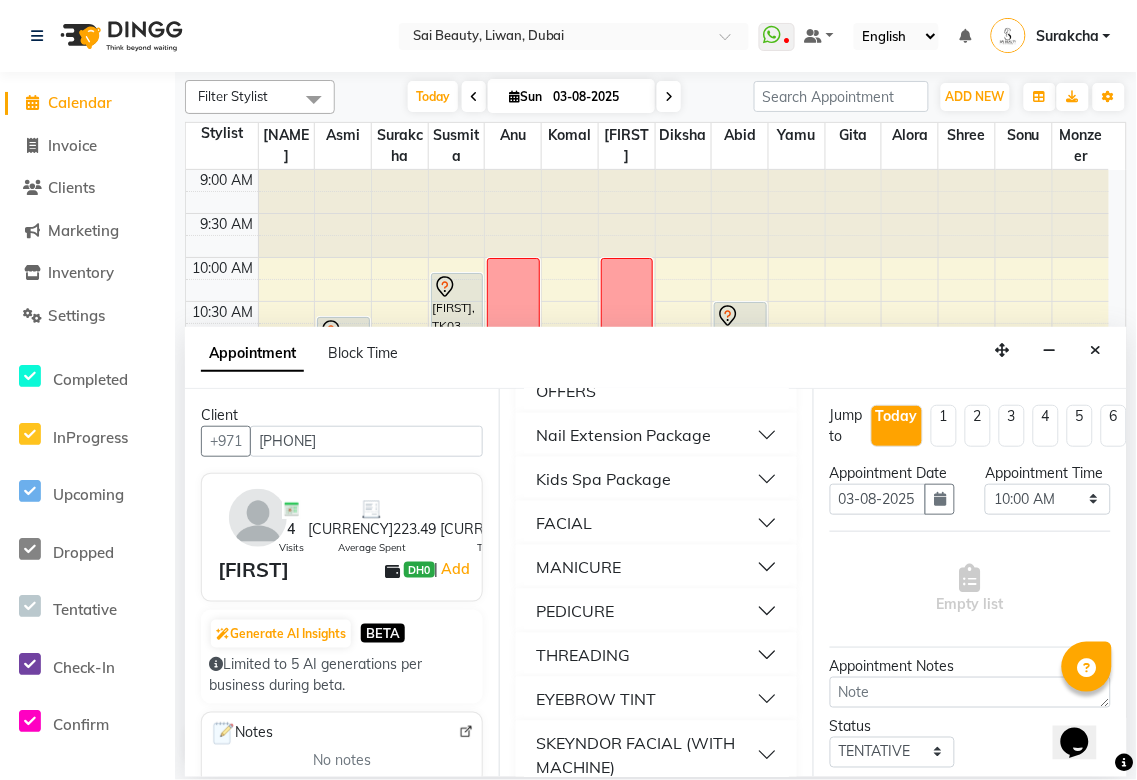 scroll, scrollTop: 0, scrollLeft: 0, axis: both 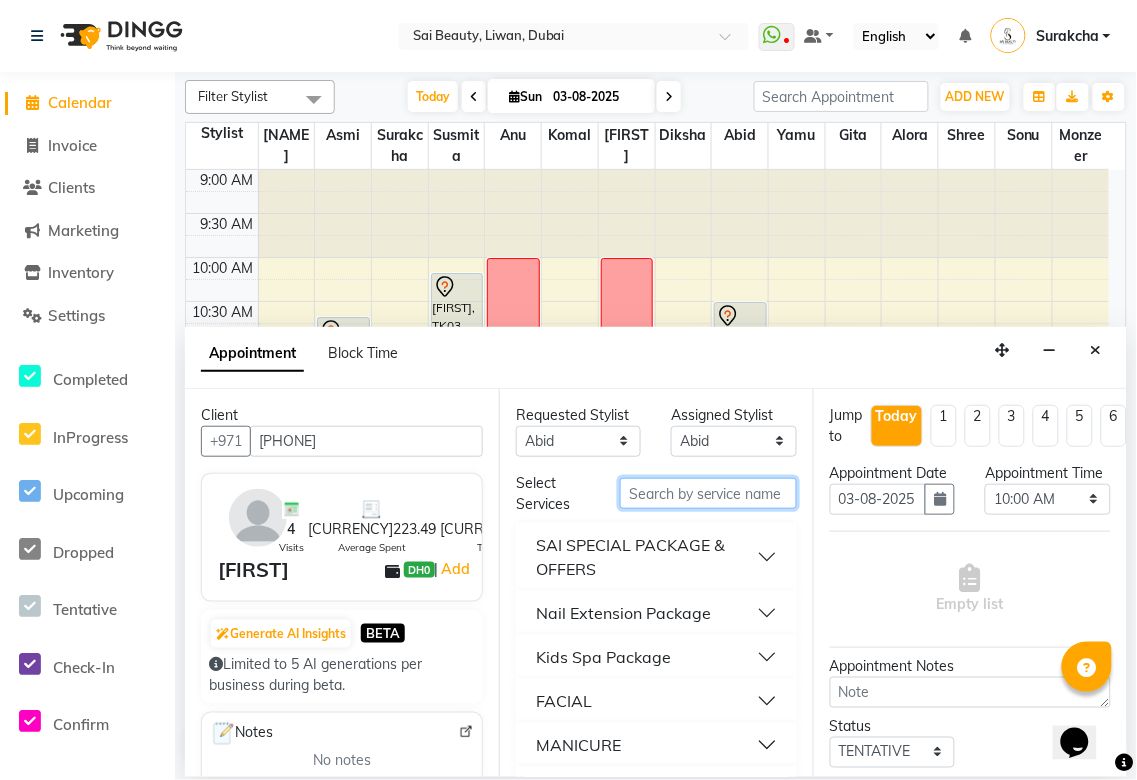 click at bounding box center (708, 493) 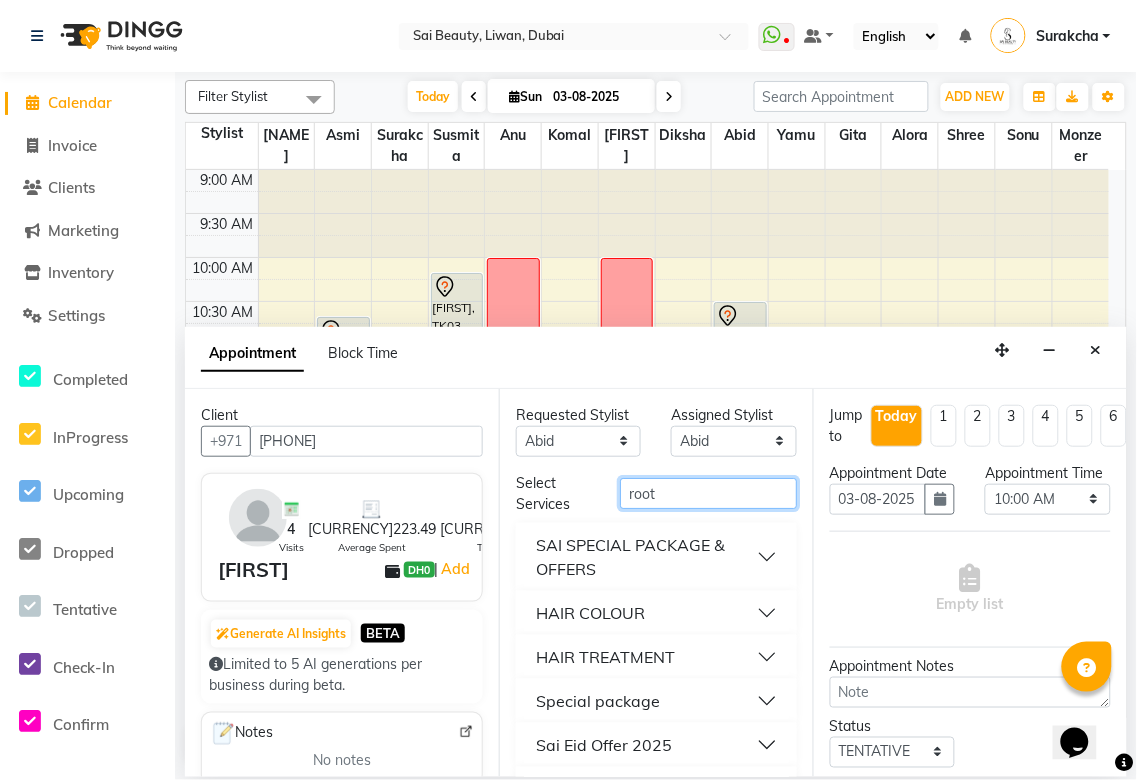 type on "root" 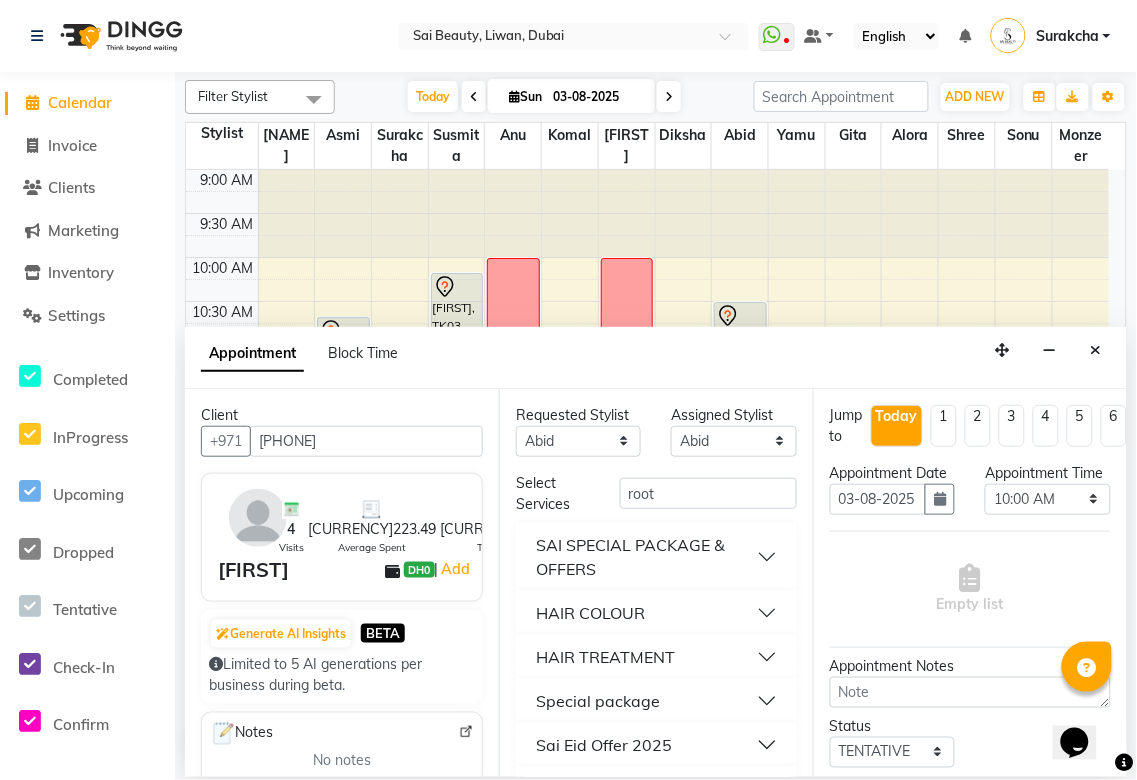 click on "HAIR COLOUR" at bounding box center [656, 613] 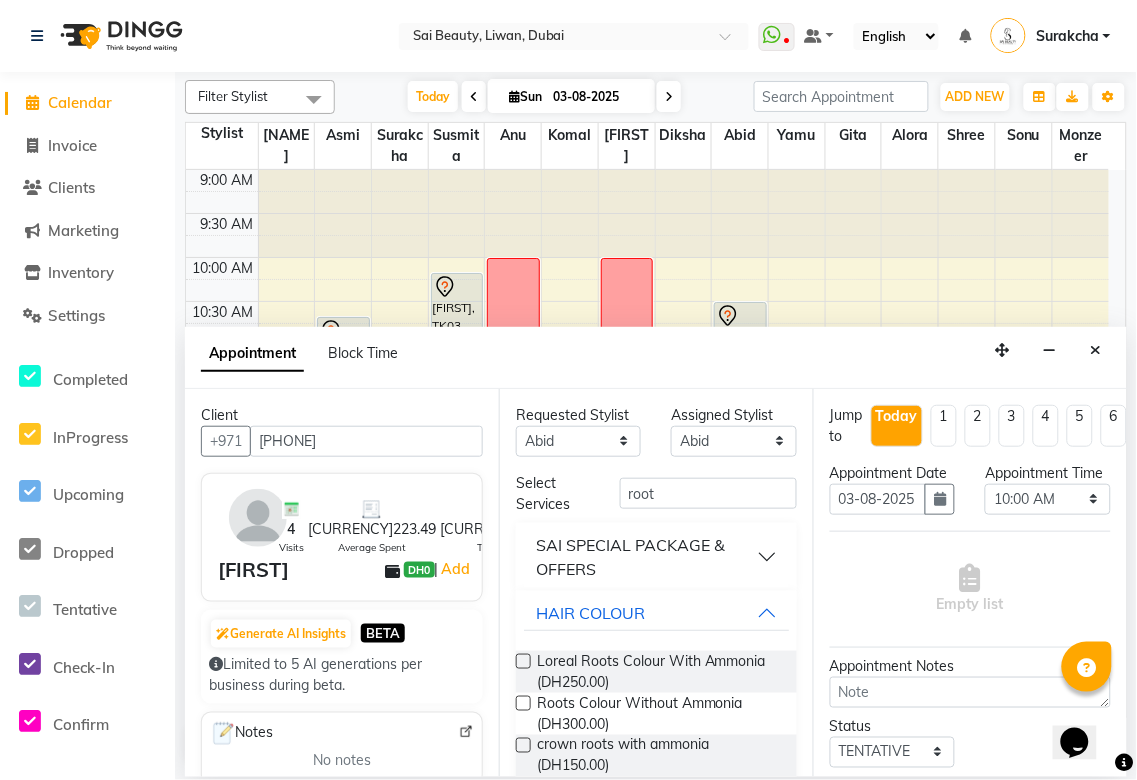 click at bounding box center [523, 703] 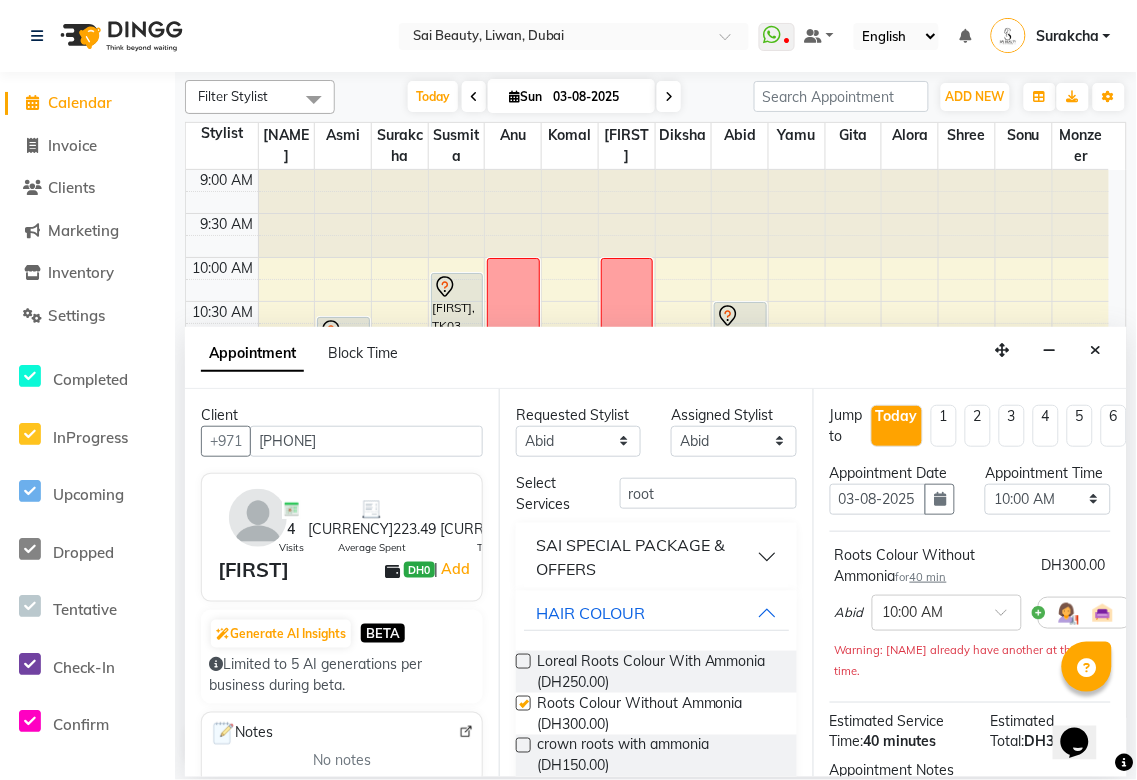 checkbox on "false" 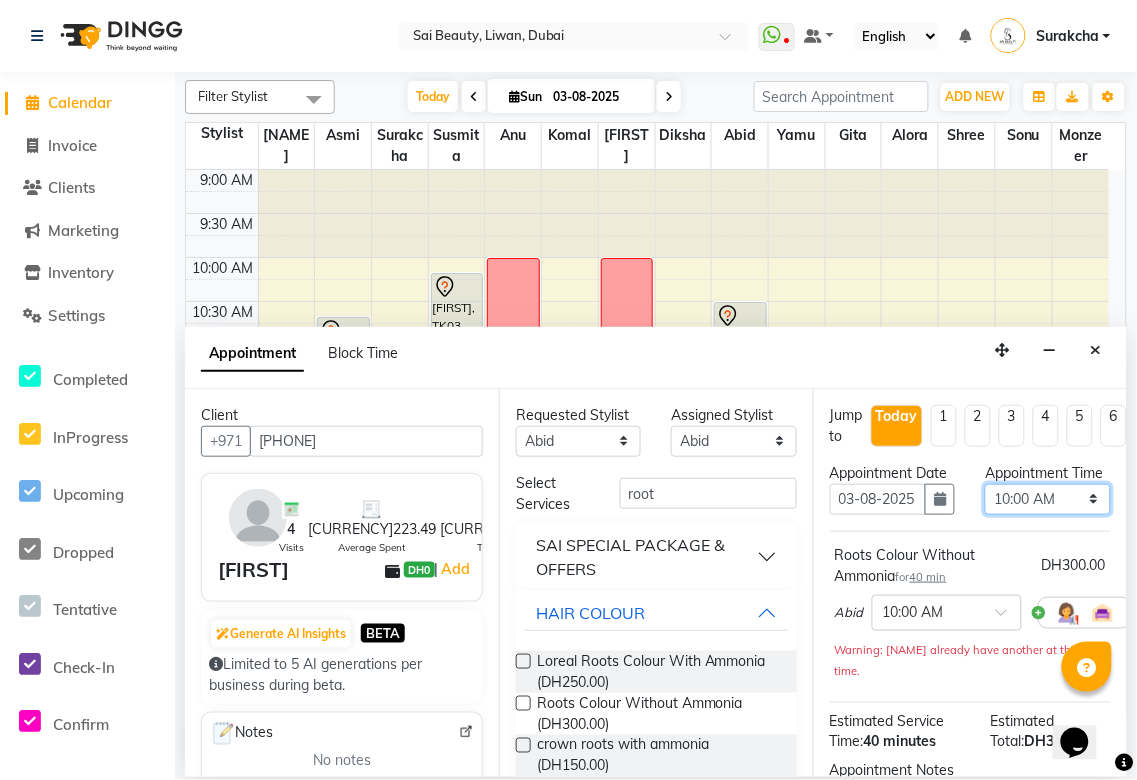 click on "Select 10:00 AM 10:05 AM 10:10 AM 10:15 AM 10:20 AM 10:25 AM 10:30 AM 10:35 AM 10:40 AM 10:45 AM 10:50 AM 10:55 AM 11:00 AM 11:05 AM 11:10 AM 11:15 AM 11:20 AM 11:25 AM 11:30 AM 11:35 AM 11:40 AM 11:45 AM 11:50 AM 11:55 AM 12:00 PM 12:05 PM 12:10 PM 12:15 PM 12:20 PM 12:25 PM 12:30 PM 12:35 PM 12:40 PM 12:45 PM 12:50 PM 12:55 PM 01:00 PM 01:05 PM 01:10 PM 01:15 PM 01:20 PM 01:25 PM 01:30 PM 01:35 PM 01:40 PM 01:45 PM 01:50 PM 01:55 PM 02:00 PM 02:05 PM 02:10 PM 02:15 PM 02:20 PM 02:25 PM 02:30 PM 02:35 PM 02:40 PM 02:45 PM 02:50 PM 02:55 PM 03:00 PM 03:05 PM 03:10 PM 03:15 PM 03:20 PM 03:25 PM 03:30 PM 03:35 PM 03:40 PM 03:45 PM 03:50 PM 03:55 PM 04:00 PM 04:05 PM 04:10 PM 04:15 PM 04:20 PM 04:25 PM 04:30 PM 04:35 PM 04:40 PM 04:45 PM 04:50 PM 04:55 PM 05:00 PM 05:05 PM 05:10 PM 05:15 PM 05:20 PM 05:25 PM 05:30 PM 05:35 PM 05:40 PM 05:45 PM 05:50 PM 05:55 PM 06:00 PM 06:05 PM 06:10 PM 06:15 PM 06:20 PM 06:25 PM 06:30 PM 06:35 PM 06:40 PM 06:45 PM 06:50 PM 06:55 PM 07:00 PM 07:05 PM 07:10 PM 07:15 PM 07:20 PM" at bounding box center (1047, 499) 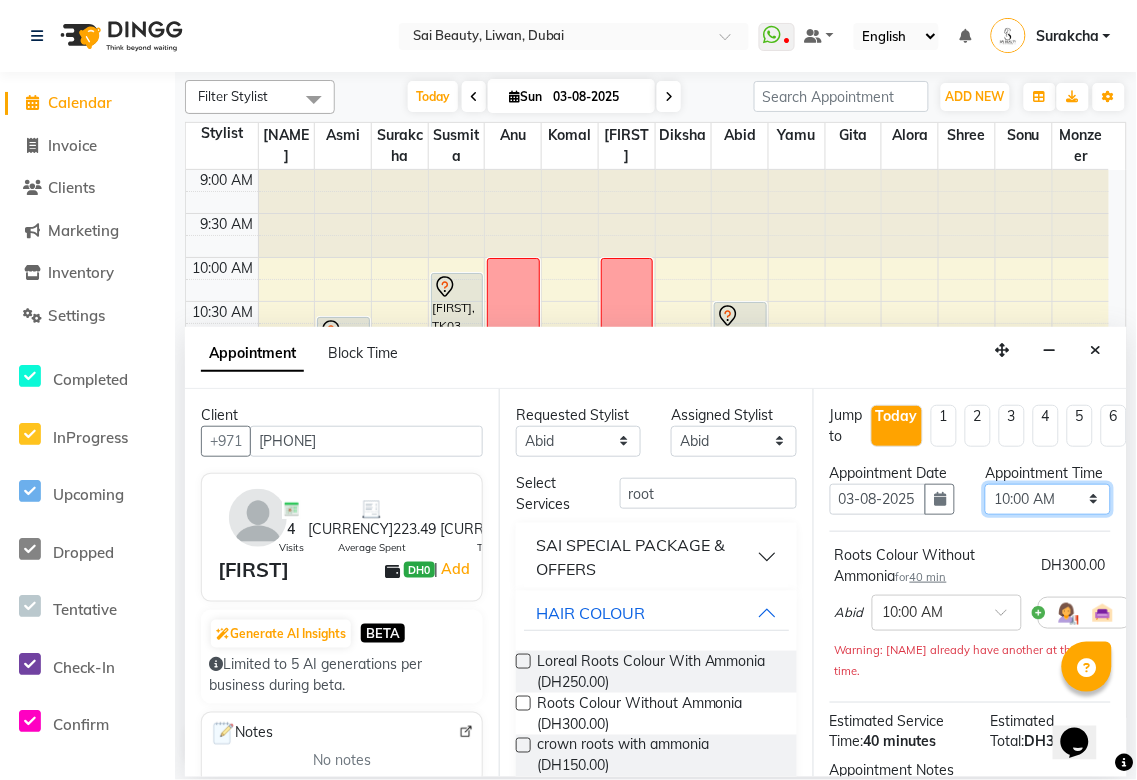 select on "680" 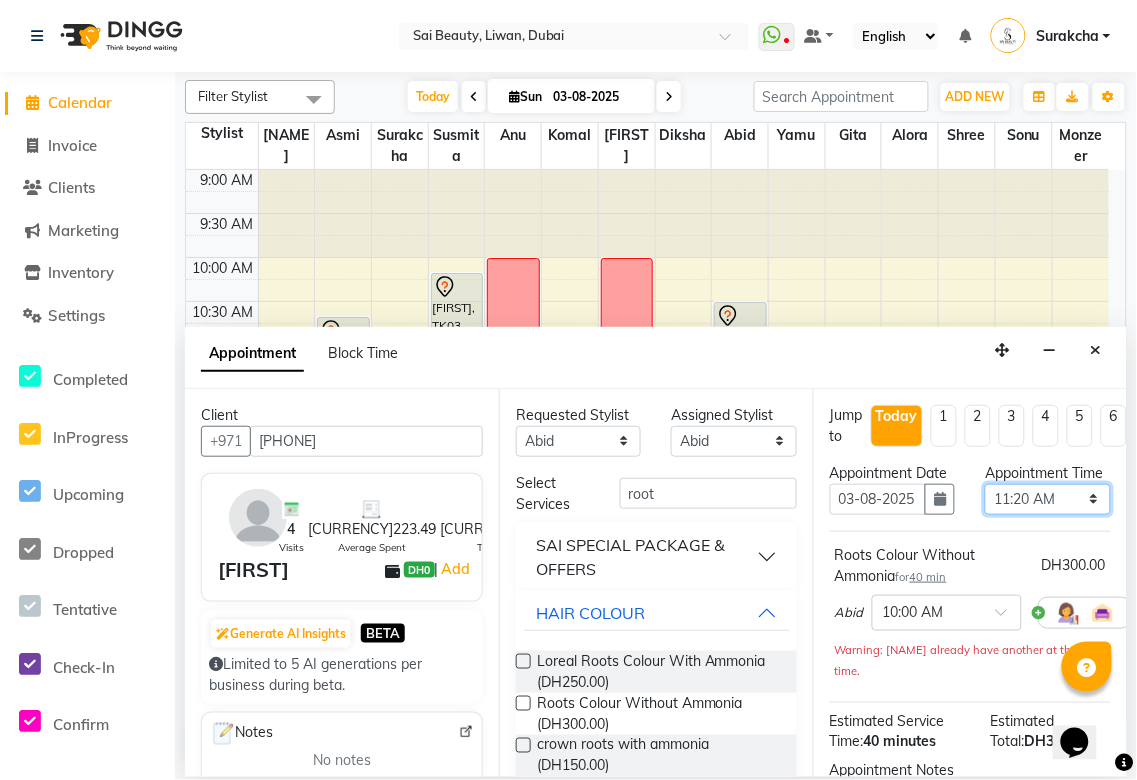 click on "Select 10:00 AM 10:05 AM 10:10 AM 10:15 AM 10:20 AM 10:25 AM 10:30 AM 10:35 AM 10:40 AM 10:45 AM 10:50 AM 10:55 AM 11:00 AM 11:05 AM 11:10 AM 11:15 AM 11:20 AM 11:25 AM 11:30 AM 11:35 AM 11:40 AM 11:45 AM 11:50 AM 11:55 AM 12:00 PM 12:05 PM 12:10 PM 12:15 PM 12:20 PM 12:25 PM 12:30 PM 12:35 PM 12:40 PM 12:45 PM 12:50 PM 12:55 PM 01:00 PM 01:05 PM 01:10 PM 01:15 PM 01:20 PM 01:25 PM 01:30 PM 01:35 PM 01:40 PM 01:45 PM 01:50 PM 01:55 PM 02:00 PM 02:05 PM 02:10 PM 02:15 PM 02:20 PM 02:25 PM 02:30 PM 02:35 PM 02:40 PM 02:45 PM 02:50 PM 02:55 PM 03:00 PM 03:05 PM 03:10 PM 03:15 PM 03:20 PM 03:25 PM 03:30 PM 03:35 PM 03:40 PM 03:45 PM 03:50 PM 03:55 PM 04:00 PM 04:05 PM 04:10 PM 04:15 PM 04:20 PM 04:25 PM 04:30 PM 04:35 PM 04:40 PM 04:45 PM 04:50 PM 04:55 PM 05:00 PM 05:05 PM 05:10 PM 05:15 PM 05:20 PM 05:25 PM 05:30 PM 05:35 PM 05:40 PM 05:45 PM 05:50 PM 05:55 PM 06:00 PM 06:05 PM 06:10 PM 06:15 PM 06:20 PM 06:25 PM 06:30 PM 06:35 PM 06:40 PM 06:45 PM 06:50 PM 06:55 PM 07:00 PM 07:05 PM 07:10 PM 07:15 PM 07:20 PM" at bounding box center [1047, 499] 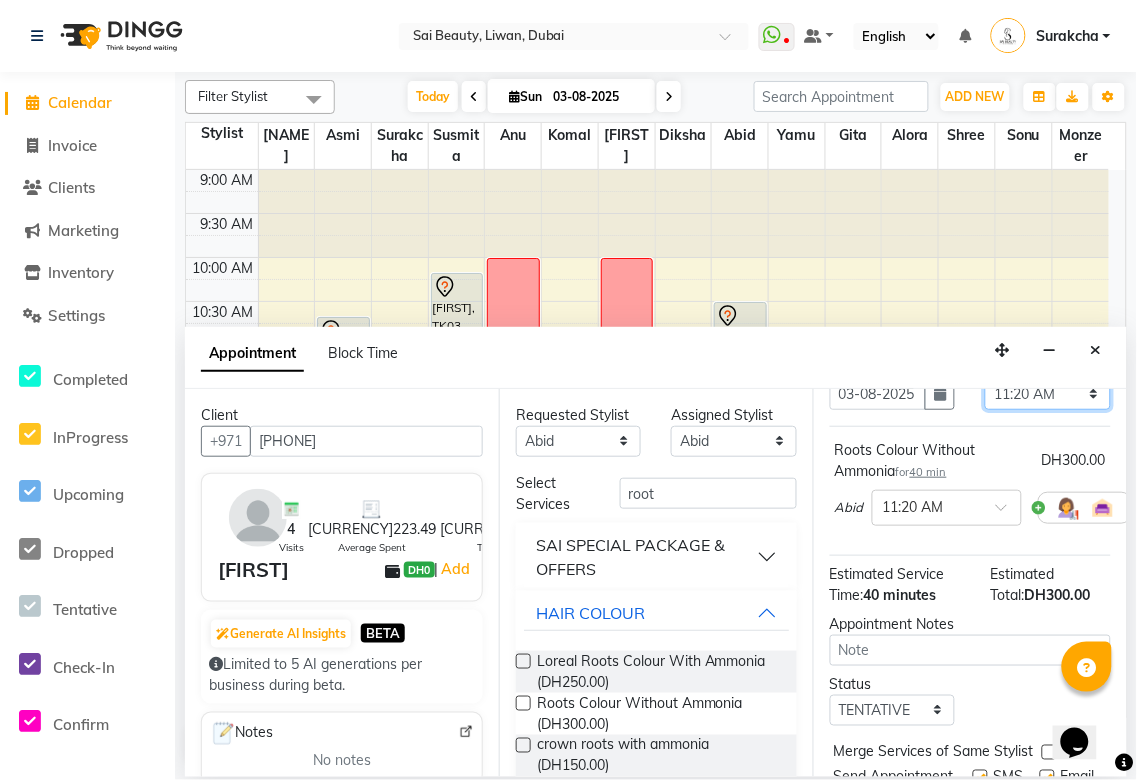 scroll, scrollTop: 256, scrollLeft: 0, axis: vertical 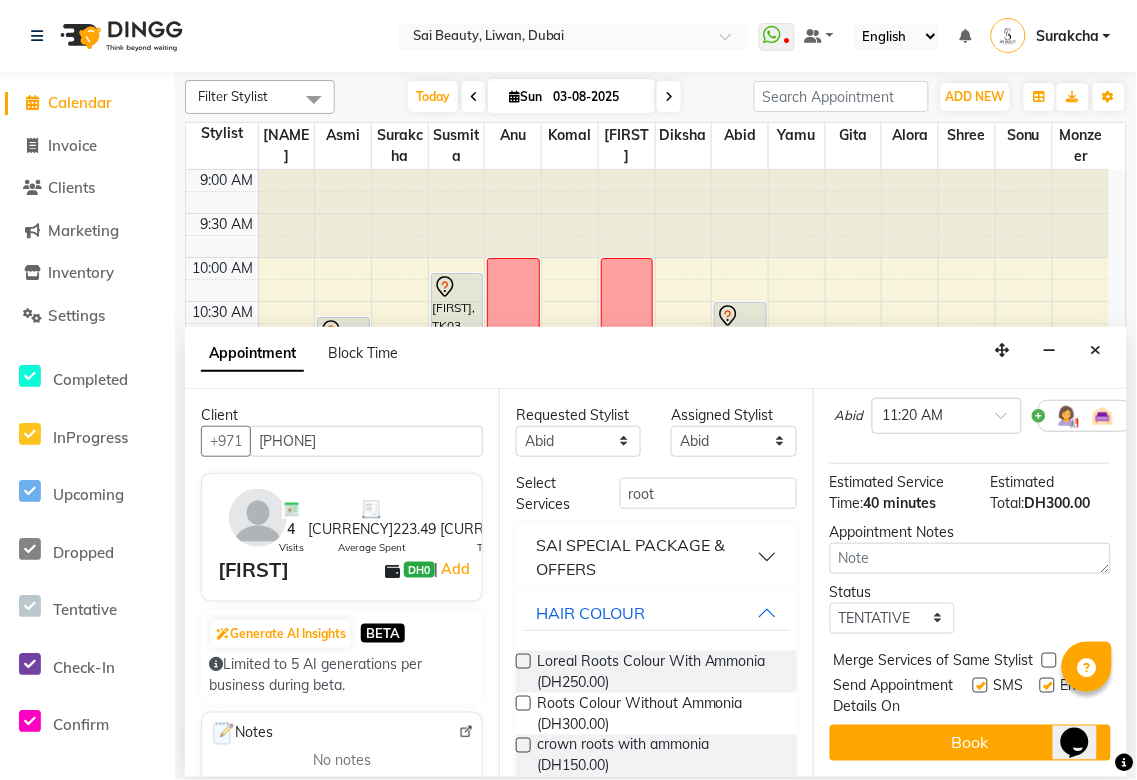 click at bounding box center [1049, 660] 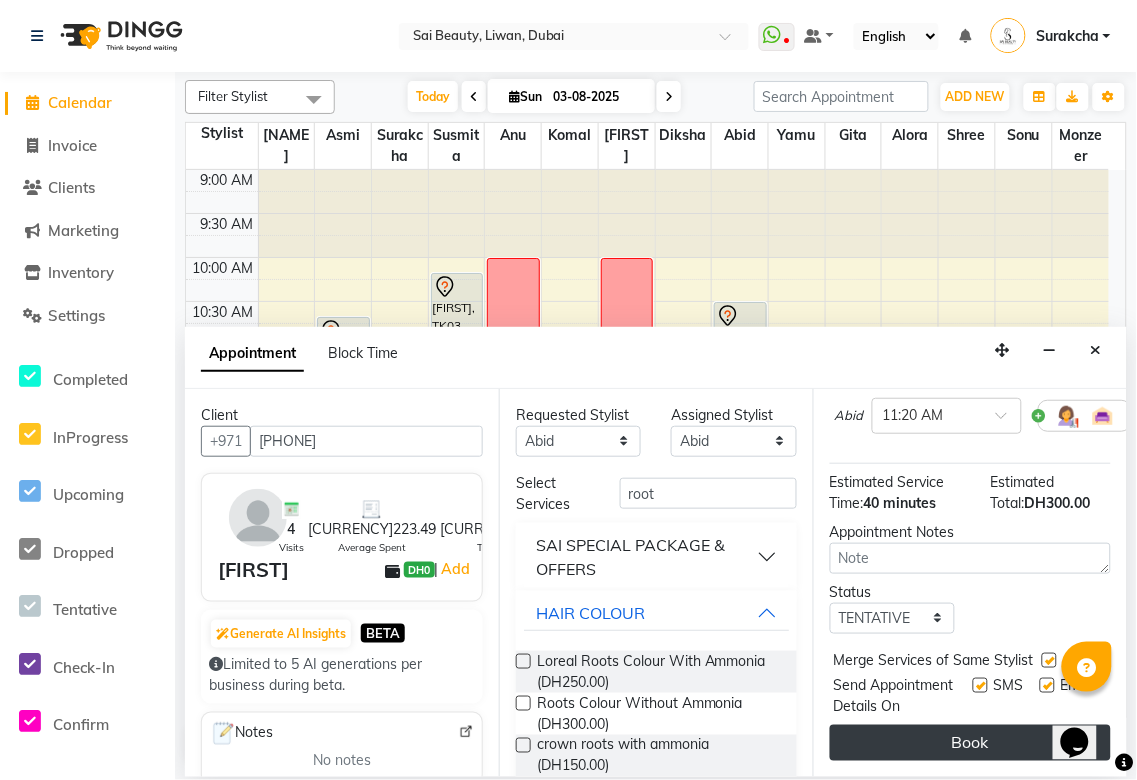 click on "Book" at bounding box center (970, 743) 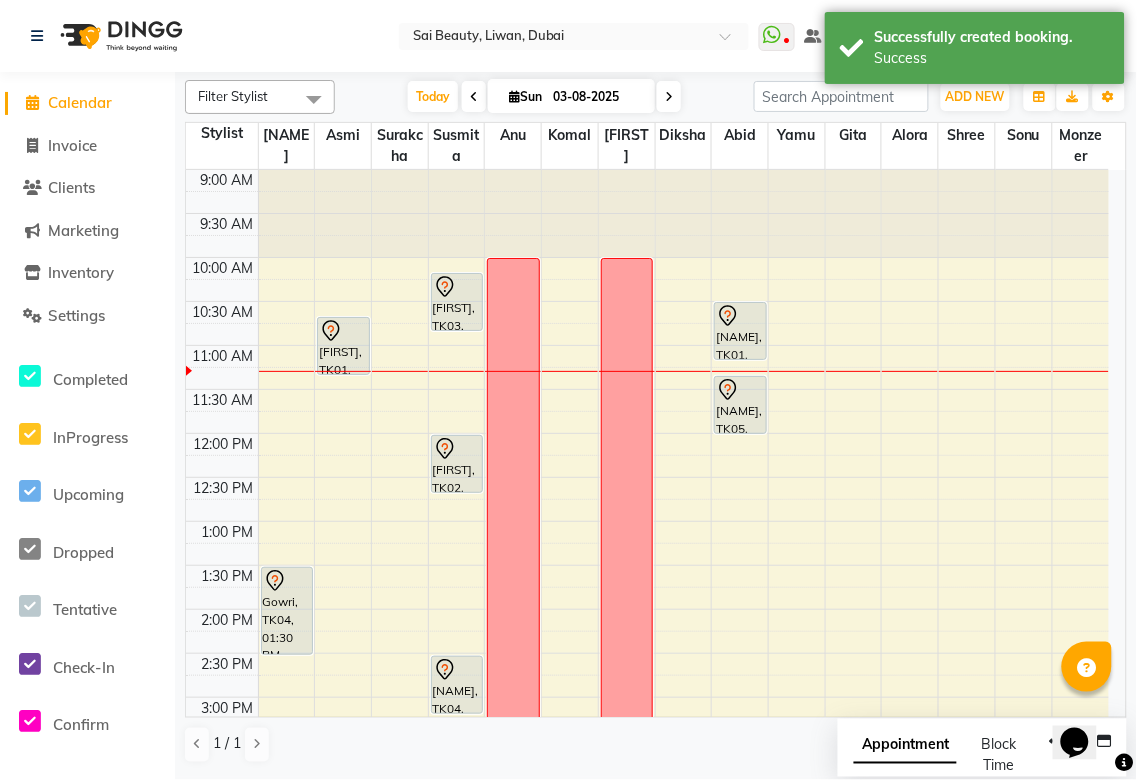 click on "Appointment" at bounding box center [905, 746] 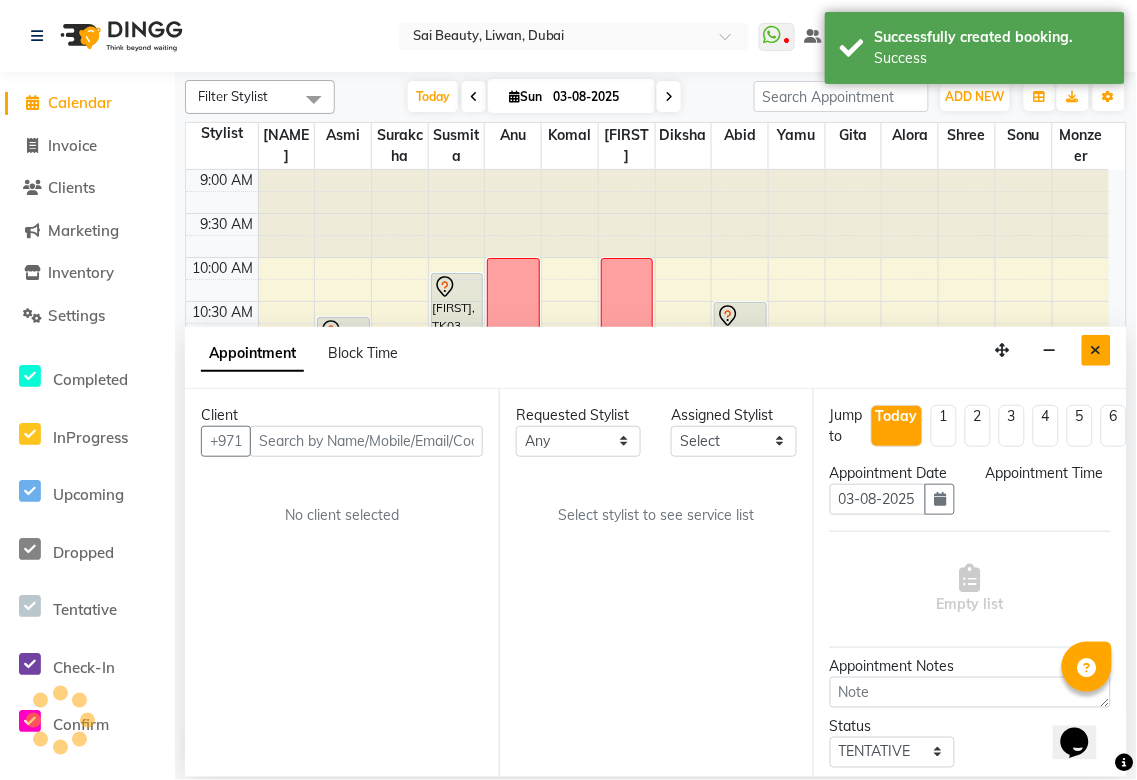 click at bounding box center (1096, 350) 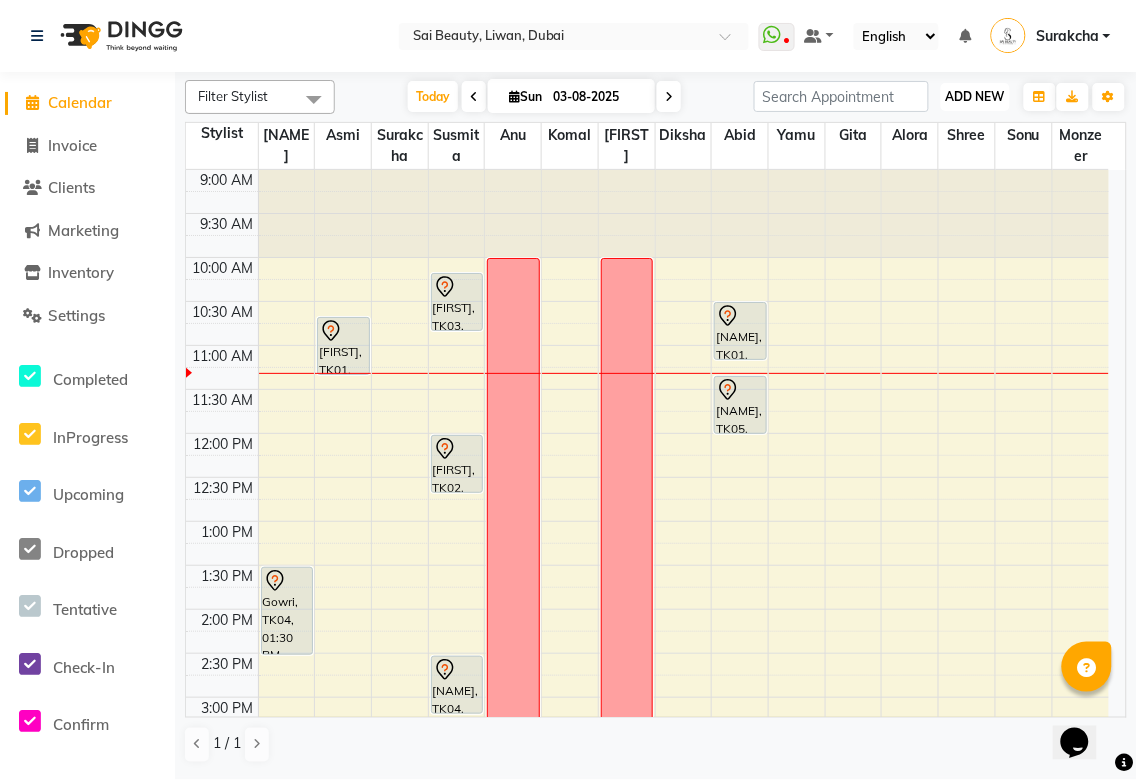 click on "ADD NEW" at bounding box center (975, 96) 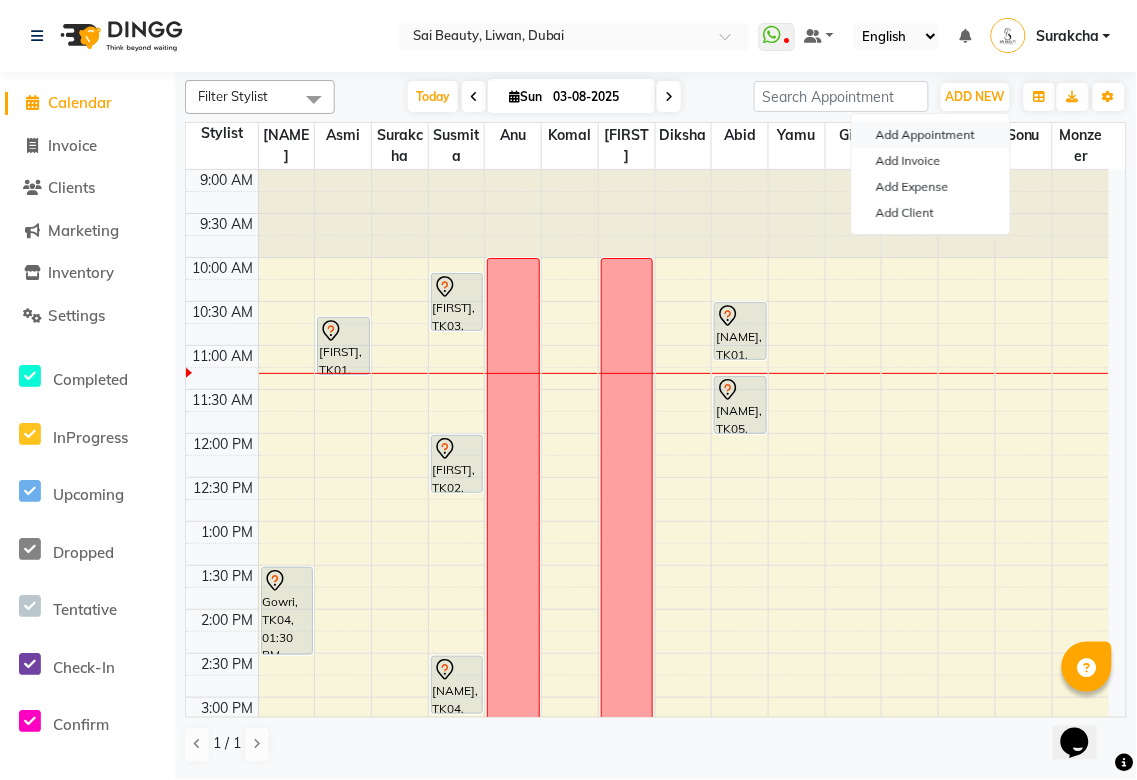 click on "Add Appointment" at bounding box center (931, 135) 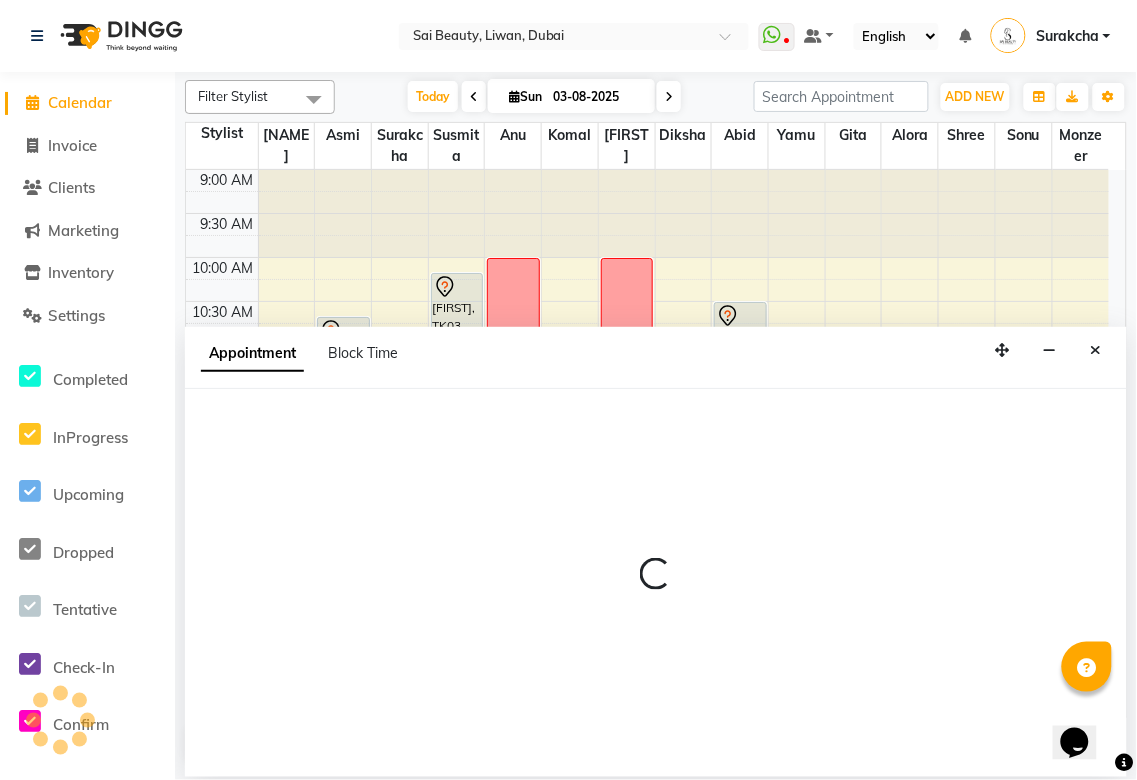 select on "600" 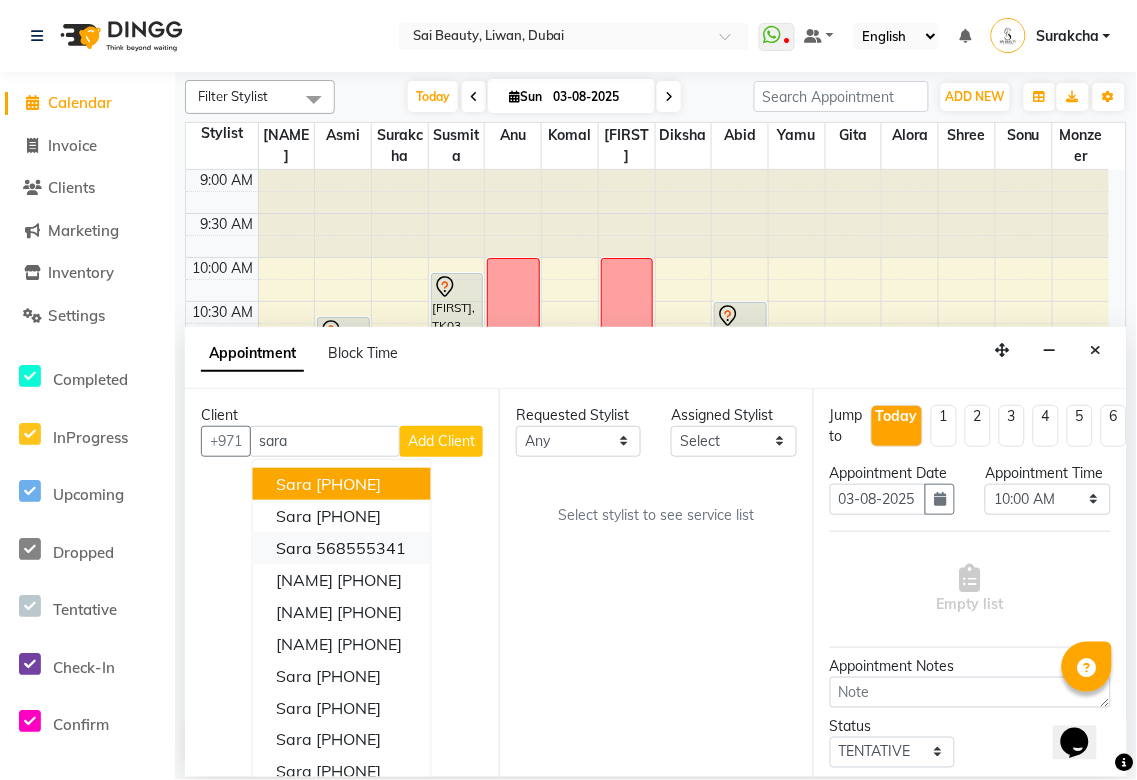 click on "568555341" at bounding box center [362, 548] 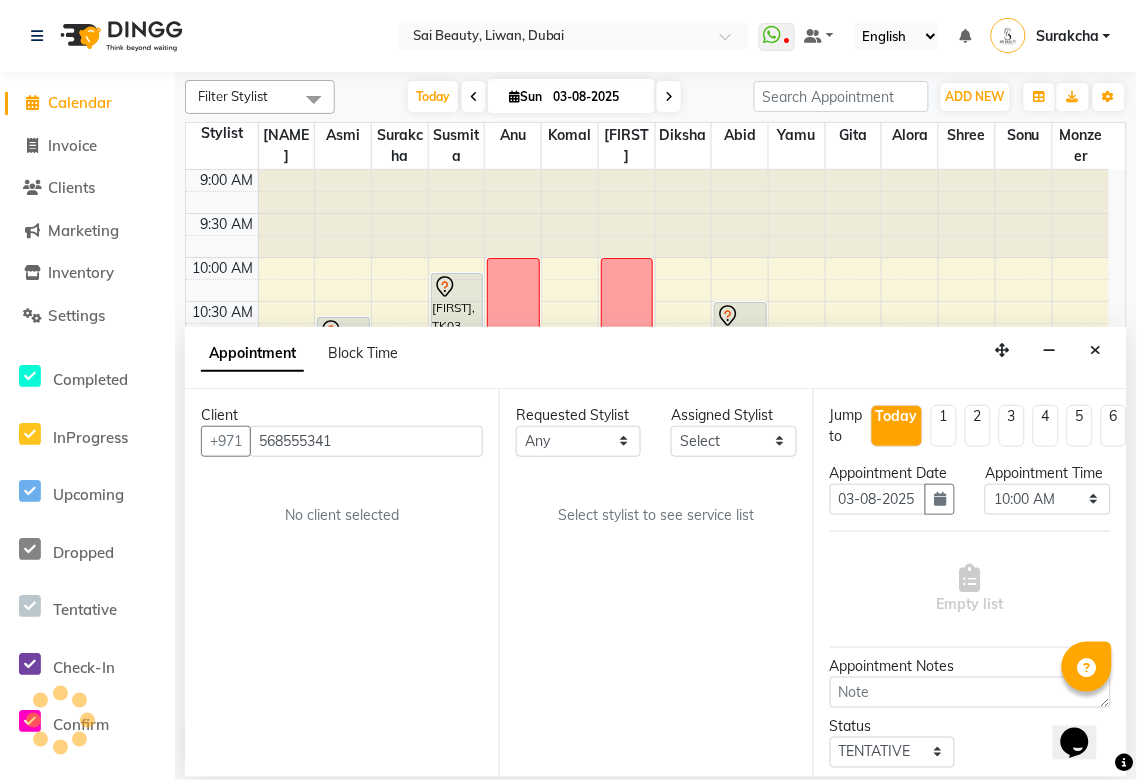 type on "568555341" 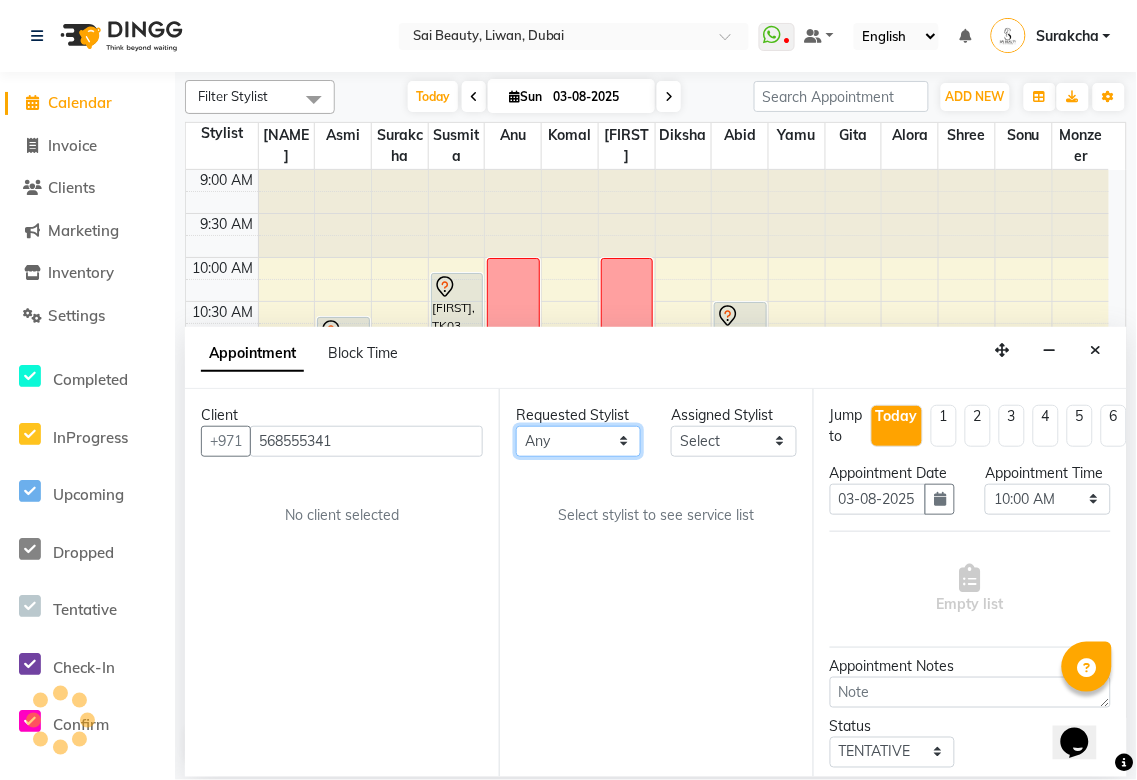 click on "Any Abid Alora Anu Asmi Diksha Gita Komal maya Monzeer shree sonu Surakcha Susmita Tannu Yamu" at bounding box center (578, 441) 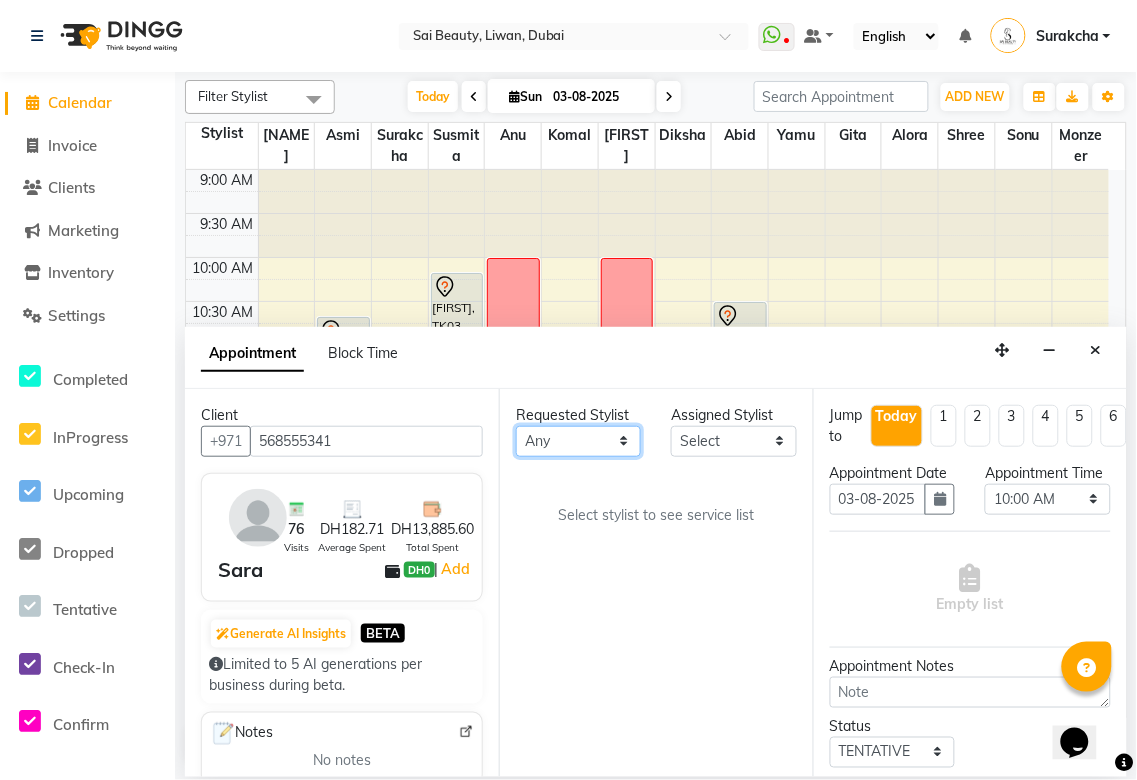 select on "61100" 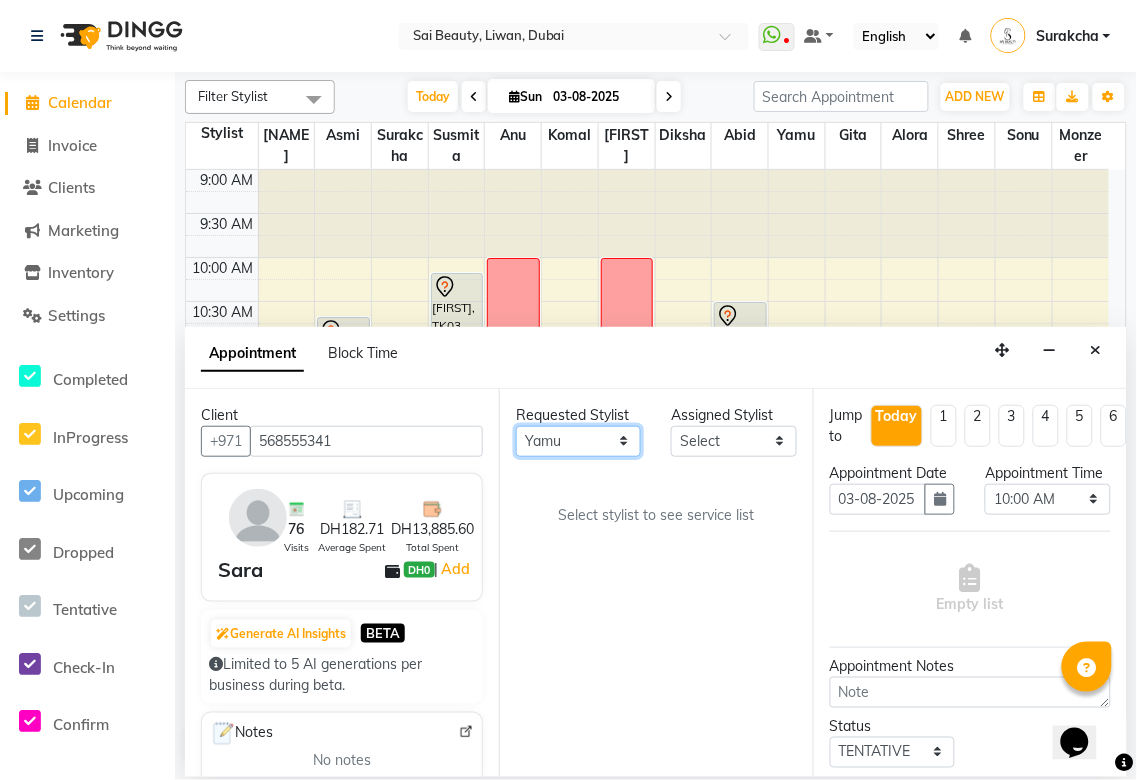 click on "Any Abid Alora Anu Asmi Diksha Gita Komal maya Monzeer shree sonu Surakcha Susmita Tannu Yamu" at bounding box center [578, 441] 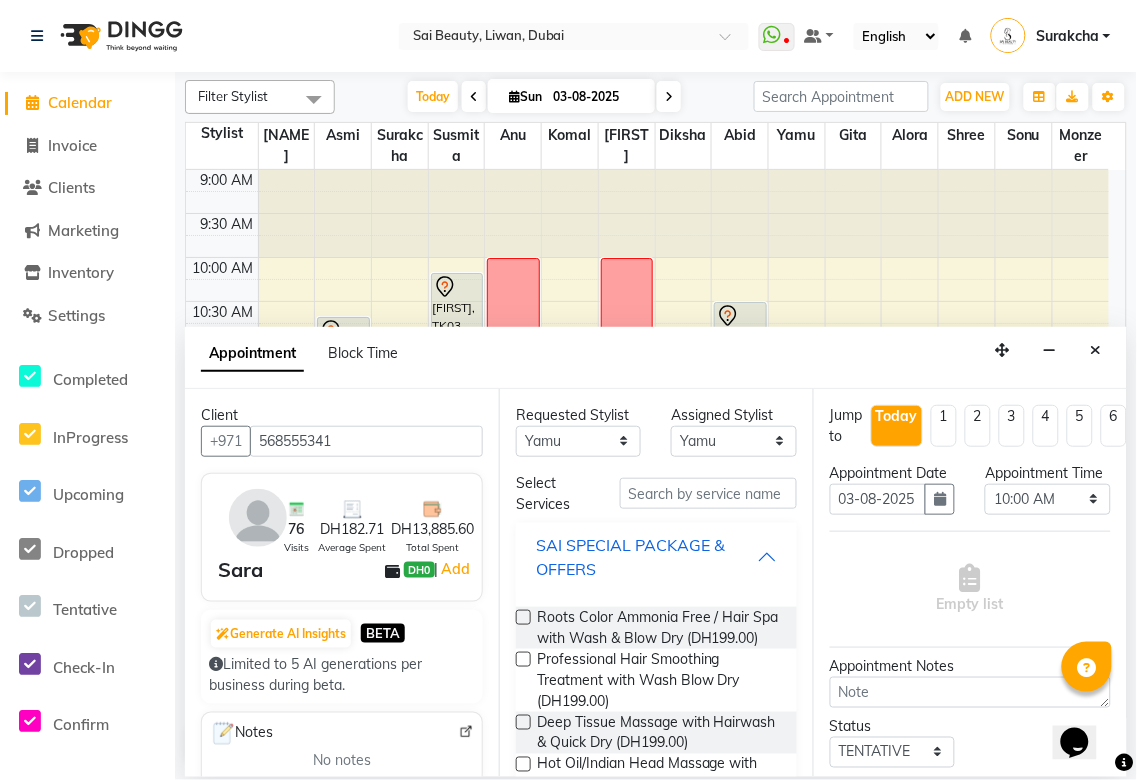 click on "SAI SPECIAL PACKAGE & OFFERS" at bounding box center (646, 557) 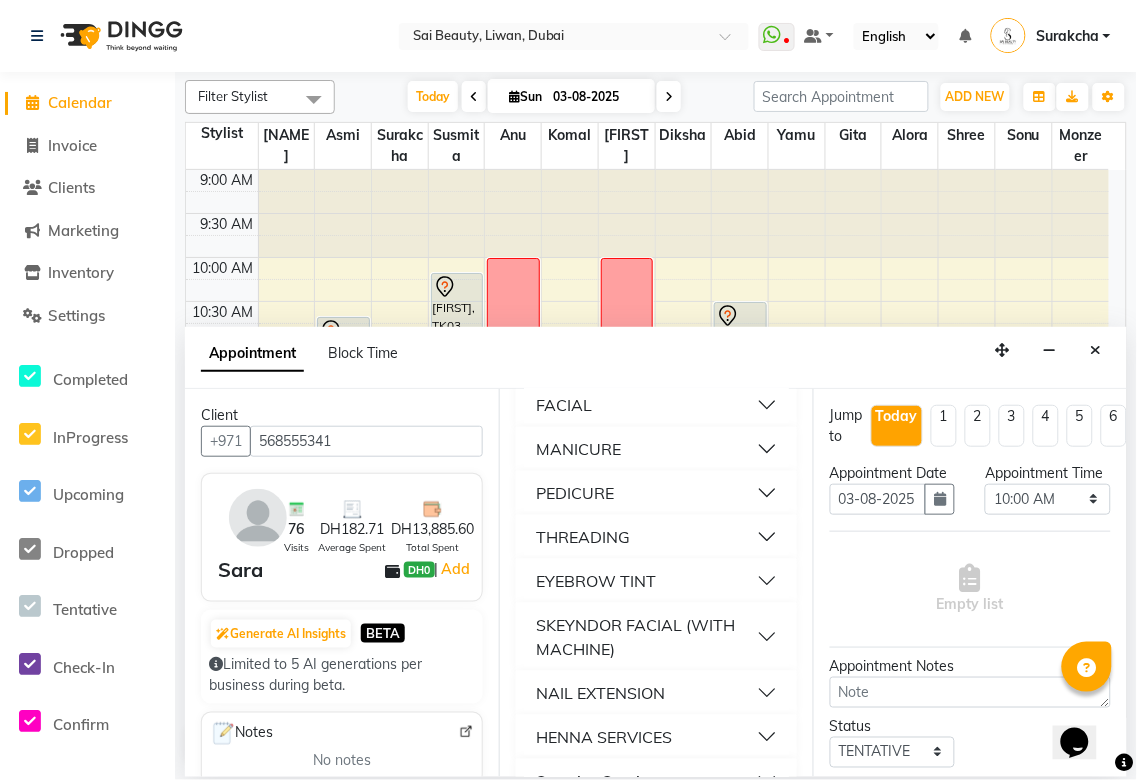 scroll, scrollTop: 297, scrollLeft: 0, axis: vertical 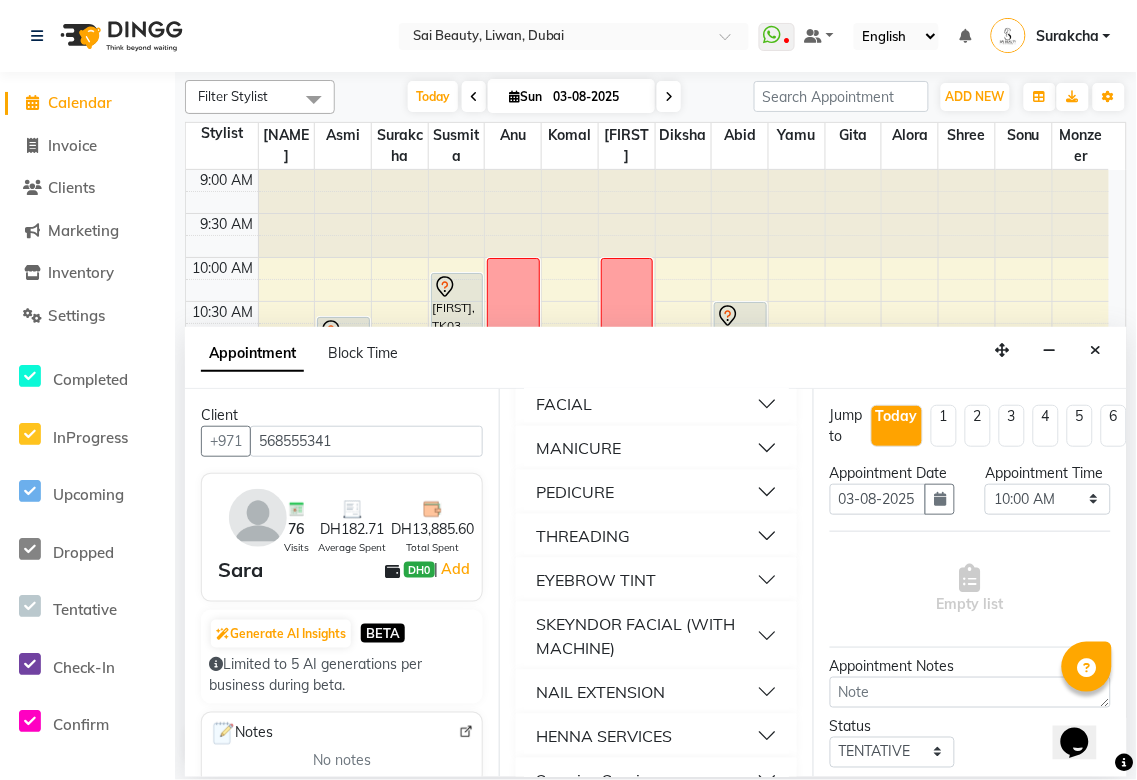 click on "MANICURE" at bounding box center (656, 448) 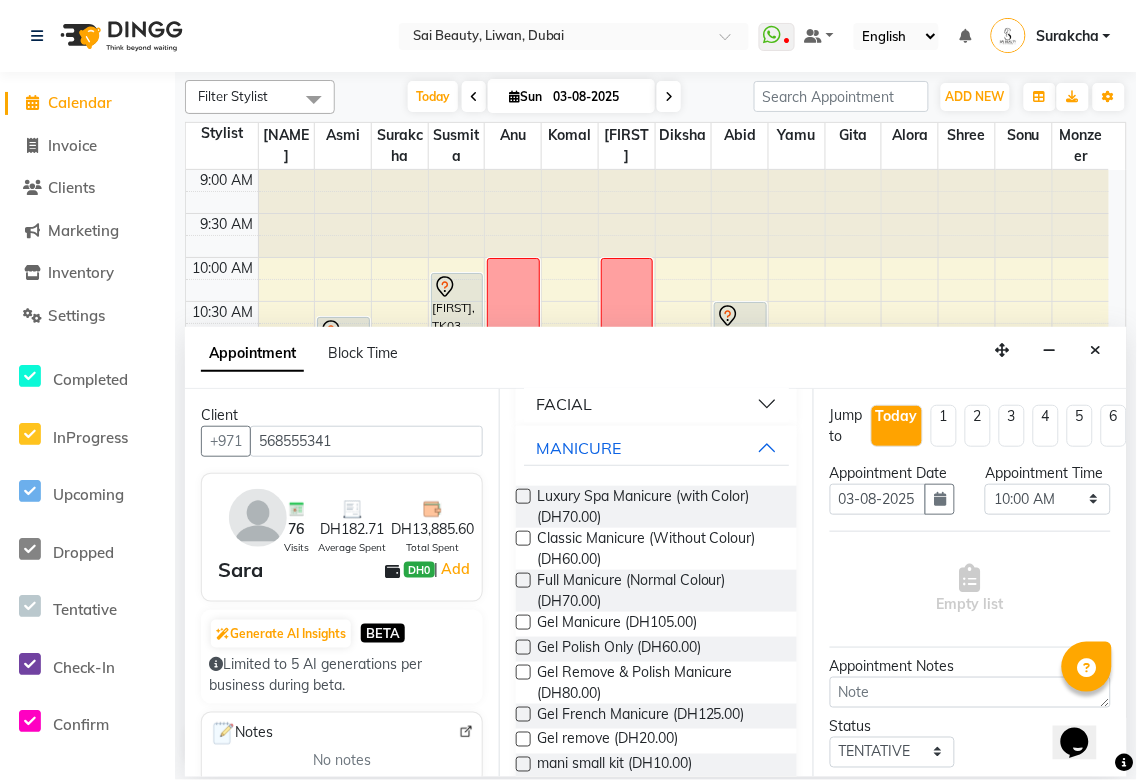 click at bounding box center (523, 672) 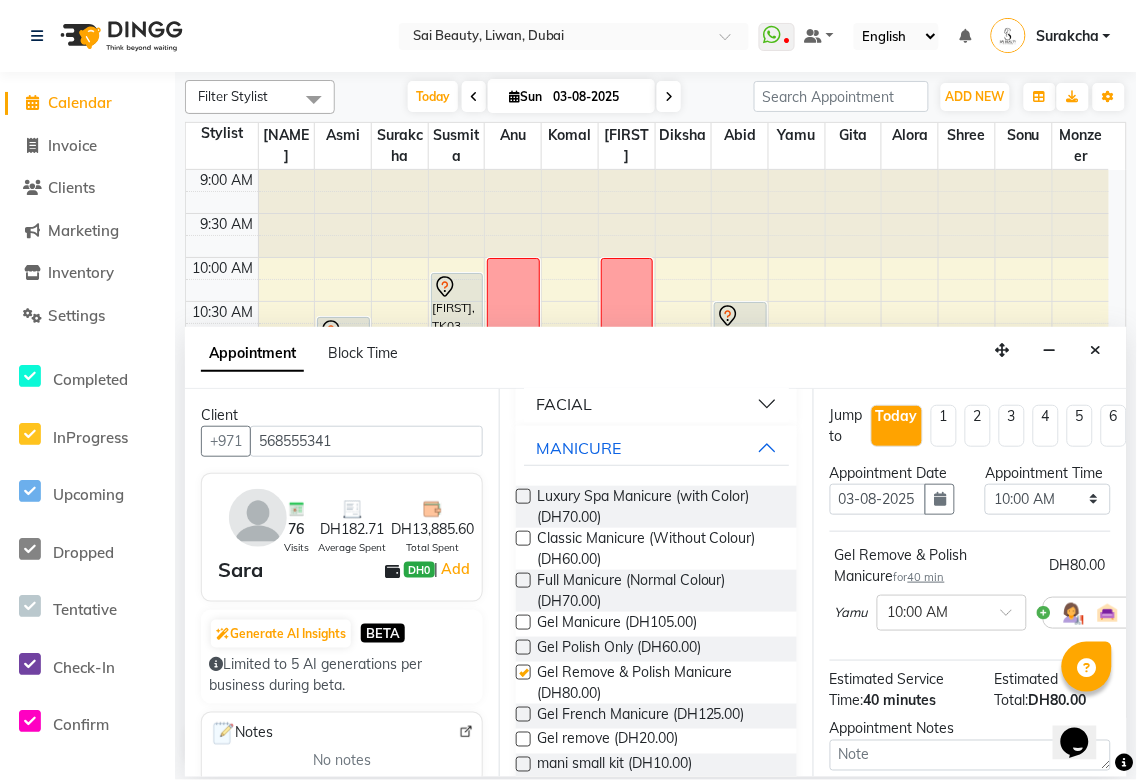 checkbox on "false" 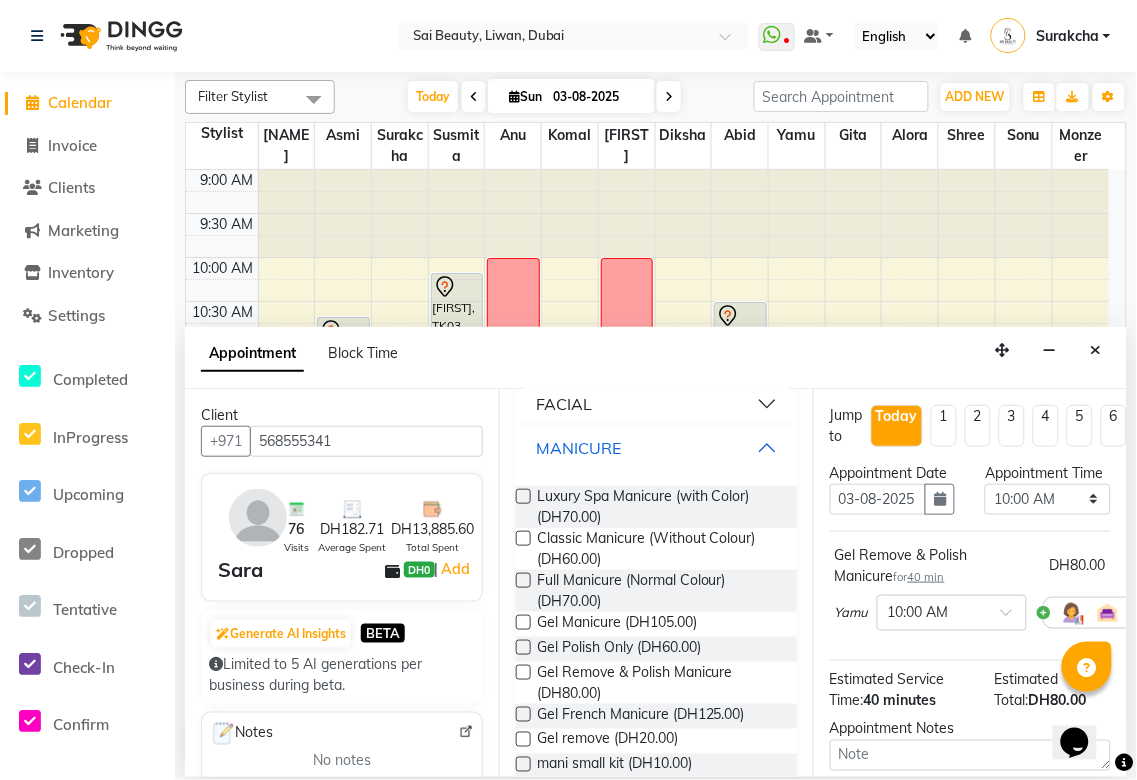 click on "MANICURE" at bounding box center (656, 448) 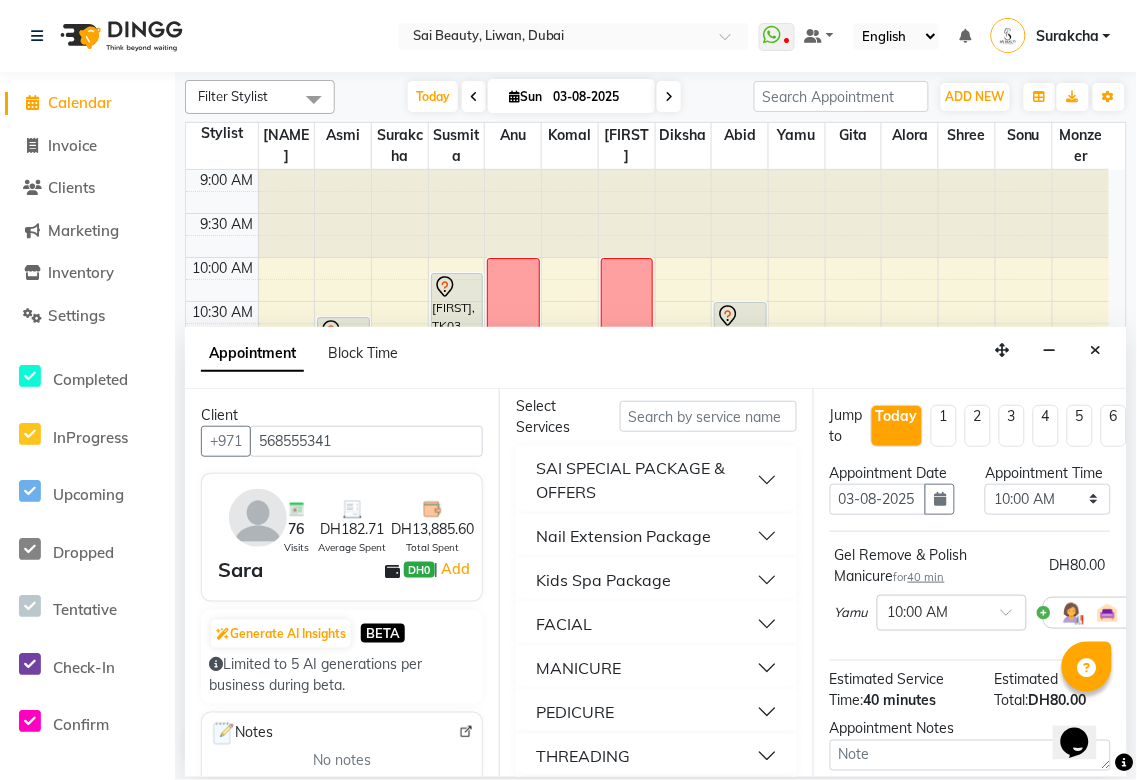scroll, scrollTop: 67, scrollLeft: 0, axis: vertical 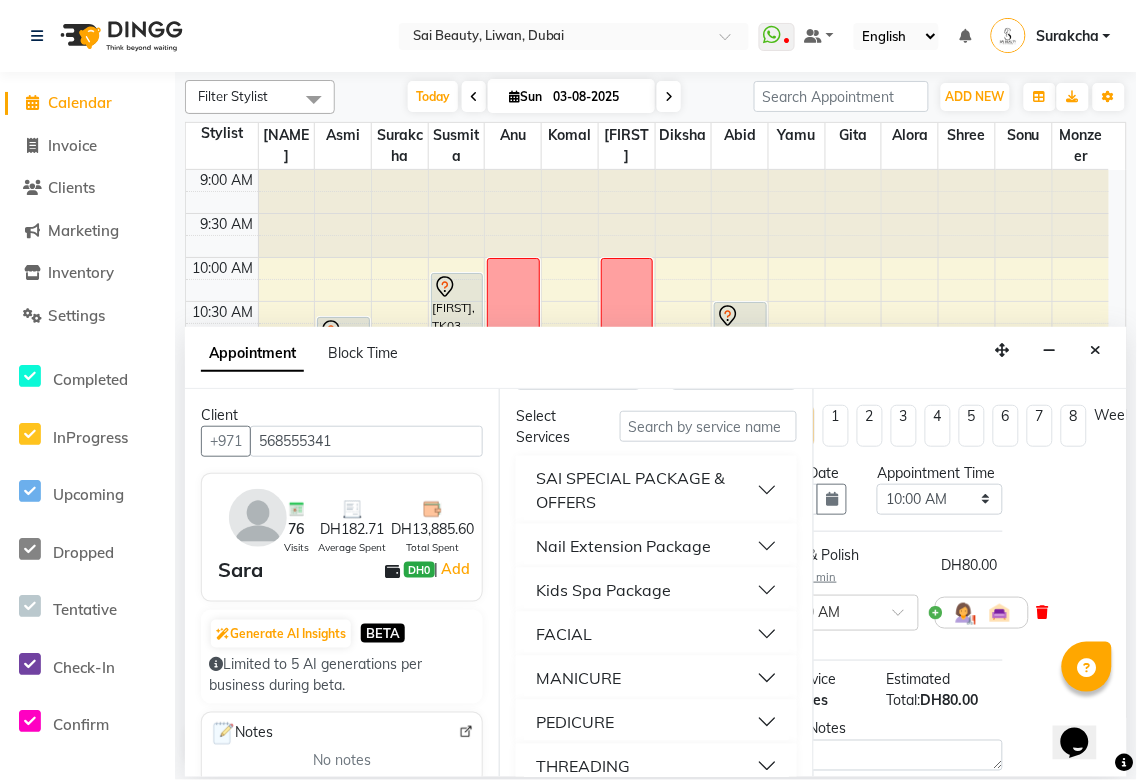 click at bounding box center [1043, 612] 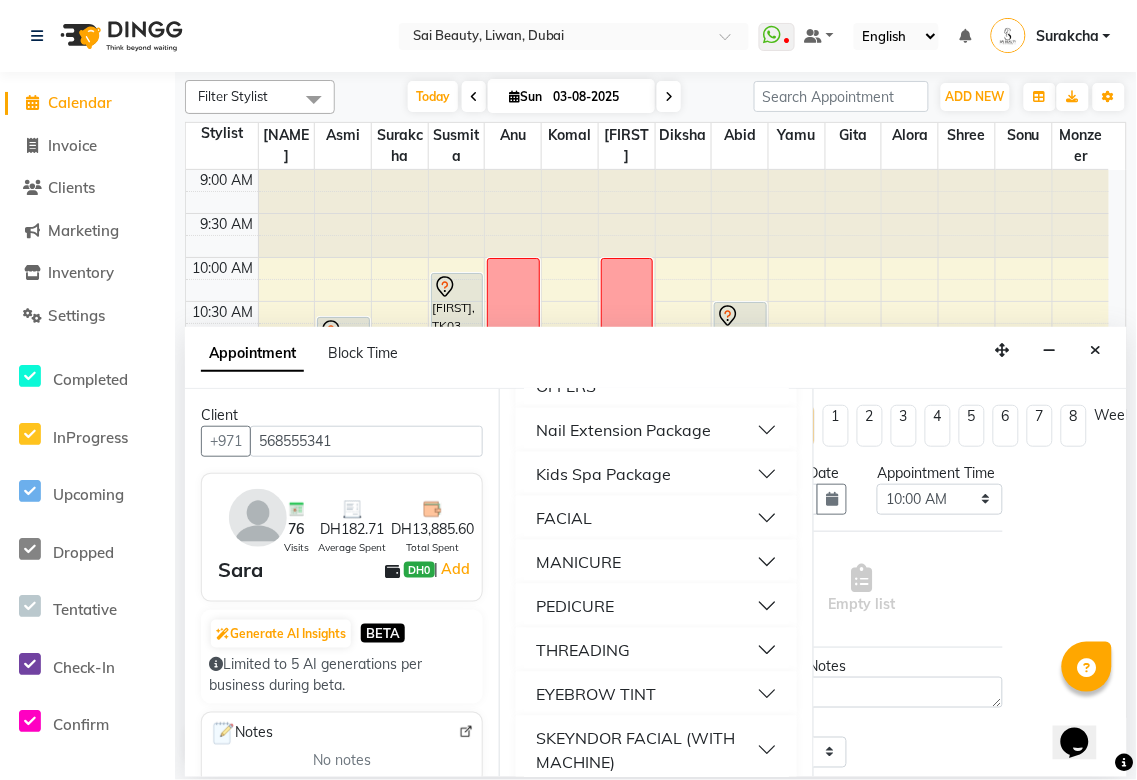 scroll, scrollTop: 266, scrollLeft: 0, axis: vertical 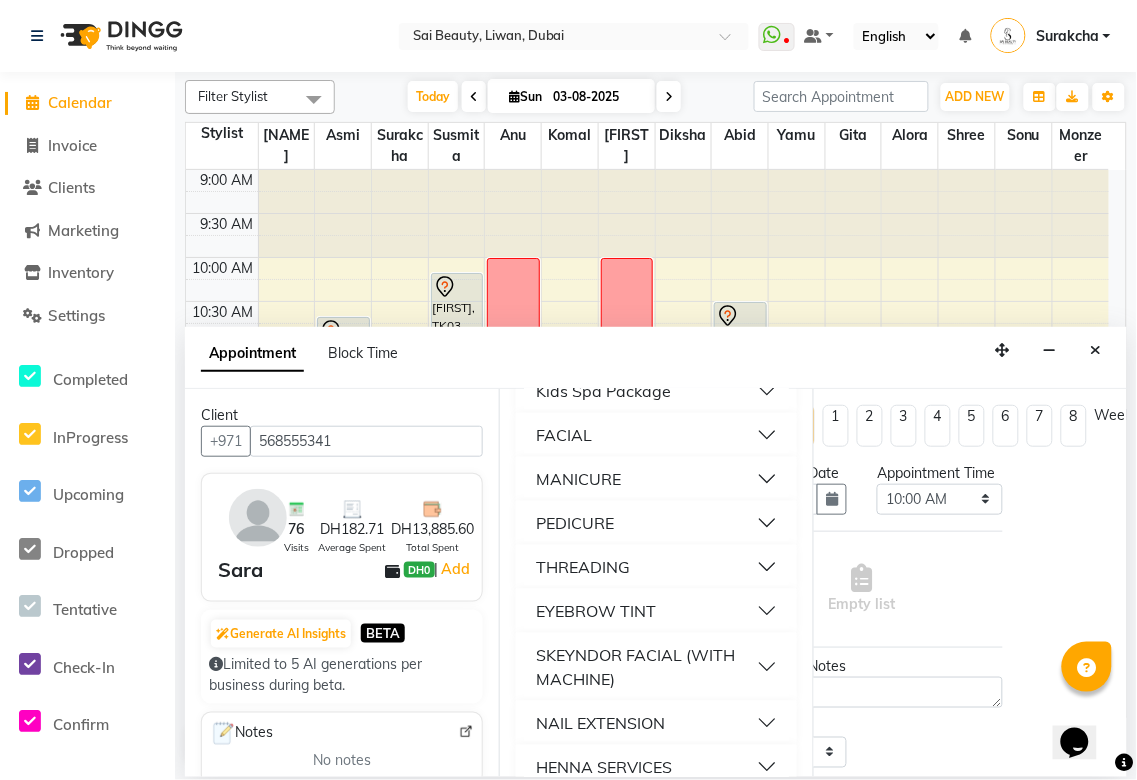 click on "PEDICURE" at bounding box center [656, 523] 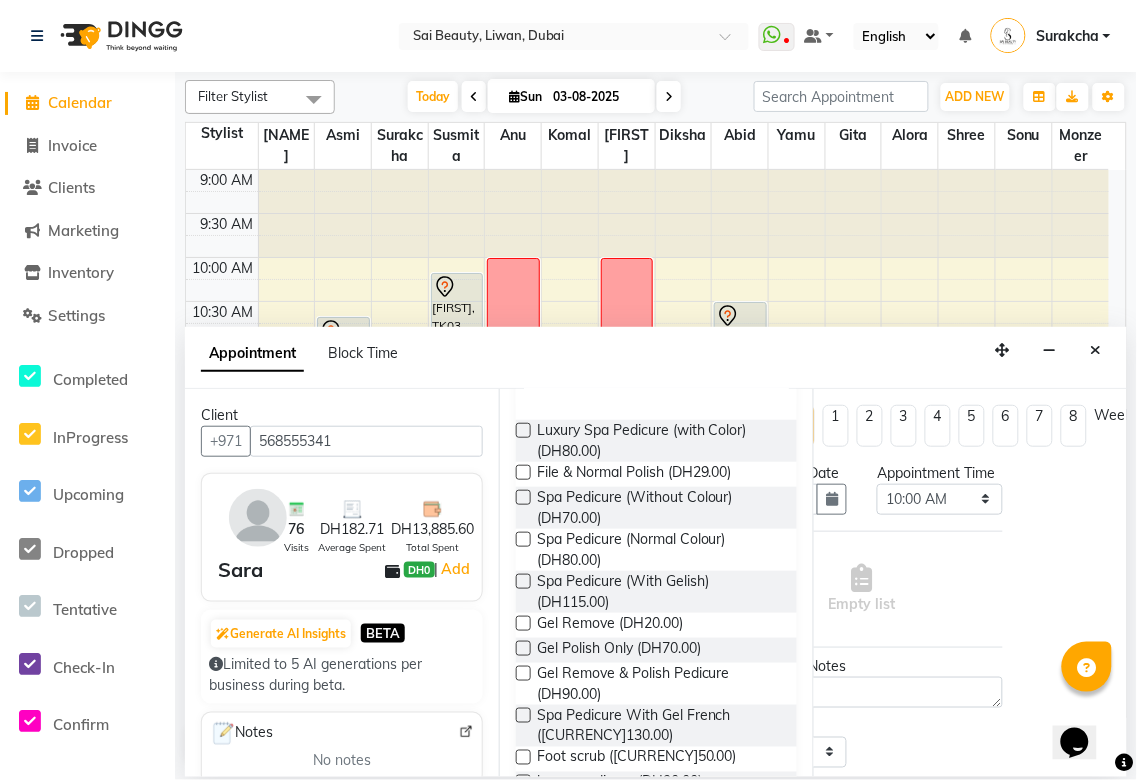 scroll, scrollTop: 408, scrollLeft: 0, axis: vertical 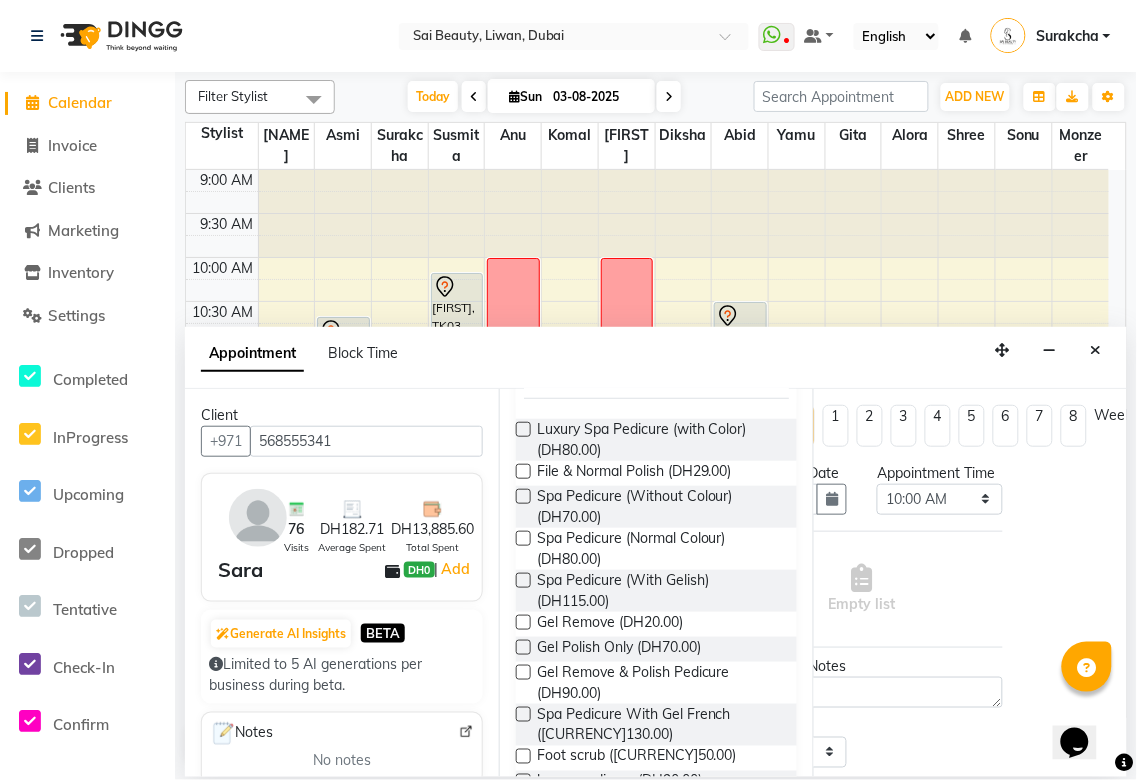 click at bounding box center (522, 685) 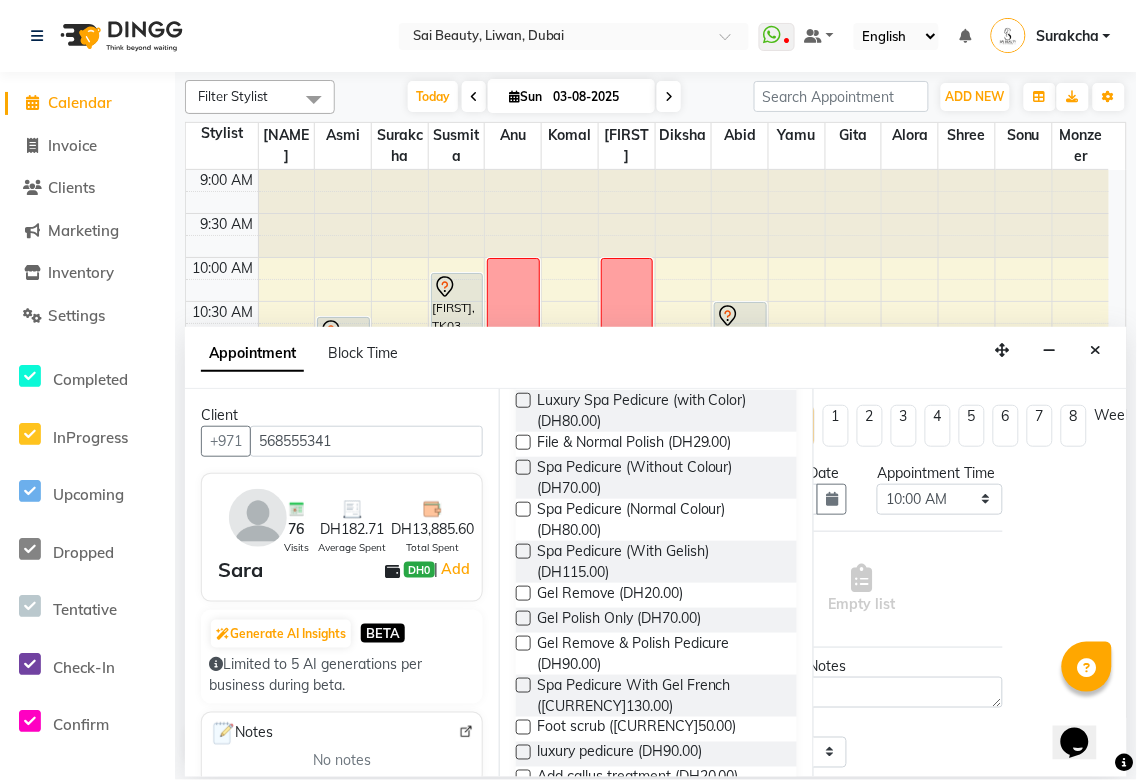 scroll, scrollTop: 440, scrollLeft: 0, axis: vertical 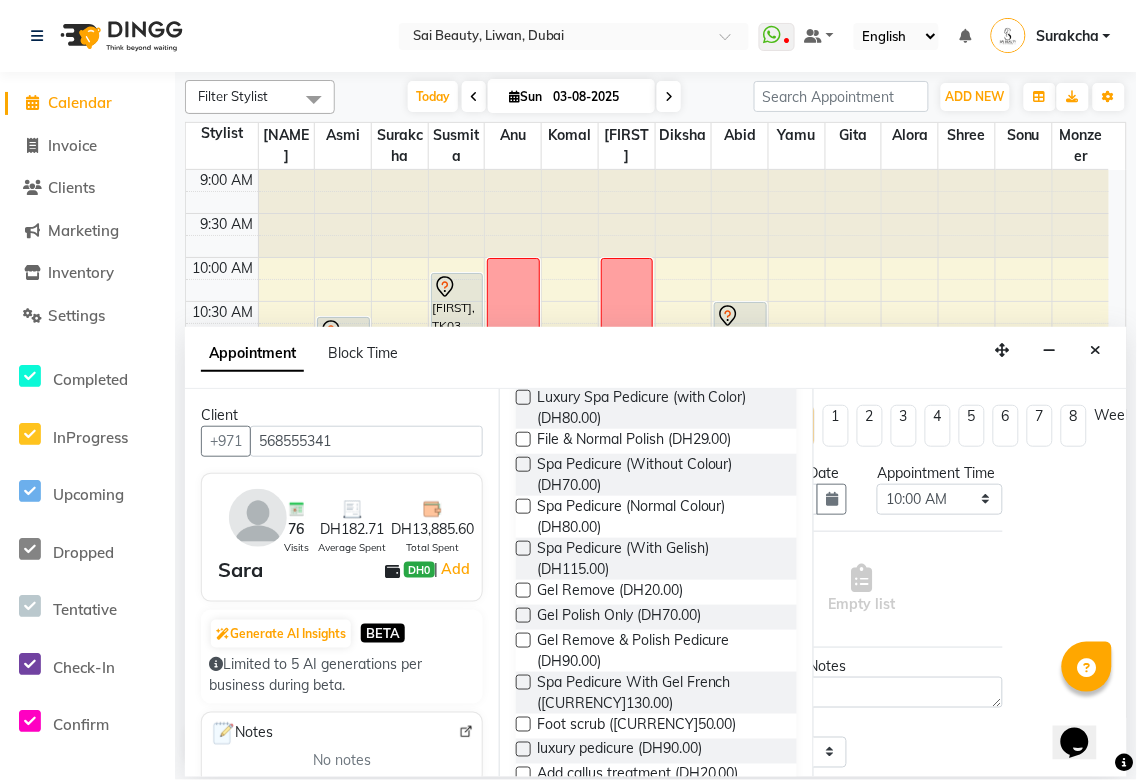 click at bounding box center [523, 640] 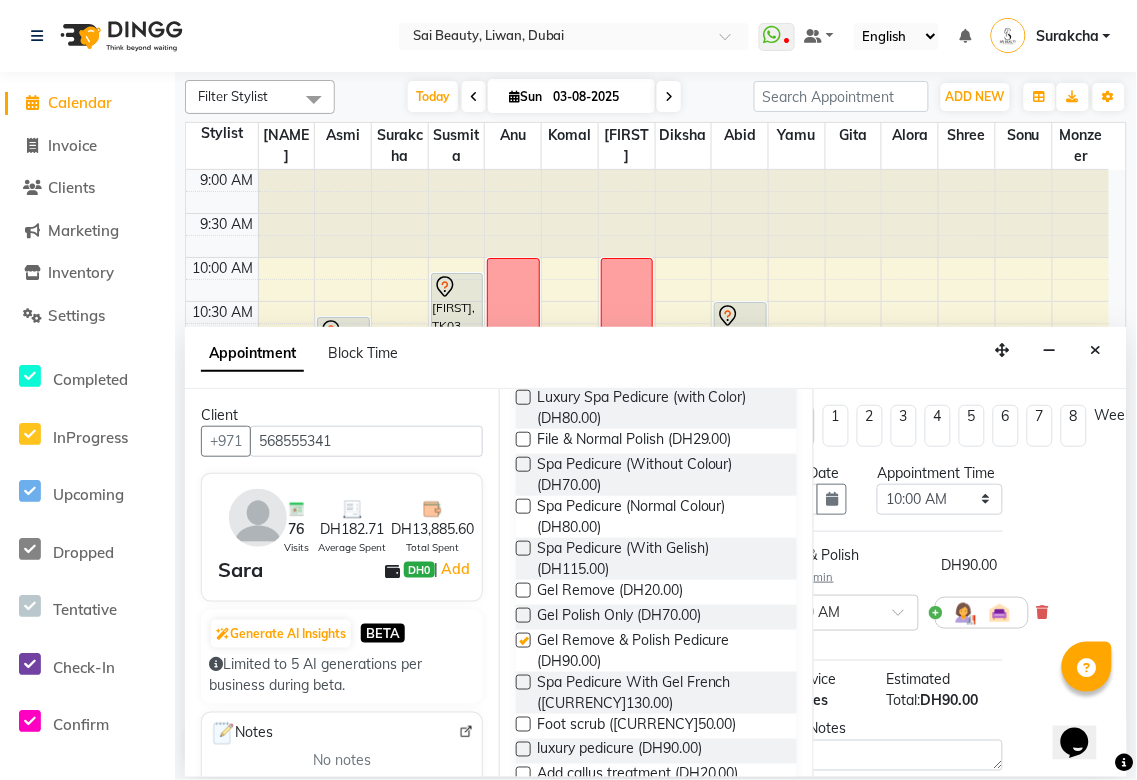 checkbox on "false" 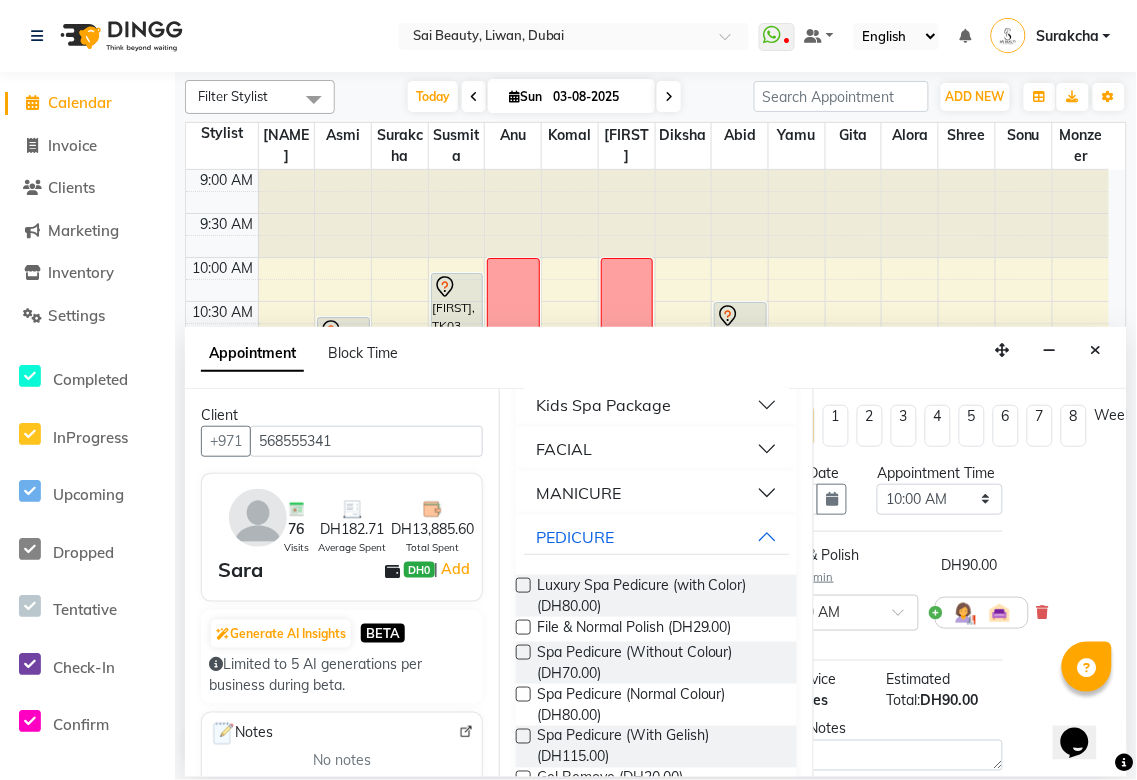 scroll, scrollTop: 0, scrollLeft: 0, axis: both 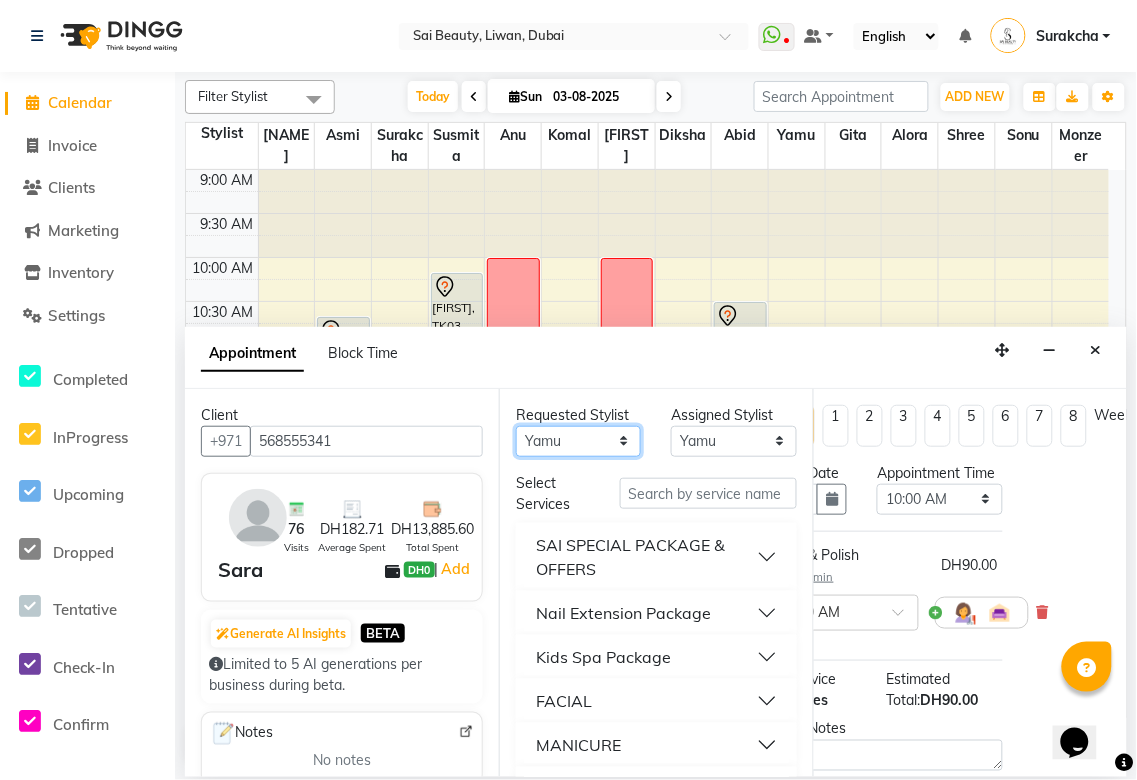click on "Any Abid Alora Anu Asmi Diksha Gita Komal maya Monzeer shree sonu Surakcha Susmita Tannu Yamu" at bounding box center (578, 441) 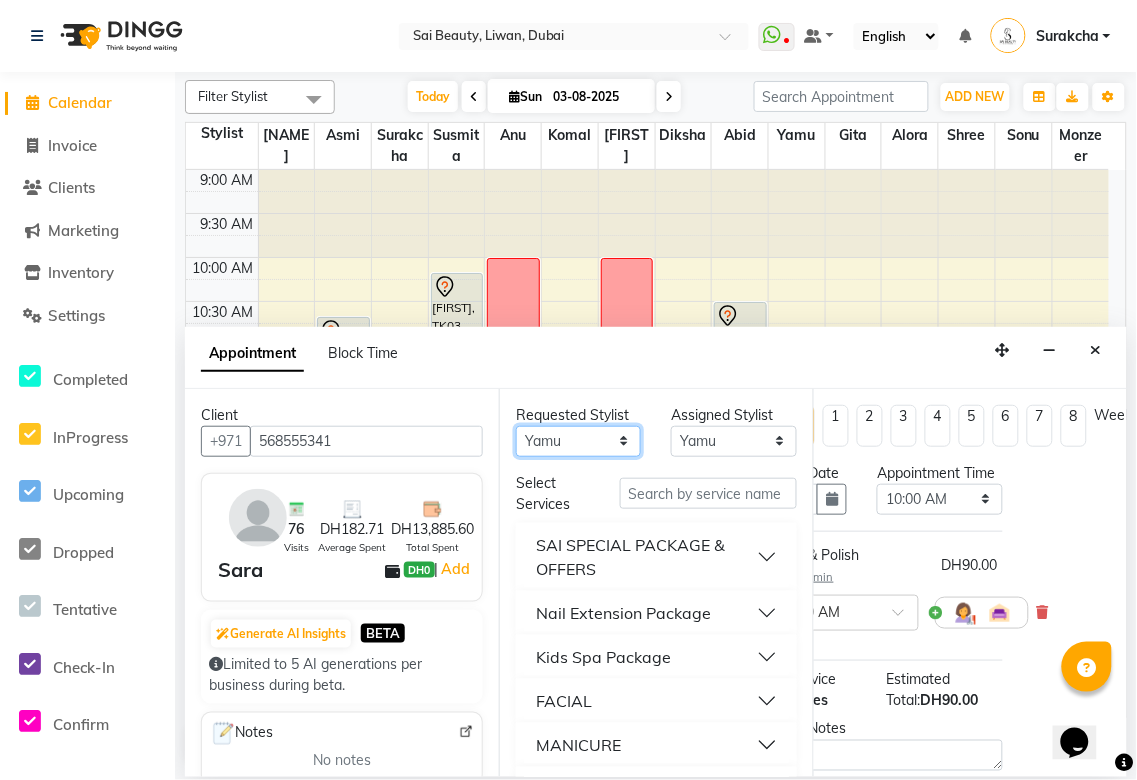 select on "40288" 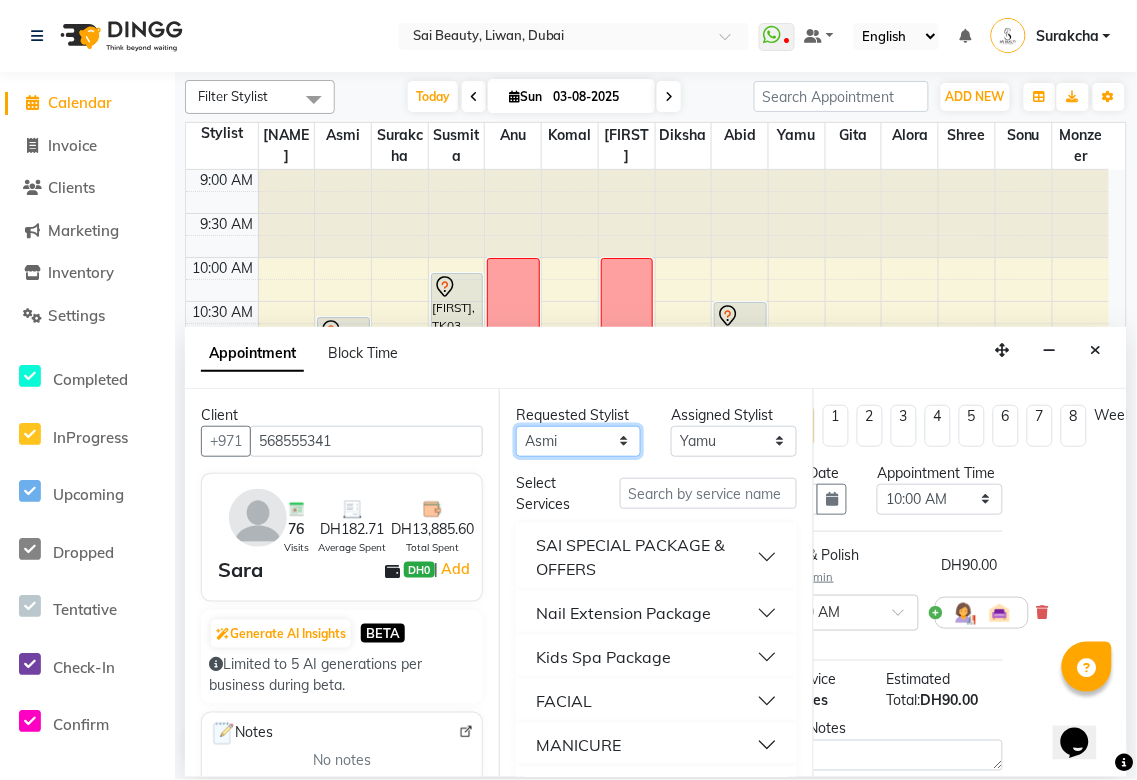 click on "Any Abid Alora Anu Asmi Diksha Gita Komal maya Monzeer shree sonu Surakcha Susmita Tannu Yamu" at bounding box center [578, 441] 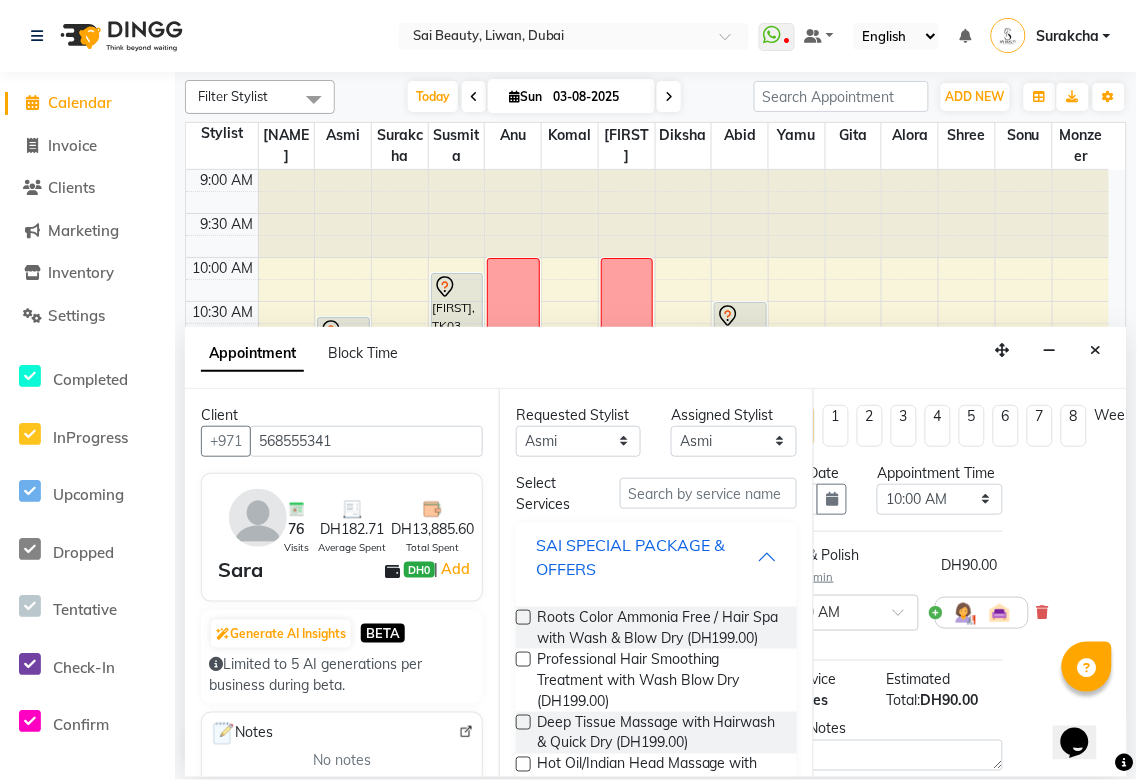 click on "SAI SPECIAL PACKAGE & OFFERS" at bounding box center (646, 557) 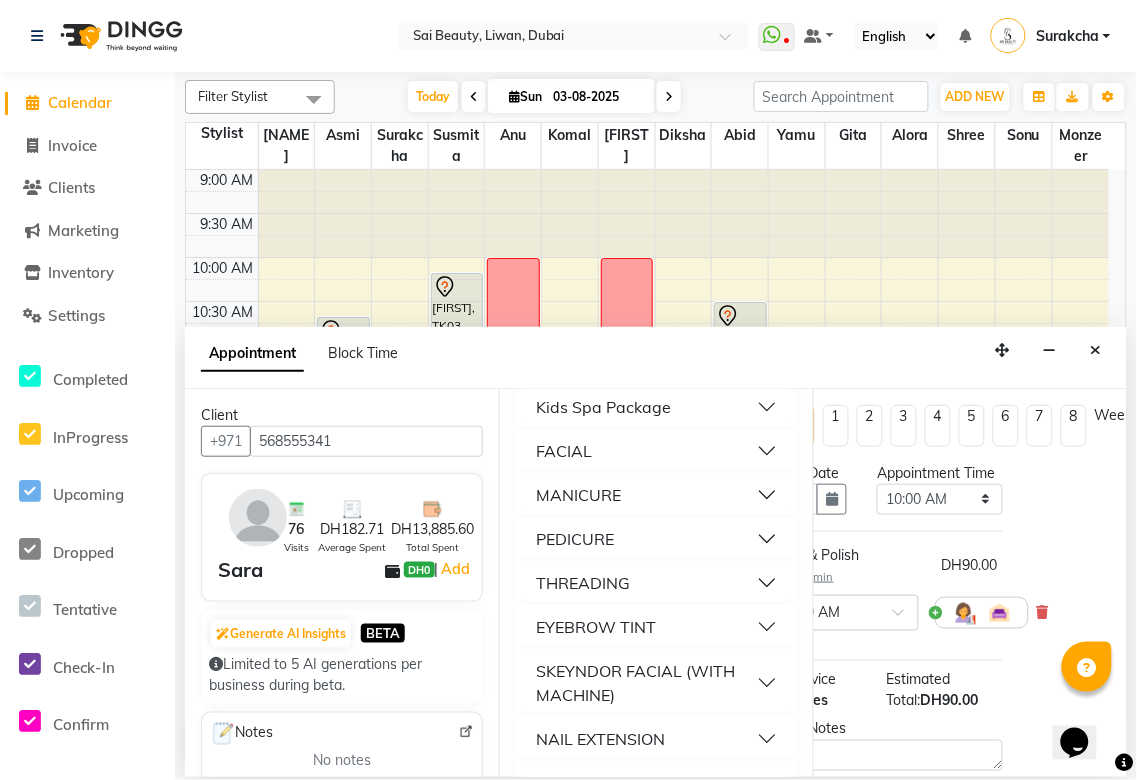 scroll, scrollTop: 251, scrollLeft: 0, axis: vertical 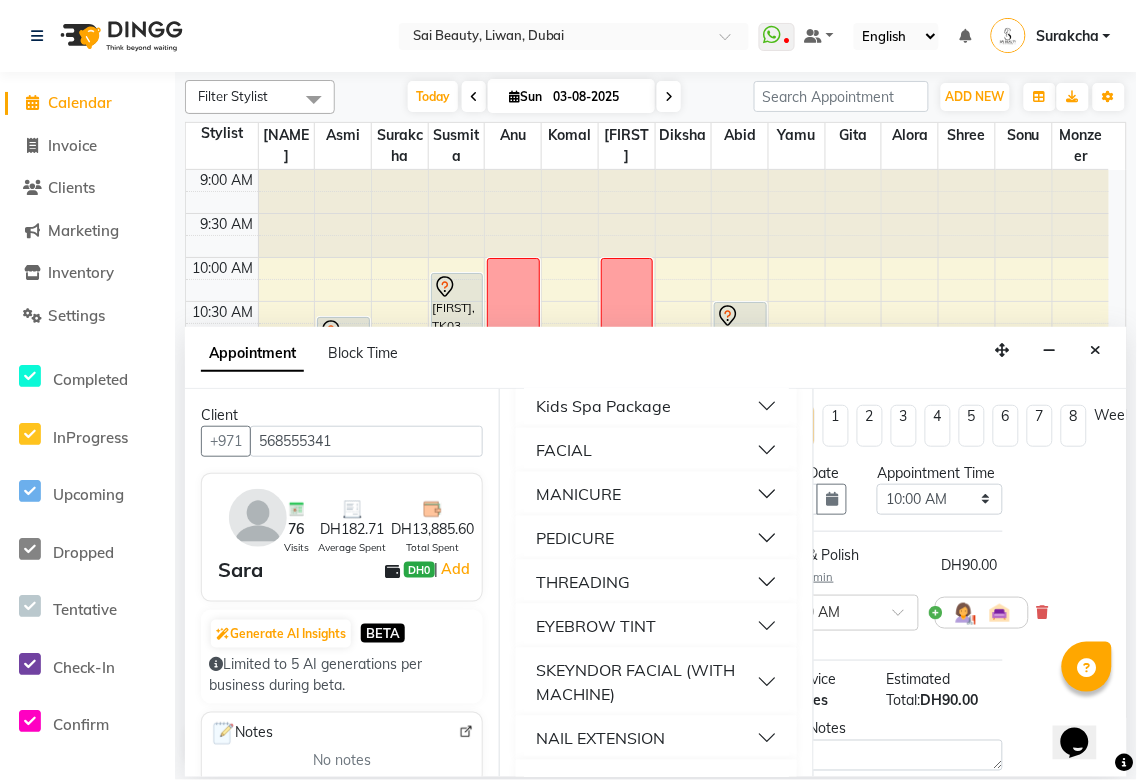 click on "MANICURE" at bounding box center [656, 494] 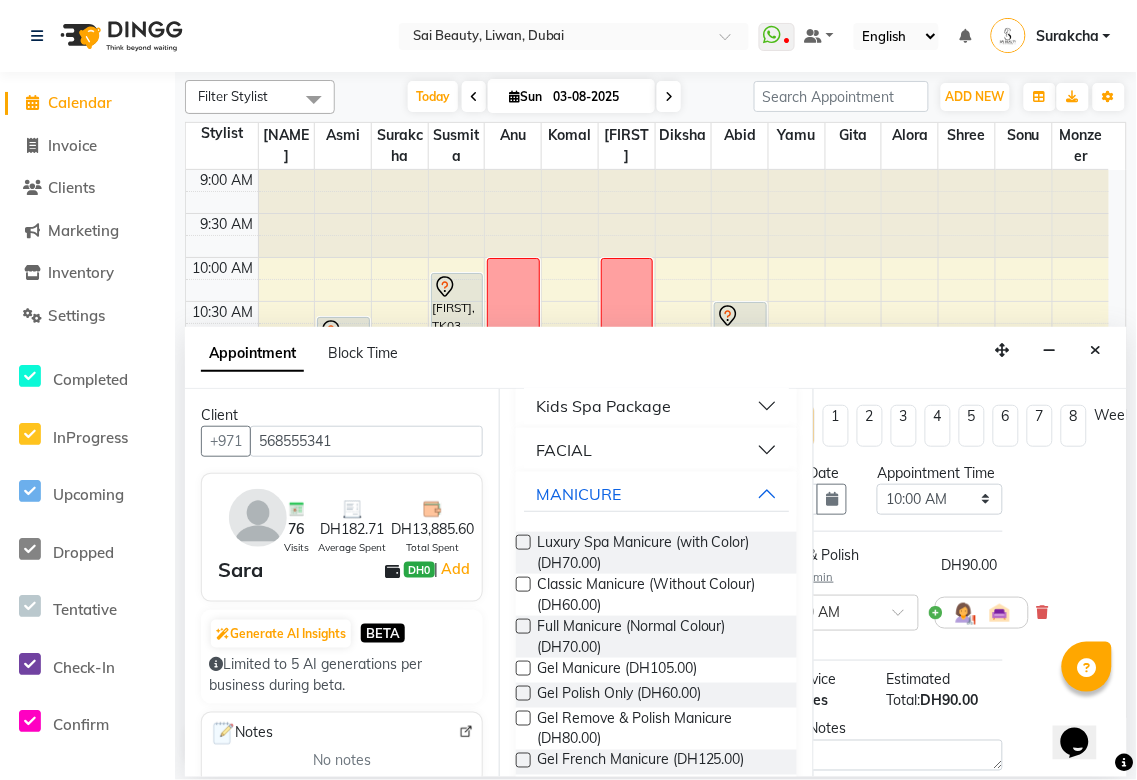 click at bounding box center (523, 718) 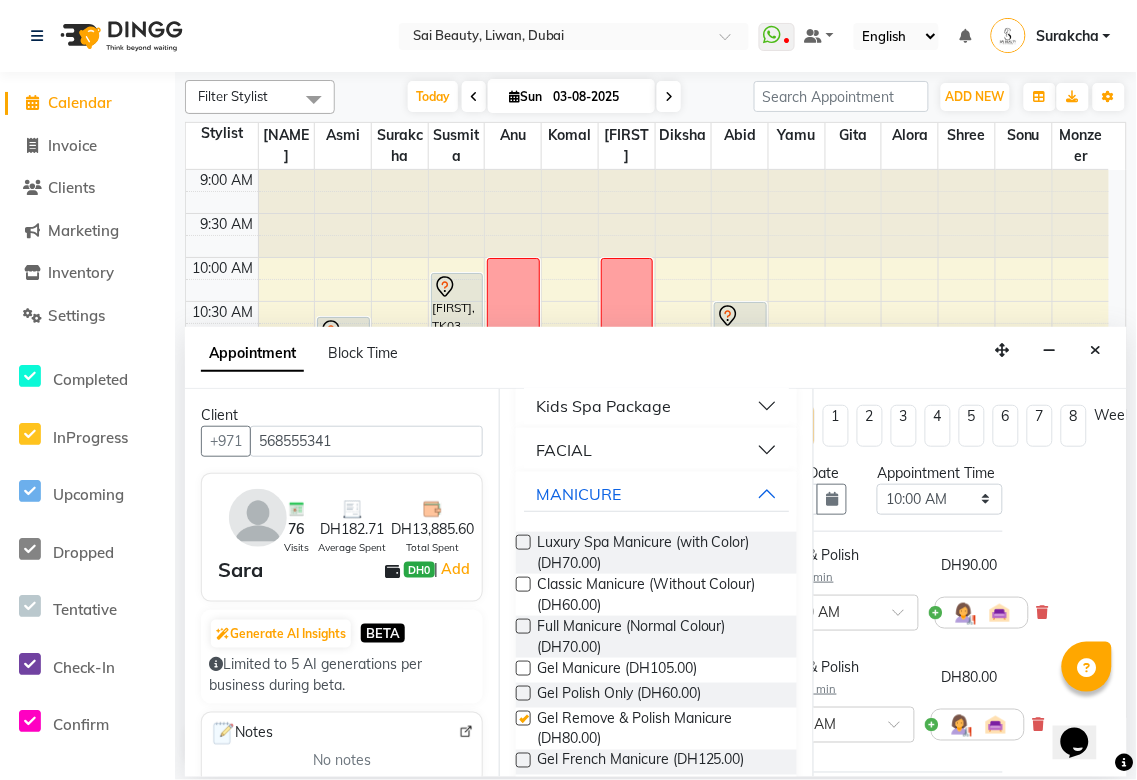 checkbox on "false" 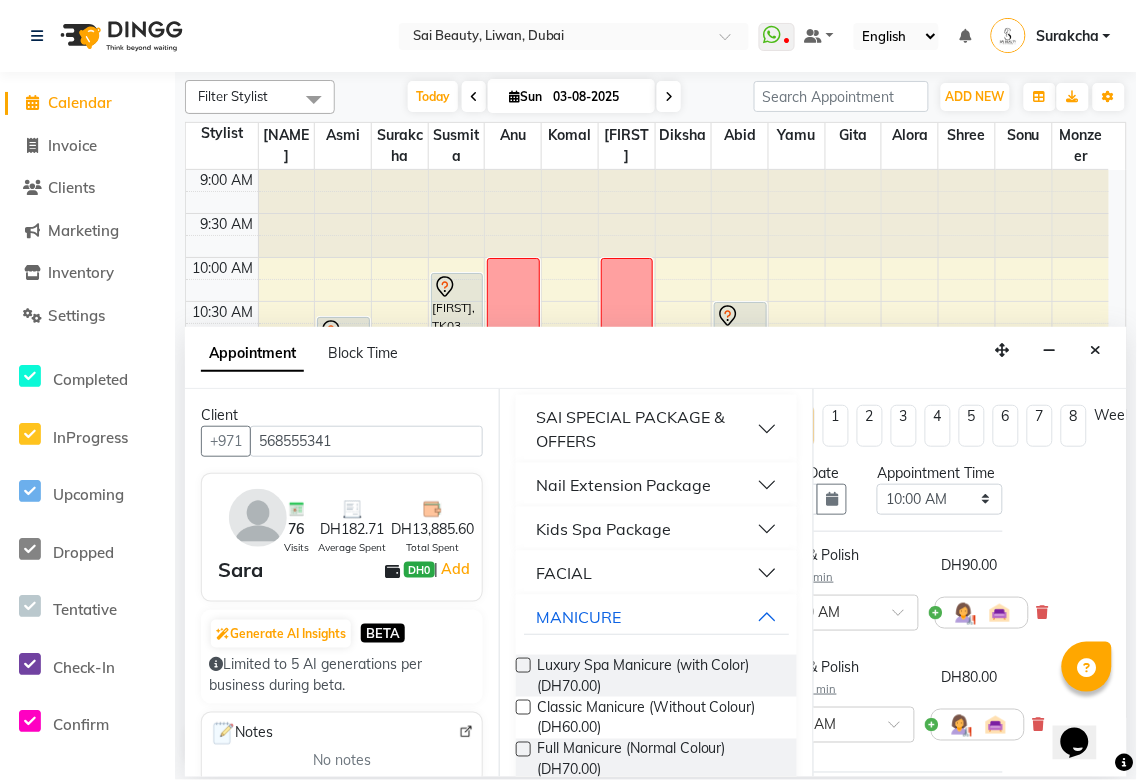 scroll, scrollTop: 0, scrollLeft: 0, axis: both 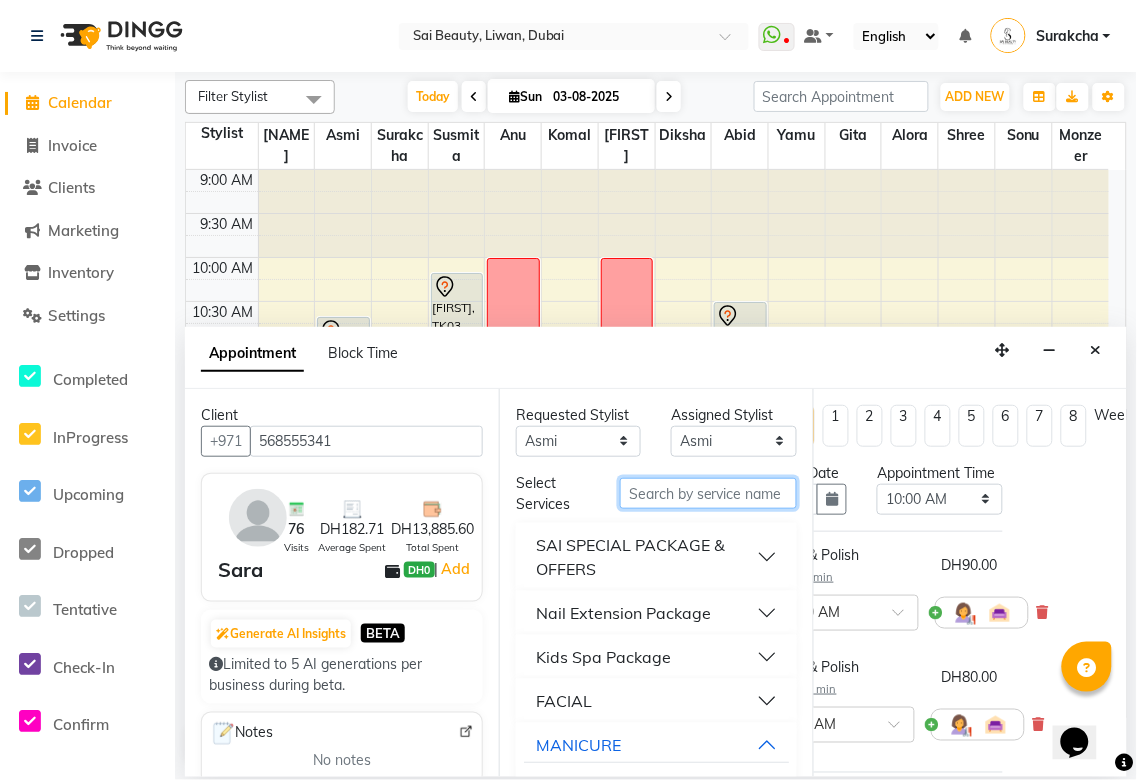 click at bounding box center (708, 493) 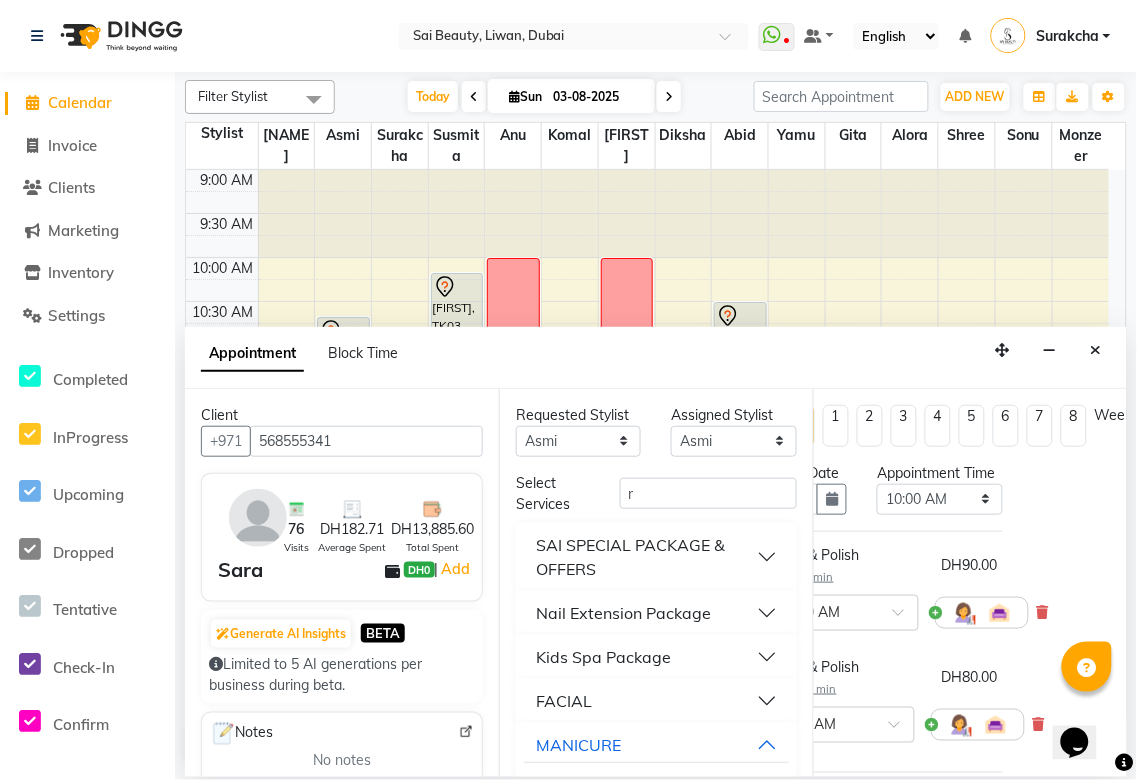click on "[NUMBER] Visits [CURRENCY][PRICE] Average Spent [CURRENCY][PRICE] Total Spent [NAME] [CURRENCY][PRICE] | Add" at bounding box center [342, 537] 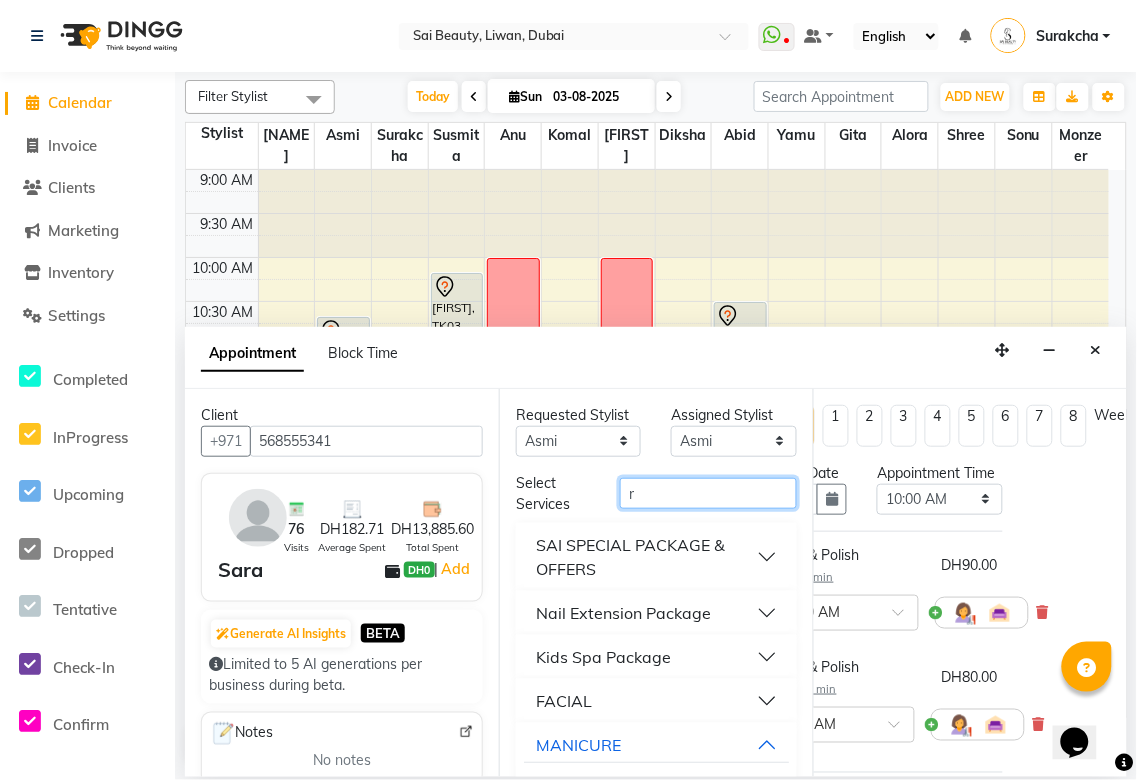 click on "r" at bounding box center (708, 493) 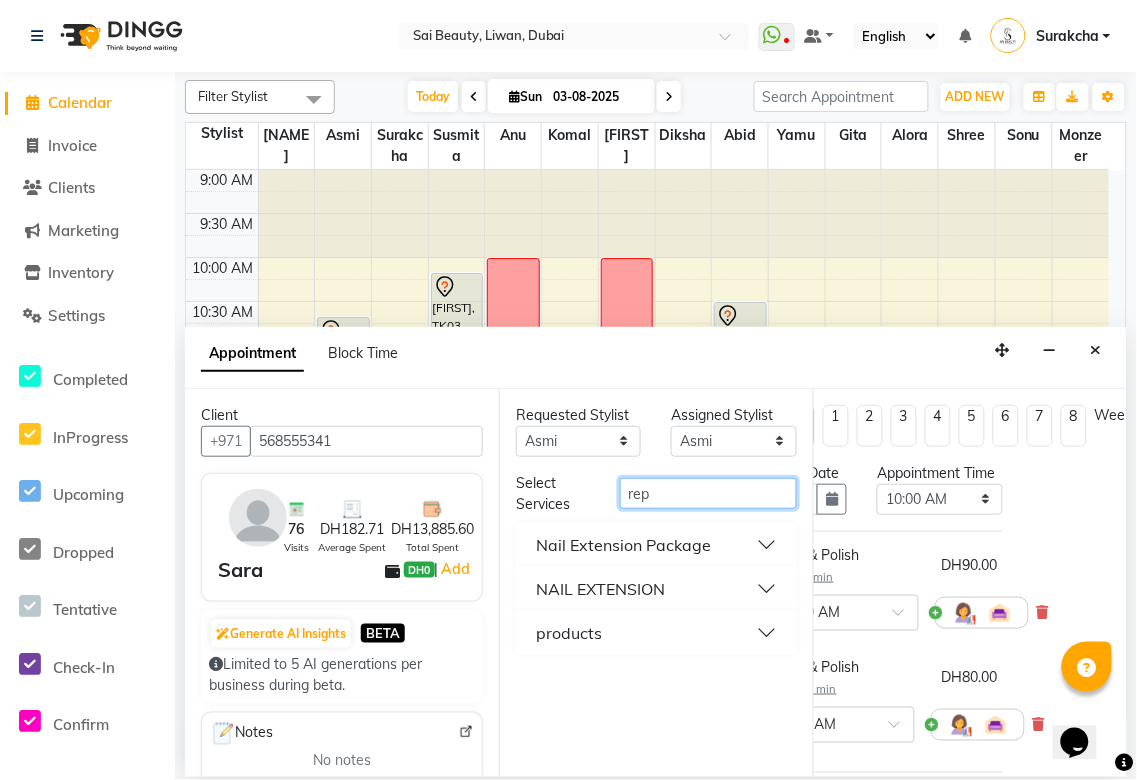 type on "rep" 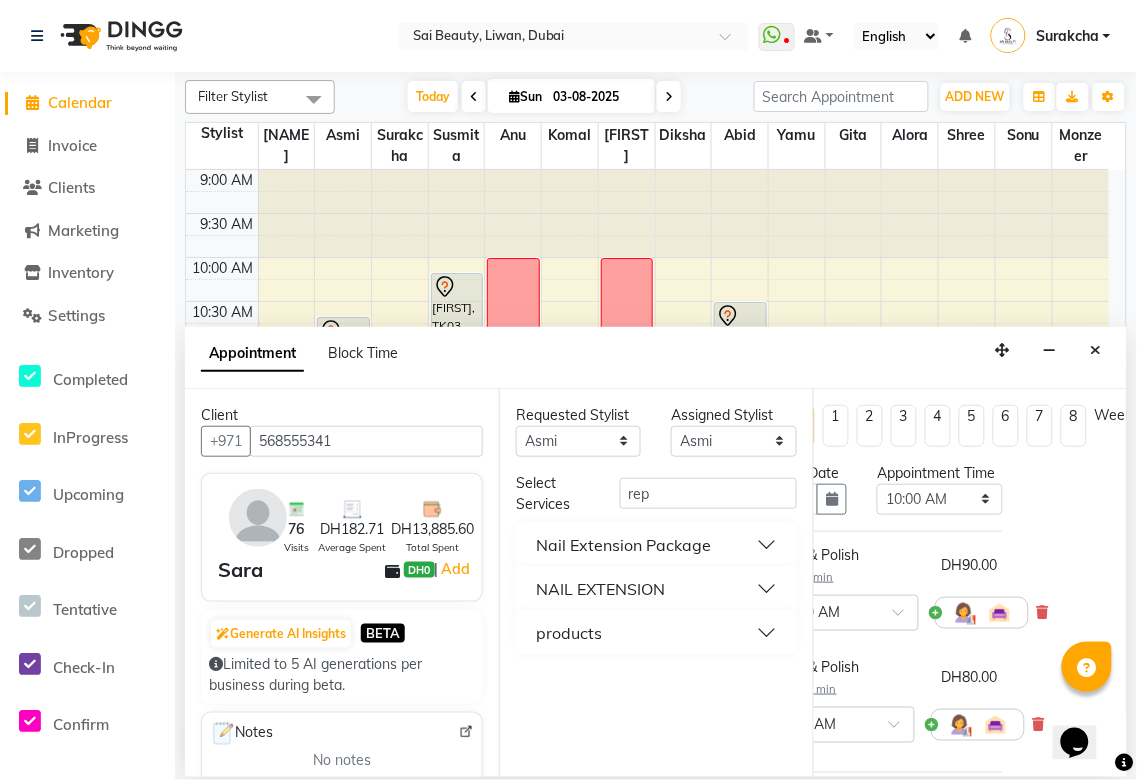 click on "Nail Extension Package" at bounding box center (656, 545) 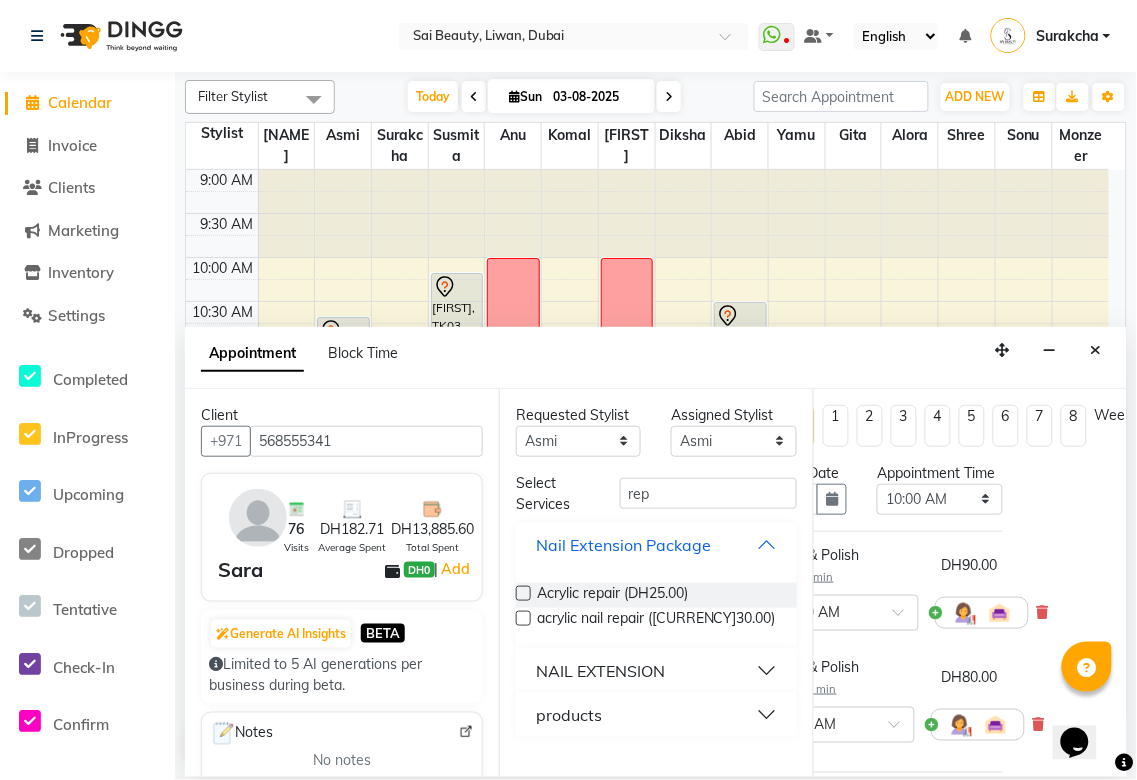 click on "Nail Extension Package" at bounding box center (656, 545) 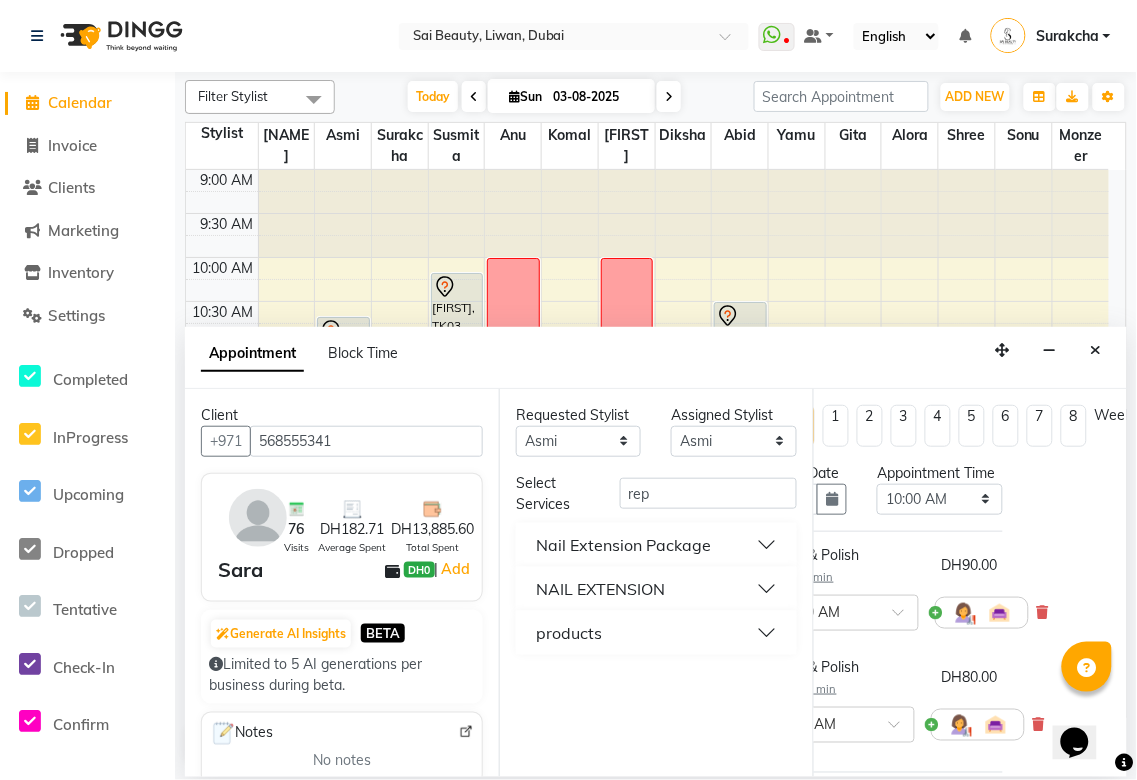 click on "NAIL EXTENSION" at bounding box center (656, 589) 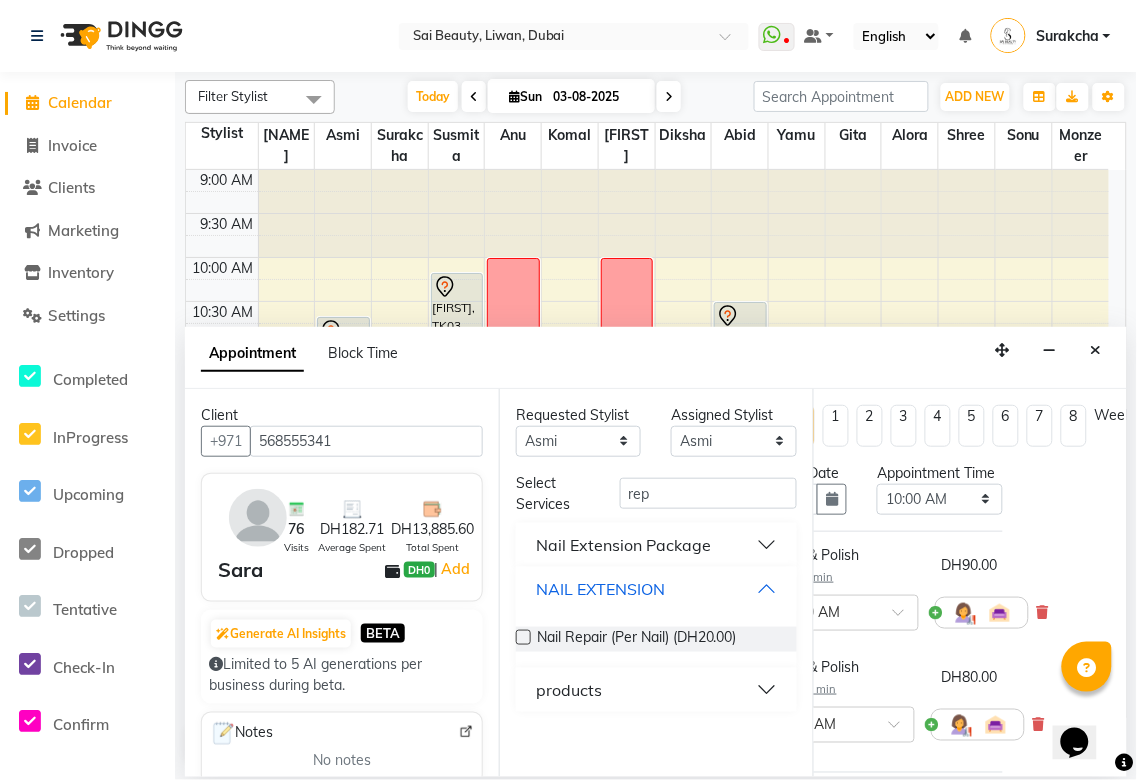 click on "NAIL EXTENSION" at bounding box center (656, 589) 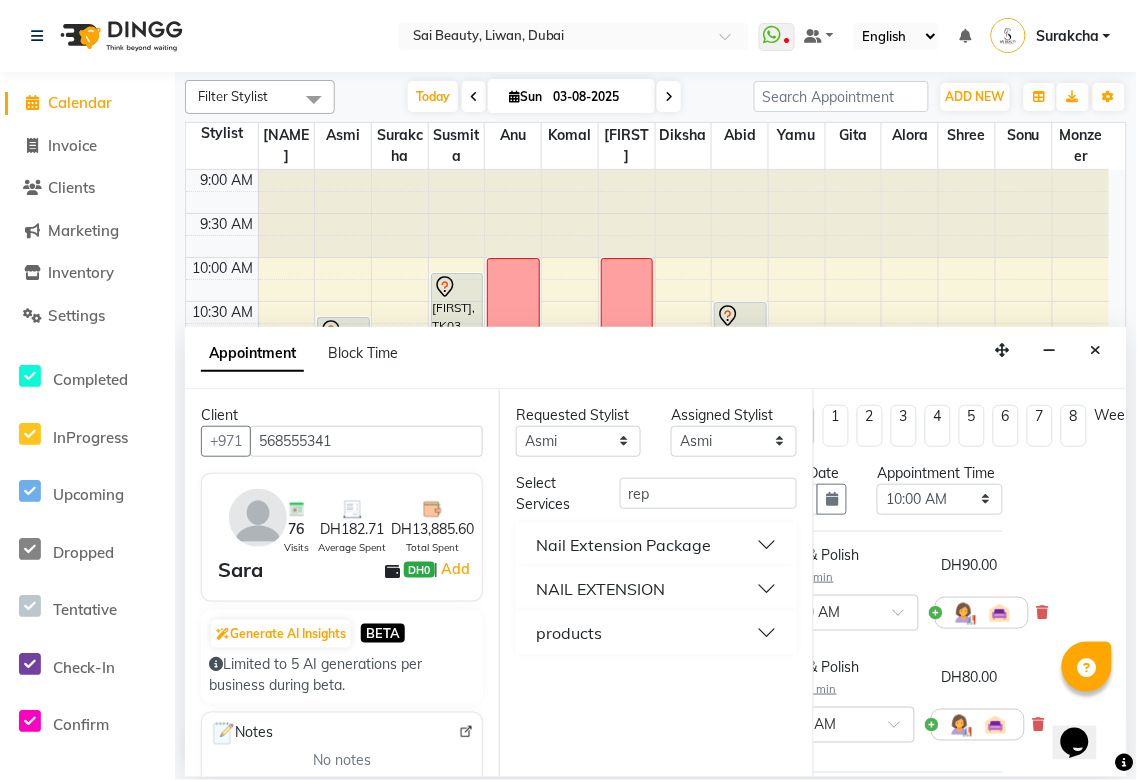 click on "Nail Extension Package" at bounding box center [656, 545] 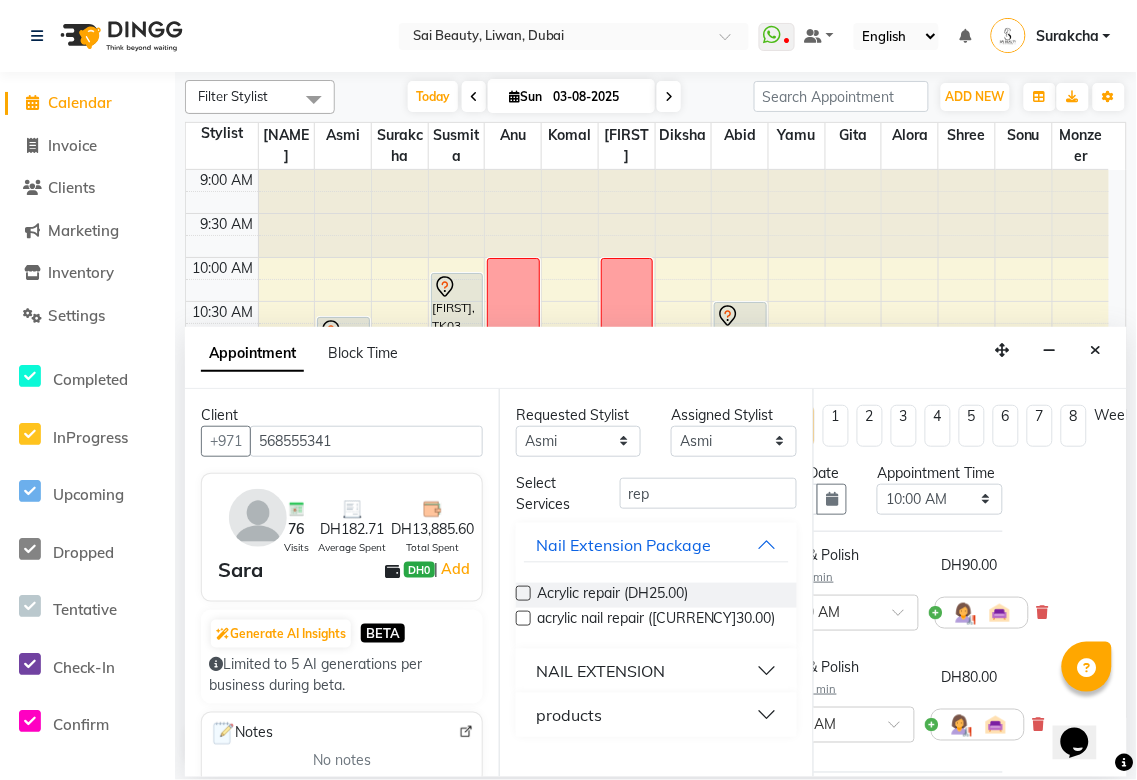click on "NAIL EXTENSION" at bounding box center [656, 671] 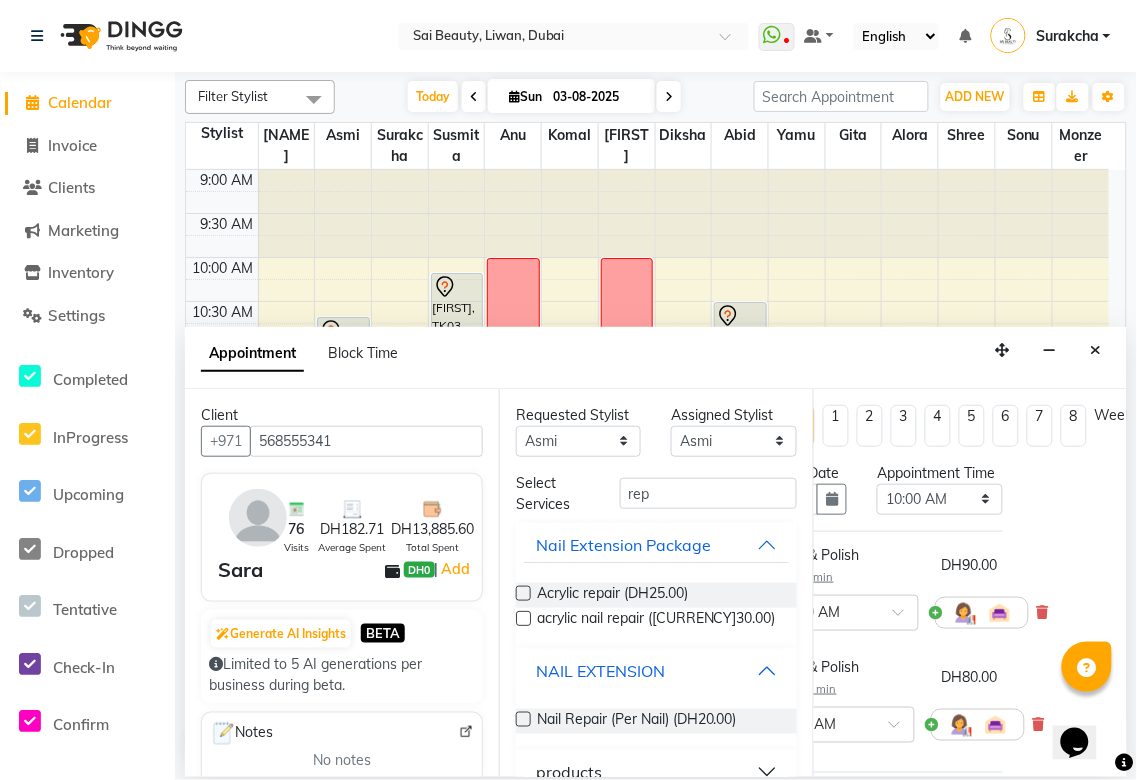 scroll, scrollTop: 33, scrollLeft: 0, axis: vertical 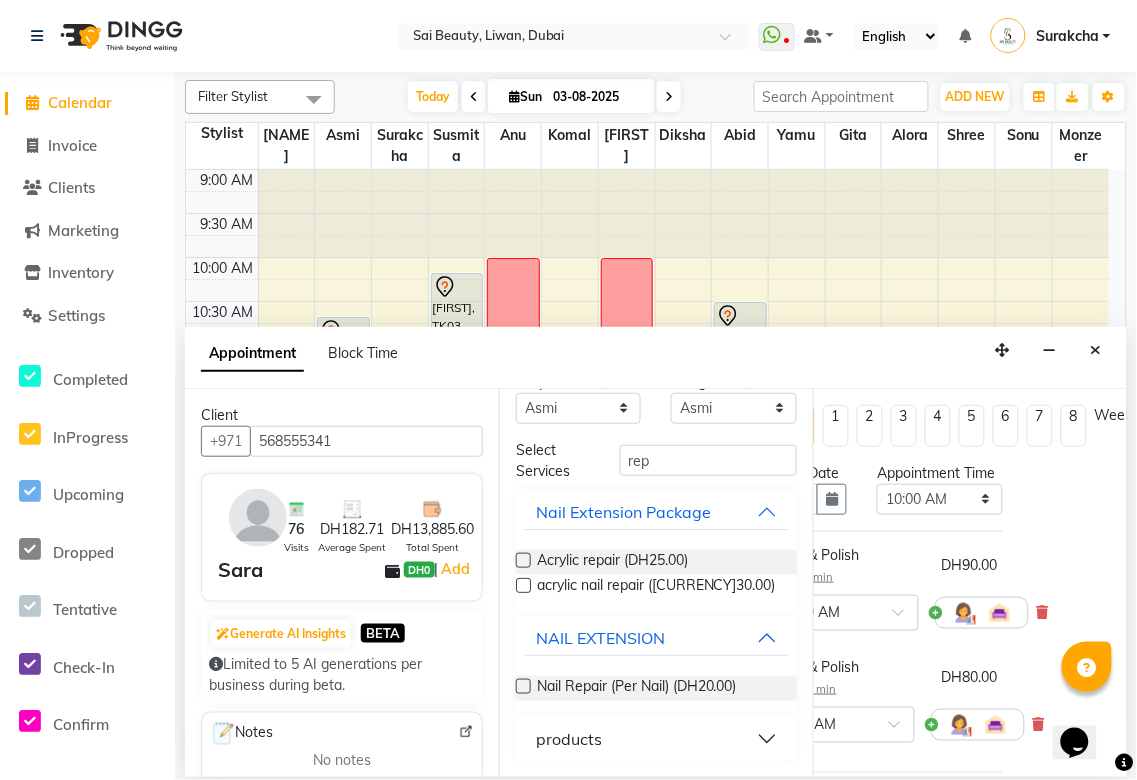 click on "products" at bounding box center (656, 739) 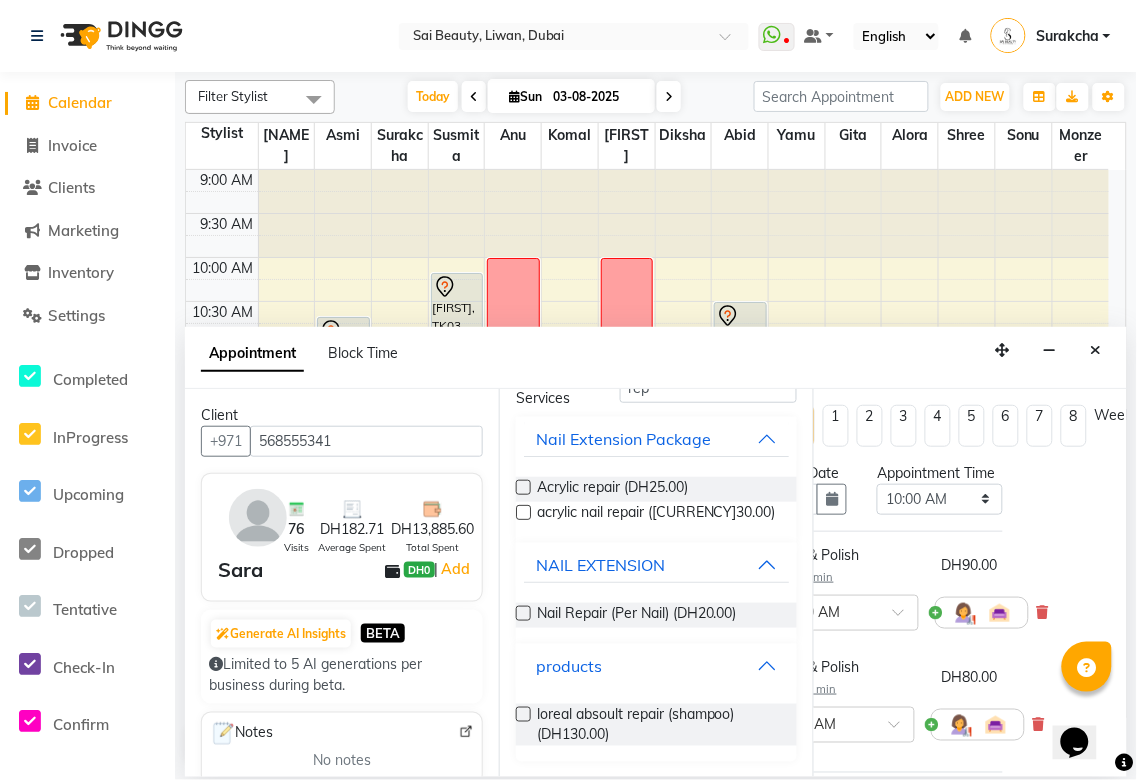 scroll, scrollTop: 105, scrollLeft: 0, axis: vertical 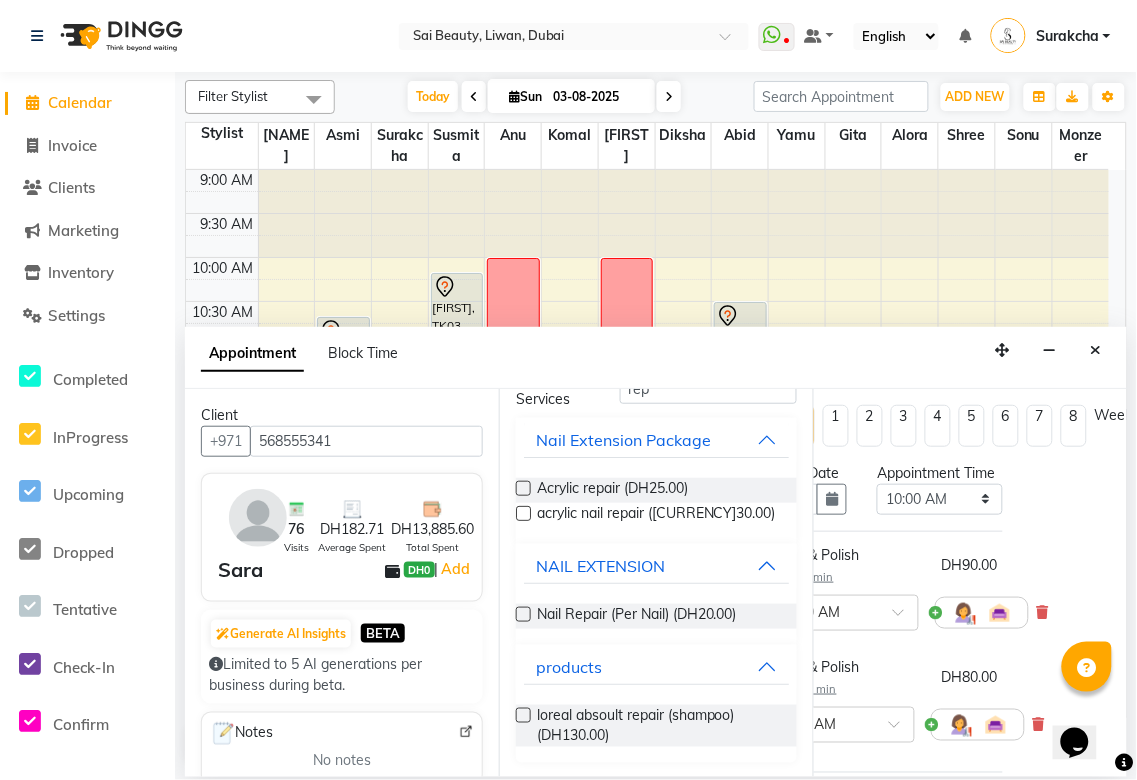 click at bounding box center [523, 614] 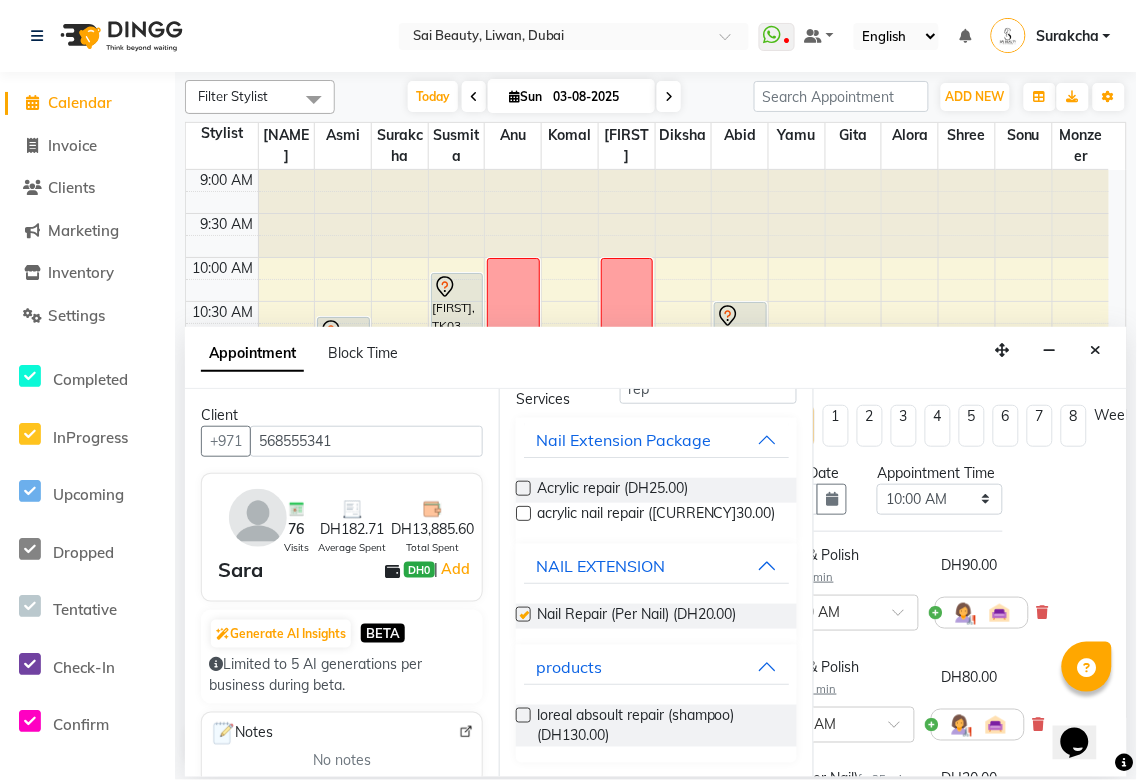checkbox on "false" 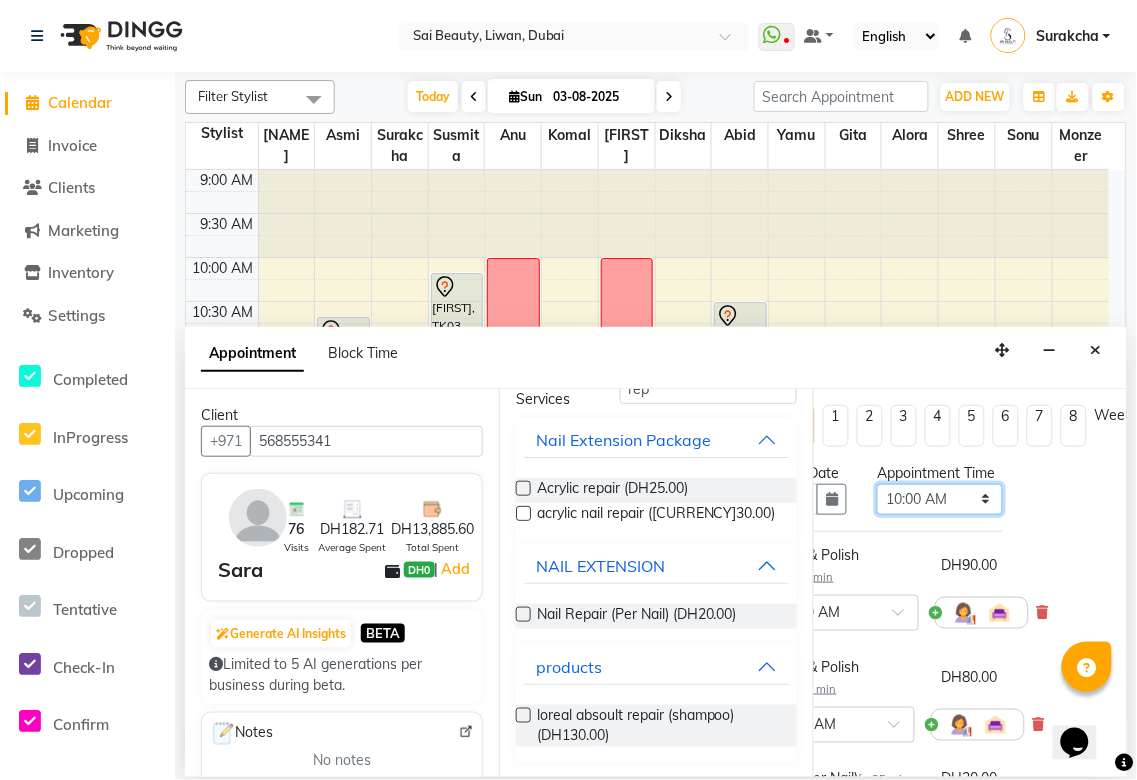 click on "Select 10:00 AM 10:05 AM 10:10 AM 10:15 AM 10:20 AM 10:25 AM 10:30 AM 10:35 AM 10:40 AM 10:45 AM 10:50 AM 10:55 AM 11:00 AM 11:05 AM 11:10 AM 11:15 AM 11:20 AM 11:25 AM 11:30 AM 11:35 AM 11:40 AM 11:45 AM 11:50 AM 11:55 AM 12:00 PM 12:05 PM 12:10 PM 12:15 PM 12:20 PM 12:25 PM 12:30 PM 12:35 PM 12:40 PM 12:45 PM 12:50 PM 12:55 PM 01:00 PM 01:05 PM 01:10 PM 01:15 PM 01:20 PM 01:25 PM 01:30 PM 01:35 PM 01:40 PM 01:45 PM 01:50 PM 01:55 PM 02:00 PM 02:05 PM 02:10 PM 02:15 PM 02:20 PM 02:25 PM 02:30 PM 02:35 PM 02:40 PM 02:45 PM 02:50 PM 02:55 PM 03:00 PM 03:05 PM 03:10 PM 03:15 PM 03:20 PM 03:25 PM 03:30 PM 03:35 PM 03:40 PM 03:45 PM 03:50 PM 03:55 PM 04:00 PM 04:05 PM 04:10 PM 04:15 PM 04:20 PM 04:25 PM 04:30 PM 04:35 PM 04:40 PM 04:45 PM 04:50 PM 04:55 PM 05:00 PM 05:05 PM 05:10 PM 05:15 PM 05:20 PM 05:25 PM 05:30 PM 05:35 PM 05:40 PM 05:45 PM 05:50 PM 05:55 PM 06:00 PM 06:05 PM 06:10 PM 06:15 PM 06:20 PM 06:25 PM 06:30 PM 06:35 PM 06:40 PM 06:45 PM 06:50 PM 06:55 PM 07:00 PM 07:05 PM 07:10 PM 07:15 PM 07:20 PM" at bounding box center [939, 499] 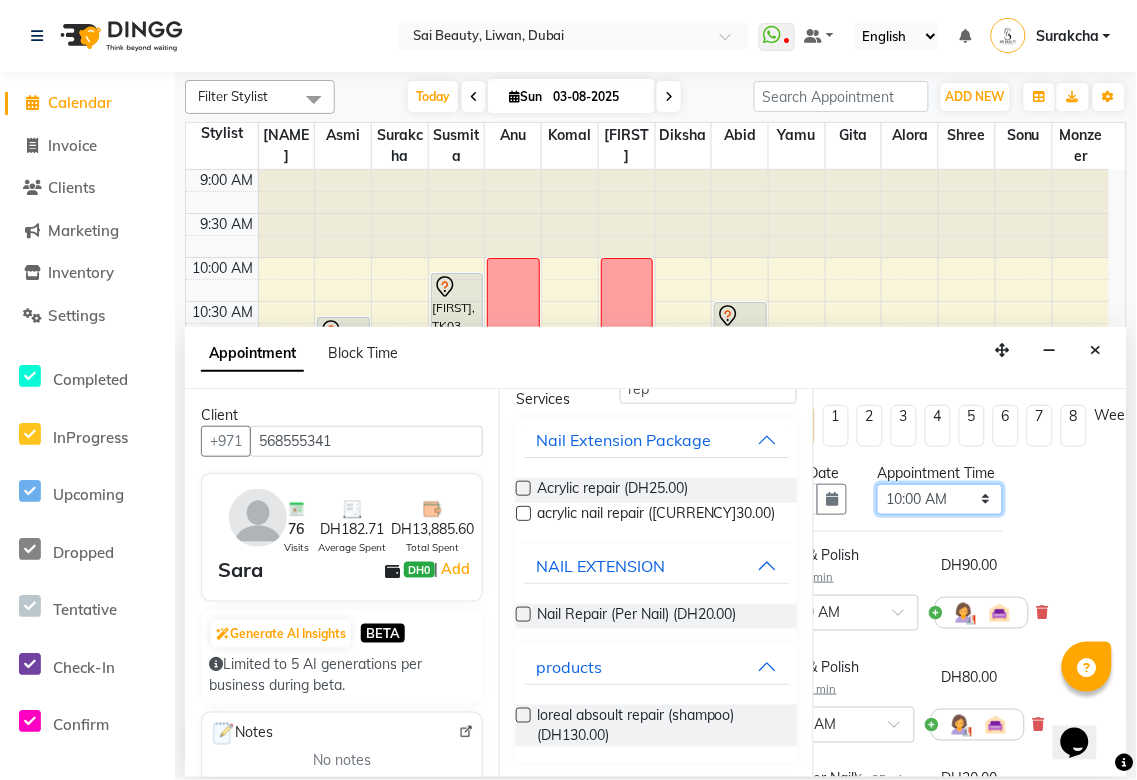 select on "630" 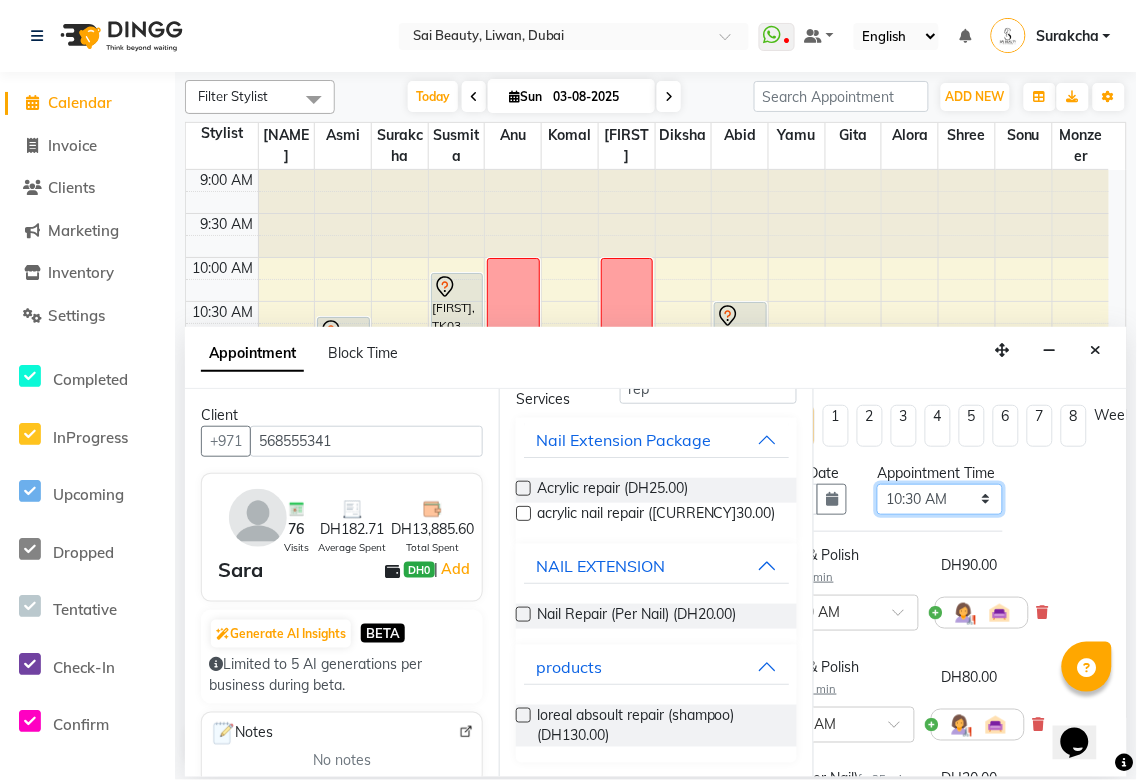 click on "Select 10:00 AM 10:05 AM 10:10 AM 10:15 AM 10:20 AM 10:25 AM 10:30 AM 10:35 AM 10:40 AM 10:45 AM 10:50 AM 10:55 AM 11:00 AM 11:05 AM 11:10 AM 11:15 AM 11:20 AM 11:25 AM 11:30 AM 11:35 AM 11:40 AM 11:45 AM 11:50 AM 11:55 AM 12:00 PM 12:05 PM 12:10 PM 12:15 PM 12:20 PM 12:25 PM 12:30 PM 12:35 PM 12:40 PM 12:45 PM 12:50 PM 12:55 PM 01:00 PM 01:05 PM 01:10 PM 01:15 PM 01:20 PM 01:25 PM 01:30 PM 01:35 PM 01:40 PM 01:45 PM 01:50 PM 01:55 PM 02:00 PM 02:05 PM 02:10 PM 02:15 PM 02:20 PM 02:25 PM 02:30 PM 02:35 PM 02:40 PM 02:45 PM 02:50 PM 02:55 PM 03:00 PM 03:05 PM 03:10 PM 03:15 PM 03:20 PM 03:25 PM 03:30 PM 03:35 PM 03:40 PM 03:45 PM 03:50 PM 03:55 PM 04:00 PM 04:05 PM 04:10 PM 04:15 PM 04:20 PM 04:25 PM 04:30 PM 04:35 PM 04:40 PM 04:45 PM 04:50 PM 04:55 PM 05:00 PM 05:05 PM 05:10 PM 05:15 PM 05:20 PM 05:25 PM 05:30 PM 05:35 PM 05:40 PM 05:45 PM 05:50 PM 05:55 PM 06:00 PM 06:05 PM 06:10 PM 06:15 PM 06:20 PM 06:25 PM 06:30 PM 06:35 PM 06:40 PM 06:45 PM 06:50 PM 06:55 PM 07:00 PM 07:05 PM 07:10 PM 07:15 PM 07:20 PM" at bounding box center (939, 499) 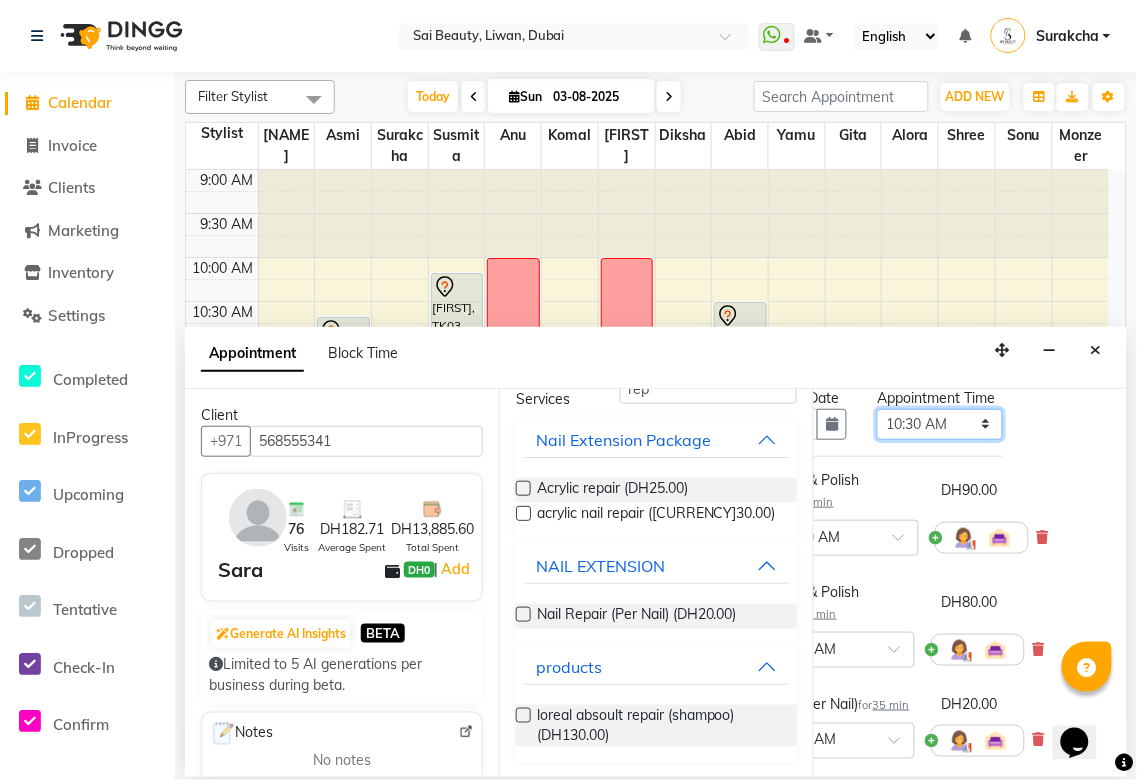 scroll, scrollTop: 501, scrollLeft: 108, axis: both 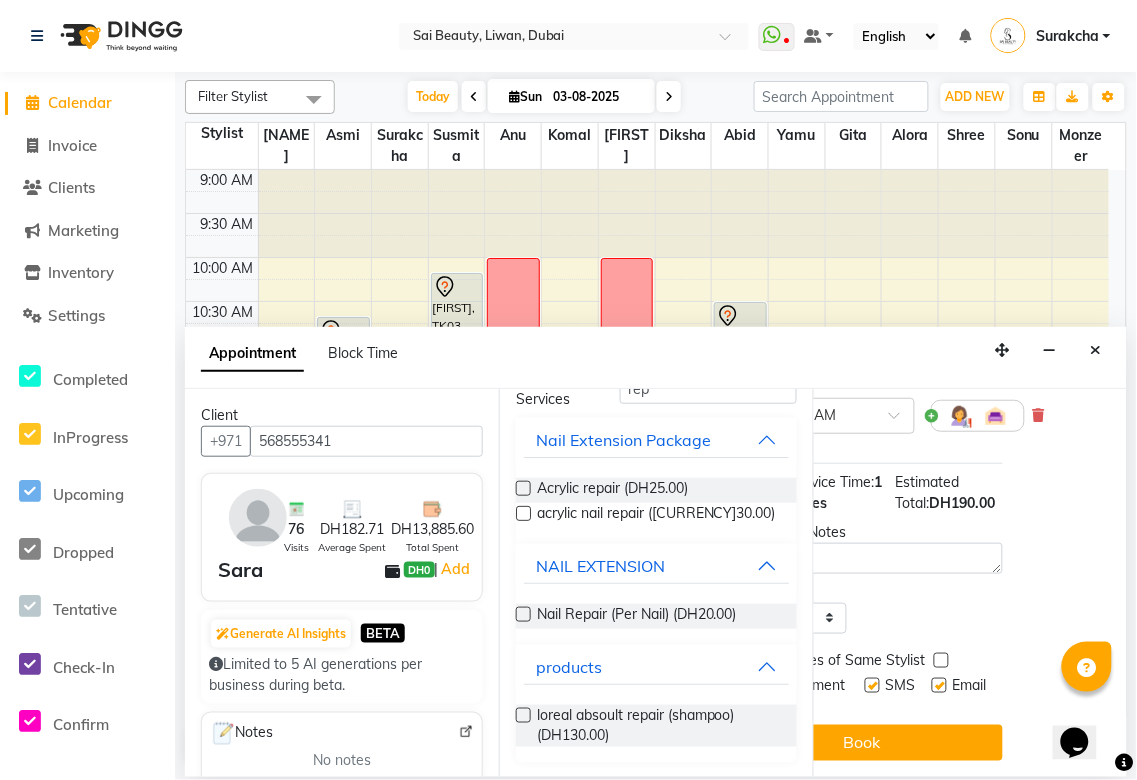 click at bounding box center [941, 660] 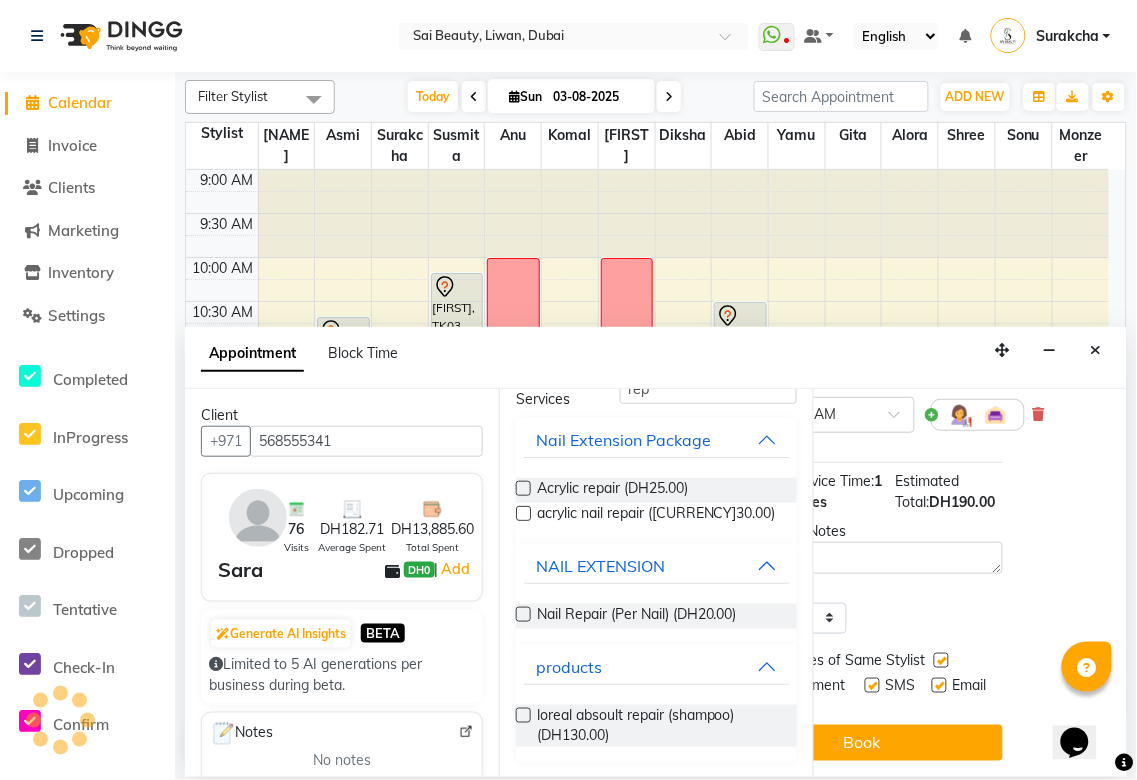 scroll, scrollTop: 502, scrollLeft: 108, axis: both 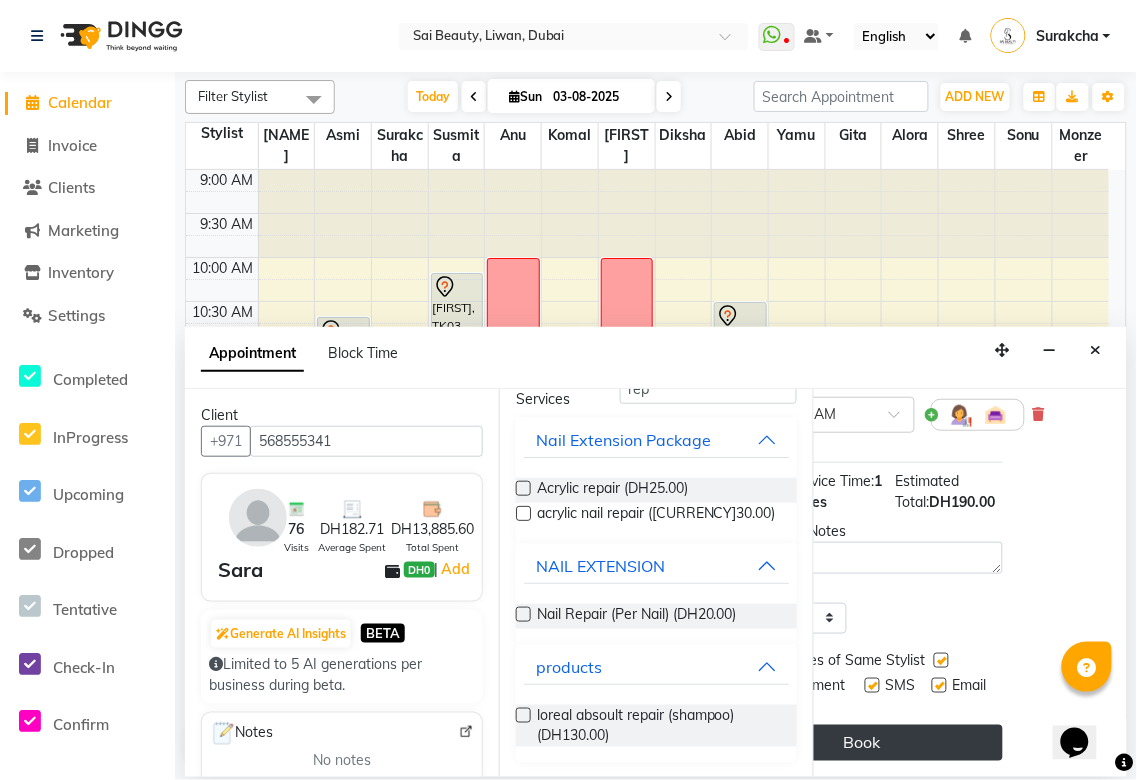 click on "Book" at bounding box center (862, 743) 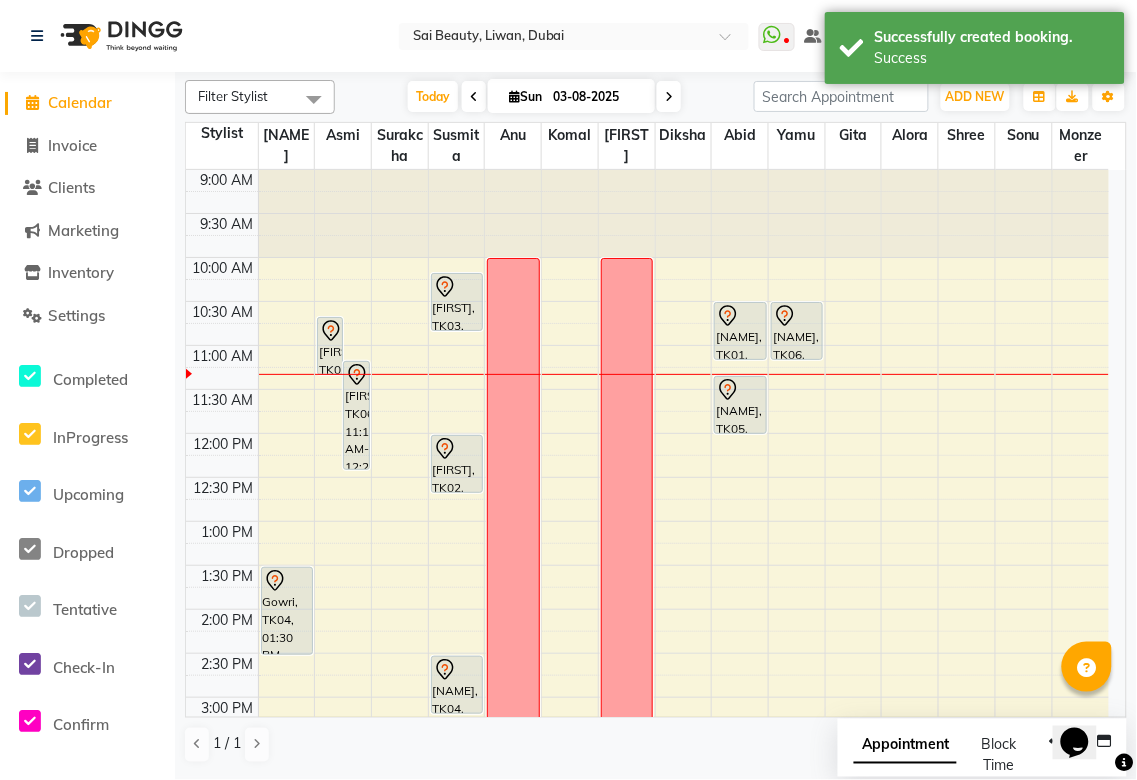 click on "Appointment" at bounding box center [905, 746] 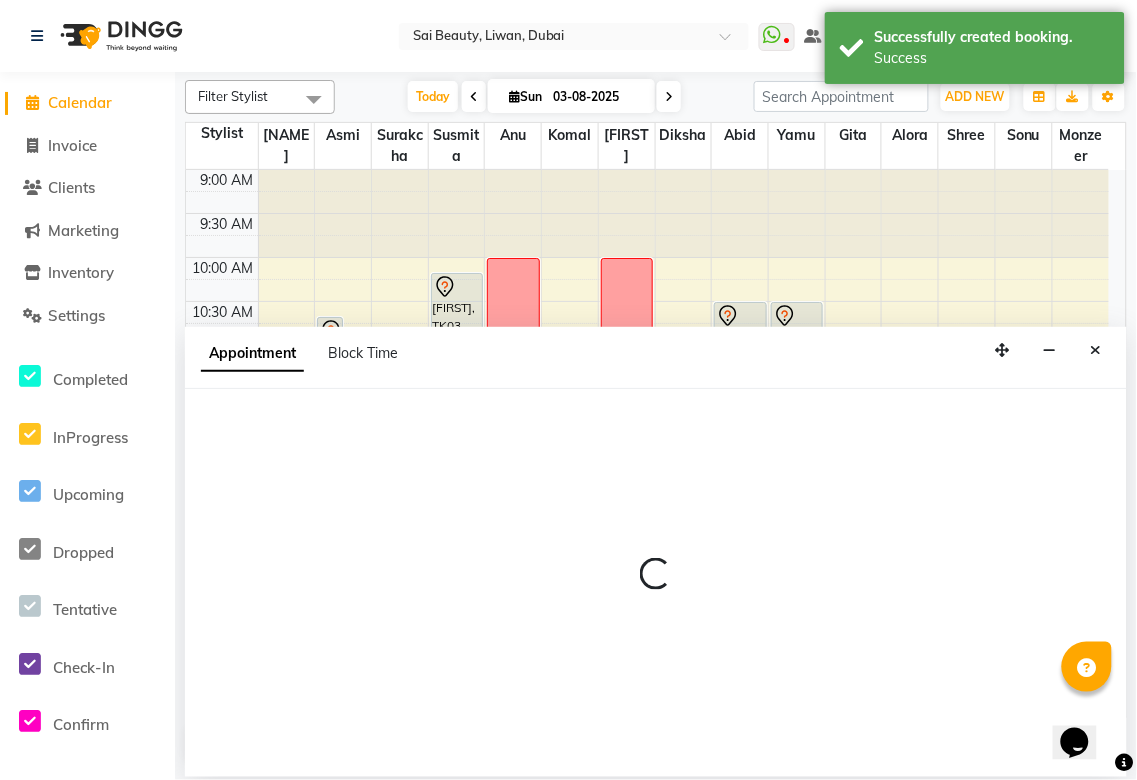 select on "tentative" 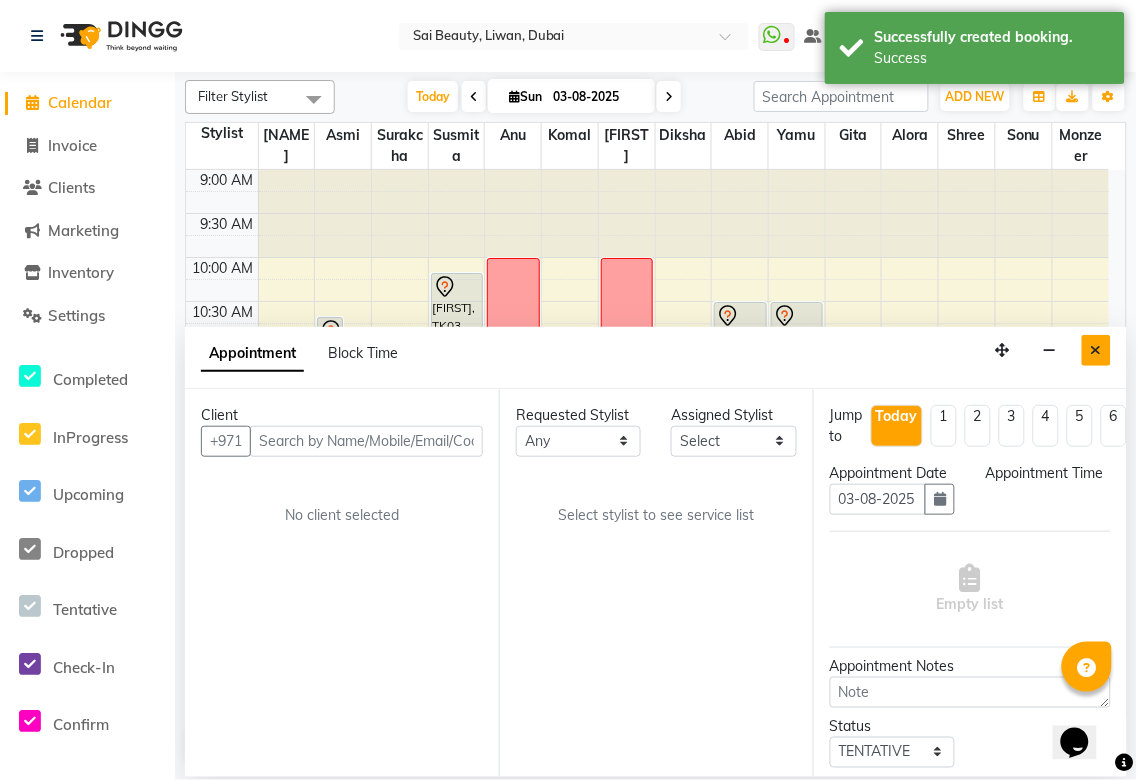 click at bounding box center (1096, 350) 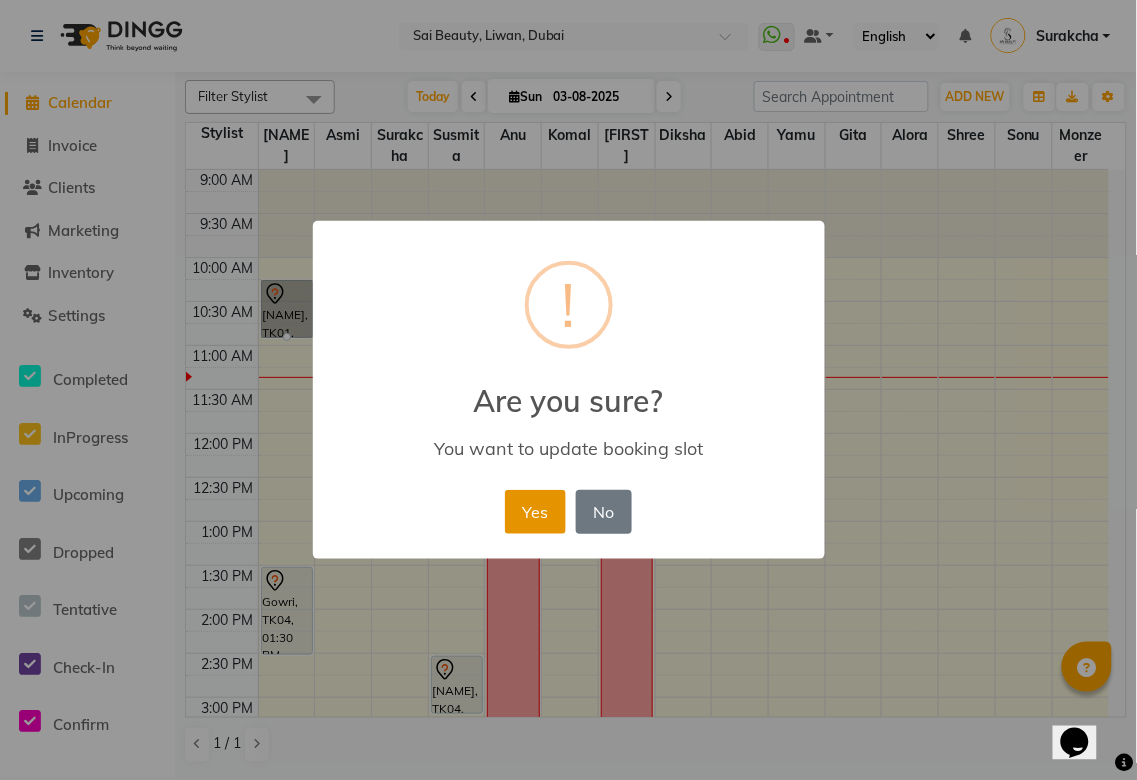 click on "Yes" at bounding box center (535, 512) 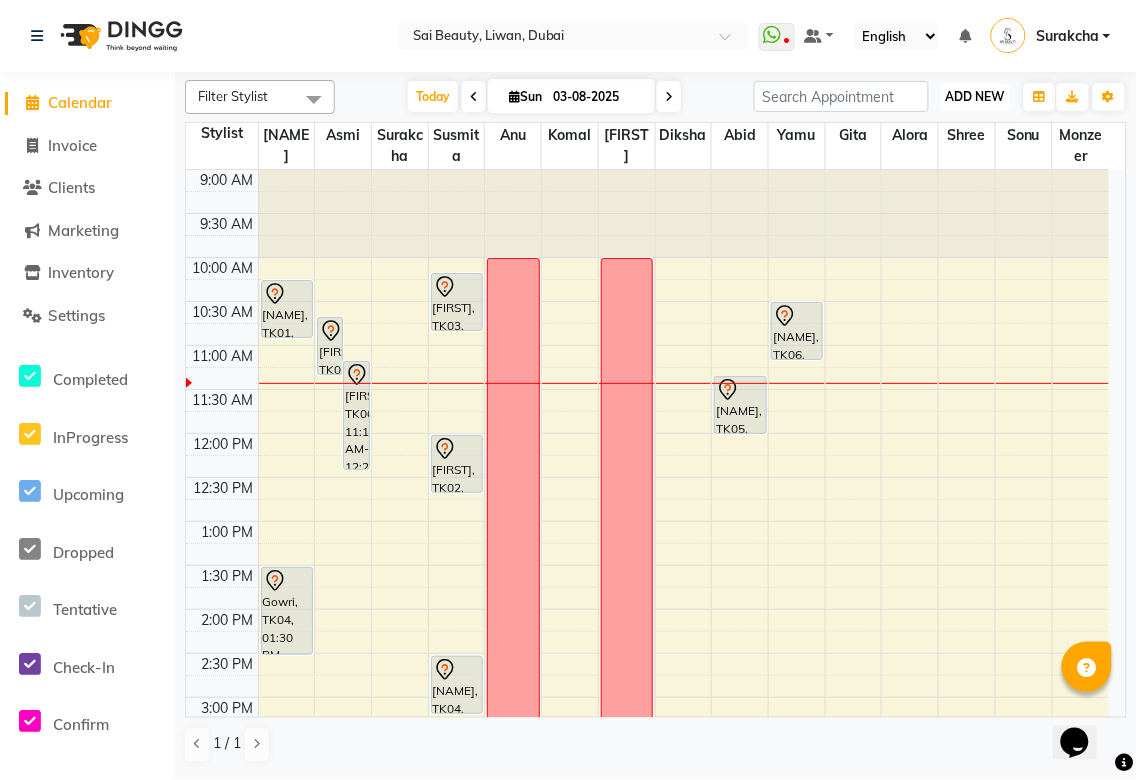 click on "ADD NEW" at bounding box center (975, 96) 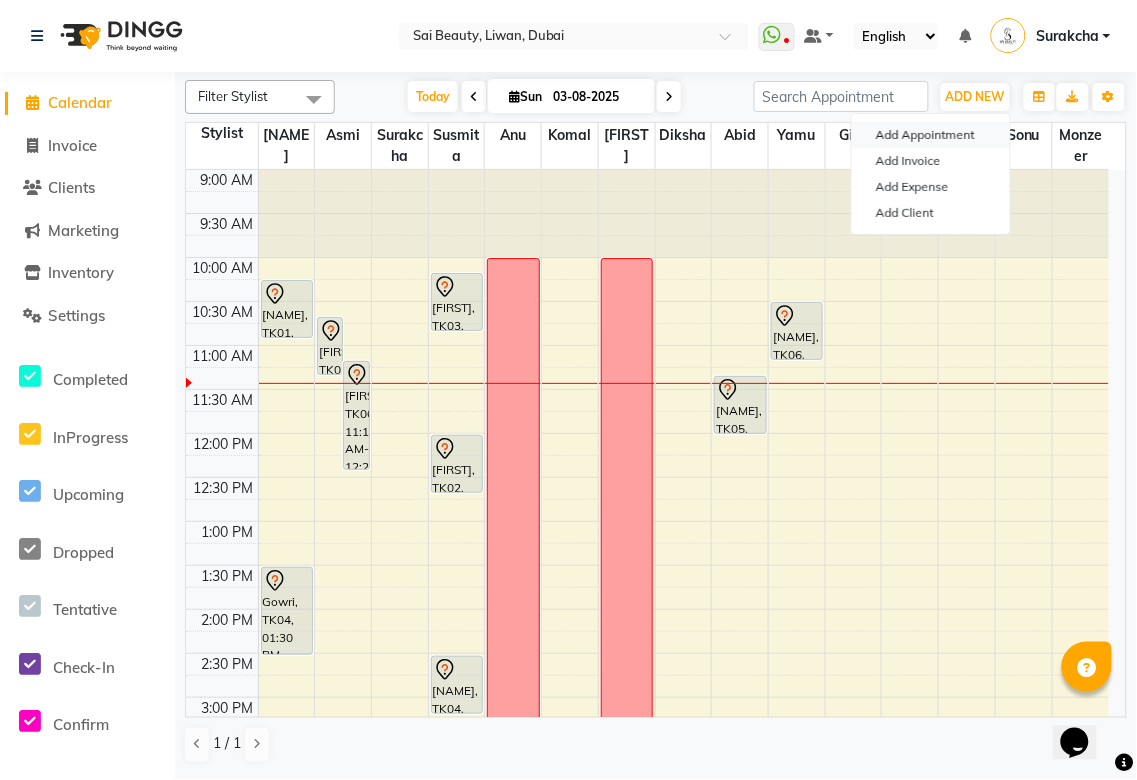 click on "Add Appointment" at bounding box center (931, 135) 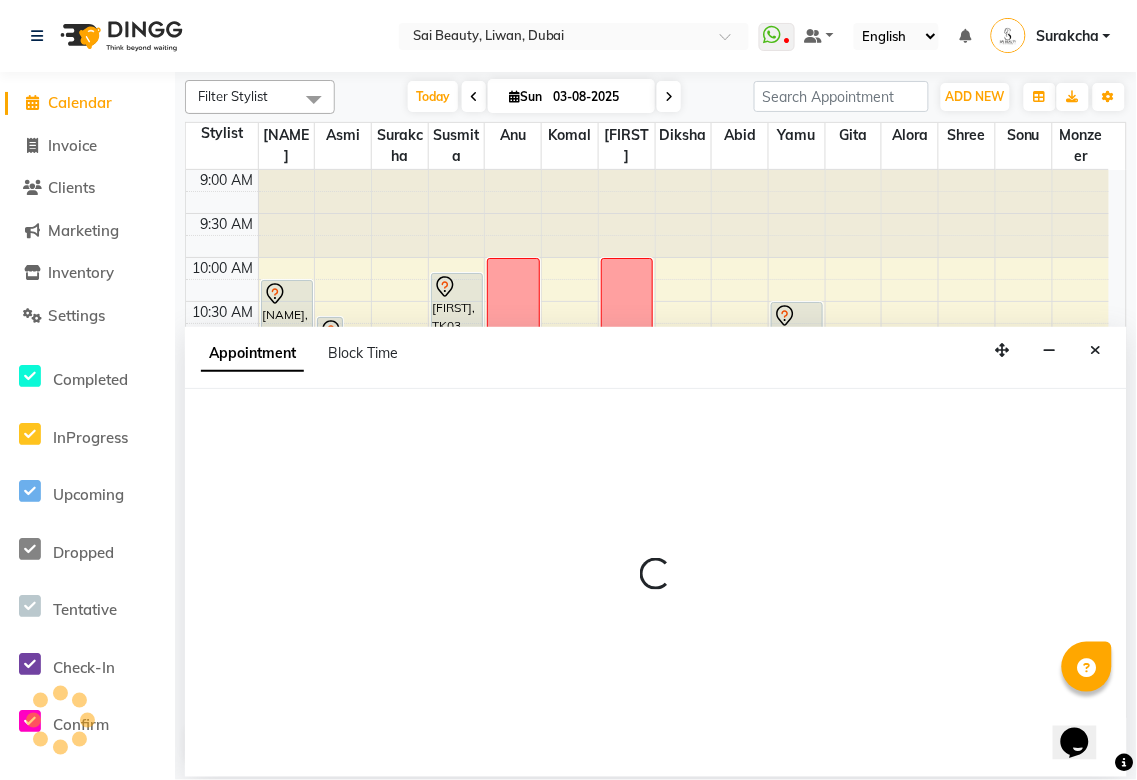 select on "tentative" 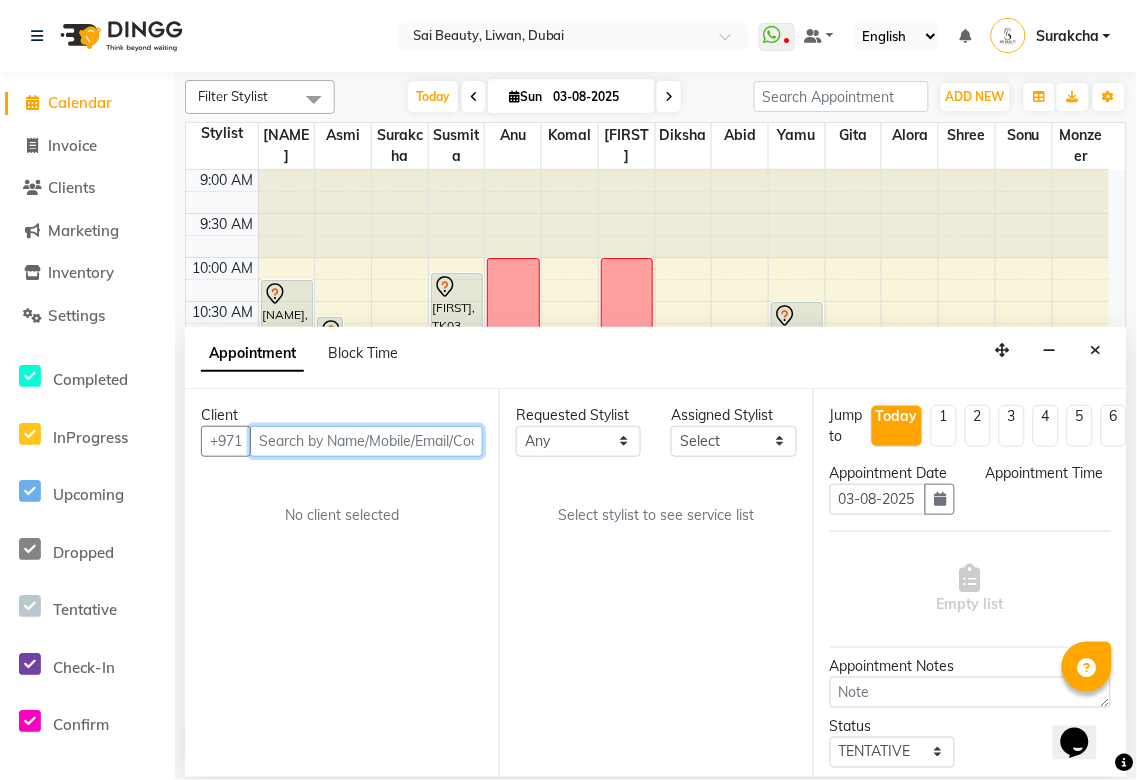 select on "600" 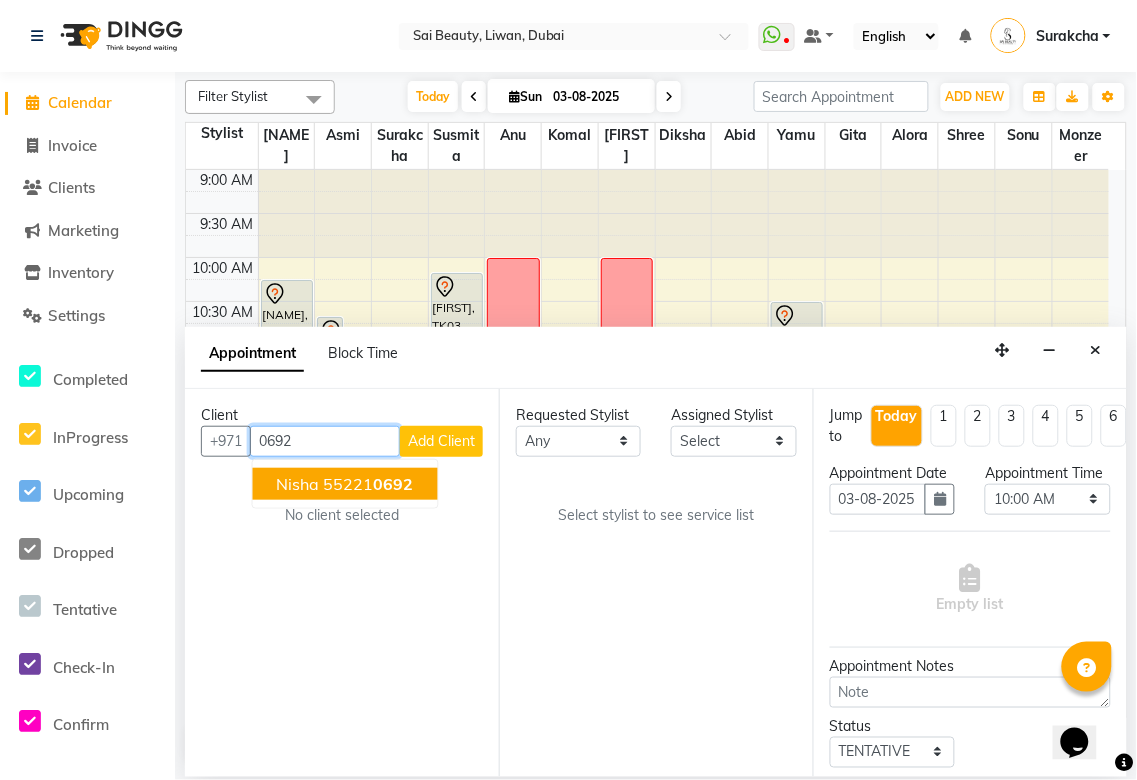 click on "0692" at bounding box center [394, 484] 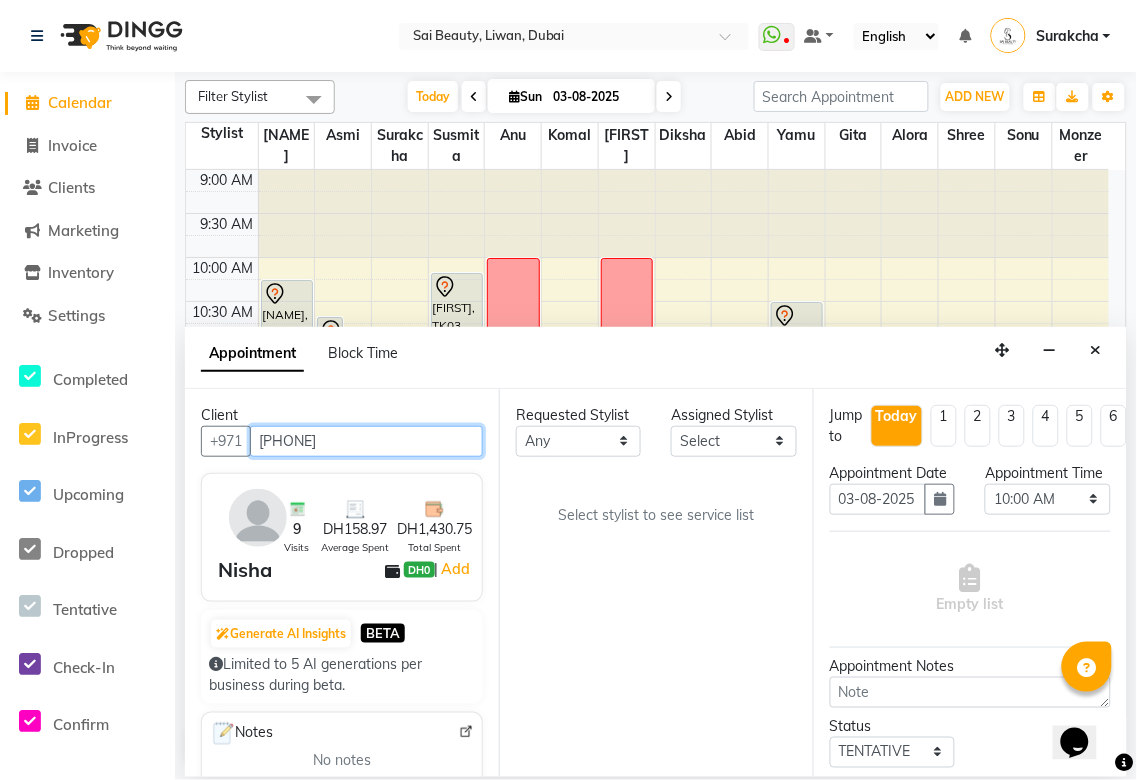 type on "[PHONE]" 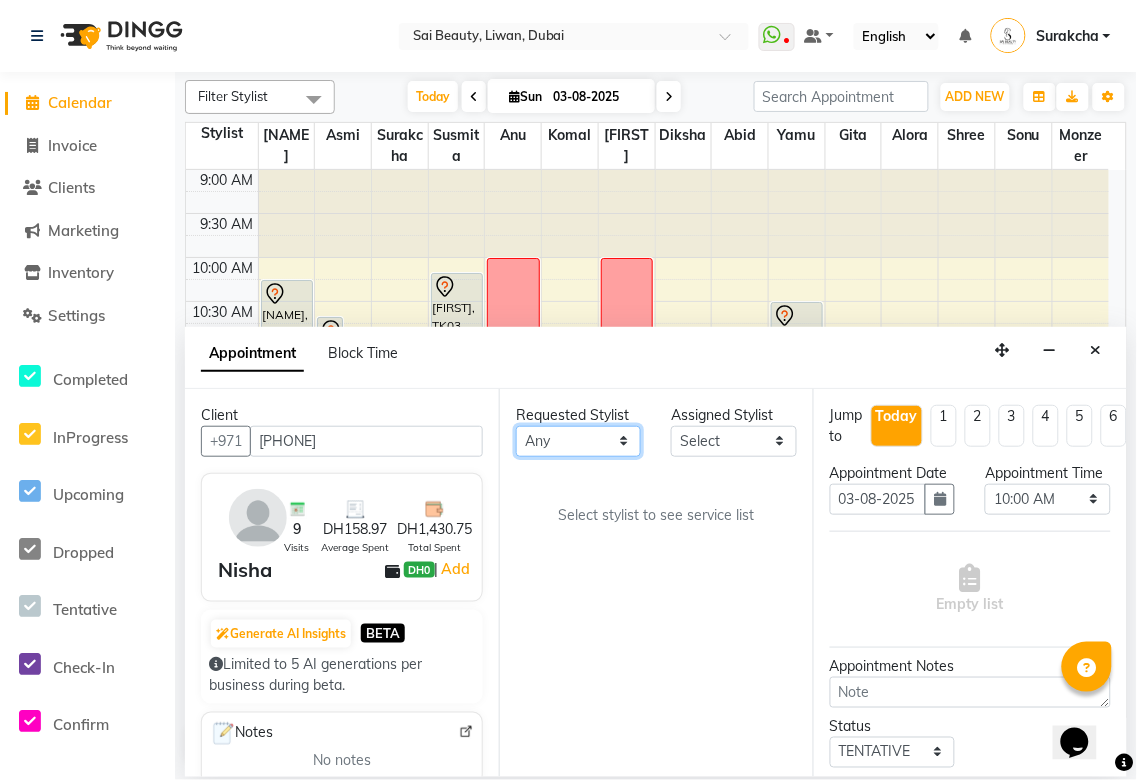 click on "Any Abid Alora Anu Asmi Diksha Gita Komal maya Monzeer shree sonu Surakcha Susmita Tannu Yamu" at bounding box center (578, 441) 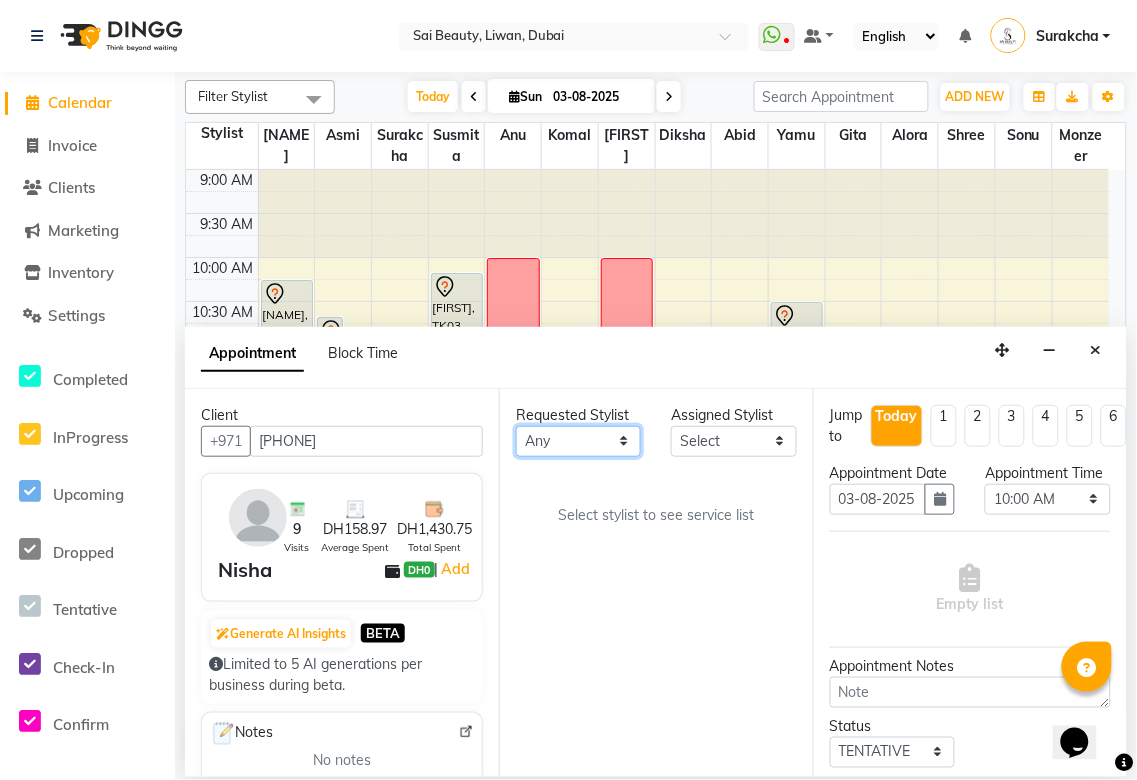select on "40288" 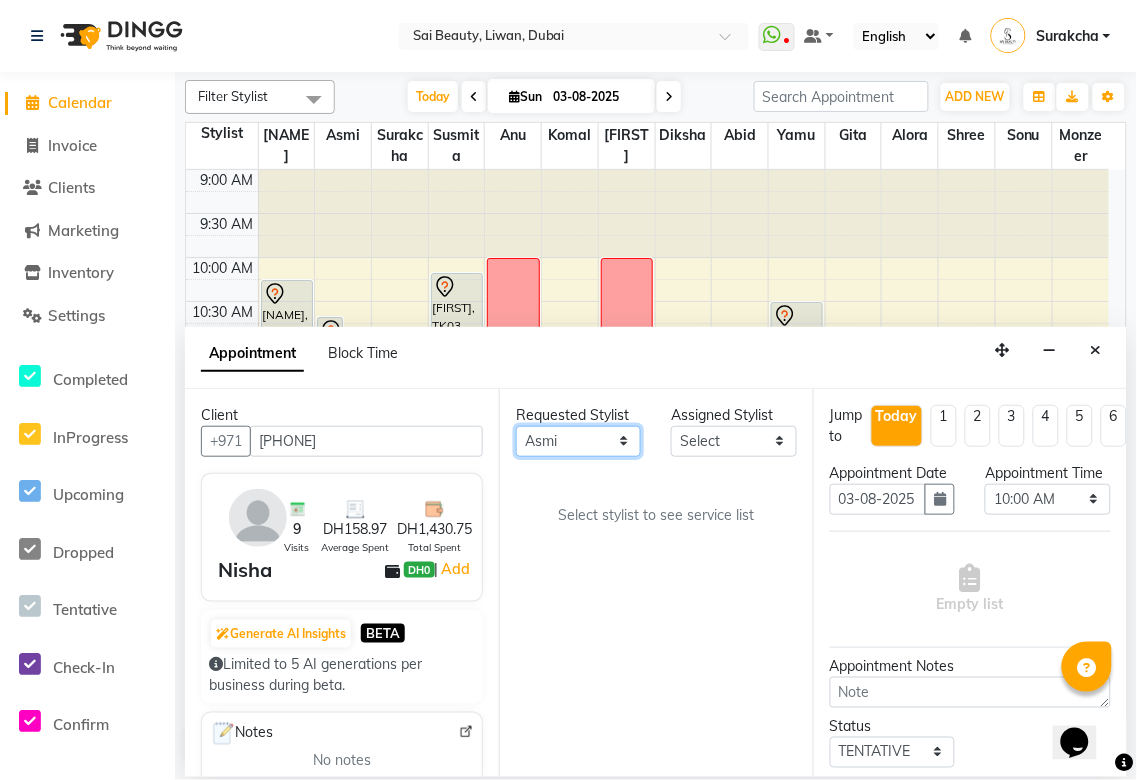 click on "Any Abid Alora Anu Asmi Diksha Gita Komal maya Monzeer shree sonu Surakcha Susmita Tannu Yamu" at bounding box center (578, 441) 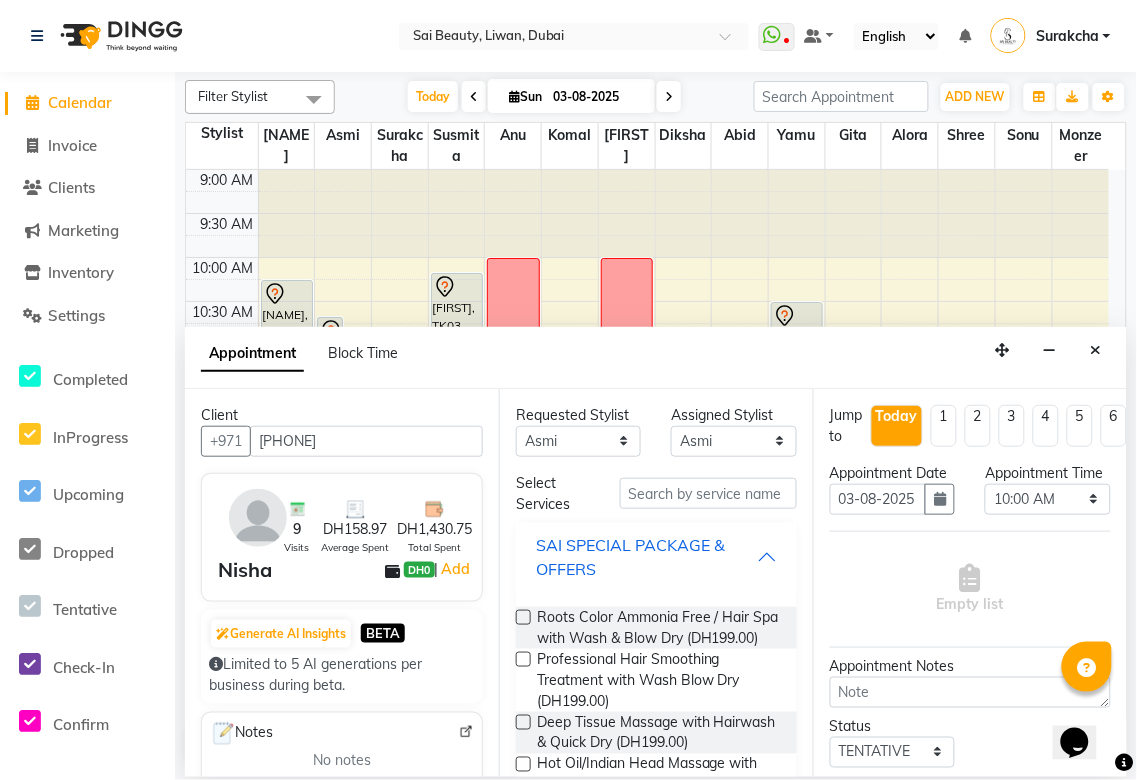 click on "SAI SPECIAL PACKAGE & OFFERS" at bounding box center [646, 557] 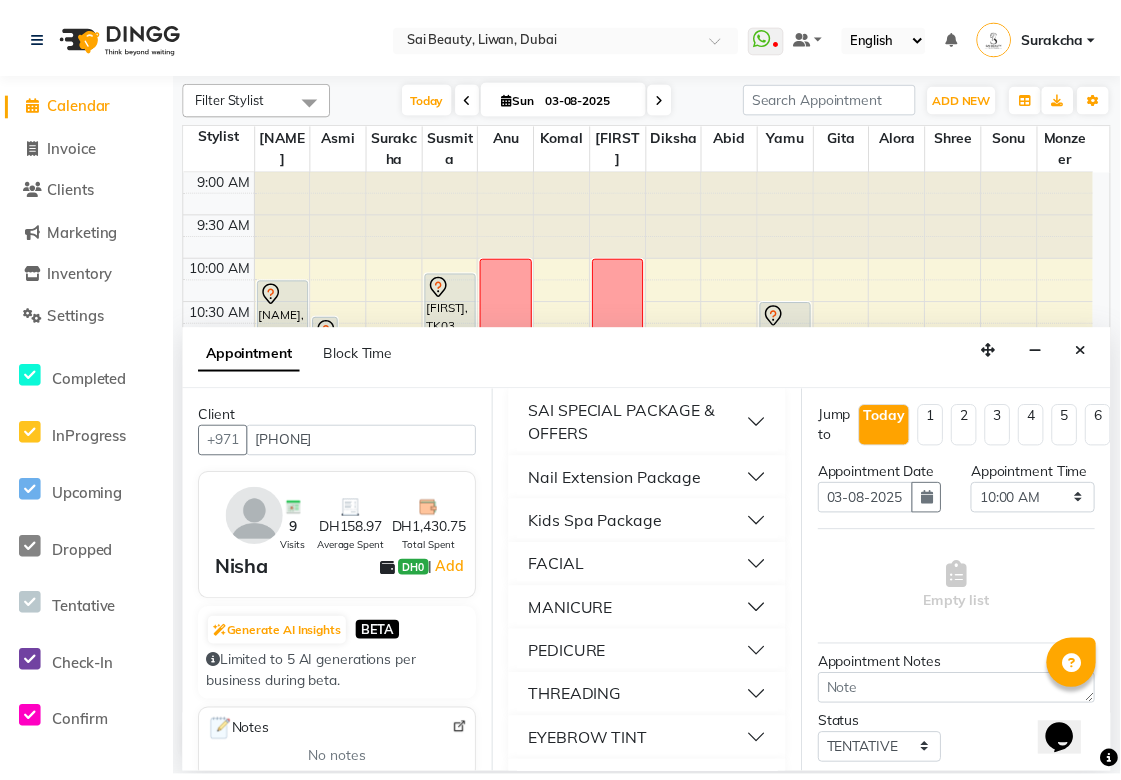 scroll, scrollTop: 158, scrollLeft: 0, axis: vertical 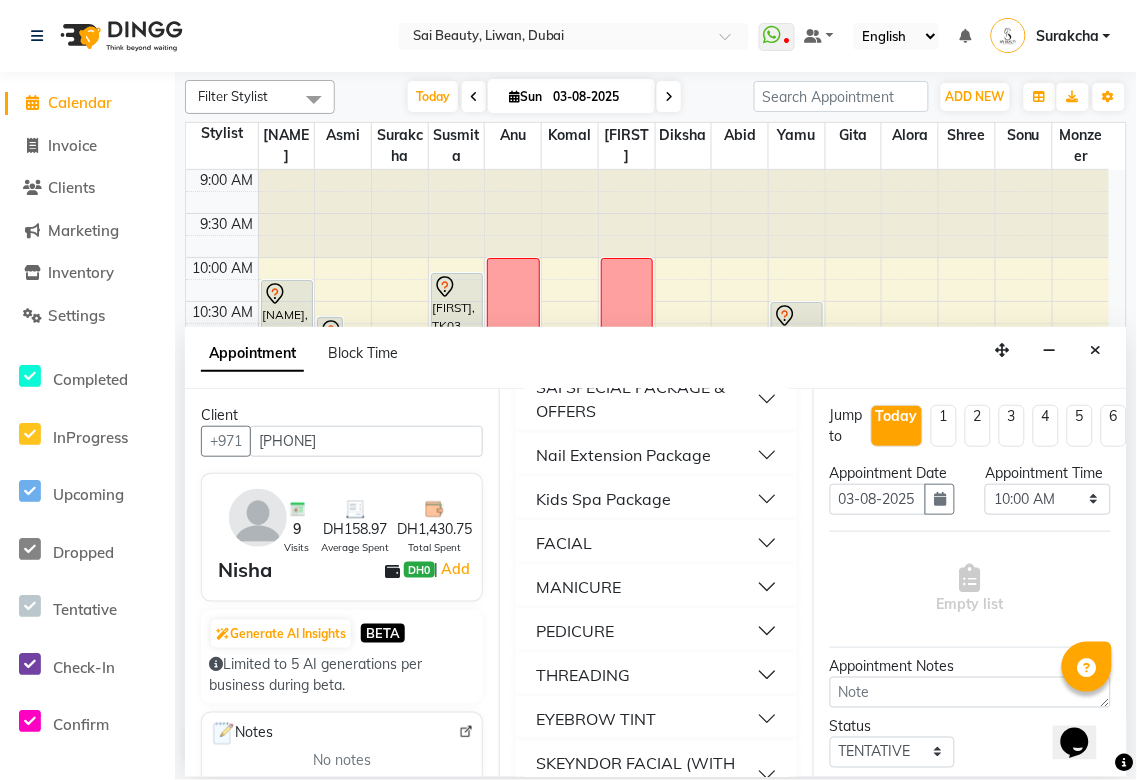 click on "FACIAL" at bounding box center (656, 543) 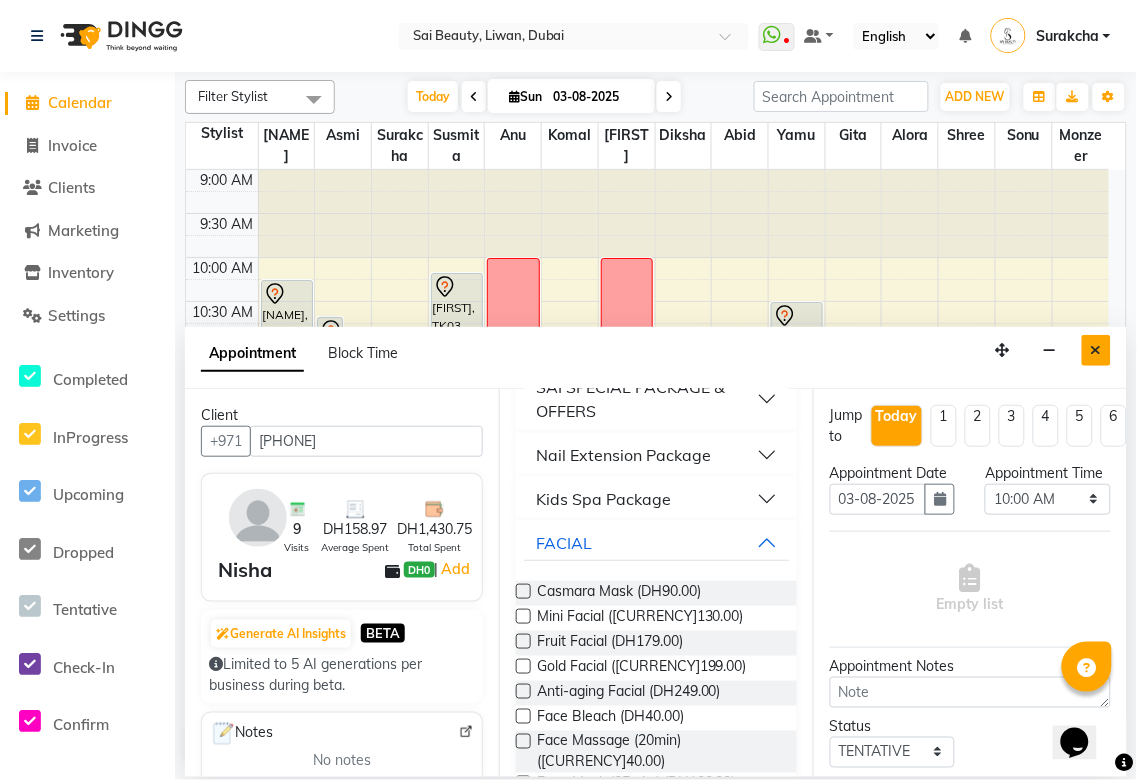 click at bounding box center (1096, 350) 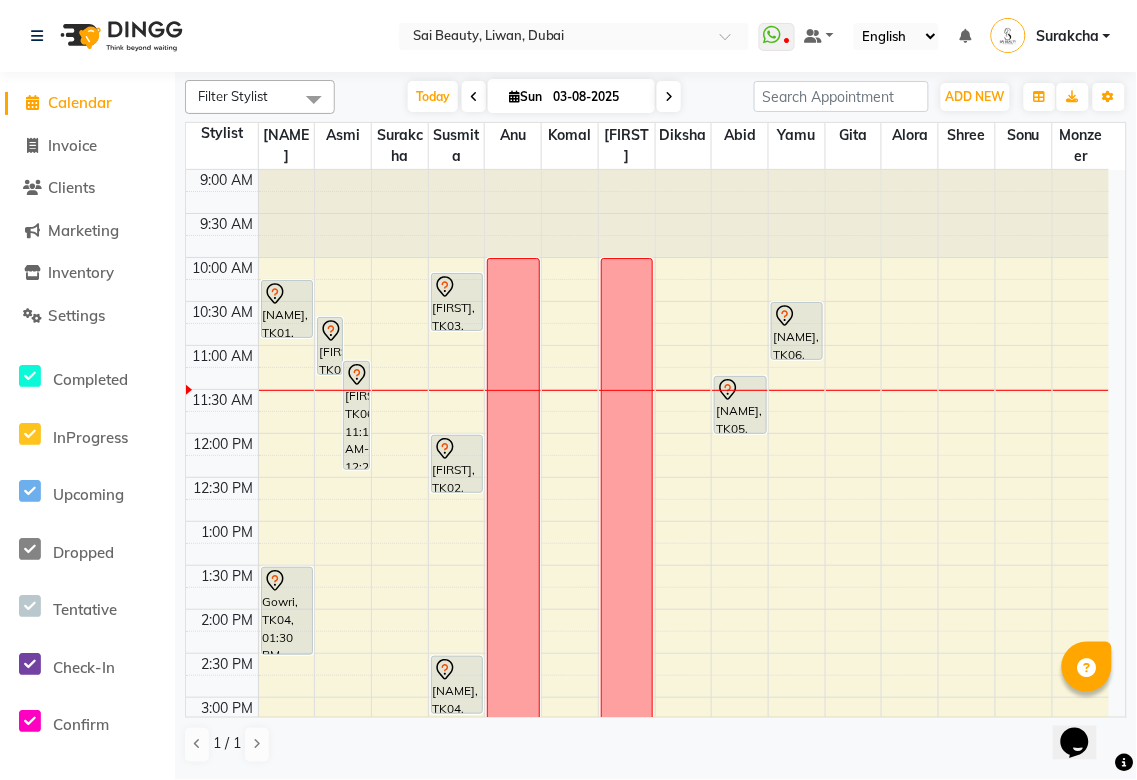 click at bounding box center (457, 287) 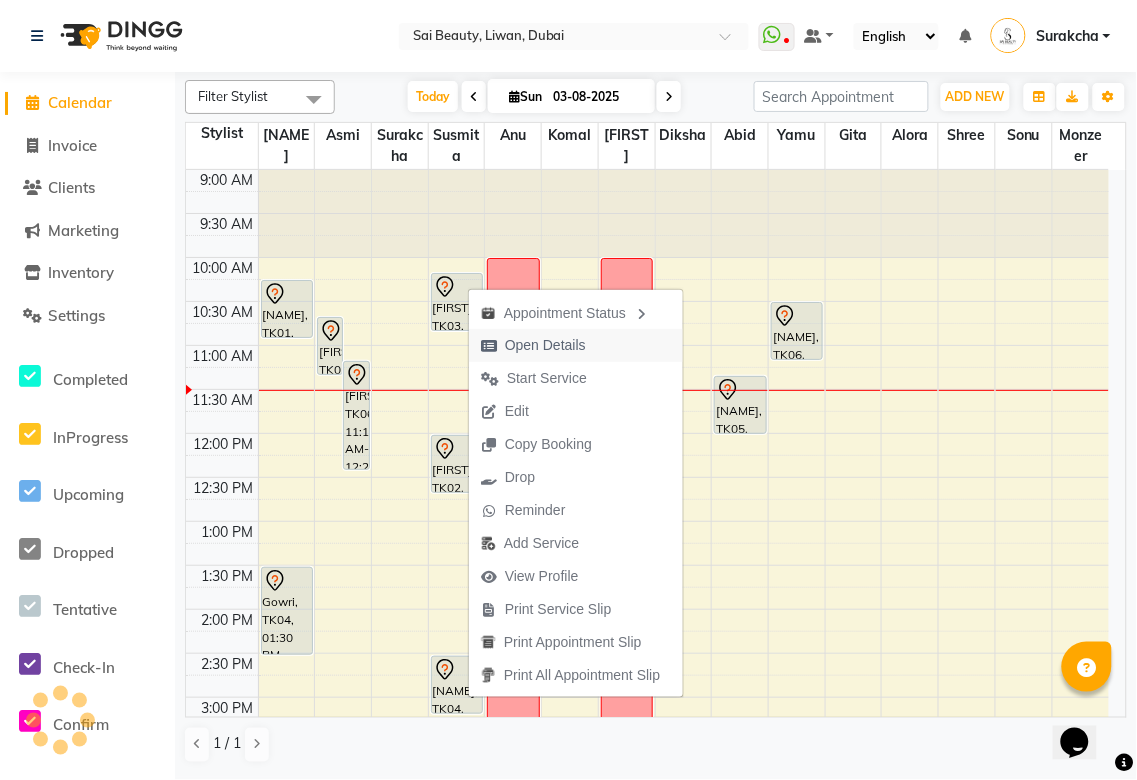 click on "Open Details" at bounding box center [545, 345] 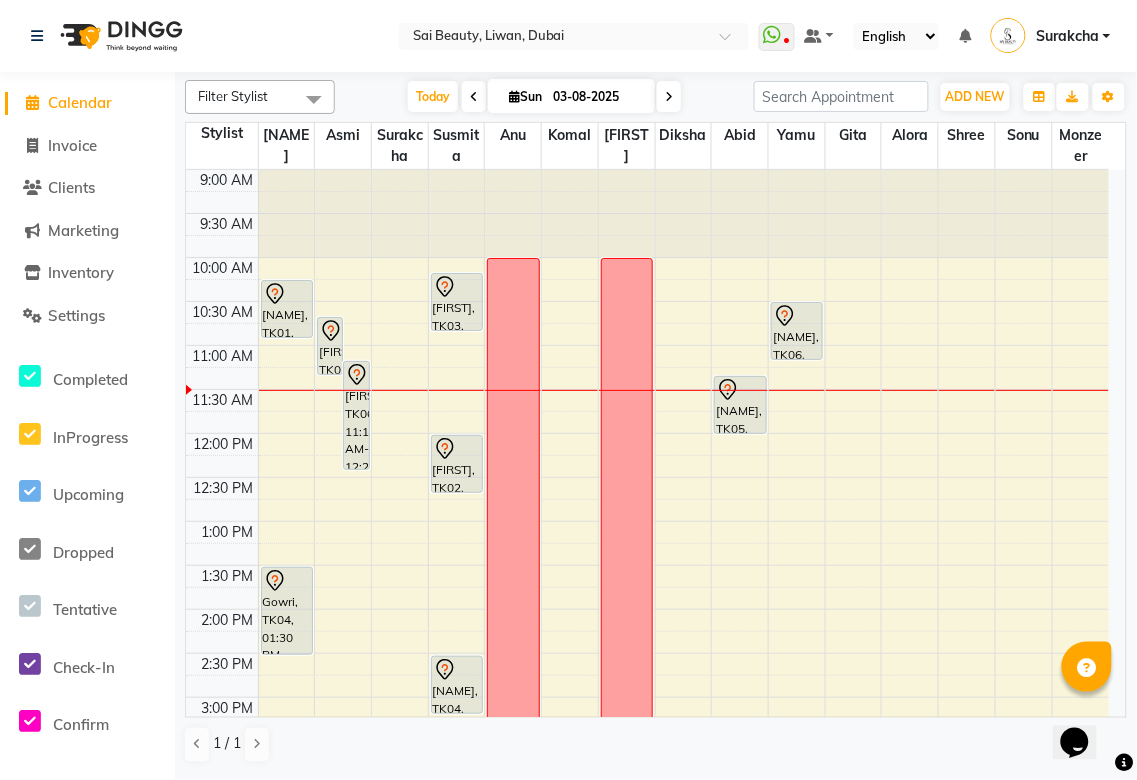 click on "[FIRST], TK03, 10:10 AM-10:50 AM, Mani/Pedi (With Normal Colour)" at bounding box center [457, 302] 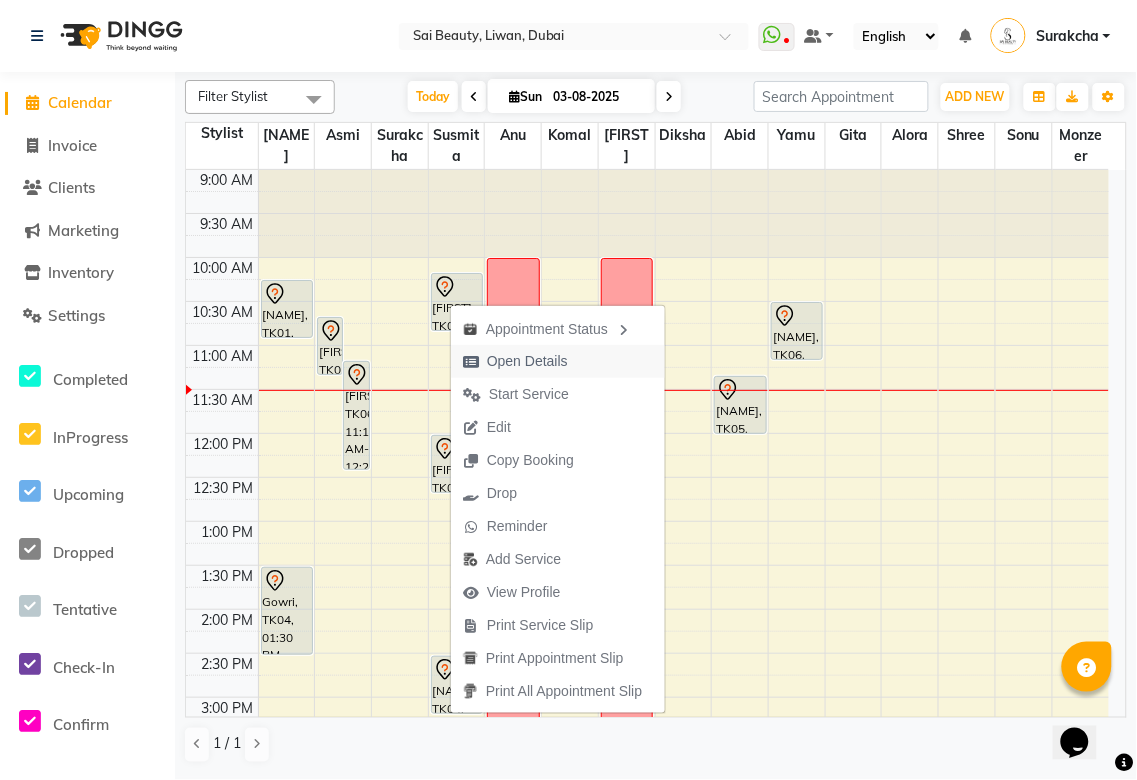 click on "Open Details" at bounding box center [527, 361] 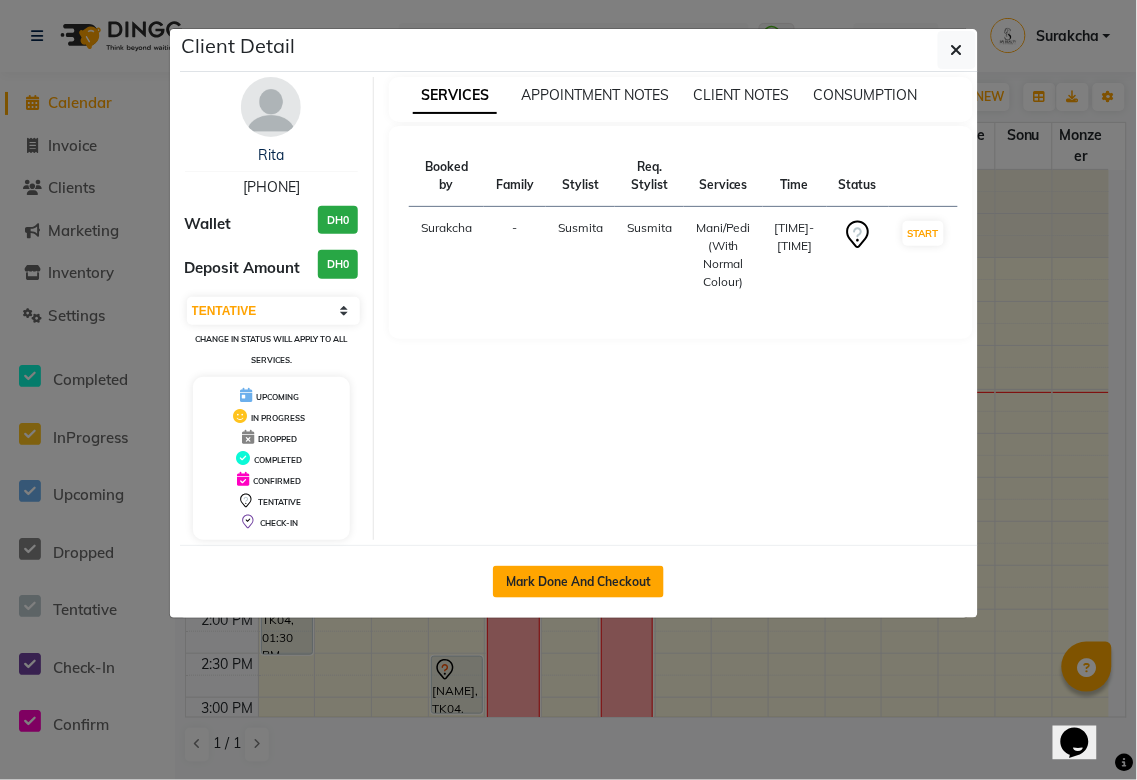 click on "Mark Done And Checkout" 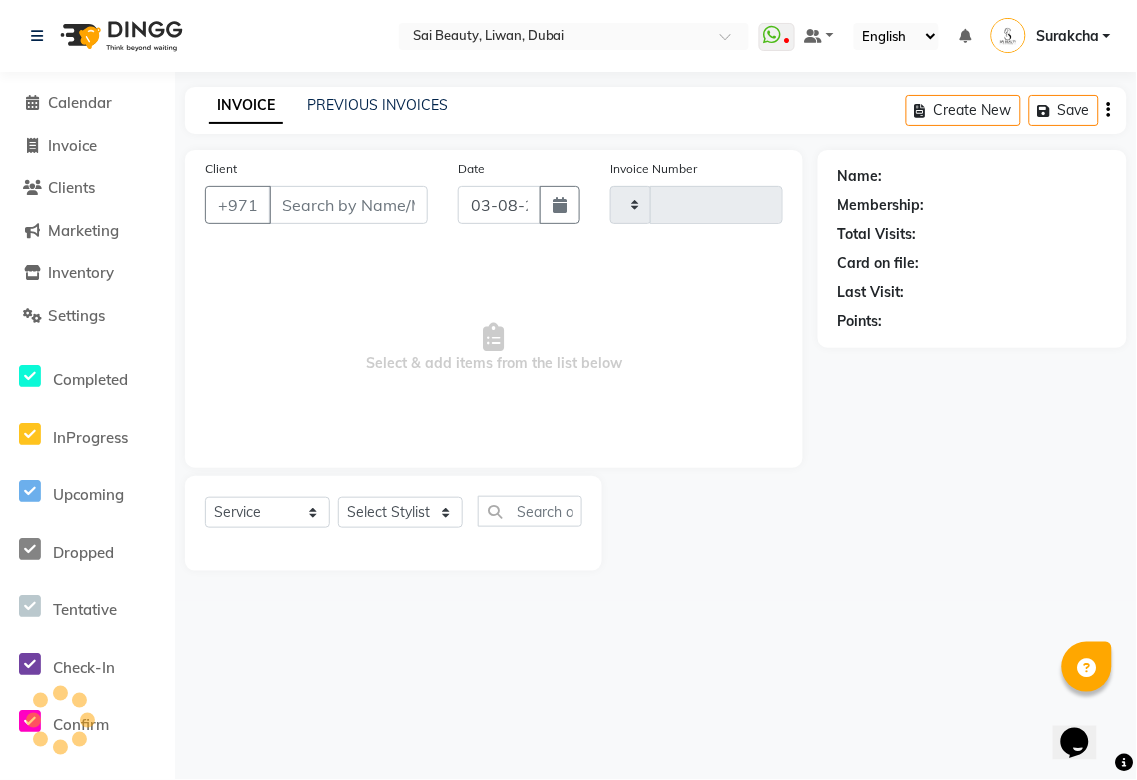 type on "[PHONE]" 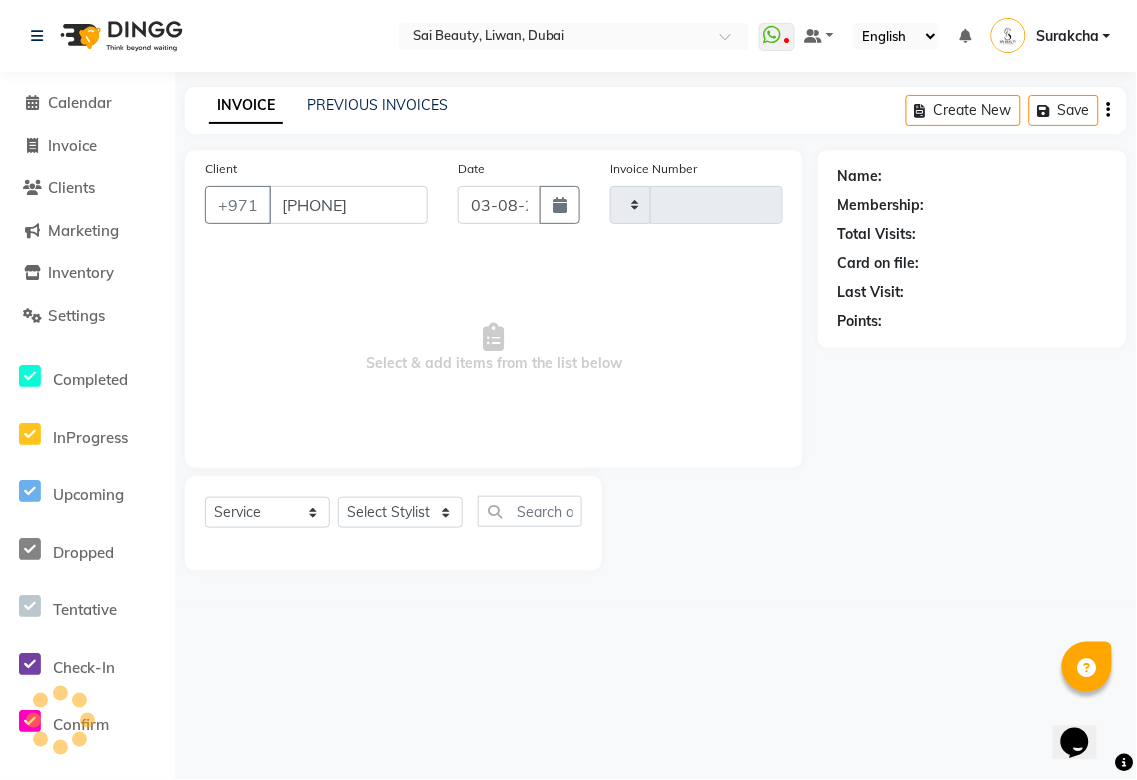 select on "43674" 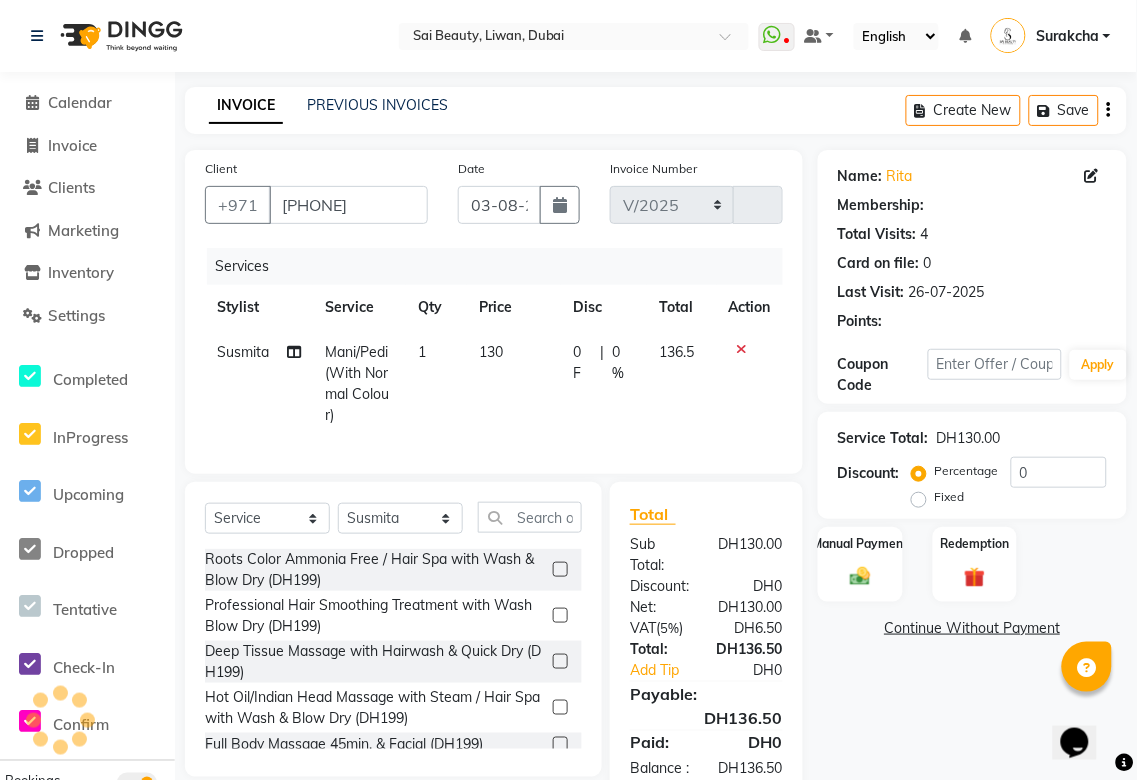 select on "5352" 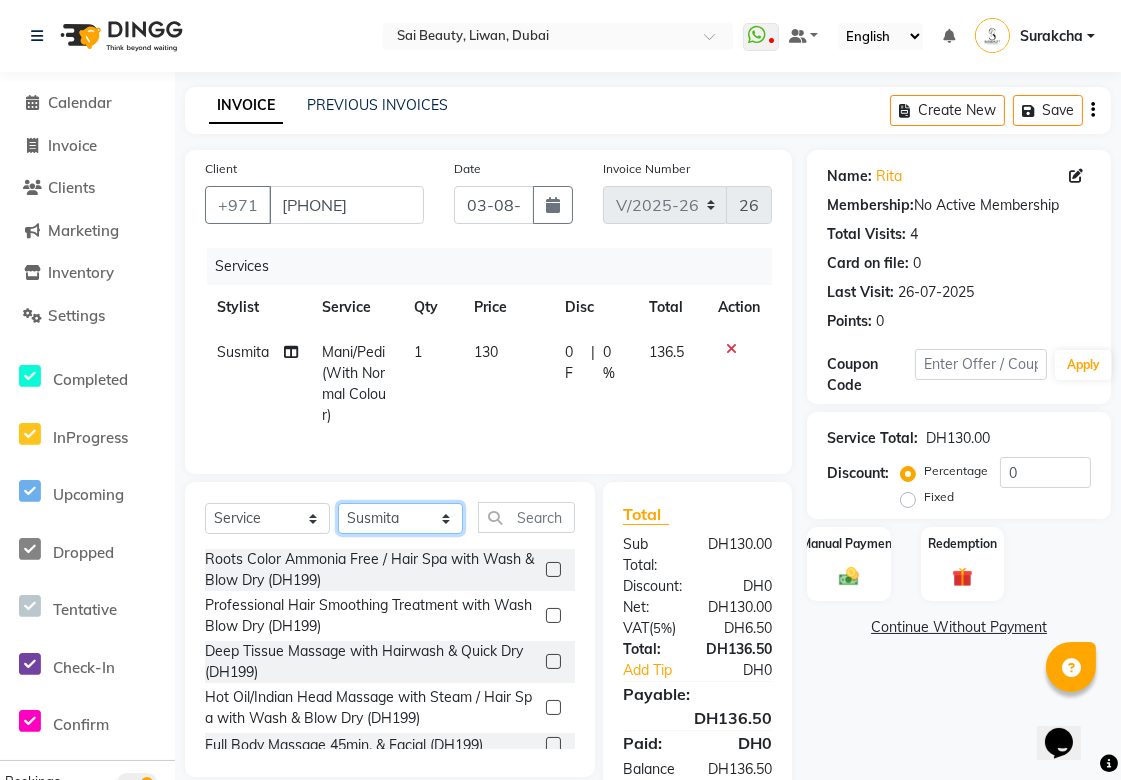 click on "Select Stylist Abid Alora Anu Asmi Ausha Diksha Gita Komal maya Monzeer shree sonu Srijana Surakcha Susmita Tannu Yamu" 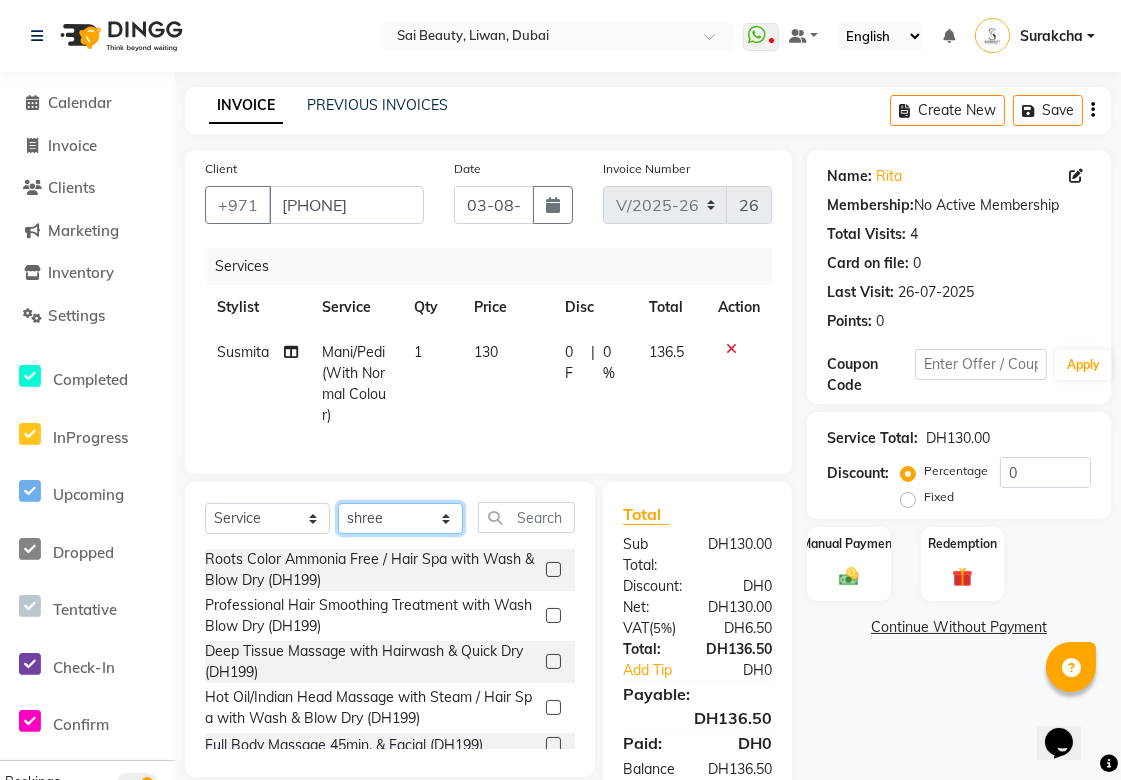 click on "Select Stylist Abid Alora Anu Asmi Ausha Diksha Gita Komal maya Monzeer shree sonu Srijana Surakcha Susmita Tannu Yamu" 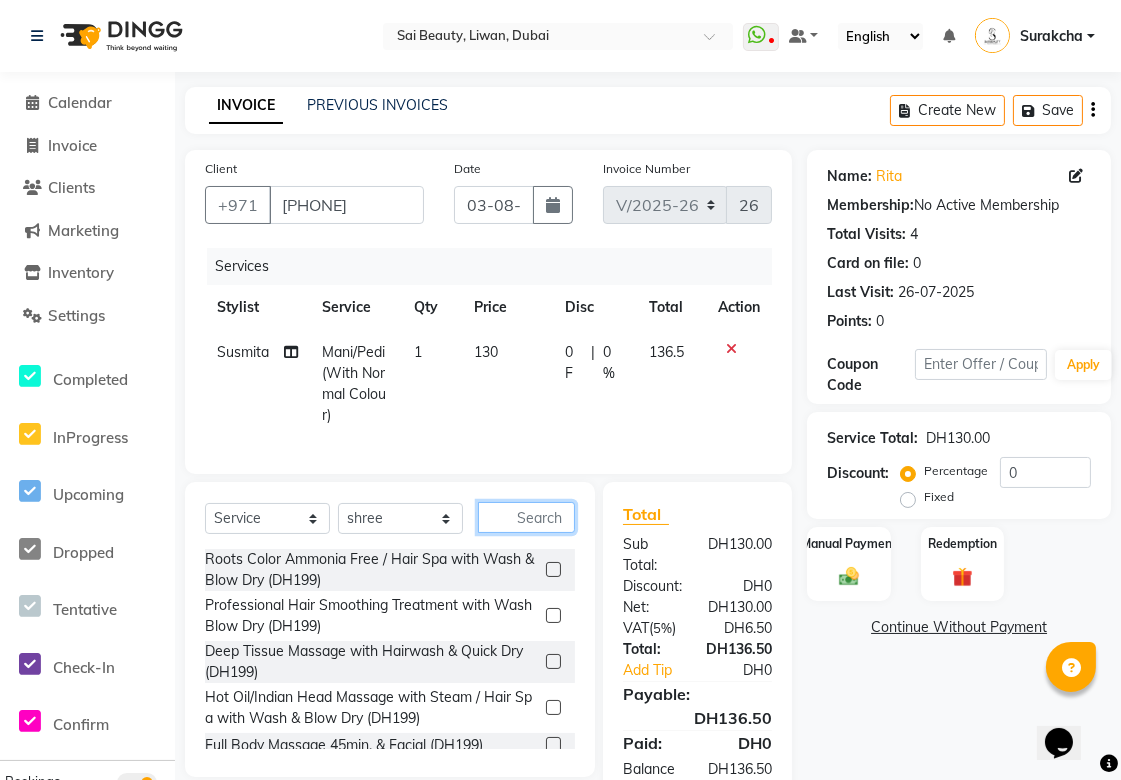 click 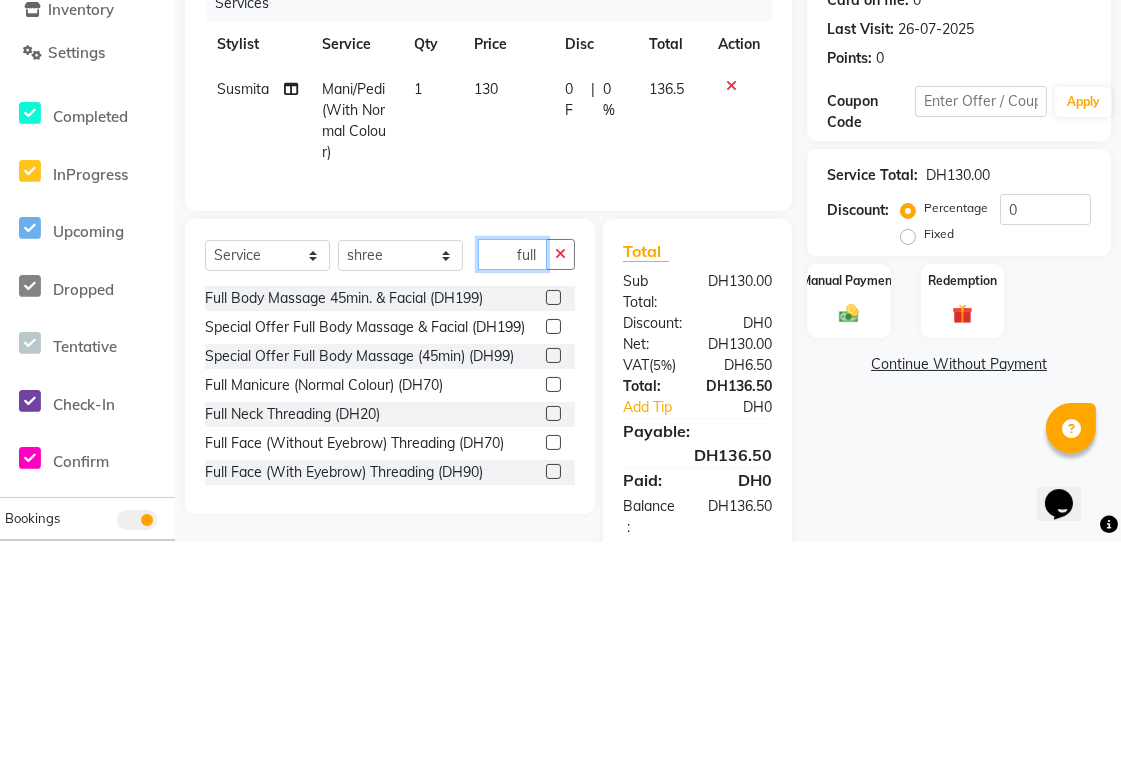 scroll, scrollTop: 87, scrollLeft: 0, axis: vertical 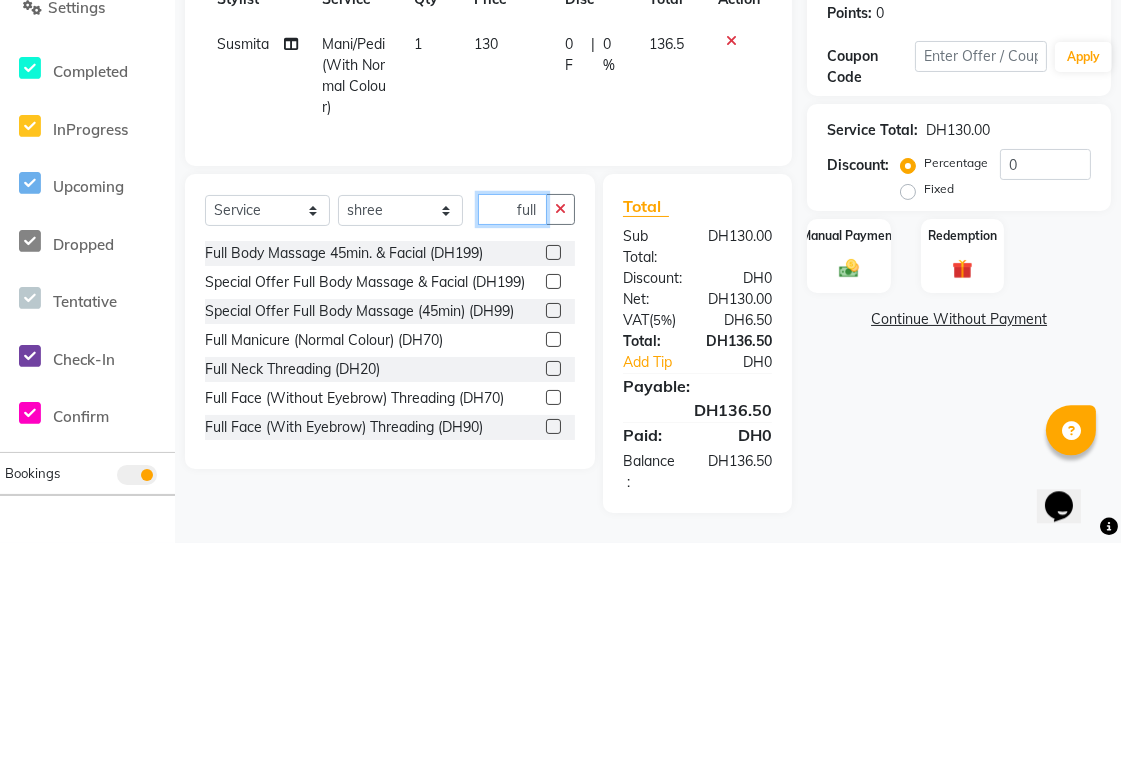 type on "full" 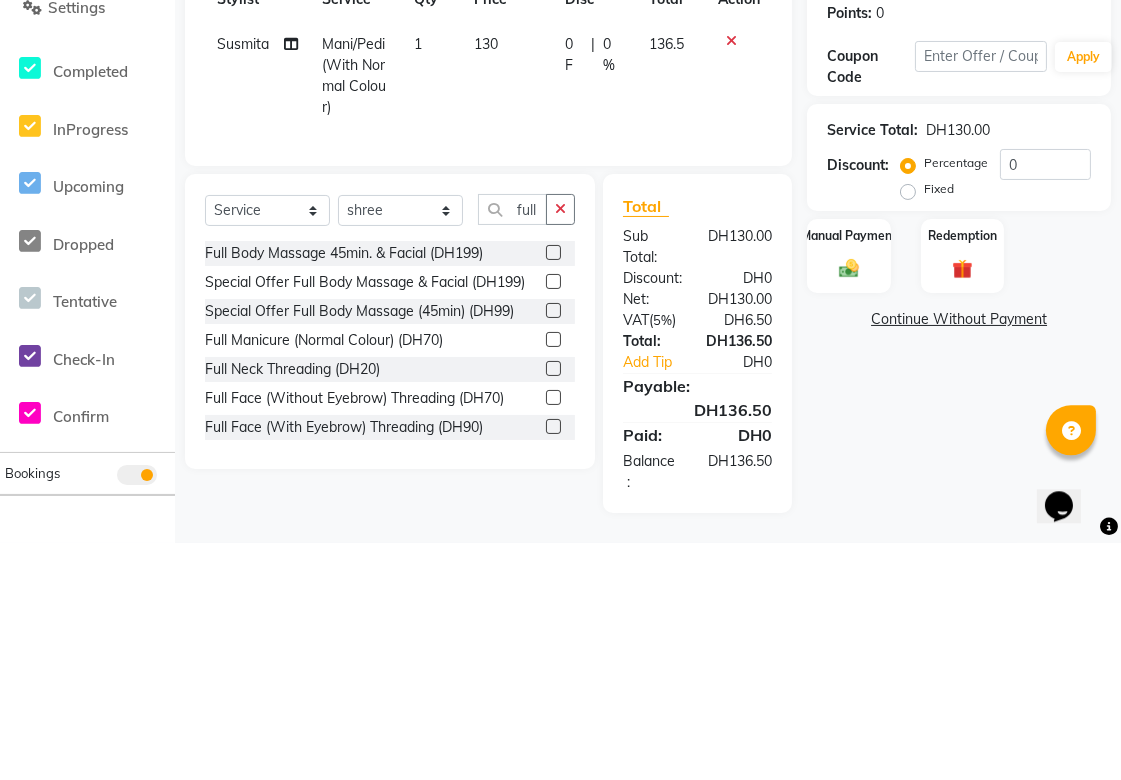 click 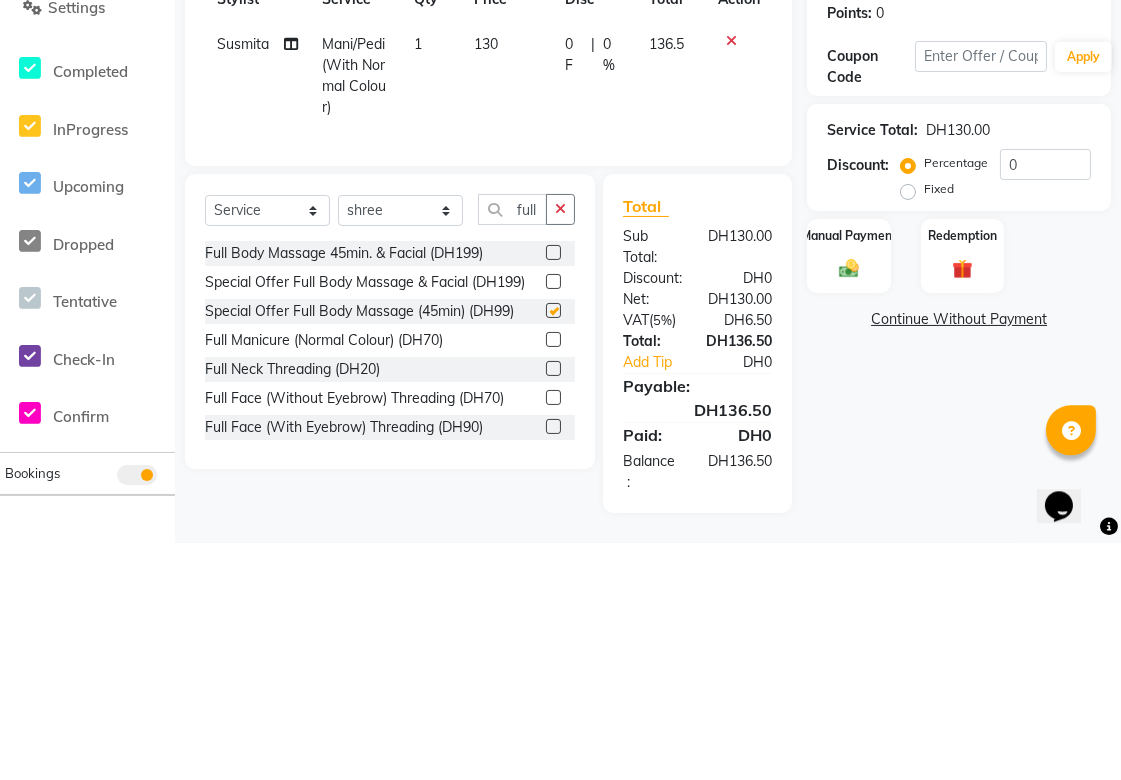 scroll, scrollTop: 87, scrollLeft: 0, axis: vertical 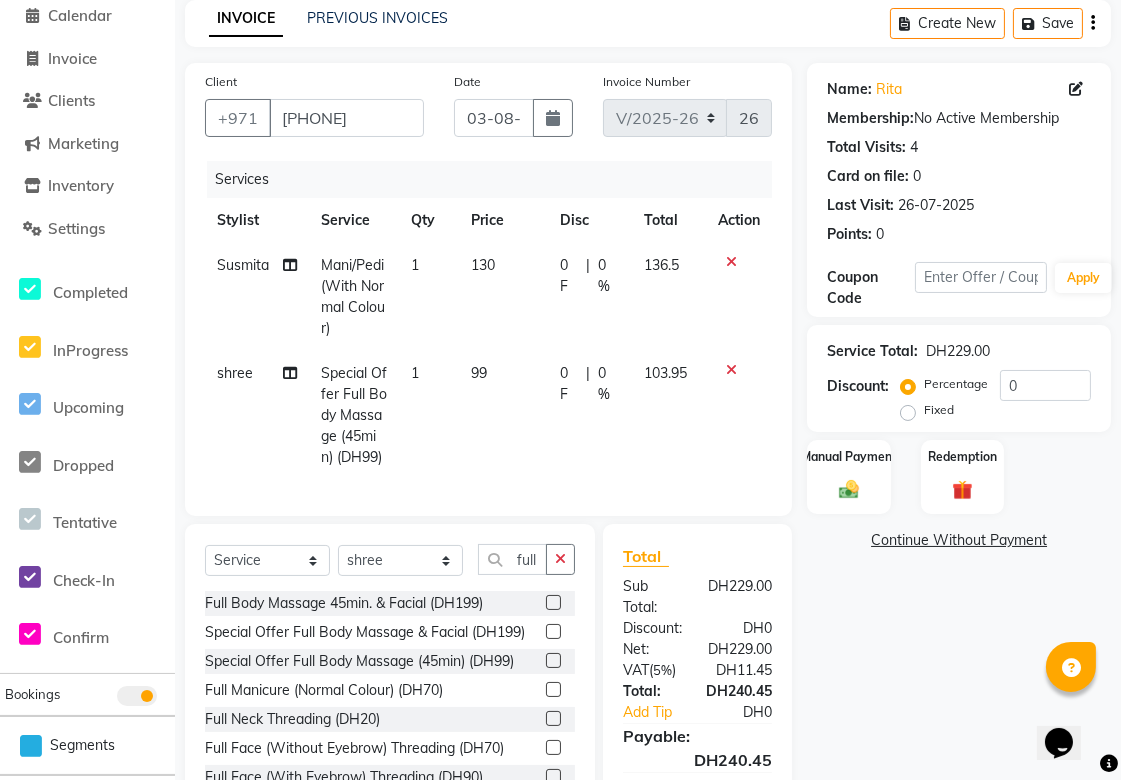 checkbox on "false" 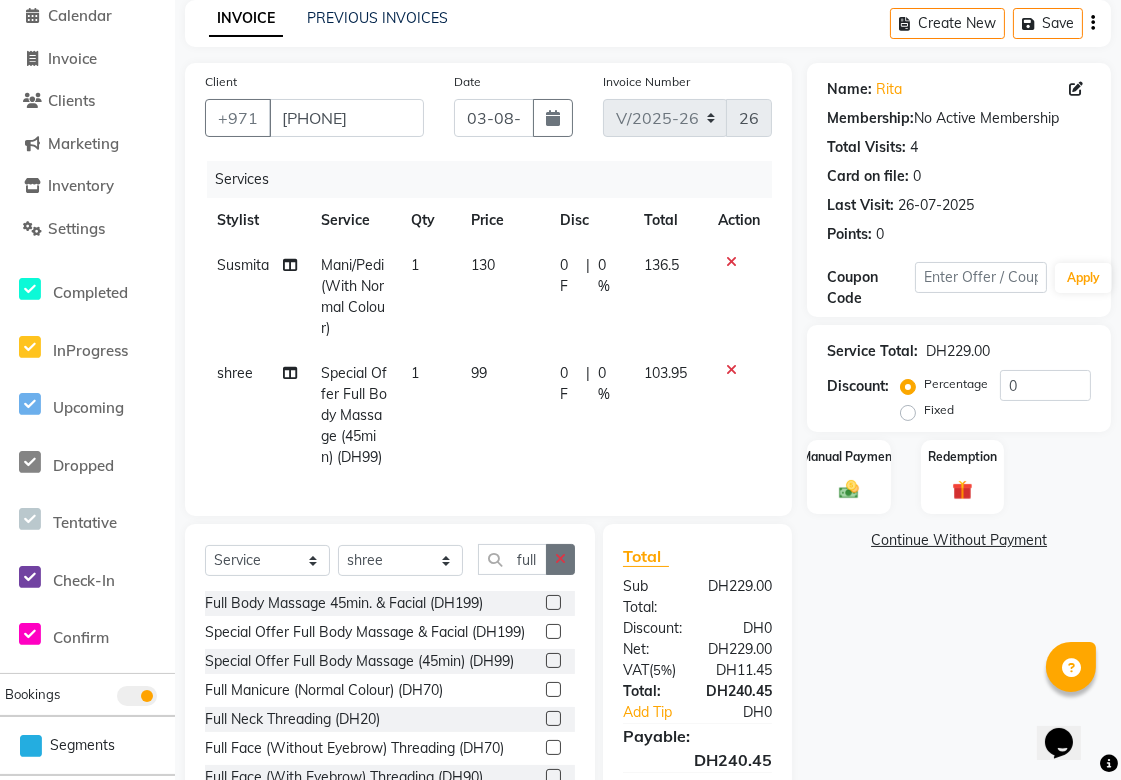 click 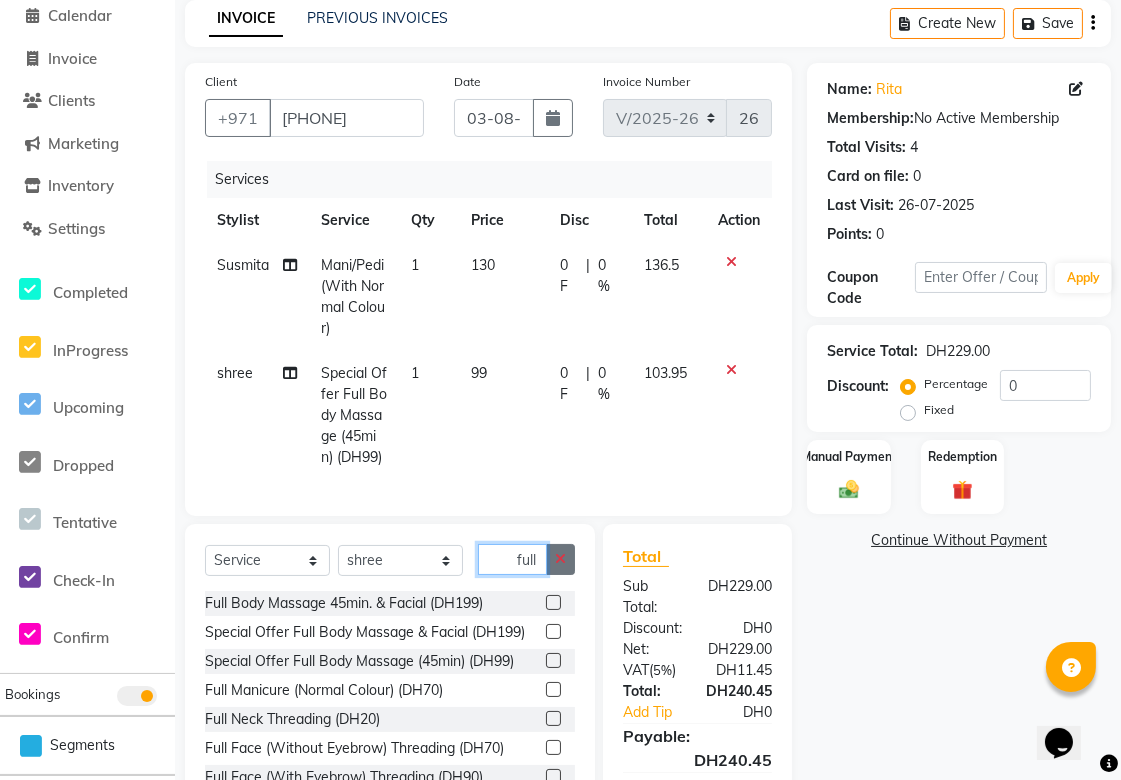 type 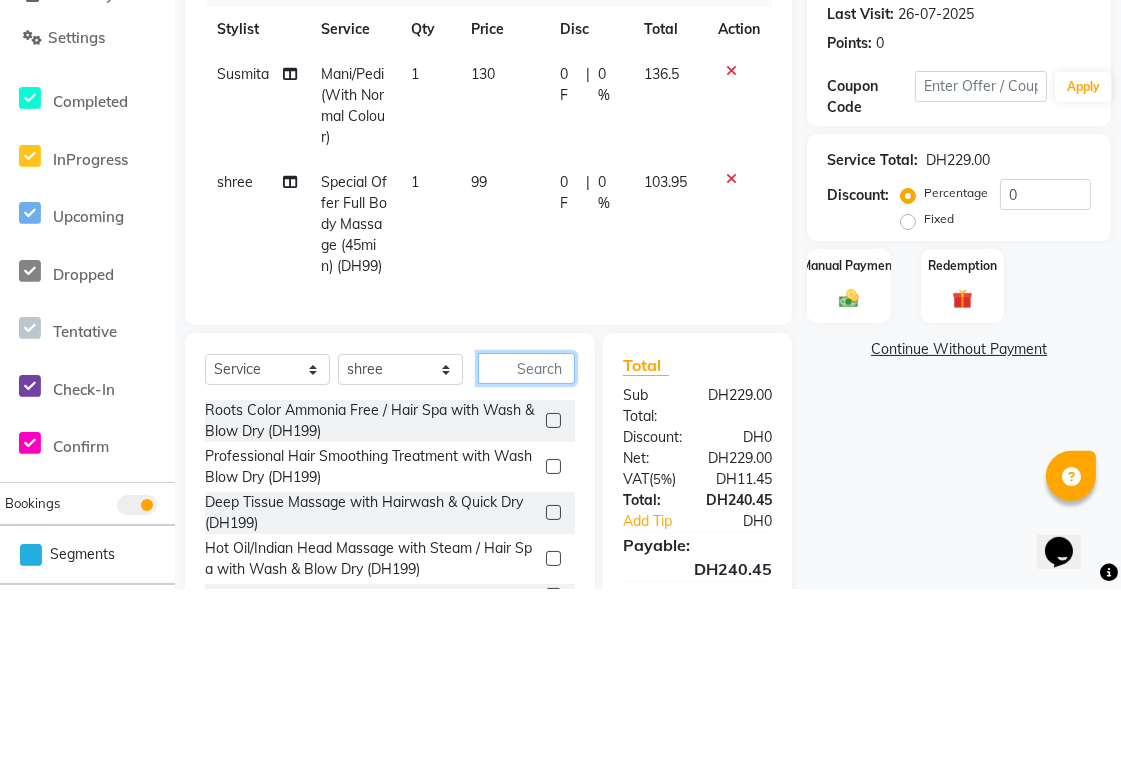 scroll, scrollTop: 216, scrollLeft: 0, axis: vertical 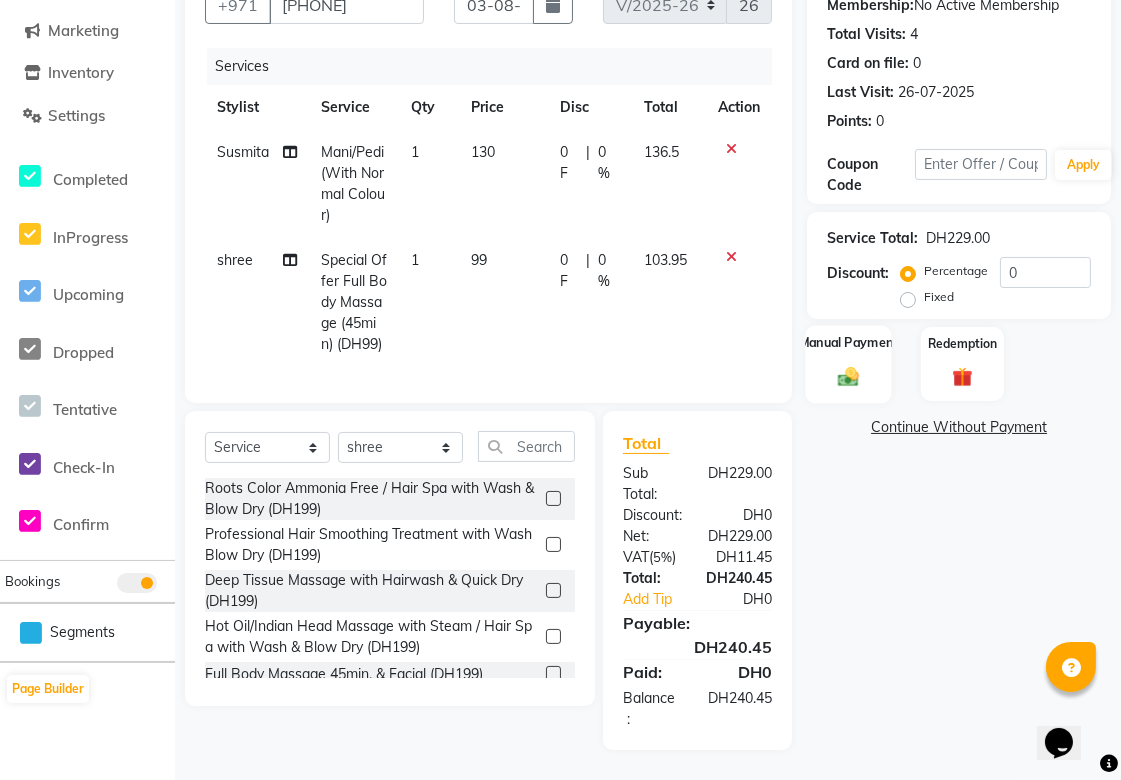 click 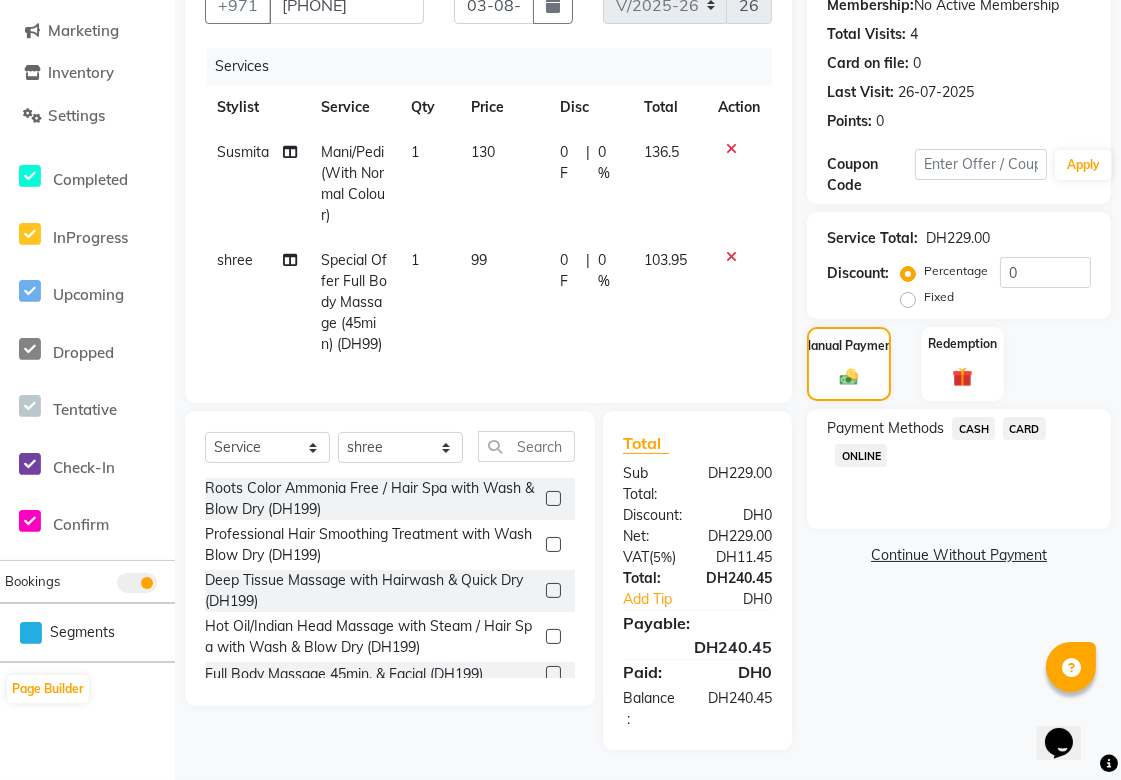 click on "CARD" 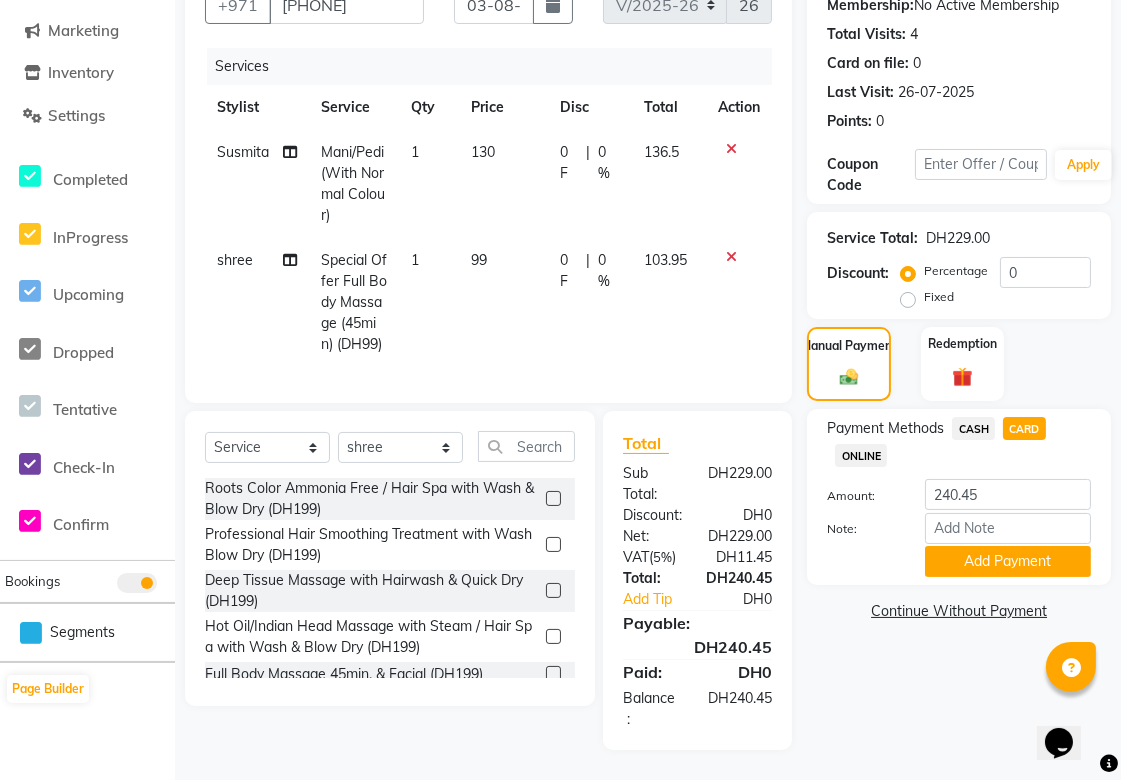 click 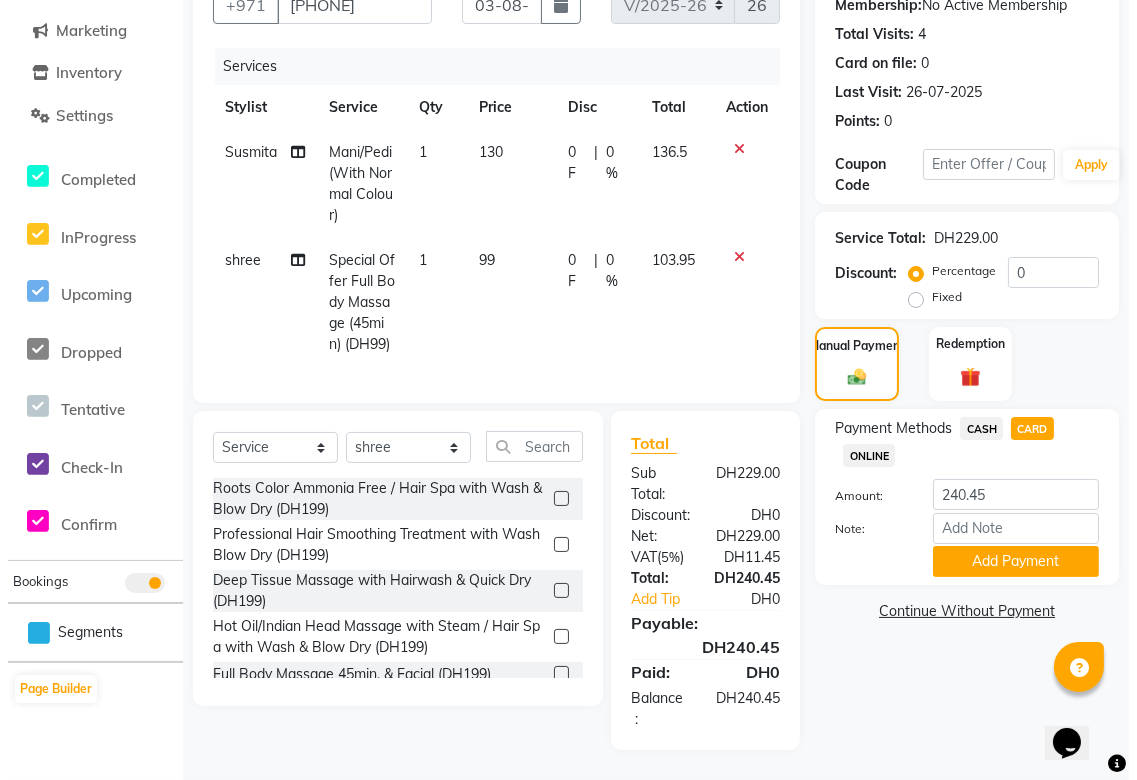 select on "43674" 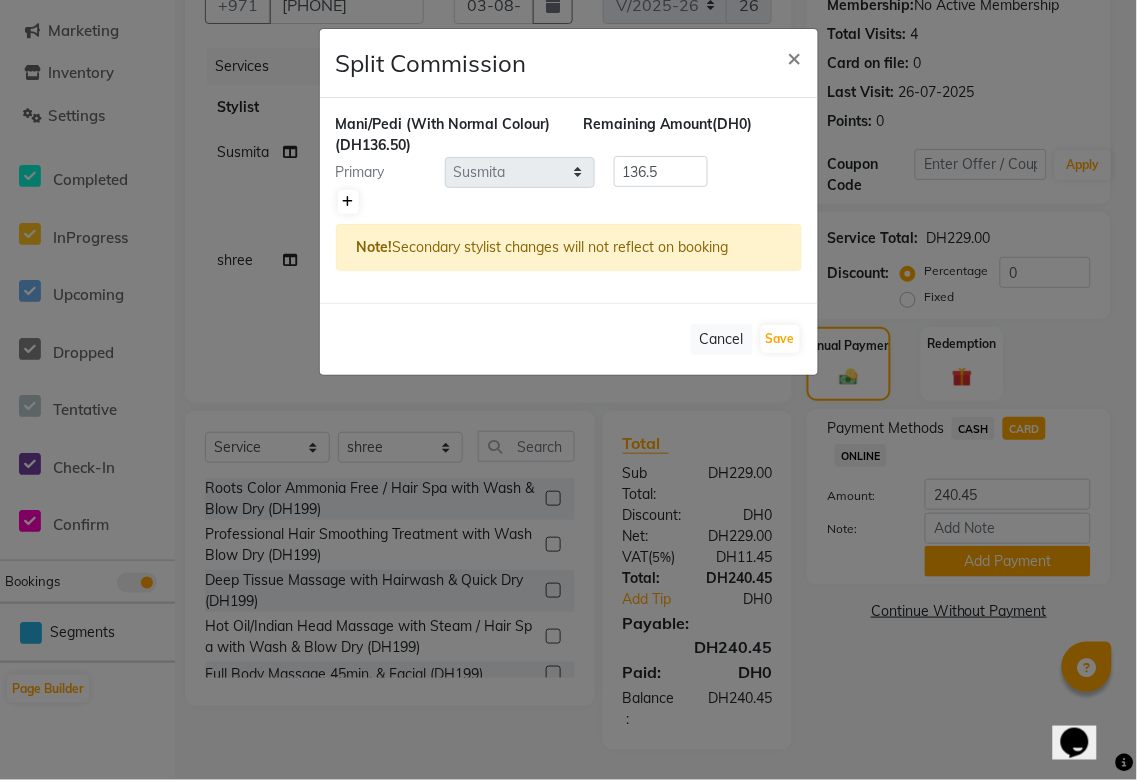 click 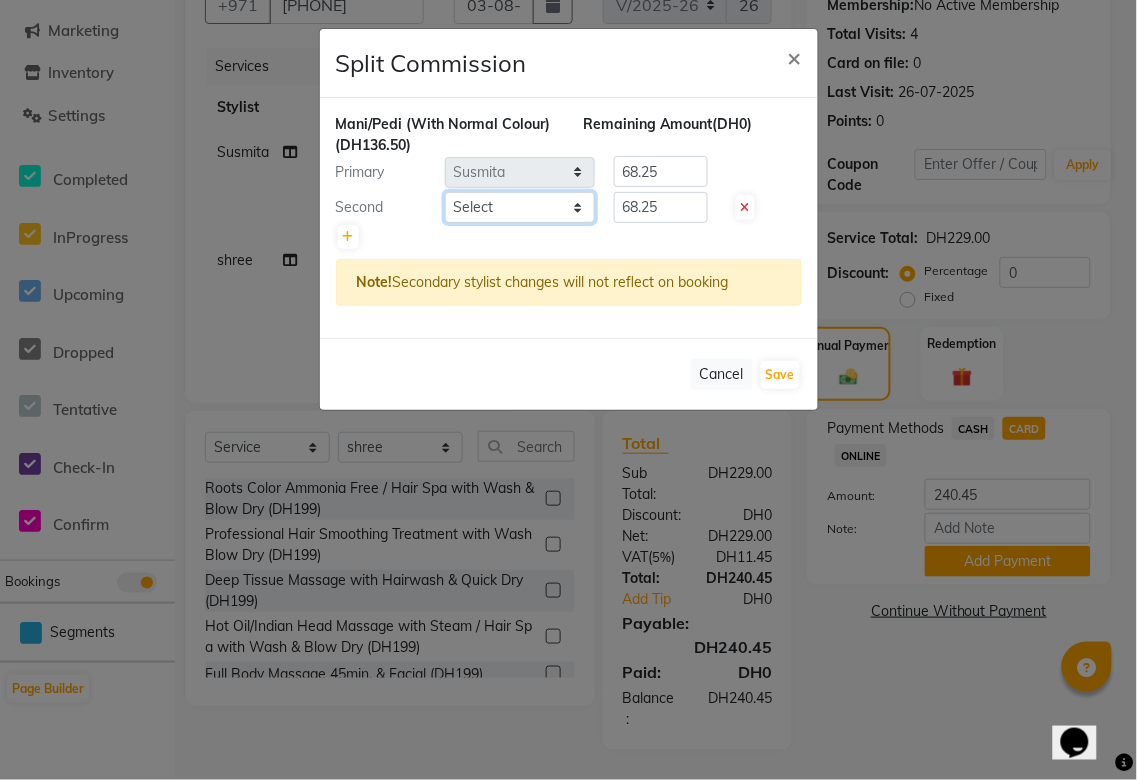 click on "Select  Abid   Alora   Anu   Asmi   Ausha   Diksha   Gita   Komal   maya   Monzeer   shree   sonu   Srijana   Surakcha   Susmita   Tannu   Yamu" 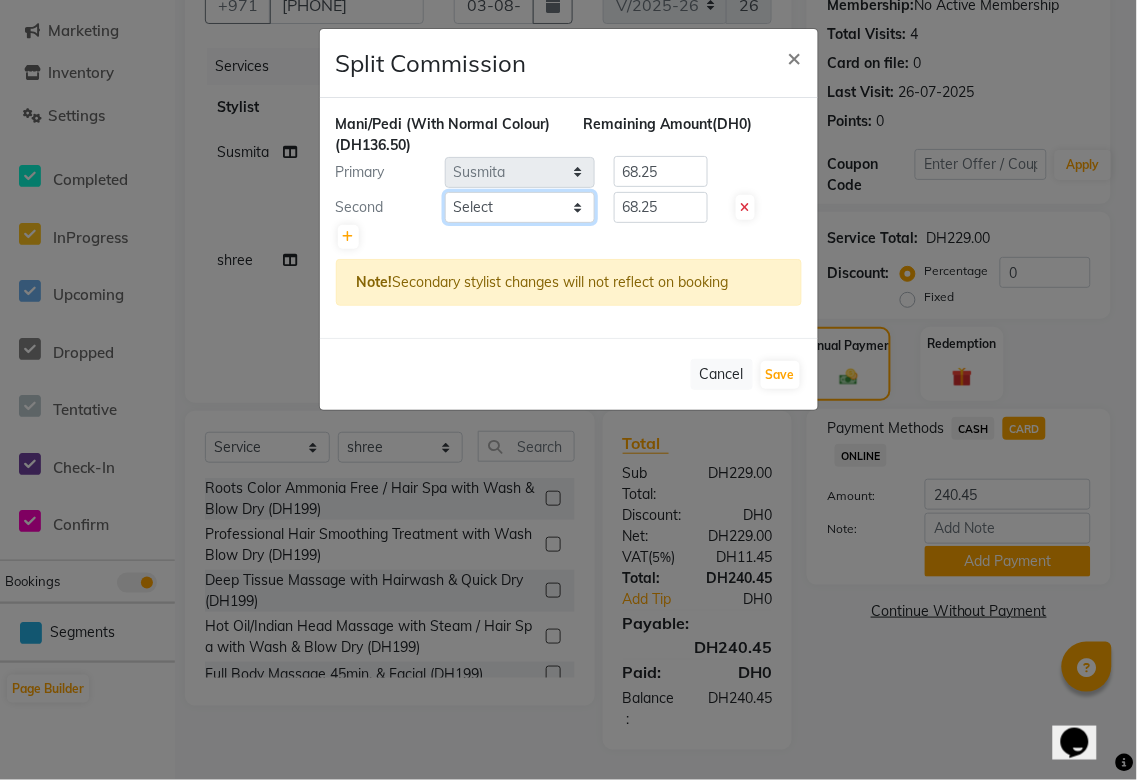 select on "63787" 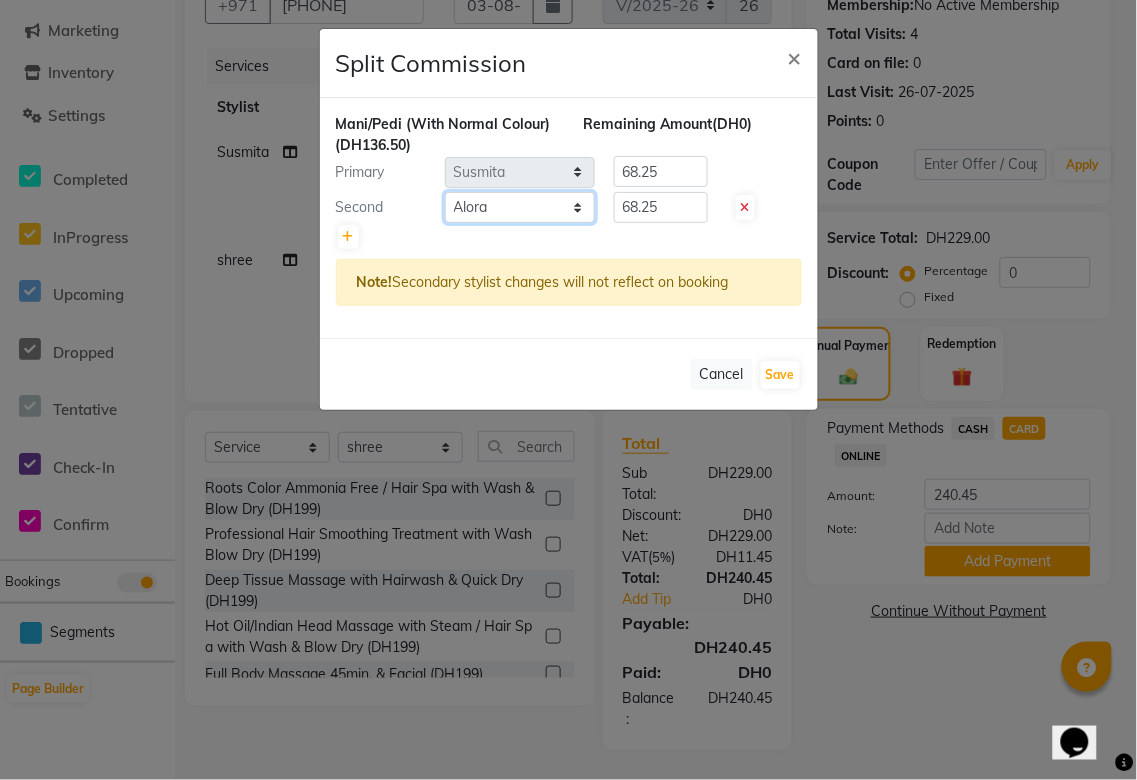 click on "Select  Abid   Alora   Anu   Asmi   Ausha   Diksha   Gita   Komal   maya   Monzeer   shree   sonu   Srijana   Surakcha   Susmita   Tannu   Yamu" 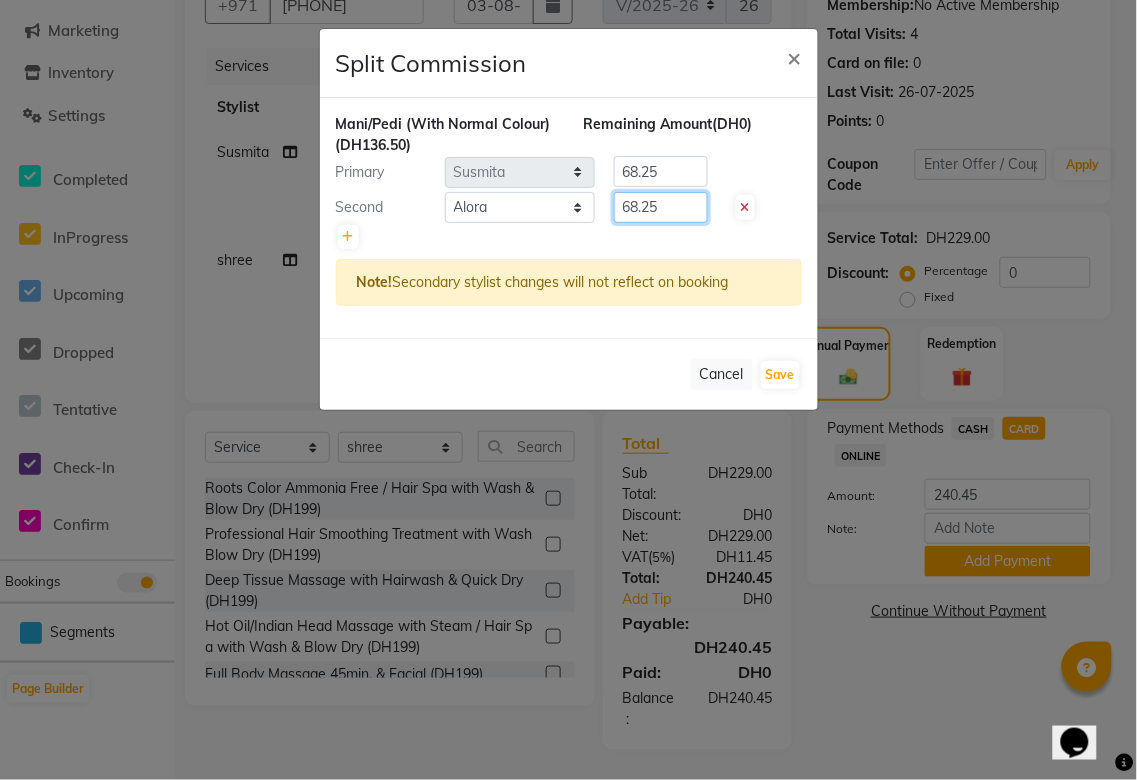 click on "68.25" 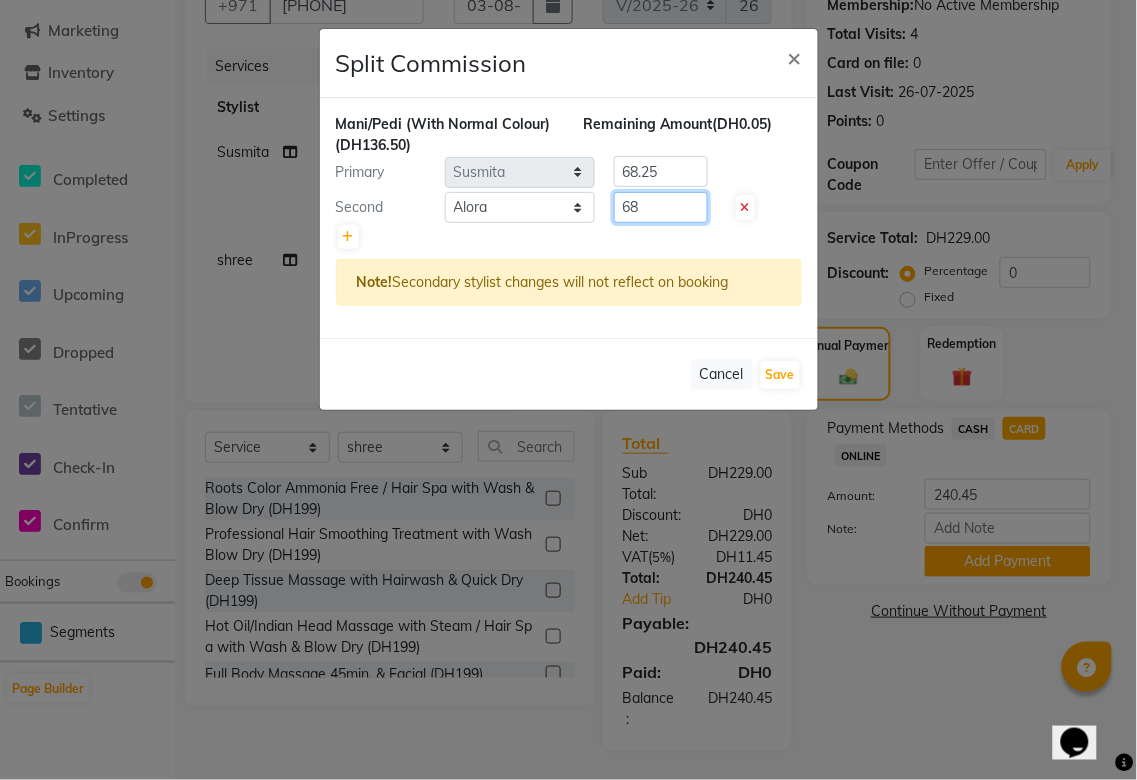 type on "6" 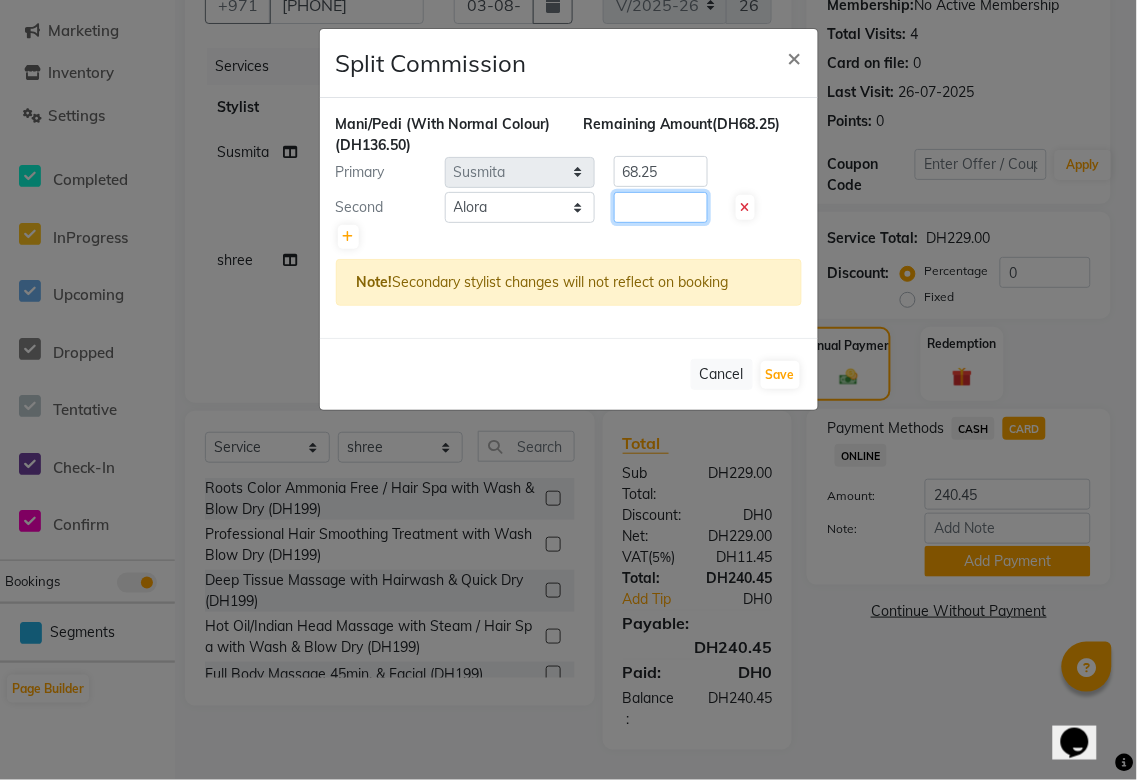 type on "7" 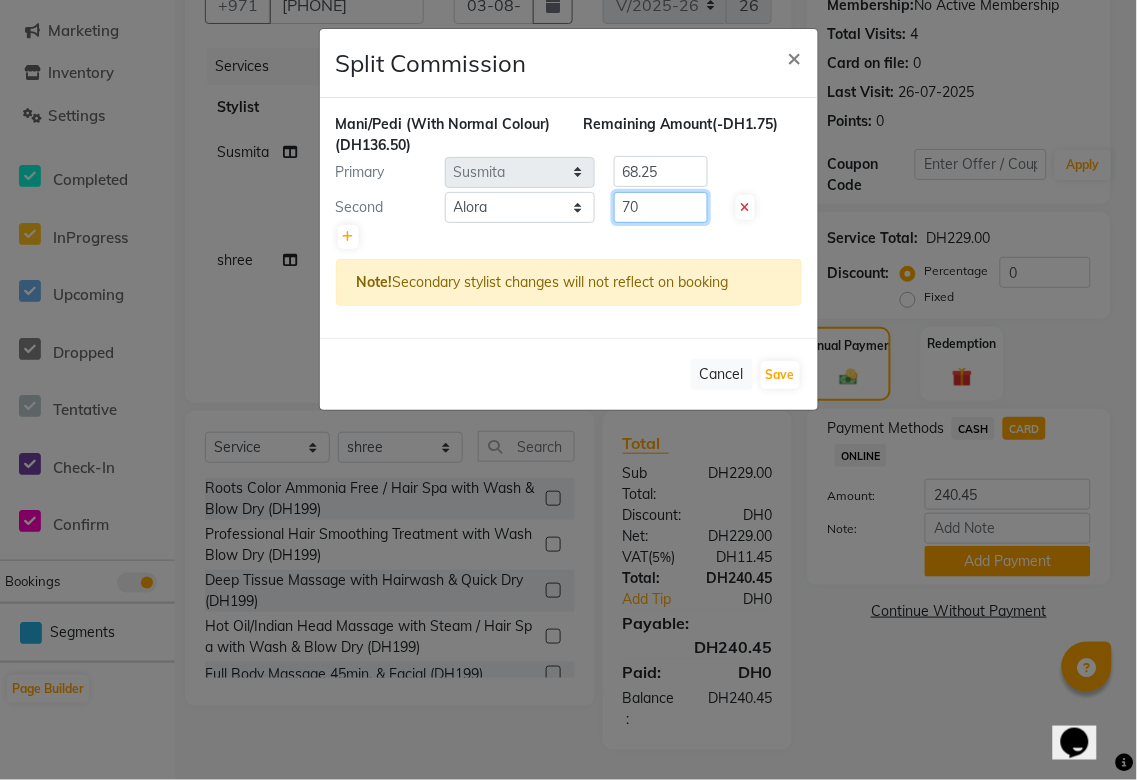 type on "70" 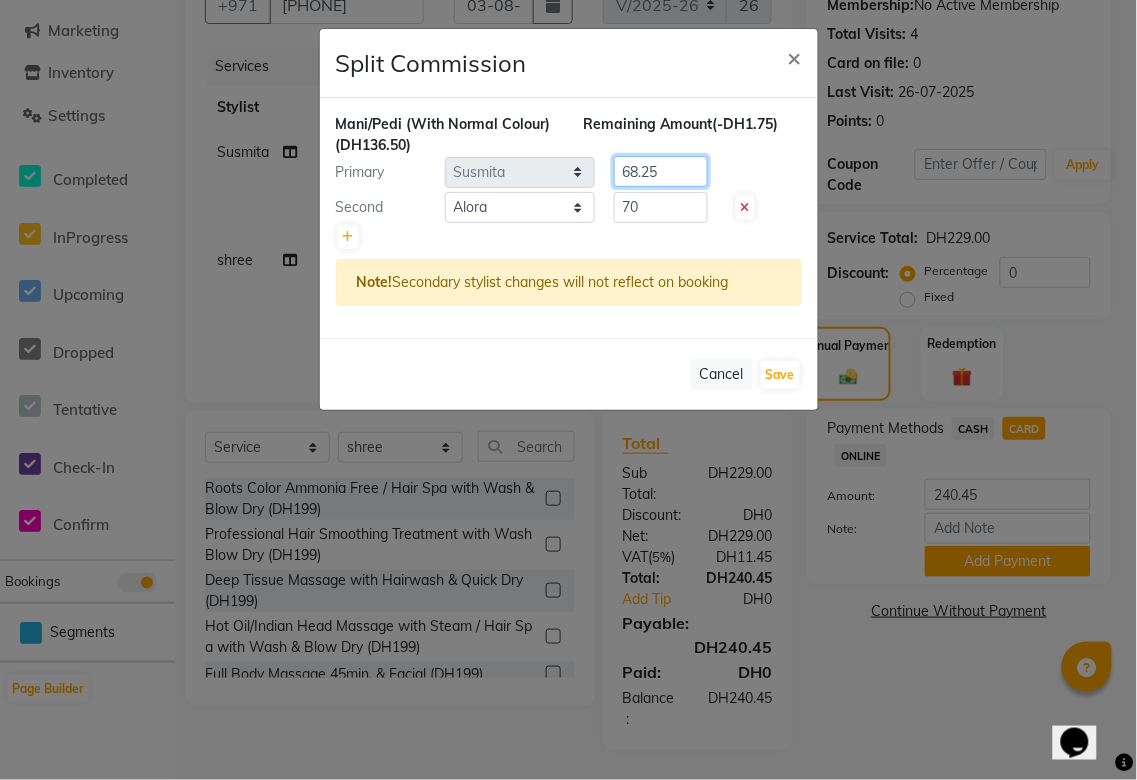 click on "68.25" 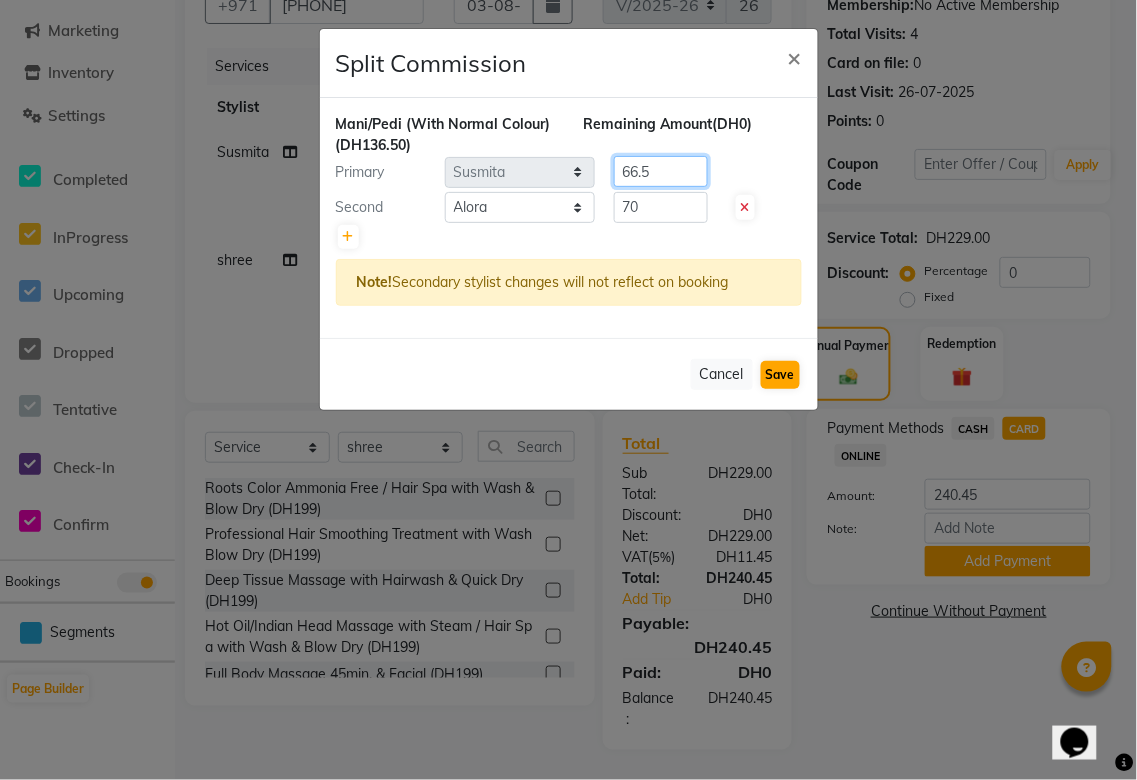 type on "66.5" 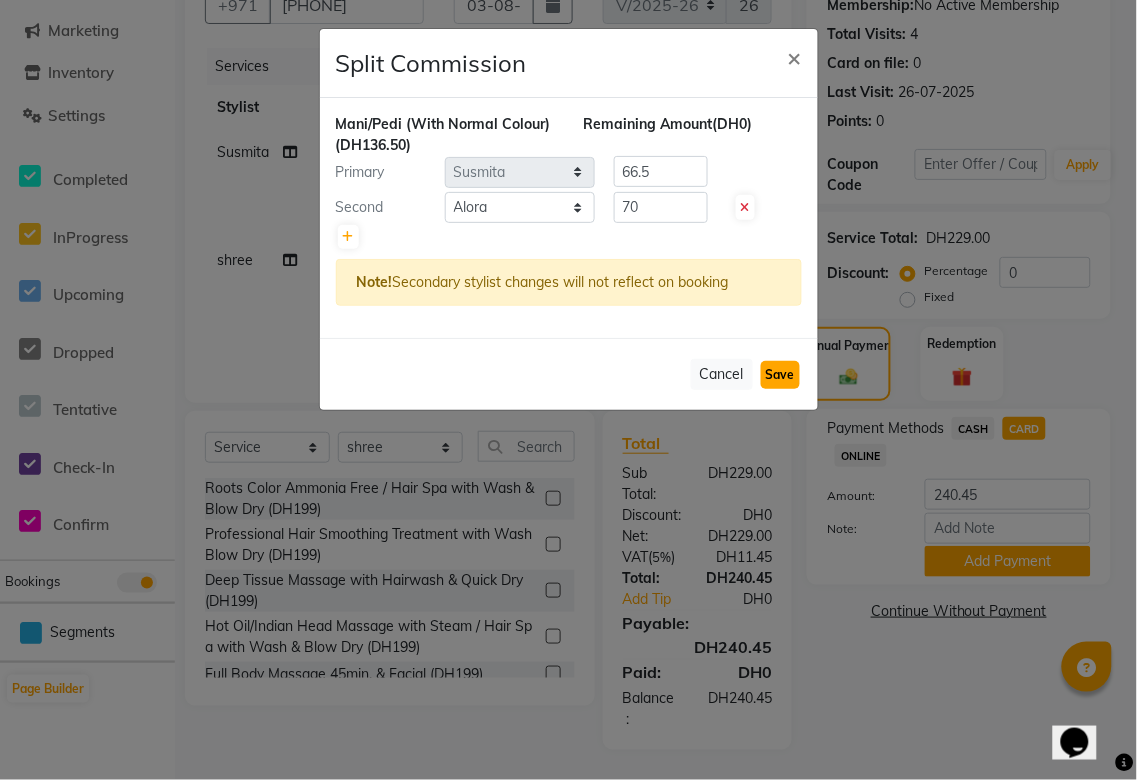 click on "Save" 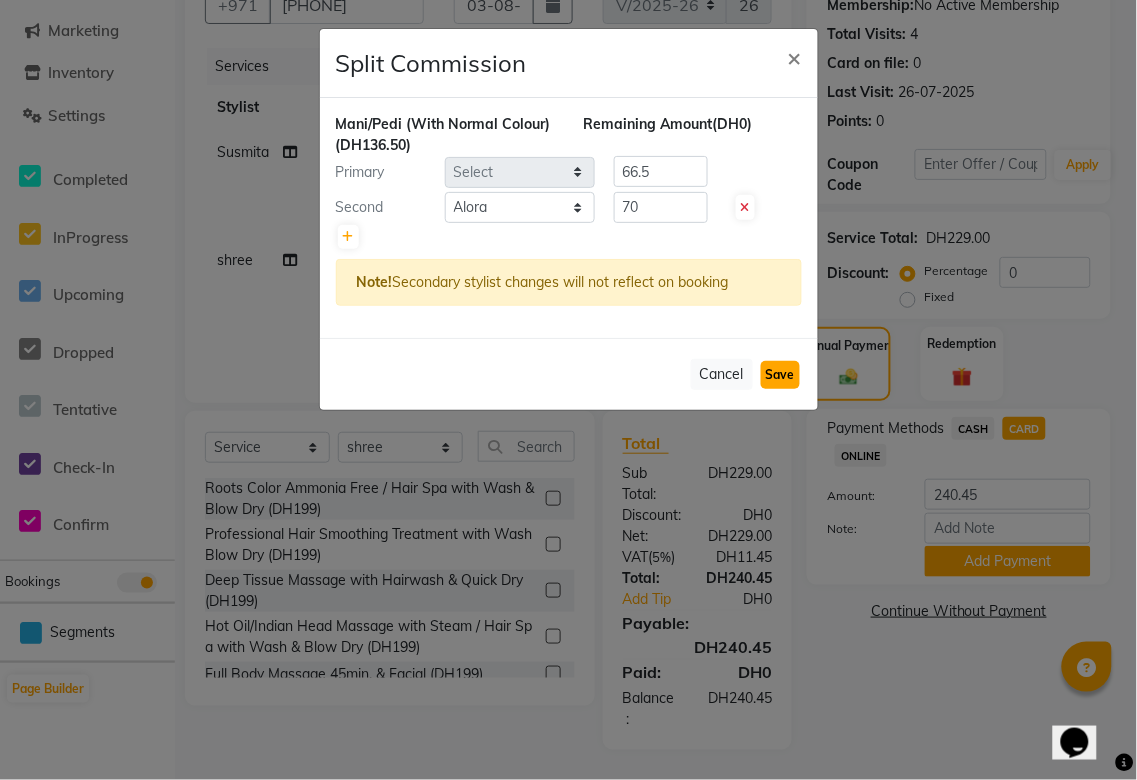 type 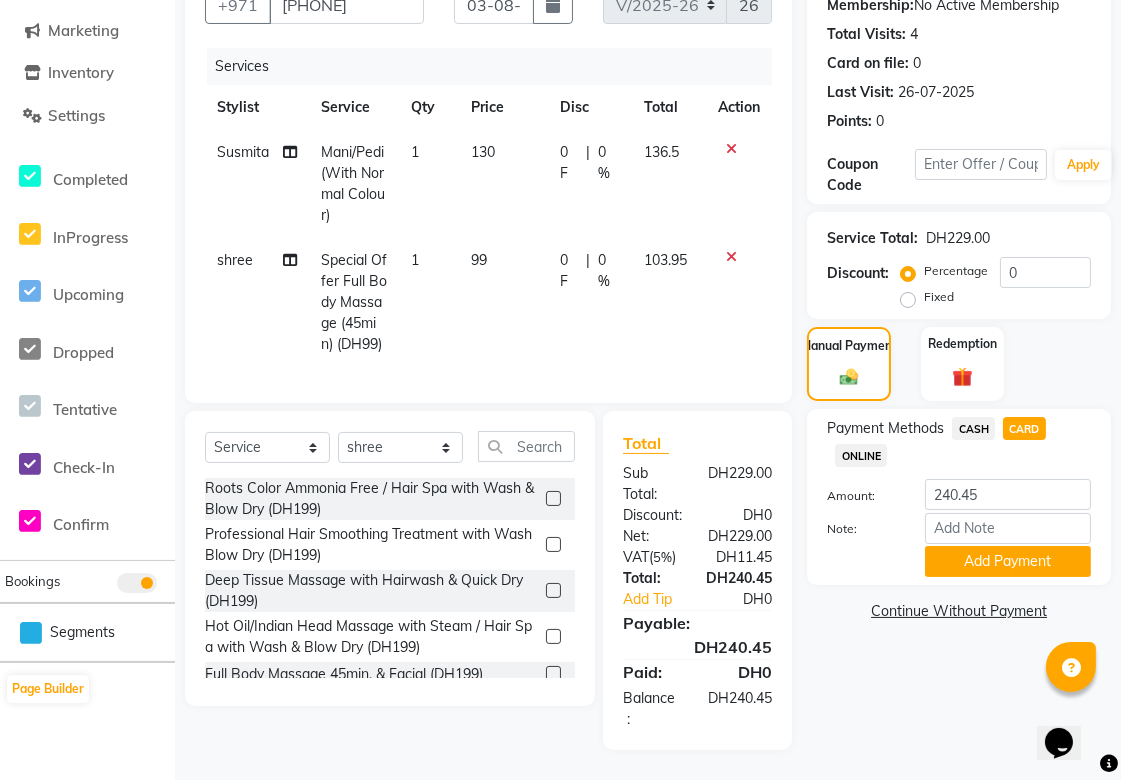 click 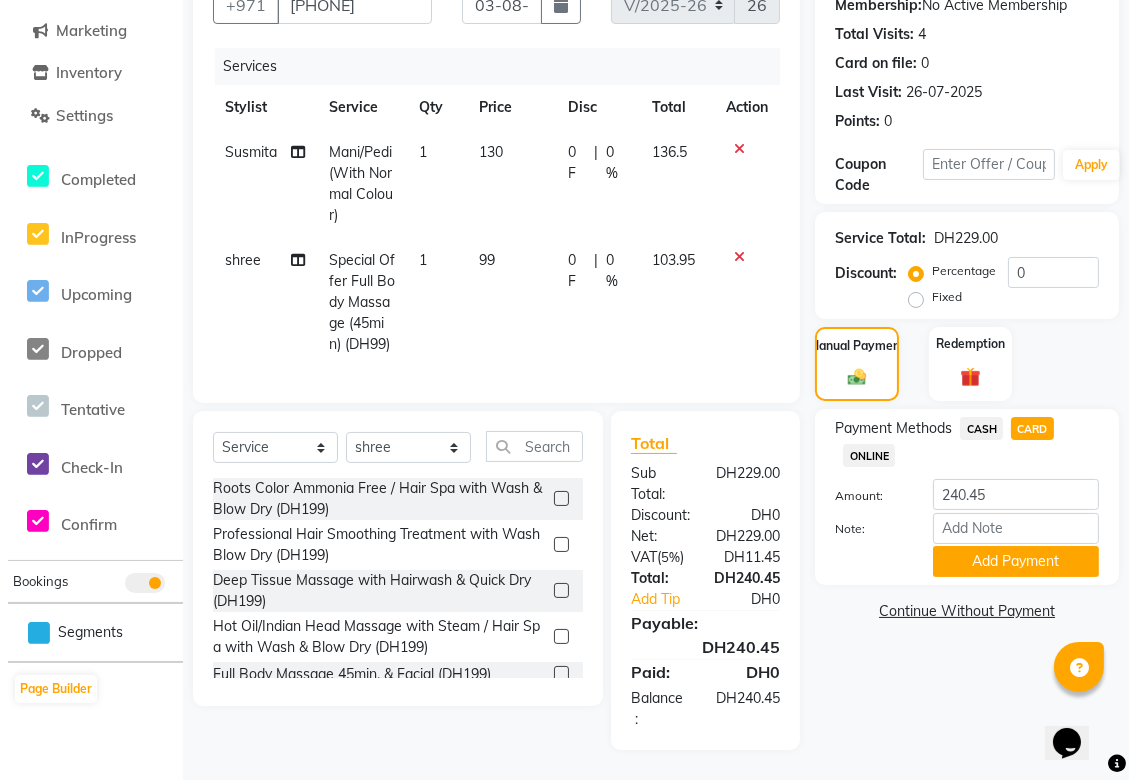 select on "43674" 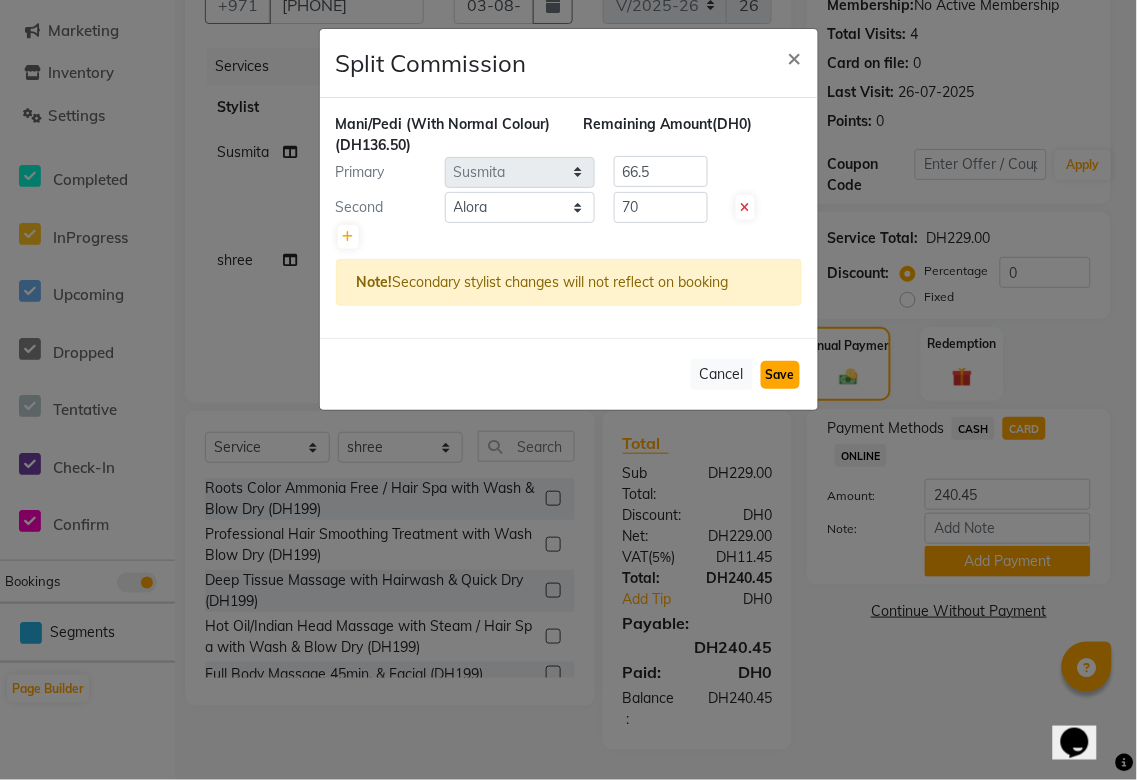 click on "Save" 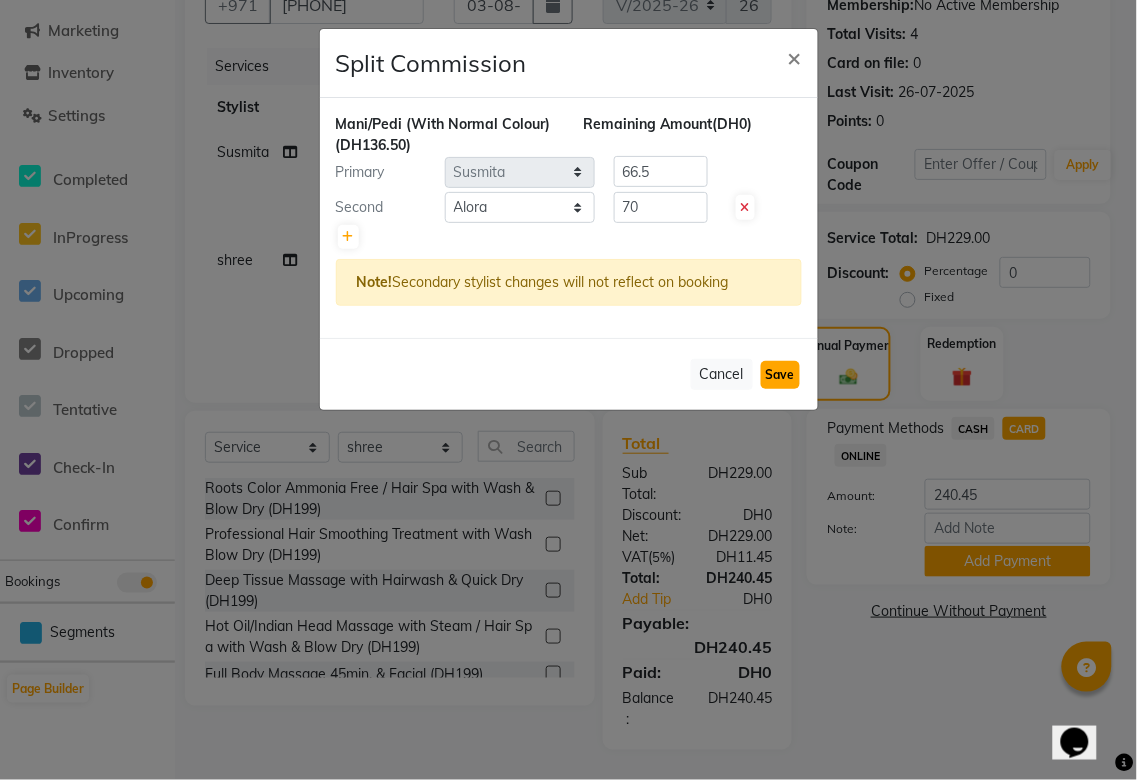 select on "Select" 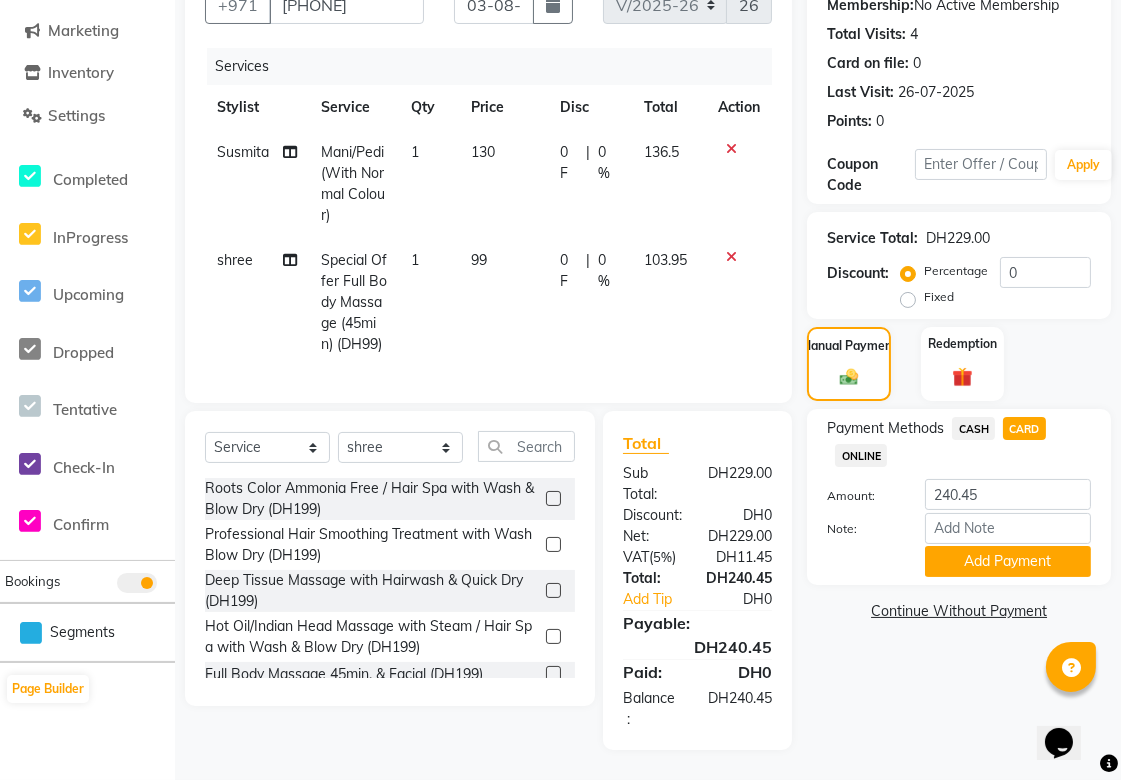 click 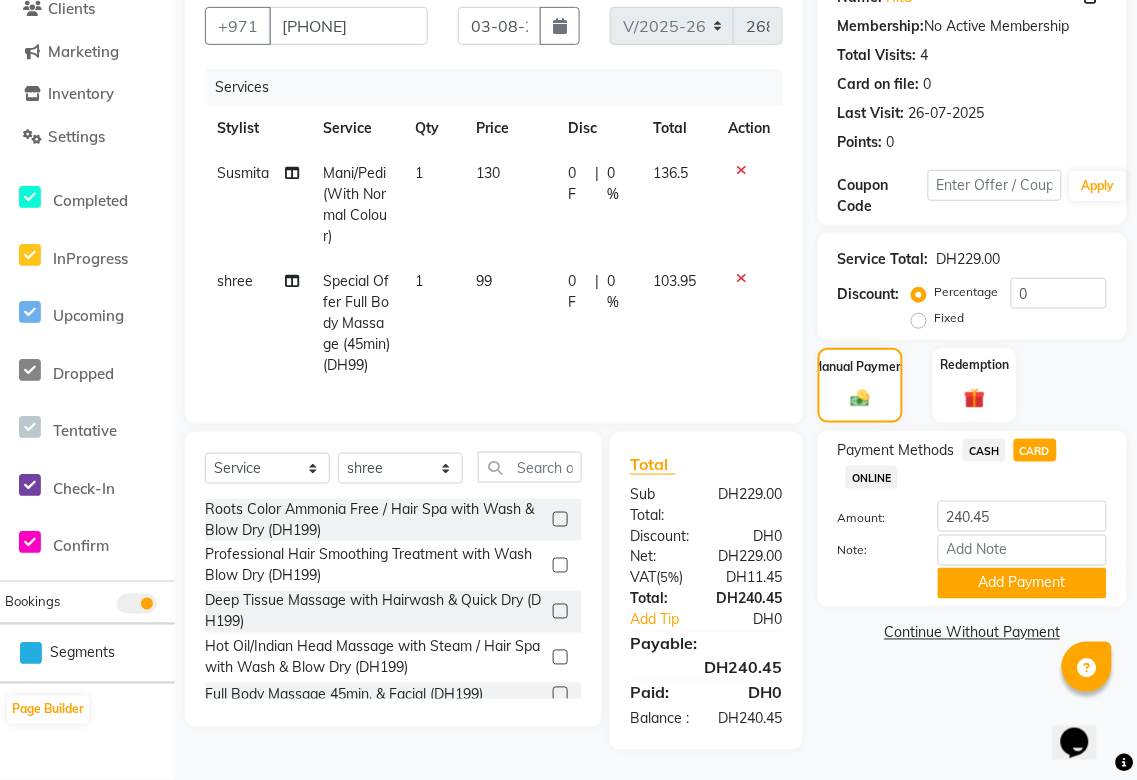 select on "43674" 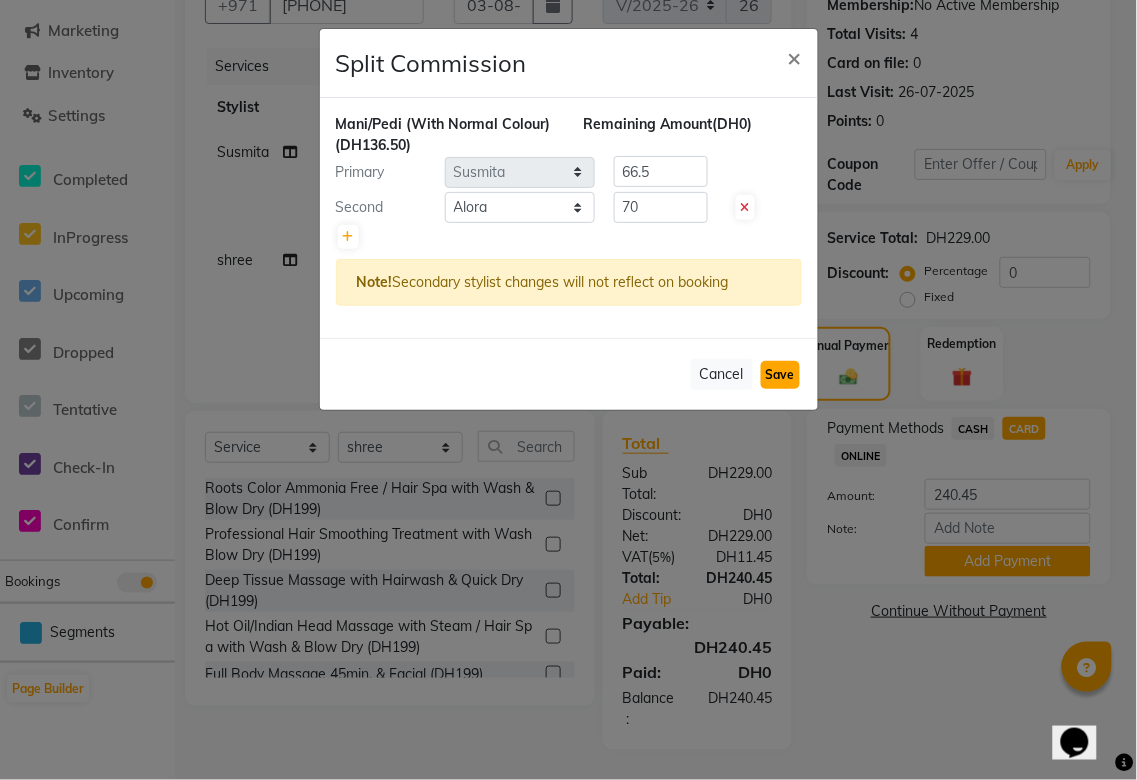click on "Save" 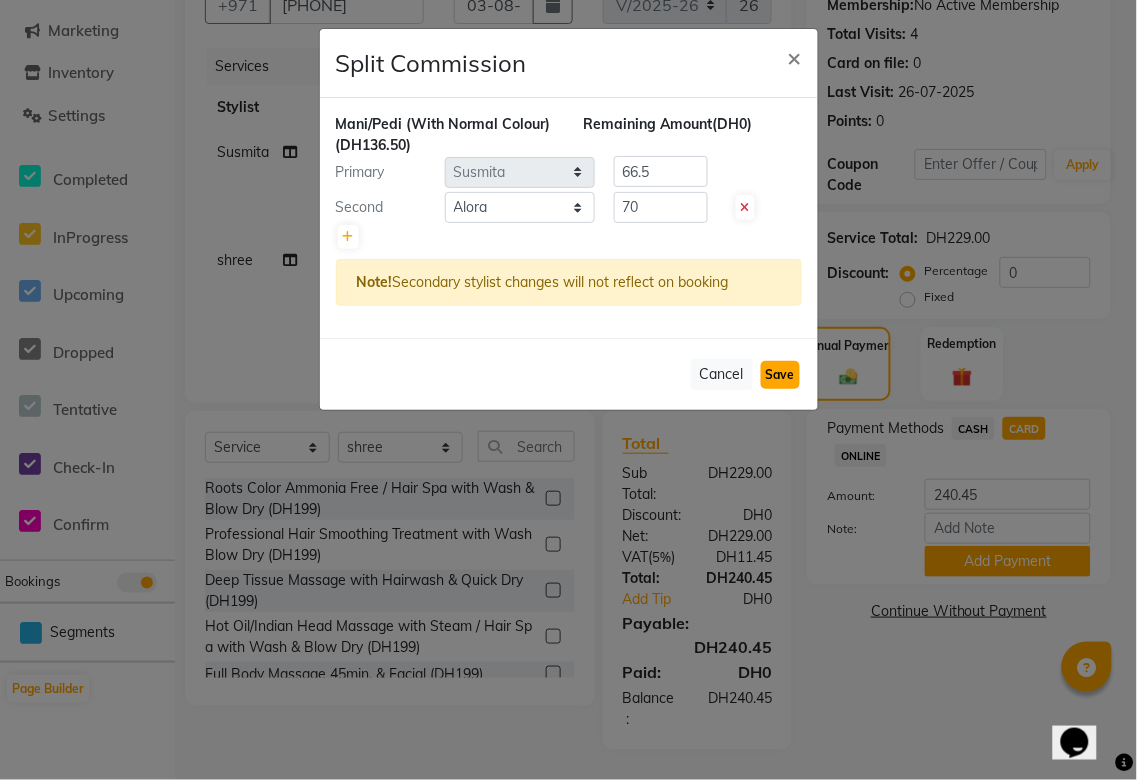 select on "Select" 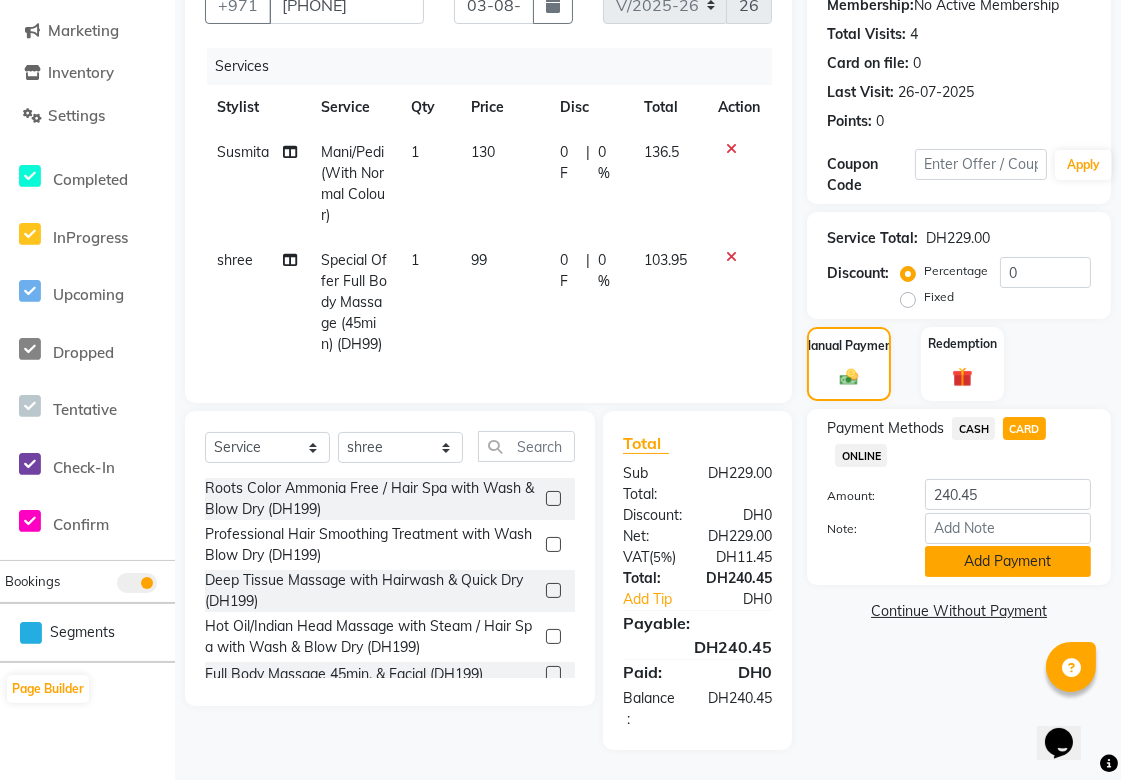 click on "Add Payment" 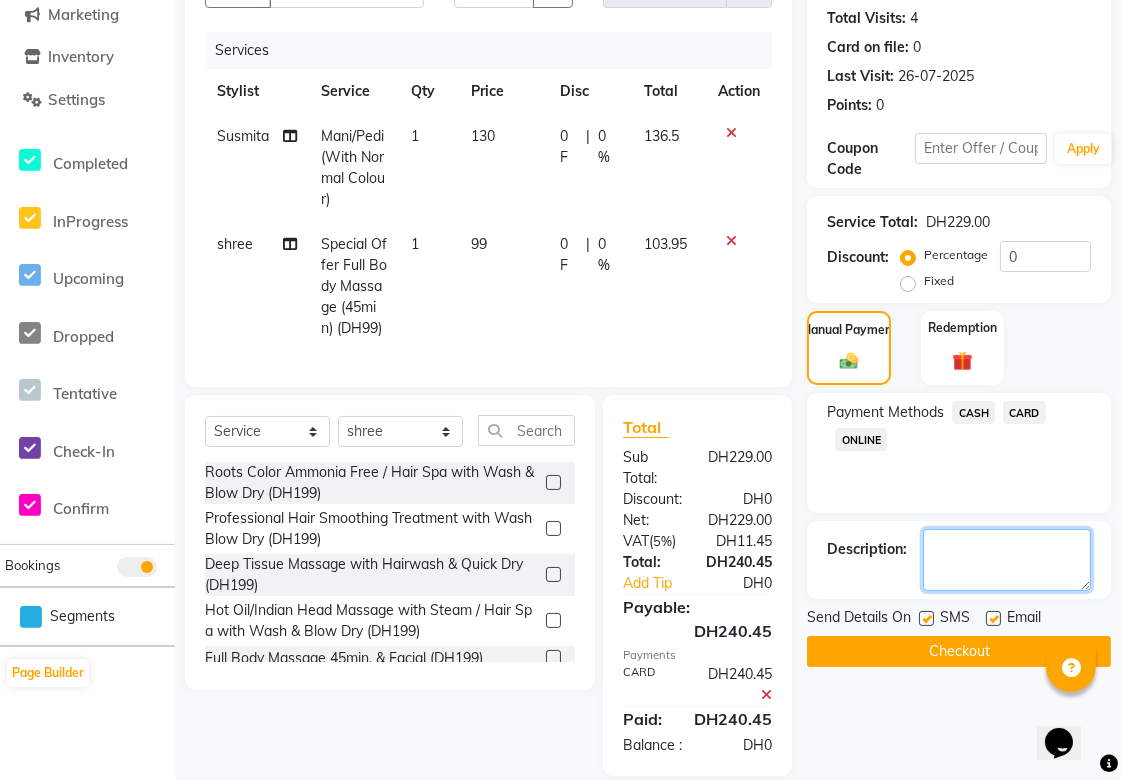 click 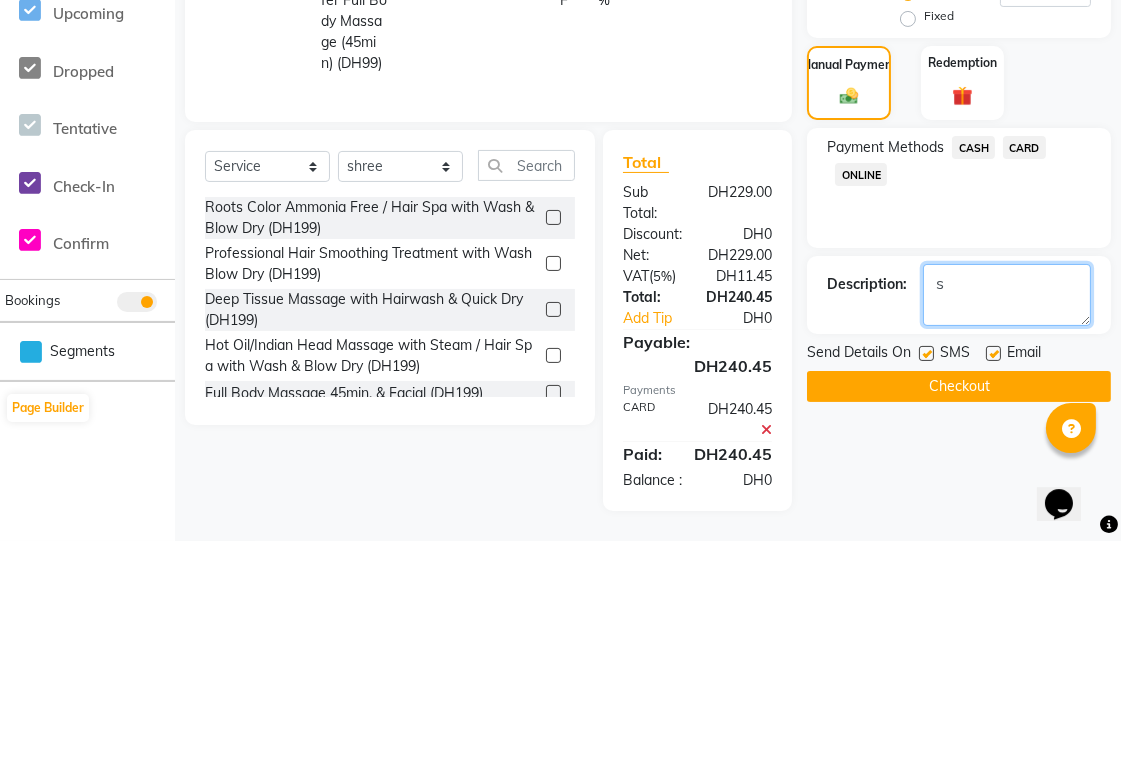 scroll, scrollTop: 266, scrollLeft: 0, axis: vertical 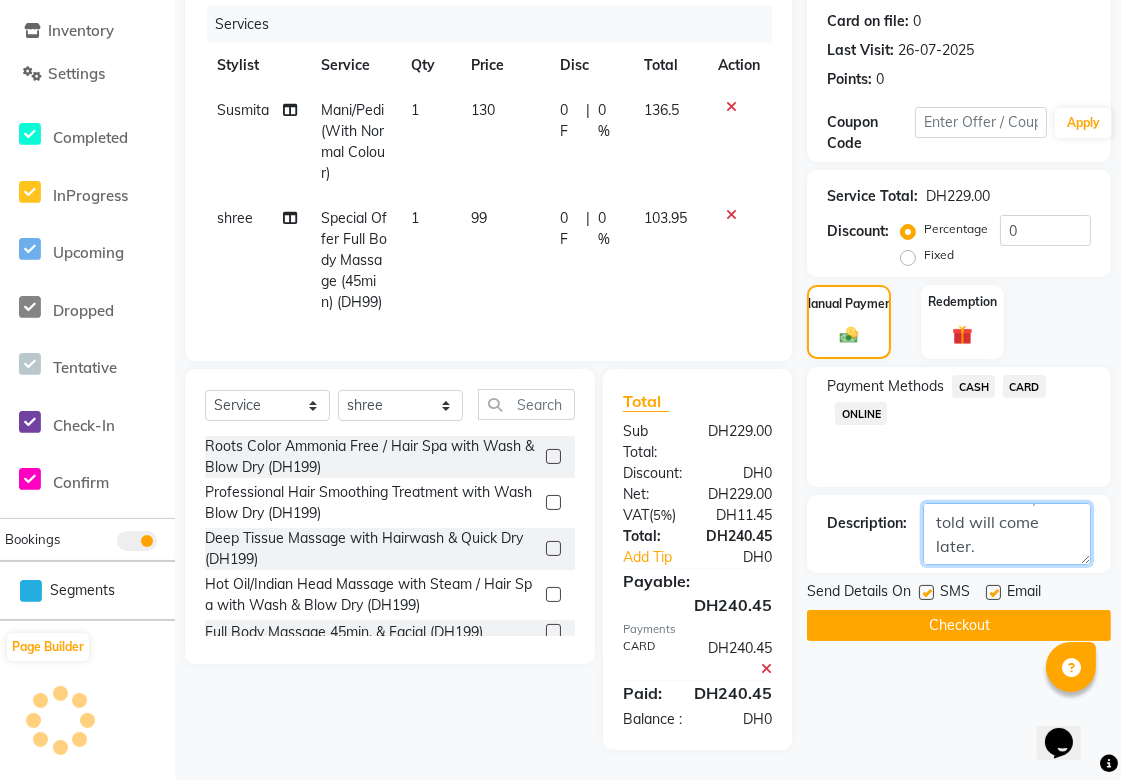 type on "she took August offer but massage has not done,she told will come later." 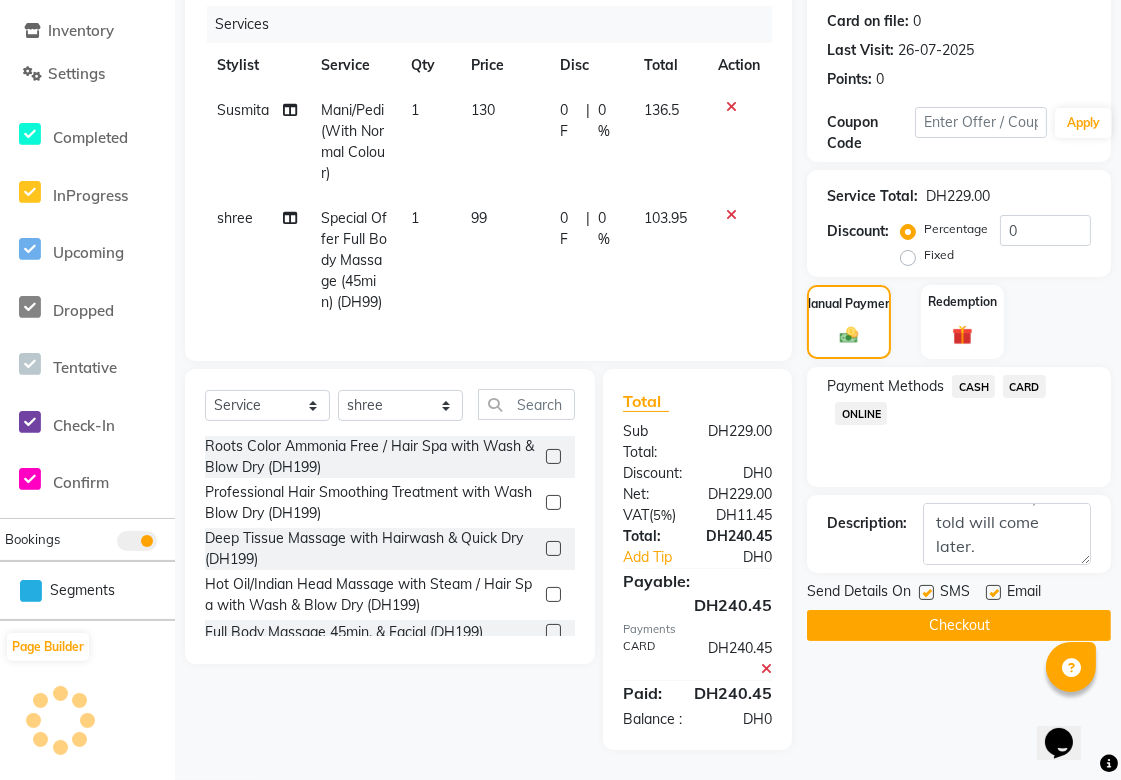 click 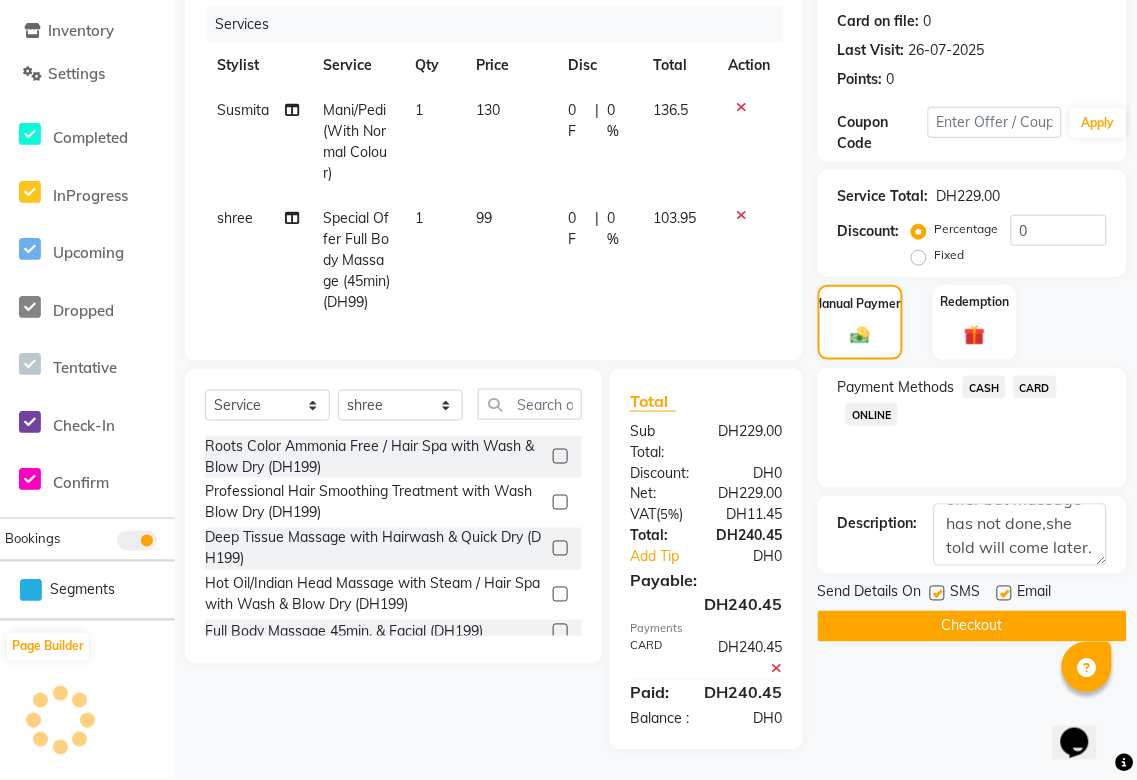 select on "43674" 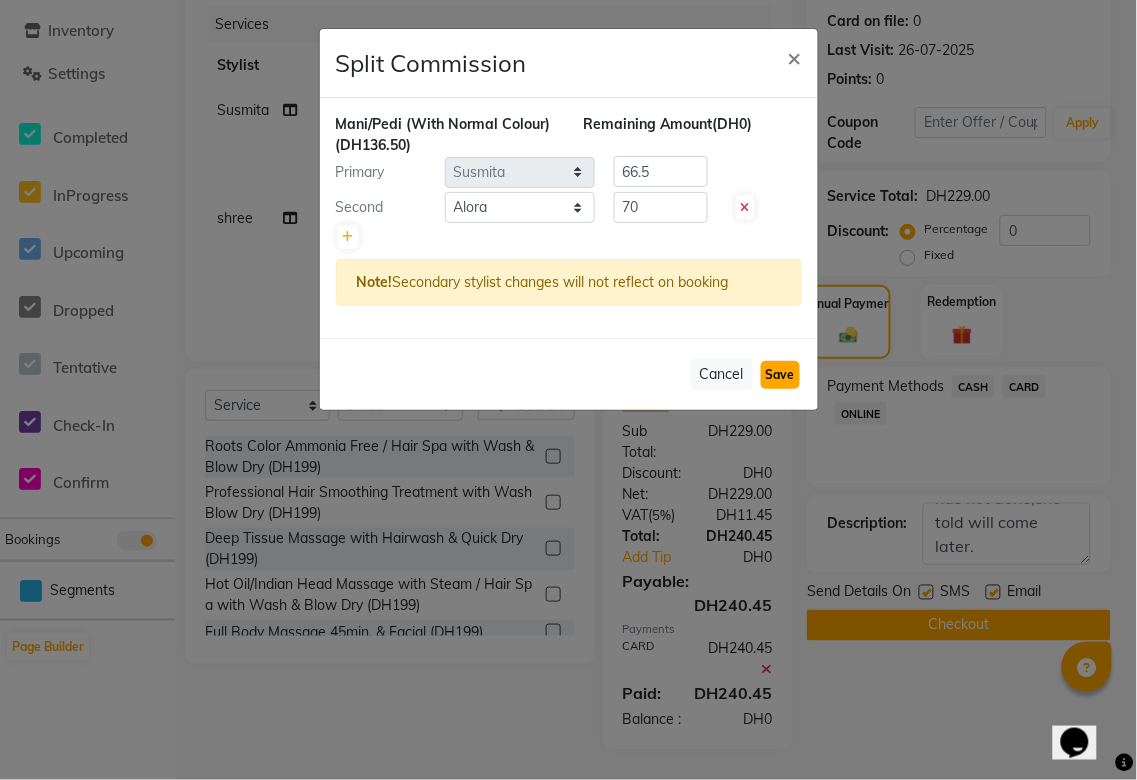 click on "Save" 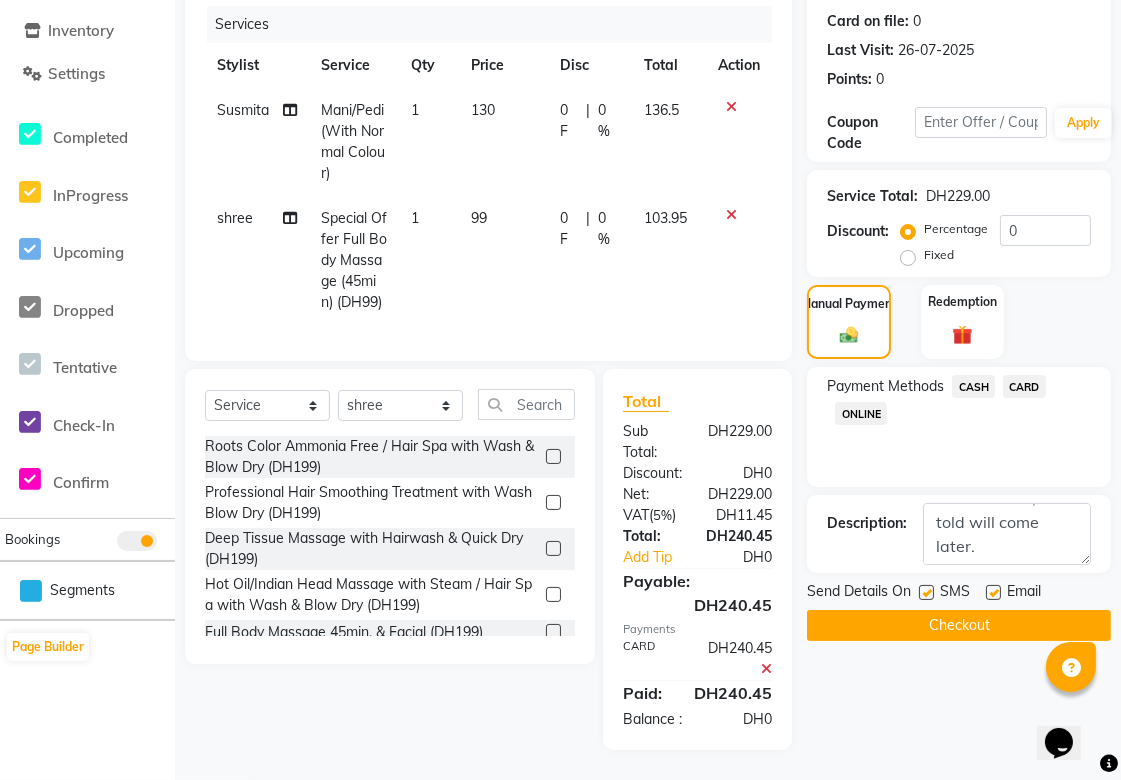click on "Checkout" 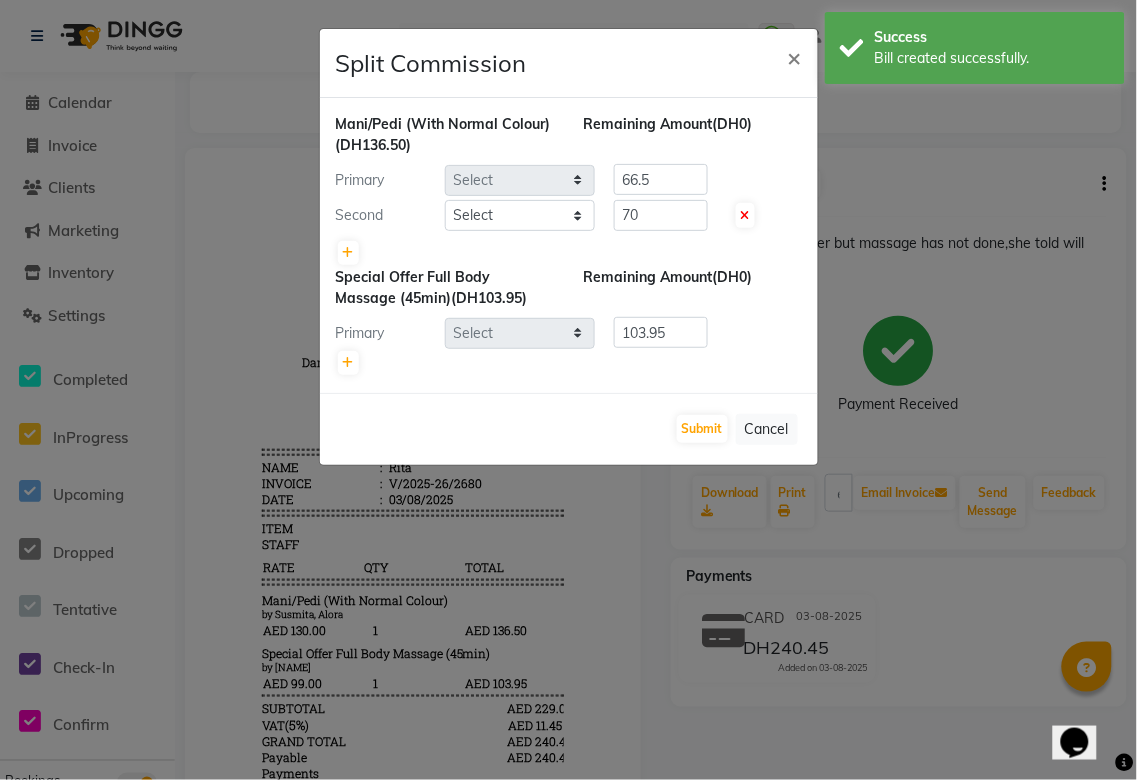 scroll, scrollTop: 0, scrollLeft: 0, axis: both 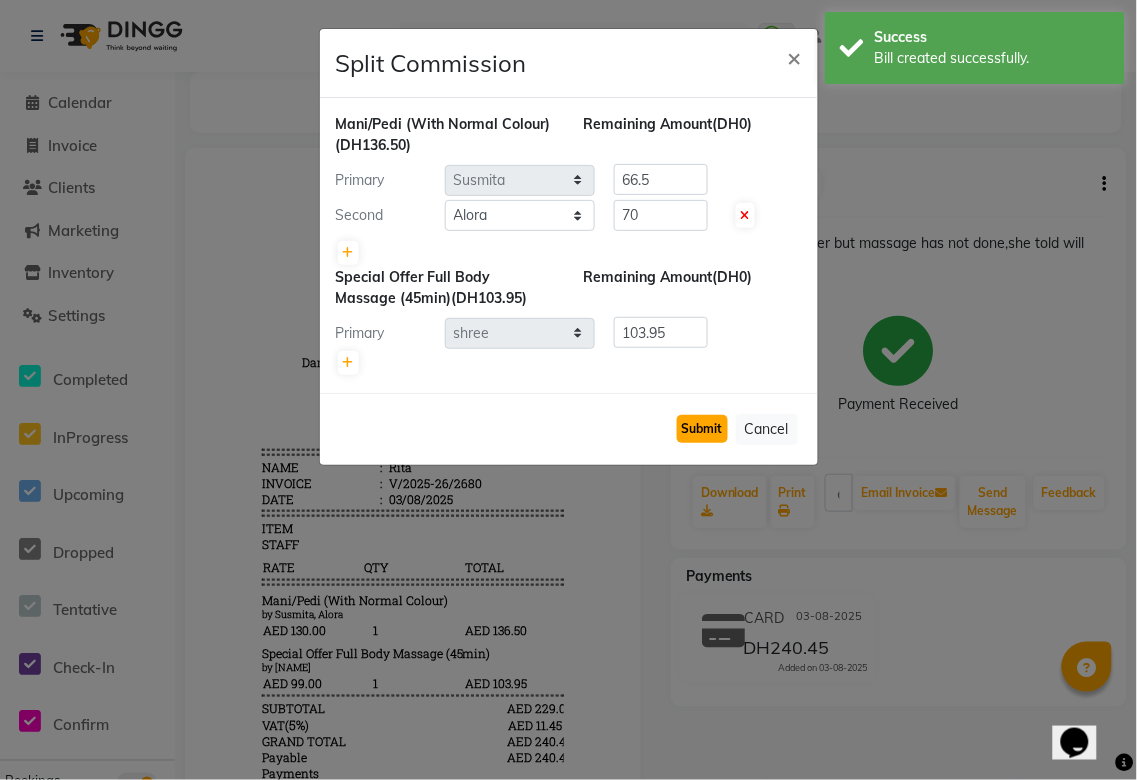 click on "Submit" 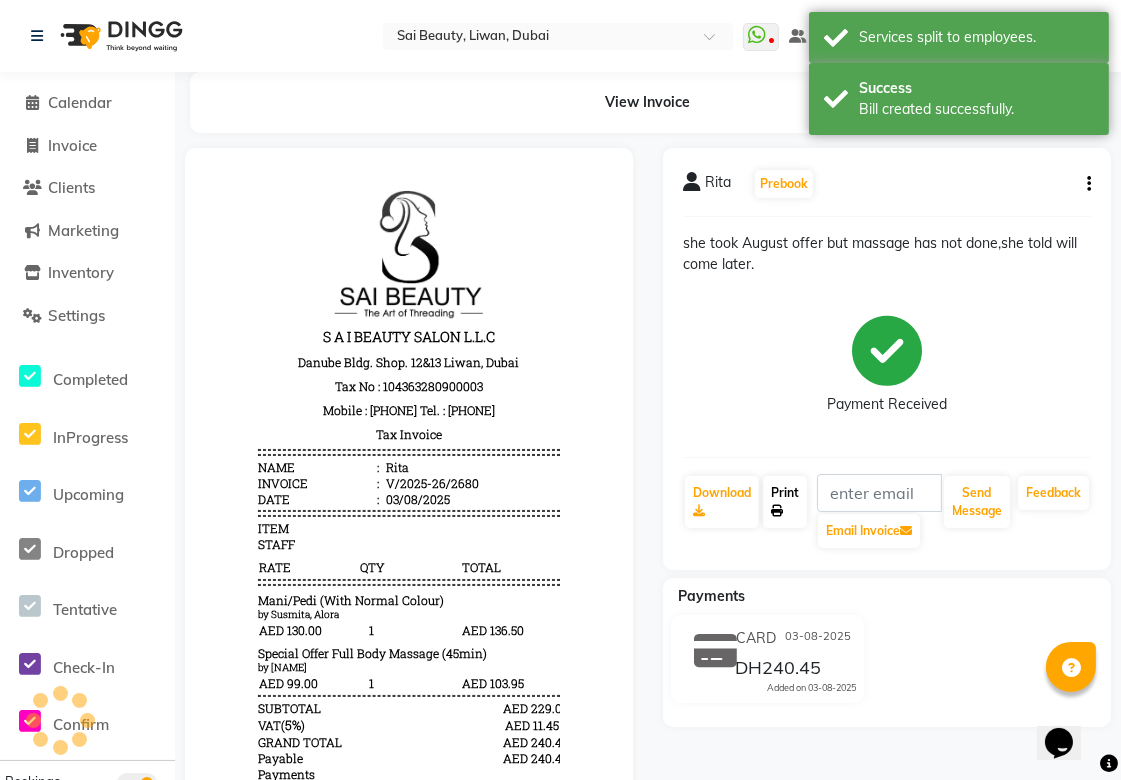 click on "Print" 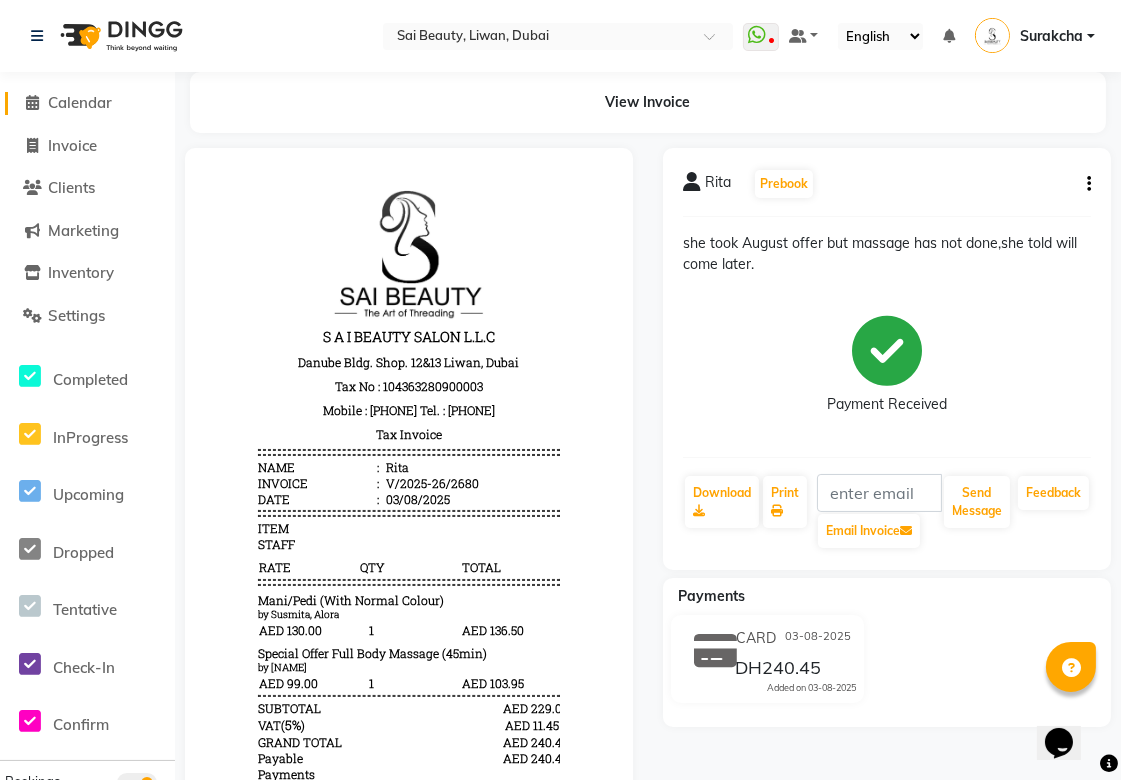 click on "Calendar" 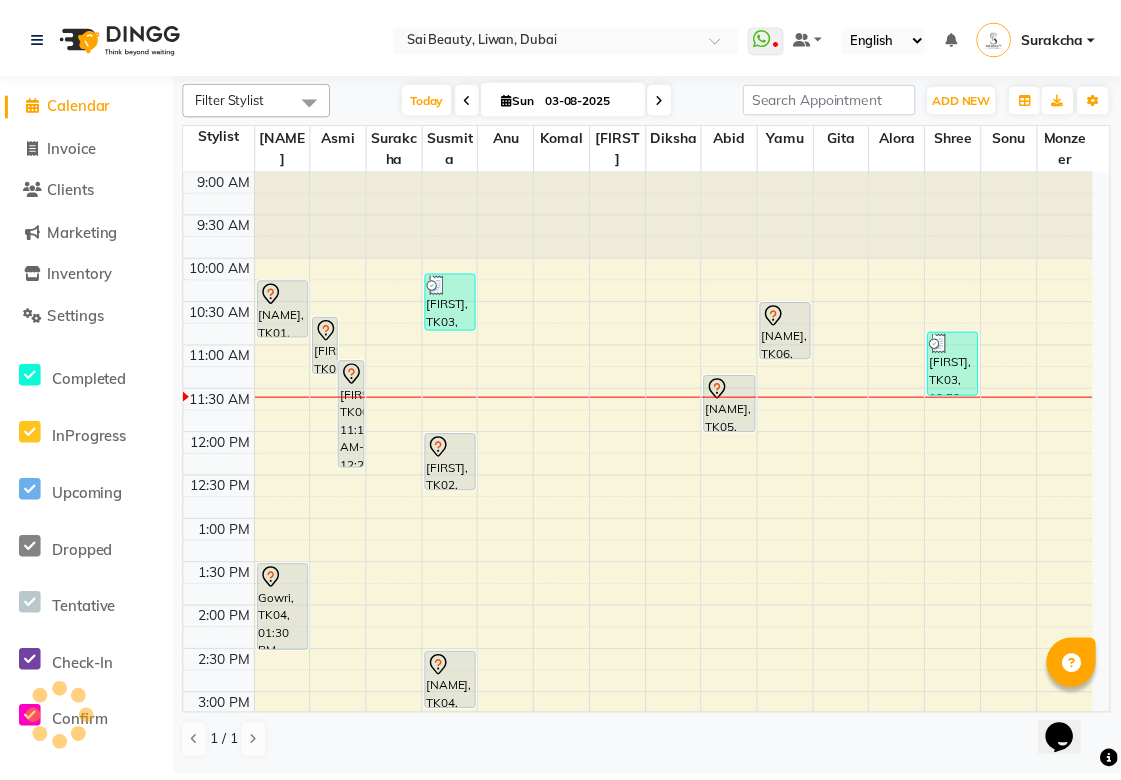 scroll, scrollTop: 0, scrollLeft: 0, axis: both 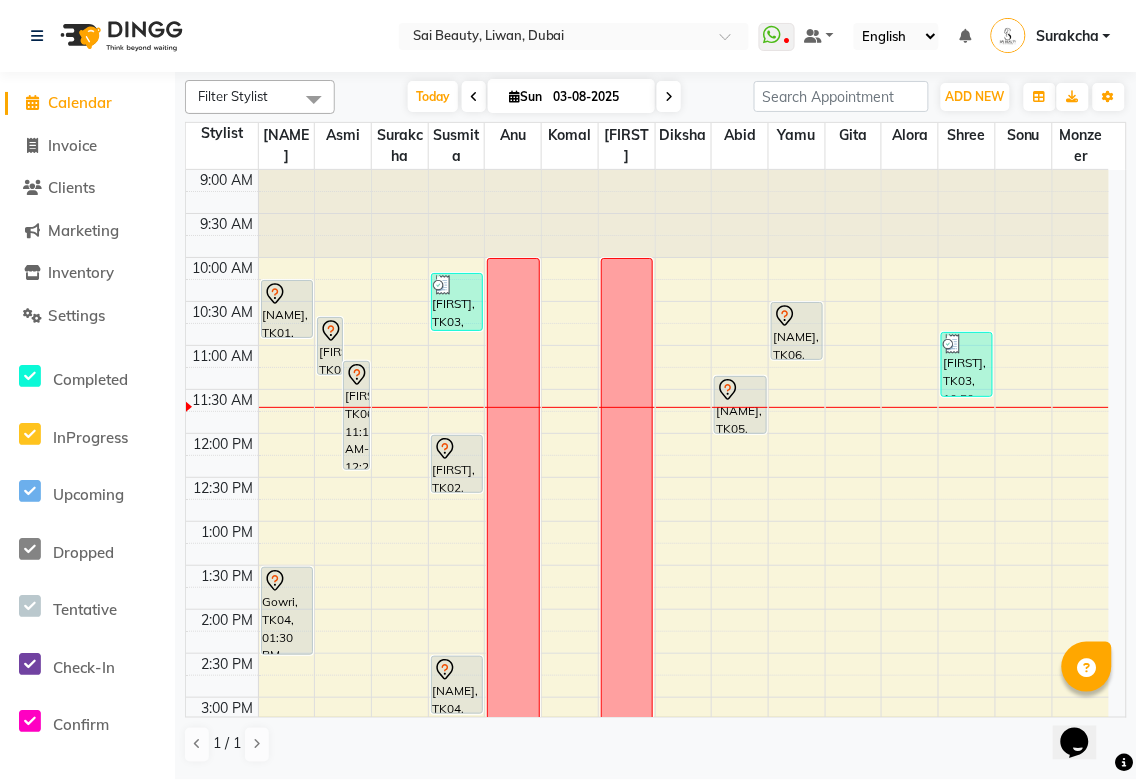 click 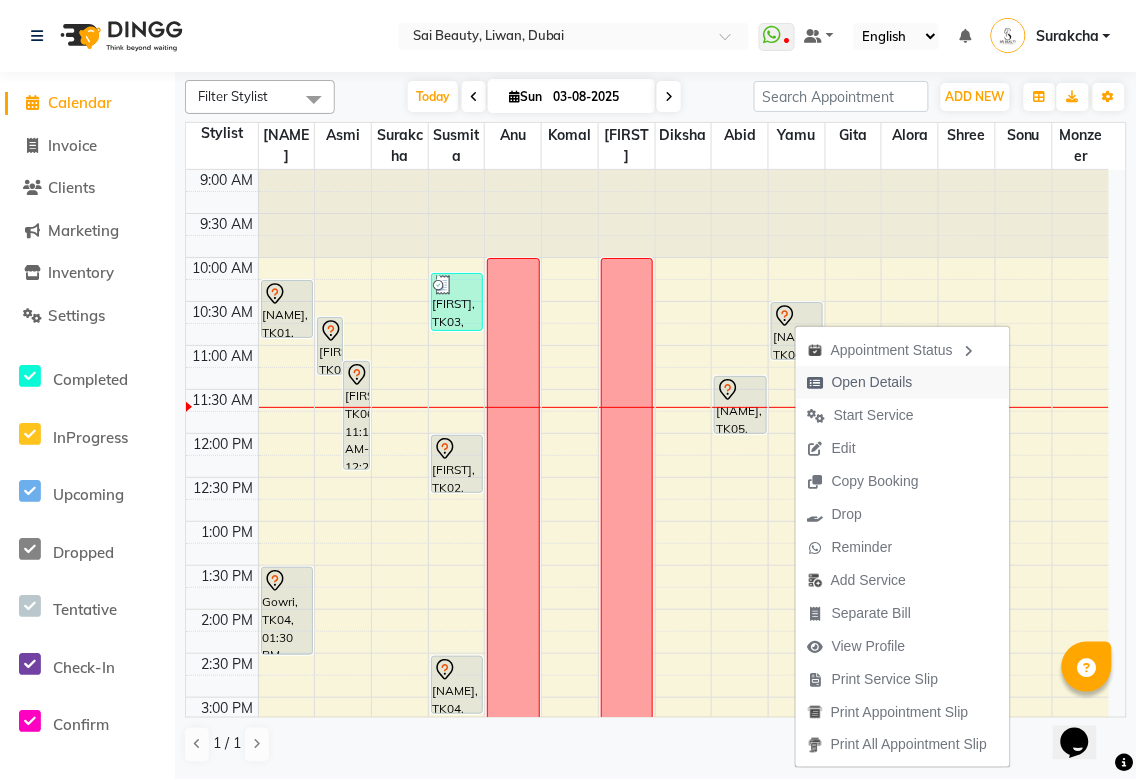 click on "Open Details" at bounding box center [872, 382] 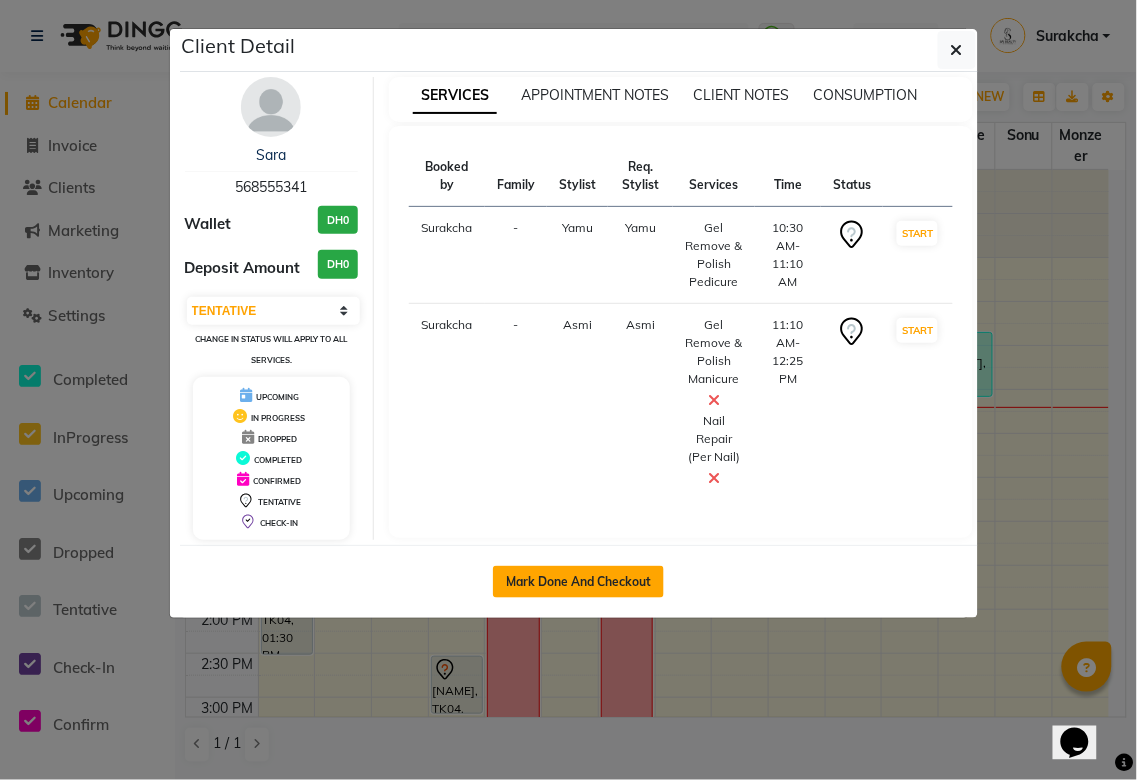 click on "Mark Done And Checkout" 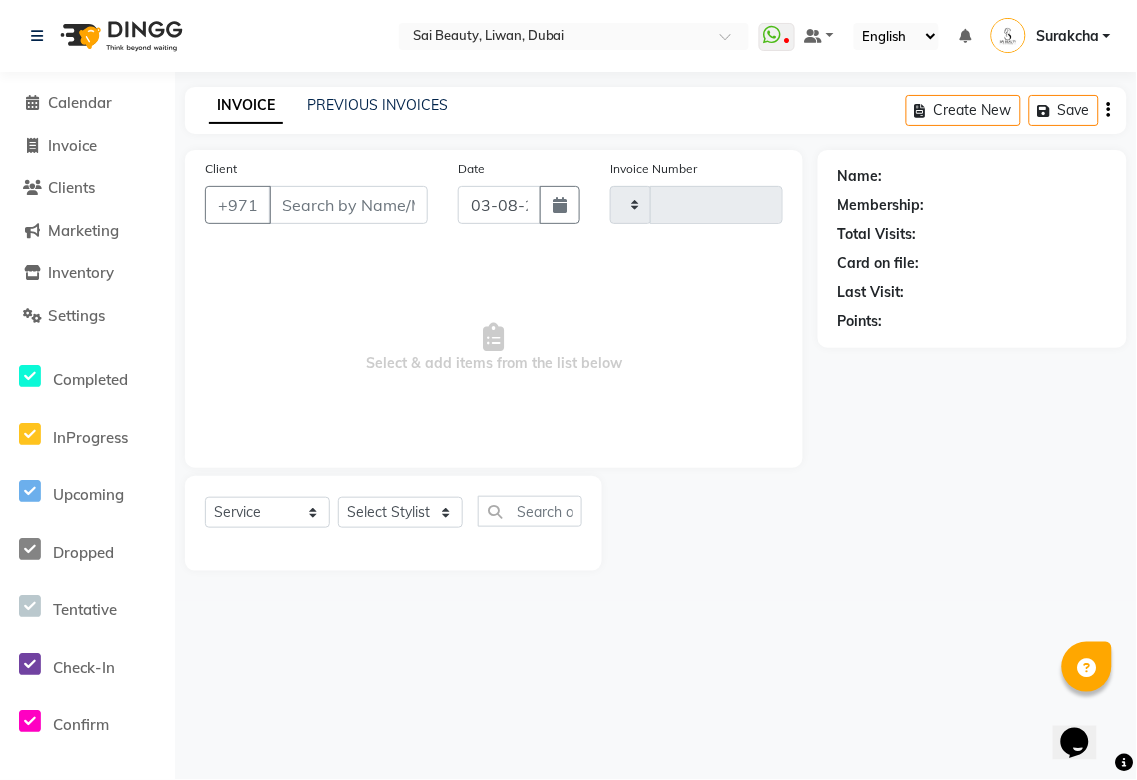 type on "2681" 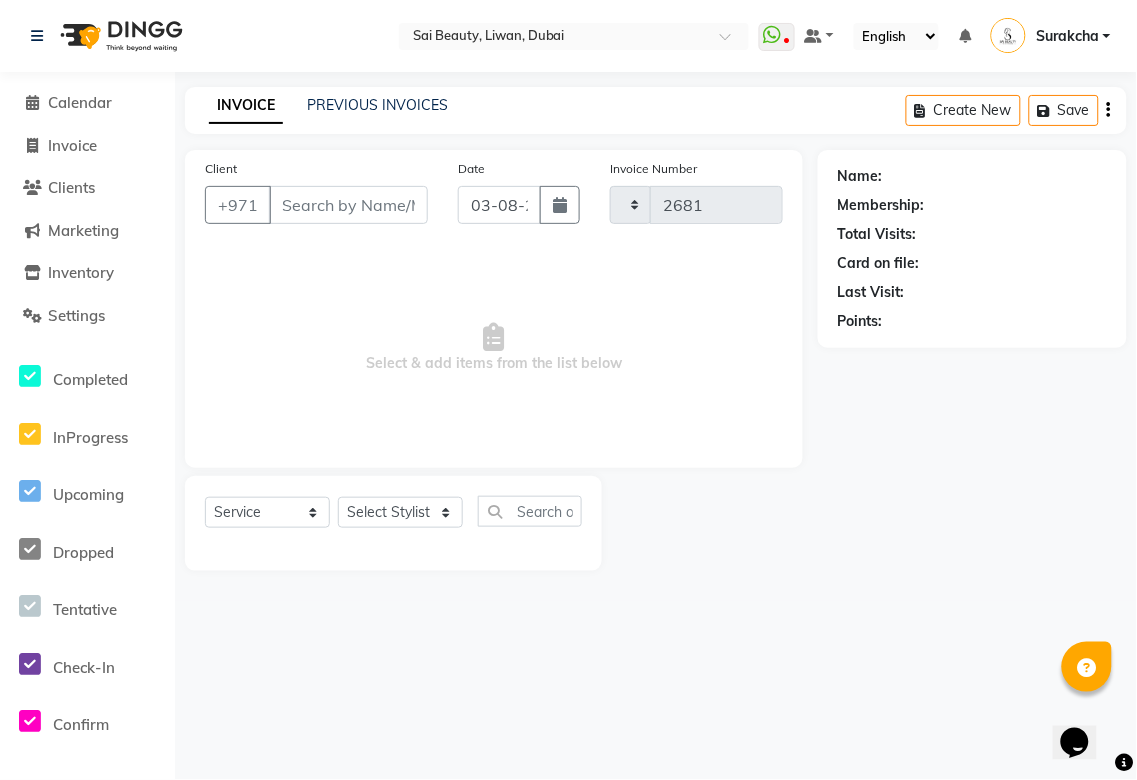 select on "5352" 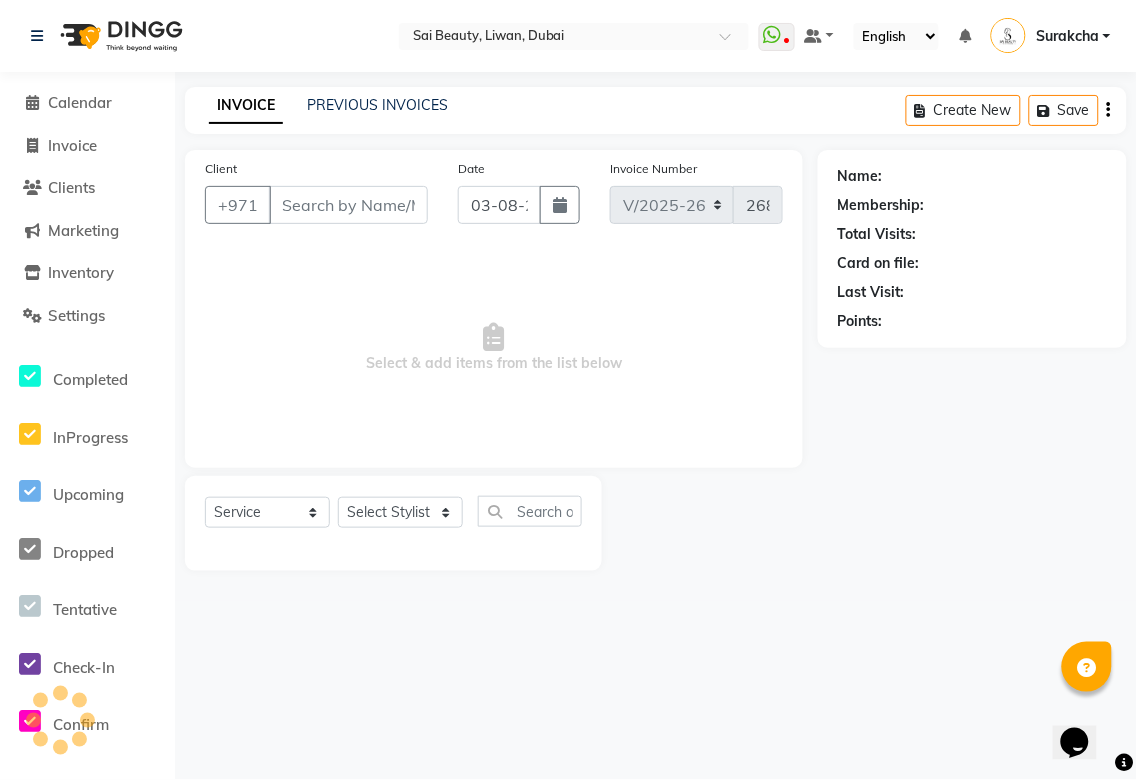 type on "568555341" 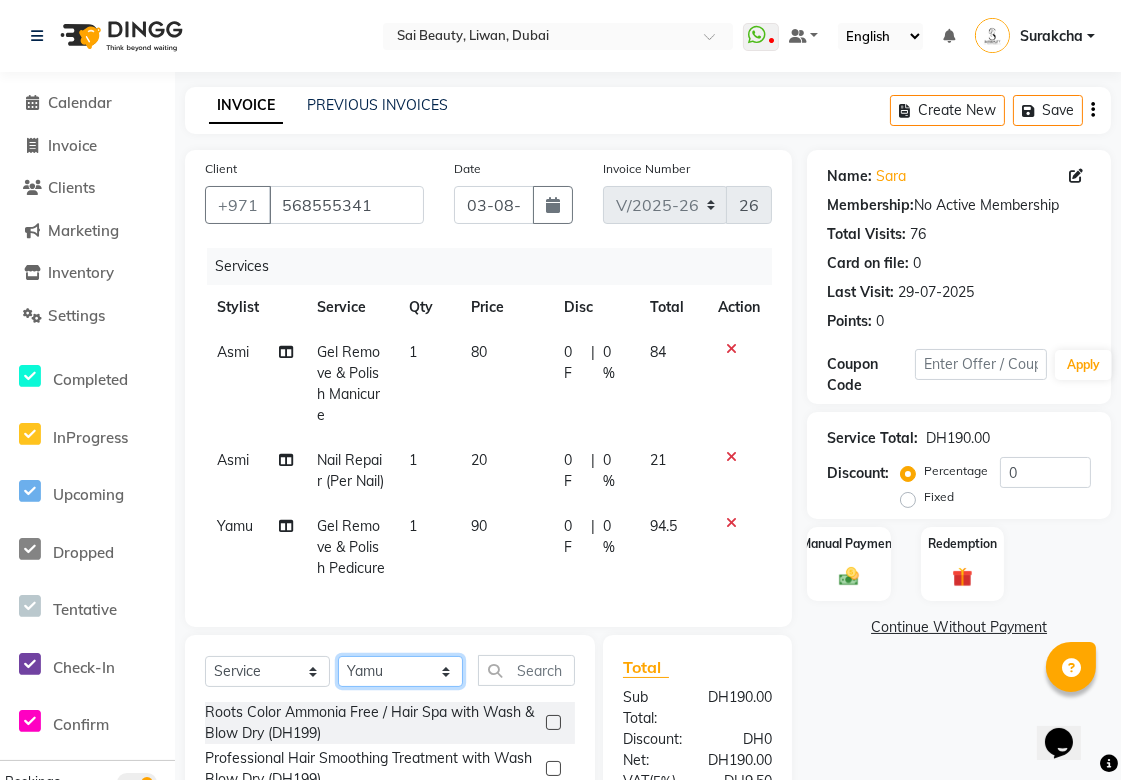 click on "Select Stylist Abid Alora Anu Asmi Ausha Diksha Gita Komal maya Monzeer shree sonu Srijana Surakcha Susmita Tannu Yamu" 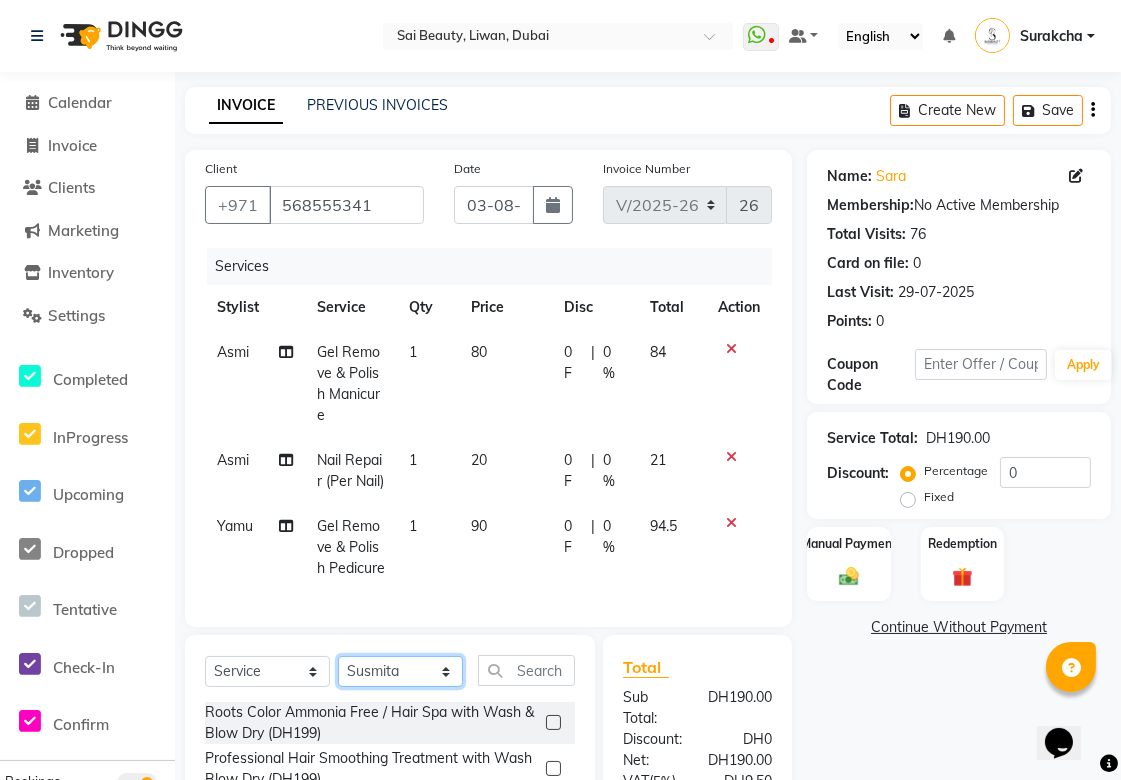 click on "Select Stylist Abid Alora Anu Asmi Ausha Diksha Gita Komal maya Monzeer shree sonu Srijana Surakcha Susmita Tannu Yamu" 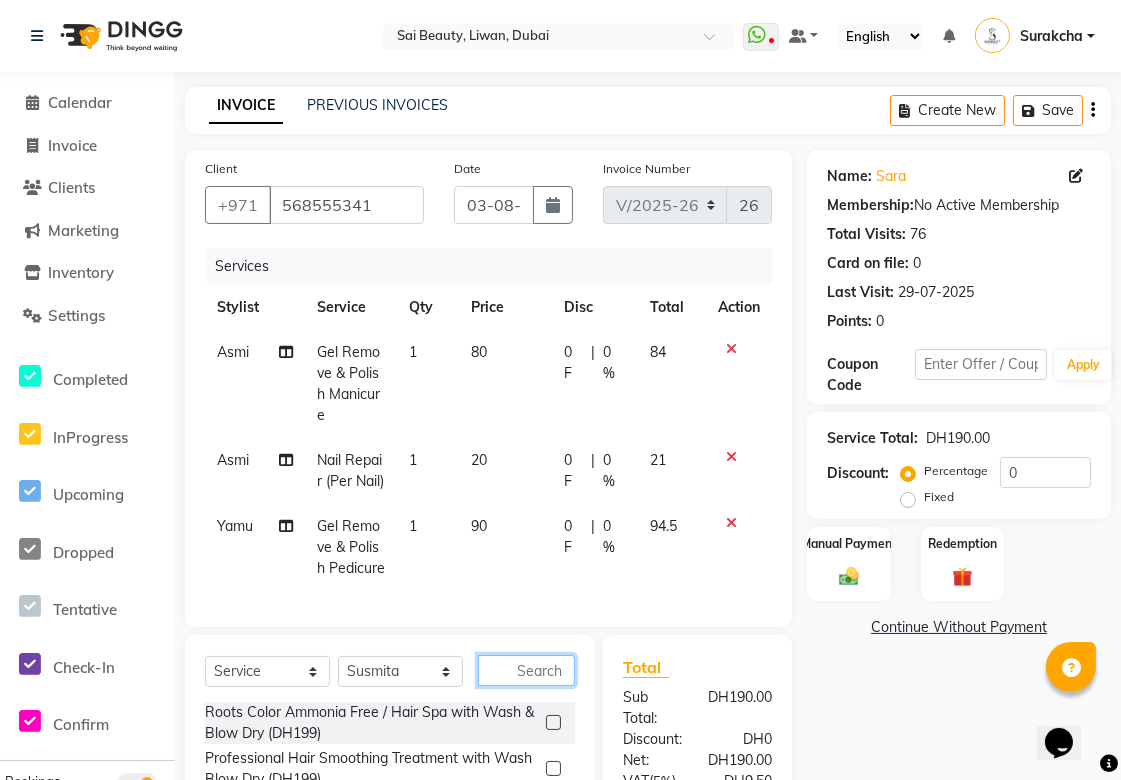 click 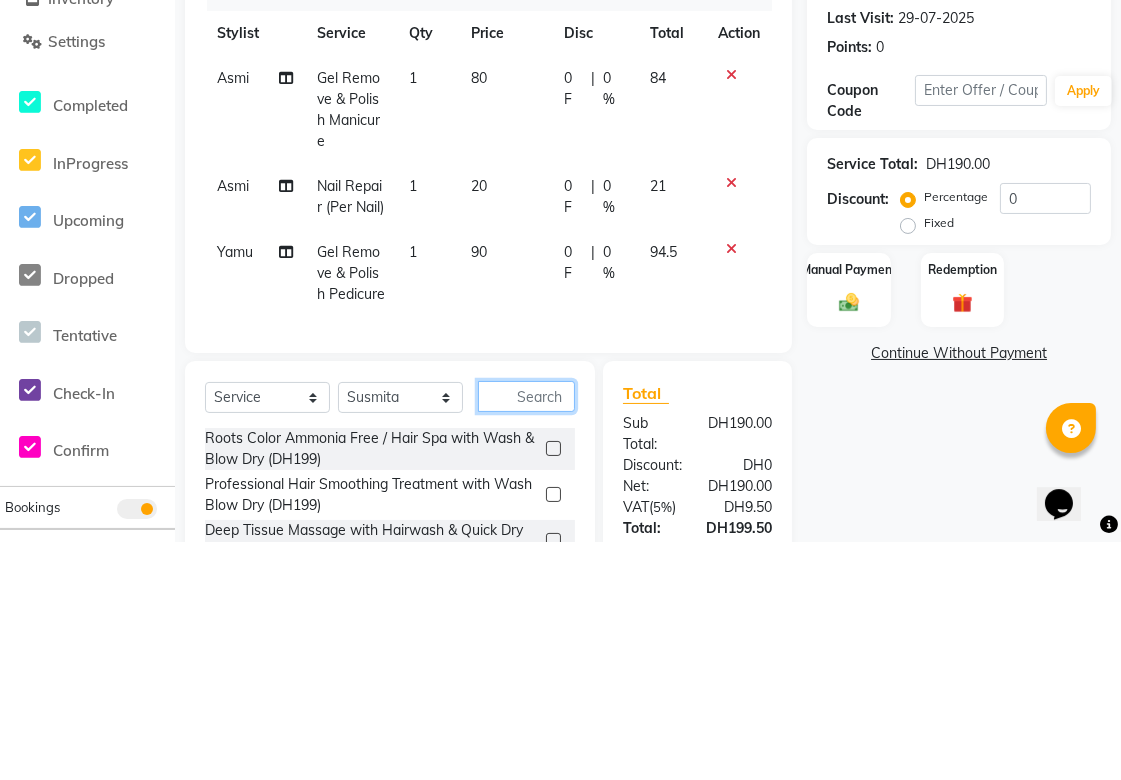 scroll, scrollTop: 198, scrollLeft: 0, axis: vertical 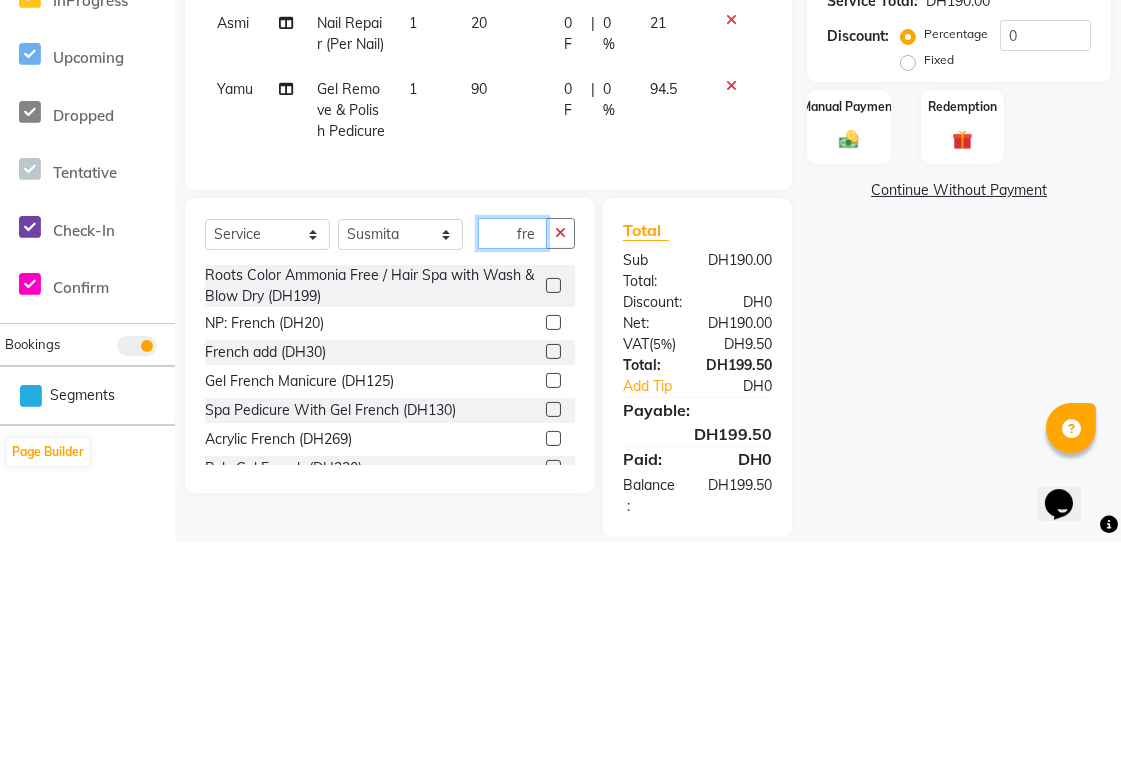 type on "fre" 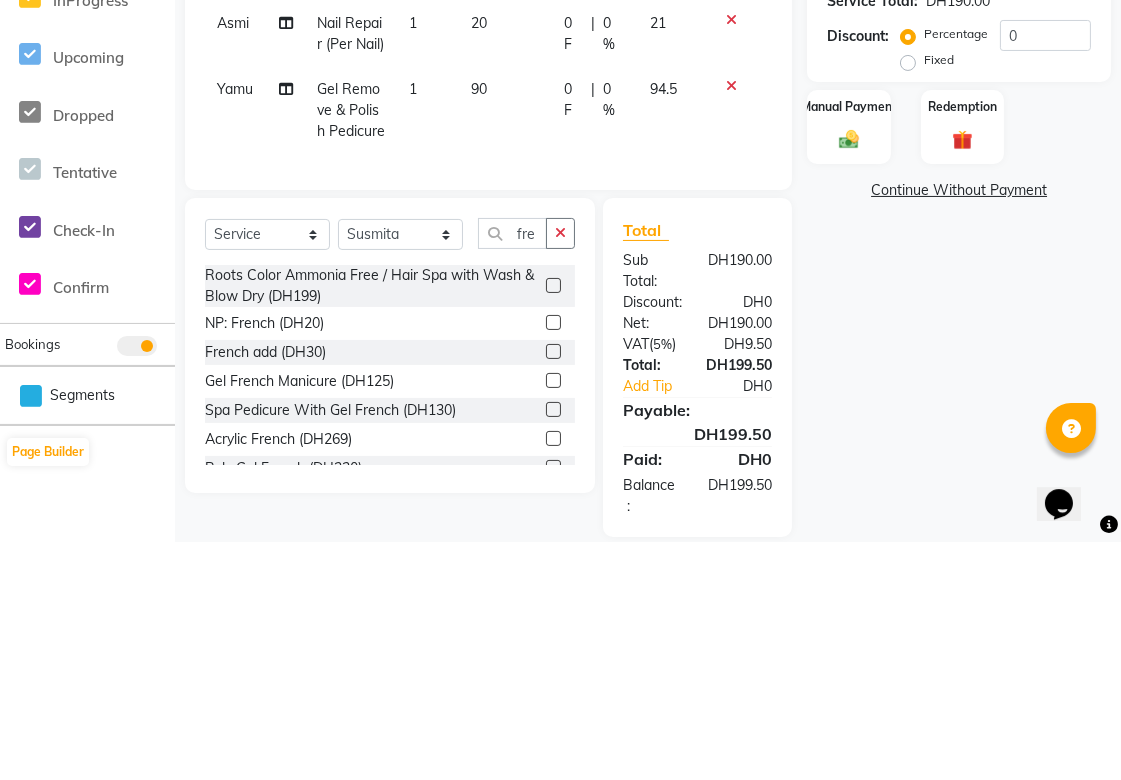 click 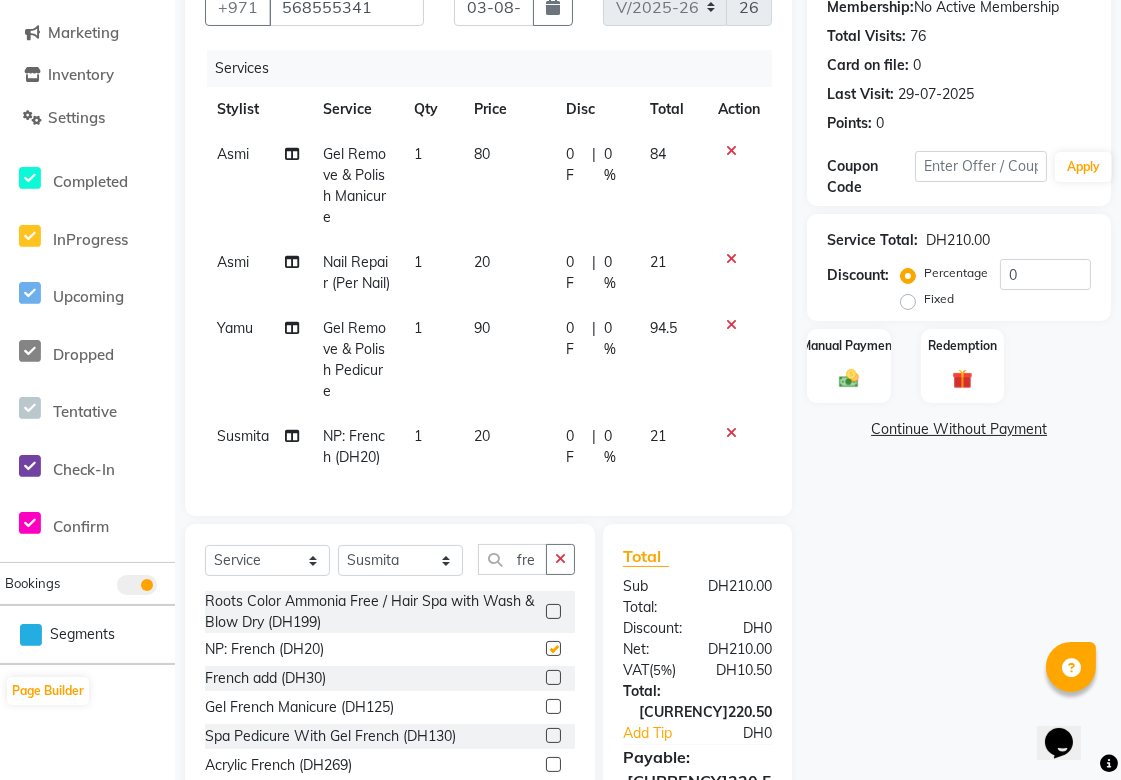 checkbox on "false" 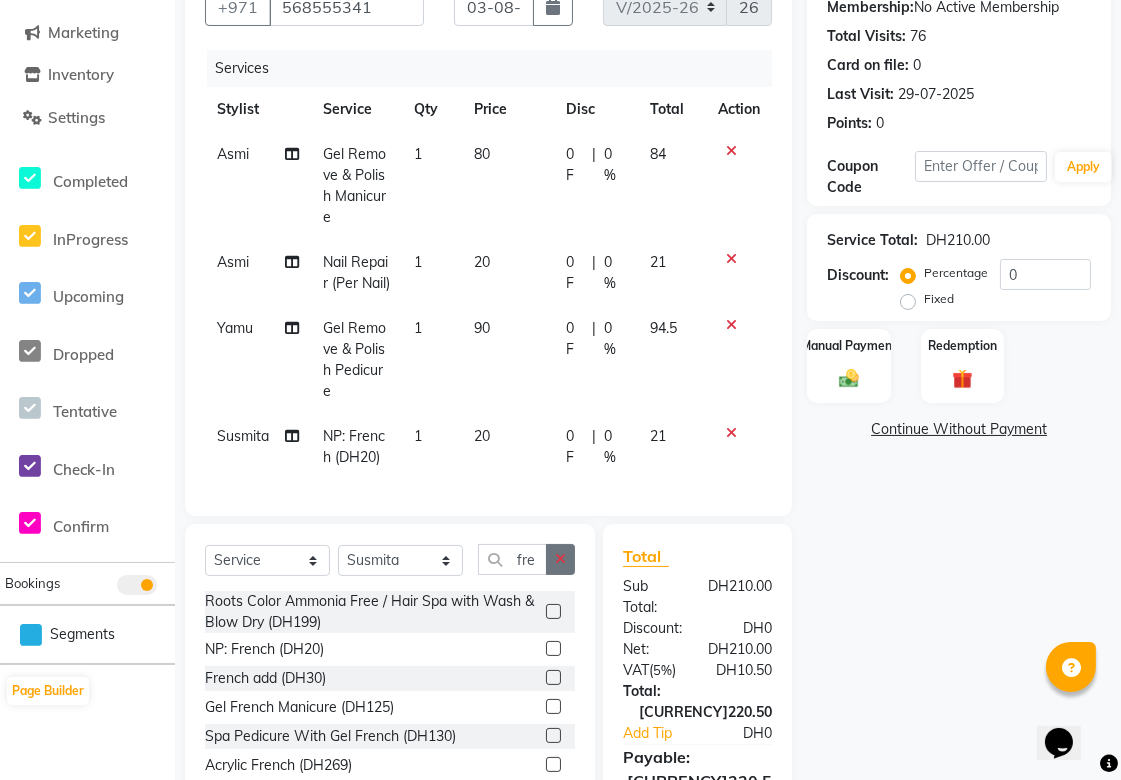 click 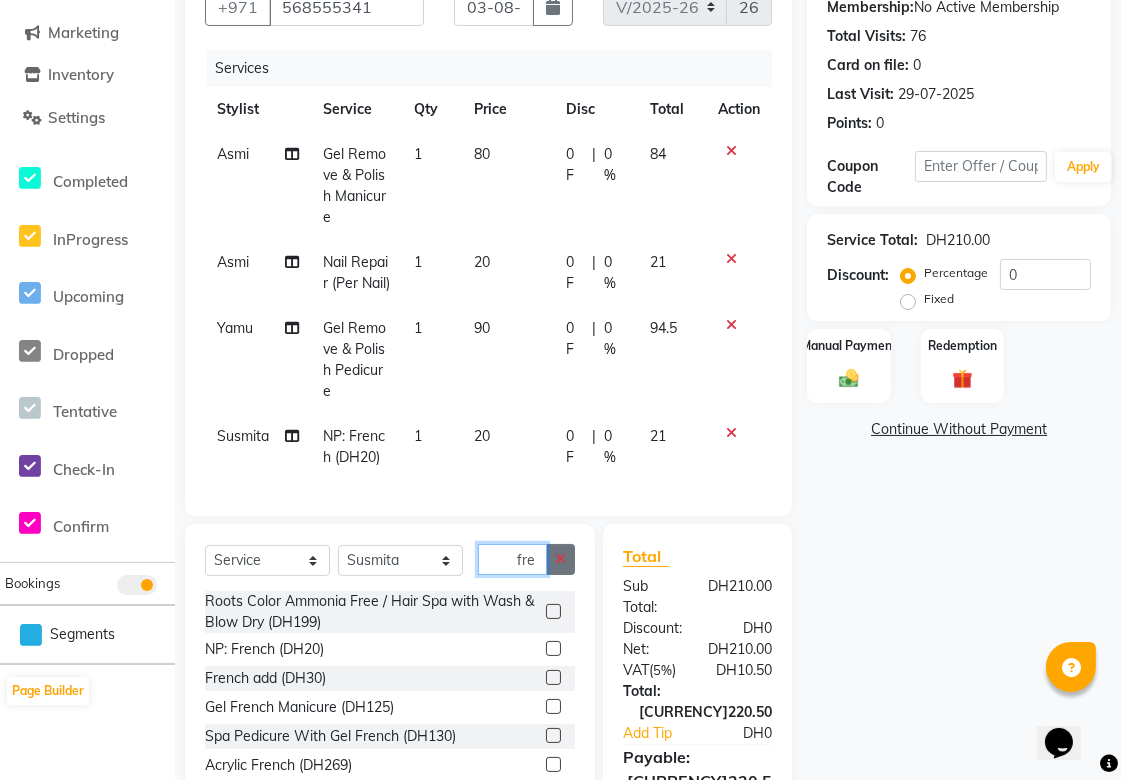 type 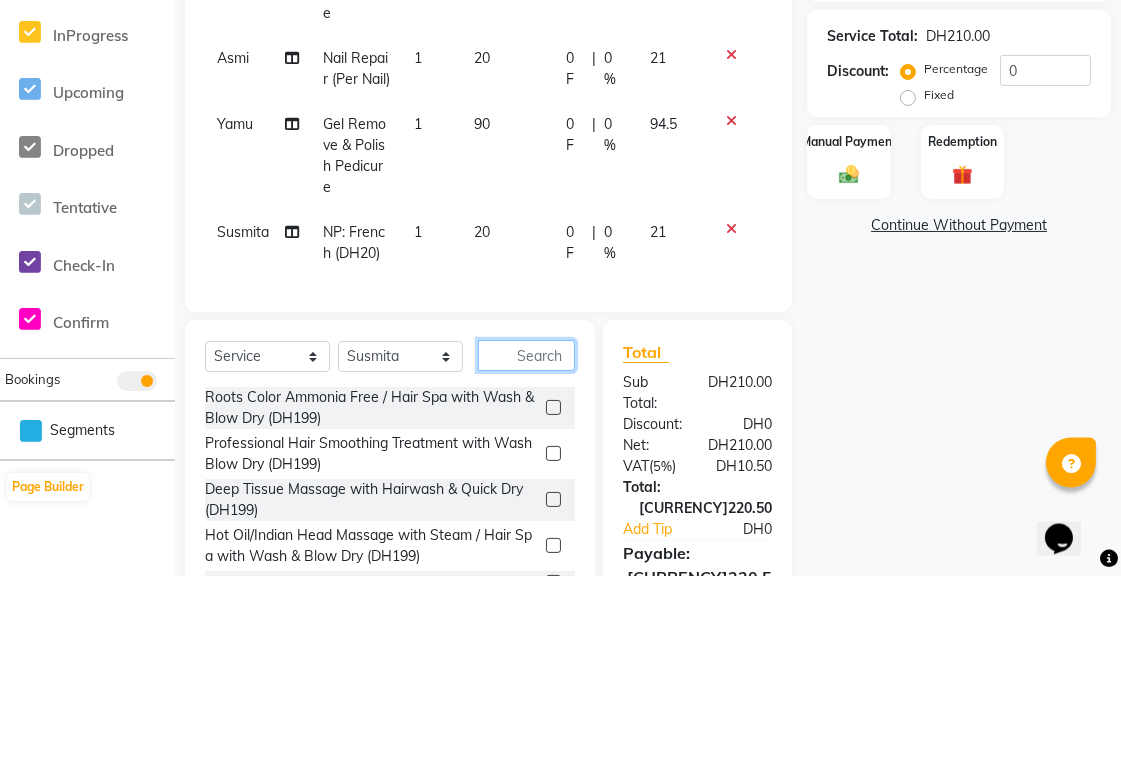 scroll, scrollTop: 285, scrollLeft: 0, axis: vertical 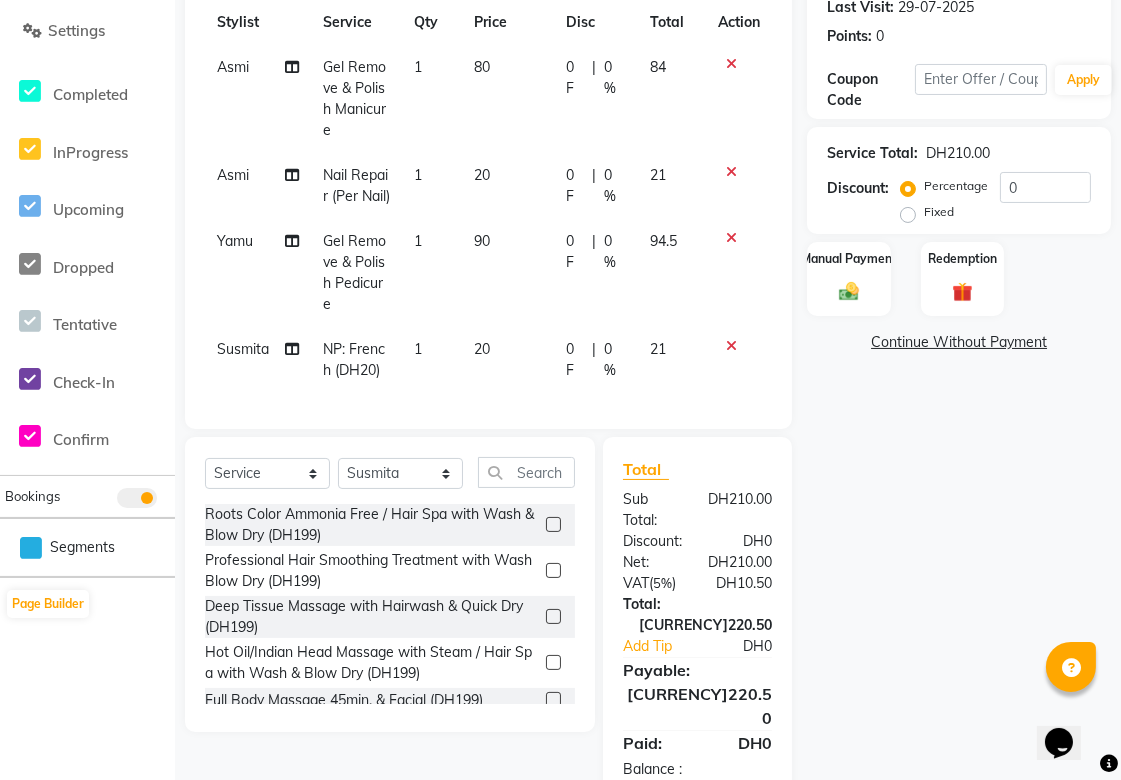 click on "0 F" 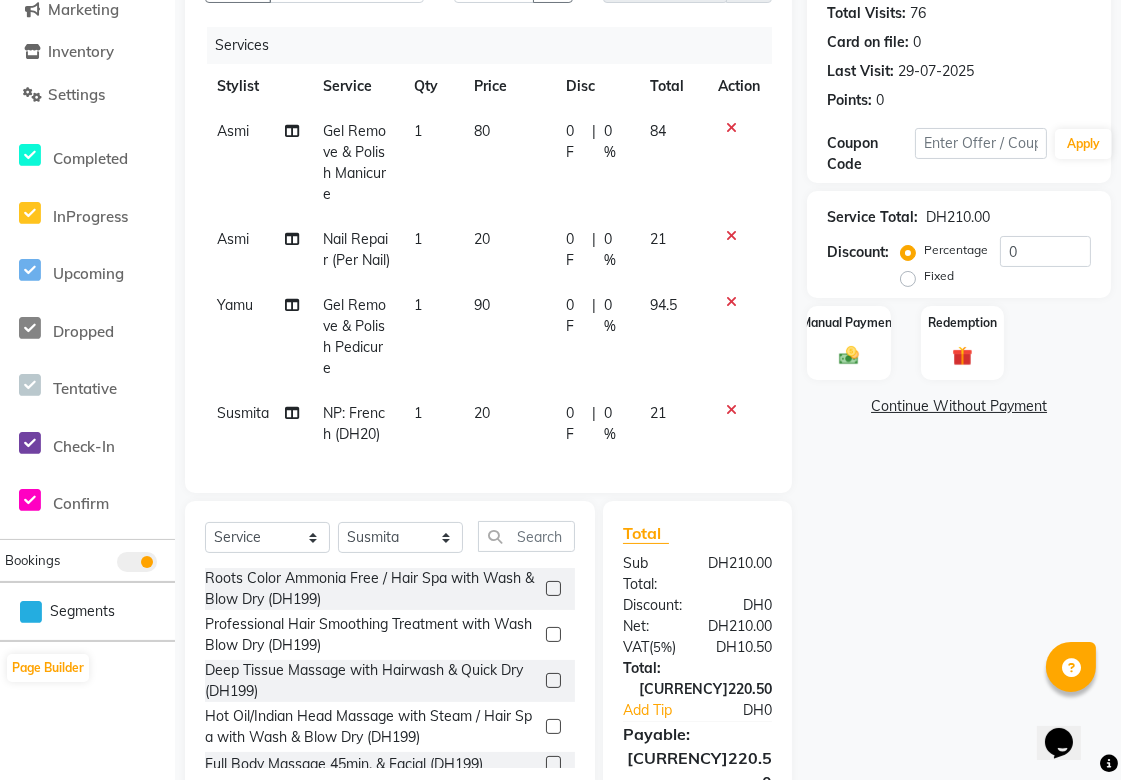 select on "40288" 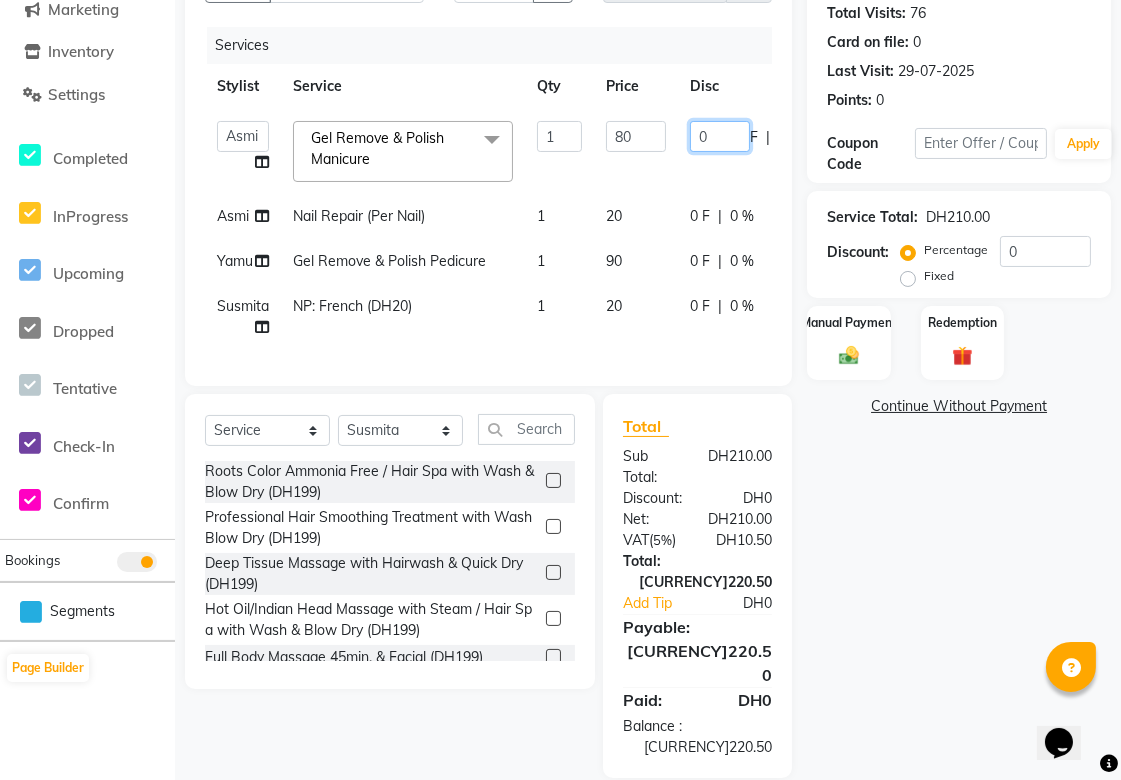 click on "0" 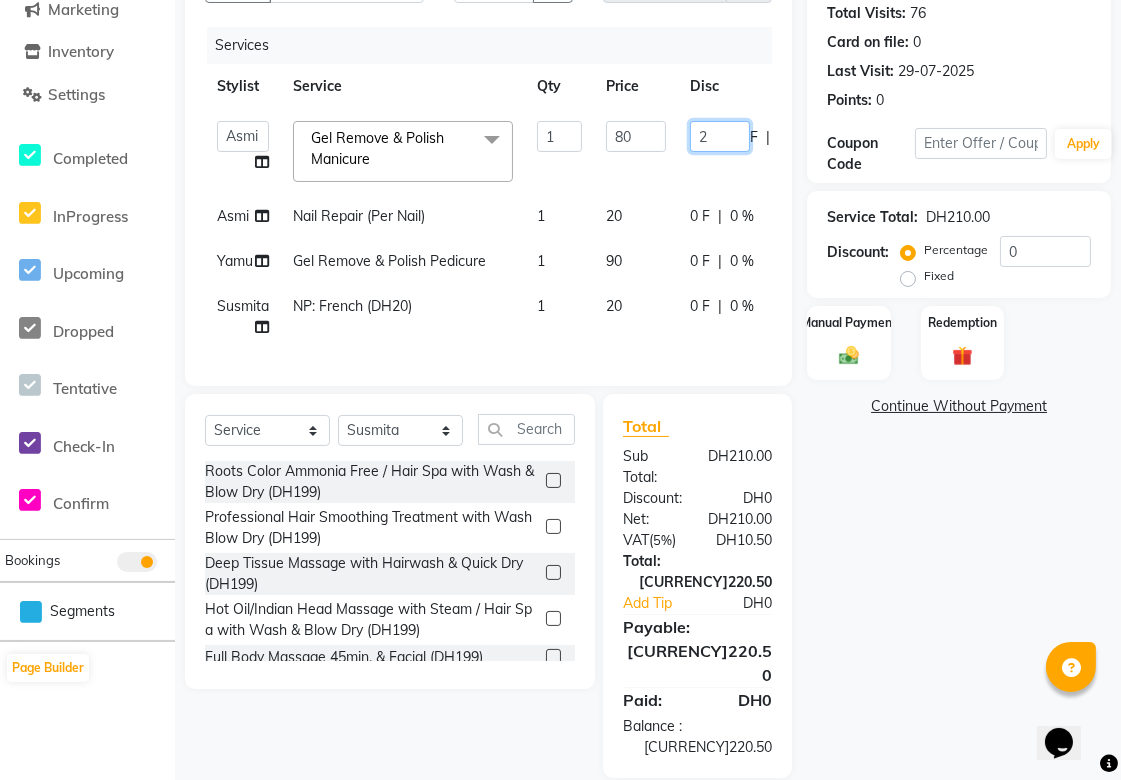 type on "20" 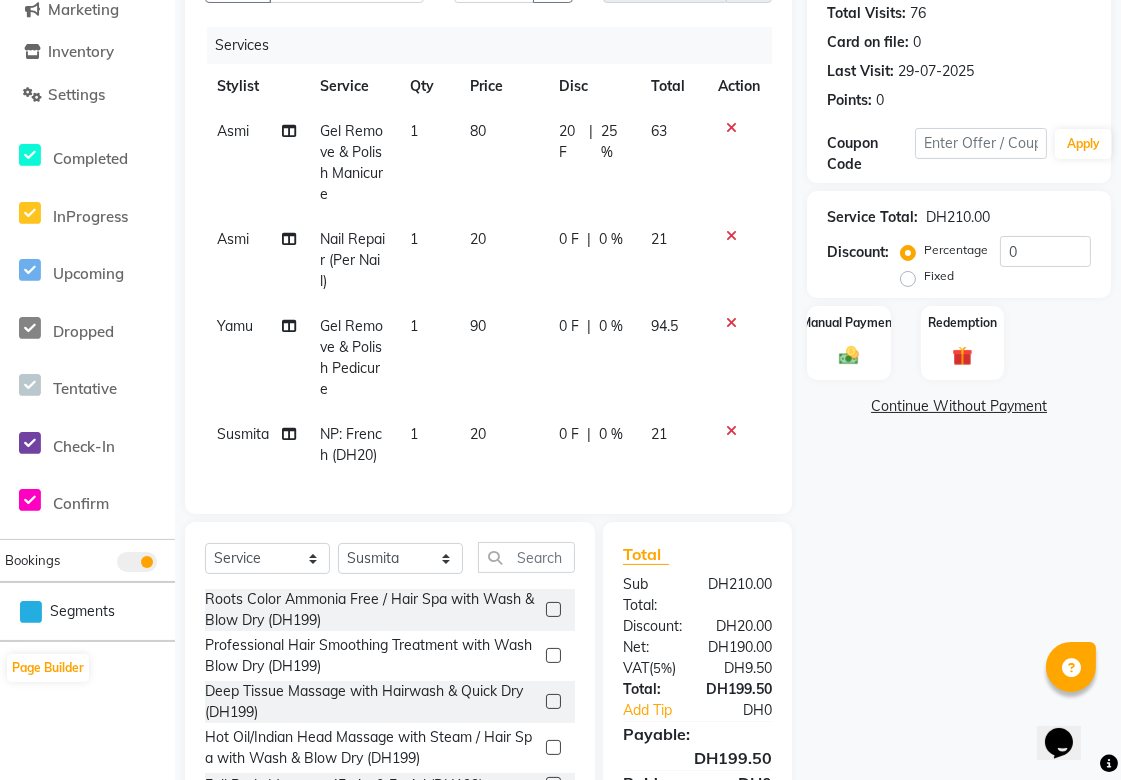 click on "0 F" 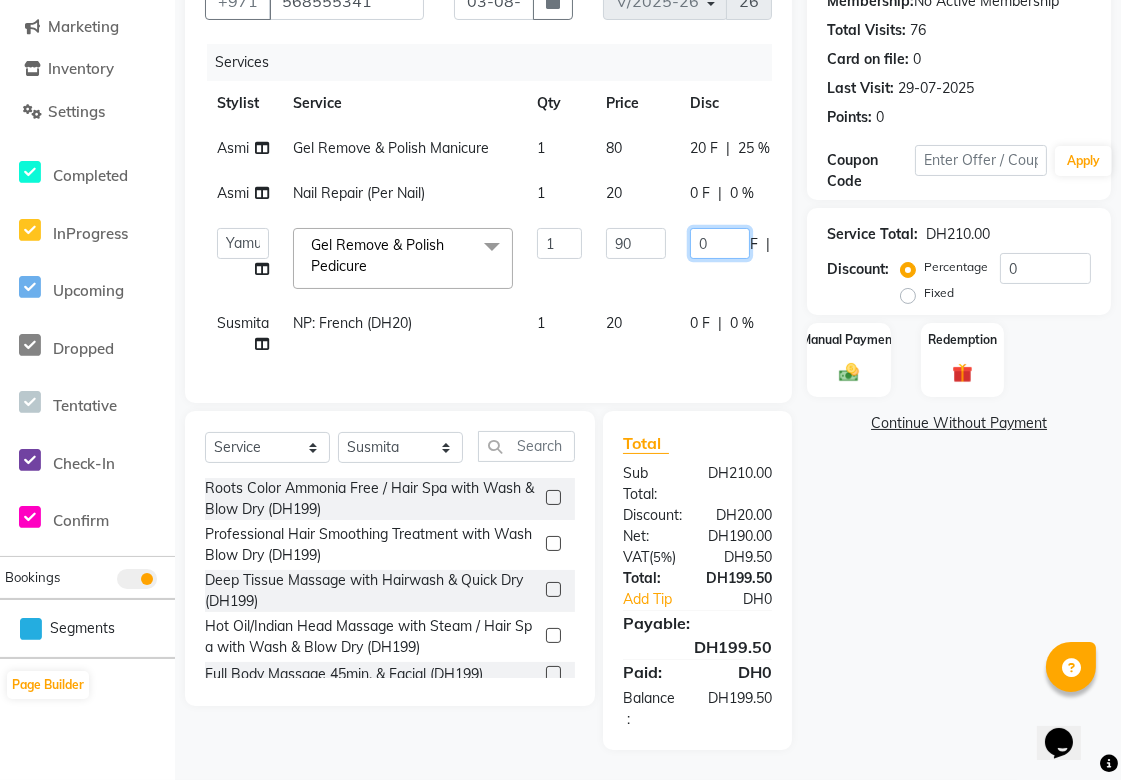 click on "0" 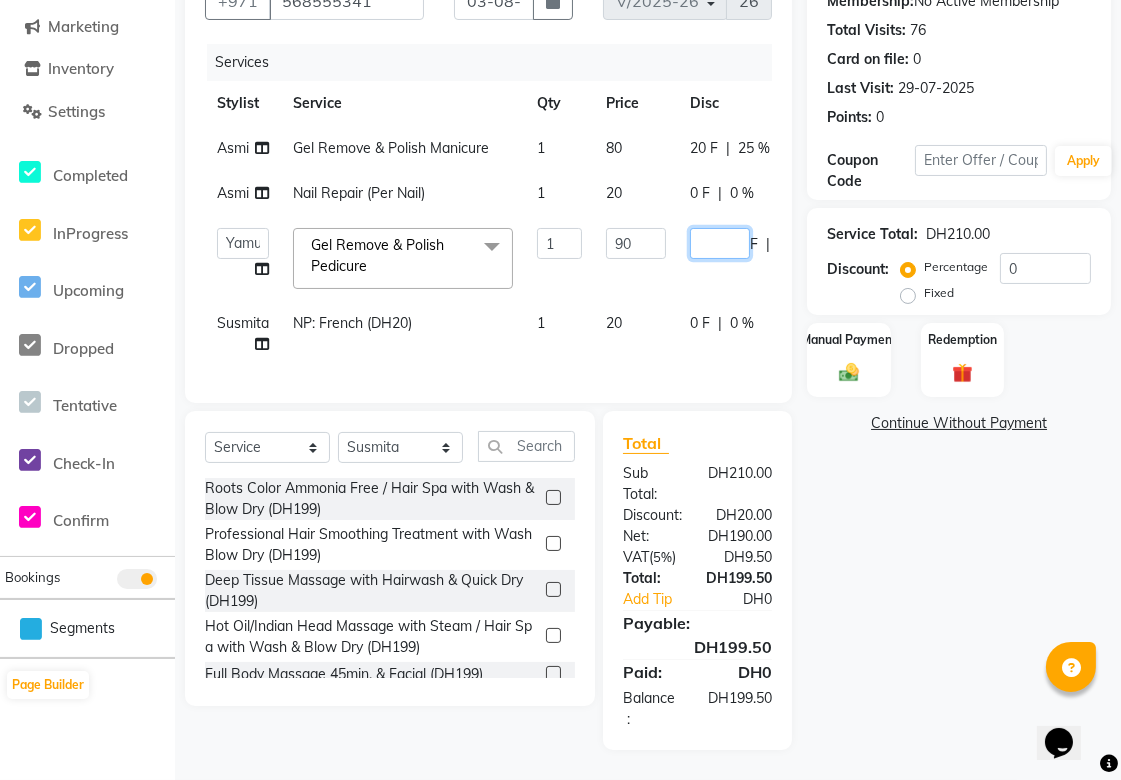 type on "2" 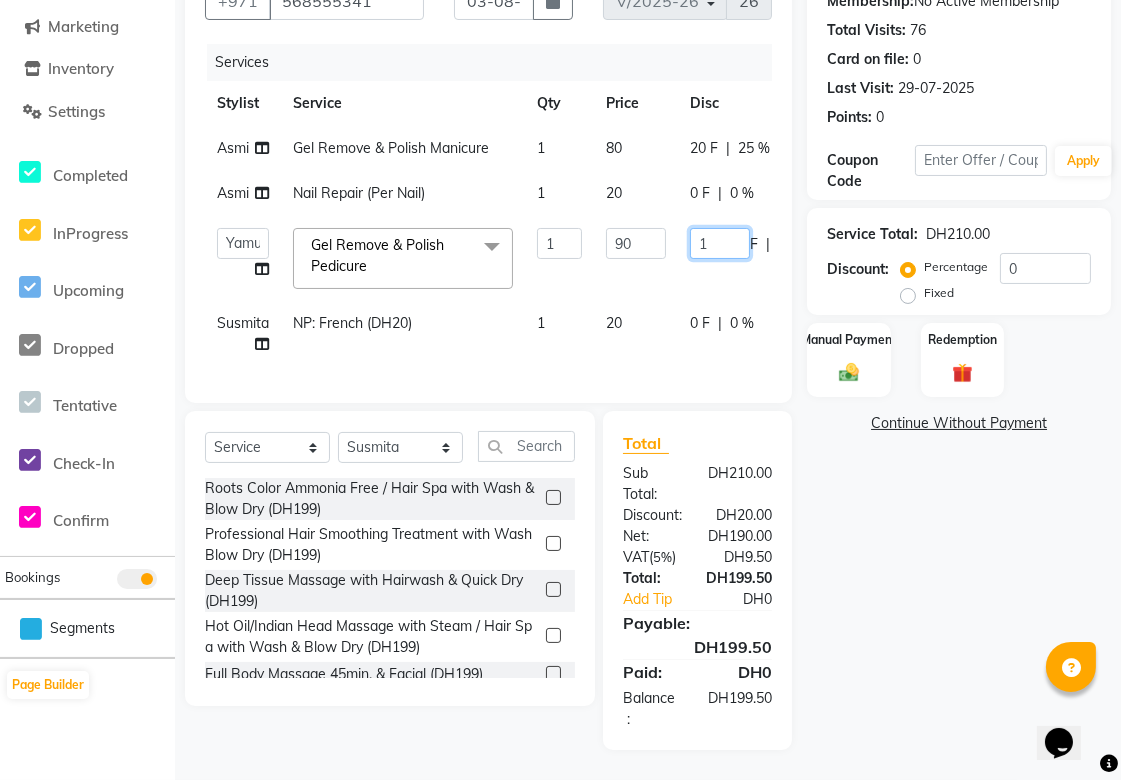 type on "10" 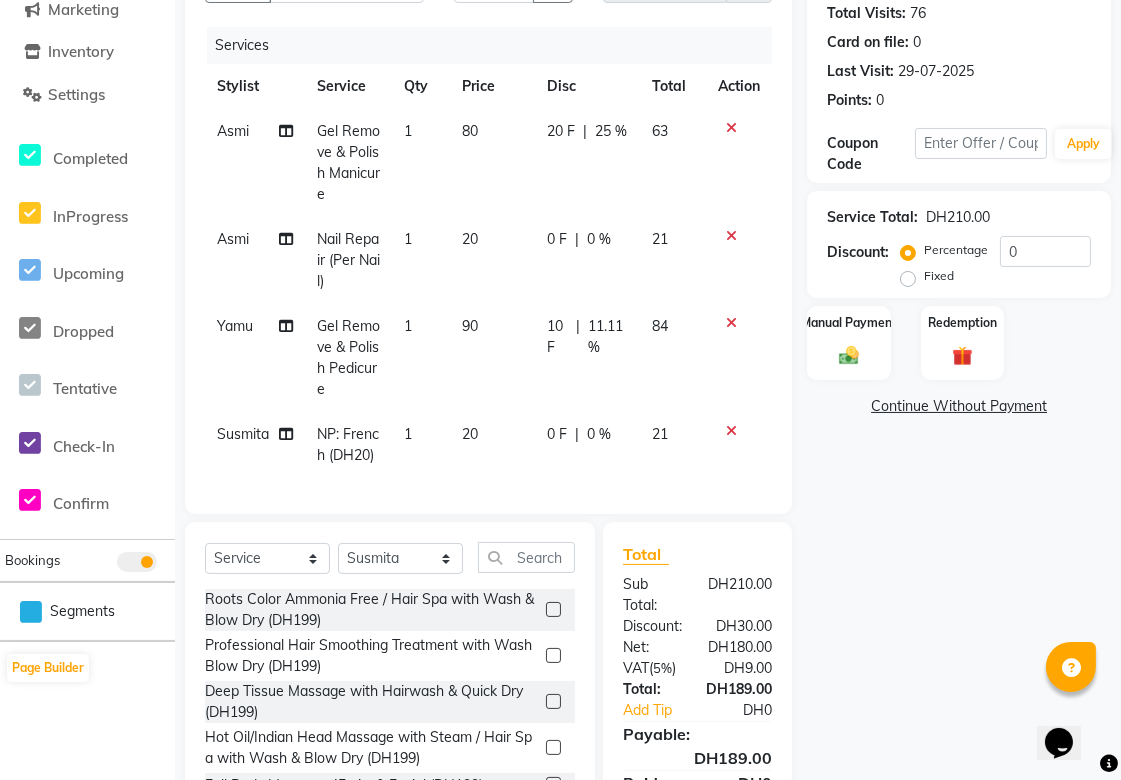 click on "20 F" 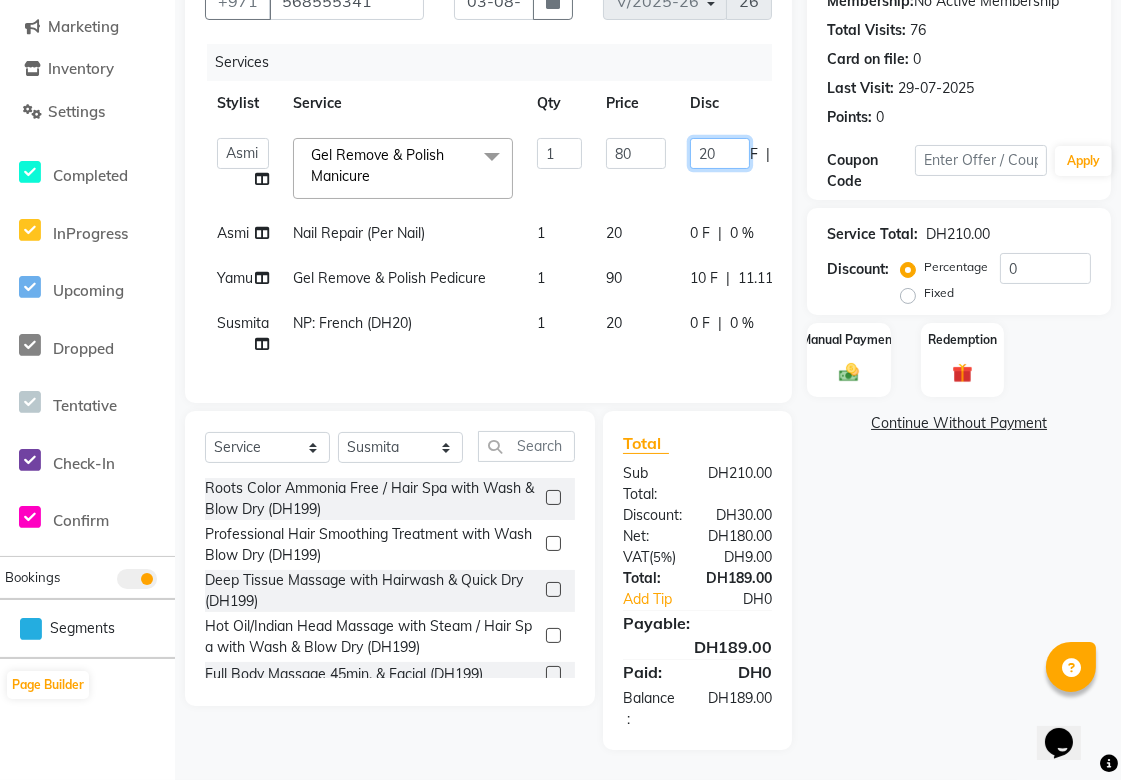 click on "20" 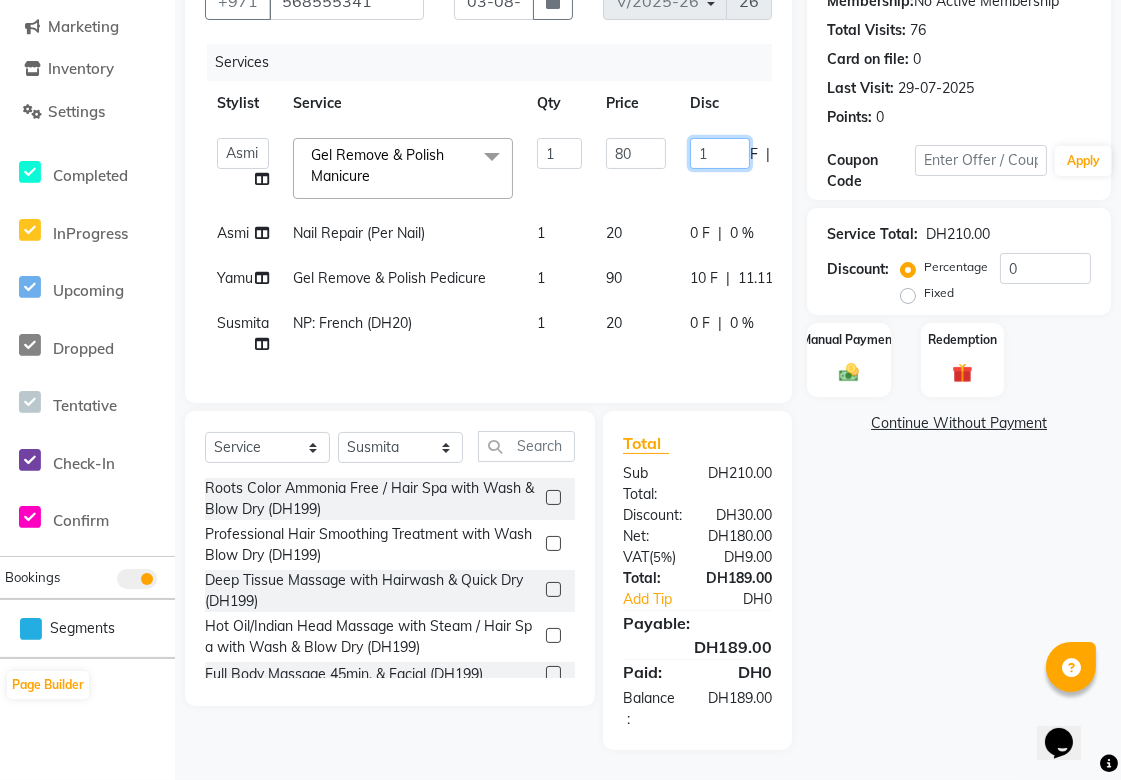 type on "10" 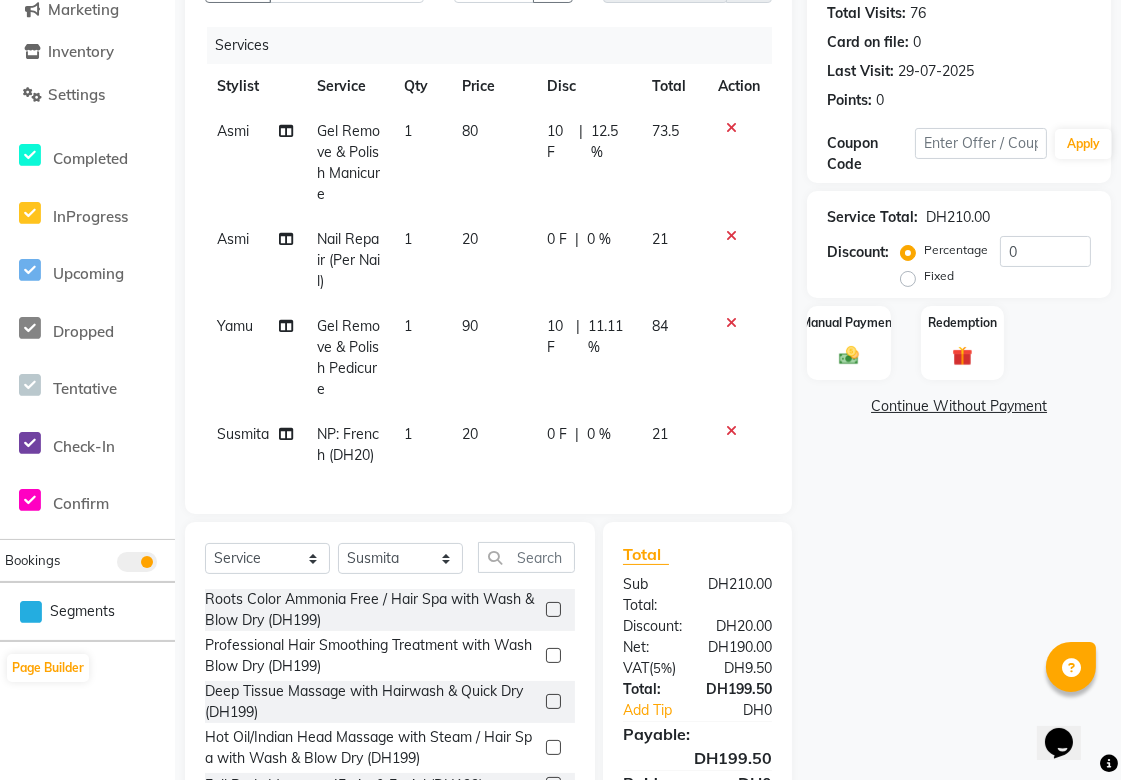 click on "20" 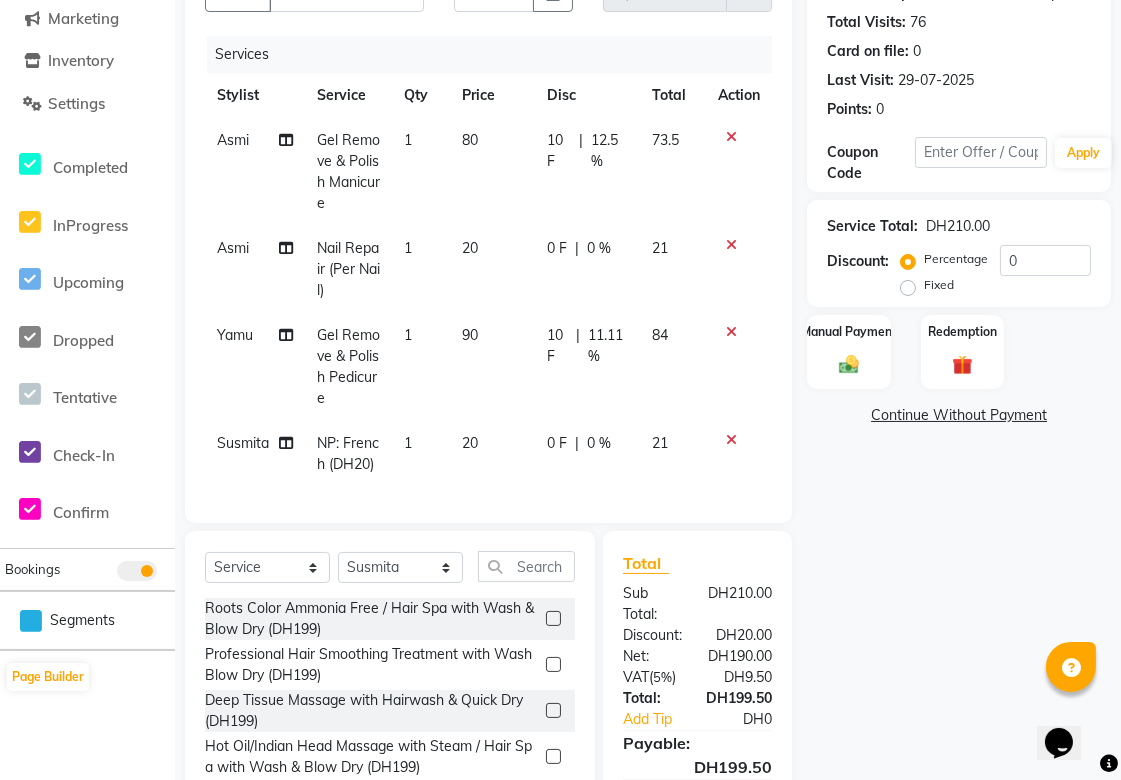 select on "40288" 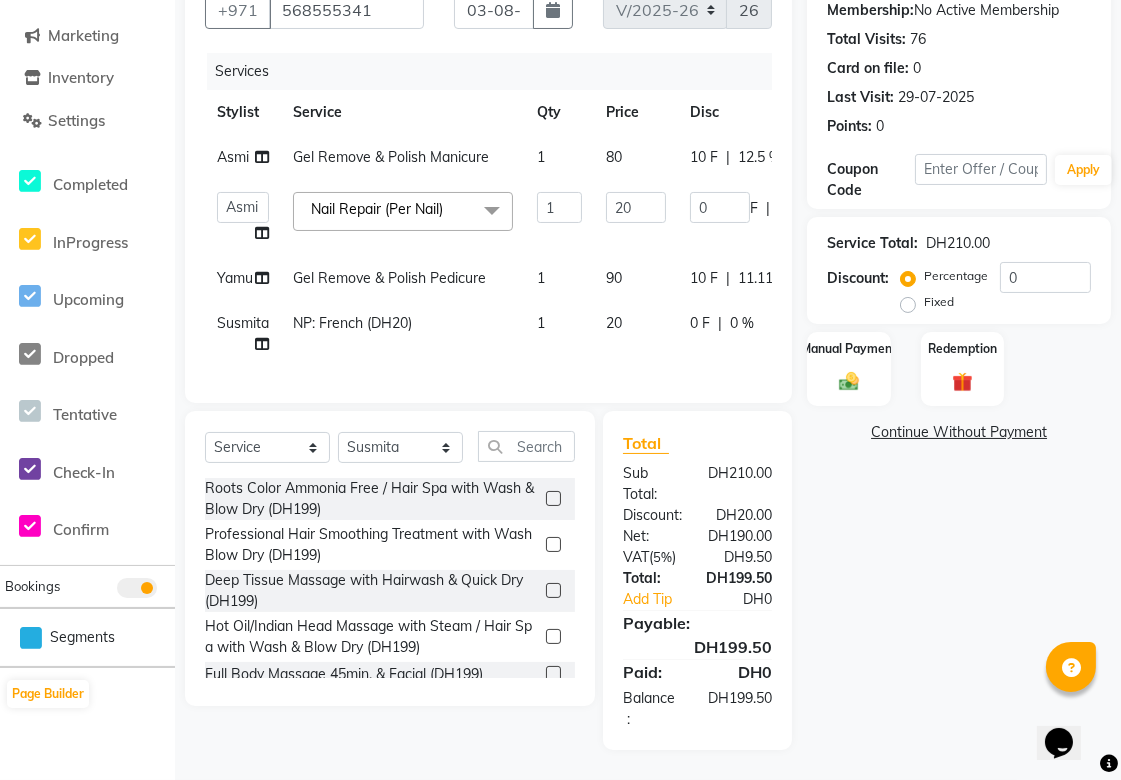 click on "90" 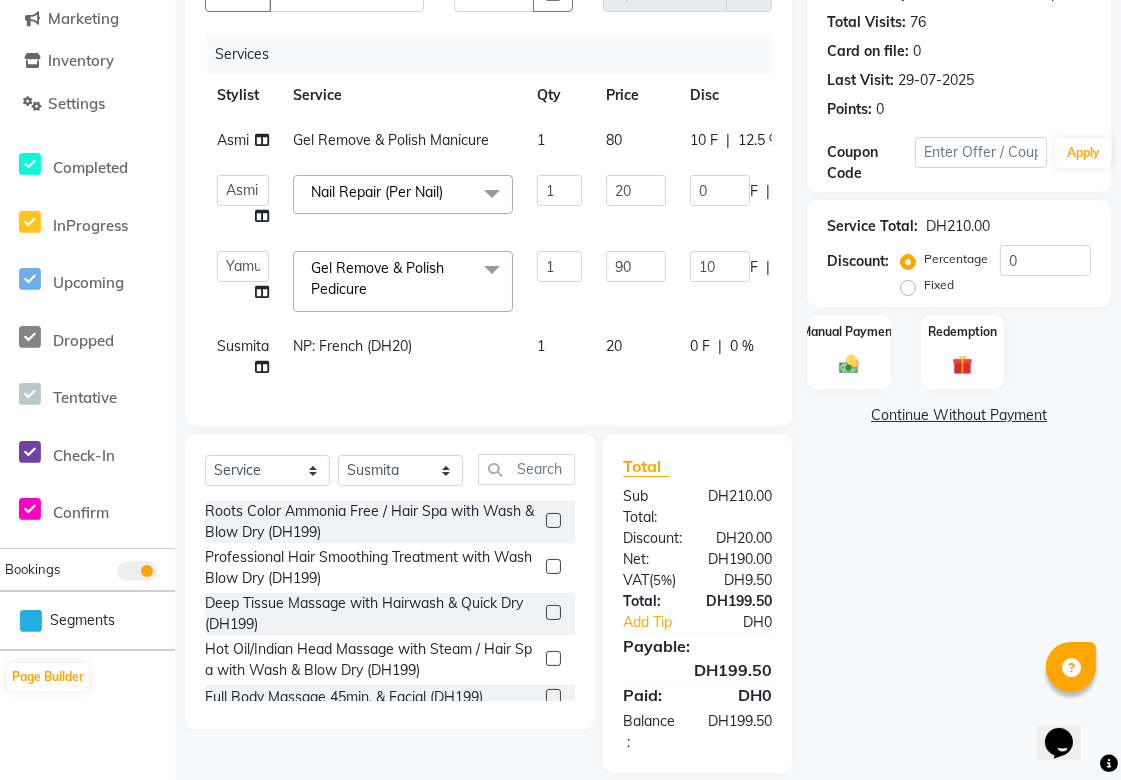 scroll, scrollTop: 221, scrollLeft: 0, axis: vertical 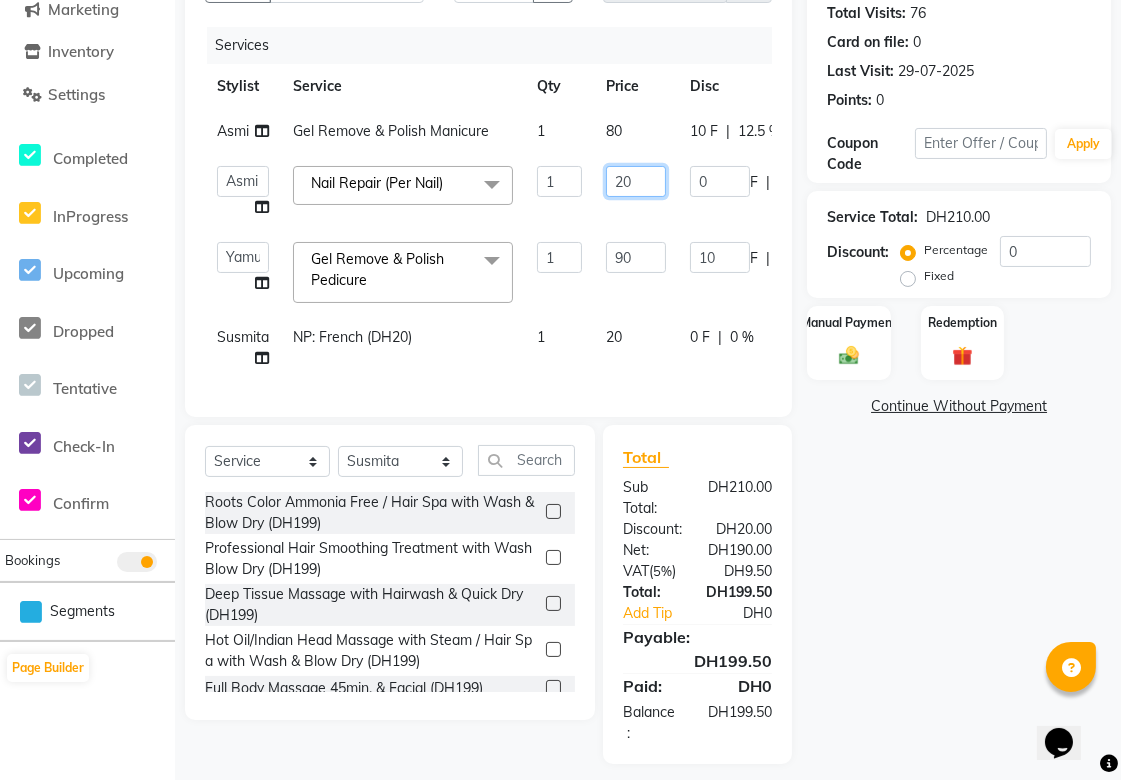 click on "20" 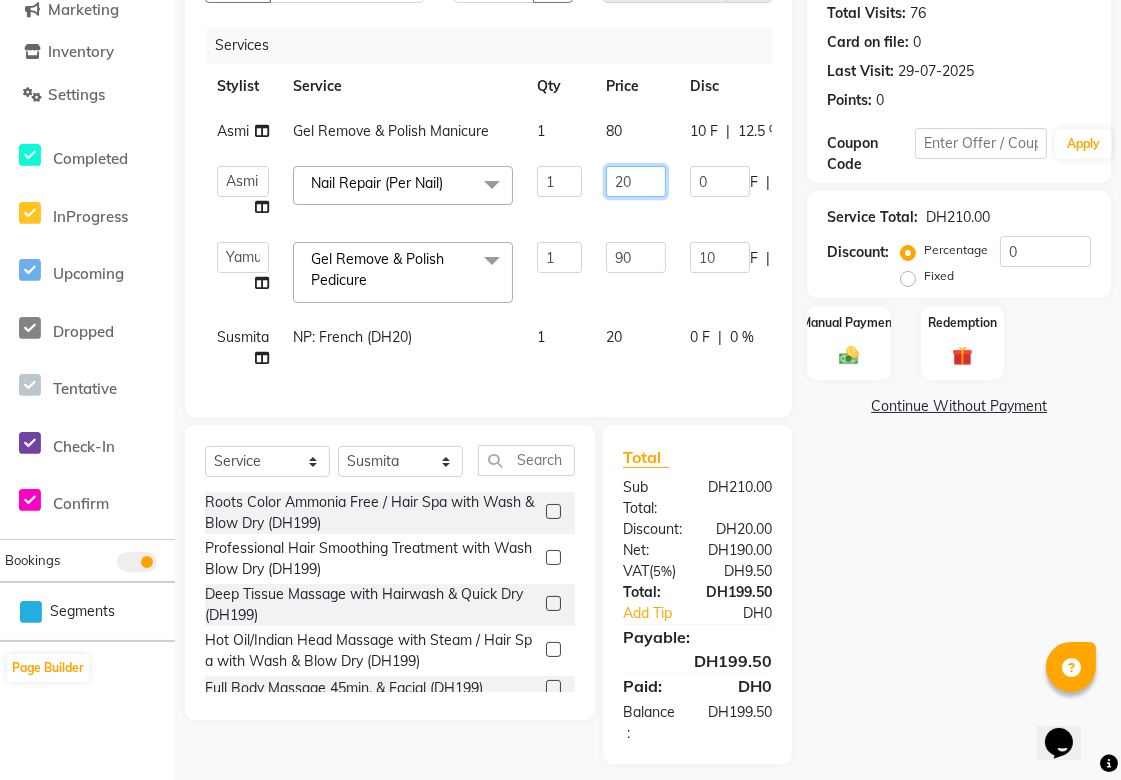 type on "2" 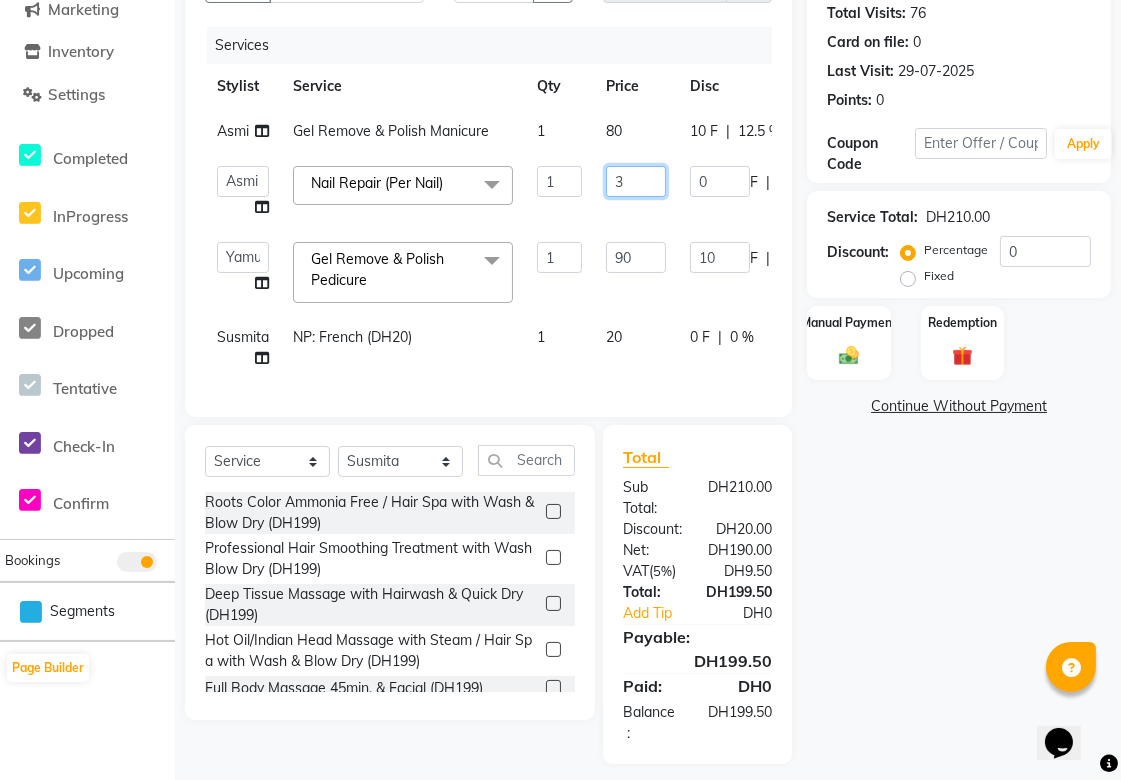 type on "30" 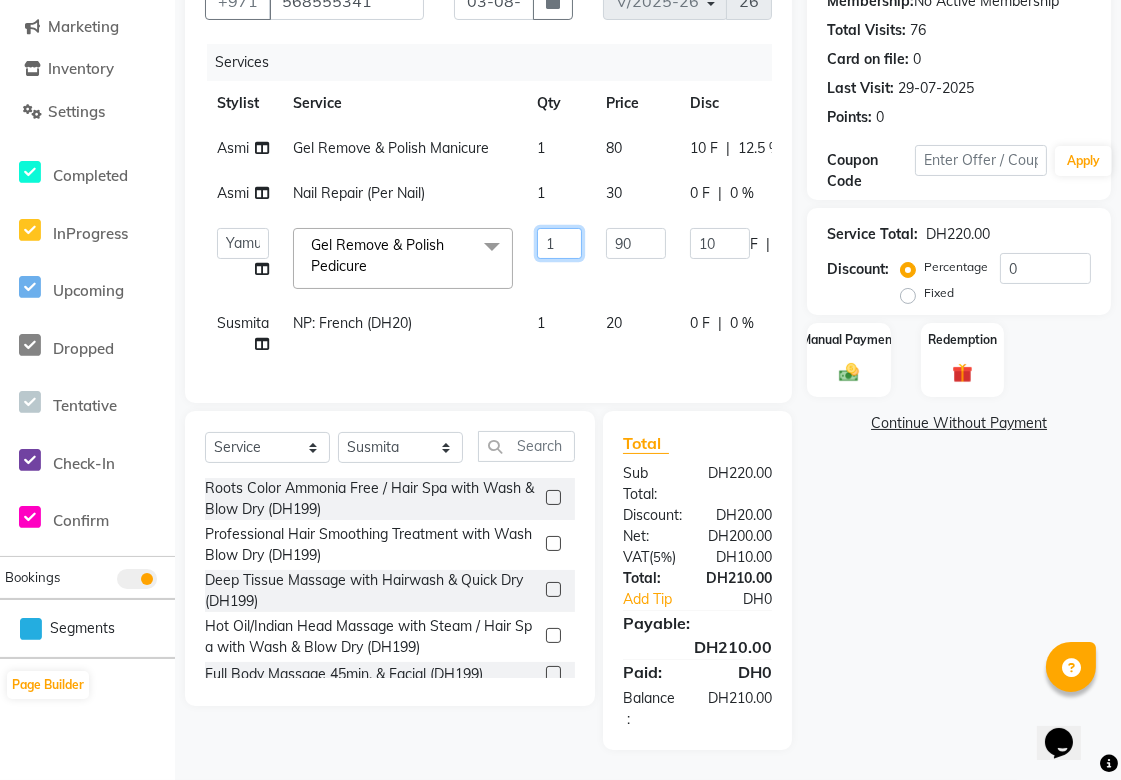 click on "1" 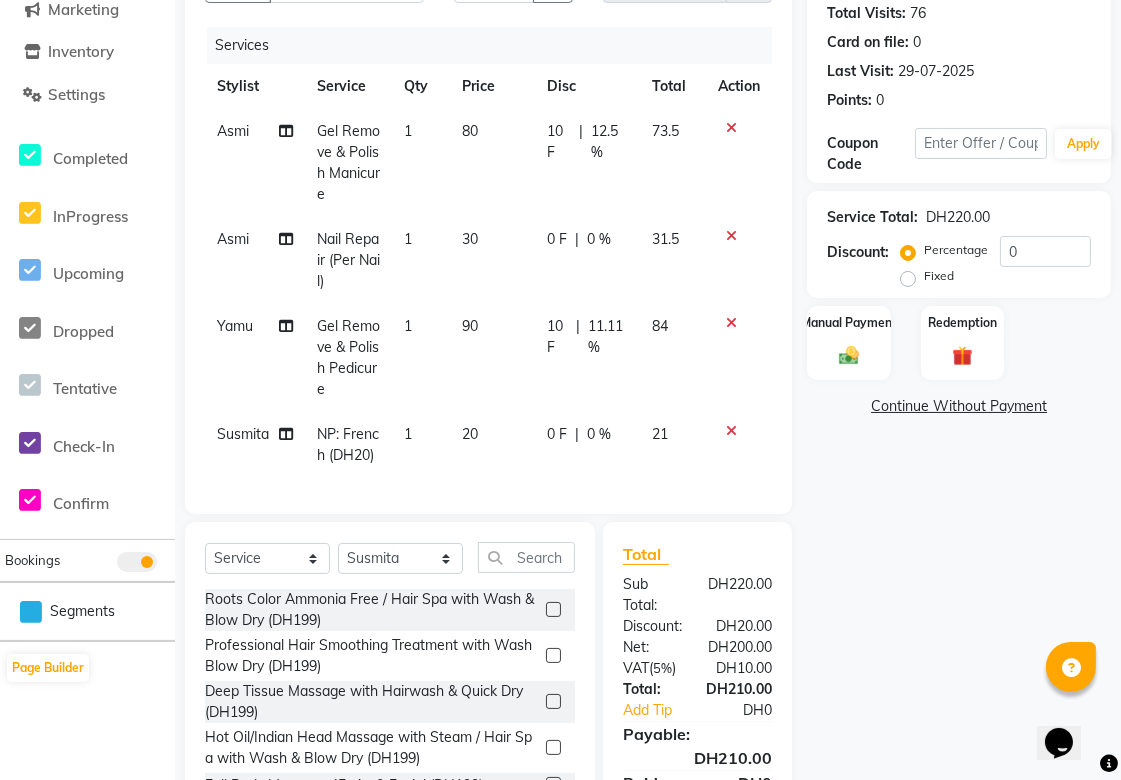 click on "0 F" 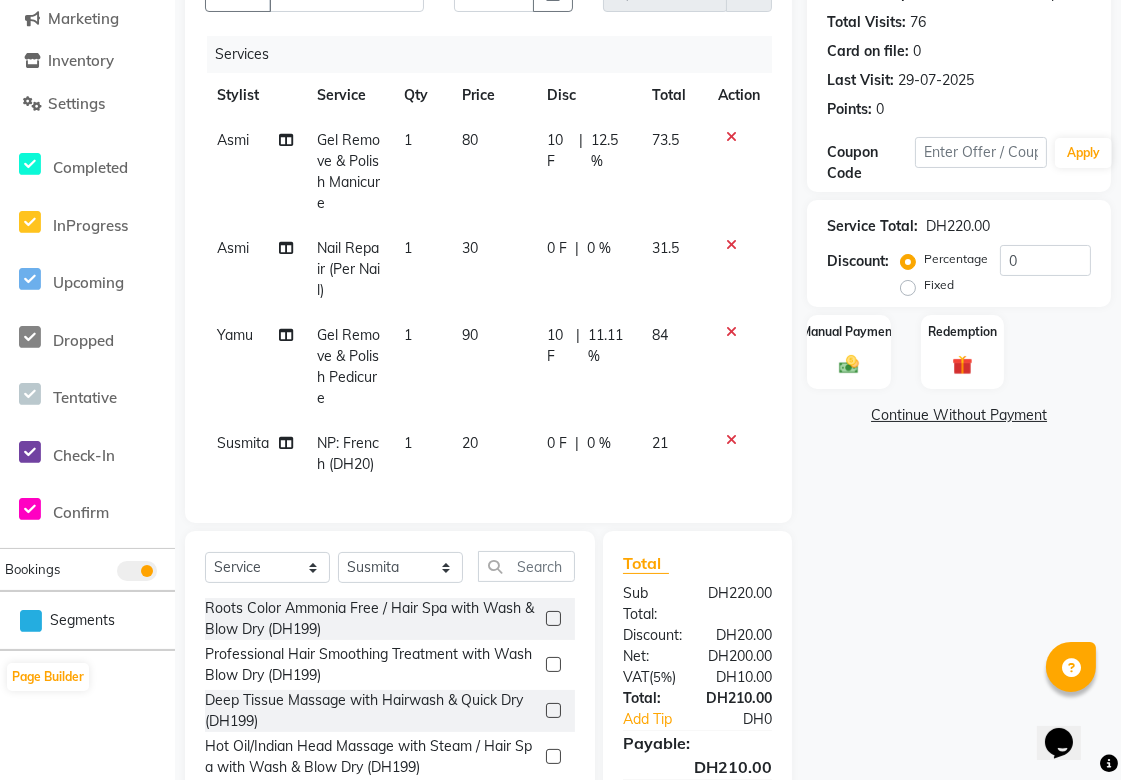 select on "40288" 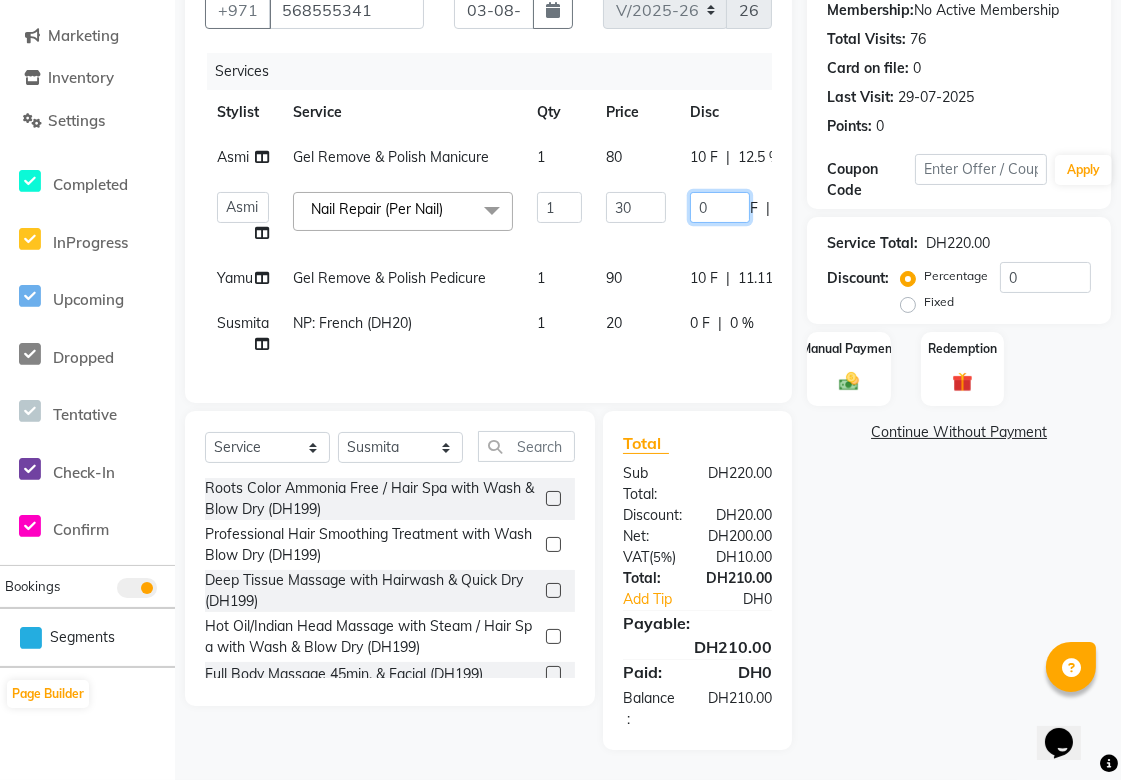 click on "0" 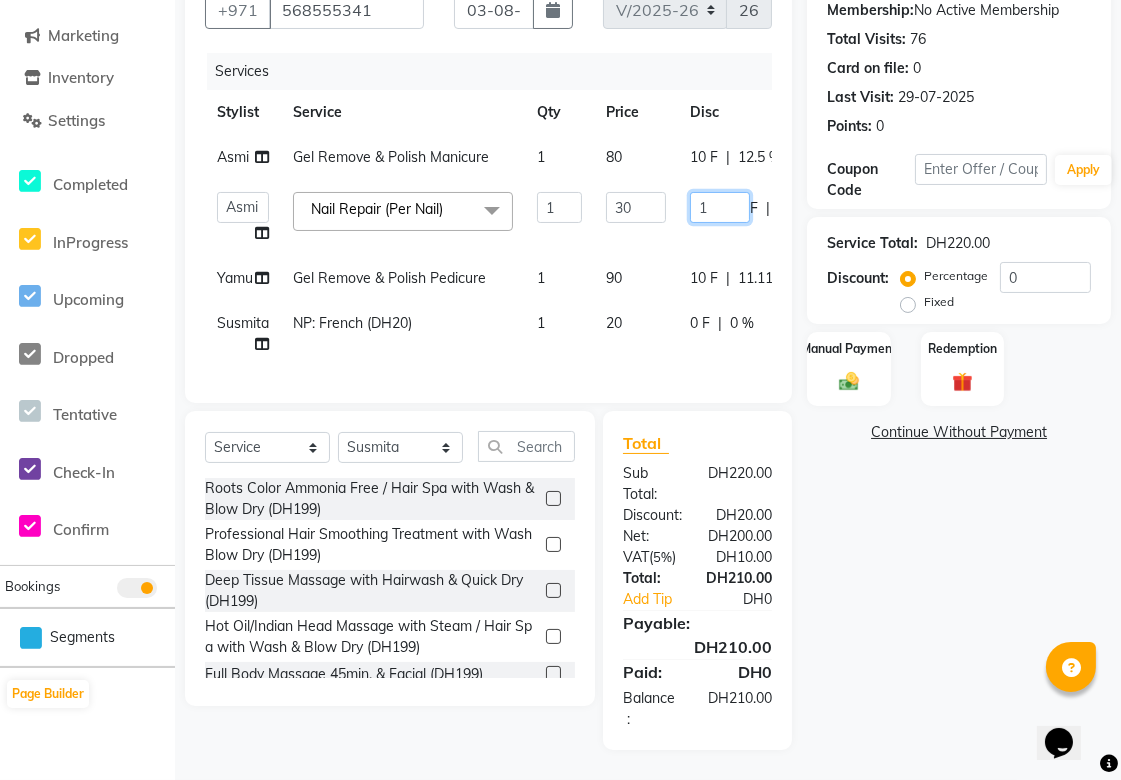 type on "10" 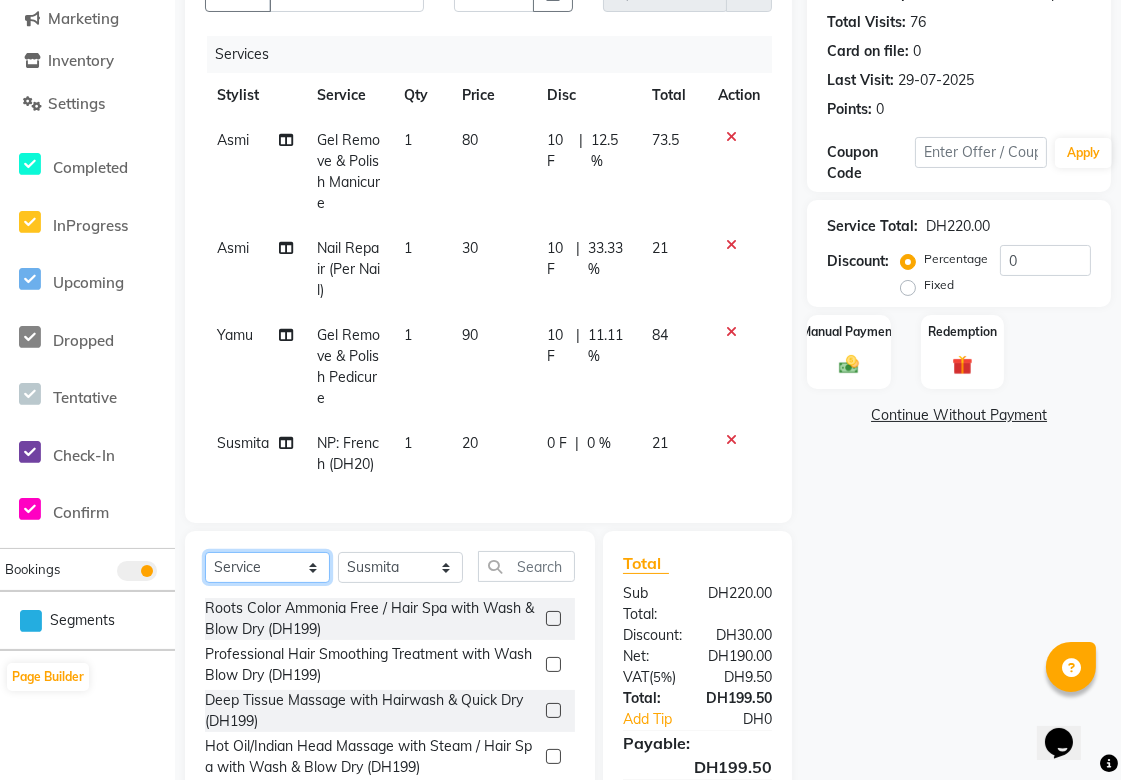 click on "Select  Service  Product  Membership  Package Voucher Prepaid Gift Card" 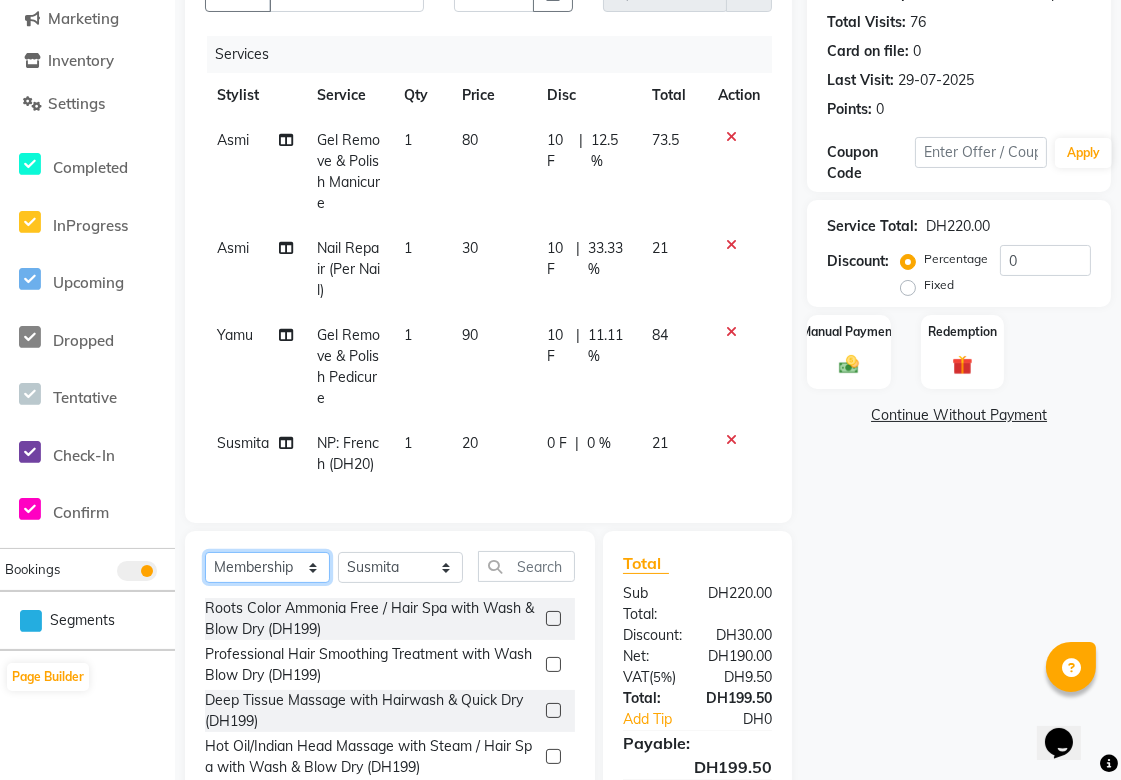 click on "Select  Service  Product  Membership  Package Voucher Prepaid Gift Card" 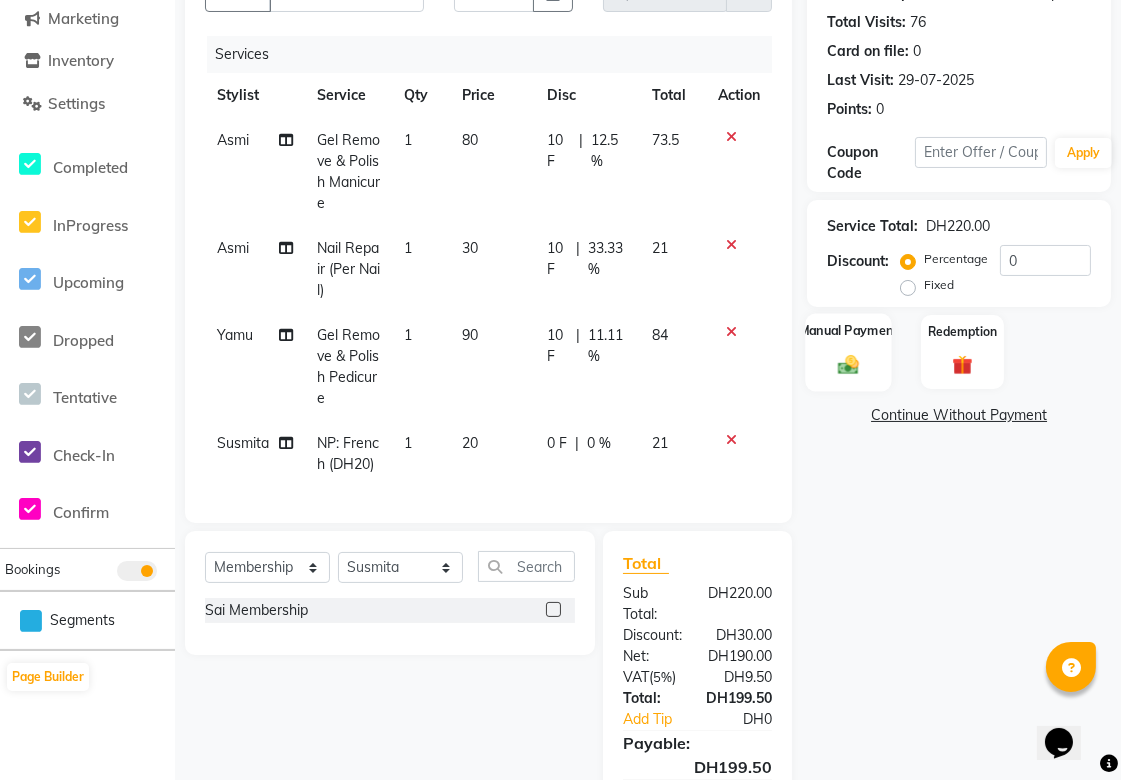 click 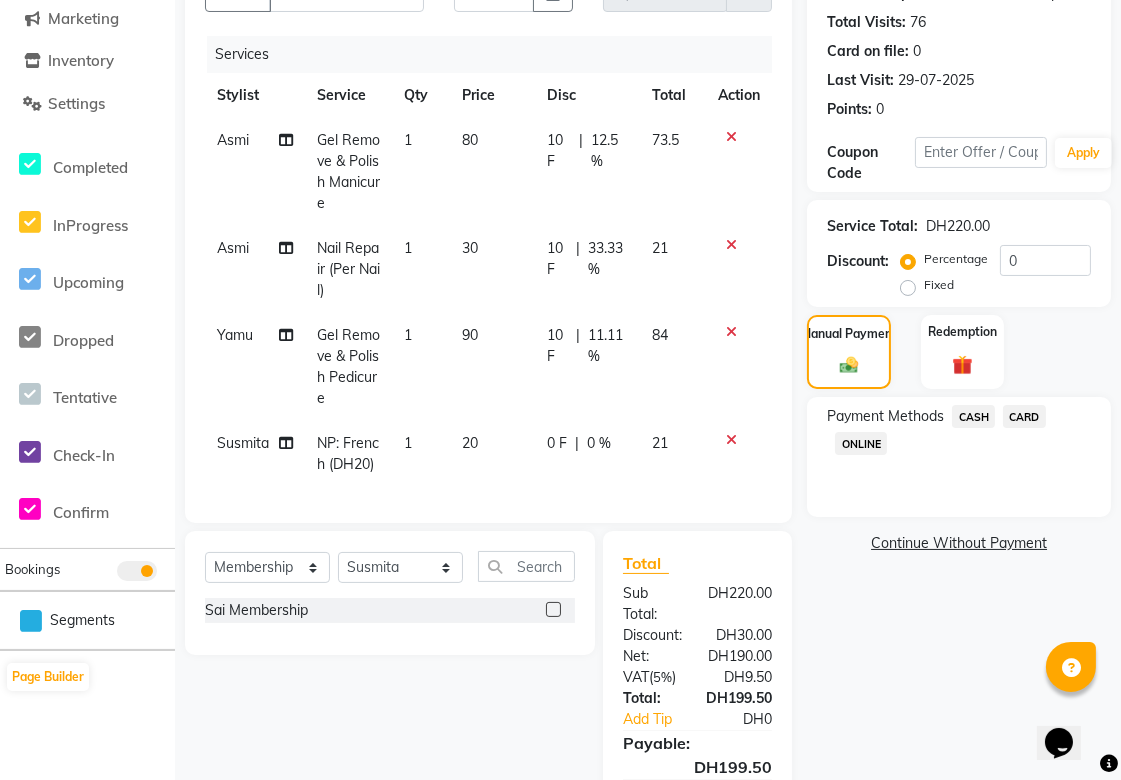 click on "CARD" 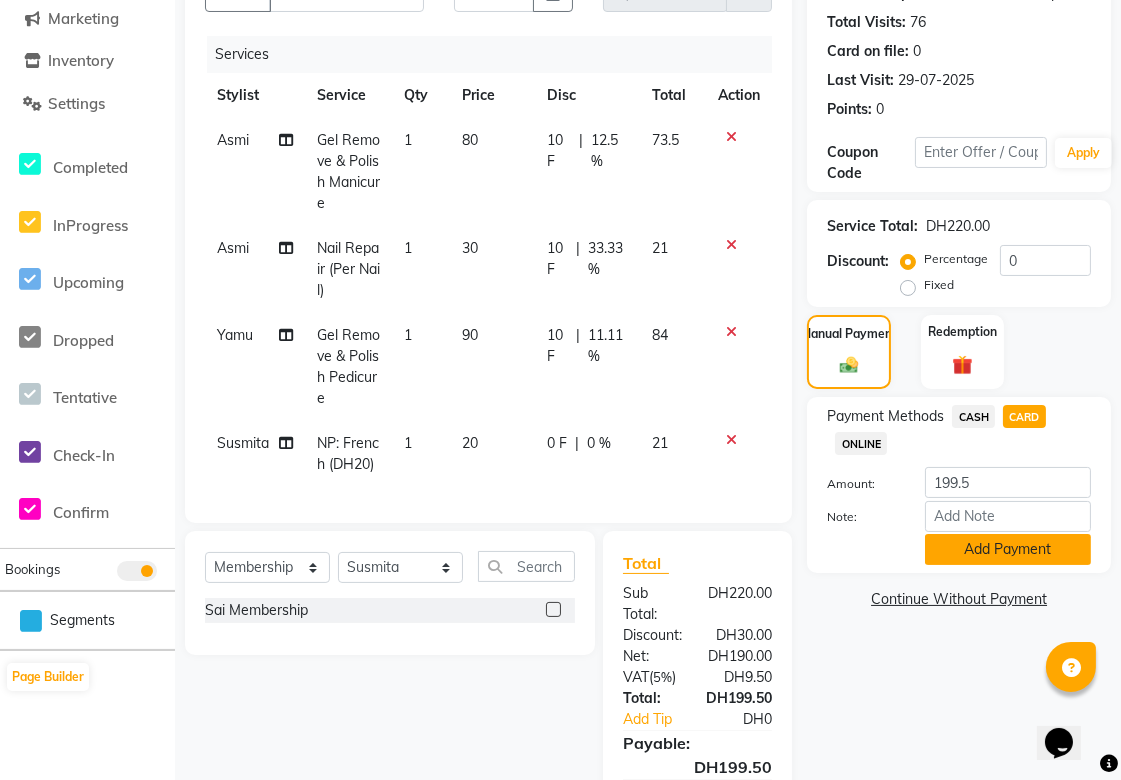 click on "Add Payment" 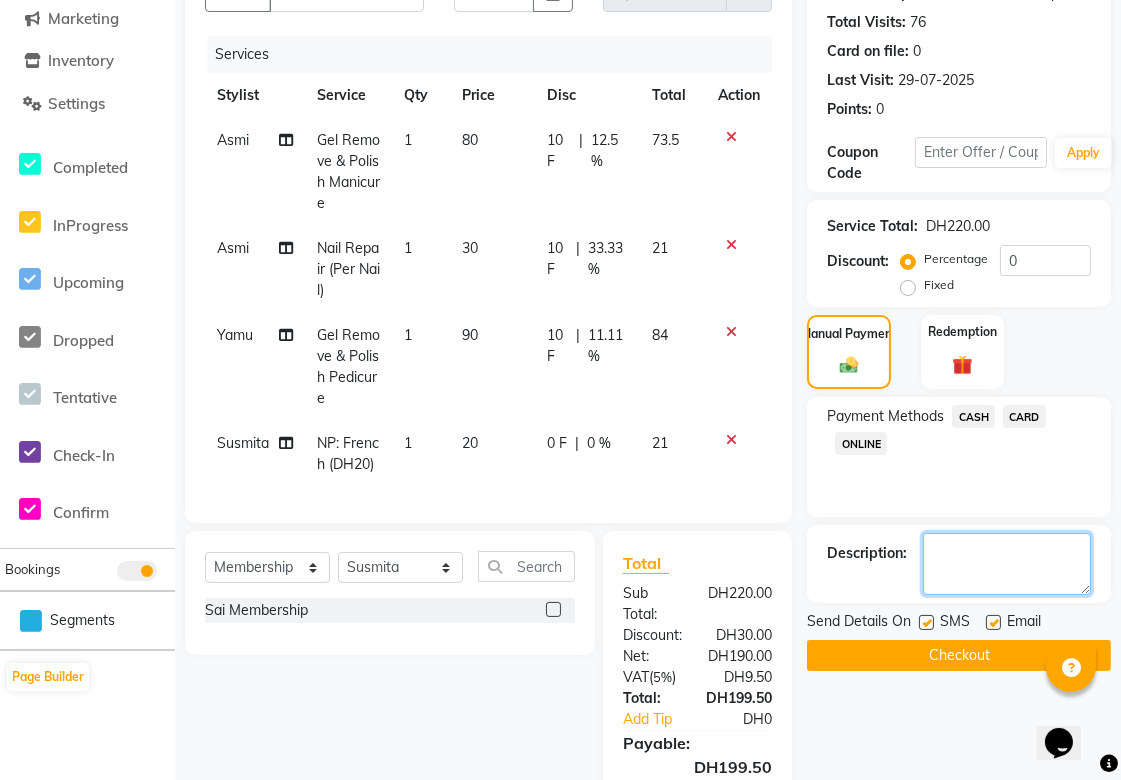 click 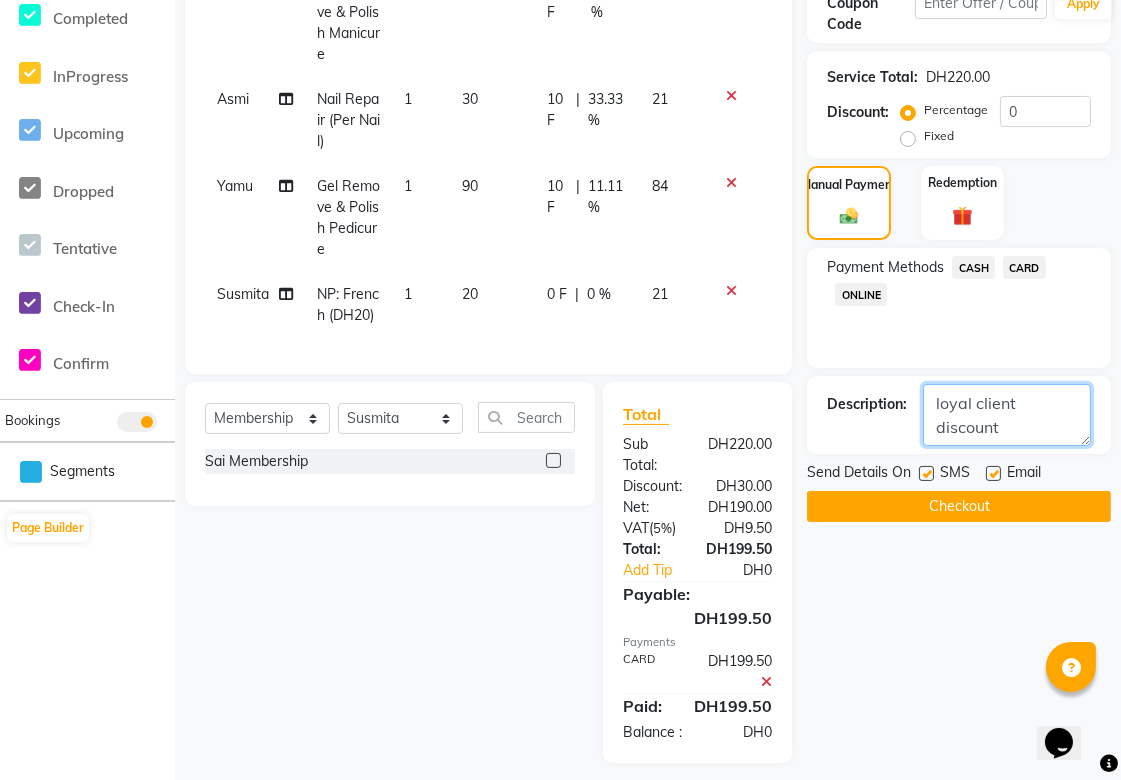 scroll, scrollTop: 411, scrollLeft: 0, axis: vertical 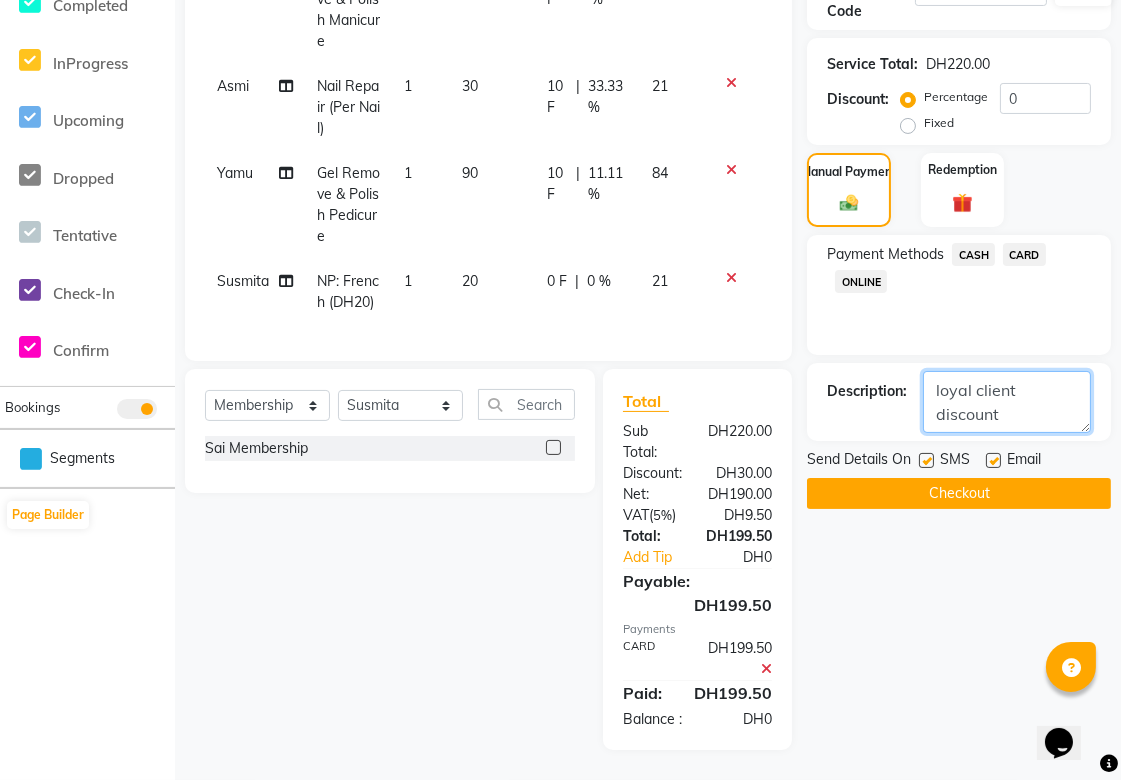 type on "loyal client discount" 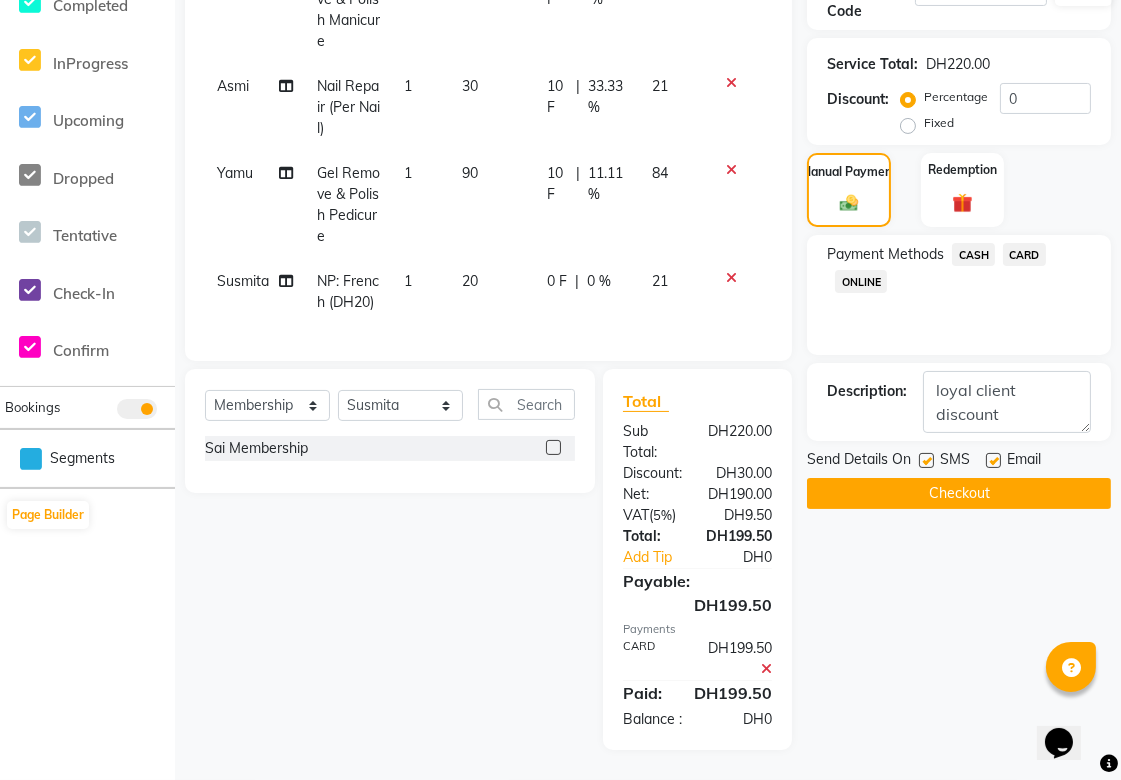 click on "Checkout" 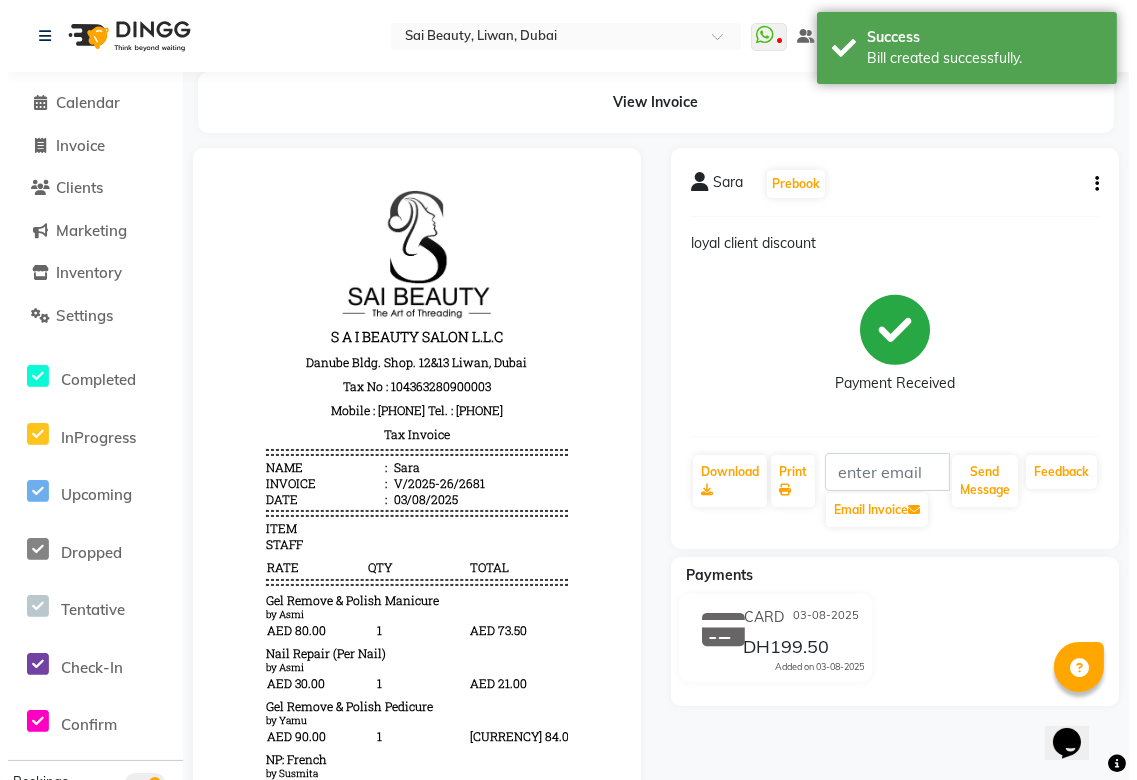scroll, scrollTop: 0, scrollLeft: 0, axis: both 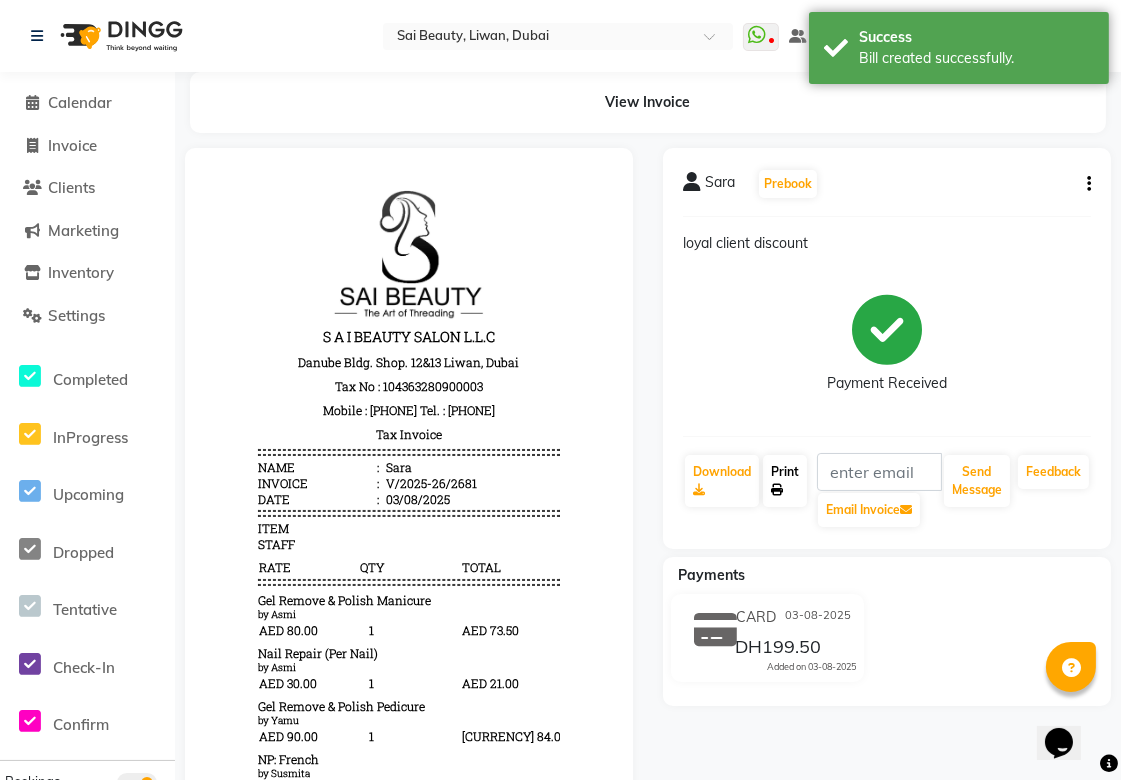 click on "Print" 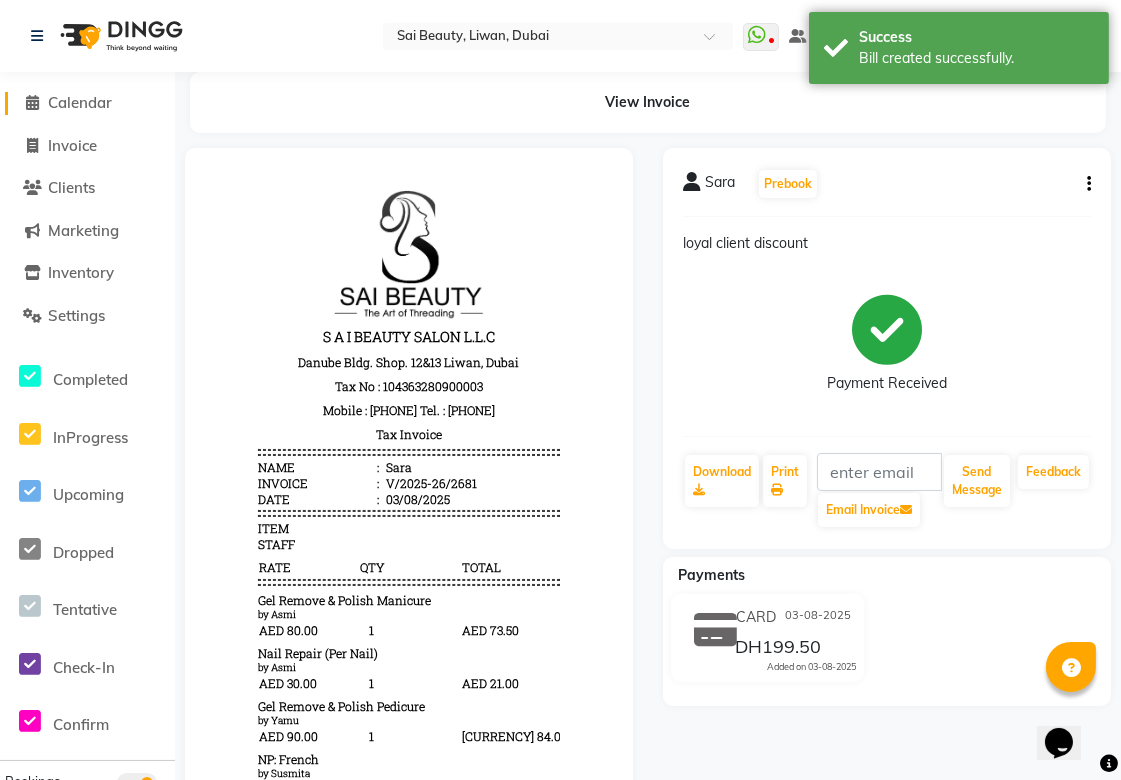 click on "Calendar" 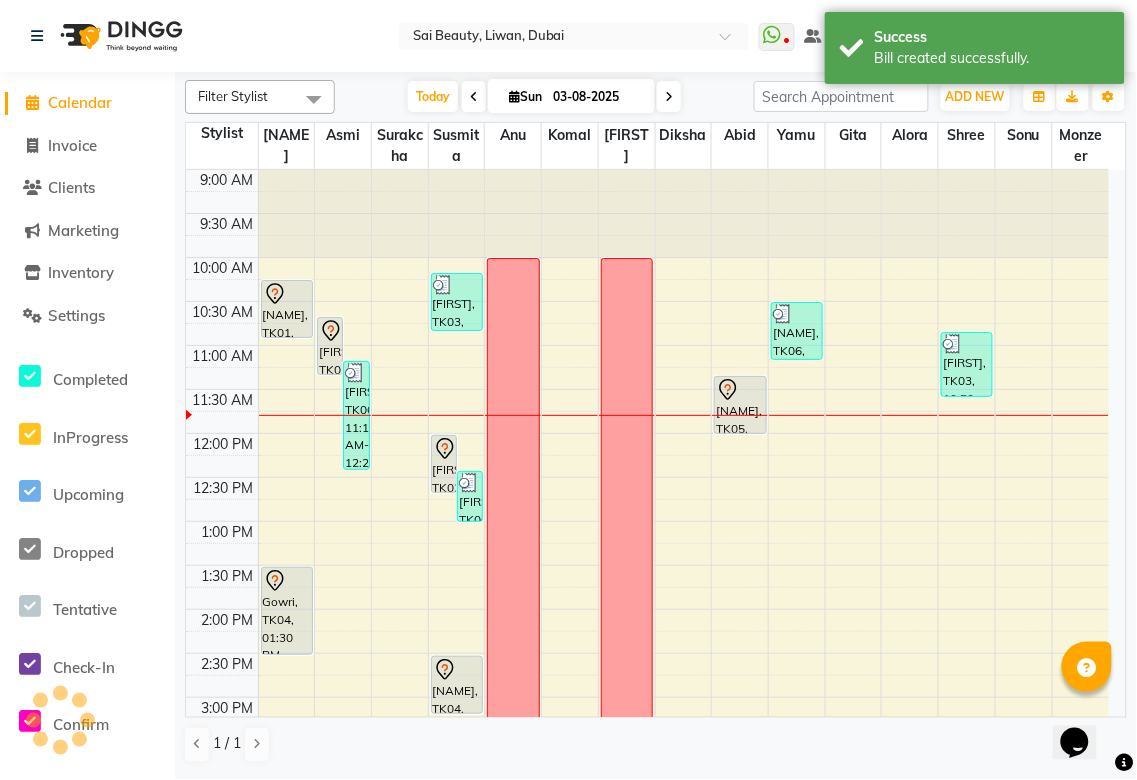 scroll, scrollTop: 0, scrollLeft: 0, axis: both 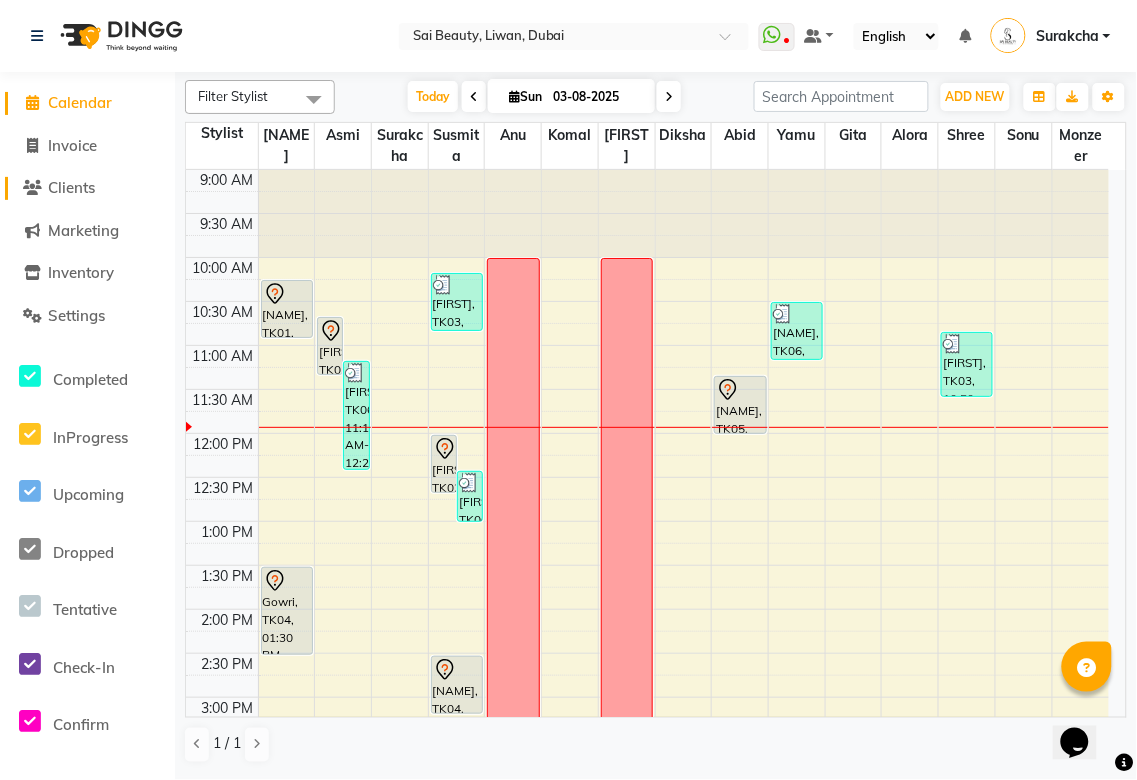 click on "Clients" 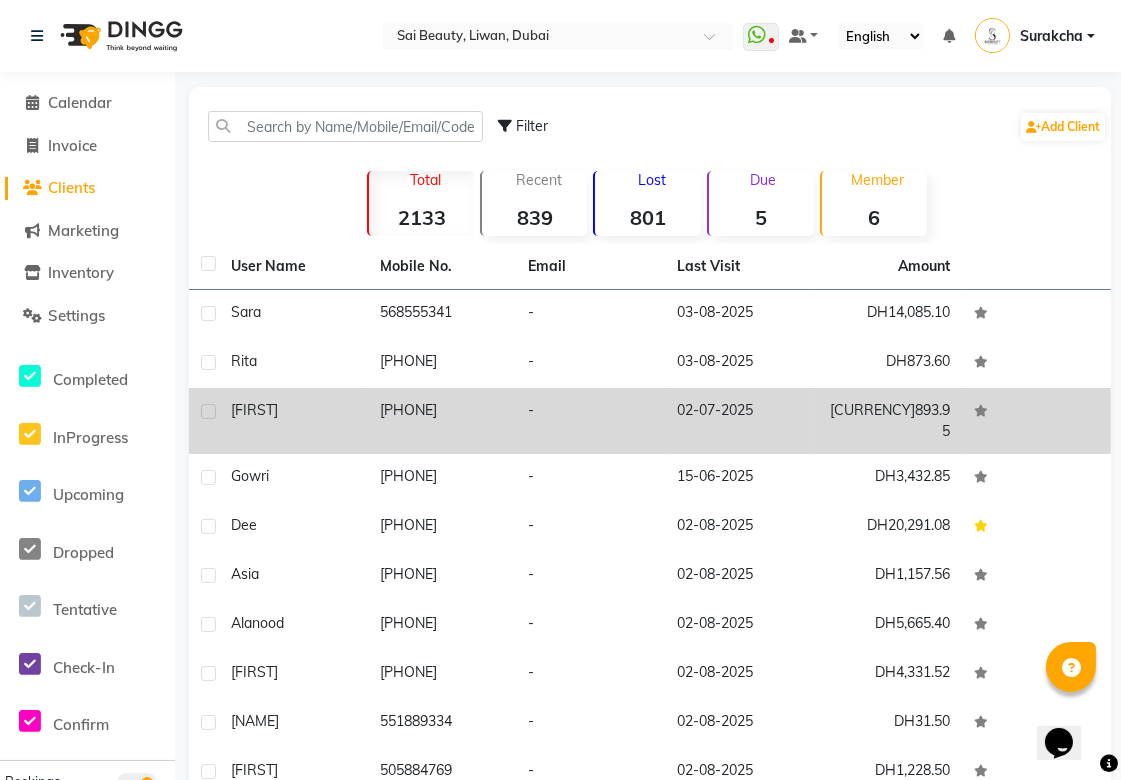 click on "[PHONE]" 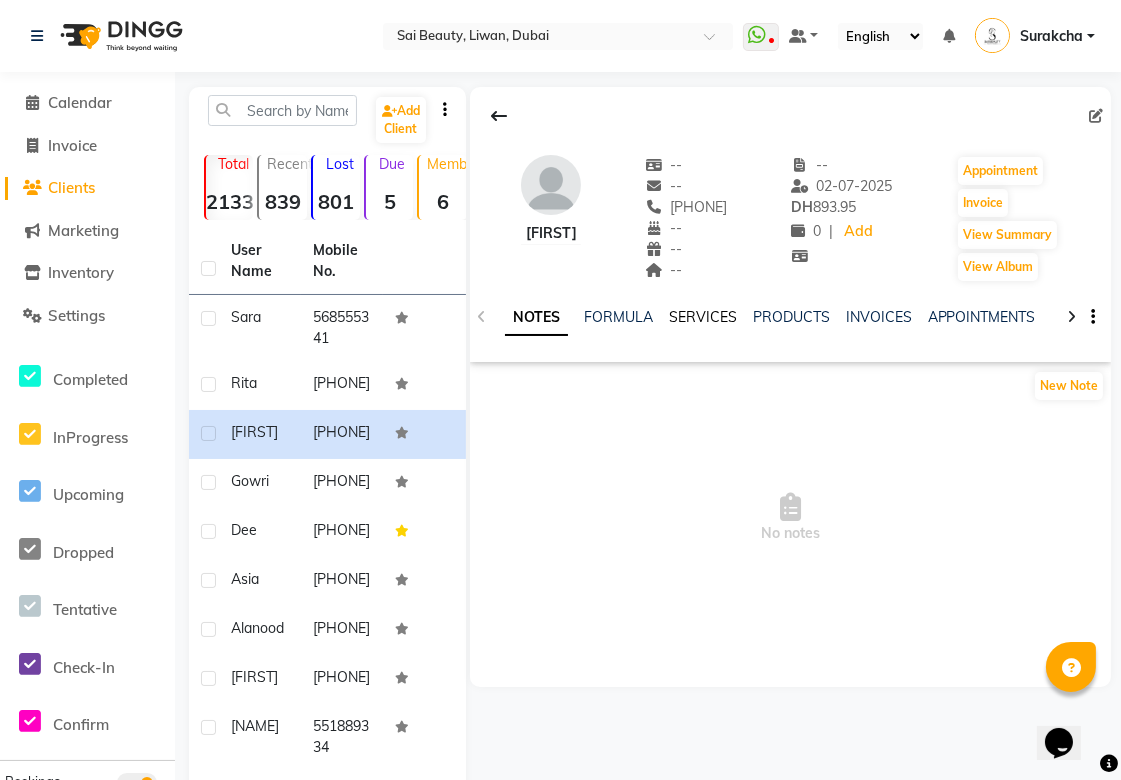click on "SERVICES" 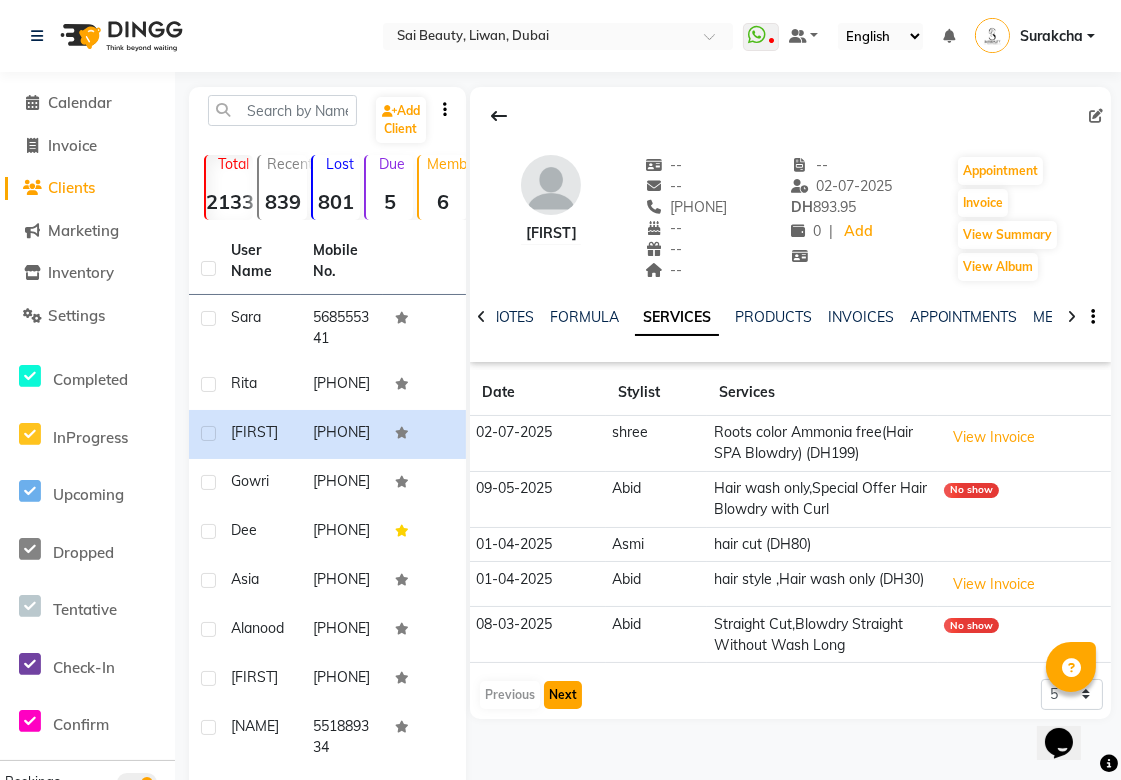 click on "Next" 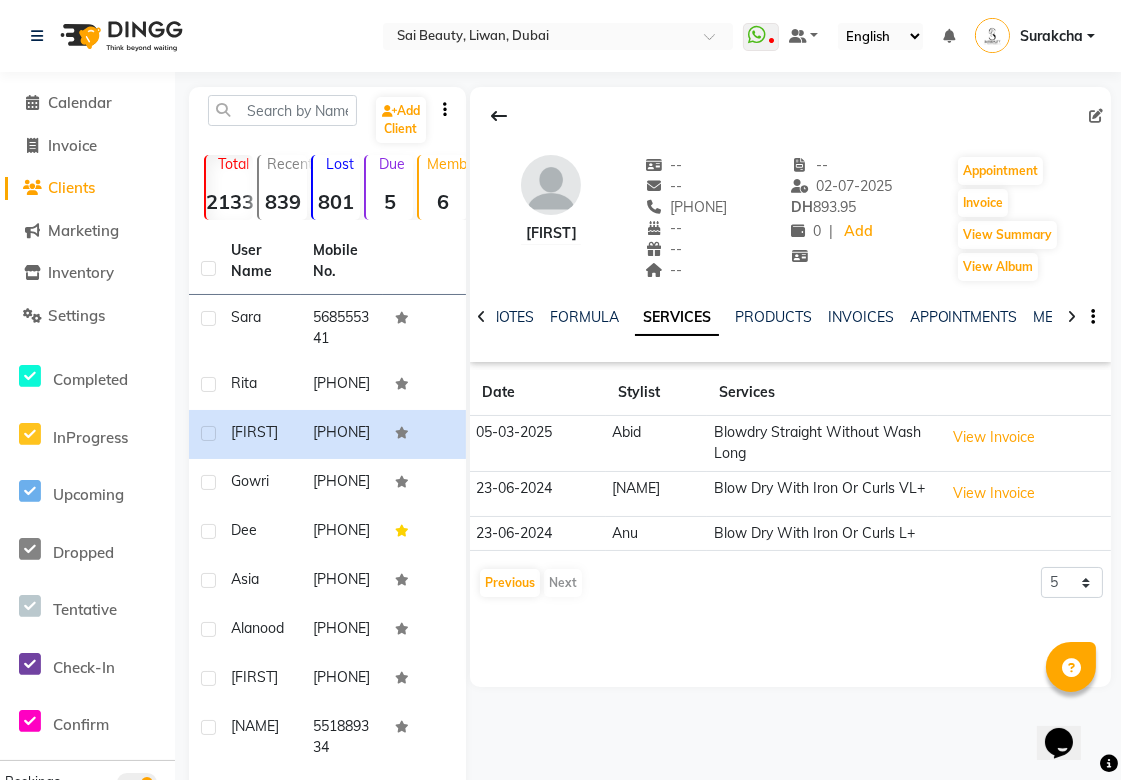 click on "Previous   Next" 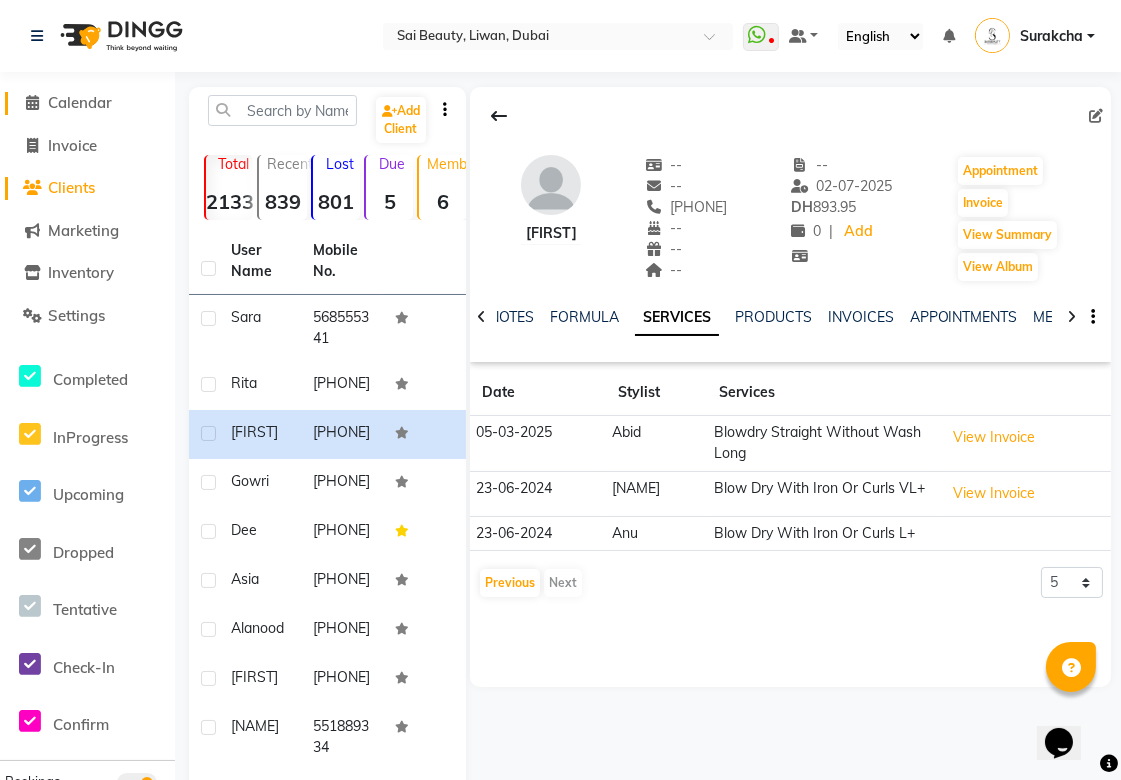 click on "Calendar" 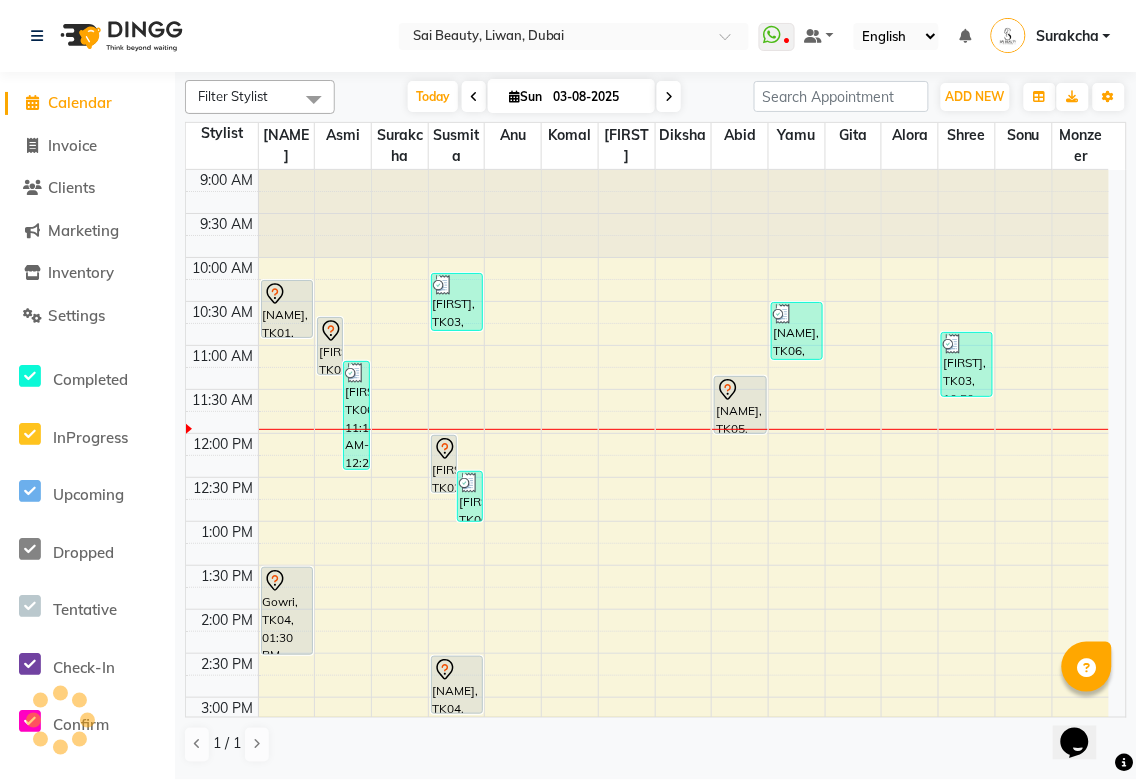 scroll, scrollTop: 0, scrollLeft: 0, axis: both 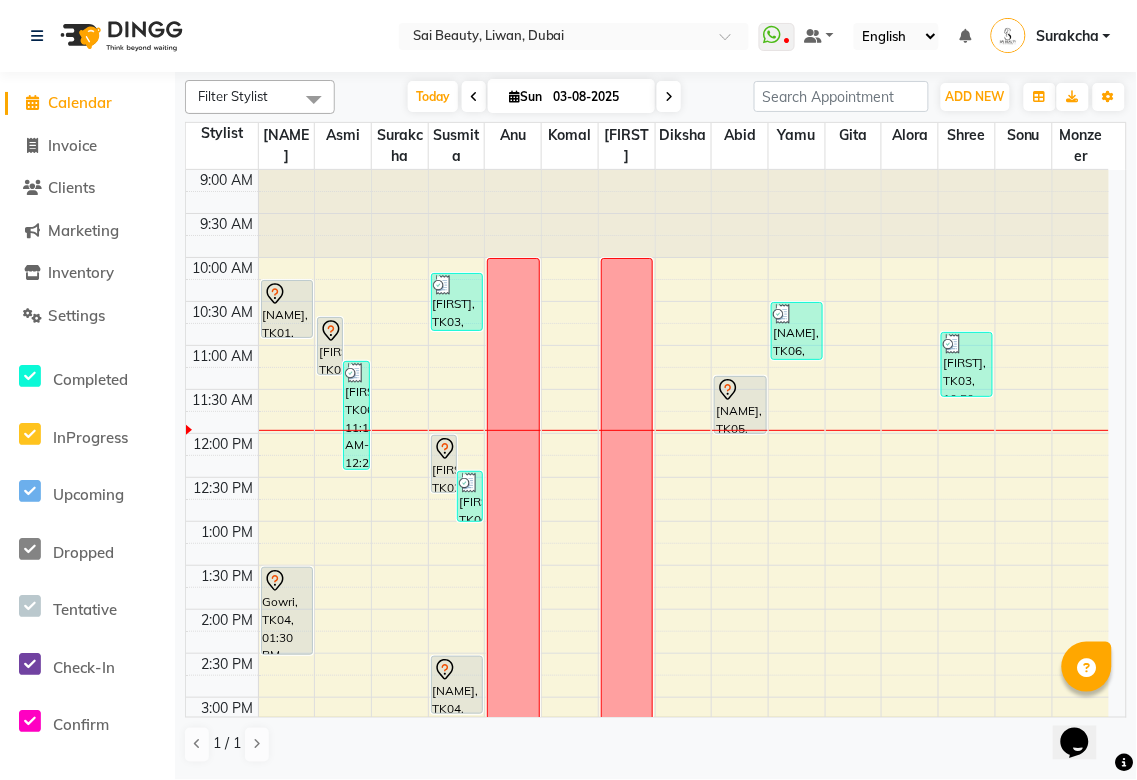 click 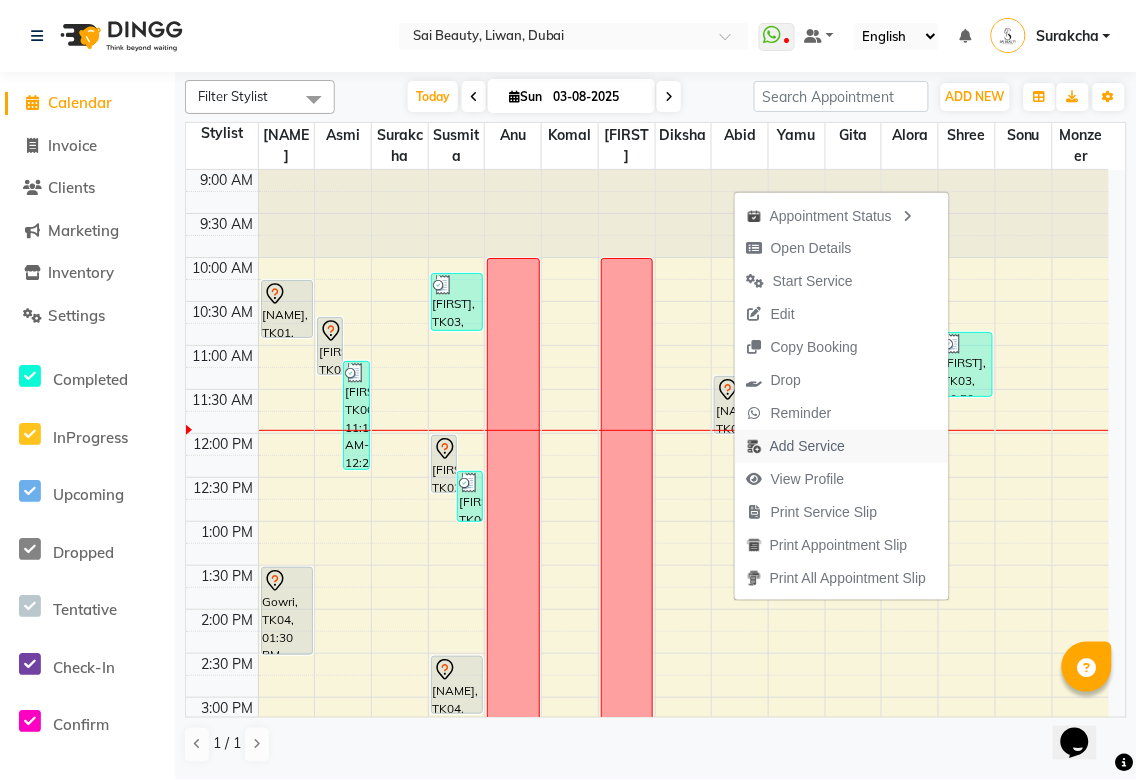 click on "Add Service" at bounding box center (807, 446) 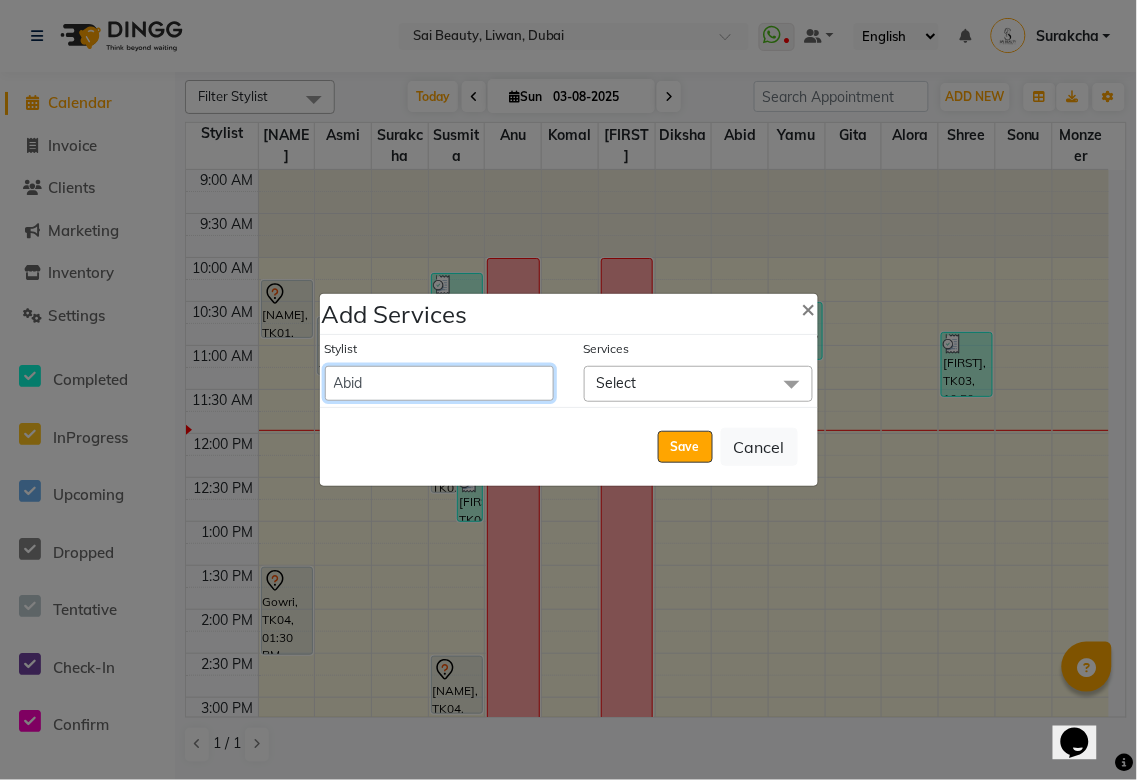 click on "Abid   Alora   Anu   Asmi   Ausha   Diksha   Gita   Komal   maya   Monzeer   shree   sonu   Srijana   Surakcha   Susmita   Tannu   Yamu" at bounding box center [439, 383] 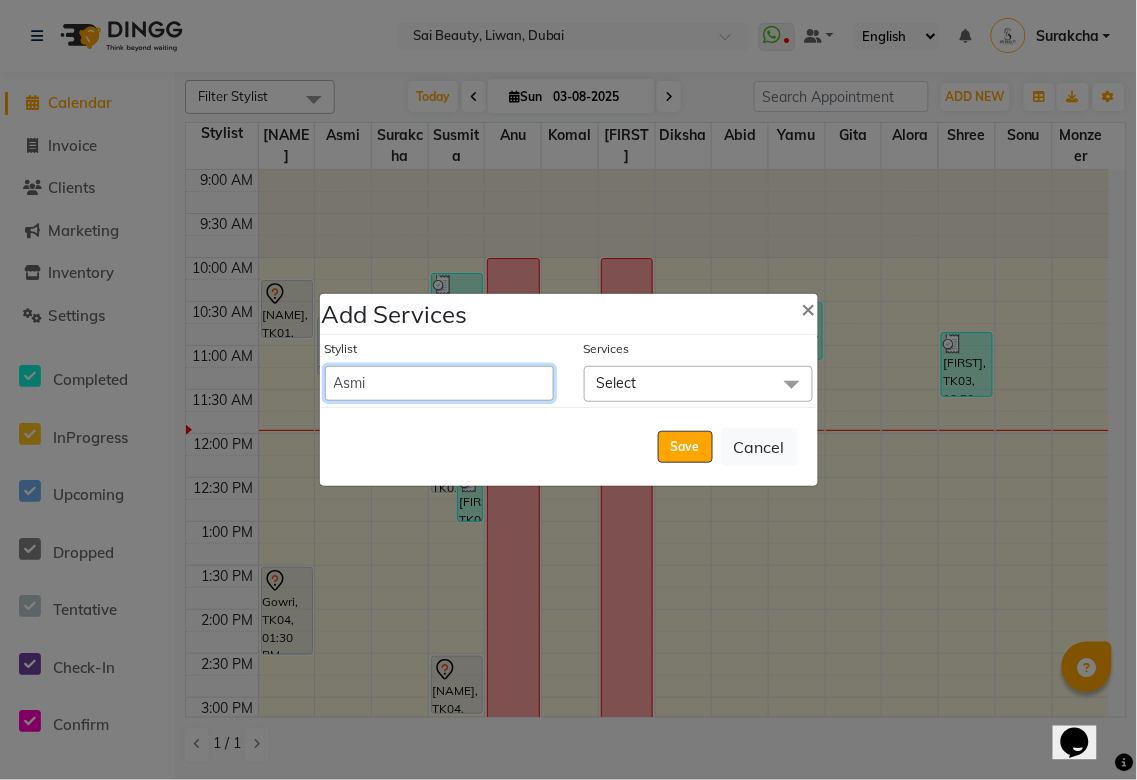 click on "Abid   Alora   Anu   Asmi   Ausha   Diksha   Gita   Komal   maya   Monzeer   shree   sonu   Srijana   Surakcha   Susmita   Tannu   Yamu" at bounding box center [439, 383] 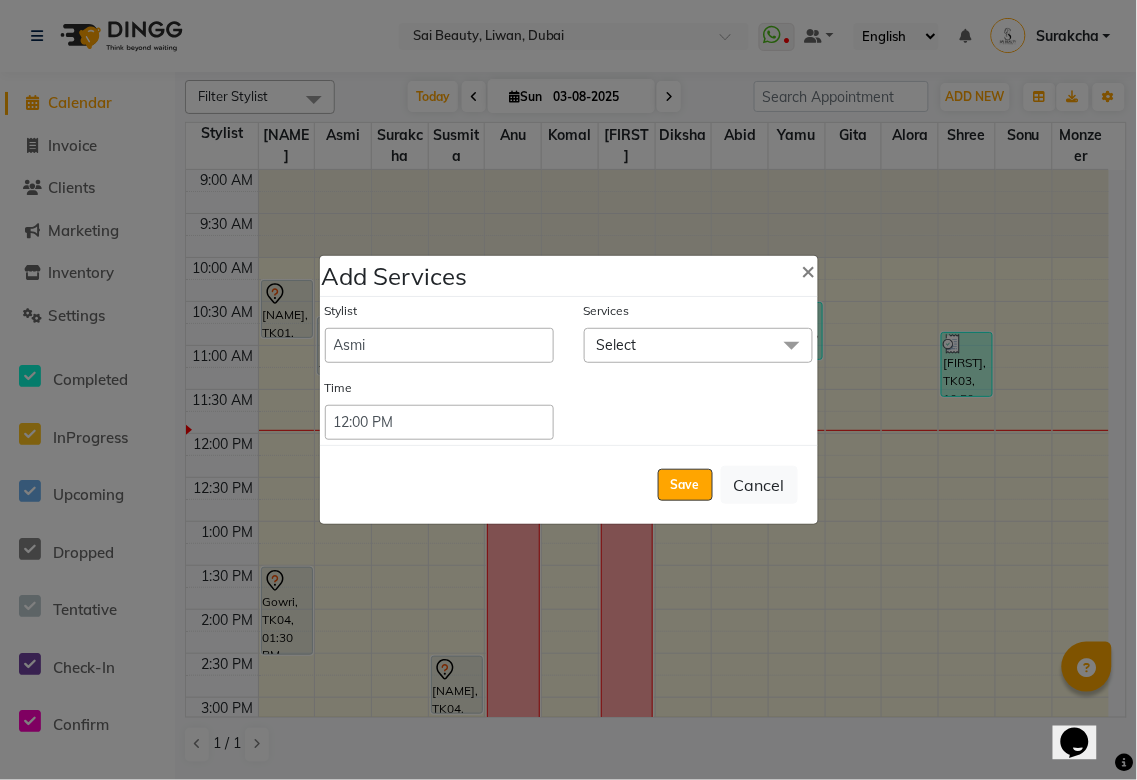 click on "Select" 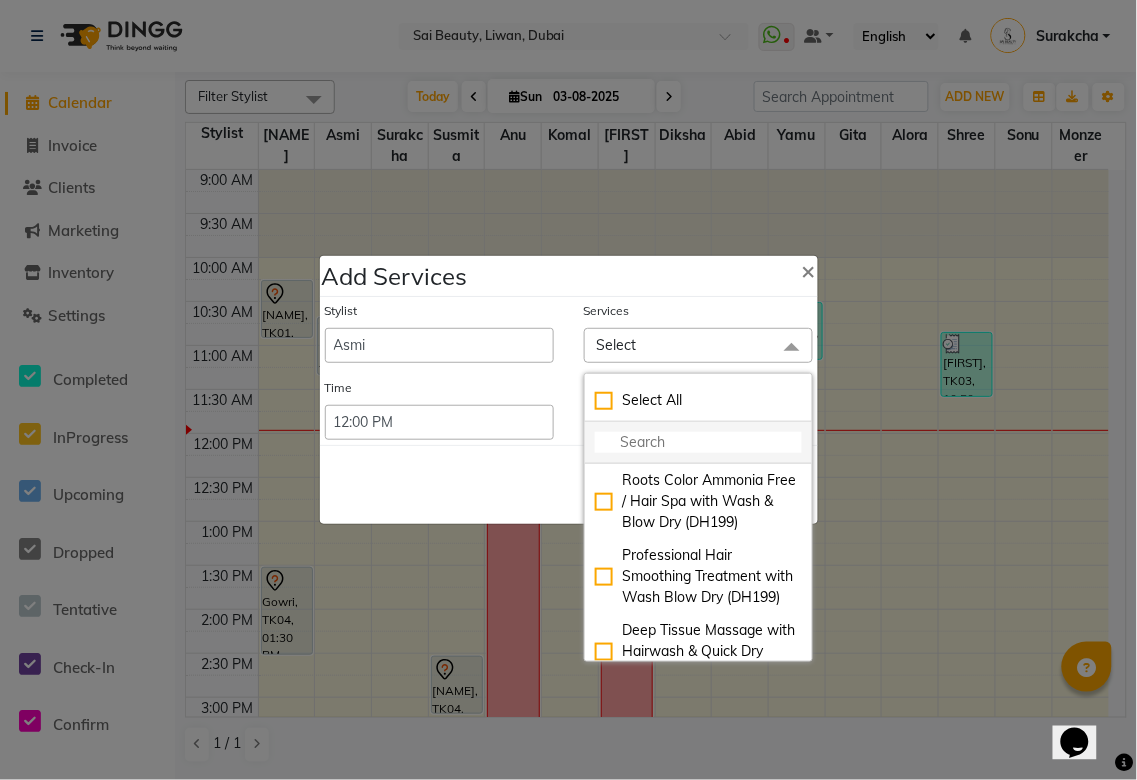 click 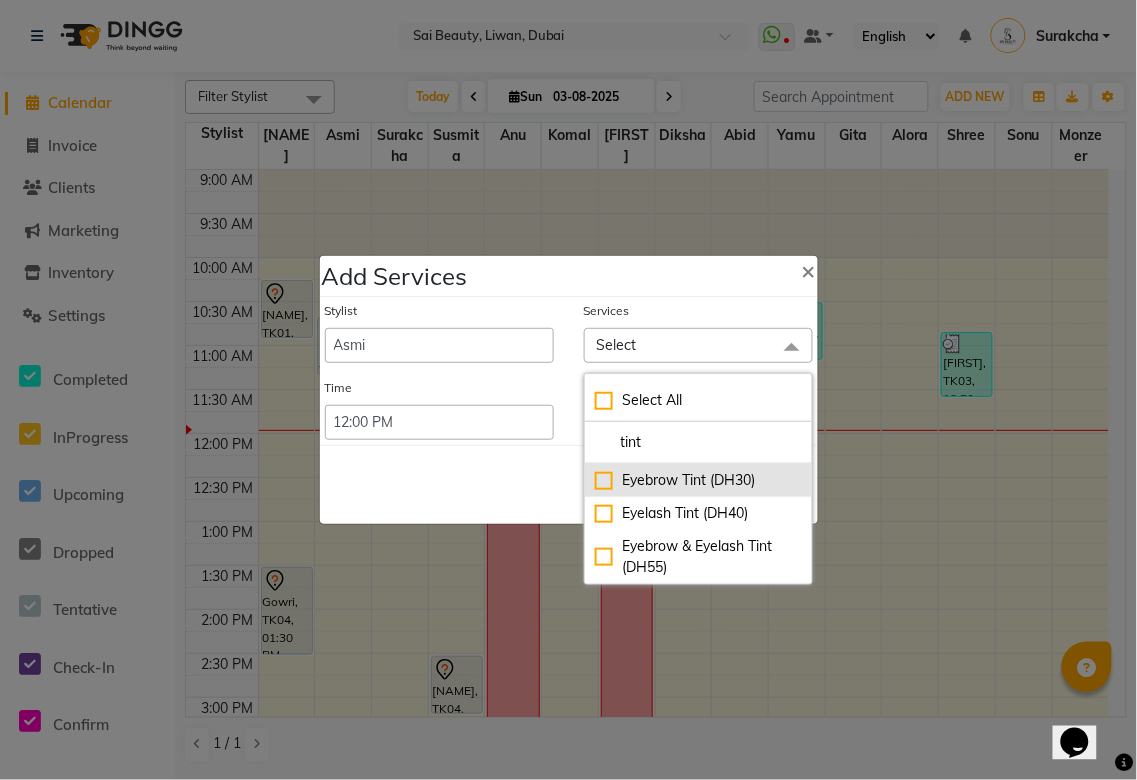 type on "tint" 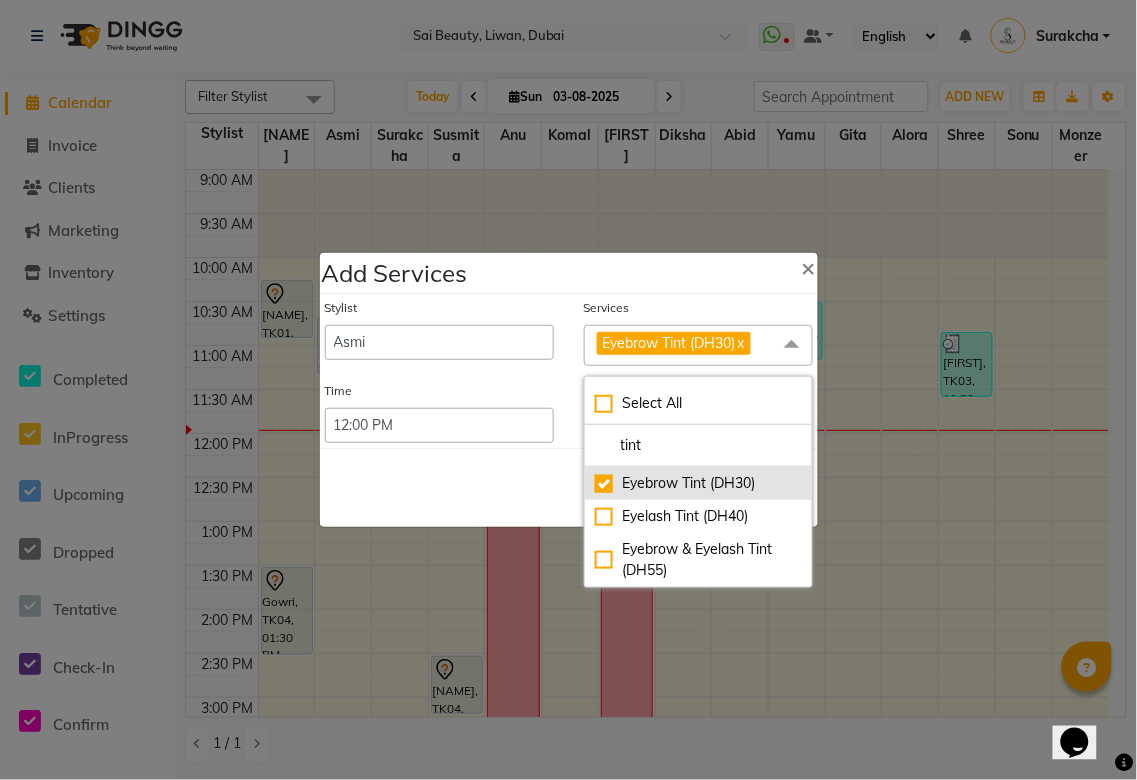 checkbox on "true" 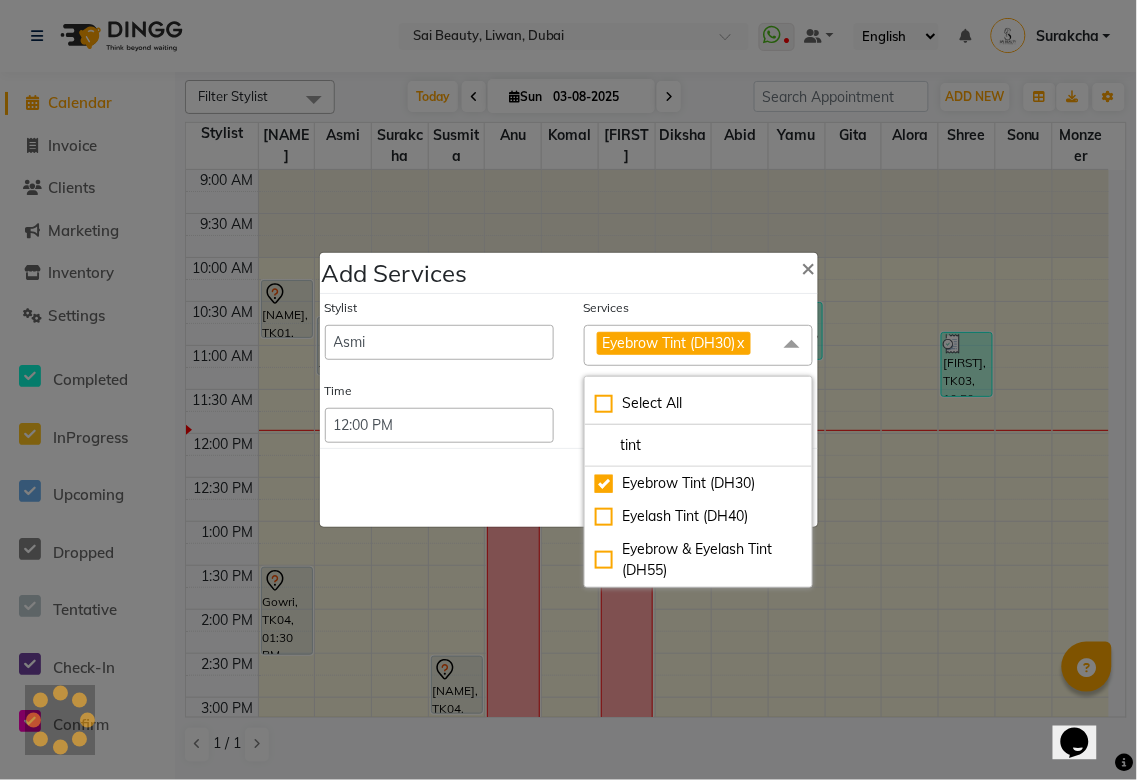 click on "Save   Cancel" 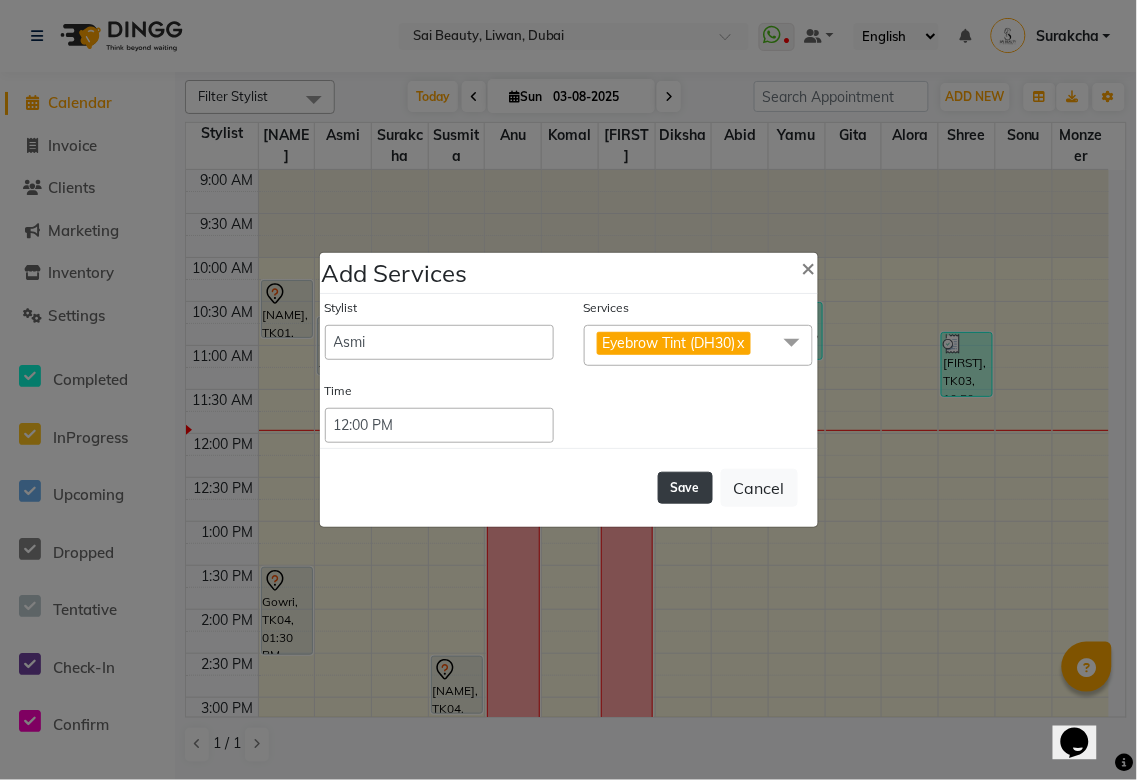 click on "Save" 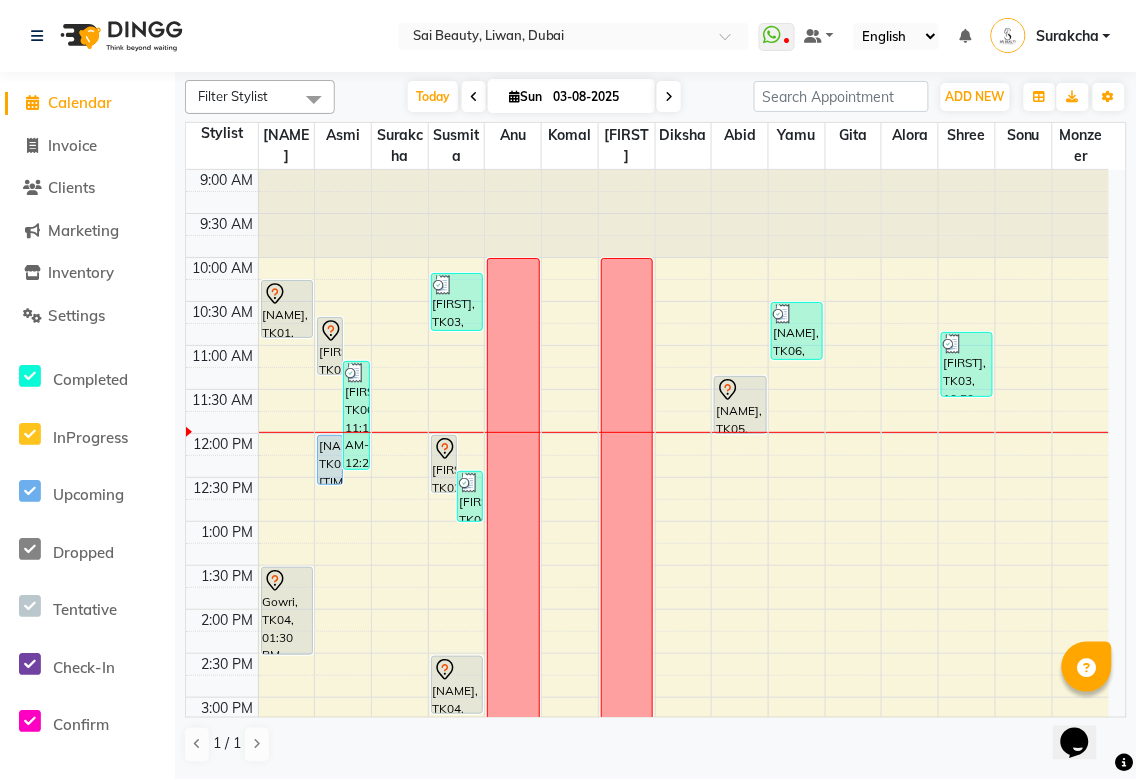 click at bounding box center (669, 97) 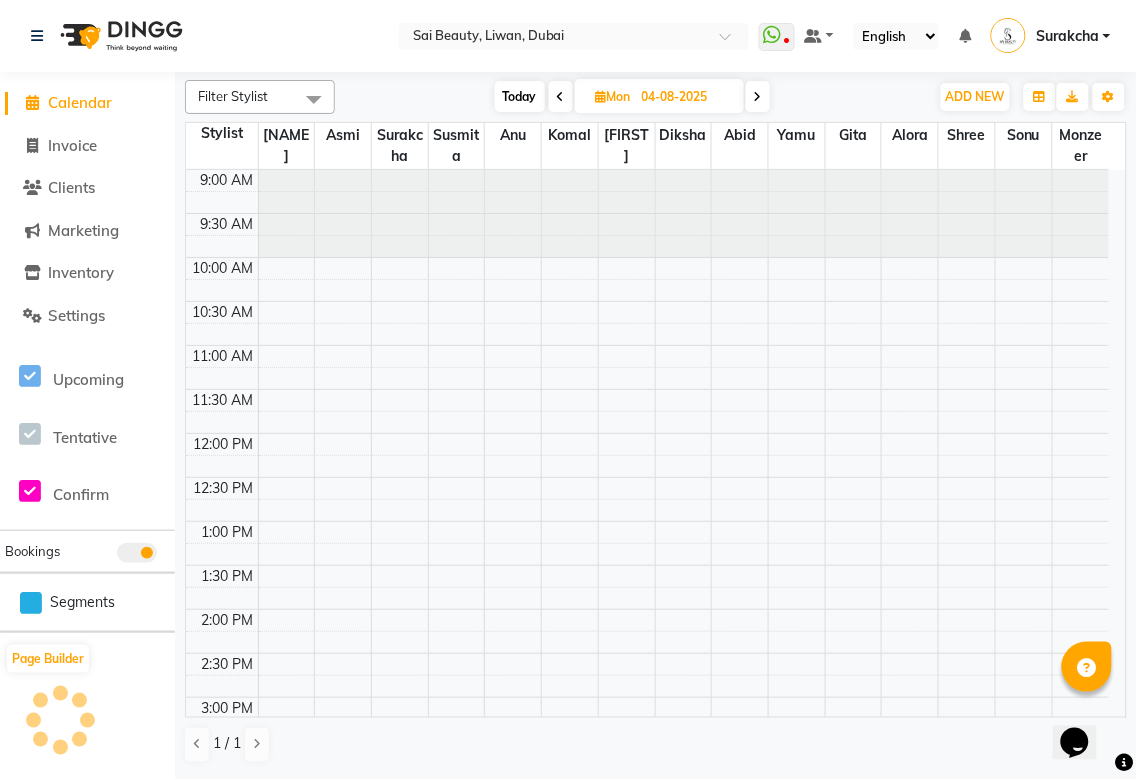 scroll, scrollTop: 177, scrollLeft: 0, axis: vertical 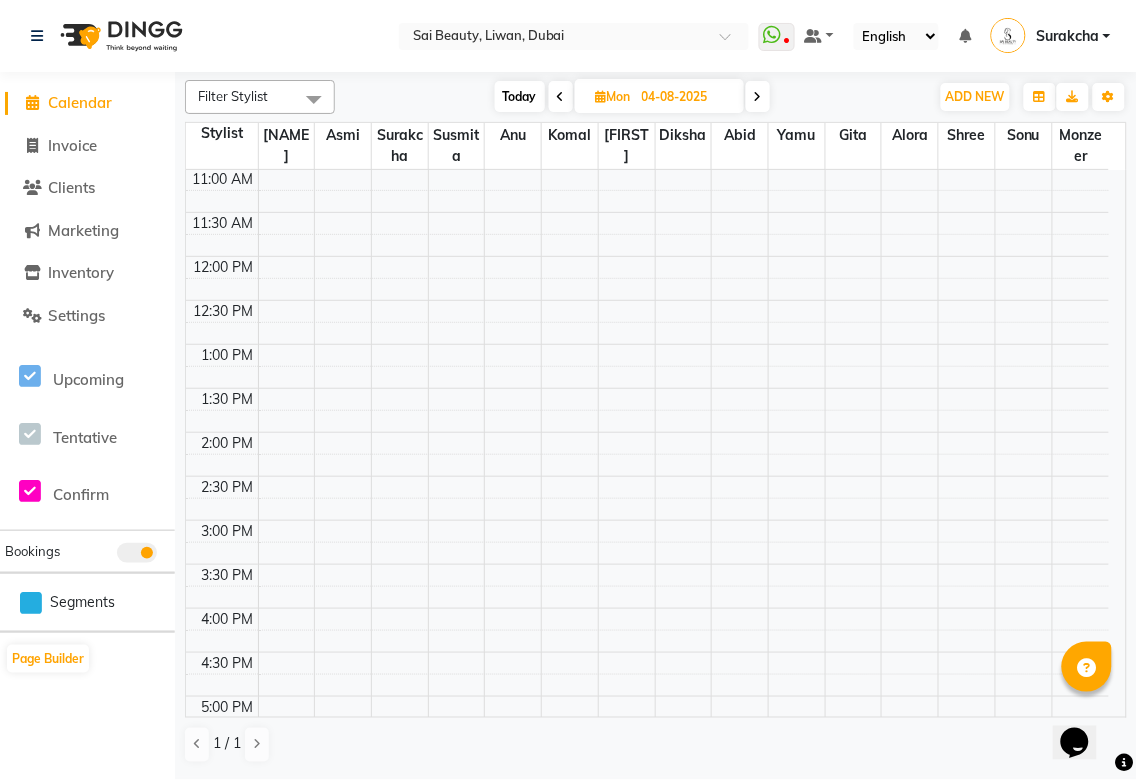 click at bounding box center [758, 97] 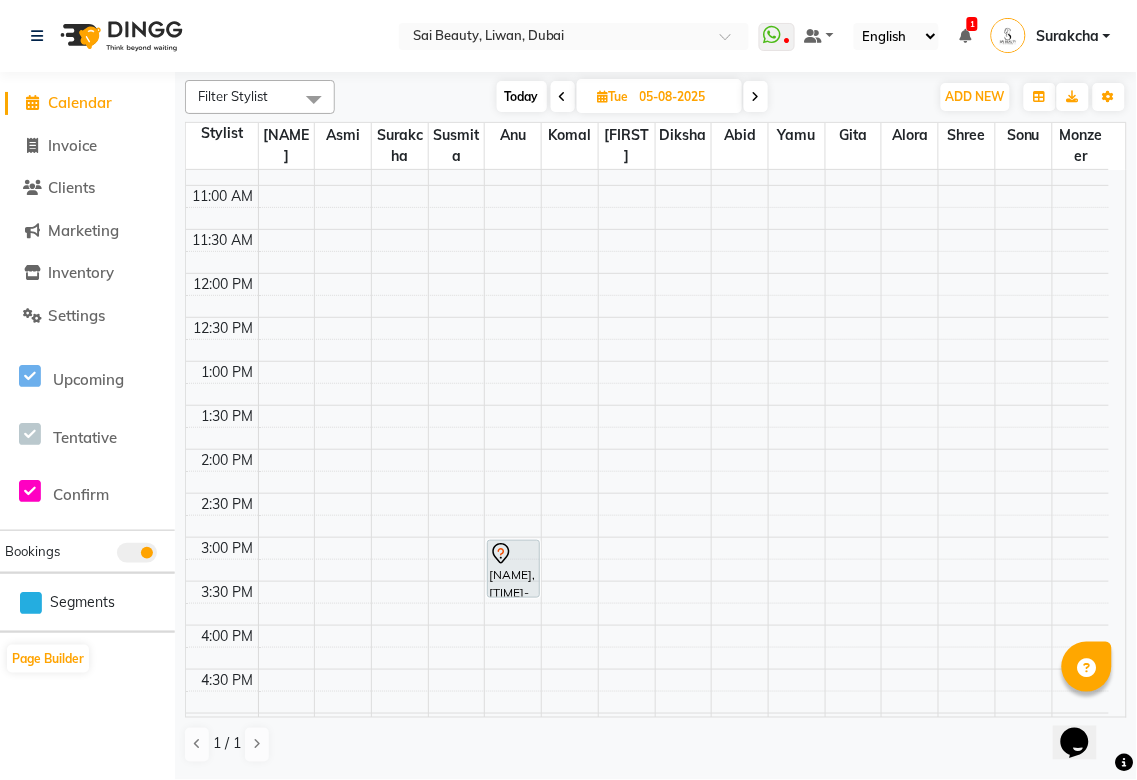 scroll, scrollTop: 0, scrollLeft: 0, axis: both 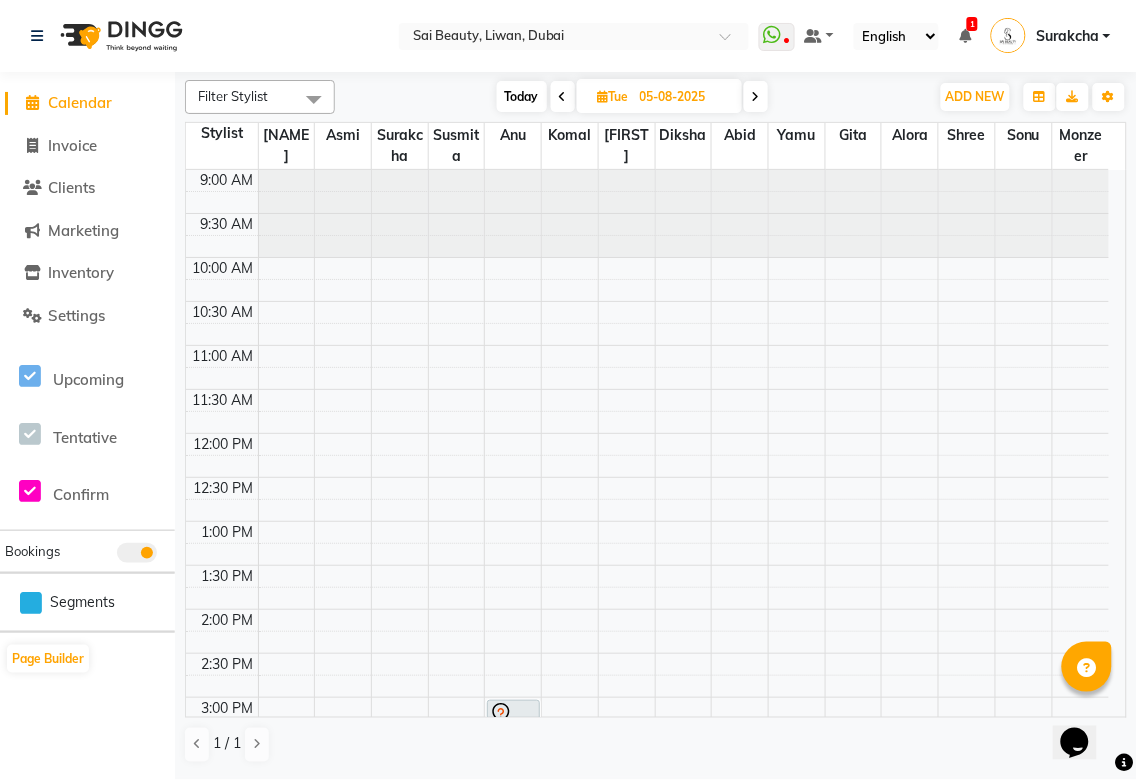 click on "Today" at bounding box center [522, 96] 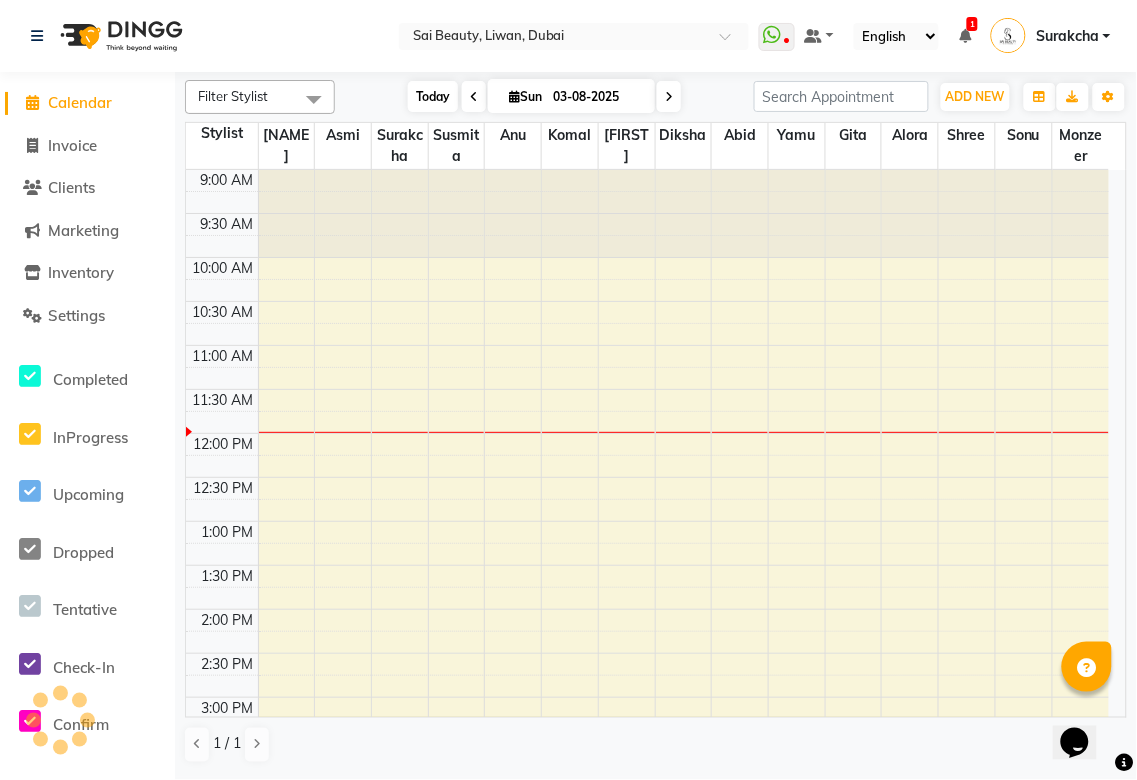 scroll, scrollTop: 177, scrollLeft: 0, axis: vertical 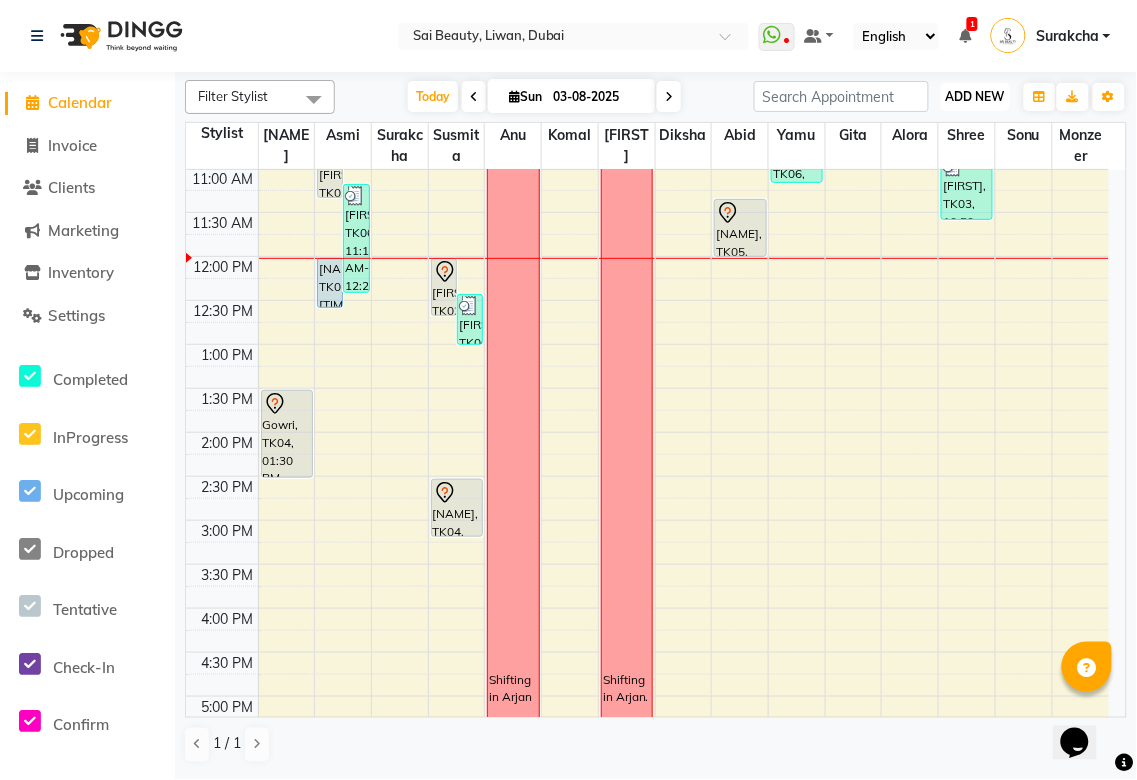 click on "ADD NEW" at bounding box center (975, 96) 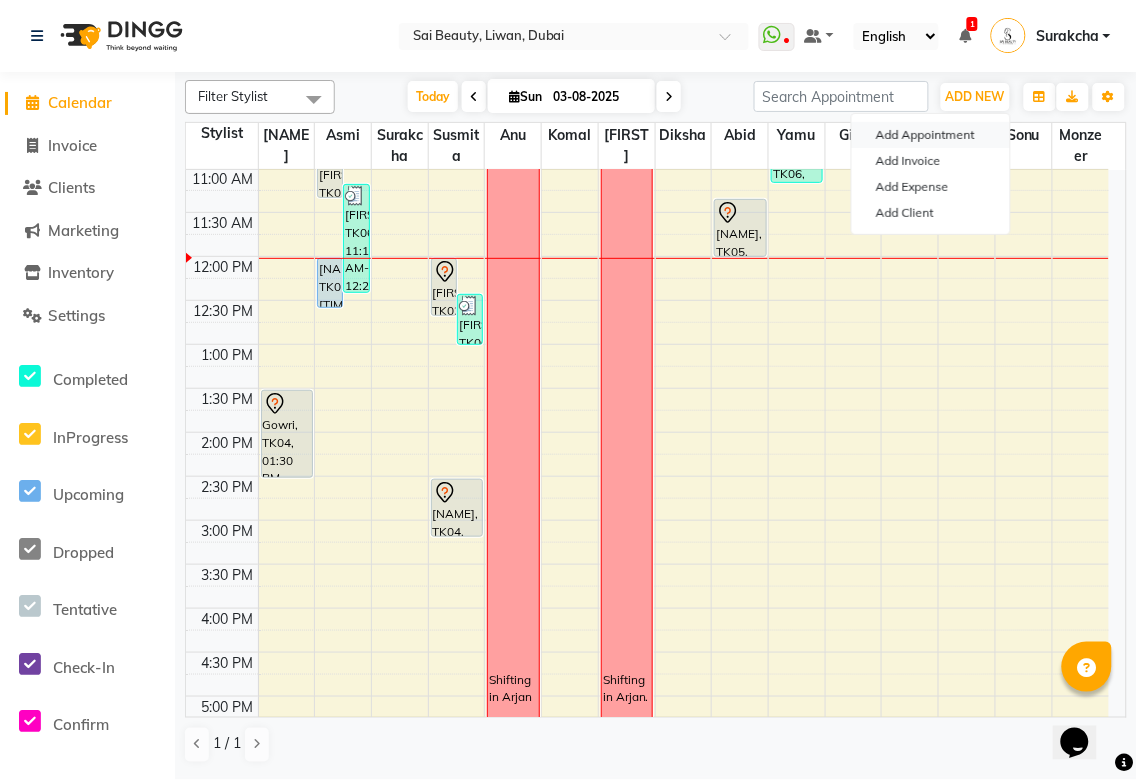 click on "Add Appointment" at bounding box center (931, 135) 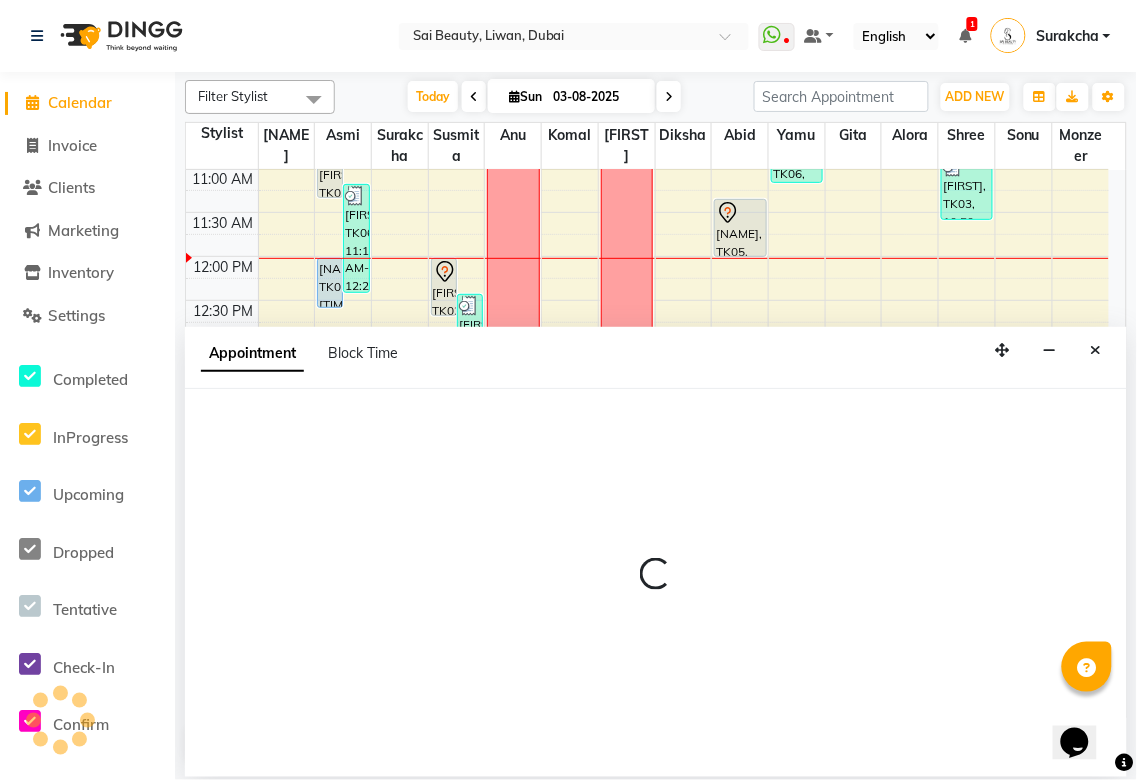 select on "tentative" 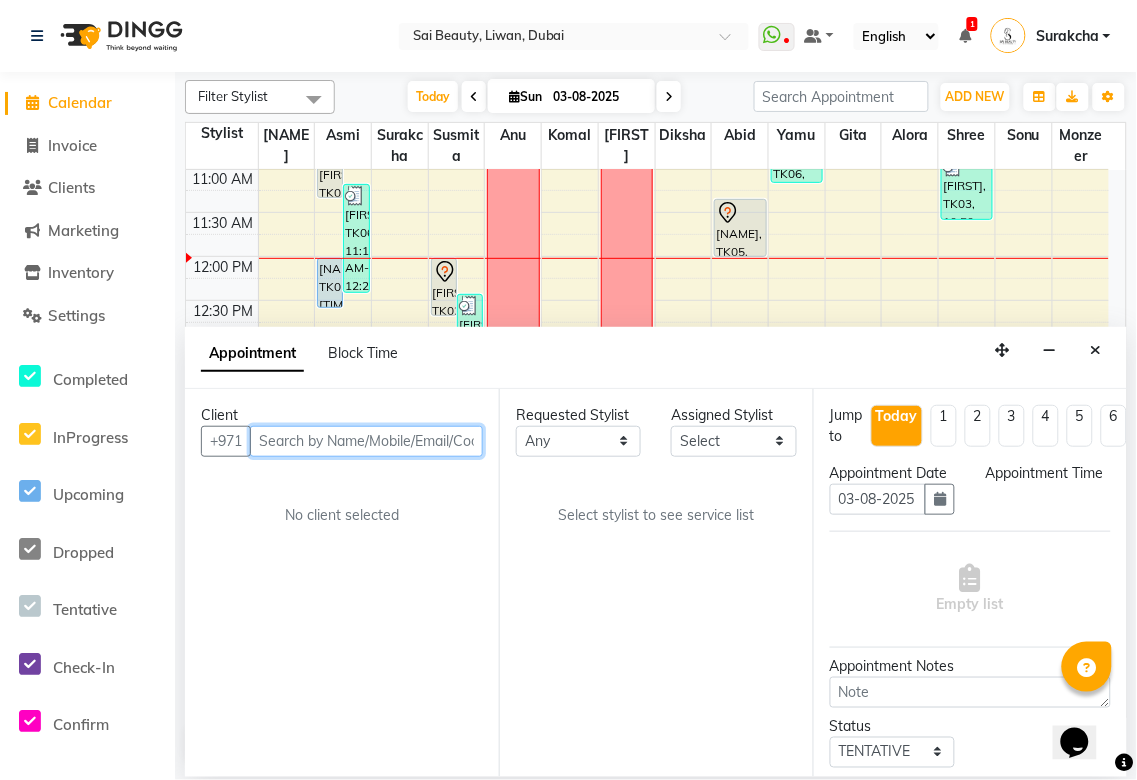 select on "600" 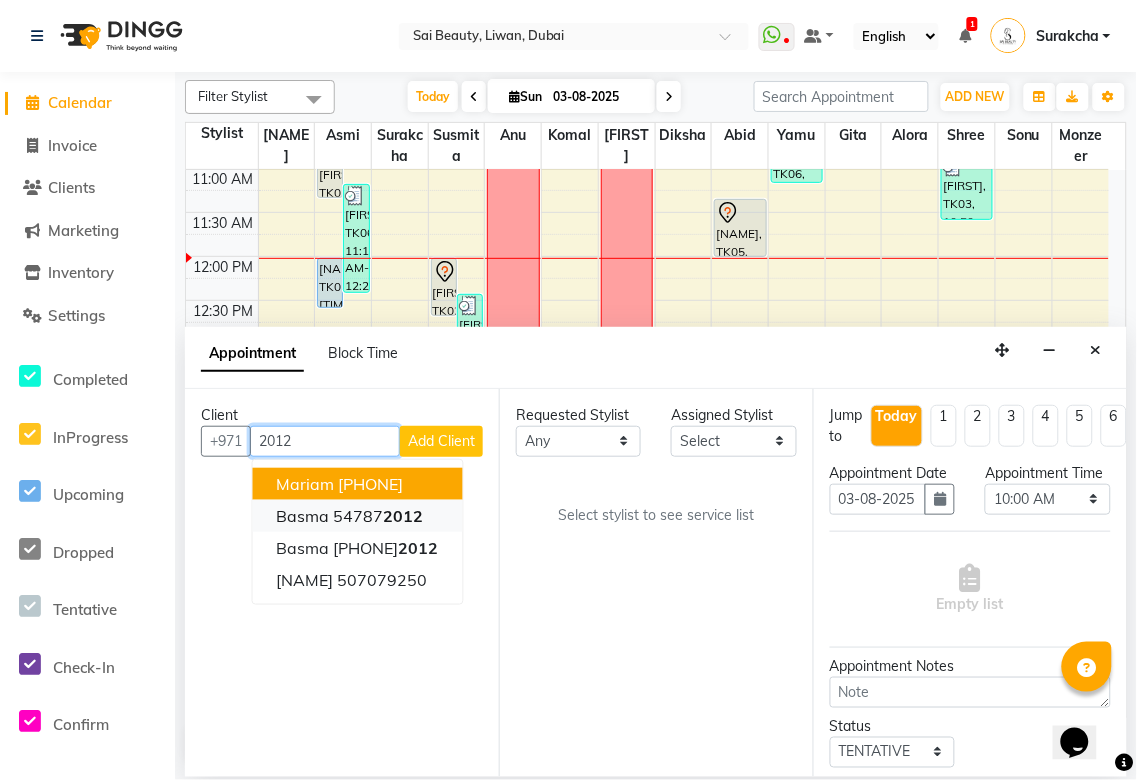 click on "2012" at bounding box center (404, 516) 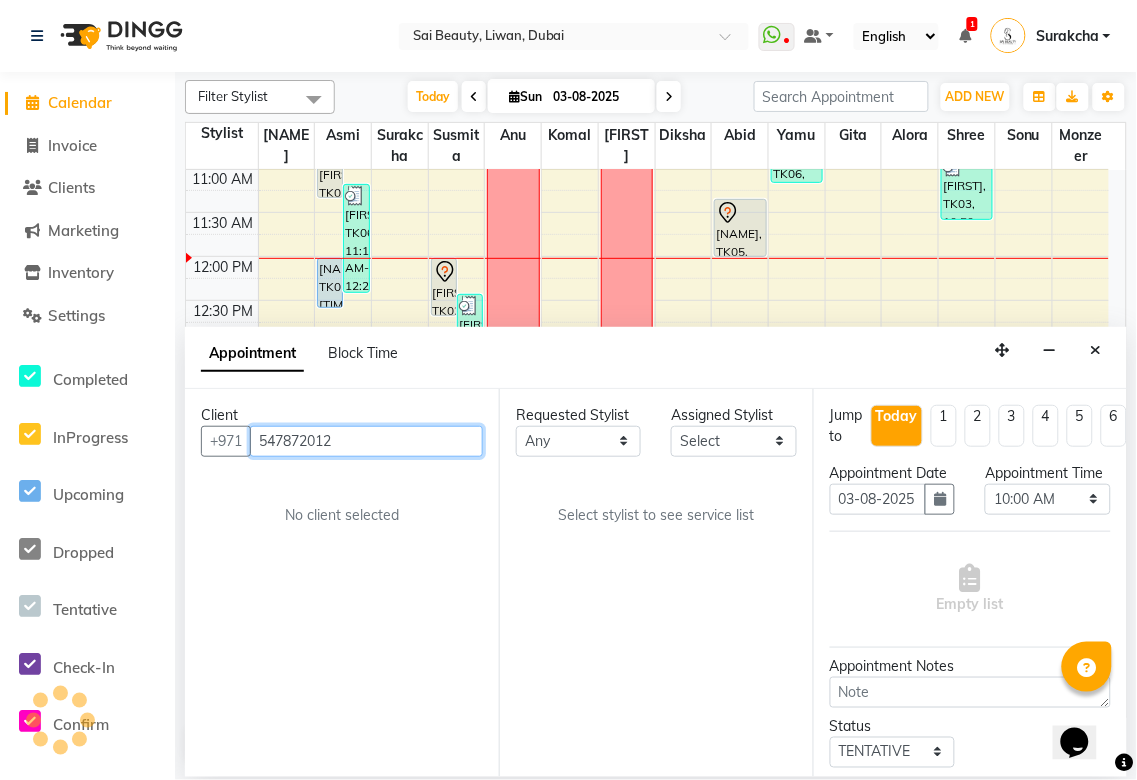 type on "547872012" 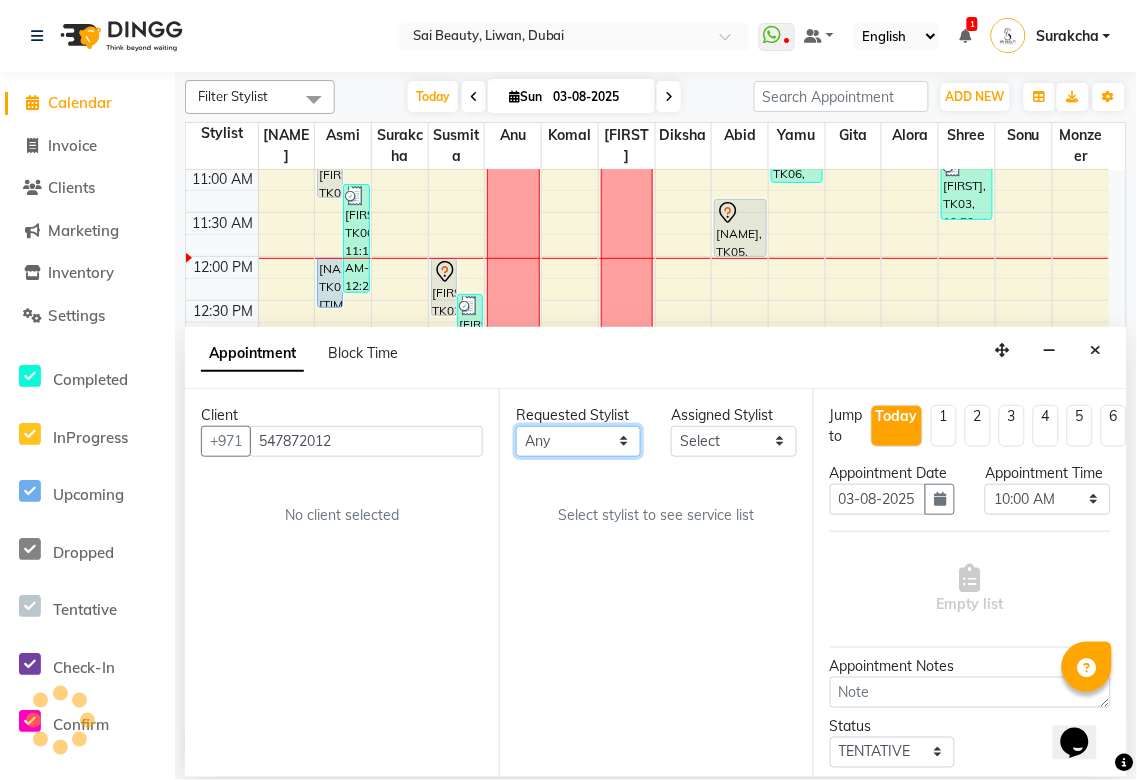 click on "Any Abid Alora Anu Asmi Diksha Gita Komal maya Monzeer shree sonu Surakcha Susmita Tannu Yamu" at bounding box center [578, 441] 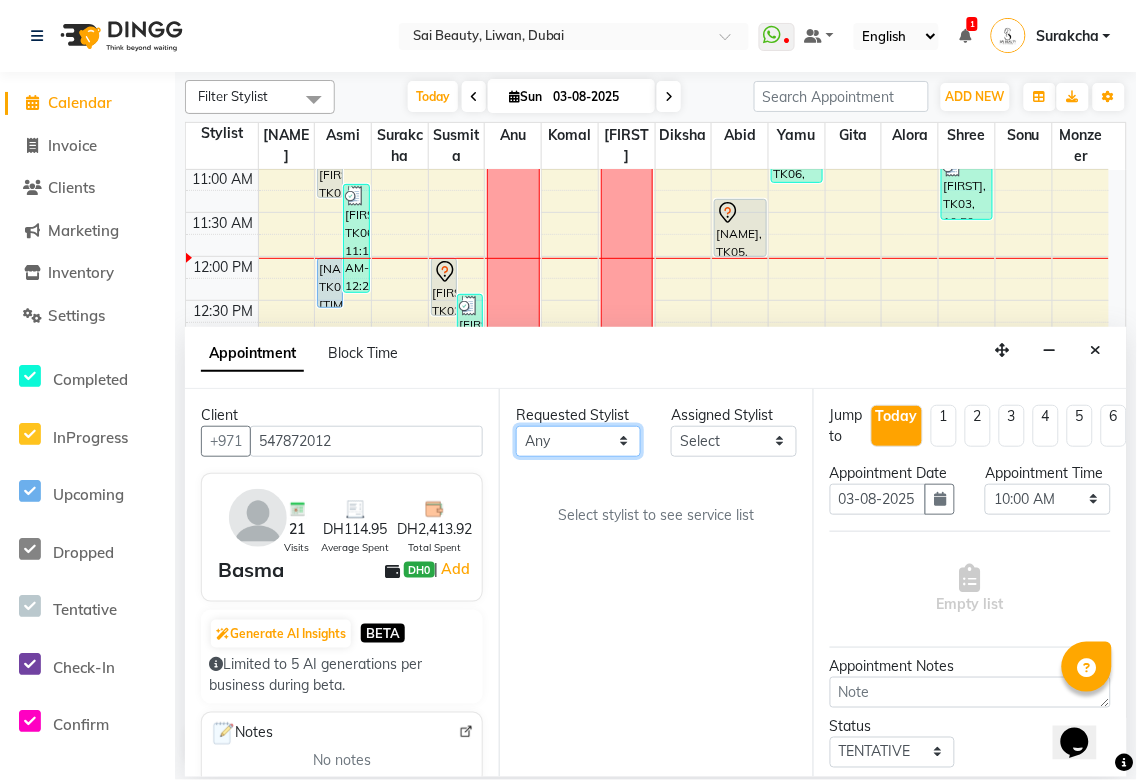 select on "59146" 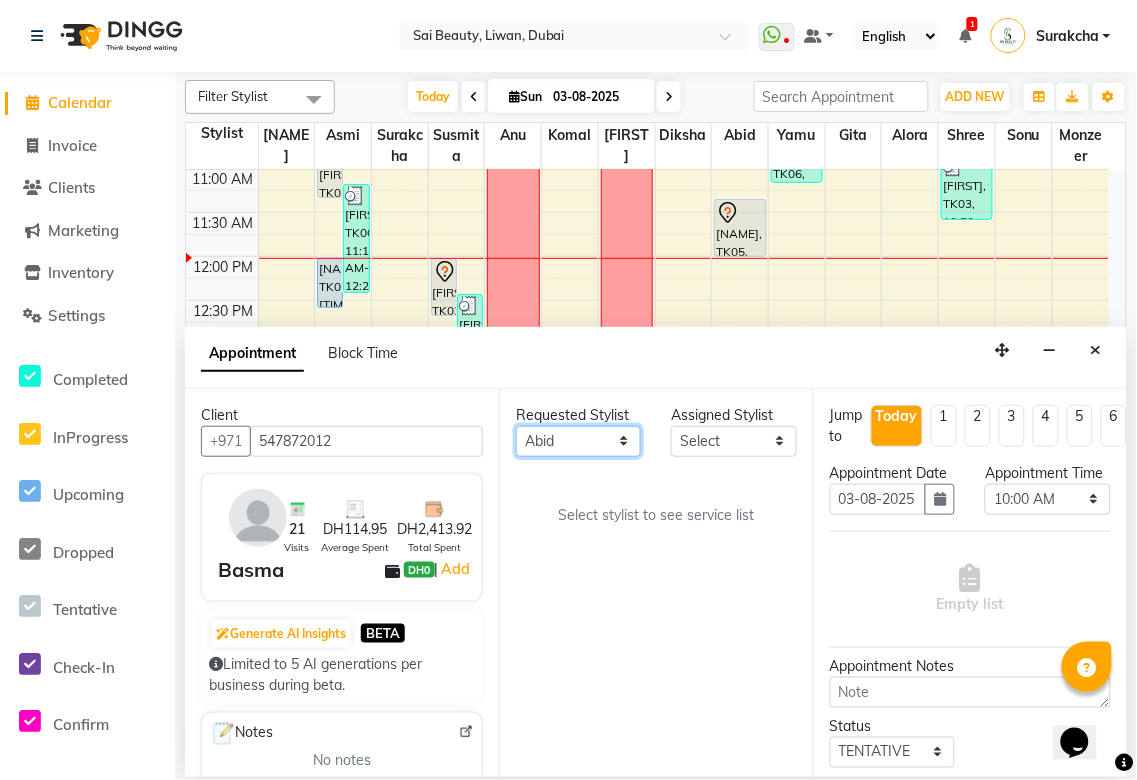 click on "Any Abid Alora Anu Asmi Diksha Gita Komal maya Monzeer shree sonu Surakcha Susmita Tannu Yamu" at bounding box center [578, 441] 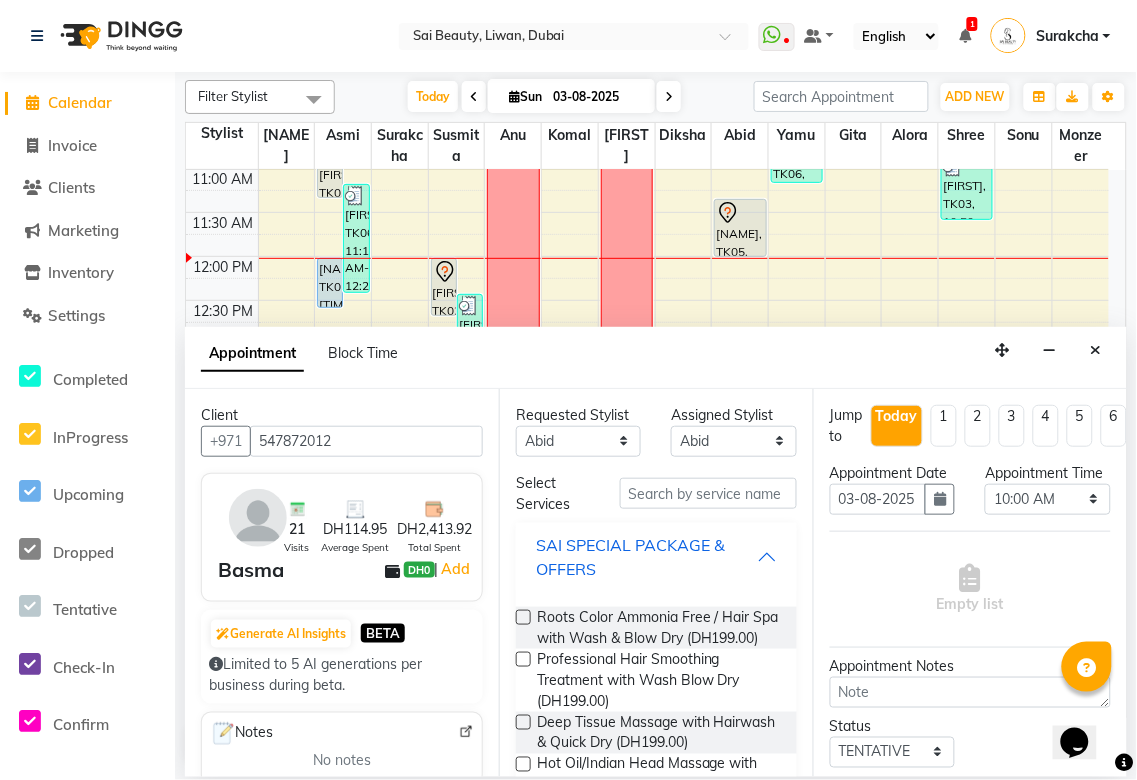 click on "SAI SPECIAL PACKAGE & OFFERS" at bounding box center [646, 557] 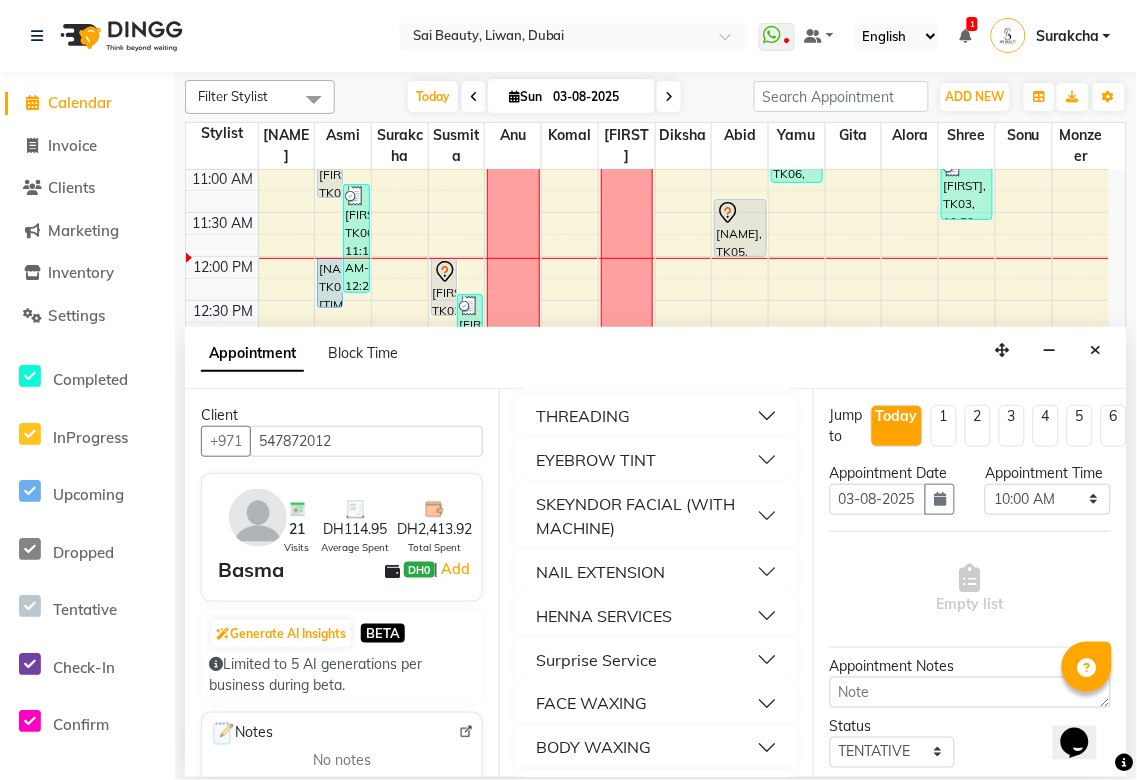 scroll, scrollTop: 674, scrollLeft: 0, axis: vertical 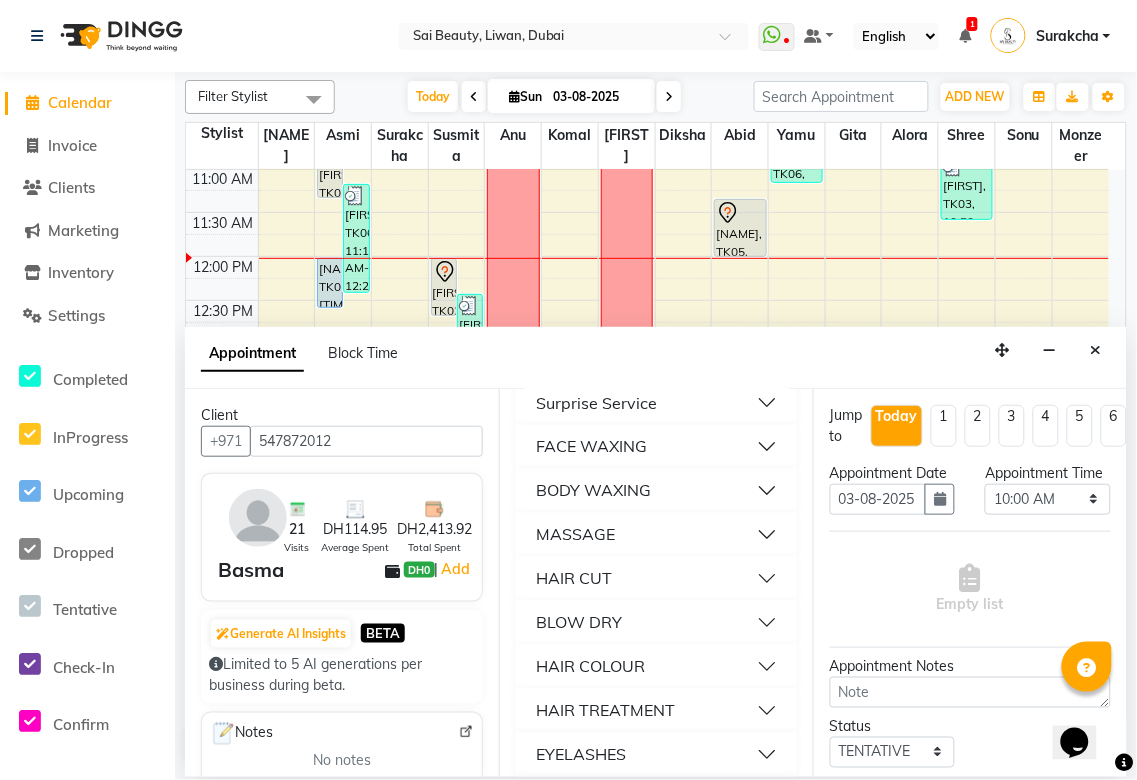click on "BLOW DRY" at bounding box center (656, 623) 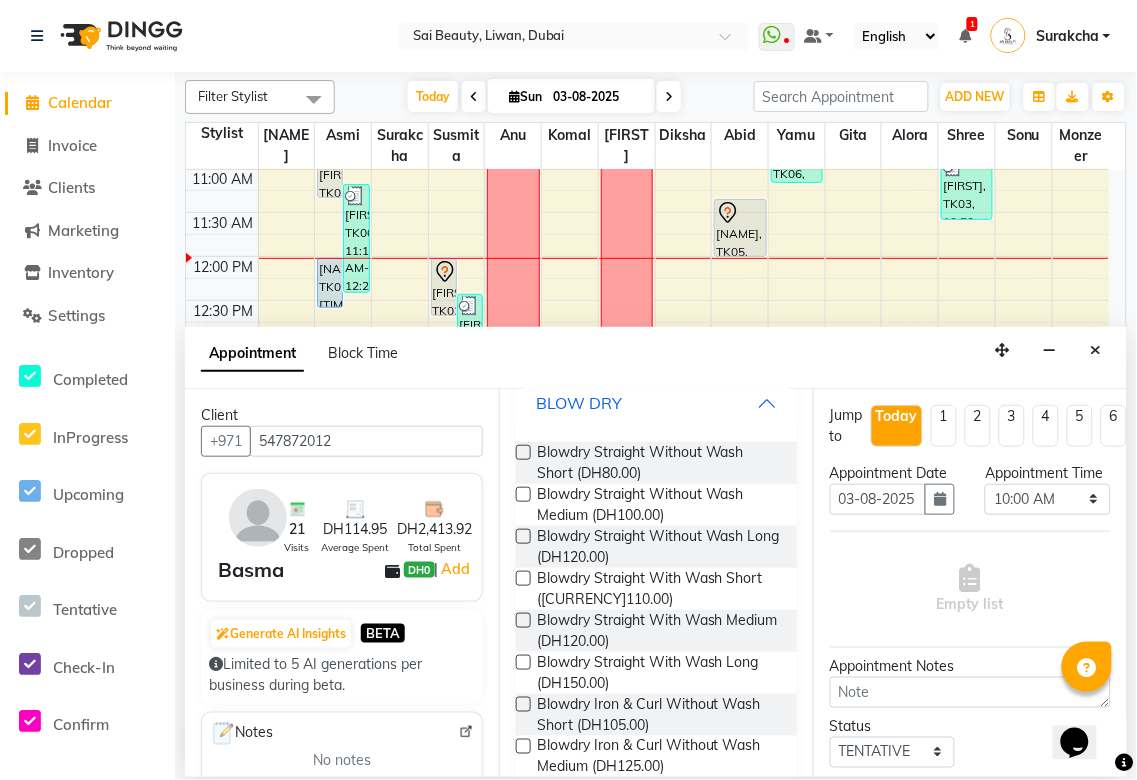 scroll, scrollTop: 892, scrollLeft: 0, axis: vertical 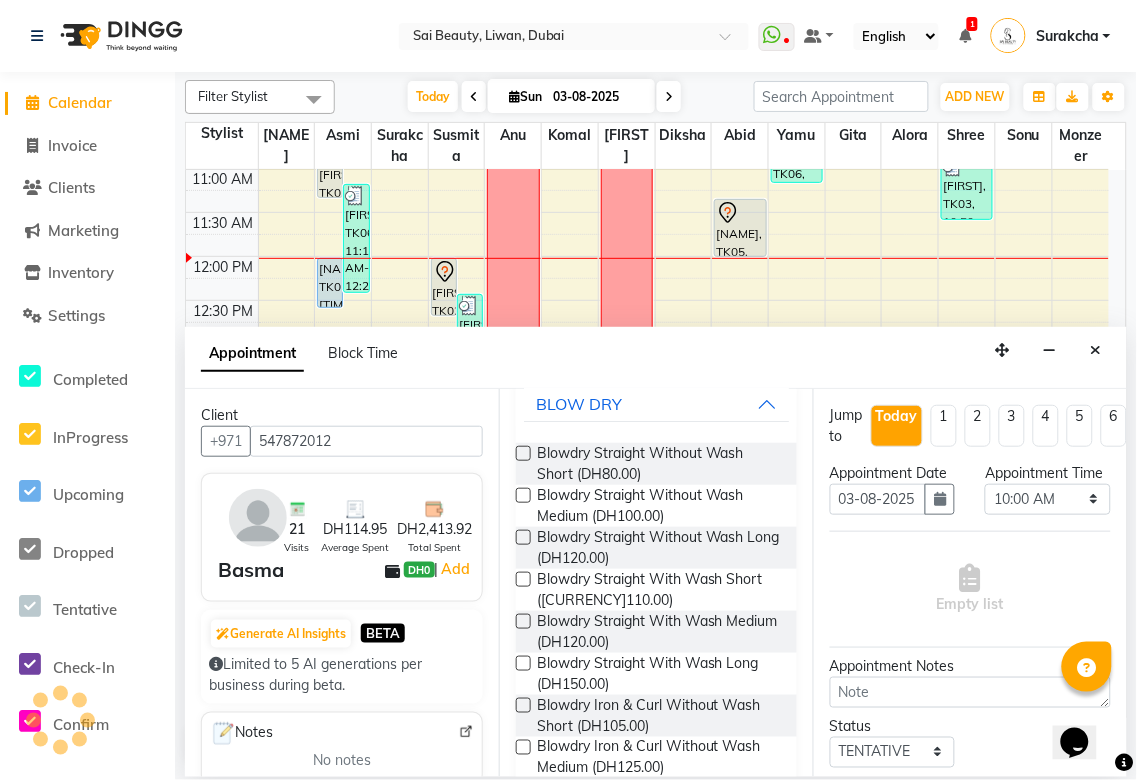 click at bounding box center (523, 495) 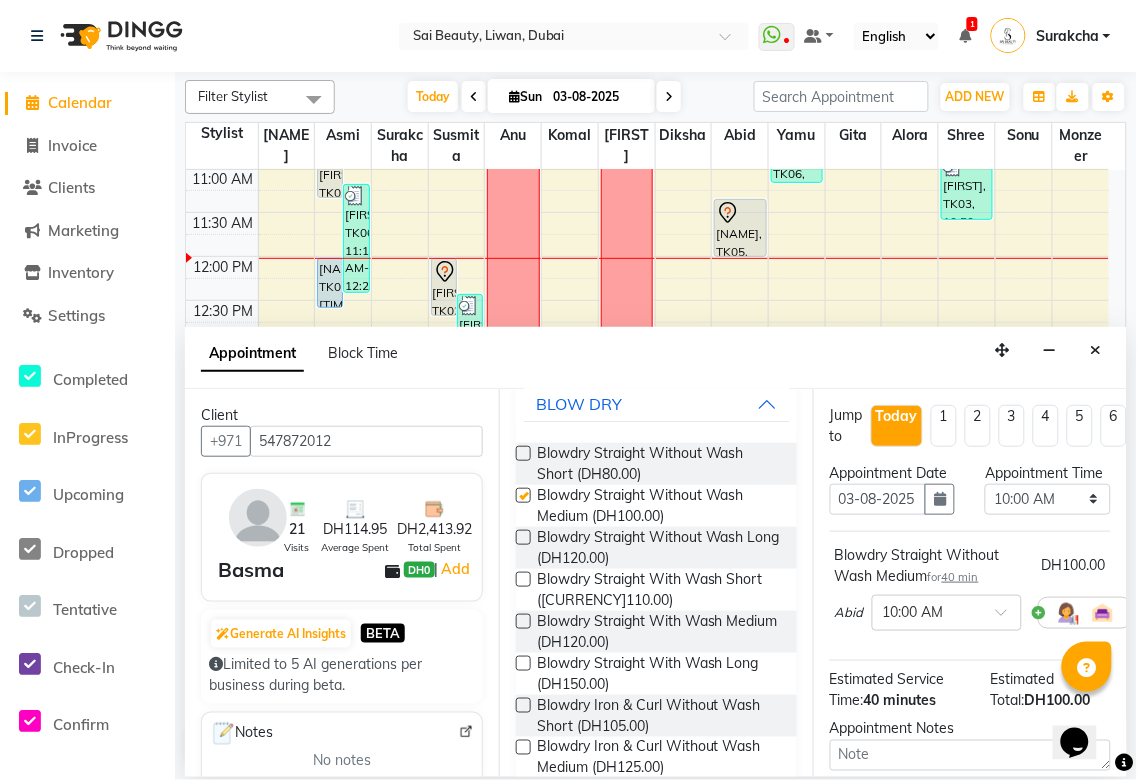 checkbox on "false" 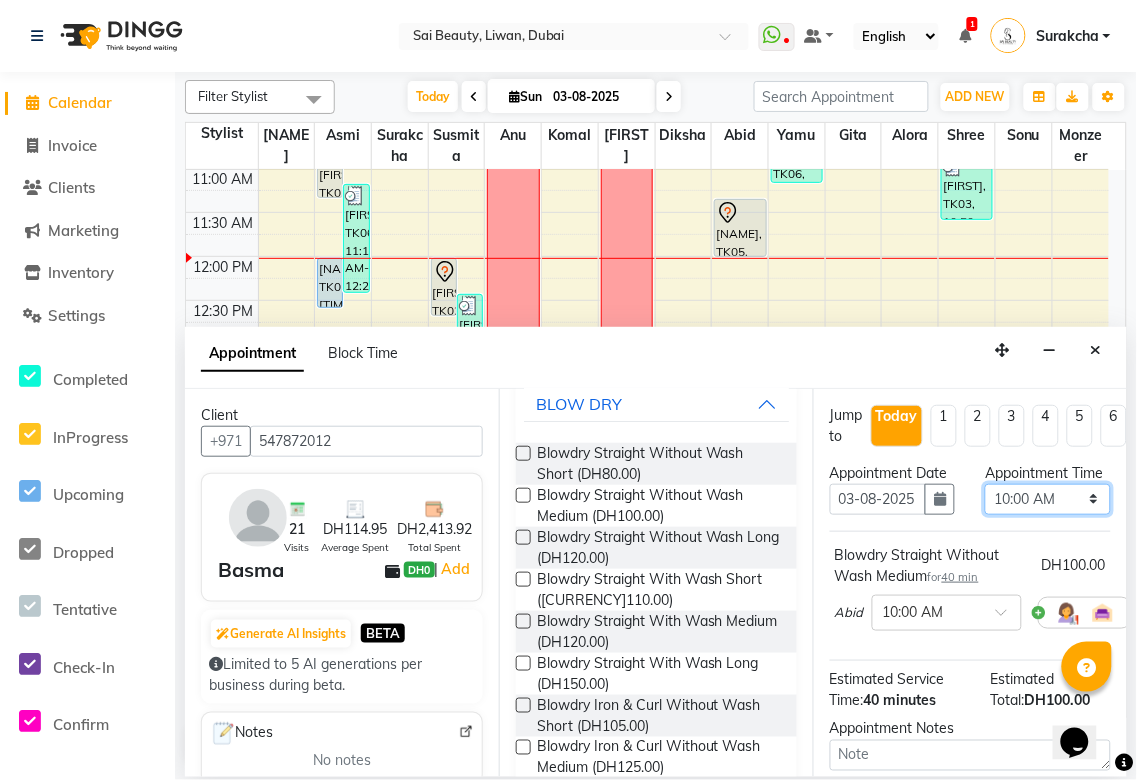click on "Select 10:00 AM 10:05 AM 10:10 AM 10:15 AM 10:20 AM 10:25 AM 10:30 AM 10:35 AM 10:40 AM 10:45 AM 10:50 AM 10:55 AM 11:00 AM 11:05 AM 11:10 AM 11:15 AM 11:20 AM 11:25 AM 11:30 AM 11:35 AM 11:40 AM 11:45 AM 11:50 AM 11:55 AM 12:00 PM 12:05 PM 12:10 PM 12:15 PM 12:20 PM 12:25 PM 12:30 PM 12:35 PM 12:40 PM 12:45 PM 12:50 PM 12:55 PM 01:00 PM 01:05 PM 01:10 PM 01:15 PM 01:20 PM 01:25 PM 01:30 PM 01:35 PM 01:40 PM 01:45 PM 01:50 PM 01:55 PM 02:00 PM 02:05 PM 02:10 PM 02:15 PM 02:20 PM 02:25 PM 02:30 PM 02:35 PM 02:40 PM 02:45 PM 02:50 PM 02:55 PM 03:00 PM 03:05 PM 03:10 PM 03:15 PM 03:20 PM 03:25 PM 03:30 PM 03:35 PM 03:40 PM 03:45 PM 03:50 PM 03:55 PM 04:00 PM 04:05 PM 04:10 PM 04:15 PM 04:20 PM 04:25 PM 04:30 PM 04:35 PM 04:40 PM 04:45 PM 04:50 PM 04:55 PM 05:00 PM 05:05 PM 05:10 PM 05:15 PM 05:20 PM 05:25 PM 05:30 PM 05:35 PM 05:40 PM 05:45 PM 05:50 PM 05:55 PM 06:00 PM 06:05 PM 06:10 PM 06:15 PM 06:20 PM 06:25 PM 06:30 PM 06:35 PM 06:40 PM 06:45 PM 06:50 PM 06:55 PM 07:00 PM 07:05 PM 07:10 PM 07:15 PM 07:20 PM" at bounding box center (1047, 499) 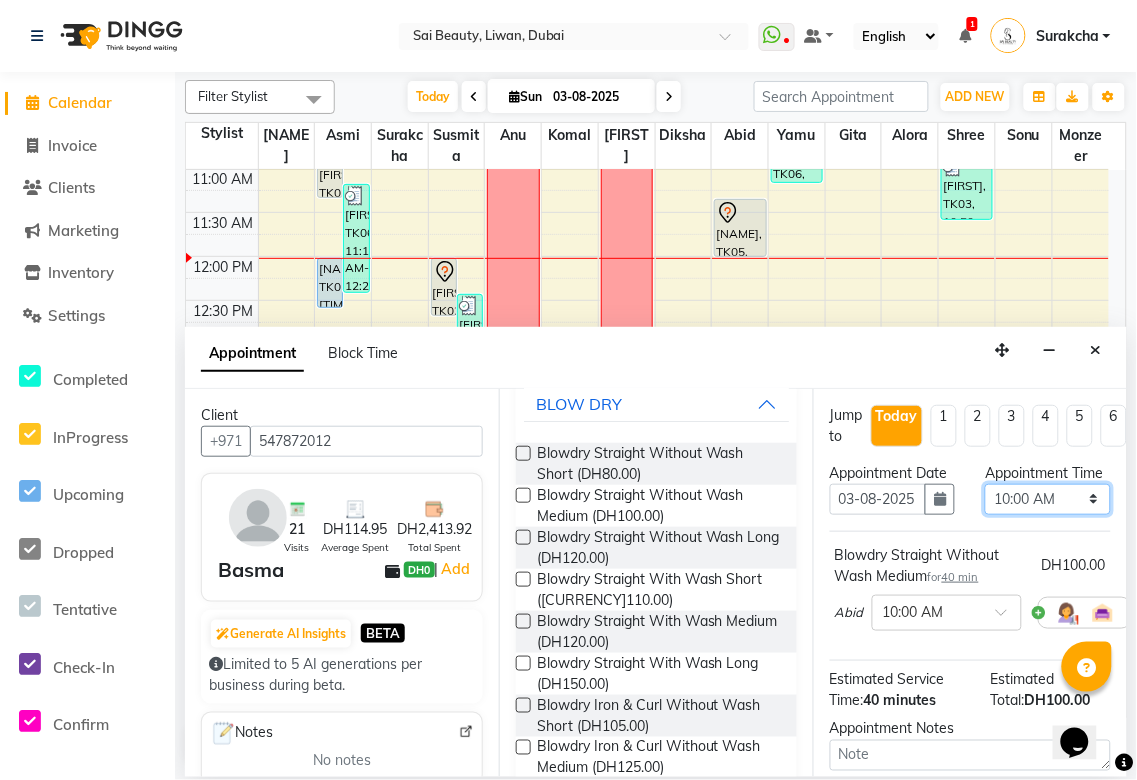 select on "810" 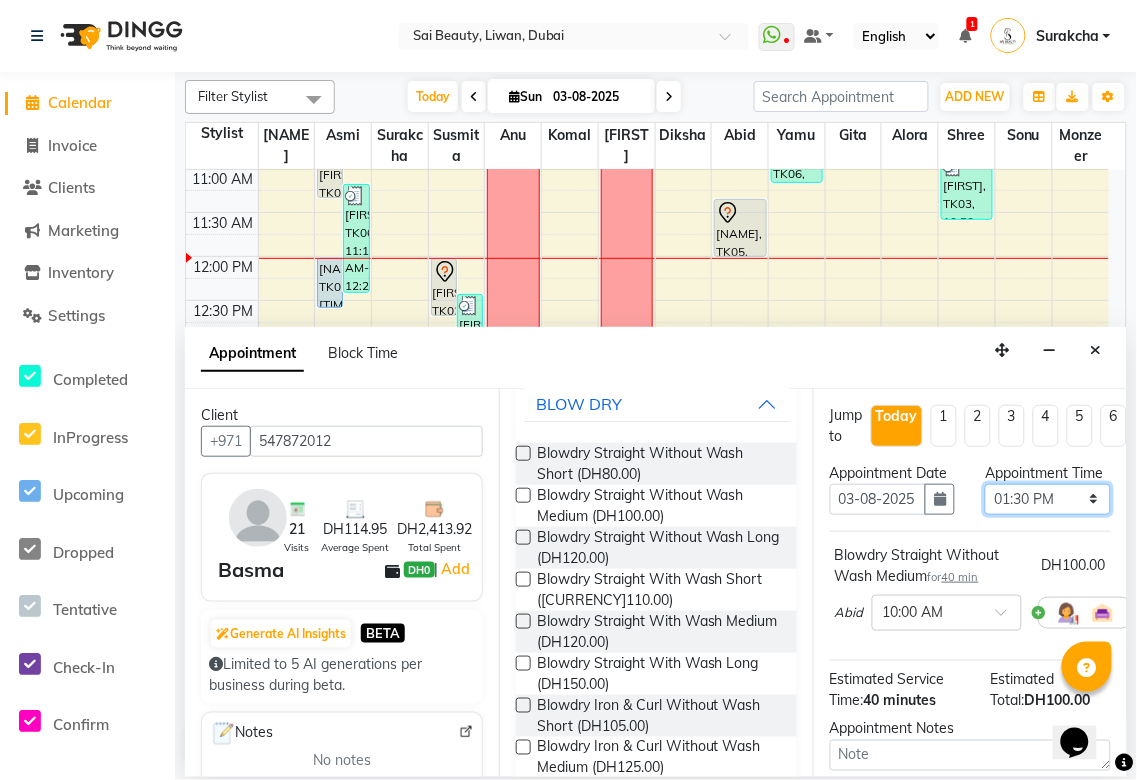click on "Select 10:00 AM 10:05 AM 10:10 AM 10:15 AM 10:20 AM 10:25 AM 10:30 AM 10:35 AM 10:40 AM 10:45 AM 10:50 AM 10:55 AM 11:00 AM 11:05 AM 11:10 AM 11:15 AM 11:20 AM 11:25 AM 11:30 AM 11:35 AM 11:40 AM 11:45 AM 11:50 AM 11:55 AM 12:00 PM 12:05 PM 12:10 PM 12:15 PM 12:20 PM 12:25 PM 12:30 PM 12:35 PM 12:40 PM 12:45 PM 12:50 PM 12:55 PM 01:00 PM 01:05 PM 01:10 PM 01:15 PM 01:20 PM 01:25 PM 01:30 PM 01:35 PM 01:40 PM 01:45 PM 01:50 PM 01:55 PM 02:00 PM 02:05 PM 02:10 PM 02:15 PM 02:20 PM 02:25 PM 02:30 PM 02:35 PM 02:40 PM 02:45 PM 02:50 PM 02:55 PM 03:00 PM 03:05 PM 03:10 PM 03:15 PM 03:20 PM 03:25 PM 03:30 PM 03:35 PM 03:40 PM 03:45 PM 03:50 PM 03:55 PM 04:00 PM 04:05 PM 04:10 PM 04:15 PM 04:20 PM 04:25 PM 04:30 PM 04:35 PM 04:40 PM 04:45 PM 04:50 PM 04:55 PM 05:00 PM 05:05 PM 05:10 PM 05:15 PM 05:20 PM 05:25 PM 05:30 PM 05:35 PM 05:40 PM 05:45 PM 05:50 PM 05:55 PM 06:00 PM 06:05 PM 06:10 PM 06:15 PM 06:20 PM 06:25 PM 06:30 PM 06:35 PM 06:40 PM 06:45 PM 06:50 PM 06:55 PM 07:00 PM 07:05 PM 07:10 PM 07:15 PM 07:20 PM" at bounding box center (1047, 499) 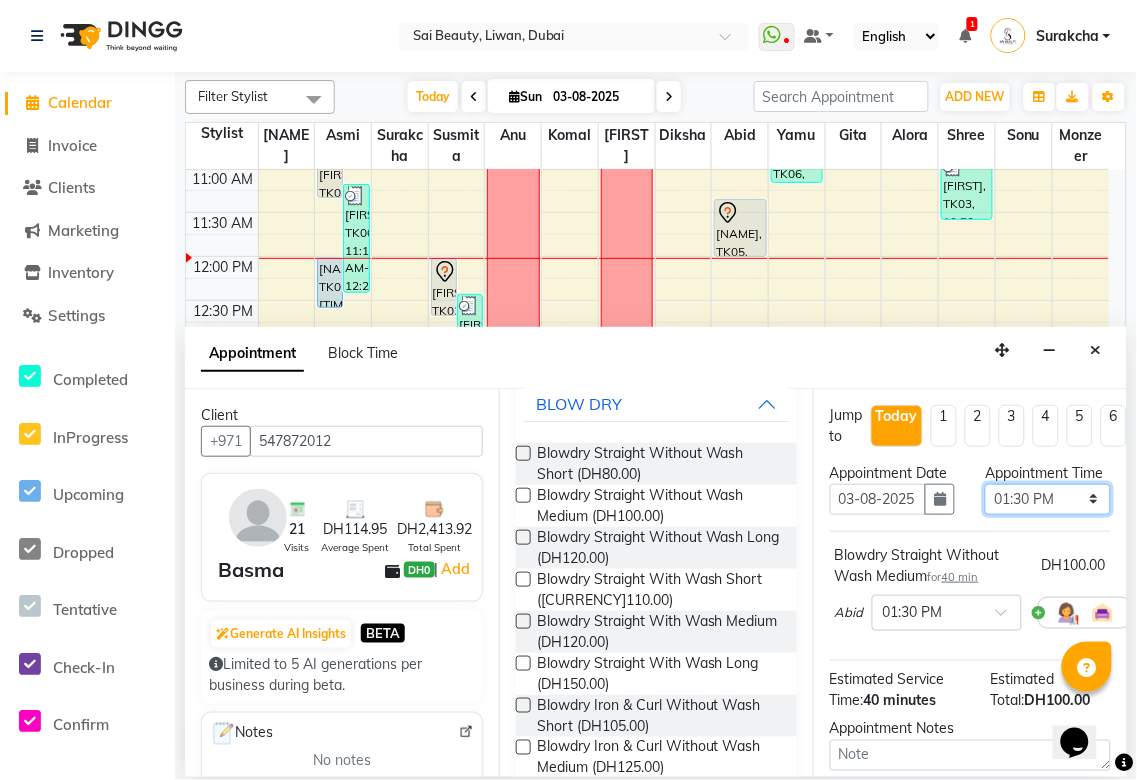 scroll, scrollTop: 256, scrollLeft: 0, axis: vertical 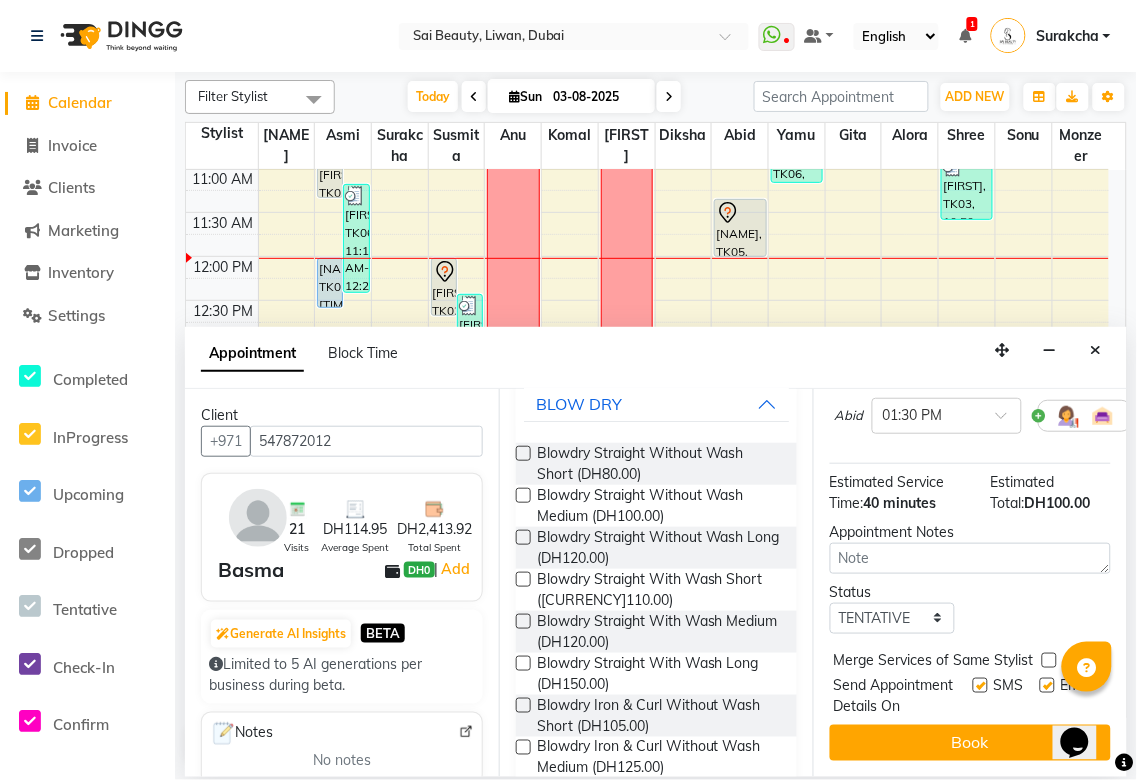 click at bounding box center [1049, 660] 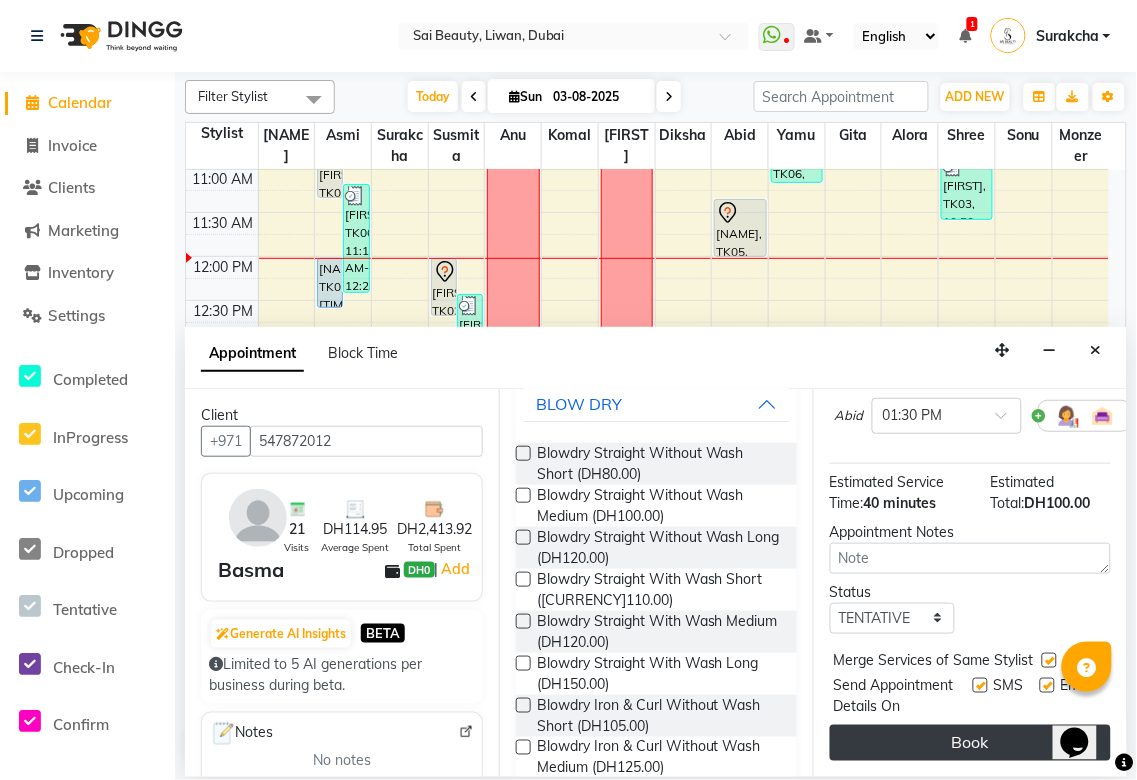 click on "Book" at bounding box center [970, 743] 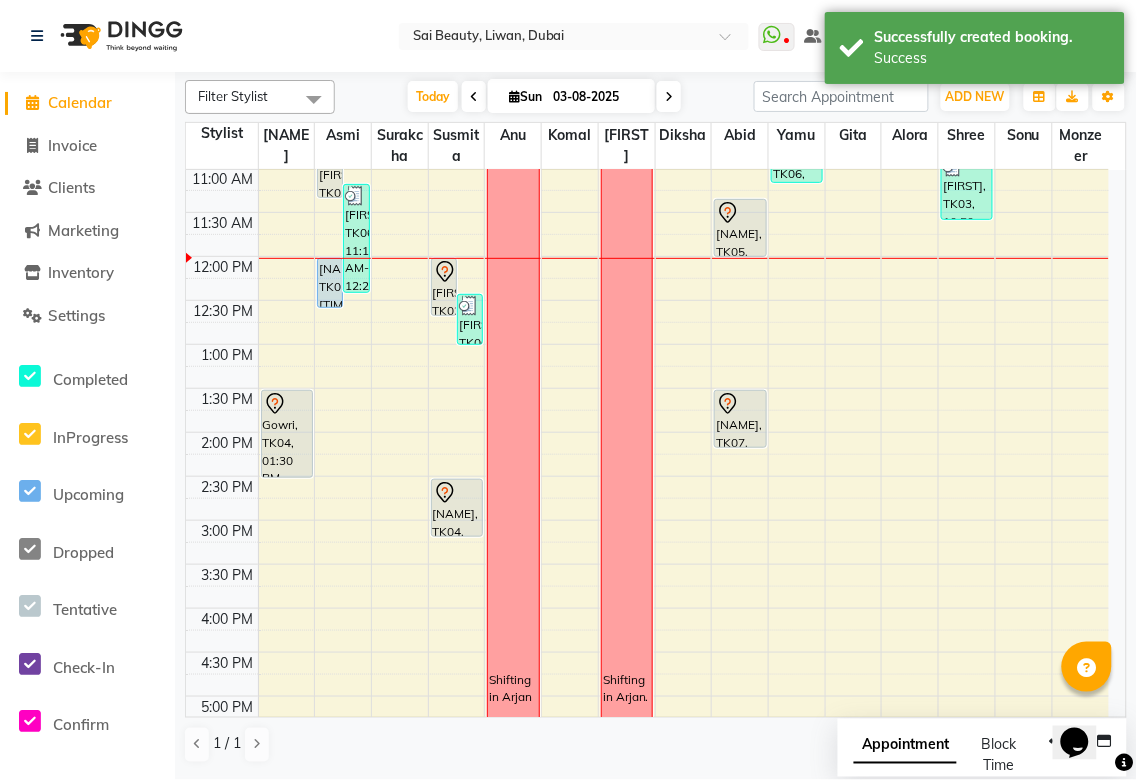 click on "Appointment" at bounding box center (905, 746) 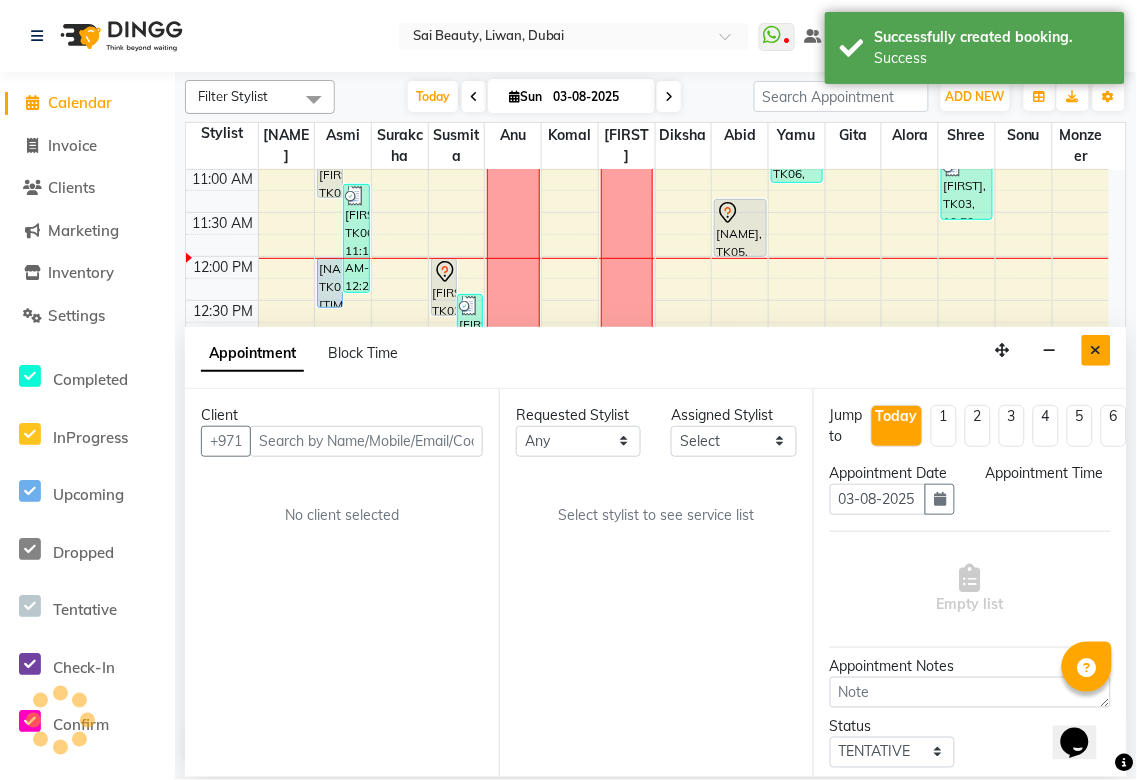 click at bounding box center [1096, 350] 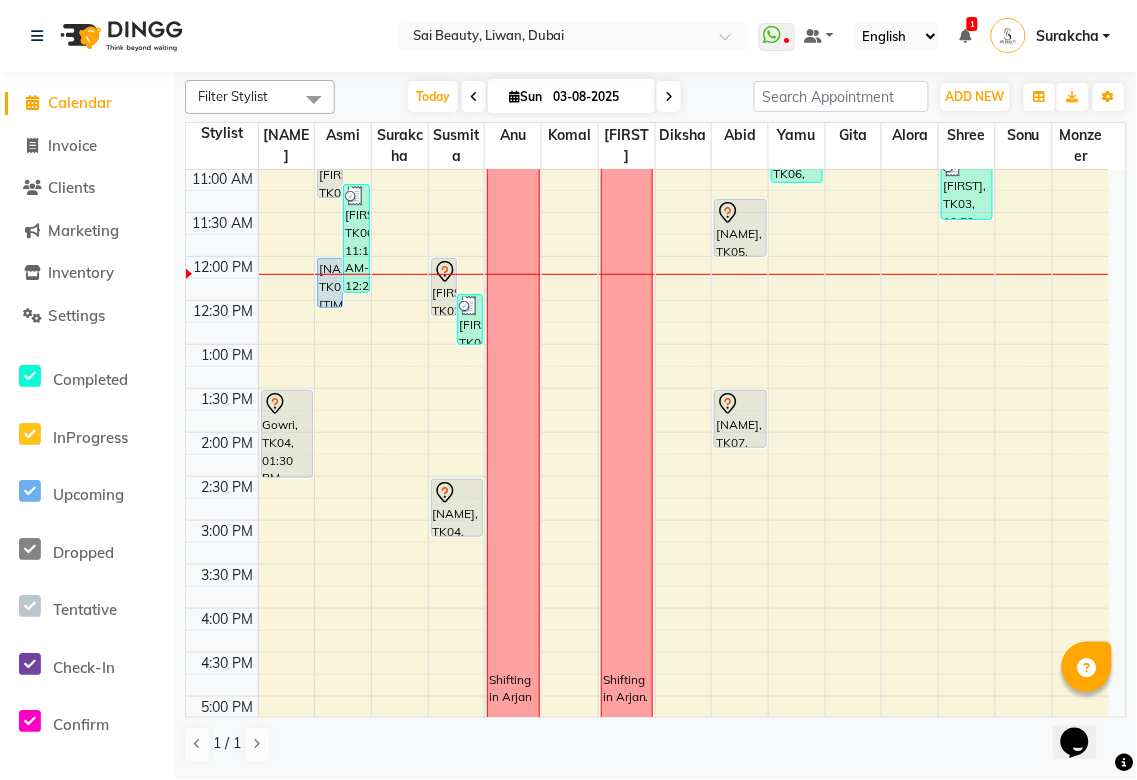 click at bounding box center (965, 36) 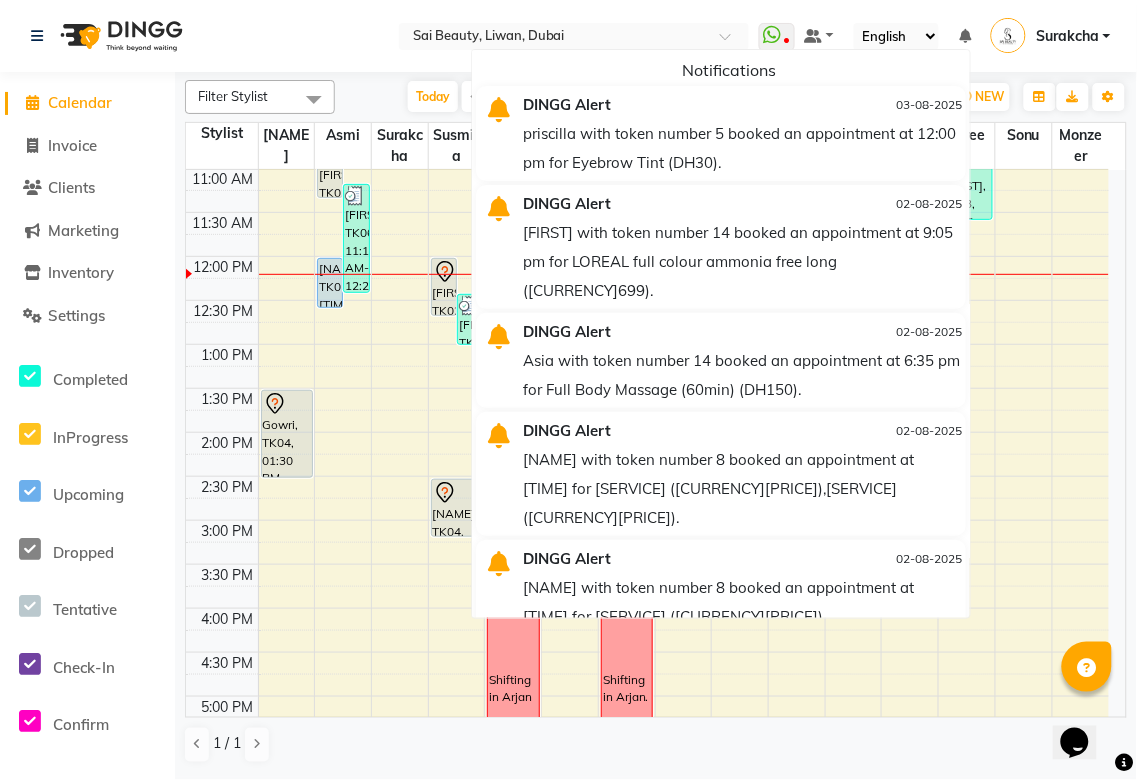 scroll, scrollTop: 0, scrollLeft: 0, axis: both 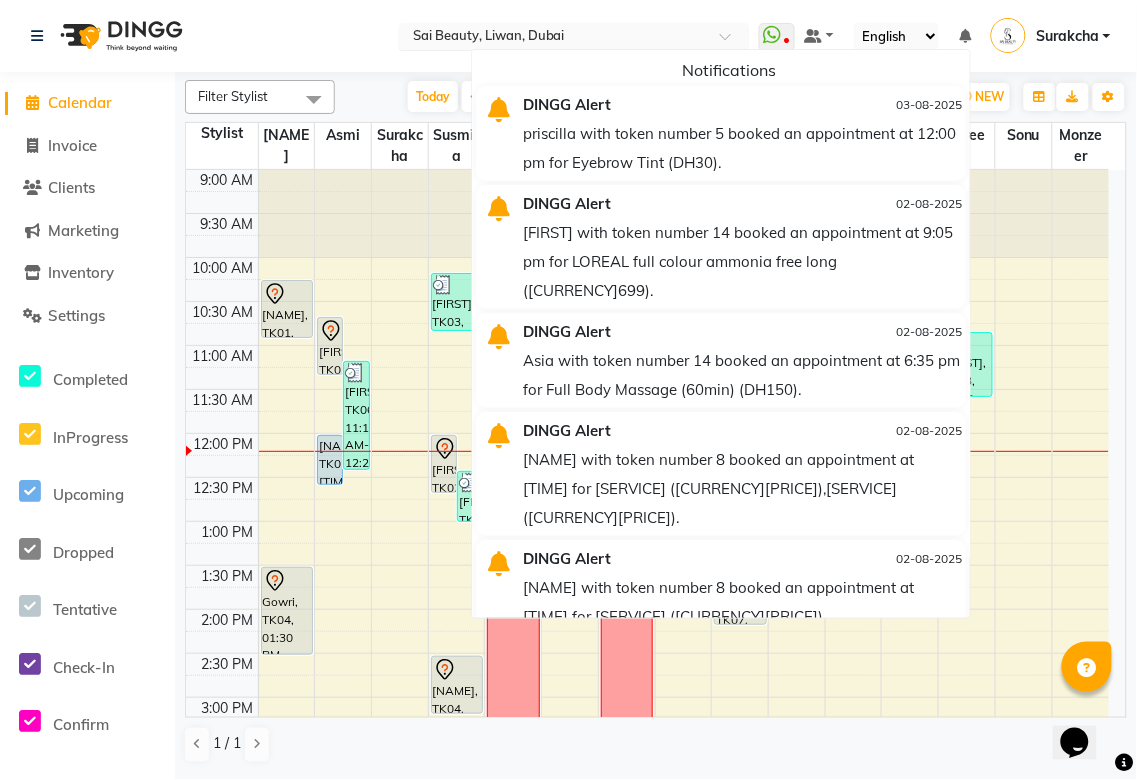 click at bounding box center [554, 38] 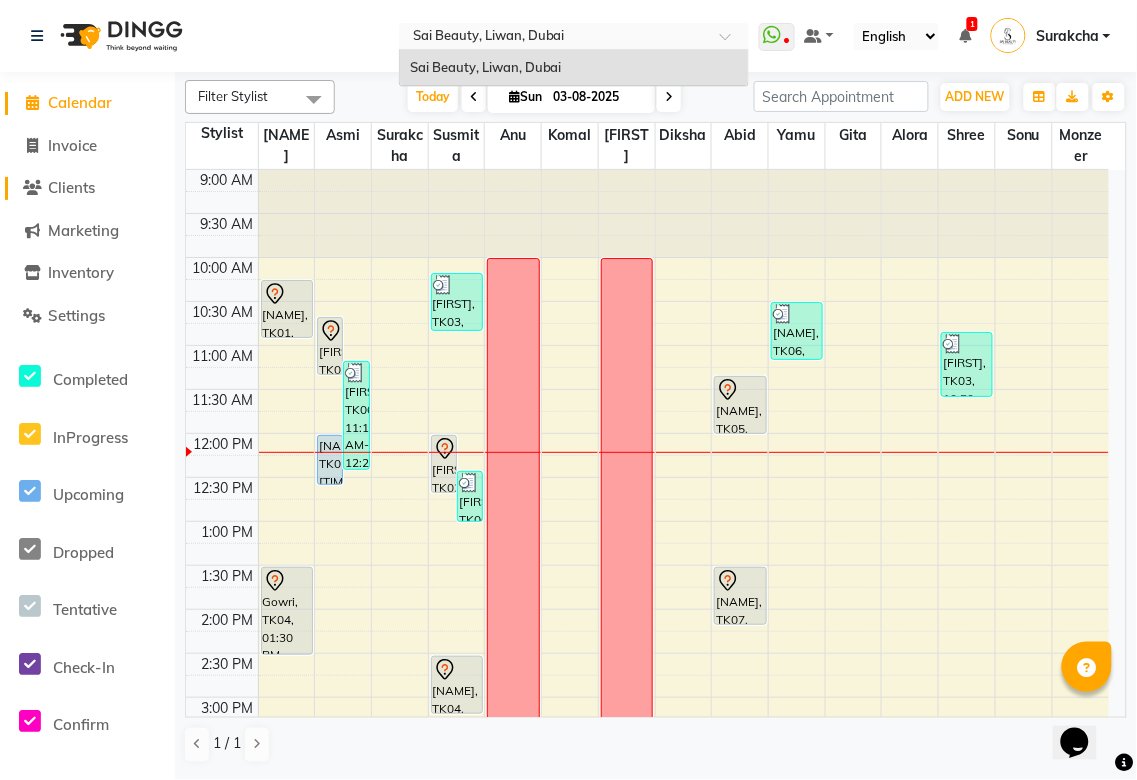 click on "Clients" 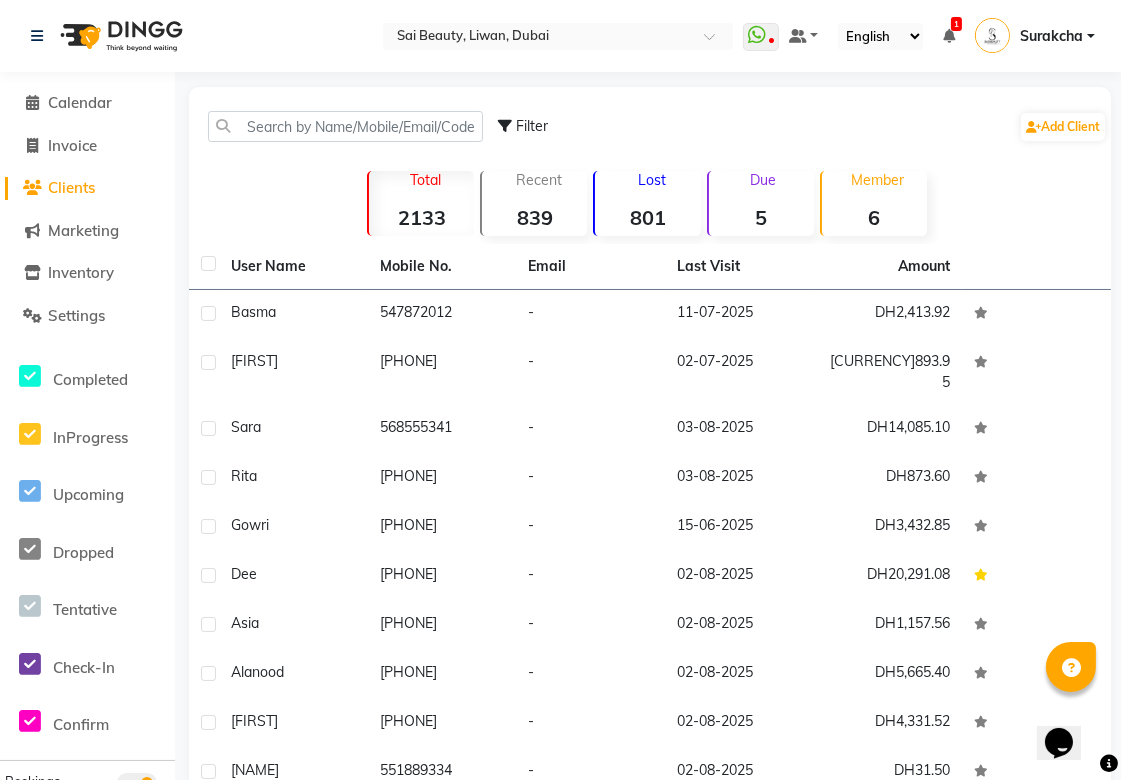 click on "6" 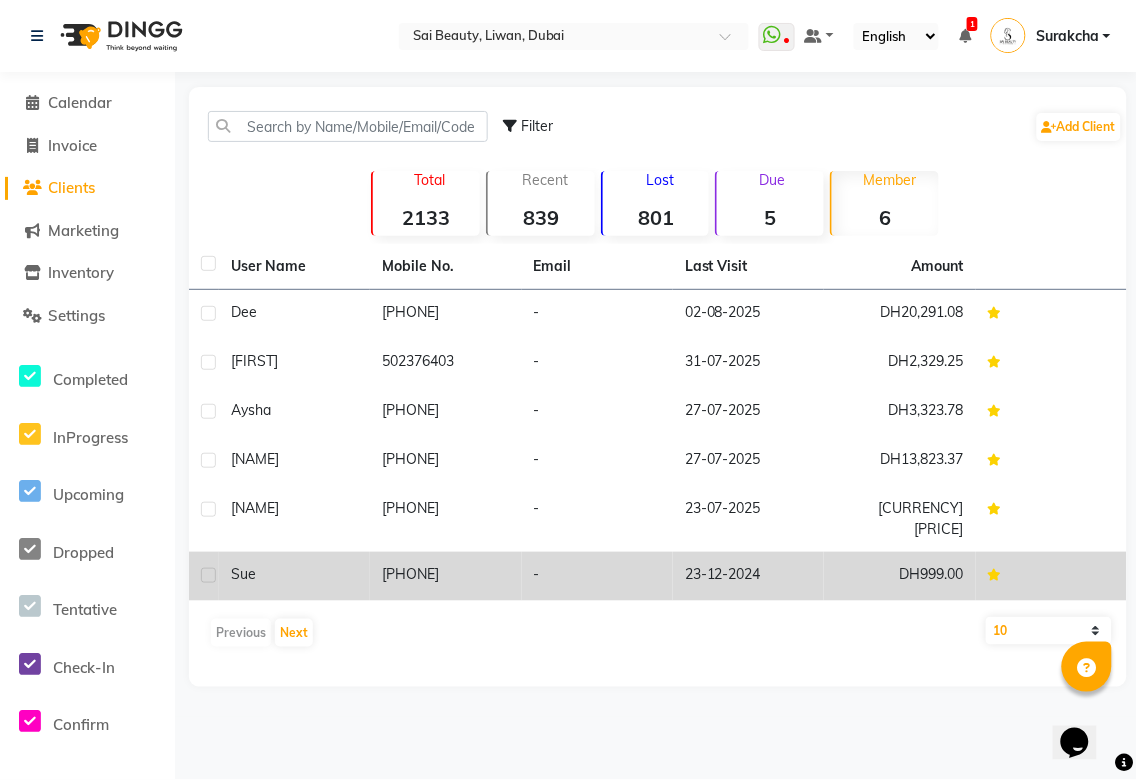 click on "23-12-2024" 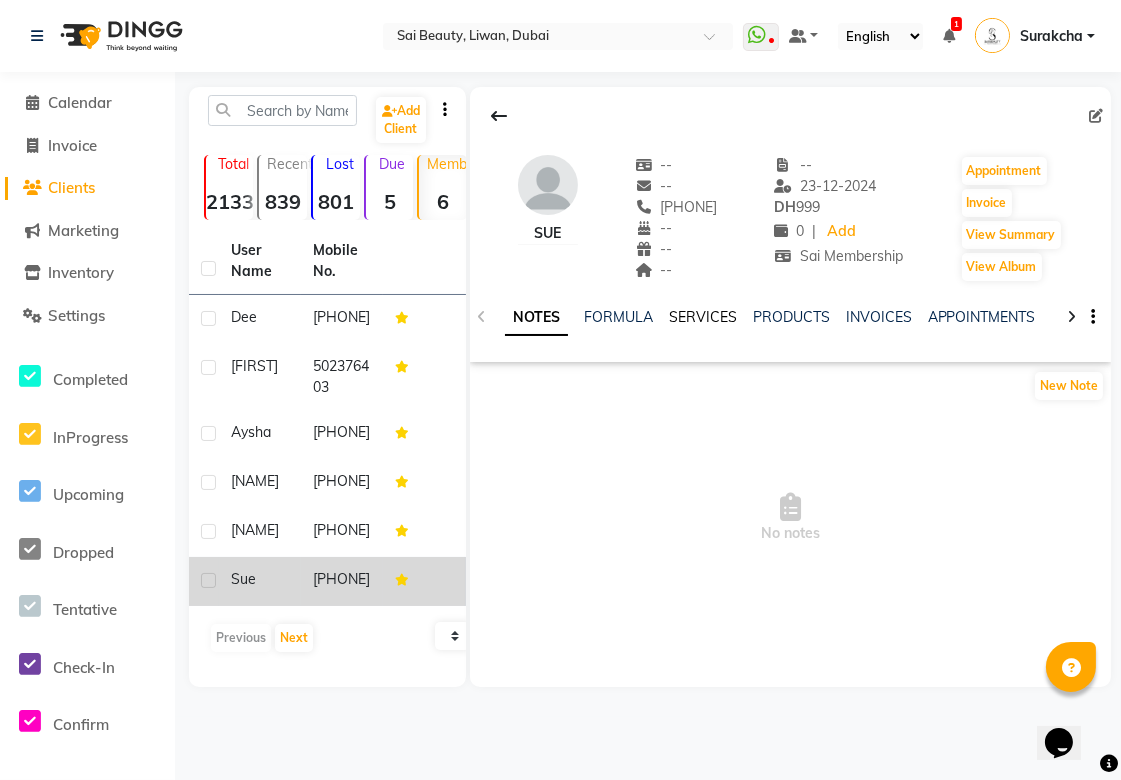 click on "SERVICES" 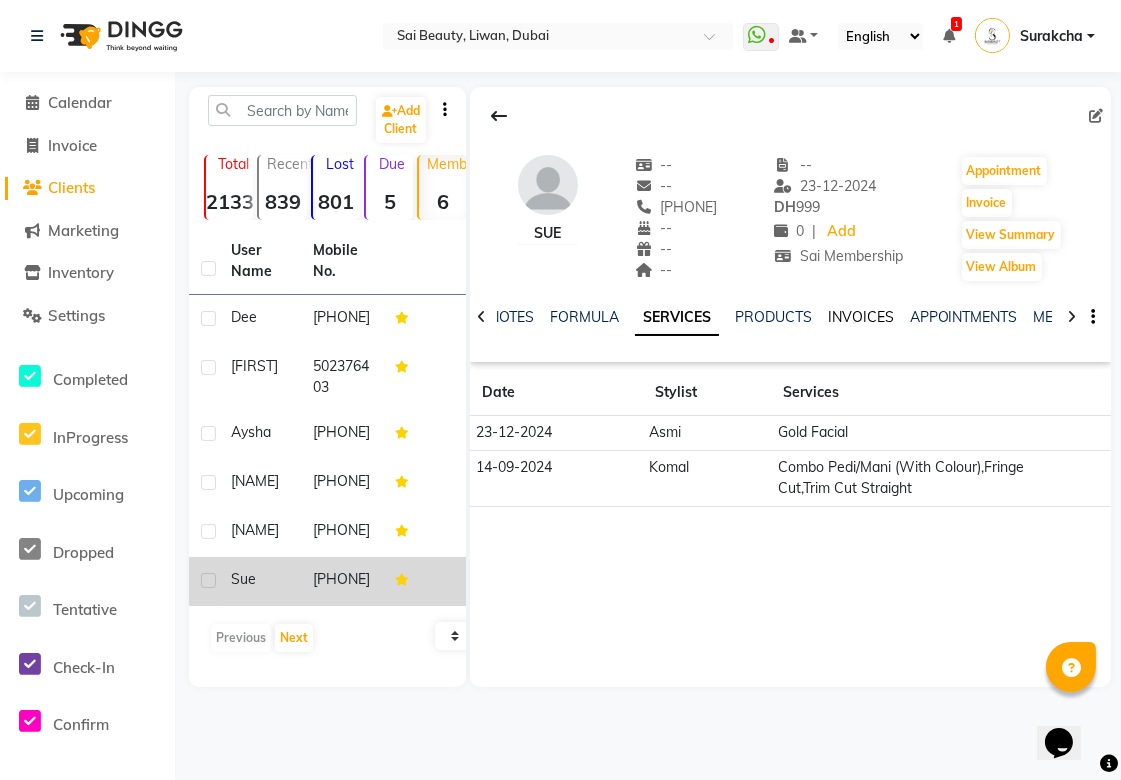 click on "INVOICES" 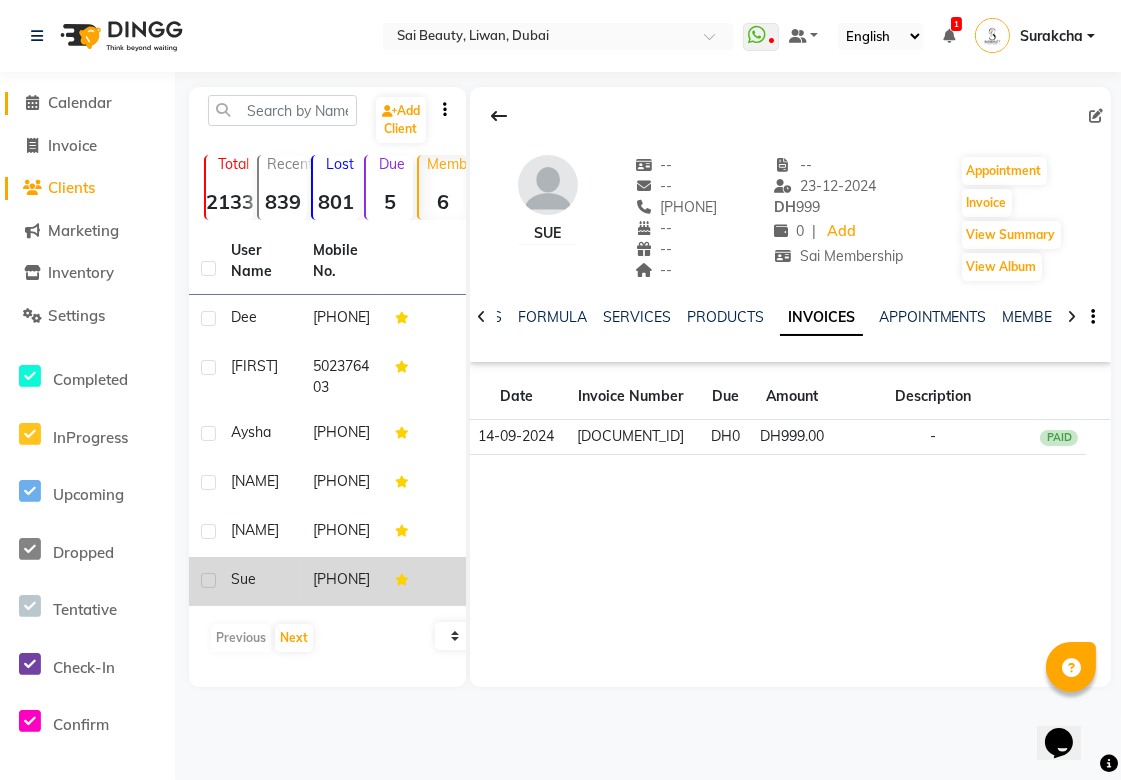 click on "Calendar" 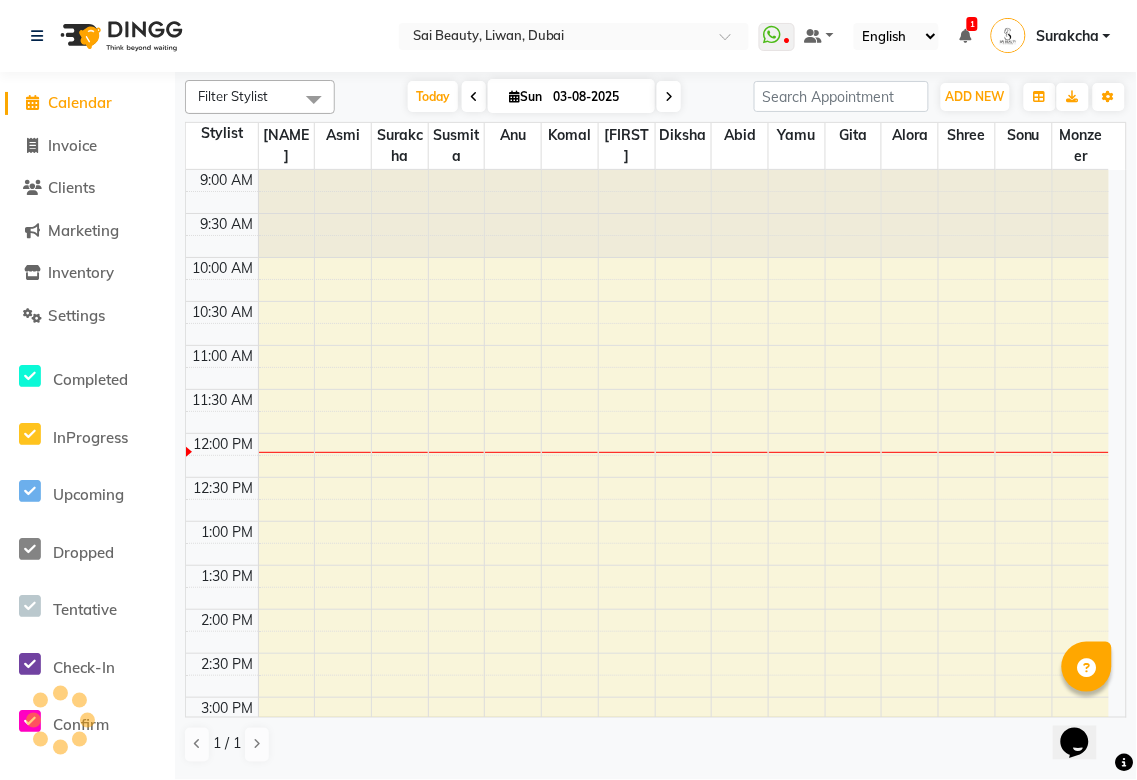 scroll, scrollTop: 0, scrollLeft: 0, axis: both 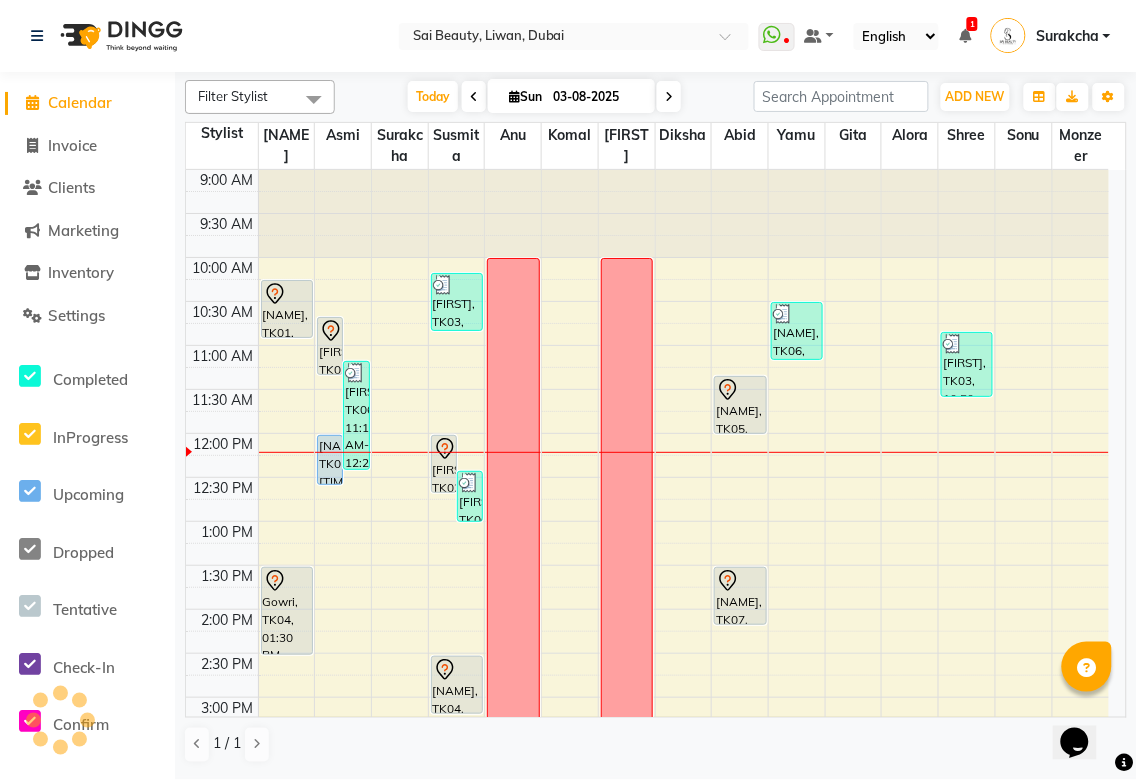 click at bounding box center (965, 36) 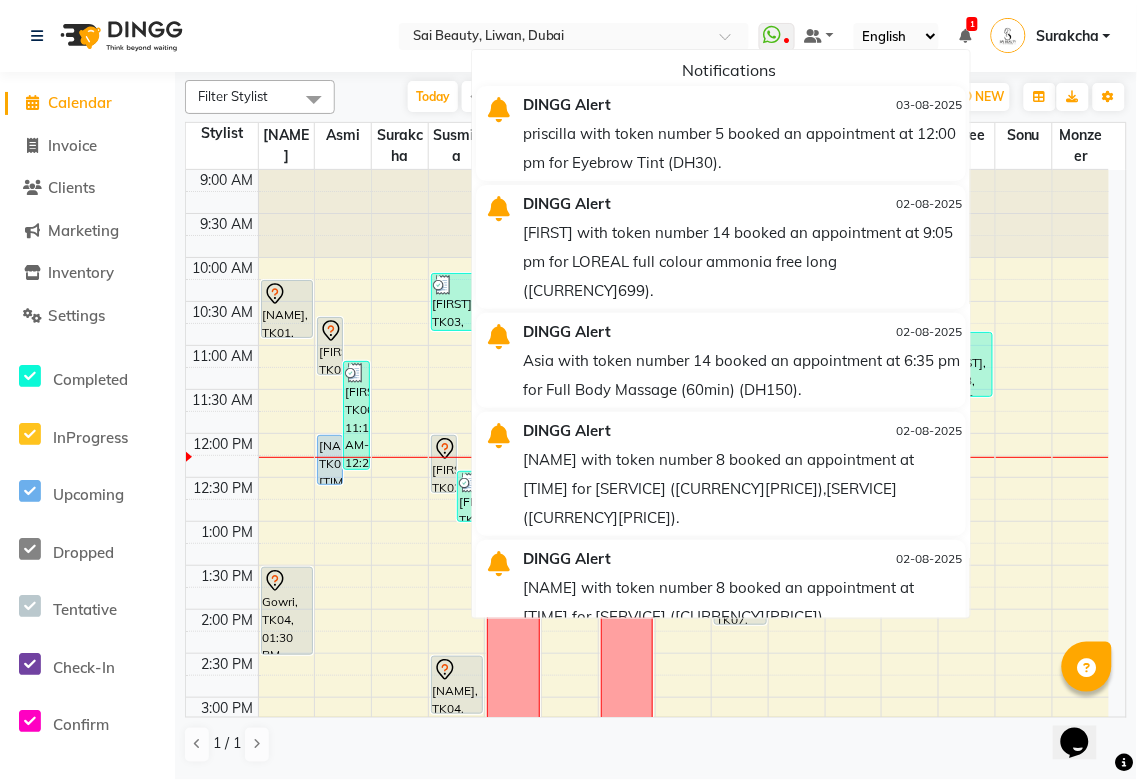 click at bounding box center (965, 36) 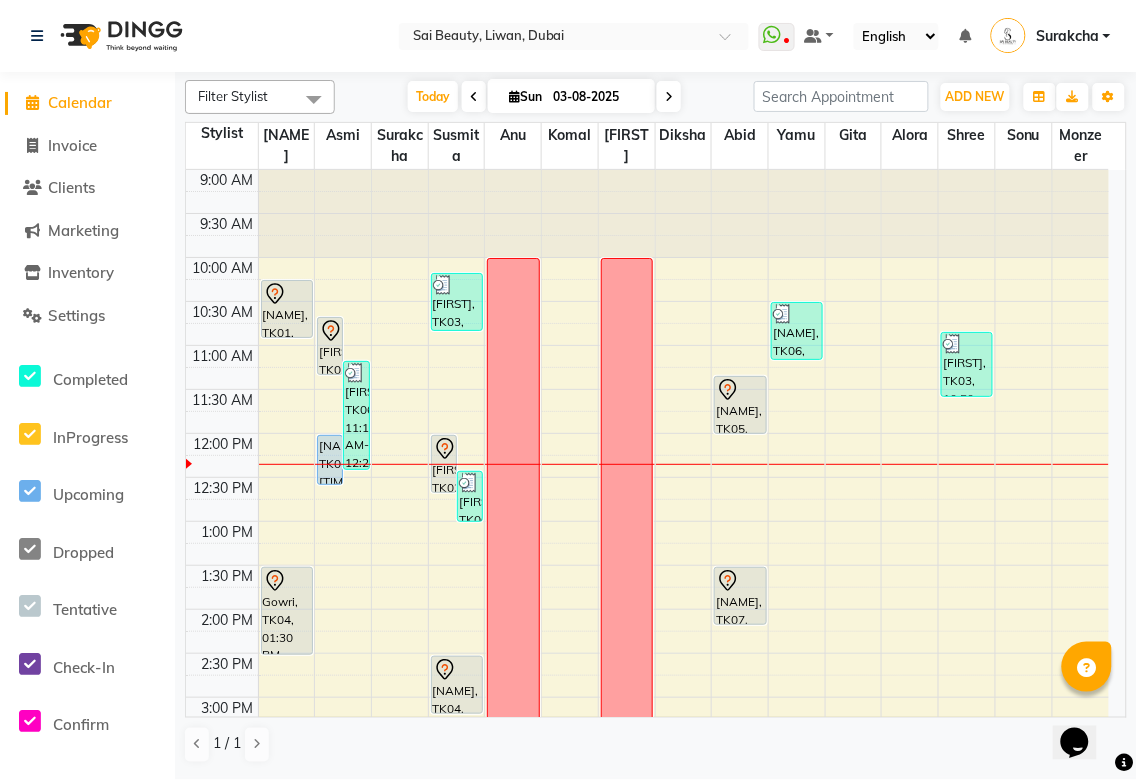 click 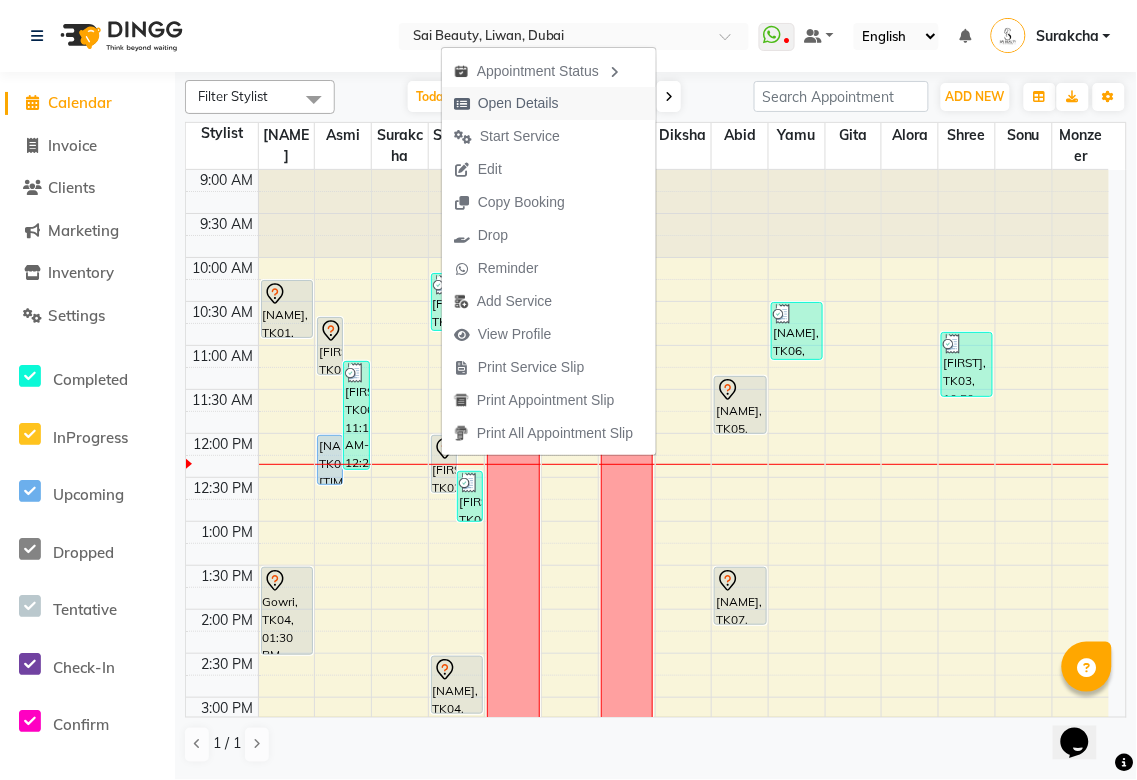 click on "Open Details" at bounding box center (518, 103) 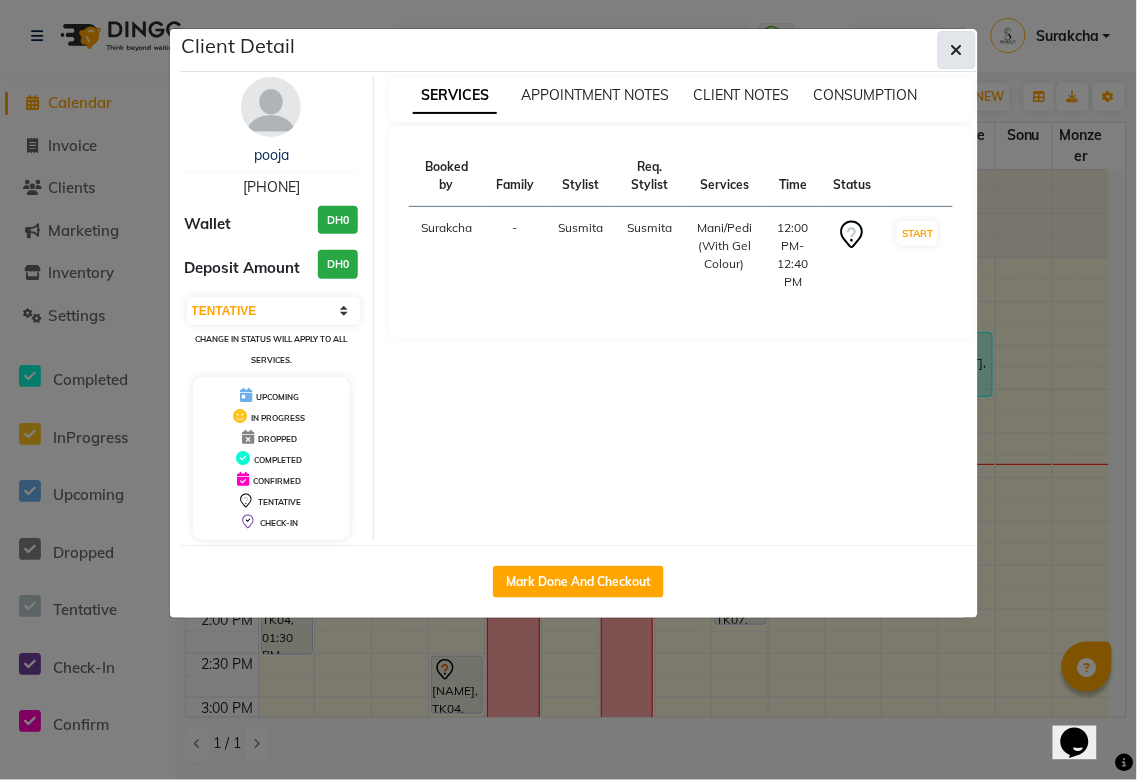 click 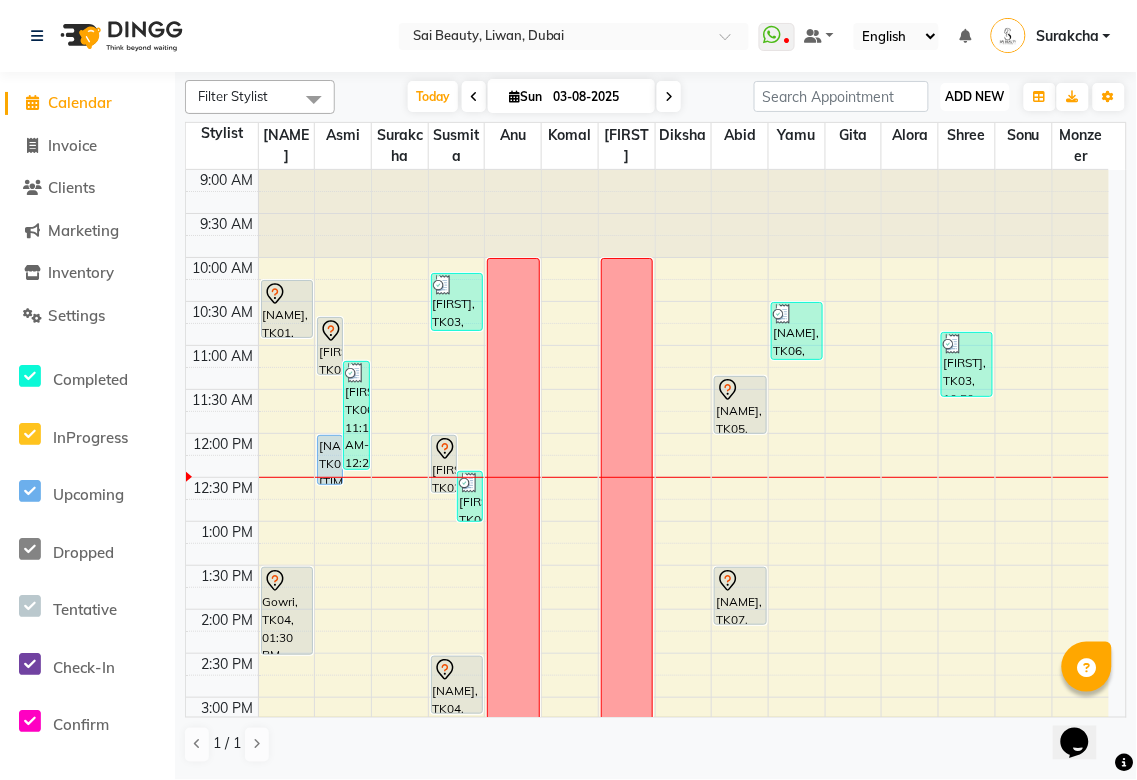 click on "ADD NEW" at bounding box center [975, 96] 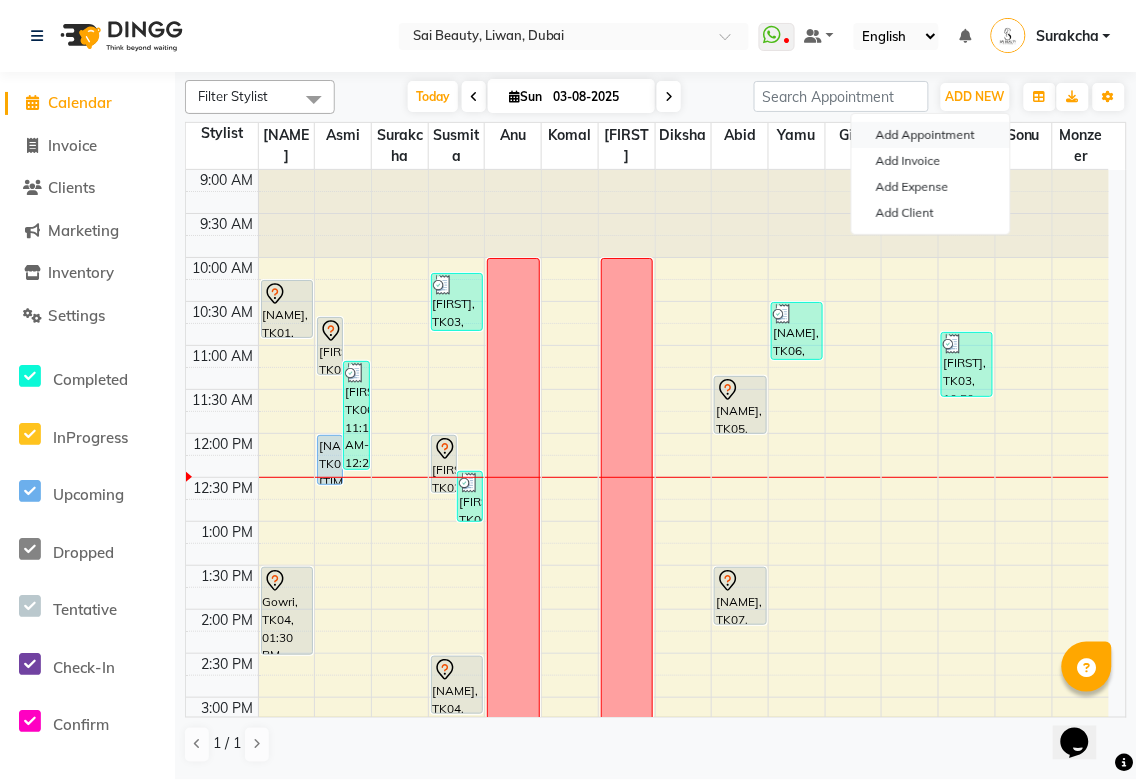 click on "Add Appointment" at bounding box center [931, 135] 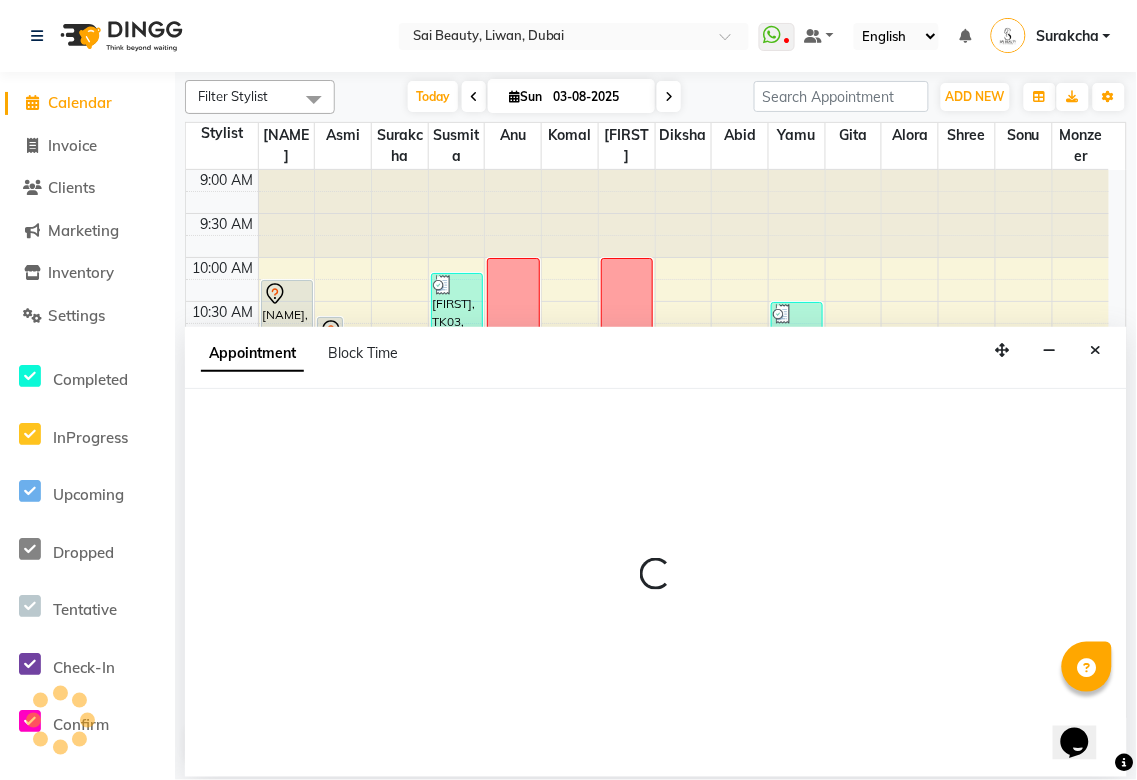 select on "600" 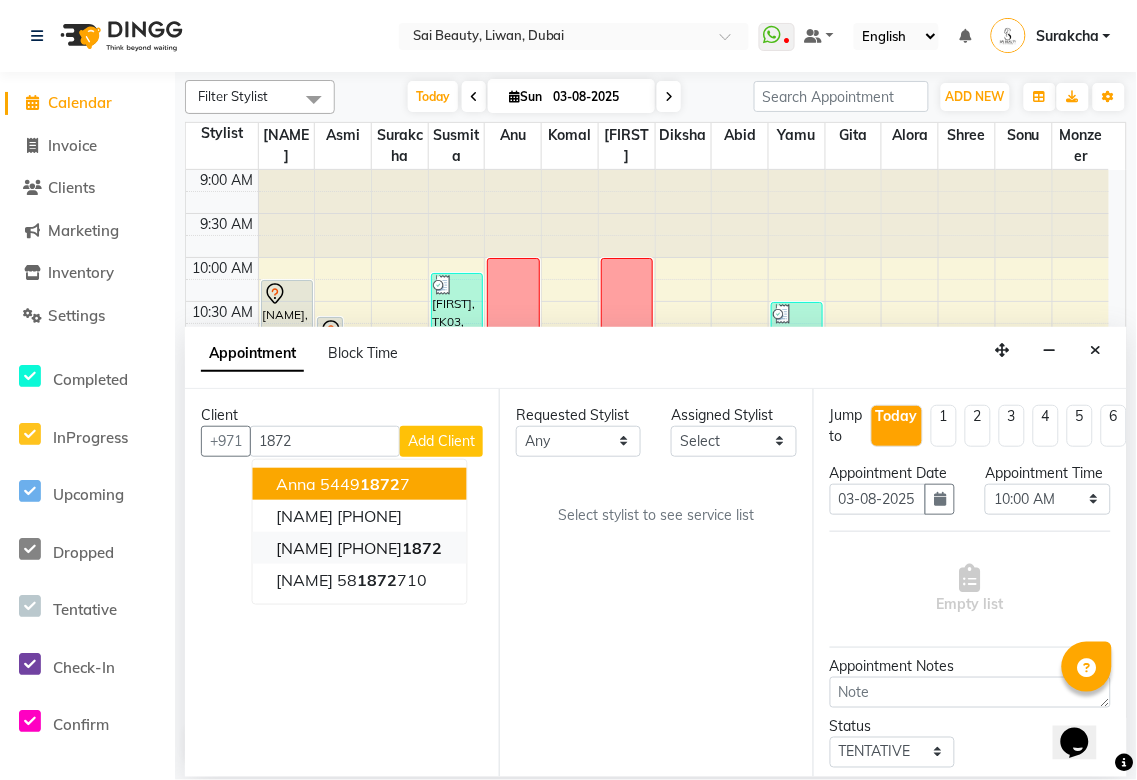click on "1872" at bounding box center [423, 548] 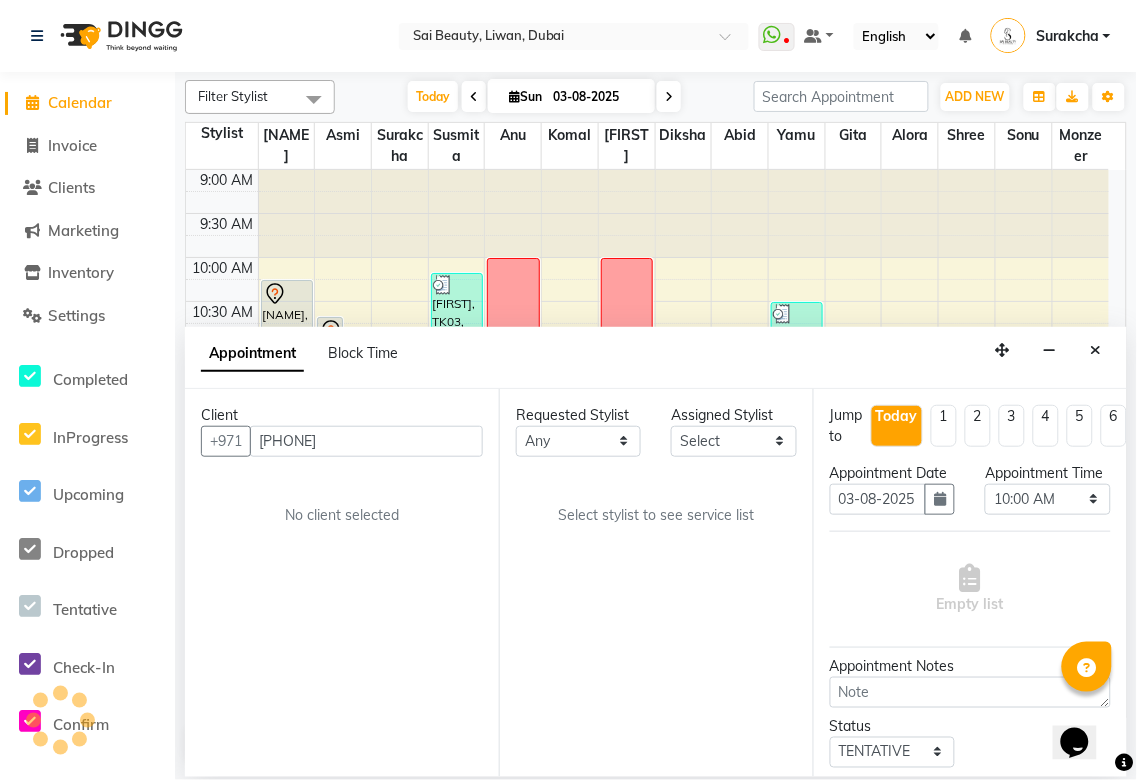 type on "[PHONE]" 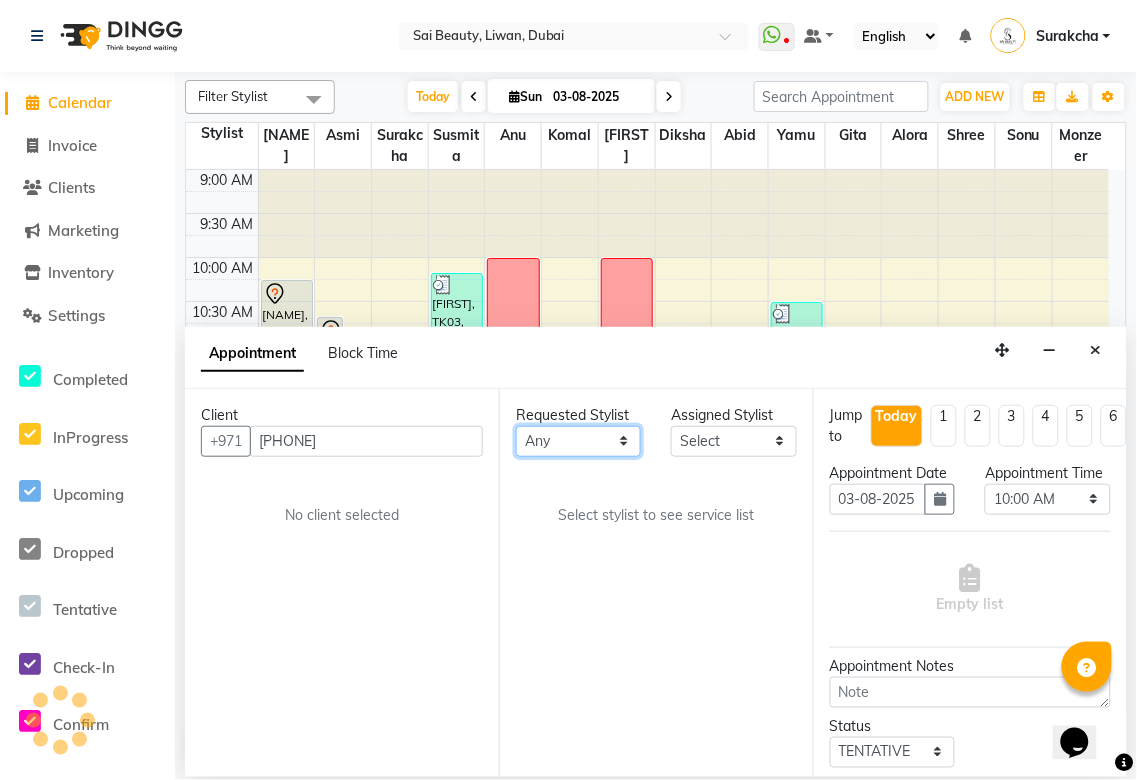 click on "Any Abid Alora Anu Asmi Diksha Gita Komal maya Monzeer shree sonu Surakcha Susmita Tannu Yamu" at bounding box center [578, 441] 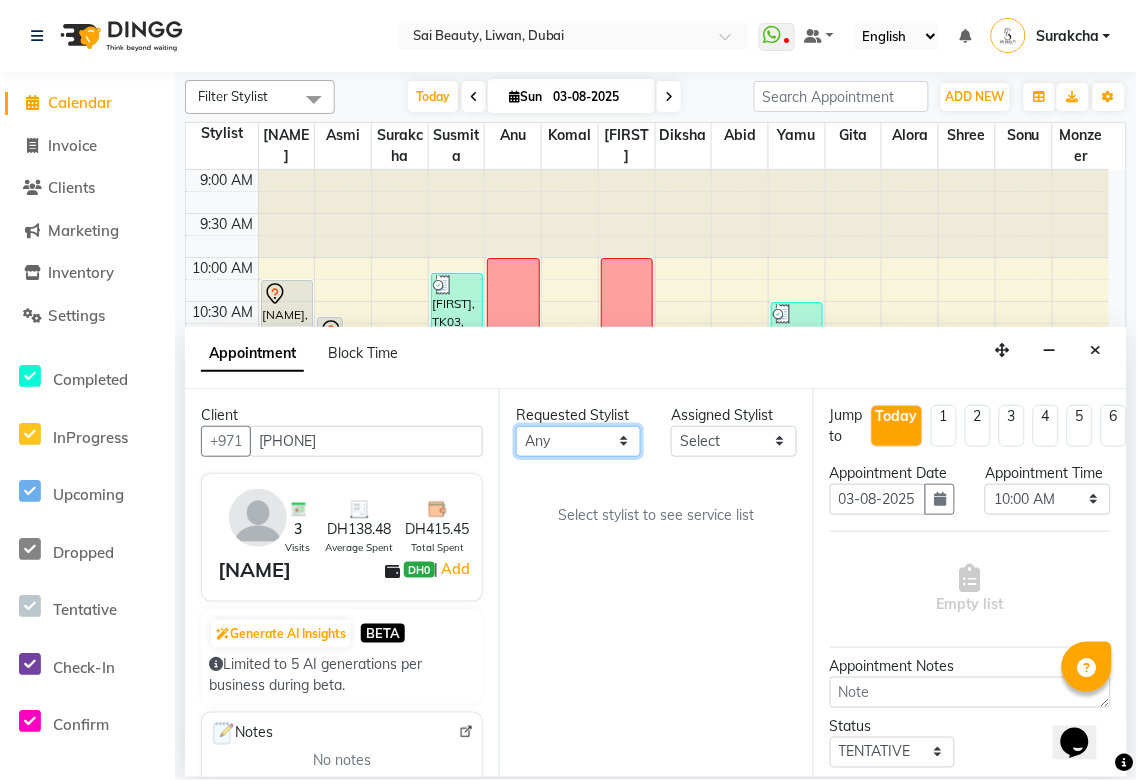 select on "43674" 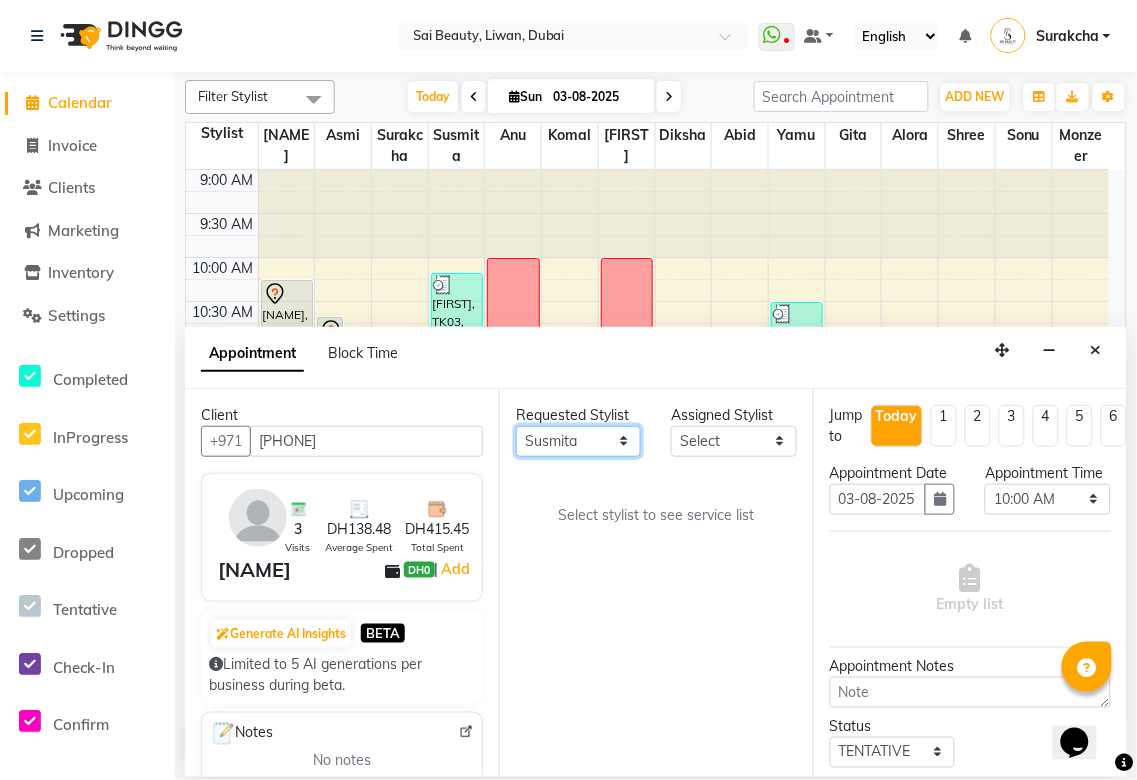 click on "Any Abid Alora Anu Asmi Diksha Gita Komal maya Monzeer shree sonu Surakcha Susmita Tannu Yamu" at bounding box center [578, 441] 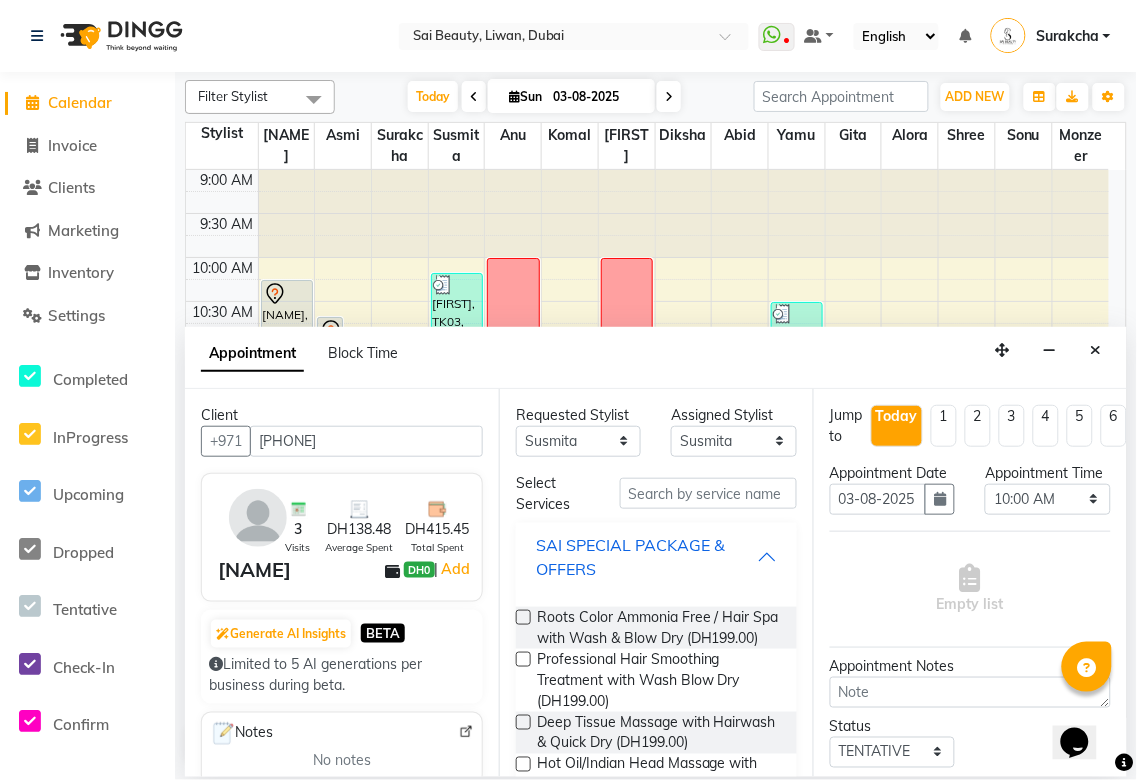 click on "SAI SPECIAL PACKAGE & OFFERS" at bounding box center [646, 557] 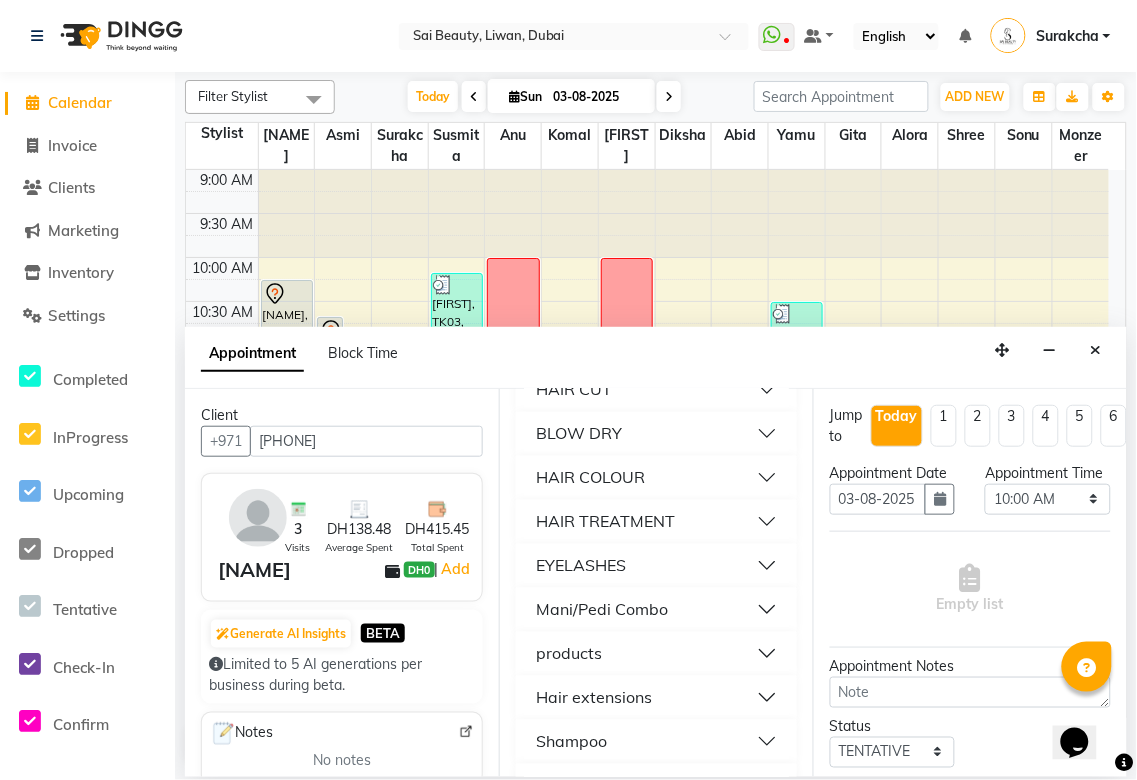 scroll, scrollTop: 885, scrollLeft: 0, axis: vertical 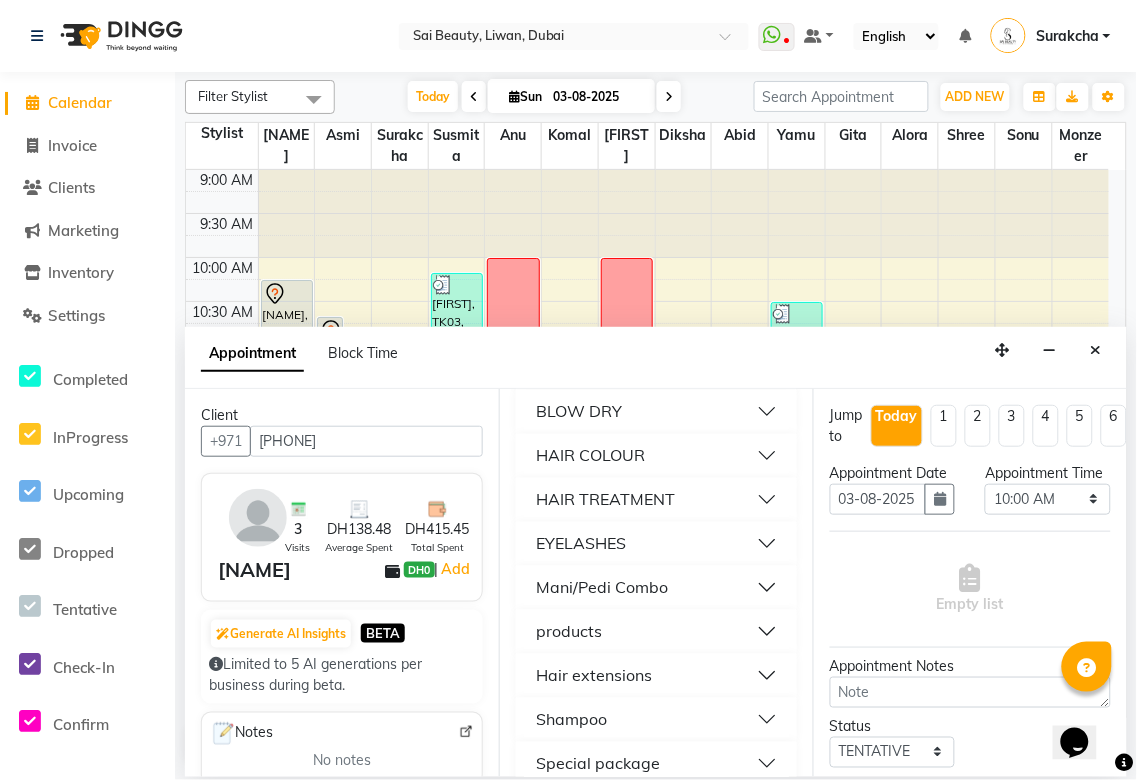 click on "Mani/Pedi Combo" at bounding box center [656, 588] 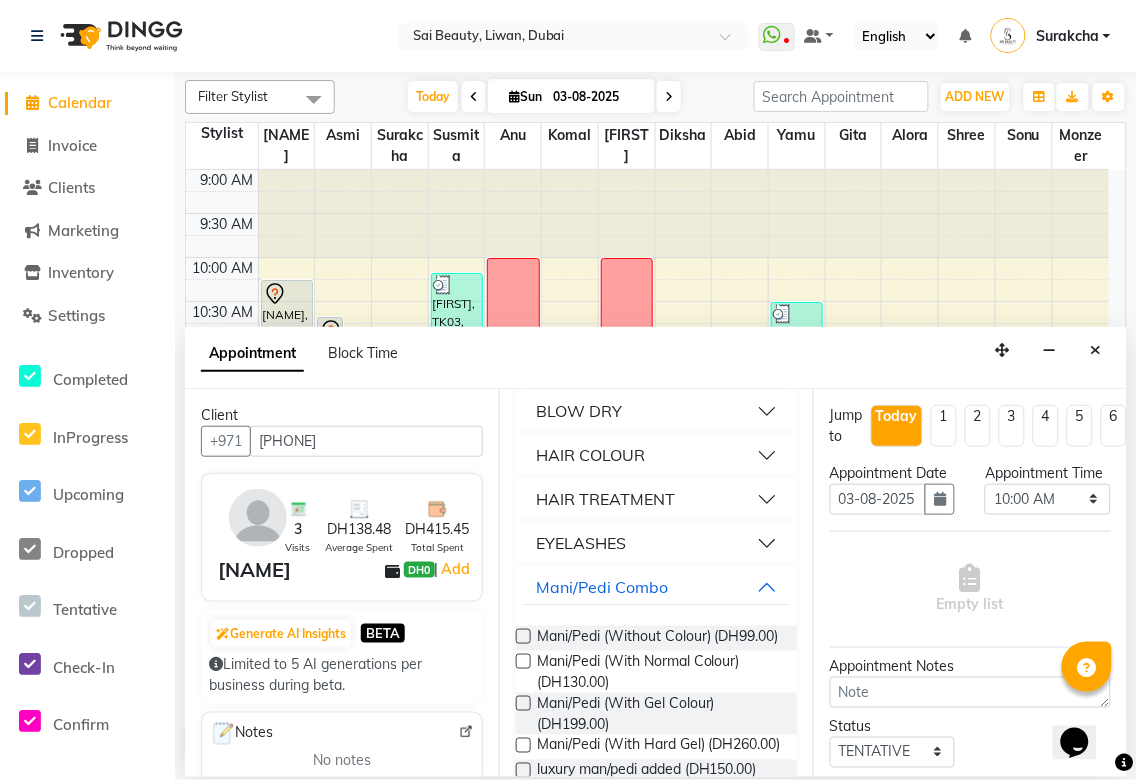 click at bounding box center (523, 703) 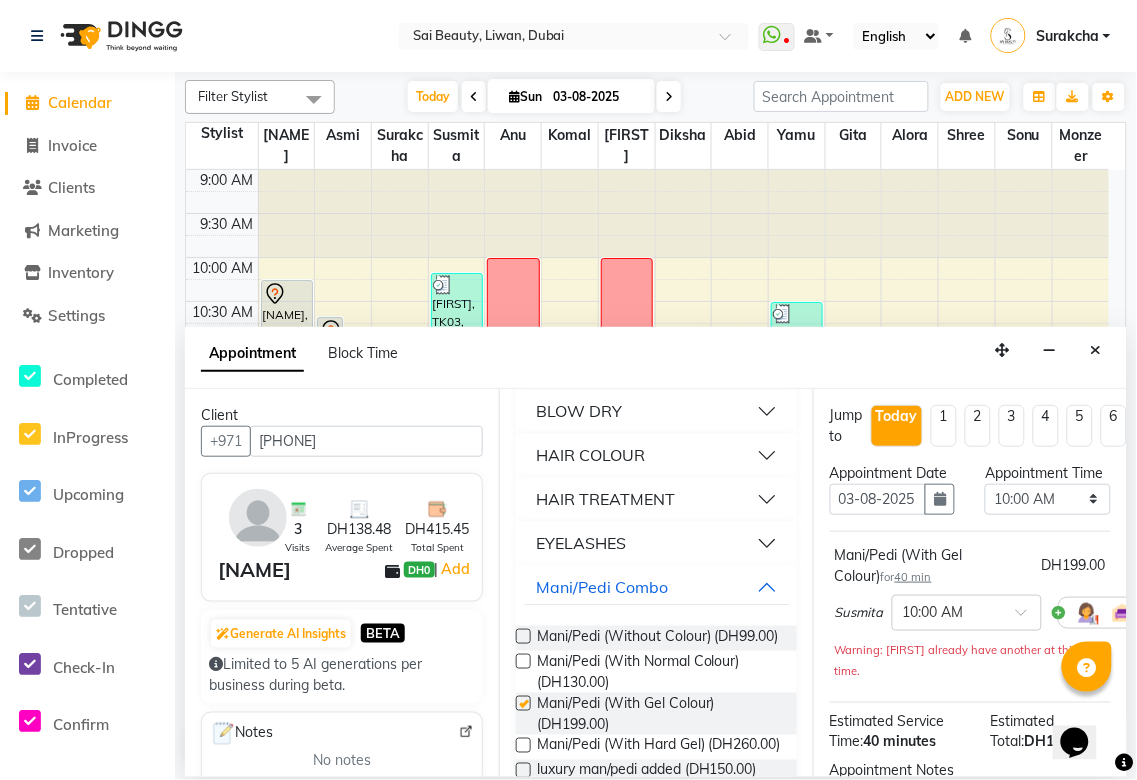 checkbox on "false" 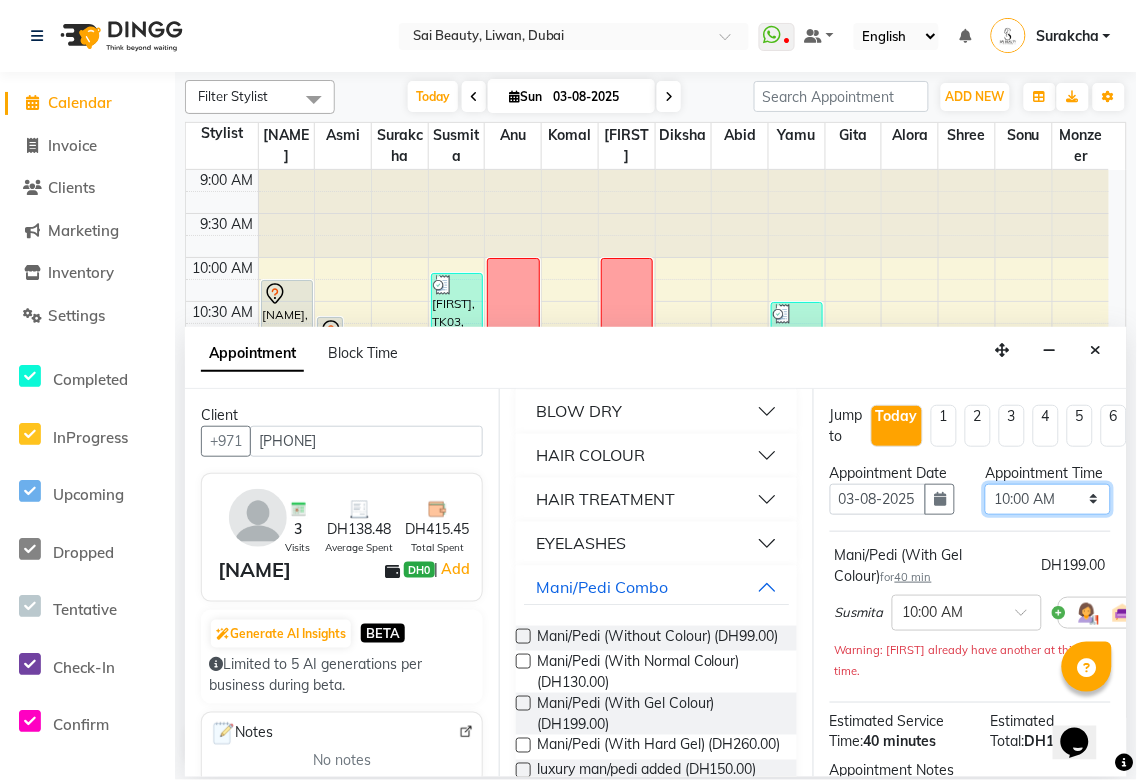 click on "Select 10:00 AM 10:05 AM 10:10 AM 10:15 AM 10:20 AM 10:25 AM 10:30 AM 10:35 AM 10:40 AM 10:45 AM 10:50 AM 10:55 AM 11:00 AM 11:05 AM 11:10 AM 11:15 AM 11:20 AM 11:25 AM 11:30 AM 11:35 AM 11:40 AM 11:45 AM 11:50 AM 11:55 AM 12:00 PM 12:05 PM 12:10 PM 12:15 PM 12:20 PM 12:25 PM 12:30 PM 12:35 PM 12:40 PM 12:45 PM 12:50 PM 12:55 PM 01:00 PM 01:05 PM 01:10 PM 01:15 PM 01:20 PM 01:25 PM 01:30 PM 01:35 PM 01:40 PM 01:45 PM 01:50 PM 01:55 PM 02:00 PM 02:05 PM 02:10 PM 02:15 PM 02:20 PM 02:25 PM 02:30 PM 02:35 PM 02:40 PM 02:45 PM 02:50 PM 02:55 PM 03:00 PM 03:05 PM 03:10 PM 03:15 PM 03:20 PM 03:25 PM 03:30 PM 03:35 PM 03:40 PM 03:45 PM 03:50 PM 03:55 PM 04:00 PM 04:05 PM 04:10 PM 04:15 PM 04:20 PM 04:25 PM 04:30 PM 04:35 PM 04:40 PM 04:45 PM 04:50 PM 04:55 PM 05:00 PM 05:05 PM 05:10 PM 05:15 PM 05:20 PM 05:25 PM 05:30 PM 05:35 PM 05:40 PM 05:45 PM 05:50 PM 05:55 PM 06:00 PM 06:05 PM 06:10 PM 06:15 PM 06:20 PM 06:25 PM 06:30 PM 06:35 PM 06:40 PM 06:45 PM 06:50 PM 06:55 PM 07:00 PM 07:05 PM 07:10 PM 07:15 PM 07:20 PM" at bounding box center (1047, 499) 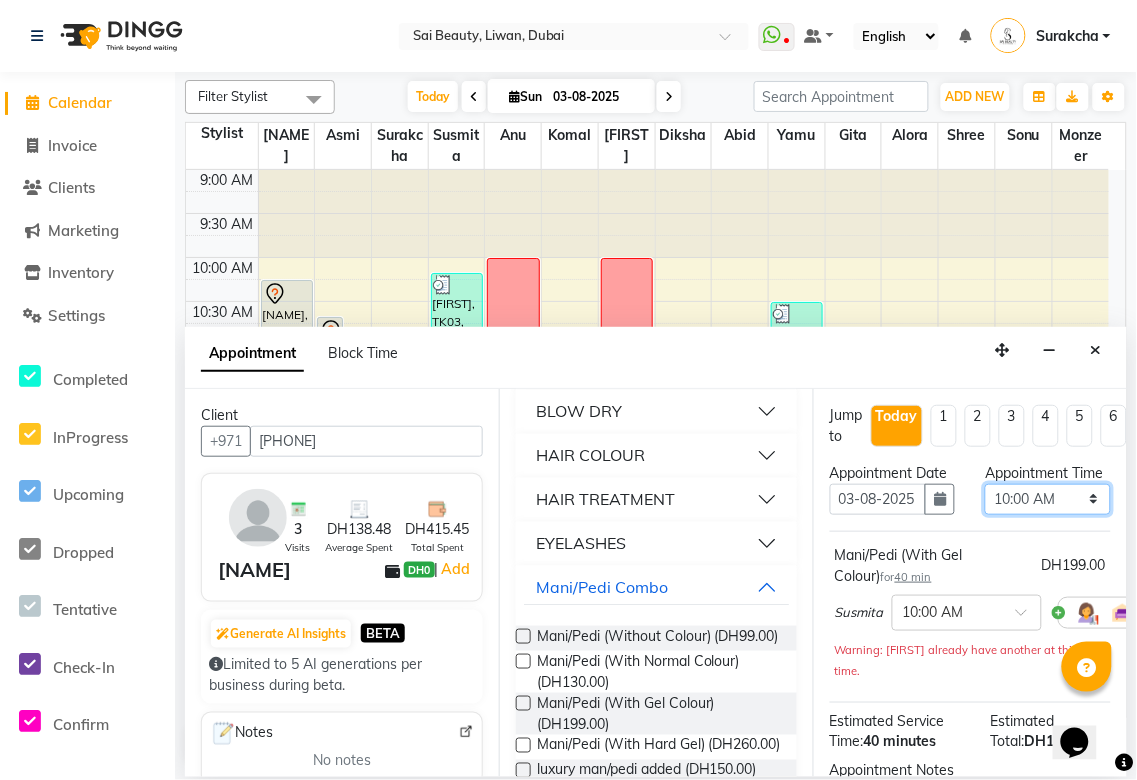 select on "1020" 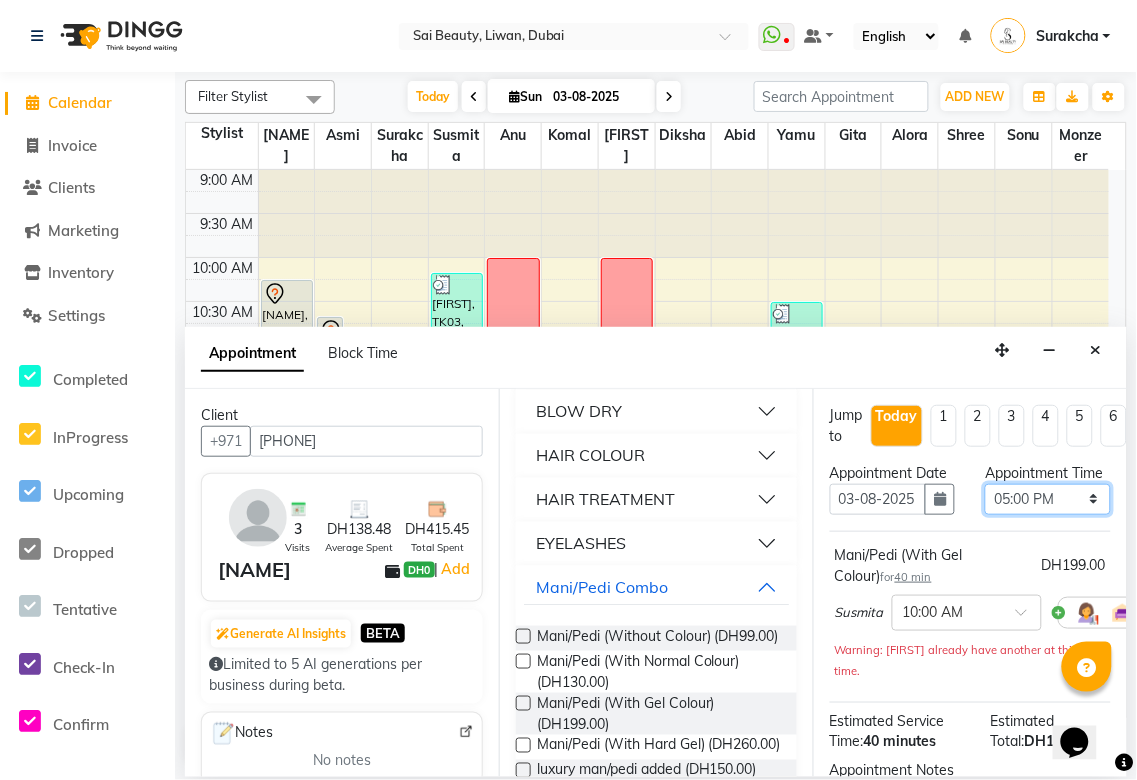 click on "Select 10:00 AM 10:05 AM 10:10 AM 10:15 AM 10:20 AM 10:25 AM 10:30 AM 10:35 AM 10:40 AM 10:45 AM 10:50 AM 10:55 AM 11:00 AM 11:05 AM 11:10 AM 11:15 AM 11:20 AM 11:25 AM 11:30 AM 11:35 AM 11:40 AM 11:45 AM 11:50 AM 11:55 AM 12:00 PM 12:05 PM 12:10 PM 12:15 PM 12:20 PM 12:25 PM 12:30 PM 12:35 PM 12:40 PM 12:45 PM 12:50 PM 12:55 PM 01:00 PM 01:05 PM 01:10 PM 01:15 PM 01:20 PM 01:25 PM 01:30 PM 01:35 PM 01:40 PM 01:45 PM 01:50 PM 01:55 PM 02:00 PM 02:05 PM 02:10 PM 02:15 PM 02:20 PM 02:25 PM 02:30 PM 02:35 PM 02:40 PM 02:45 PM 02:50 PM 02:55 PM 03:00 PM 03:05 PM 03:10 PM 03:15 PM 03:20 PM 03:25 PM 03:30 PM 03:35 PM 03:40 PM 03:45 PM 03:50 PM 03:55 PM 04:00 PM 04:05 PM 04:10 PM 04:15 PM 04:20 PM 04:25 PM 04:30 PM 04:35 PM 04:40 PM 04:45 PM 04:50 PM 04:55 PM 05:00 PM 05:05 PM 05:10 PM 05:15 PM 05:20 PM 05:25 PM 05:30 PM 05:35 PM 05:40 PM 05:45 PM 05:50 PM 05:55 PM 06:00 PM 06:05 PM 06:10 PM 06:15 PM 06:20 PM 06:25 PM 06:30 PM 06:35 PM 06:40 PM 06:45 PM 06:50 PM 06:55 PM 07:00 PM 07:05 PM 07:10 PM 07:15 PM 07:20 PM" at bounding box center (1047, 499) 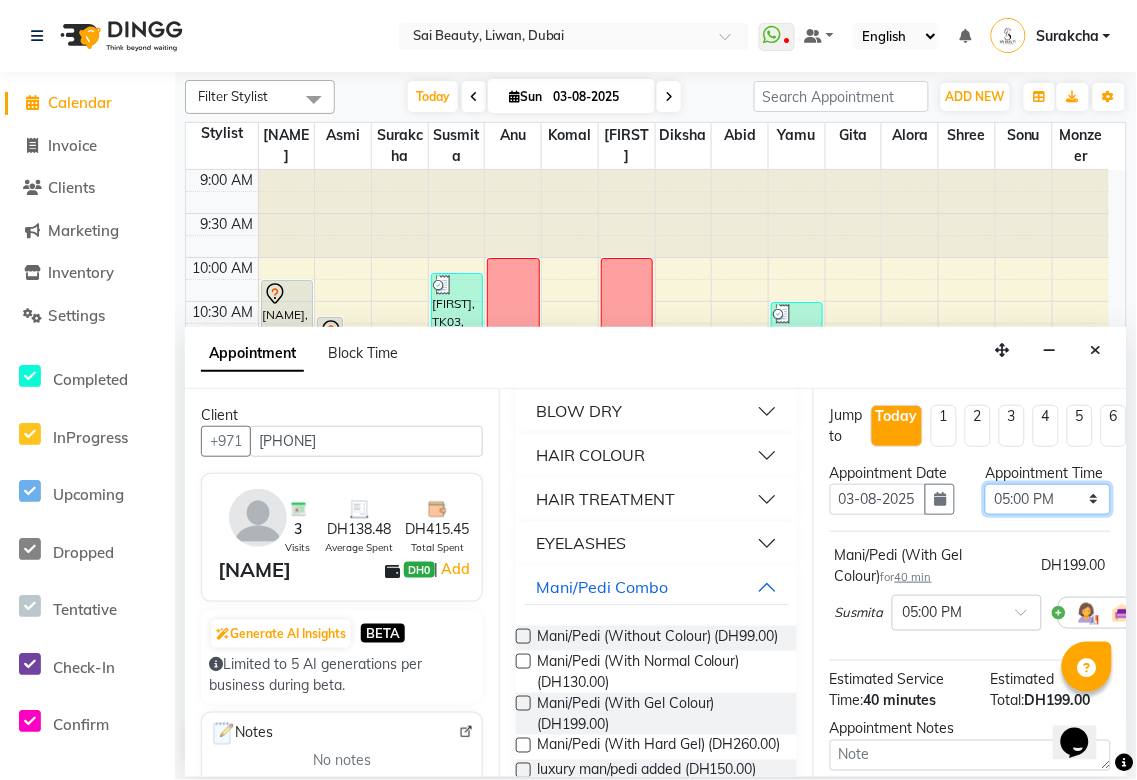 scroll, scrollTop: 256, scrollLeft: 0, axis: vertical 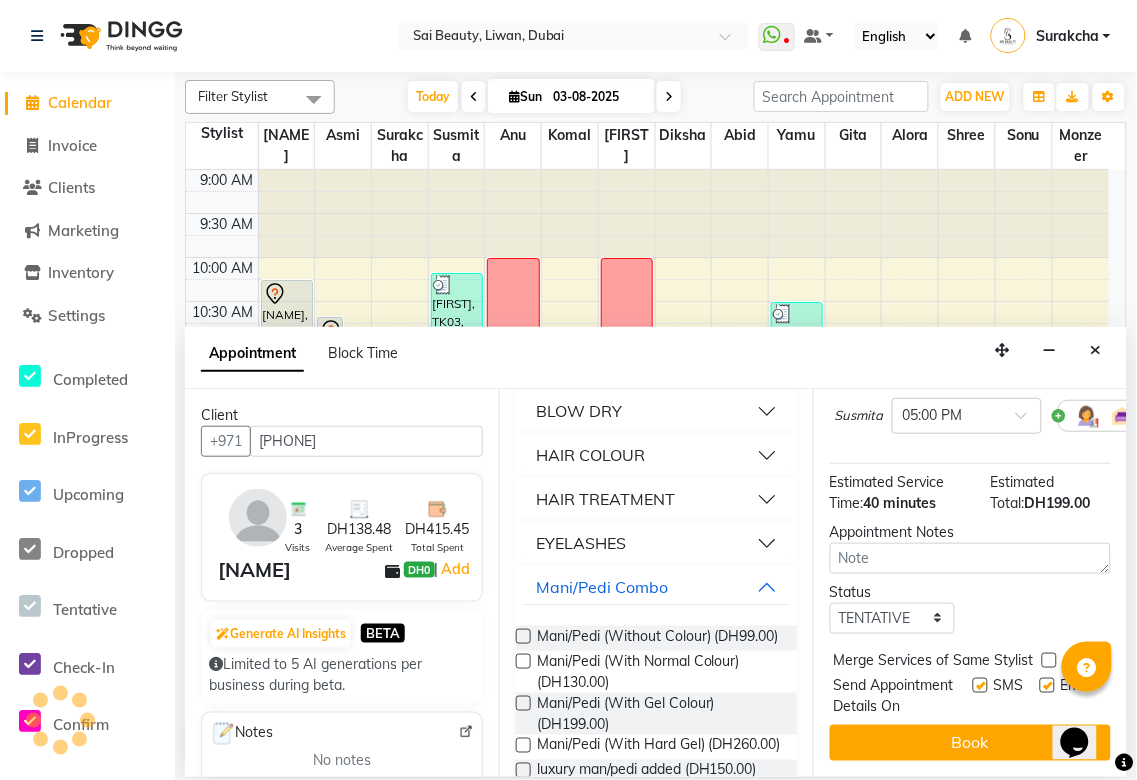 click at bounding box center (1049, 660) 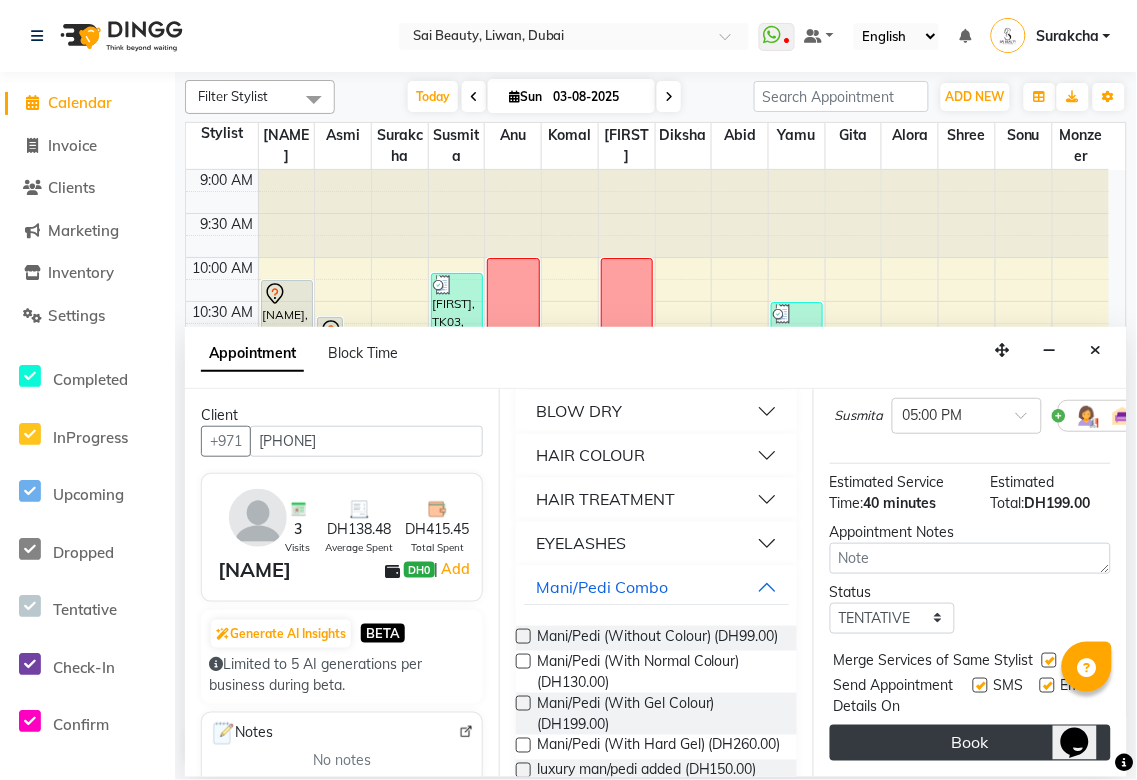 click on "Book" at bounding box center [970, 743] 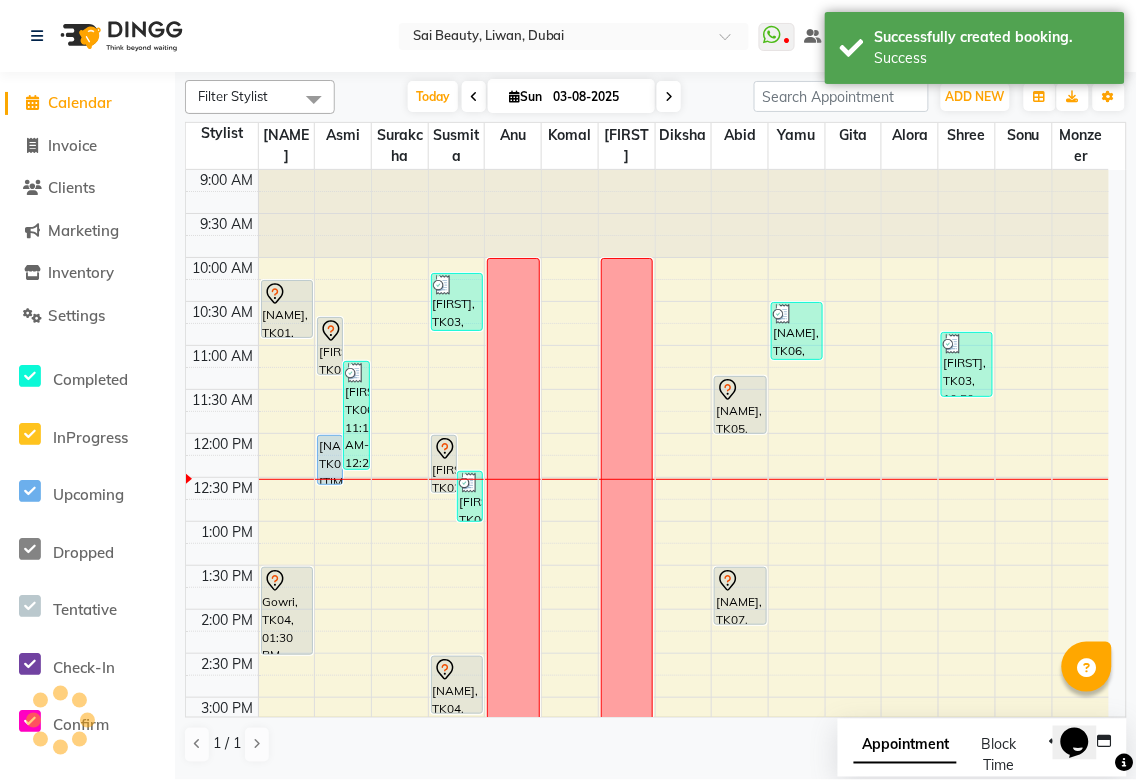 click on "Appointment" at bounding box center (905, 746) 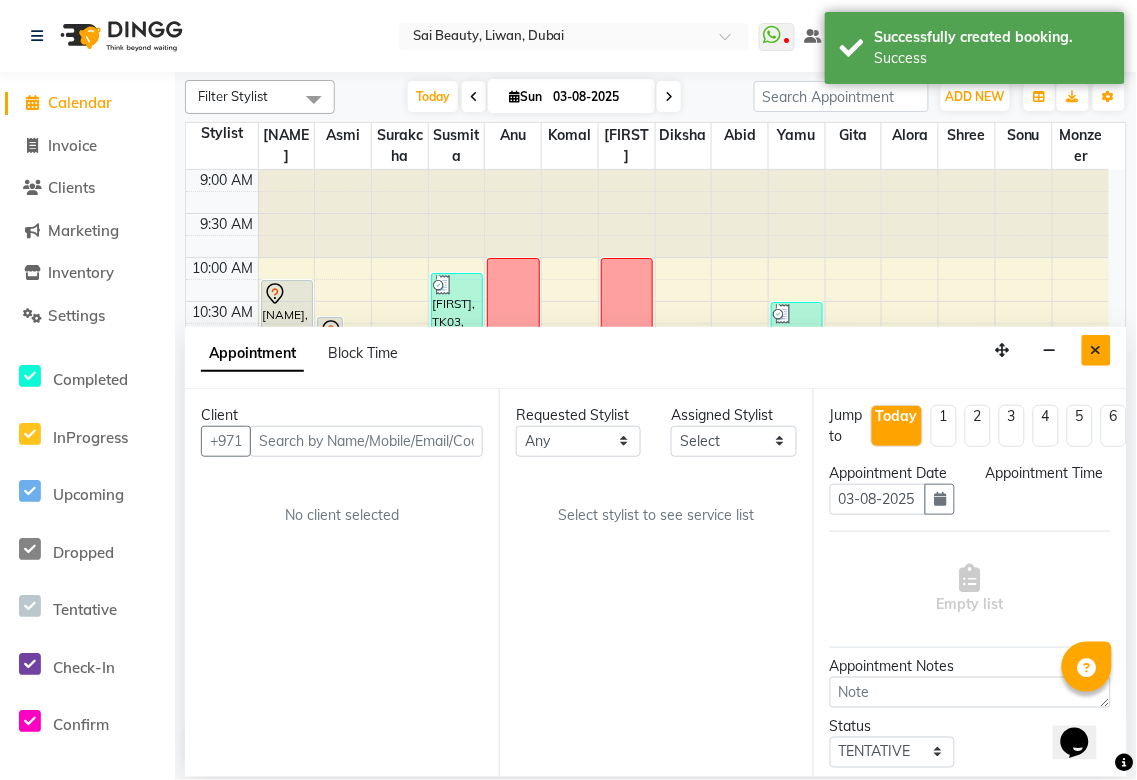 click at bounding box center [1096, 350] 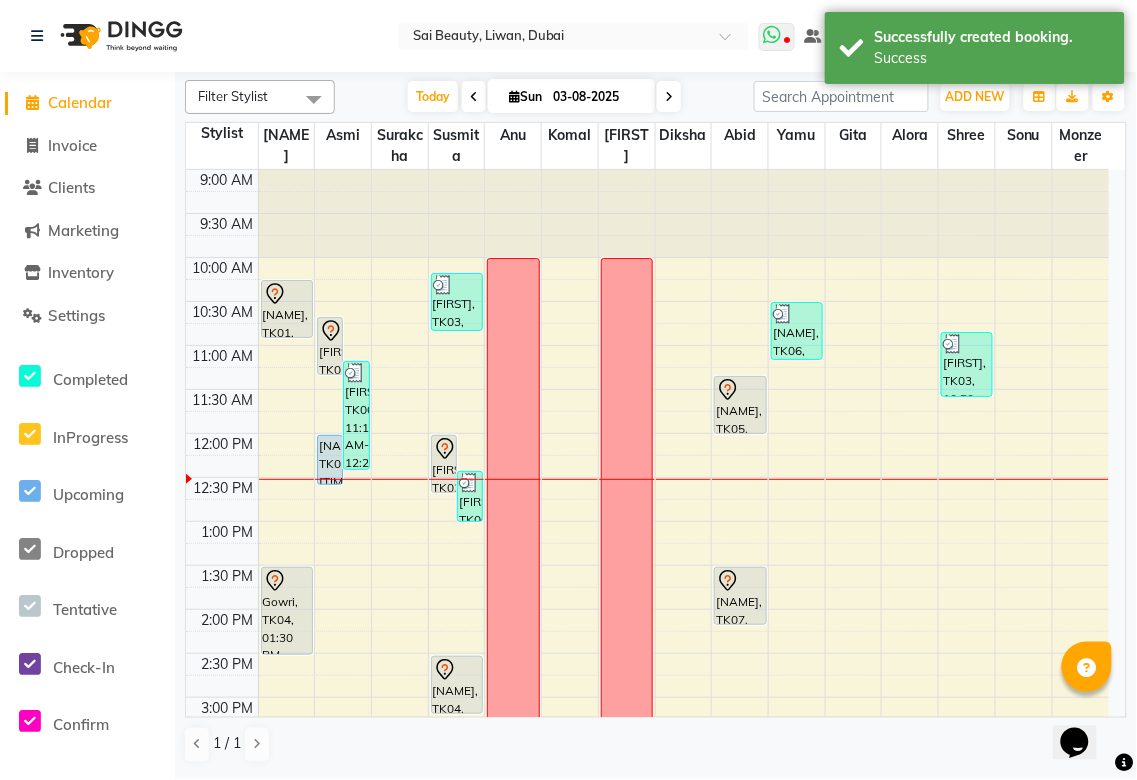 click at bounding box center (773, 35) 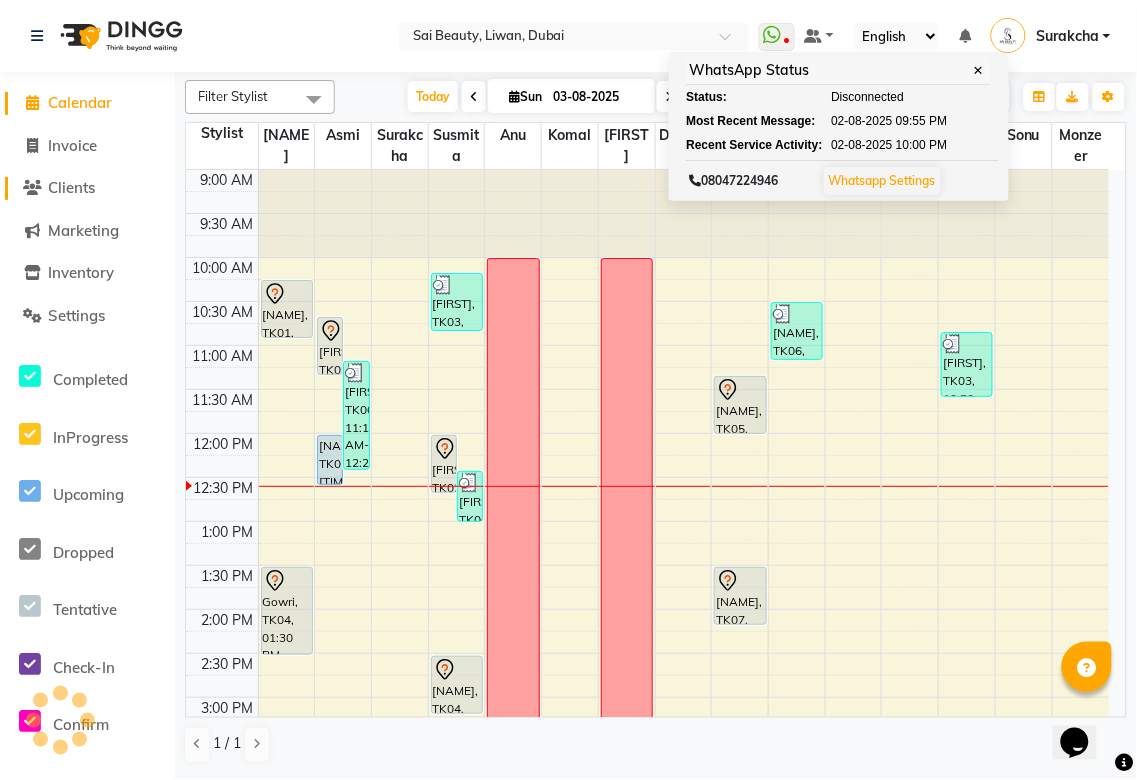 click on "Clients" 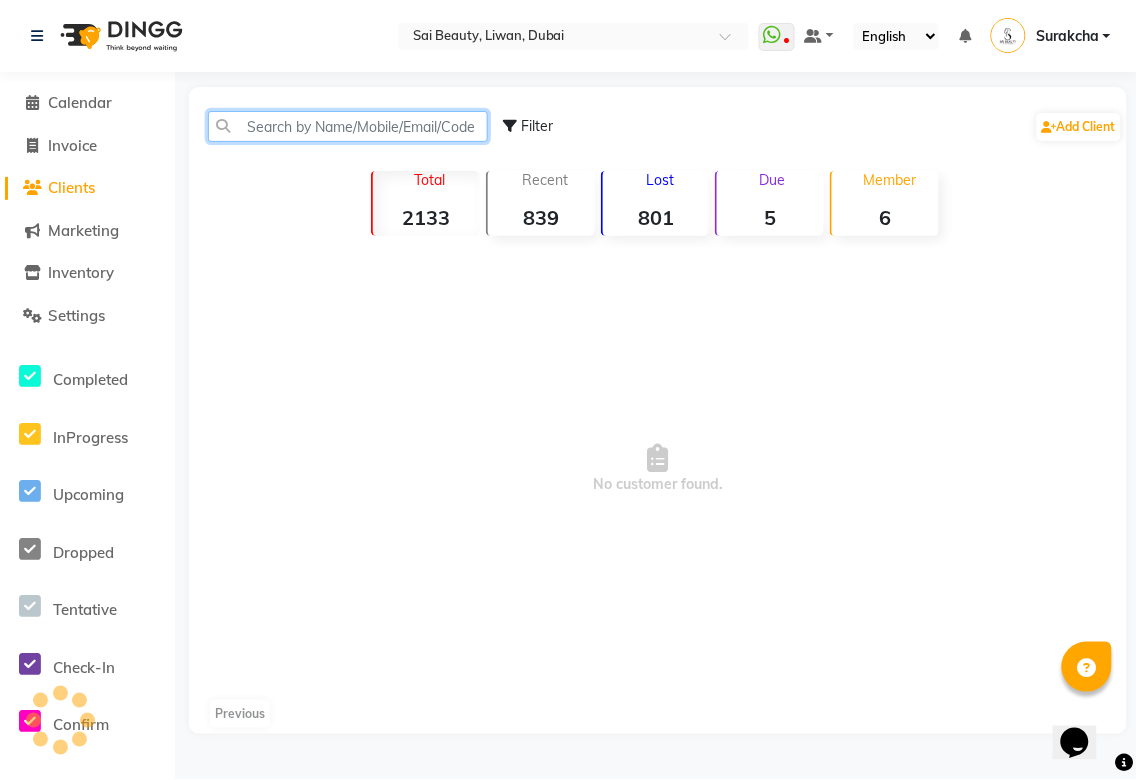 click 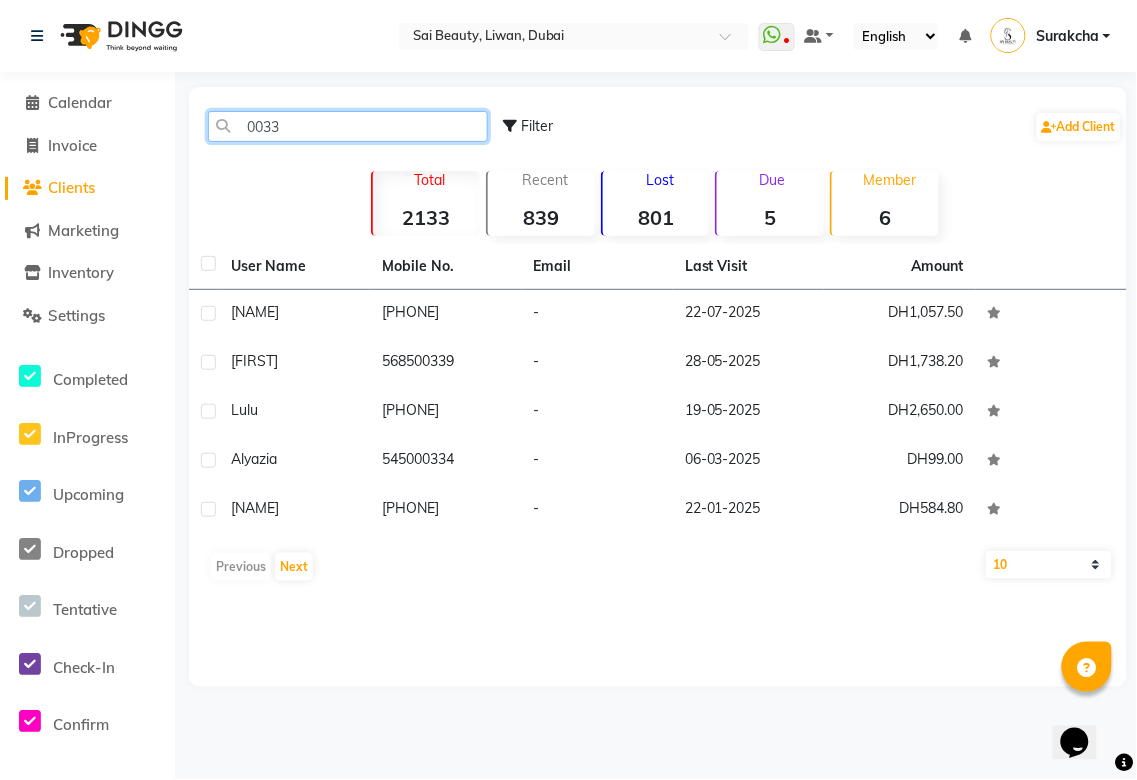 type on "0033" 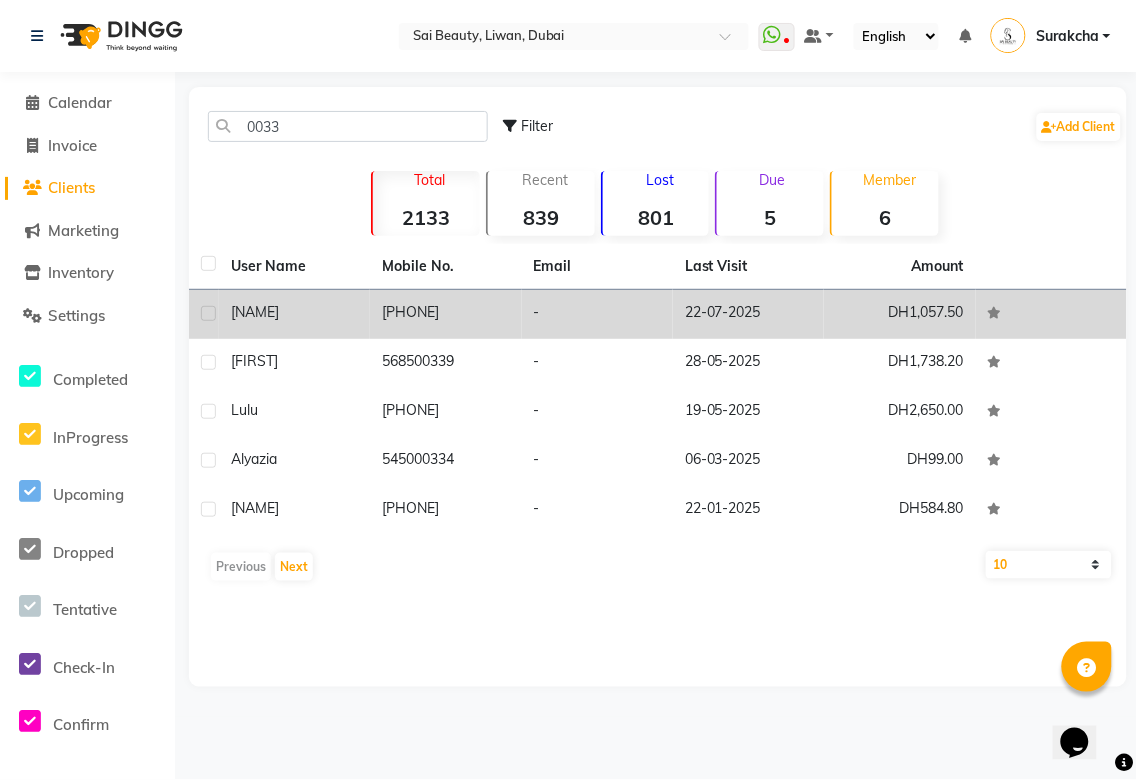 click on "[PHONE]" 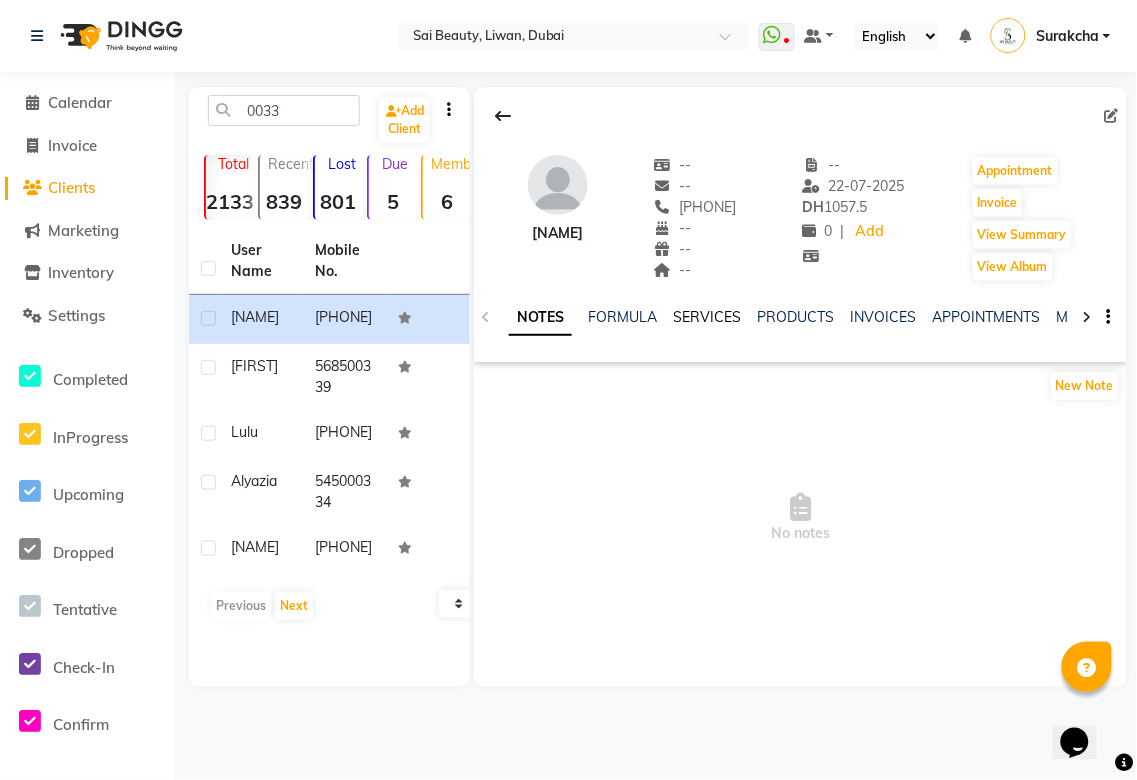 click on "SERVICES" 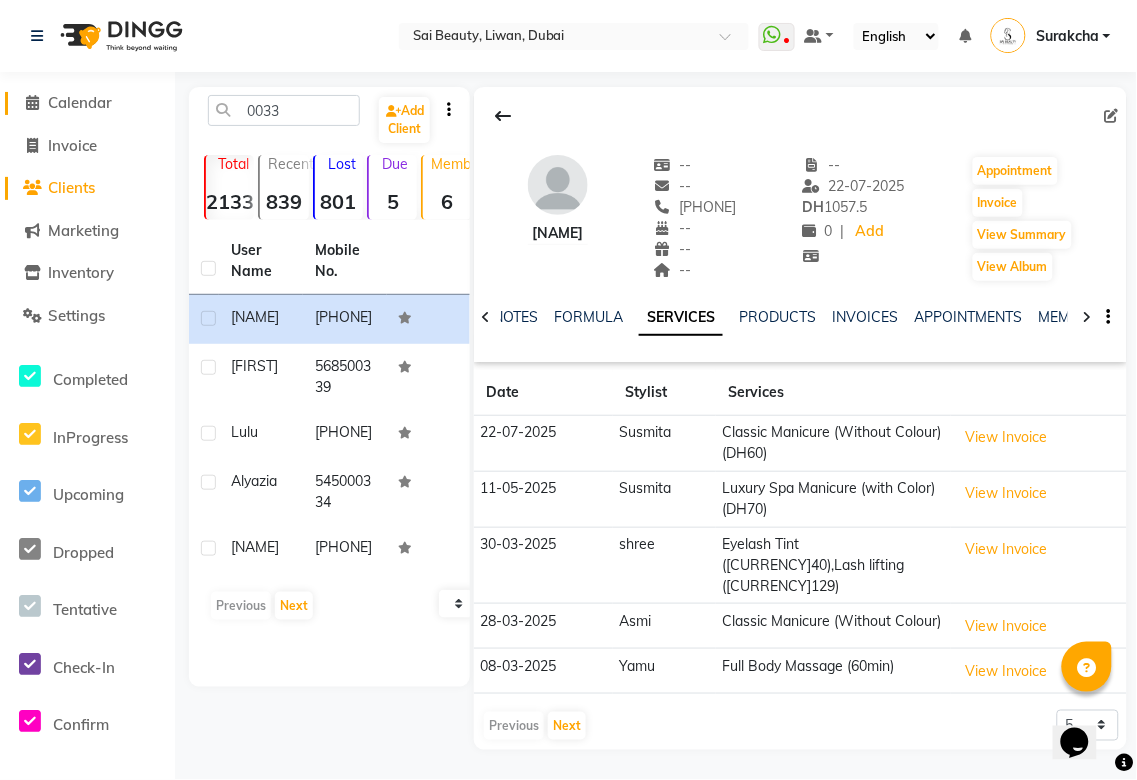 click 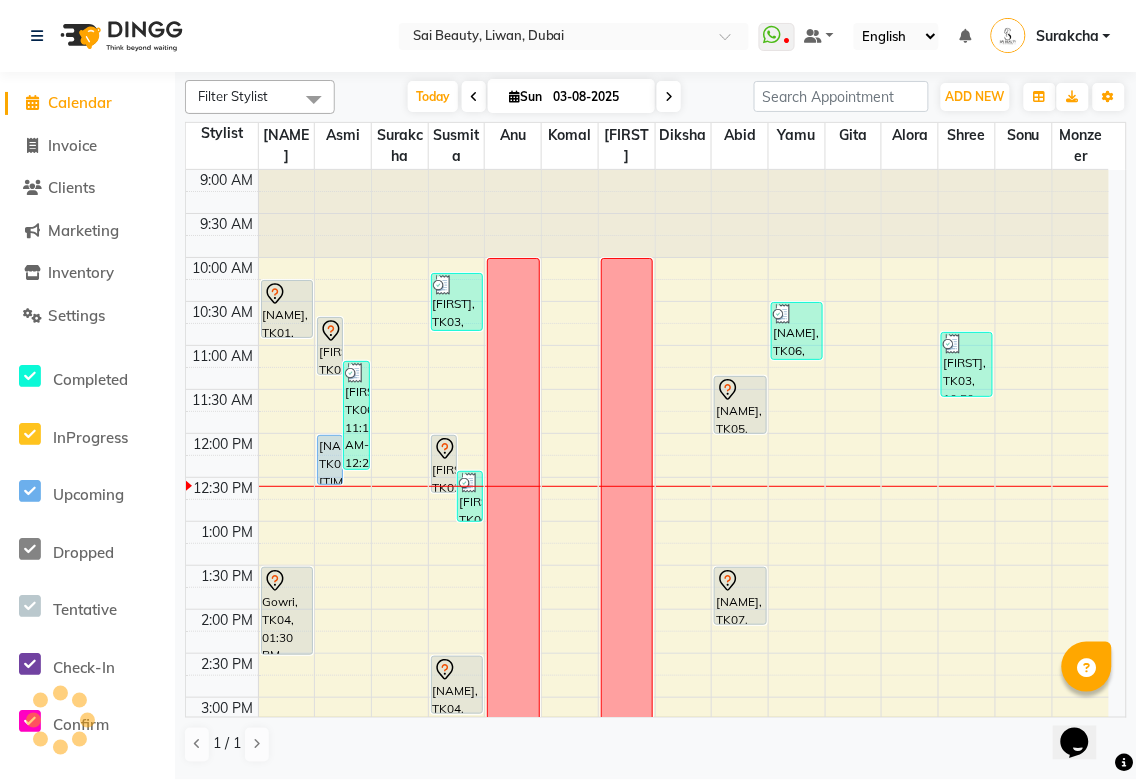 scroll, scrollTop: 265, scrollLeft: 0, axis: vertical 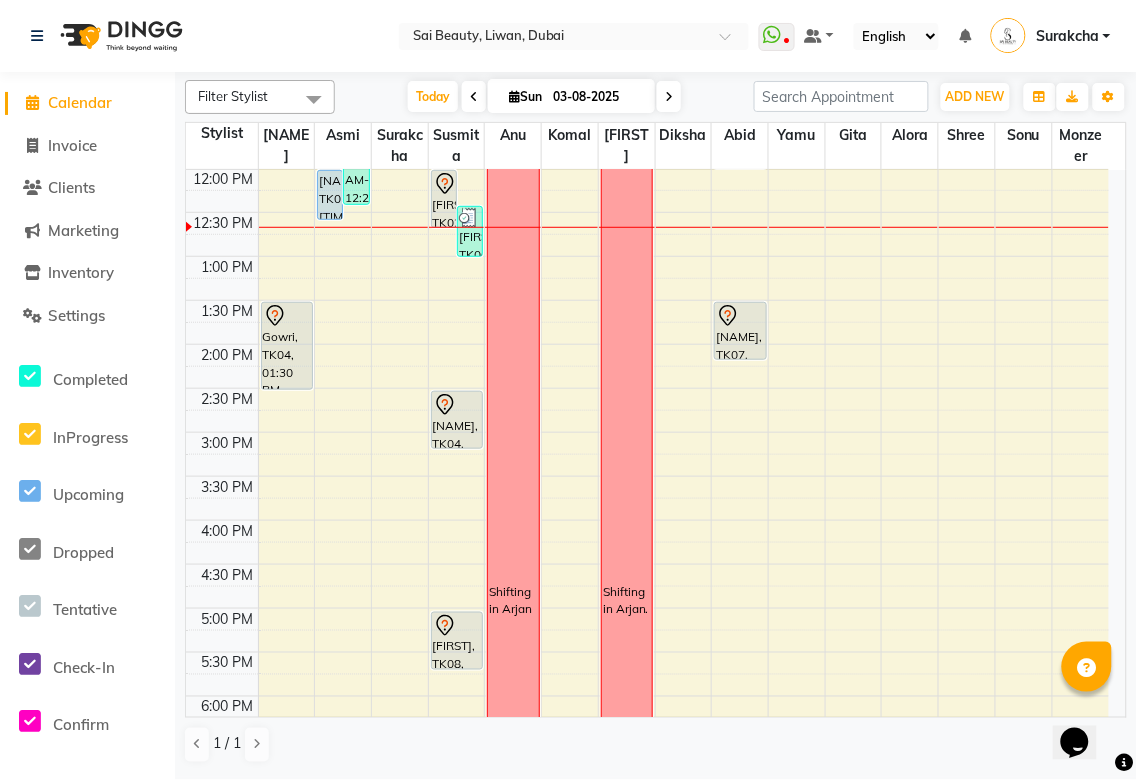 click on "shree" at bounding box center (967, 135) 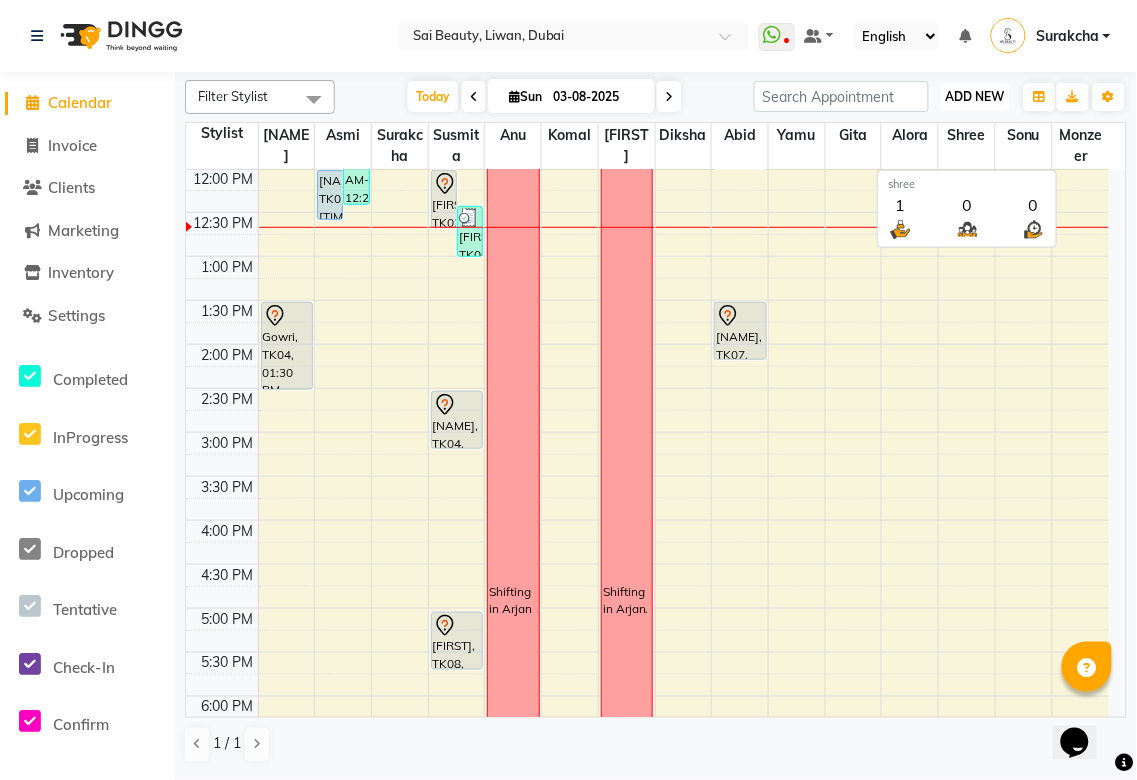 click on "ADD NEW" at bounding box center (975, 96) 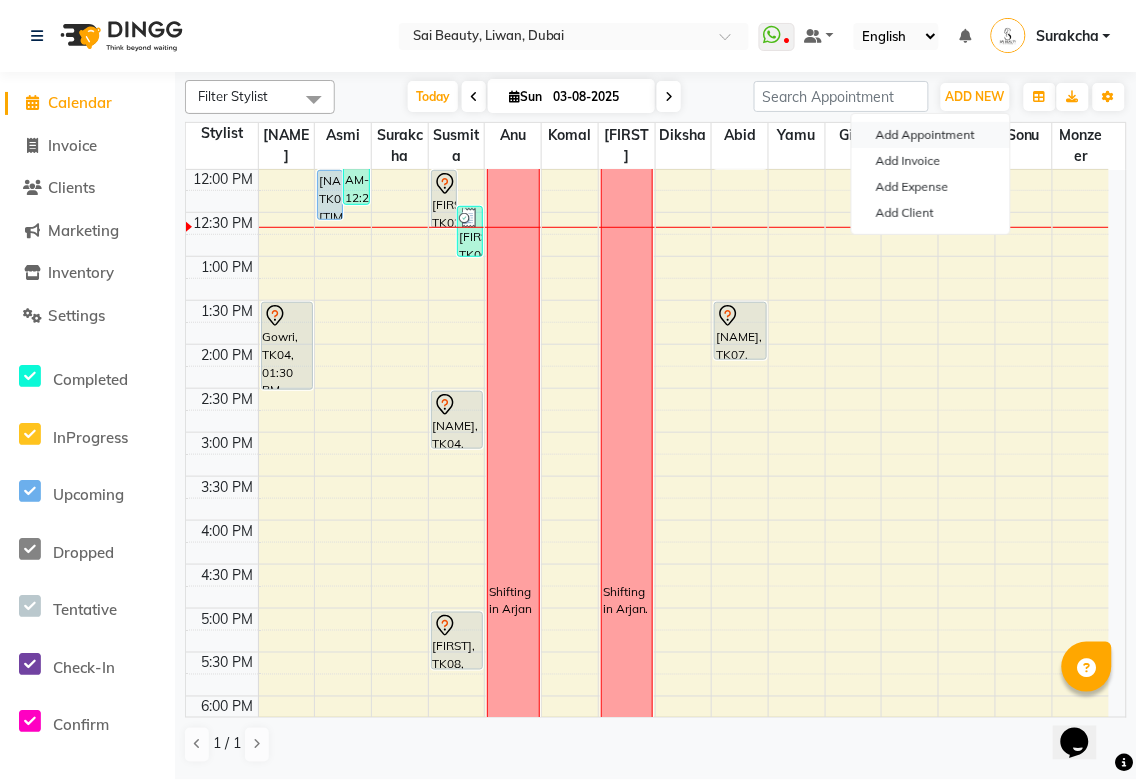 click on "Add Appointment" at bounding box center [931, 135] 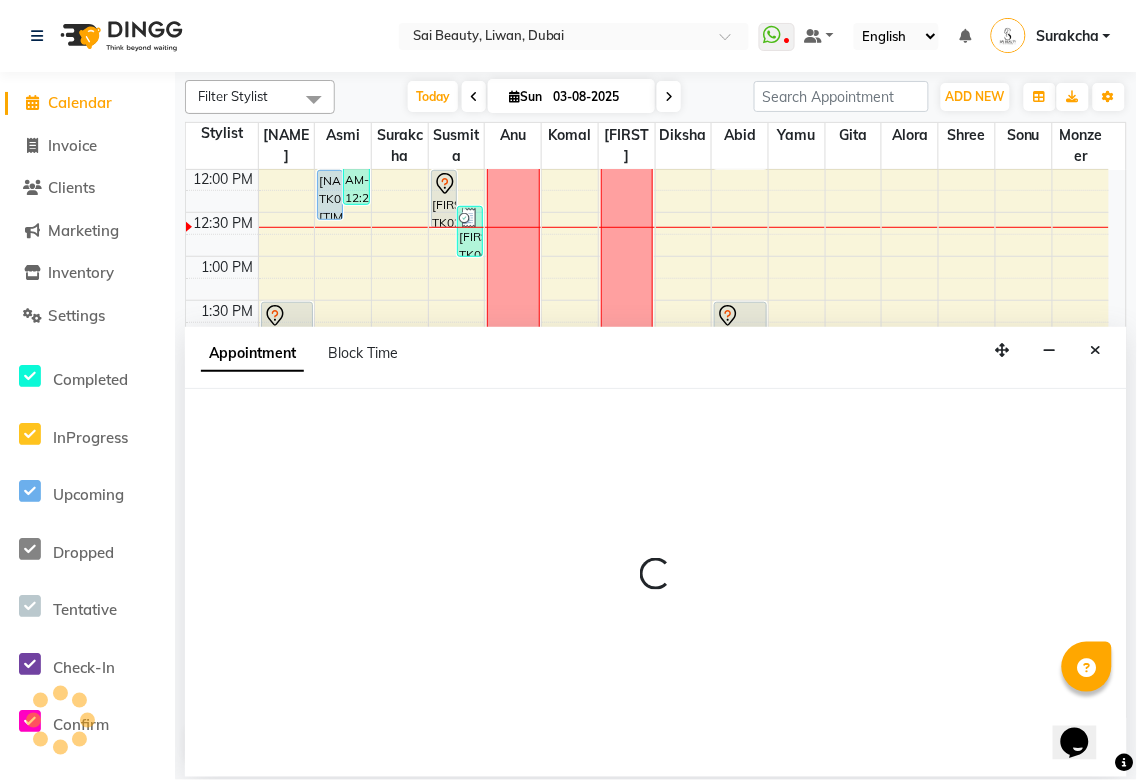select on "600" 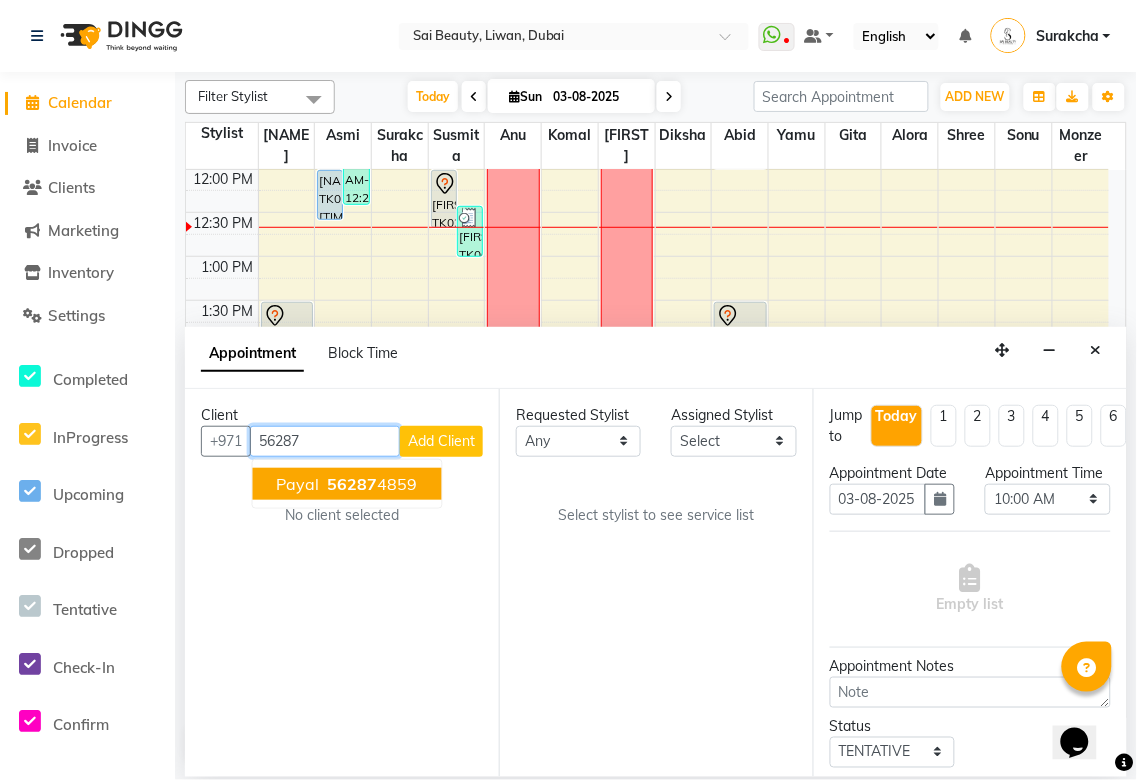 click on "[PHONE]" at bounding box center (371, 484) 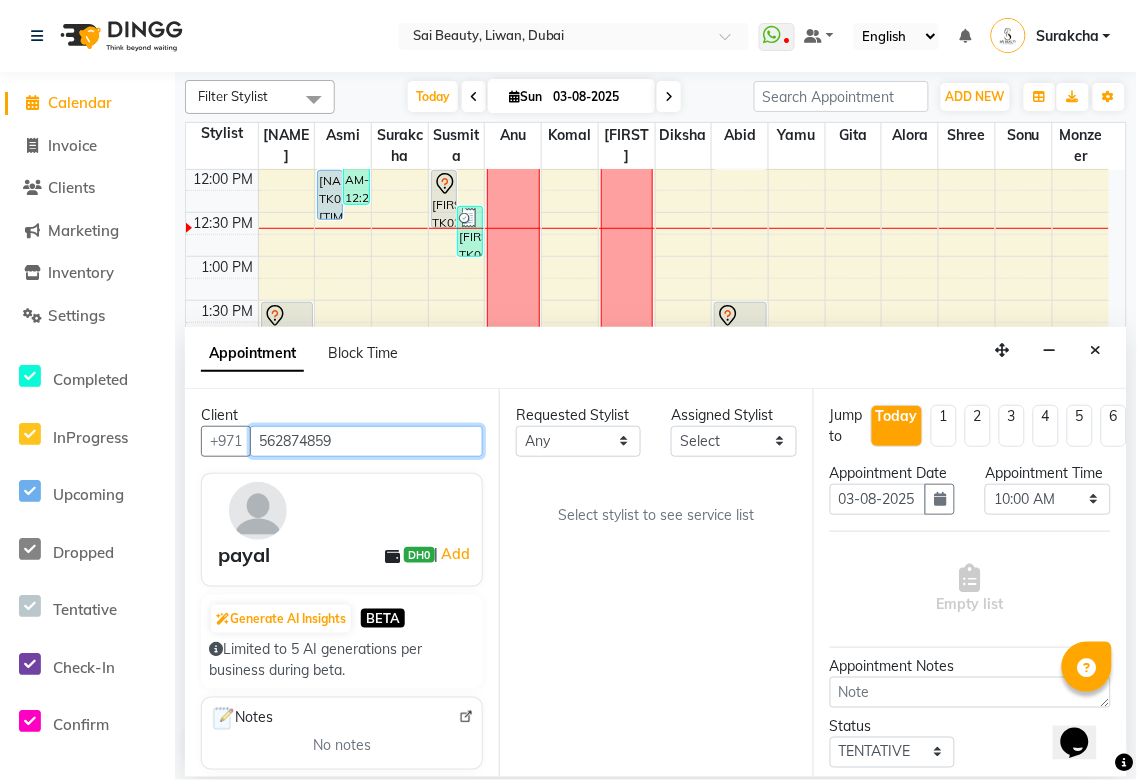 type on "562874859" 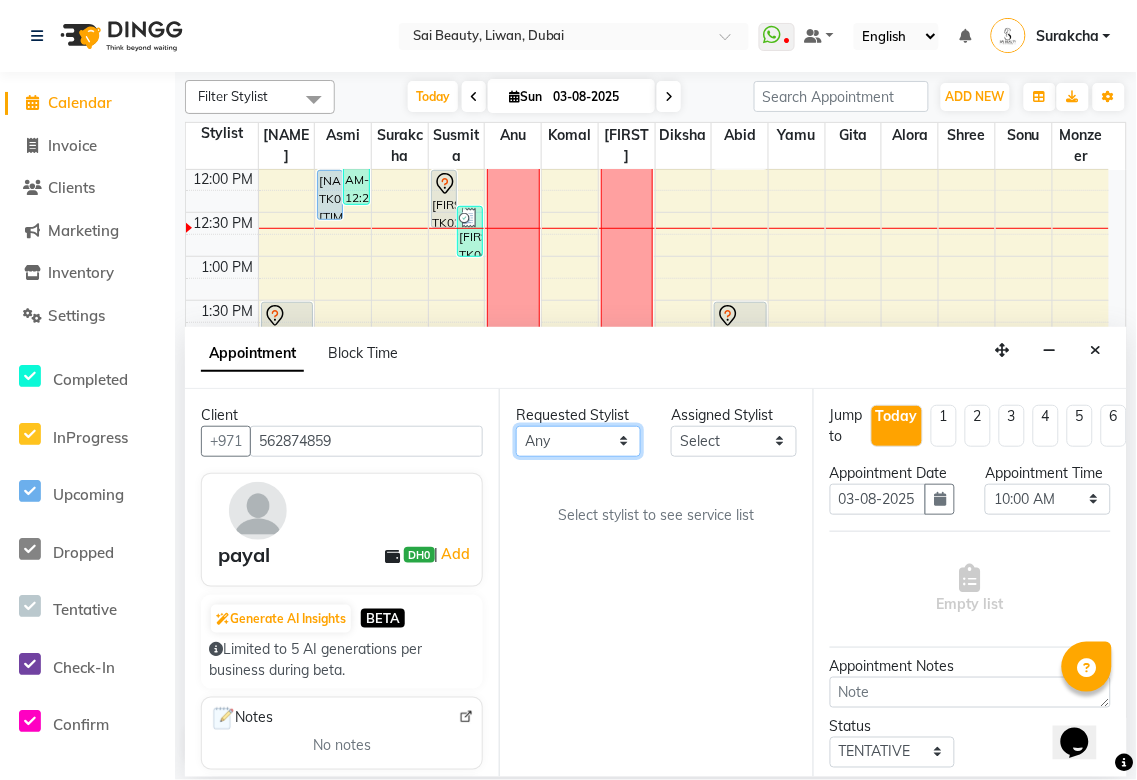 click on "Any Abid Alora Anu Asmi Diksha Gita Komal maya Monzeer shree sonu Surakcha Susmita Tannu Yamu" at bounding box center [578, 441] 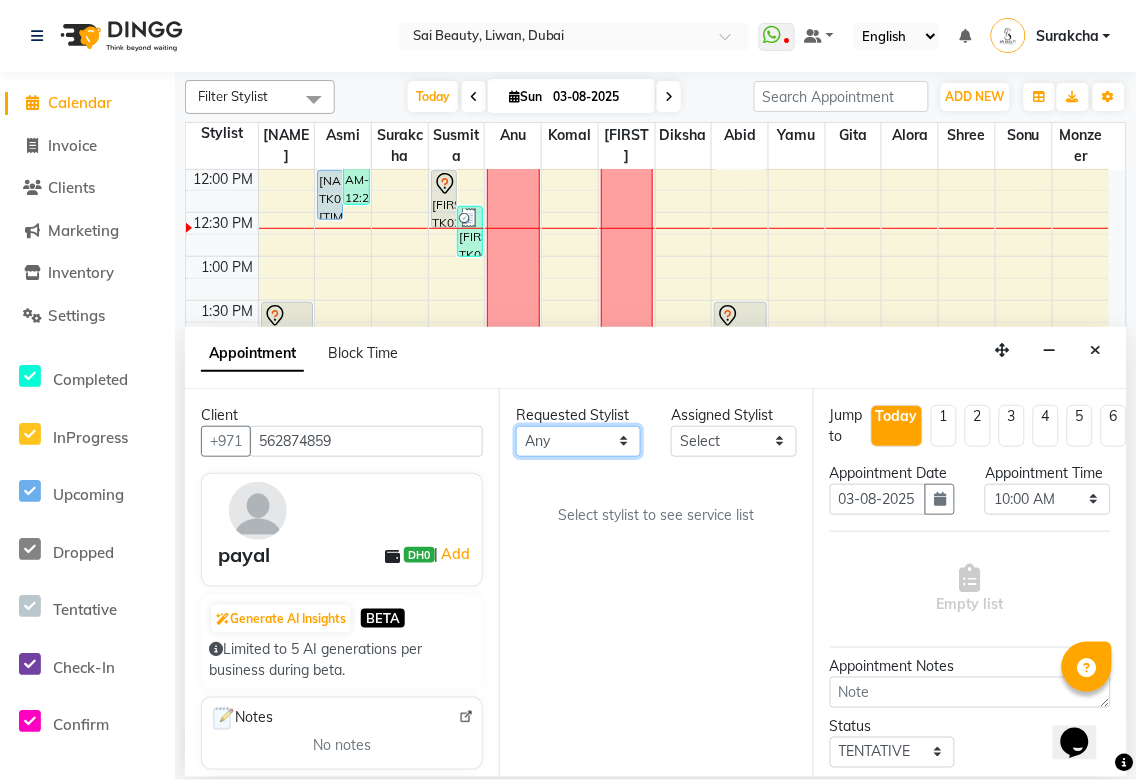 select on "43674" 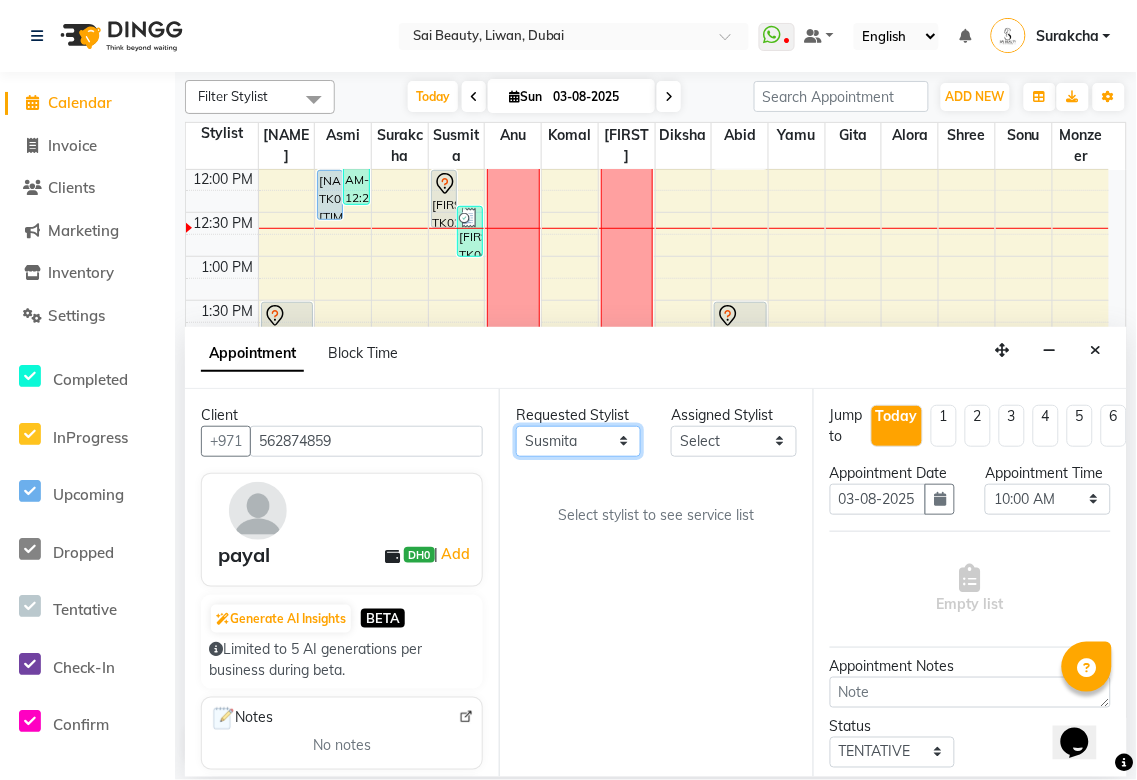 click on "Any Abid Alora Anu Asmi Diksha Gita Komal maya Monzeer shree sonu Surakcha Susmita Tannu Yamu" at bounding box center (578, 441) 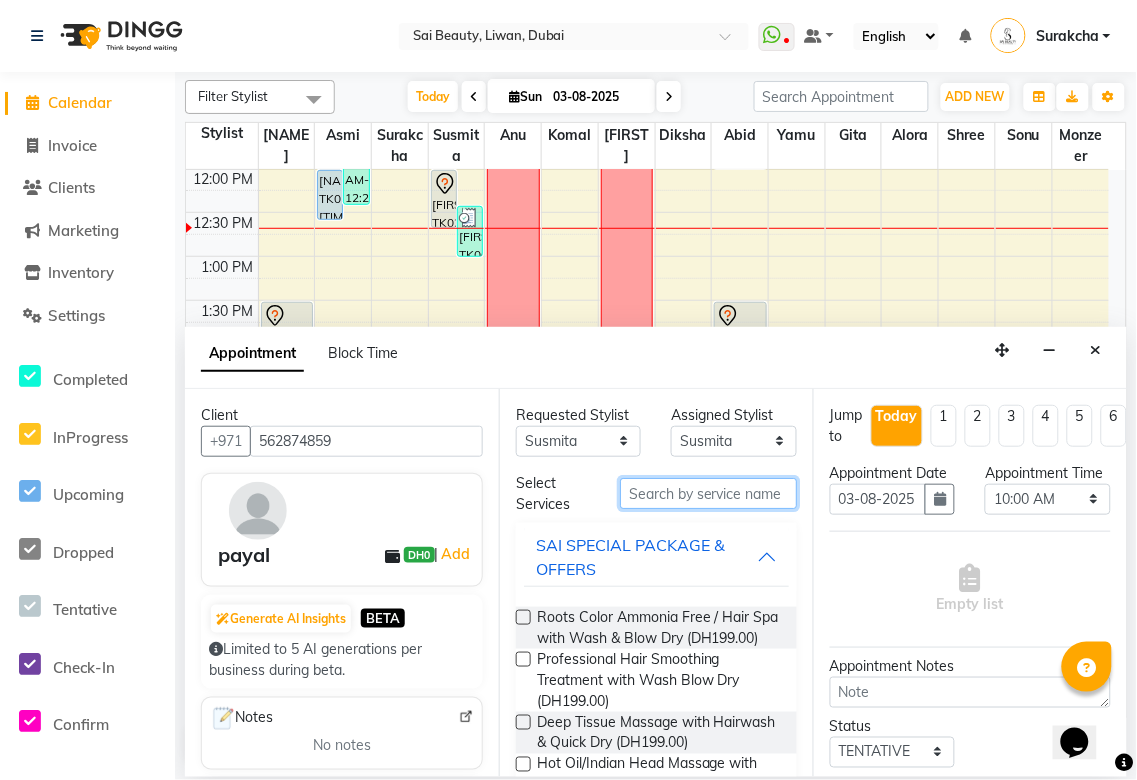 click at bounding box center (708, 493) 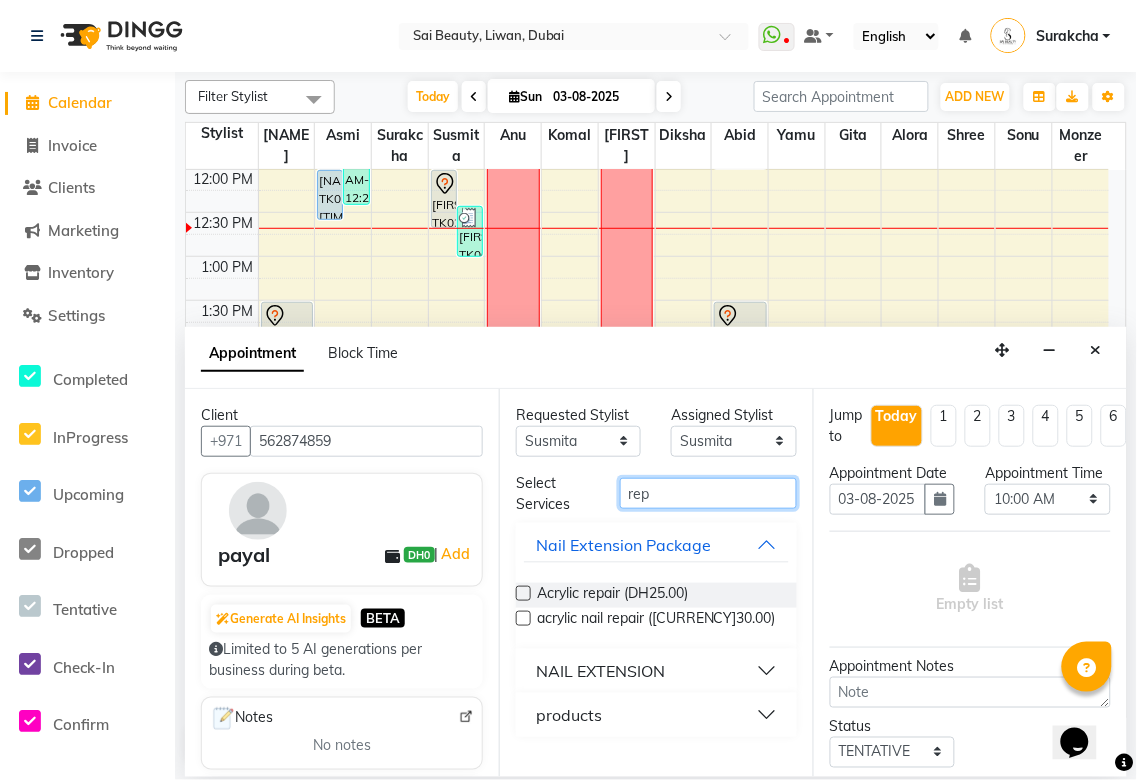 type on "rep" 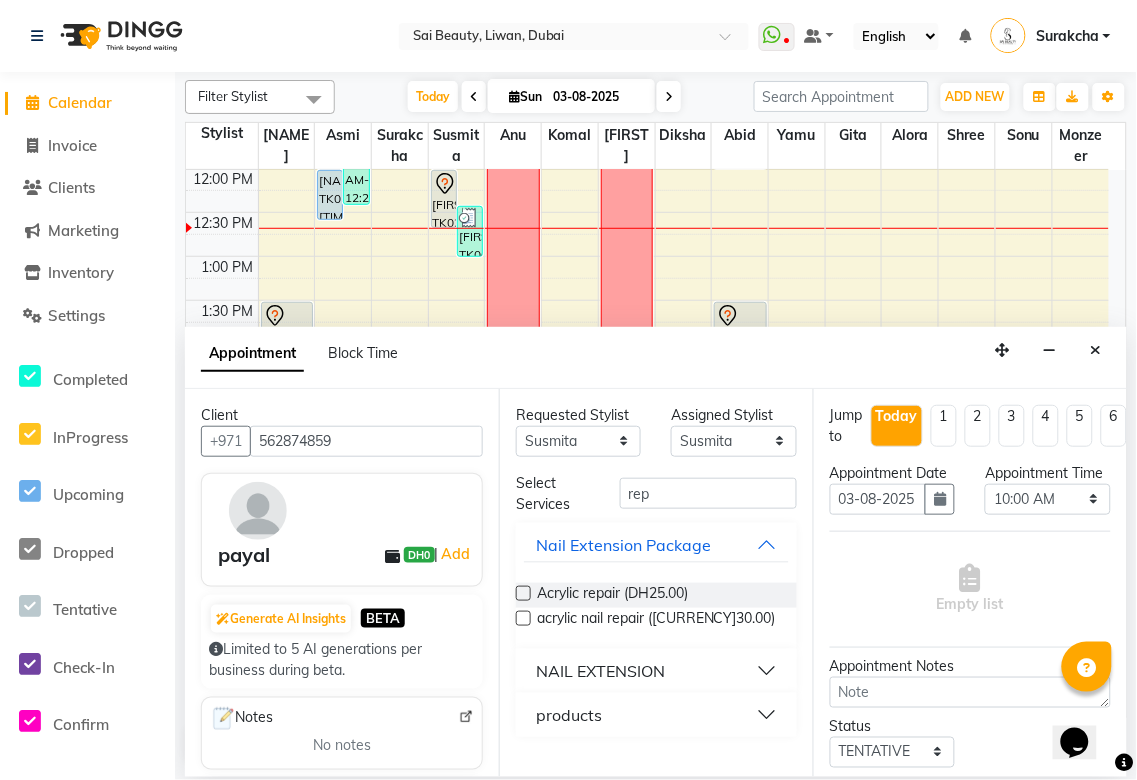 click on "NAIL EXTENSION" at bounding box center (656, 671) 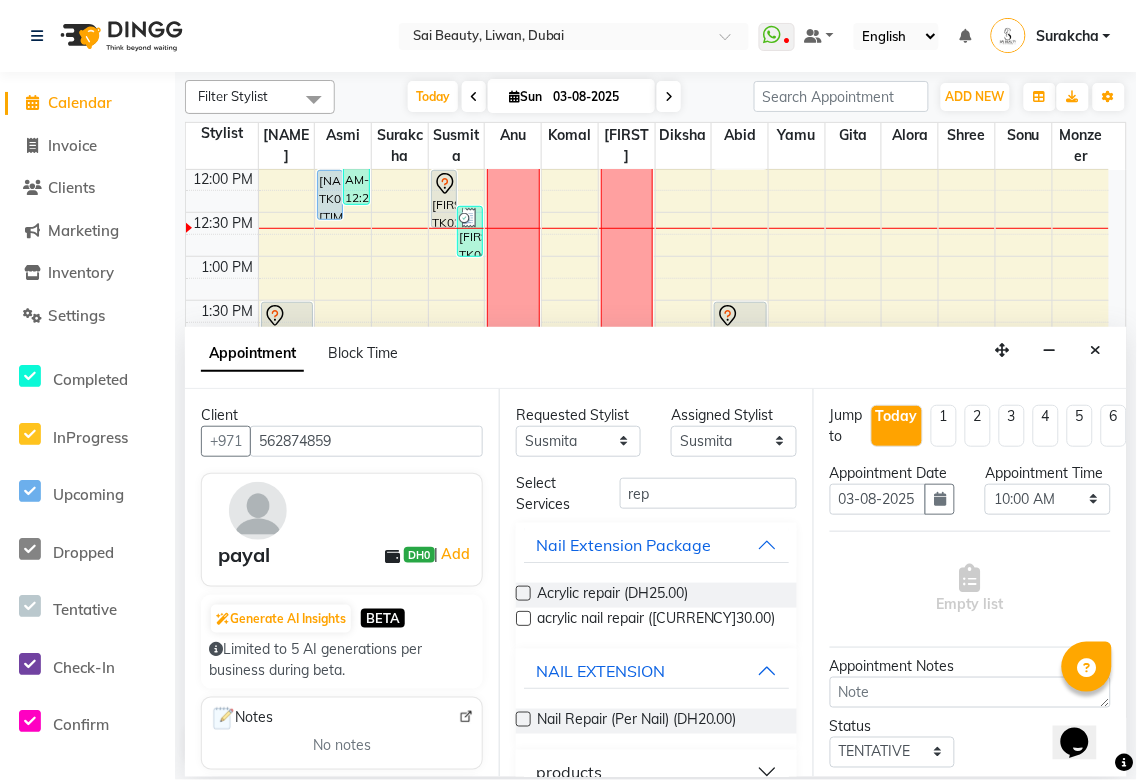 click at bounding box center [523, 719] 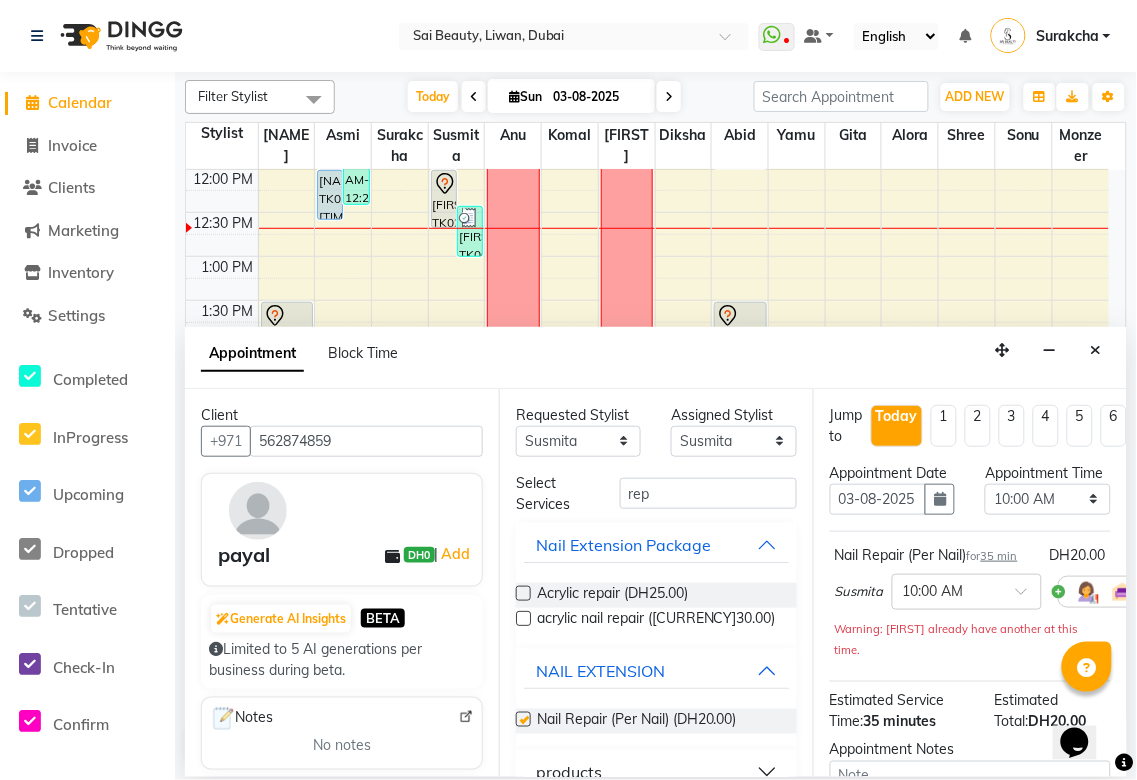 checkbox on "false" 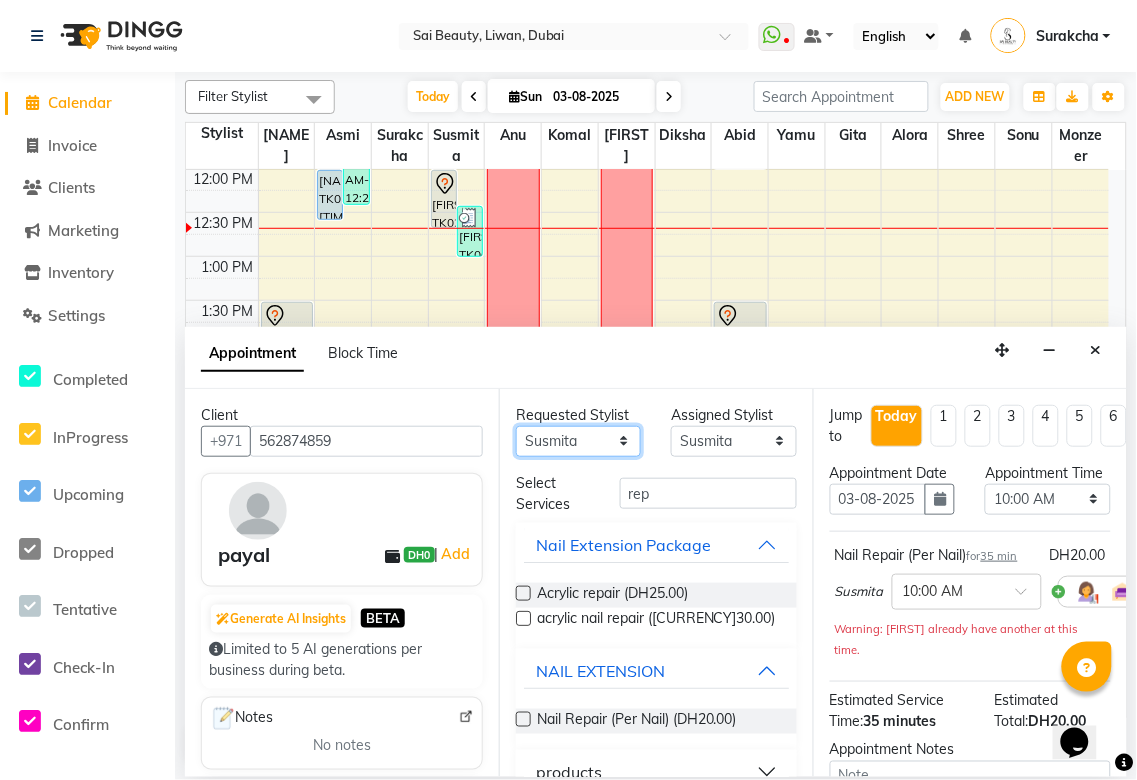 click on "Any Abid Alora Anu Asmi Diksha Gita Komal maya Monzeer shree sonu Surakcha Susmita Tannu Yamu" at bounding box center [578, 441] 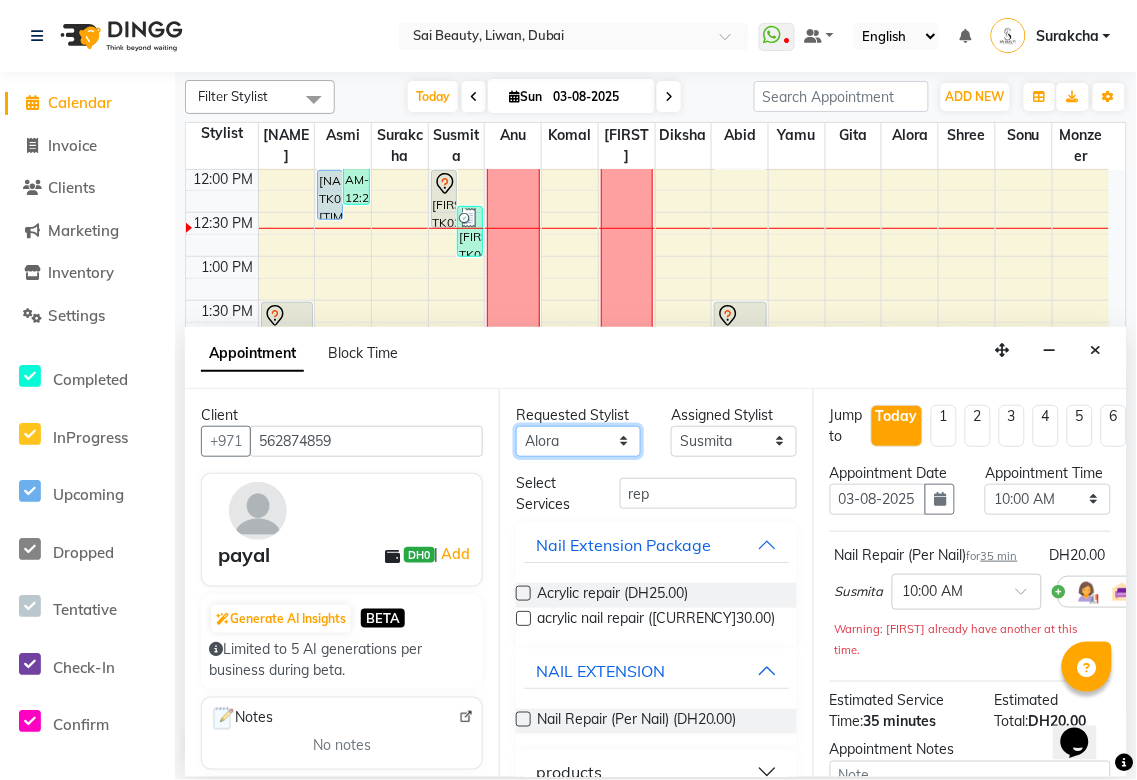click on "Any Abid Alora Anu Asmi Diksha Gita Komal maya Monzeer shree sonu Surakcha Susmita Tannu Yamu" at bounding box center (578, 441) 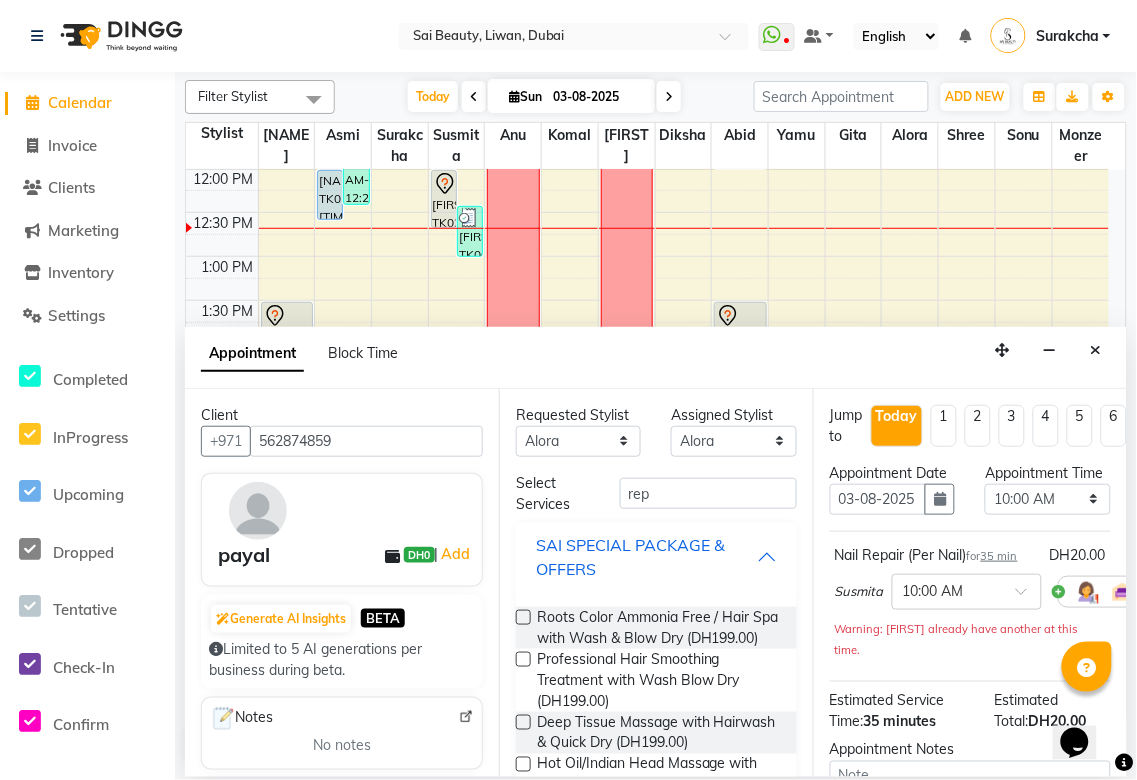 click on "SAI SPECIAL PACKAGE & OFFERS" at bounding box center (646, 557) 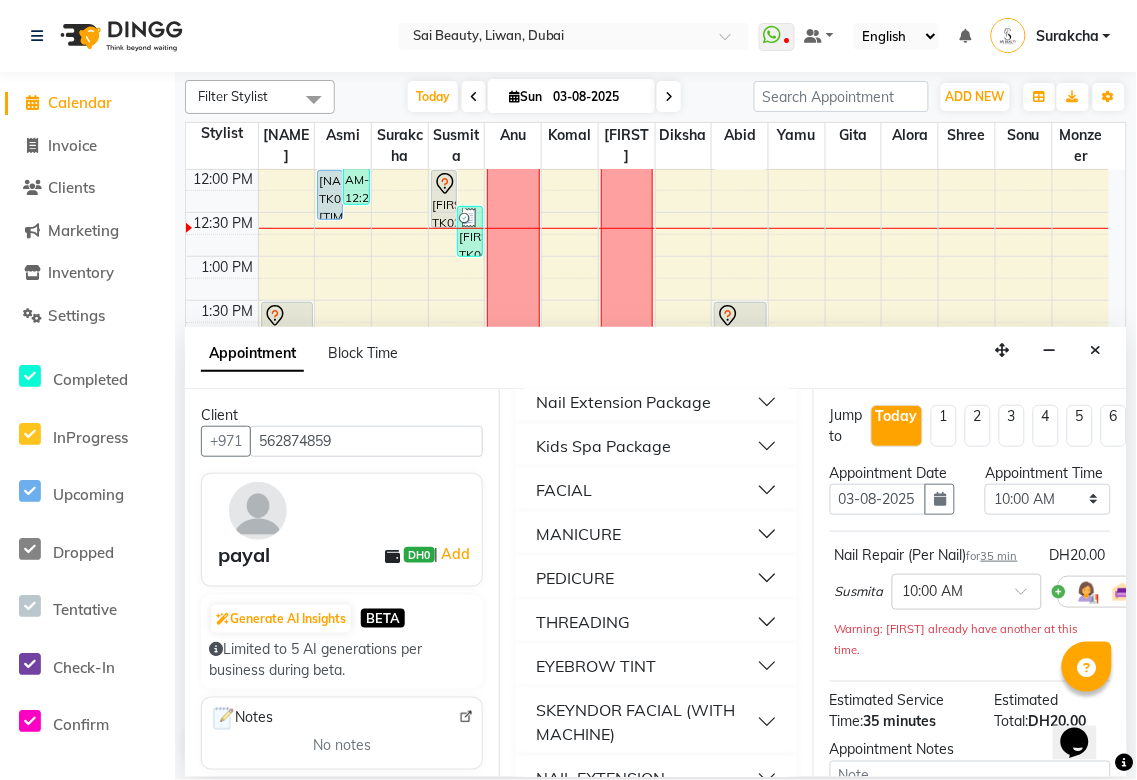 scroll, scrollTop: 283, scrollLeft: 0, axis: vertical 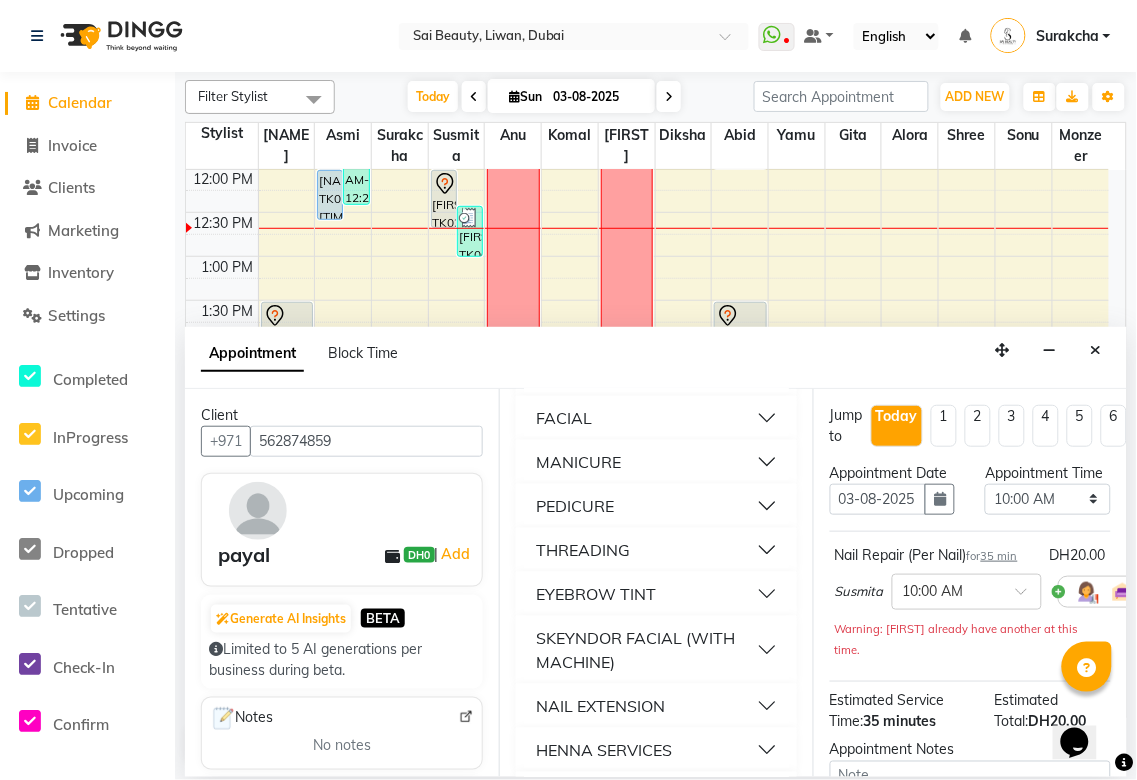 click on "PEDICURE" at bounding box center [656, 506] 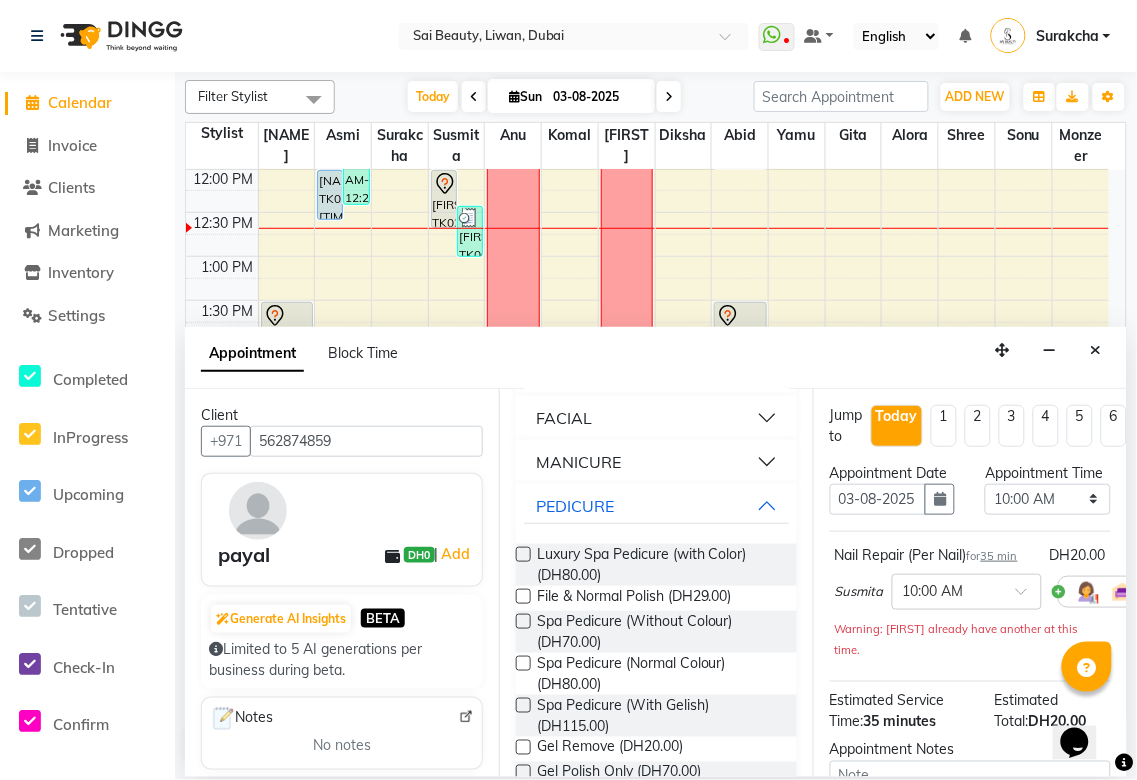 click at bounding box center (523, 663) 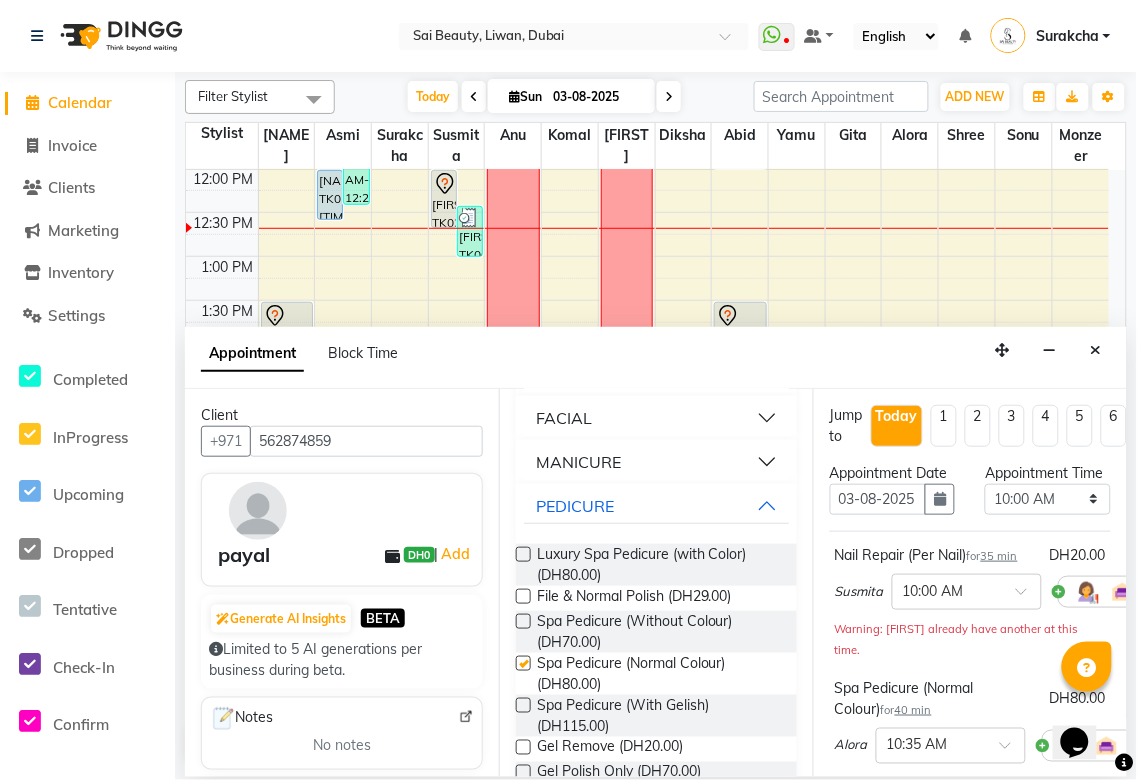 checkbox on "false" 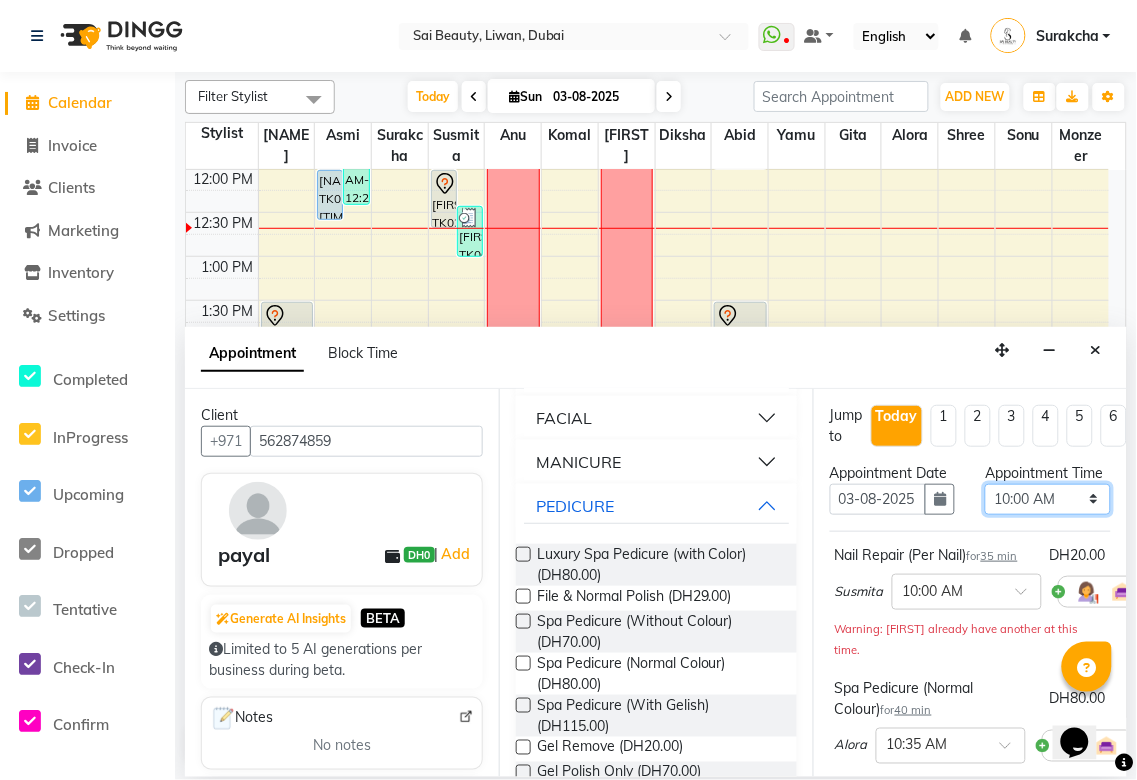 click on "Select 10:00 AM 10:05 AM 10:10 AM 10:15 AM 10:20 AM 10:25 AM 10:30 AM 10:35 AM 10:40 AM 10:45 AM 10:50 AM 10:55 AM 11:00 AM 11:05 AM 11:10 AM 11:15 AM 11:20 AM 11:25 AM 11:30 AM 11:35 AM 11:40 AM 11:45 AM 11:50 AM 11:55 AM 12:00 PM 12:05 PM 12:10 PM 12:15 PM 12:20 PM 12:25 PM 12:30 PM 12:35 PM 12:40 PM 12:45 PM 12:50 PM 12:55 PM 01:00 PM 01:05 PM 01:10 PM 01:15 PM 01:20 PM 01:25 PM 01:30 PM 01:35 PM 01:40 PM 01:45 PM 01:50 PM 01:55 PM 02:00 PM 02:05 PM 02:10 PM 02:15 PM 02:20 PM 02:25 PM 02:30 PM 02:35 PM 02:40 PM 02:45 PM 02:50 PM 02:55 PM 03:00 PM 03:05 PM 03:10 PM 03:15 PM 03:20 PM 03:25 PM 03:30 PM 03:35 PM 03:40 PM 03:45 PM 03:50 PM 03:55 PM 04:00 PM 04:05 PM 04:10 PM 04:15 PM 04:20 PM 04:25 PM 04:30 PM 04:35 PM 04:40 PM 04:45 PM 04:50 PM 04:55 PM 05:00 PM 05:05 PM 05:10 PM 05:15 PM 05:20 PM 05:25 PM 05:30 PM 05:35 PM 05:40 PM 05:45 PM 05:50 PM 05:55 PM 06:00 PM 06:05 PM 06:10 PM 06:15 PM 06:20 PM 06:25 PM 06:30 PM 06:35 PM 06:40 PM 06:45 PM 06:50 PM 06:55 PM 07:00 PM 07:05 PM 07:10 PM 07:15 PM 07:20 PM" at bounding box center [1047, 499] 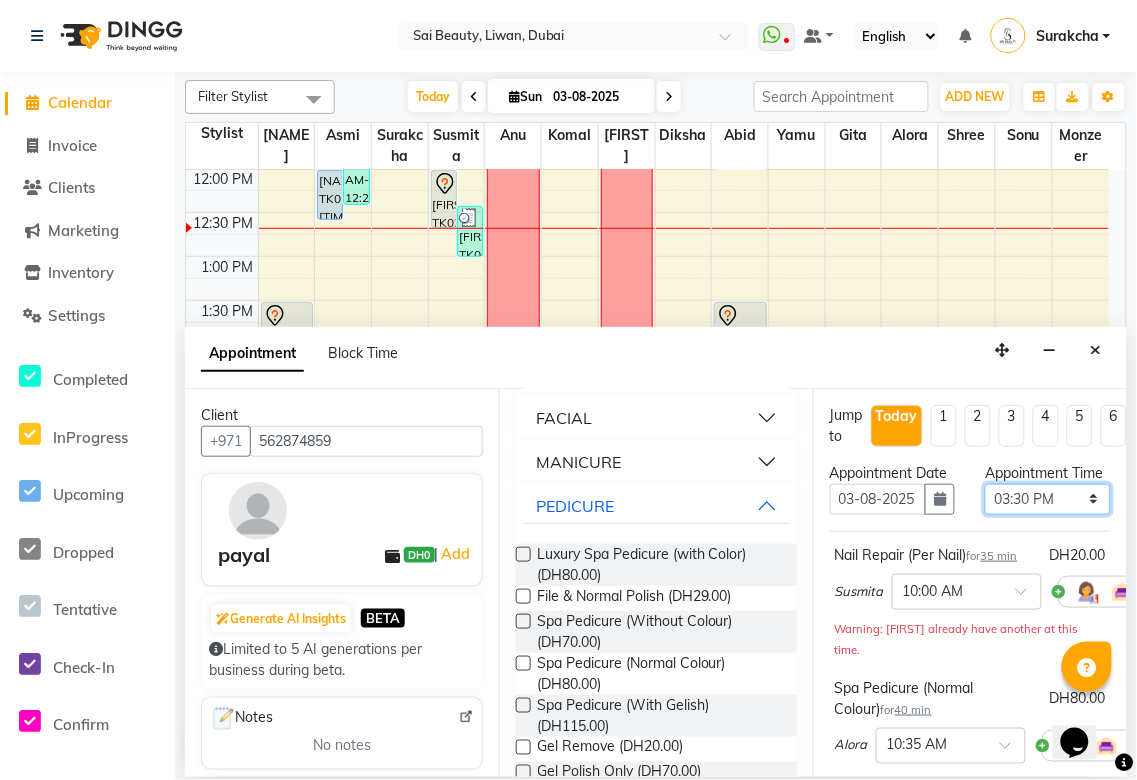 click on "Select 10:00 AM 10:05 AM 10:10 AM 10:15 AM 10:20 AM 10:25 AM 10:30 AM 10:35 AM 10:40 AM 10:45 AM 10:50 AM 10:55 AM 11:00 AM 11:05 AM 11:10 AM 11:15 AM 11:20 AM 11:25 AM 11:30 AM 11:35 AM 11:40 AM 11:45 AM 11:50 AM 11:55 AM 12:00 PM 12:05 PM 12:10 PM 12:15 PM 12:20 PM 12:25 PM 12:30 PM 12:35 PM 12:40 PM 12:45 PM 12:50 PM 12:55 PM 01:00 PM 01:05 PM 01:10 PM 01:15 PM 01:20 PM 01:25 PM 01:30 PM 01:35 PM 01:40 PM 01:45 PM 01:50 PM 01:55 PM 02:00 PM 02:05 PM 02:10 PM 02:15 PM 02:20 PM 02:25 PM 02:30 PM 02:35 PM 02:40 PM 02:45 PM 02:50 PM 02:55 PM 03:00 PM 03:05 PM 03:10 PM 03:15 PM 03:20 PM 03:25 PM 03:30 PM 03:35 PM 03:40 PM 03:45 PM 03:50 PM 03:55 PM 04:00 PM 04:05 PM 04:10 PM 04:15 PM 04:20 PM 04:25 PM 04:30 PM 04:35 PM 04:40 PM 04:45 PM 04:50 PM 04:55 PM 05:00 PM 05:05 PM 05:10 PM 05:15 PM 05:20 PM 05:25 PM 05:30 PM 05:35 PM 05:40 PM 05:45 PM 05:50 PM 05:55 PM 06:00 PM 06:05 PM 06:10 PM 06:15 PM 06:20 PM 06:25 PM 06:30 PM 06:35 PM 06:40 PM 06:45 PM 06:50 PM 06:55 PM 07:00 PM 07:05 PM 07:10 PM 07:15 PM 07:20 PM" at bounding box center [1047, 499] 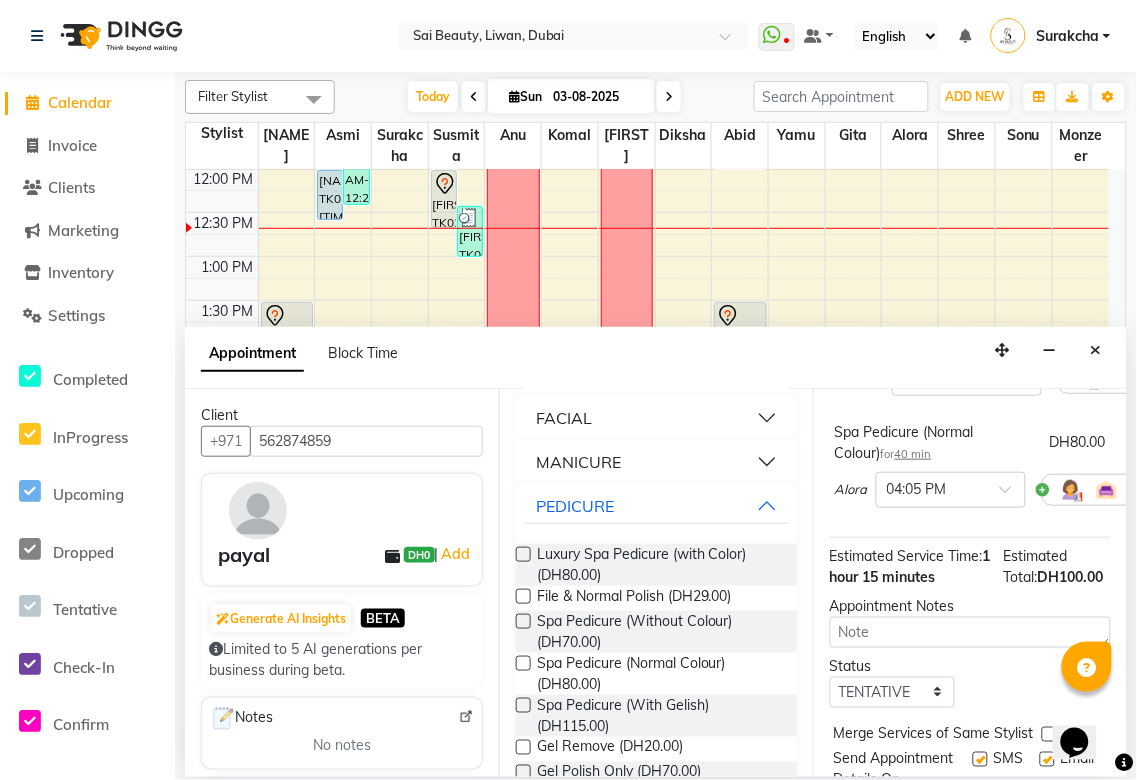 scroll, scrollTop: 388, scrollLeft: 0, axis: vertical 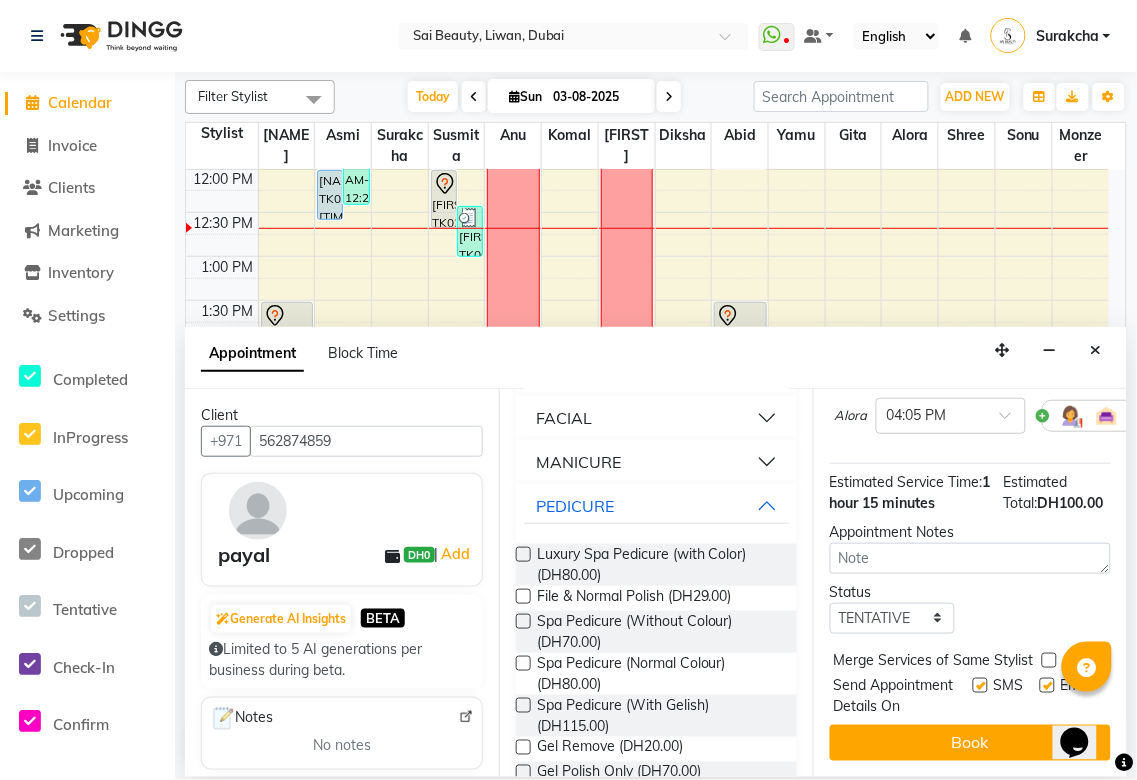 click at bounding box center [1049, 660] 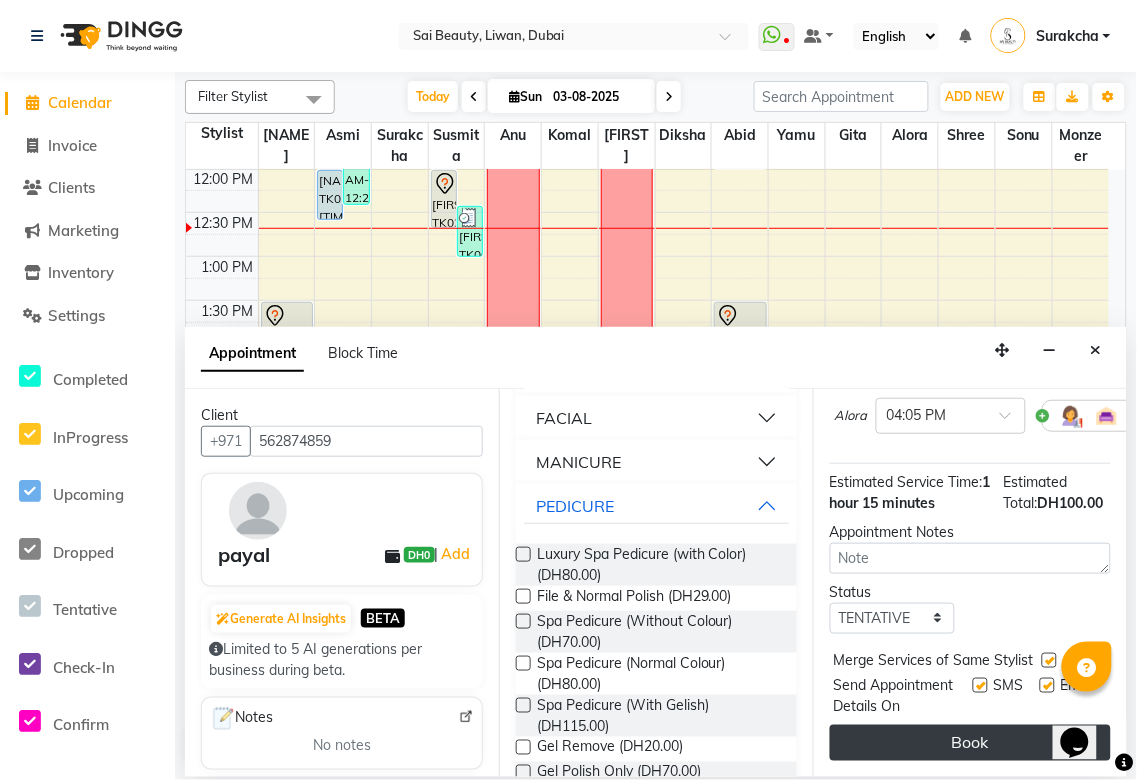 click on "Book" at bounding box center [970, 743] 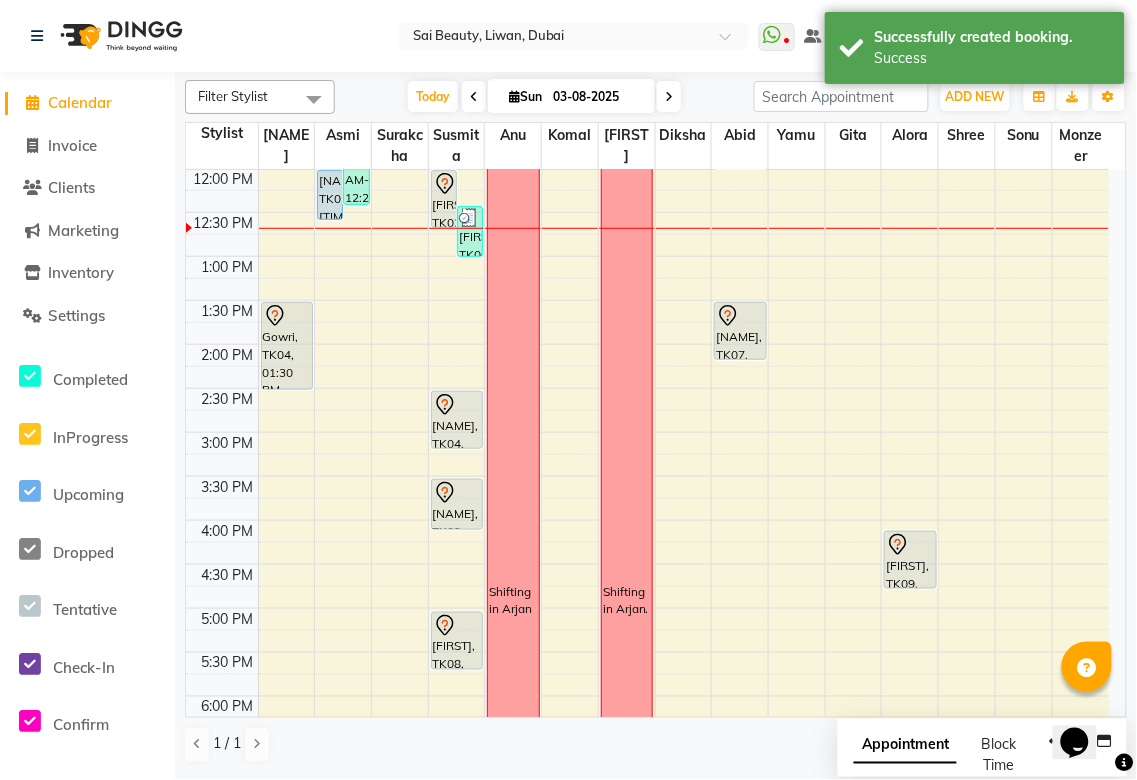 click on "Appointment" at bounding box center [905, 746] 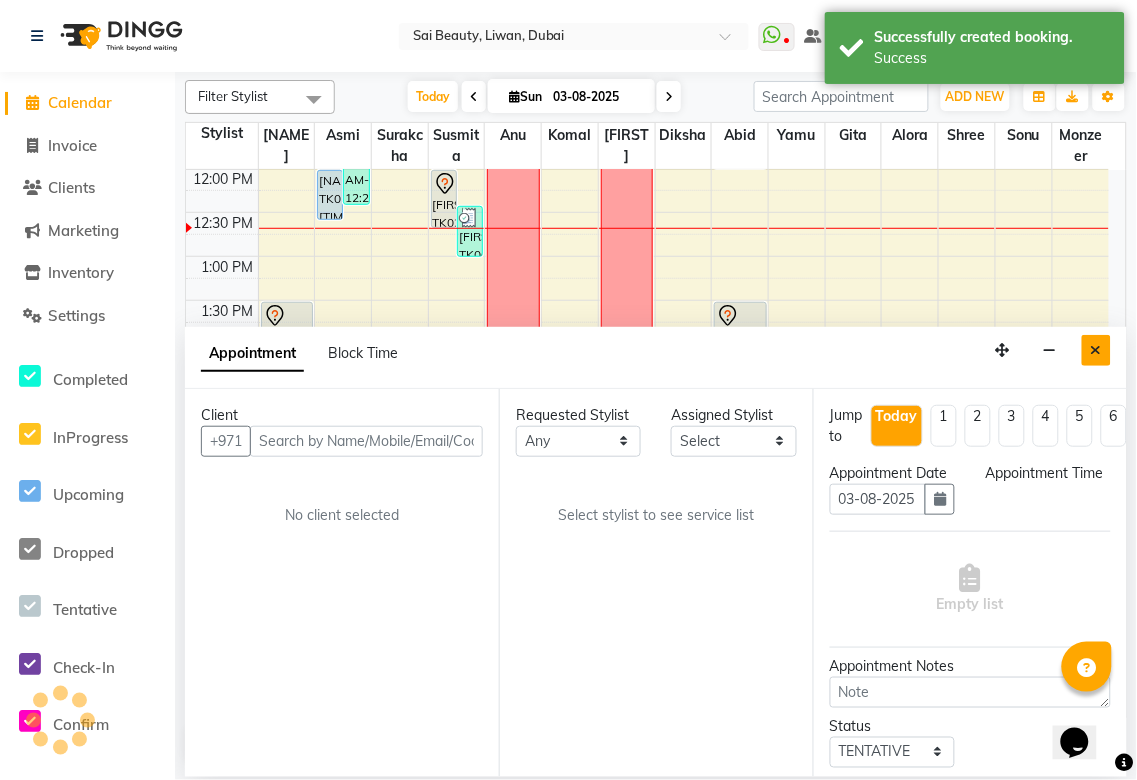 click at bounding box center [1096, 350] 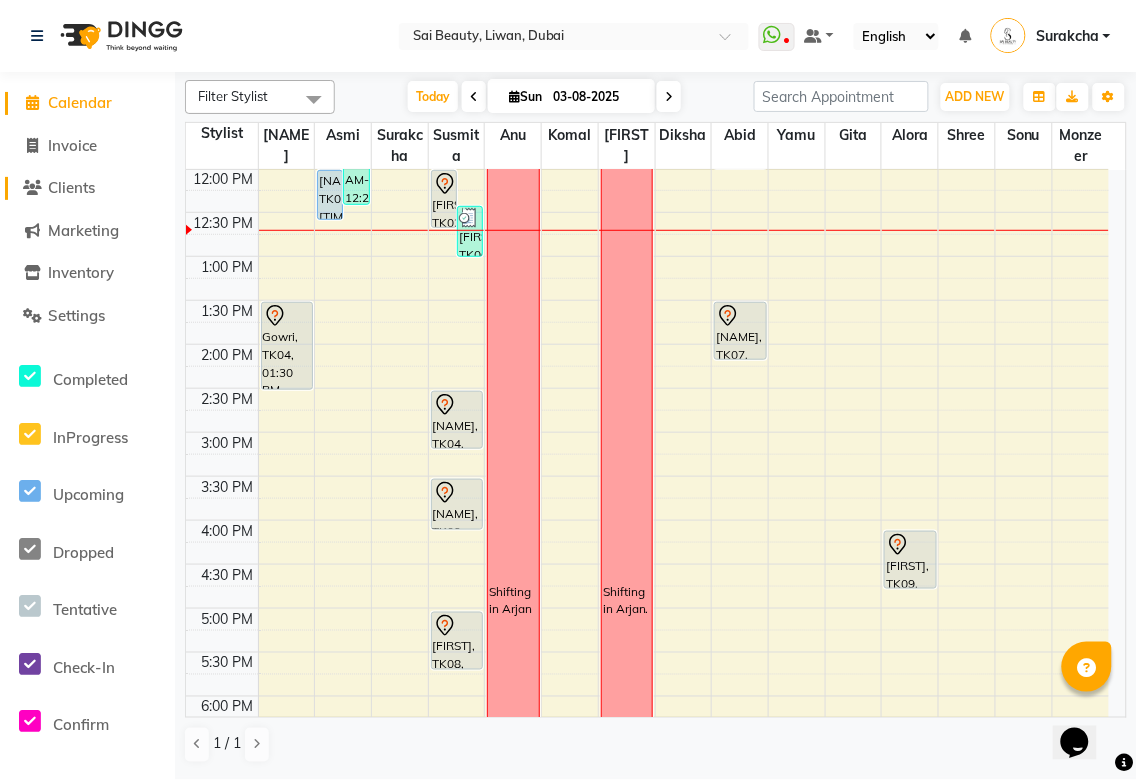 click on "Clients" 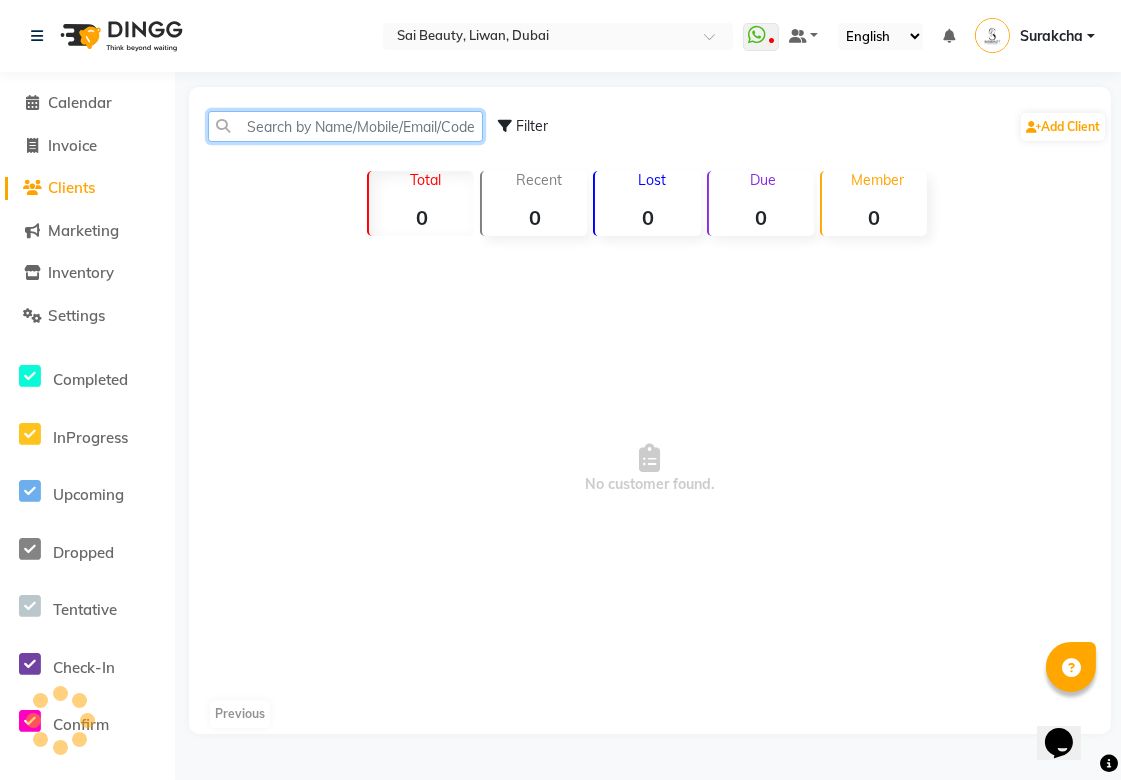 click 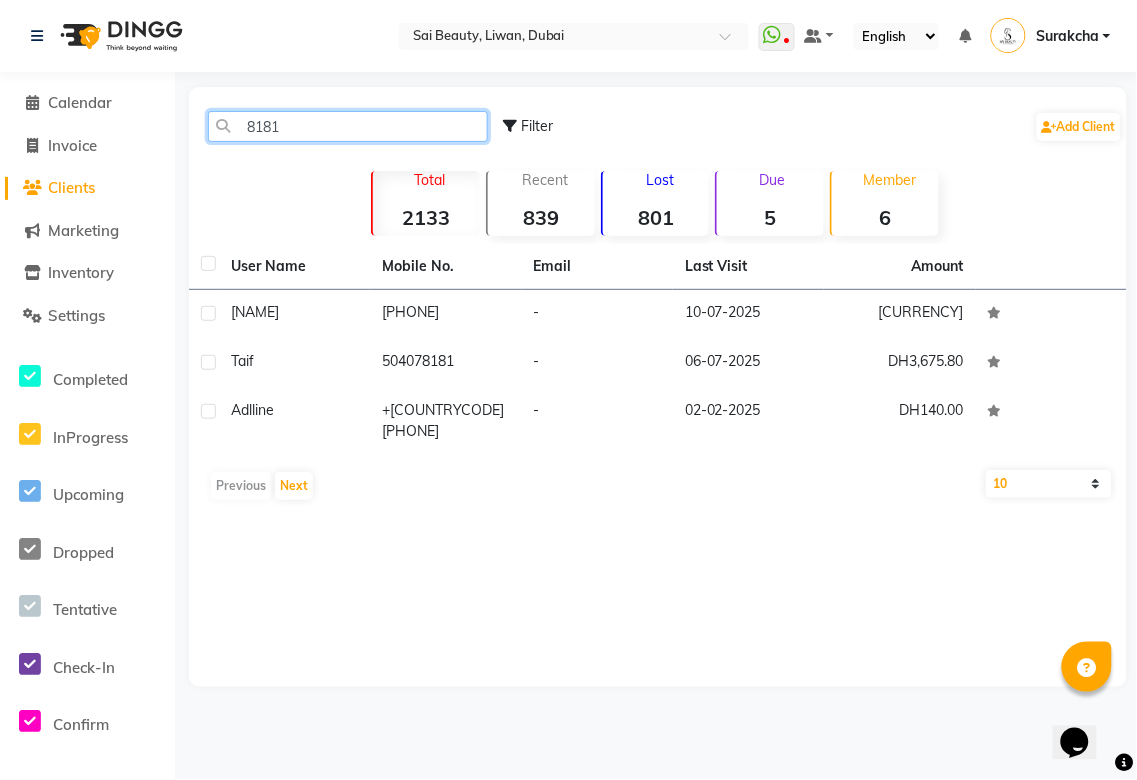 click on "8181" 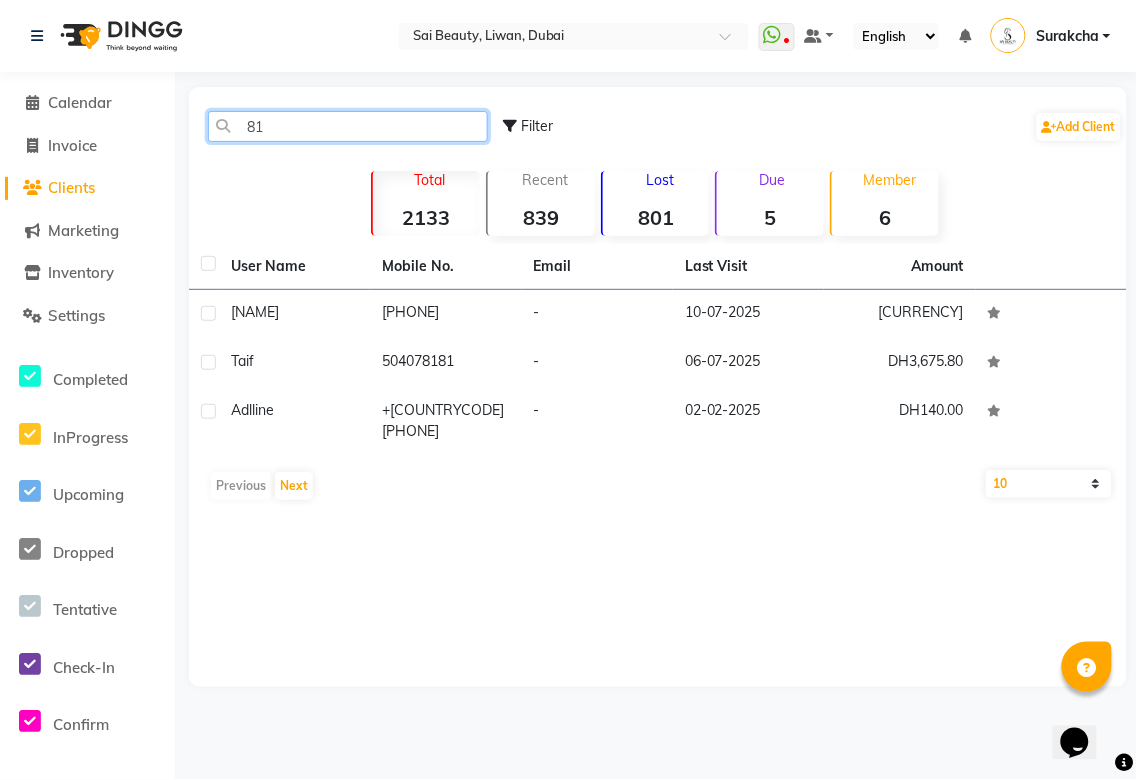 type on "8" 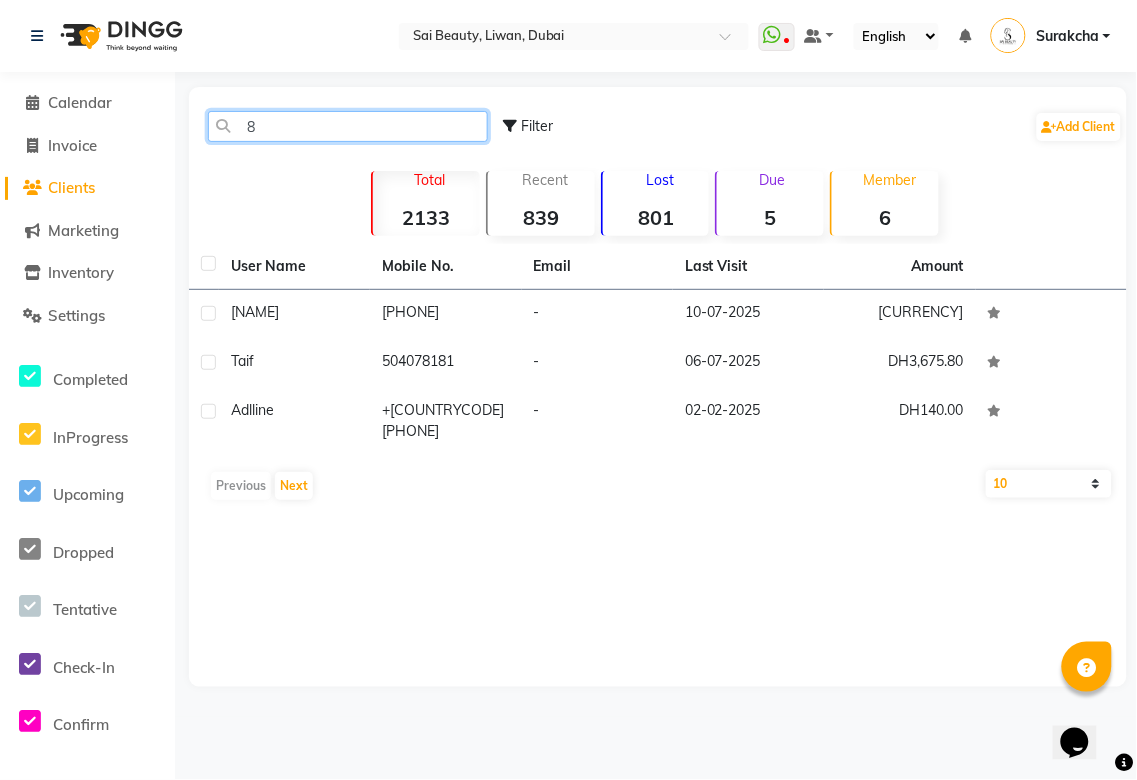 type 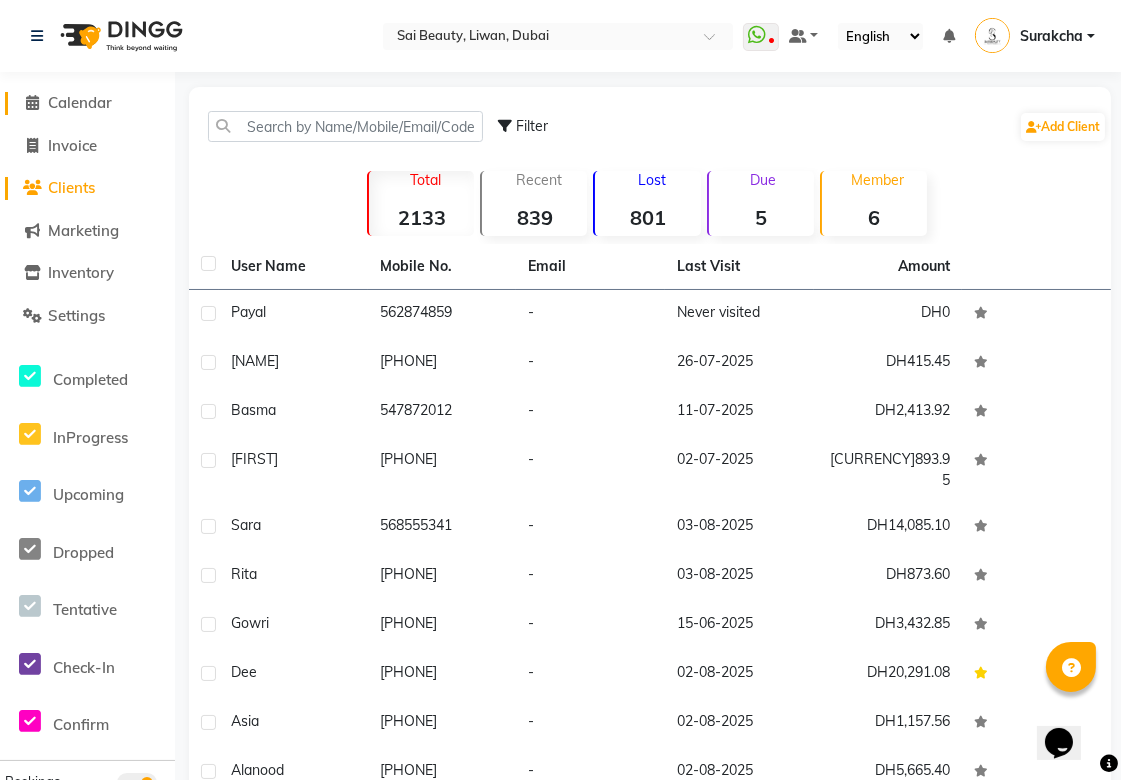 click on "Calendar" 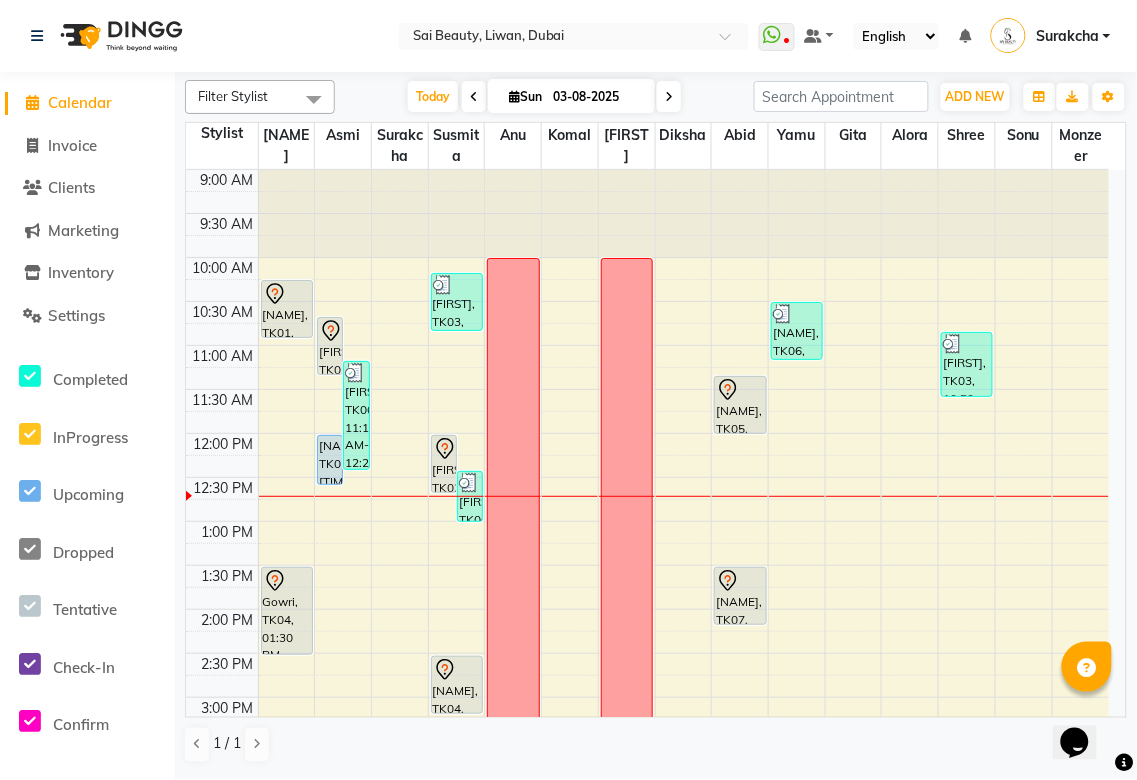 scroll, scrollTop: 265, scrollLeft: 0, axis: vertical 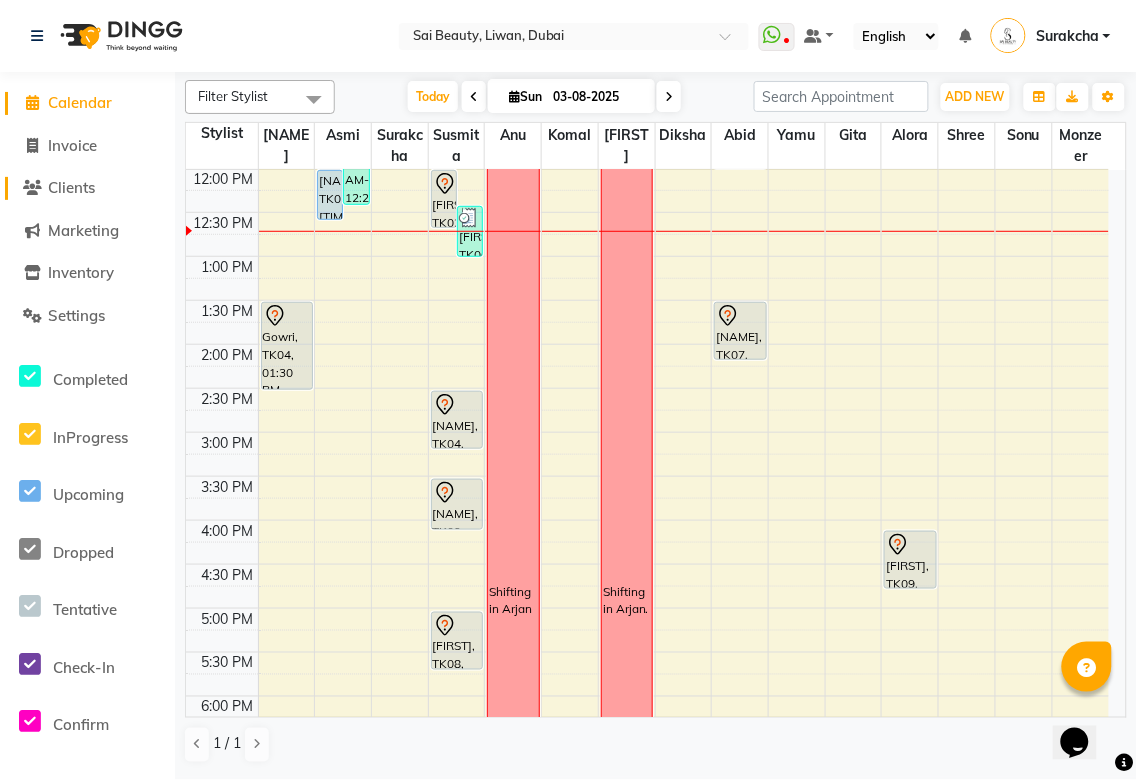 click on "Clients" 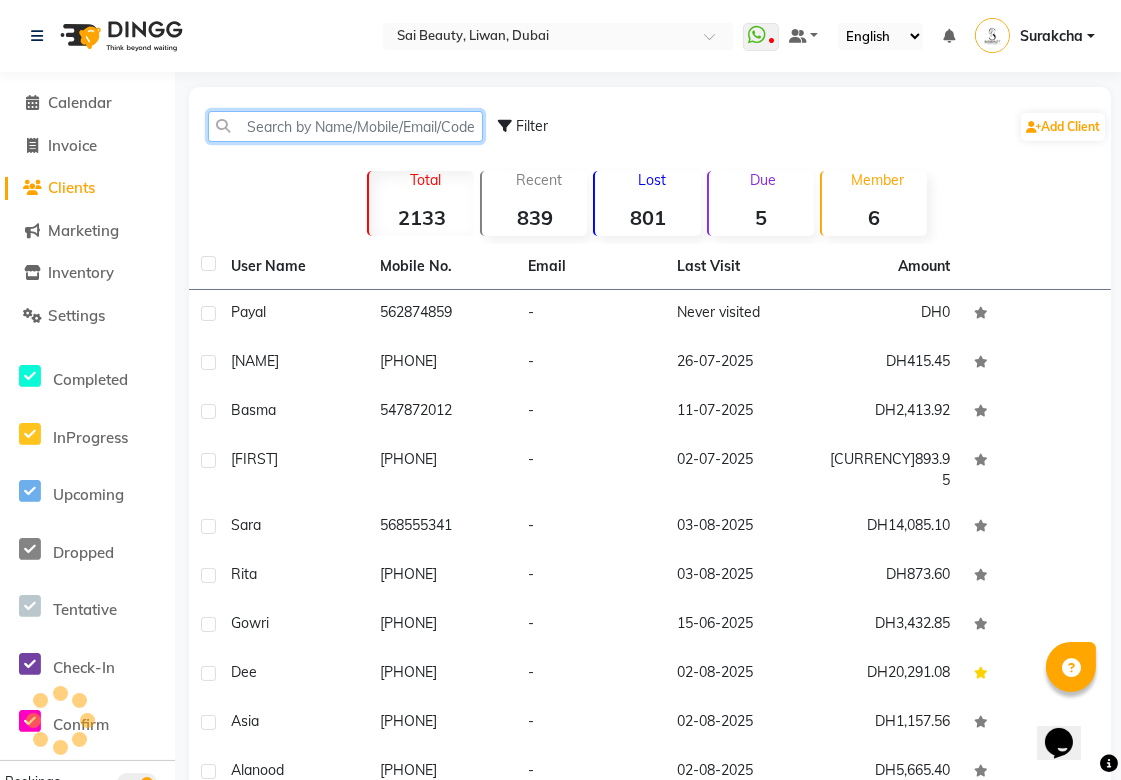 click 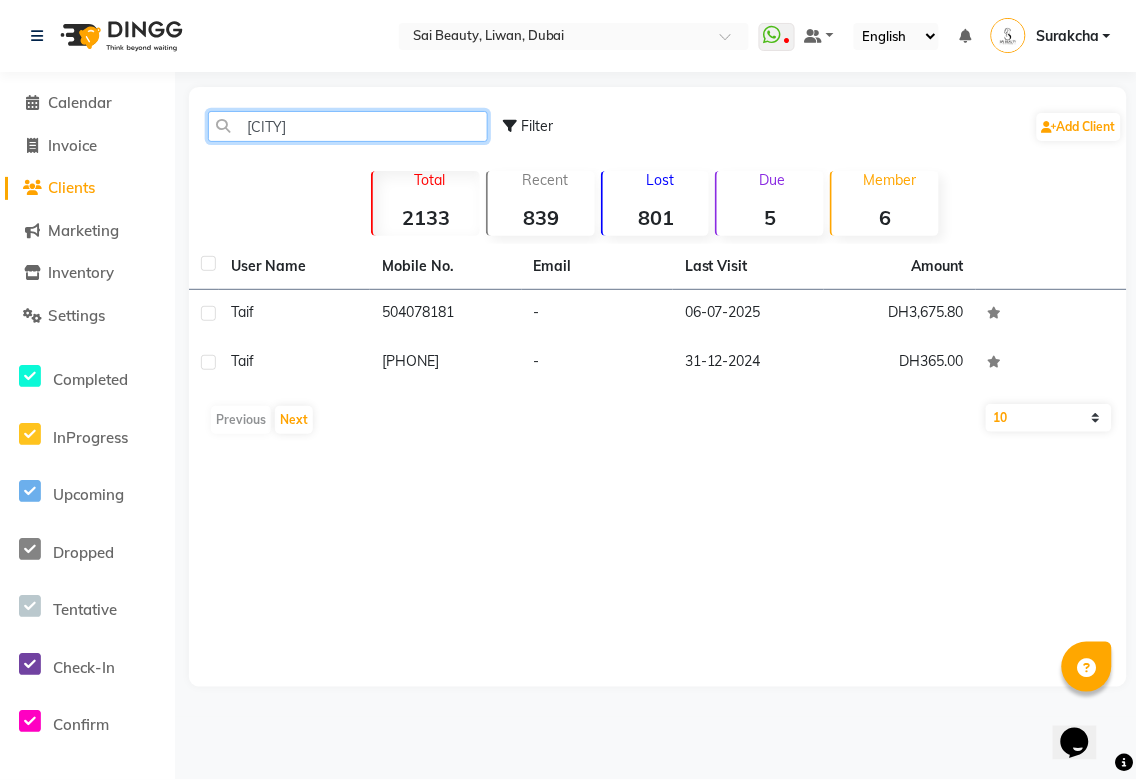 type on "[CITY]" 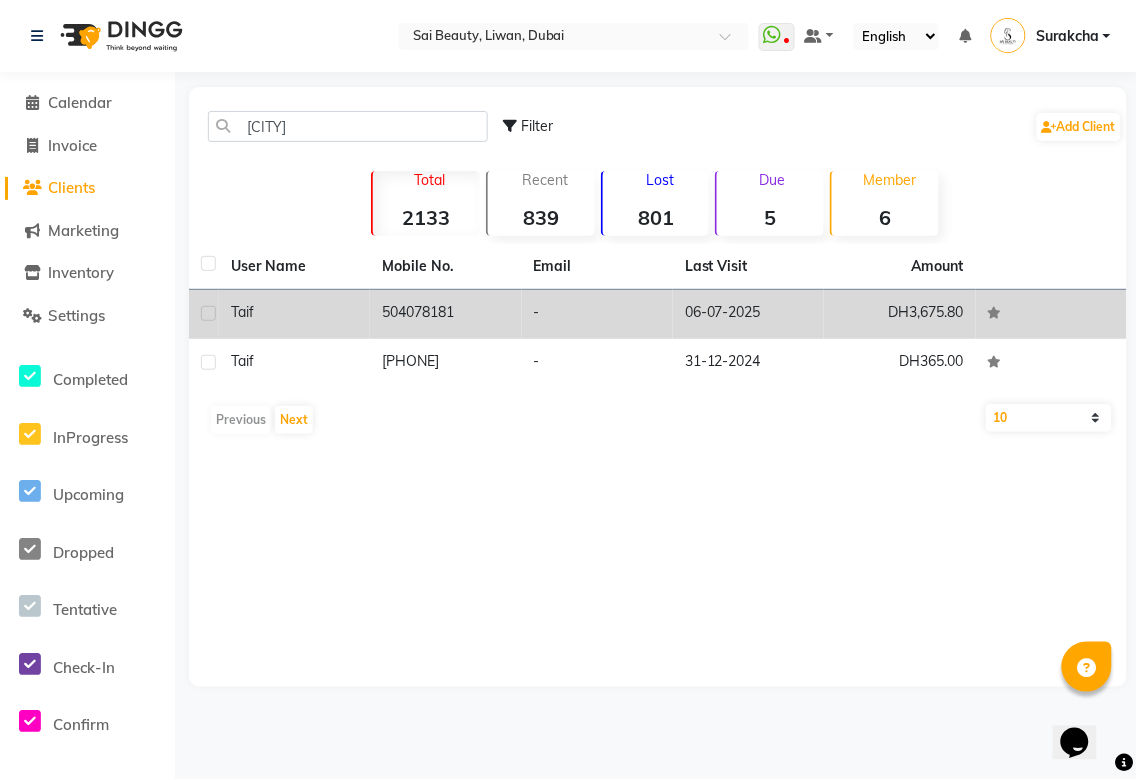 click on "504078181" 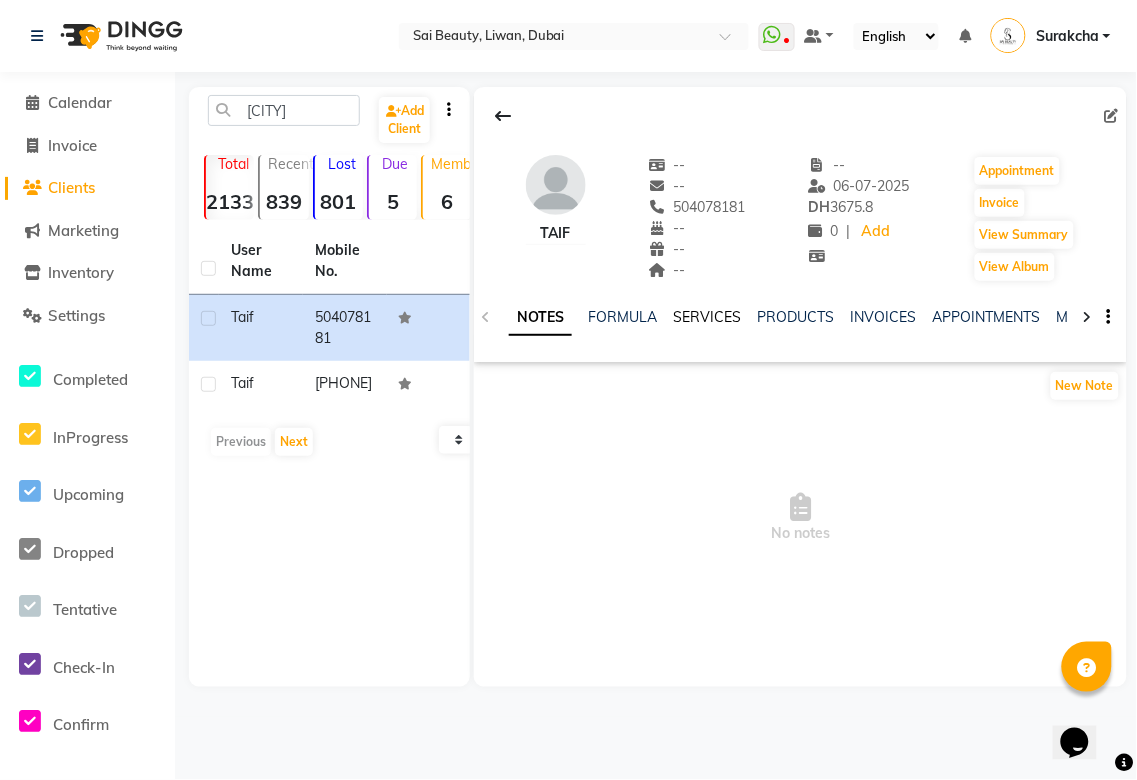 click on "SERVICES" 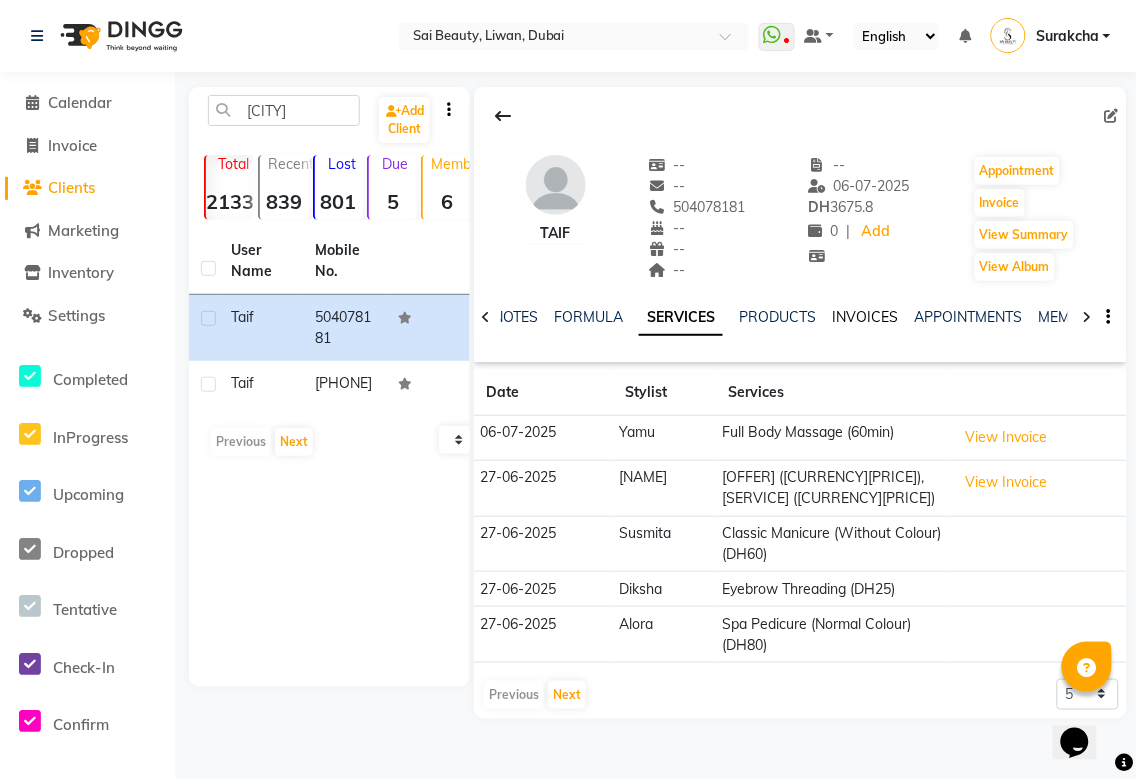 click on "INVOICES" 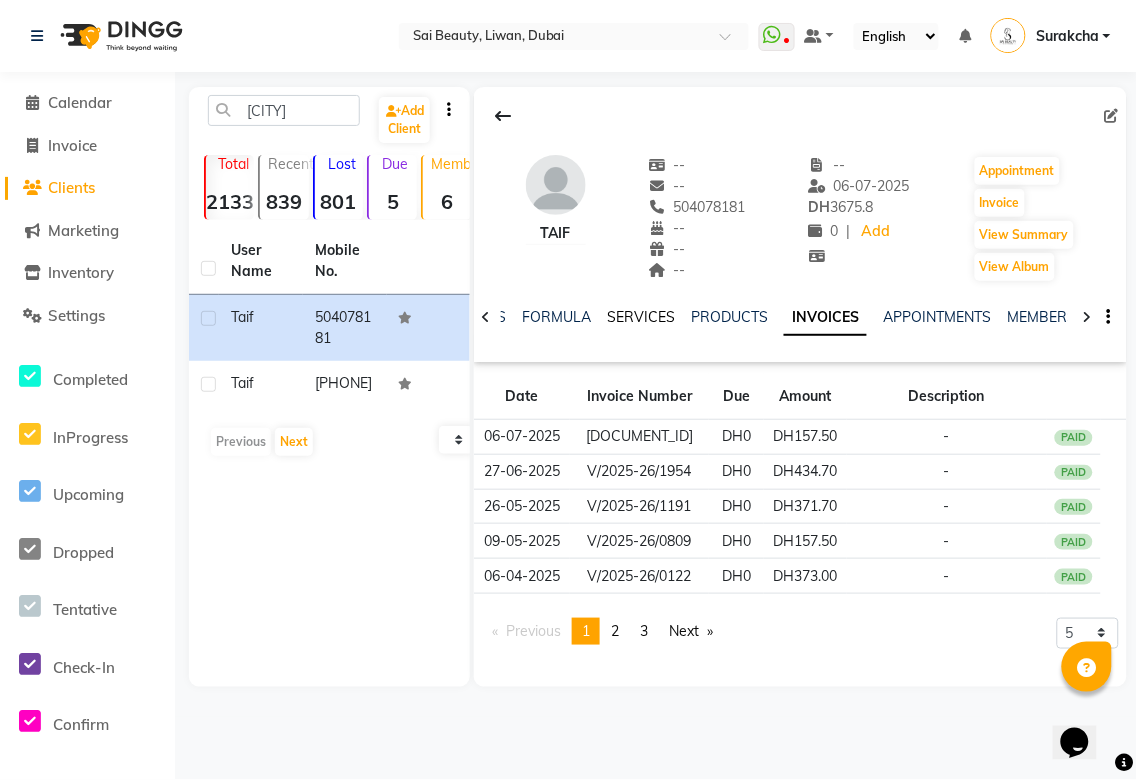 click on "SERVICES" 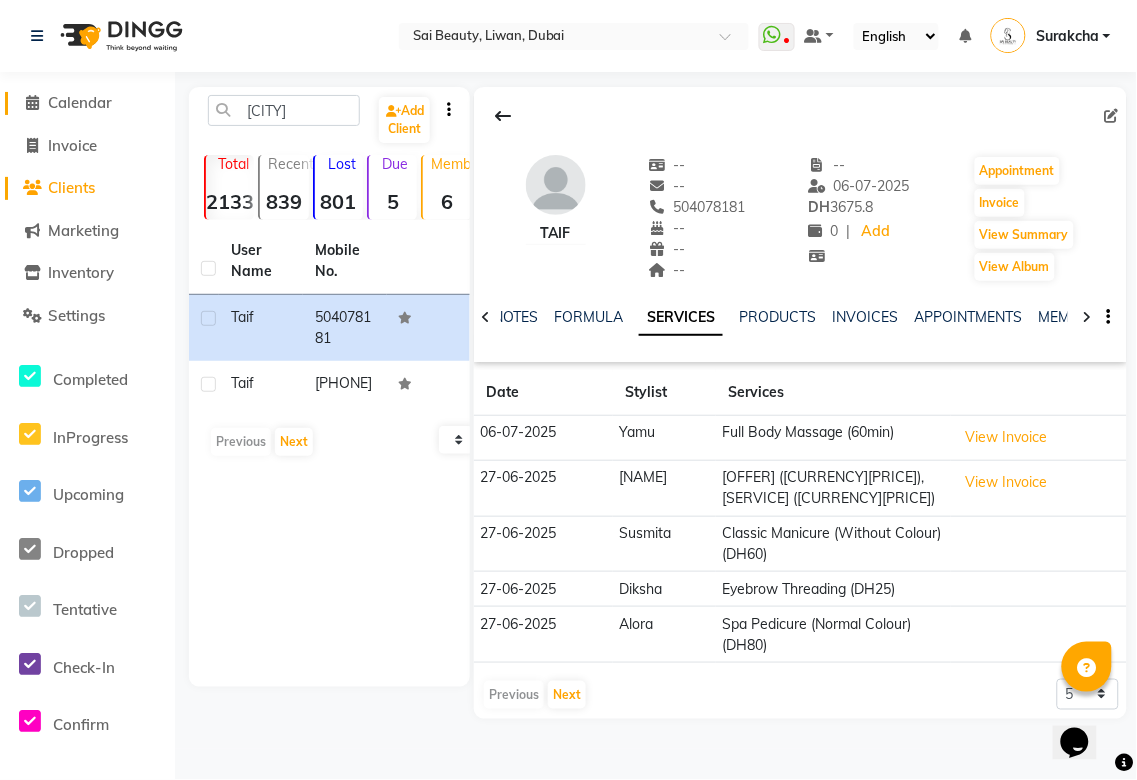click on "Calendar" 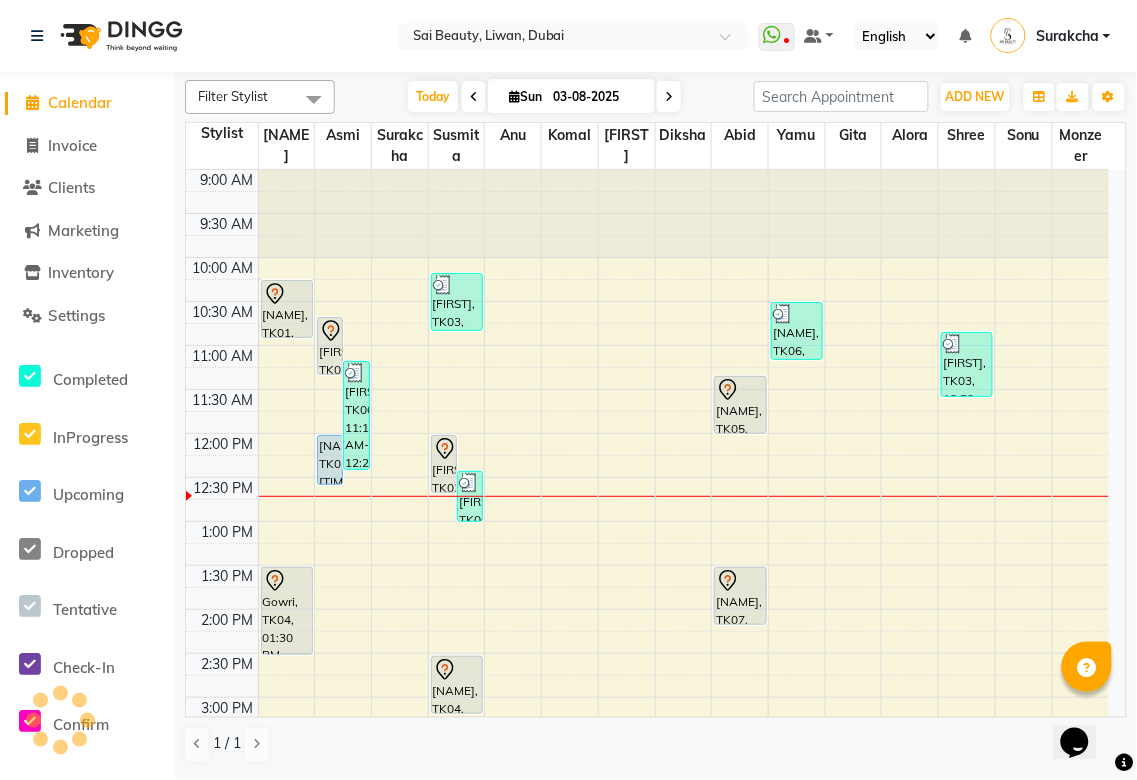 scroll, scrollTop: 0, scrollLeft: 0, axis: both 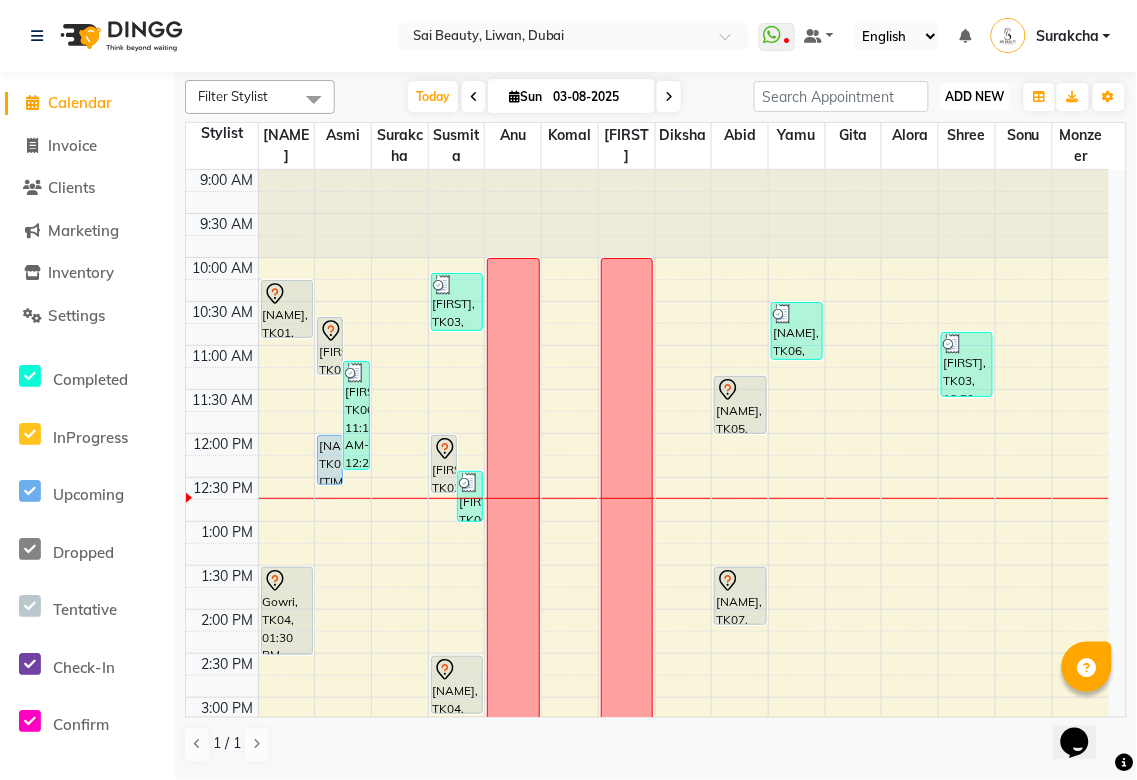click on "ADD NEW" at bounding box center (975, 96) 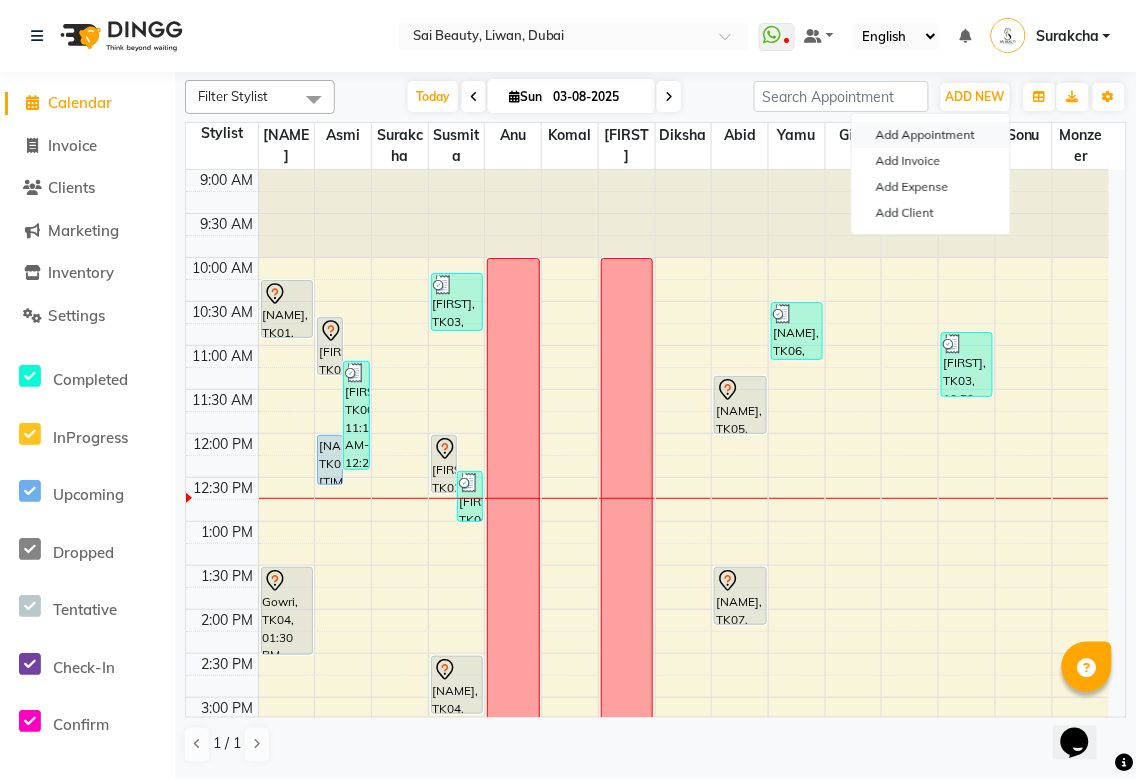 click on "Add Appointment" at bounding box center (931, 135) 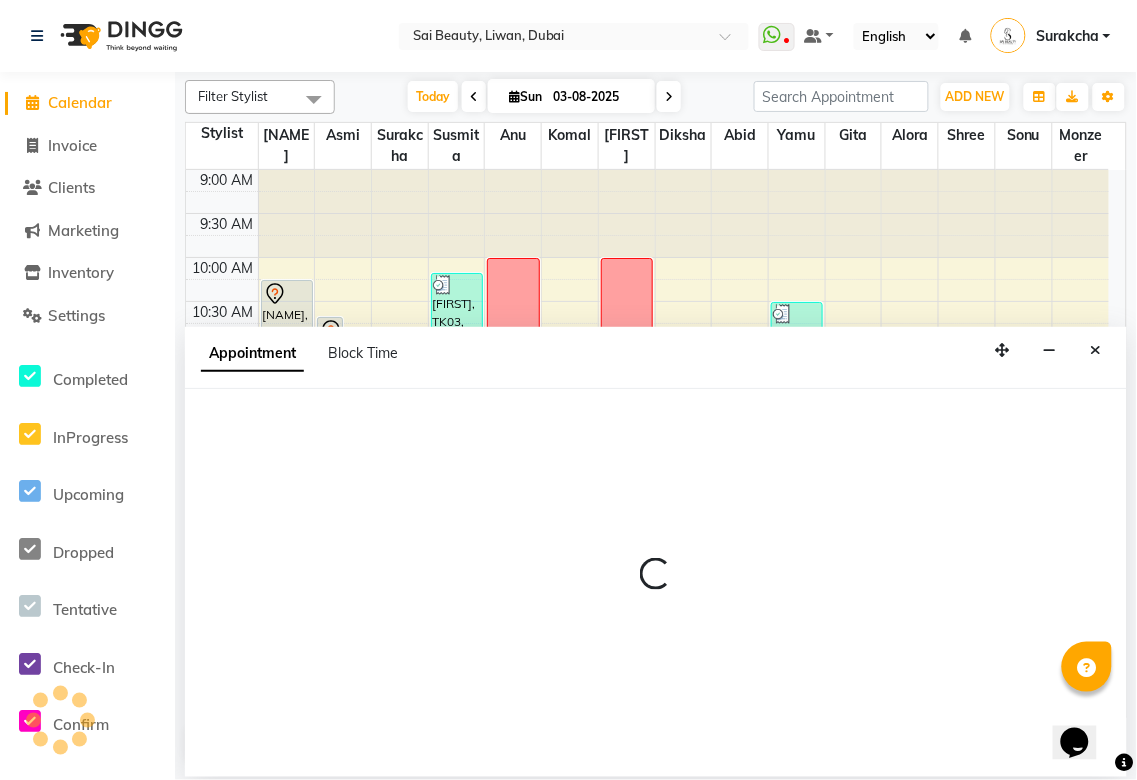 select on "600" 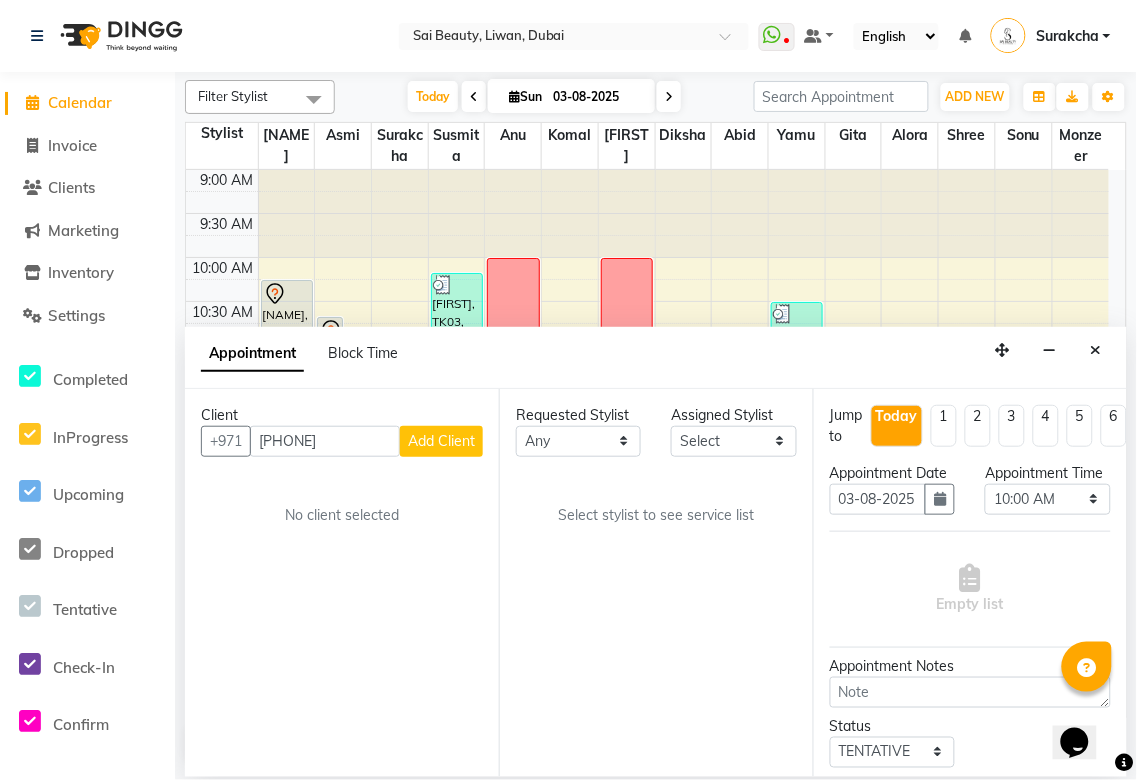type on "[PHONE]" 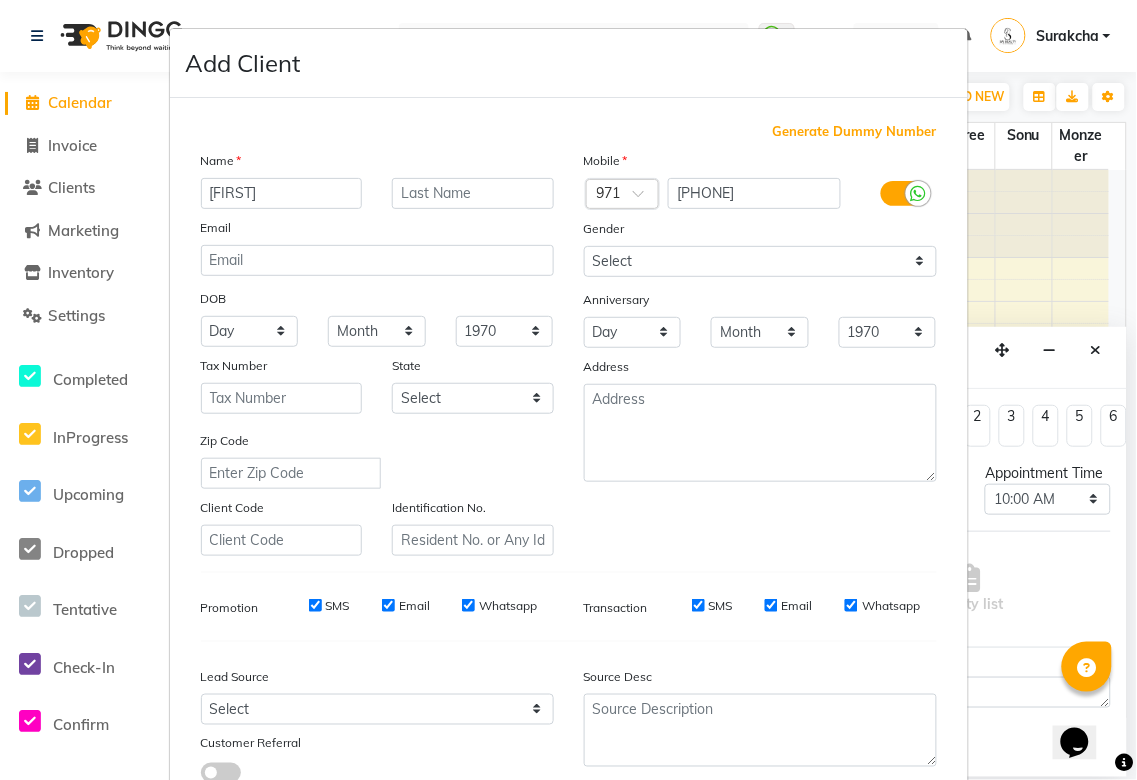 scroll, scrollTop: 144, scrollLeft: 0, axis: vertical 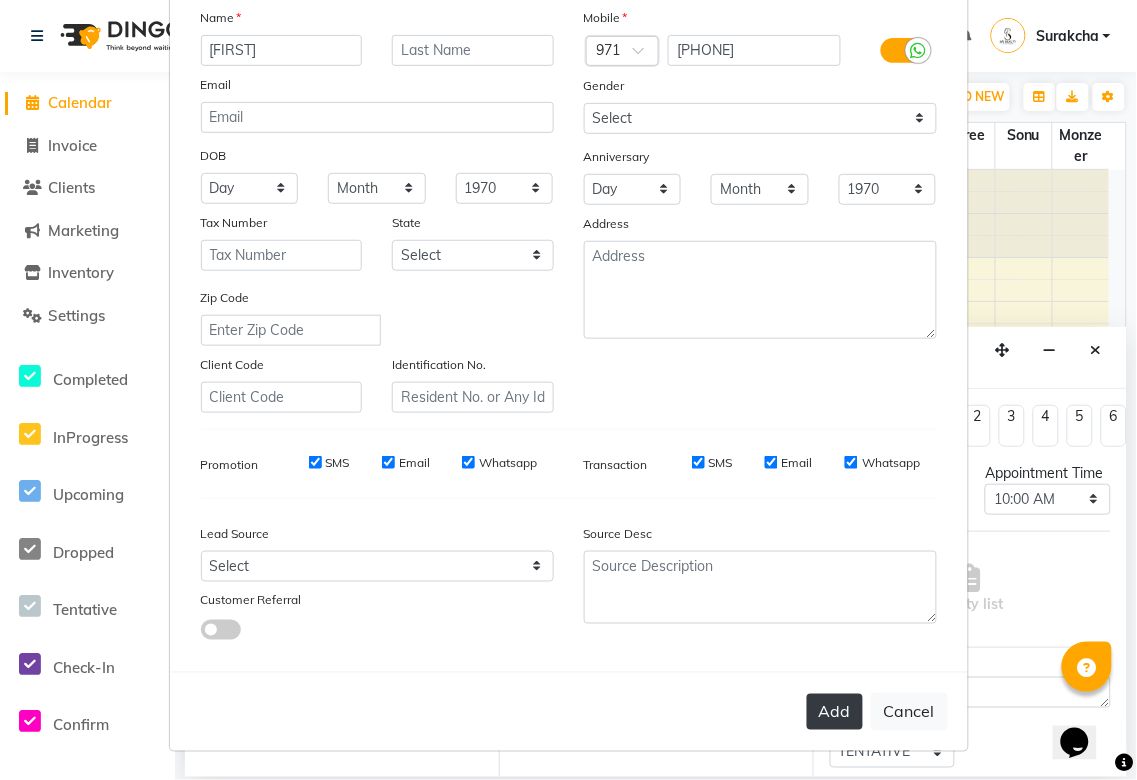 type on "[FIRST]" 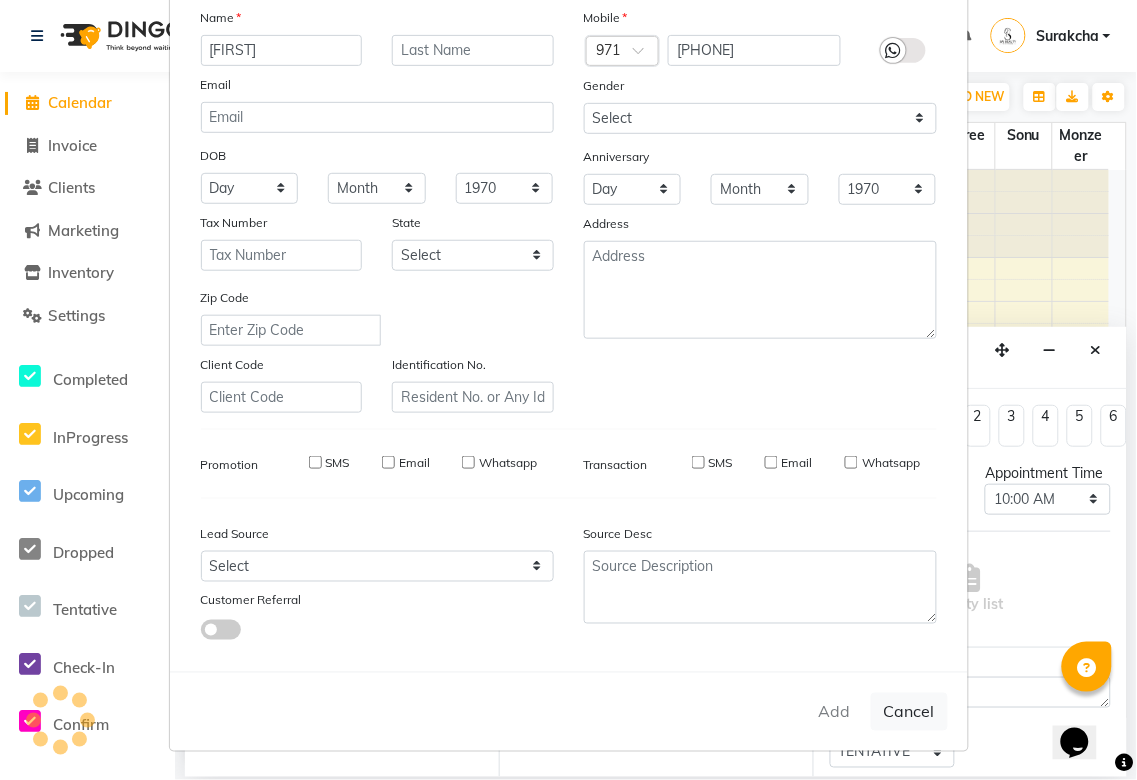 type 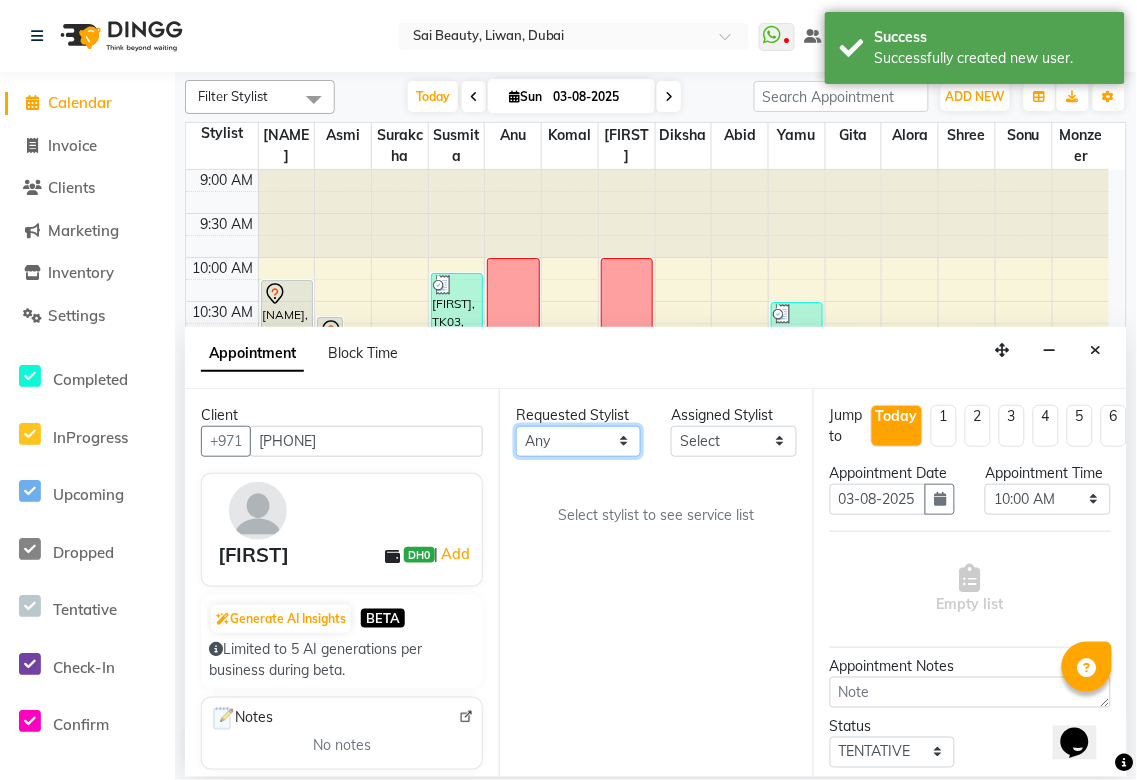 click on "Any Abid Alora Anu Asmi Diksha Gita Komal maya Monzeer shree sonu Surakcha Susmita Tannu Yamu" at bounding box center (578, 441) 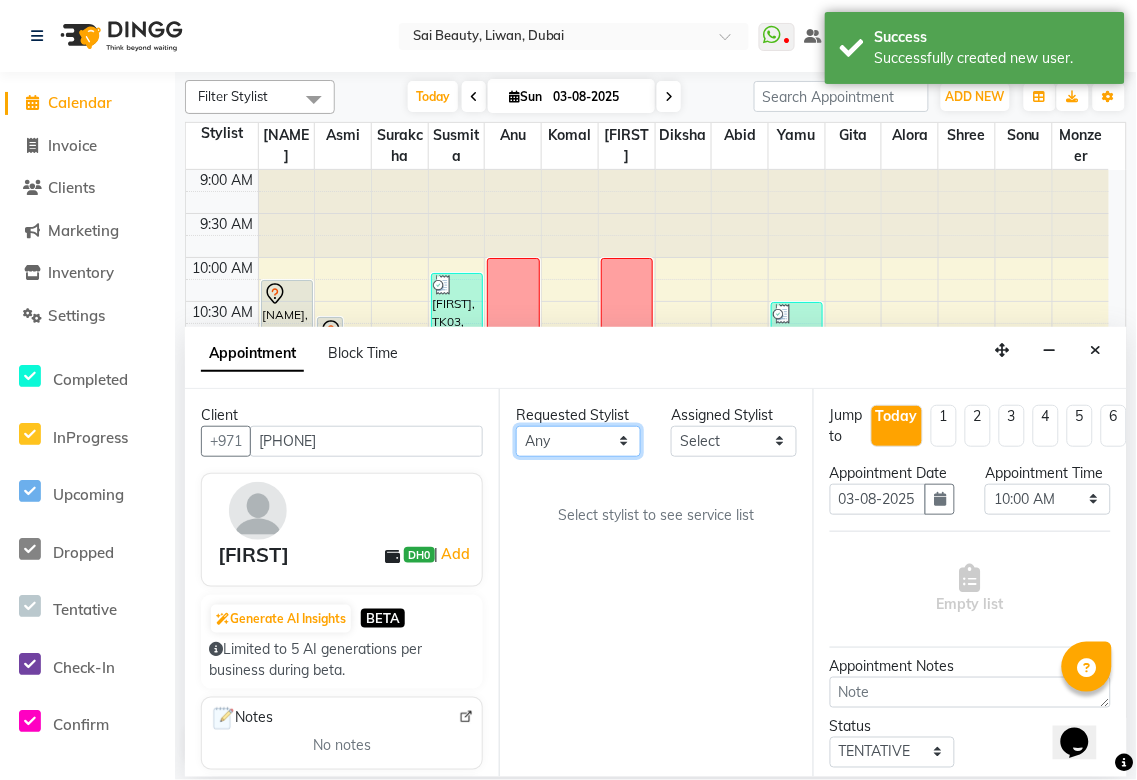 select on "61100" 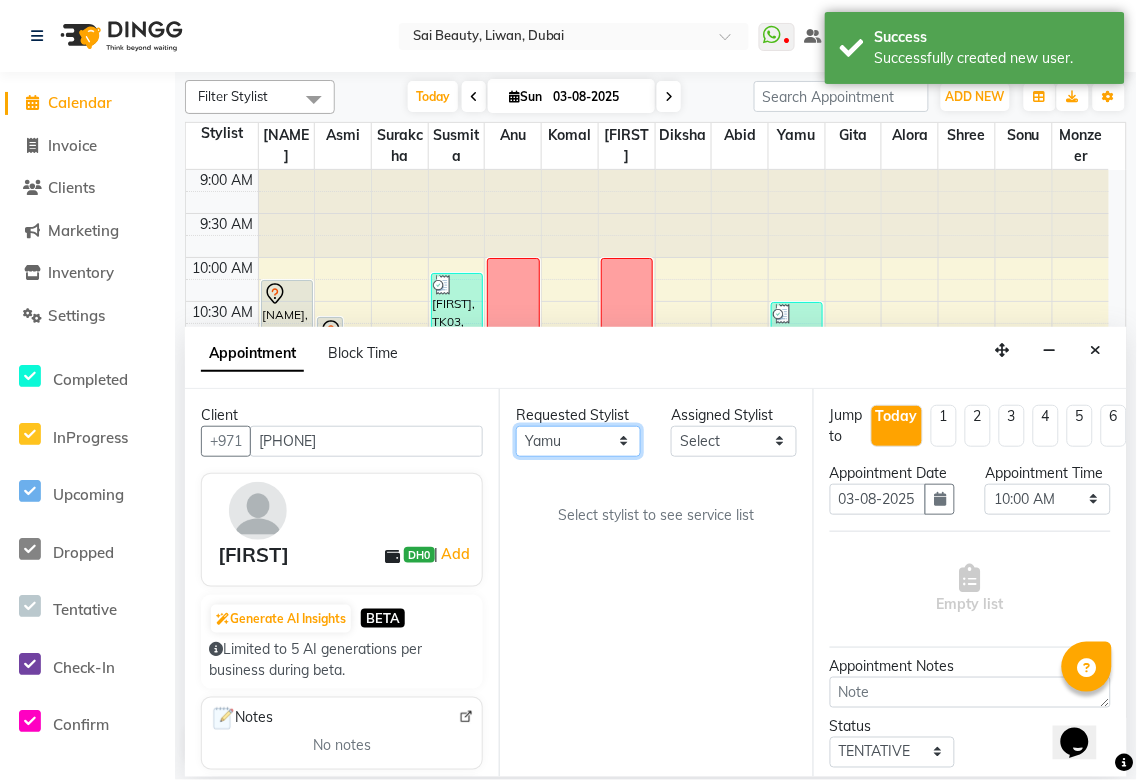 click on "Any Abid Alora Anu Asmi Diksha Gita Komal maya Monzeer shree sonu Surakcha Susmita Tannu Yamu" at bounding box center (578, 441) 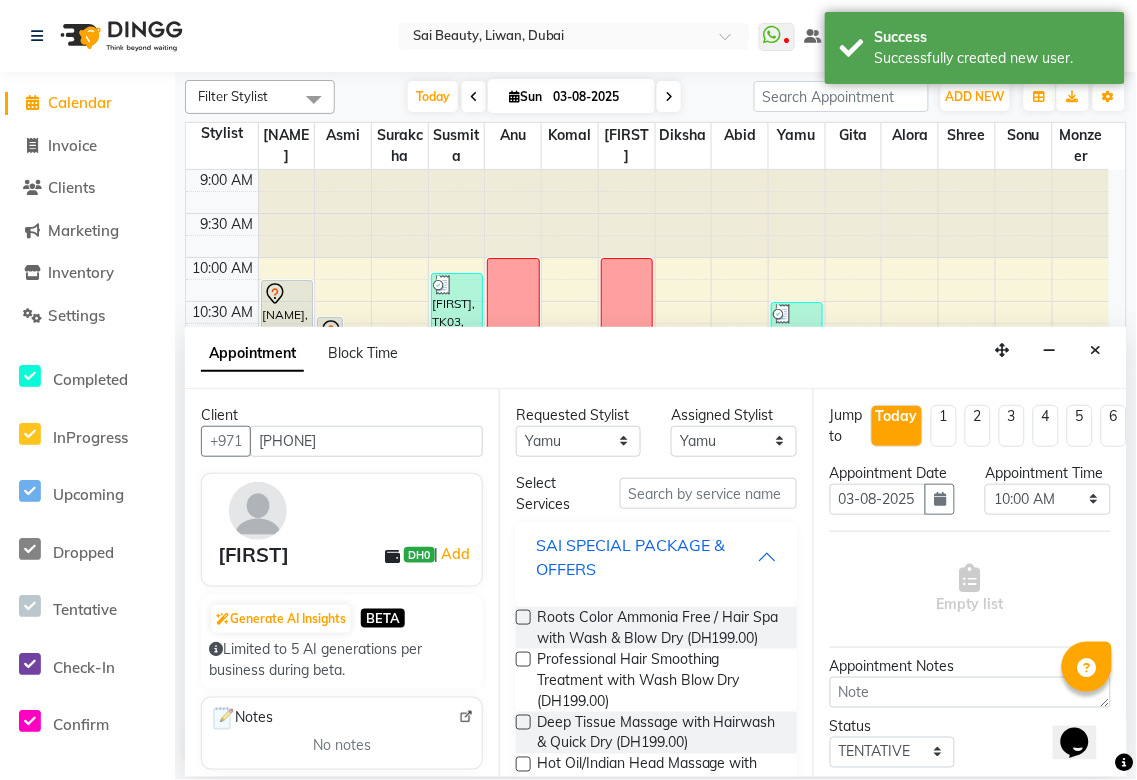 click on "SAI SPECIAL PACKAGE & OFFERS" at bounding box center (646, 557) 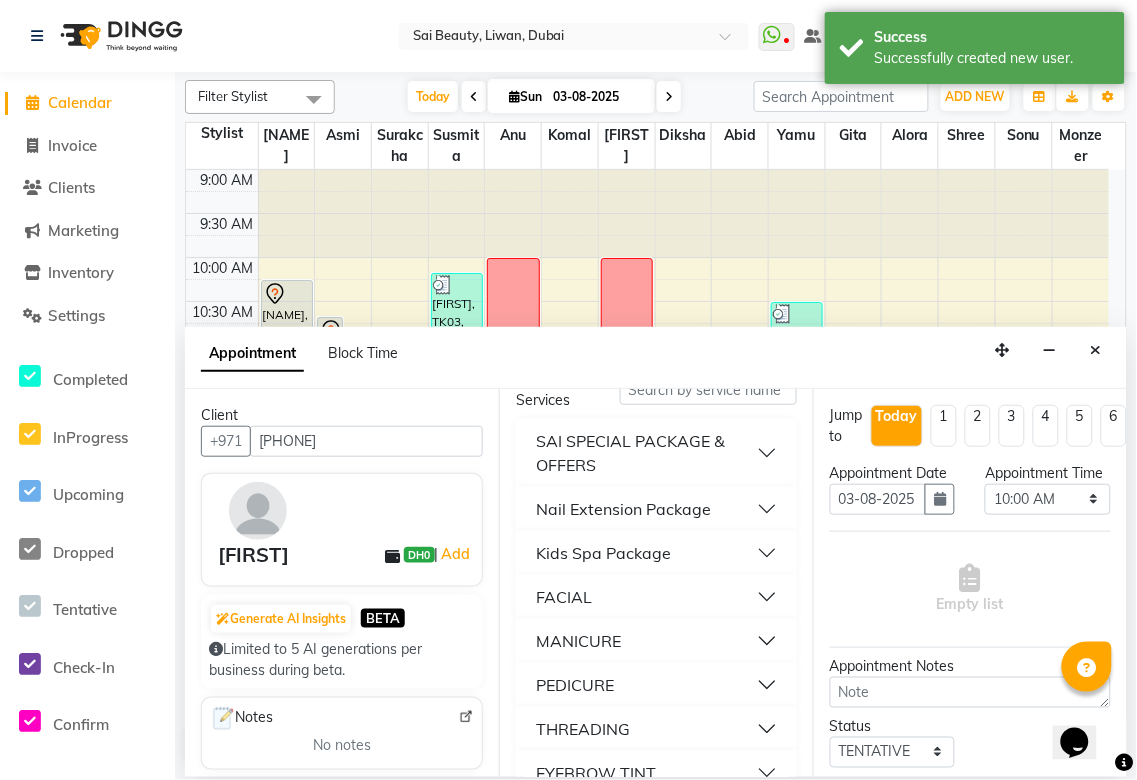 scroll, scrollTop: 176, scrollLeft: 0, axis: vertical 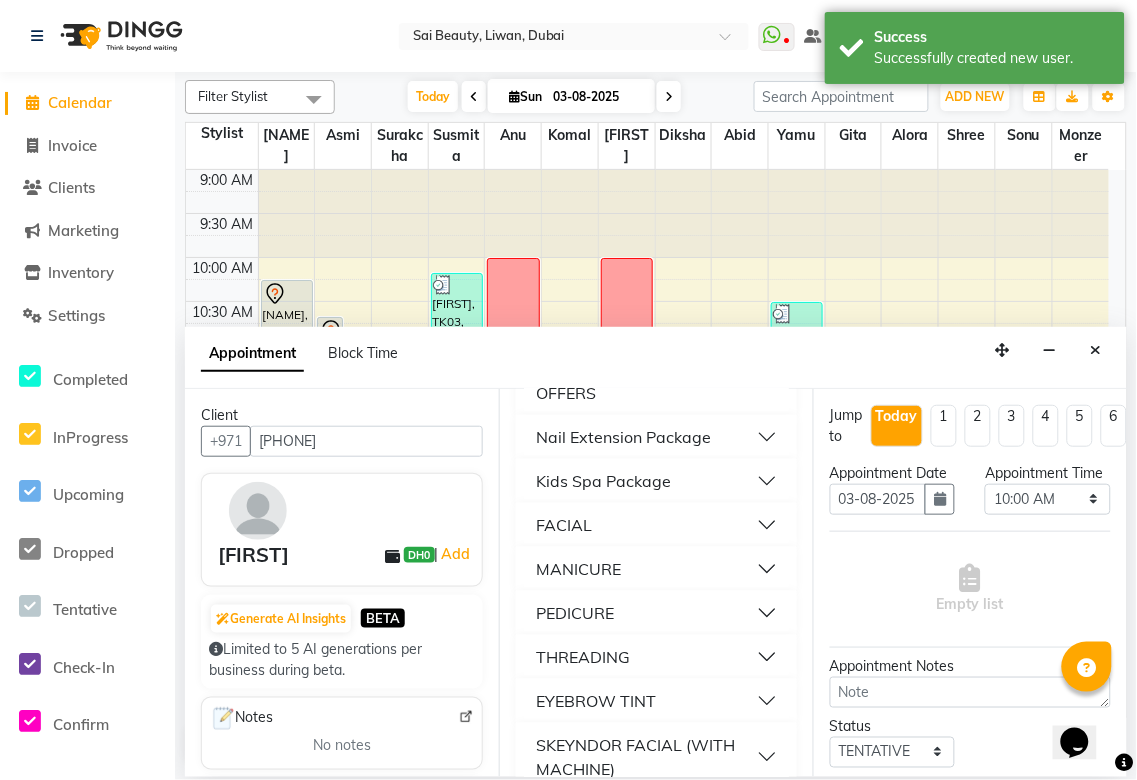 click on "THREADING" at bounding box center [656, 657] 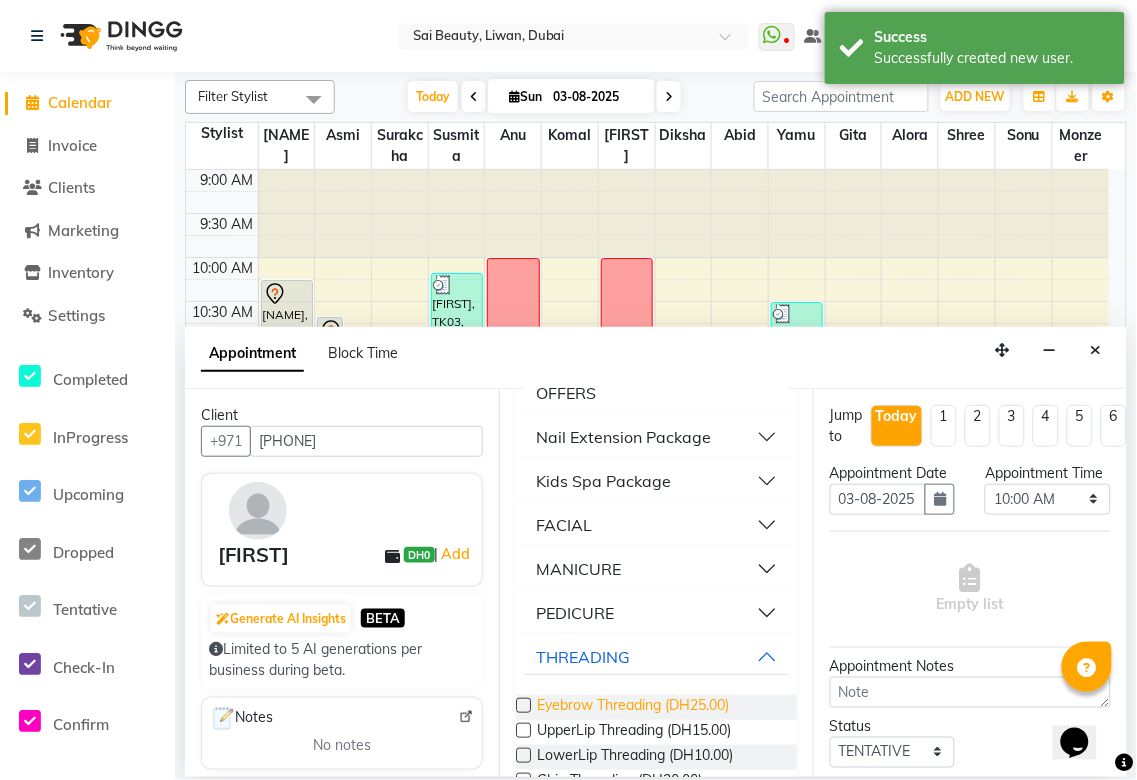 click on "Eyebrow Threading (DH25.00)" at bounding box center [633, 707] 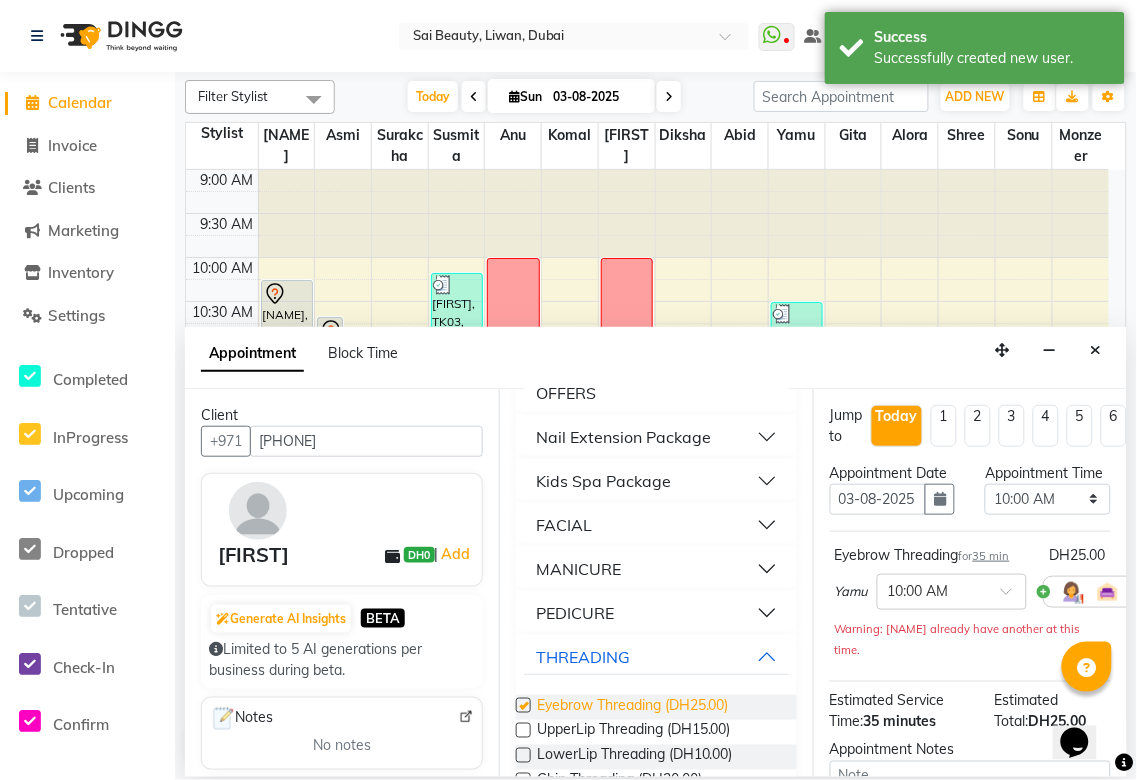 checkbox on "false" 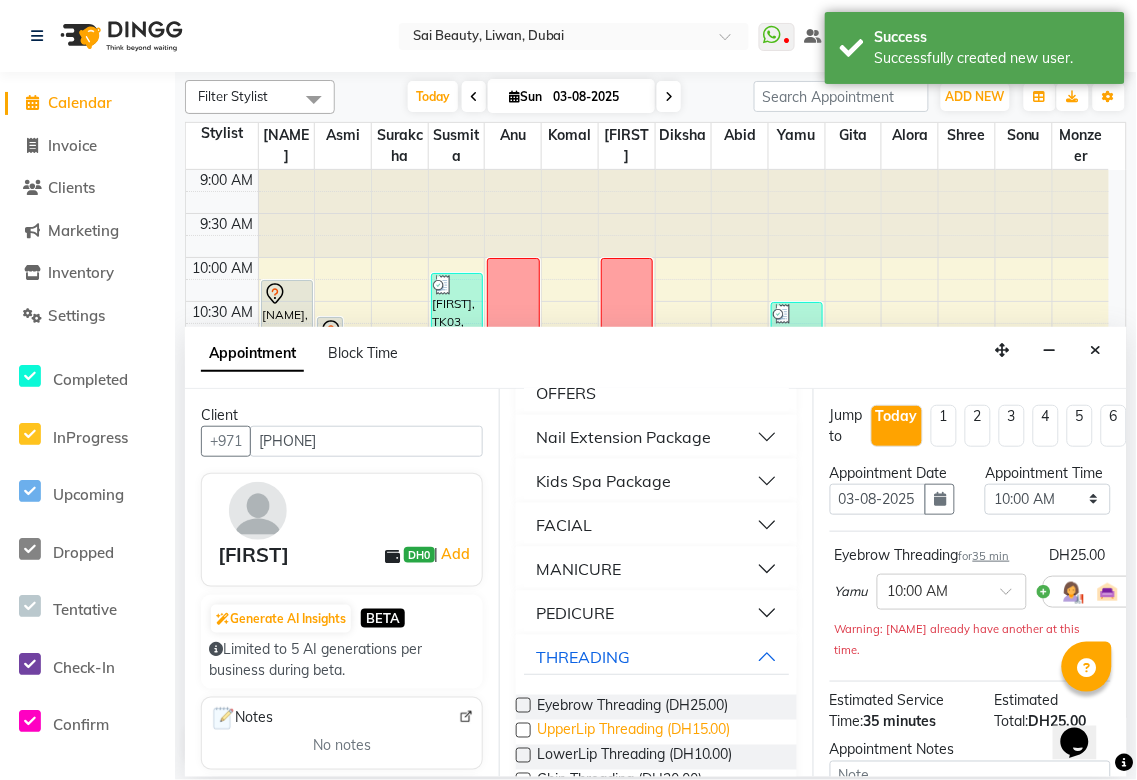 click on "UpperLip Threading (DH15.00)" at bounding box center [634, 732] 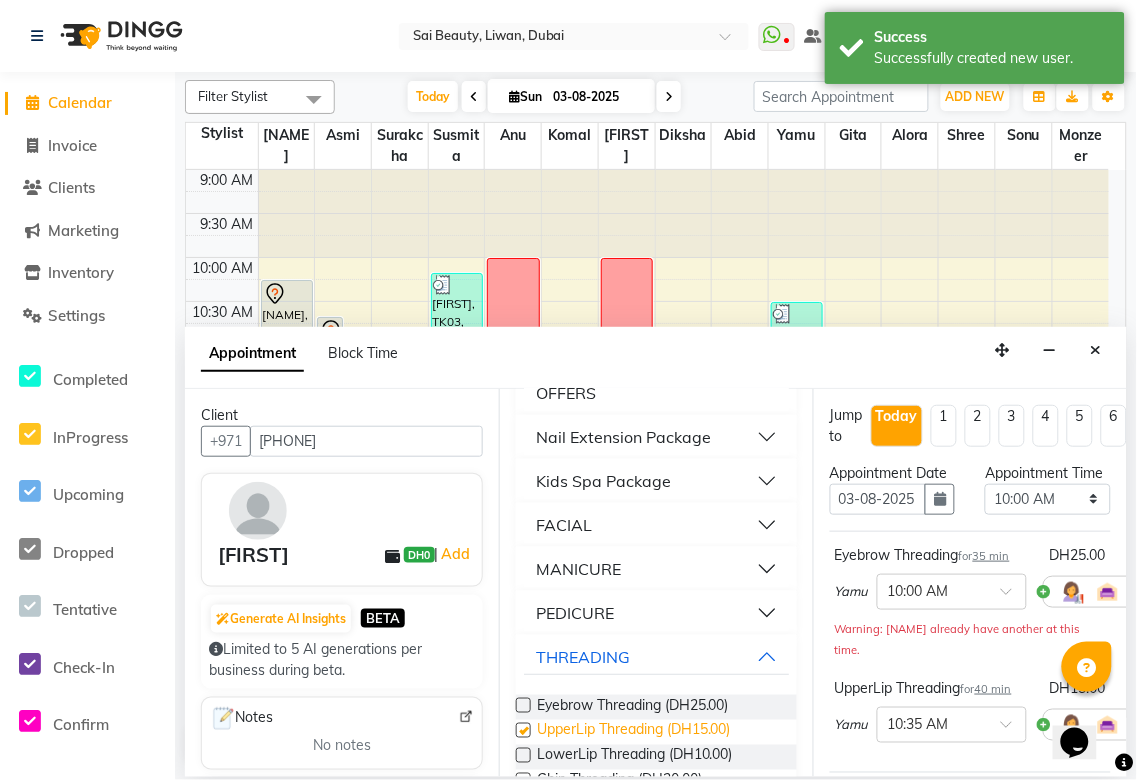 checkbox on "false" 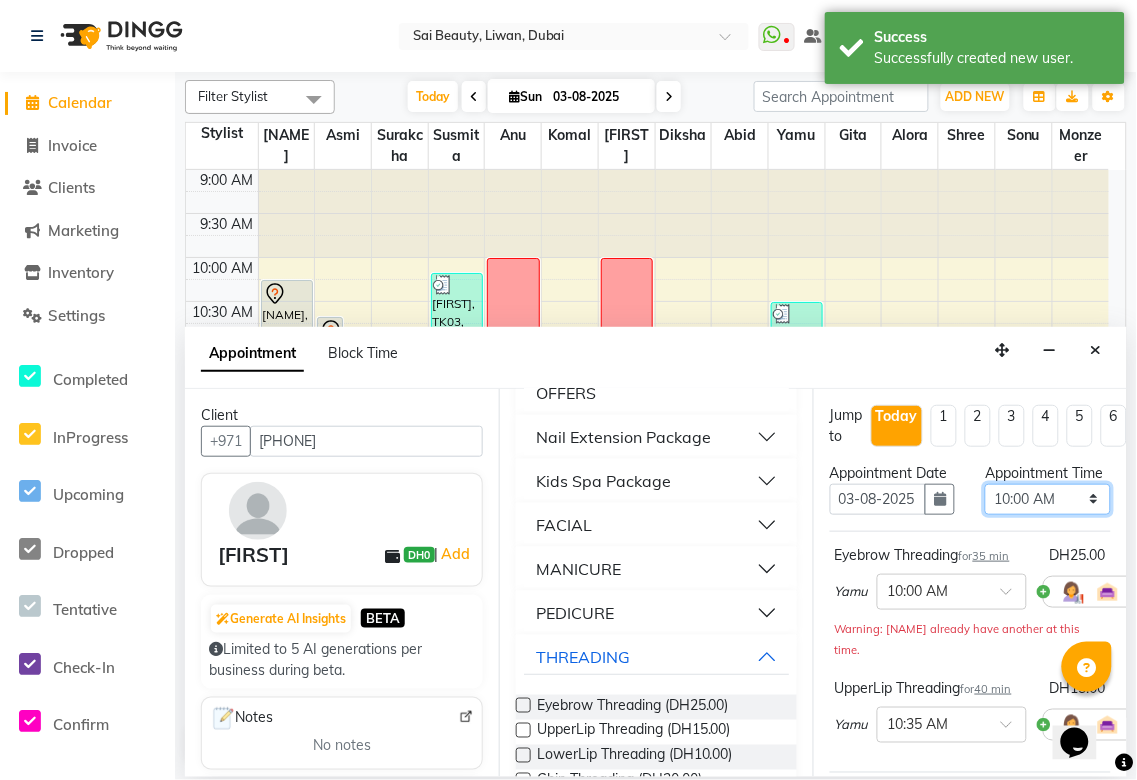 click on "Select 10:00 AM 10:05 AM 10:10 AM 10:15 AM 10:20 AM 10:25 AM 10:30 AM 10:35 AM 10:40 AM 10:45 AM 10:50 AM 10:55 AM 11:00 AM 11:05 AM 11:10 AM 11:15 AM 11:20 AM 11:25 AM 11:30 AM 11:35 AM 11:40 AM 11:45 AM 11:50 AM 11:55 AM 12:00 PM 12:05 PM 12:10 PM 12:15 PM 12:20 PM 12:25 PM 12:30 PM 12:35 PM 12:40 PM 12:45 PM 12:50 PM 12:55 PM 01:00 PM 01:05 PM 01:10 PM 01:15 PM 01:20 PM 01:25 PM 01:30 PM 01:35 PM 01:40 PM 01:45 PM 01:50 PM 01:55 PM 02:00 PM 02:05 PM 02:10 PM 02:15 PM 02:20 PM 02:25 PM 02:30 PM 02:35 PM 02:40 PM 02:45 PM 02:50 PM 02:55 PM 03:00 PM 03:05 PM 03:10 PM 03:15 PM 03:20 PM 03:25 PM 03:30 PM 03:35 PM 03:40 PM 03:45 PM 03:50 PM 03:55 PM 04:00 PM 04:05 PM 04:10 PM 04:15 PM 04:20 PM 04:25 PM 04:30 PM 04:35 PM 04:40 PM 04:45 PM 04:50 PM 04:55 PM 05:00 PM 05:05 PM 05:10 PM 05:15 PM 05:20 PM 05:25 PM 05:30 PM 05:35 PM 05:40 PM 05:45 PM 05:50 PM 05:55 PM 06:00 PM 06:05 PM 06:10 PM 06:15 PM 06:20 PM 06:25 PM 06:30 PM 06:35 PM 06:40 PM 06:45 PM 06:50 PM 06:55 PM 07:00 PM 07:05 PM 07:10 PM 07:15 PM 07:20 PM" at bounding box center (1047, 499) 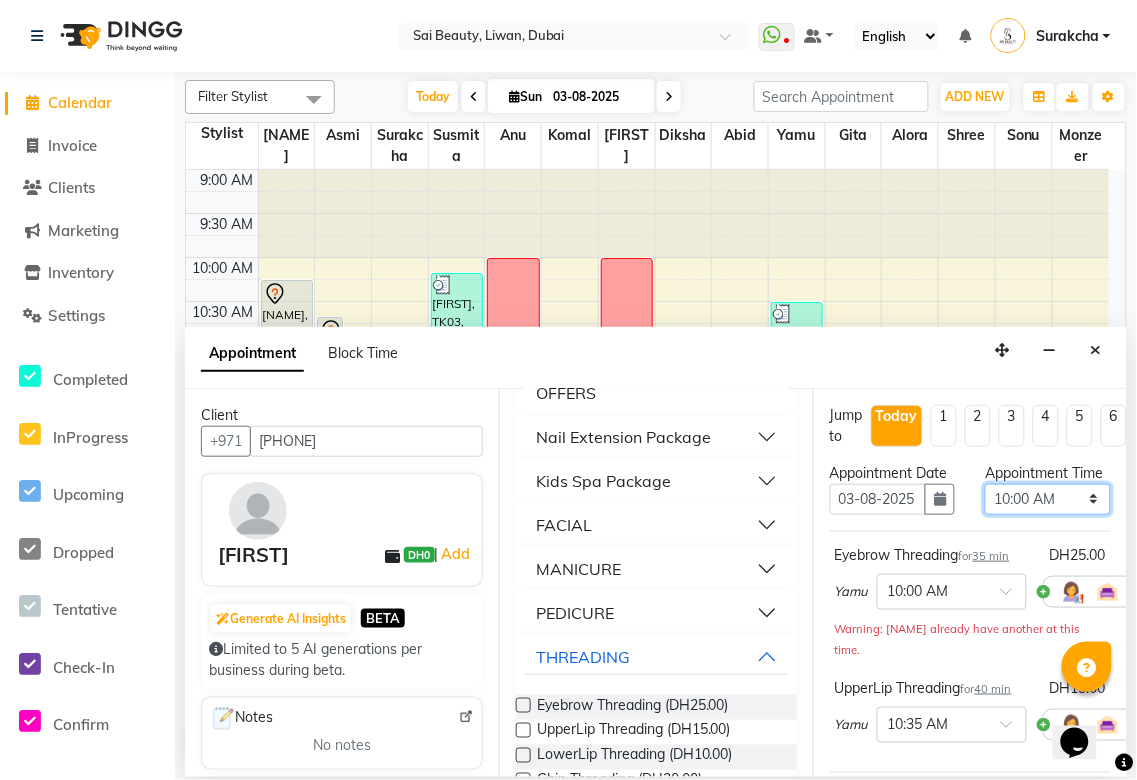 select on "770" 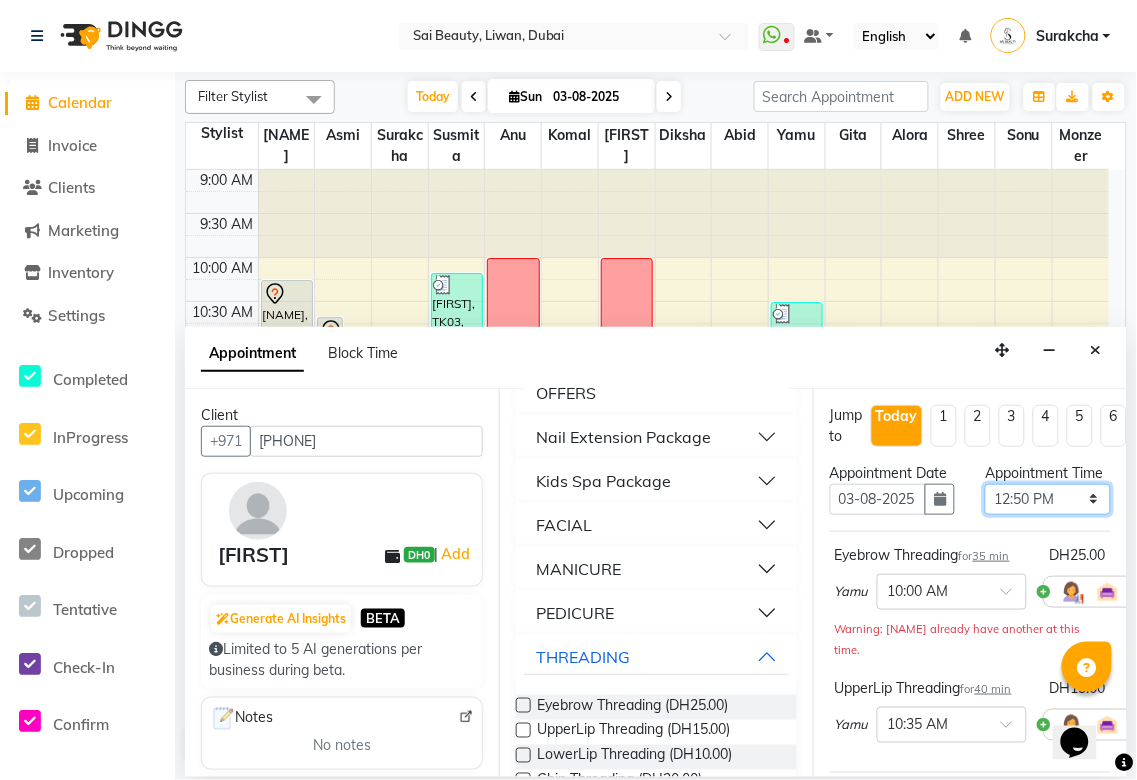 click on "Select 10:00 AM 10:05 AM 10:10 AM 10:15 AM 10:20 AM 10:25 AM 10:30 AM 10:35 AM 10:40 AM 10:45 AM 10:50 AM 10:55 AM 11:00 AM 11:05 AM 11:10 AM 11:15 AM 11:20 AM 11:25 AM 11:30 AM 11:35 AM 11:40 AM 11:45 AM 11:50 AM 11:55 AM 12:00 PM 12:05 PM 12:10 PM 12:15 PM 12:20 PM 12:25 PM 12:30 PM 12:35 PM 12:40 PM 12:45 PM 12:50 PM 12:55 PM 01:00 PM 01:05 PM 01:10 PM 01:15 PM 01:20 PM 01:25 PM 01:30 PM 01:35 PM 01:40 PM 01:45 PM 01:50 PM 01:55 PM 02:00 PM 02:05 PM 02:10 PM 02:15 PM 02:20 PM 02:25 PM 02:30 PM 02:35 PM 02:40 PM 02:45 PM 02:50 PM 02:55 PM 03:00 PM 03:05 PM 03:10 PM 03:15 PM 03:20 PM 03:25 PM 03:30 PM 03:35 PM 03:40 PM 03:45 PM 03:50 PM 03:55 PM 04:00 PM 04:05 PM 04:10 PM 04:15 PM 04:20 PM 04:25 PM 04:30 PM 04:35 PM 04:40 PM 04:45 PM 04:50 PM 04:55 PM 05:00 PM 05:05 PM 05:10 PM 05:15 PM 05:20 PM 05:25 PM 05:30 PM 05:35 PM 05:40 PM 05:45 PM 05:50 PM 05:55 PM 06:00 PM 06:05 PM 06:10 PM 06:15 PM 06:20 PM 06:25 PM 06:30 PM 06:35 PM 06:40 PM 06:45 PM 06:50 PM 06:55 PM 07:00 PM 07:05 PM 07:10 PM 07:15 PM 07:20 PM" at bounding box center (1047, 499) 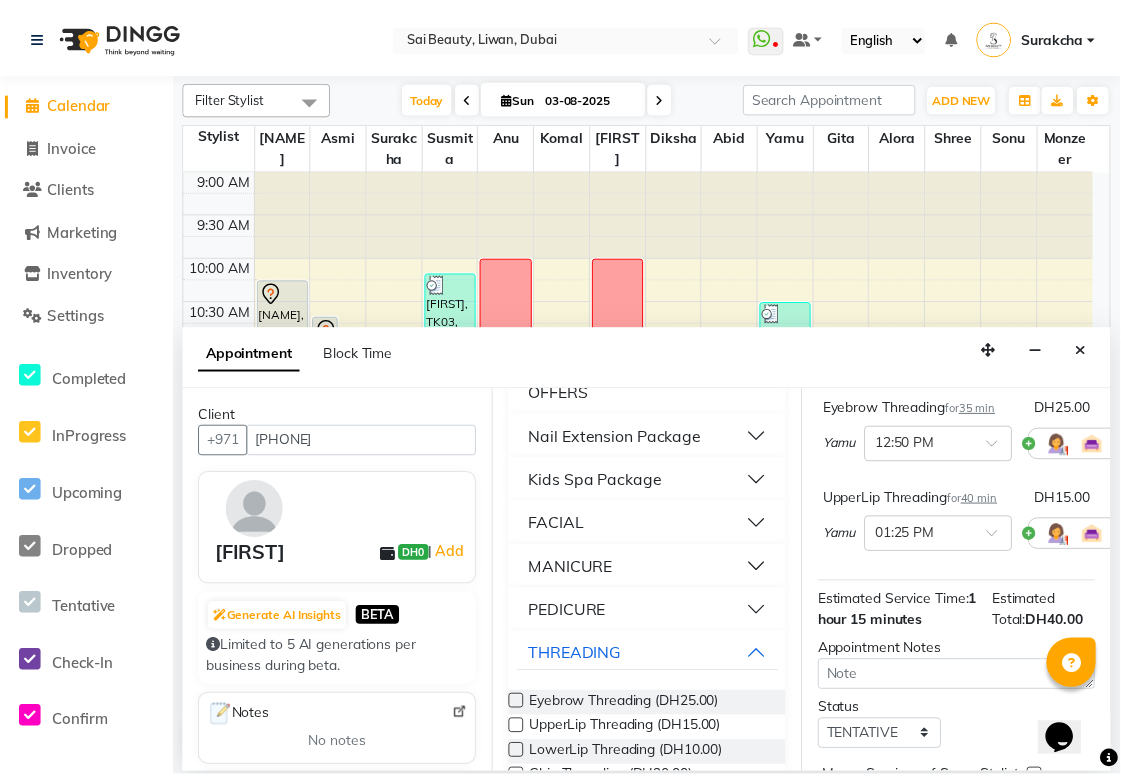 scroll, scrollTop: 325, scrollLeft: 0, axis: vertical 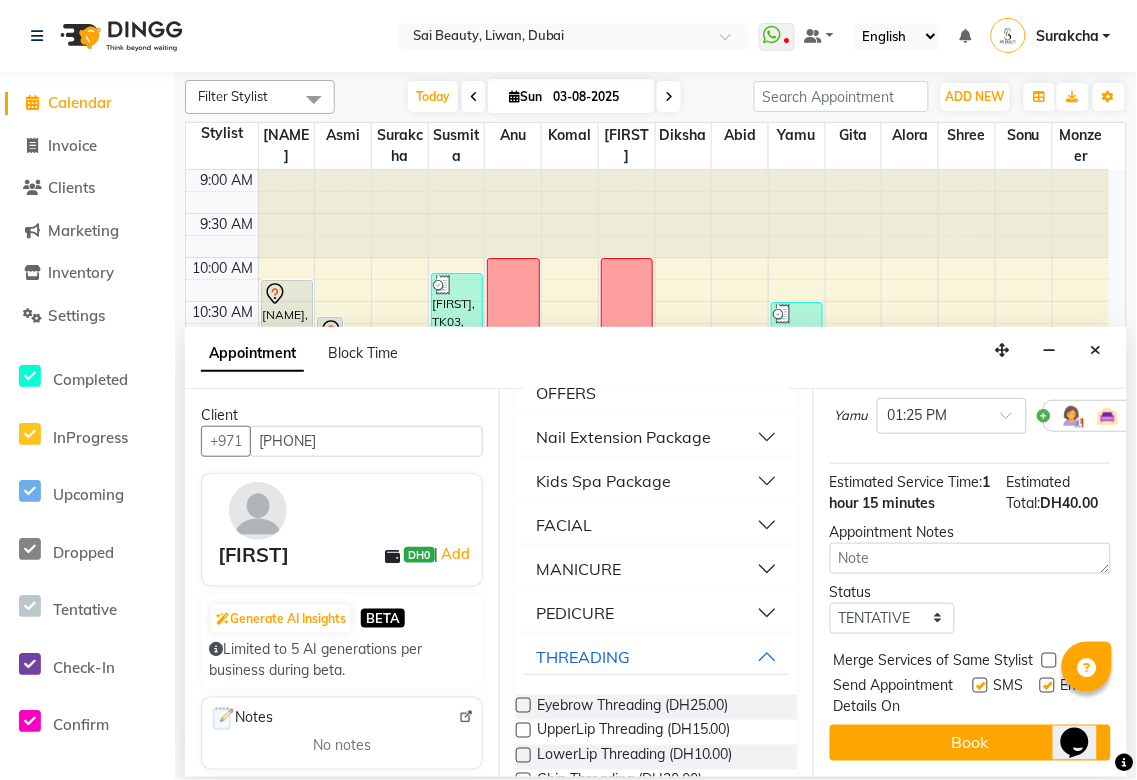 click at bounding box center (1049, 660) 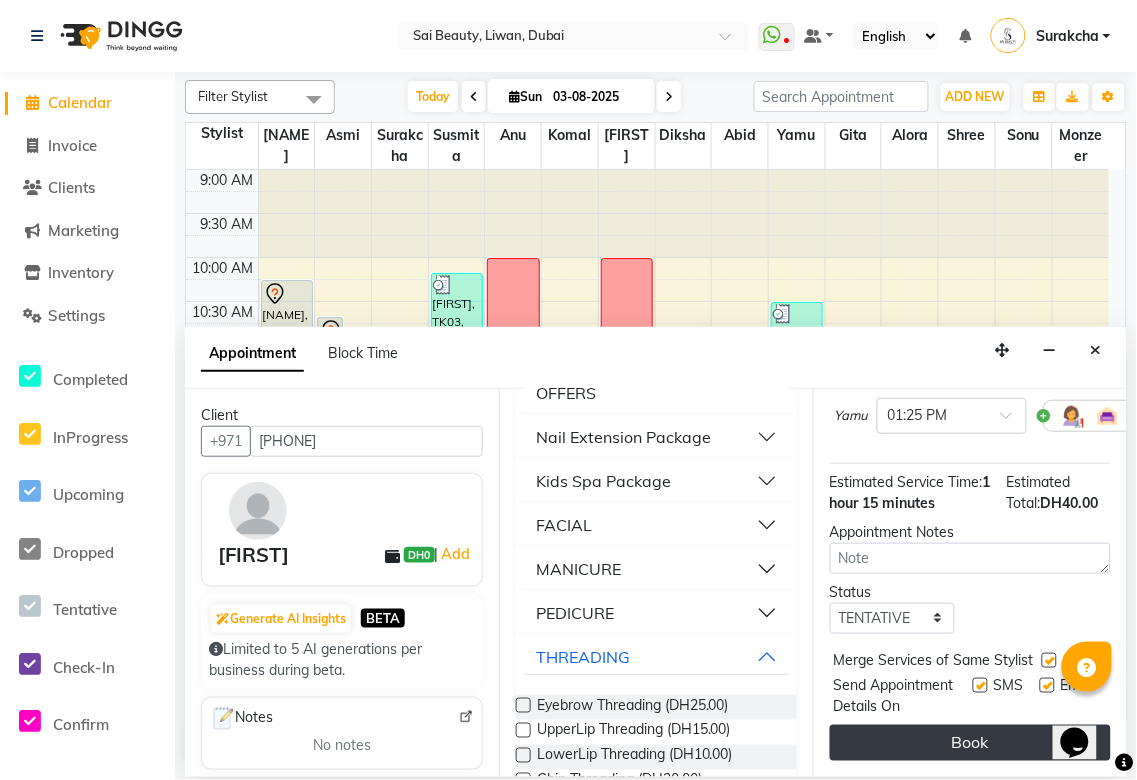 click on "Book" at bounding box center (970, 743) 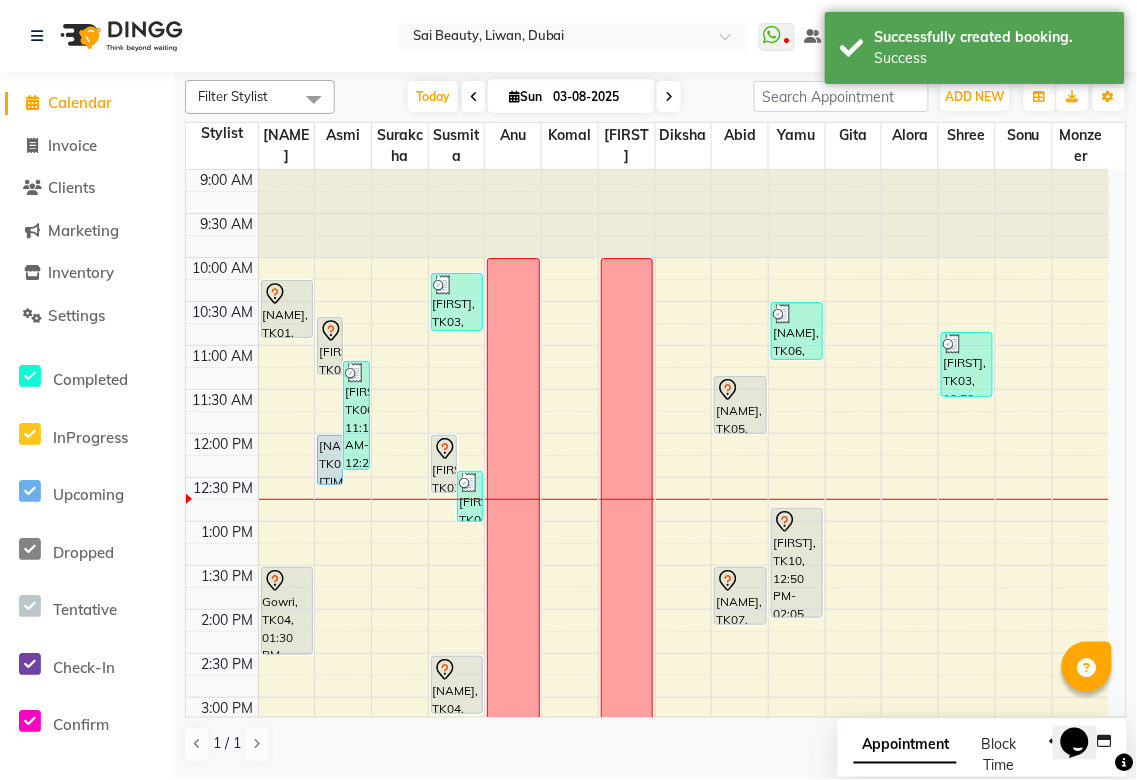 click on "Appointment" at bounding box center (905, 746) 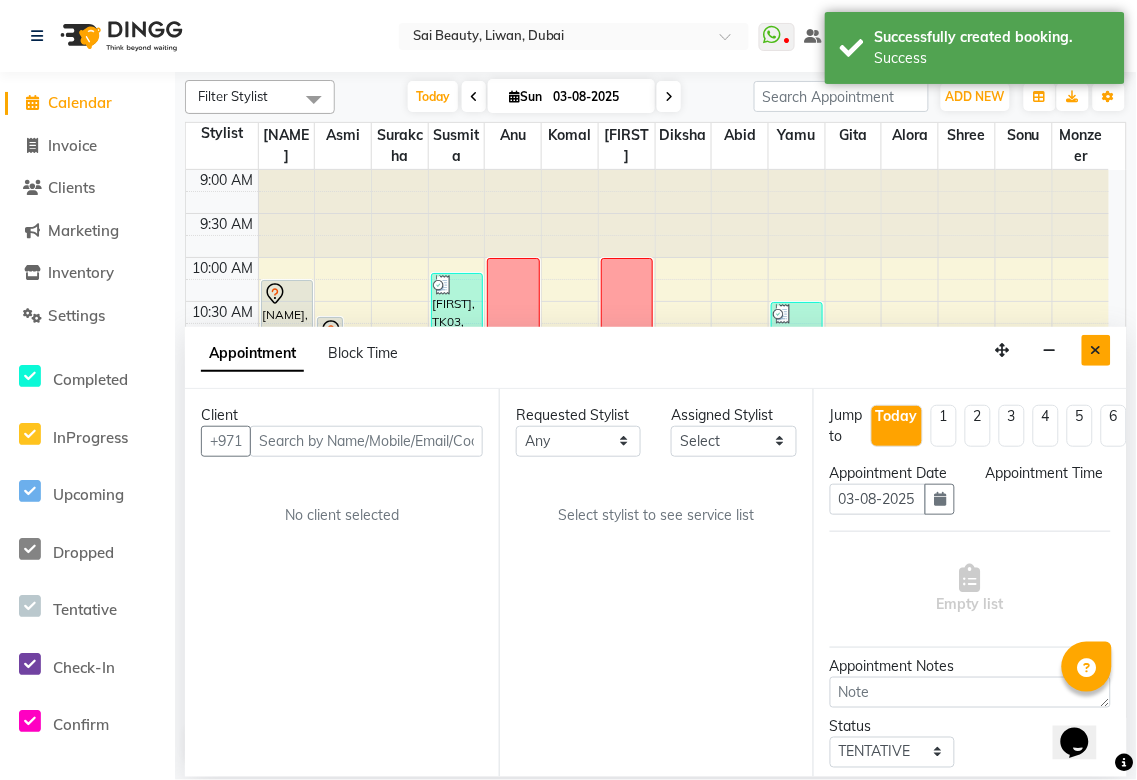 click at bounding box center (1096, 350) 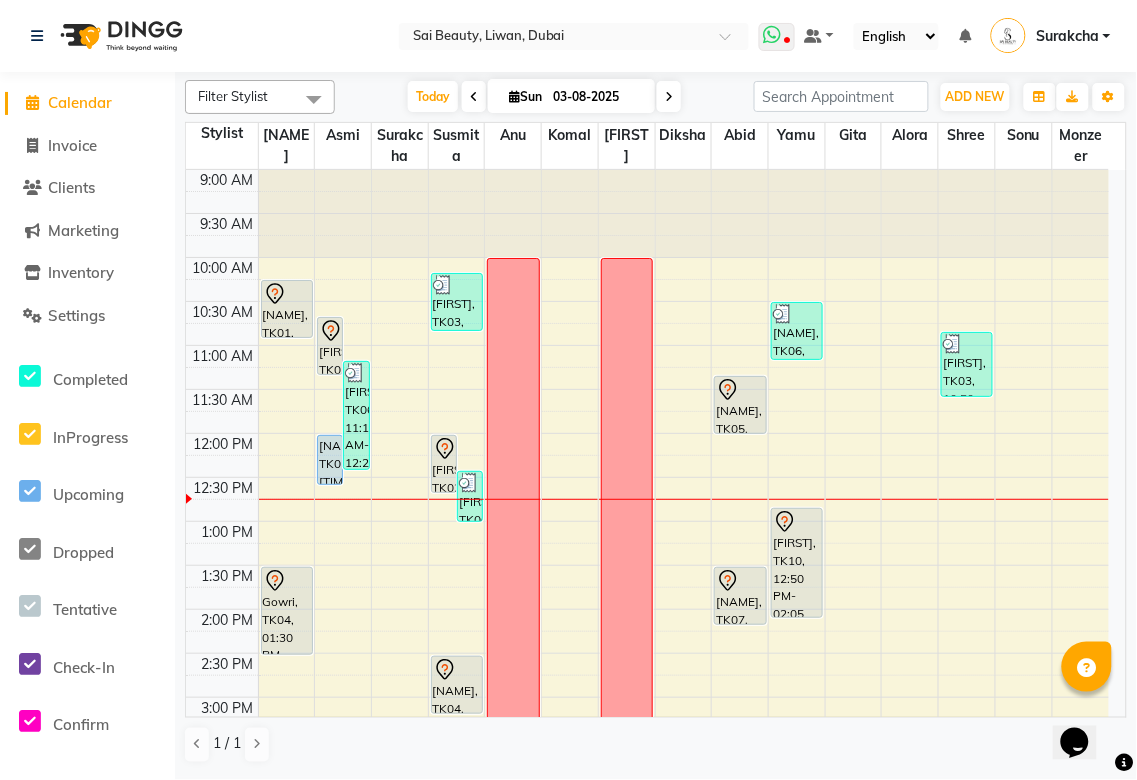 click at bounding box center [787, 42] 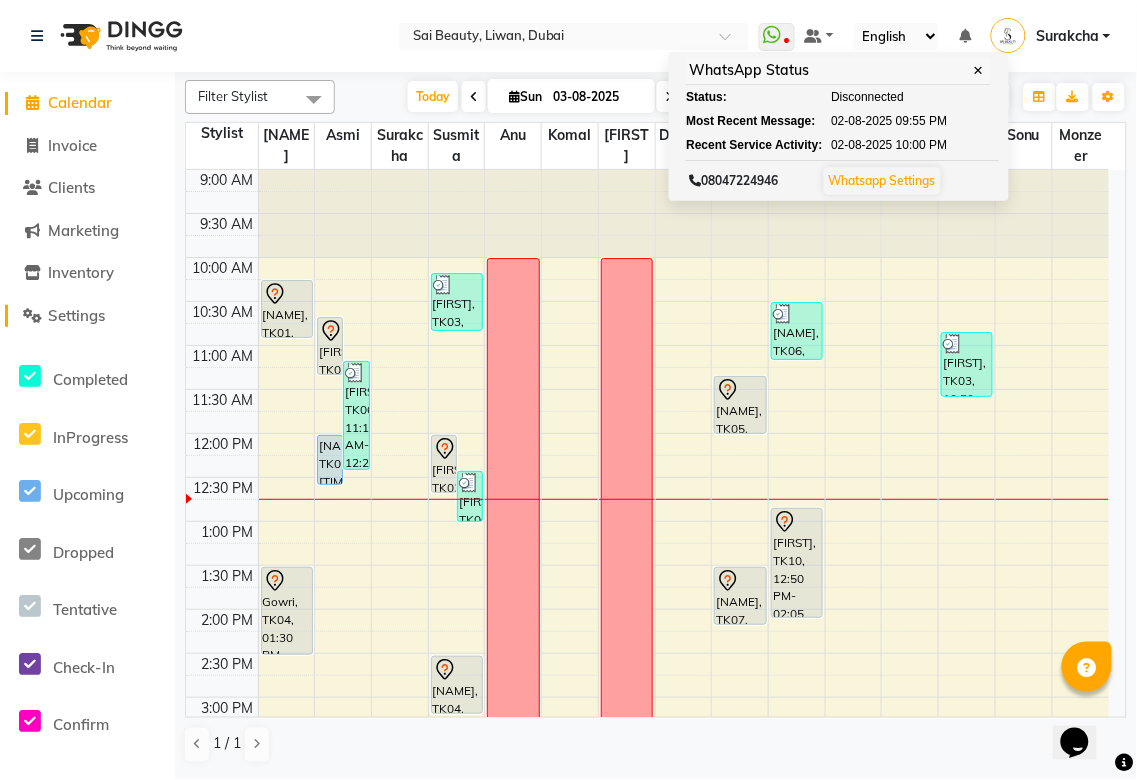 click on "Settings" 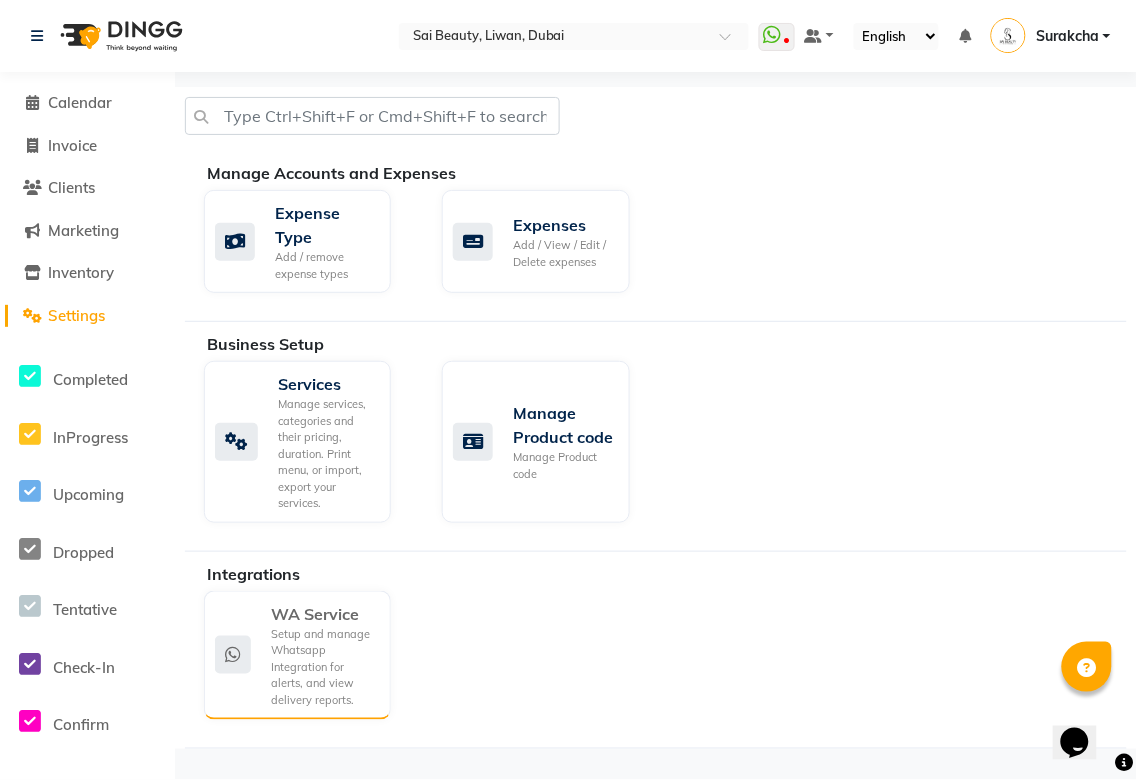 click on "Setup and manage Whatsapp Integration for alerts, and view delivery reports." 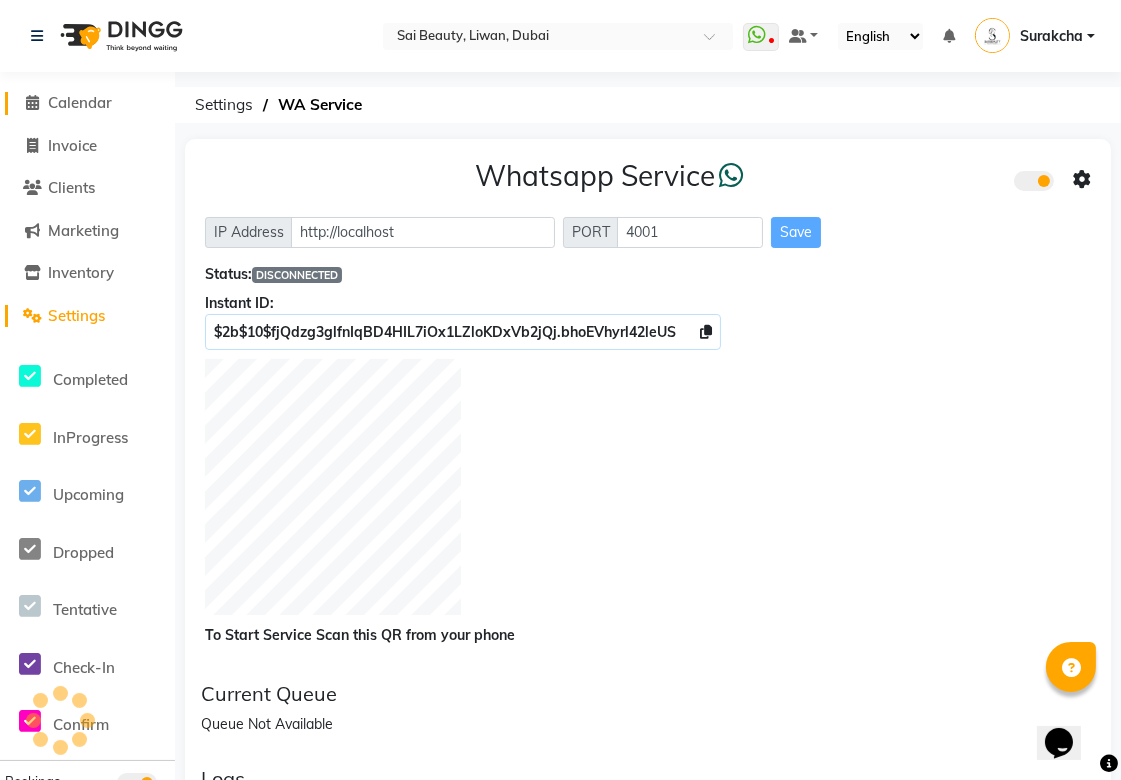 click on "Calendar" 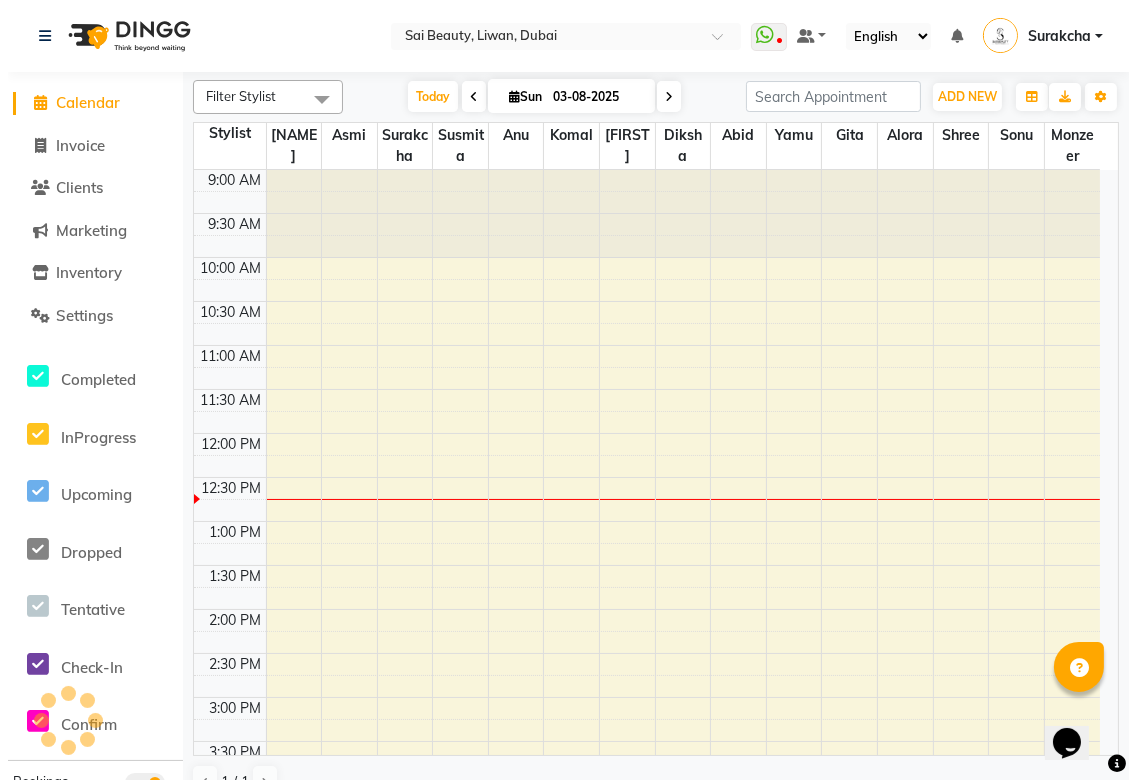 scroll, scrollTop: 0, scrollLeft: 0, axis: both 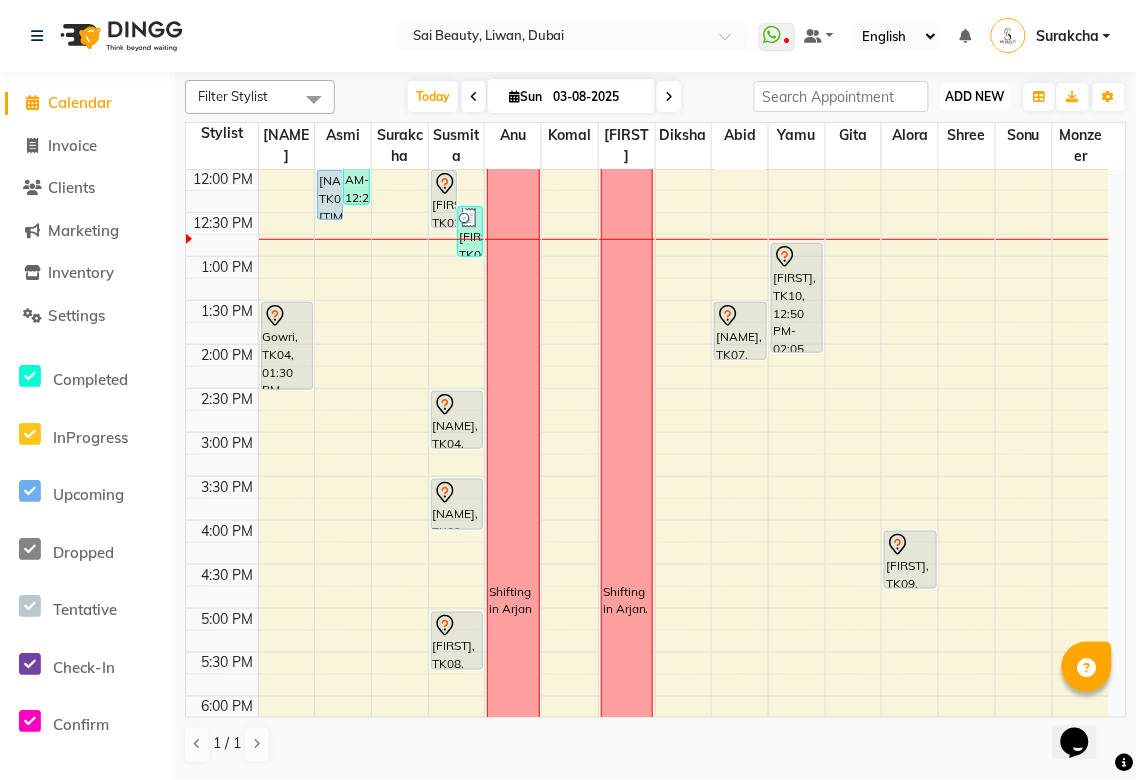 click on "ADD NEW Toggle Dropdown" at bounding box center [975, 97] 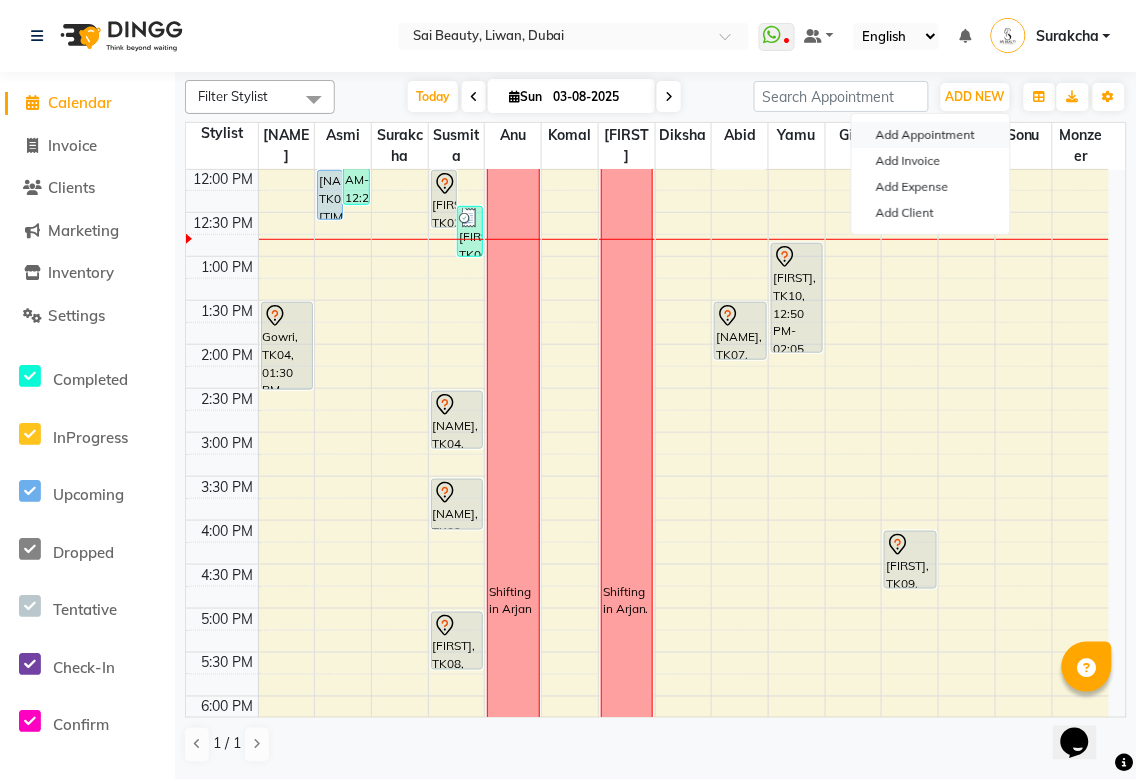click on "Add Appointment" at bounding box center [931, 135] 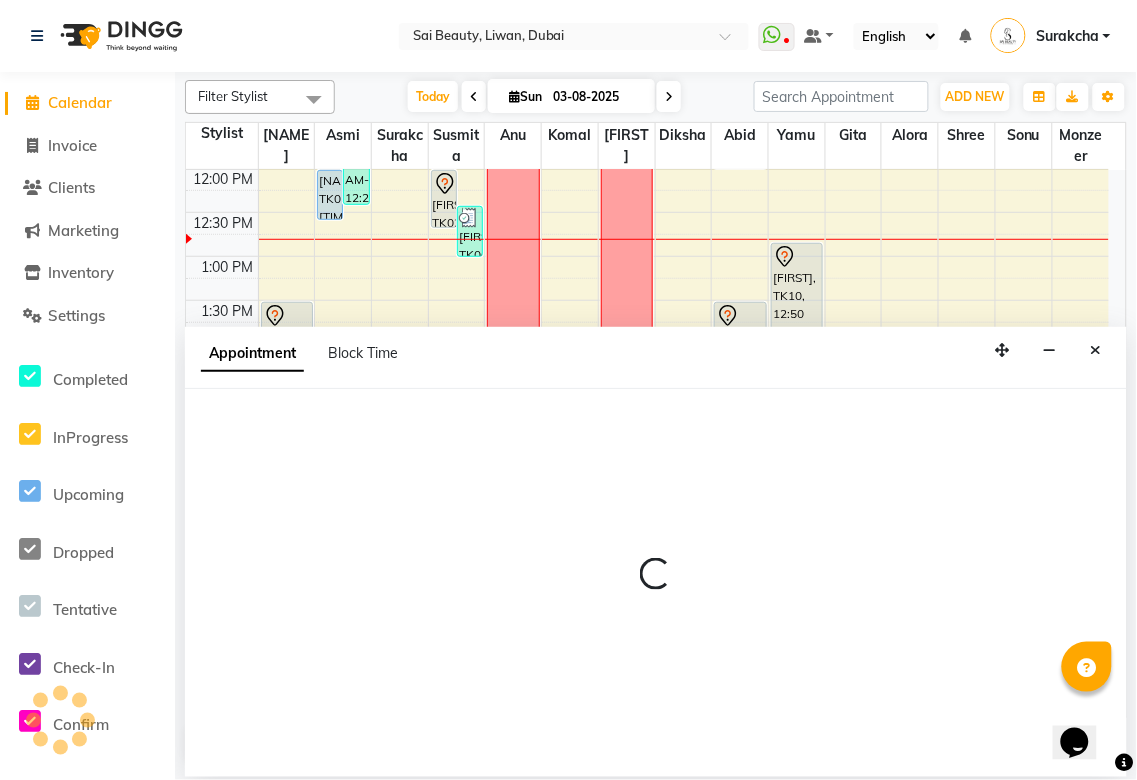 select on "tentative" 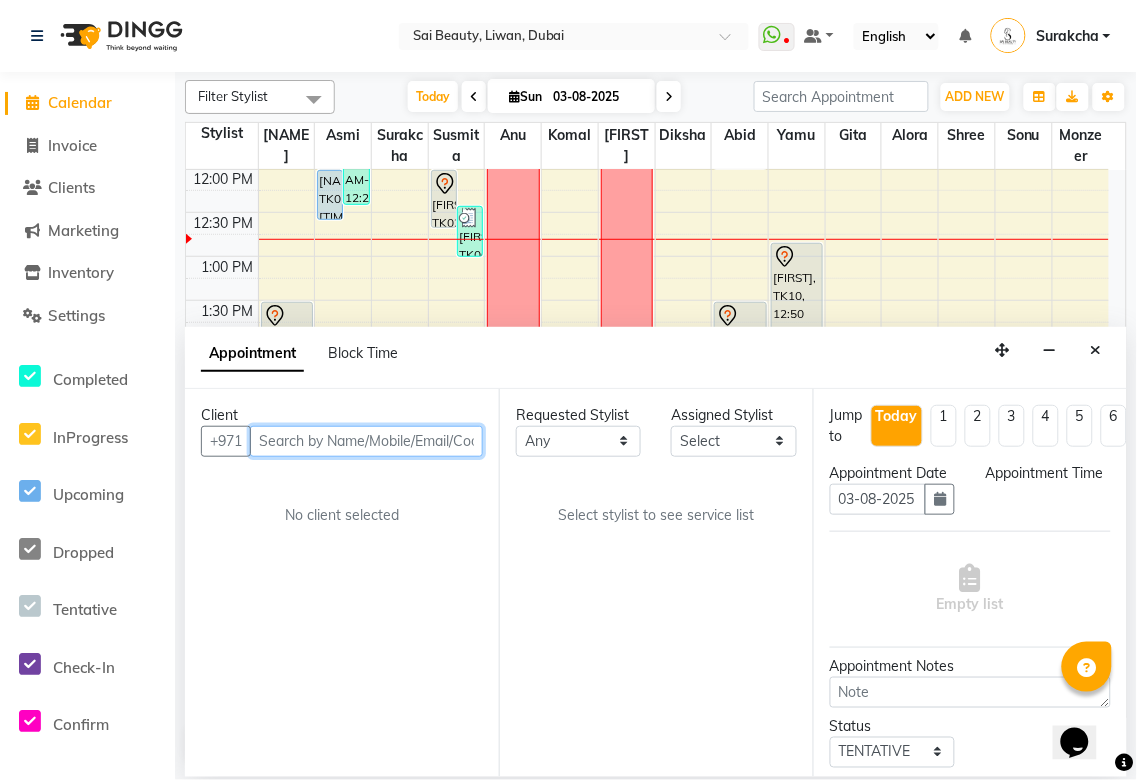 select on "600" 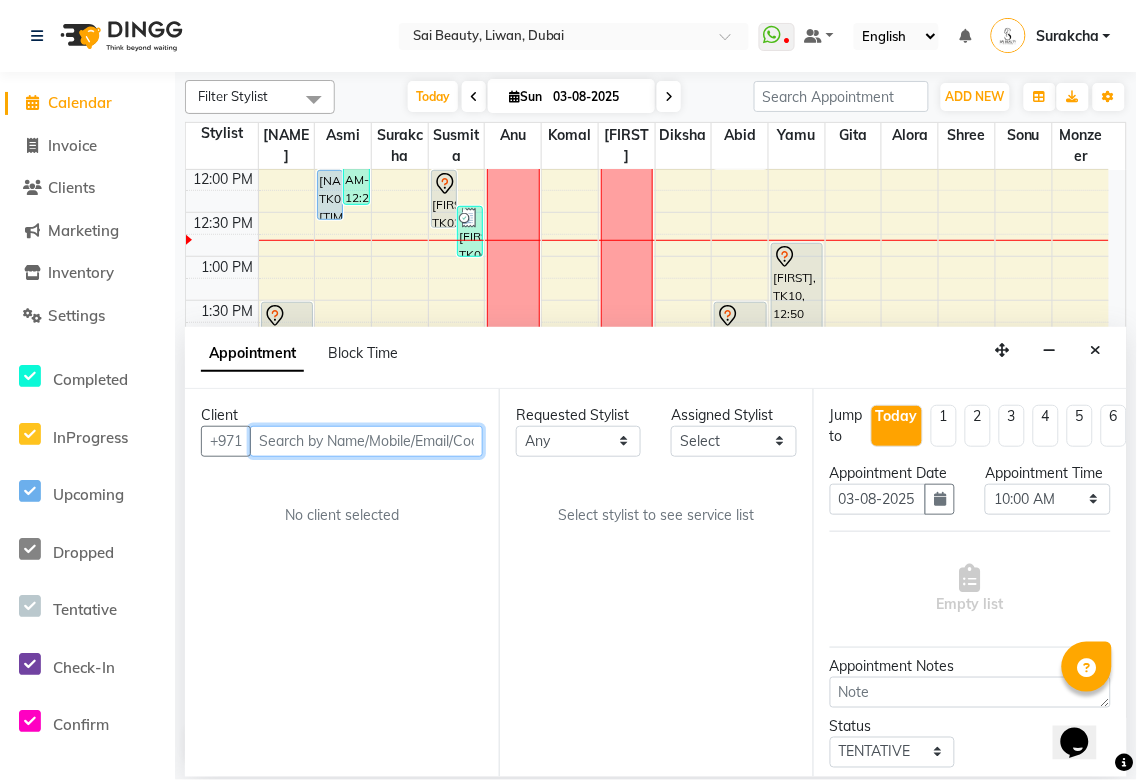 click at bounding box center [366, 441] 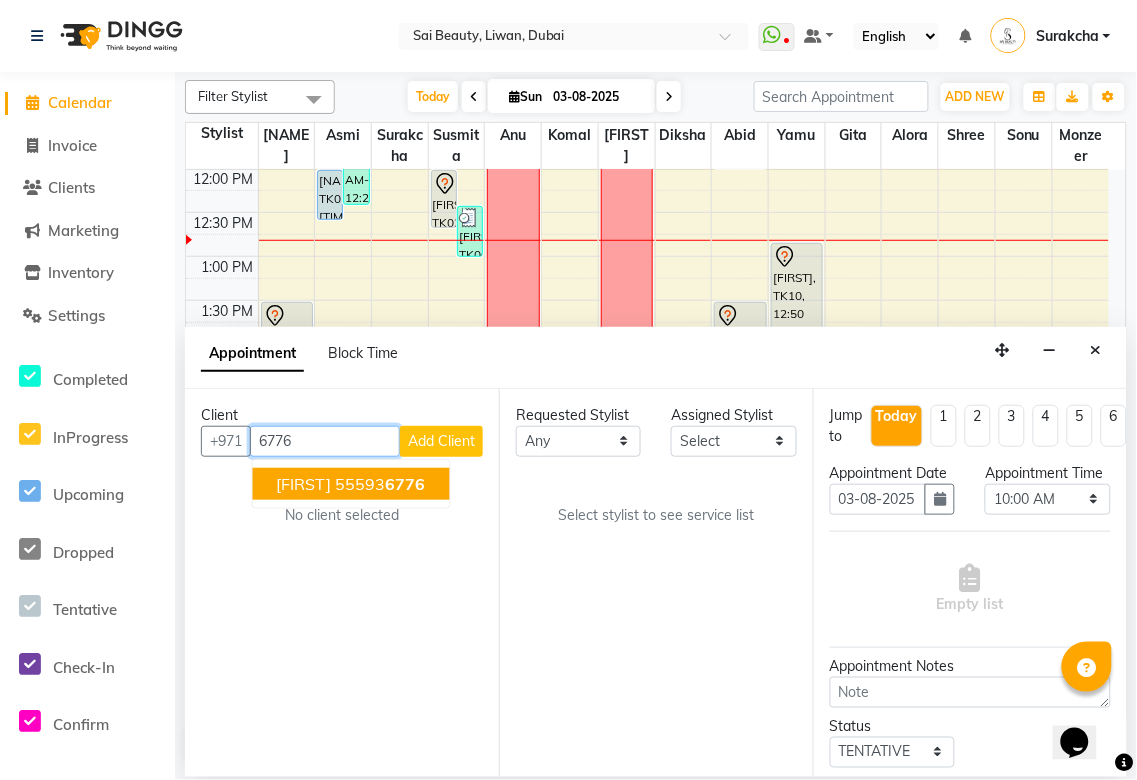 click on "6776" at bounding box center [406, 484] 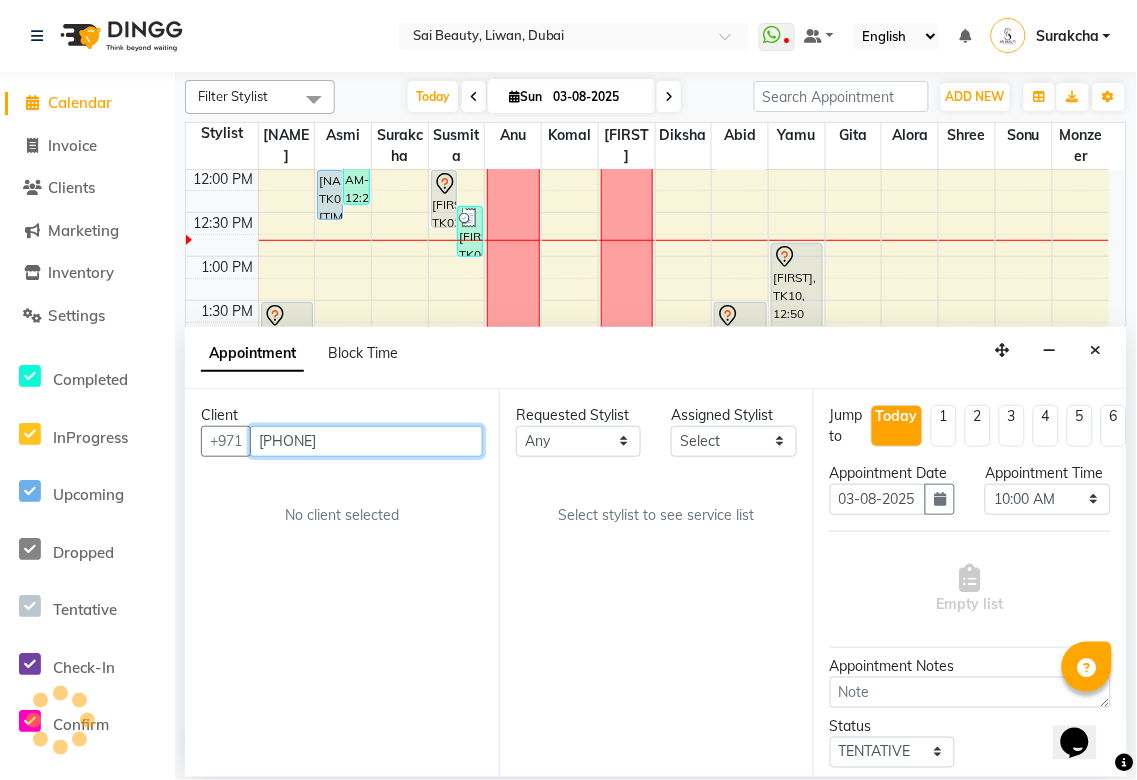 type on "[PHONE]" 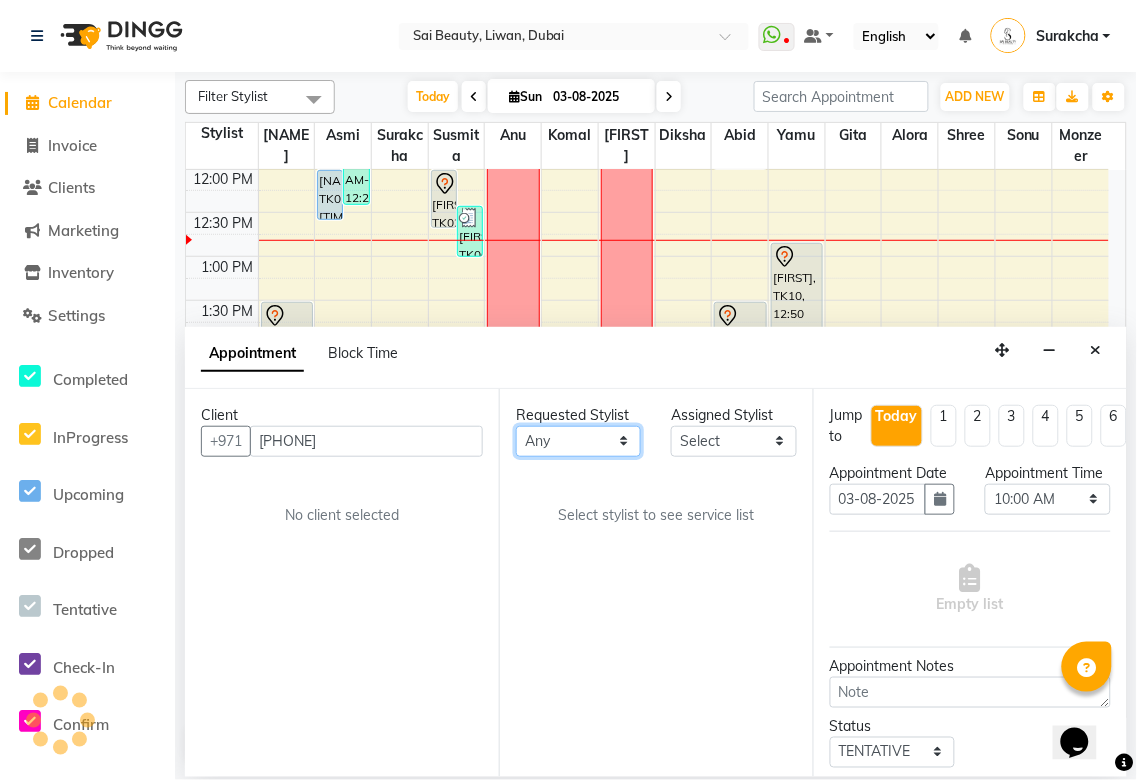 click on "Any Abid Alora Anu Asmi Diksha Gita Komal maya Monzeer shree sonu Surakcha Susmita Tannu Yamu" at bounding box center [578, 441] 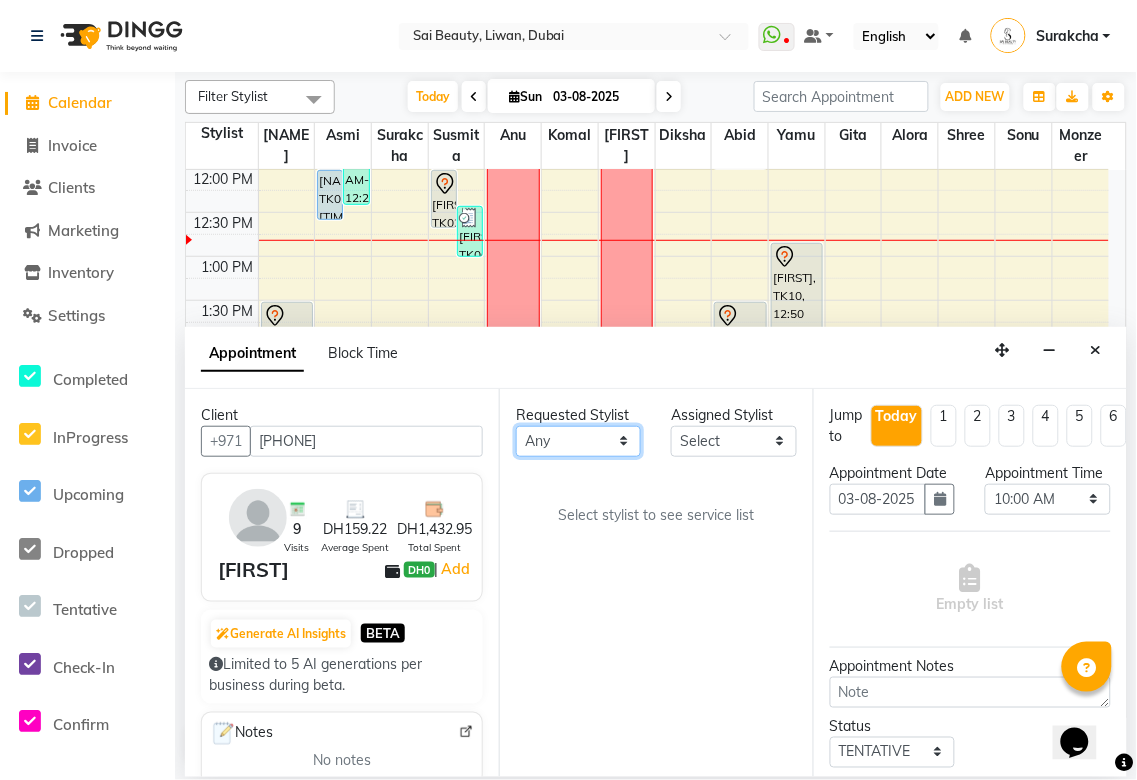 select on "59146" 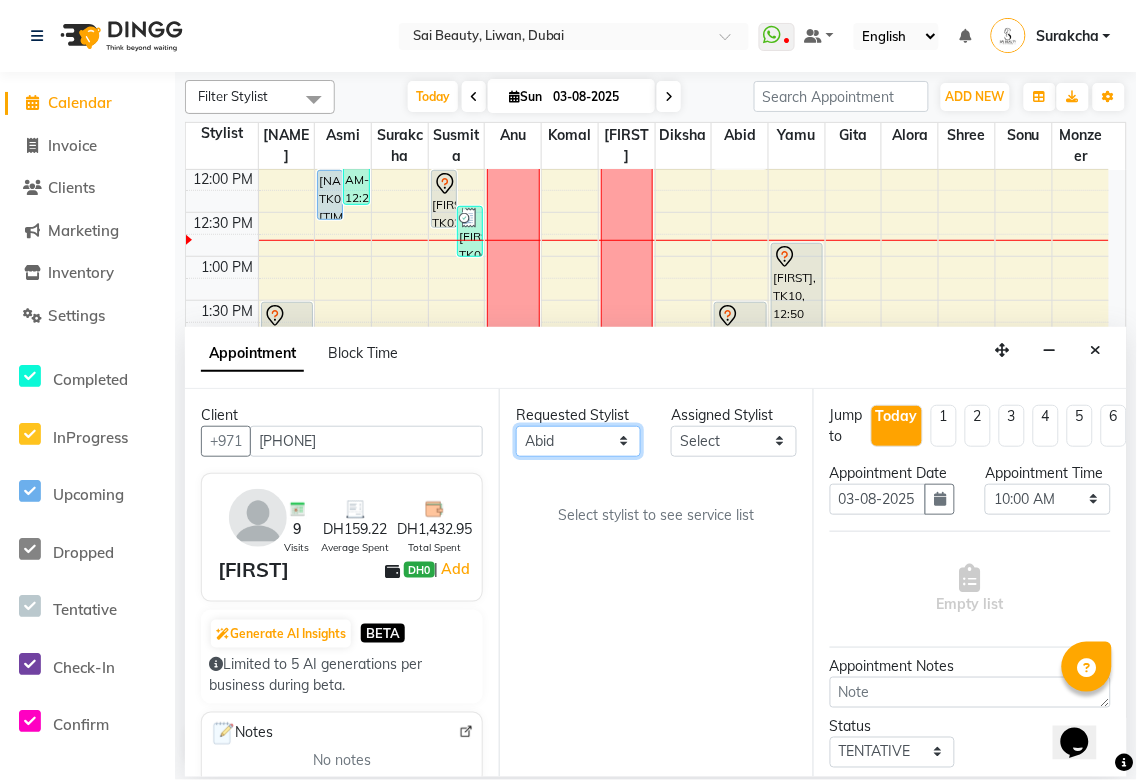 click on "Any Abid Alora Anu Asmi Diksha Gita Komal maya Monzeer shree sonu Surakcha Susmita Tannu Yamu" at bounding box center (578, 441) 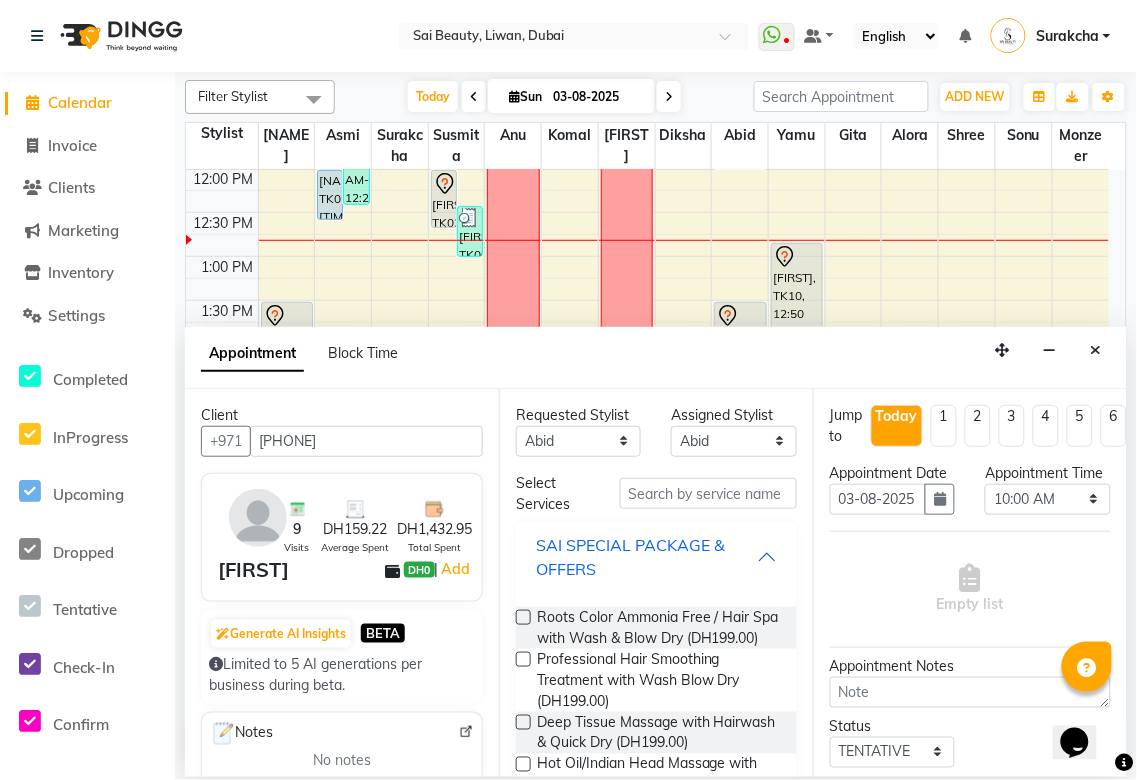 click on "SAI SPECIAL PACKAGE & OFFERS" at bounding box center [646, 557] 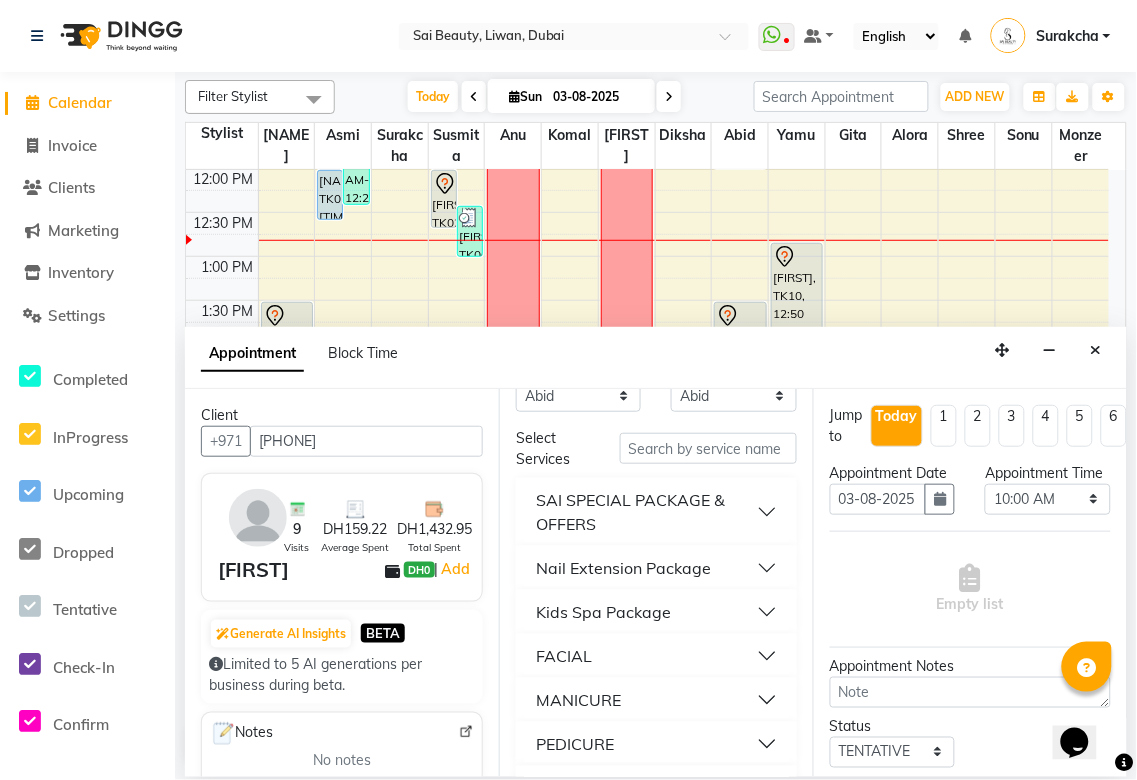 scroll, scrollTop: 0, scrollLeft: 0, axis: both 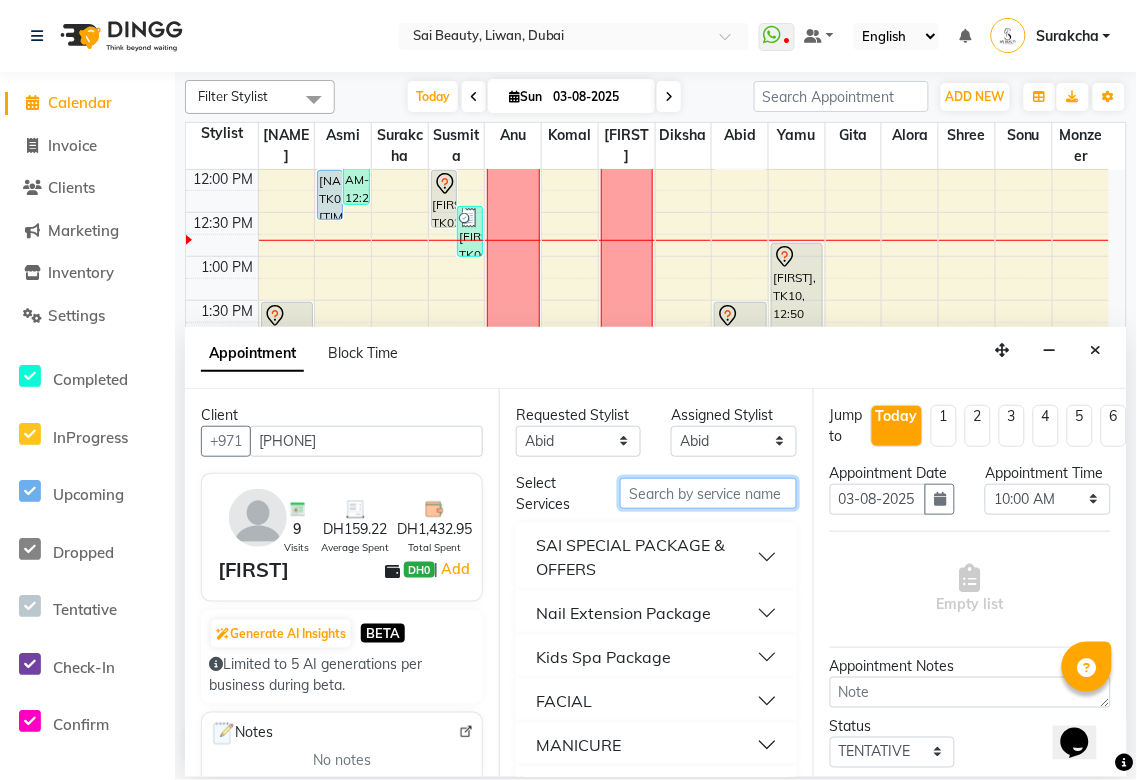 click at bounding box center (708, 493) 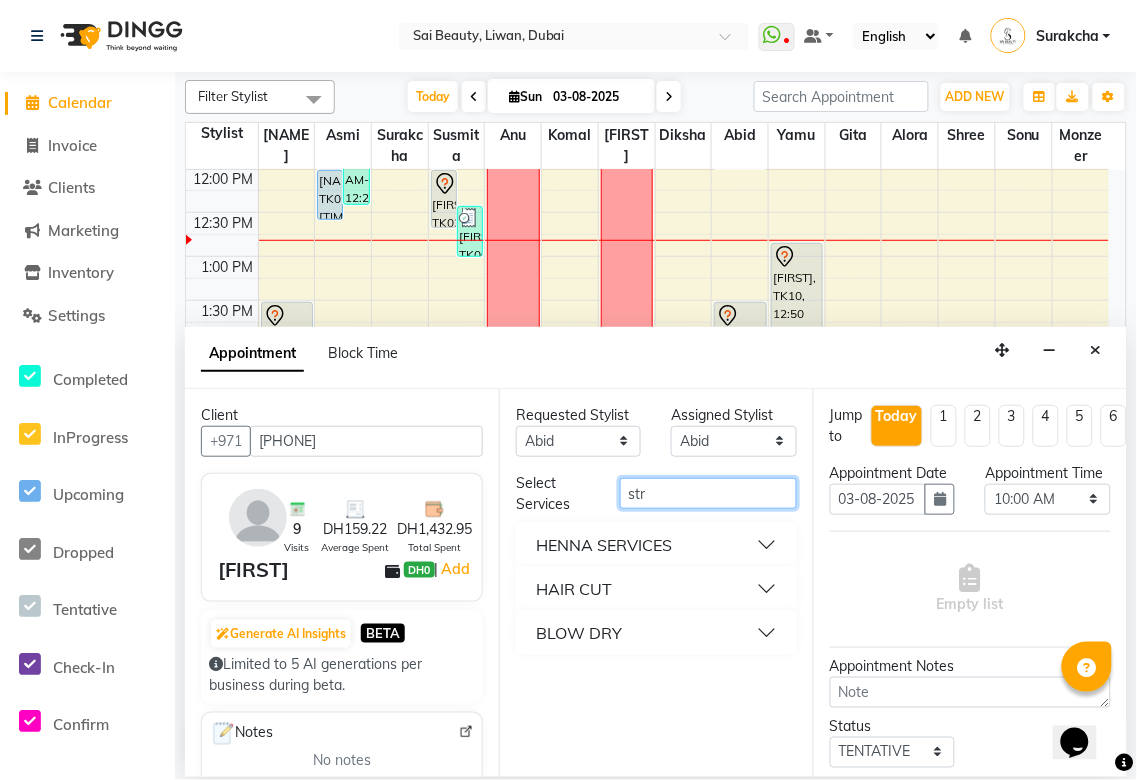 type on "str" 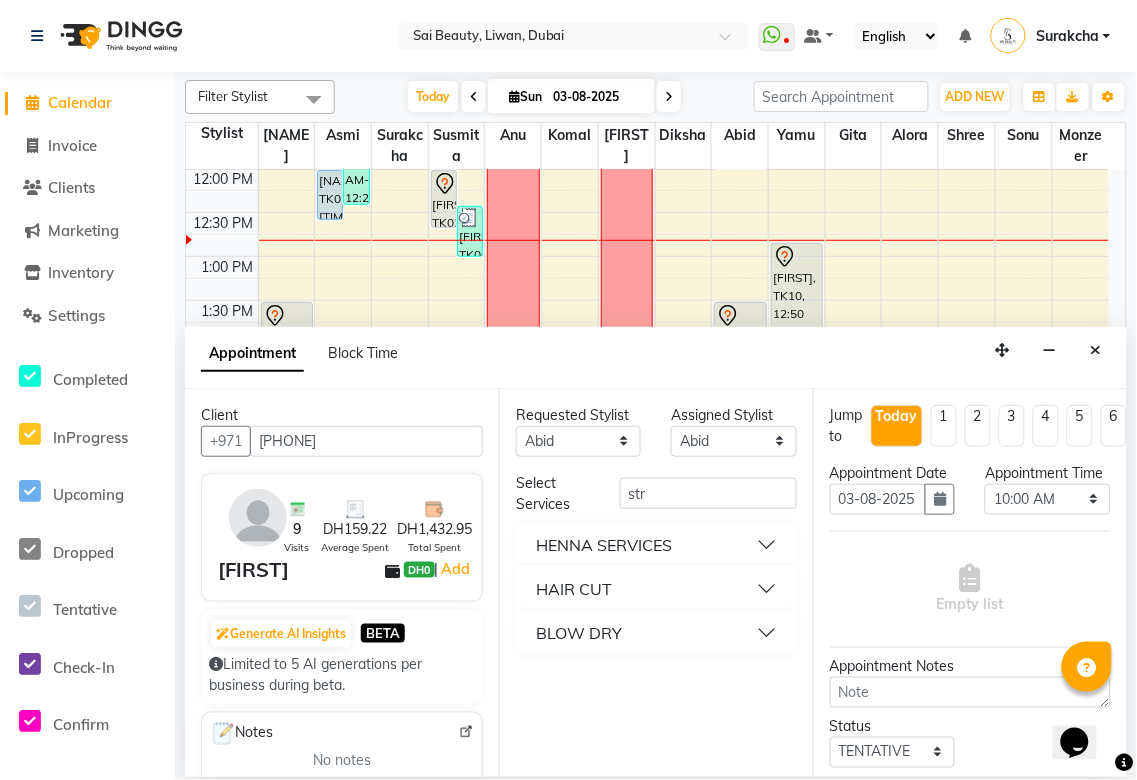 click on "HAIR CUT" at bounding box center (656, 589) 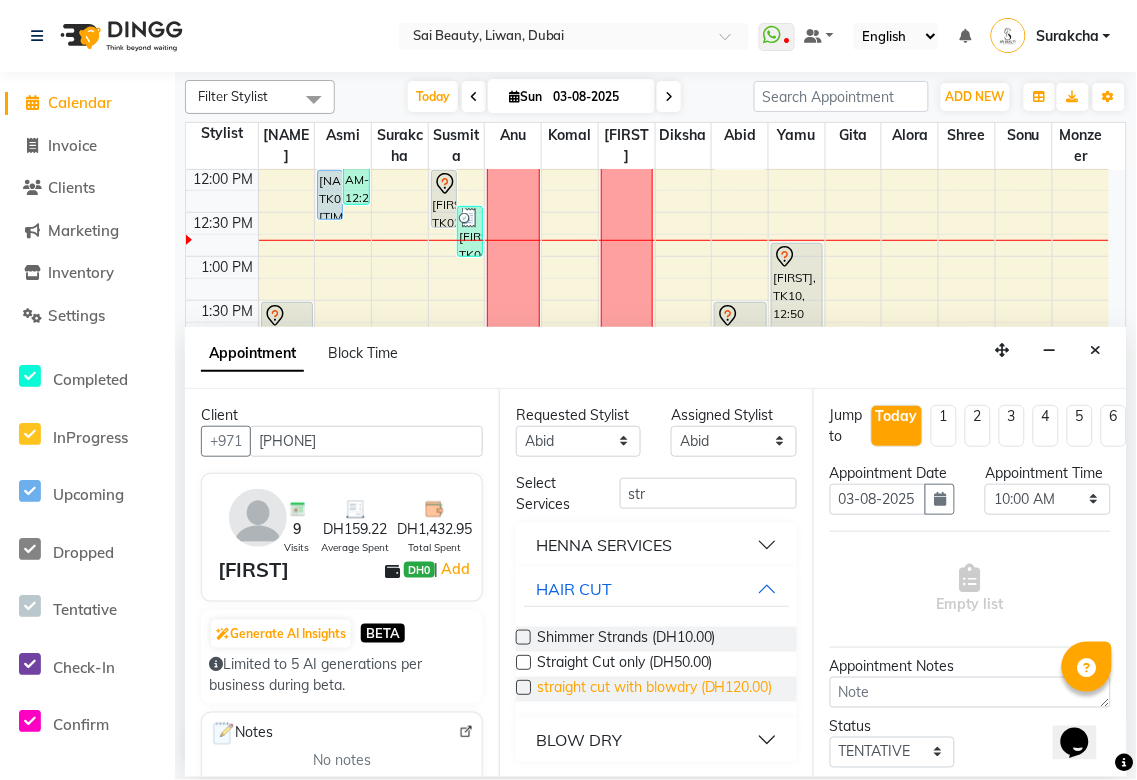click on "straight cut with blowdry  (DH120.00)" at bounding box center (655, 689) 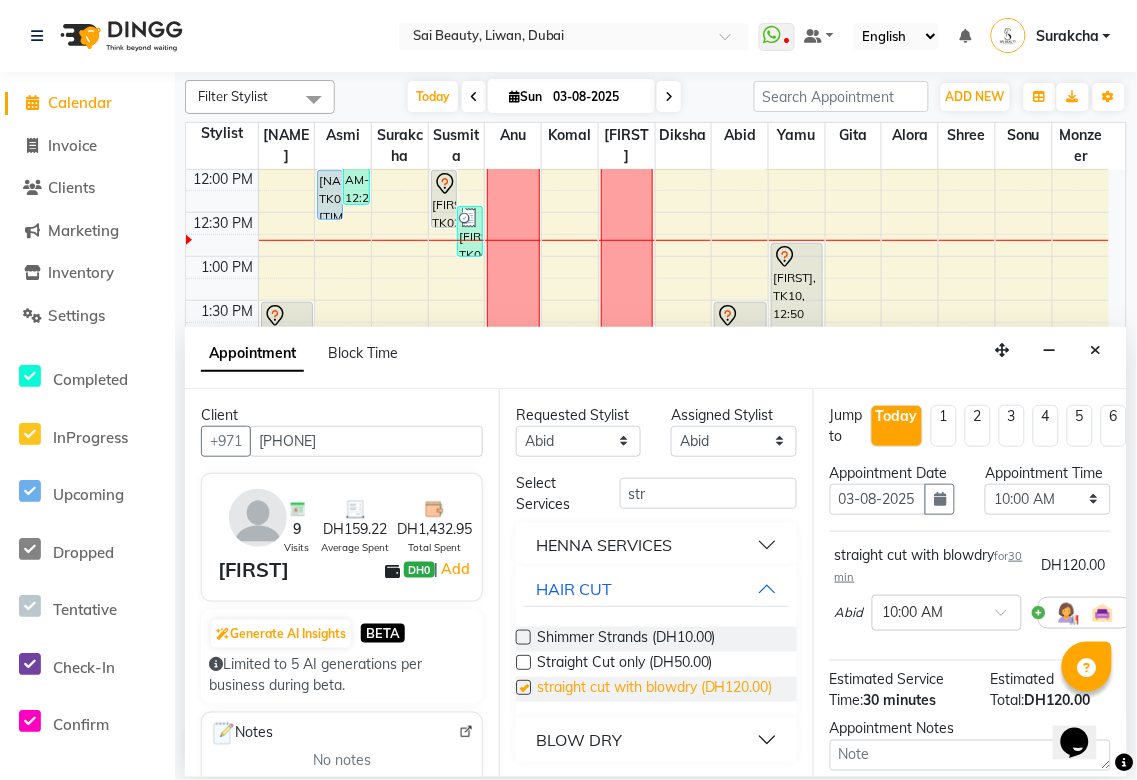 checkbox on "false" 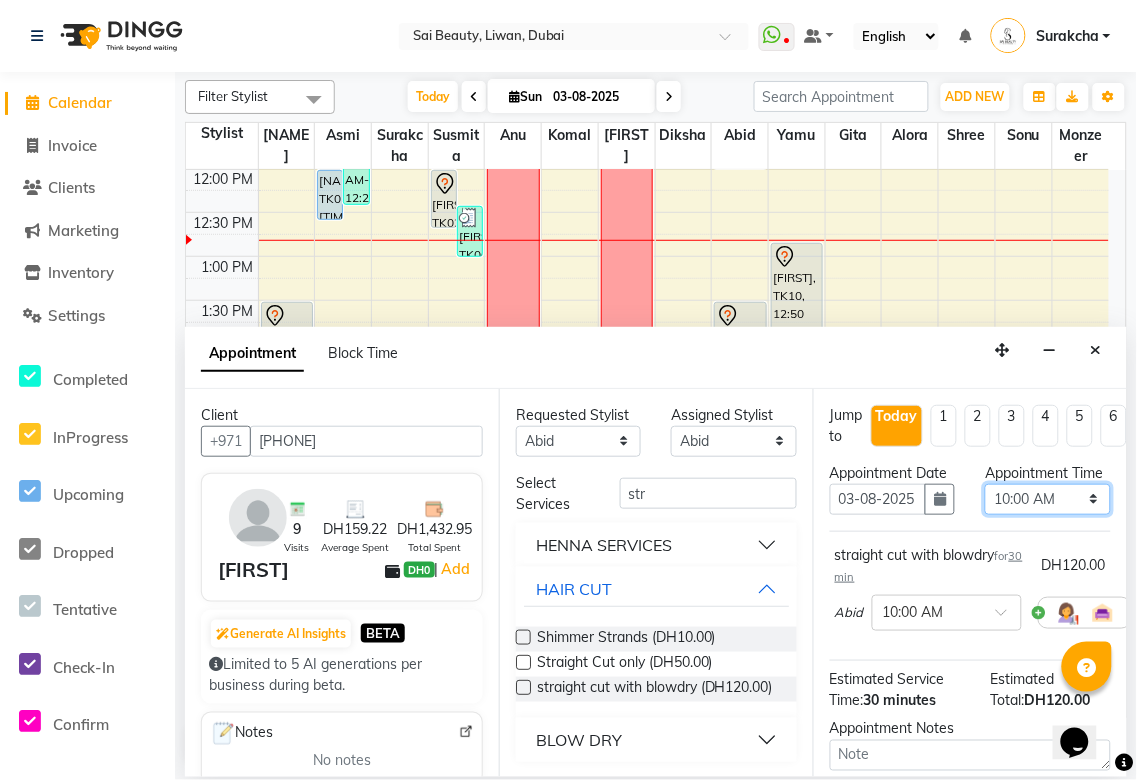 click on "Select 10:00 AM 10:05 AM 10:10 AM 10:15 AM 10:20 AM 10:25 AM 10:30 AM 10:35 AM 10:40 AM 10:45 AM 10:50 AM 10:55 AM 11:00 AM 11:05 AM 11:10 AM 11:15 AM 11:20 AM 11:25 AM 11:30 AM 11:35 AM 11:40 AM 11:45 AM 11:50 AM 11:55 AM 12:00 PM 12:05 PM 12:10 PM 12:15 PM 12:20 PM 12:25 PM 12:30 PM 12:35 PM 12:40 PM 12:45 PM 12:50 PM 12:55 PM 01:00 PM 01:05 PM 01:10 PM 01:15 PM 01:20 PM 01:25 PM 01:30 PM 01:35 PM 01:40 PM 01:45 PM 01:50 PM 01:55 PM 02:00 PM 02:05 PM 02:10 PM 02:15 PM 02:20 PM 02:25 PM 02:30 PM 02:35 PM 02:40 PM 02:45 PM 02:50 PM 02:55 PM 03:00 PM 03:05 PM 03:10 PM 03:15 PM 03:20 PM 03:25 PM 03:30 PM 03:35 PM 03:40 PM 03:45 PM 03:50 PM 03:55 PM 04:00 PM 04:05 PM 04:10 PM 04:15 PM 04:20 PM 04:25 PM 04:30 PM 04:35 PM 04:40 PM 04:45 PM 04:50 PM 04:55 PM 05:00 PM 05:05 PM 05:10 PM 05:15 PM 05:20 PM 05:25 PM 05:30 PM 05:35 PM 05:40 PM 05:45 PM 05:50 PM 05:55 PM 06:00 PM 06:05 PM 06:10 PM 06:15 PM 06:20 PM 06:25 PM 06:30 PM 06:35 PM 06:40 PM 06:45 PM 06:50 PM 06:55 PM 07:00 PM 07:05 PM 07:10 PM 07:15 PM 07:20 PM" at bounding box center (1047, 499) 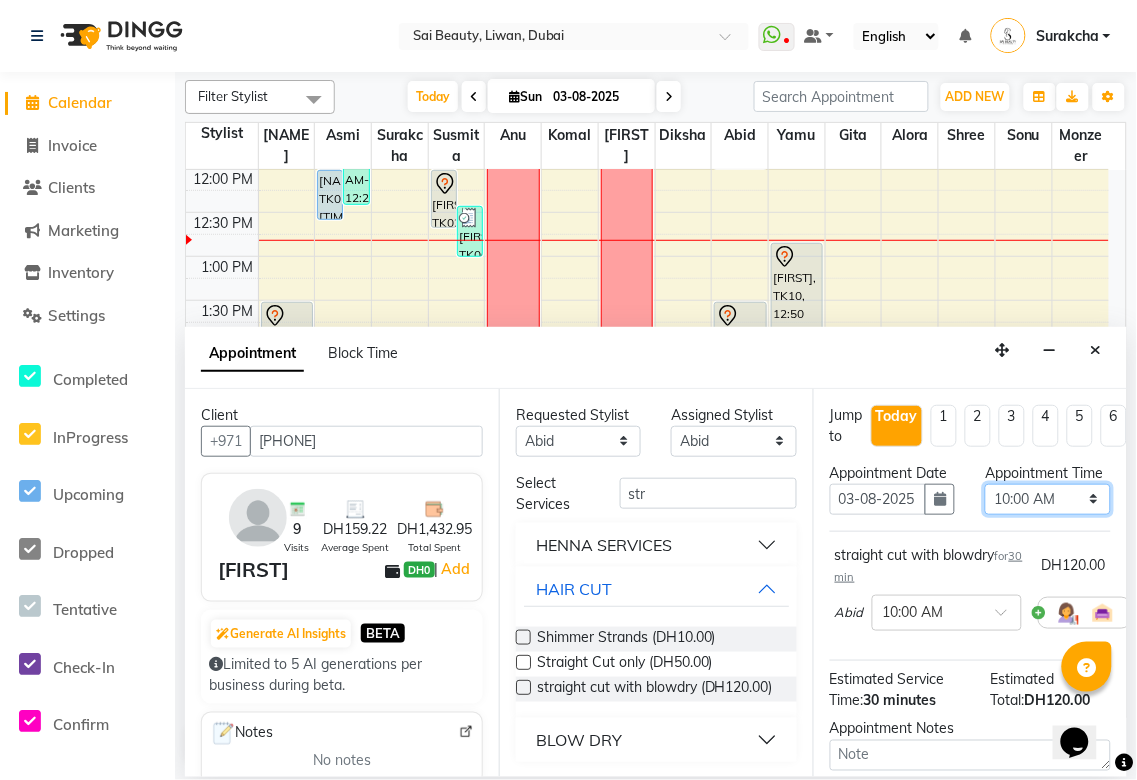 select on "840" 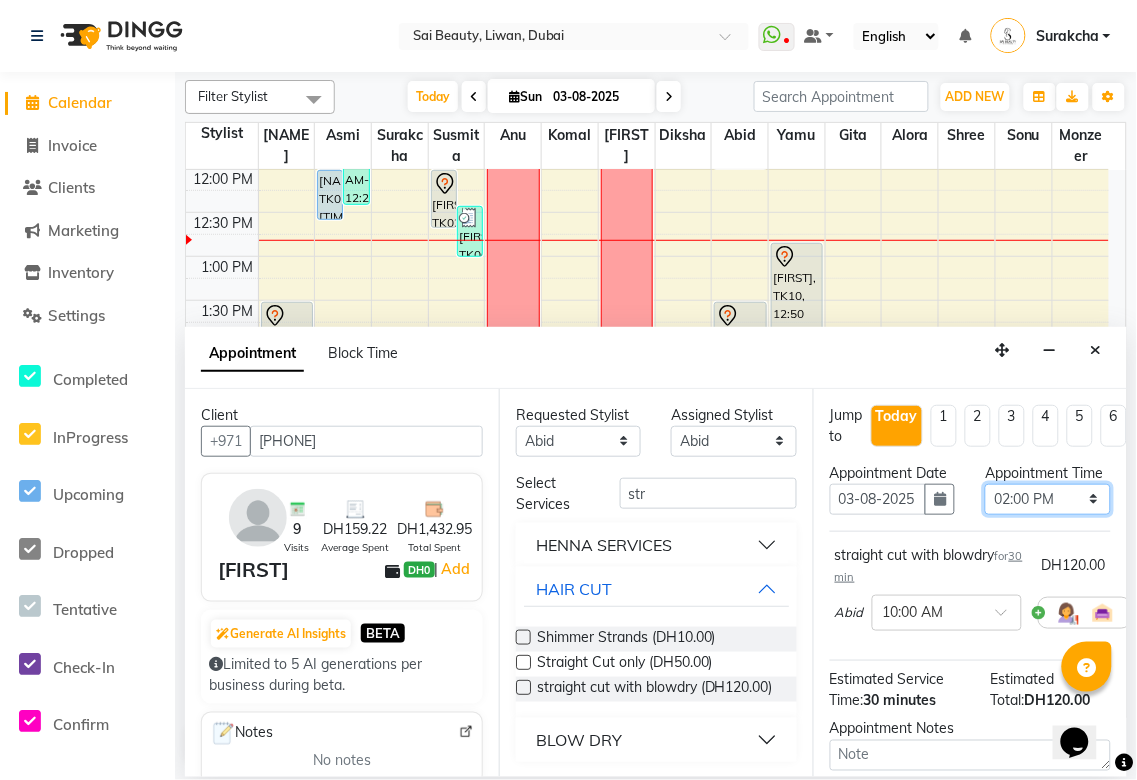 click on "Select 10:00 AM 10:05 AM 10:10 AM 10:15 AM 10:20 AM 10:25 AM 10:30 AM 10:35 AM 10:40 AM 10:45 AM 10:50 AM 10:55 AM 11:00 AM 11:05 AM 11:10 AM 11:15 AM 11:20 AM 11:25 AM 11:30 AM 11:35 AM 11:40 AM 11:45 AM 11:50 AM 11:55 AM 12:00 PM 12:05 PM 12:10 PM 12:15 PM 12:20 PM 12:25 PM 12:30 PM 12:35 PM 12:40 PM 12:45 PM 12:50 PM 12:55 PM 01:00 PM 01:05 PM 01:10 PM 01:15 PM 01:20 PM 01:25 PM 01:30 PM 01:35 PM 01:40 PM 01:45 PM 01:50 PM 01:55 PM 02:00 PM 02:05 PM 02:10 PM 02:15 PM 02:20 PM 02:25 PM 02:30 PM 02:35 PM 02:40 PM 02:45 PM 02:50 PM 02:55 PM 03:00 PM 03:05 PM 03:10 PM 03:15 PM 03:20 PM 03:25 PM 03:30 PM 03:35 PM 03:40 PM 03:45 PM 03:50 PM 03:55 PM 04:00 PM 04:05 PM 04:10 PM 04:15 PM 04:20 PM 04:25 PM 04:30 PM 04:35 PM 04:40 PM 04:45 PM 04:50 PM 04:55 PM 05:00 PM 05:05 PM 05:10 PM 05:15 PM 05:20 PM 05:25 PM 05:30 PM 05:35 PM 05:40 PM 05:45 PM 05:50 PM 05:55 PM 06:00 PM 06:05 PM 06:10 PM 06:15 PM 06:20 PM 06:25 PM 06:30 PM 06:35 PM 06:40 PM 06:45 PM 06:50 PM 06:55 PM 07:00 PM 07:05 PM 07:10 PM 07:15 PM 07:20 PM" at bounding box center (1047, 499) 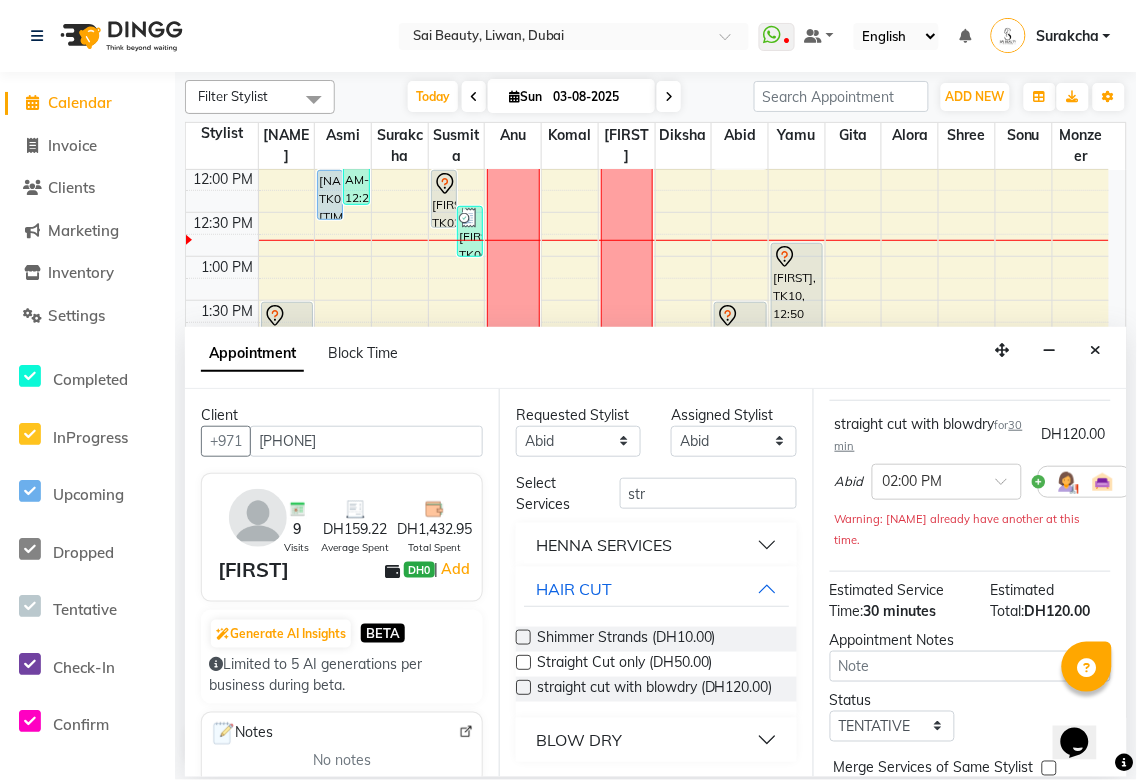 scroll, scrollTop: 276, scrollLeft: 0, axis: vertical 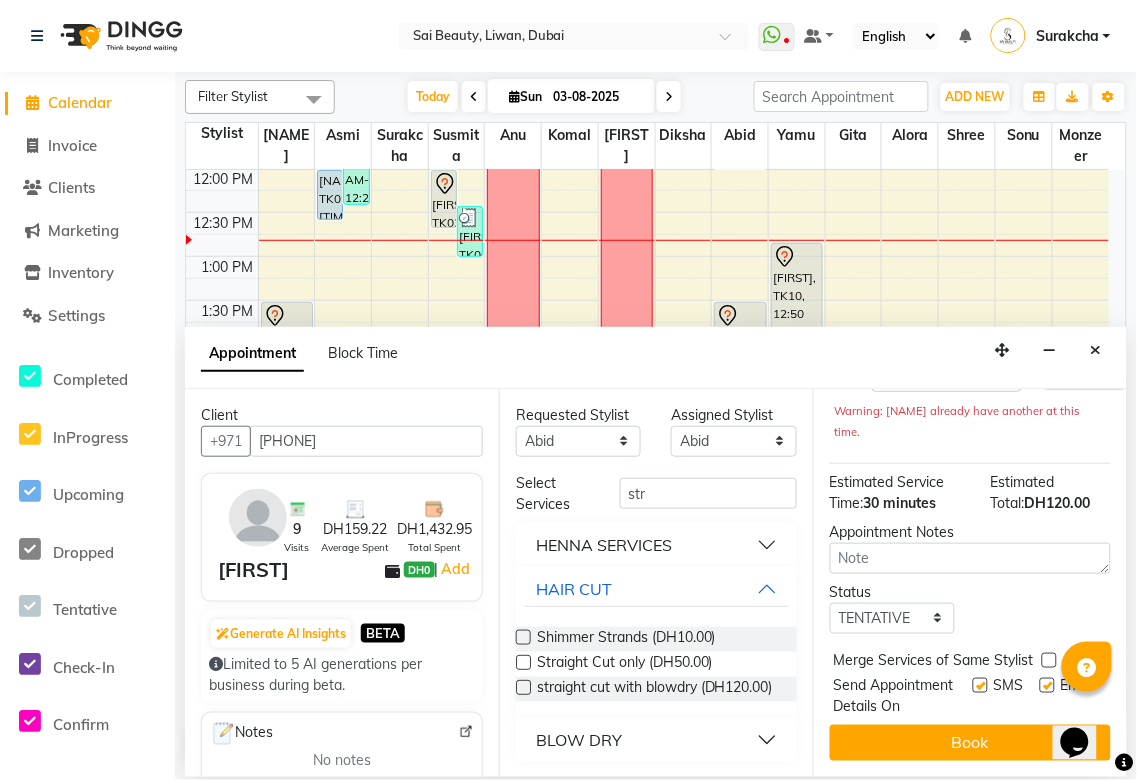 click at bounding box center [1049, 660] 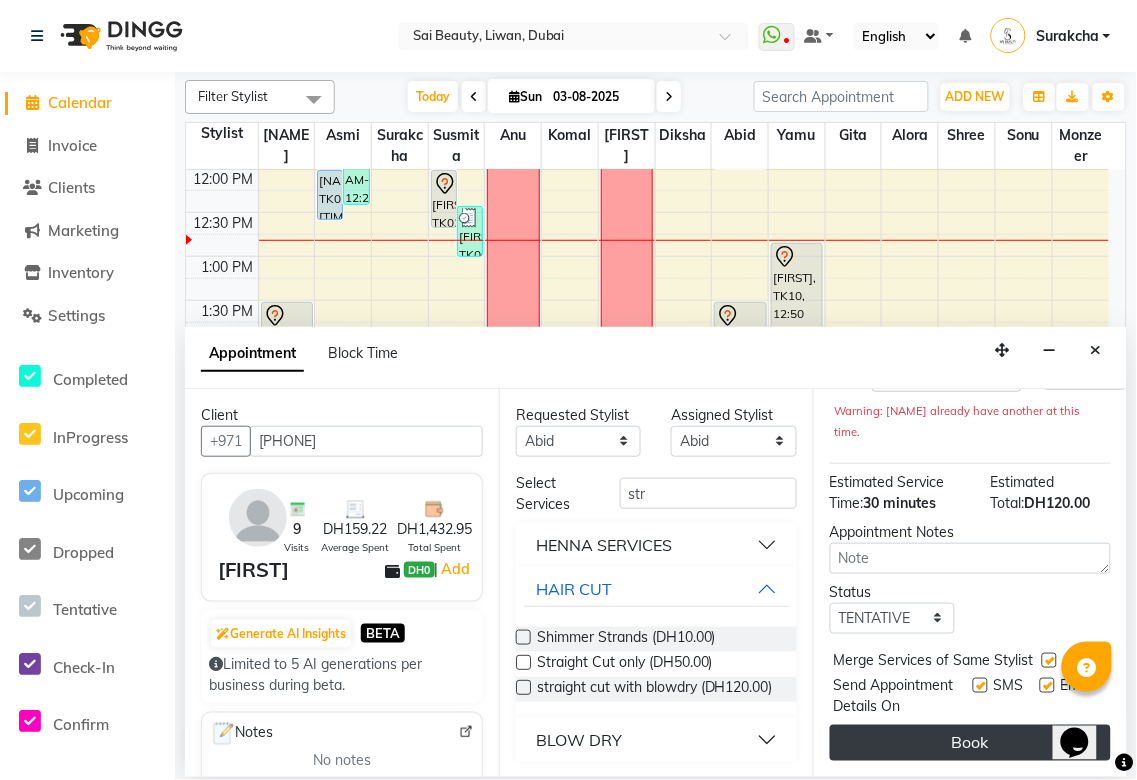 click on "Book" at bounding box center (970, 743) 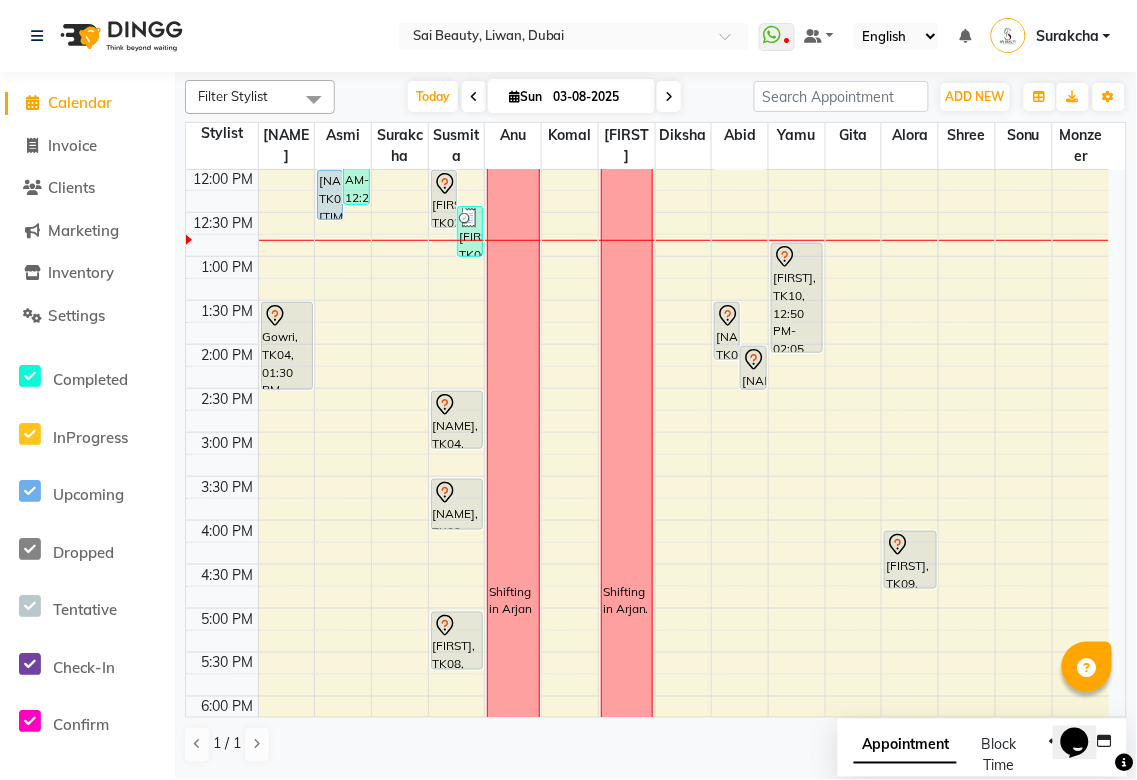 click on "Appointment" at bounding box center (905, 746) 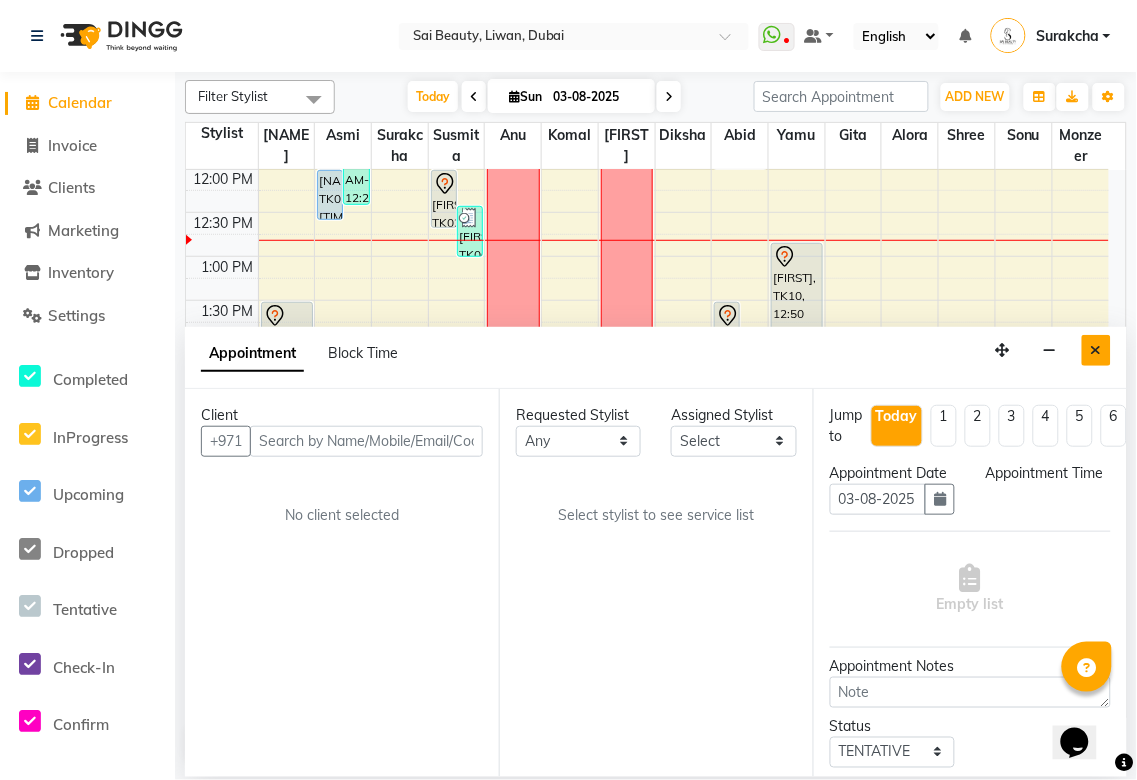 click at bounding box center (1096, 350) 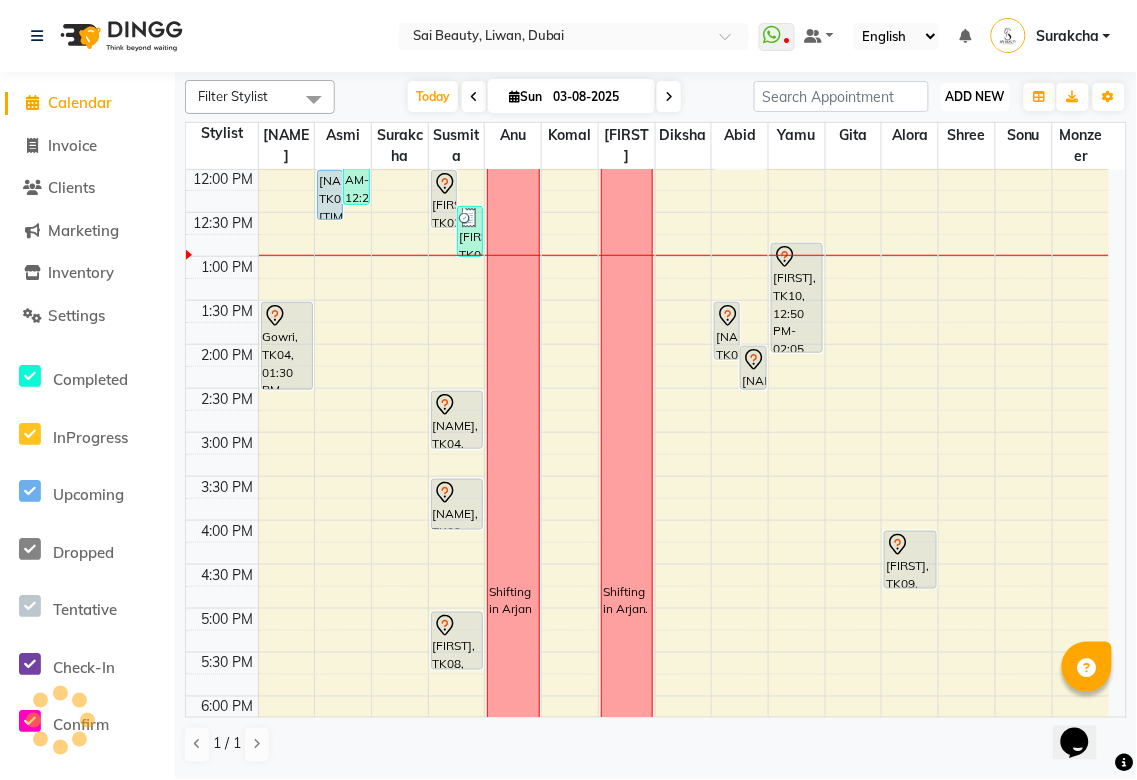 click on "ADD NEW" at bounding box center (975, 96) 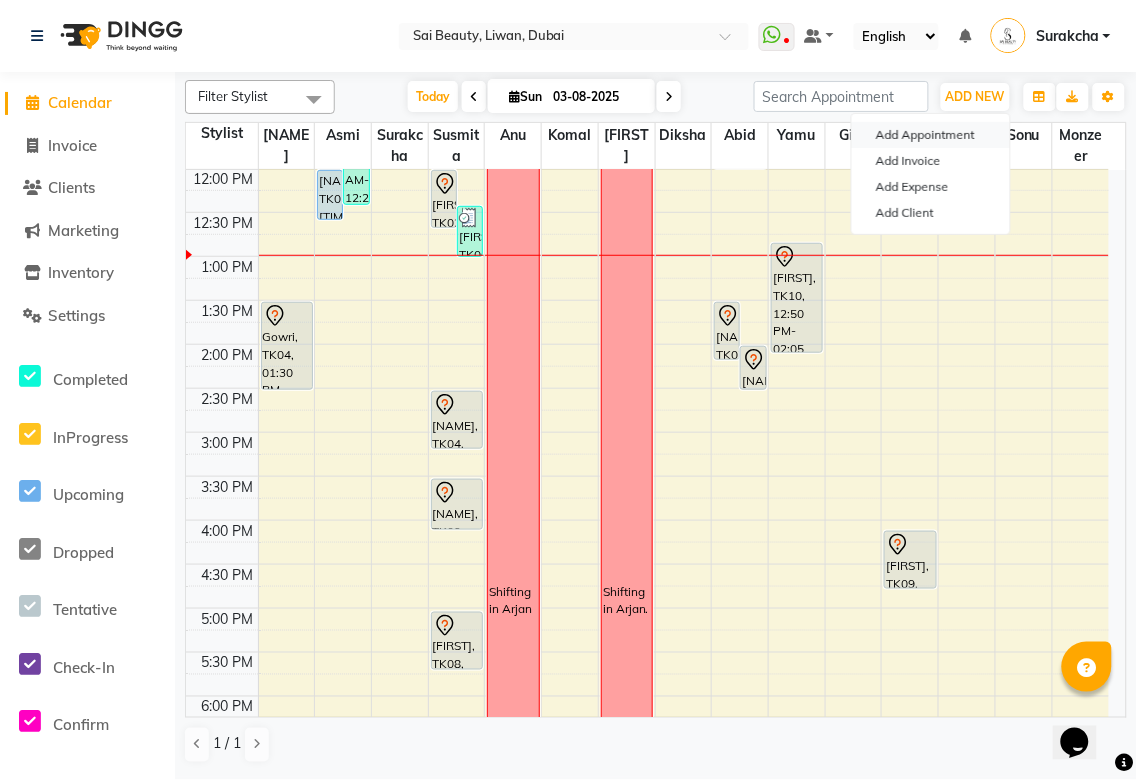 click on "Add Appointment" at bounding box center [931, 135] 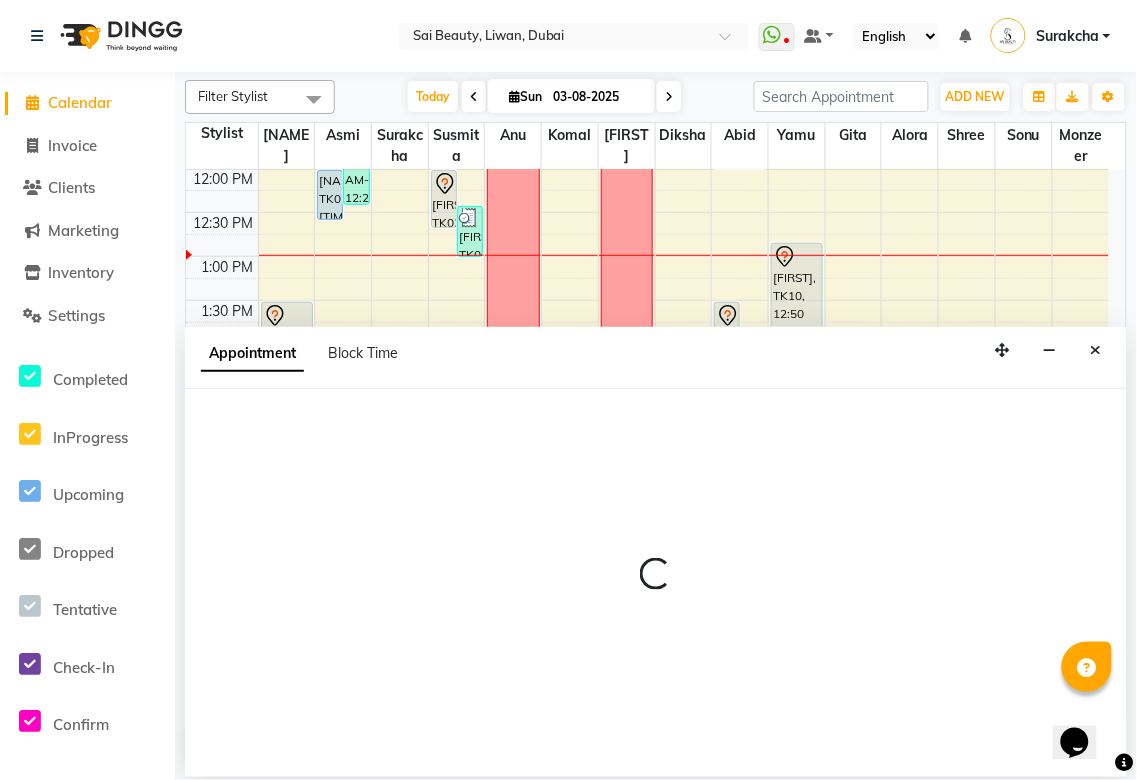 select on "tentative" 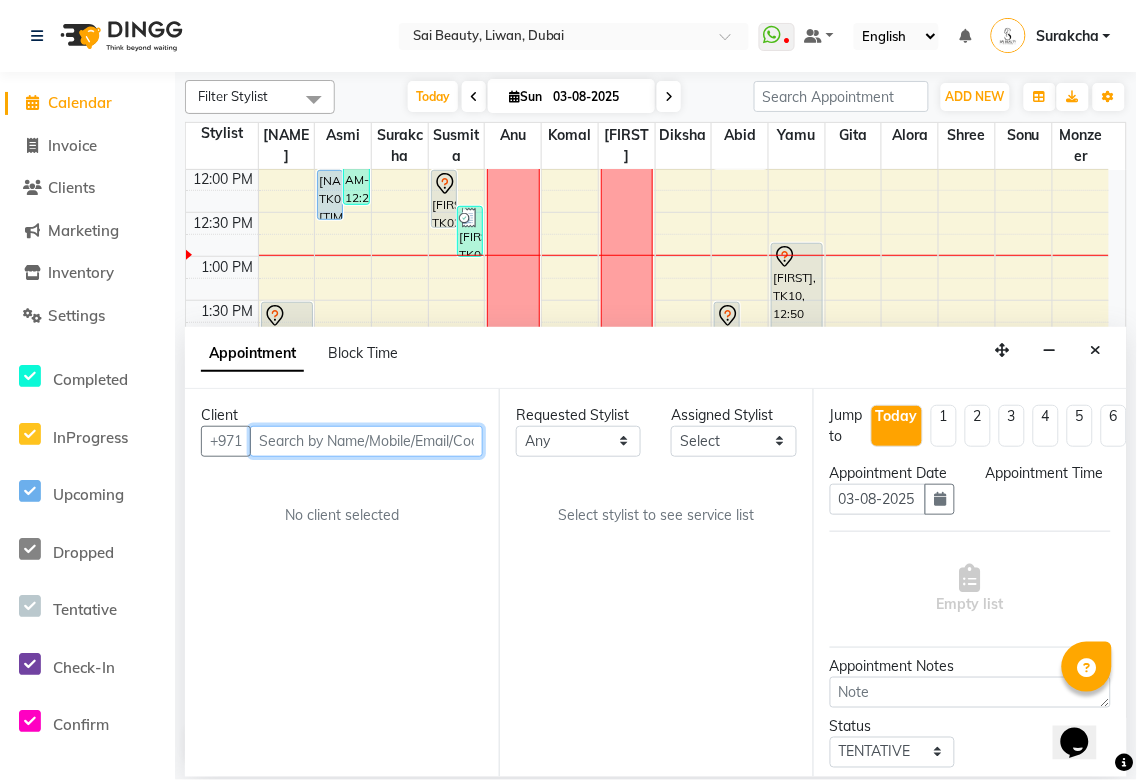 select on "600" 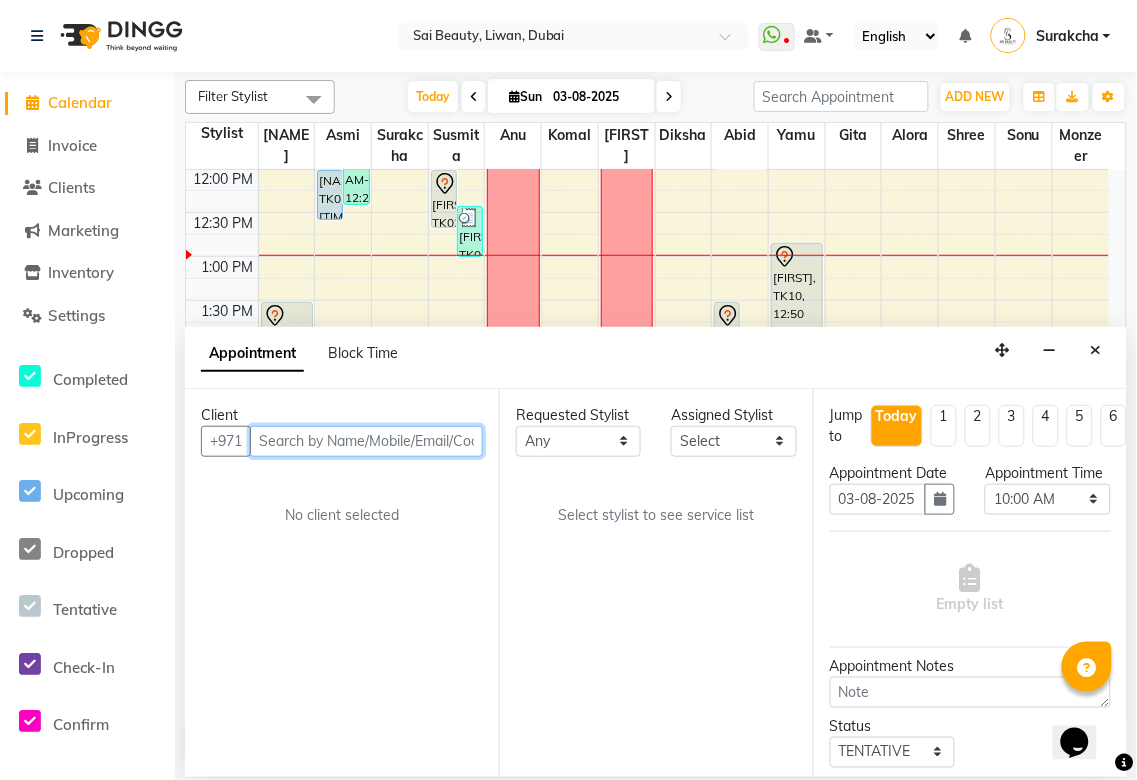 click at bounding box center [366, 441] 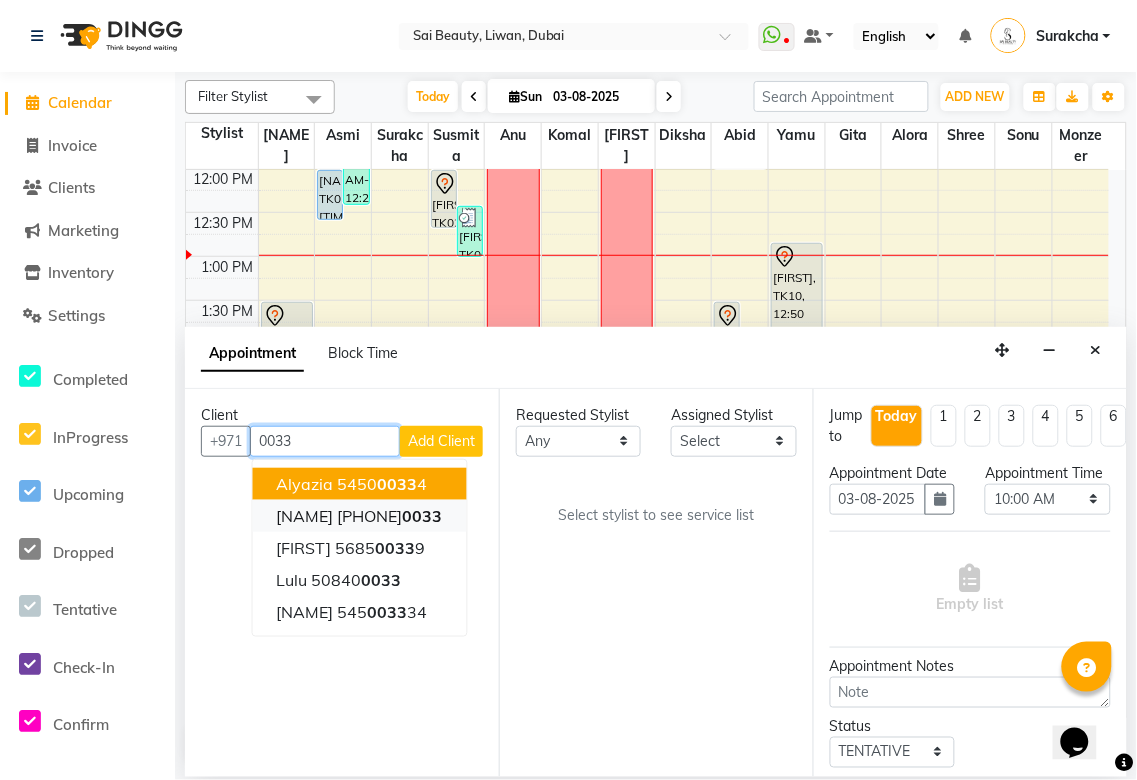 click on "0033" at bounding box center (423, 516) 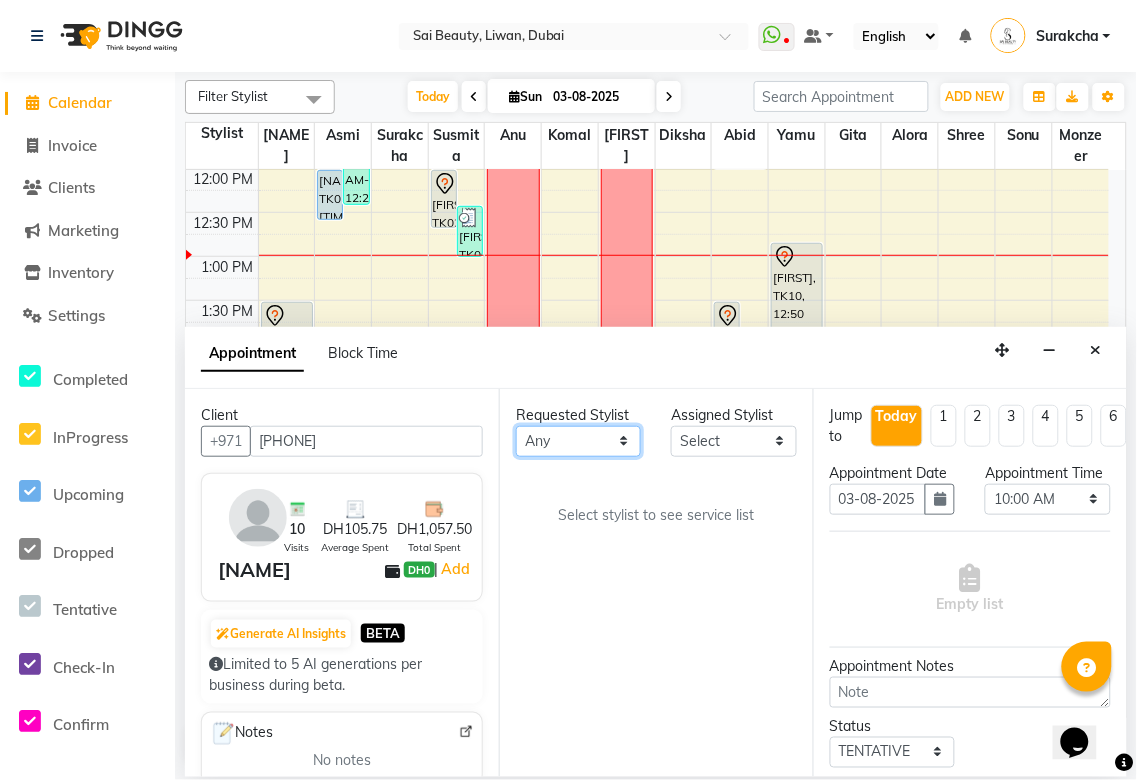 click on "Any Abid Alora Anu Asmi Diksha Gita Komal maya Monzeer shree sonu Surakcha Susmita Tannu Yamu" at bounding box center [578, 441] 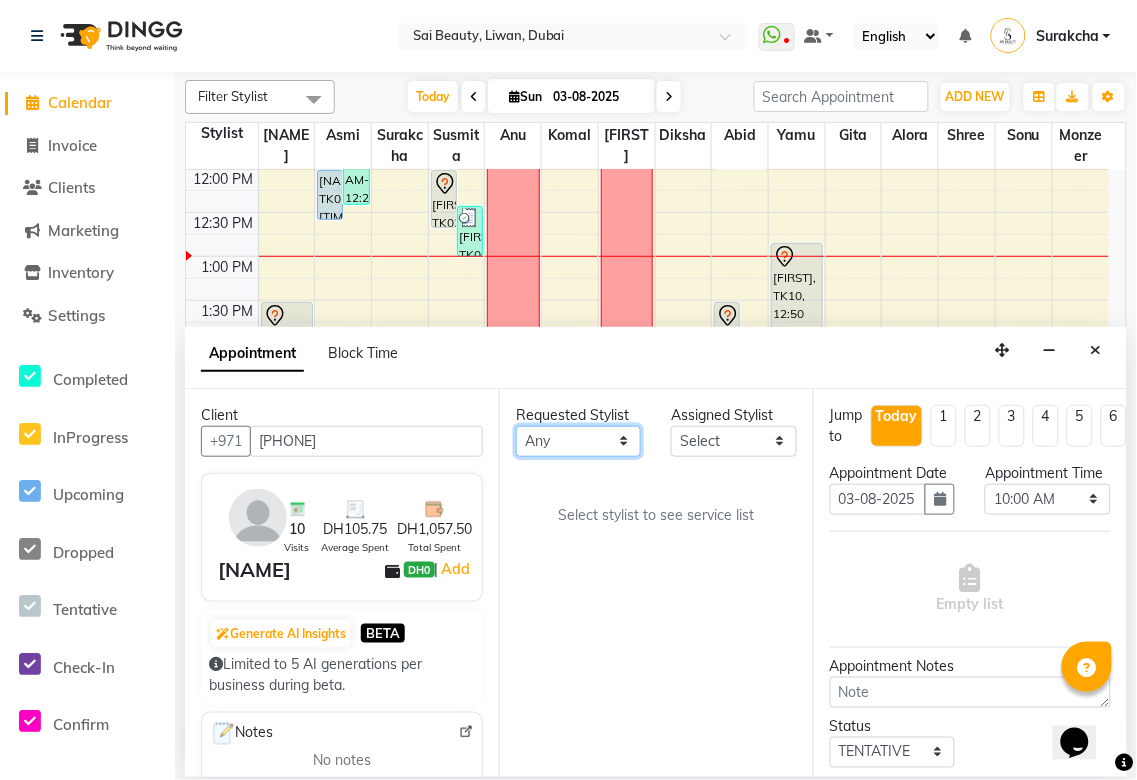 select on "61100" 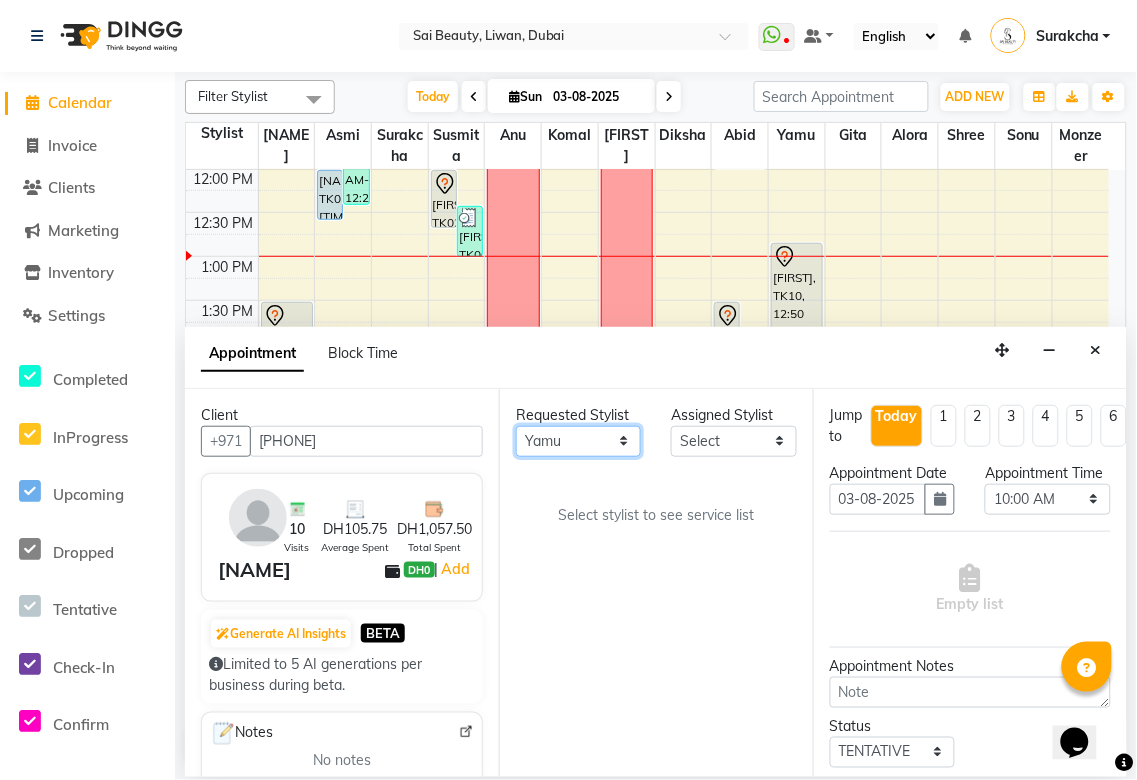 click on "Any Abid Alora Anu Asmi Diksha Gita Komal maya Monzeer shree sonu Surakcha Susmita Tannu Yamu" at bounding box center (578, 441) 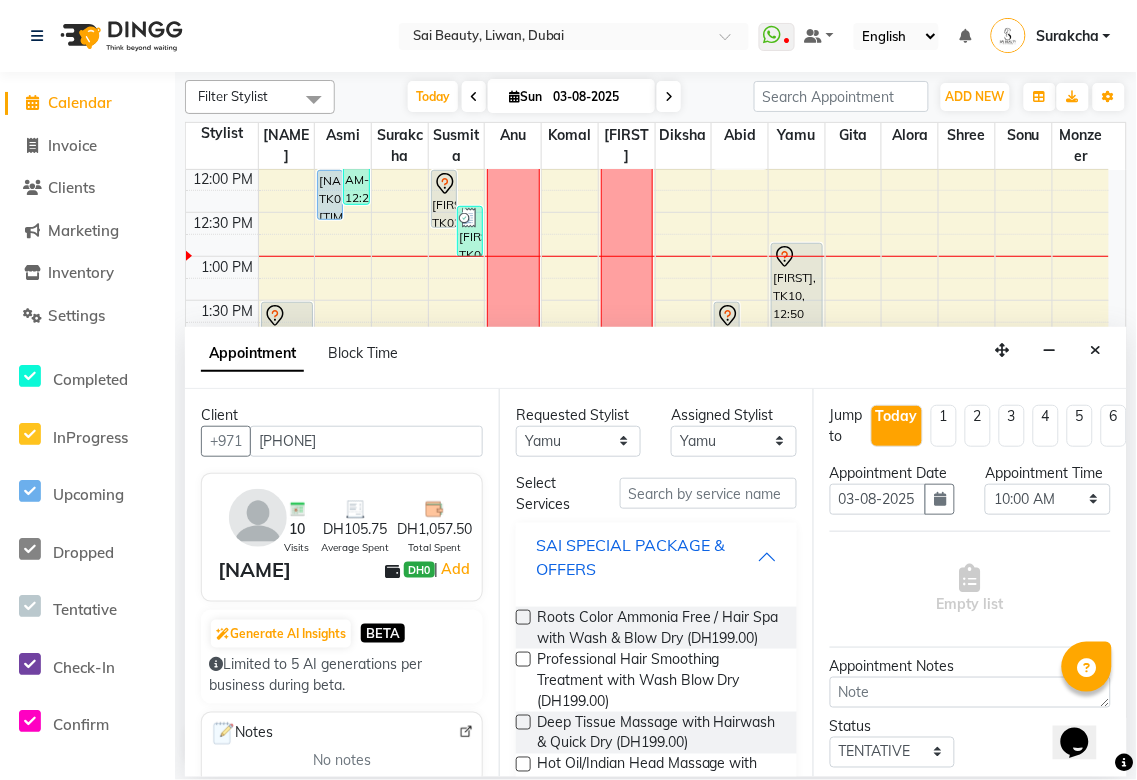 click on "SAI SPECIAL PACKAGE & OFFERS" at bounding box center [646, 557] 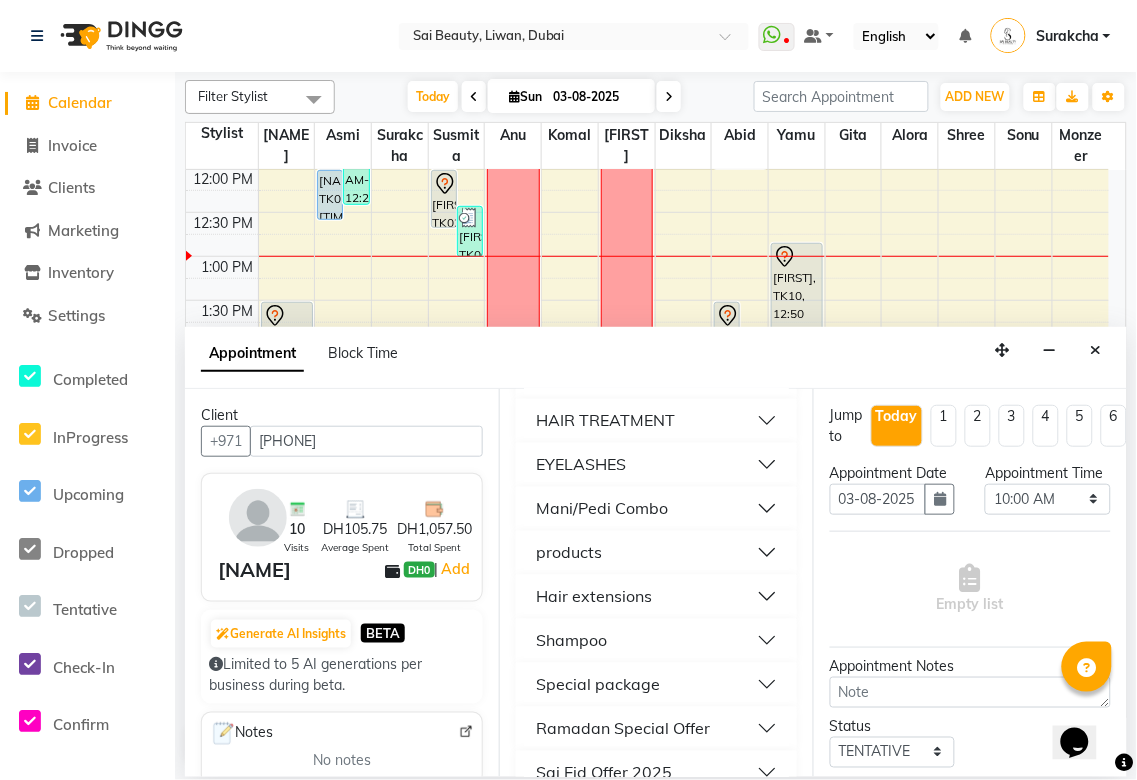 scroll, scrollTop: 972, scrollLeft: 0, axis: vertical 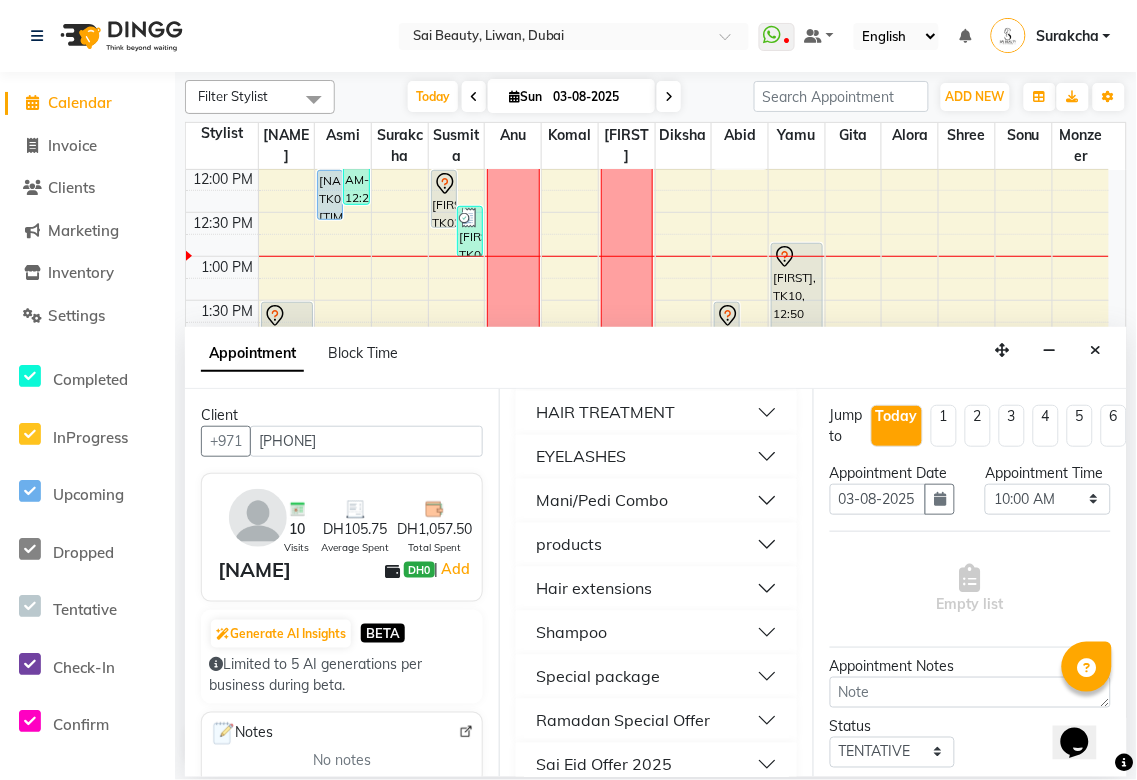 click on "Mani/Pedi Combo" at bounding box center (656, 501) 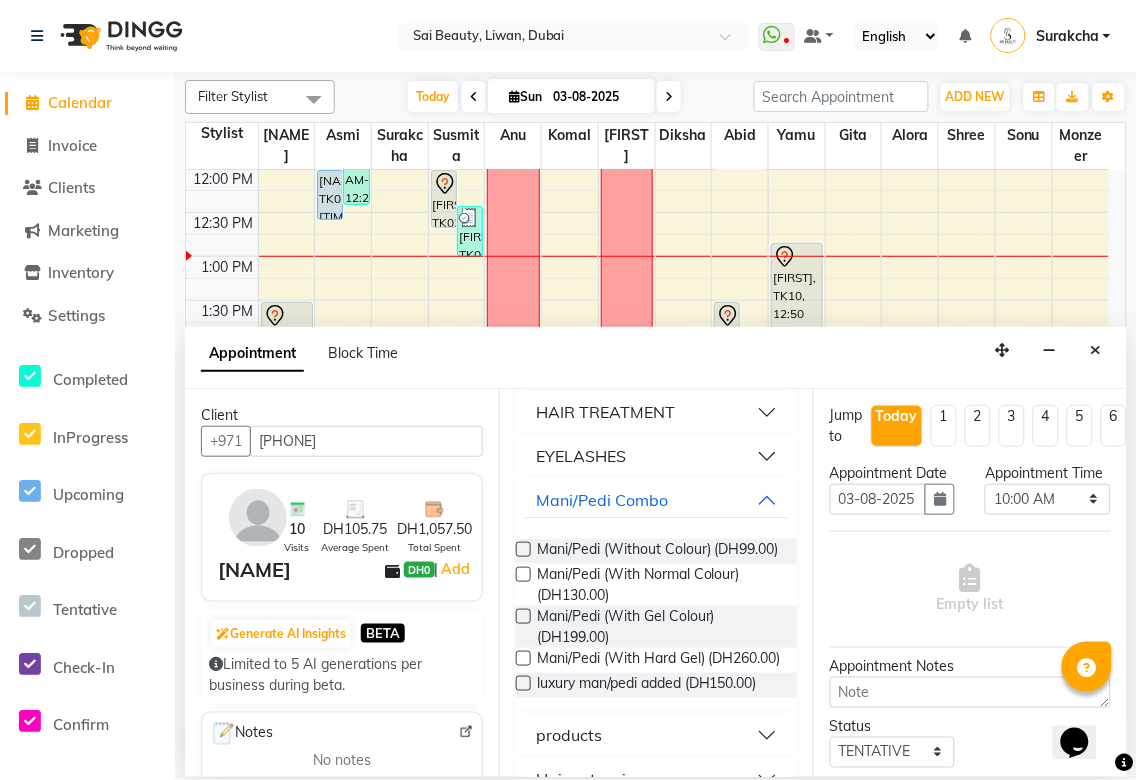 click at bounding box center [523, 574] 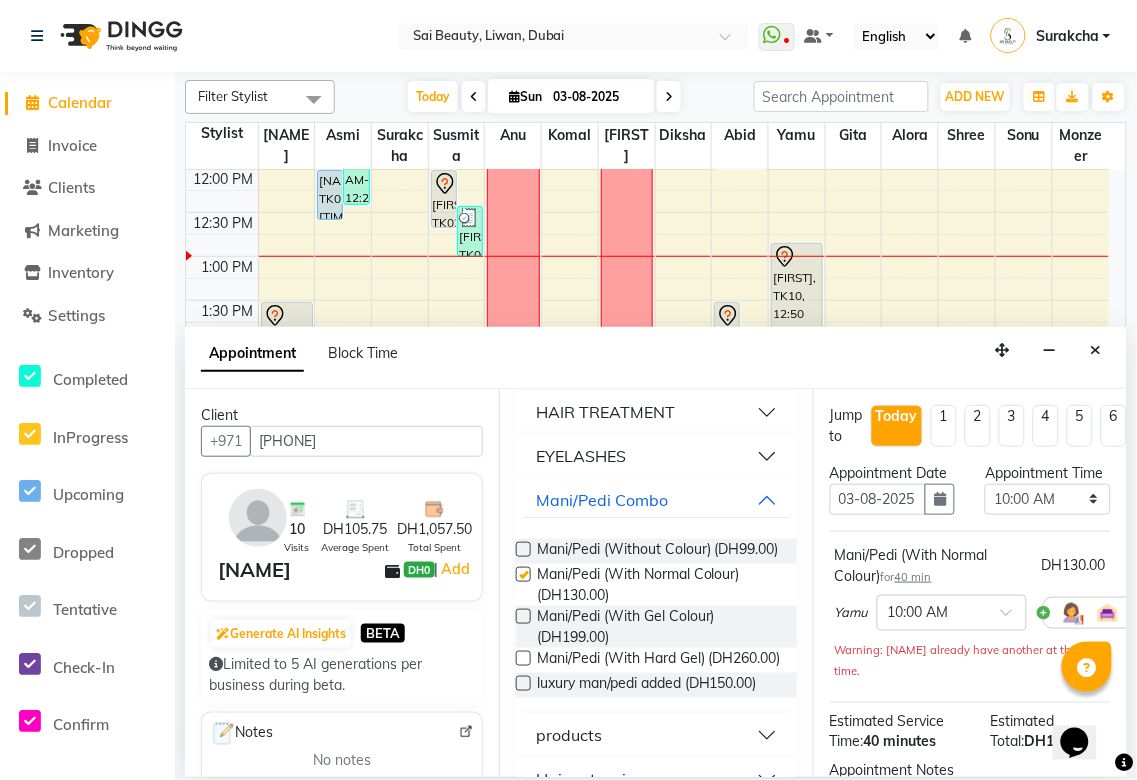 checkbox on "false" 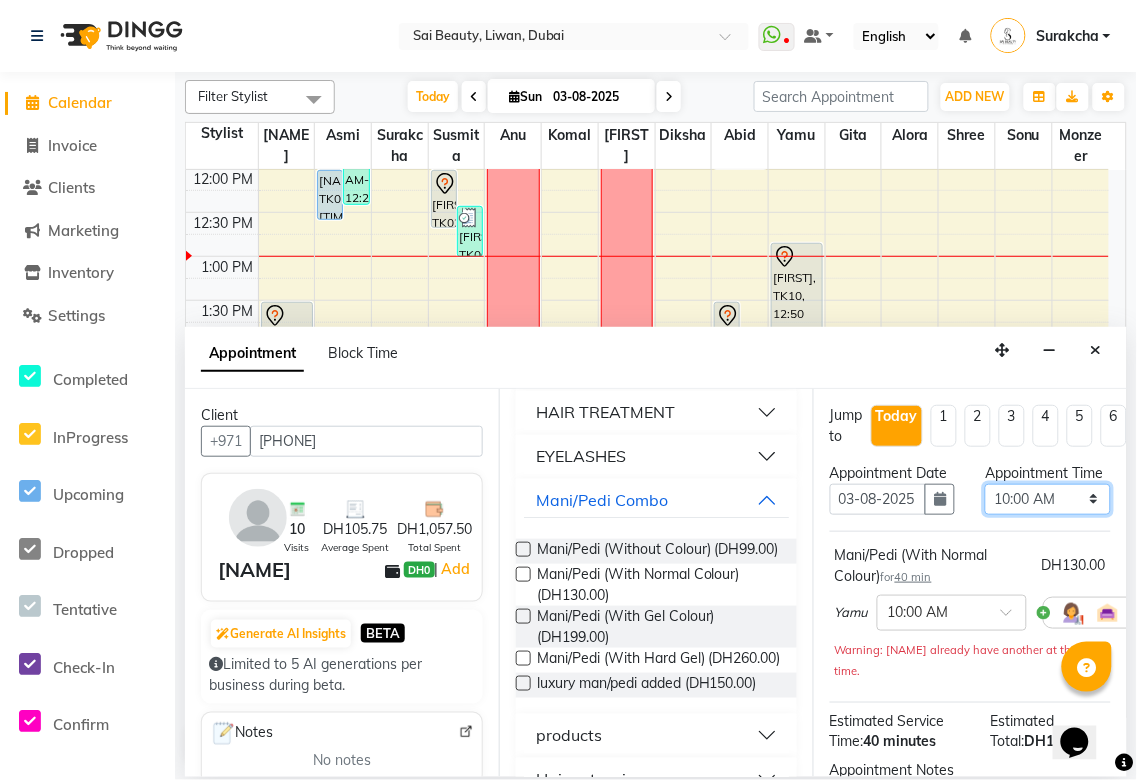 click on "Select 10:00 AM 10:05 AM 10:10 AM 10:15 AM 10:20 AM 10:25 AM 10:30 AM 10:35 AM 10:40 AM 10:45 AM 10:50 AM 10:55 AM 11:00 AM 11:05 AM 11:10 AM 11:15 AM 11:20 AM 11:25 AM 11:30 AM 11:35 AM 11:40 AM 11:45 AM 11:50 AM 11:55 AM 12:00 PM 12:05 PM 12:10 PM 12:15 PM 12:20 PM 12:25 PM 12:30 PM 12:35 PM 12:40 PM 12:45 PM 12:50 PM 12:55 PM 01:00 PM 01:05 PM 01:10 PM 01:15 PM 01:20 PM 01:25 PM 01:30 PM 01:35 PM 01:40 PM 01:45 PM 01:50 PM 01:55 PM 02:00 PM 02:05 PM 02:10 PM 02:15 PM 02:20 PM 02:25 PM 02:30 PM 02:35 PM 02:40 PM 02:45 PM 02:50 PM 02:55 PM 03:00 PM 03:05 PM 03:10 PM 03:15 PM 03:20 PM 03:25 PM 03:30 PM 03:35 PM 03:40 PM 03:45 PM 03:50 PM 03:55 PM 04:00 PM 04:05 PM 04:10 PM 04:15 PM 04:20 PM 04:25 PM 04:30 PM 04:35 PM 04:40 PM 04:45 PM 04:50 PM 04:55 PM 05:00 PM 05:05 PM 05:10 PM 05:15 PM 05:20 PM 05:25 PM 05:30 PM 05:35 PM 05:40 PM 05:45 PM 05:50 PM 05:55 PM 06:00 PM 06:05 PM 06:10 PM 06:15 PM 06:20 PM 06:25 PM 06:30 PM 06:35 PM 06:40 PM 06:45 PM 06:50 PM 06:55 PM 07:00 PM 07:05 PM 07:10 PM 07:15 PM 07:20 PM" at bounding box center [1047, 499] 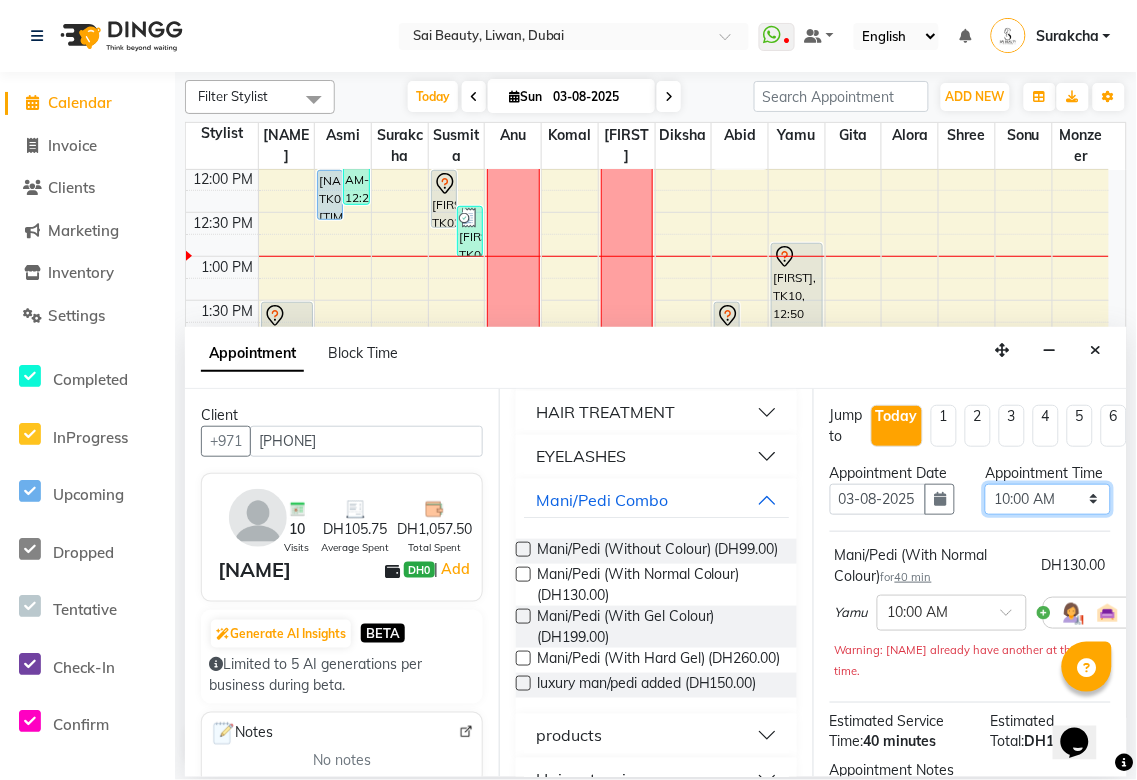 select on "800" 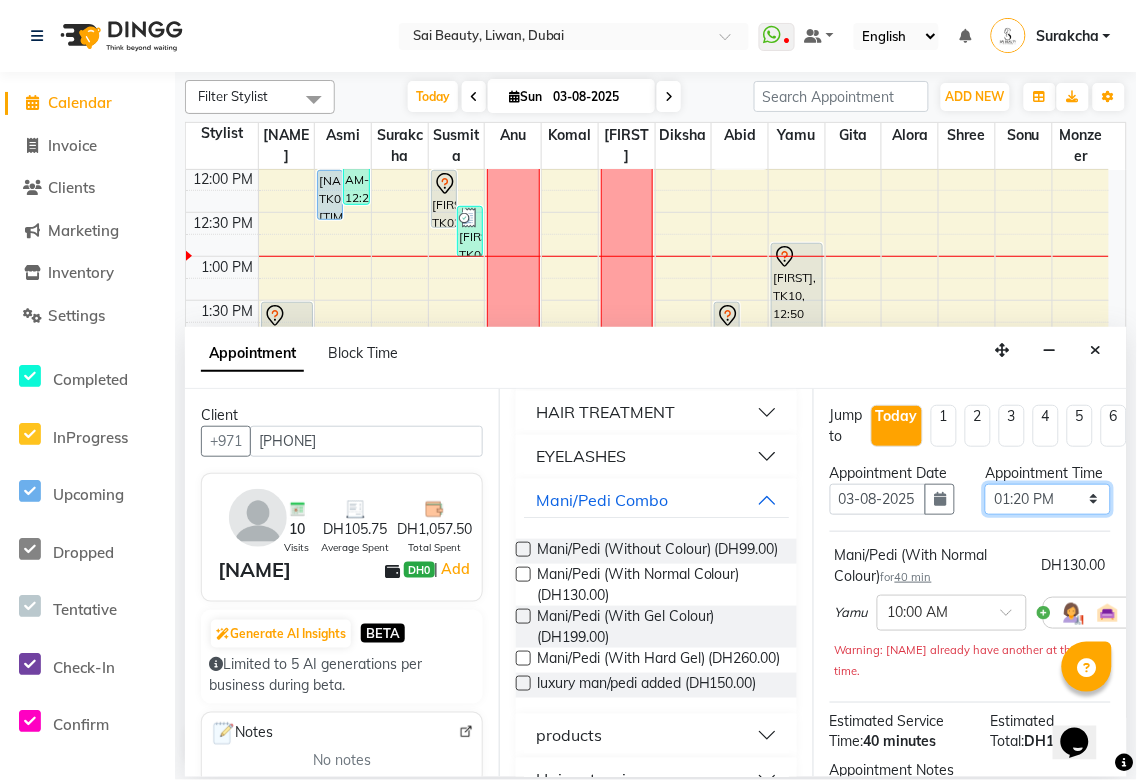 click on "Select 10:00 AM 10:05 AM 10:10 AM 10:15 AM 10:20 AM 10:25 AM 10:30 AM 10:35 AM 10:40 AM 10:45 AM 10:50 AM 10:55 AM 11:00 AM 11:05 AM 11:10 AM 11:15 AM 11:20 AM 11:25 AM 11:30 AM 11:35 AM 11:40 AM 11:45 AM 11:50 AM 11:55 AM 12:00 PM 12:05 PM 12:10 PM 12:15 PM 12:20 PM 12:25 PM 12:30 PM 12:35 PM 12:40 PM 12:45 PM 12:50 PM 12:55 PM 01:00 PM 01:05 PM 01:10 PM 01:15 PM 01:20 PM 01:25 PM 01:30 PM 01:35 PM 01:40 PM 01:45 PM 01:50 PM 01:55 PM 02:00 PM 02:05 PM 02:10 PM 02:15 PM 02:20 PM 02:25 PM 02:30 PM 02:35 PM 02:40 PM 02:45 PM 02:50 PM 02:55 PM 03:00 PM 03:05 PM 03:10 PM 03:15 PM 03:20 PM 03:25 PM 03:30 PM 03:35 PM 03:40 PM 03:45 PM 03:50 PM 03:55 PM 04:00 PM 04:05 PM 04:10 PM 04:15 PM 04:20 PM 04:25 PM 04:30 PM 04:35 PM 04:40 PM 04:45 PM 04:50 PM 04:55 PM 05:00 PM 05:05 PM 05:10 PM 05:15 PM 05:20 PM 05:25 PM 05:30 PM 05:35 PM 05:40 PM 05:45 PM 05:50 PM 05:55 PM 06:00 PM 06:05 PM 06:10 PM 06:15 PM 06:20 PM 06:25 PM 06:30 PM 06:35 PM 06:40 PM 06:45 PM 06:50 PM 06:55 PM 07:00 PM 07:05 PM 07:10 PM 07:15 PM 07:20 PM" at bounding box center [1047, 499] 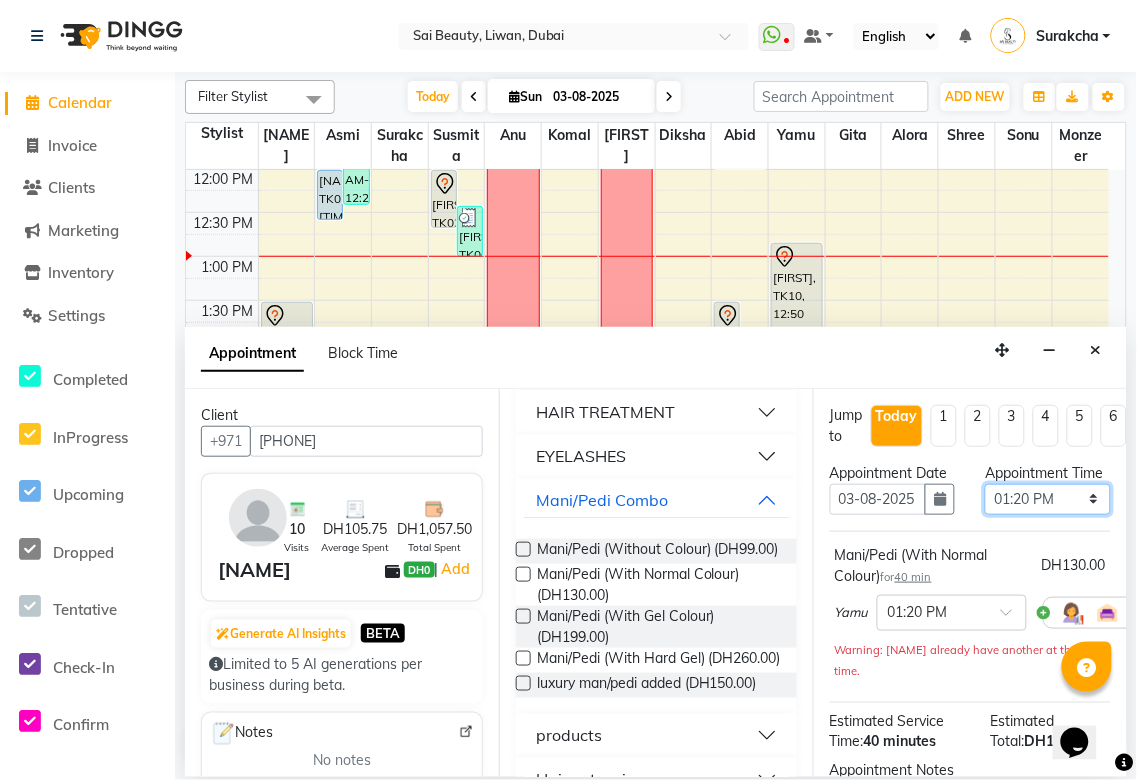 scroll, scrollTop: 297, scrollLeft: 0, axis: vertical 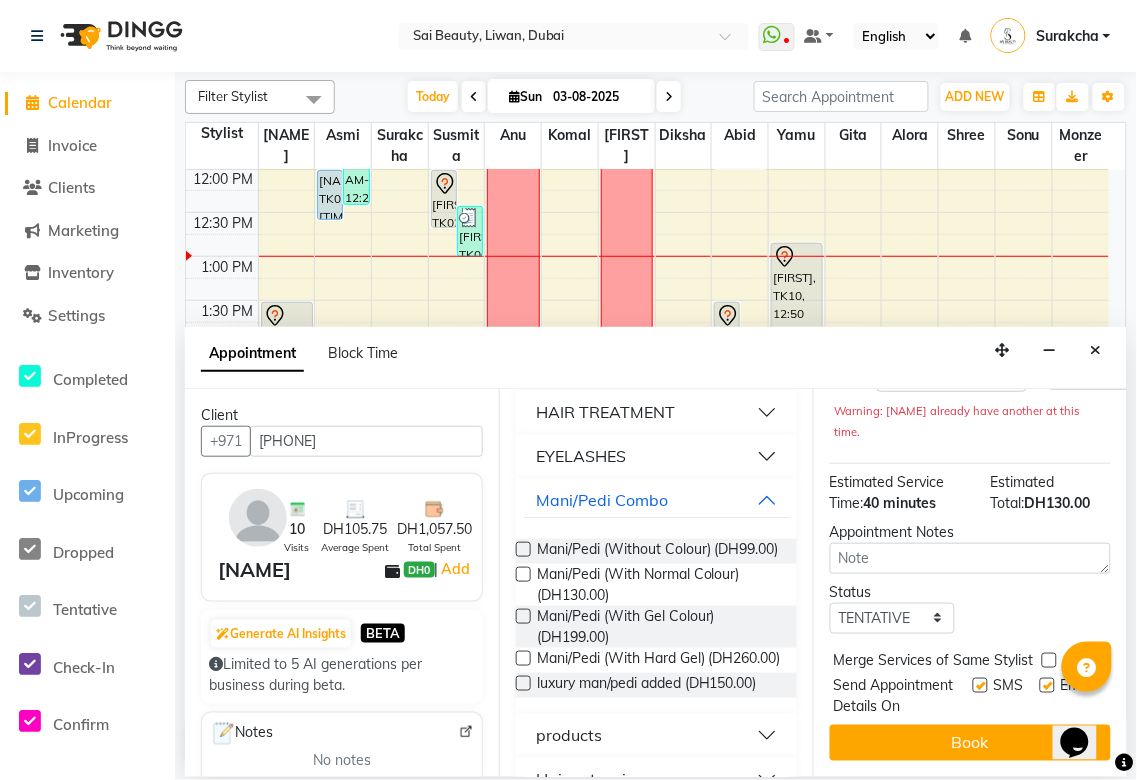 click at bounding box center (1049, 660) 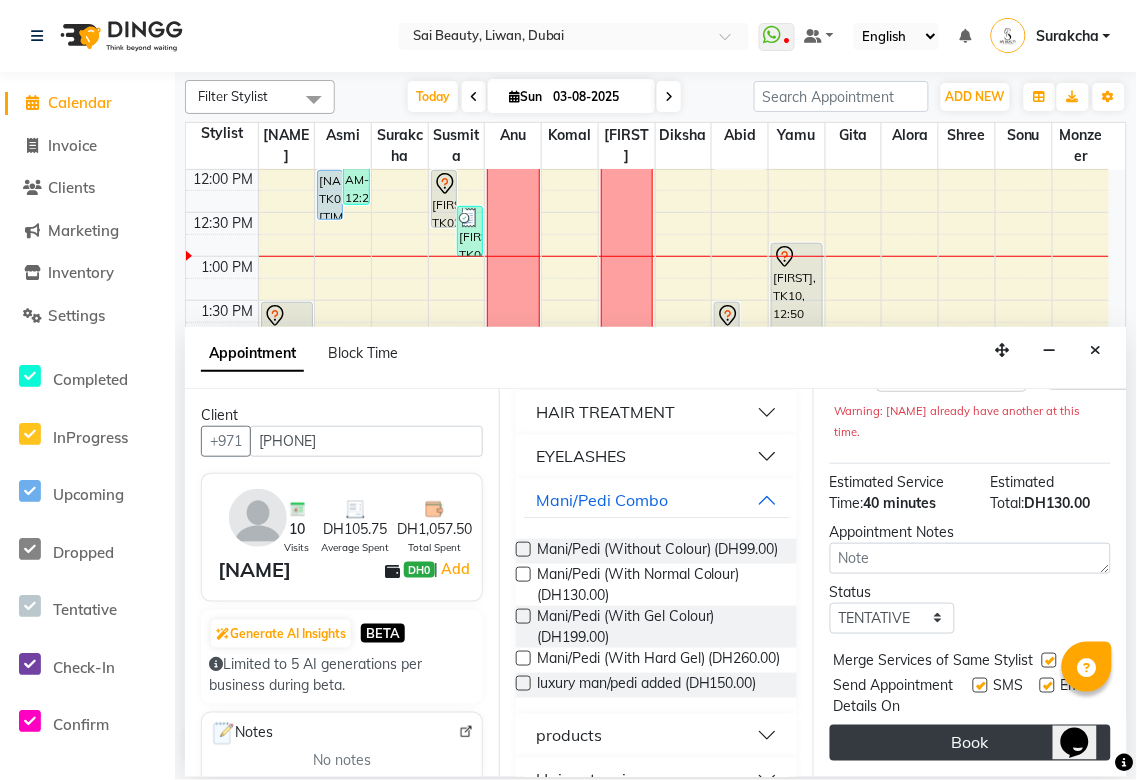click on "Book" at bounding box center (970, 743) 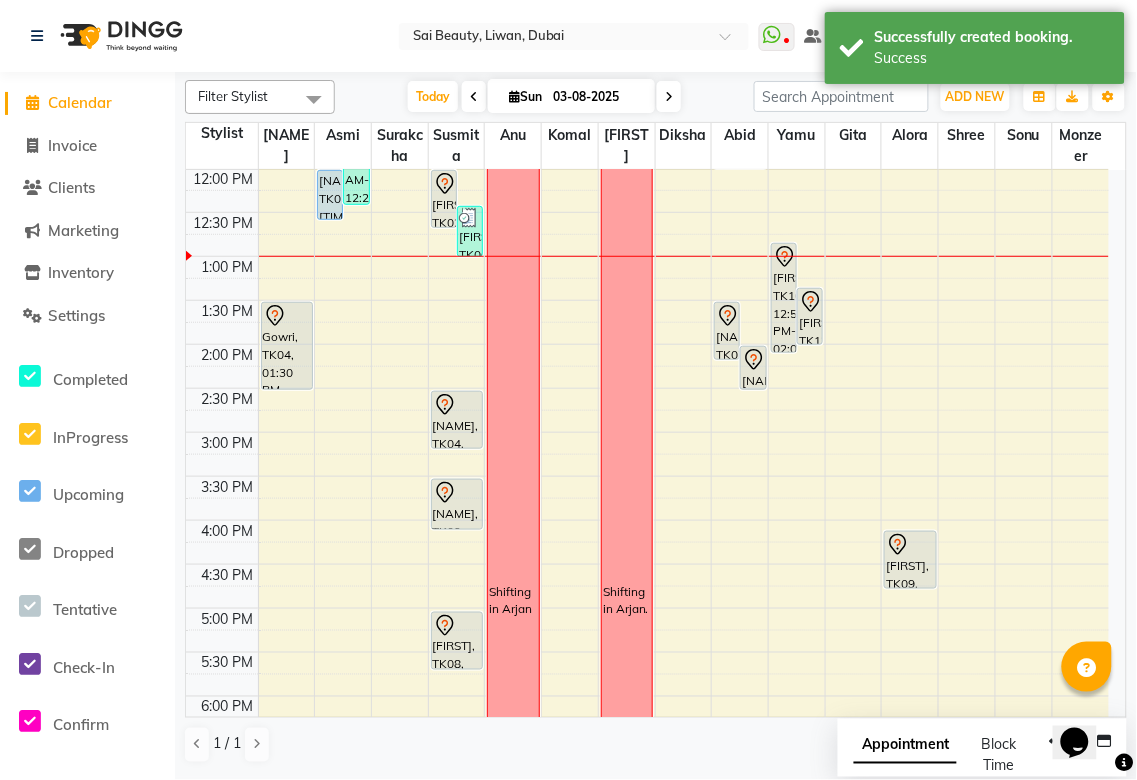 click on "Appointment" at bounding box center [905, 746] 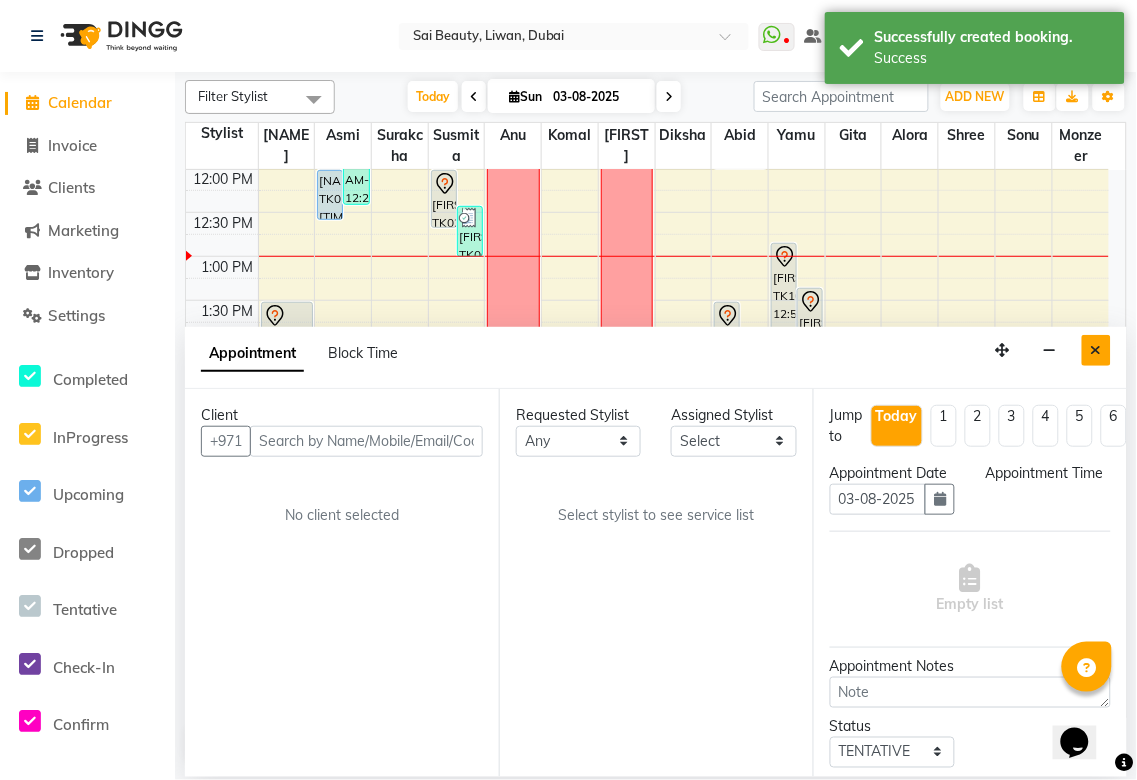 click at bounding box center (1096, 350) 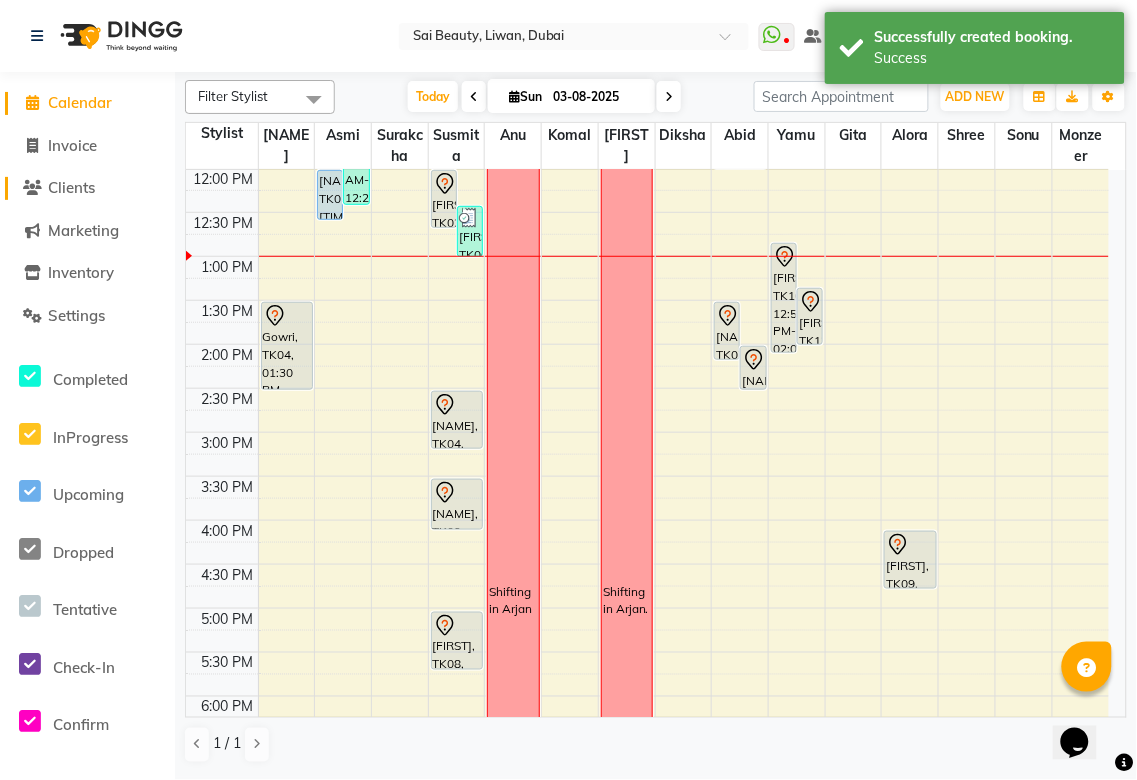 click on "Clients" 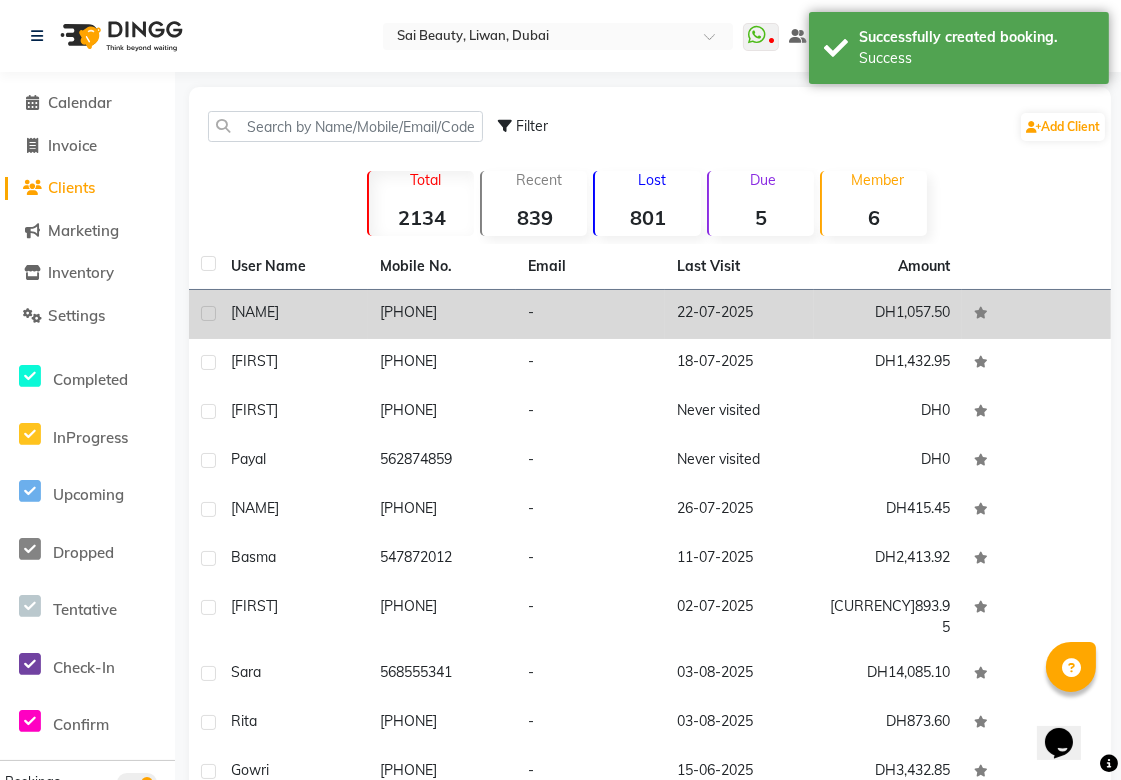 click on "[NAME]" 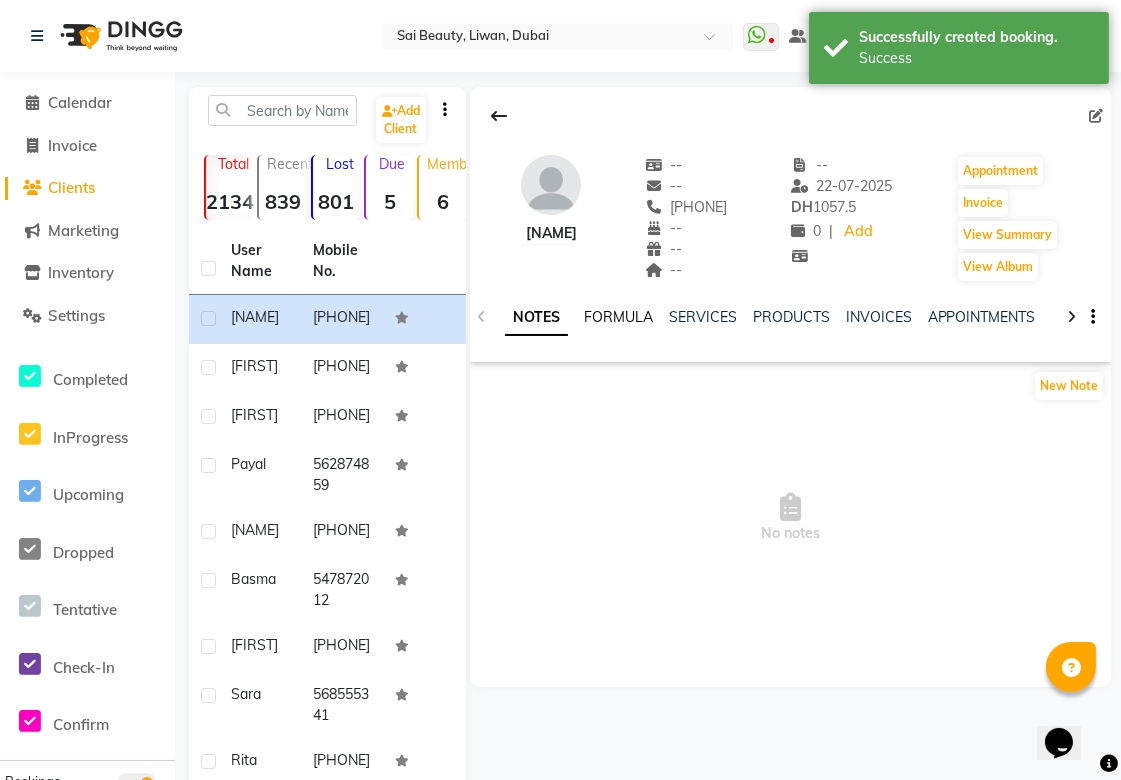 click on "FORMULA" 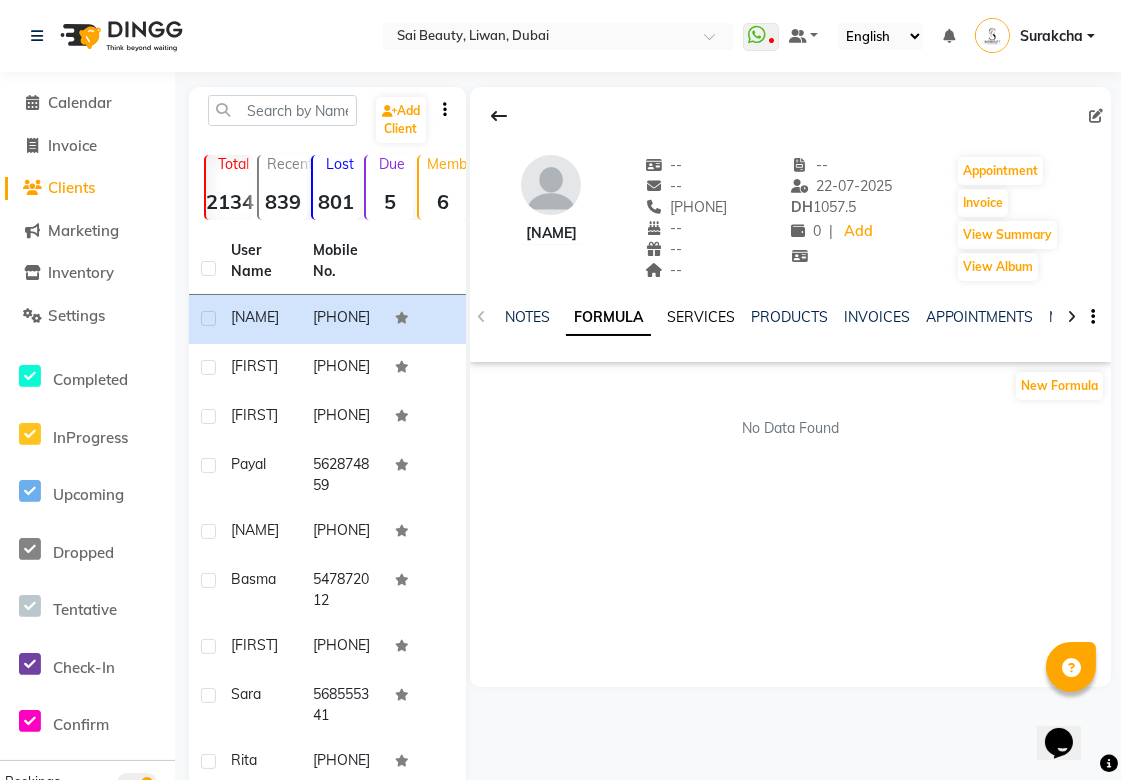 click on "SERVICES" 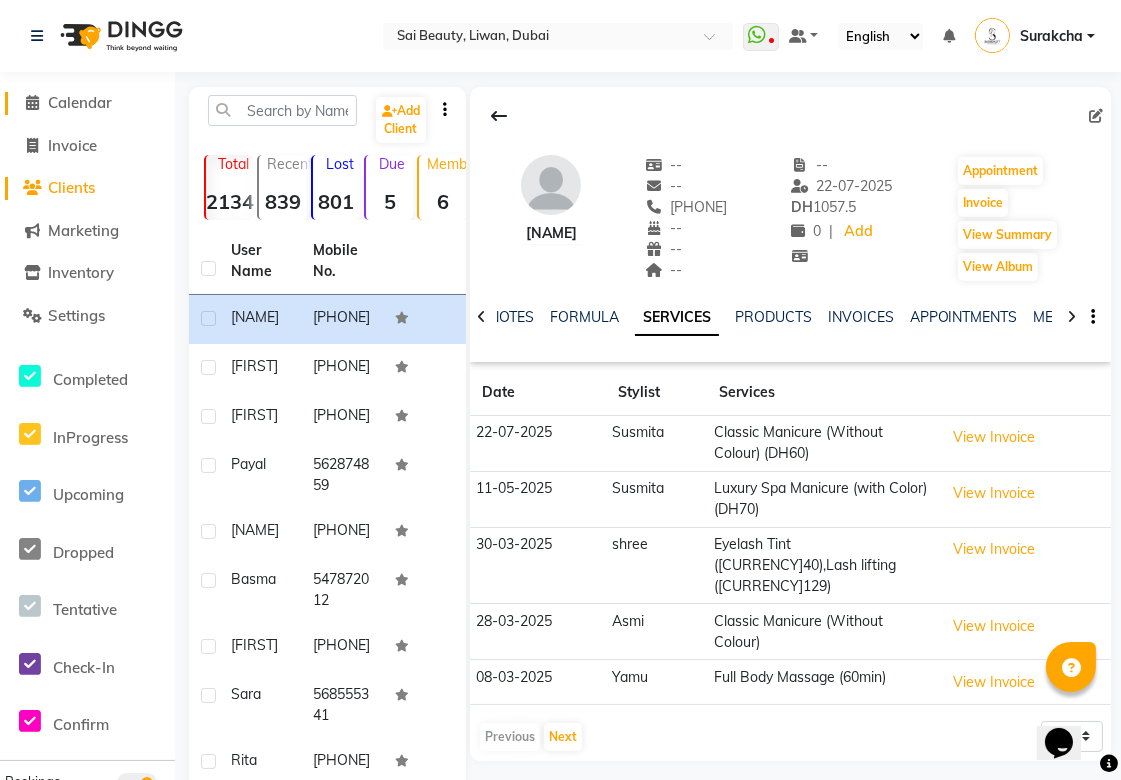 click on "Calendar" 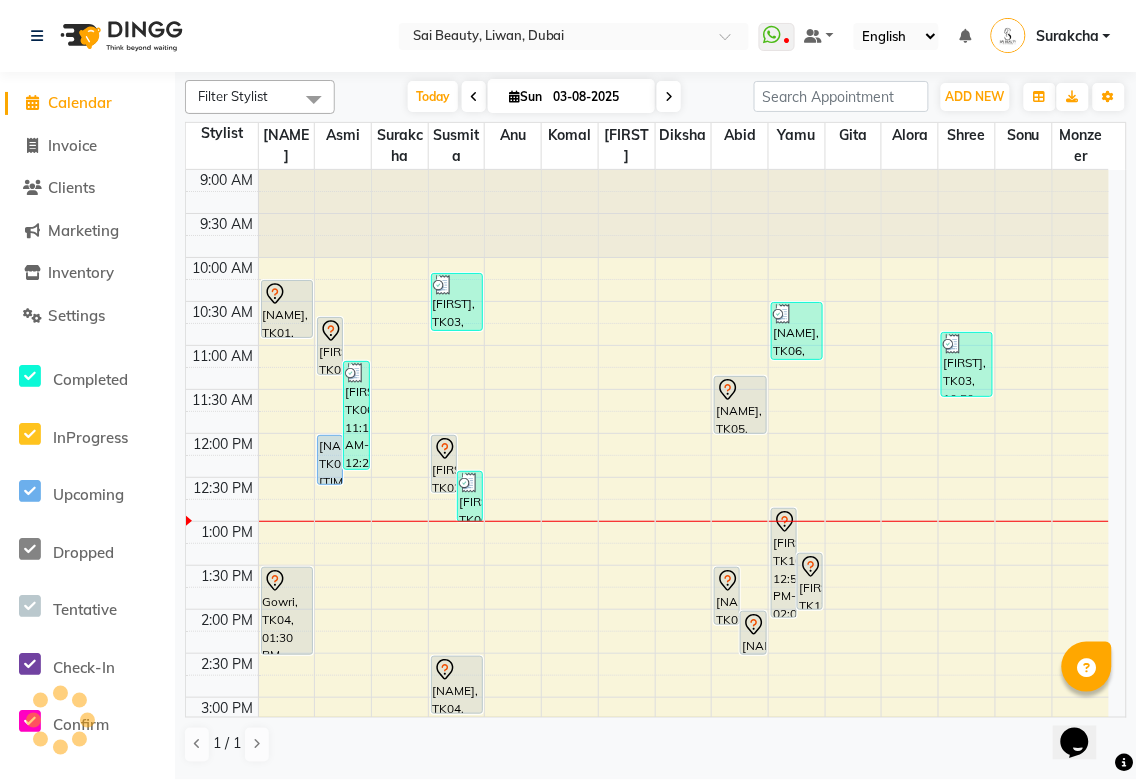 scroll, scrollTop: 0, scrollLeft: 0, axis: both 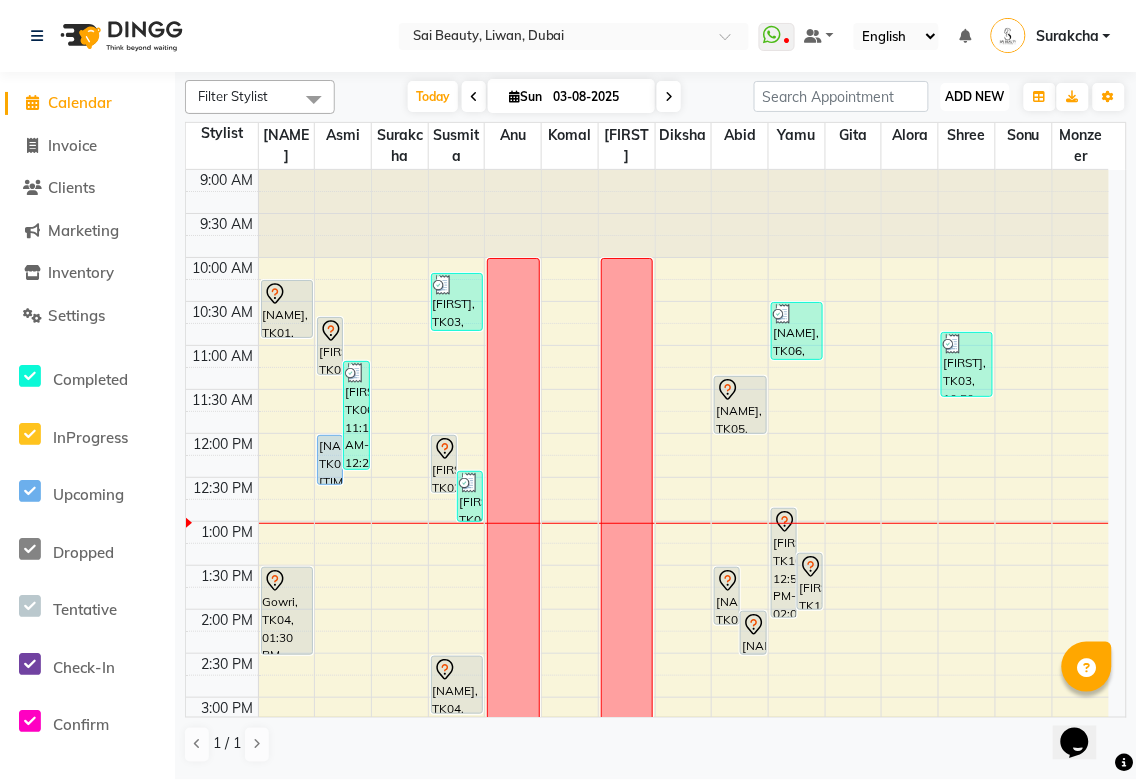 click on "ADD NEW" at bounding box center [975, 96] 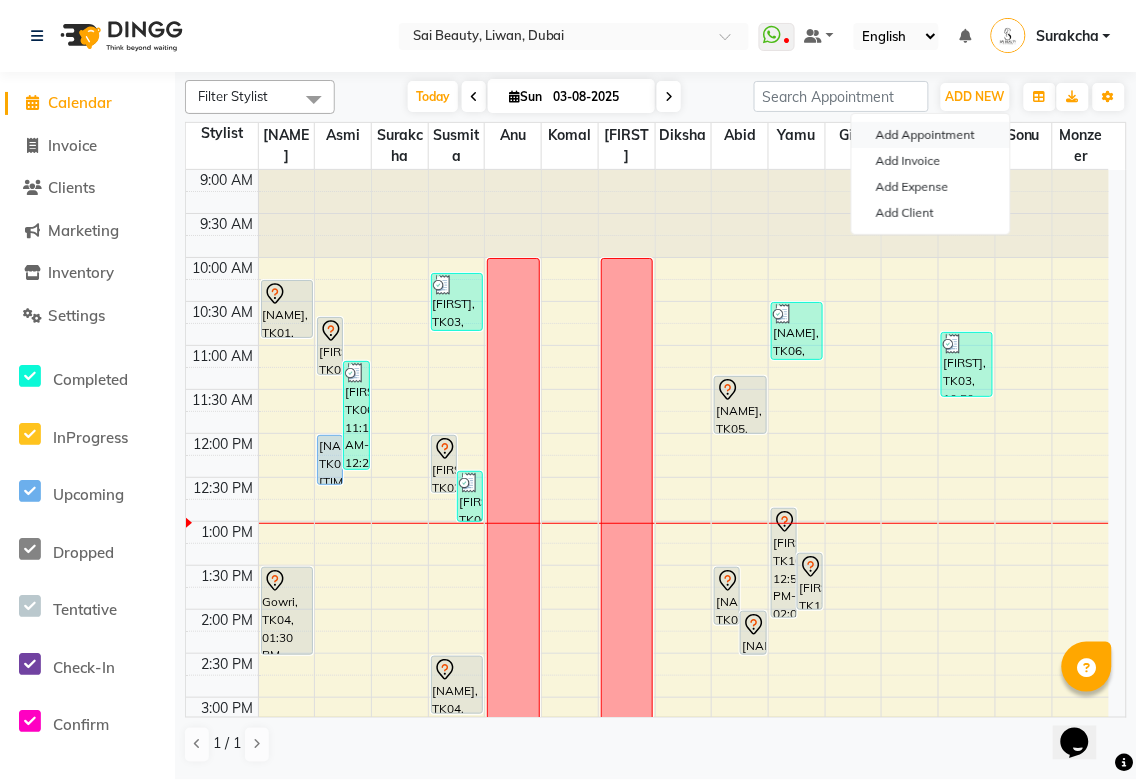 click on "Add Appointment" at bounding box center [931, 135] 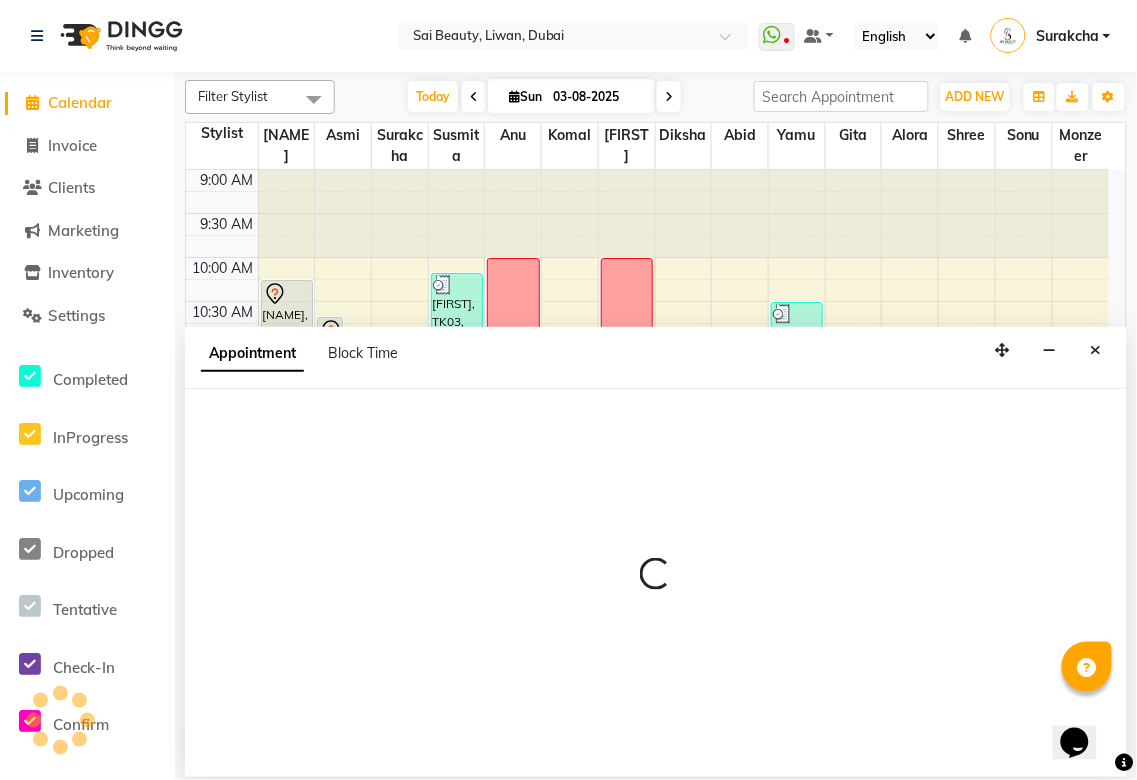 select on "600" 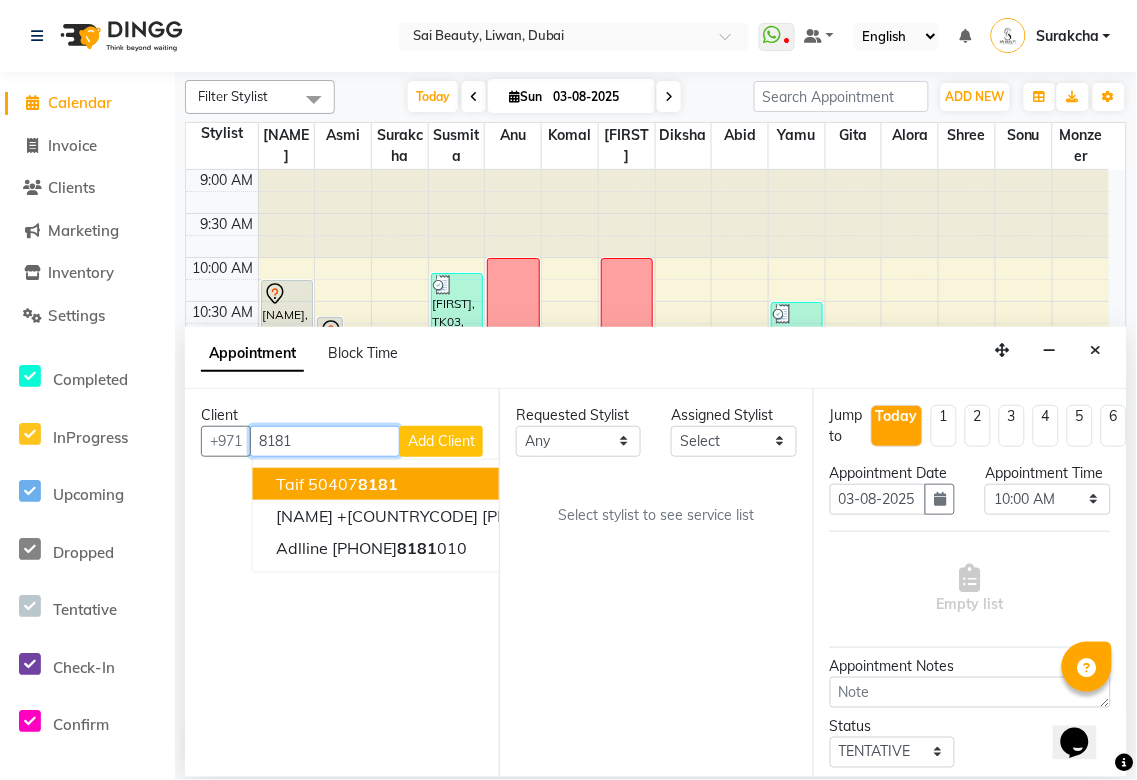 click on "[CITY] [PHONE]" at bounding box center [432, 484] 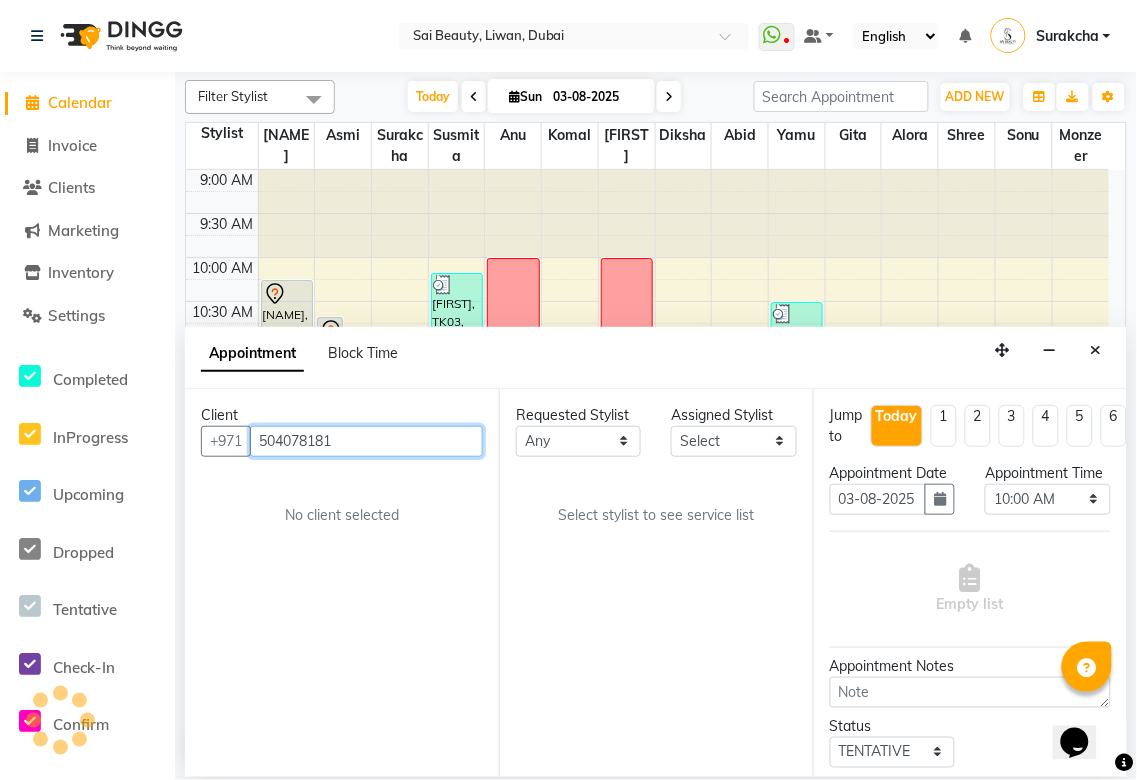 type on "504078181" 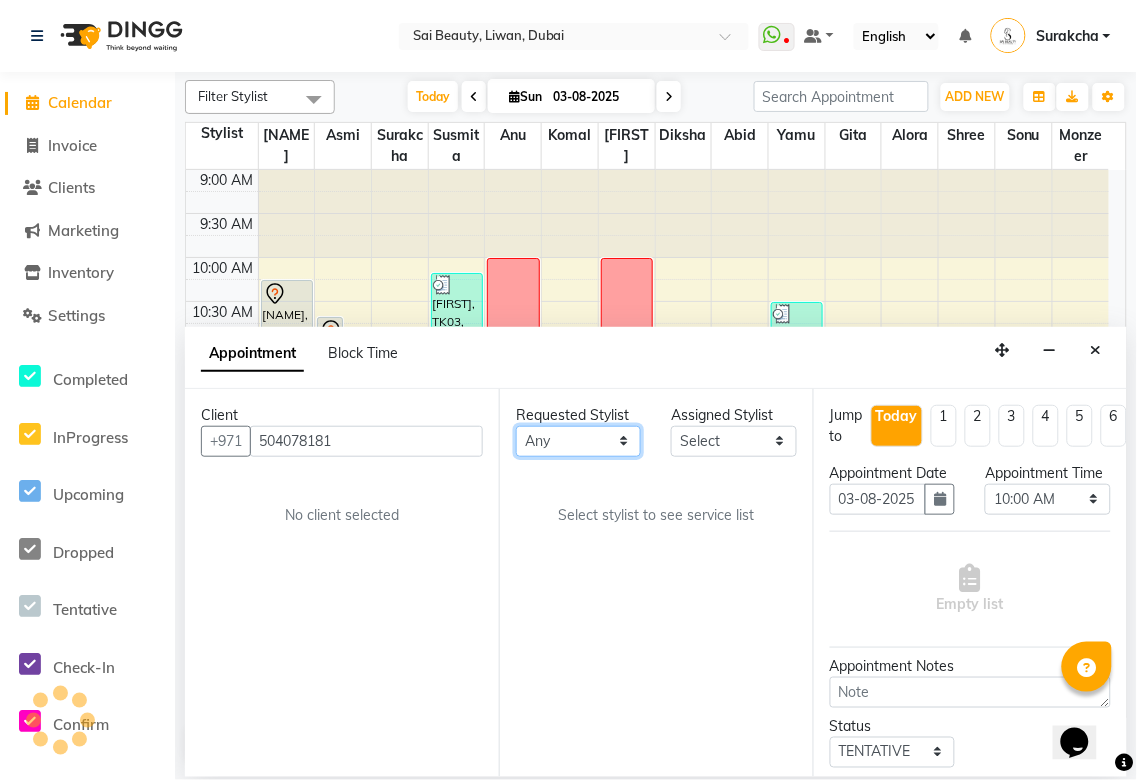 click on "Any Abid Alora Anu Asmi Diksha Gita Komal maya Monzeer shree sonu Surakcha Susmita Tannu Yamu" at bounding box center [578, 441] 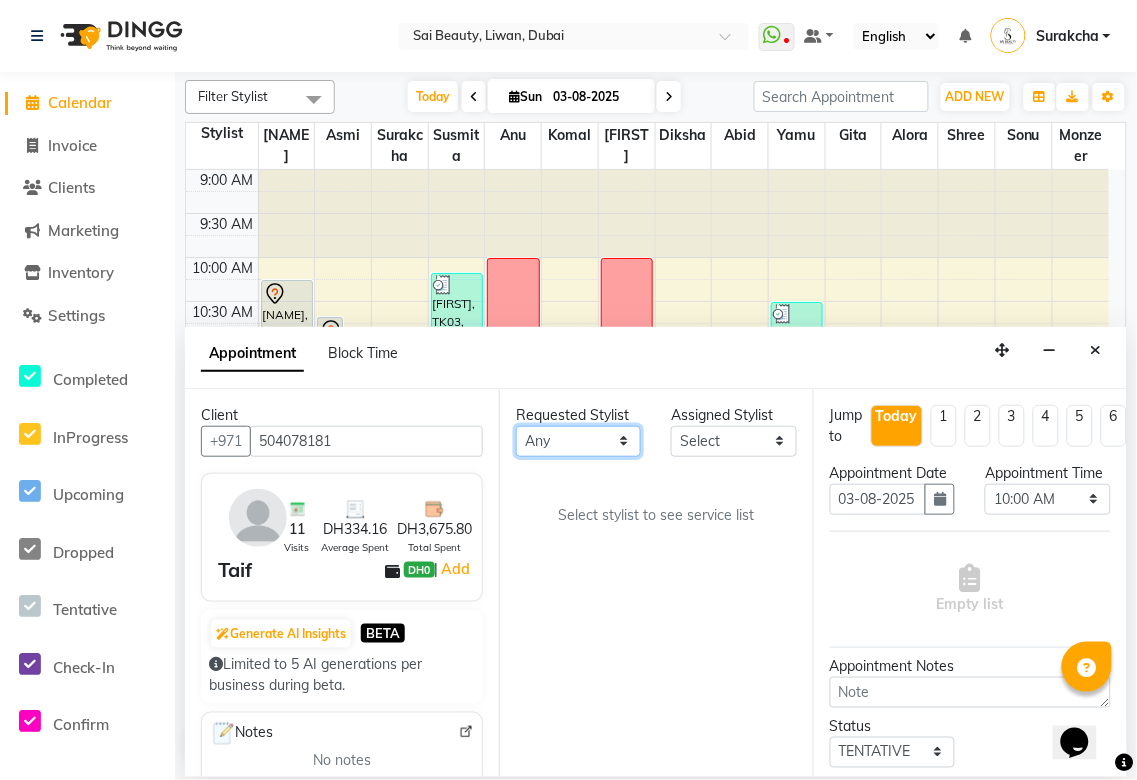select on "61100" 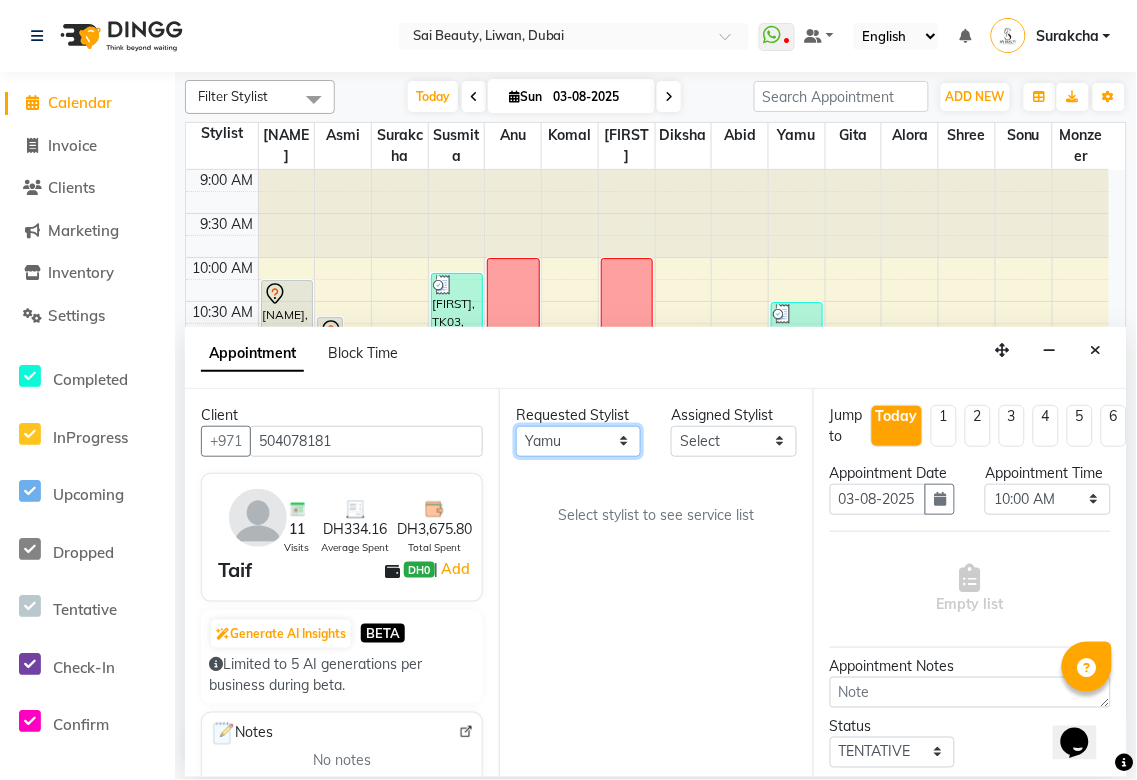 click on "Any Abid Alora Anu Asmi Diksha Gita Komal maya Monzeer shree sonu Surakcha Susmita Tannu Yamu" at bounding box center [578, 441] 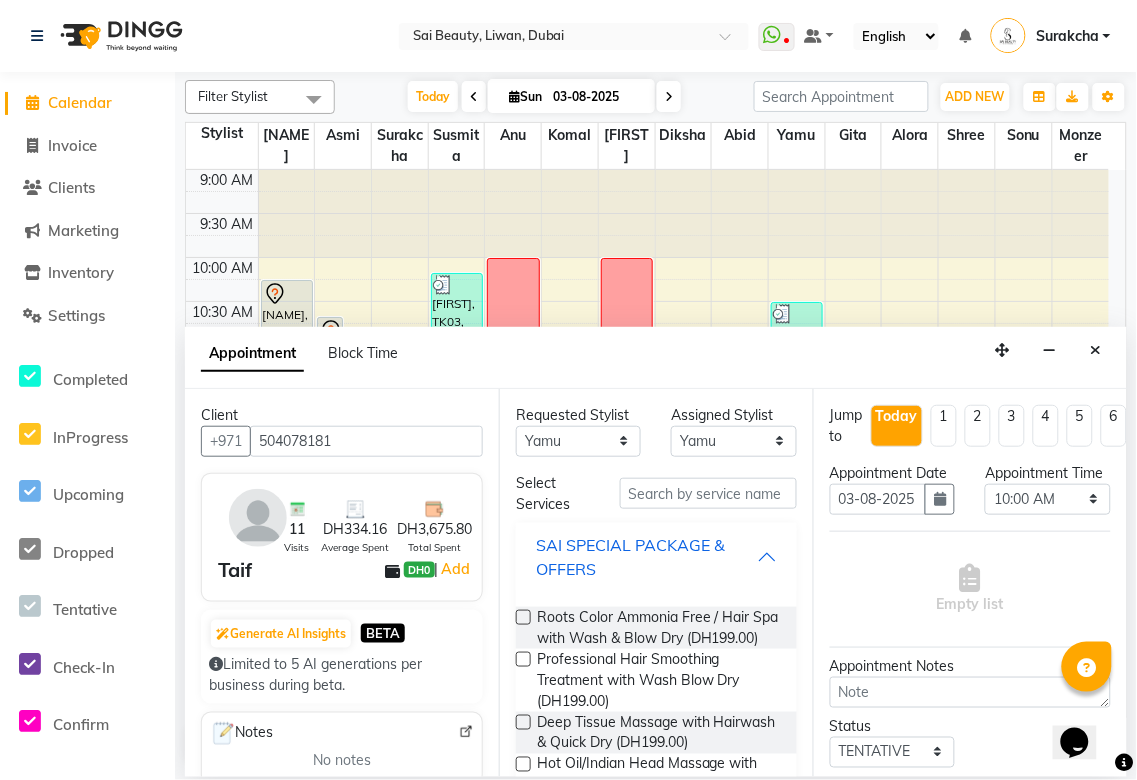 click on "SAI SPECIAL PACKAGE & OFFERS" at bounding box center [646, 557] 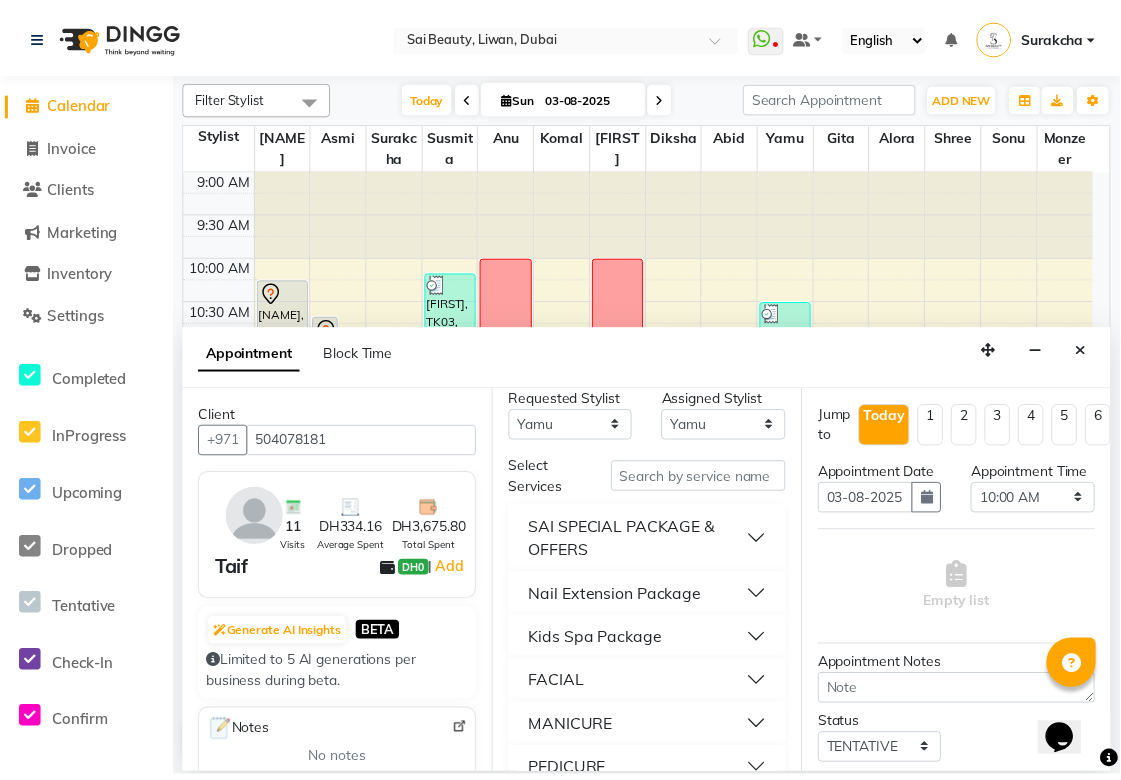scroll, scrollTop: 0, scrollLeft: 0, axis: both 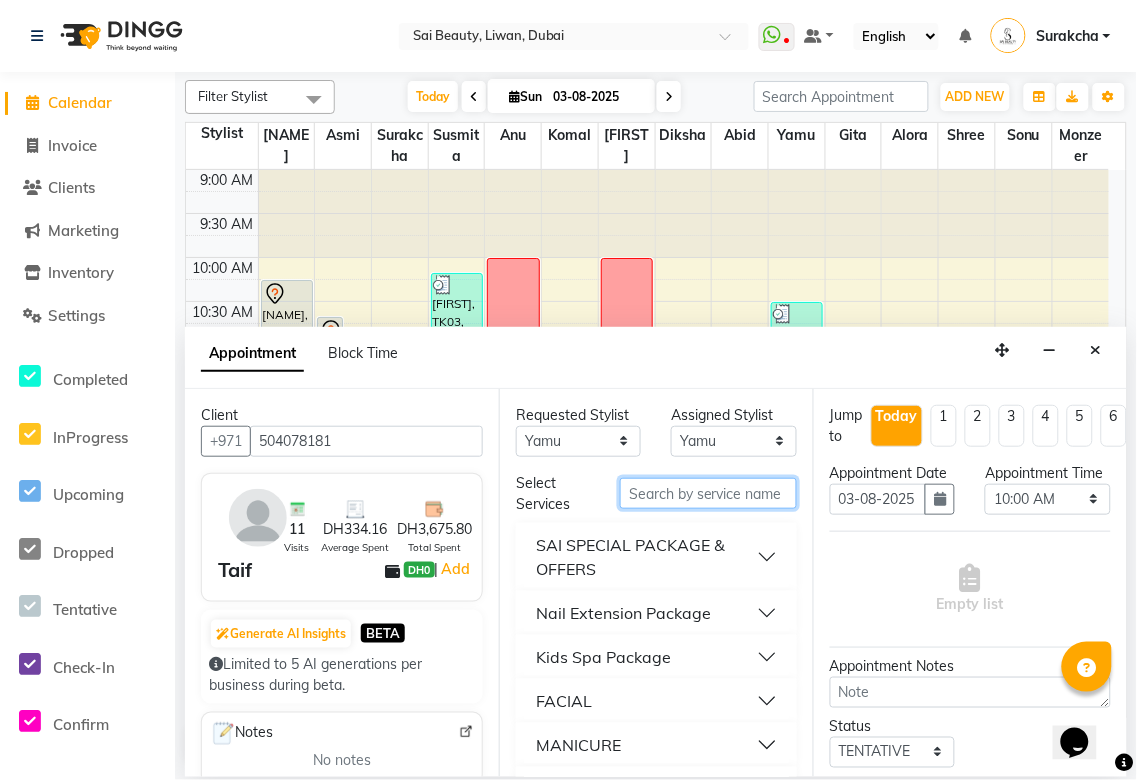 click at bounding box center (708, 493) 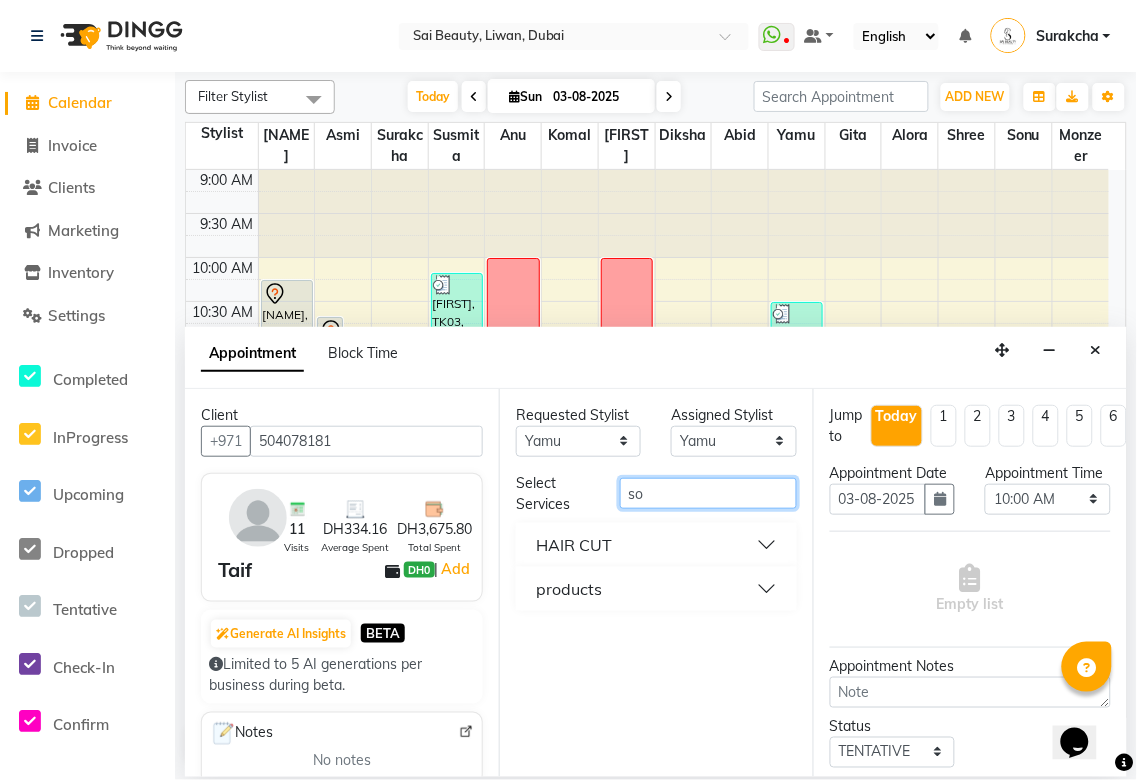 type on "[FIRST]" 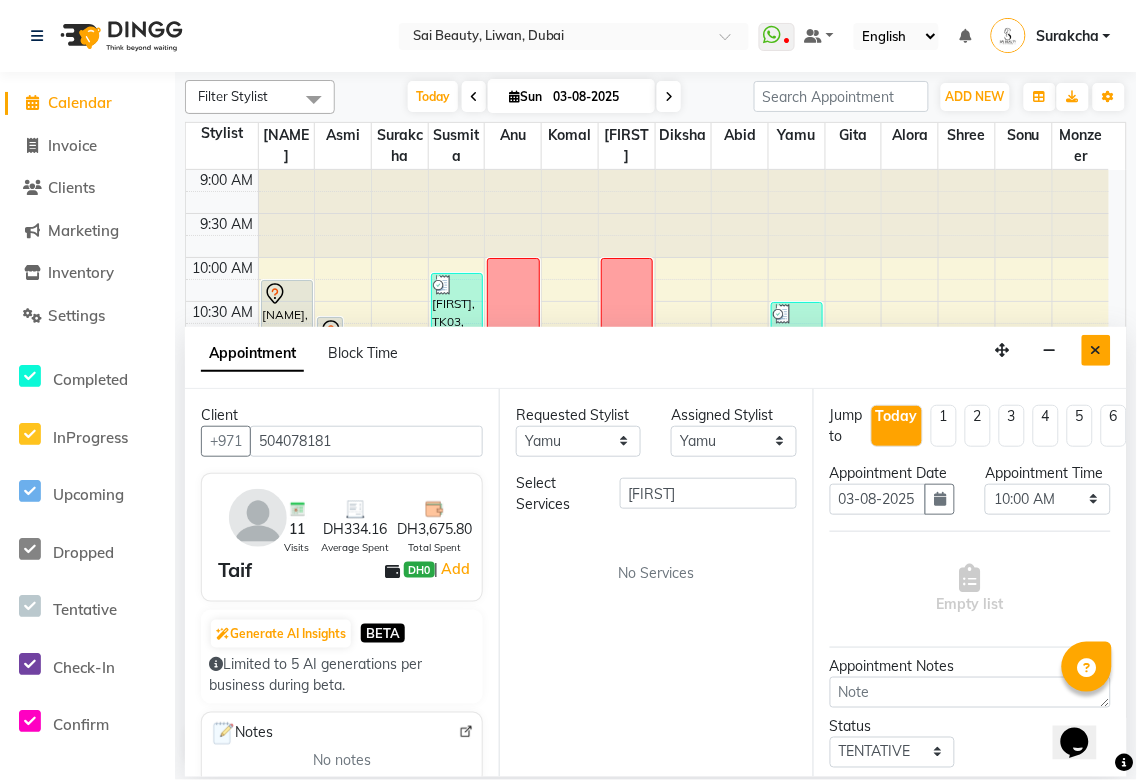 click at bounding box center (1096, 350) 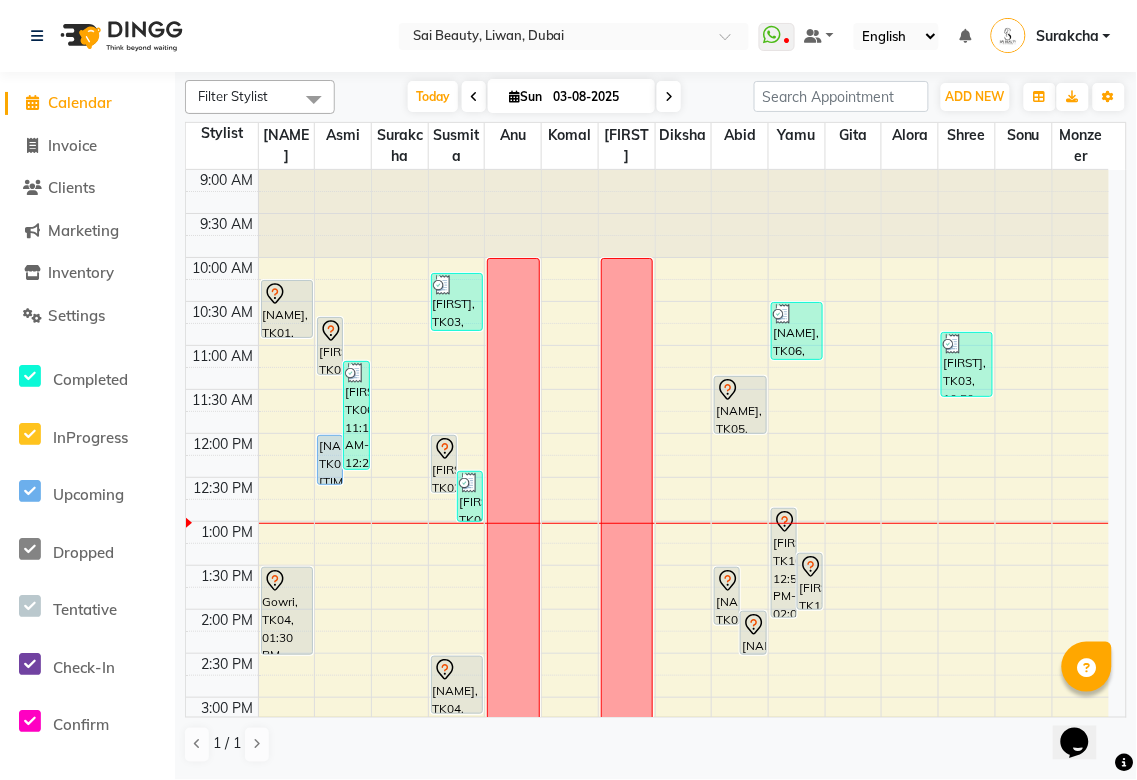 click 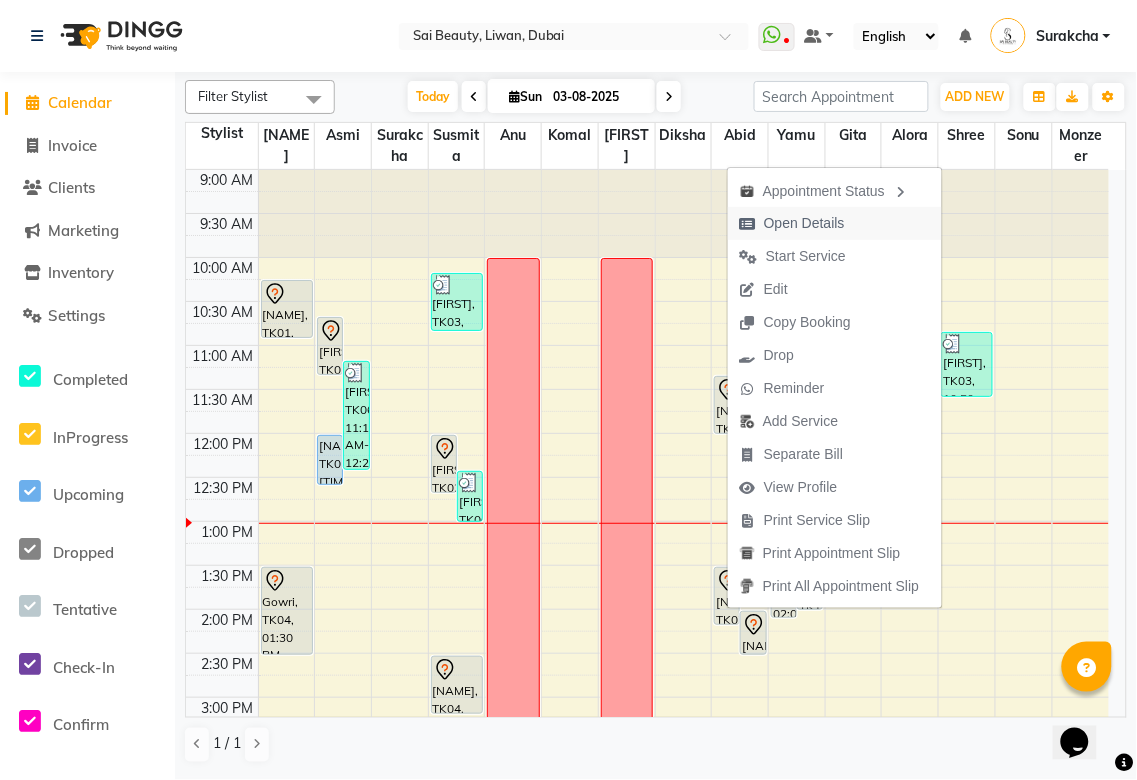 click on "Open Details" at bounding box center (804, 223) 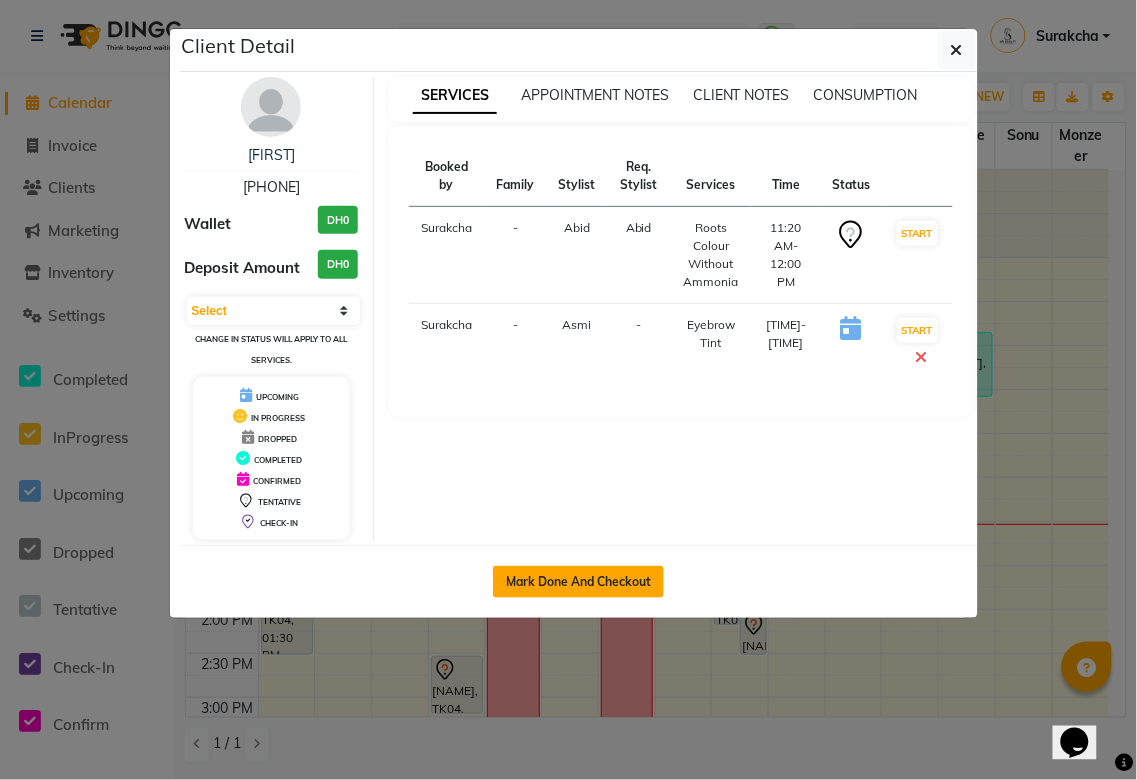 click on "Mark Done And Checkout" 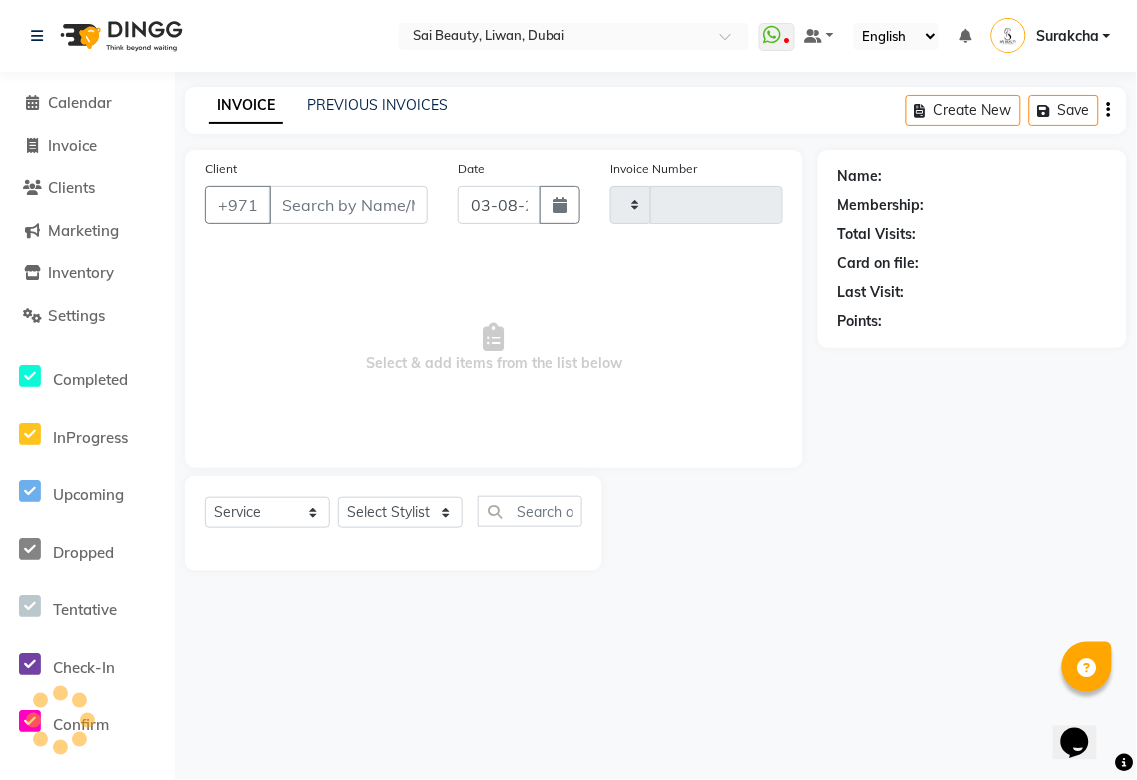 type on "2682" 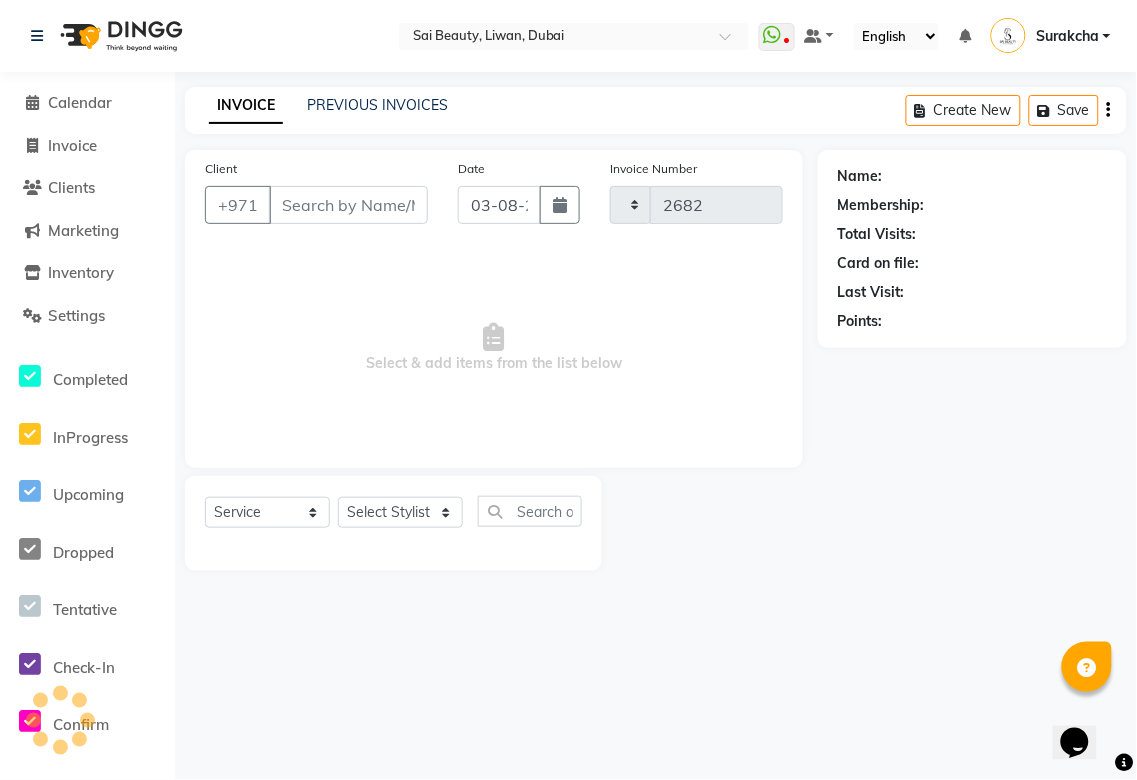select on "5352" 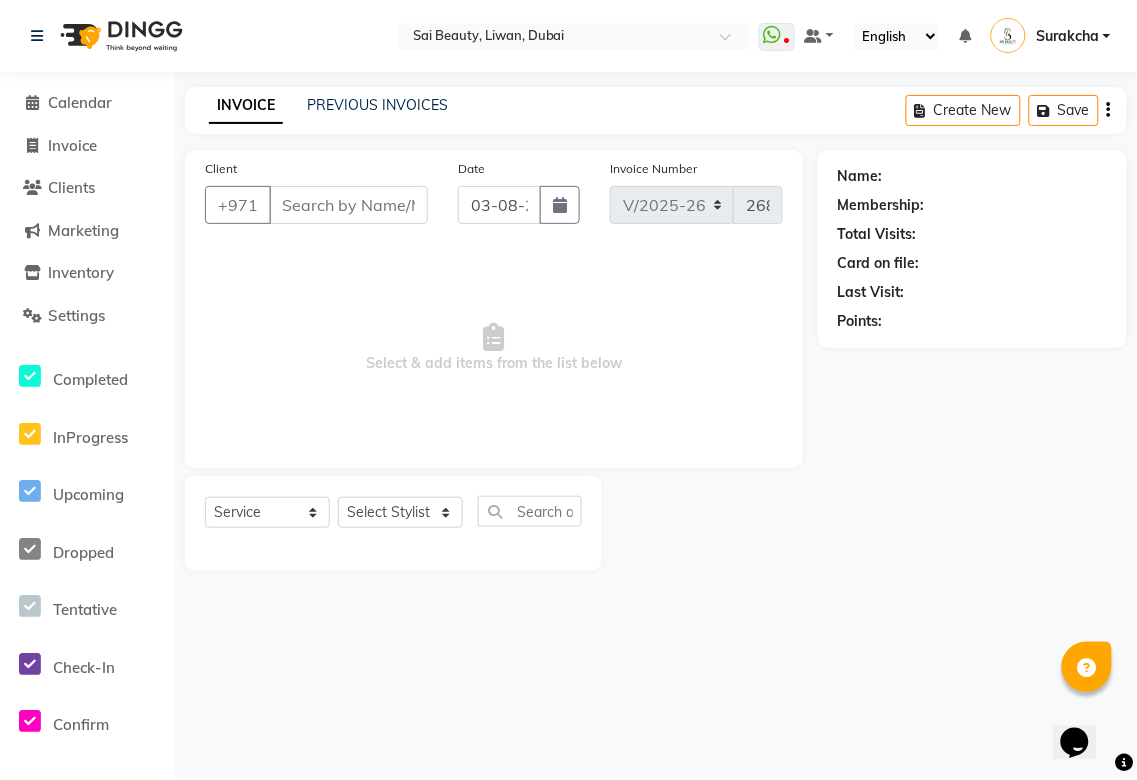 type on "[PHONE]" 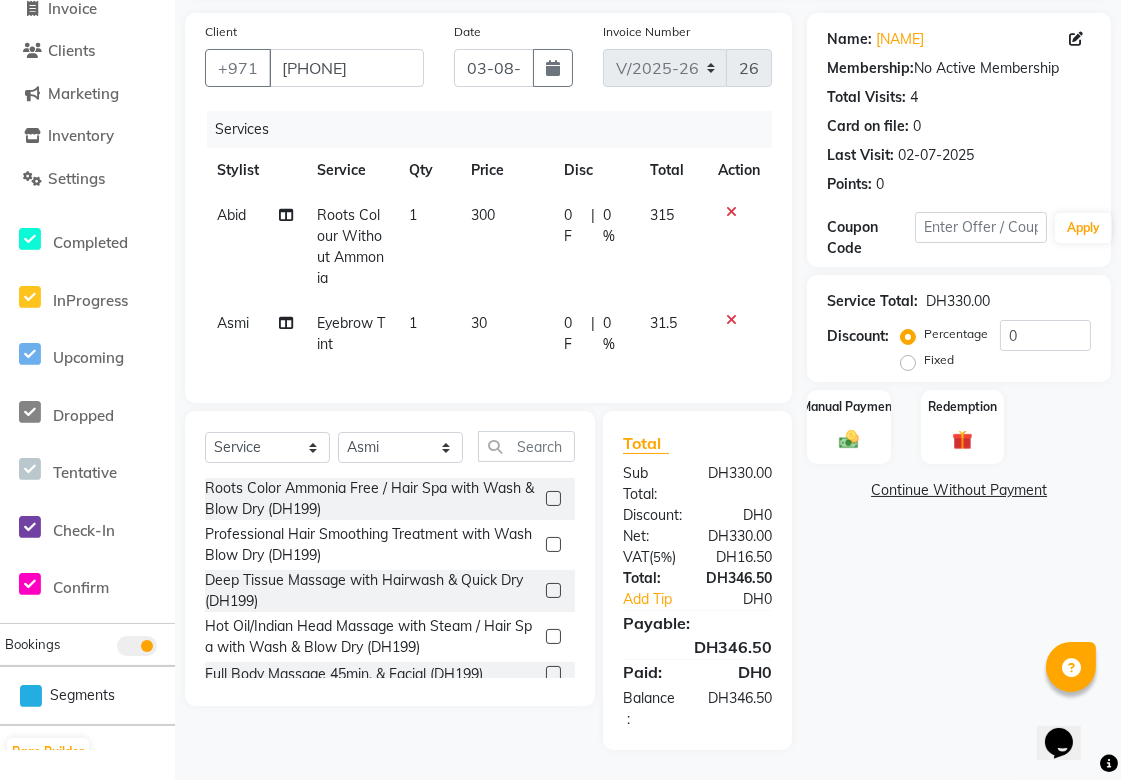 scroll, scrollTop: 154, scrollLeft: 0, axis: vertical 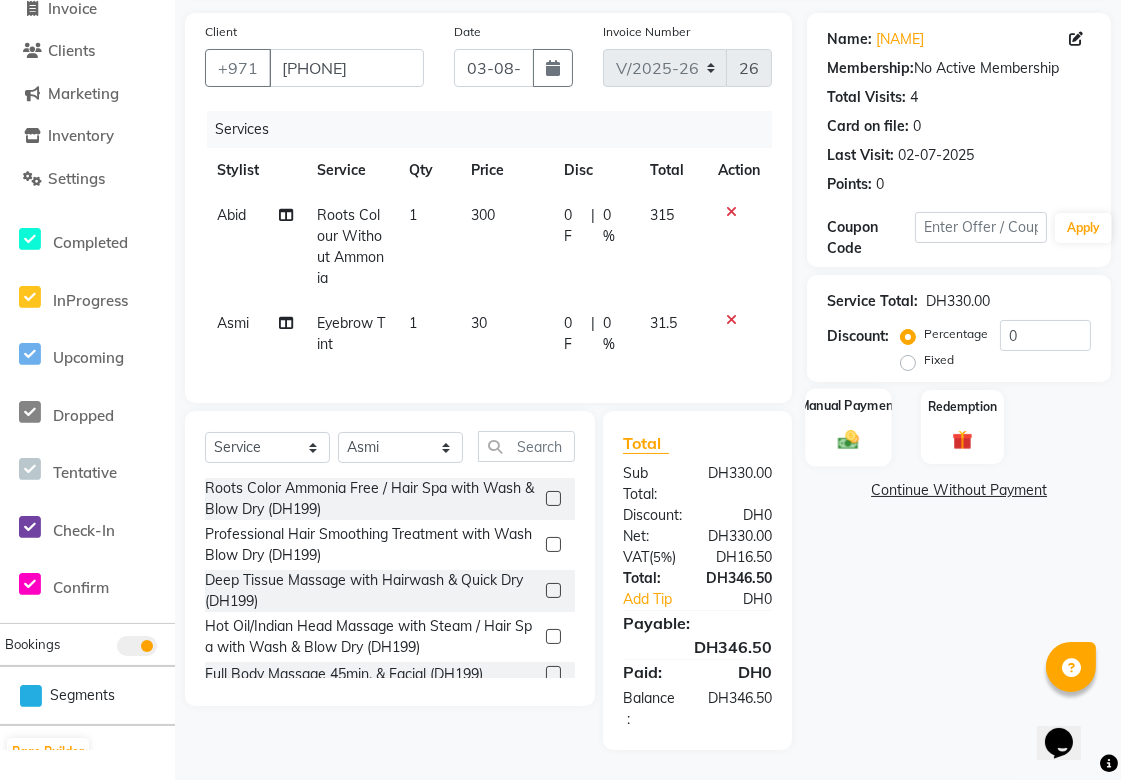 click 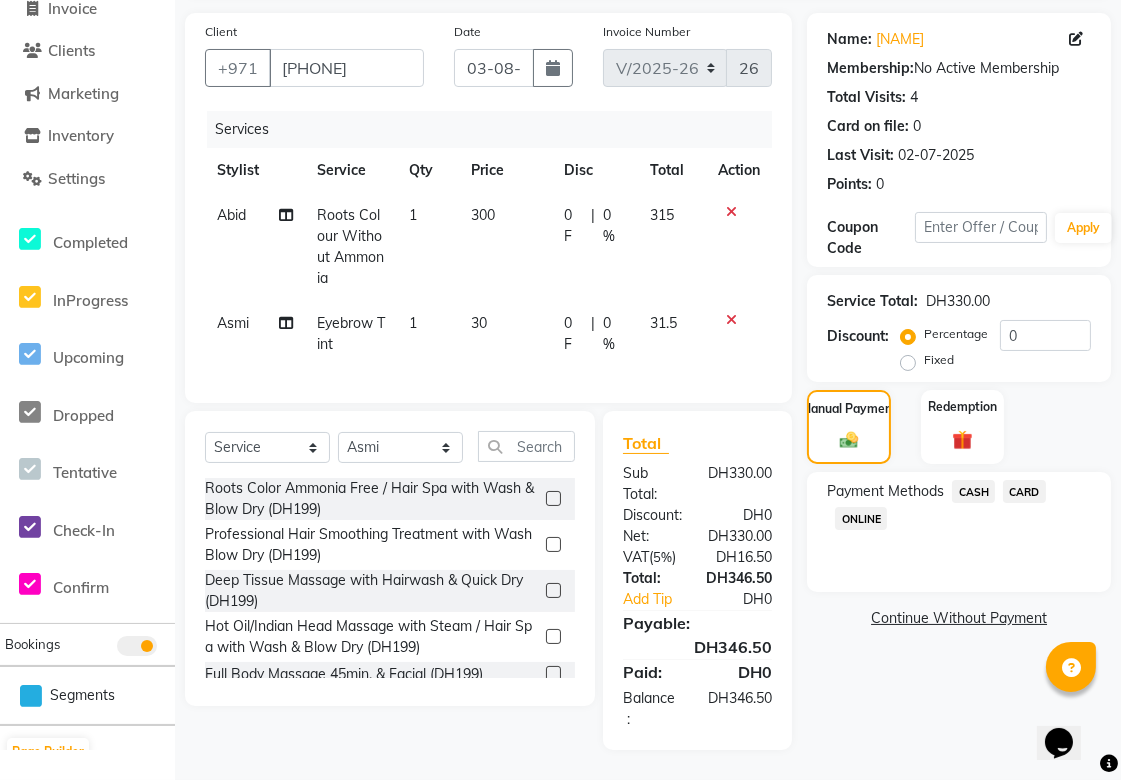 click on "CARD" 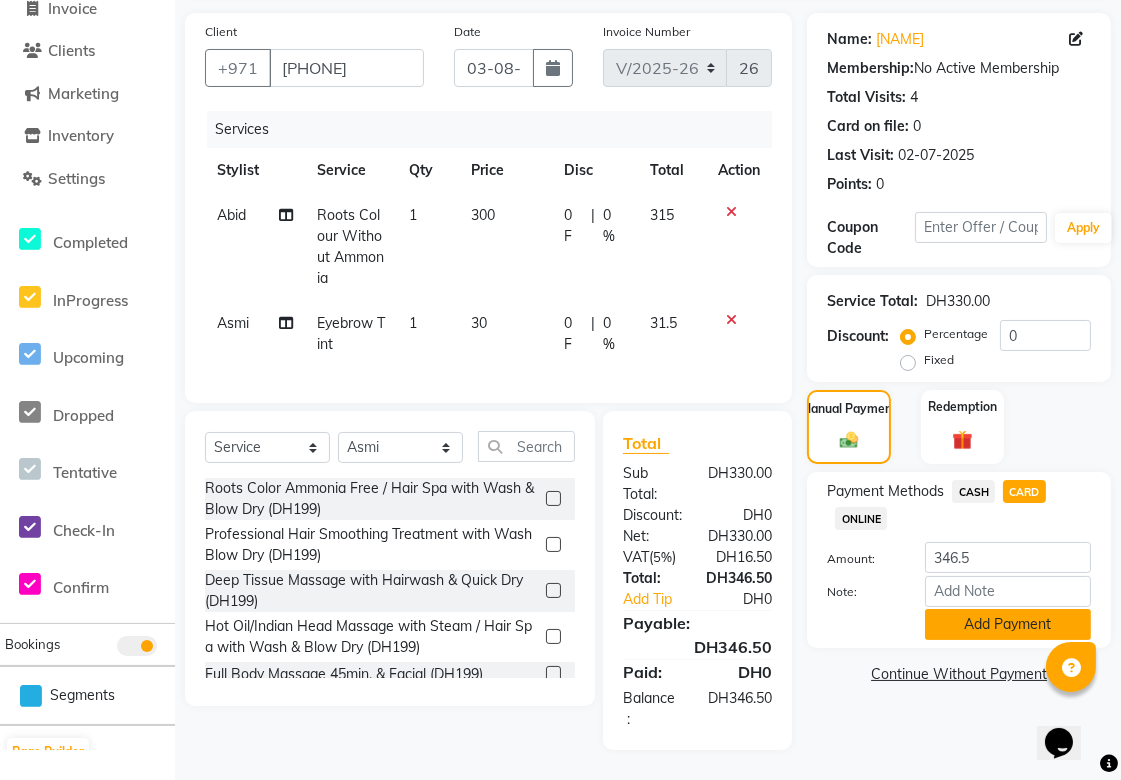 click on "Add Payment" 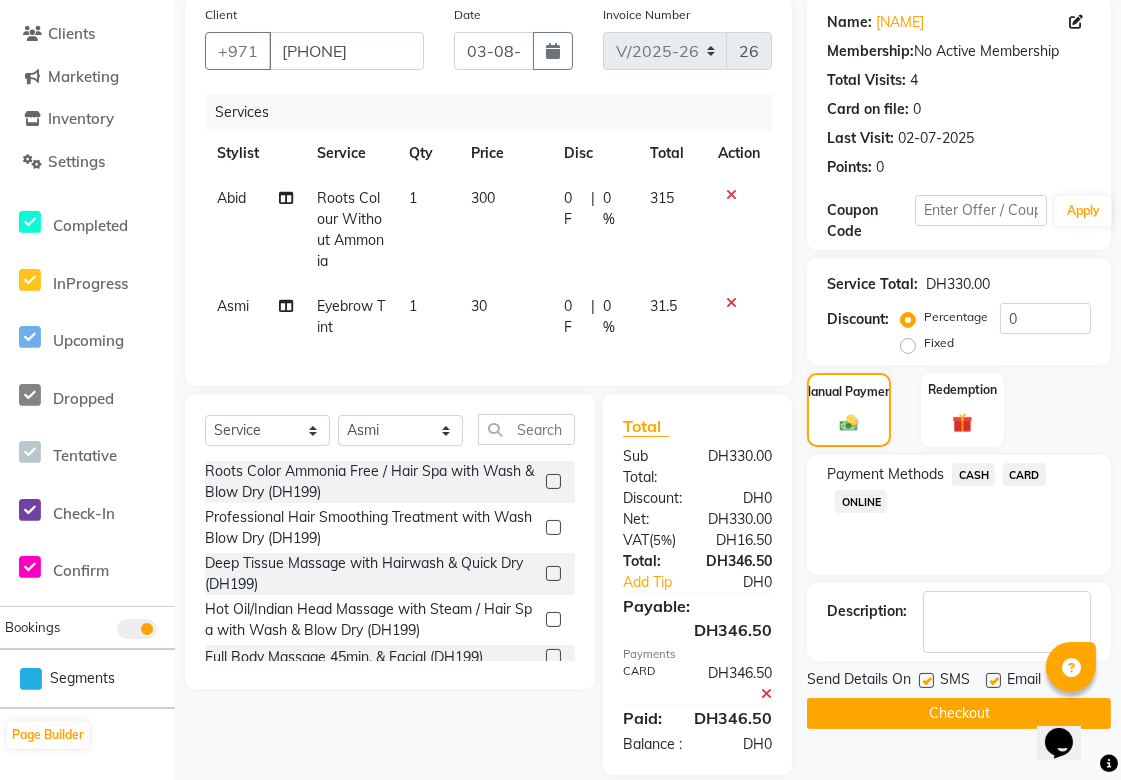 scroll, scrollTop: 216, scrollLeft: 0, axis: vertical 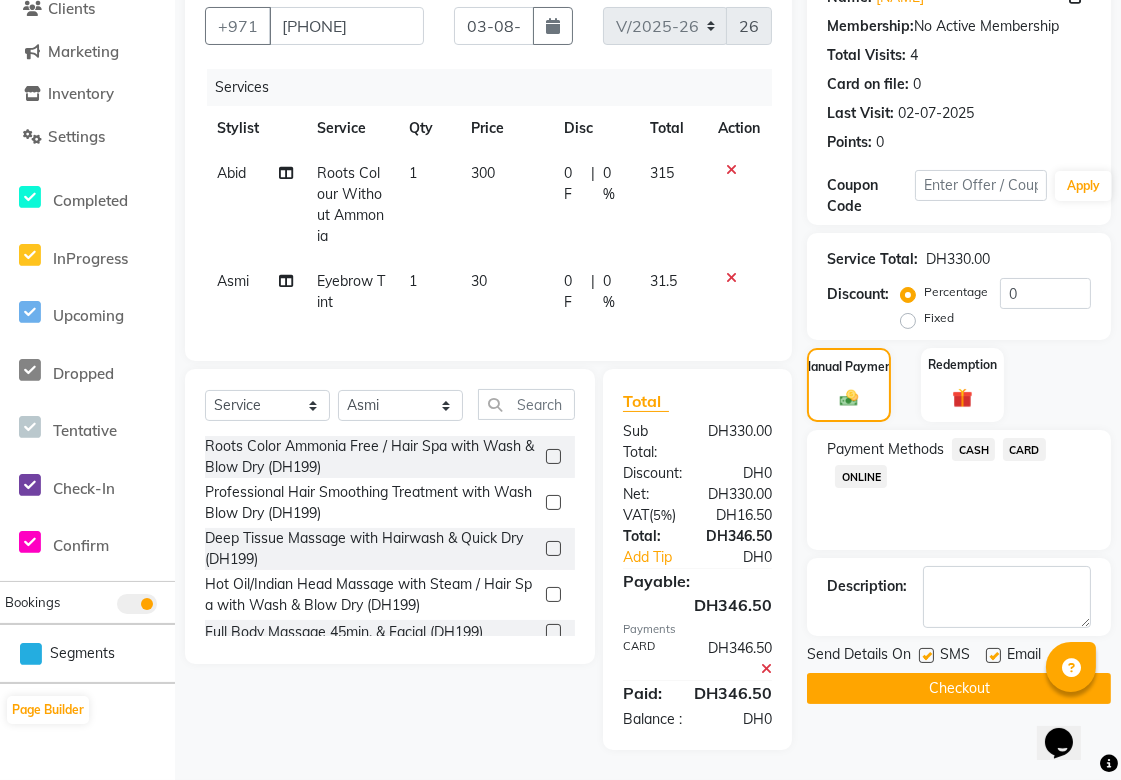 click on "Checkout" 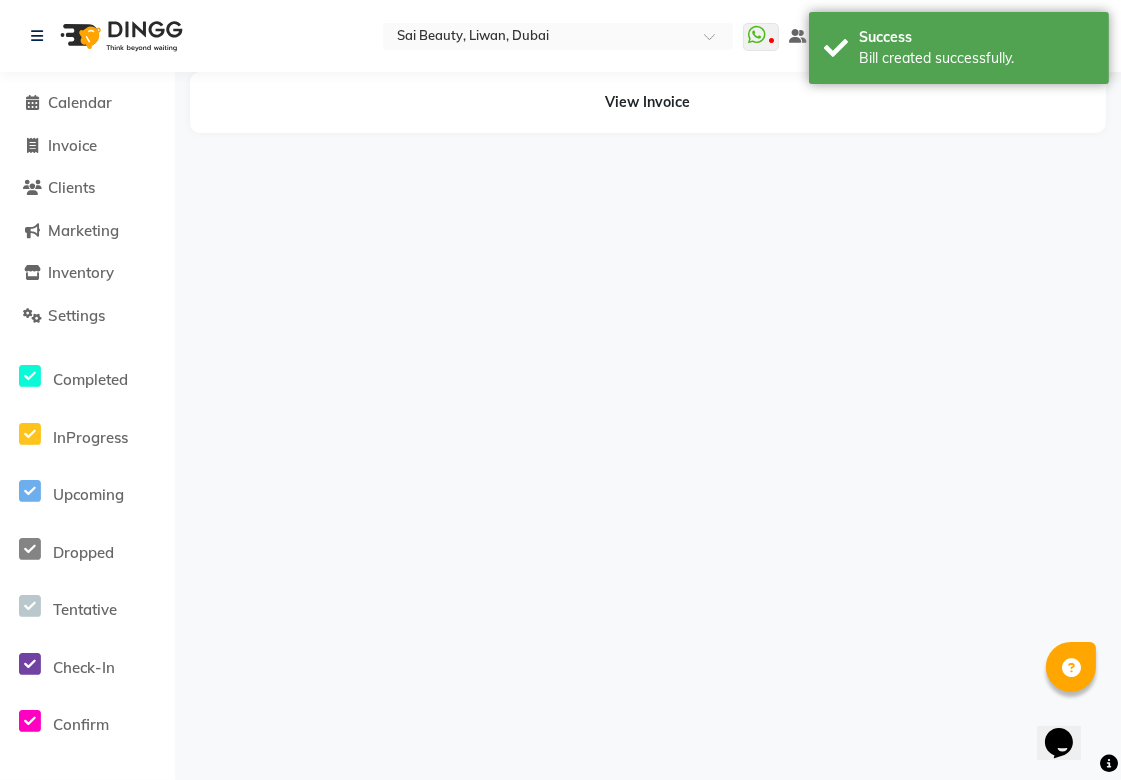 scroll, scrollTop: 0, scrollLeft: 0, axis: both 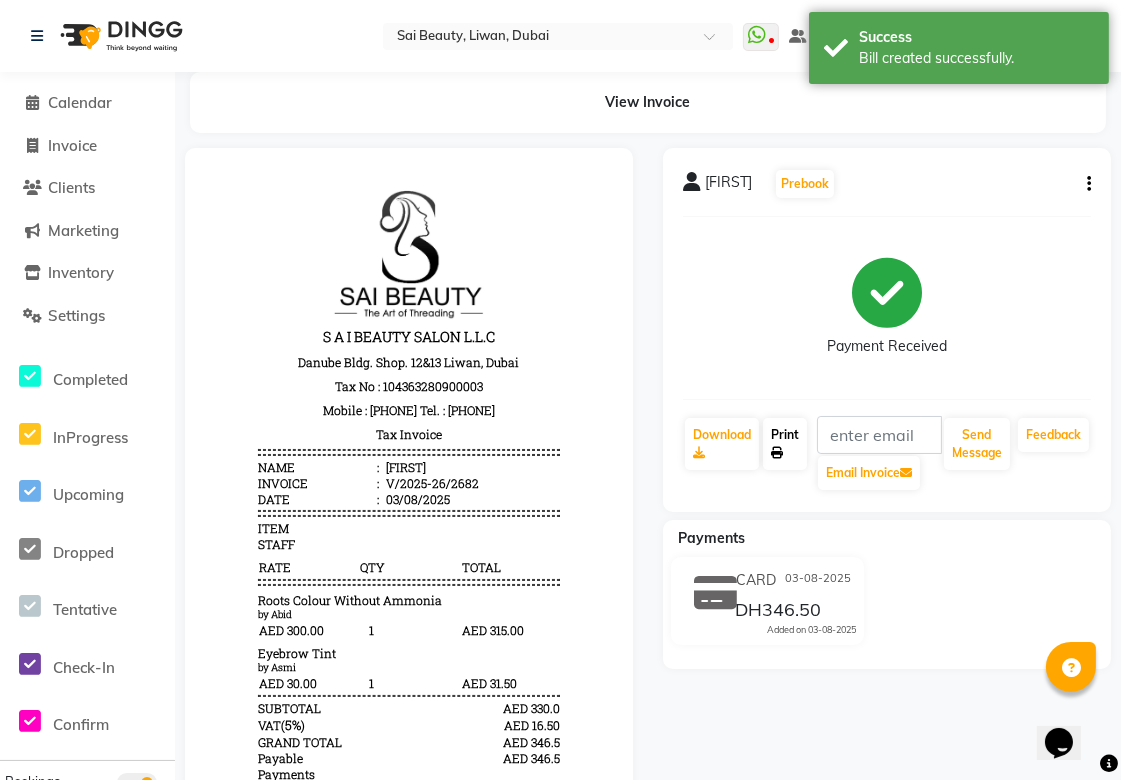 click 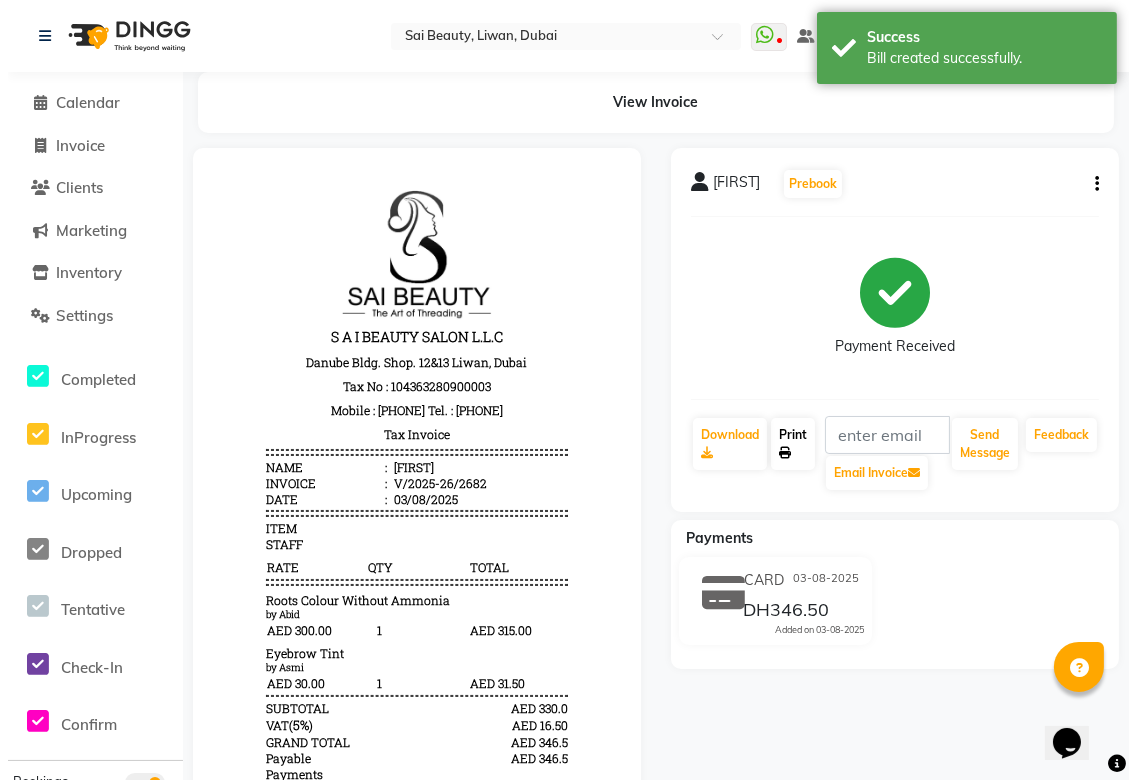 scroll, scrollTop: 0, scrollLeft: 0, axis: both 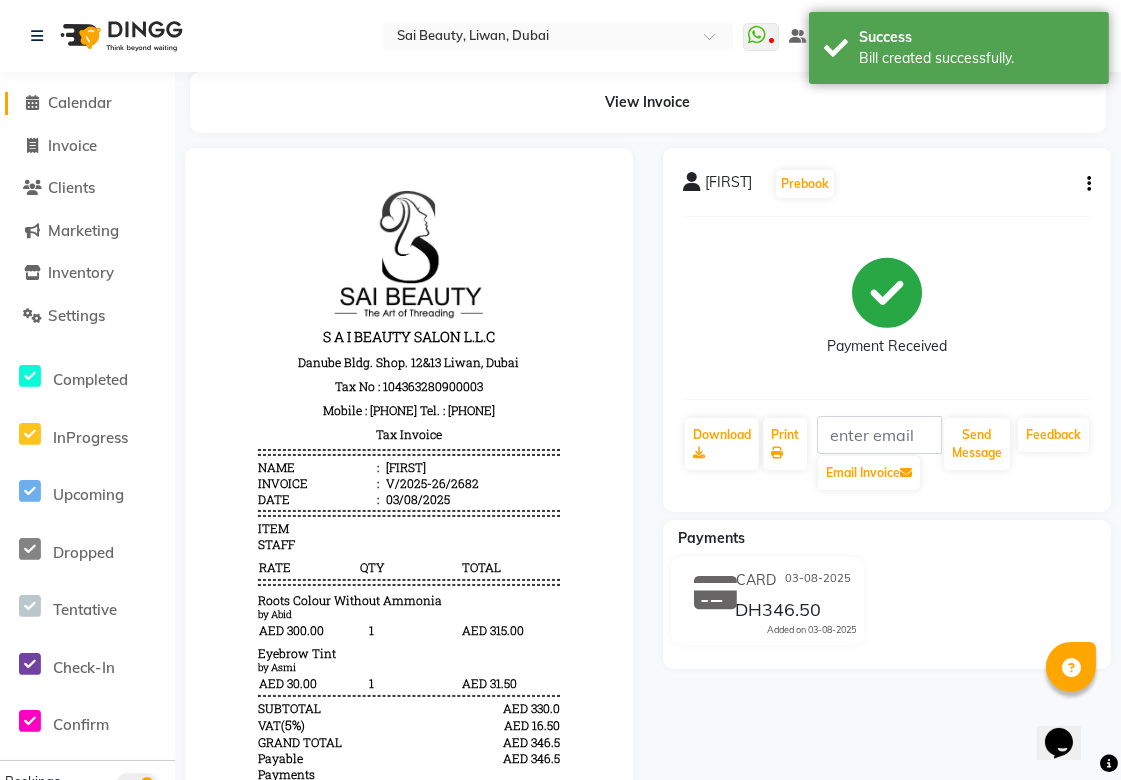 click on "Calendar" 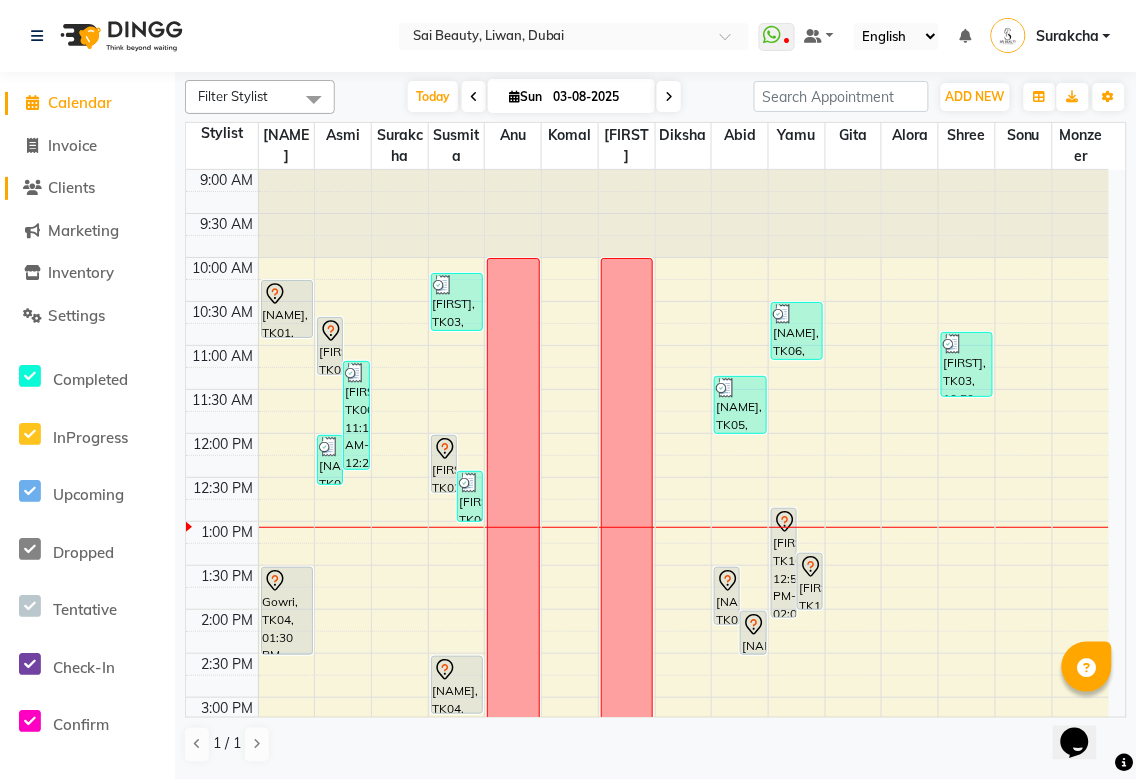 click on "Clients" 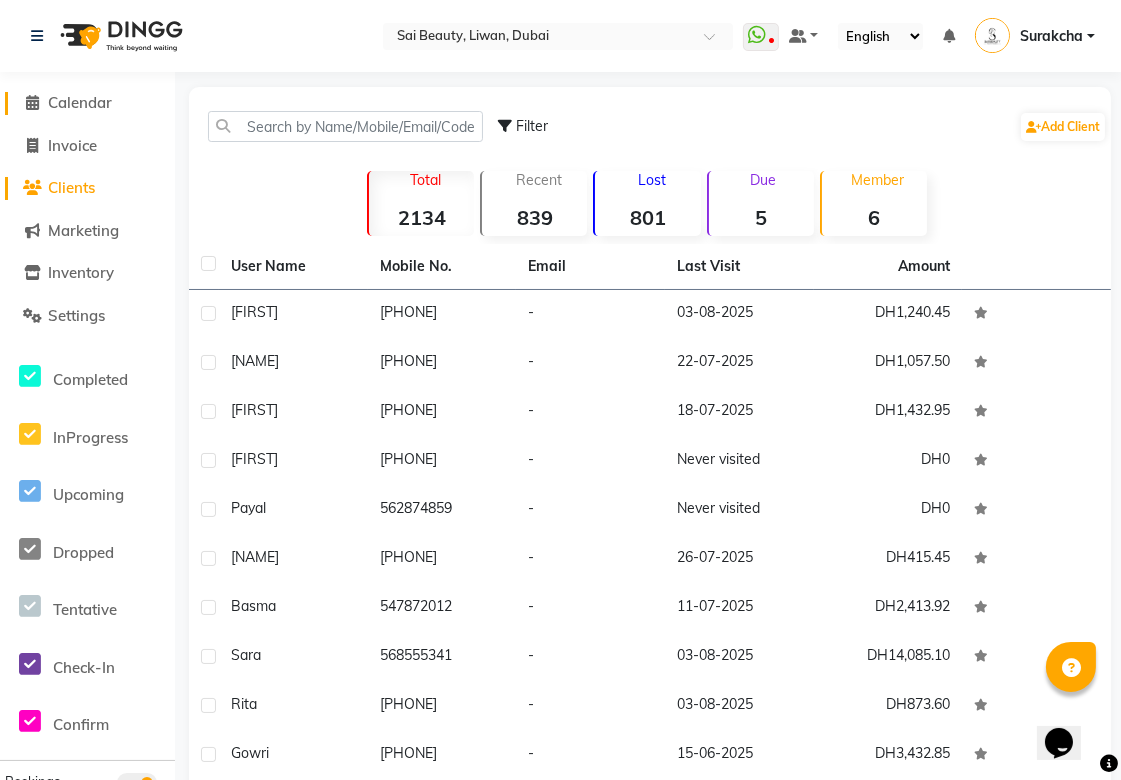 click on "Calendar" 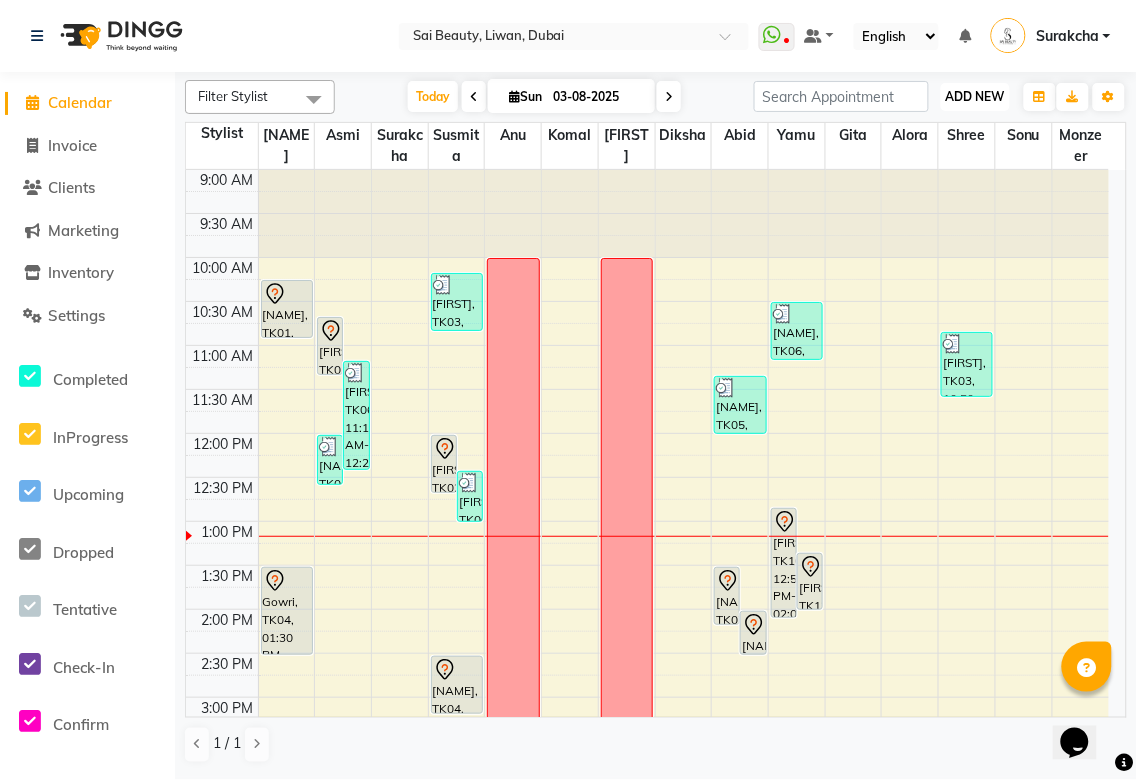 click on "ADD NEW" at bounding box center (975, 96) 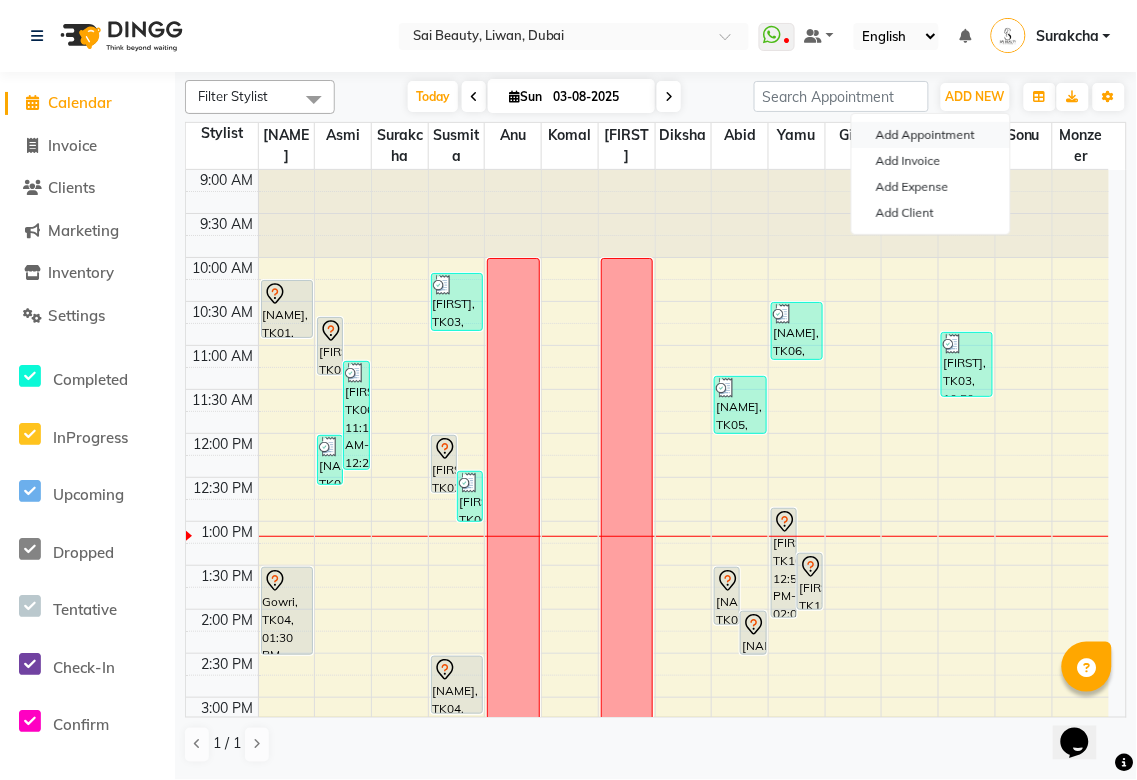 click on "Add Appointment" at bounding box center (931, 135) 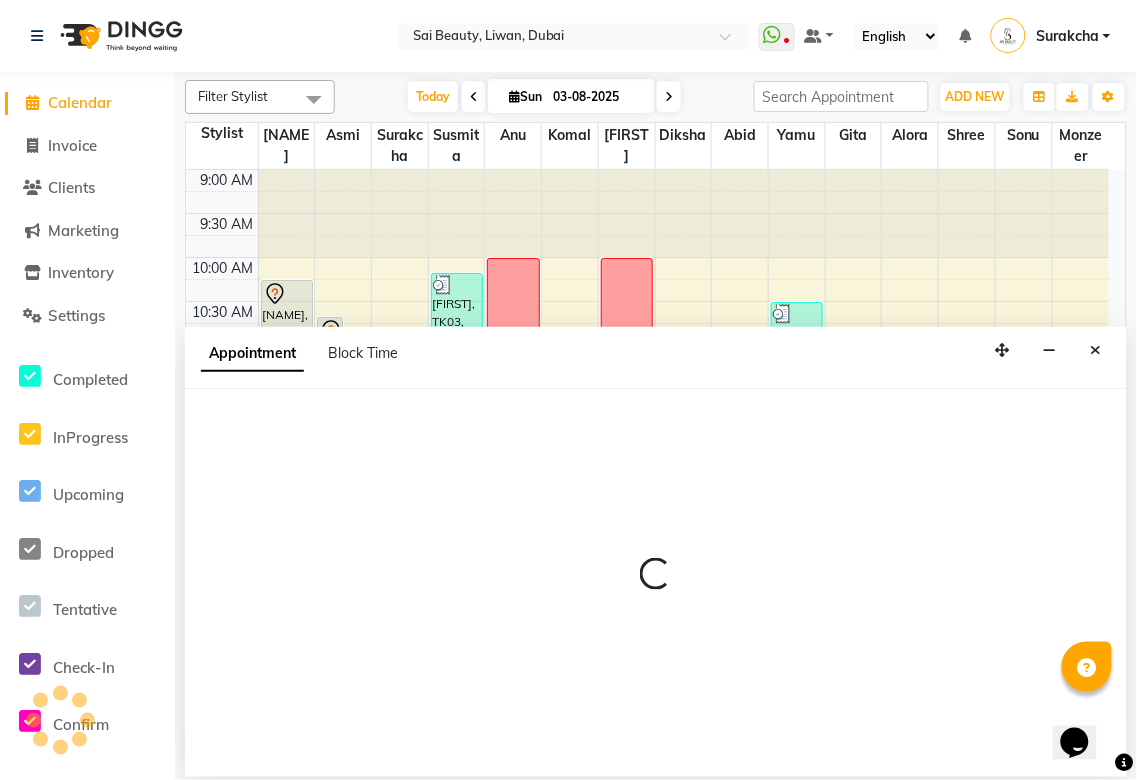 select on "tentative" 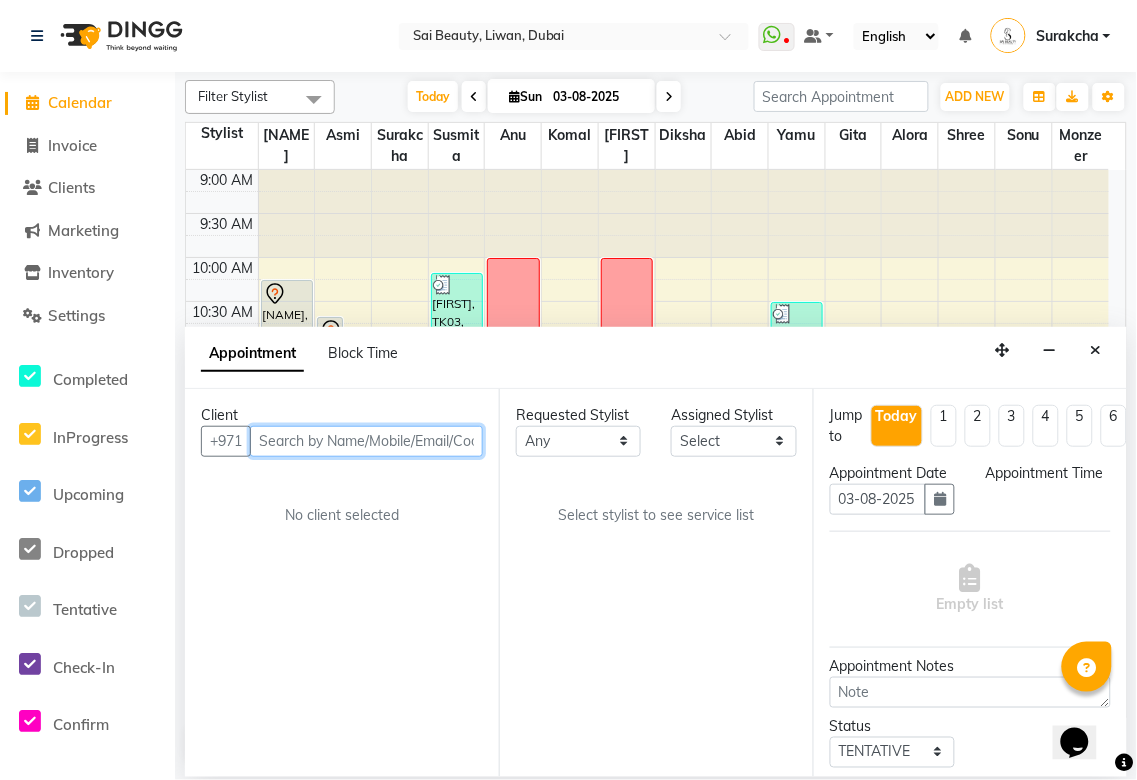 select on "600" 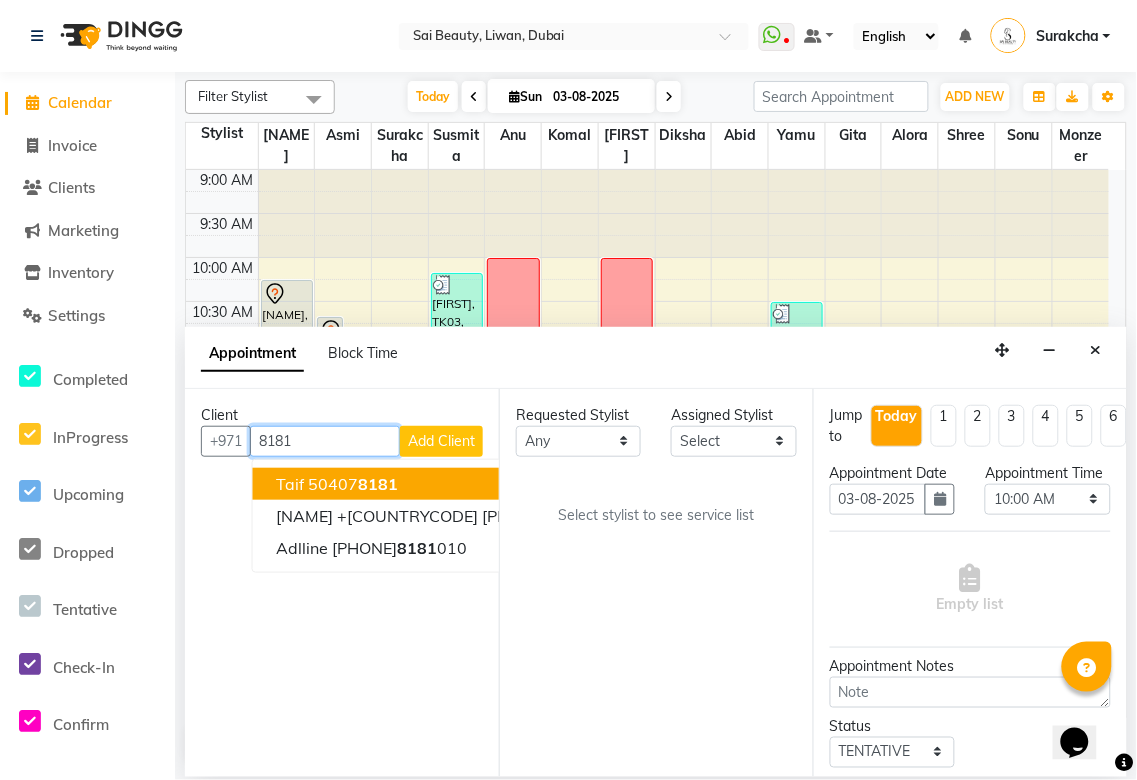 click on "[CITY] [PHONE]" at bounding box center (432, 484) 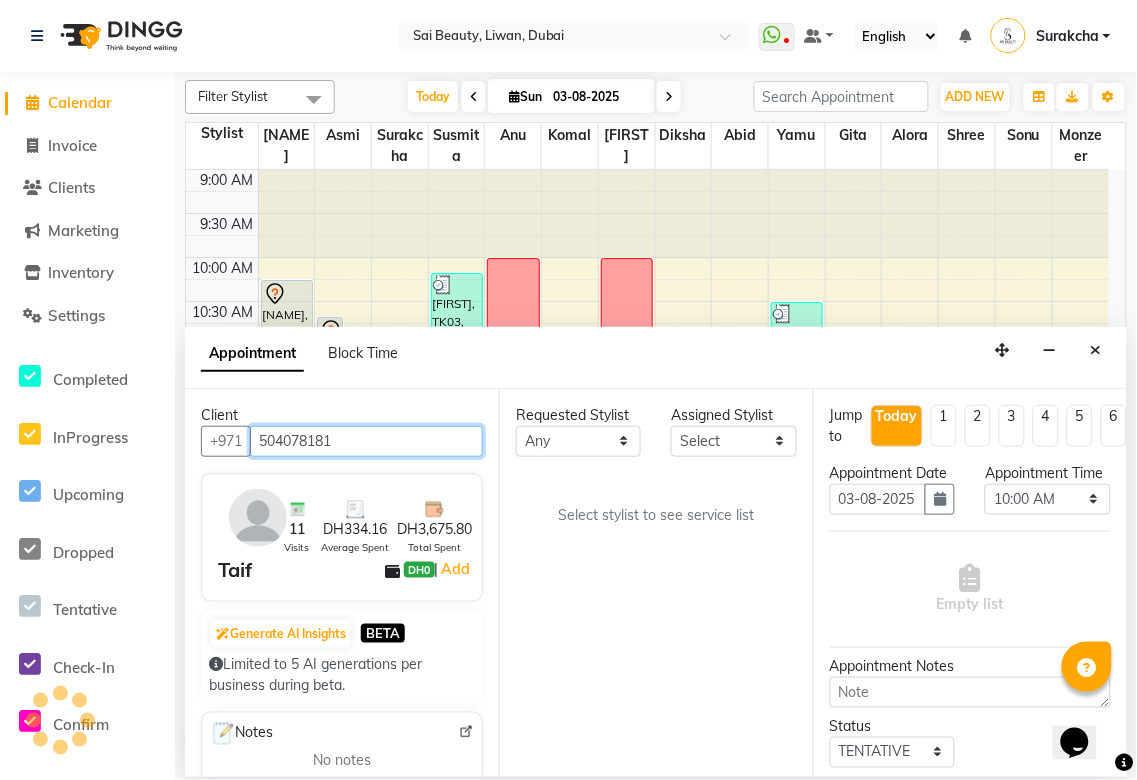 type on "504078181" 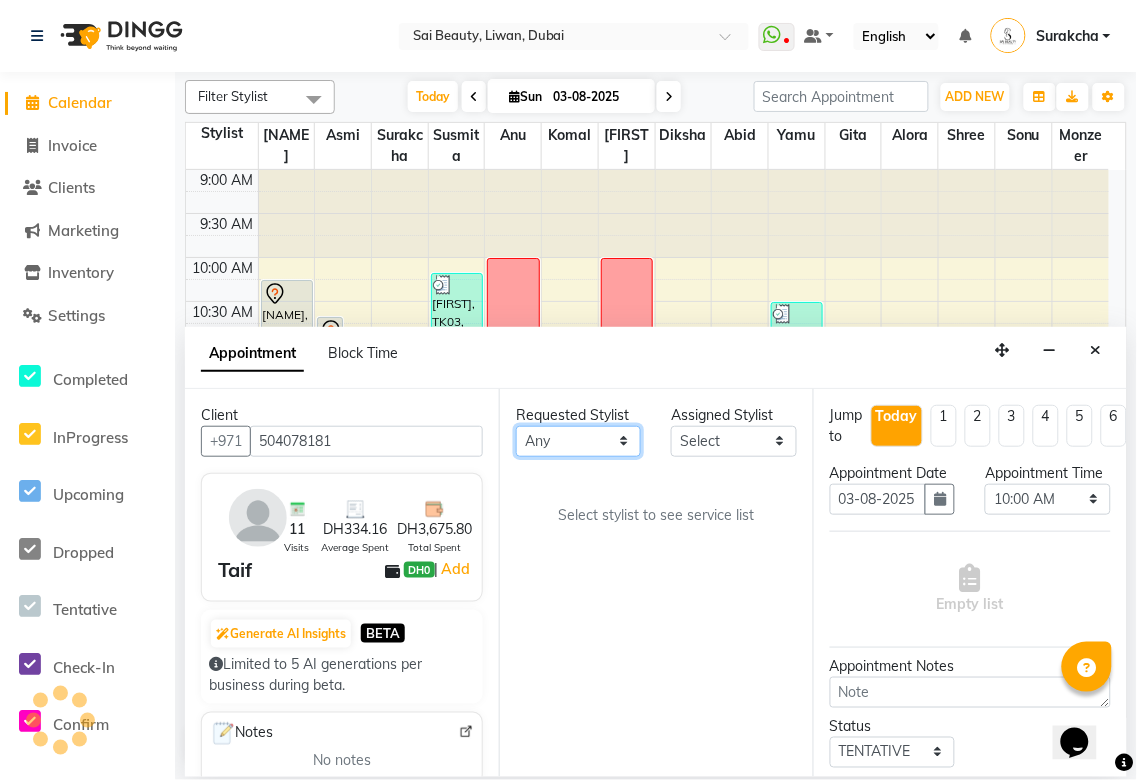 click on "Any Abid Alora Anu Asmi Diksha Gita Komal maya Monzeer shree sonu Surakcha Susmita Tannu Yamu" at bounding box center (578, 441) 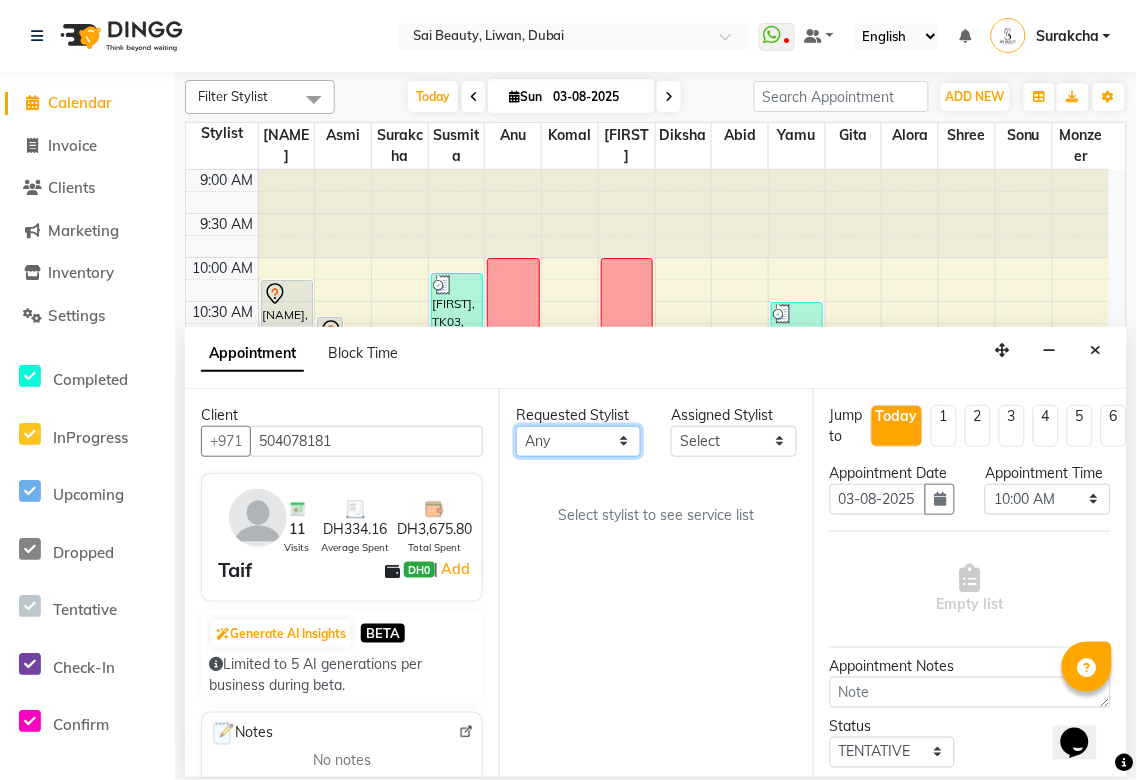 select on "61100" 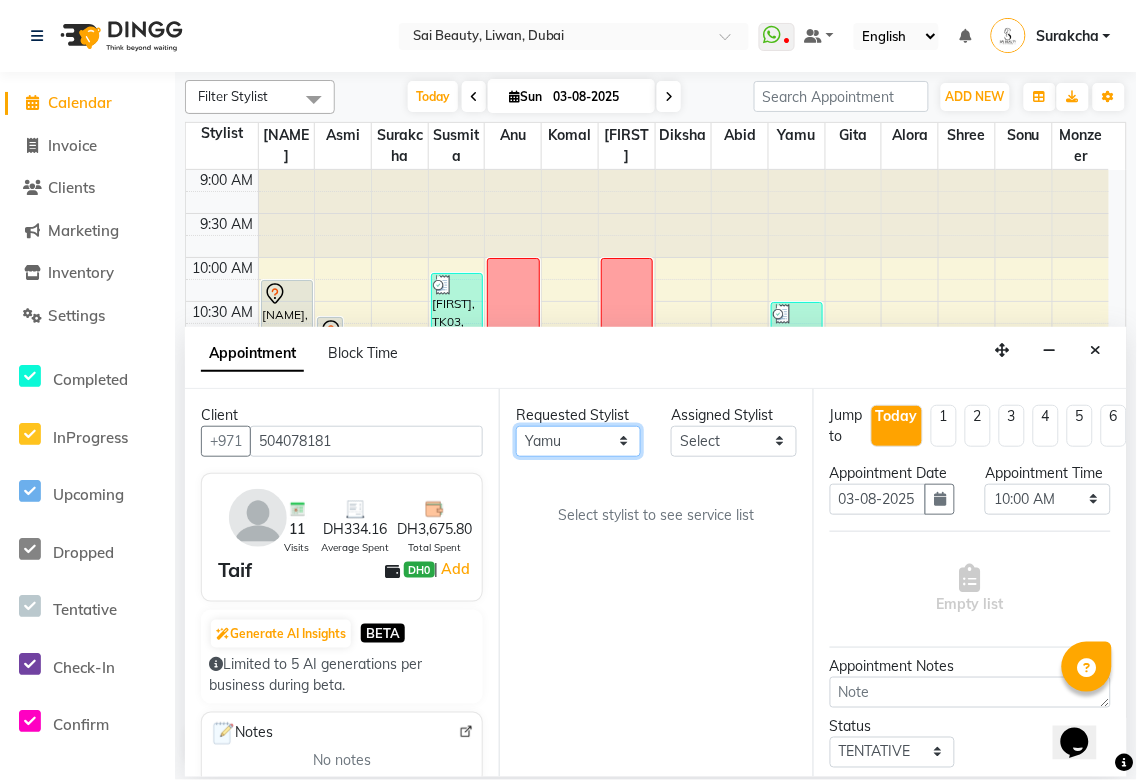 click on "Any Abid Alora Anu Asmi Diksha Gita Komal maya Monzeer shree sonu Surakcha Susmita Tannu Yamu" at bounding box center [578, 441] 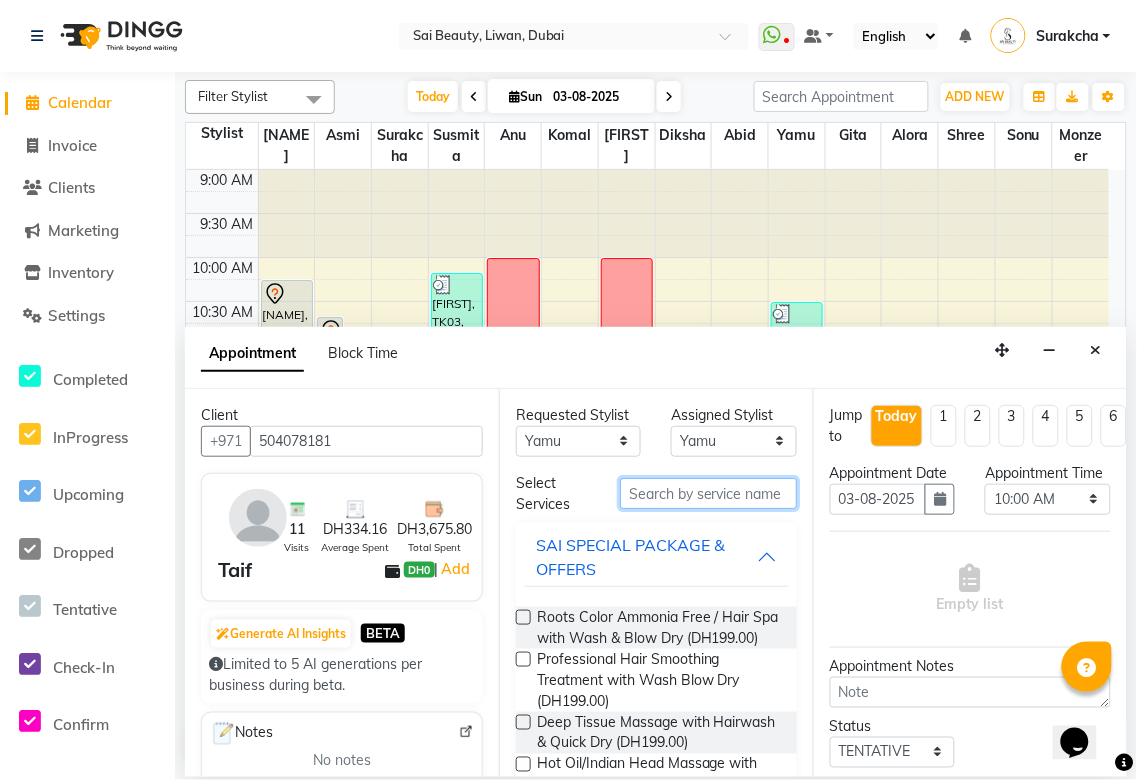 click at bounding box center [708, 493] 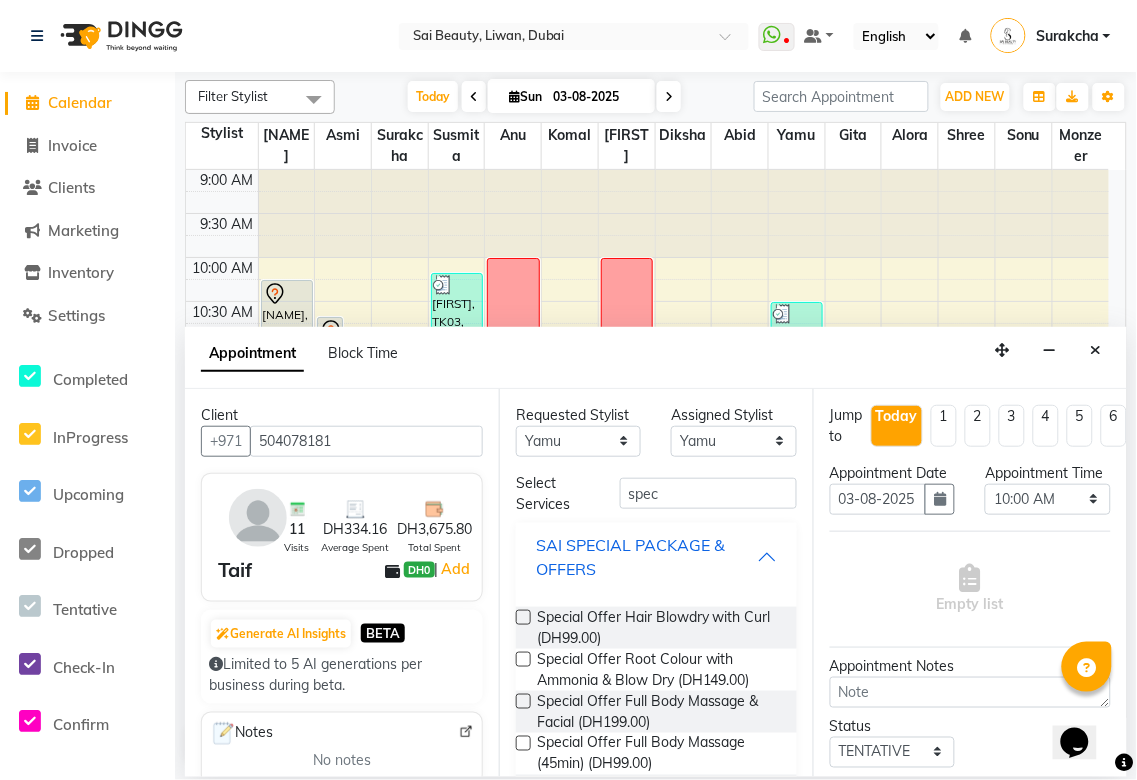 click on "SAI SPECIAL PACKAGE & OFFERS" at bounding box center [646, 557] 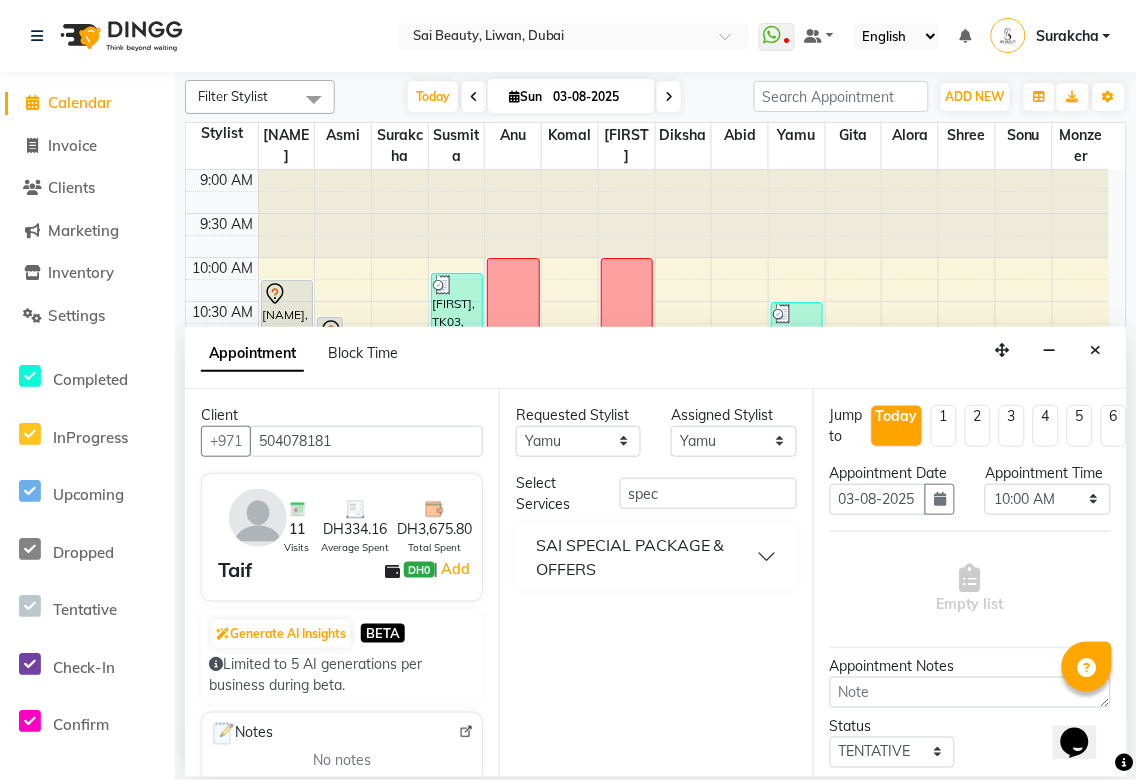 click on "SAI SPECIAL PACKAGE & OFFERS" at bounding box center [646, 557] 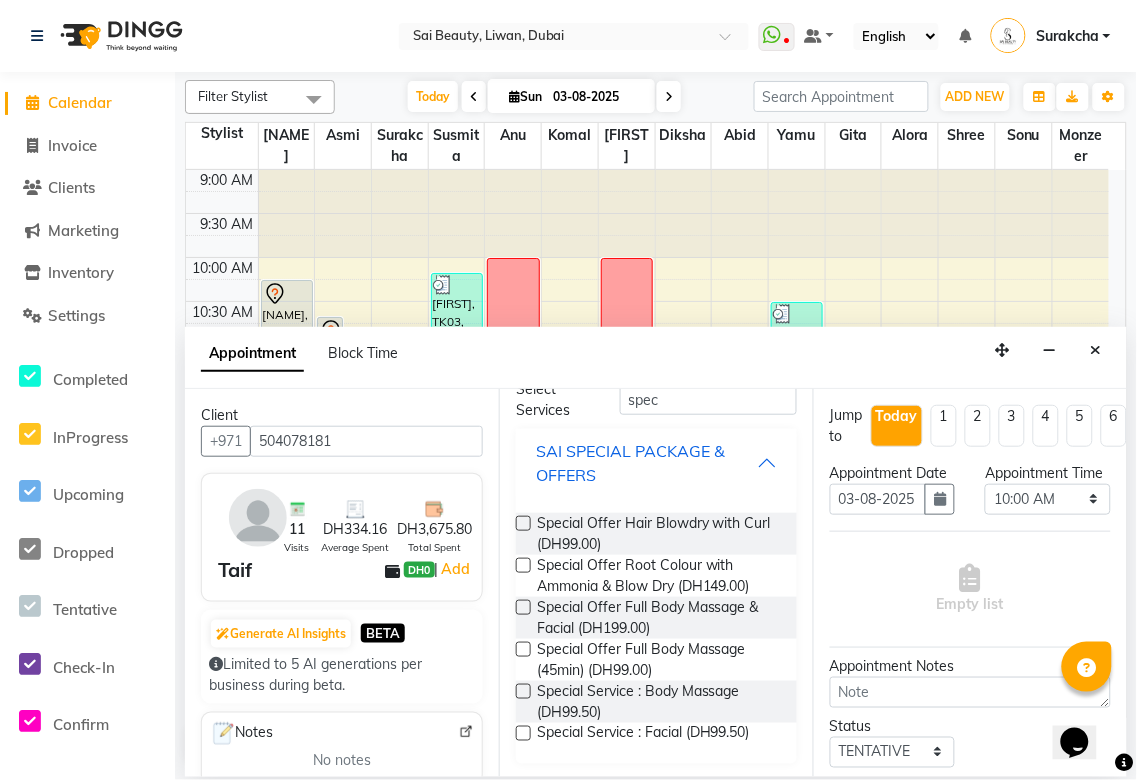 scroll, scrollTop: 0, scrollLeft: 0, axis: both 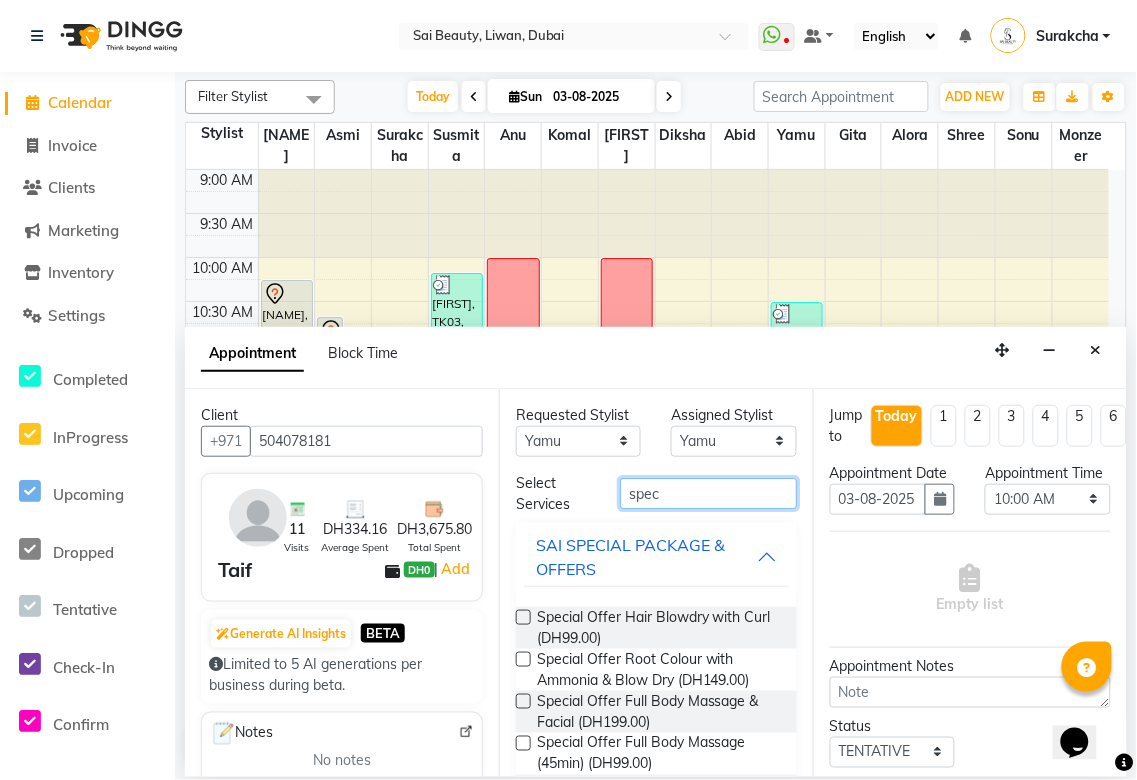 click on "spec" at bounding box center (708, 493) 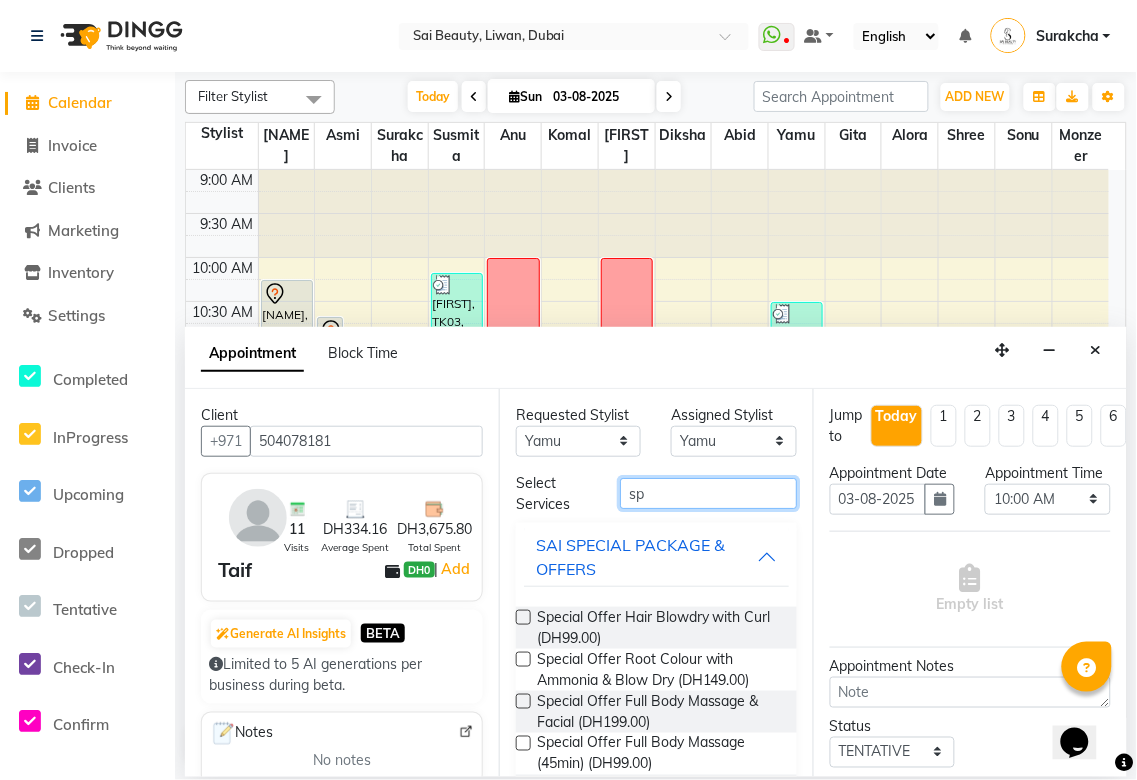 type on "s" 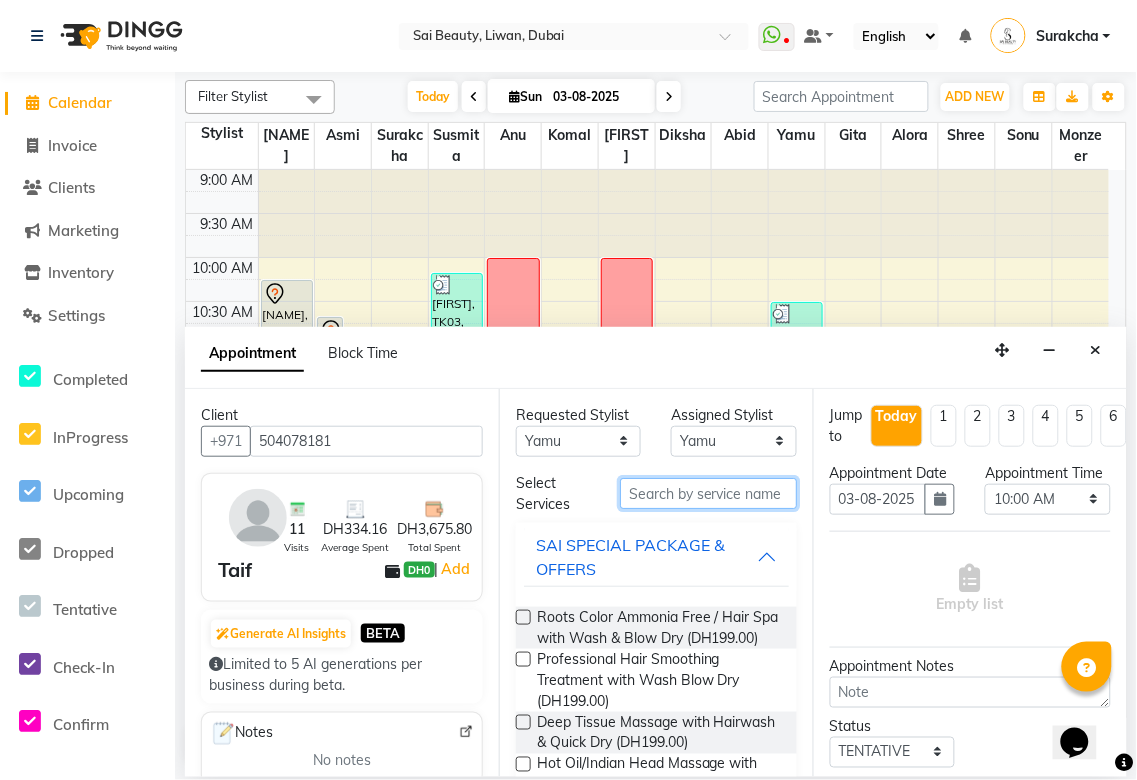 type 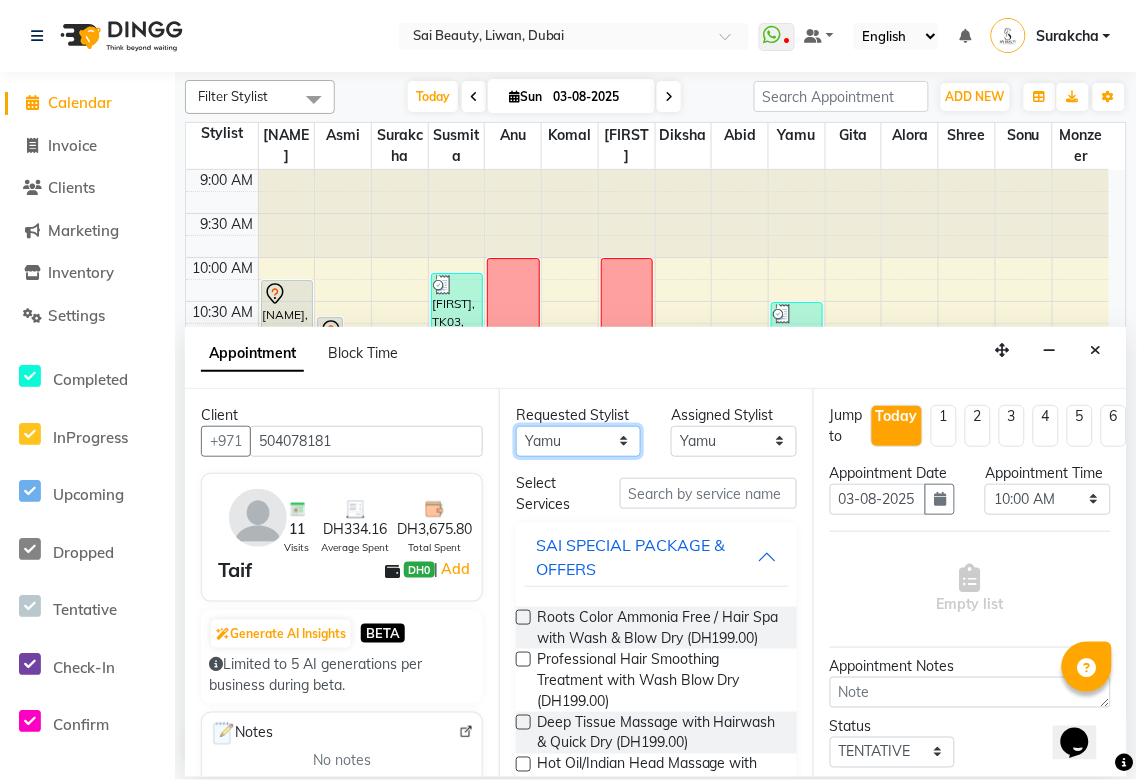 click on "Any Abid Alora Anu Asmi Diksha Gita Komal maya Monzeer shree sonu Surakcha Susmita Tannu Yamu" at bounding box center [578, 441] 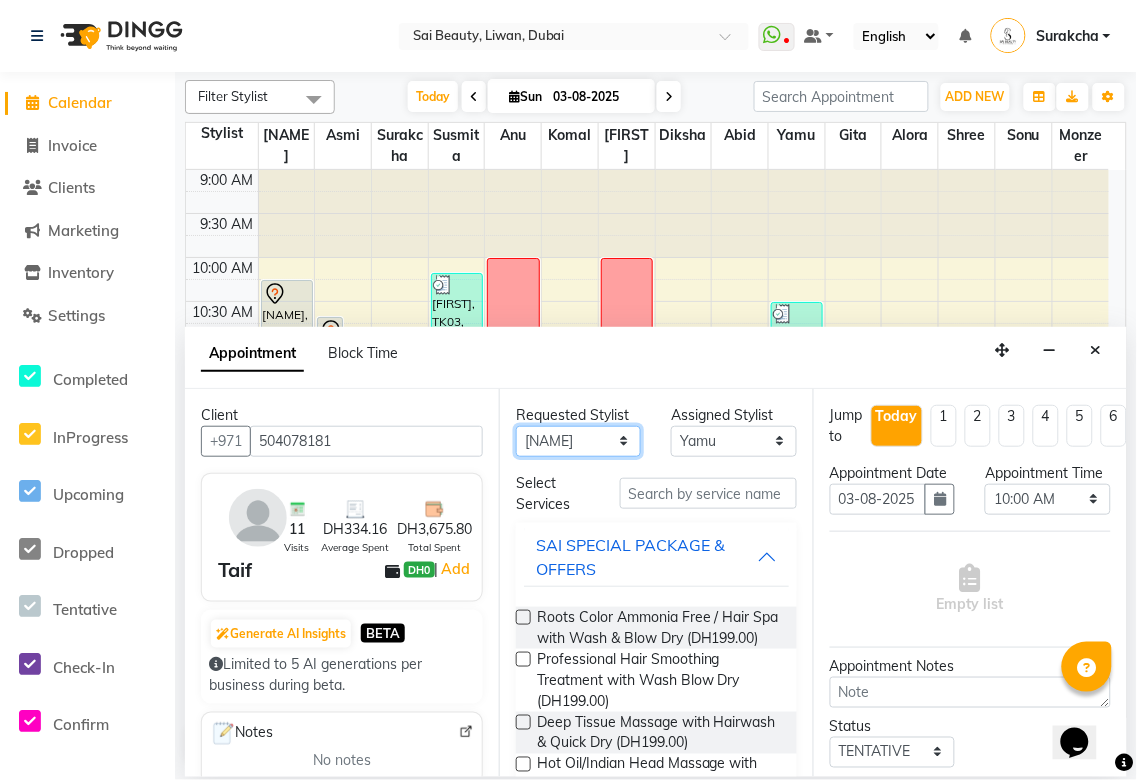 click on "Any Abid Alora Anu Asmi Diksha Gita Komal maya Monzeer shree sonu Surakcha Susmita Tannu Yamu" at bounding box center [578, 441] 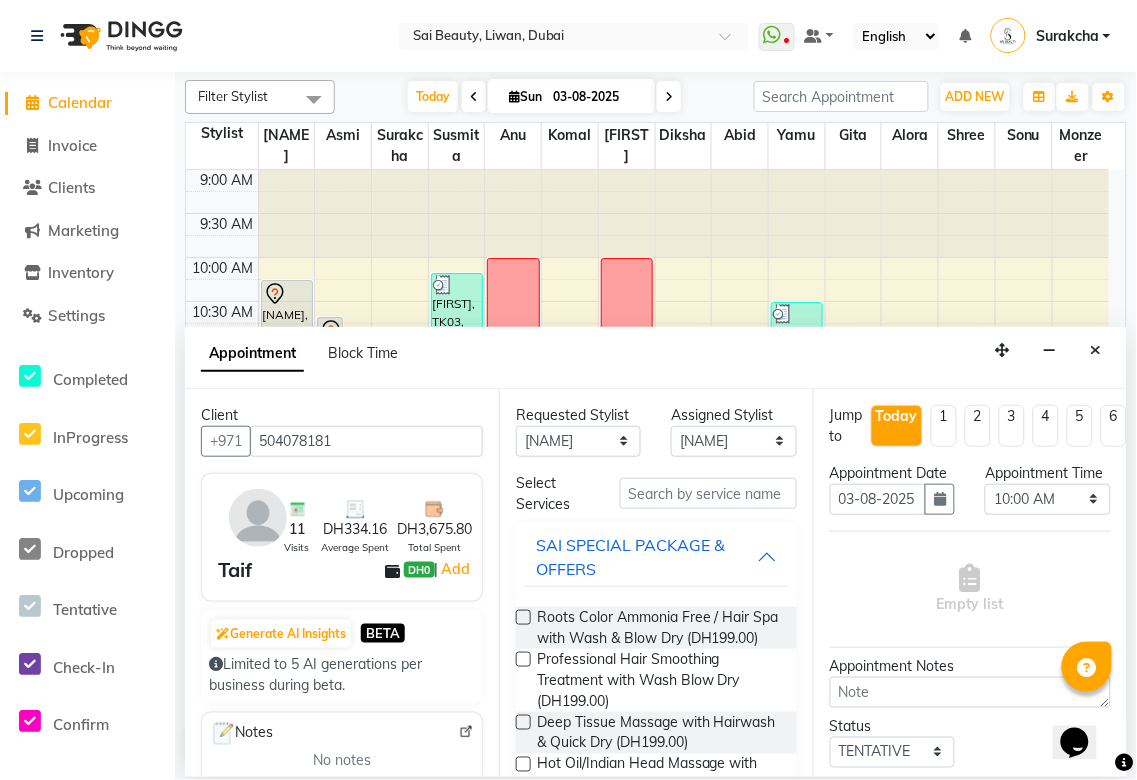 click at bounding box center [523, 617] 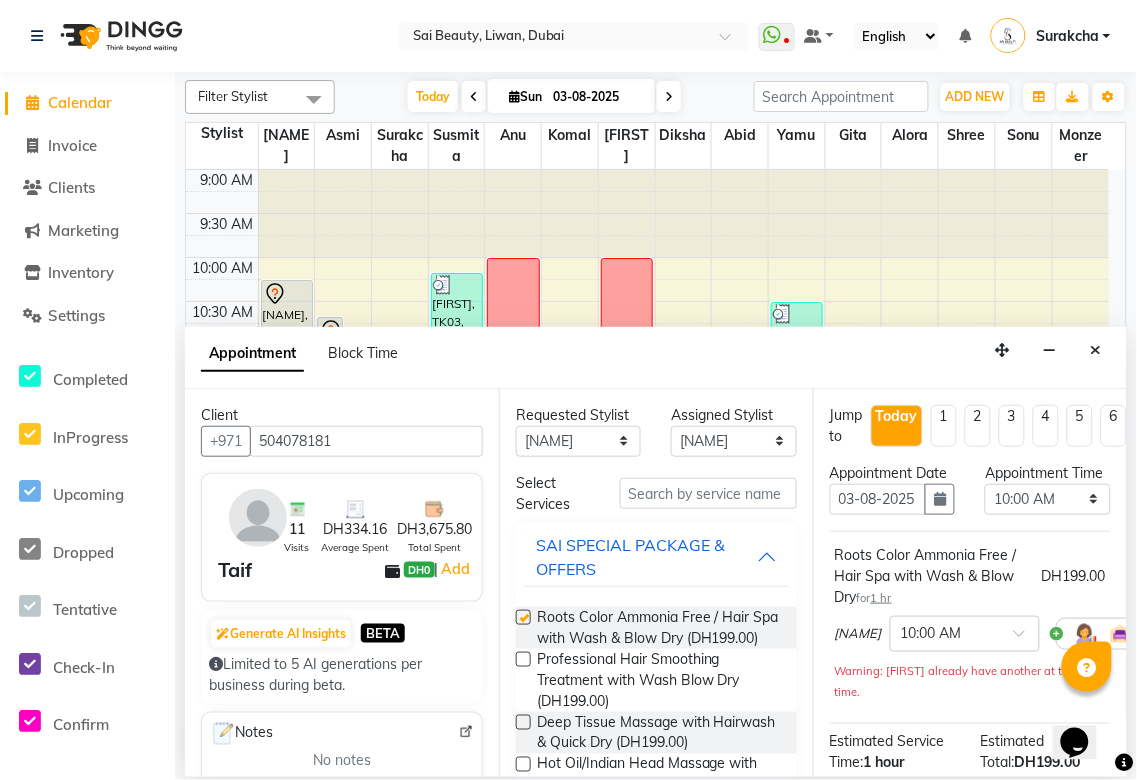 checkbox on "false" 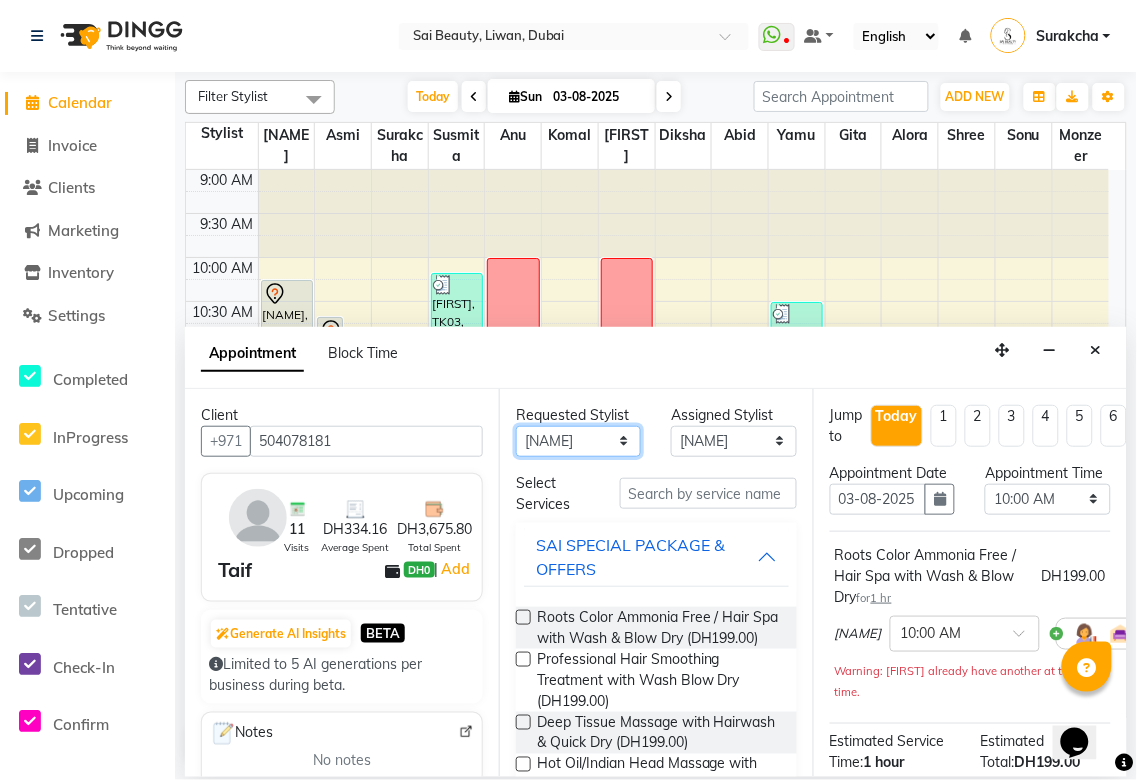 click on "Any Abid Alora Anu Asmi Diksha Gita Komal maya Monzeer shree sonu Surakcha Susmita Tannu Yamu" at bounding box center (578, 441) 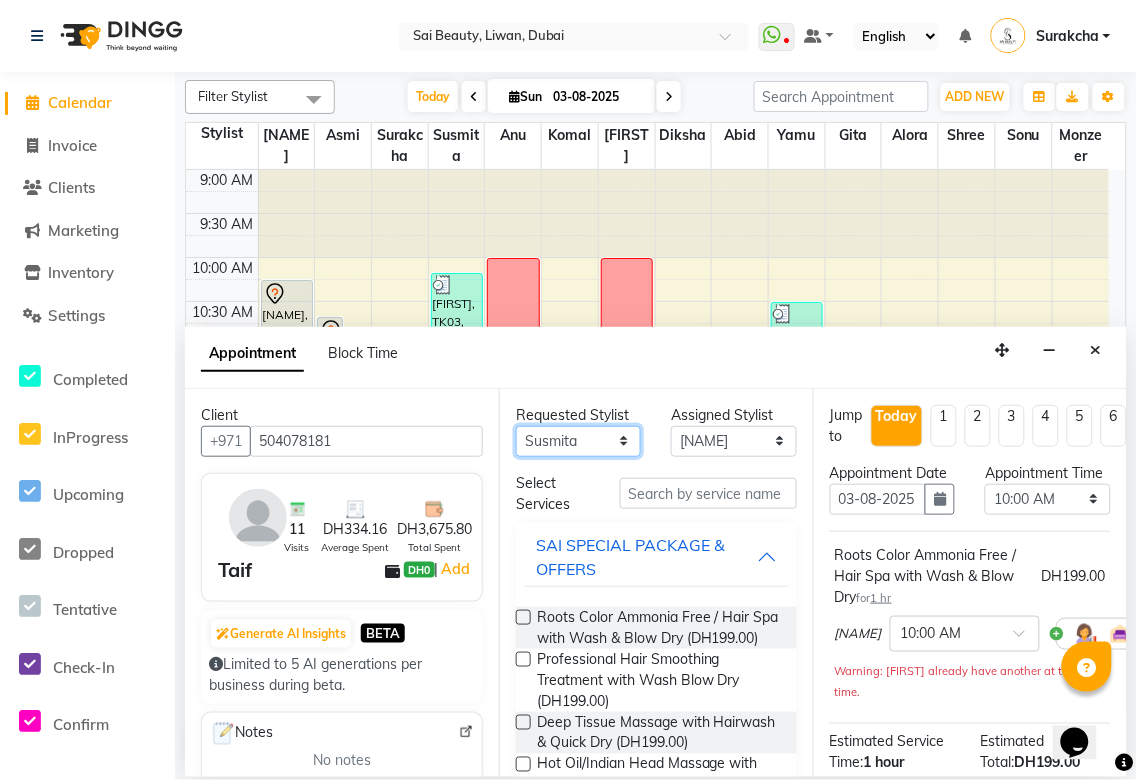 click on "Any Abid Alora Anu Asmi Diksha Gita Komal maya Monzeer shree sonu Surakcha Susmita Tannu Yamu" at bounding box center [578, 441] 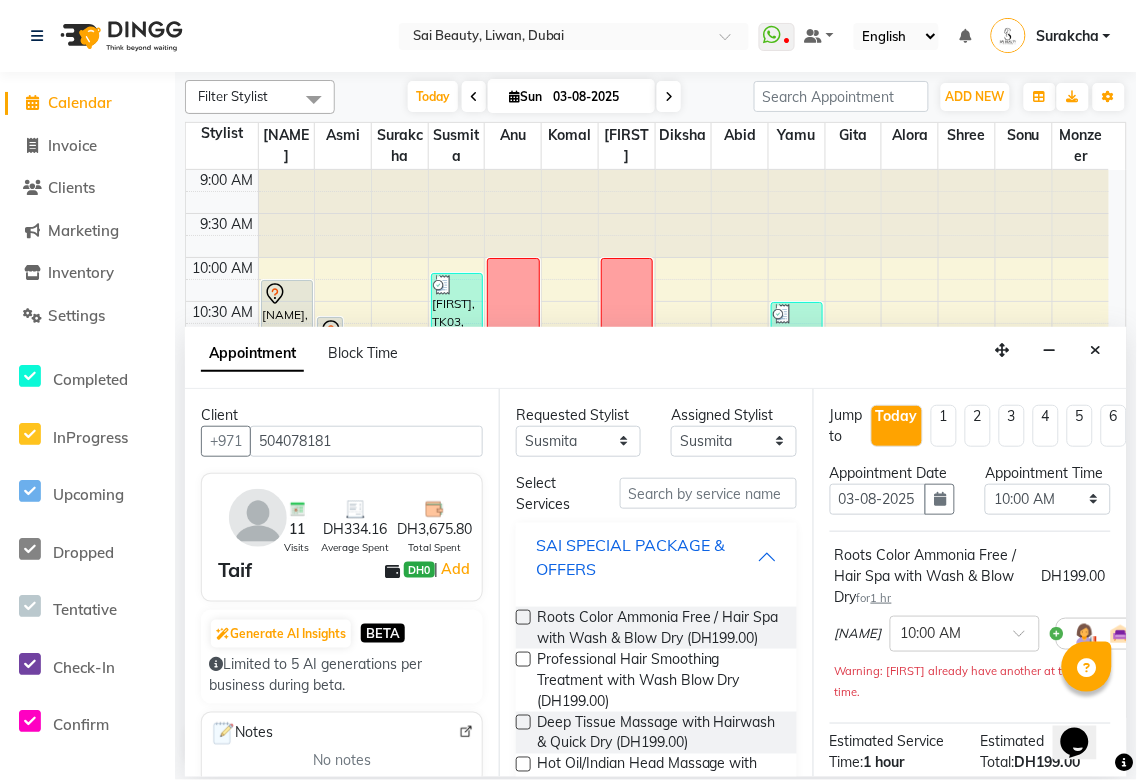 click on "SAI SPECIAL PACKAGE & OFFERS" at bounding box center (646, 557) 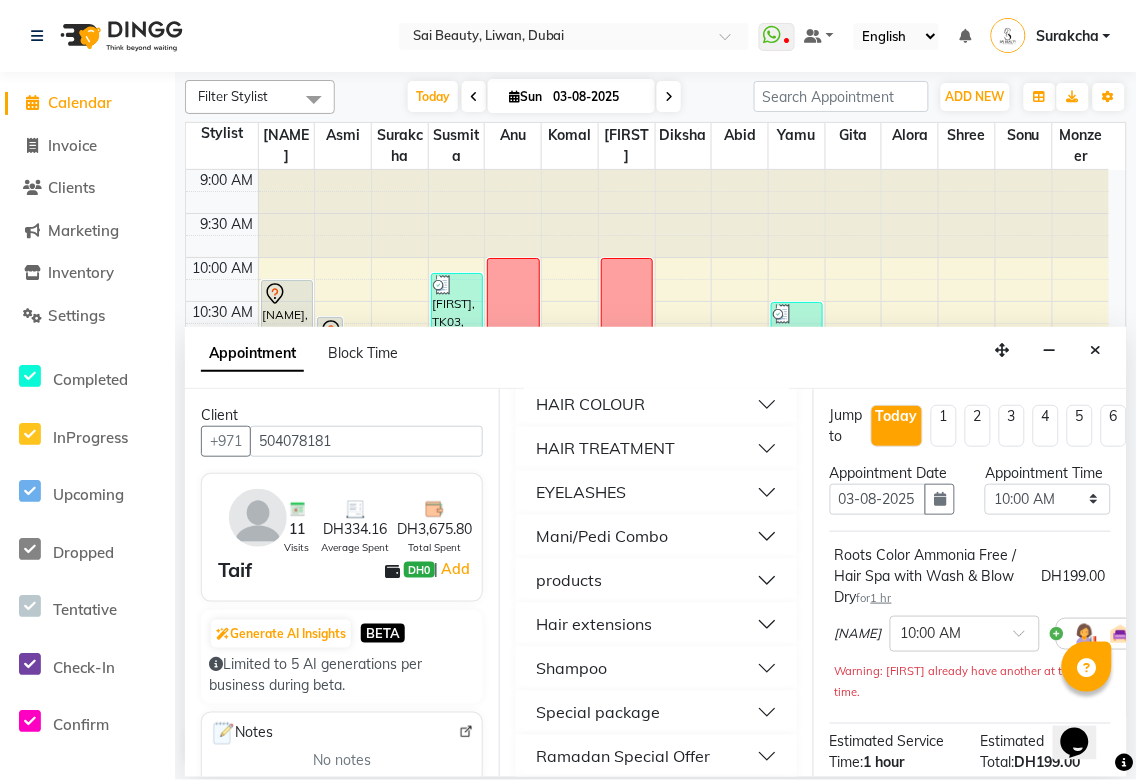 scroll, scrollTop: 978, scrollLeft: 0, axis: vertical 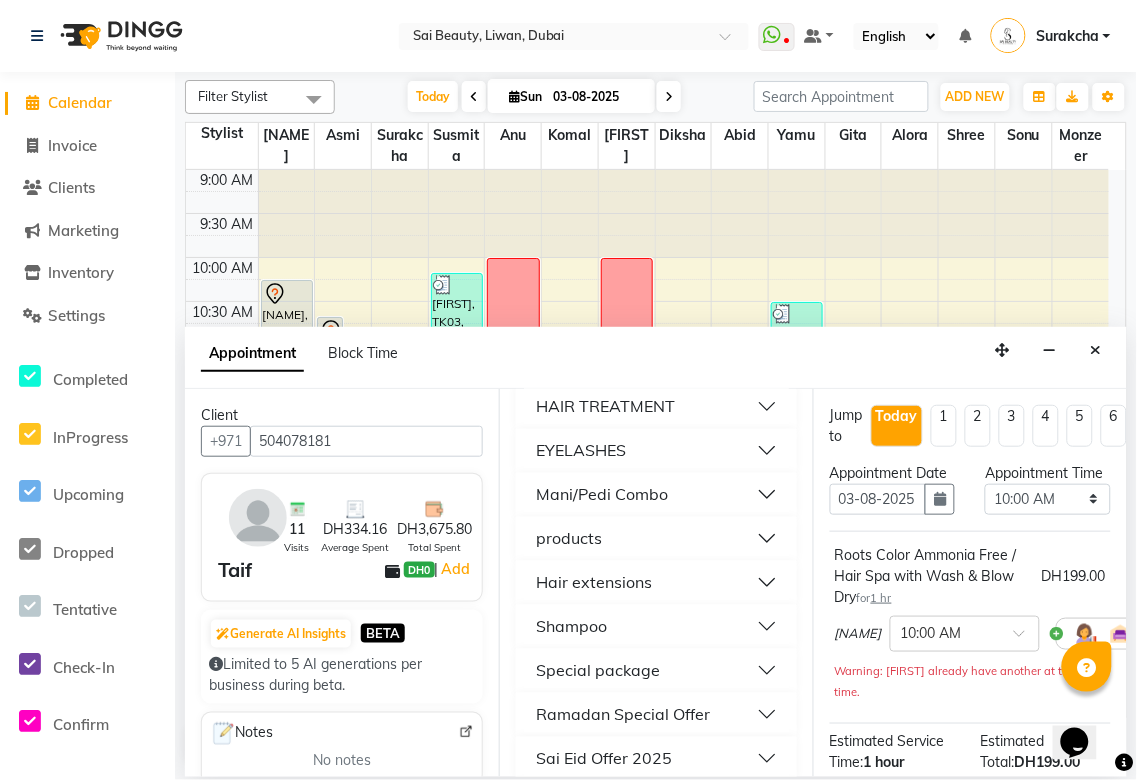 click on "Mani/Pedi Combo" at bounding box center [656, 495] 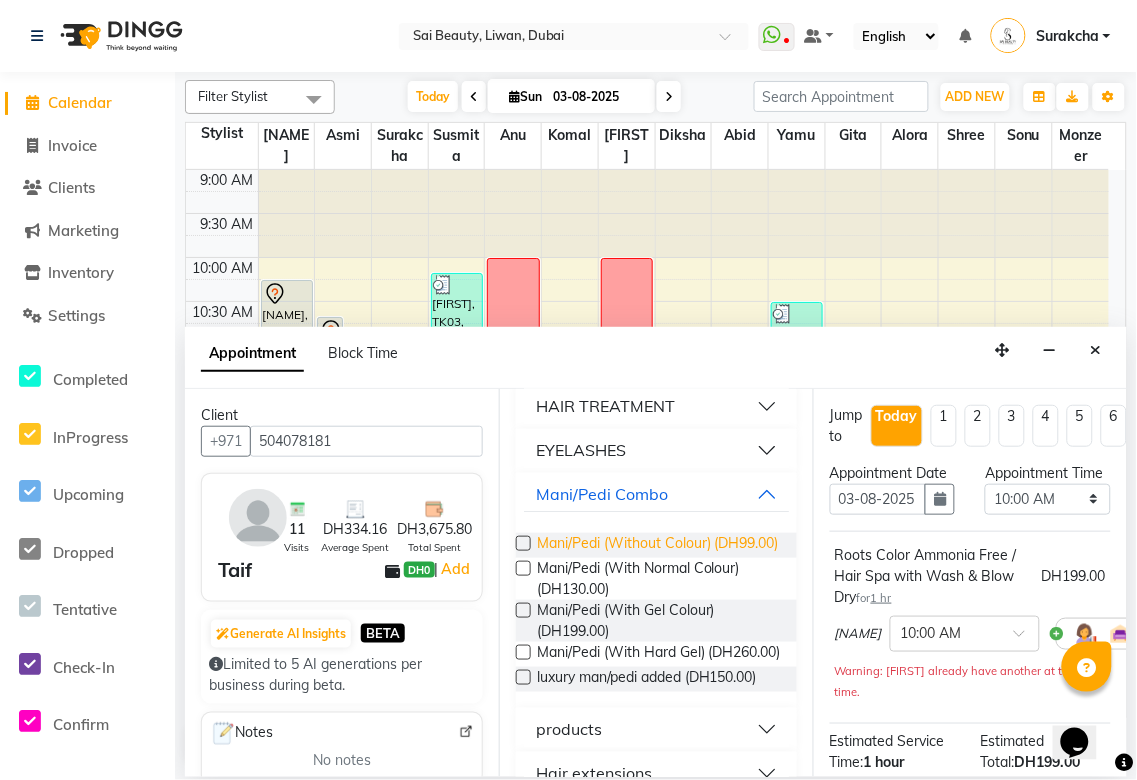 click on "Mani/Pedi (Without Colour) (DH99.00)" at bounding box center (658, 545) 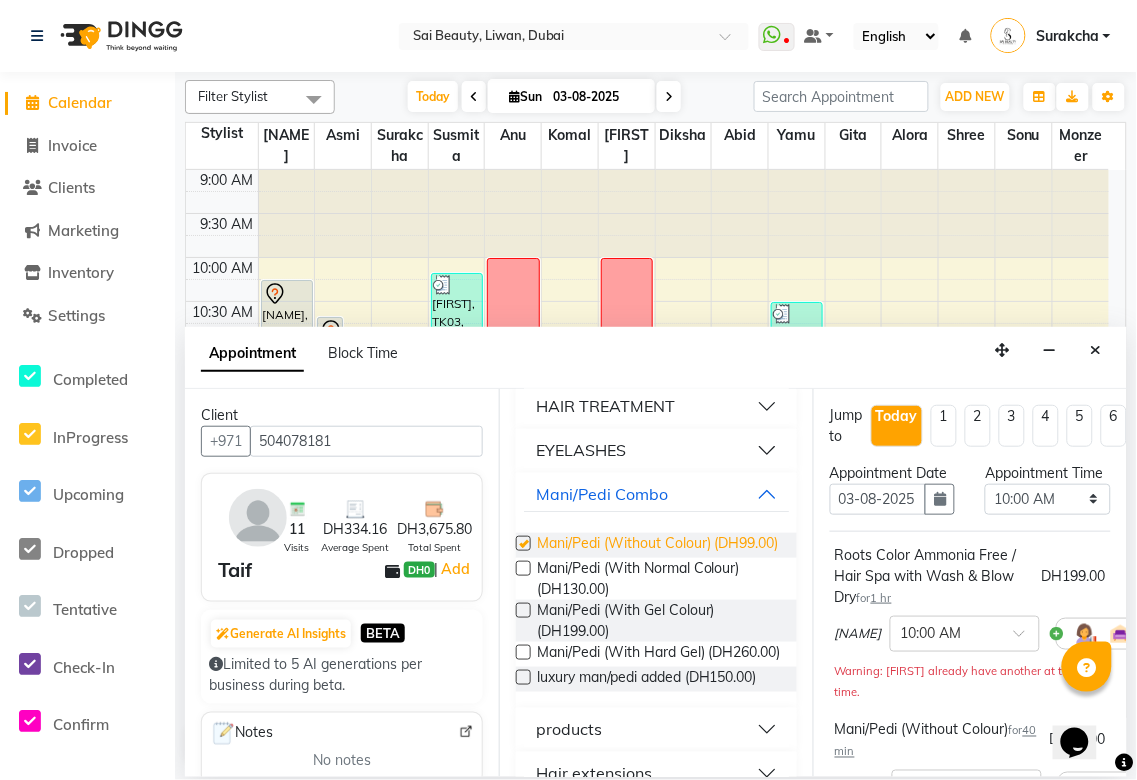 checkbox on "false" 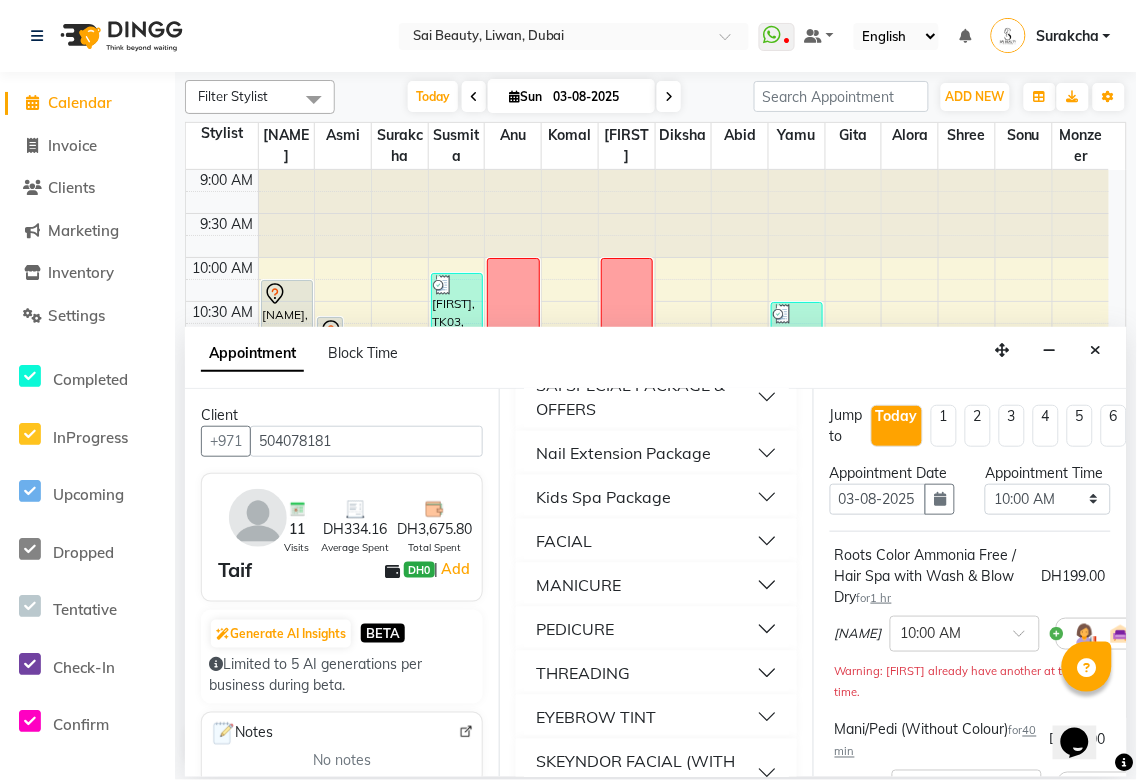 scroll, scrollTop: 0, scrollLeft: 0, axis: both 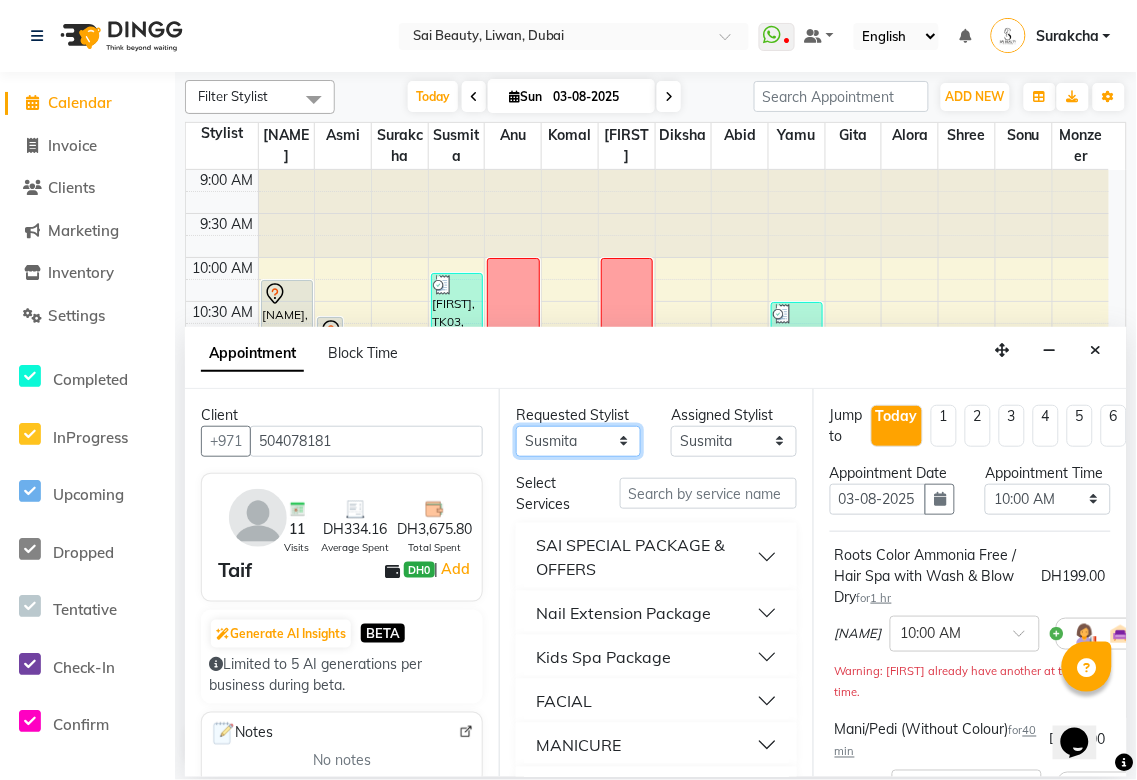 click on "Any Abid Alora Anu Asmi Diksha Gita Komal maya Monzeer shree sonu Surakcha Susmita Tannu Yamu" at bounding box center (578, 441) 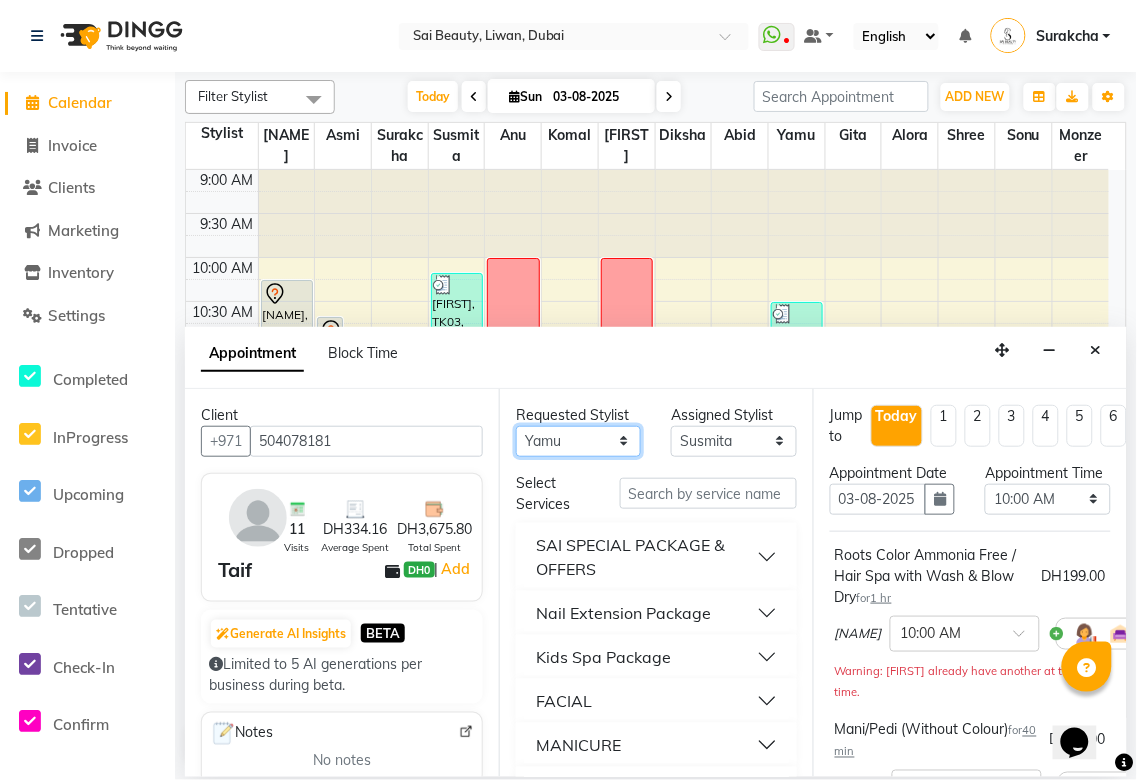 click on "Any Abid Alora Anu Asmi Diksha Gita Komal maya Monzeer shree sonu Surakcha Susmita Tannu Yamu" at bounding box center (578, 441) 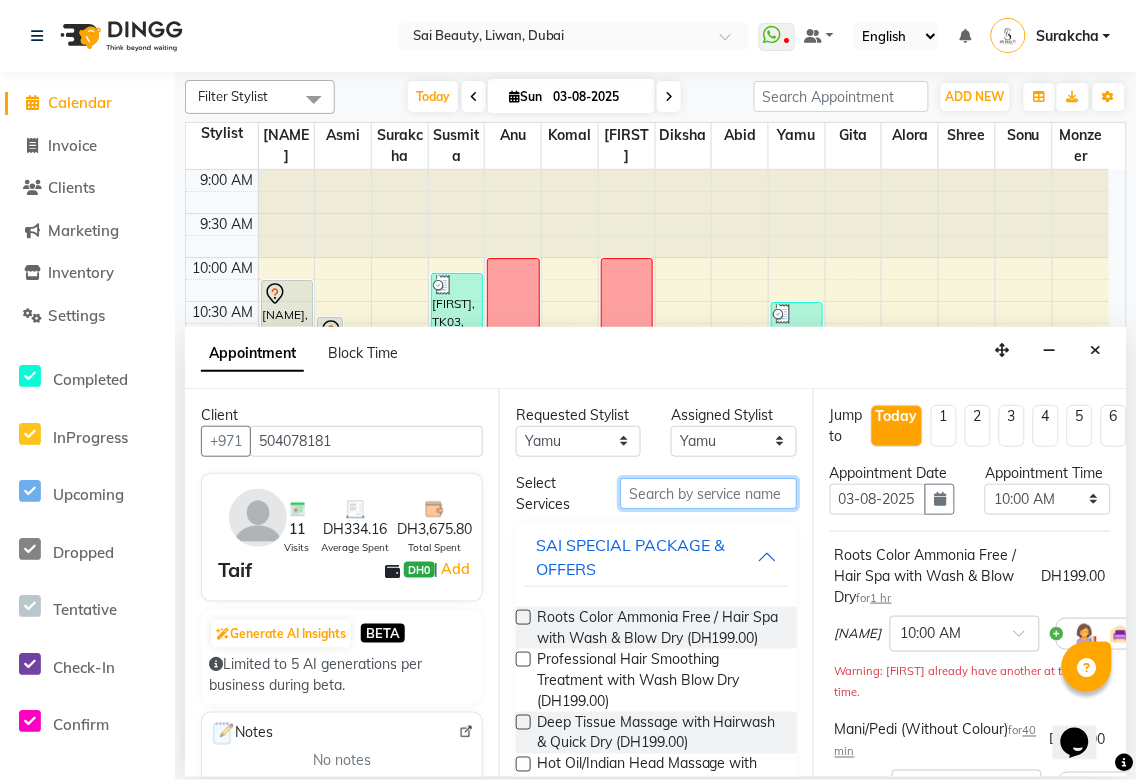 click at bounding box center [708, 493] 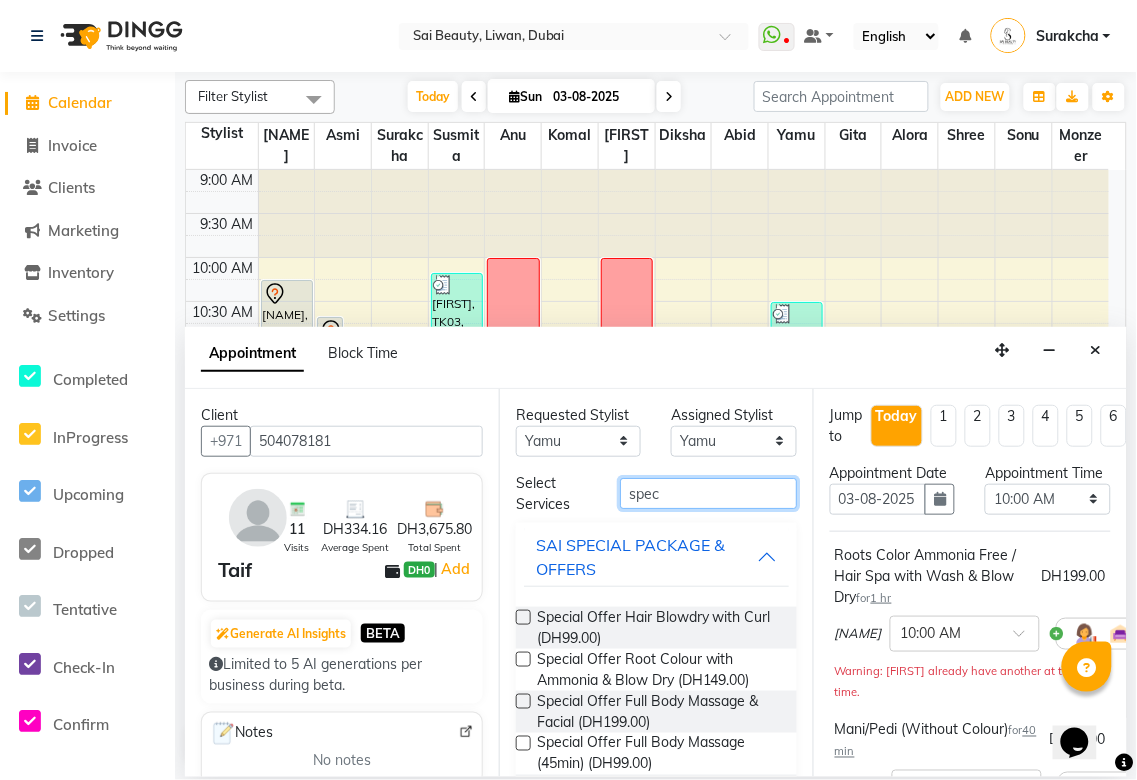 scroll, scrollTop: 96, scrollLeft: 0, axis: vertical 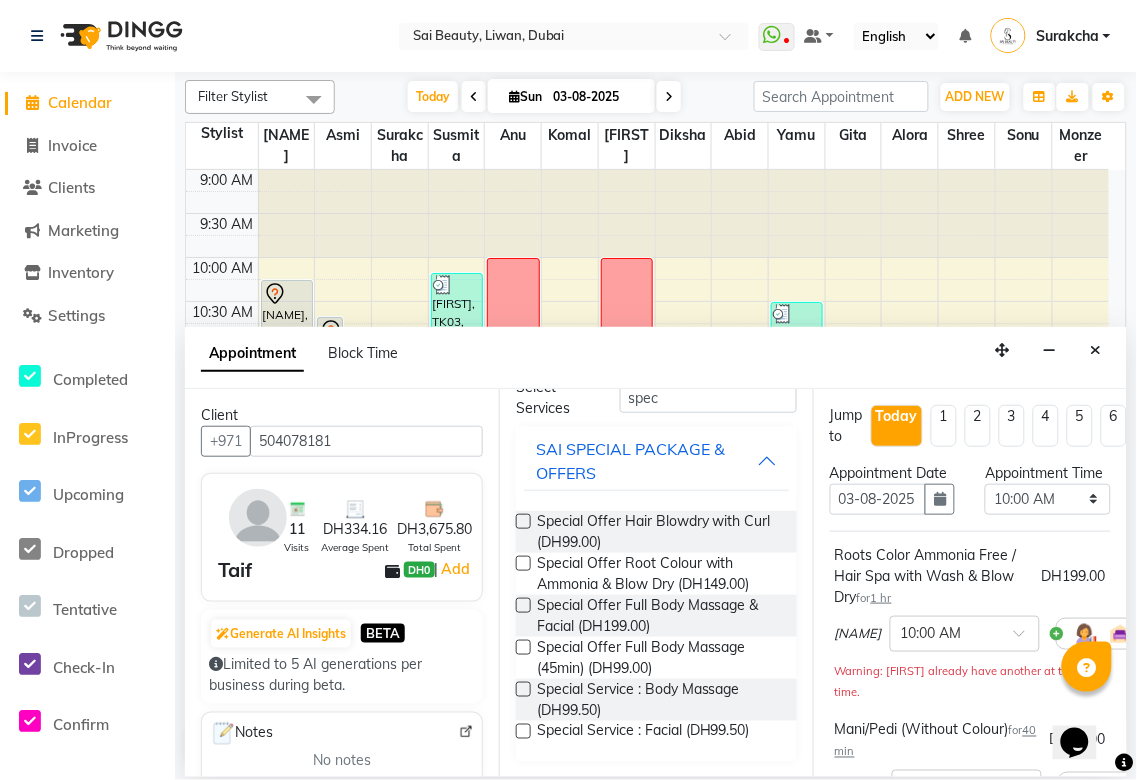 click at bounding box center [523, 647] 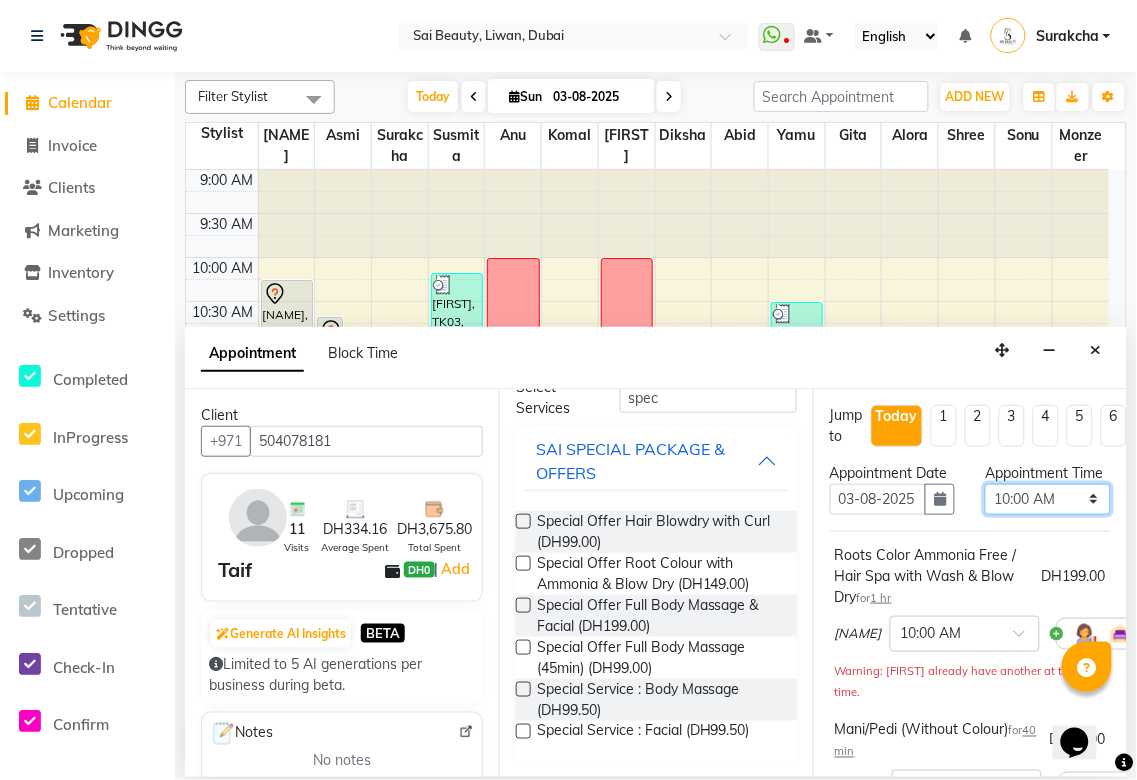 click on "Select 10:00 AM 10:05 AM 10:10 AM 10:15 AM 10:20 AM 10:25 AM 10:30 AM 10:35 AM 10:40 AM 10:45 AM 10:50 AM 10:55 AM 11:00 AM 11:05 AM 11:10 AM 11:15 AM 11:20 AM 11:25 AM 11:30 AM 11:35 AM 11:40 AM 11:45 AM 11:50 AM 11:55 AM 12:00 PM 12:05 PM 12:10 PM 12:15 PM 12:20 PM 12:25 PM 12:30 PM 12:35 PM 12:40 PM 12:45 PM 12:50 PM 12:55 PM 01:00 PM 01:05 PM 01:10 PM 01:15 PM 01:20 PM 01:25 PM 01:30 PM 01:35 PM 01:40 PM 01:45 PM 01:50 PM 01:55 PM 02:00 PM 02:05 PM 02:10 PM 02:15 PM 02:20 PM 02:25 PM 02:30 PM 02:35 PM 02:40 PM 02:45 PM 02:50 PM 02:55 PM 03:00 PM 03:05 PM 03:10 PM 03:15 PM 03:20 PM 03:25 PM 03:30 PM 03:35 PM 03:40 PM 03:45 PM 03:50 PM 03:55 PM 04:00 PM 04:05 PM 04:10 PM 04:15 PM 04:20 PM 04:25 PM 04:30 PM 04:35 PM 04:40 PM 04:45 PM 04:50 PM 04:55 PM 05:00 PM 05:05 PM 05:10 PM 05:15 PM 05:20 PM 05:25 PM 05:30 PM 05:35 PM 05:40 PM 05:45 PM 05:50 PM 05:55 PM 06:00 PM 06:05 PM 06:10 PM 06:15 PM 06:20 PM 06:25 PM 06:30 PM 06:35 PM 06:40 PM 06:45 PM 06:50 PM 06:55 PM 07:00 PM 07:05 PM 07:10 PM 07:15 PM 07:20 PM" at bounding box center (1047, 499) 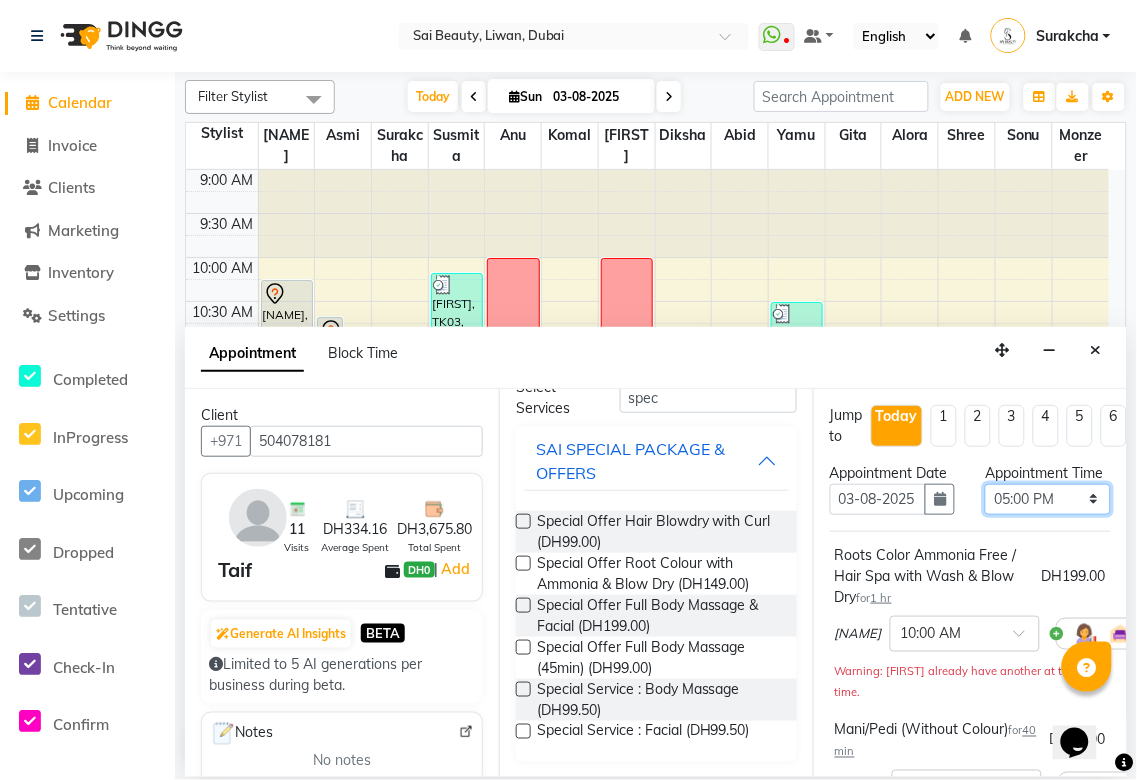 click on "Select 10:00 AM 10:05 AM 10:10 AM 10:15 AM 10:20 AM 10:25 AM 10:30 AM 10:35 AM 10:40 AM 10:45 AM 10:50 AM 10:55 AM 11:00 AM 11:05 AM 11:10 AM 11:15 AM 11:20 AM 11:25 AM 11:30 AM 11:35 AM 11:40 AM 11:45 AM 11:50 AM 11:55 AM 12:00 PM 12:05 PM 12:10 PM 12:15 PM 12:20 PM 12:25 PM 12:30 PM 12:35 PM 12:40 PM 12:45 PM 12:50 PM 12:55 PM 01:00 PM 01:05 PM 01:10 PM 01:15 PM 01:20 PM 01:25 PM 01:30 PM 01:35 PM 01:40 PM 01:45 PM 01:50 PM 01:55 PM 02:00 PM 02:05 PM 02:10 PM 02:15 PM 02:20 PM 02:25 PM 02:30 PM 02:35 PM 02:40 PM 02:45 PM 02:50 PM 02:55 PM 03:00 PM 03:05 PM 03:10 PM 03:15 PM 03:20 PM 03:25 PM 03:30 PM 03:35 PM 03:40 PM 03:45 PM 03:50 PM 03:55 PM 04:00 PM 04:05 PM 04:10 PM 04:15 PM 04:20 PM 04:25 PM 04:30 PM 04:35 PM 04:40 PM 04:45 PM 04:50 PM 04:55 PM 05:00 PM 05:05 PM 05:10 PM 05:15 PM 05:20 PM 05:25 PM 05:30 PM 05:35 PM 05:40 PM 05:45 PM 05:50 PM 05:55 PM 06:00 PM 06:05 PM 06:10 PM 06:15 PM 06:20 PM 06:25 PM 06:30 PM 06:35 PM 06:40 PM 06:45 PM 06:50 PM 06:55 PM 07:00 PM 07:05 PM 07:10 PM 07:15 PM 07:20 PM" at bounding box center (1047, 499) 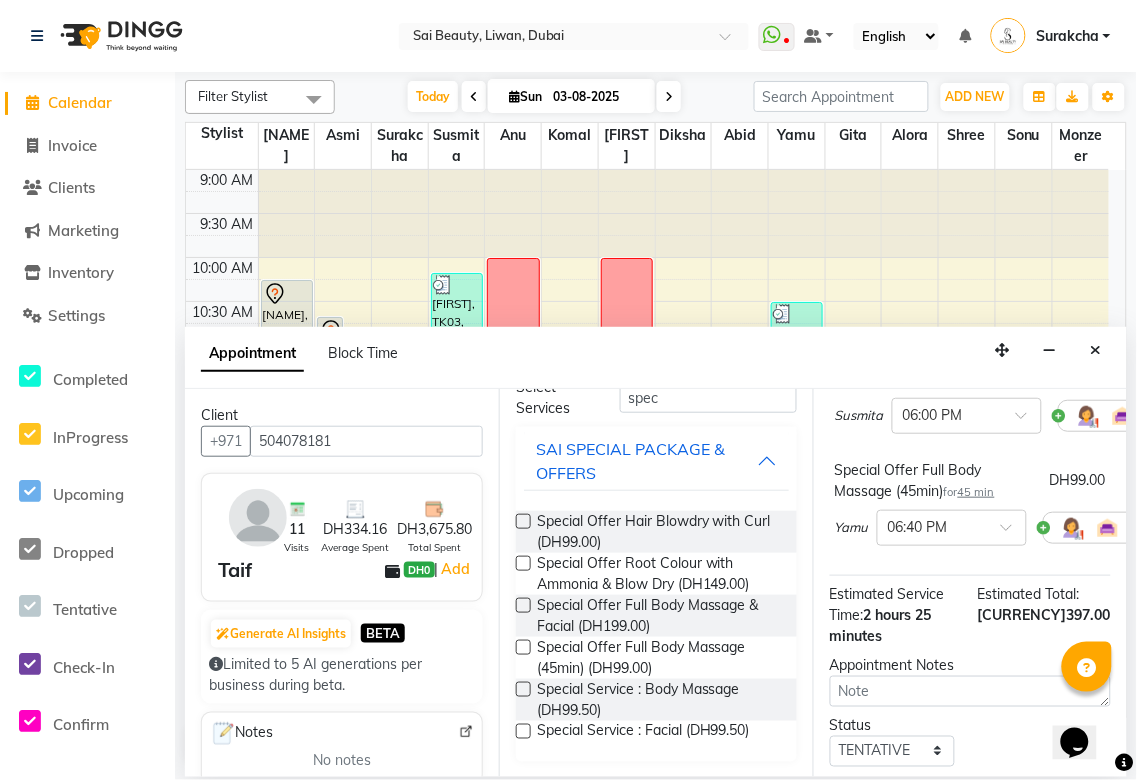 scroll, scrollTop: 522, scrollLeft: 0, axis: vertical 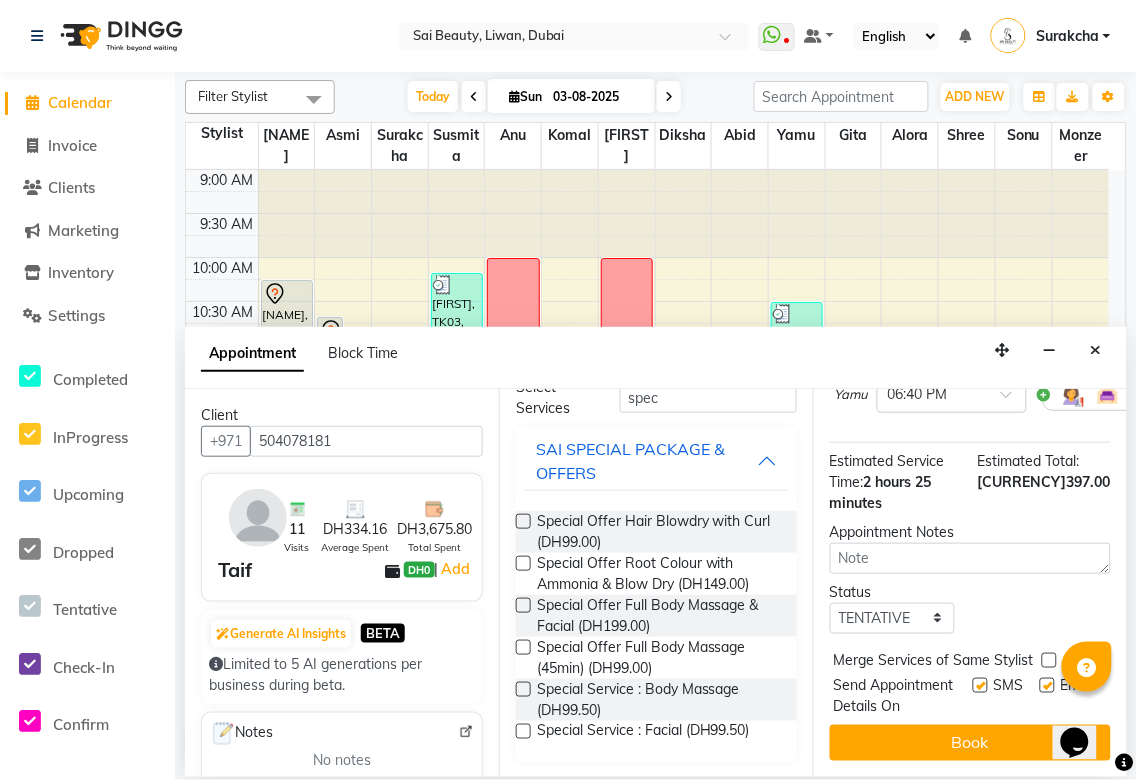 click at bounding box center (1049, 660) 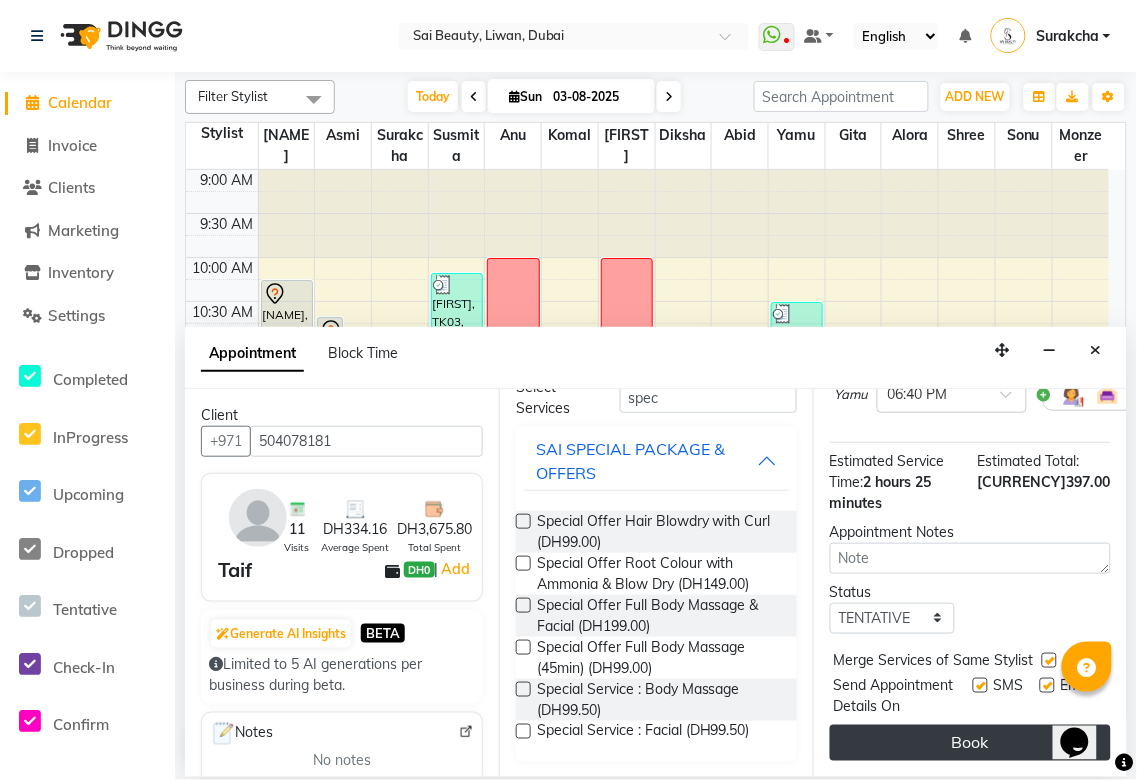 click on "Book" at bounding box center (970, 743) 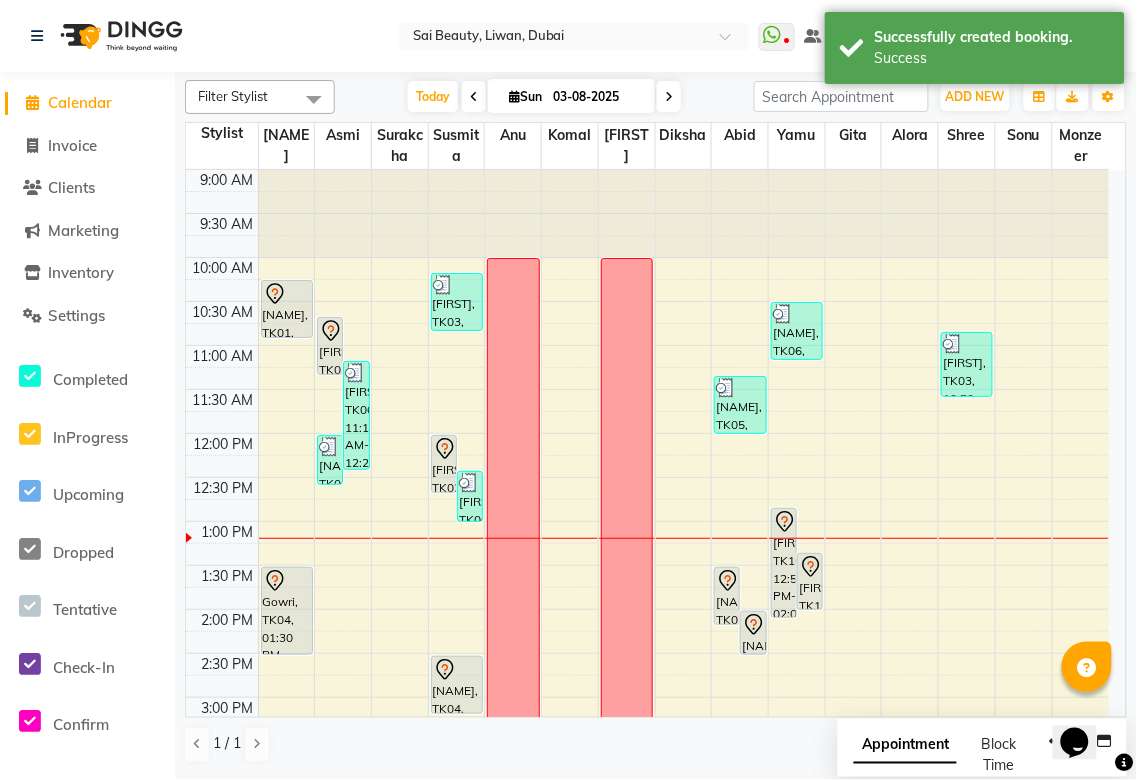click on "Appointment" at bounding box center (905, 746) 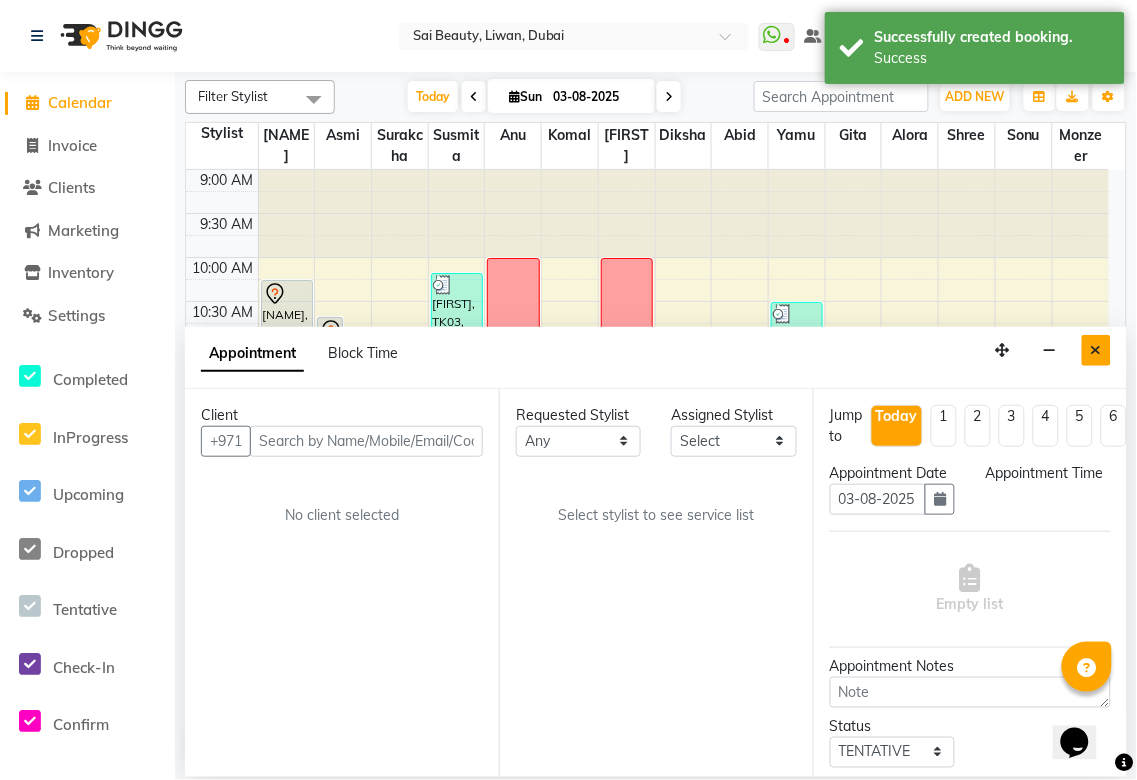 click at bounding box center [1096, 350] 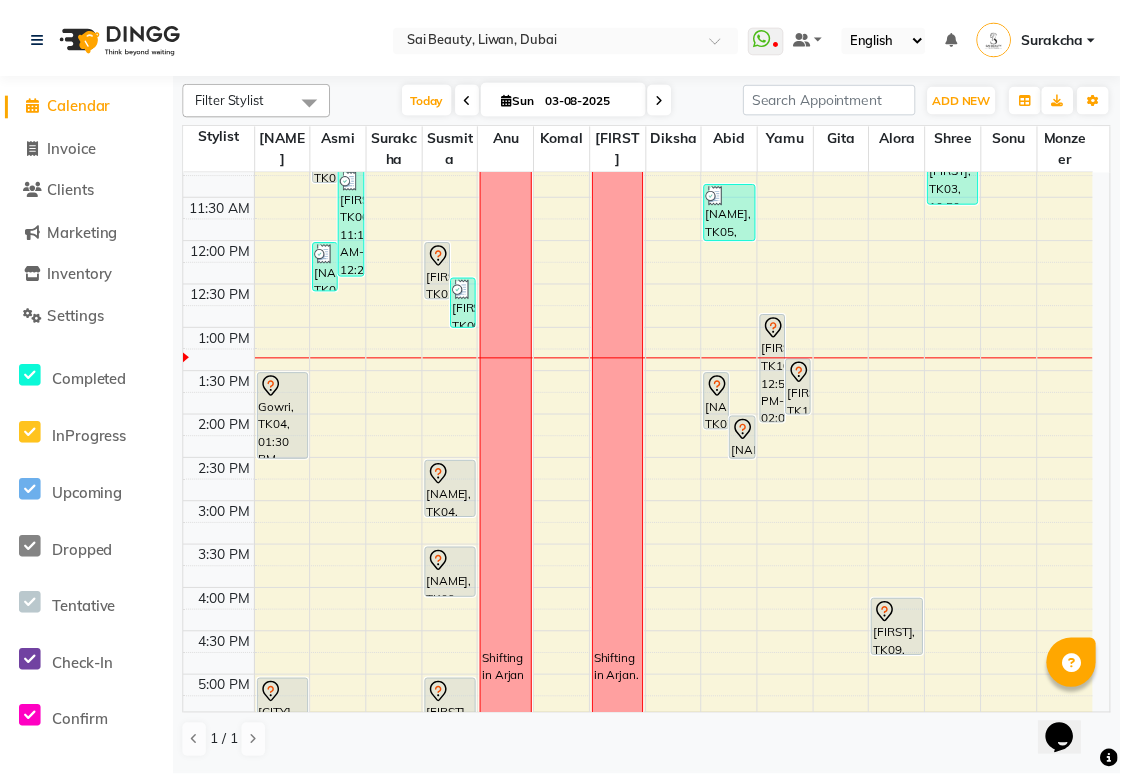 scroll, scrollTop: 195, scrollLeft: 0, axis: vertical 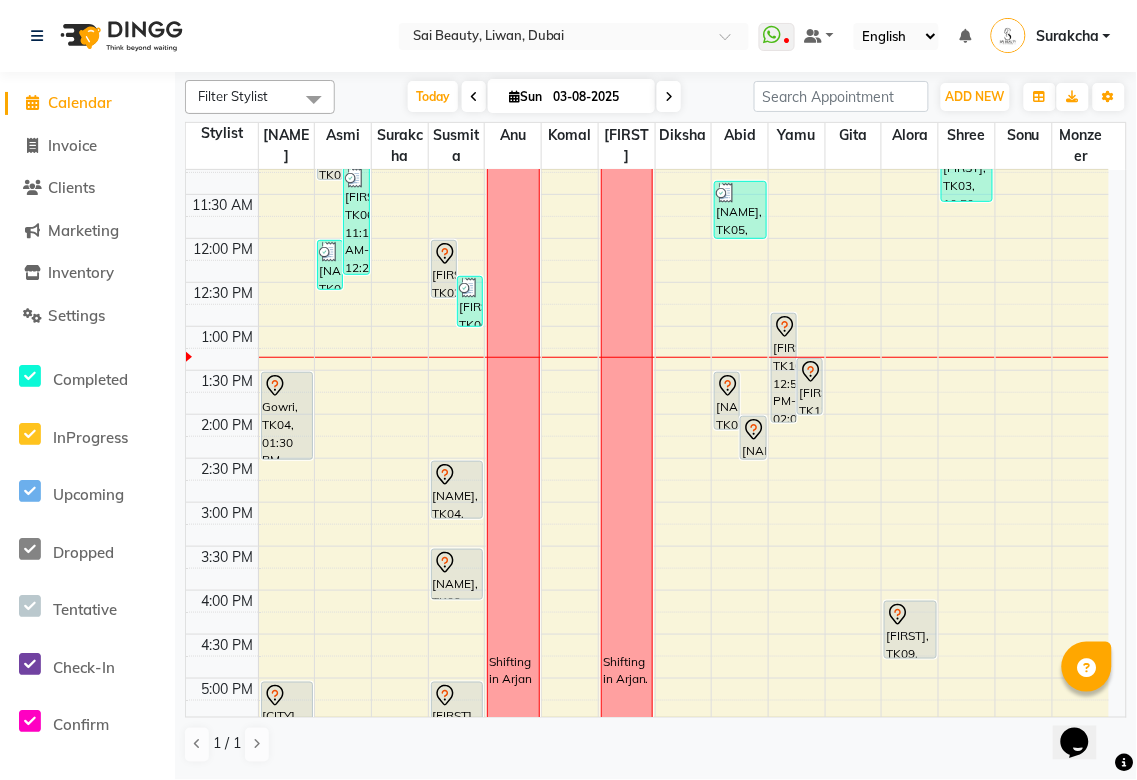 click on "[FIRST], TK12, 01:20 PM-02:00 PM, Mani/Pedi (With Normal Colour)" at bounding box center [810, 386] 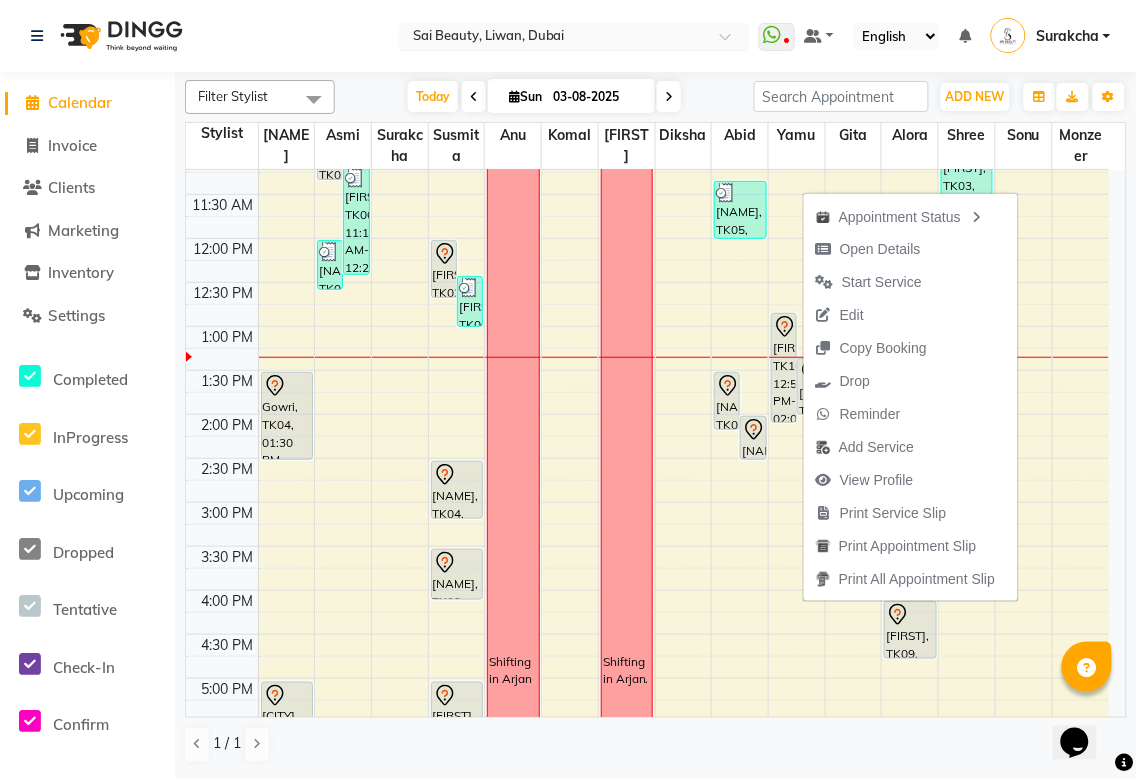 click at bounding box center [554, 38] 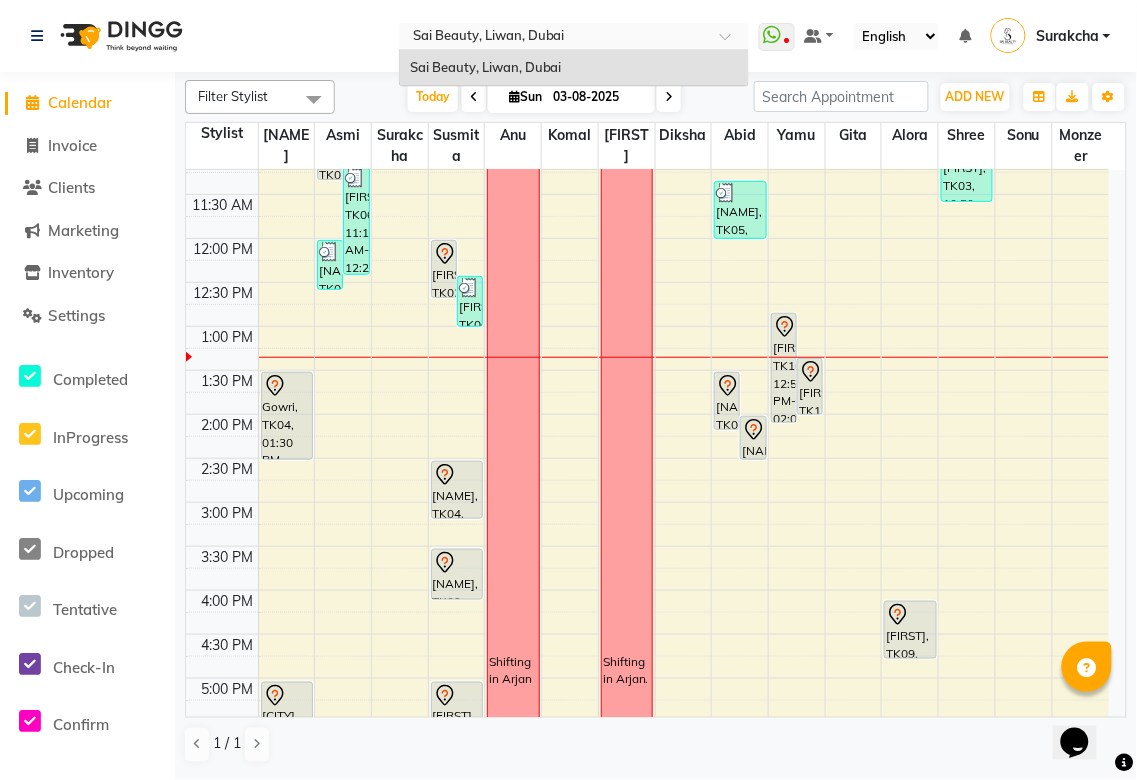 click on "[FIRST], TK10, 12:50 PM-02:05 PM, Eyebrow Threading,UpperLip Threading" at bounding box center (784, 368) 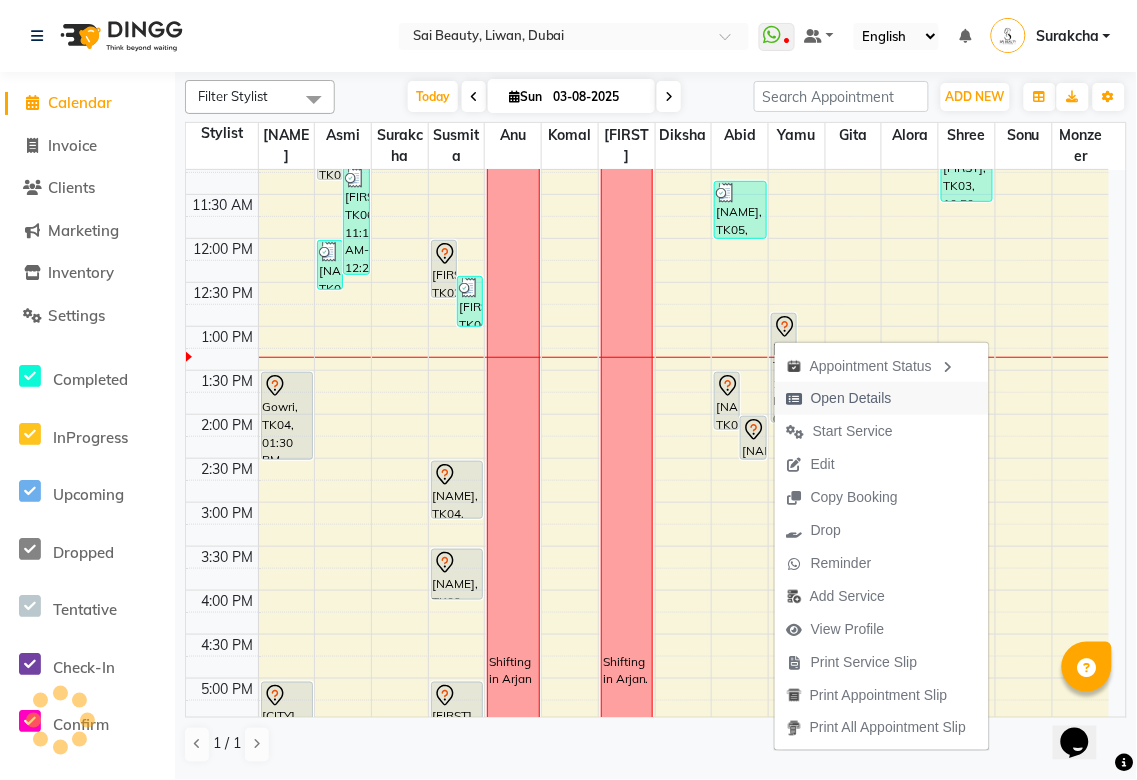 click on "Open Details" at bounding box center [851, 398] 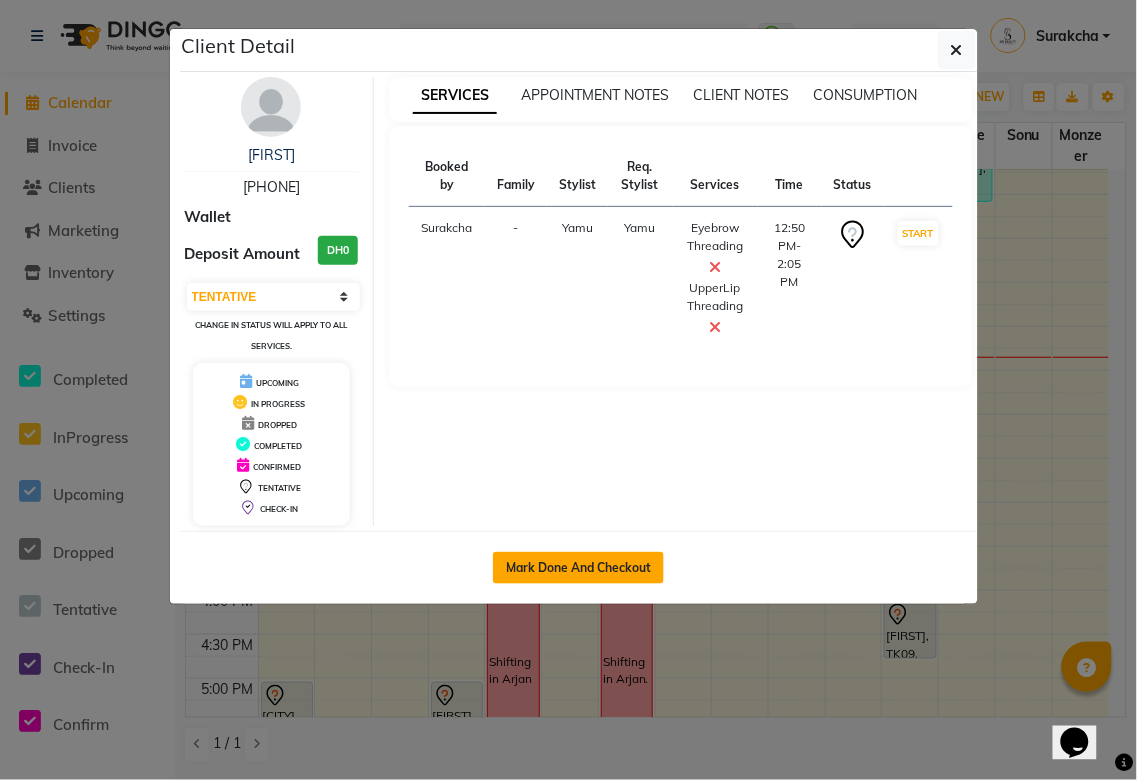click on "Mark Done And Checkout" 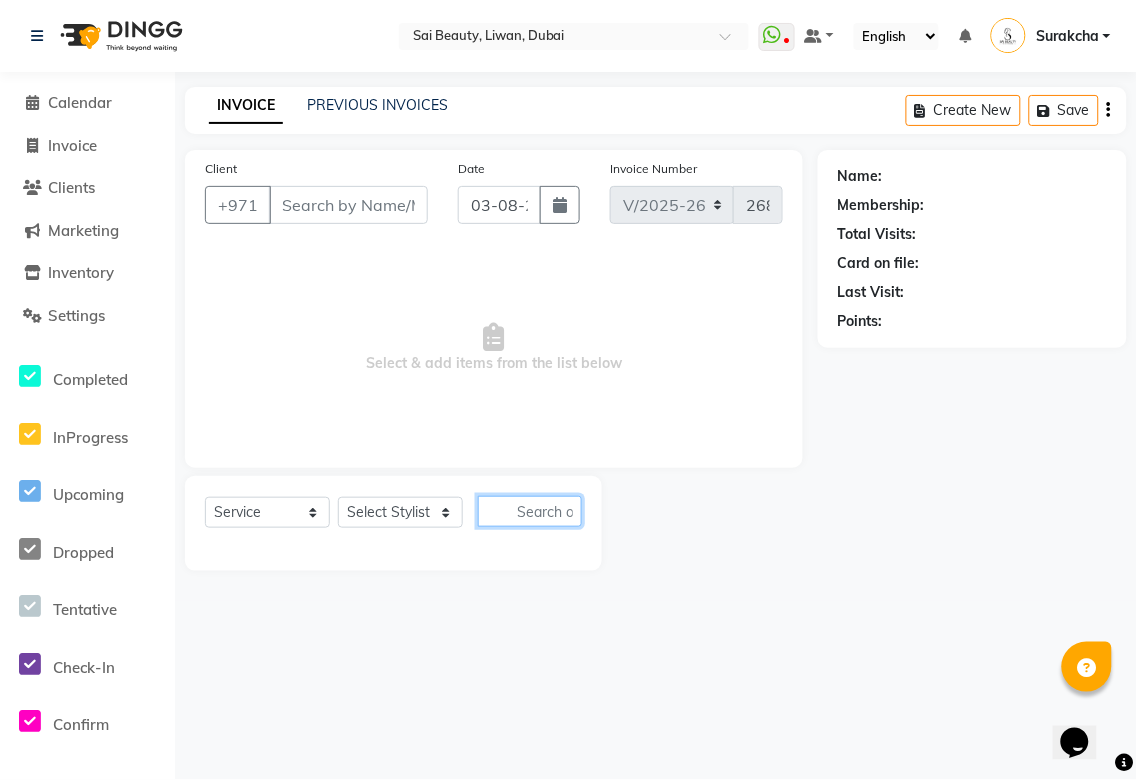 click 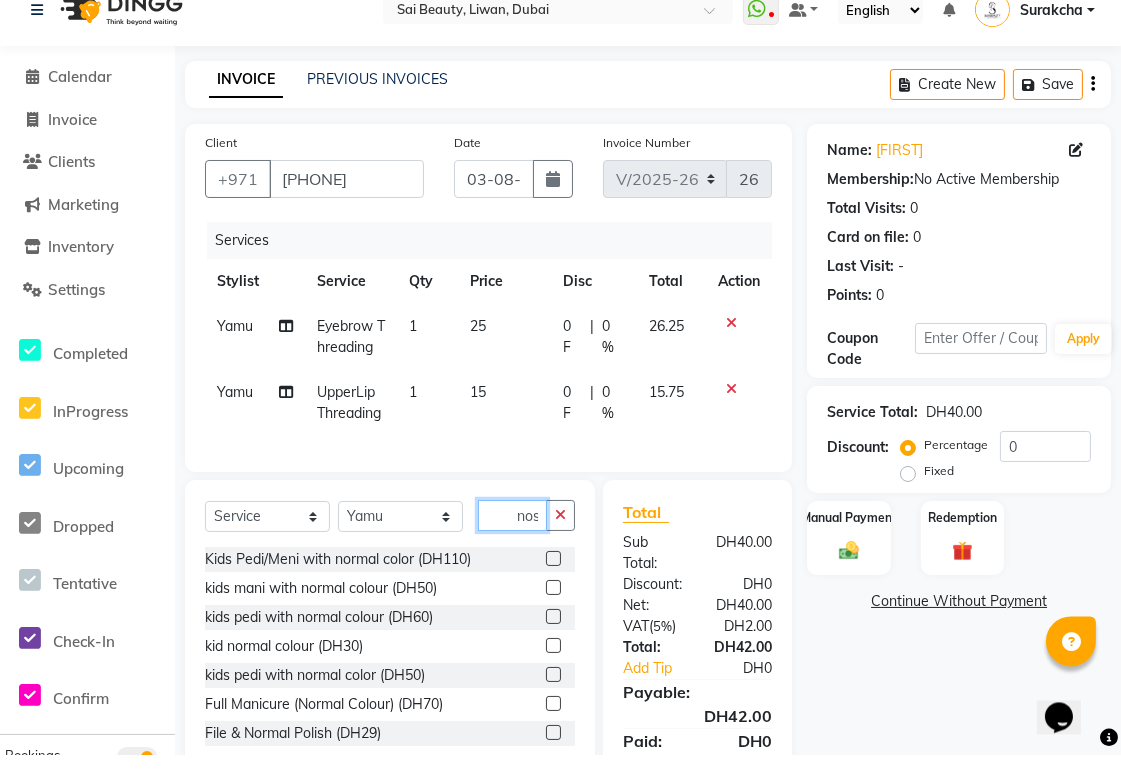 scroll, scrollTop: 0, scrollLeft: 2, axis: horizontal 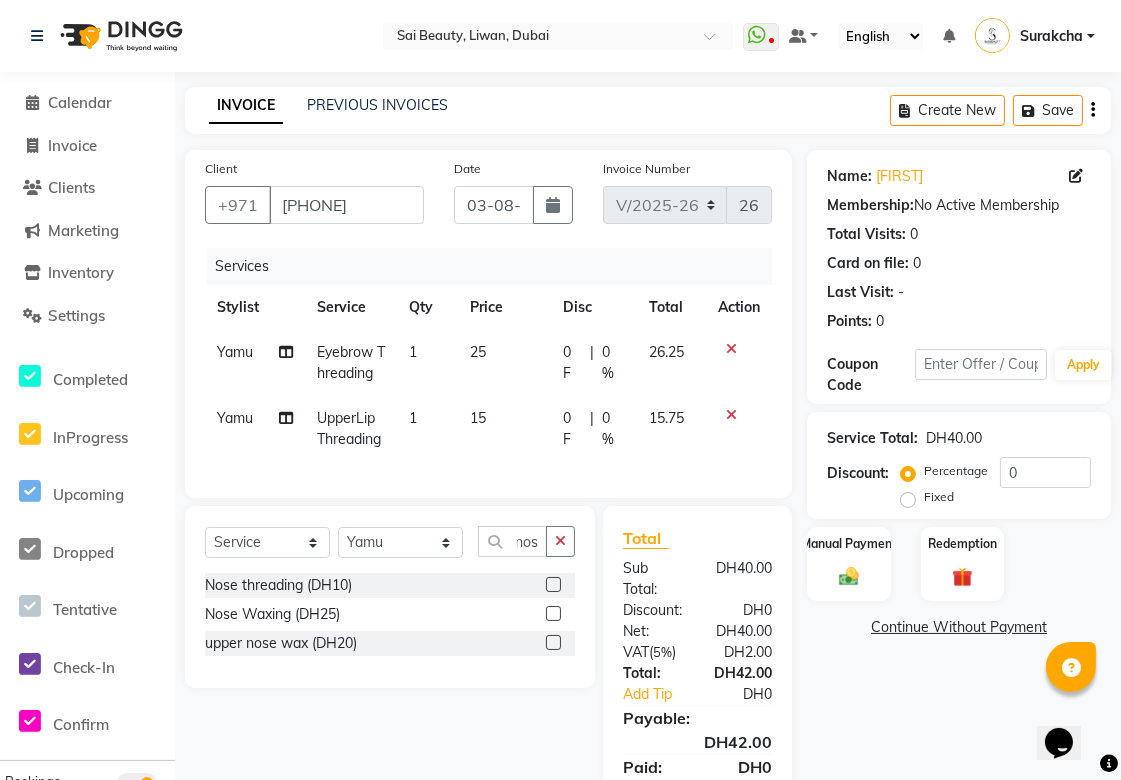 click 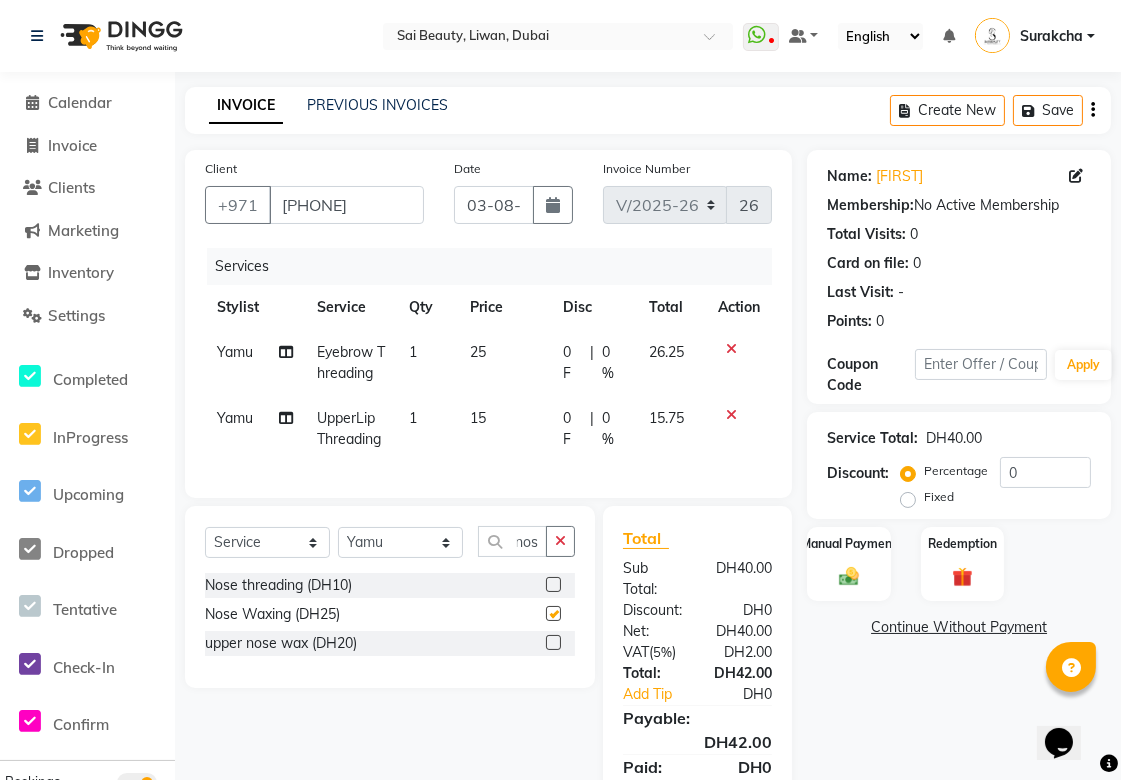 scroll, scrollTop: 0, scrollLeft: 0, axis: both 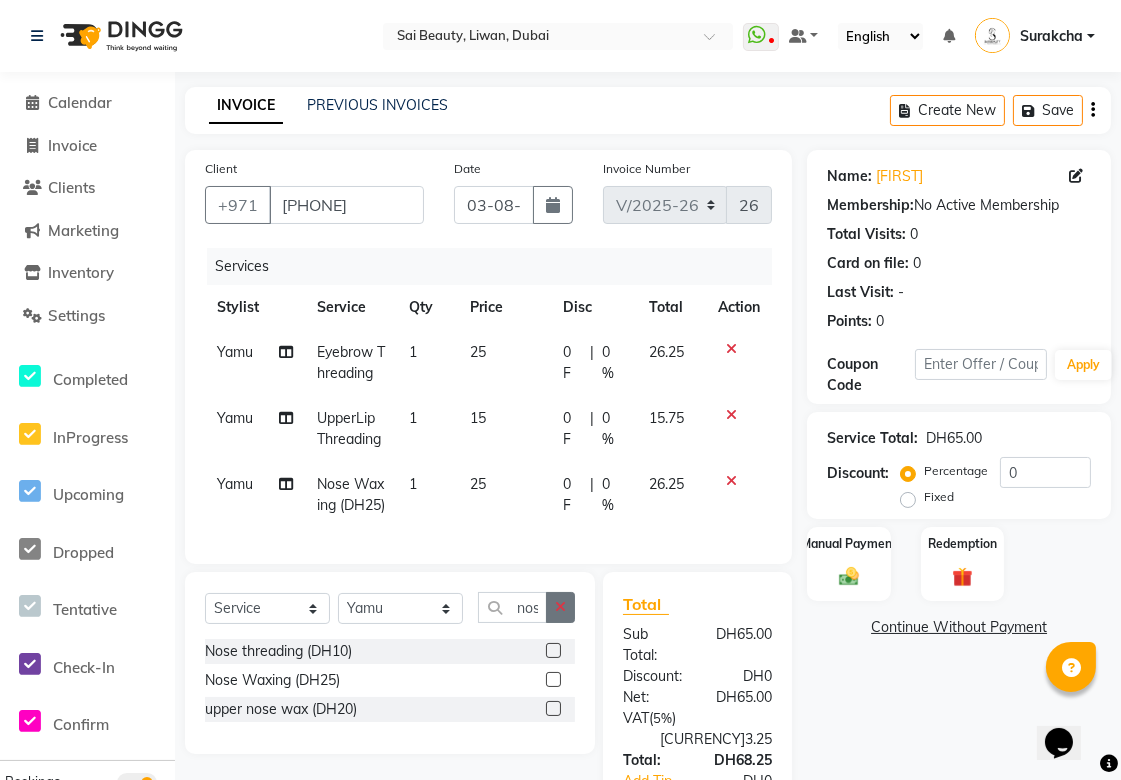 click 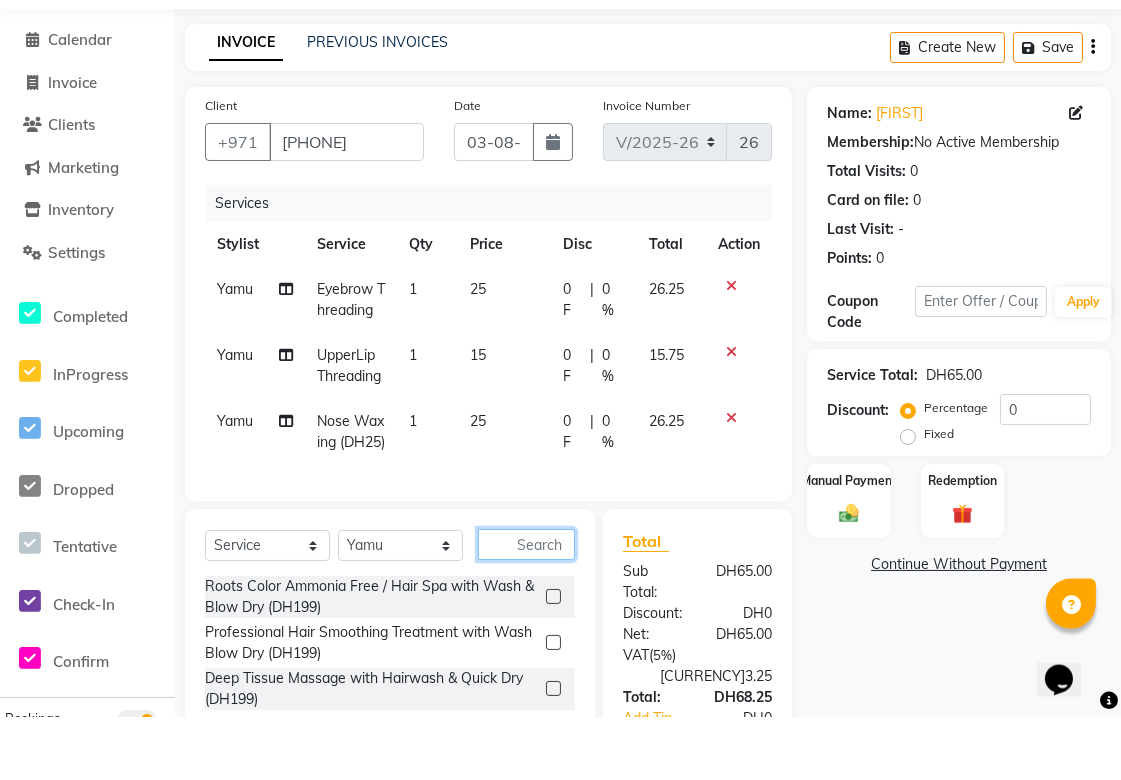 scroll, scrollTop: 135, scrollLeft: 0, axis: vertical 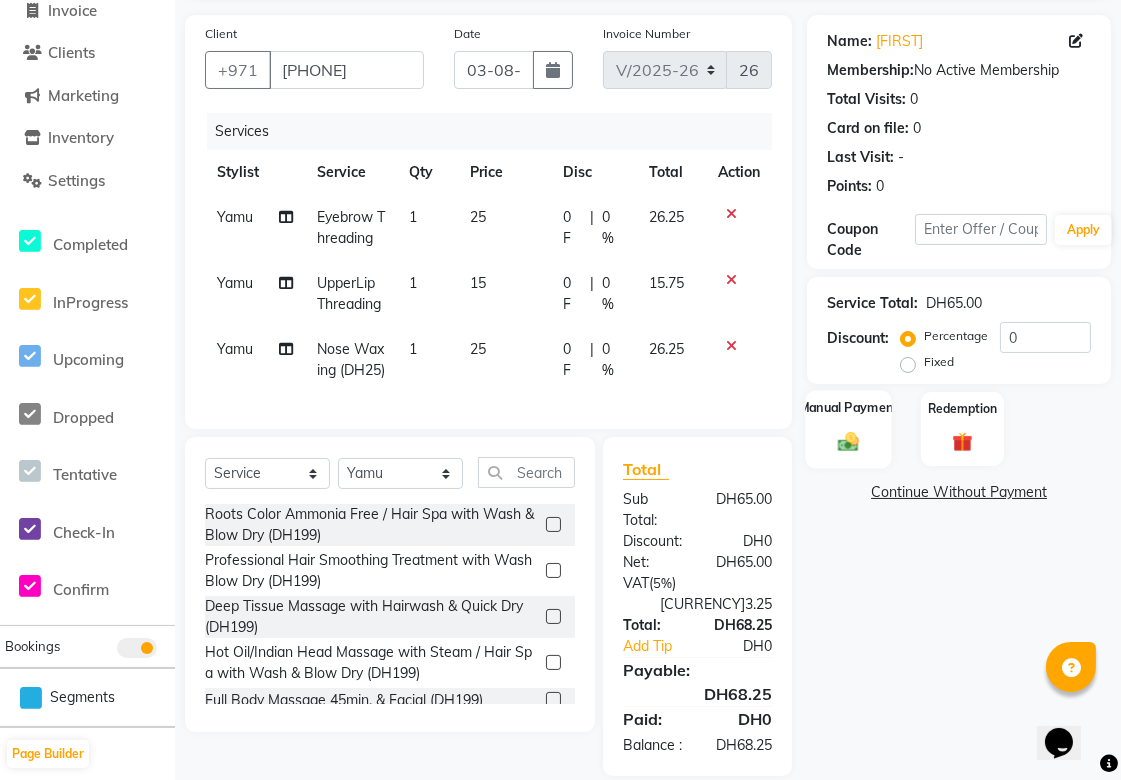 click 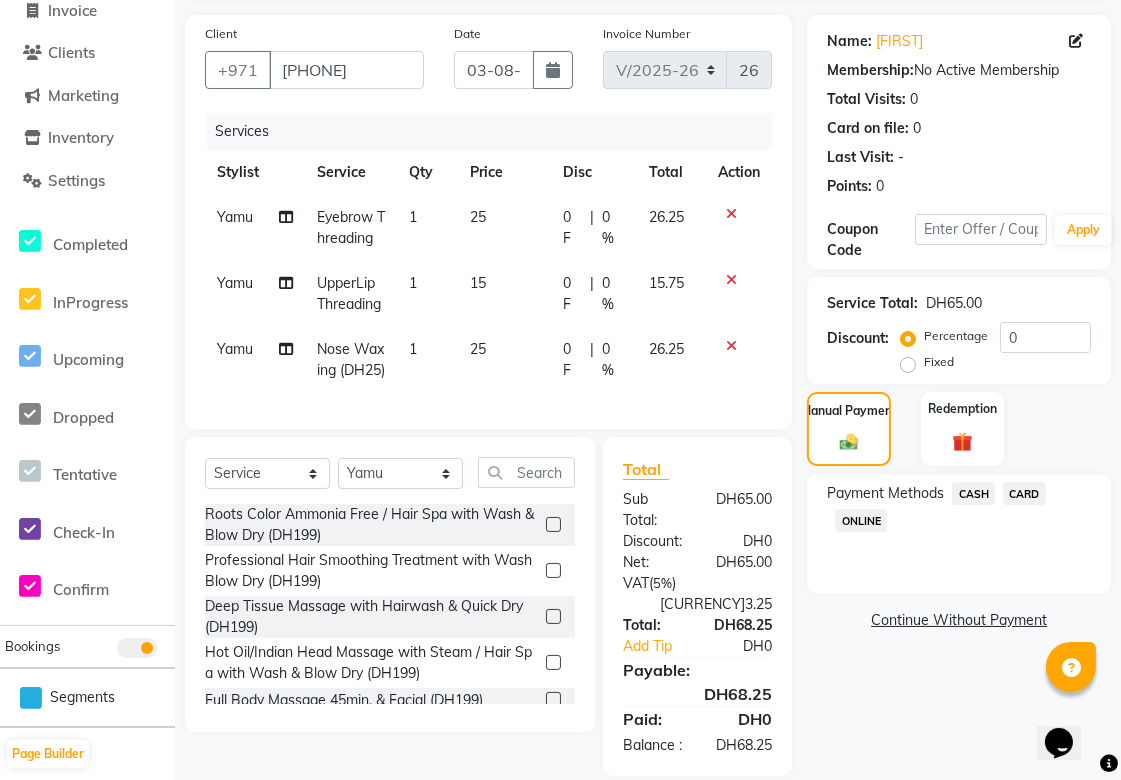 click on "CARD" 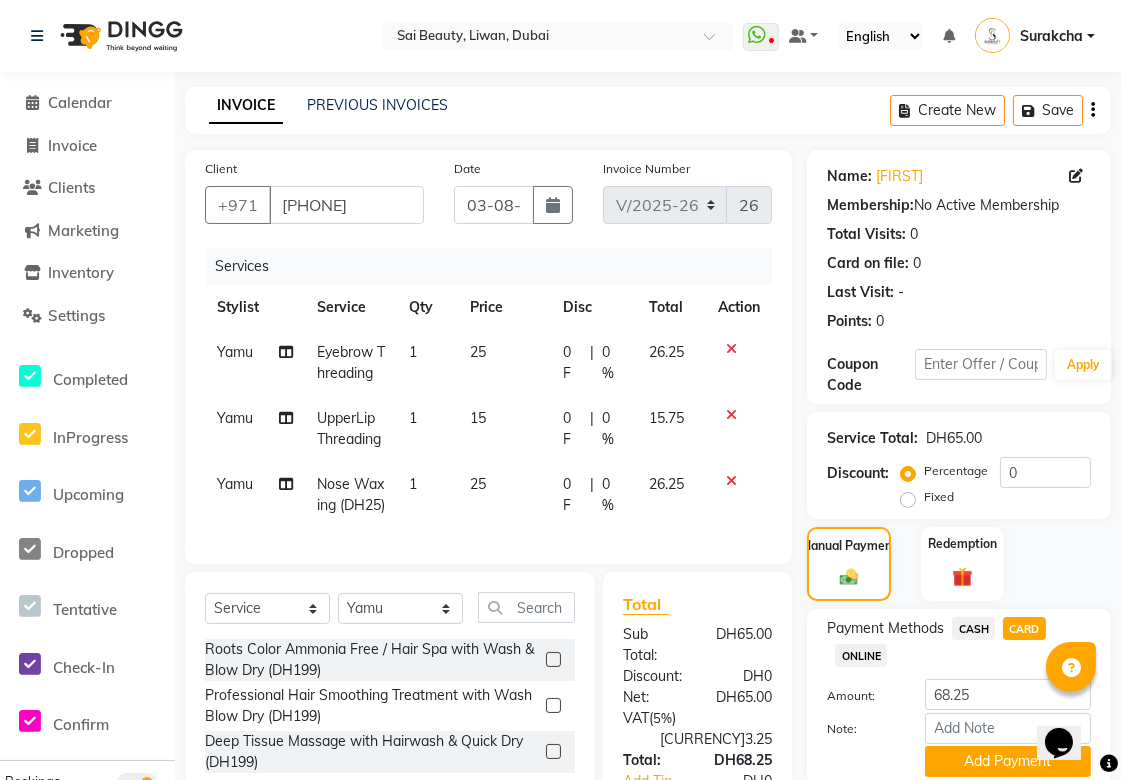 scroll, scrollTop: 198, scrollLeft: 0, axis: vertical 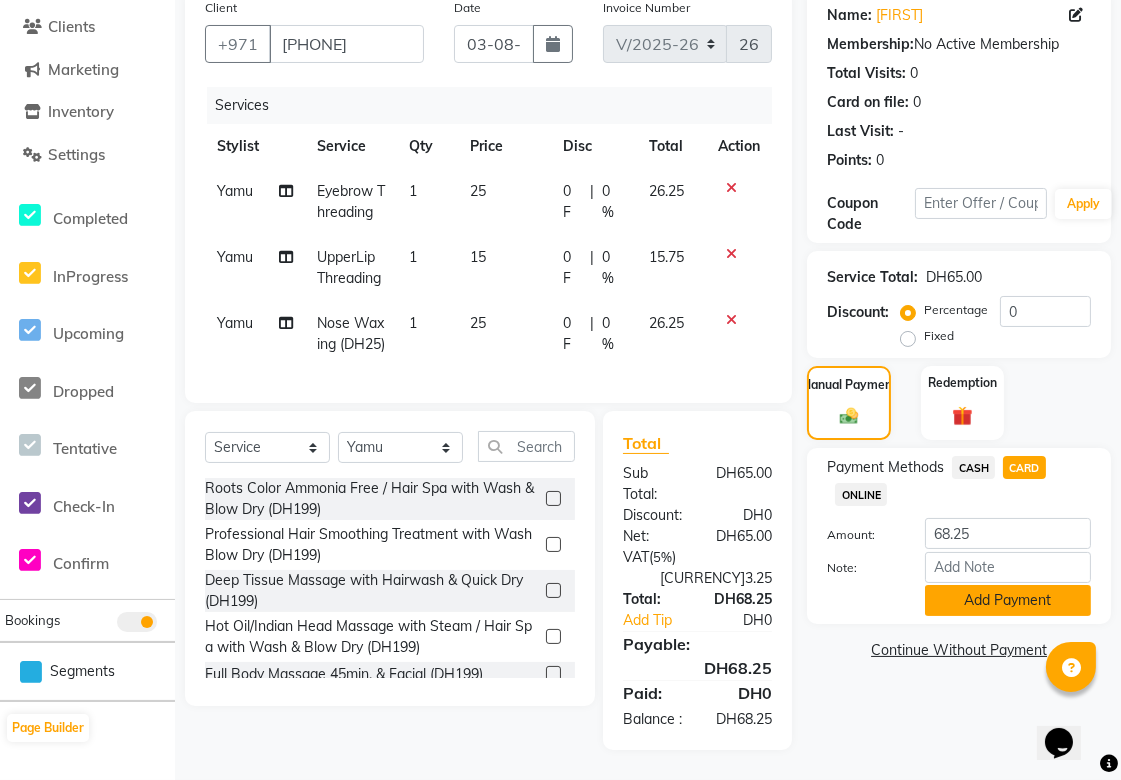 click on "Add Payment" 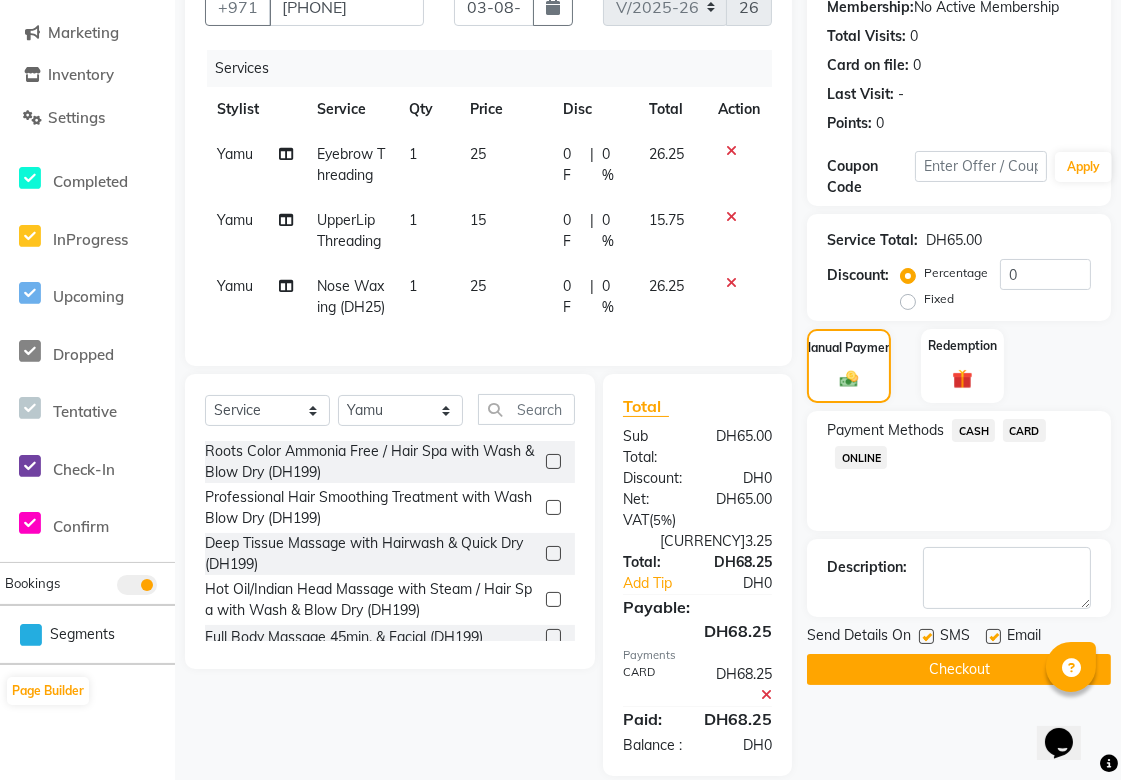 scroll, scrollTop: 262, scrollLeft: 0, axis: vertical 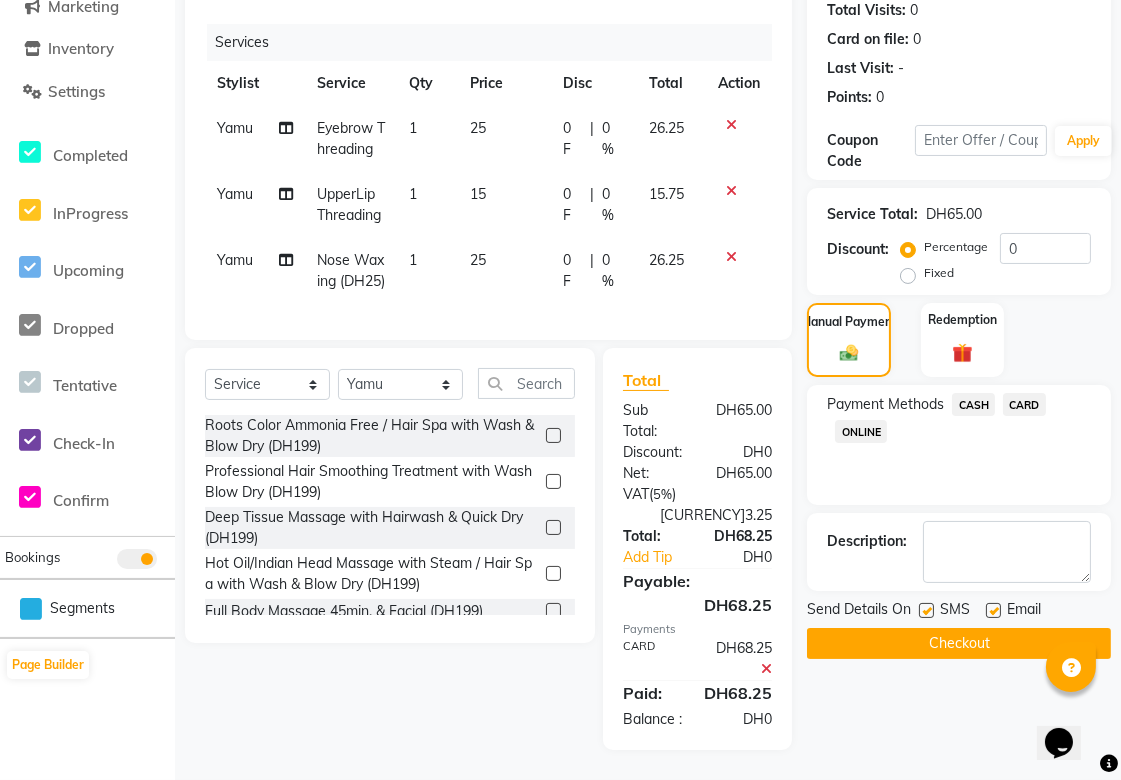 click on "Checkout" 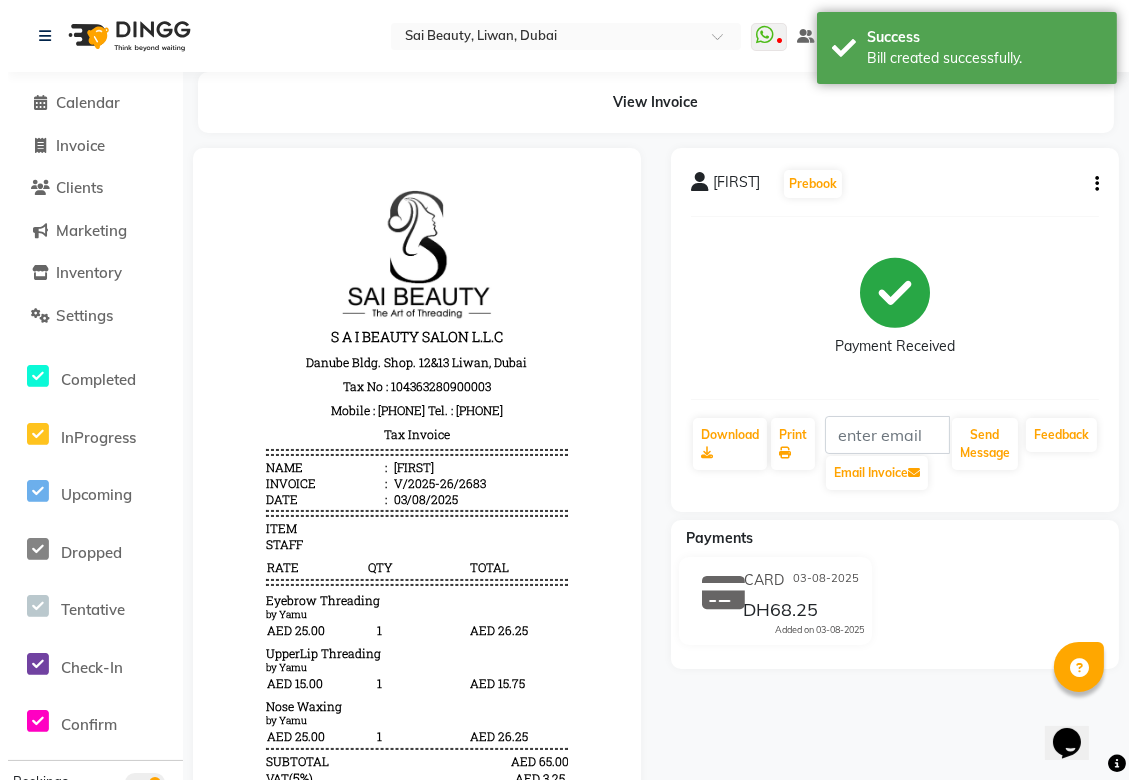 scroll, scrollTop: 0, scrollLeft: 0, axis: both 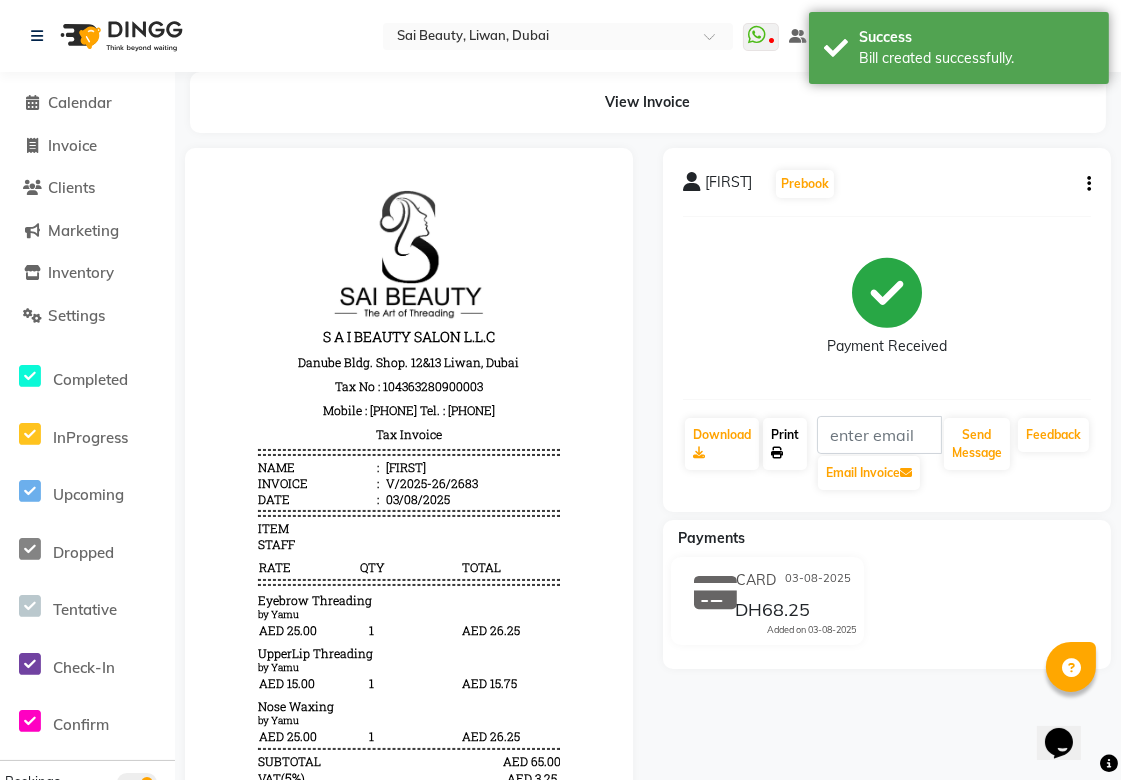 click on "Print" 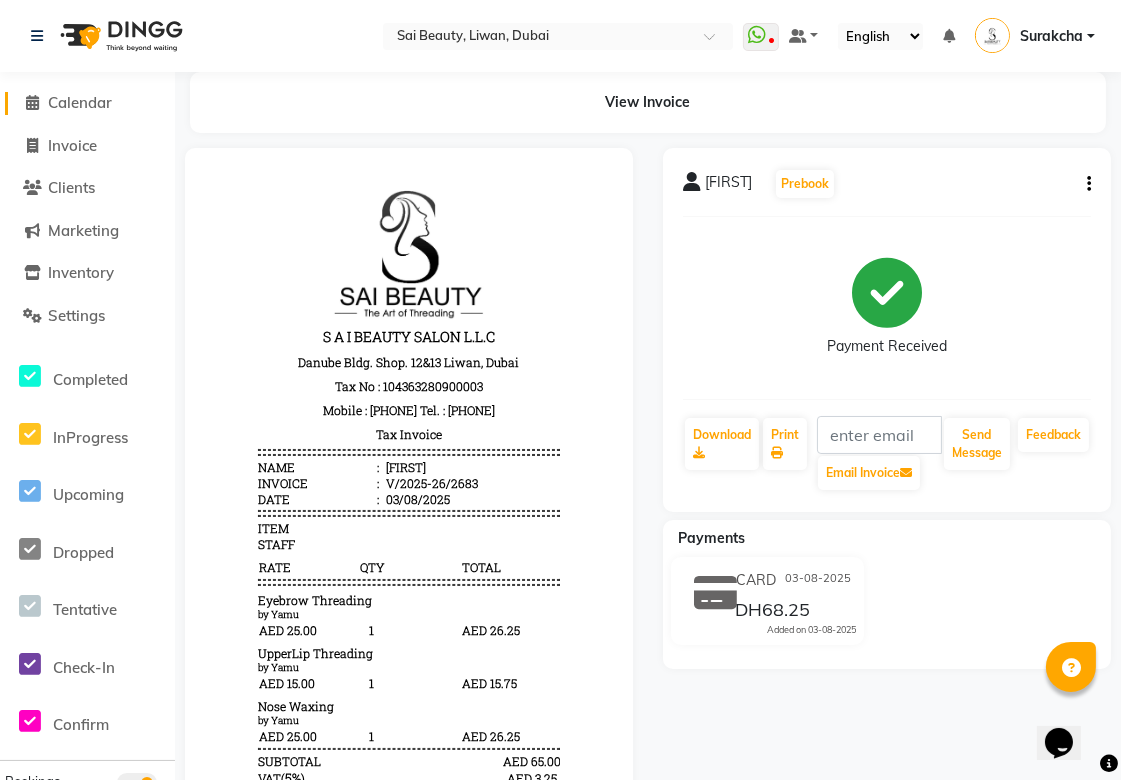 click on "Calendar" 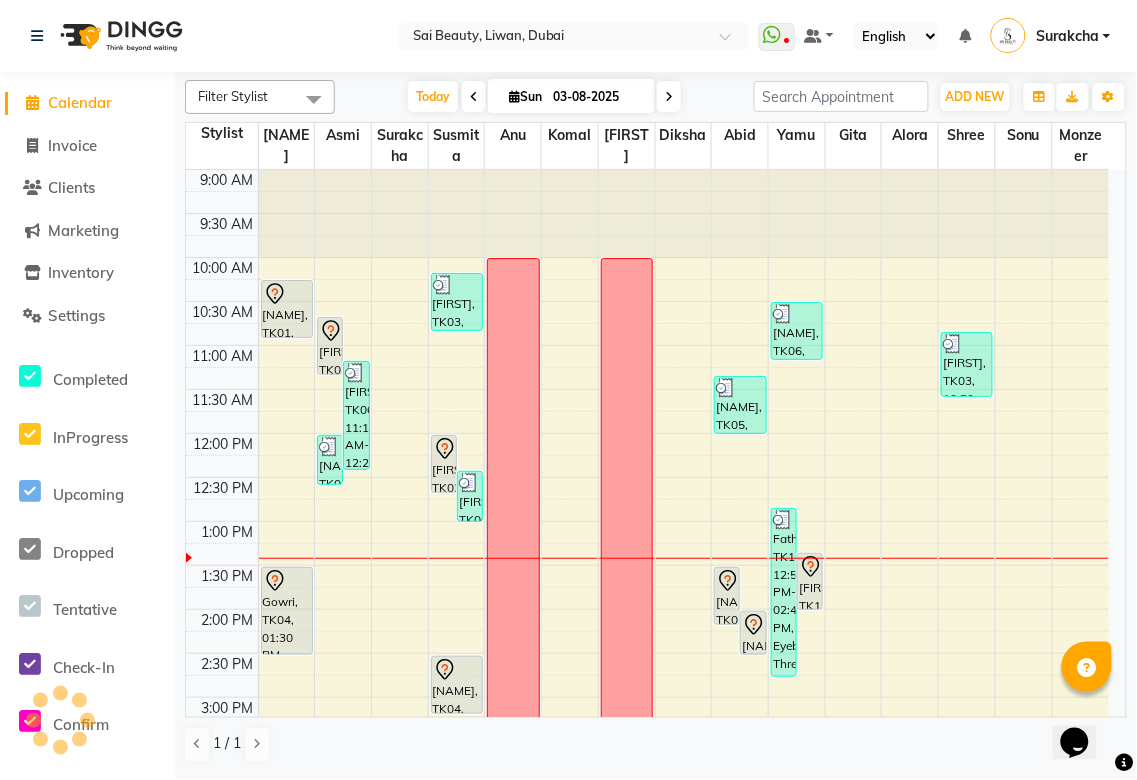 scroll, scrollTop: 0, scrollLeft: 0, axis: both 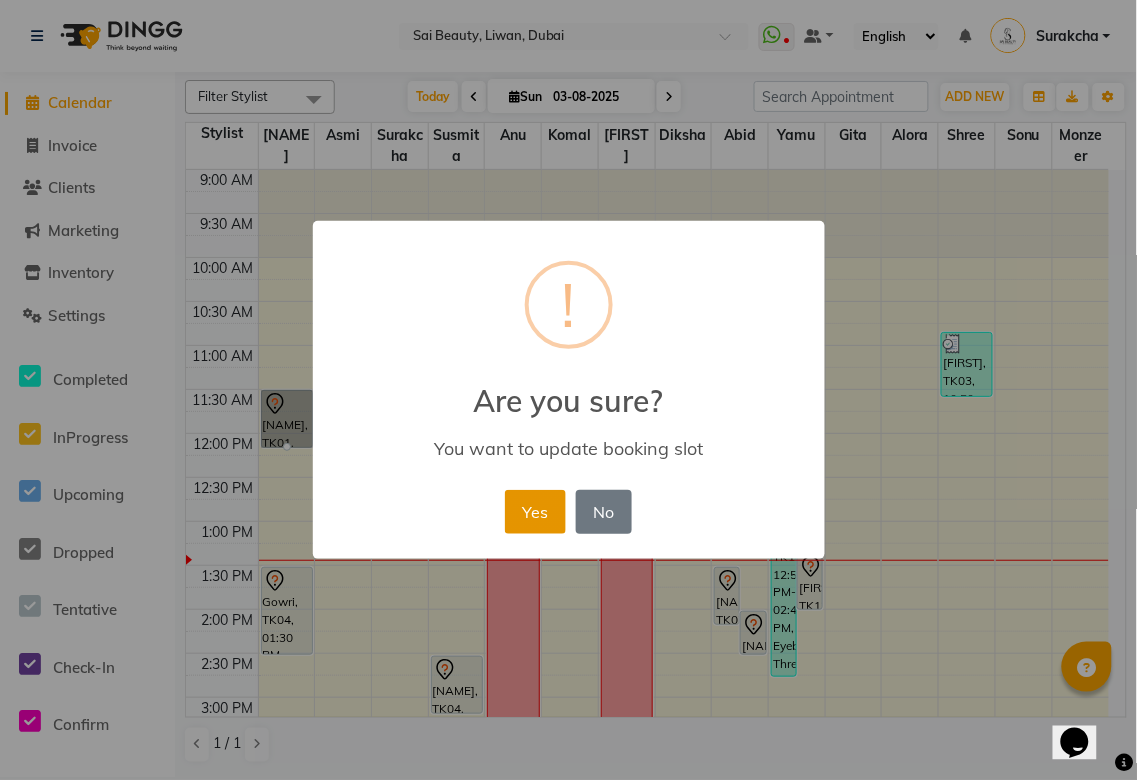 click on "Yes" at bounding box center [535, 512] 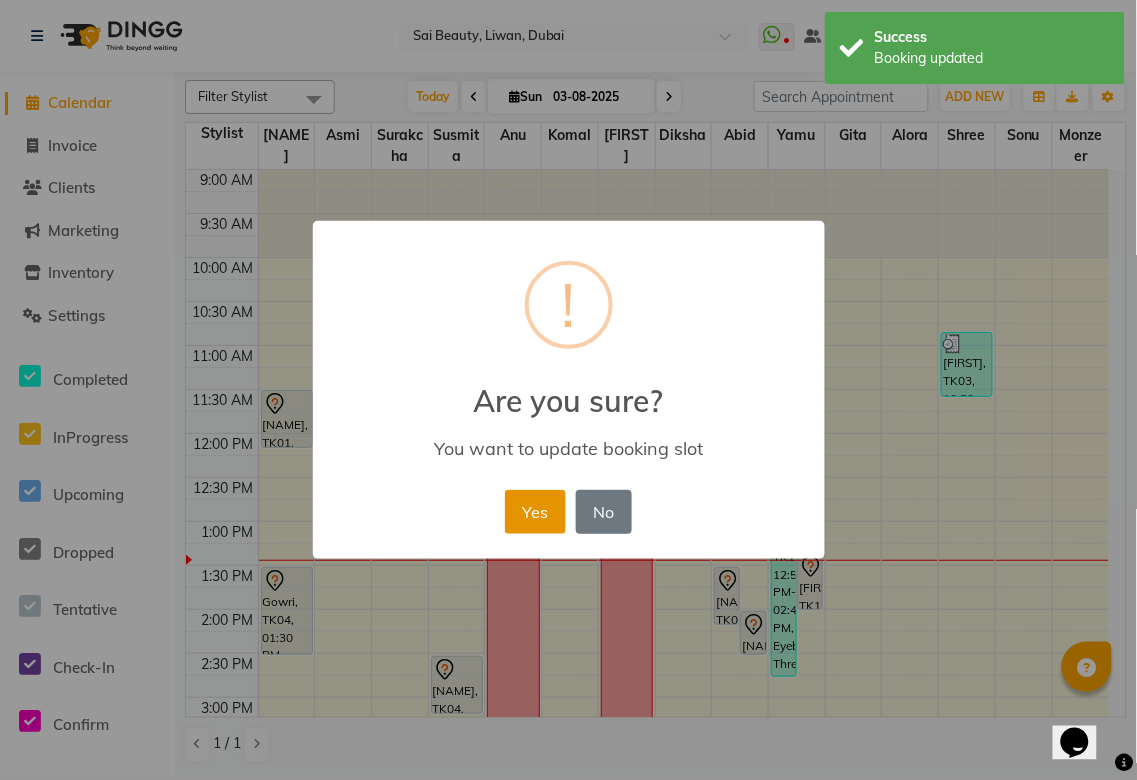 click on "Yes" at bounding box center (535, 512) 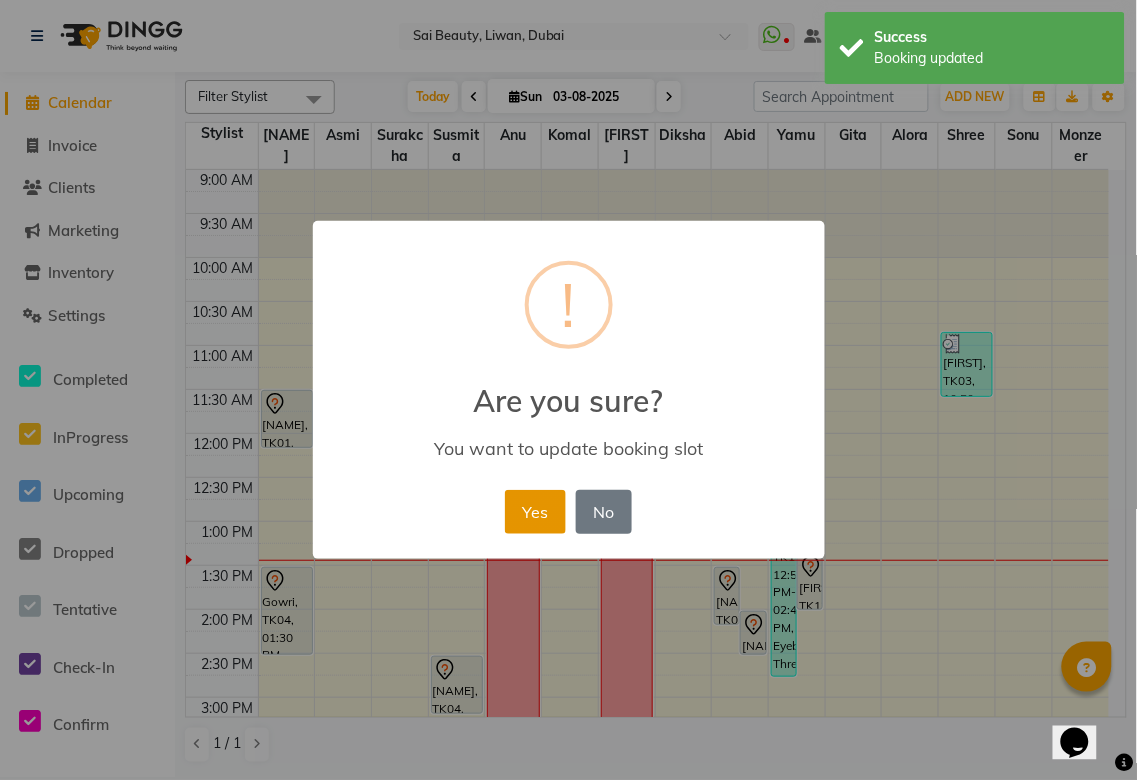 click on "Yes" at bounding box center [535, 512] 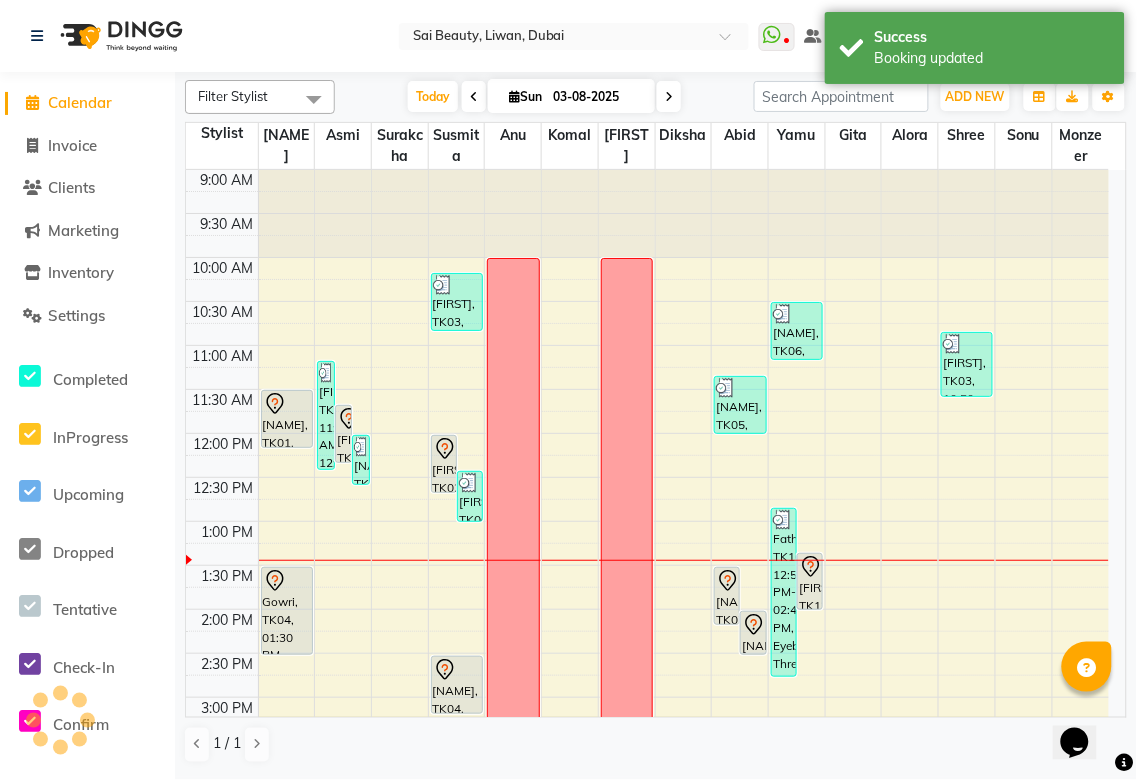click on "[NAME], TK01, [TIME]-[TIME], [SERVICE]" at bounding box center [287, 419] 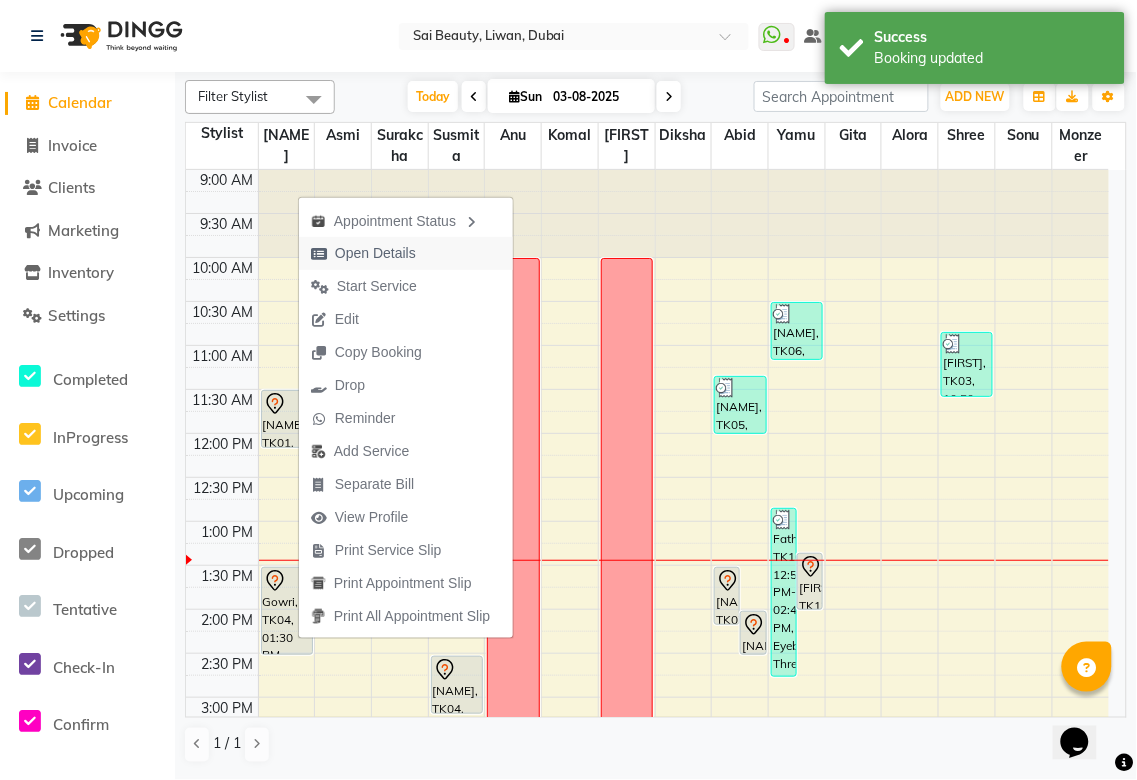 click on "Open Details" at bounding box center [375, 253] 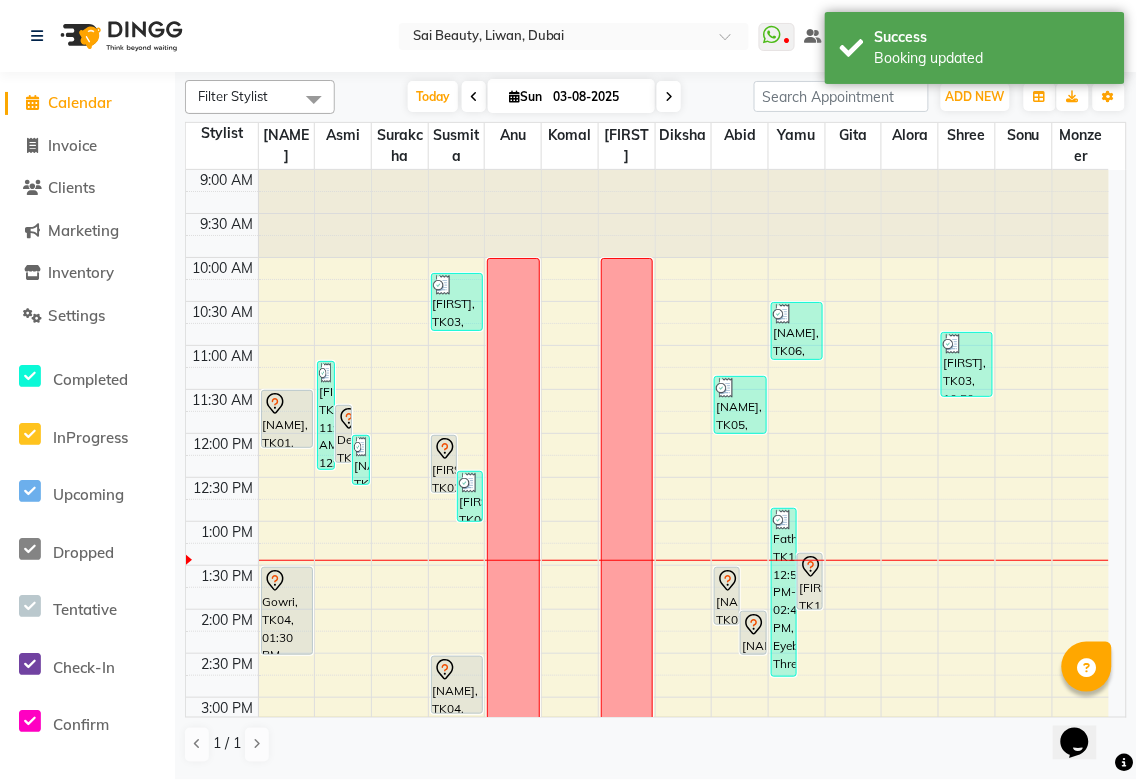 click at bounding box center (287, 404) 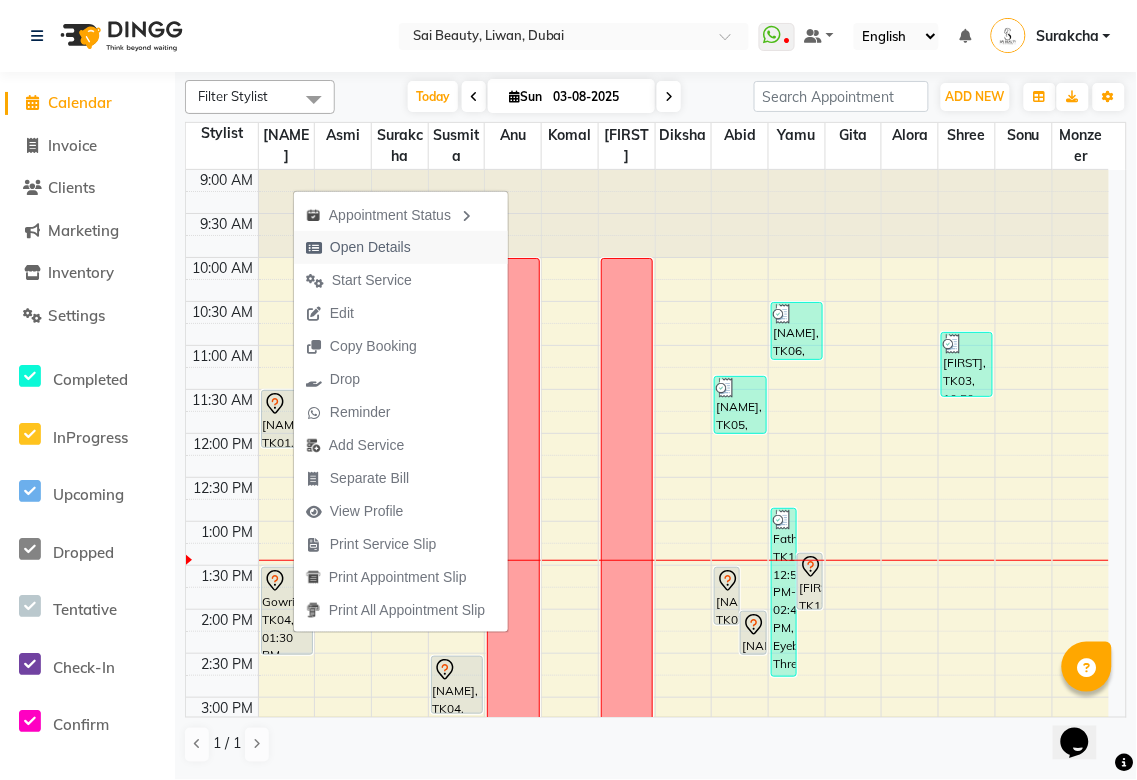 click on "Open Details" at bounding box center (370, 247) 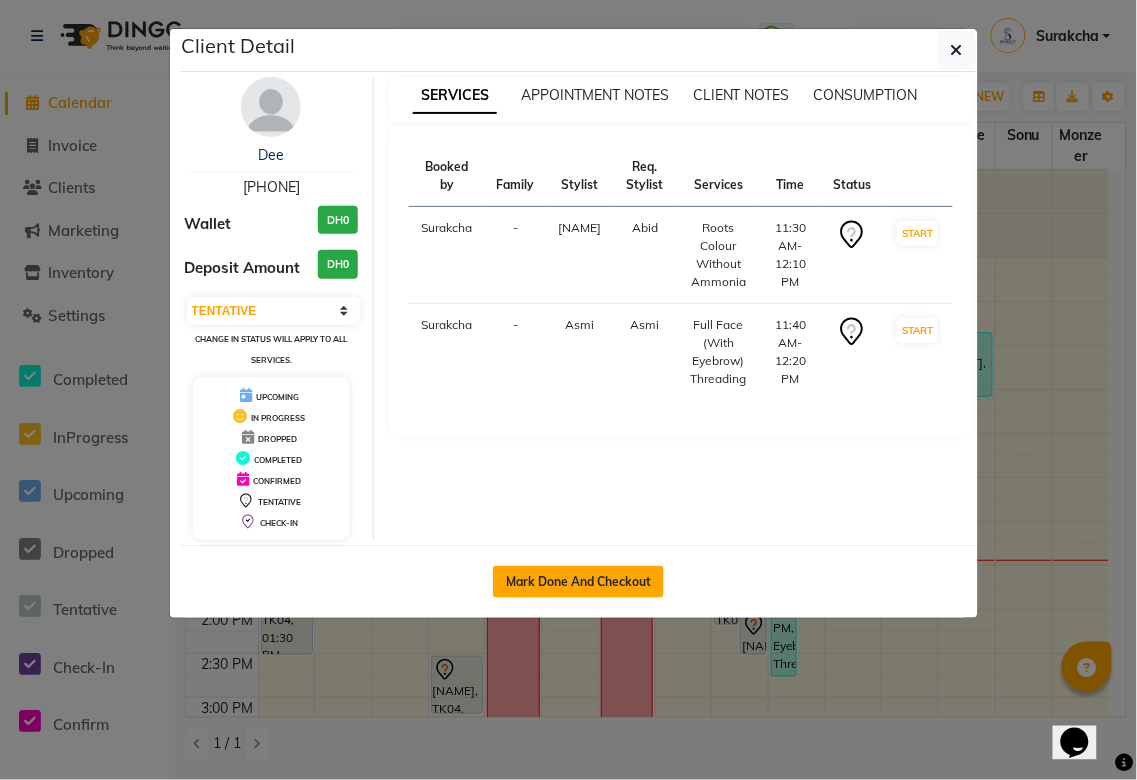 click on "Mark Done And Checkout" 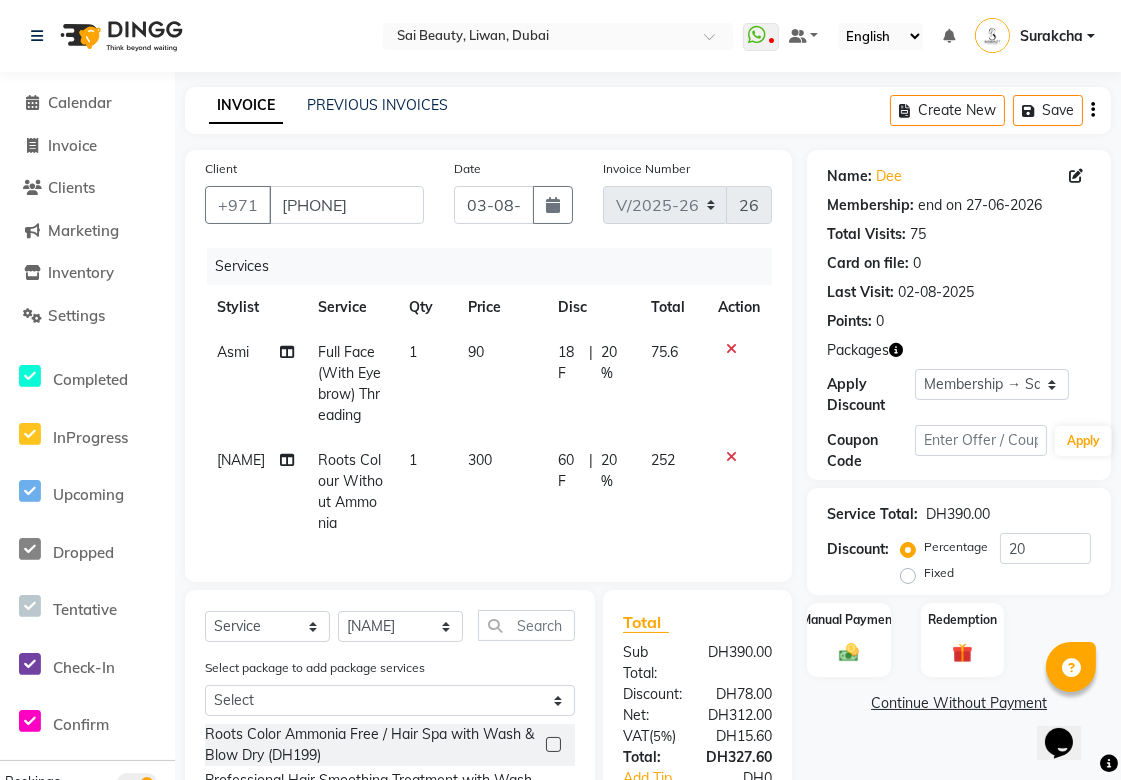 click on "Discount:" 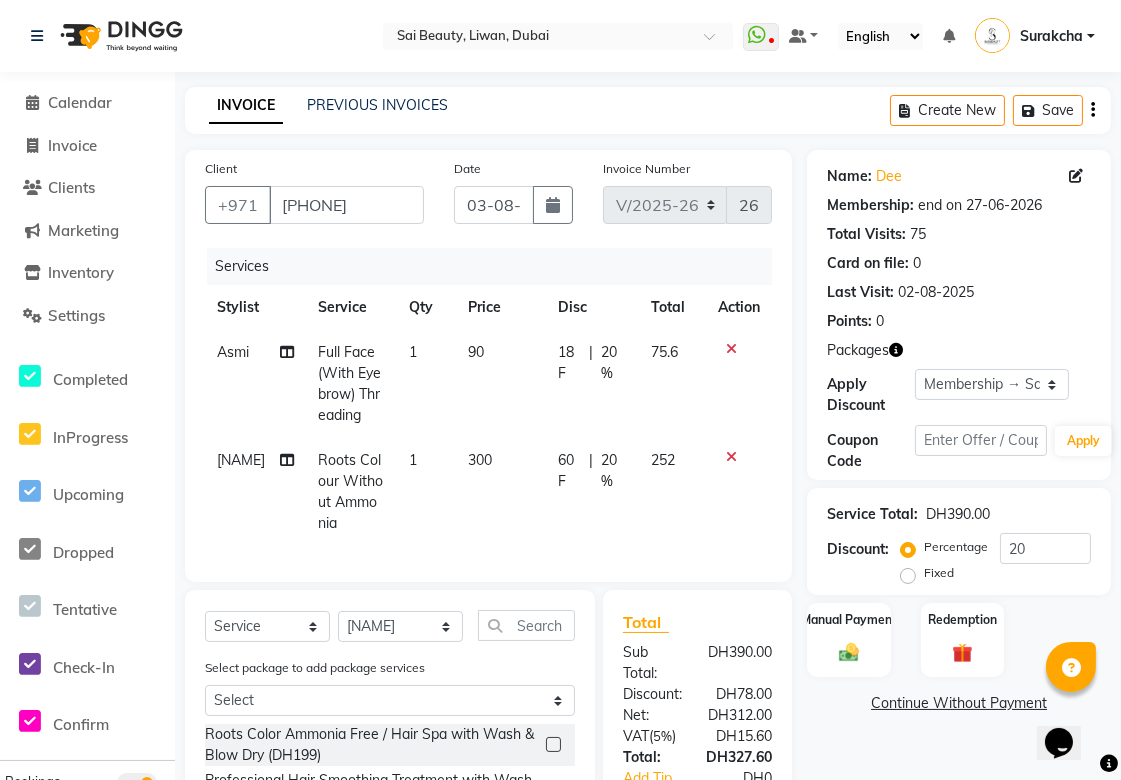 scroll, scrollTop: 218, scrollLeft: 0, axis: vertical 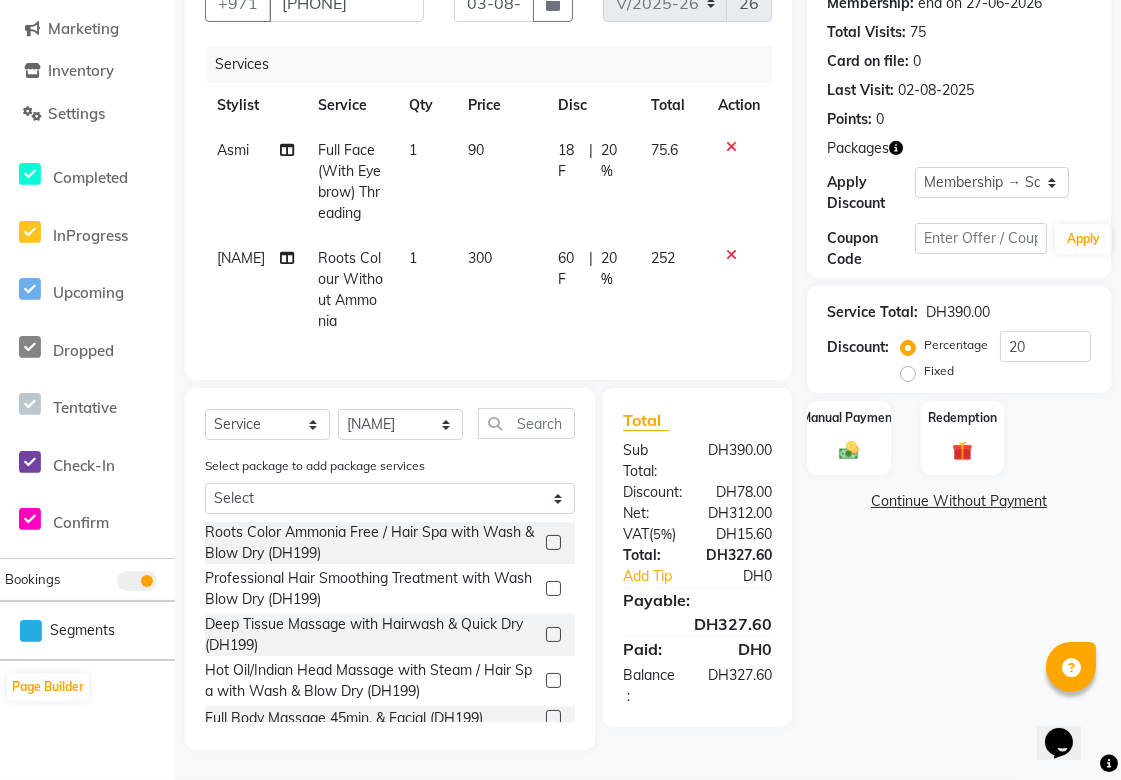 click 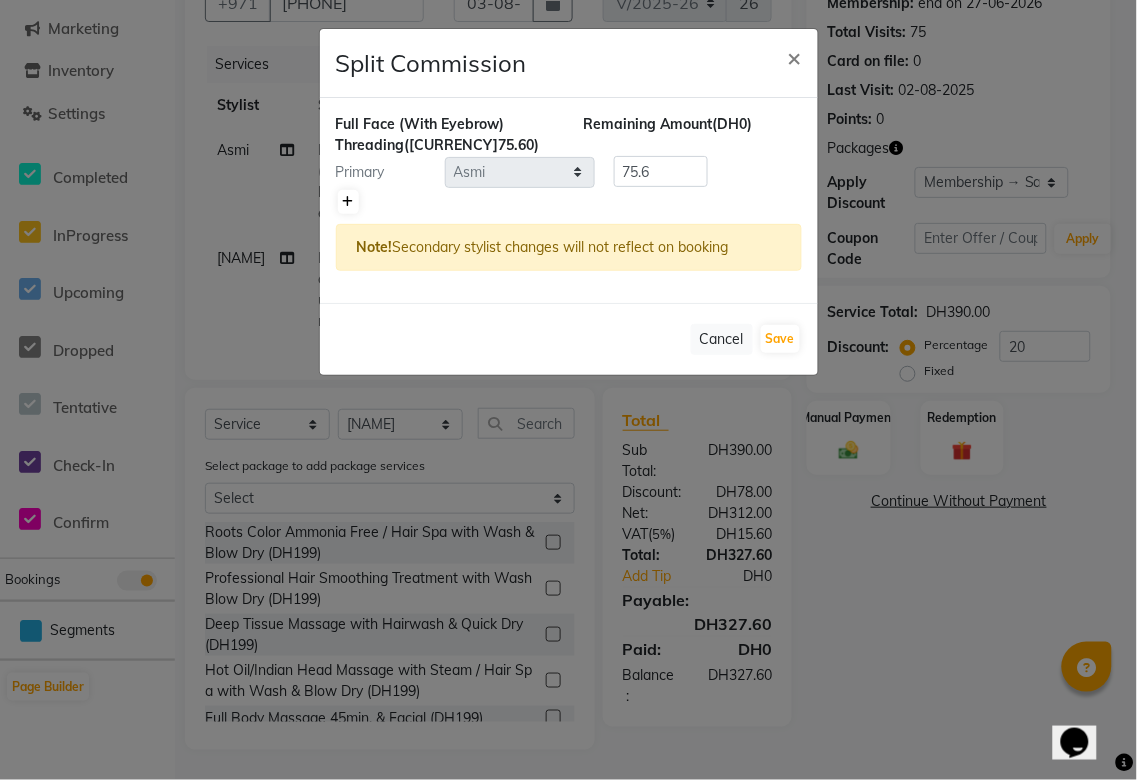 click 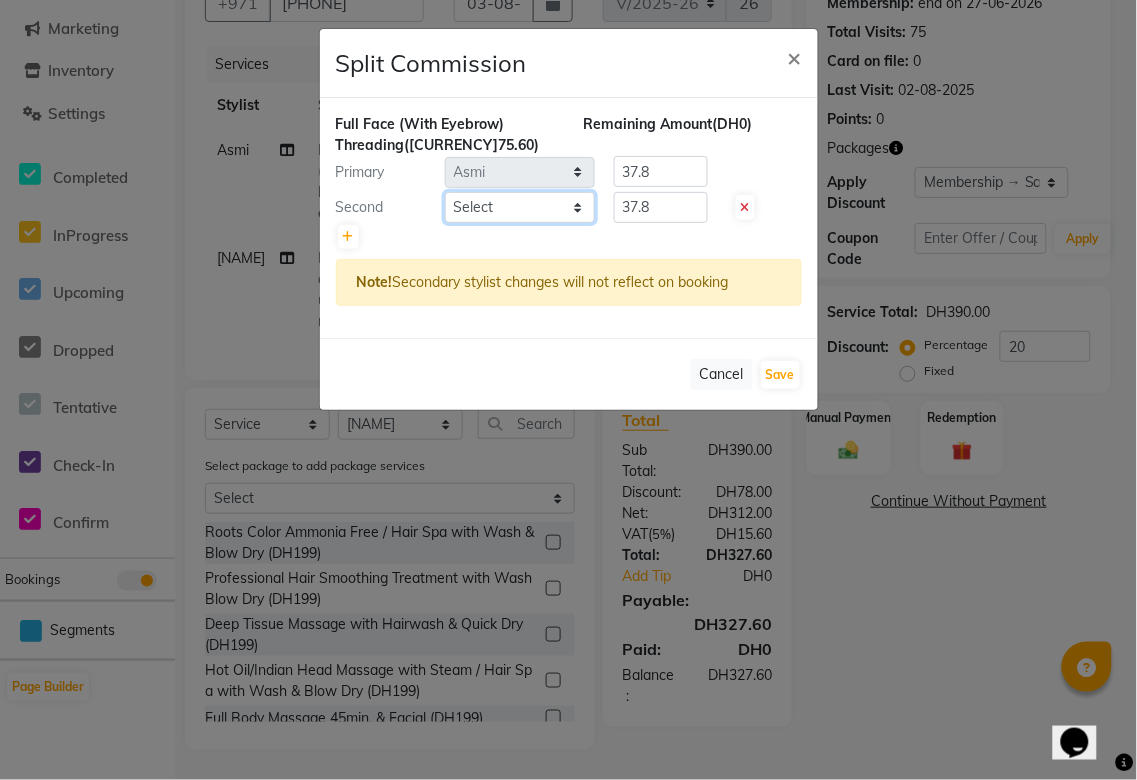 click on "Select  Abid   Alora   Anu   Asmi   Ausha   Diksha   Gita   Komal   maya   Monzeer   shree   sonu   Srijana   Surakcha   Susmita   Tannu   Yamu" 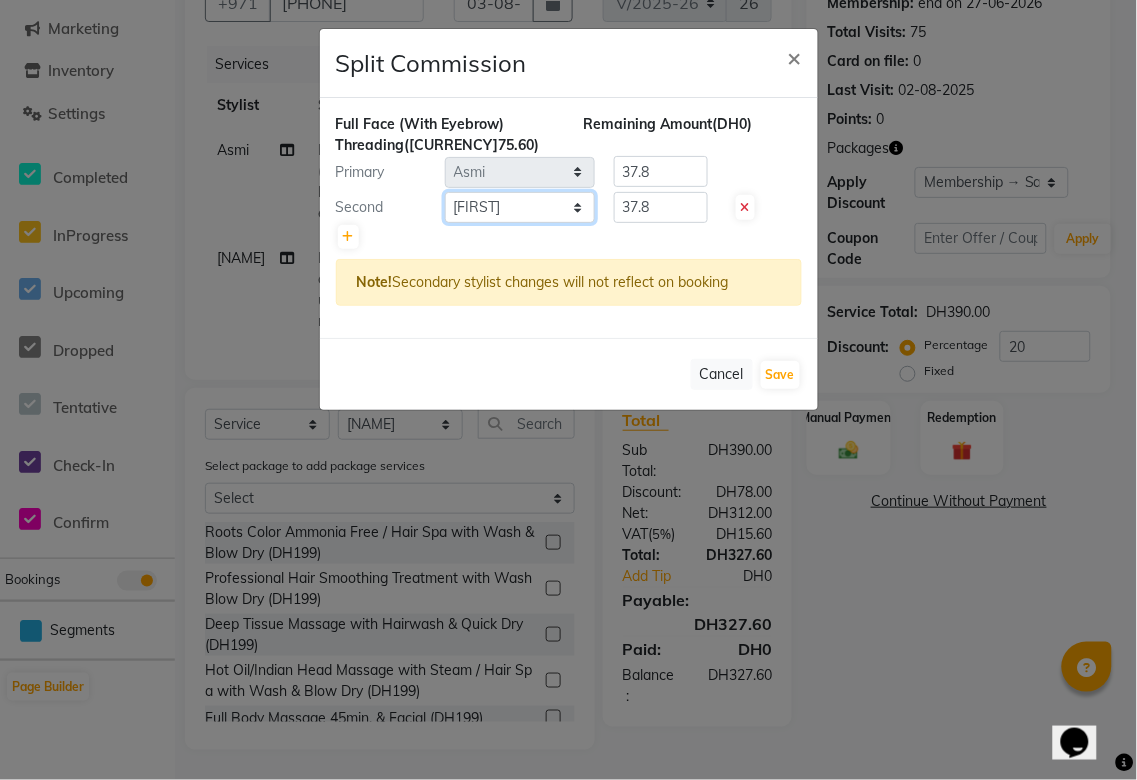click on "Select  Abid   Alora   Anu   Asmi   Ausha   Diksha   Gita   Komal   maya   Monzeer   shree   sonu   Srijana   Surakcha   Susmita   Tannu   Yamu" 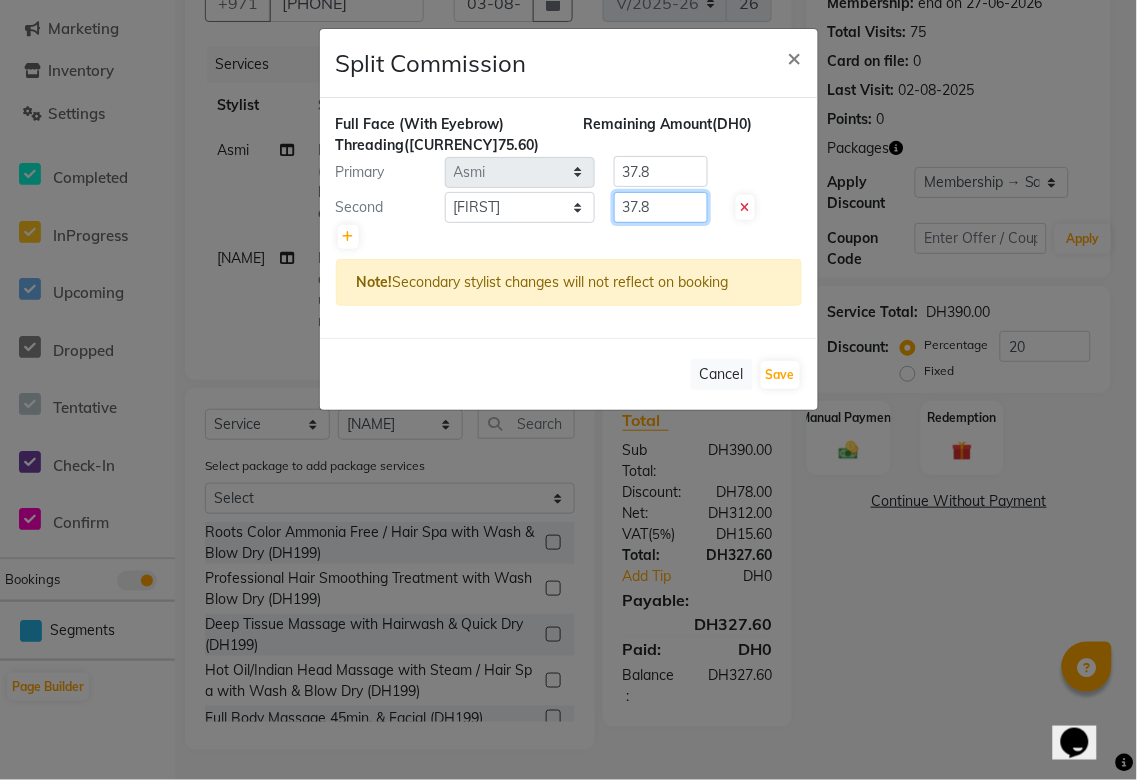 click on "37.8" 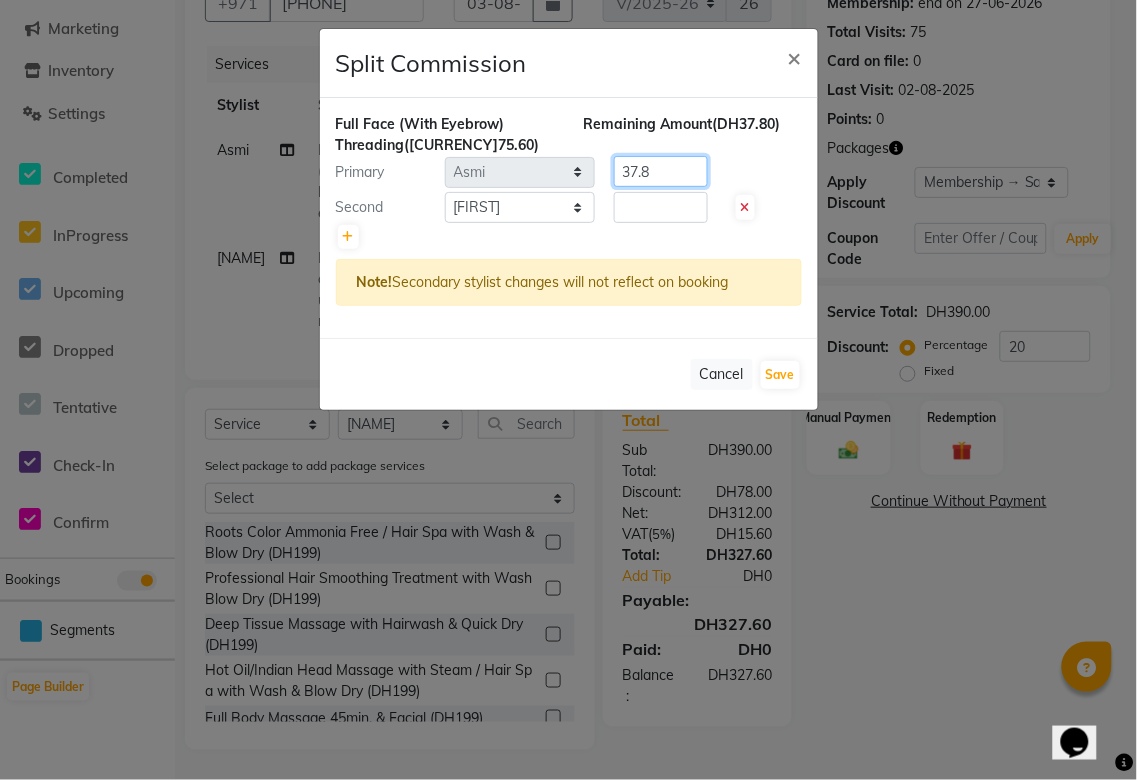 click on "37.8" 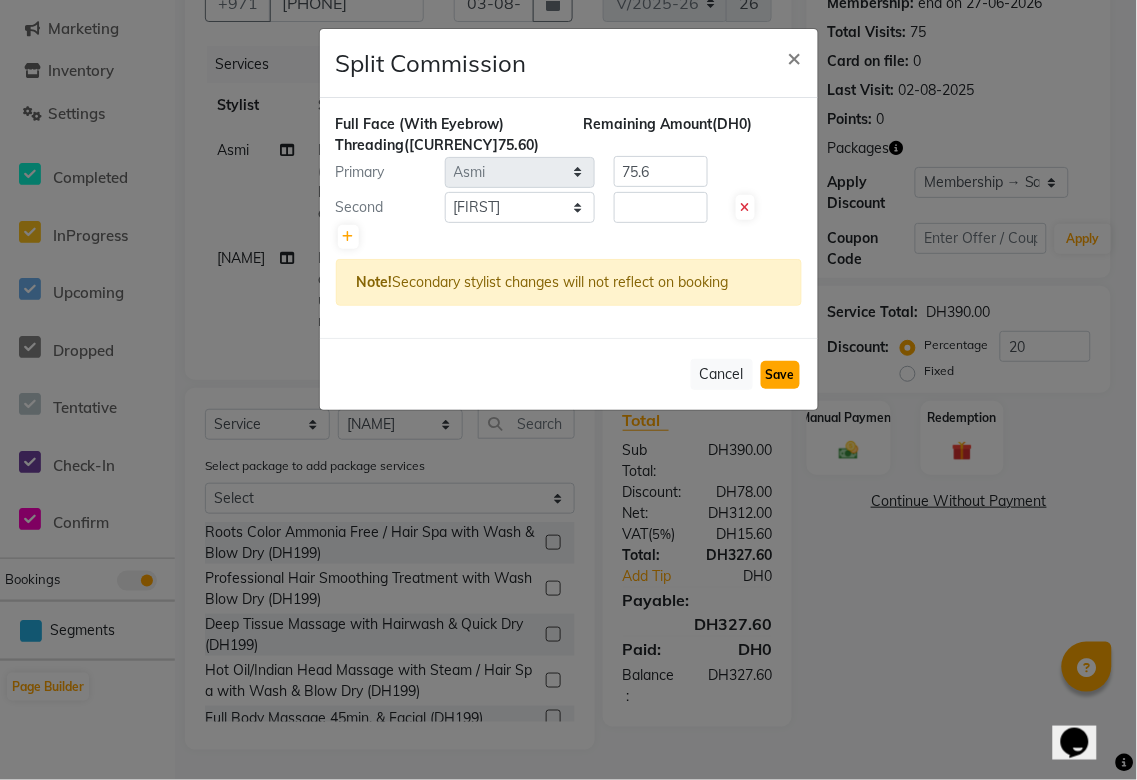 click on "Save" 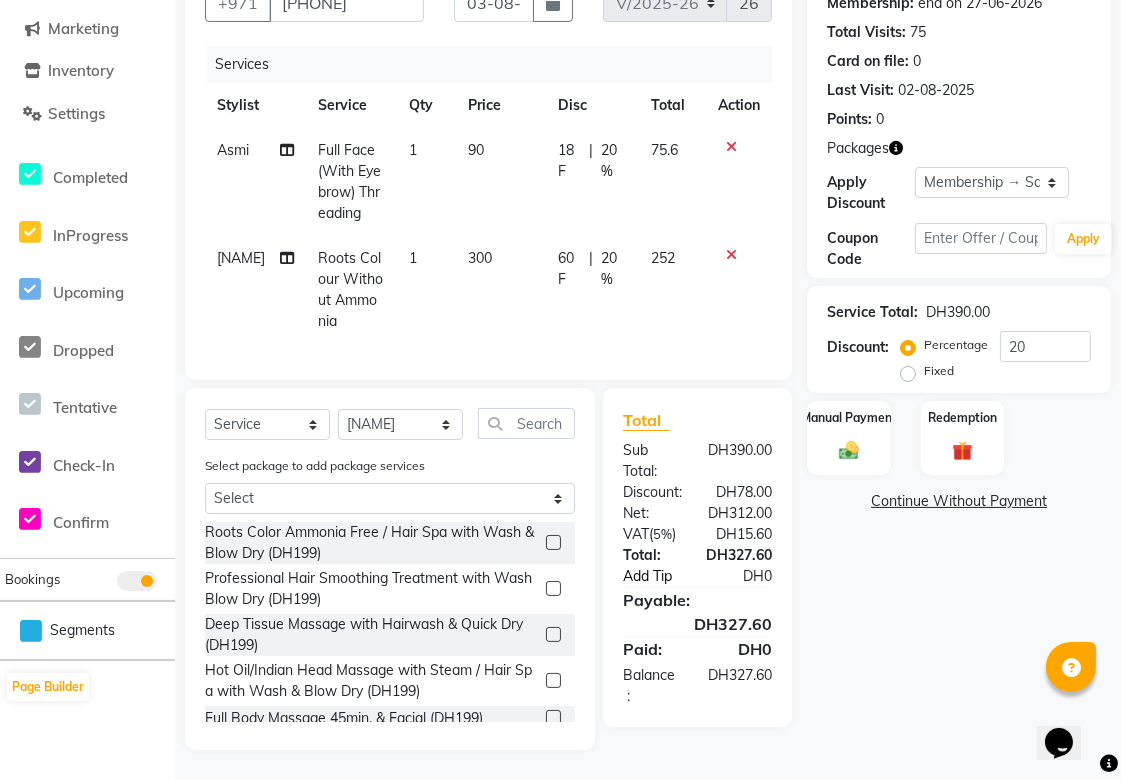 click on "Add Tip" 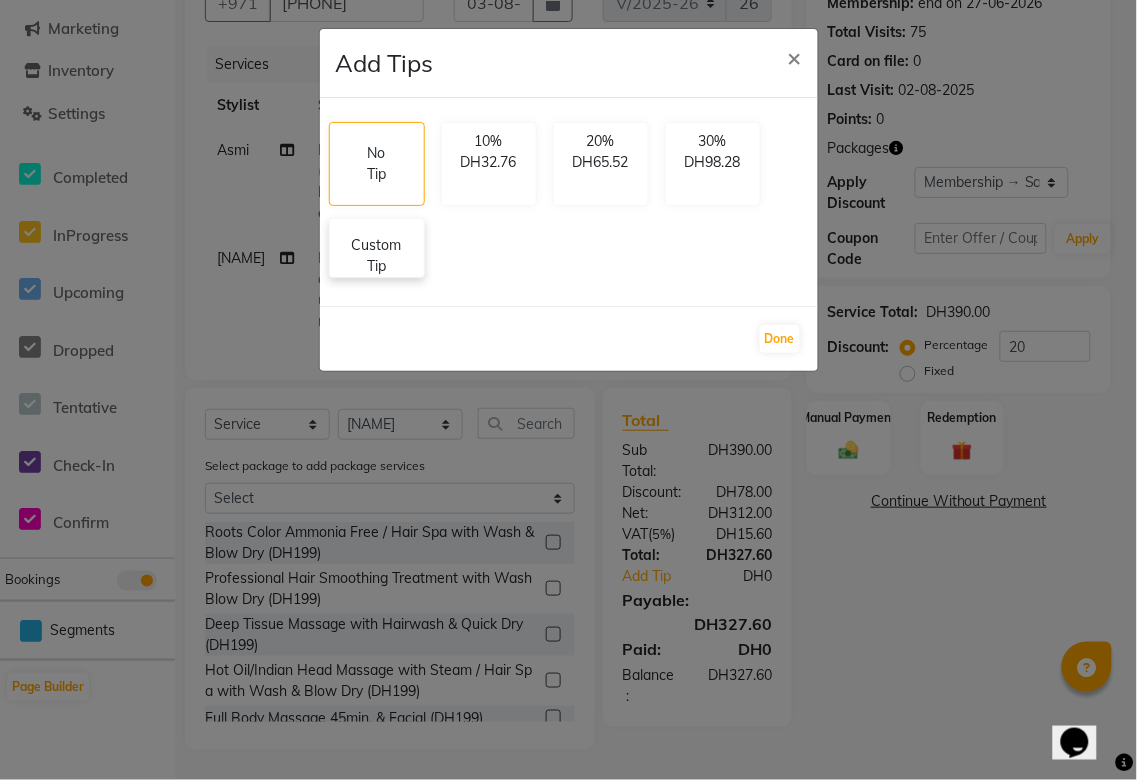 click on "Custom Tip" 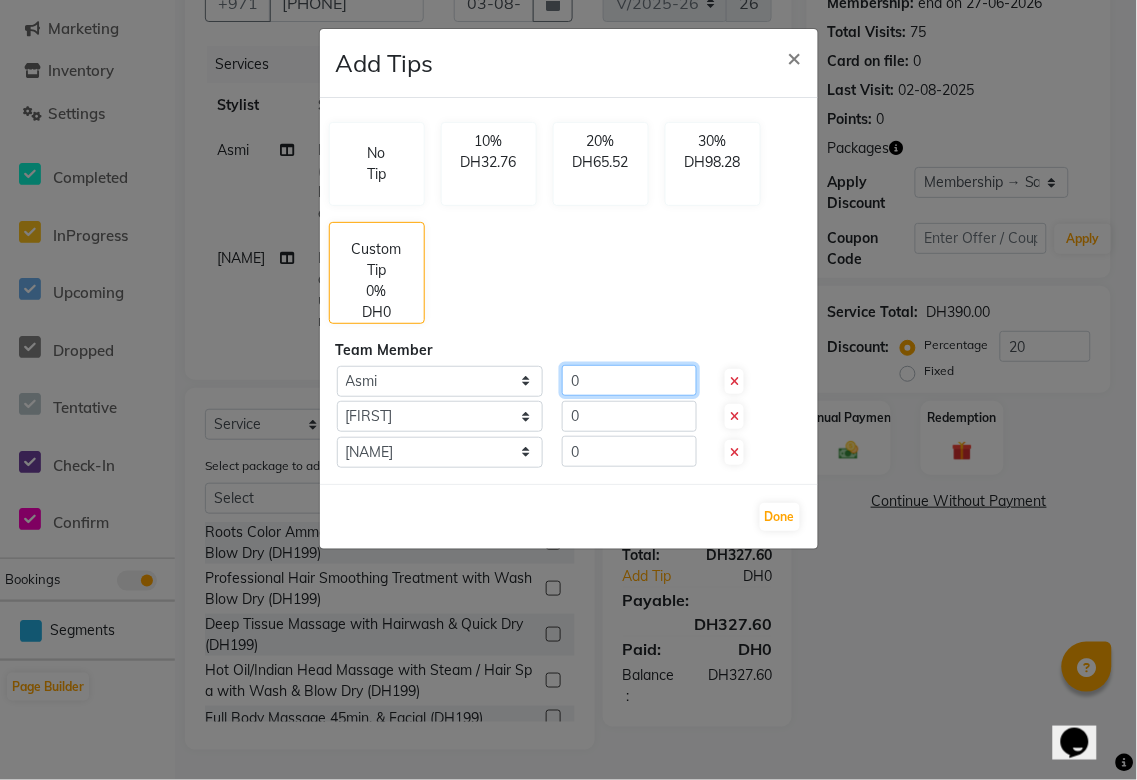click on "0" 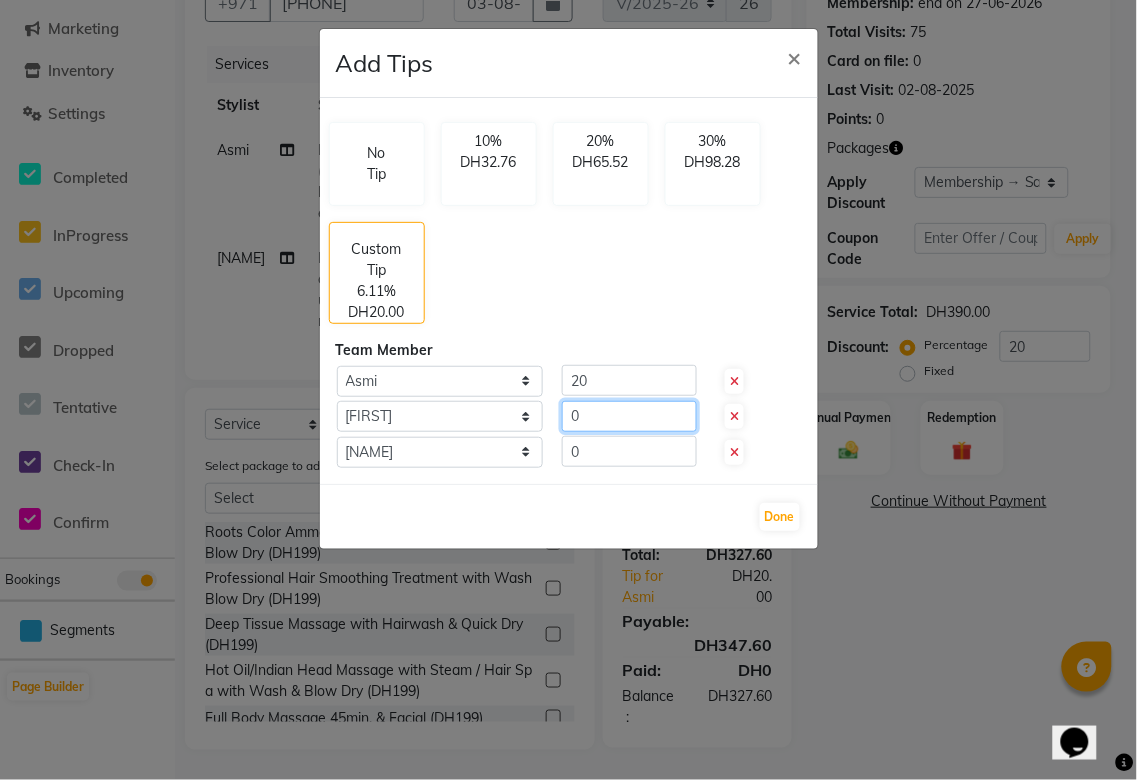 click on "0" 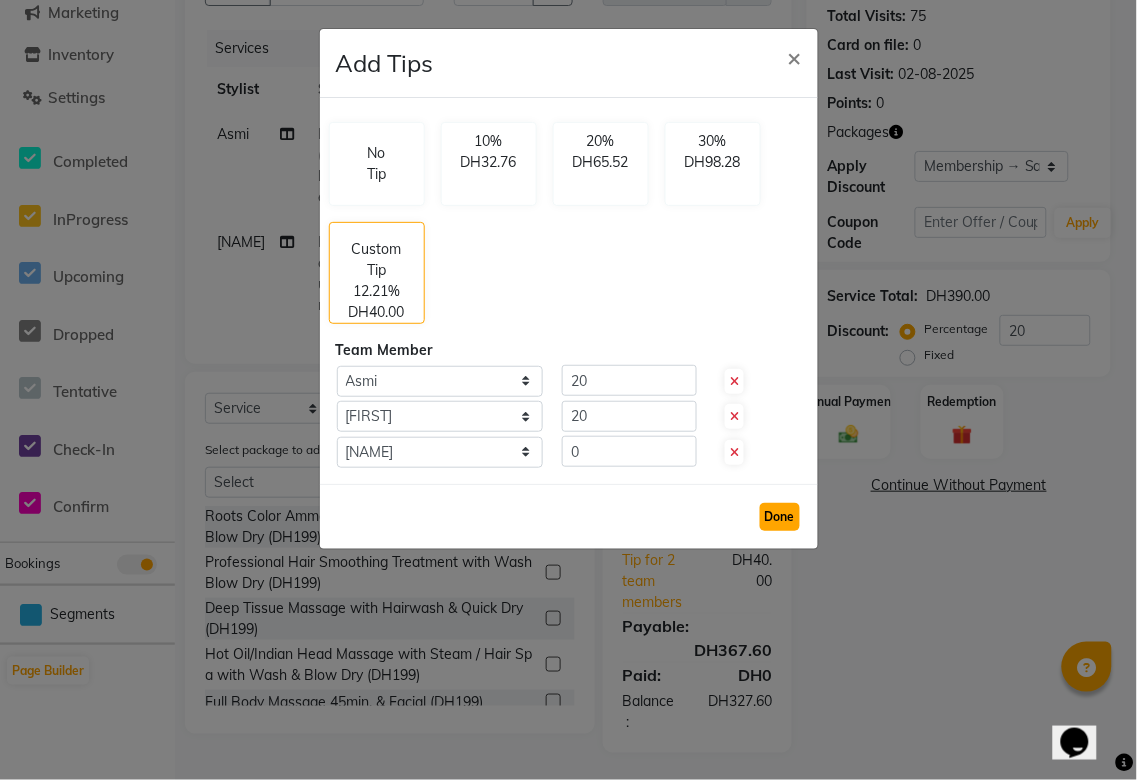 click on "Done" 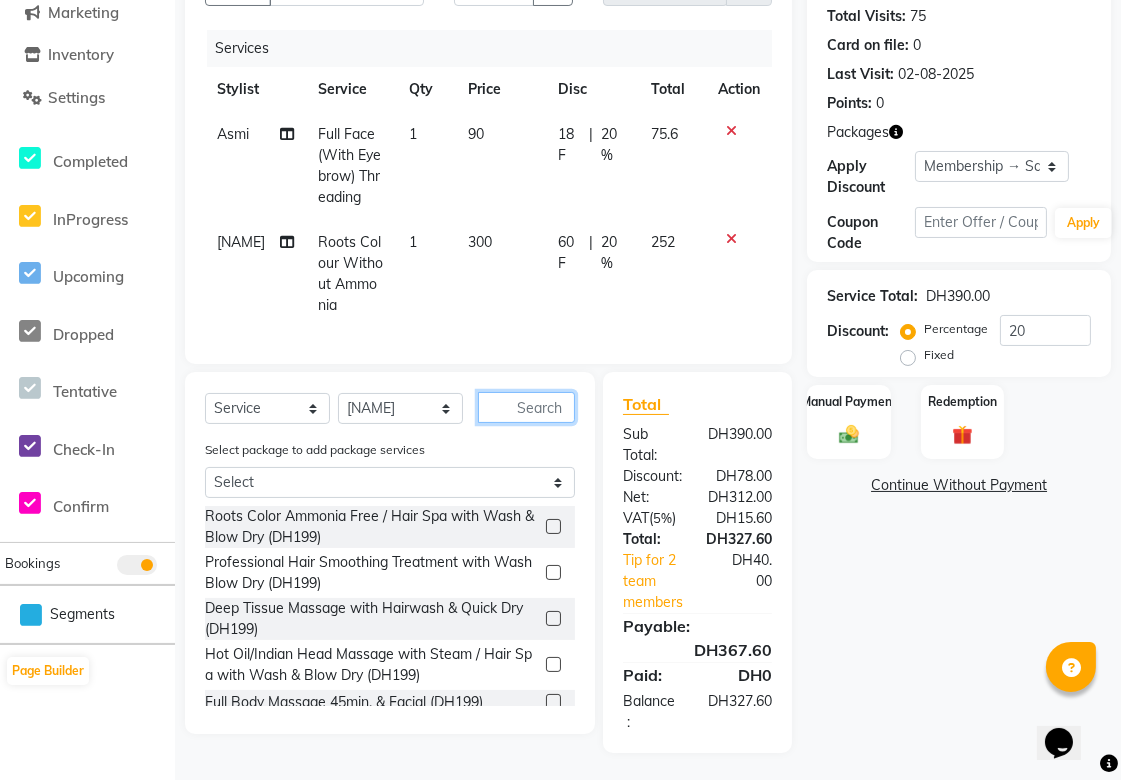 click 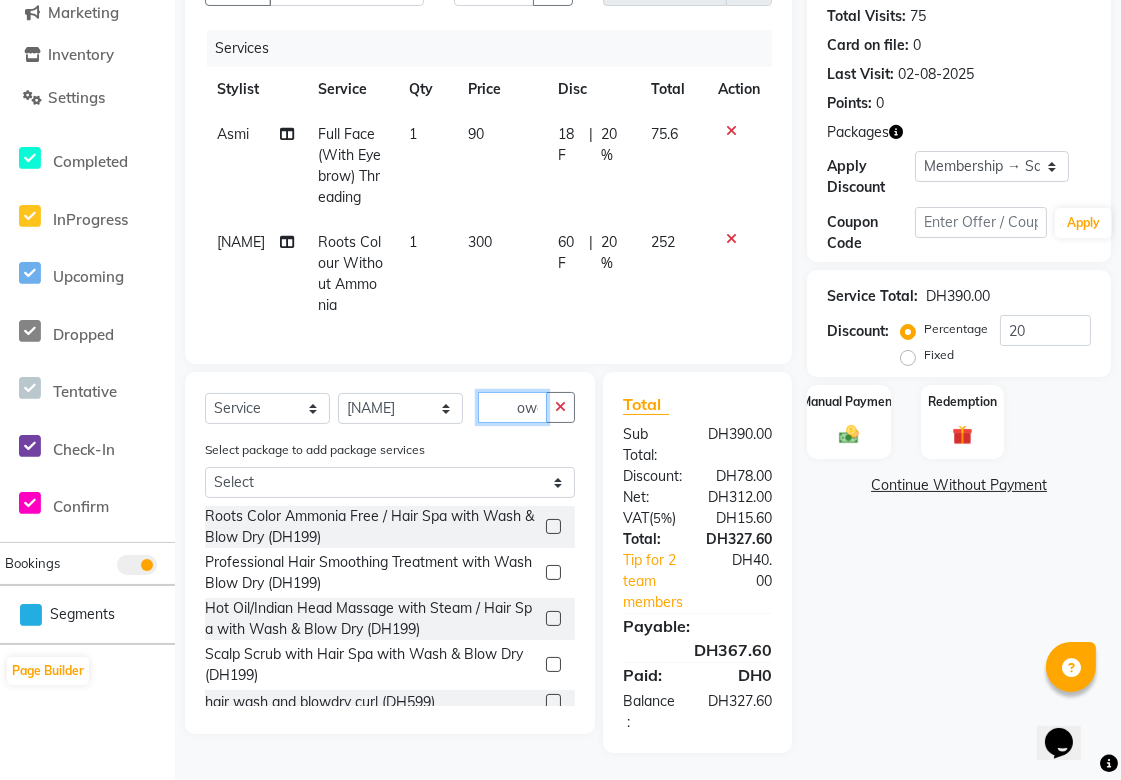 scroll, scrollTop: 0, scrollLeft: 18, axis: horizontal 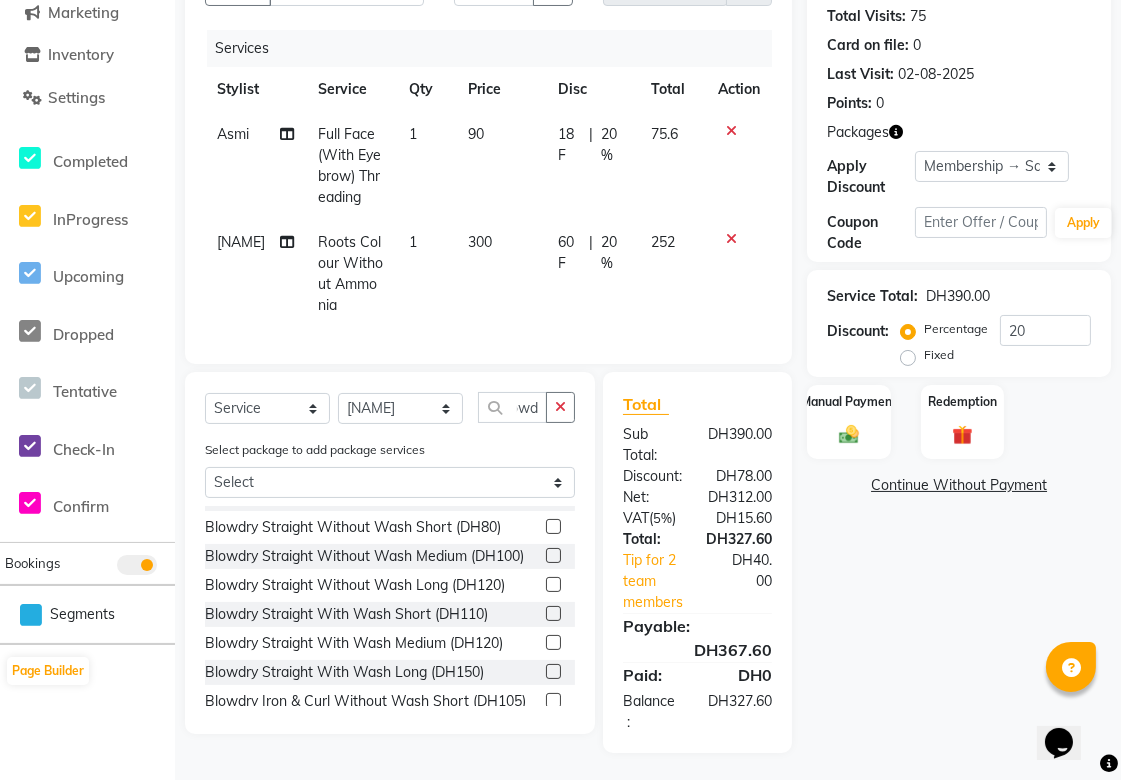 click 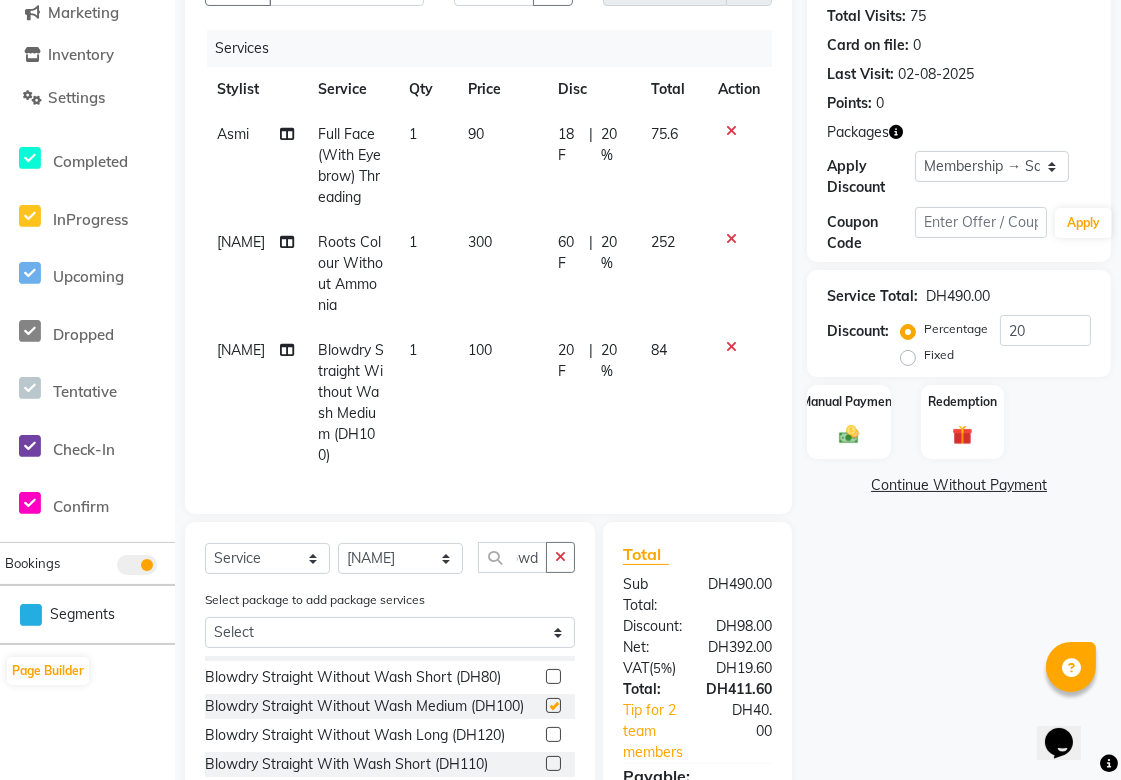 scroll, scrollTop: 0, scrollLeft: 0, axis: both 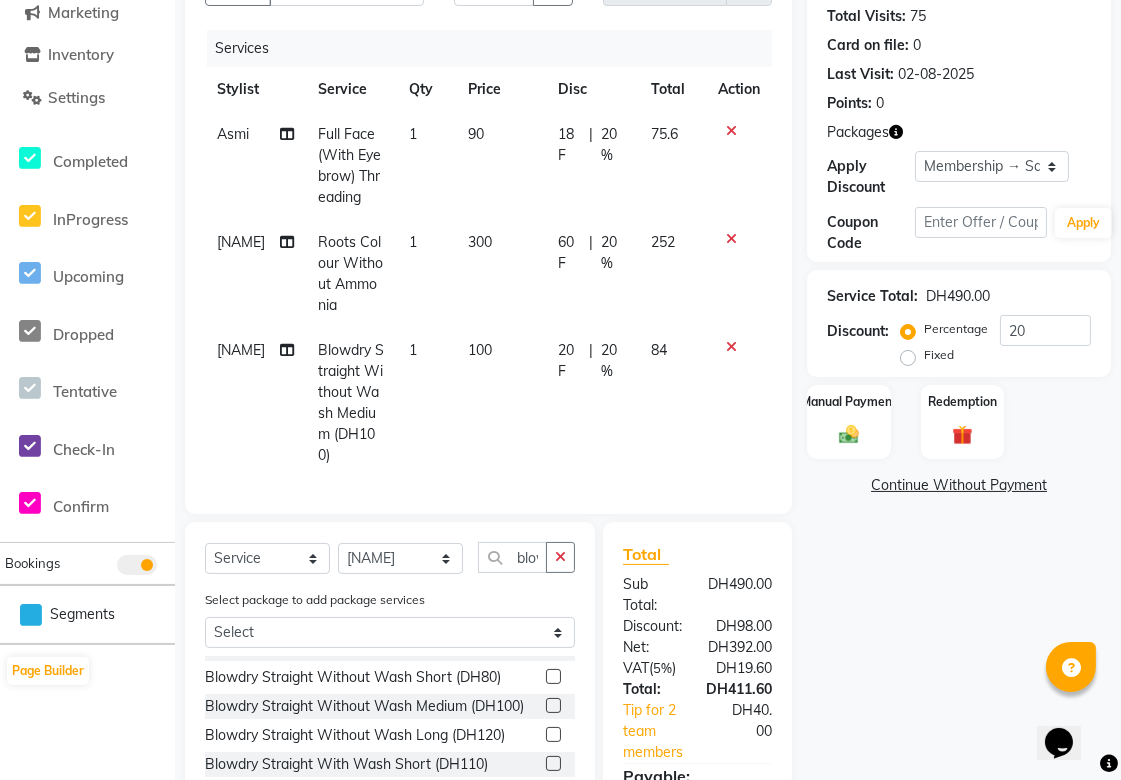 click on "20 F" 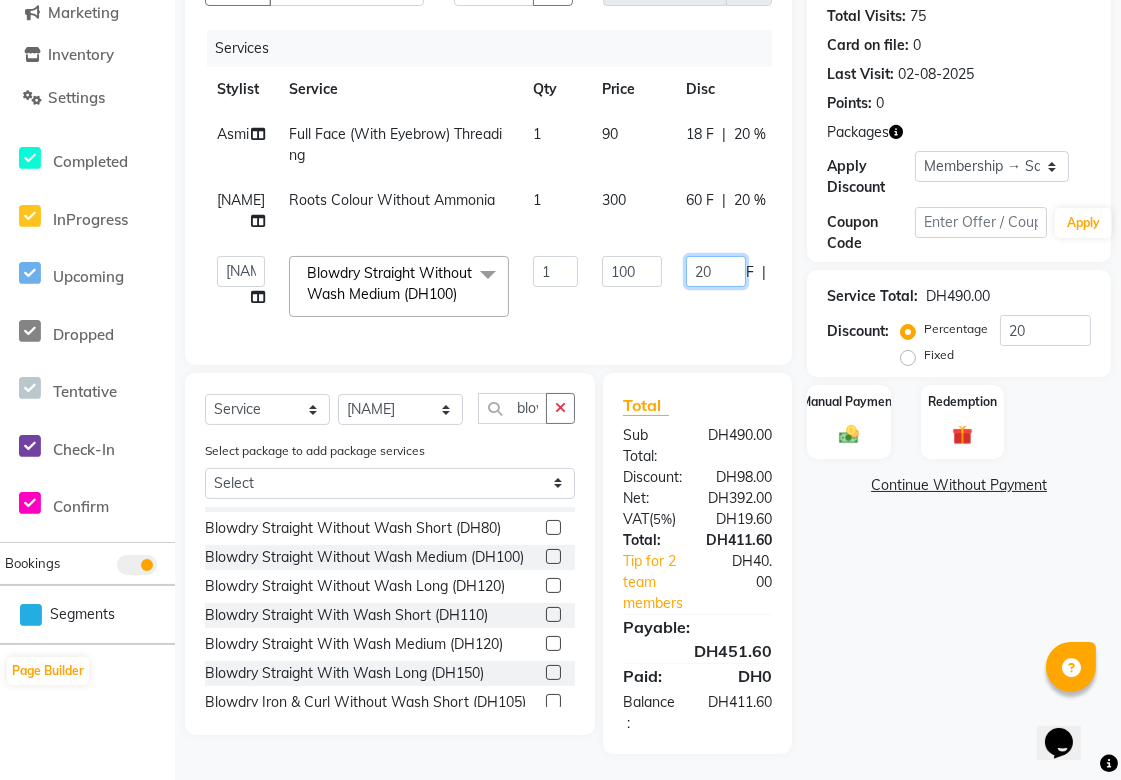 click on "20" 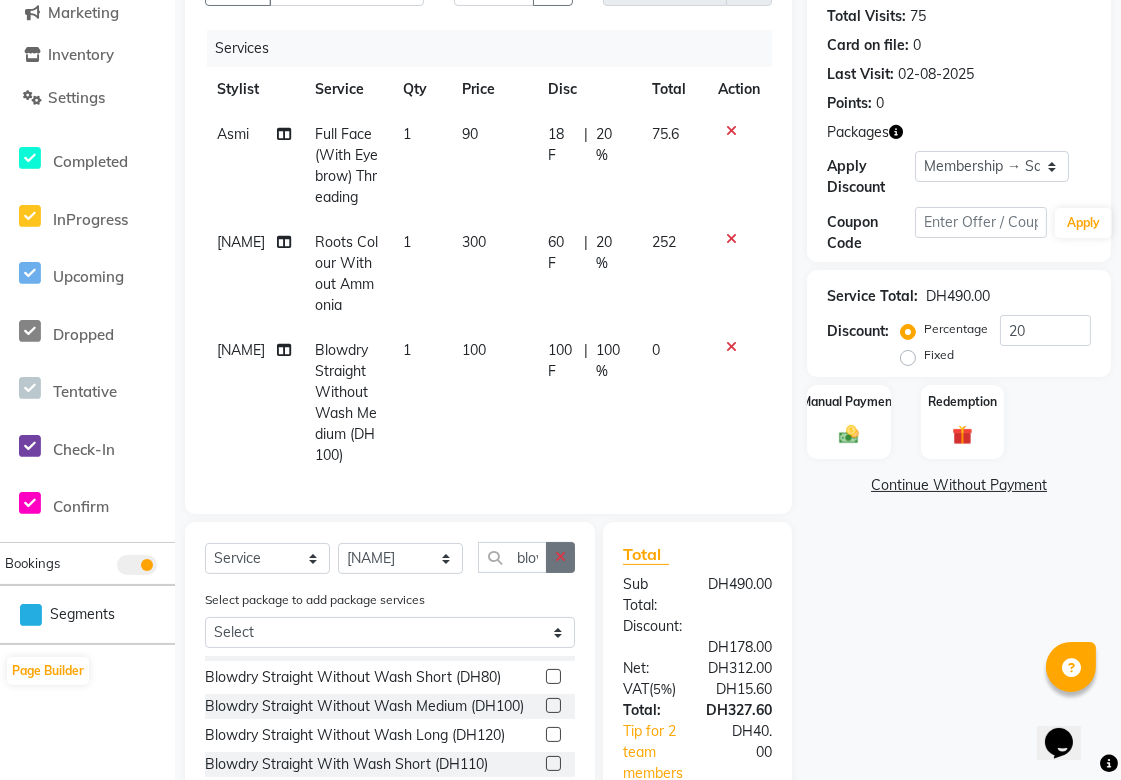click 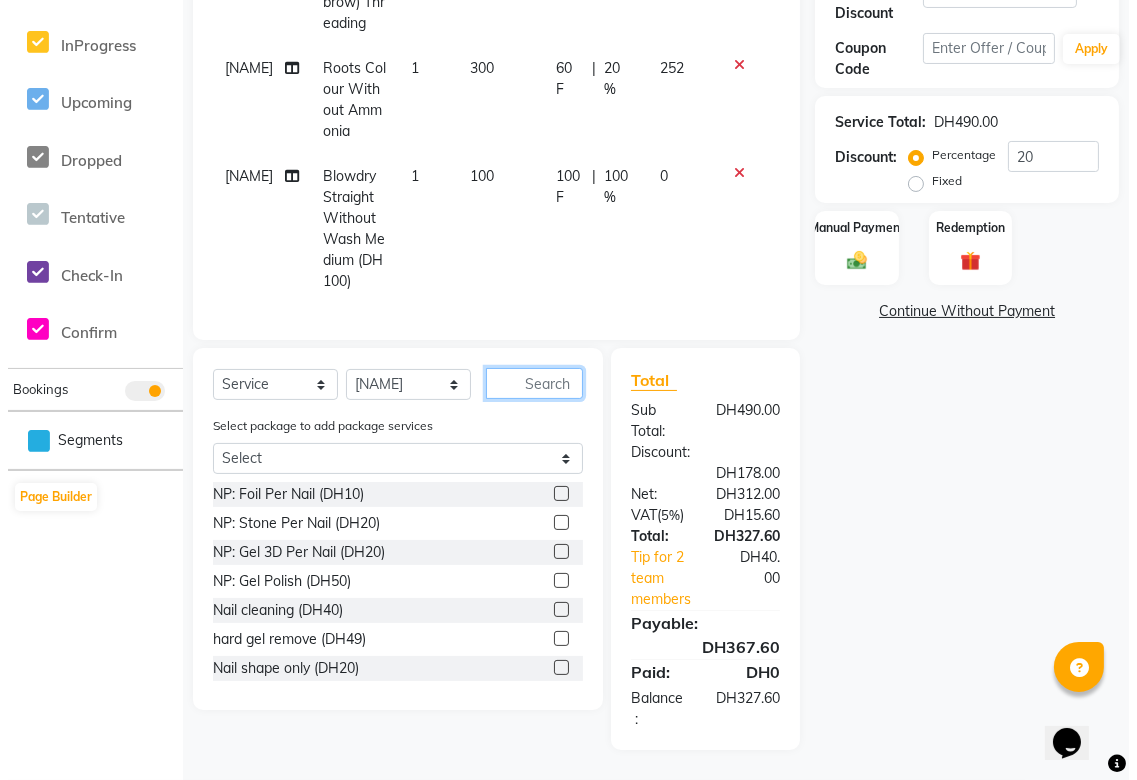 scroll, scrollTop: 0, scrollLeft: 0, axis: both 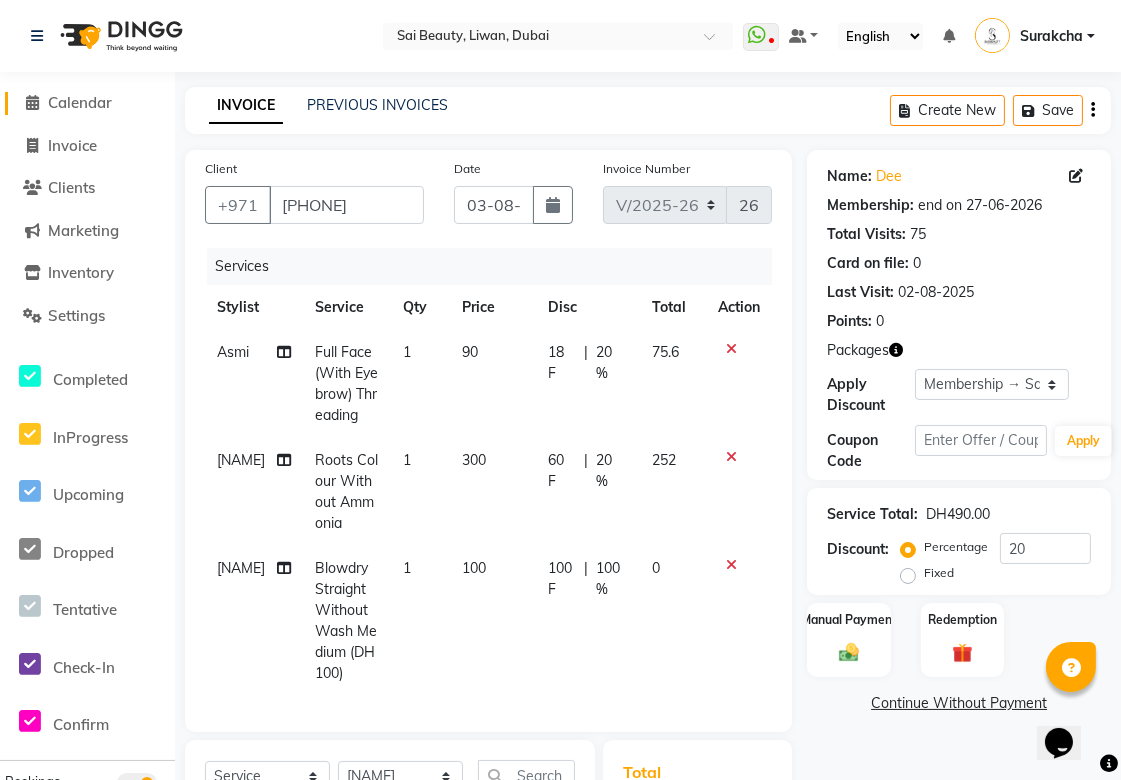 click on "Calendar" 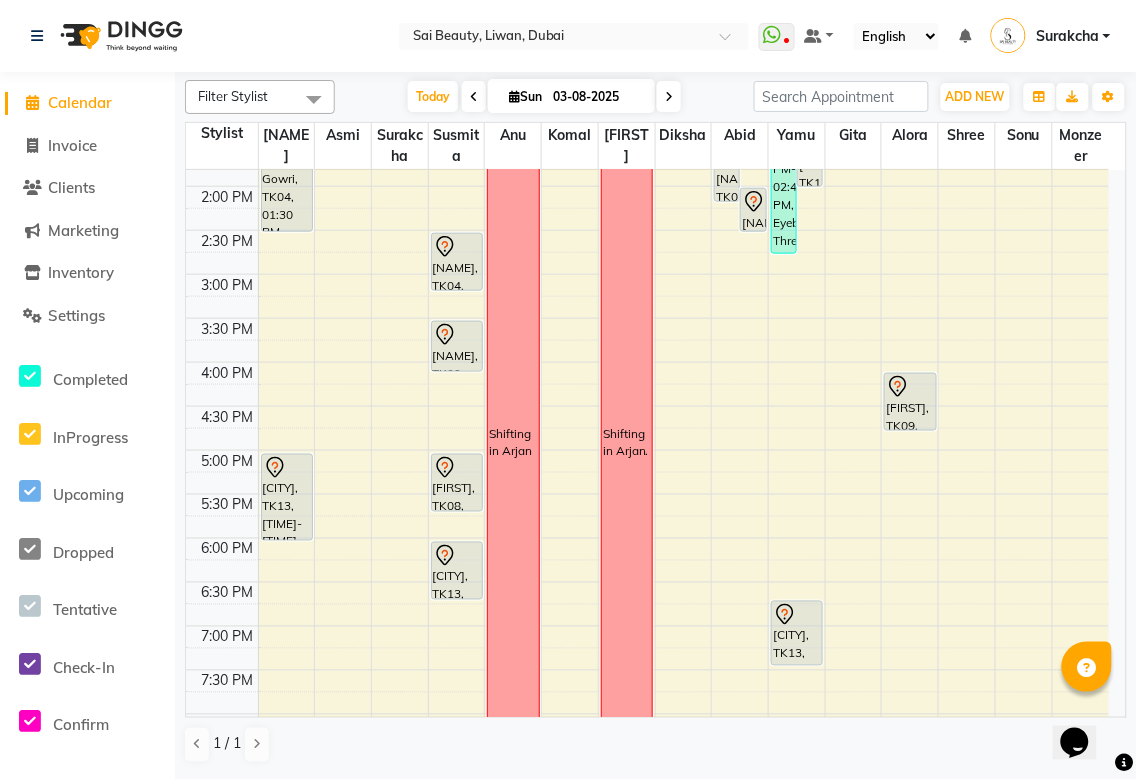 scroll, scrollTop: 418, scrollLeft: 0, axis: vertical 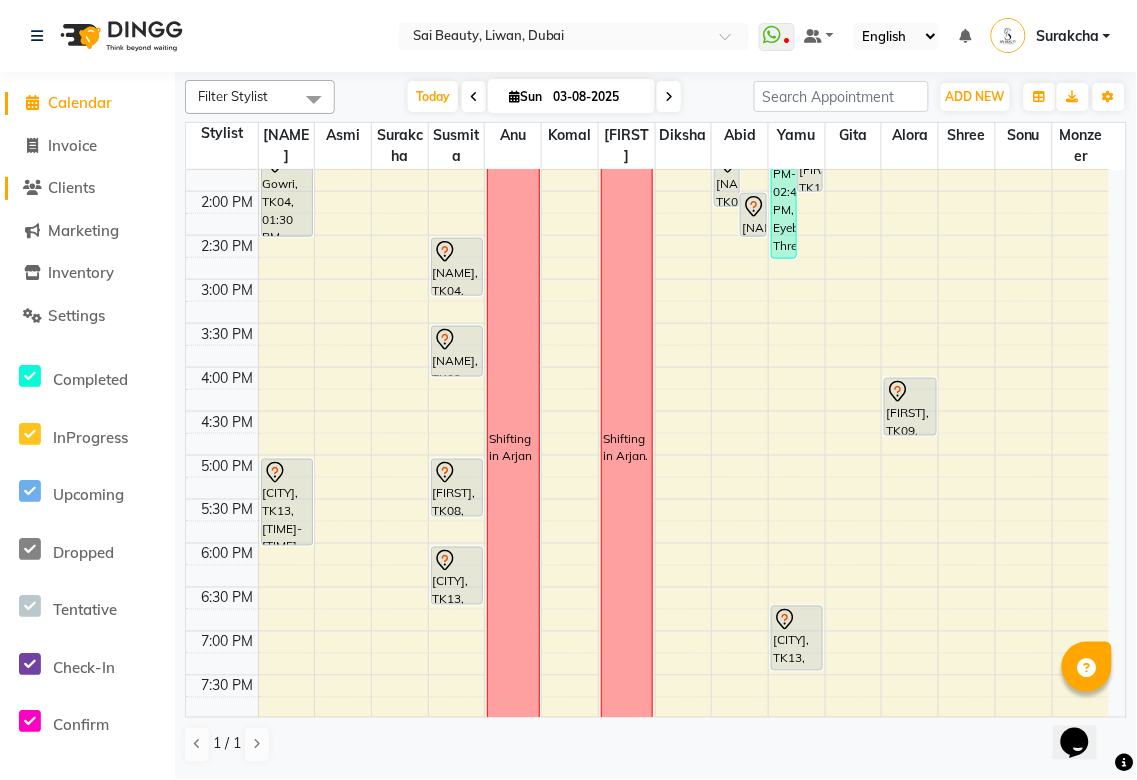 click on "Clients" 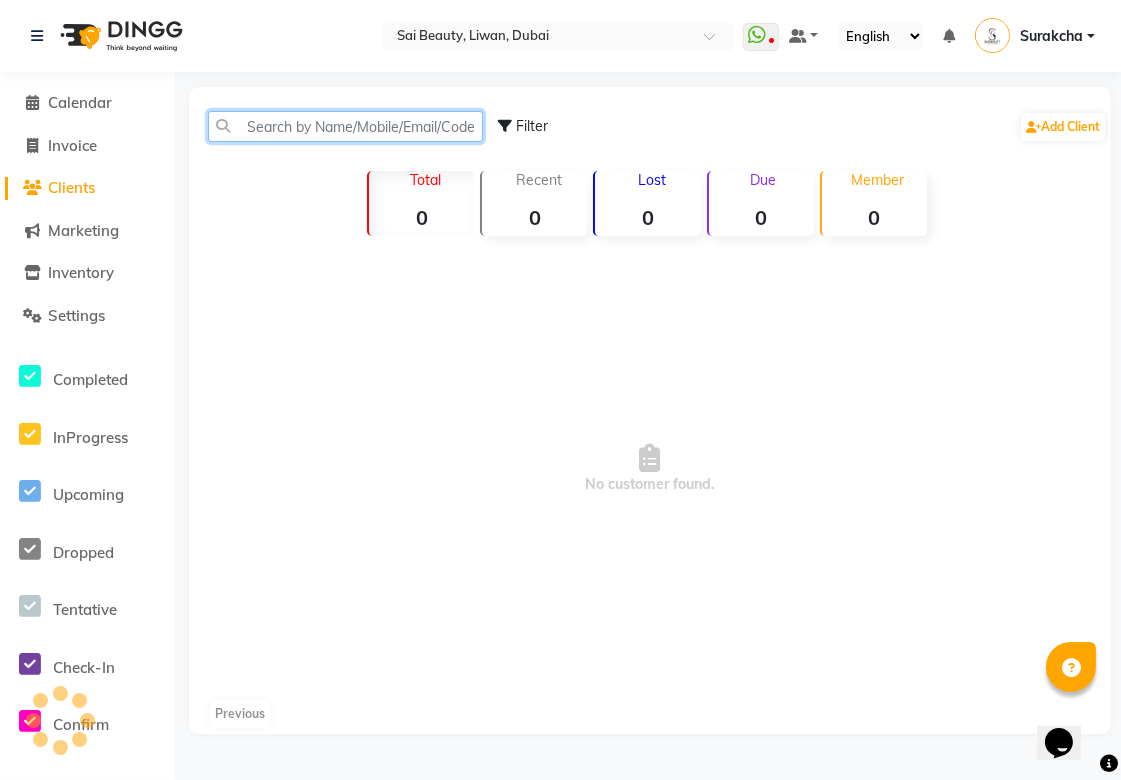 click 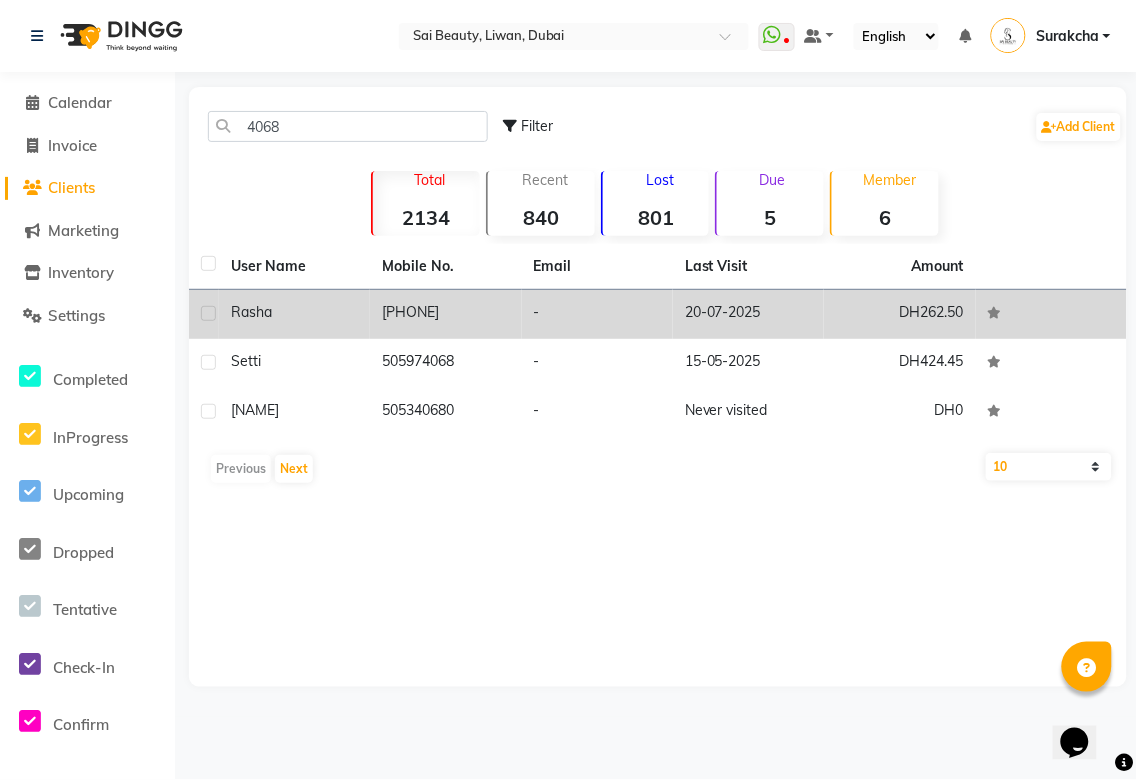 click on "[PHONE]" 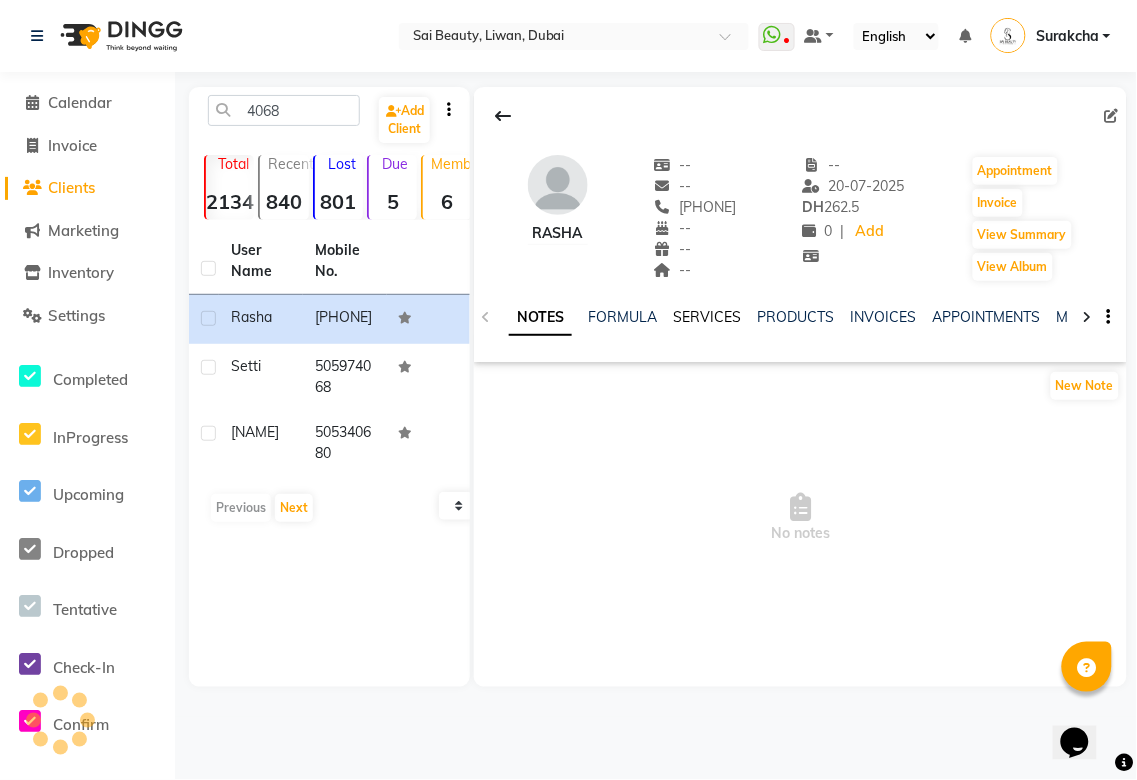 click on "SERVICES" 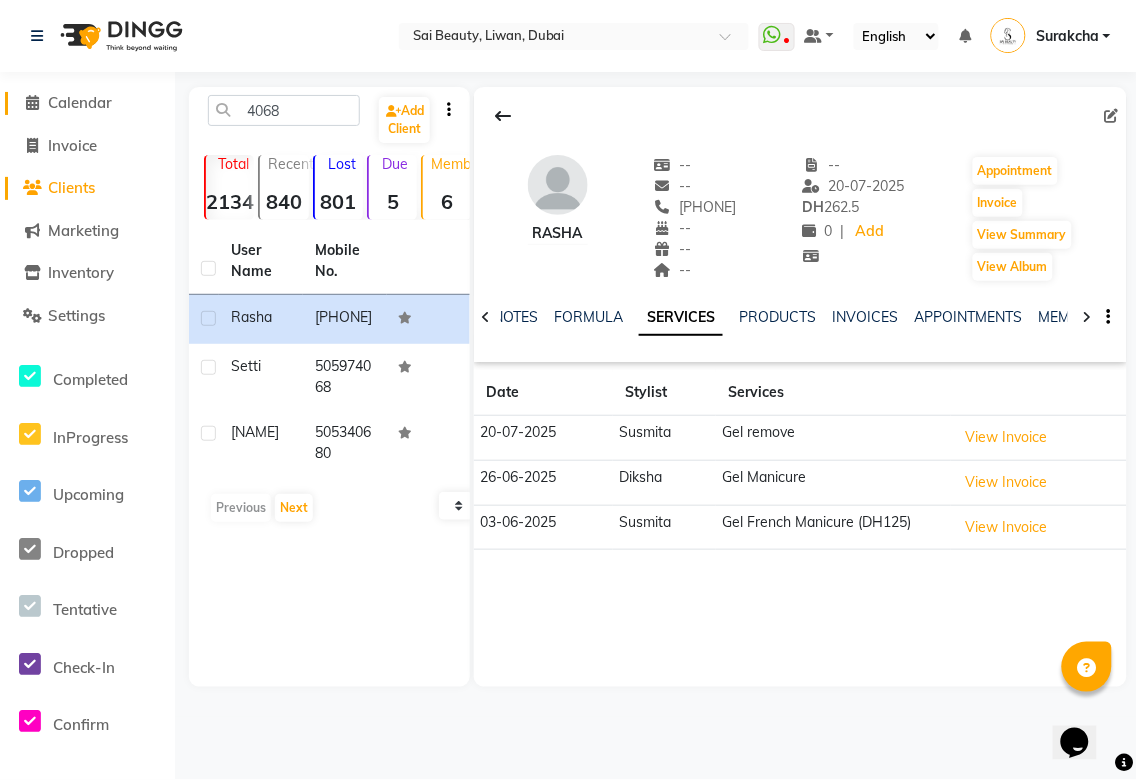 click on "Calendar" 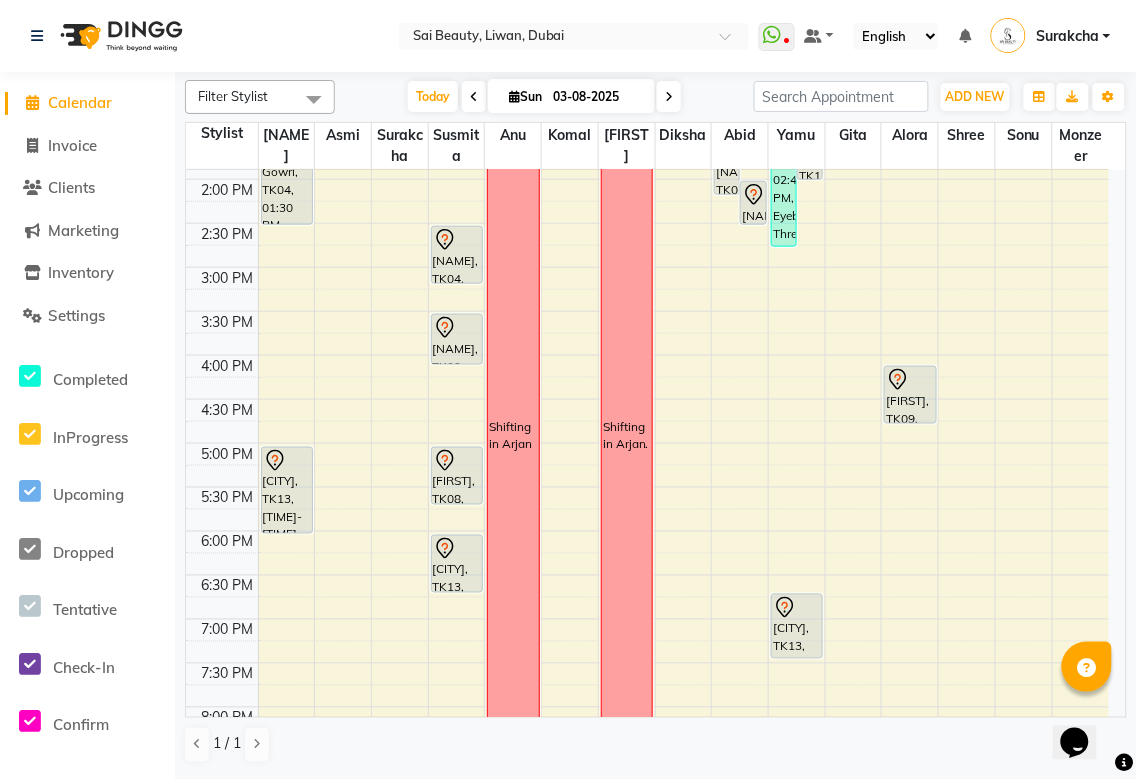 scroll, scrollTop: 433, scrollLeft: 0, axis: vertical 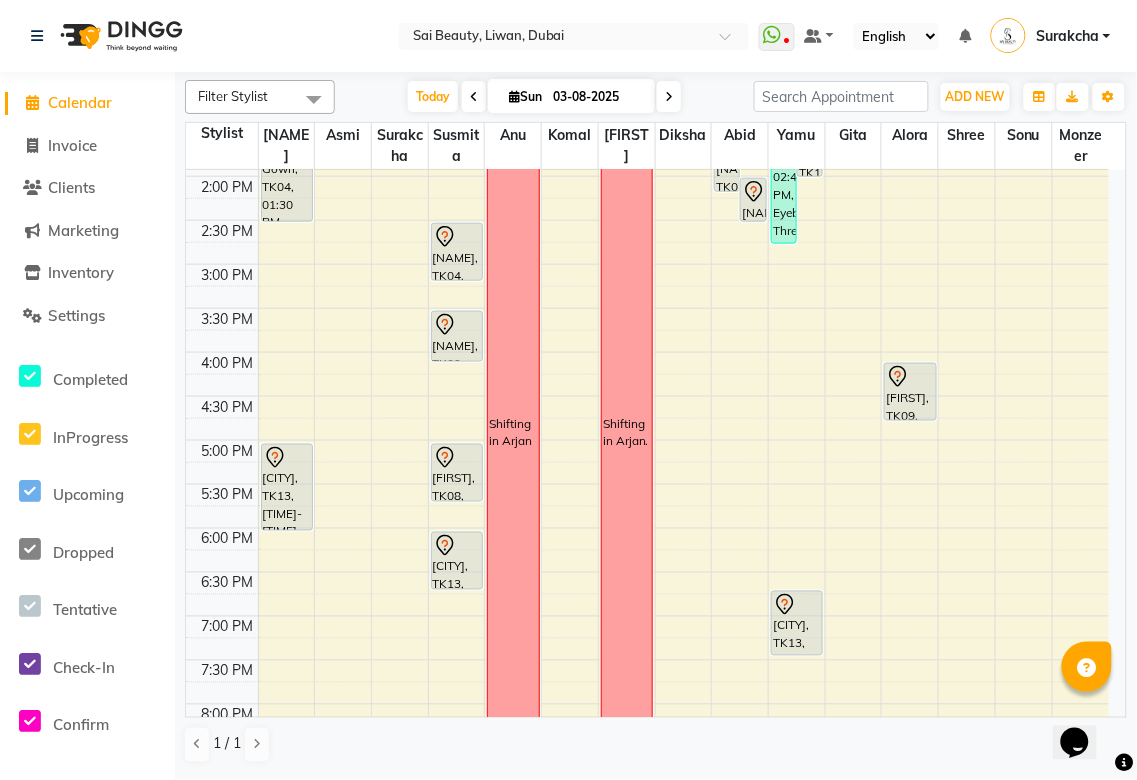 click on "[FIRST], TK08, 05:00 PM-05:40 PM, Mani/Pedi (With Gel Colour)" at bounding box center (457, 473) 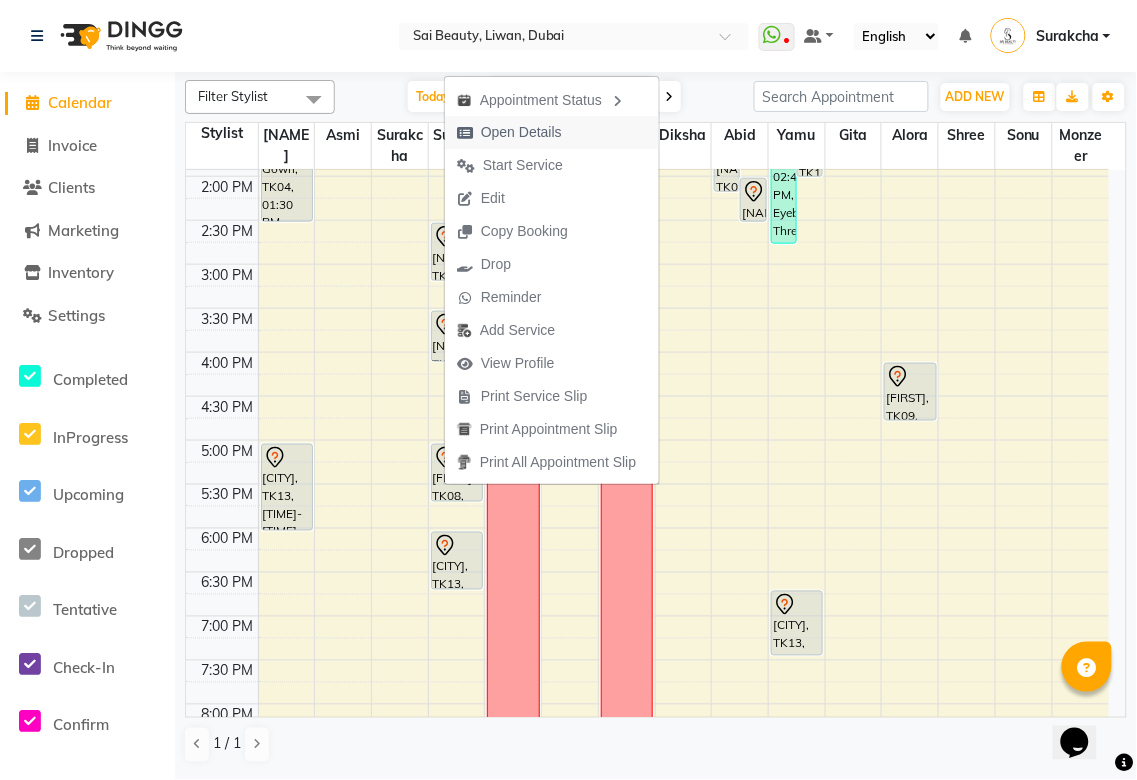 click on "Open Details" at bounding box center (521, 132) 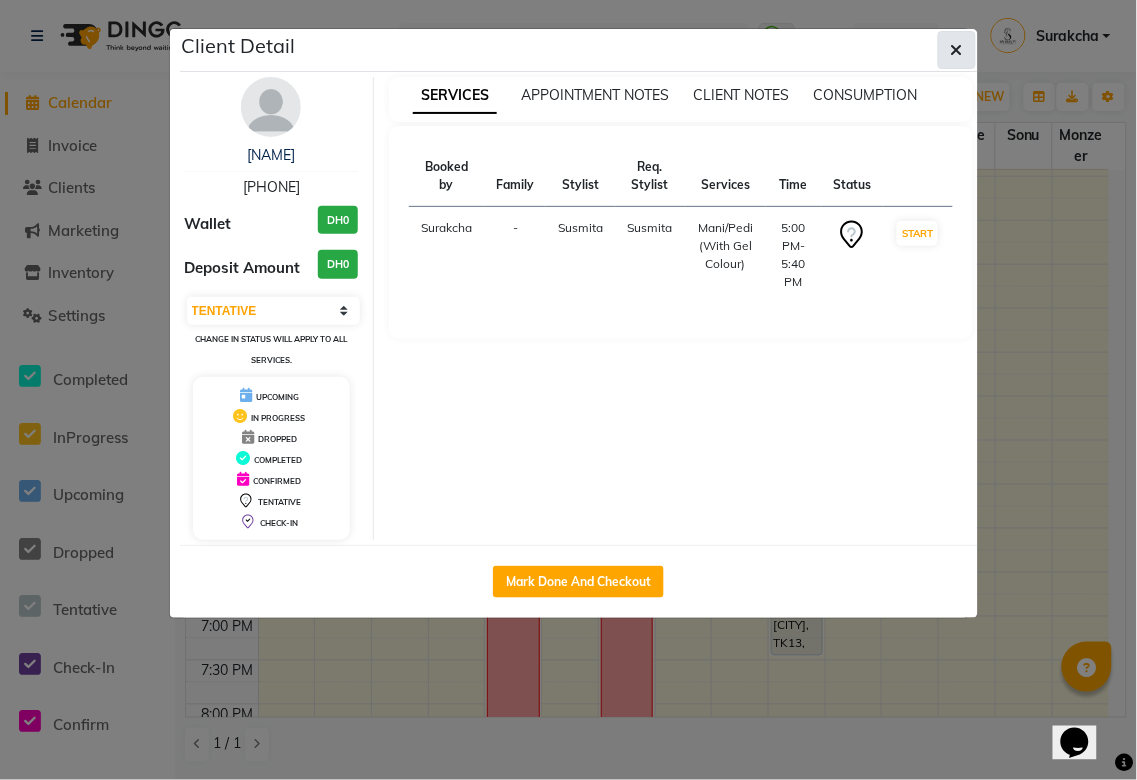 click 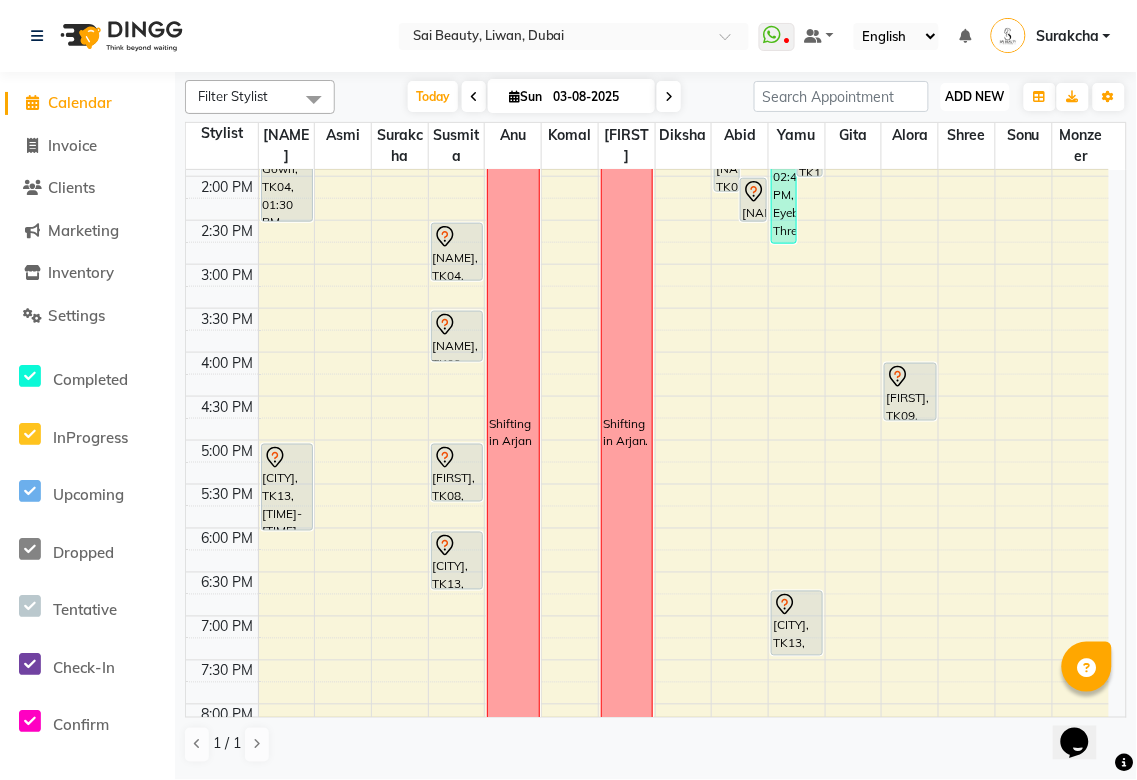 click on "ADD NEW" at bounding box center (975, 96) 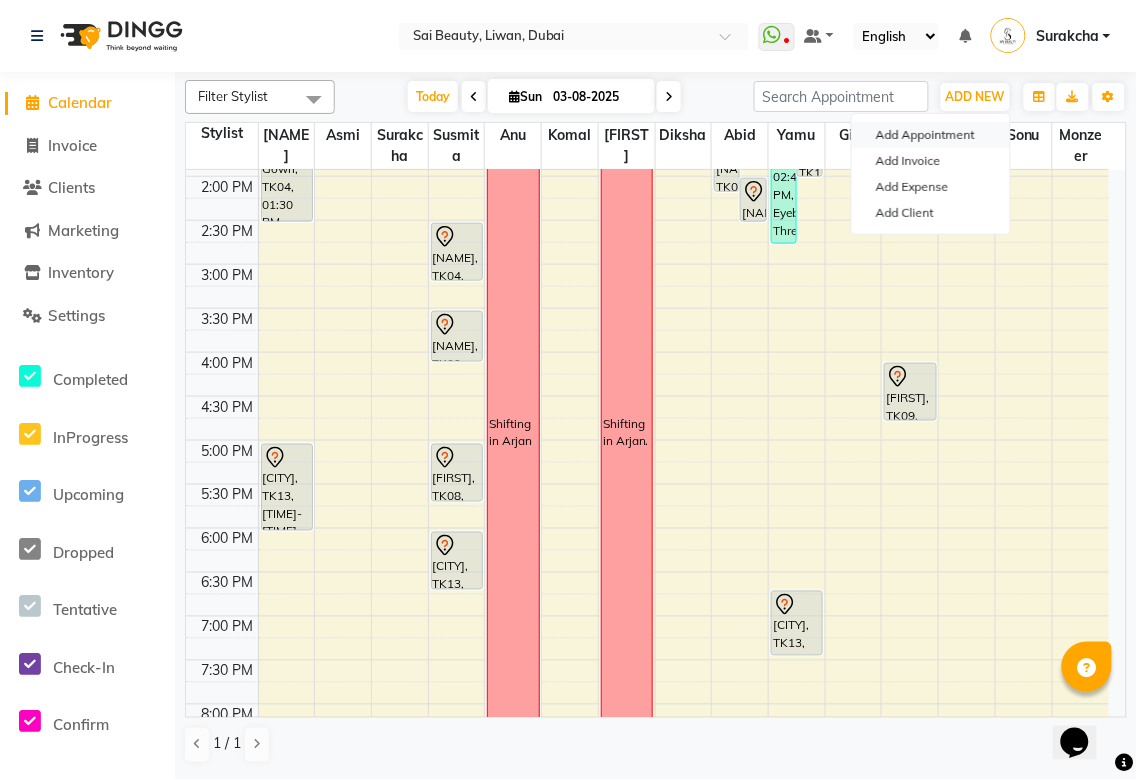 click on "Add Appointment" at bounding box center [931, 135] 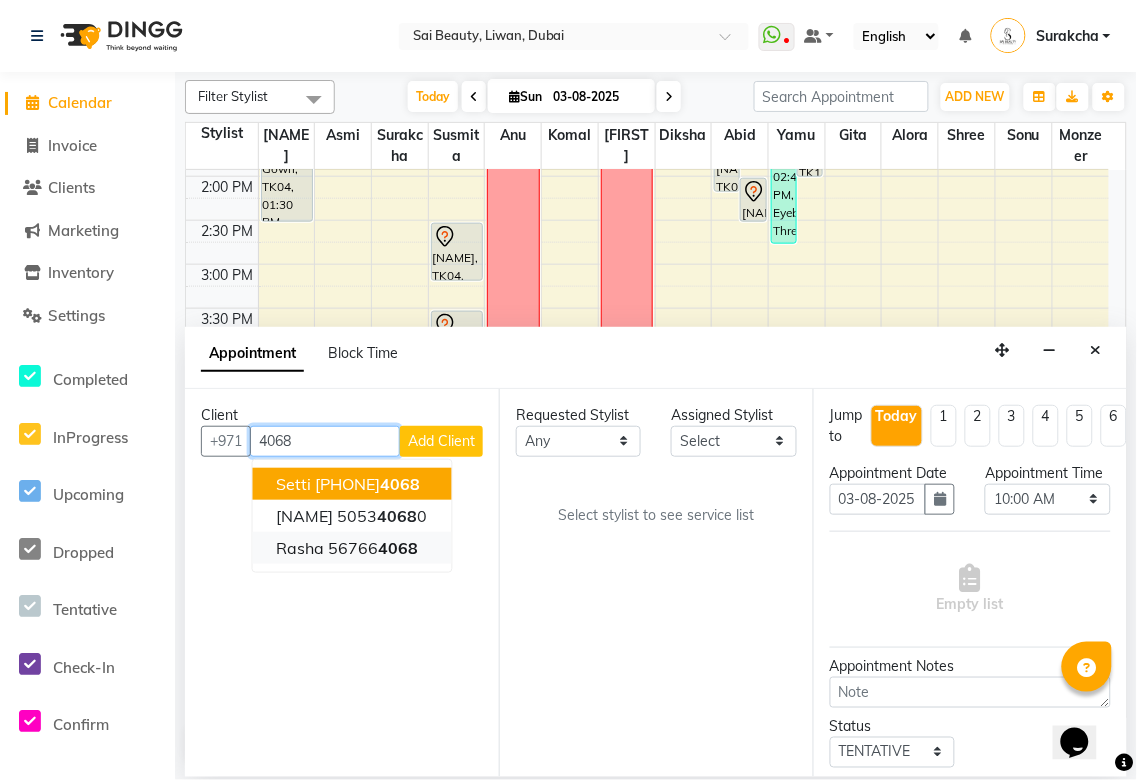 click on "4068" at bounding box center (399, 548) 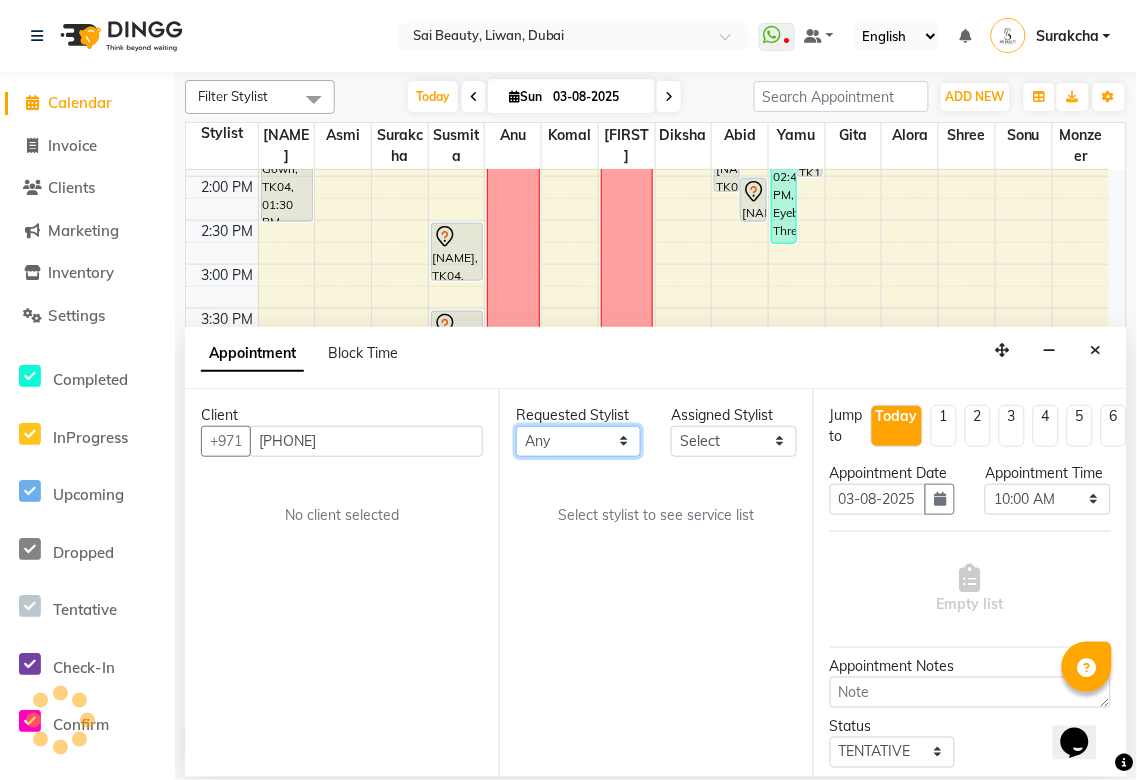 click on "Any Abid Alora Anu Asmi Diksha Gita Komal maya Monzeer shree sonu Surakcha Susmita Tannu Yamu" at bounding box center (578, 441) 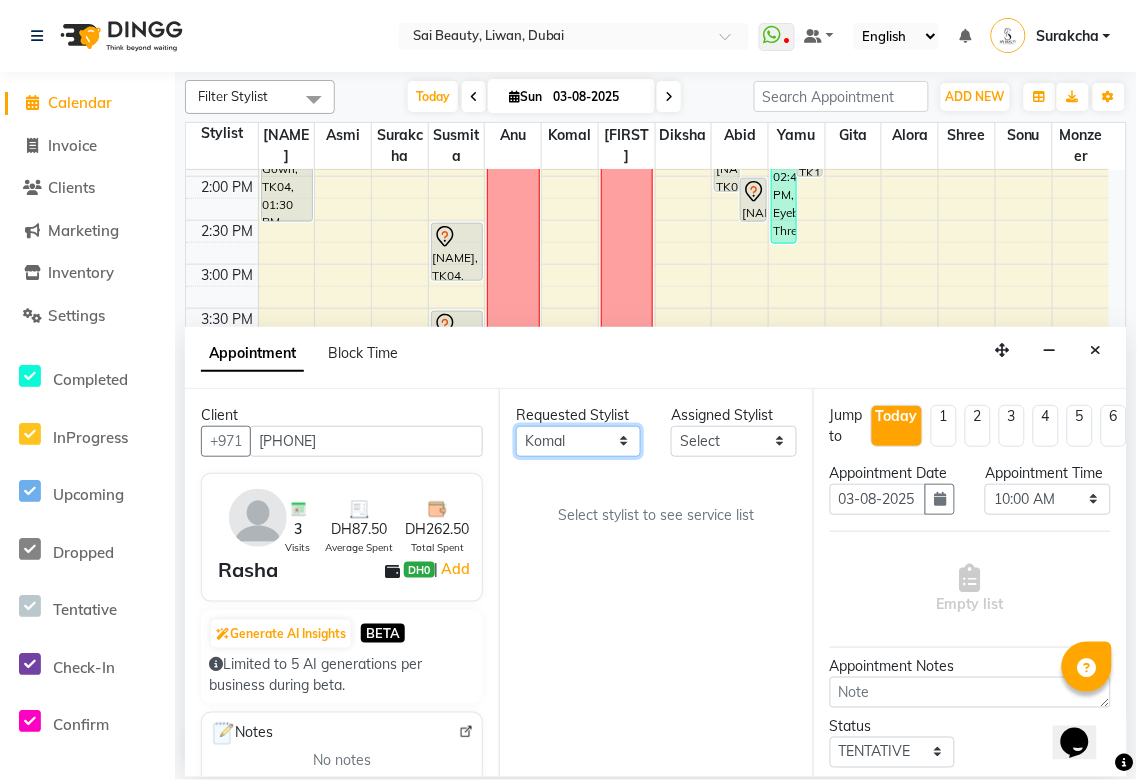 click on "Any Abid Alora Anu Asmi Diksha Gita Komal maya Monzeer shree sonu Surakcha Susmita Tannu Yamu" at bounding box center (578, 441) 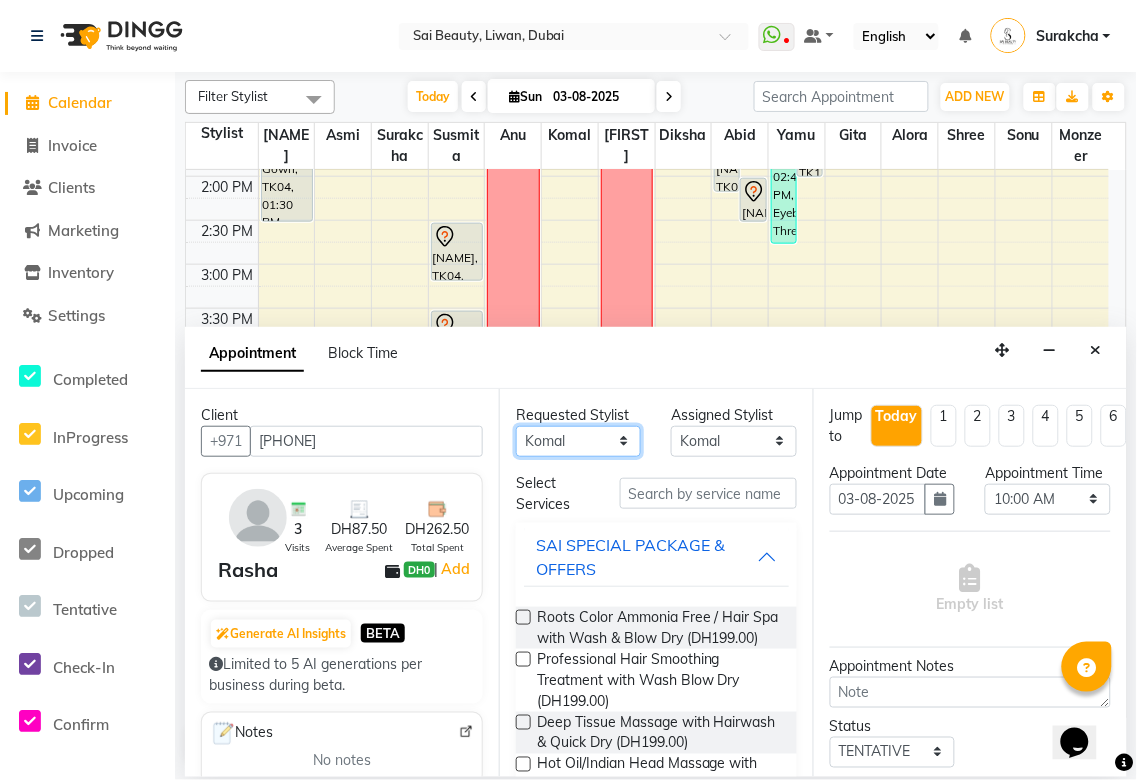 click on "Any Abid Alora Anu Asmi Diksha Gita Komal maya Monzeer shree sonu Surakcha Susmita Tannu Yamu" at bounding box center (578, 441) 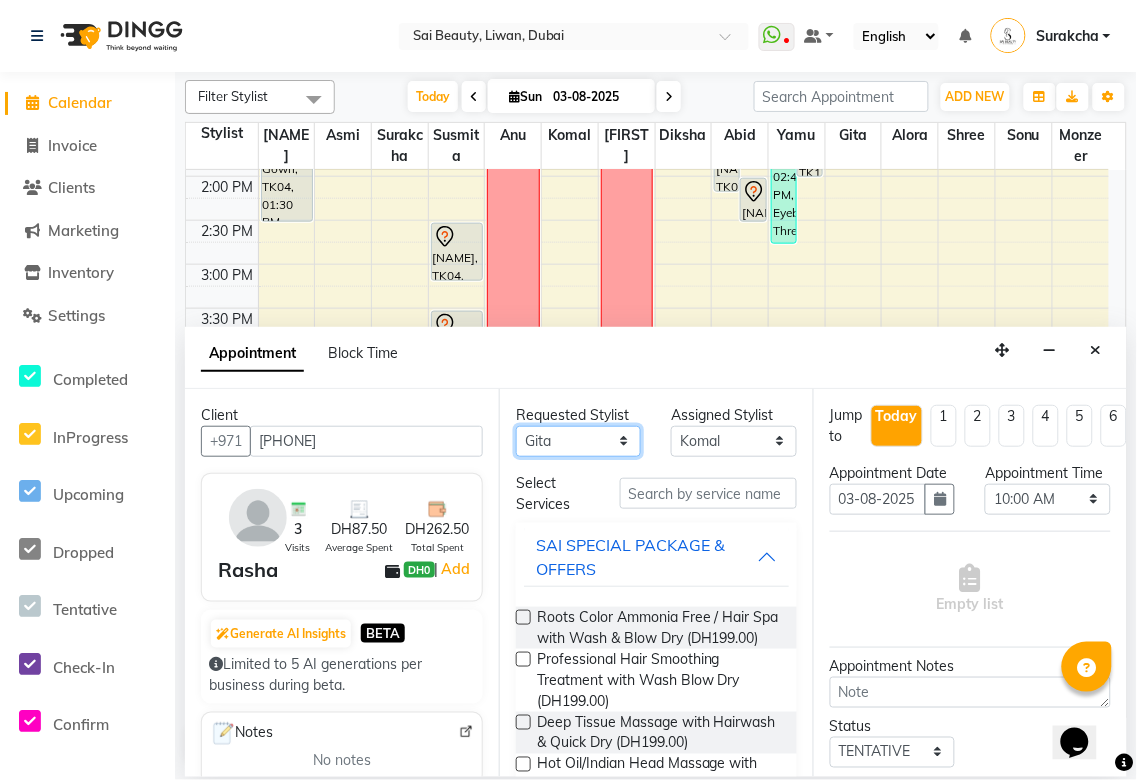 click on "Any Abid Alora Anu Asmi Diksha Gita Komal maya Monzeer shree sonu Surakcha Susmita Tannu Yamu" at bounding box center (578, 441) 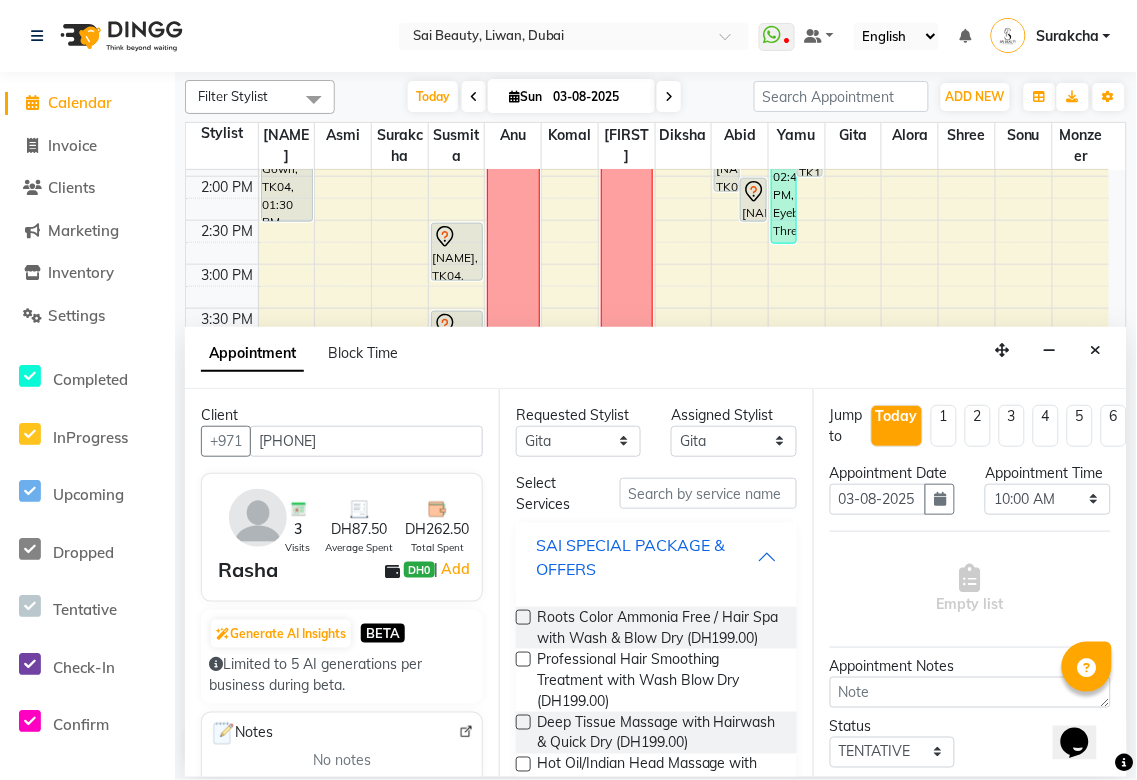 click on "SAI SPECIAL PACKAGE & OFFERS" at bounding box center [656, 557] 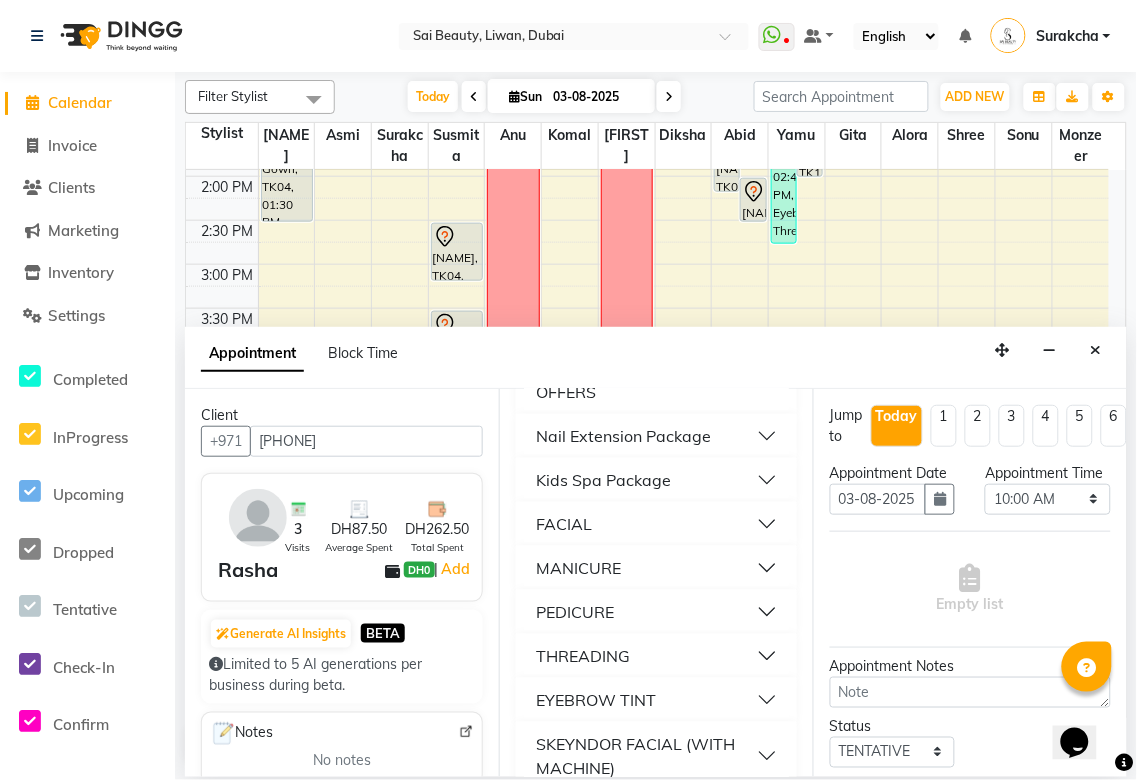 scroll, scrollTop: 308, scrollLeft: 0, axis: vertical 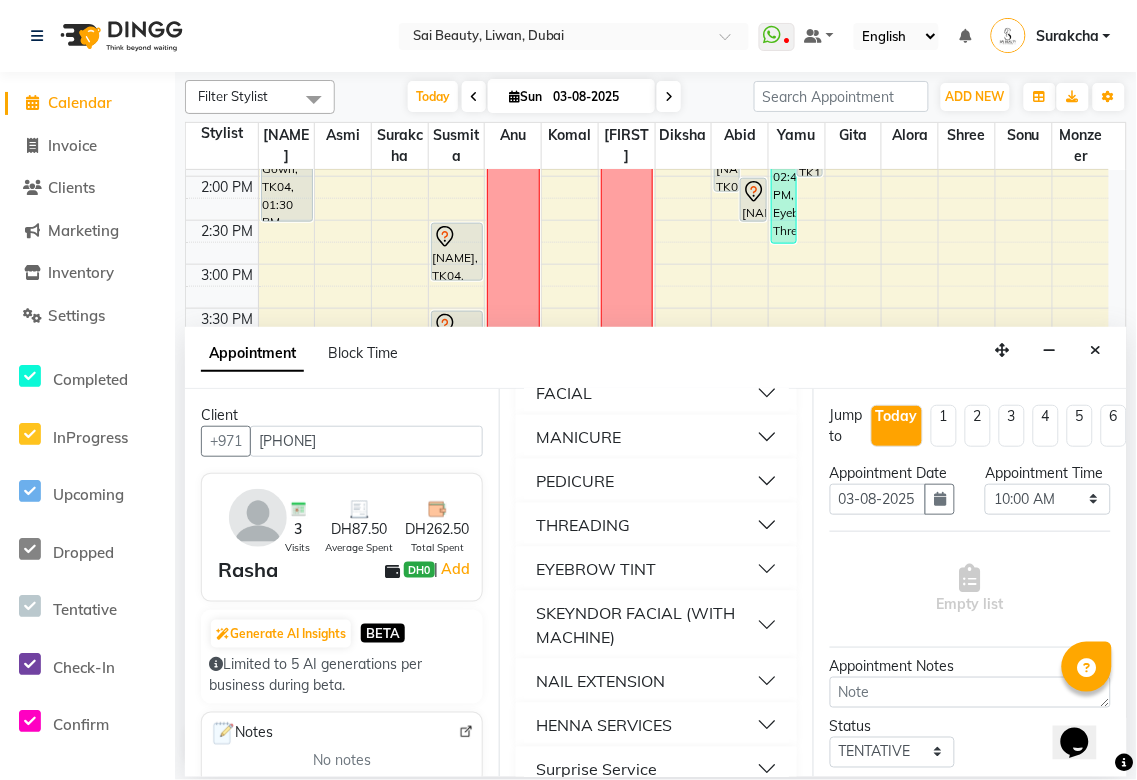 click on "PEDICURE" at bounding box center (656, 481) 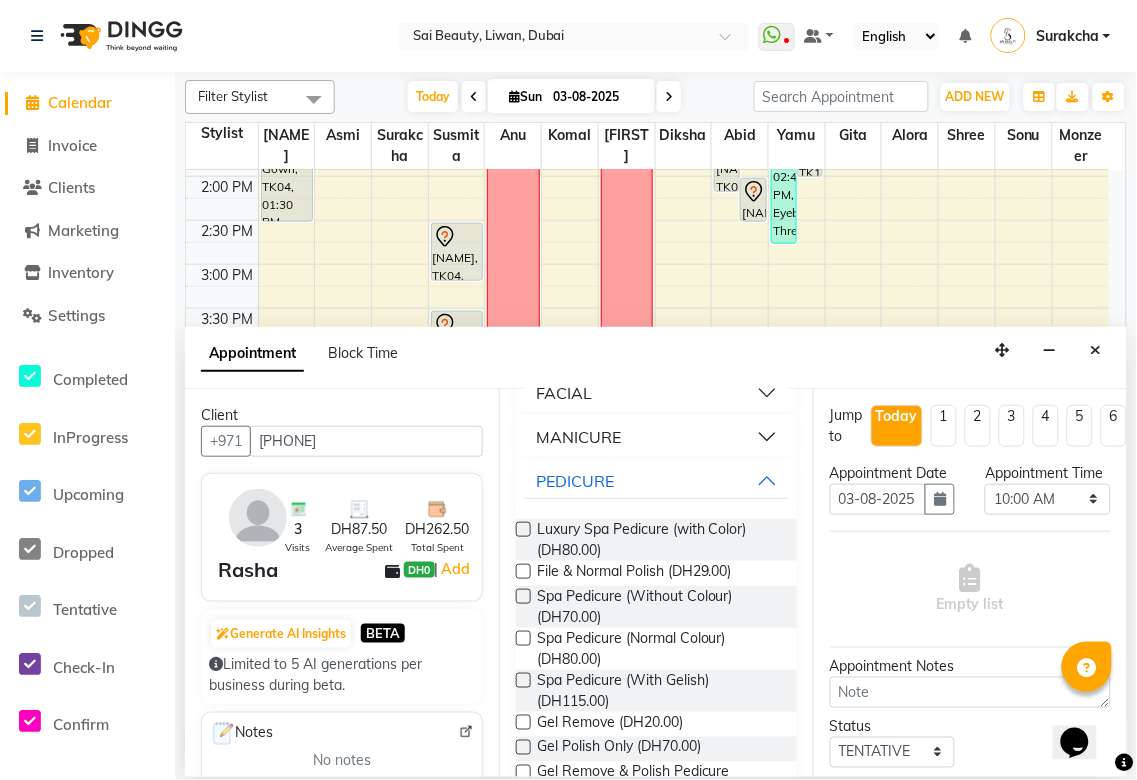 click at bounding box center (523, 680) 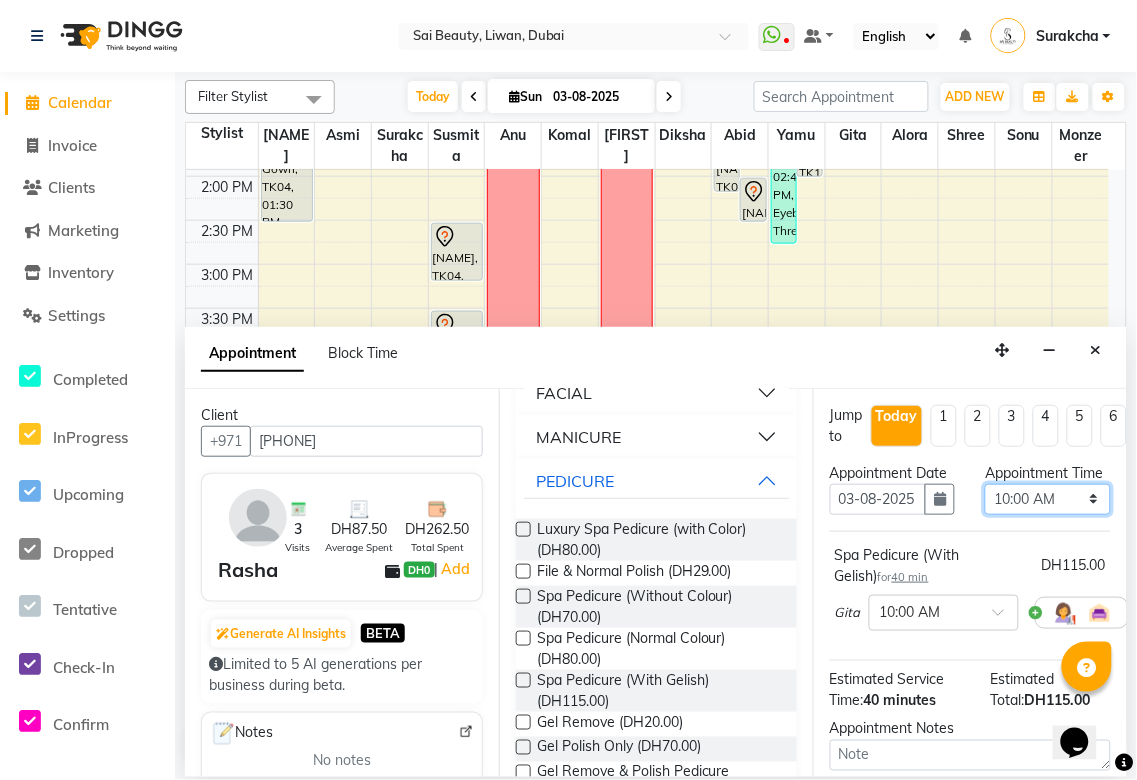 click on "Select 10:00 AM 10:05 AM 10:10 AM 10:15 AM 10:20 AM 10:25 AM 10:30 AM 10:35 AM 10:40 AM 10:45 AM 10:50 AM 10:55 AM 11:00 AM 11:05 AM 11:10 AM 11:15 AM 11:20 AM 11:25 AM 11:30 AM 11:35 AM 11:40 AM 11:45 AM 11:50 AM 11:55 AM 12:00 PM 12:05 PM 12:10 PM 12:15 PM 12:20 PM 12:25 PM 12:30 PM 12:35 PM 12:40 PM 12:45 PM 12:50 PM 12:55 PM 01:00 PM 01:05 PM 01:10 PM 01:15 PM 01:20 PM 01:25 PM 01:30 PM 01:35 PM 01:40 PM 01:45 PM 01:50 PM 01:55 PM 02:00 PM 02:05 PM 02:10 PM 02:15 PM 02:20 PM 02:25 PM 02:30 PM 02:35 PM 02:40 PM 02:45 PM 02:50 PM 02:55 PM 03:00 PM 03:05 PM 03:10 PM 03:15 PM 03:20 PM 03:25 PM 03:30 PM 03:35 PM 03:40 PM 03:45 PM 03:50 PM 03:55 PM 04:00 PM 04:05 PM 04:10 PM 04:15 PM 04:20 PM 04:25 PM 04:30 PM 04:35 PM 04:40 PM 04:45 PM 04:50 PM 04:55 PM 05:00 PM 05:05 PM 05:10 PM 05:15 PM 05:20 PM 05:25 PM 05:30 PM 05:35 PM 05:40 PM 05:45 PM 05:50 PM 05:55 PM 06:00 PM 06:05 PM 06:10 PM 06:15 PM 06:20 PM 06:25 PM 06:30 PM 06:35 PM 06:40 PM 06:45 PM 06:50 PM 06:55 PM 07:00 PM 07:05 PM 07:10 PM 07:15 PM 07:20 PM" at bounding box center [1047, 499] 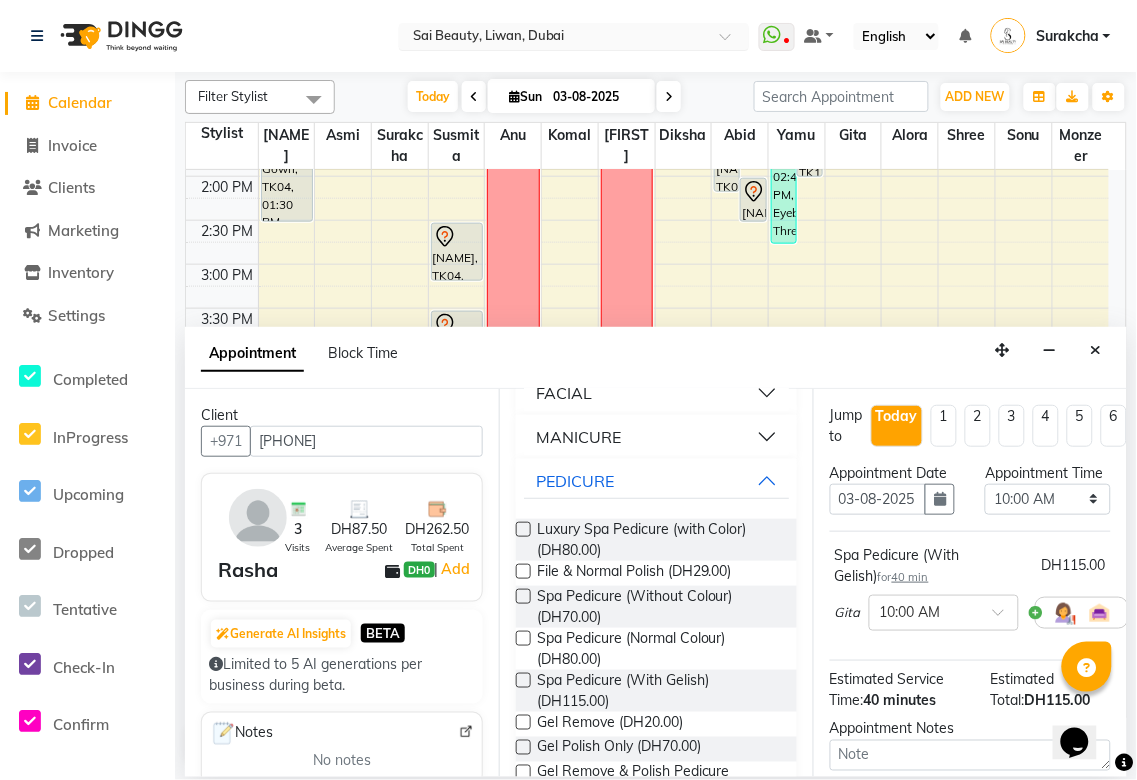 click at bounding box center [554, 38] 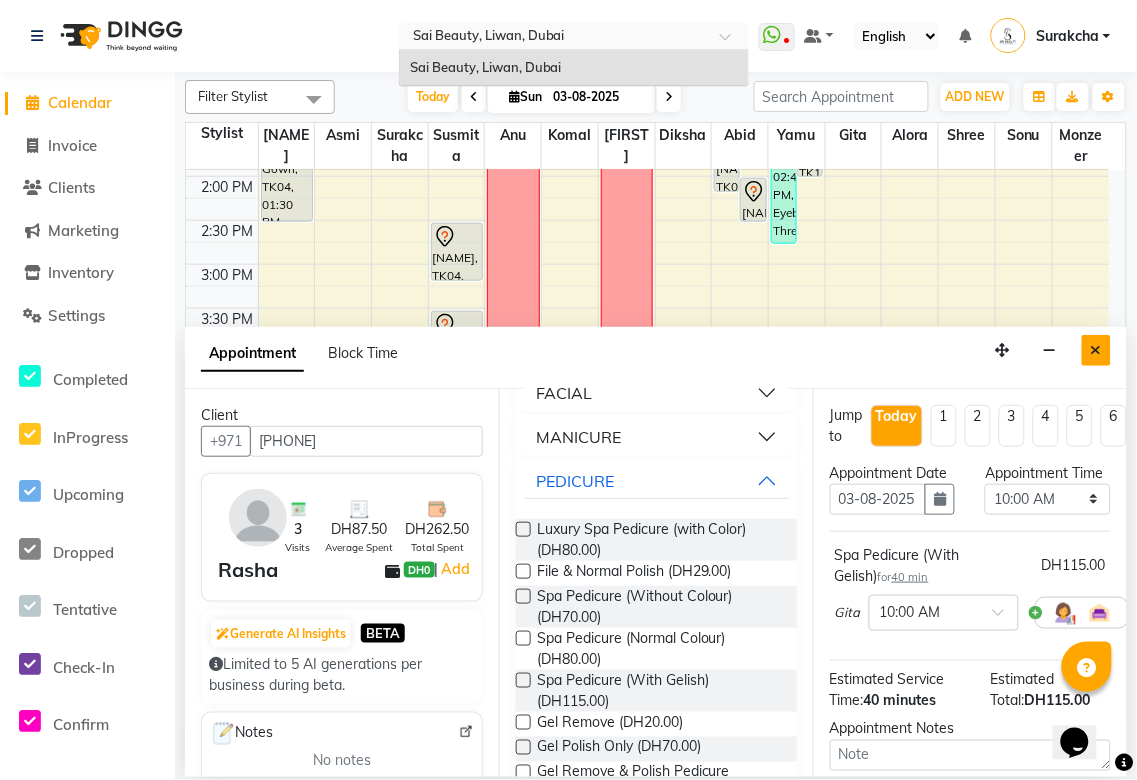 click at bounding box center (1096, 350) 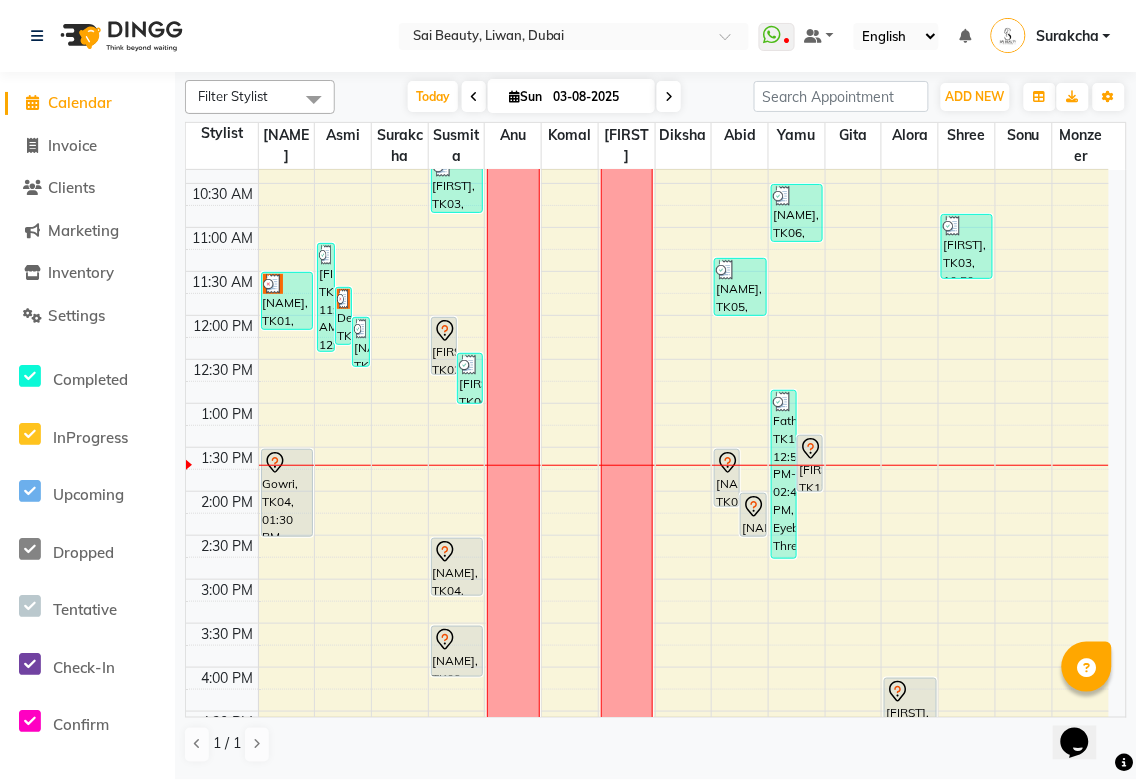 scroll, scrollTop: 0, scrollLeft: 0, axis: both 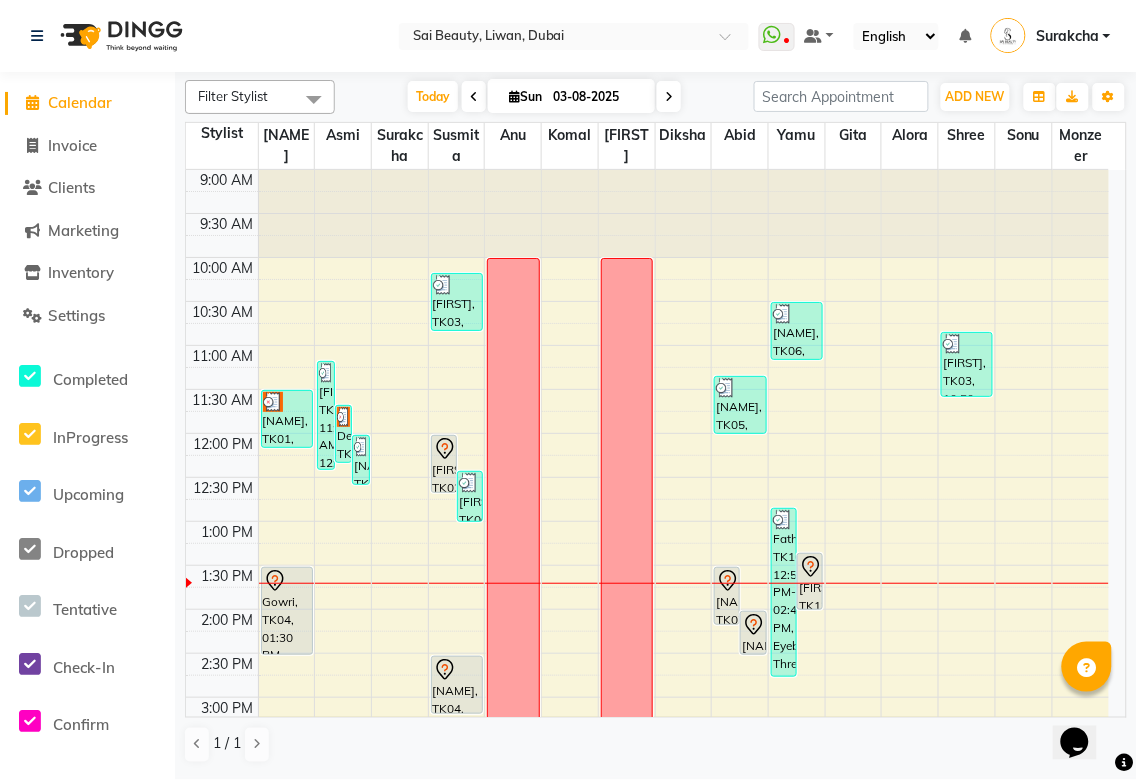 click at bounding box center [273, 402] 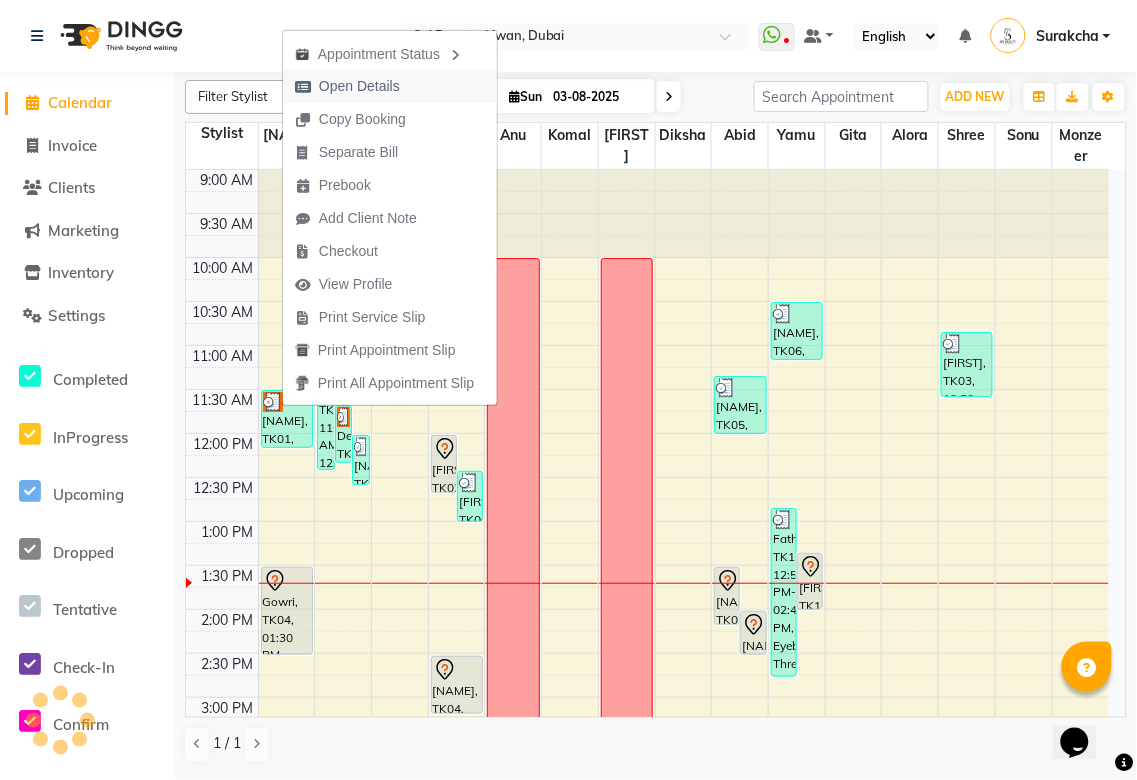 click on "Open Details" at bounding box center [359, 86] 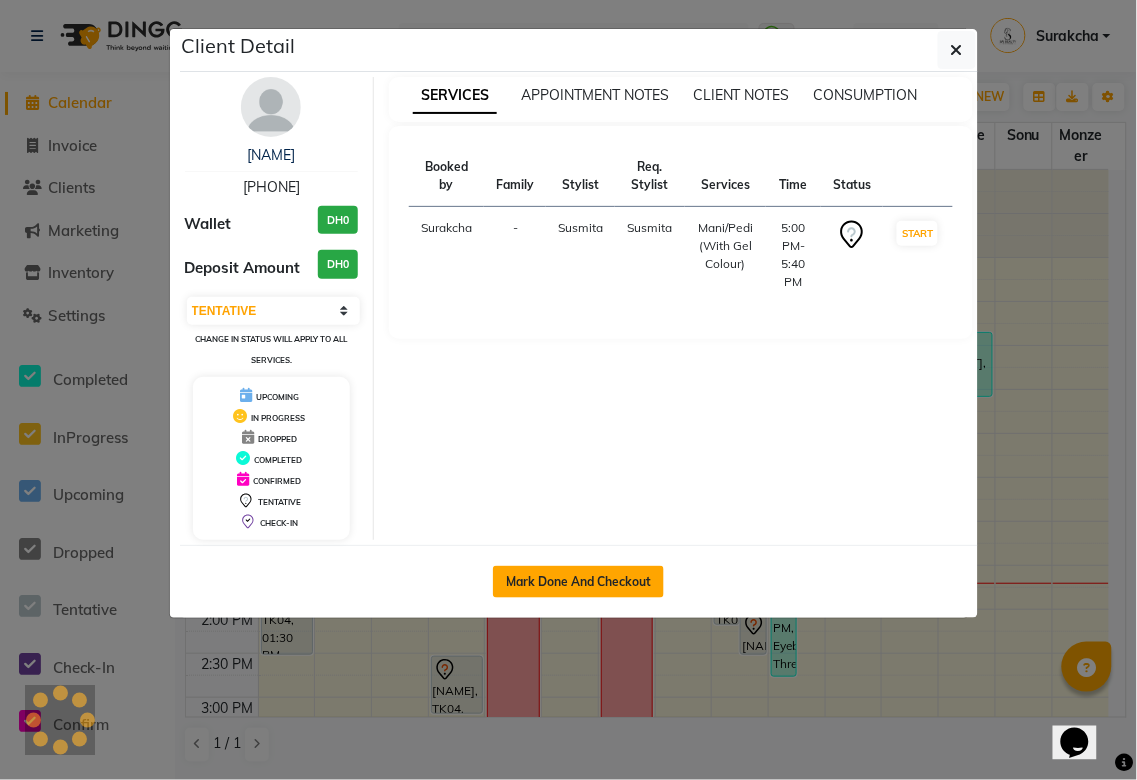 click on "Mark Done And Checkout" 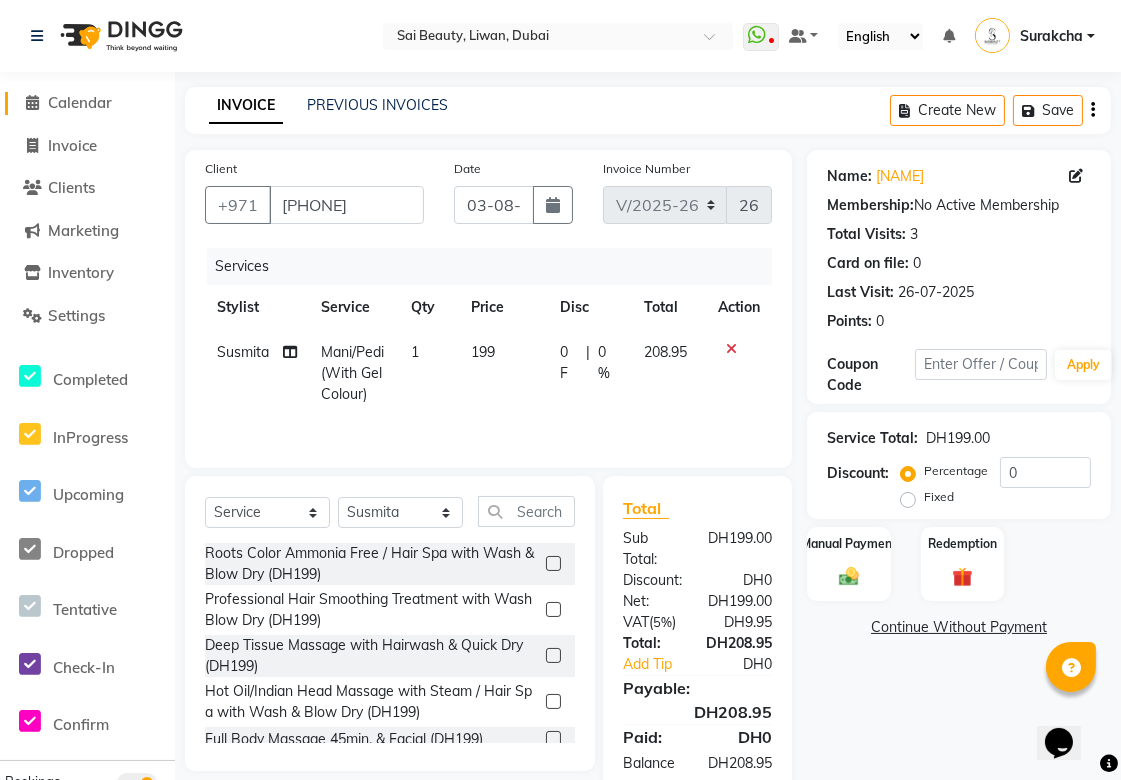 click on "Calendar" 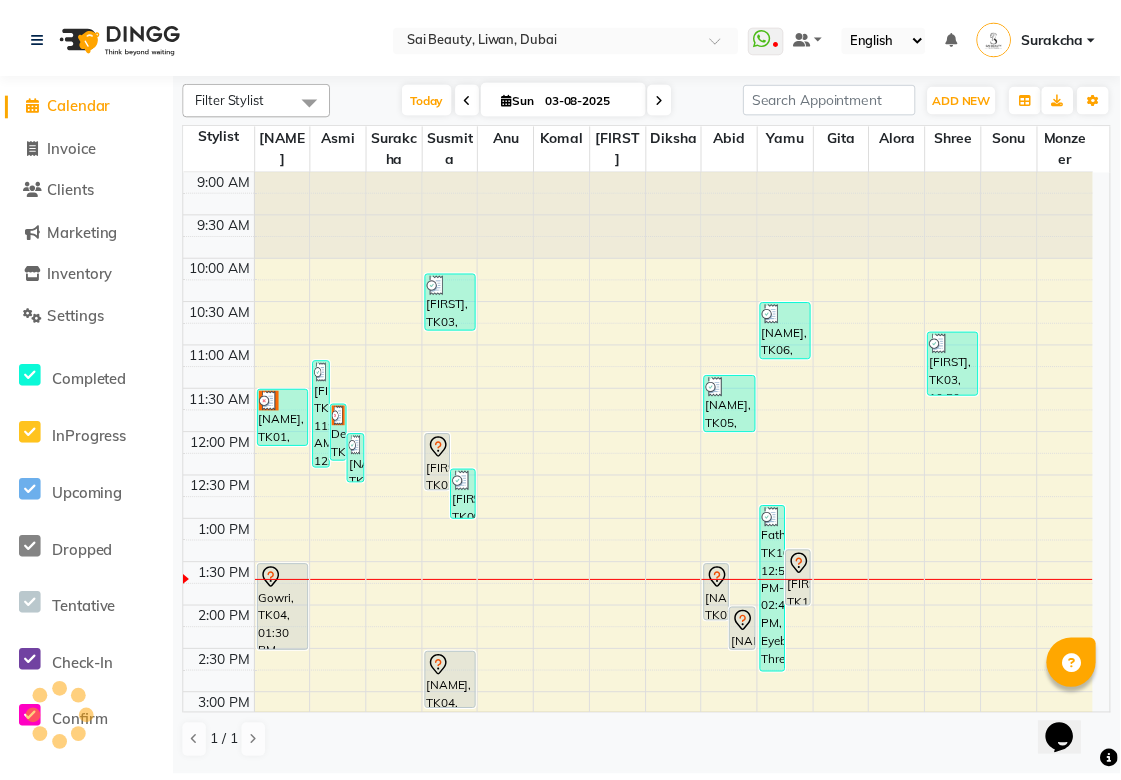 scroll, scrollTop: 0, scrollLeft: 0, axis: both 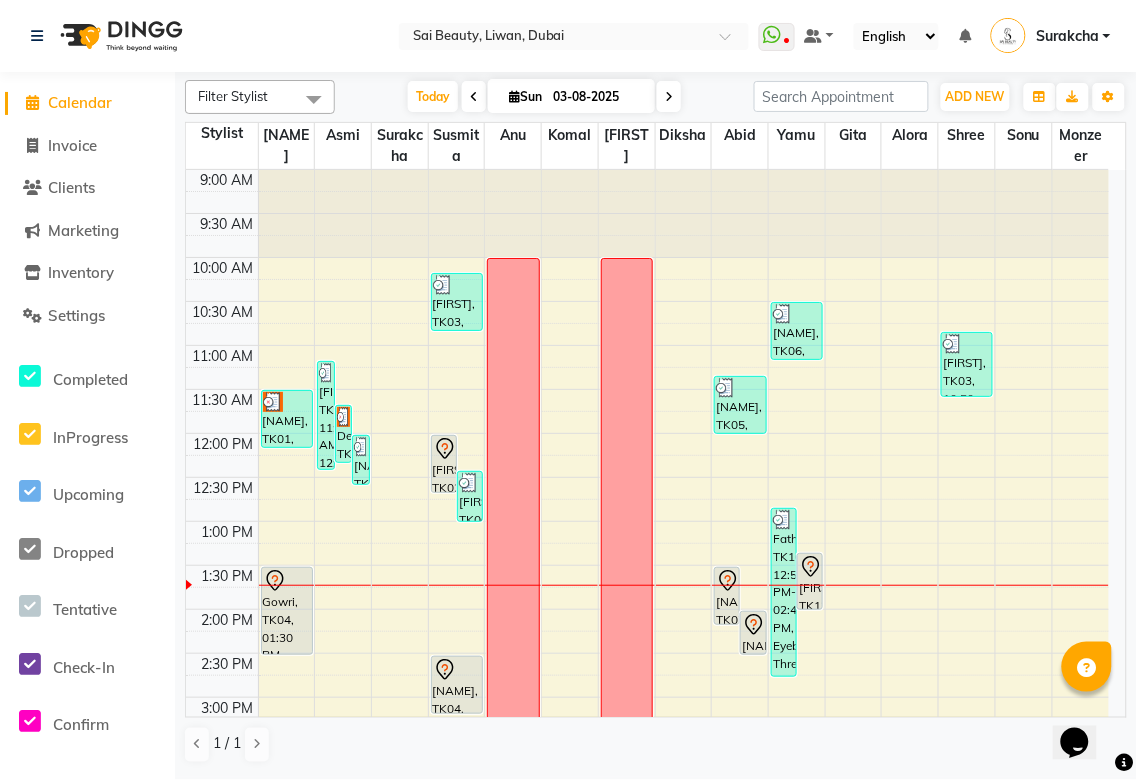 click on "[NAME], TK01, [TIME]-[TIME], [SERVICE]" at bounding box center (287, 419) 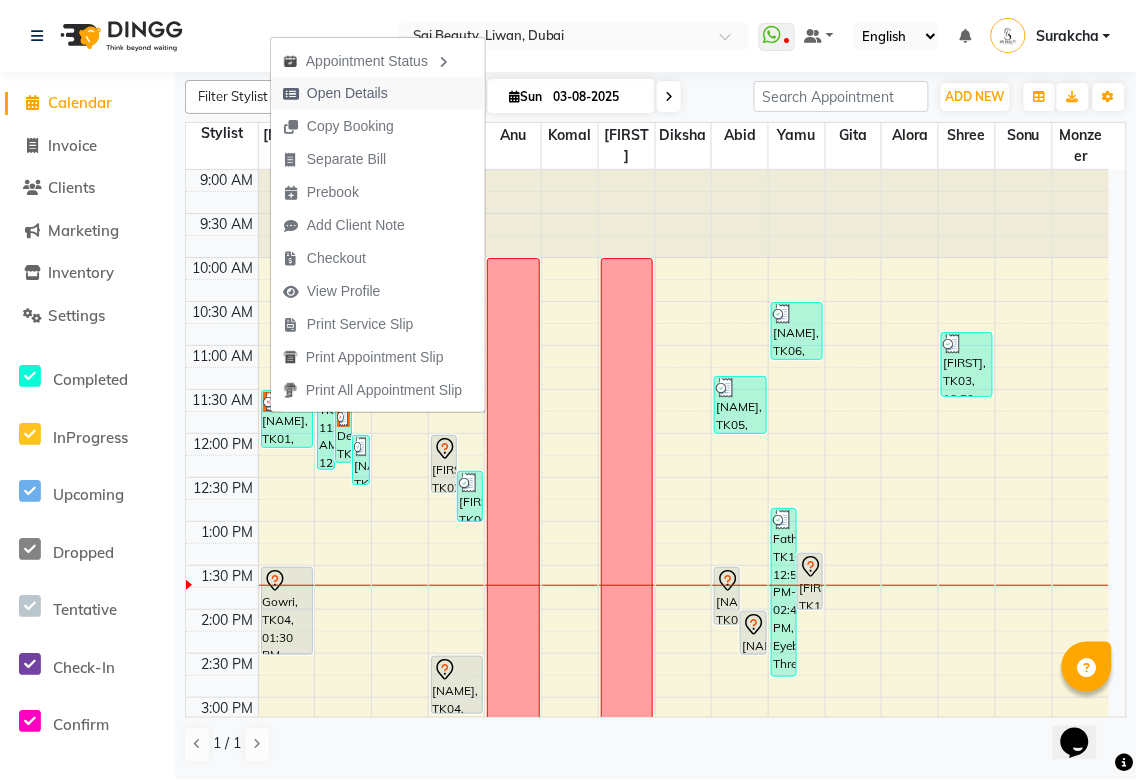 click on "Open Details" at bounding box center (347, 93) 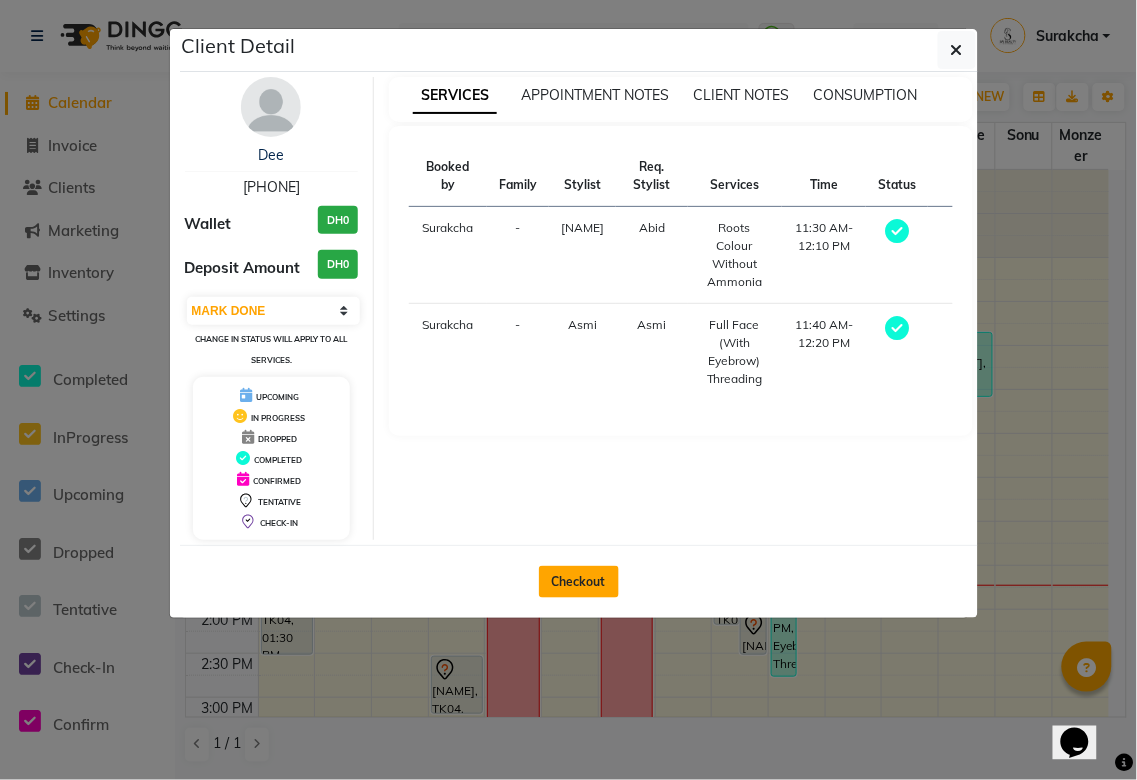 click on "Checkout" 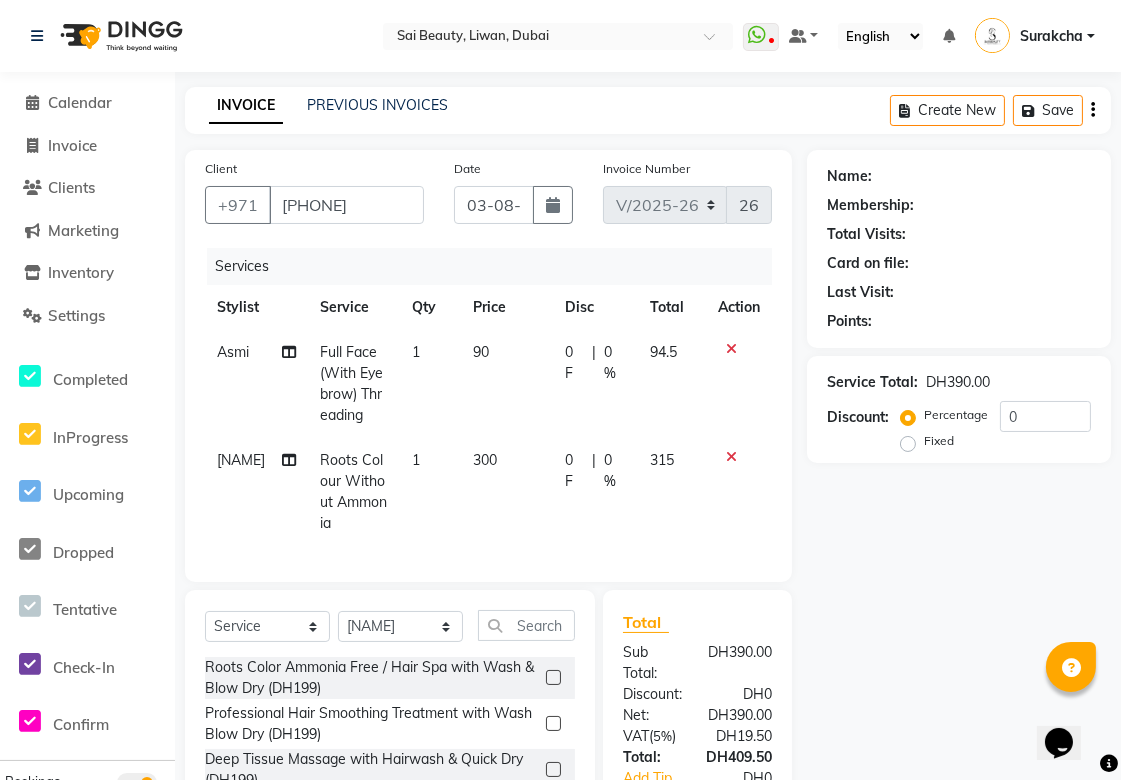 click 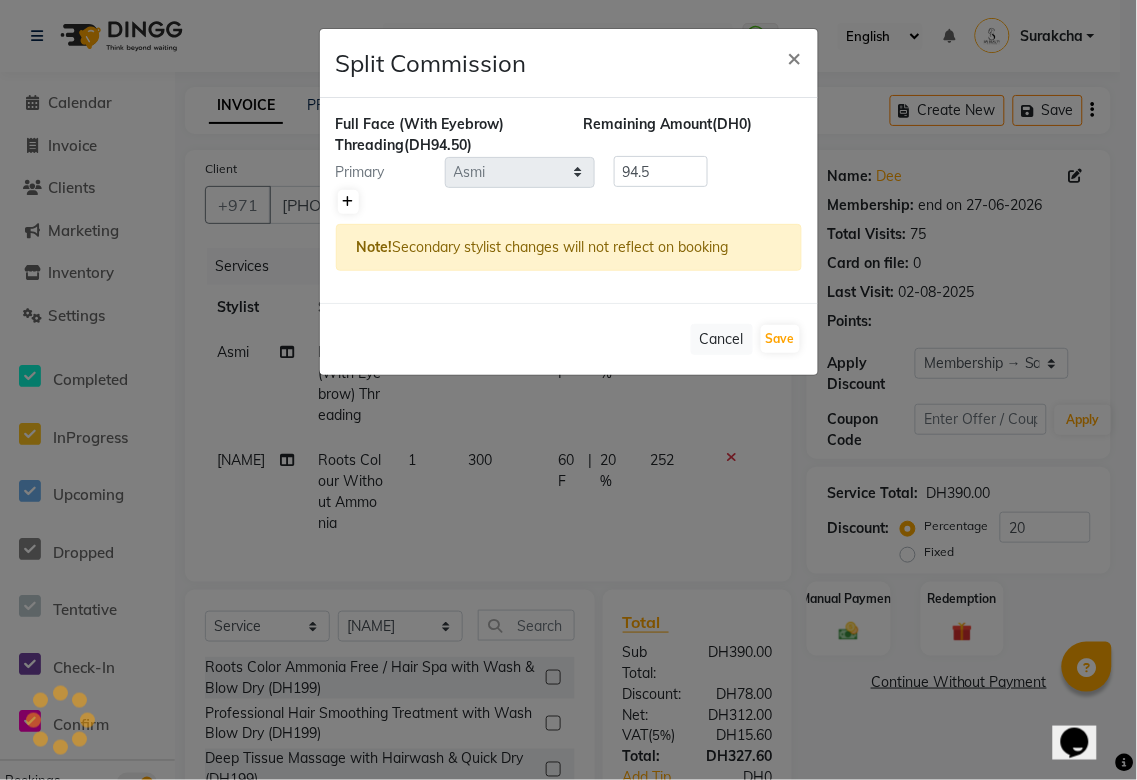 click 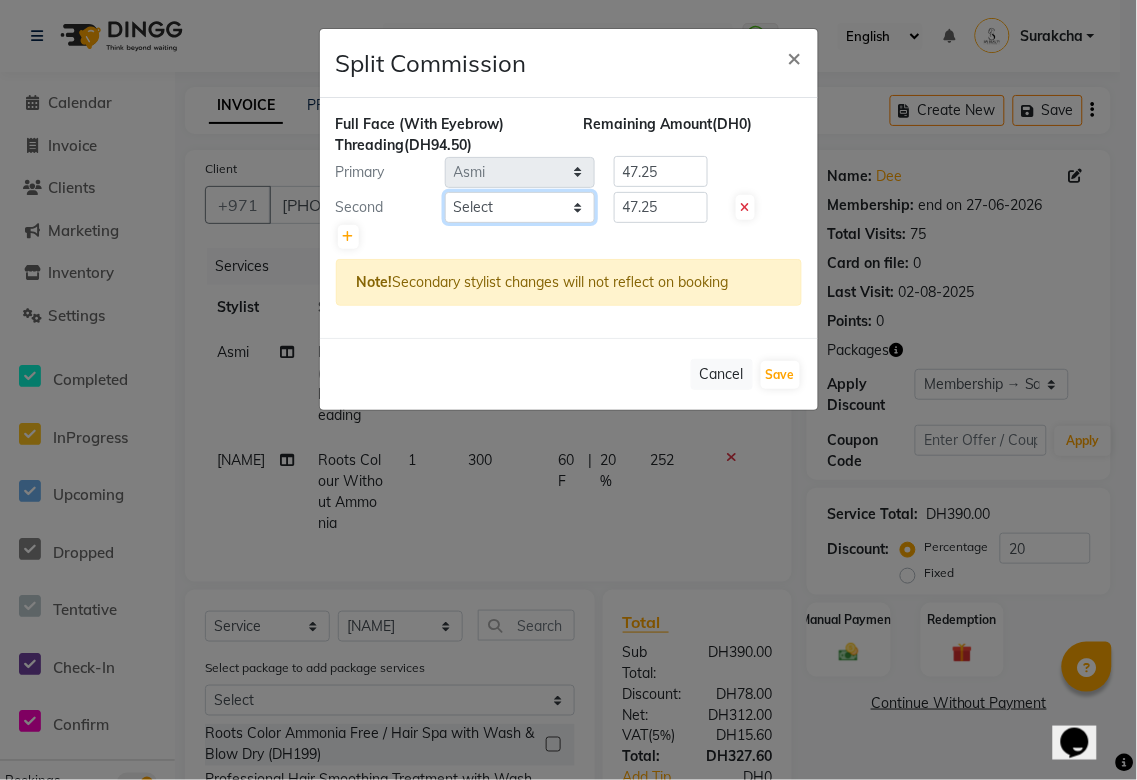 click on "Select  Abid   Alora   Anu   Asmi   Ausha   Diksha   Gita   Komal   maya   Monzeer   shree   sonu   Srijana   Surakcha   Susmita   Tannu   Yamu" 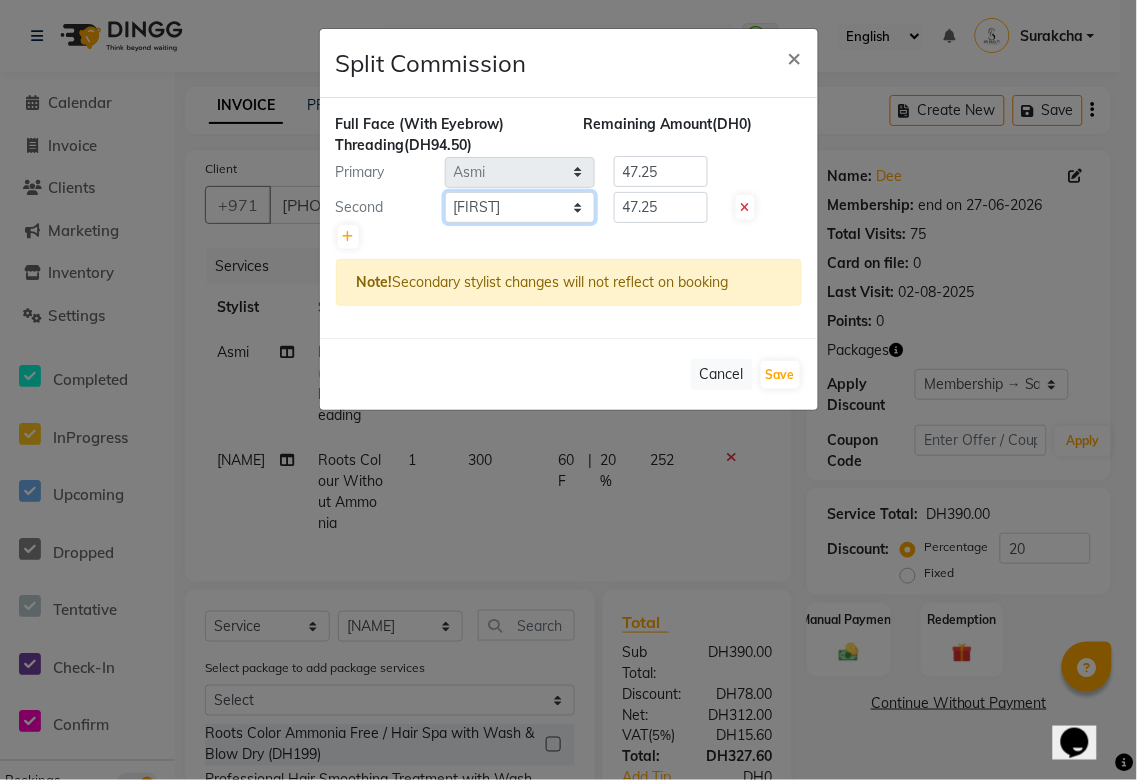 click on "Select  Abid   Alora   Anu   Asmi   Ausha   Diksha   Gita   Komal   maya   Monzeer   shree   sonu   Srijana   Surakcha   Susmita   Tannu   Yamu" 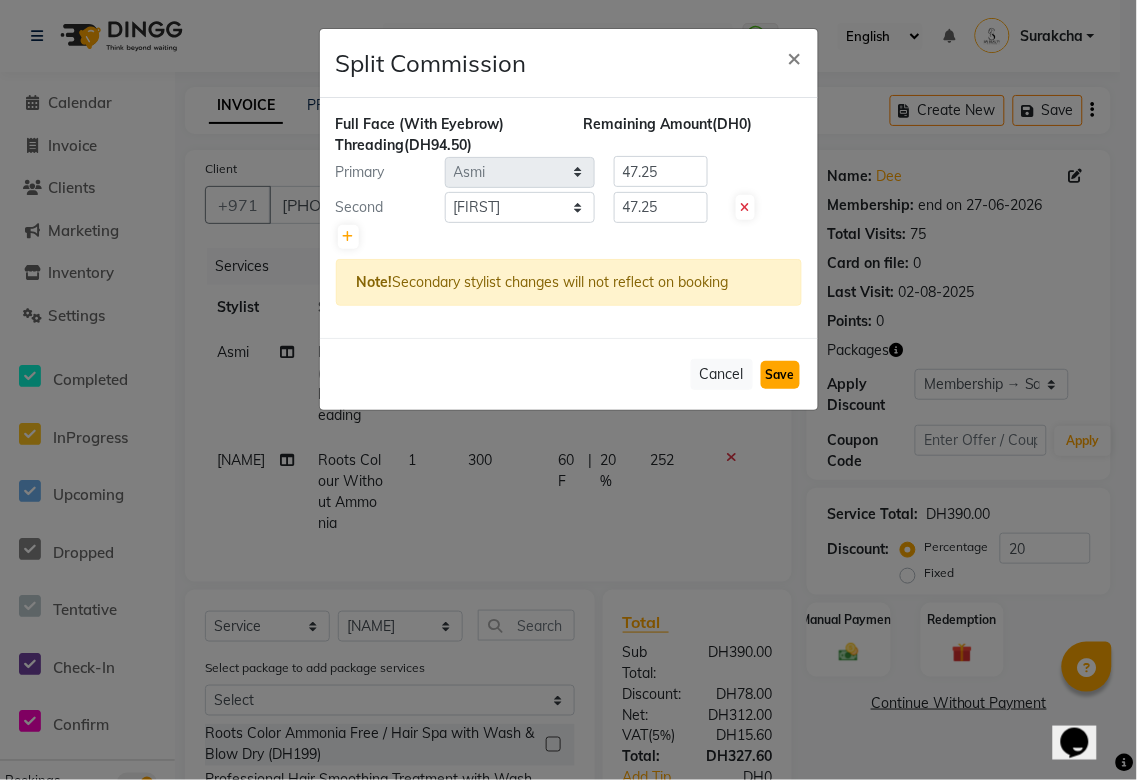 click on "Save" 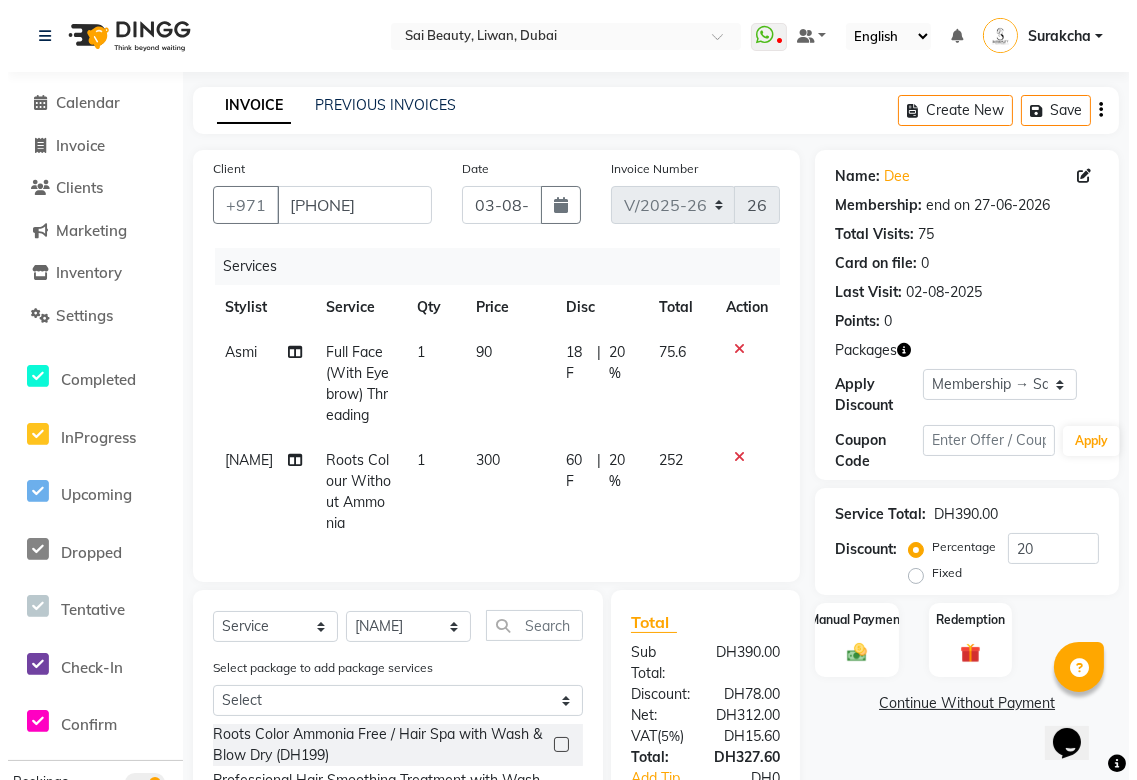 scroll, scrollTop: 218, scrollLeft: 0, axis: vertical 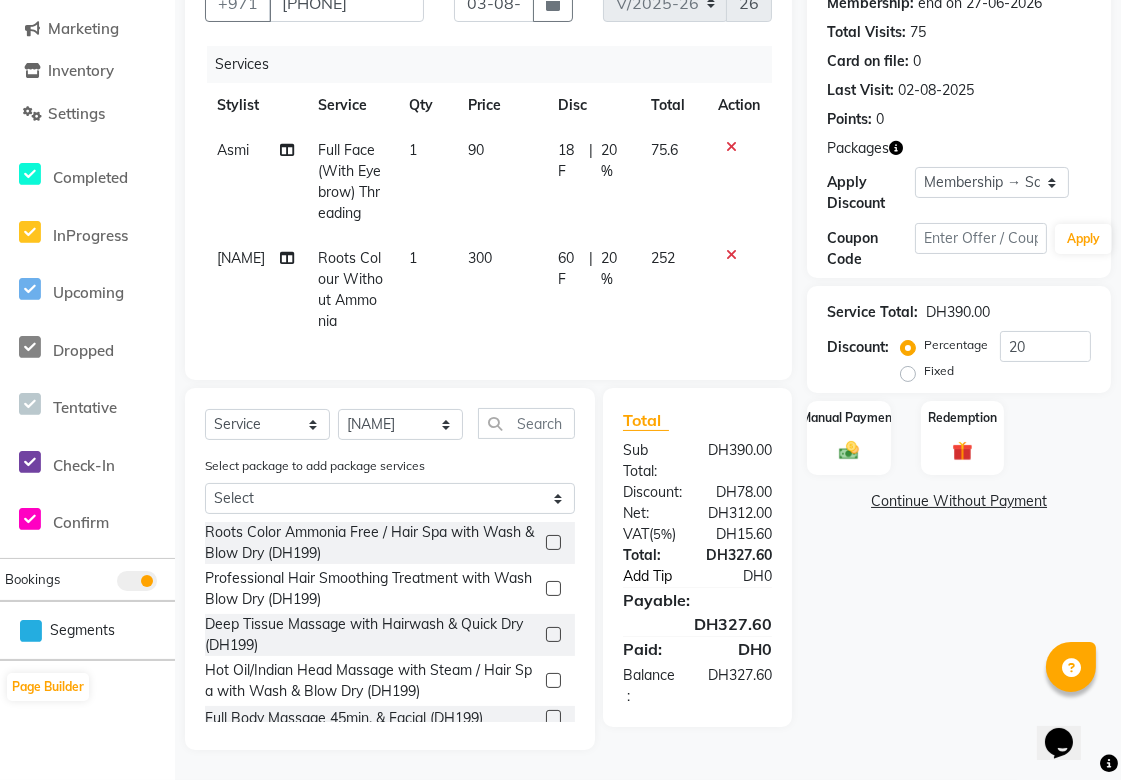 click on "Add Tip" 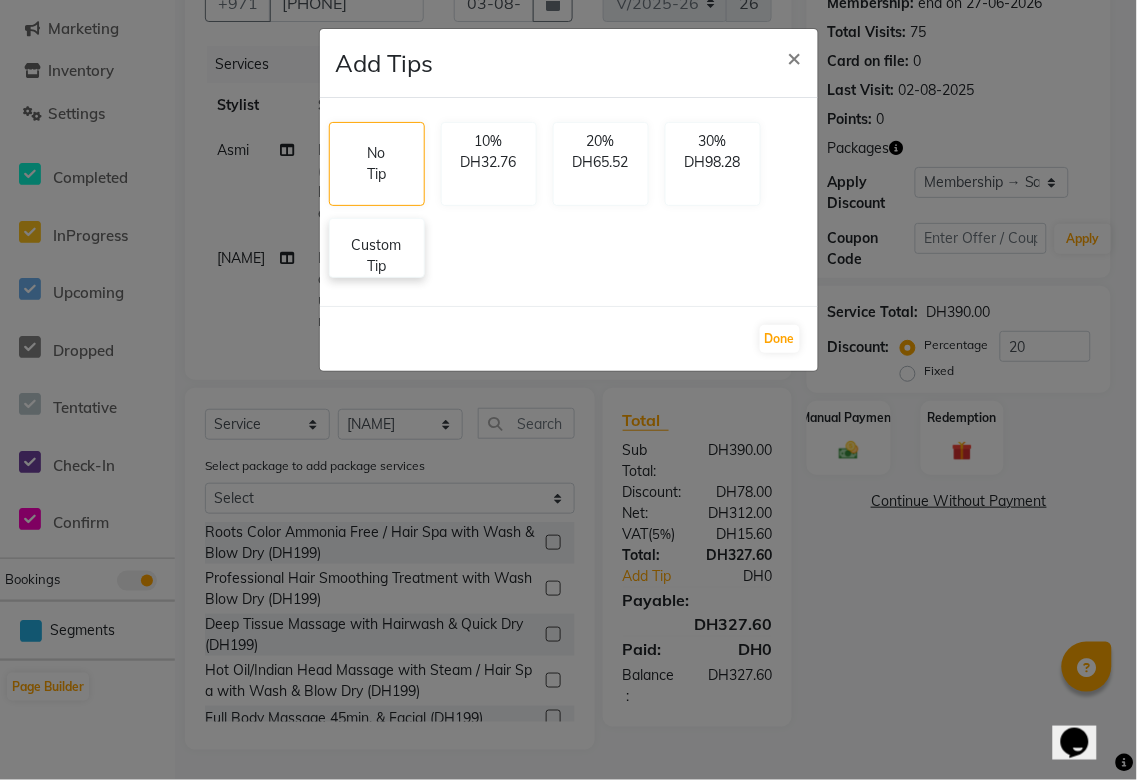click on "Custom Tip" 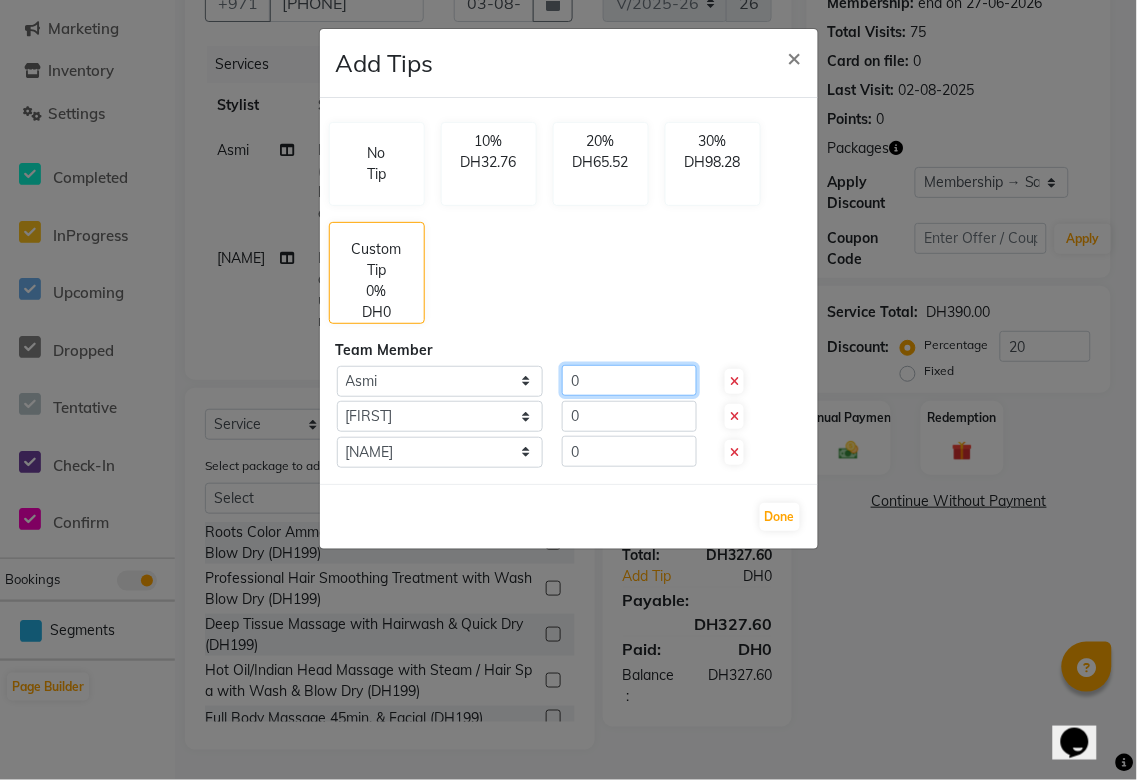 click on "0" 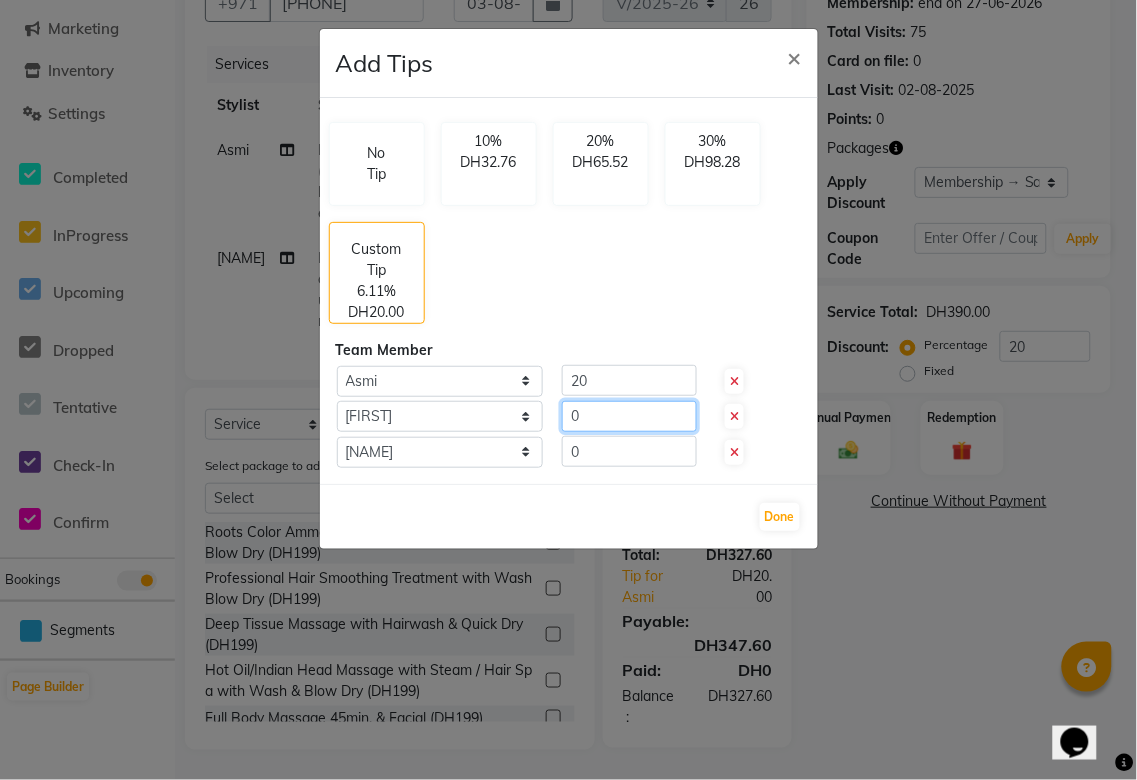 click on "0" 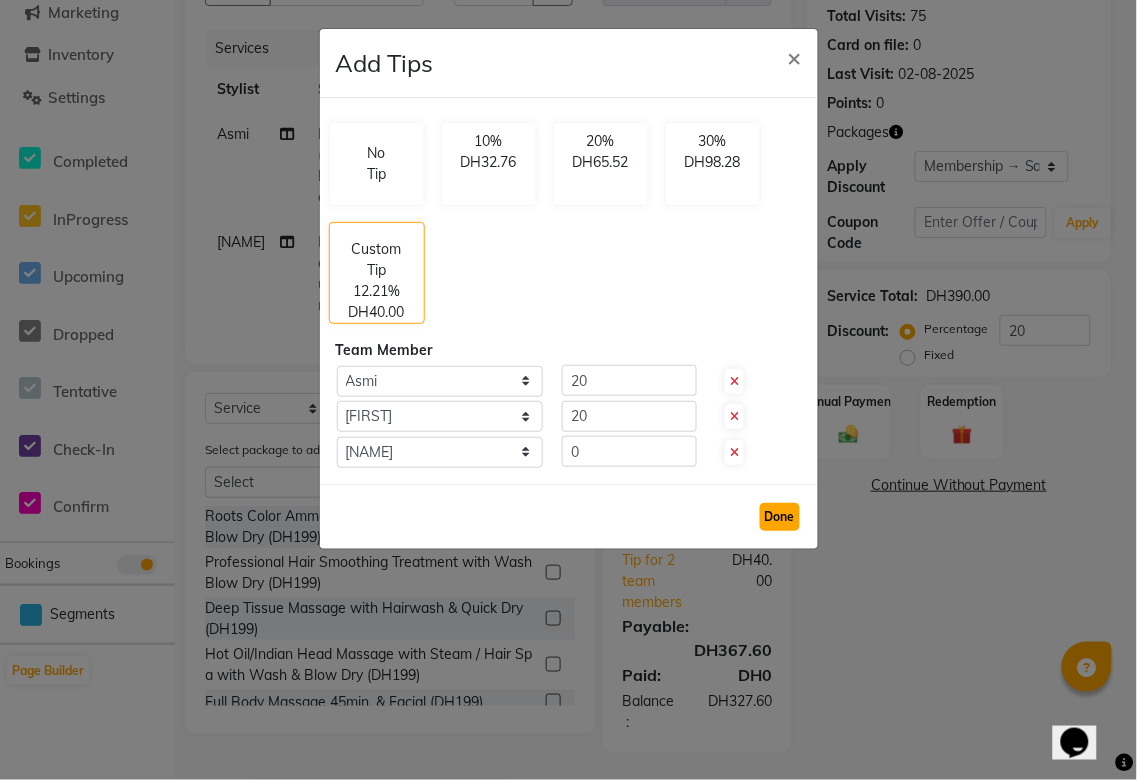 click on "Done" 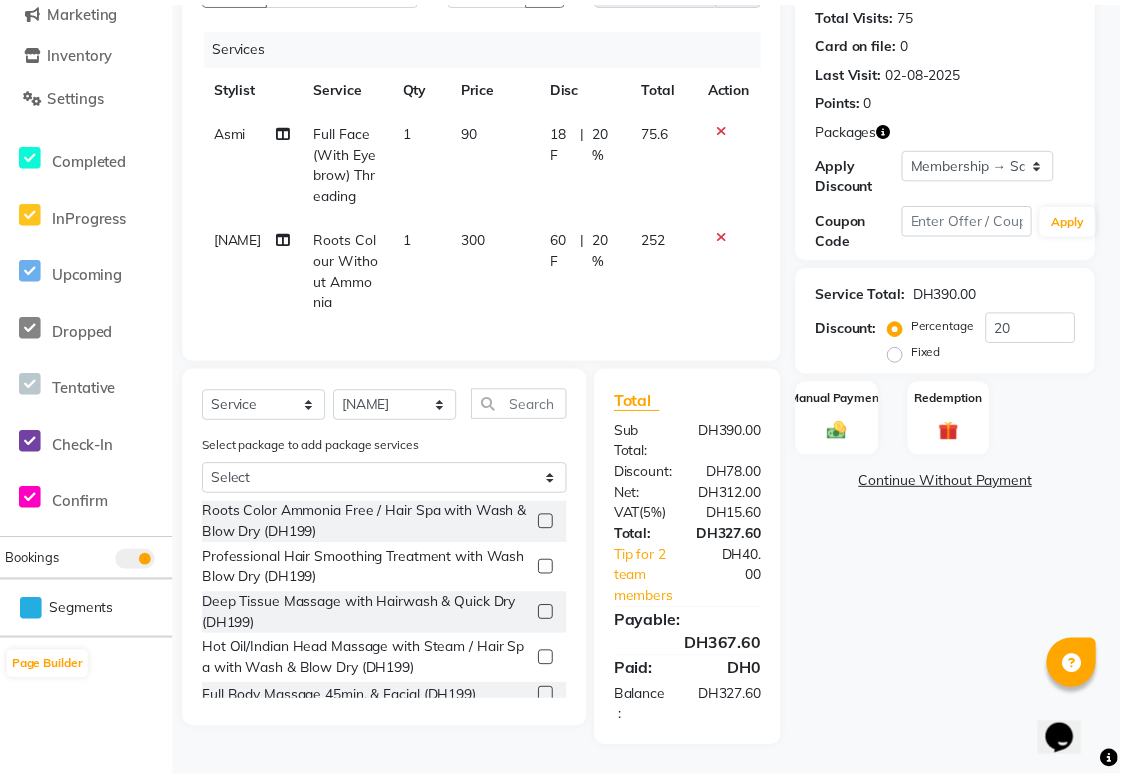 scroll, scrollTop: 237, scrollLeft: 0, axis: vertical 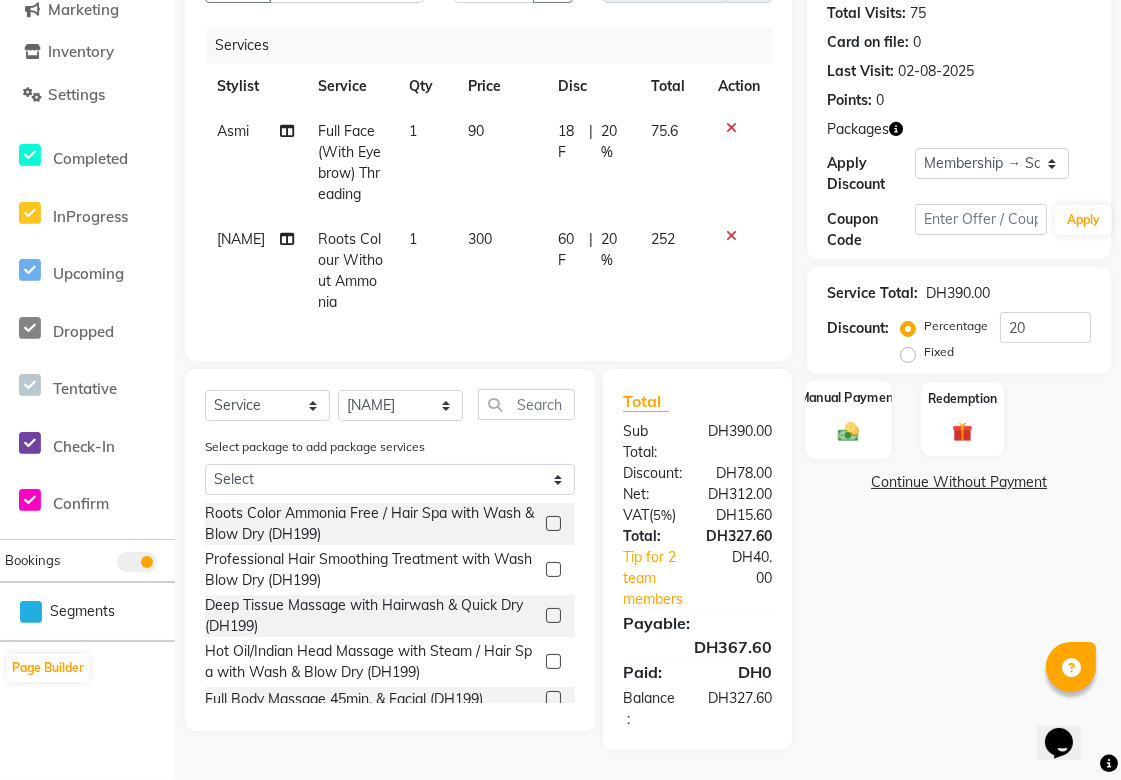 click 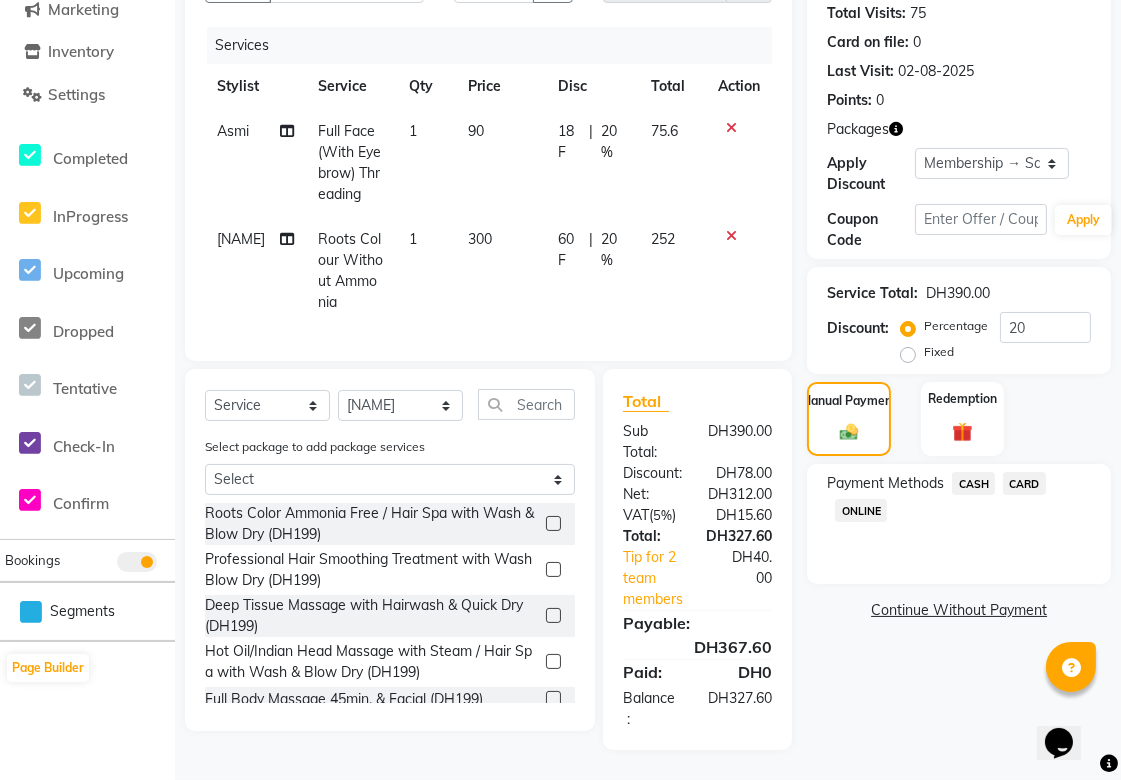 click on "CARD" 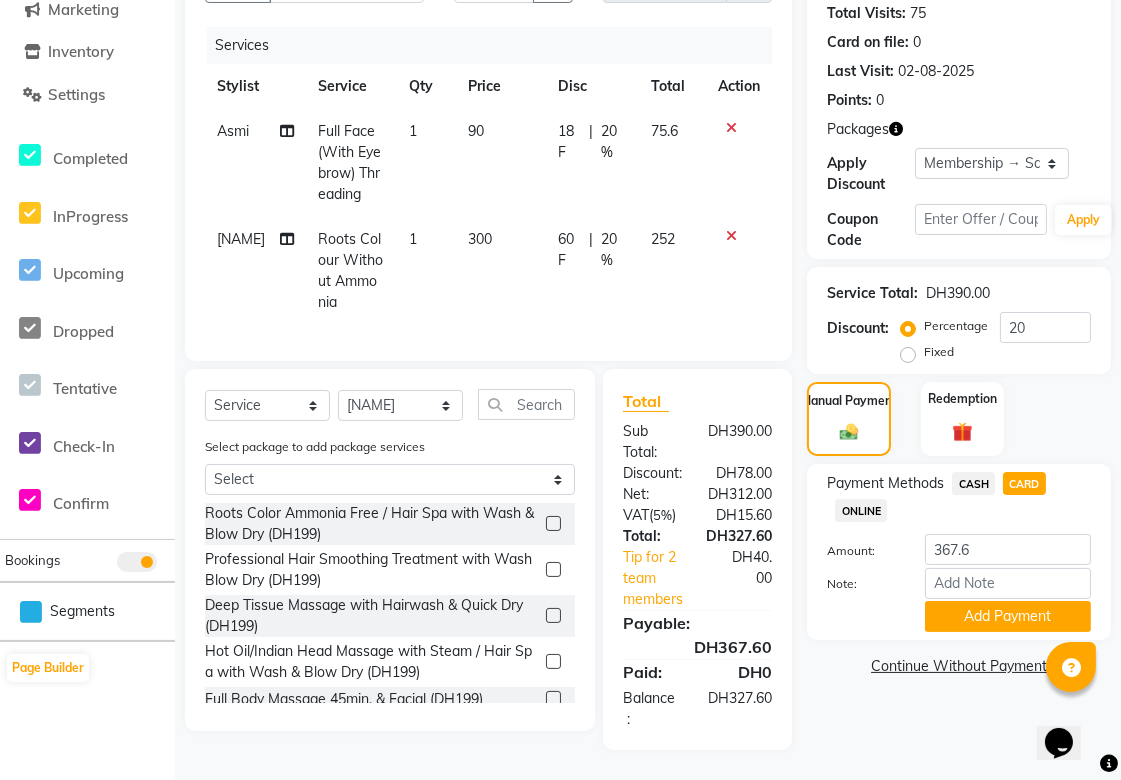 click 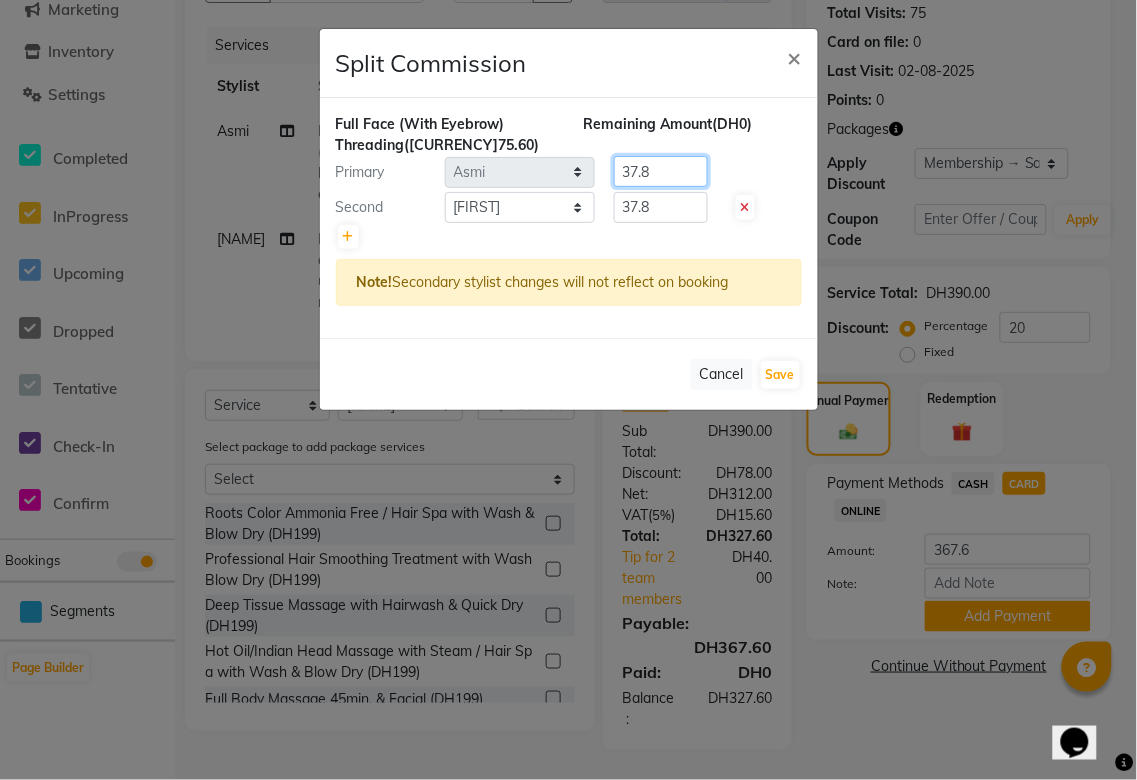 click on "37.8" 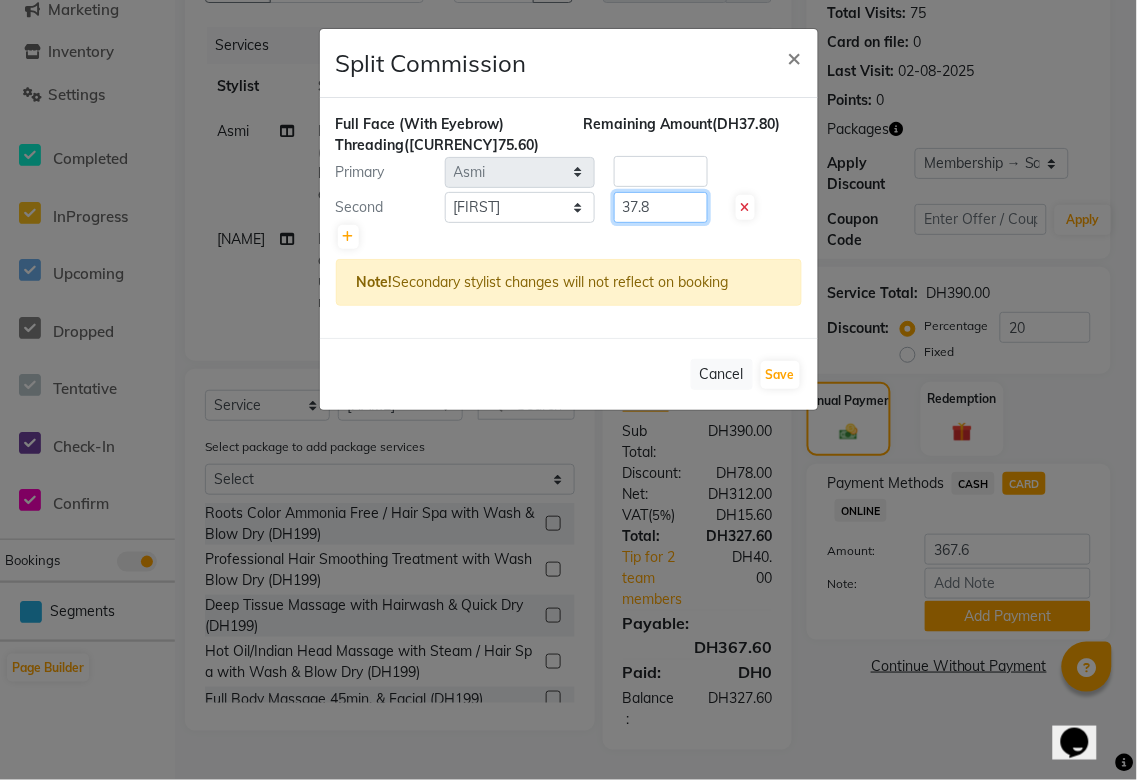 click on "37.8" 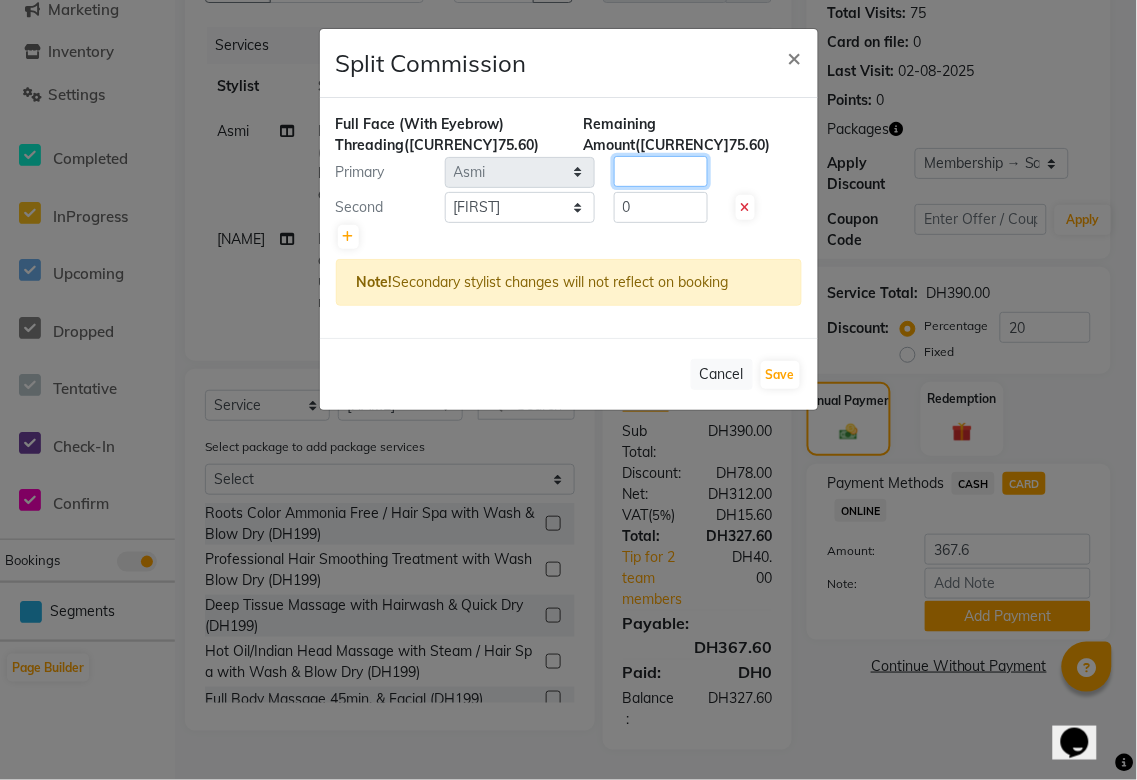 click 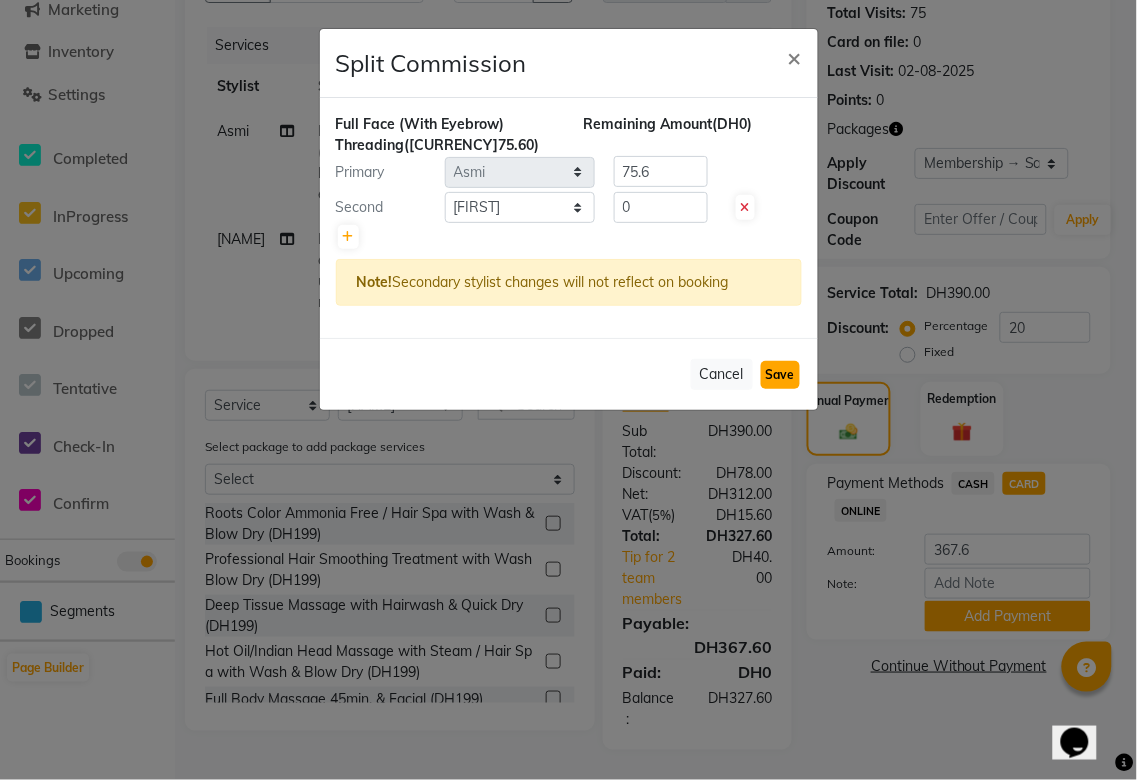click on "Save" 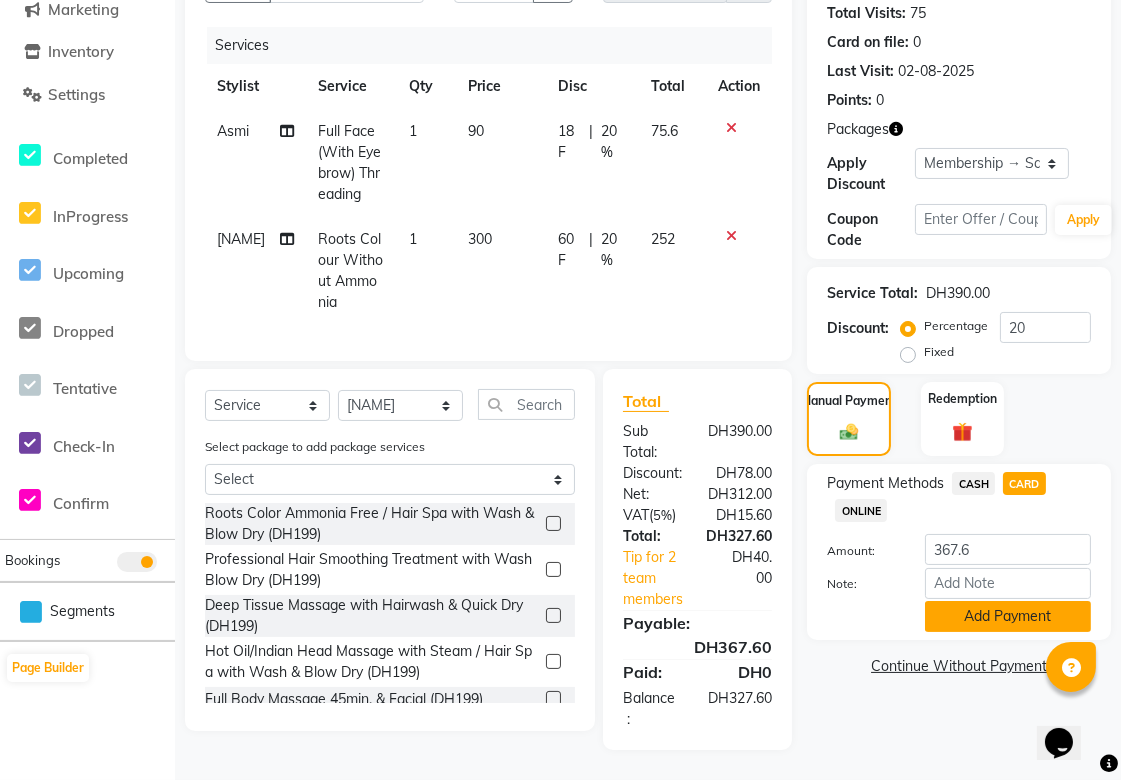 click on "Add Payment" 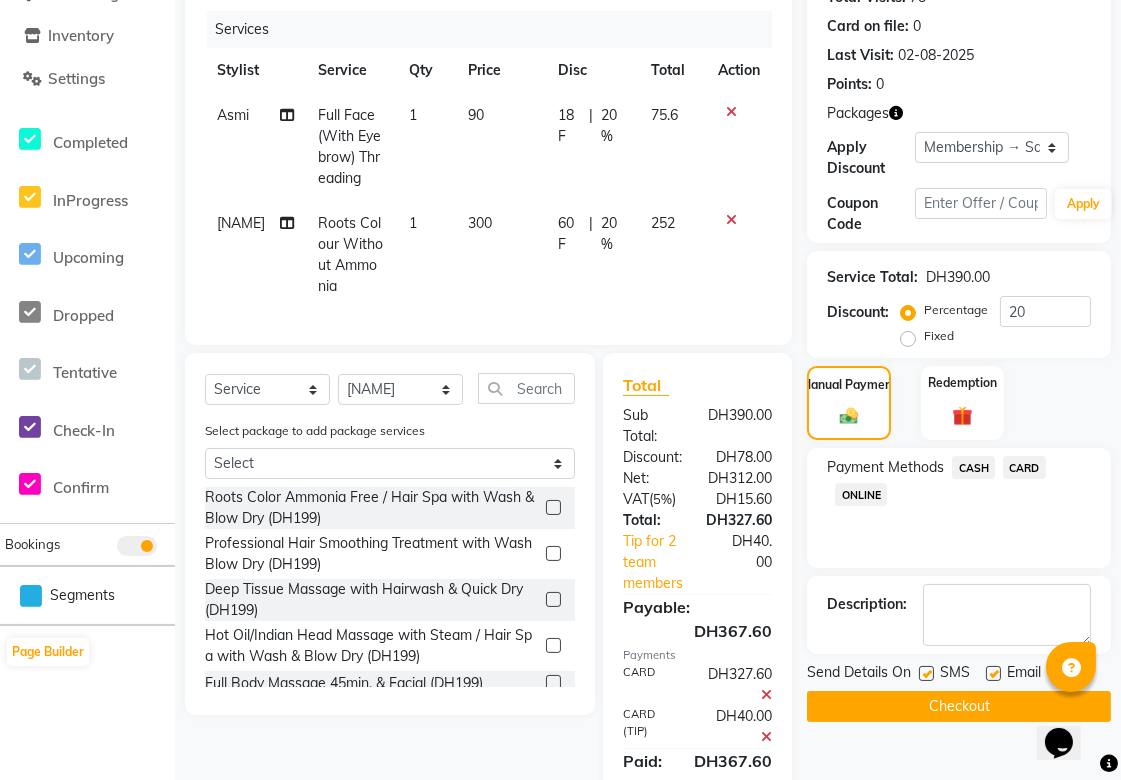 scroll, scrollTop: 342, scrollLeft: 0, axis: vertical 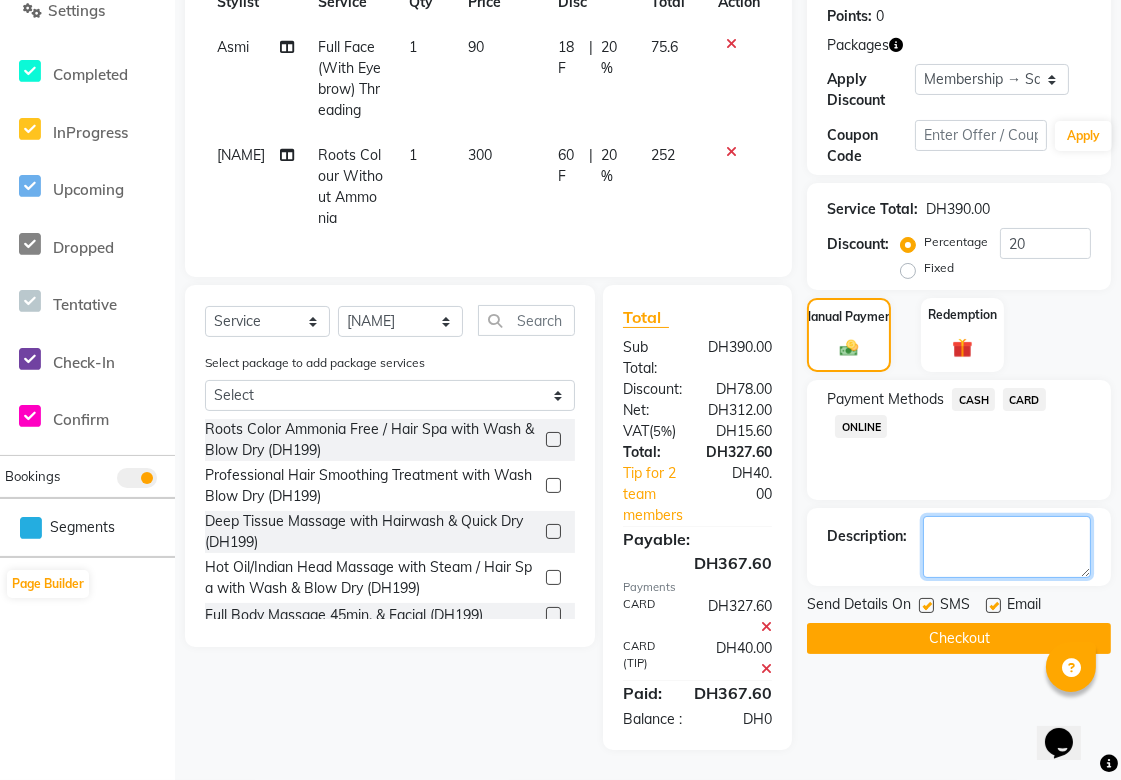 click 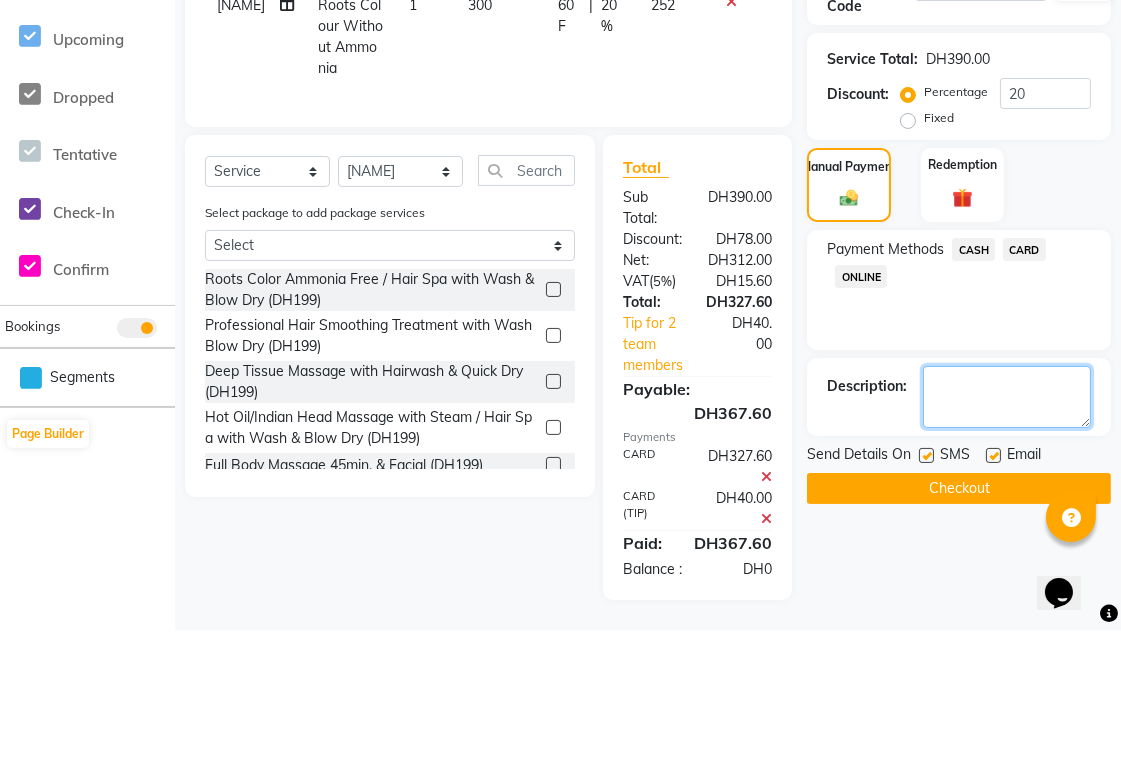 scroll, scrollTop: 342, scrollLeft: 0, axis: vertical 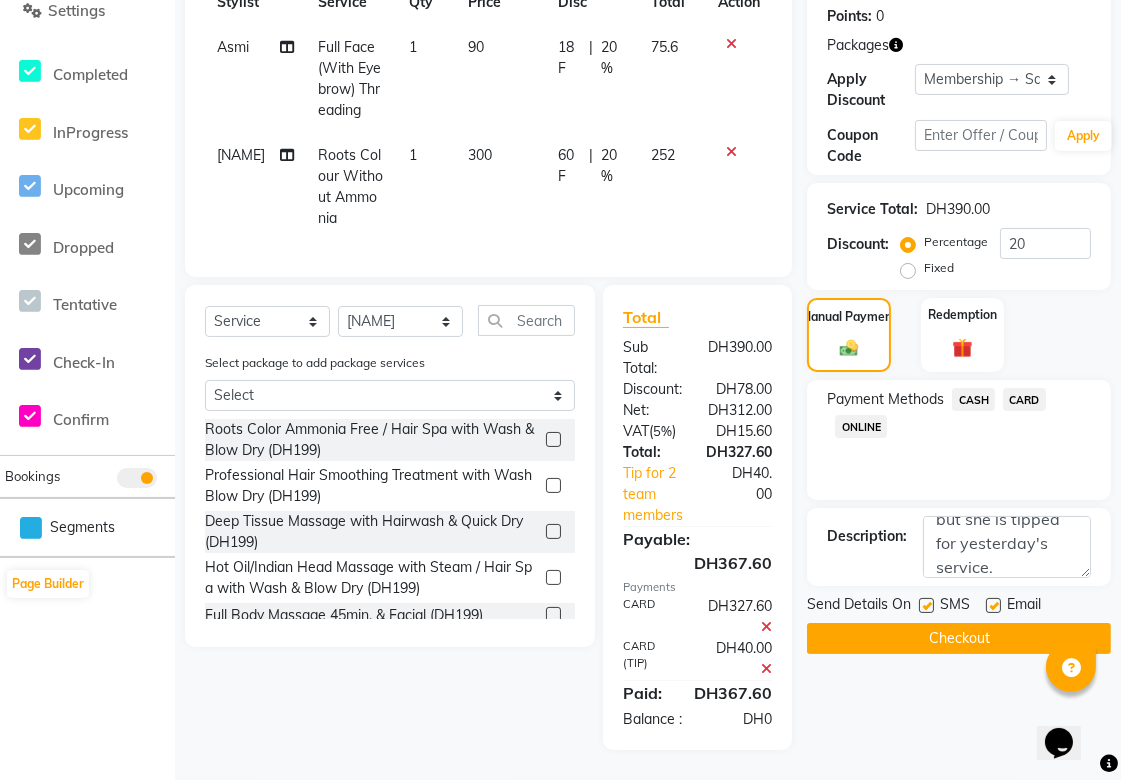click on "Checkout" 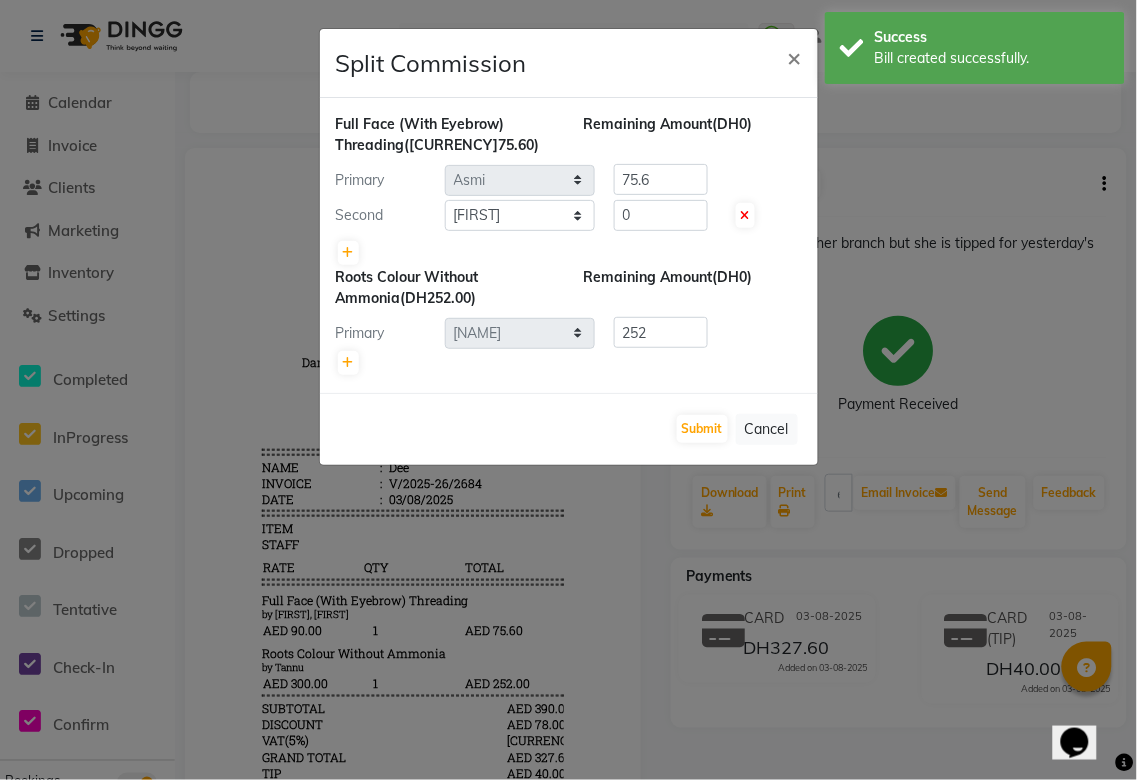 scroll, scrollTop: 0, scrollLeft: 0, axis: both 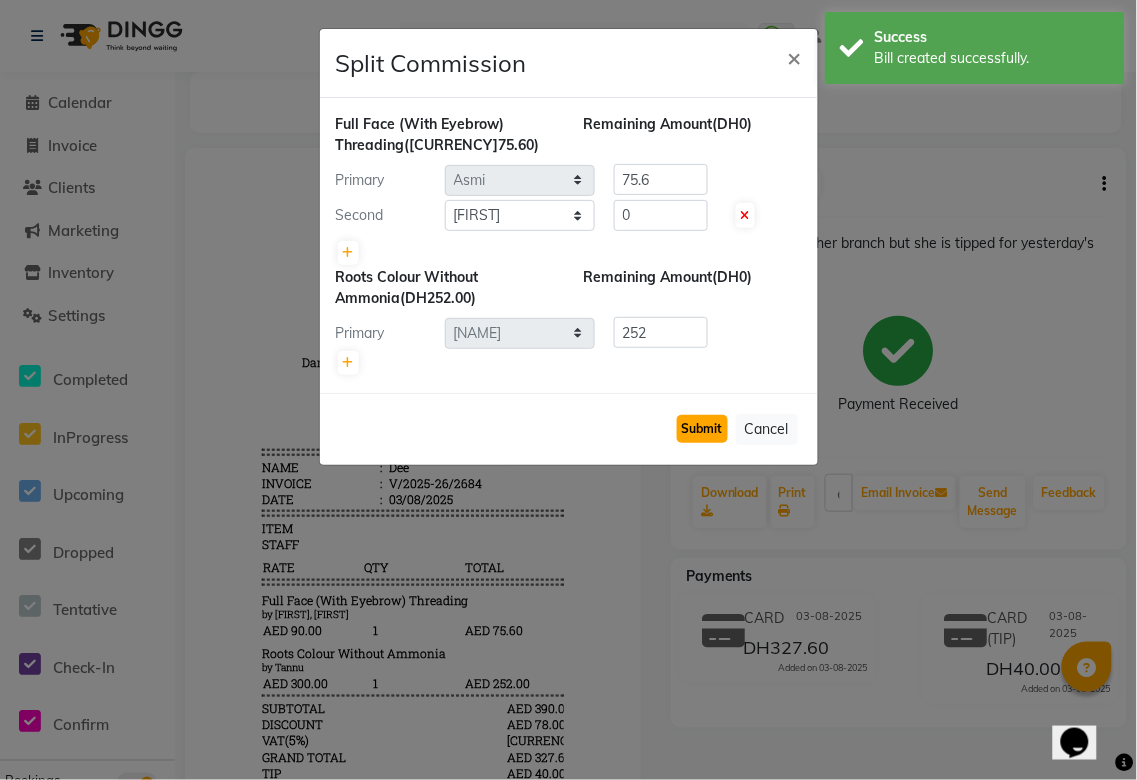 click on "Submit" 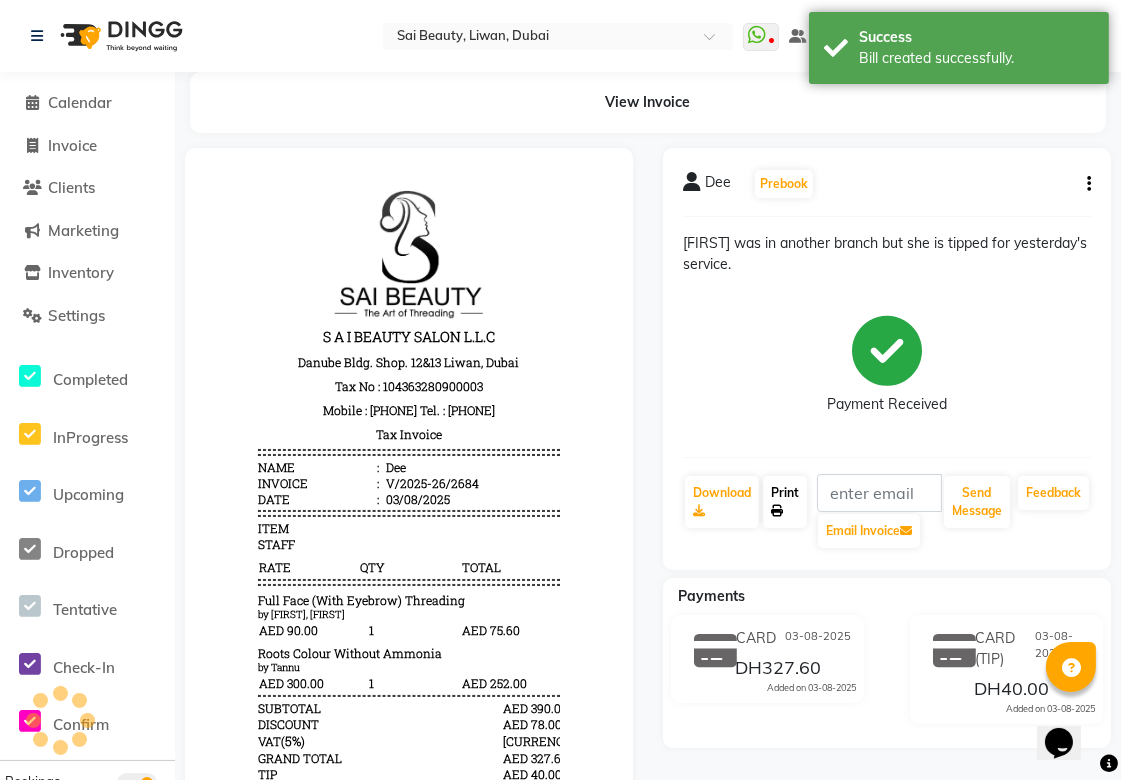 click on "Print" 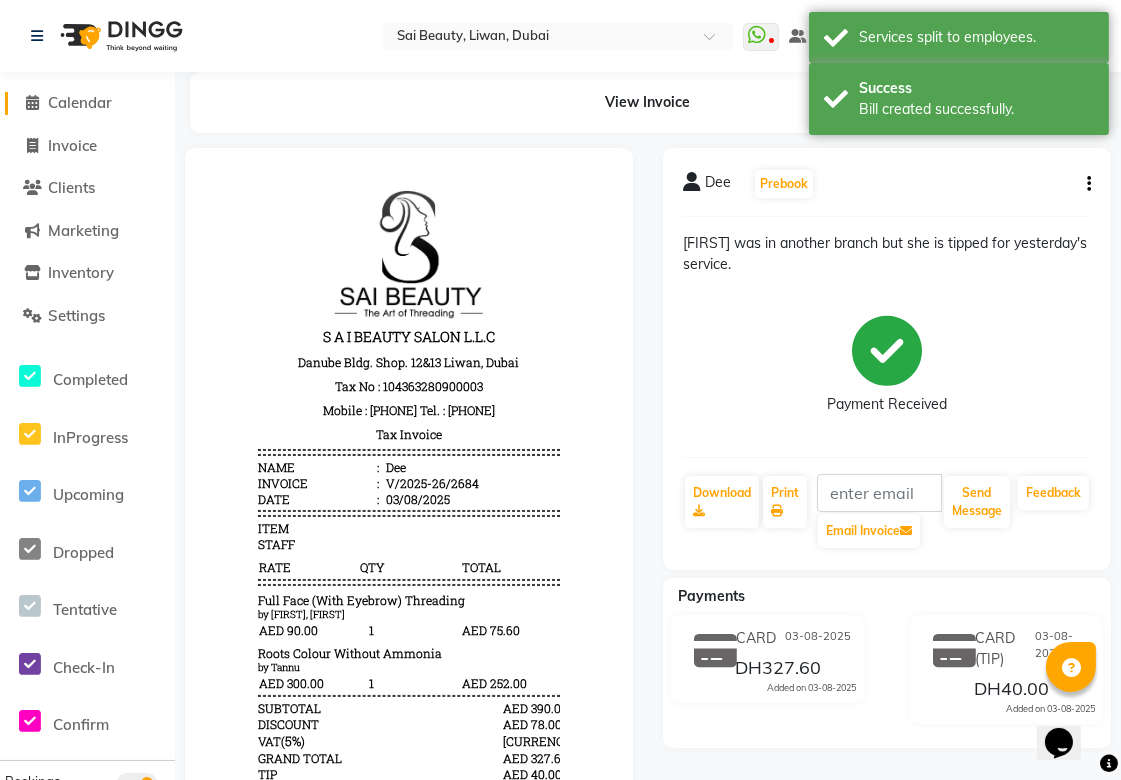 click on "Calendar" 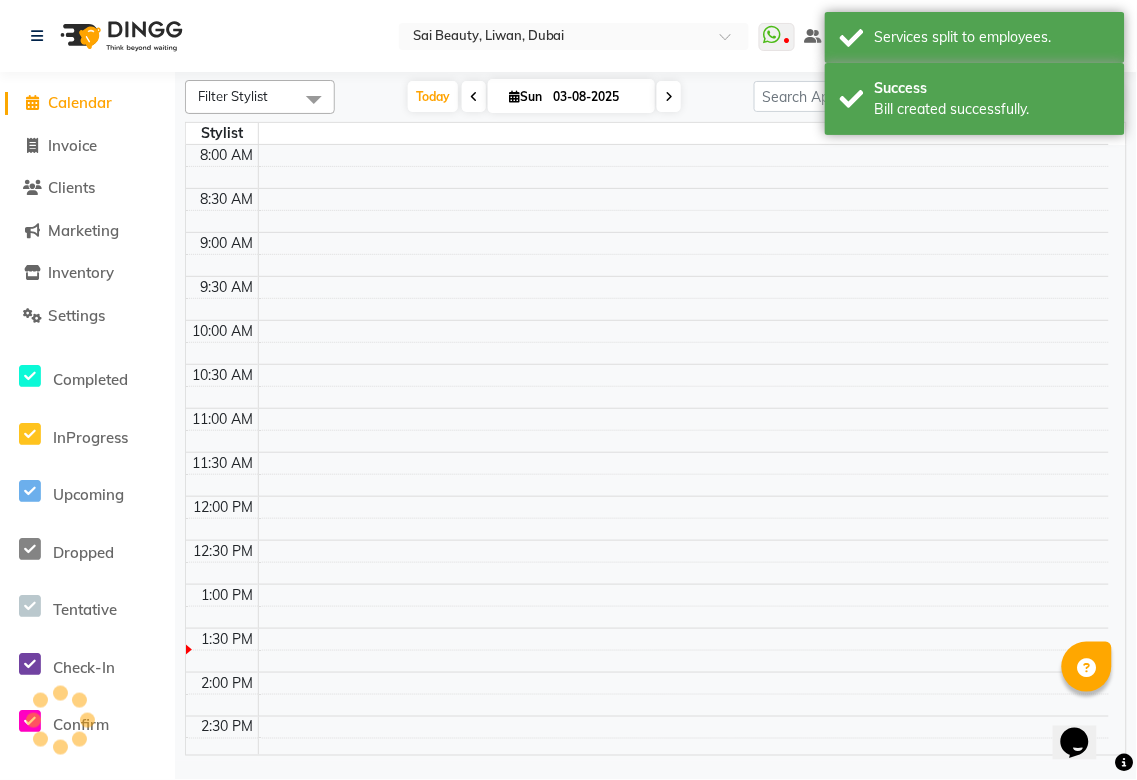 scroll, scrollTop: 0, scrollLeft: 0, axis: both 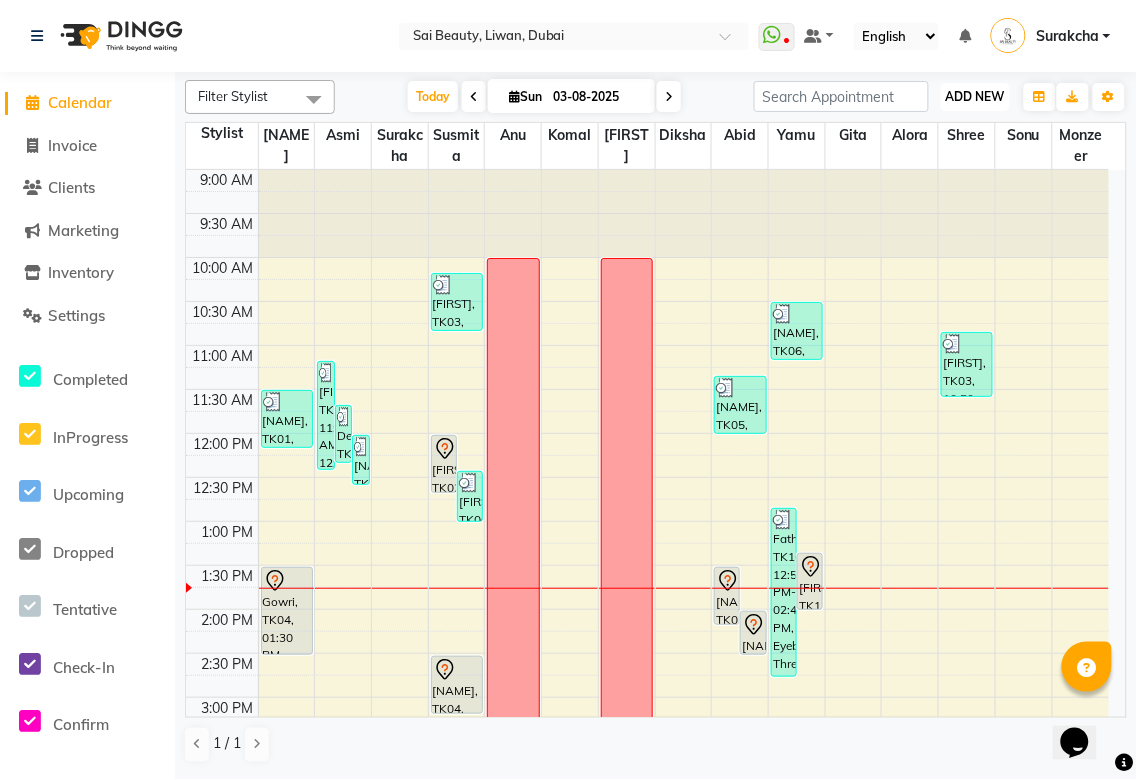 click on "ADD NEW Toggle Dropdown" at bounding box center [975, 97] 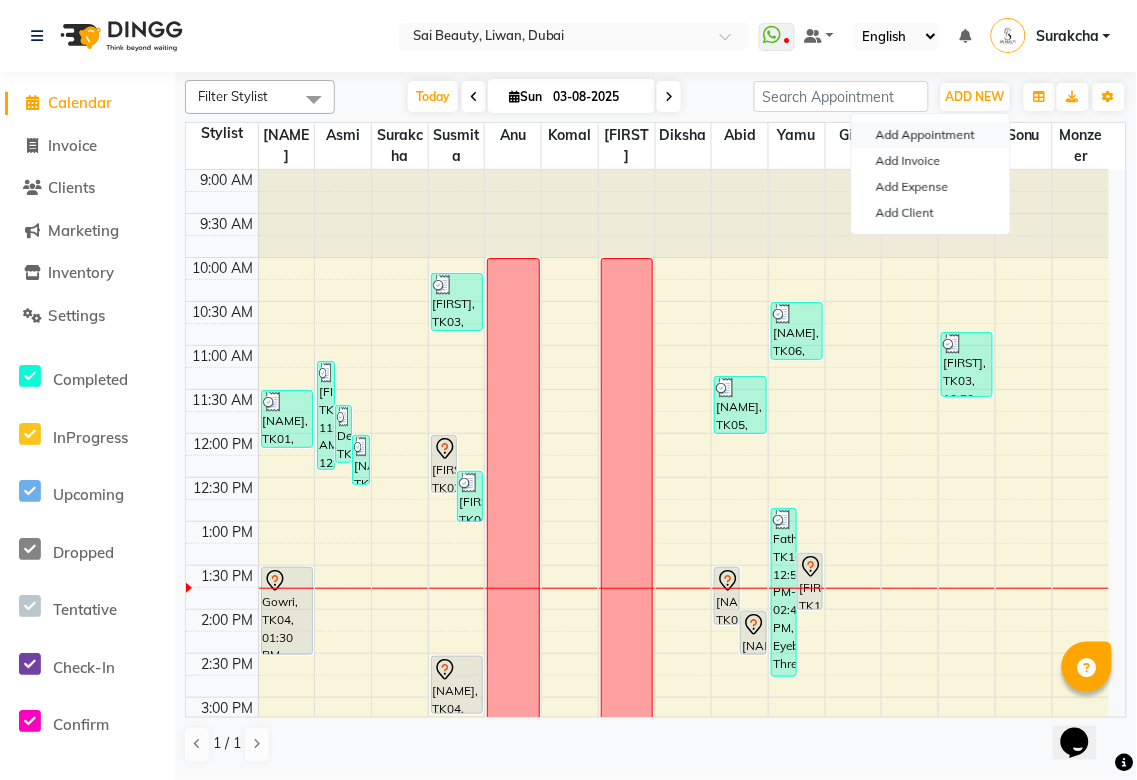 click on "Add Appointment" at bounding box center (931, 135) 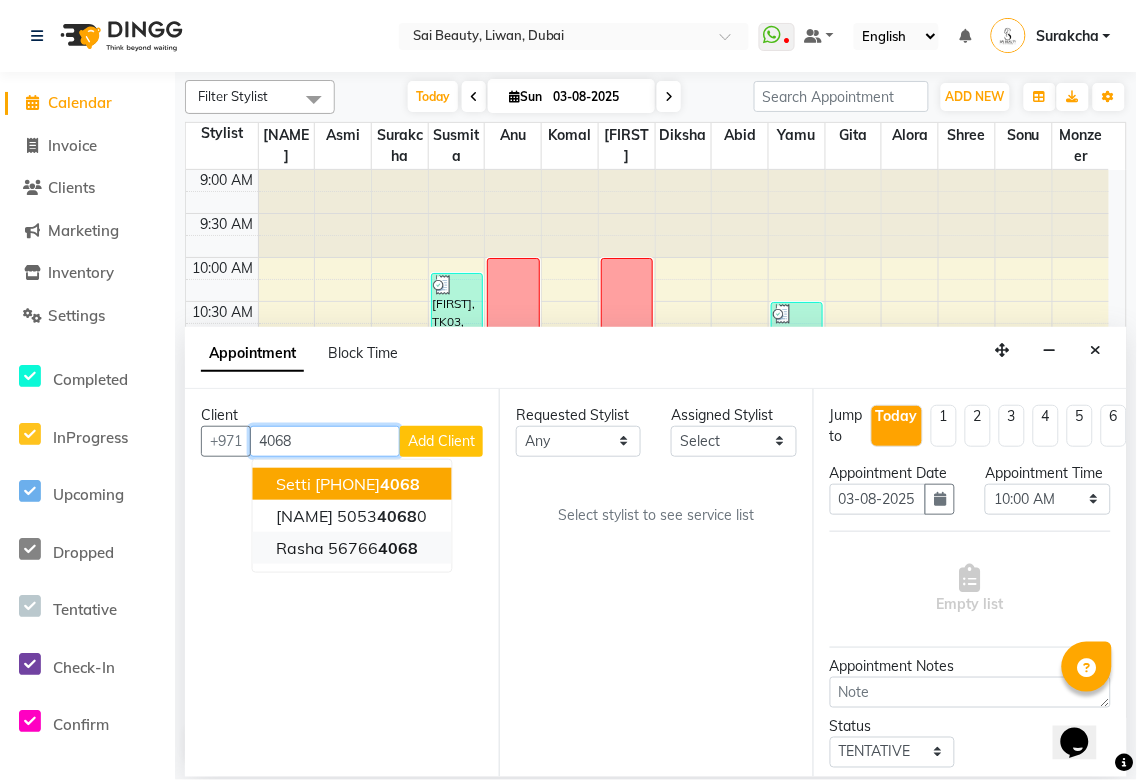 click on "4068" at bounding box center (399, 548) 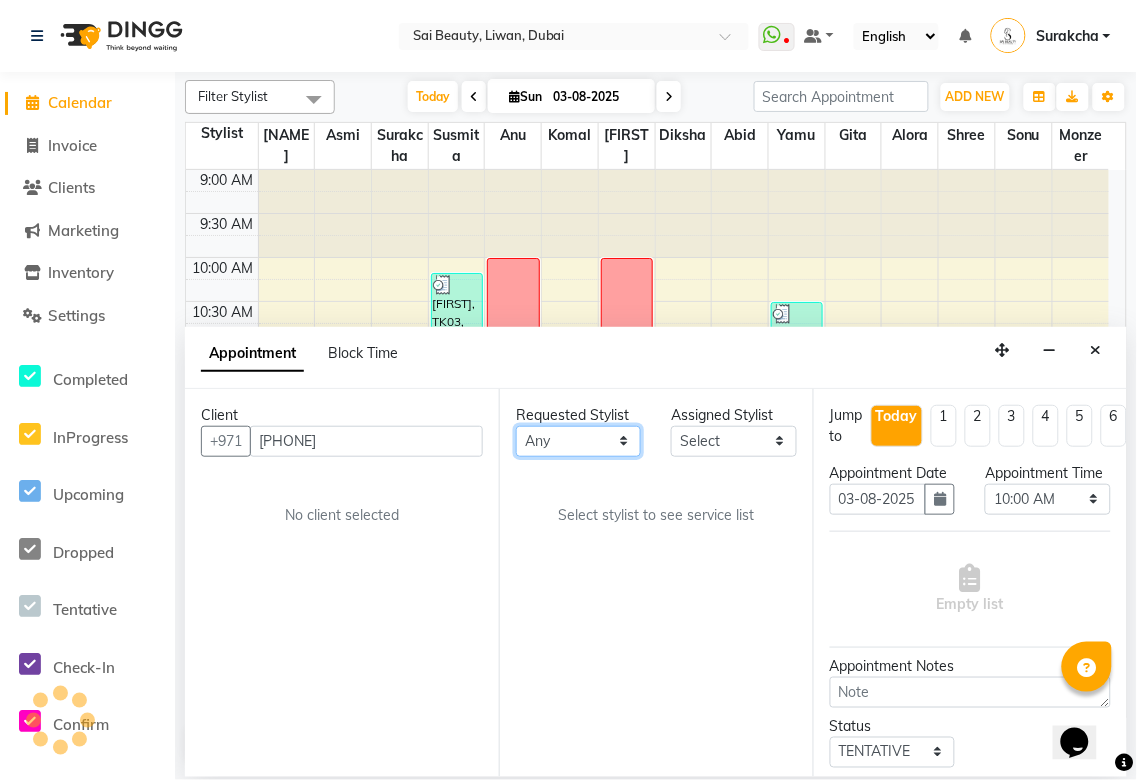 click on "Any Abid Alora Anu Asmi Diksha Gita Komal maya Monzeer shree sonu Surakcha Susmita Tannu Yamu" at bounding box center (578, 441) 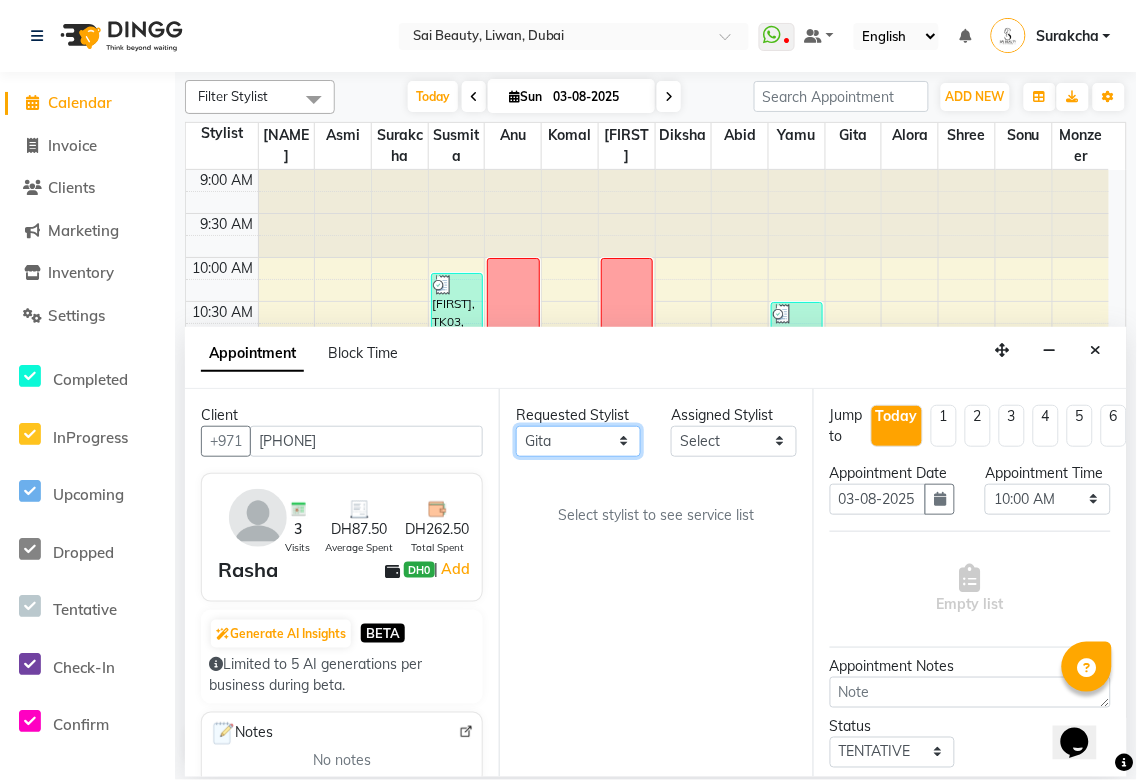 click on "Any Abid Alora Anu Asmi Diksha Gita Komal maya Monzeer shree sonu Surakcha Susmita Tannu Yamu" at bounding box center [578, 441] 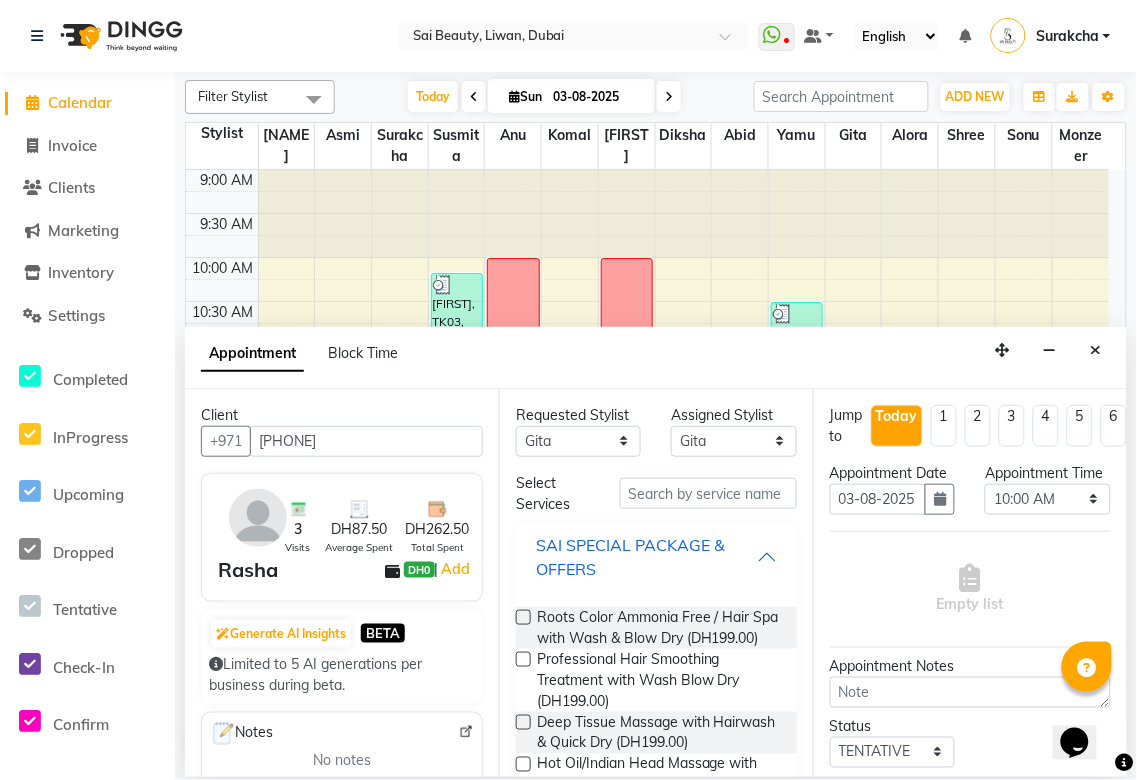 click on "SAI SPECIAL PACKAGE & OFFERS" at bounding box center [646, 557] 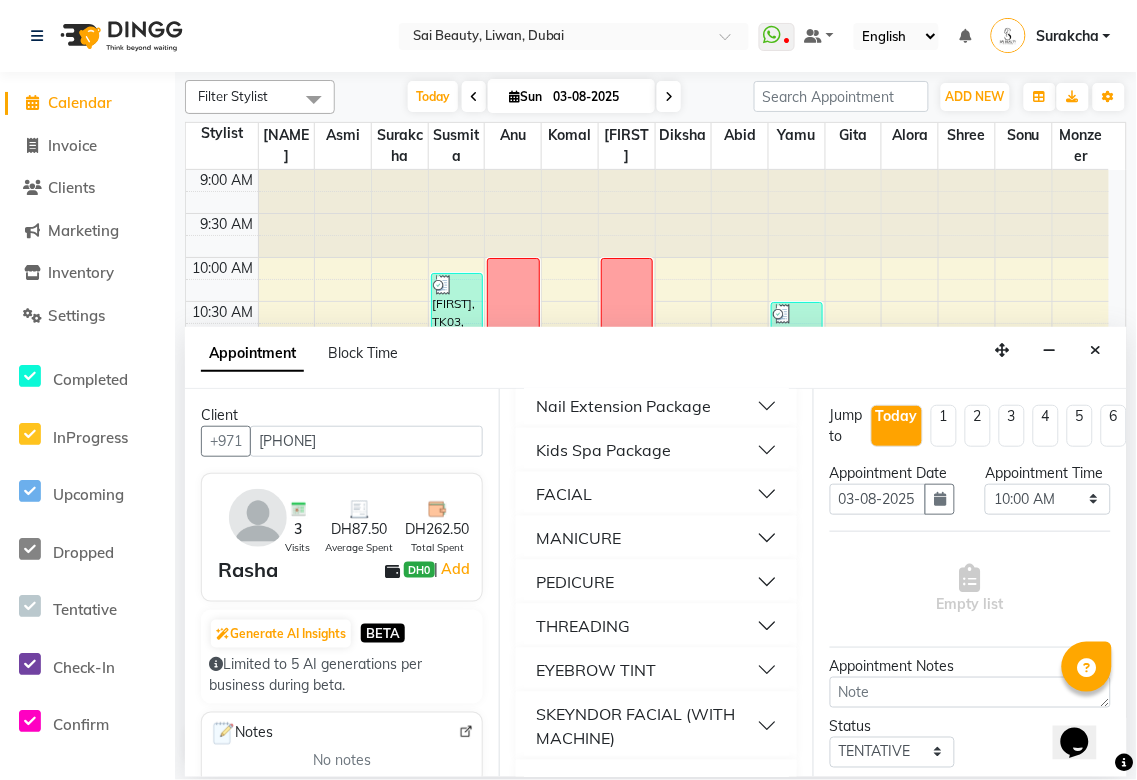 scroll, scrollTop: 367, scrollLeft: 0, axis: vertical 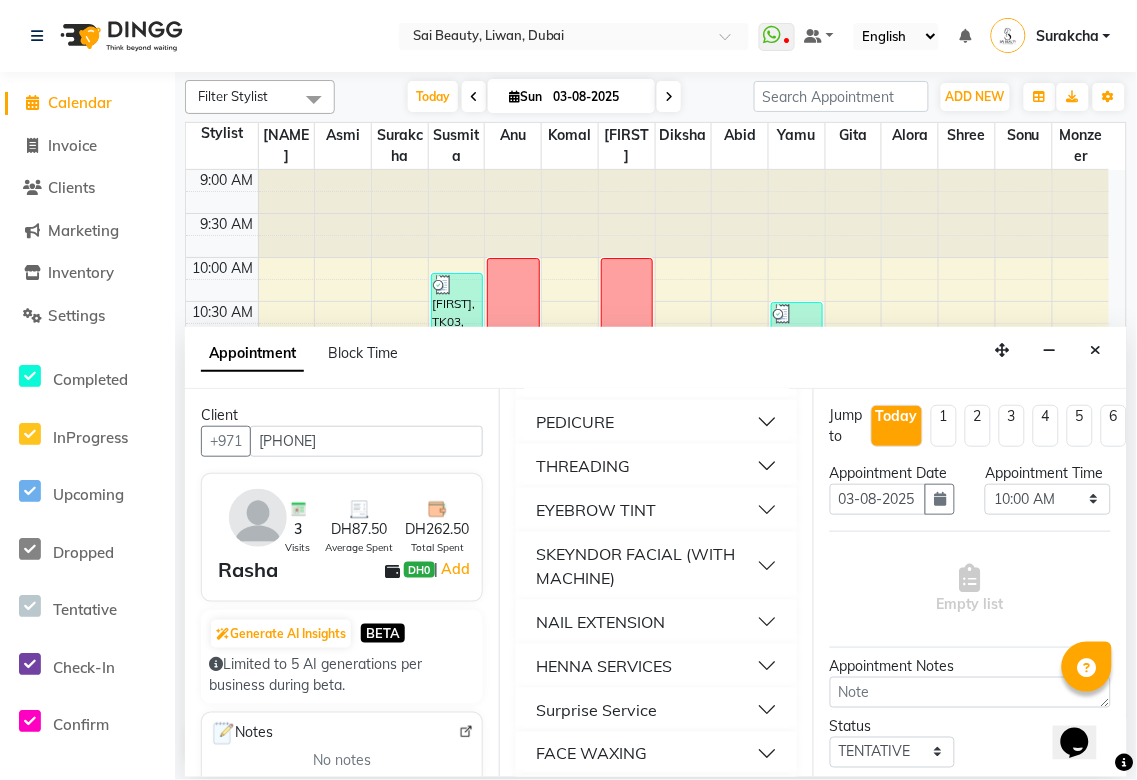click on "PEDICURE" at bounding box center (656, 422) 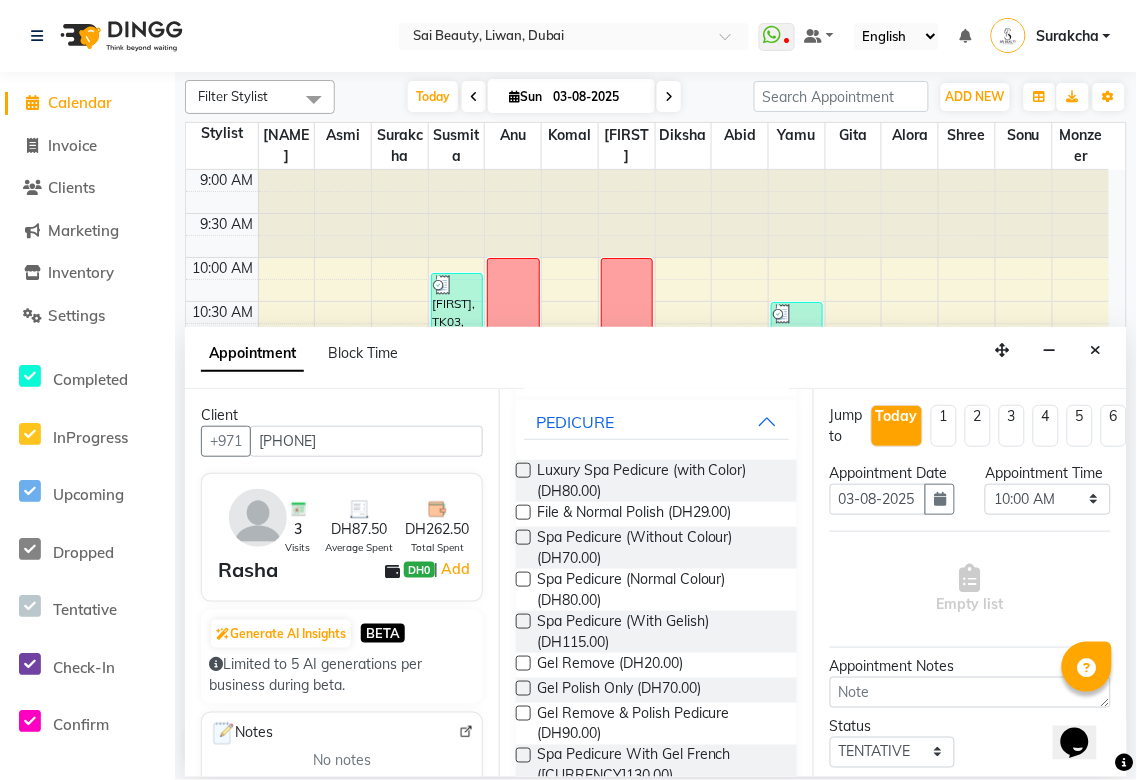 click at bounding box center [523, 621] 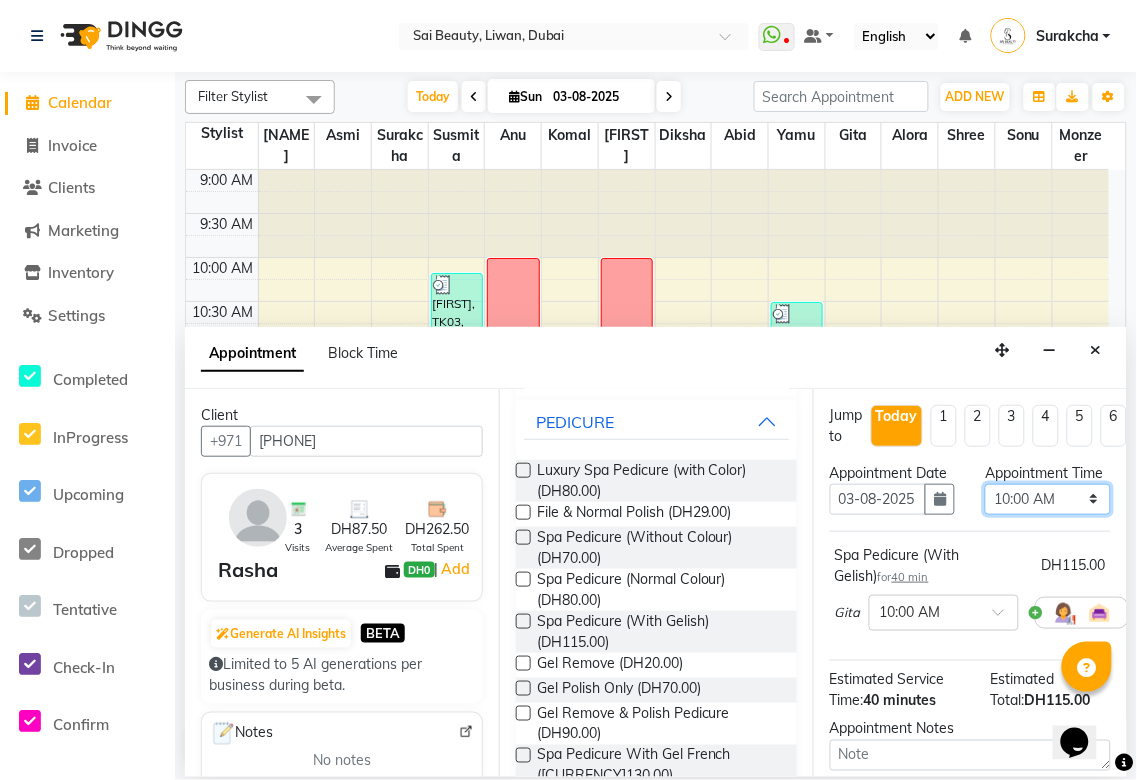 click on "Select 10:00 AM 10:05 AM 10:10 AM 10:15 AM 10:20 AM 10:25 AM 10:30 AM 10:35 AM 10:40 AM 10:45 AM 10:50 AM 10:55 AM 11:00 AM 11:05 AM 11:10 AM 11:15 AM 11:20 AM 11:25 AM 11:30 AM 11:35 AM 11:40 AM 11:45 AM 11:50 AM 11:55 AM 12:00 PM 12:05 PM 12:10 PM 12:15 PM 12:20 PM 12:25 PM 12:30 PM 12:35 PM 12:40 PM 12:45 PM 12:50 PM 12:55 PM 01:00 PM 01:05 PM 01:10 PM 01:15 PM 01:20 PM 01:25 PM 01:30 PM 01:35 PM 01:40 PM 01:45 PM 01:50 PM 01:55 PM 02:00 PM 02:05 PM 02:10 PM 02:15 PM 02:20 PM 02:25 PM 02:30 PM 02:35 PM 02:40 PM 02:45 PM 02:50 PM 02:55 PM 03:00 PM 03:05 PM 03:10 PM 03:15 PM 03:20 PM 03:25 PM 03:30 PM 03:35 PM 03:40 PM 03:45 PM 03:50 PM 03:55 PM 04:00 PM 04:05 PM 04:10 PM 04:15 PM 04:20 PM 04:25 PM 04:30 PM 04:35 PM 04:40 PM 04:45 PM 04:50 PM 04:55 PM 05:00 PM 05:05 PM 05:10 PM 05:15 PM 05:20 PM 05:25 PM 05:30 PM 05:35 PM 05:40 PM 05:45 PM 05:50 PM 05:55 PM 06:00 PM 06:05 PM 06:10 PM 06:15 PM 06:20 PM 06:25 PM 06:30 PM 06:35 PM 06:40 PM 06:45 PM 06:50 PM 06:55 PM 07:00 PM 07:05 PM 07:10 PM 07:15 PM 07:20 PM" at bounding box center [1047, 499] 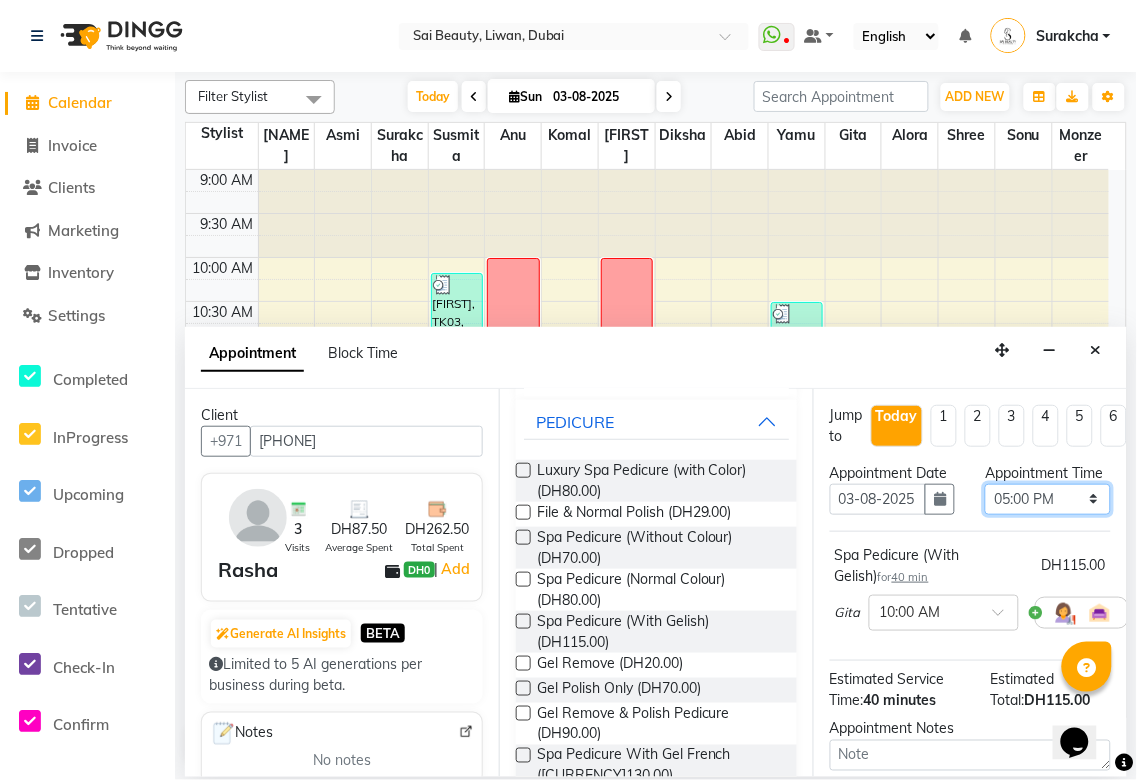 click on "Select 10:00 AM 10:05 AM 10:10 AM 10:15 AM 10:20 AM 10:25 AM 10:30 AM 10:35 AM 10:40 AM 10:45 AM 10:50 AM 10:55 AM 11:00 AM 11:05 AM 11:10 AM 11:15 AM 11:20 AM 11:25 AM 11:30 AM 11:35 AM 11:40 AM 11:45 AM 11:50 AM 11:55 AM 12:00 PM 12:05 PM 12:10 PM 12:15 PM 12:20 PM 12:25 PM 12:30 PM 12:35 PM 12:40 PM 12:45 PM 12:50 PM 12:55 PM 01:00 PM 01:05 PM 01:10 PM 01:15 PM 01:20 PM 01:25 PM 01:30 PM 01:35 PM 01:40 PM 01:45 PM 01:50 PM 01:55 PM 02:00 PM 02:05 PM 02:10 PM 02:15 PM 02:20 PM 02:25 PM 02:30 PM 02:35 PM 02:40 PM 02:45 PM 02:50 PM 02:55 PM 03:00 PM 03:05 PM 03:10 PM 03:15 PM 03:20 PM 03:25 PM 03:30 PM 03:35 PM 03:40 PM 03:45 PM 03:50 PM 03:55 PM 04:00 PM 04:05 PM 04:10 PM 04:15 PM 04:20 PM 04:25 PM 04:30 PM 04:35 PM 04:40 PM 04:45 PM 04:50 PM 04:55 PM 05:00 PM 05:05 PM 05:10 PM 05:15 PM 05:20 PM 05:25 PM 05:30 PM 05:35 PM 05:40 PM 05:45 PM 05:50 PM 05:55 PM 06:00 PM 06:05 PM 06:10 PM 06:15 PM 06:20 PM 06:25 PM 06:30 PM 06:35 PM 06:40 PM 06:45 PM 06:50 PM 06:55 PM 07:00 PM 07:05 PM 07:10 PM 07:15 PM 07:20 PM" at bounding box center (1047, 499) 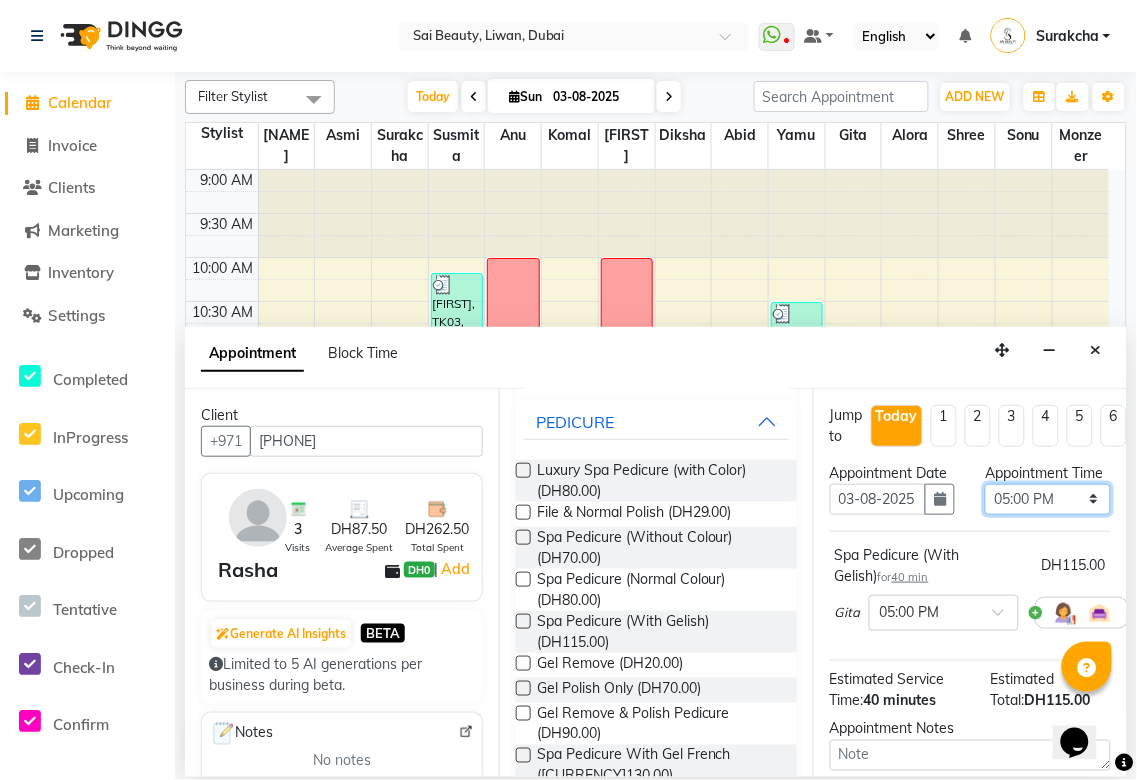 scroll, scrollTop: 256, scrollLeft: 0, axis: vertical 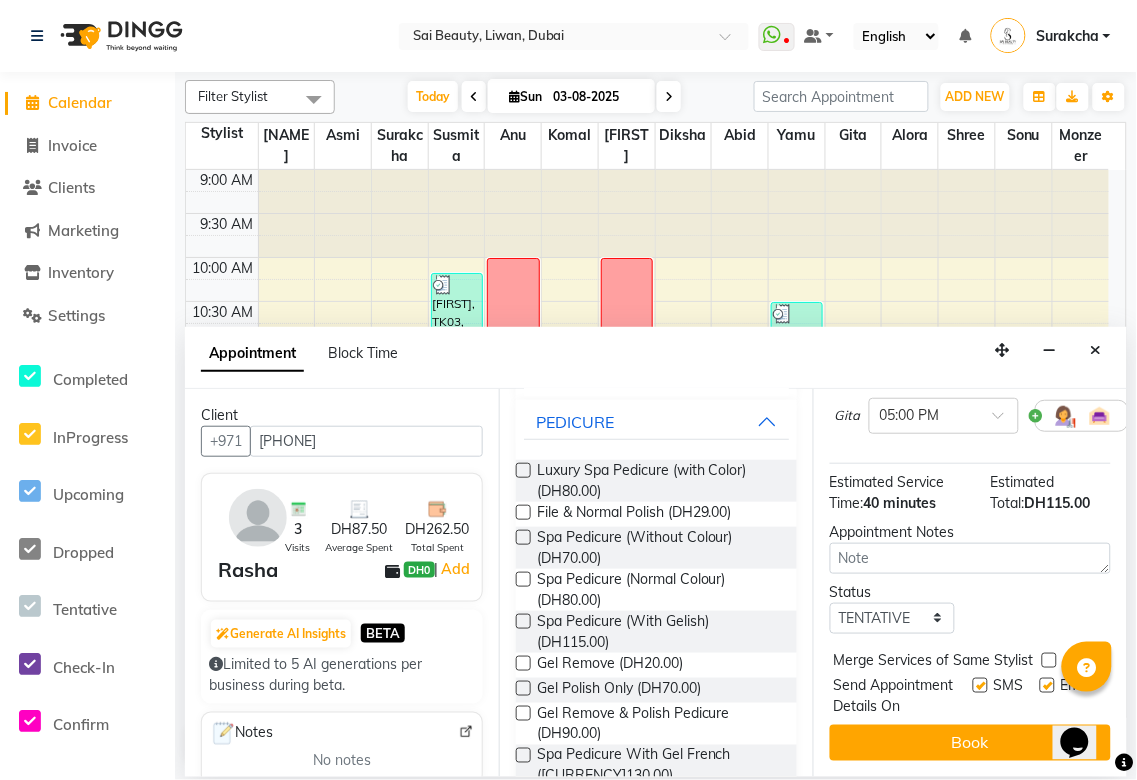 click at bounding box center [1049, 660] 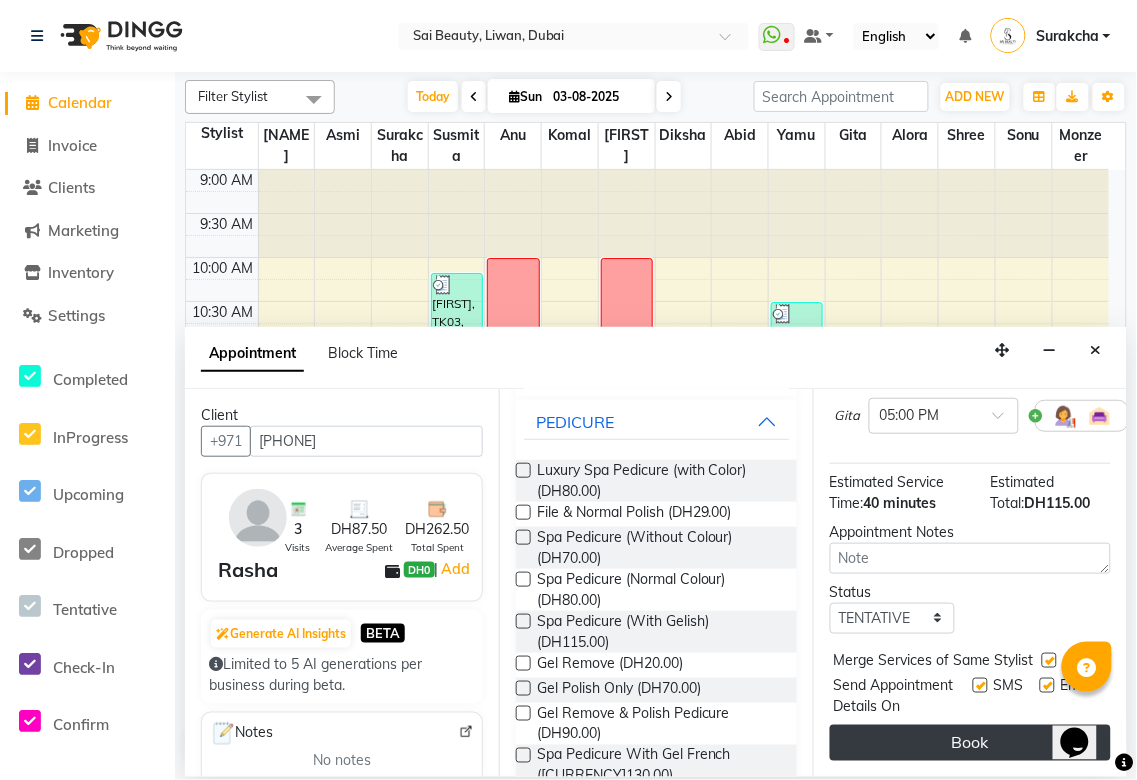 click on "Book" at bounding box center [970, 743] 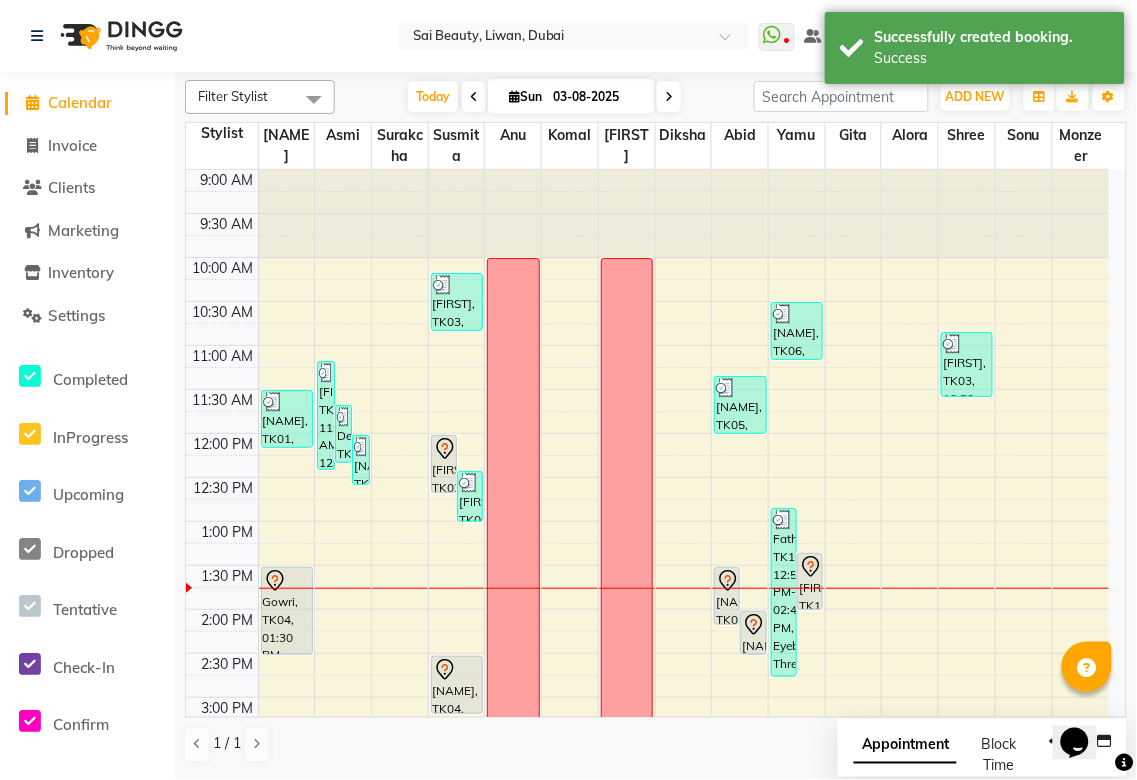 click on "Appointment" at bounding box center [905, 746] 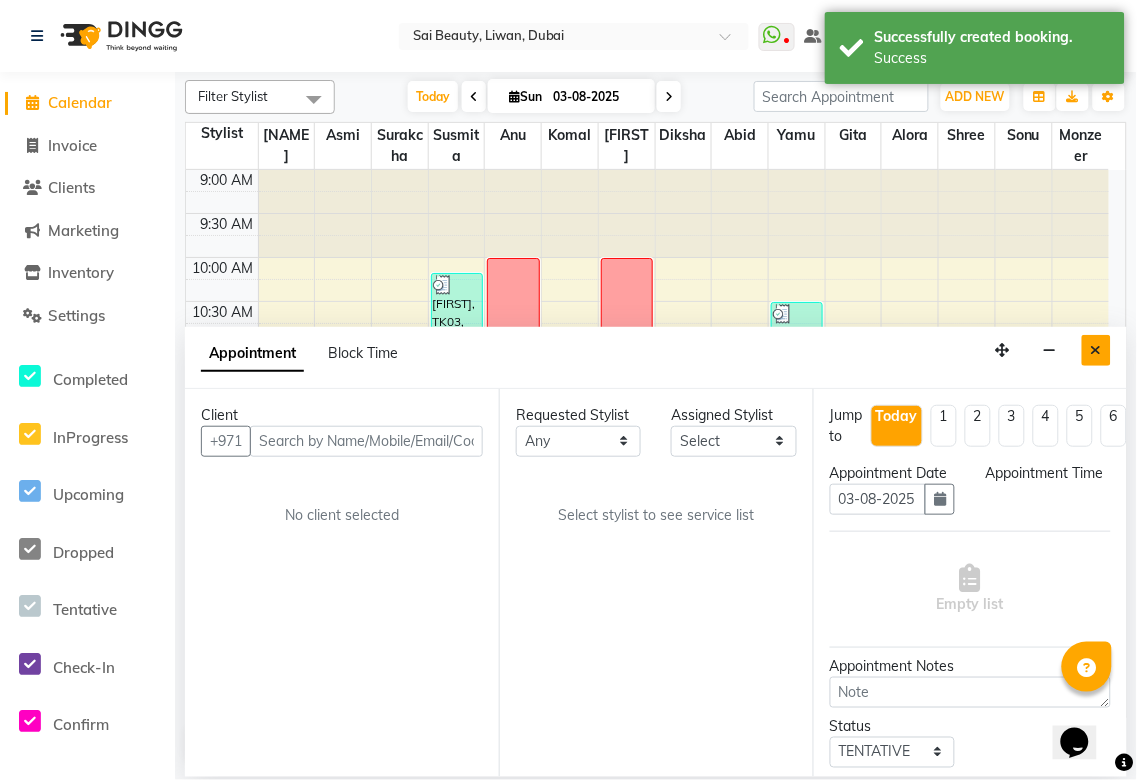 click at bounding box center [1096, 350] 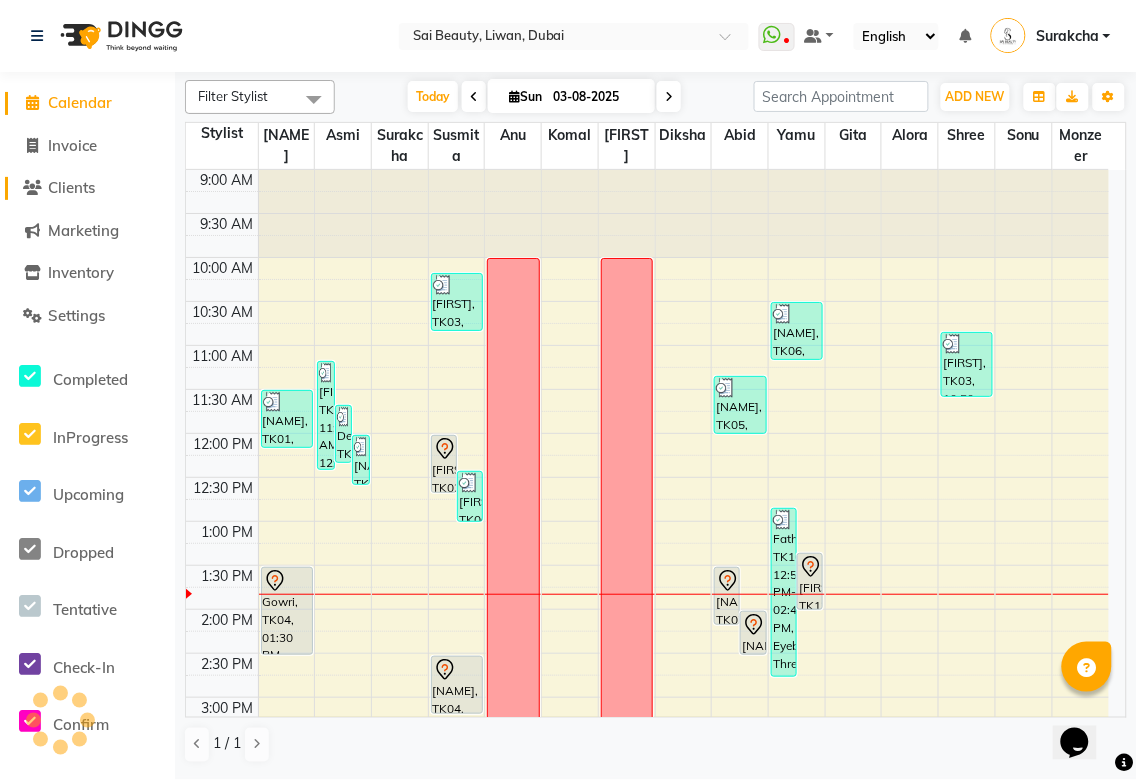 click on "Clients" 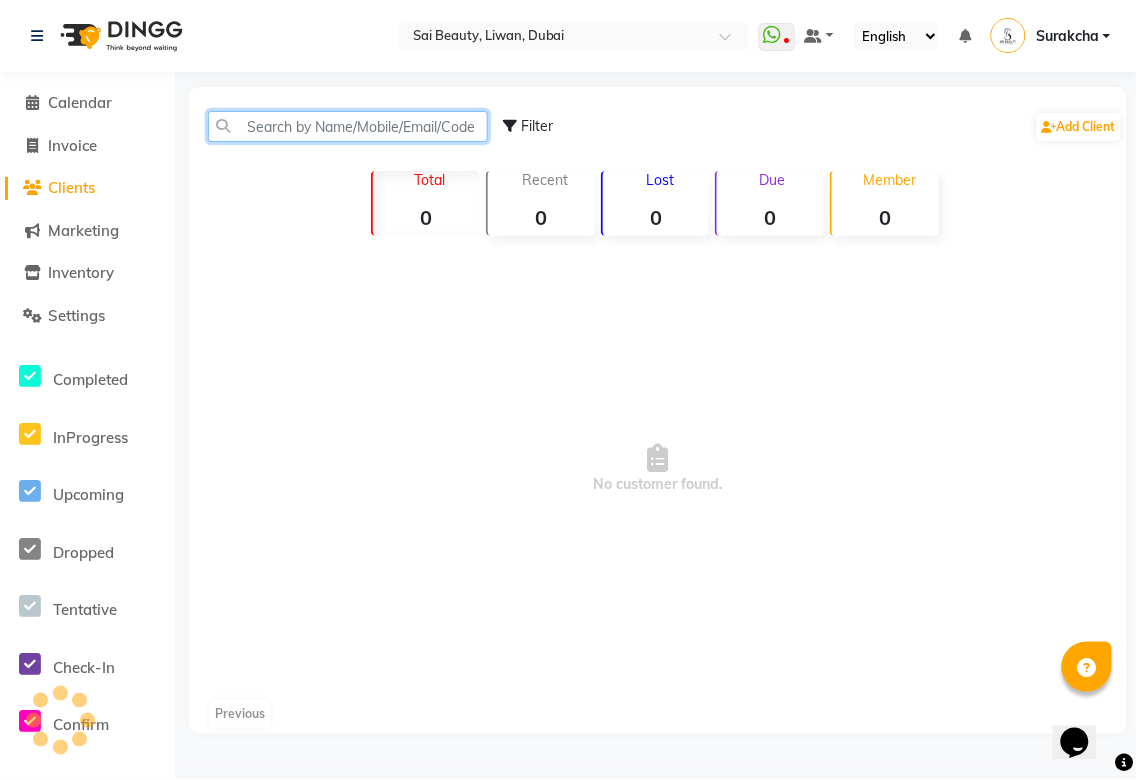 click 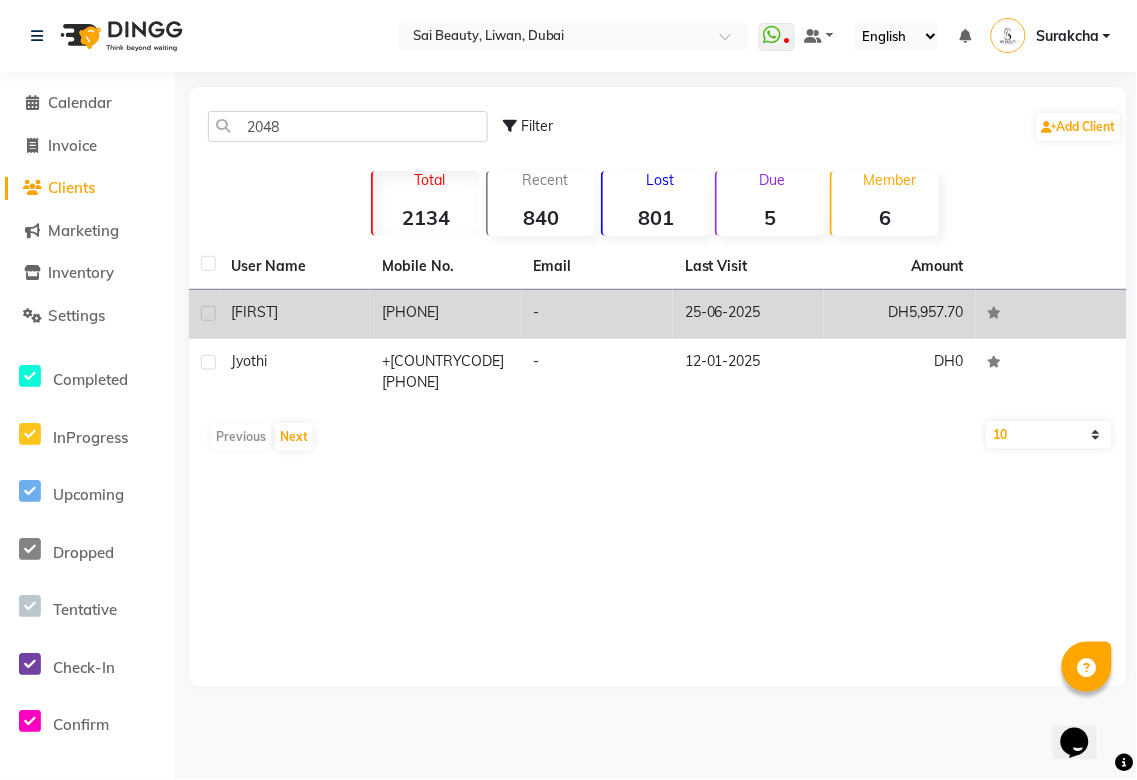 click on "[PHONE]" 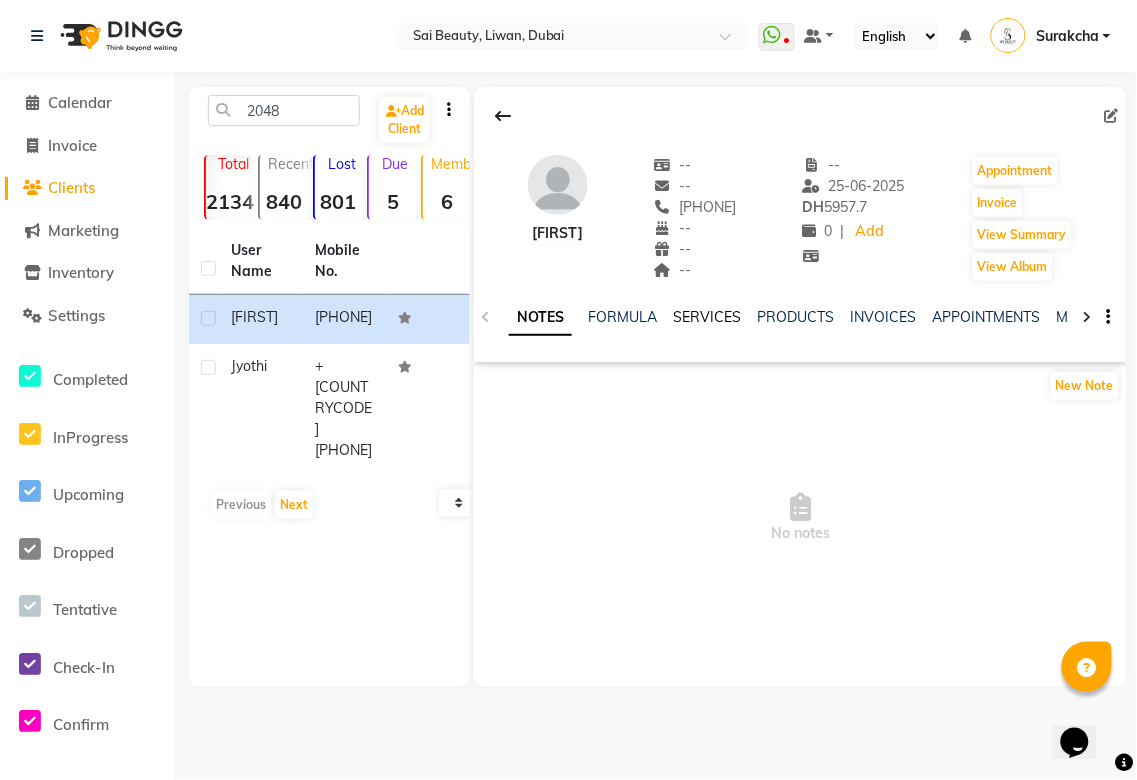 click on "SERVICES" 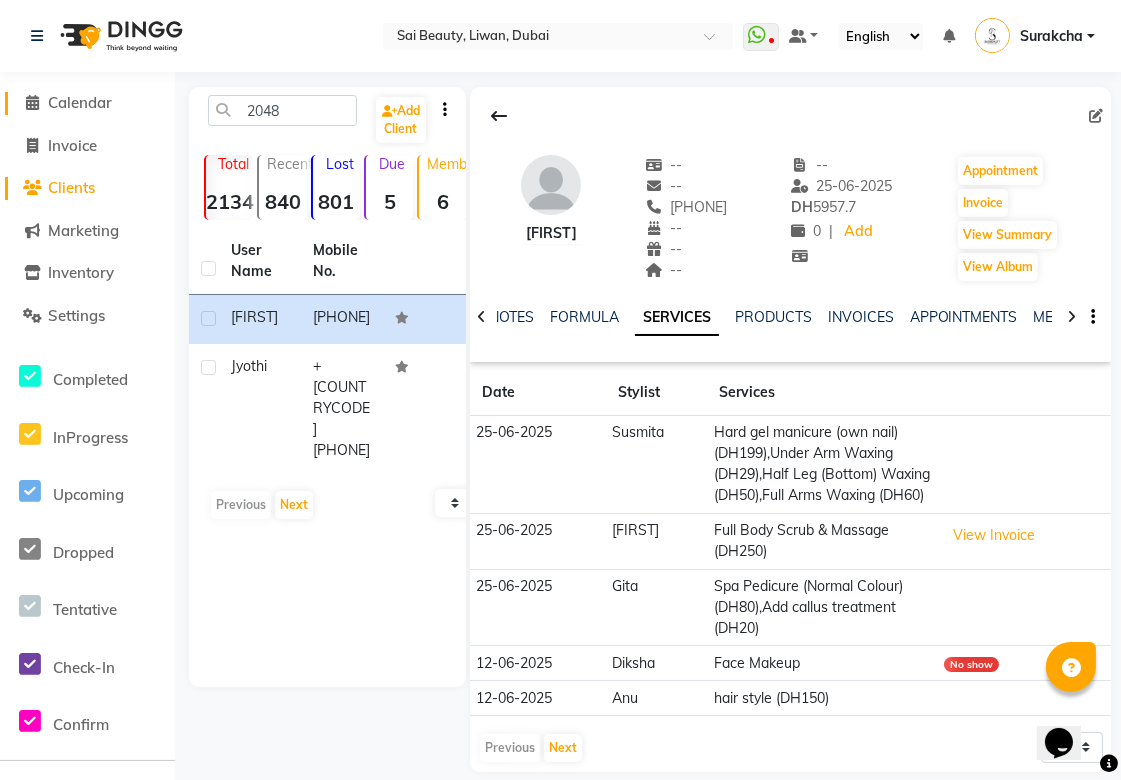 click on "Calendar" 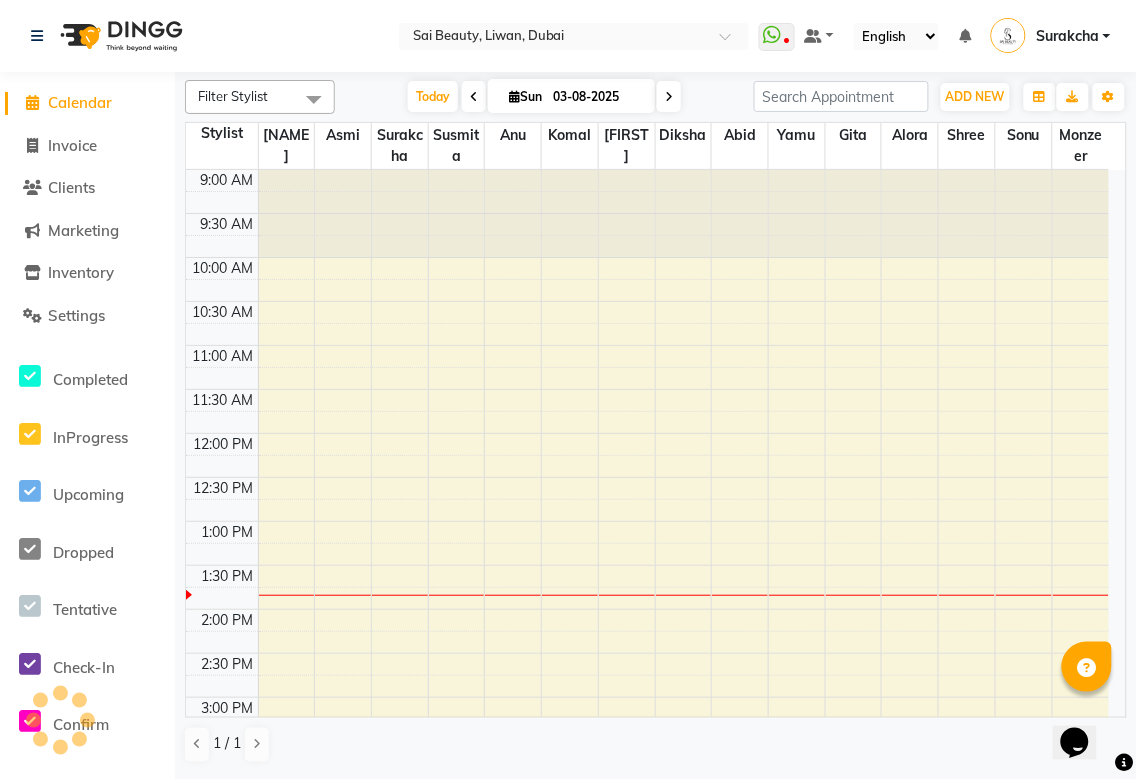 scroll, scrollTop: 355, scrollLeft: 0, axis: vertical 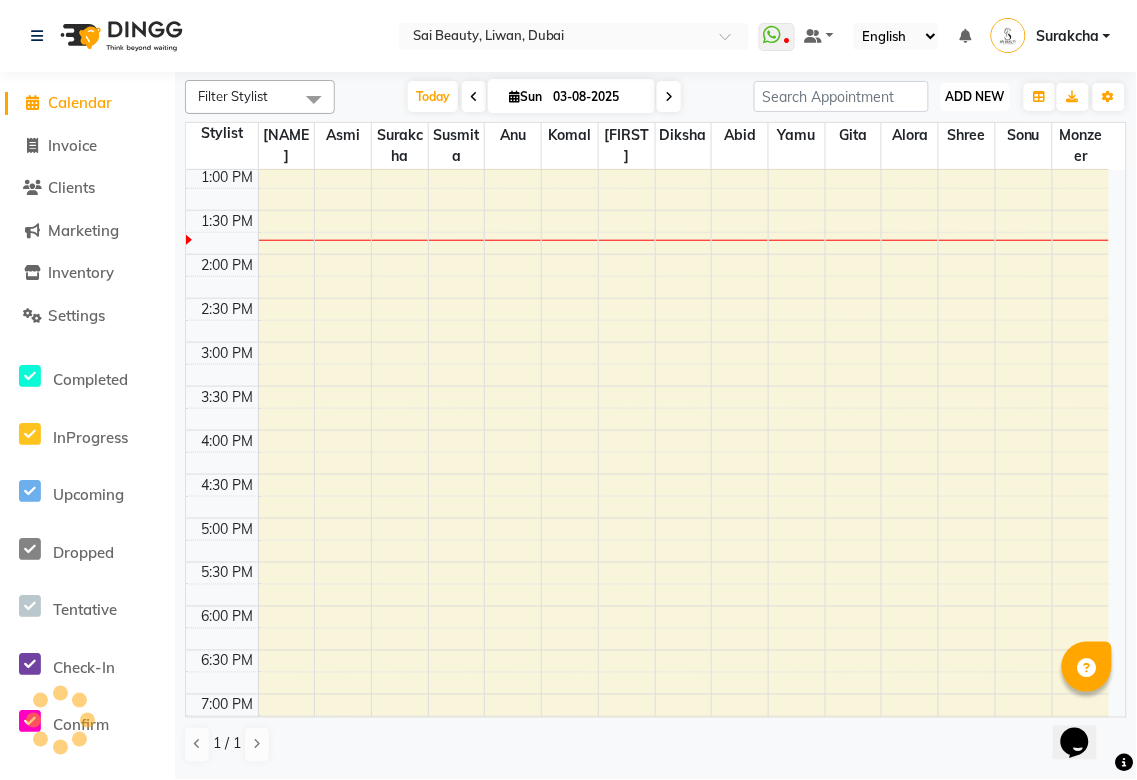 click on "ADD NEW" at bounding box center (975, 96) 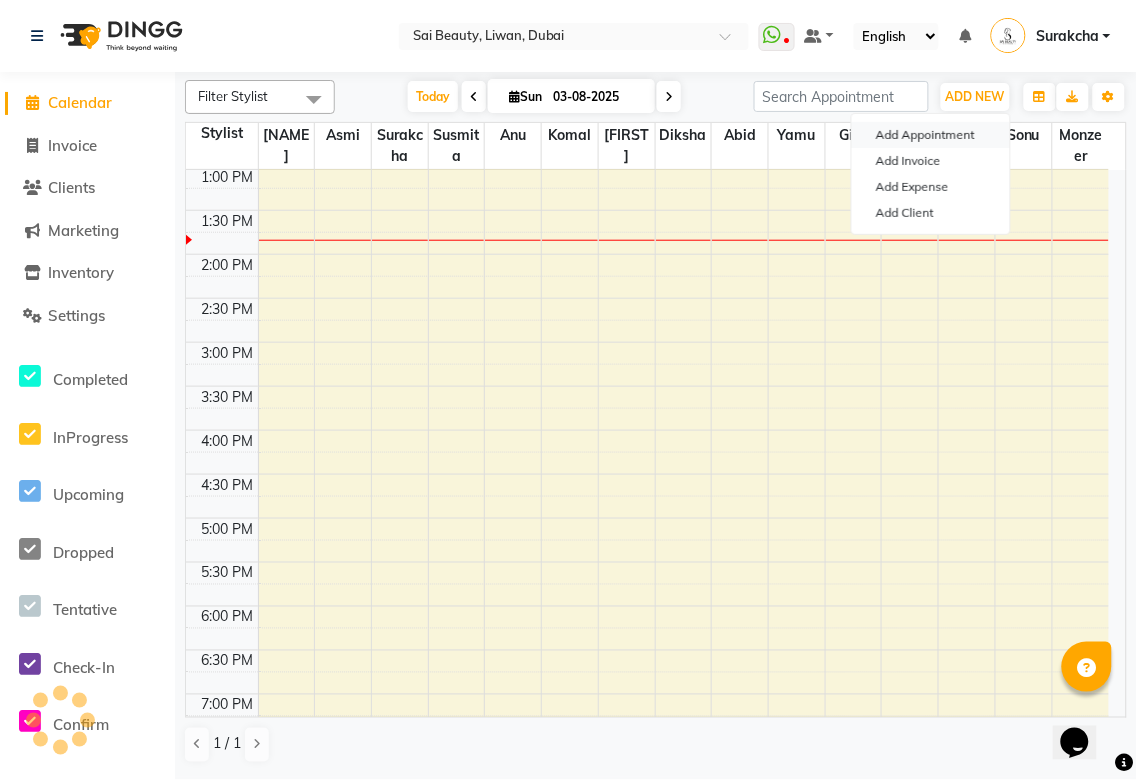 click on "Add Appointment" at bounding box center [931, 135] 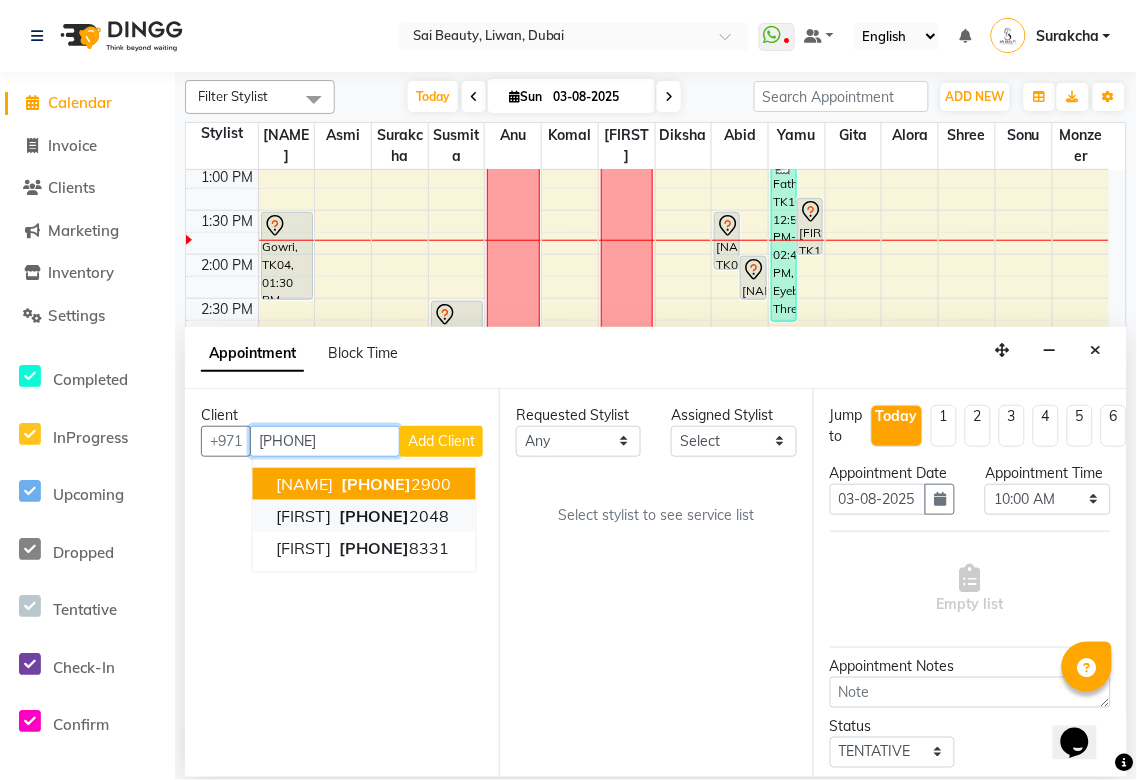 click on "[PHONE]" at bounding box center (393, 516) 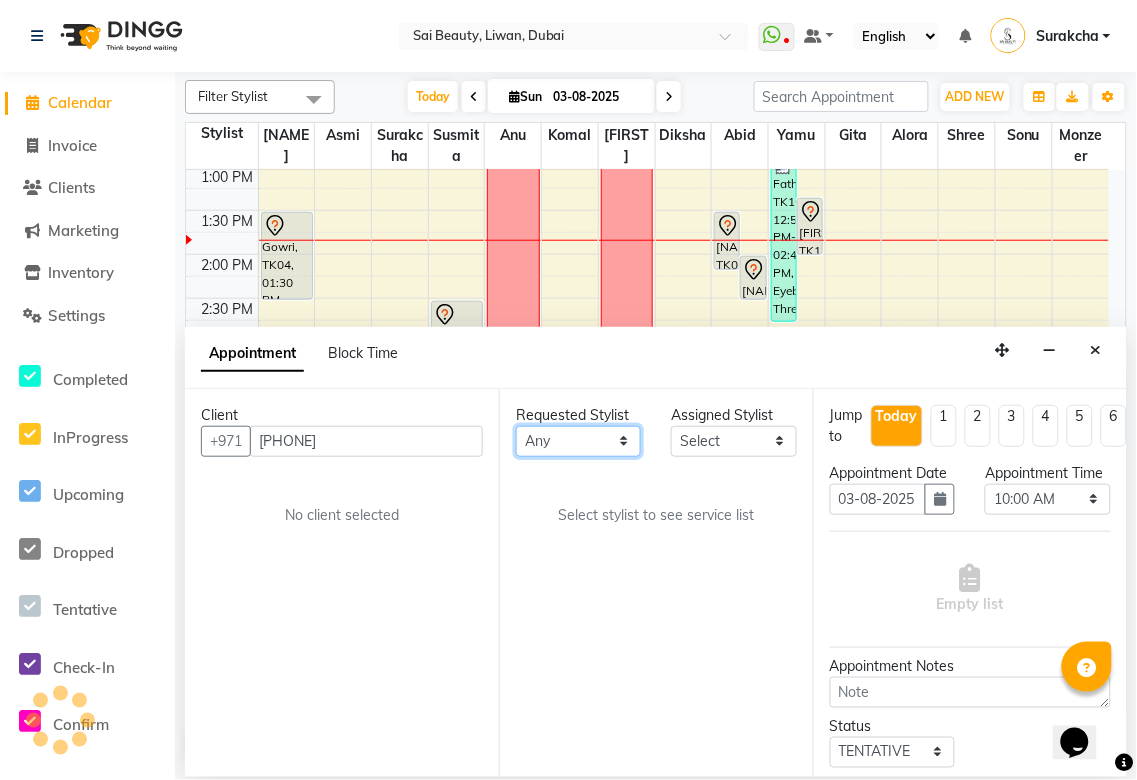 click on "Any Abid Alora Anu Asmi Diksha Gita Komal maya Monzeer shree sonu Surakcha Susmita Tannu Yamu" at bounding box center [578, 441] 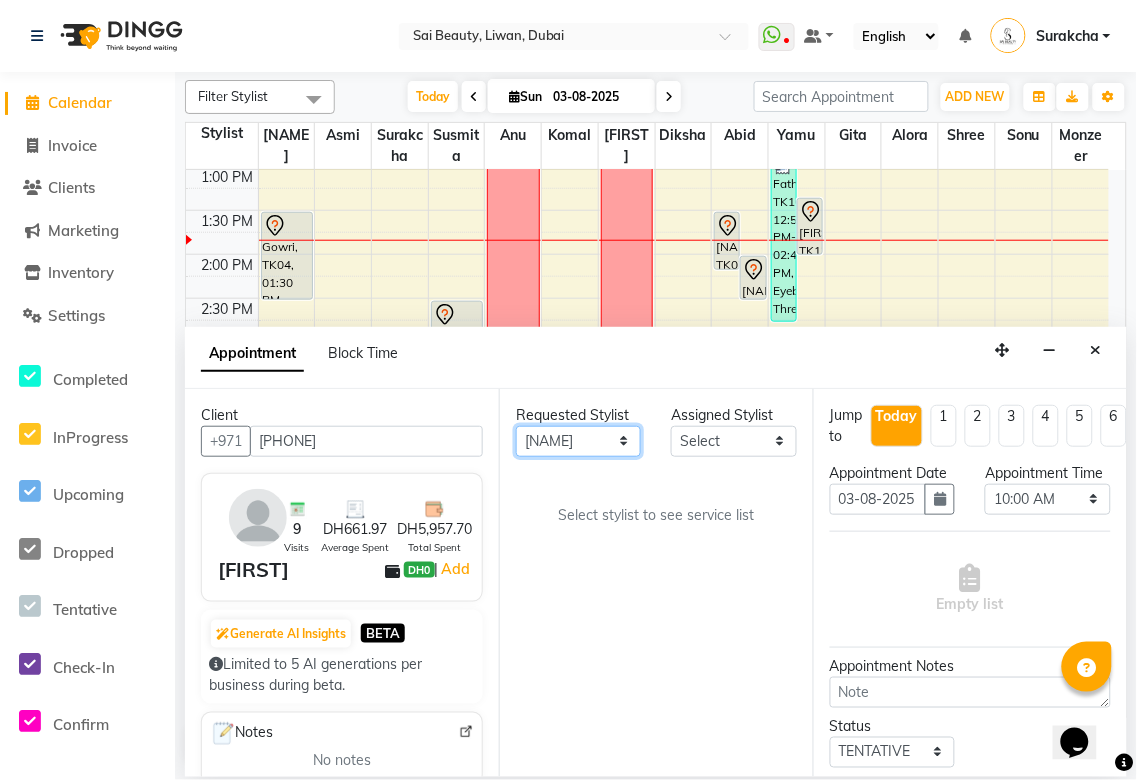 click on "Any Abid Alora Anu Asmi Diksha Gita Komal maya Monzeer shree sonu Surakcha Susmita Tannu Yamu" at bounding box center [578, 441] 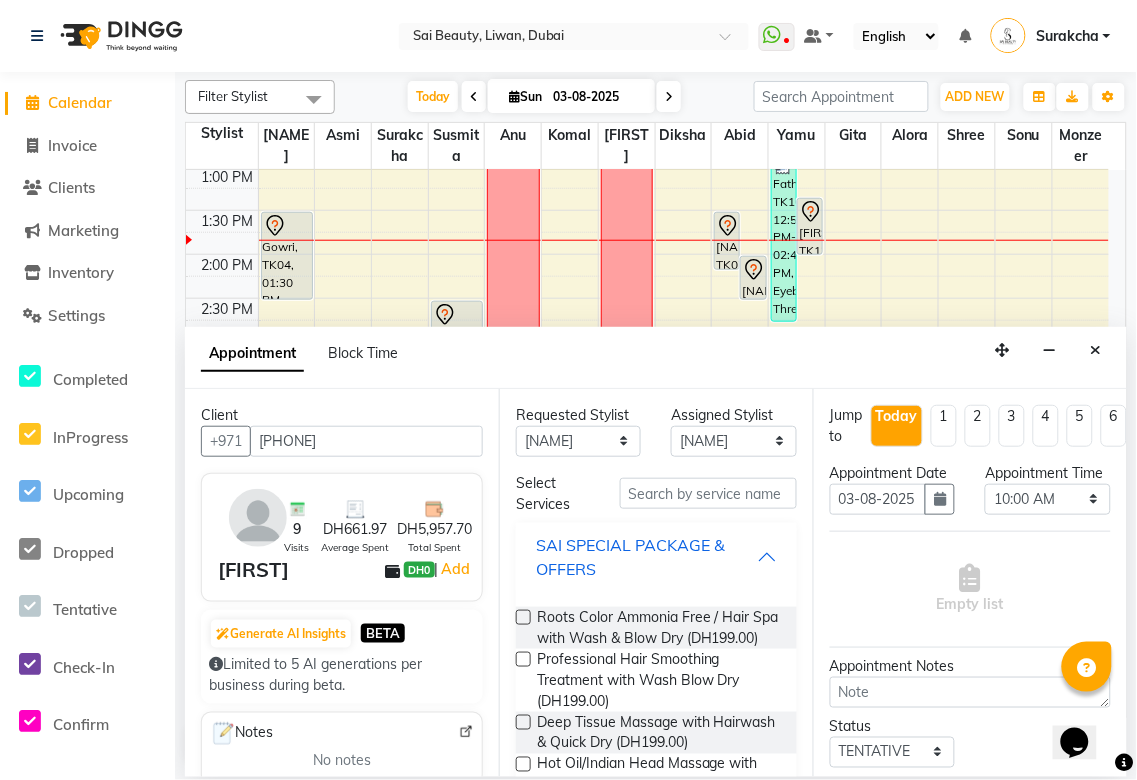 click on "SAI SPECIAL PACKAGE & OFFERS" at bounding box center (656, 557) 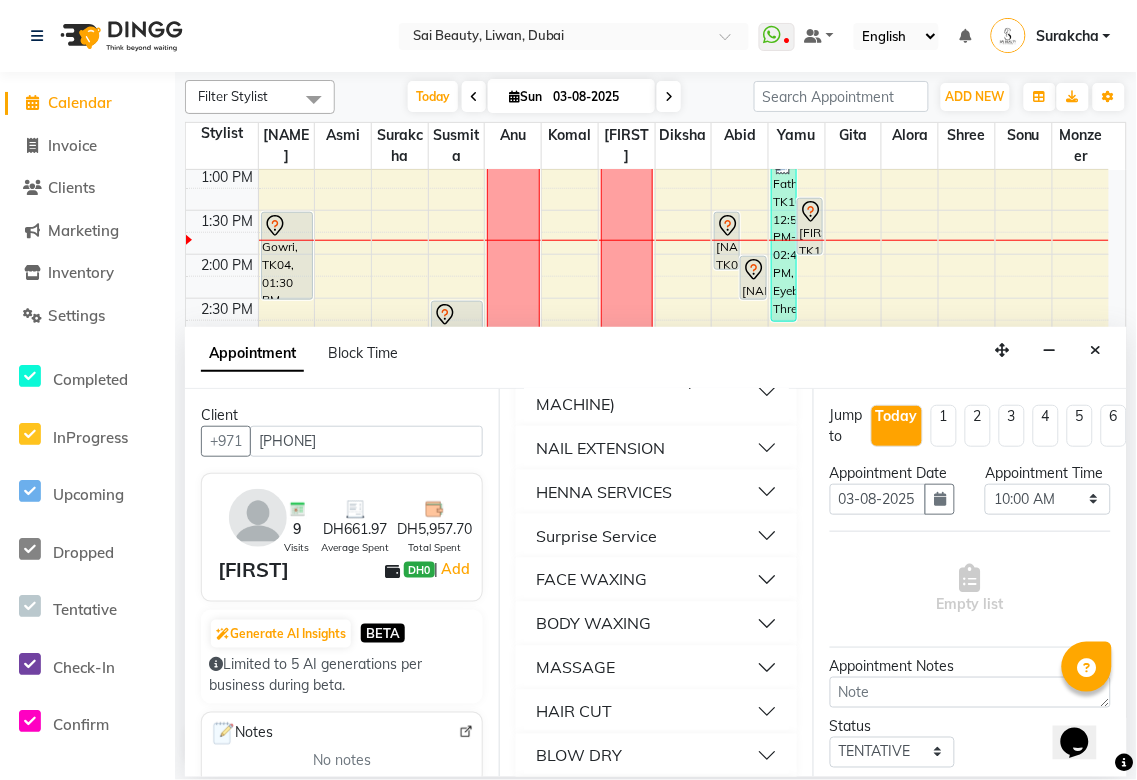 scroll, scrollTop: 555, scrollLeft: 0, axis: vertical 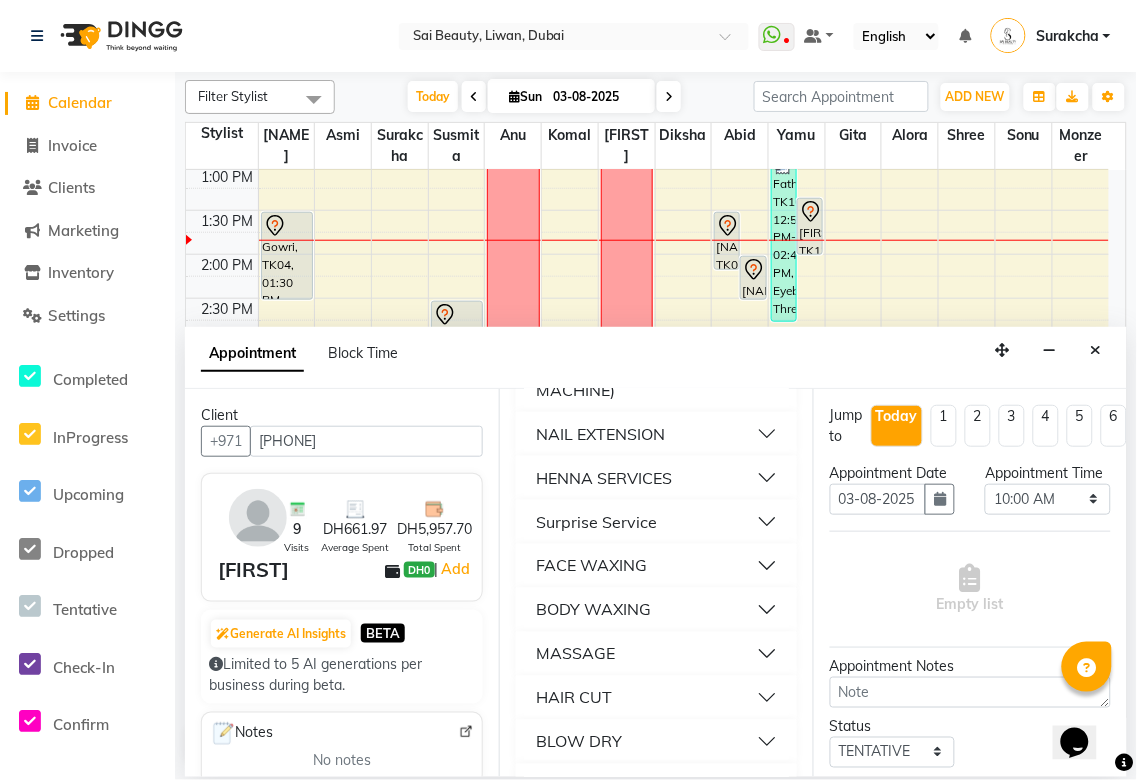click on "BODY WAXING" at bounding box center (656, 610) 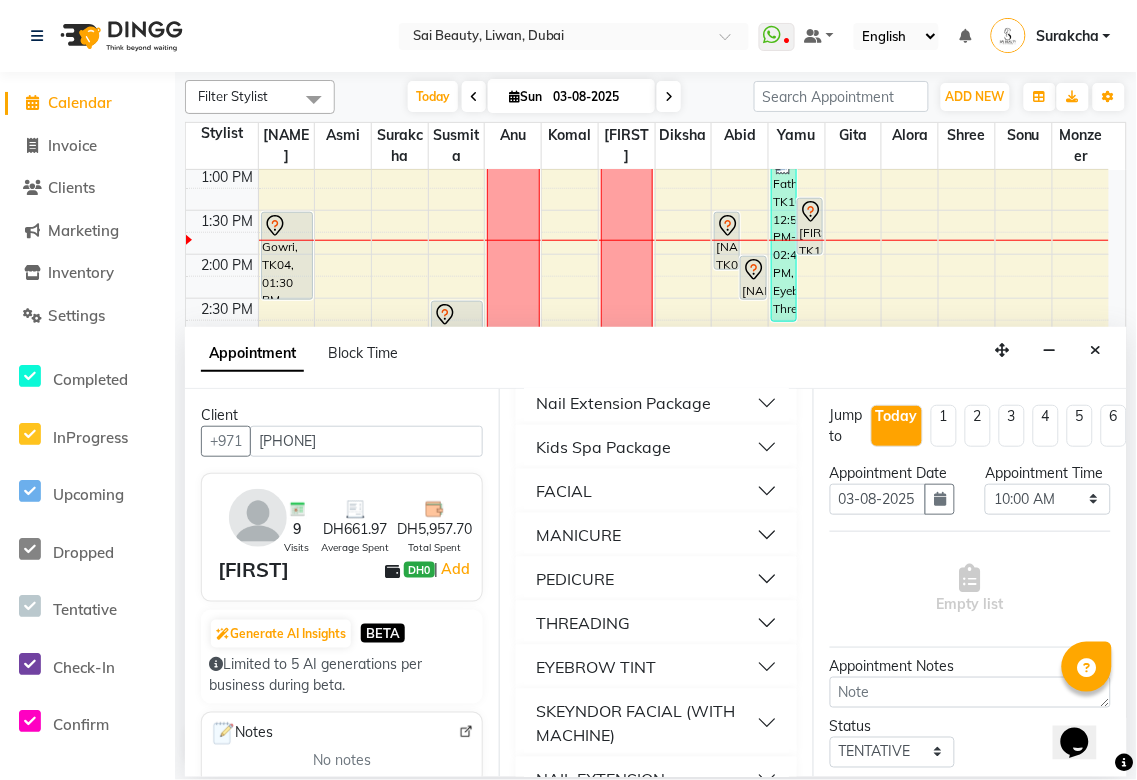 scroll, scrollTop: 0, scrollLeft: 0, axis: both 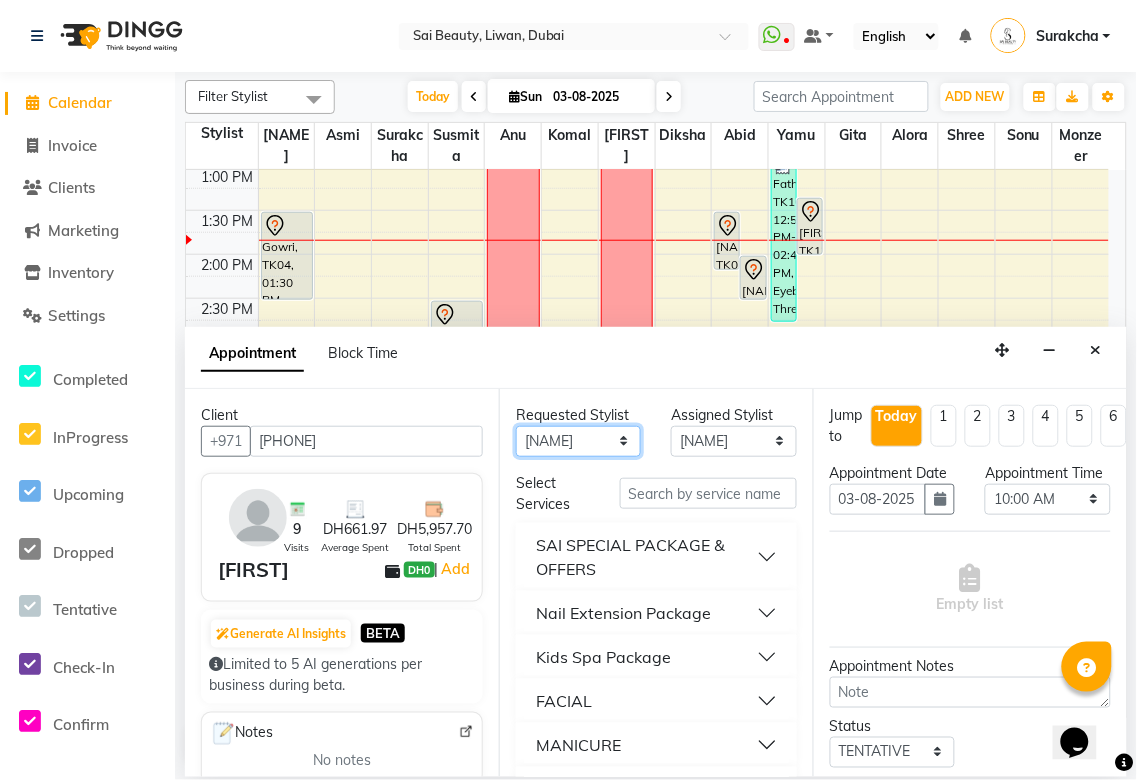 click on "Any Abid Alora Anu Asmi Diksha Gita Komal maya Monzeer shree sonu Surakcha Susmita Tannu Yamu" at bounding box center (578, 441) 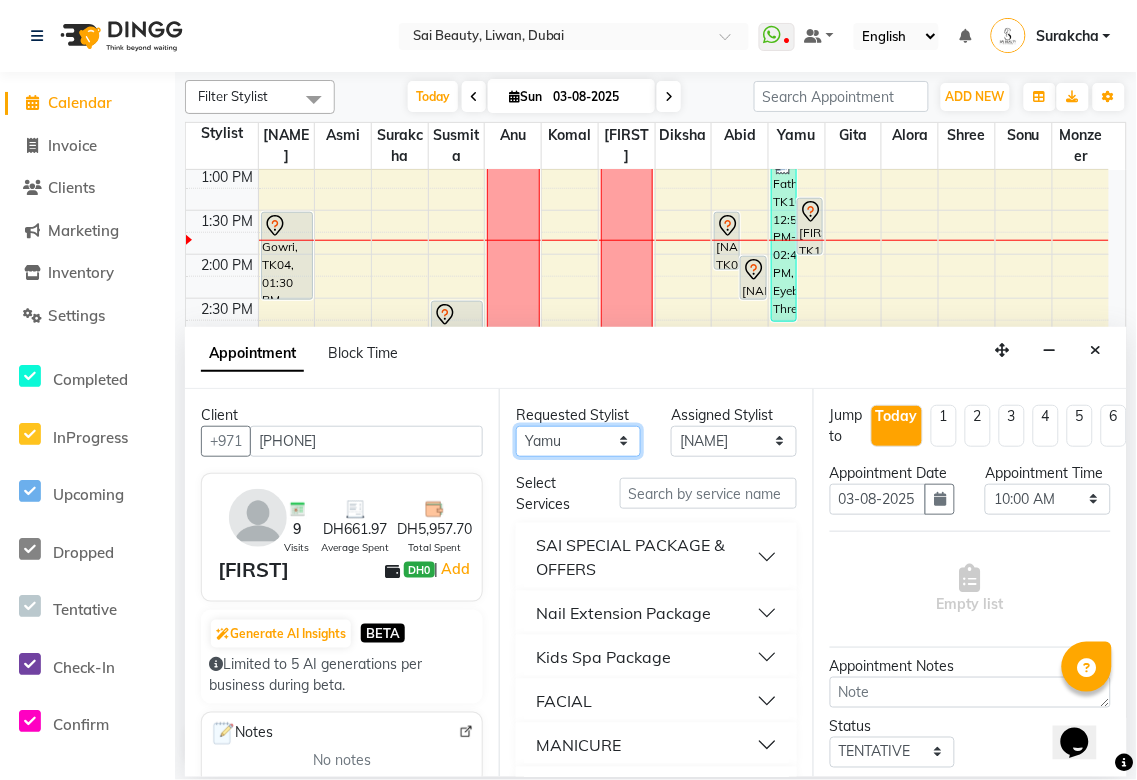 click on "Any Abid Alora Anu Asmi Diksha Gita Komal maya Monzeer shree sonu Surakcha Susmita Tannu Yamu" at bounding box center [578, 441] 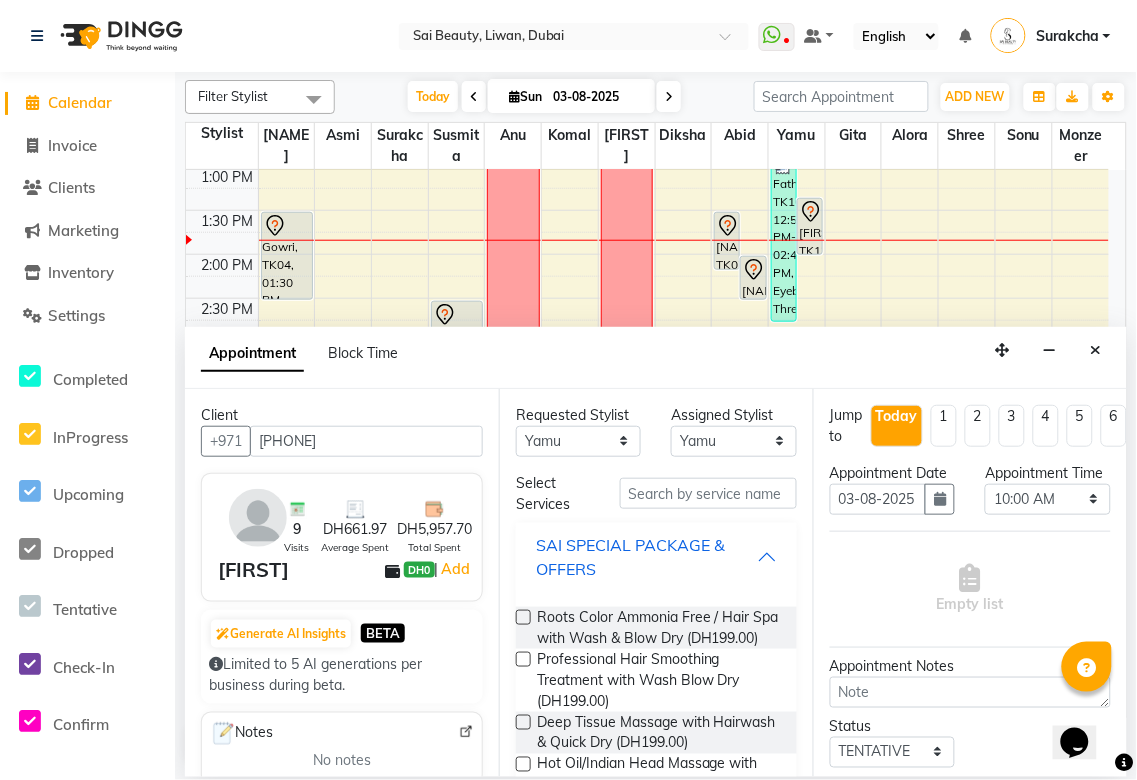 click on "SAI SPECIAL PACKAGE & OFFERS" at bounding box center (646, 557) 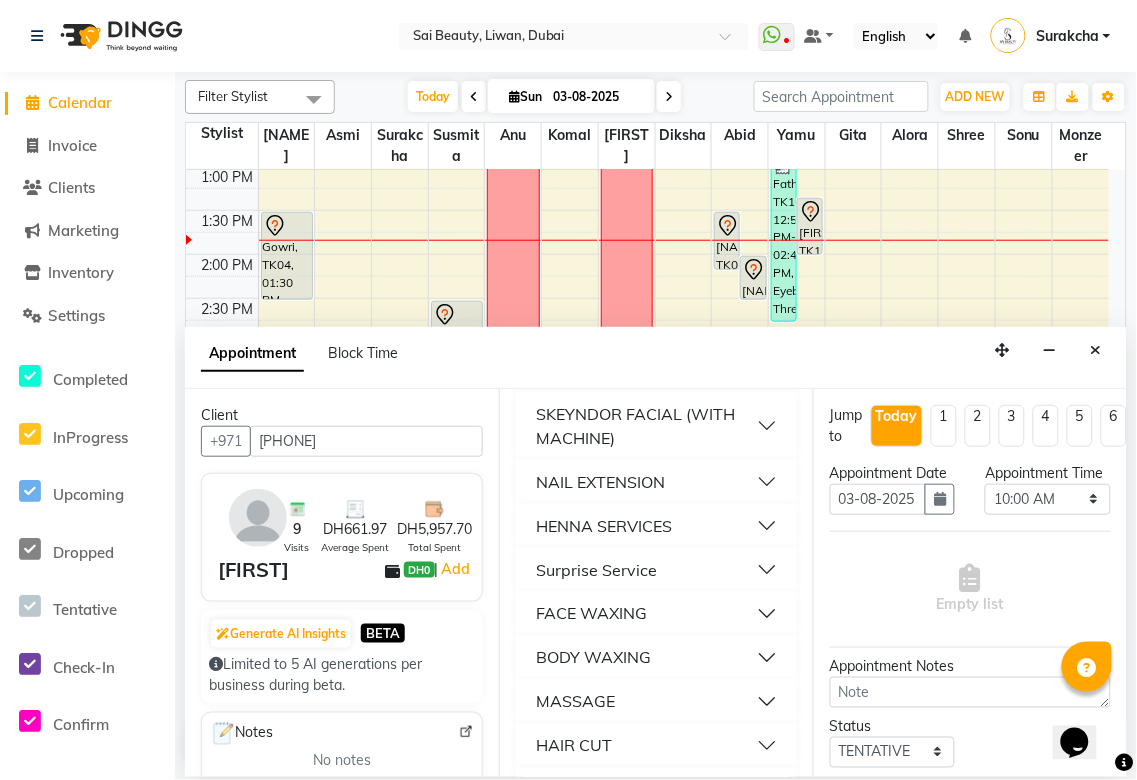 scroll, scrollTop: 615, scrollLeft: 0, axis: vertical 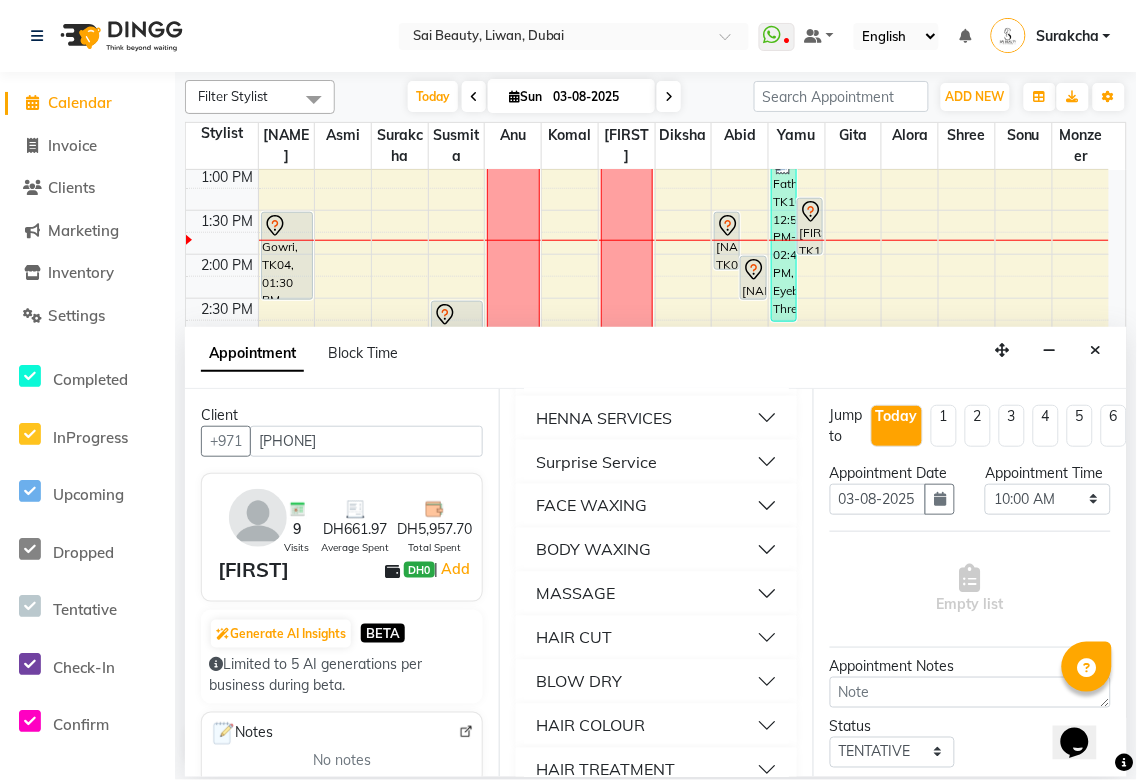 click on "BODY WAXING" at bounding box center [656, 550] 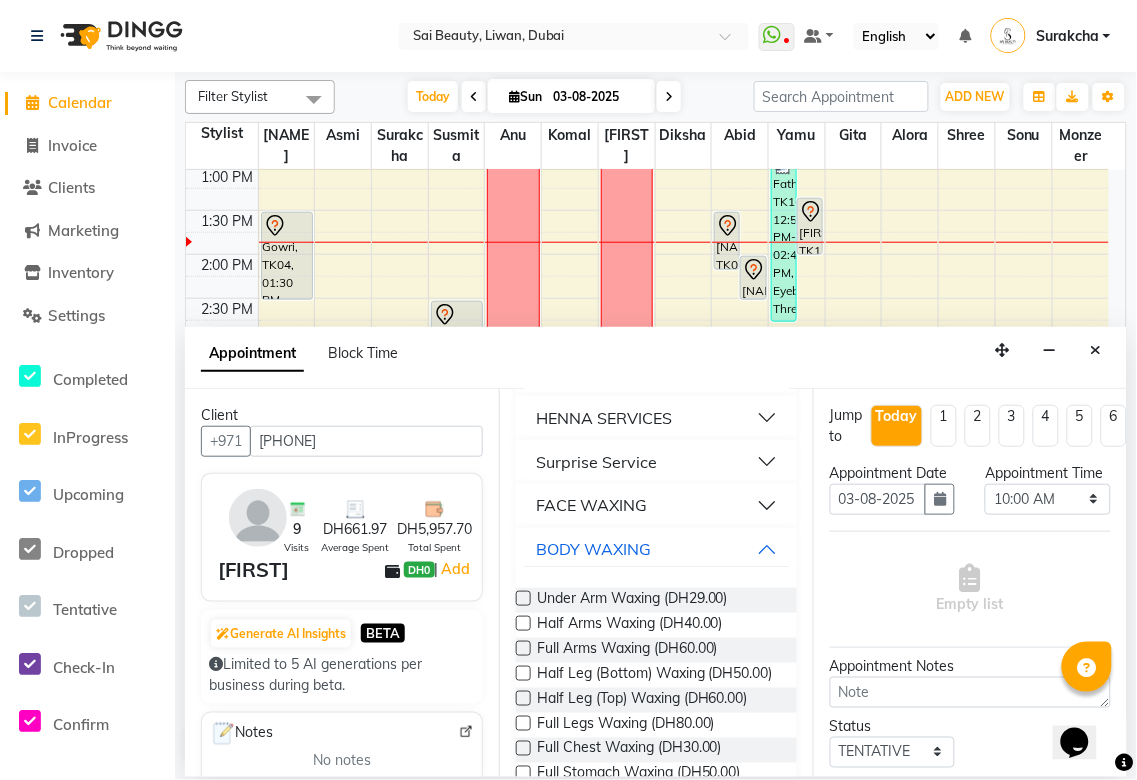 click at bounding box center (523, 648) 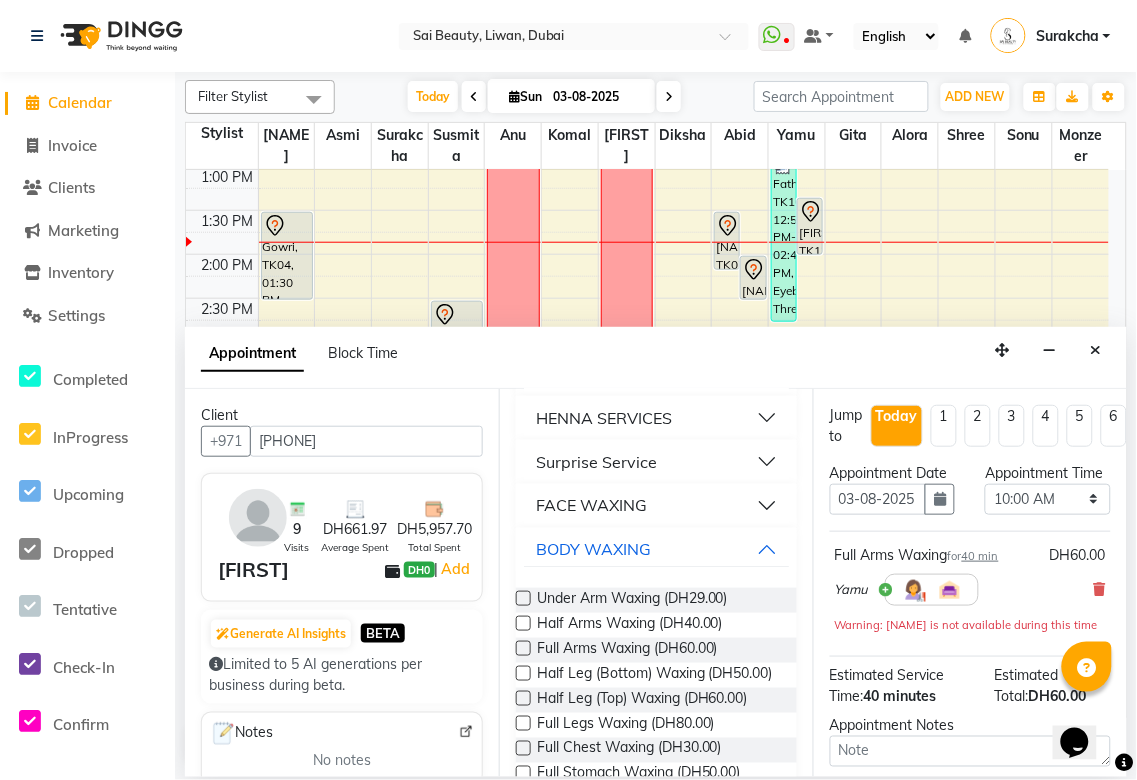 click at bounding box center (523, 673) 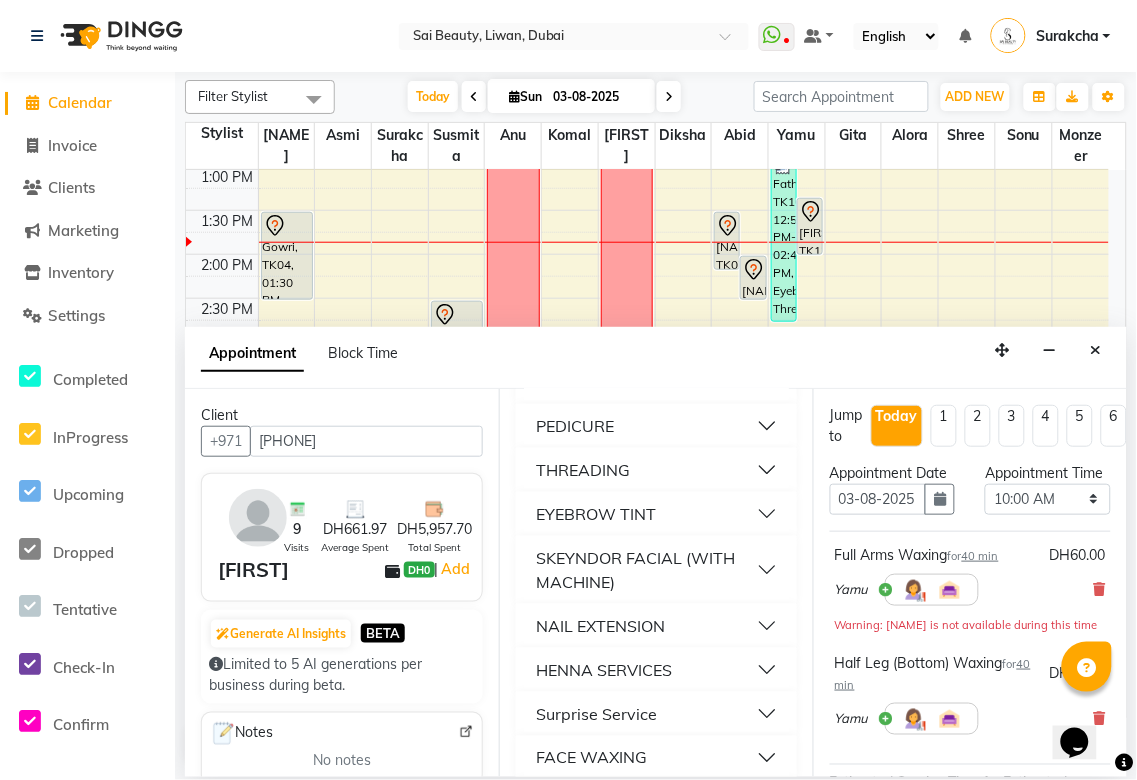 scroll, scrollTop: 358, scrollLeft: 0, axis: vertical 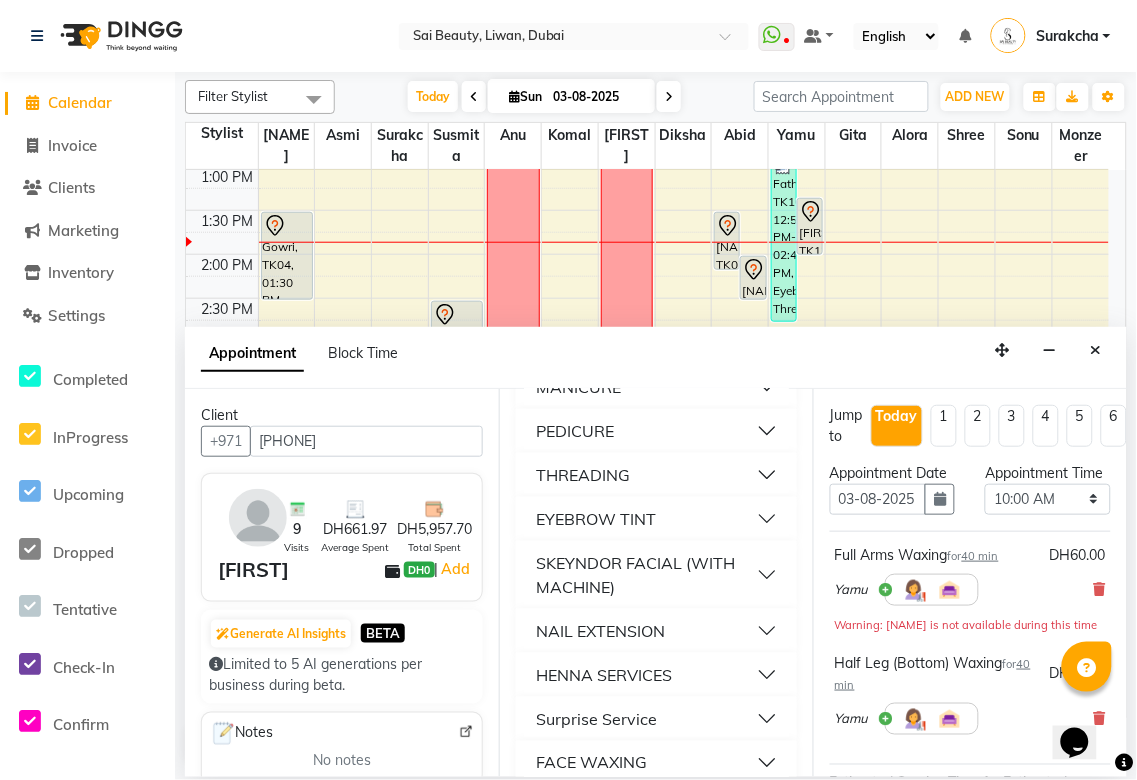 click on "THREADING" at bounding box center (656, 475) 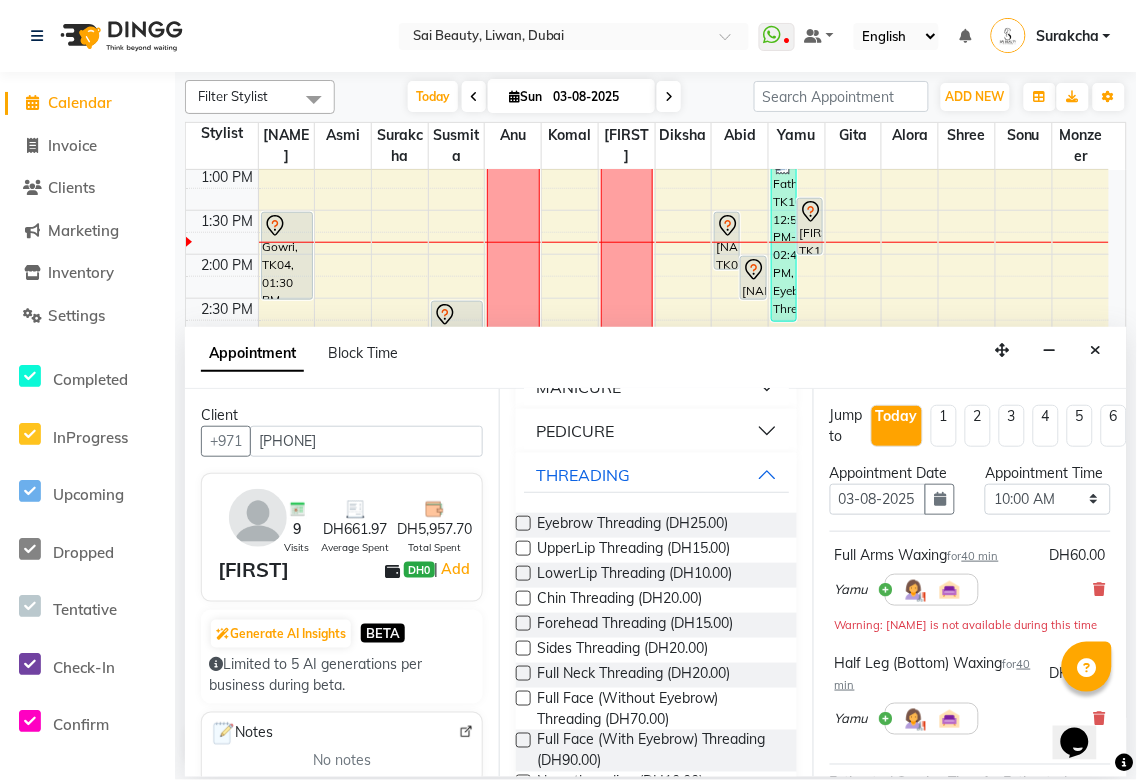 click at bounding box center [523, 523] 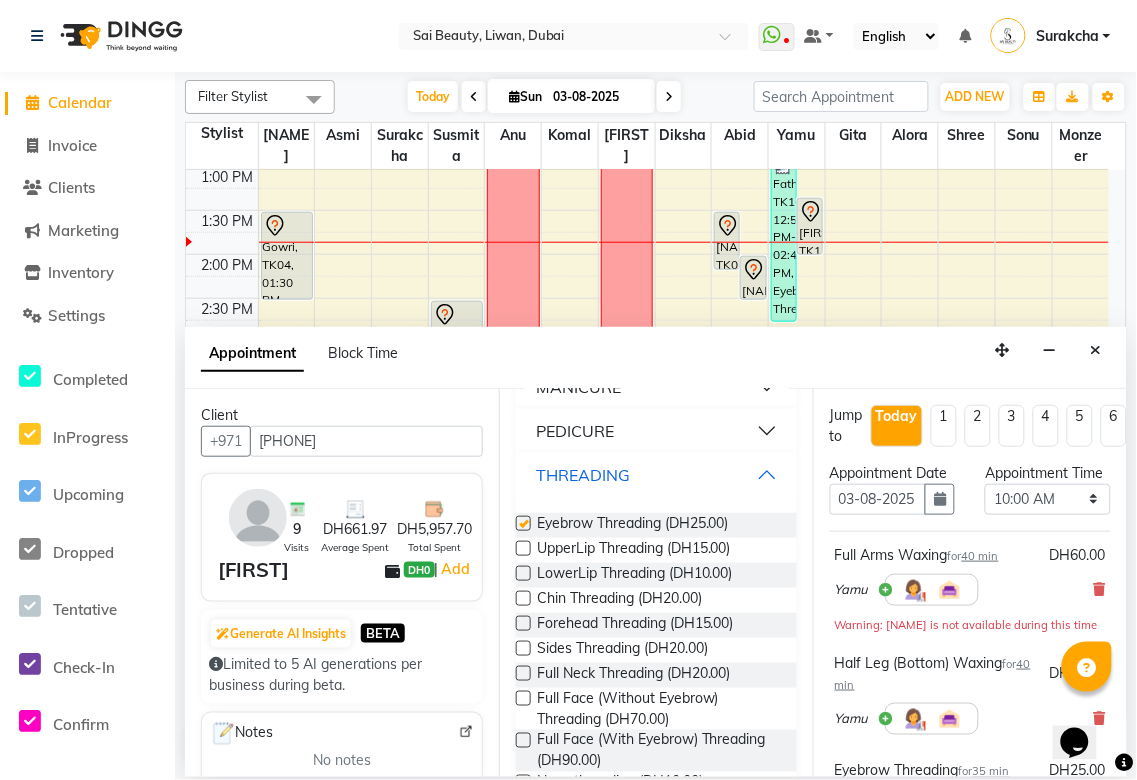 click on "THREADING" at bounding box center [656, 475] 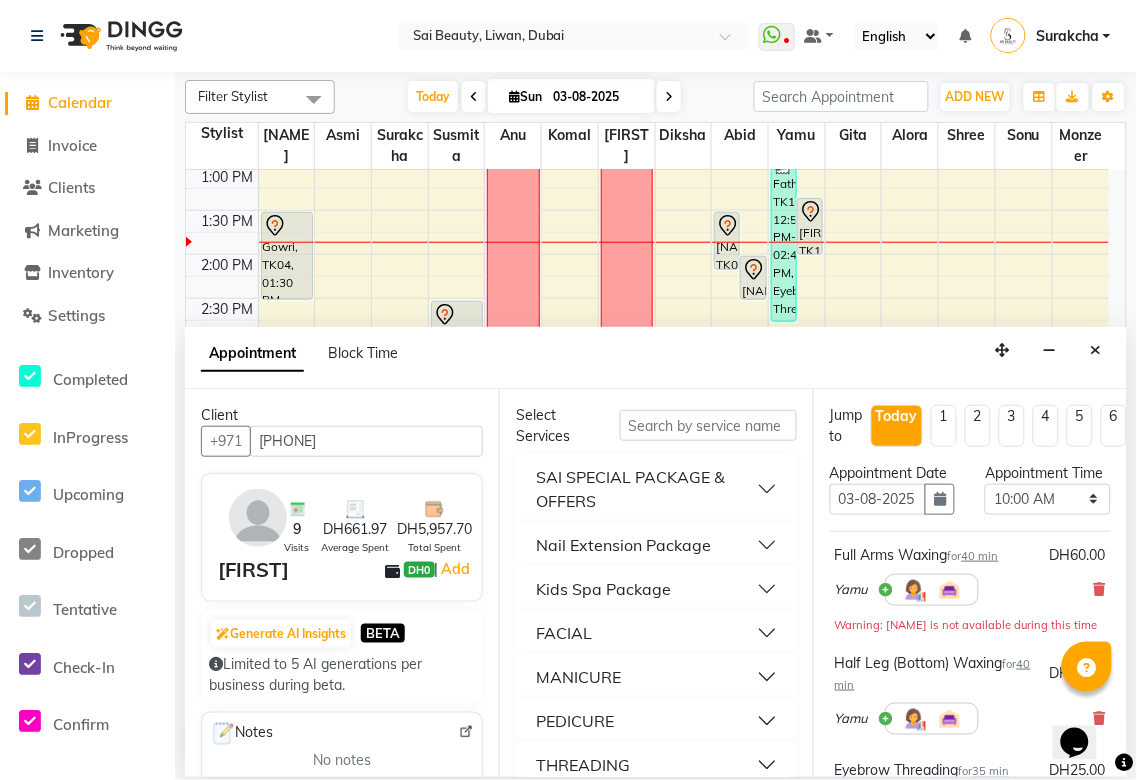 scroll, scrollTop: 0, scrollLeft: 0, axis: both 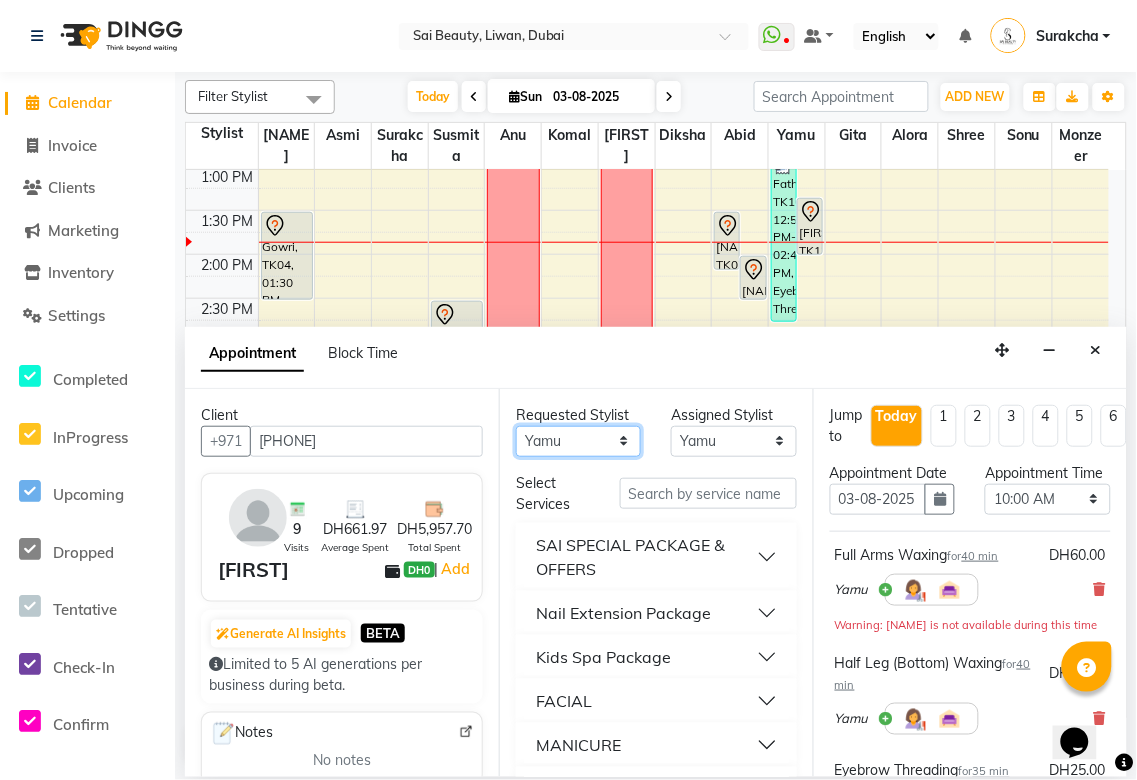 click on "Any Abid Alora Anu Asmi Diksha Gita Komal maya Monzeer shree sonu Surakcha Susmita Tannu Yamu" at bounding box center [578, 441] 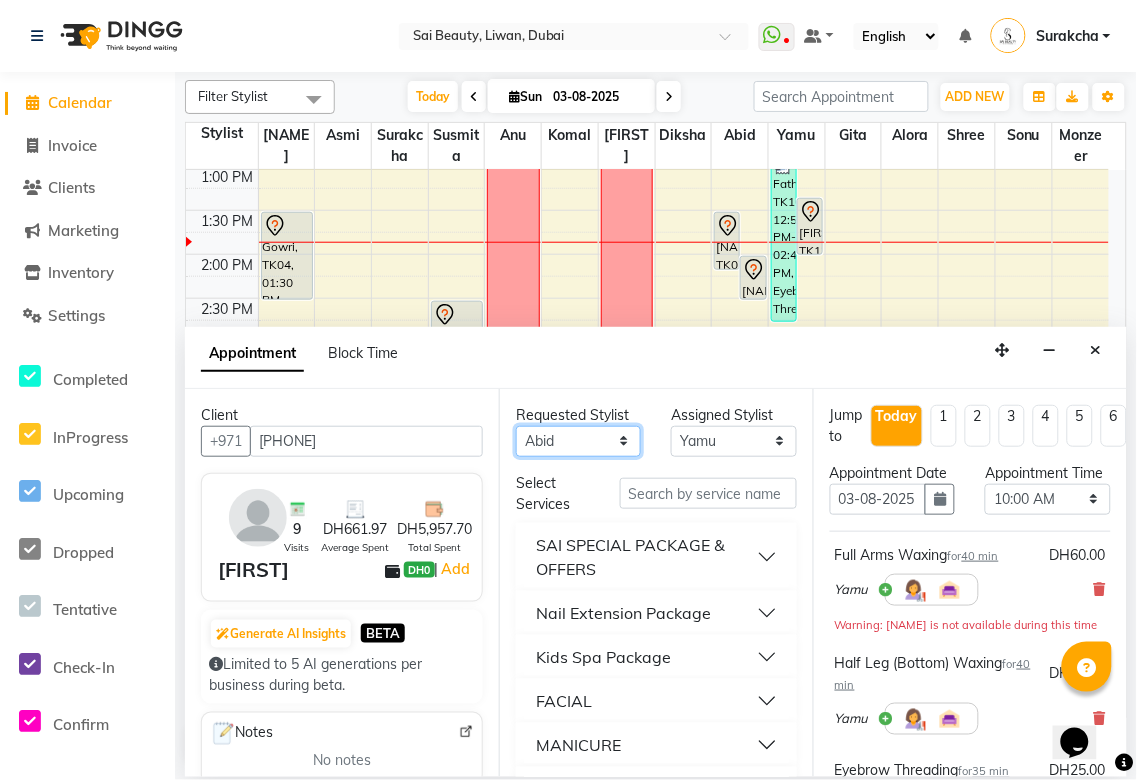 click on "Any Abid Alora Anu Asmi Diksha Gita Komal maya Monzeer shree sonu Surakcha Susmita Tannu Yamu" at bounding box center [578, 441] 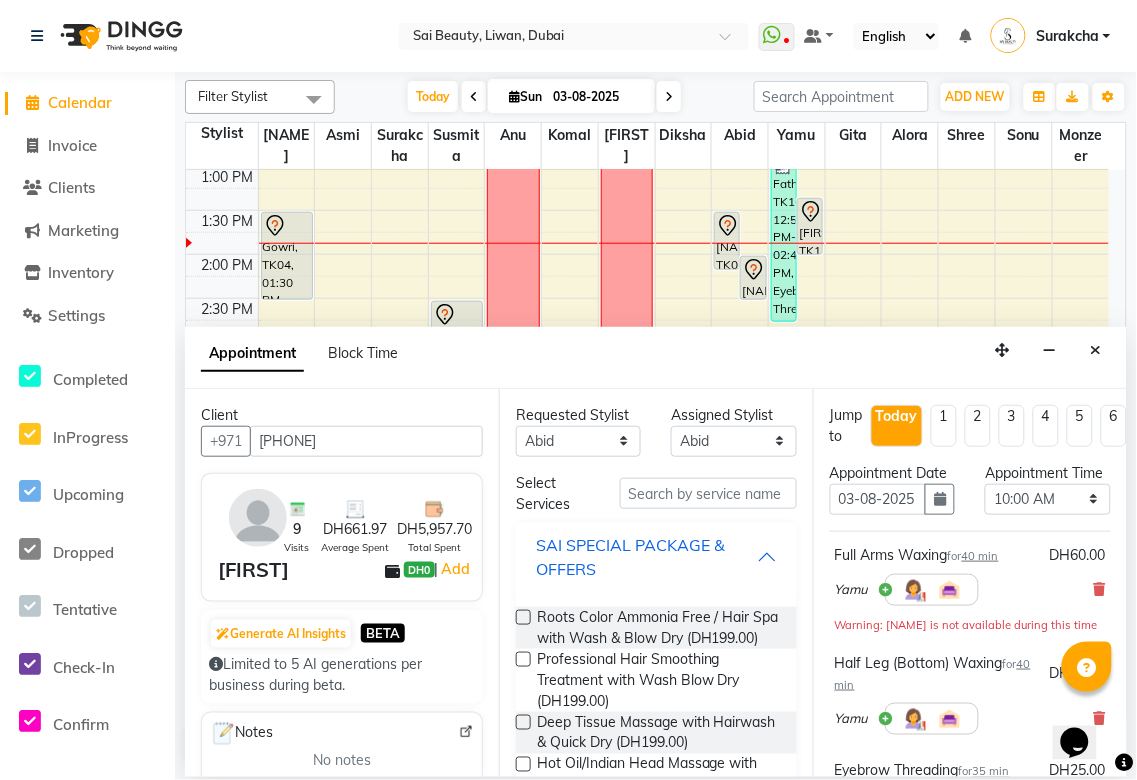 click on "SAI SPECIAL PACKAGE & OFFERS" at bounding box center (646, 557) 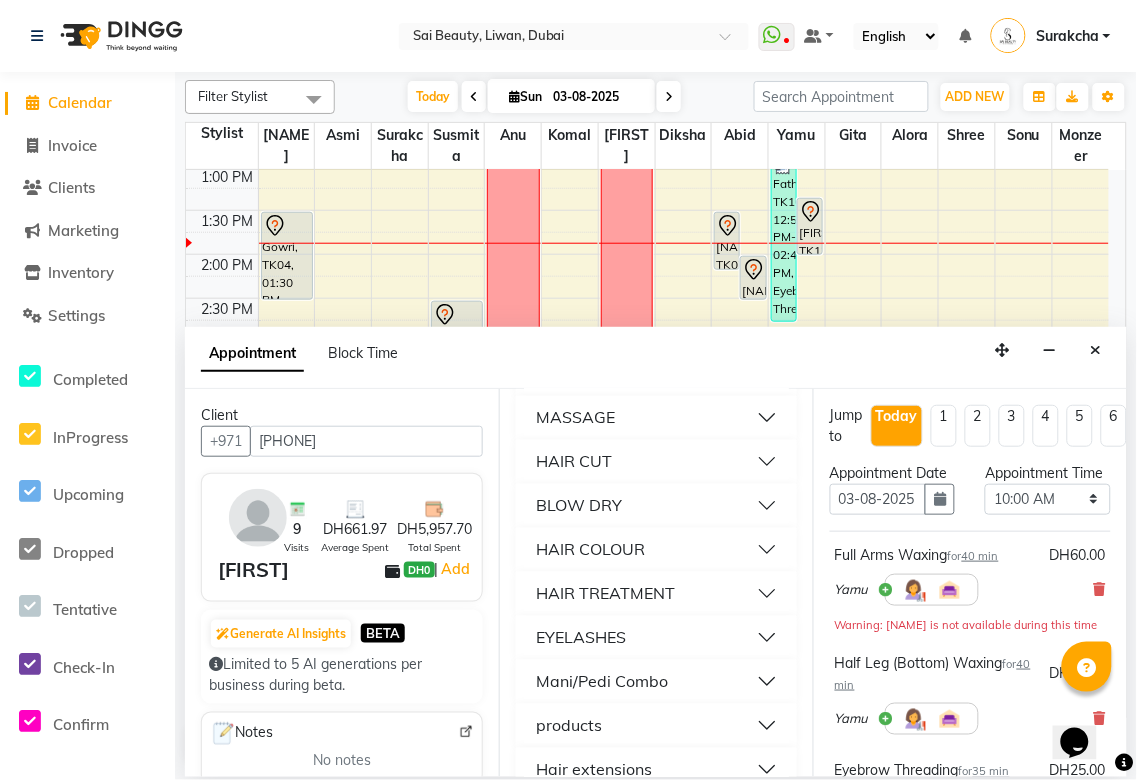 scroll, scrollTop: 792, scrollLeft: 0, axis: vertical 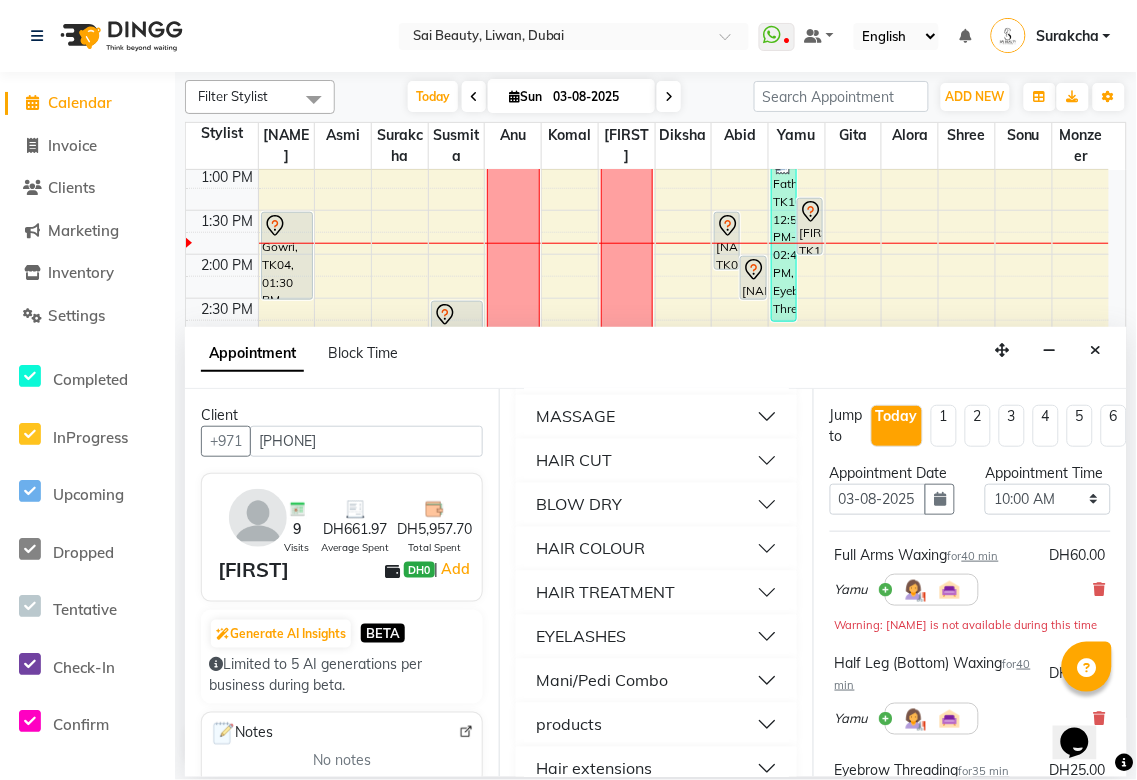 click on "HAIR COLOUR" at bounding box center (656, 549) 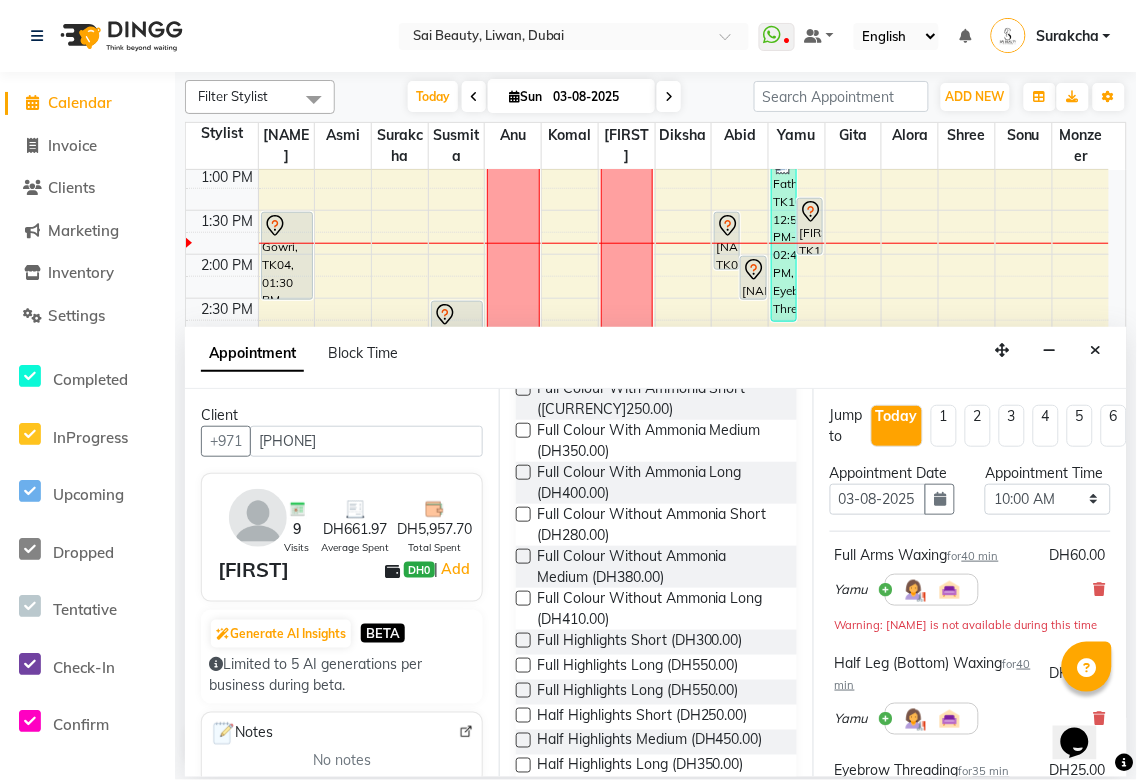 scroll, scrollTop: 1086, scrollLeft: 0, axis: vertical 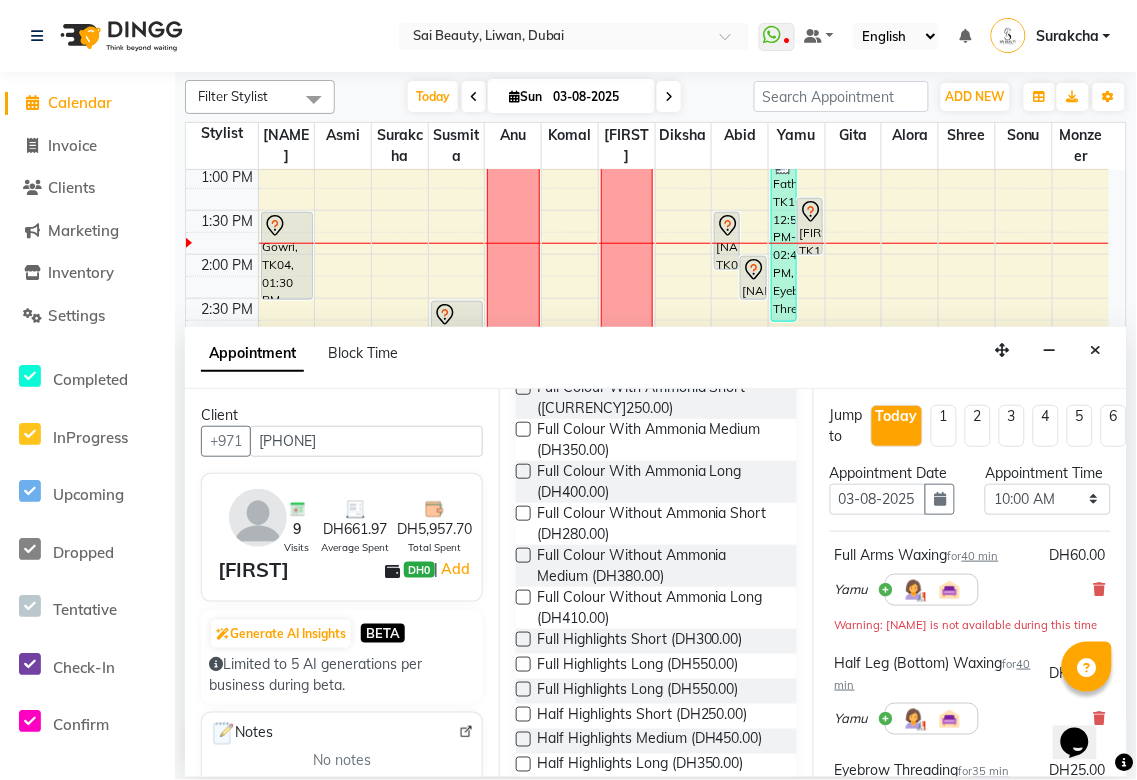 click at bounding box center (523, 597) 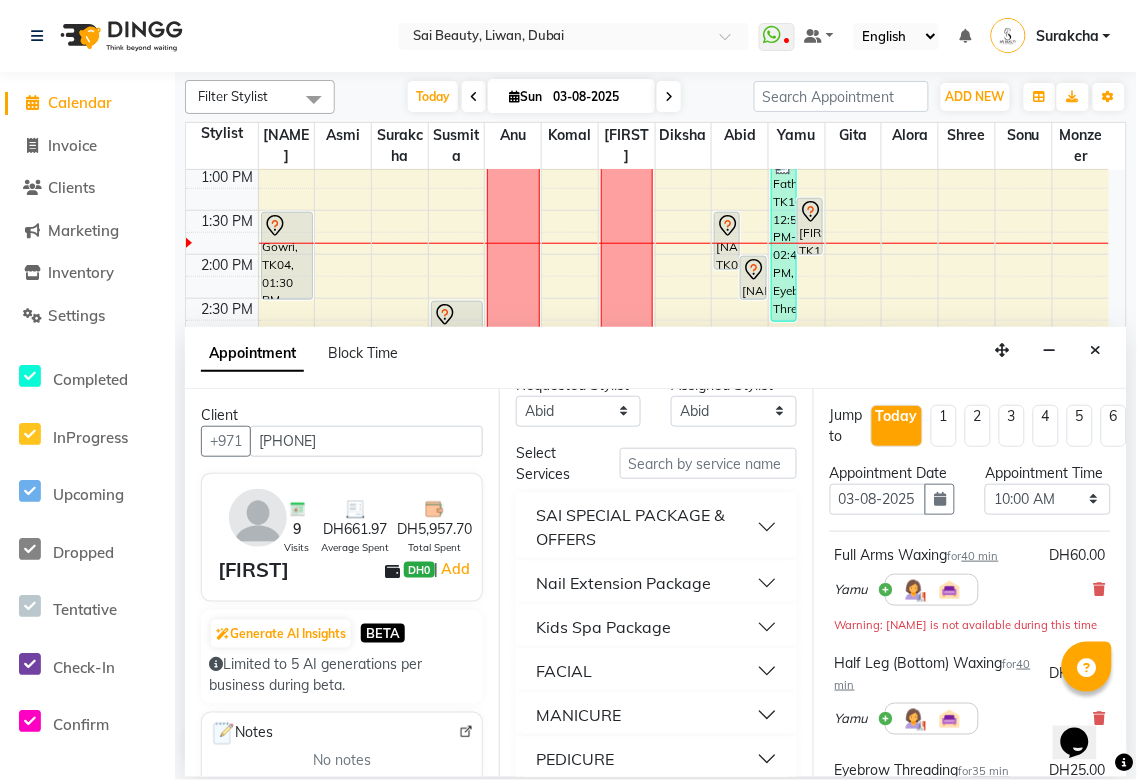 scroll, scrollTop: 0, scrollLeft: 0, axis: both 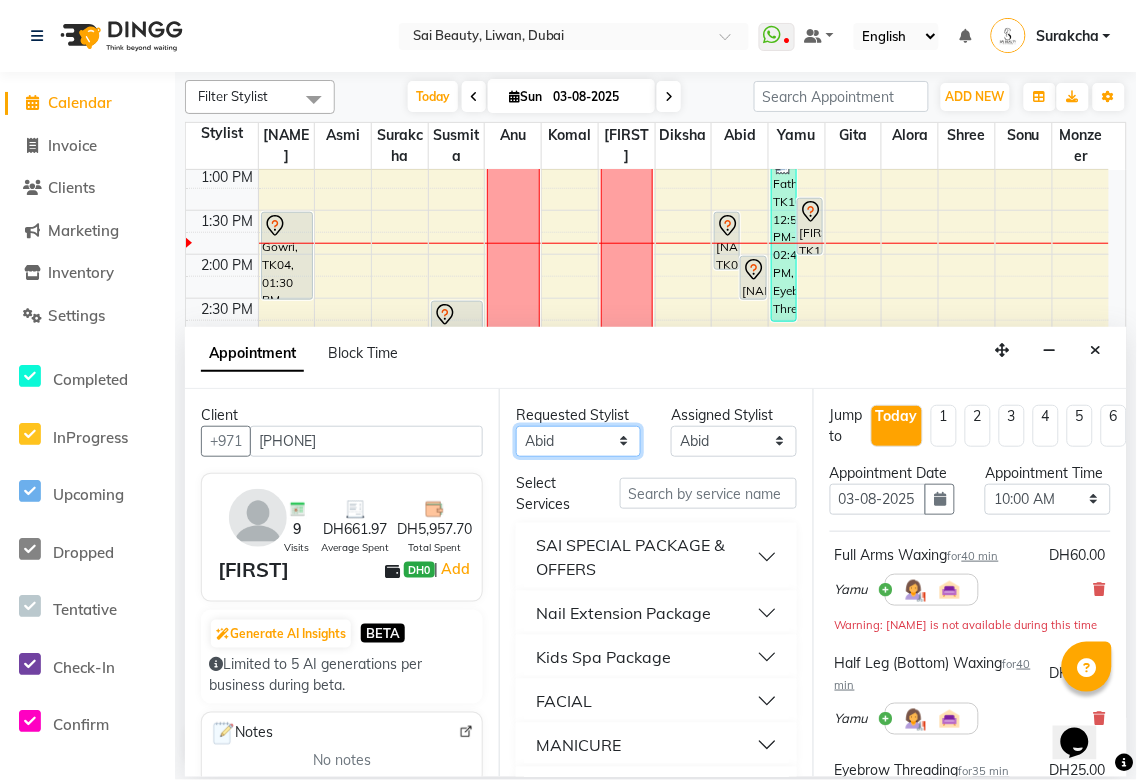click on "Any Abid Alora Anu Asmi Diksha Gita Komal maya Monzeer shree sonu Surakcha Susmita Tannu Yamu" at bounding box center (578, 441) 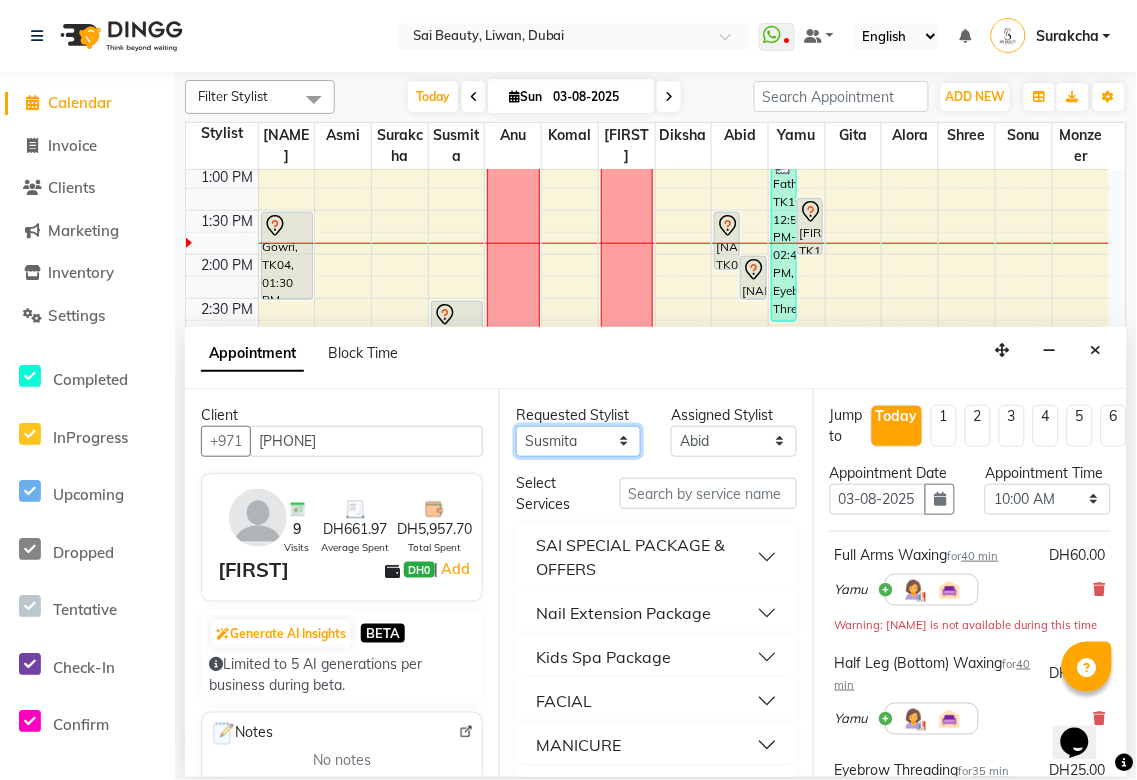 click on "Any Abid Alora Anu Asmi Diksha Gita Komal maya Monzeer shree sonu Surakcha Susmita Tannu Yamu" at bounding box center (578, 441) 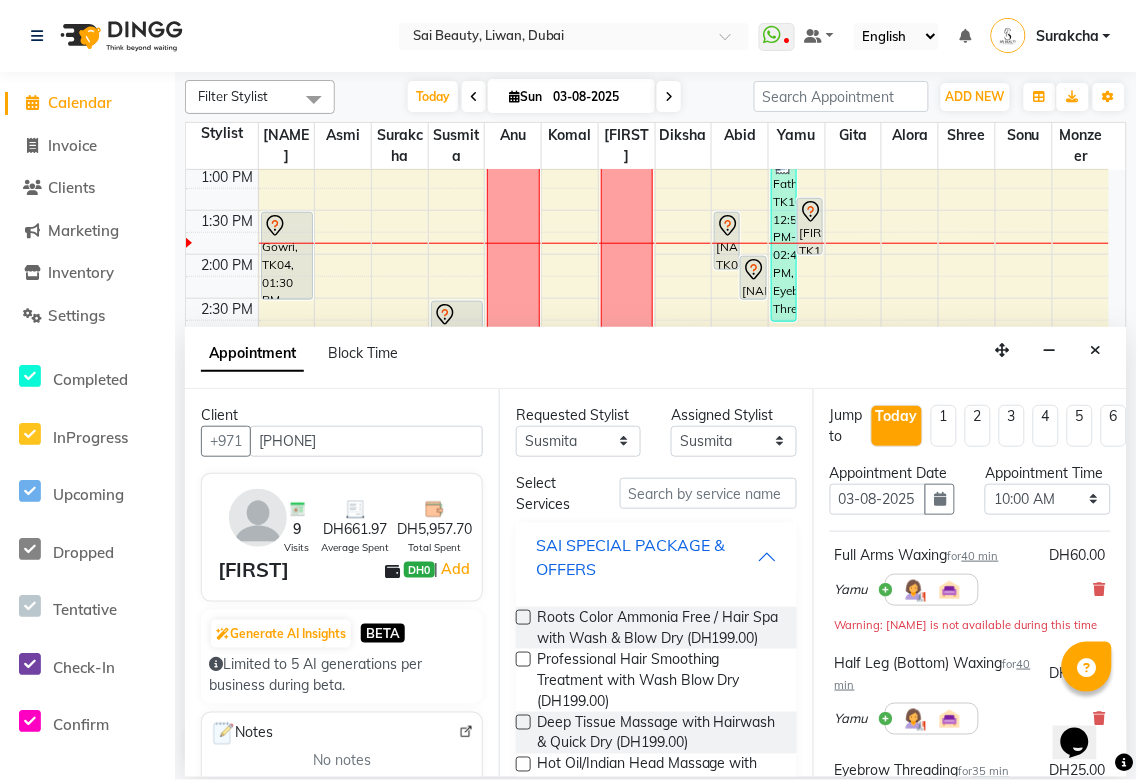 click on "SAI SPECIAL PACKAGE & OFFERS" at bounding box center (646, 557) 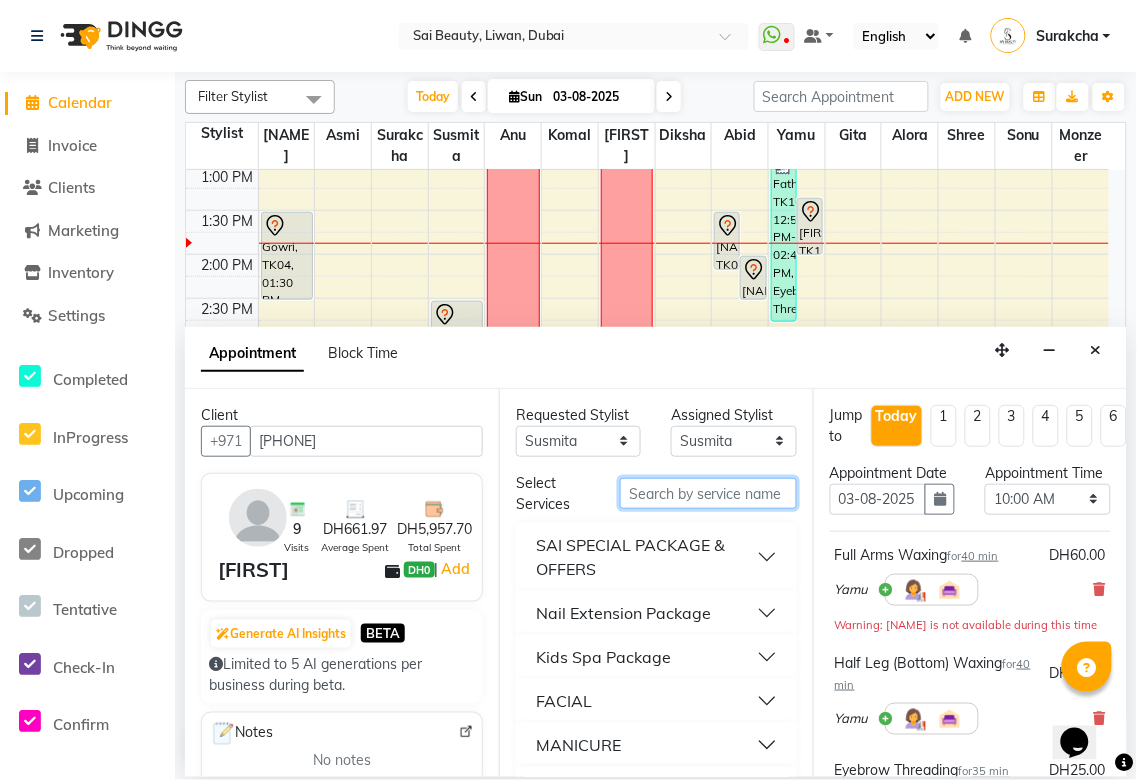 click at bounding box center [708, 493] 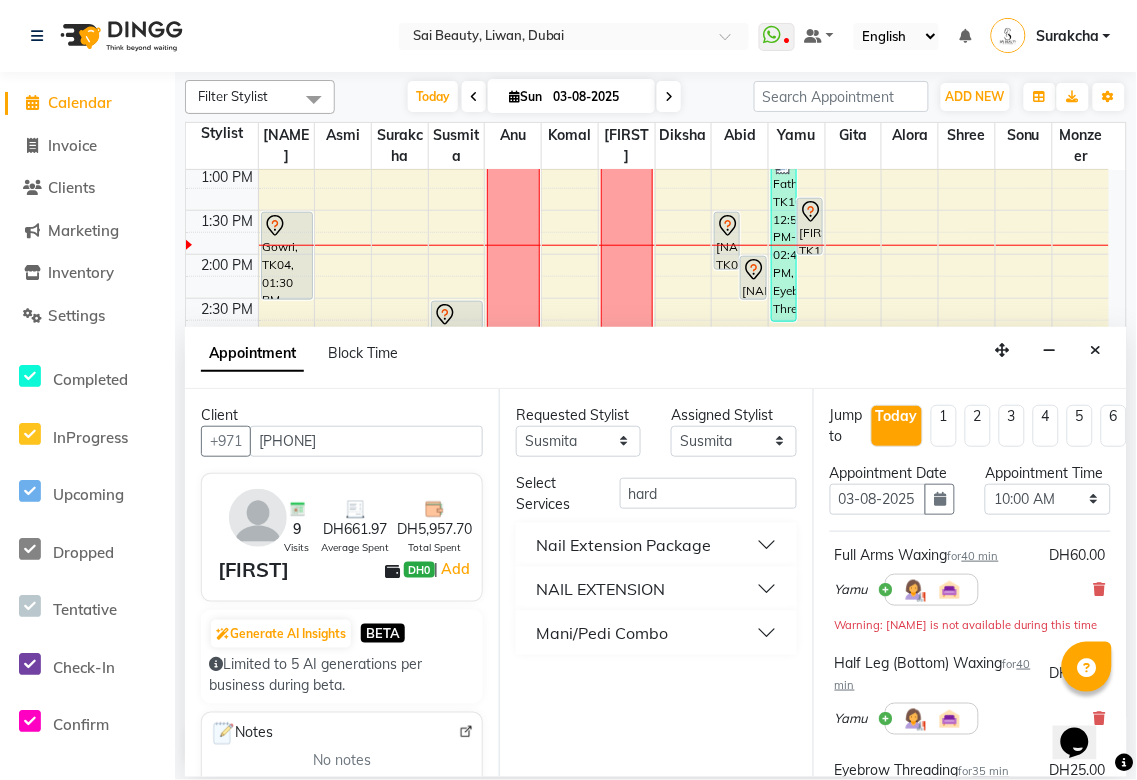 click on "Nail Extension Package" at bounding box center [656, 545] 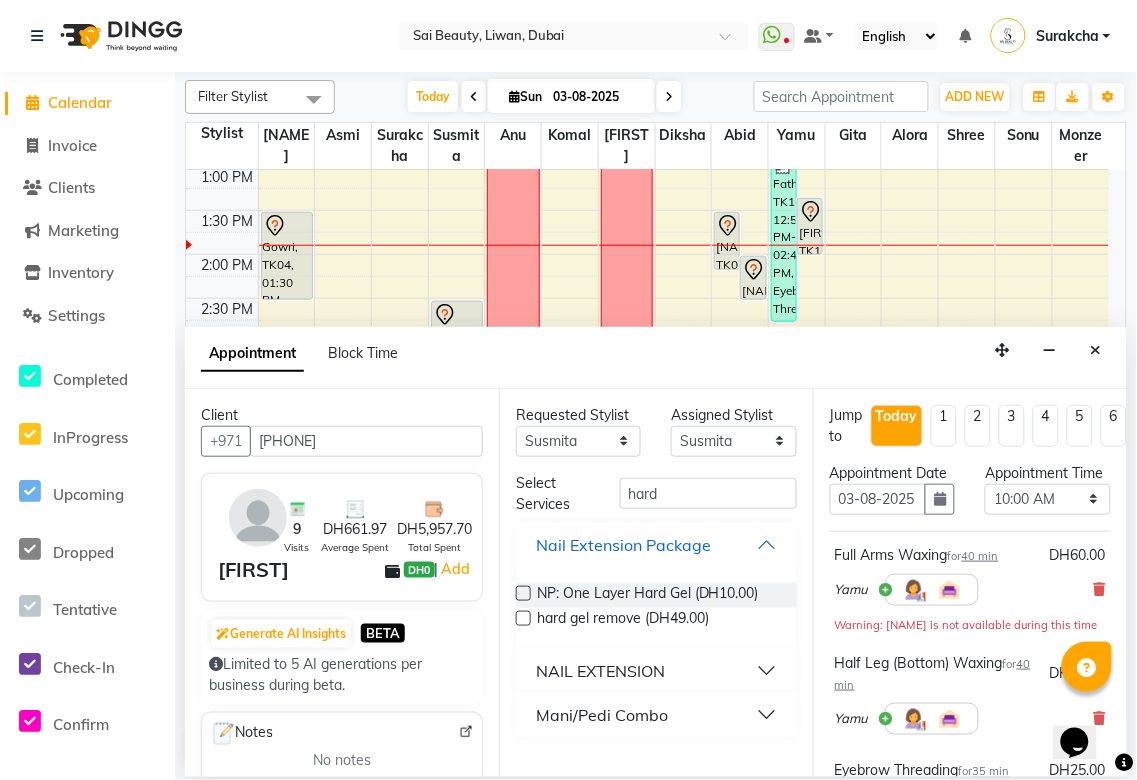 click on "Nail Extension Package" at bounding box center [656, 545] 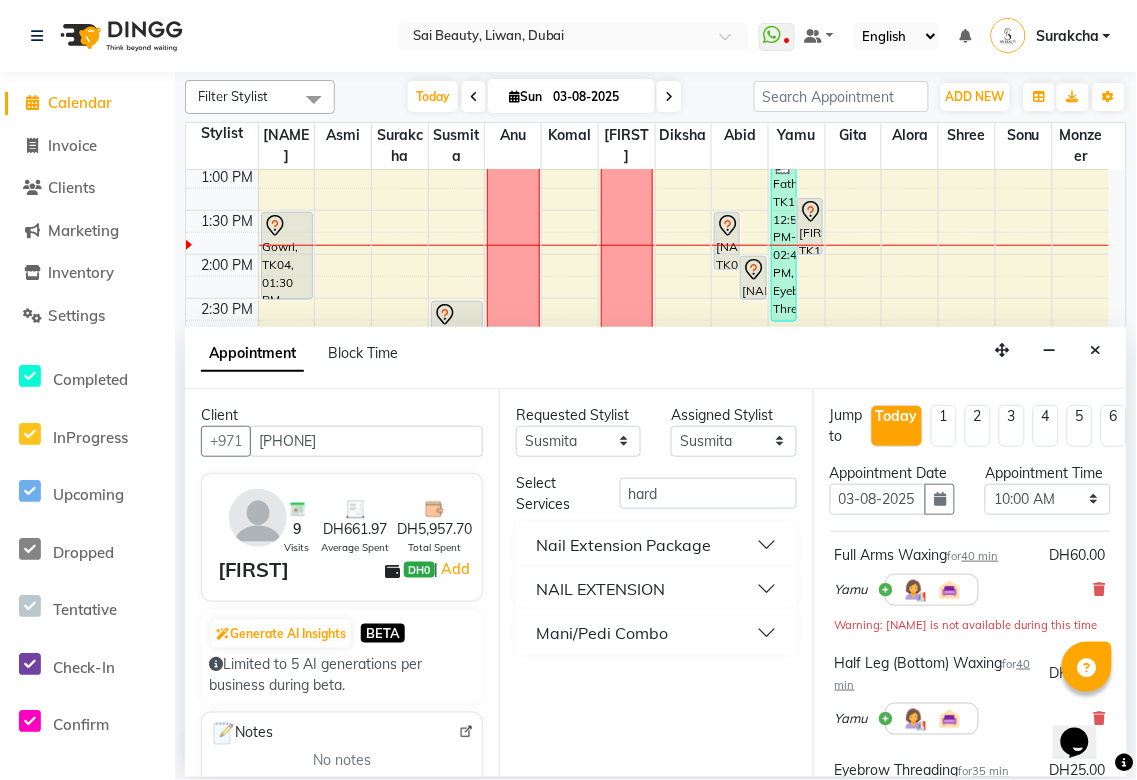 click on "NAIL EXTENSION" at bounding box center [656, 589] 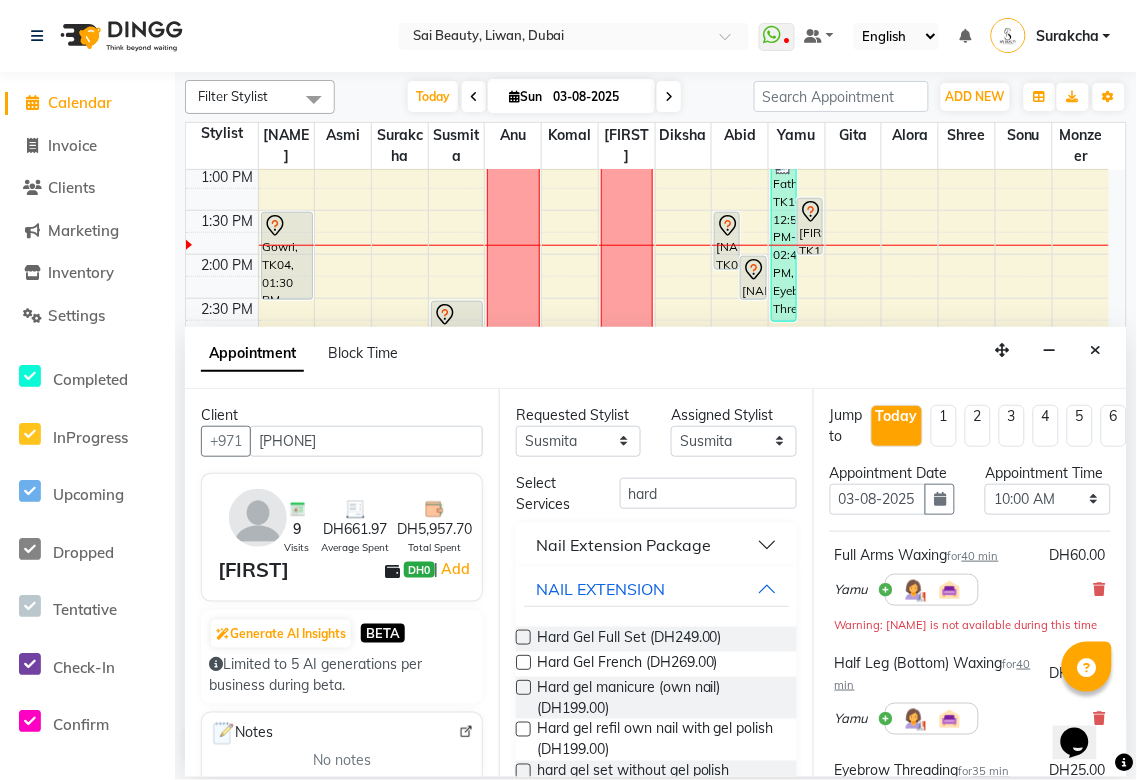 click at bounding box center [523, 687] 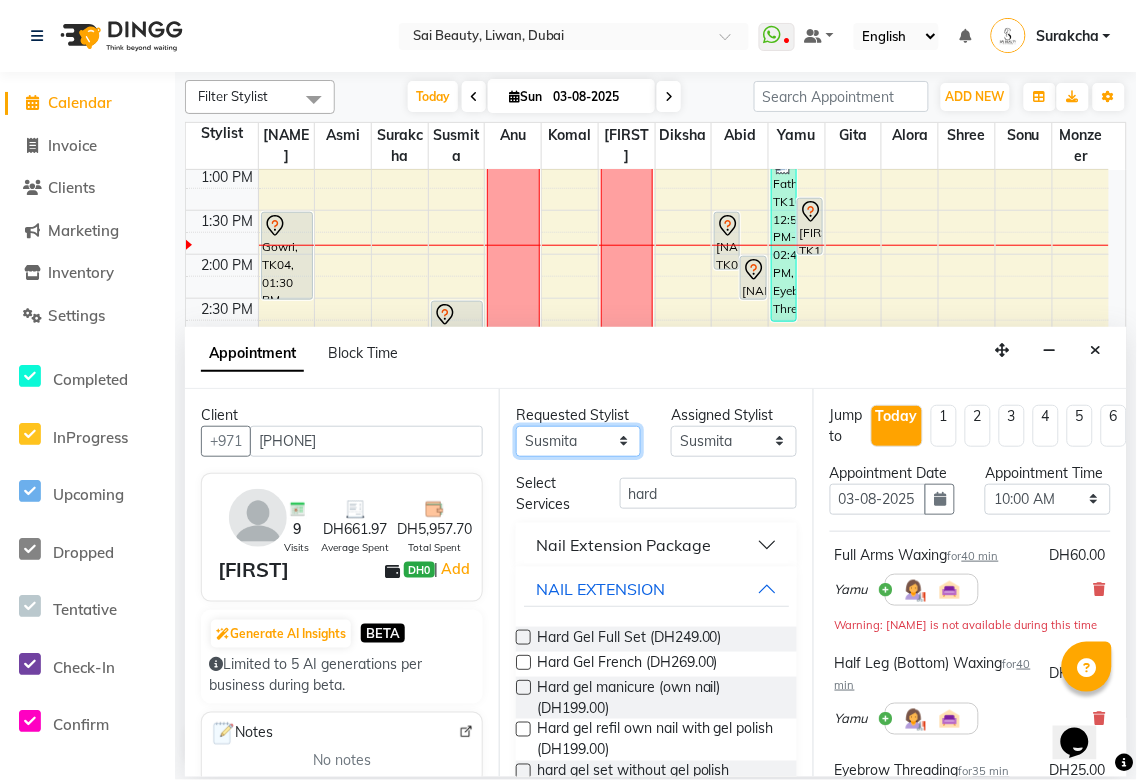 click on "Any Abid Alora Anu Asmi Diksha Gita Komal maya Monzeer shree sonu Surakcha Susmita Tannu Yamu" at bounding box center (578, 441) 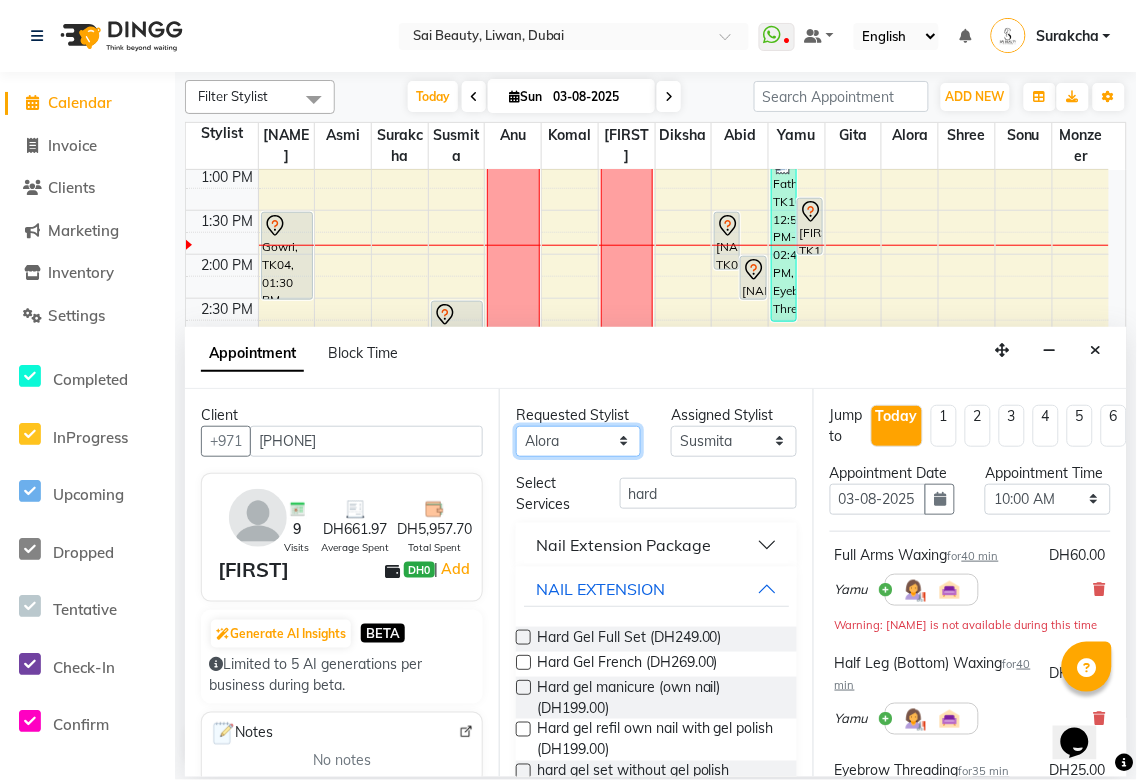 click on "Any Abid Alora Anu Asmi Diksha Gita Komal maya Monzeer shree sonu Surakcha Susmita Tannu Yamu" at bounding box center (578, 441) 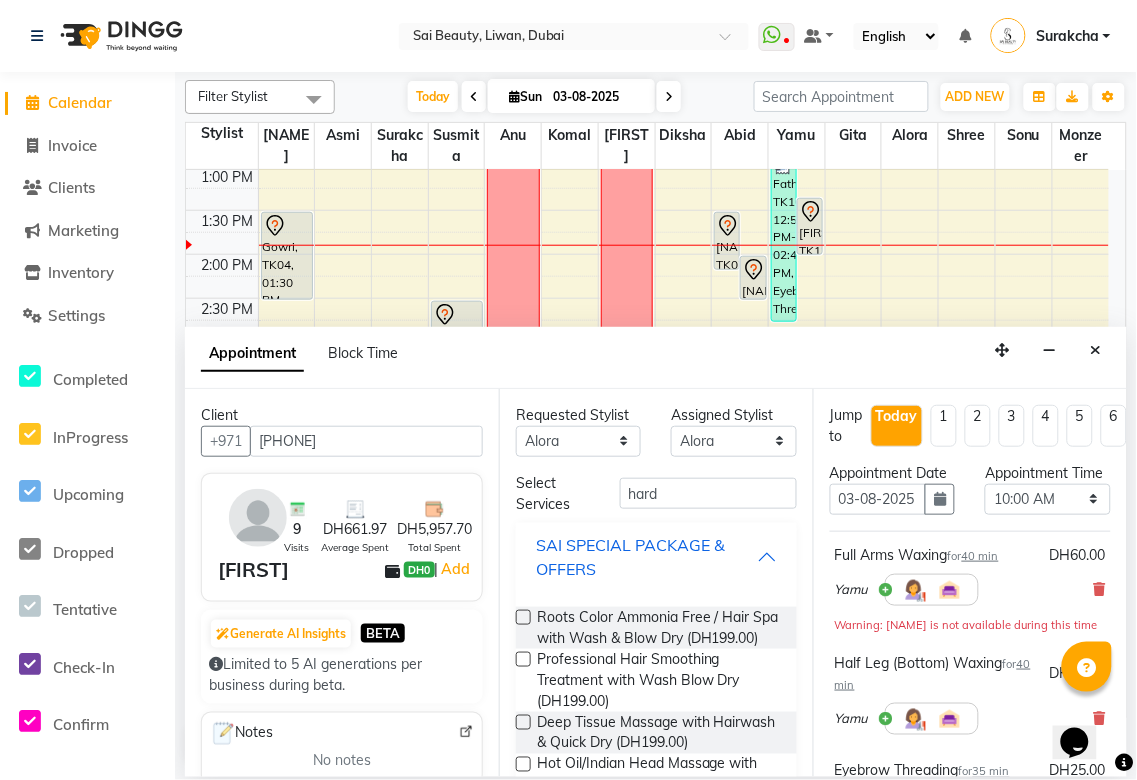 click on "SAI SPECIAL PACKAGE & OFFERS" at bounding box center (646, 557) 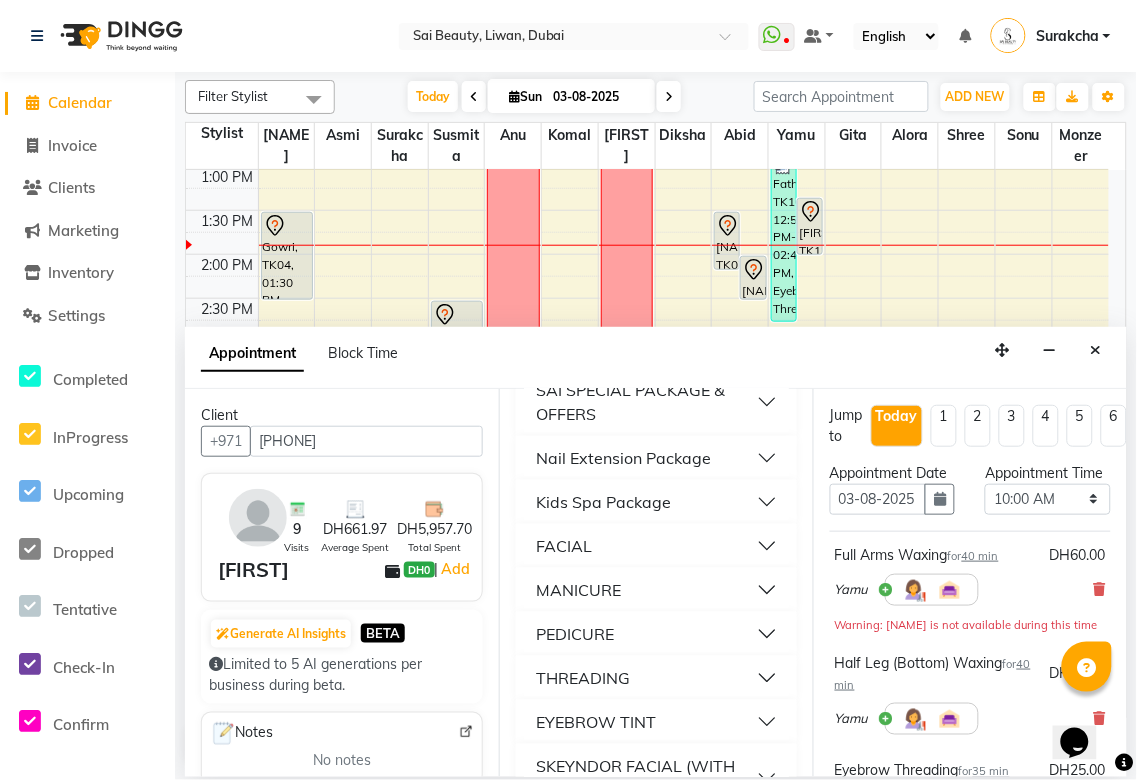 scroll, scrollTop: 278, scrollLeft: 0, axis: vertical 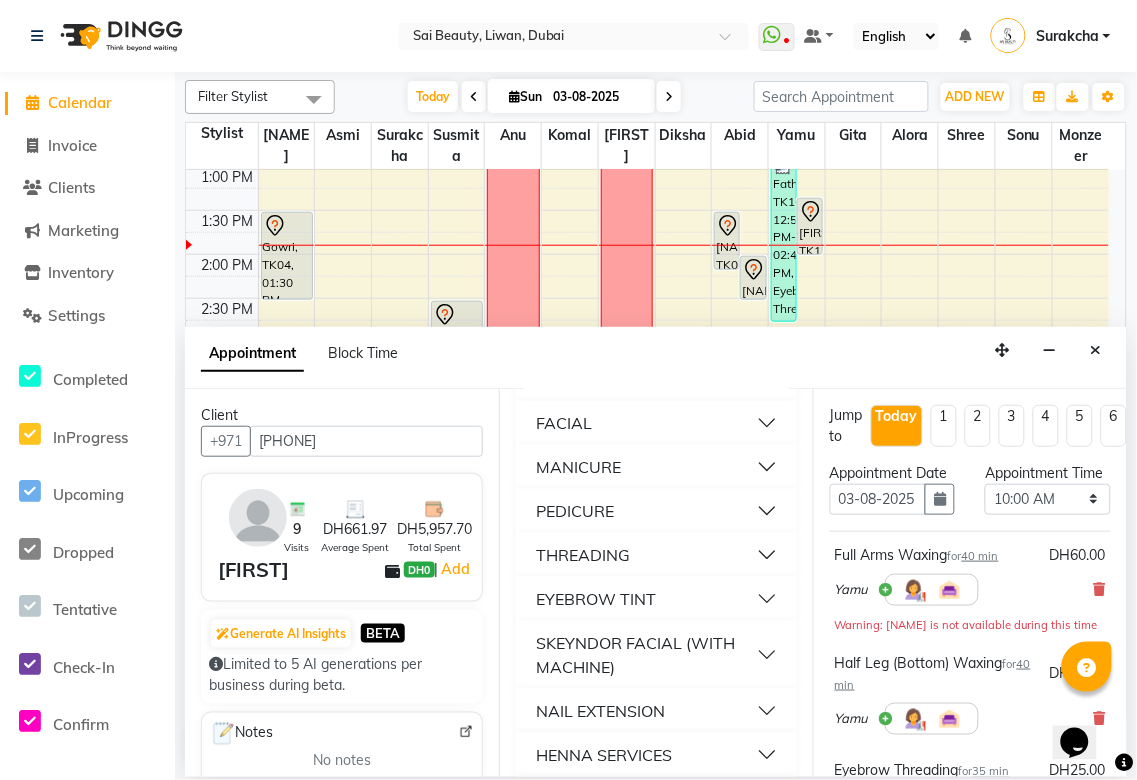 click on "PEDICURE" at bounding box center [656, 511] 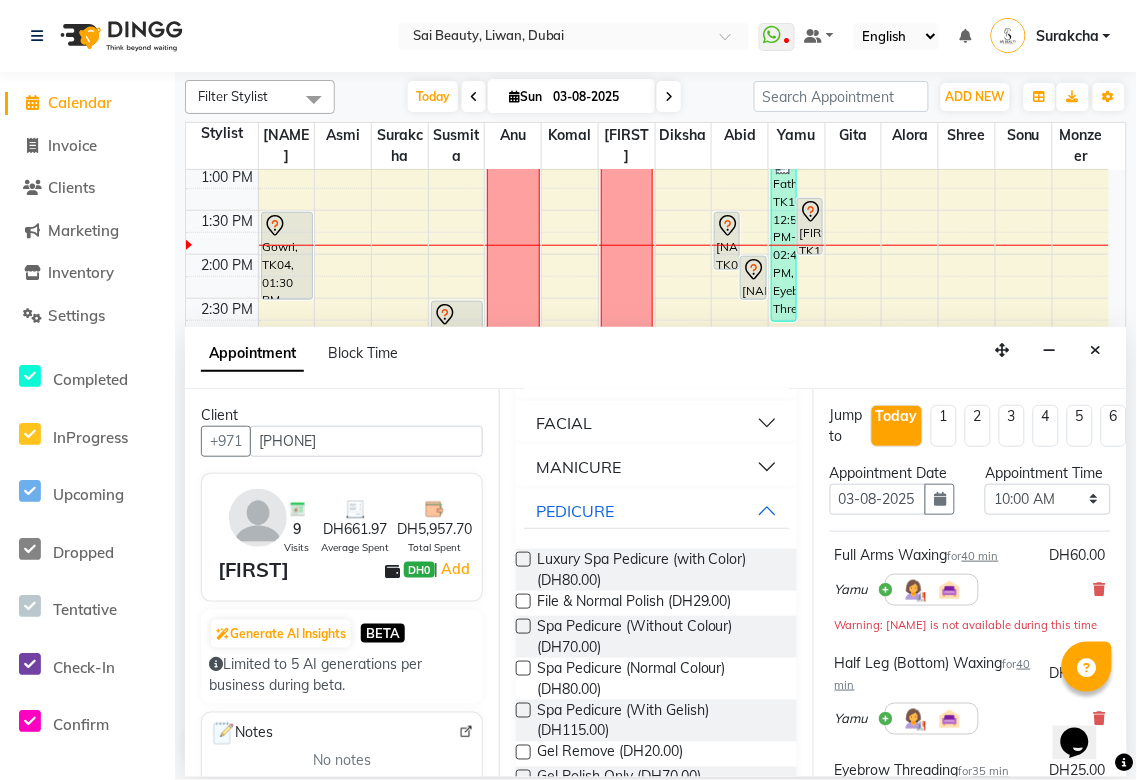 click at bounding box center [523, 668] 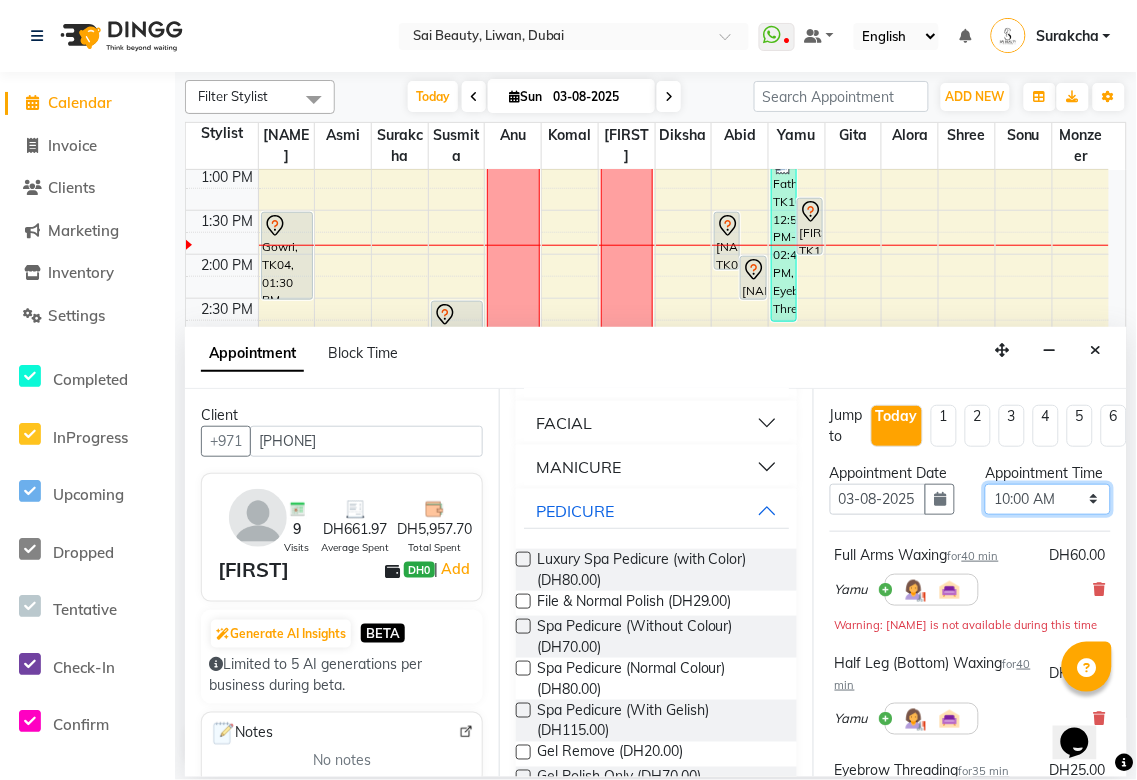 click on "Select 10:00 AM 10:05 AM 10:10 AM 10:15 AM 10:20 AM 10:25 AM 10:30 AM 10:35 AM 10:40 AM 10:45 AM 10:50 AM 10:55 AM 11:00 AM 11:05 AM 11:10 AM 11:15 AM 11:20 AM 11:25 AM 11:30 AM 11:35 AM 11:40 AM 11:45 AM 11:50 AM 11:55 AM 12:00 PM 12:05 PM 12:10 PM 12:15 PM 12:20 PM 12:25 PM 12:30 PM 12:35 PM 12:40 PM 12:45 PM 12:50 PM 12:55 PM 01:00 PM 01:05 PM 01:10 PM 01:15 PM 01:20 PM 01:25 PM 01:30 PM 01:35 PM 01:40 PM 01:45 PM 01:50 PM 01:55 PM 02:00 PM 02:05 PM 02:10 PM 02:15 PM 02:20 PM 02:25 PM 02:30 PM 02:35 PM 02:40 PM 02:45 PM 02:50 PM 02:55 PM 03:00 PM 03:05 PM 03:10 PM 03:15 PM 03:20 PM 03:25 PM 03:30 PM 03:35 PM 03:40 PM 03:45 PM 03:50 PM 03:55 PM 04:00 PM 04:05 PM 04:10 PM 04:15 PM 04:20 PM 04:25 PM 04:30 PM 04:35 PM 04:40 PM 04:45 PM 04:50 PM 04:55 PM 05:00 PM 05:05 PM 05:10 PM 05:15 PM 05:20 PM 05:25 PM 05:30 PM 05:35 PM 05:40 PM 05:45 PM 05:50 PM 05:55 PM 06:00 PM 06:05 PM 06:10 PM 06:15 PM 06:20 PM 06:25 PM 06:30 PM 06:35 PM 06:40 PM 06:45 PM 06:50 PM 06:55 PM 07:00 PM 07:05 PM 07:10 PM 07:15 PM 07:20 PM" at bounding box center [1047, 499] 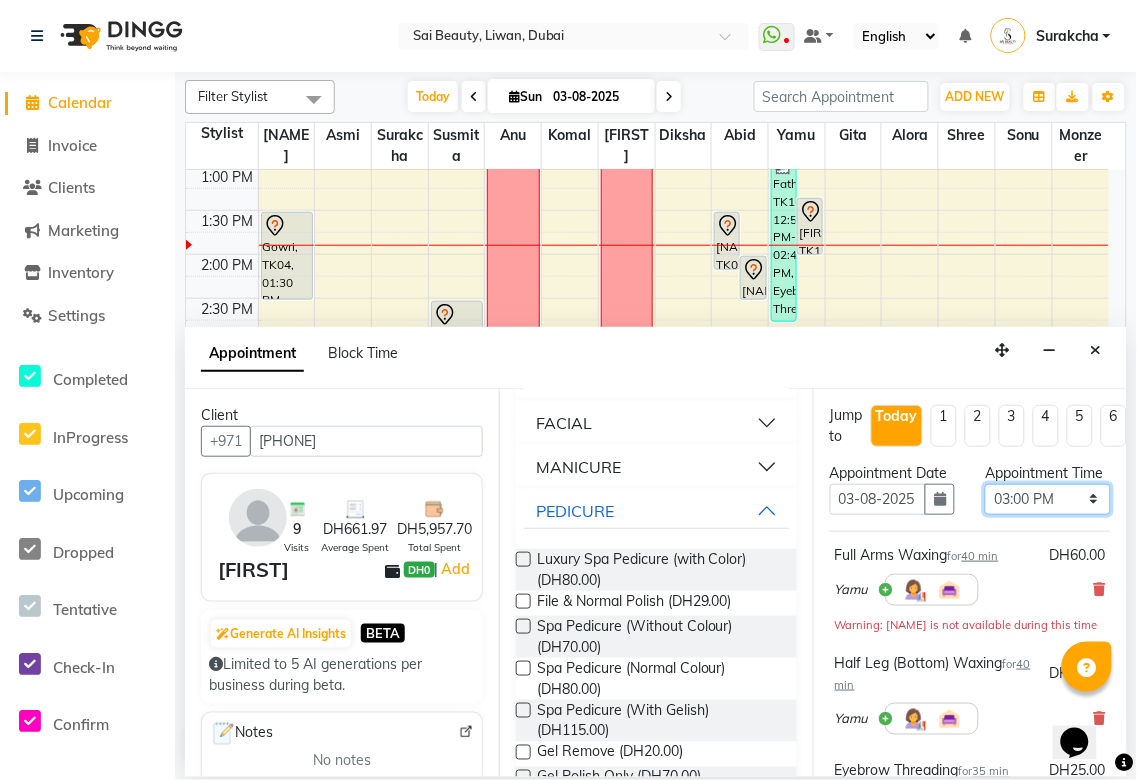 click on "Select 10:00 AM 10:05 AM 10:10 AM 10:15 AM 10:20 AM 10:25 AM 10:30 AM 10:35 AM 10:40 AM 10:45 AM 10:50 AM 10:55 AM 11:00 AM 11:05 AM 11:10 AM 11:15 AM 11:20 AM 11:25 AM 11:30 AM 11:35 AM 11:40 AM 11:45 AM 11:50 AM 11:55 AM 12:00 PM 12:05 PM 12:10 PM 12:15 PM 12:20 PM 12:25 PM 12:30 PM 12:35 PM 12:40 PM 12:45 PM 12:50 PM 12:55 PM 01:00 PM 01:05 PM 01:10 PM 01:15 PM 01:20 PM 01:25 PM 01:30 PM 01:35 PM 01:40 PM 01:45 PM 01:50 PM 01:55 PM 02:00 PM 02:05 PM 02:10 PM 02:15 PM 02:20 PM 02:25 PM 02:30 PM 02:35 PM 02:40 PM 02:45 PM 02:50 PM 02:55 PM 03:00 PM 03:05 PM 03:10 PM 03:15 PM 03:20 PM 03:25 PM 03:30 PM 03:35 PM 03:40 PM 03:45 PM 03:50 PM 03:55 PM 04:00 PM 04:05 PM 04:10 PM 04:15 PM 04:20 PM 04:25 PM 04:30 PM 04:35 PM 04:40 PM 04:45 PM 04:50 PM 04:55 PM 05:00 PM 05:05 PM 05:10 PM 05:15 PM 05:20 PM 05:25 PM 05:30 PM 05:35 PM 05:40 PM 05:45 PM 05:50 PM 05:55 PM 06:00 PM 06:05 PM 06:10 PM 06:15 PM 06:20 PM 06:25 PM 06:30 PM 06:35 PM 06:40 PM 06:45 PM 06:50 PM 06:55 PM 07:00 PM 07:05 PM 07:10 PM 07:15 PM 07:20 PM" at bounding box center (1047, 499) 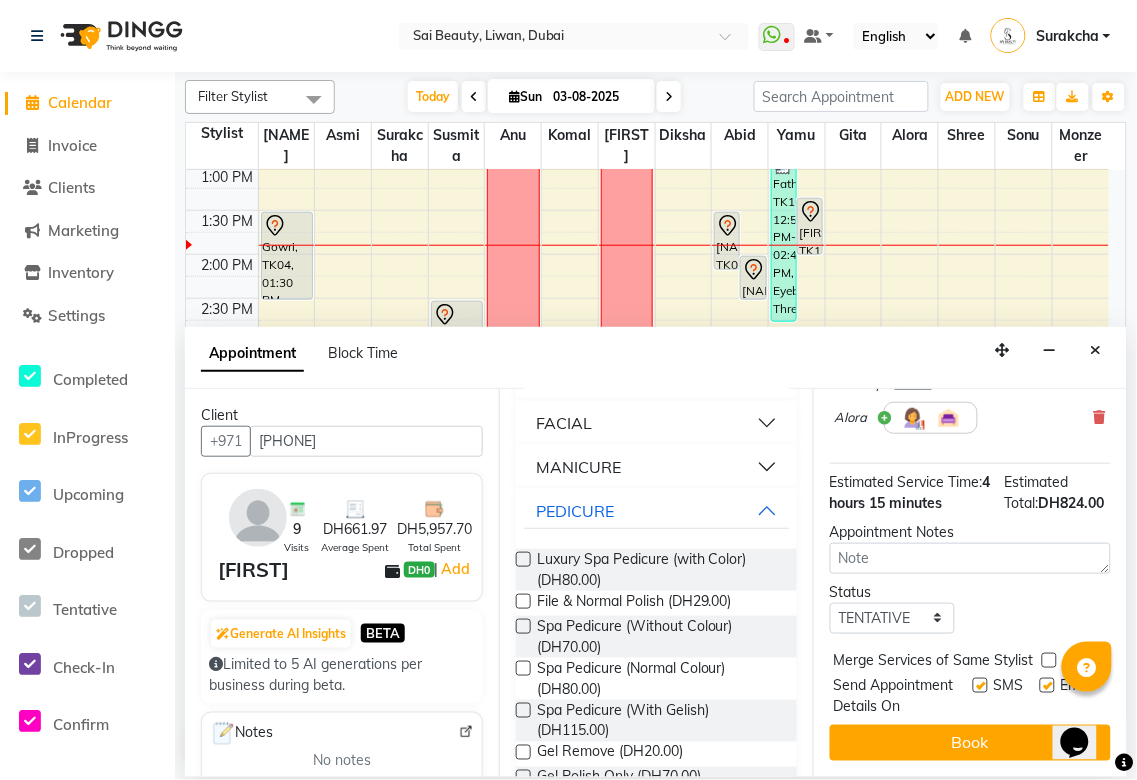 scroll, scrollTop: 793, scrollLeft: 0, axis: vertical 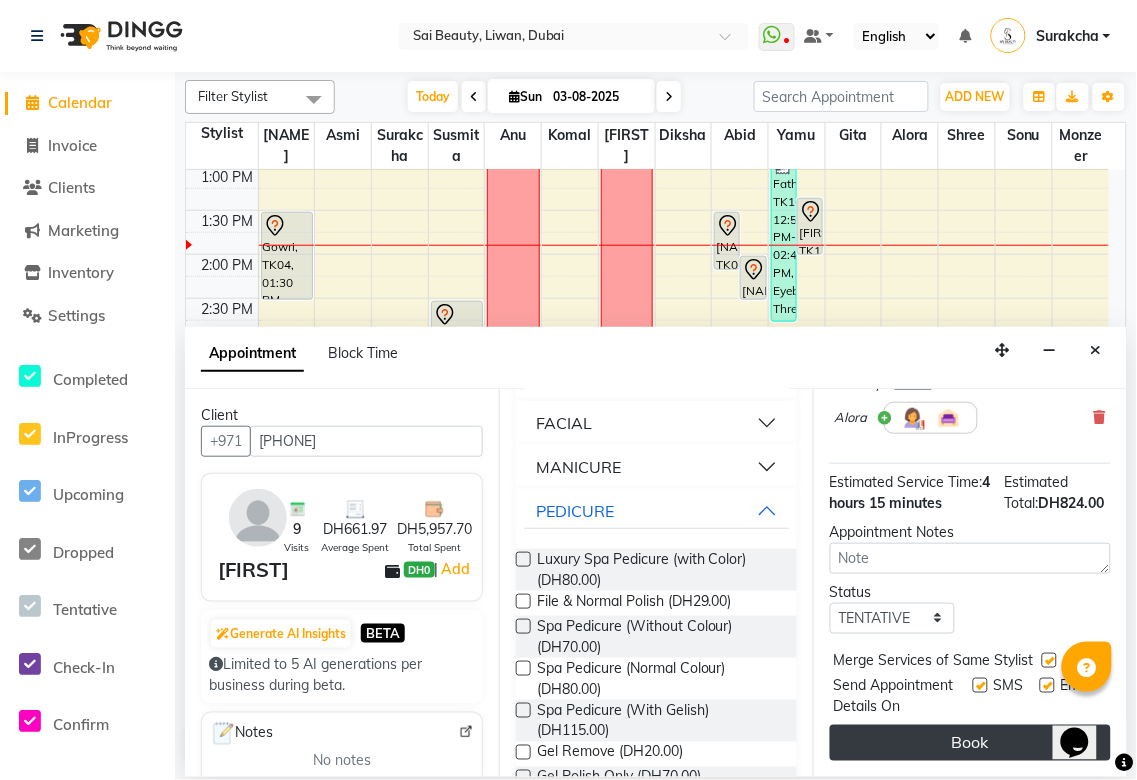 click on "Book" at bounding box center (970, 743) 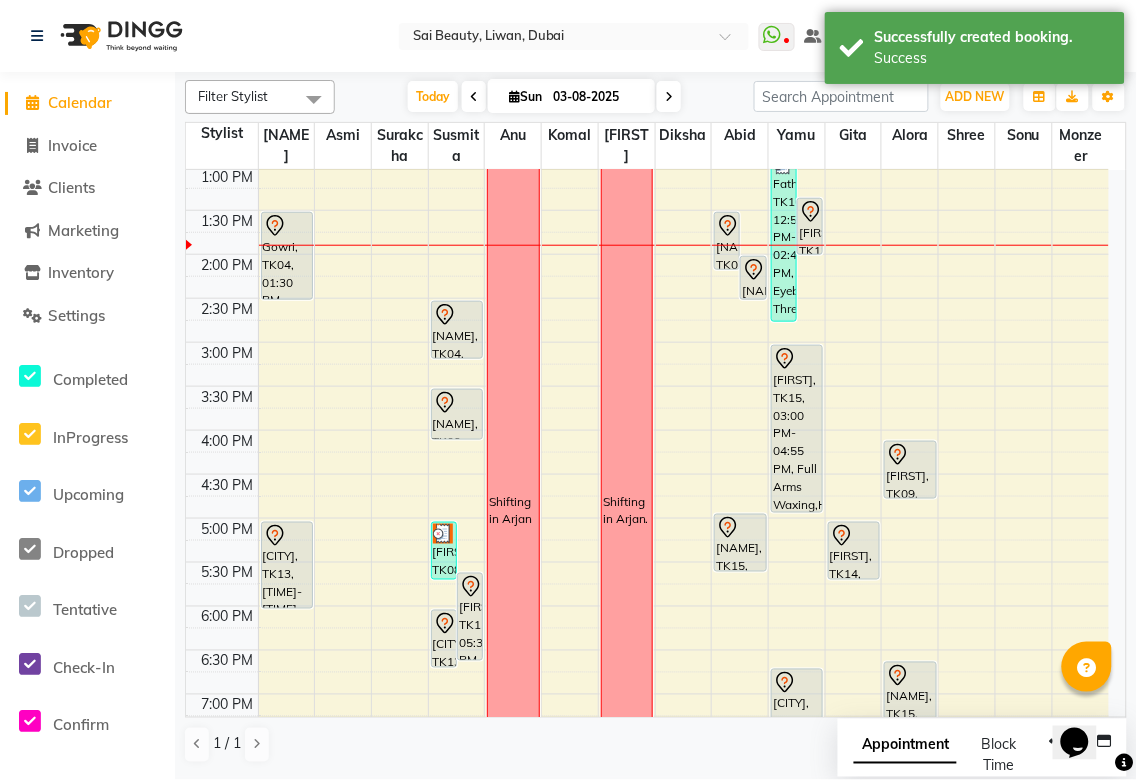 click on "Appointment" at bounding box center [905, 746] 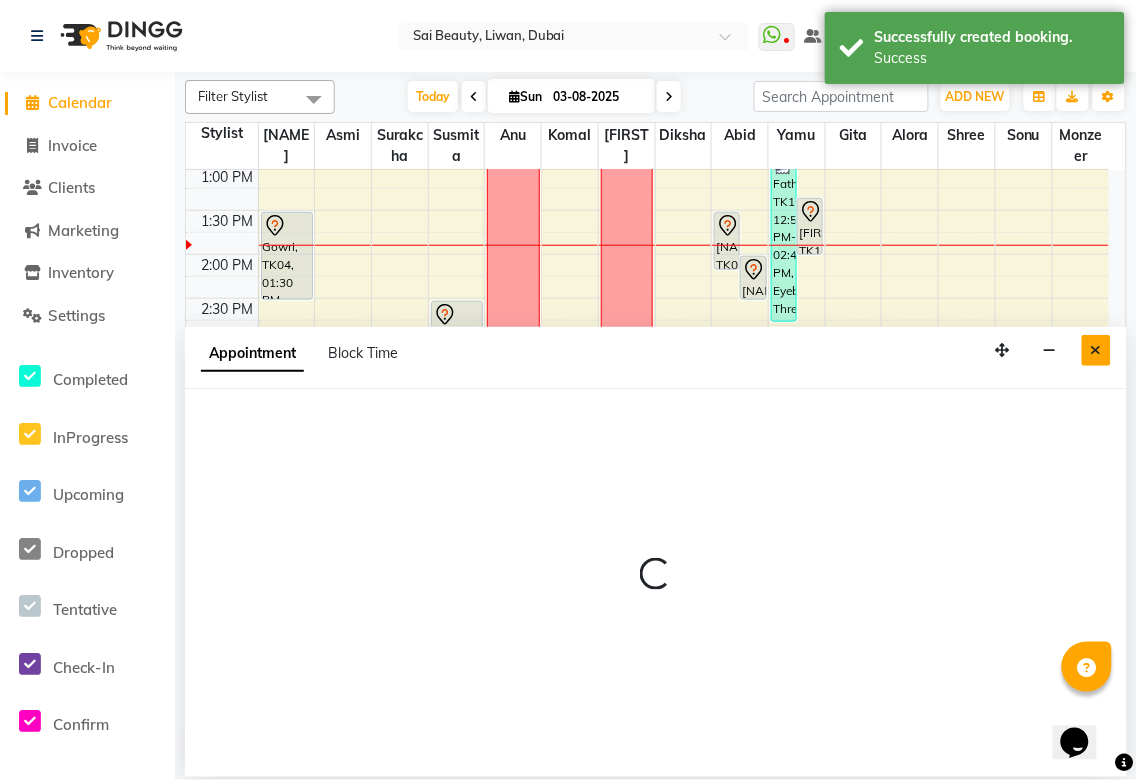 click at bounding box center (1096, 350) 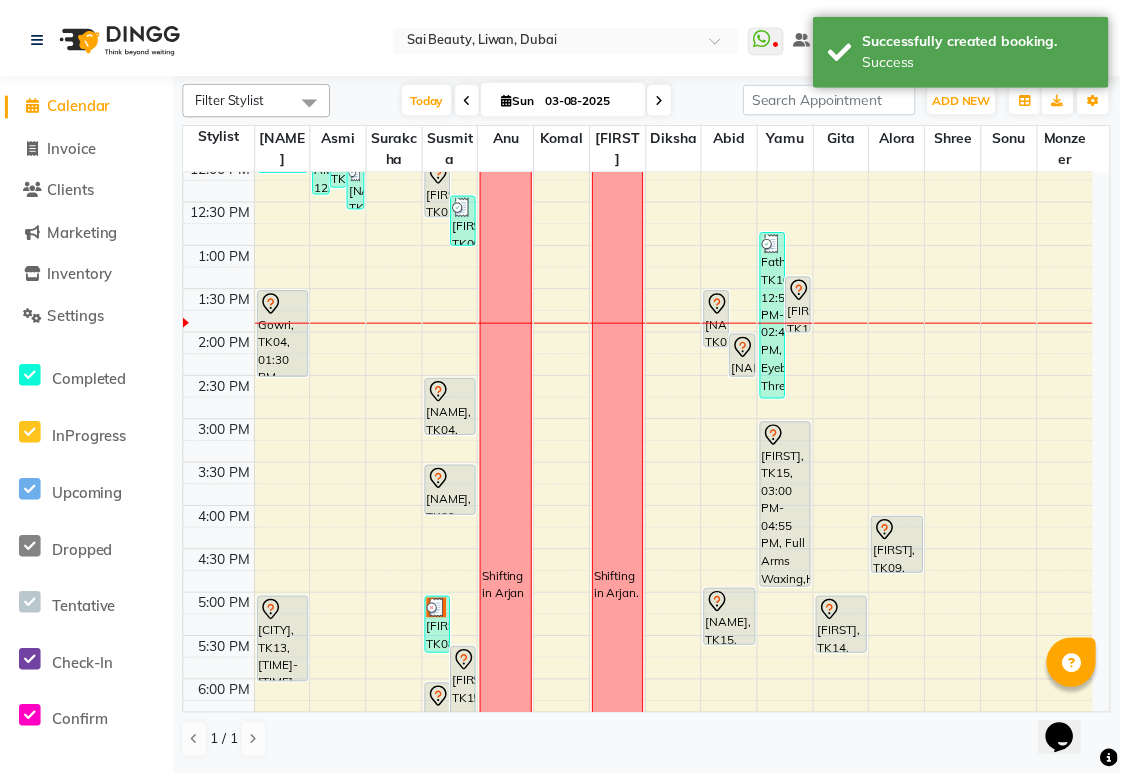 scroll, scrollTop: 270, scrollLeft: 0, axis: vertical 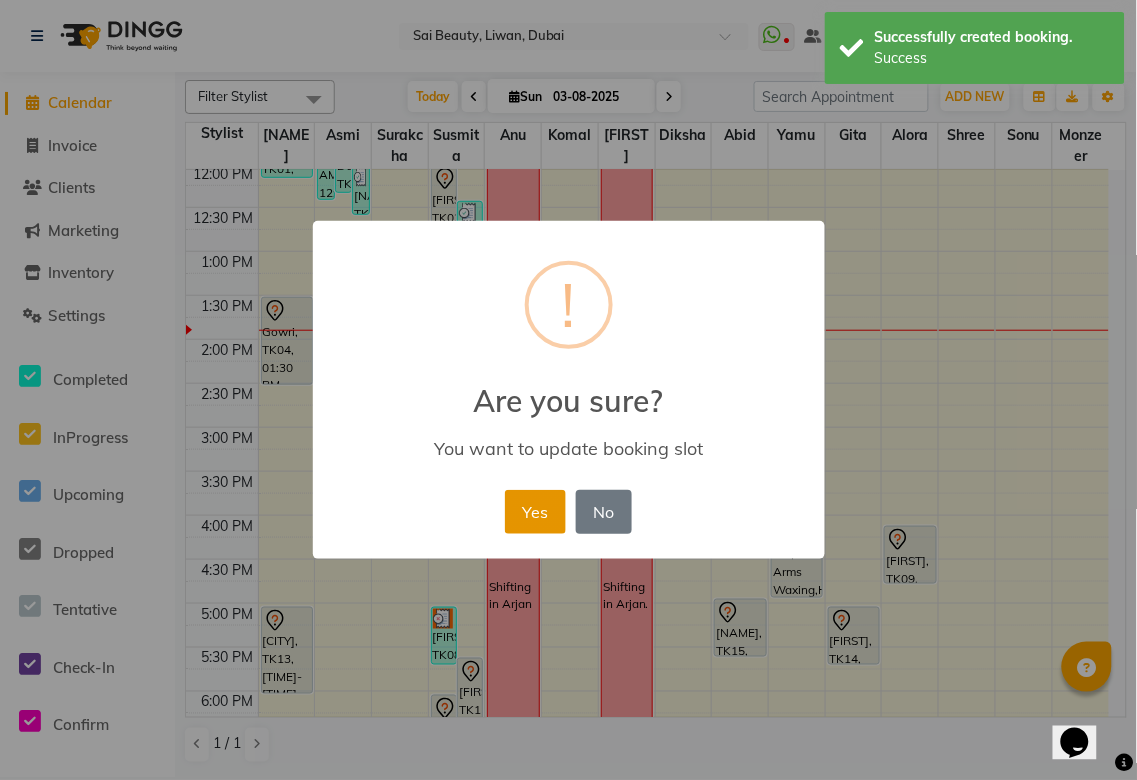 click on "Yes" at bounding box center [535, 512] 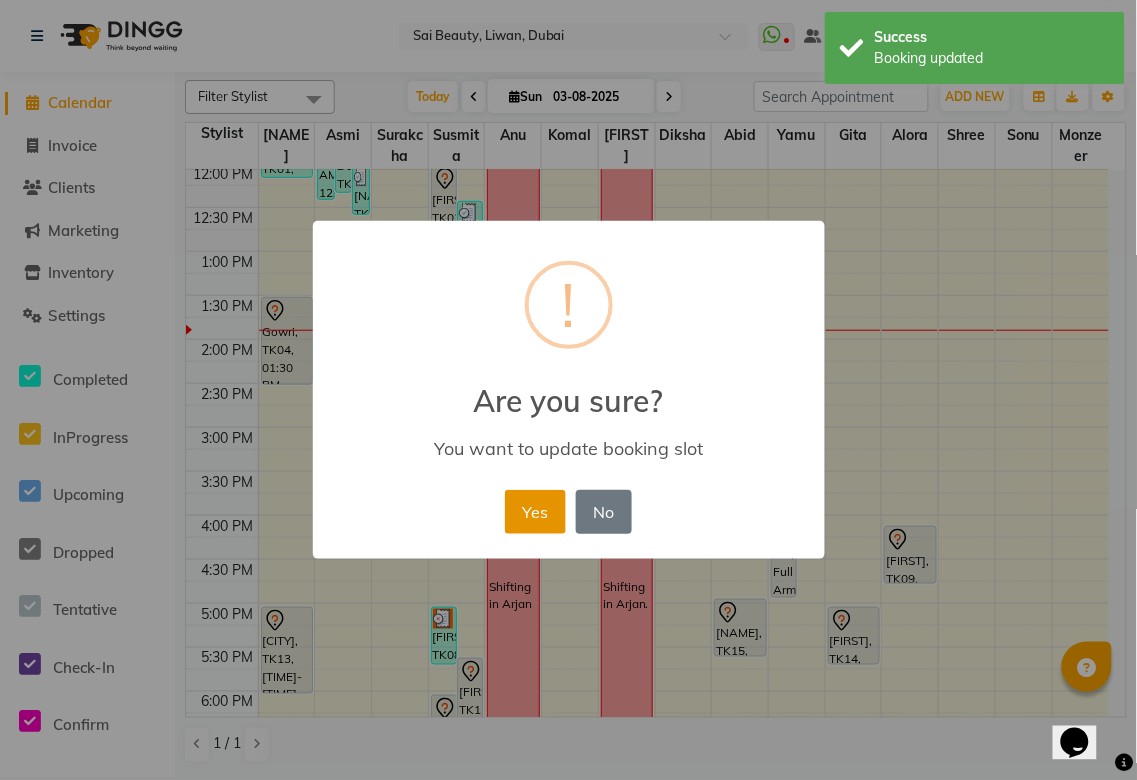 click on "Yes" at bounding box center (535, 512) 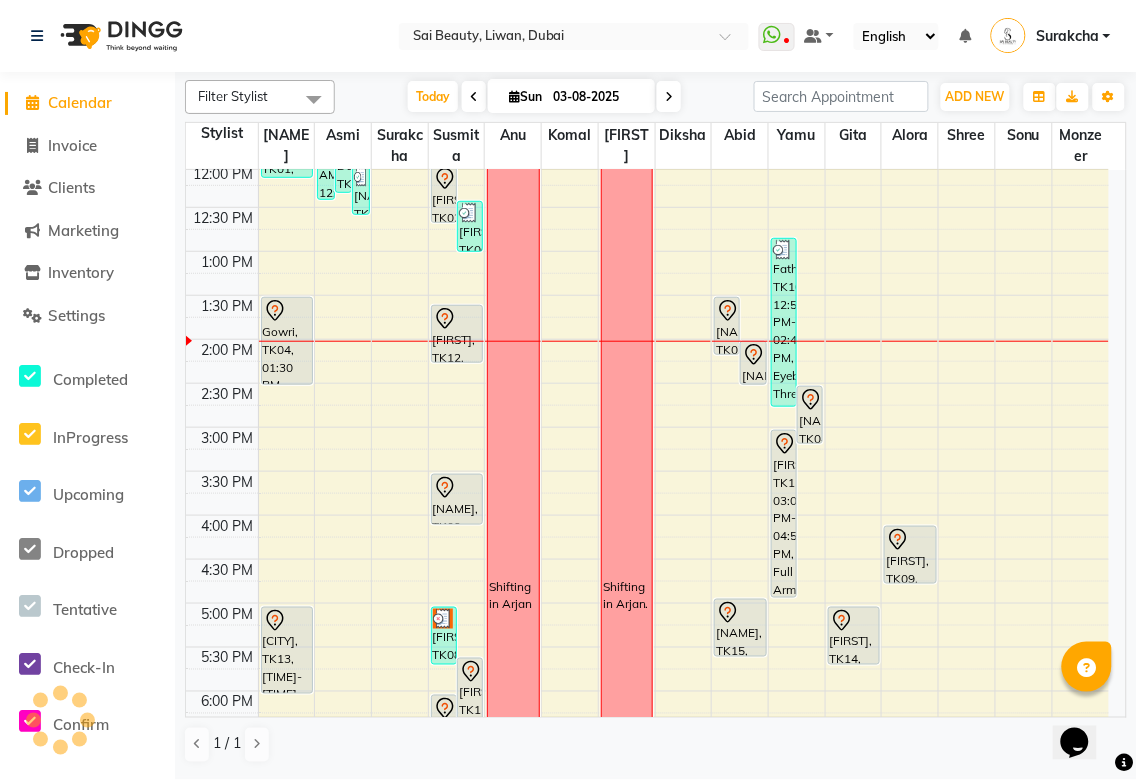 click on "[NAME], TK07, [TIME]-[TIME], [SERVICE]" at bounding box center [727, 326] 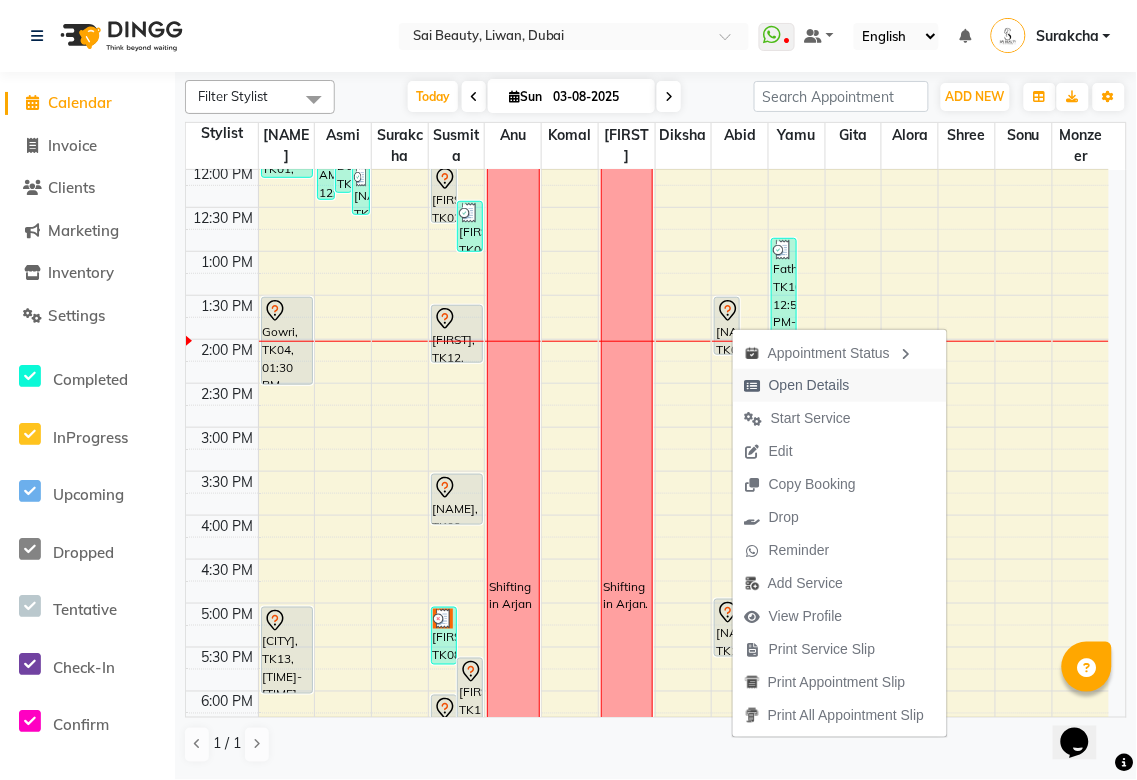click on "Open Details" at bounding box center (809, 385) 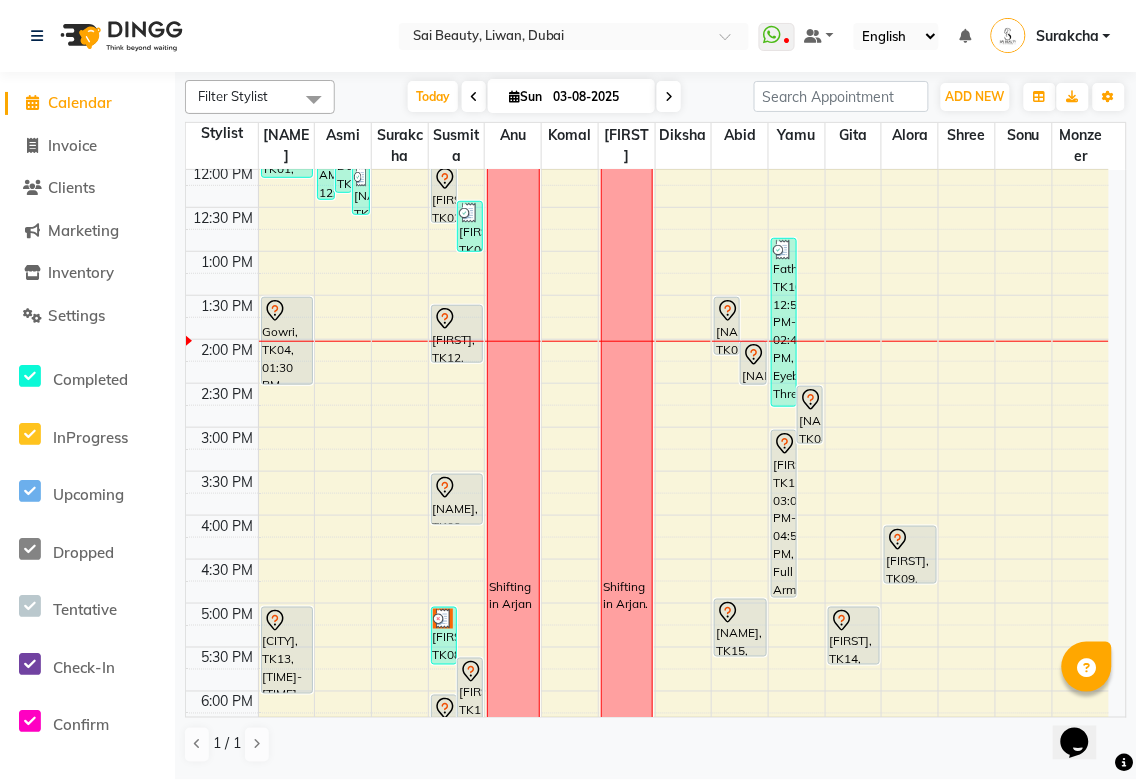 click 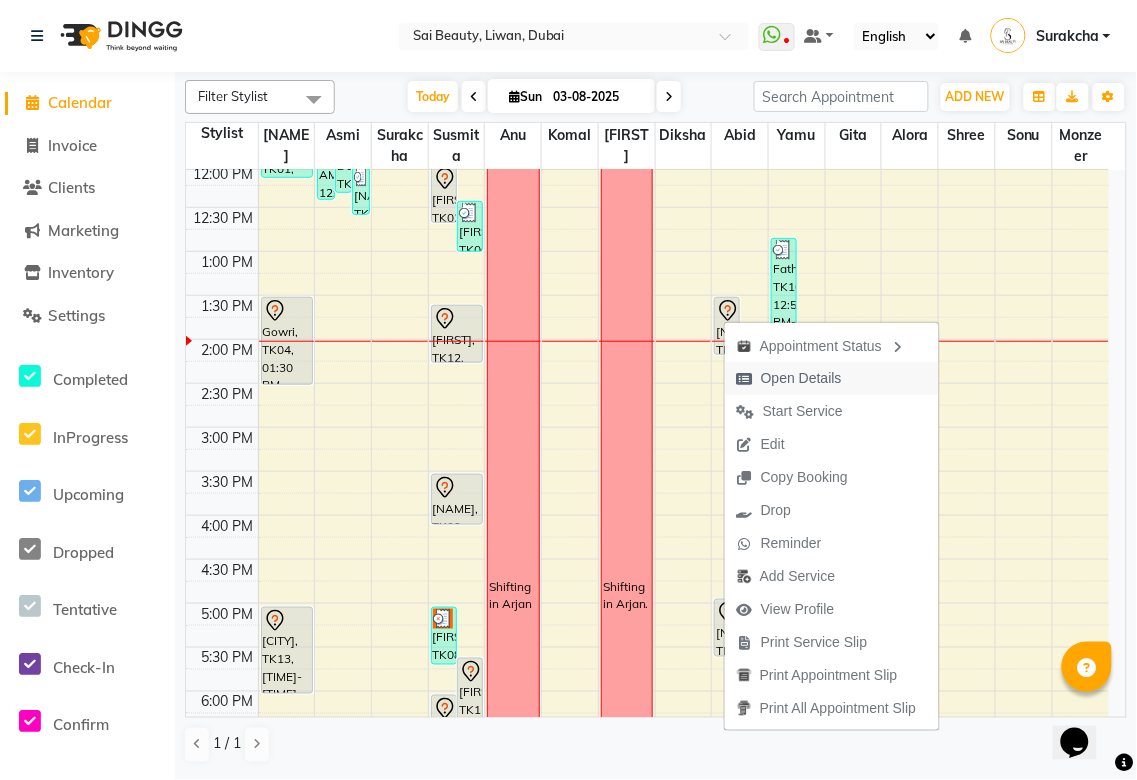 click on "Open Details" at bounding box center [801, 378] 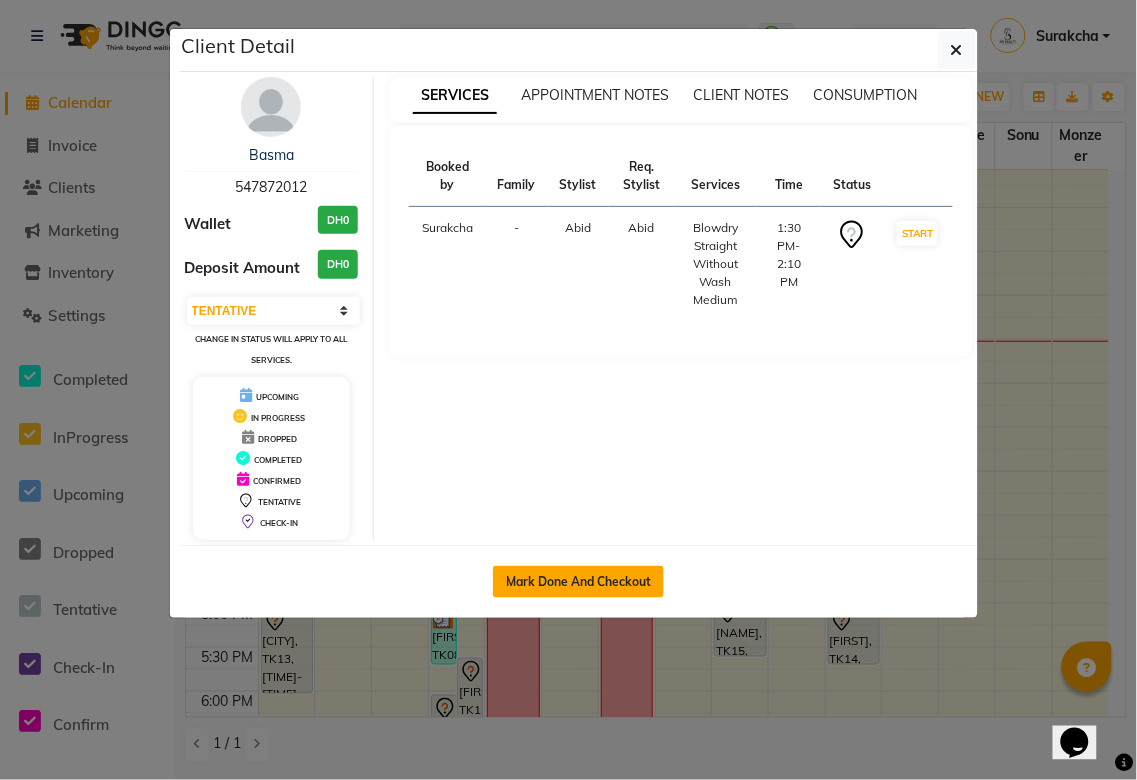 click on "Mark Done And Checkout" 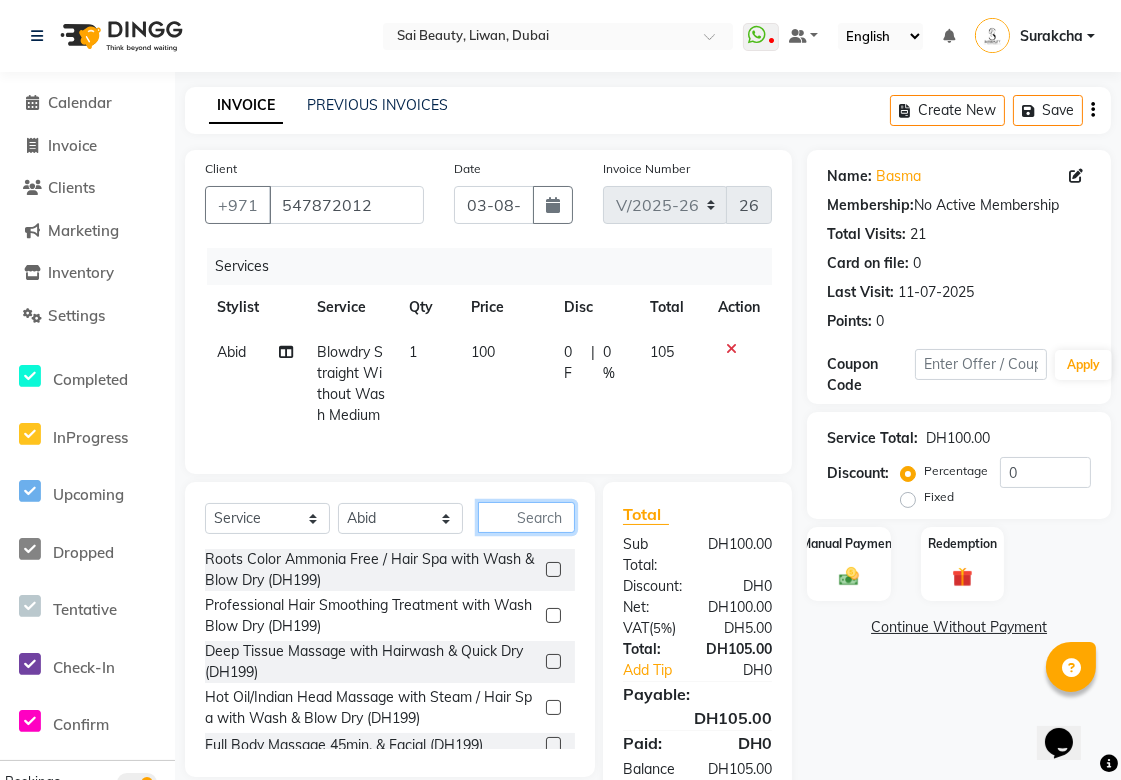 click 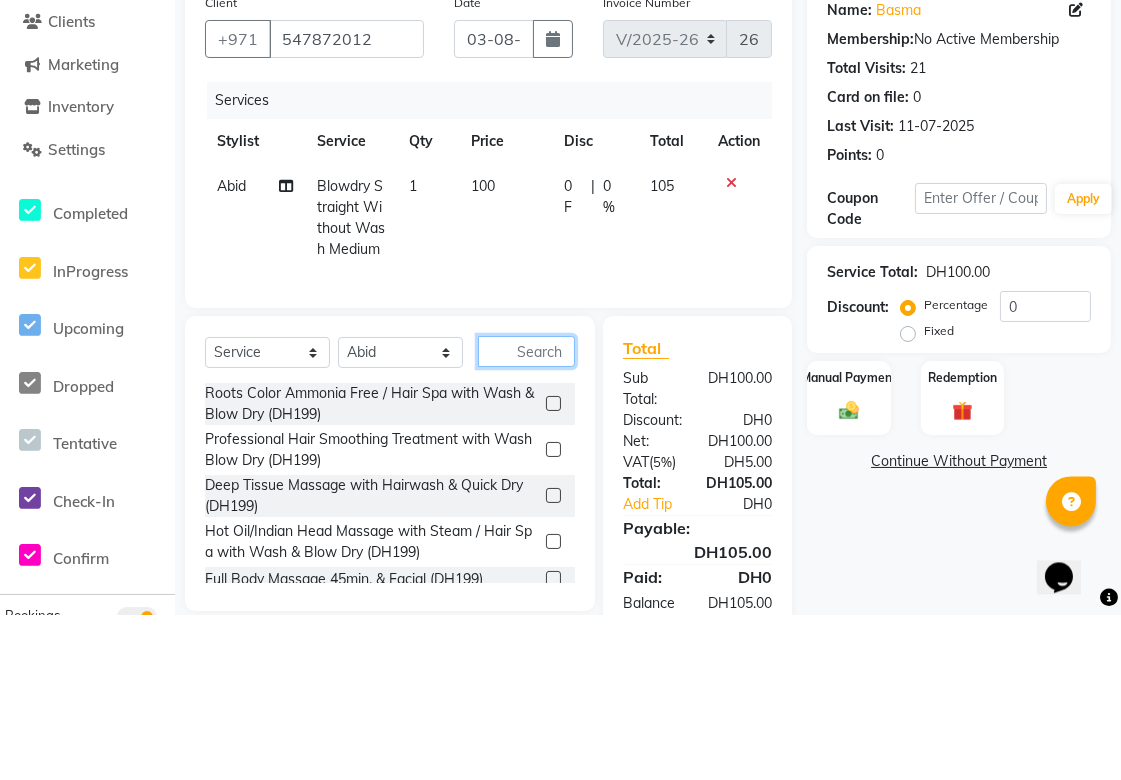 scroll, scrollTop: 24, scrollLeft: 0, axis: vertical 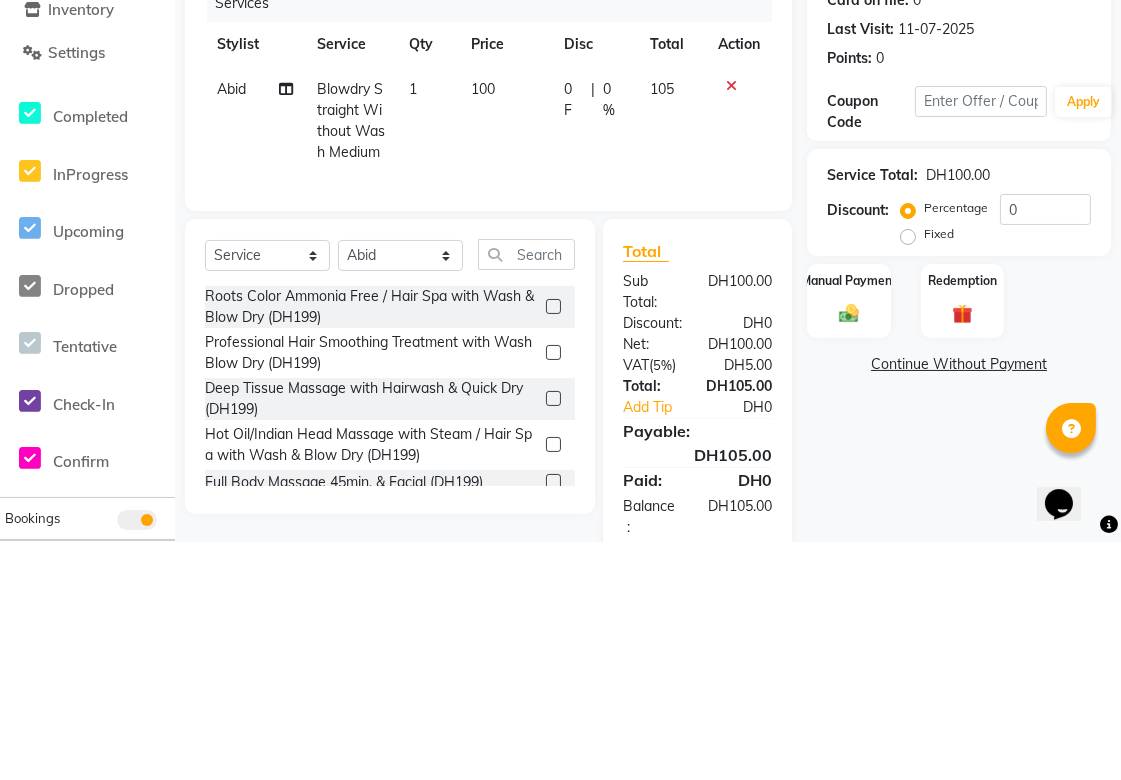 click on "100" 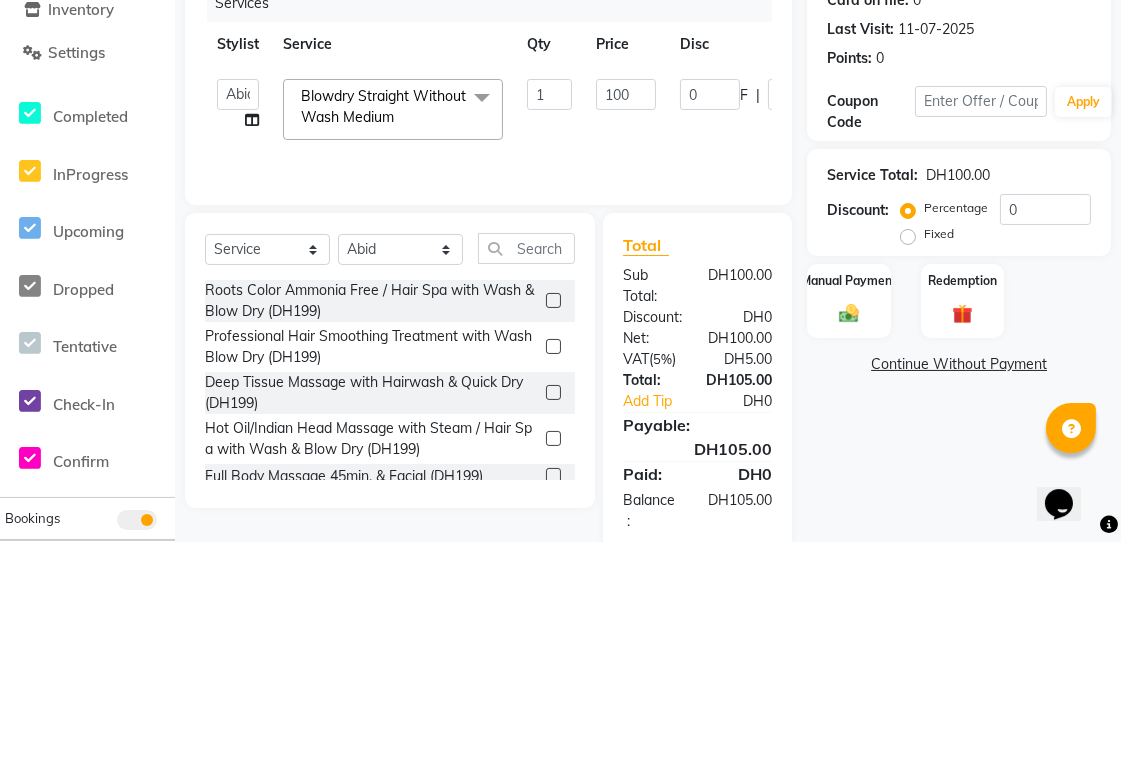 scroll, scrollTop: 24, scrollLeft: 0, axis: vertical 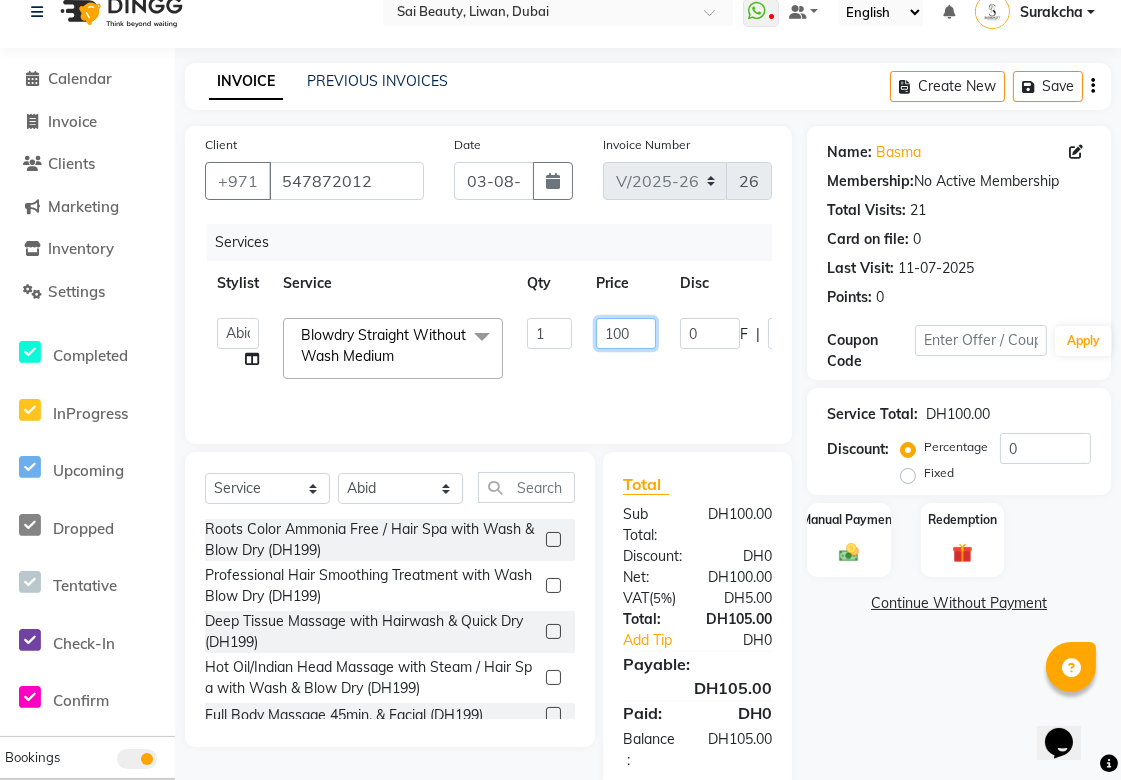 click on "100" 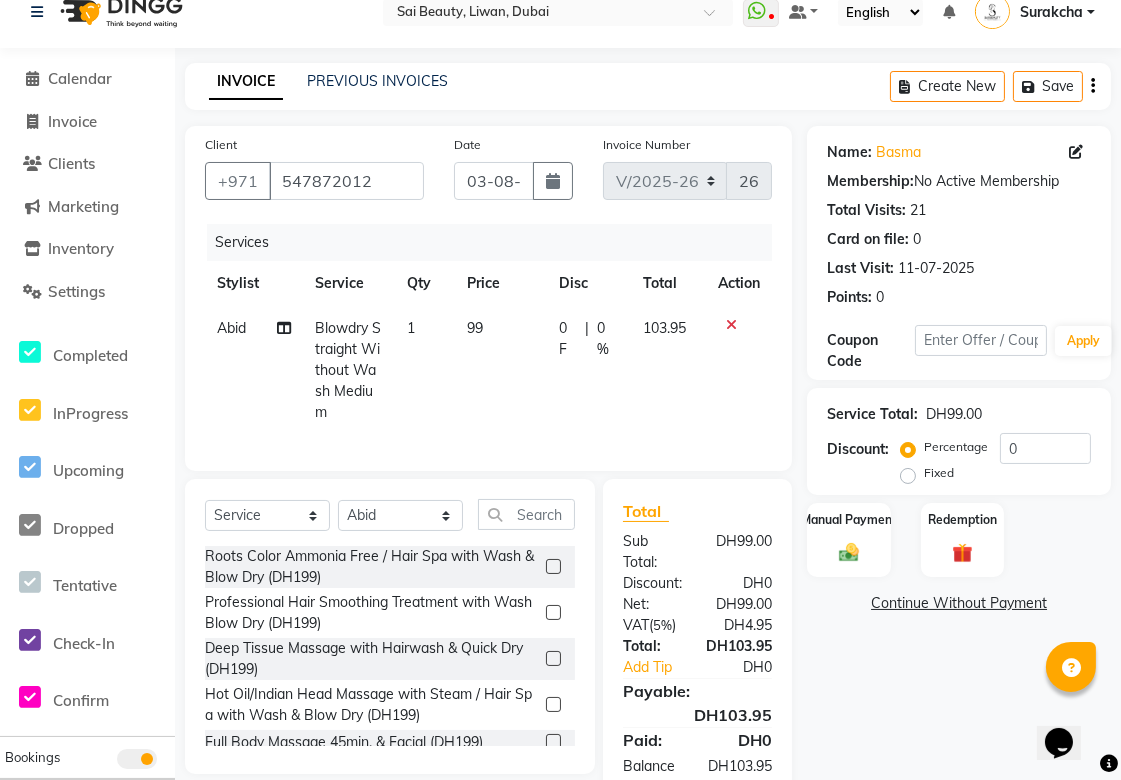 scroll, scrollTop: 108, scrollLeft: 0, axis: vertical 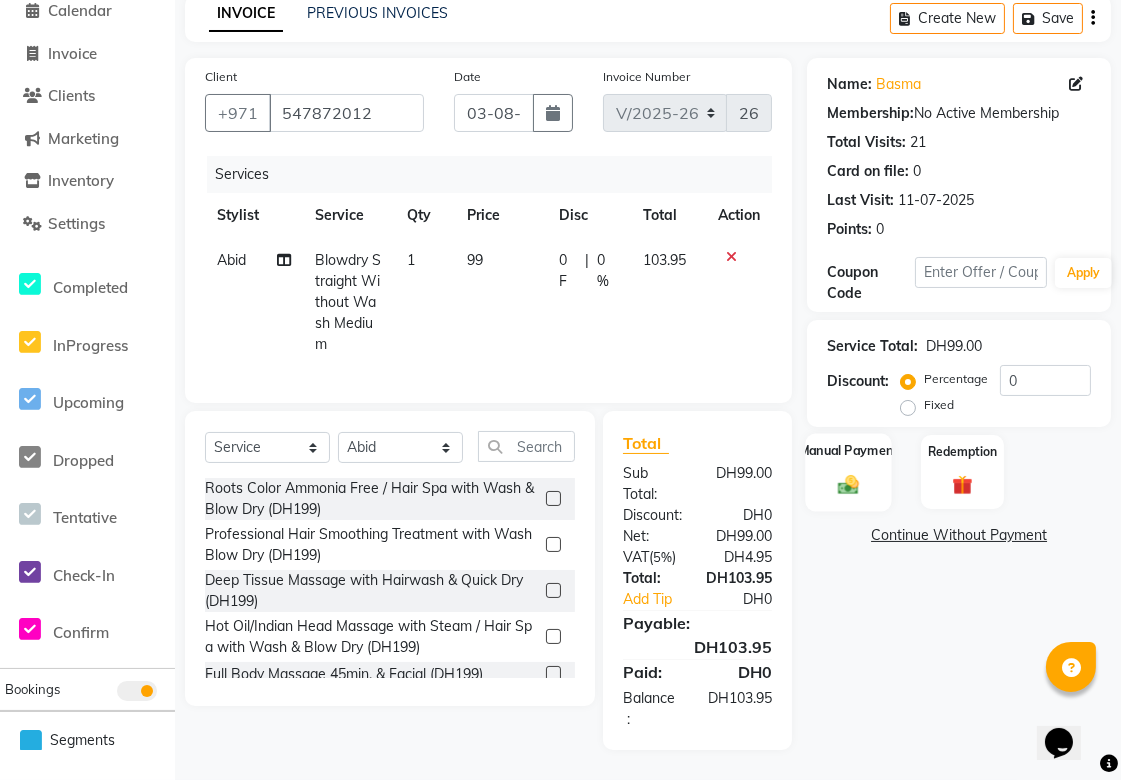 click 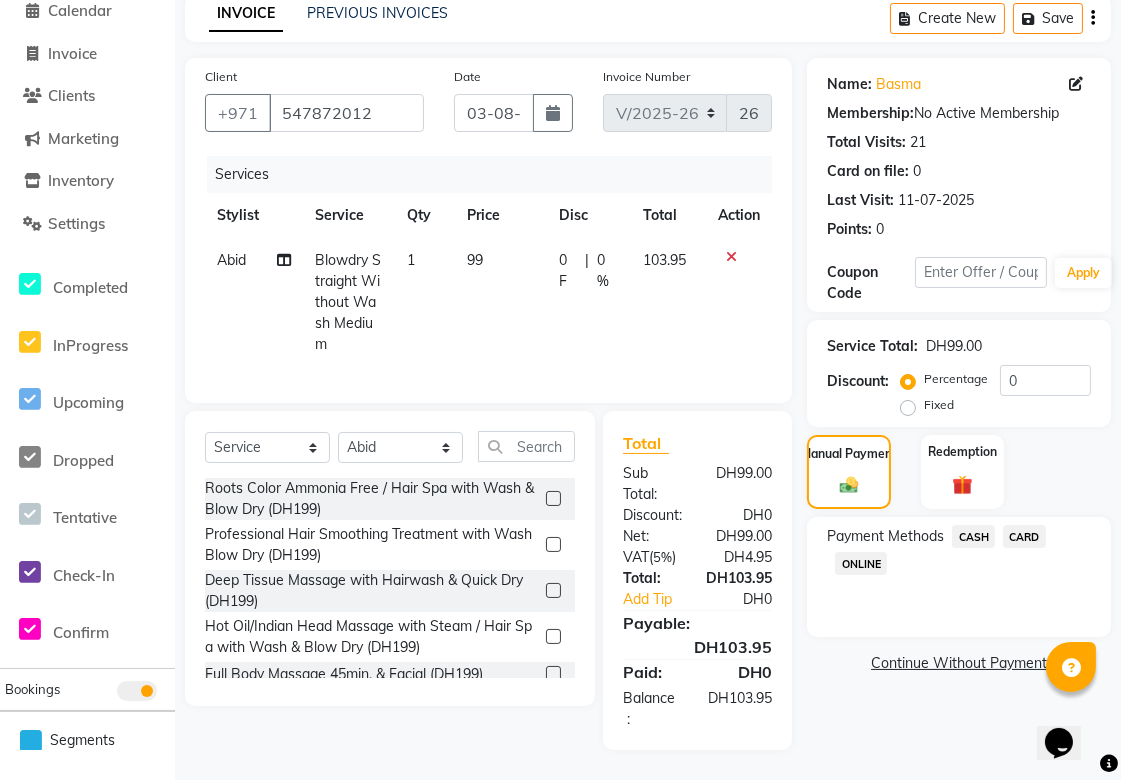 click on "CASH" 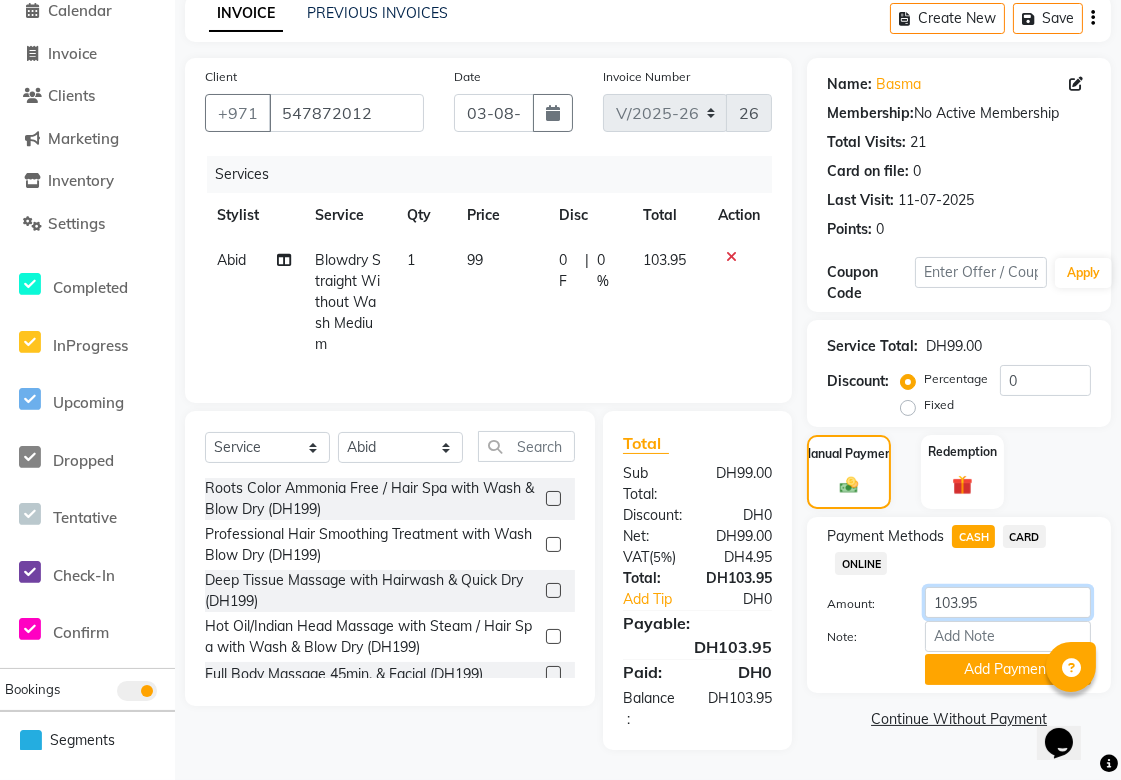 click on "103.95" 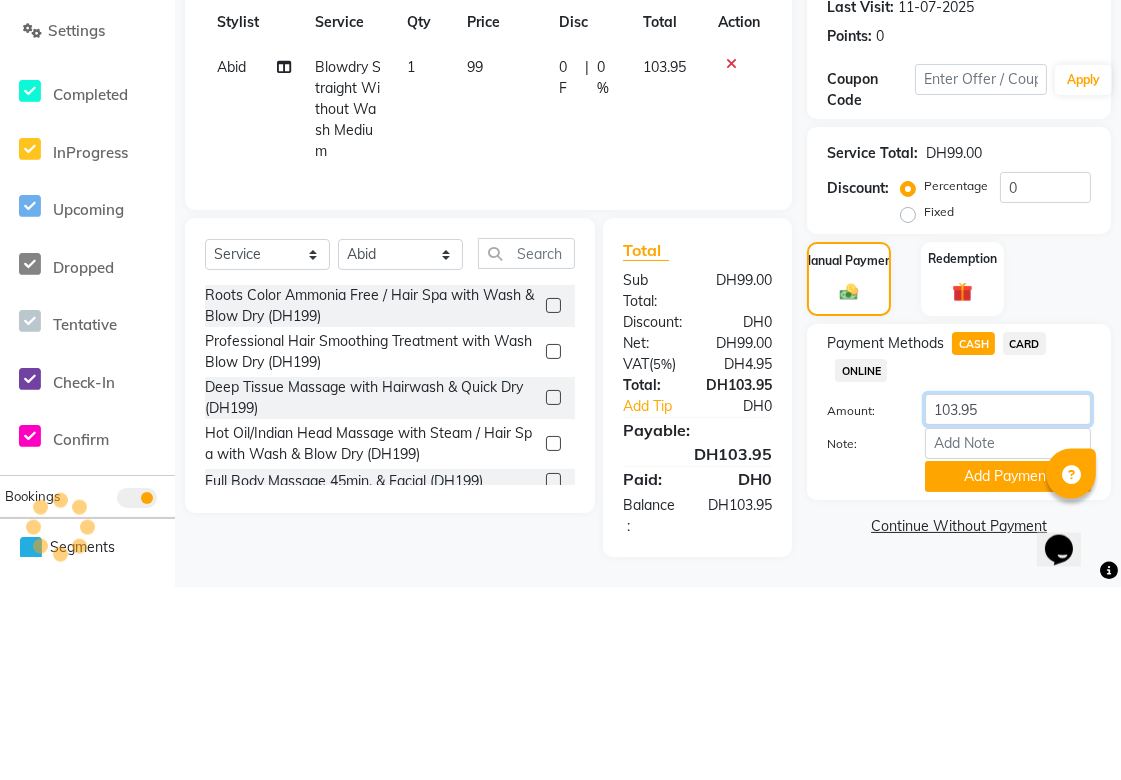 scroll, scrollTop: 108, scrollLeft: 0, axis: vertical 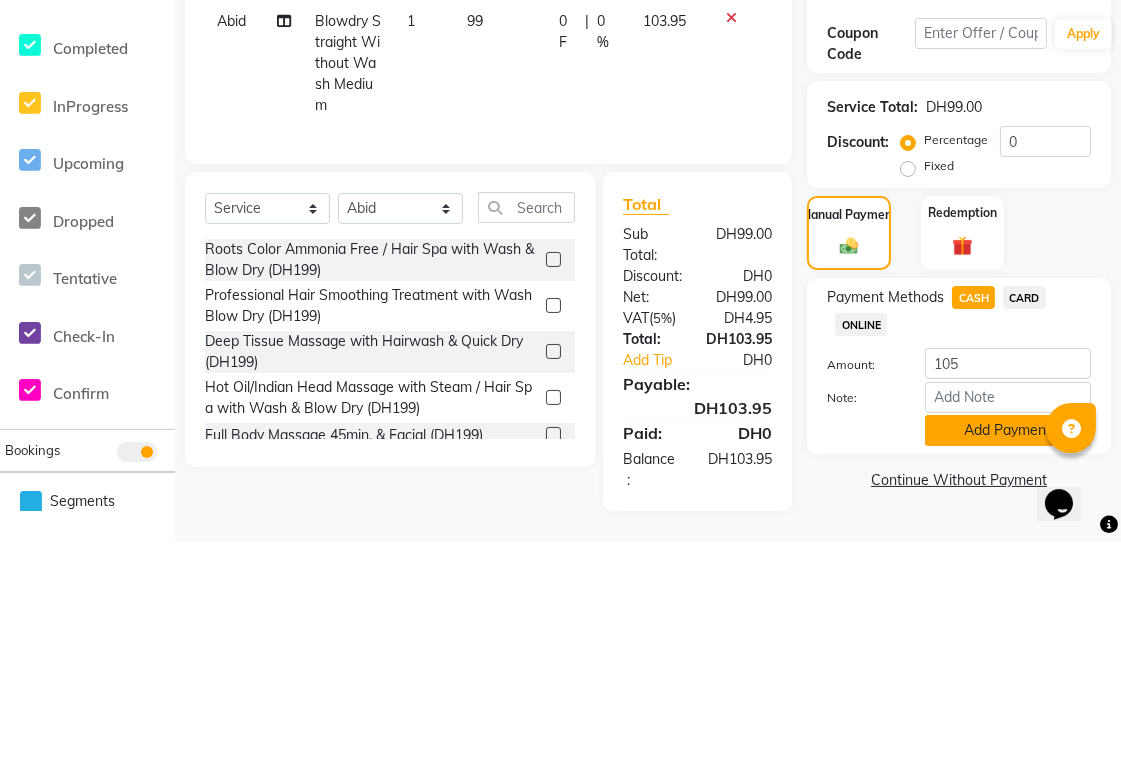 click on "Add Payment" 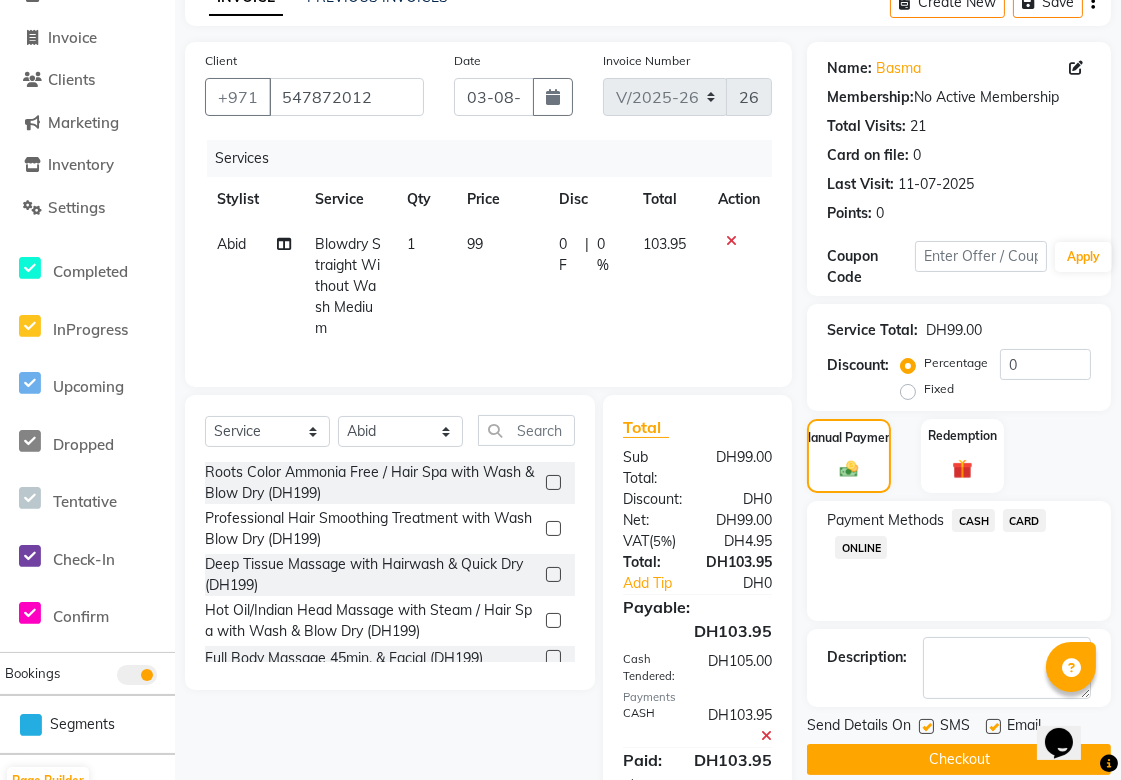 scroll, scrollTop: 255, scrollLeft: 0, axis: vertical 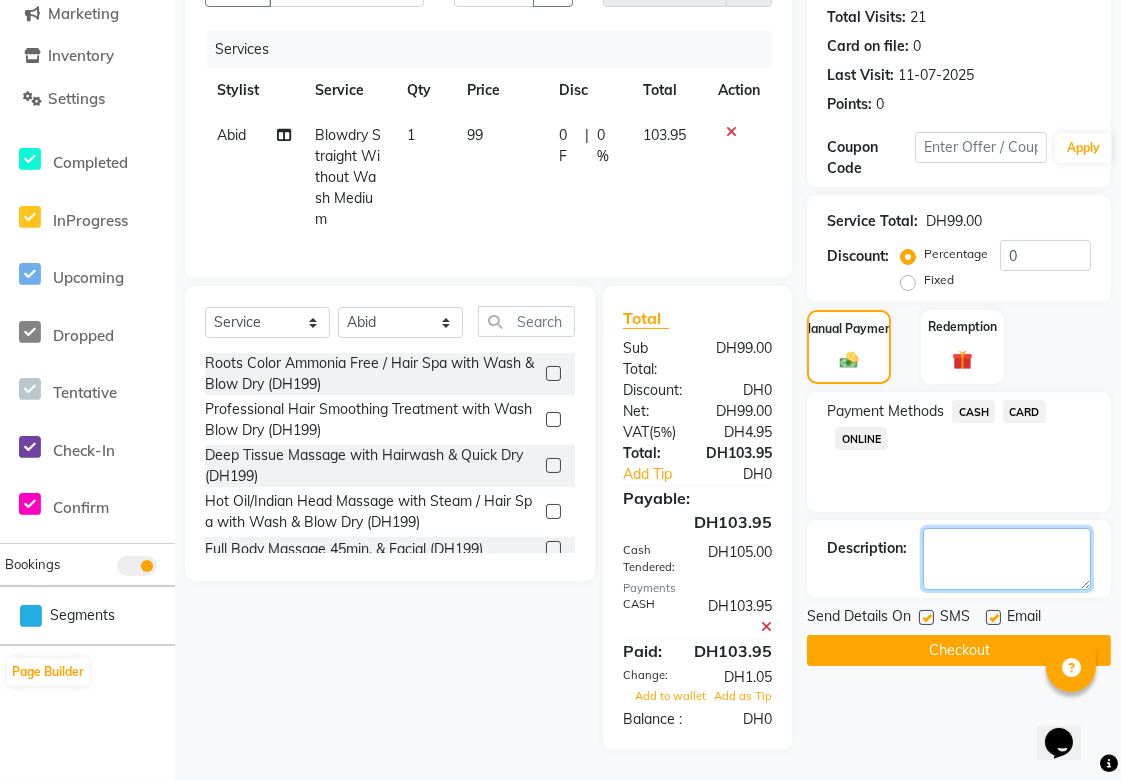 click 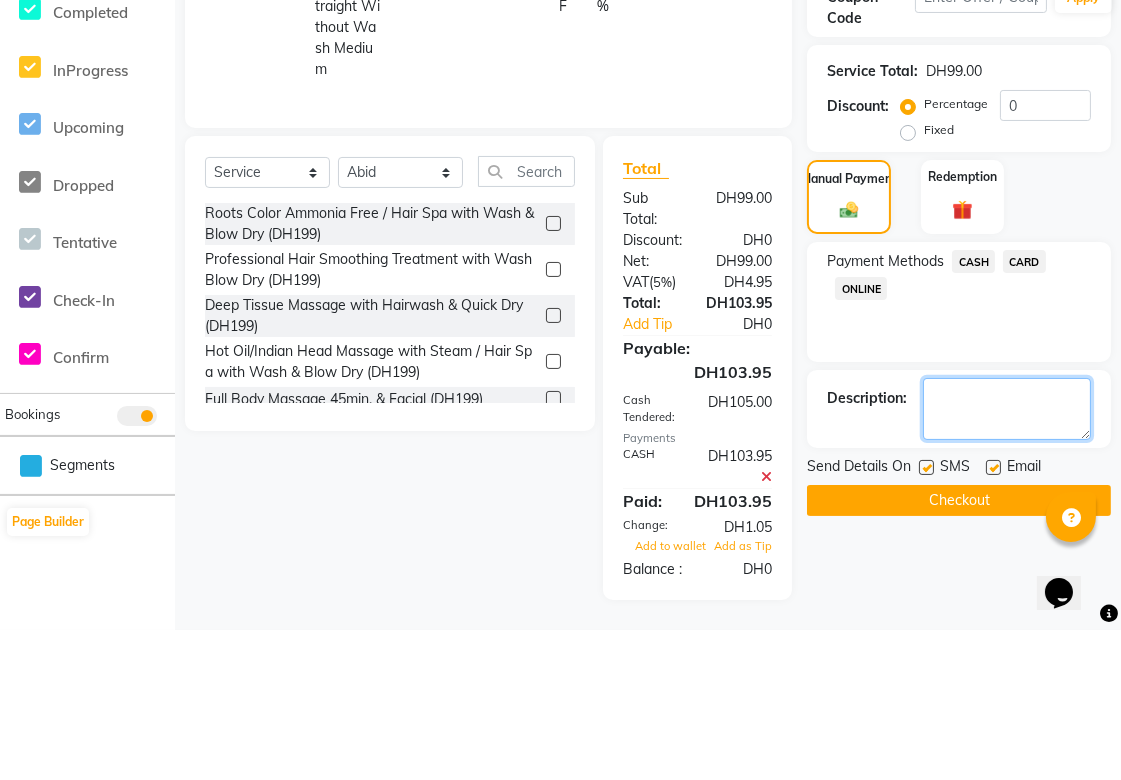 scroll, scrollTop: 255, scrollLeft: 0, axis: vertical 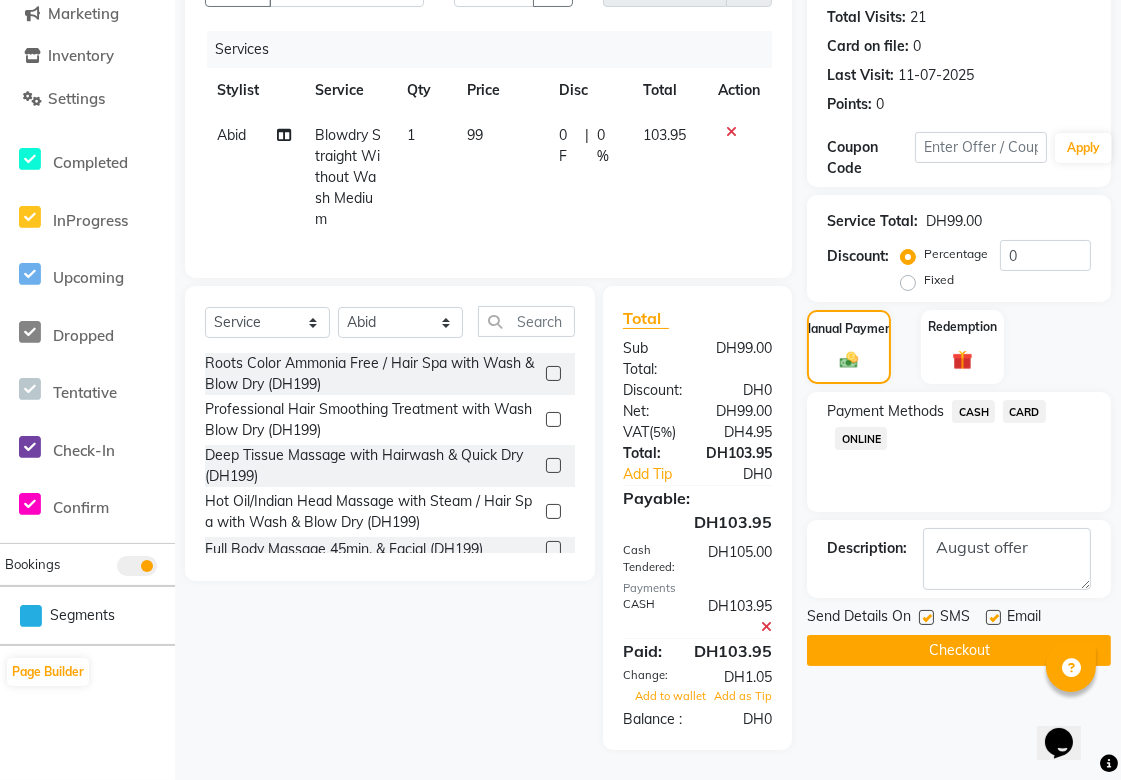 click on "Checkout" 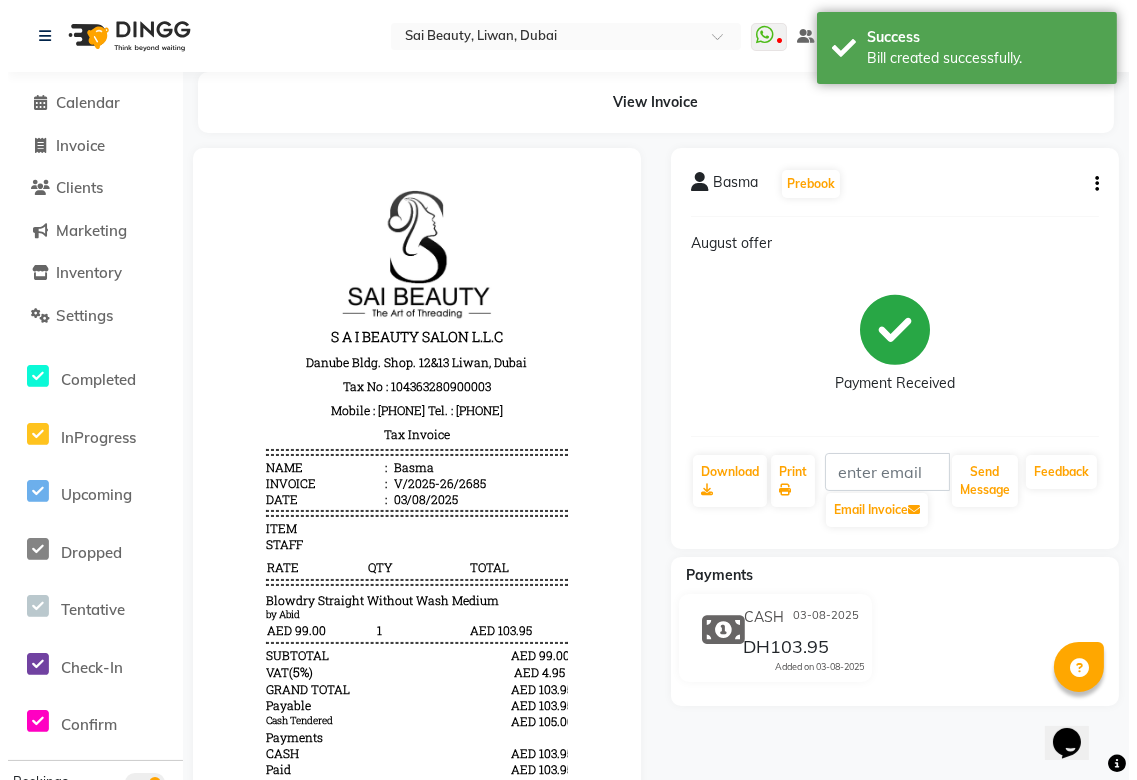 scroll, scrollTop: 0, scrollLeft: 0, axis: both 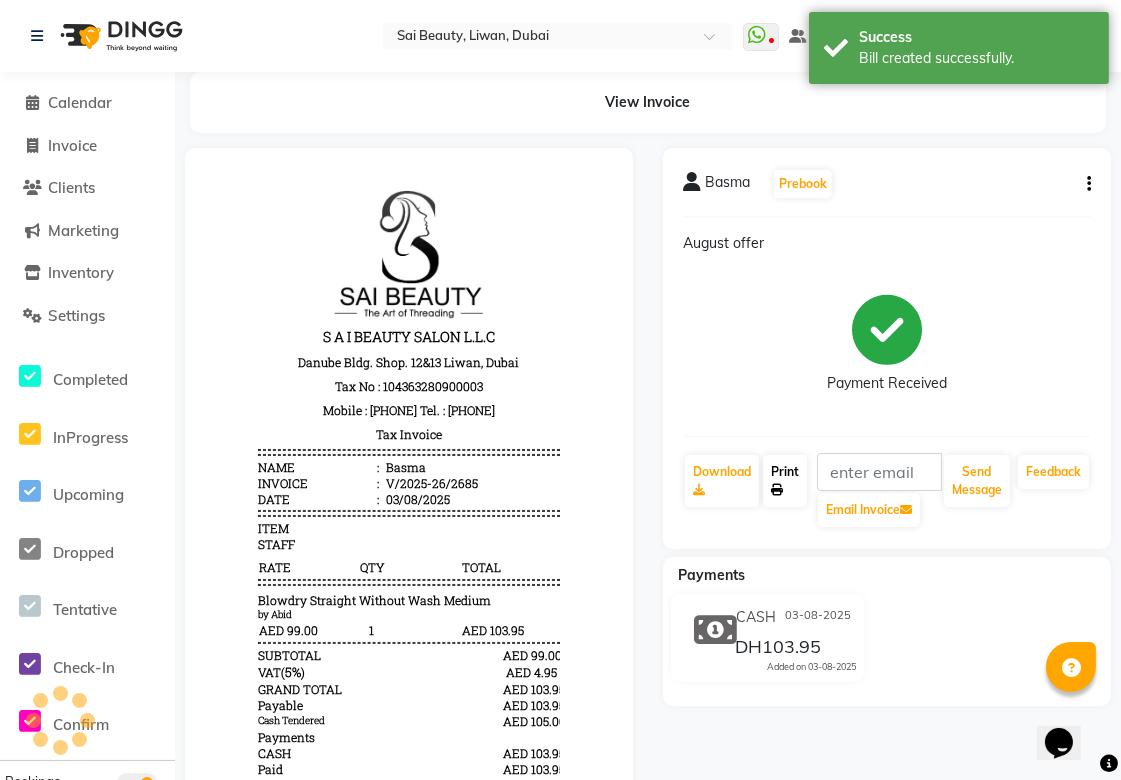 click on "Print" 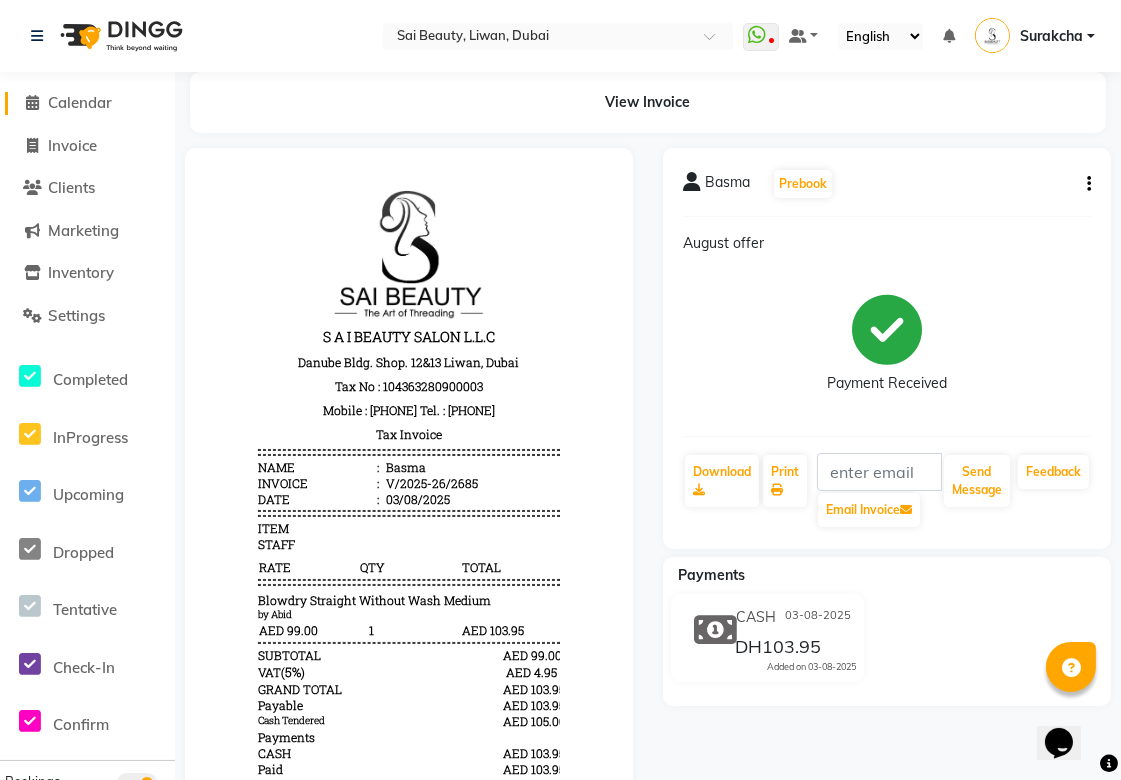 click on "Calendar" 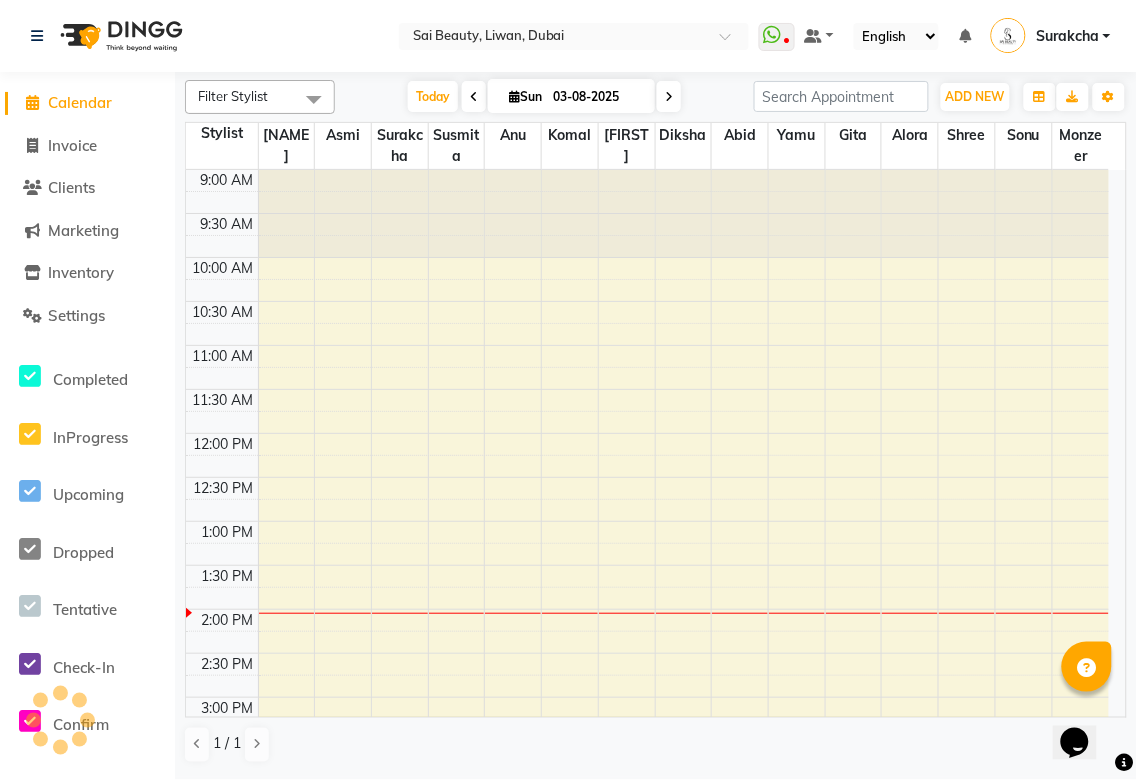scroll, scrollTop: 443, scrollLeft: 0, axis: vertical 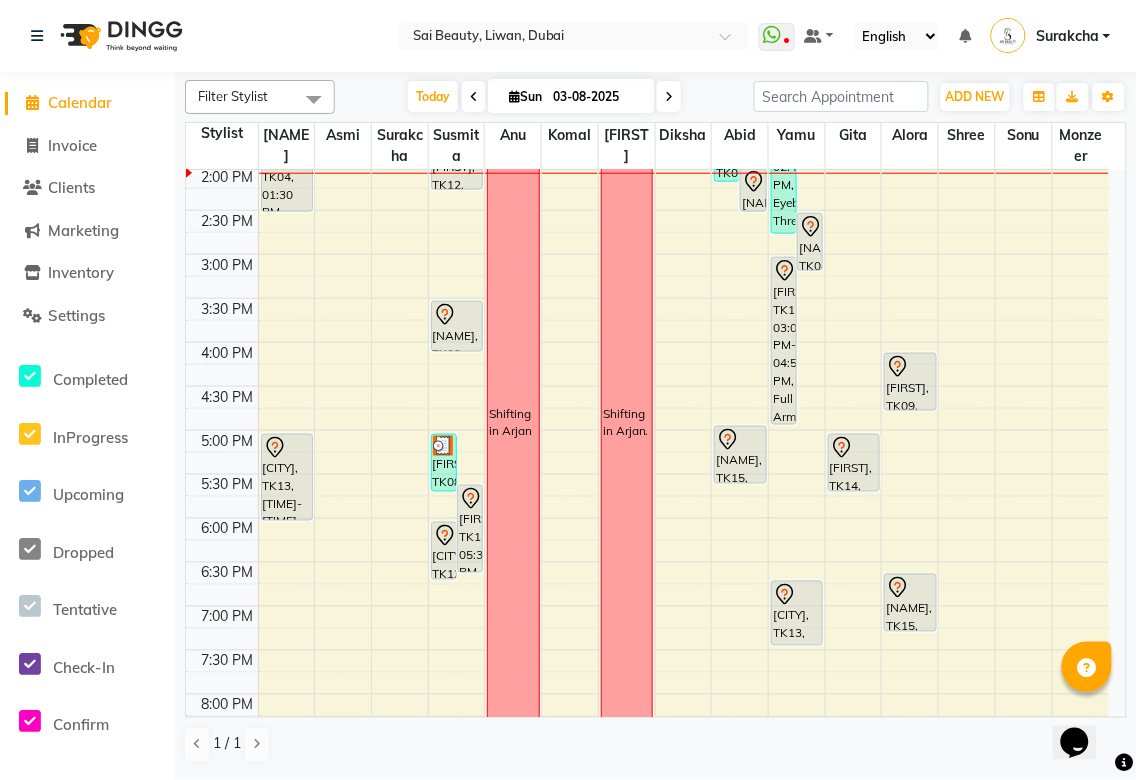 click at bounding box center [514, 96] 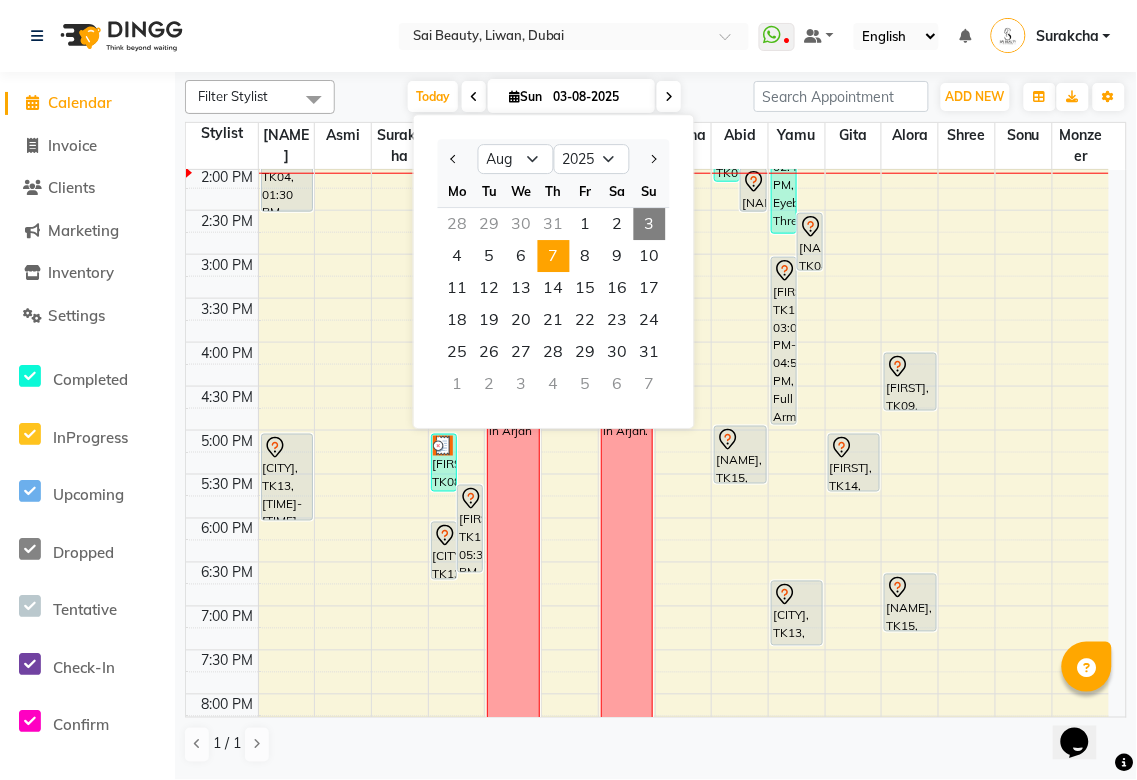 click on "7" at bounding box center [554, 256] 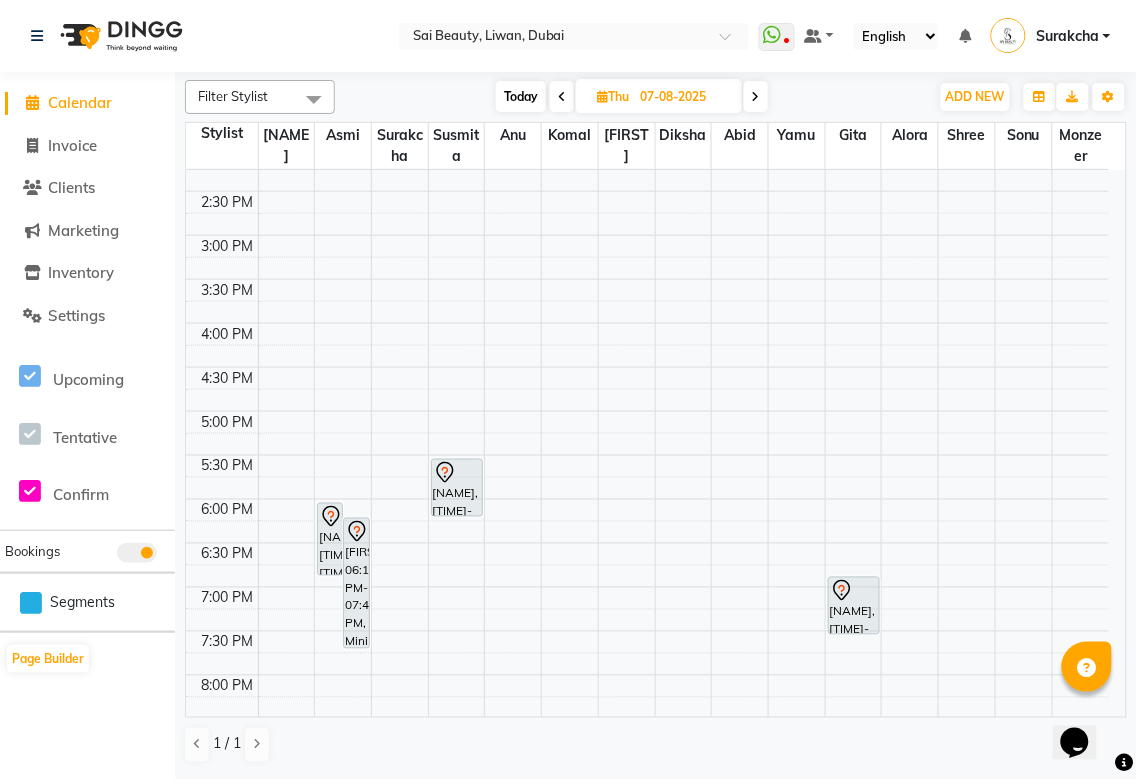scroll, scrollTop: 458, scrollLeft: 0, axis: vertical 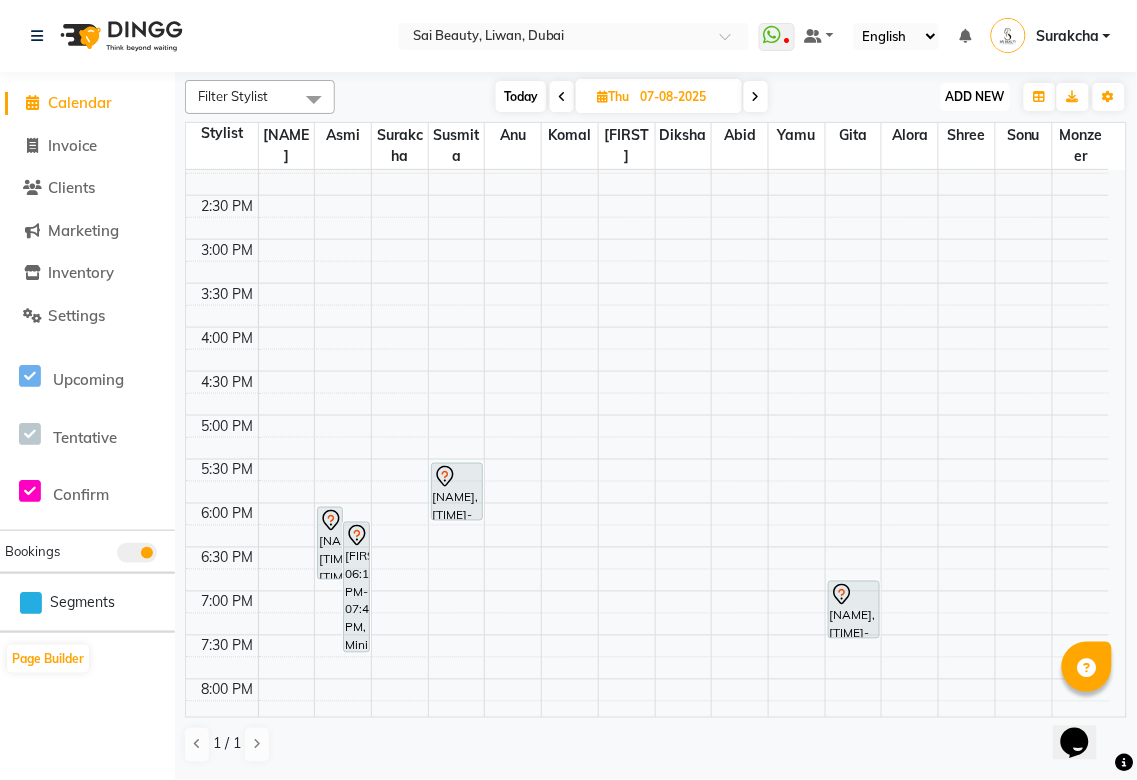 click on "ADD NEW" at bounding box center [975, 96] 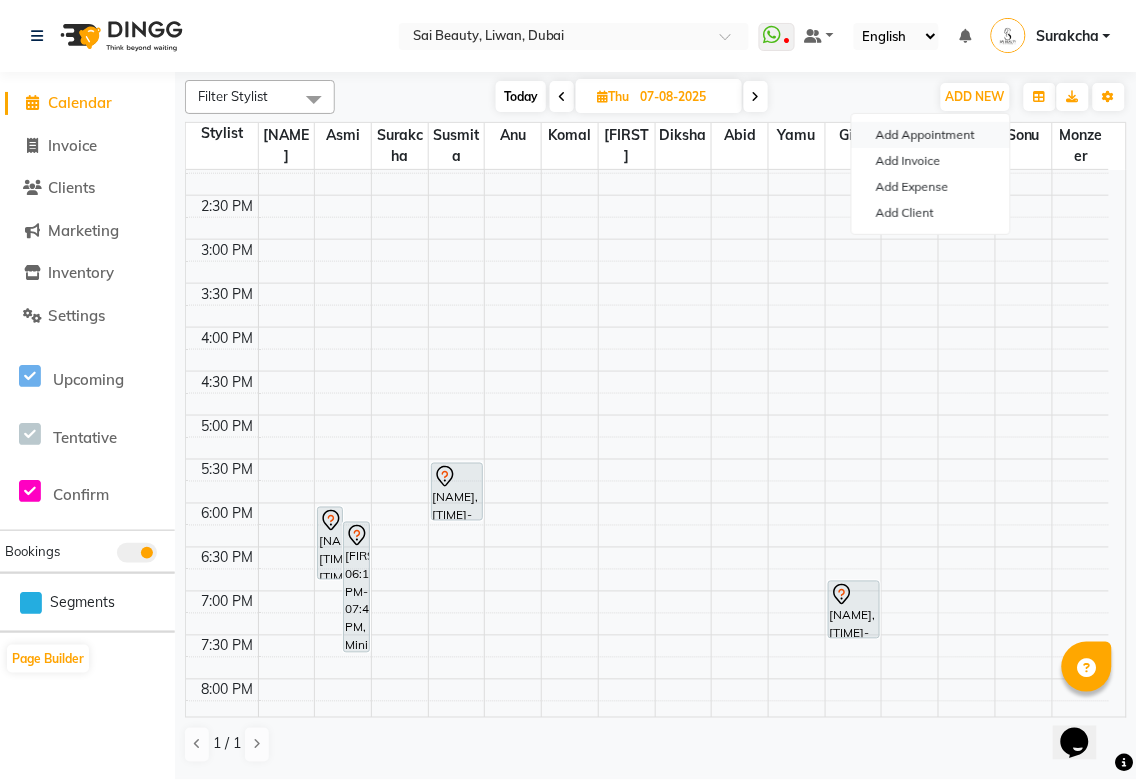 click on "Add Appointment" at bounding box center (931, 135) 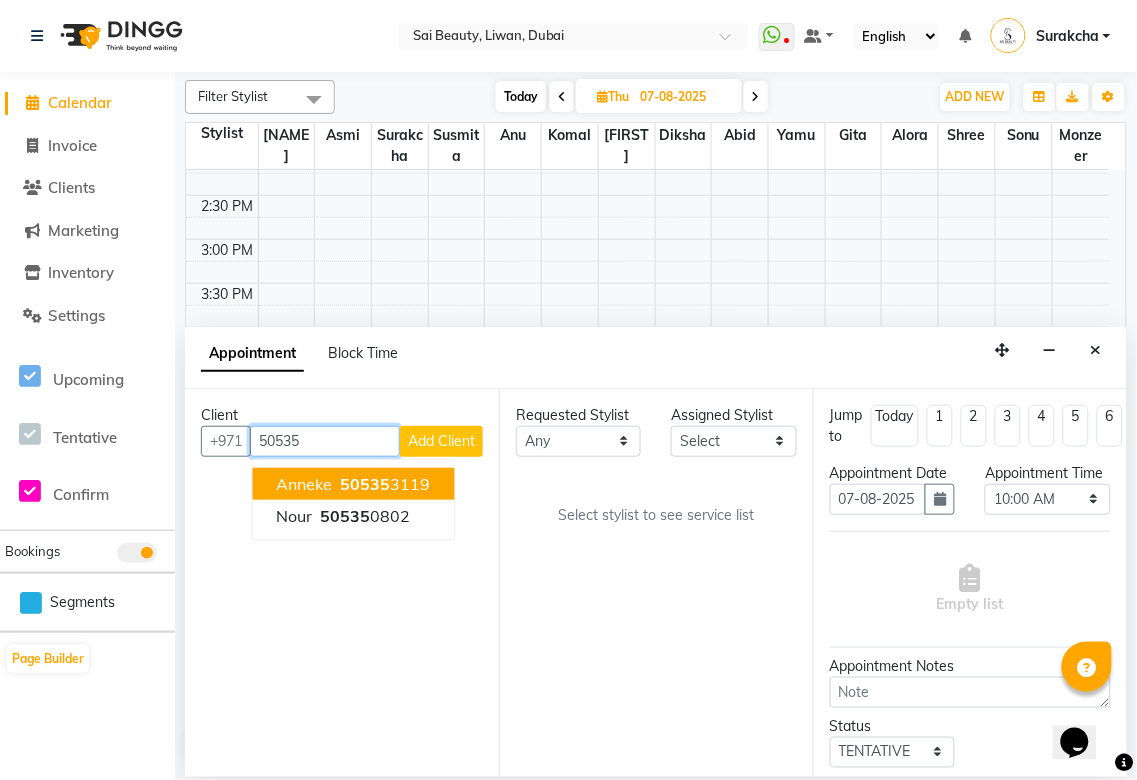 click on "[PHONE]" at bounding box center [384, 484] 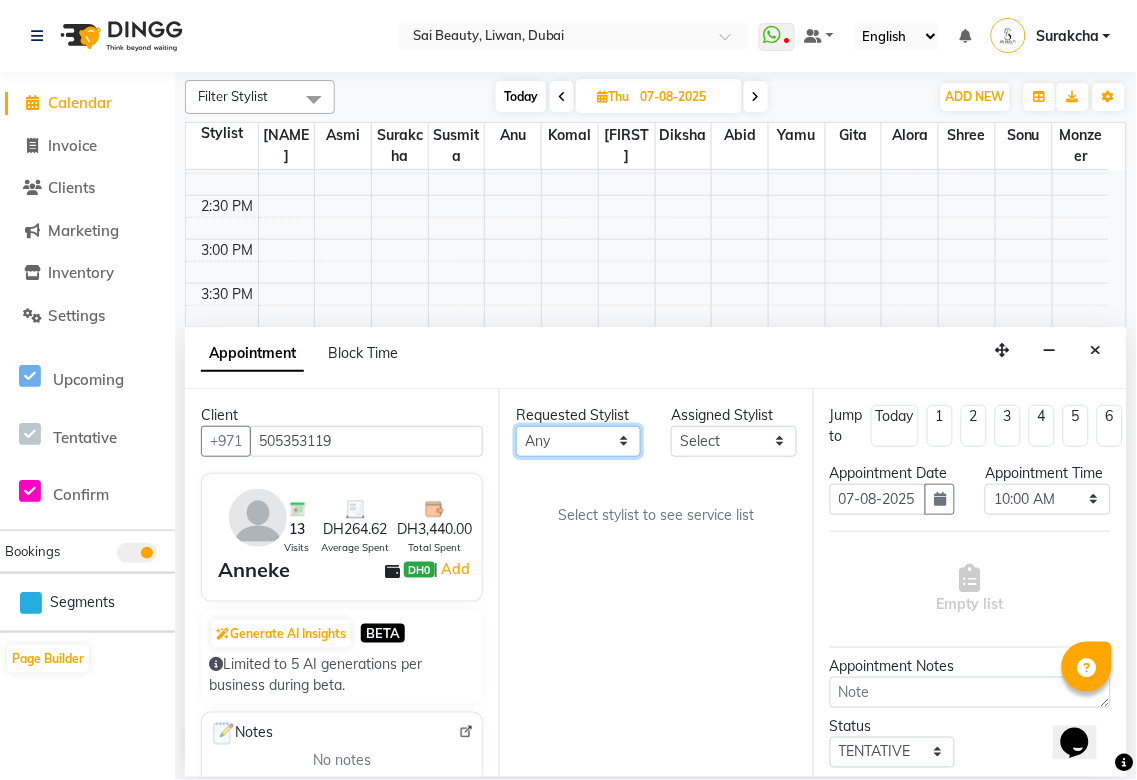 click on "Any Abid Alora Anu Asmi Diksha Gita Komal maya Monzeer shree sonu Surakcha Susmita Tannu Yamu" at bounding box center [578, 441] 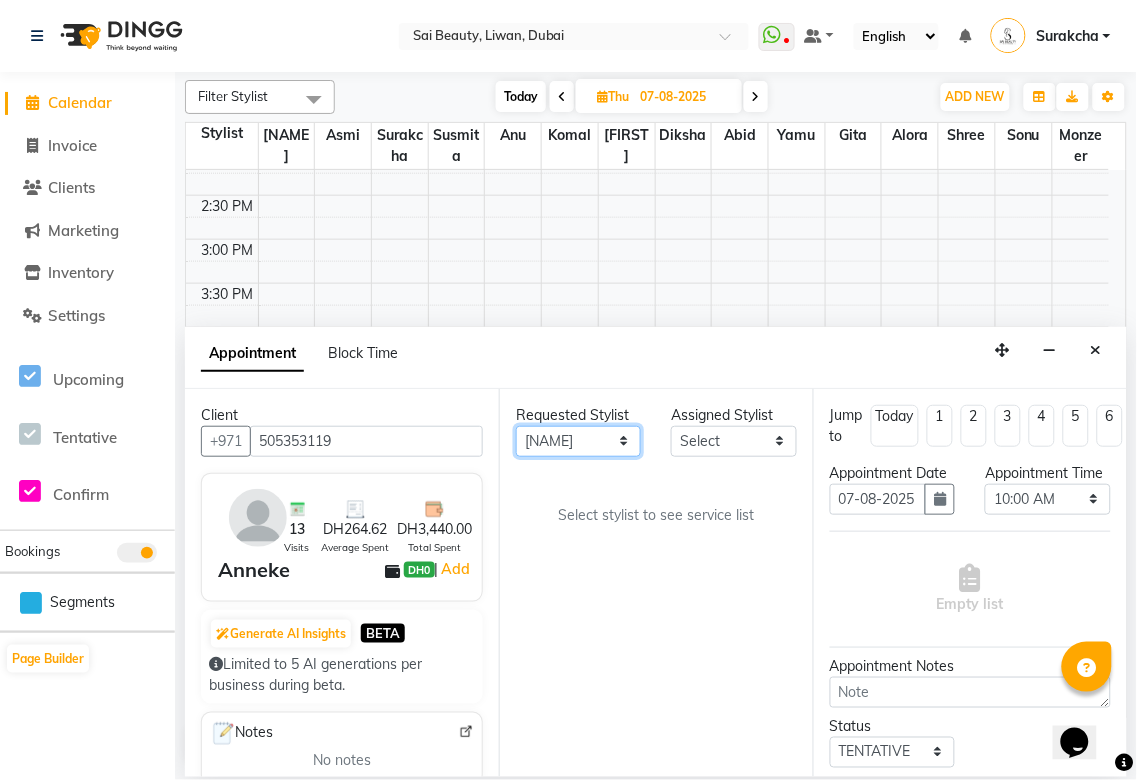 click on "Any Abid Alora Anu Asmi Diksha Gita Komal maya Monzeer shree sonu Surakcha Susmita Tannu Yamu" at bounding box center [578, 441] 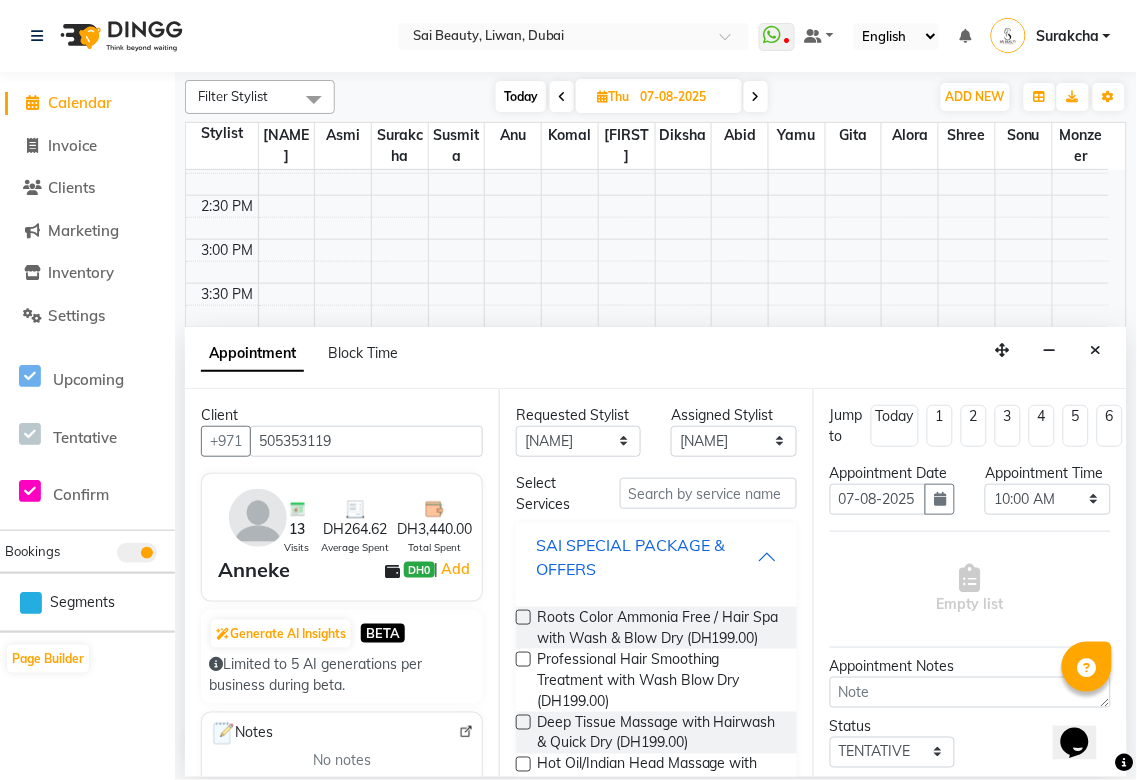 click on "SAI SPECIAL PACKAGE & OFFERS" at bounding box center [646, 557] 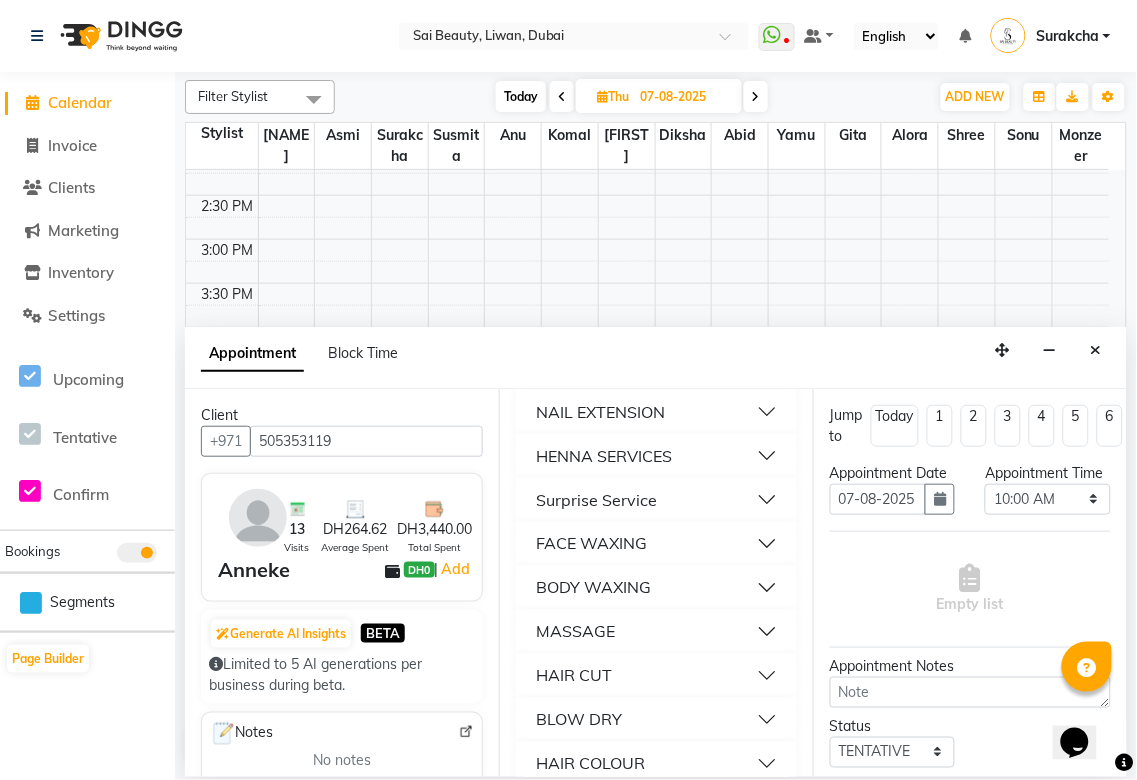 scroll, scrollTop: 640, scrollLeft: 0, axis: vertical 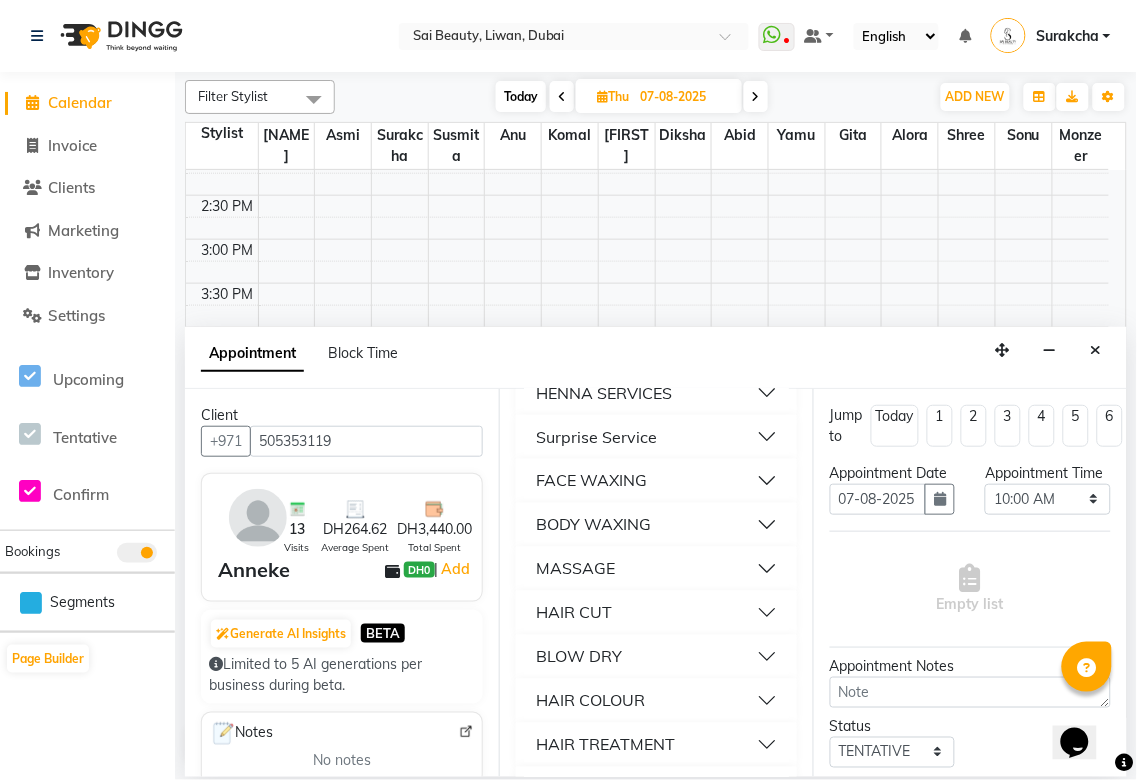 click on "BODY WAXING" at bounding box center [656, 525] 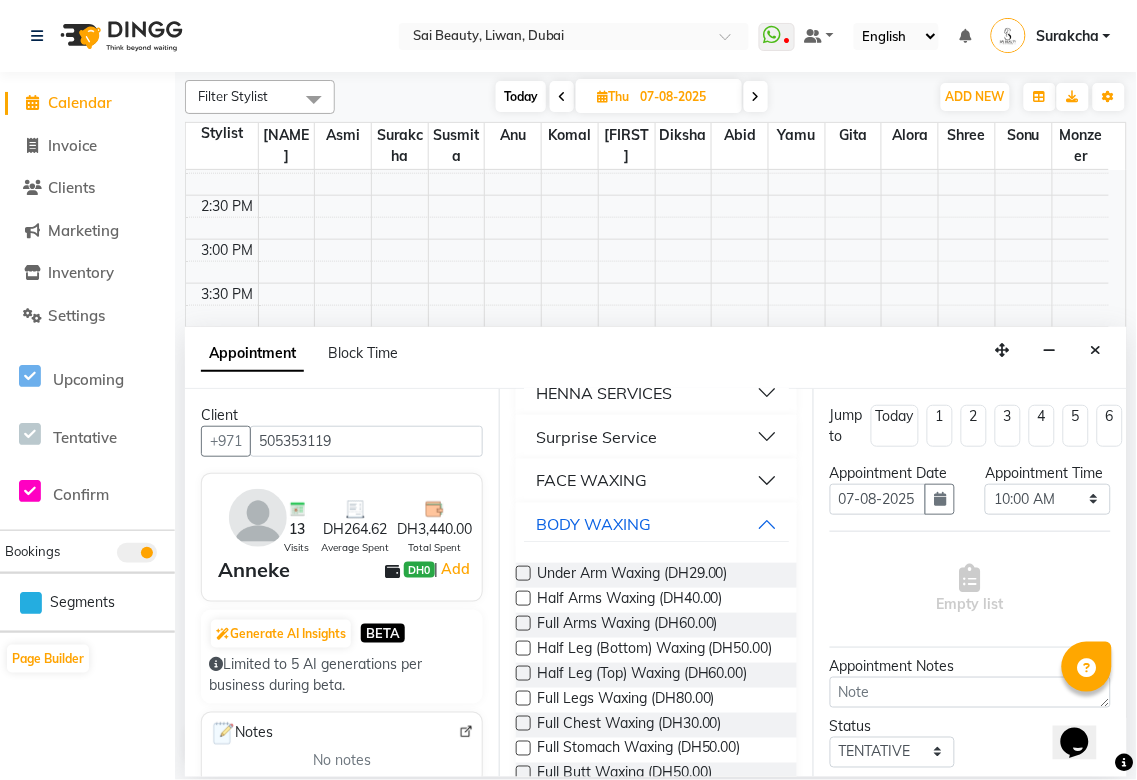 click at bounding box center (523, 598) 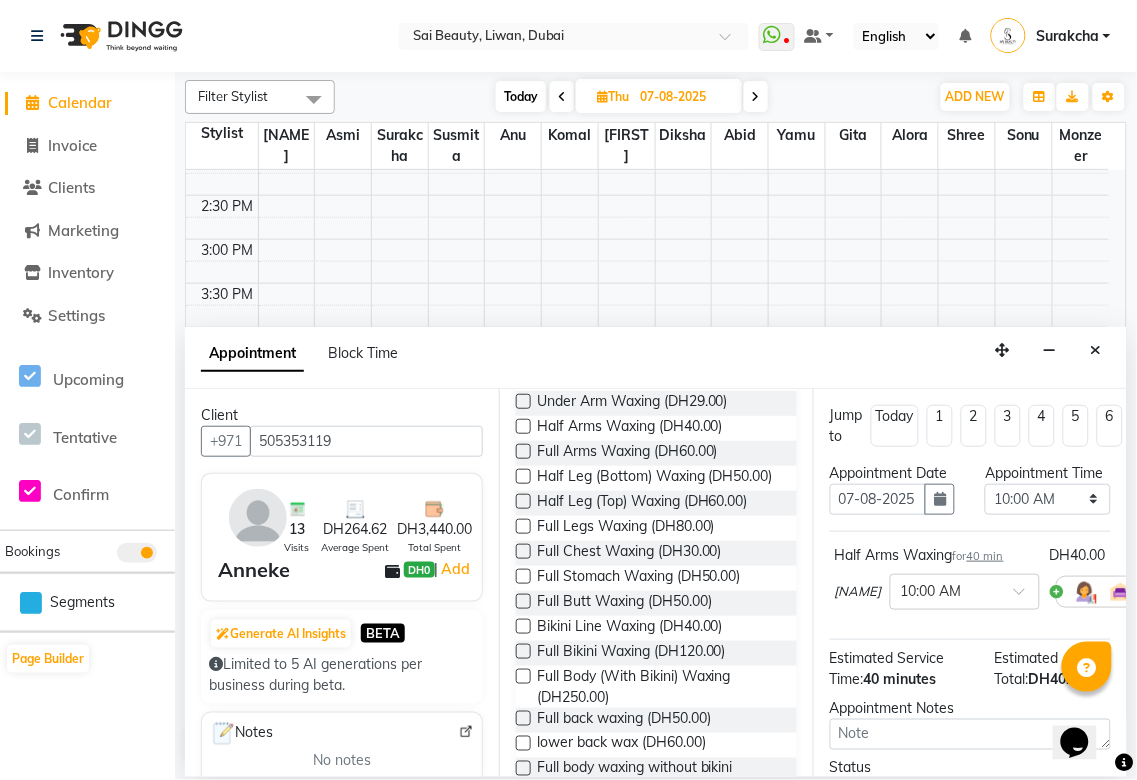 scroll, scrollTop: 821, scrollLeft: 0, axis: vertical 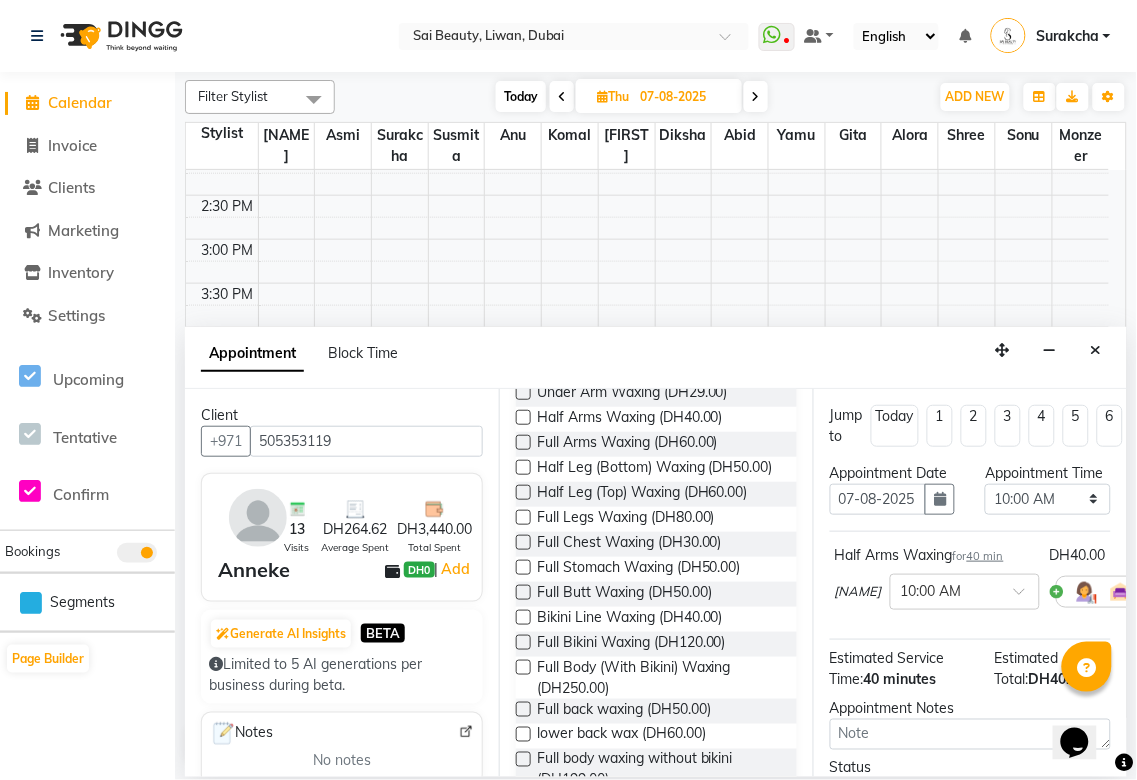 click at bounding box center [523, 642] 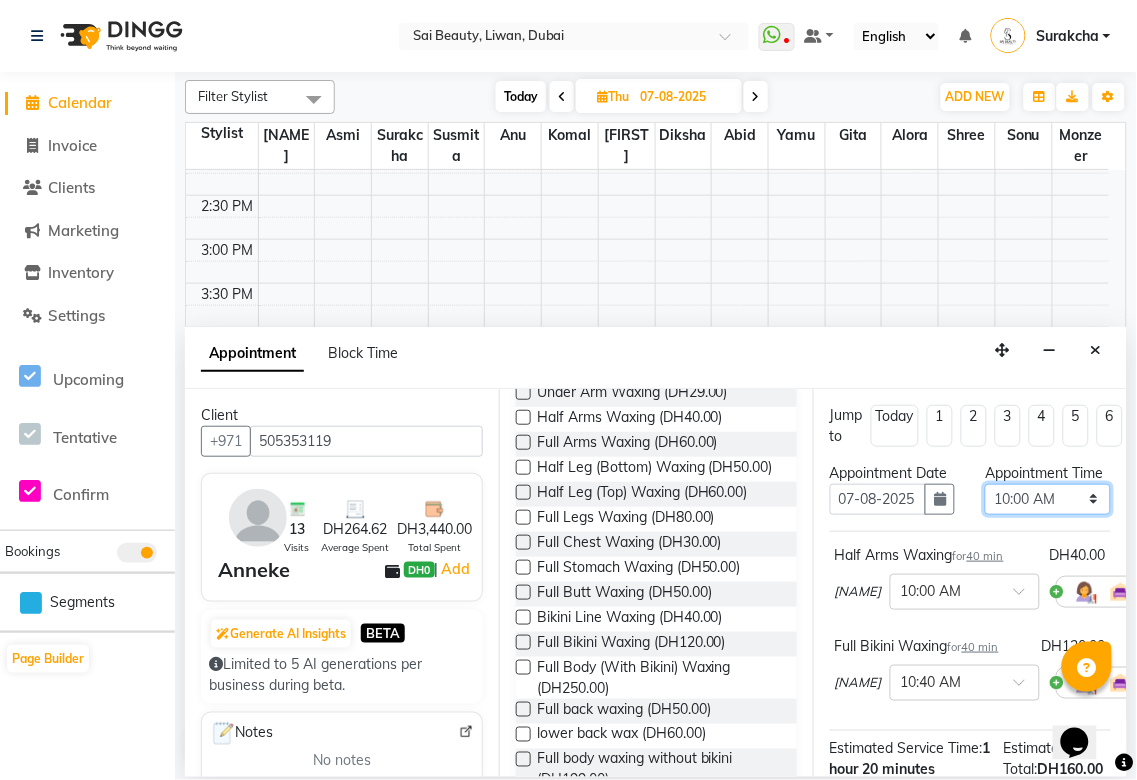 click on "Select 10:00 AM 10:05 AM 10:10 AM 10:15 AM 10:20 AM 10:25 AM 10:30 AM 10:35 AM 10:40 AM 10:45 AM 10:50 AM 10:55 AM 11:00 AM 11:05 AM 11:10 AM 11:15 AM 11:20 AM 11:25 AM 11:30 AM 11:35 AM 11:40 AM 11:45 AM 11:50 AM 11:55 AM 12:00 PM 12:05 PM 12:10 PM 12:15 PM 12:20 PM 12:25 PM 12:30 PM 12:35 PM 12:40 PM 12:45 PM 12:50 PM 12:55 PM 01:00 PM 01:05 PM 01:10 PM 01:15 PM 01:20 PM 01:25 PM 01:30 PM 01:35 PM 01:40 PM 01:45 PM 01:50 PM 01:55 PM 02:00 PM 02:05 PM 02:10 PM 02:15 PM 02:20 PM 02:25 PM 02:30 PM 02:35 PM 02:40 PM 02:45 PM 02:50 PM 02:55 PM 03:00 PM 03:05 PM 03:10 PM 03:15 PM 03:20 PM 03:25 PM 03:30 PM 03:35 PM 03:40 PM 03:45 PM 03:50 PM 03:55 PM 04:00 PM 04:05 PM 04:10 PM 04:15 PM 04:20 PM 04:25 PM 04:30 PM 04:35 PM 04:40 PM 04:45 PM 04:50 PM 04:55 PM 05:00 PM 05:05 PM 05:10 PM 05:15 PM 05:20 PM 05:25 PM 05:30 PM 05:35 PM 05:40 PM 05:45 PM 05:50 PM 05:55 PM 06:00 PM 06:05 PM 06:10 PM 06:15 PM 06:20 PM 06:25 PM 06:30 PM 06:35 PM 06:40 PM 06:45 PM 06:50 PM 06:55 PM 07:00 PM 07:05 PM 07:10 PM 07:15 PM 07:20 PM" at bounding box center [1047, 499] 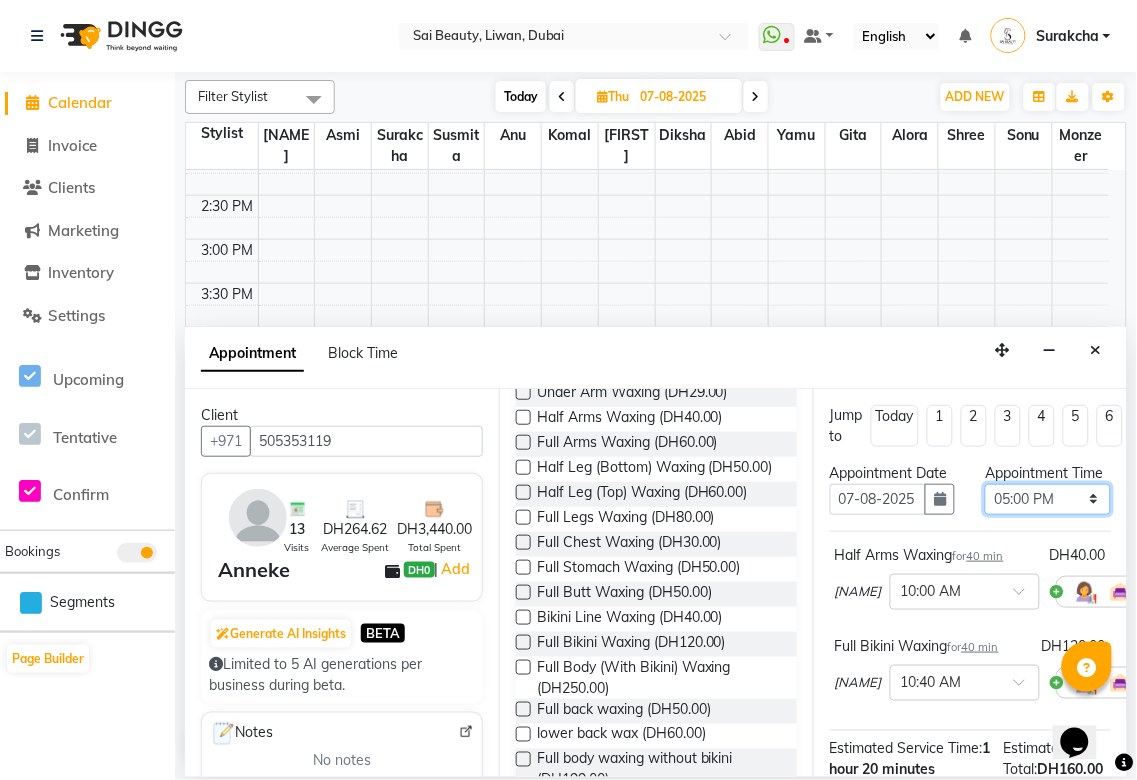 click on "Select 10:00 AM 10:05 AM 10:10 AM 10:15 AM 10:20 AM 10:25 AM 10:30 AM 10:35 AM 10:40 AM 10:45 AM 10:50 AM 10:55 AM 11:00 AM 11:05 AM 11:10 AM 11:15 AM 11:20 AM 11:25 AM 11:30 AM 11:35 AM 11:40 AM 11:45 AM 11:50 AM 11:55 AM 12:00 PM 12:05 PM 12:10 PM 12:15 PM 12:20 PM 12:25 PM 12:30 PM 12:35 PM 12:40 PM 12:45 PM 12:50 PM 12:55 PM 01:00 PM 01:05 PM 01:10 PM 01:15 PM 01:20 PM 01:25 PM 01:30 PM 01:35 PM 01:40 PM 01:45 PM 01:50 PM 01:55 PM 02:00 PM 02:05 PM 02:10 PM 02:15 PM 02:20 PM 02:25 PM 02:30 PM 02:35 PM 02:40 PM 02:45 PM 02:50 PM 02:55 PM 03:00 PM 03:05 PM 03:10 PM 03:15 PM 03:20 PM 03:25 PM 03:30 PM 03:35 PM 03:40 PM 03:45 PM 03:50 PM 03:55 PM 04:00 PM 04:05 PM 04:10 PM 04:15 PM 04:20 PM 04:25 PM 04:30 PM 04:35 PM 04:40 PM 04:45 PM 04:50 PM 04:55 PM 05:00 PM 05:05 PM 05:10 PM 05:15 PM 05:20 PM 05:25 PM 05:30 PM 05:35 PM 05:40 PM 05:45 PM 05:50 PM 05:55 PM 06:00 PM 06:05 PM 06:10 PM 06:15 PM 06:20 PM 06:25 PM 06:30 PM 06:35 PM 06:40 PM 06:45 PM 06:50 PM 06:55 PM 07:00 PM 07:05 PM 07:10 PM 07:15 PM 07:20 PM" at bounding box center [1047, 499] 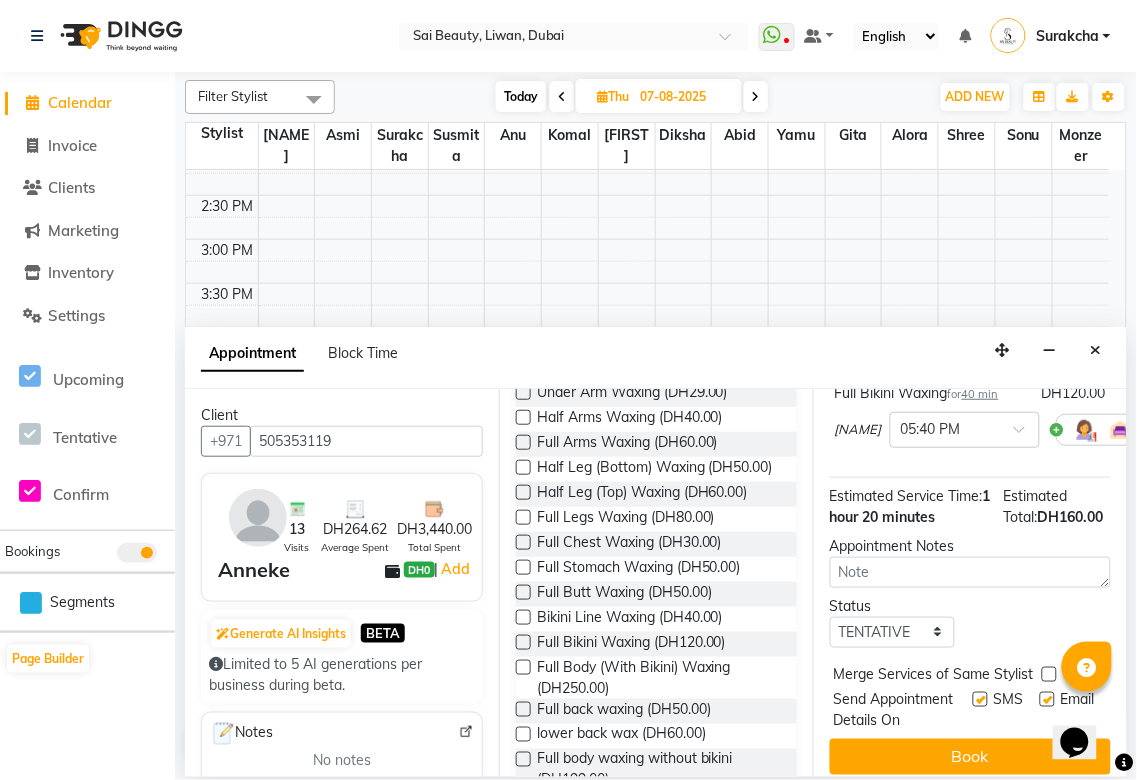 scroll, scrollTop: 346, scrollLeft: 0, axis: vertical 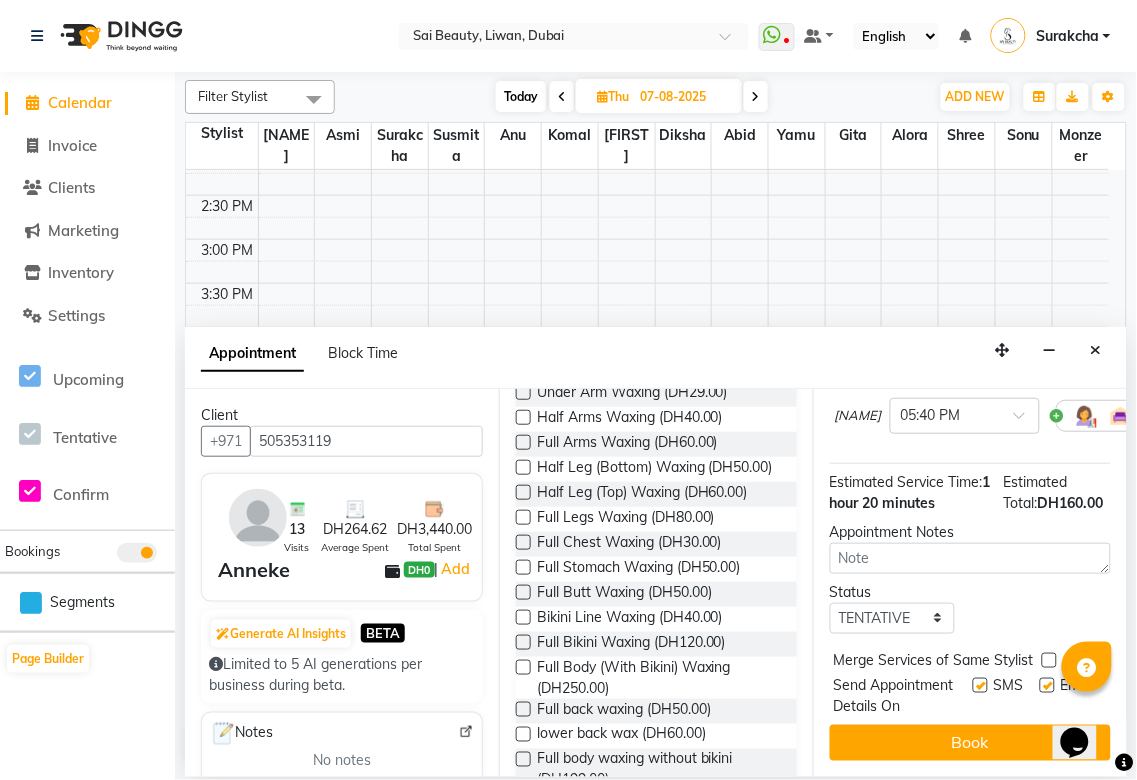 click at bounding box center (1049, 660) 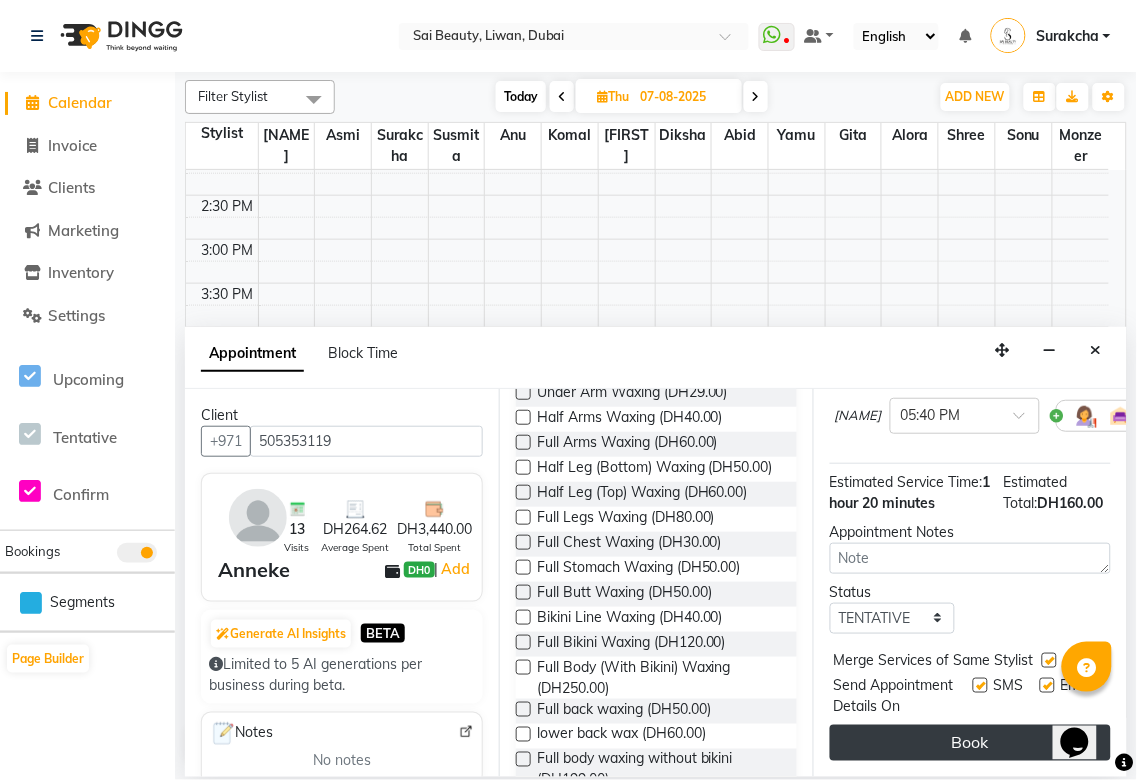 click on "Book" at bounding box center [970, 743] 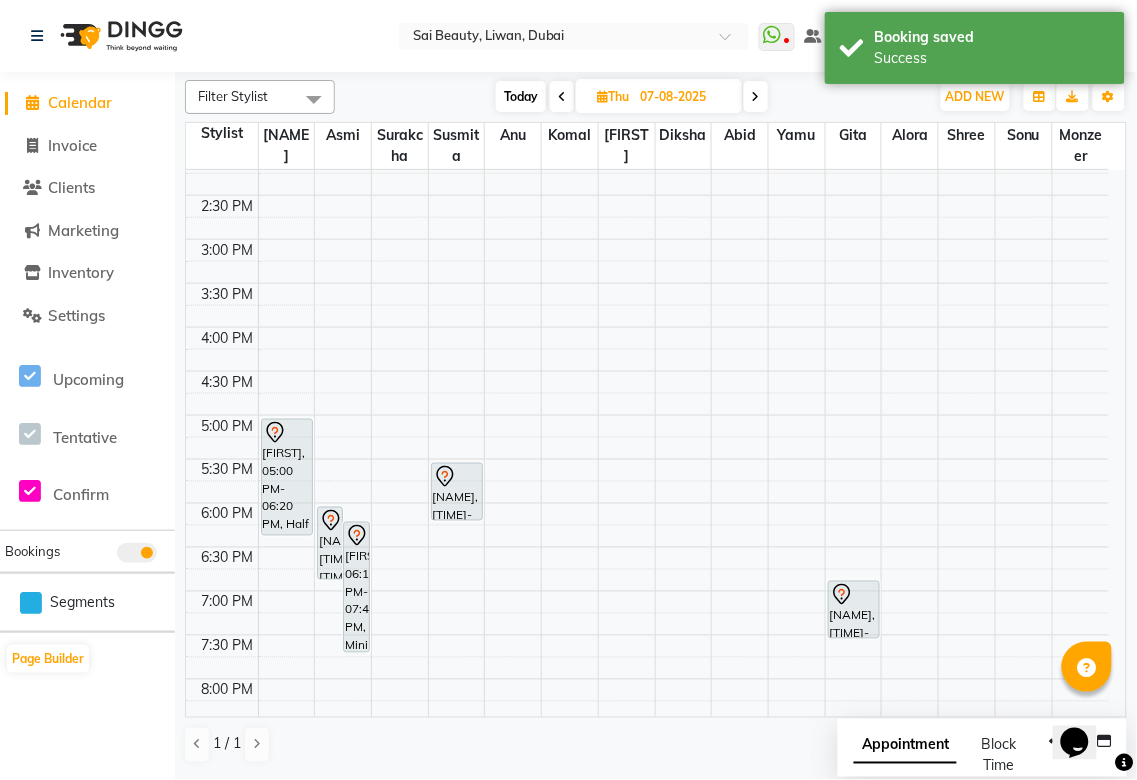 click on "Appointment" at bounding box center (905, 746) 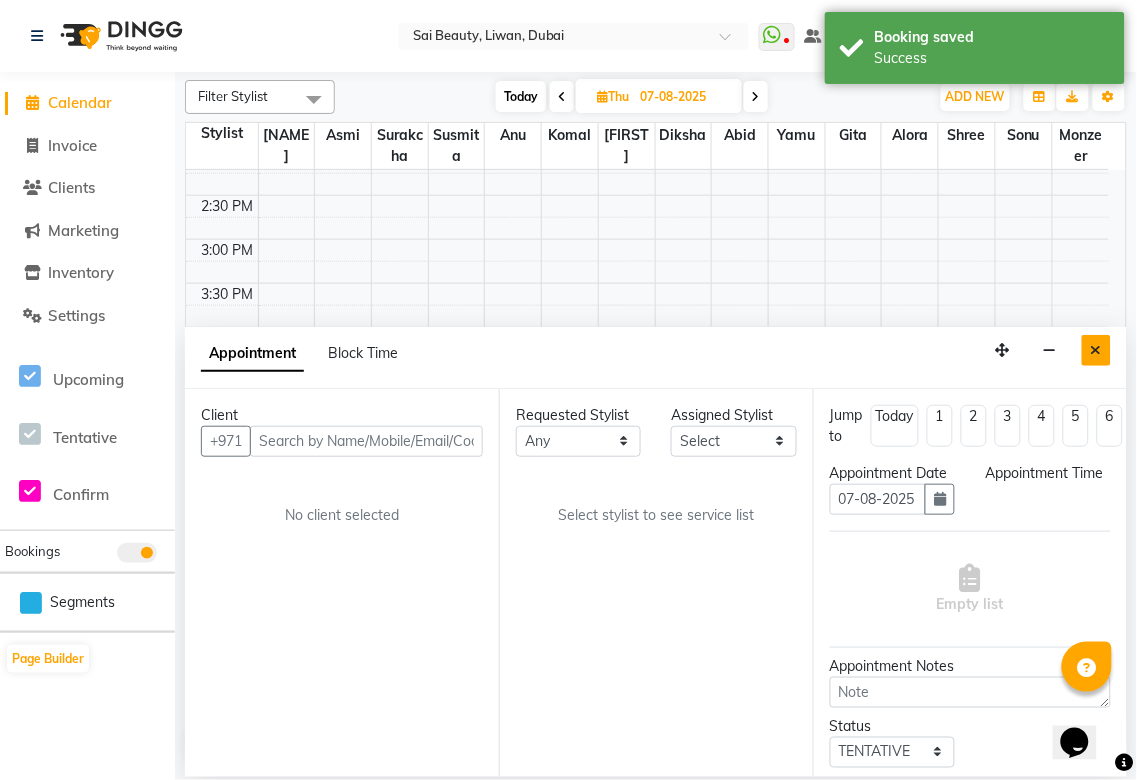 click at bounding box center (1096, 350) 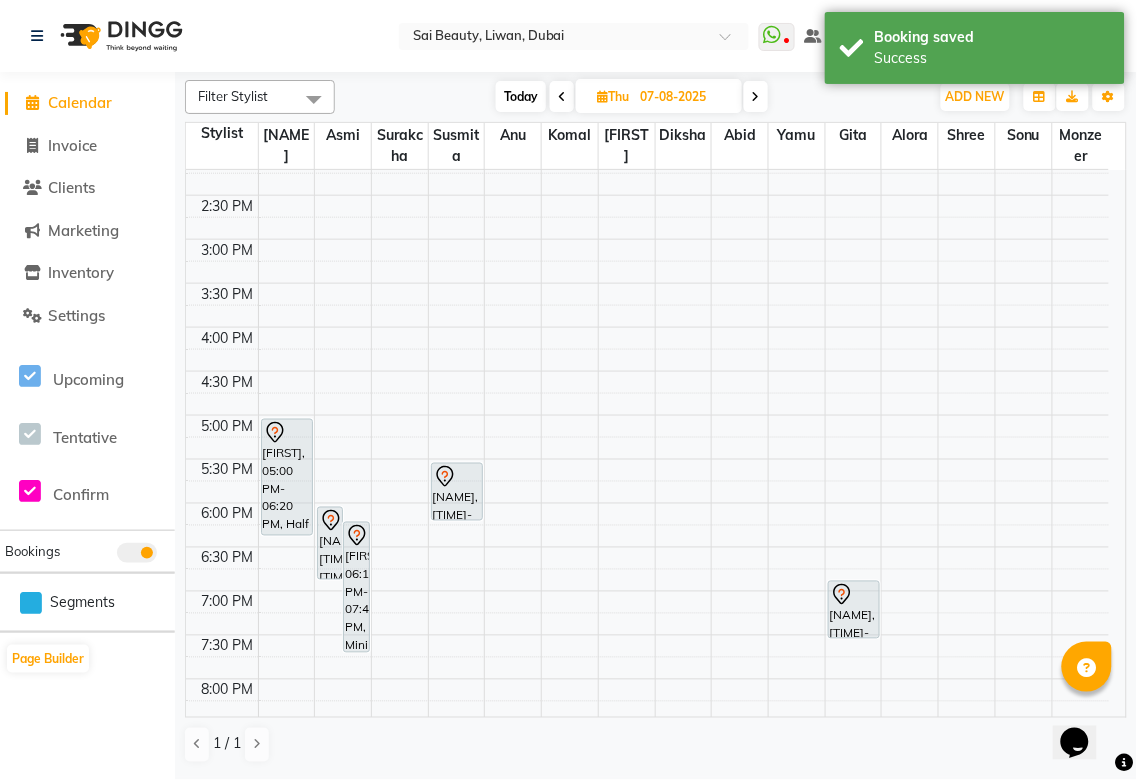 click on "Today" at bounding box center (521, 96) 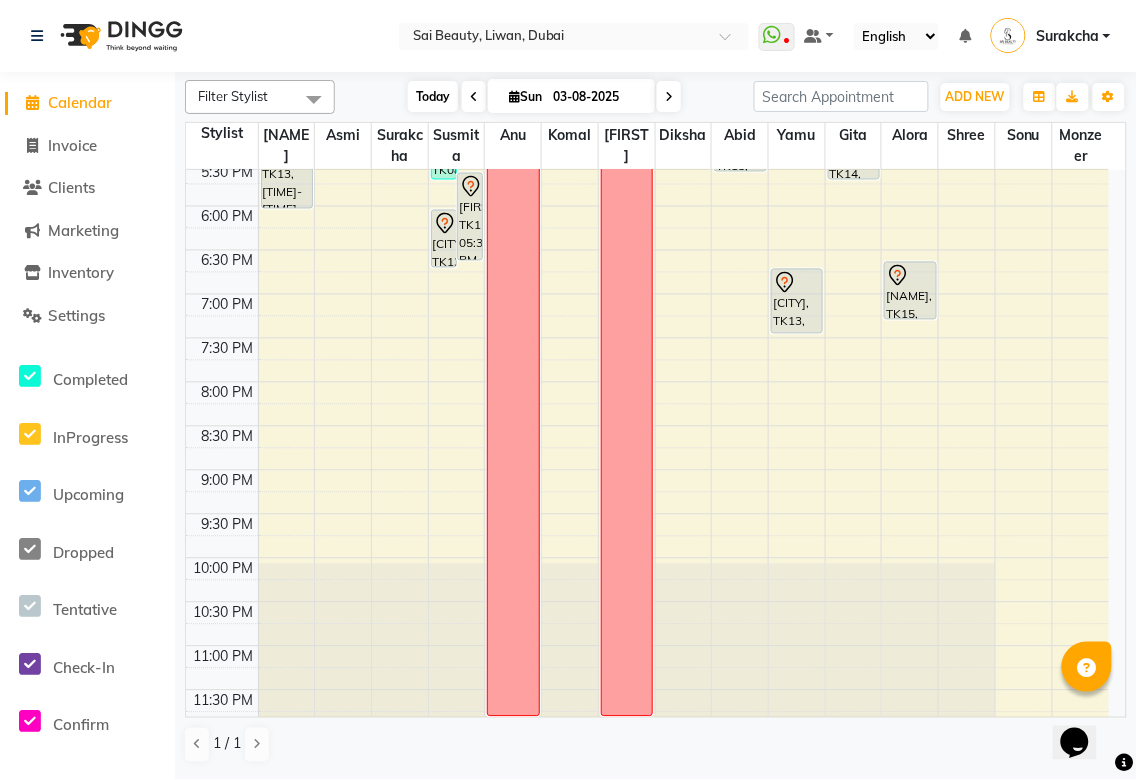 scroll, scrollTop: 757, scrollLeft: 0, axis: vertical 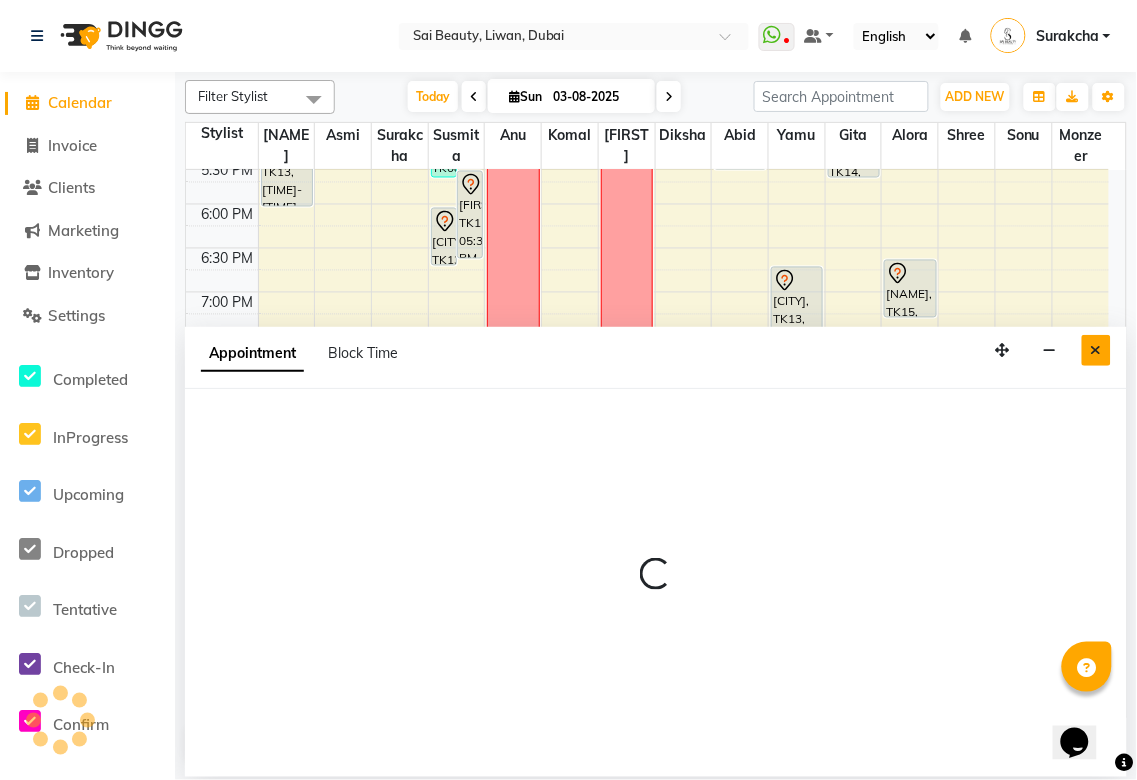click at bounding box center (1096, 350) 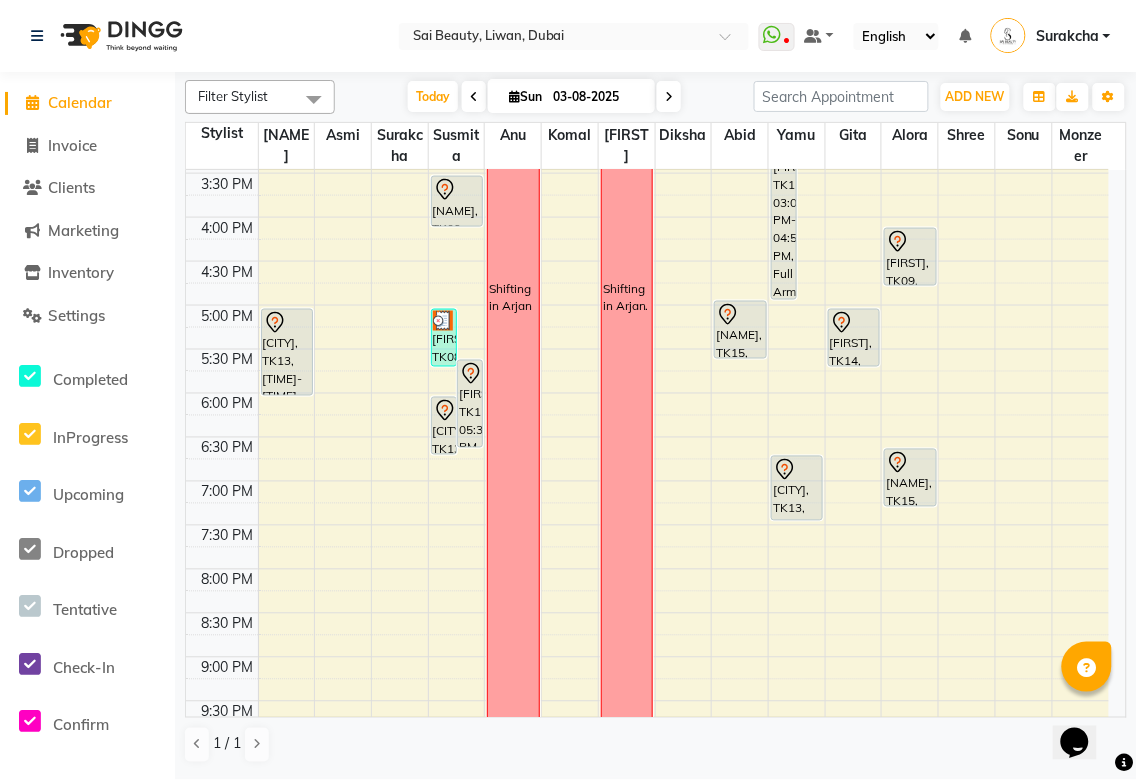 scroll, scrollTop: 528, scrollLeft: 0, axis: vertical 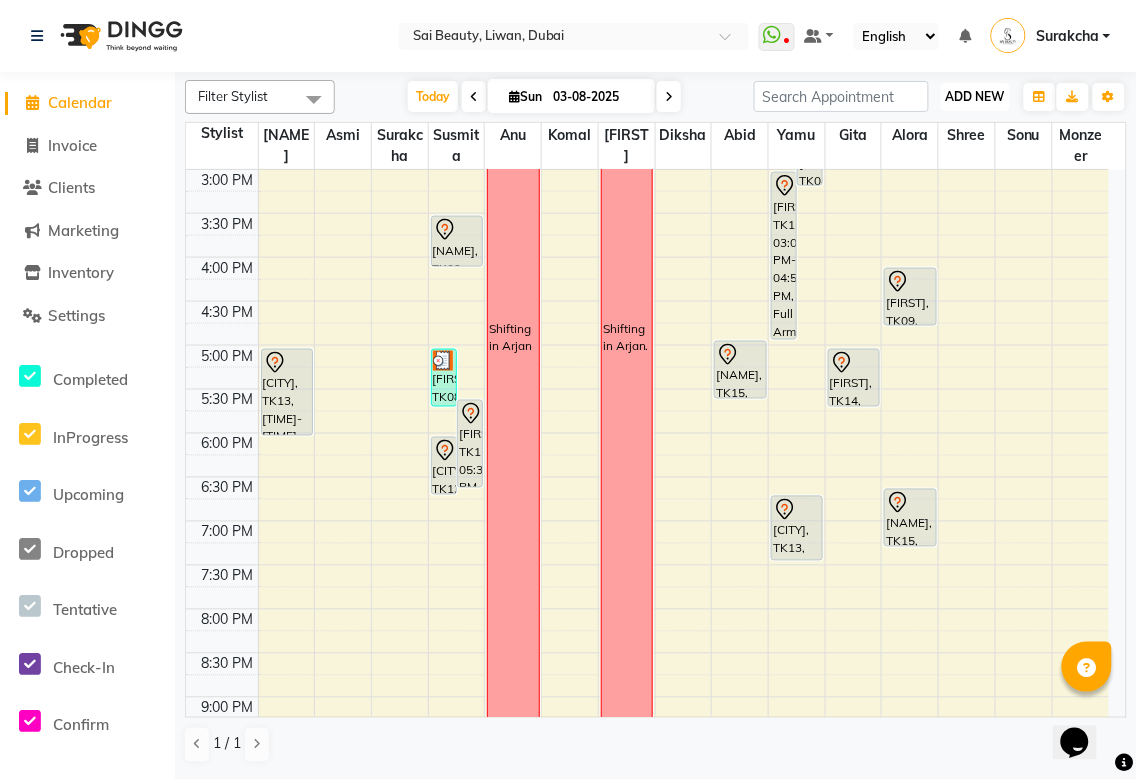 click on "ADD NEW" at bounding box center (975, 96) 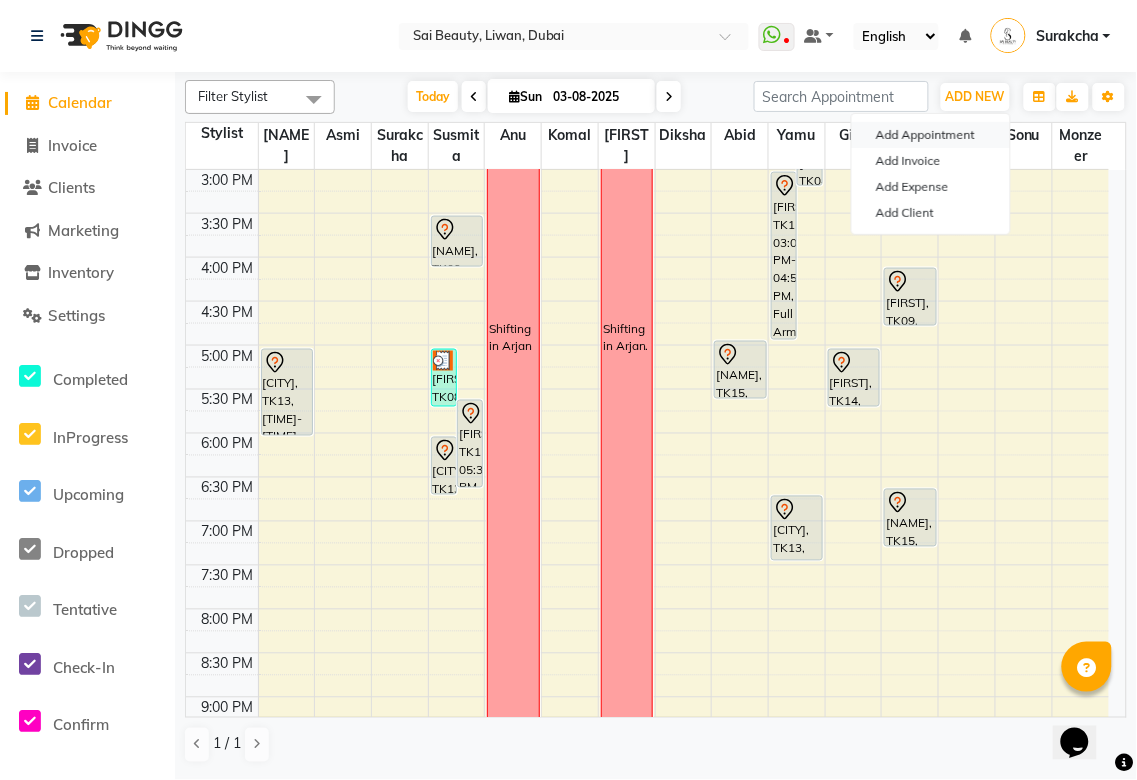 click on "Add Appointment" at bounding box center [931, 135] 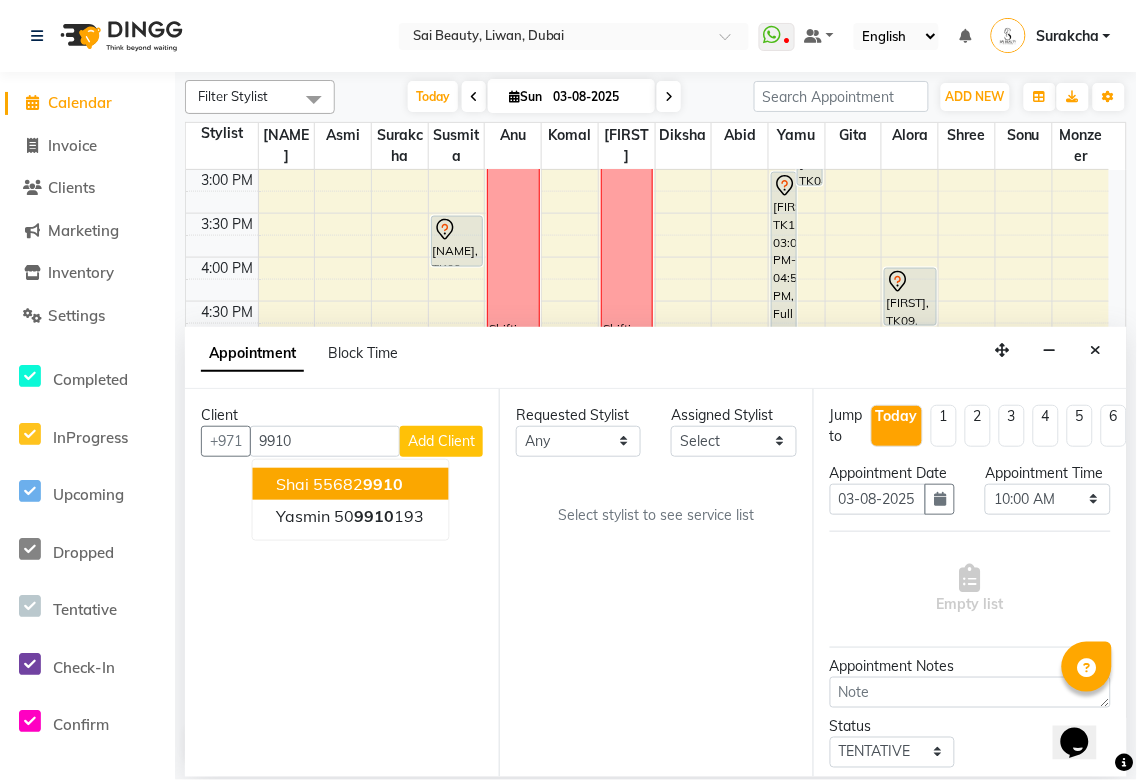 click on "9910" at bounding box center [384, 484] 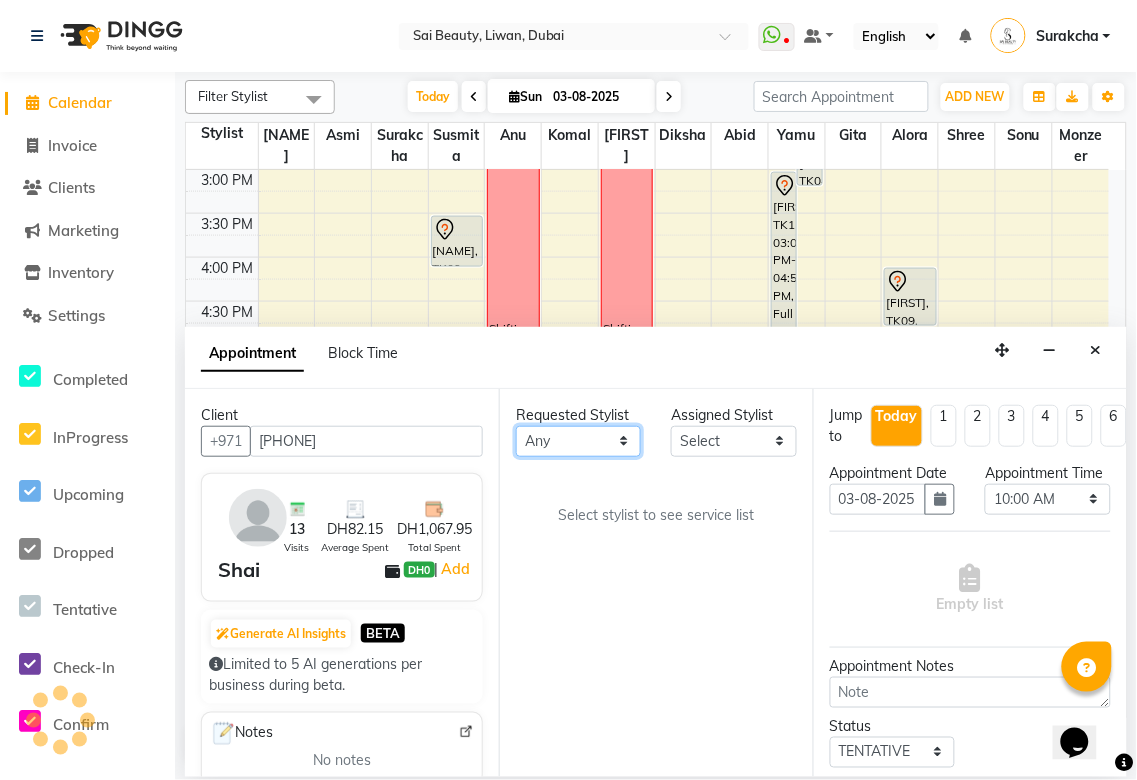 click on "Any Abid Alora Anu Asmi Diksha Gita Komal maya Monzeer shree sonu Surakcha Susmita Tannu Yamu" at bounding box center [578, 441] 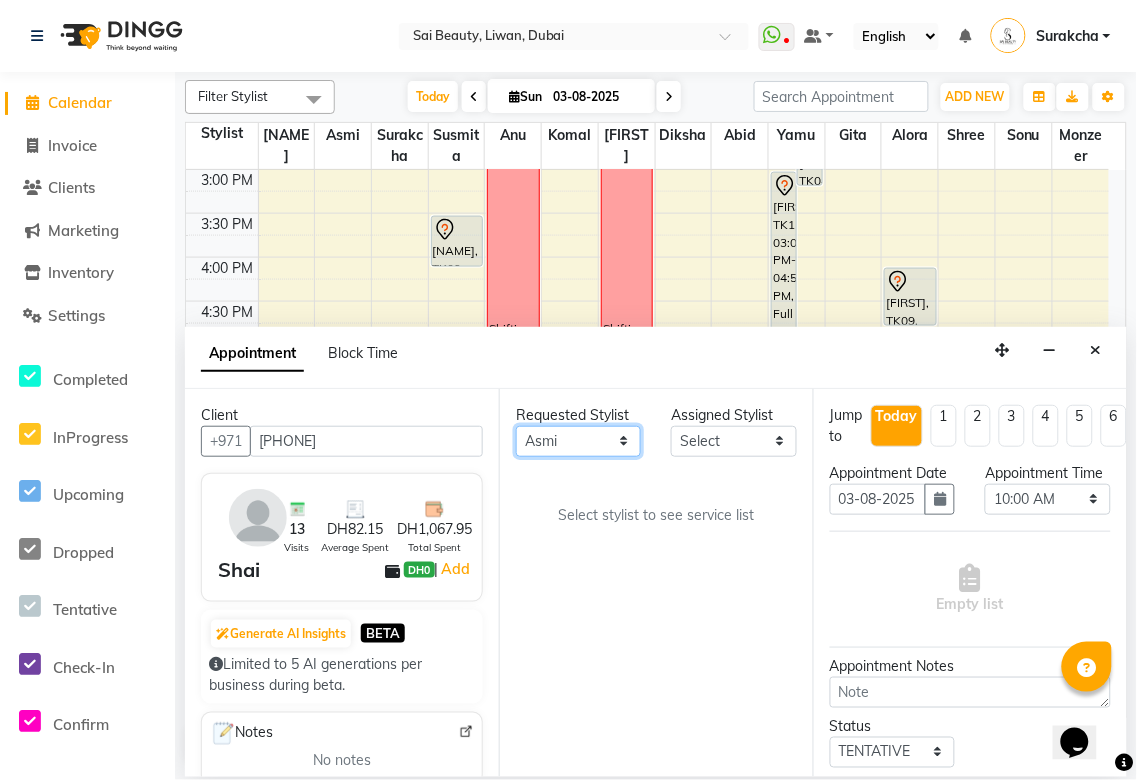 click on "Any Abid Alora Anu Asmi Diksha Gita Komal maya Monzeer shree sonu Surakcha Susmita Tannu Yamu" at bounding box center [578, 441] 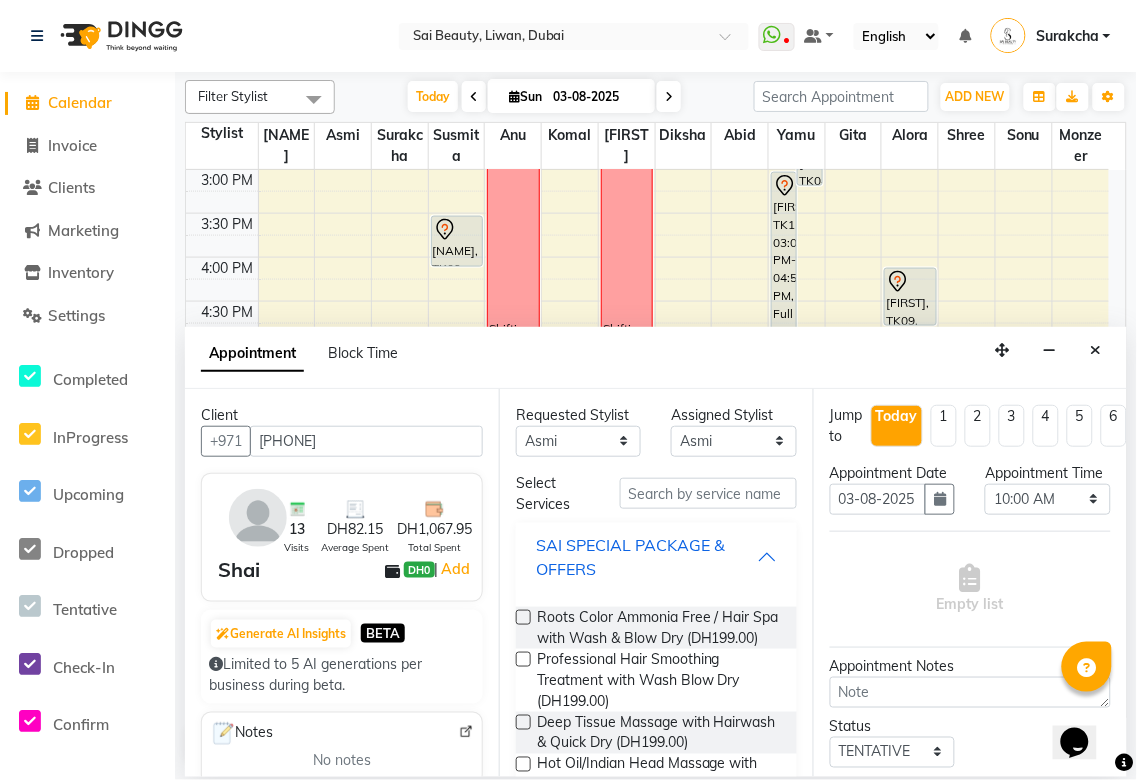 click on "SAI SPECIAL PACKAGE & OFFERS" at bounding box center [646, 557] 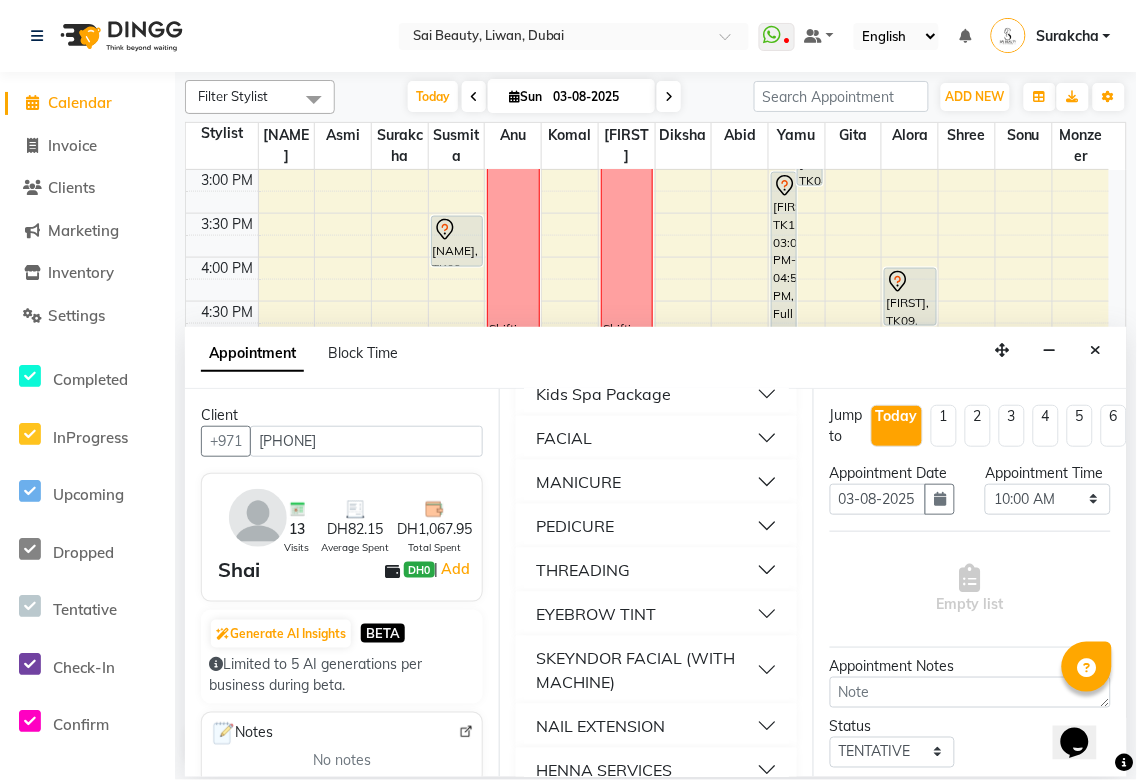 scroll, scrollTop: 261, scrollLeft: 0, axis: vertical 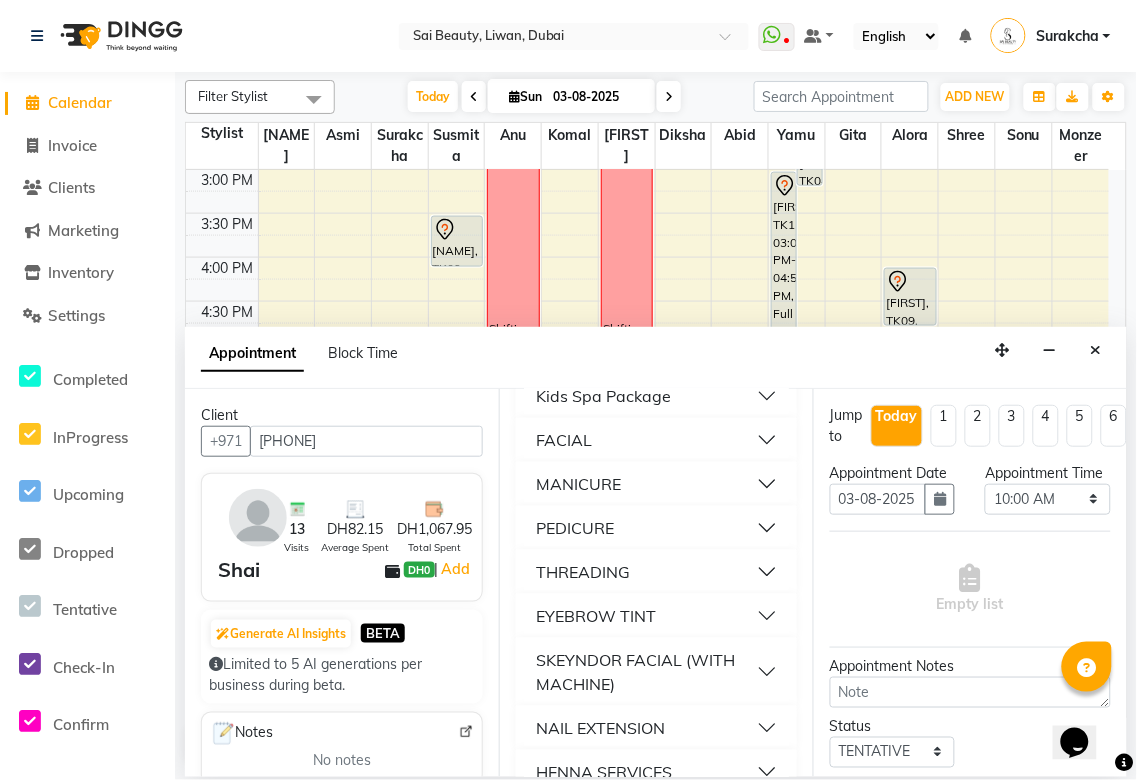 click on "THREADING" at bounding box center (656, 572) 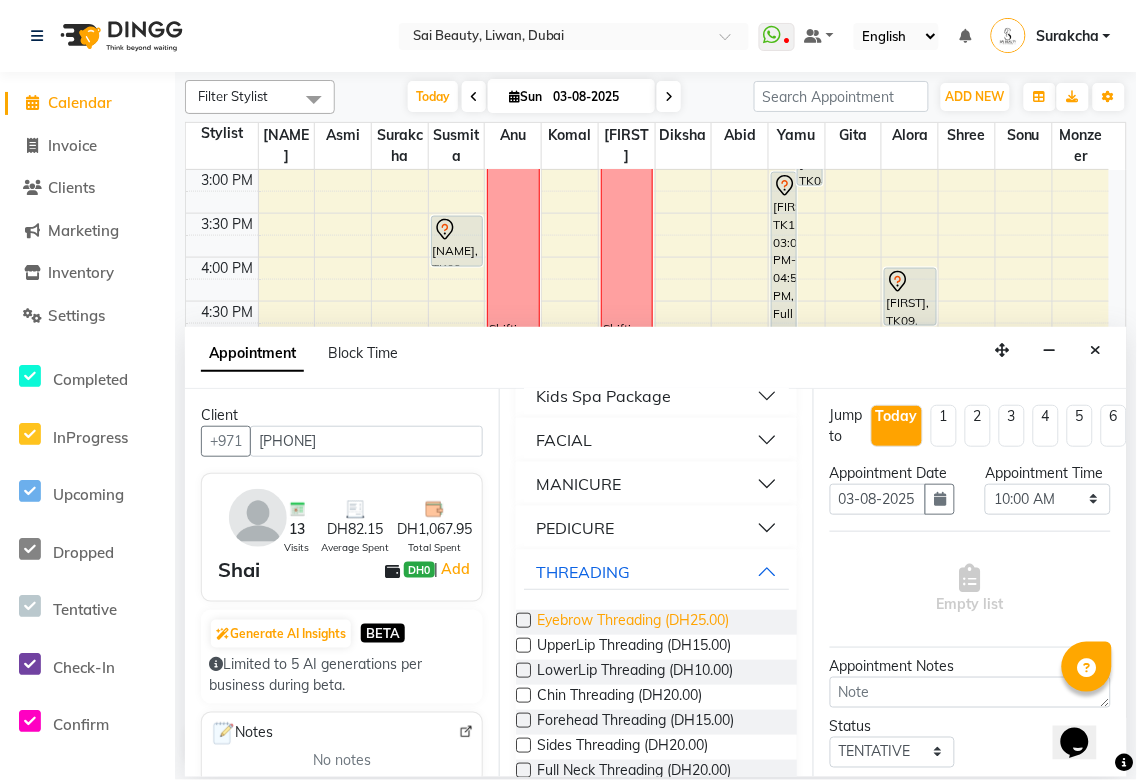 click on "Eyebrow Threading (DH25.00)" at bounding box center (633, 622) 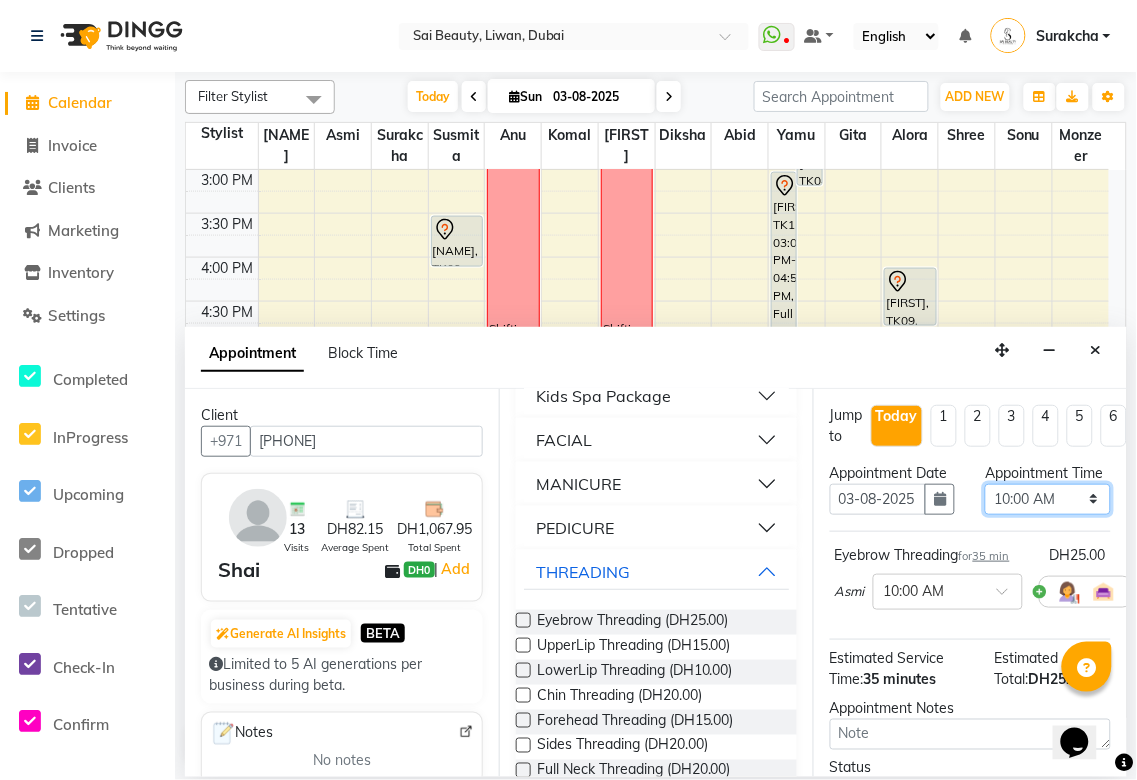 click on "Select 10:00 AM 10:05 AM 10:10 AM 10:15 AM 10:20 AM 10:25 AM 10:30 AM 10:35 AM 10:40 AM 10:45 AM 10:50 AM 10:55 AM 11:00 AM 11:05 AM 11:10 AM 11:15 AM 11:20 AM 11:25 AM 11:30 AM 11:35 AM 11:40 AM 11:45 AM 11:50 AM 11:55 AM 12:00 PM 12:05 PM 12:10 PM 12:15 PM 12:20 PM 12:25 PM 12:30 PM 12:35 PM 12:40 PM 12:45 PM 12:50 PM 12:55 PM 01:00 PM 01:05 PM 01:10 PM 01:15 PM 01:20 PM 01:25 PM 01:30 PM 01:35 PM 01:40 PM 01:45 PM 01:50 PM 01:55 PM 02:00 PM 02:05 PM 02:10 PM 02:15 PM 02:20 PM 02:25 PM 02:30 PM 02:35 PM 02:40 PM 02:45 PM 02:50 PM 02:55 PM 03:00 PM 03:05 PM 03:10 PM 03:15 PM 03:20 PM 03:25 PM 03:30 PM 03:35 PM 03:40 PM 03:45 PM 03:50 PM 03:55 PM 04:00 PM 04:05 PM 04:10 PM 04:15 PM 04:20 PM 04:25 PM 04:30 PM 04:35 PM 04:40 PM 04:45 PM 04:50 PM 04:55 PM 05:00 PM 05:05 PM 05:10 PM 05:15 PM 05:20 PM 05:25 PM 05:30 PM 05:35 PM 05:40 PM 05:45 PM 05:50 PM 05:55 PM 06:00 PM 06:05 PM 06:10 PM 06:15 PM 06:20 PM 06:25 PM 06:30 PM 06:35 PM 06:40 PM 06:45 PM 06:50 PM 06:55 PM 07:00 PM 07:05 PM 07:10 PM 07:15 PM 07:20 PM" at bounding box center (1047, 499) 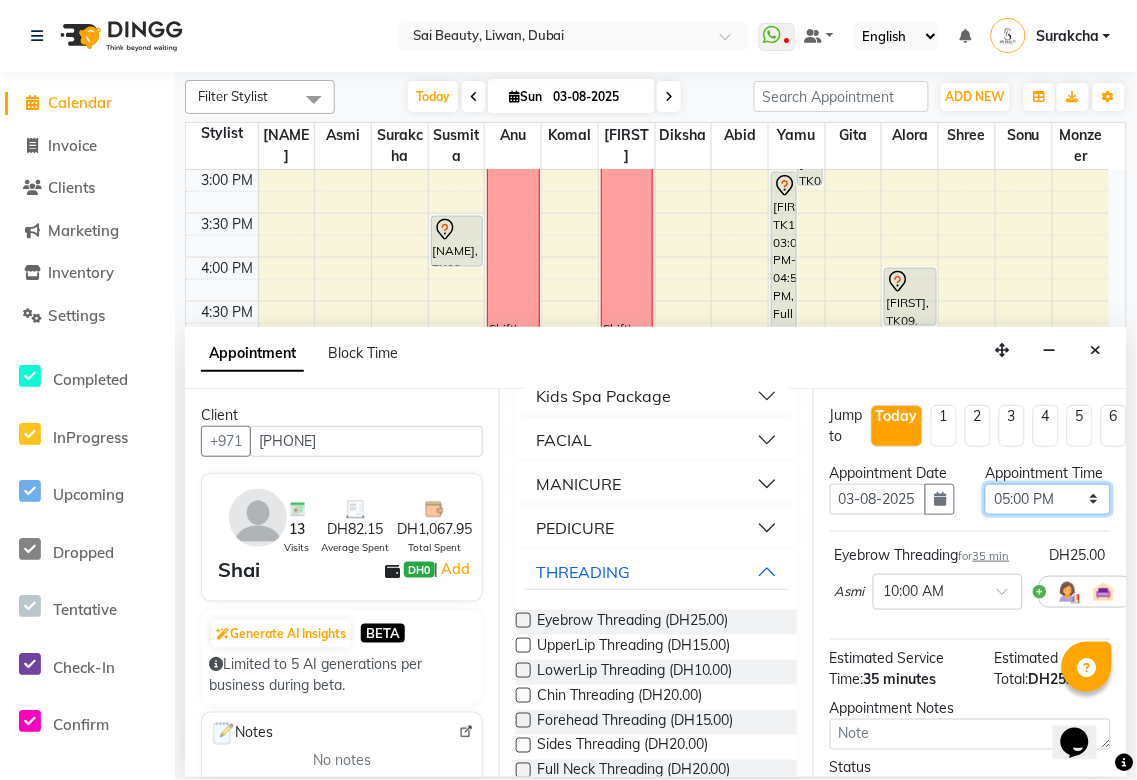 click on "Select 10:00 AM 10:05 AM 10:10 AM 10:15 AM 10:20 AM 10:25 AM 10:30 AM 10:35 AM 10:40 AM 10:45 AM 10:50 AM 10:55 AM 11:00 AM 11:05 AM 11:10 AM 11:15 AM 11:20 AM 11:25 AM 11:30 AM 11:35 AM 11:40 AM 11:45 AM 11:50 AM 11:55 AM 12:00 PM 12:05 PM 12:10 PM 12:15 PM 12:20 PM 12:25 PM 12:30 PM 12:35 PM 12:40 PM 12:45 PM 12:50 PM 12:55 PM 01:00 PM 01:05 PM 01:10 PM 01:15 PM 01:20 PM 01:25 PM 01:30 PM 01:35 PM 01:40 PM 01:45 PM 01:50 PM 01:55 PM 02:00 PM 02:05 PM 02:10 PM 02:15 PM 02:20 PM 02:25 PM 02:30 PM 02:35 PM 02:40 PM 02:45 PM 02:50 PM 02:55 PM 03:00 PM 03:05 PM 03:10 PM 03:15 PM 03:20 PM 03:25 PM 03:30 PM 03:35 PM 03:40 PM 03:45 PM 03:50 PM 03:55 PM 04:00 PM 04:05 PM 04:10 PM 04:15 PM 04:20 PM 04:25 PM 04:30 PM 04:35 PM 04:40 PM 04:45 PM 04:50 PM 04:55 PM 05:00 PM 05:05 PM 05:10 PM 05:15 PM 05:20 PM 05:25 PM 05:30 PM 05:35 PM 05:40 PM 05:45 PM 05:50 PM 05:55 PM 06:00 PM 06:05 PM 06:10 PM 06:15 PM 06:20 PM 06:25 PM 06:30 PM 06:35 PM 06:40 PM 06:45 PM 06:50 PM 06:55 PM 07:00 PM 07:05 PM 07:10 PM 07:15 PM 07:20 PM" at bounding box center (1047, 499) 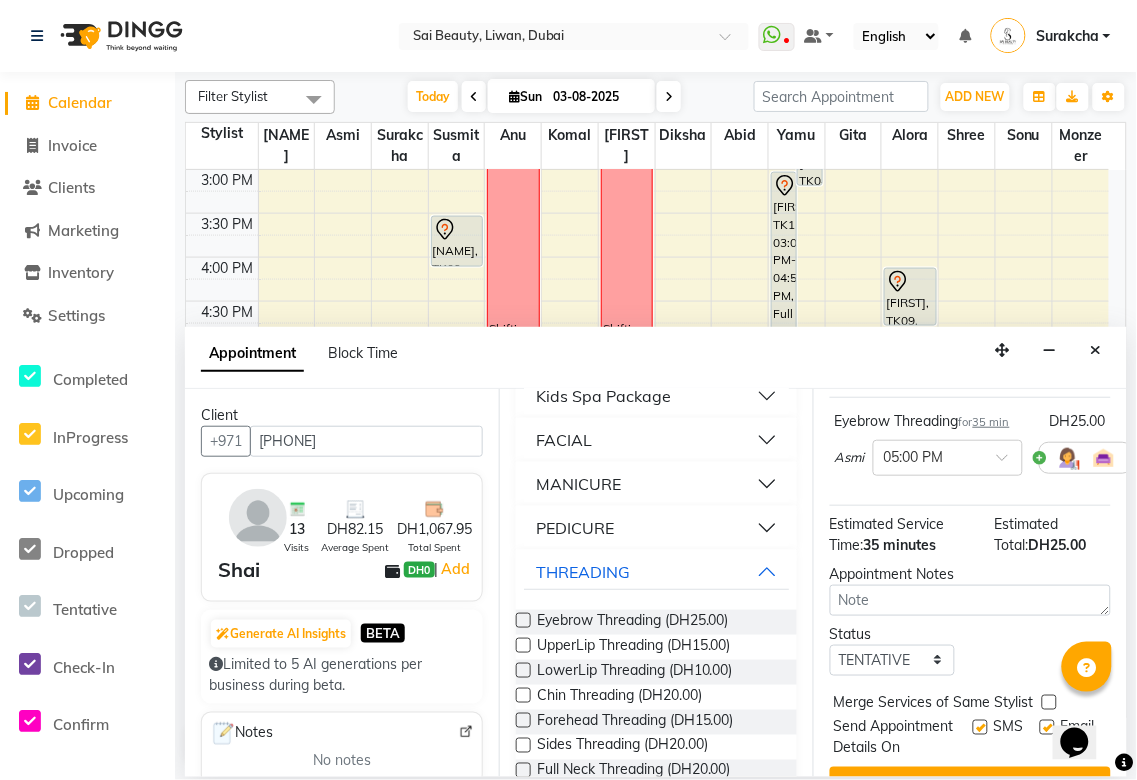 scroll, scrollTop: 235, scrollLeft: 0, axis: vertical 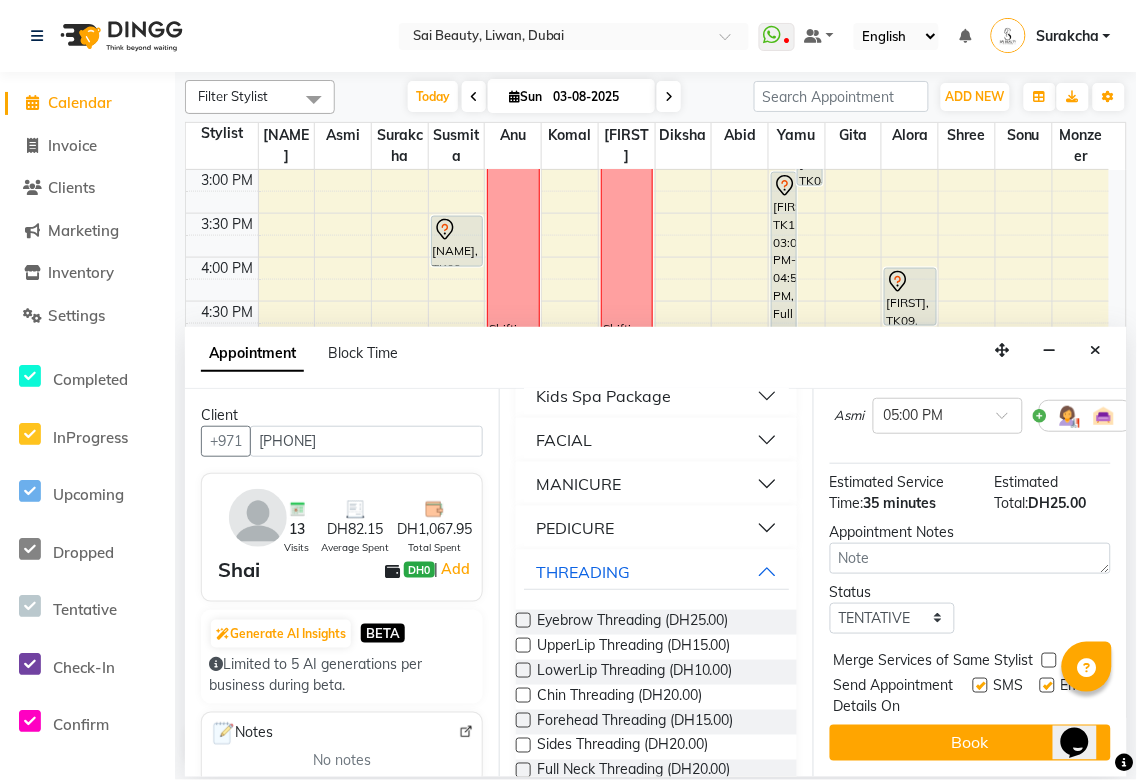 click at bounding box center [1049, 660] 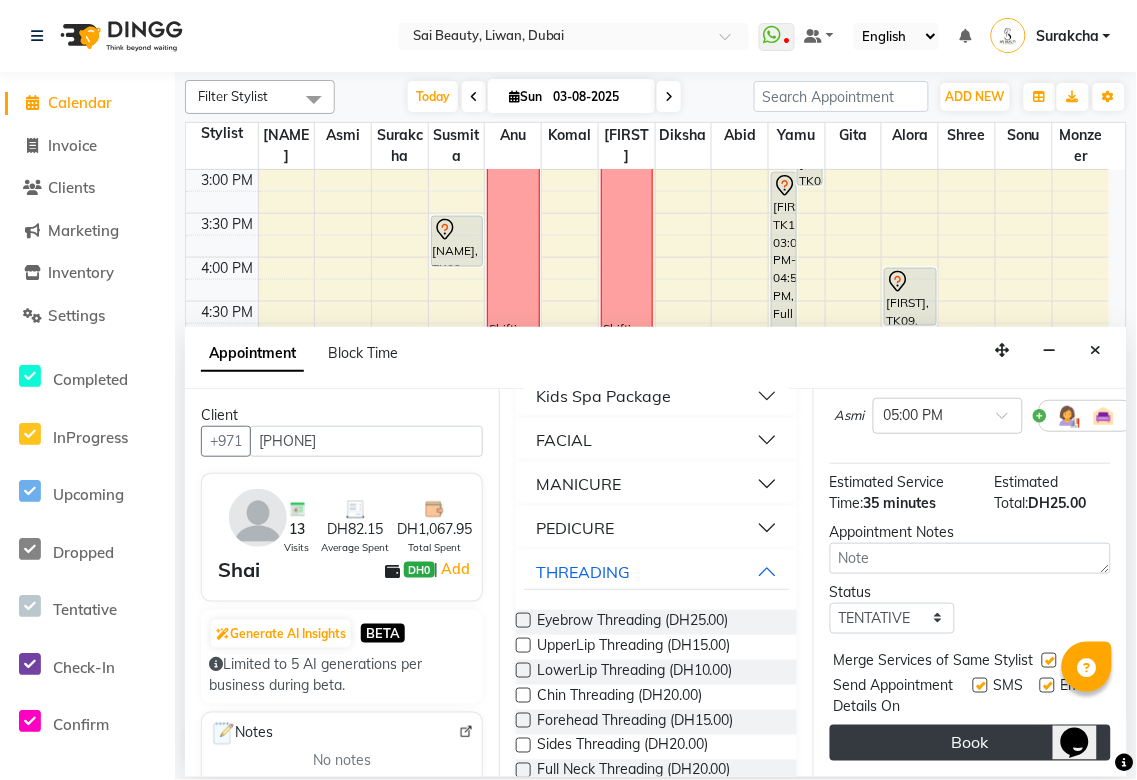 click on "Book" at bounding box center (970, 743) 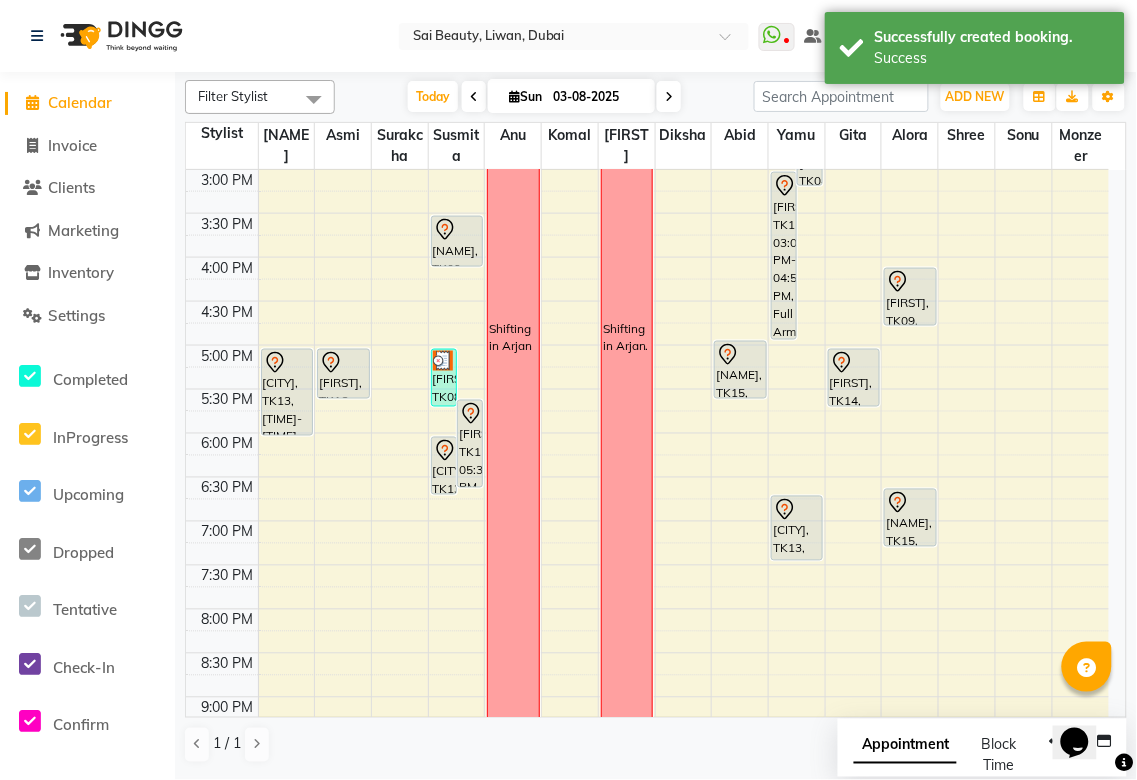 click on "Appointment" at bounding box center (905, 746) 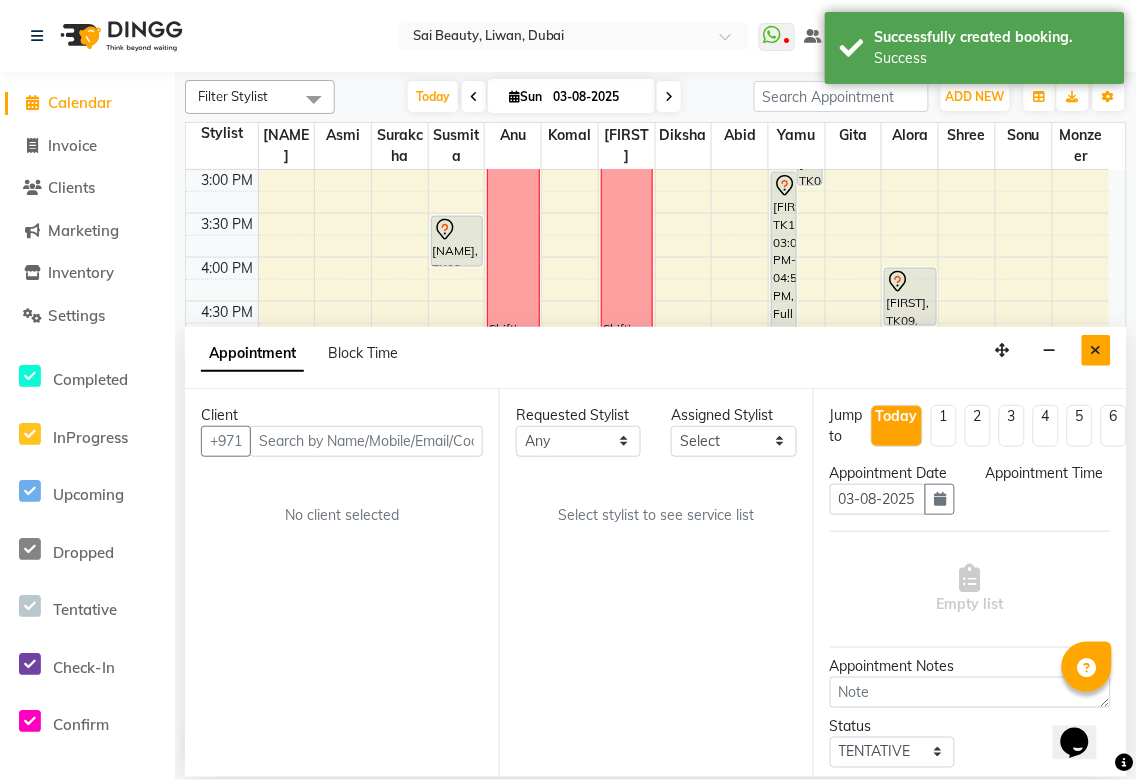 click at bounding box center [1096, 350] 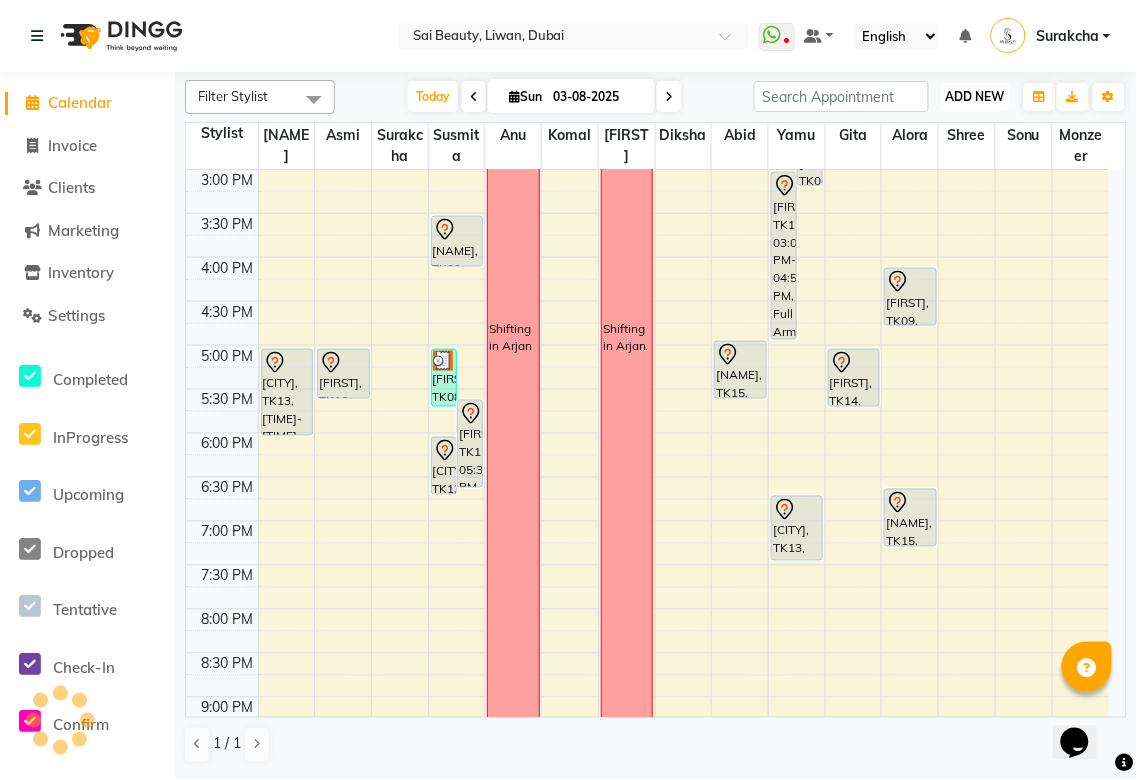 click on "ADD NEW" at bounding box center (975, 96) 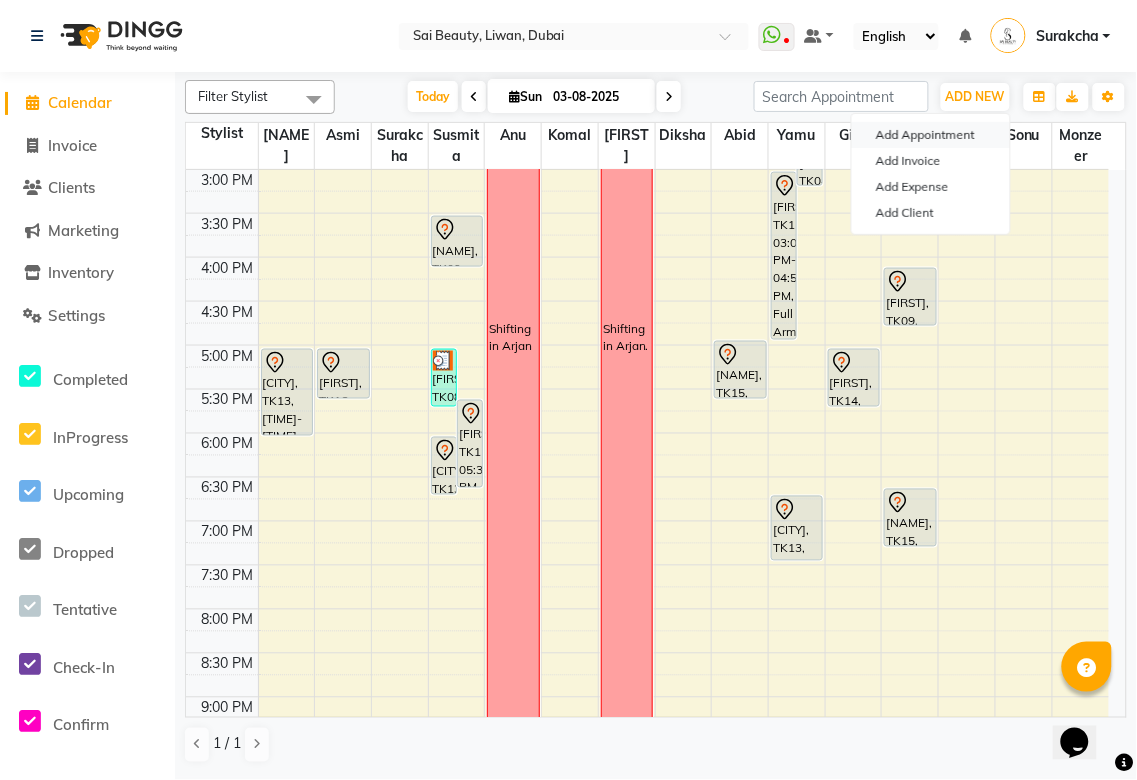 click on "Add Appointment" at bounding box center [931, 135] 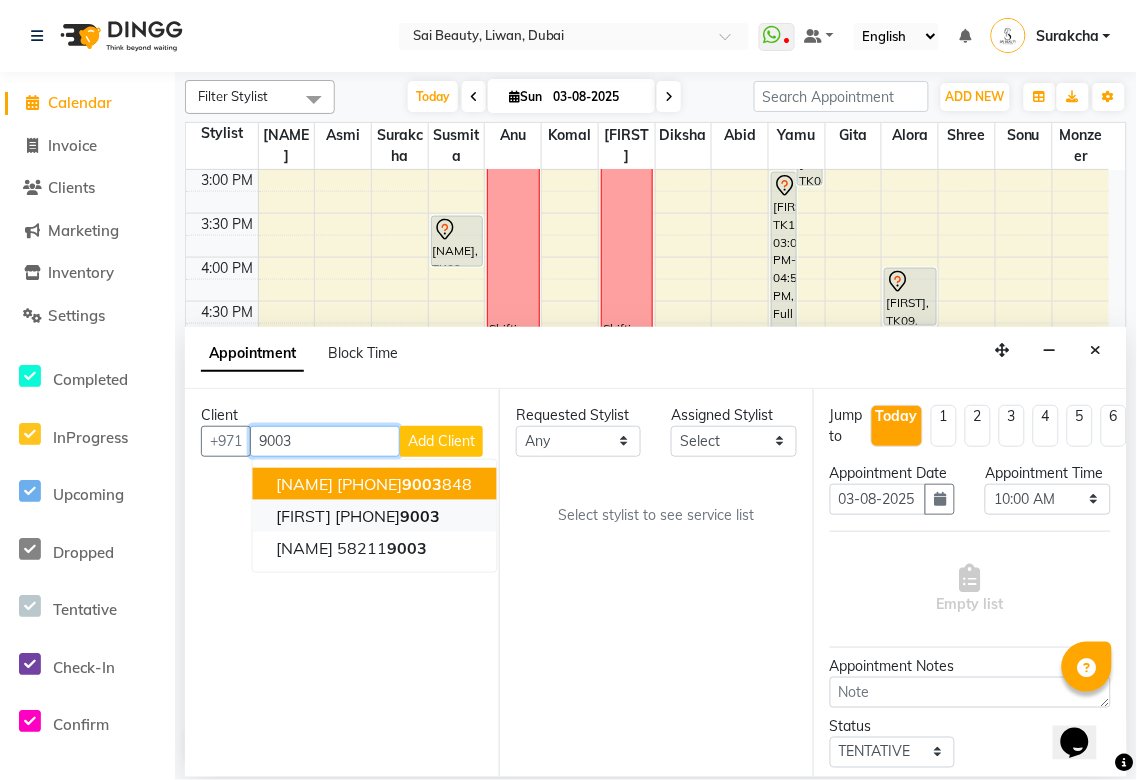 click on "9003" at bounding box center [421, 516] 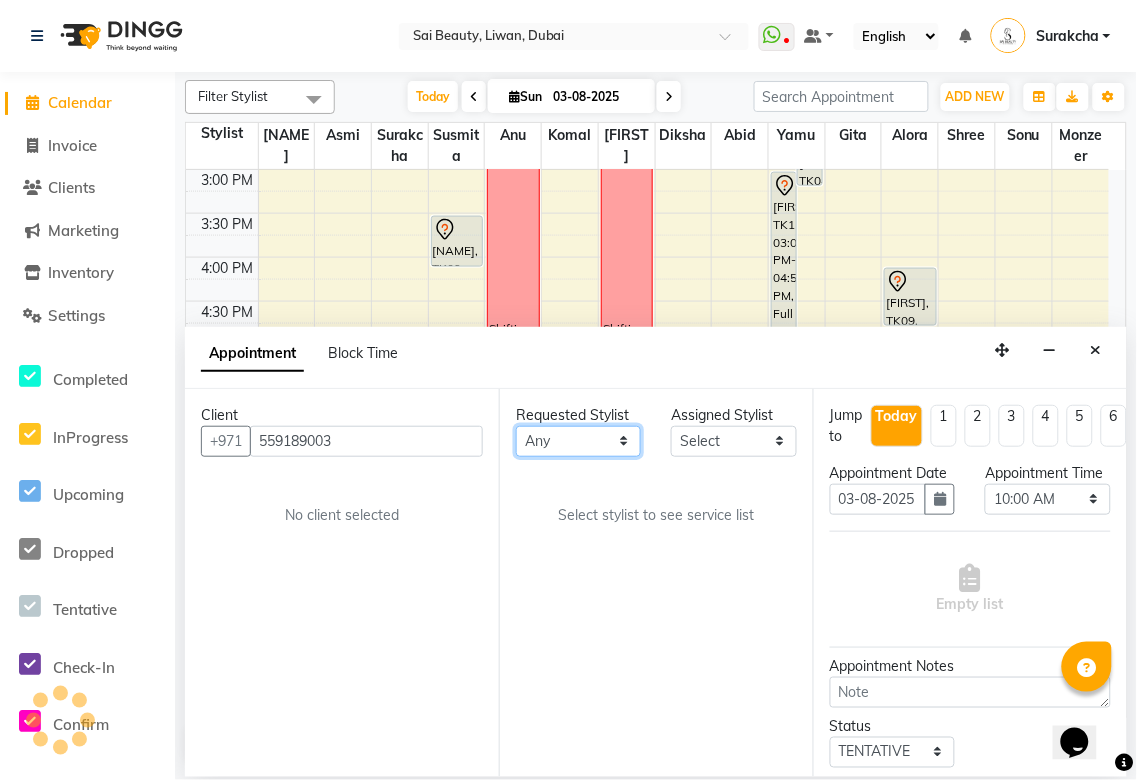 click on "Any Abid Alora Anu Asmi Diksha Gita Komal maya Monzeer shree sonu Surakcha Susmita Tannu Yamu" at bounding box center (578, 441) 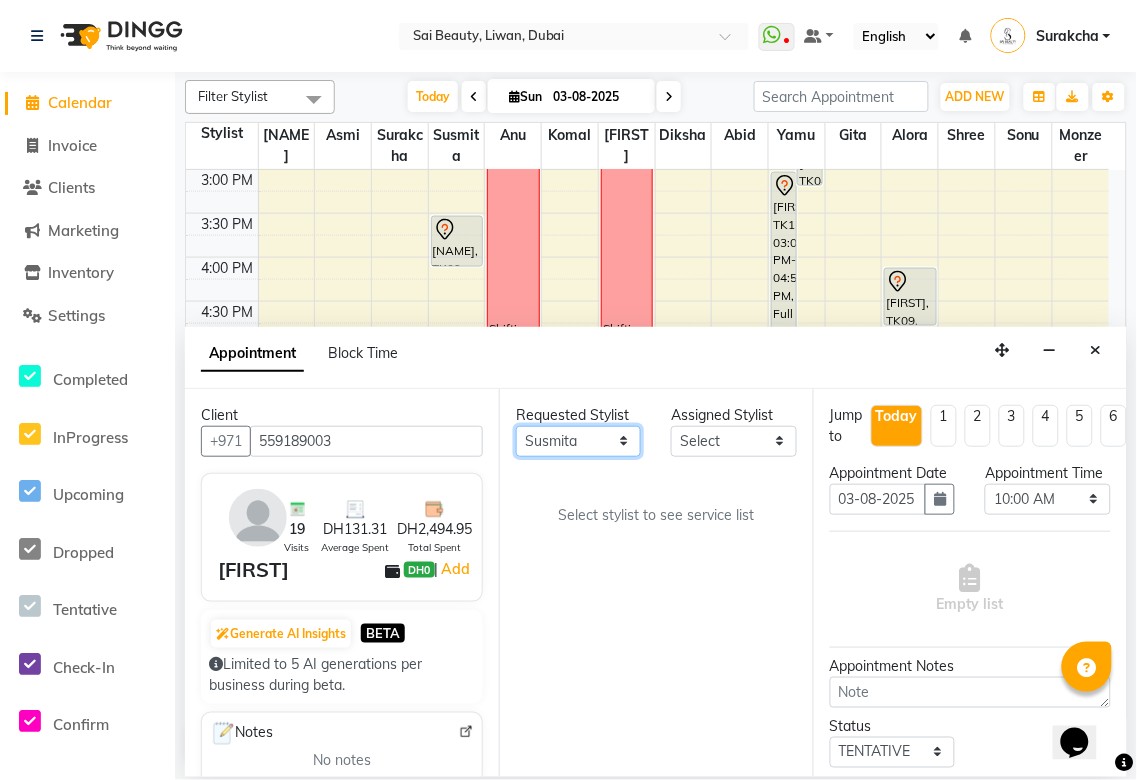 click on "Any Abid Alora Anu Asmi Diksha Gita Komal maya Monzeer shree sonu Surakcha Susmita Tannu Yamu" at bounding box center (578, 441) 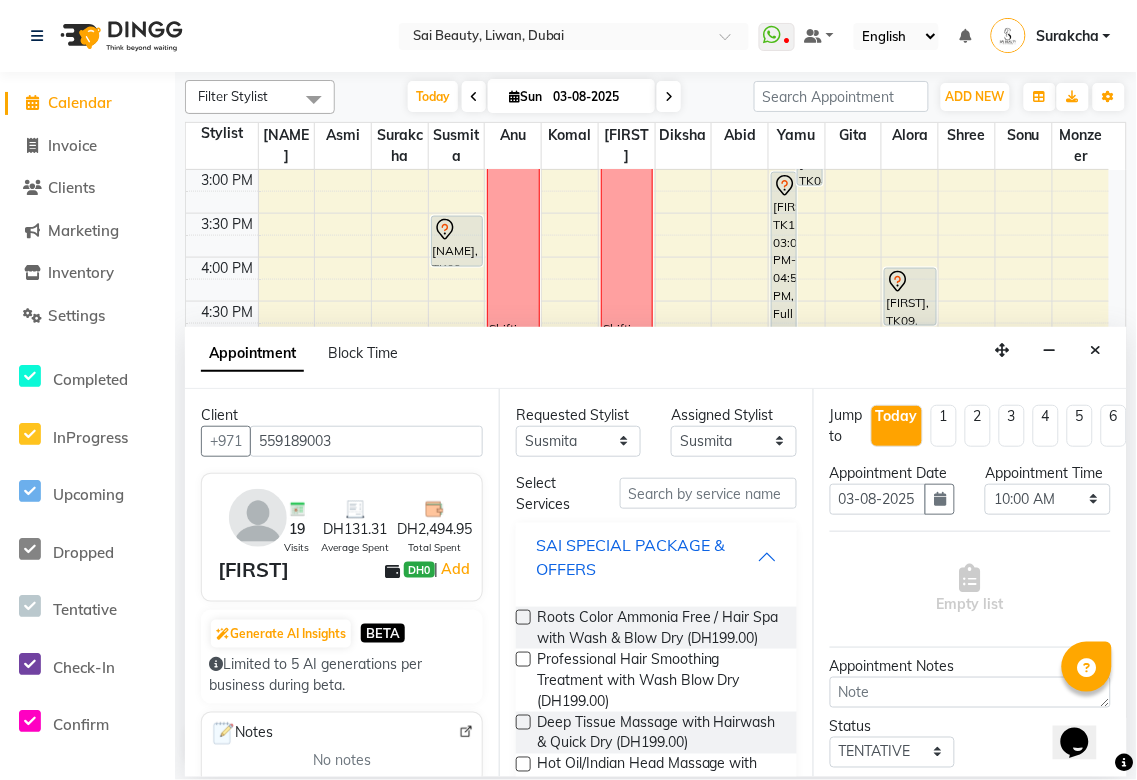 click on "SAI SPECIAL PACKAGE & OFFERS" at bounding box center [646, 557] 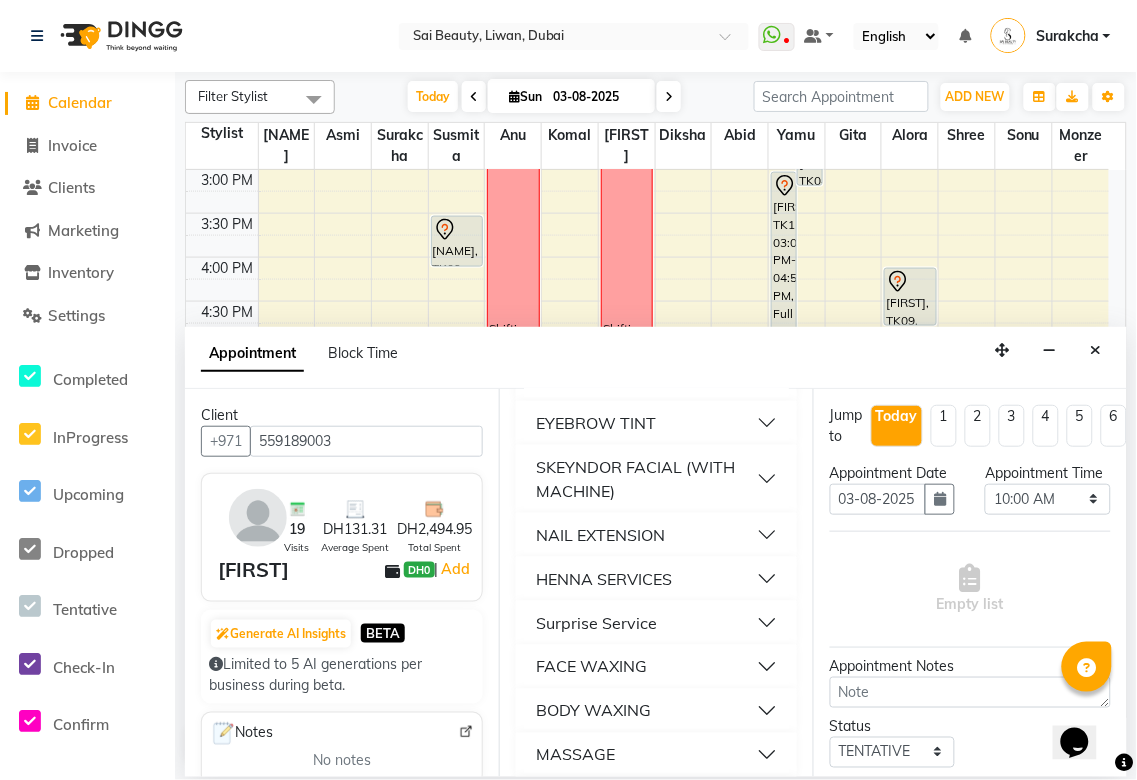 scroll, scrollTop: 448, scrollLeft: 0, axis: vertical 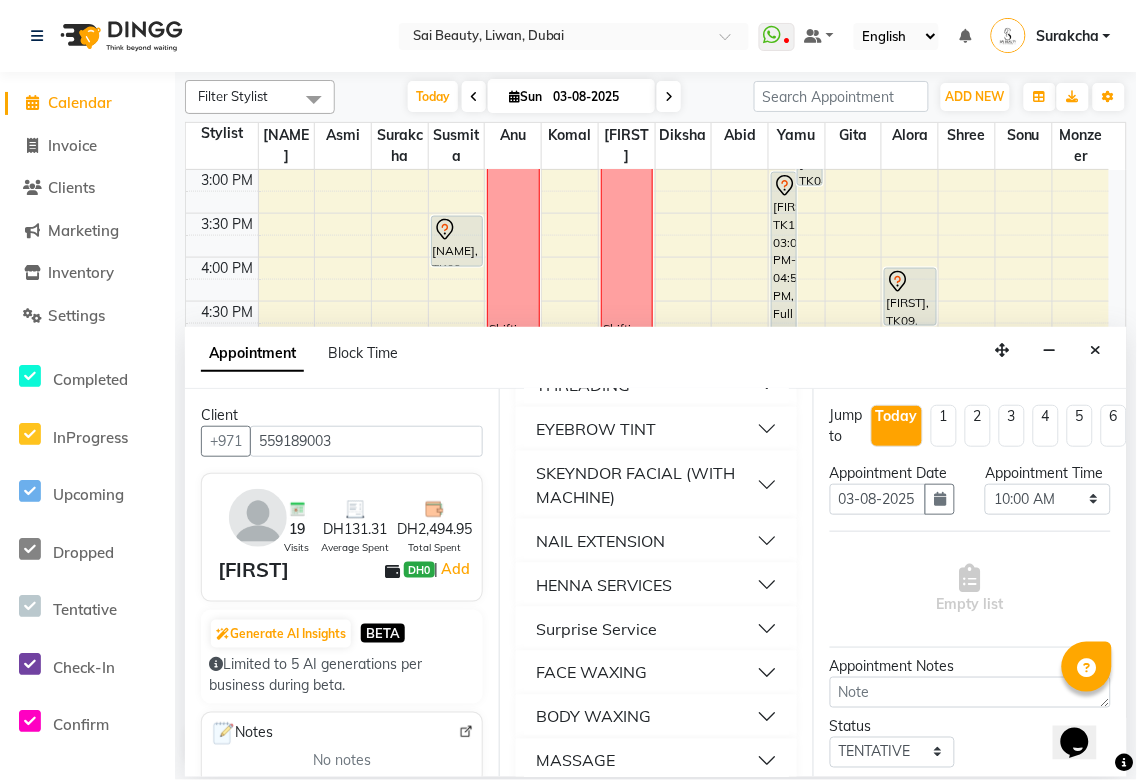 click on "NAIL EXTENSION" at bounding box center [656, 541] 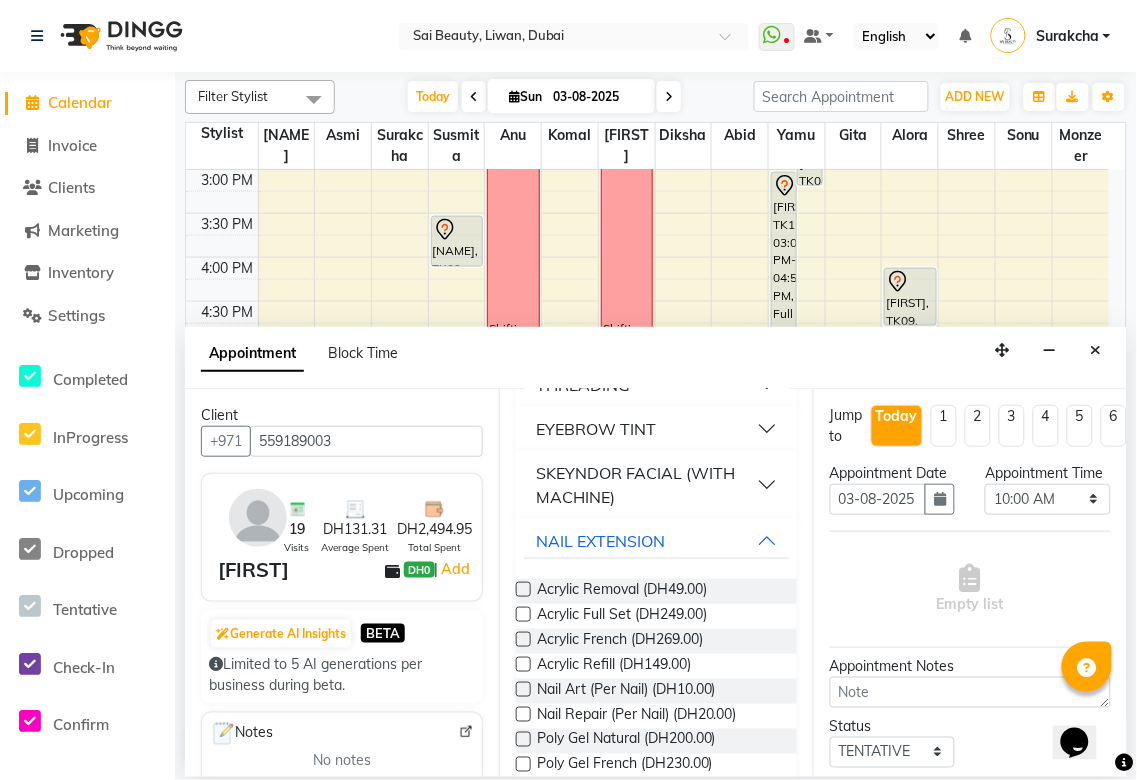 click at bounding box center [523, 614] 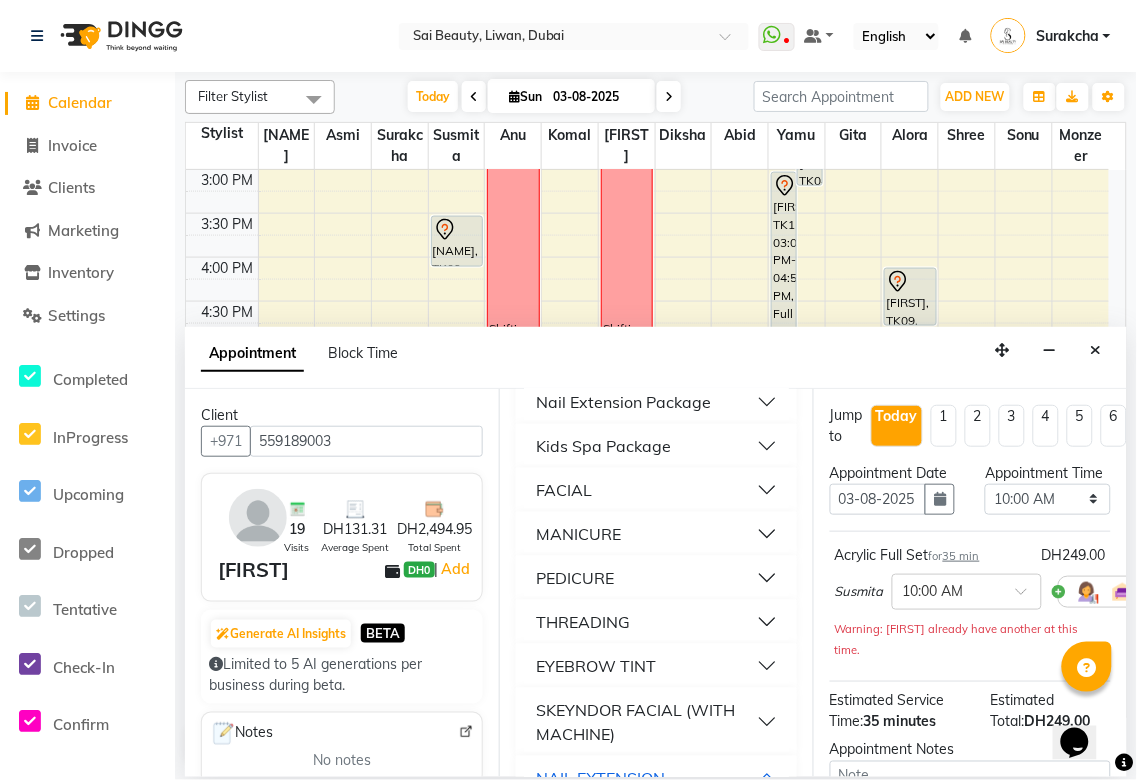 scroll, scrollTop: 0, scrollLeft: 0, axis: both 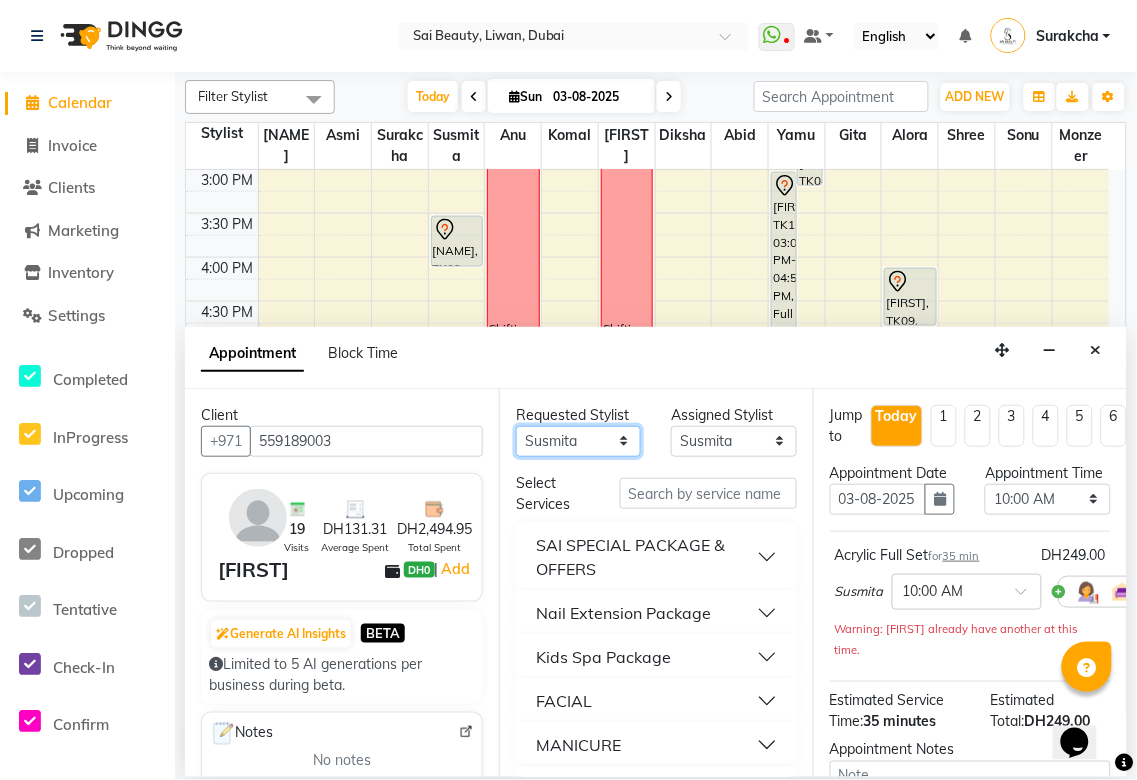 click on "Any Abid Alora Anu Asmi Diksha Gita Komal maya Monzeer shree sonu Surakcha Susmita Tannu Yamu" at bounding box center (578, 441) 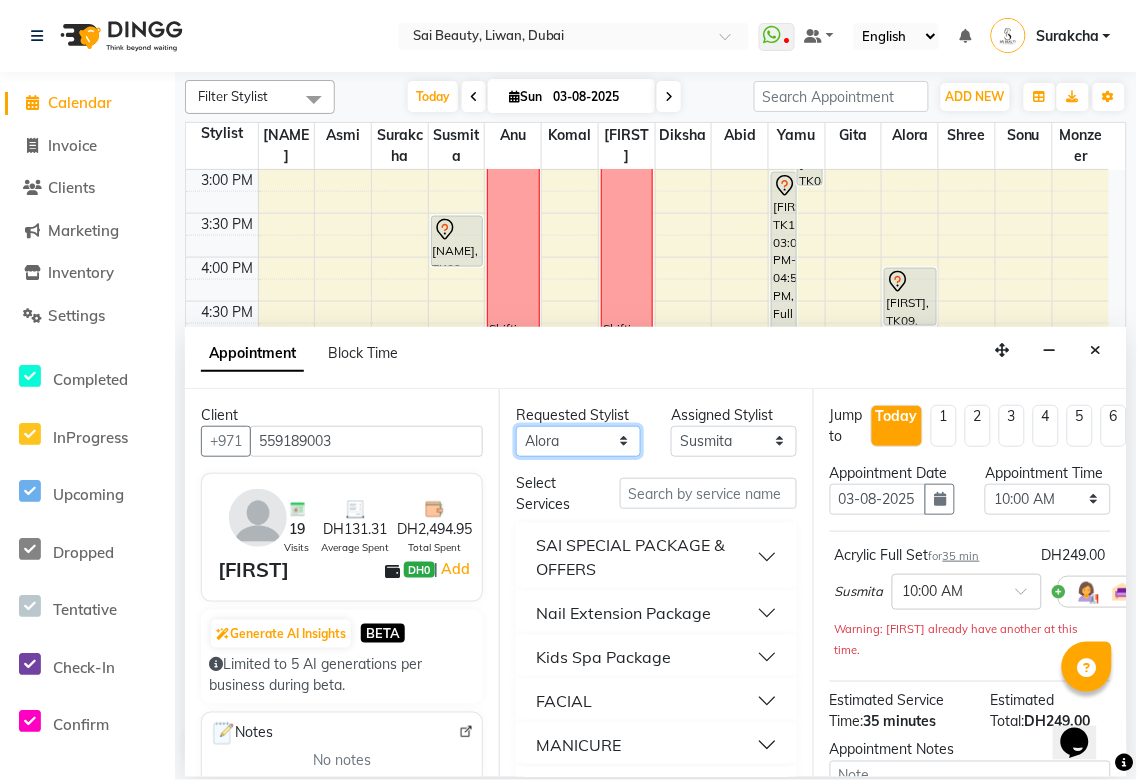 click on "Any Abid Alora Anu Asmi Diksha Gita Komal maya Monzeer shree sonu Surakcha Susmita Tannu Yamu" at bounding box center [578, 441] 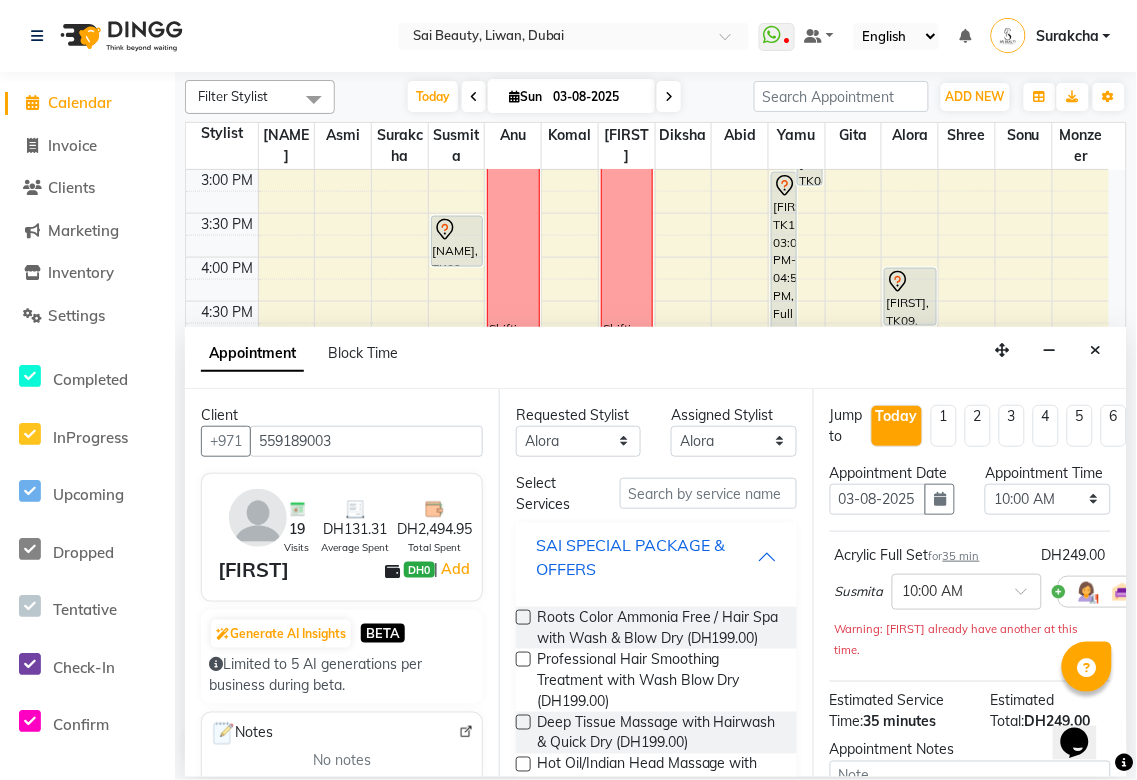 click on "SAI SPECIAL PACKAGE & OFFERS" at bounding box center [646, 557] 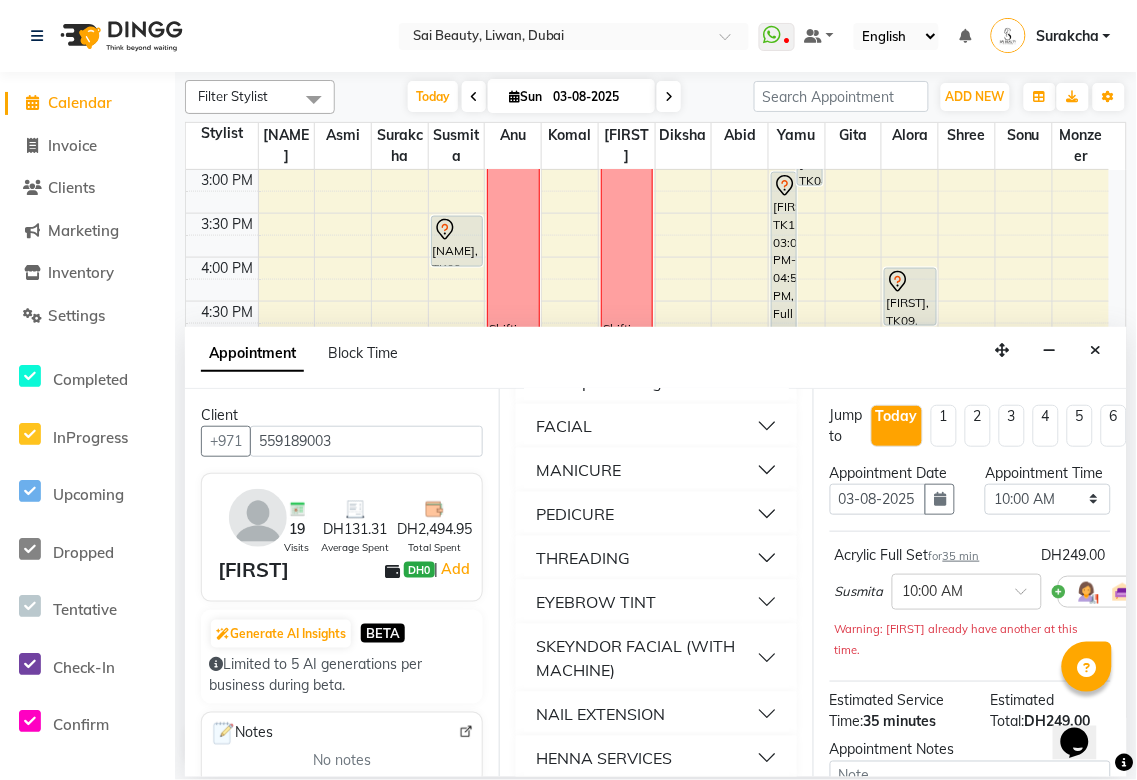 scroll, scrollTop: 293, scrollLeft: 0, axis: vertical 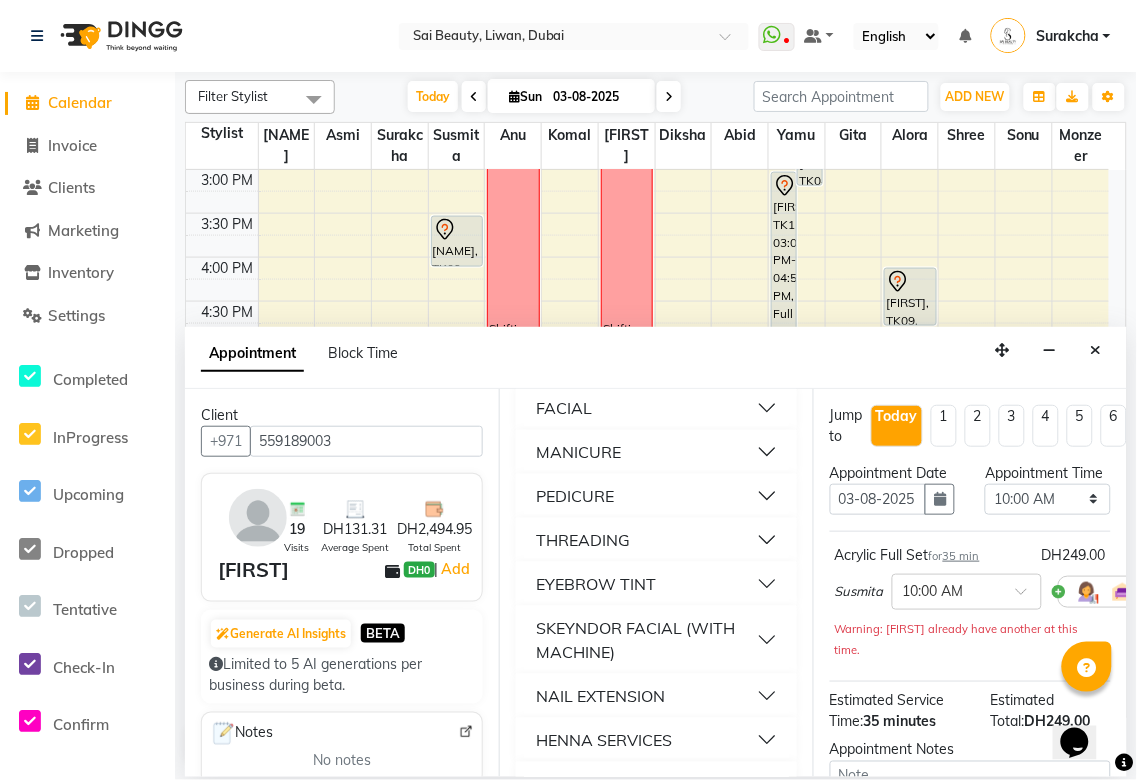 click on "PEDICURE" at bounding box center (656, 496) 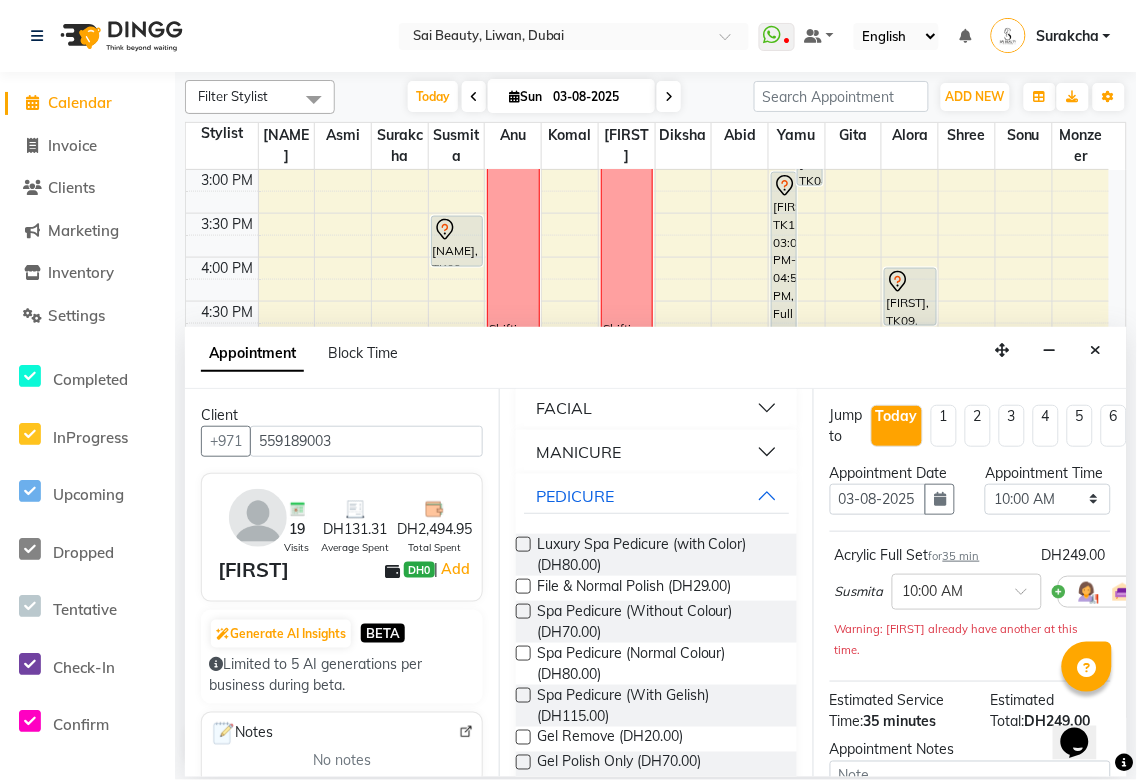 click at bounding box center [523, 695] 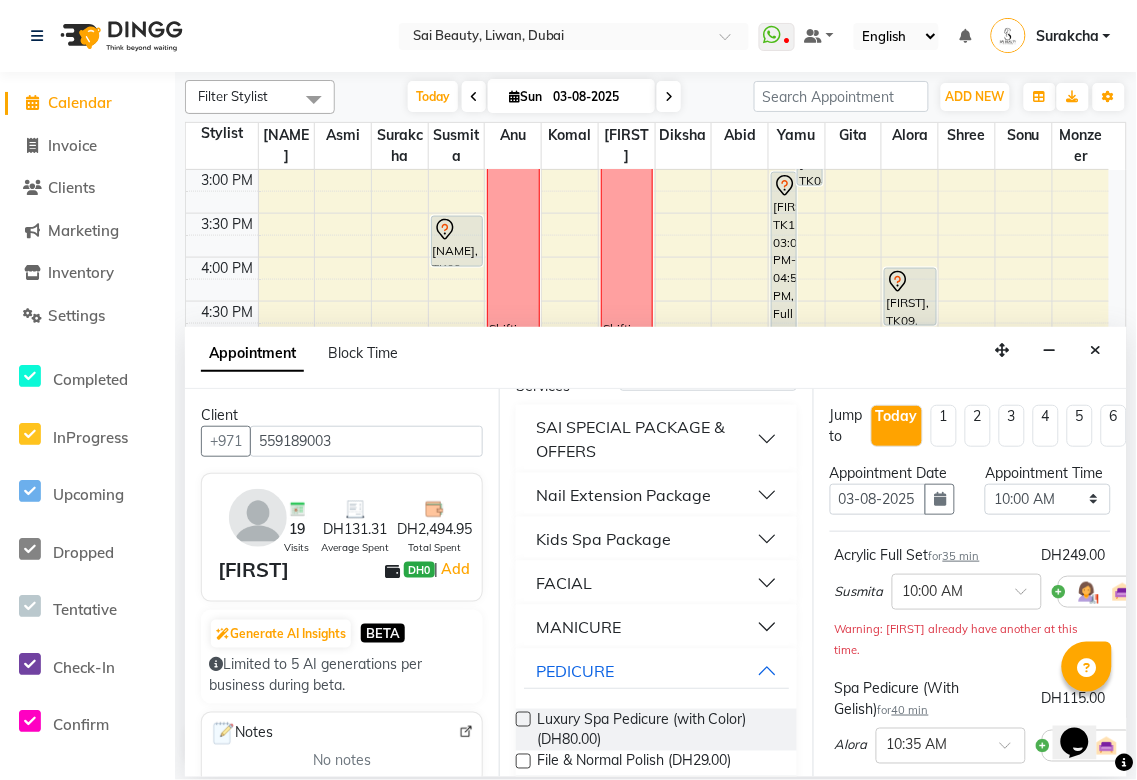 scroll, scrollTop: 0, scrollLeft: 0, axis: both 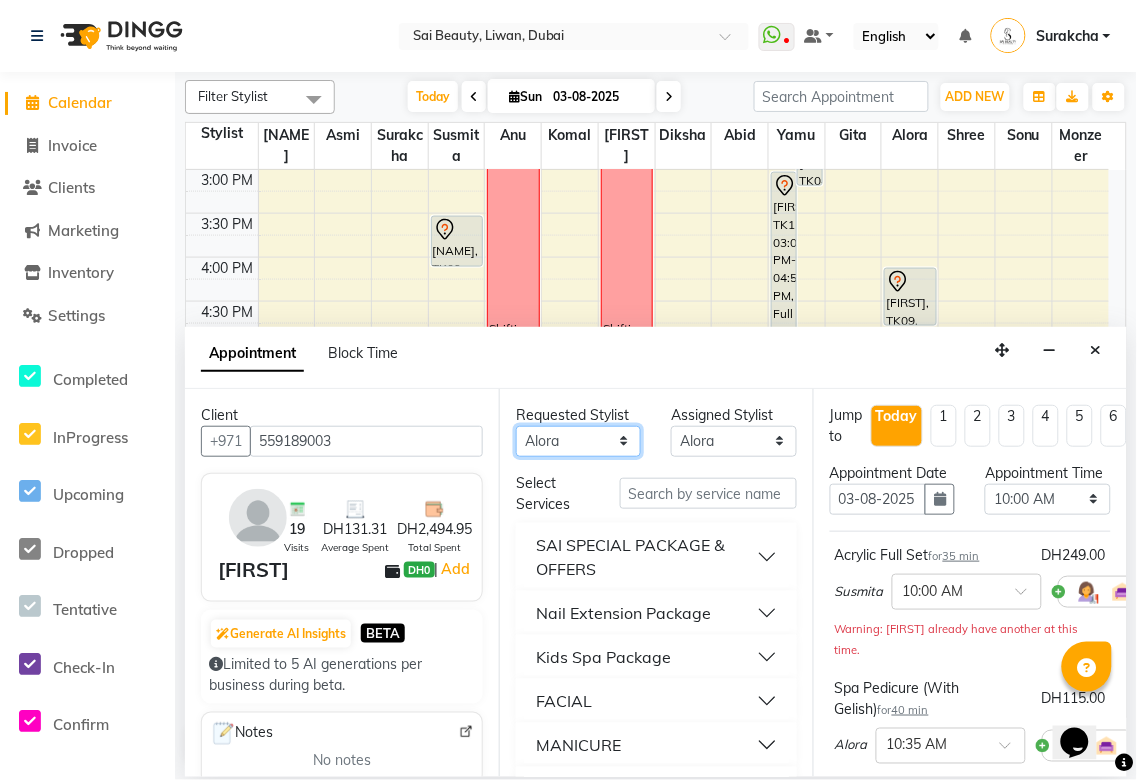 click on "Any Abid Alora Anu Asmi Diksha Gita Komal maya Monzeer shree sonu Surakcha Susmita Tannu Yamu" at bounding box center (578, 441) 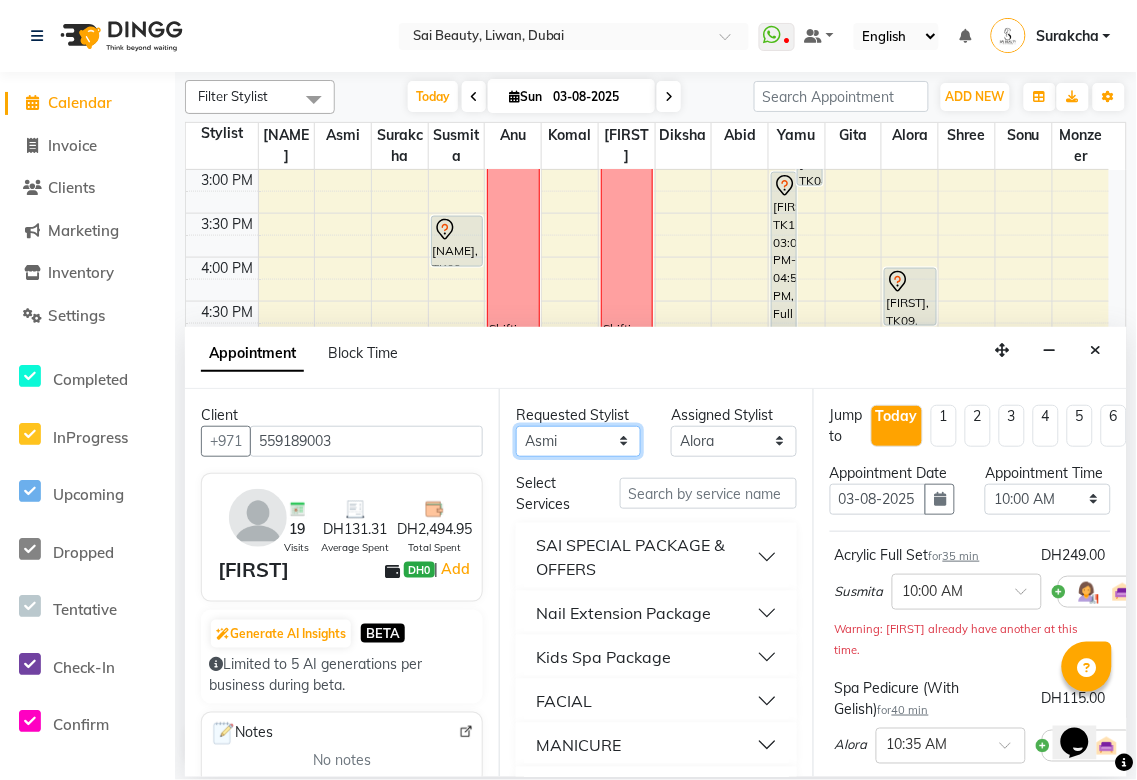 click on "Any Abid Alora Anu Asmi Diksha Gita Komal maya Monzeer shree sonu Surakcha Susmita Tannu Yamu" at bounding box center [578, 441] 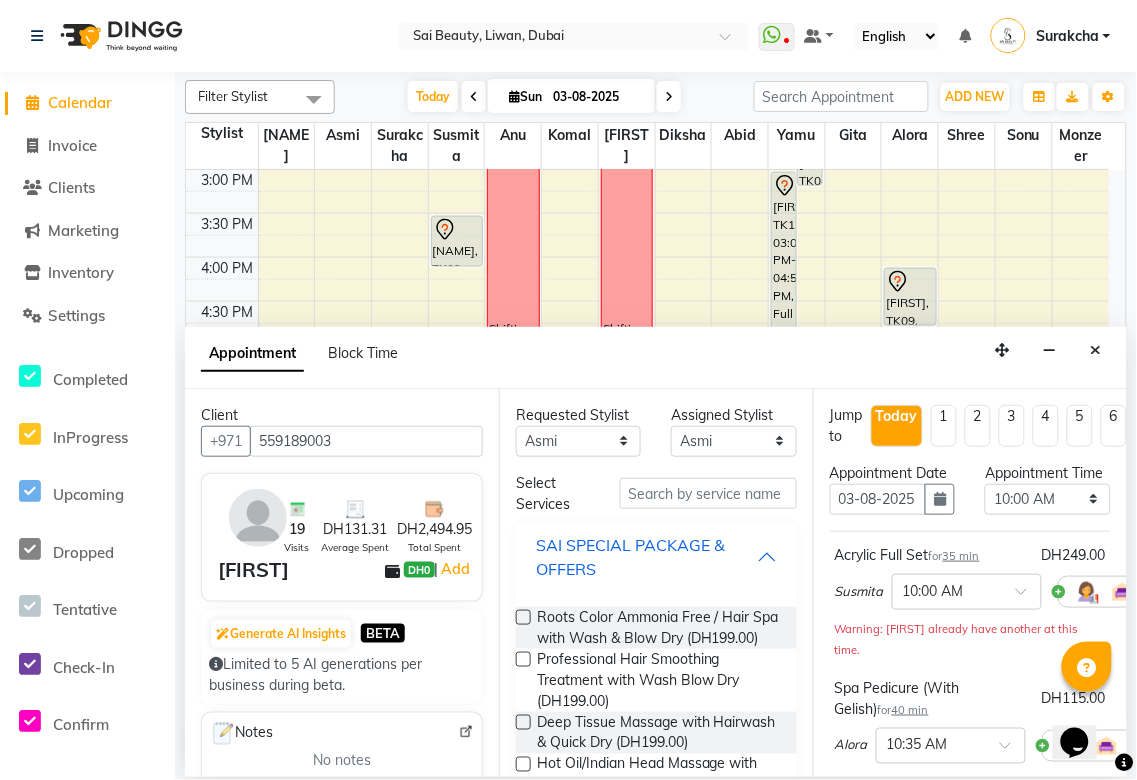 click on "SAI SPECIAL PACKAGE & OFFERS" at bounding box center (646, 557) 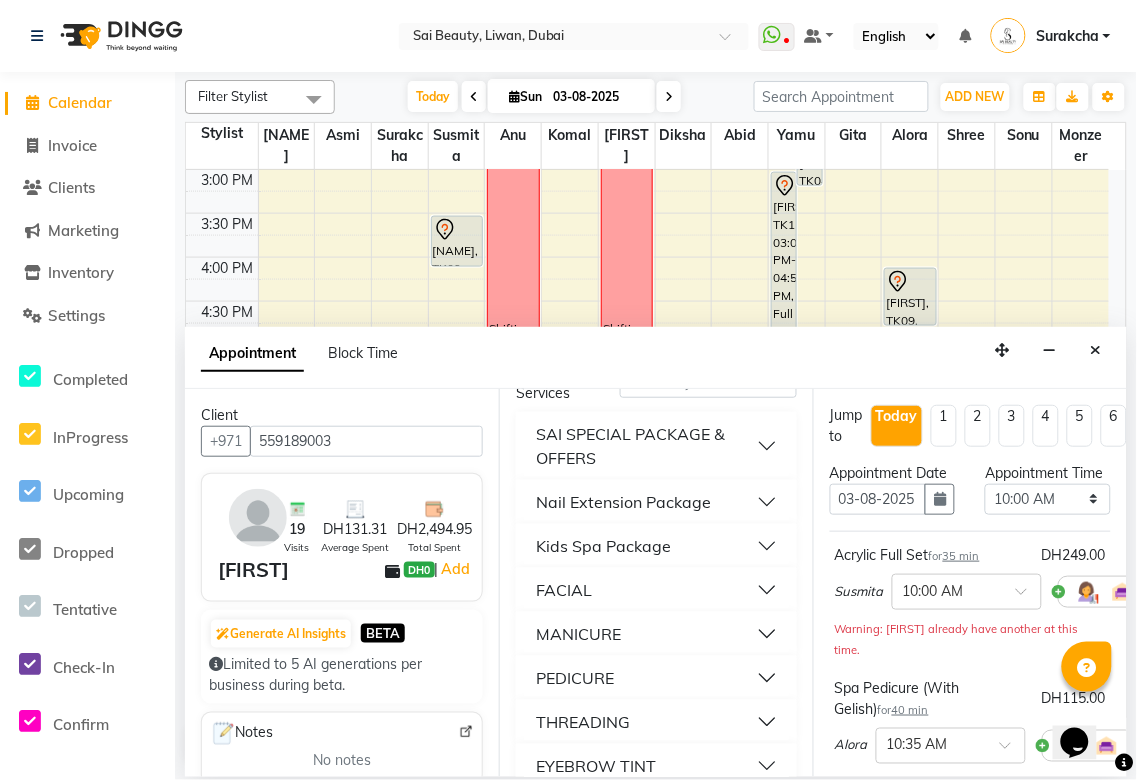scroll, scrollTop: 240, scrollLeft: 0, axis: vertical 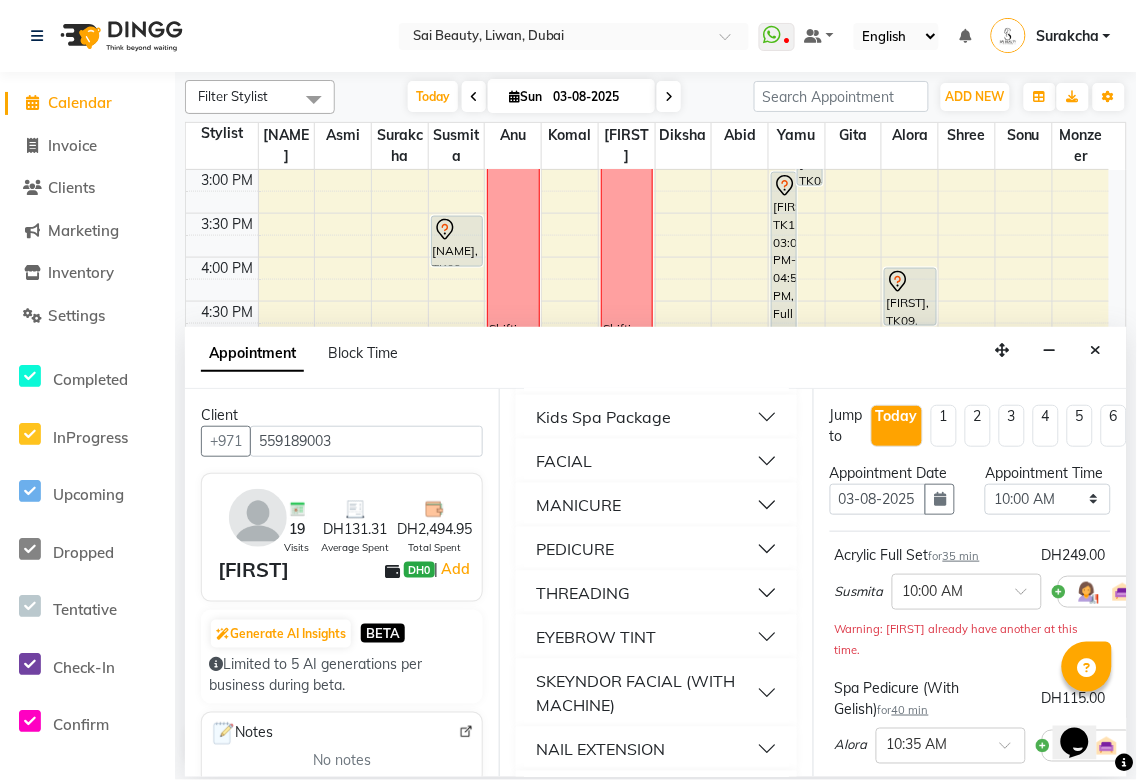 click on "THREADING" at bounding box center (656, 593) 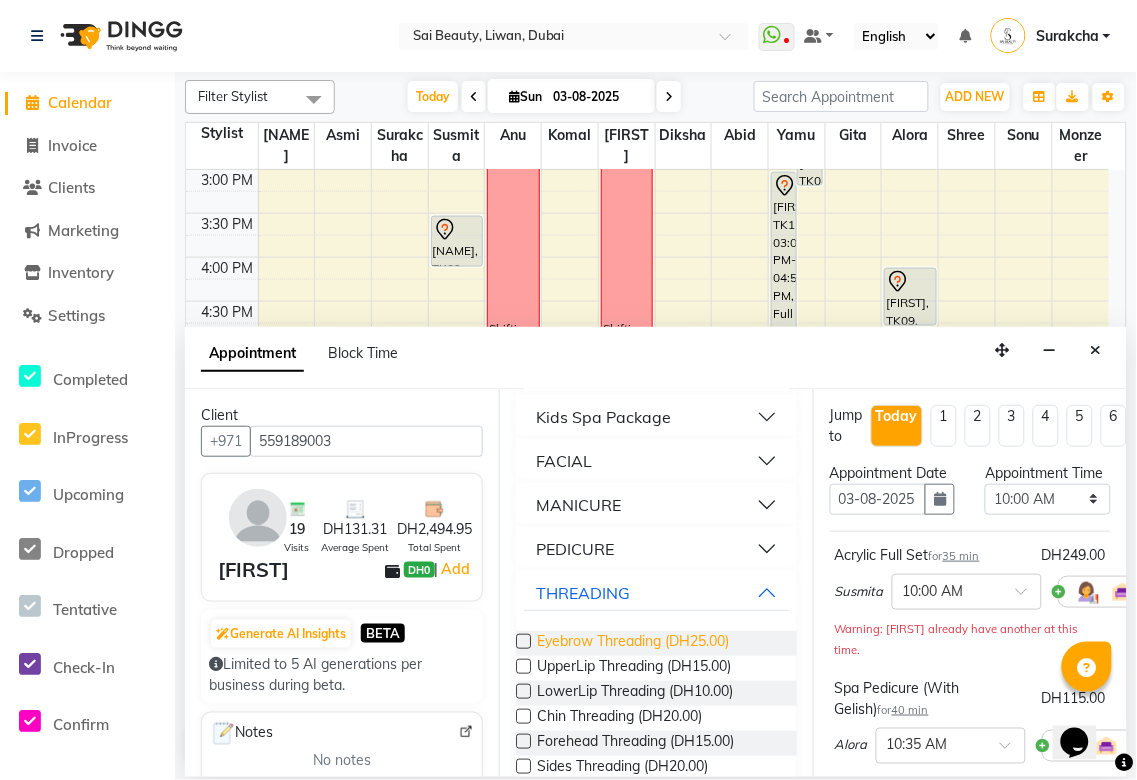 click on "Eyebrow Threading (DH25.00)" at bounding box center (633, 643) 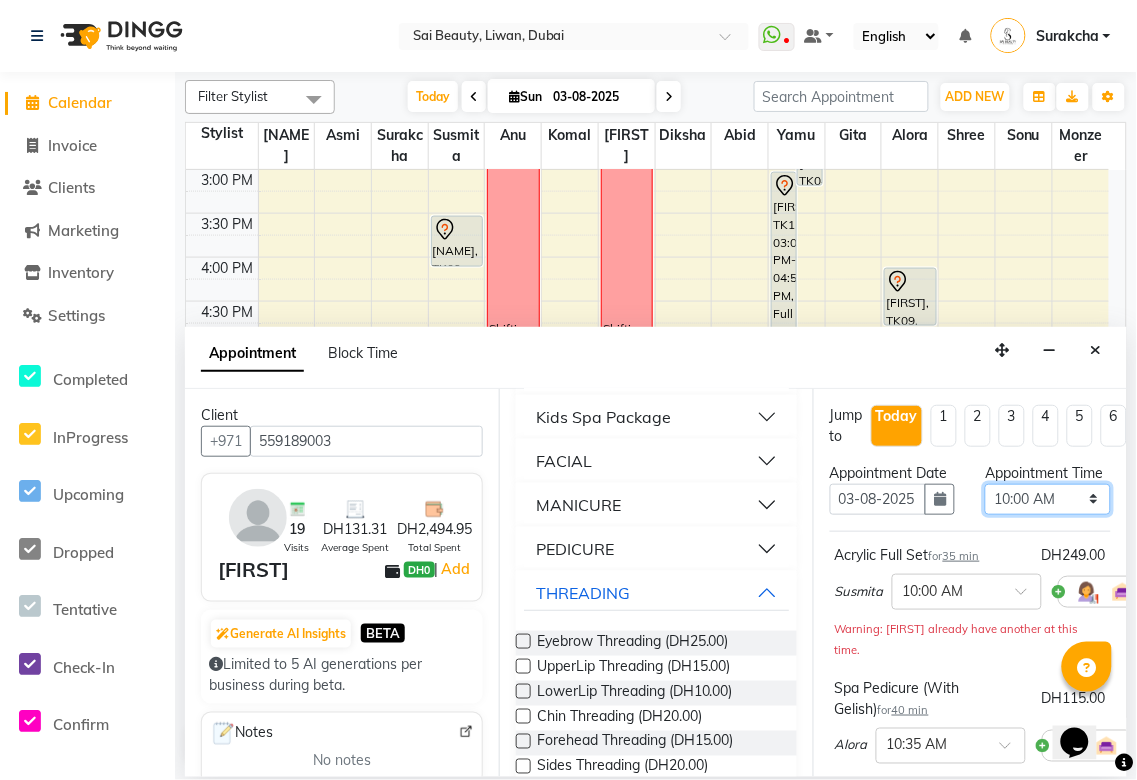 click on "Select 10:00 AM 10:05 AM 10:10 AM 10:15 AM 10:20 AM 10:25 AM 10:30 AM 10:35 AM 10:40 AM 10:45 AM 10:50 AM 10:55 AM 11:00 AM 11:05 AM 11:10 AM 11:15 AM 11:20 AM 11:25 AM 11:30 AM 11:35 AM 11:40 AM 11:45 AM 11:50 AM 11:55 AM 12:00 PM 12:05 PM 12:10 PM 12:15 PM 12:20 PM 12:25 PM 12:30 PM 12:35 PM 12:40 PM 12:45 PM 12:50 PM 12:55 PM 01:00 PM 01:05 PM 01:10 PM 01:15 PM 01:20 PM 01:25 PM 01:30 PM 01:35 PM 01:40 PM 01:45 PM 01:50 PM 01:55 PM 02:00 PM 02:05 PM 02:10 PM 02:15 PM 02:20 PM 02:25 PM 02:30 PM 02:35 PM 02:40 PM 02:45 PM 02:50 PM 02:55 PM 03:00 PM 03:05 PM 03:10 PM 03:15 PM 03:20 PM 03:25 PM 03:30 PM 03:35 PM 03:40 PM 03:45 PM 03:50 PM 03:55 PM 04:00 PM 04:05 PM 04:10 PM 04:15 PM 04:20 PM 04:25 PM 04:30 PM 04:35 PM 04:40 PM 04:45 PM 04:50 PM 04:55 PM 05:00 PM 05:05 PM 05:10 PM 05:15 PM 05:20 PM 05:25 PM 05:30 PM 05:35 PM 05:40 PM 05:45 PM 05:50 PM 05:55 PM 06:00 PM 06:05 PM 06:10 PM 06:15 PM 06:20 PM 06:25 PM 06:30 PM 06:35 PM 06:40 PM 06:45 PM 06:50 PM 06:55 PM 07:00 PM 07:05 PM 07:10 PM 07:15 PM 07:20 PM" at bounding box center [1047, 499] 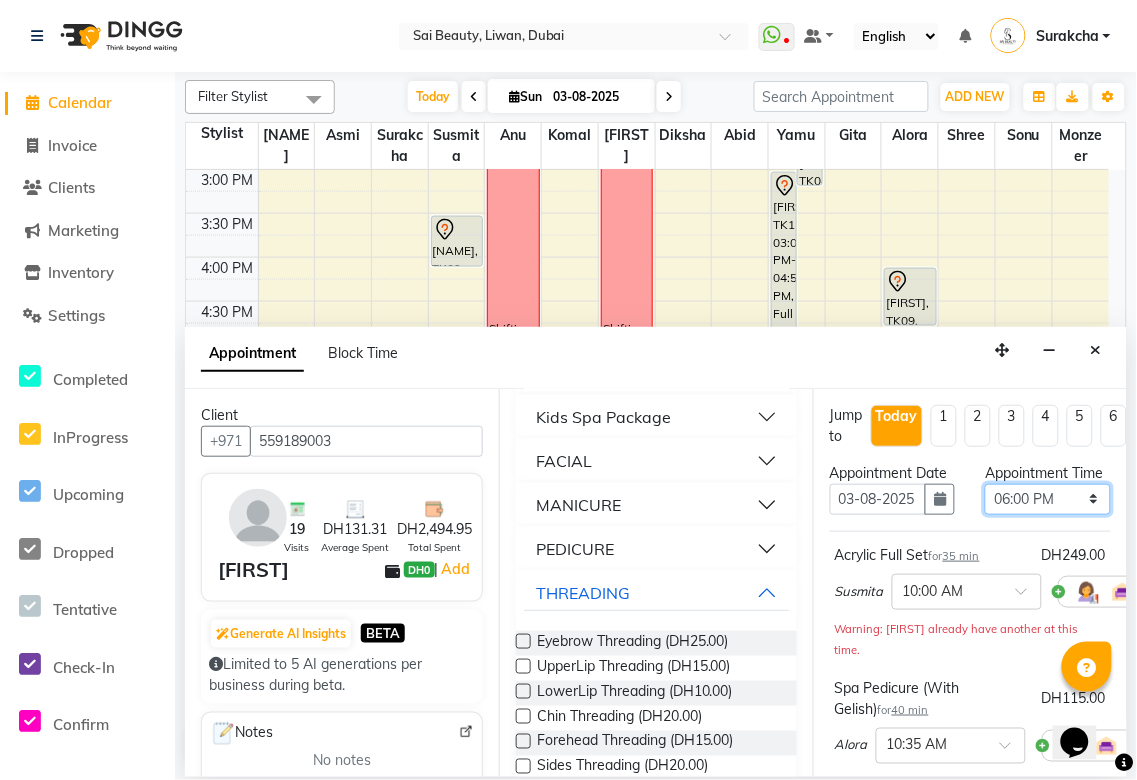 click on "Select 10:00 AM 10:05 AM 10:10 AM 10:15 AM 10:20 AM 10:25 AM 10:30 AM 10:35 AM 10:40 AM 10:45 AM 10:50 AM 10:55 AM 11:00 AM 11:05 AM 11:10 AM 11:15 AM 11:20 AM 11:25 AM 11:30 AM 11:35 AM 11:40 AM 11:45 AM 11:50 AM 11:55 AM 12:00 PM 12:05 PM 12:10 PM 12:15 PM 12:20 PM 12:25 PM 12:30 PM 12:35 PM 12:40 PM 12:45 PM 12:50 PM 12:55 PM 01:00 PM 01:05 PM 01:10 PM 01:15 PM 01:20 PM 01:25 PM 01:30 PM 01:35 PM 01:40 PM 01:45 PM 01:50 PM 01:55 PM 02:00 PM 02:05 PM 02:10 PM 02:15 PM 02:20 PM 02:25 PM 02:30 PM 02:35 PM 02:40 PM 02:45 PM 02:50 PM 02:55 PM 03:00 PM 03:05 PM 03:10 PM 03:15 PM 03:20 PM 03:25 PM 03:30 PM 03:35 PM 03:40 PM 03:45 PM 03:50 PM 03:55 PM 04:00 PM 04:05 PM 04:10 PM 04:15 PM 04:20 PM 04:25 PM 04:30 PM 04:35 PM 04:40 PM 04:45 PM 04:50 PM 04:55 PM 05:00 PM 05:05 PM 05:10 PM 05:15 PM 05:20 PM 05:25 PM 05:30 PM 05:35 PM 05:40 PM 05:45 PM 05:50 PM 05:55 PM 06:00 PM 06:05 PM 06:10 PM 06:15 PM 06:20 PM 06:25 PM 06:30 PM 06:35 PM 06:40 PM 06:45 PM 06:50 PM 06:55 PM 07:00 PM 07:05 PM 07:10 PM 07:15 PM 07:20 PM" at bounding box center (1047, 499) 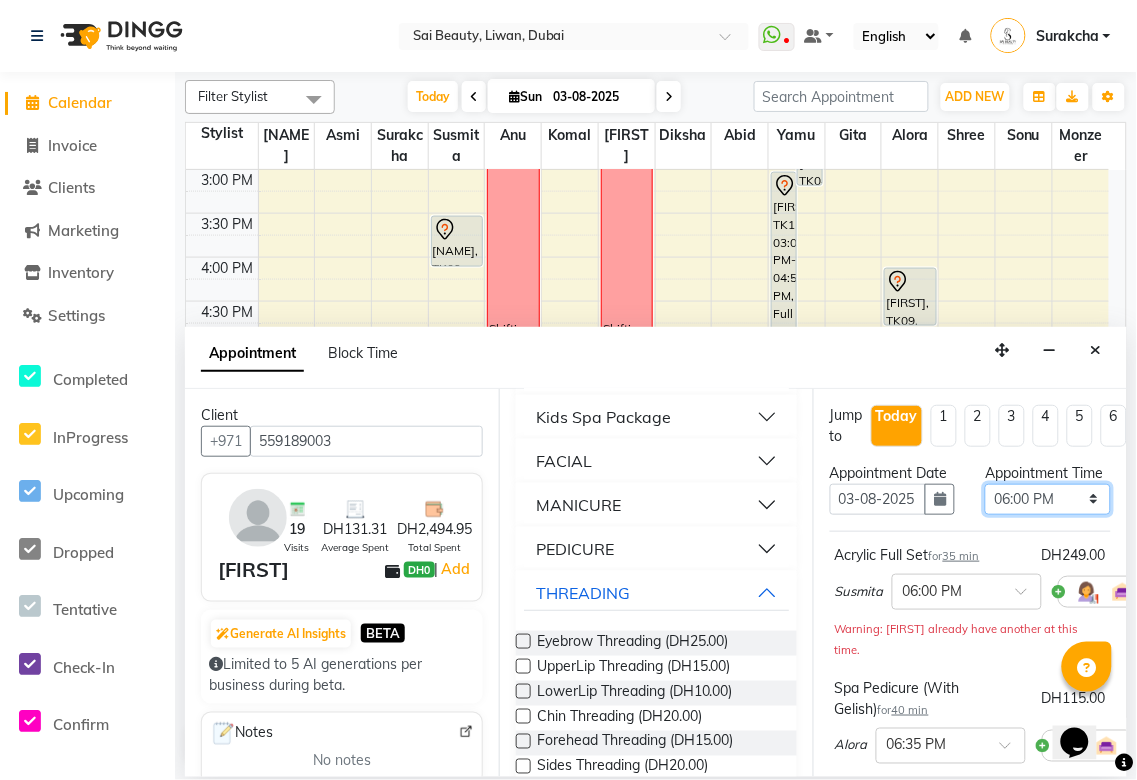 scroll, scrollTop: 501, scrollLeft: 0, axis: vertical 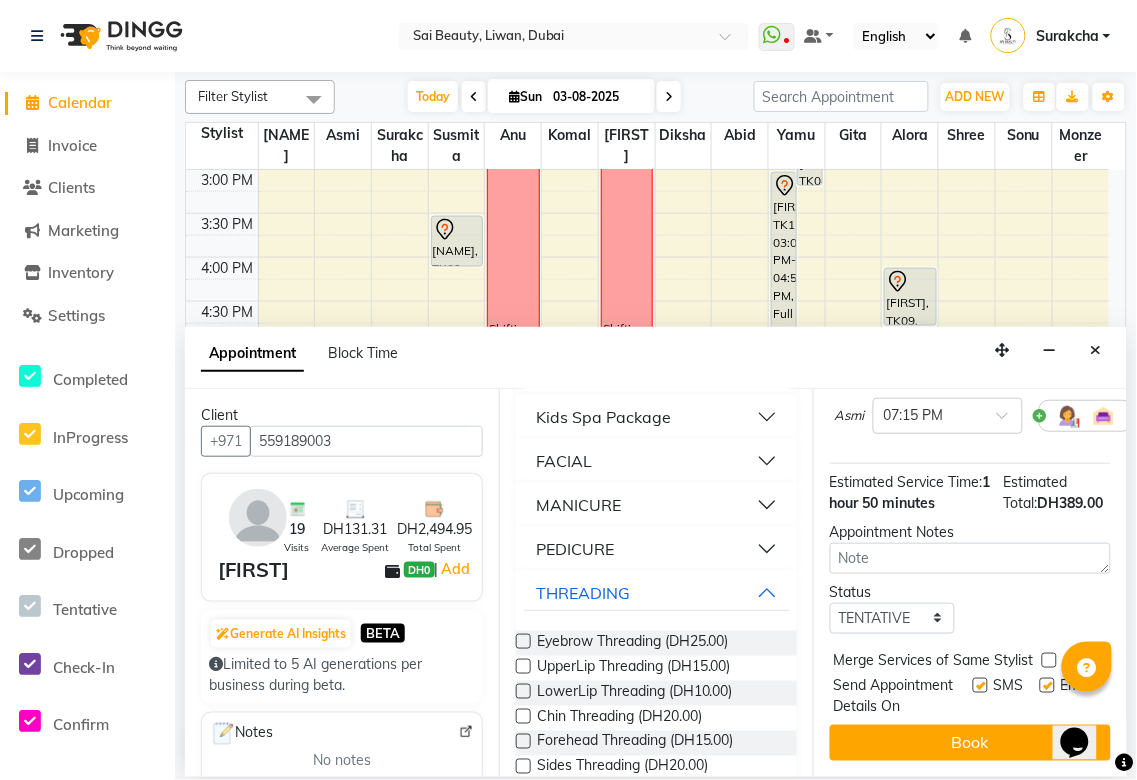 click at bounding box center (1049, 660) 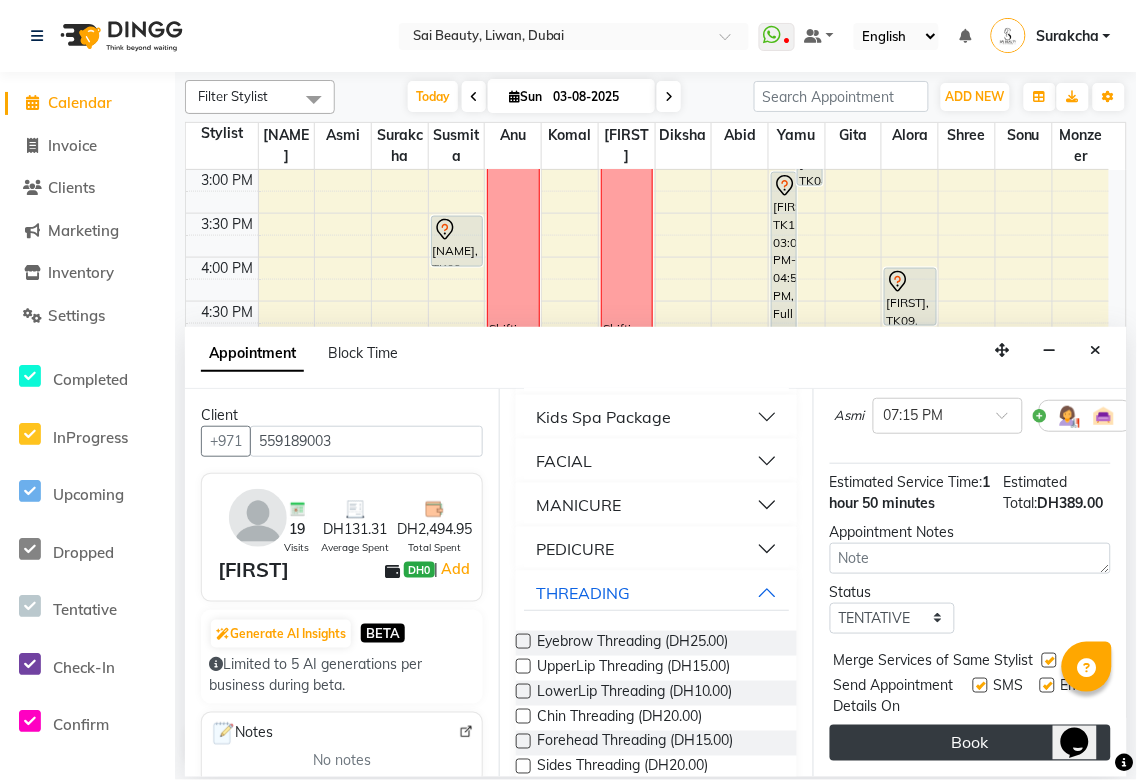 click on "Book" at bounding box center (970, 743) 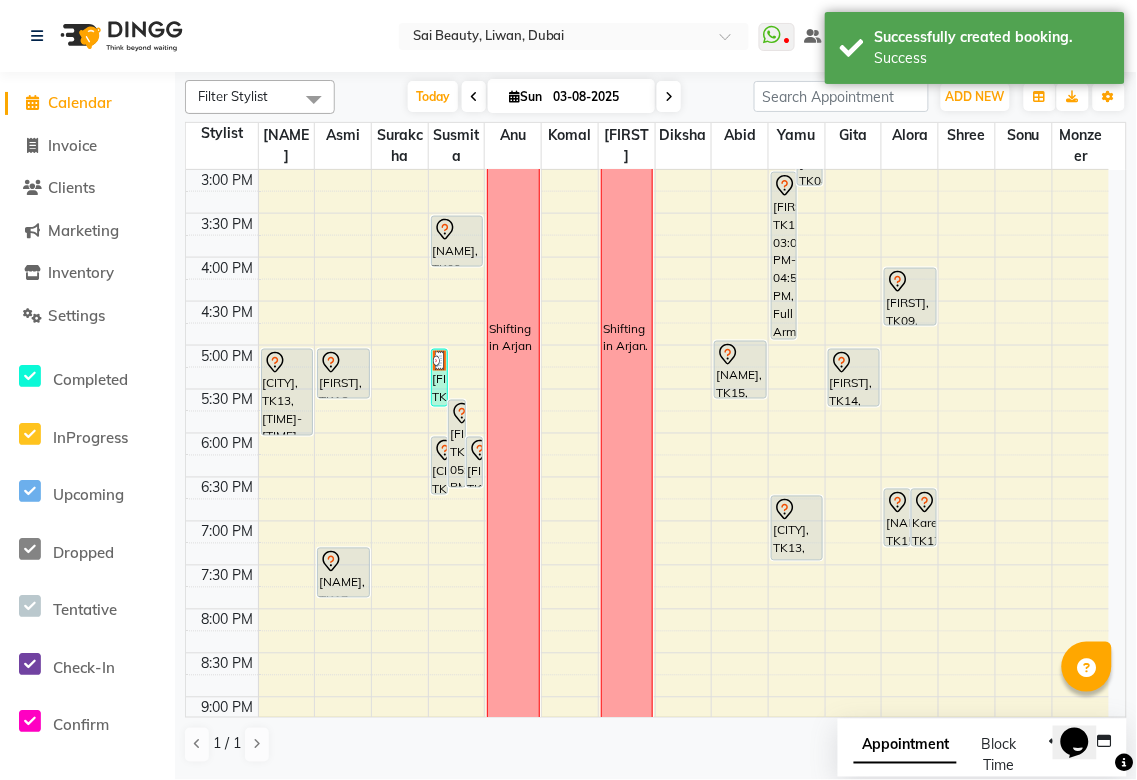 click on "Appointment" at bounding box center [905, 746] 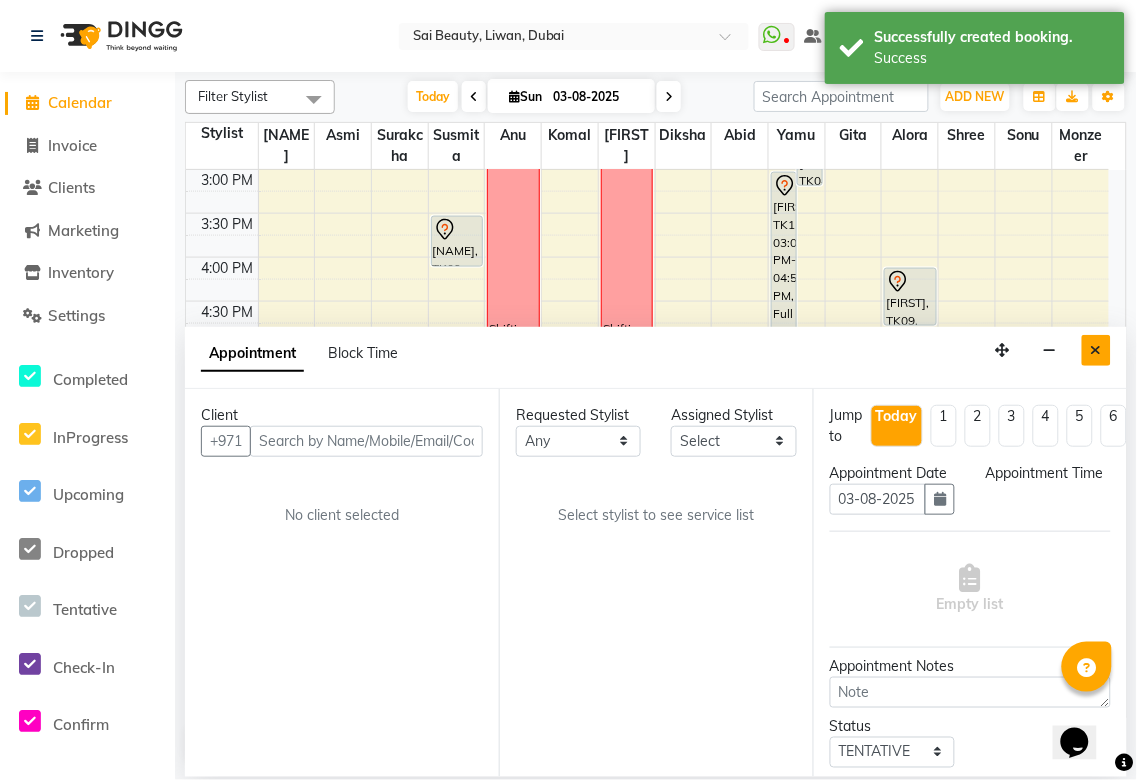 click at bounding box center [1096, 350] 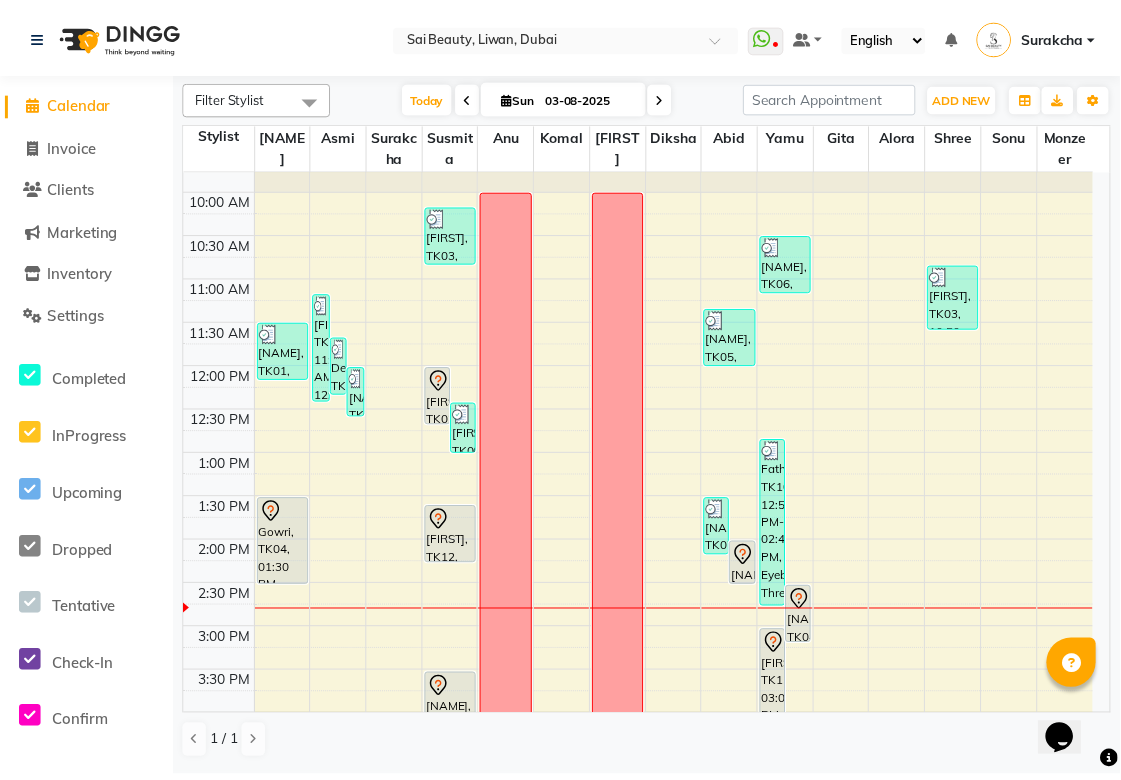 scroll, scrollTop: 54, scrollLeft: 0, axis: vertical 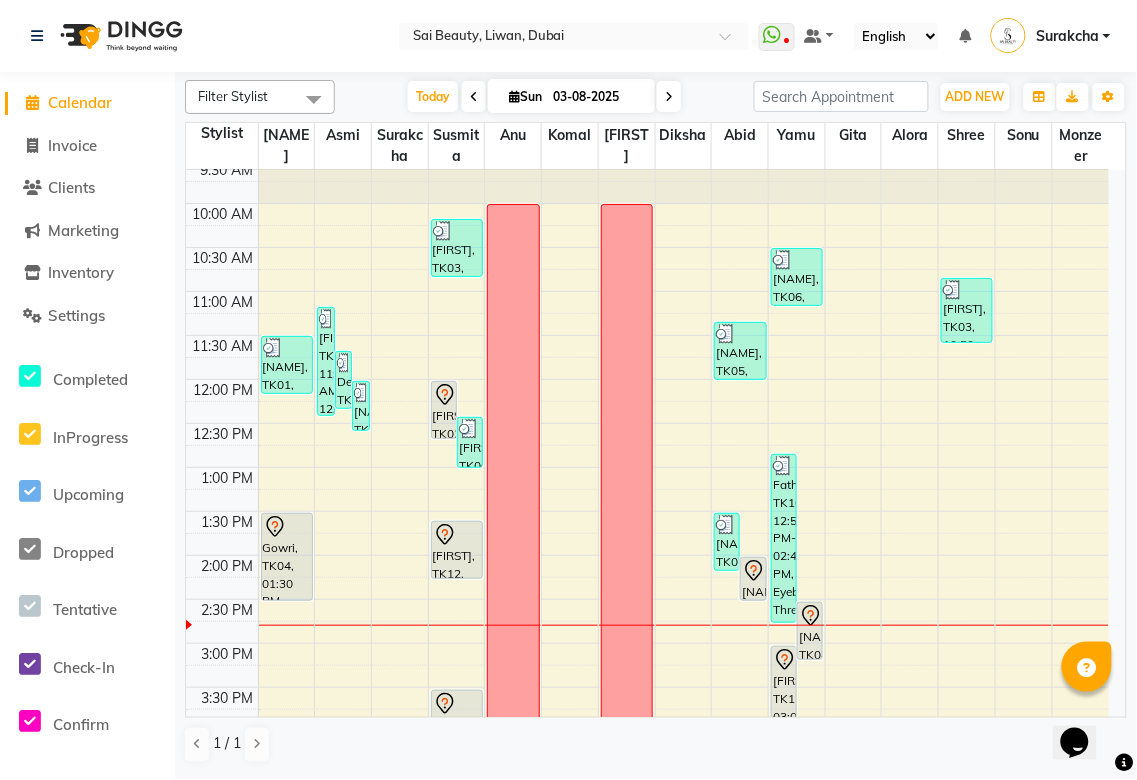 click at bounding box center (457, 535) 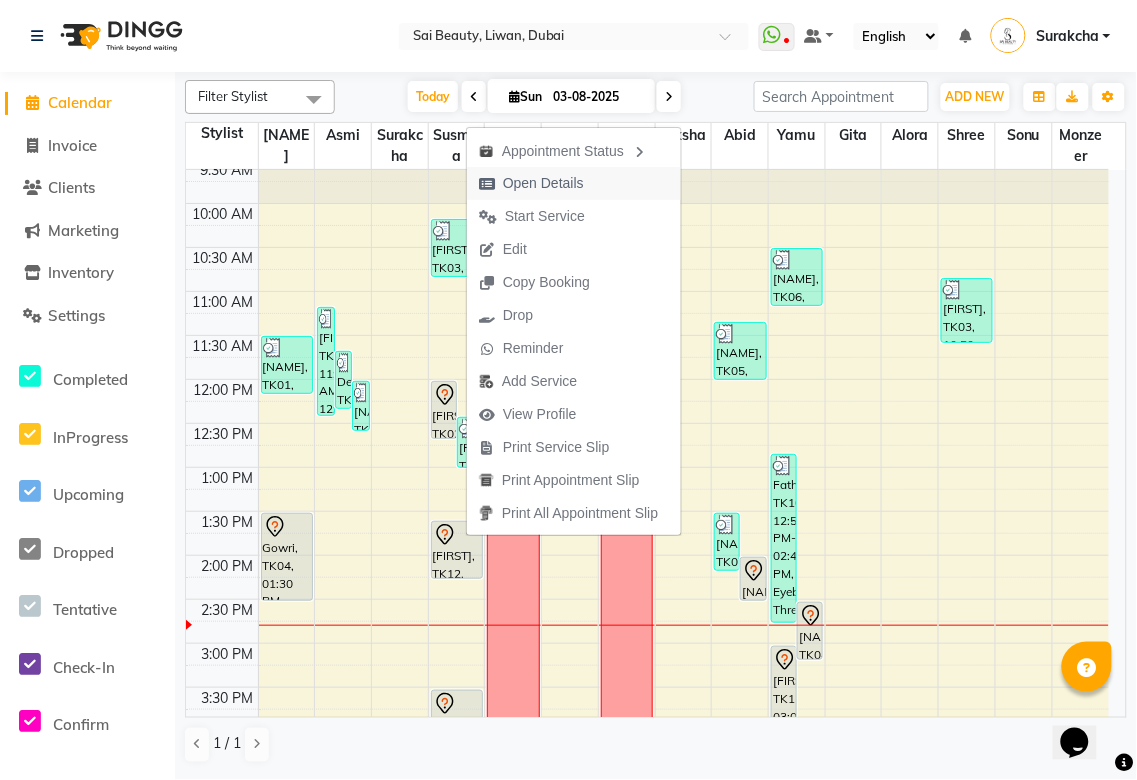 click on "Open Details" at bounding box center (543, 183) 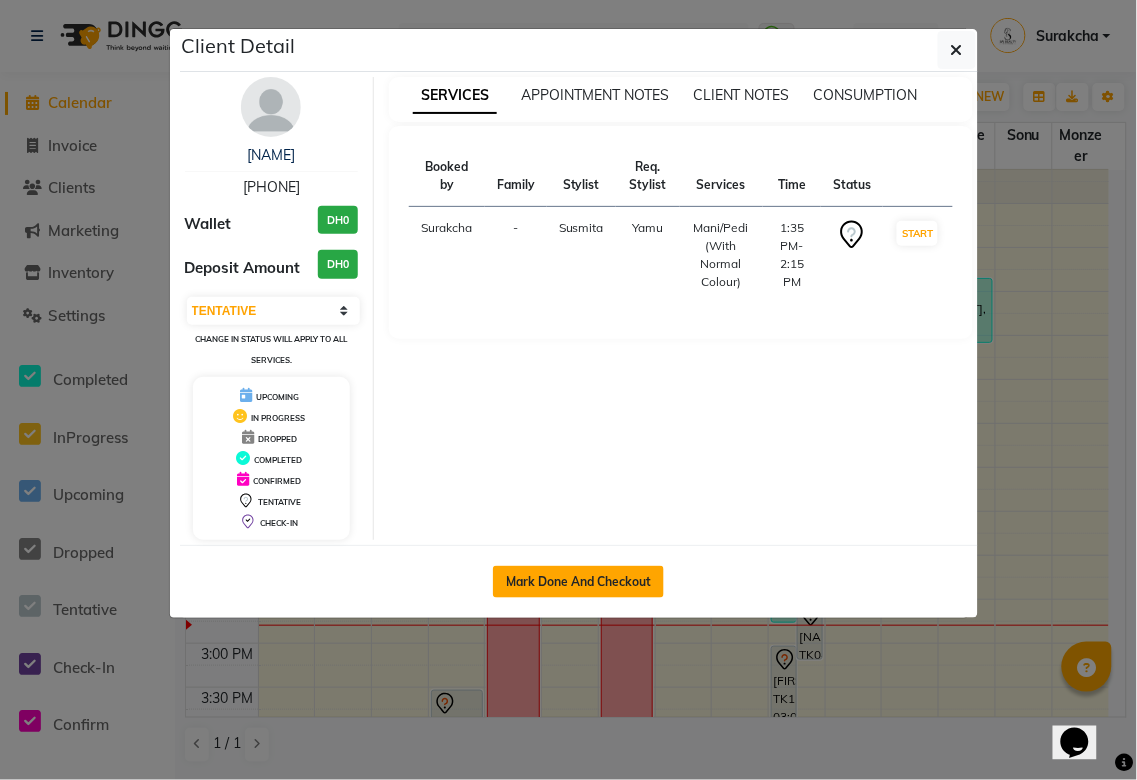 click on "Mark Done And Checkout" 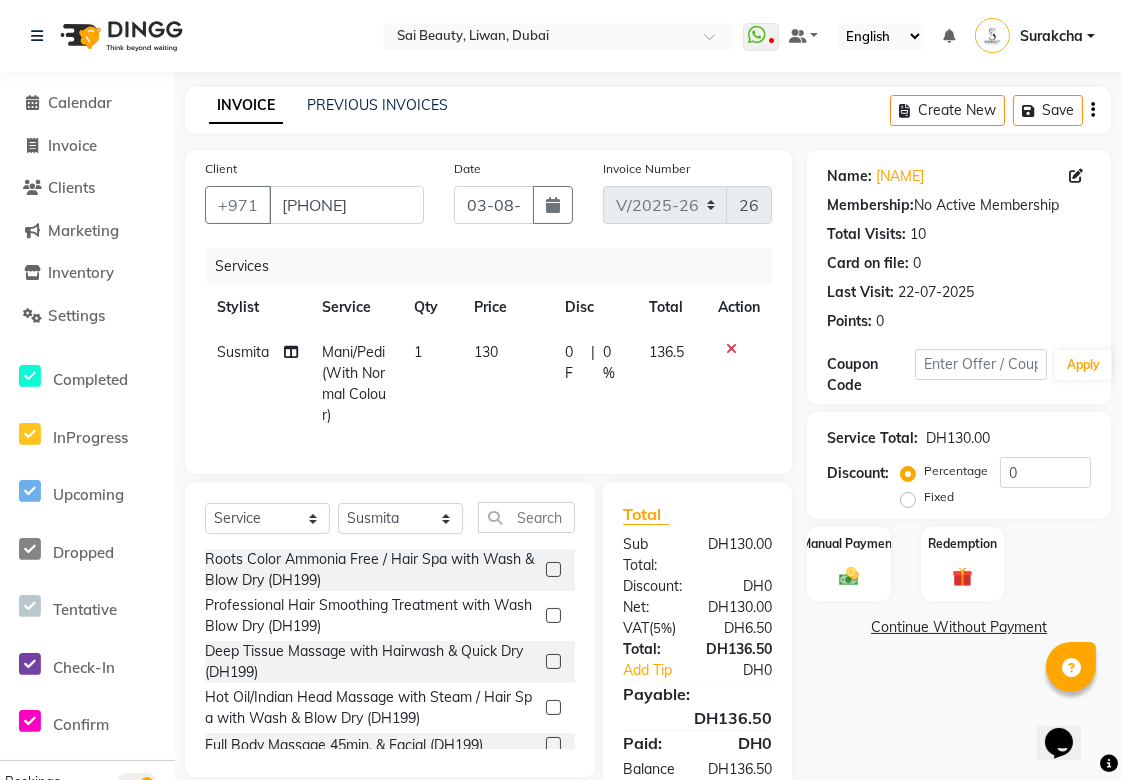 click 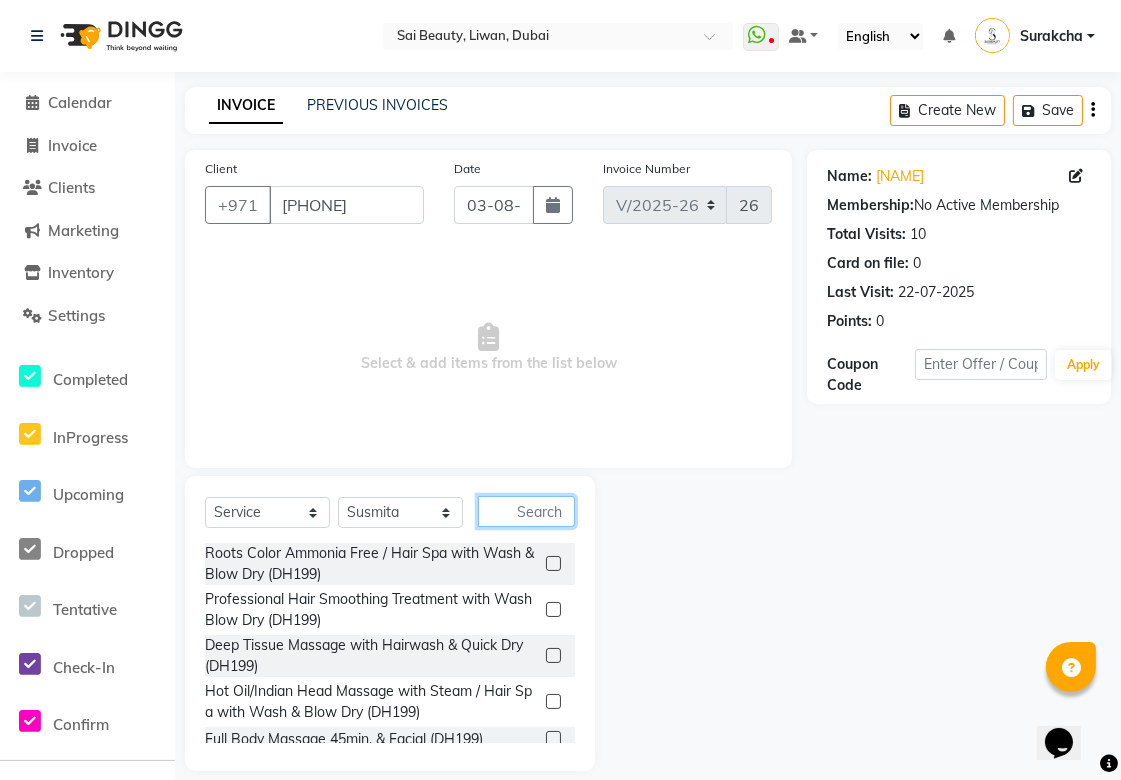click 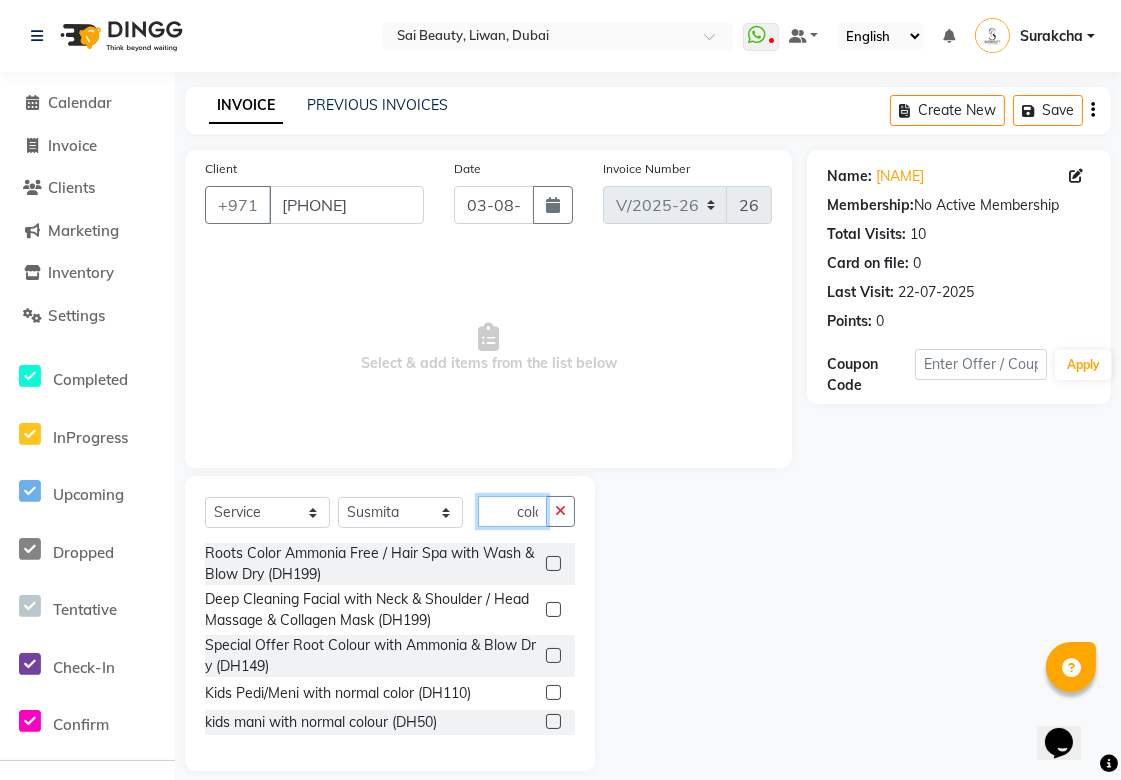 scroll, scrollTop: 0, scrollLeft: 5, axis: horizontal 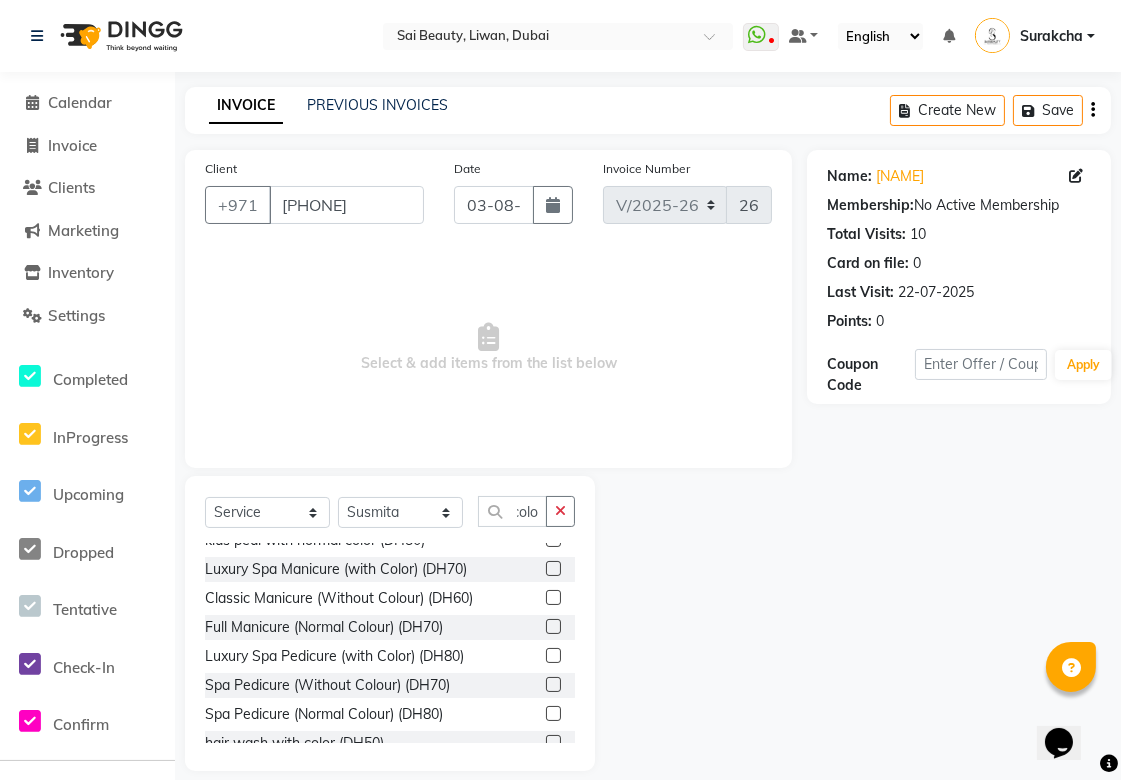 click 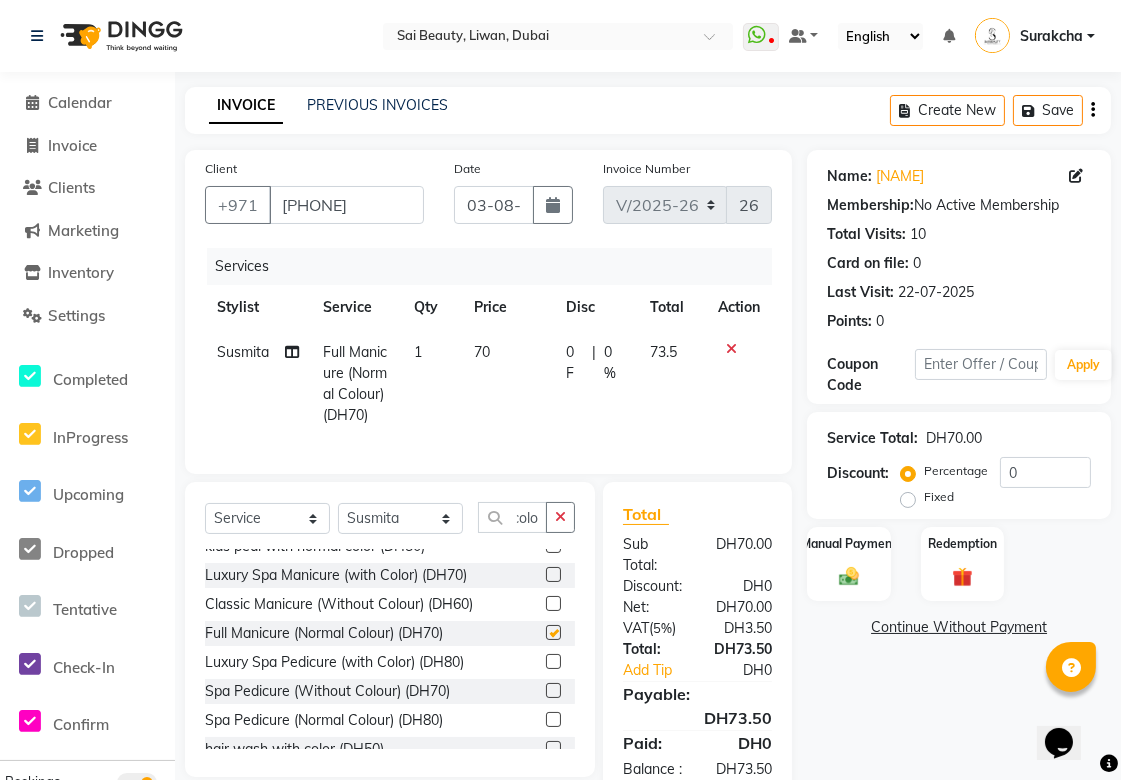 scroll, scrollTop: 0, scrollLeft: 0, axis: both 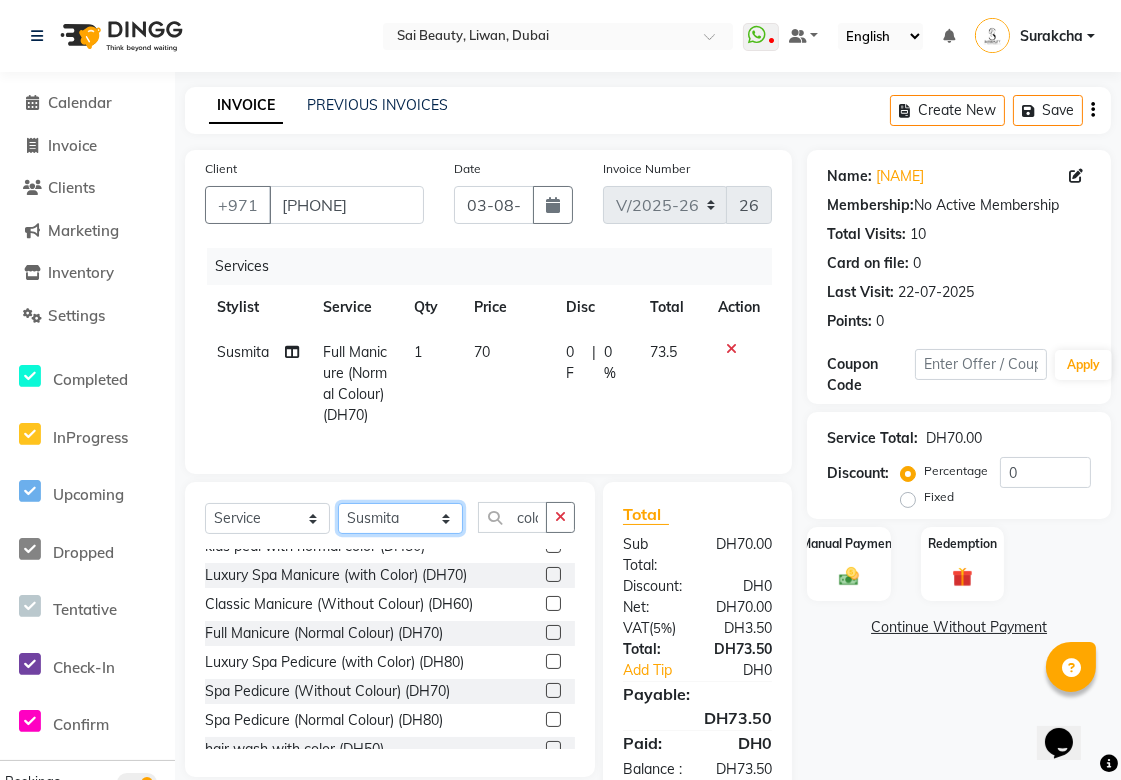 click on "Select Stylist Abid Alora Anu Asmi Ausha Diksha Gita Komal maya Monzeer shree sonu Srijana Surakcha Susmita Tannu Yamu" 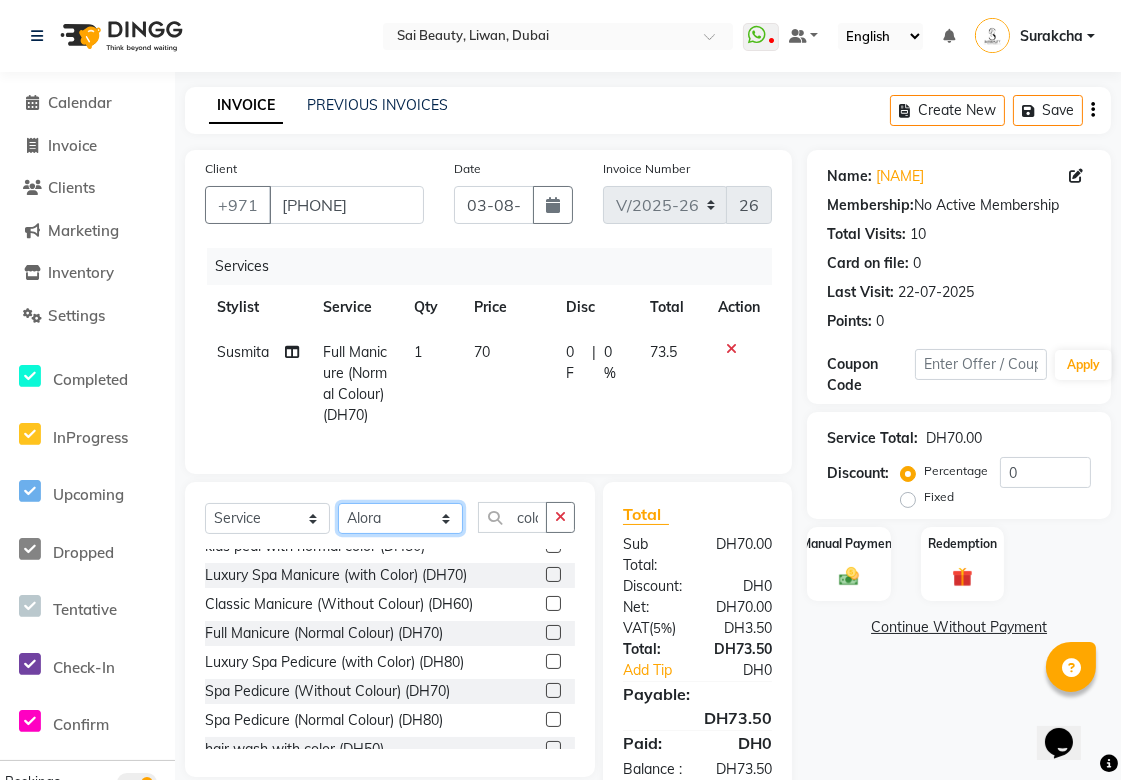 click on "Select Stylist Abid Alora Anu Asmi Ausha Diksha Gita Komal maya Monzeer shree sonu Srijana Surakcha Susmita Tannu Yamu" 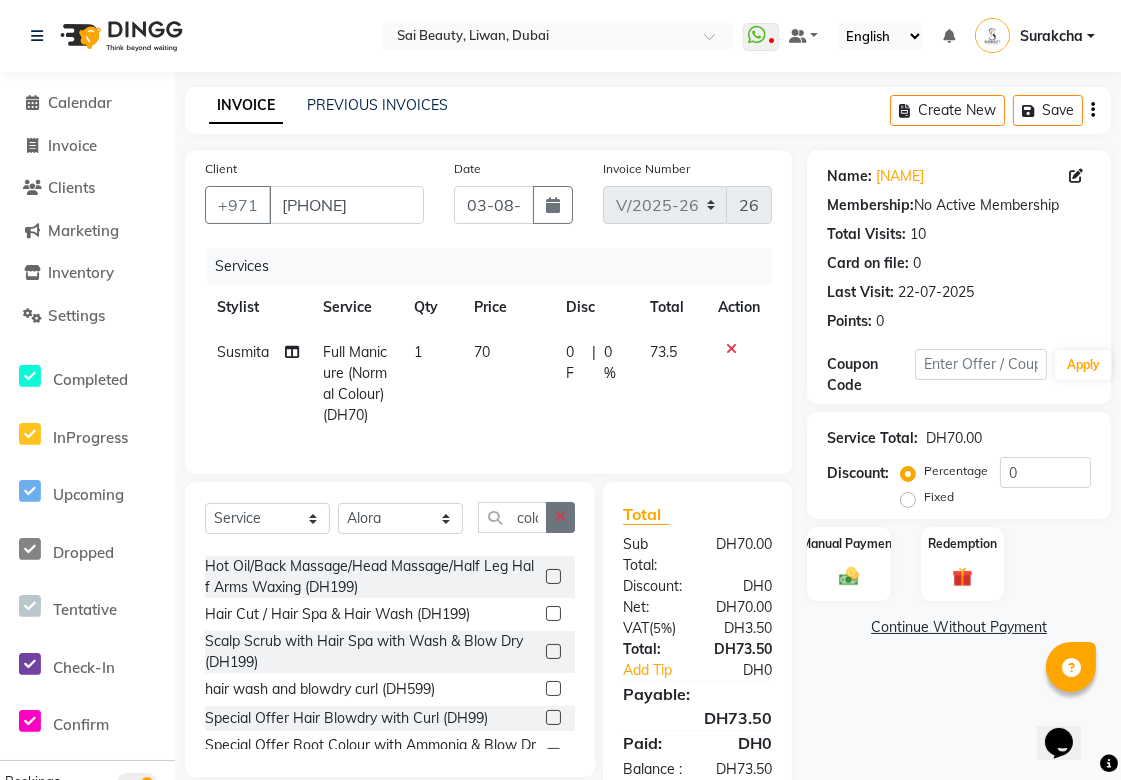 click 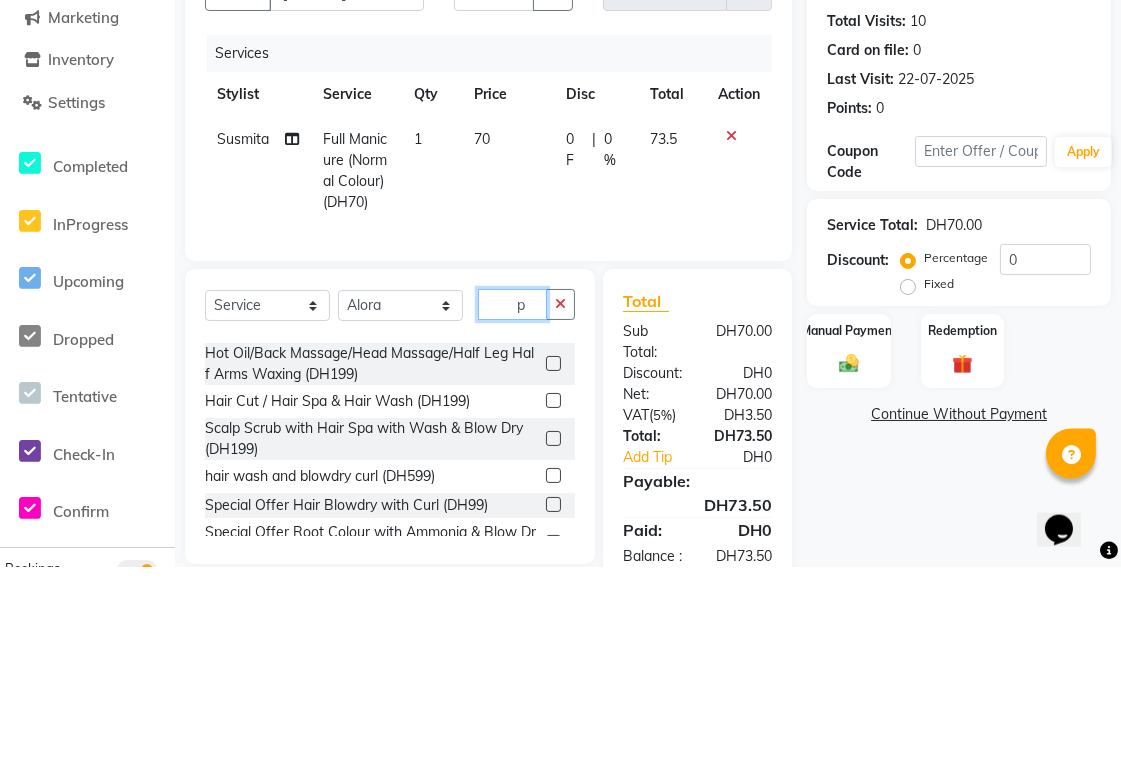 scroll, scrollTop: 24, scrollLeft: 0, axis: vertical 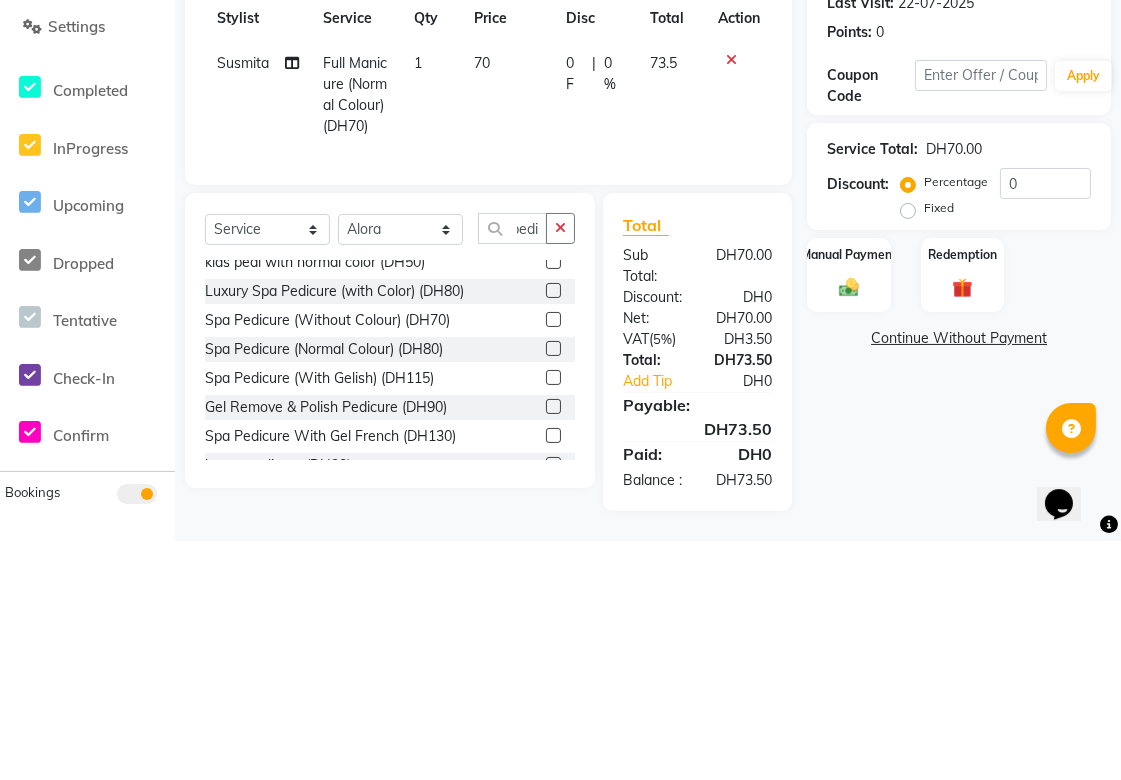 click 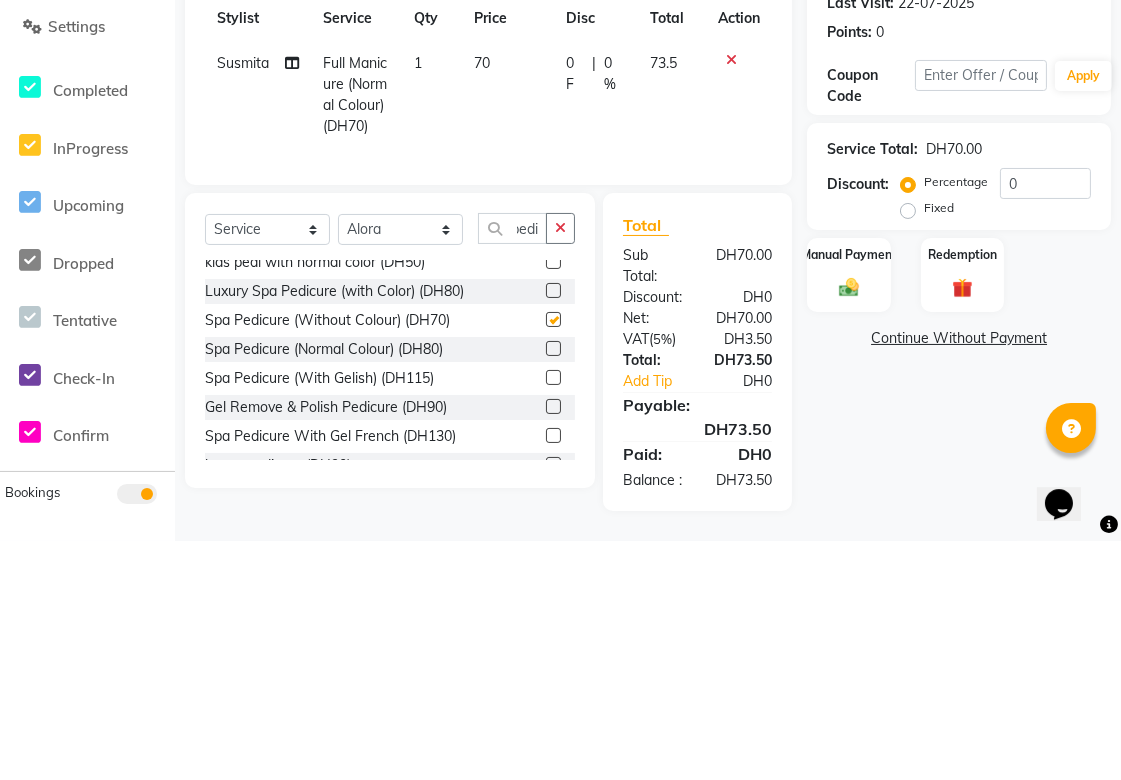 scroll, scrollTop: 87, scrollLeft: 0, axis: vertical 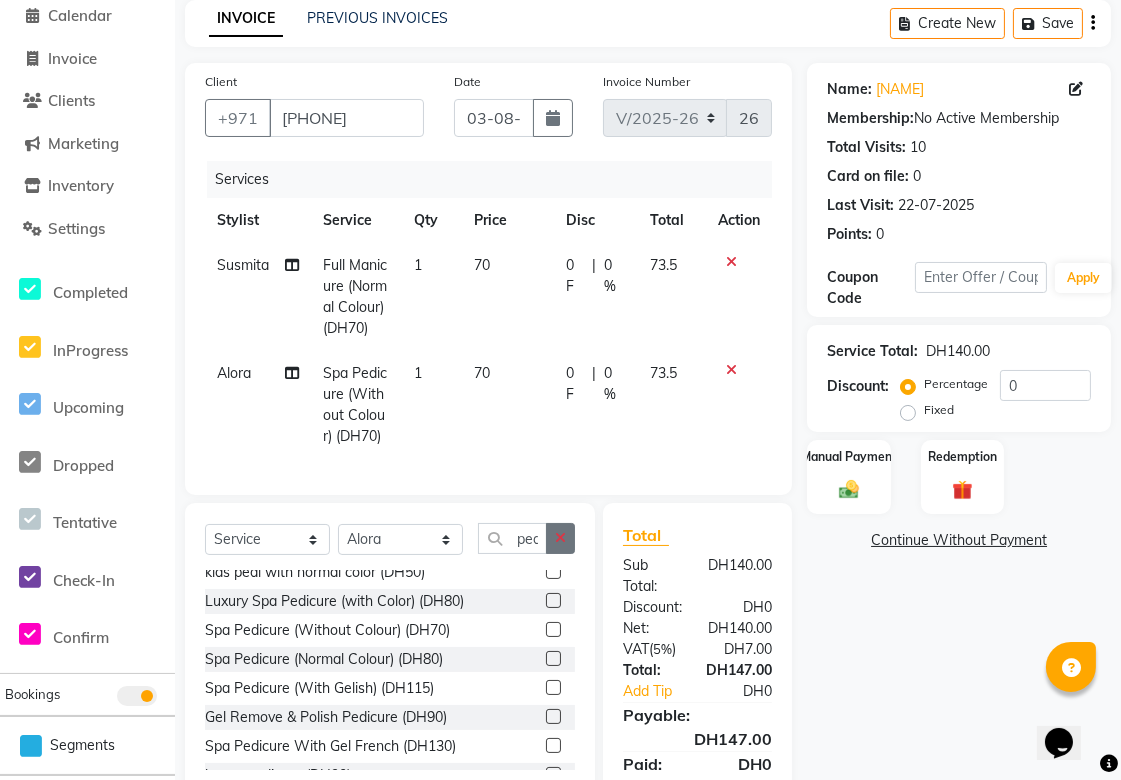 click 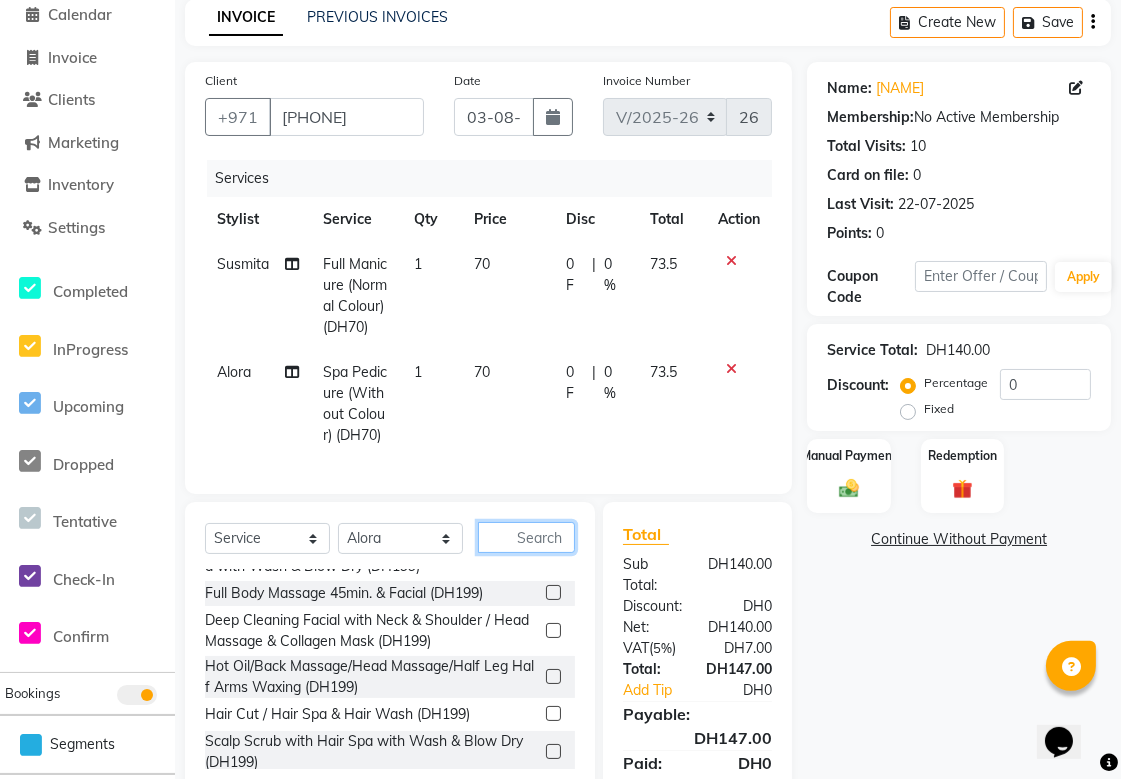 scroll, scrollTop: 195, scrollLeft: 0, axis: vertical 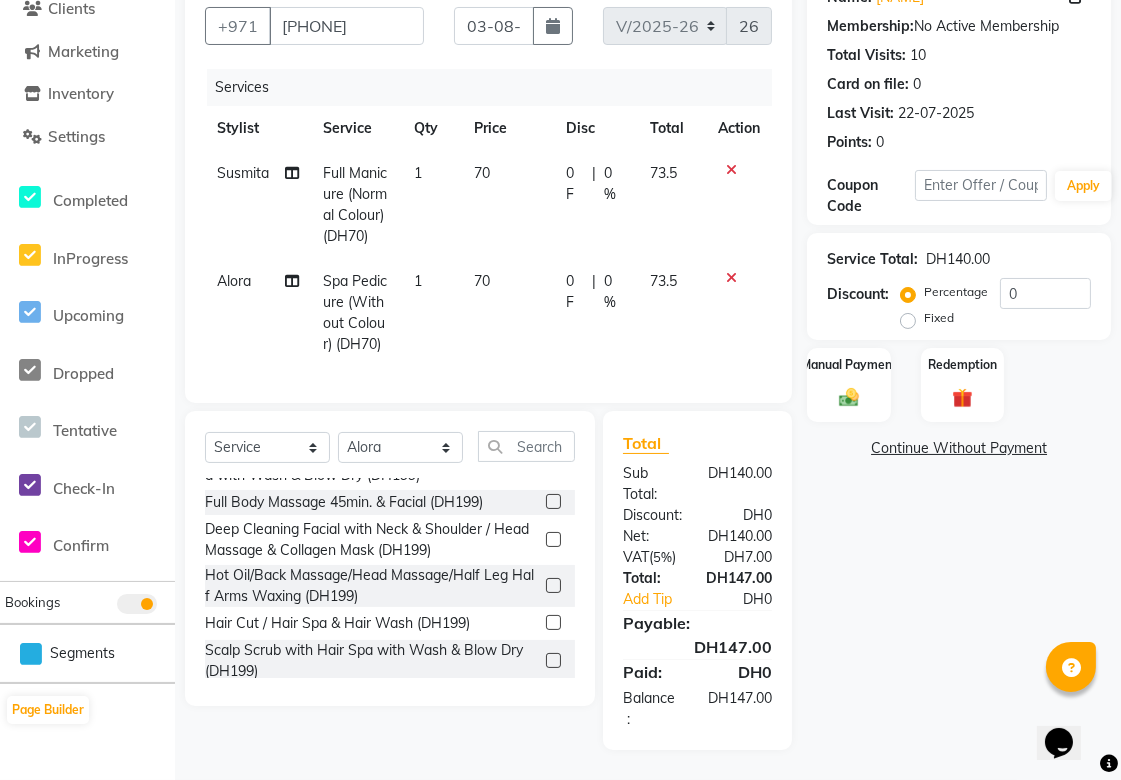 click on "0 F" 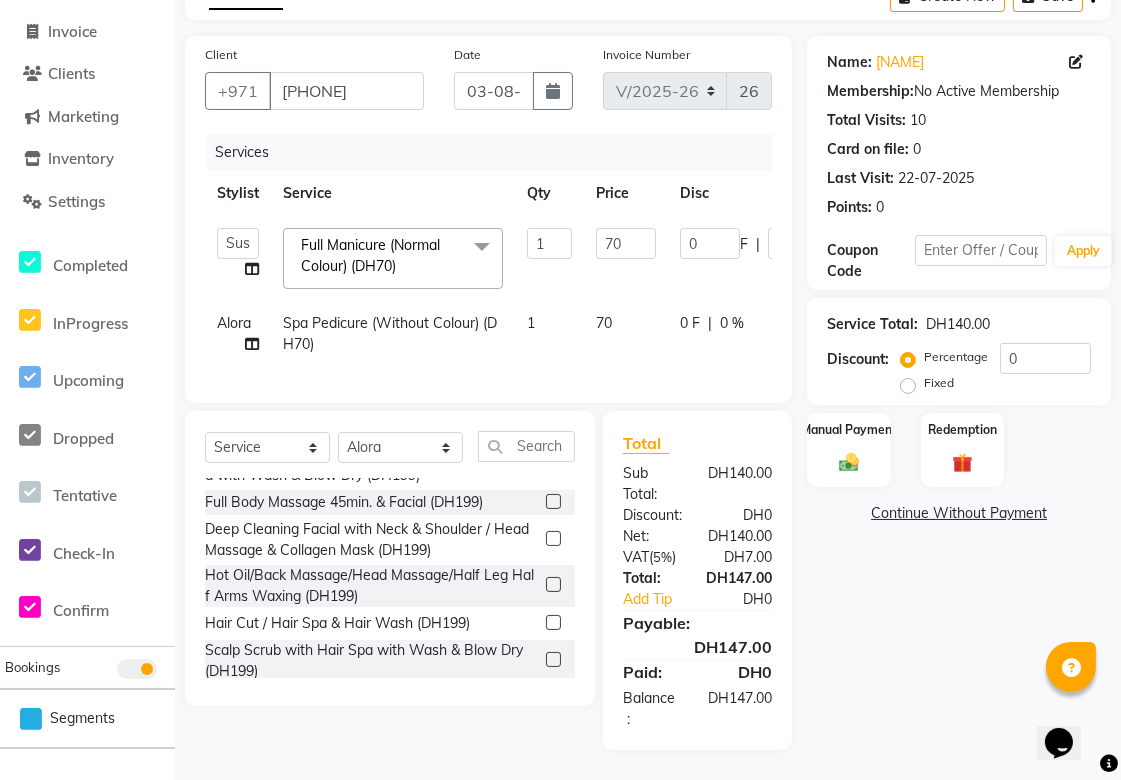 scroll, scrollTop: 131, scrollLeft: 0, axis: vertical 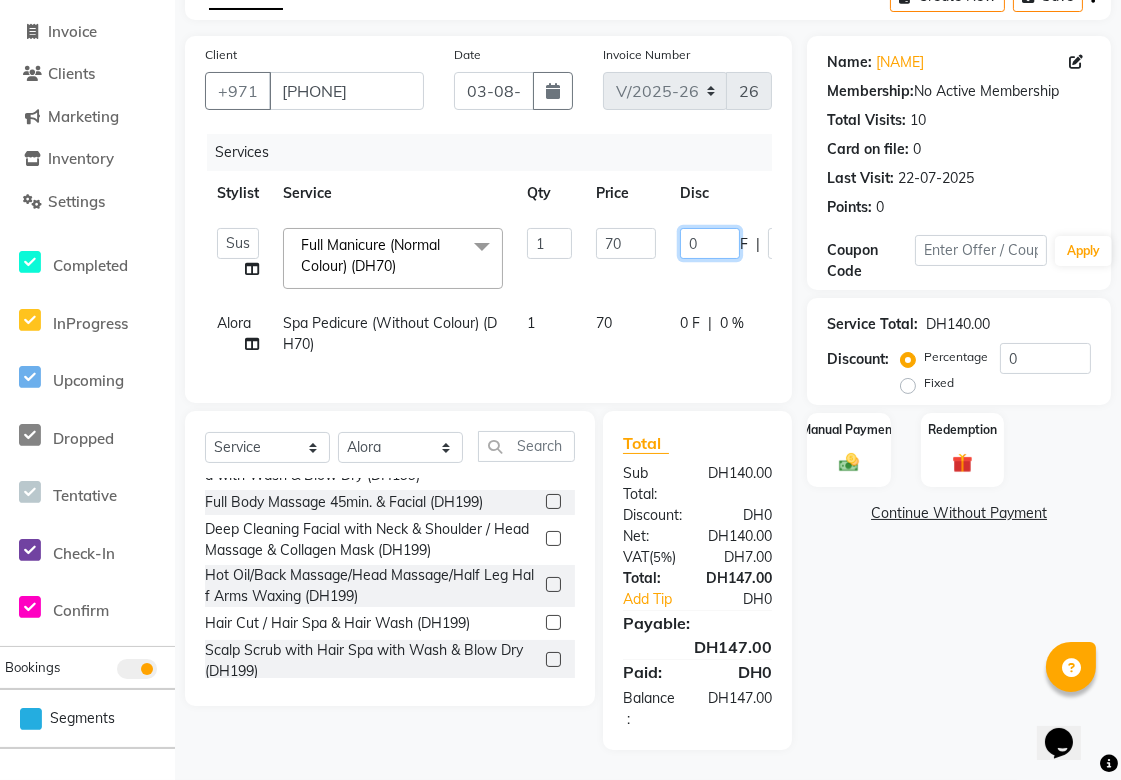 click on "0" 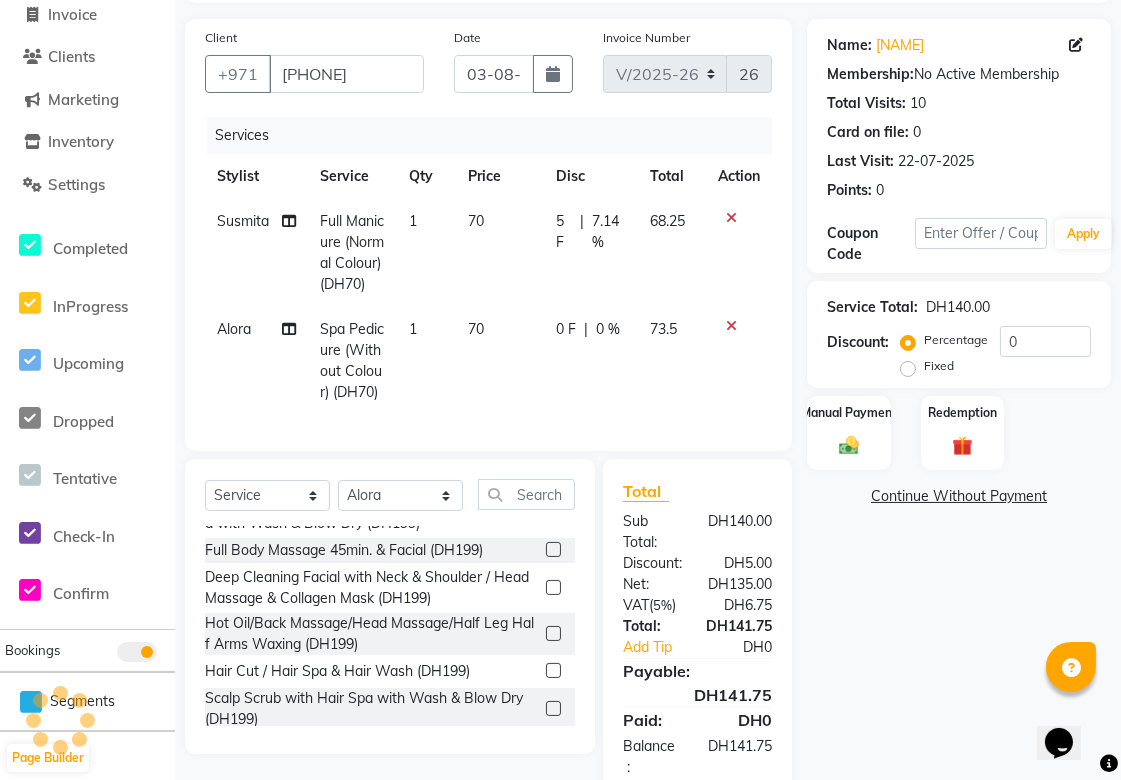 click on "0 F" 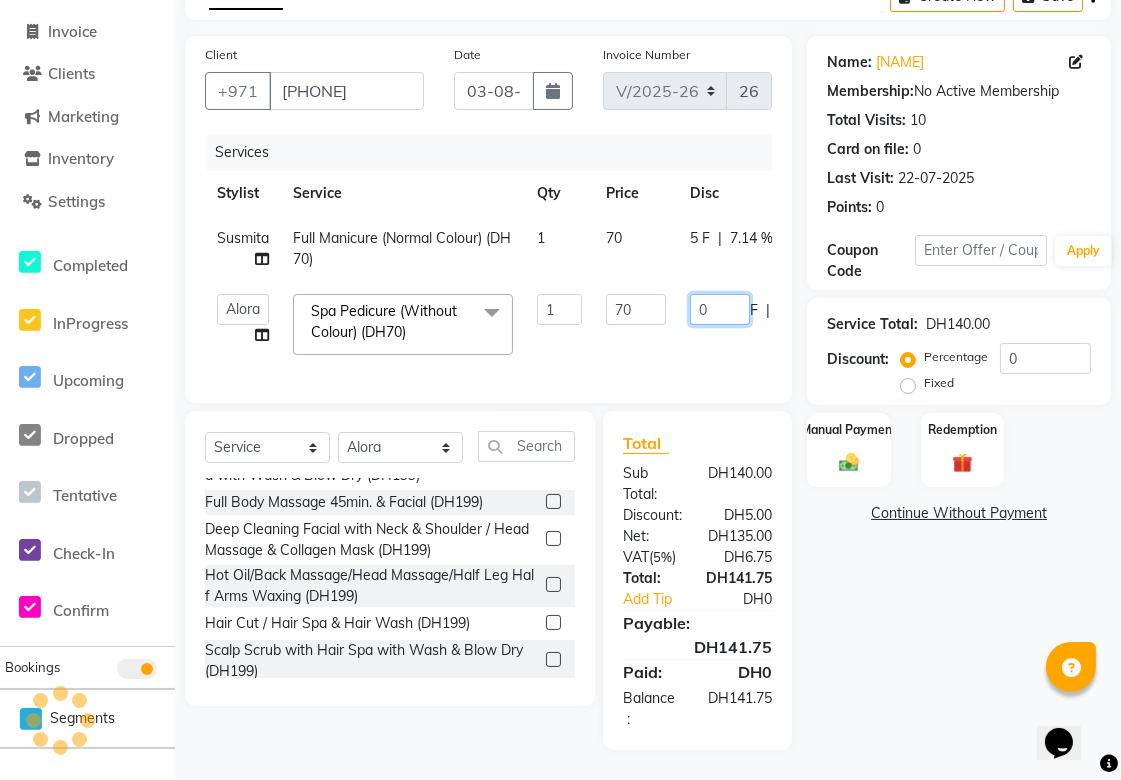 click on "0" 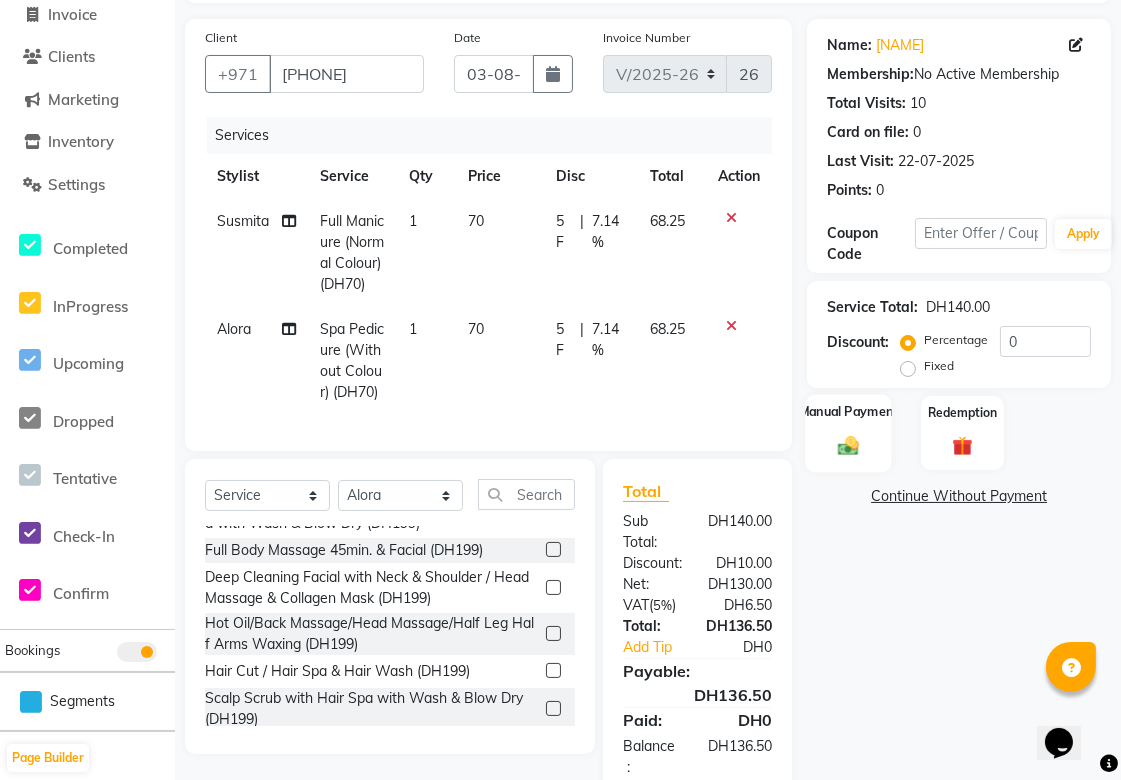 click 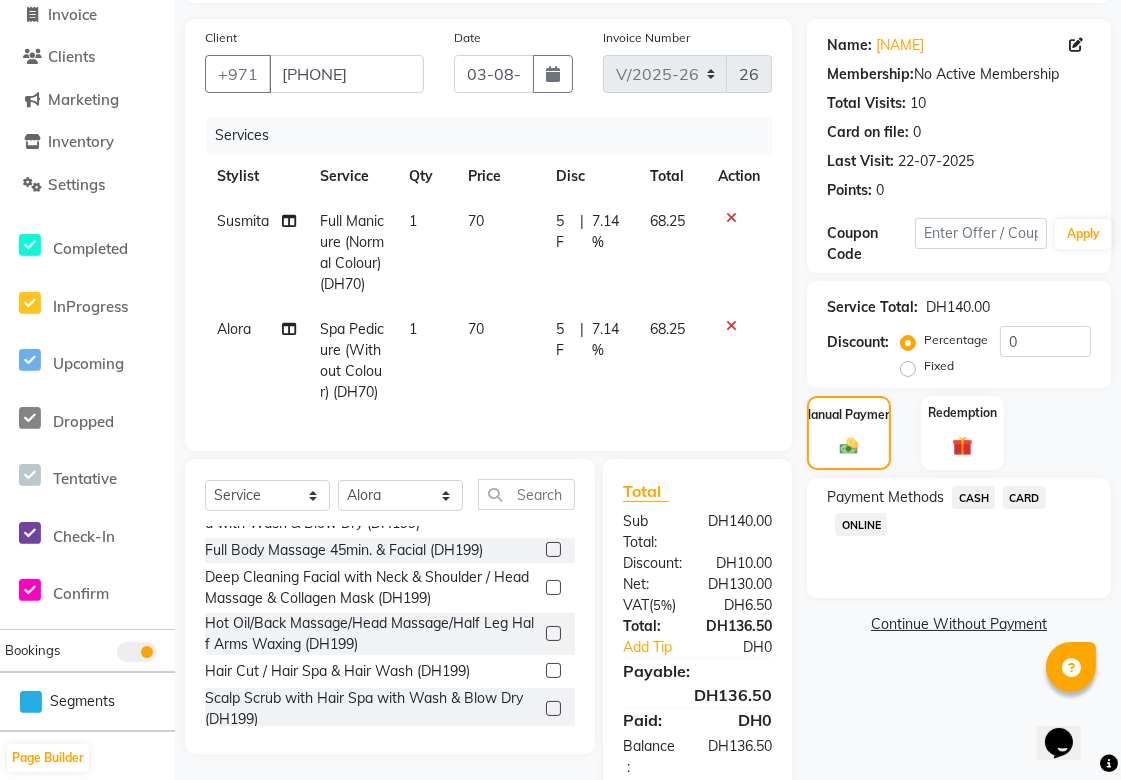click on "CARD" 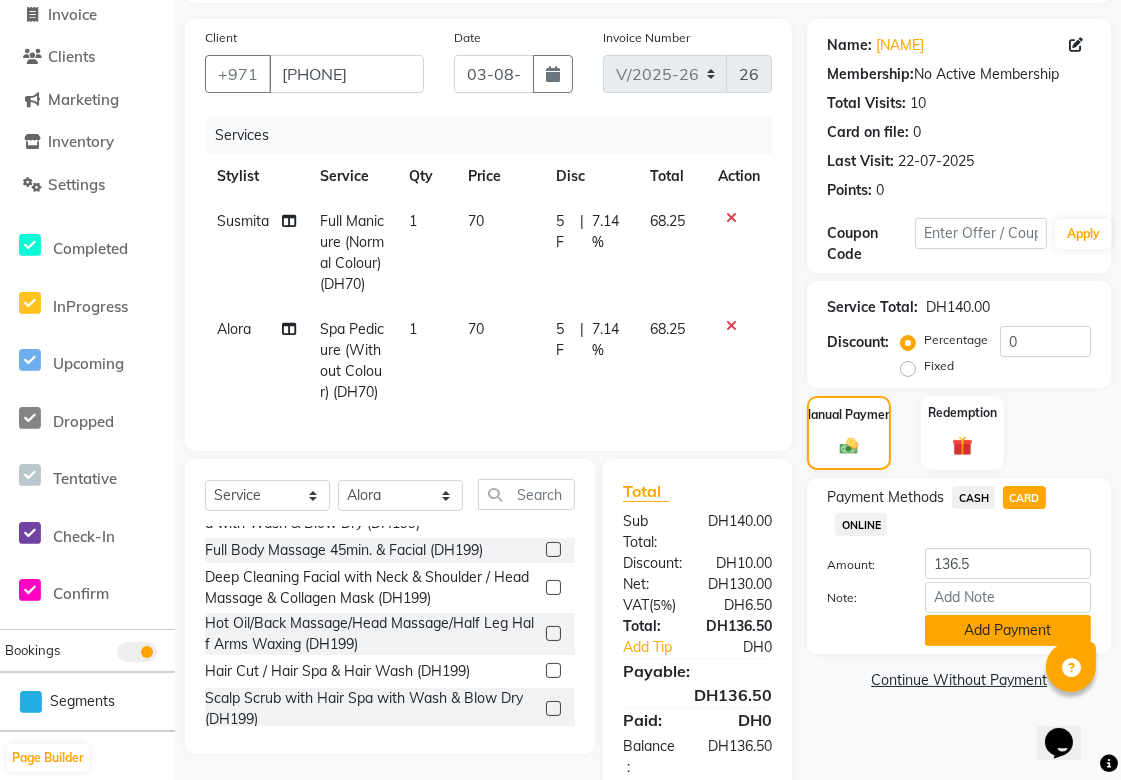 click on "Add Payment" 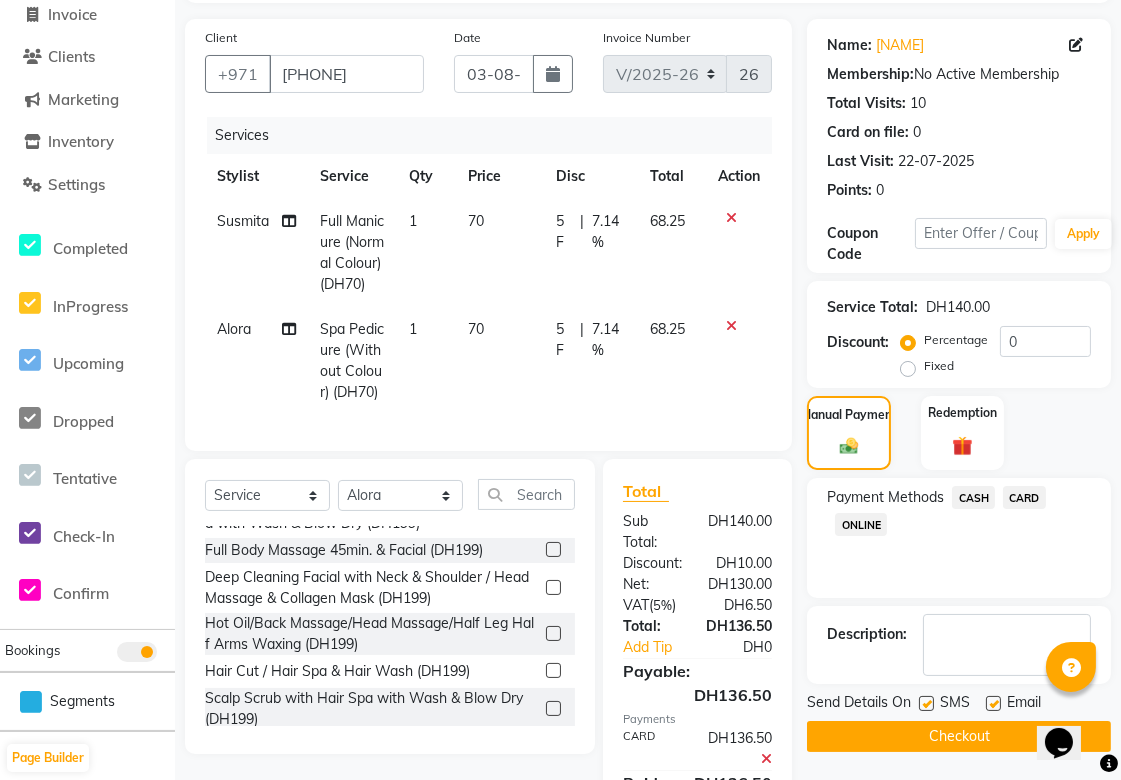 scroll, scrollTop: 258, scrollLeft: 0, axis: vertical 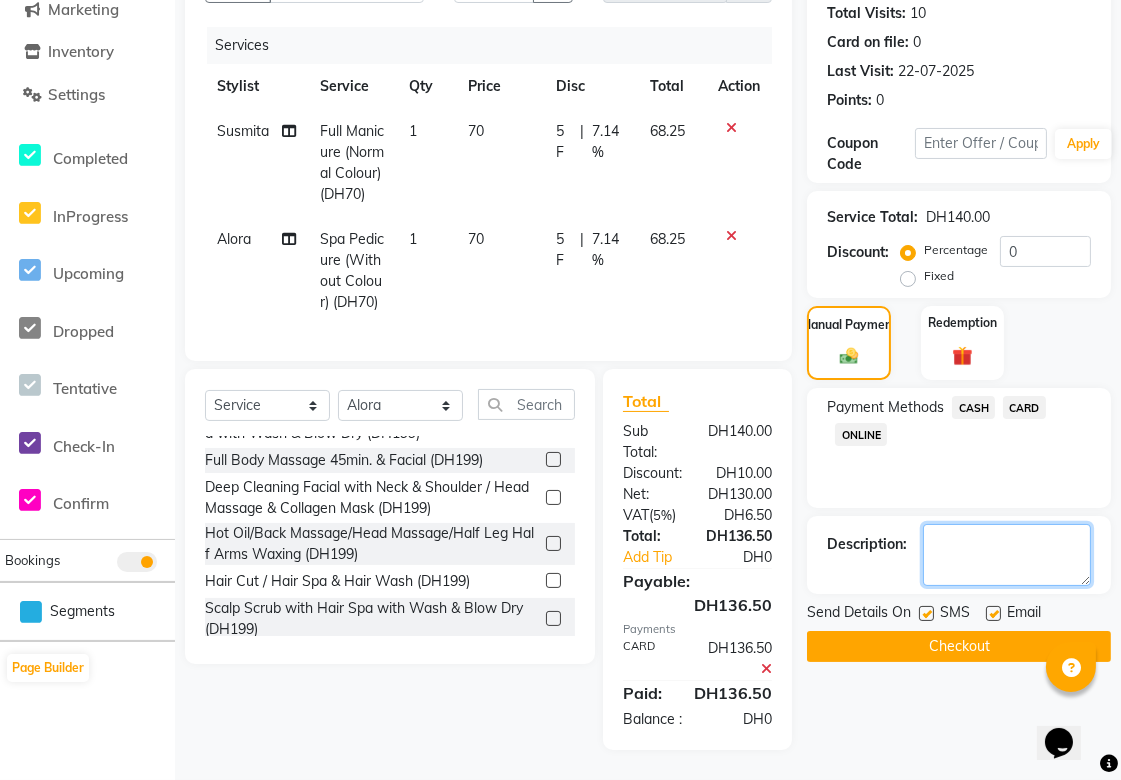click 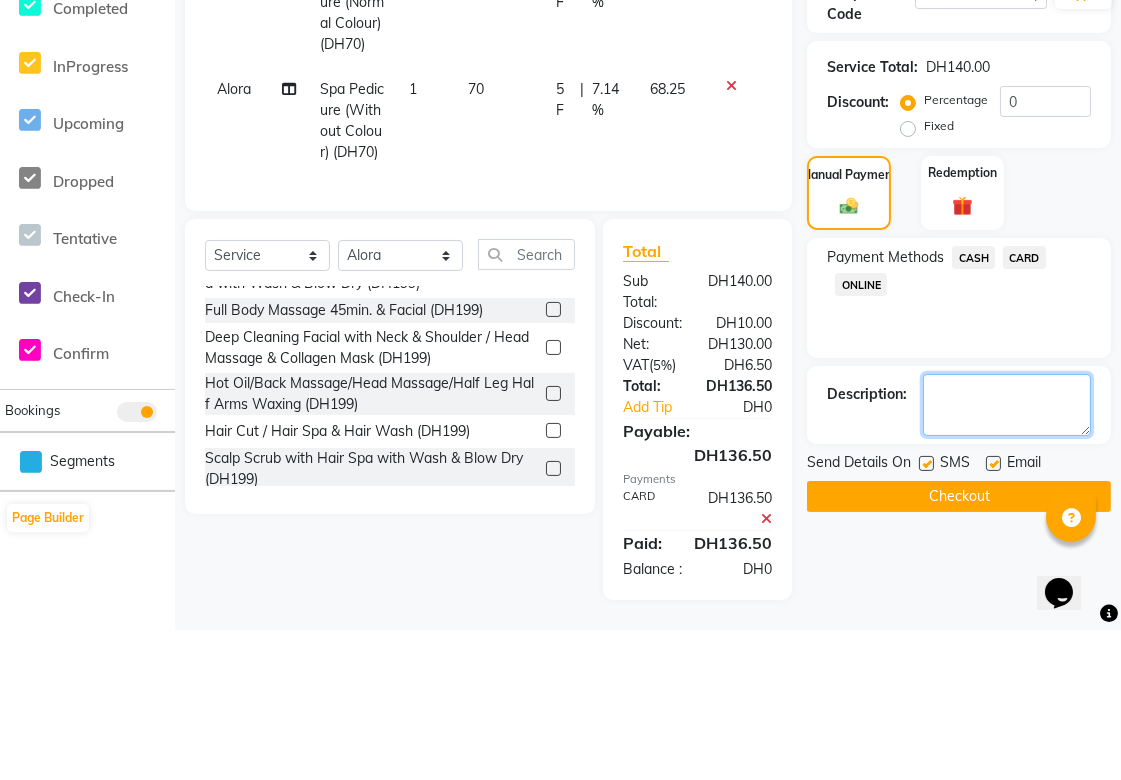 scroll, scrollTop: 258, scrollLeft: 0, axis: vertical 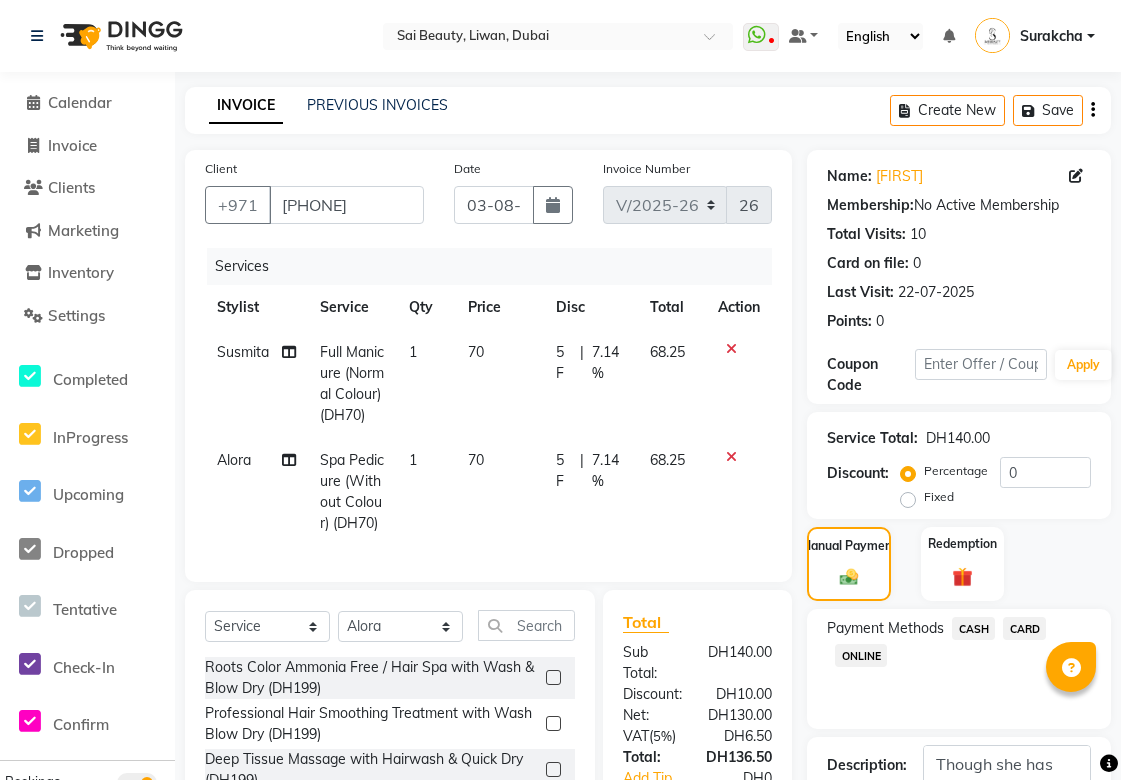 select on "5352" 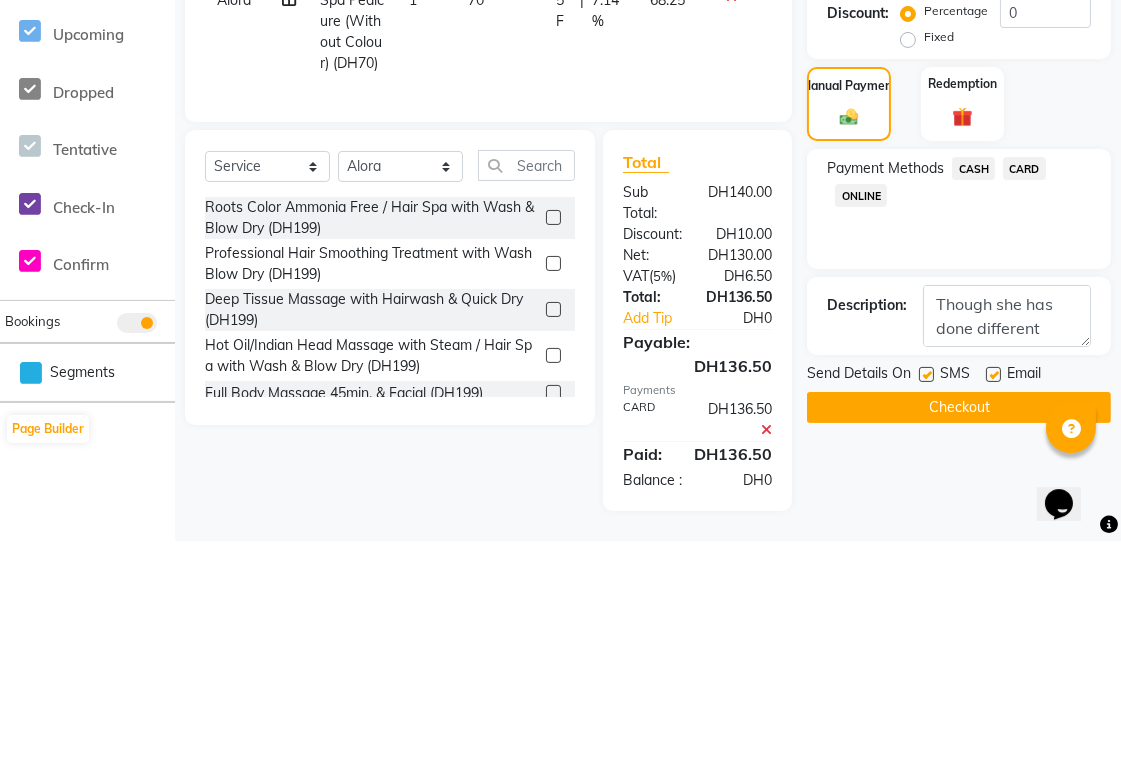 scroll, scrollTop: 0, scrollLeft: 0, axis: both 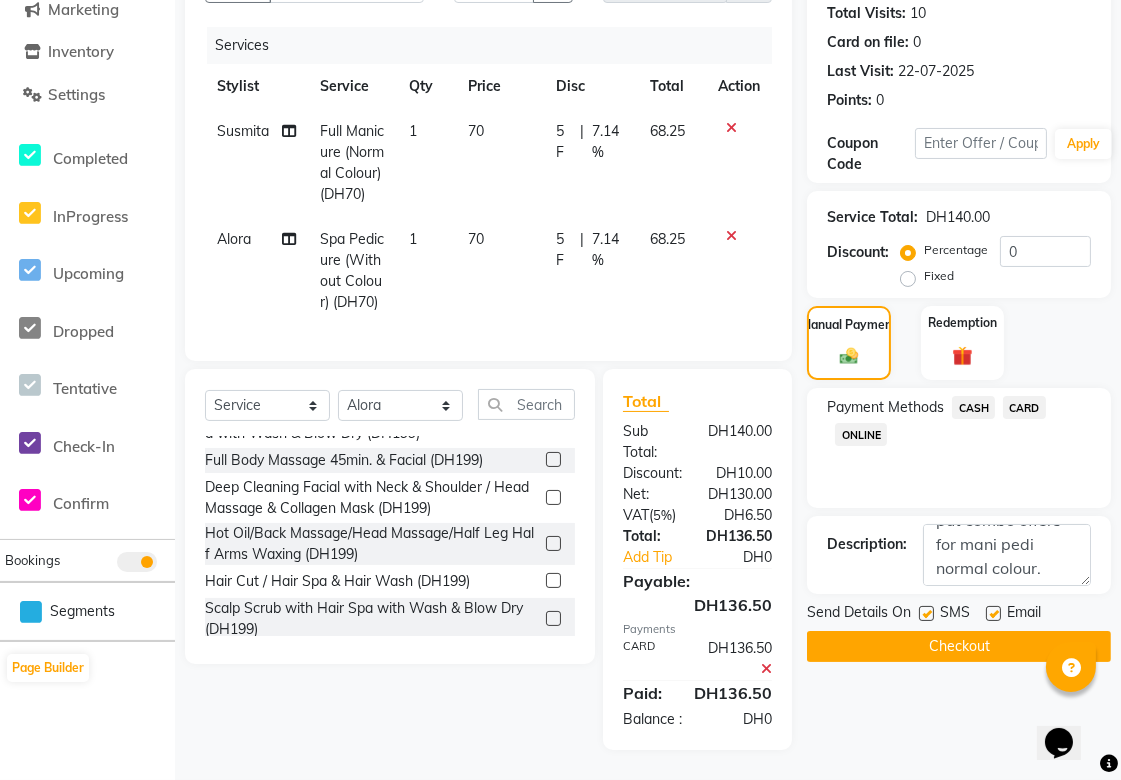 type on "Though she has done different things but I have put combo offers for mani pedi normal colour." 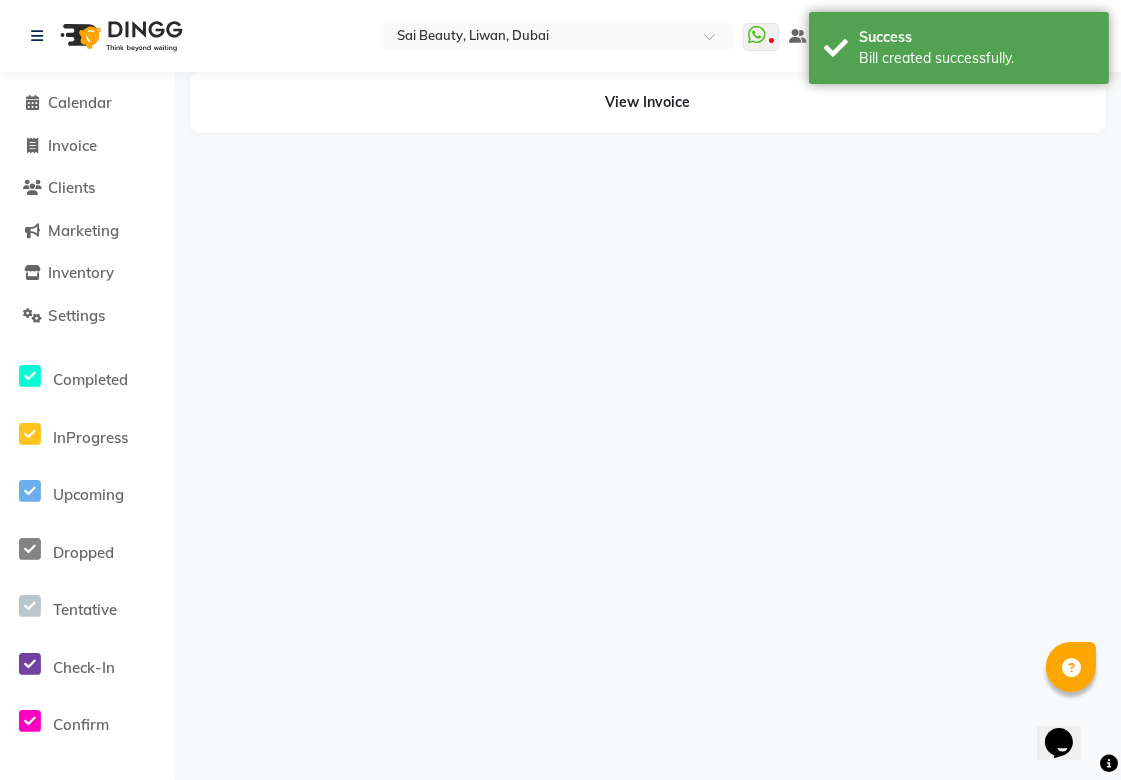 scroll, scrollTop: 0, scrollLeft: 0, axis: both 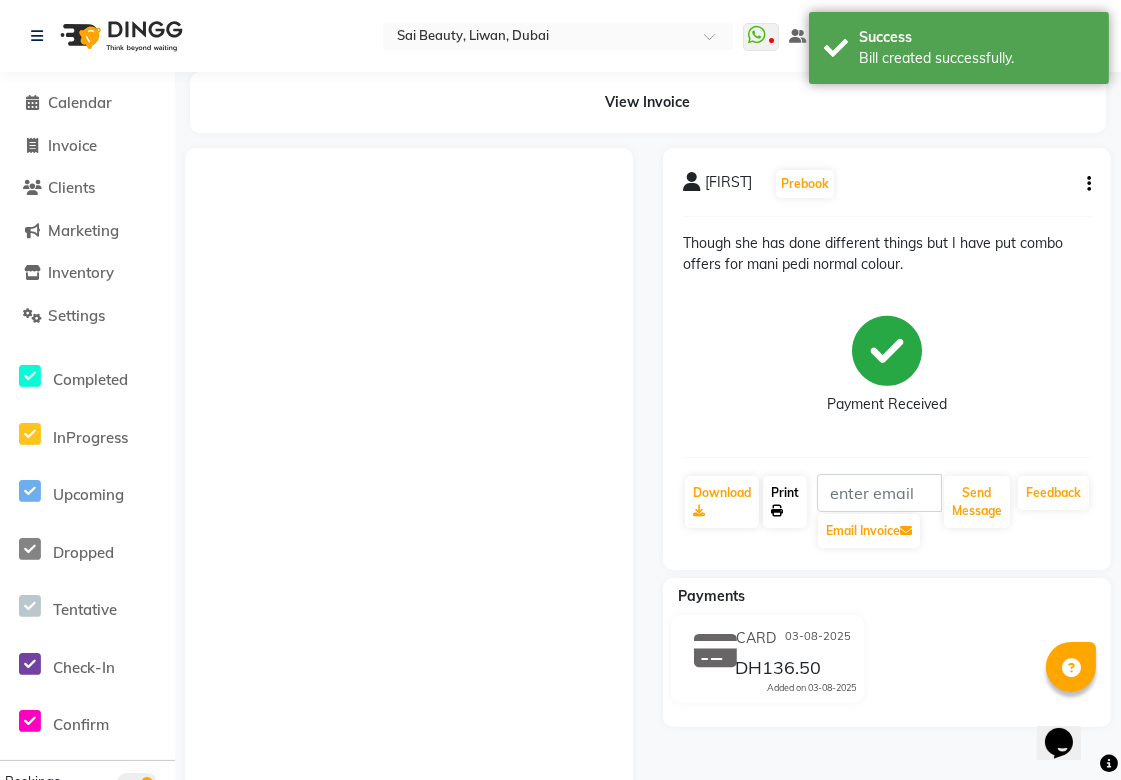 click on "Print" 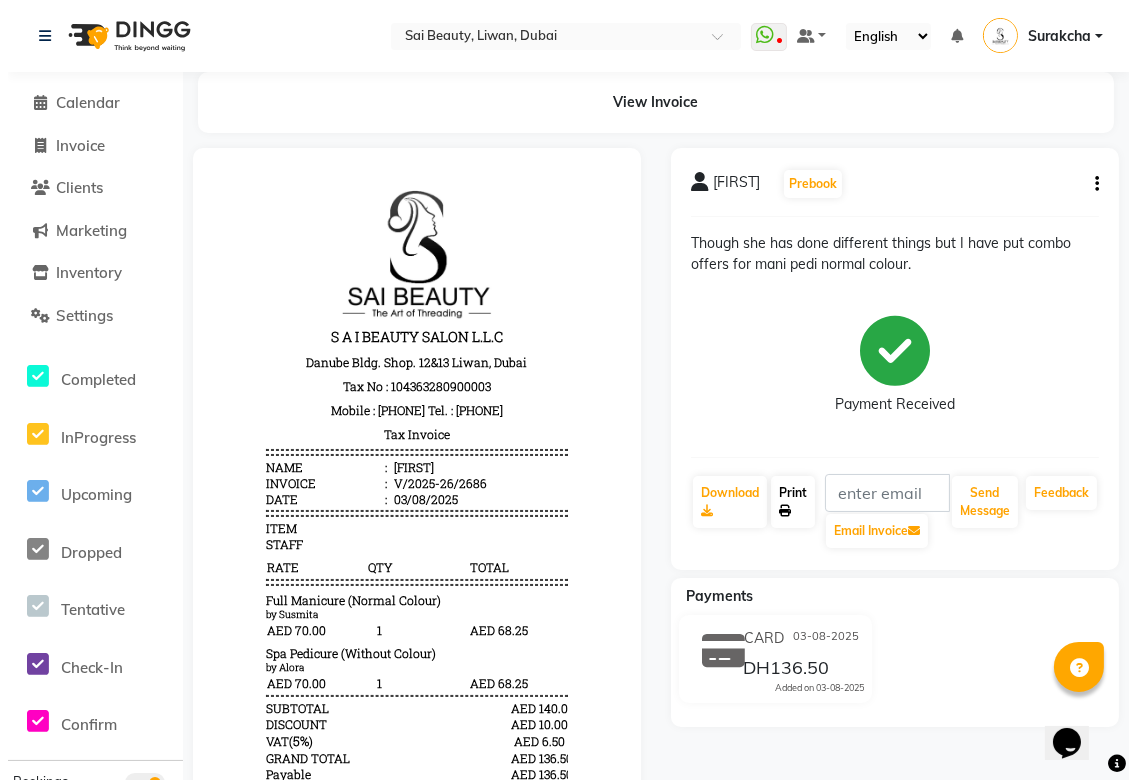 scroll, scrollTop: 0, scrollLeft: 0, axis: both 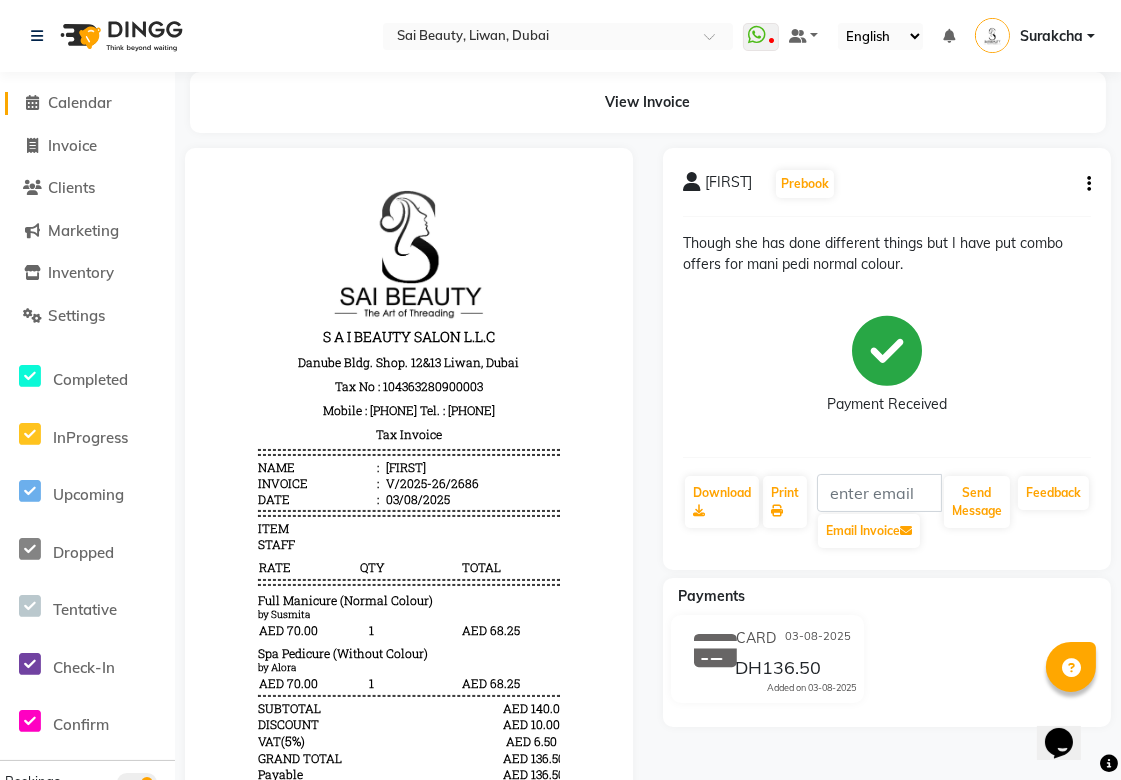click on "Calendar" 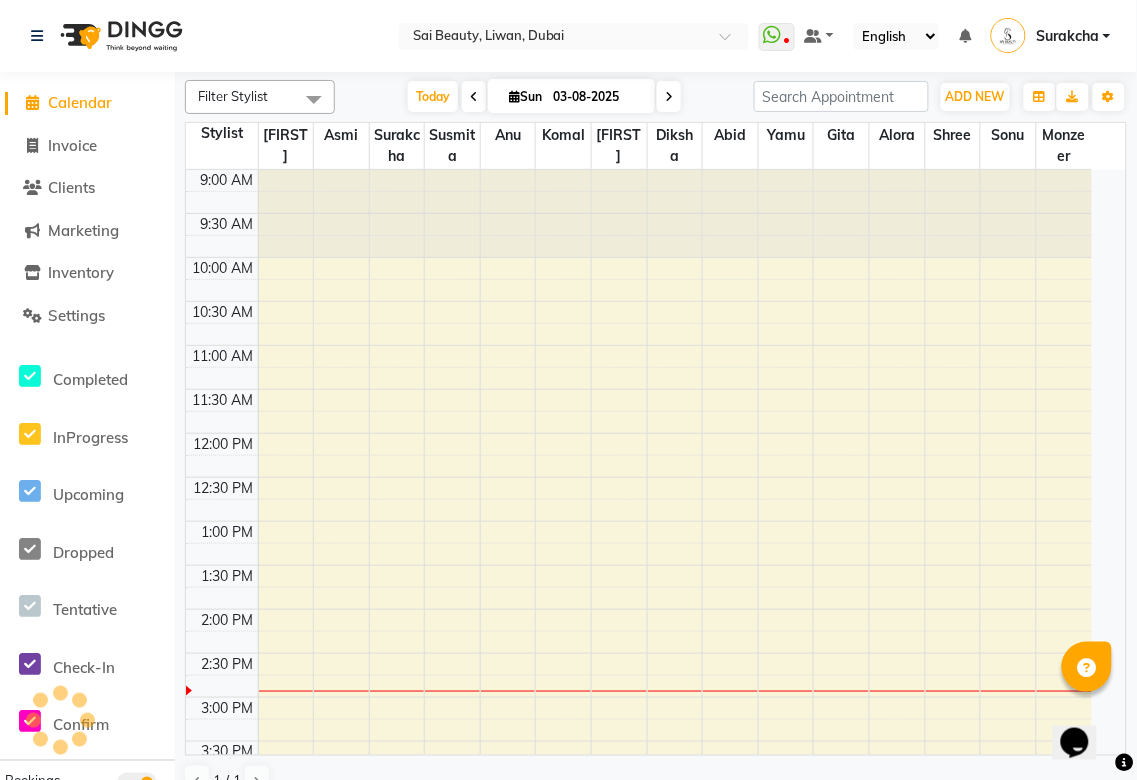 scroll, scrollTop: 0, scrollLeft: 0, axis: both 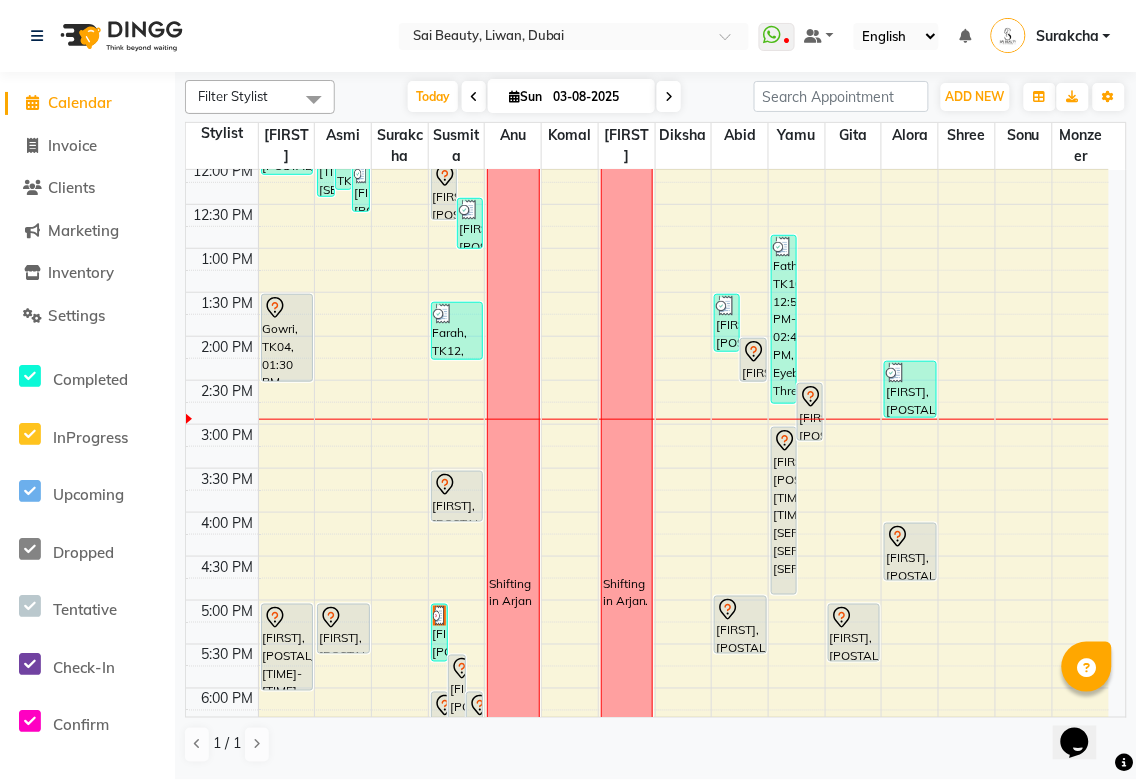 click on "[NAME], TK11, [TIME]-[TIME], [SERVICE]" at bounding box center [753, 360] 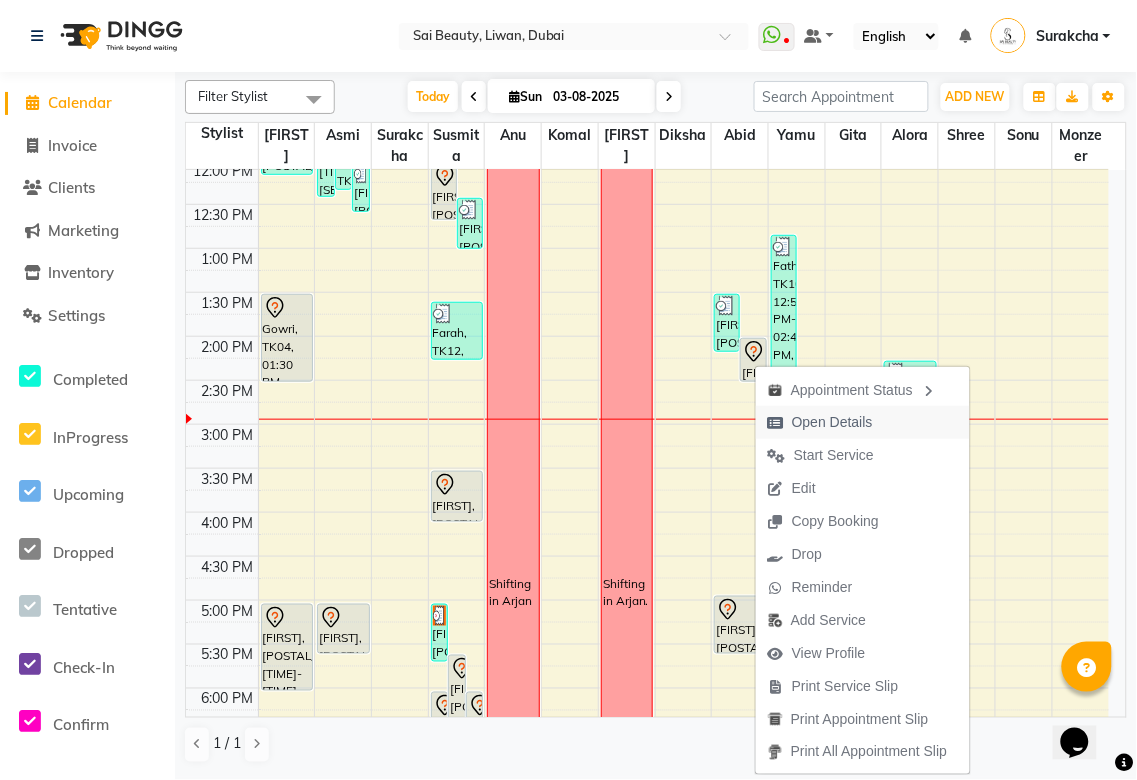 click on "Open Details" at bounding box center [832, 422] 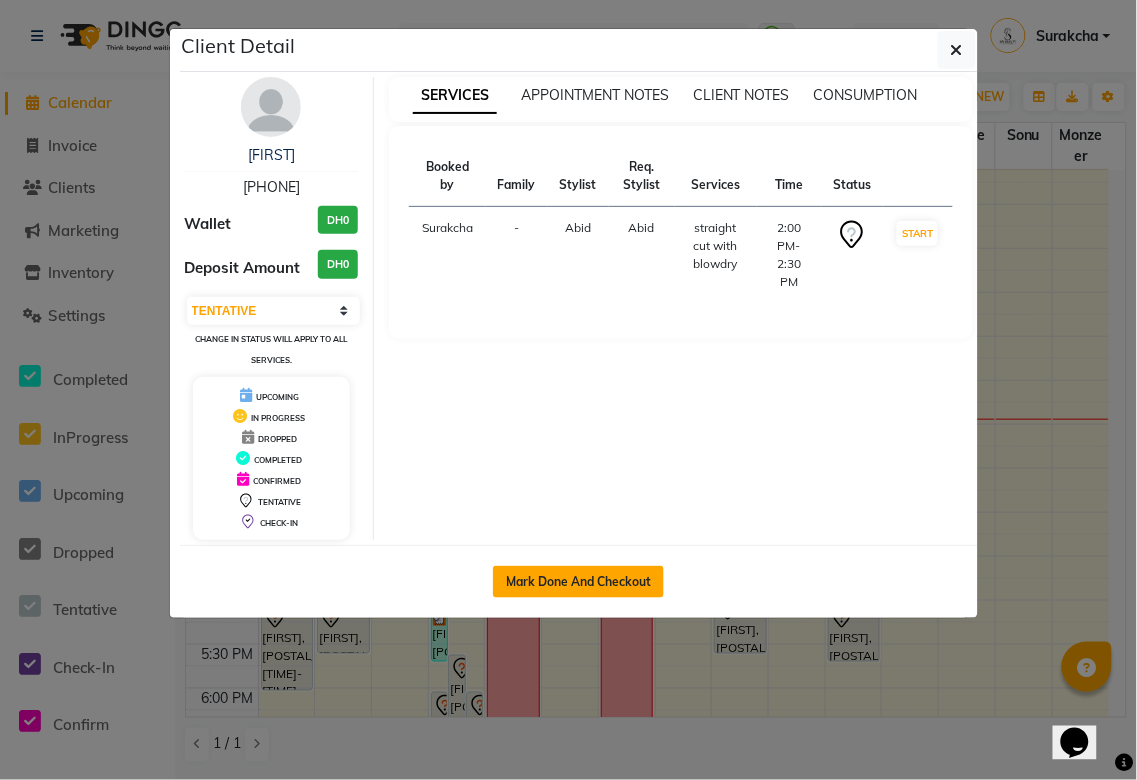 click on "Mark Done And Checkout" 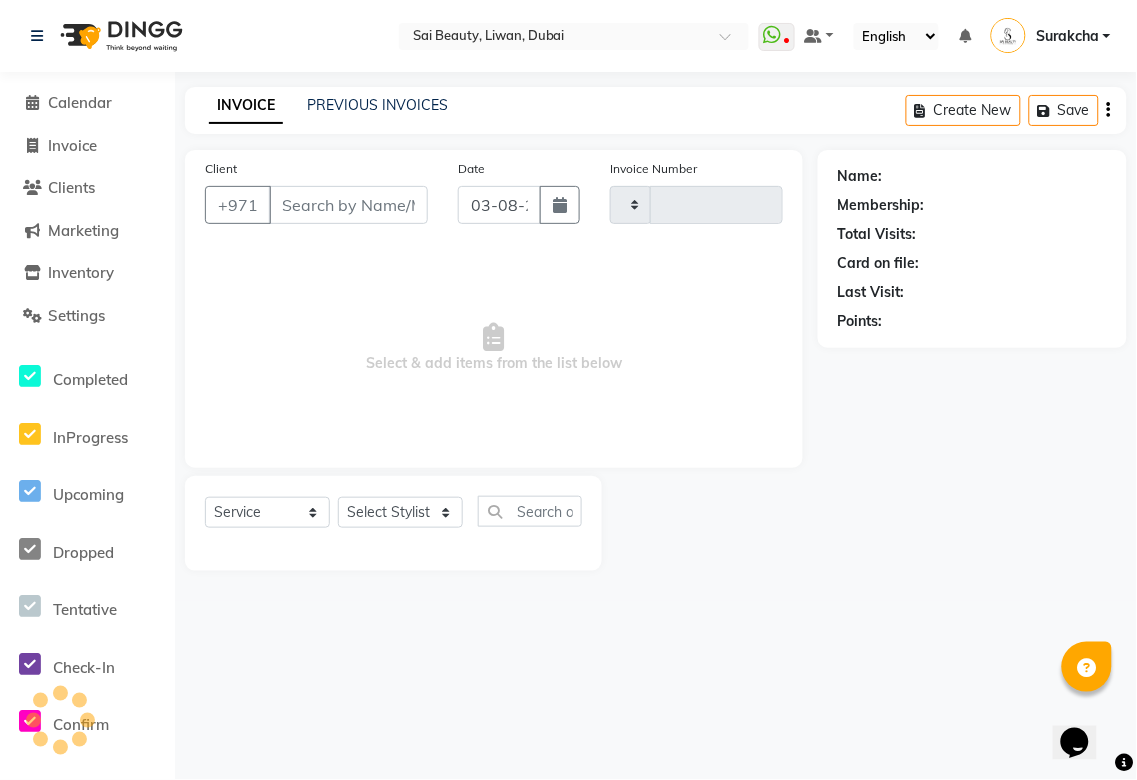 type on "2687" 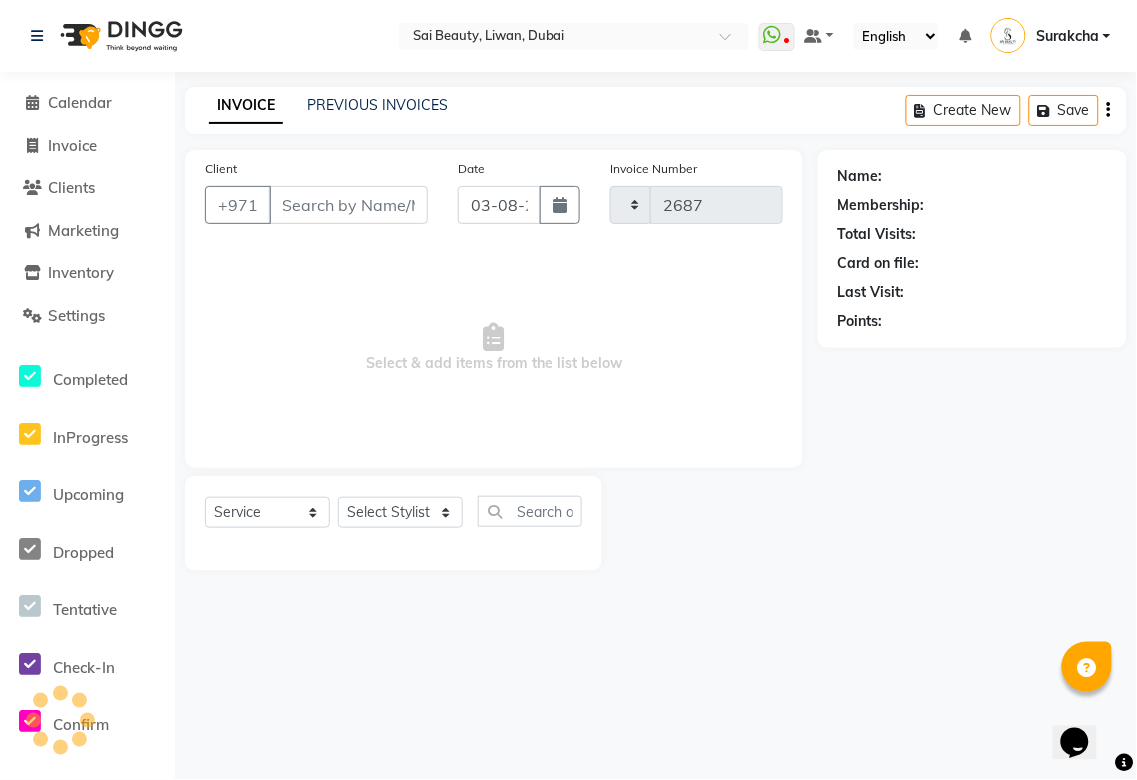 select on "5352" 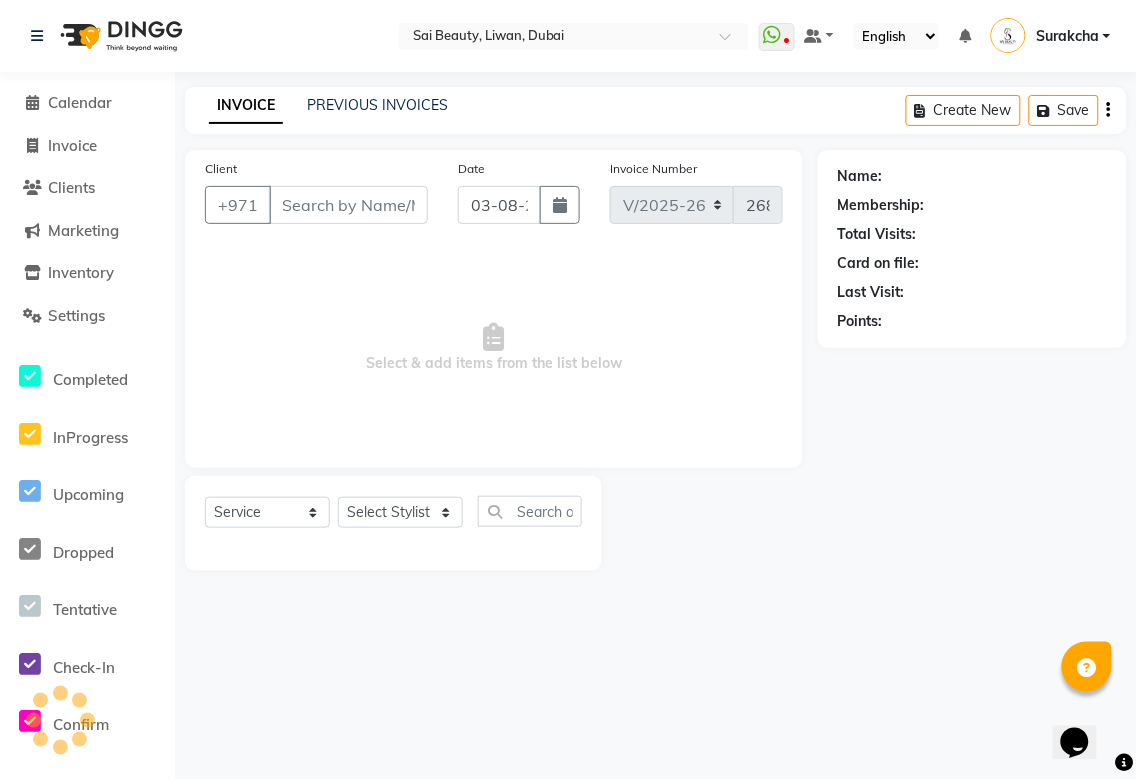 type on "[PHONE]" 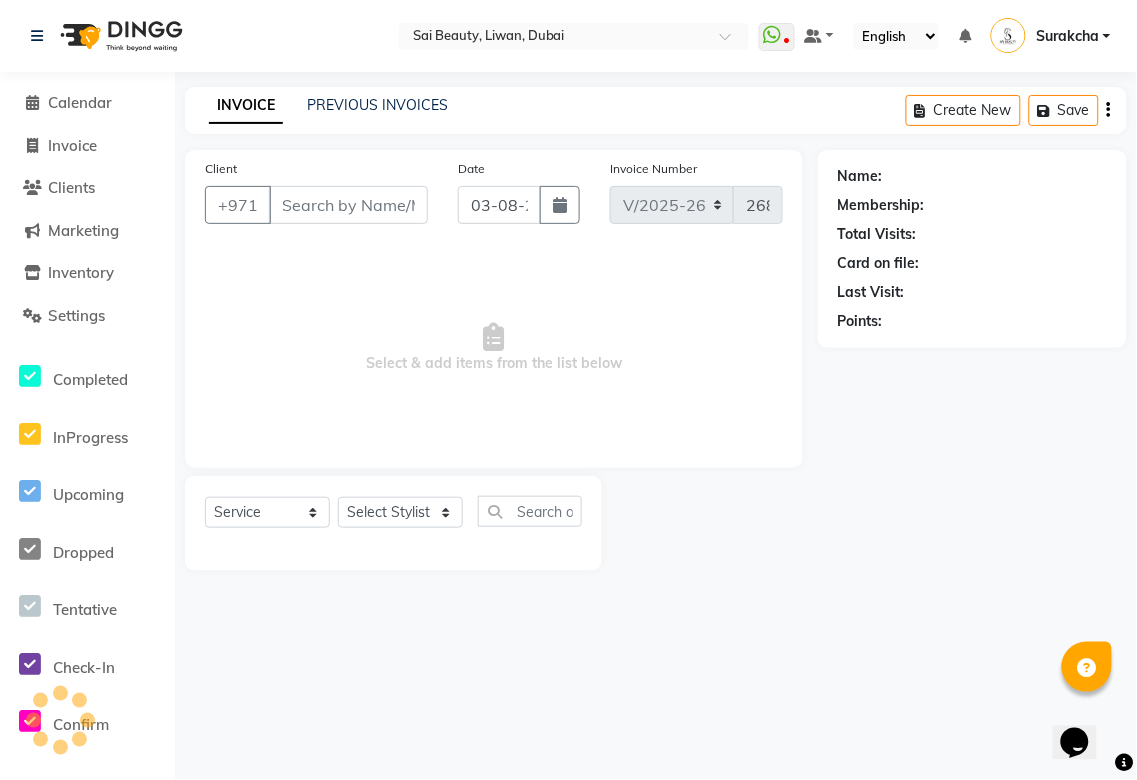 select on "59146" 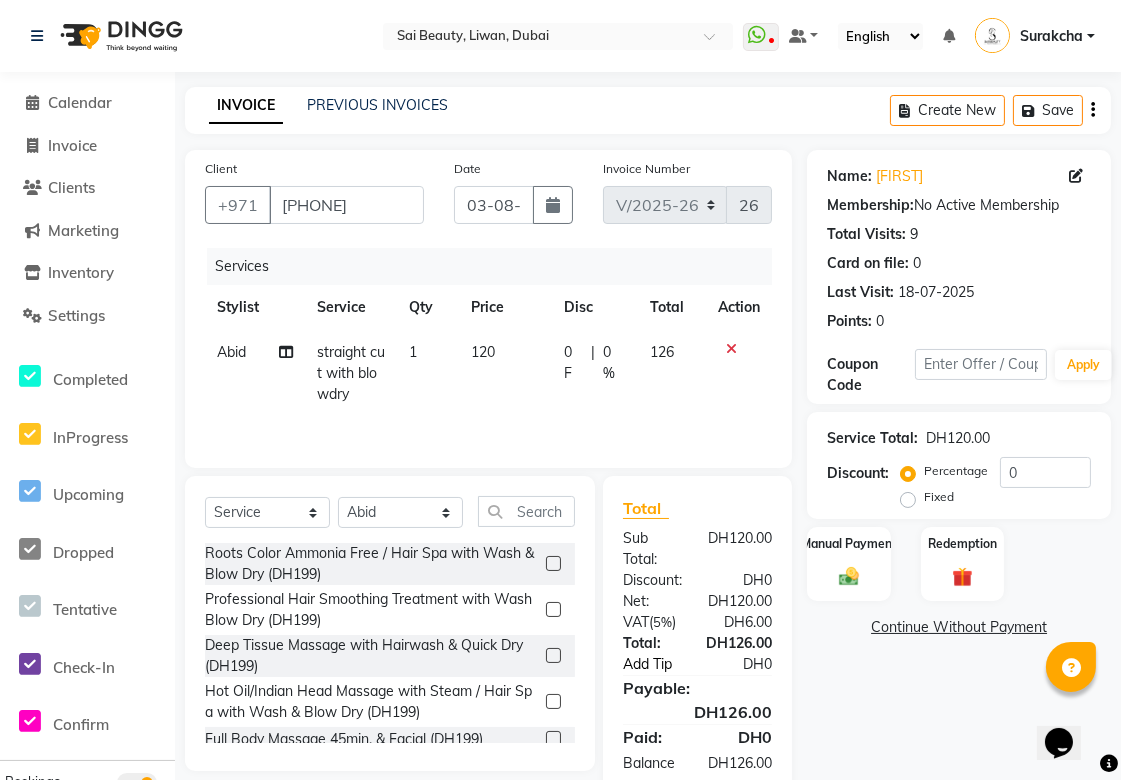 click on "Add Tip" 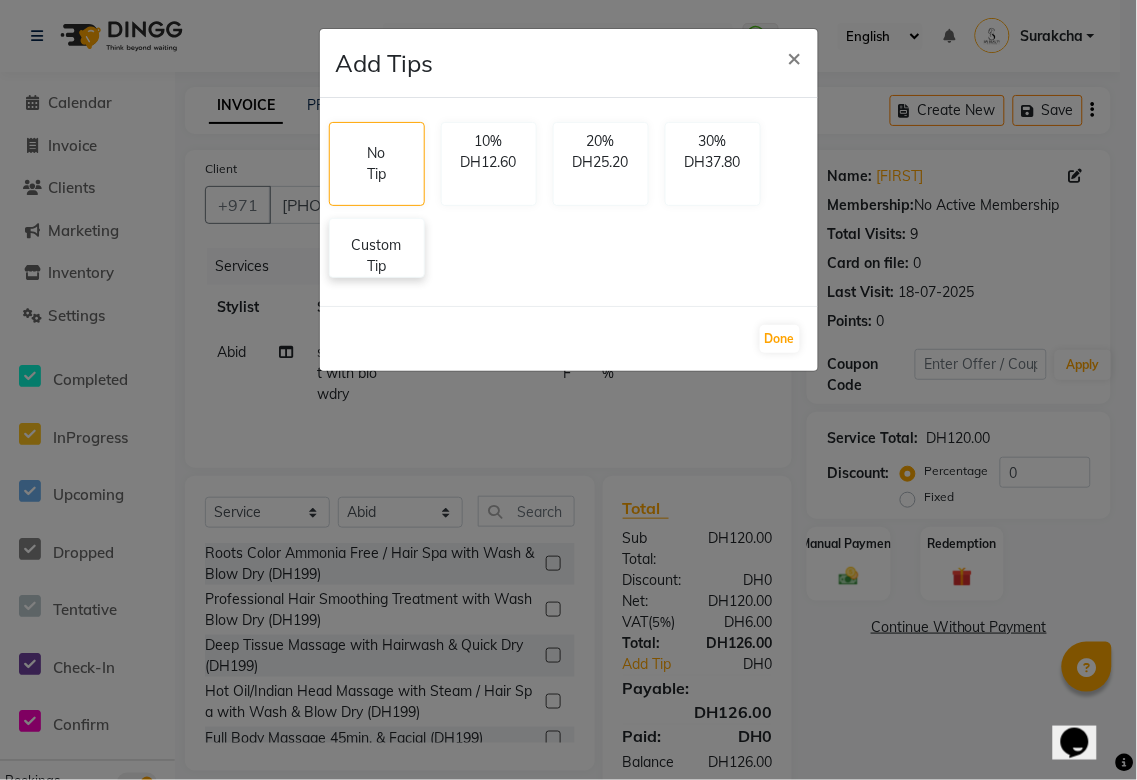 click on "Custom Tip" 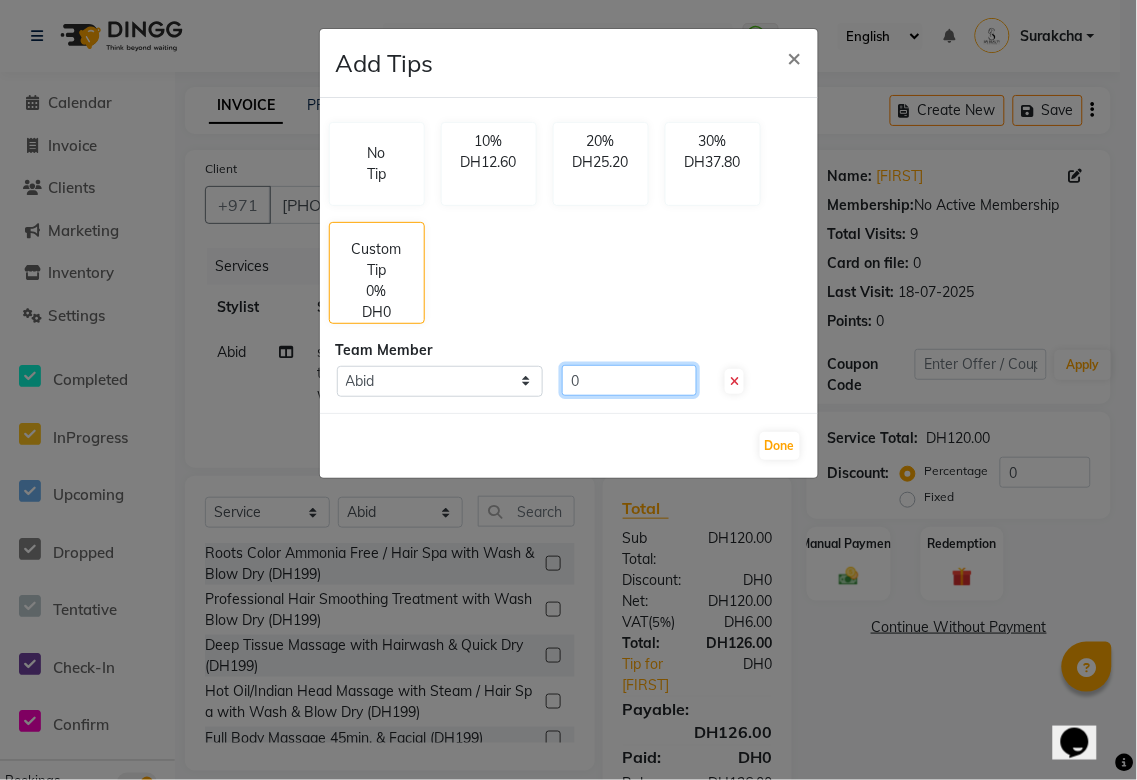 click on "0" 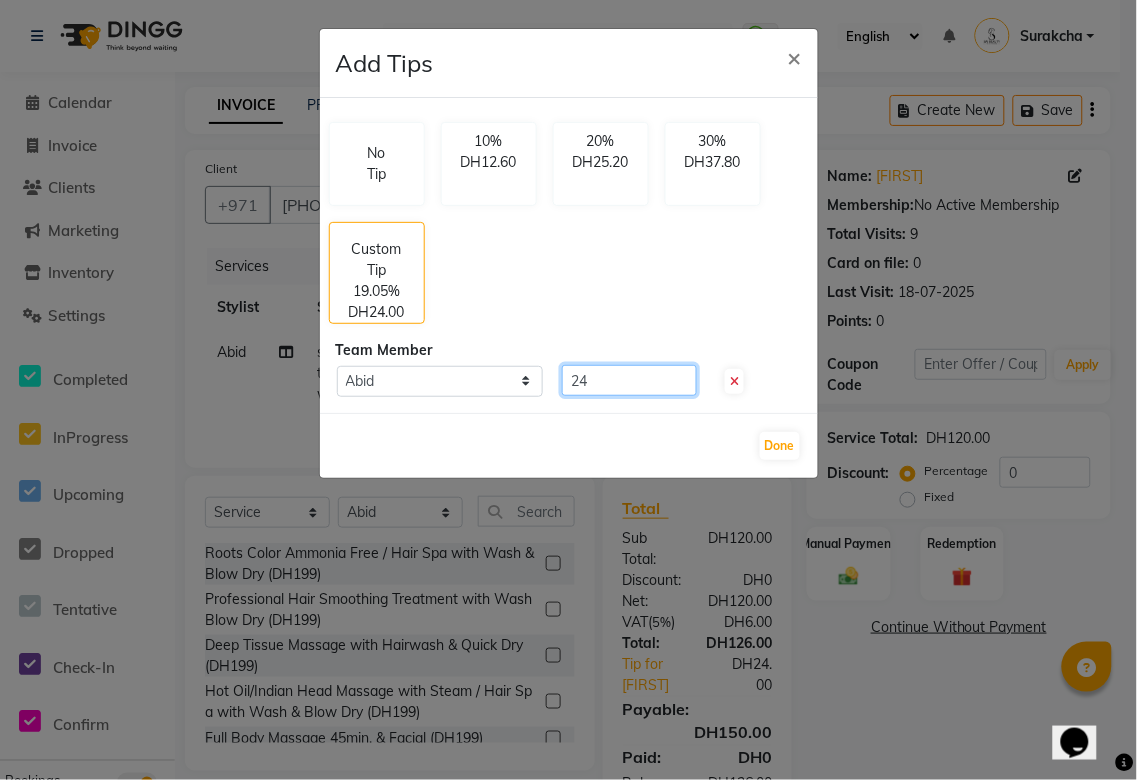 type on "24" 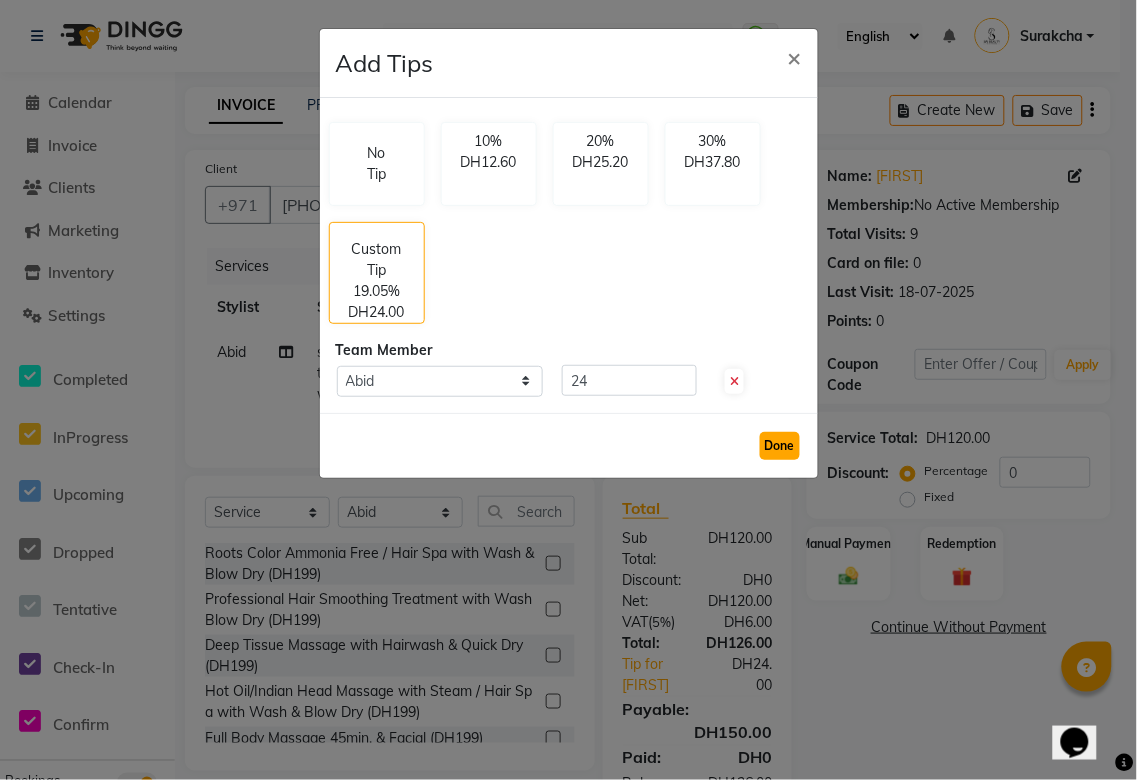 click on "Done" 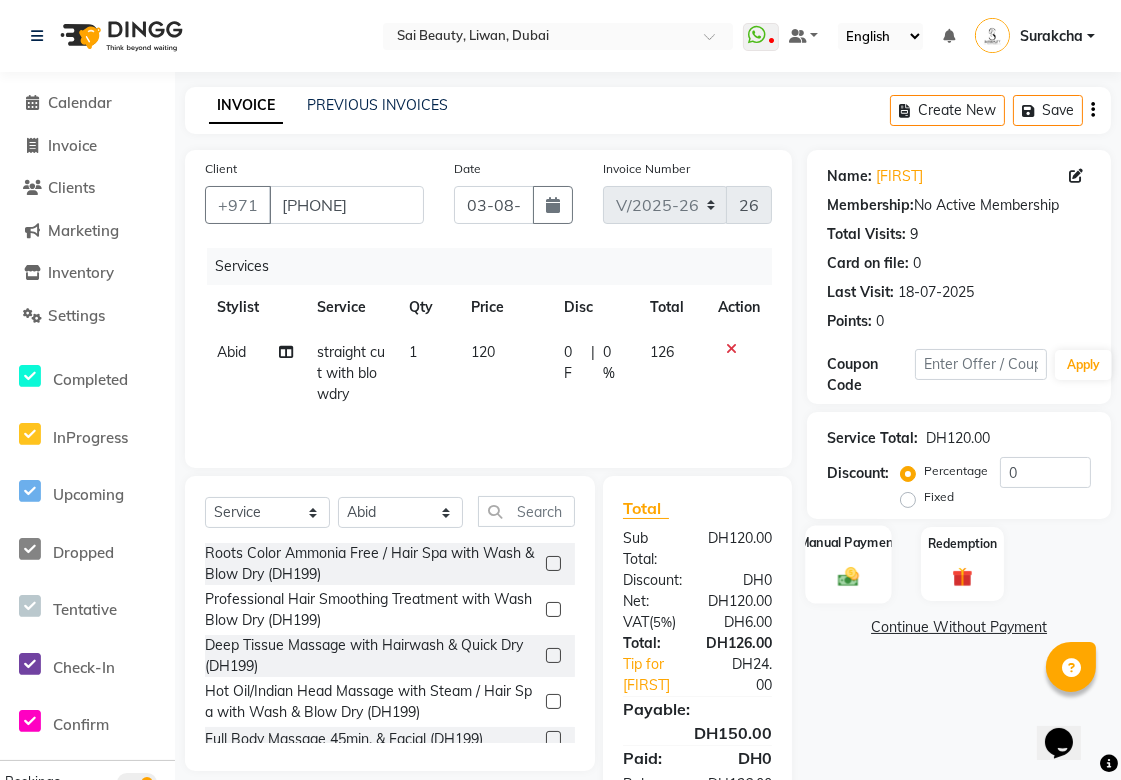 click 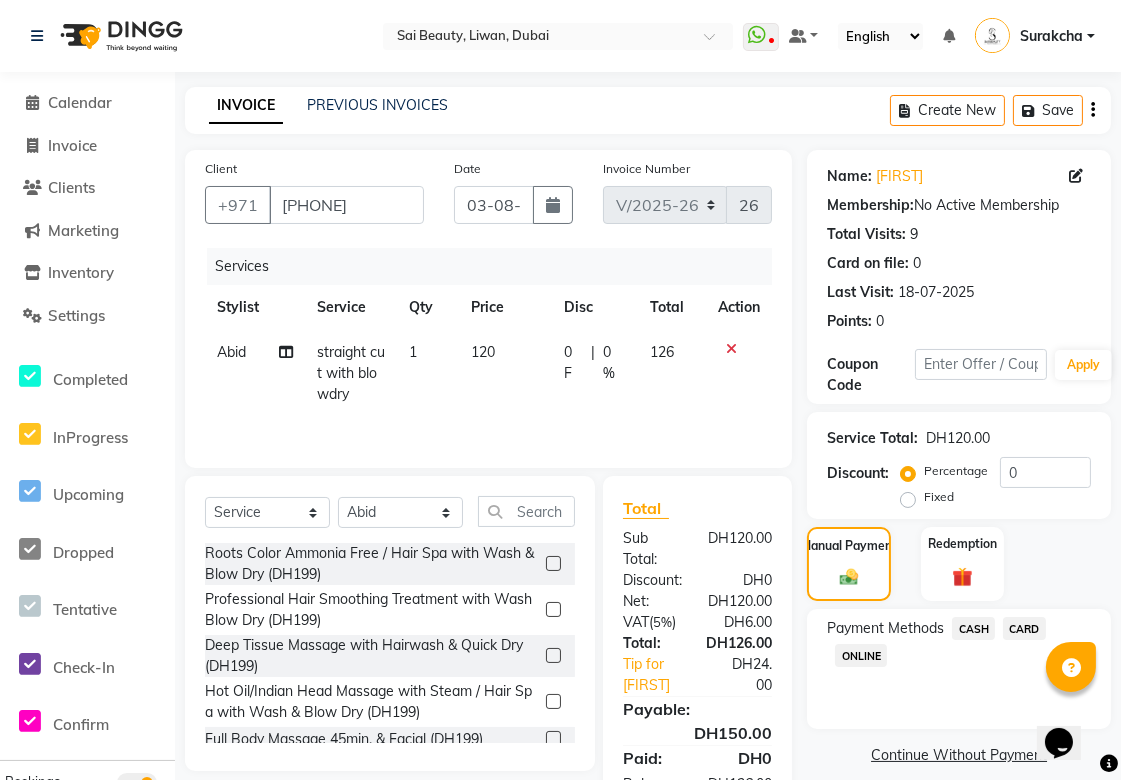 click on "CASH" 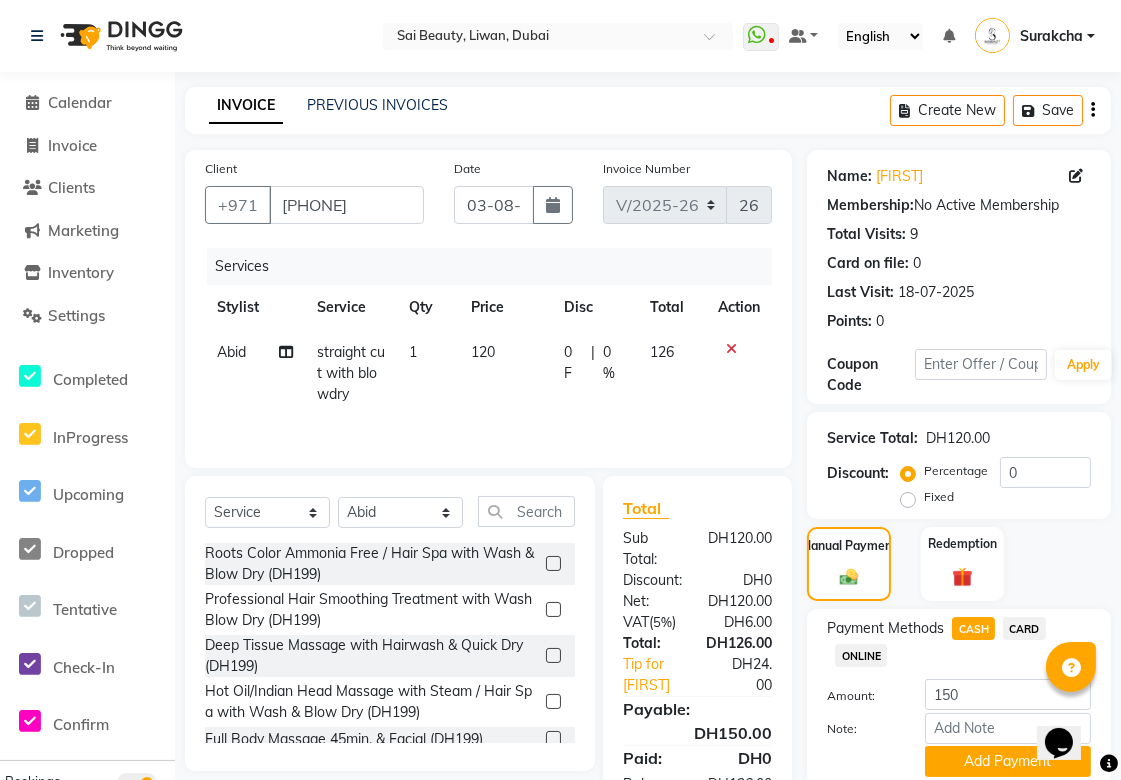 scroll, scrollTop: 87, scrollLeft: 0, axis: vertical 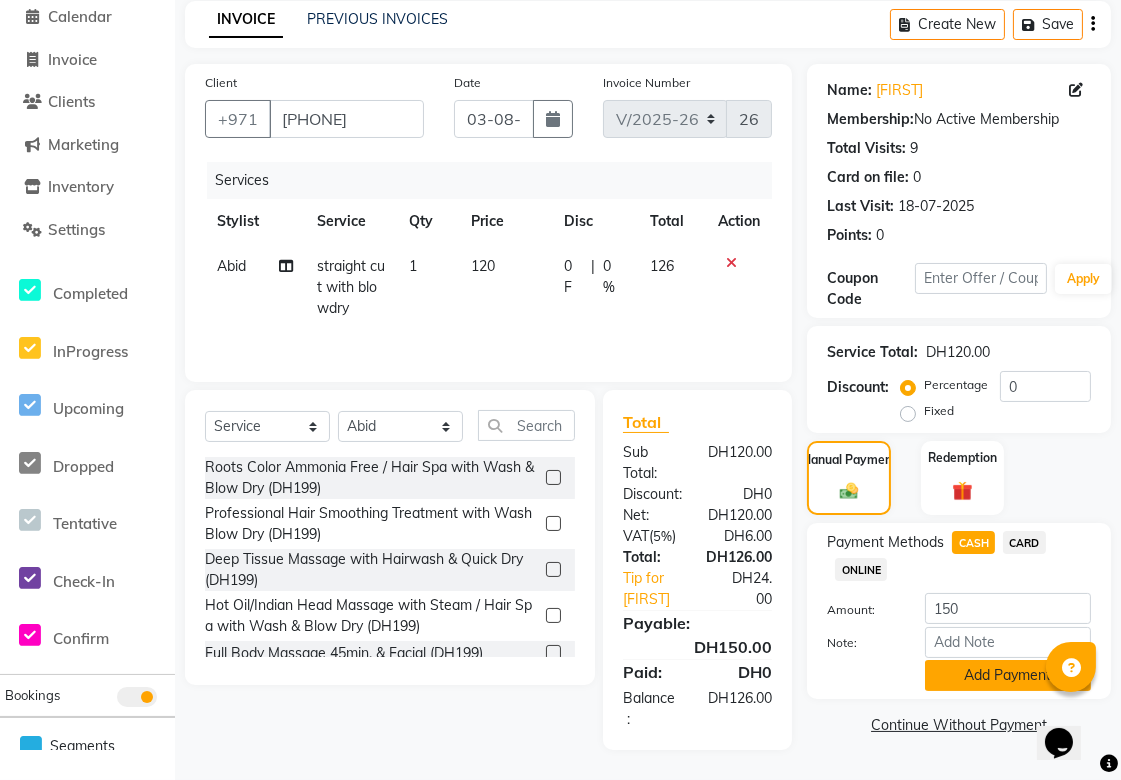 click on "Add Payment" 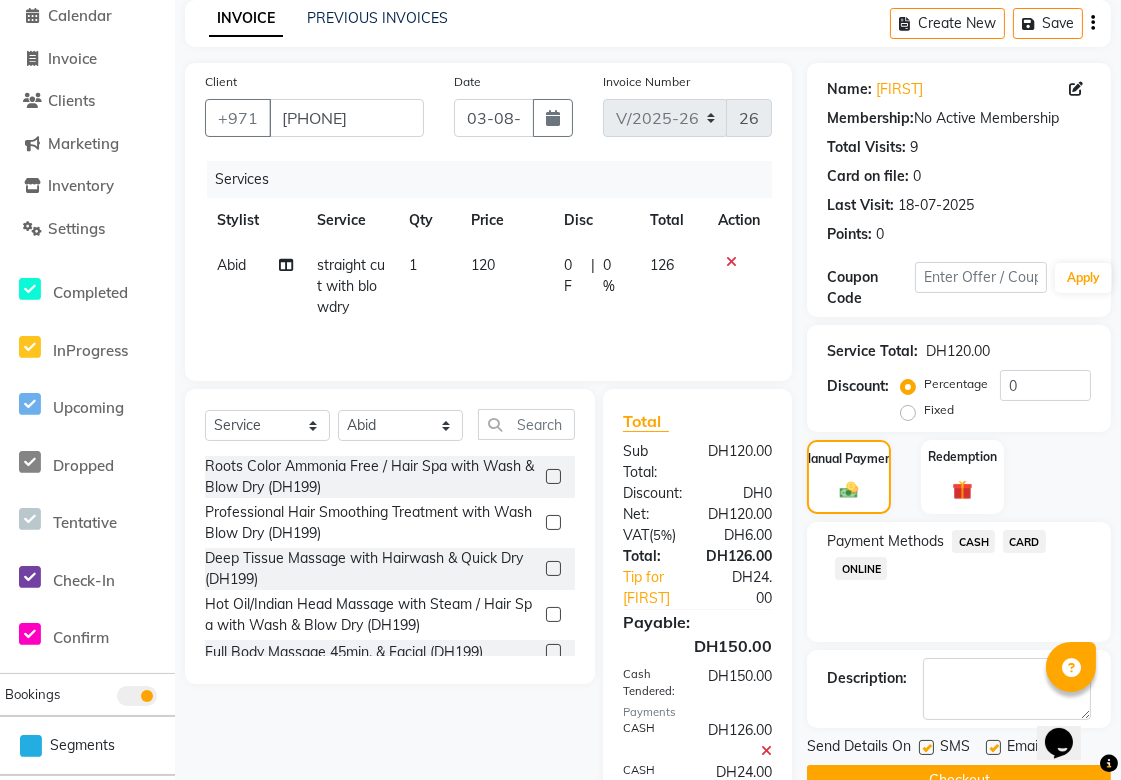 scroll, scrollTop: 234, scrollLeft: 0, axis: vertical 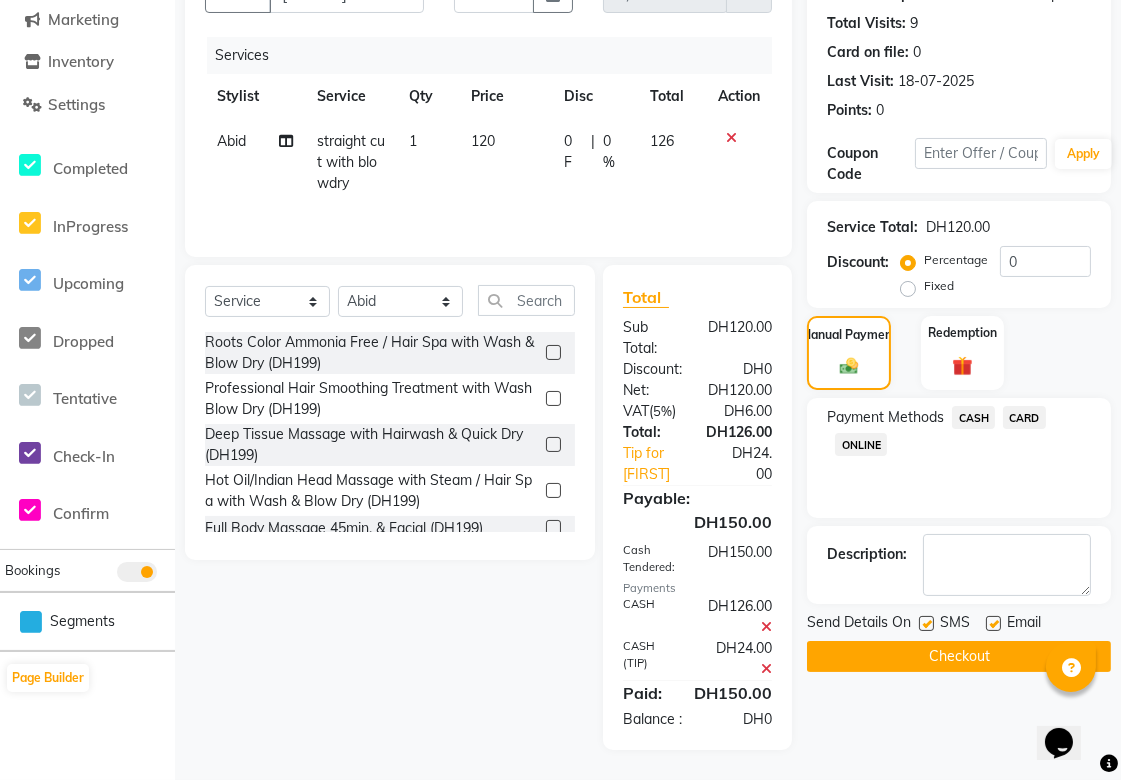 click on "Checkout" 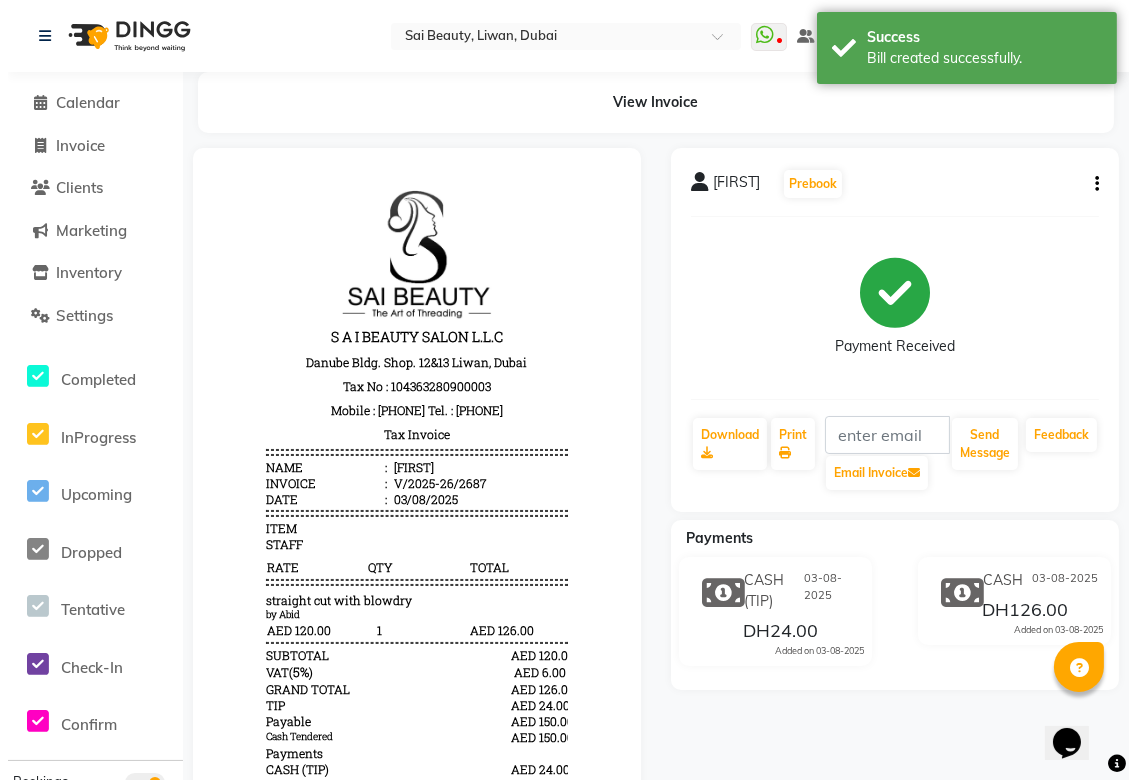 scroll, scrollTop: 0, scrollLeft: 0, axis: both 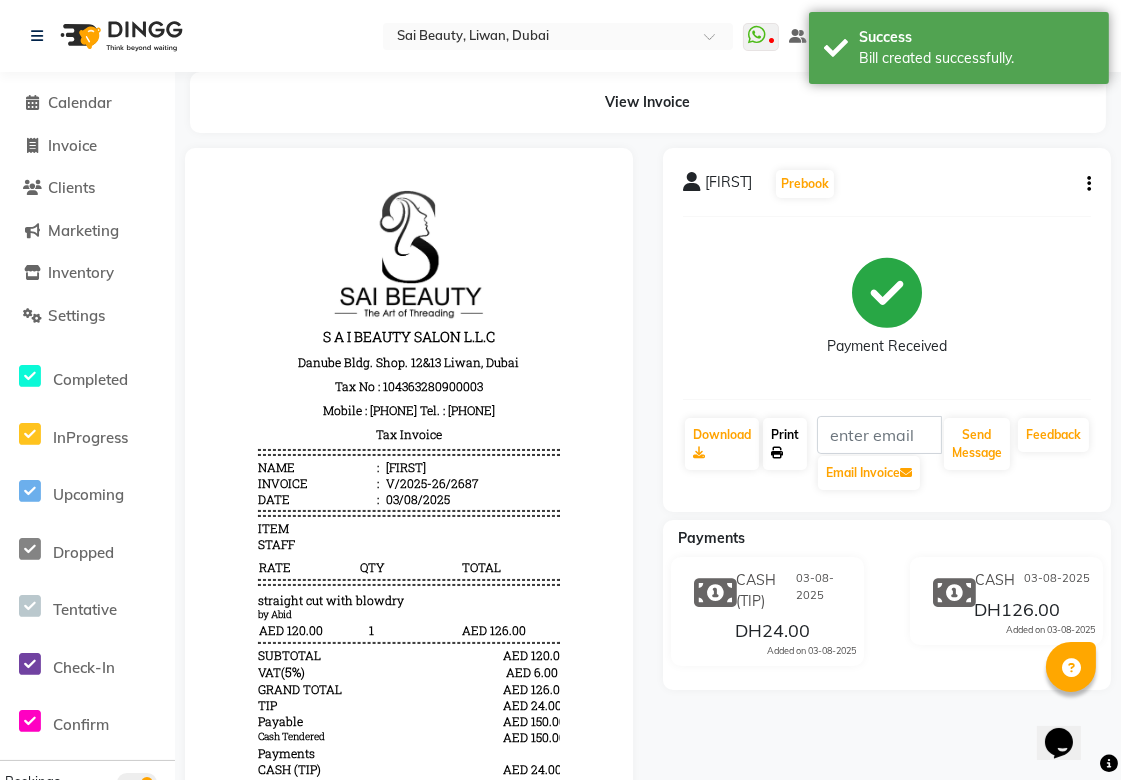 click 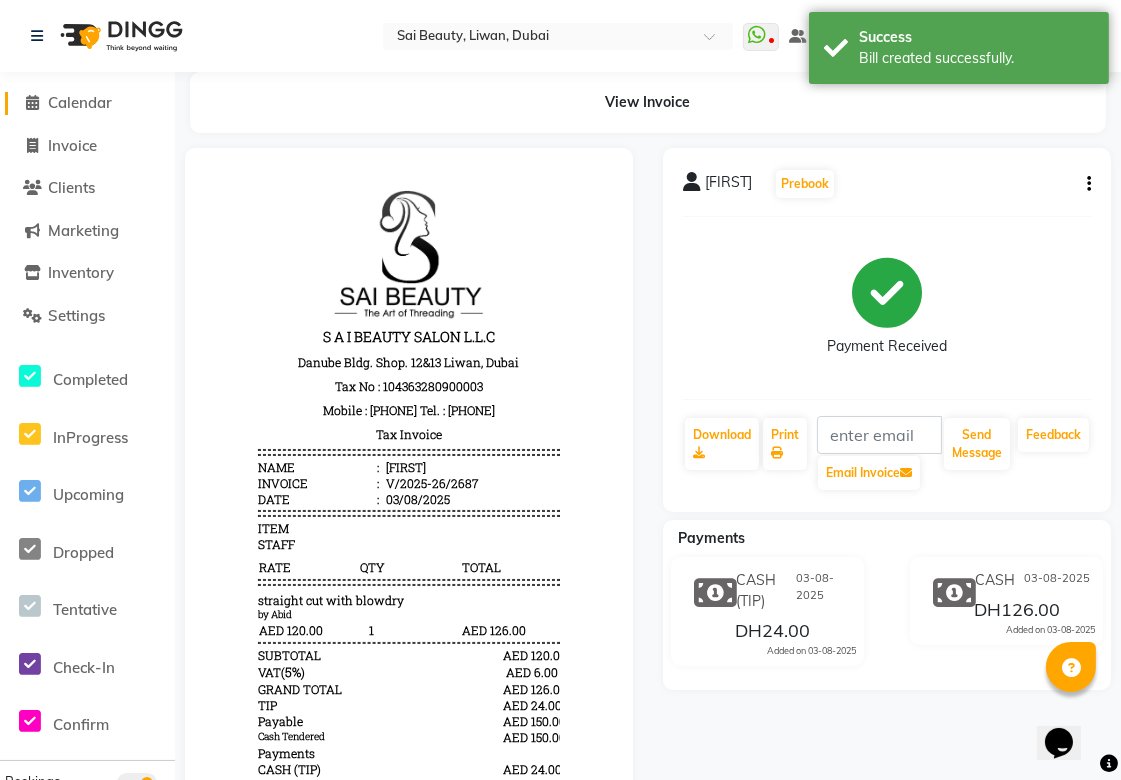 click on "Calendar" 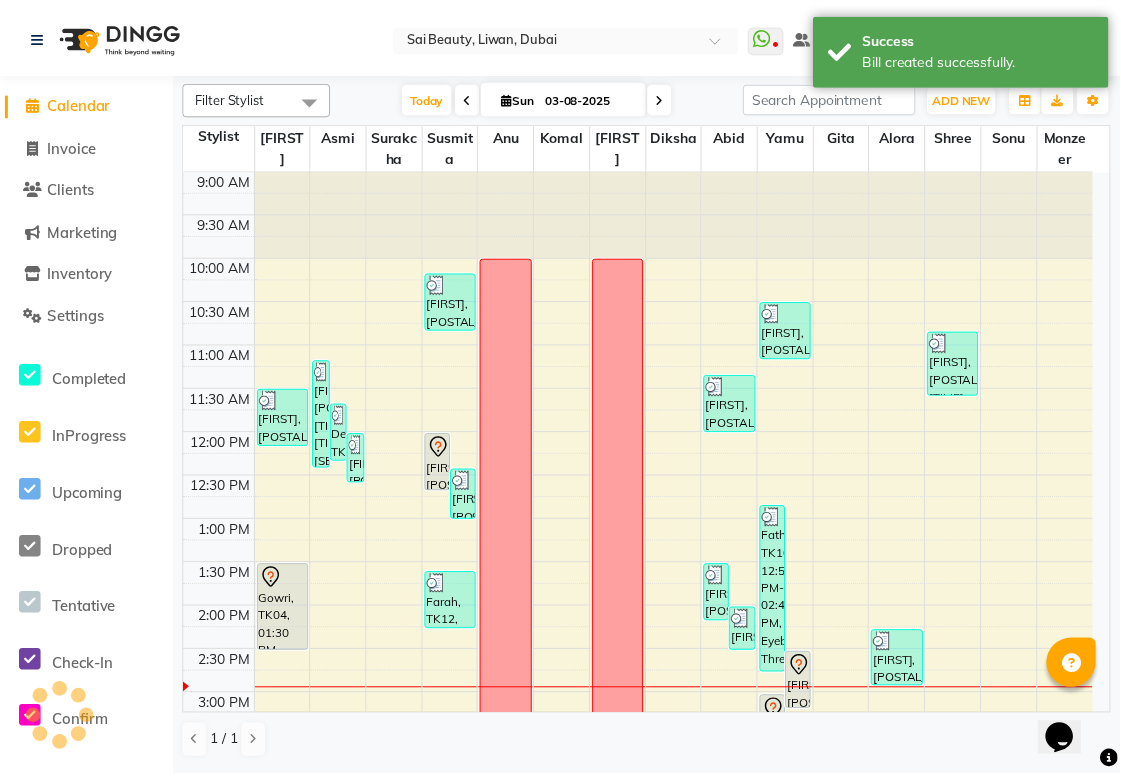 scroll, scrollTop: 0, scrollLeft: 0, axis: both 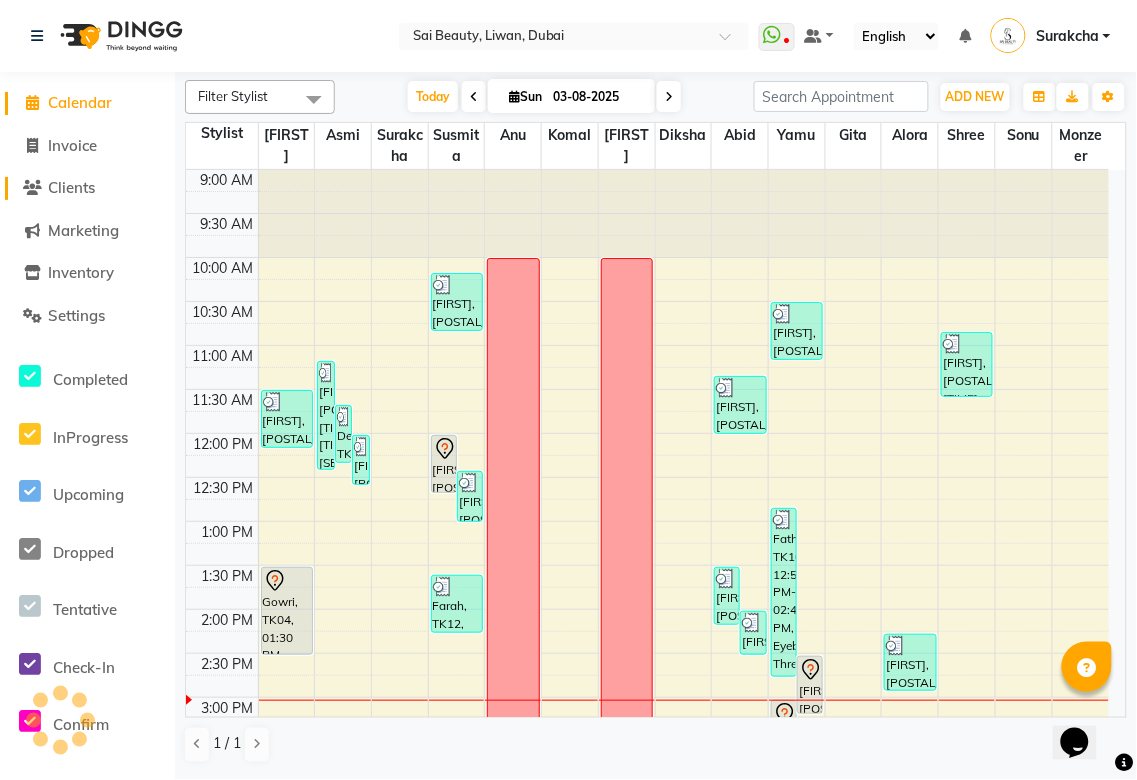 click on "Clients" 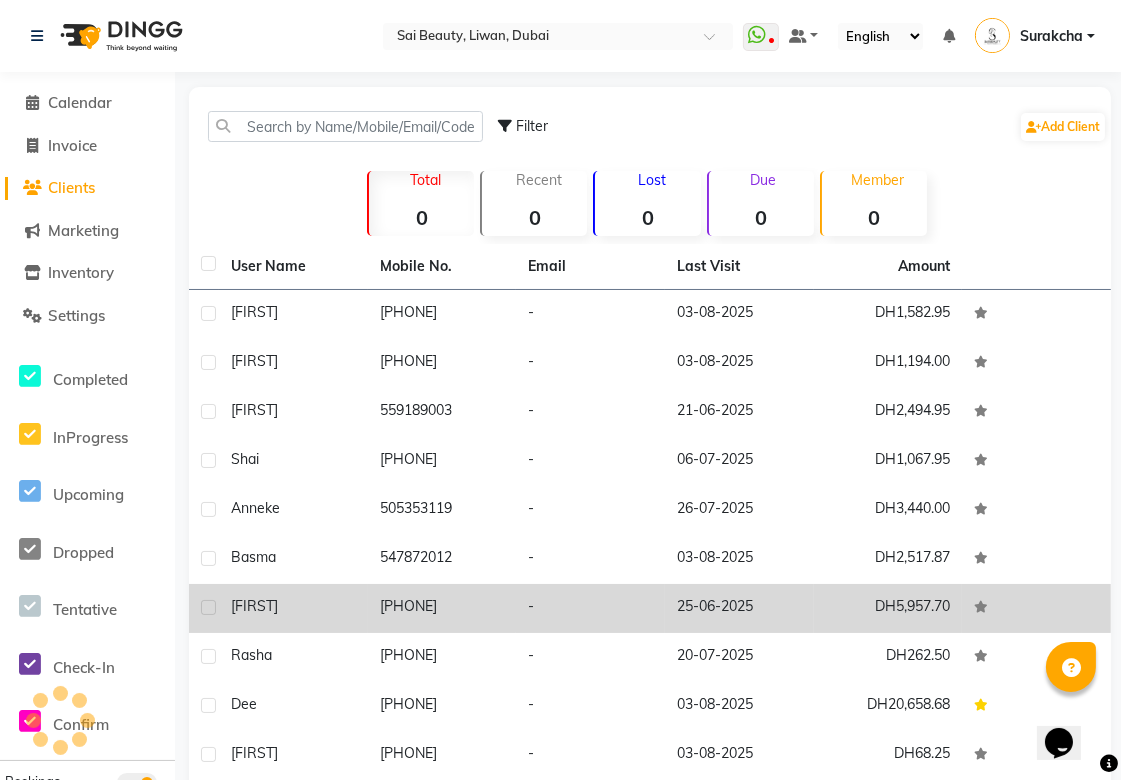 click on "[PHONE]" 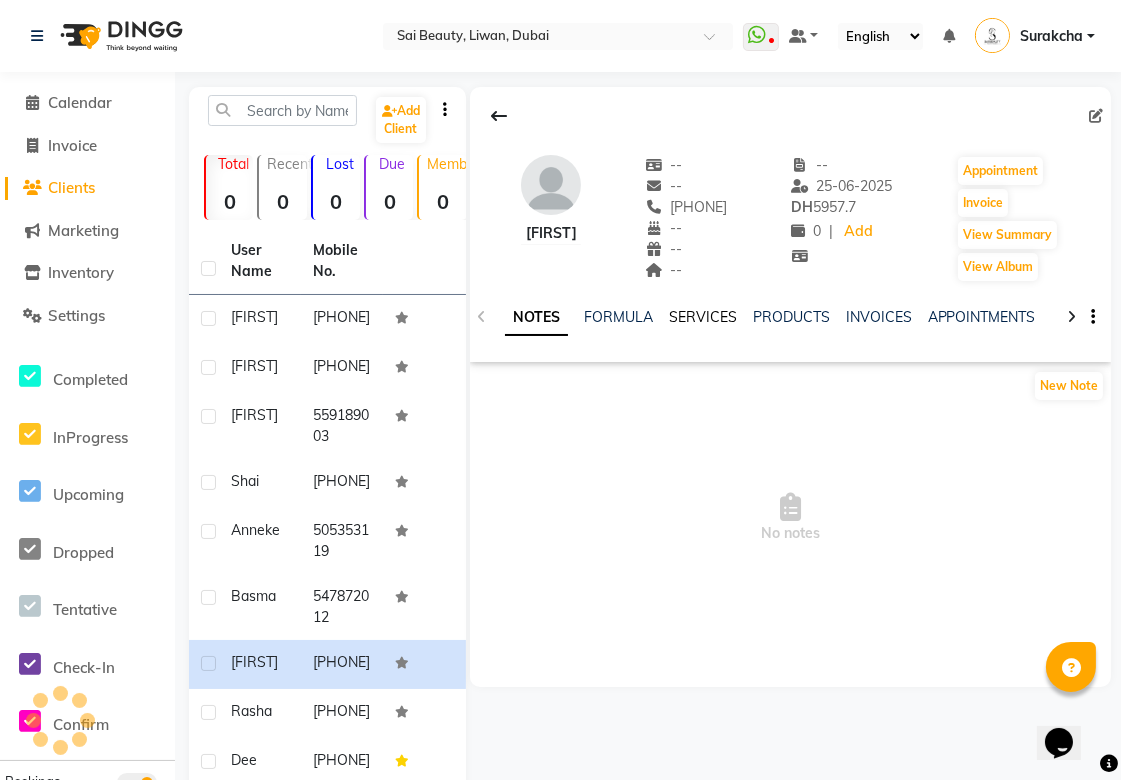 click on "SERVICES" 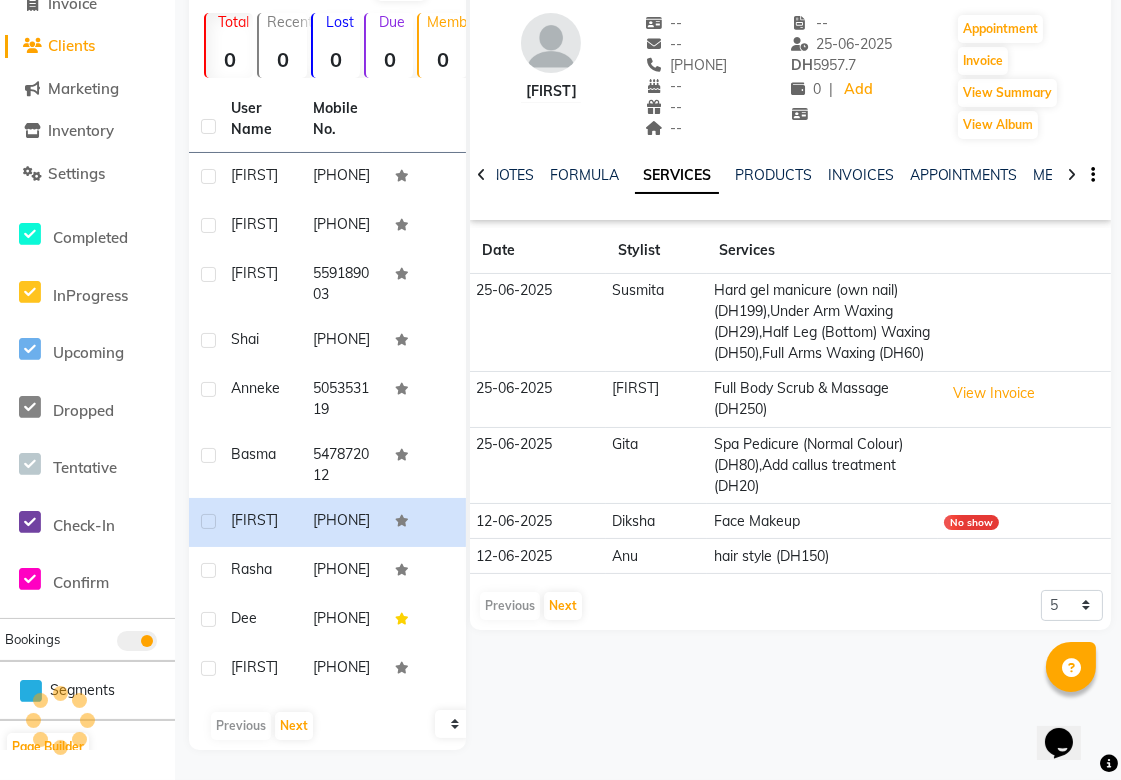 scroll, scrollTop: 261, scrollLeft: 0, axis: vertical 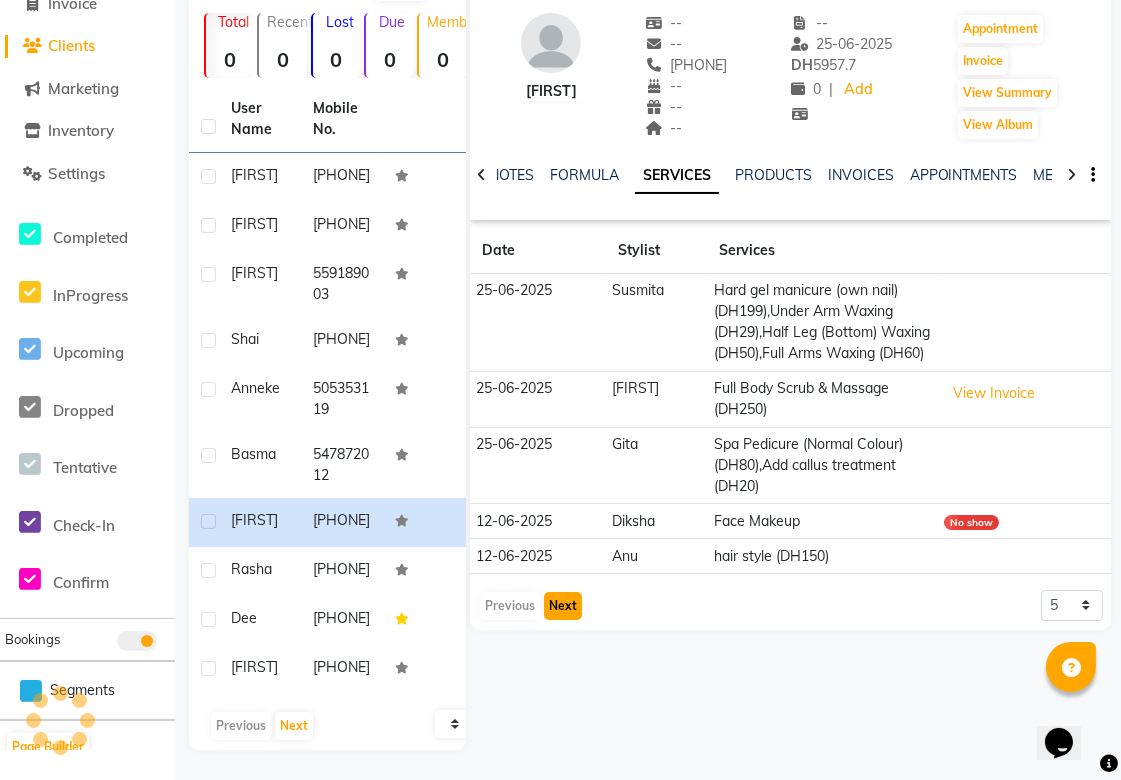 click on "Next" 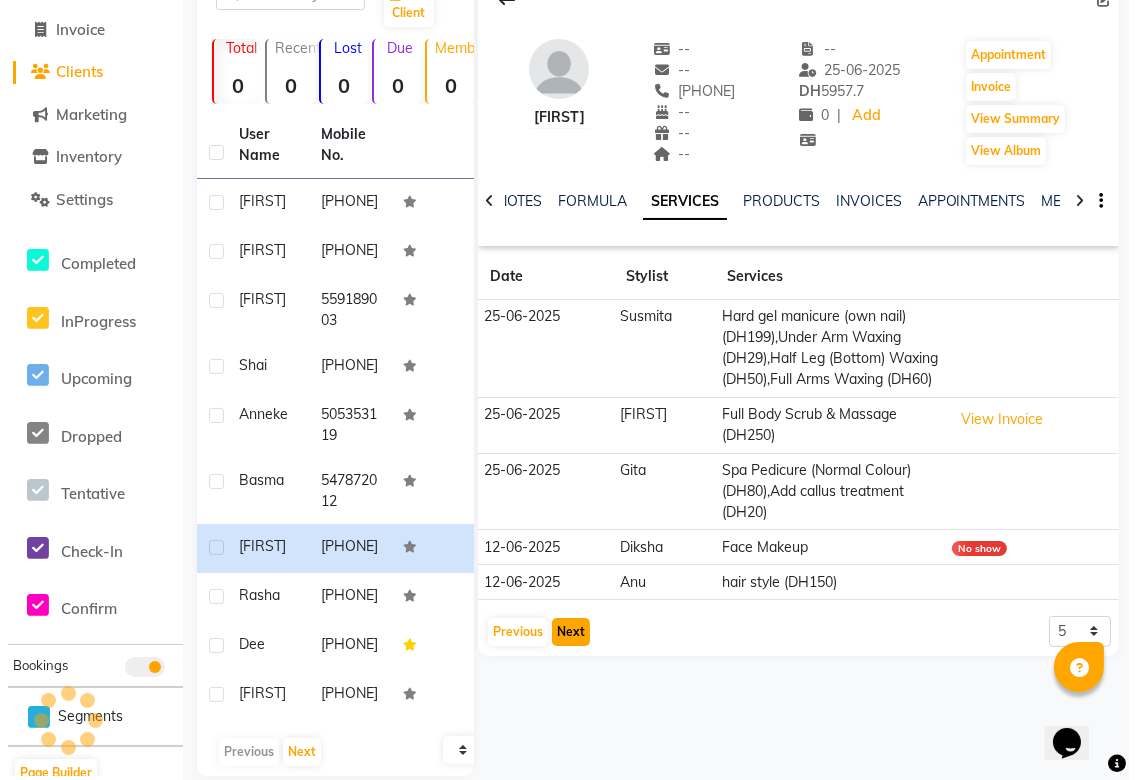 scroll, scrollTop: 0, scrollLeft: 0, axis: both 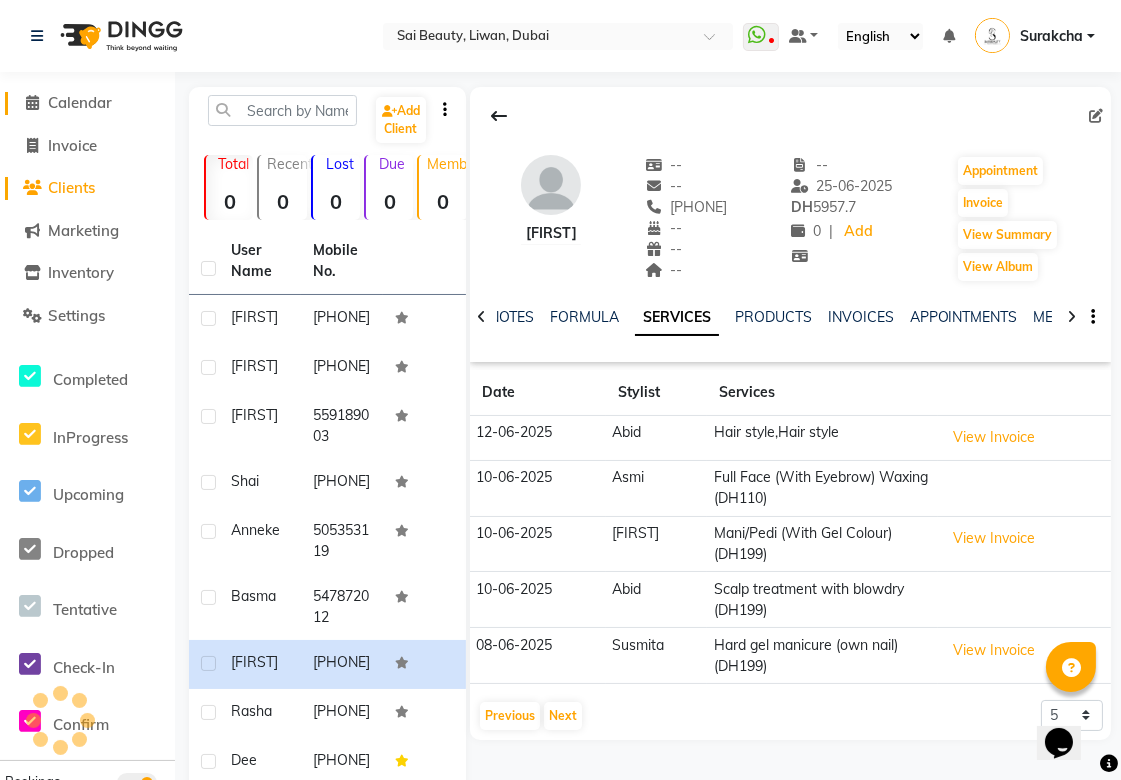 click on "Calendar" 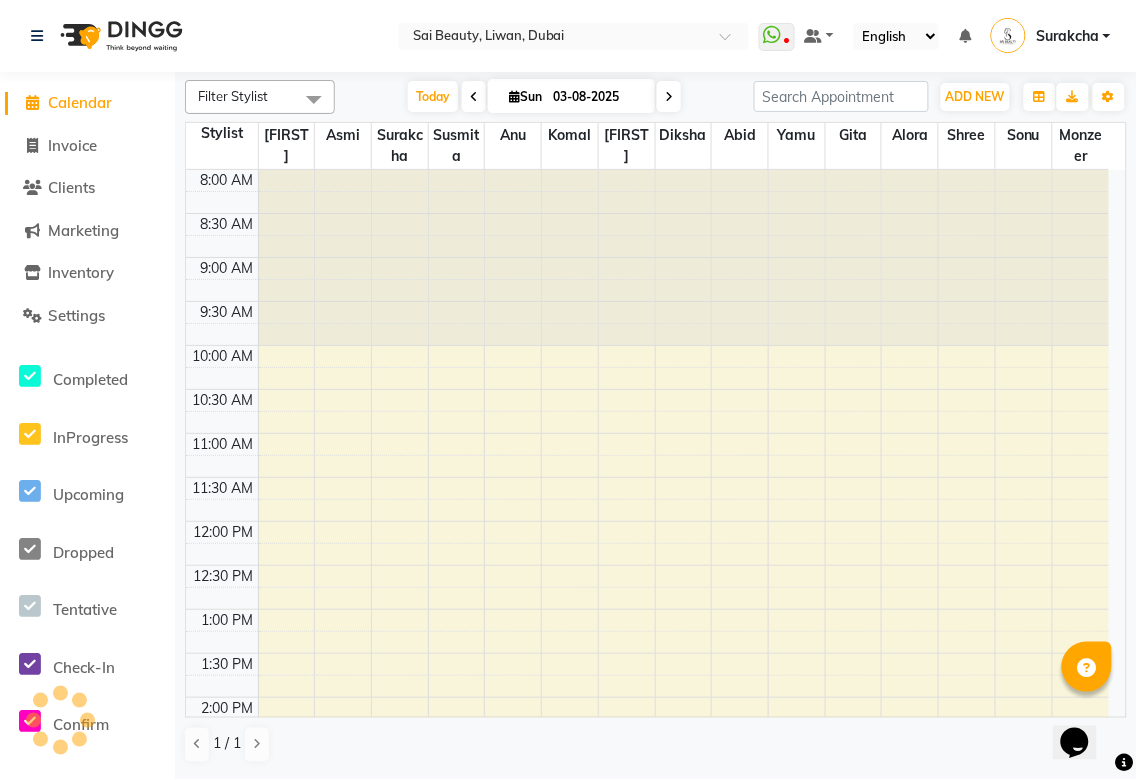 scroll, scrollTop: 0, scrollLeft: 0, axis: both 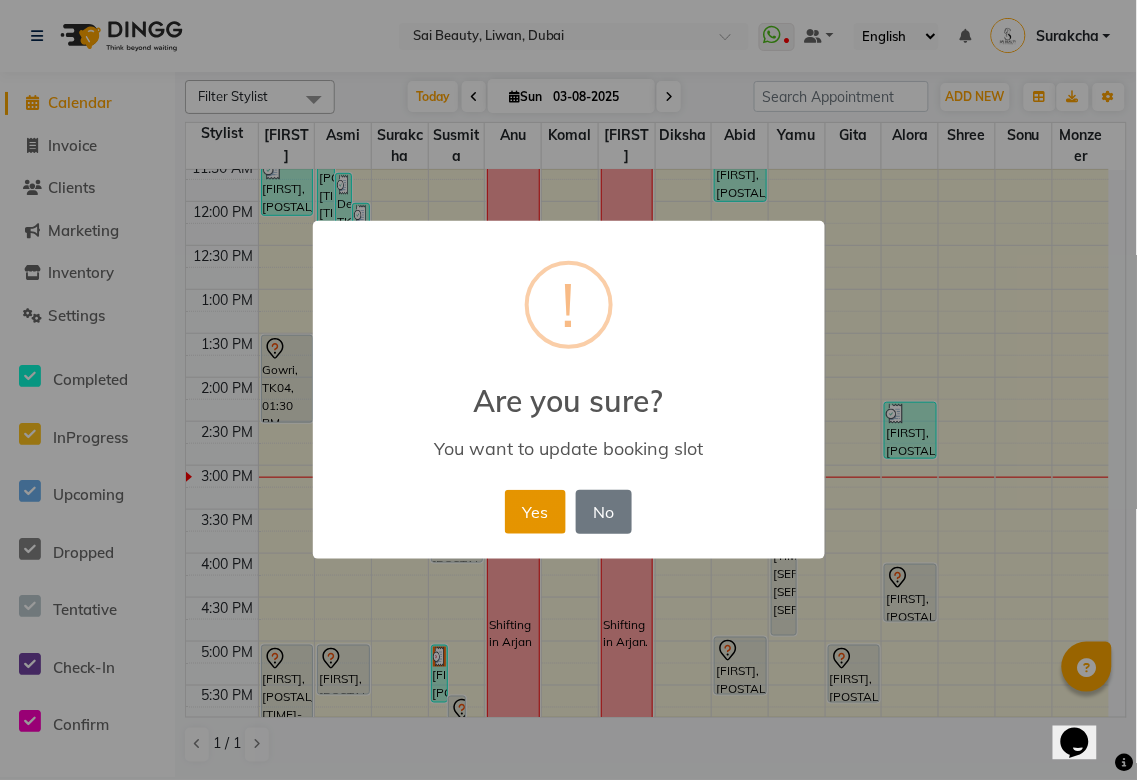 click on "Yes" at bounding box center [535, 512] 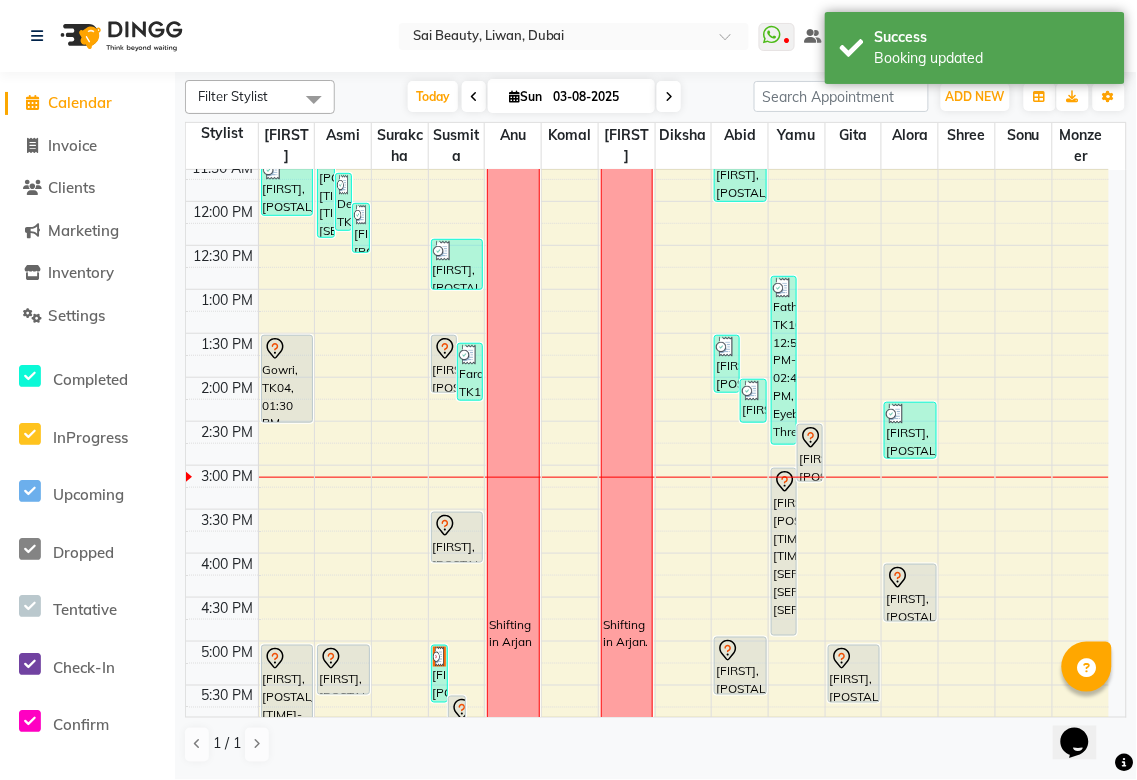 click on "[NAME], TK15, [TIME]-[TIME], [SERVICE]" at bounding box center (740, 666) 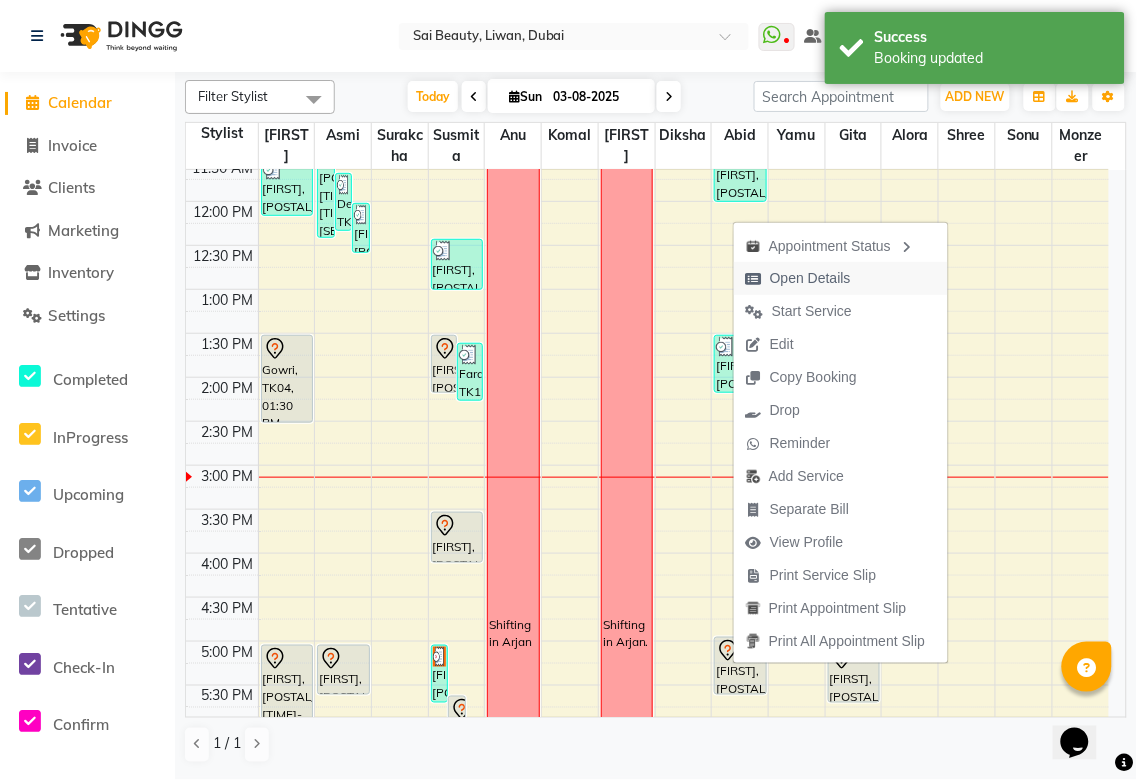 click on "Open Details" at bounding box center (810, 278) 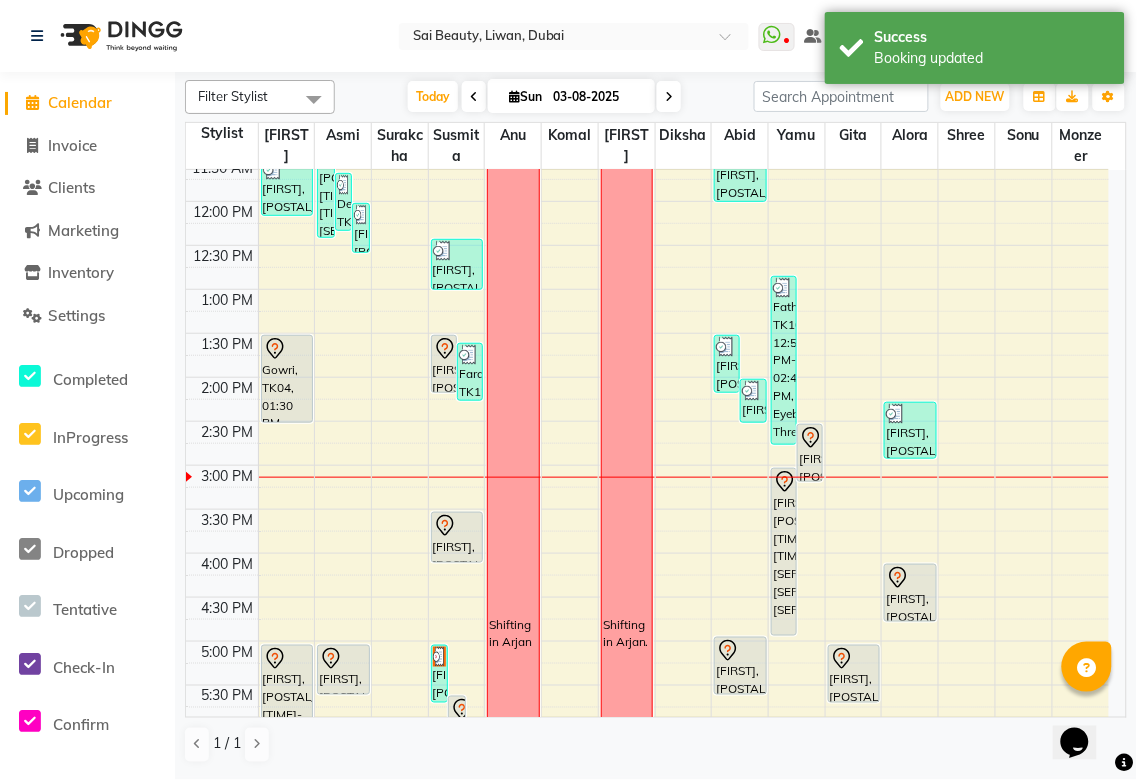 click on "[NAME], TK15, [TIME]-[TIME], [SERVICE]" at bounding box center [740, 666] 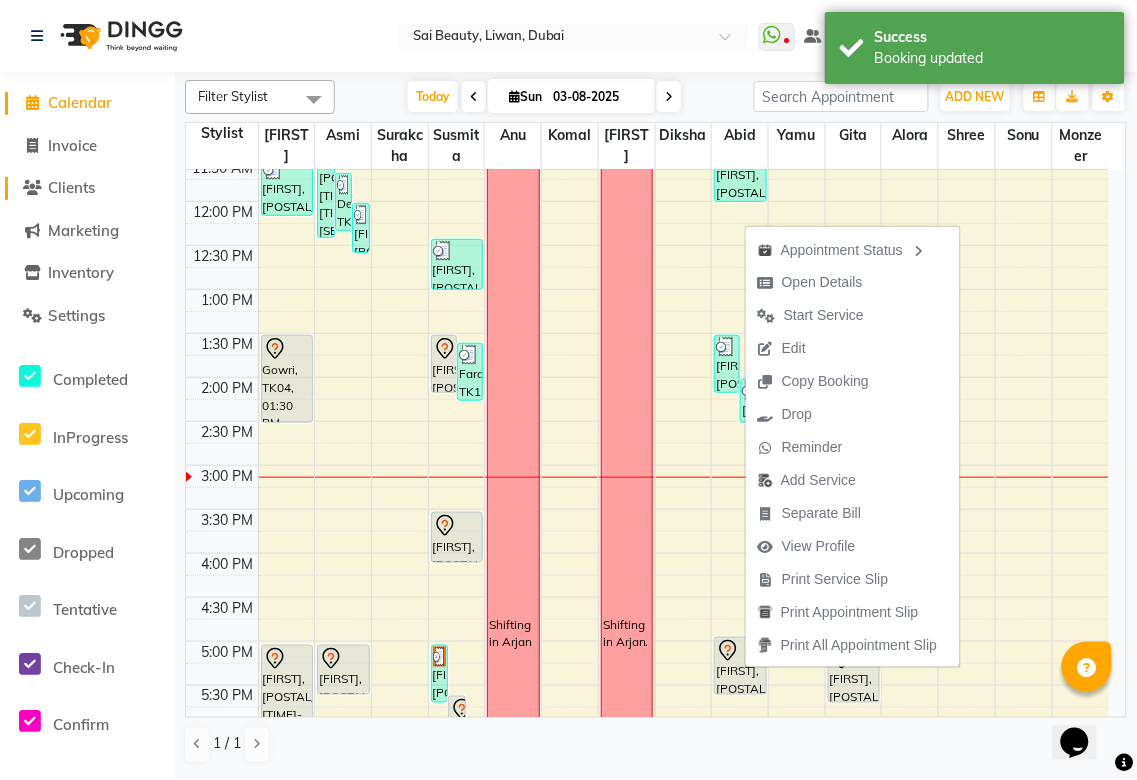 click on "Clients" 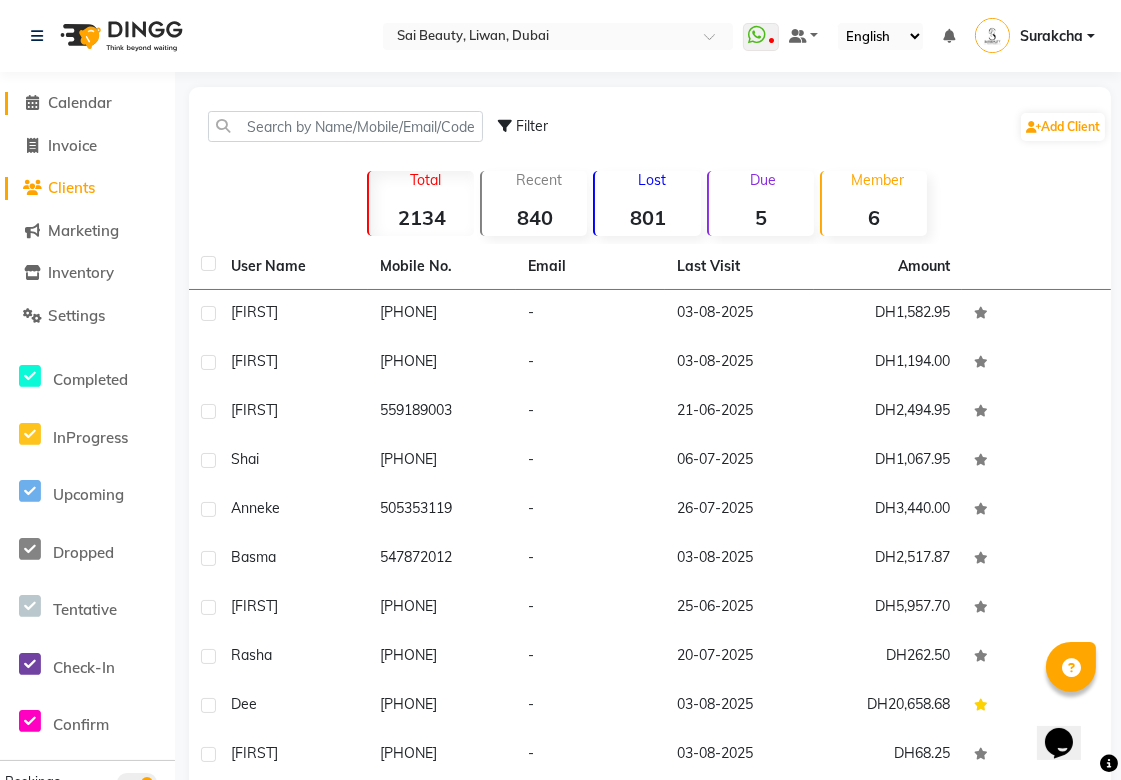 click on "Calendar" 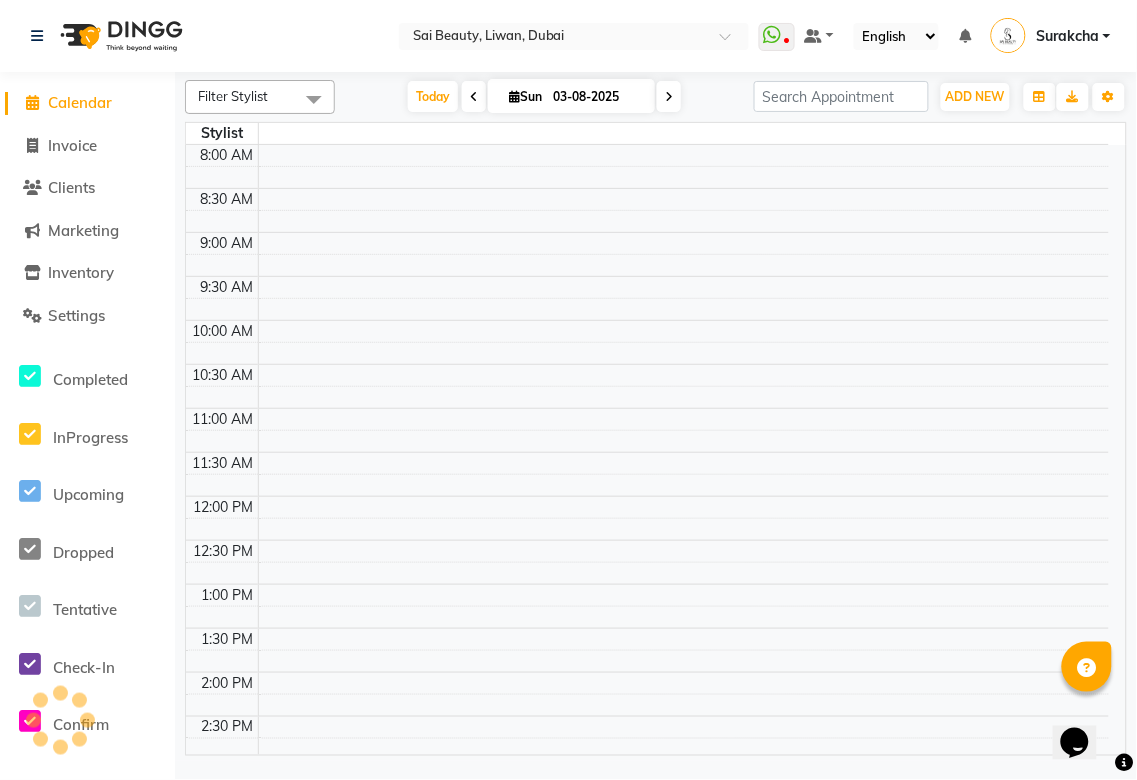 scroll, scrollTop: 0, scrollLeft: 0, axis: both 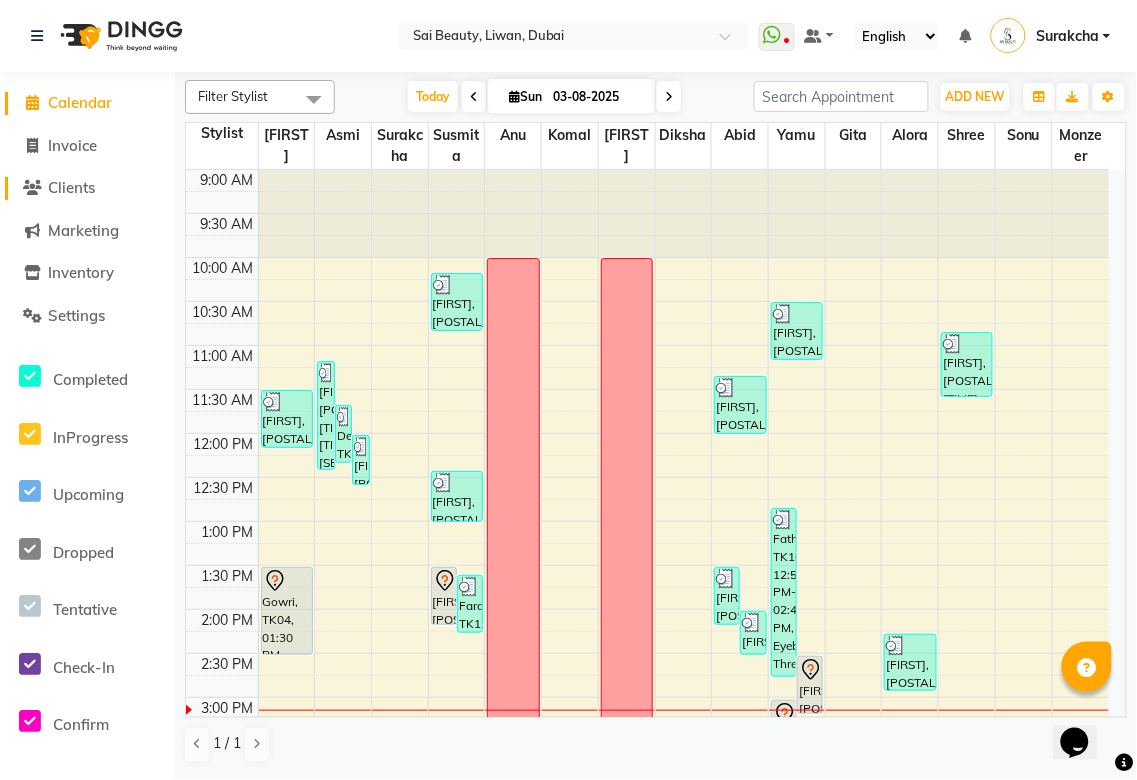 click on "Clients" 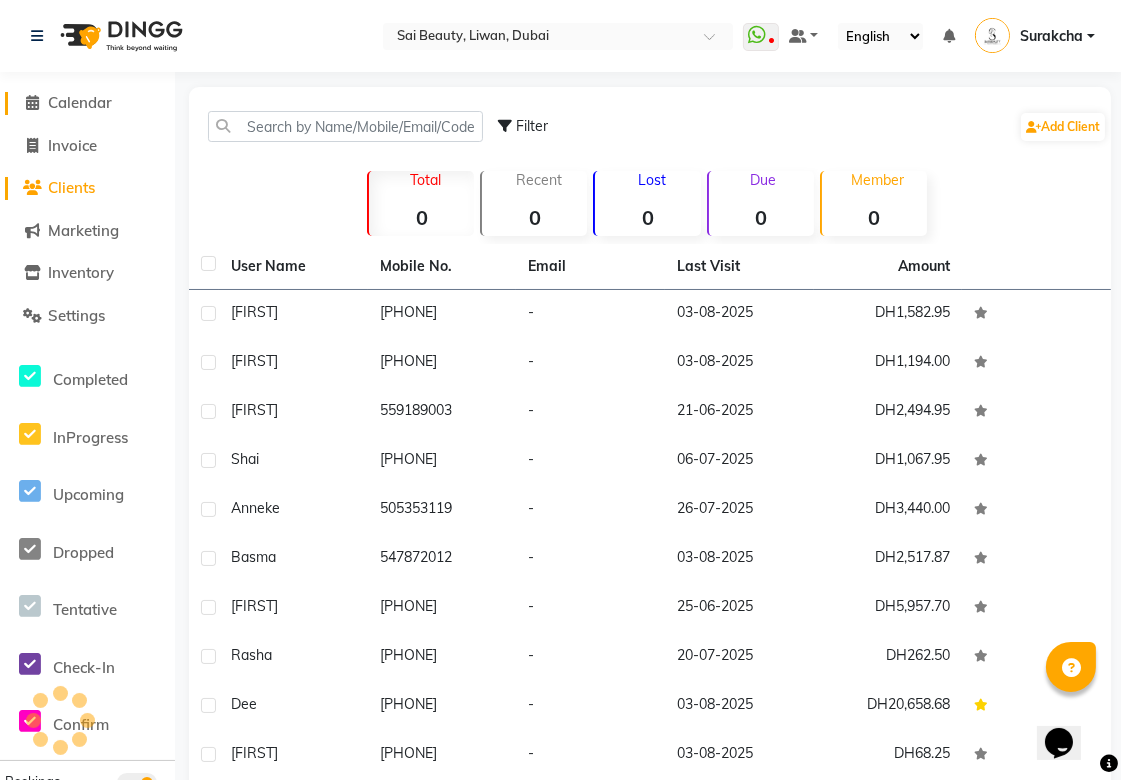 click on "Calendar" 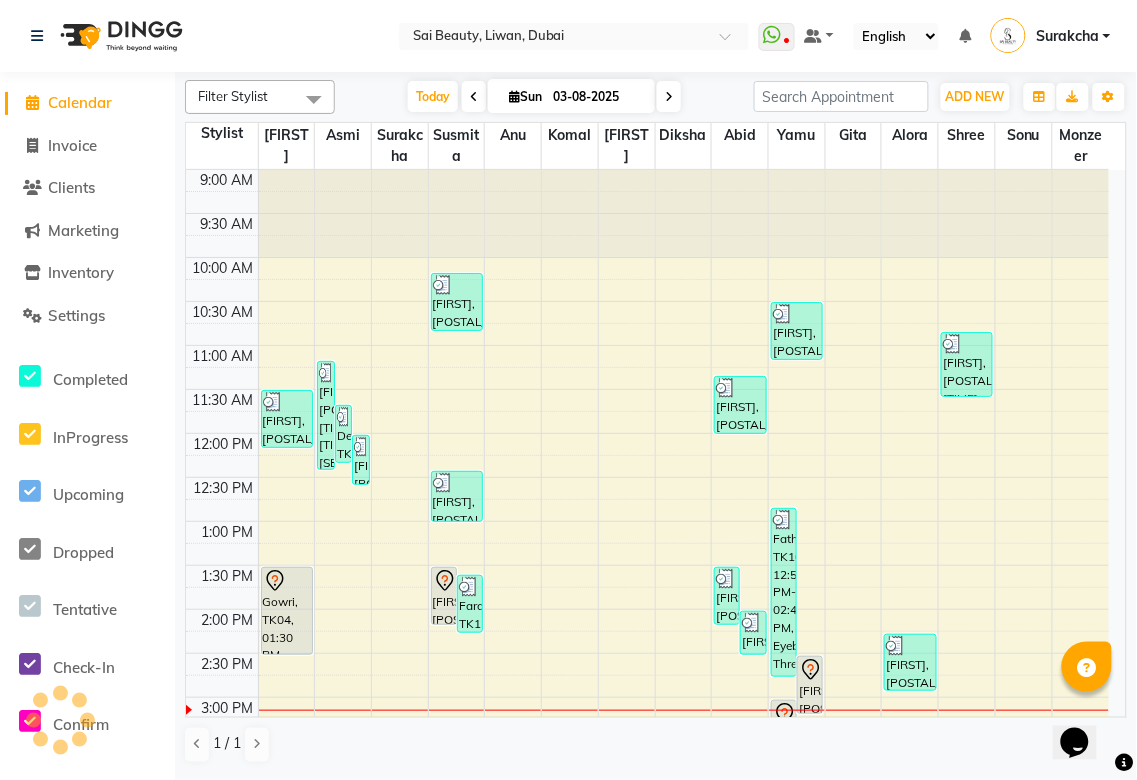 scroll, scrollTop: 0, scrollLeft: 0, axis: both 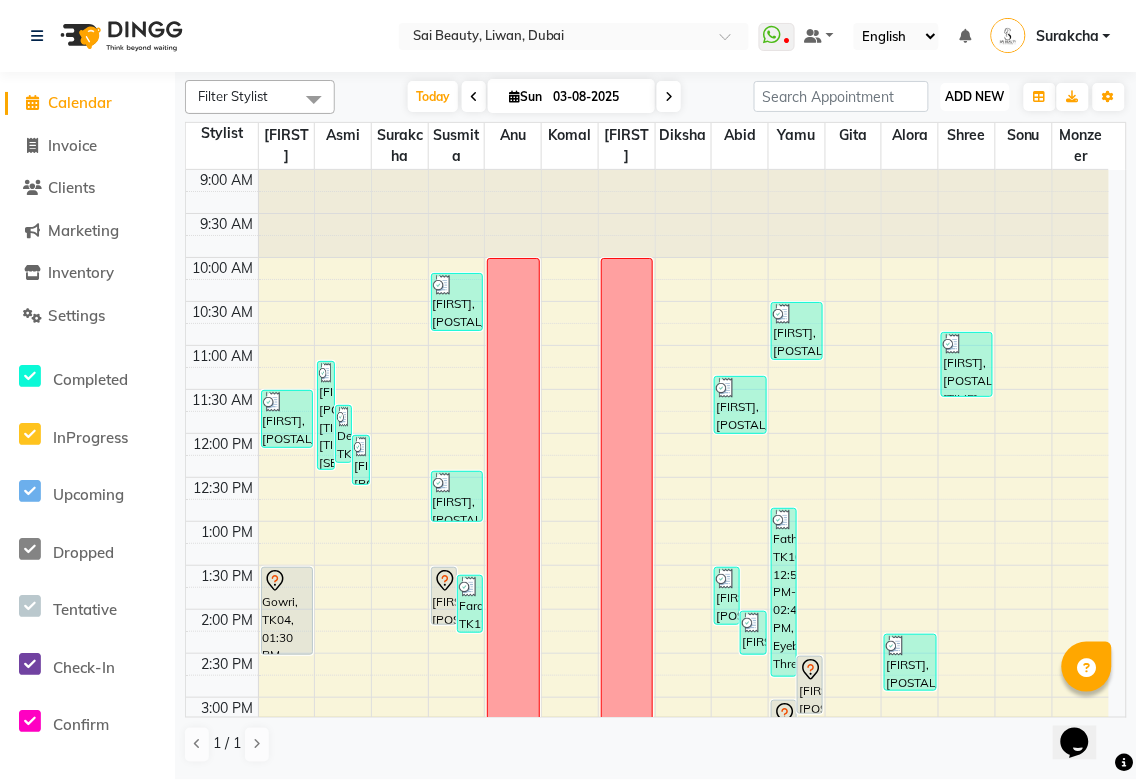 click on "ADD NEW Toggle Dropdown" at bounding box center [975, 97] 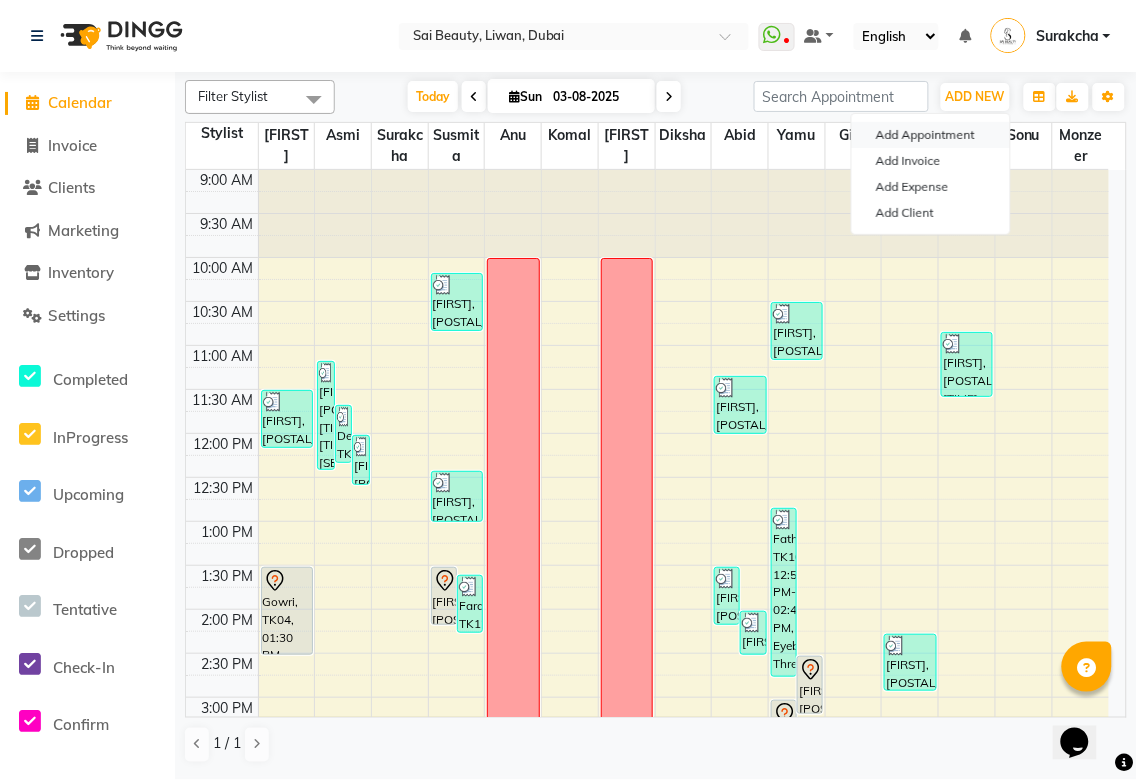 click on "Add Appointment" at bounding box center (931, 135) 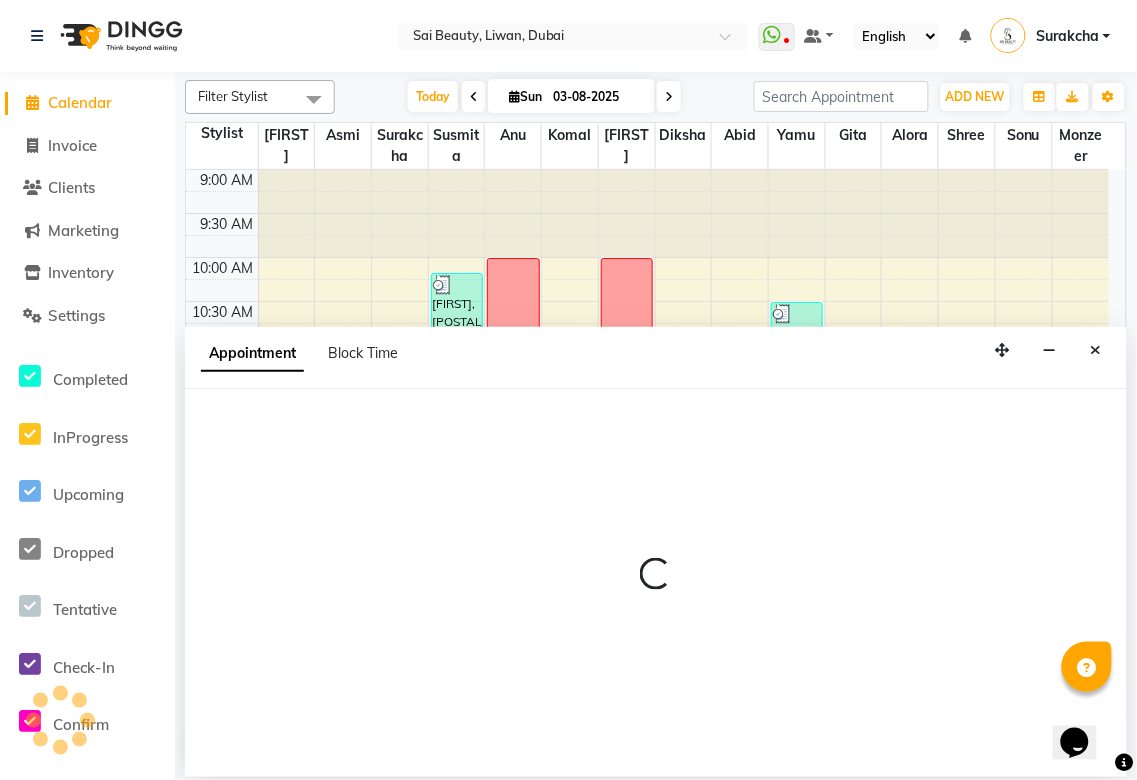 select on "600" 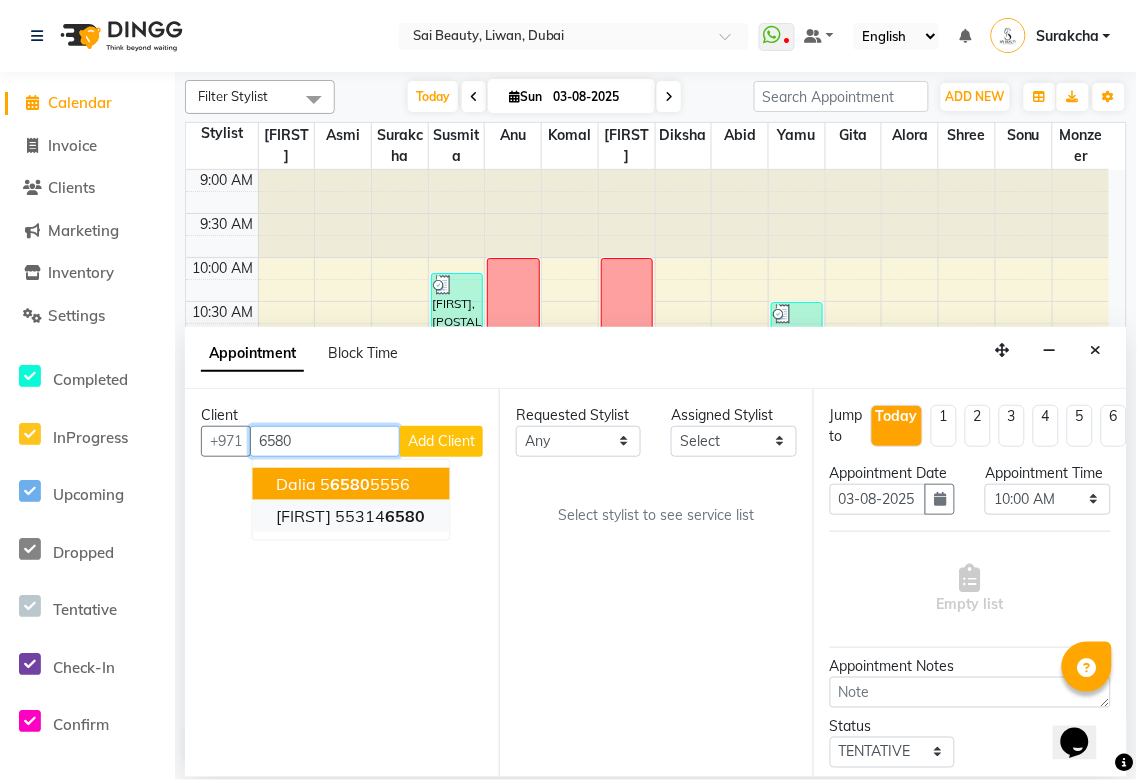 click on "6580" at bounding box center [406, 516] 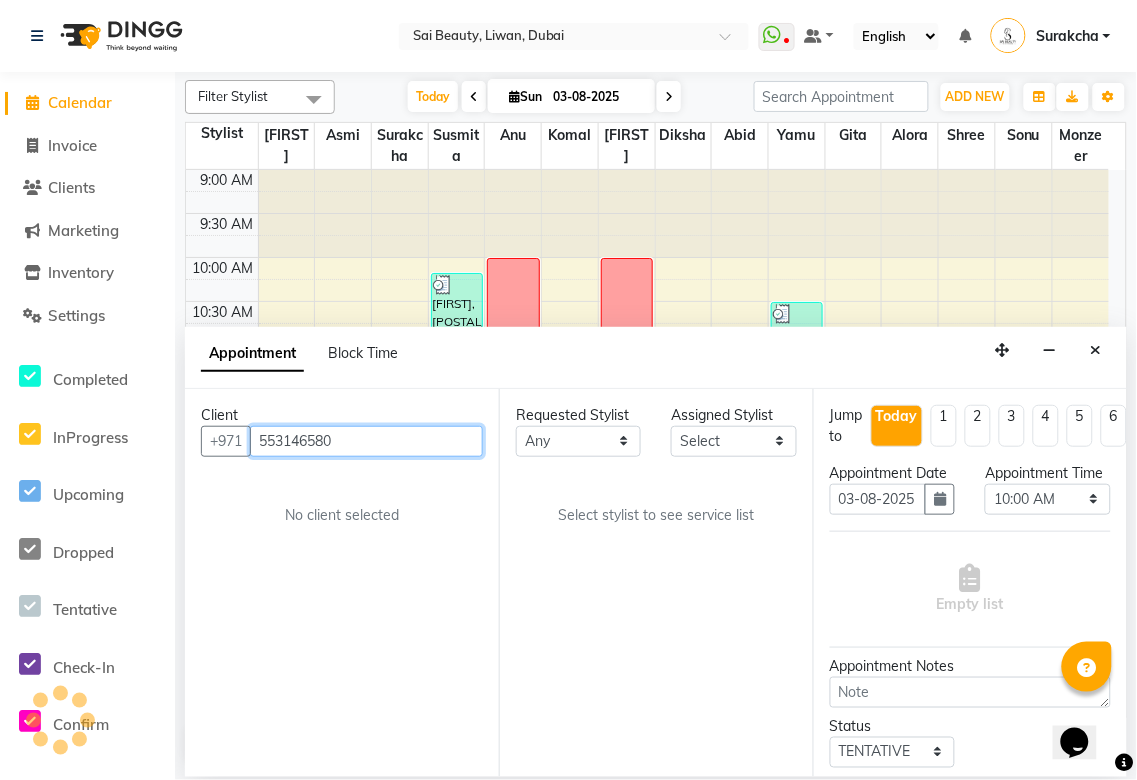 type on "553146580" 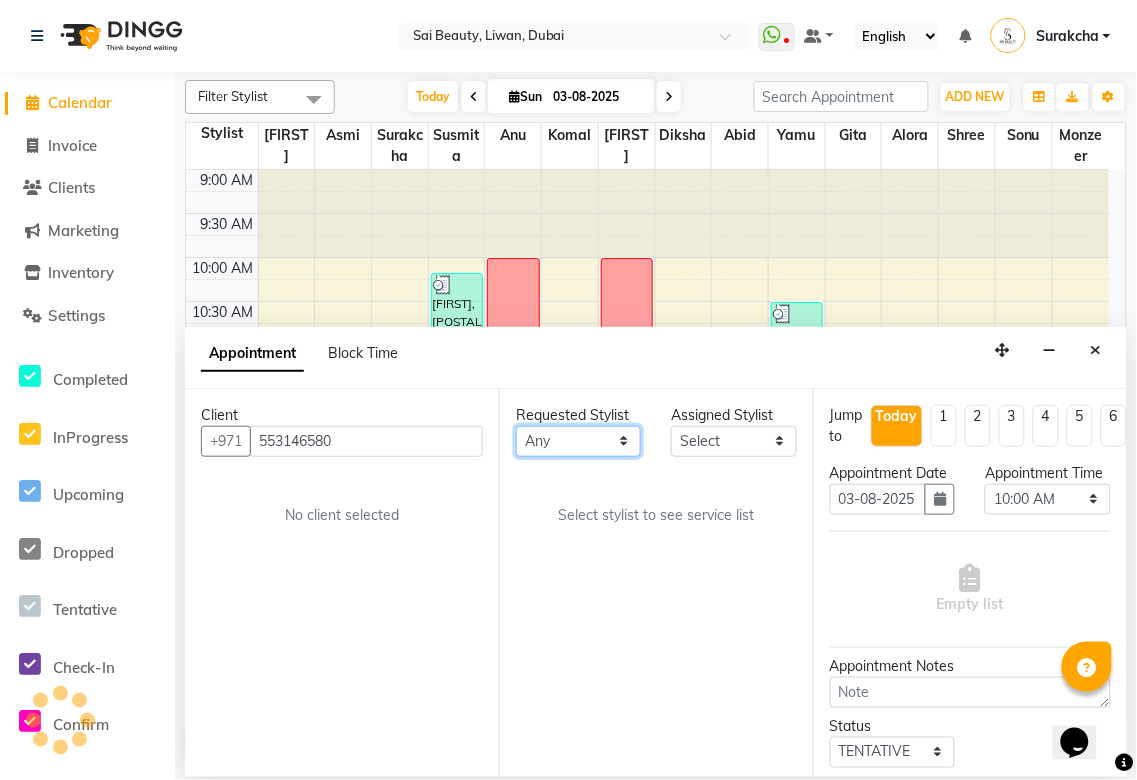 click on "Any Abid Alora Anu Asmi Diksha Gita Komal maya Monzeer shree sonu Surakcha Susmita Tannu Yamu" at bounding box center (578, 441) 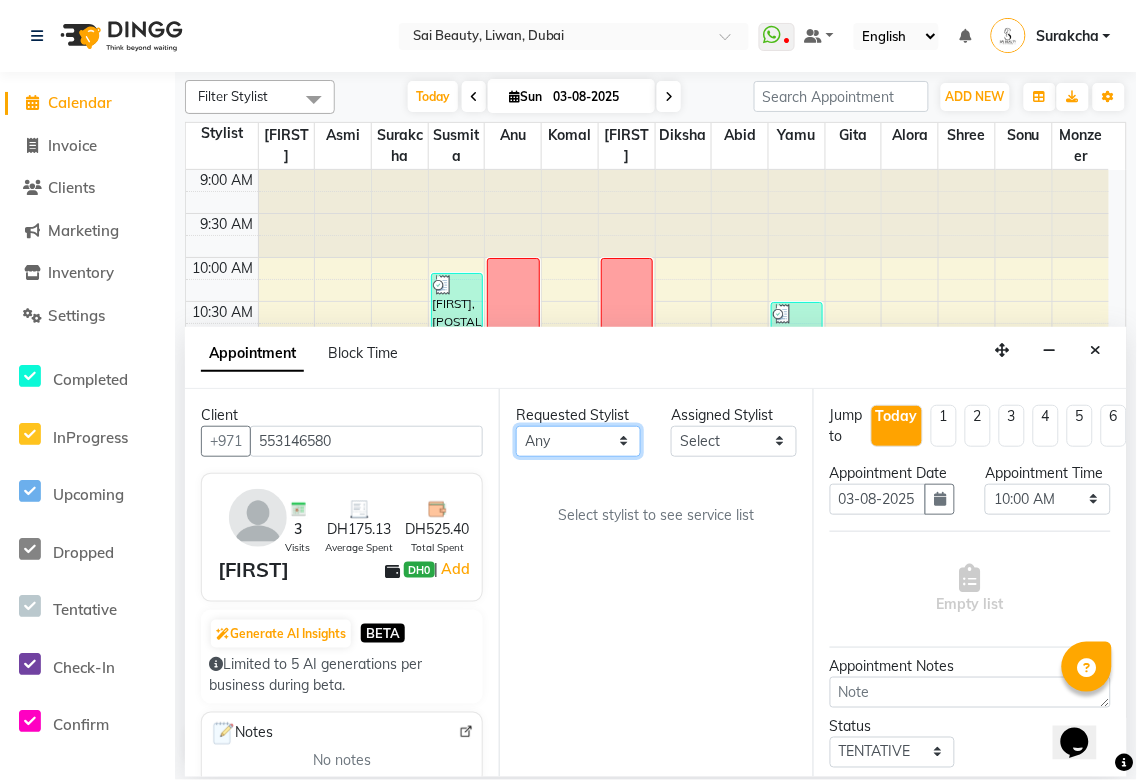 select on "61100" 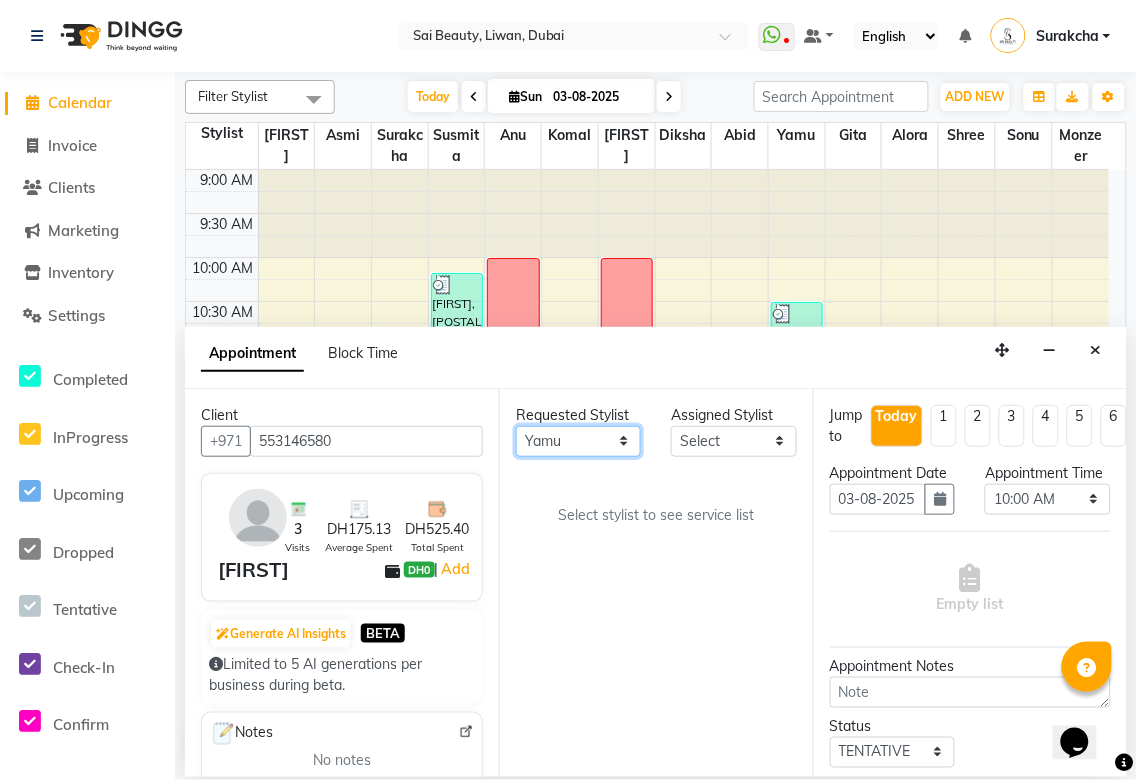 click on "Any Abid Alora Anu Asmi Diksha Gita Komal maya Monzeer shree sonu Surakcha Susmita Tannu Yamu" at bounding box center (578, 441) 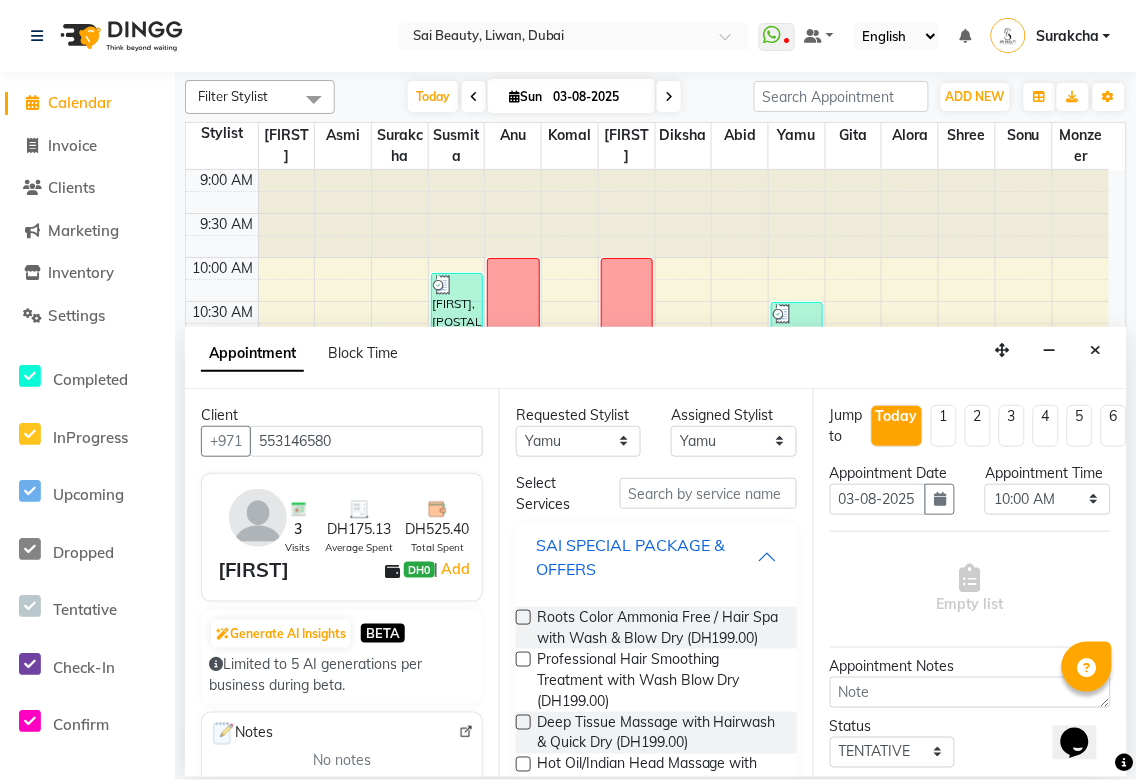 click on "SAI SPECIAL PACKAGE & OFFERS" at bounding box center (656, 557) 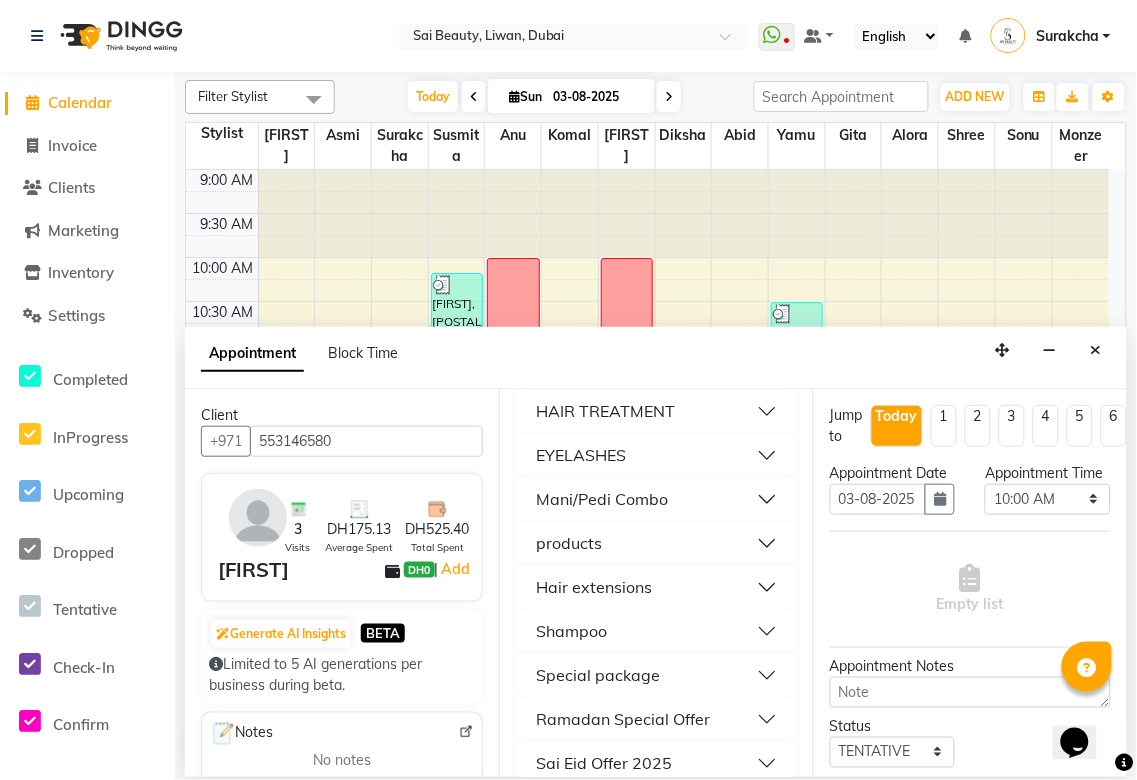 scroll, scrollTop: 985, scrollLeft: 0, axis: vertical 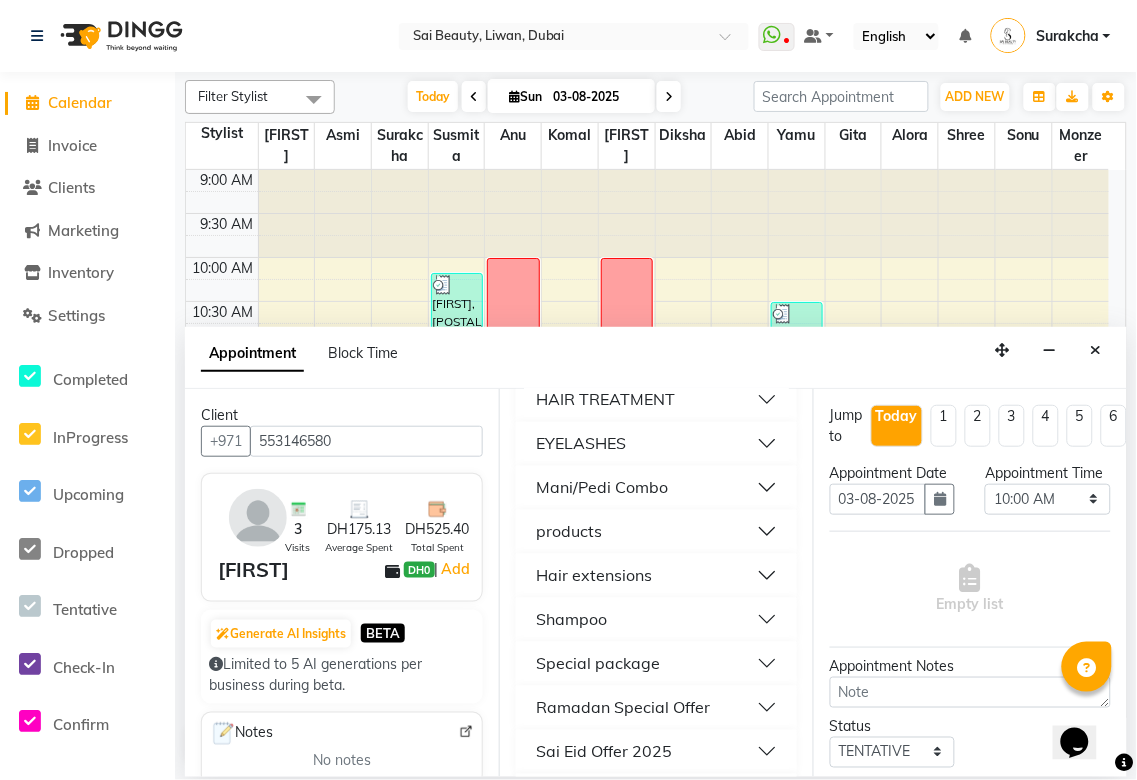 click on "Mani/Pedi Combo" at bounding box center [656, 488] 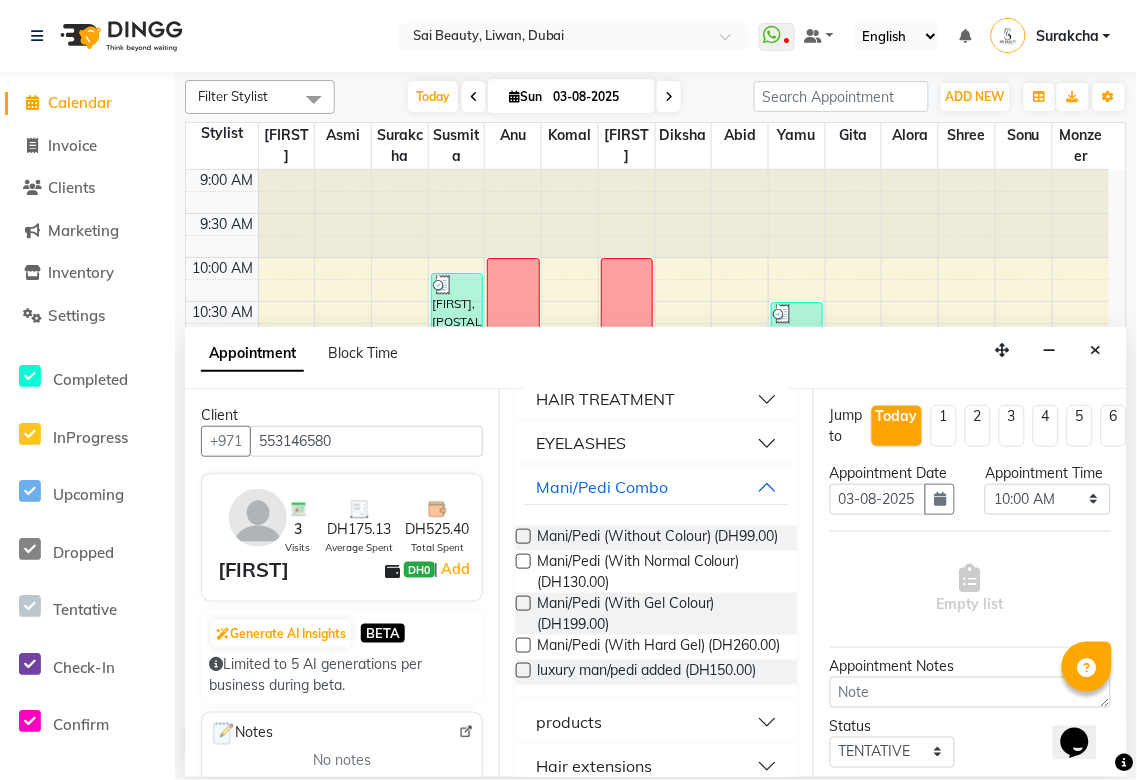 click at bounding box center (523, 603) 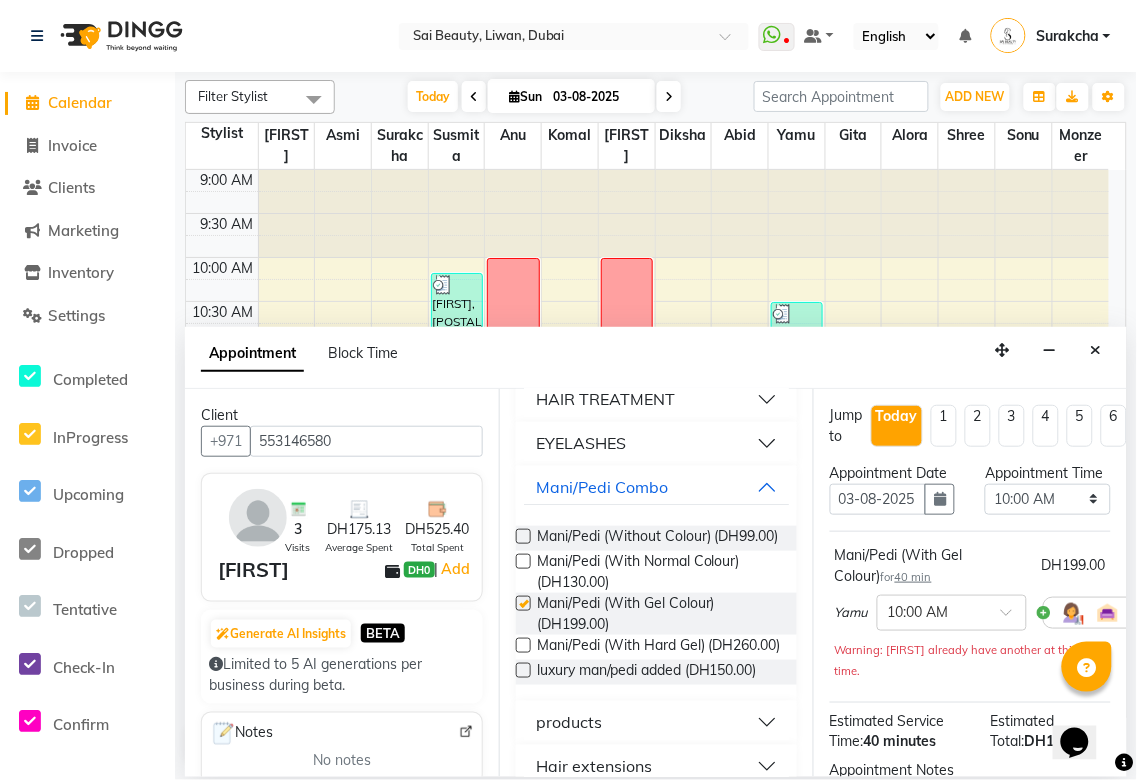 checkbox on "false" 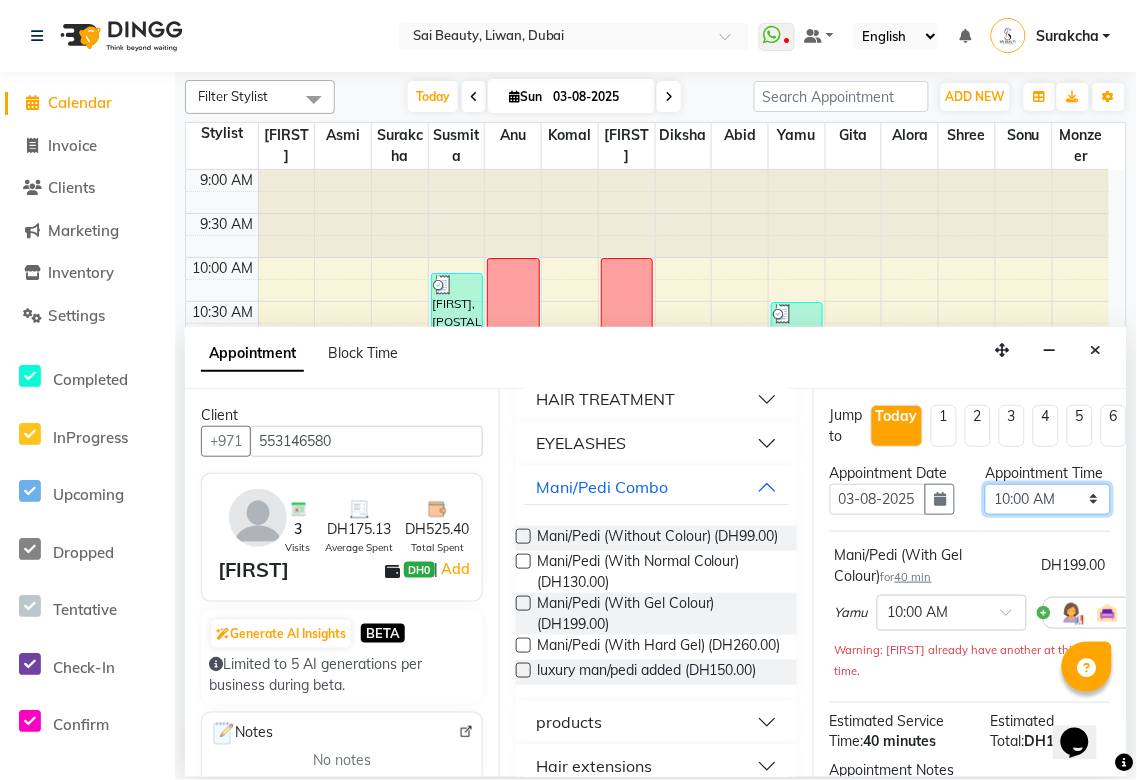 click on "Select 10:00 AM 10:05 AM 10:10 AM 10:15 AM 10:20 AM 10:25 AM 10:30 AM 10:35 AM 10:40 AM 10:45 AM 10:50 AM 10:55 AM 11:00 AM 11:05 AM 11:10 AM 11:15 AM 11:20 AM 11:25 AM 11:30 AM 11:35 AM 11:40 AM 11:45 AM 11:50 AM 11:55 AM 12:00 PM 12:05 PM 12:10 PM 12:15 PM 12:20 PM 12:25 PM 12:30 PM 12:35 PM 12:40 PM 12:45 PM 12:50 PM 12:55 PM 01:00 PM 01:05 PM 01:10 PM 01:15 PM 01:20 PM 01:25 PM 01:30 PM 01:35 PM 01:40 PM 01:45 PM 01:50 PM 01:55 PM 02:00 PM 02:05 PM 02:10 PM 02:15 PM 02:20 PM 02:25 PM 02:30 PM 02:35 PM 02:40 PM 02:45 PM 02:50 PM 02:55 PM 03:00 PM 03:05 PM 03:10 PM 03:15 PM 03:20 PM 03:25 PM 03:30 PM 03:35 PM 03:40 PM 03:45 PM 03:50 PM 03:55 PM 04:00 PM 04:05 PM 04:10 PM 04:15 PM 04:20 PM 04:25 PM 04:30 PM 04:35 PM 04:40 PM 04:45 PM 04:50 PM 04:55 PM 05:00 PM 05:05 PM 05:10 PM 05:15 PM 05:20 PM 05:25 PM 05:30 PM 05:35 PM 05:40 PM 05:45 PM 05:50 PM 05:55 PM 06:00 PM 06:05 PM 06:10 PM 06:15 PM 06:20 PM 06:25 PM 06:30 PM 06:35 PM 06:40 PM 06:45 PM 06:50 PM 06:55 PM 07:00 PM 07:05 PM 07:10 PM 07:15 PM 07:20 PM" at bounding box center [1047, 499] 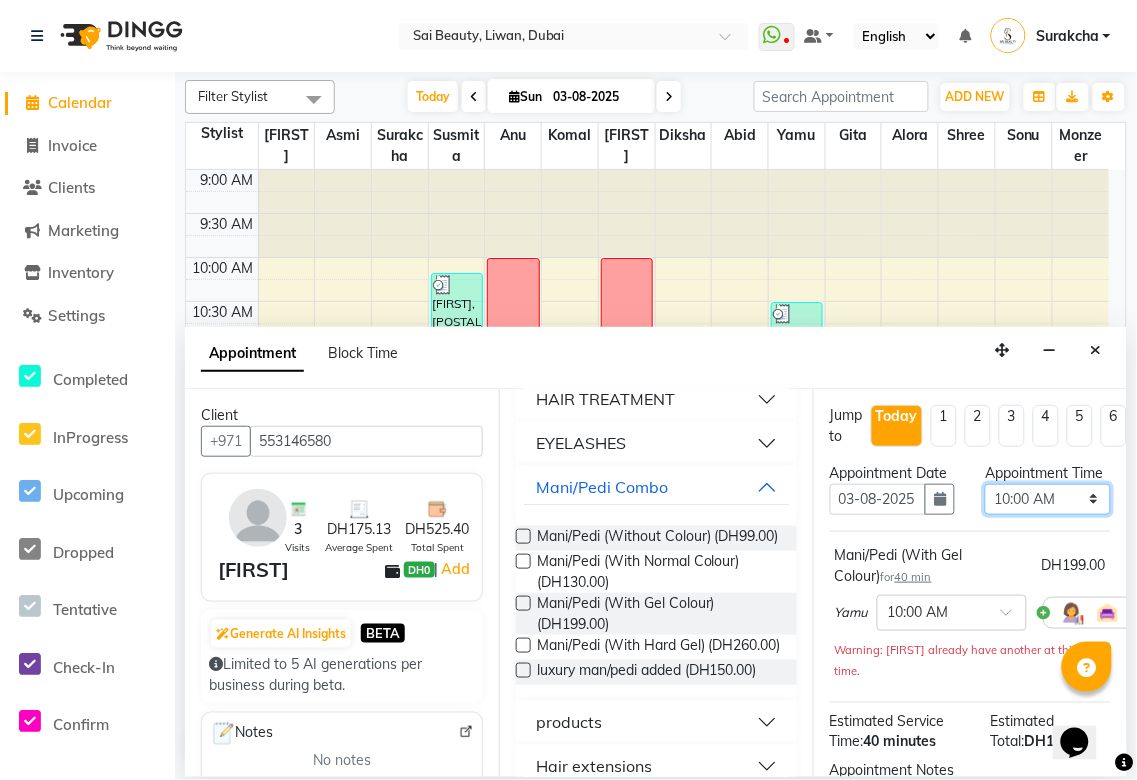 select on "1100" 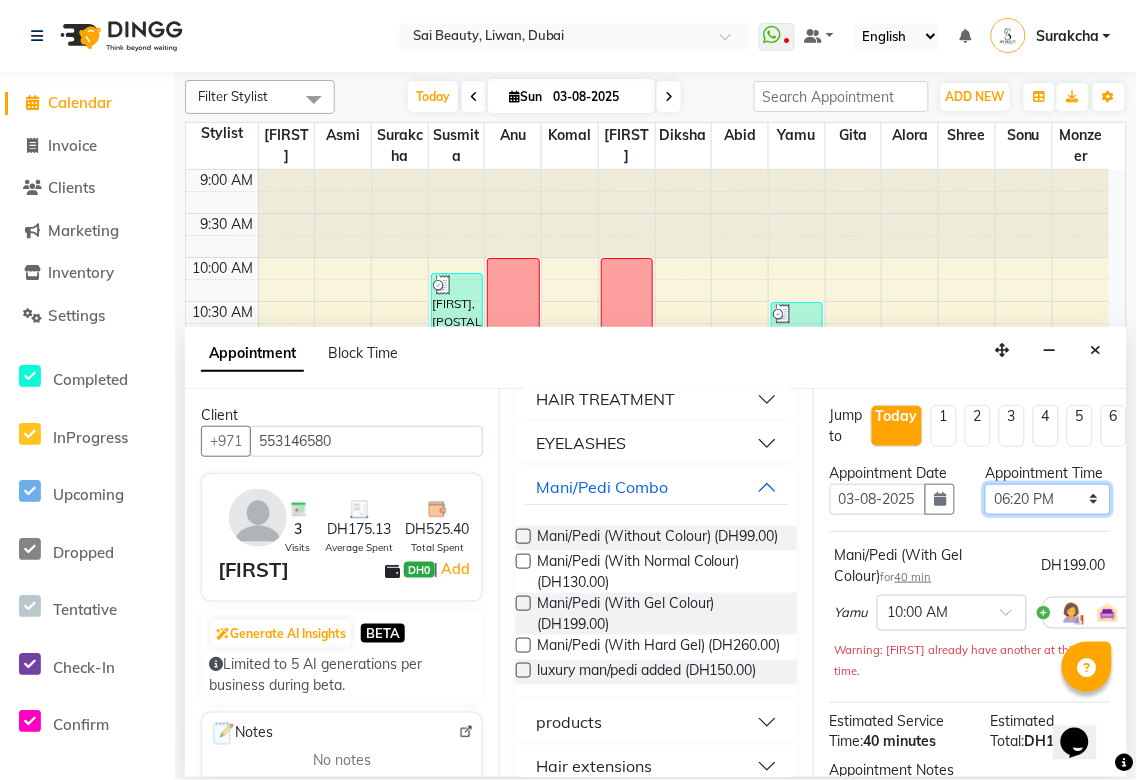 click on "Select 10:00 AM 10:05 AM 10:10 AM 10:15 AM 10:20 AM 10:25 AM 10:30 AM 10:35 AM 10:40 AM 10:45 AM 10:50 AM 10:55 AM 11:00 AM 11:05 AM 11:10 AM 11:15 AM 11:20 AM 11:25 AM 11:30 AM 11:35 AM 11:40 AM 11:45 AM 11:50 AM 11:55 AM 12:00 PM 12:05 PM 12:10 PM 12:15 PM 12:20 PM 12:25 PM 12:30 PM 12:35 PM 12:40 PM 12:45 PM 12:50 PM 12:55 PM 01:00 PM 01:05 PM 01:10 PM 01:15 PM 01:20 PM 01:25 PM 01:30 PM 01:35 PM 01:40 PM 01:45 PM 01:50 PM 01:55 PM 02:00 PM 02:05 PM 02:10 PM 02:15 PM 02:20 PM 02:25 PM 02:30 PM 02:35 PM 02:40 PM 02:45 PM 02:50 PM 02:55 PM 03:00 PM 03:05 PM 03:10 PM 03:15 PM 03:20 PM 03:25 PM 03:30 PM 03:35 PM 03:40 PM 03:45 PM 03:50 PM 03:55 PM 04:00 PM 04:05 PM 04:10 PM 04:15 PM 04:20 PM 04:25 PM 04:30 PM 04:35 PM 04:40 PM 04:45 PM 04:50 PM 04:55 PM 05:00 PM 05:05 PM 05:10 PM 05:15 PM 05:20 PM 05:25 PM 05:30 PM 05:35 PM 05:40 PM 05:45 PM 05:50 PM 05:55 PM 06:00 PM 06:05 PM 06:10 PM 06:15 PM 06:20 PM 06:25 PM 06:30 PM 06:35 PM 06:40 PM 06:45 PM 06:50 PM 06:55 PM 07:00 PM 07:05 PM 07:10 PM 07:15 PM 07:20 PM" at bounding box center (1047, 499) 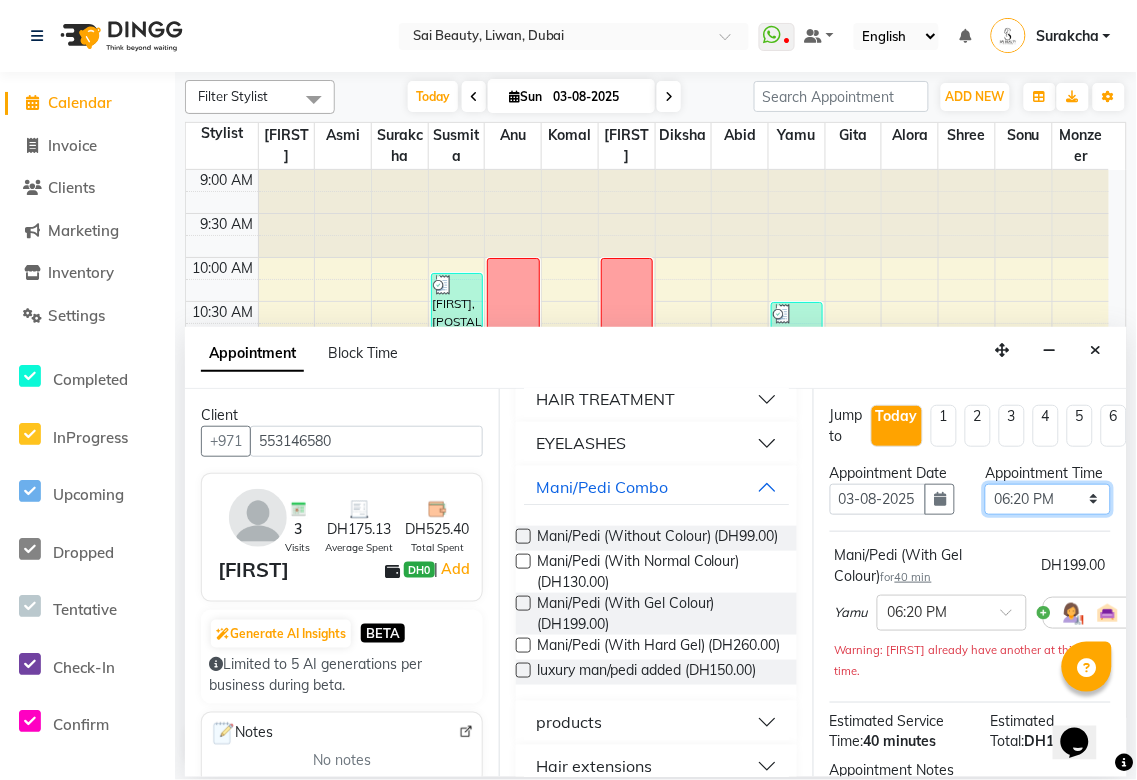 scroll, scrollTop: 297, scrollLeft: 0, axis: vertical 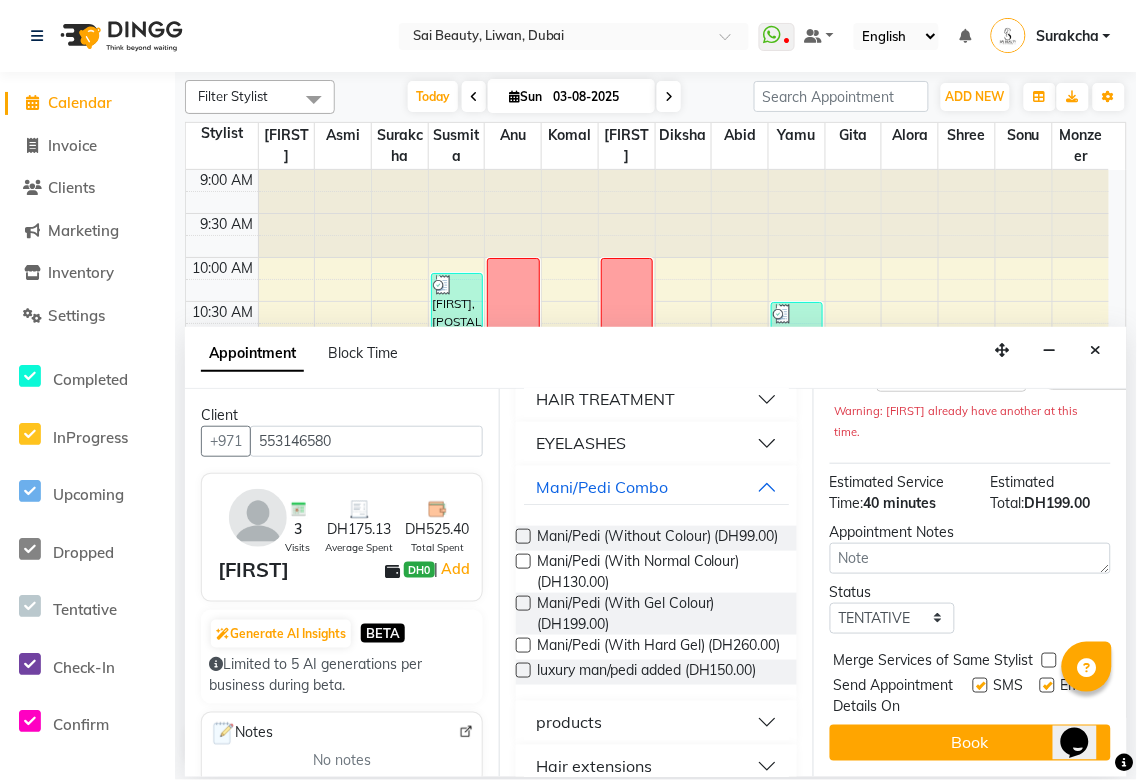 click at bounding box center (1049, 660) 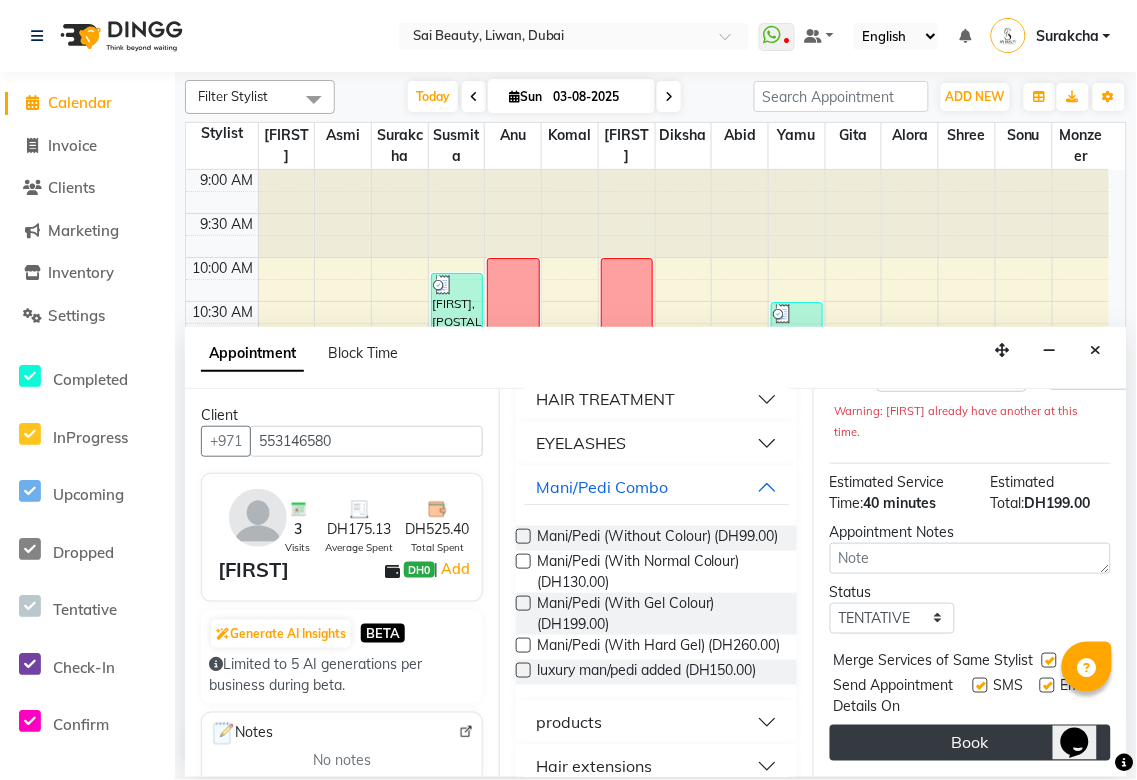 click on "Book" at bounding box center [970, 743] 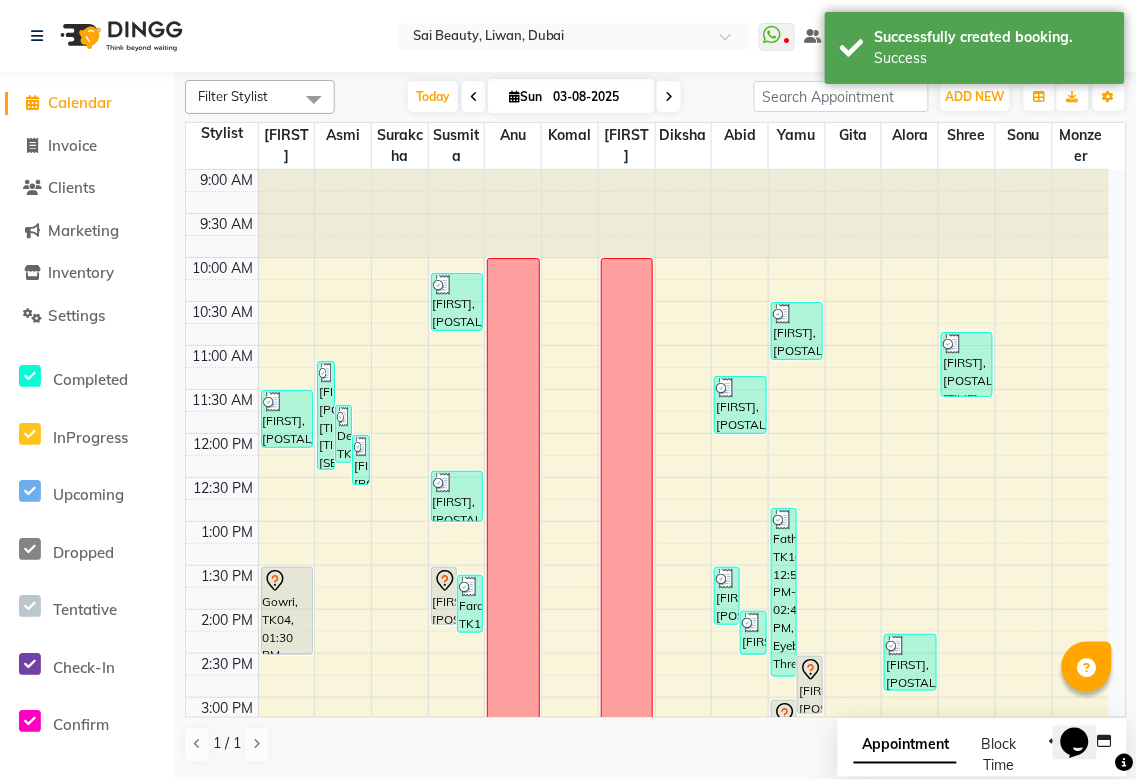 click on "Appointment" at bounding box center (905, 746) 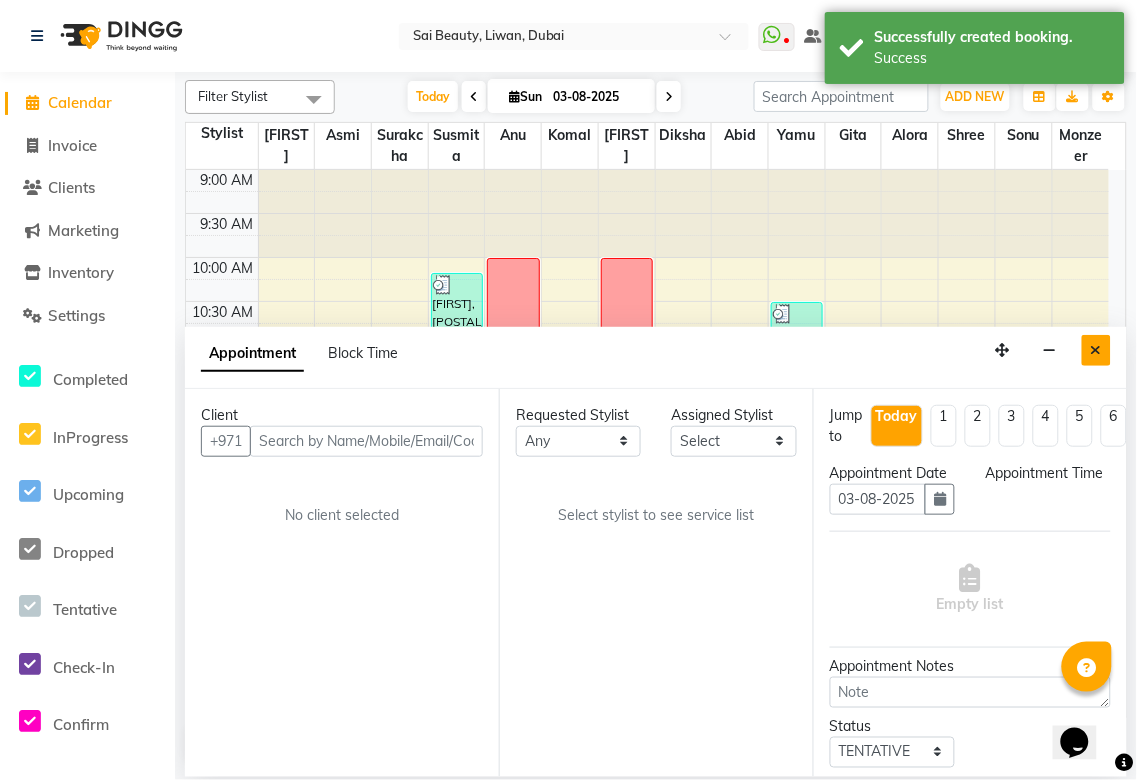 click at bounding box center (1096, 350) 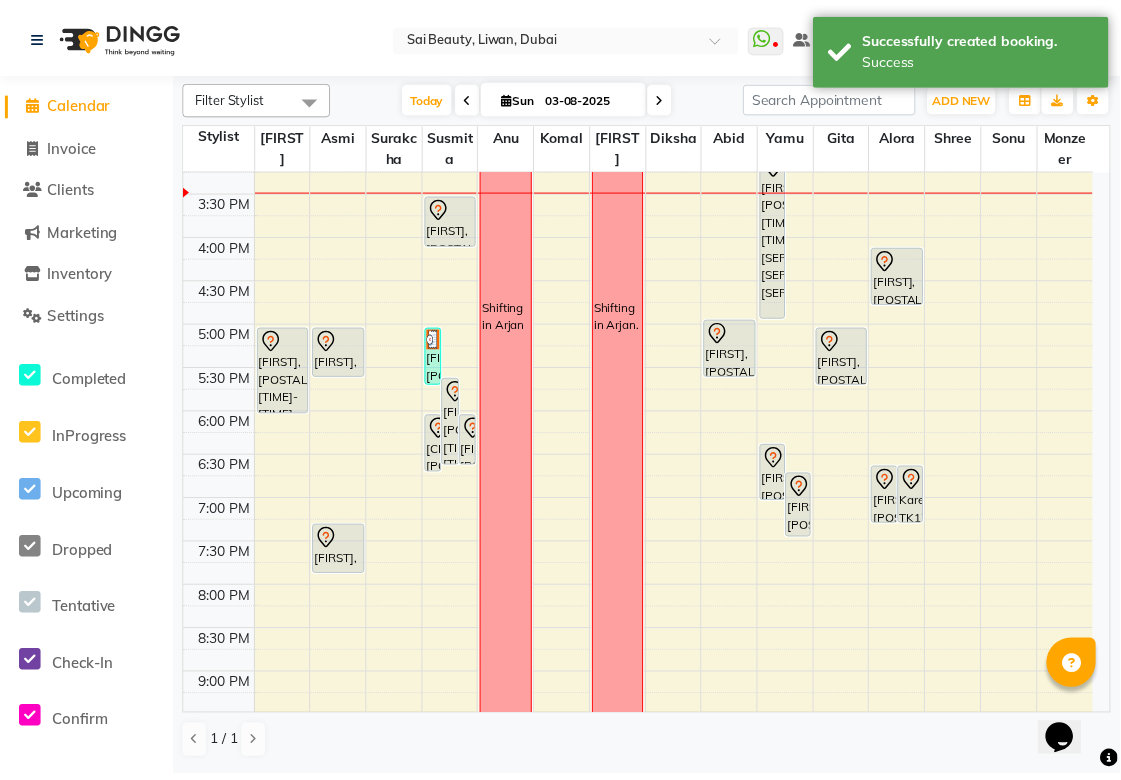 scroll, scrollTop: 546, scrollLeft: 0, axis: vertical 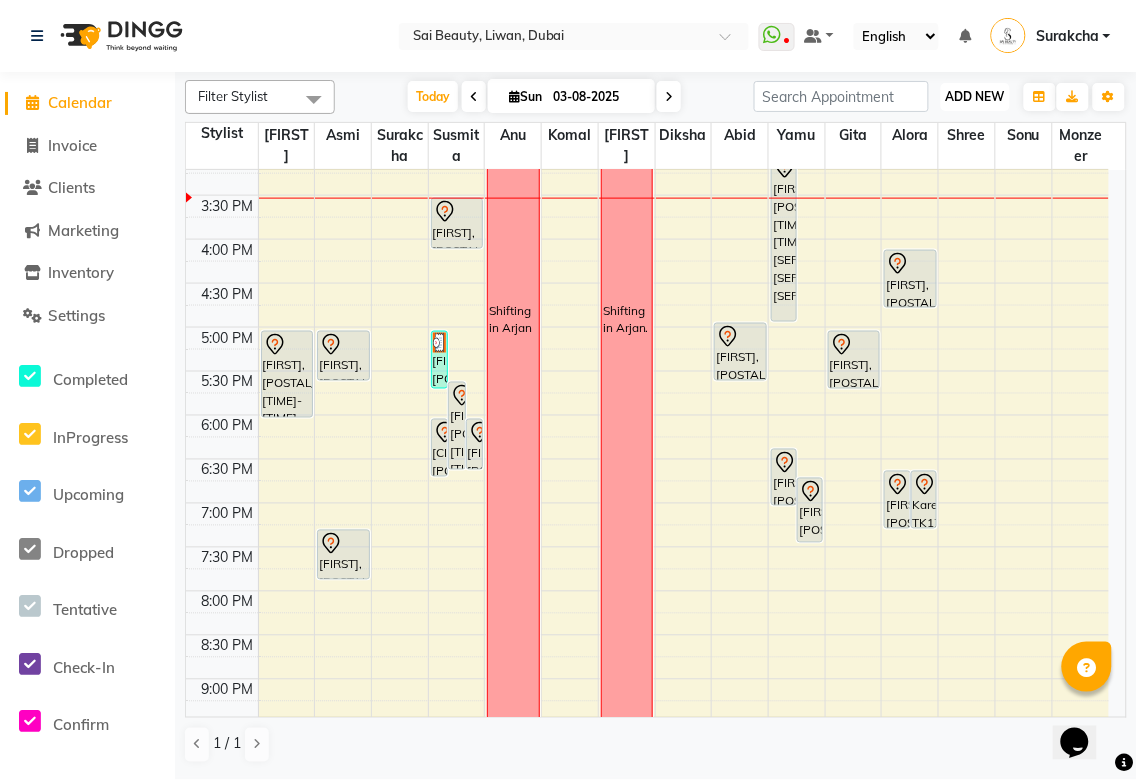 click on "ADD NEW" at bounding box center (975, 96) 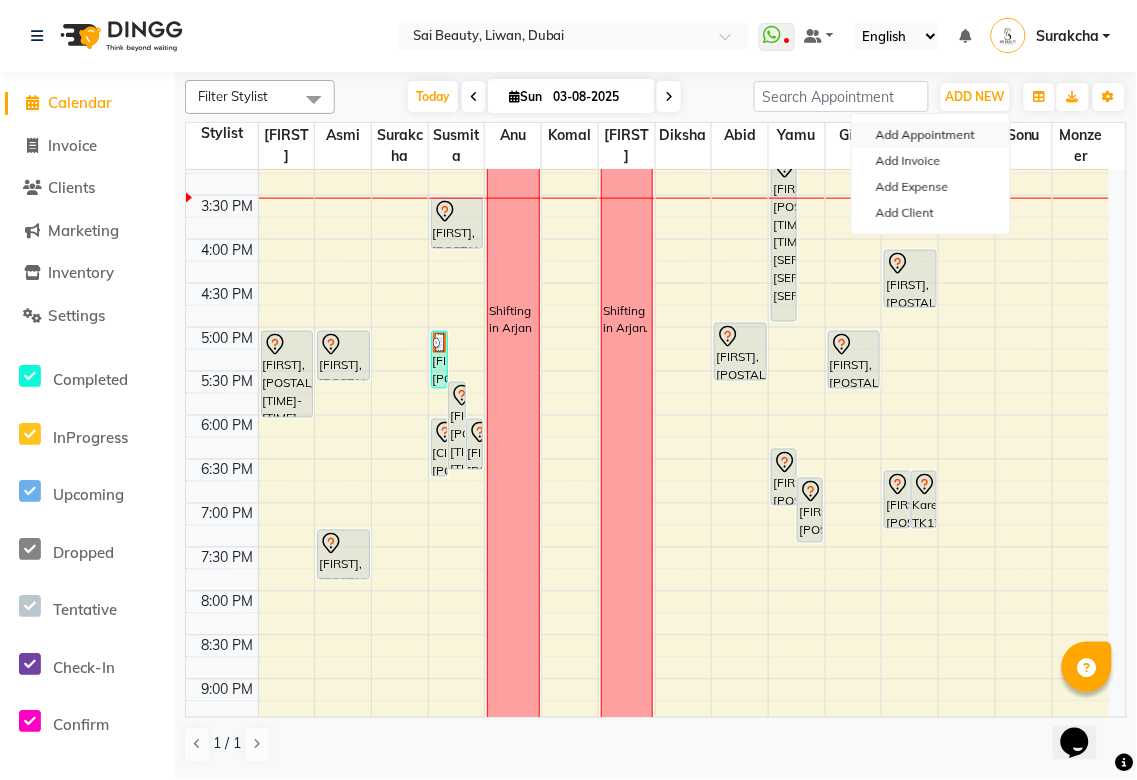 click on "Add Appointment" at bounding box center [931, 135] 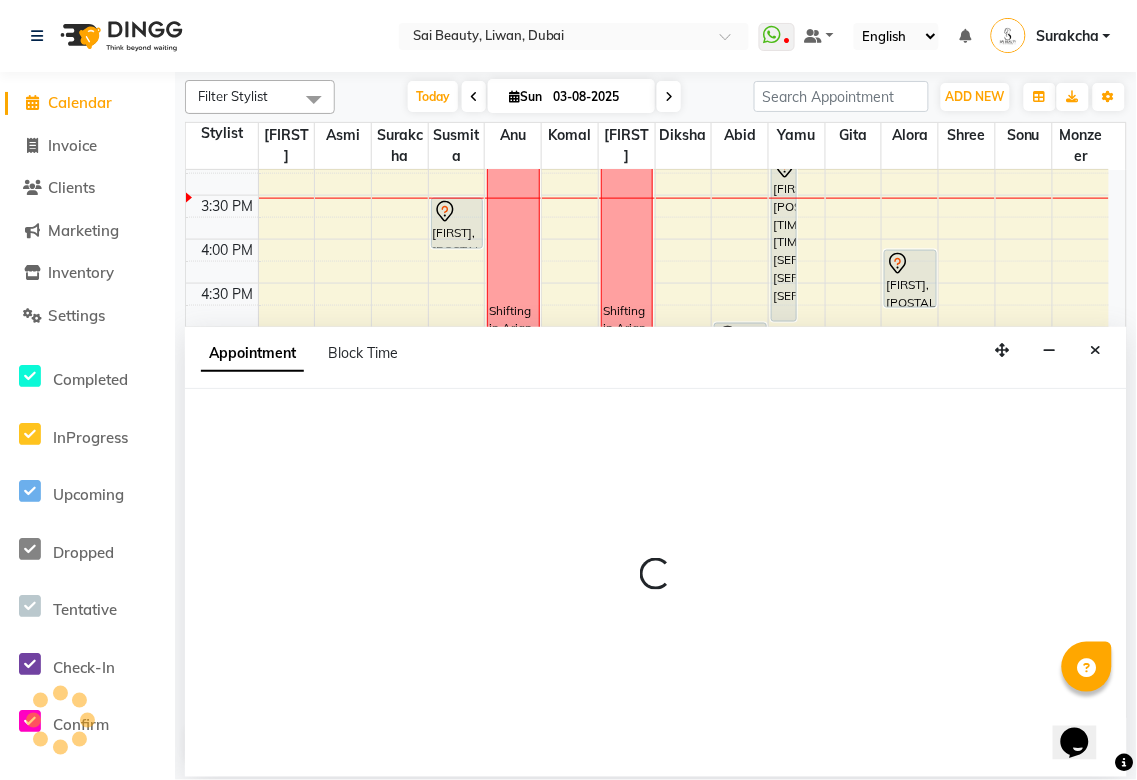 select on "600" 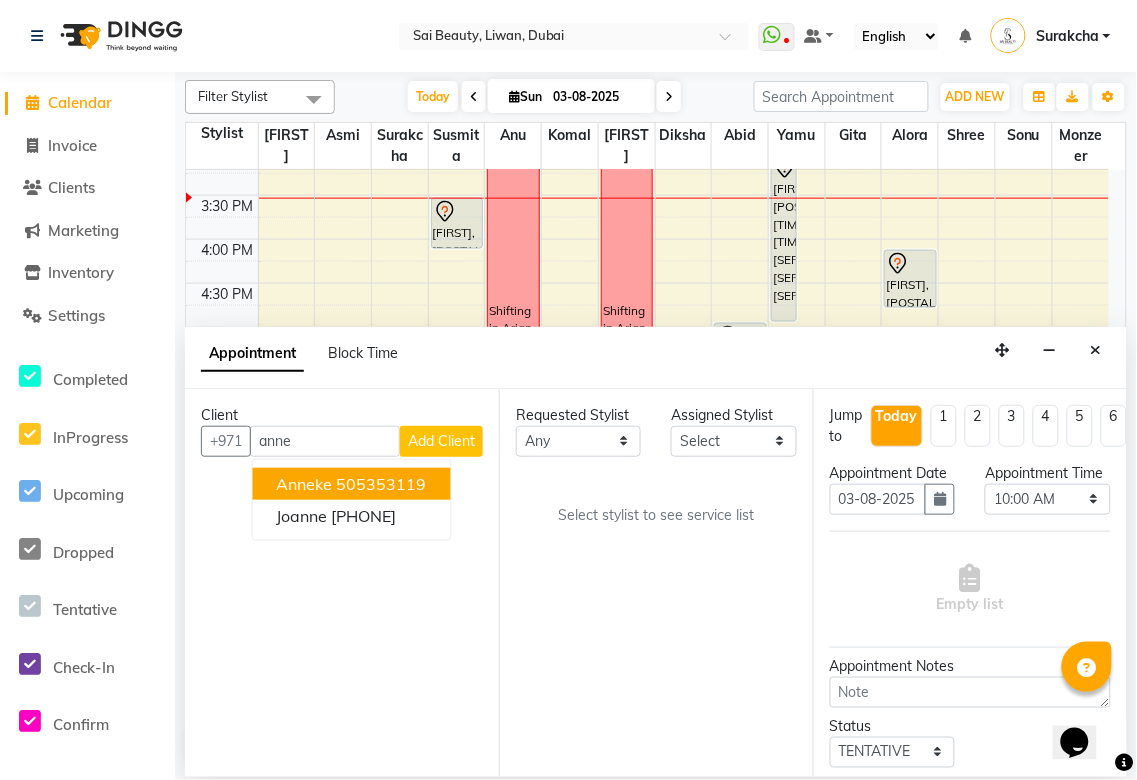 click on "505353119" at bounding box center [382, 484] 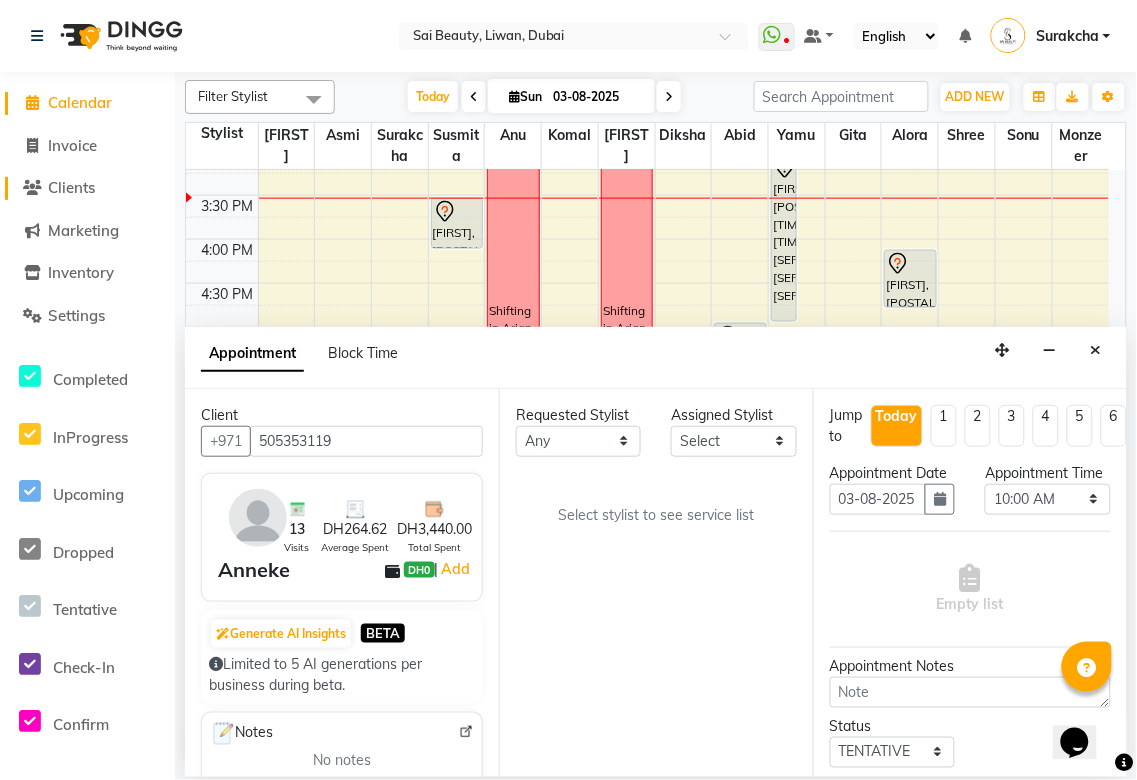 click on "Clients" 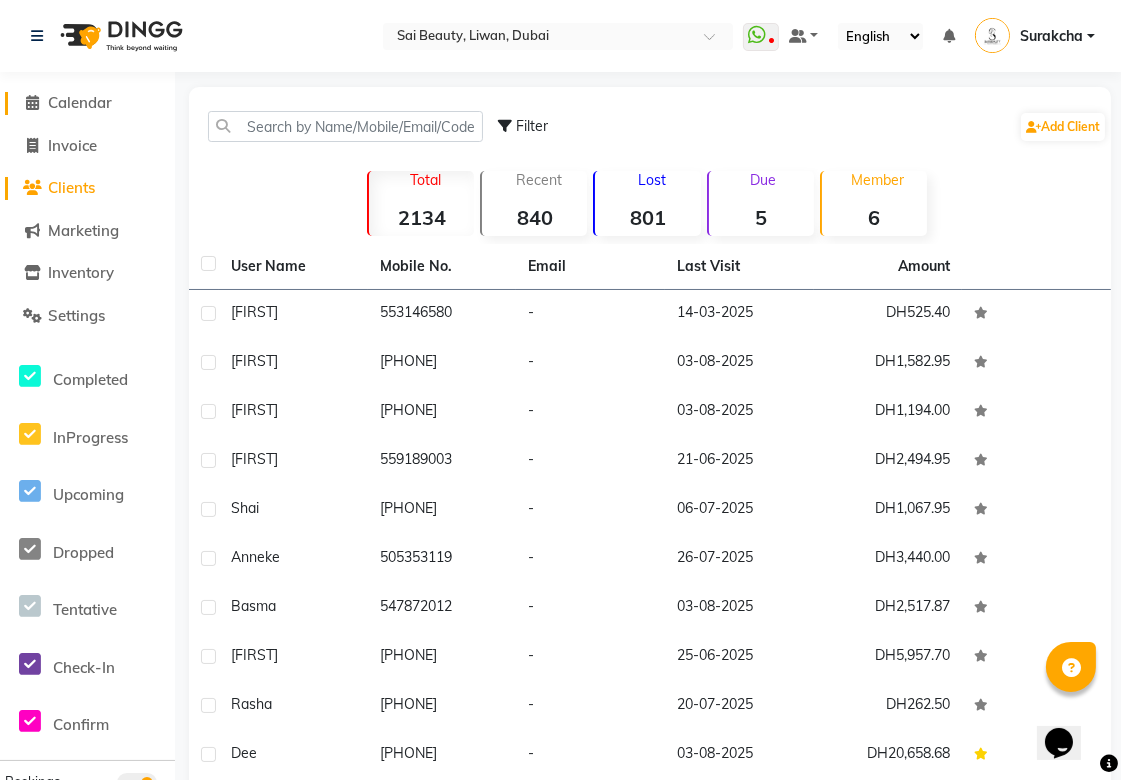 click on "Calendar" 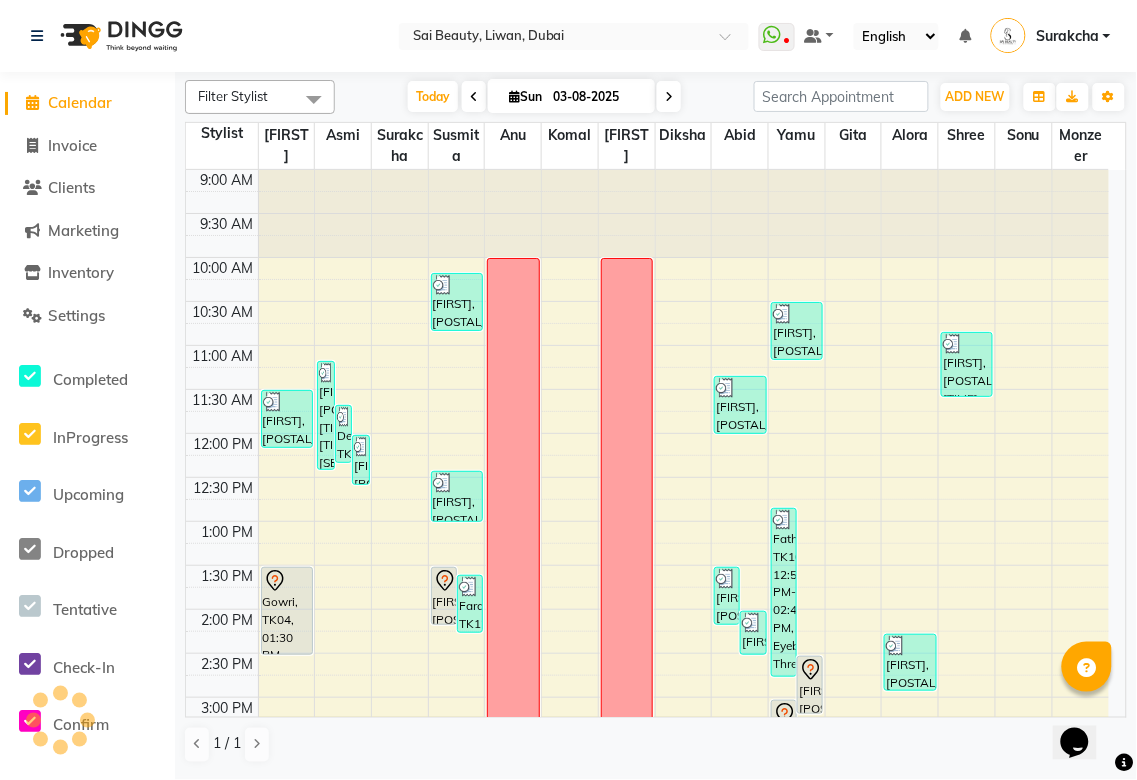 scroll, scrollTop: 531, scrollLeft: 0, axis: vertical 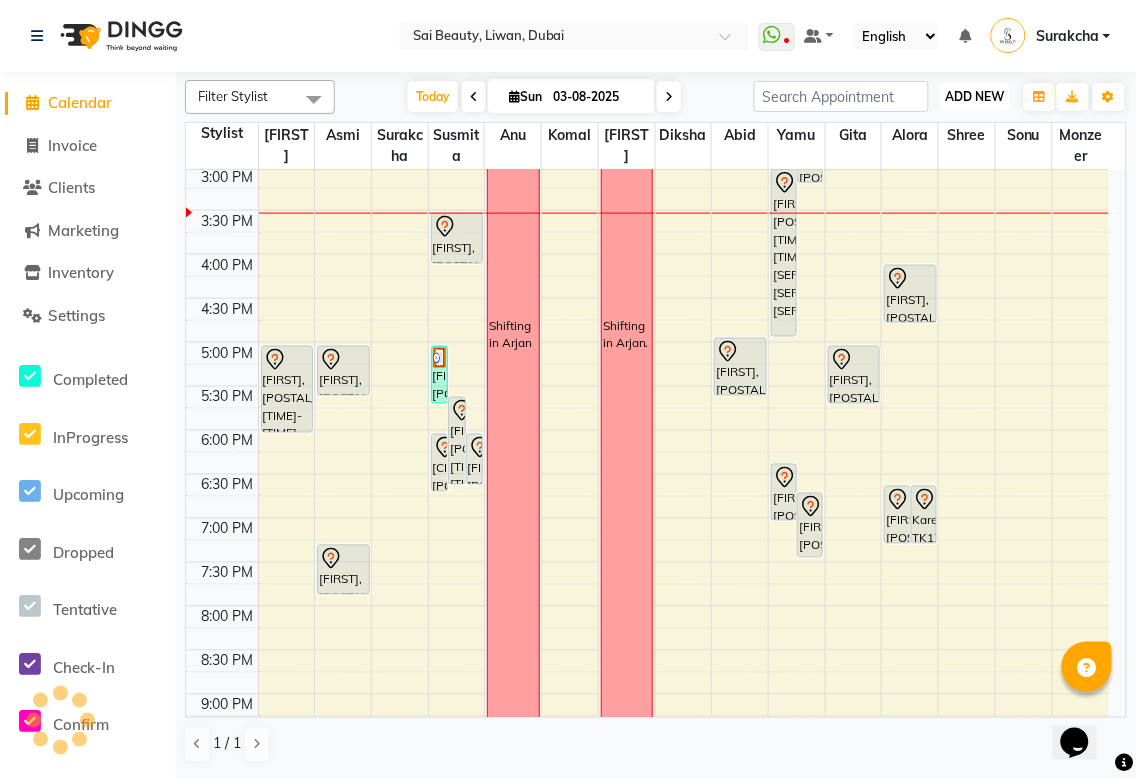 click on "ADD NEW" at bounding box center (975, 96) 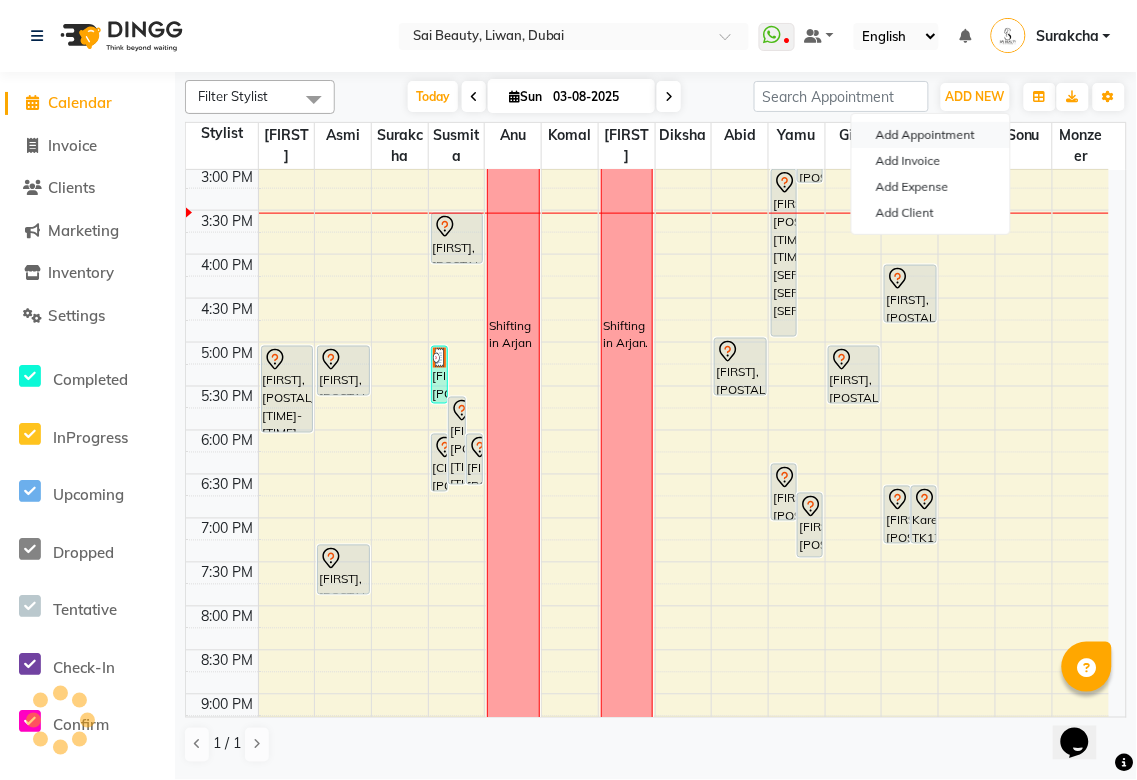 click on "Add Appointment" at bounding box center (931, 135) 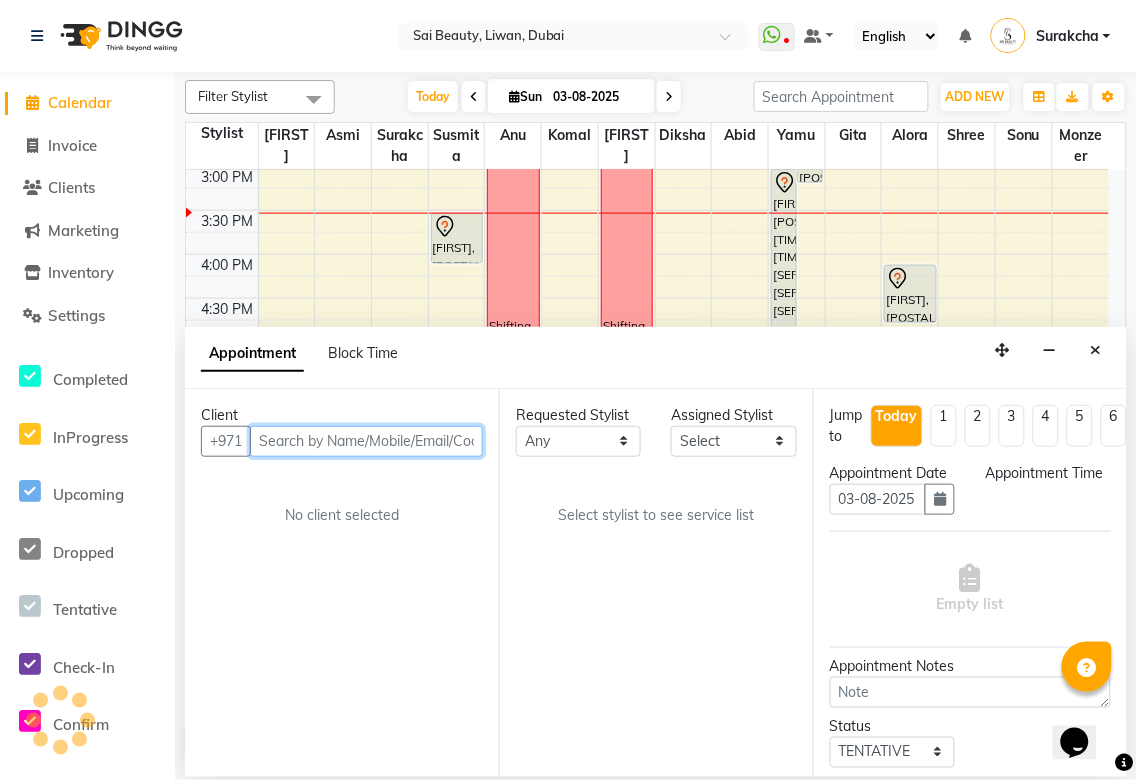 select on "600" 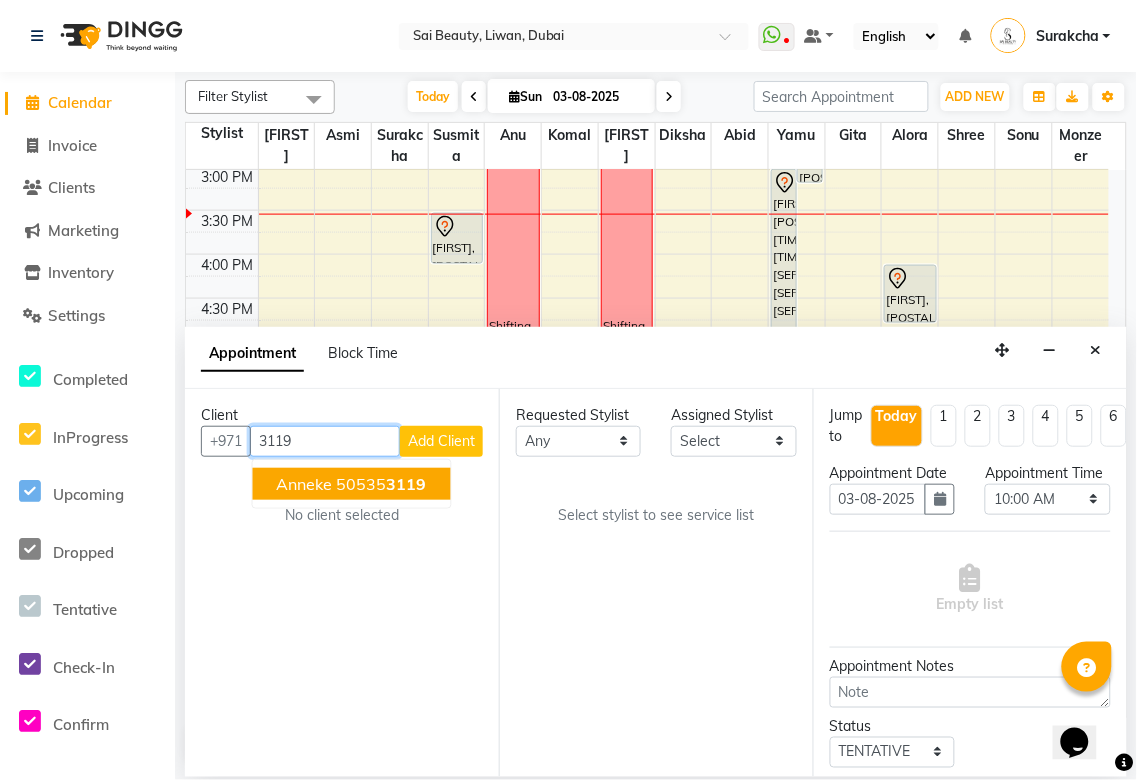 click on "3119" at bounding box center [407, 484] 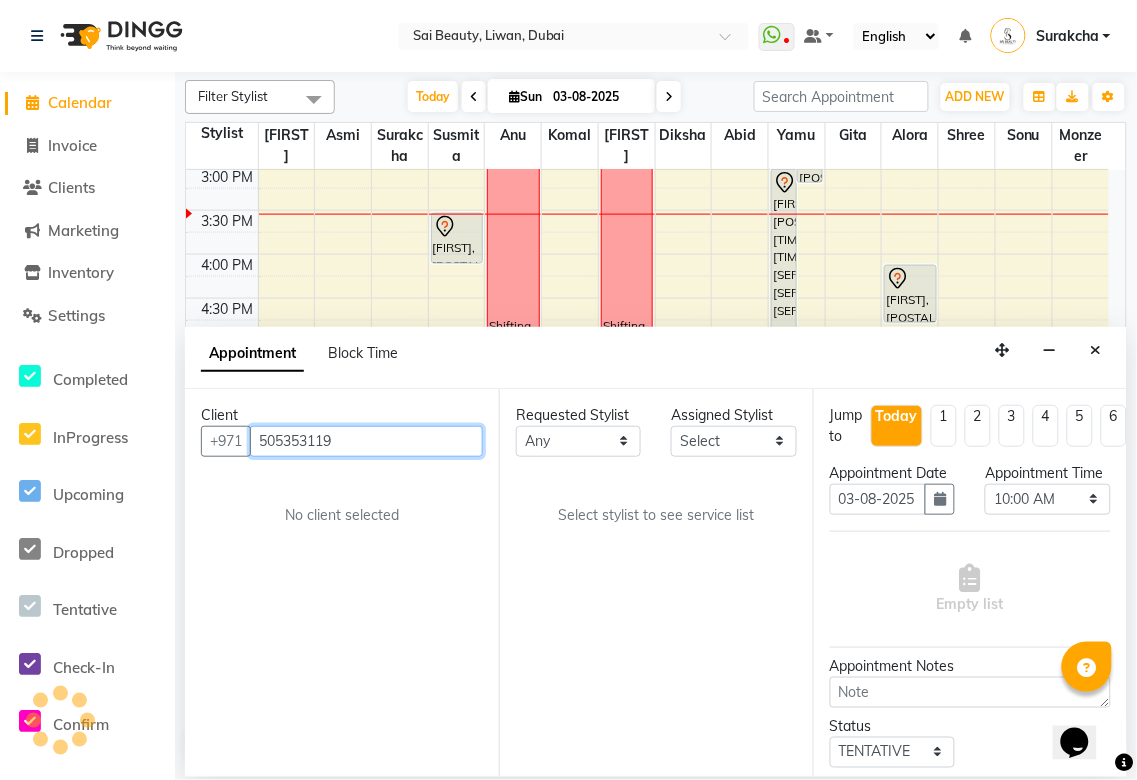type on "505353119" 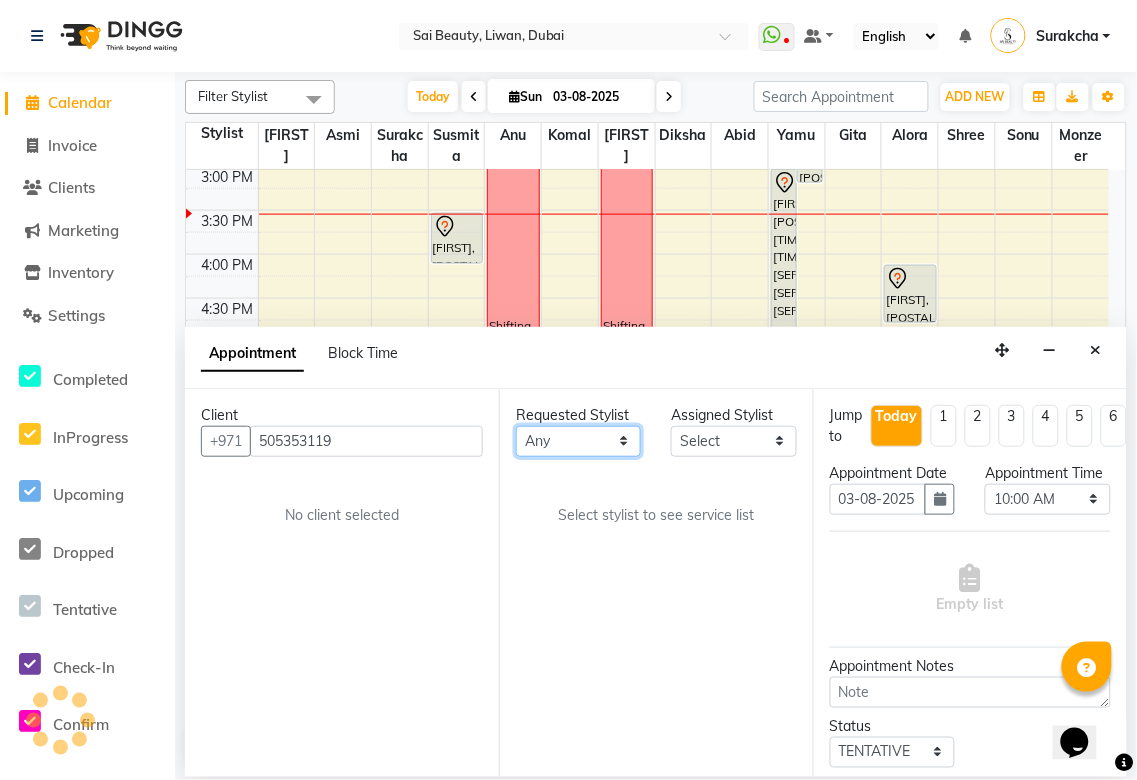 click on "Any Abid Alora Anu Asmi Diksha Gita Komal maya Monzeer shree sonu Surakcha Susmita Tannu Yamu" at bounding box center [578, 441] 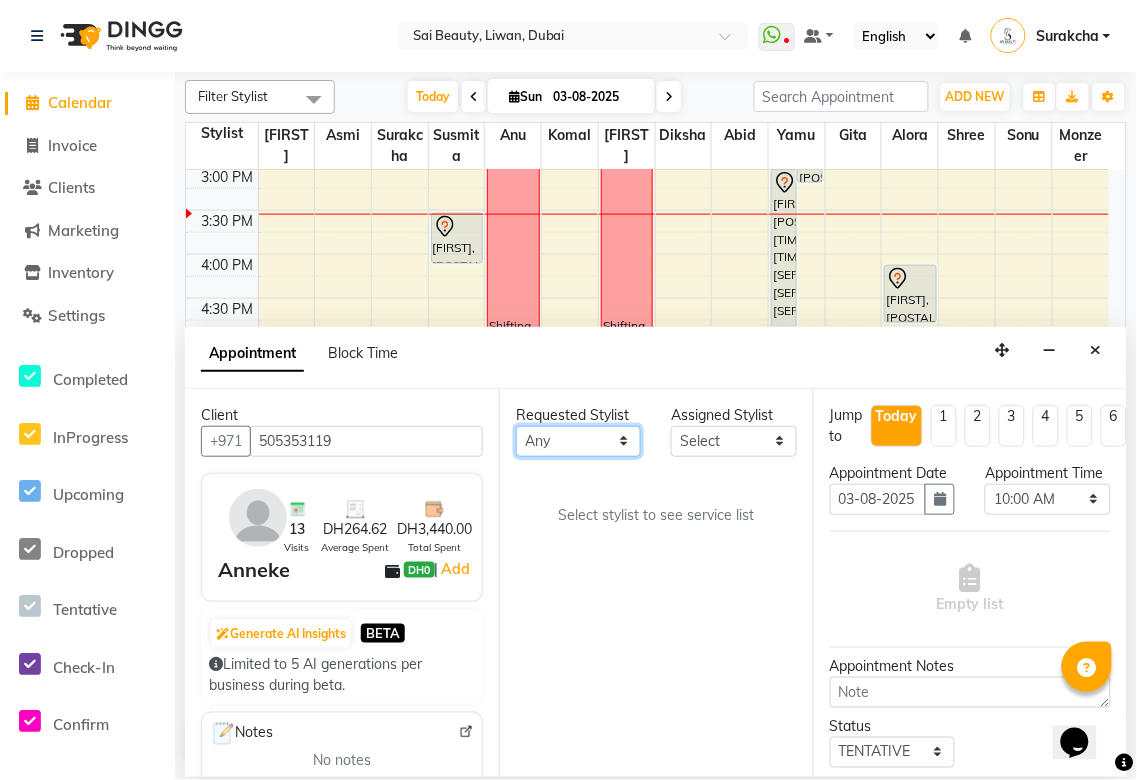 select on "61100" 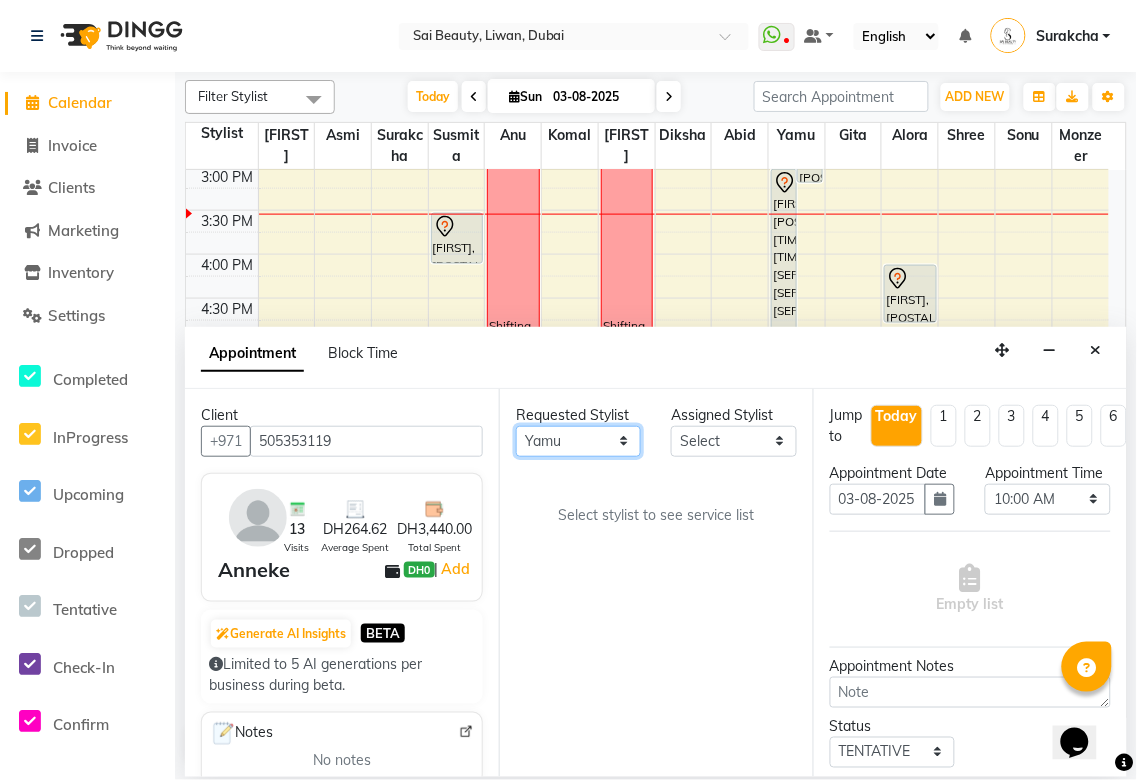 click on "Any Abid Alora Anu Asmi Diksha Gita Komal maya Monzeer shree sonu Surakcha Susmita Tannu Yamu" at bounding box center (578, 441) 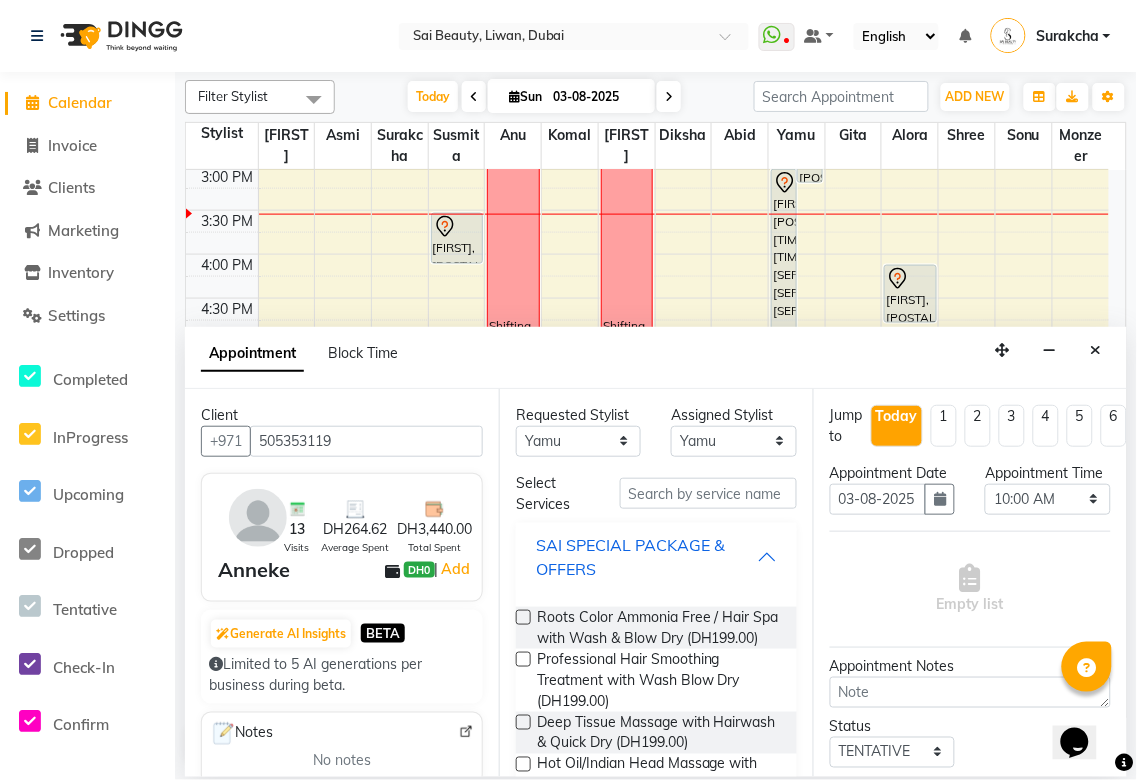 click on "SAI SPECIAL PACKAGE & OFFERS" at bounding box center [646, 557] 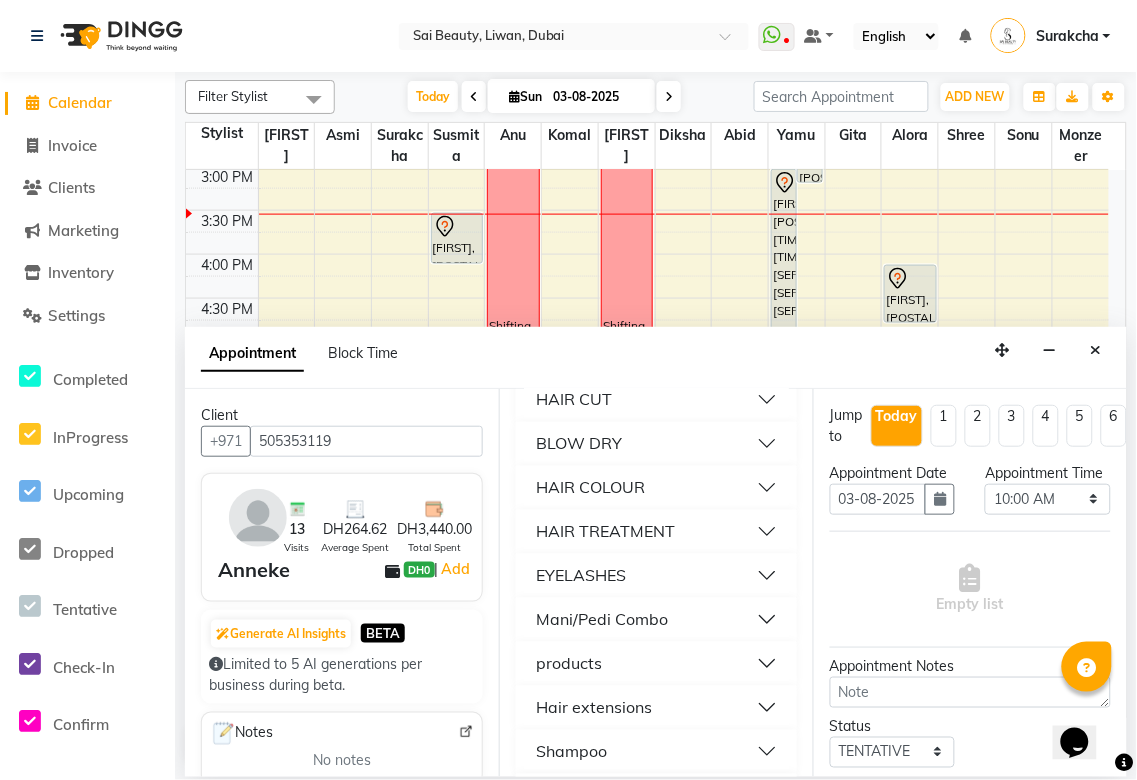 scroll, scrollTop: 917, scrollLeft: 0, axis: vertical 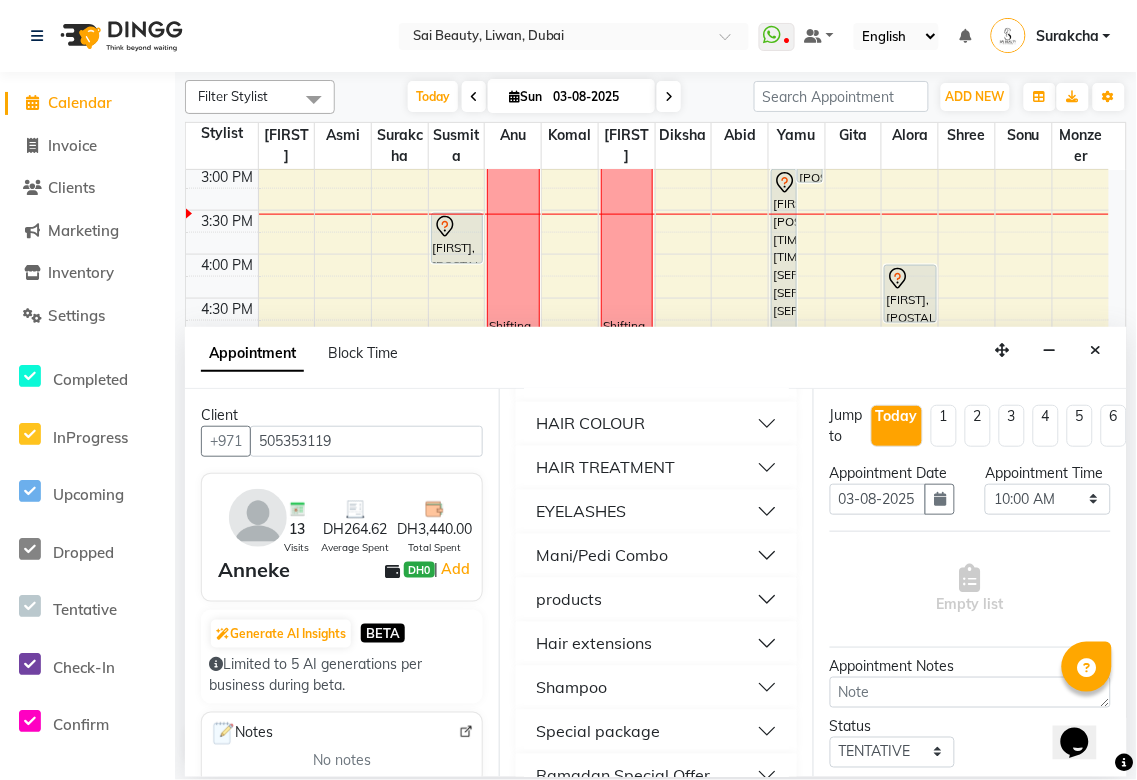 click on "Mani/Pedi Combo" at bounding box center (656, 556) 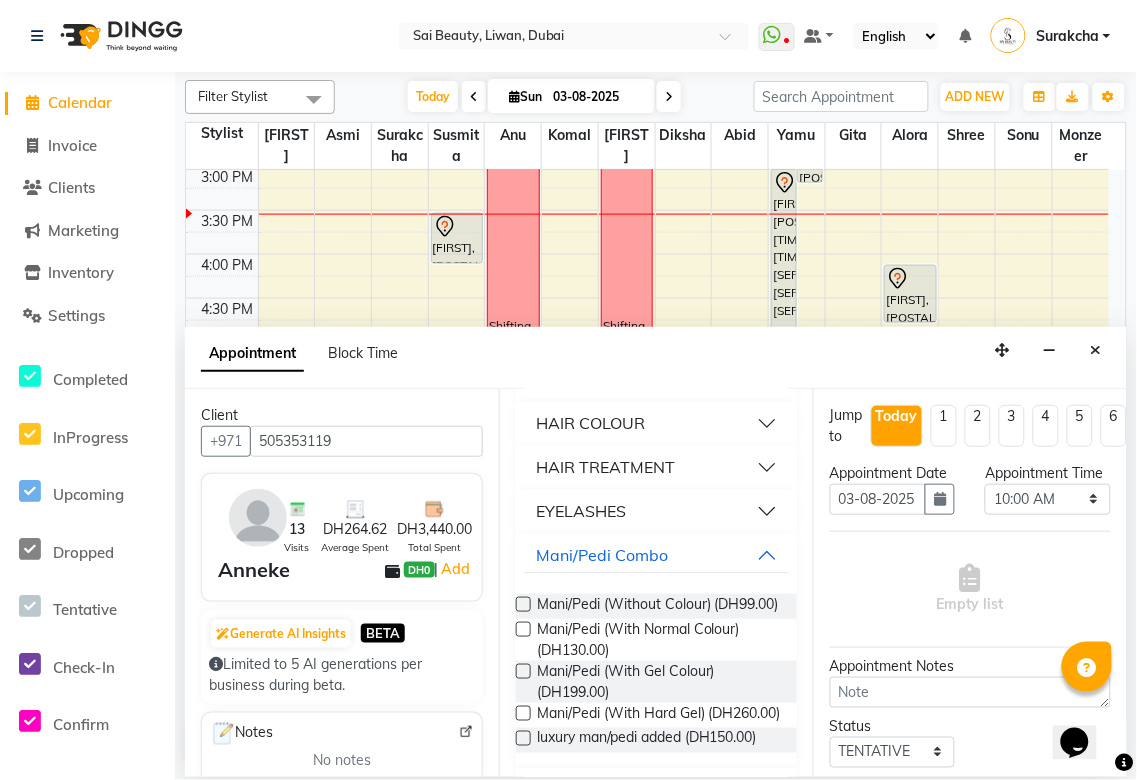 click at bounding box center [522, 684] 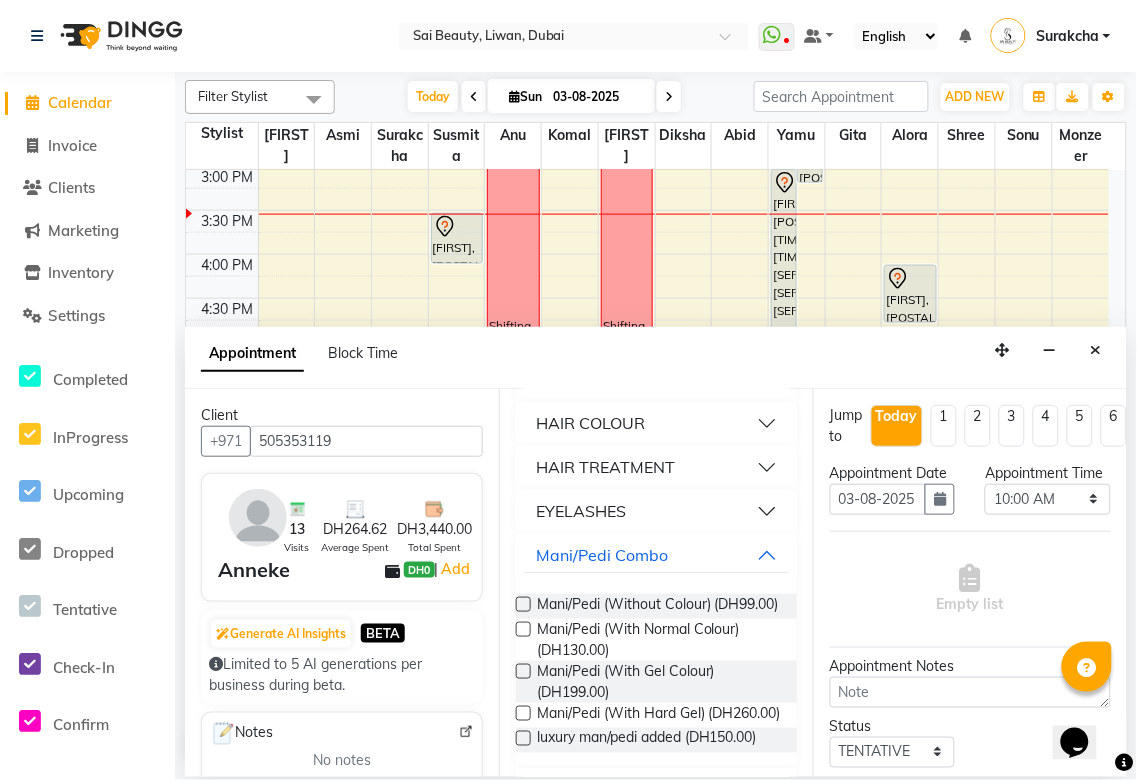 click at bounding box center [523, 671] 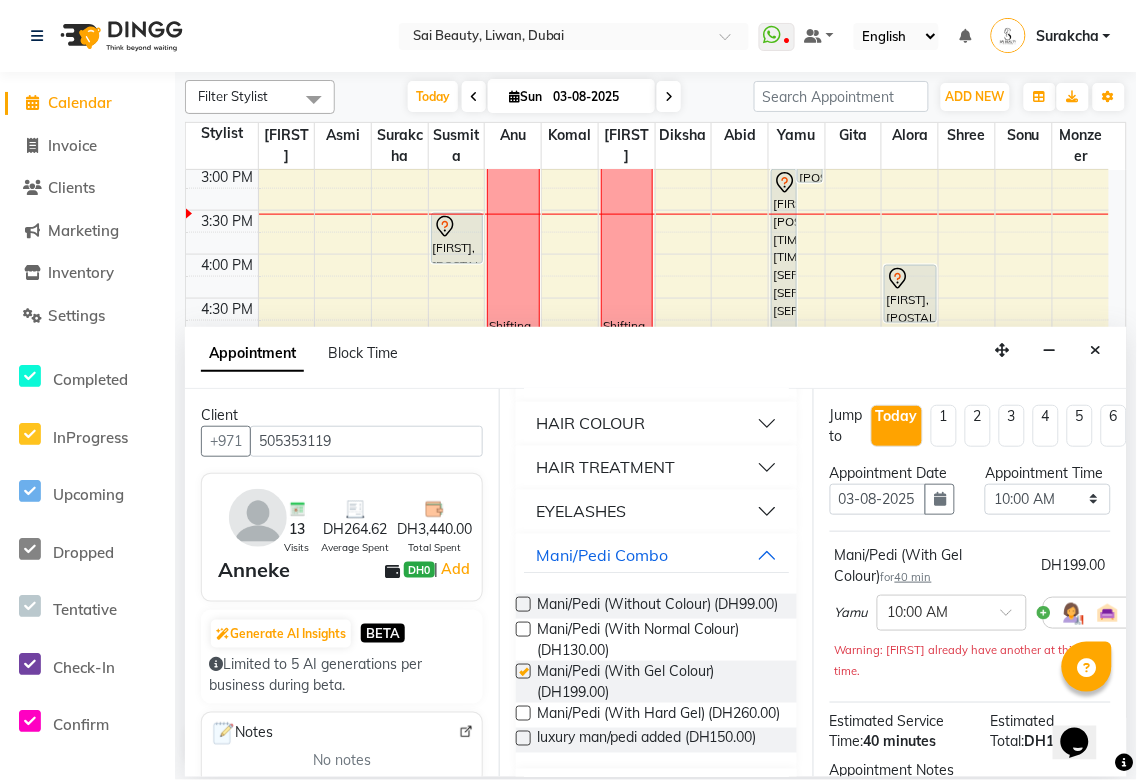 checkbox on "false" 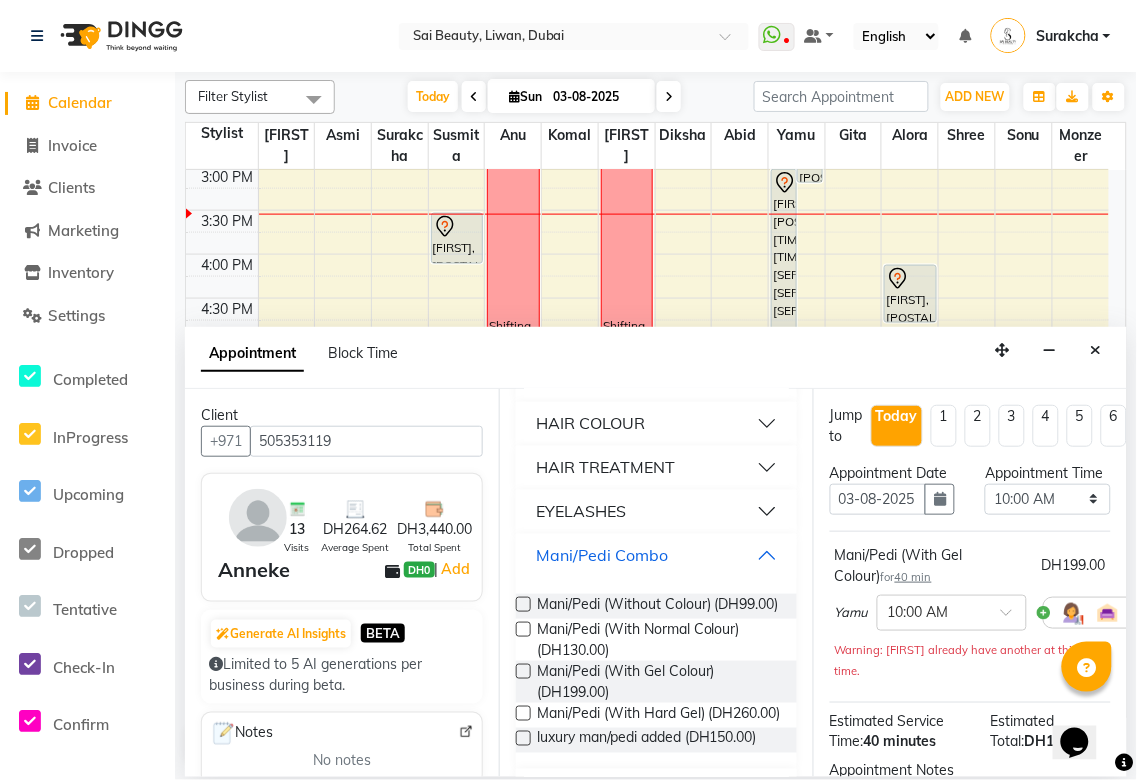 click on "Mani/Pedi Combo" at bounding box center [656, 556] 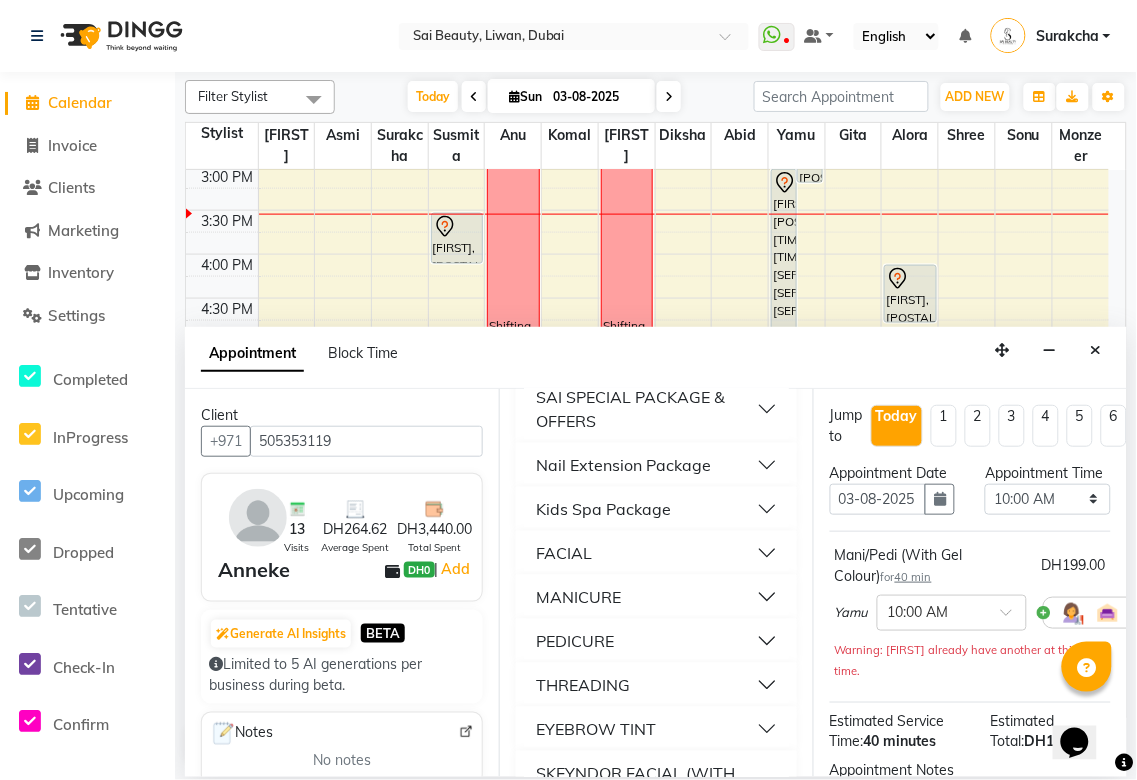 scroll, scrollTop: 0, scrollLeft: 0, axis: both 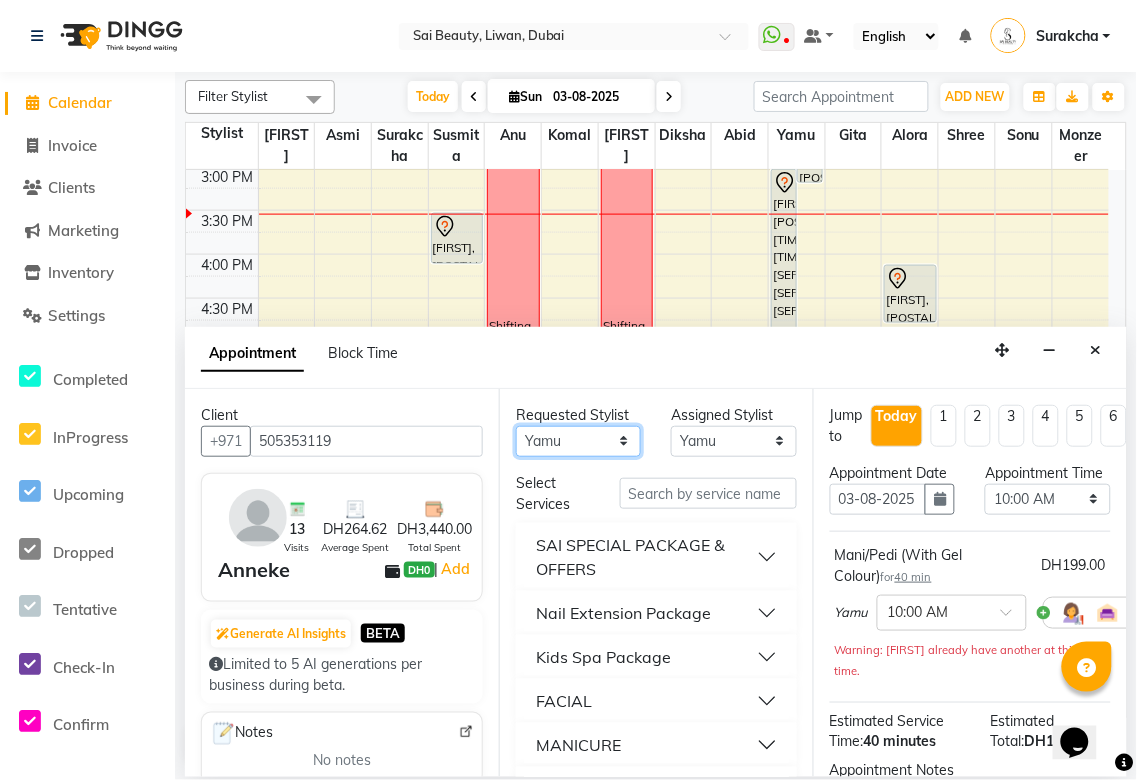click on "Any Abid Alora Anu Asmi Diksha Gita Komal maya Monzeer shree sonu Surakcha Susmita Tannu Yamu" at bounding box center [578, 441] 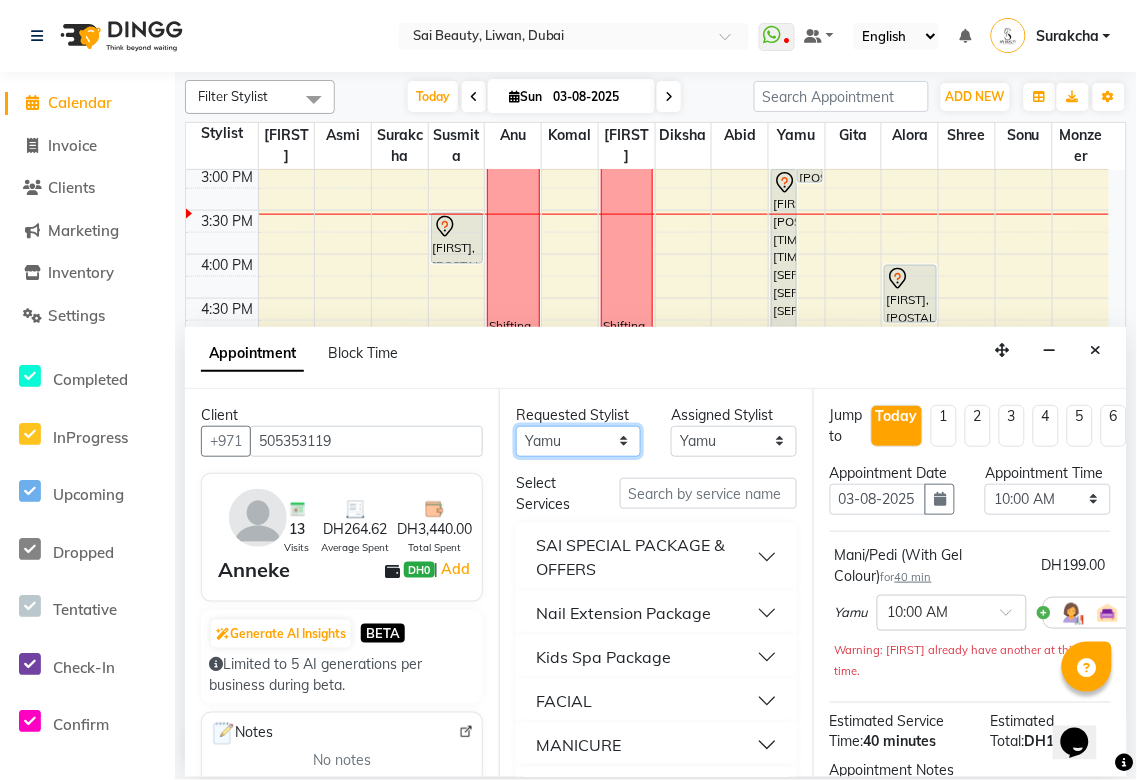 select on "63384" 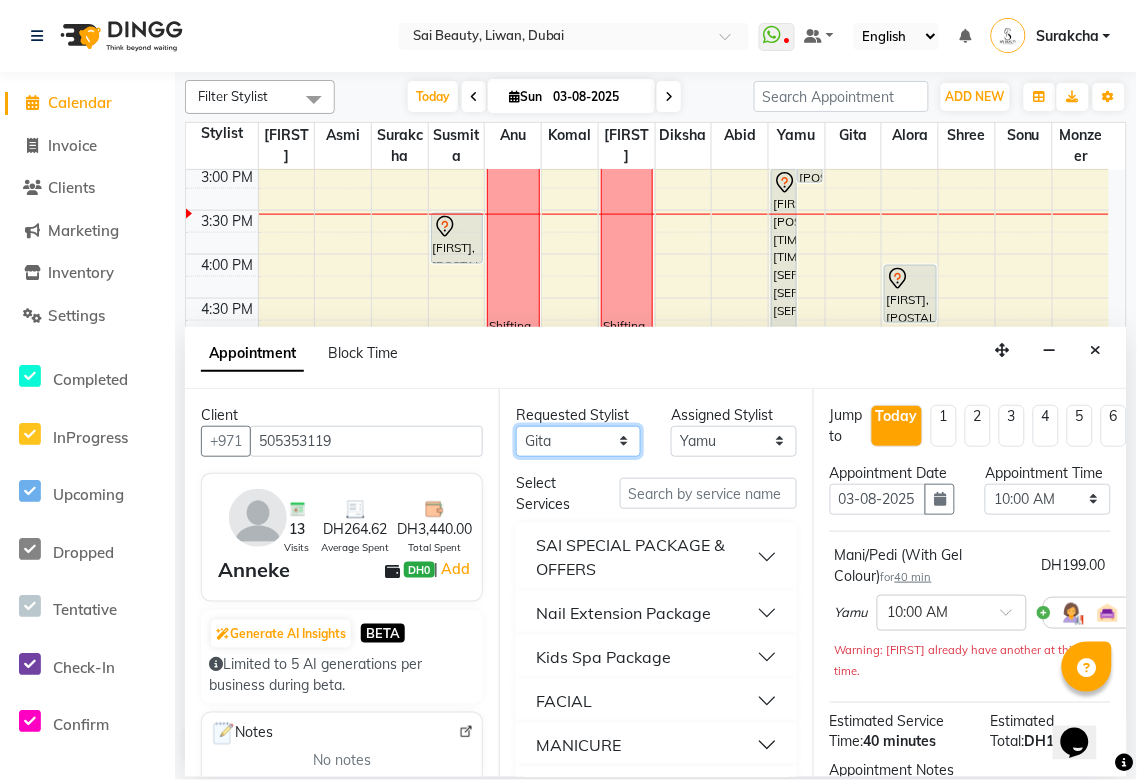 click on "Any Abid Alora Anu Asmi Diksha Gita Komal maya Monzeer shree sonu Surakcha Susmita Tannu Yamu" at bounding box center (578, 441) 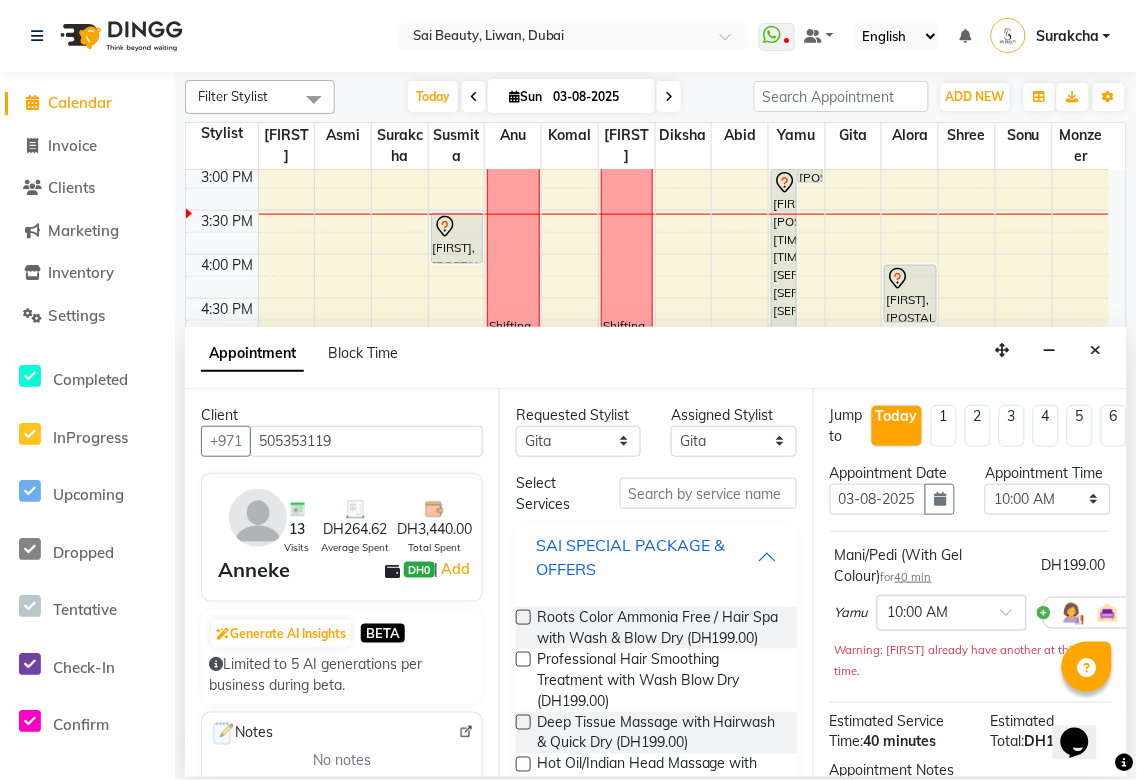 click on "SAI SPECIAL PACKAGE & OFFERS" at bounding box center [646, 557] 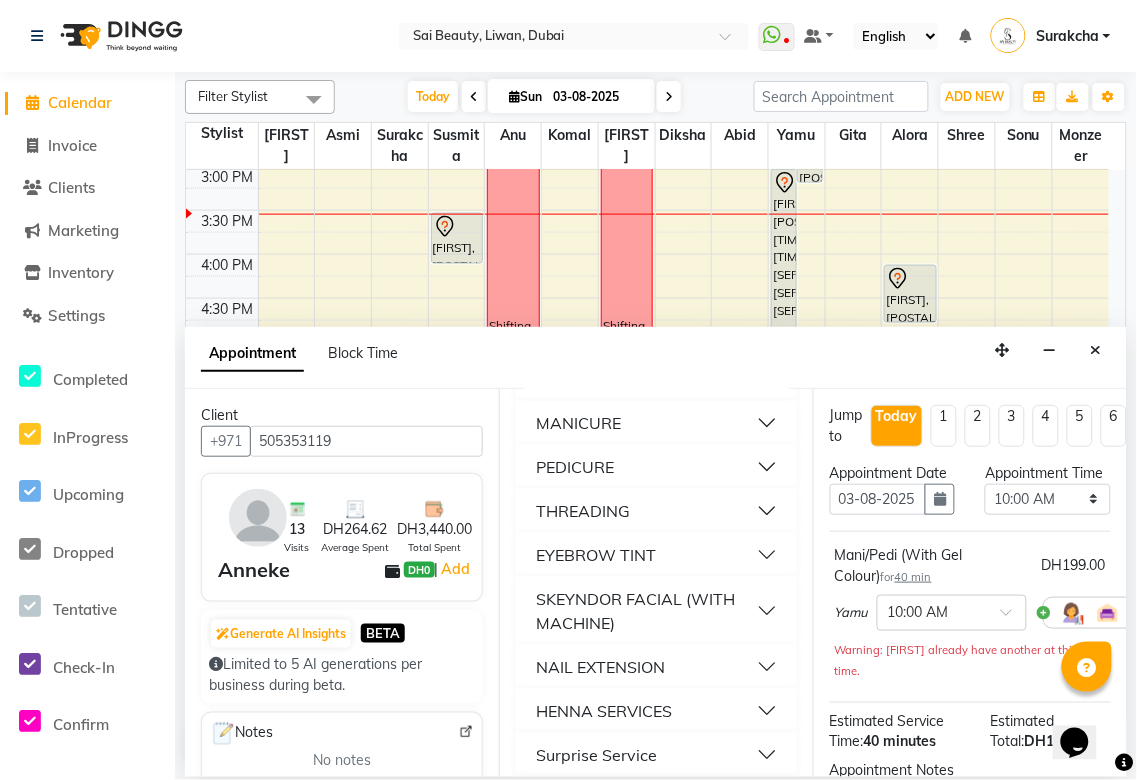 scroll, scrollTop: 325, scrollLeft: 0, axis: vertical 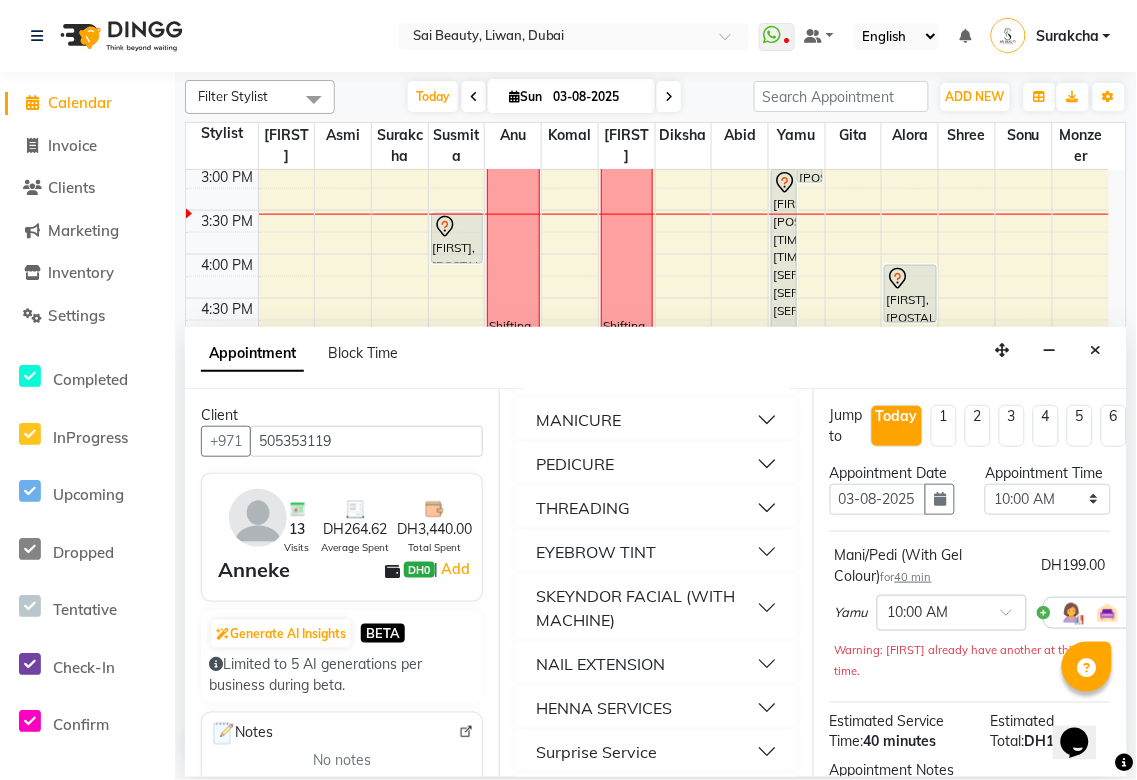 click on "MANICURE" at bounding box center (656, 420) 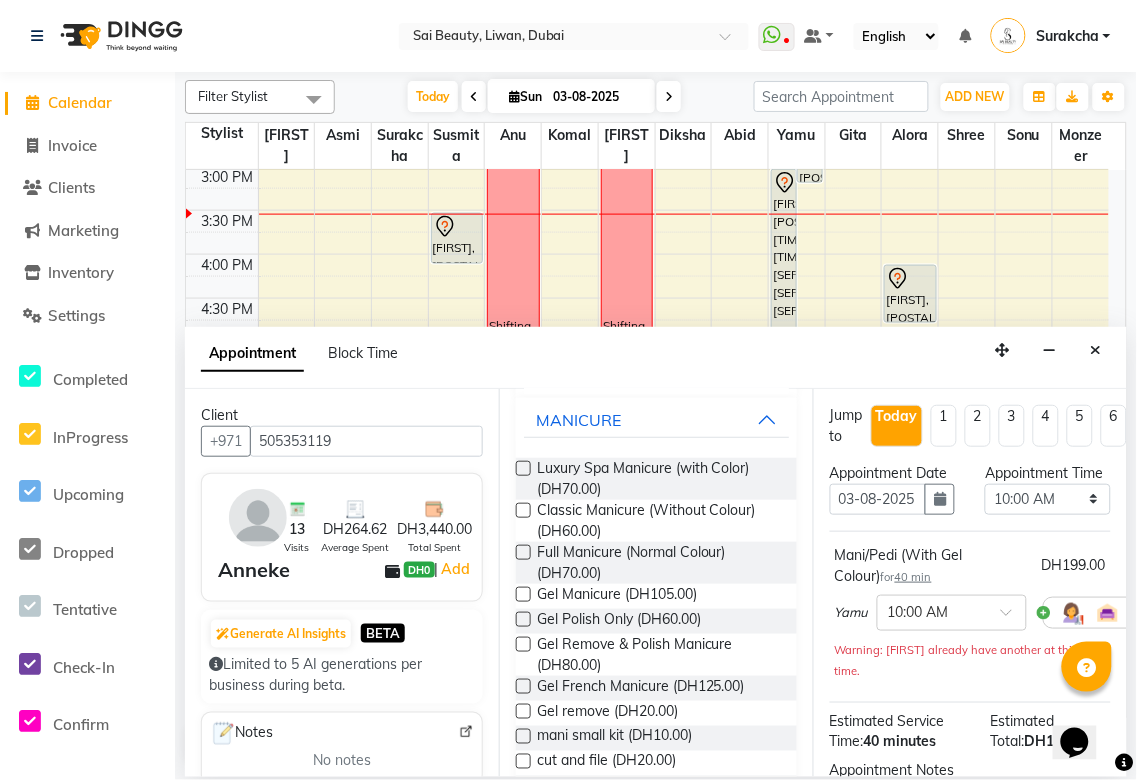 click at bounding box center (523, 552) 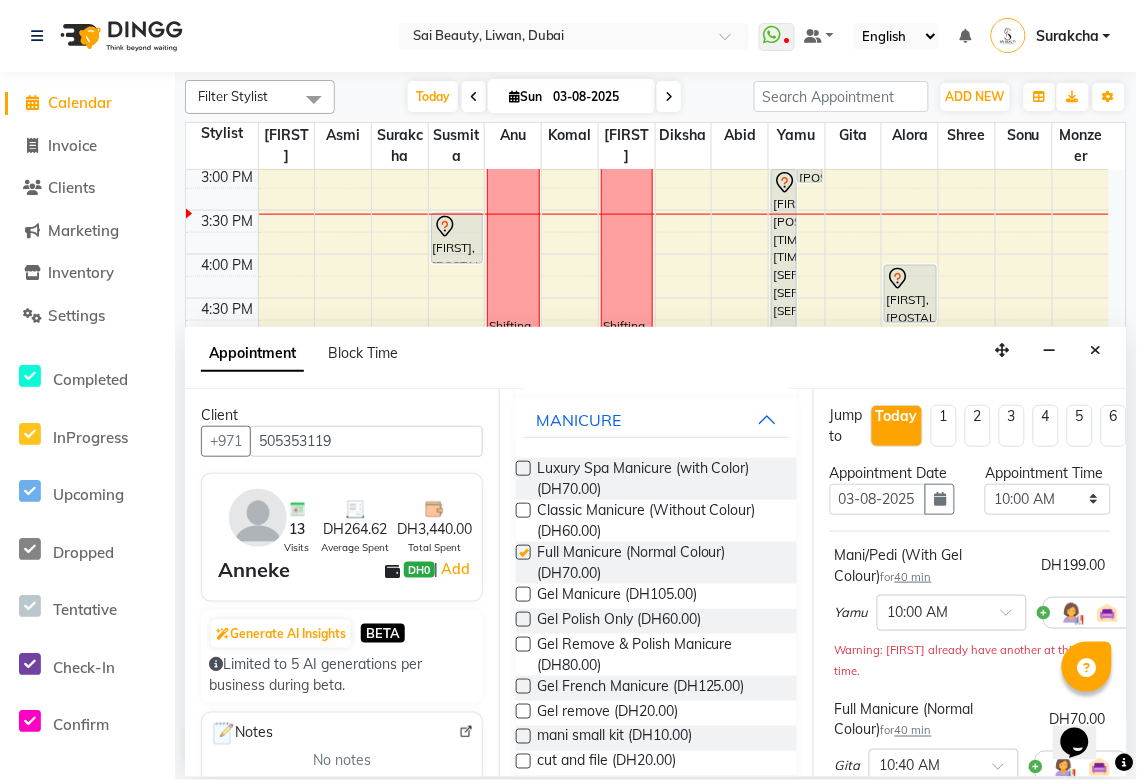 checkbox on "false" 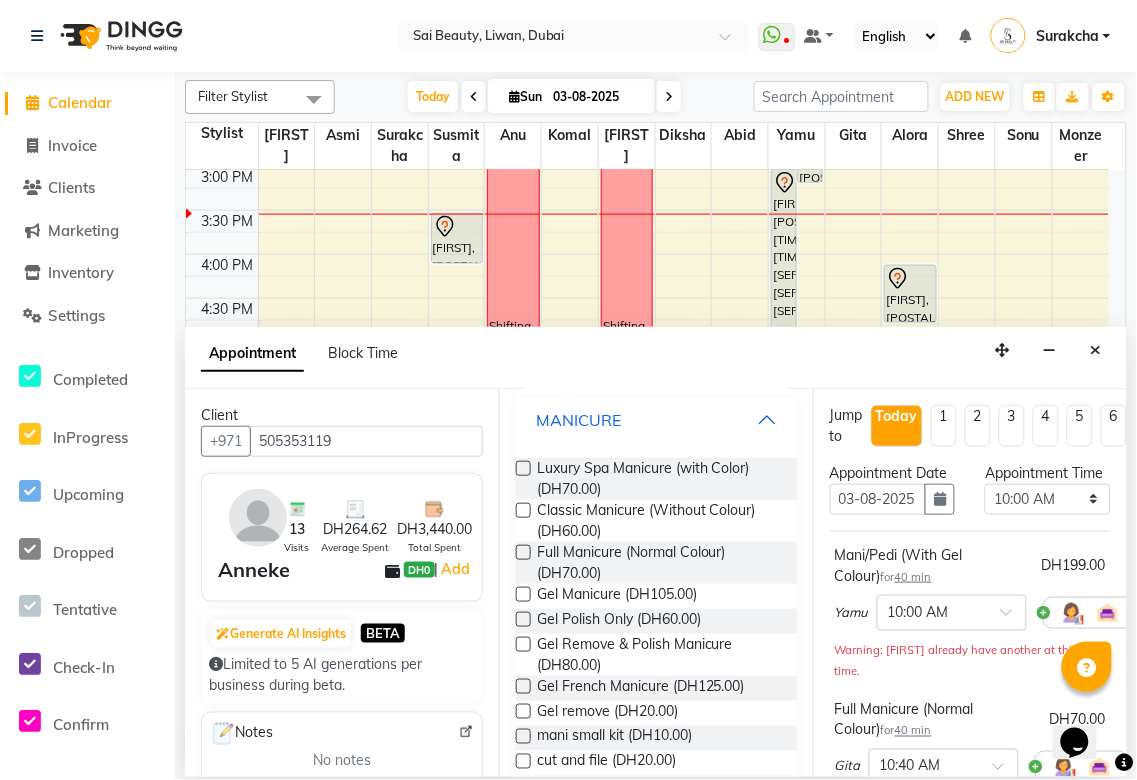 click on "MANICURE" at bounding box center (656, 420) 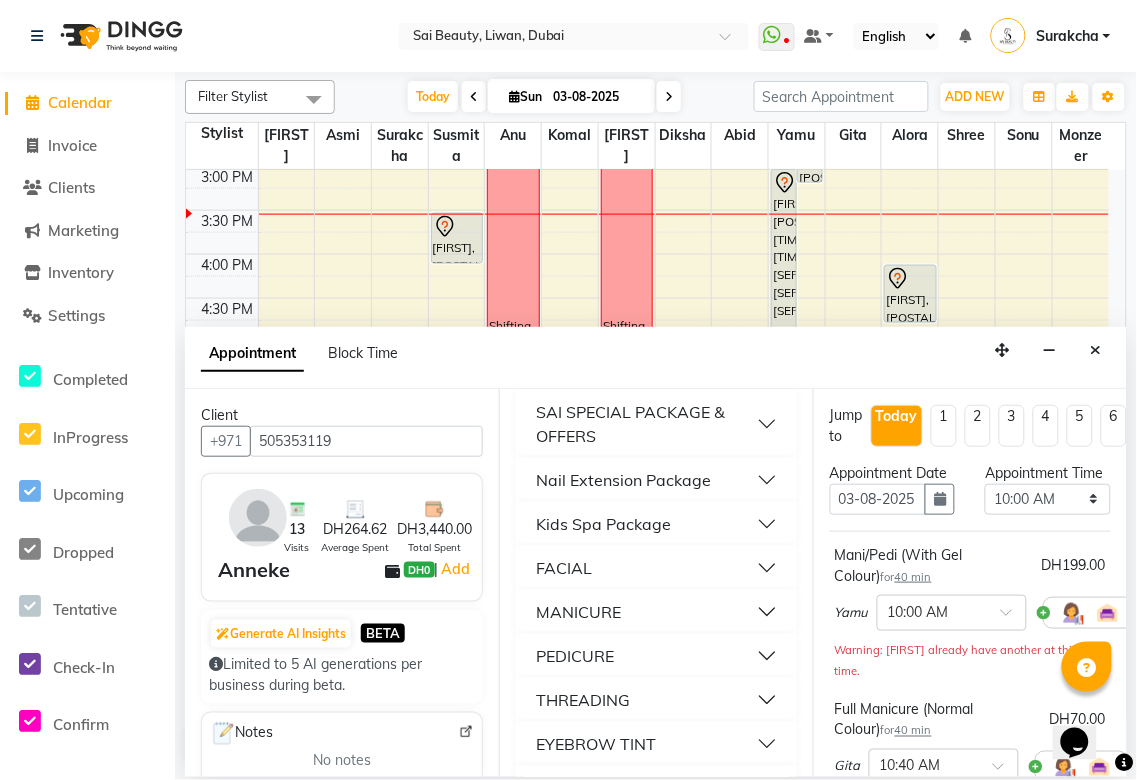 scroll, scrollTop: 0, scrollLeft: 0, axis: both 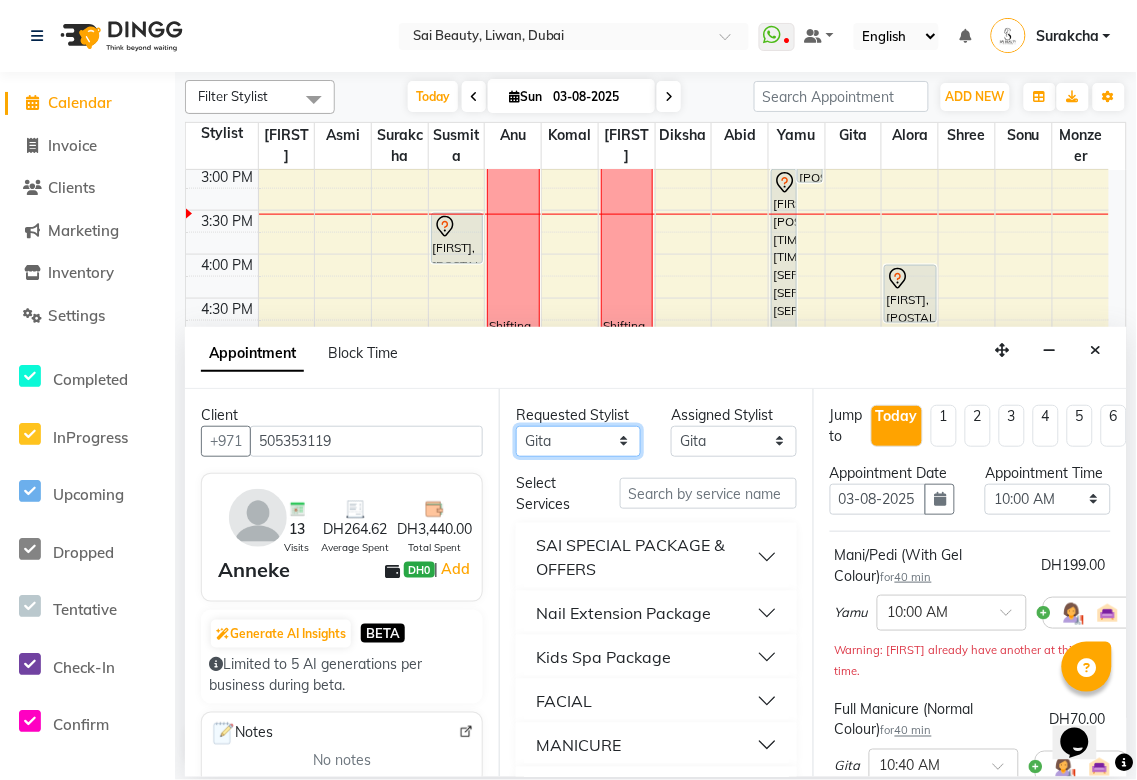 click on "Any Abid Alora Anu Asmi Diksha Gita Komal maya Monzeer shree sonu Surakcha Susmita Tannu Yamu" at bounding box center (578, 441) 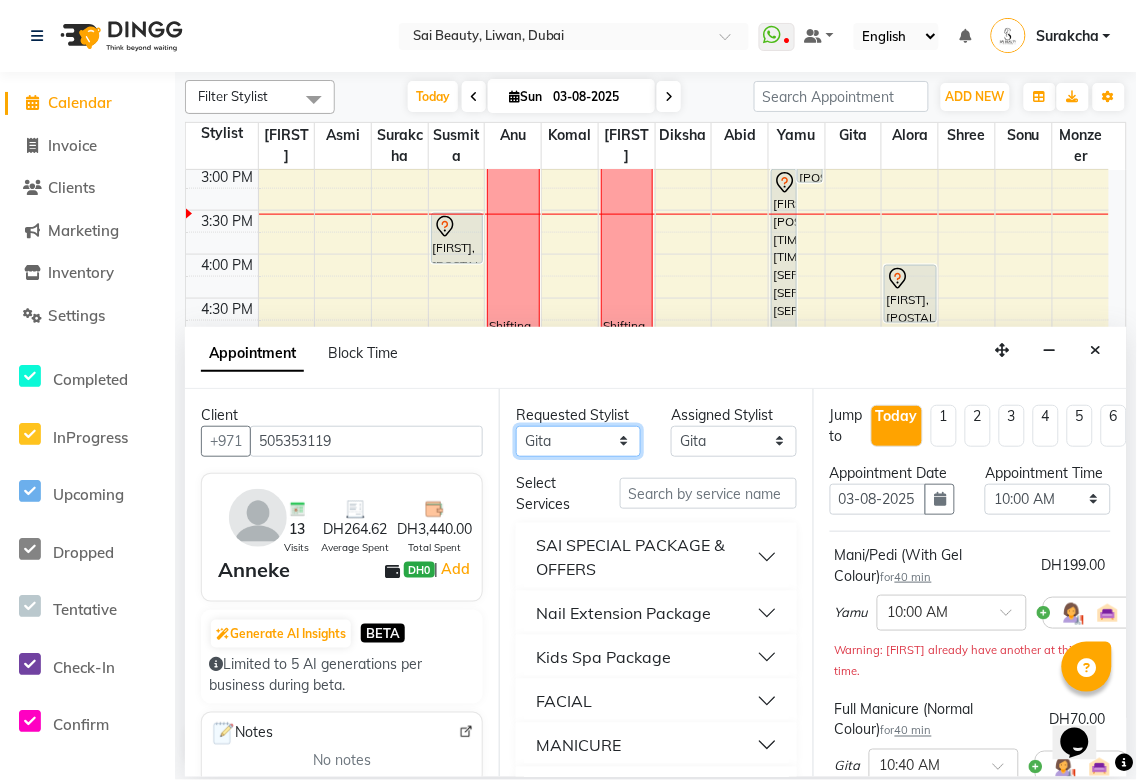 select on "40288" 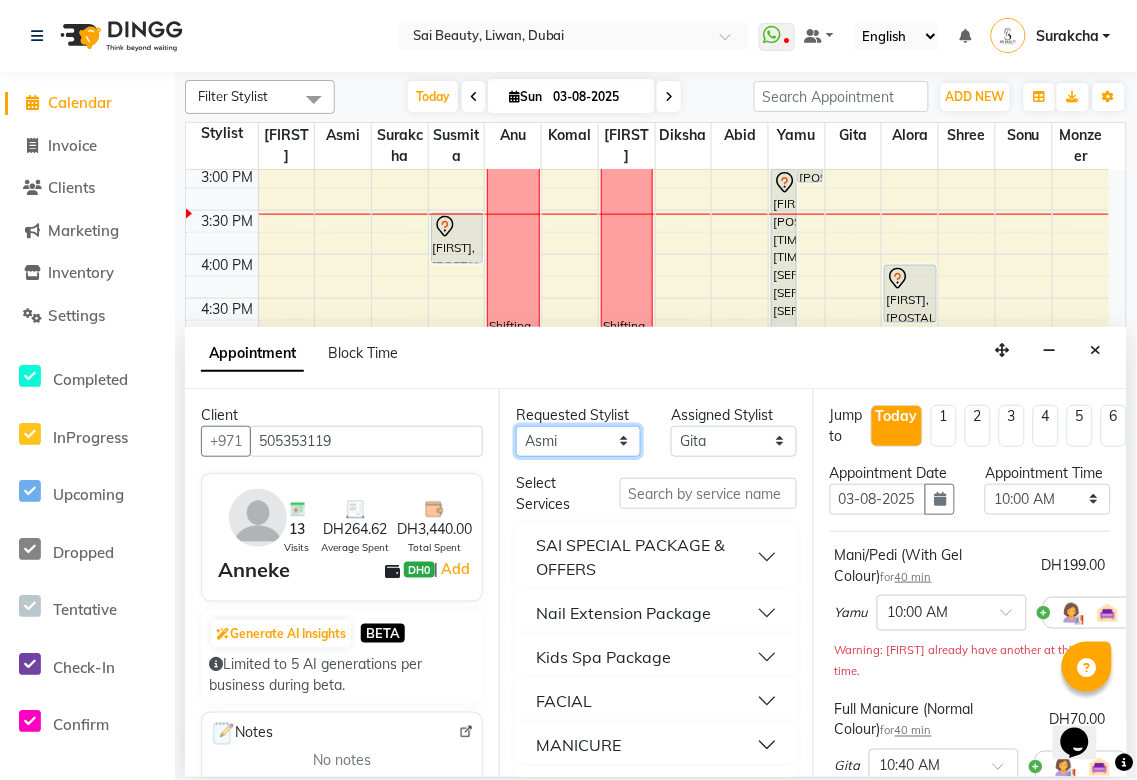click on "Any Abid Alora Anu Asmi Diksha Gita Komal maya Monzeer shree sonu Surakcha Susmita Tannu Yamu" at bounding box center (578, 441) 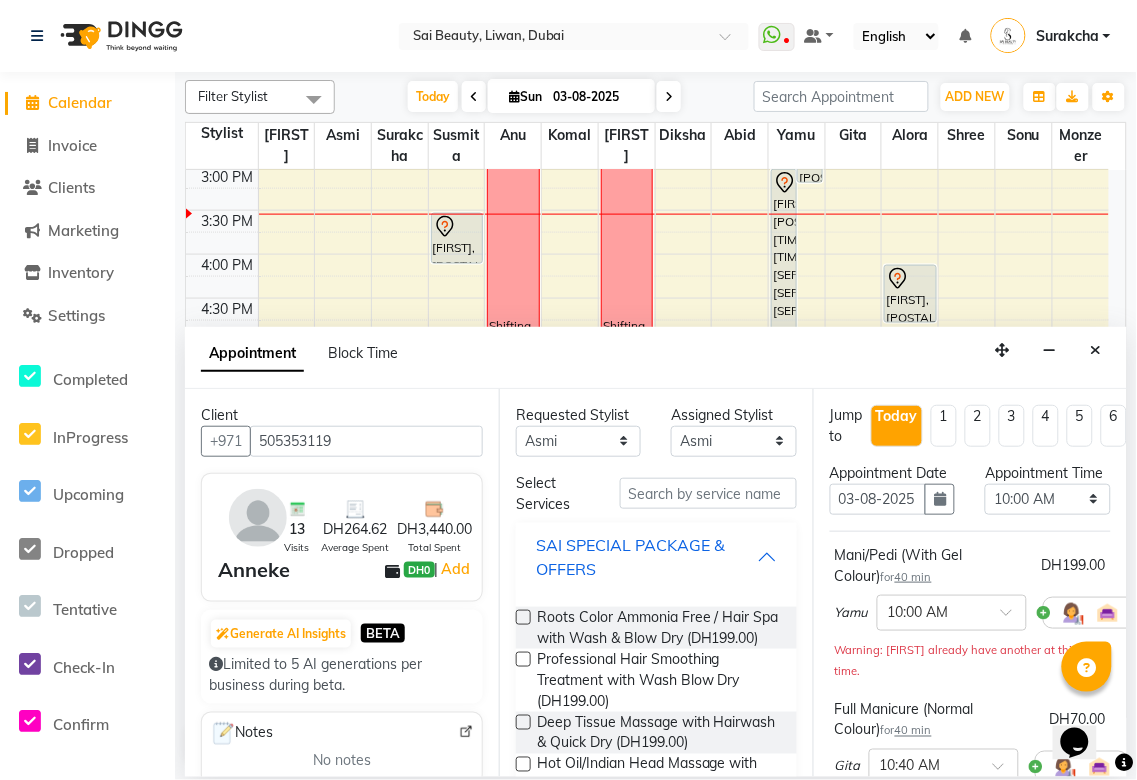click on "SAI SPECIAL PACKAGE & OFFERS" at bounding box center (646, 557) 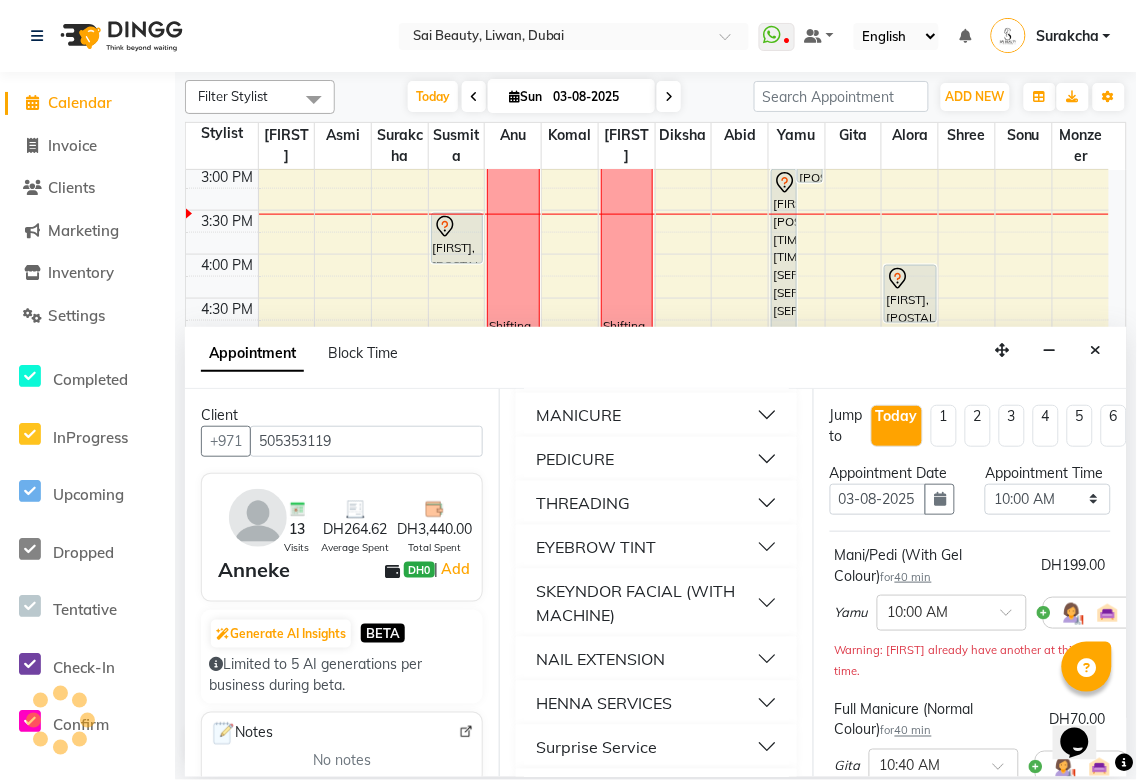 scroll, scrollTop: 337, scrollLeft: 0, axis: vertical 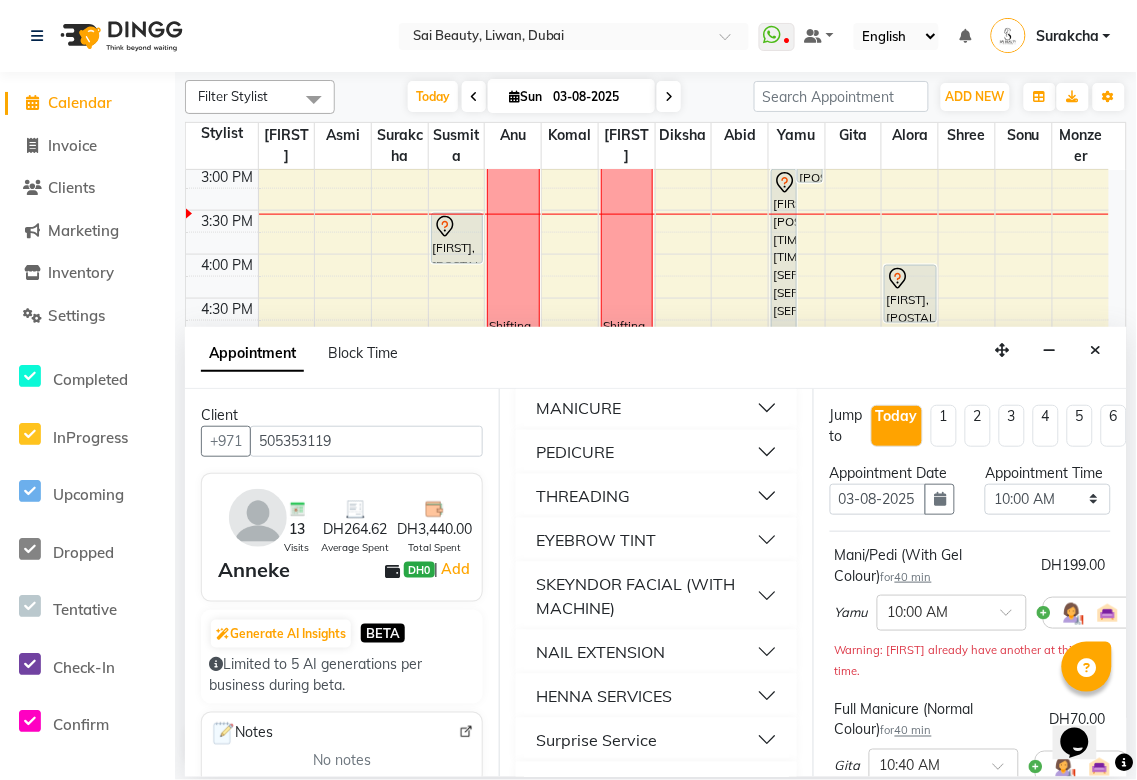 click on "PEDICURE" at bounding box center [656, 452] 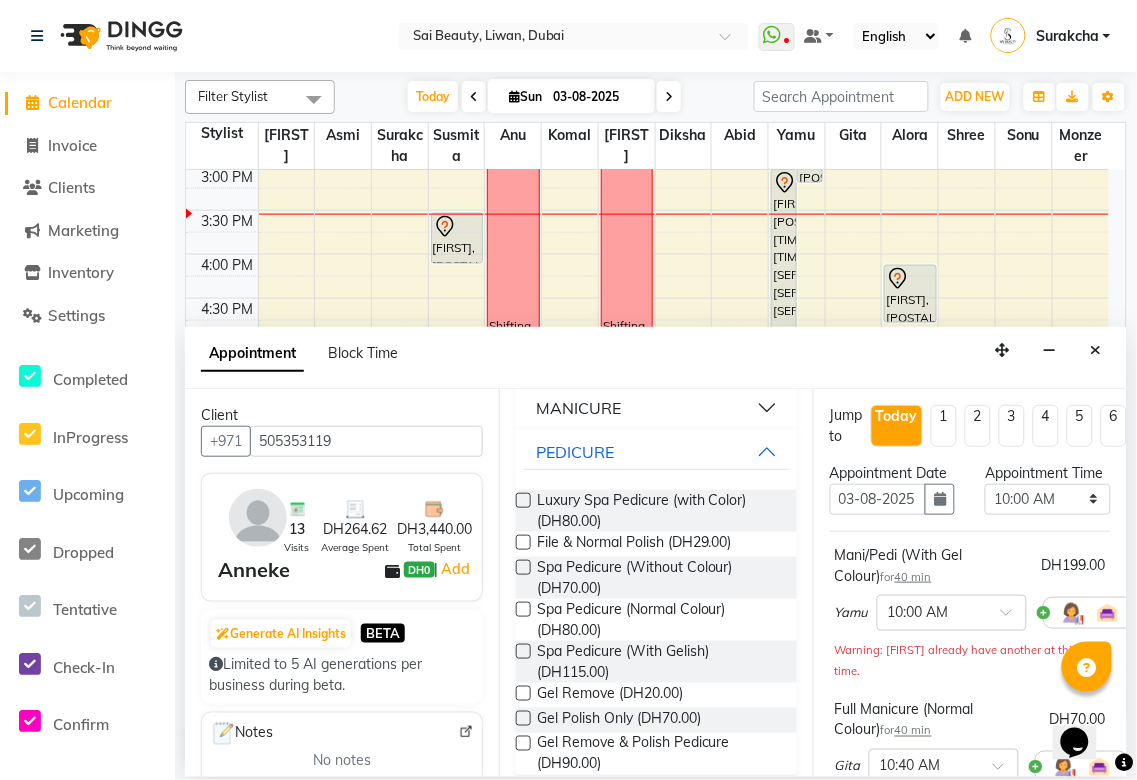 click at bounding box center [523, 567] 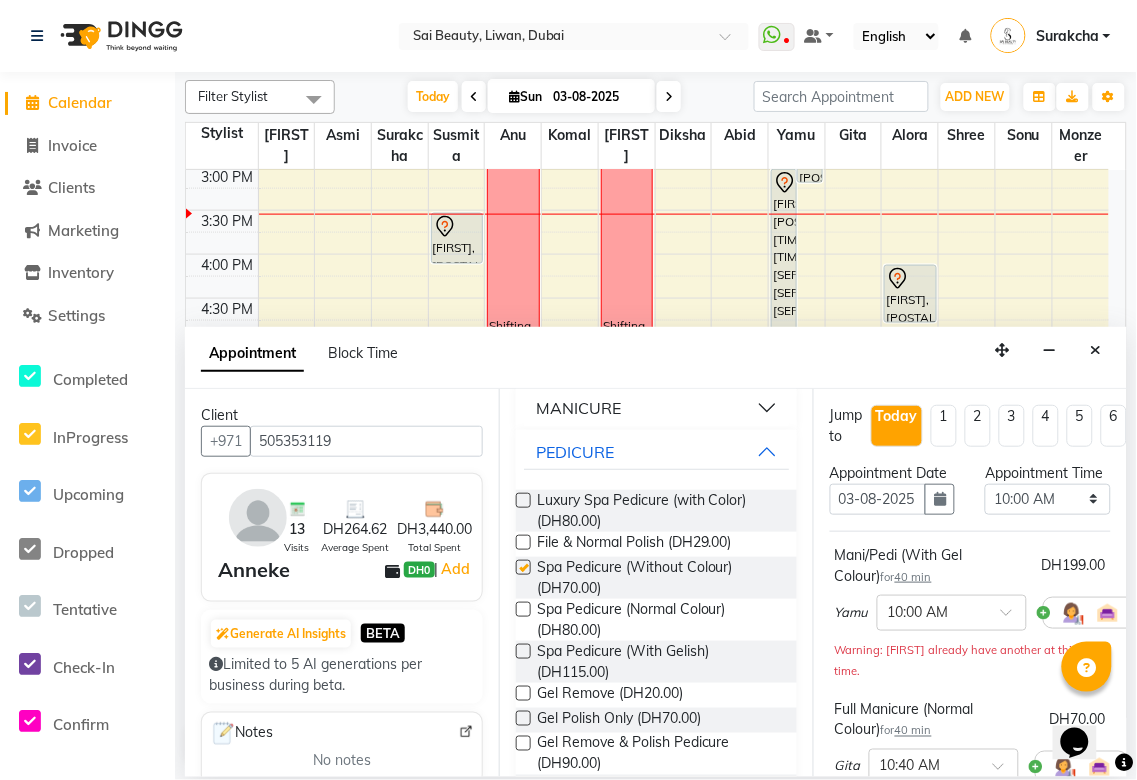 checkbox on "false" 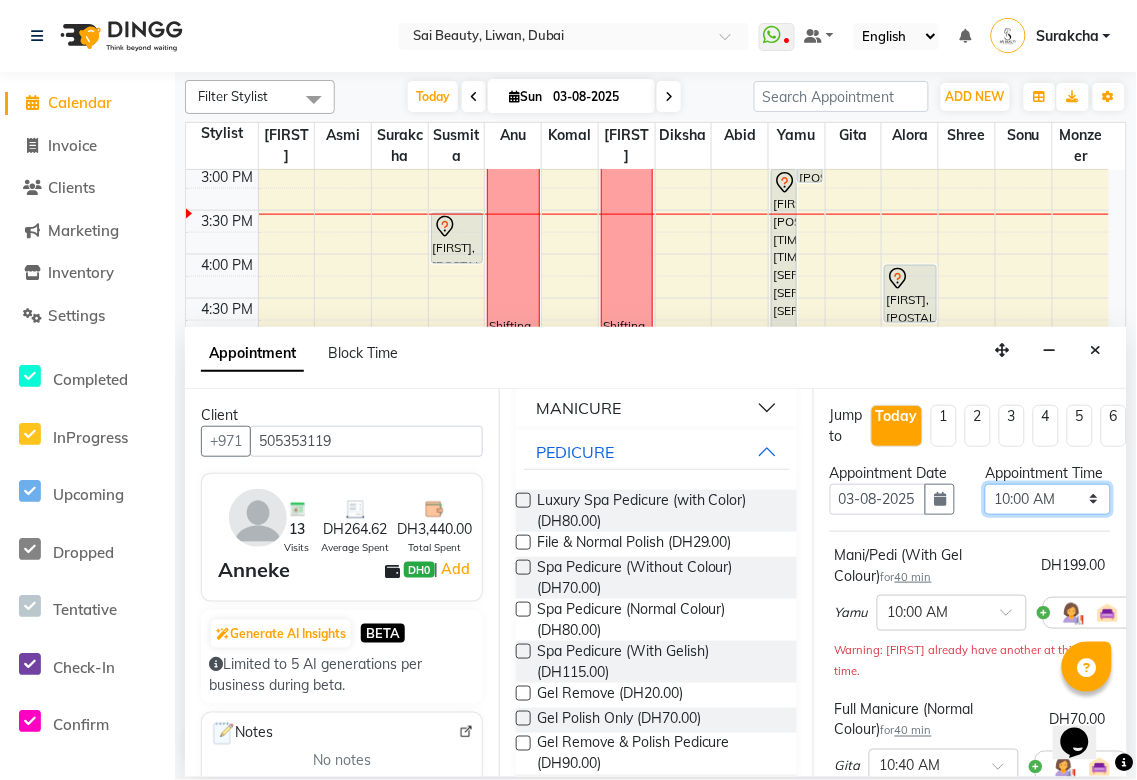 click on "Select 10:00 AM 10:05 AM 10:10 AM 10:15 AM 10:20 AM 10:25 AM 10:30 AM 10:35 AM 10:40 AM 10:45 AM 10:50 AM 10:55 AM 11:00 AM 11:05 AM 11:10 AM 11:15 AM 11:20 AM 11:25 AM 11:30 AM 11:35 AM 11:40 AM 11:45 AM 11:50 AM 11:55 AM 12:00 PM 12:05 PM 12:10 PM 12:15 PM 12:20 PM 12:25 PM 12:30 PM 12:35 PM 12:40 PM 12:45 PM 12:50 PM 12:55 PM 01:00 PM 01:05 PM 01:10 PM 01:15 PM 01:20 PM 01:25 PM 01:30 PM 01:35 PM 01:40 PM 01:45 PM 01:50 PM 01:55 PM 02:00 PM 02:05 PM 02:10 PM 02:15 PM 02:20 PM 02:25 PM 02:30 PM 02:35 PM 02:40 PM 02:45 PM 02:50 PM 02:55 PM 03:00 PM 03:05 PM 03:10 PM 03:15 PM 03:20 PM 03:25 PM 03:30 PM 03:35 PM 03:40 PM 03:45 PM 03:50 PM 03:55 PM 04:00 PM 04:05 PM 04:10 PM 04:15 PM 04:20 PM 04:25 PM 04:30 PM 04:35 PM 04:40 PM 04:45 PM 04:50 PM 04:55 PM 05:00 PM 05:05 PM 05:10 PM 05:15 PM 05:20 PM 05:25 PM 05:30 PM 05:35 PM 05:40 PM 05:45 PM 05:50 PM 05:55 PM 06:00 PM 06:05 PM 06:10 PM 06:15 PM 06:20 PM 06:25 PM 06:30 PM 06:35 PM 06:40 PM 06:45 PM 06:50 PM 06:55 PM 07:00 PM 07:05 PM 07:10 PM 07:15 PM 07:20 PM" at bounding box center [1047, 499] 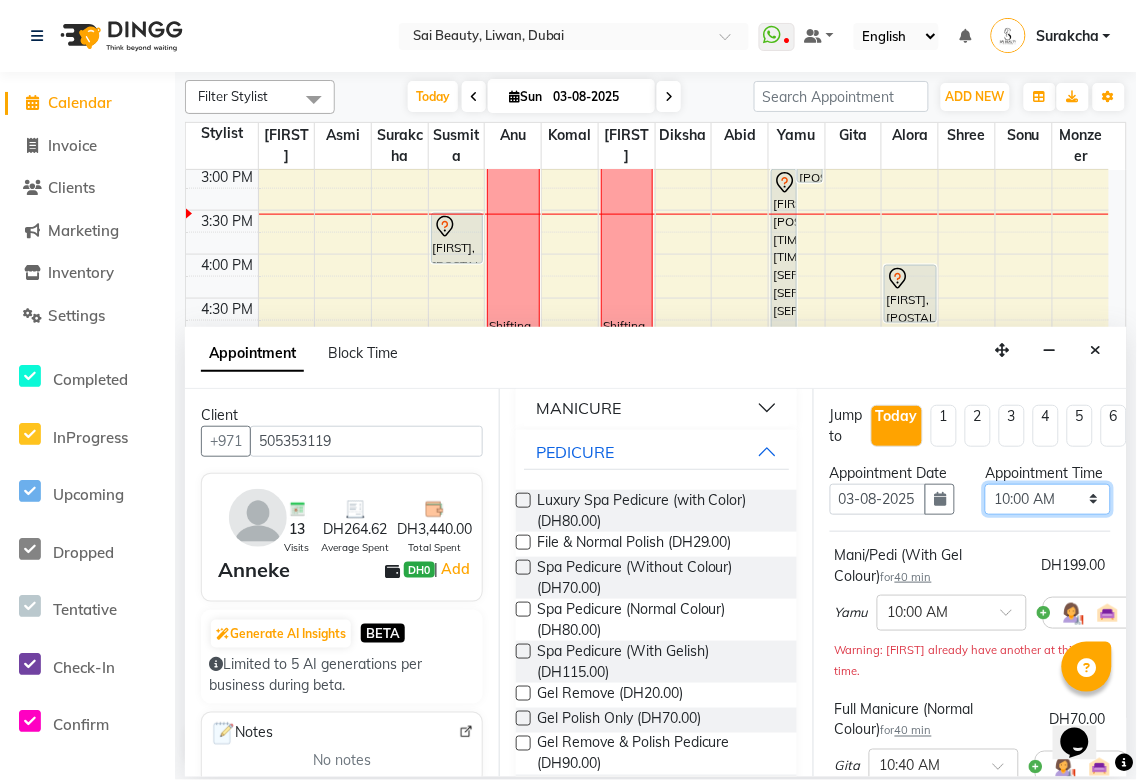 select on "840" 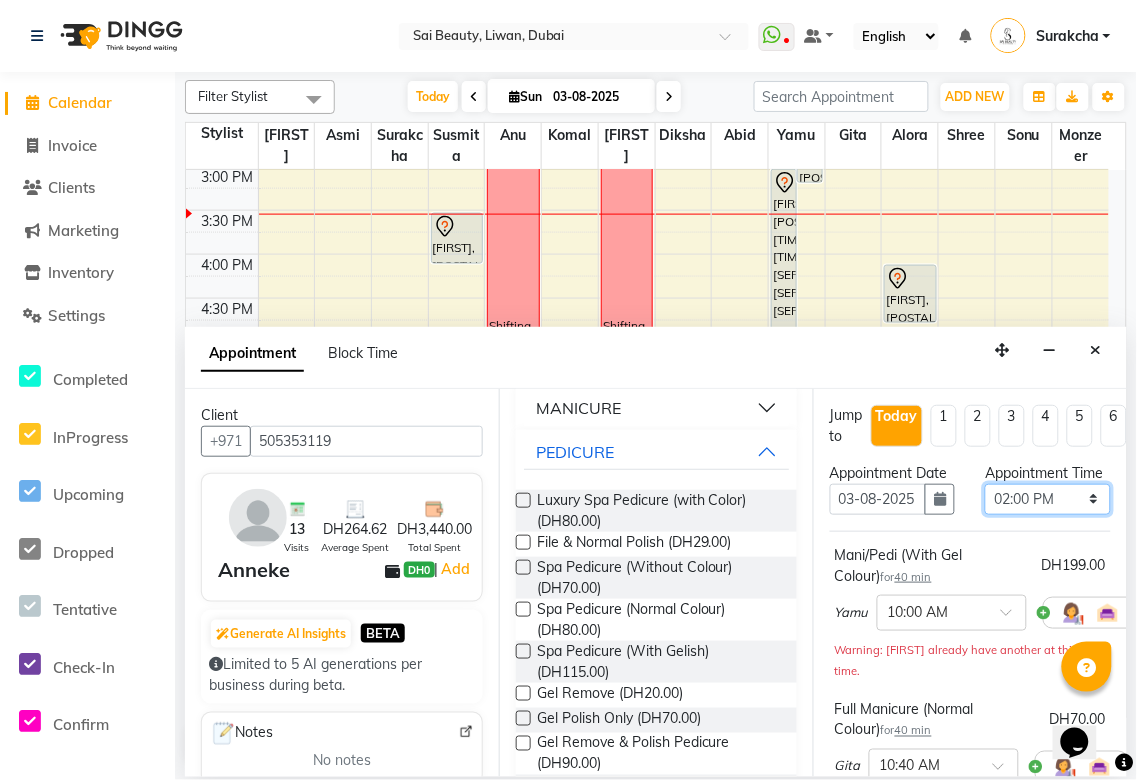 click on "Select 10:00 AM 10:05 AM 10:10 AM 10:15 AM 10:20 AM 10:25 AM 10:30 AM 10:35 AM 10:40 AM 10:45 AM 10:50 AM 10:55 AM 11:00 AM 11:05 AM 11:10 AM 11:15 AM 11:20 AM 11:25 AM 11:30 AM 11:35 AM 11:40 AM 11:45 AM 11:50 AM 11:55 AM 12:00 PM 12:05 PM 12:10 PM 12:15 PM 12:20 PM 12:25 PM 12:30 PM 12:35 PM 12:40 PM 12:45 PM 12:50 PM 12:55 PM 01:00 PM 01:05 PM 01:10 PM 01:15 PM 01:20 PM 01:25 PM 01:30 PM 01:35 PM 01:40 PM 01:45 PM 01:50 PM 01:55 PM 02:00 PM 02:05 PM 02:10 PM 02:15 PM 02:20 PM 02:25 PM 02:30 PM 02:35 PM 02:40 PM 02:45 PM 02:50 PM 02:55 PM 03:00 PM 03:05 PM 03:10 PM 03:15 PM 03:20 PM 03:25 PM 03:30 PM 03:35 PM 03:40 PM 03:45 PM 03:50 PM 03:55 PM 04:00 PM 04:05 PM 04:10 PM 04:15 PM 04:20 PM 04:25 PM 04:30 PM 04:35 PM 04:40 PM 04:45 PM 04:50 PM 04:55 PM 05:00 PM 05:05 PM 05:10 PM 05:15 PM 05:20 PM 05:25 PM 05:30 PM 05:35 PM 05:40 PM 05:45 PM 05:50 PM 05:55 PM 06:00 PM 06:05 PM 06:10 PM 06:15 PM 06:20 PM 06:25 PM 06:30 PM 06:35 PM 06:40 PM 06:45 PM 06:50 PM 06:55 PM 07:00 PM 07:05 PM 07:10 PM 07:15 PM 07:20 PM" at bounding box center [1047, 499] 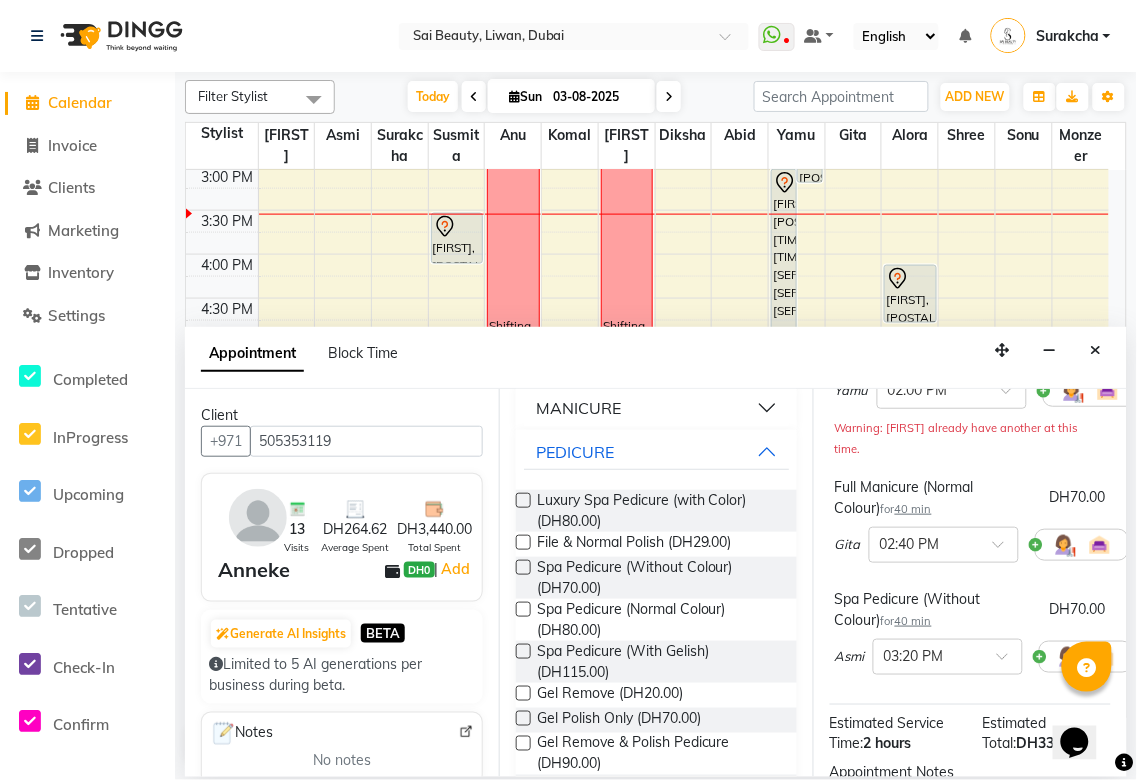 scroll, scrollTop: 522, scrollLeft: 0, axis: vertical 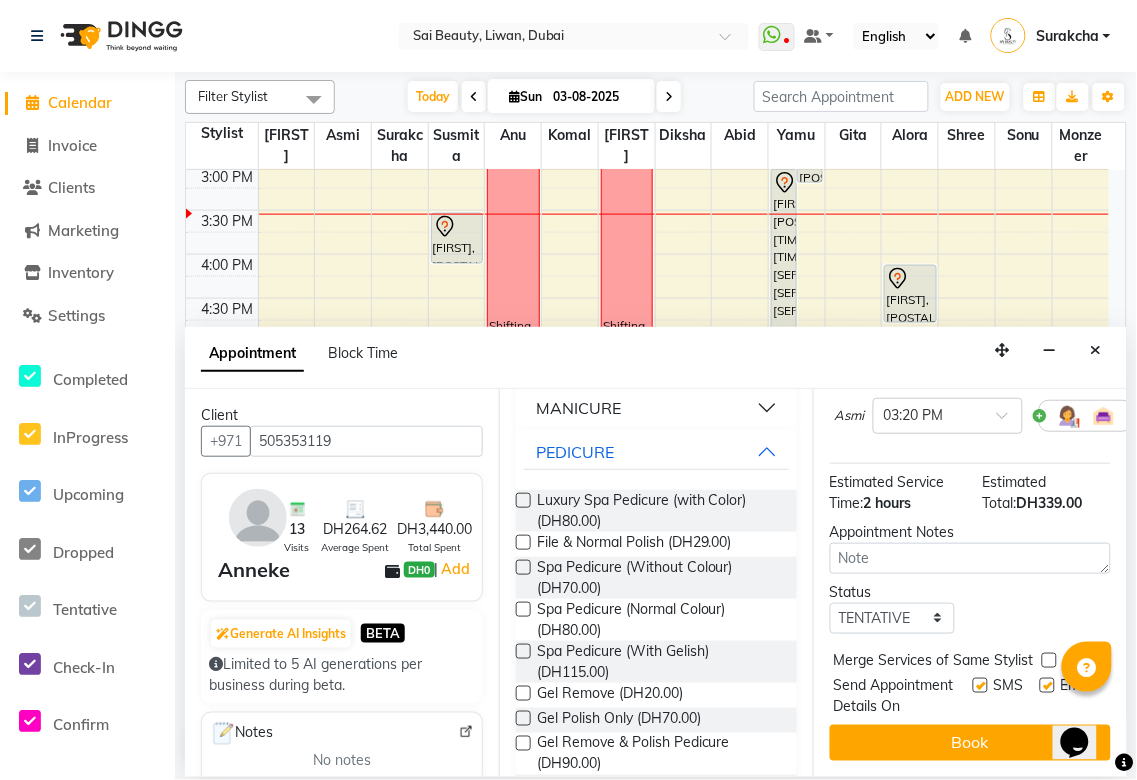 click at bounding box center (1049, 660) 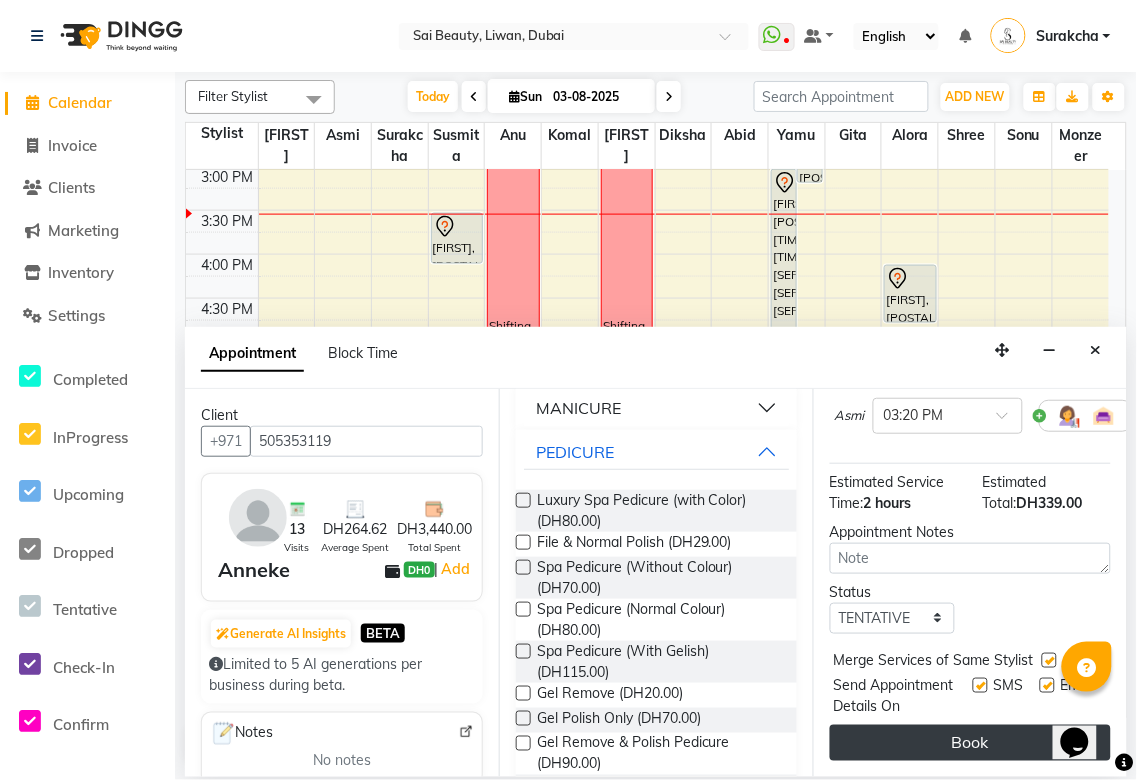 click on "Book" at bounding box center (970, 743) 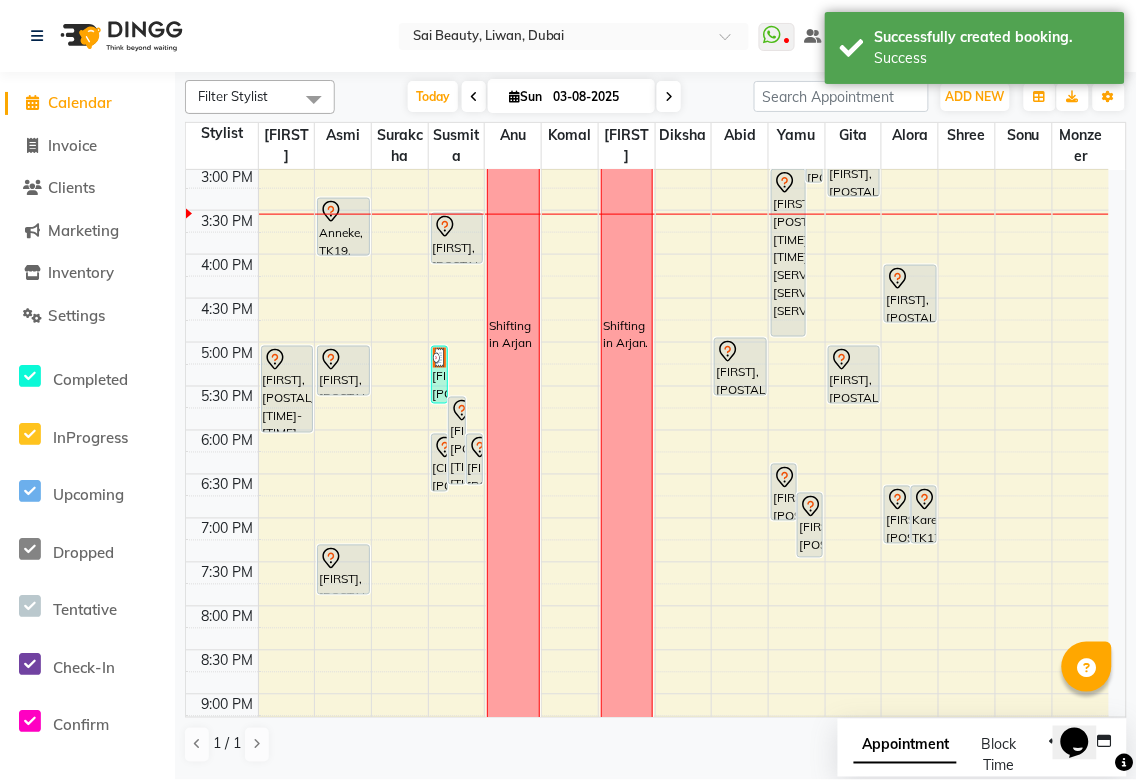 click on "Appointment" at bounding box center [905, 746] 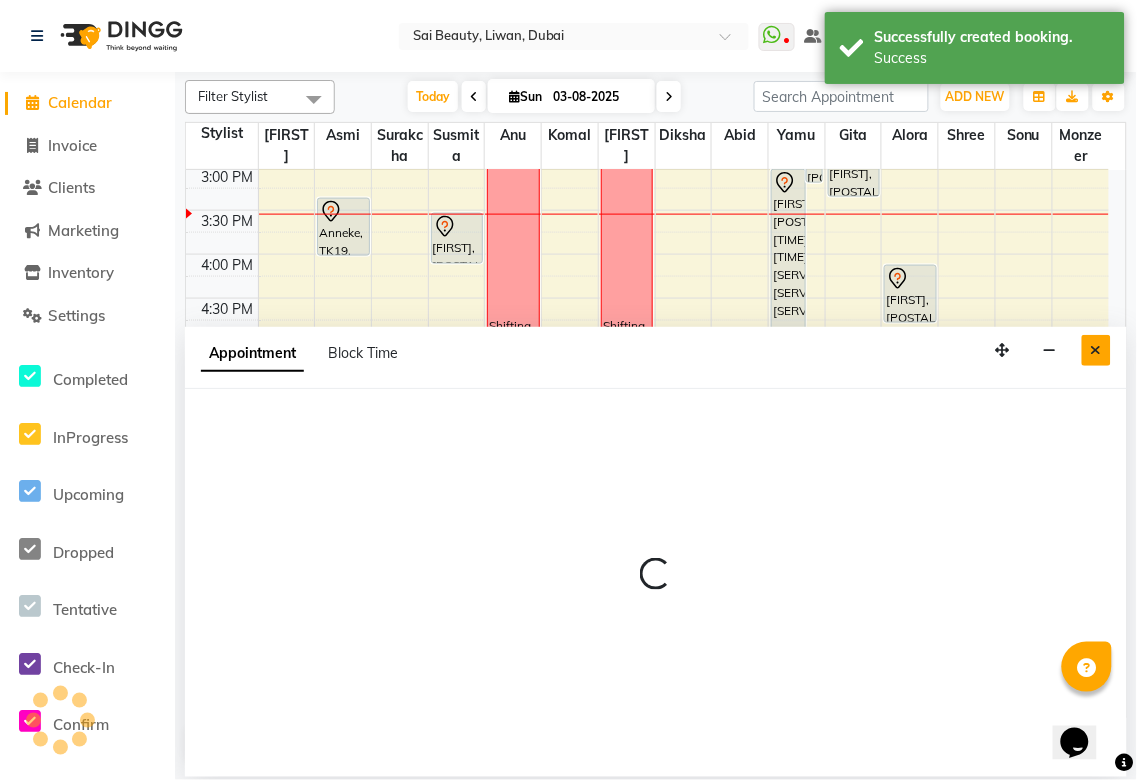 click at bounding box center (1096, 350) 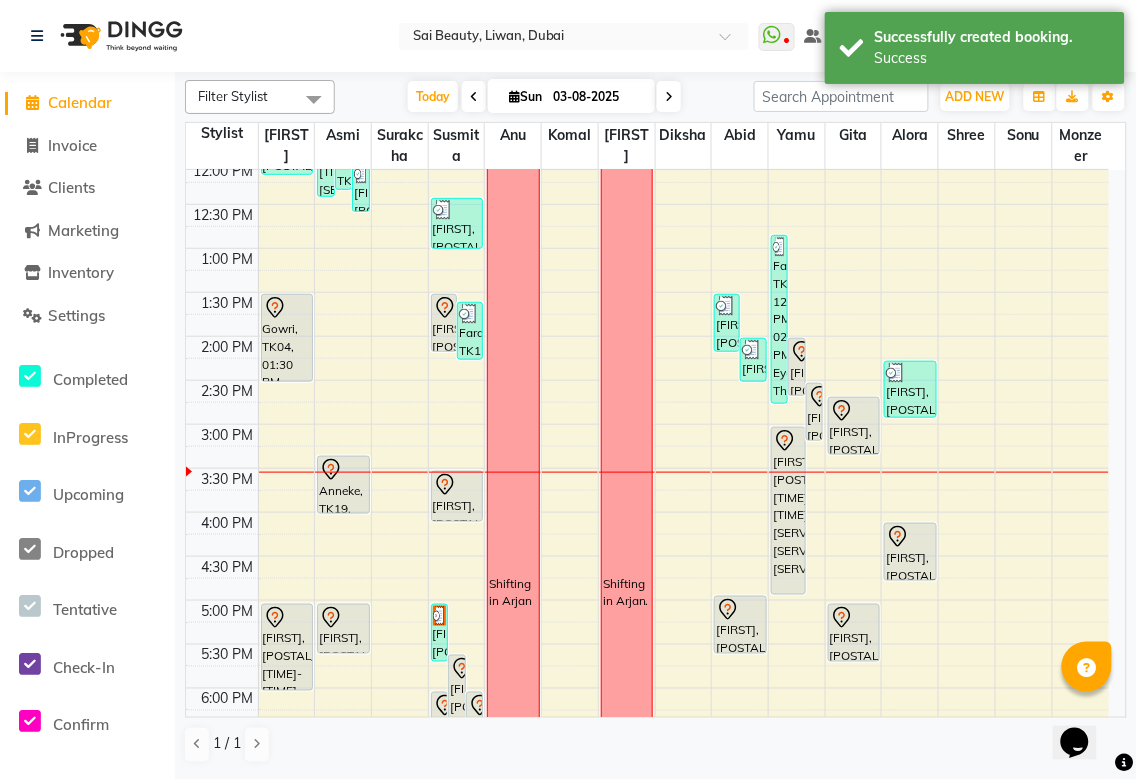scroll, scrollTop: 177, scrollLeft: 0, axis: vertical 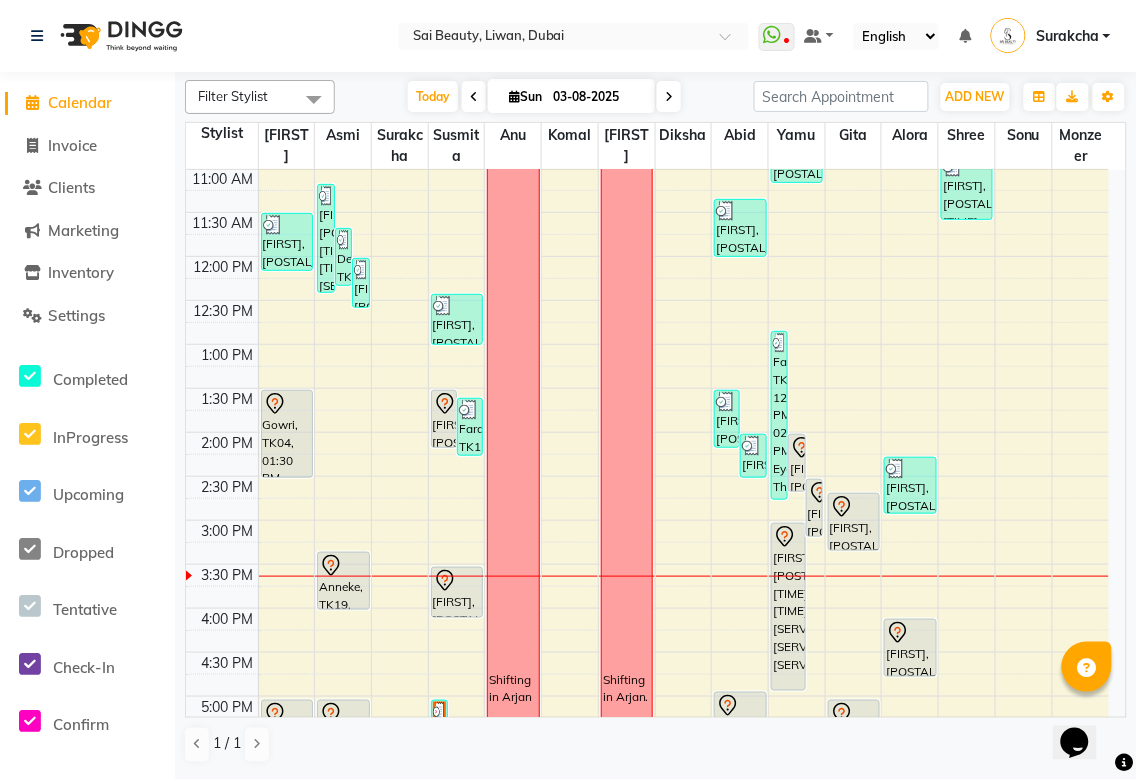 click on "pooja, TK02, 01:30 PM-02:10 PM, Mani/Pedi (With Gel Colour)" at bounding box center [444, 419] 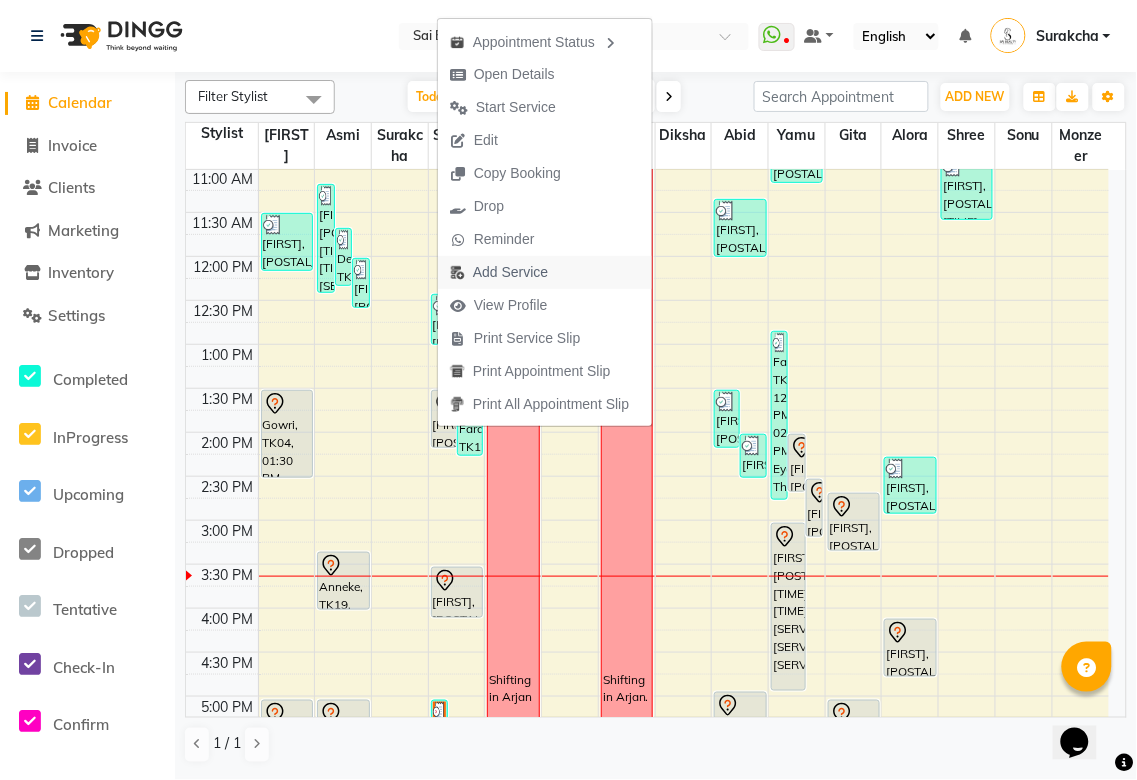 click on "Add Service" at bounding box center (510, 272) 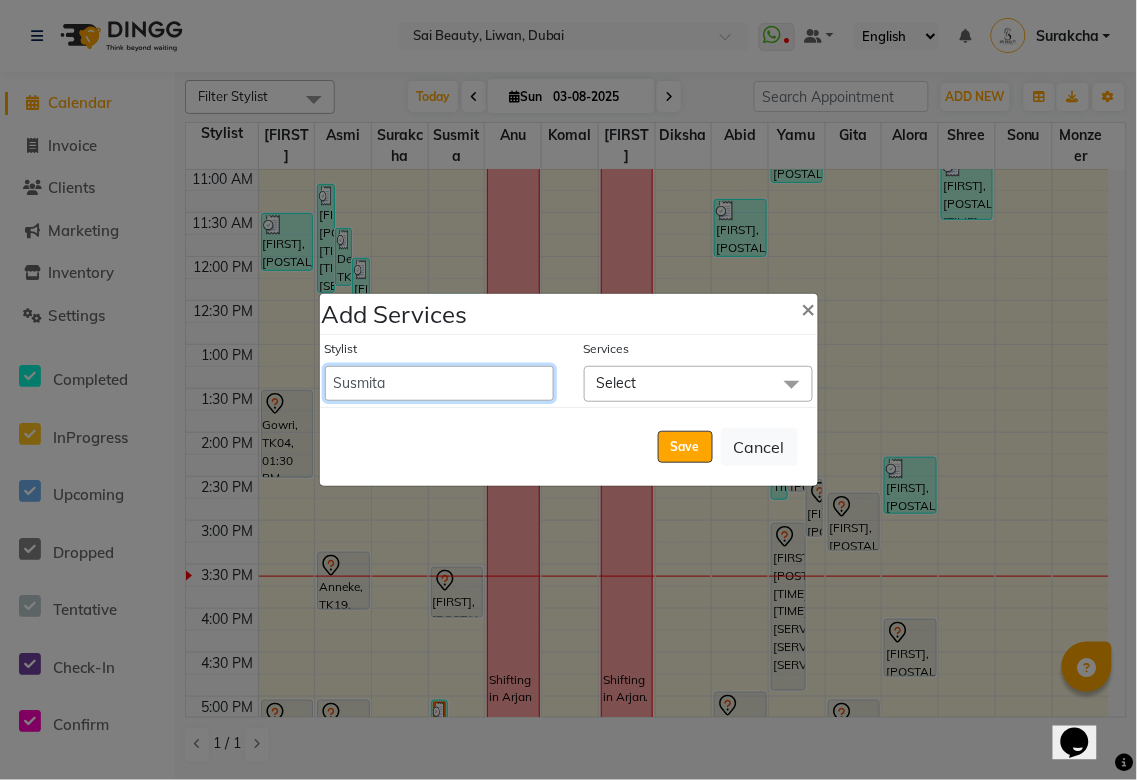 click on "Abid   Alora   Anu   Asmi   Ausha   Diksha   Gita   Komal   maya   Monzeer   shree   sonu   Srijana   Surakcha   Susmita   Tannu   Yamu" at bounding box center [439, 383] 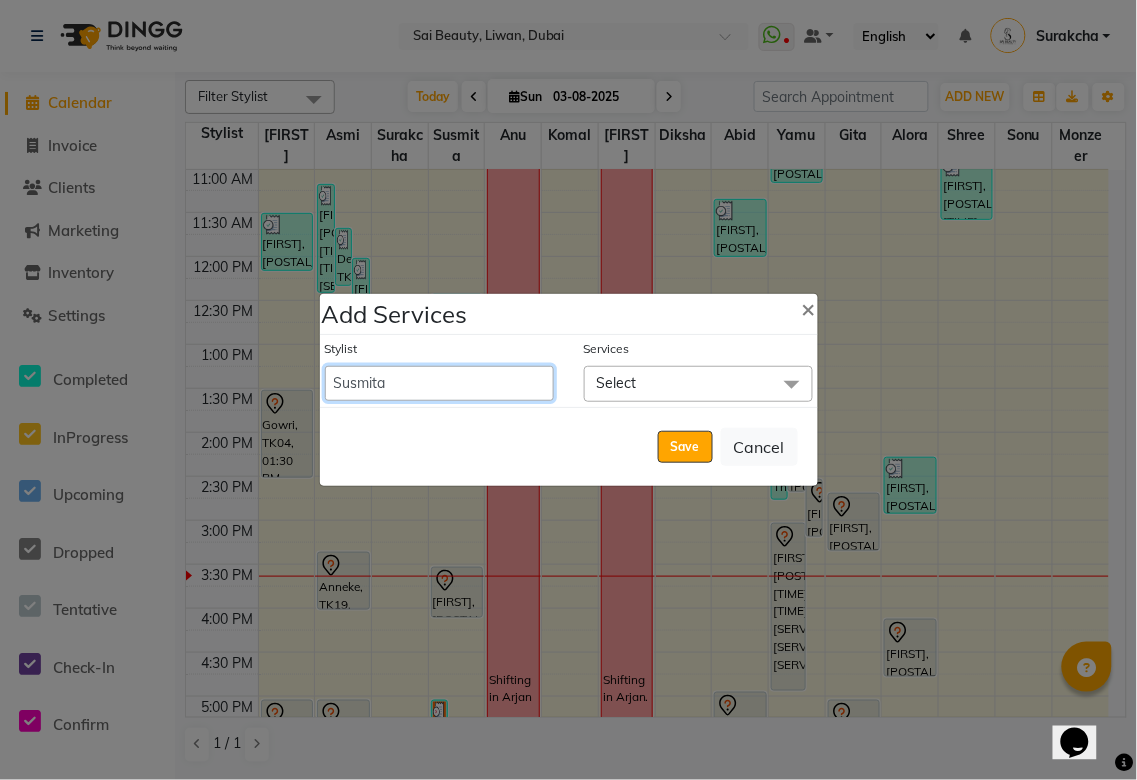 select on "35329" 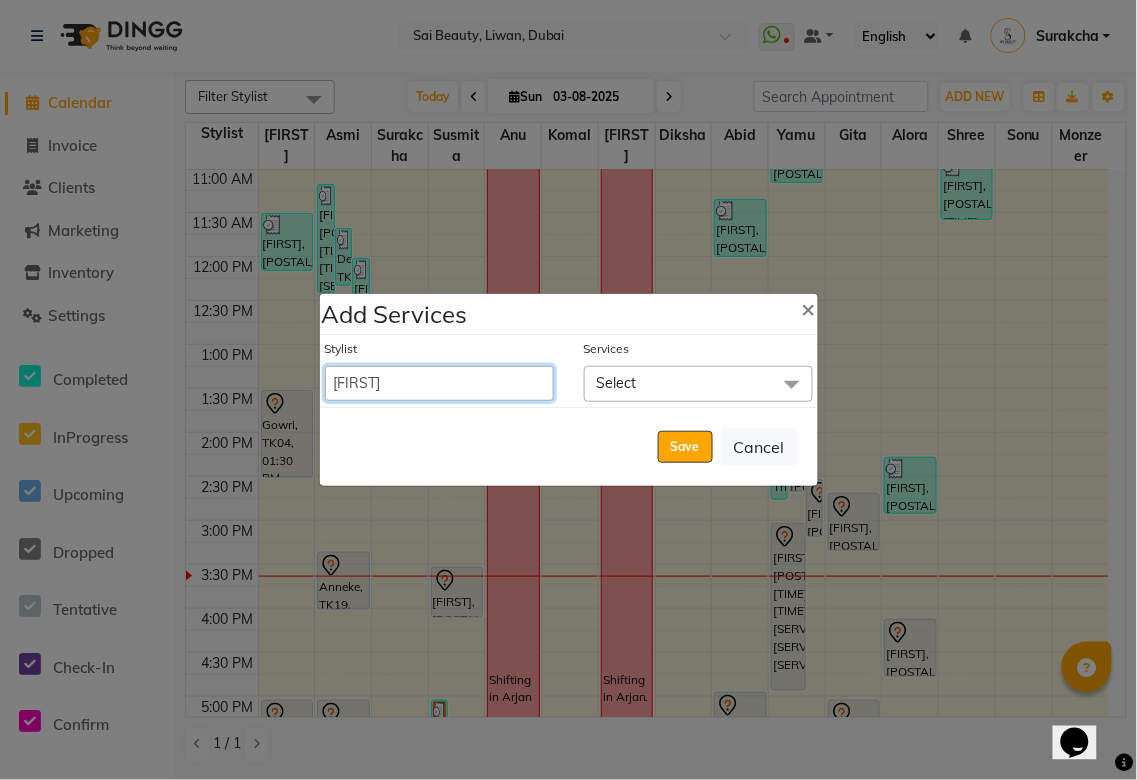 click on "Abid   Alora   Anu   Asmi   Ausha   Diksha   Gita   Komal   maya   Monzeer   shree   sonu   Srijana   Surakcha   Susmita   Tannu   Yamu" at bounding box center (439, 383) 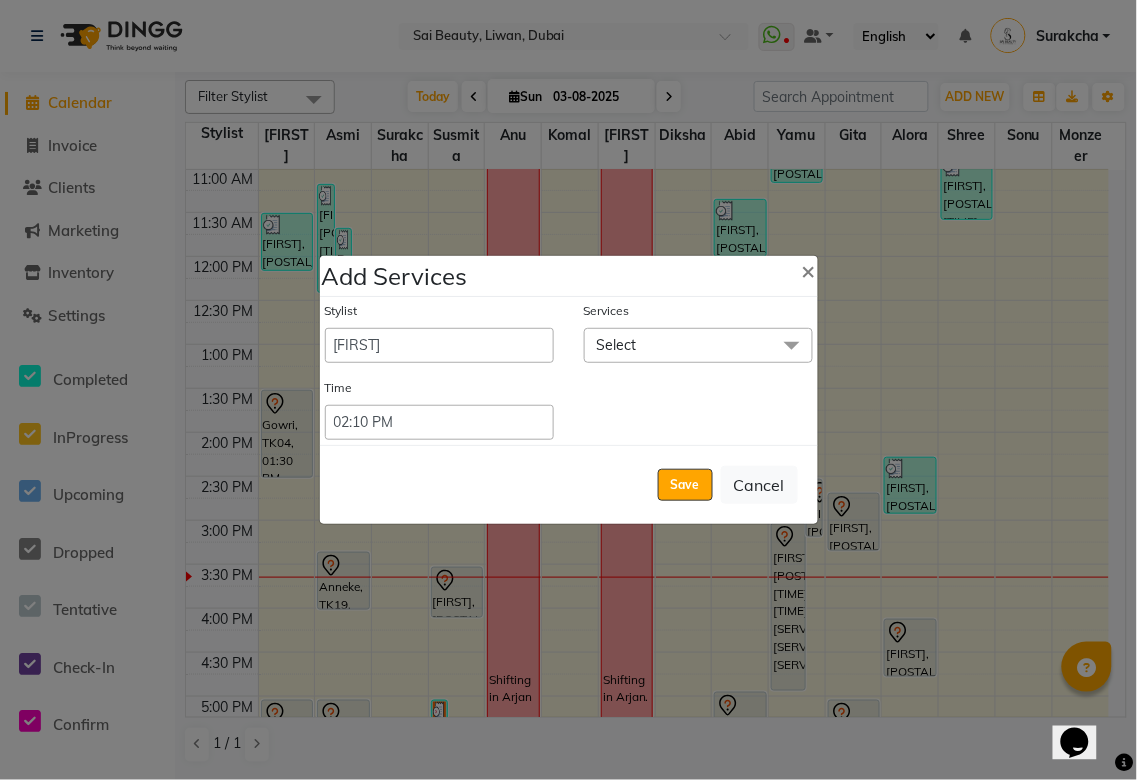 click on "Select" 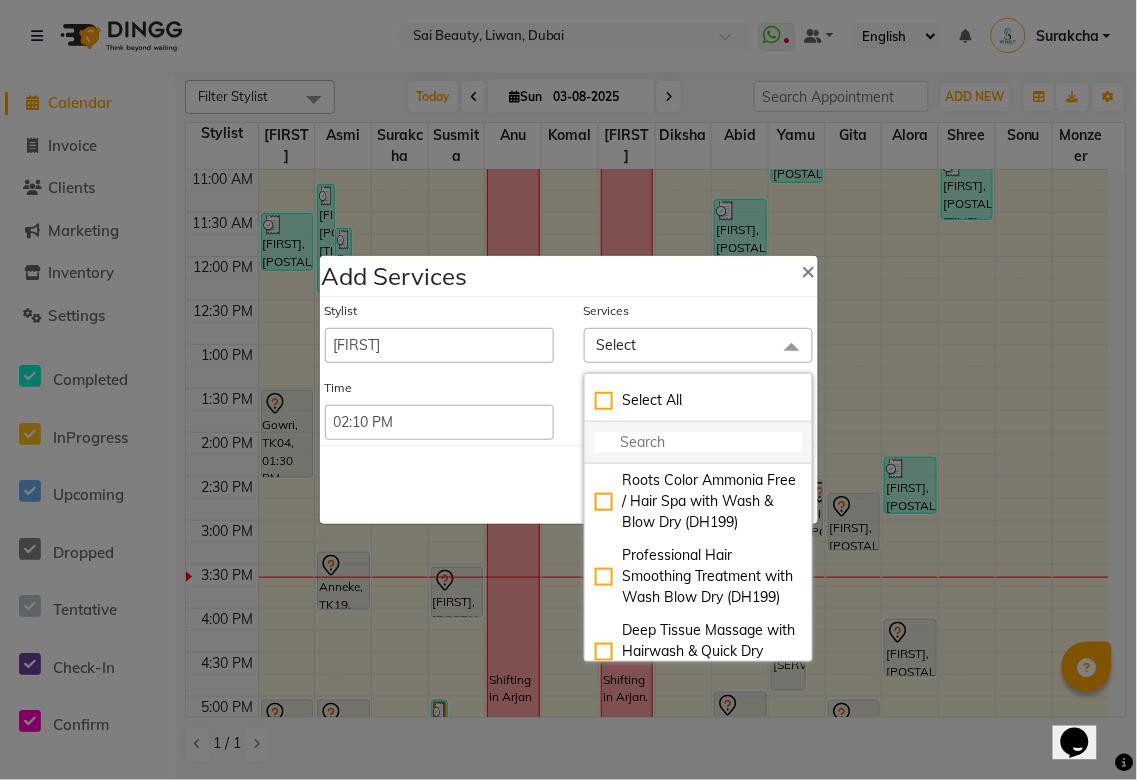 click 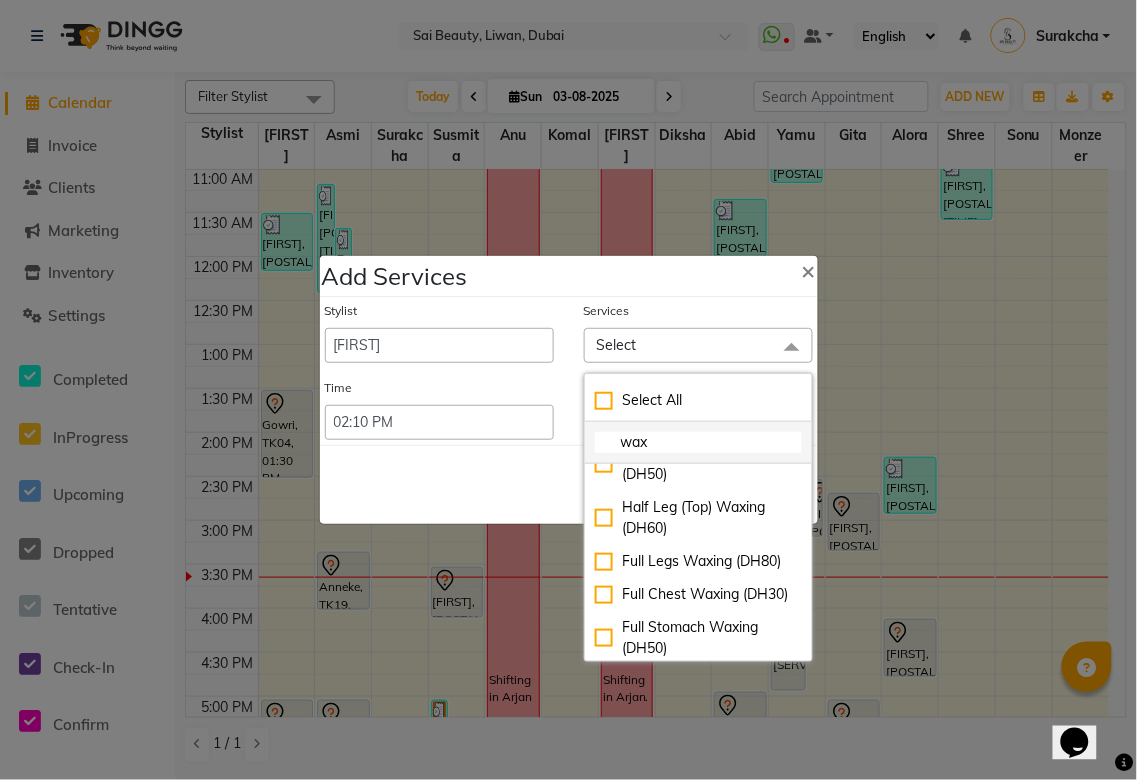 scroll, scrollTop: 762, scrollLeft: 0, axis: vertical 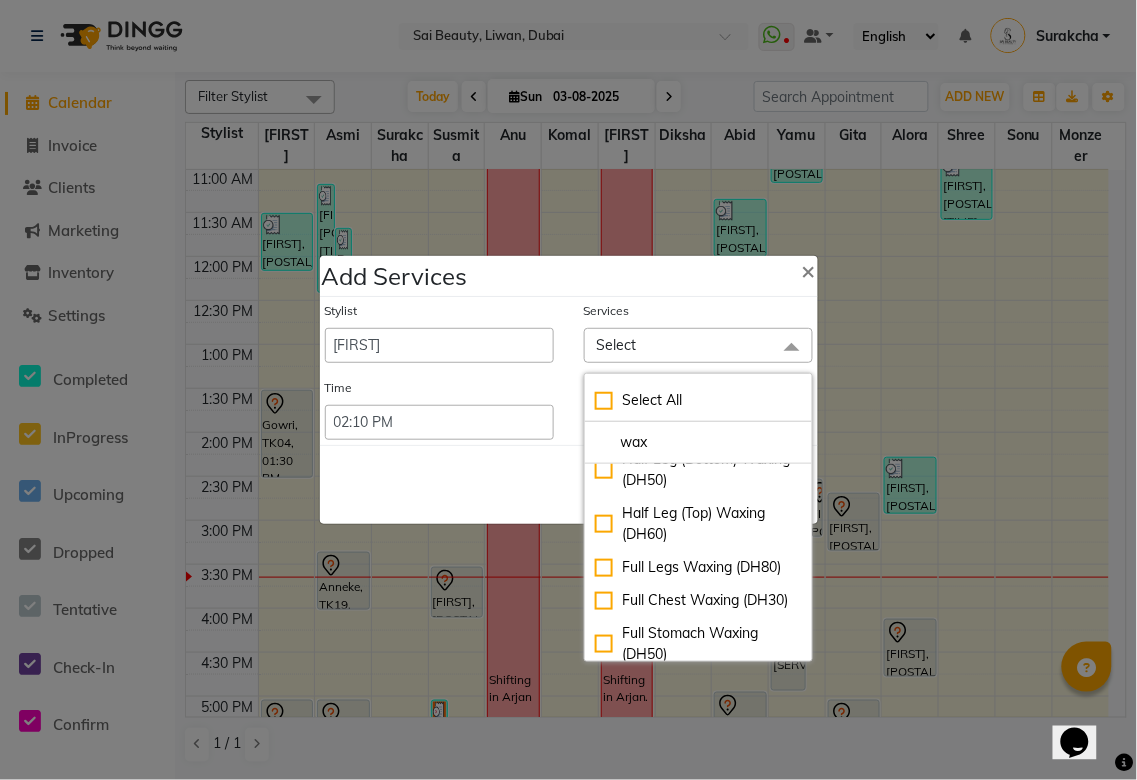 type on "wax" 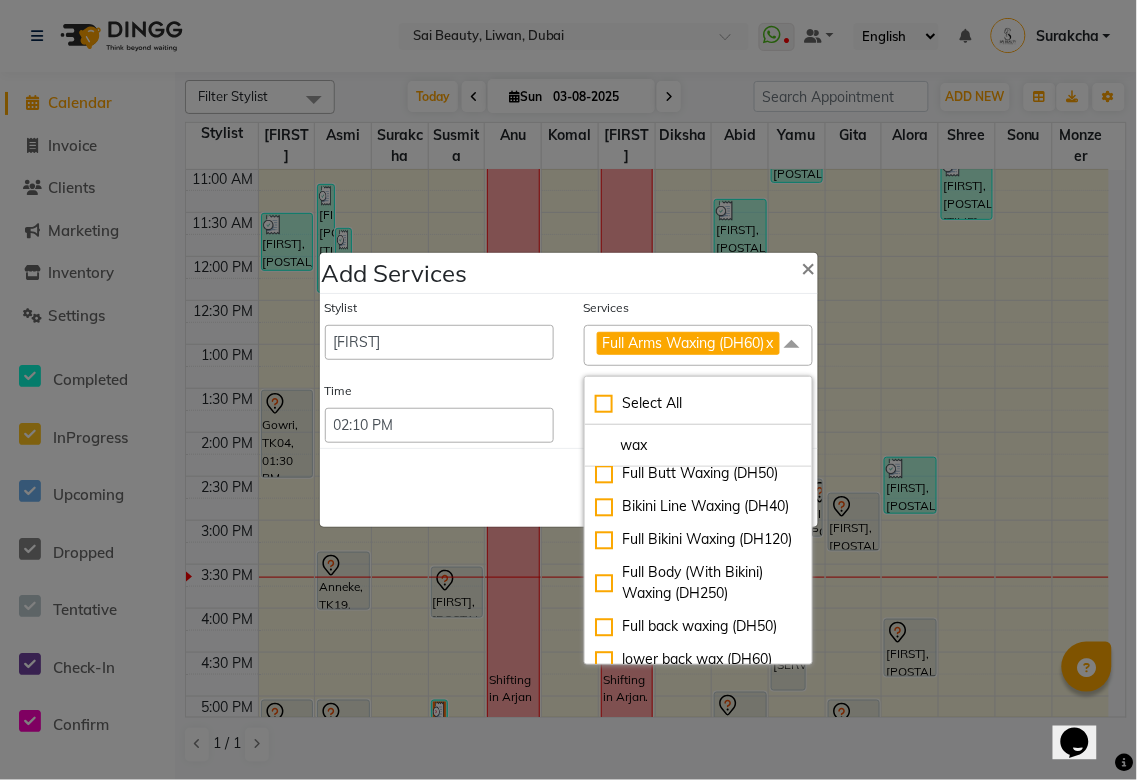 scroll, scrollTop: 981, scrollLeft: 0, axis: vertical 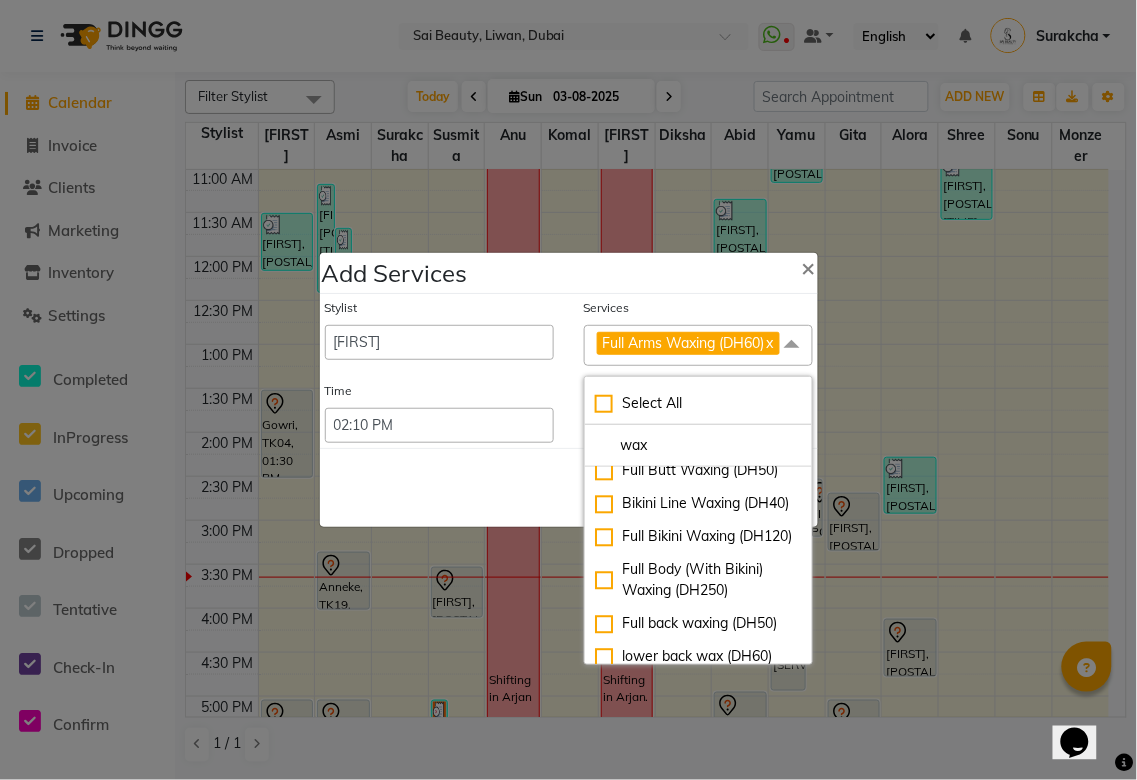 click on "Full Legs Waxing (DH80)" 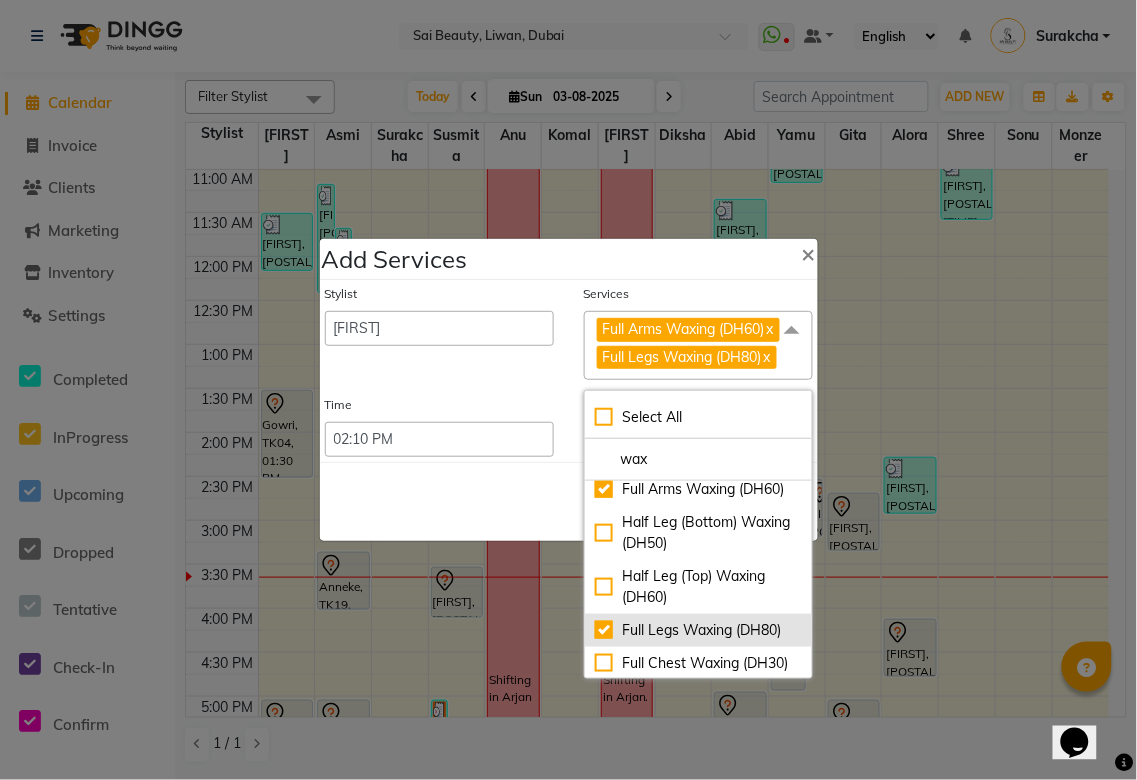 scroll, scrollTop: 711, scrollLeft: 0, axis: vertical 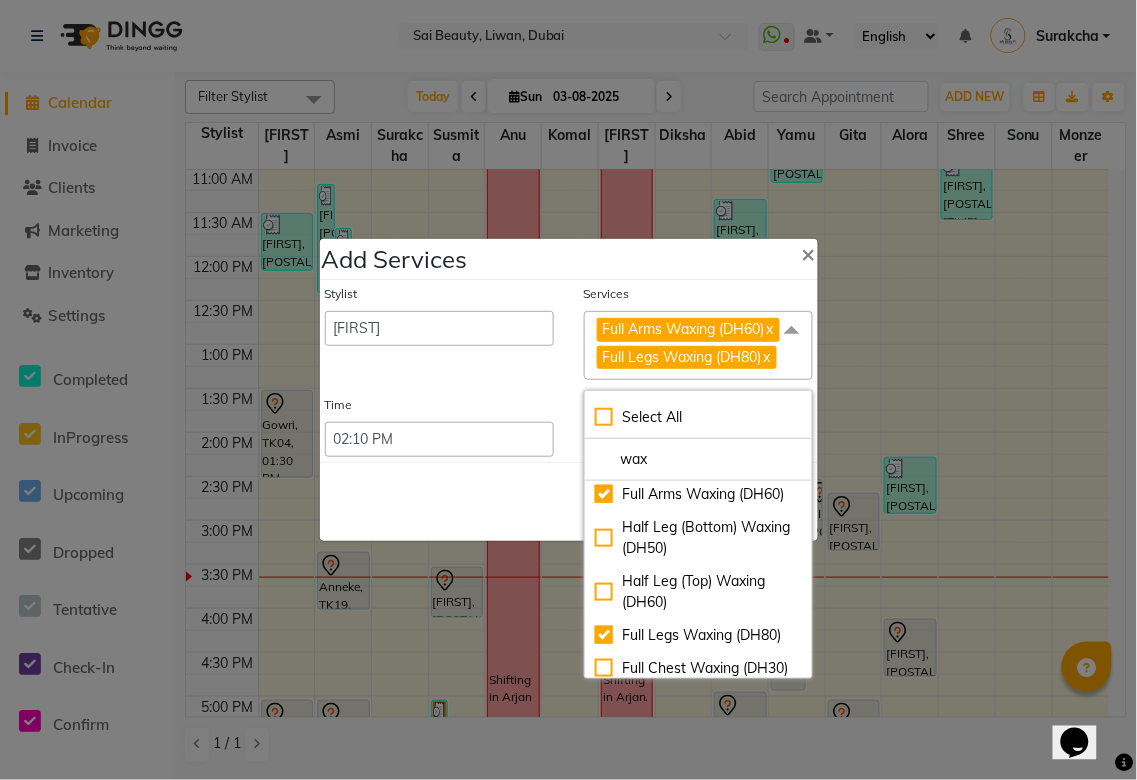 click on "Under Arm Waxing (DH29)" 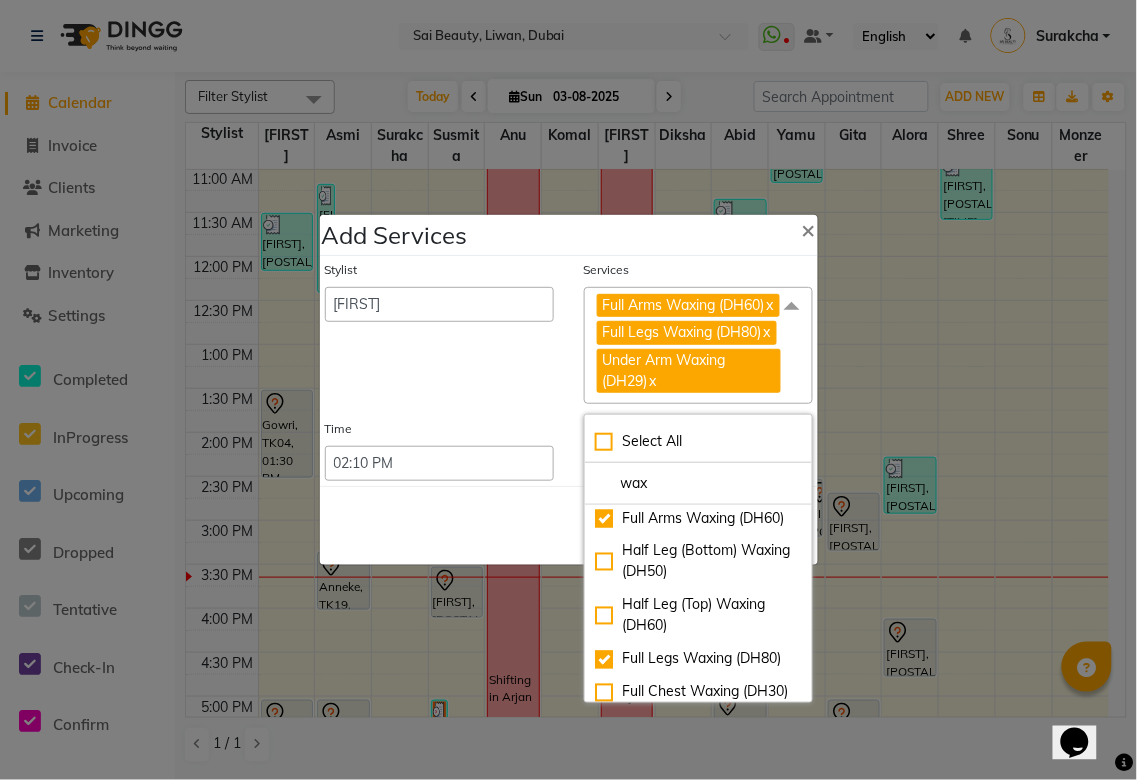 checkbox on "true" 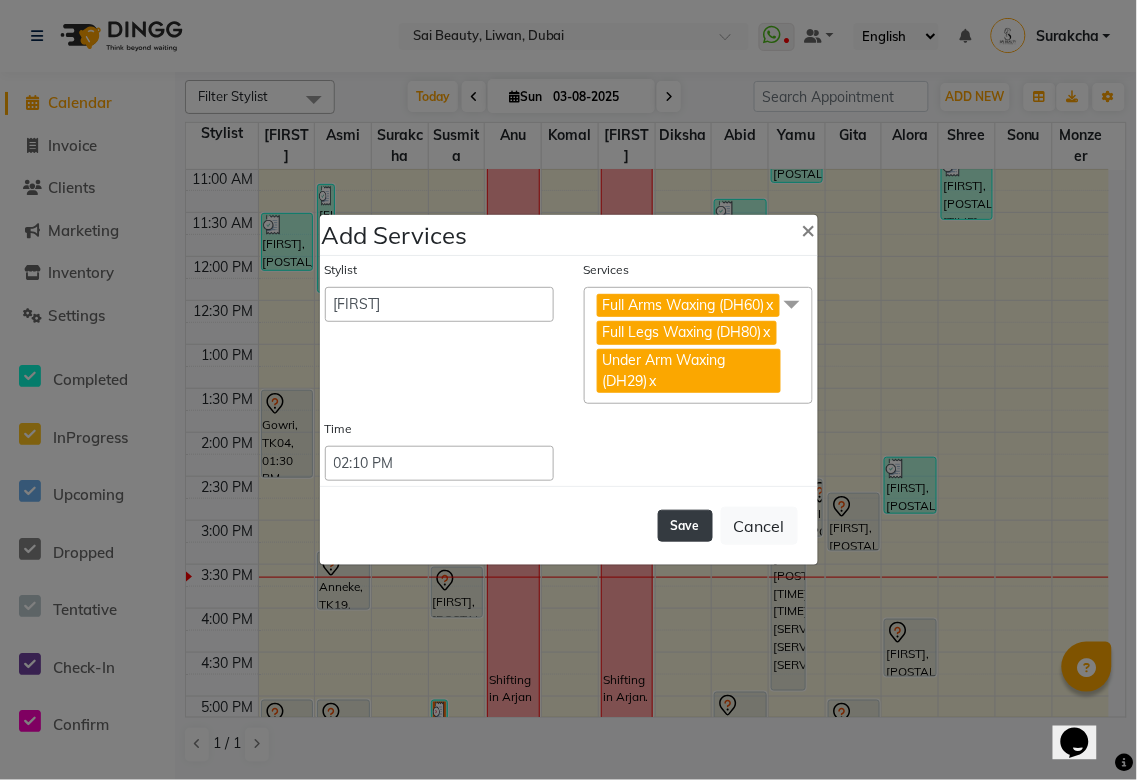 click on "Save" 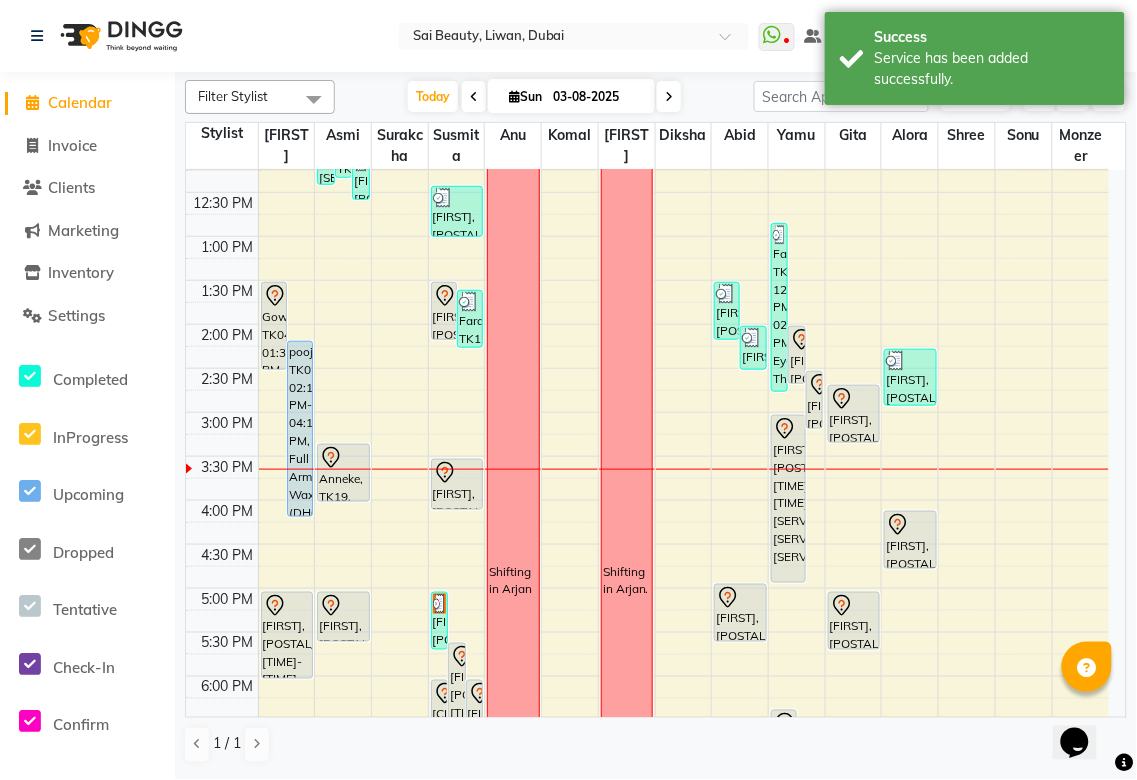 scroll, scrollTop: 287, scrollLeft: 0, axis: vertical 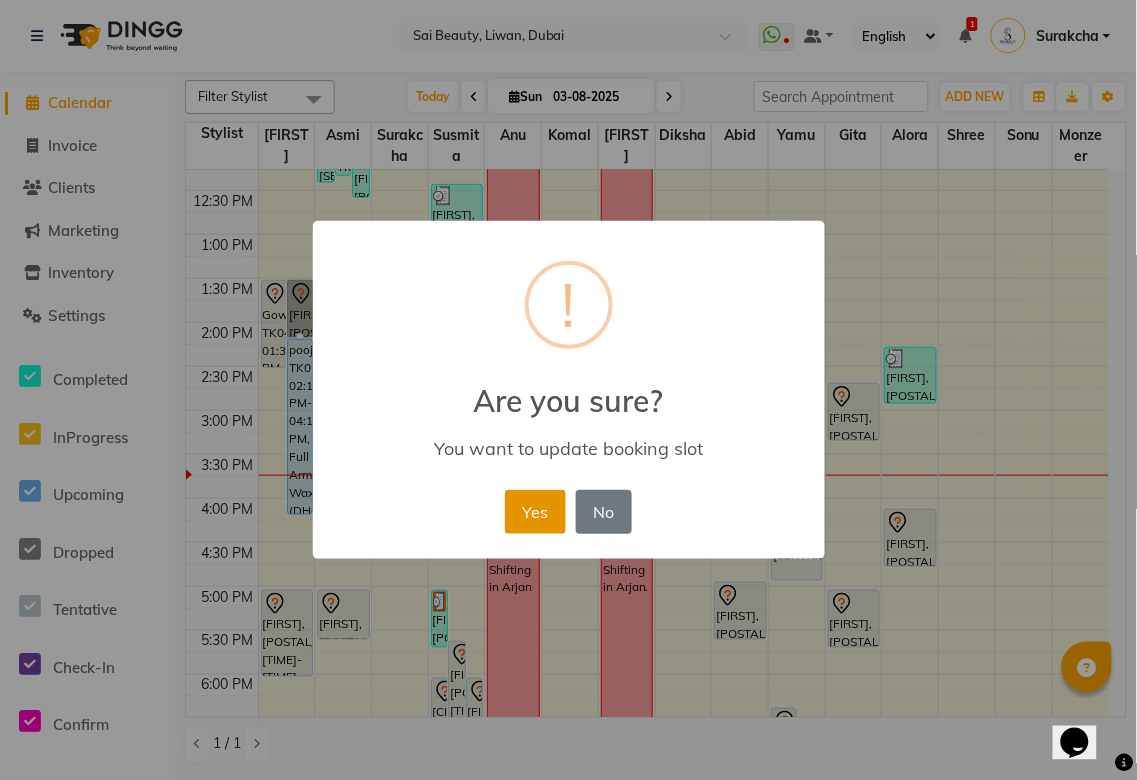 click on "Yes" at bounding box center (535, 512) 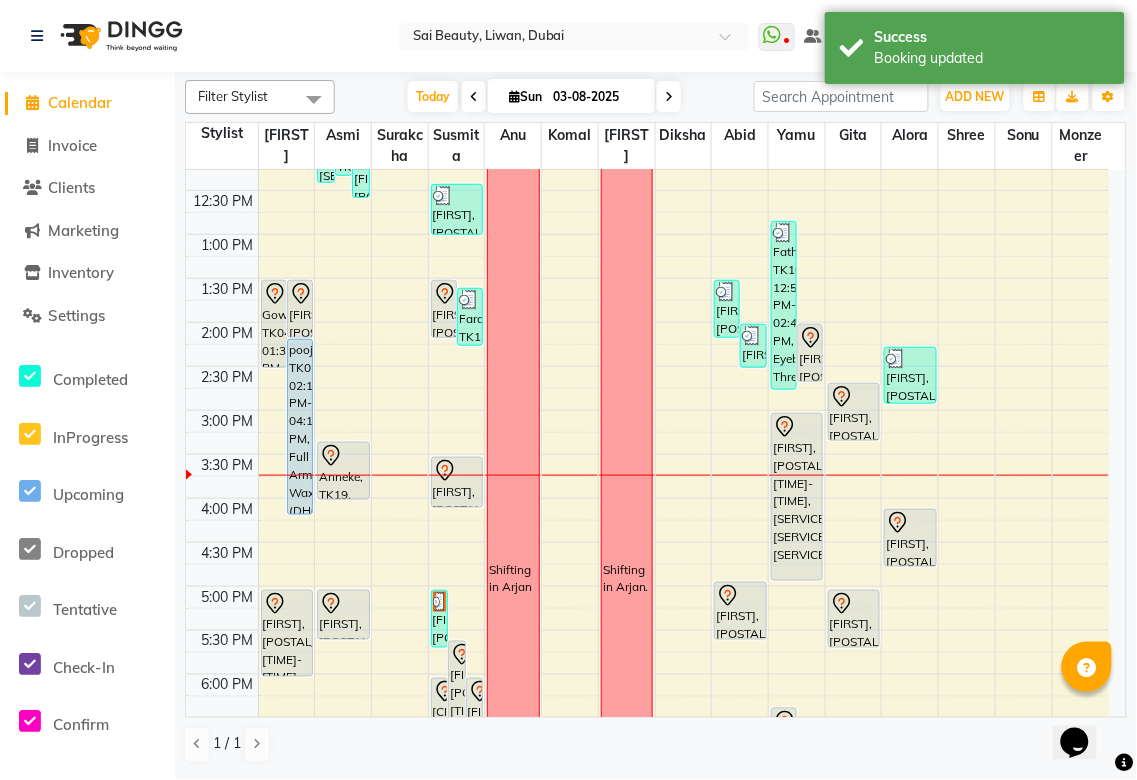 click 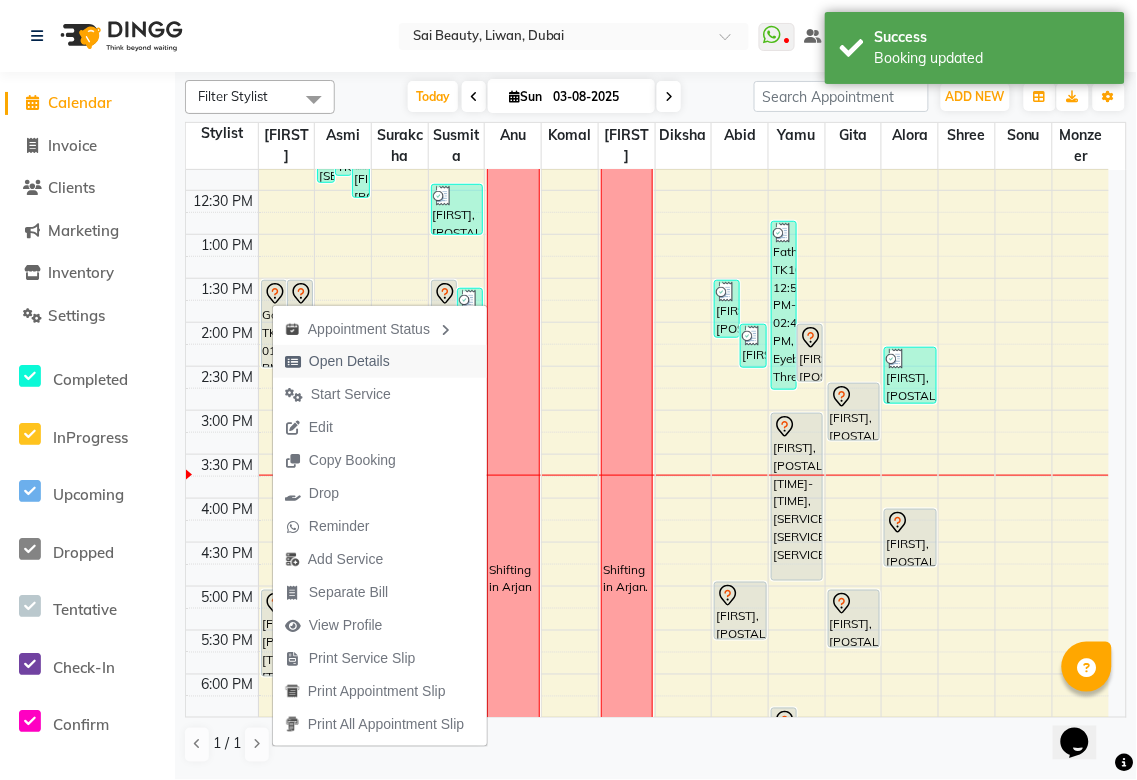 click on "Open Details" at bounding box center [349, 361] 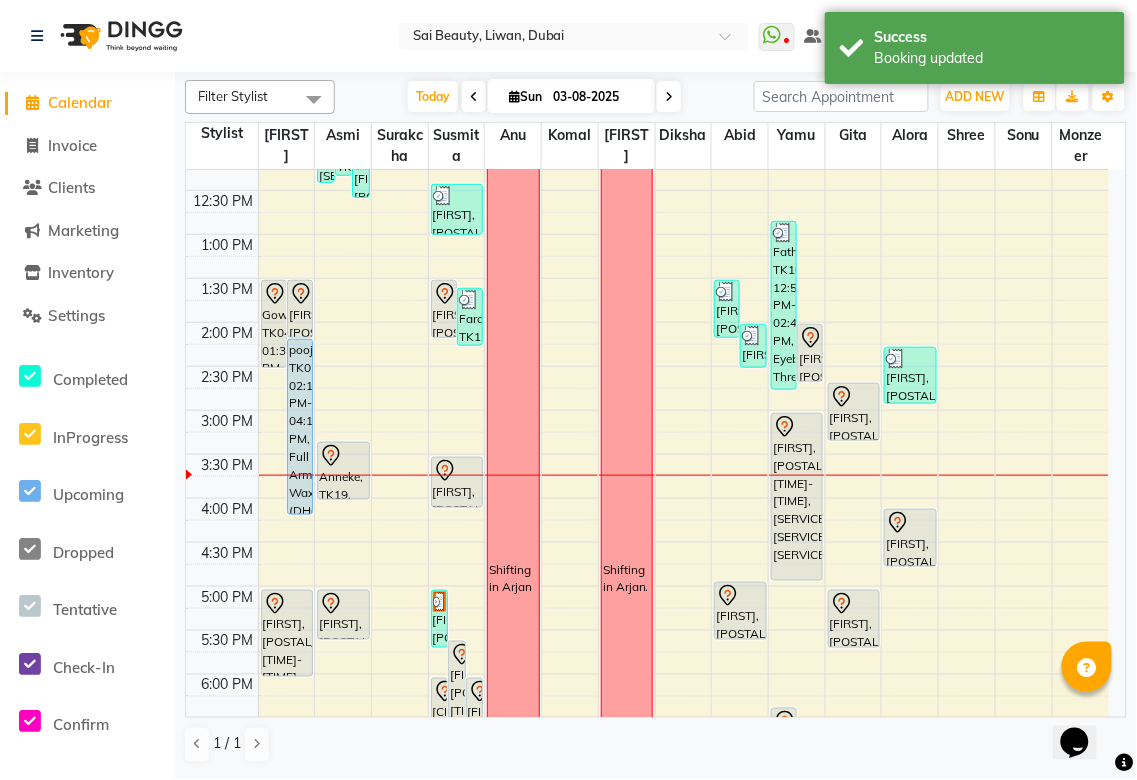 click on "Gowri, TK04, 01:30 PM-02:30 PM, Roots Color Ammonia Free / Hair Spa with Wash & Blow Dry" at bounding box center (274, 324) 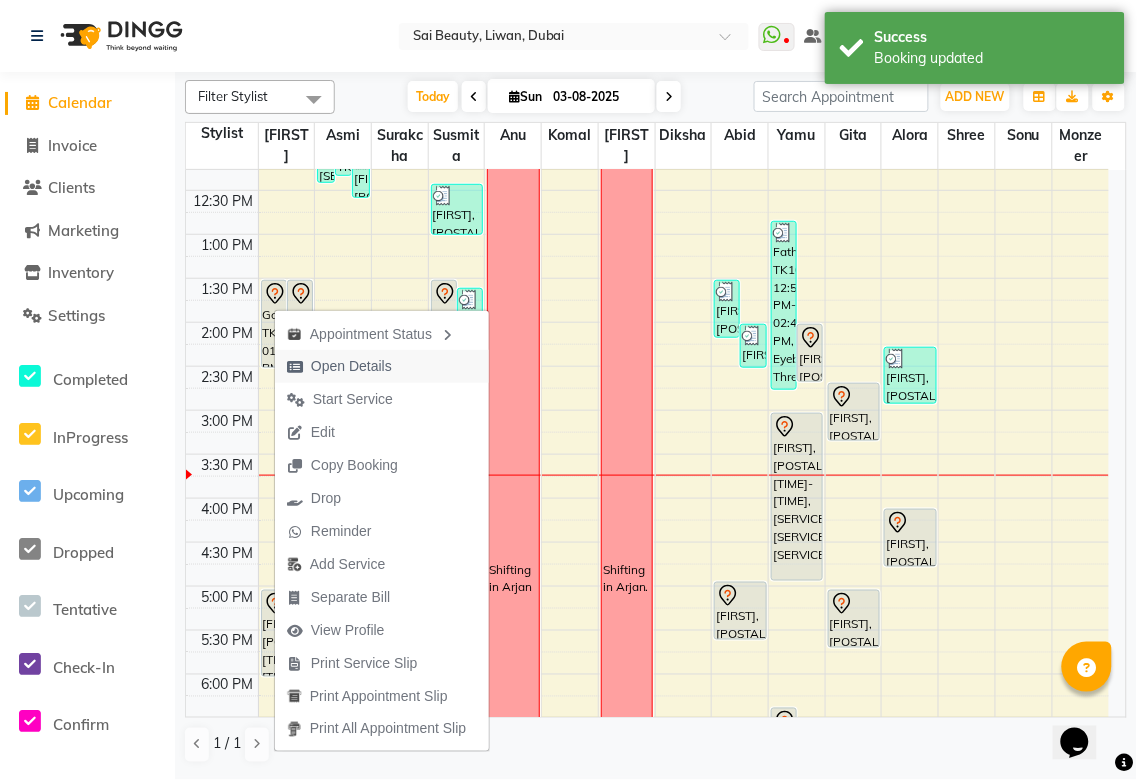 click on "Open Details" at bounding box center (351, 366) 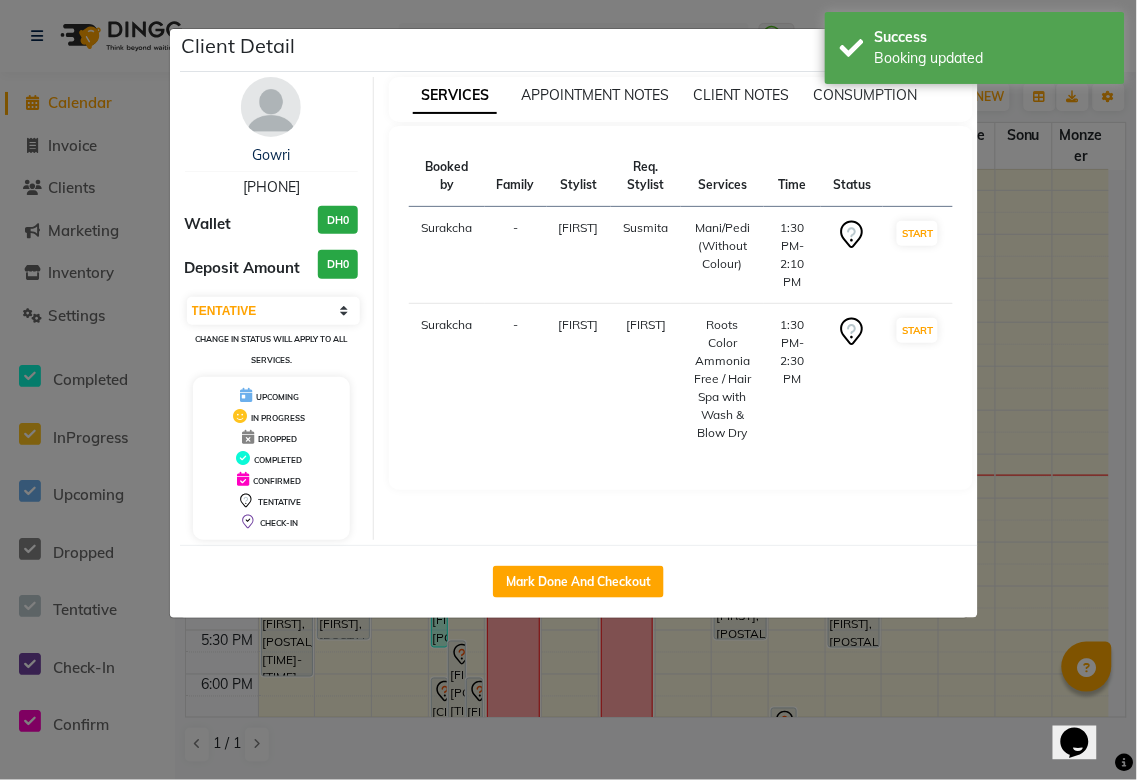 click on "Client Detail" 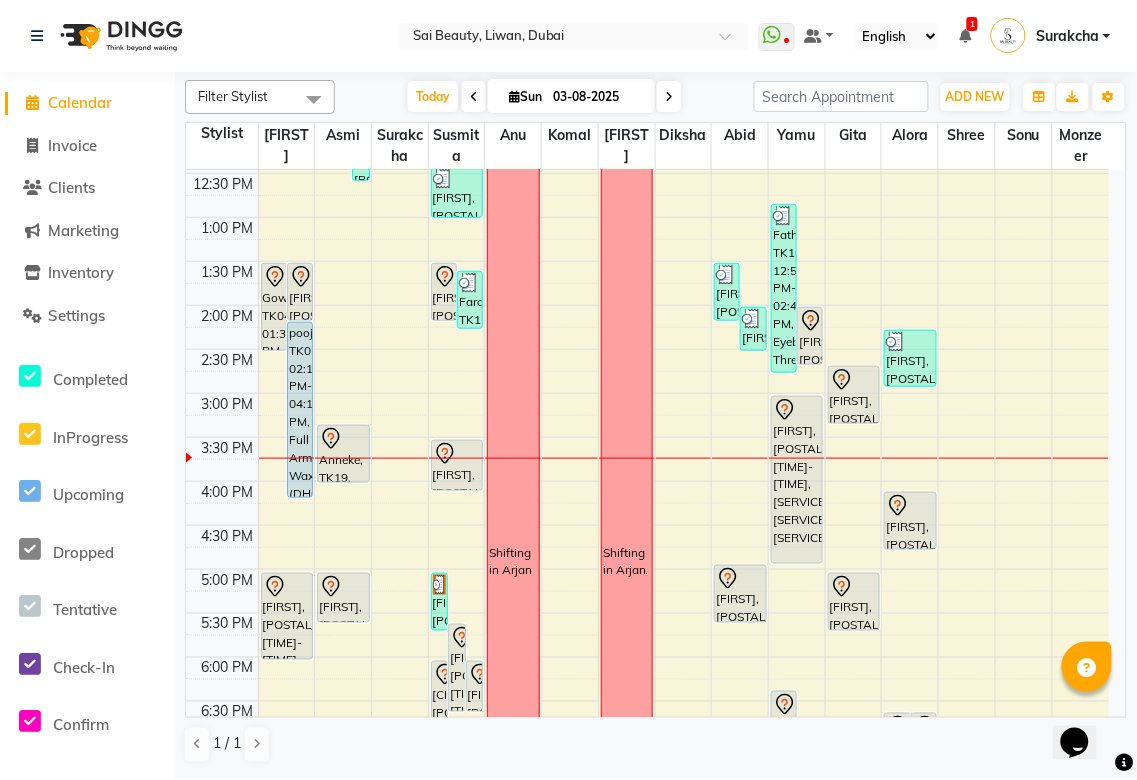 scroll, scrollTop: 295, scrollLeft: 0, axis: vertical 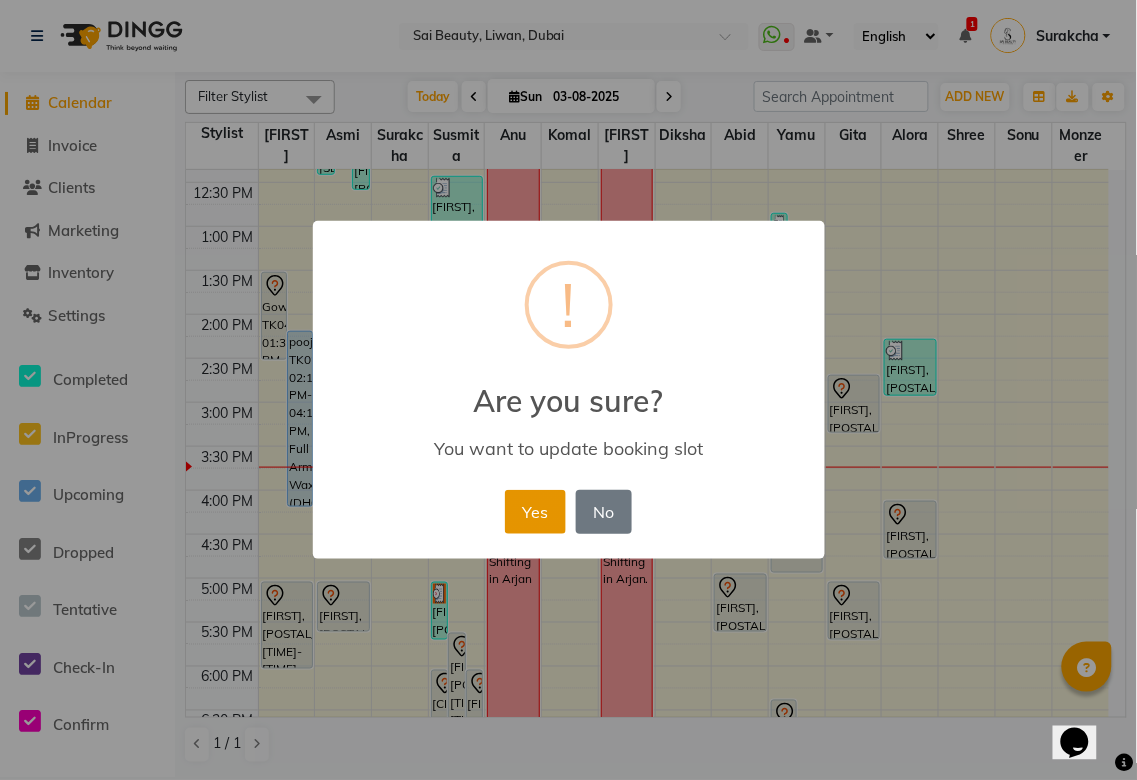click on "Yes" at bounding box center [535, 512] 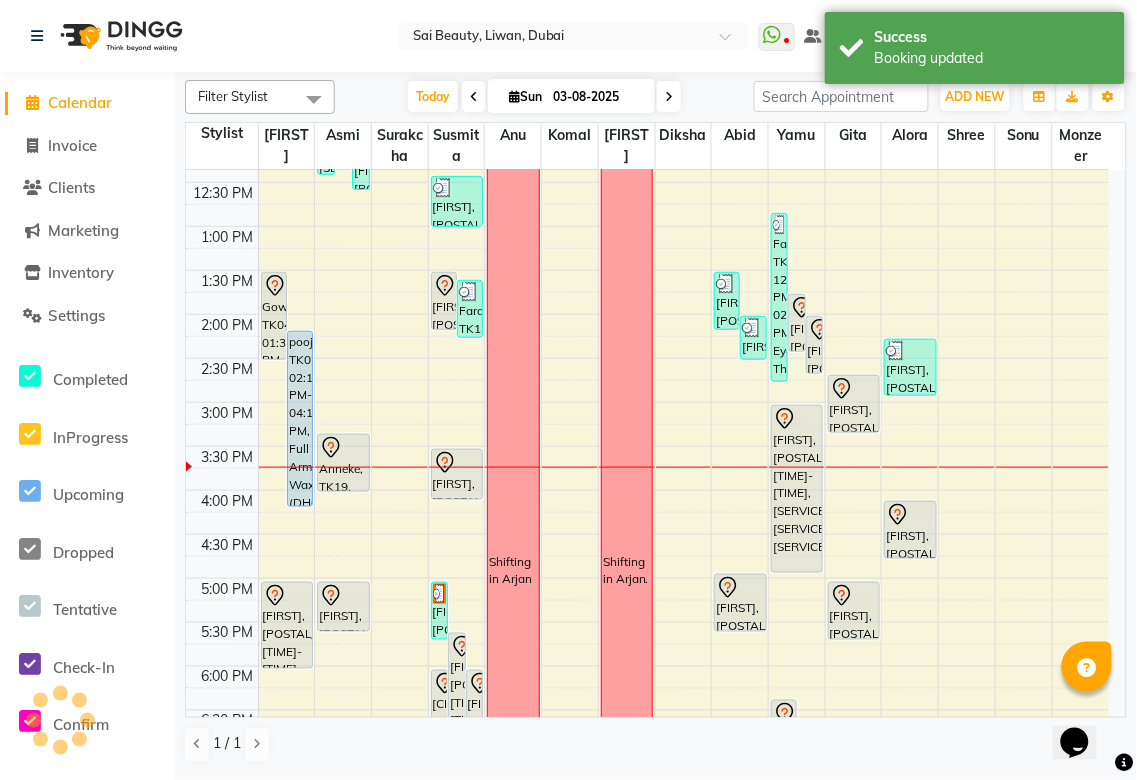 click on "Gowri, TK04, 01:30 PM-02:30 PM, Roots Color Ammonia Free / Hair Spa with Wash & Blow Dry" at bounding box center (274, 316) 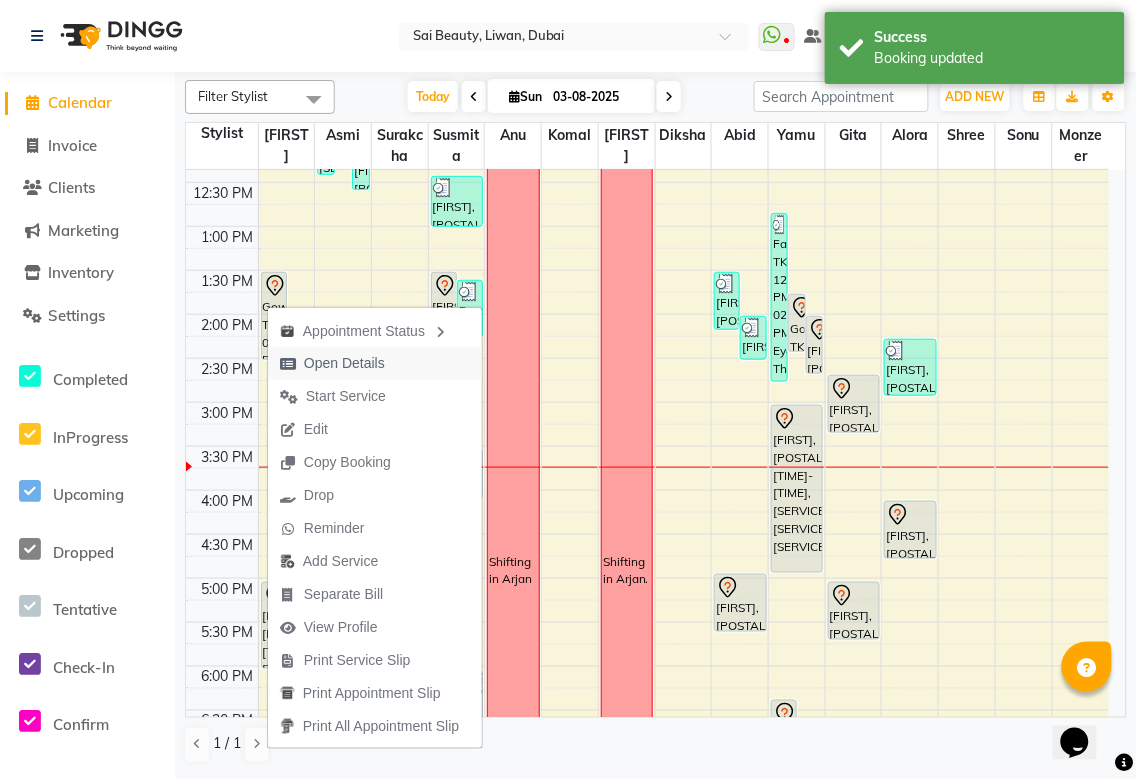 click on "Open Details" at bounding box center [344, 363] 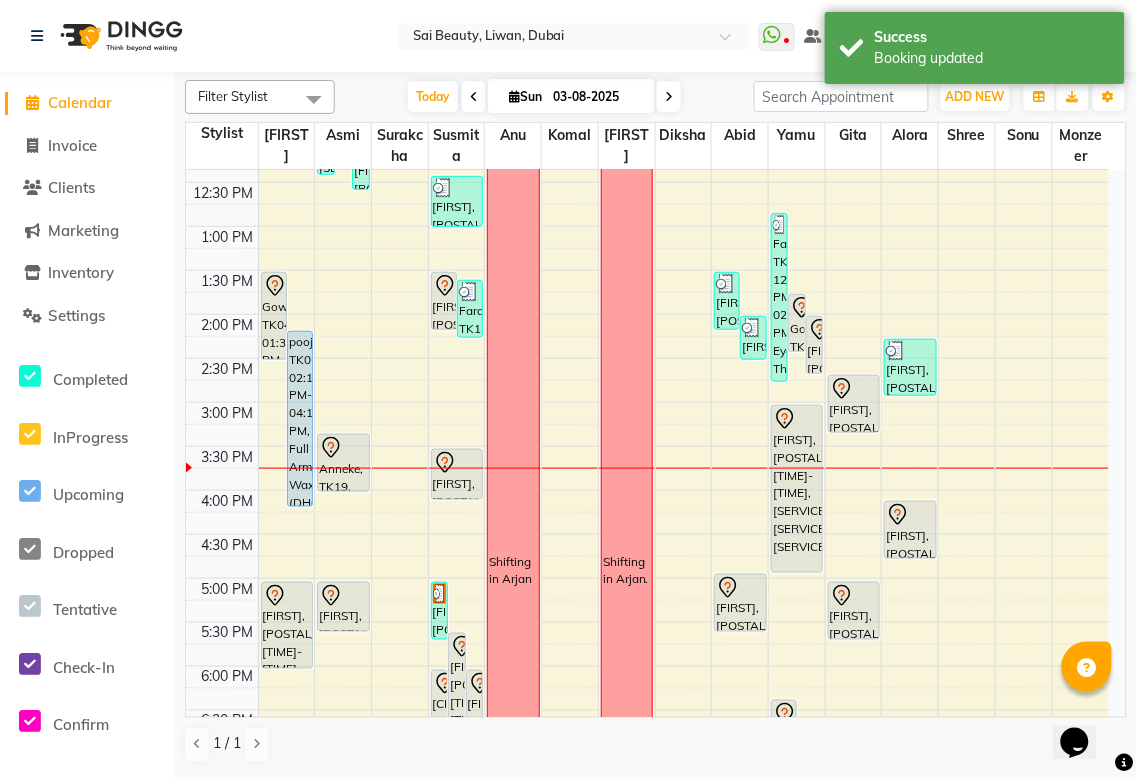 click on "Gowri, TK04, 01:30 PM-02:30 PM, Roots Color Ammonia Free / Hair Spa with Wash & Blow Dry" at bounding box center [274, 316] 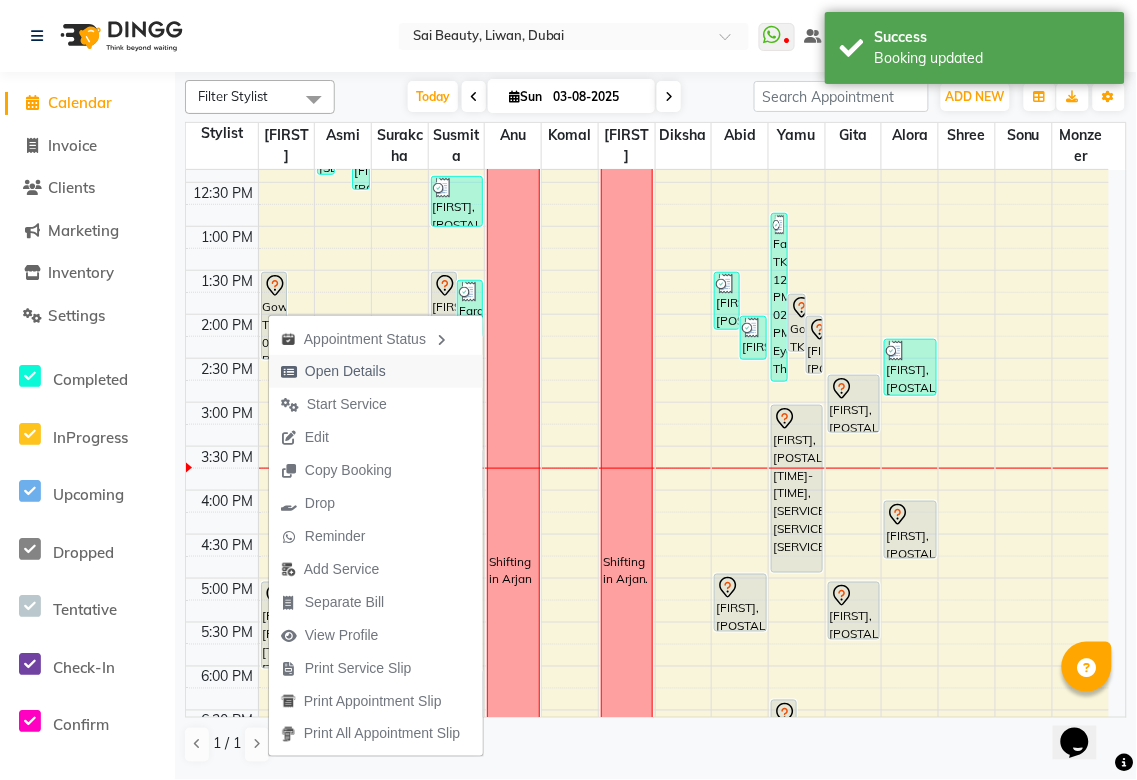 click on "Open Details" at bounding box center [345, 371] 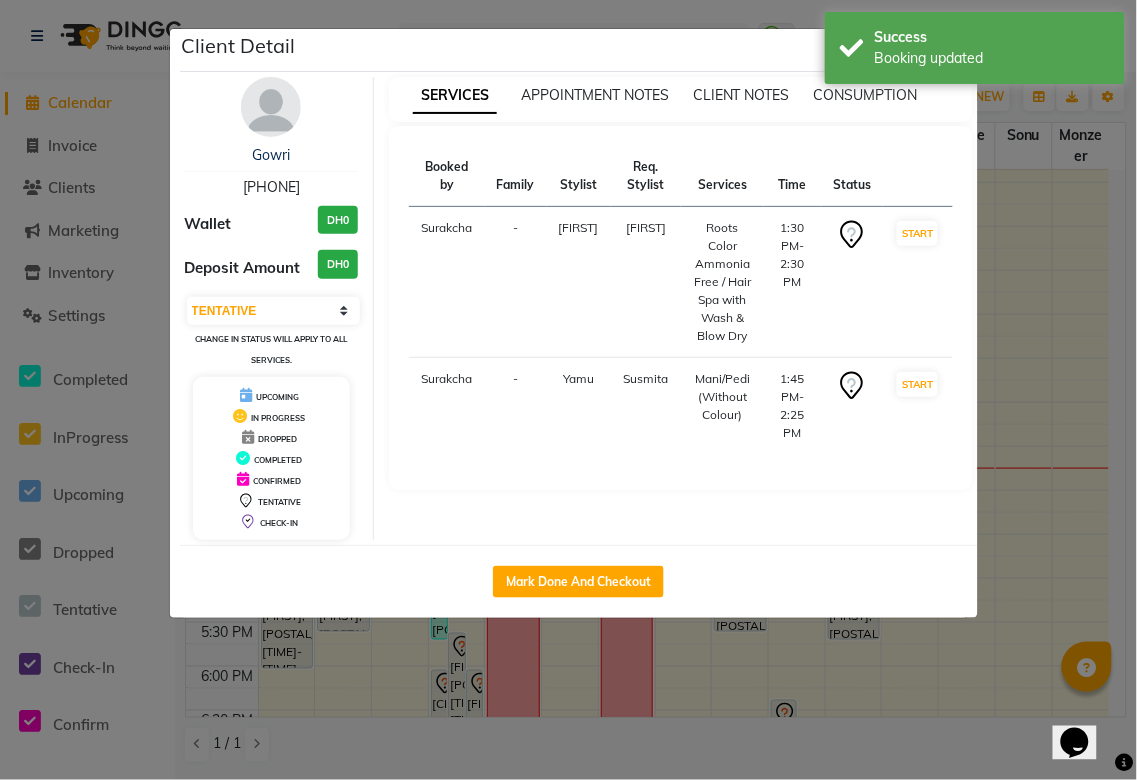 click on "Client Detail  Gowri    552795435 Wallet DH0 Deposit Amount  DH0  Select IN SERVICE CONFIRMED TENTATIVE CHECK IN MARK DONE DROPPED UPCOMING Change in status will apply to all services. UPCOMING IN PROGRESS DROPPED COMPLETED CONFIRMED TENTATIVE CHECK-IN SERVICES APPOINTMENT NOTES CLIENT NOTES CONSUMPTION Booked by Family Stylist Req. Stylist Services Time Status  Surakcha  - Tannu Tannu  Roots Color Ammonia Free / Hair Spa with Wash & Blow Dry   1:30 PM-2:30 PM   START   Surakcha  - Yamu Susmita  Mani/Pedi (Without Colour)   1:45 PM-2:25 PM   START   Mark Done And Checkout" 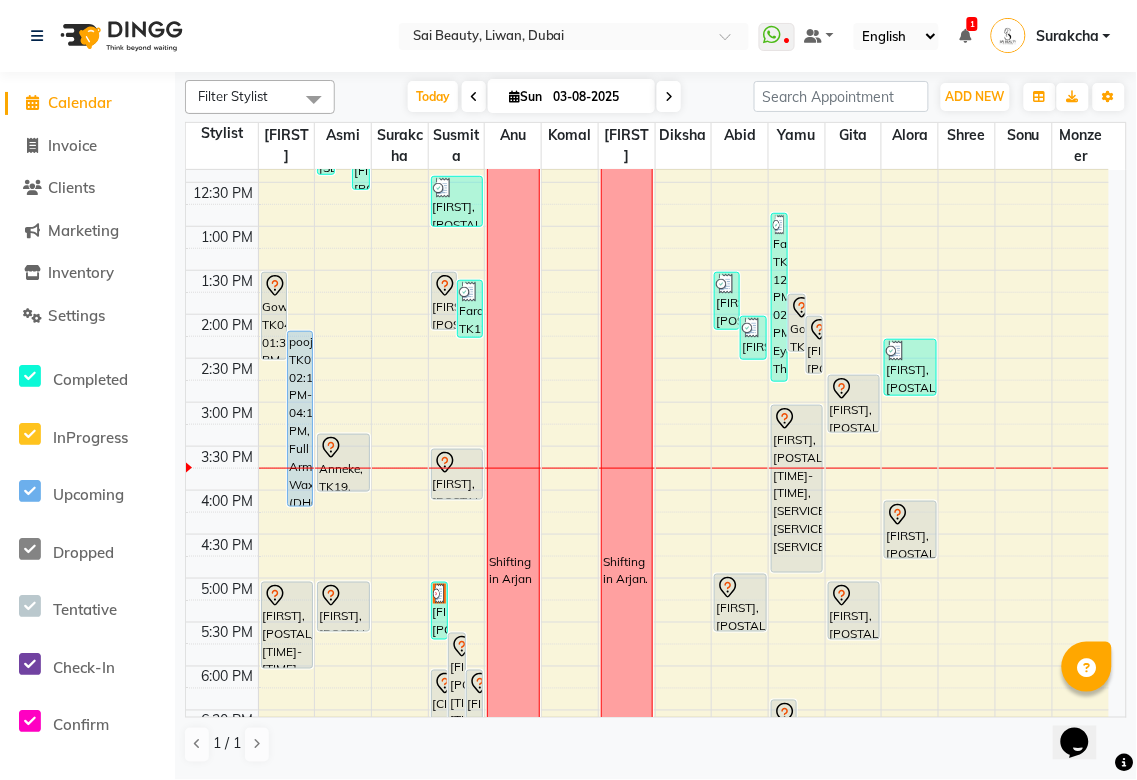 click on "Gowri, TK04, 01:30 PM-02:30 PM, Roots Color Ammonia Free / Hair Spa with Wash & Blow Dry" at bounding box center [274, 316] 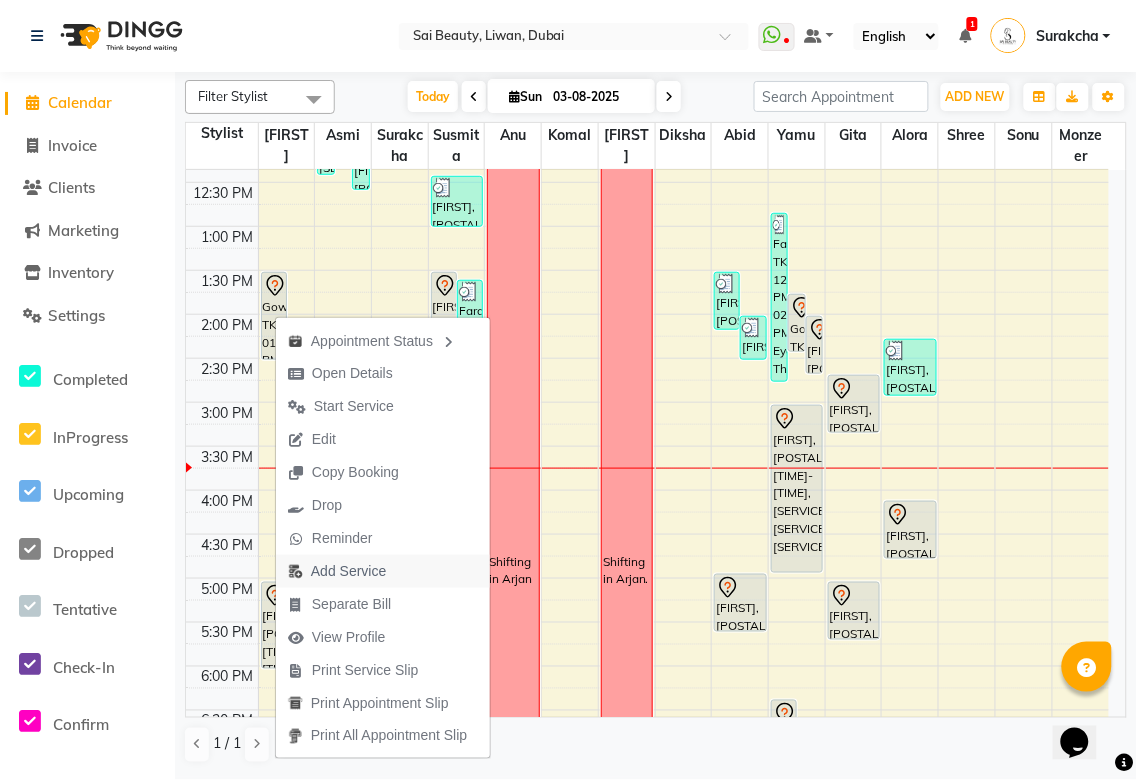 click on "Add Service" at bounding box center [348, 571] 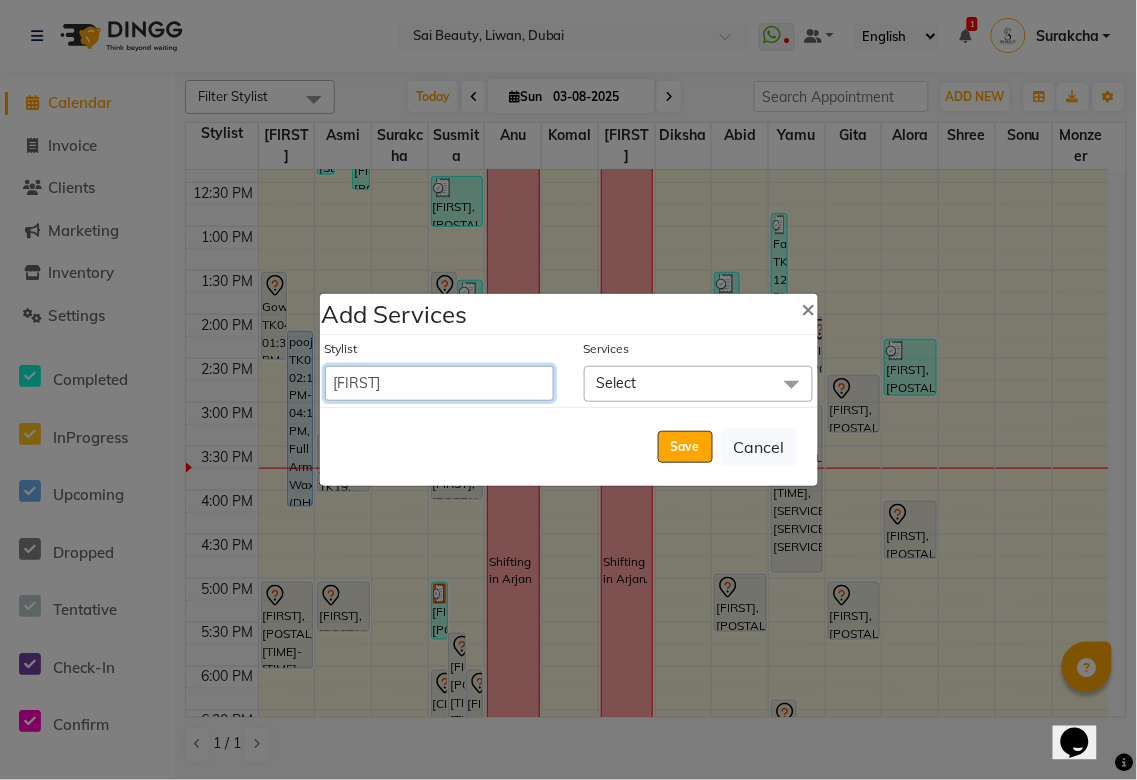 click on "Abid   Alora   Anu   Asmi   Ausha   Diksha   Gita   Komal   maya   Monzeer   shree   sonu   Srijana   Surakcha   Susmita   Tannu   Yamu" at bounding box center [439, 383] 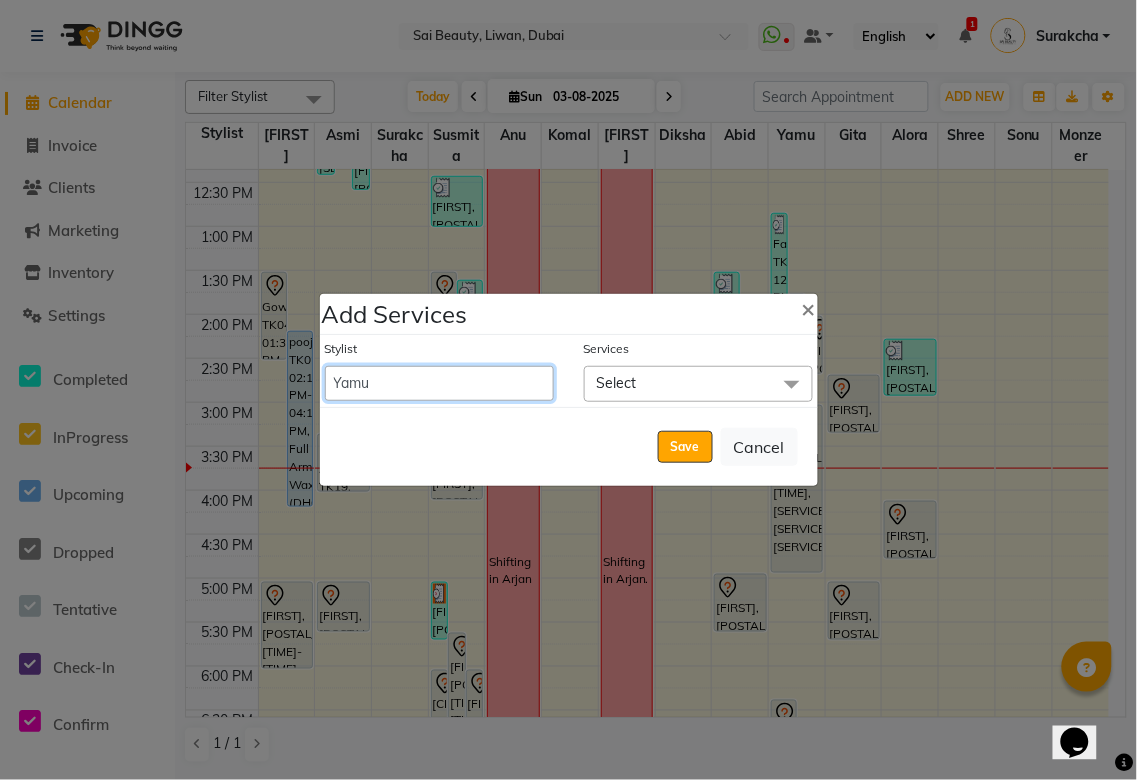 click on "Abid   Alora   Anu   Asmi   Ausha   Diksha   Gita   Komal   maya   Monzeer   shree   sonu   Srijana   Surakcha   Susmita   Tannu   Yamu" at bounding box center [439, 383] 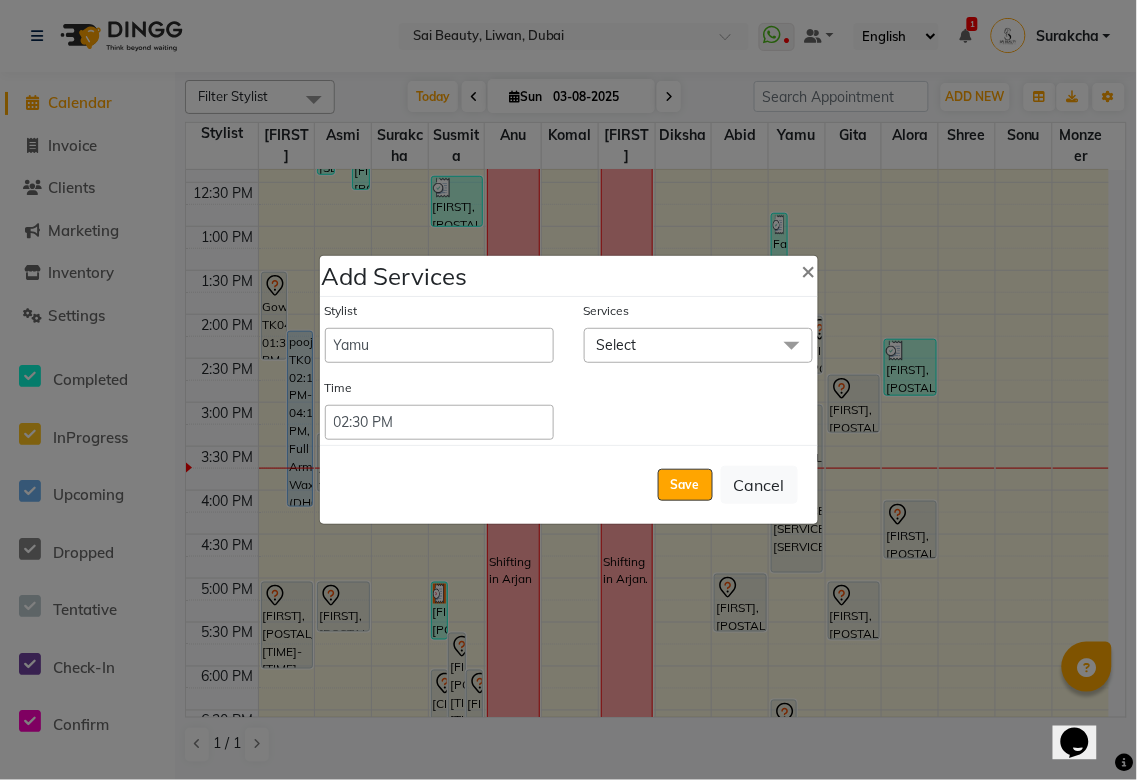 click on "Select" 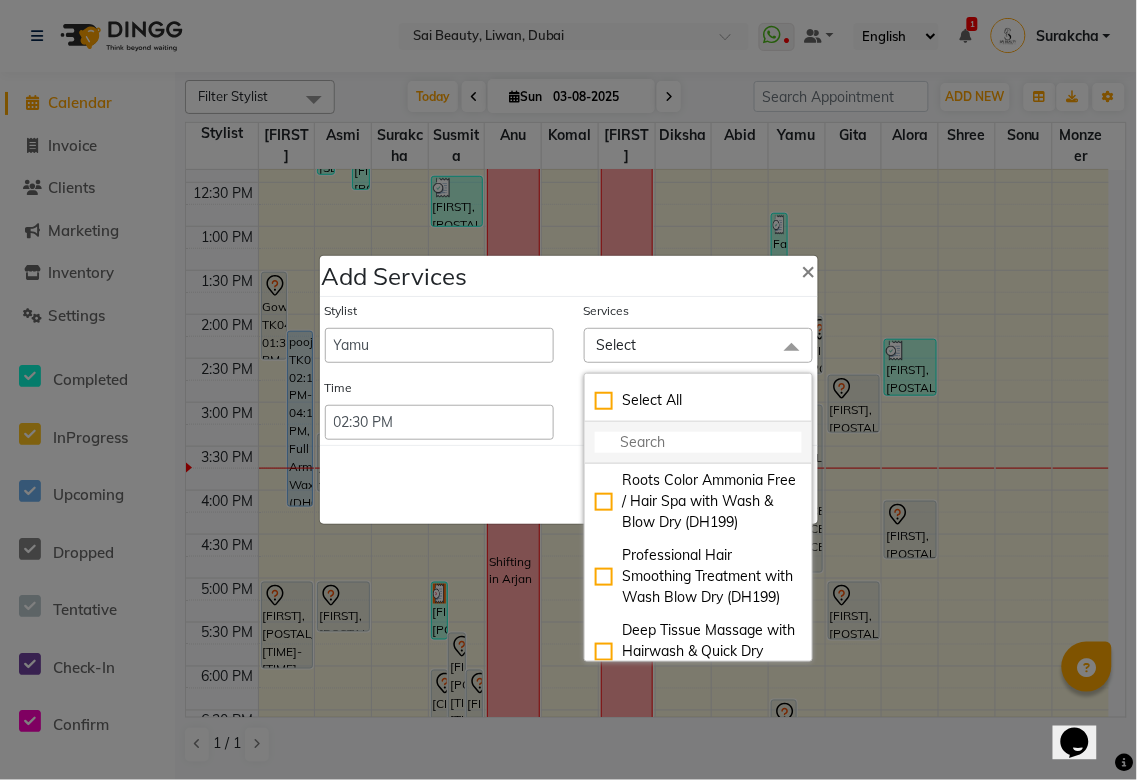 click 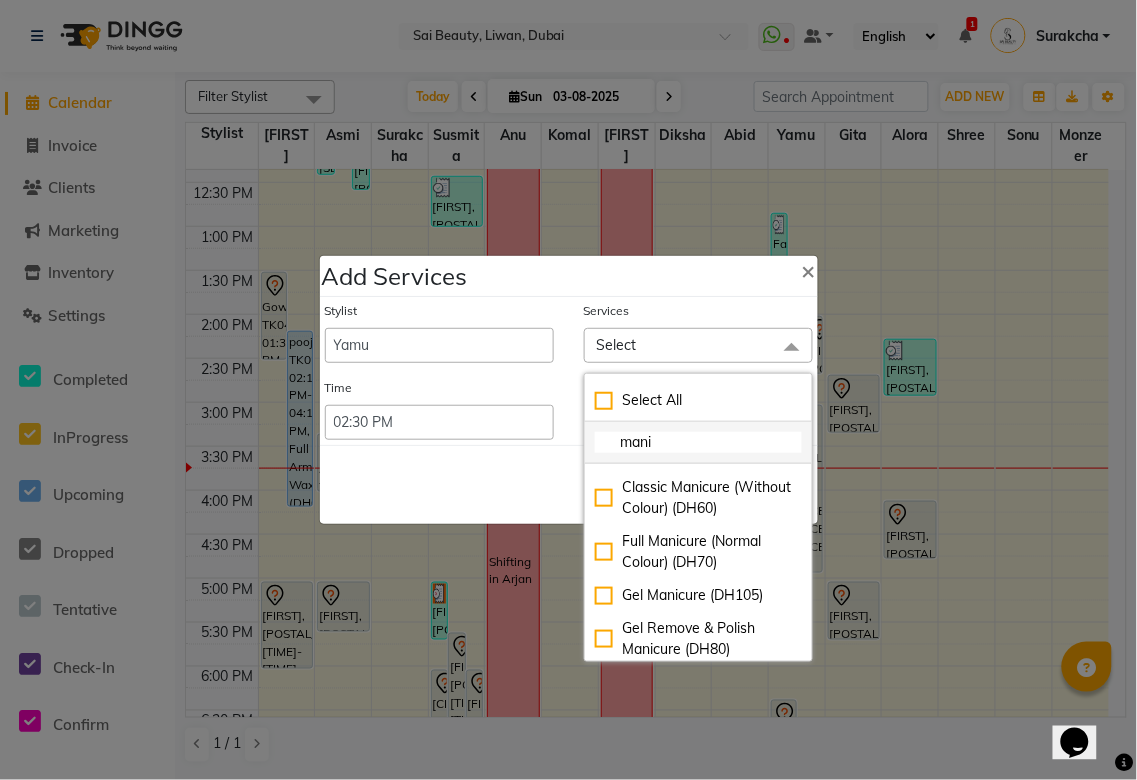 scroll, scrollTop: 295, scrollLeft: 0, axis: vertical 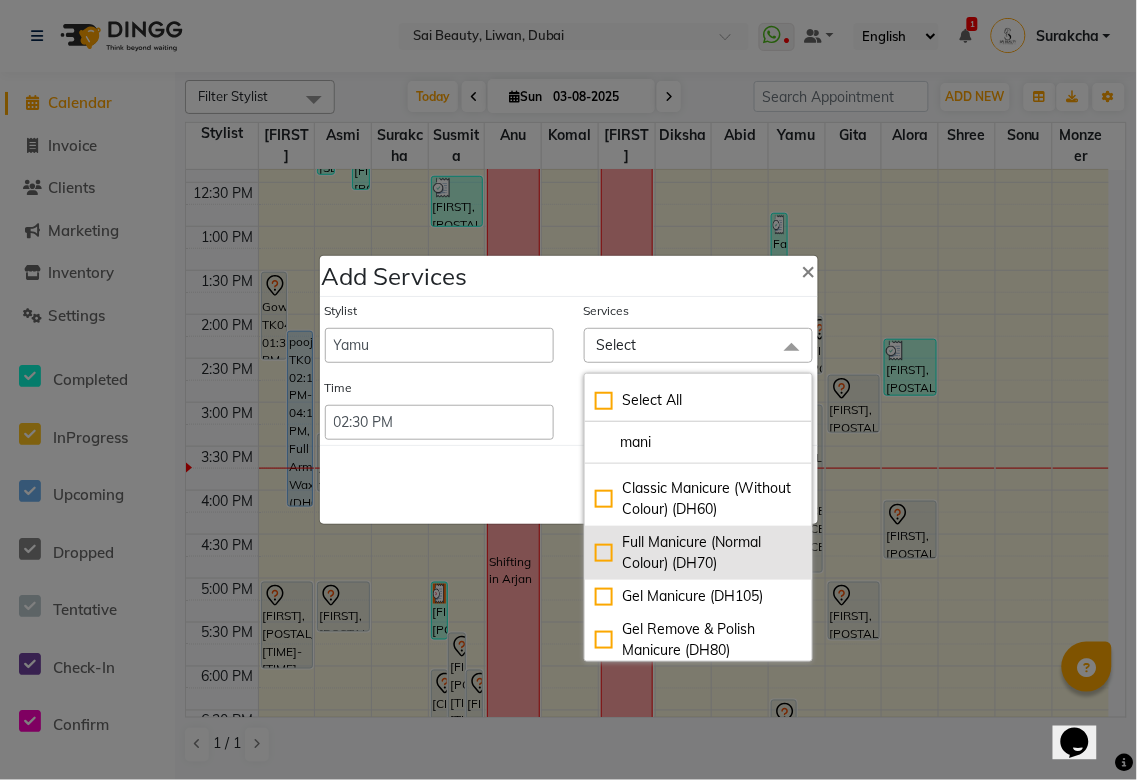 type on "mani" 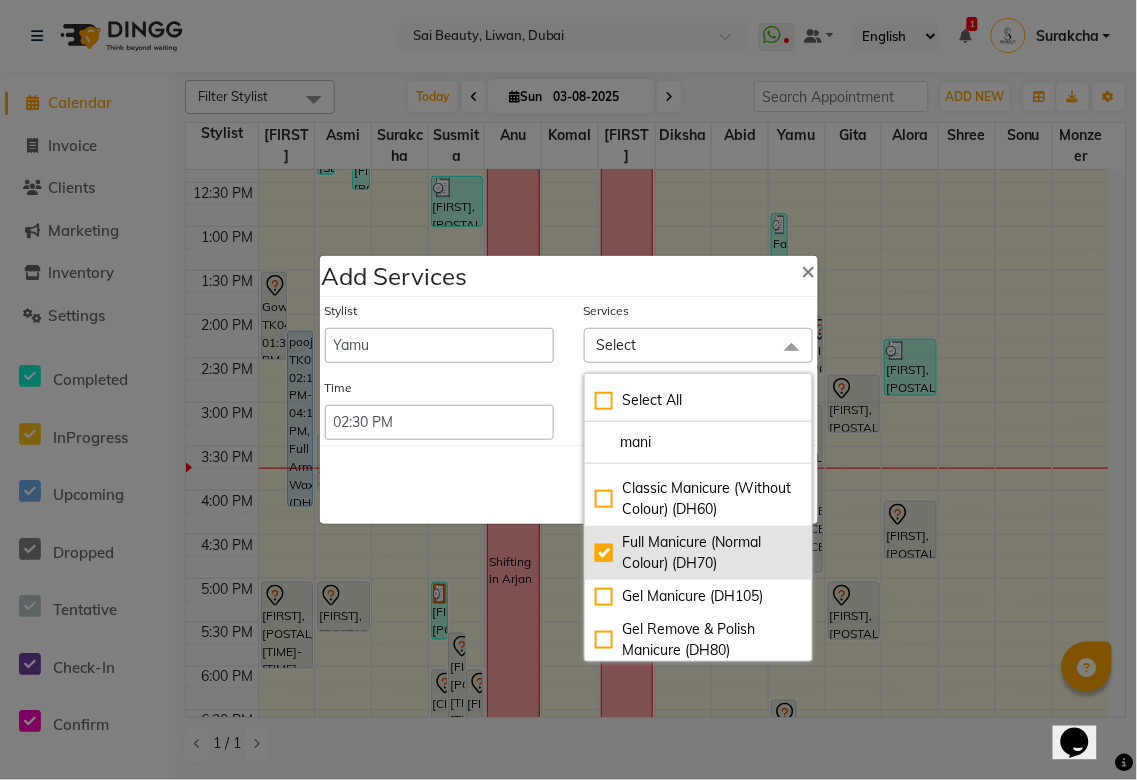 checkbox on "true" 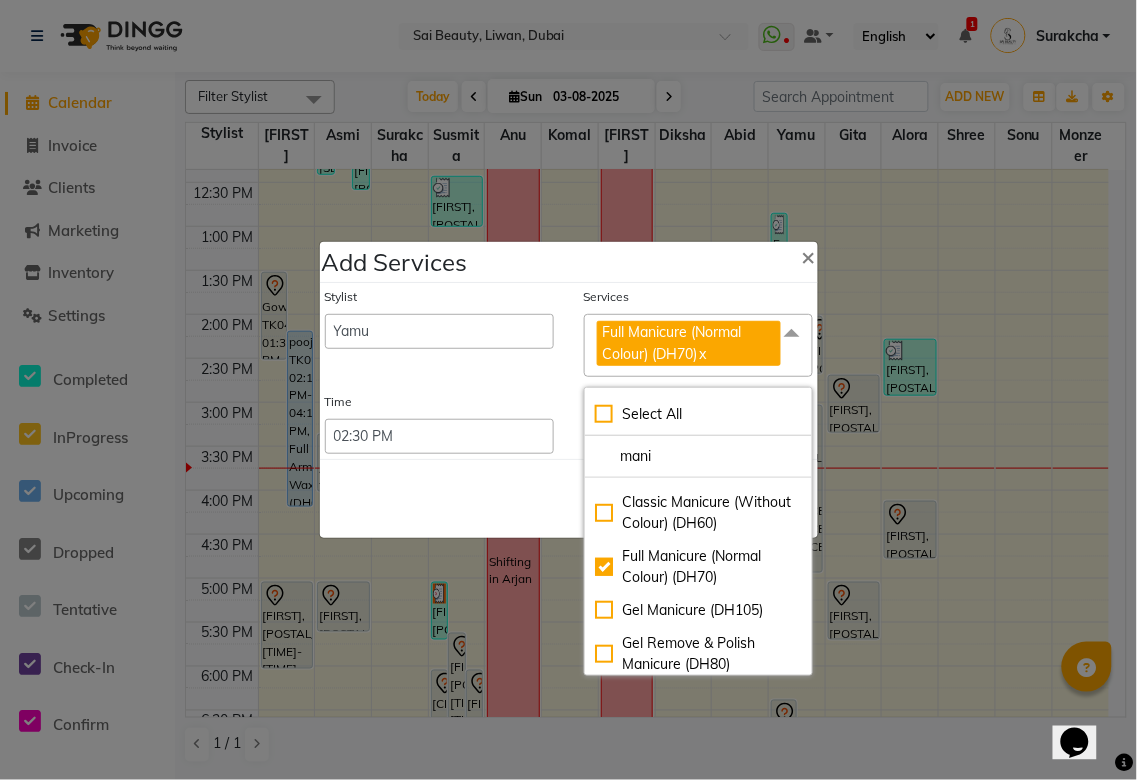 click on "Save   Cancel" 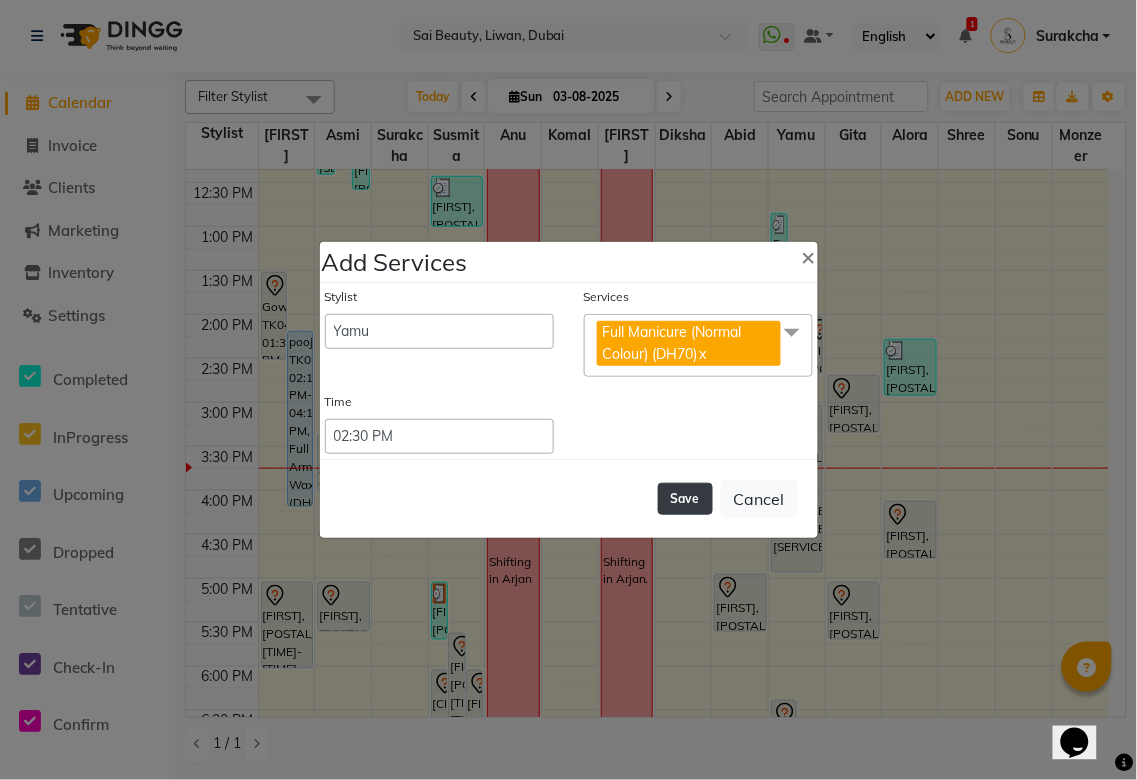 click on "Save" 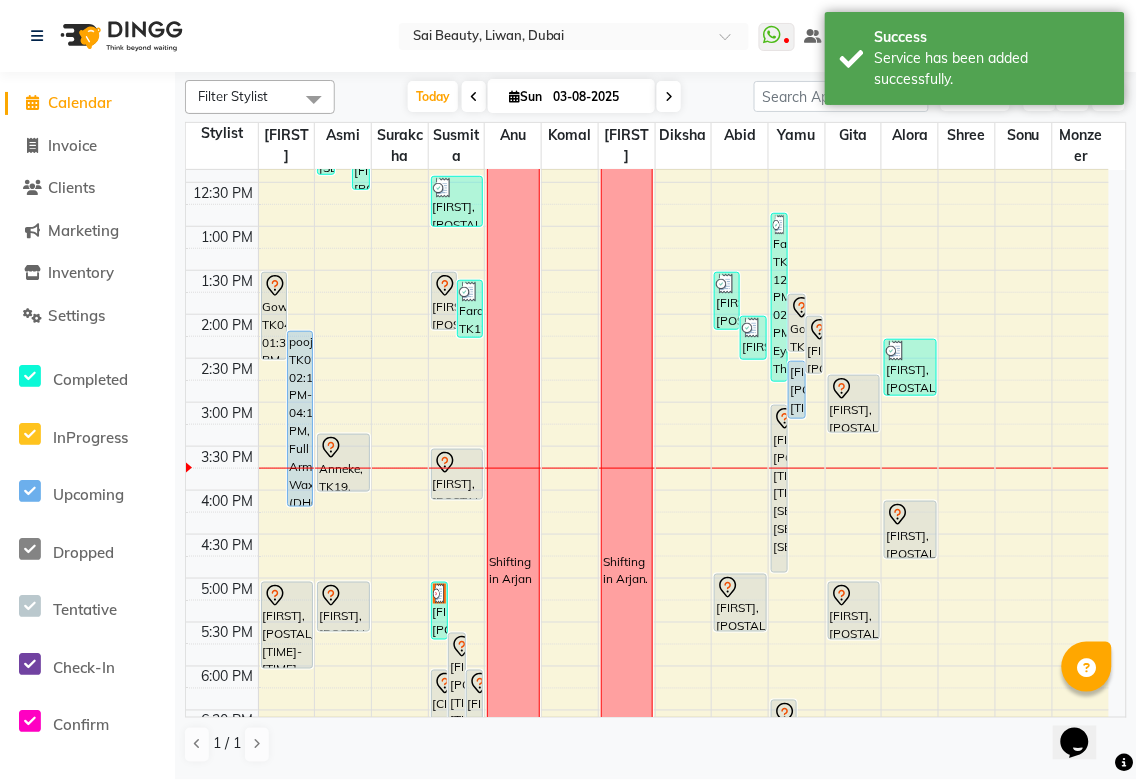 click on "Gowri, TK04, 02:30 PM-03:10 PM, Full Manicure (Normal Colour) (DH70)" at bounding box center (796, 390) 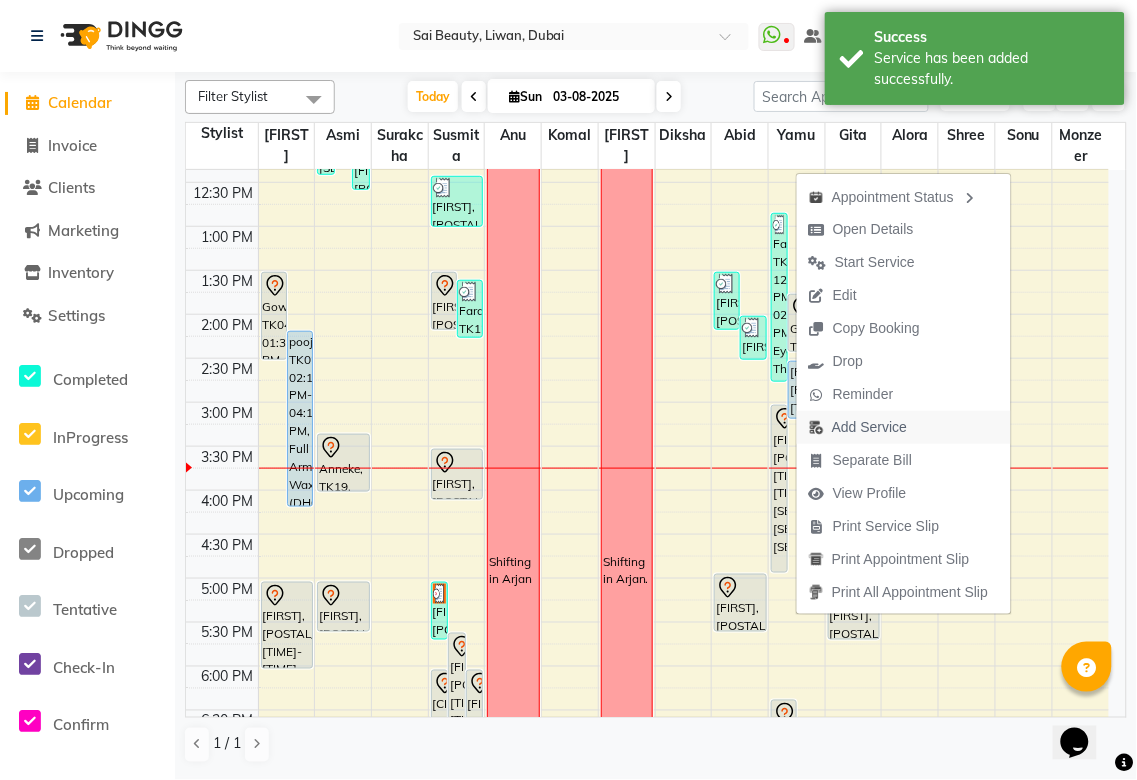 click on "Add Service" at bounding box center [869, 427] 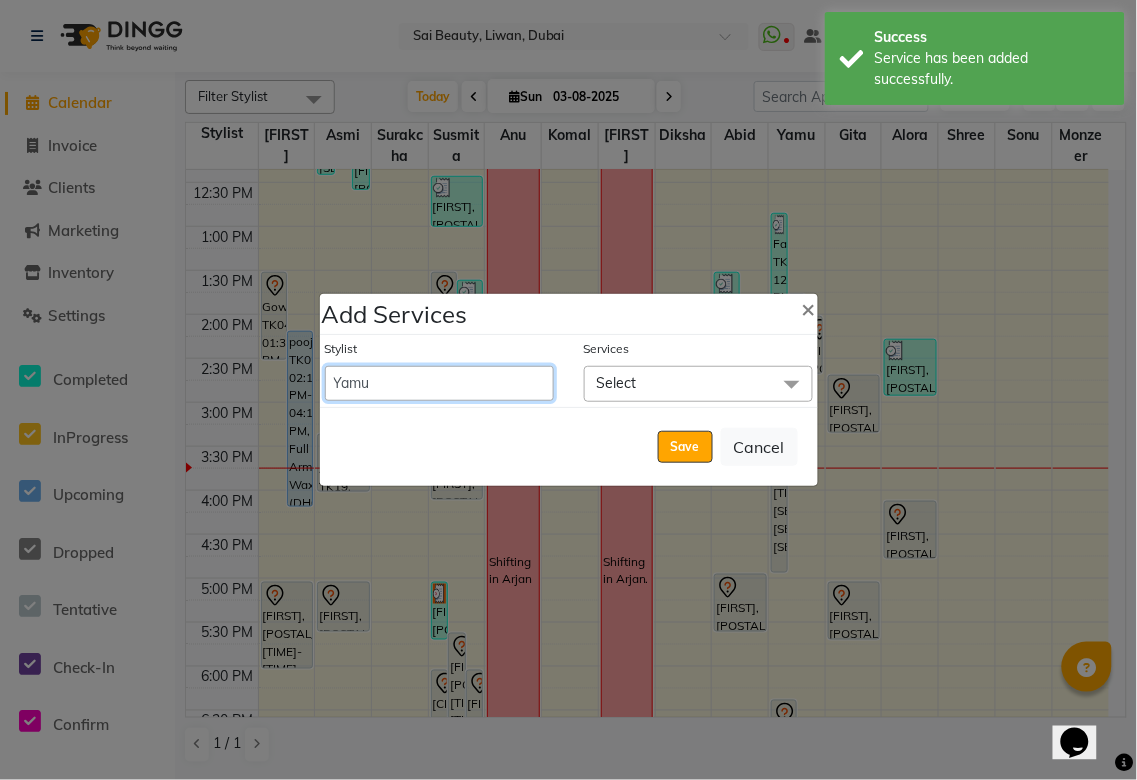 click on "Abid   Alora   Anu   Asmi   Ausha   Diksha   Gita   Komal   maya   Monzeer   shree   sonu   Srijana   Surakcha   Susmita   Tannu   Yamu" at bounding box center [439, 383] 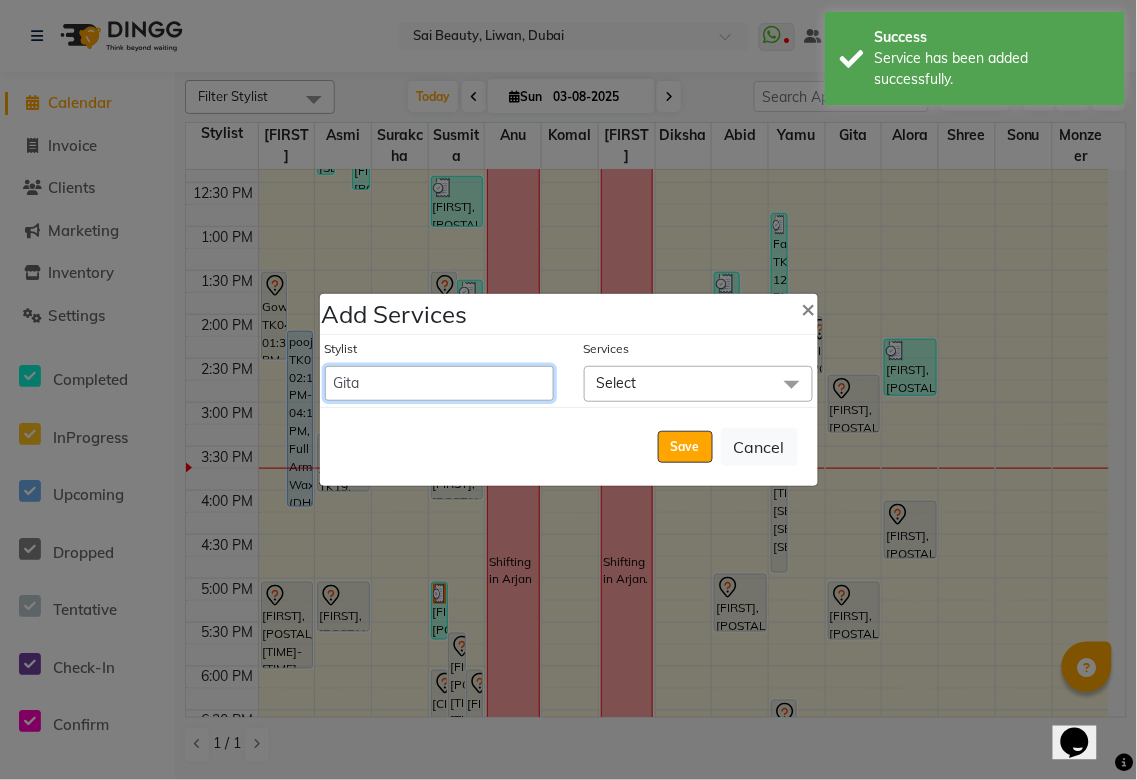 click on "Abid   Alora   Anu   Asmi   Ausha   Diksha   Gita   Komal   maya   Monzeer   shree   sonu   Srijana   Surakcha   Susmita   Tannu   Yamu" at bounding box center (439, 383) 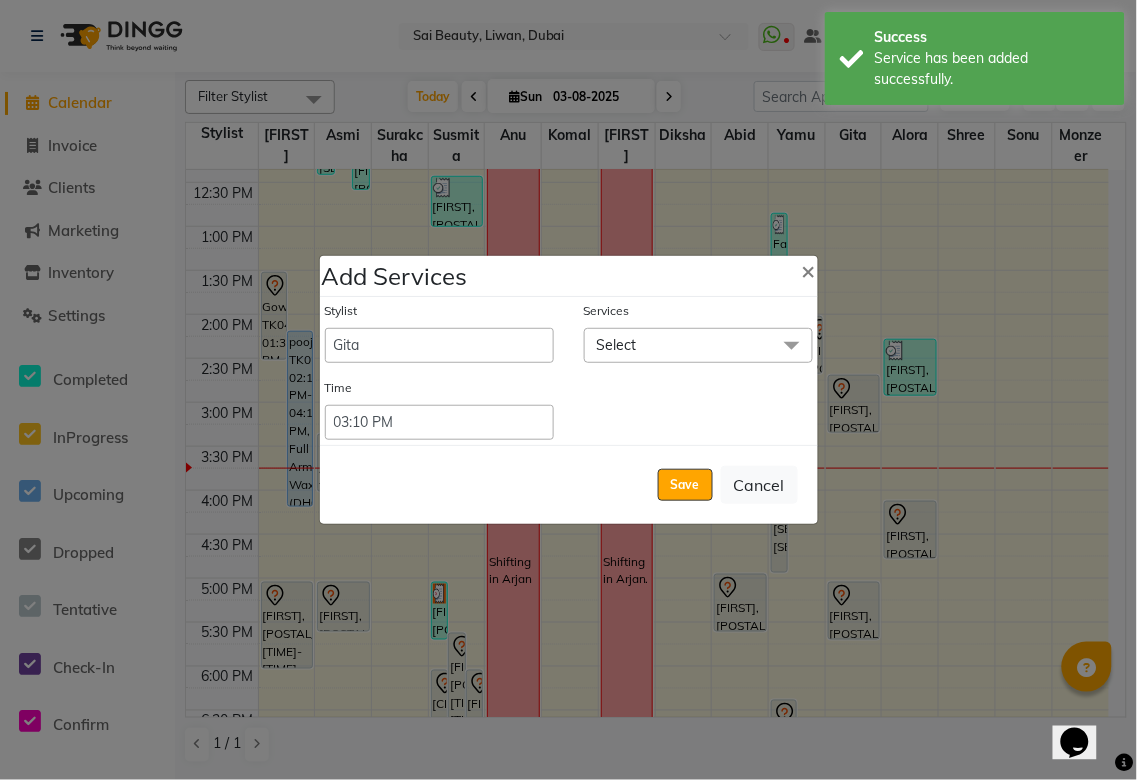 click on "Select" 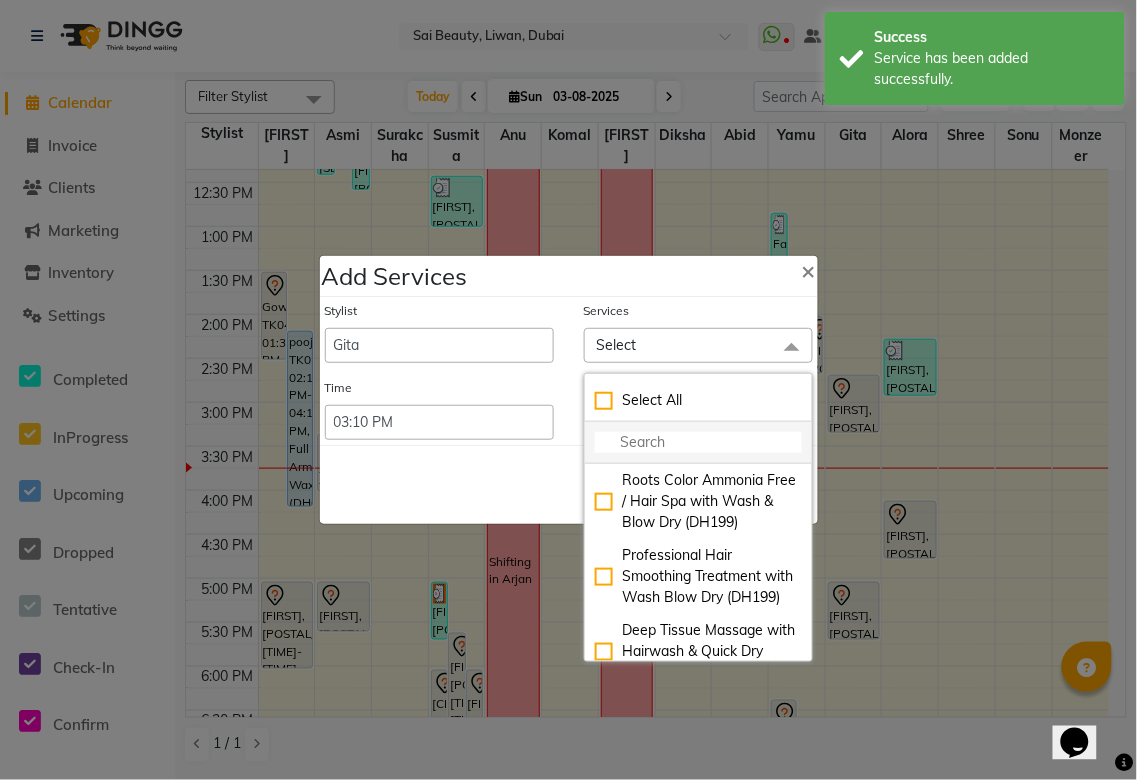 click 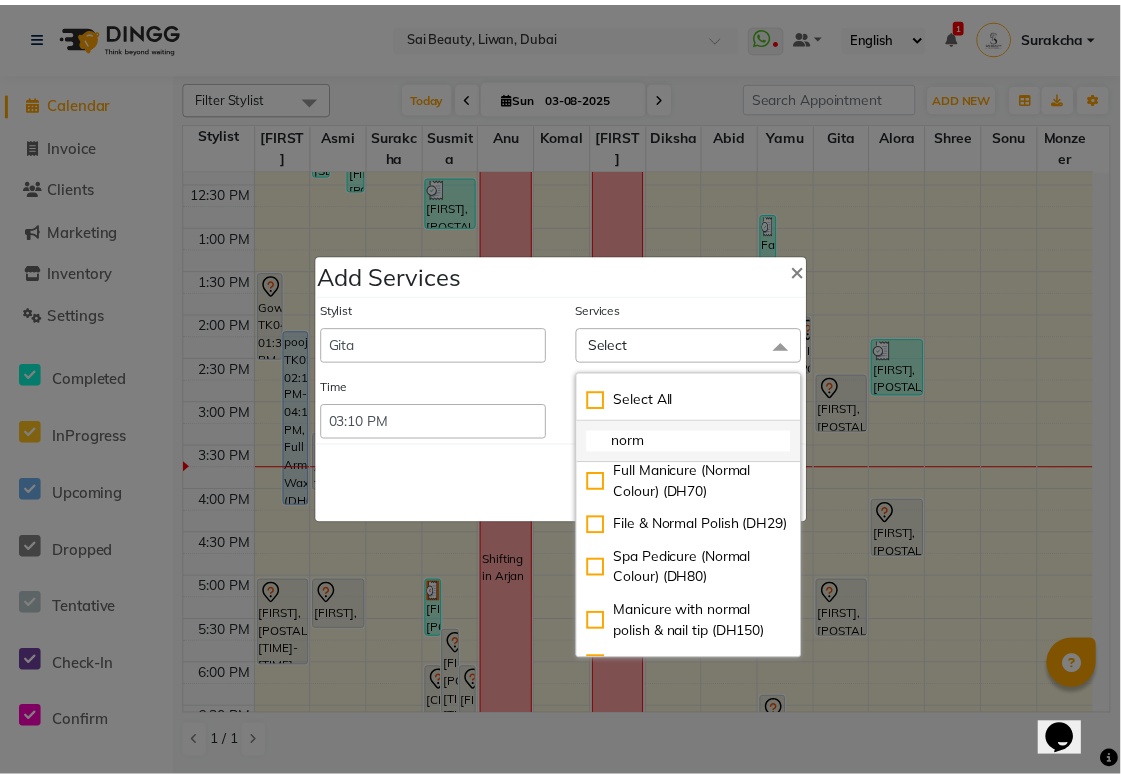 scroll, scrollTop: 258, scrollLeft: 0, axis: vertical 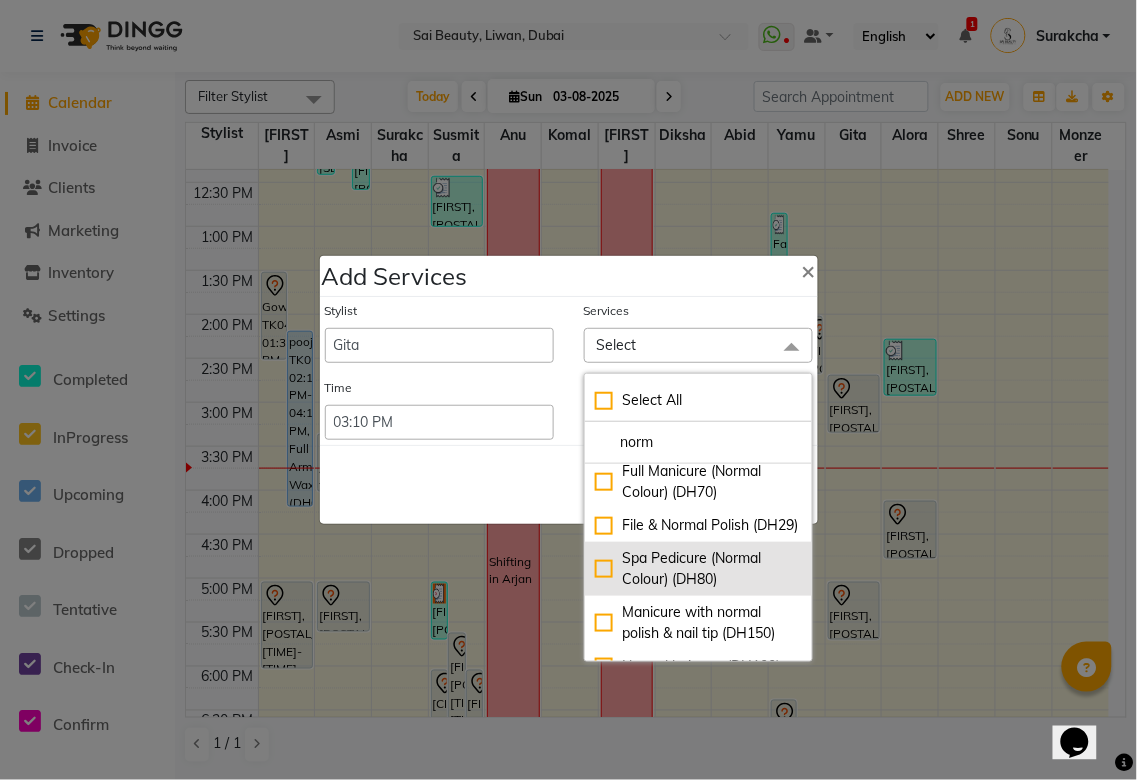 type on "norm" 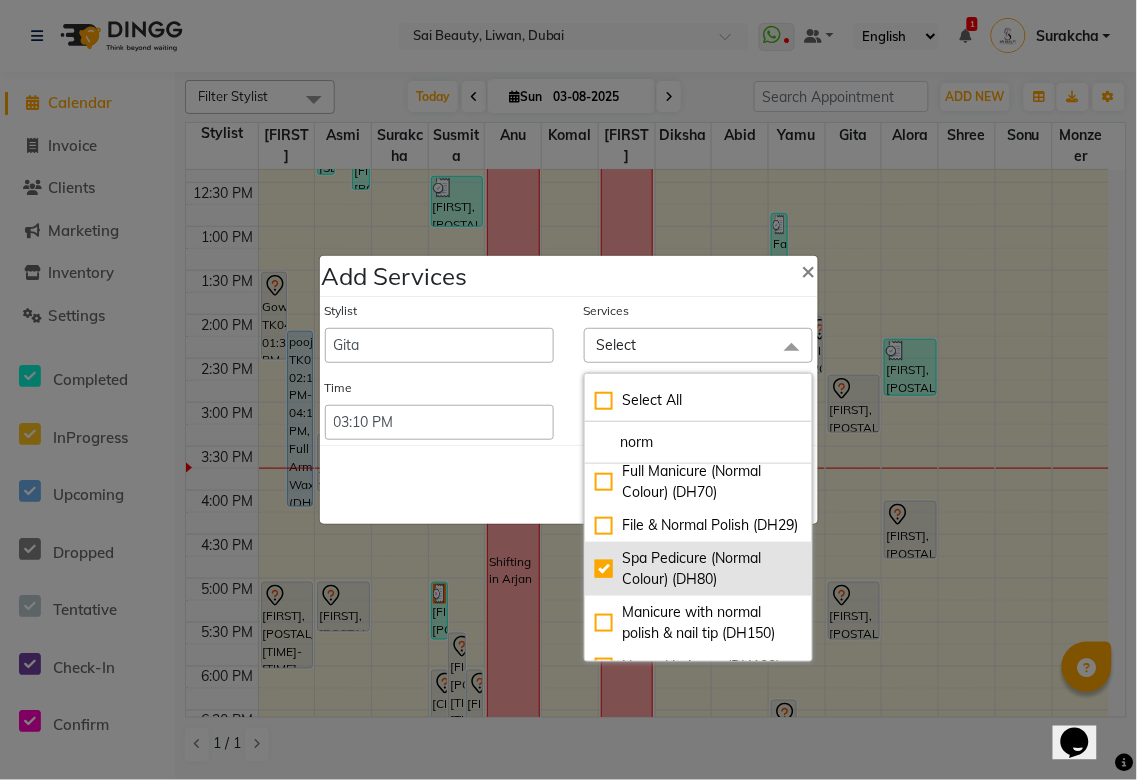 checkbox on "true" 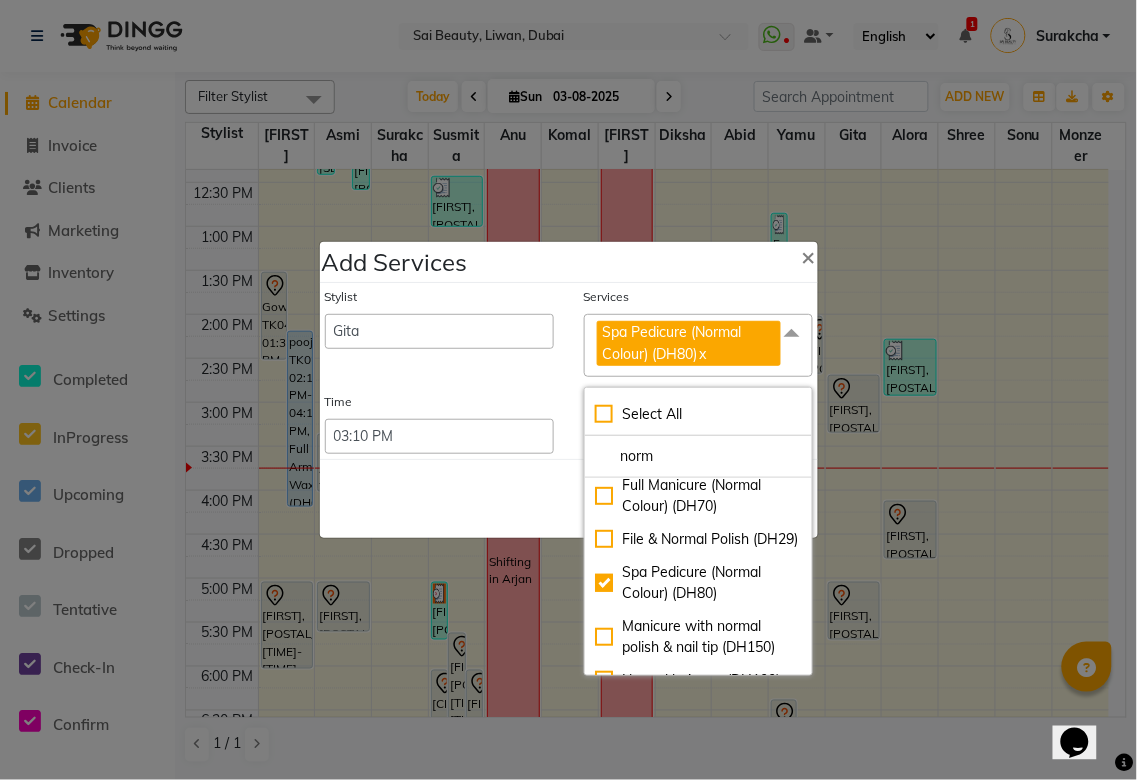 click on "Save   Cancel" 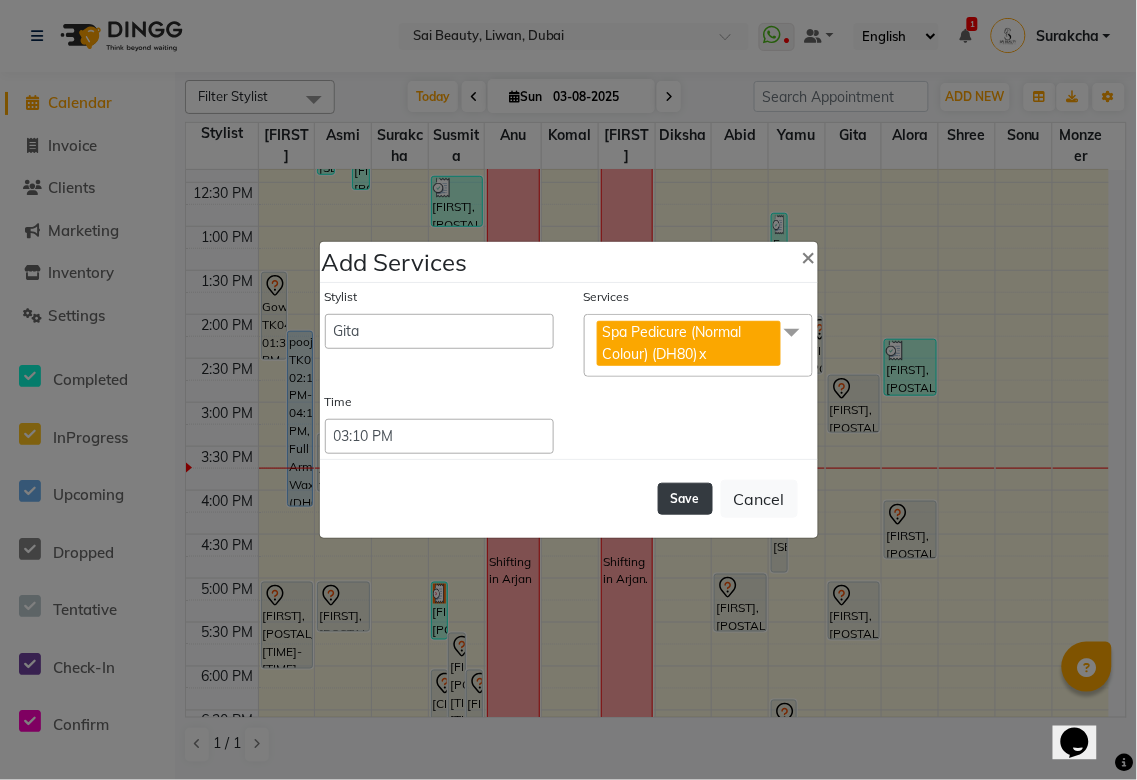 click on "Save" 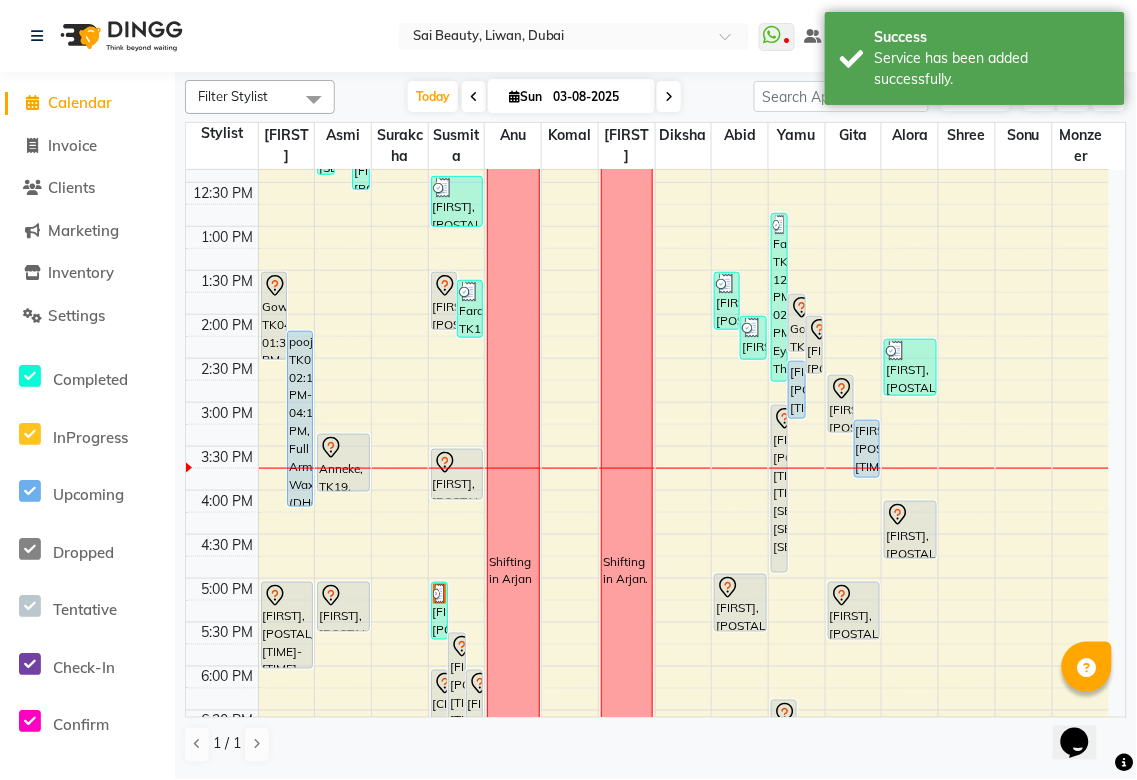 click on "Gowri, TK04, 02:30 PM-03:10 PM, Full Manicure (Normal Colour) (DH70)" at bounding box center (796, 390) 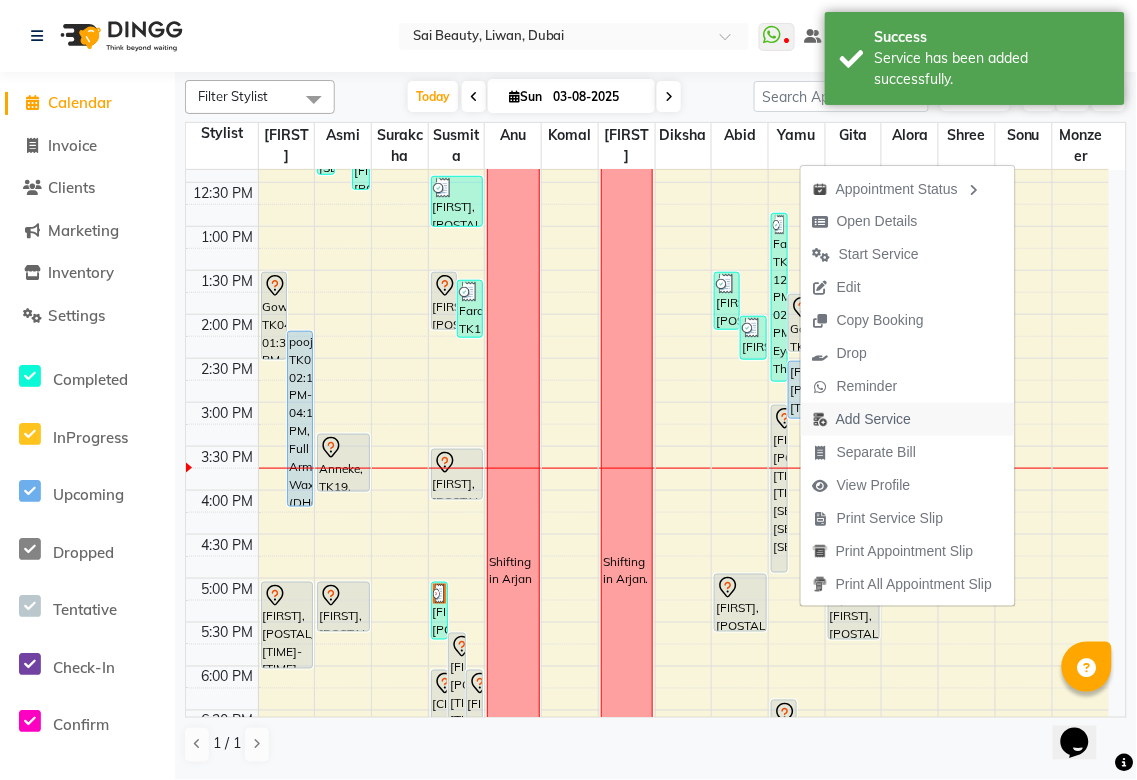 click on "Add Service" at bounding box center (873, 419) 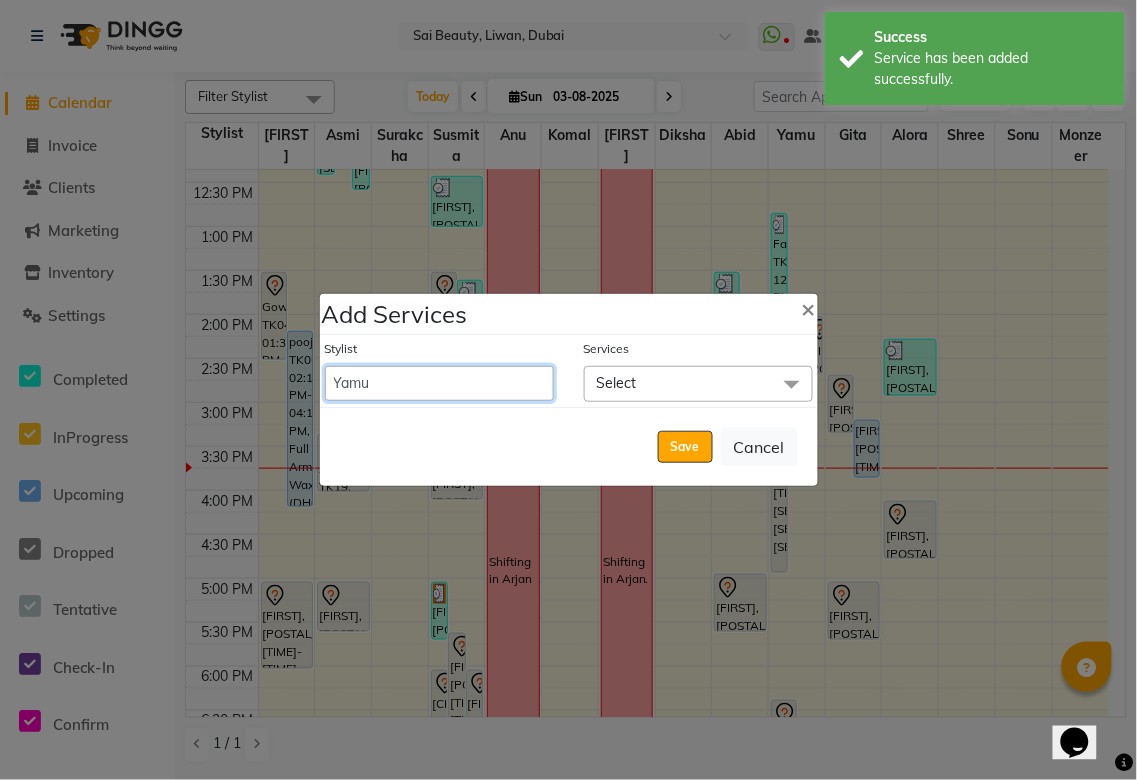 click on "Abid   Alora   Anu   Asmi   Ausha   Diksha   Gita   Komal   maya   Monzeer   shree   sonu   Srijana   Surakcha   Susmita   Tannu   Yamu" at bounding box center [439, 383] 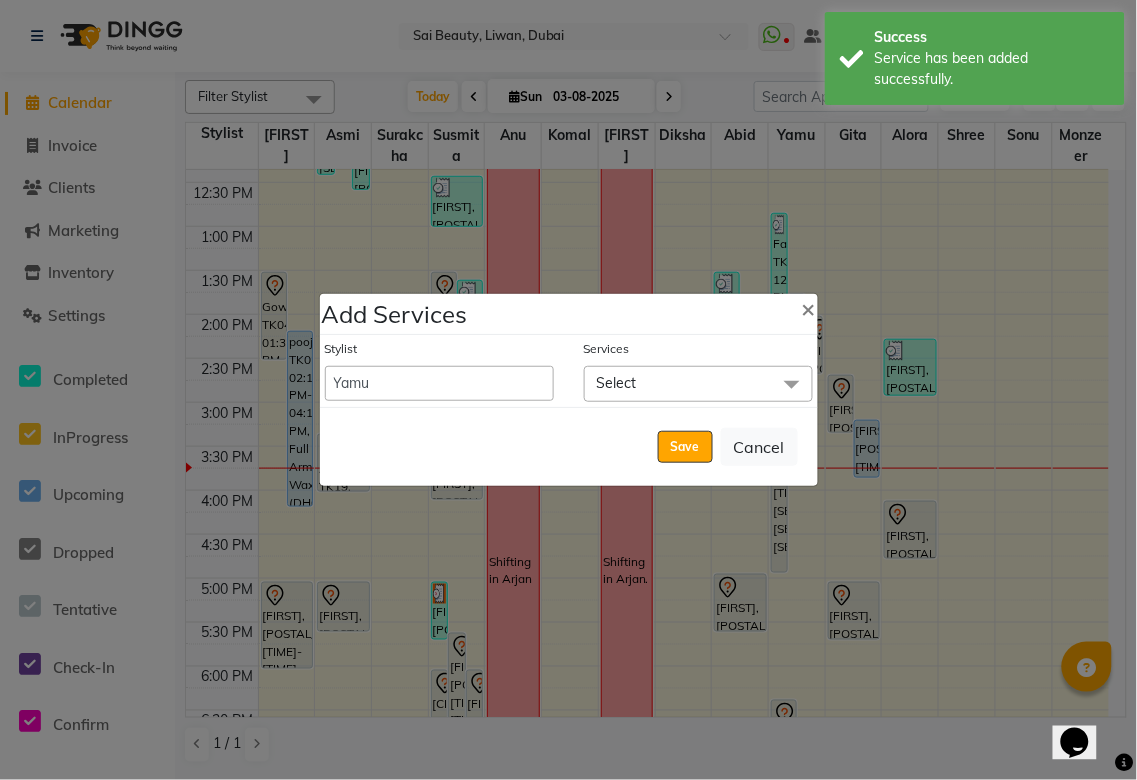 click on "Select" 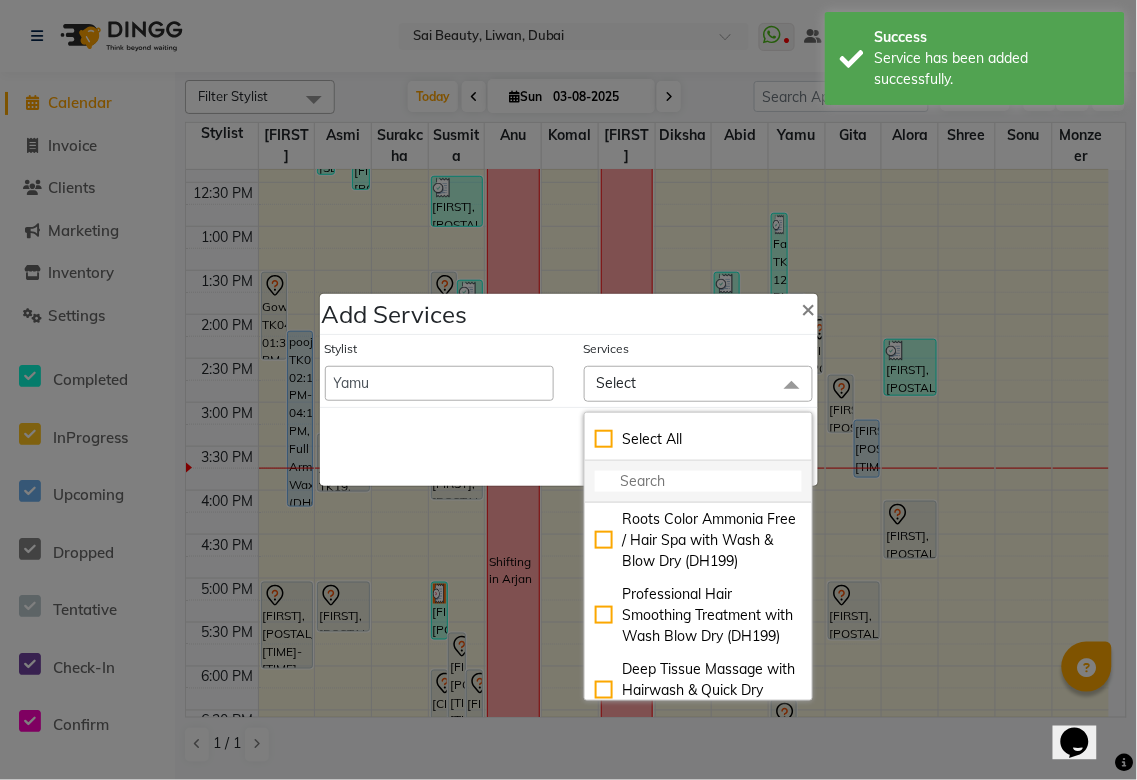 click 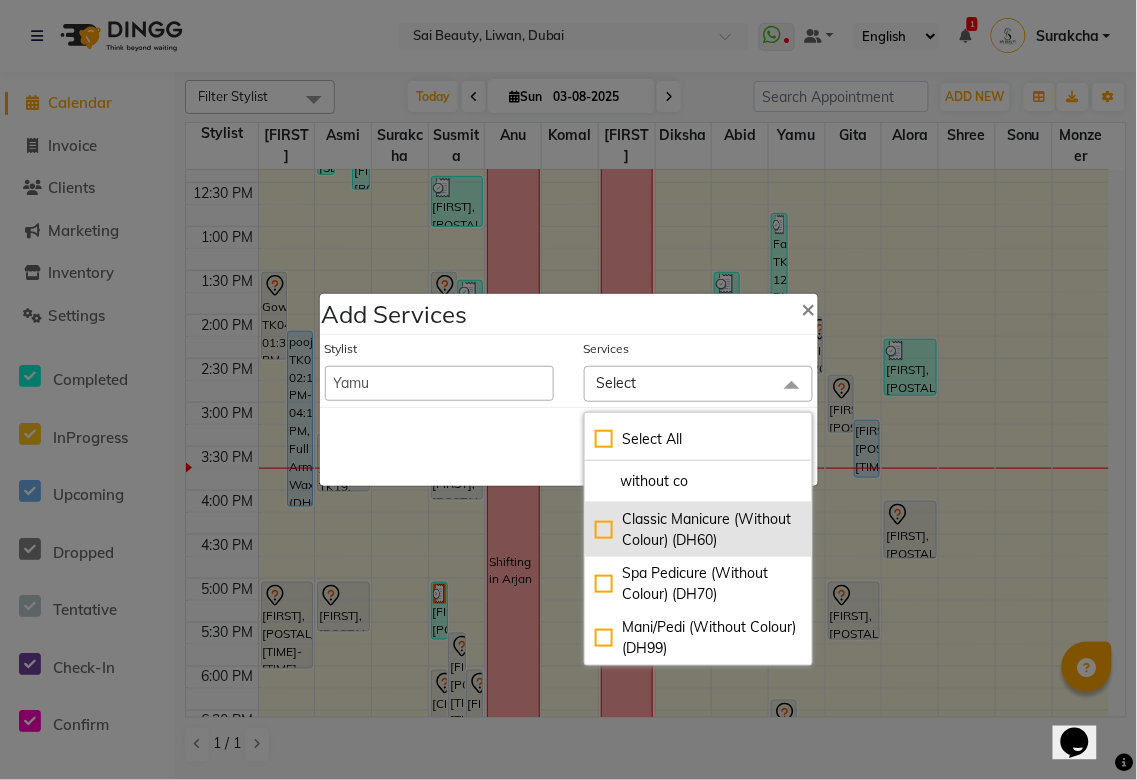 type on "without co" 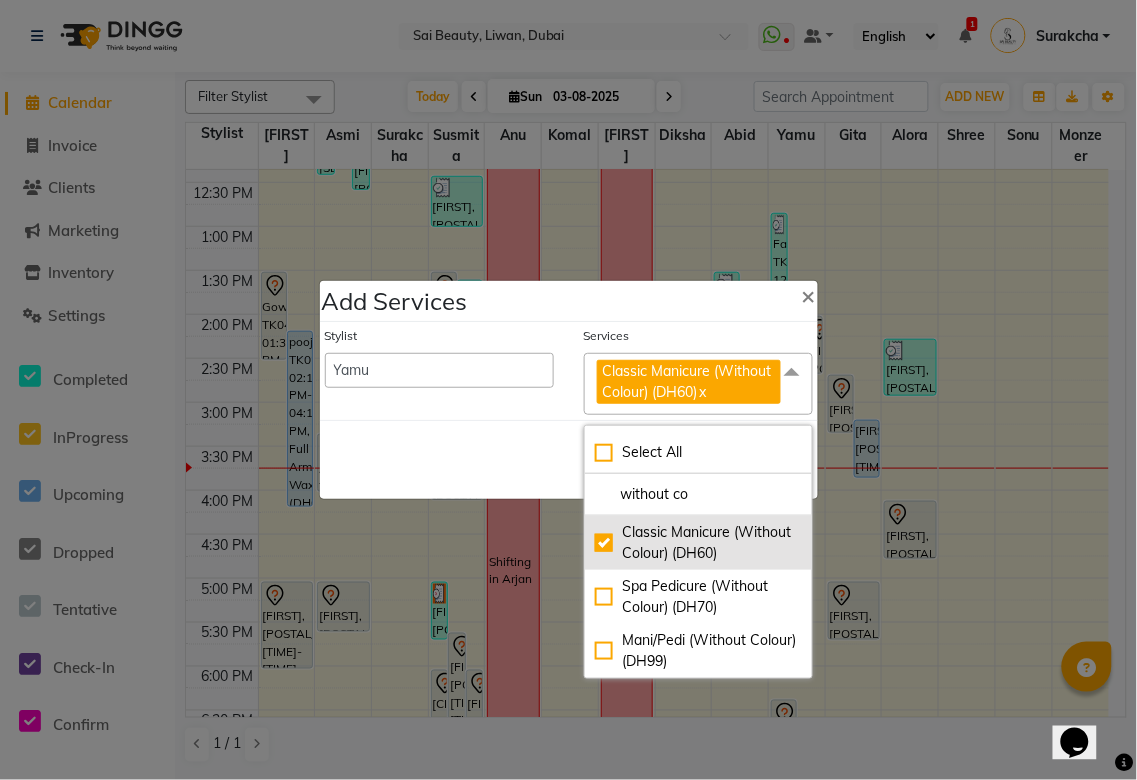 checkbox on "true" 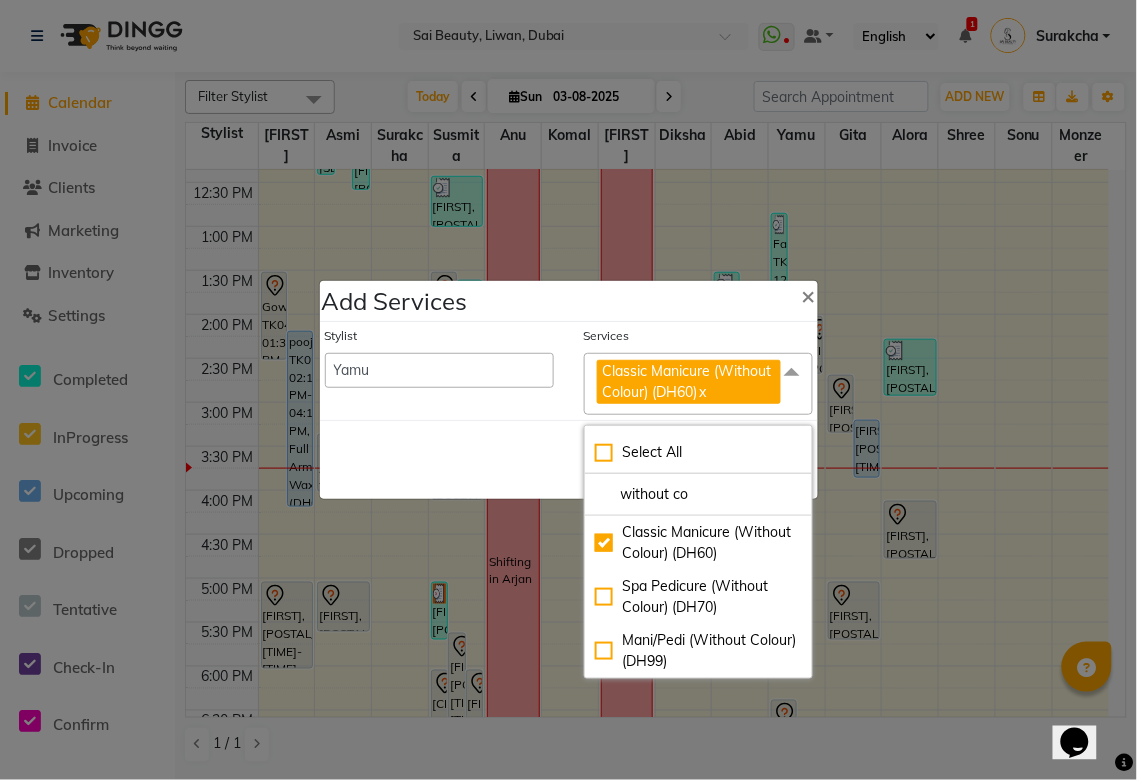 click on "Save   Cancel" 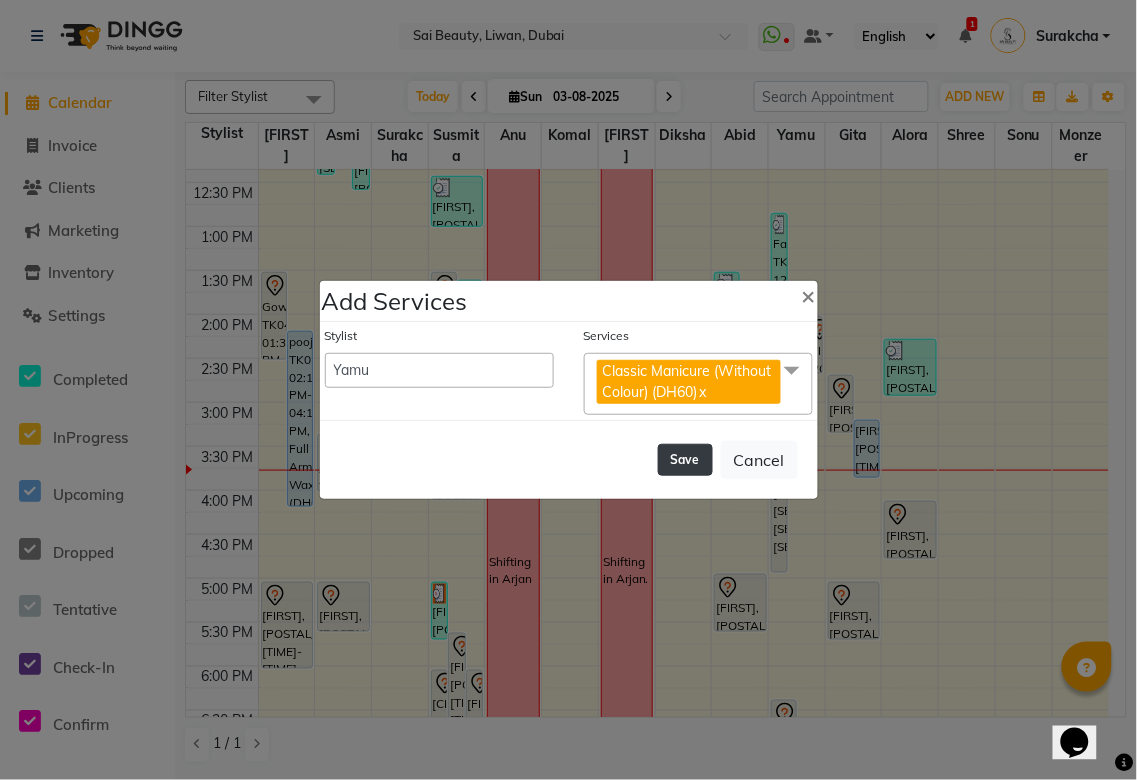 click on "Save" 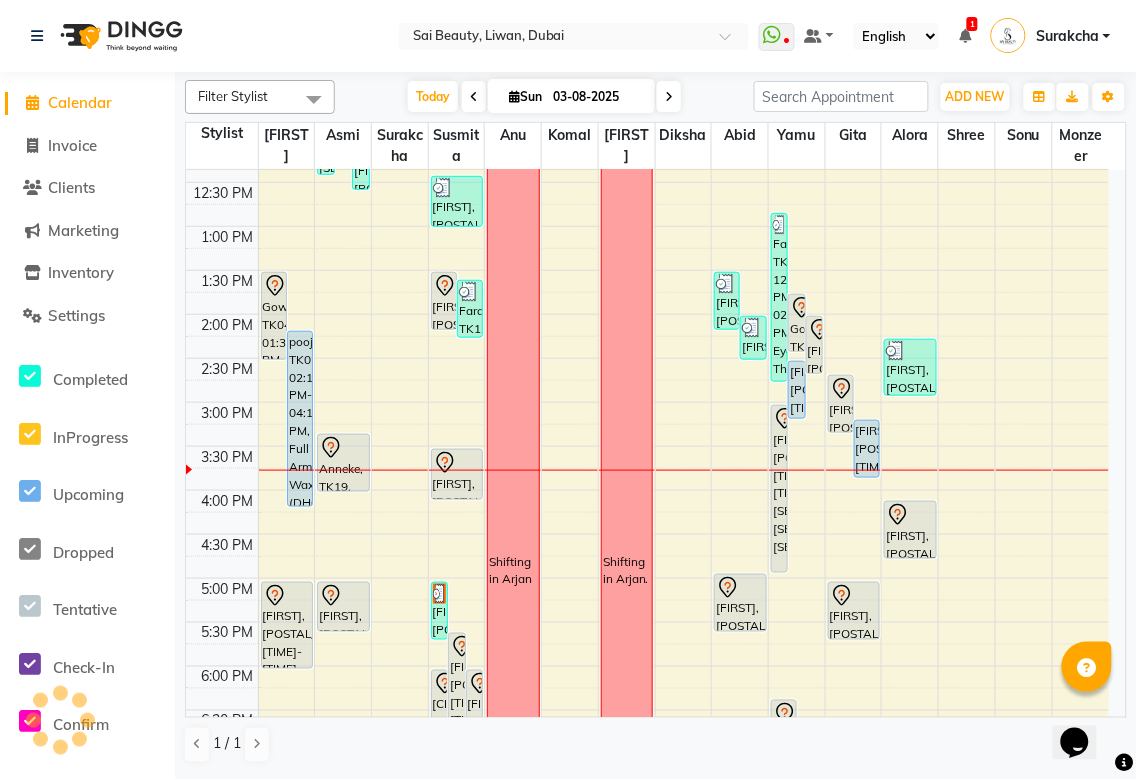select on "59146" 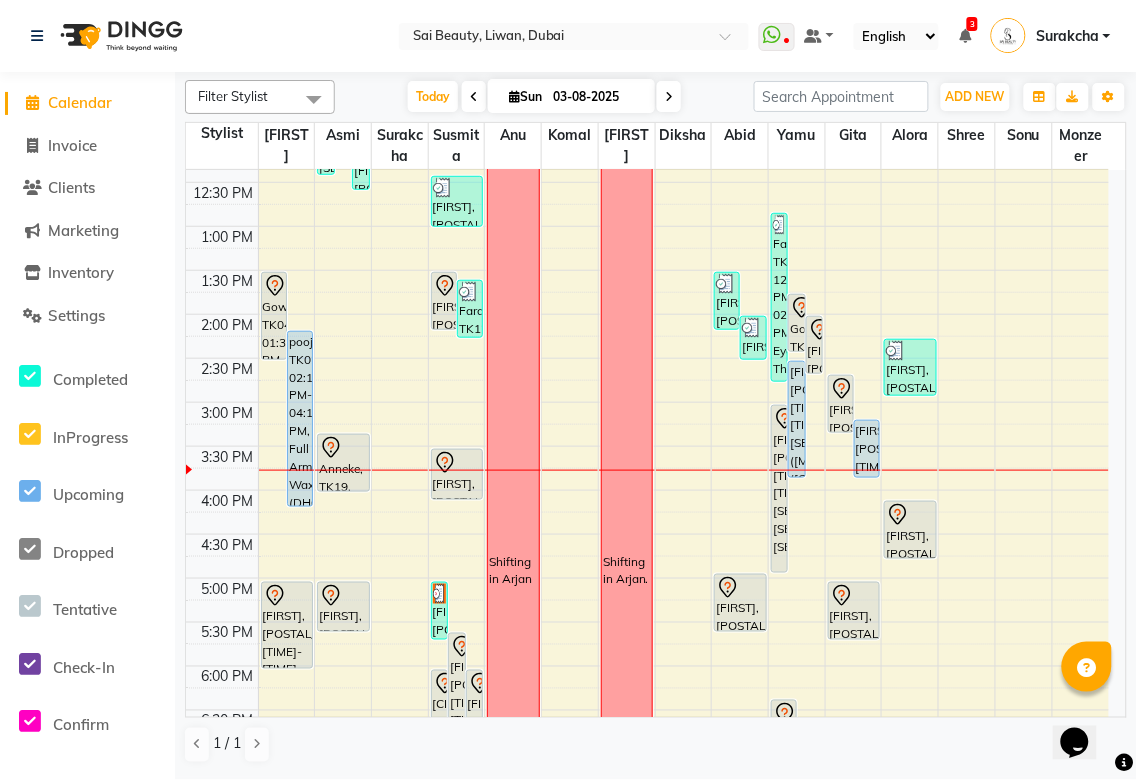 click on "Gowri, TK04, 01:30 PM-02:30 PM, Roots Color Ammonia Free / Hair Spa with Wash & Blow Dry" at bounding box center [274, 316] 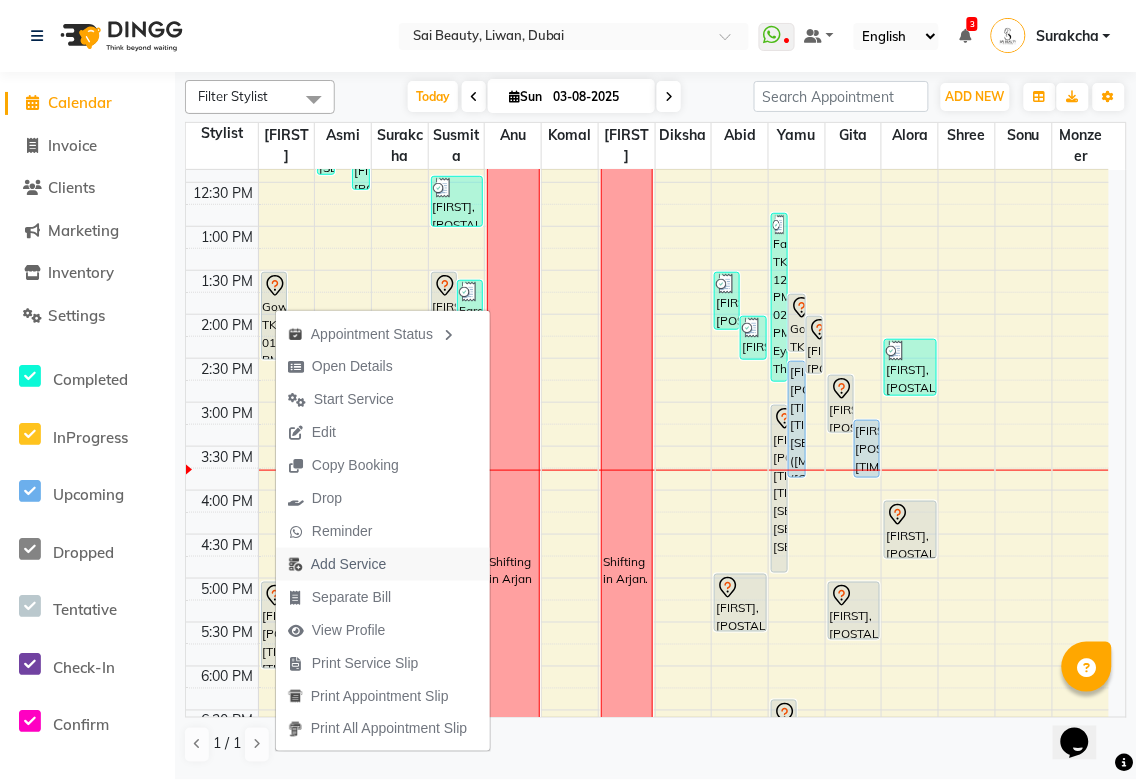 click on "Add Service" at bounding box center (348, 564) 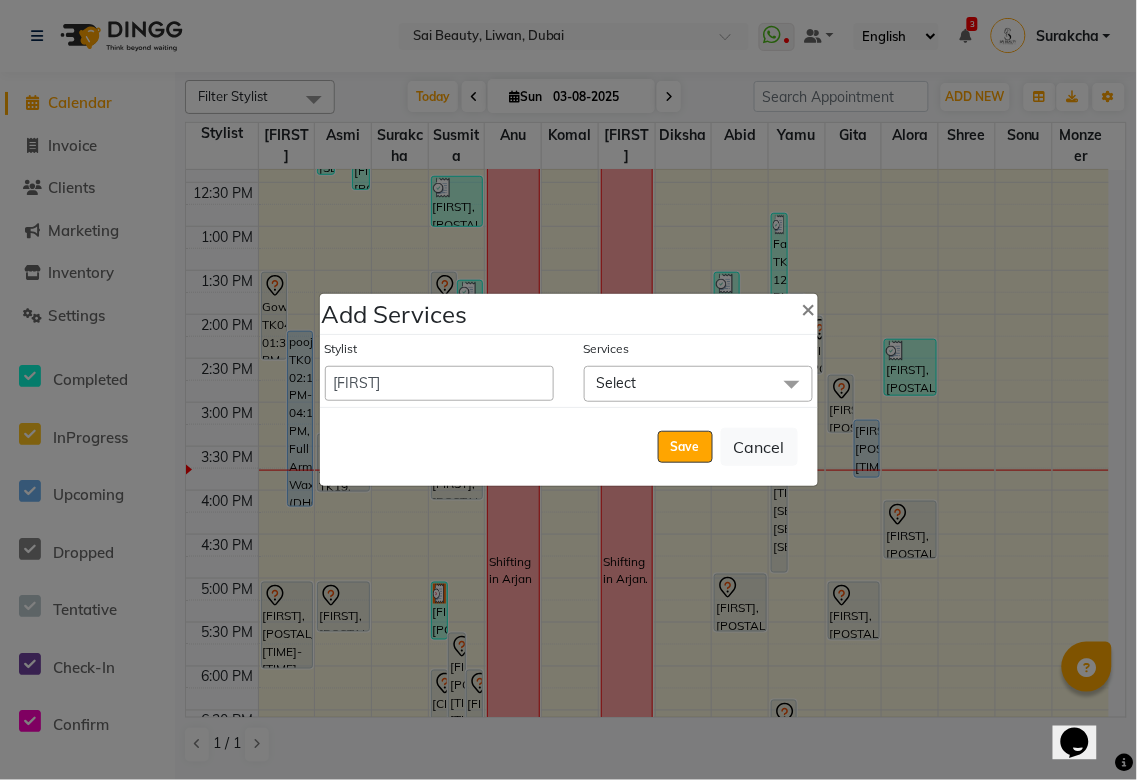 click on "Select" 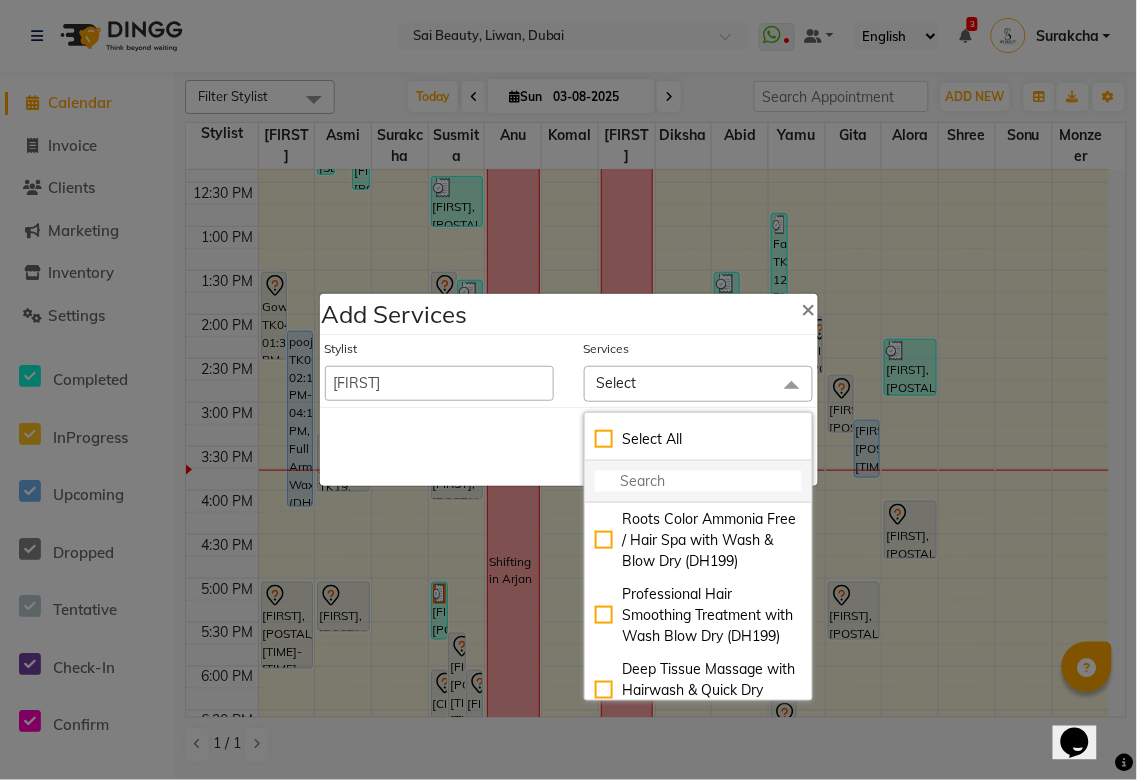 click 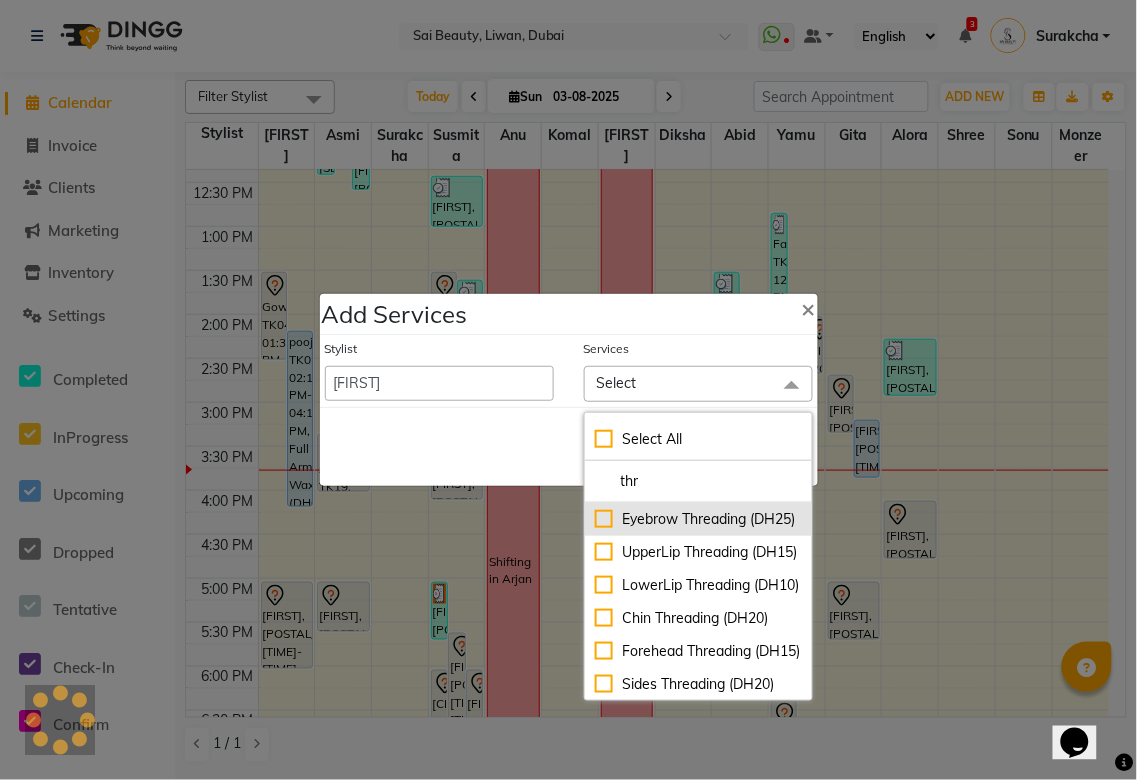 type on "thr" 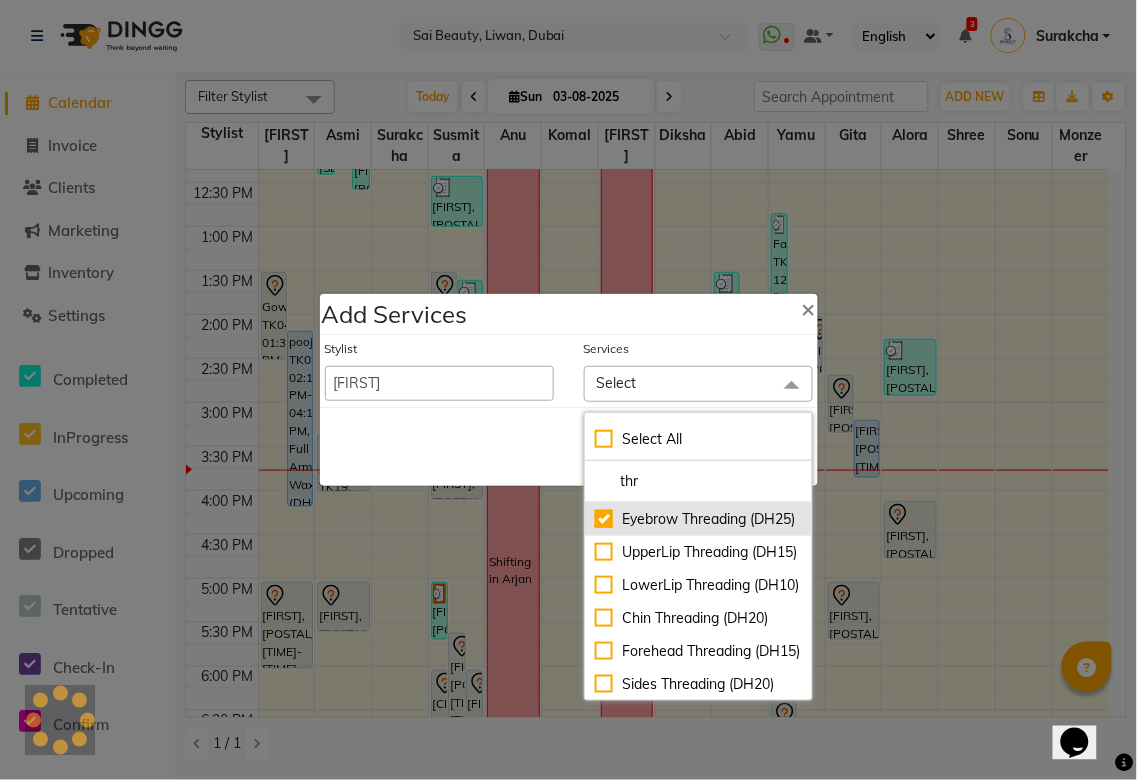 checkbox on "true" 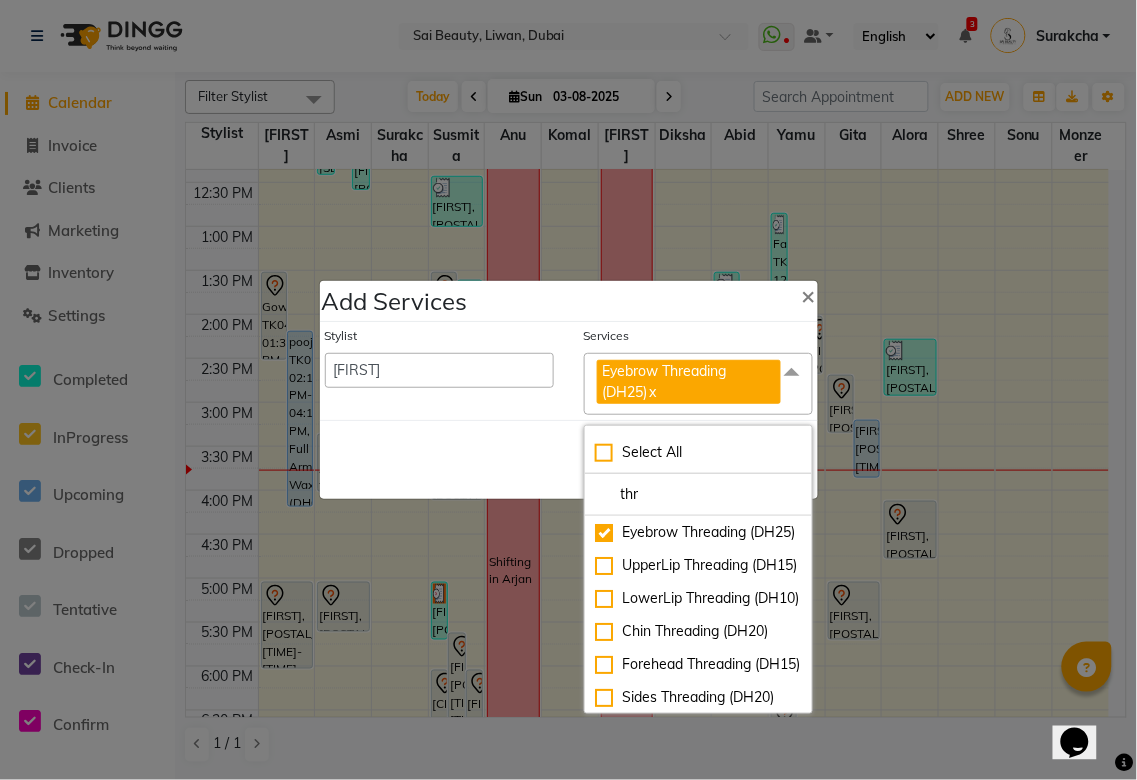 click on "Save   Cancel" 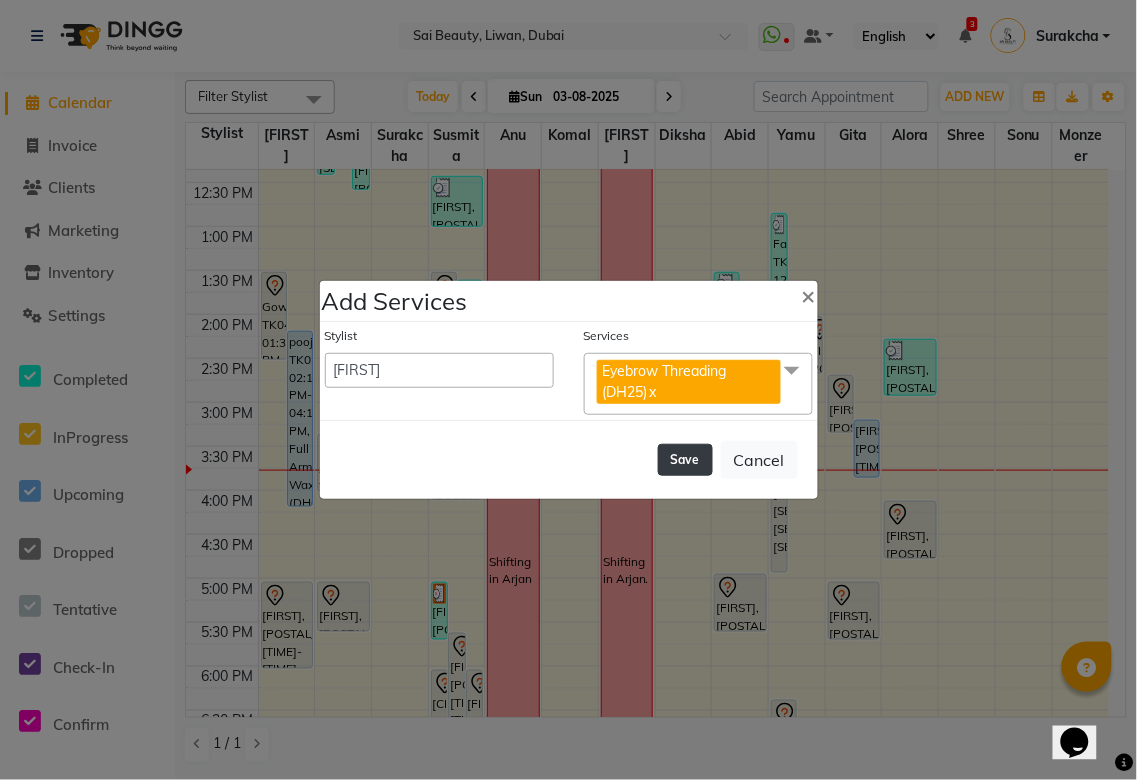 click on "Save" 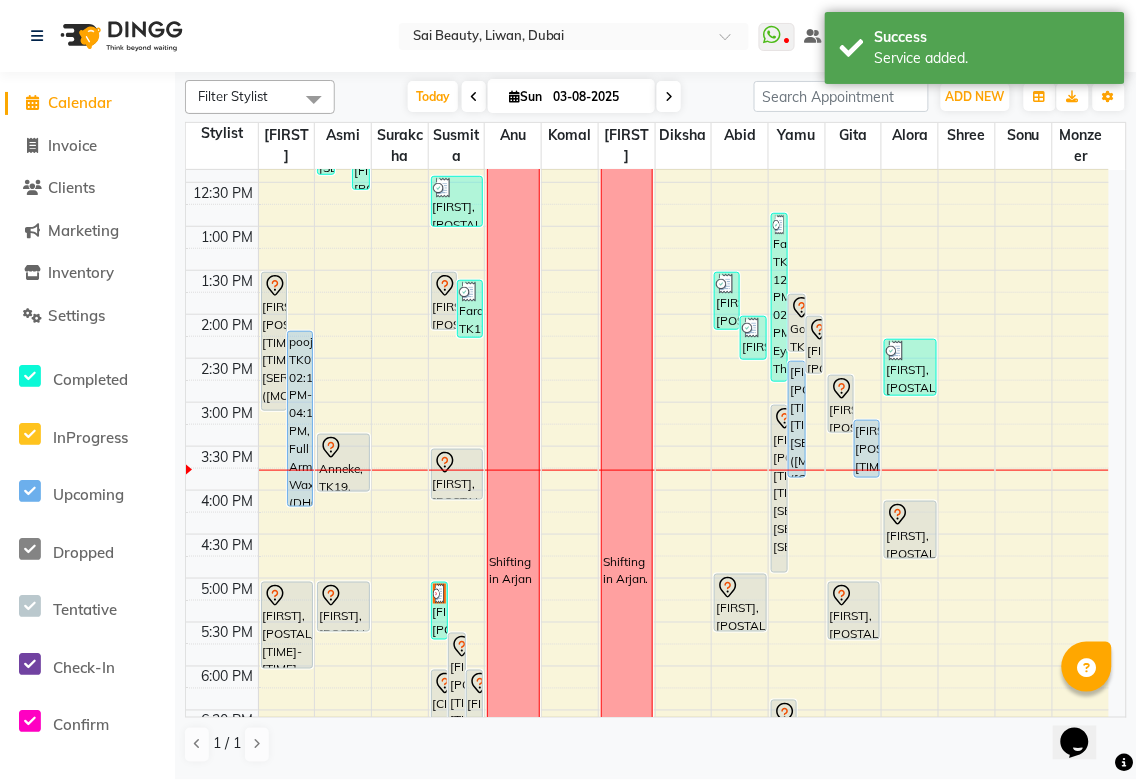 click on "Gowri, TK04, 01:30 PM-03:05 PM, Roots Color Ammonia Free / Hair Spa with Wash & Blow Dry,Eyebrow Threading (DH25)" at bounding box center (274, 341) 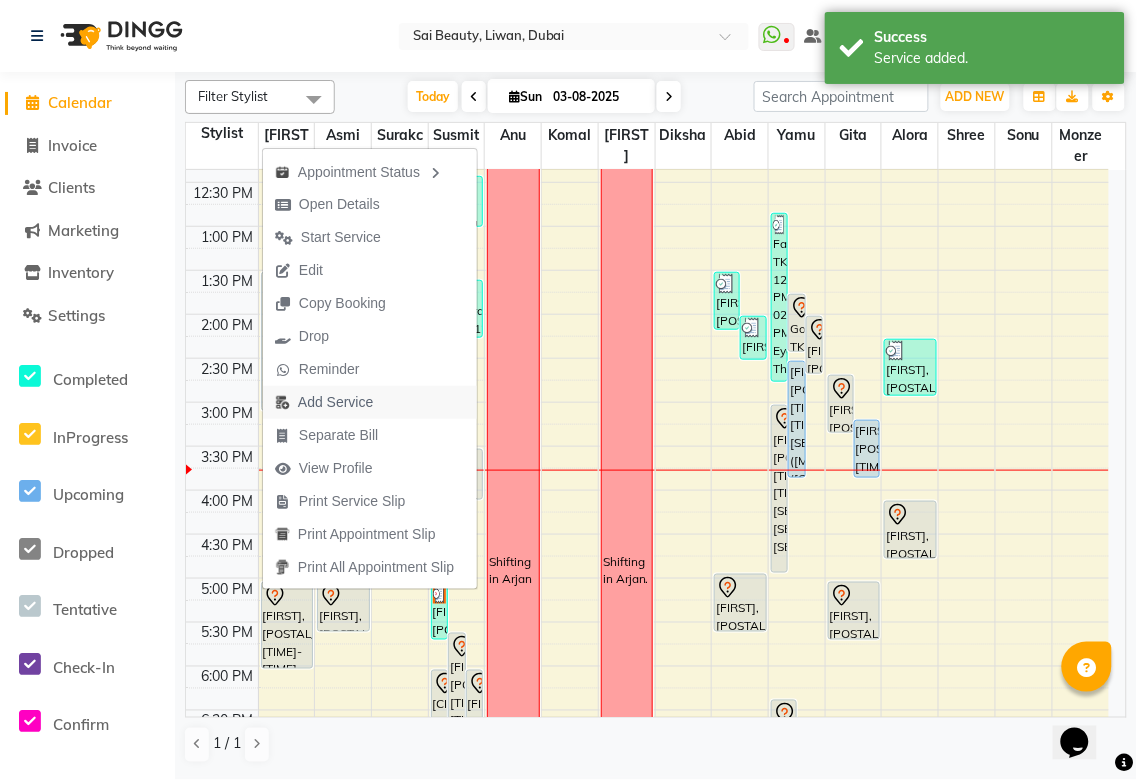 click on "Add Service" at bounding box center [335, 402] 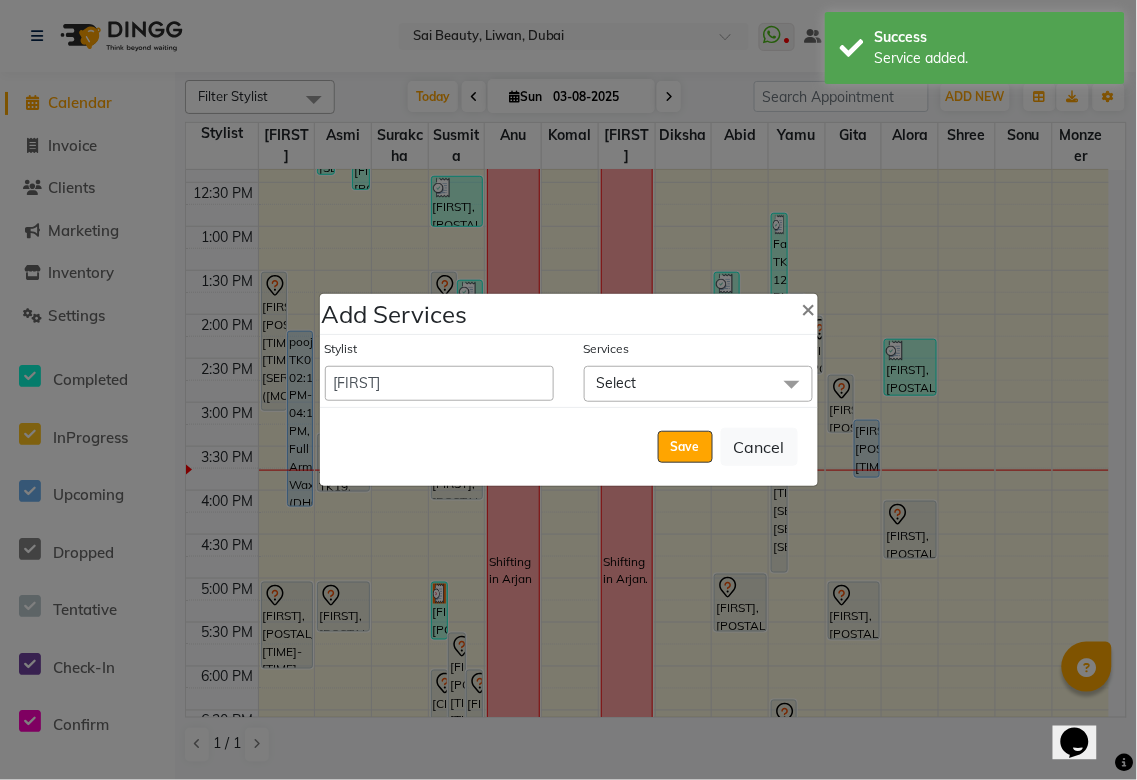 click on "Select" 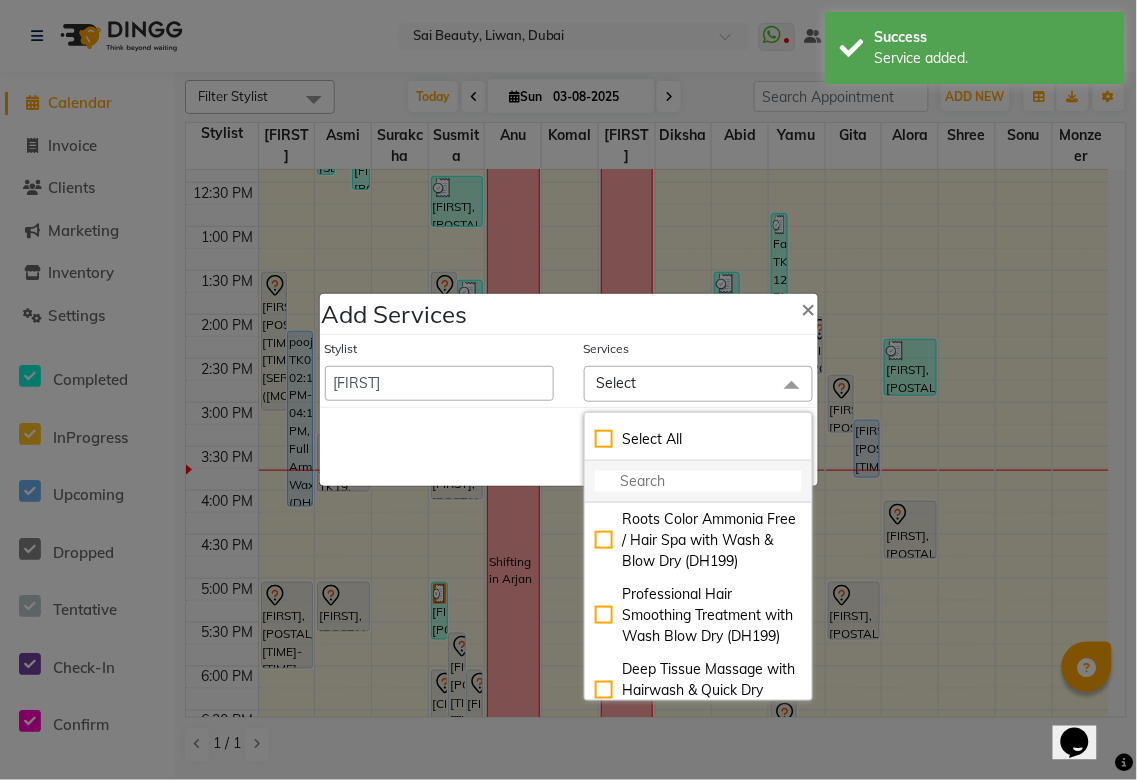click 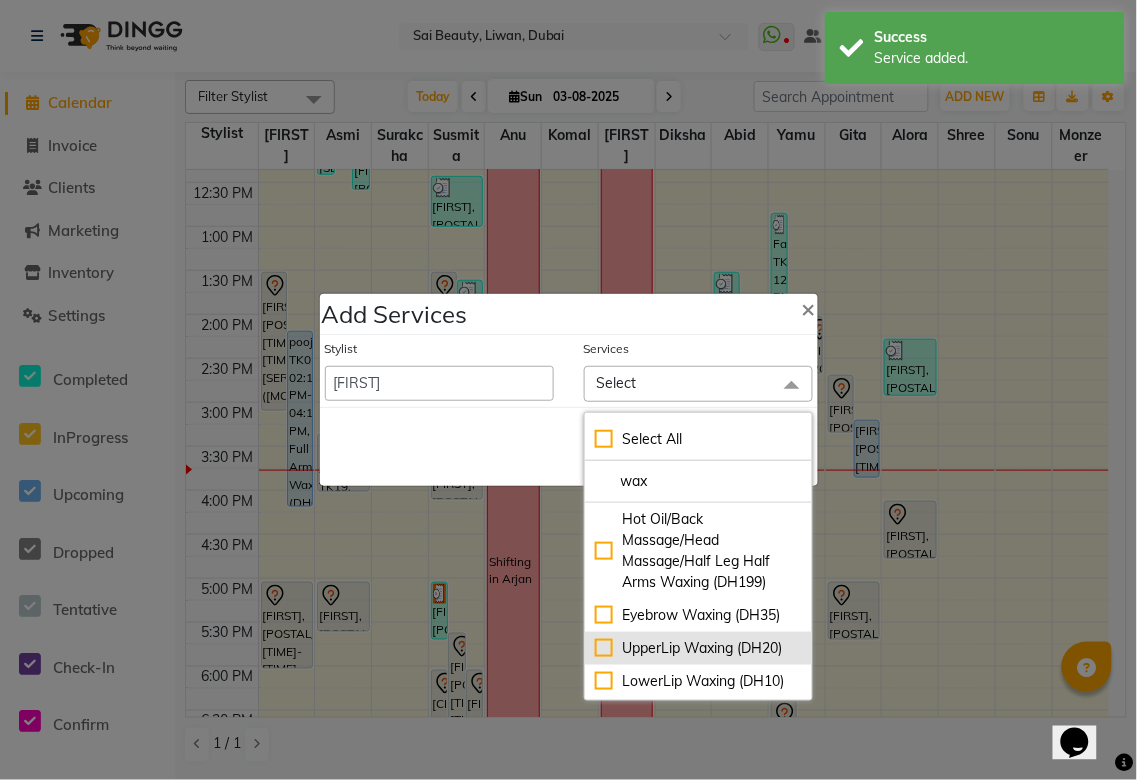 type on "wax" 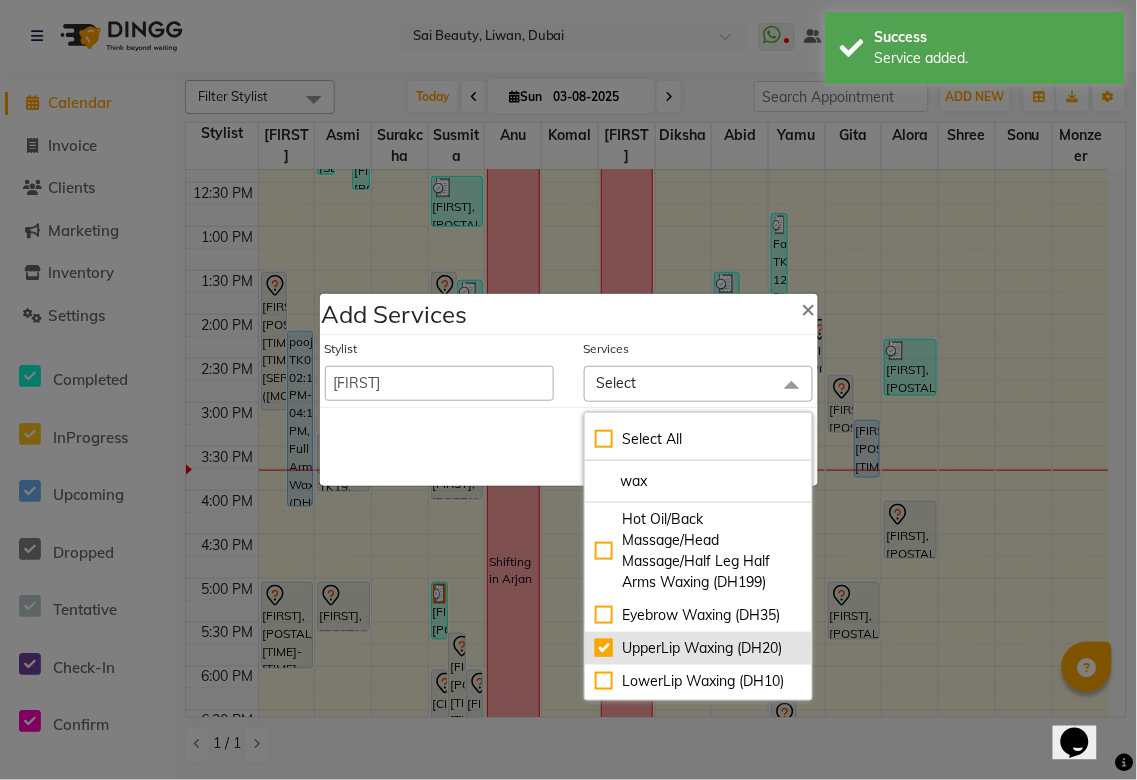 checkbox on "true" 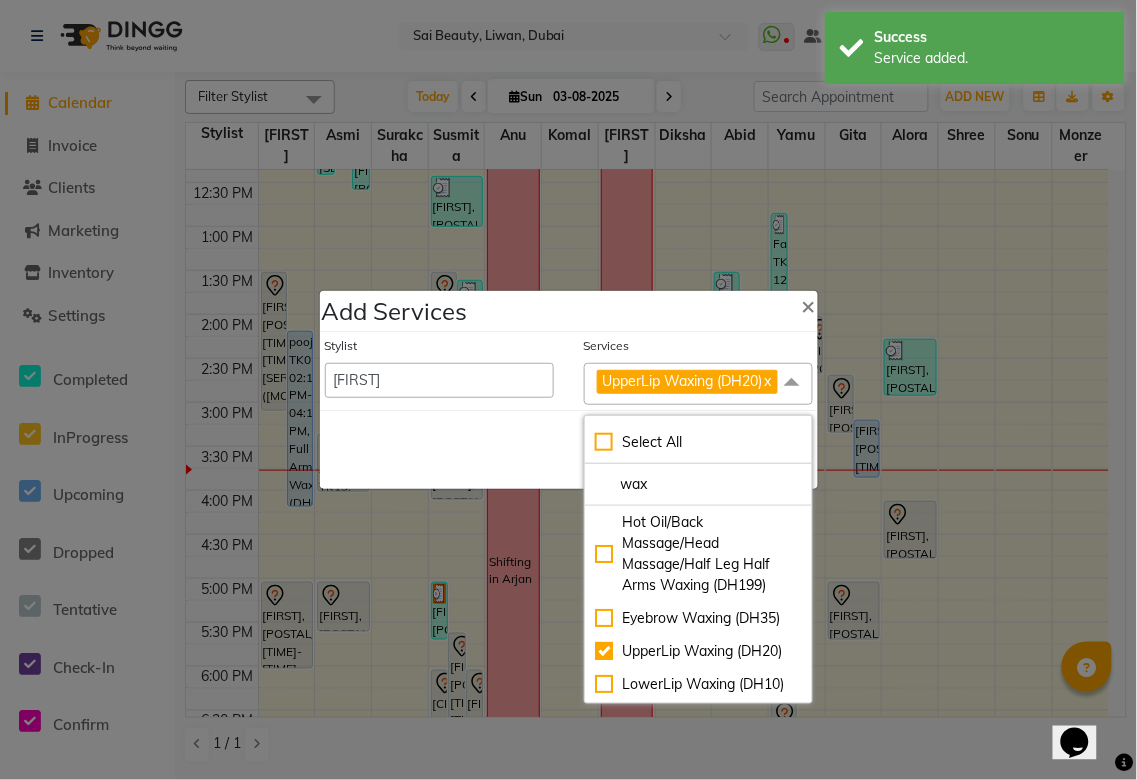 click on "Save   Cancel" 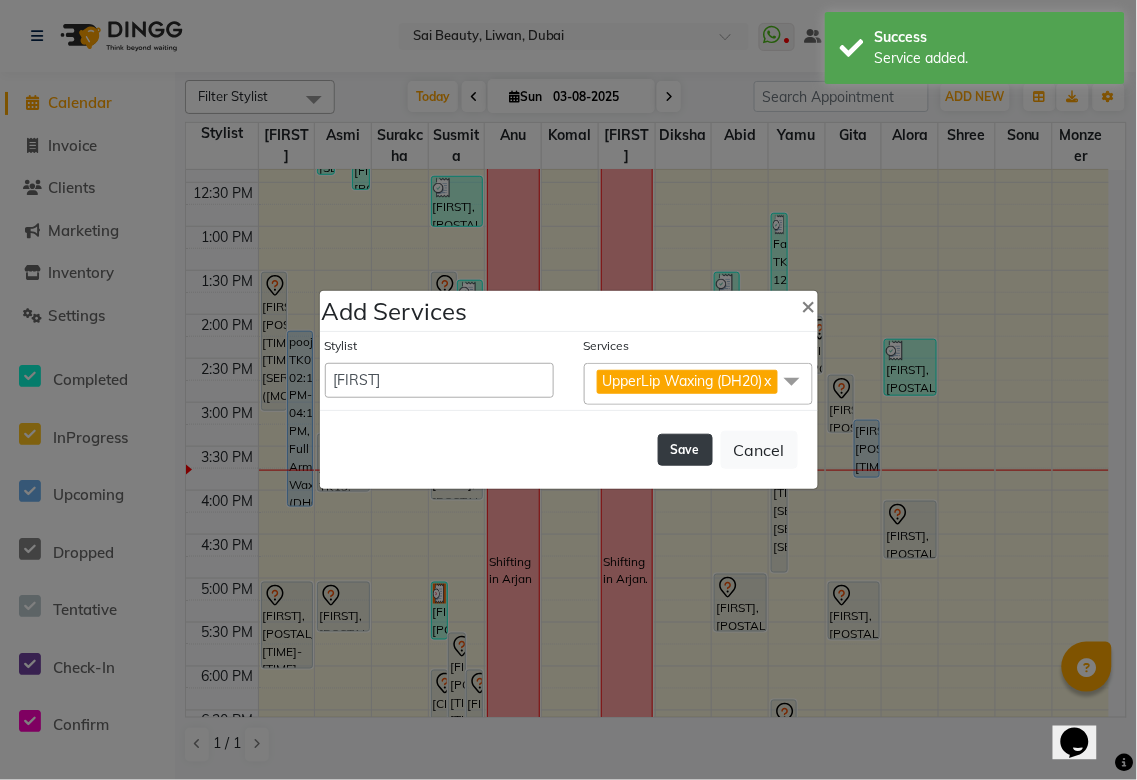 click on "Save" 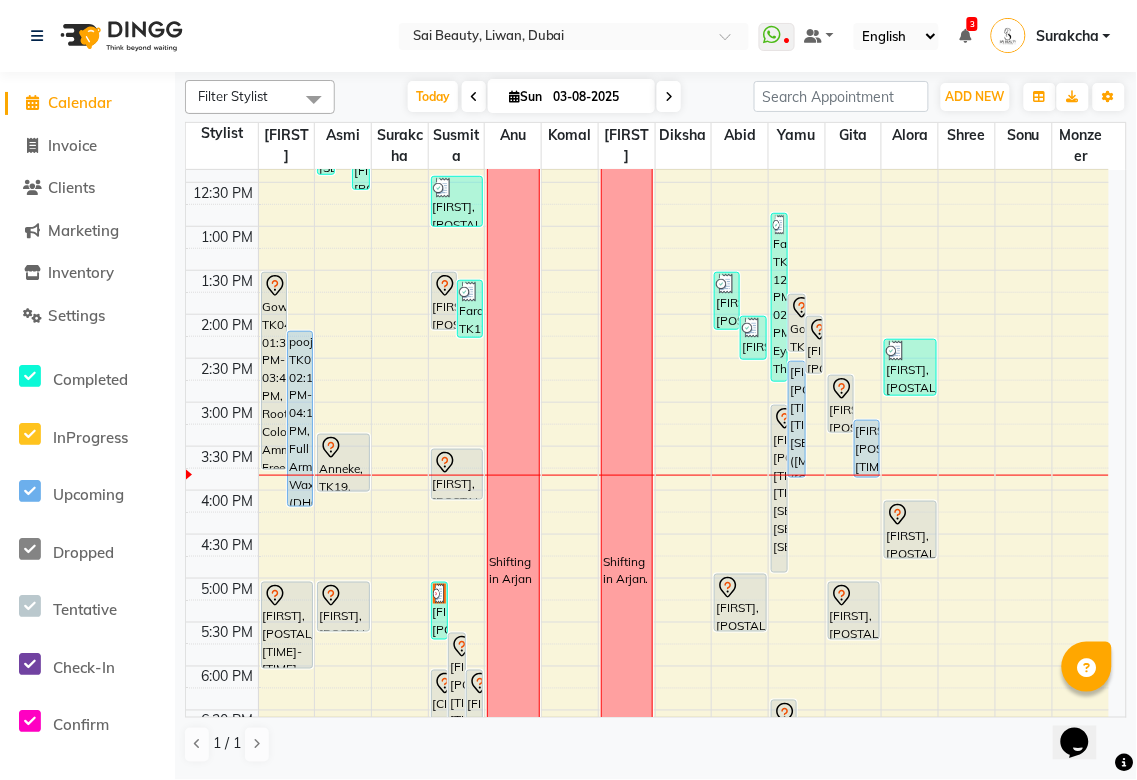 click on "Anneke, TK19, 02:00 PM-02:40 PM, Mani/Pedi (With Gel Colour)" at bounding box center (814, 345) 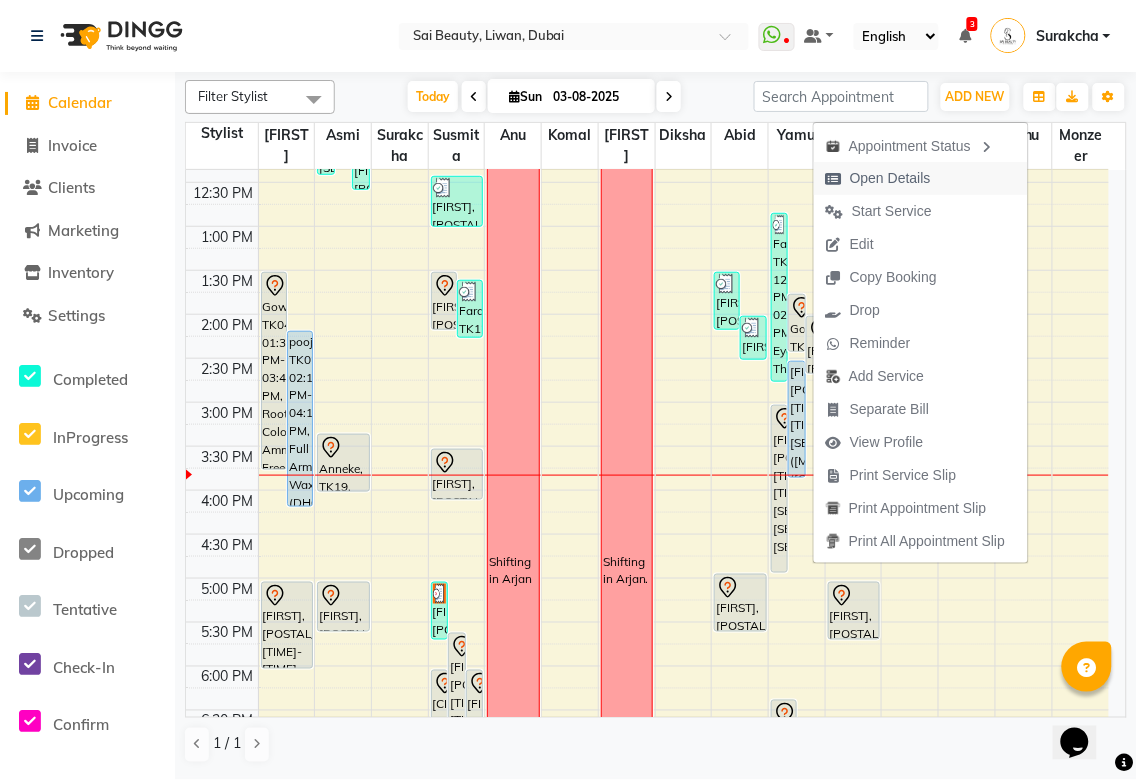 click on "Open Details" at bounding box center [890, 178] 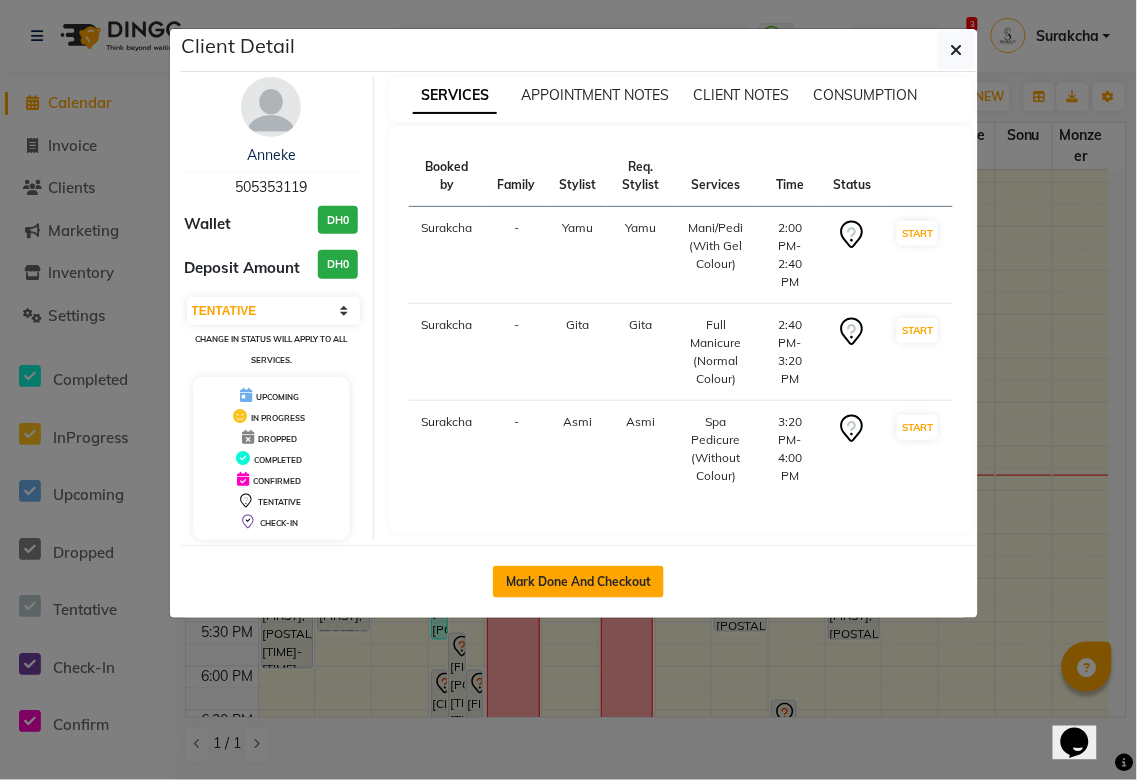 click on "Mark Done And Checkout" 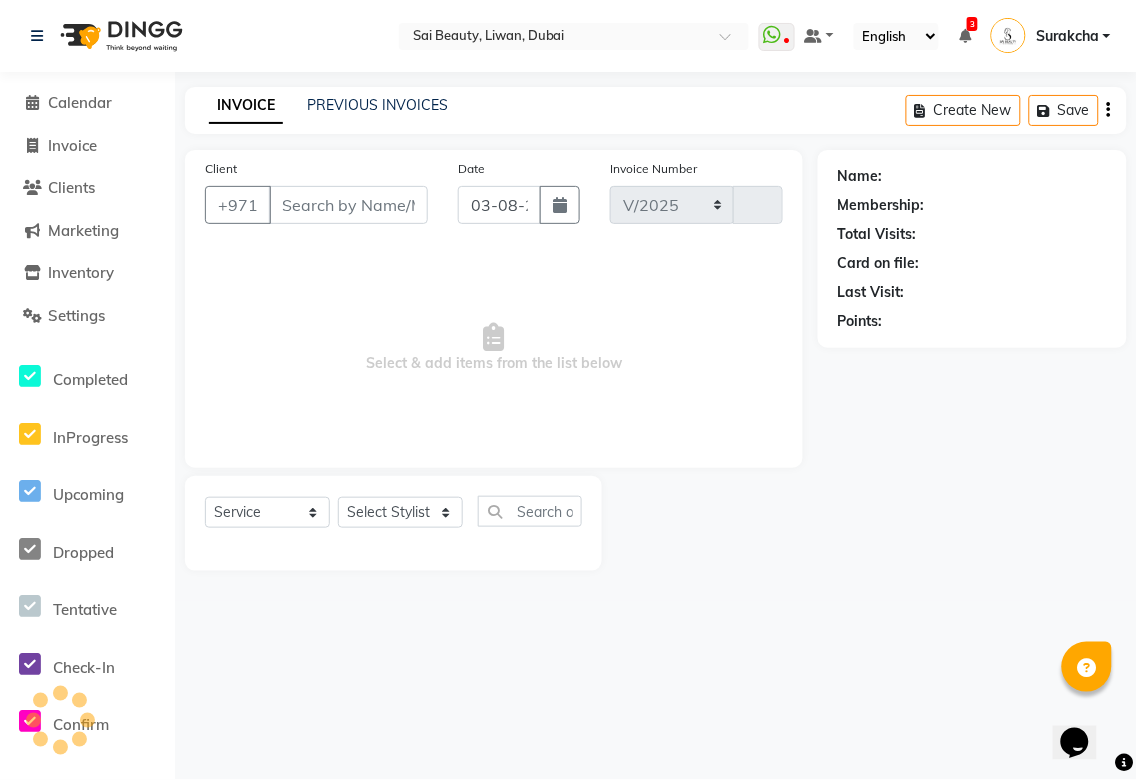select on "5352" 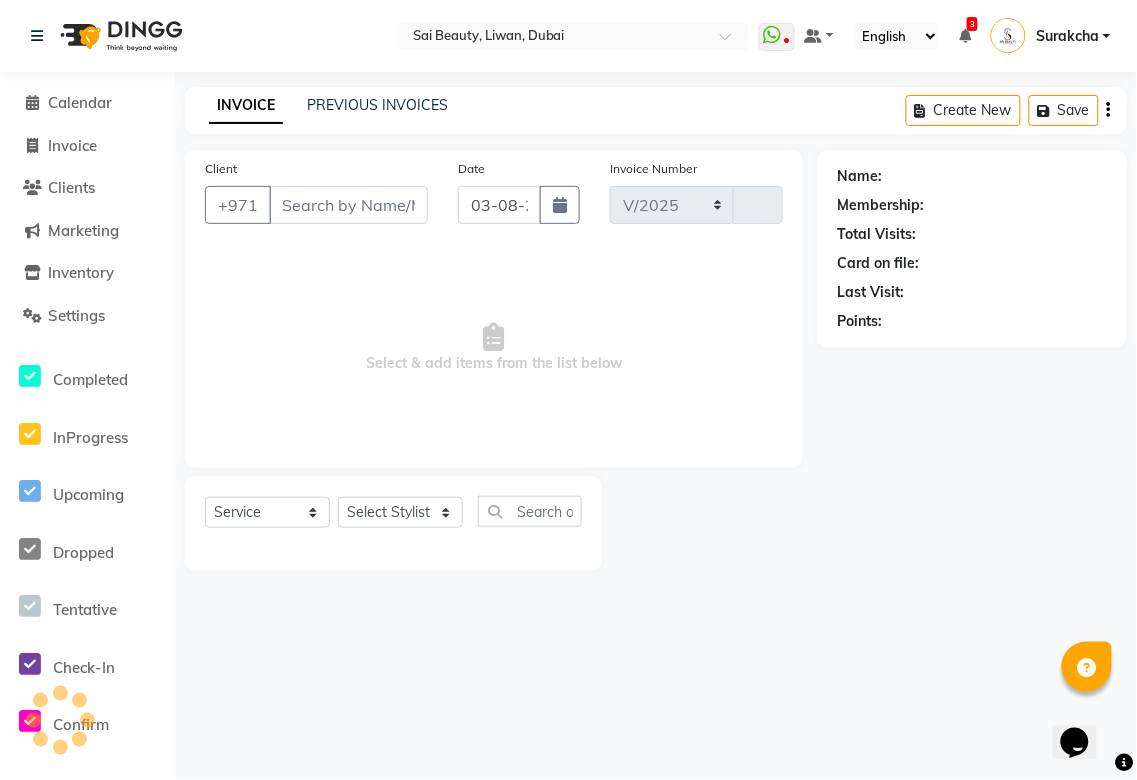 type on "2688" 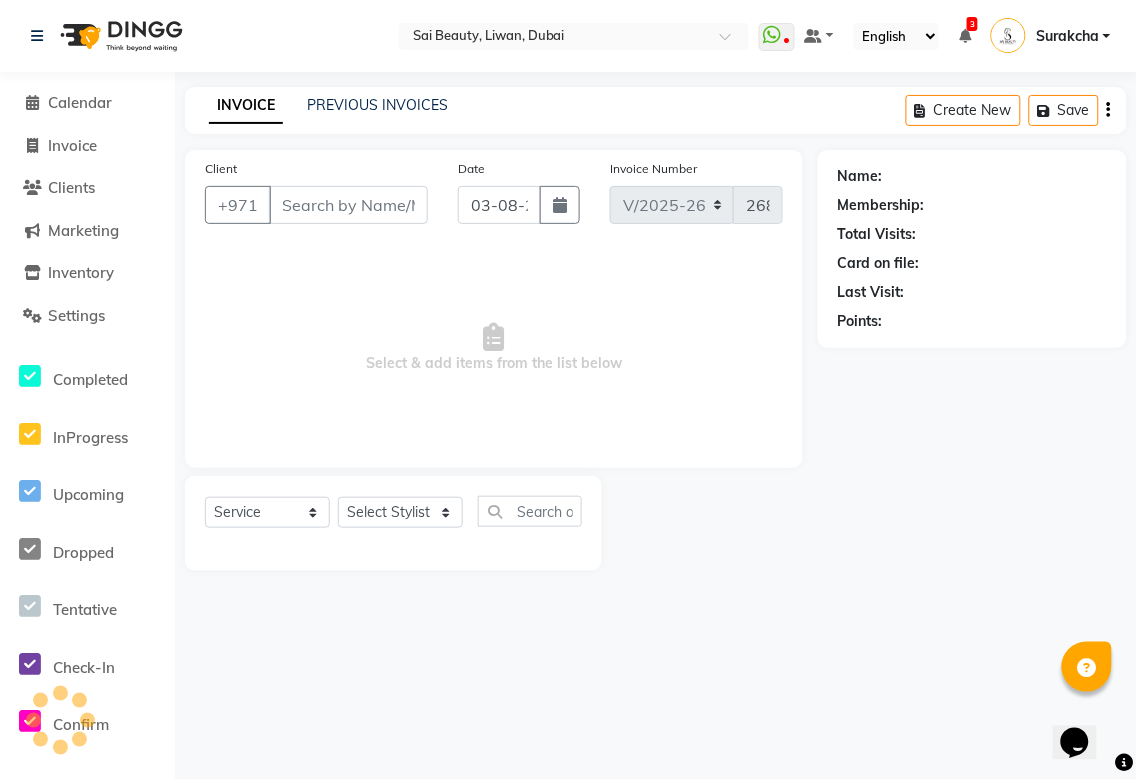 type on "505353119" 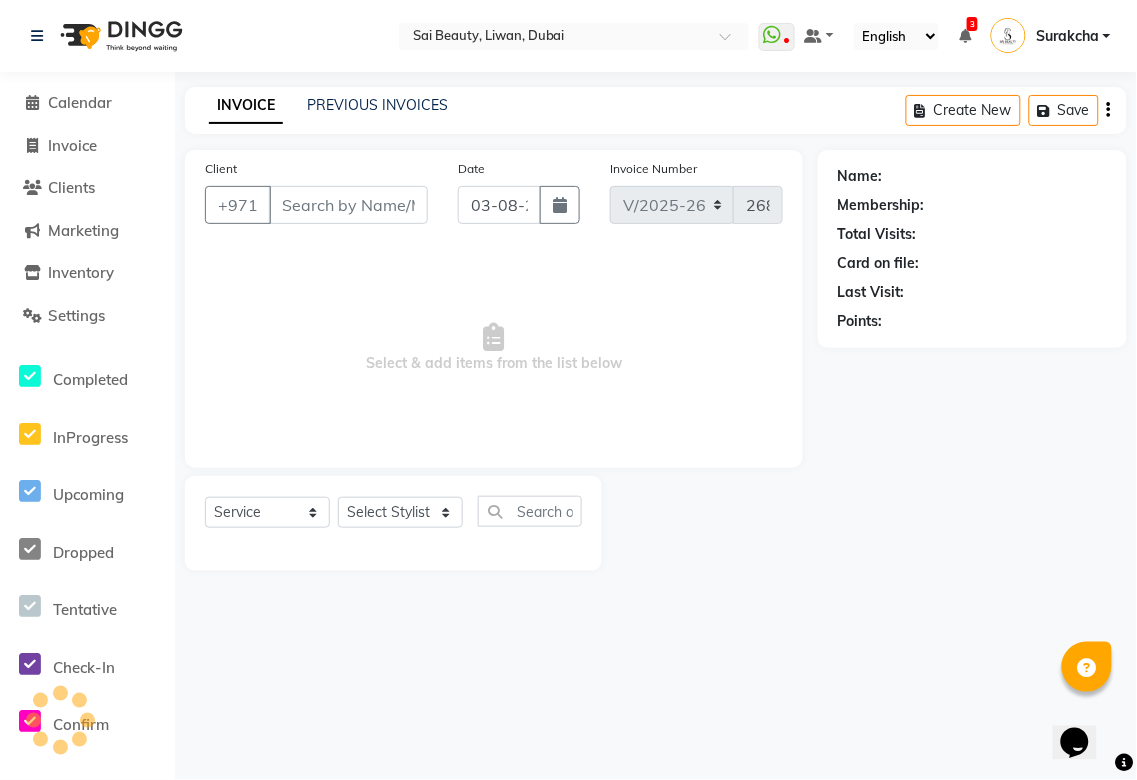 select on "63384" 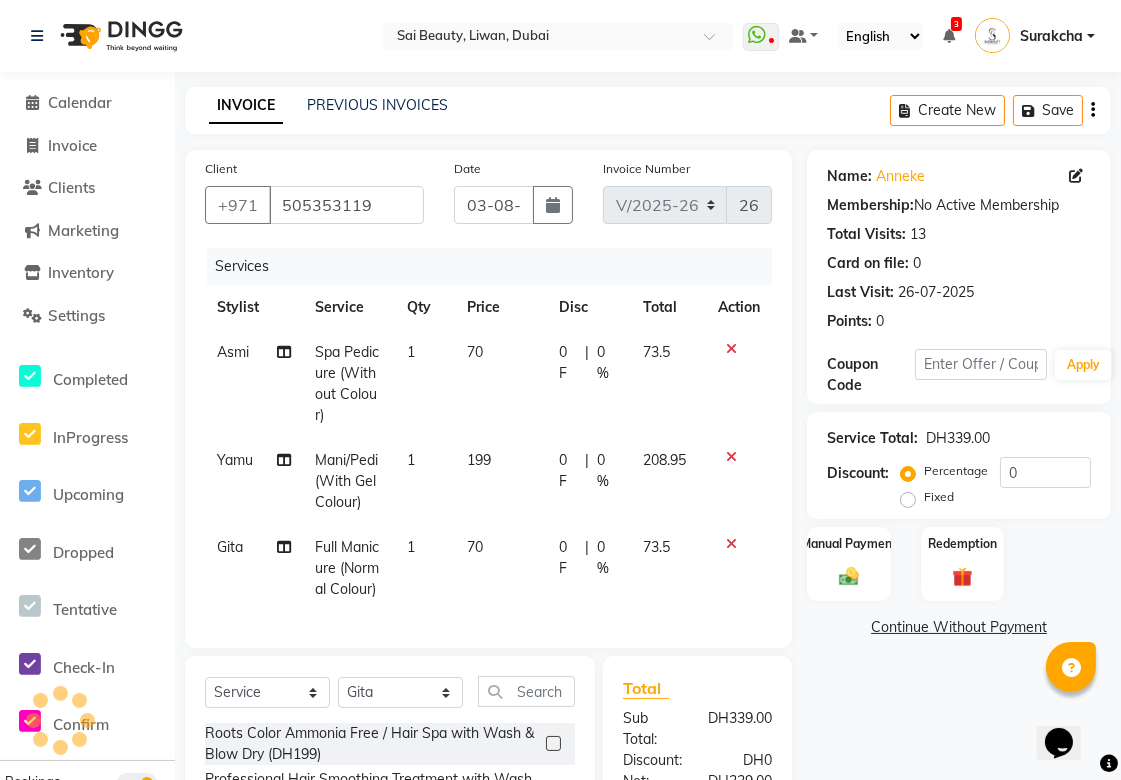 click on "0 F" 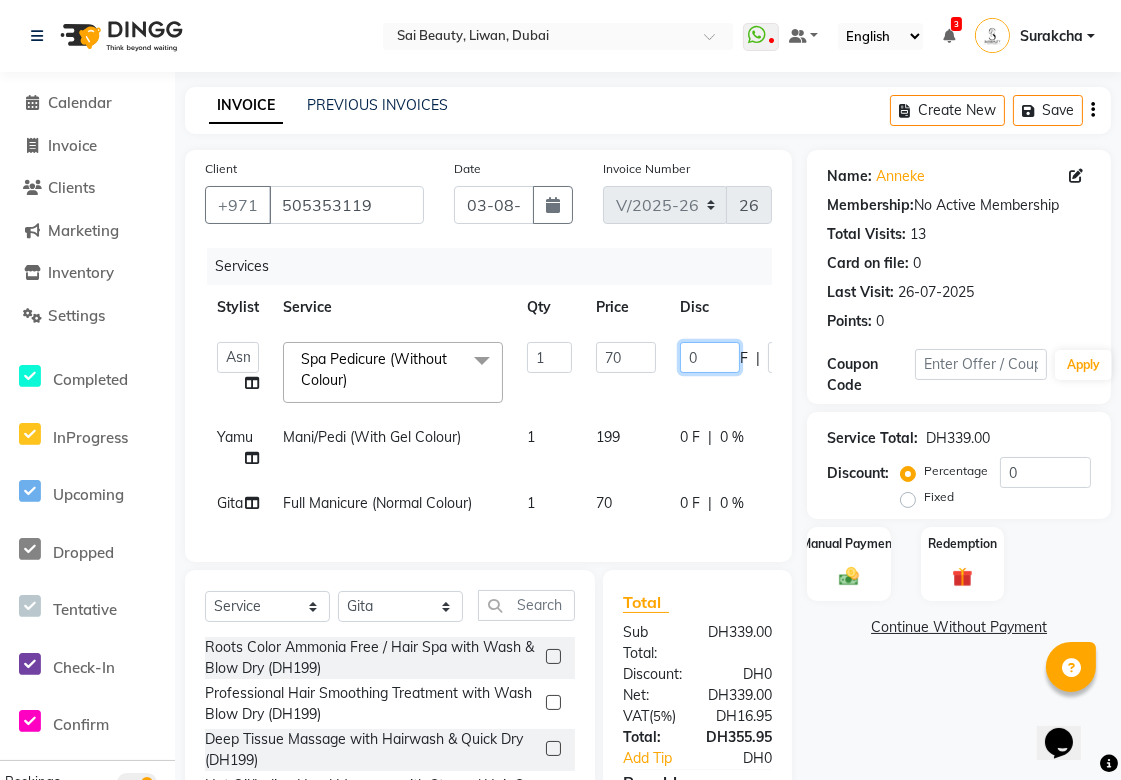 click on "0" 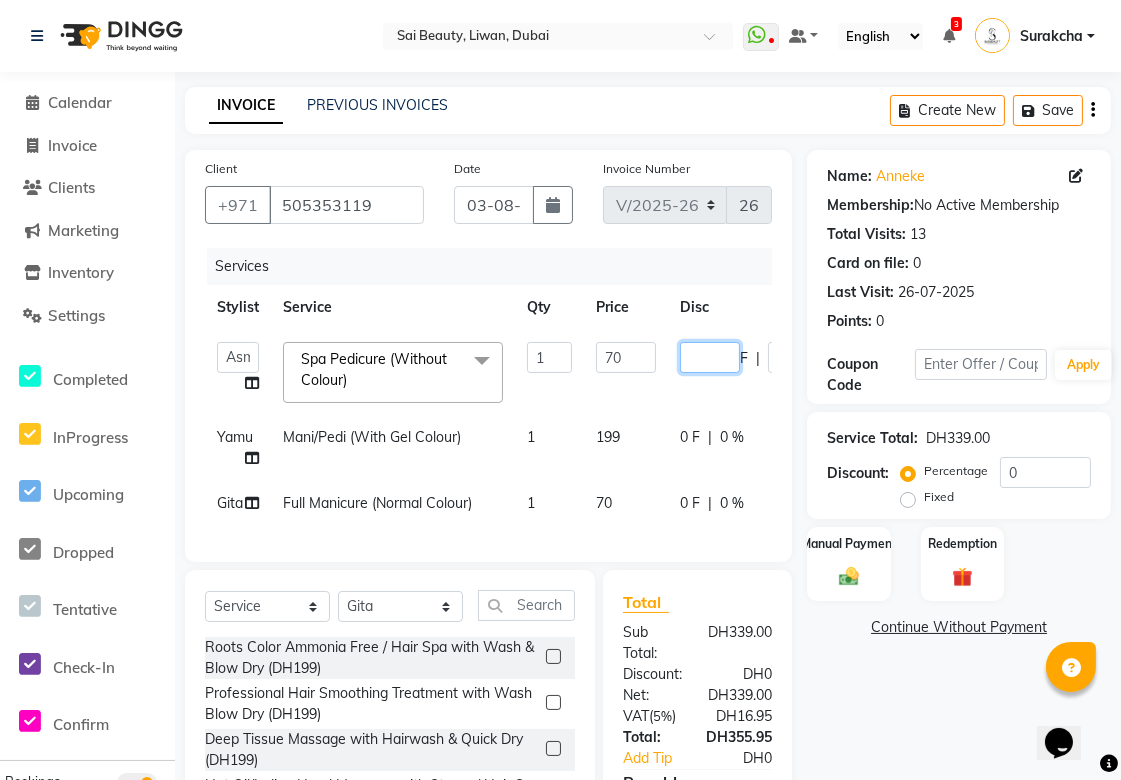 type on "5" 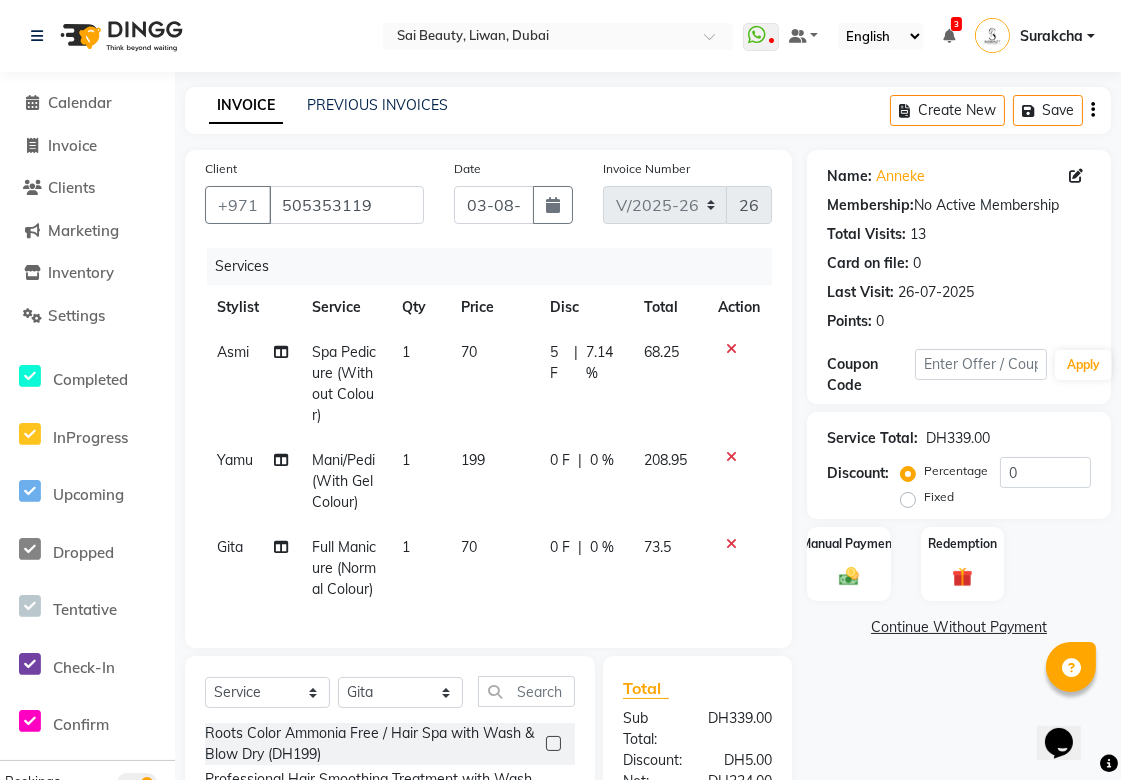 click on "0 F" 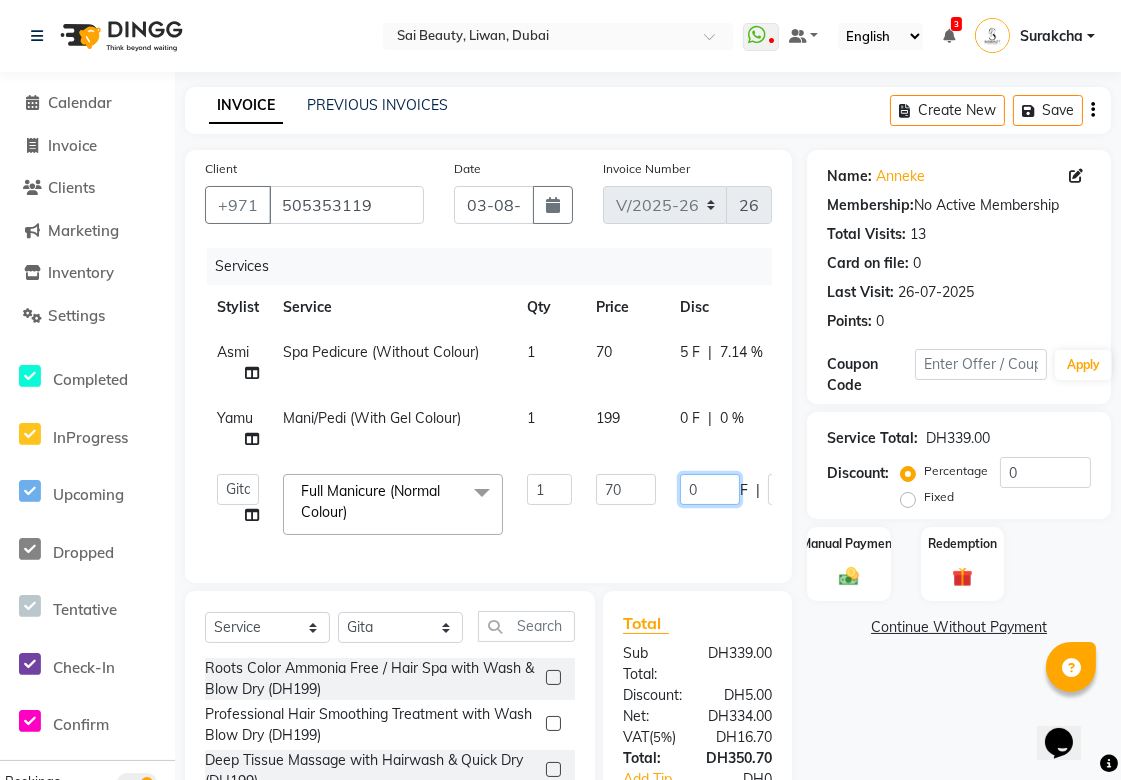 click on "0" 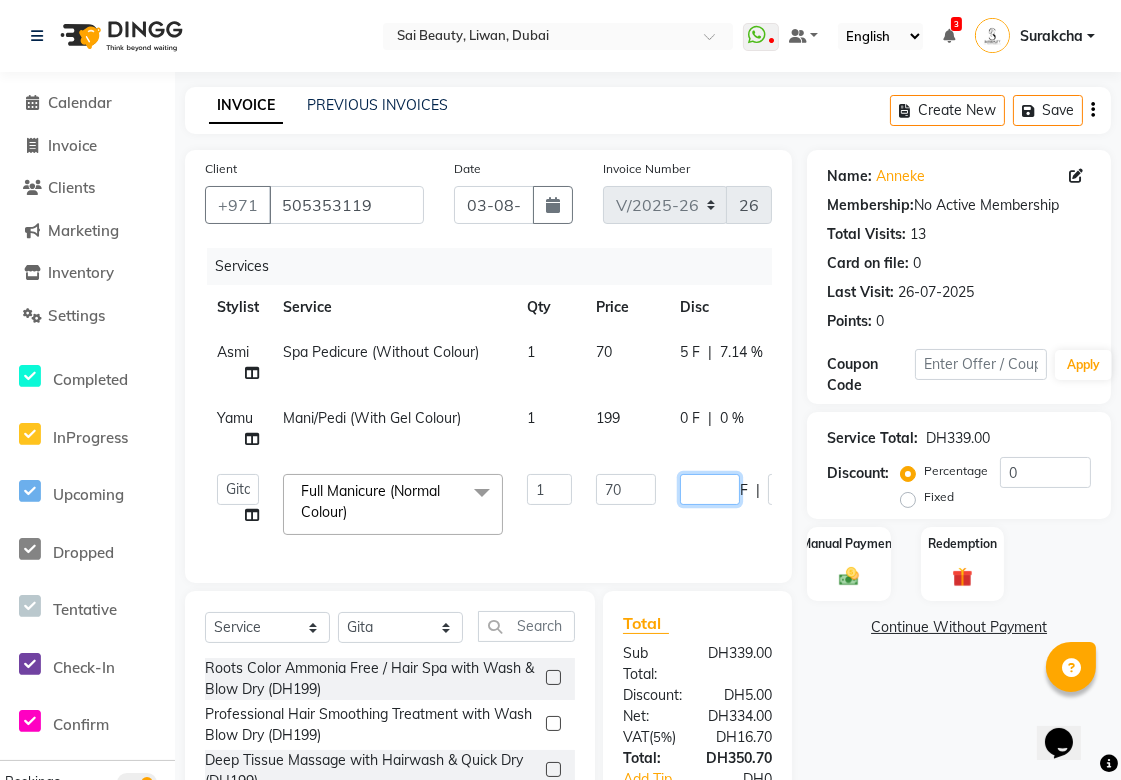 type on "5" 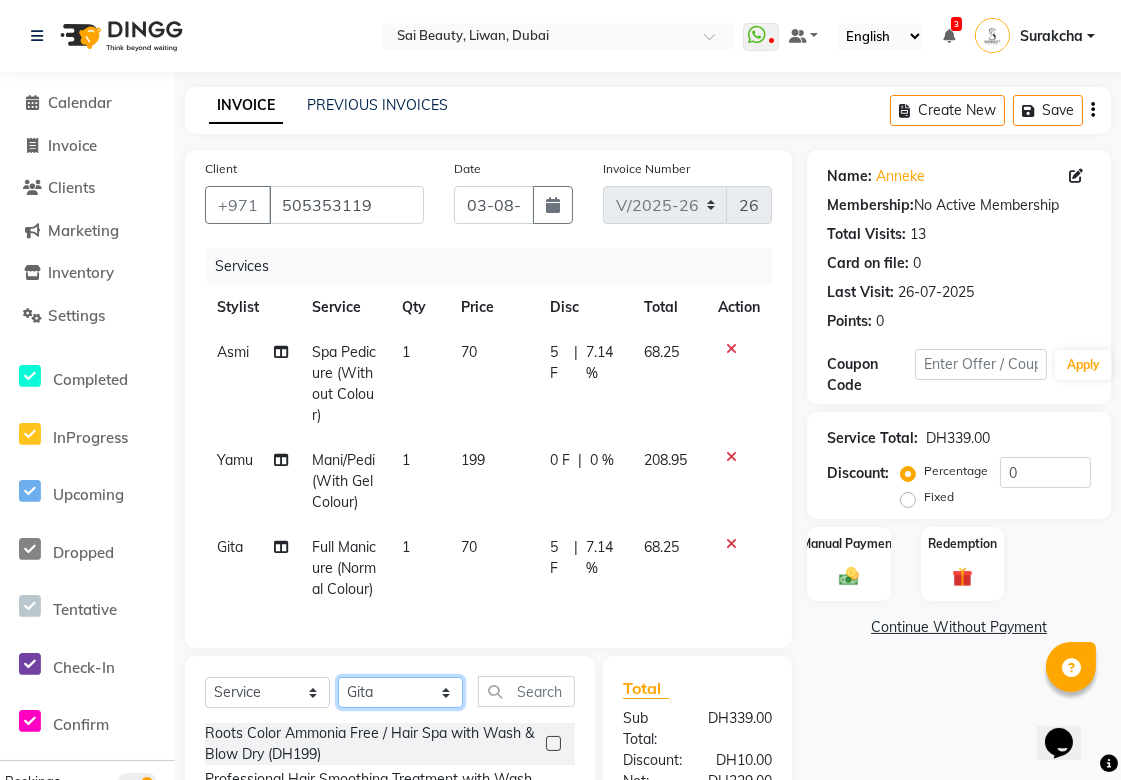 click on "Select Stylist Abid Alora Anu Asmi Ausha Diksha Gita Komal maya Monzeer shree sonu Srijana Surakcha Susmita Tannu Yamu" 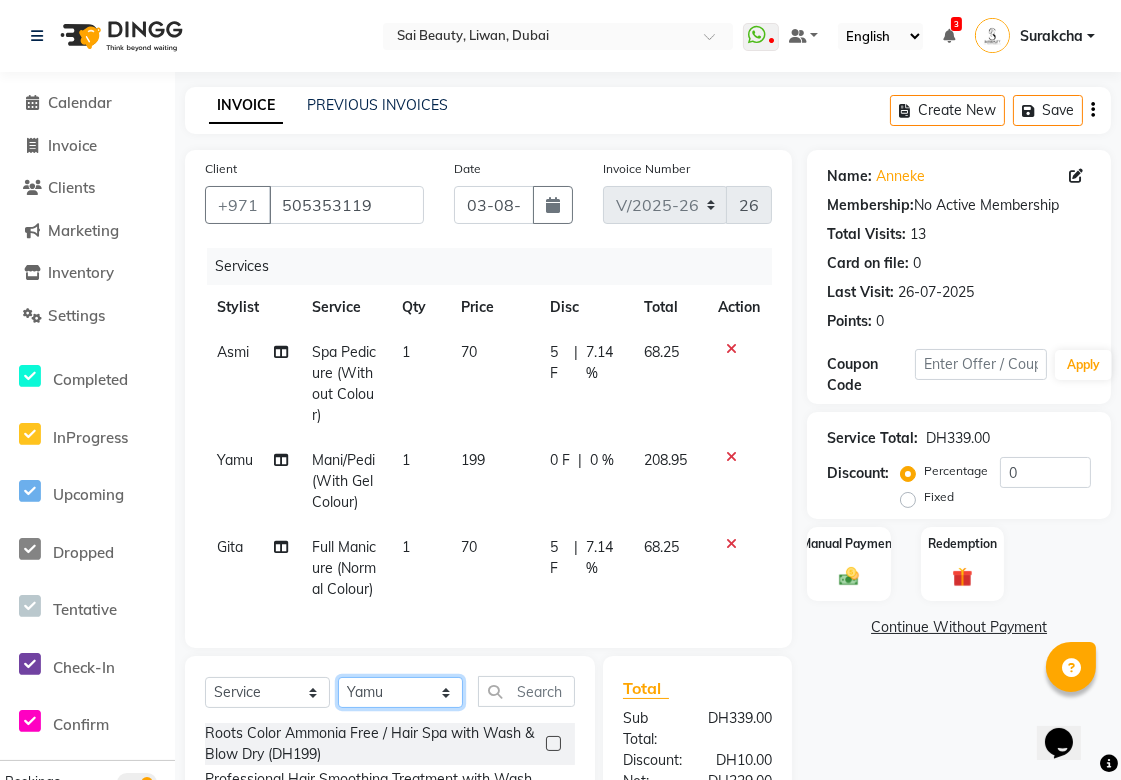 click on "Select Stylist Abid Alora Anu Asmi Ausha Diksha Gita Komal maya Monzeer shree sonu Srijana Surakcha Susmita Tannu Yamu" 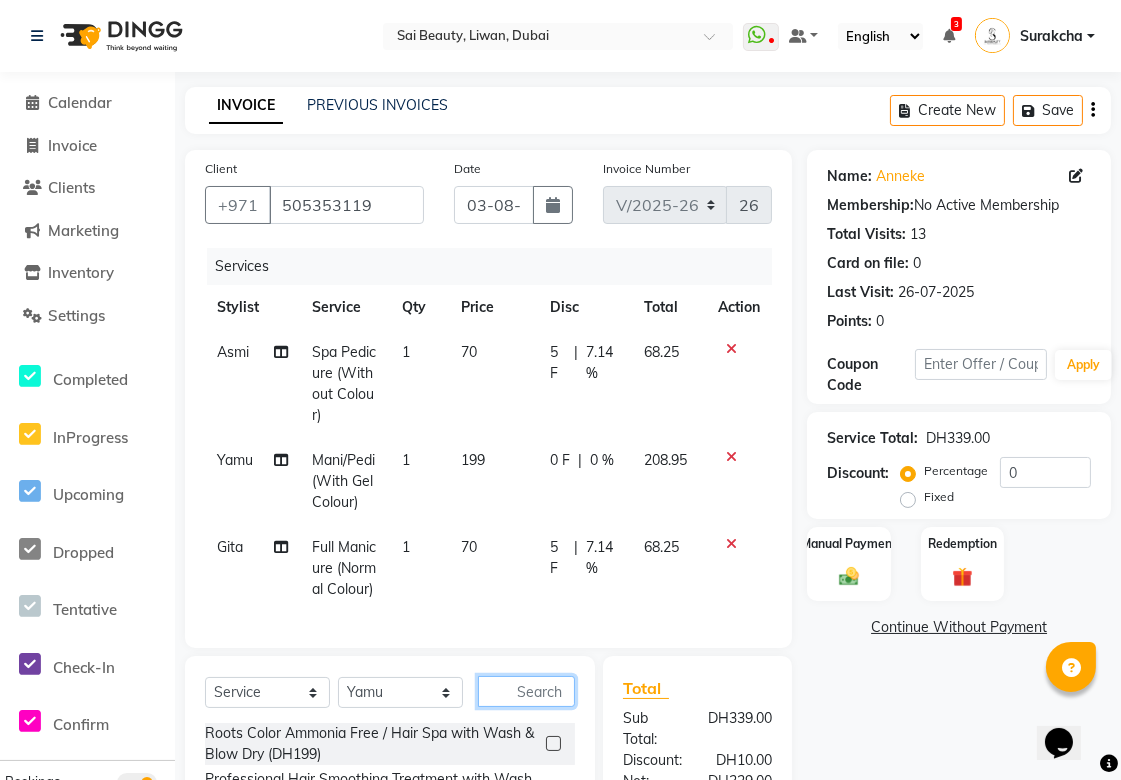 click 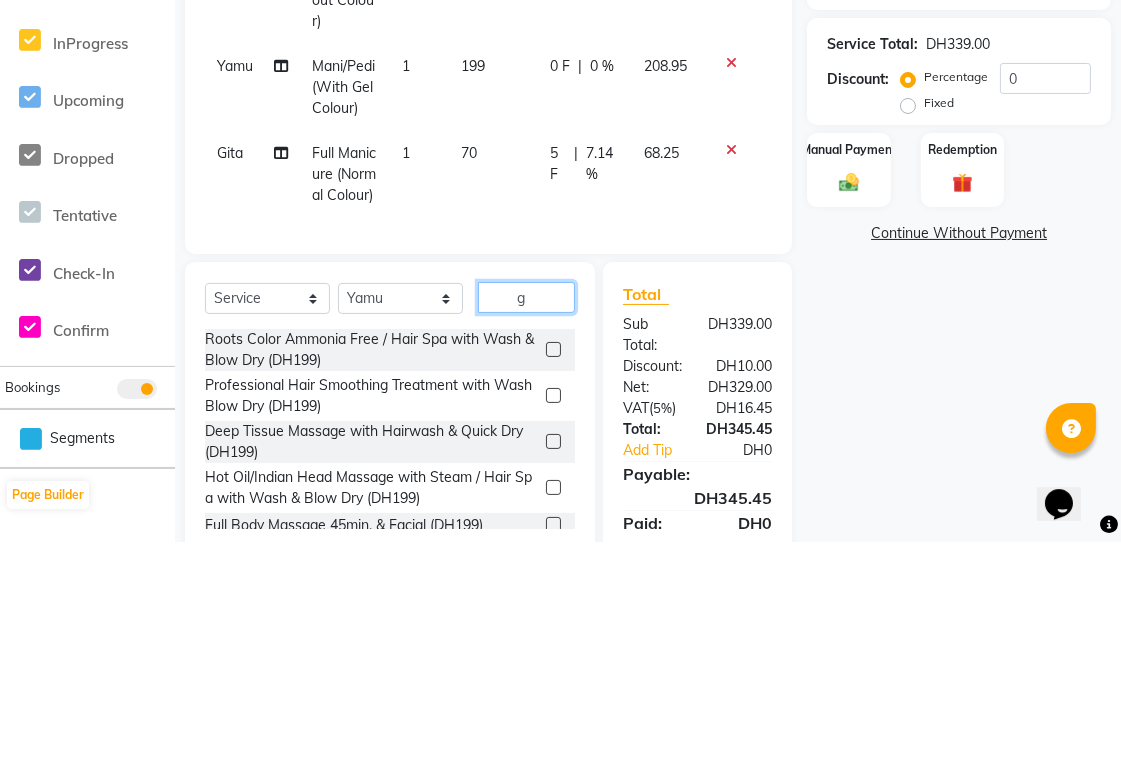 scroll, scrollTop: 198, scrollLeft: 0, axis: vertical 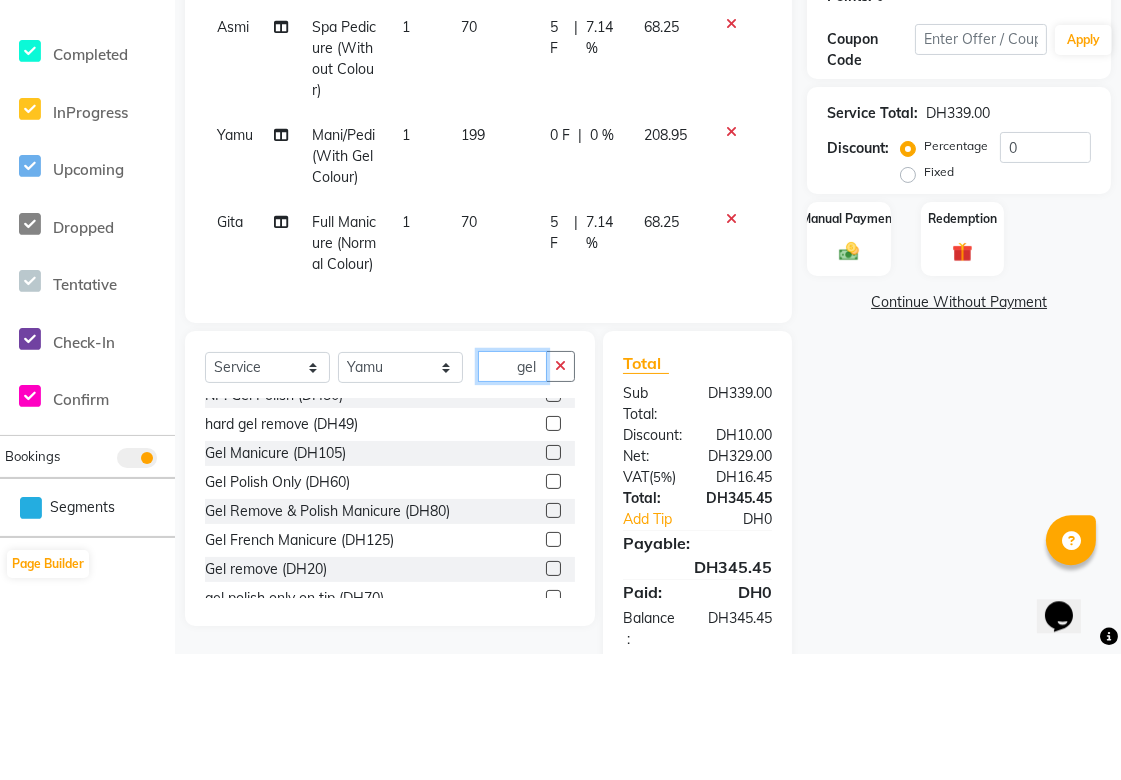 type on "gel" 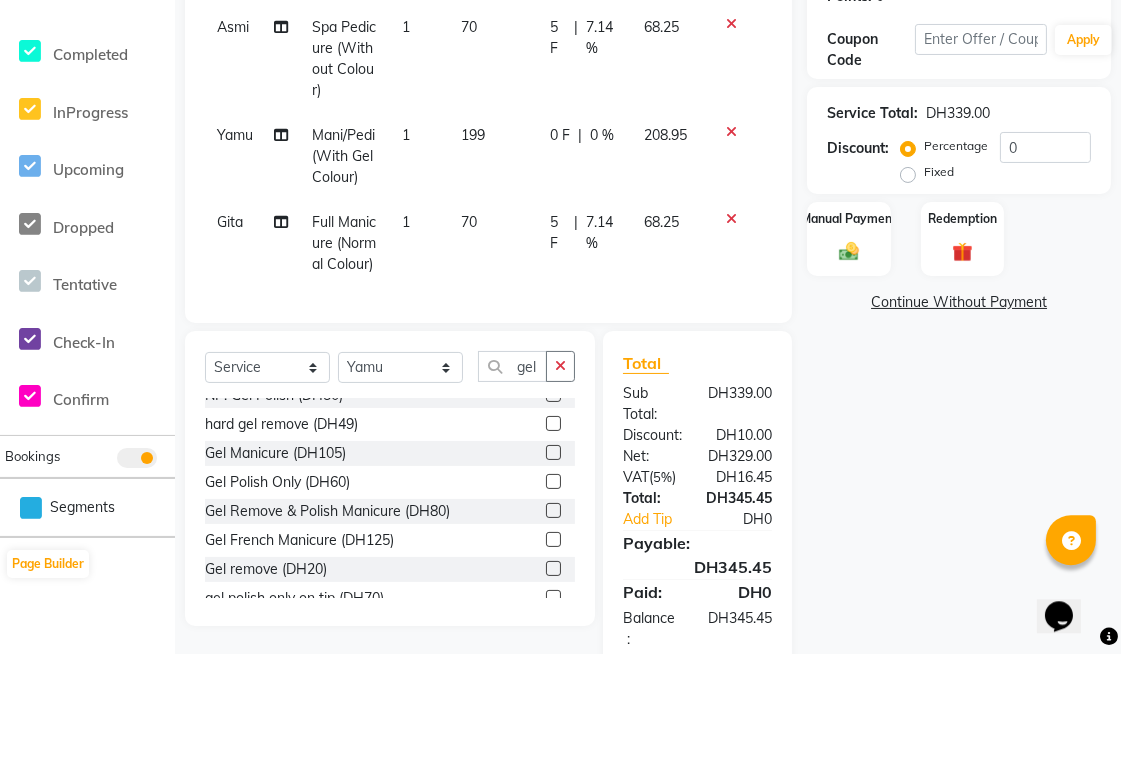 click 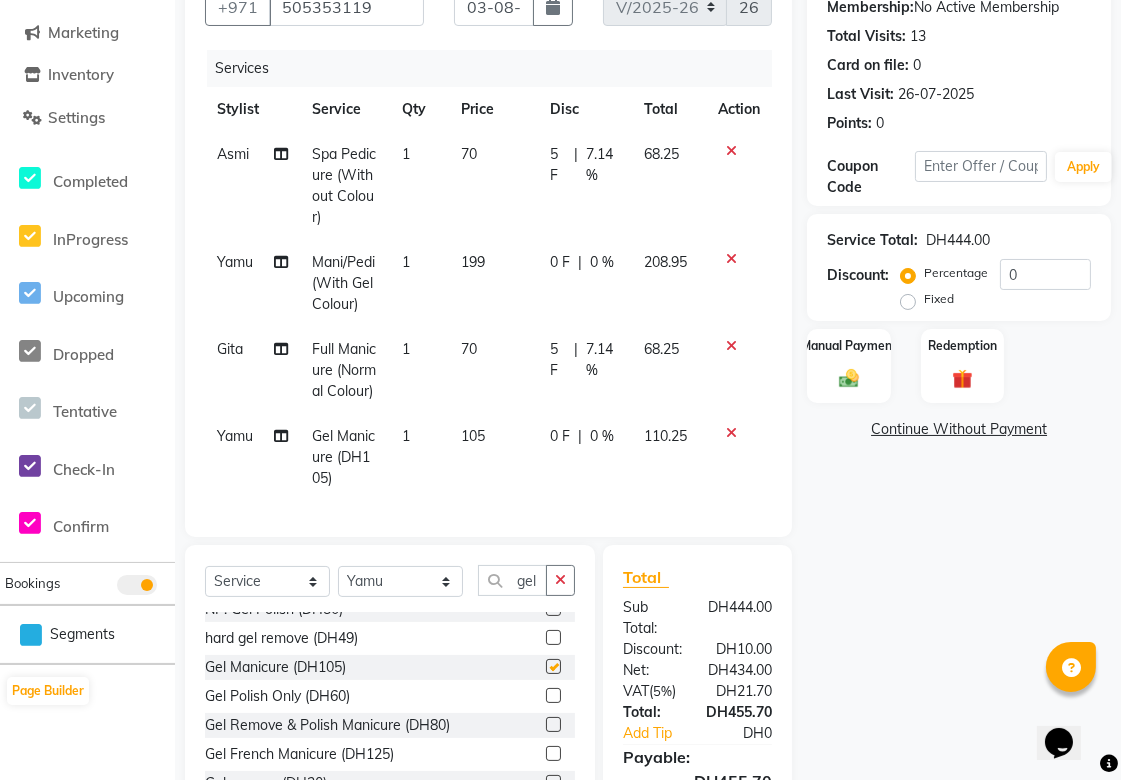 checkbox on "false" 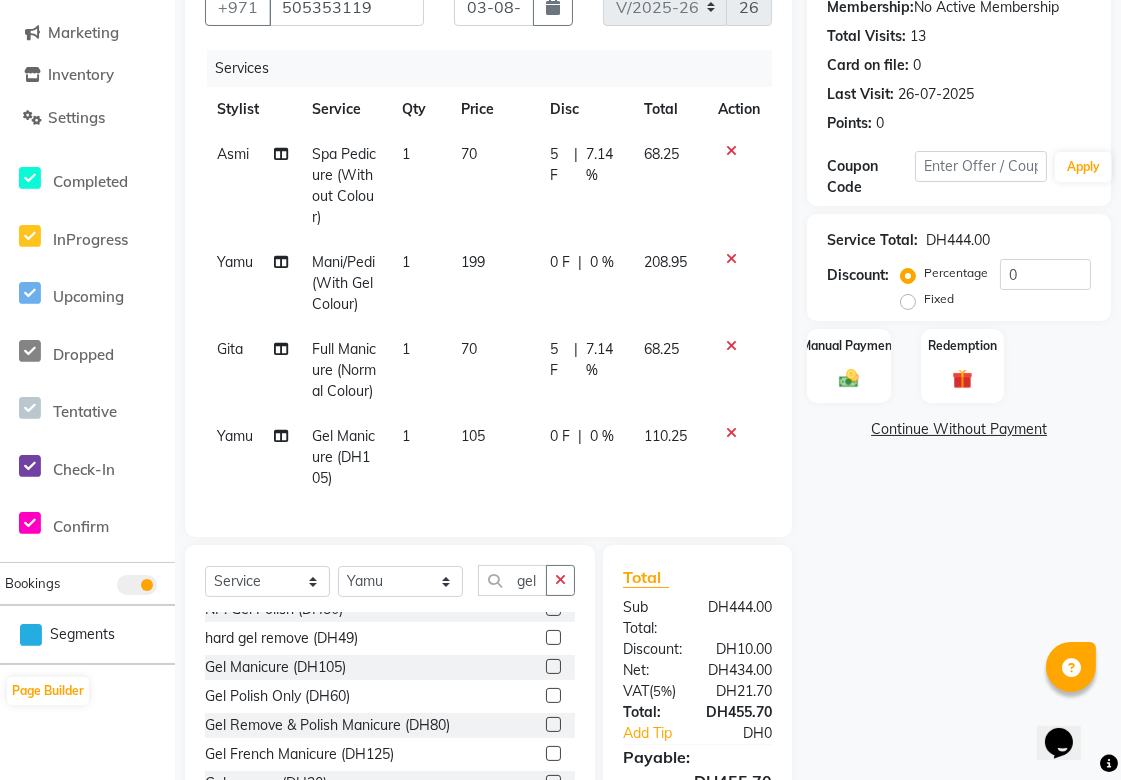 click 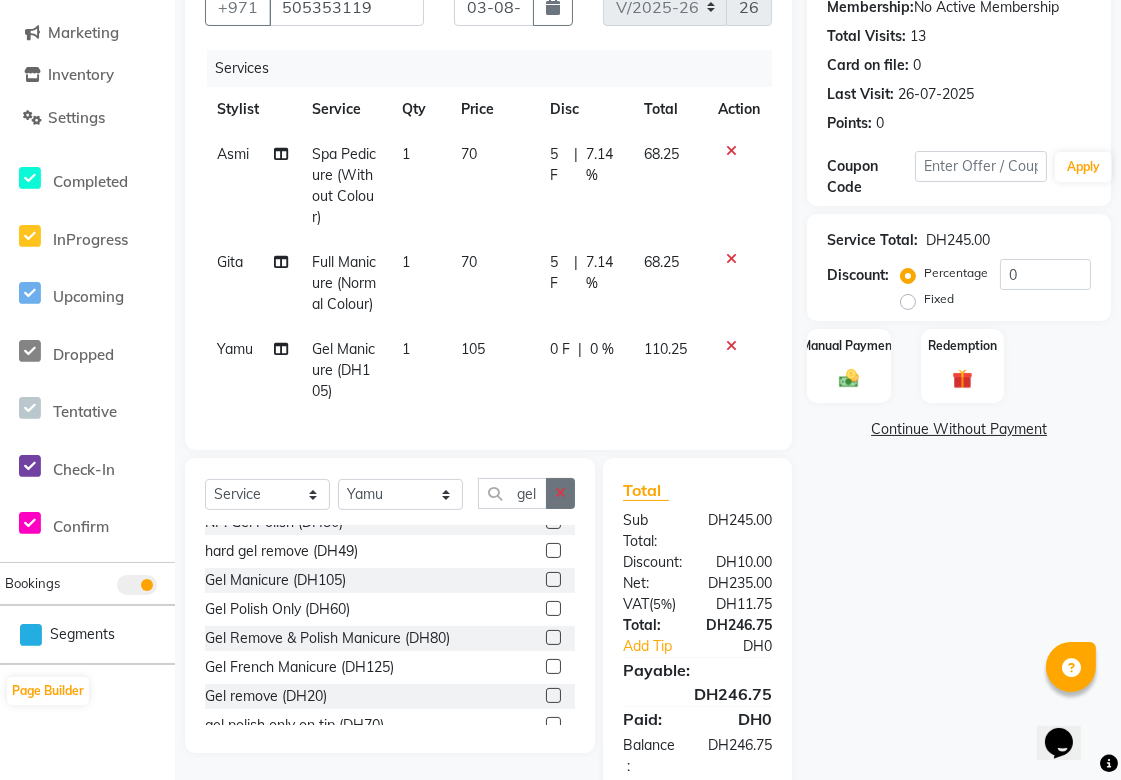 click 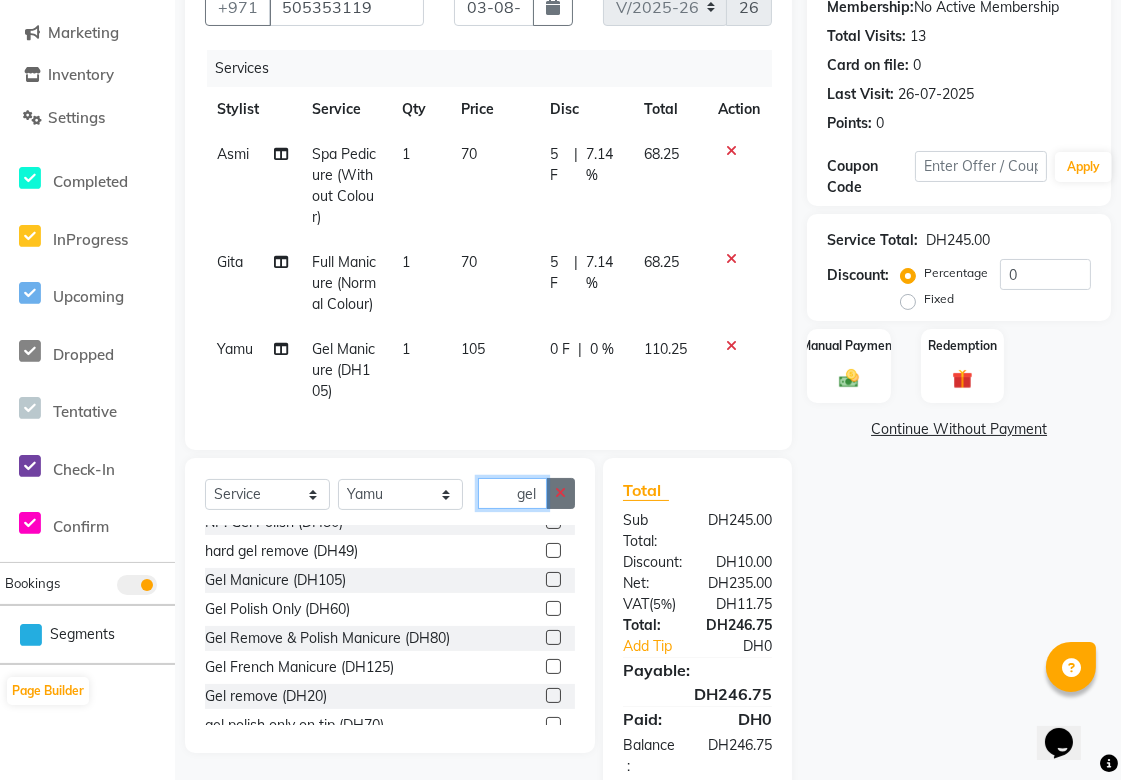 type 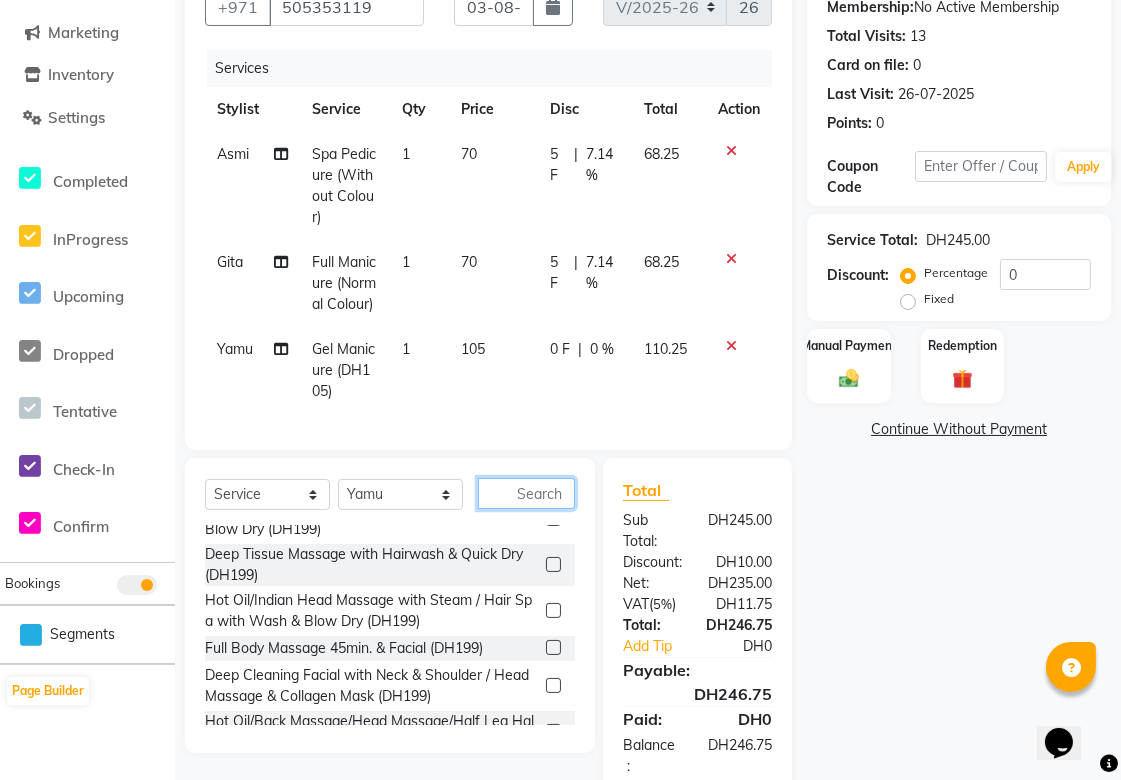 scroll, scrollTop: 951, scrollLeft: 0, axis: vertical 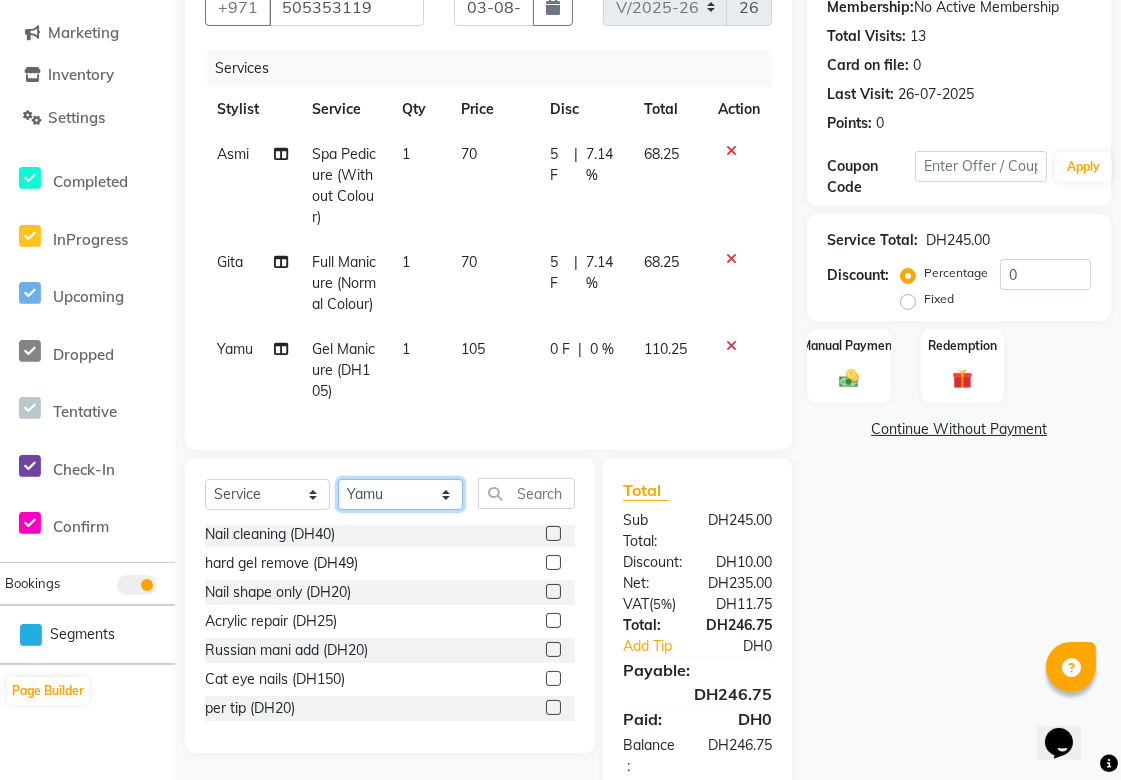 click on "Select Stylist Abid Alora Anu Asmi Ausha Diksha Gita Komal maya Monzeer shree sonu Srijana Surakcha Susmita Tannu Yamu" 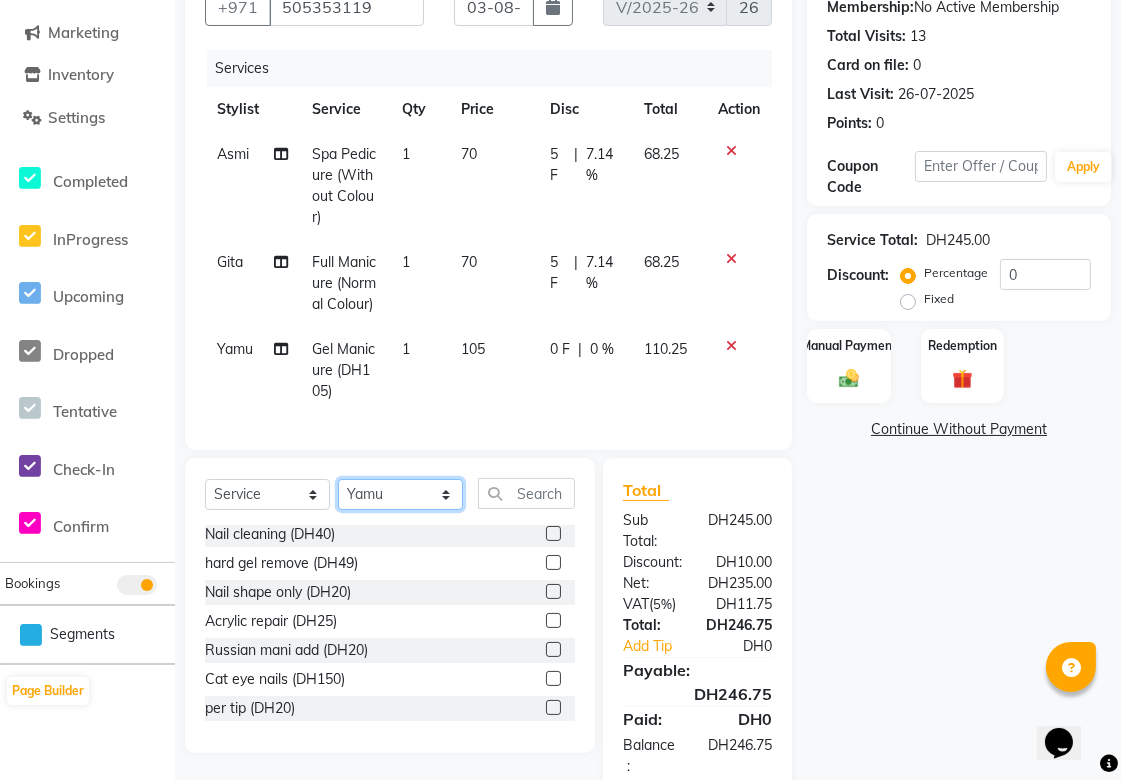 select on "40288" 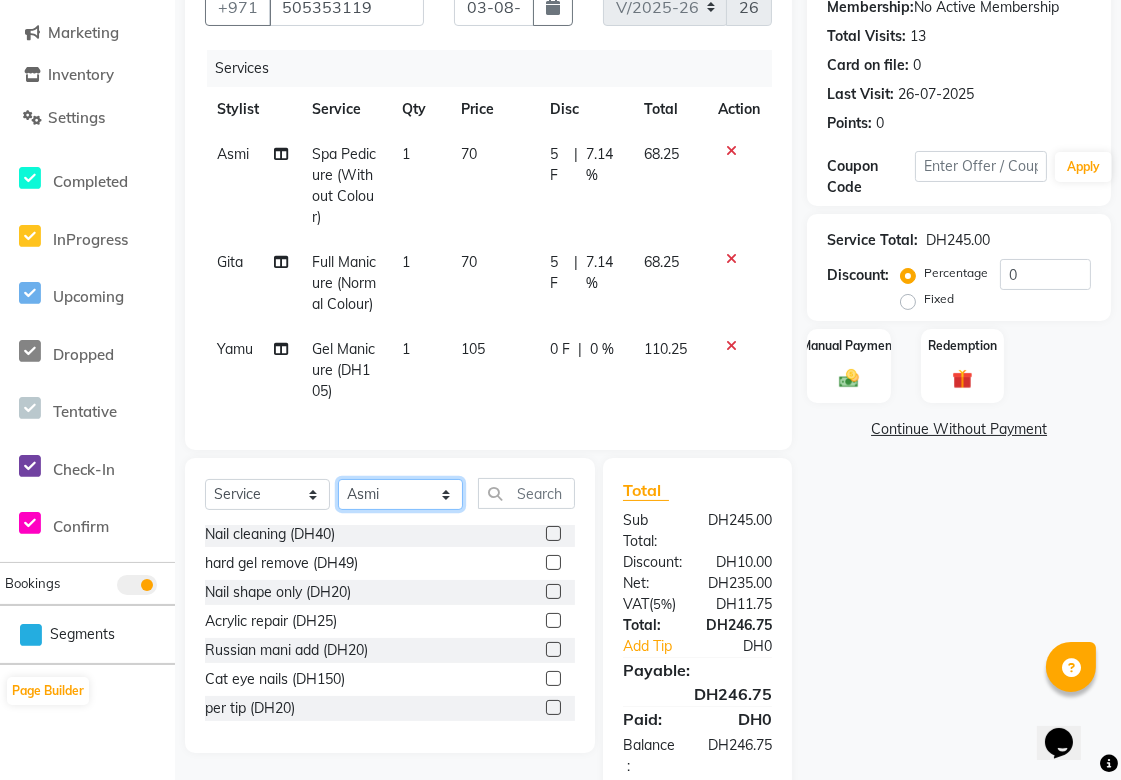 click on "Select Stylist Abid Alora Anu Asmi Ausha Diksha Gita Komal maya Monzeer shree sonu Srijana Surakcha Susmita Tannu Yamu" 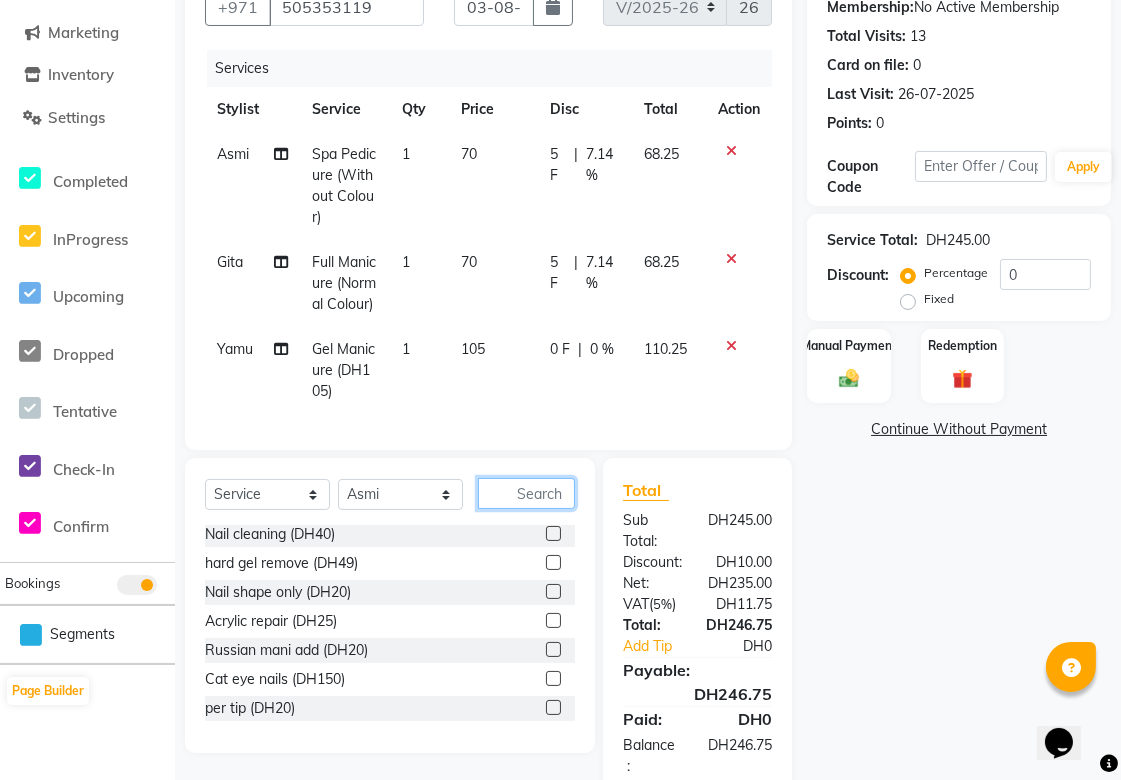 click 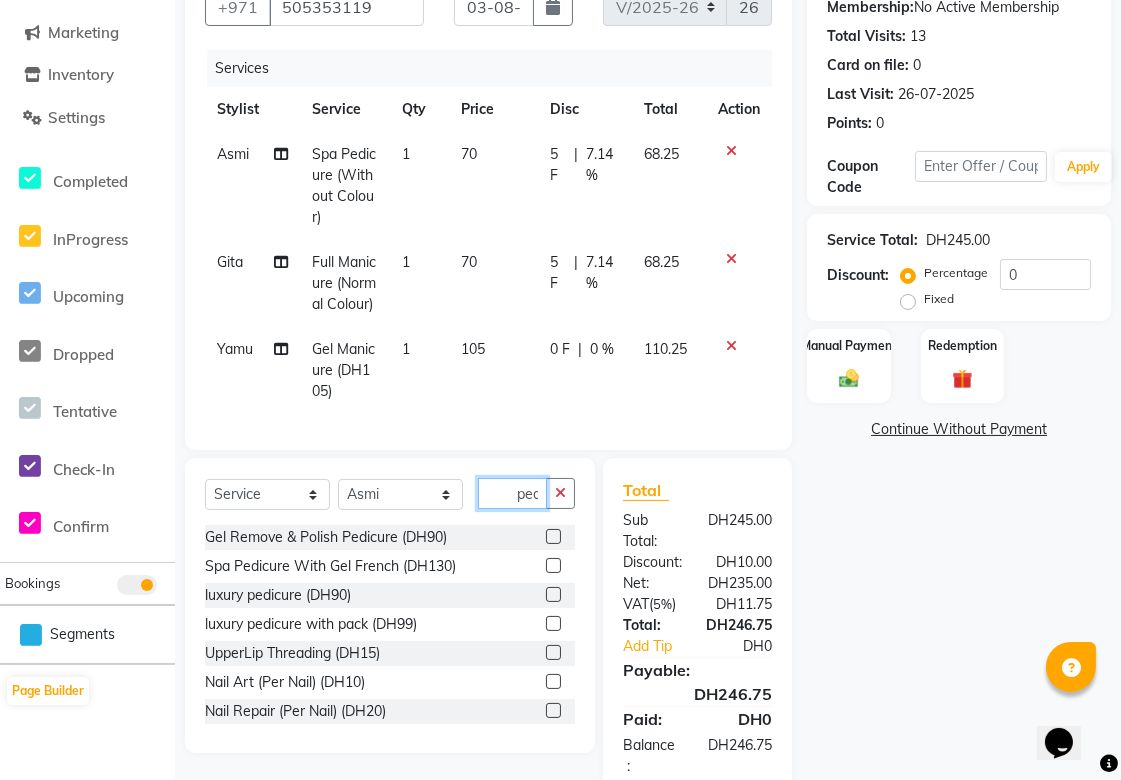 scroll, scrollTop: 368, scrollLeft: 0, axis: vertical 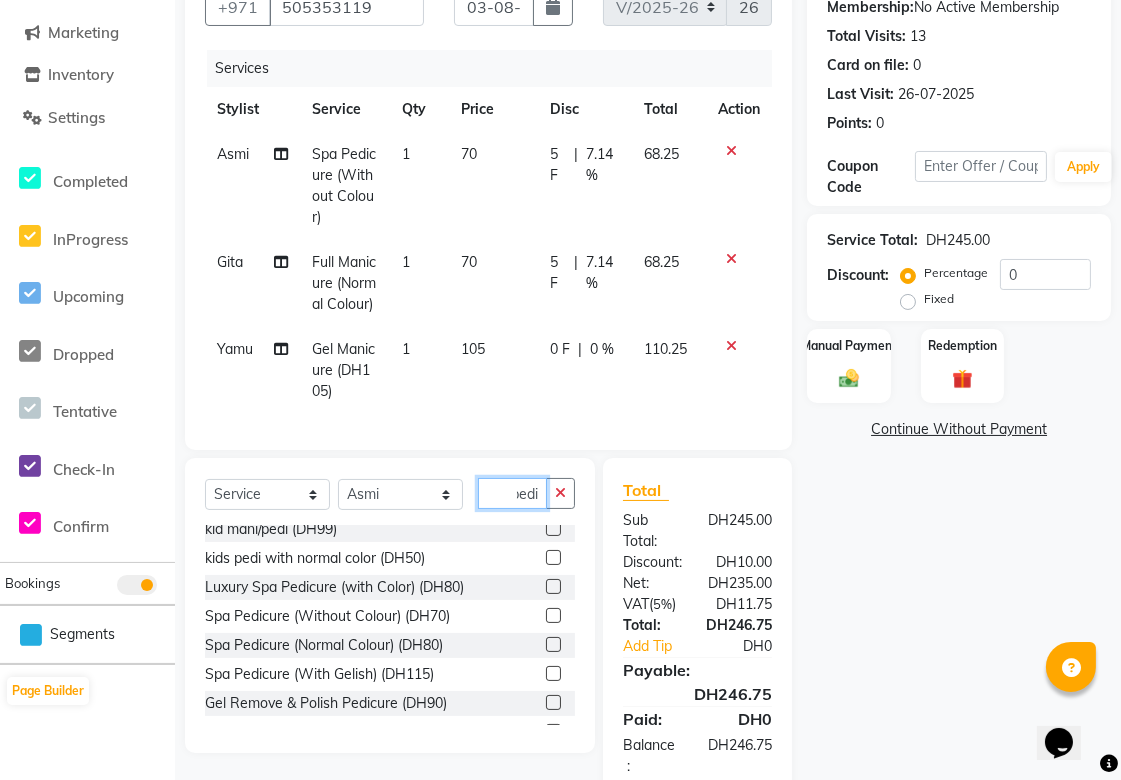 type on "pedi" 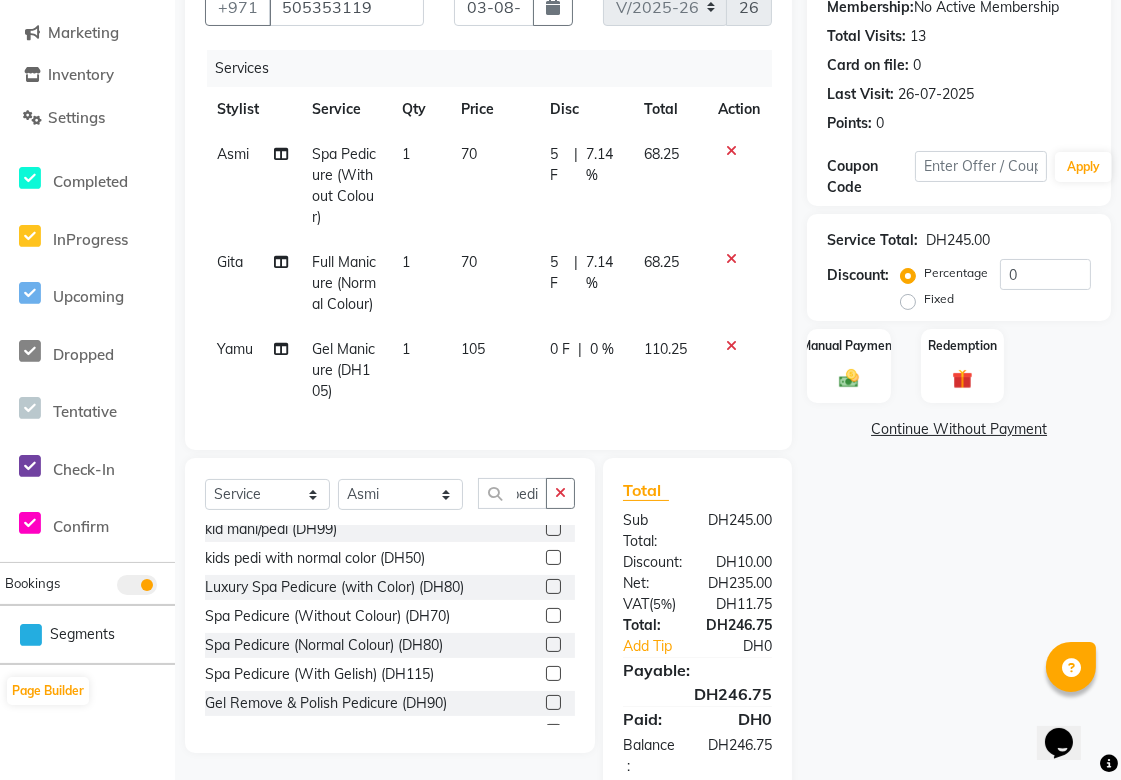 click 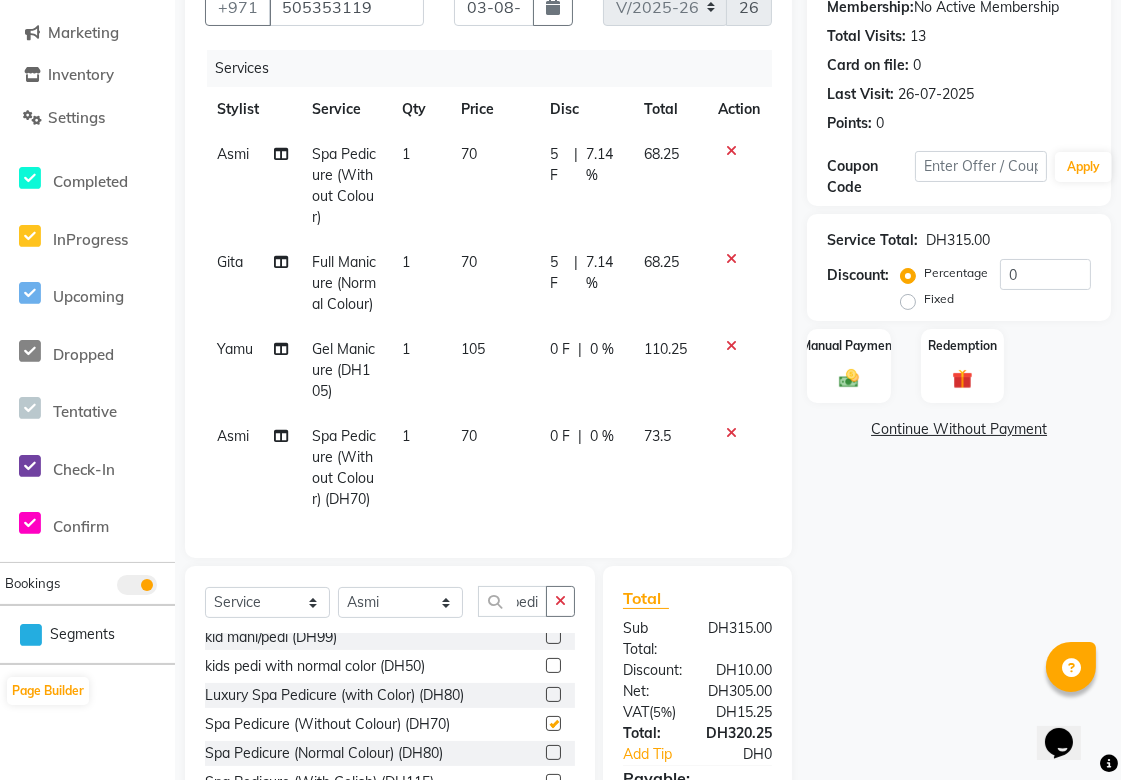 scroll, scrollTop: 0, scrollLeft: 0, axis: both 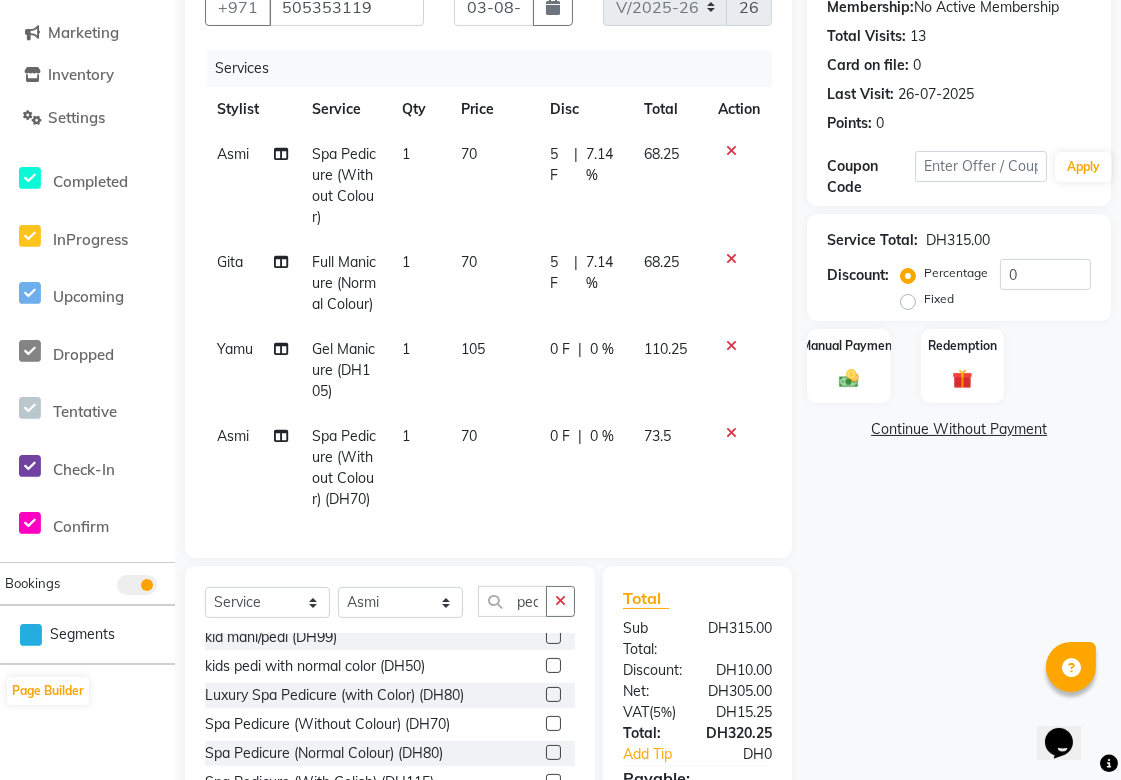 checkbox on "false" 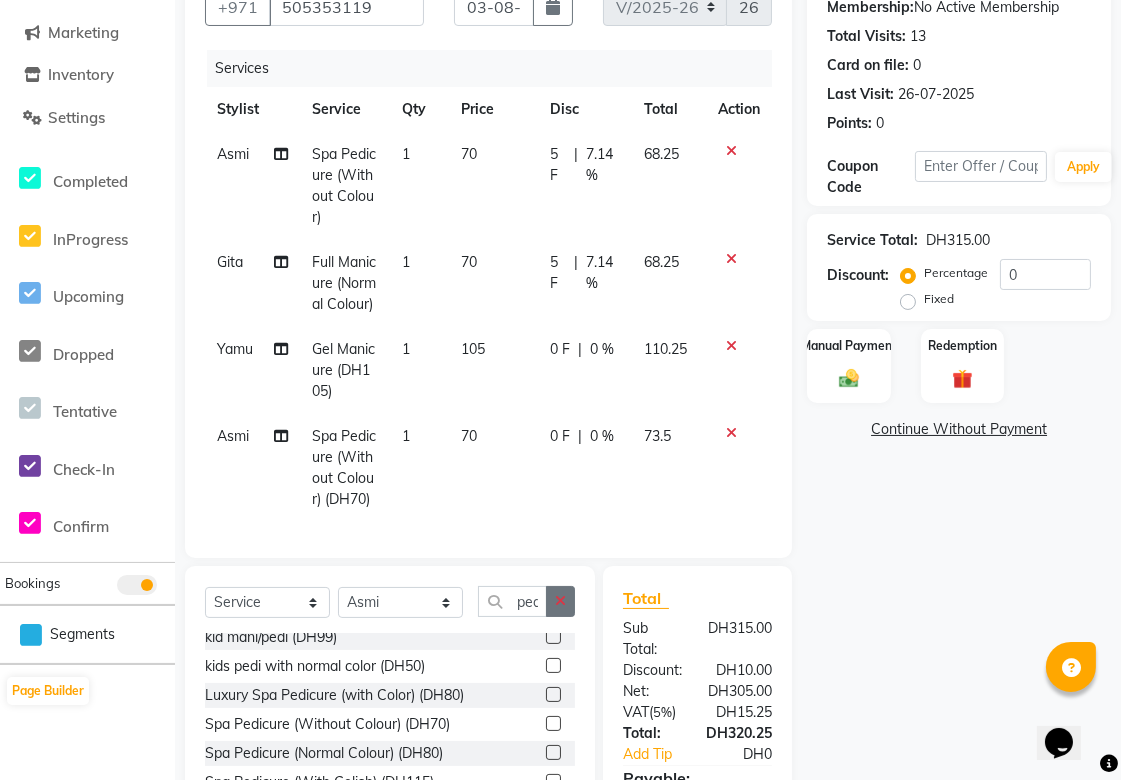 click 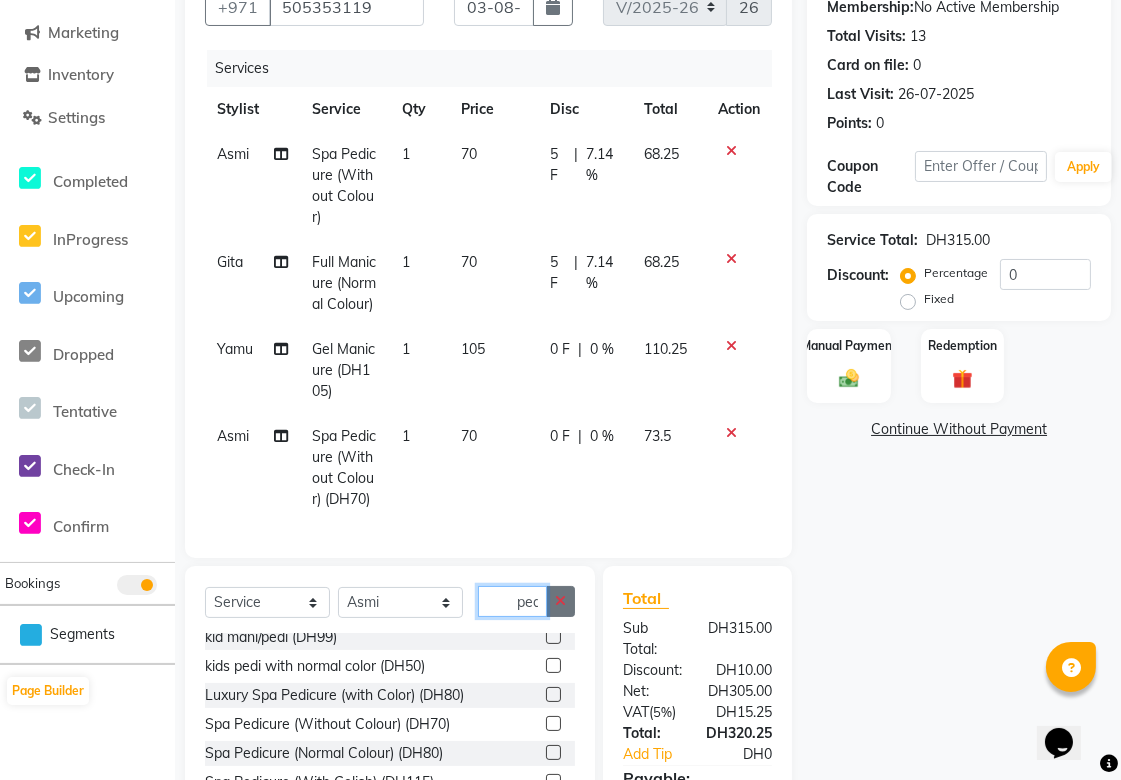 type 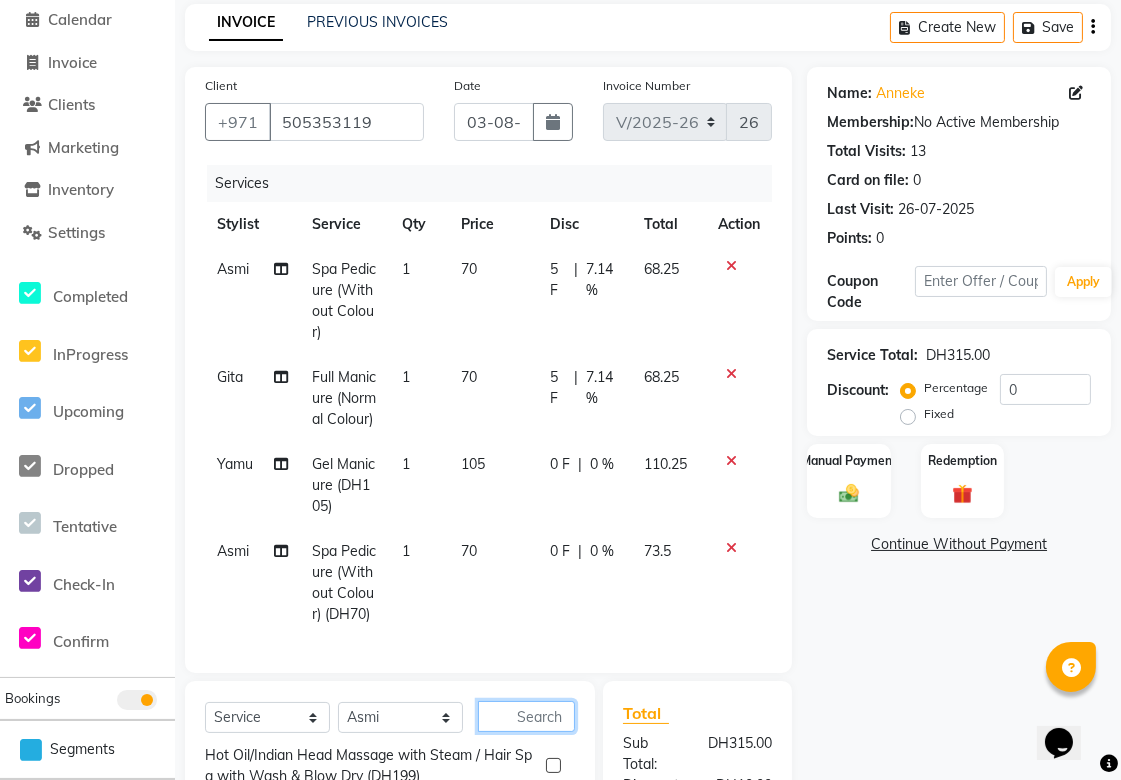 scroll, scrollTop: 10, scrollLeft: 0, axis: vertical 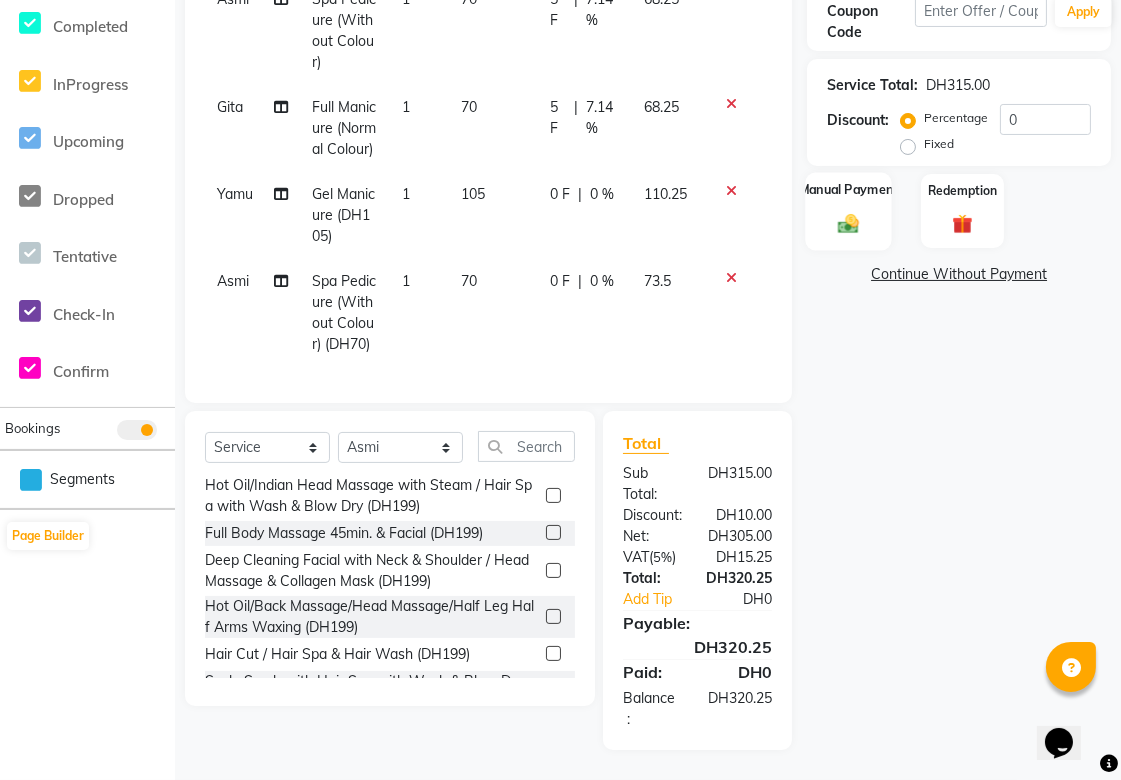 click 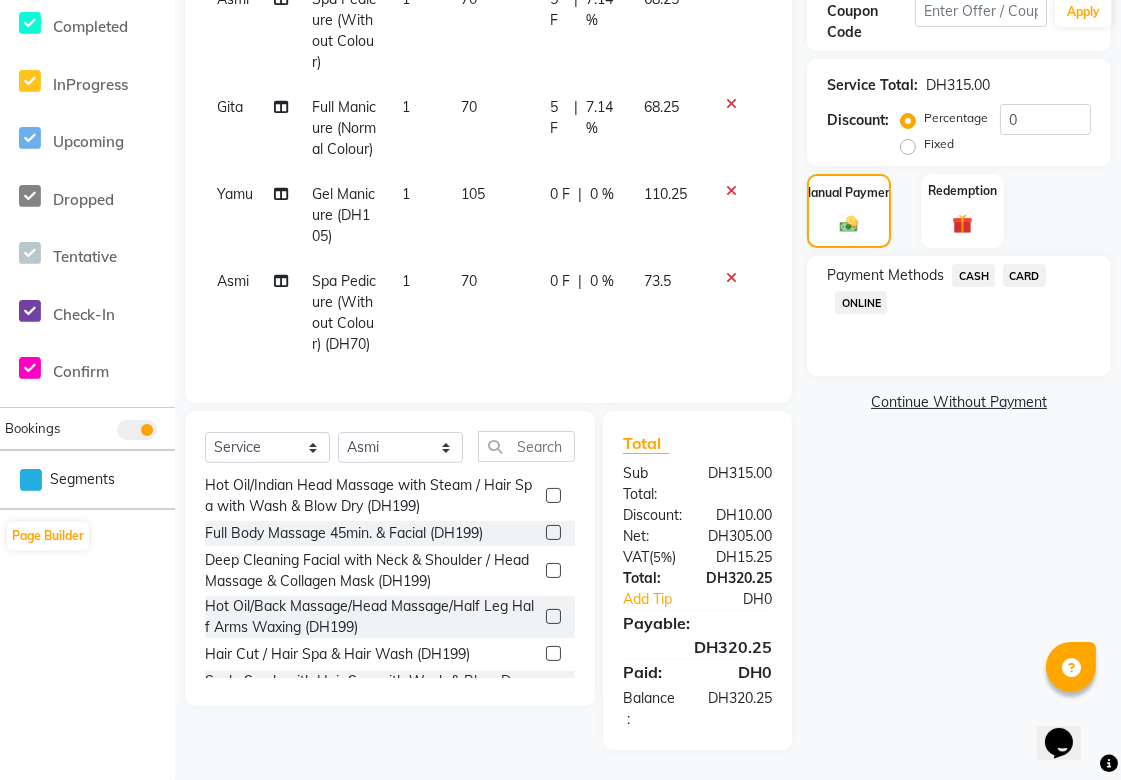 click on "CARD" 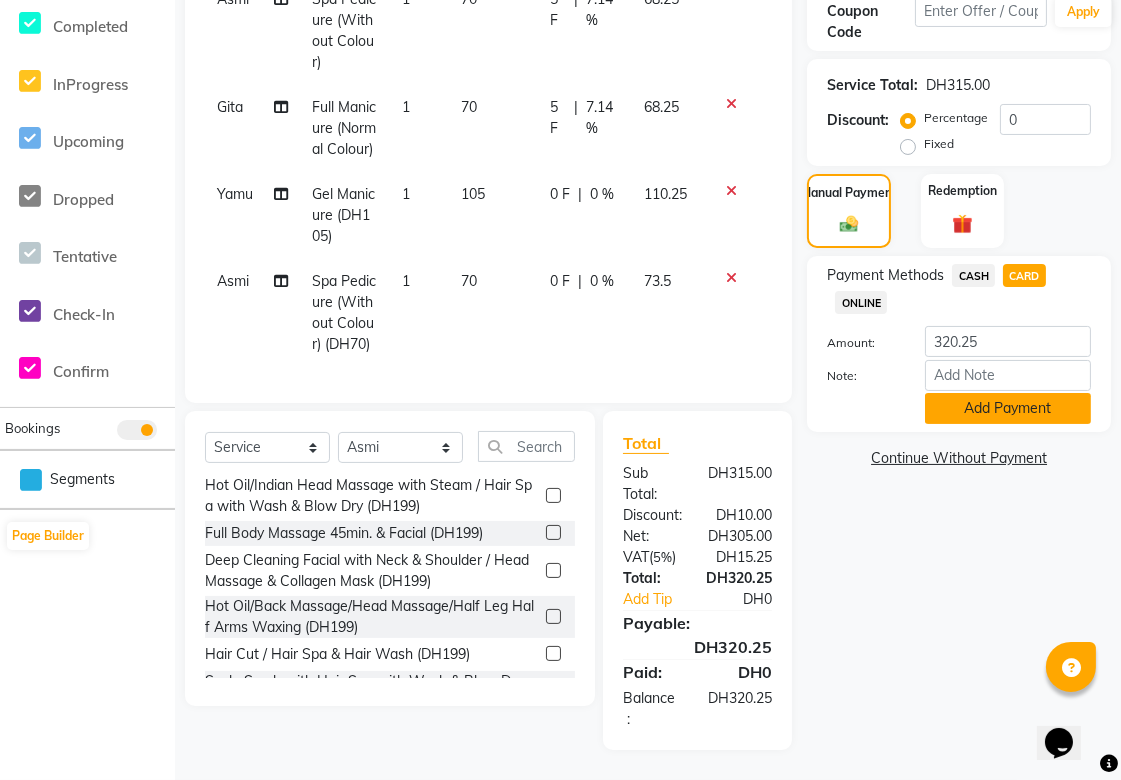 click on "Add Payment" 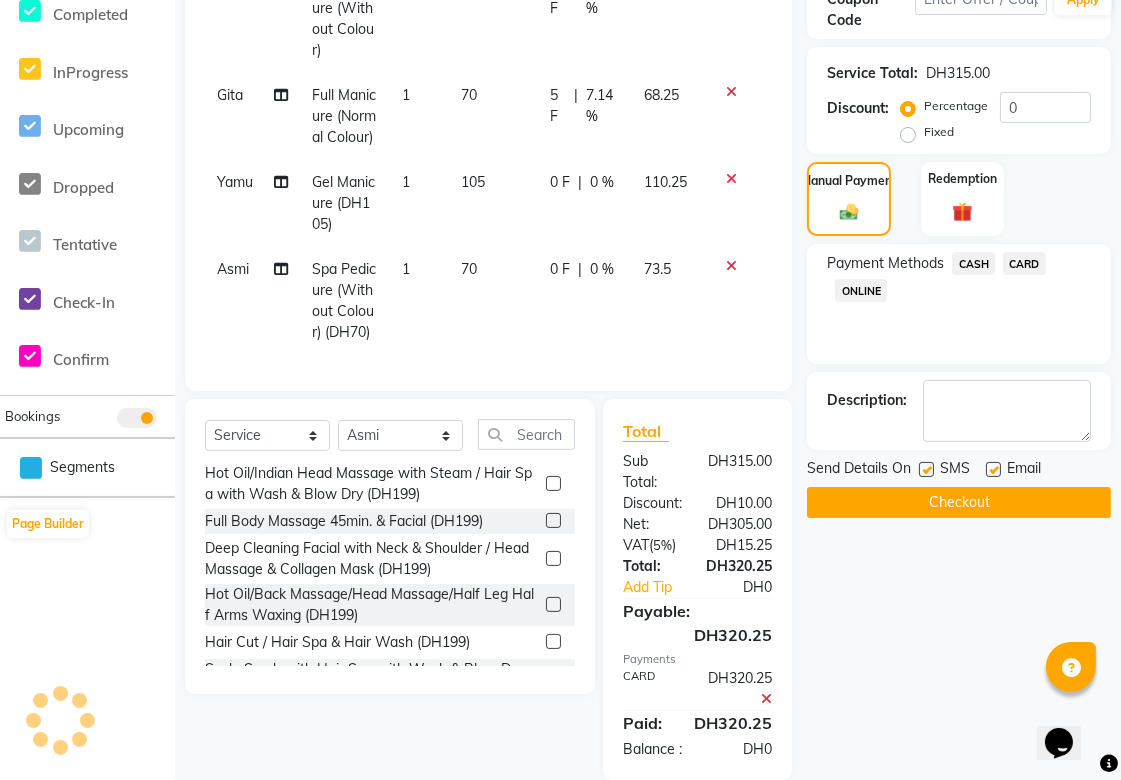 scroll, scrollTop: 427, scrollLeft: 0, axis: vertical 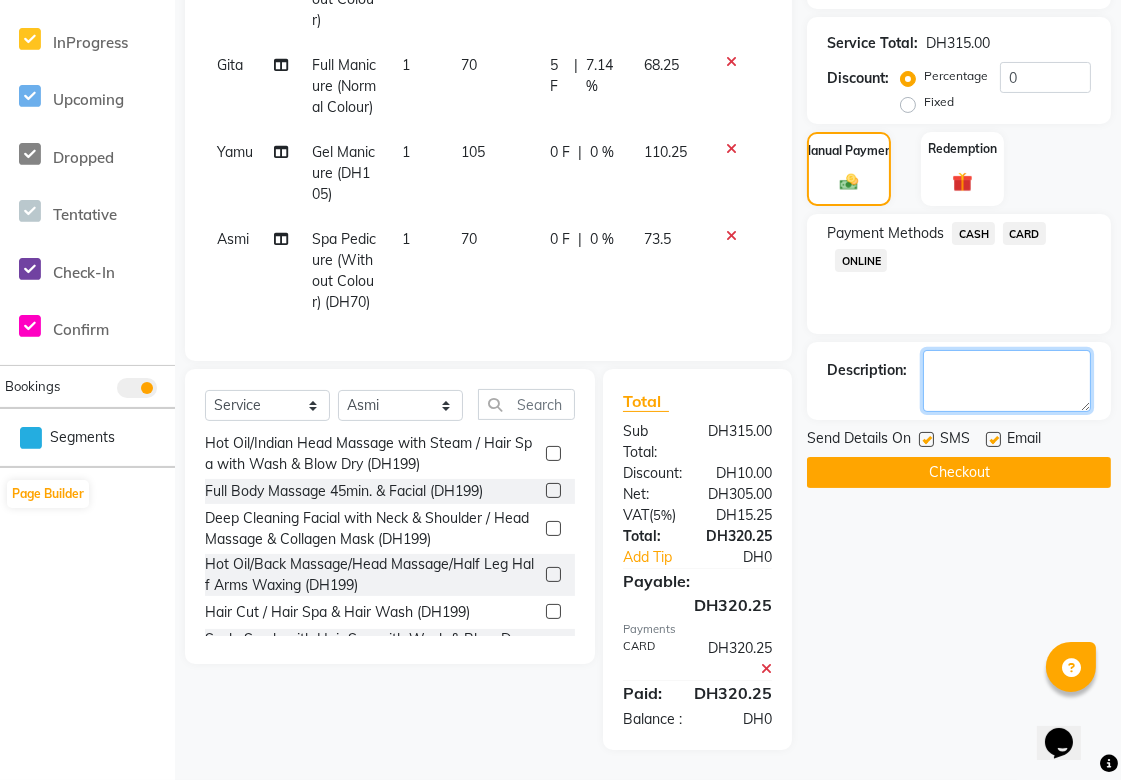 click 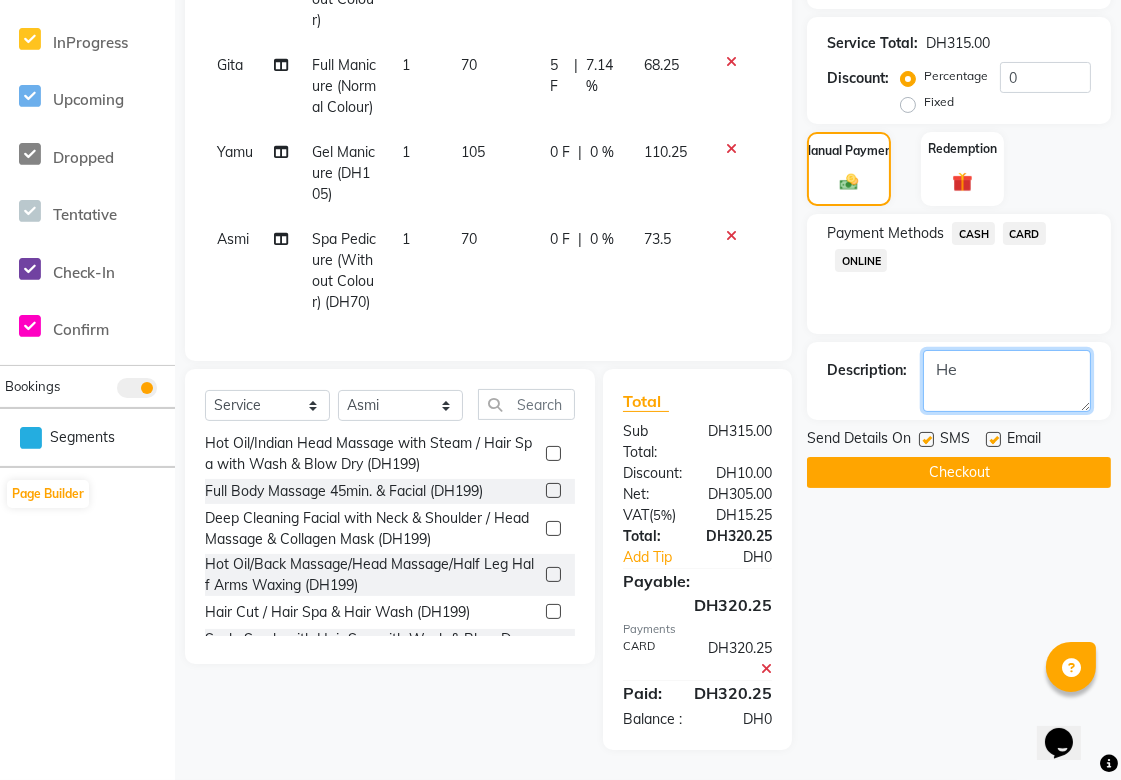 type on "H" 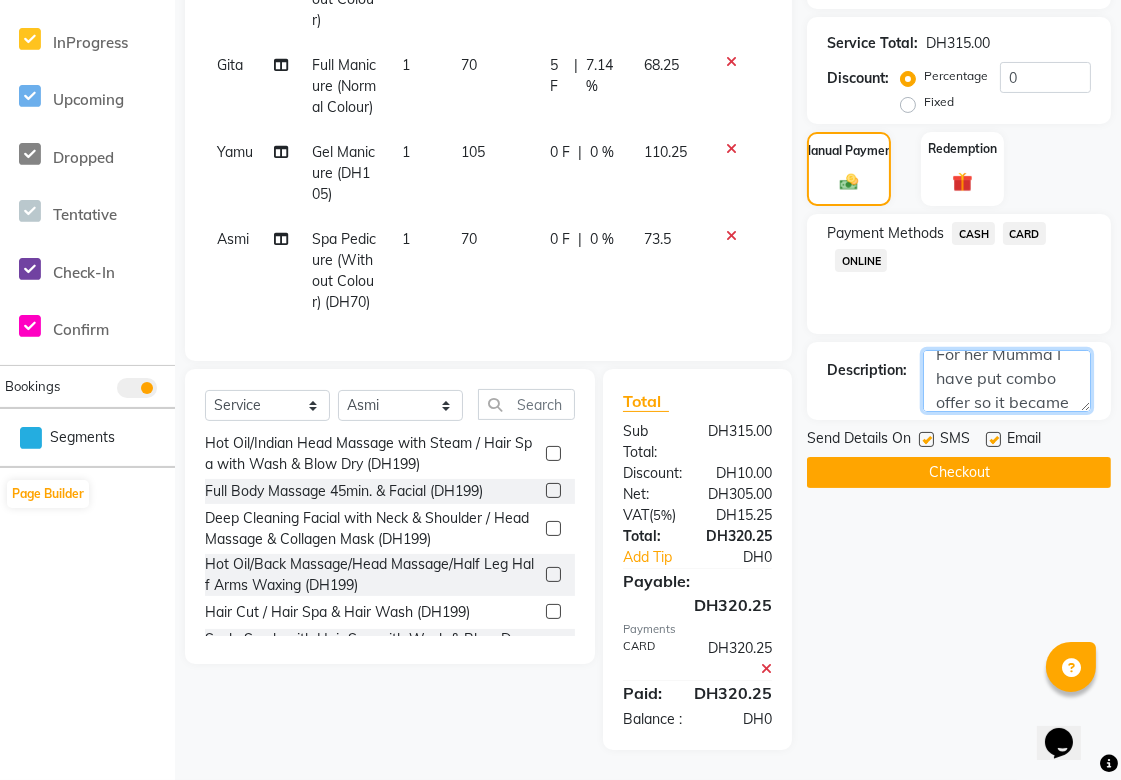 scroll, scrollTop: 40, scrollLeft: 0, axis: vertical 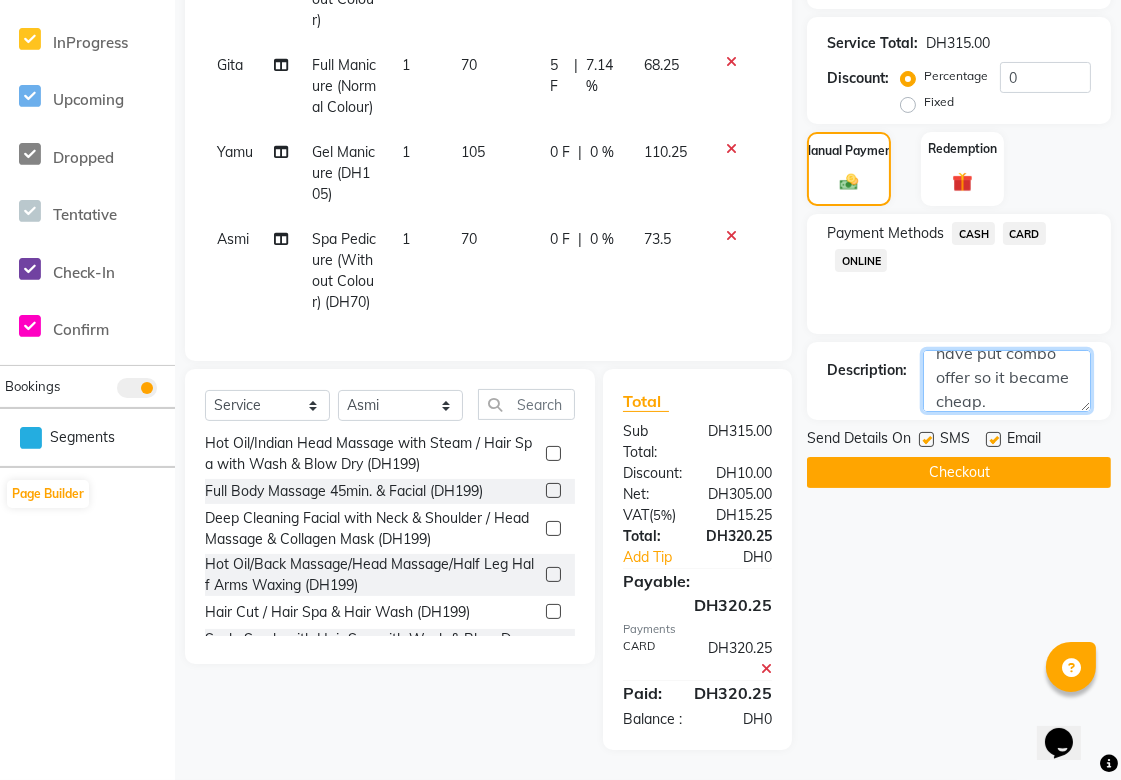 type on "For her Mumma I have put combo offer so it became cheap." 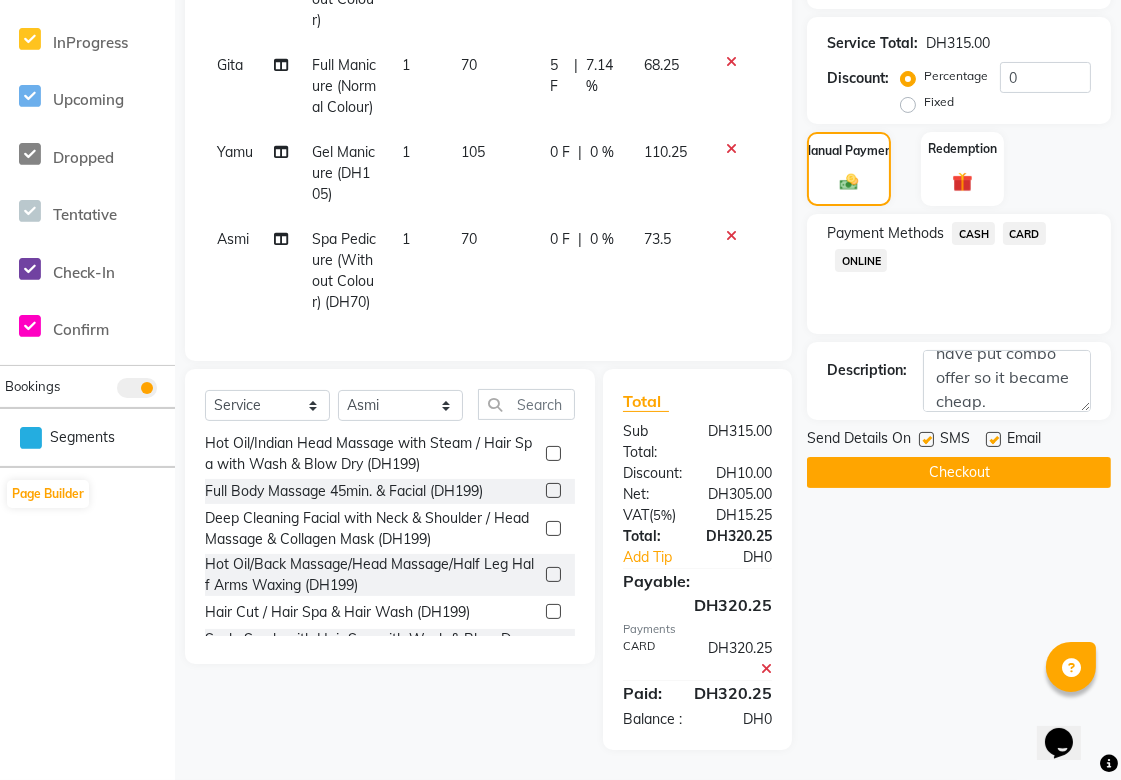 click on "Checkout" 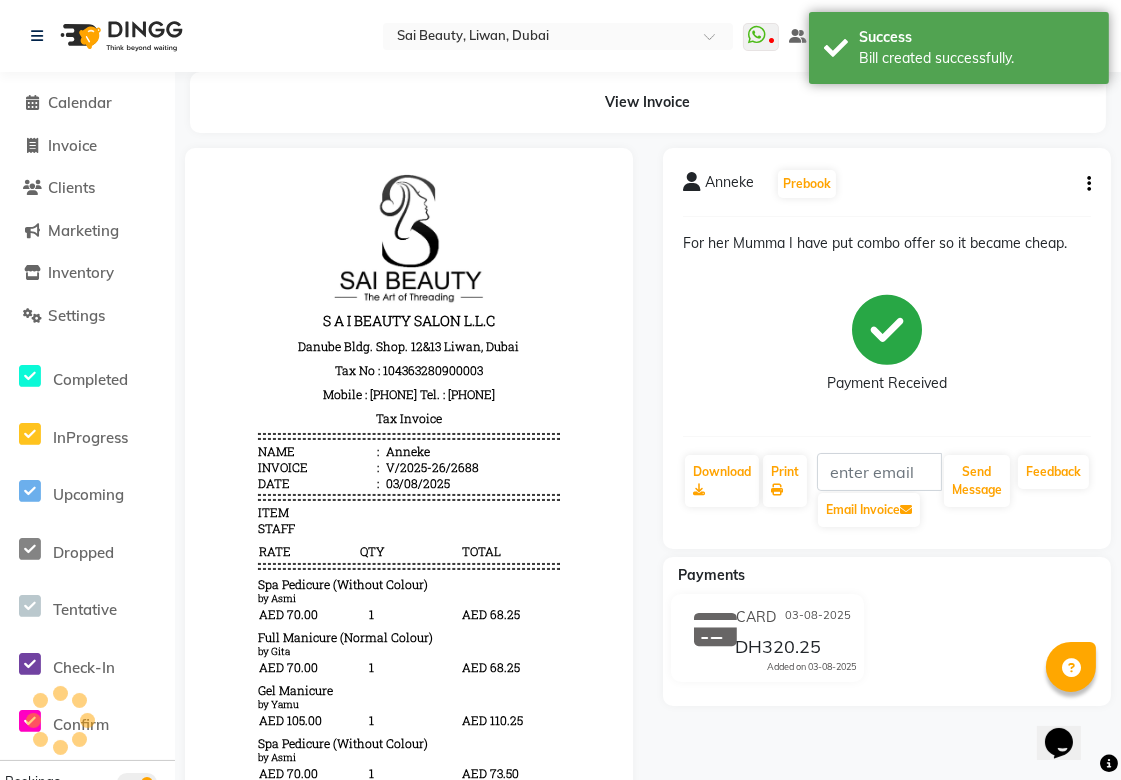 scroll, scrollTop: 143, scrollLeft: 0, axis: vertical 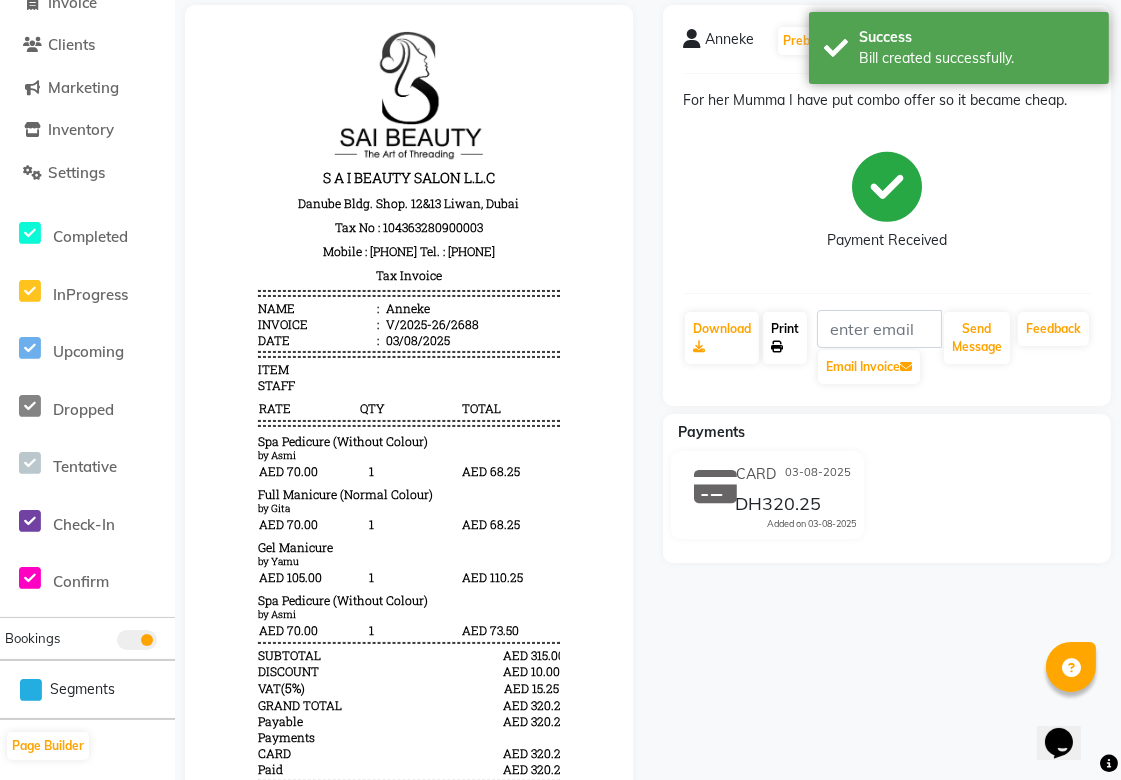 click on "Print" 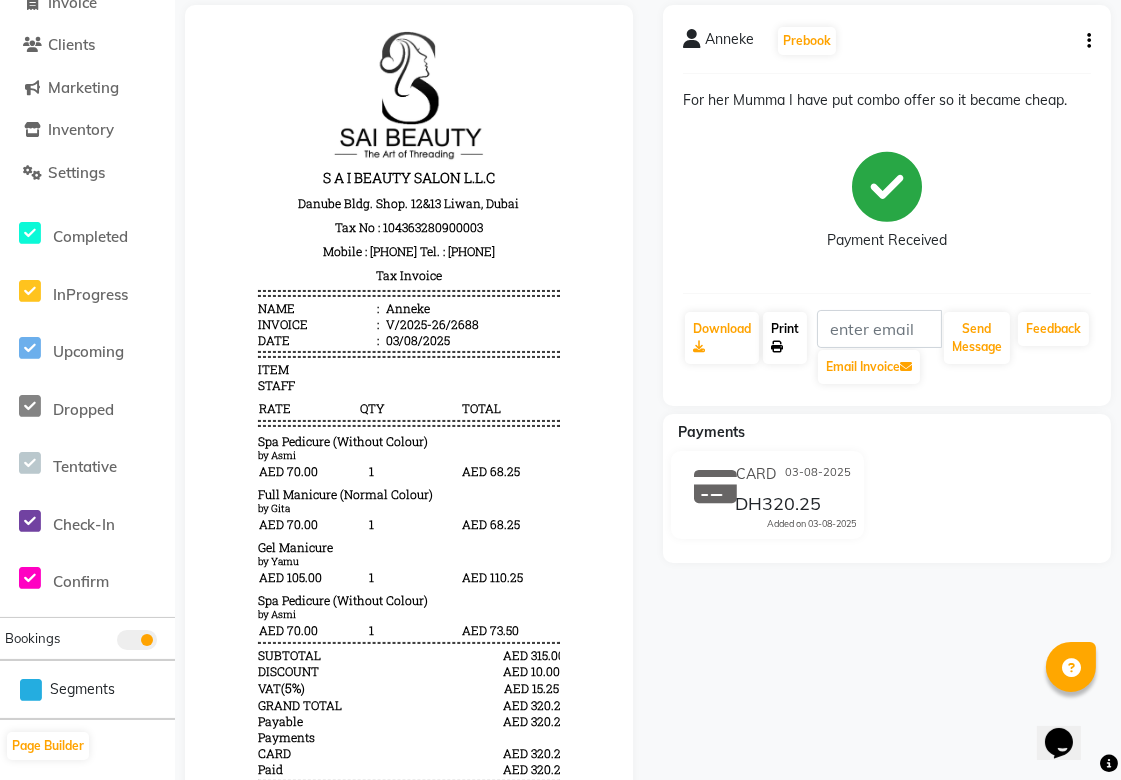 scroll, scrollTop: 0, scrollLeft: 0, axis: both 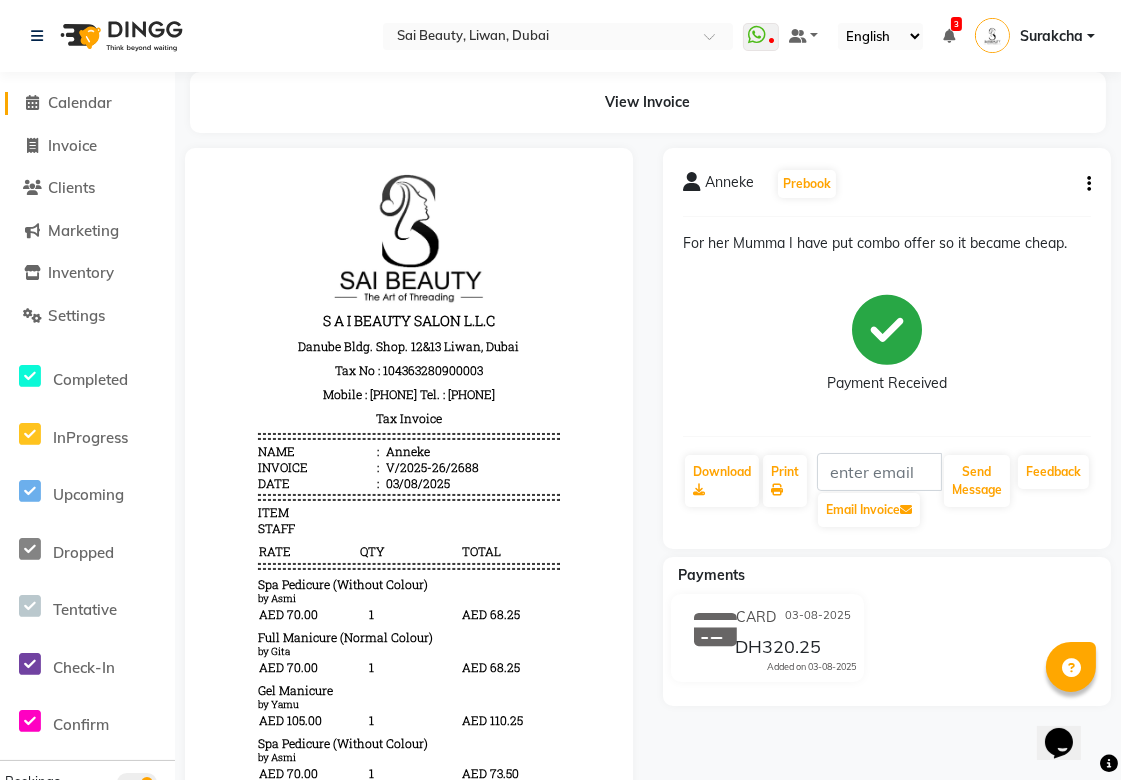 click on "Calendar" 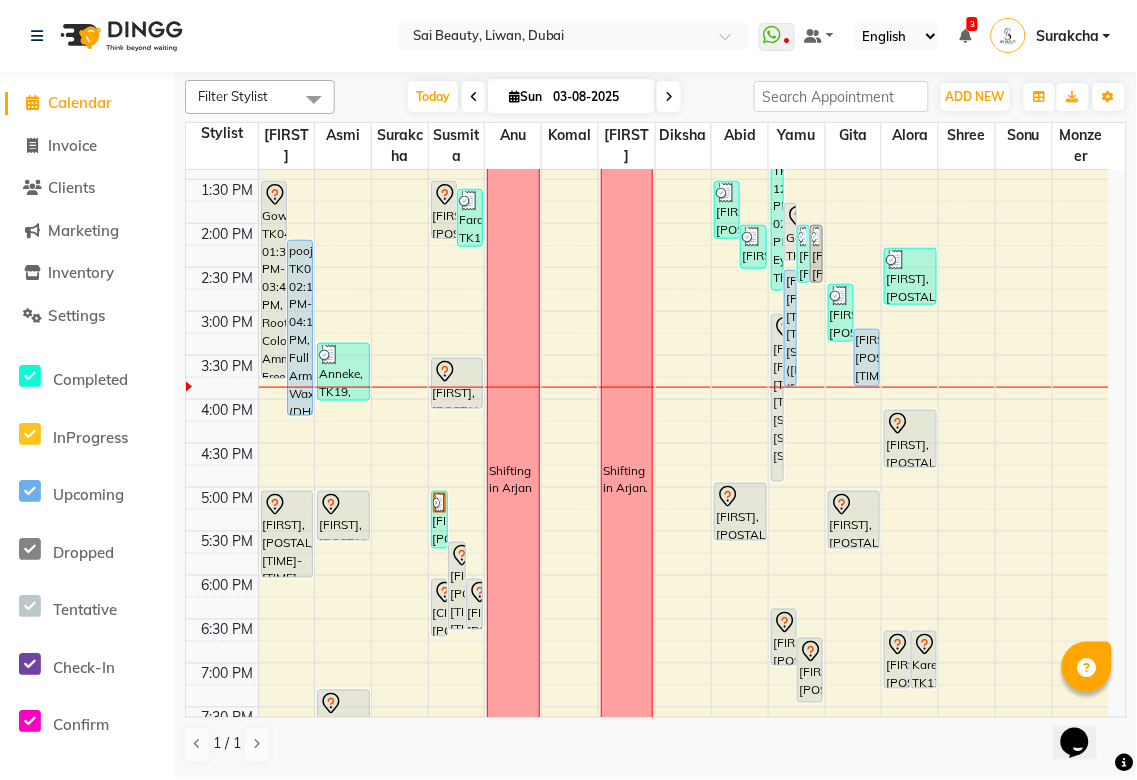 scroll, scrollTop: 361, scrollLeft: 0, axis: vertical 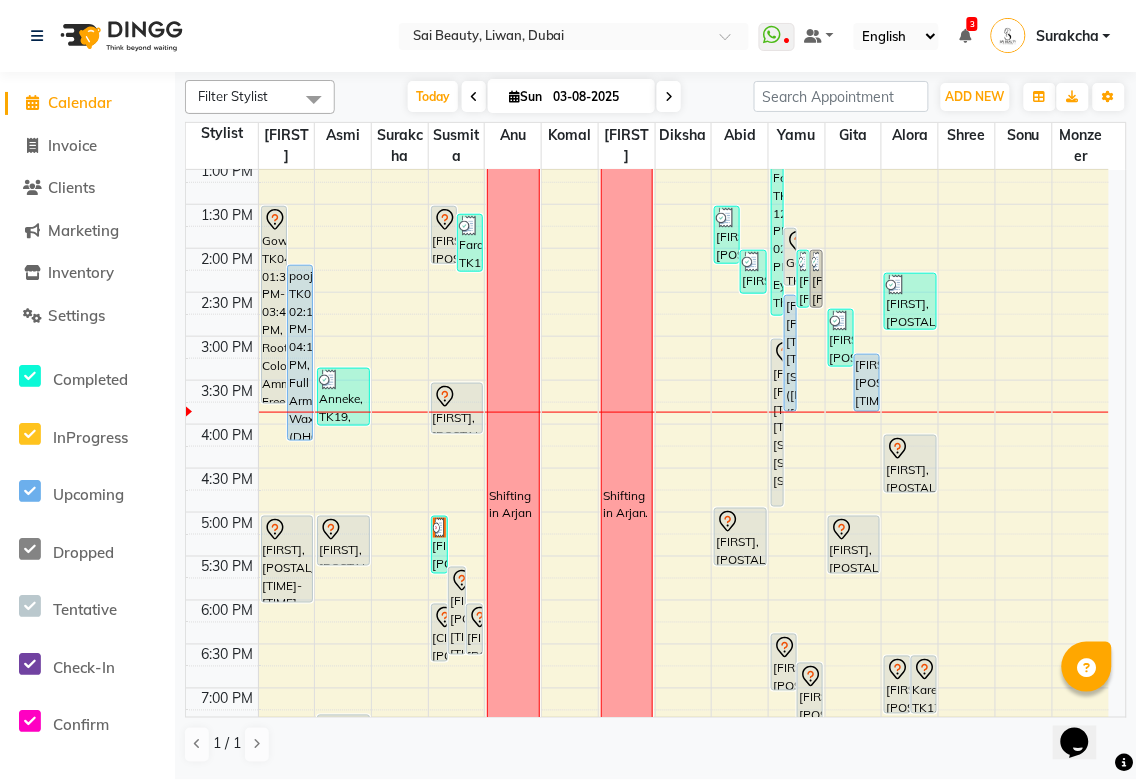 click on "Gowri, TK04, 01:30 PM-03:45 PM, Roots Color Ammonia Free / Hair Spa with Wash & Blow Dry,Eyebrow Threading (DH25),UpperLip Waxing (DH20)" at bounding box center (274, 305) 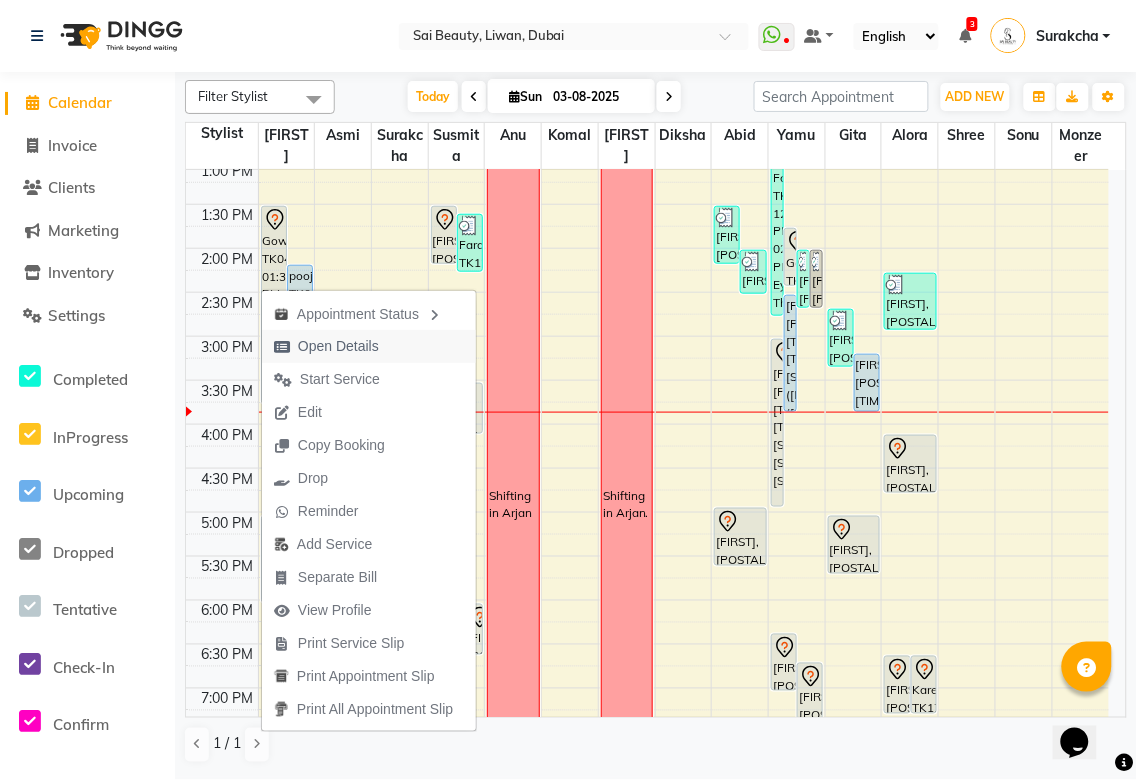 click on "Open Details" at bounding box center (338, 346) 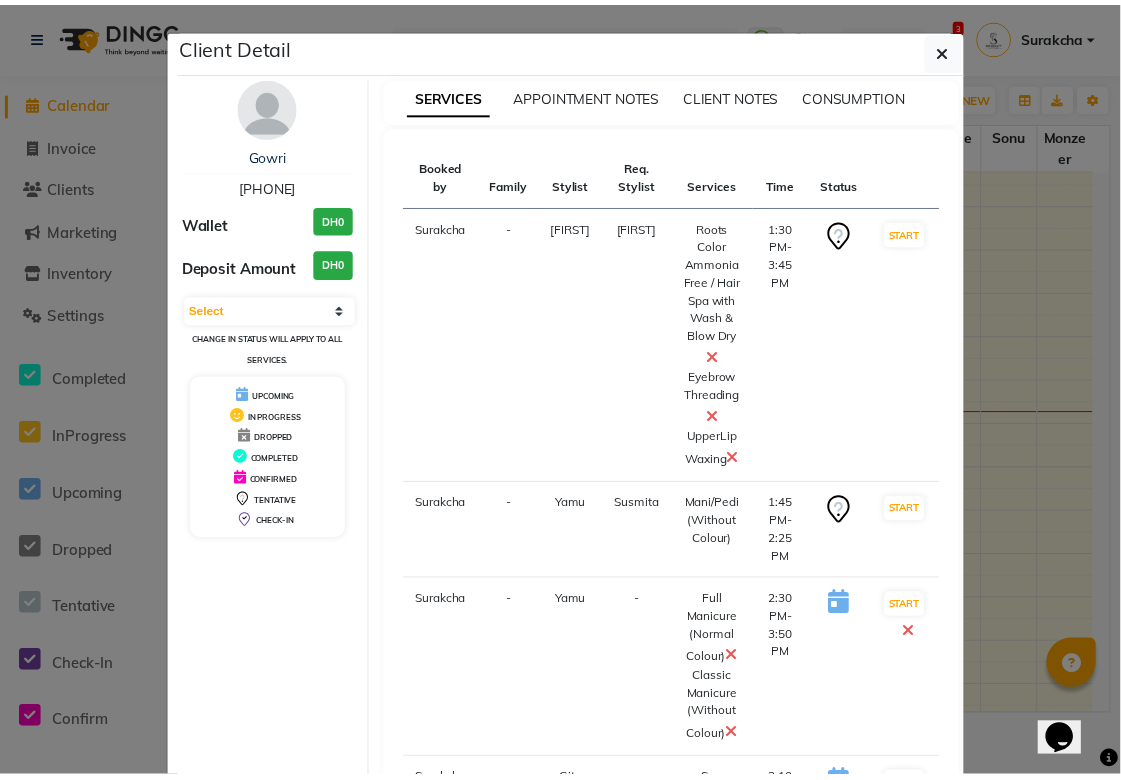 scroll, scrollTop: 222, scrollLeft: 0, axis: vertical 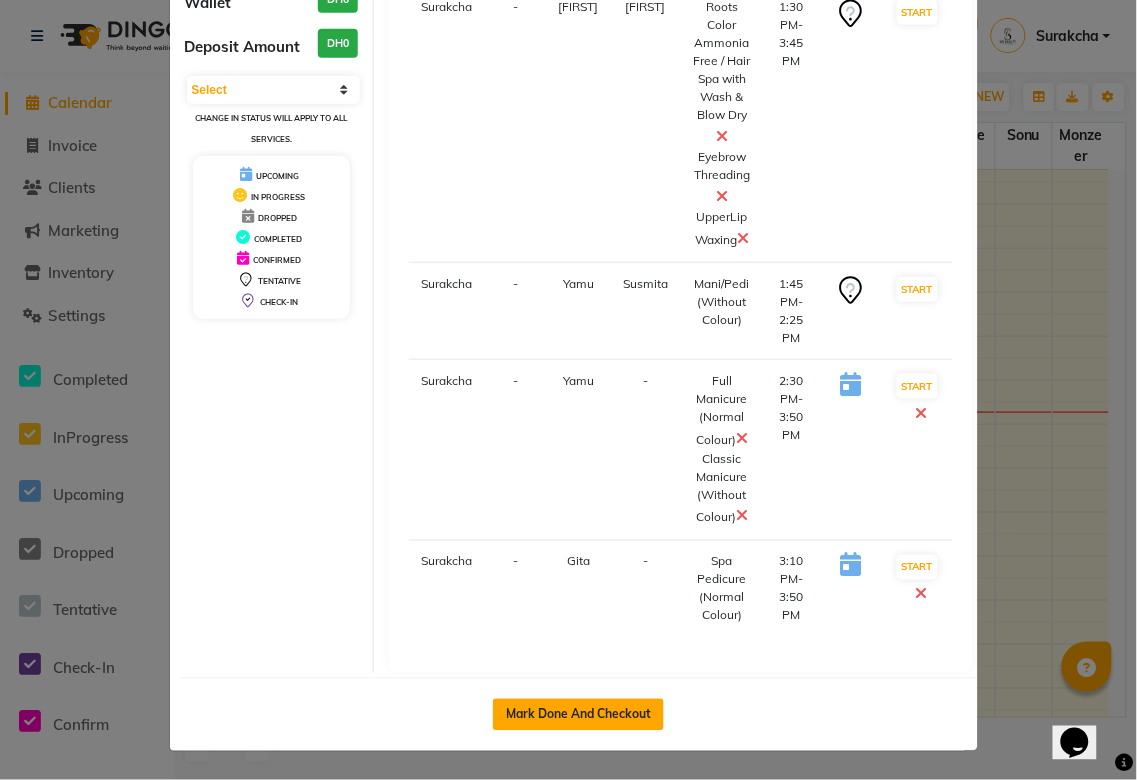 click on "Mark Done And Checkout" 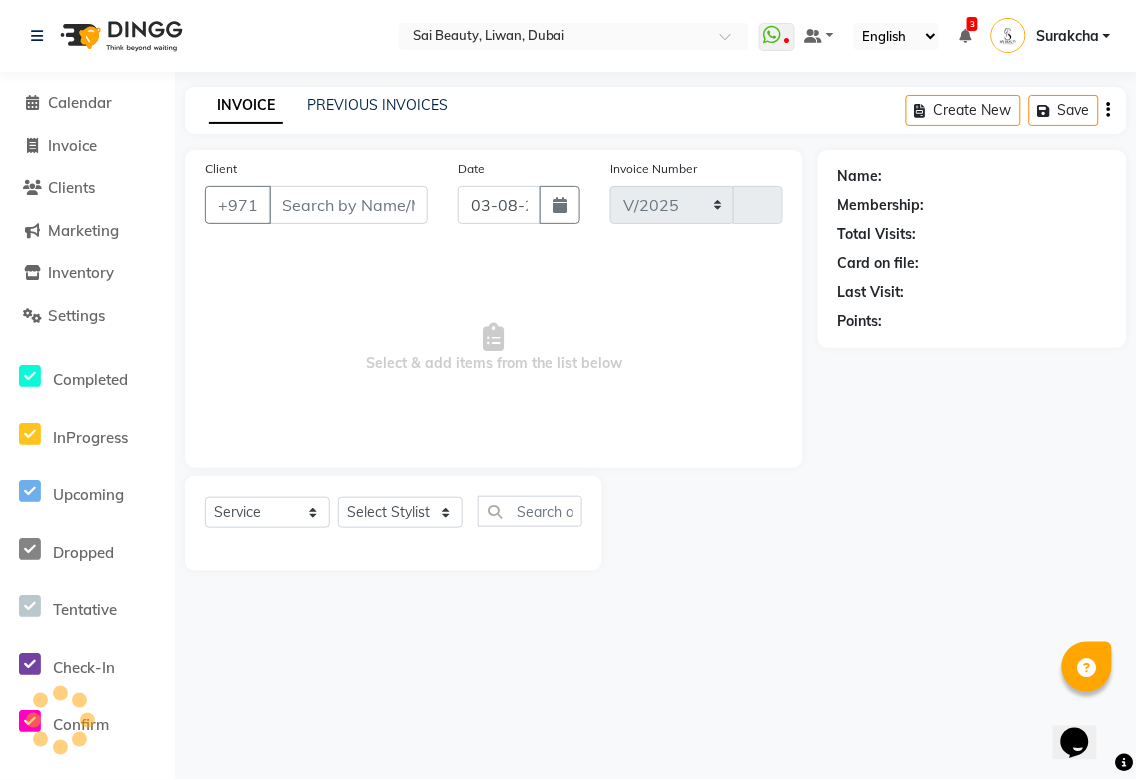 select on "5352" 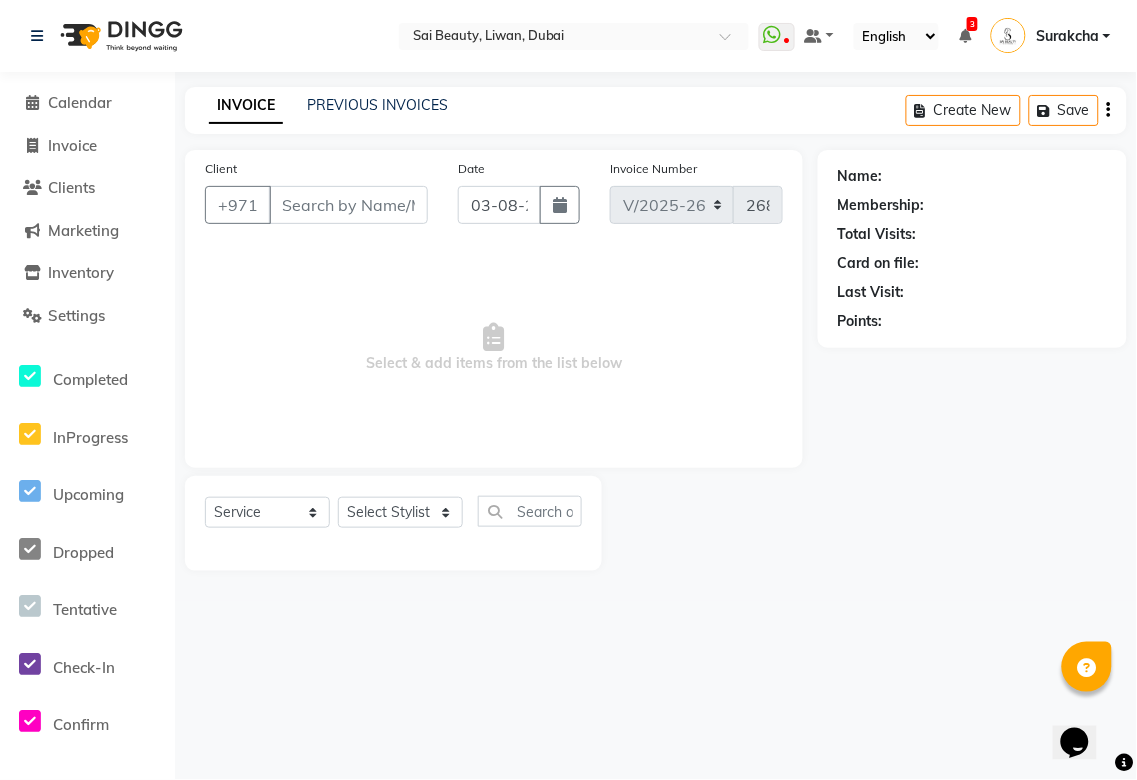 type on "[PHONE]" 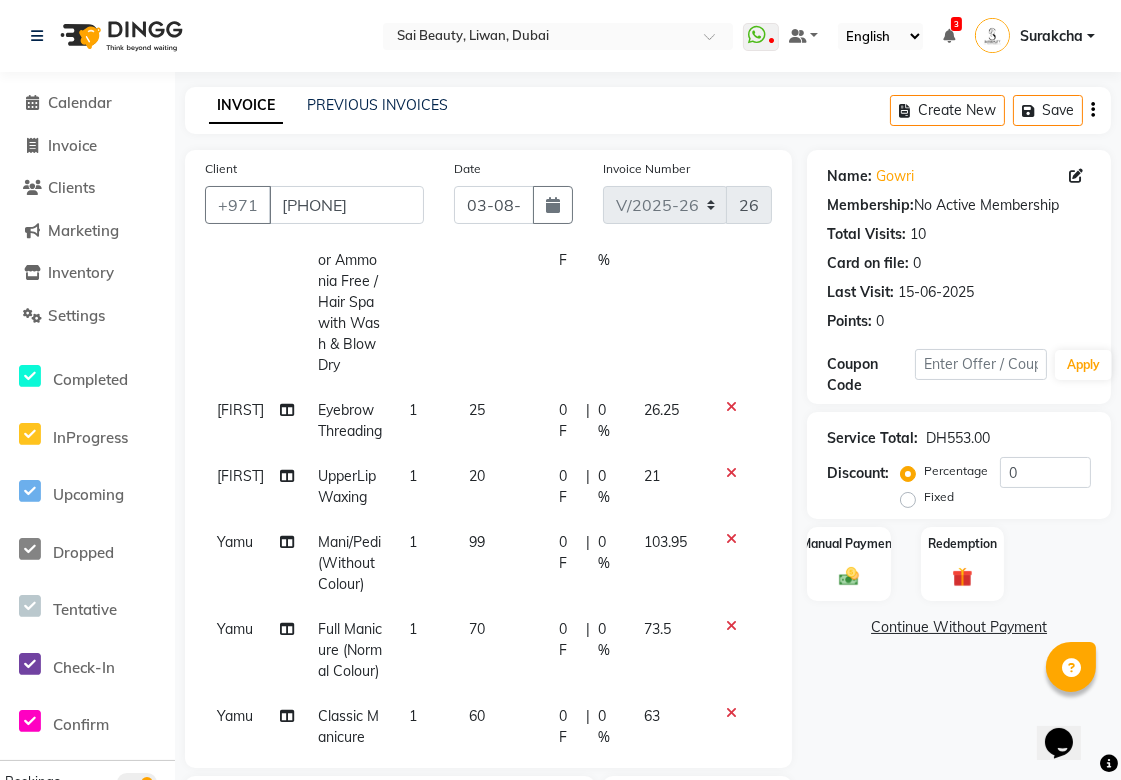 scroll, scrollTop: 198, scrollLeft: 0, axis: vertical 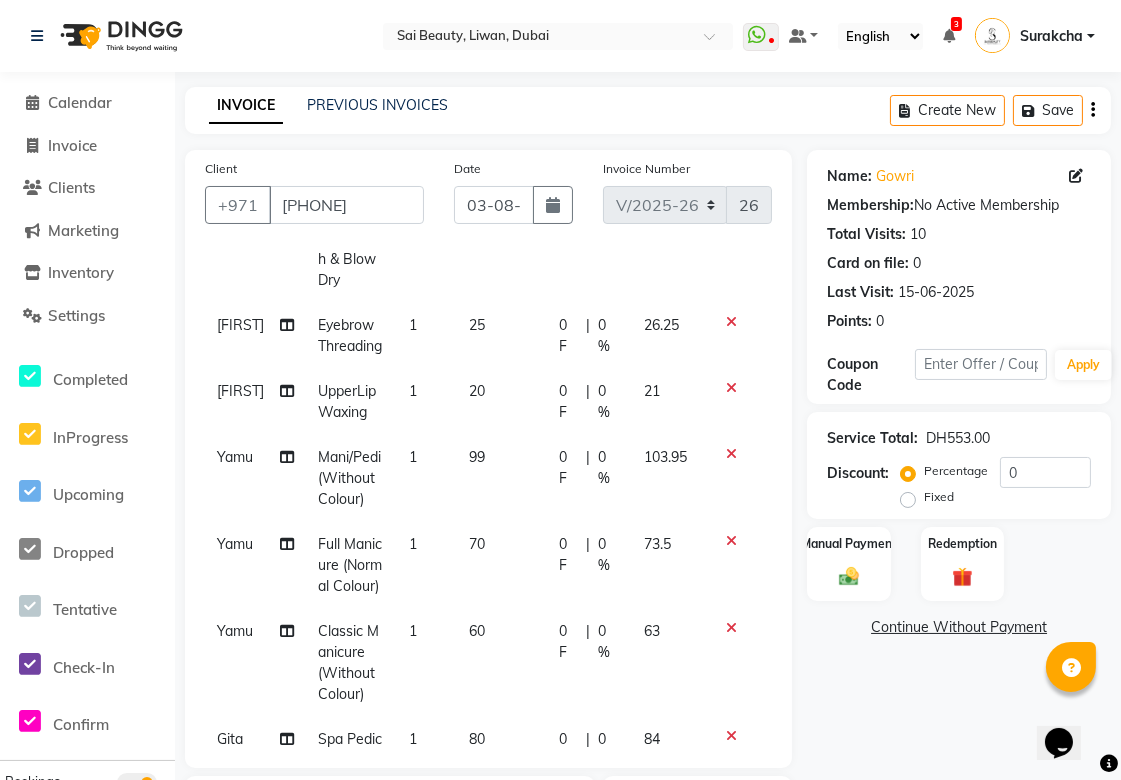 click 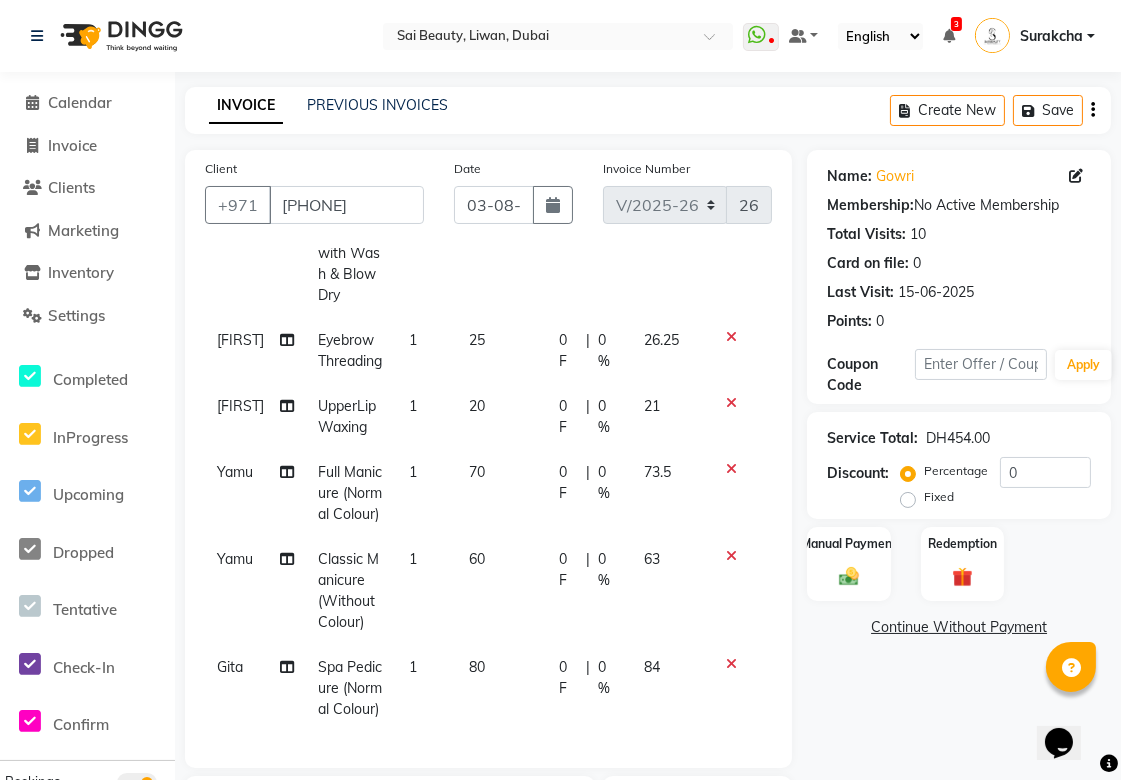 click 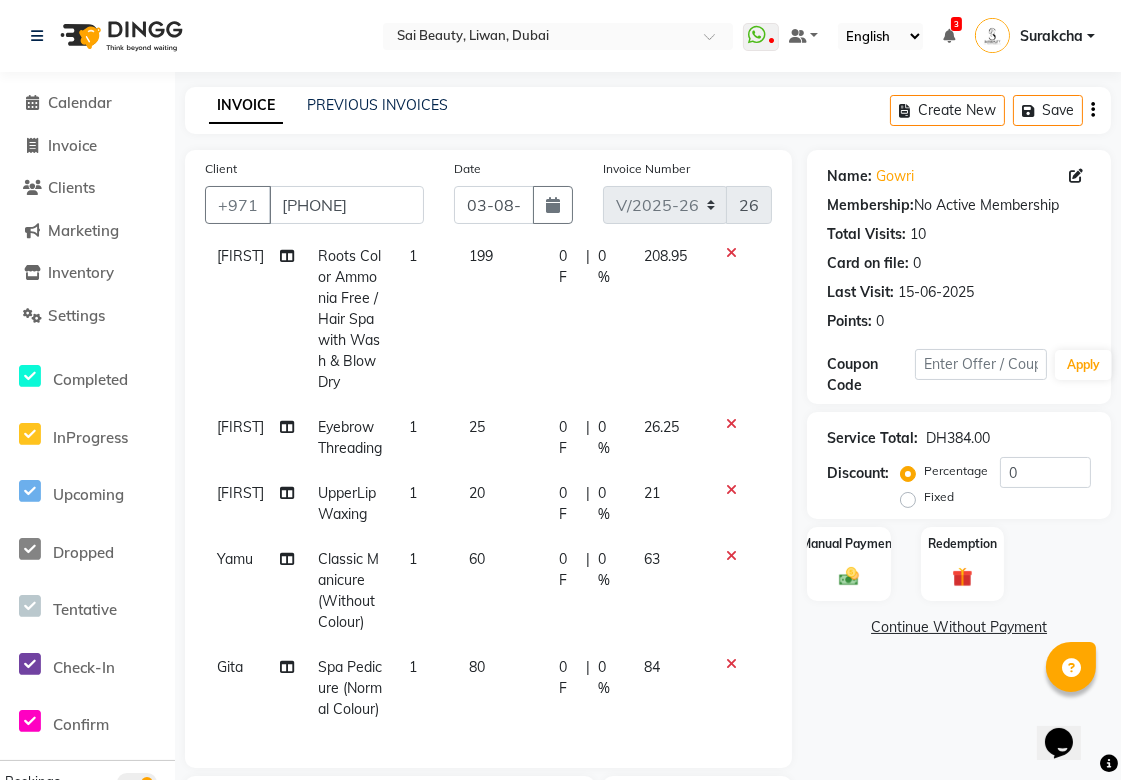 scroll, scrollTop: 154, scrollLeft: 0, axis: vertical 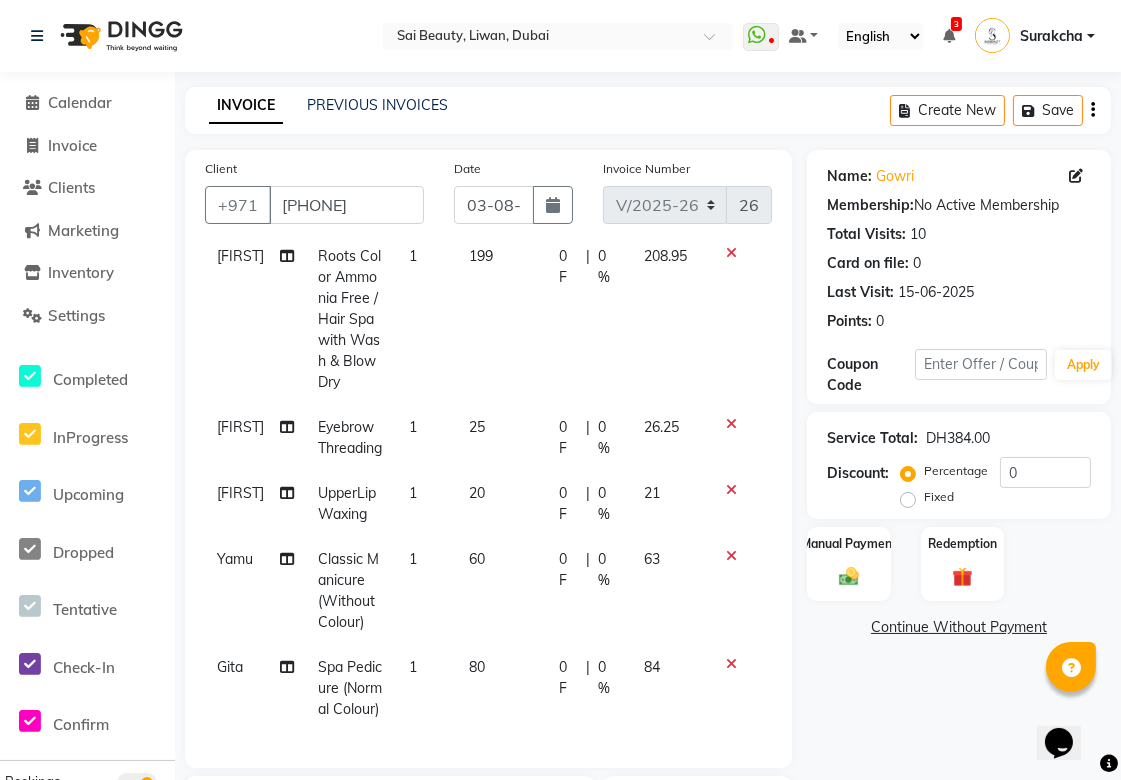 click on "0 F" 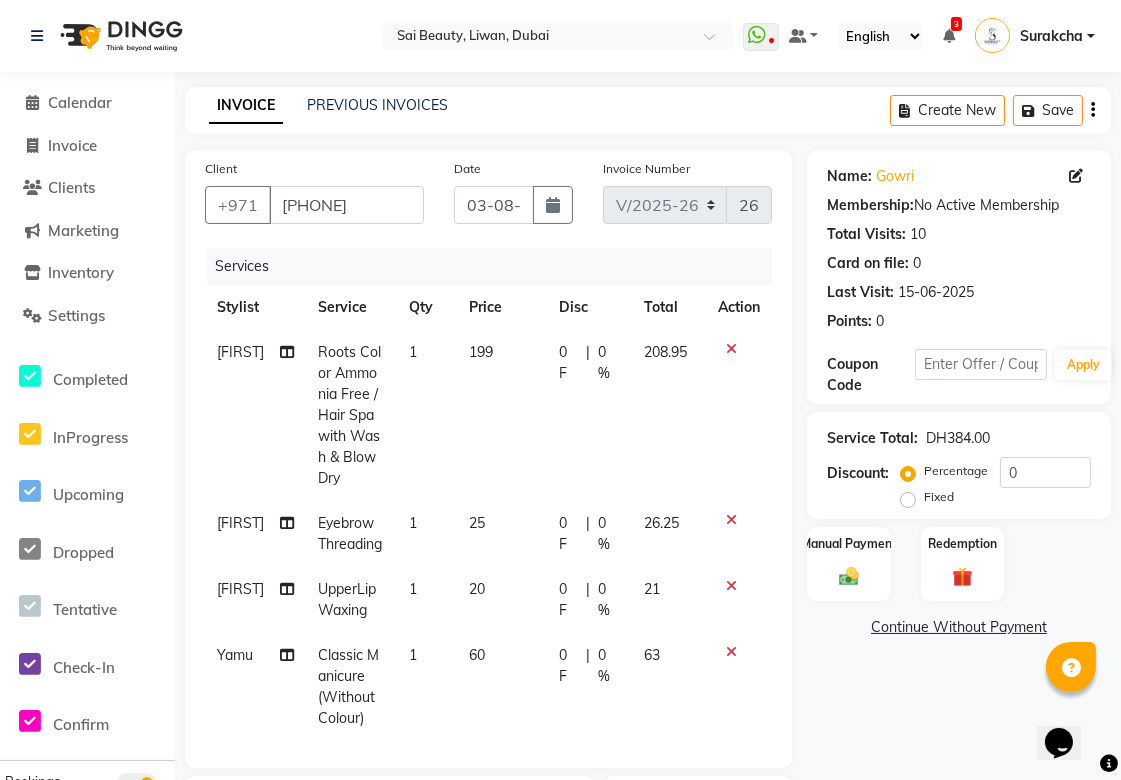 select on "63384" 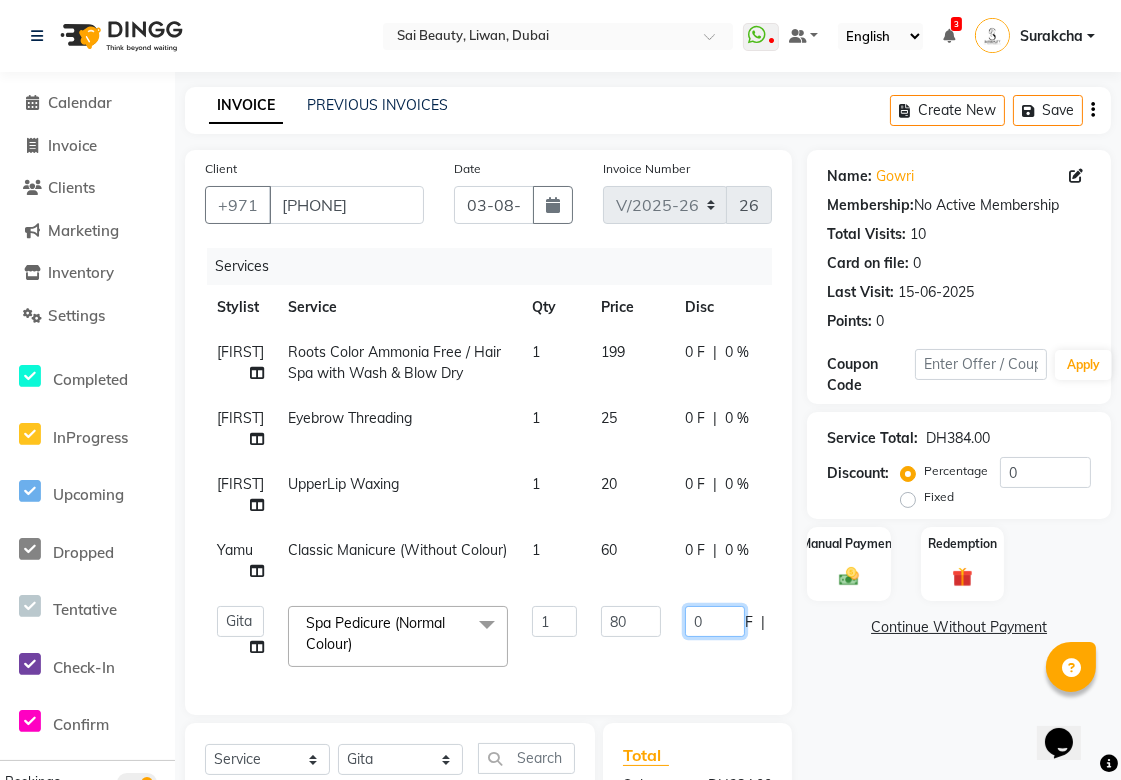 click on "0" 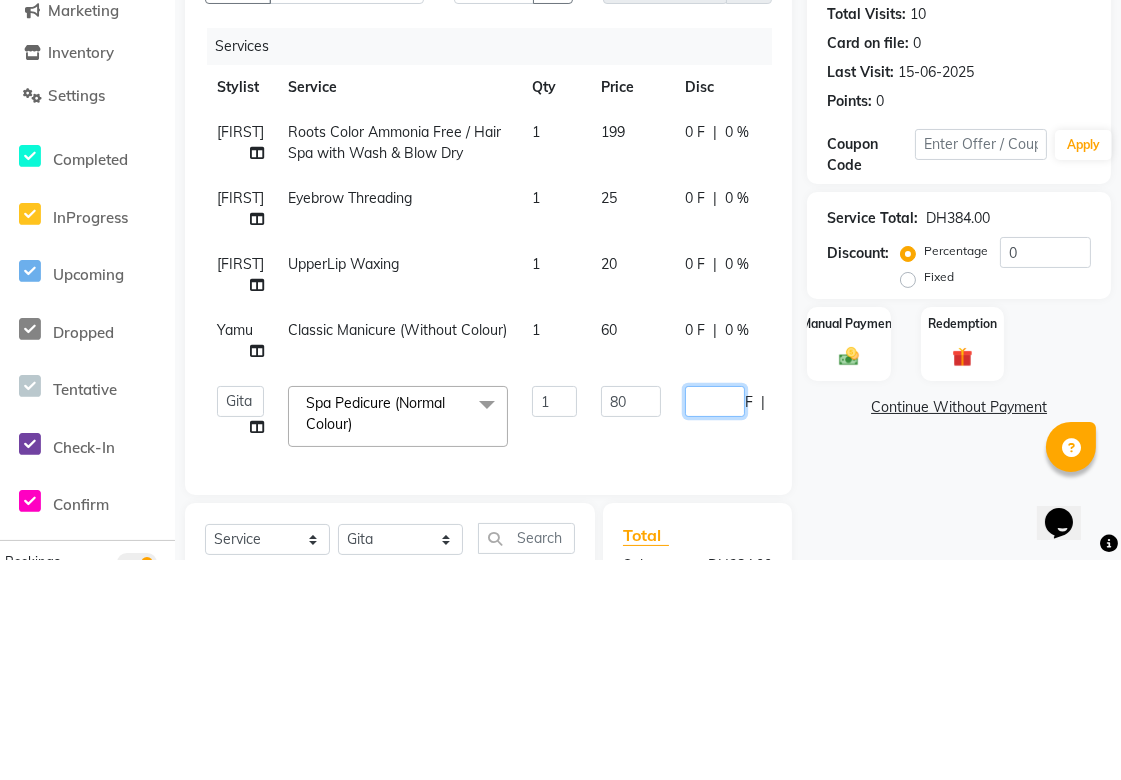 scroll, scrollTop: 112, scrollLeft: 0, axis: vertical 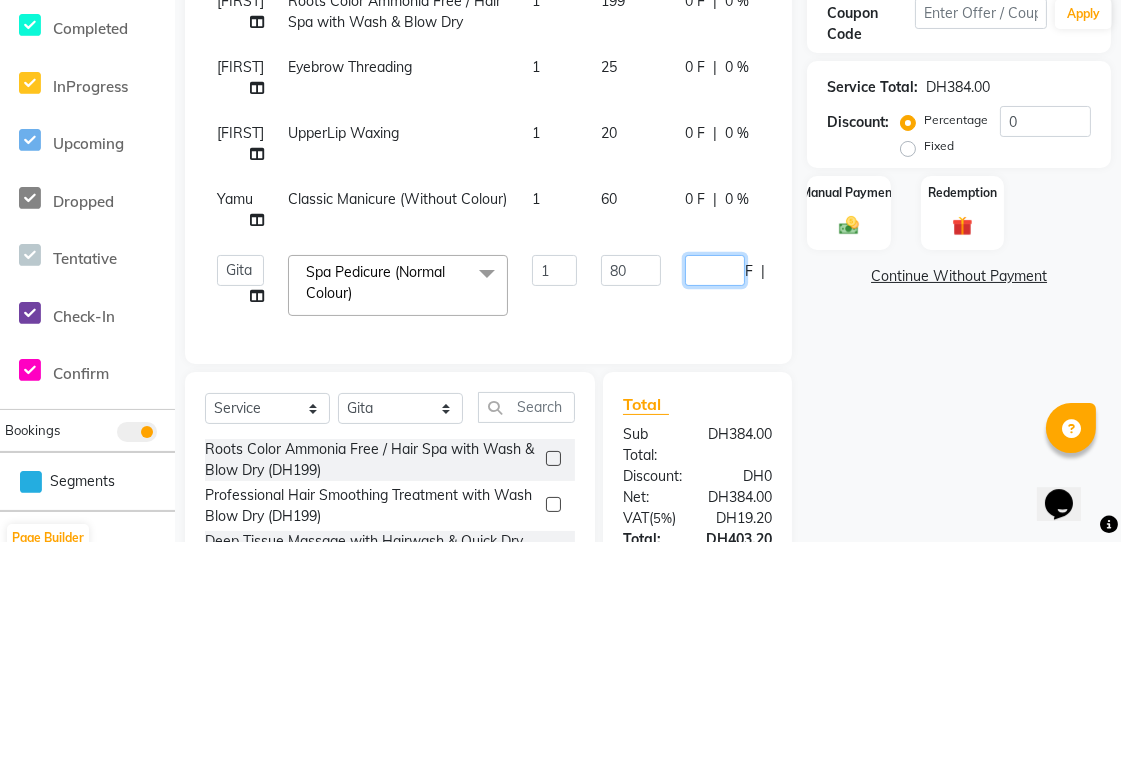 type on "5" 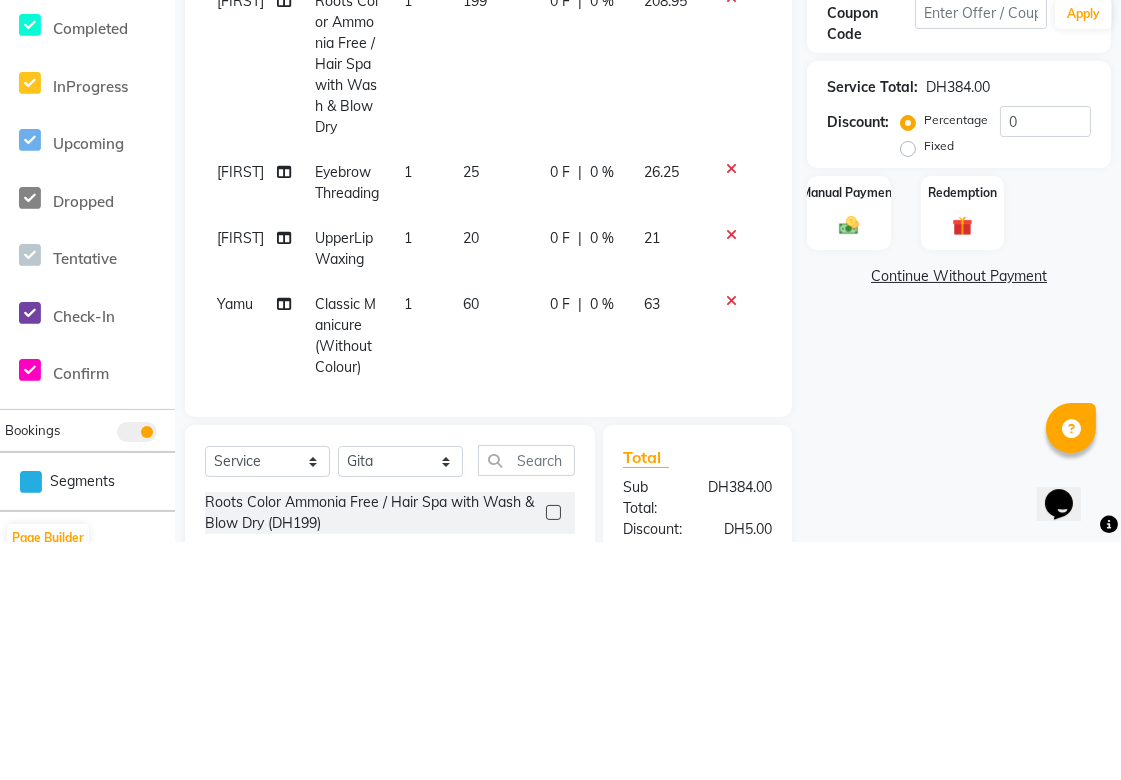 scroll, scrollTop: 112, scrollLeft: 0, axis: vertical 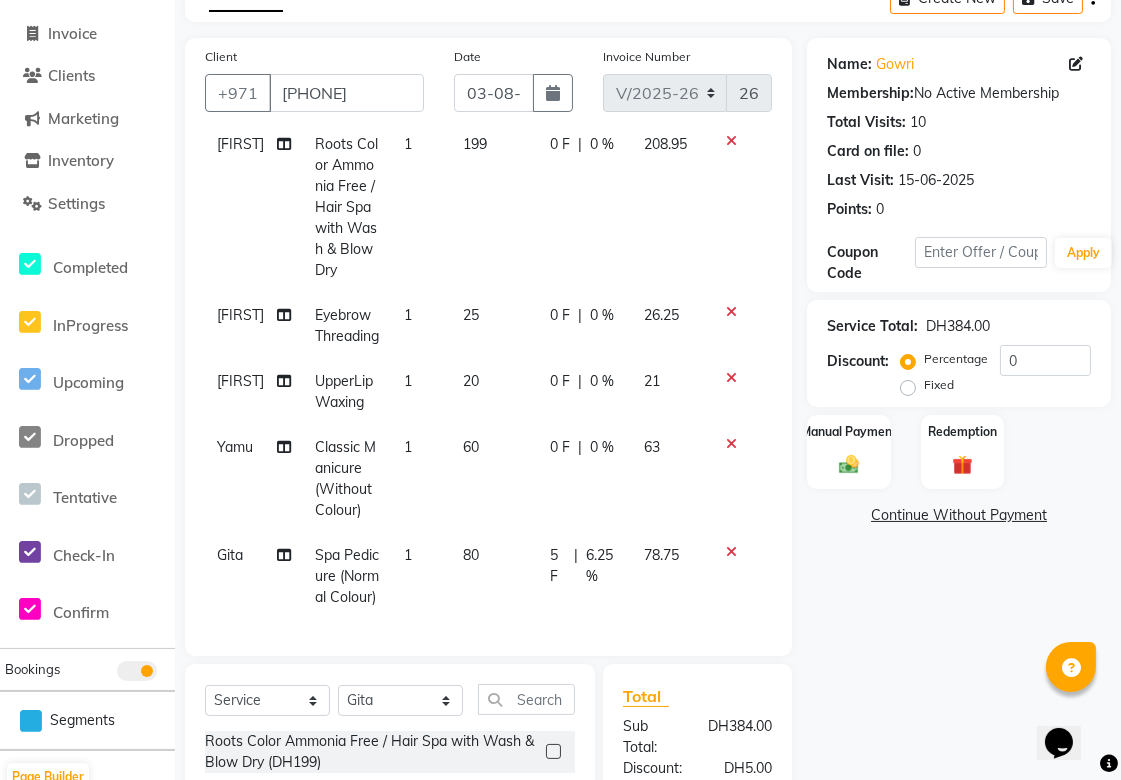 click on "5 F" 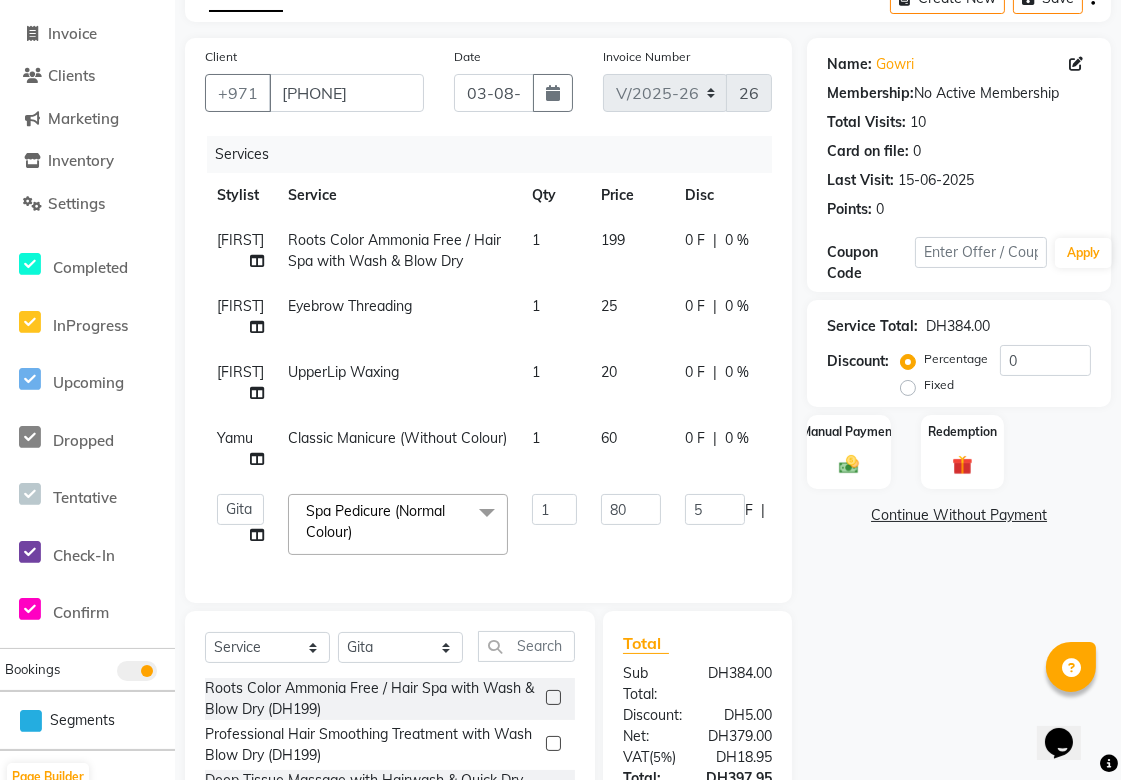 scroll, scrollTop: 0, scrollLeft: 0, axis: both 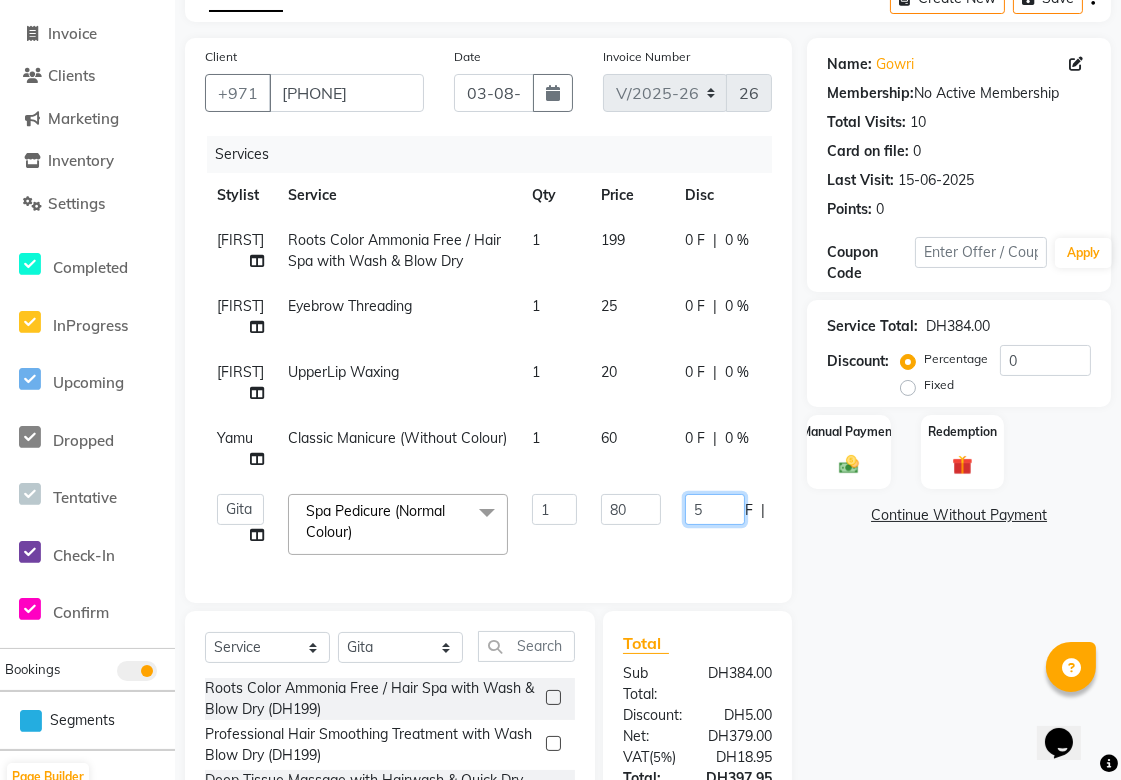 click on "5" 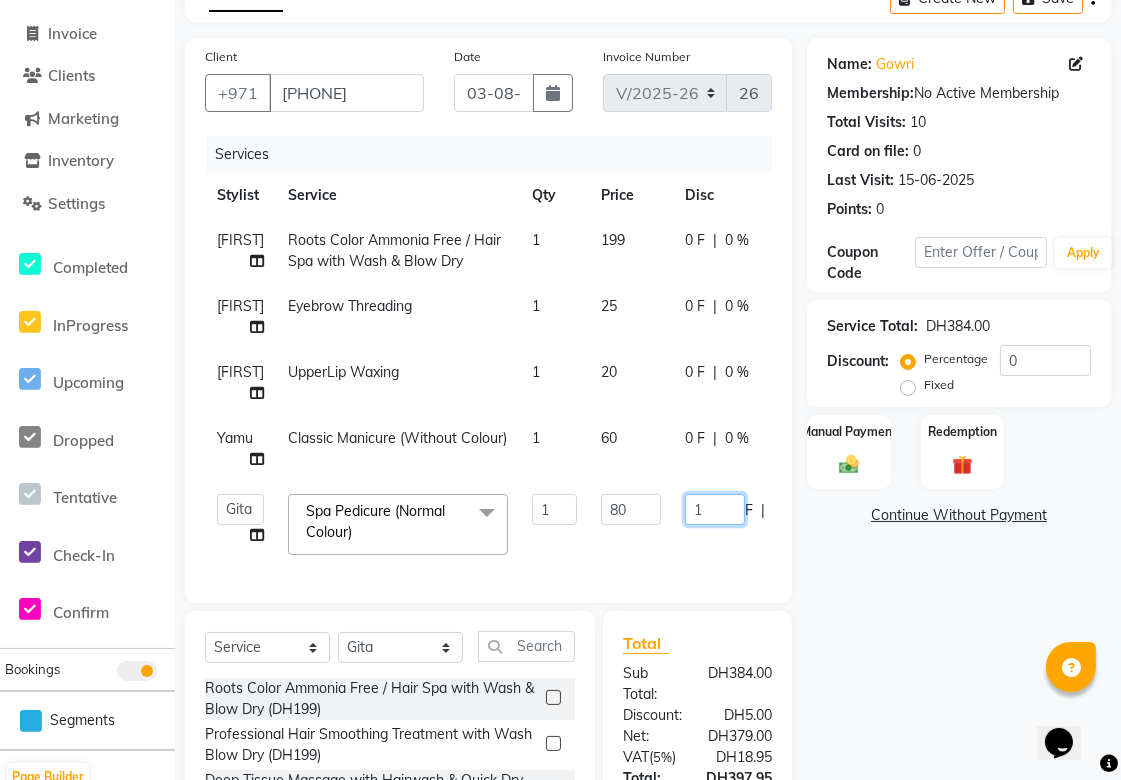 type on "10" 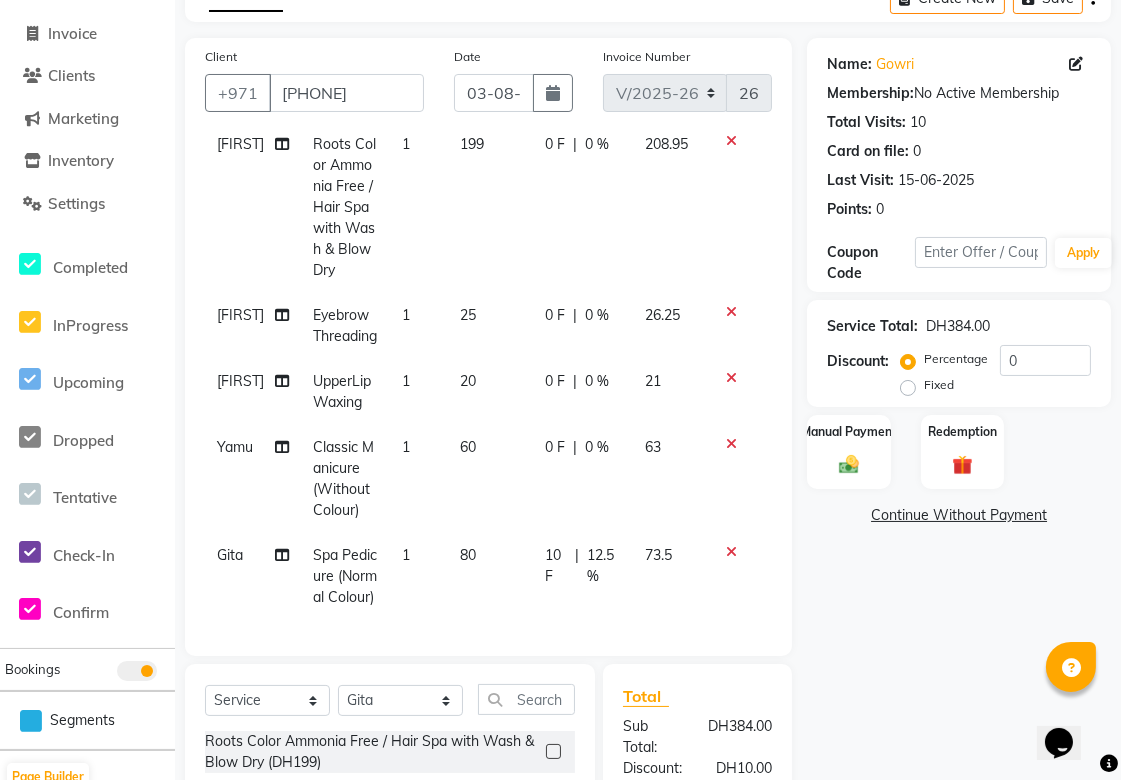 scroll, scrollTop: 154, scrollLeft: 0, axis: vertical 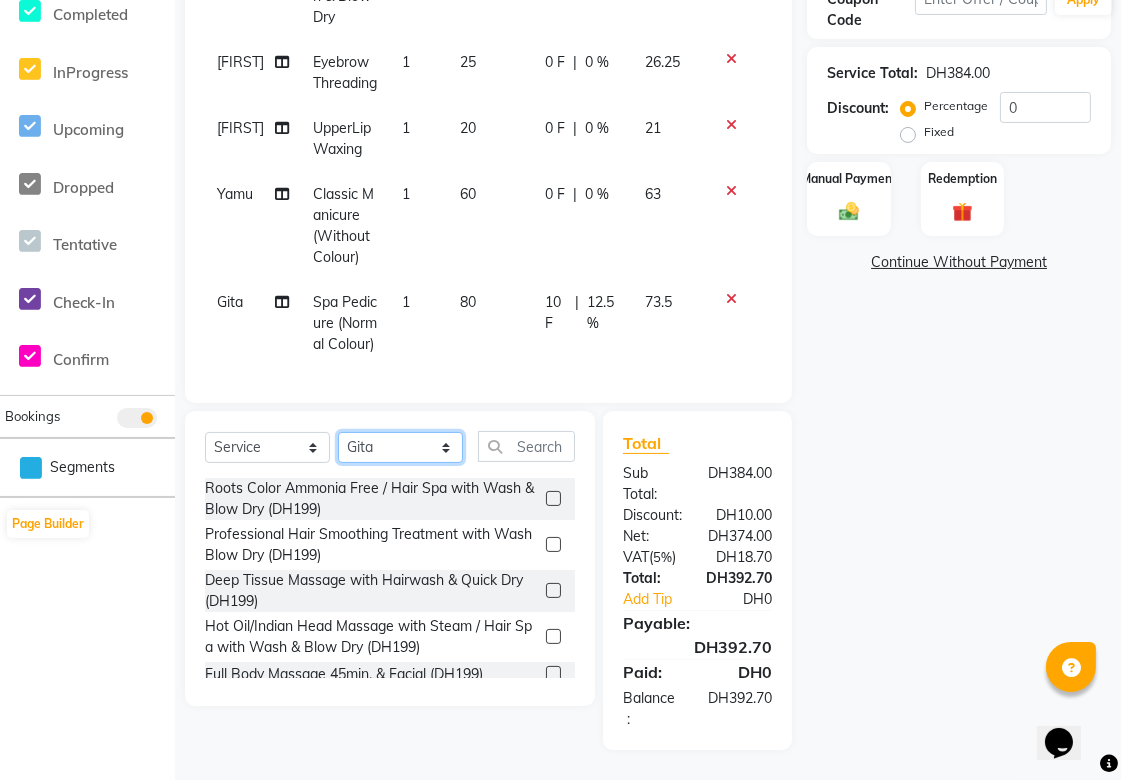 click on "Select Stylist Abid Alora Anu Asmi Ausha Diksha Gita Komal maya Monzeer shree sonu Srijana Surakcha Susmita Tannu Yamu" 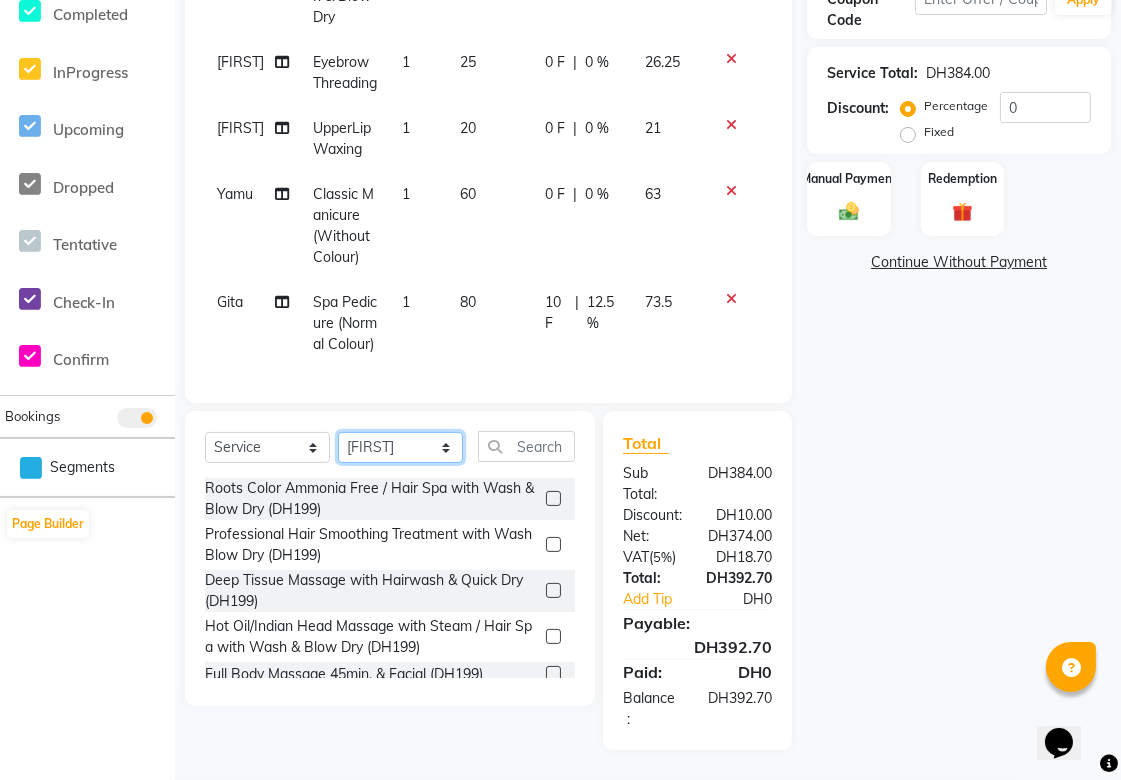 click on "Select Stylist Abid Alora Anu Asmi Ausha Diksha Gita Komal maya Monzeer shree sonu Srijana Surakcha Susmita Tannu Yamu" 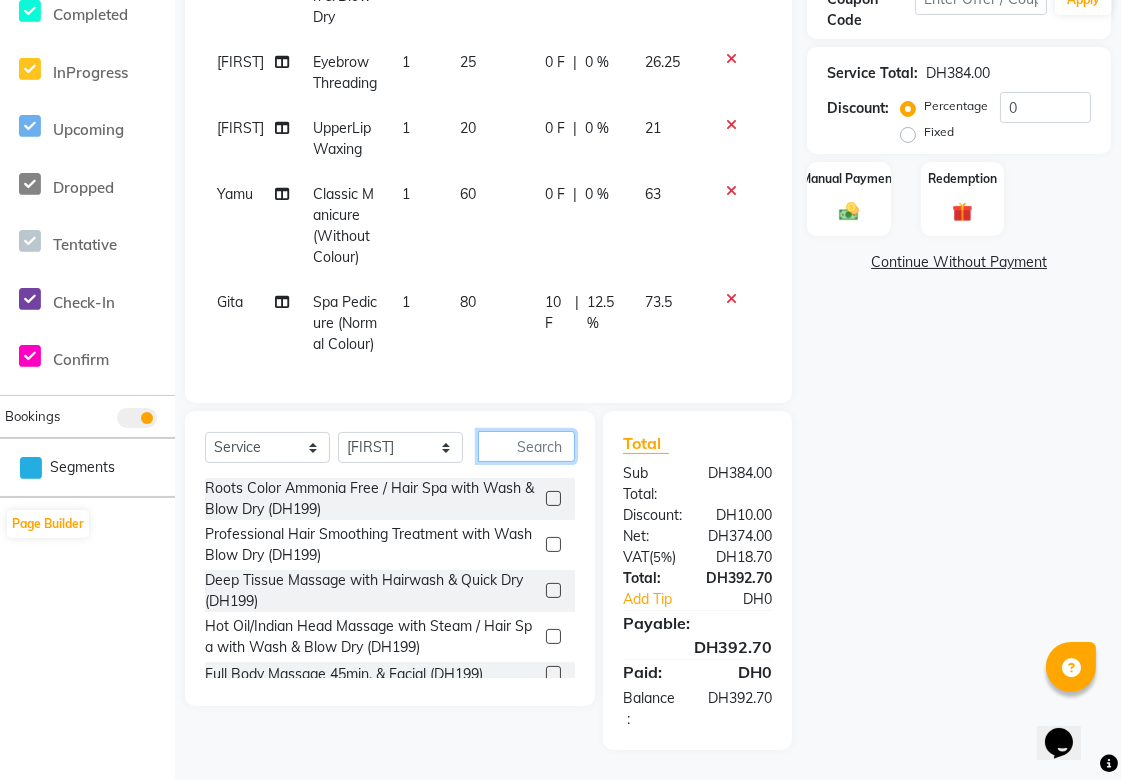 click 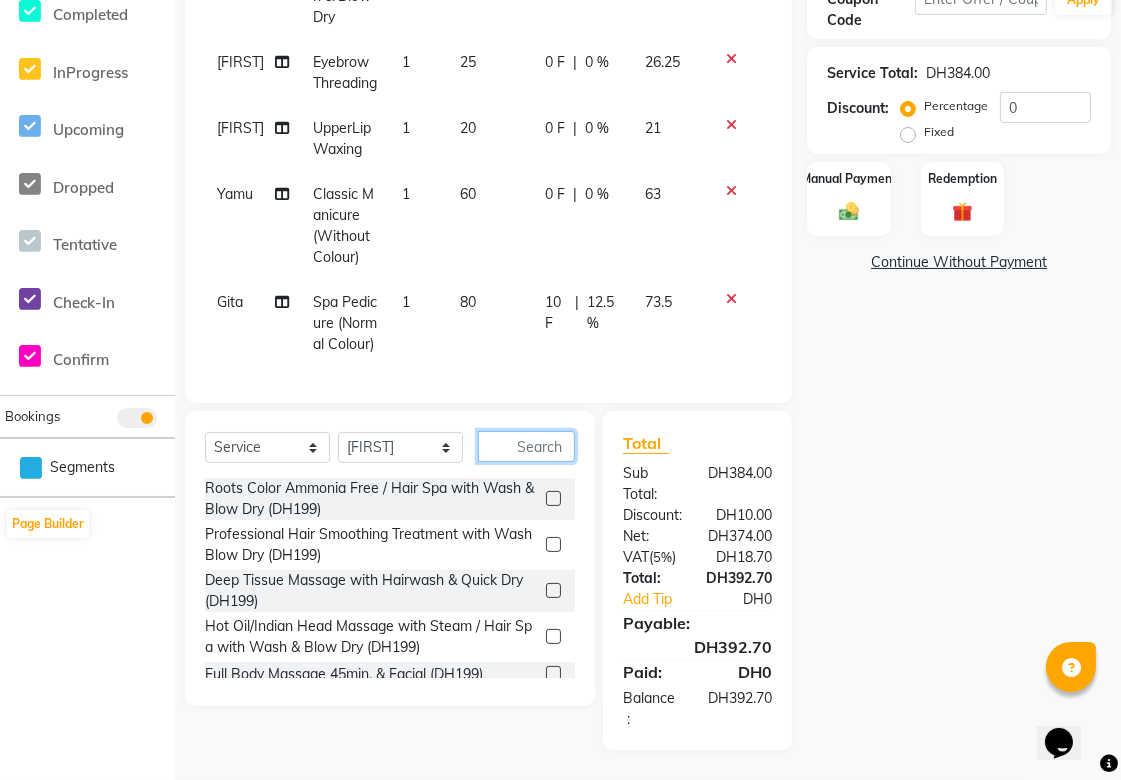 scroll, scrollTop: 154, scrollLeft: 0, axis: vertical 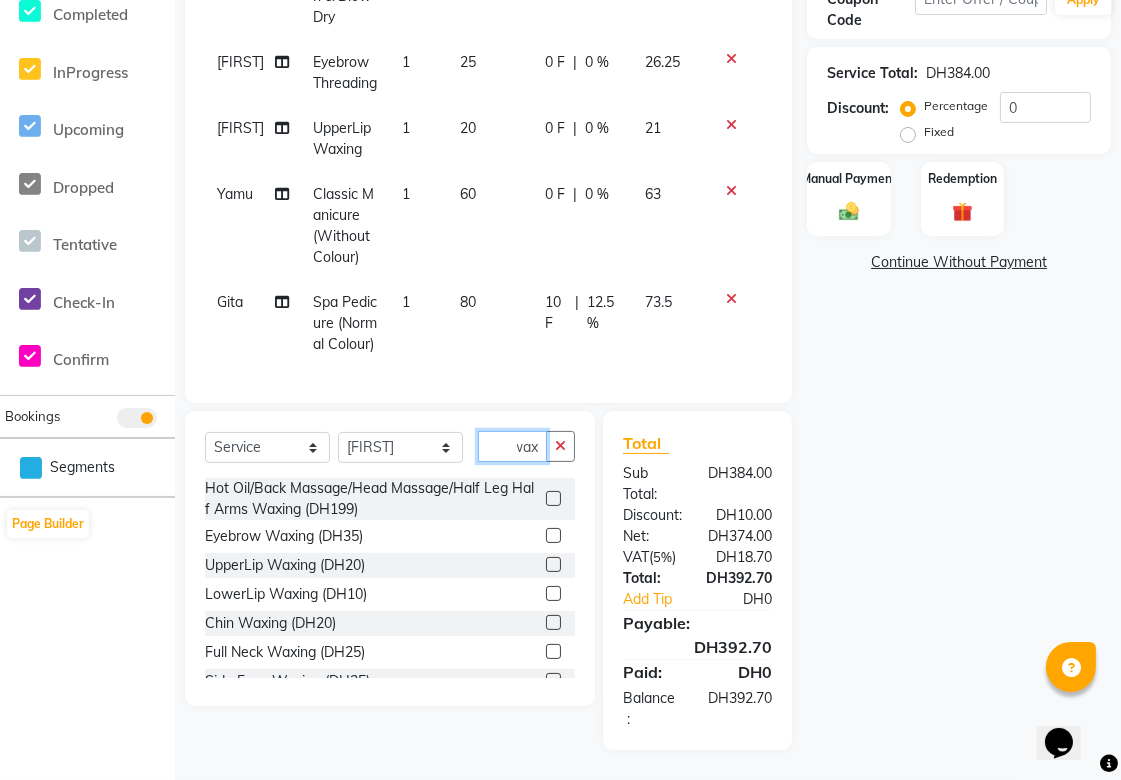 type on "wax" 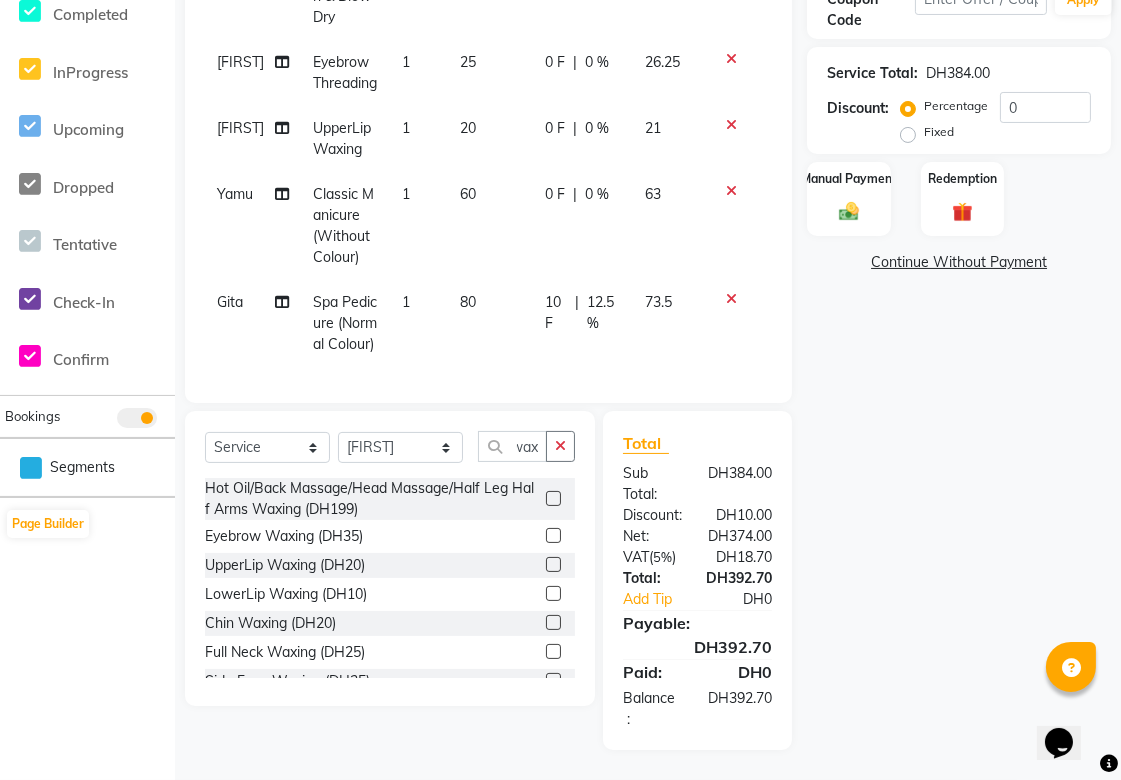 click 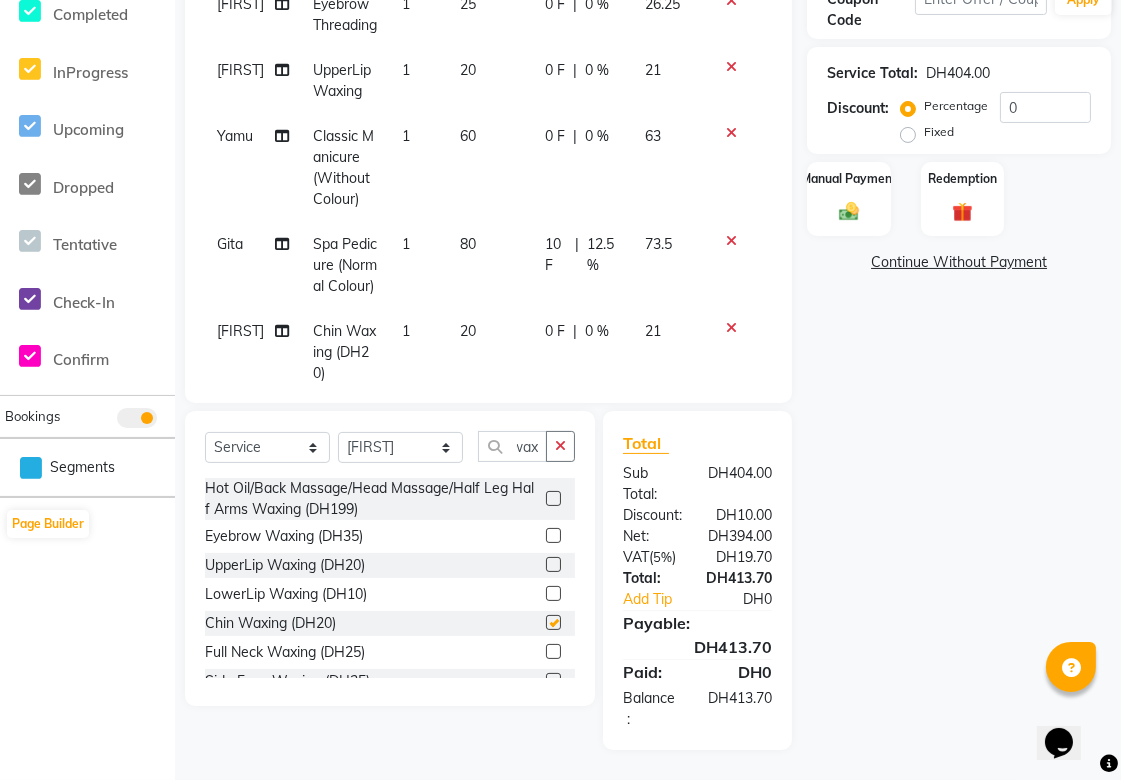 scroll, scrollTop: 0, scrollLeft: 0, axis: both 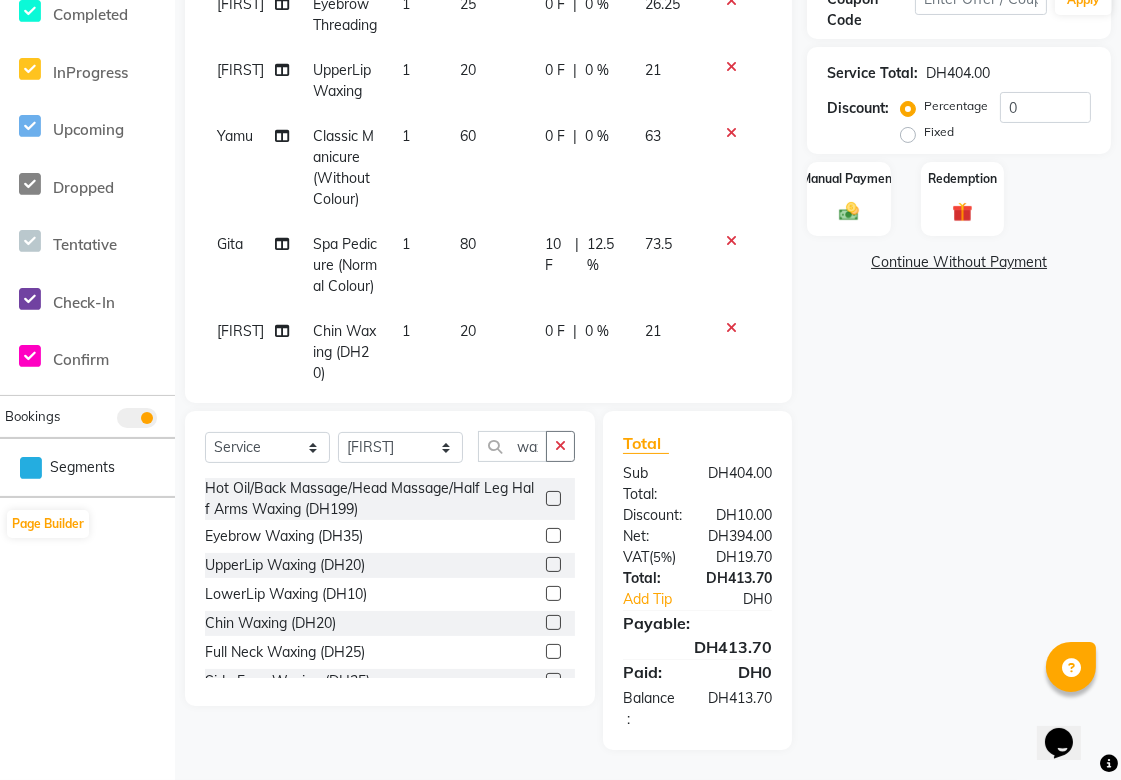 checkbox on "false" 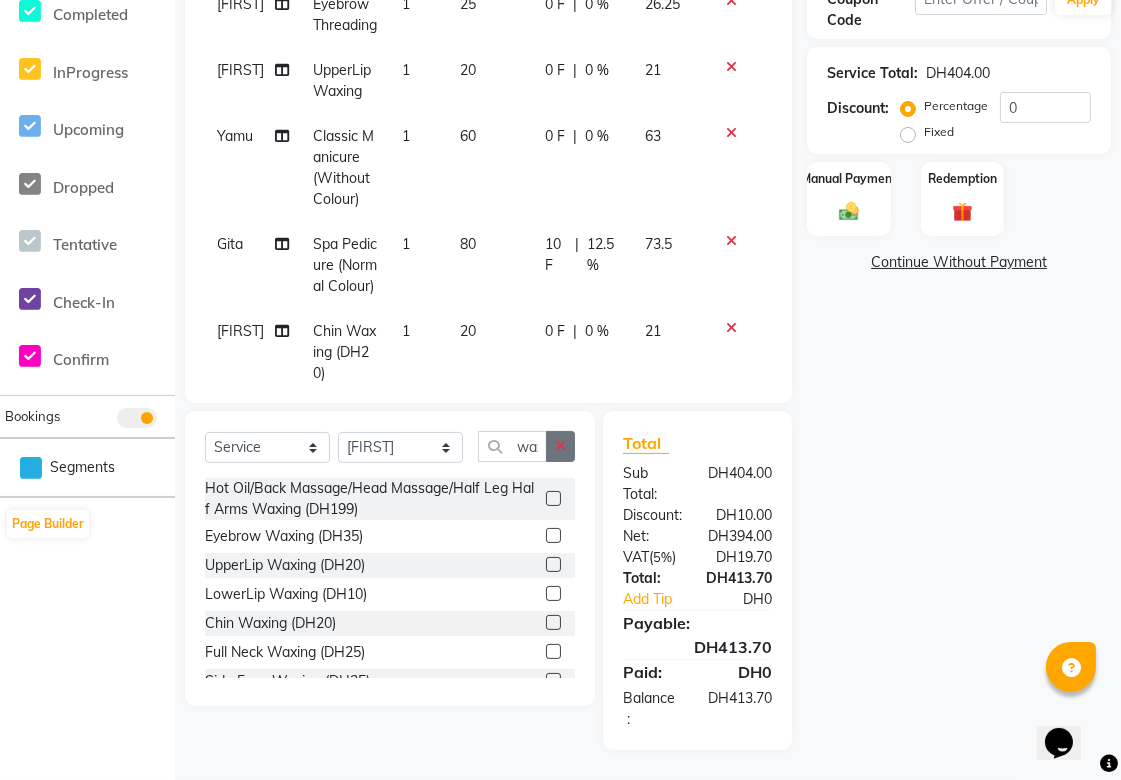 click 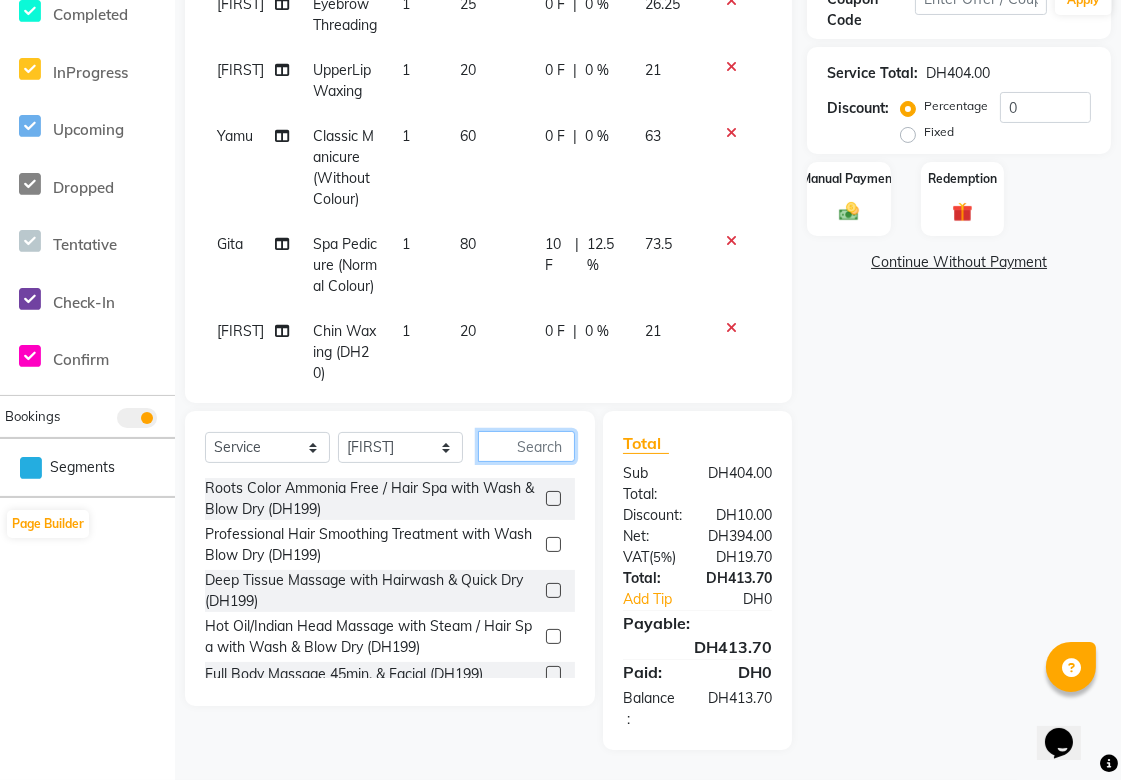 scroll, scrollTop: 0, scrollLeft: 0, axis: both 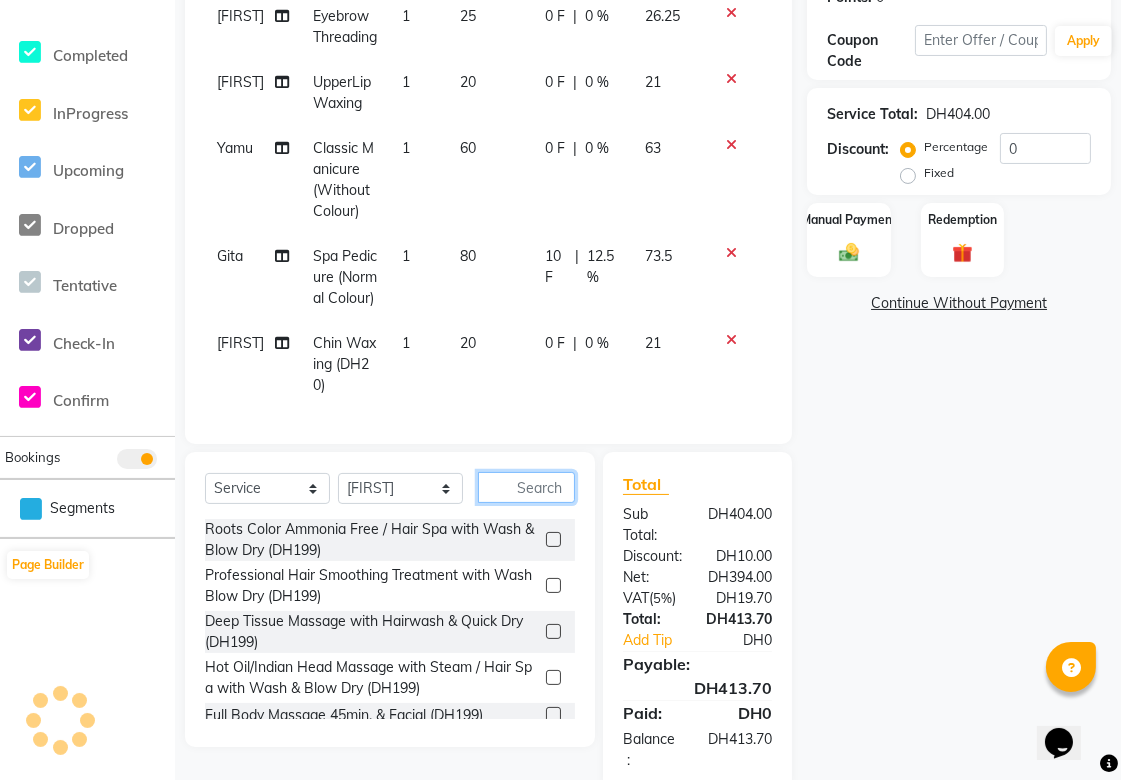 click 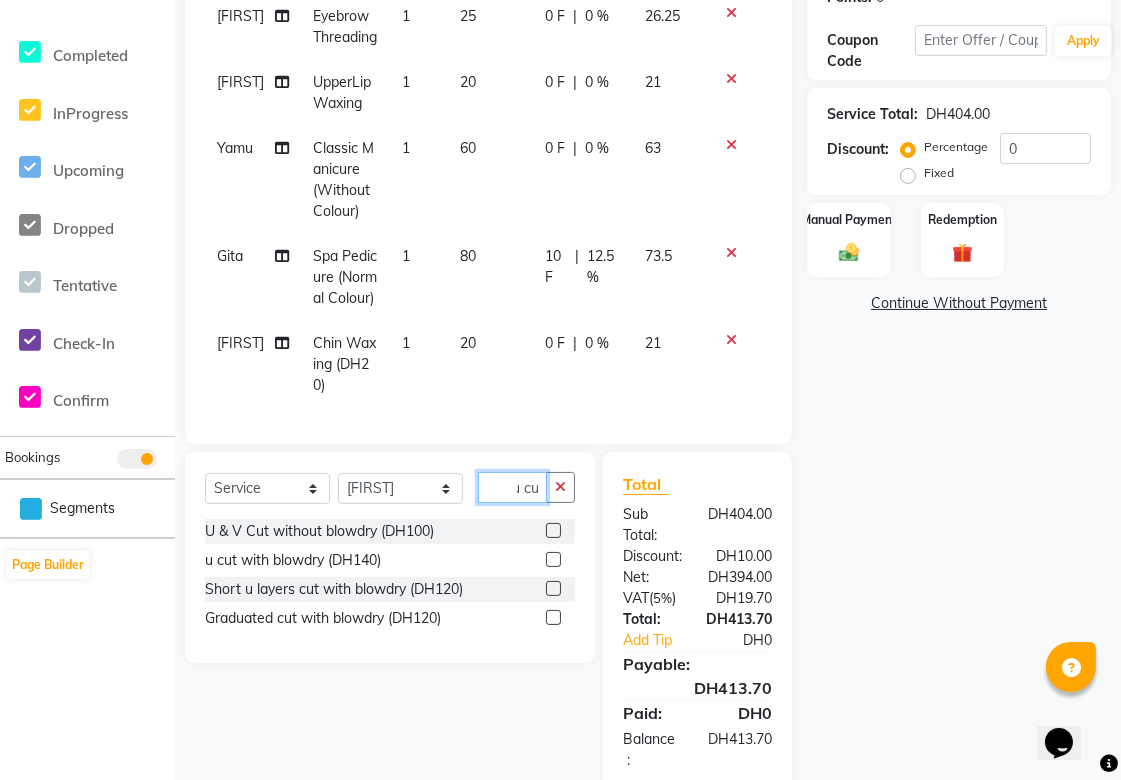 scroll, scrollTop: 0, scrollLeft: 10, axis: horizontal 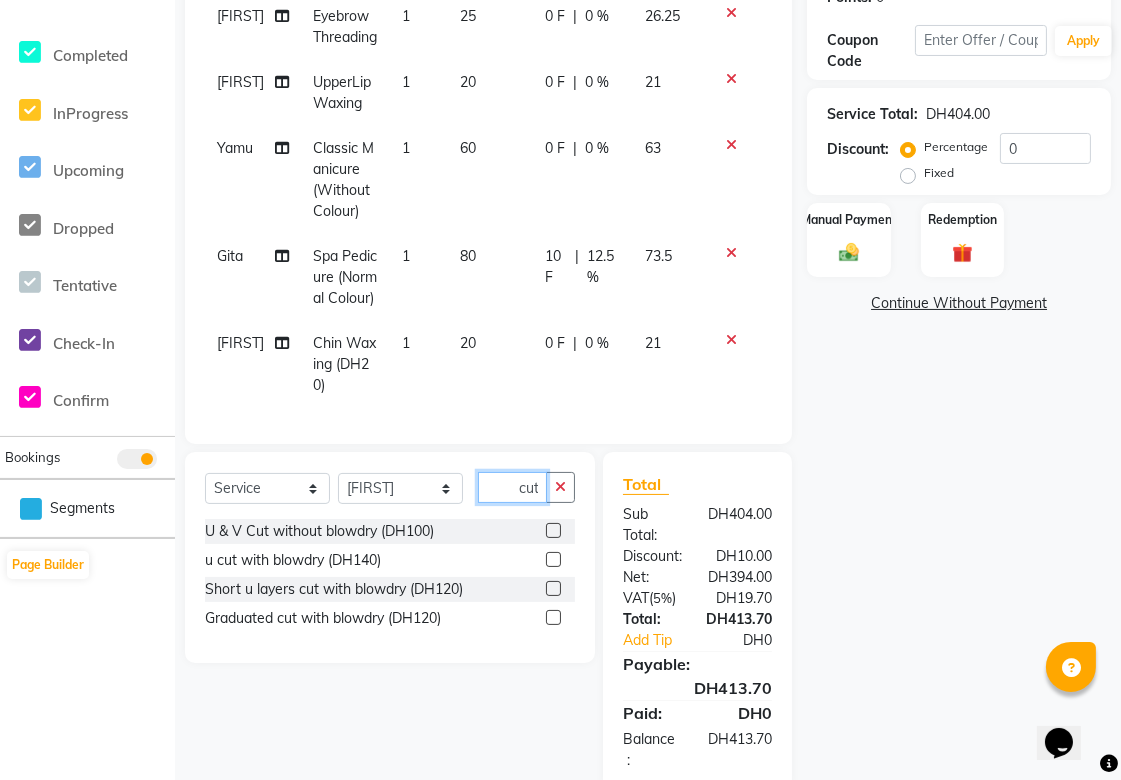 type on "u cut" 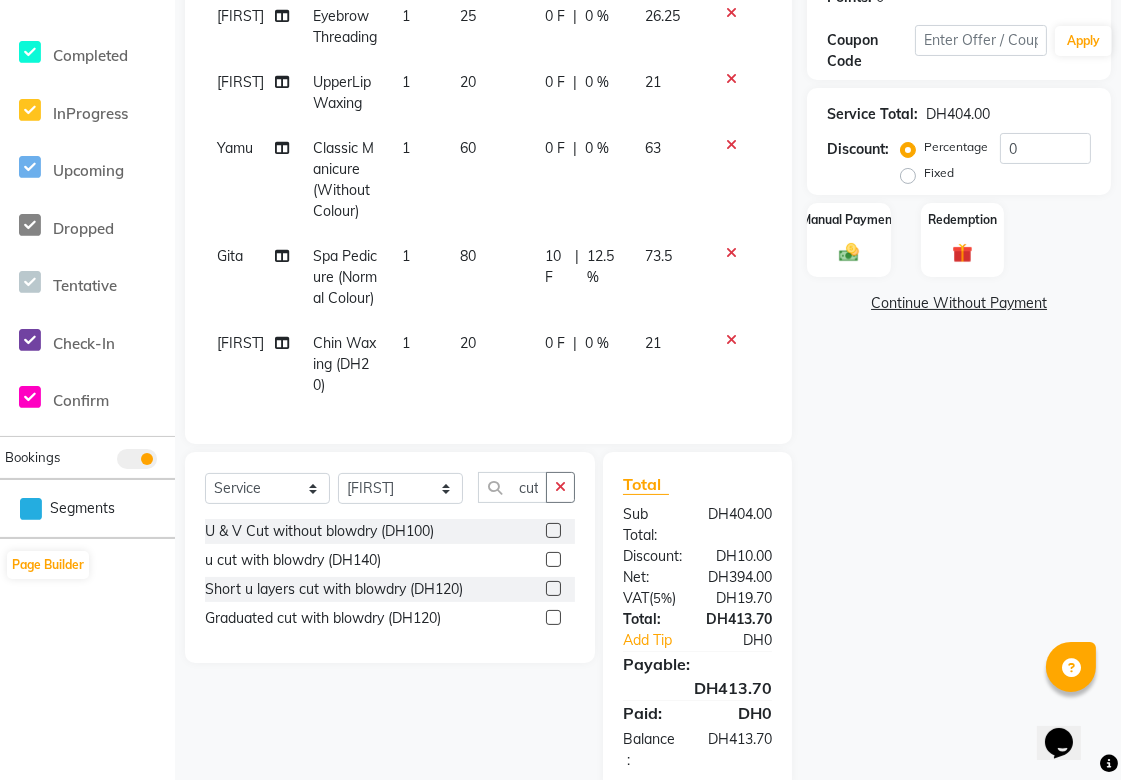 click 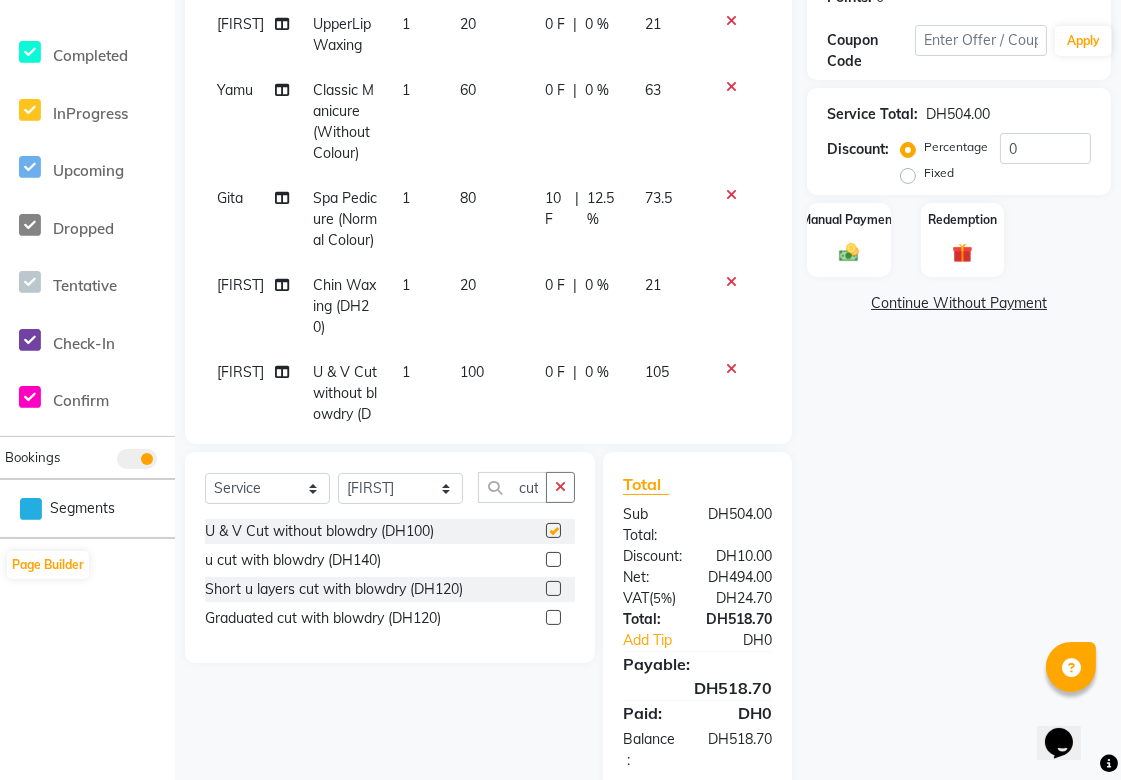 scroll, scrollTop: 0, scrollLeft: 0, axis: both 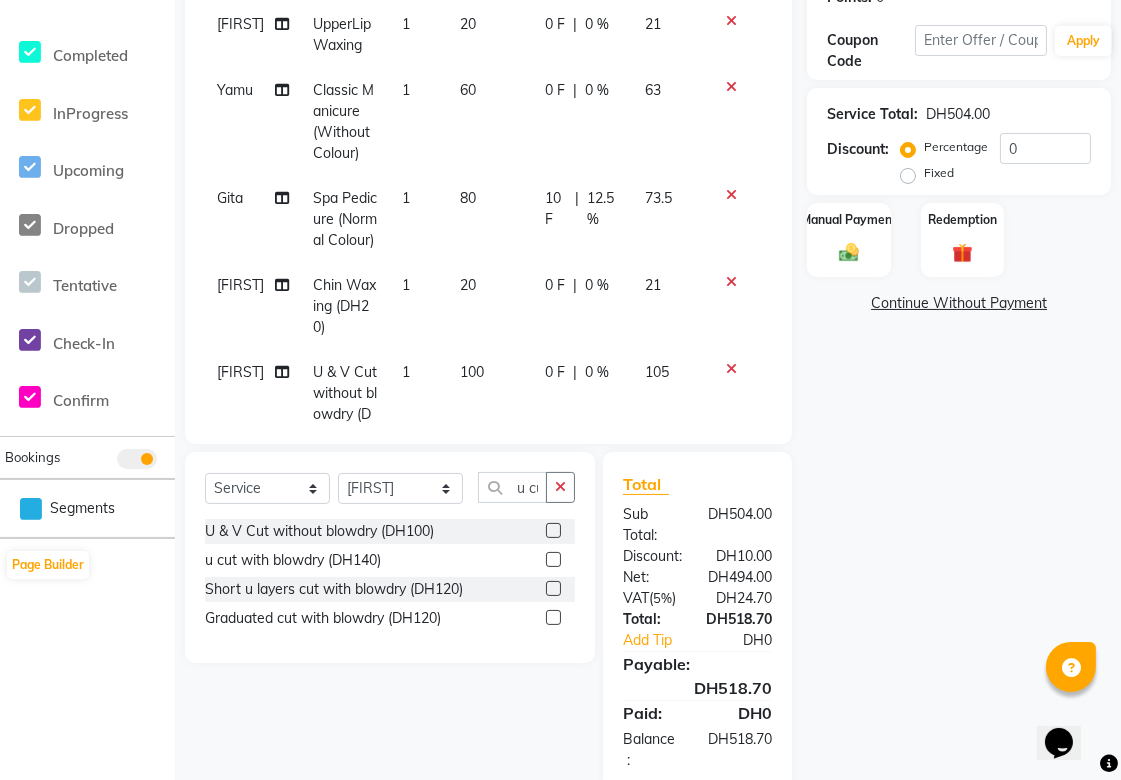 checkbox on "false" 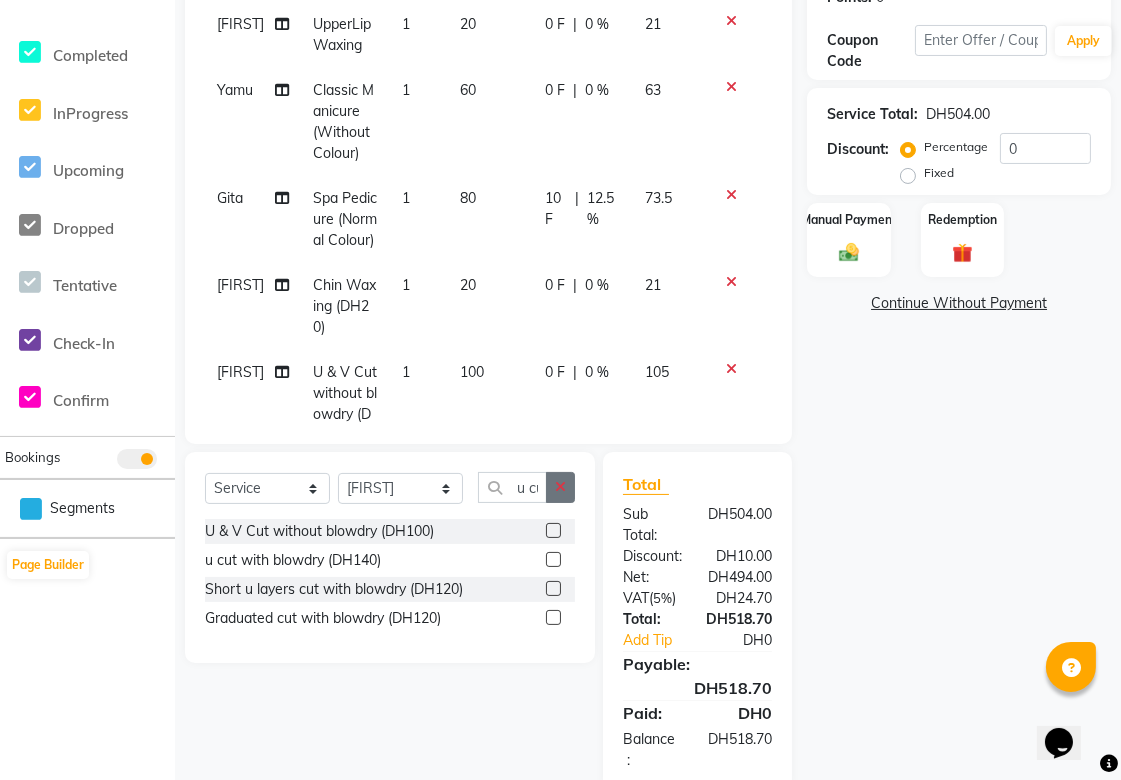 click 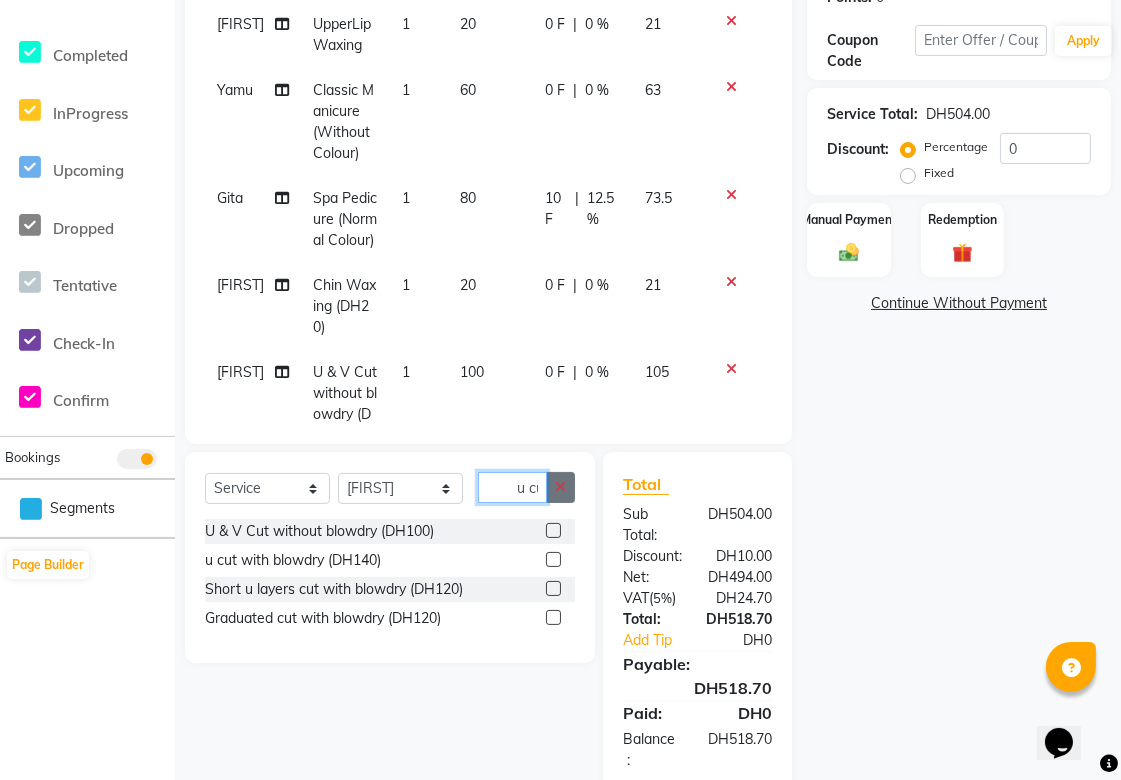 type 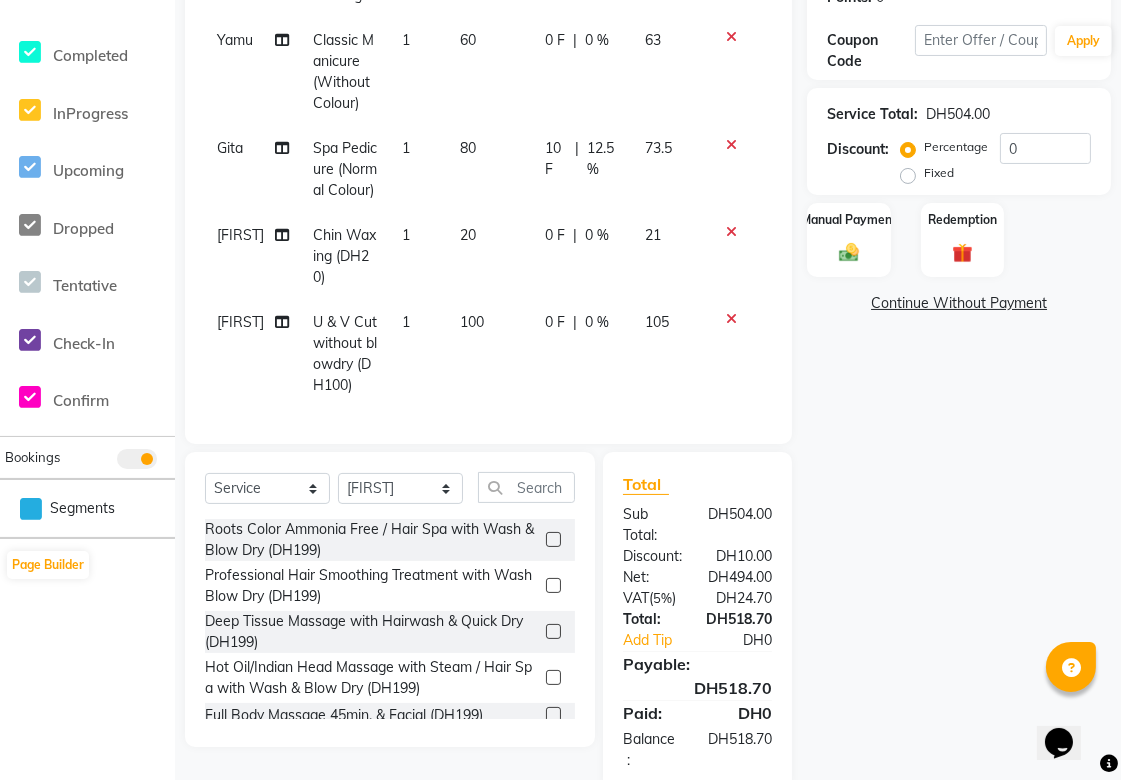 click on "0 F" 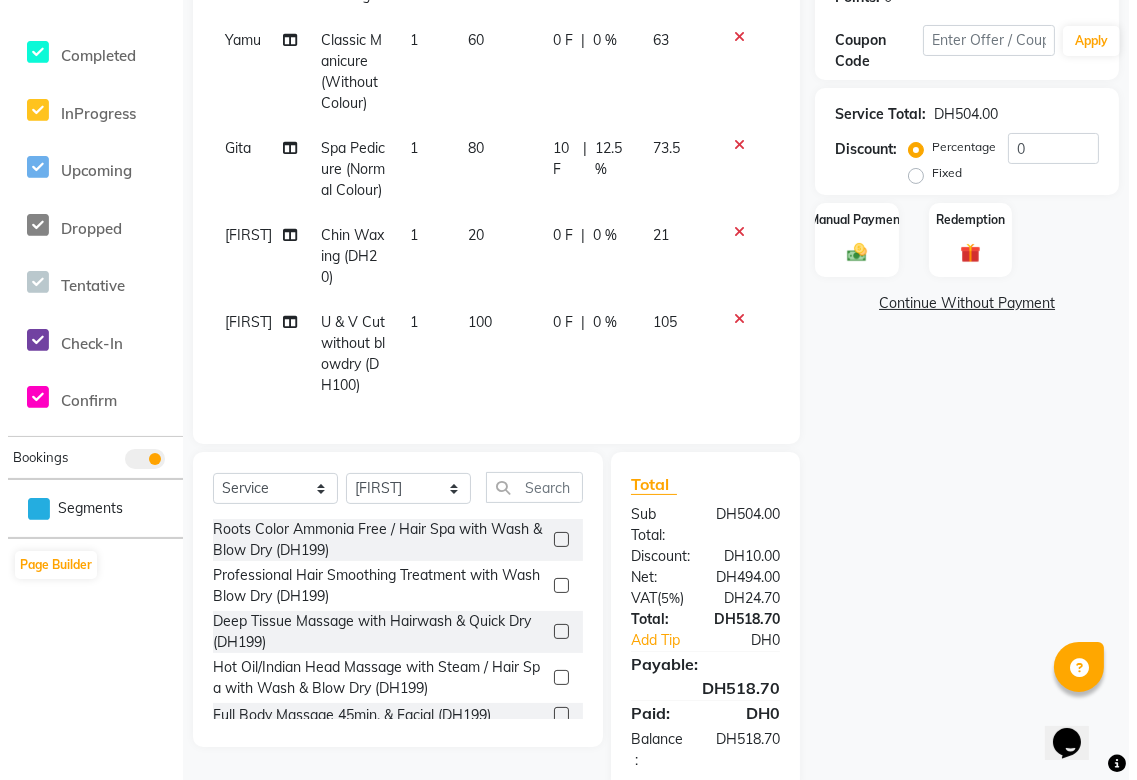 scroll, scrollTop: 74, scrollLeft: 0, axis: vertical 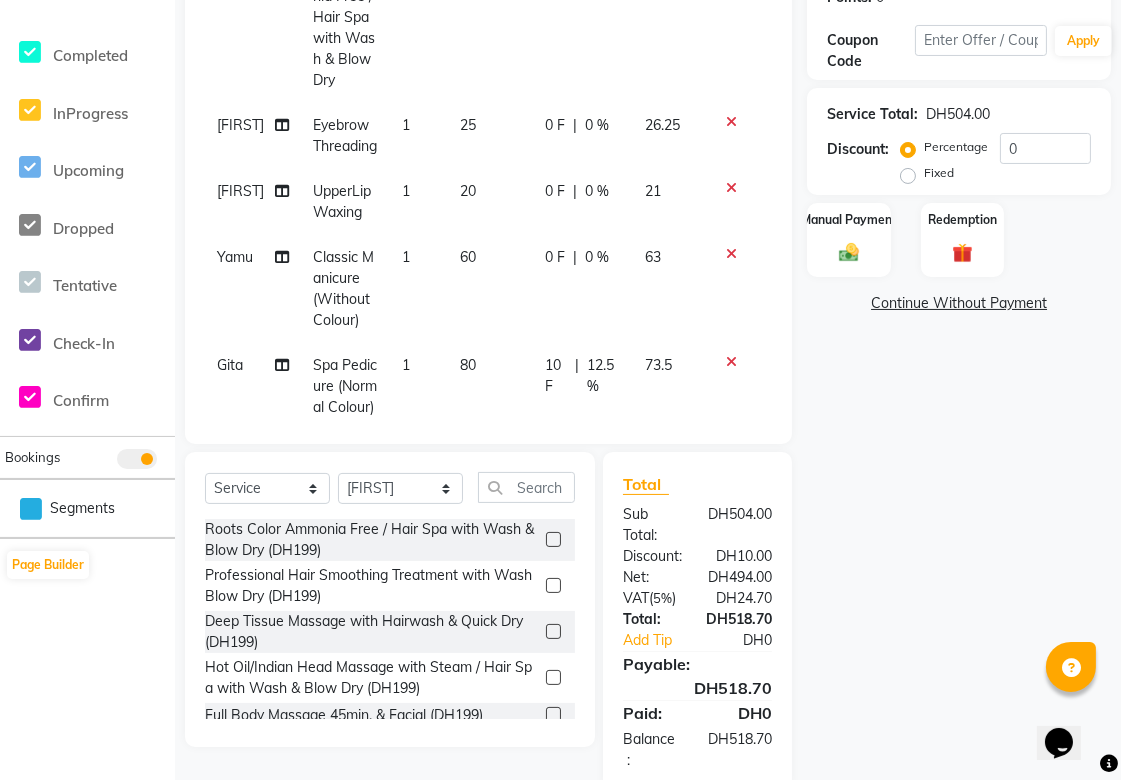 select on "35329" 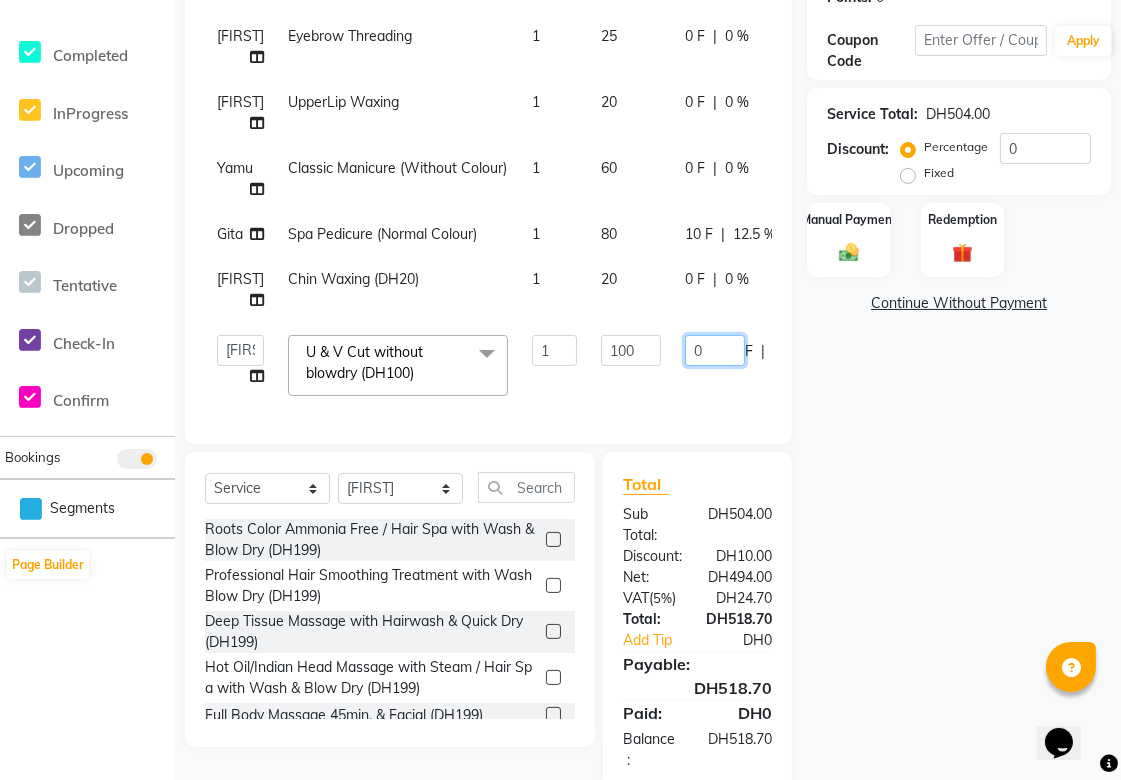 click on "0" 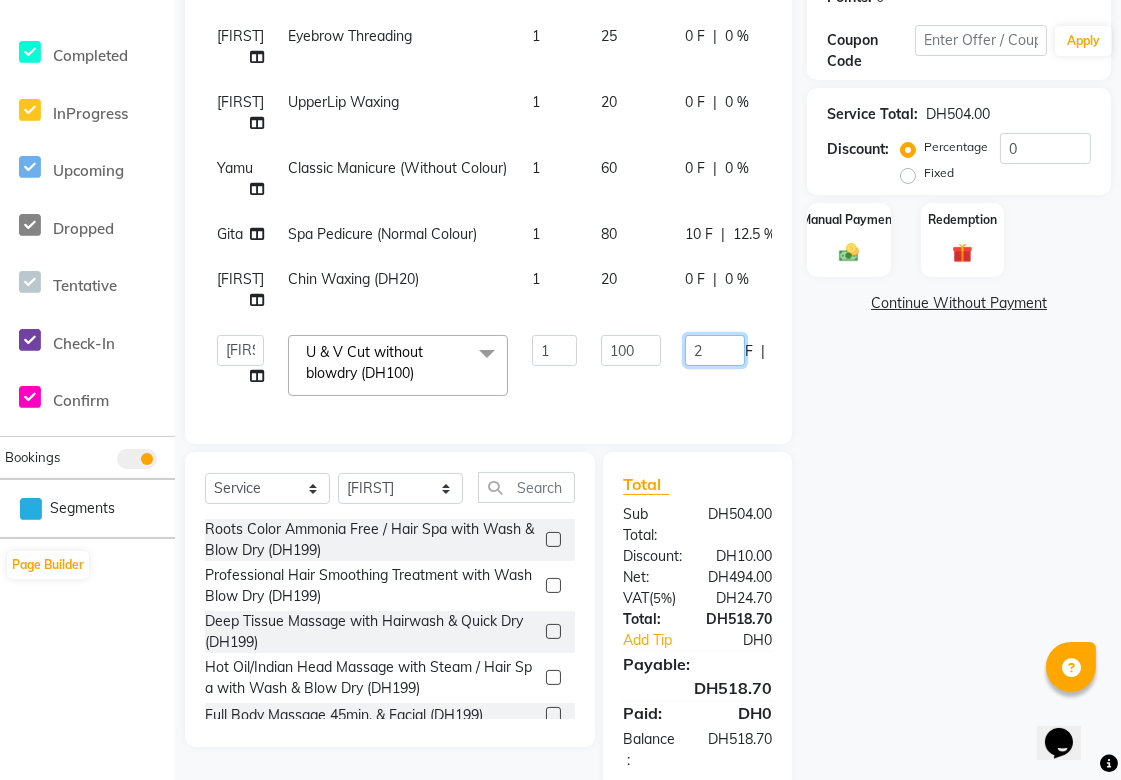 type on "20" 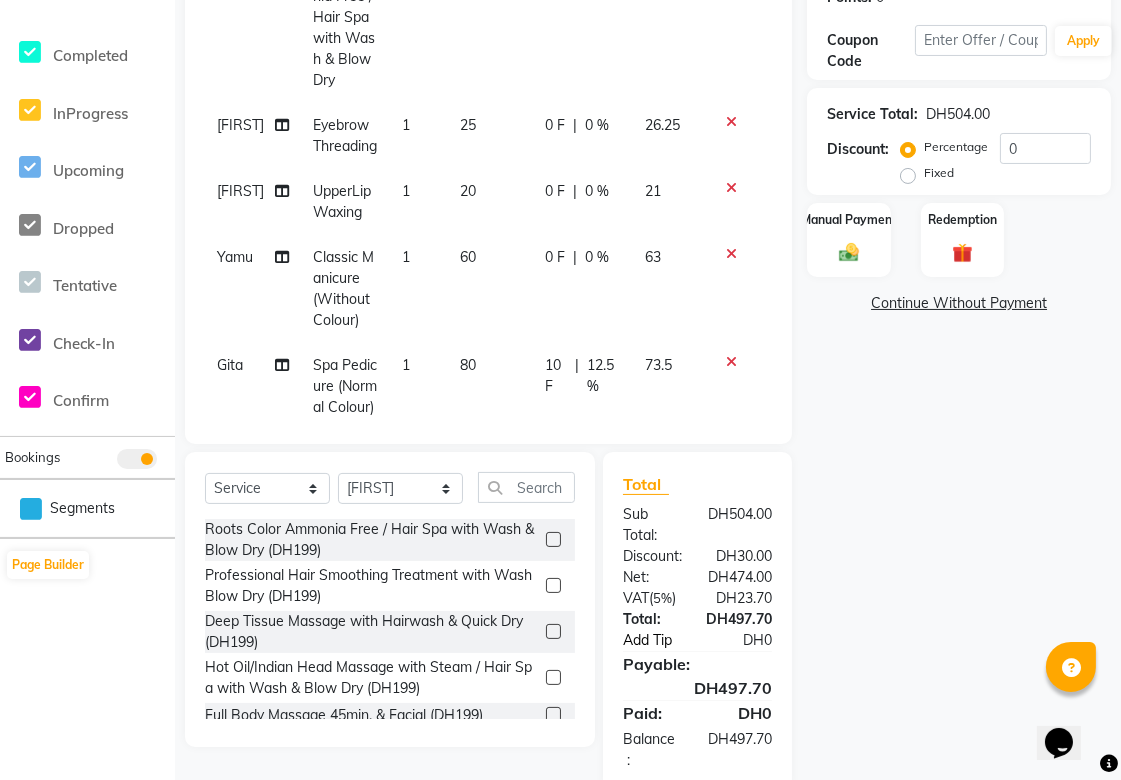 click on "Add Tip" 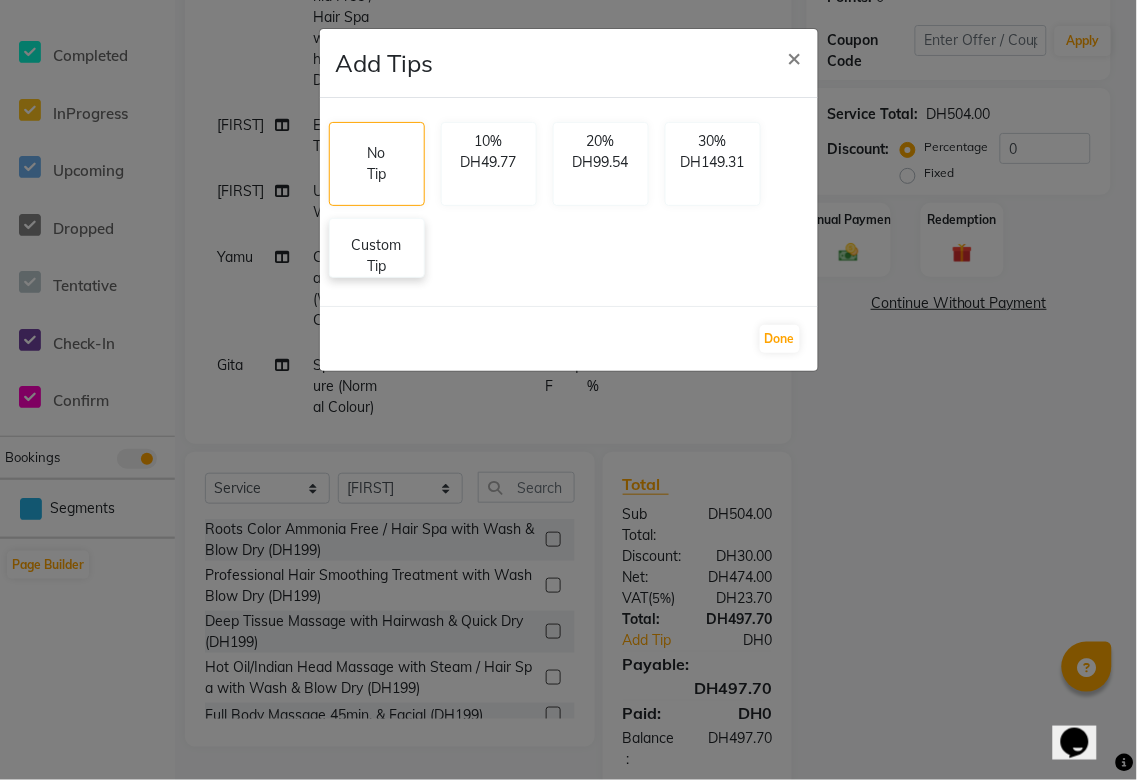 click on "Custom Tip" 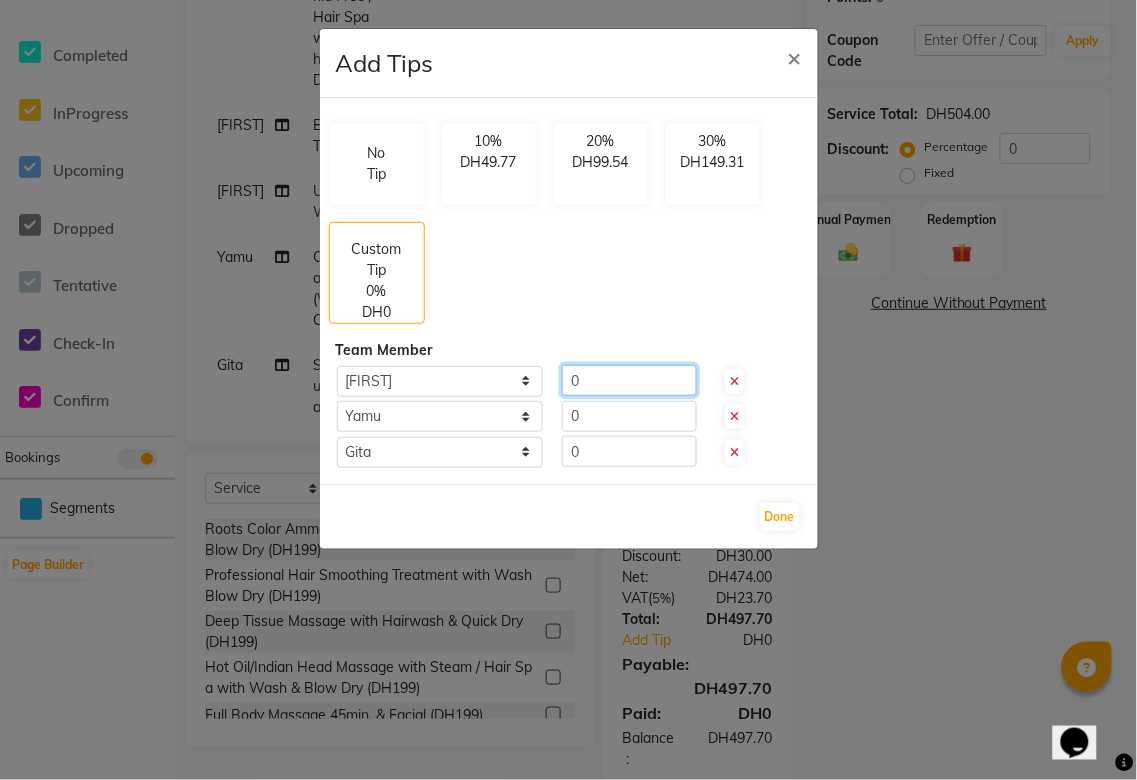 click on "0" 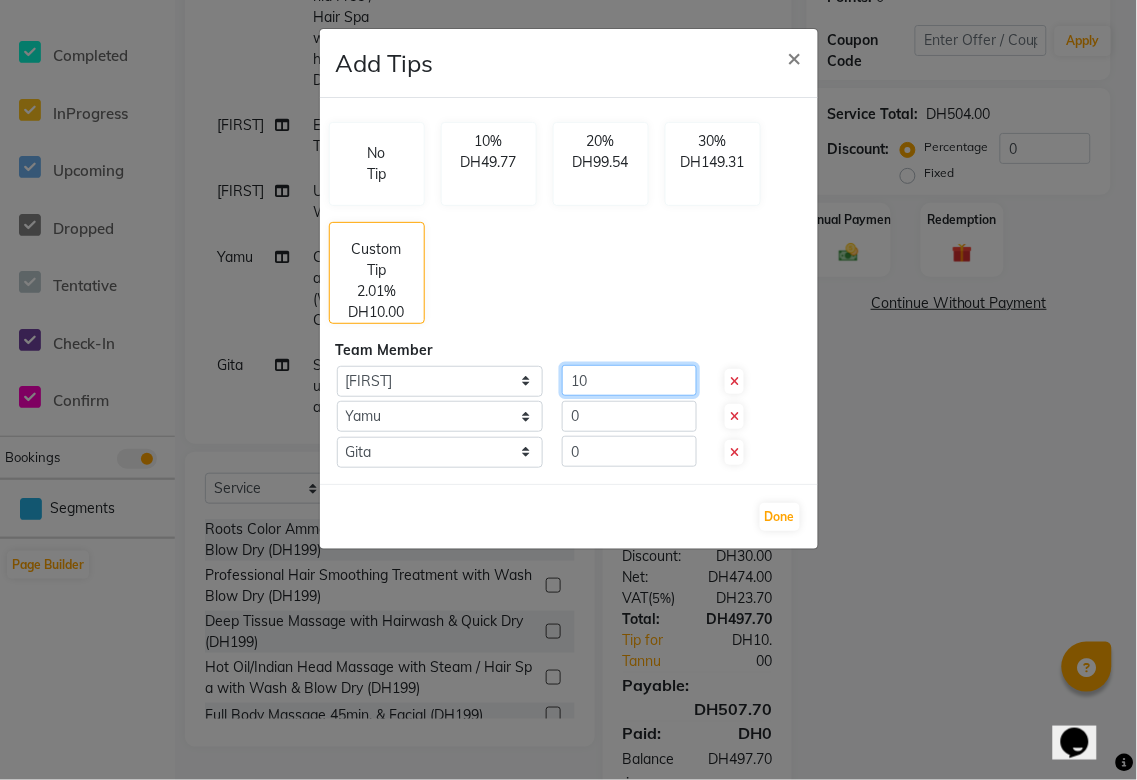 type on "10" 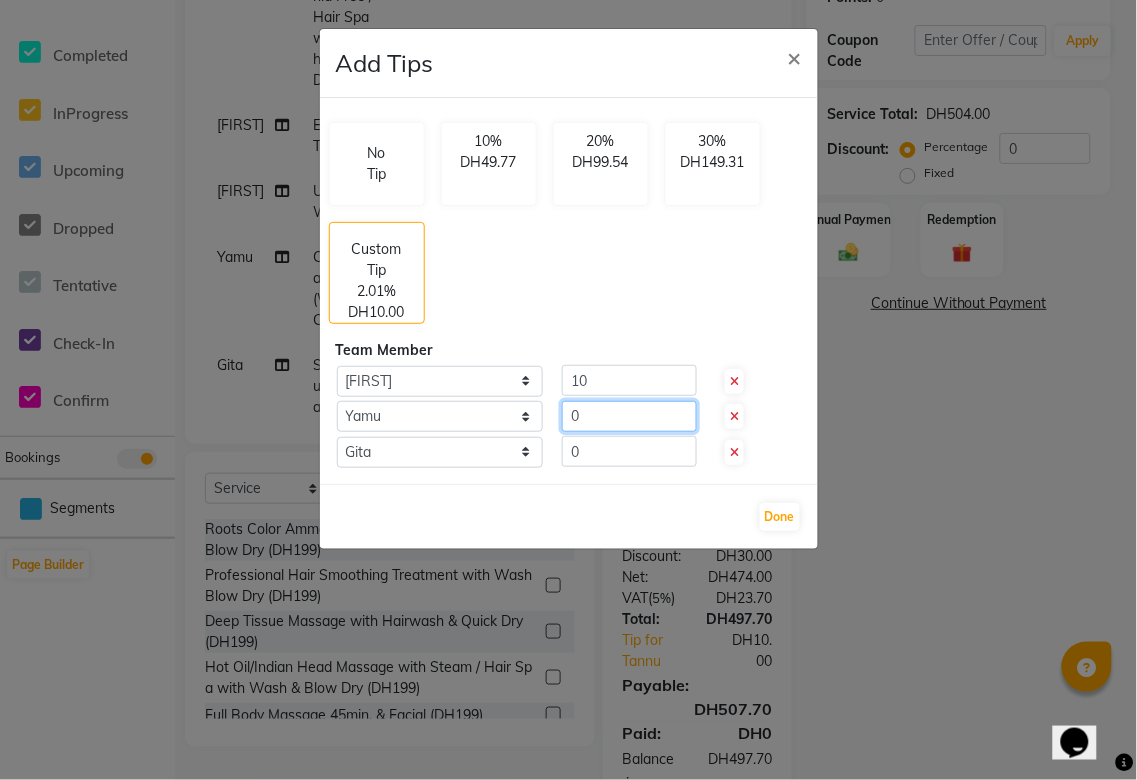 click on "0" 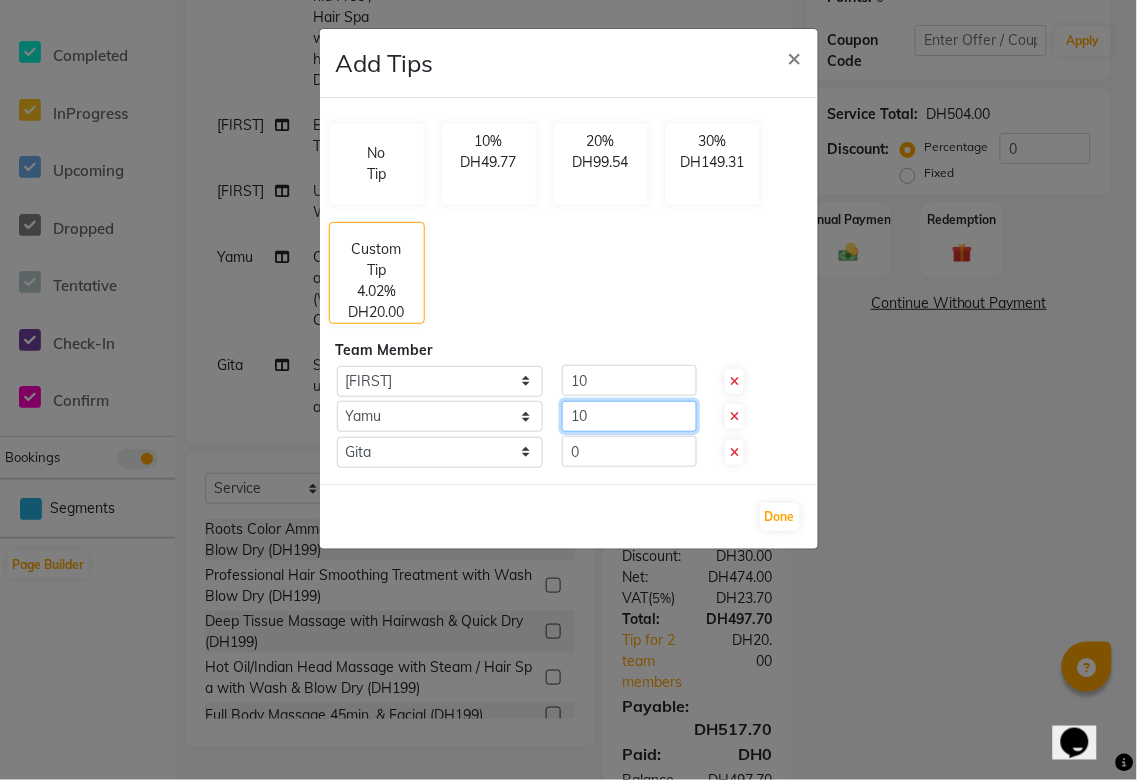 type on "10" 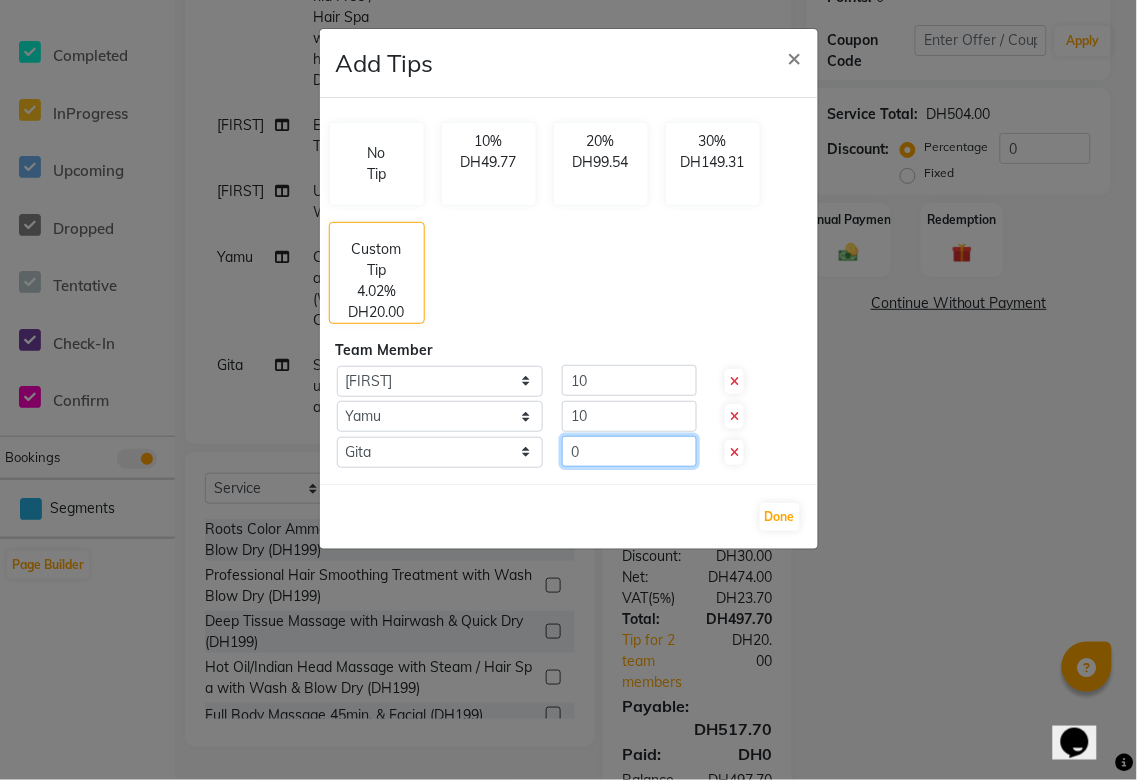 click on "0" 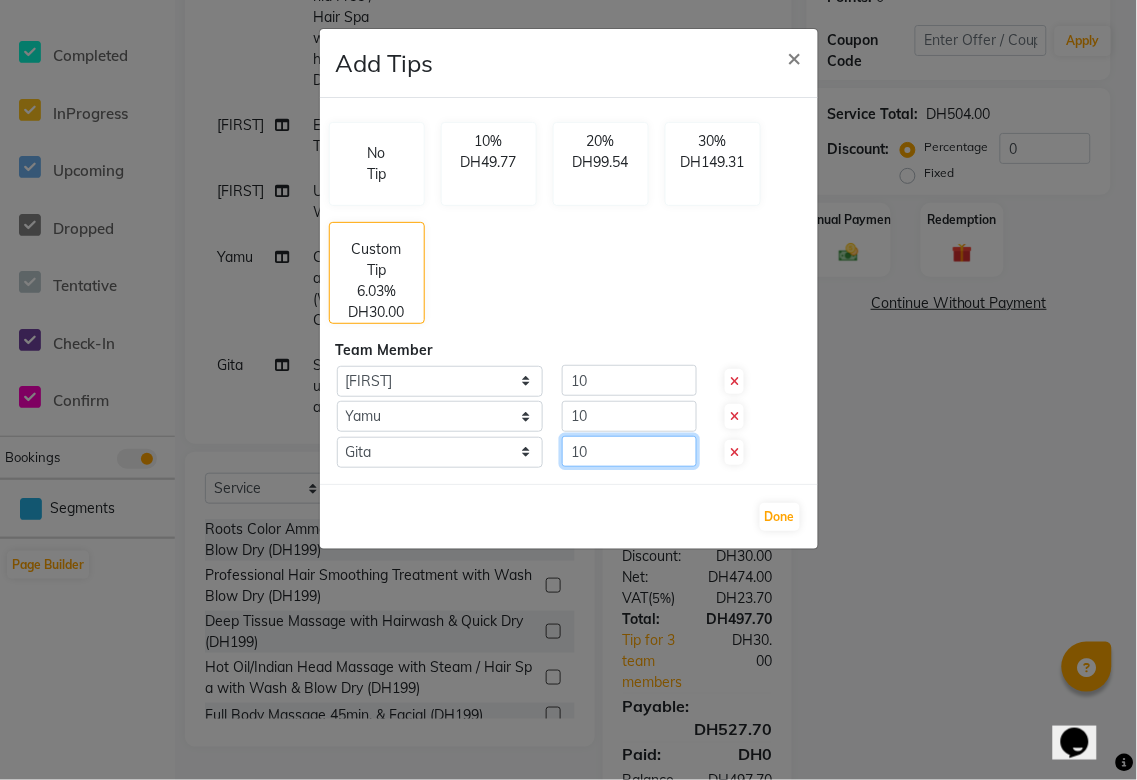 type on "10" 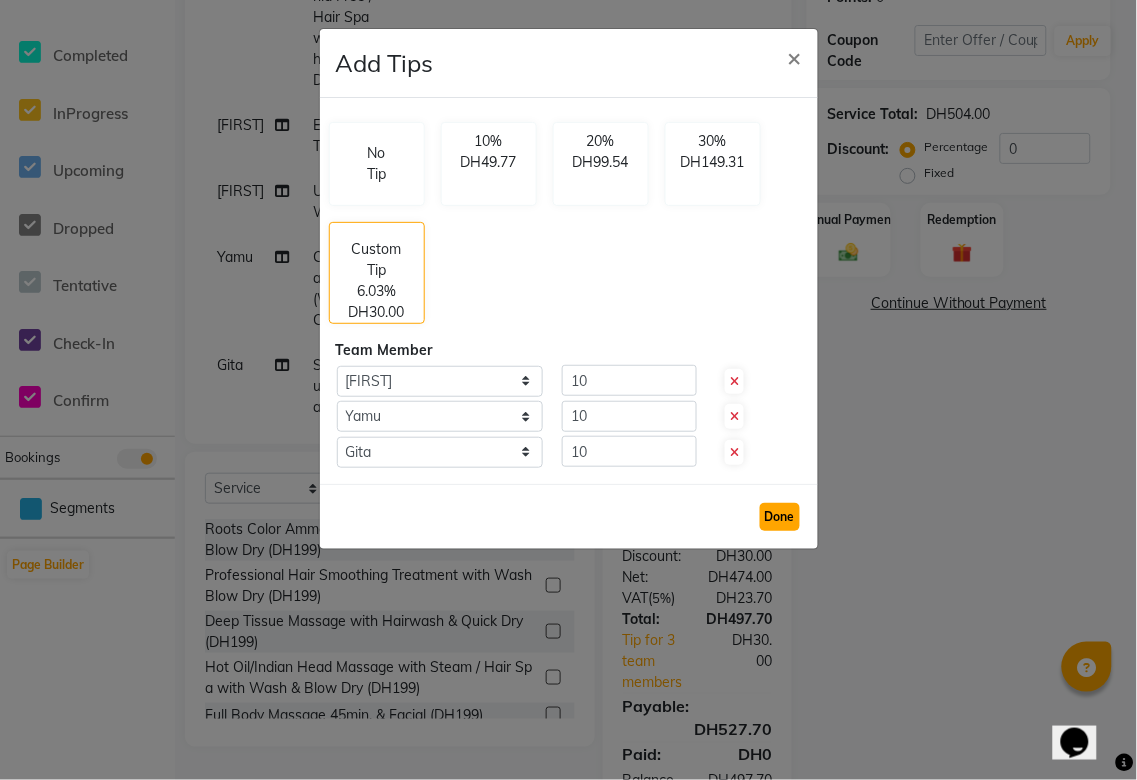 click on "Done" 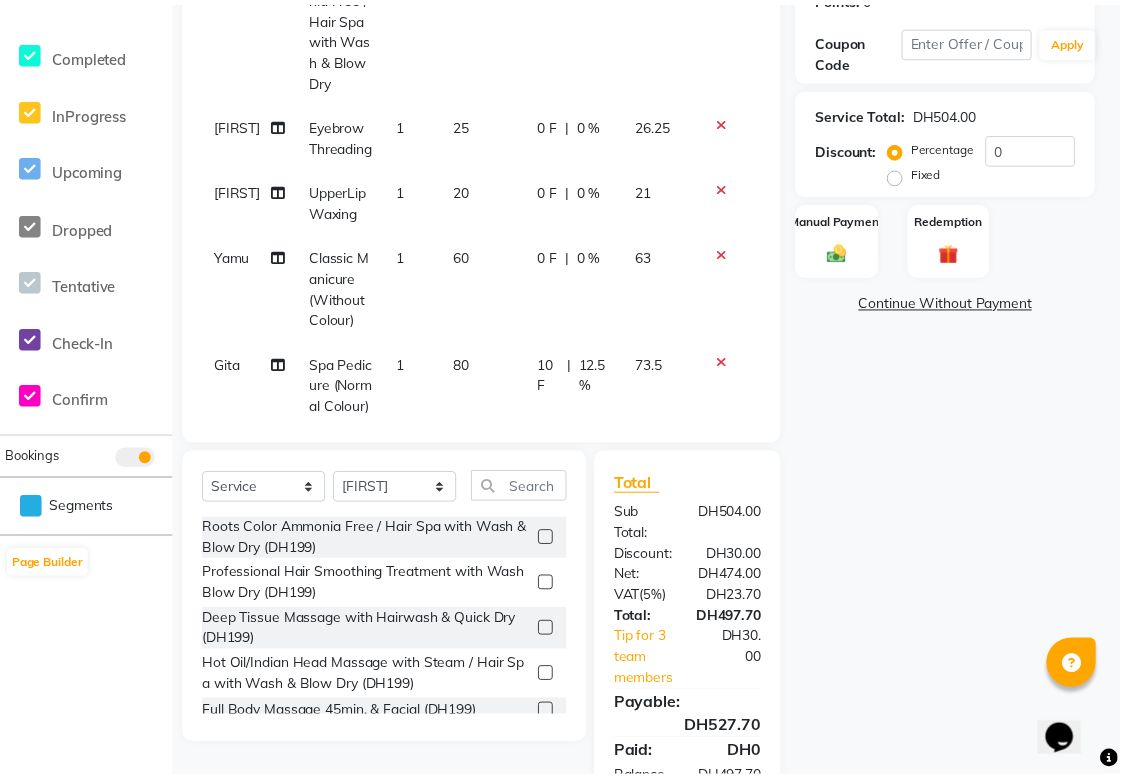scroll, scrollTop: 407, scrollLeft: 0, axis: vertical 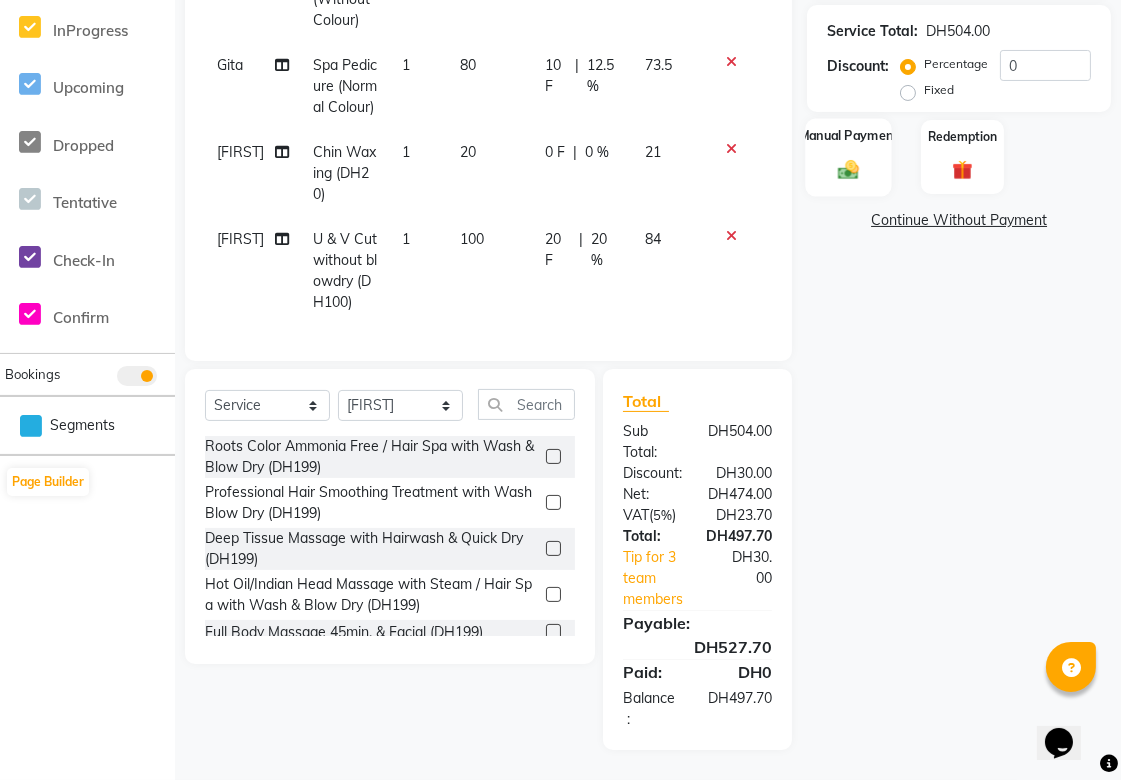 click 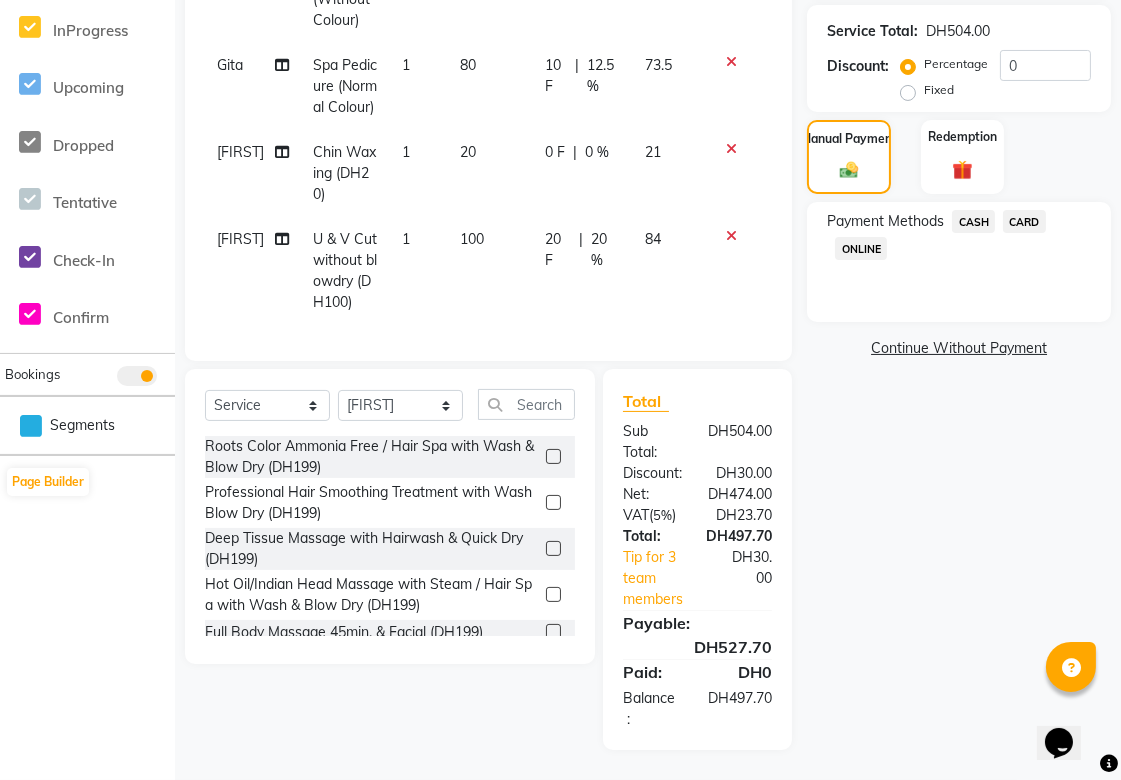 click on "CARD" 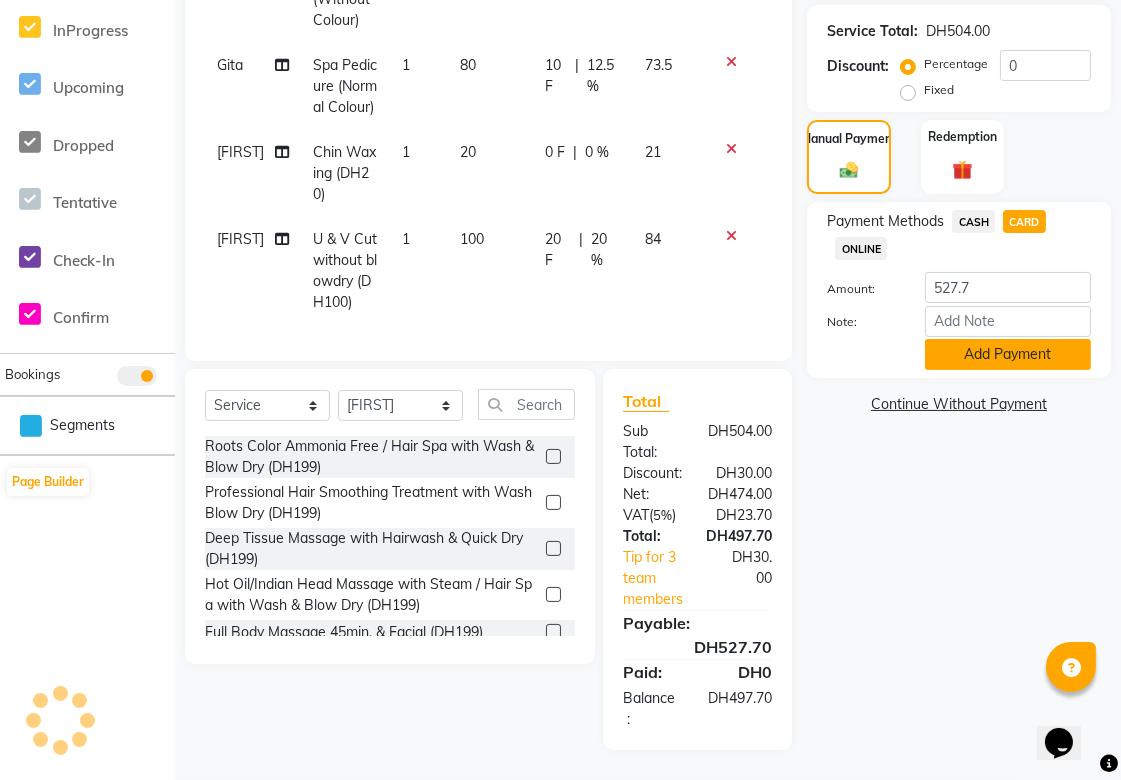 click on "Add Payment" 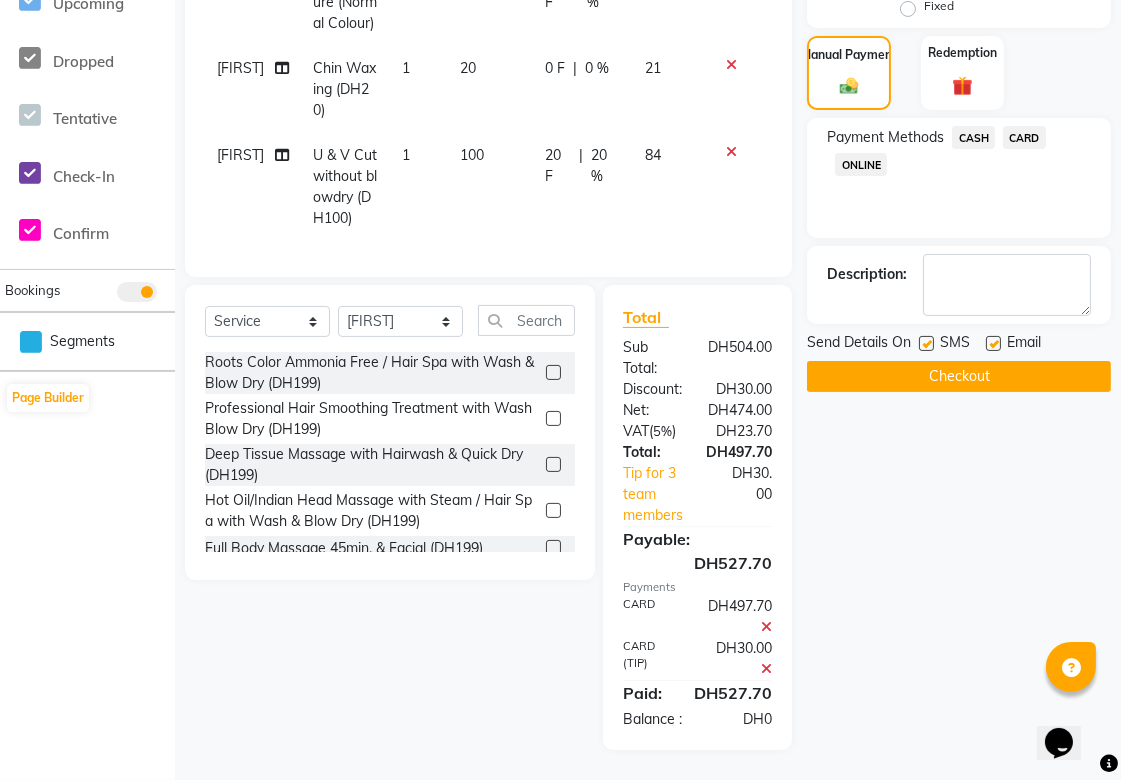 scroll, scrollTop: 0, scrollLeft: 0, axis: both 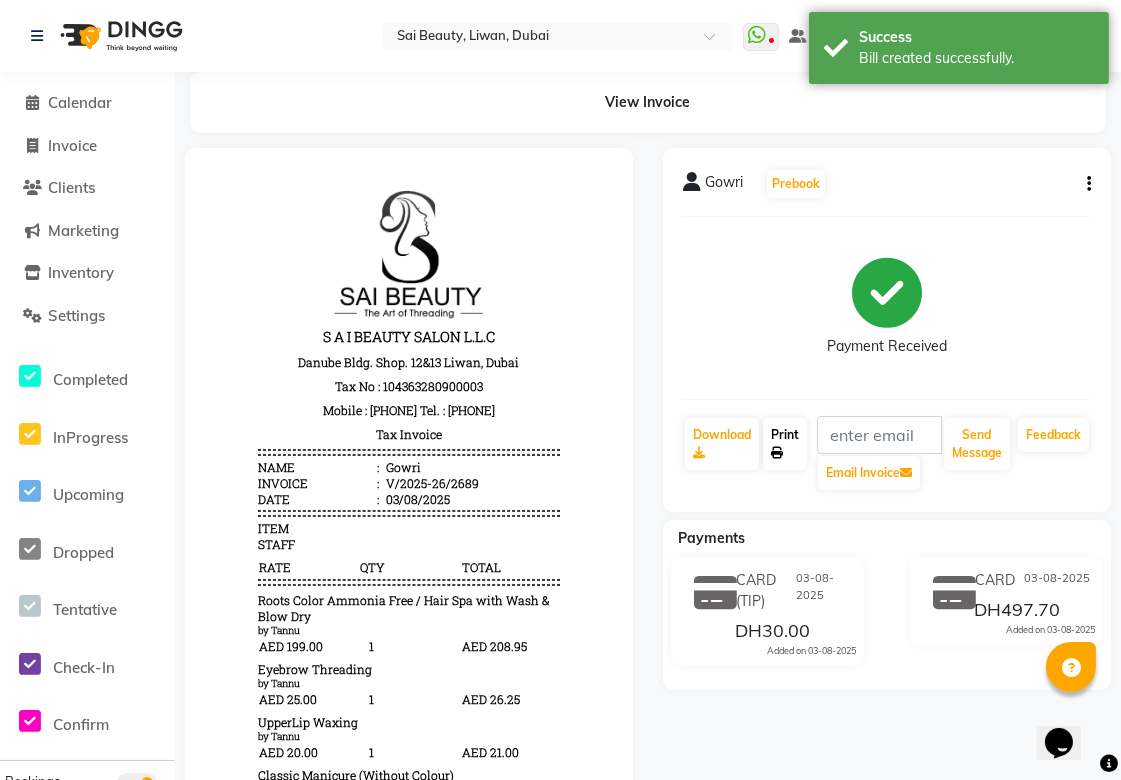 click 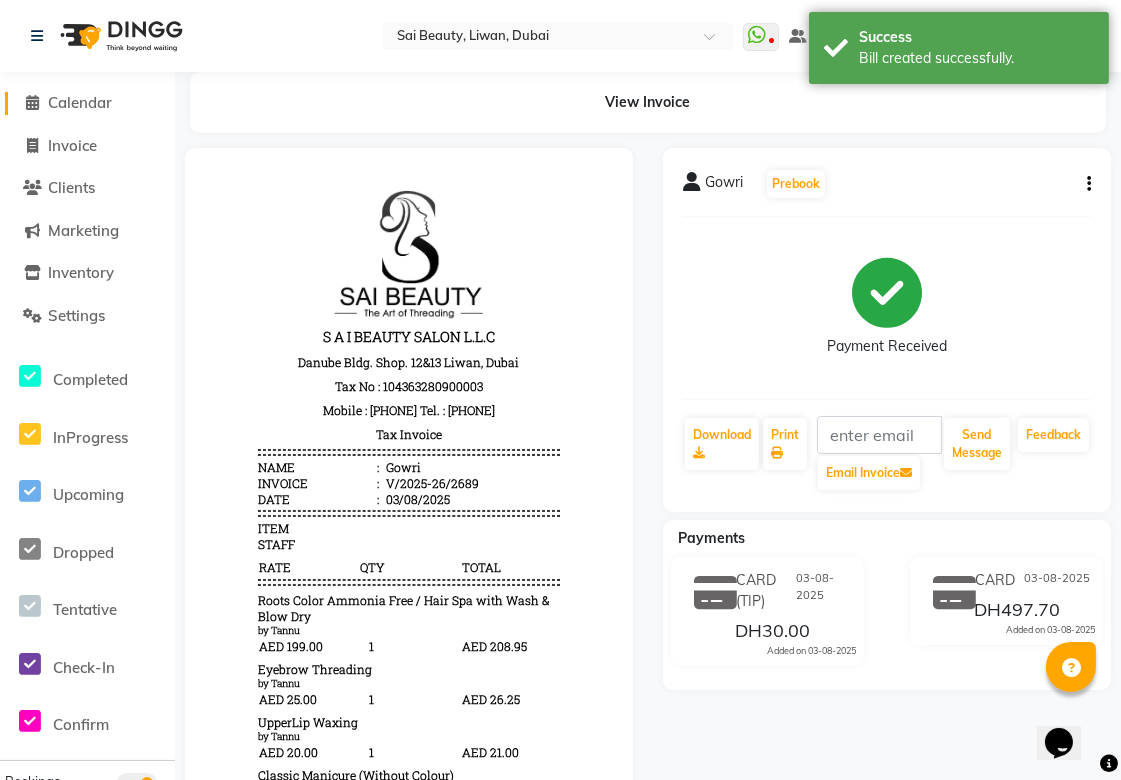 click on "Calendar" 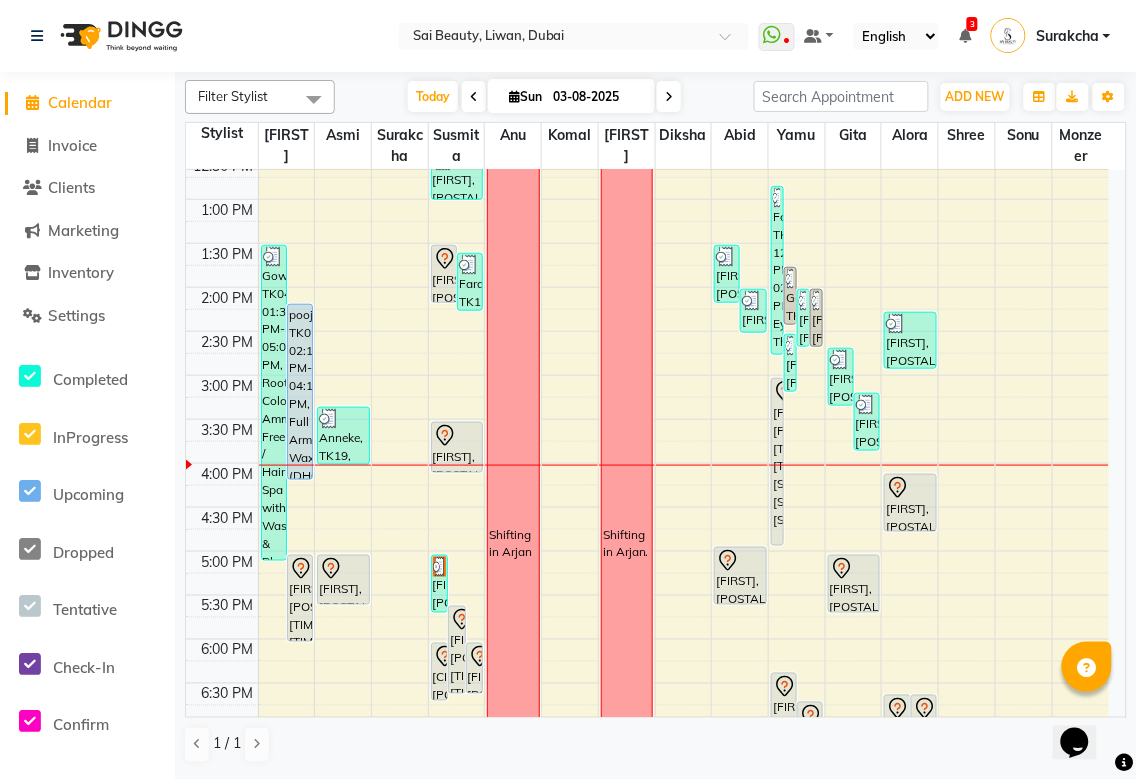 scroll, scrollTop: 328, scrollLeft: 0, axis: vertical 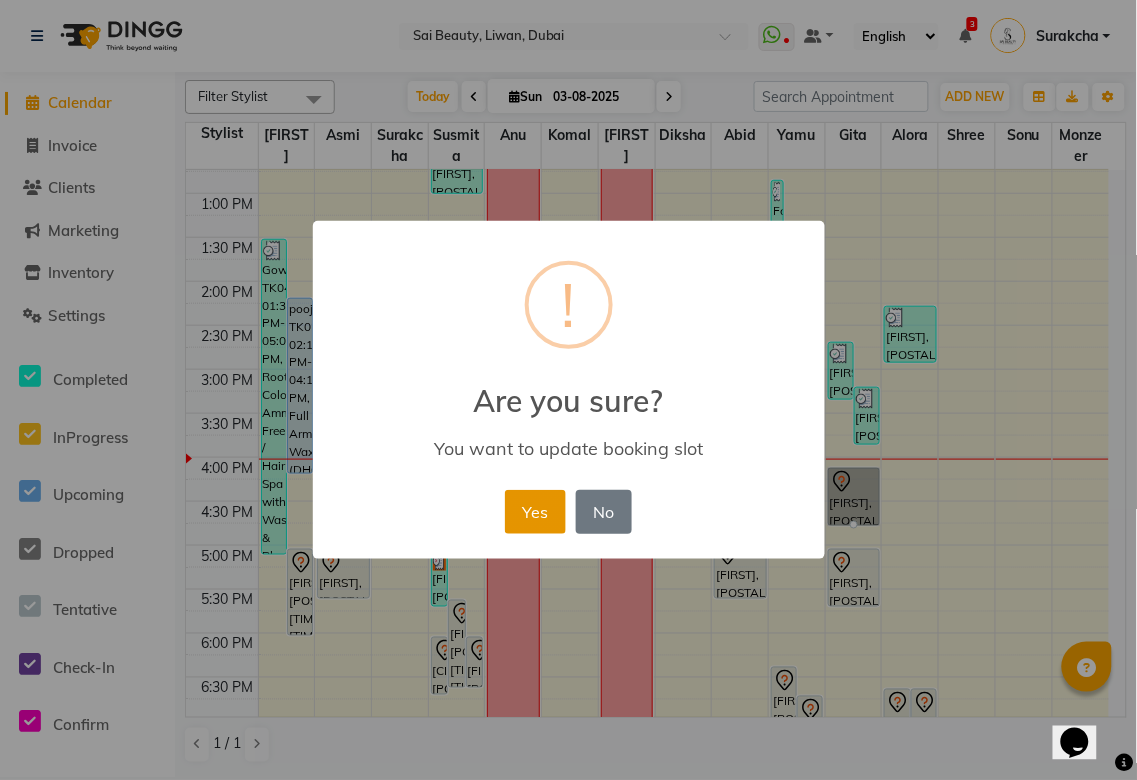 click on "Yes" at bounding box center (535, 512) 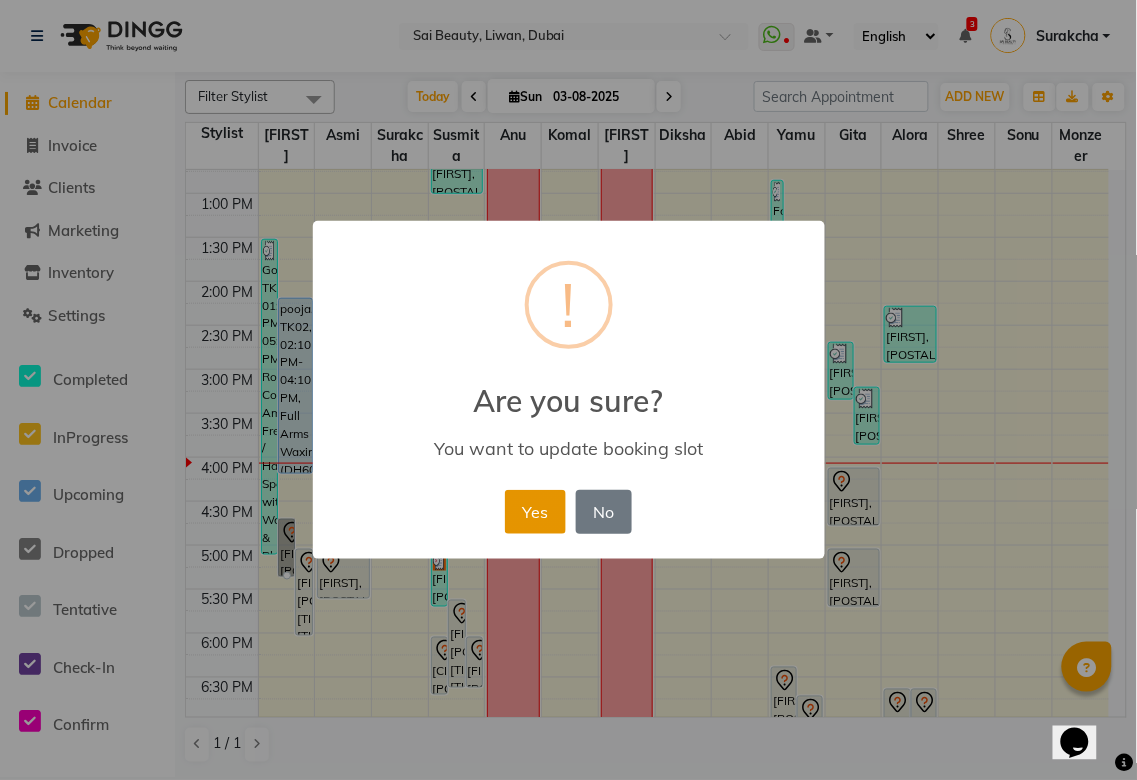 click on "Yes" at bounding box center [535, 512] 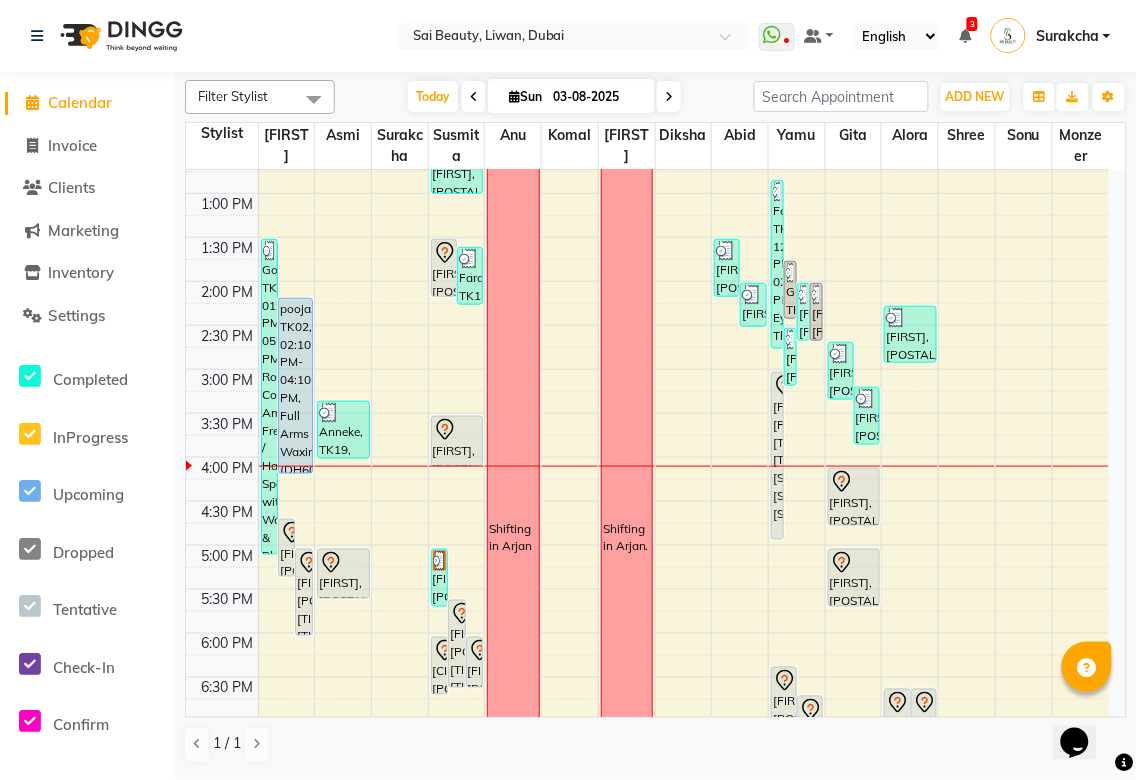 click 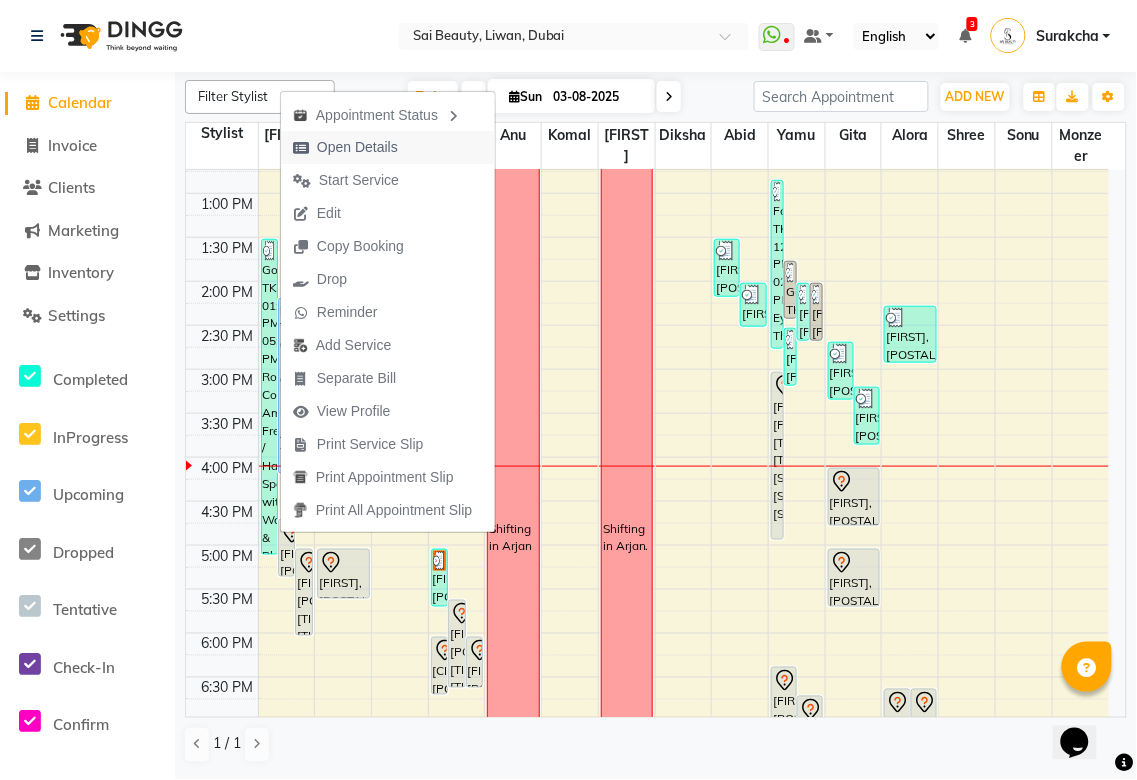 click on "Open Details" at bounding box center (357, 147) 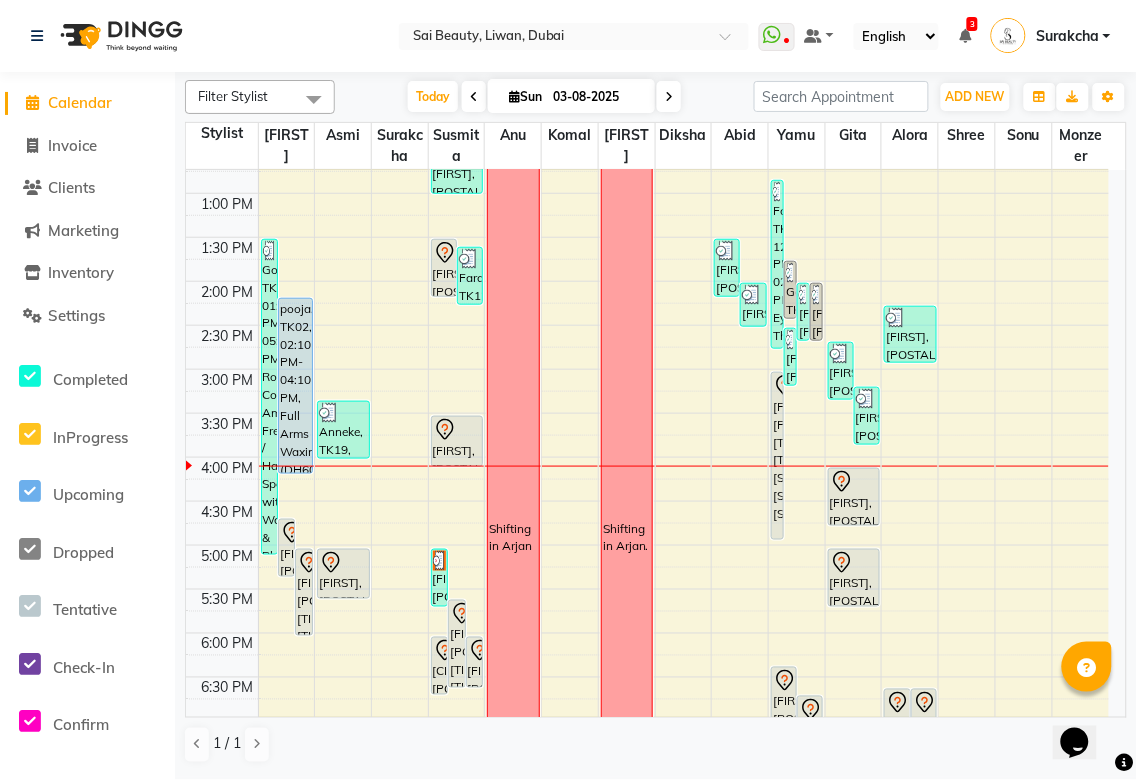 click 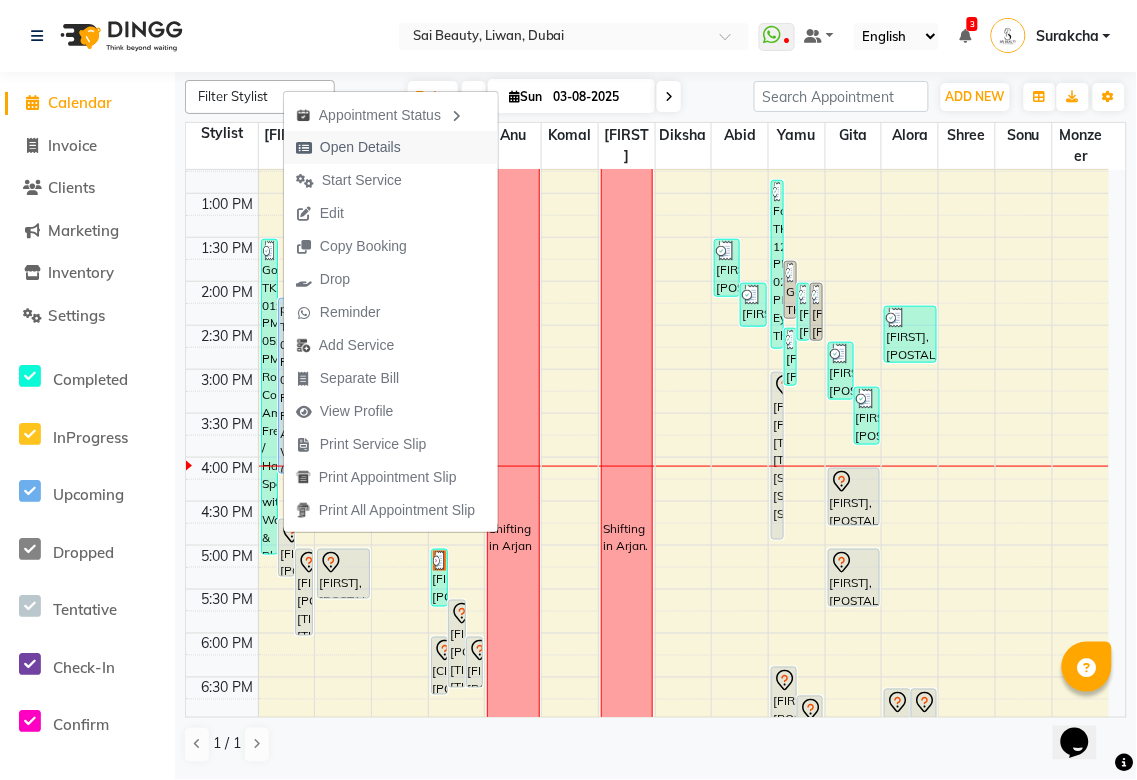 click on "Open Details" at bounding box center (360, 147) 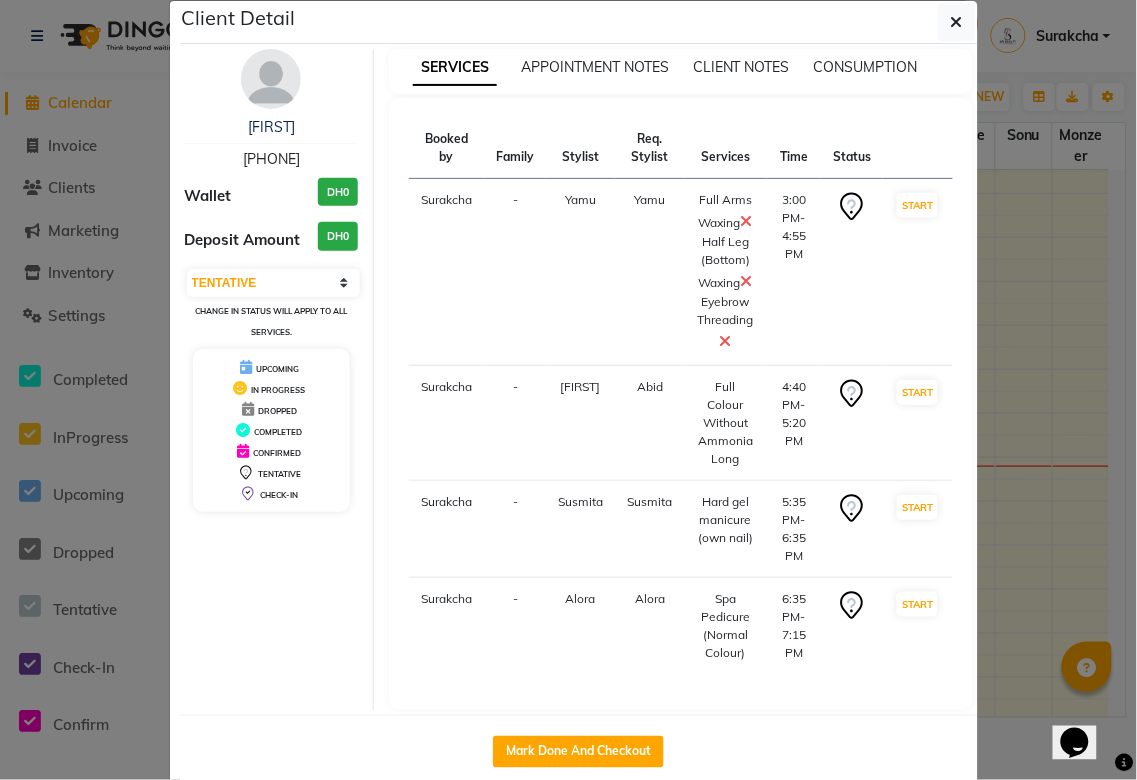 scroll, scrollTop: 0, scrollLeft: 0, axis: both 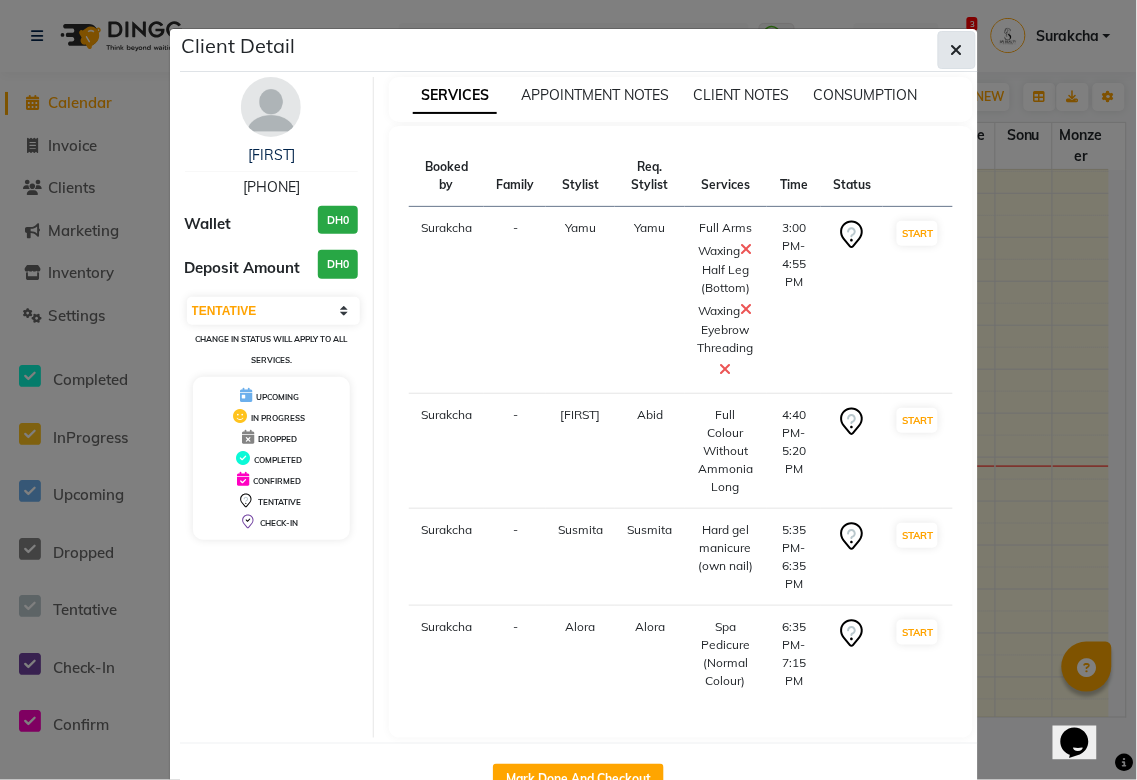 click 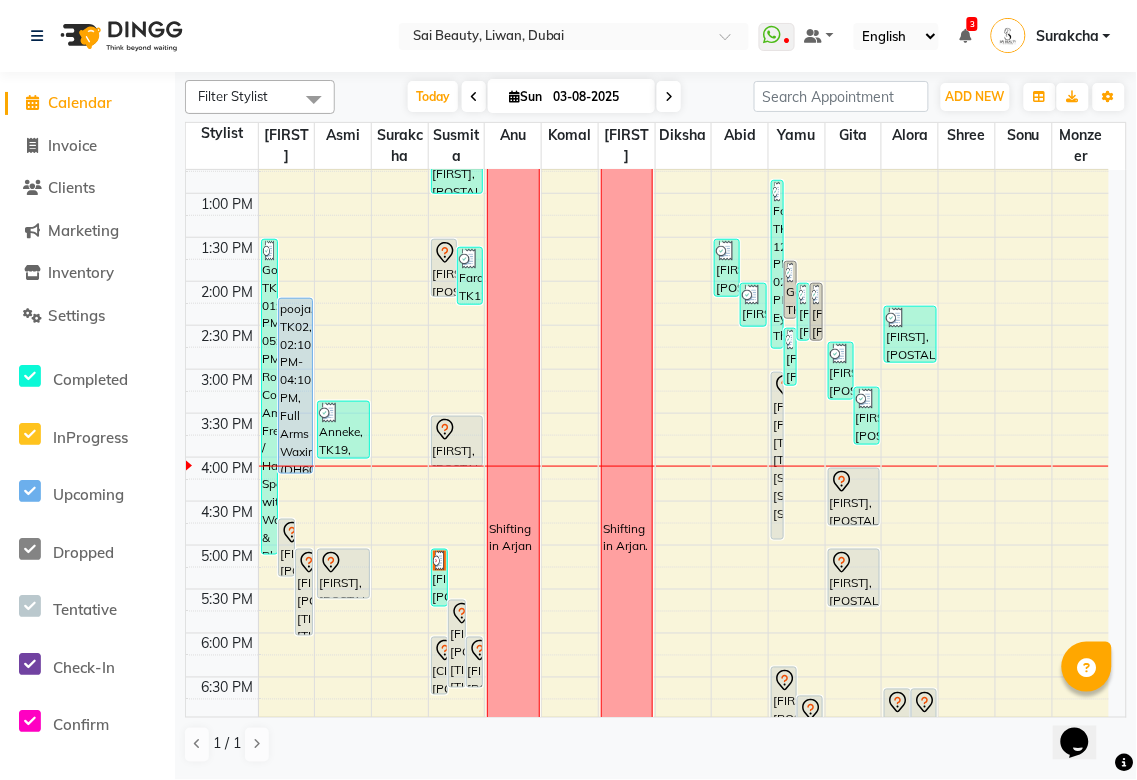 click 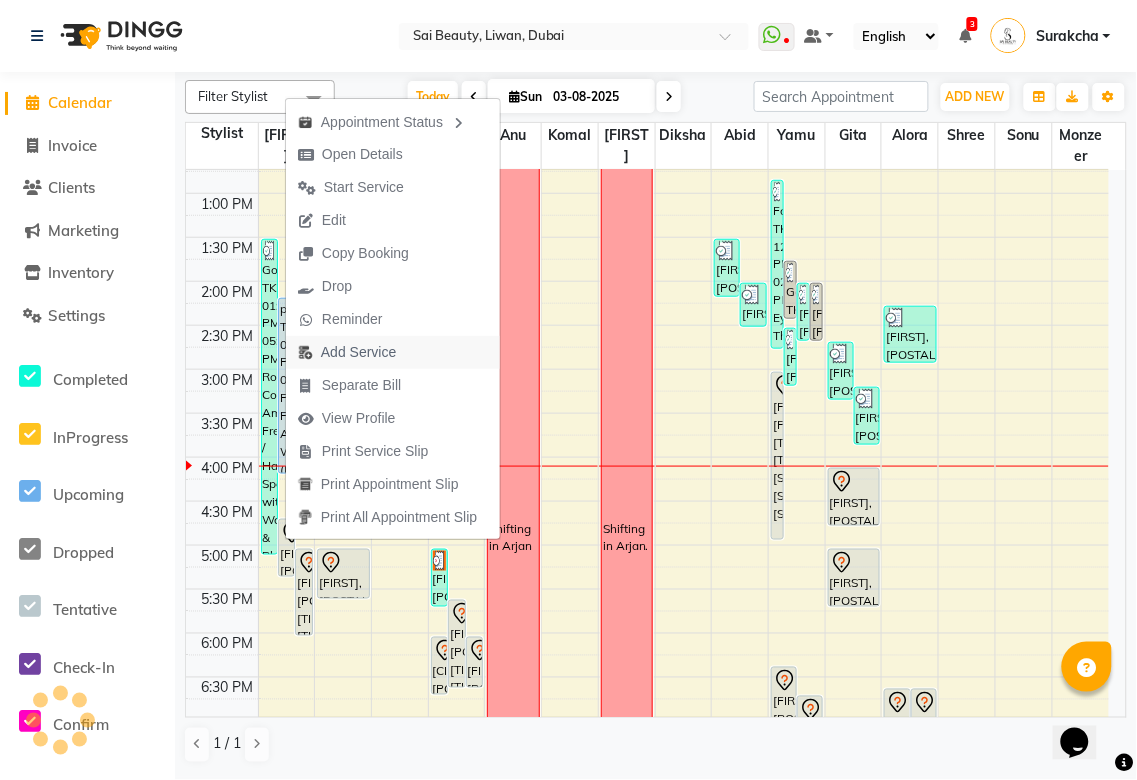 click on "Add Service" at bounding box center [358, 352] 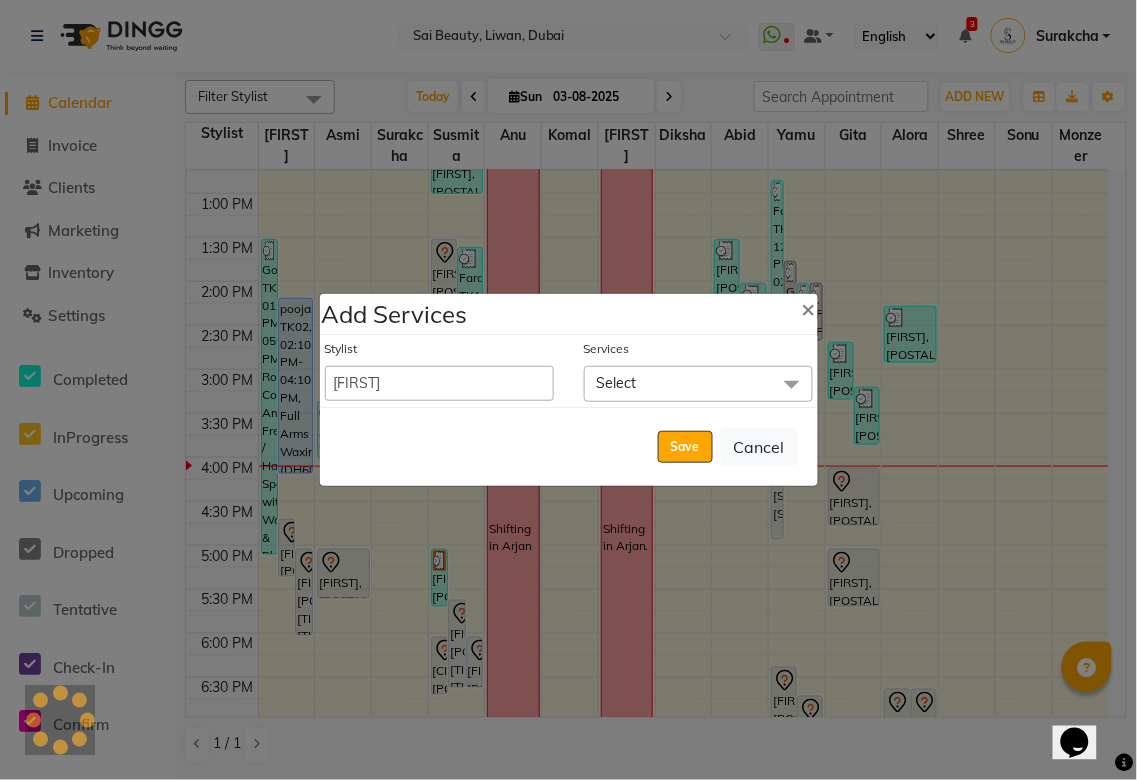 click on "Select" 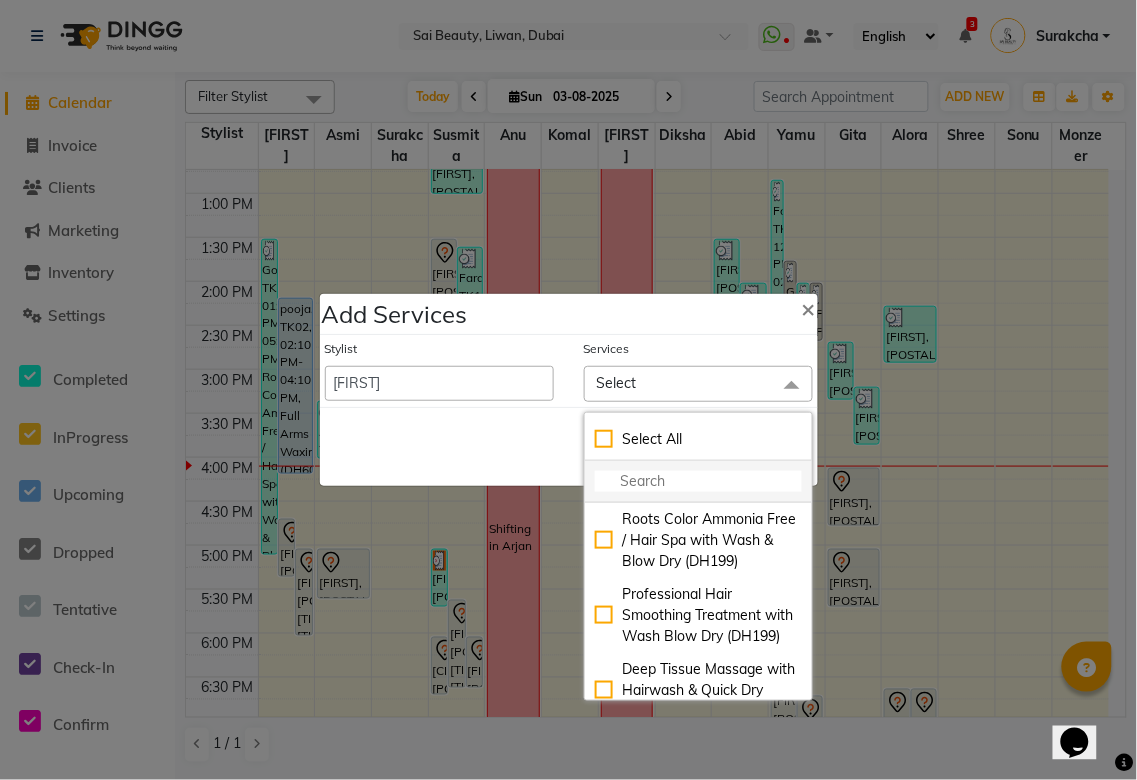 click 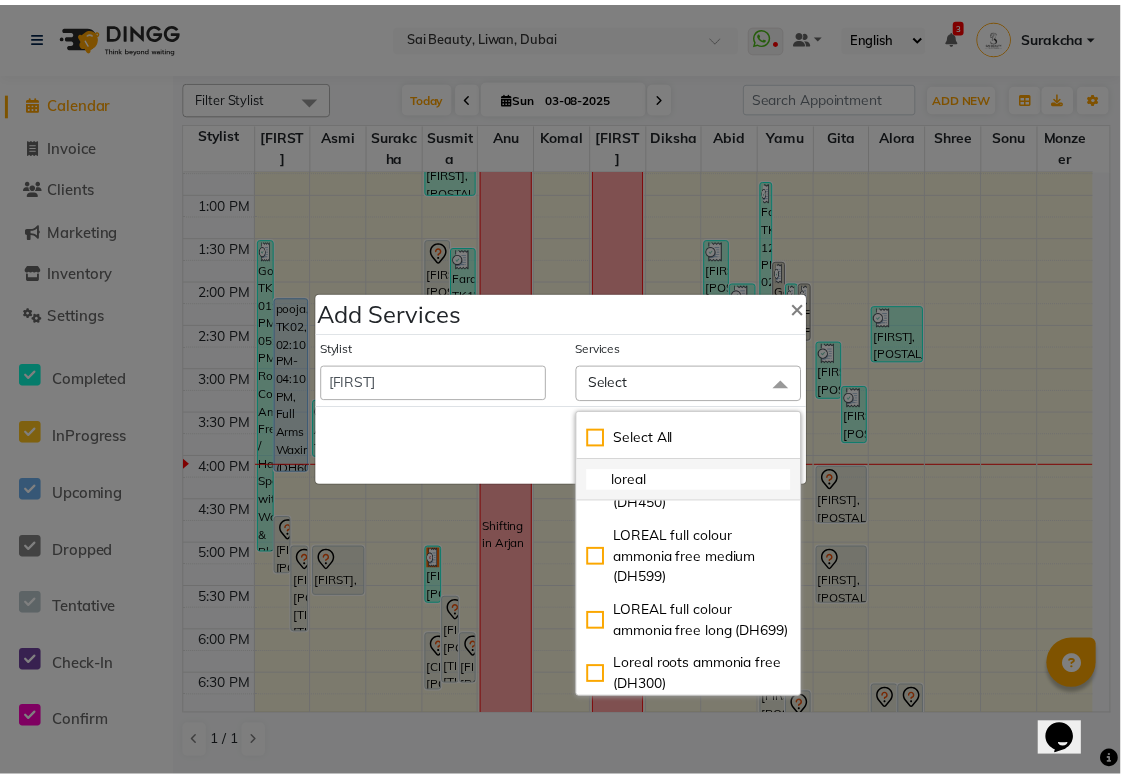 scroll, scrollTop: 108, scrollLeft: 0, axis: vertical 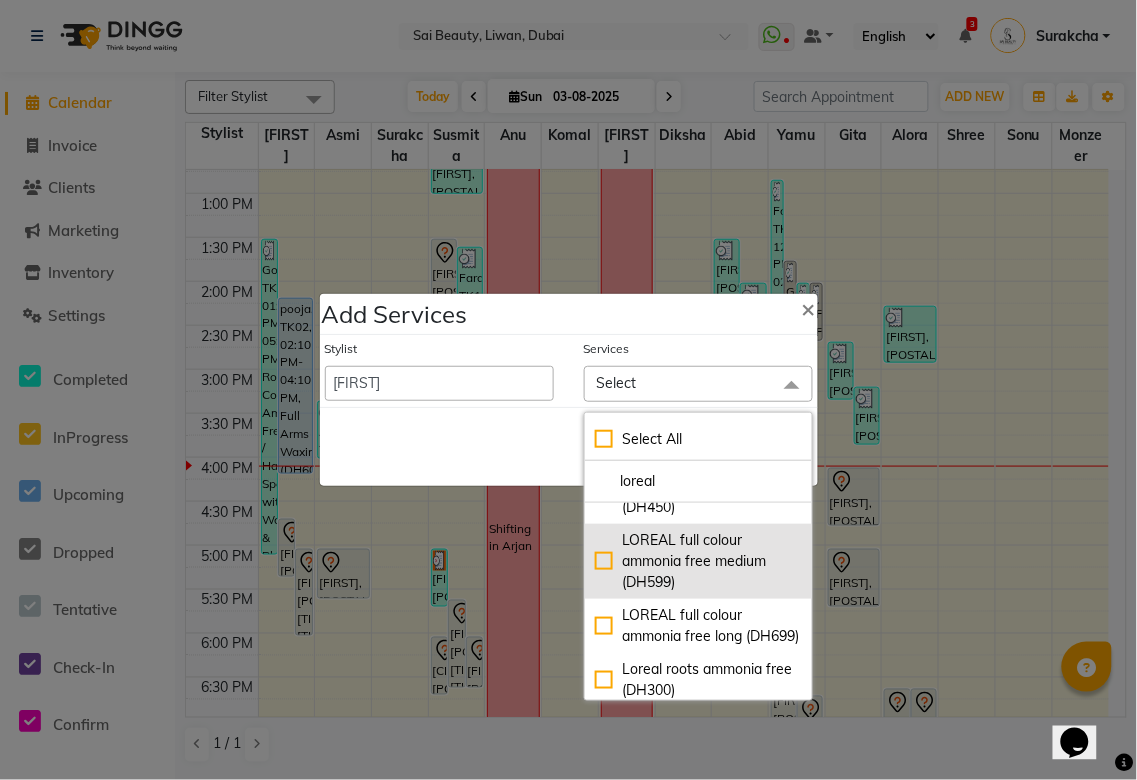 type on "loreal" 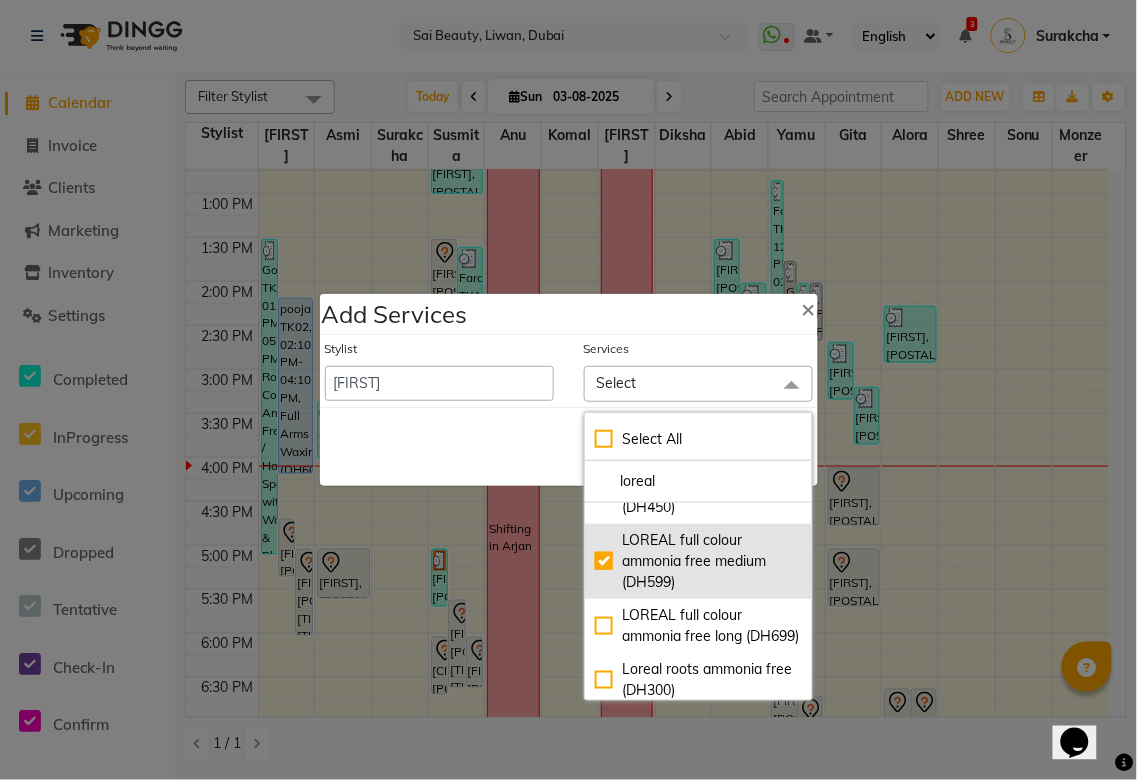 checkbox on "true" 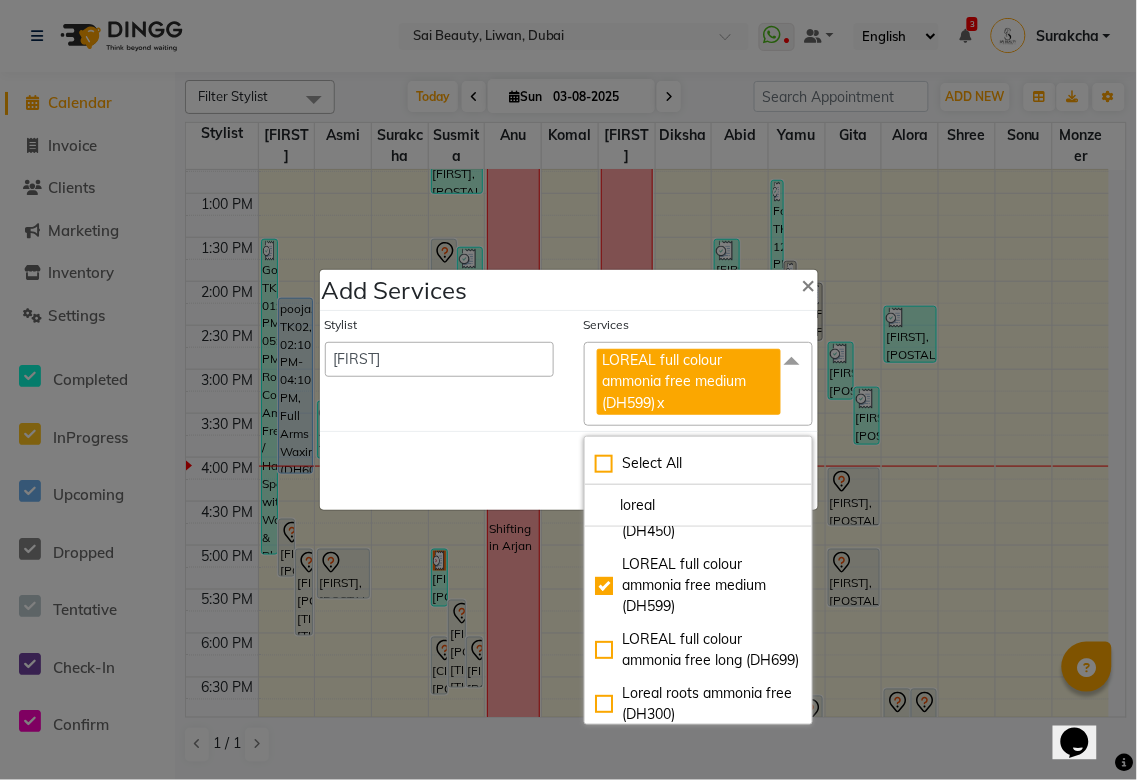 click on "Save   Cancel" 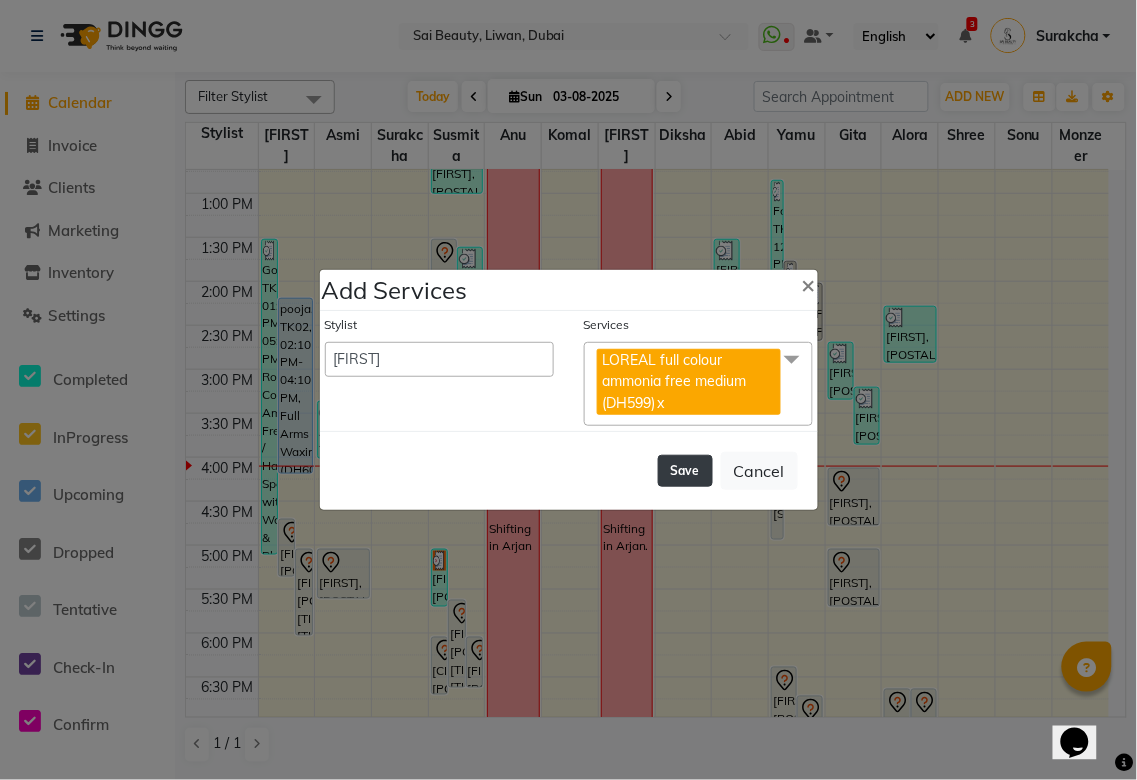 click on "Save" 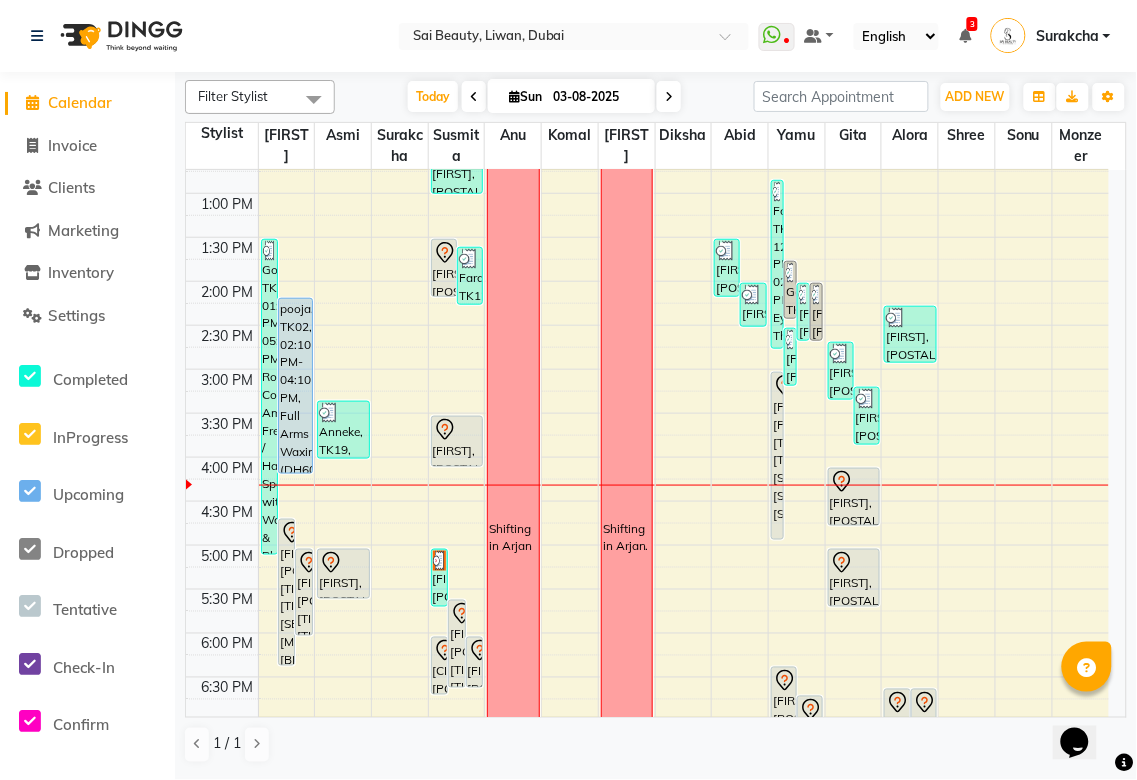 click on "pooja, TK02, 02:10 PM-04:10 PM, Full Arms Waxing (DH60),Full Legs Waxing (DH80),Under Arm Waxing (DH29)" at bounding box center [295, 386] 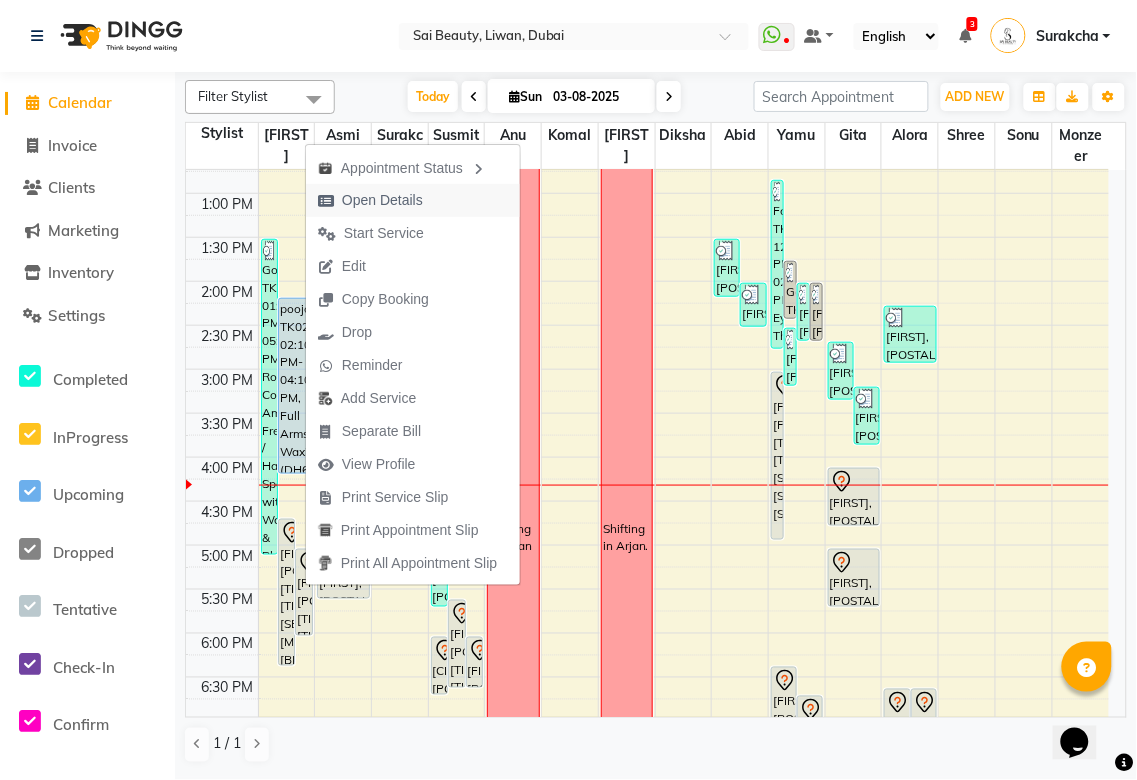 click on "Open Details" at bounding box center [382, 200] 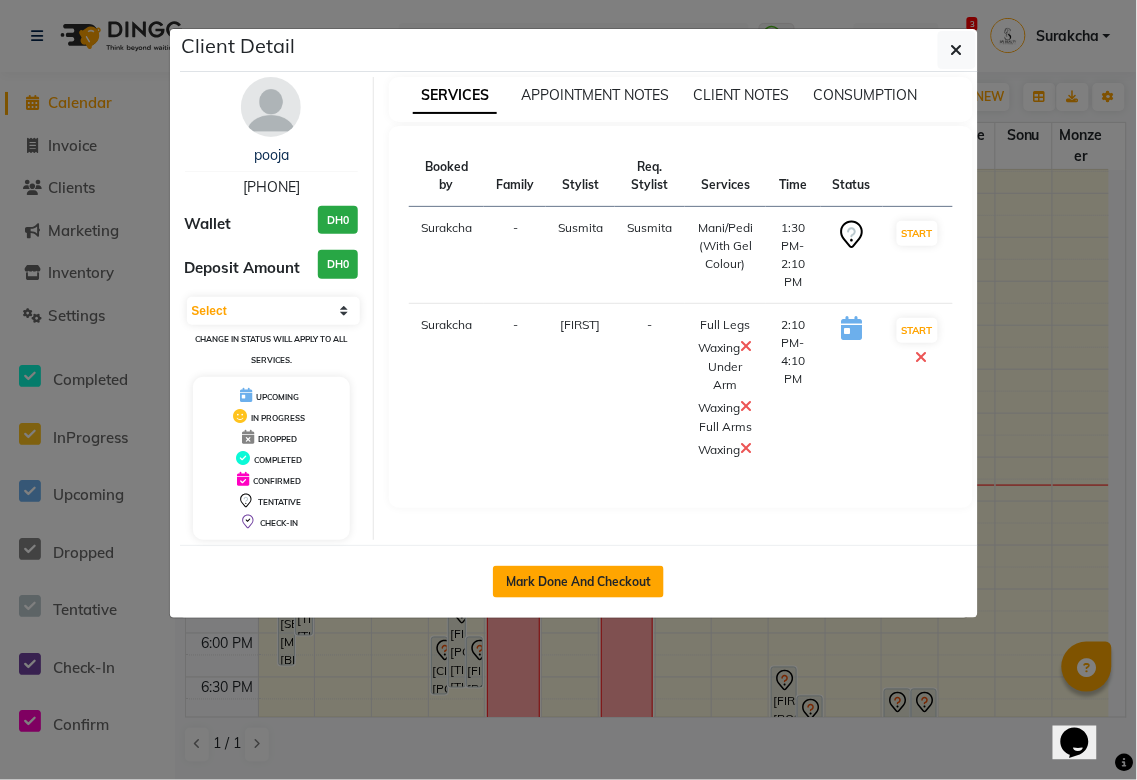click on "Mark Done And Checkout" 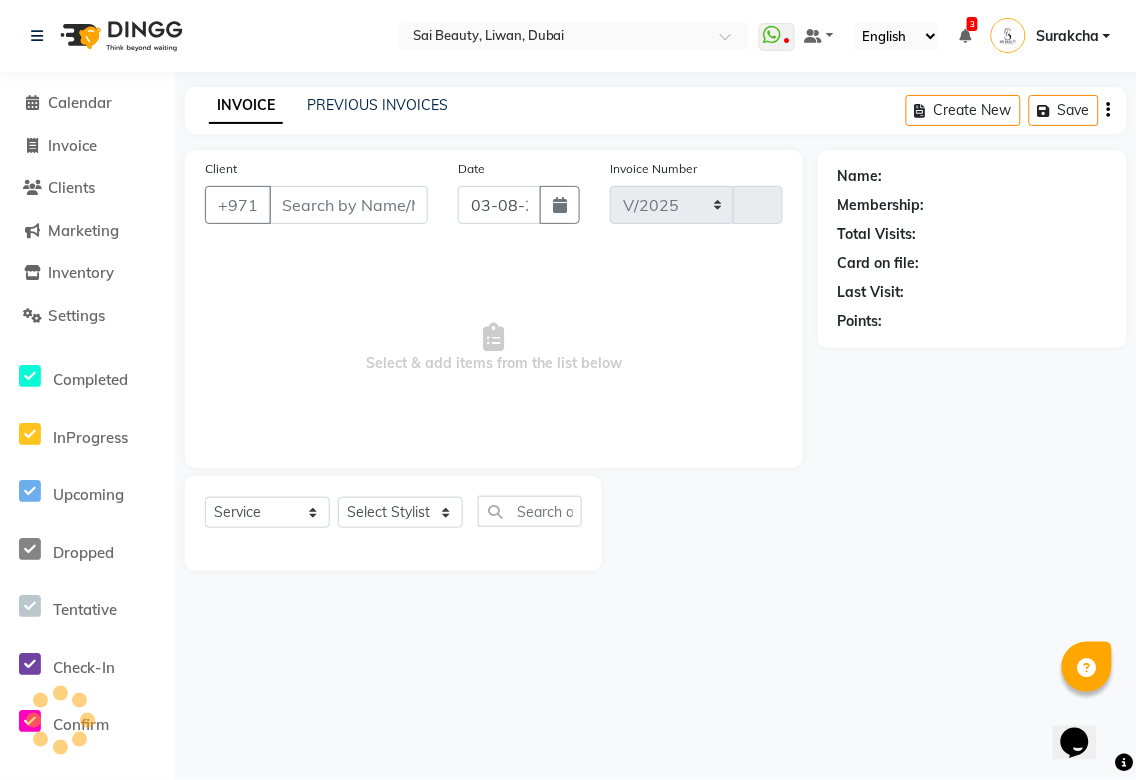 select on "5352" 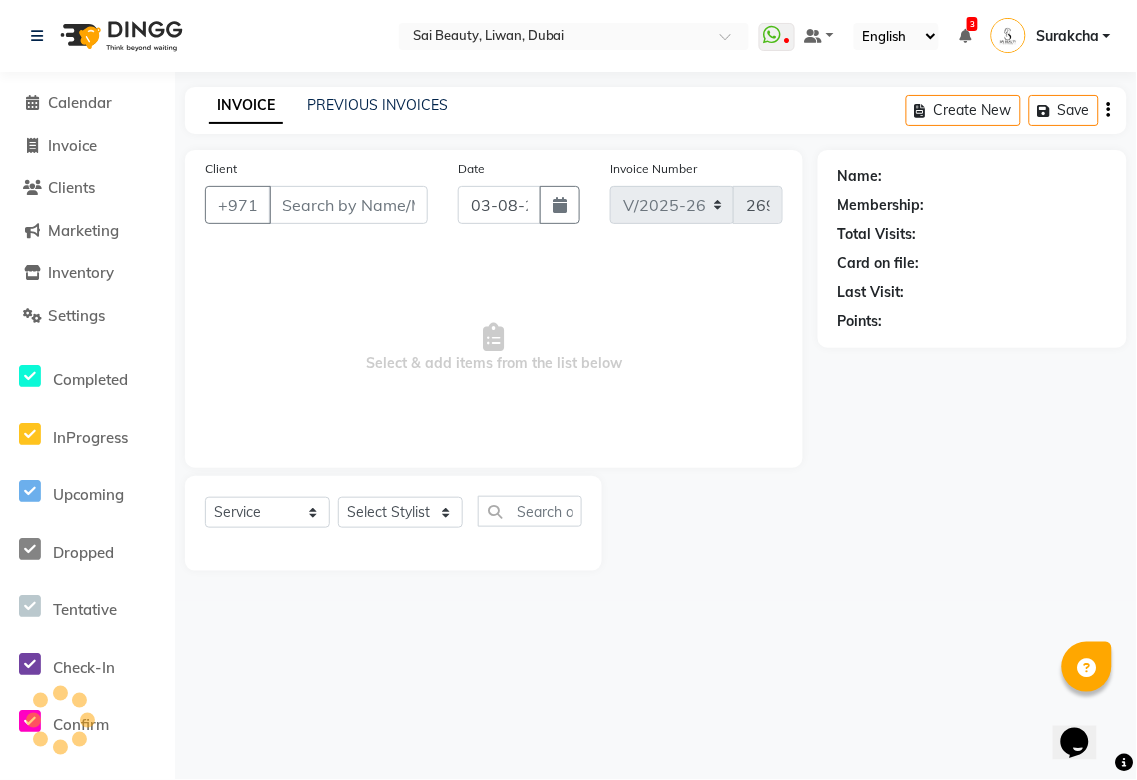 type on "[PHONE]" 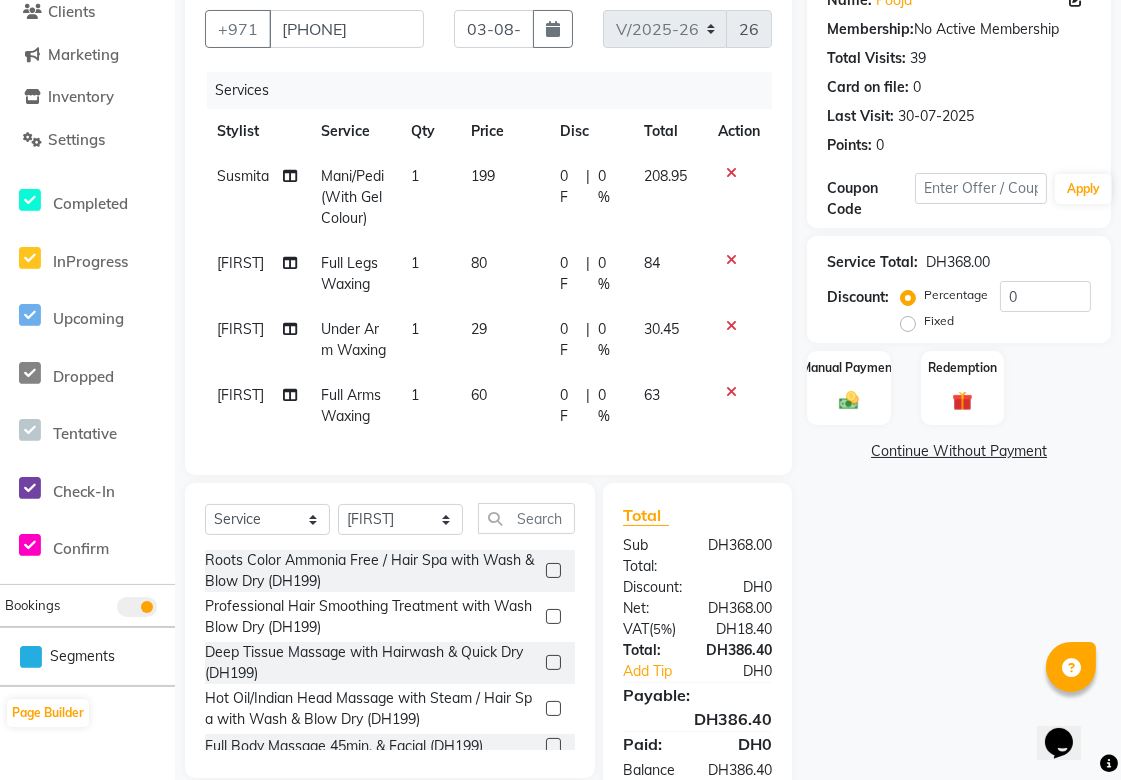 scroll, scrollTop: 177, scrollLeft: 0, axis: vertical 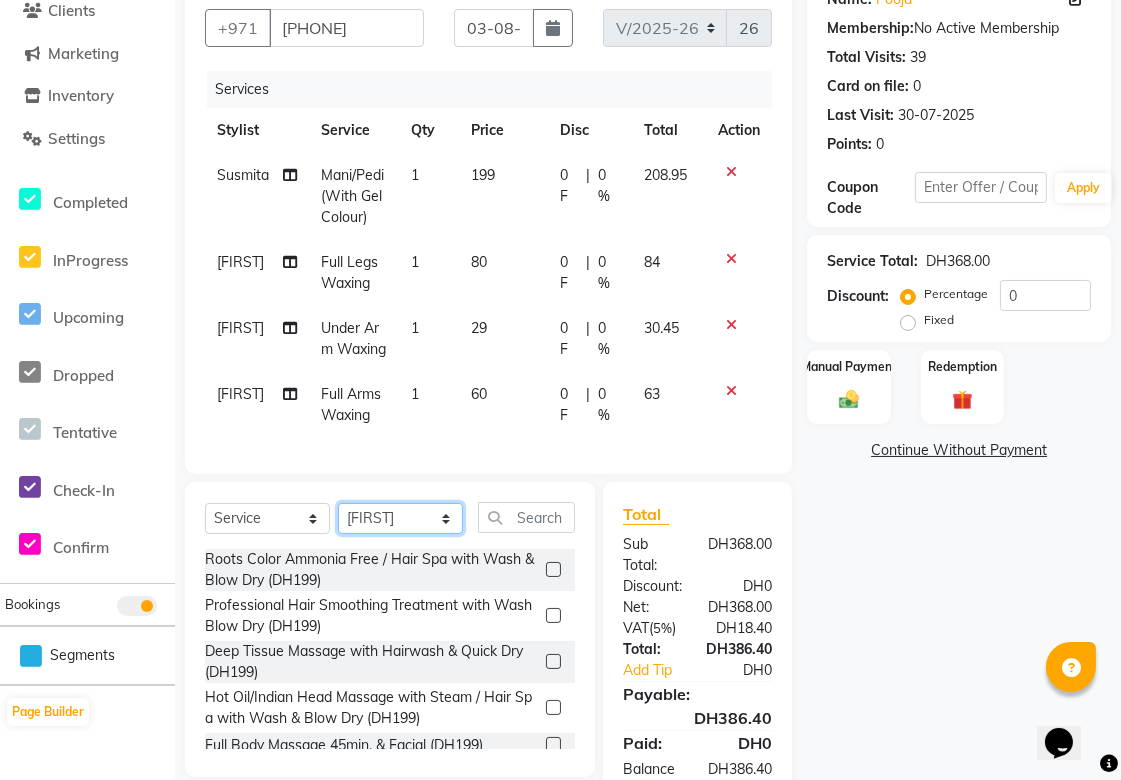click on "Select Stylist Abid Alora Anu Asmi Ausha Diksha Gita Komal maya Monzeer shree sonu Srijana Surakcha Susmita Tannu Yamu" 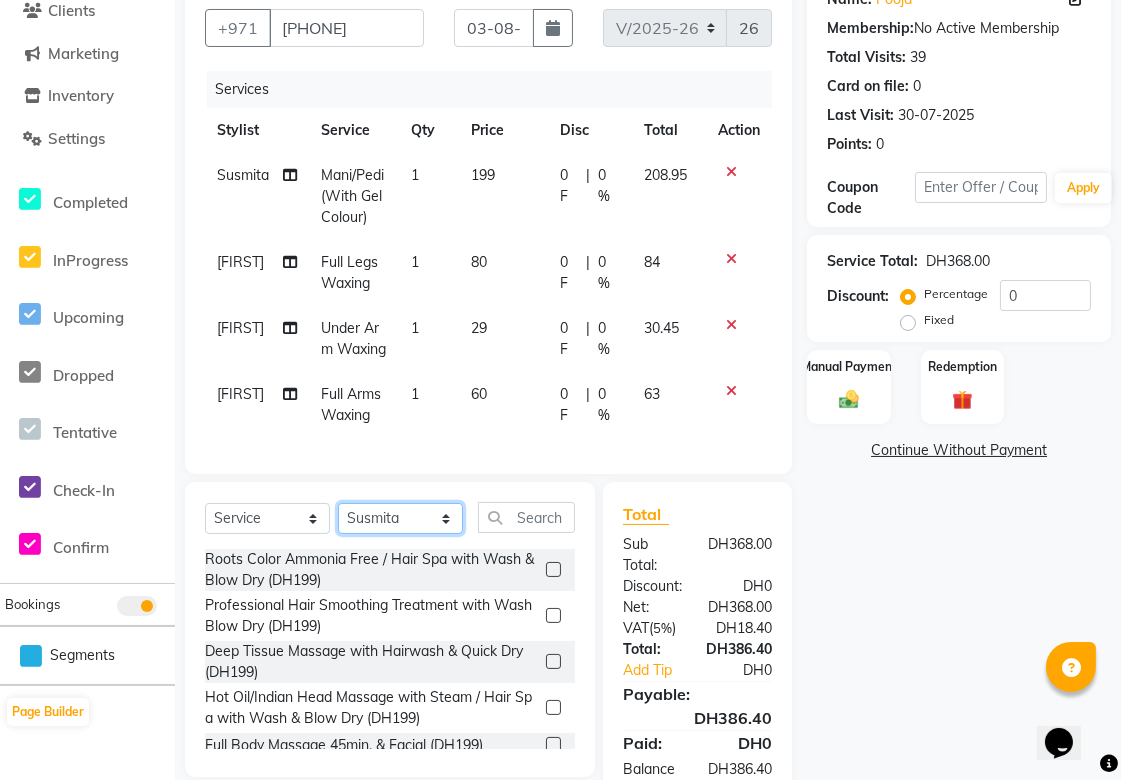 click on "Select Stylist Abid Alora Anu Asmi Ausha Diksha Gita Komal maya Monzeer shree sonu Srijana Surakcha Susmita Tannu Yamu" 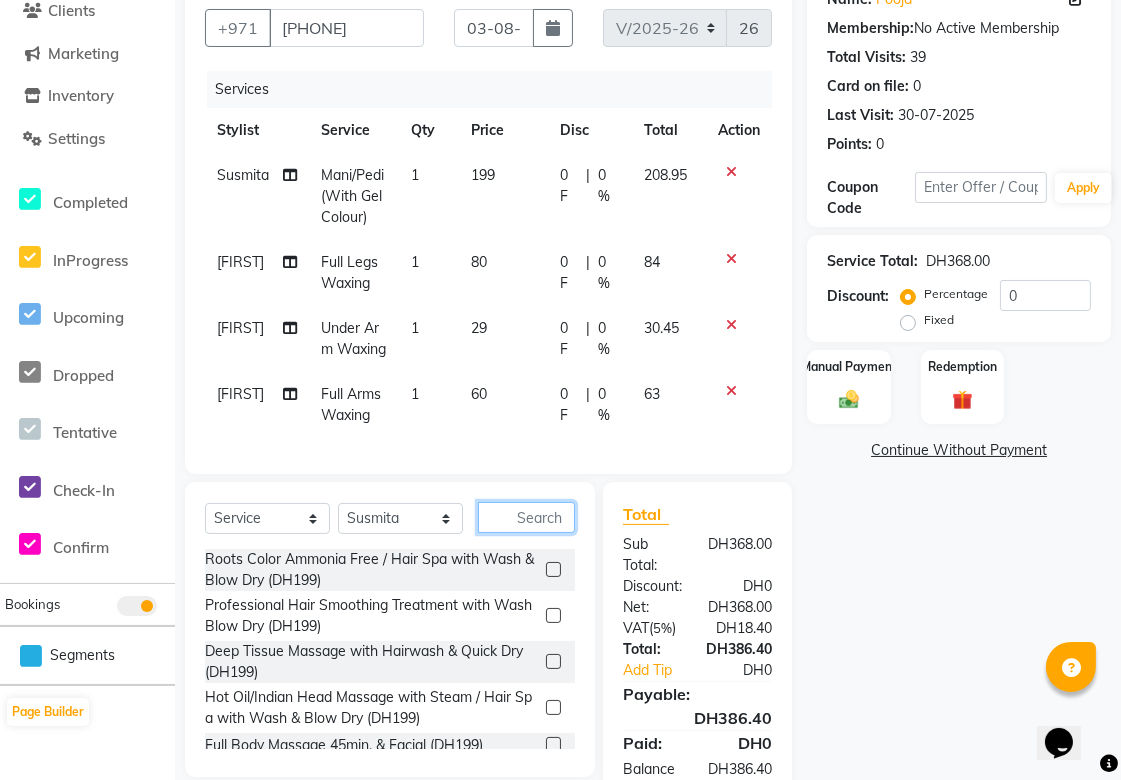click 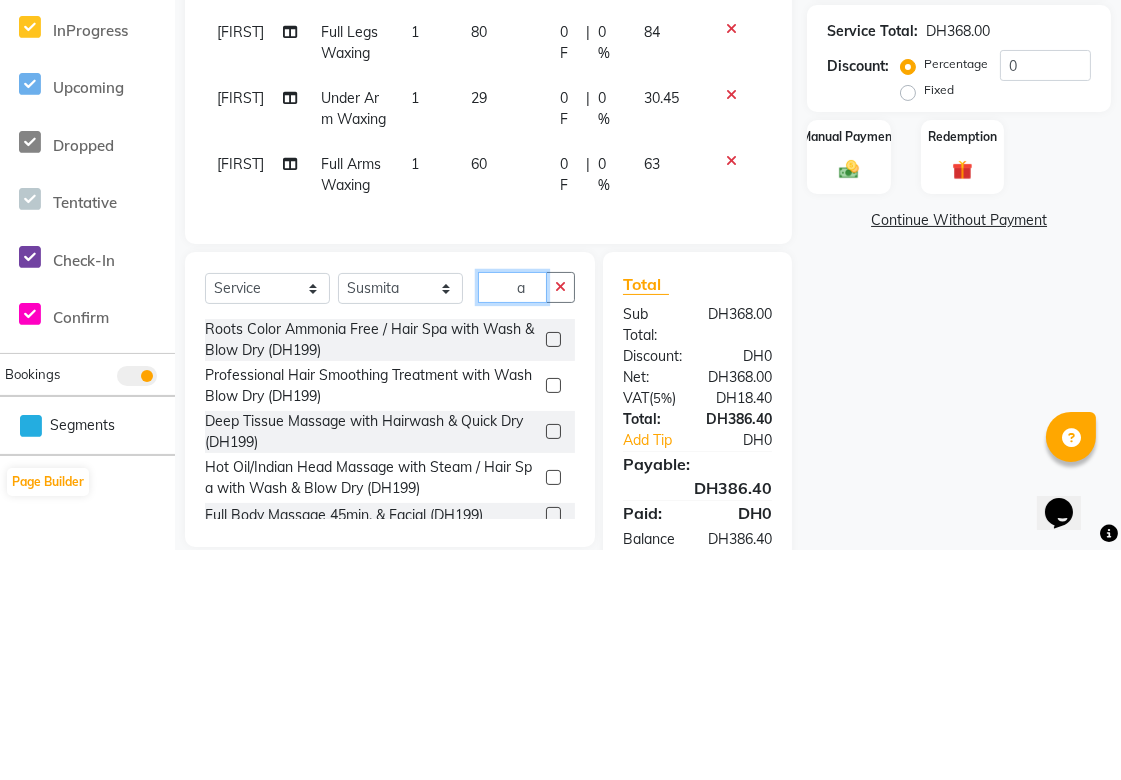 scroll, scrollTop: 222, scrollLeft: 0, axis: vertical 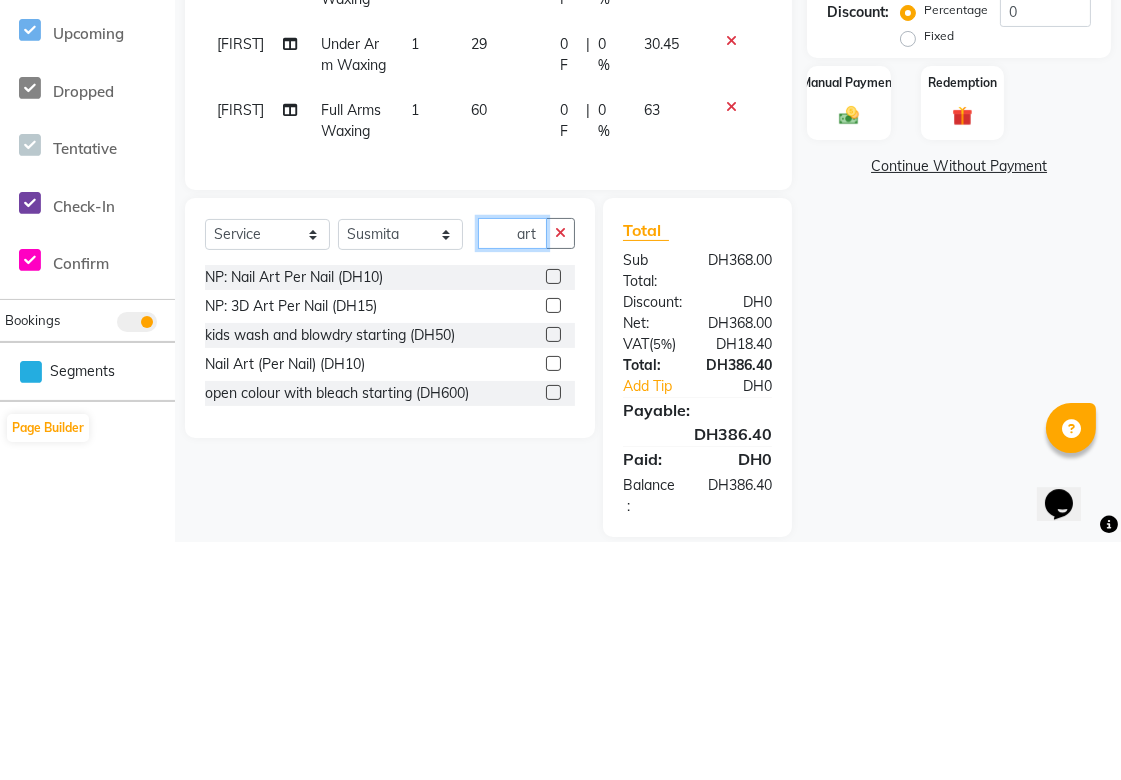 type on "art" 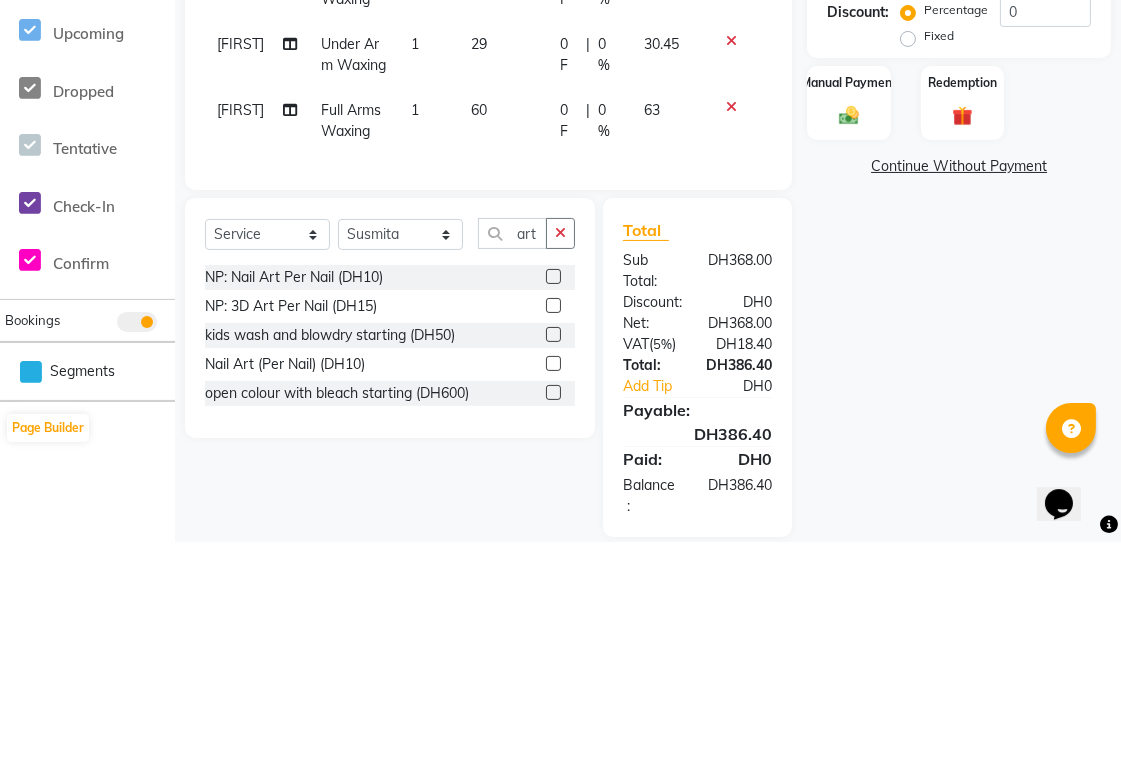 click 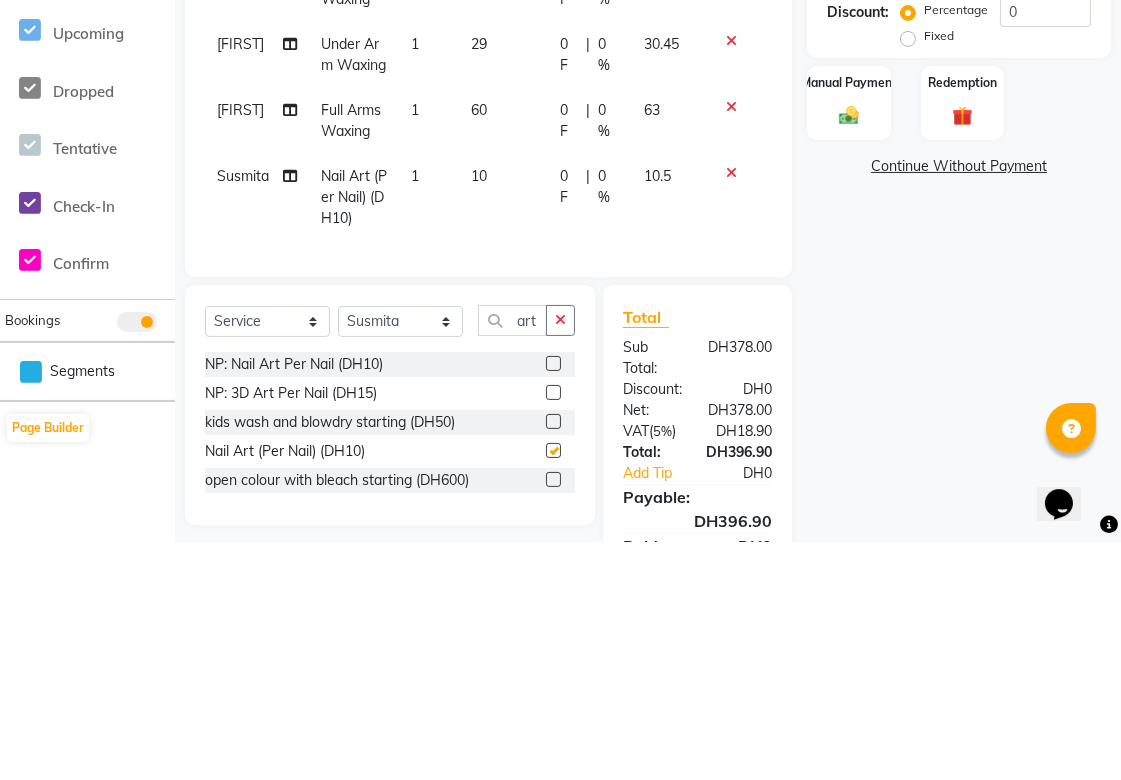 scroll, scrollTop: 222, scrollLeft: 0, axis: vertical 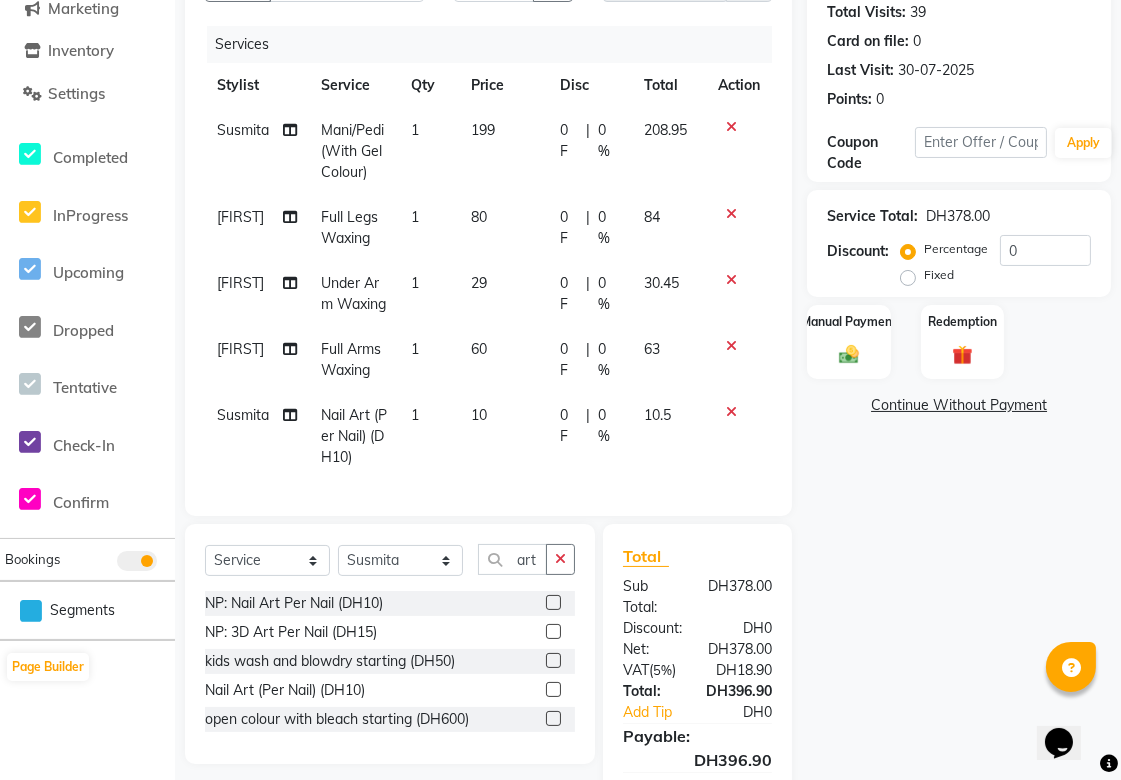 checkbox on "false" 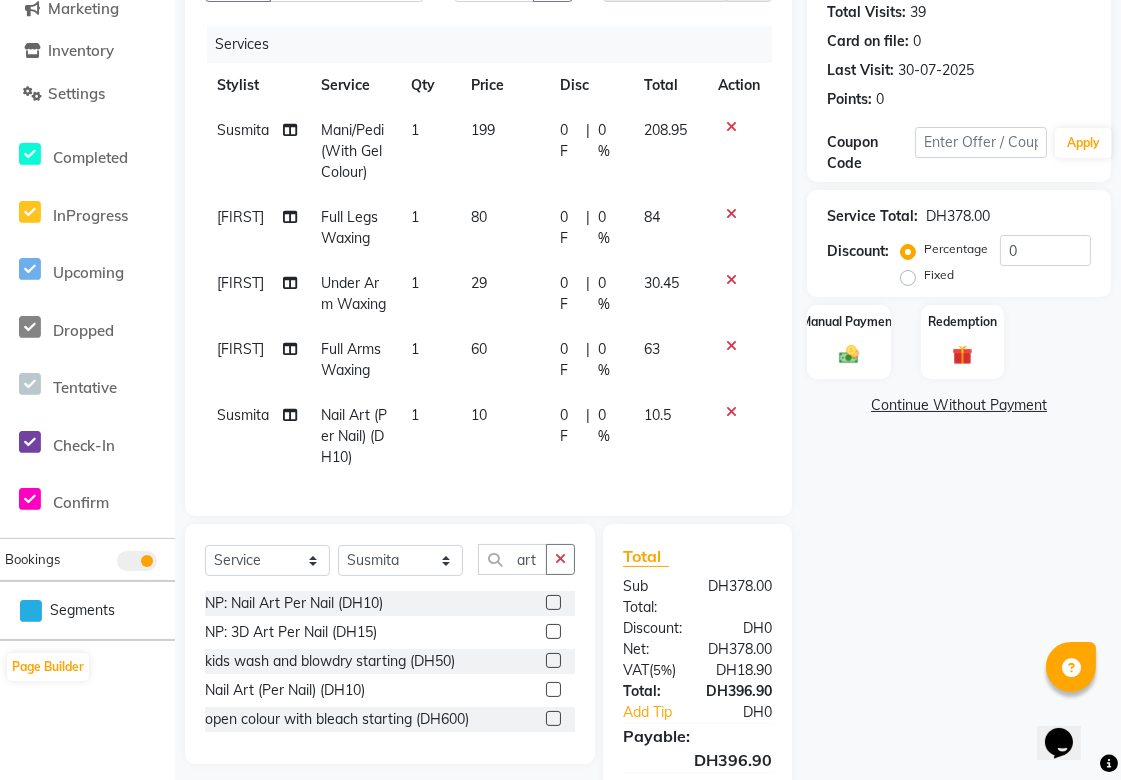 click on "1" 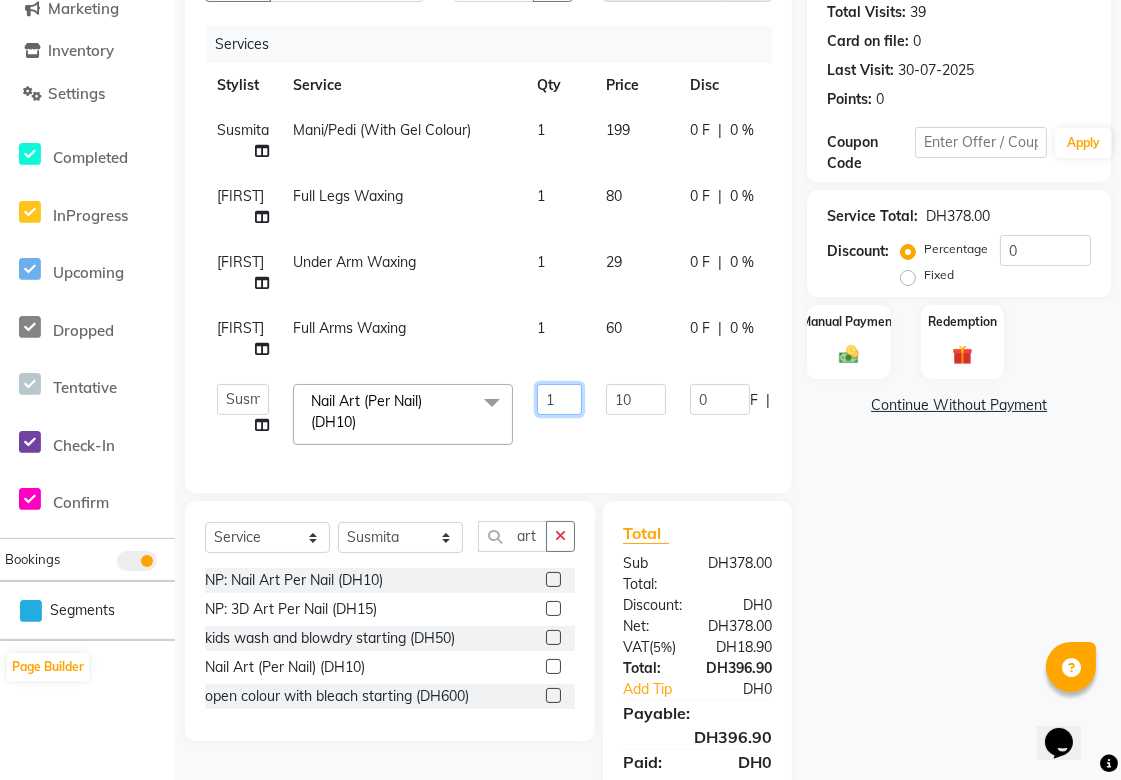 click on "1" 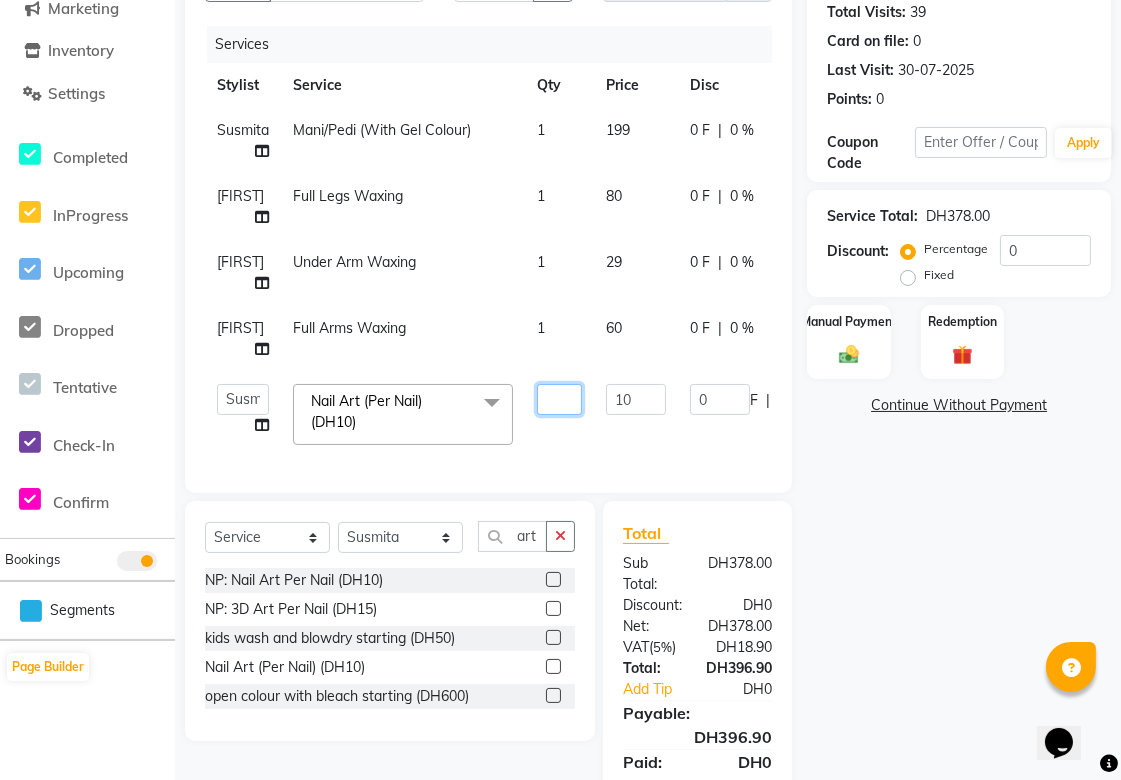 type on "2" 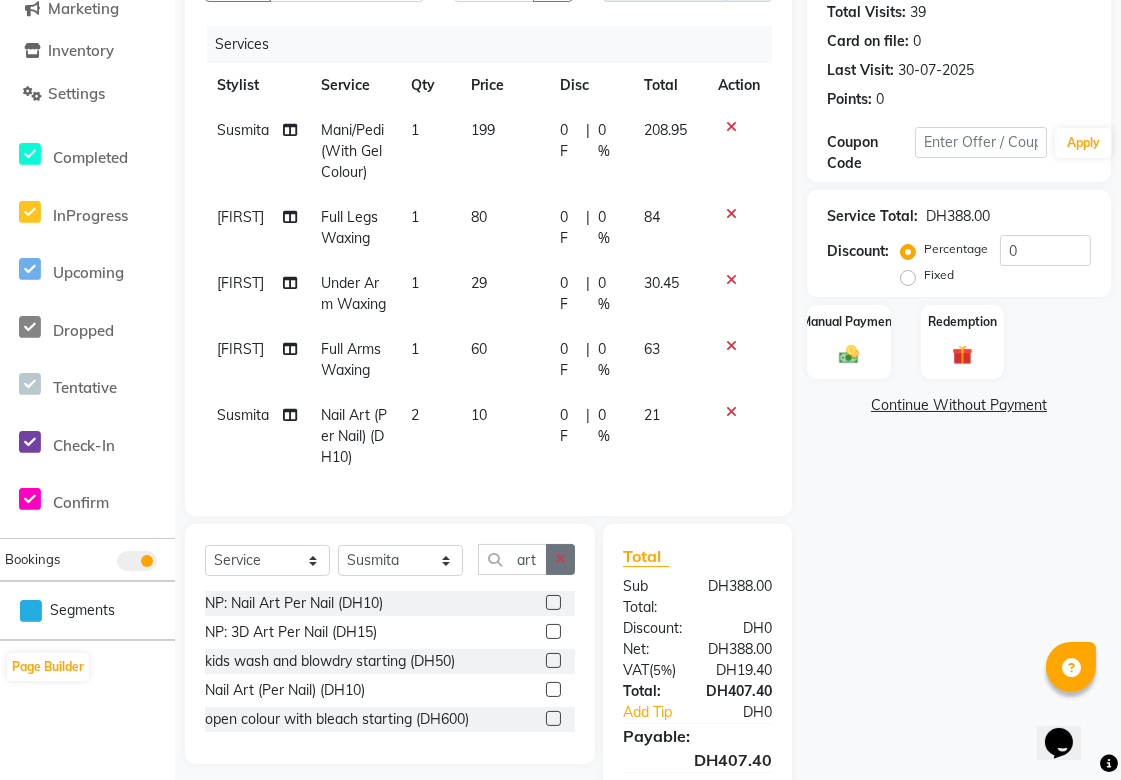 click 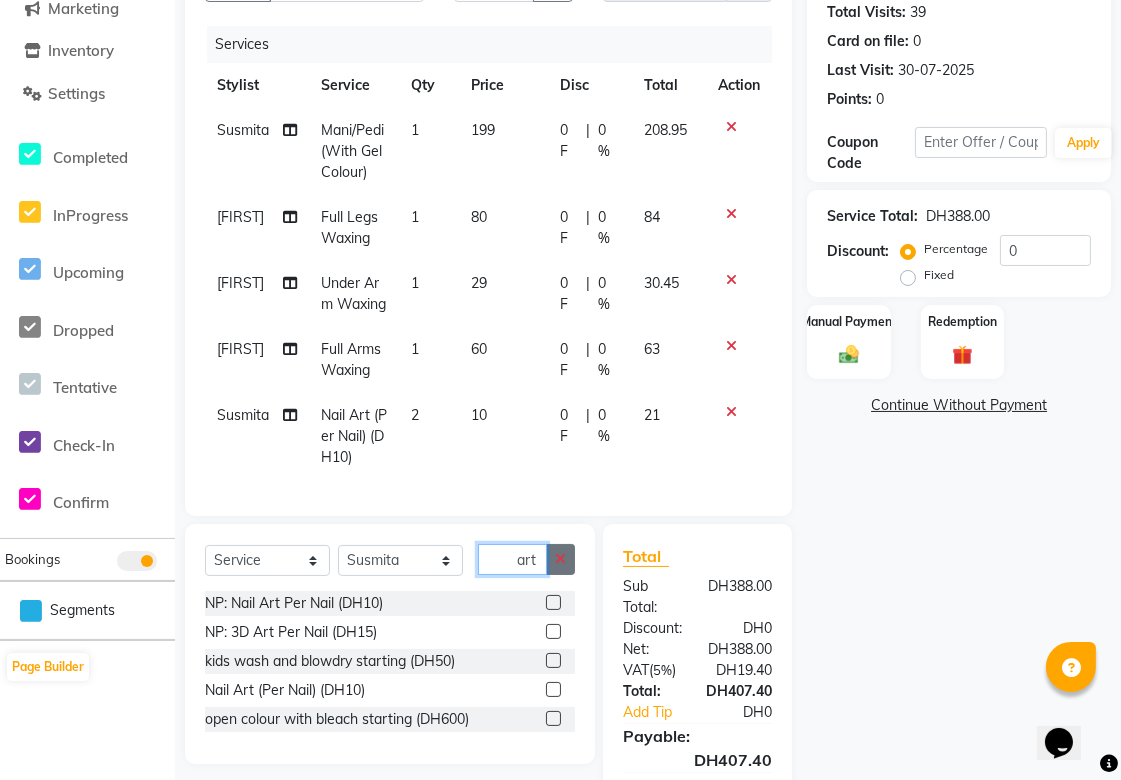 type 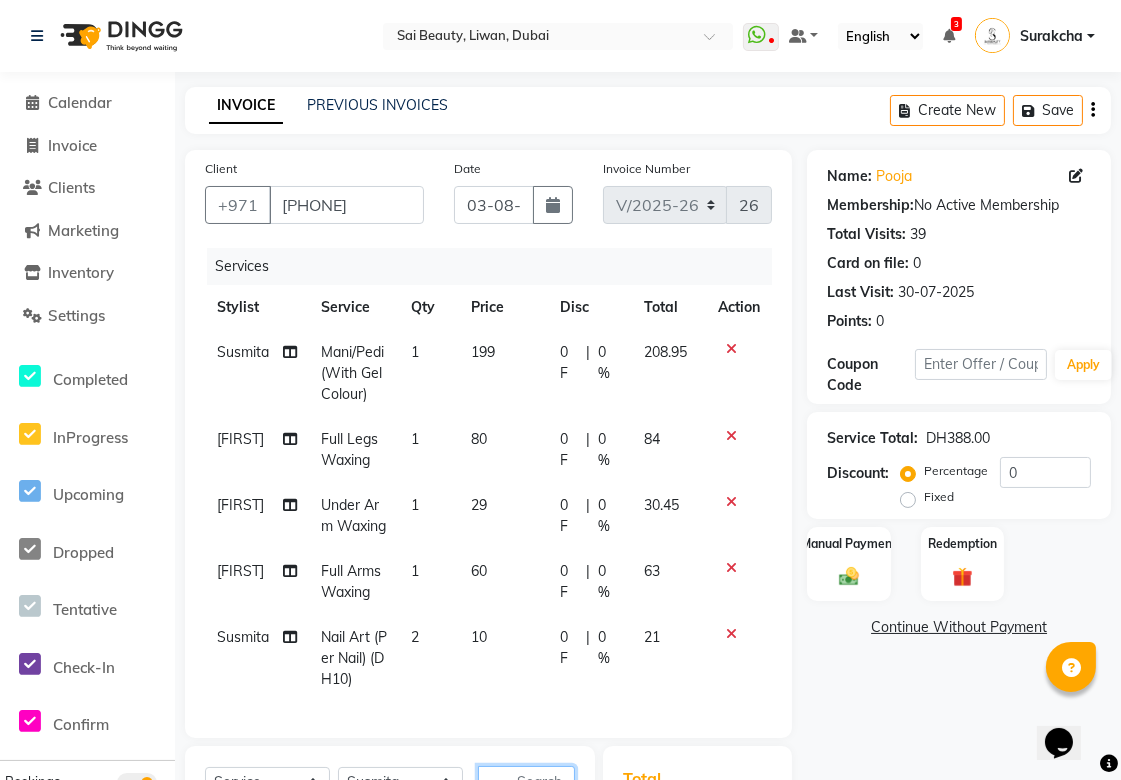 scroll, scrollTop: 365, scrollLeft: 0, axis: vertical 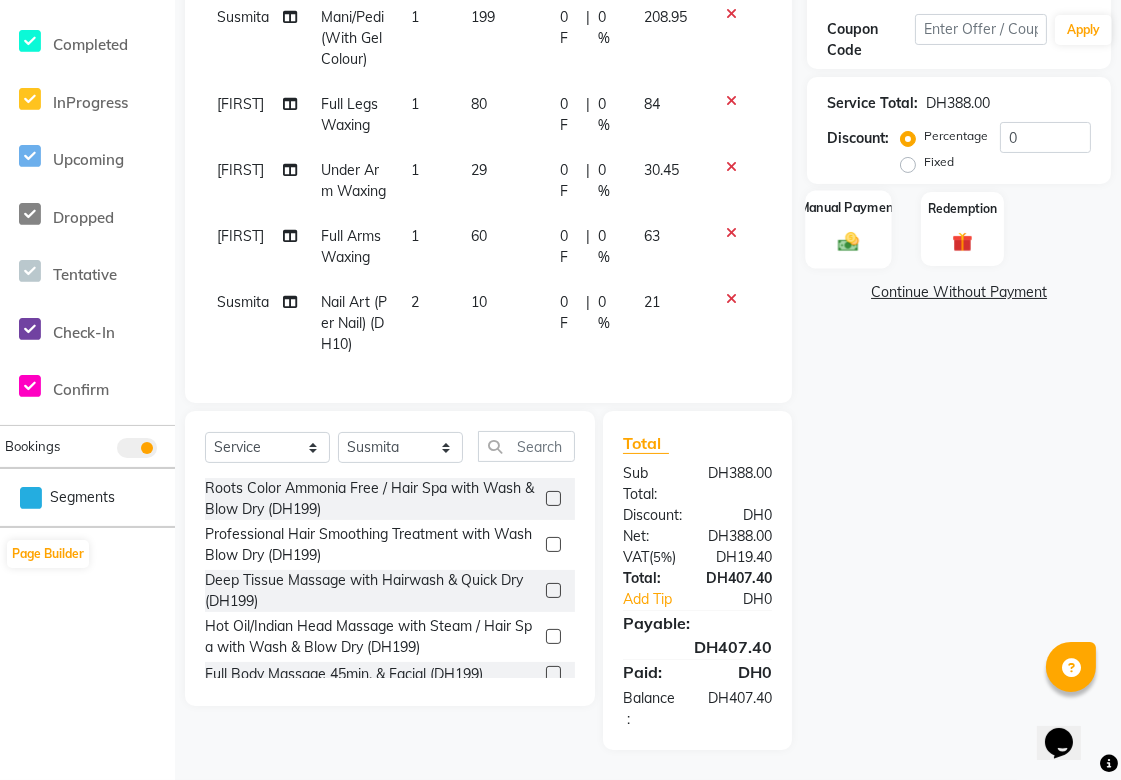 click 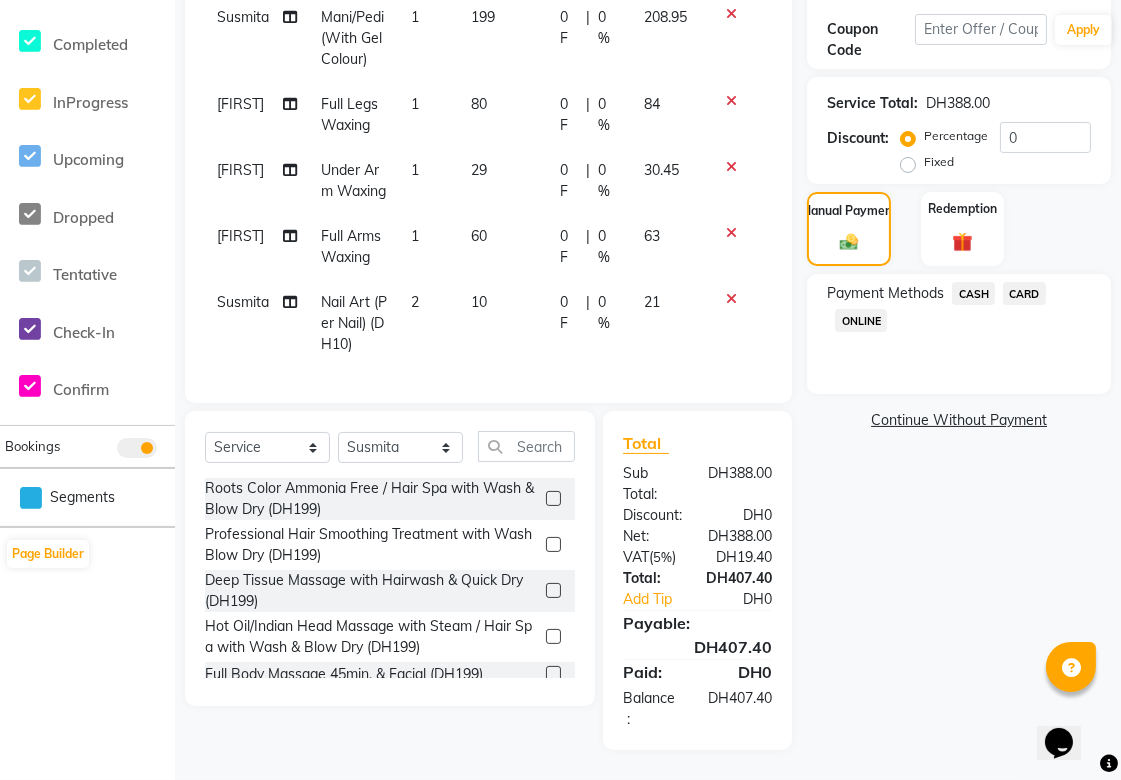 click on "CARD" 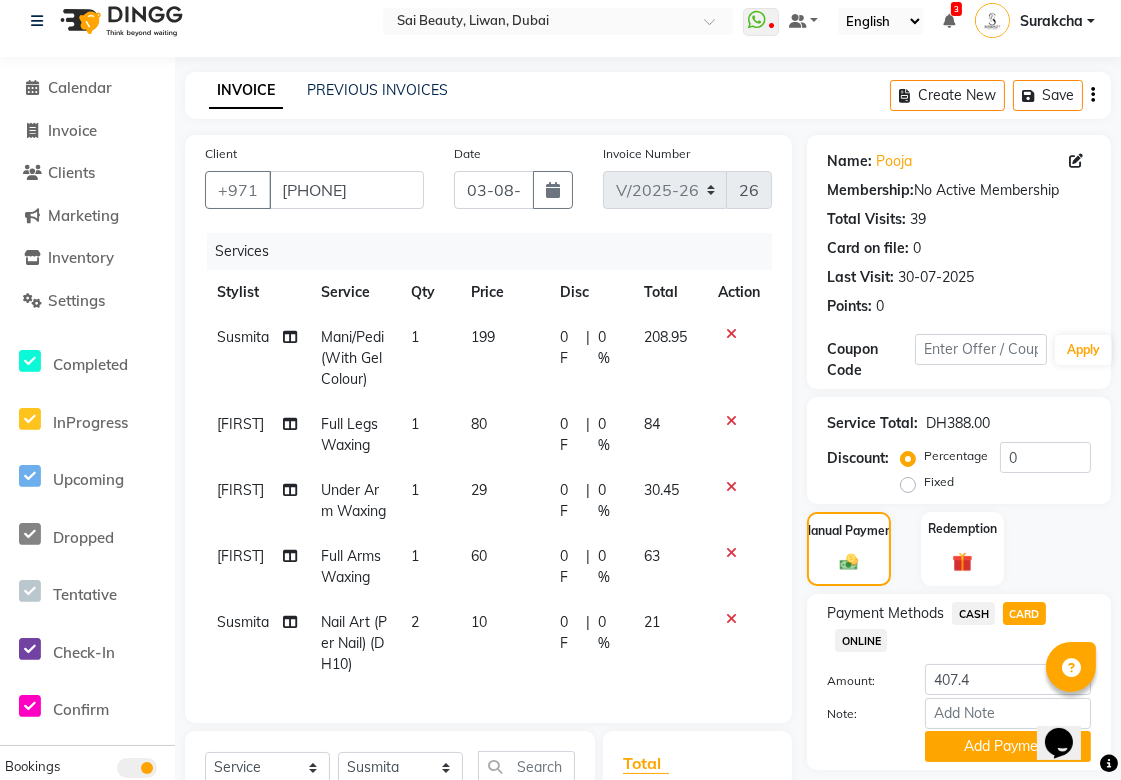 scroll, scrollTop: 365, scrollLeft: 0, axis: vertical 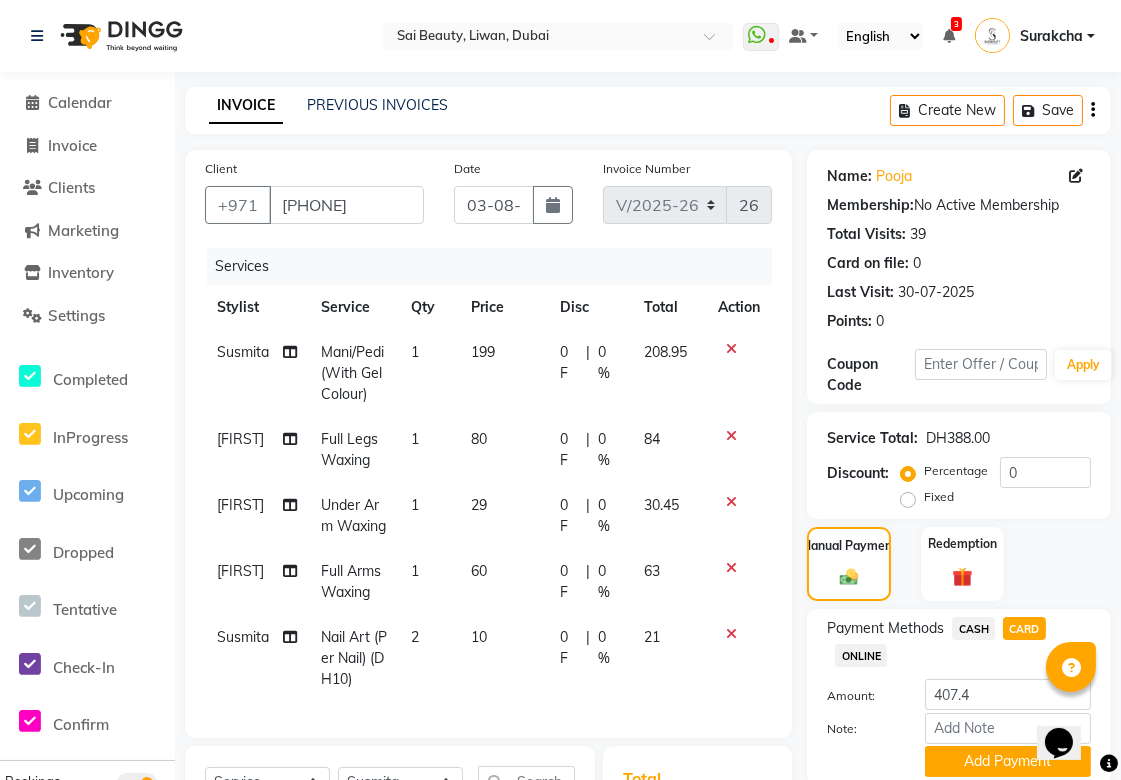 select on "43674" 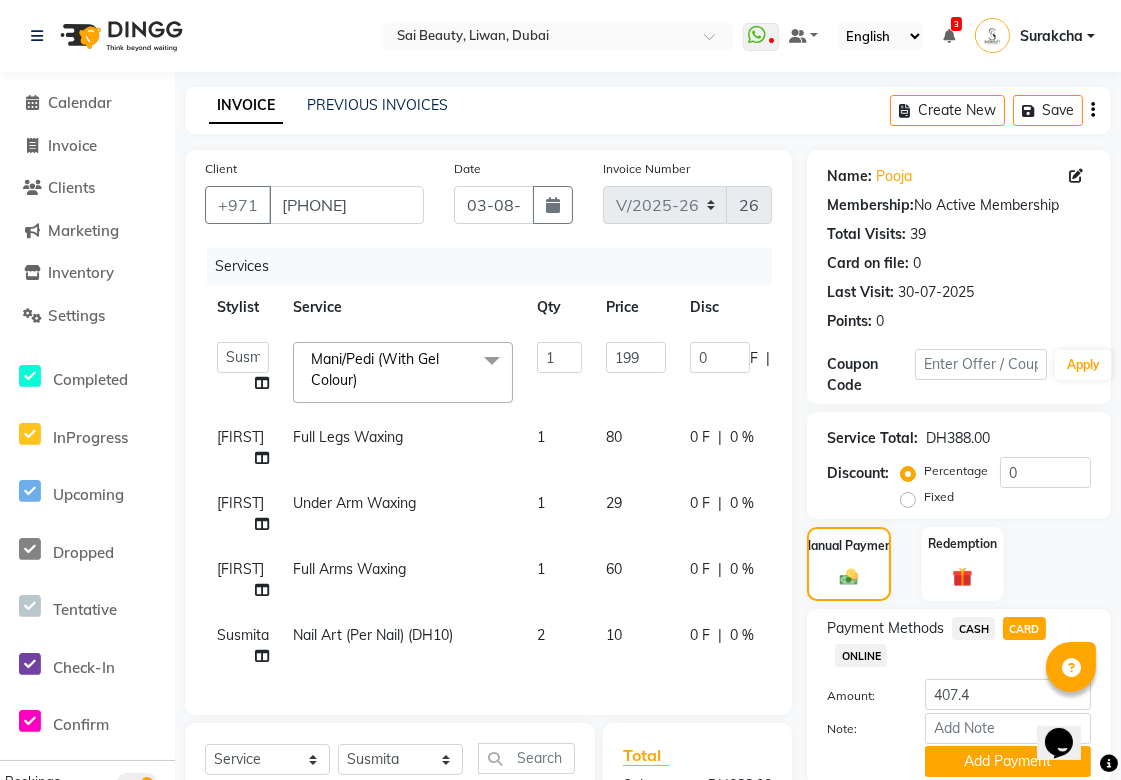 scroll, scrollTop: 0, scrollLeft: 0, axis: both 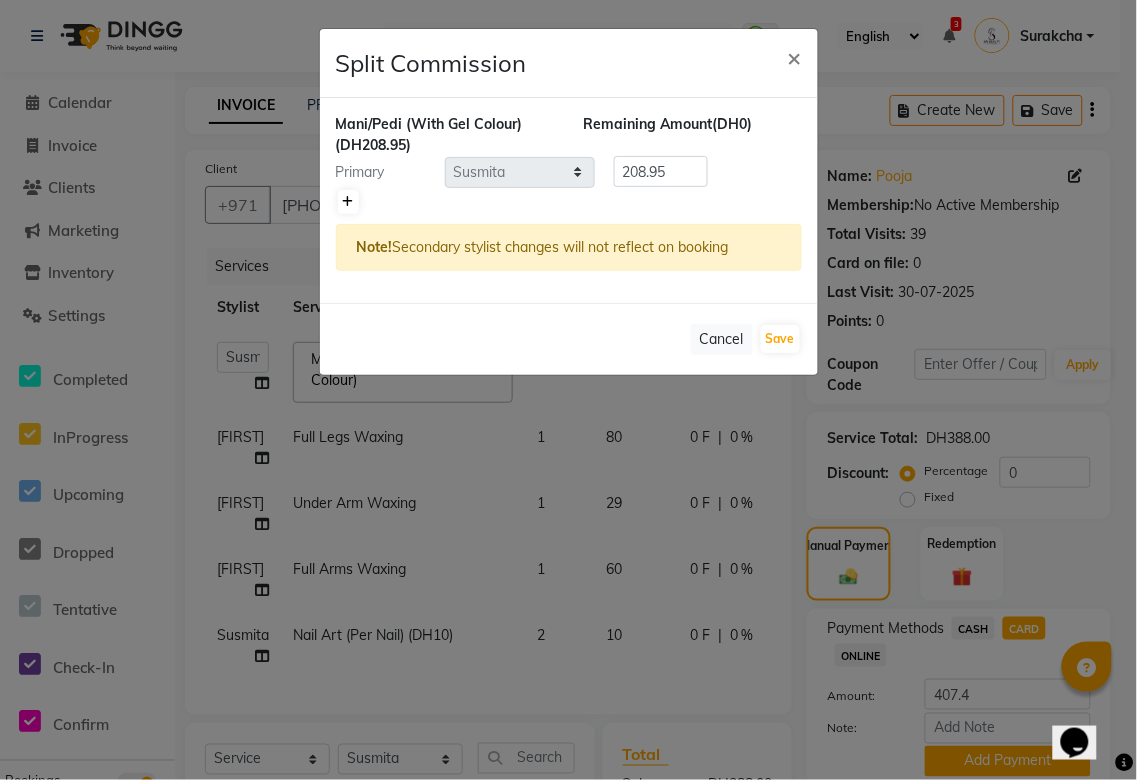 click 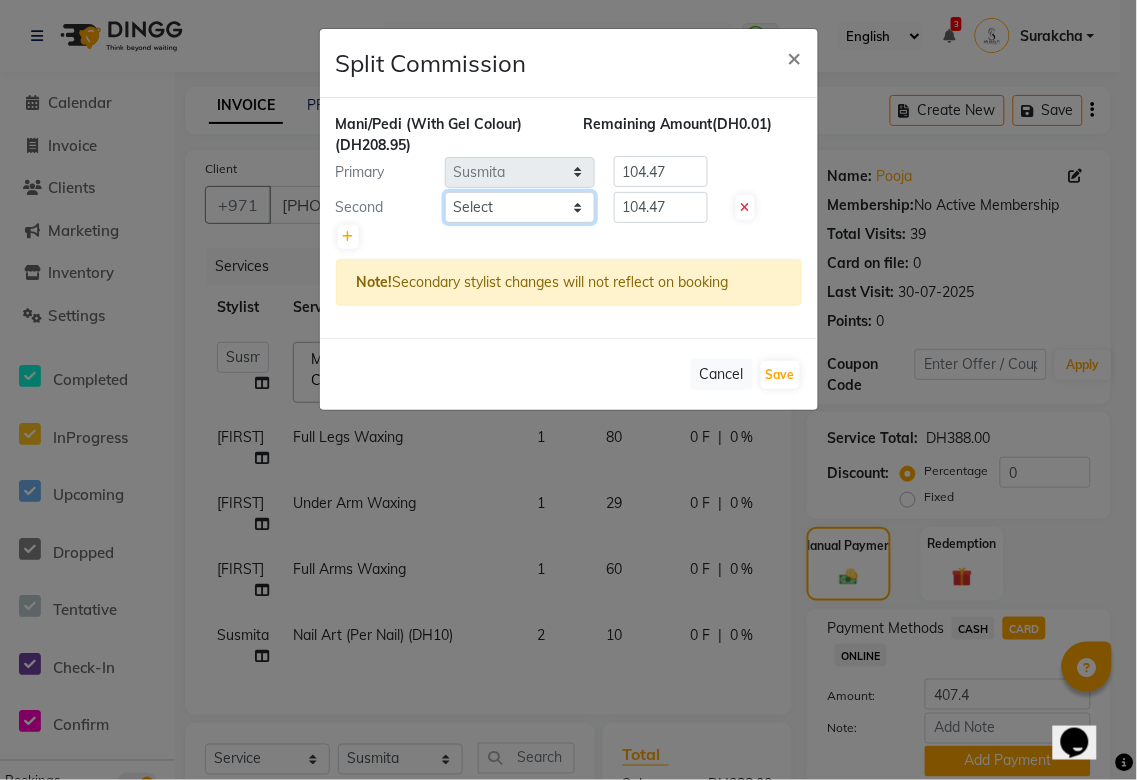 click on "Select  Abid   Alora   Anu   Asmi   Ausha   Diksha   Gita   Komal   maya   Monzeer   shree   sonu   Srijana   Surakcha   Susmita   Tannu   Yamu" 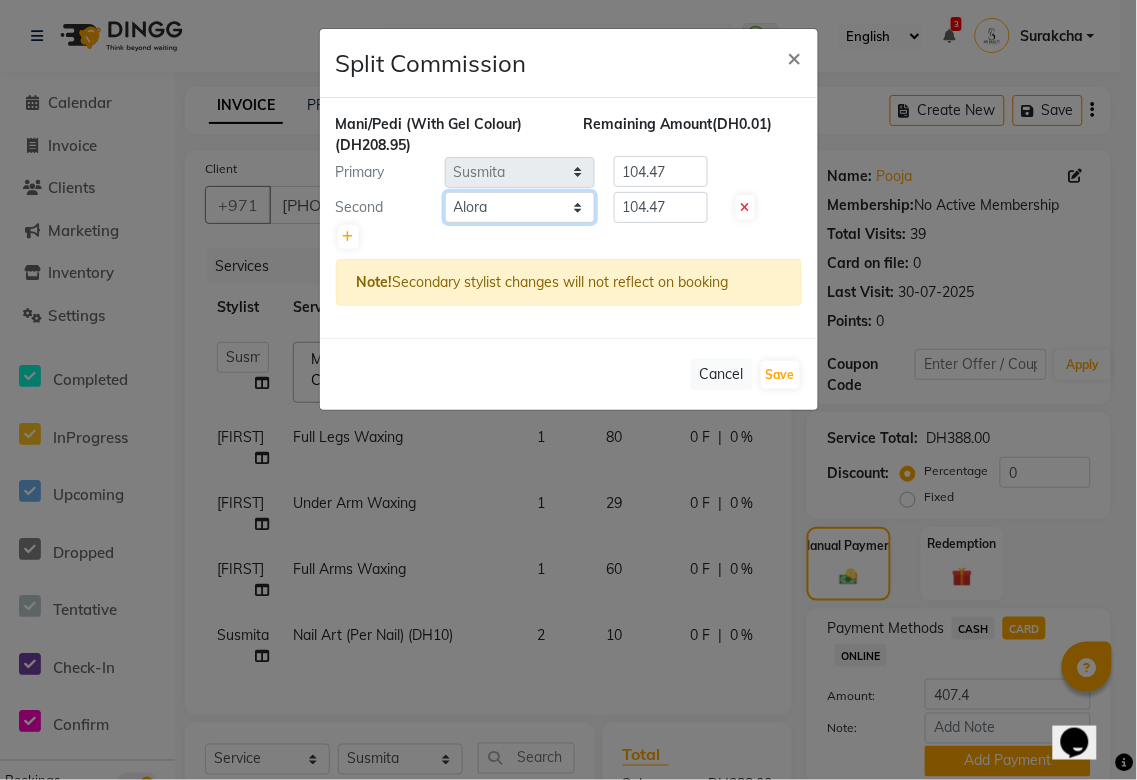 click on "Select  Abid   Alora   Anu   Asmi   Ausha   Diksha   Gita   Komal   maya   Monzeer   shree   sonu   Srijana   Surakcha   Susmita   Tannu   Yamu" 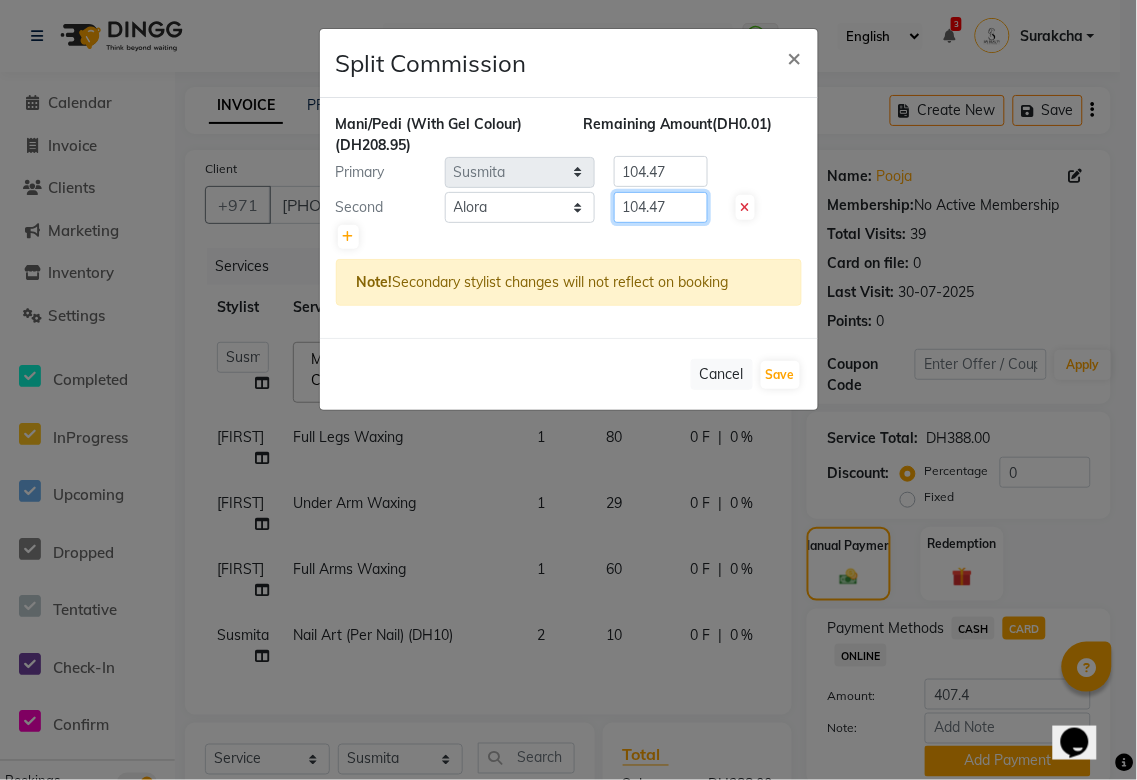 click on "104.47" 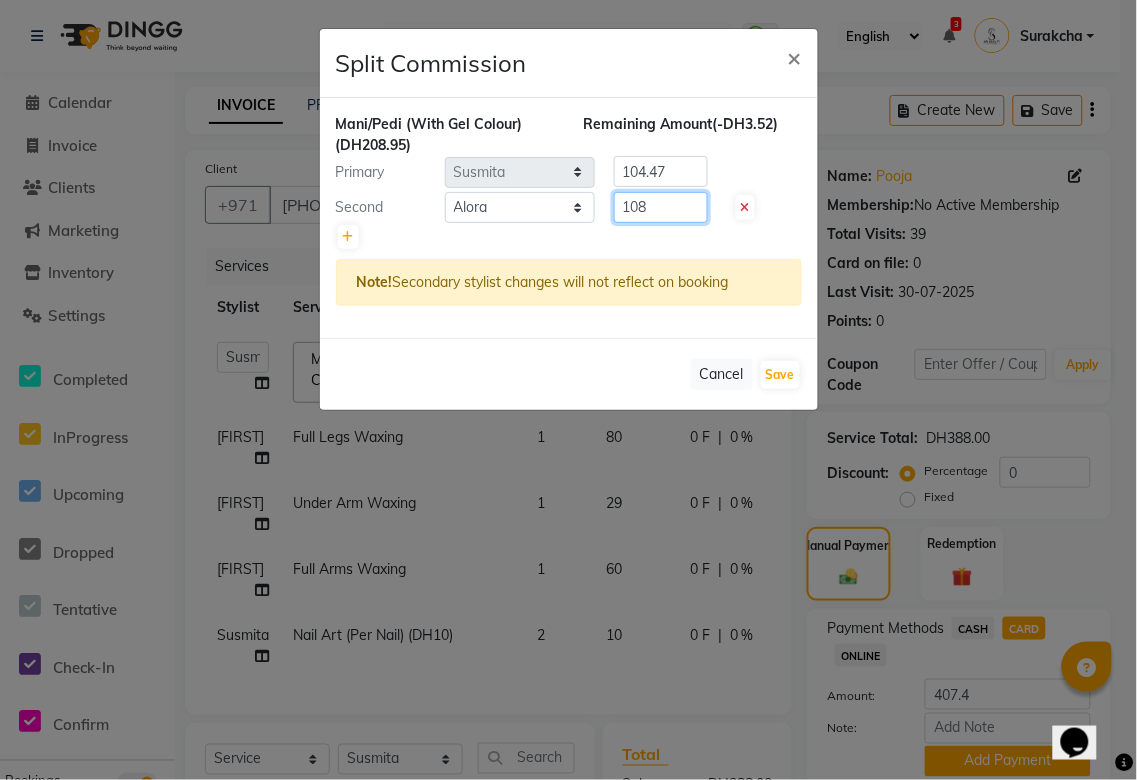 type on "108" 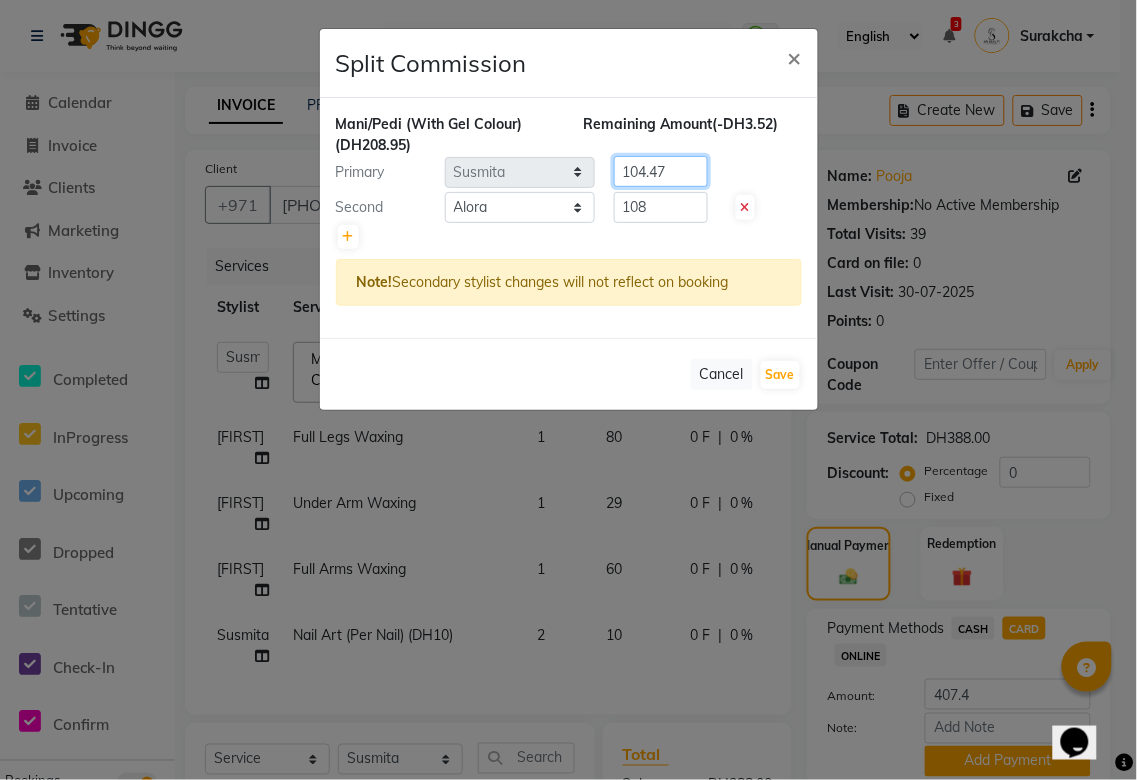 click on "104.47" 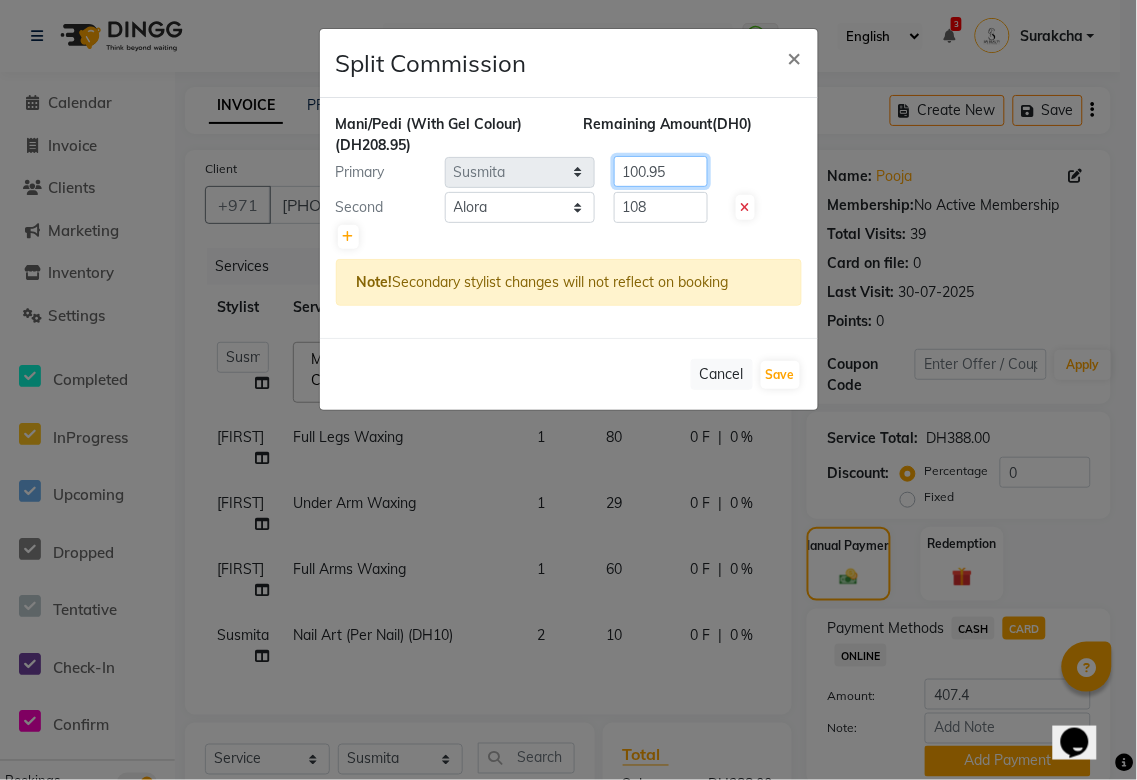 type on "100.95" 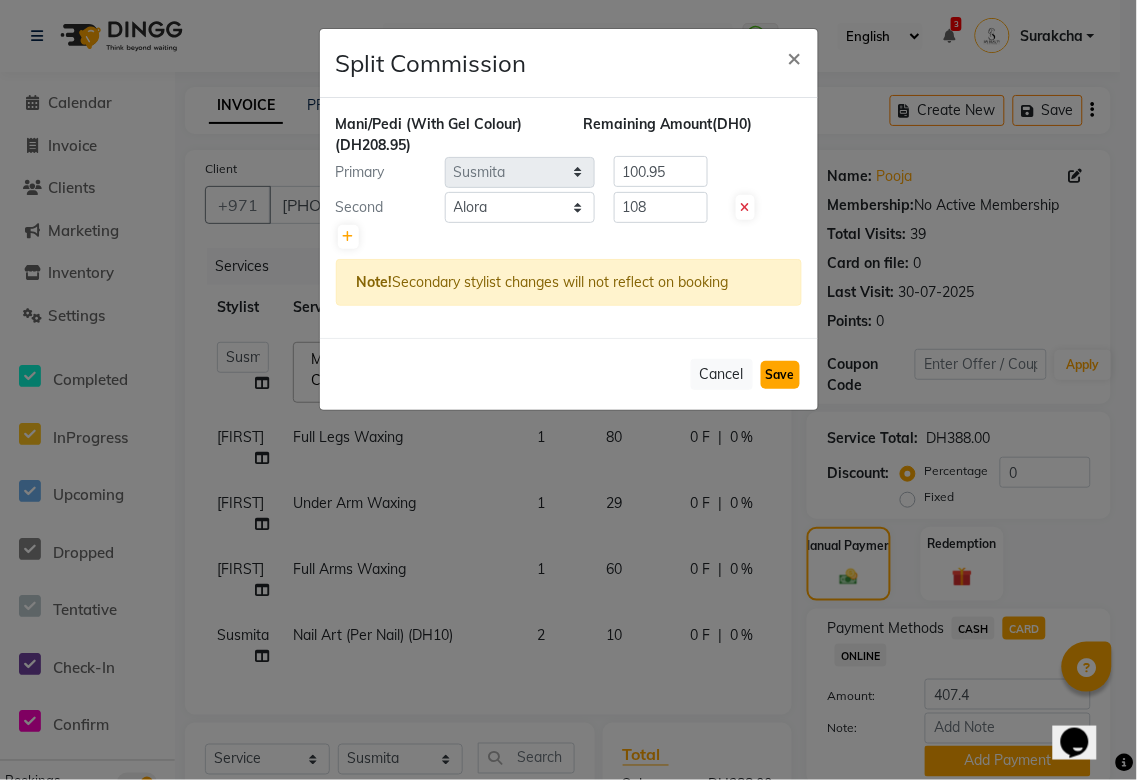 click on "Save" 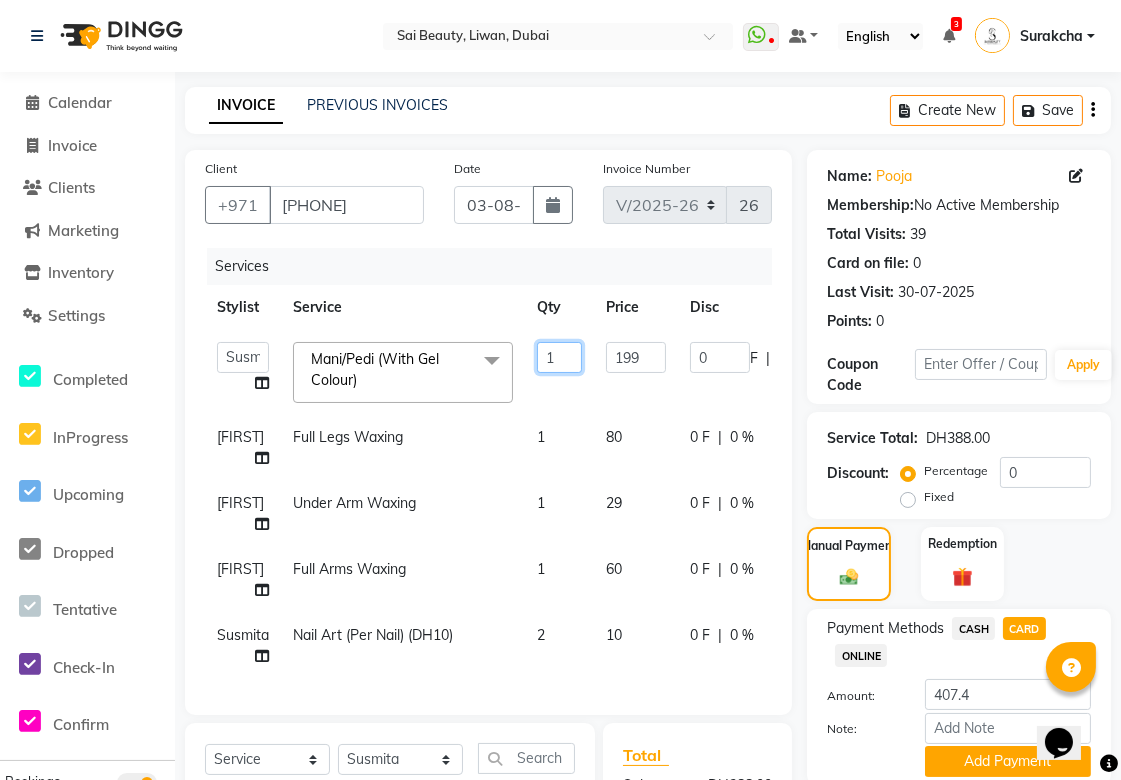 click on "1" 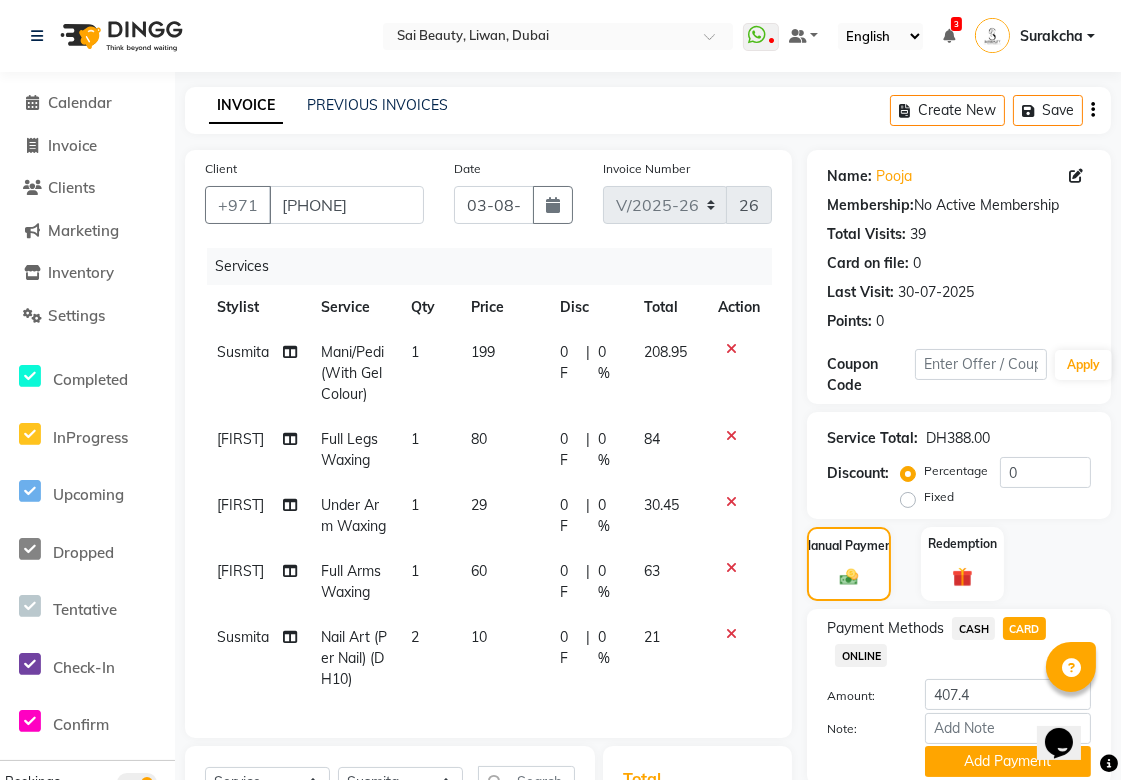 scroll, scrollTop: 365, scrollLeft: 0, axis: vertical 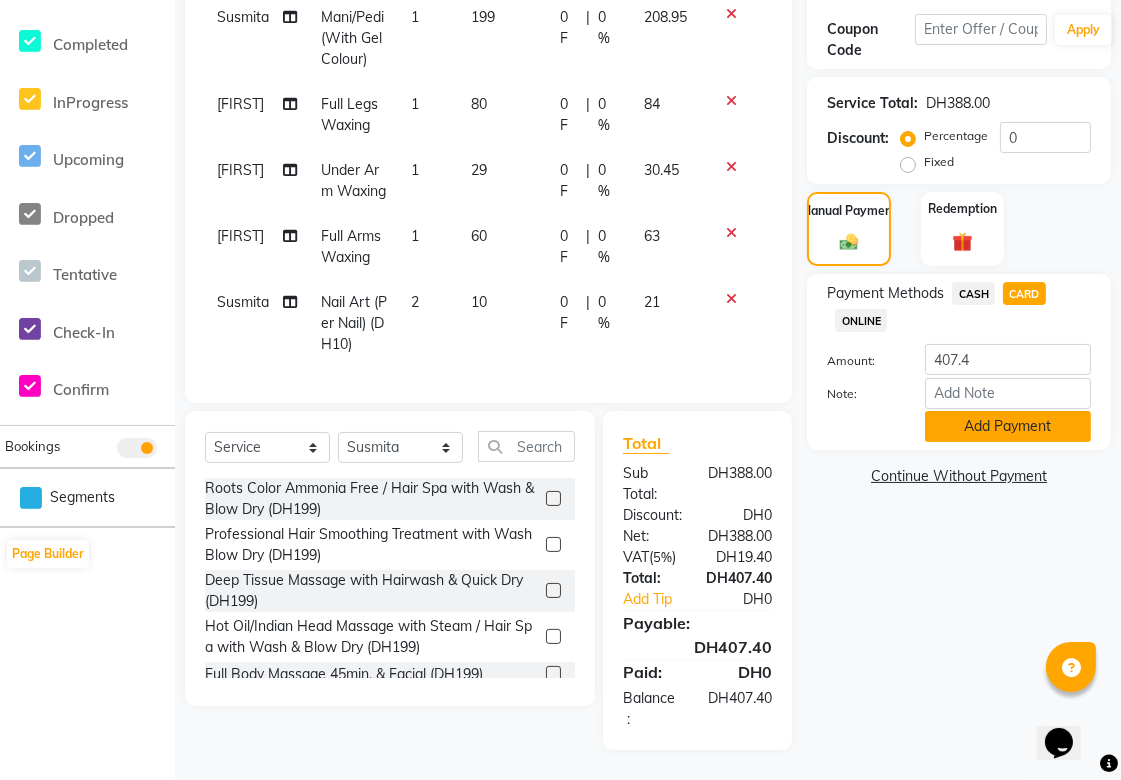 click on "Add Payment" 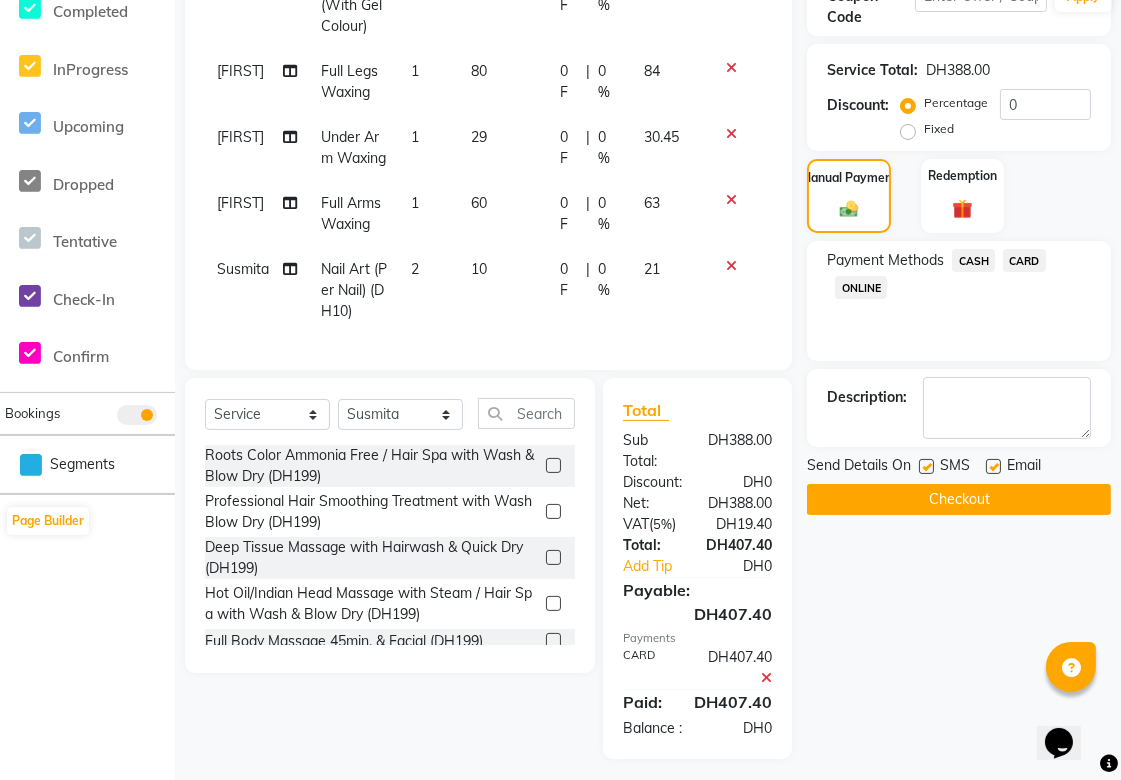 scroll, scrollTop: 427, scrollLeft: 0, axis: vertical 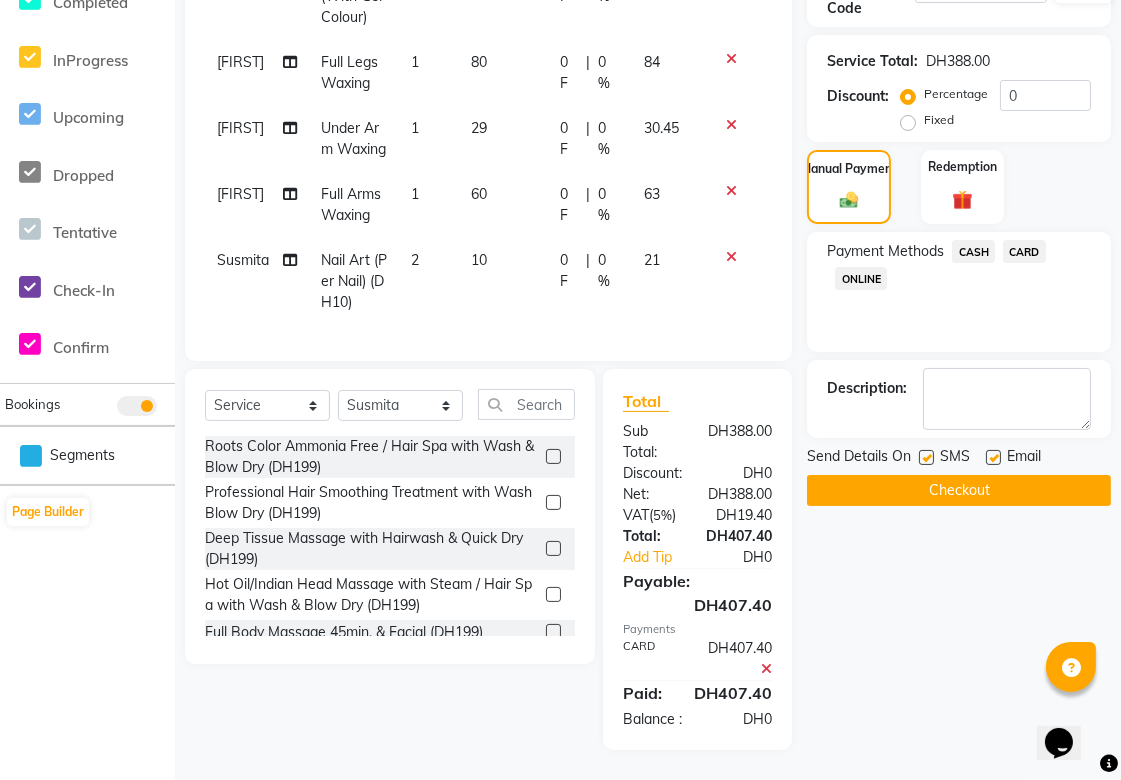click on "Checkout" 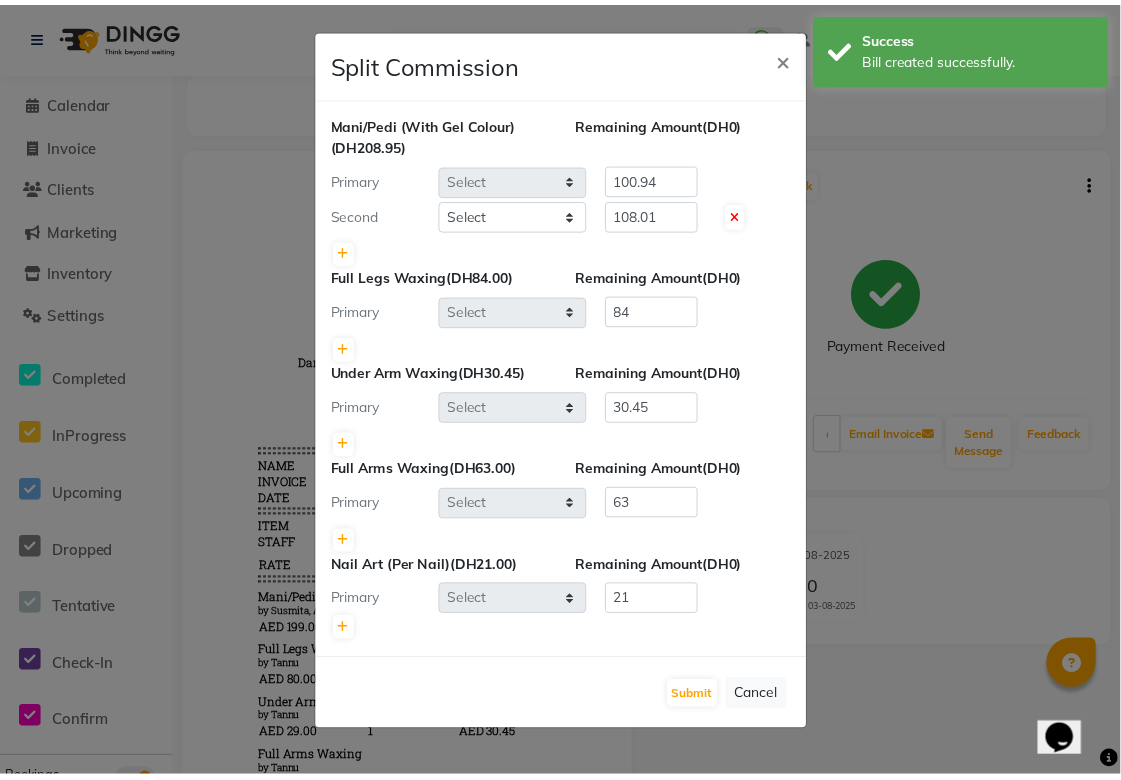 scroll, scrollTop: 0, scrollLeft: 0, axis: both 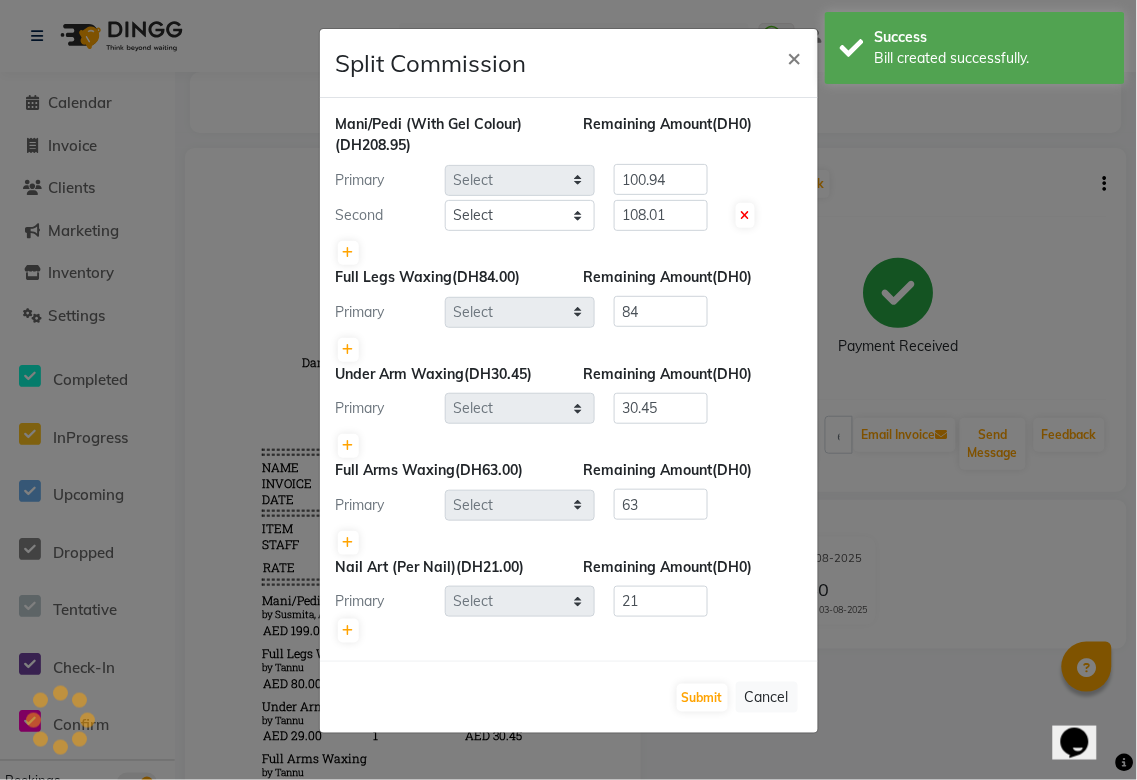 select on "43674" 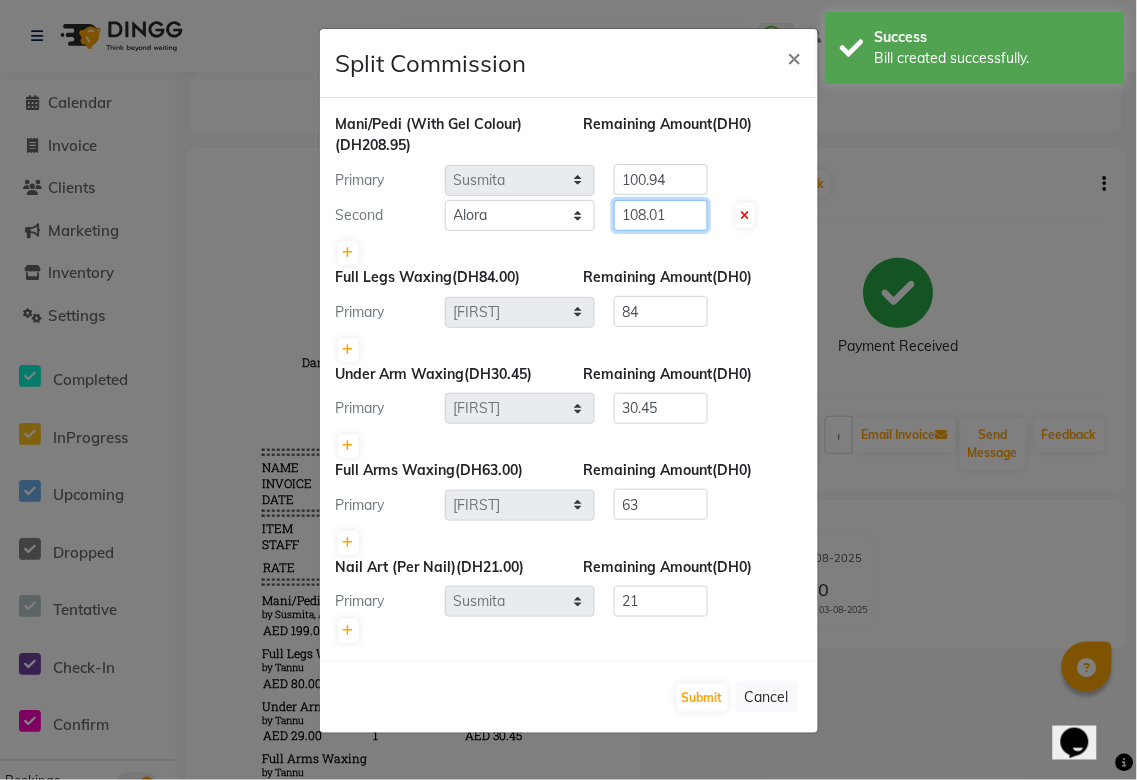 click on "108.01" 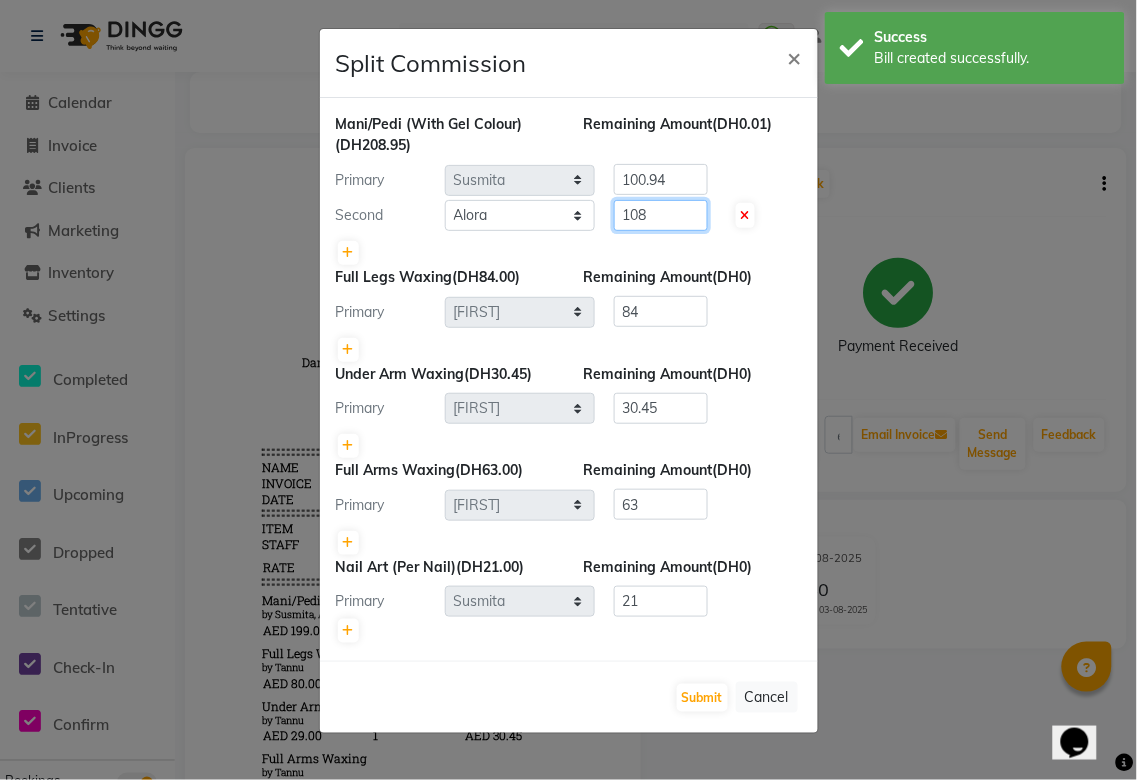 type on "108" 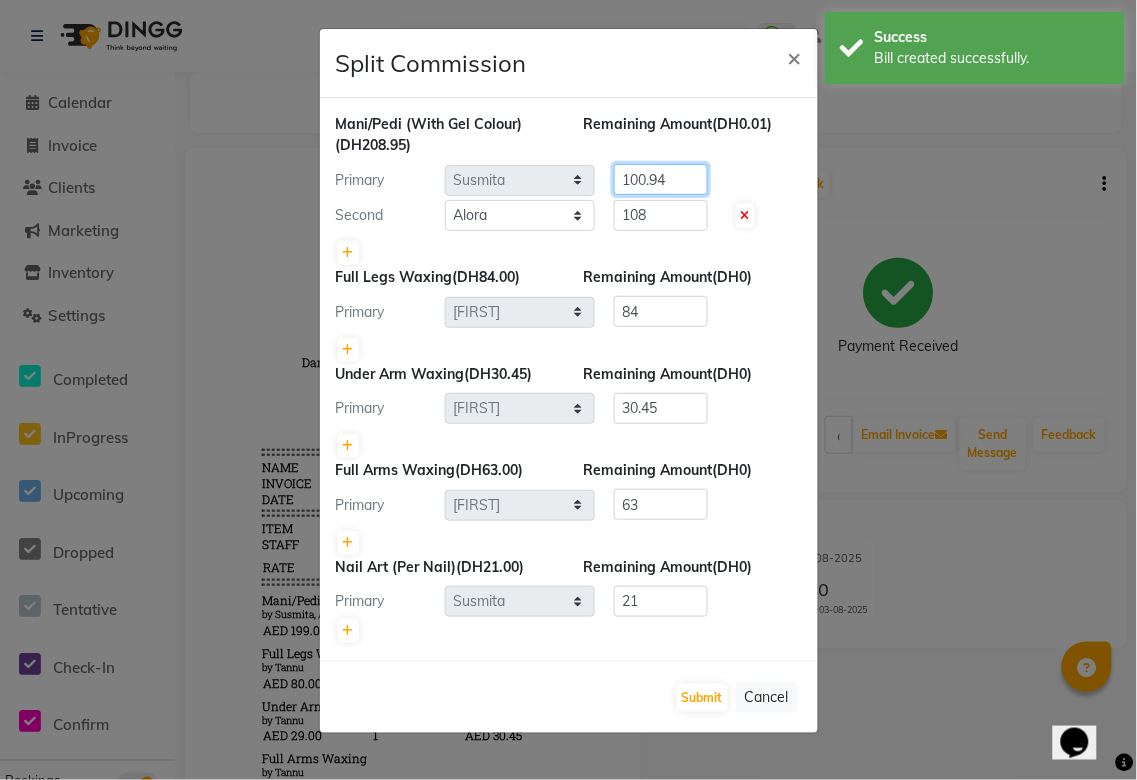 click on "100.94" 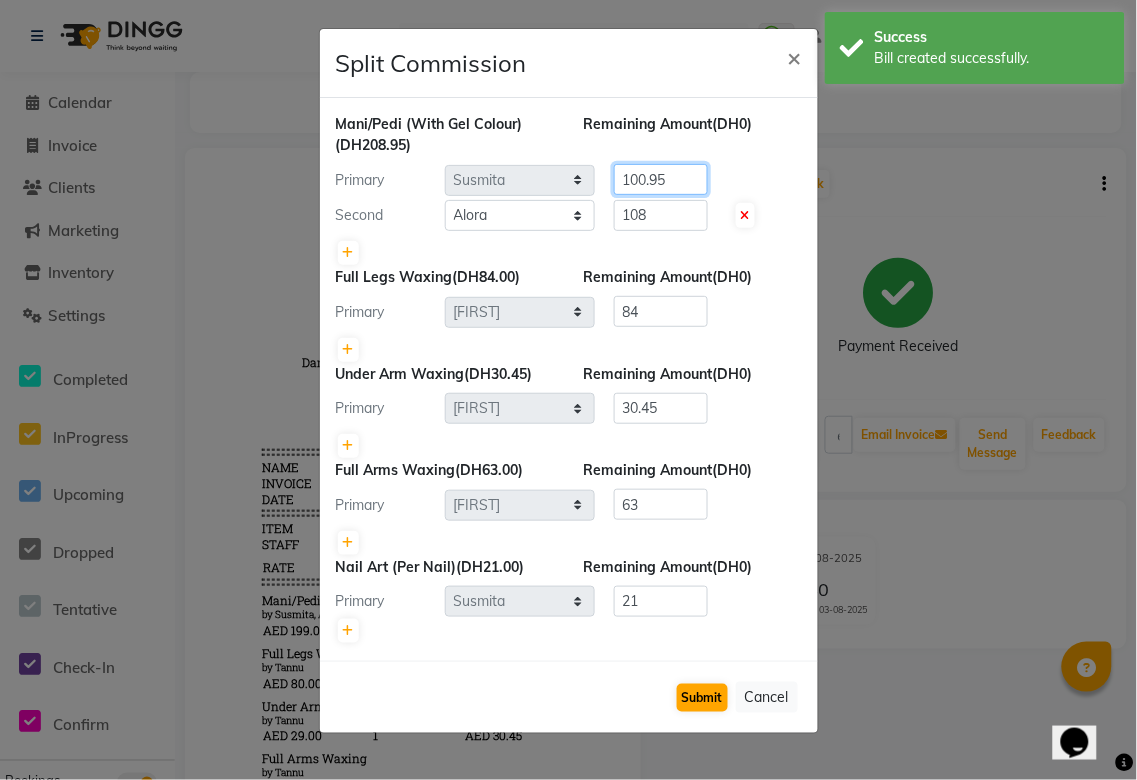 type on "100.95" 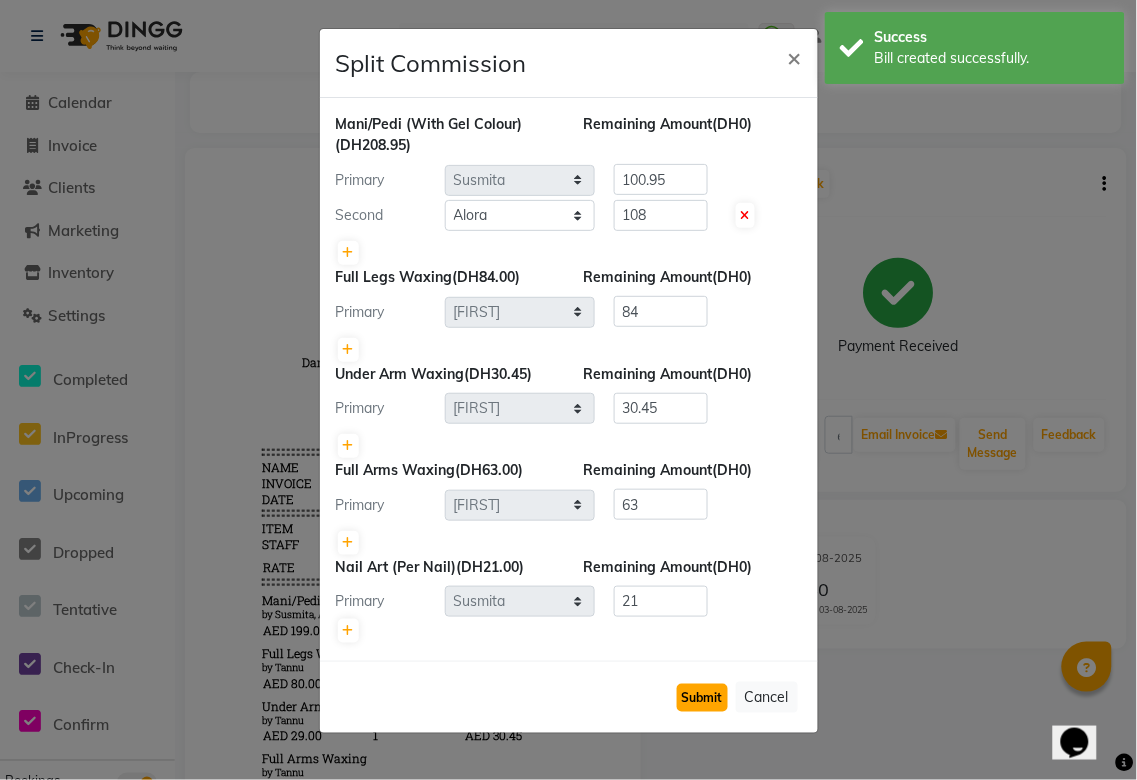 click on "Submit" 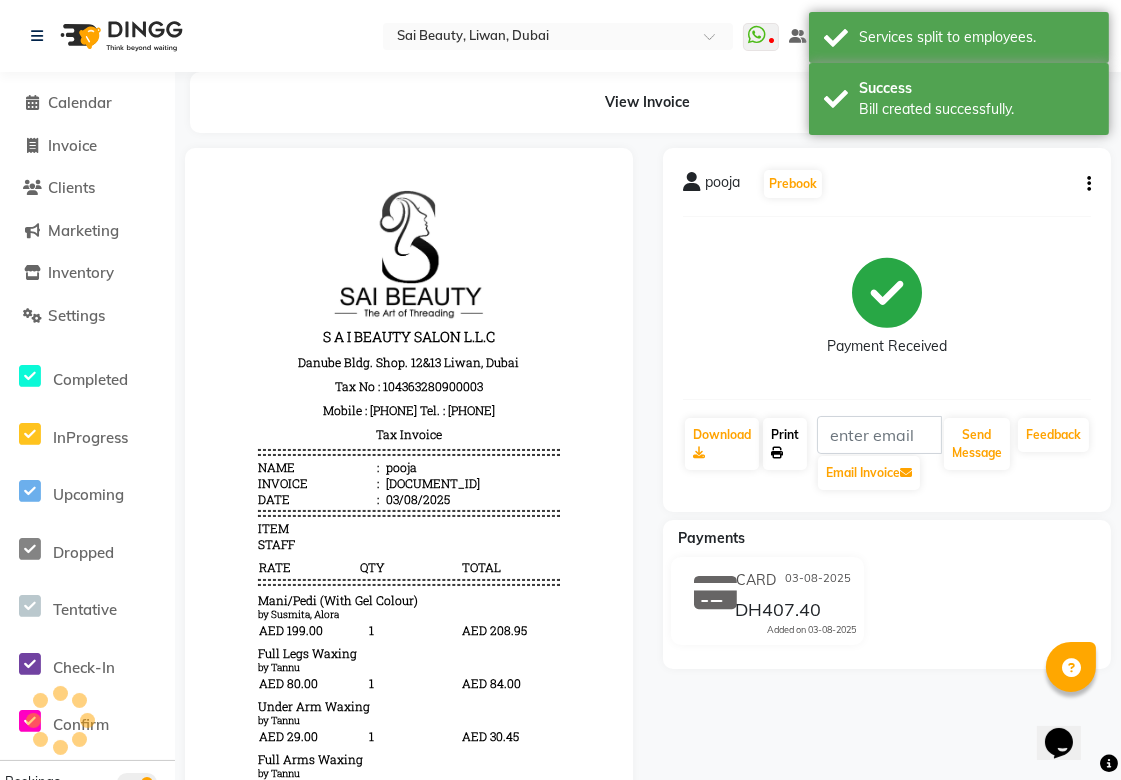 click on "Print" 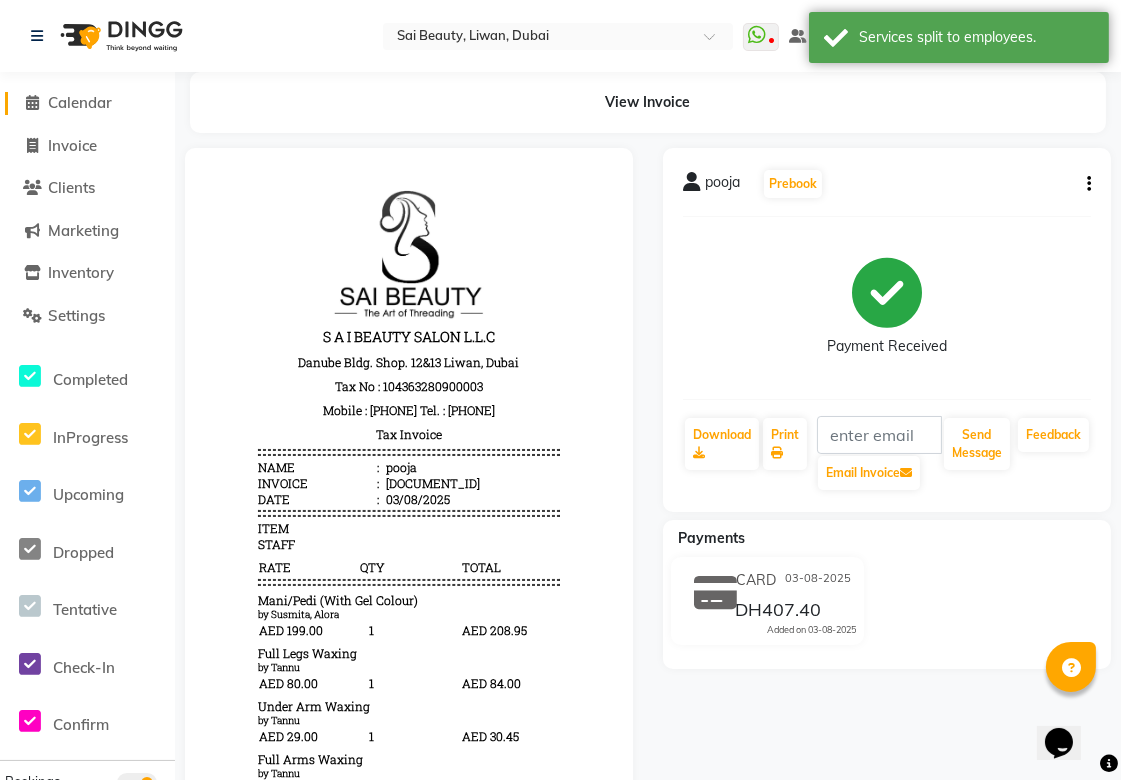 click on "Calendar" 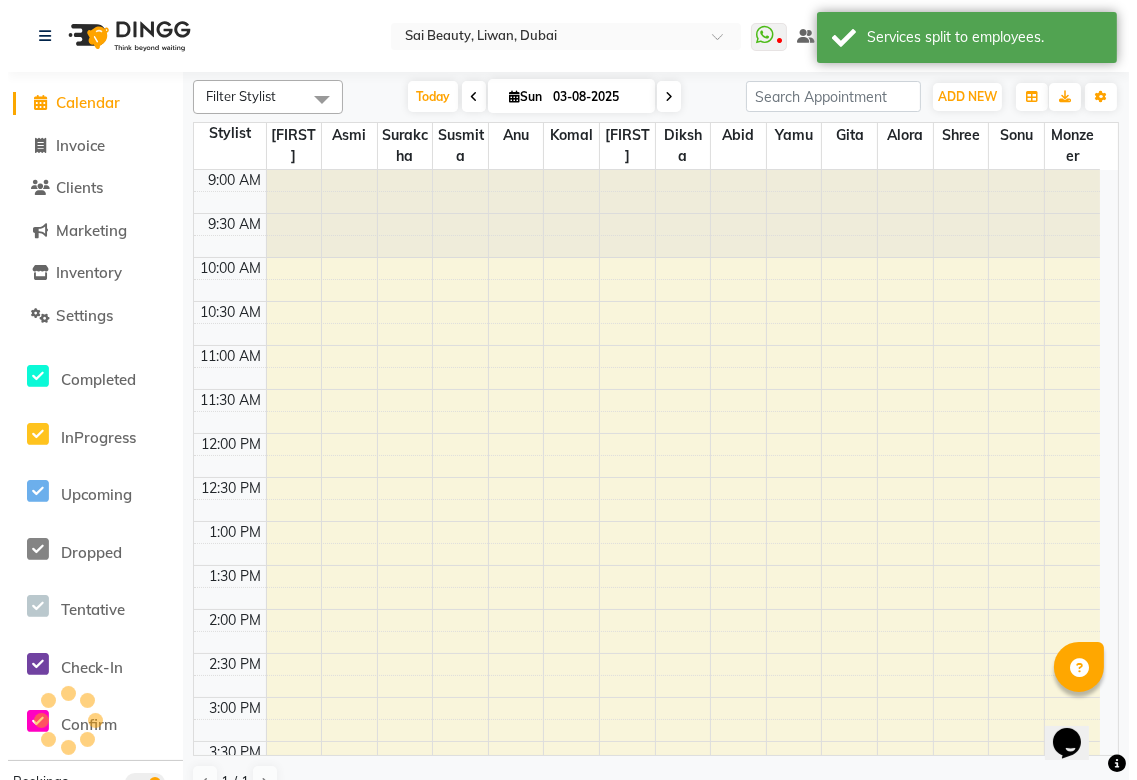 scroll, scrollTop: 620, scrollLeft: 0, axis: vertical 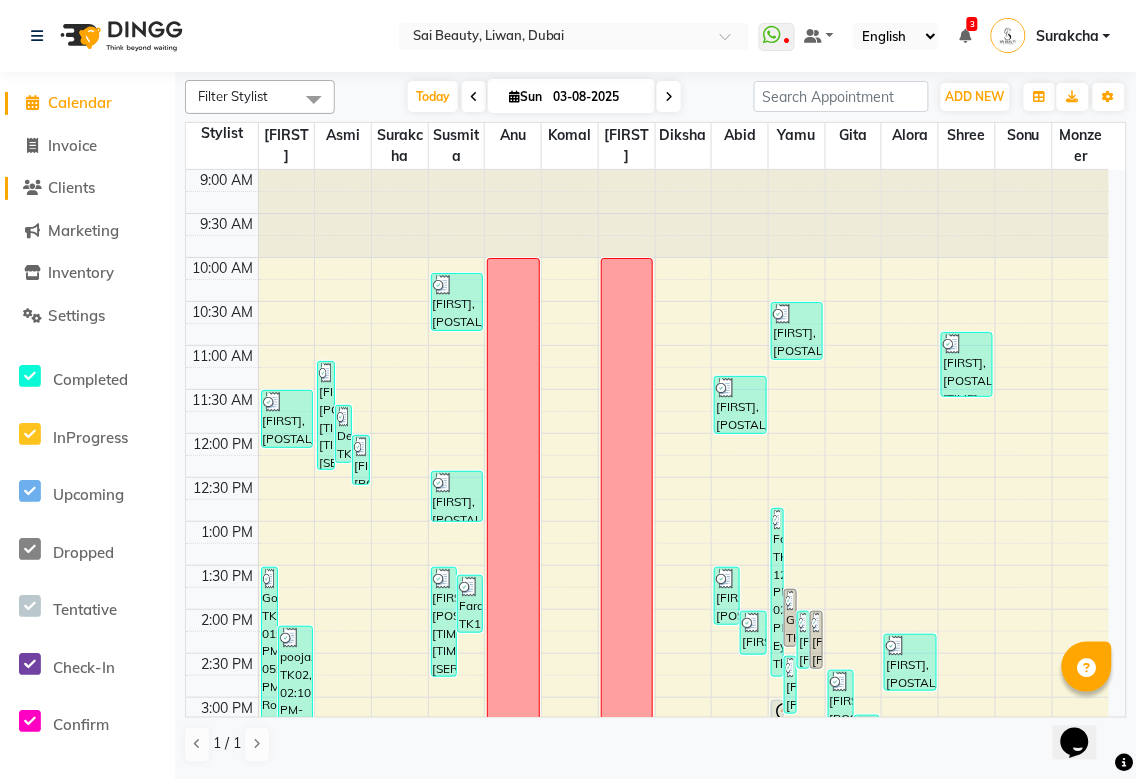 click on "Clients" 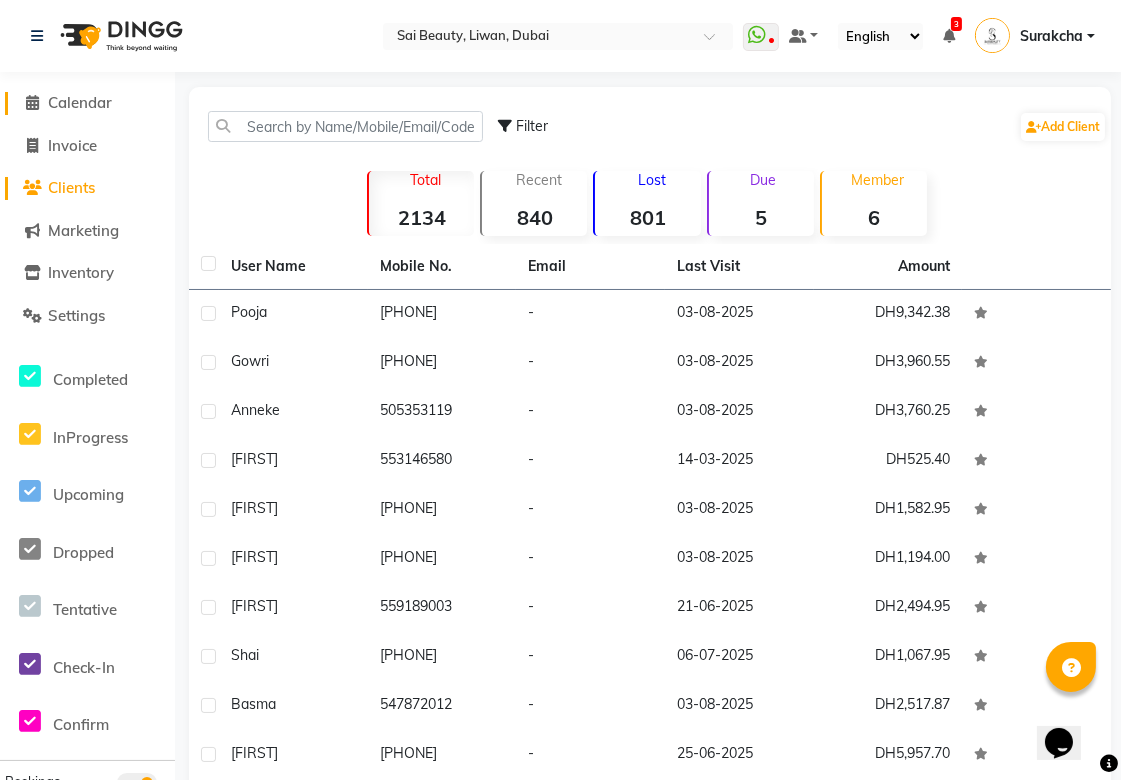 click on "Calendar" 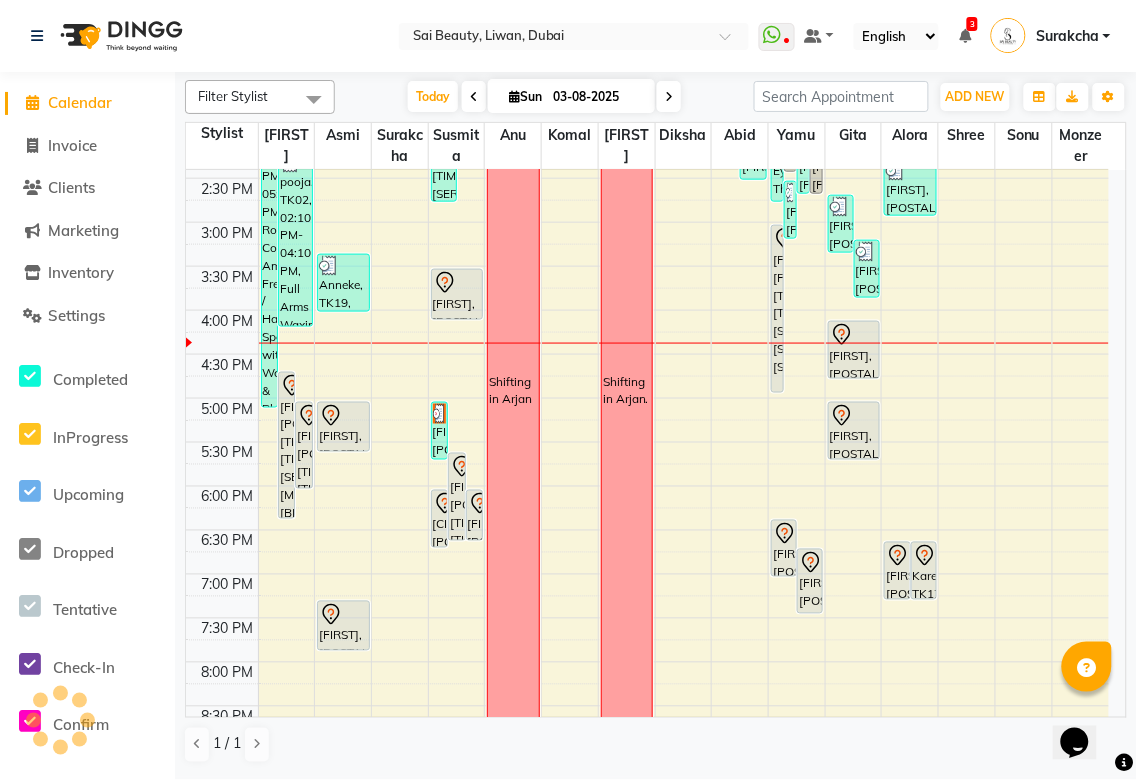 scroll, scrollTop: 0, scrollLeft: 0, axis: both 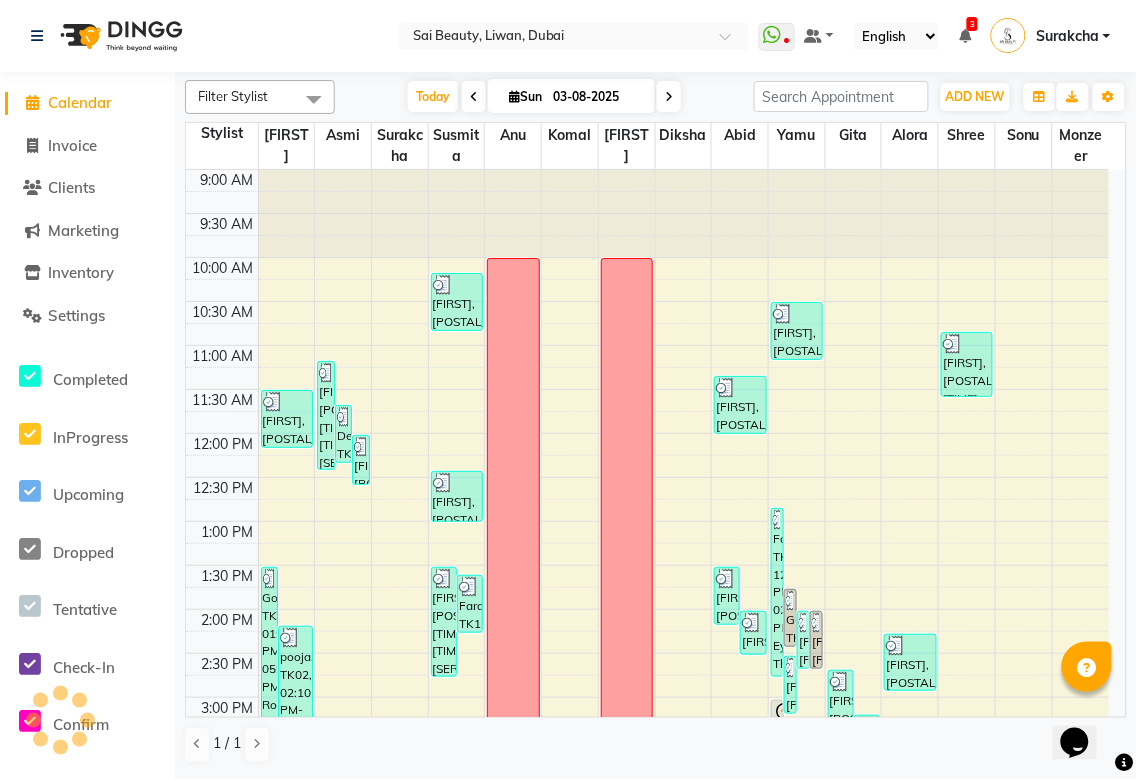 click at bounding box center [669, 97] 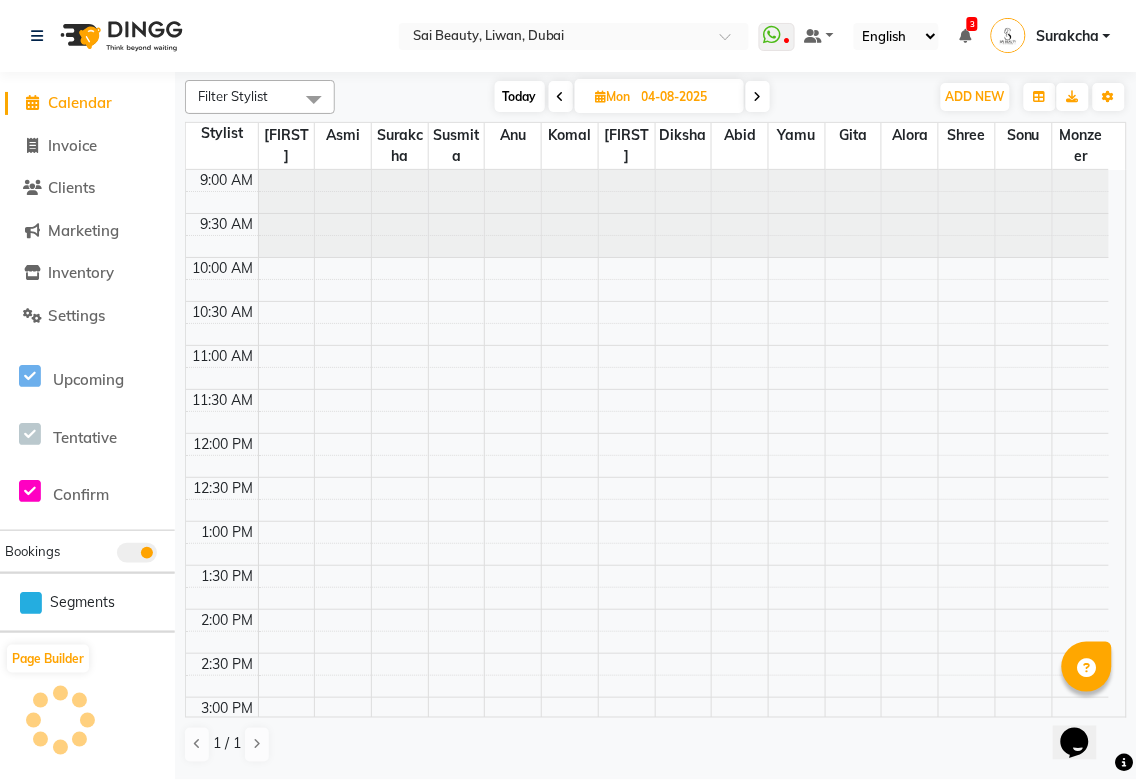 scroll, scrollTop: 620, scrollLeft: 0, axis: vertical 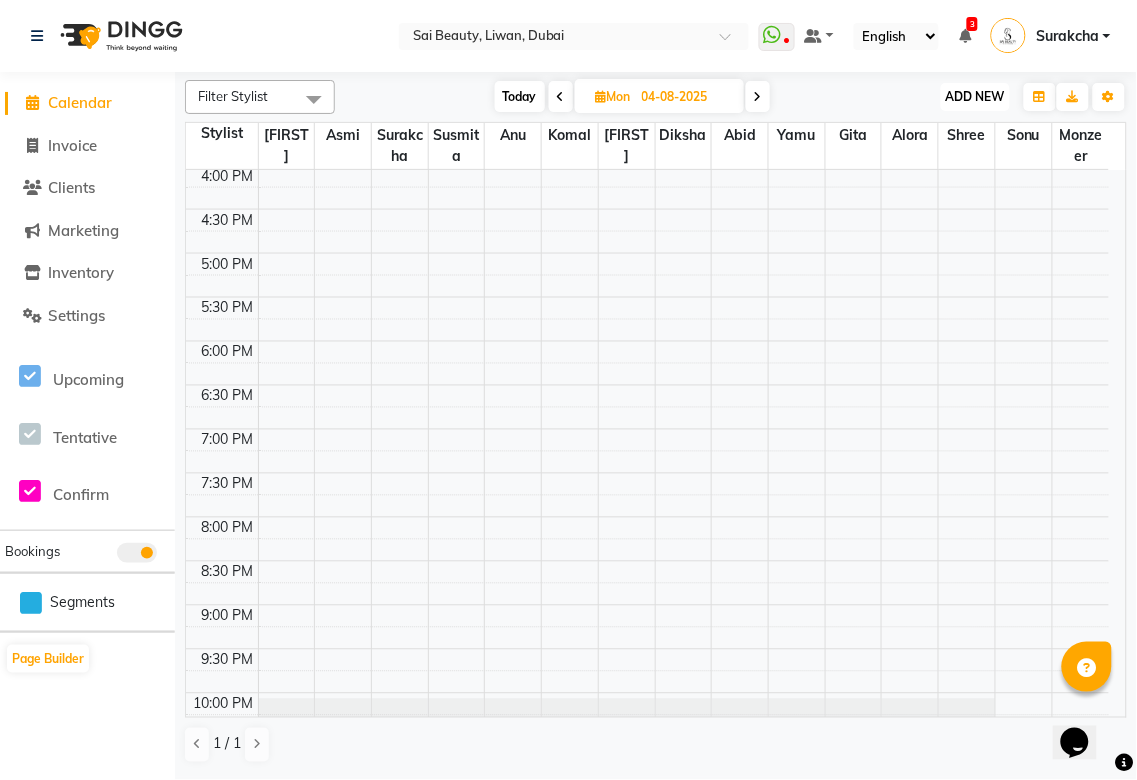 click on "ADD NEW" at bounding box center (975, 96) 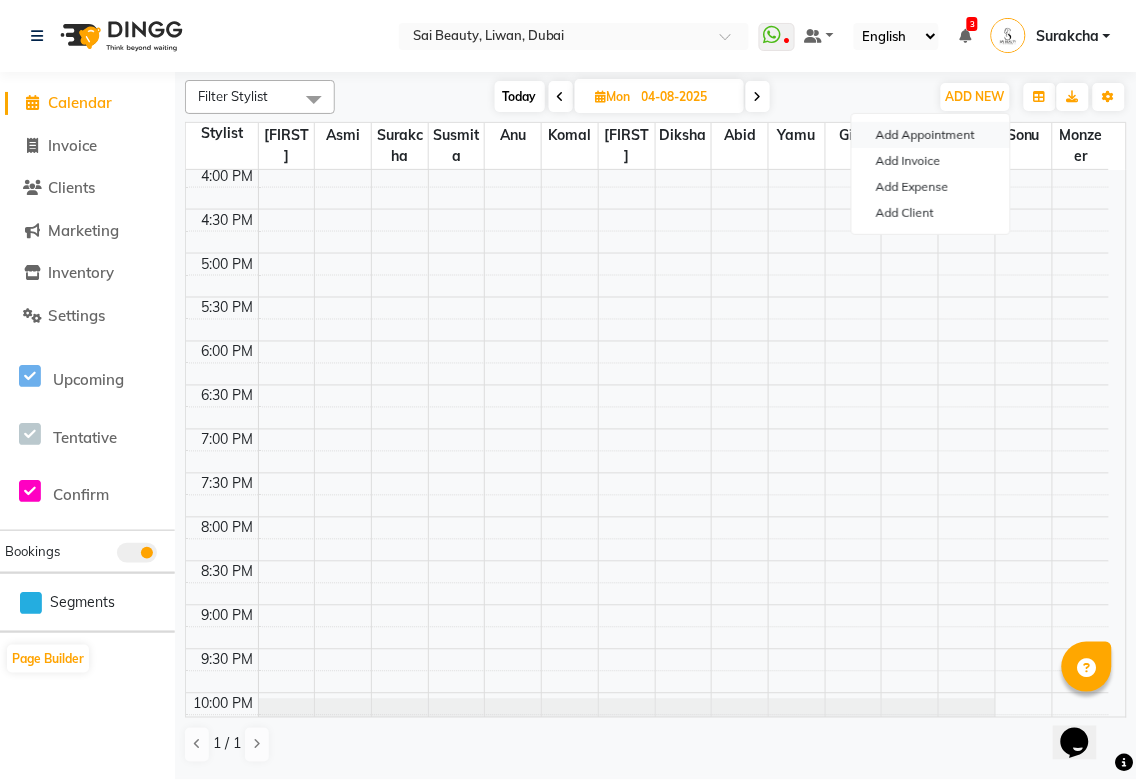 click on "Add Appointment" at bounding box center (931, 135) 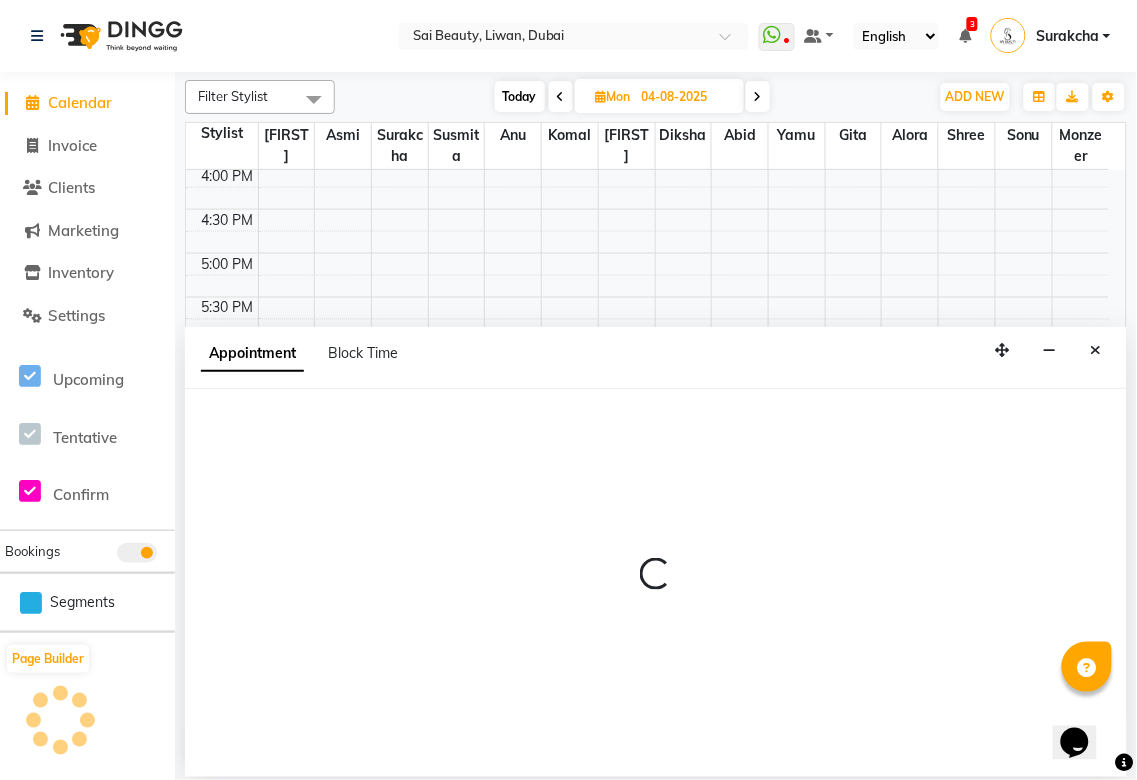 select on "tentative" 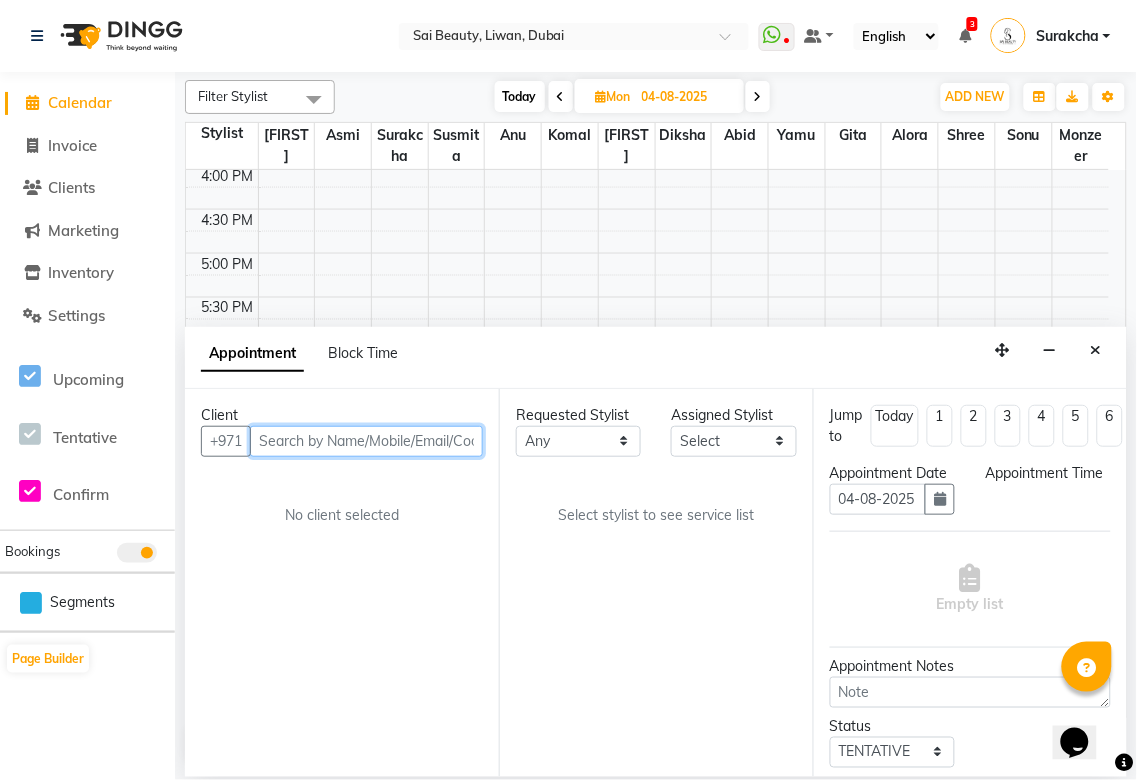 select on "600" 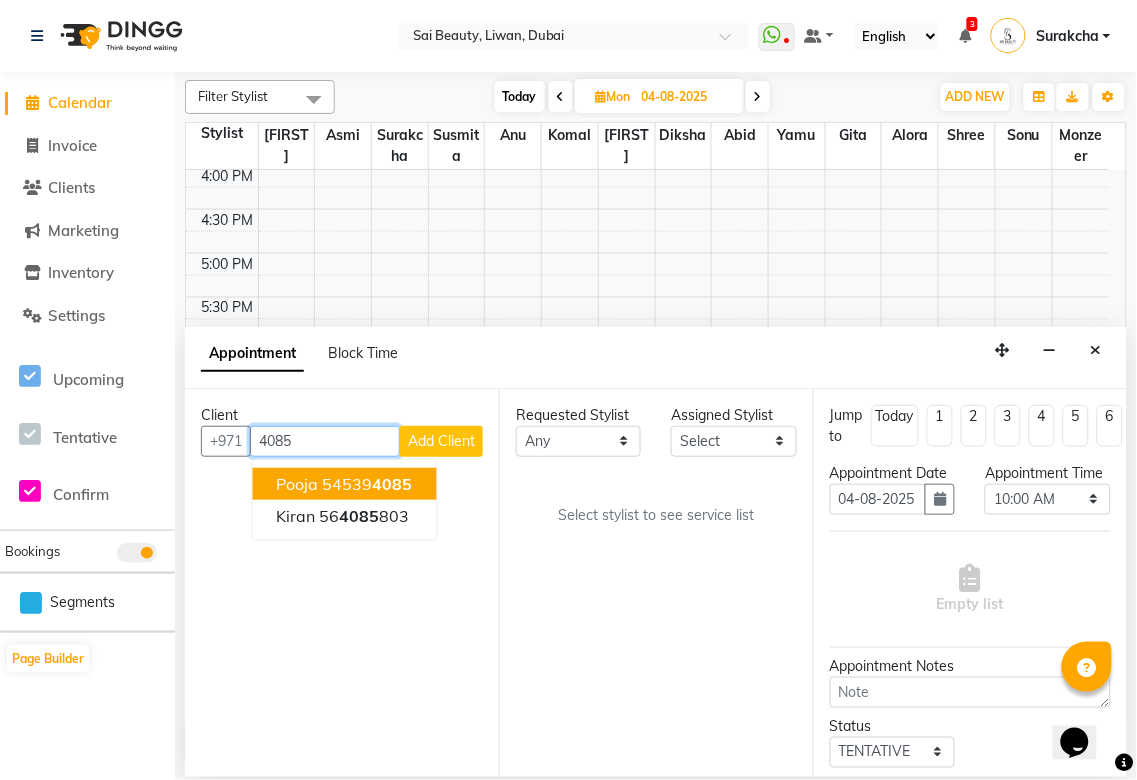 click on "4085" at bounding box center (393, 484) 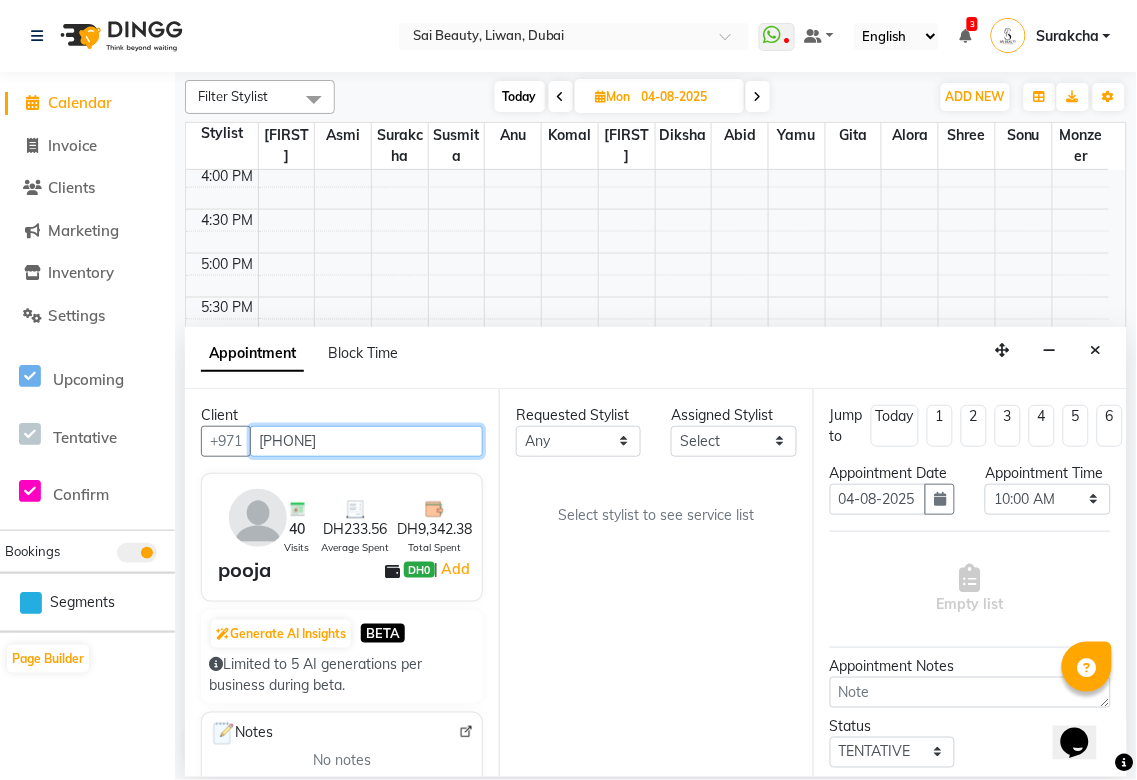 type on "[PHONE]" 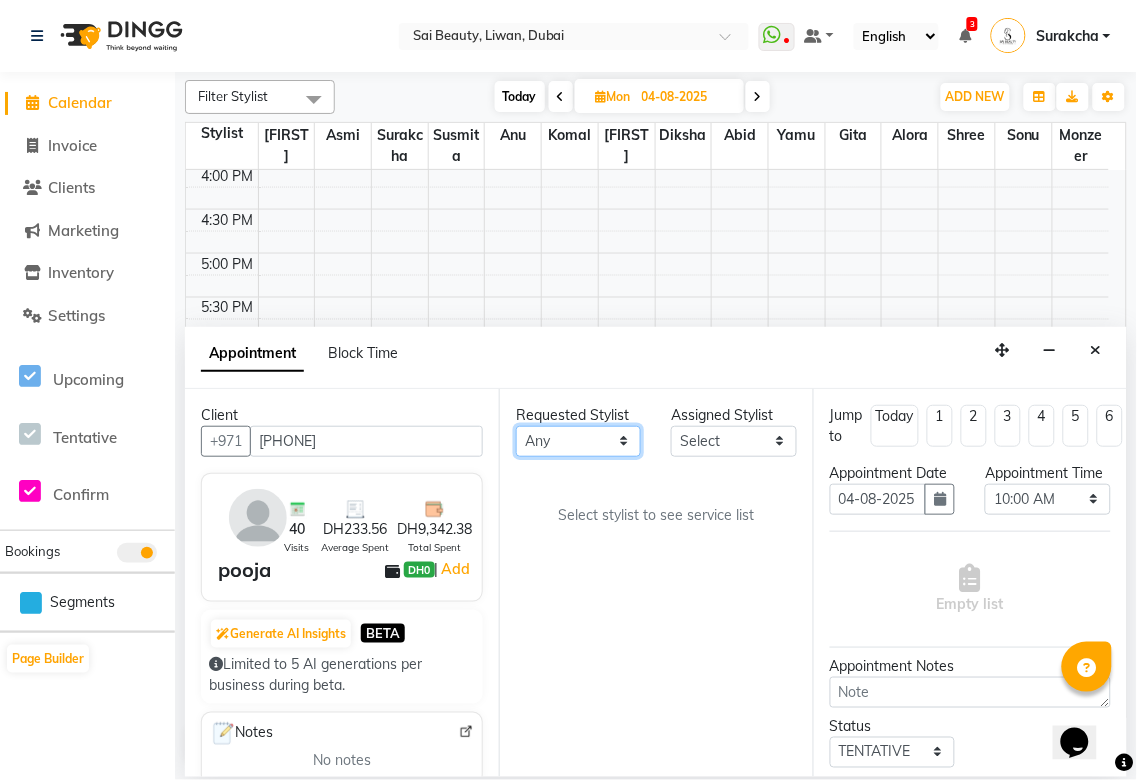 click on "Any Abid Alora Anu Asmi Diksha Gita Komal maya Monzeer shree sonu Surakcha Susmita Tannu Yamu" at bounding box center [578, 441] 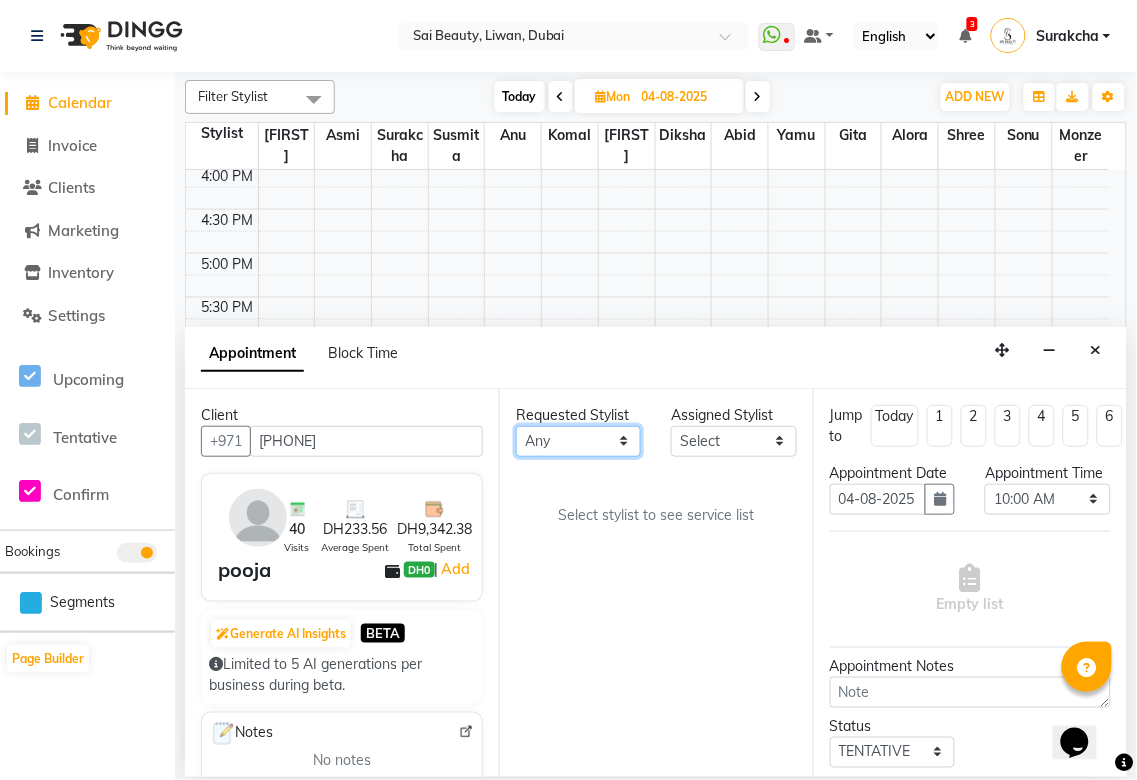select on "52340" 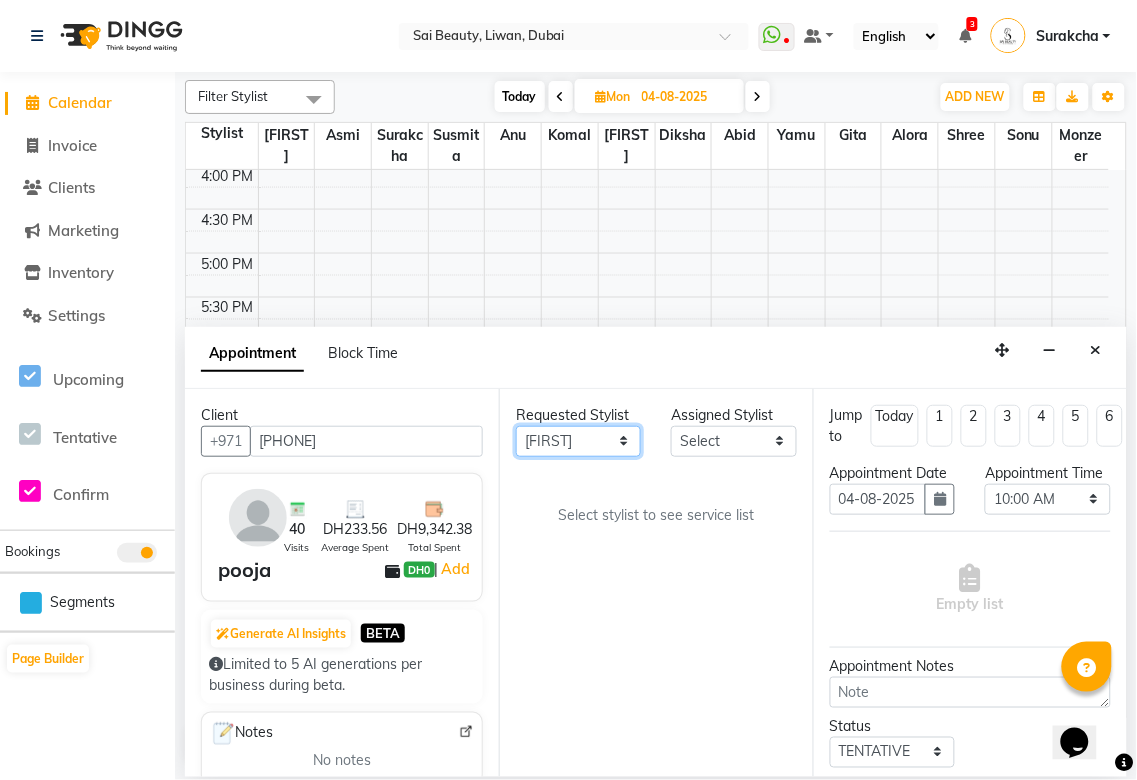 click on "Any Abid Alora Anu Asmi Diksha Gita Komal maya Monzeer shree sonu Surakcha Susmita Tannu Yamu" at bounding box center [578, 441] 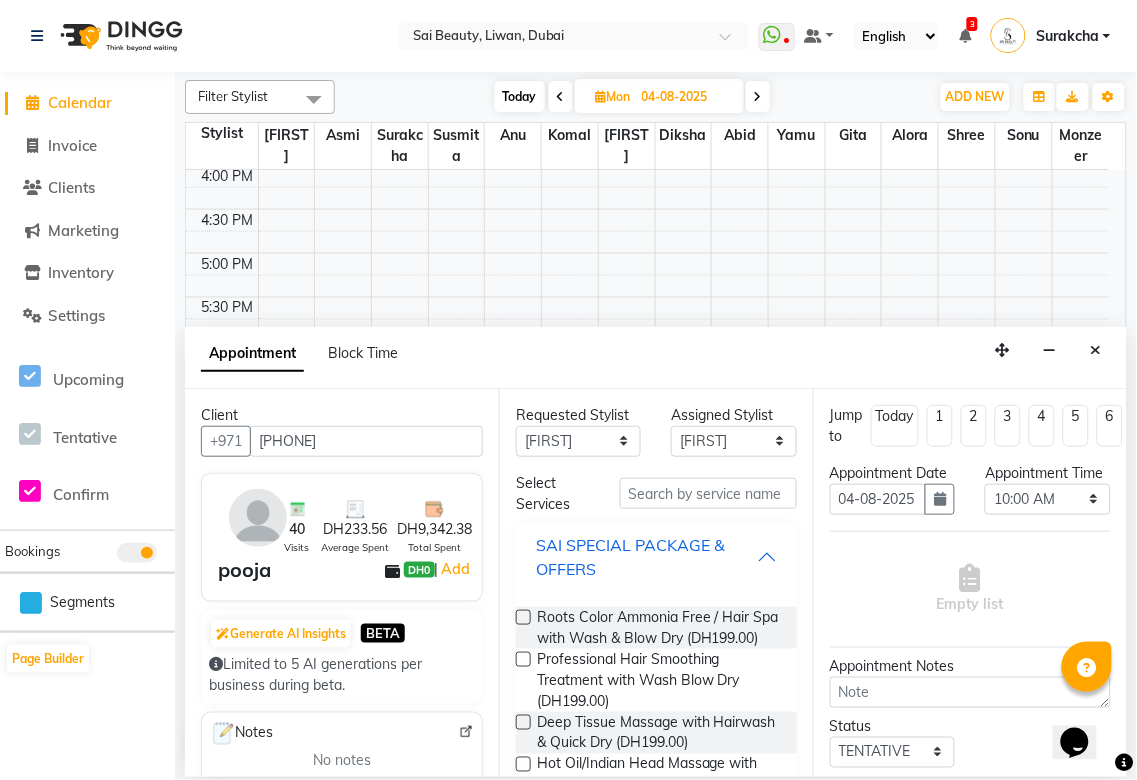 click on "SAI SPECIAL PACKAGE & OFFERS" at bounding box center (646, 557) 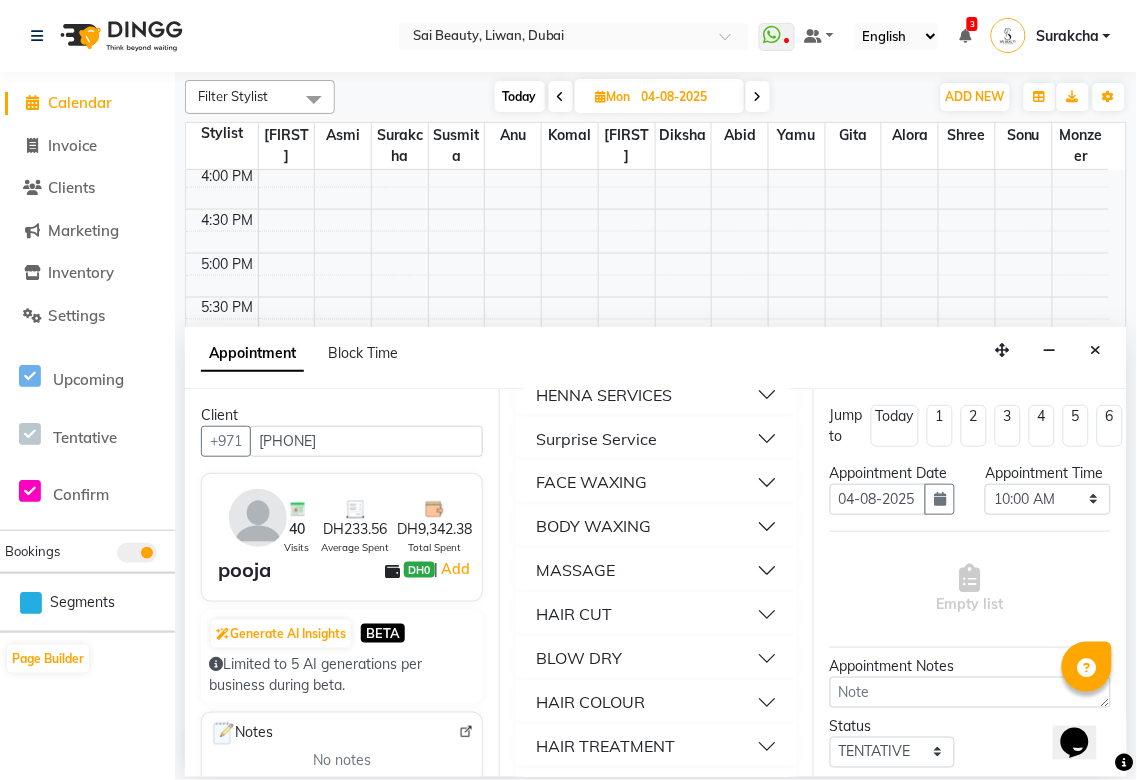 scroll, scrollTop: 664, scrollLeft: 0, axis: vertical 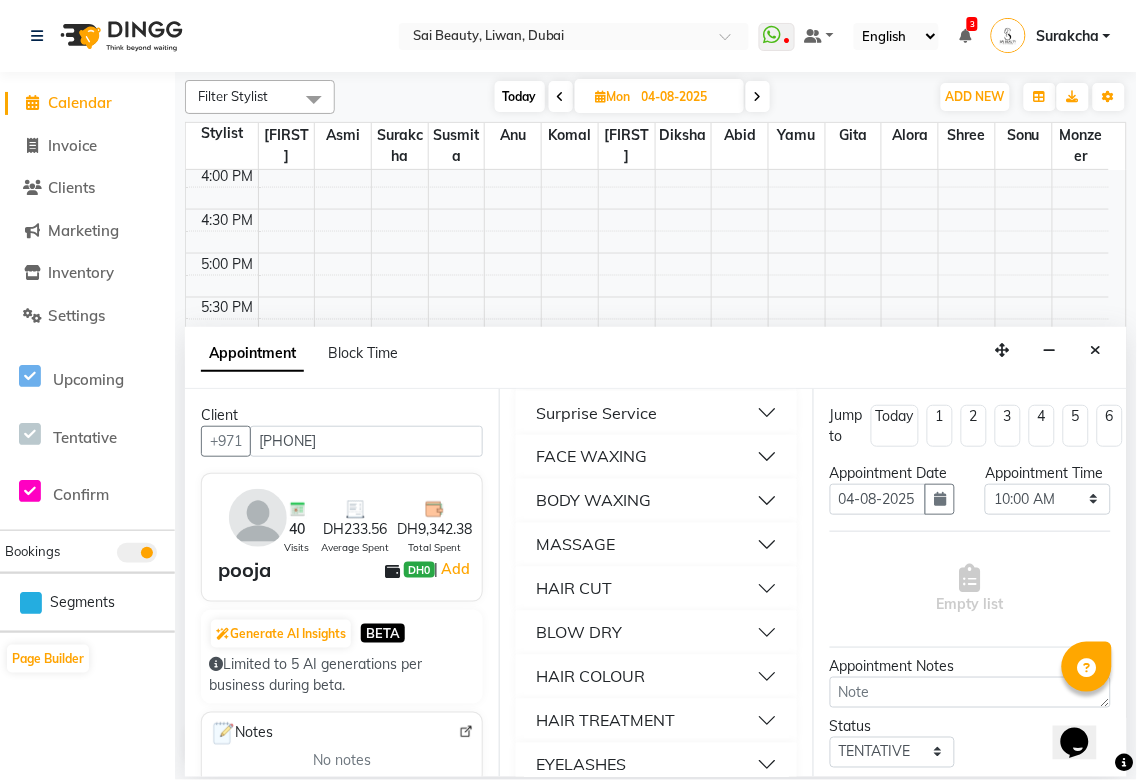 click on "MASSAGE" at bounding box center (656, 545) 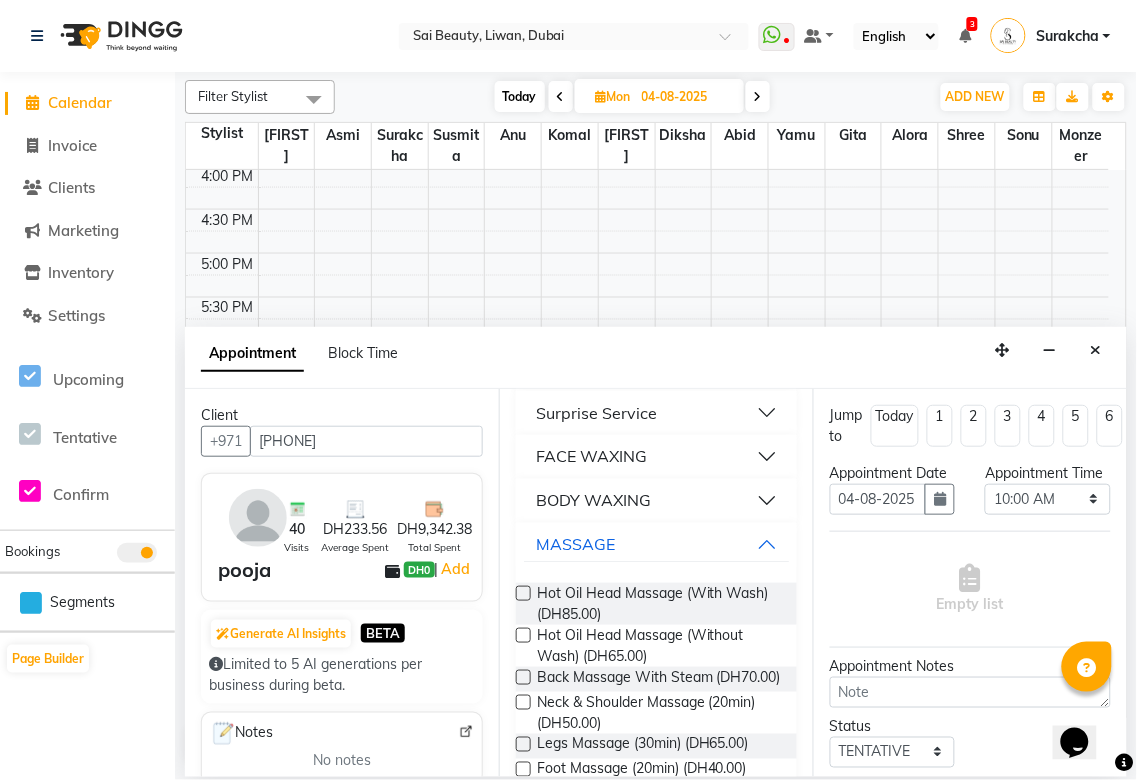 click at bounding box center [523, 593] 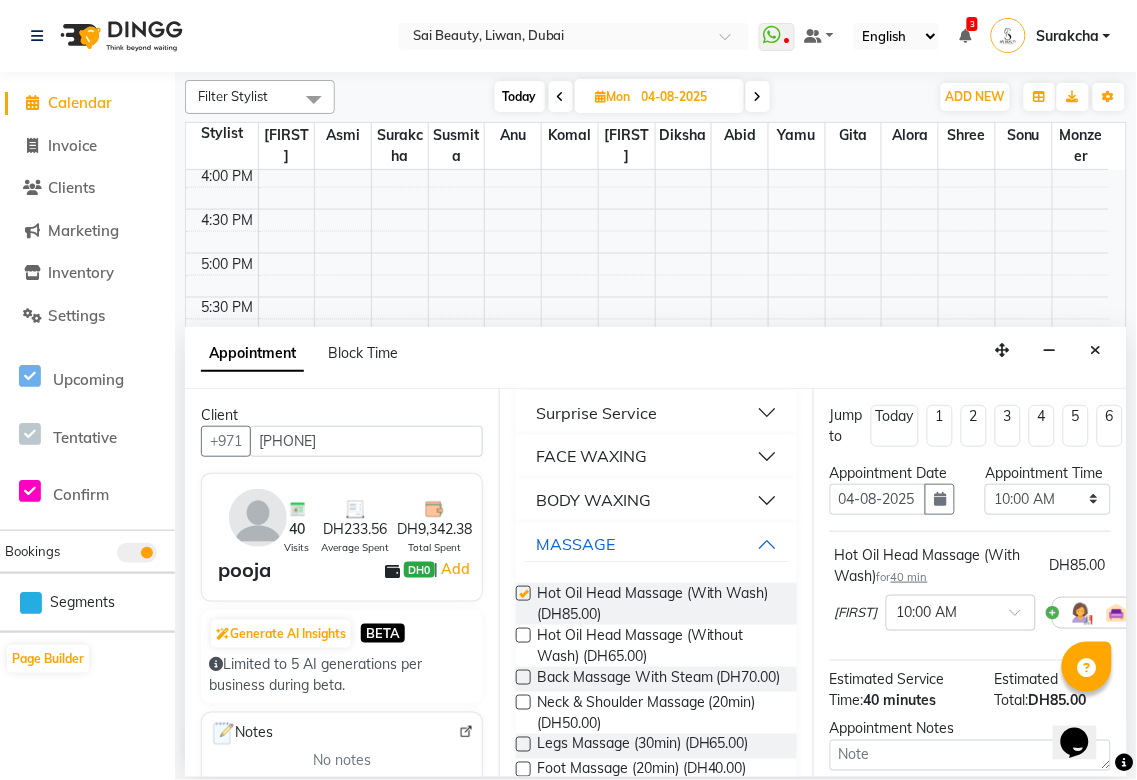 checkbox on "false" 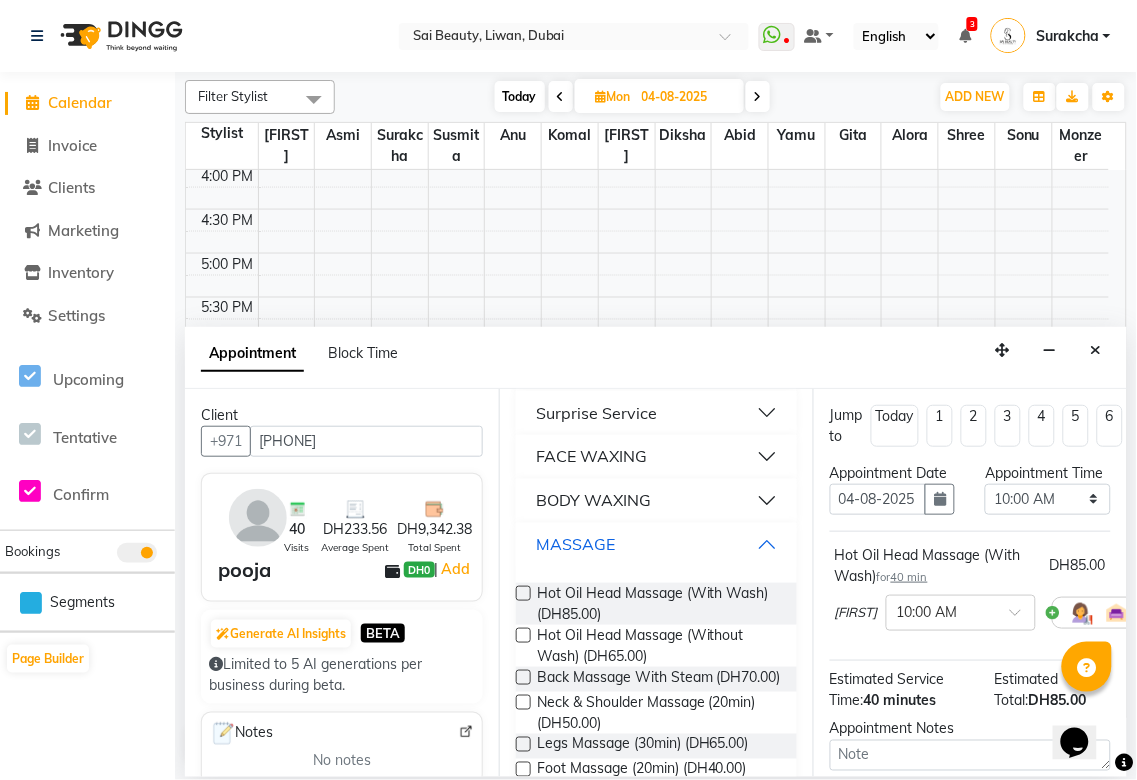 click on "MASSAGE" at bounding box center (656, 545) 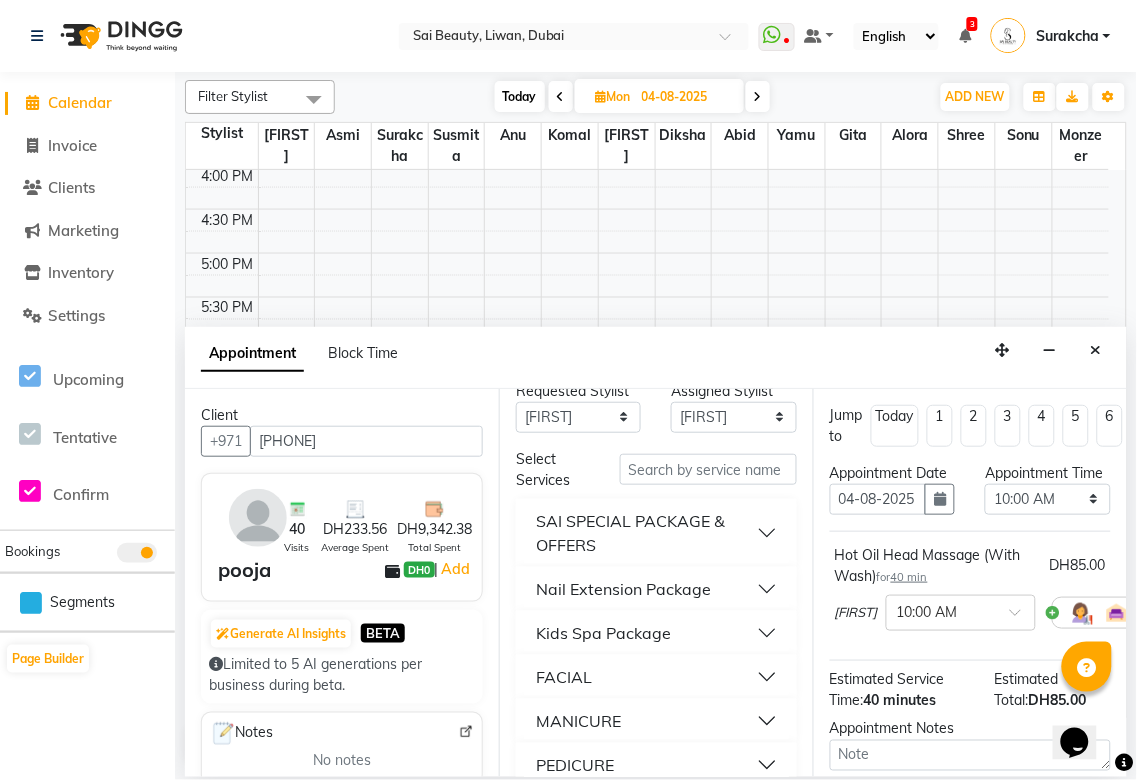 scroll, scrollTop: 0, scrollLeft: 0, axis: both 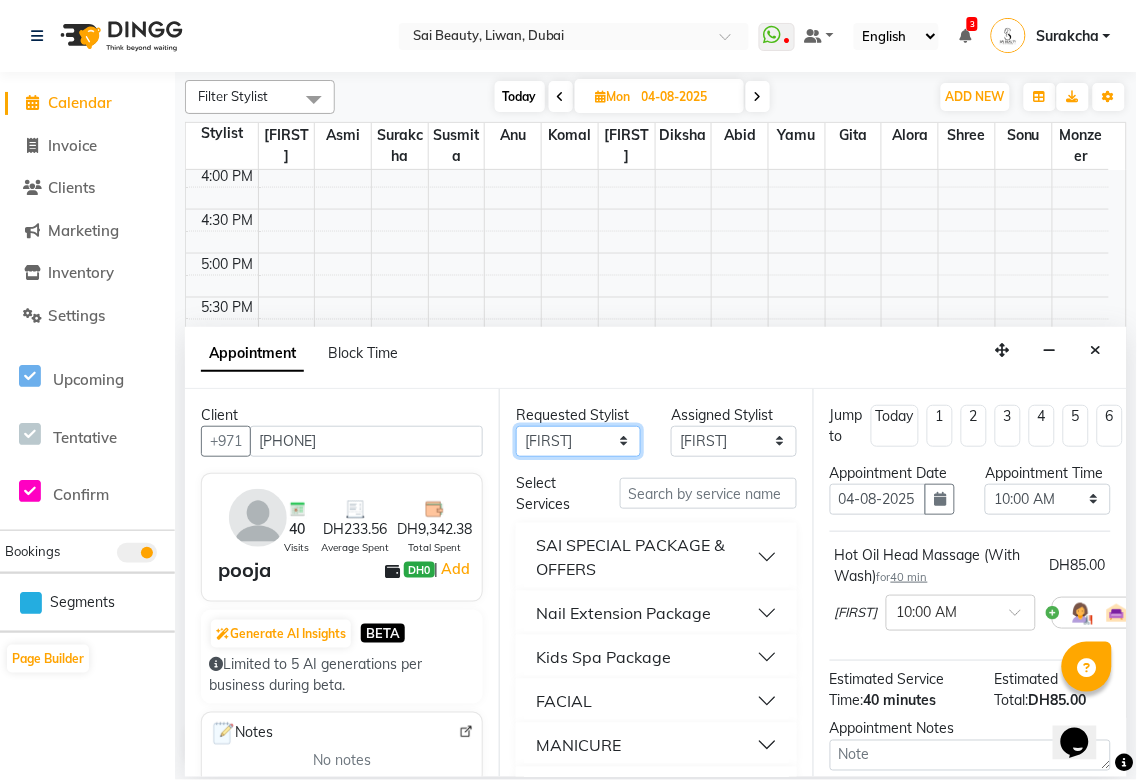 click on "Any Abid Alora Anu Asmi Diksha Gita Komal maya Monzeer shree sonu Surakcha Susmita Tannu Yamu" at bounding box center (578, 441) 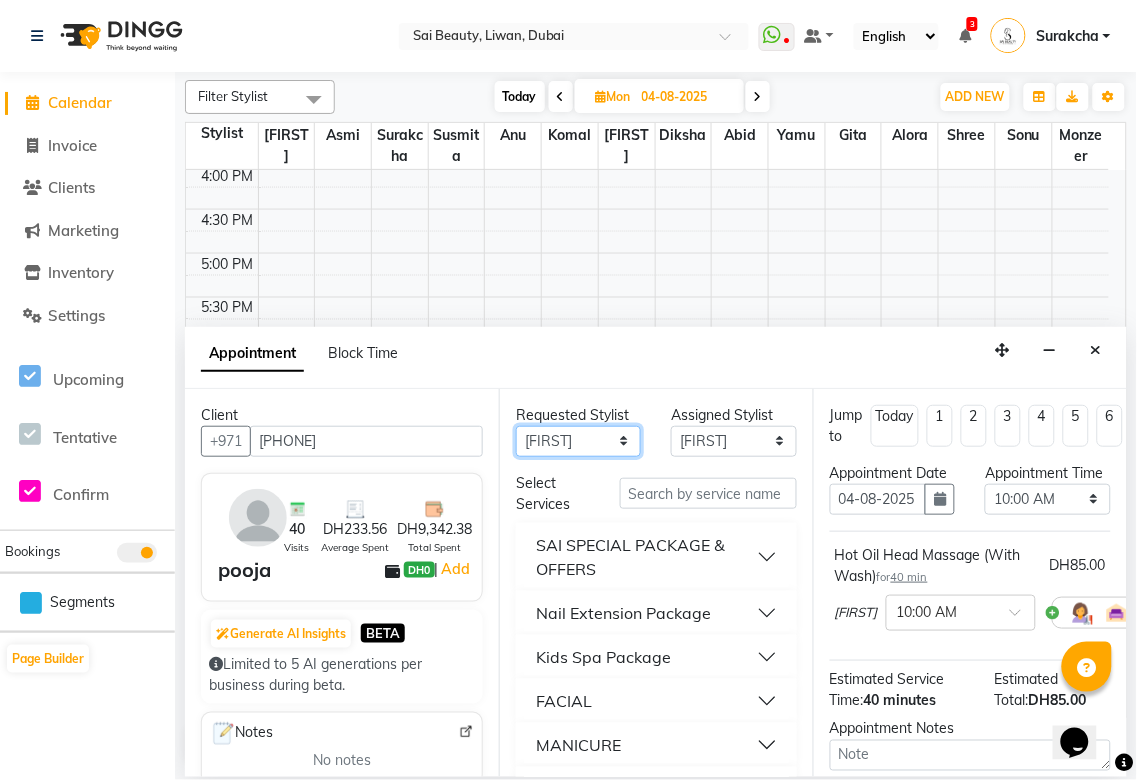 select on "57468" 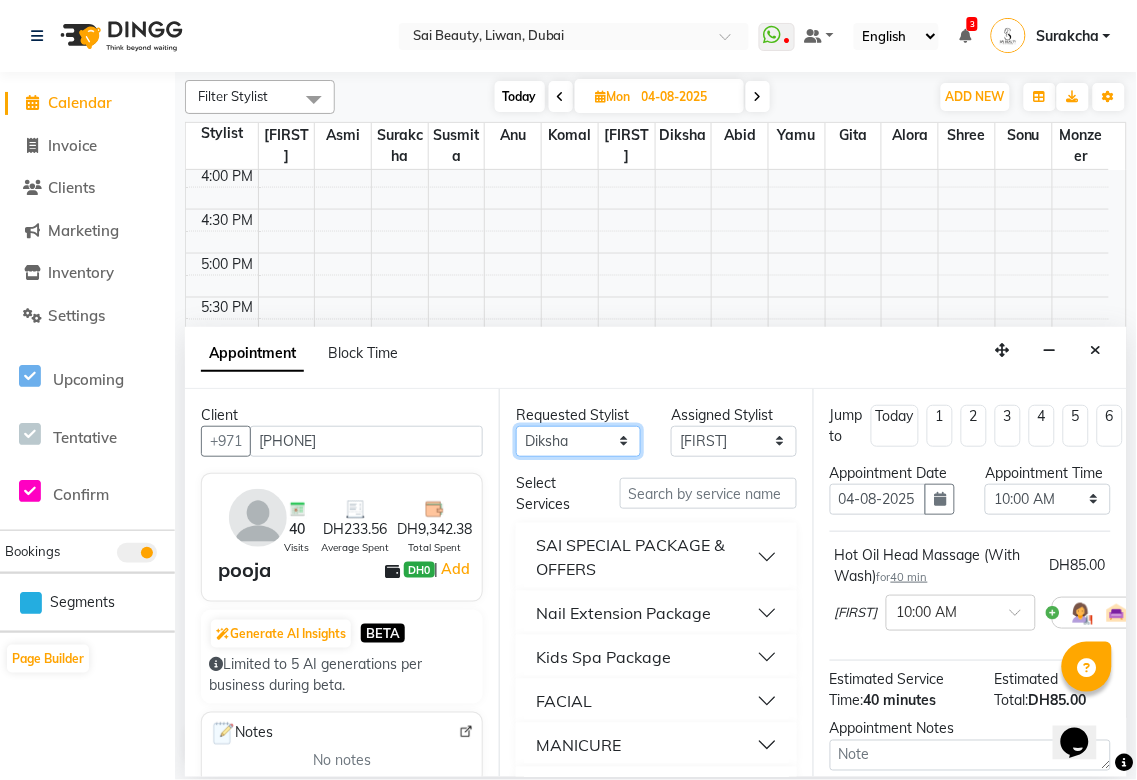click on "Any Abid Alora Anu Asmi Diksha Gita Komal maya Monzeer shree sonu Surakcha Susmita Tannu Yamu" at bounding box center [578, 441] 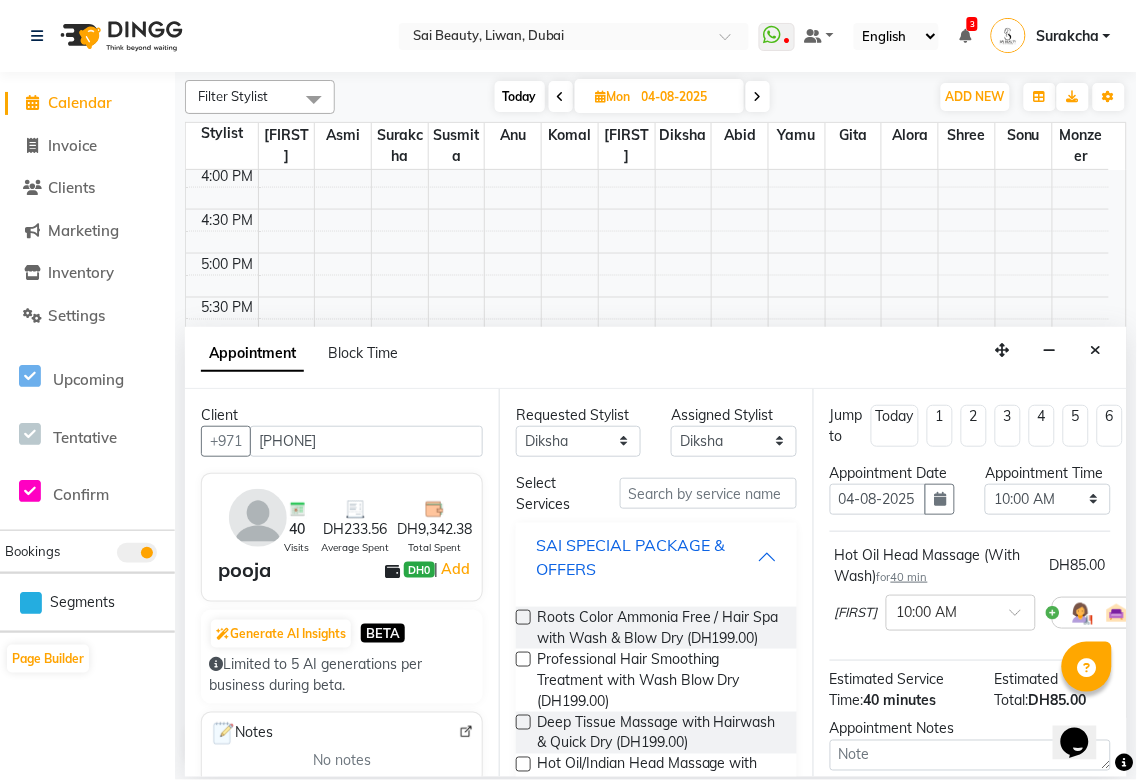 click on "SAI SPECIAL PACKAGE & OFFERS" at bounding box center [646, 557] 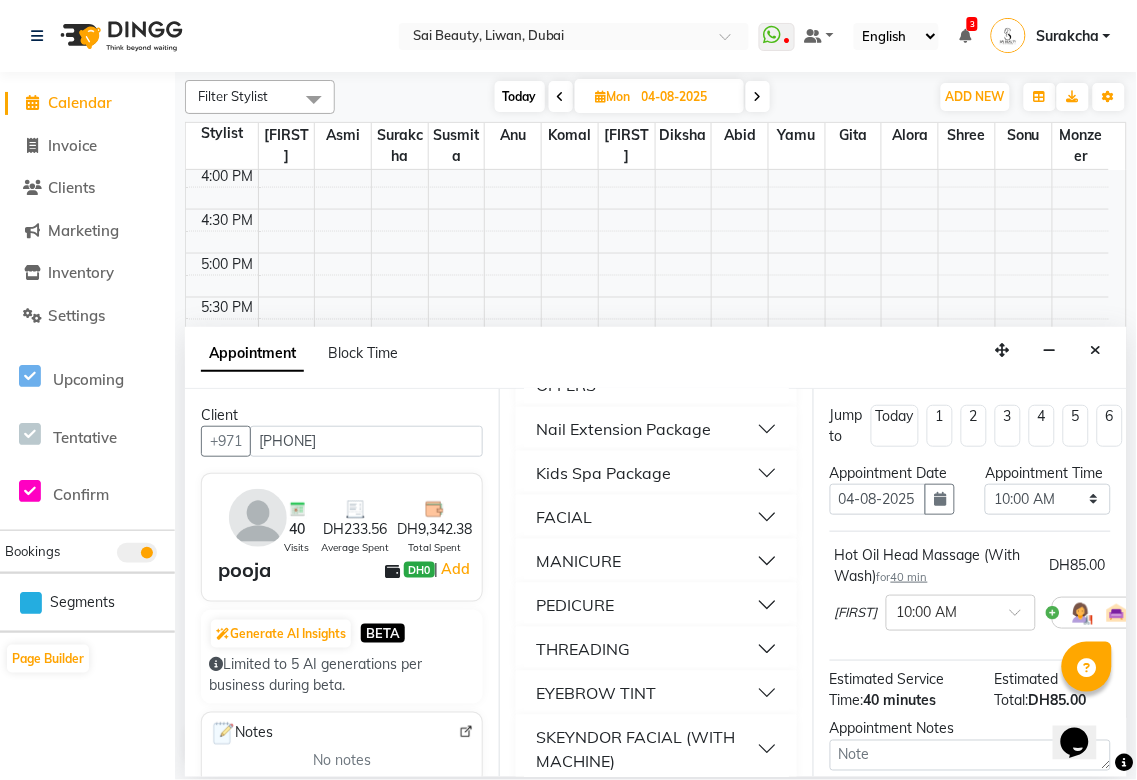 scroll, scrollTop: 224, scrollLeft: 0, axis: vertical 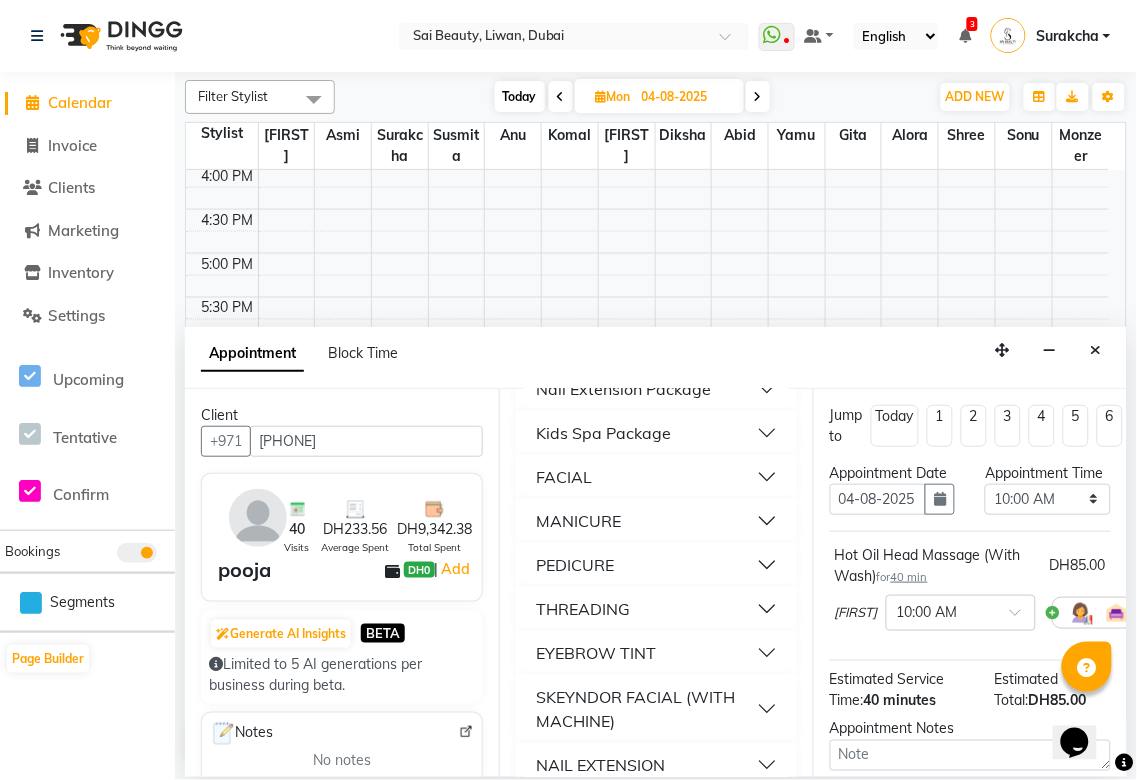 click on "THREADING" at bounding box center [656, 609] 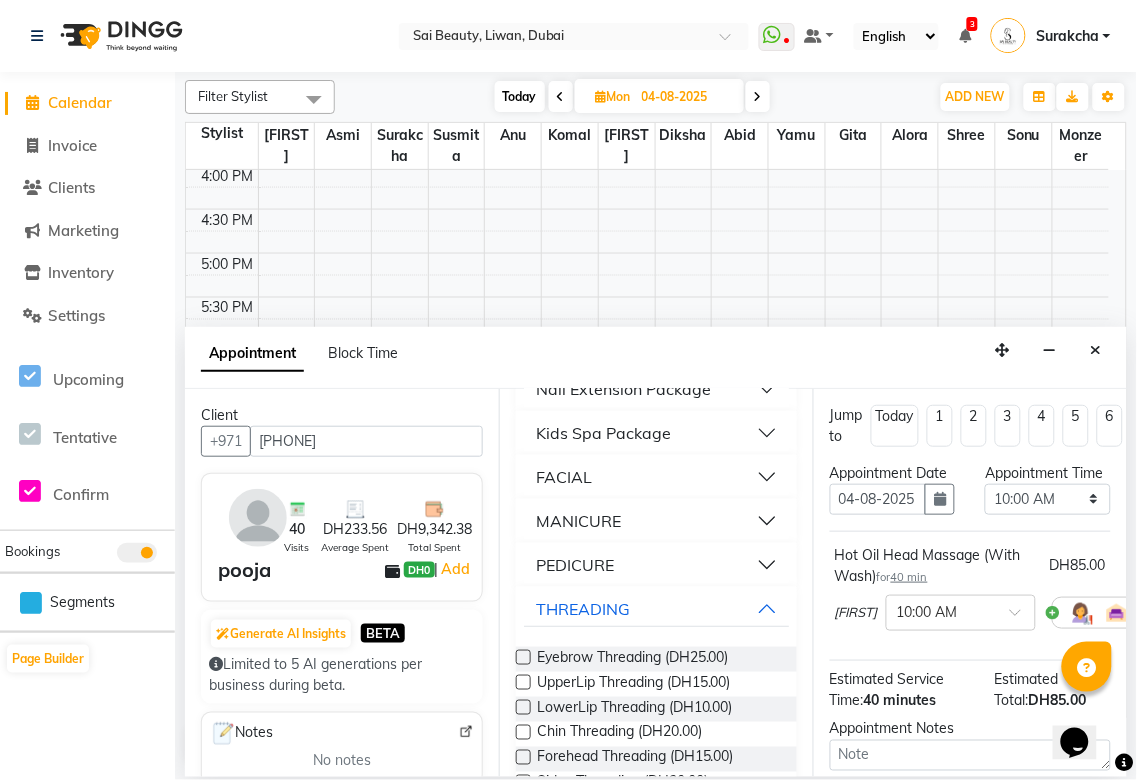 click at bounding box center (523, 757) 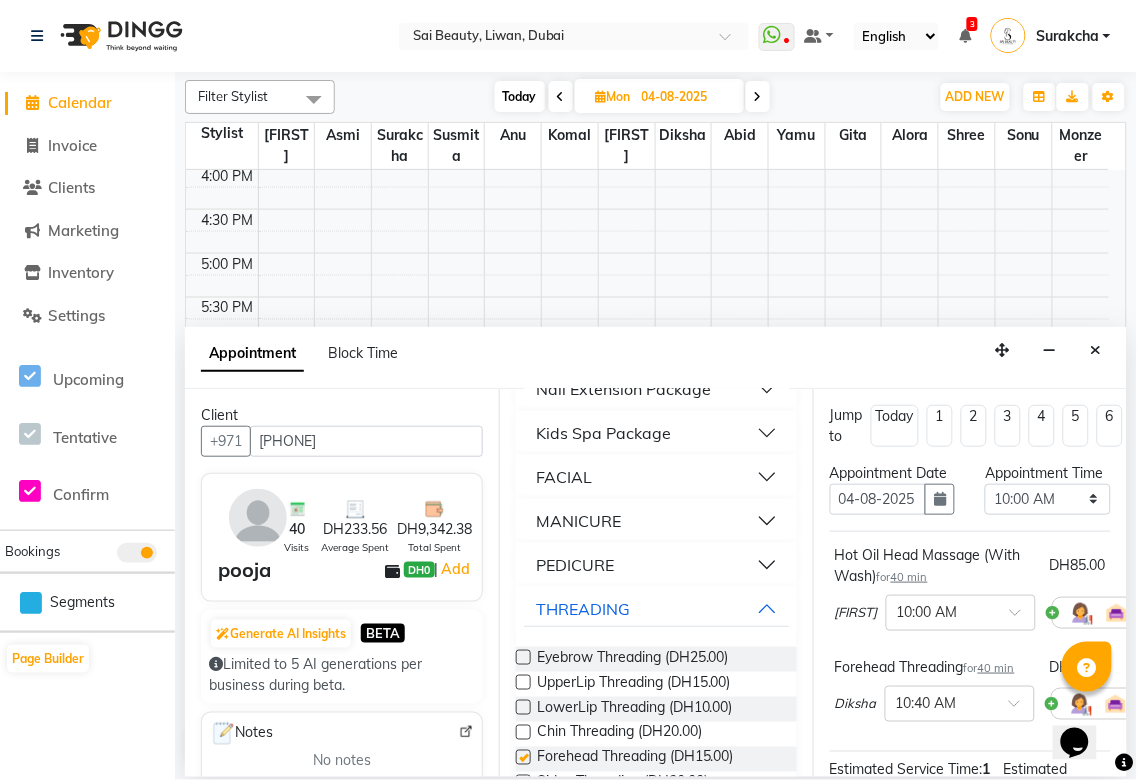 checkbox on "false" 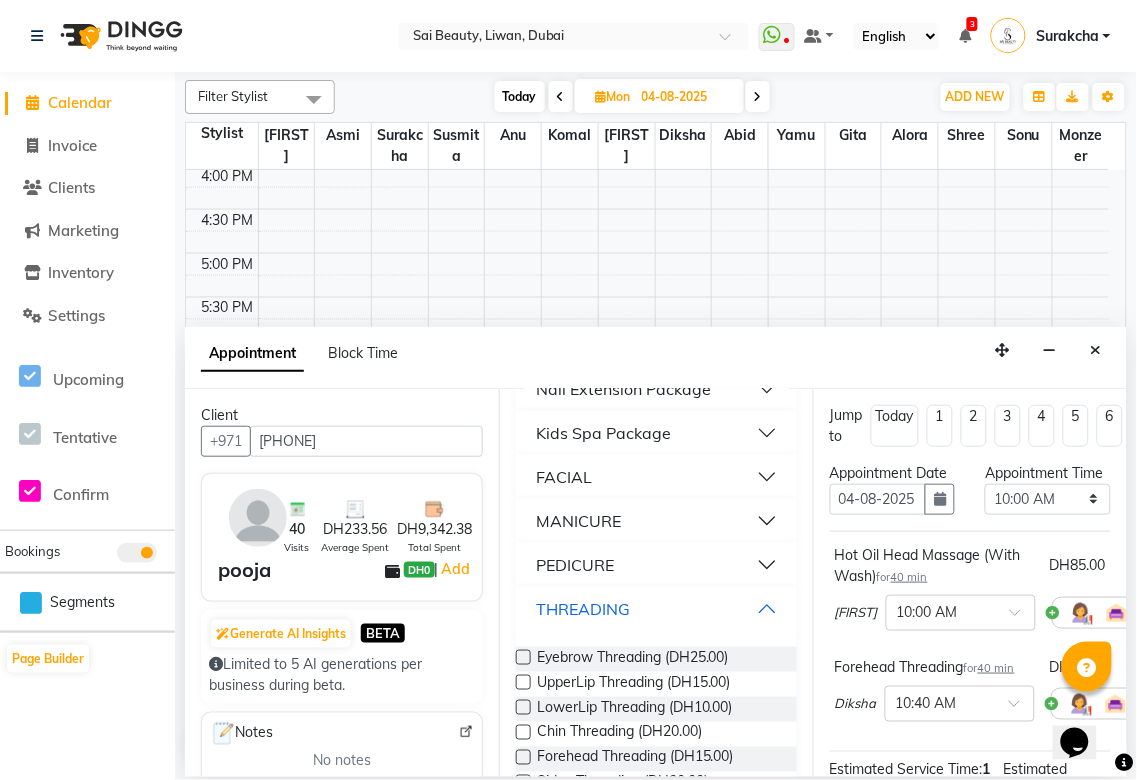 click on "THREADING" at bounding box center (656, 609) 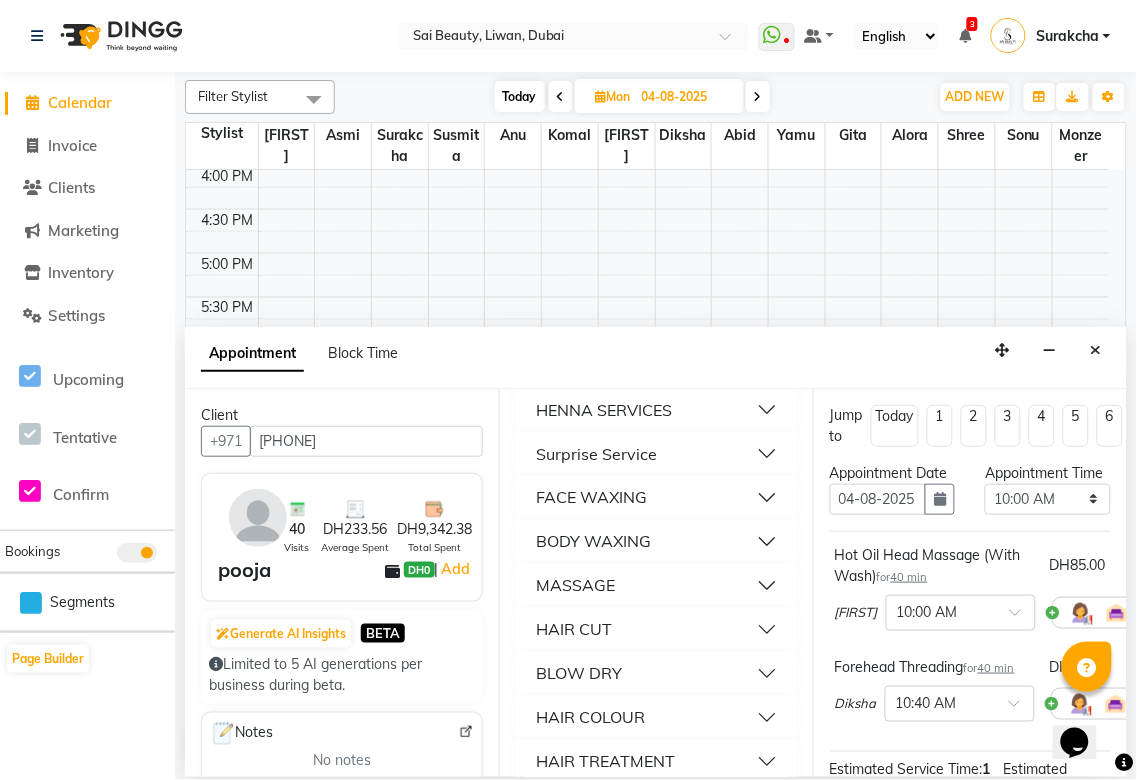 scroll, scrollTop: 615, scrollLeft: 0, axis: vertical 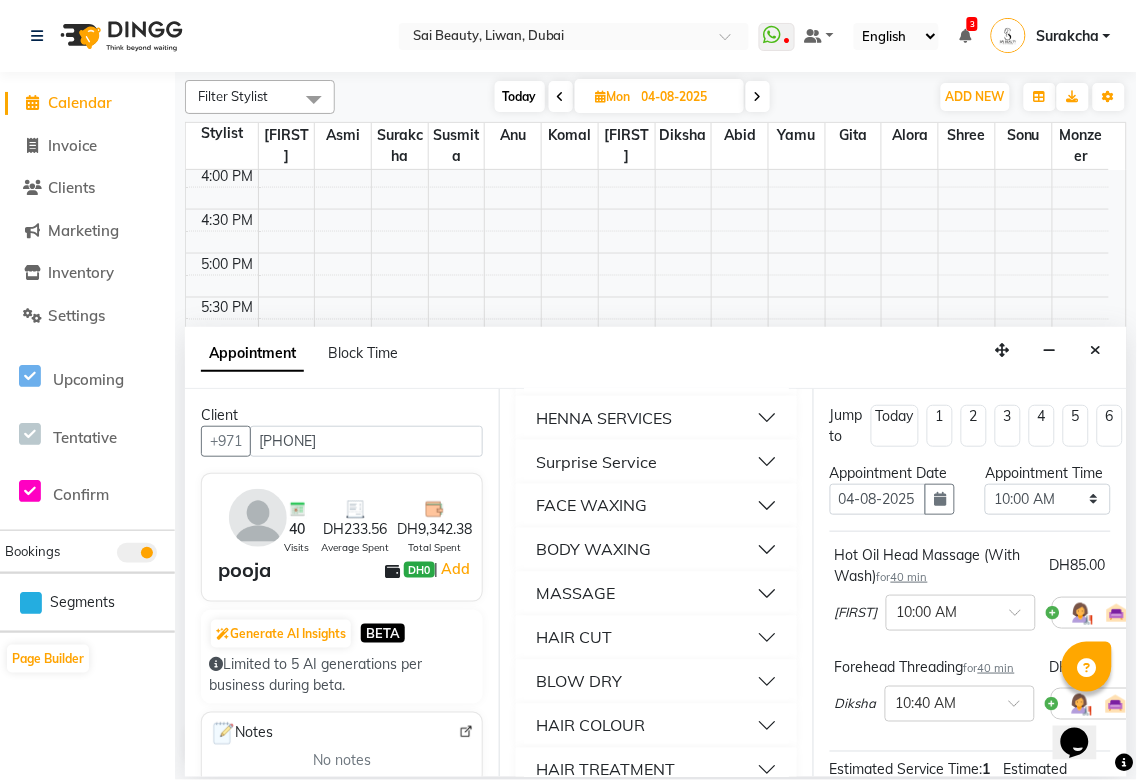click on "FACE WAXING" at bounding box center [656, 506] 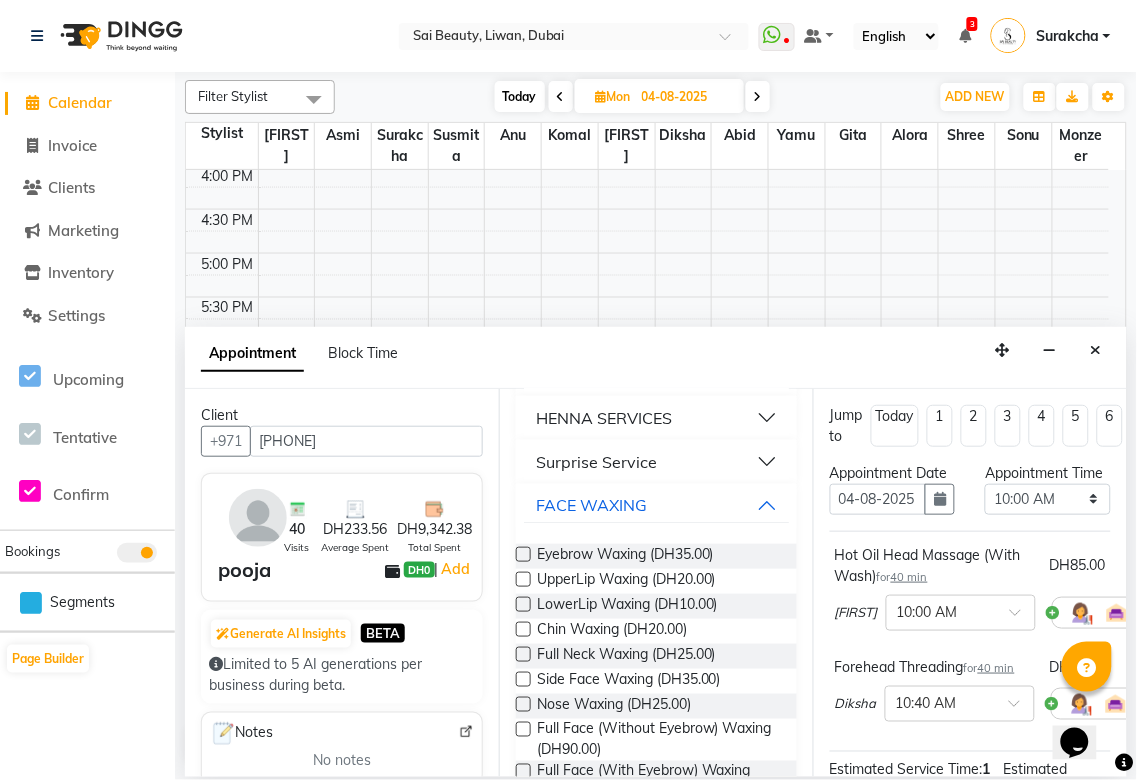 click at bounding box center [523, 579] 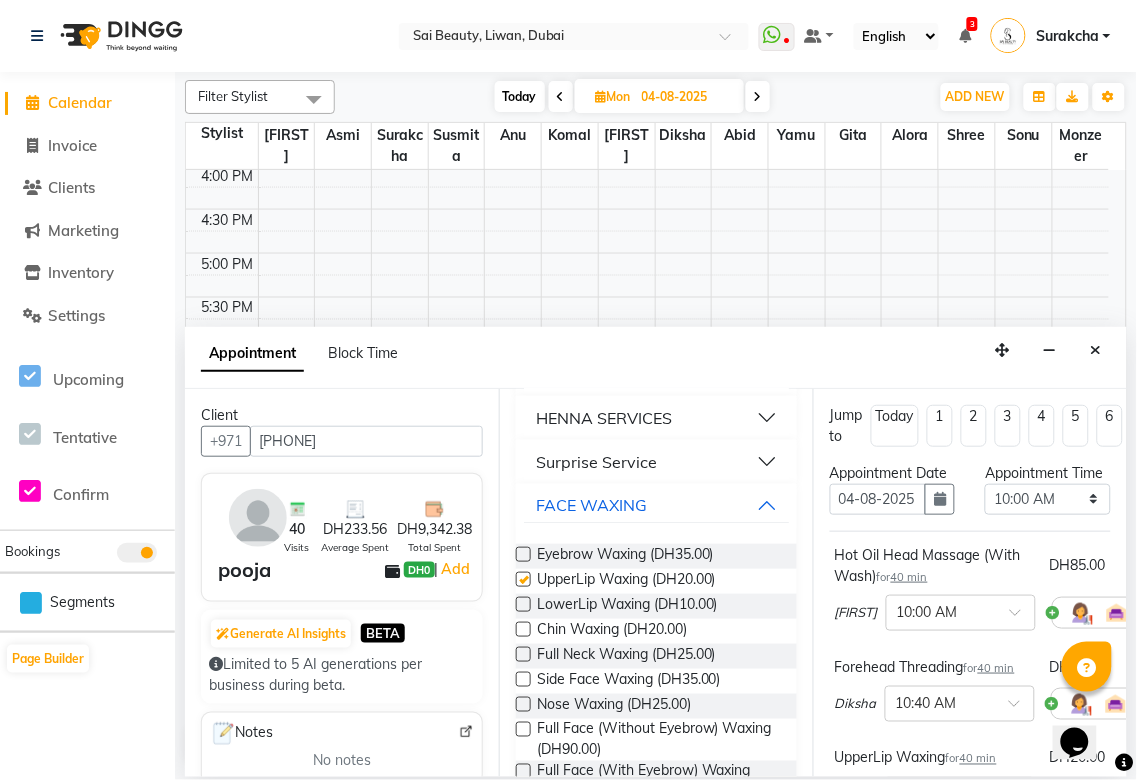 checkbox on "false" 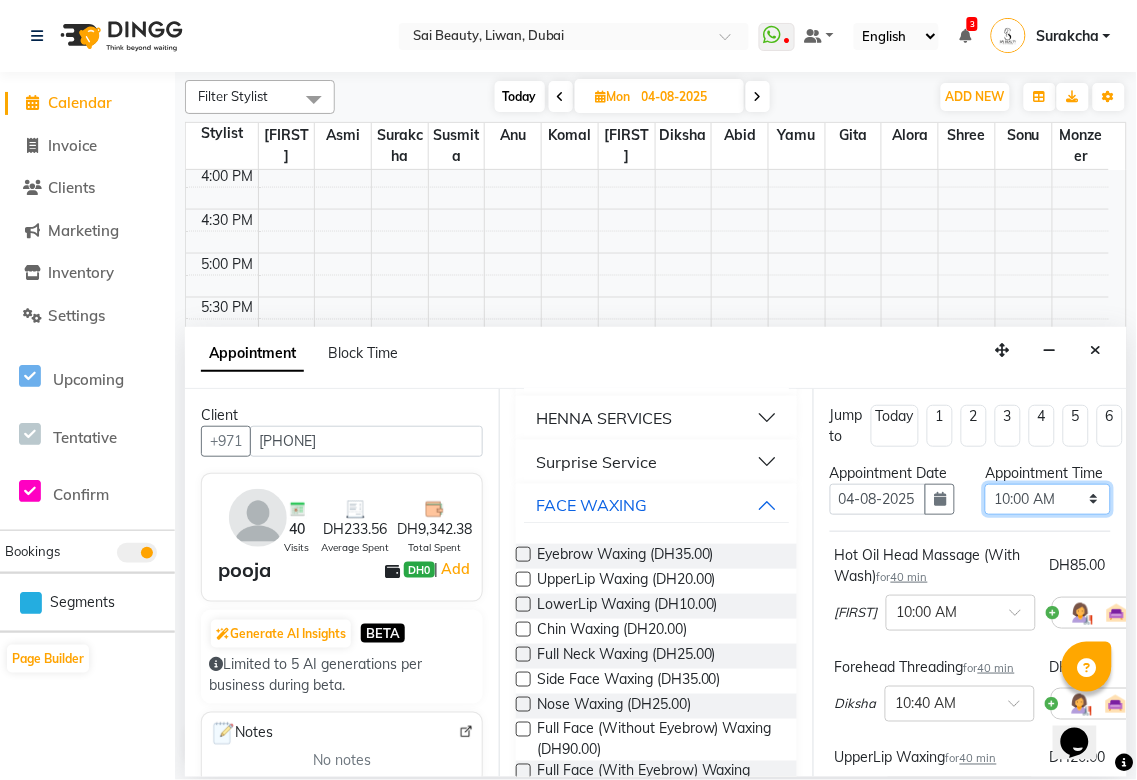 click on "Select 10:00 AM 10:05 AM 10:10 AM 10:15 AM 10:20 AM 10:25 AM 10:30 AM 10:35 AM 10:40 AM 10:45 AM 10:50 AM 10:55 AM 11:00 AM 11:05 AM 11:10 AM 11:15 AM 11:20 AM 11:25 AM 11:30 AM 11:35 AM 11:40 AM 11:45 AM 11:50 AM 11:55 AM 12:00 PM 12:05 PM 12:10 PM 12:15 PM 12:20 PM 12:25 PM 12:30 PM 12:35 PM 12:40 PM 12:45 PM 12:50 PM 12:55 PM 01:00 PM 01:05 PM 01:10 PM 01:15 PM 01:20 PM 01:25 PM 01:30 PM 01:35 PM 01:40 PM 01:45 PM 01:50 PM 01:55 PM 02:00 PM 02:05 PM 02:10 PM 02:15 PM 02:20 PM 02:25 PM 02:30 PM 02:35 PM 02:40 PM 02:45 PM 02:50 PM 02:55 PM 03:00 PM 03:05 PM 03:10 PM 03:15 PM 03:20 PM 03:25 PM 03:30 PM 03:35 PM 03:40 PM 03:45 PM 03:50 PM 03:55 PM 04:00 PM 04:05 PM 04:10 PM 04:15 PM 04:20 PM 04:25 PM 04:30 PM 04:35 PM 04:40 PM 04:45 PM 04:50 PM 04:55 PM 05:00 PM 05:05 PM 05:10 PM 05:15 PM 05:20 PM 05:25 PM 05:30 PM 05:35 PM 05:40 PM 05:45 PM 05:50 PM 05:55 PM 06:00 PM 06:05 PM 06:10 PM 06:15 PM 06:20 PM 06:25 PM 06:30 PM 06:35 PM 06:40 PM 06:45 PM 06:50 PM 06:55 PM 07:00 PM 07:05 PM 07:10 PM 07:15 PM 07:20 PM" at bounding box center (1047, 499) 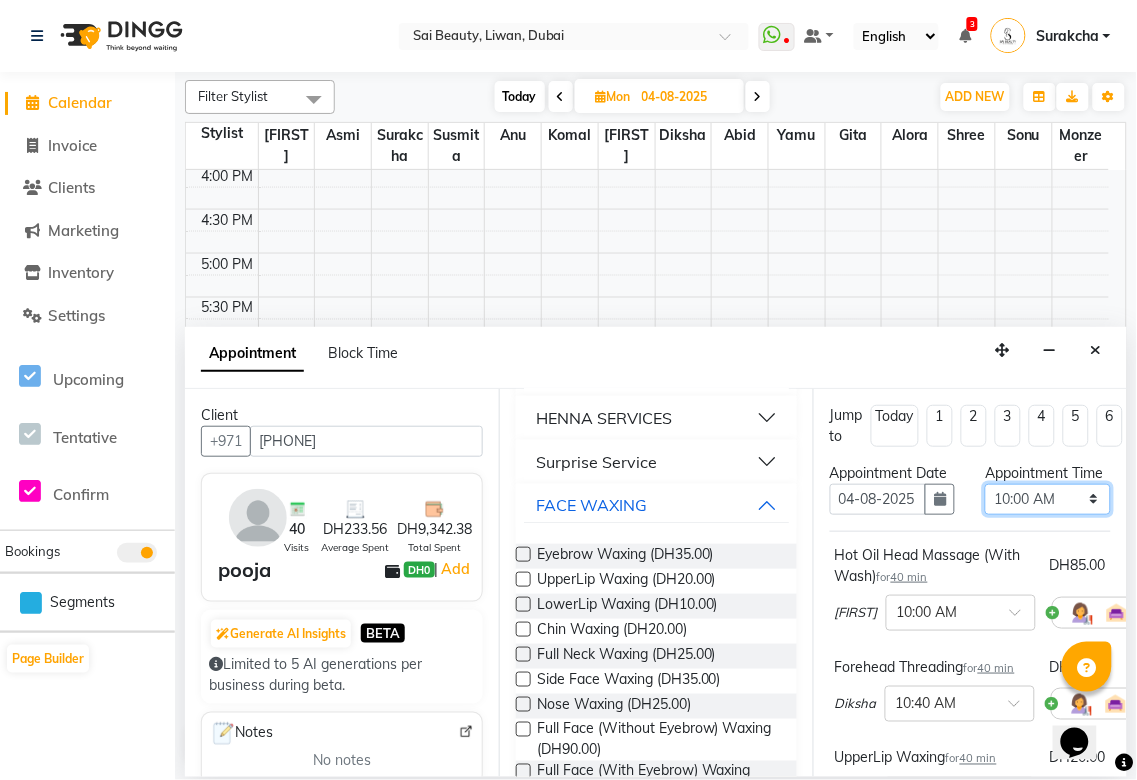 select on "720" 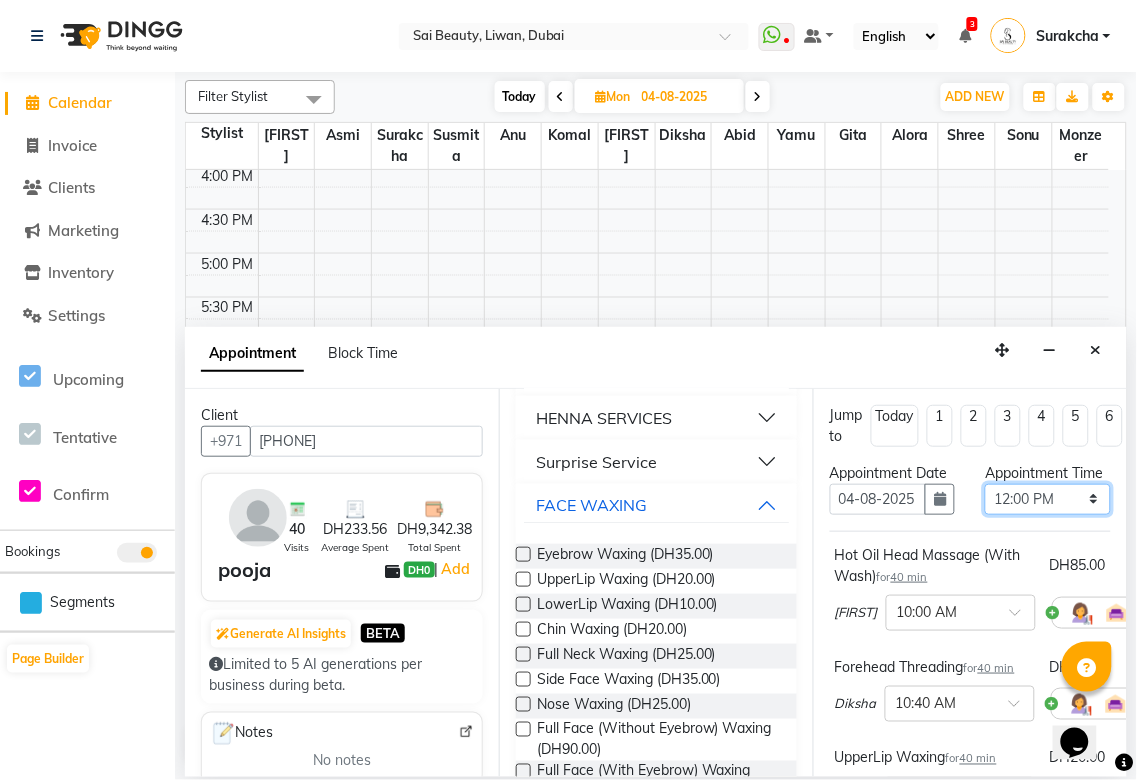 click on "Select 10:00 AM 10:05 AM 10:10 AM 10:15 AM 10:20 AM 10:25 AM 10:30 AM 10:35 AM 10:40 AM 10:45 AM 10:50 AM 10:55 AM 11:00 AM 11:05 AM 11:10 AM 11:15 AM 11:20 AM 11:25 AM 11:30 AM 11:35 AM 11:40 AM 11:45 AM 11:50 AM 11:55 AM 12:00 PM 12:05 PM 12:10 PM 12:15 PM 12:20 PM 12:25 PM 12:30 PM 12:35 PM 12:40 PM 12:45 PM 12:50 PM 12:55 PM 01:00 PM 01:05 PM 01:10 PM 01:15 PM 01:20 PM 01:25 PM 01:30 PM 01:35 PM 01:40 PM 01:45 PM 01:50 PM 01:55 PM 02:00 PM 02:05 PM 02:10 PM 02:15 PM 02:20 PM 02:25 PM 02:30 PM 02:35 PM 02:40 PM 02:45 PM 02:50 PM 02:55 PM 03:00 PM 03:05 PM 03:10 PM 03:15 PM 03:20 PM 03:25 PM 03:30 PM 03:35 PM 03:40 PM 03:45 PM 03:50 PM 03:55 PM 04:00 PM 04:05 PM 04:10 PM 04:15 PM 04:20 PM 04:25 PM 04:30 PM 04:35 PM 04:40 PM 04:45 PM 04:50 PM 04:55 PM 05:00 PM 05:05 PM 05:10 PM 05:15 PM 05:20 PM 05:25 PM 05:30 PM 05:35 PM 05:40 PM 05:45 PM 05:50 PM 05:55 PM 06:00 PM 06:05 PM 06:10 PM 06:15 PM 06:20 PM 06:25 PM 06:30 PM 06:35 PM 06:40 PM 06:45 PM 06:50 PM 06:55 PM 07:00 PM 07:05 PM 07:10 PM 07:15 PM 07:20 PM" at bounding box center (1047, 499) 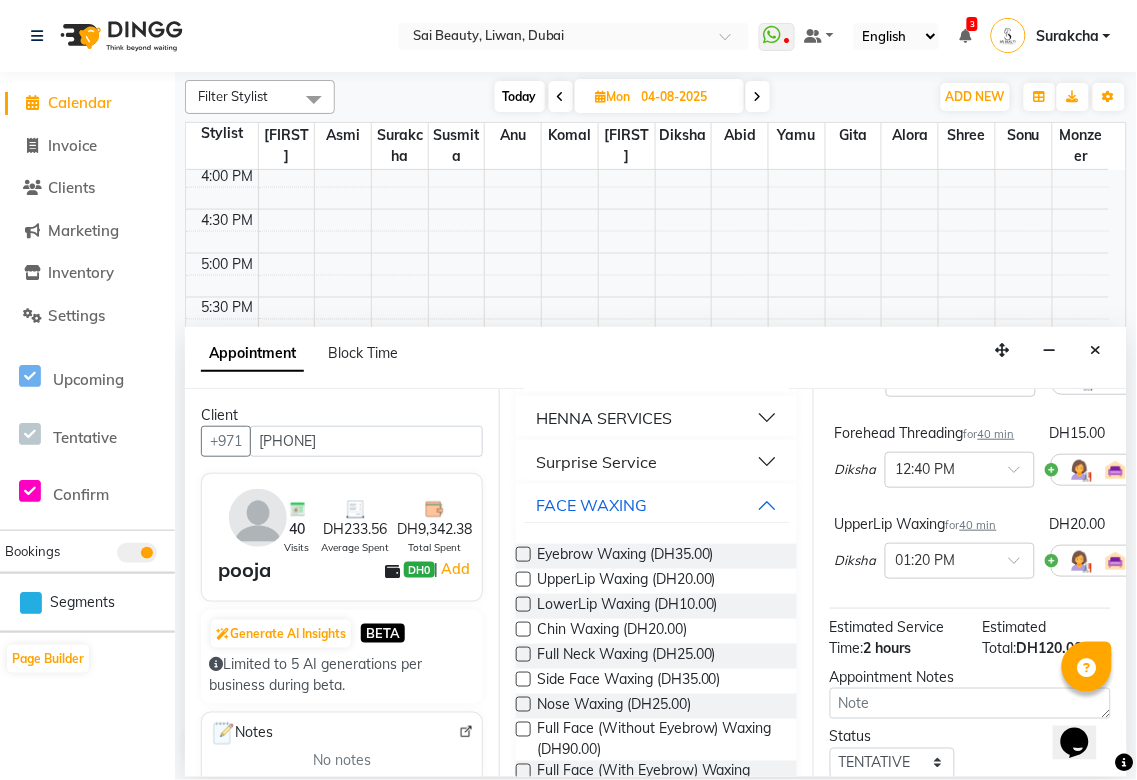 scroll, scrollTop: 437, scrollLeft: 0, axis: vertical 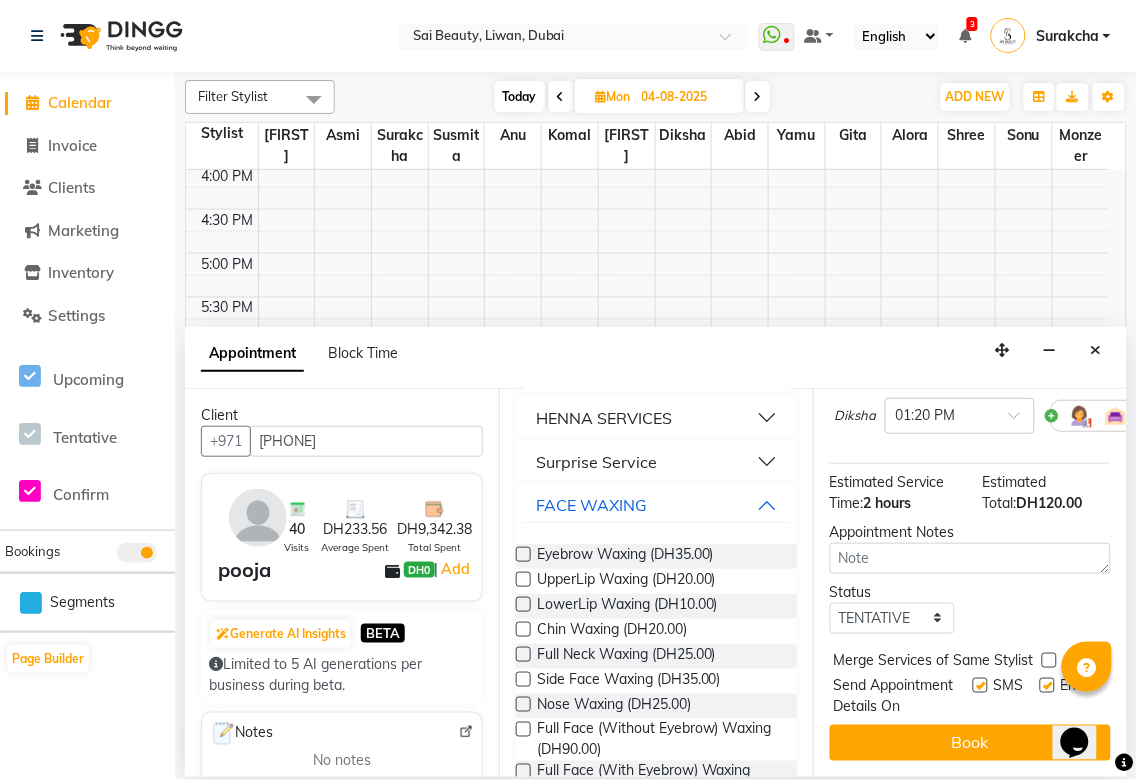 click at bounding box center [1049, 660] 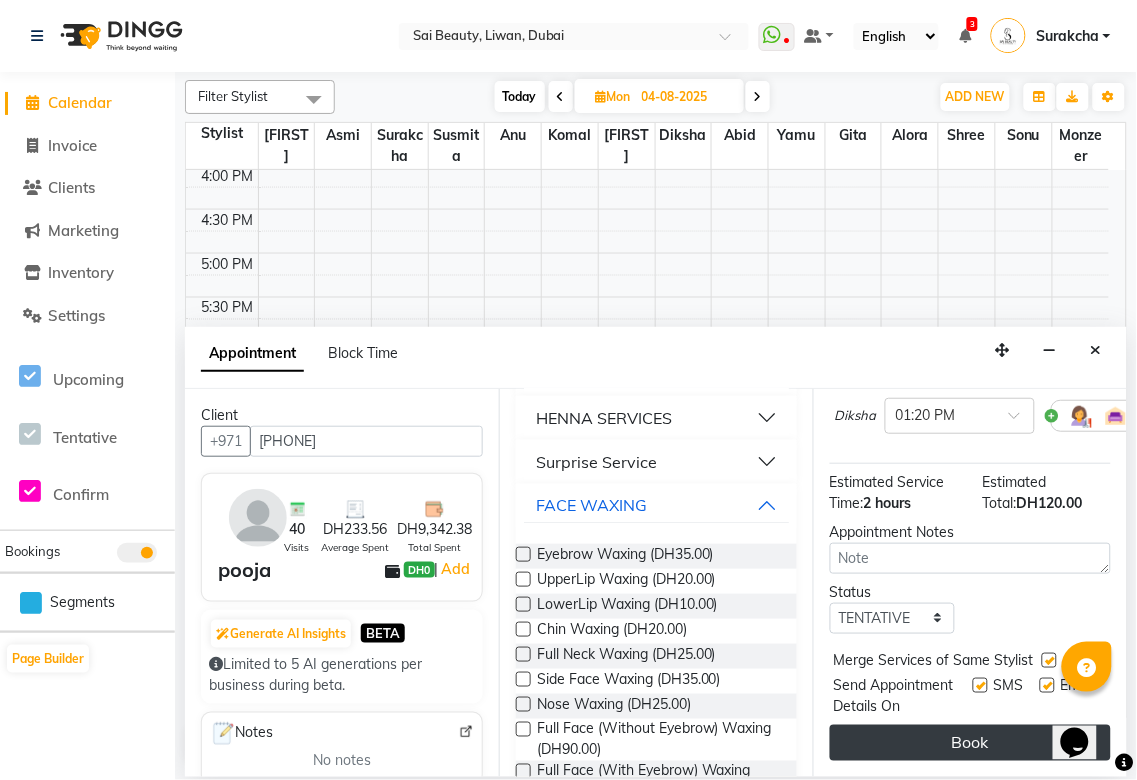 click on "Book" at bounding box center [970, 743] 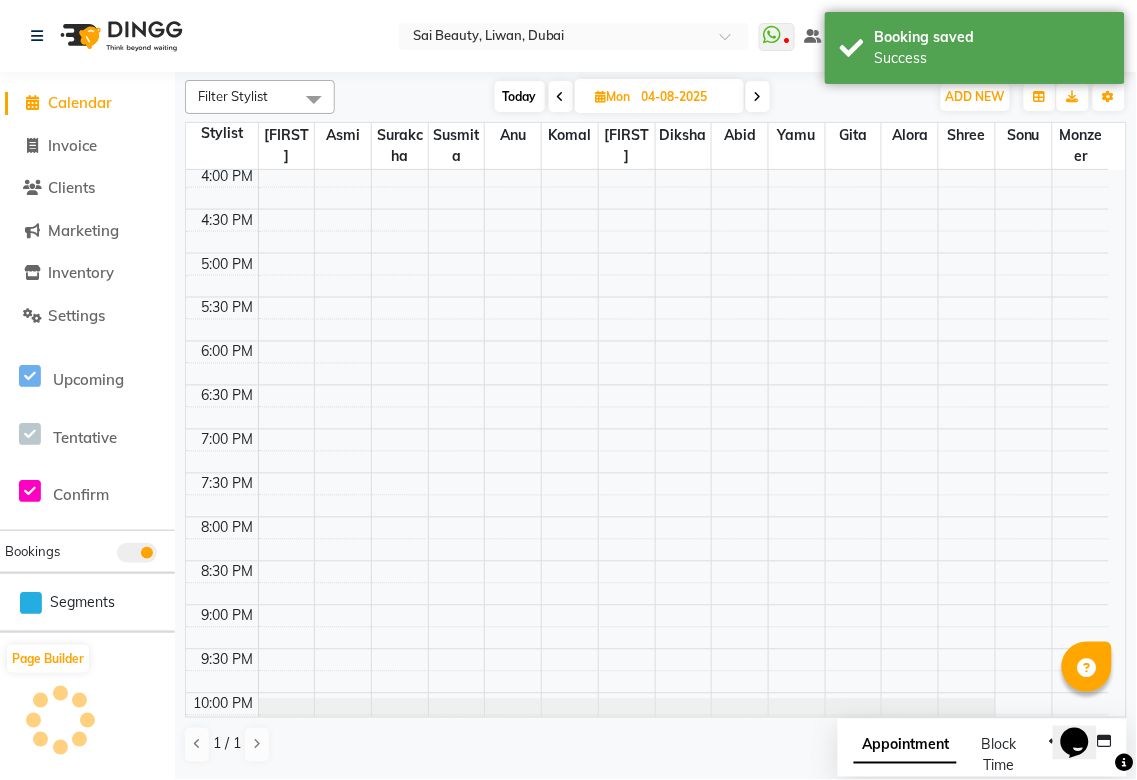 click on "Appointment" at bounding box center (905, 746) 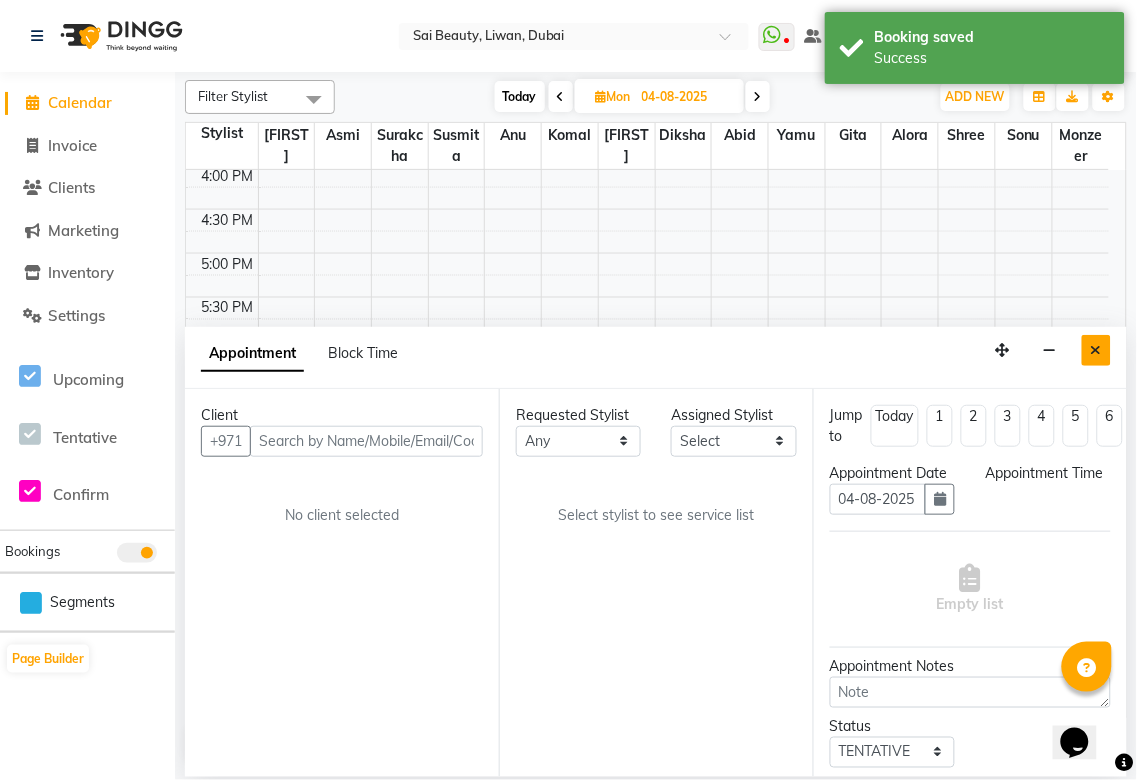click at bounding box center (1096, 350) 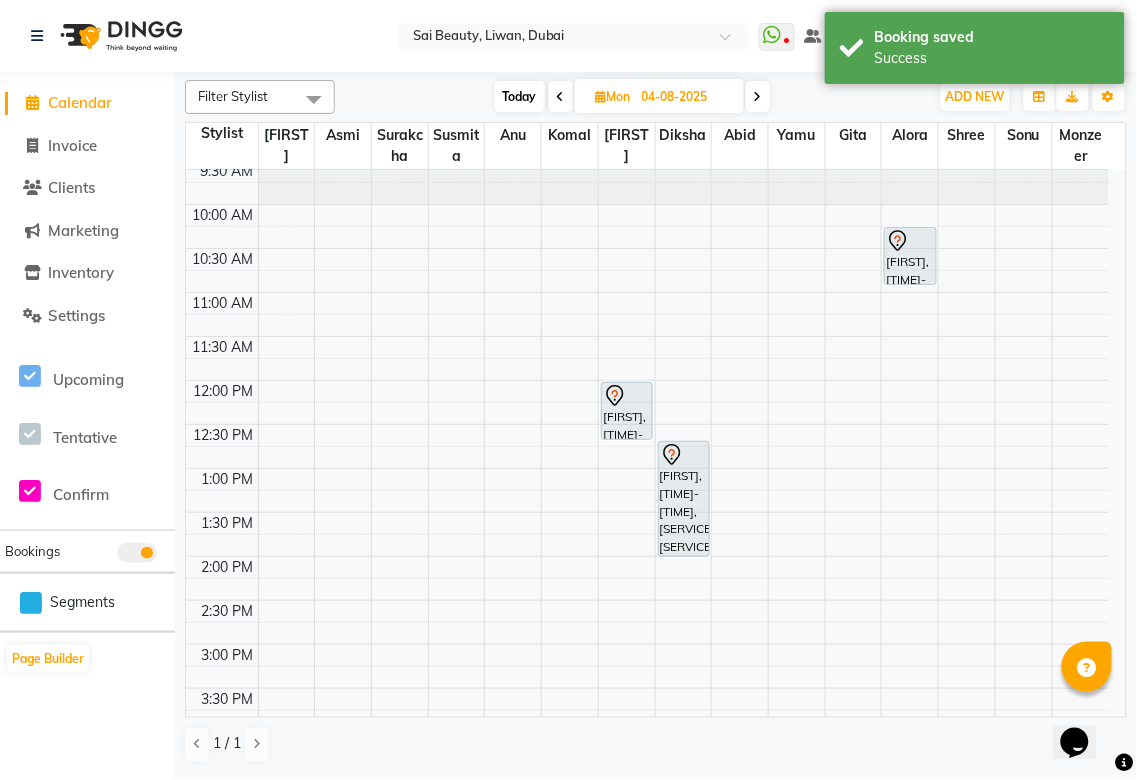 scroll, scrollTop: 0, scrollLeft: 0, axis: both 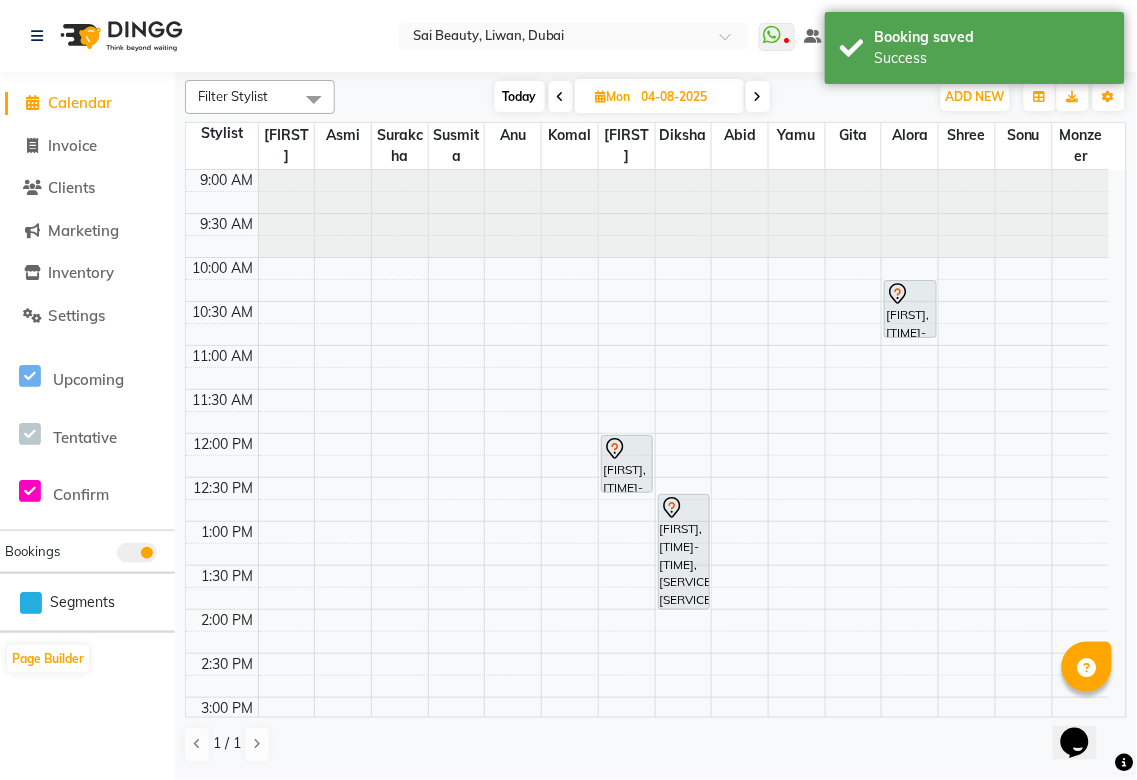 click on "Today" at bounding box center [520, 96] 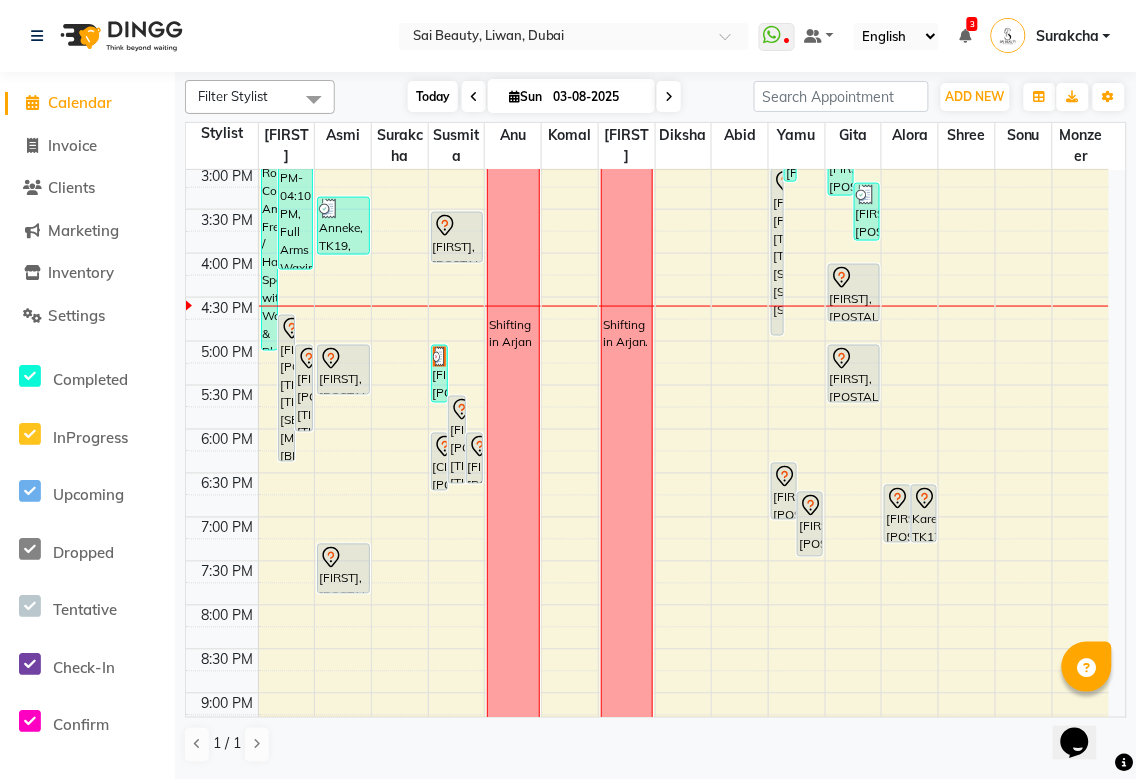 scroll, scrollTop: 570, scrollLeft: 0, axis: vertical 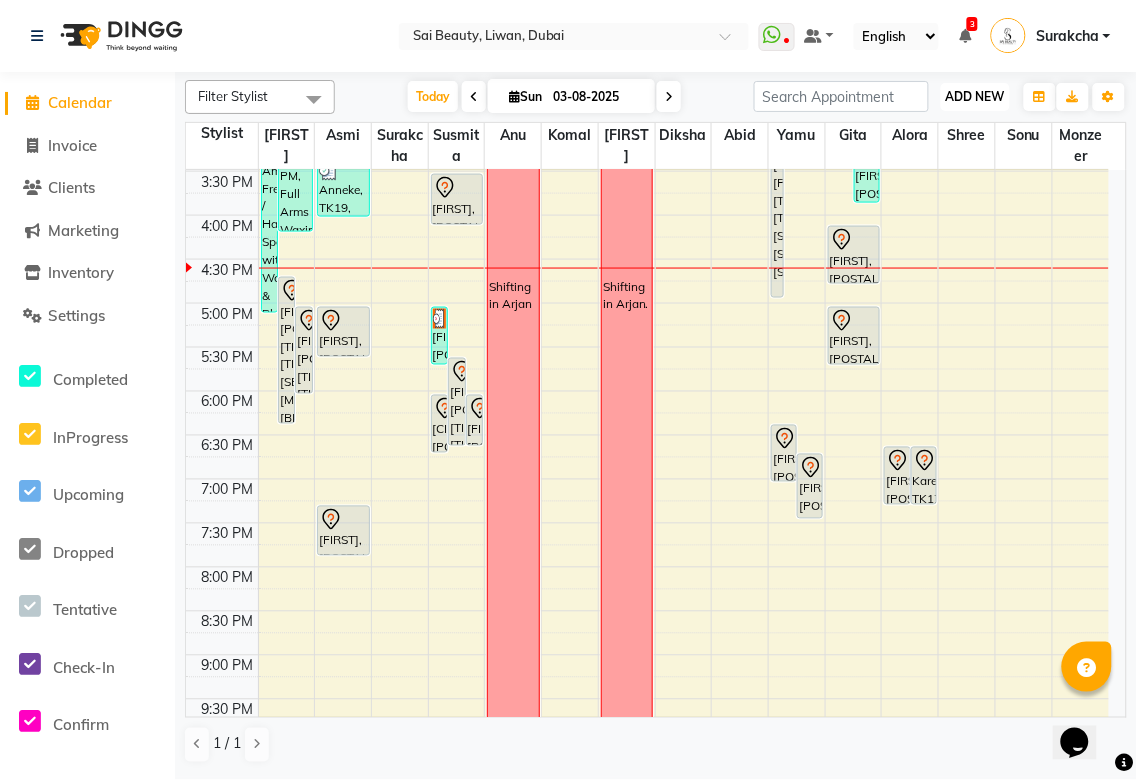 click on "ADD NEW" at bounding box center (975, 96) 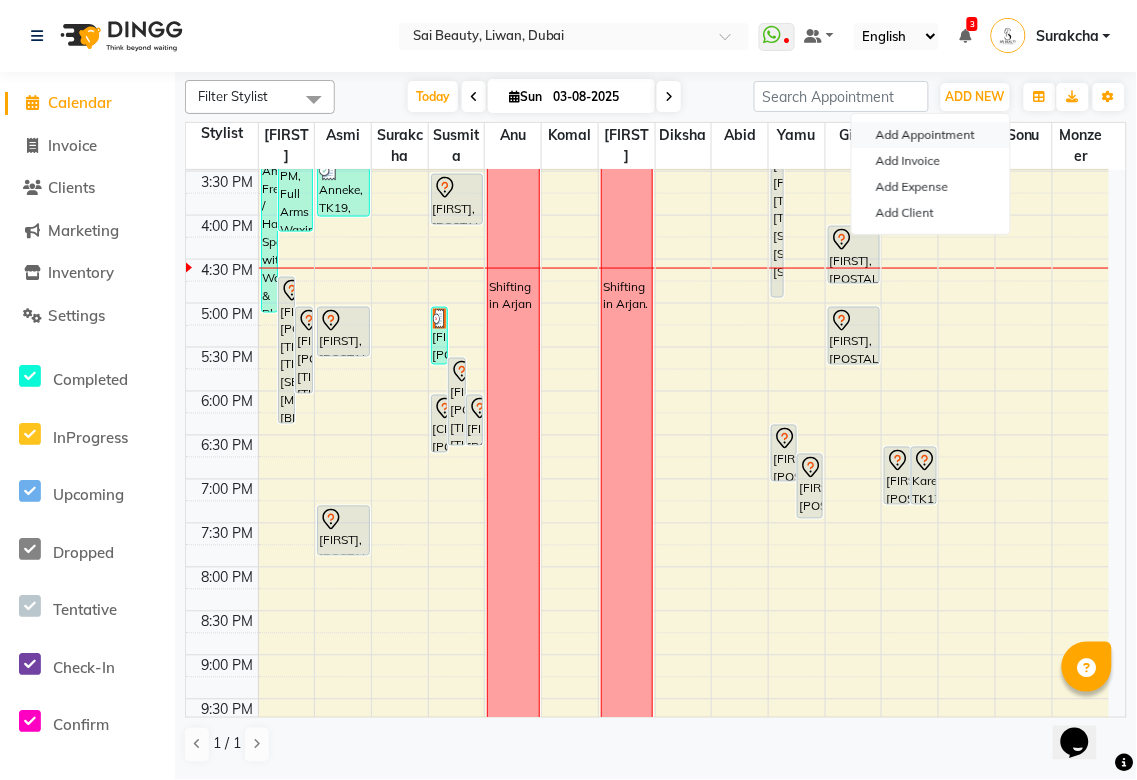 click on "Add Appointment" at bounding box center (931, 135) 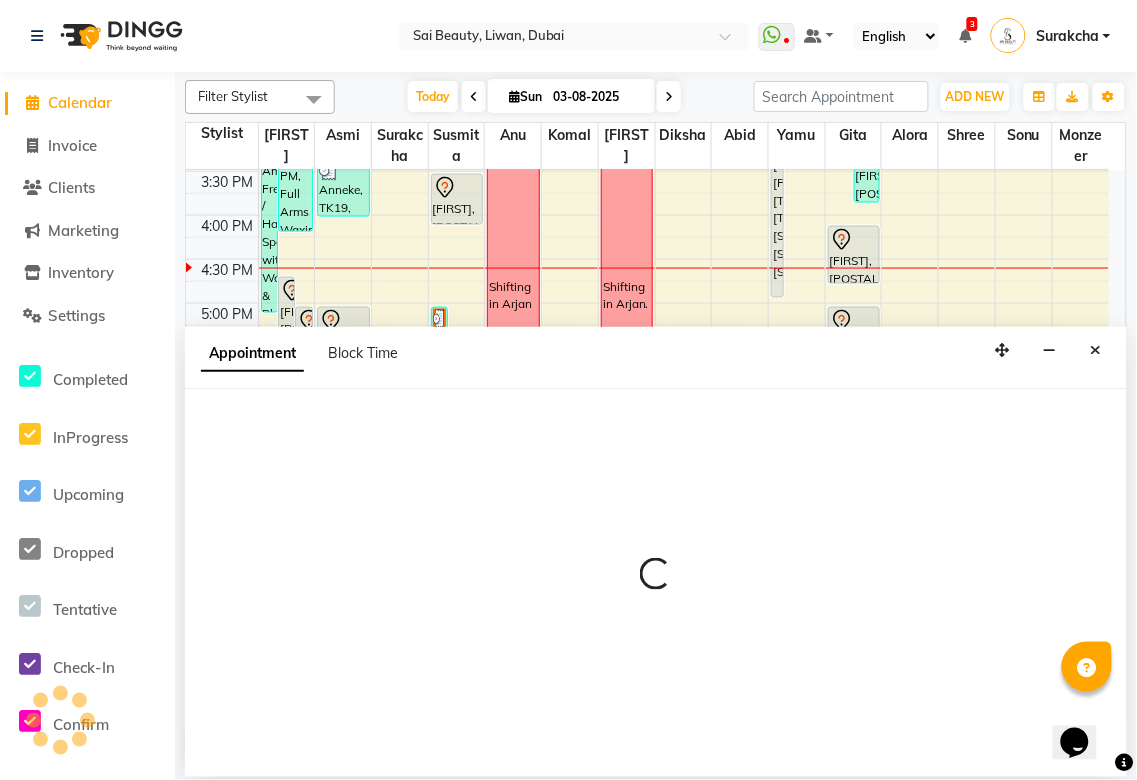 select on "600" 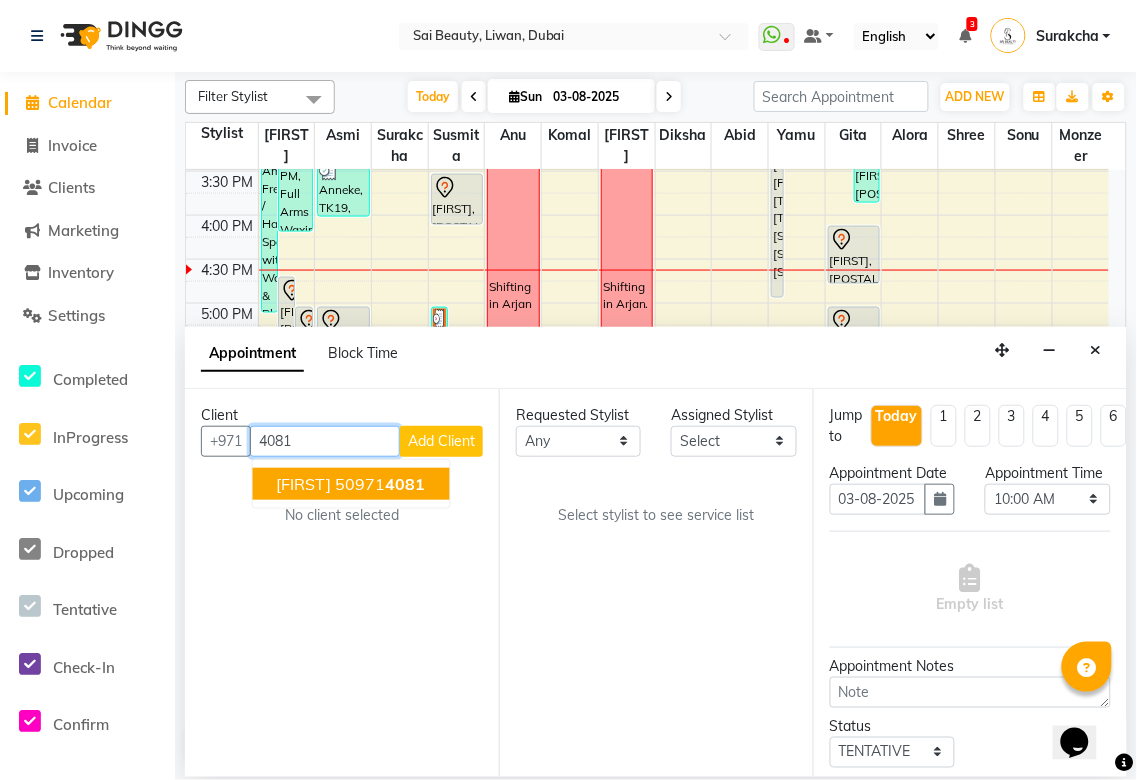 click on "4081" at bounding box center [406, 484] 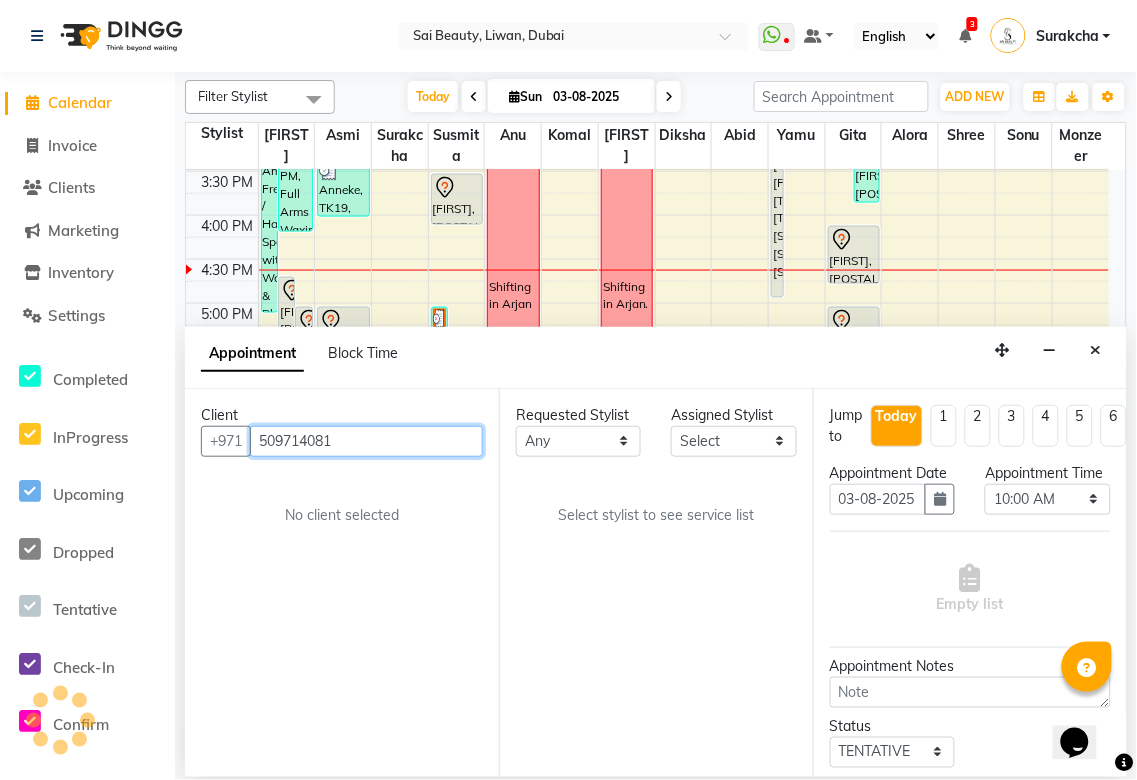 type on "509714081" 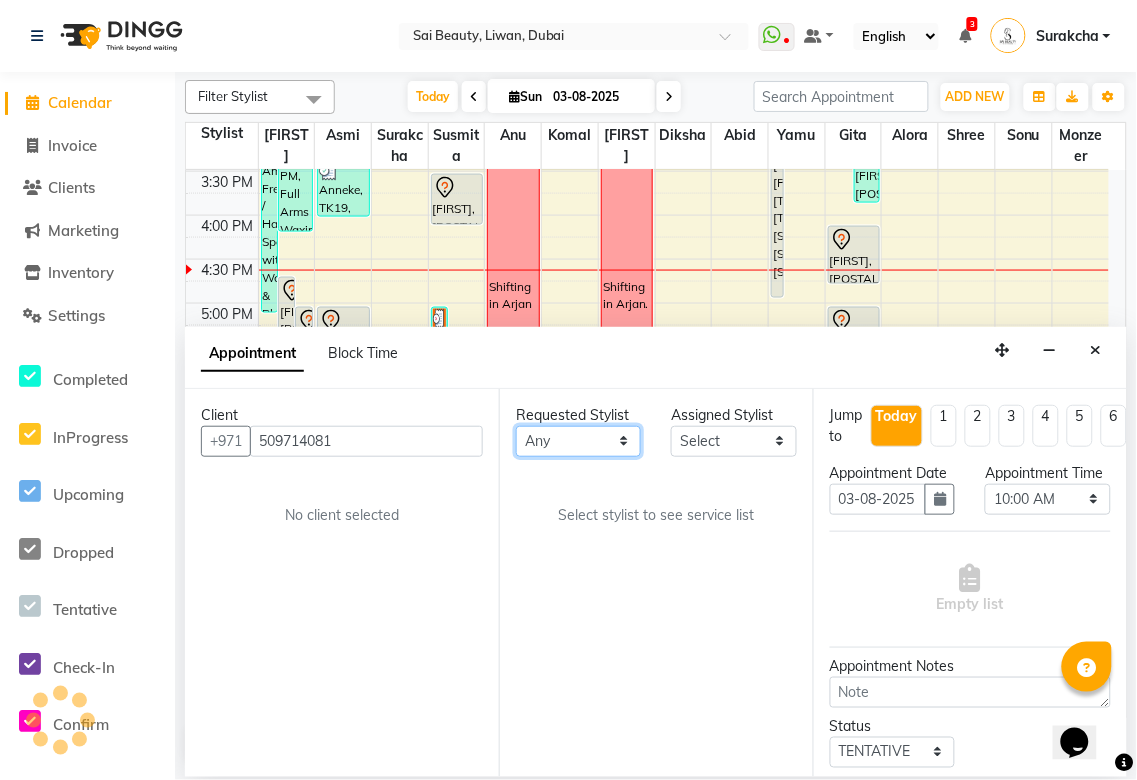 click on "Any Abid Alora Anu Asmi Diksha Gita Komal maya Monzeer shree sonu Surakcha Susmita Tannu Yamu" at bounding box center [578, 441] 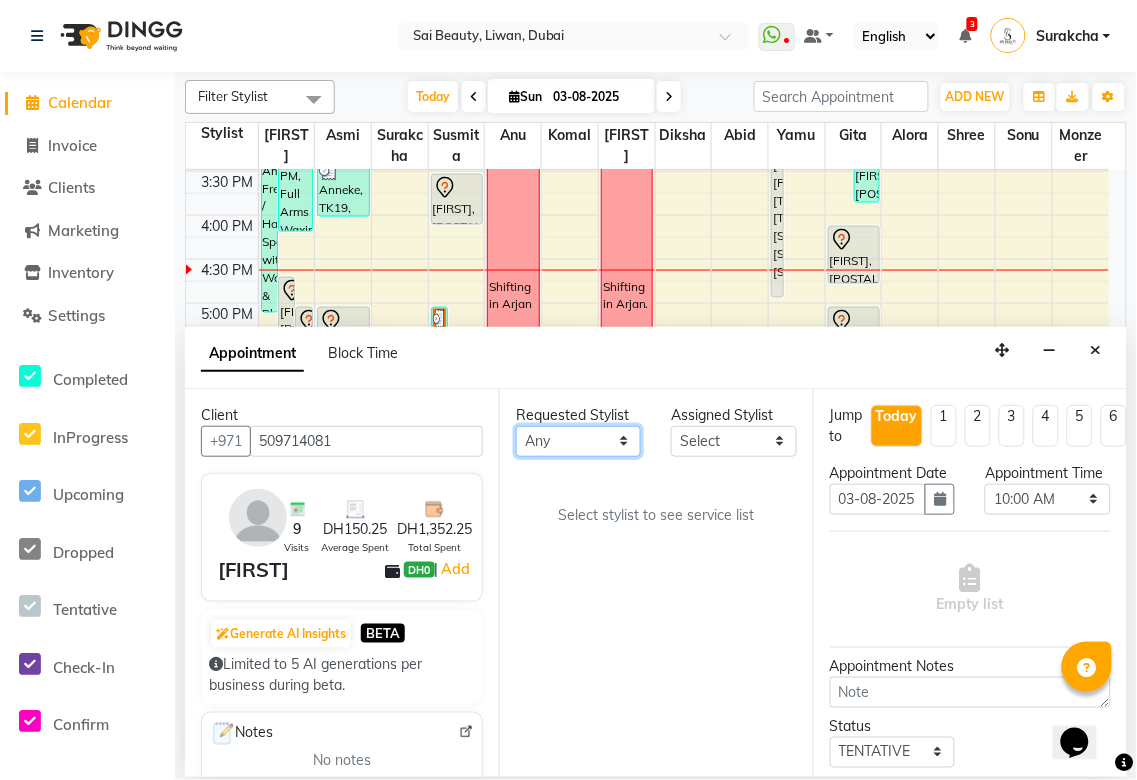 select on "40288" 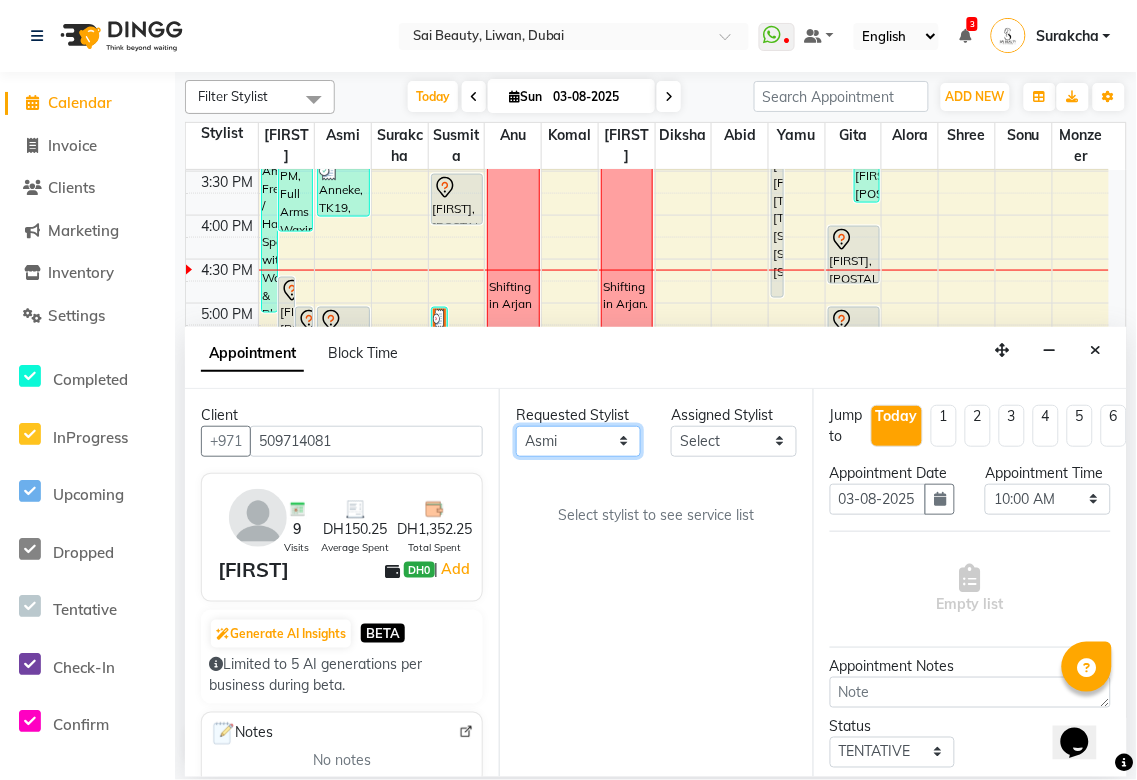 click on "Any Abid Alora Anu Asmi Diksha Gita Komal maya Monzeer shree sonu Surakcha Susmita Tannu Yamu" at bounding box center (578, 441) 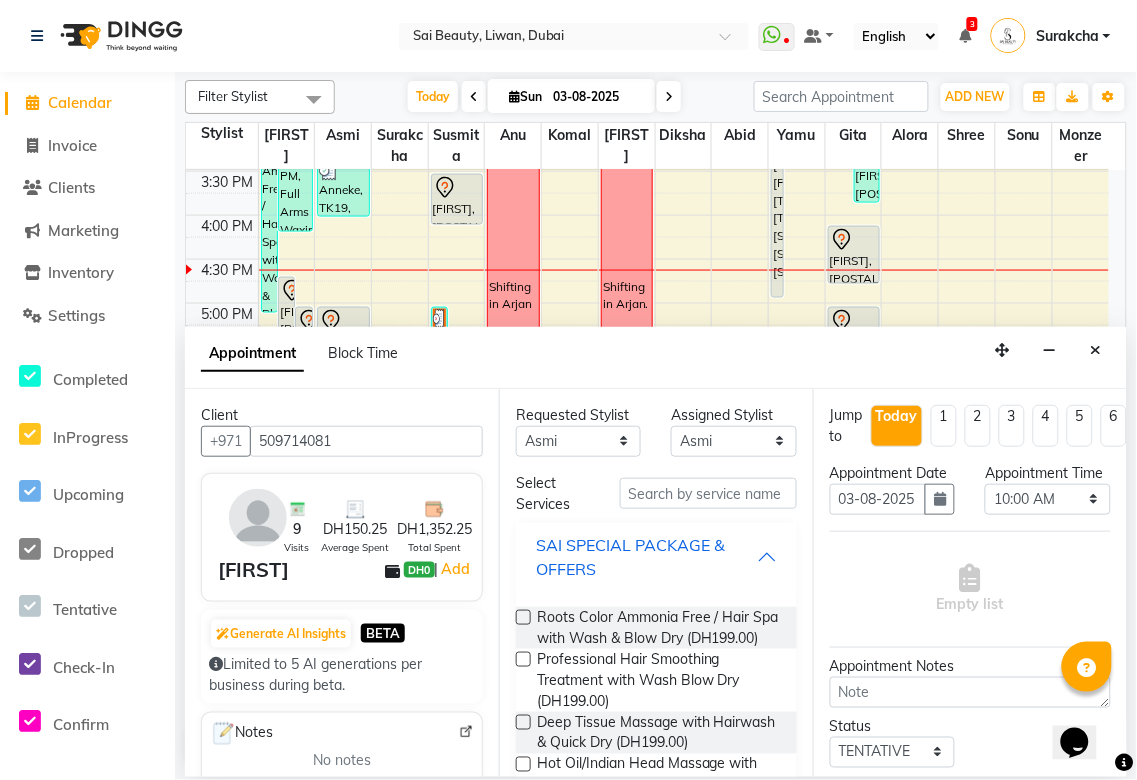 click on "SAI SPECIAL PACKAGE & OFFERS" at bounding box center (646, 557) 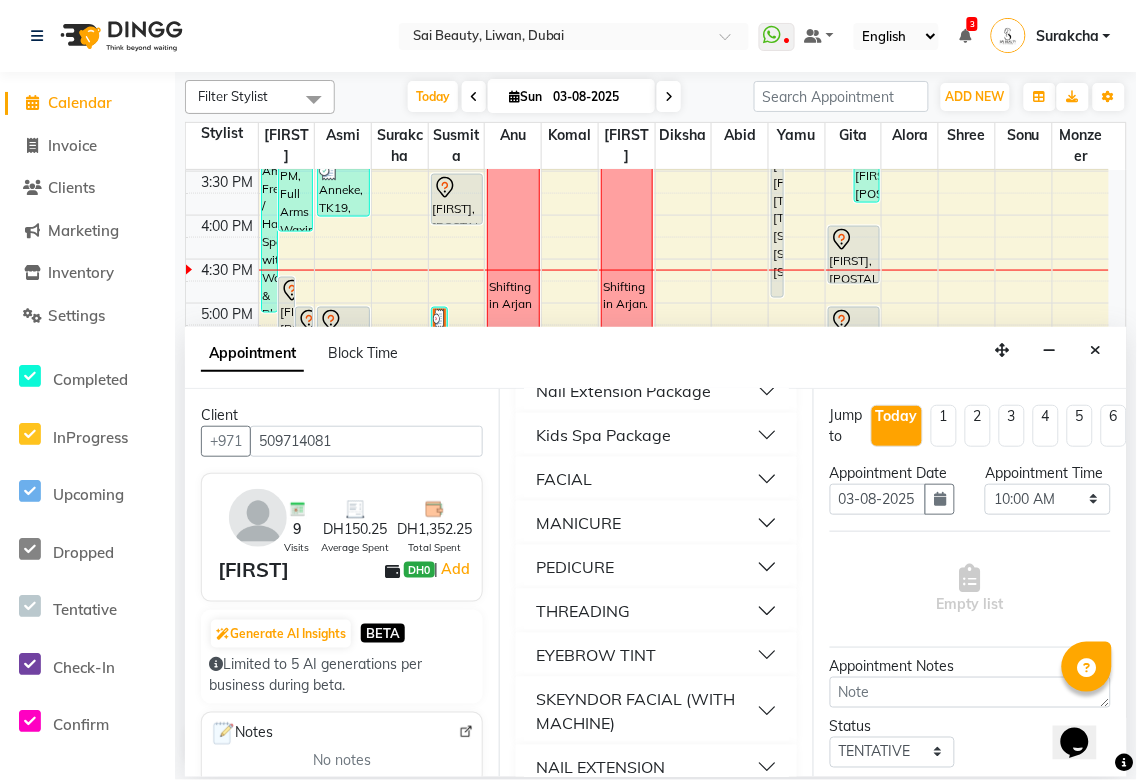scroll, scrollTop: 221, scrollLeft: 0, axis: vertical 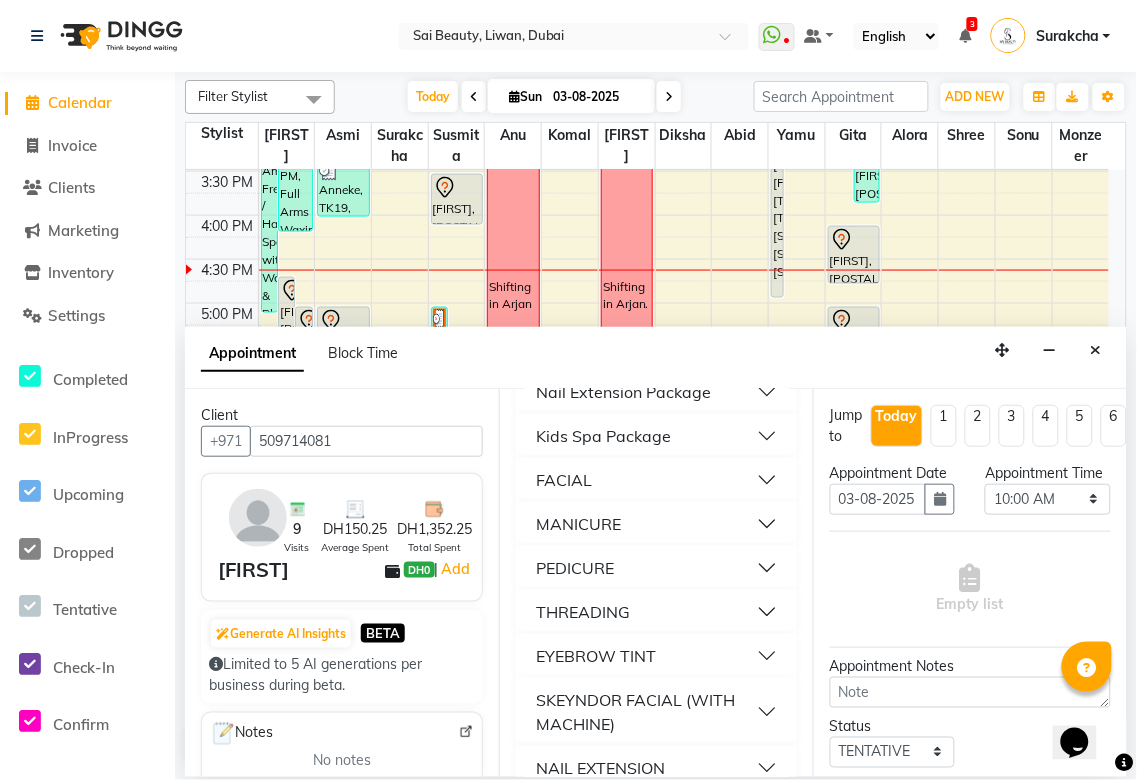 click on "MANICURE" at bounding box center [656, 524] 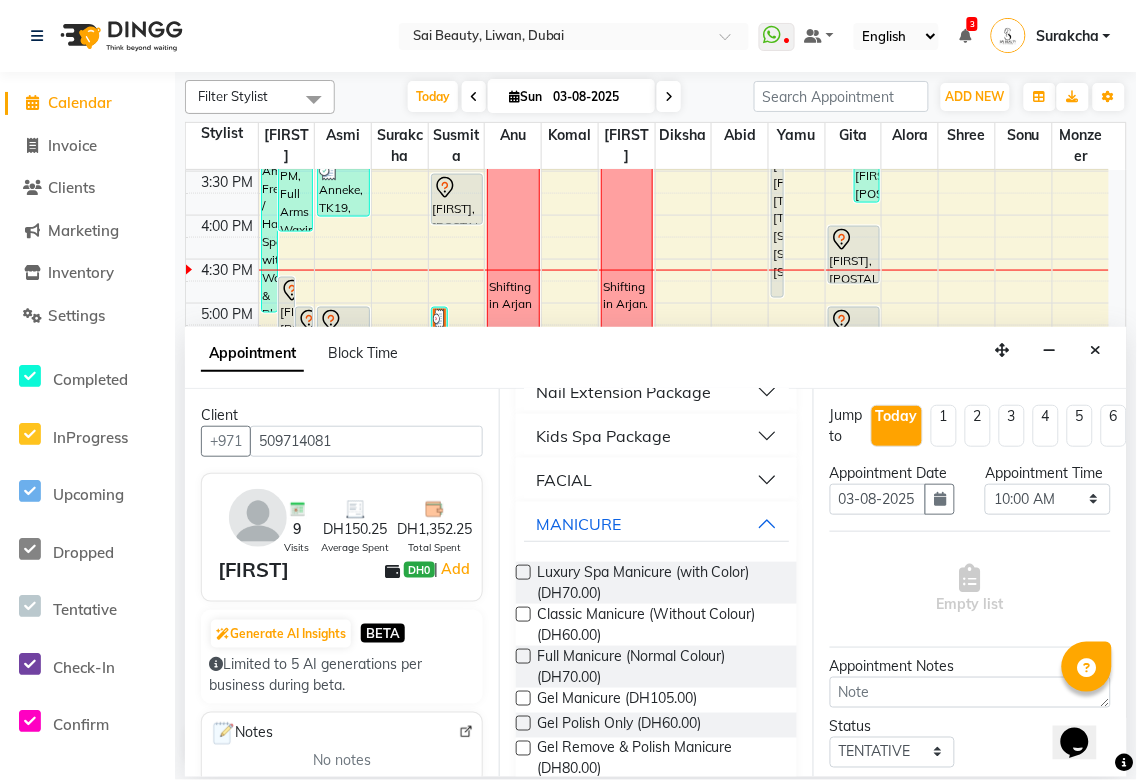 click at bounding box center [523, 698] 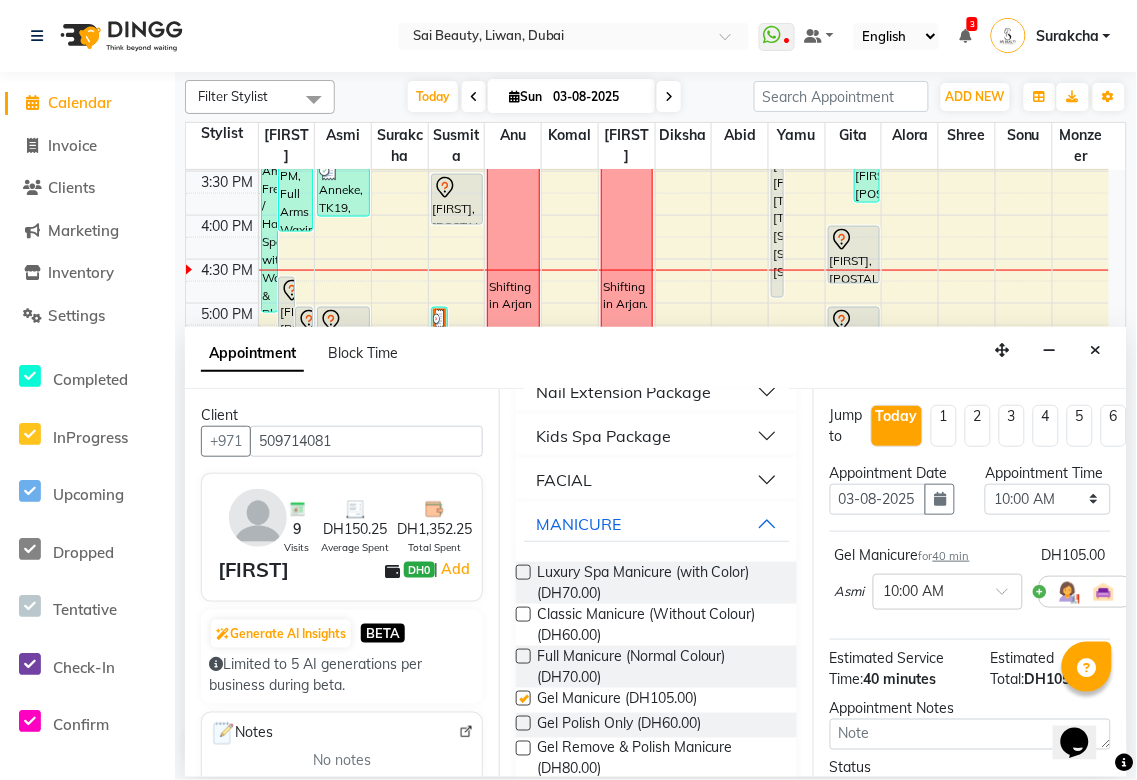 checkbox on "false" 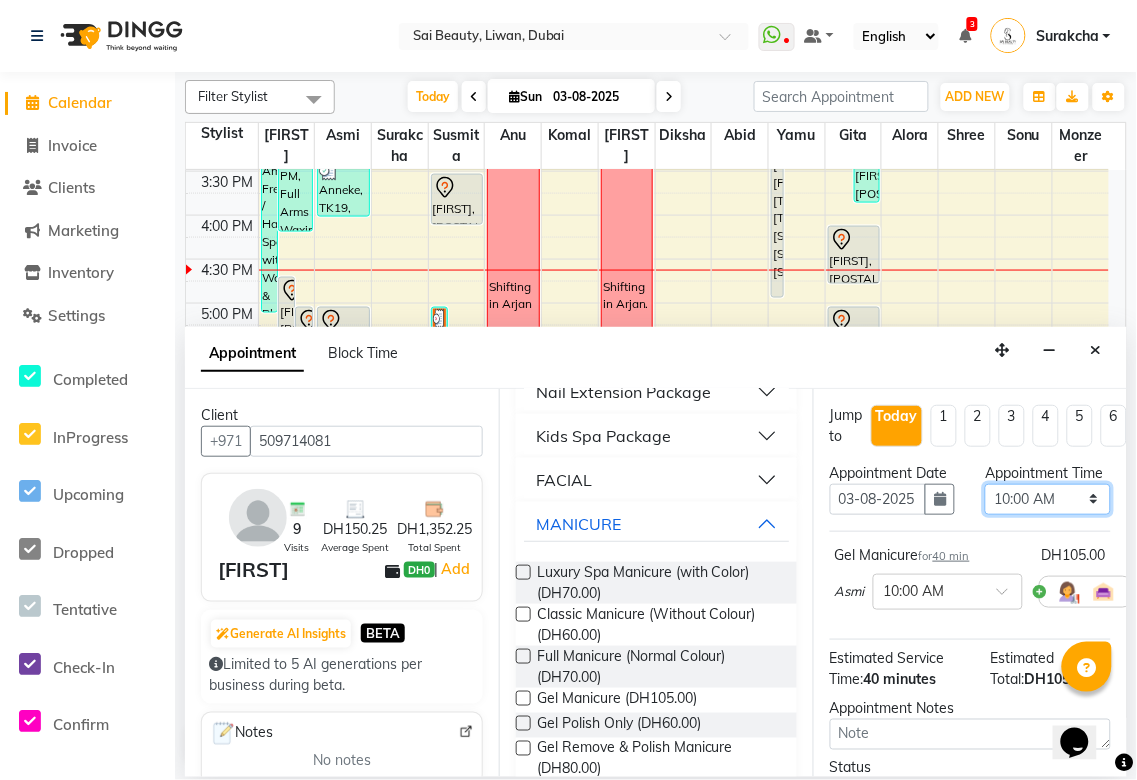 click on "Select 10:00 AM 10:05 AM 10:10 AM 10:15 AM 10:20 AM 10:25 AM 10:30 AM 10:35 AM 10:40 AM 10:45 AM 10:50 AM 10:55 AM 11:00 AM 11:05 AM 11:10 AM 11:15 AM 11:20 AM 11:25 AM 11:30 AM 11:35 AM 11:40 AM 11:45 AM 11:50 AM 11:55 AM 12:00 PM 12:05 PM 12:10 PM 12:15 PM 12:20 PM 12:25 PM 12:30 PM 12:35 PM 12:40 PM 12:45 PM 12:50 PM 12:55 PM 01:00 PM 01:05 PM 01:10 PM 01:15 PM 01:20 PM 01:25 PM 01:30 PM 01:35 PM 01:40 PM 01:45 PM 01:50 PM 01:55 PM 02:00 PM 02:05 PM 02:10 PM 02:15 PM 02:20 PM 02:25 PM 02:30 PM 02:35 PM 02:40 PM 02:45 PM 02:50 PM 02:55 PM 03:00 PM 03:05 PM 03:10 PM 03:15 PM 03:20 PM 03:25 PM 03:30 PM 03:35 PM 03:40 PM 03:45 PM 03:50 PM 03:55 PM 04:00 PM 04:05 PM 04:10 PM 04:15 PM 04:20 PM 04:25 PM 04:30 PM 04:35 PM 04:40 PM 04:45 PM 04:50 PM 04:55 PM 05:00 PM 05:05 PM 05:10 PM 05:15 PM 05:20 PM 05:25 PM 05:30 PM 05:35 PM 05:40 PM 05:45 PM 05:50 PM 05:55 PM 06:00 PM 06:05 PM 06:10 PM 06:15 PM 06:20 PM 06:25 PM 06:30 PM 06:35 PM 06:40 PM 06:45 PM 06:50 PM 06:55 PM 07:00 PM 07:05 PM 07:10 PM 07:15 PM 07:20 PM" at bounding box center [1047, 499] 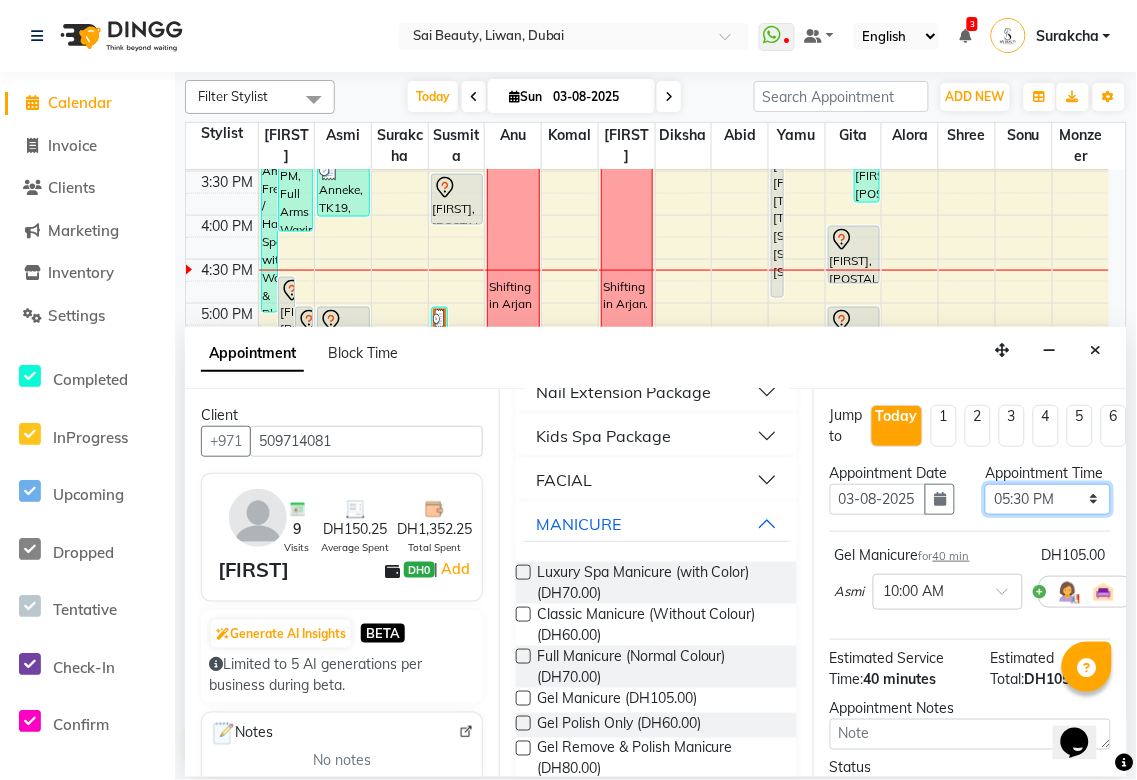 click on "Select 10:00 AM 10:05 AM 10:10 AM 10:15 AM 10:20 AM 10:25 AM 10:30 AM 10:35 AM 10:40 AM 10:45 AM 10:50 AM 10:55 AM 11:00 AM 11:05 AM 11:10 AM 11:15 AM 11:20 AM 11:25 AM 11:30 AM 11:35 AM 11:40 AM 11:45 AM 11:50 AM 11:55 AM 12:00 PM 12:05 PM 12:10 PM 12:15 PM 12:20 PM 12:25 PM 12:30 PM 12:35 PM 12:40 PM 12:45 PM 12:50 PM 12:55 PM 01:00 PM 01:05 PM 01:10 PM 01:15 PM 01:20 PM 01:25 PM 01:30 PM 01:35 PM 01:40 PM 01:45 PM 01:50 PM 01:55 PM 02:00 PM 02:05 PM 02:10 PM 02:15 PM 02:20 PM 02:25 PM 02:30 PM 02:35 PM 02:40 PM 02:45 PM 02:50 PM 02:55 PM 03:00 PM 03:05 PM 03:10 PM 03:15 PM 03:20 PM 03:25 PM 03:30 PM 03:35 PM 03:40 PM 03:45 PM 03:50 PM 03:55 PM 04:00 PM 04:05 PM 04:10 PM 04:15 PM 04:20 PM 04:25 PM 04:30 PM 04:35 PM 04:40 PM 04:45 PM 04:50 PM 04:55 PM 05:00 PM 05:05 PM 05:10 PM 05:15 PM 05:20 PM 05:25 PM 05:30 PM 05:35 PM 05:40 PM 05:45 PM 05:50 PM 05:55 PM 06:00 PM 06:05 PM 06:10 PM 06:15 PM 06:20 PM 06:25 PM 06:30 PM 06:35 PM 06:40 PM 06:45 PM 06:50 PM 06:55 PM 07:00 PM 07:05 PM 07:10 PM 07:15 PM 07:20 PM" at bounding box center (1047, 499) 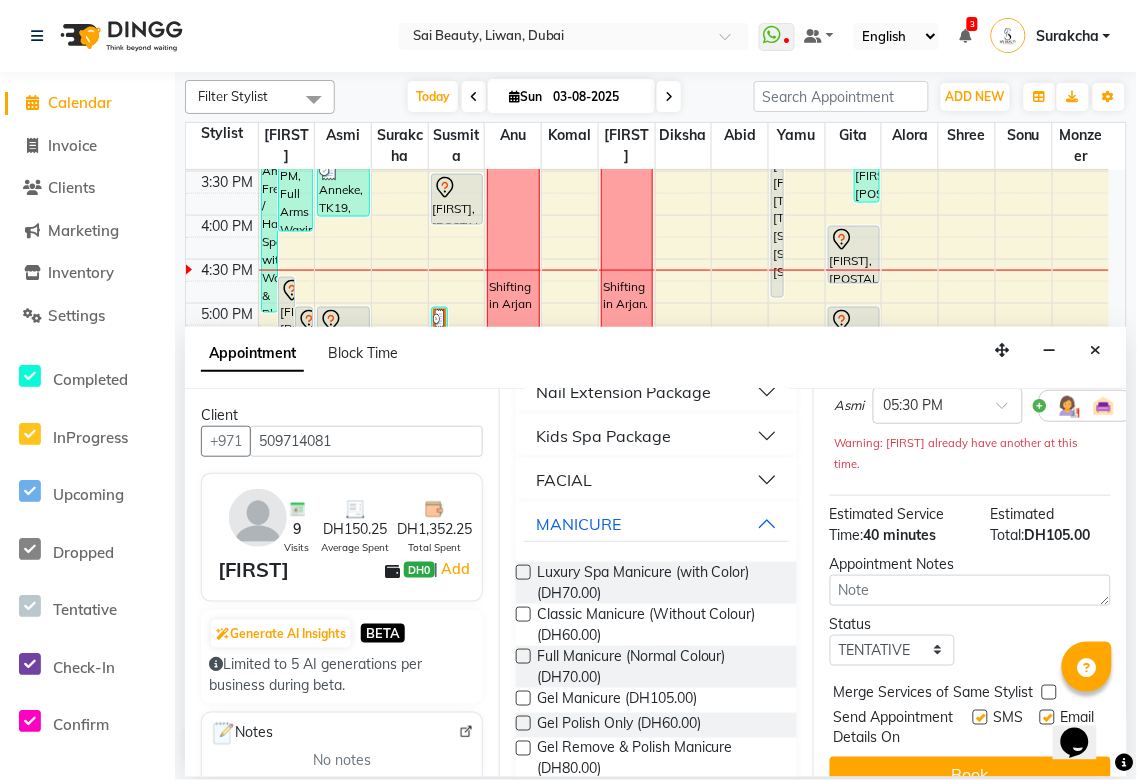 scroll, scrollTop: 256, scrollLeft: 0, axis: vertical 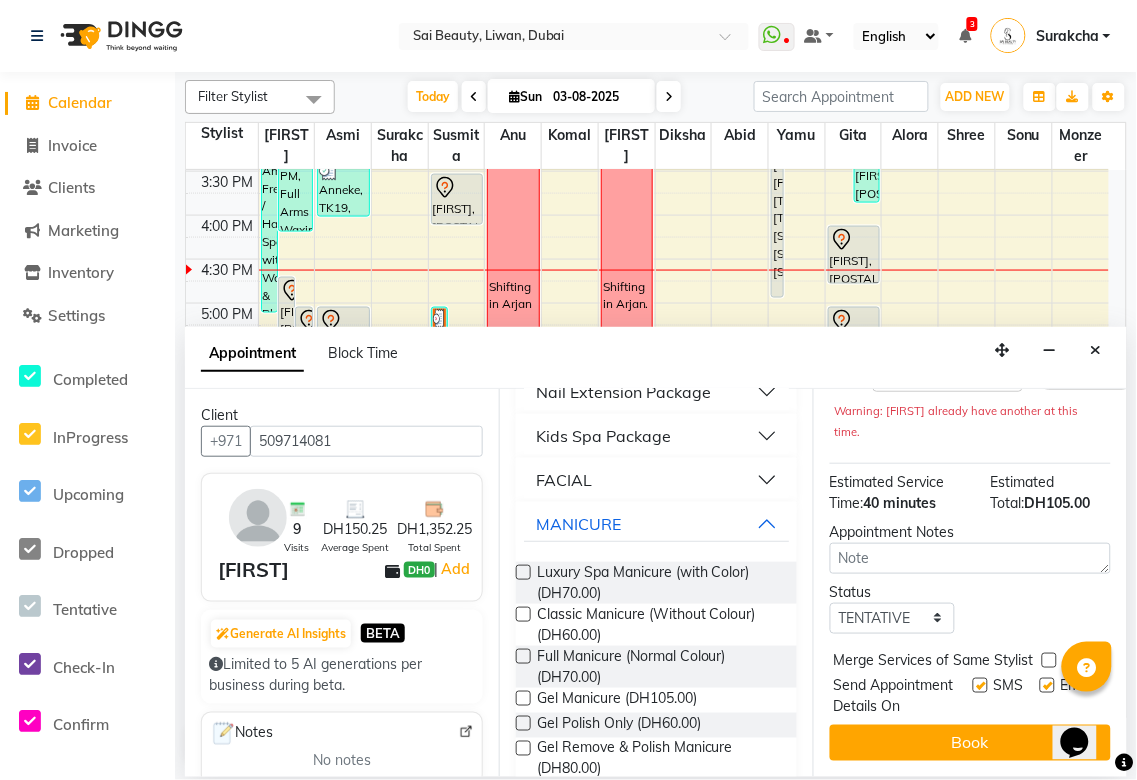 click at bounding box center (1049, 660) 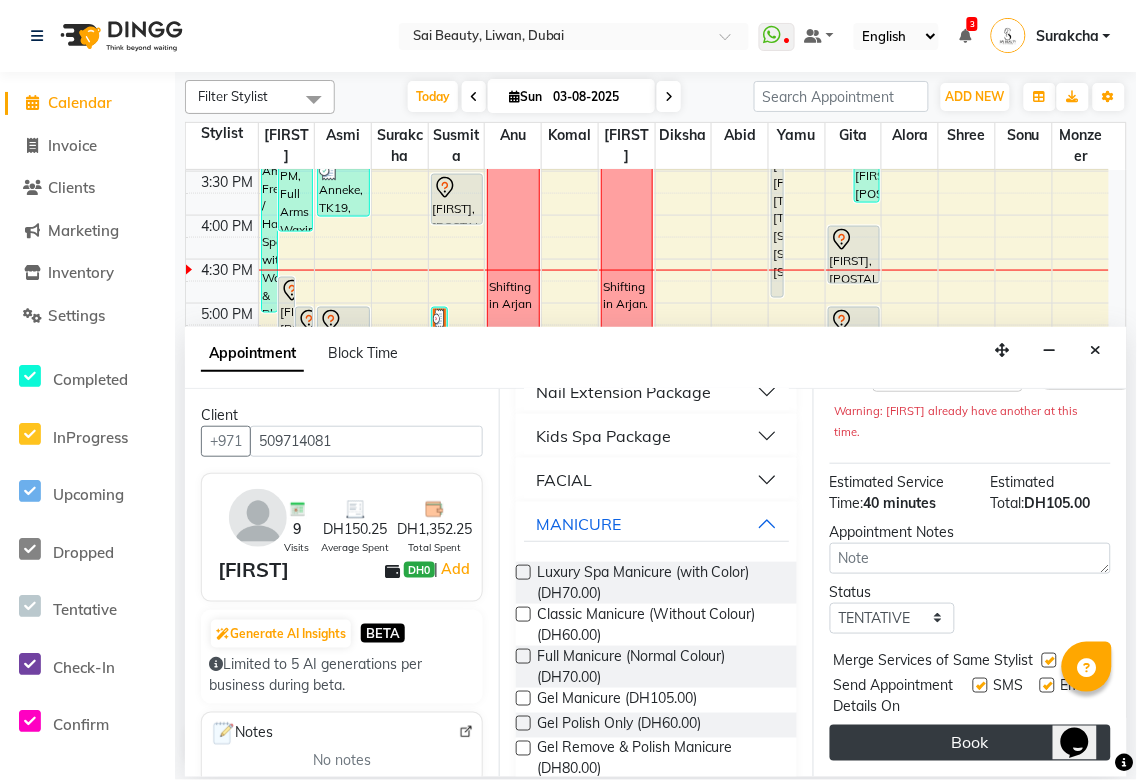 click on "Book" at bounding box center (970, 743) 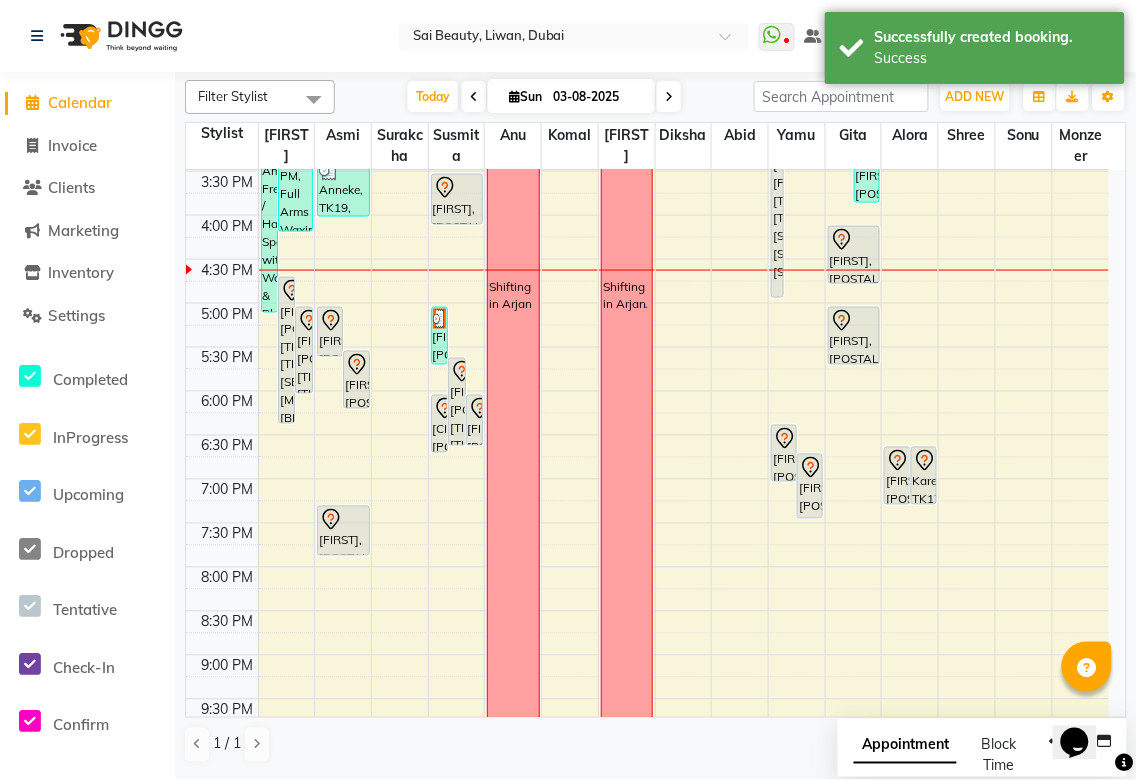click on "Appointment" at bounding box center (905, 746) 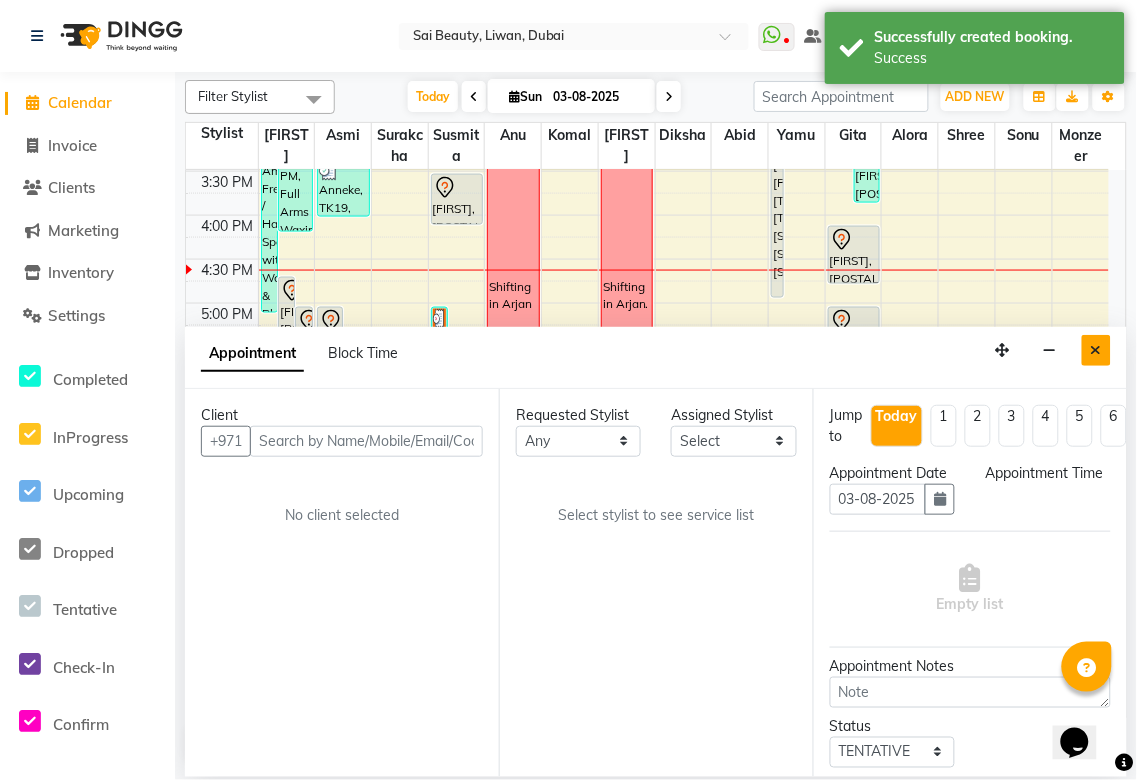 click at bounding box center [1096, 350] 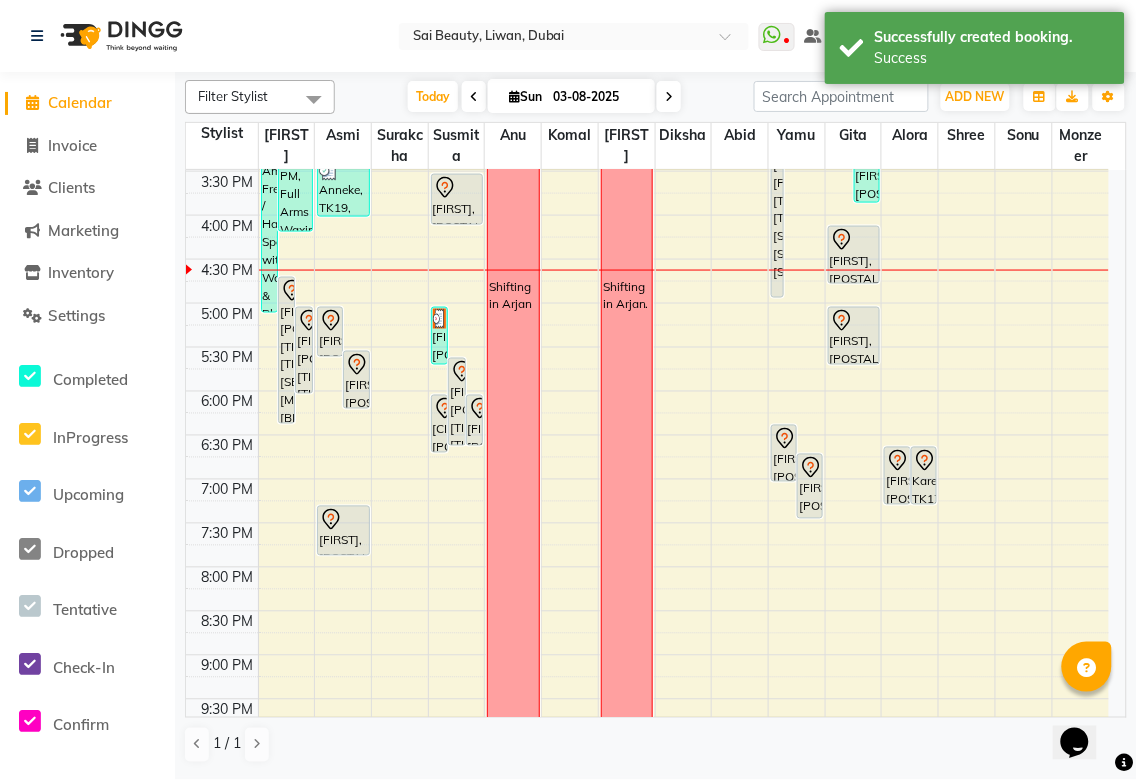 click on "[FIRST], TK08, 05:00 PM-05:40 PM, Mani/Pedi (With Gel Colour)" at bounding box center (439, 336) 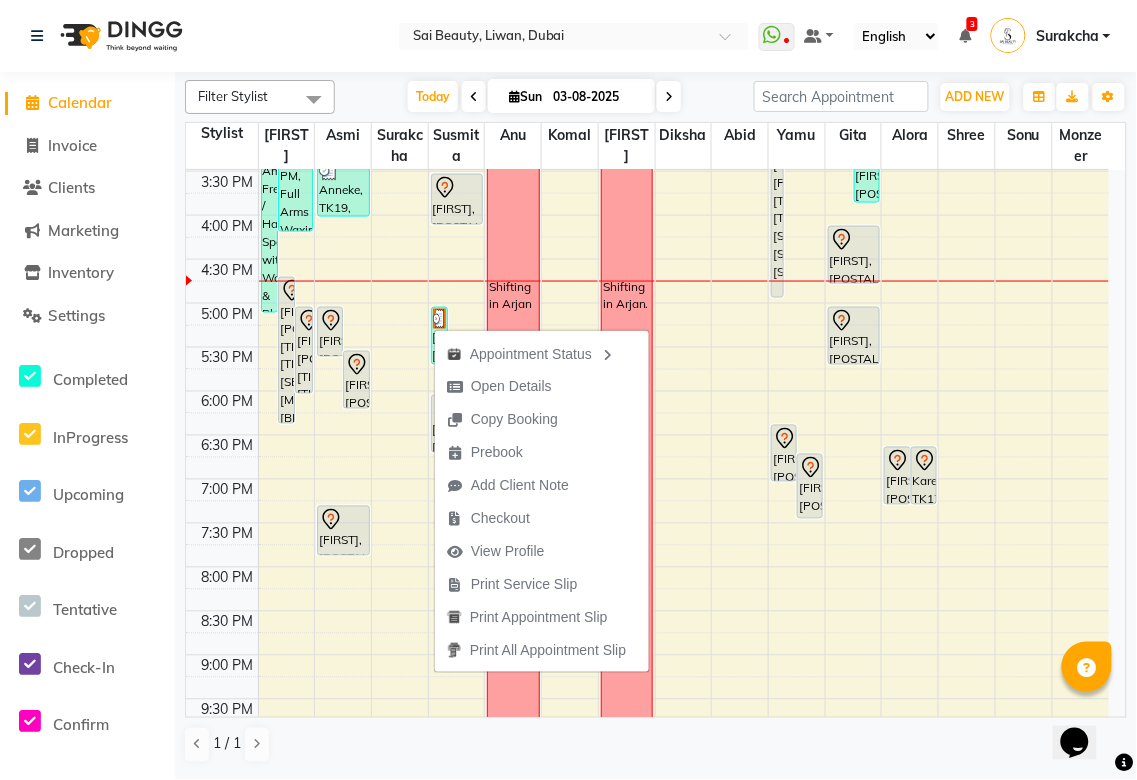 click at bounding box center (669, 97) 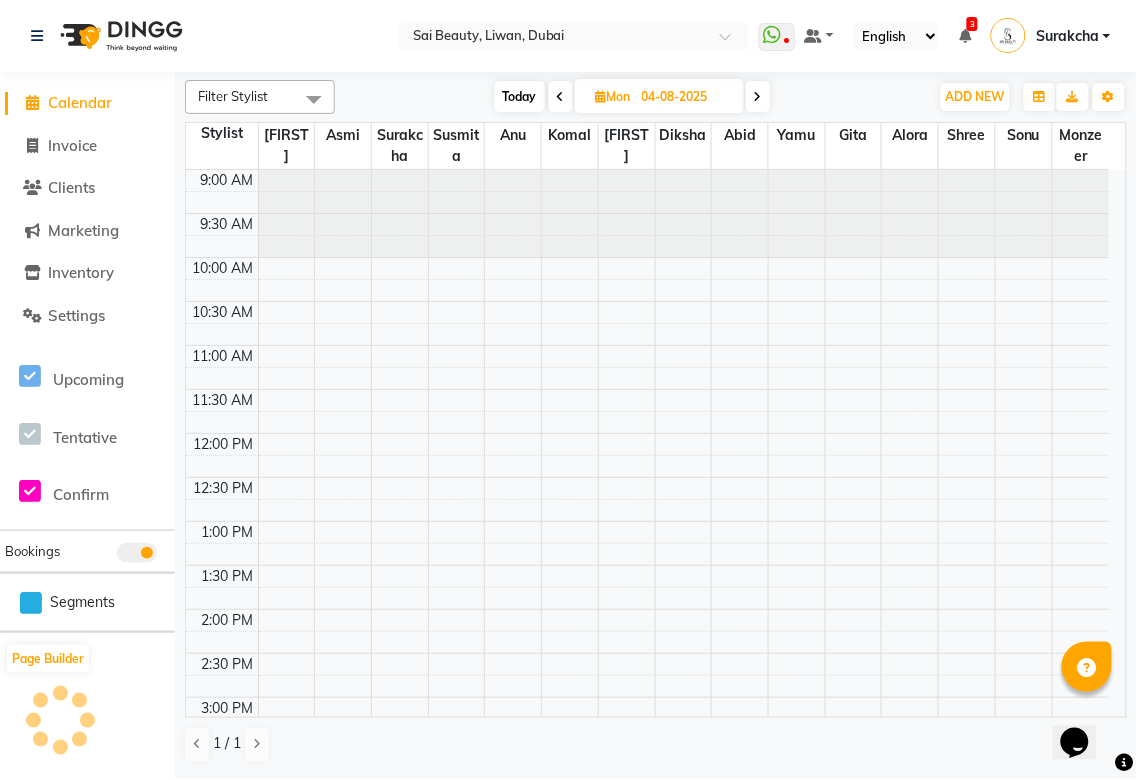 scroll, scrollTop: 620, scrollLeft: 0, axis: vertical 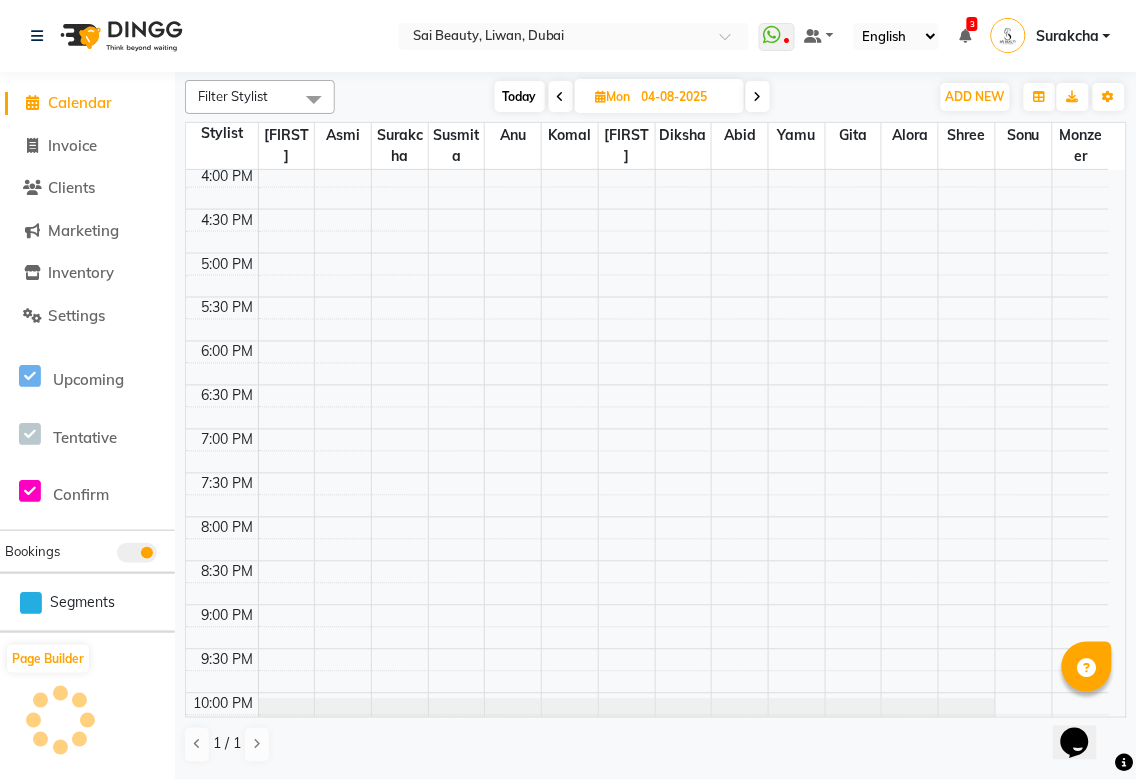 click at bounding box center [758, 97] 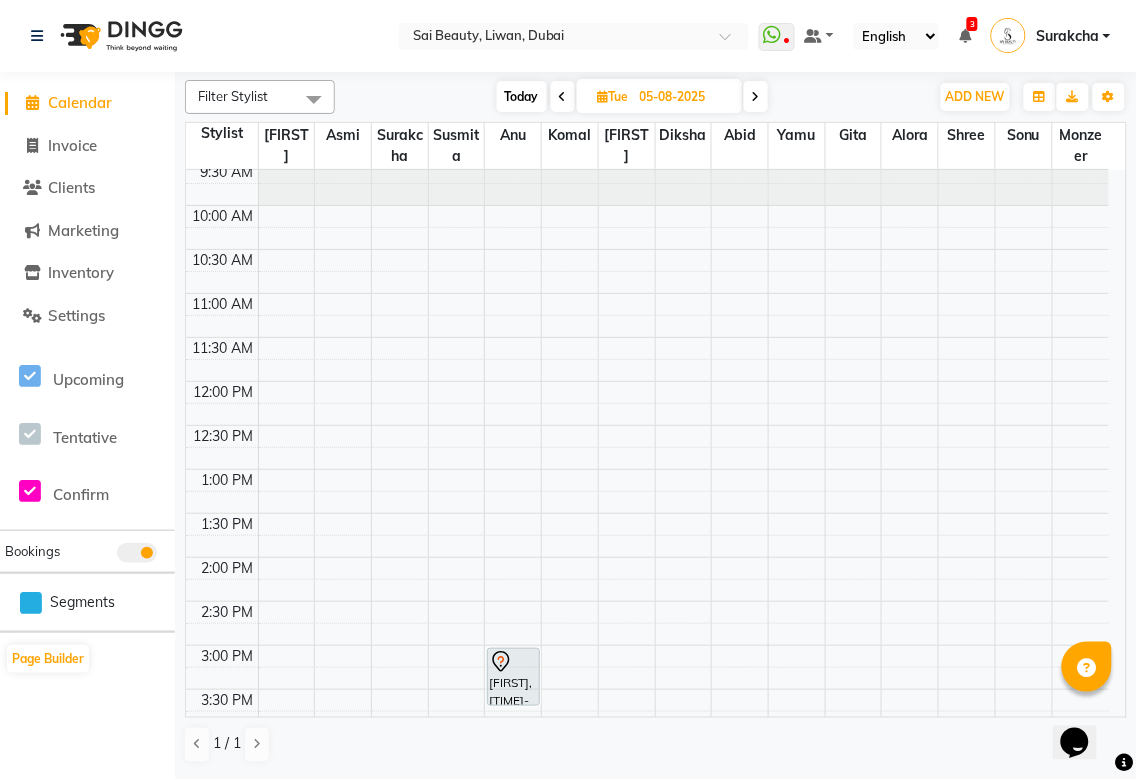 scroll, scrollTop: 0, scrollLeft: 0, axis: both 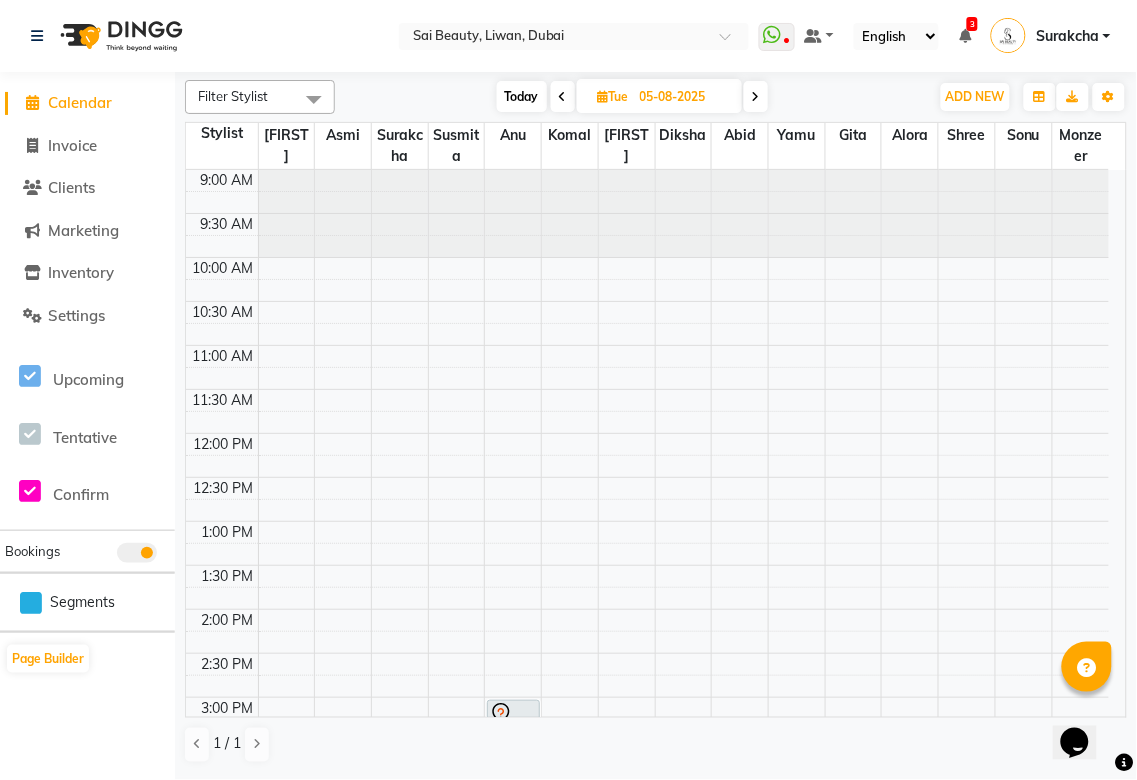 click on "Today" at bounding box center [522, 96] 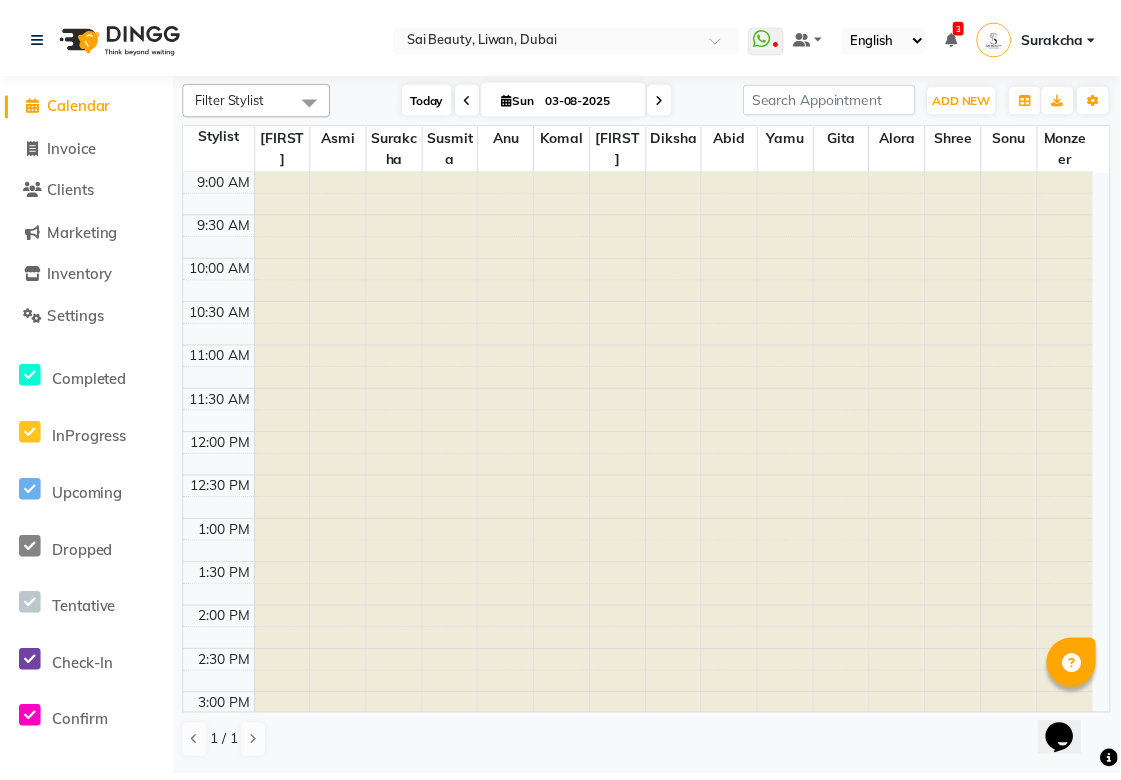 scroll, scrollTop: 620, scrollLeft: 0, axis: vertical 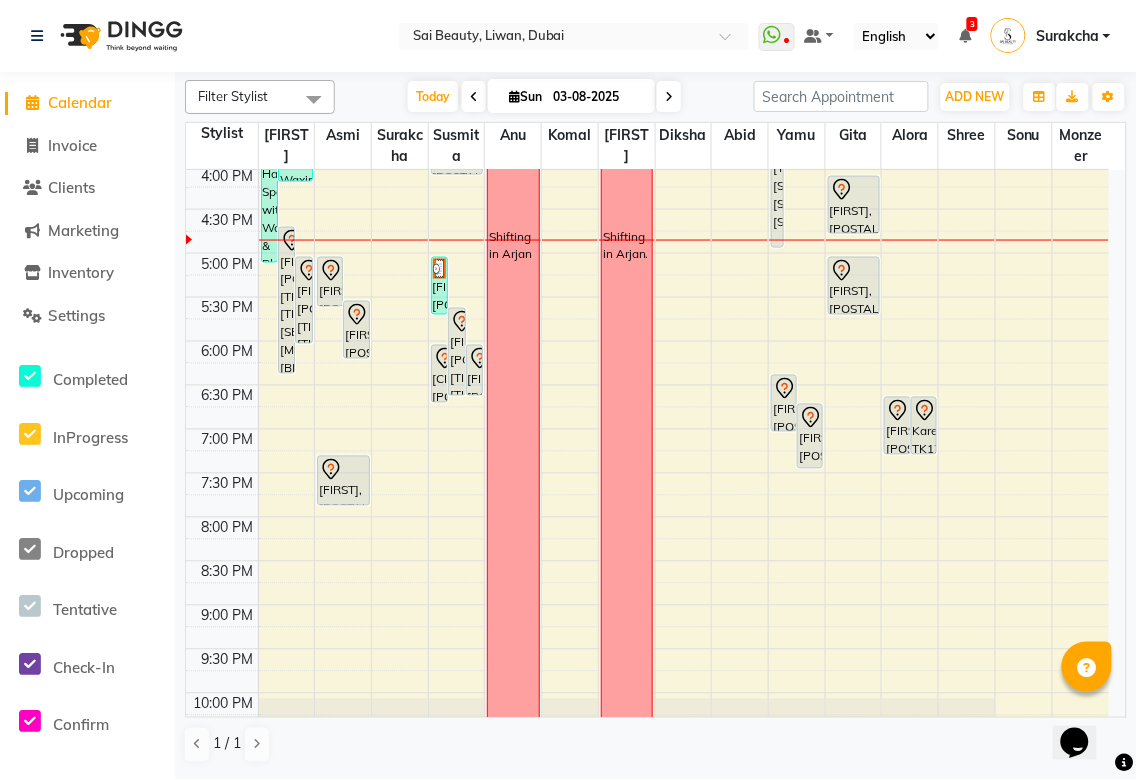 click on "Filter Stylist Select All Abid Alora Anu Asmi Diksha Gita Komal maya Monzeer shree sonu Surakcha Susmita Tannu Yamu Today  Sun 03-08-2025 Toggle Dropdown Add Appointment Add Invoice Add Expense Add Client Toggle Dropdown Add Appointment Add Invoice Add Expense Add Client ADD NEW Toggle Dropdown Add Appointment Add Invoice Add Expense Add Client Filter Stylist Select All Abid Alora Anu Asmi Diksha Gita Komal maya Monzeer shree sonu Surakcha Susmita Tannu Yamu Group By  Staff View   Room View  View as Vertical  Vertical - Week View  Horizontal  Horizontal - Week View  List  Toggle Dropdown Calendar Settings Manage Tags   Arrange Stylists   Reset Stylists   Show Available Stylist  Appointment Form Zoom 100% Staff/Room Display Count 15 Stylist Tannu Asmi Surakcha Susmita Anu Komal maya Diksha Abid Yamu Gita Alora shree sonu Monzeer 9:00 AM 9:30 AM 10:00 AM 10:30 AM 11:00 AM 11:30 AM 12:00 PM 12:30 PM 1:00 PM 1:30 PM 2:00 PM 2:30 PM 3:00 PM 3:30 PM 4:00 PM 4:30 PM 5:00 PM 5:30 PM 6:00 PM 6:30 PM 7:00 PM 7:30 PM" 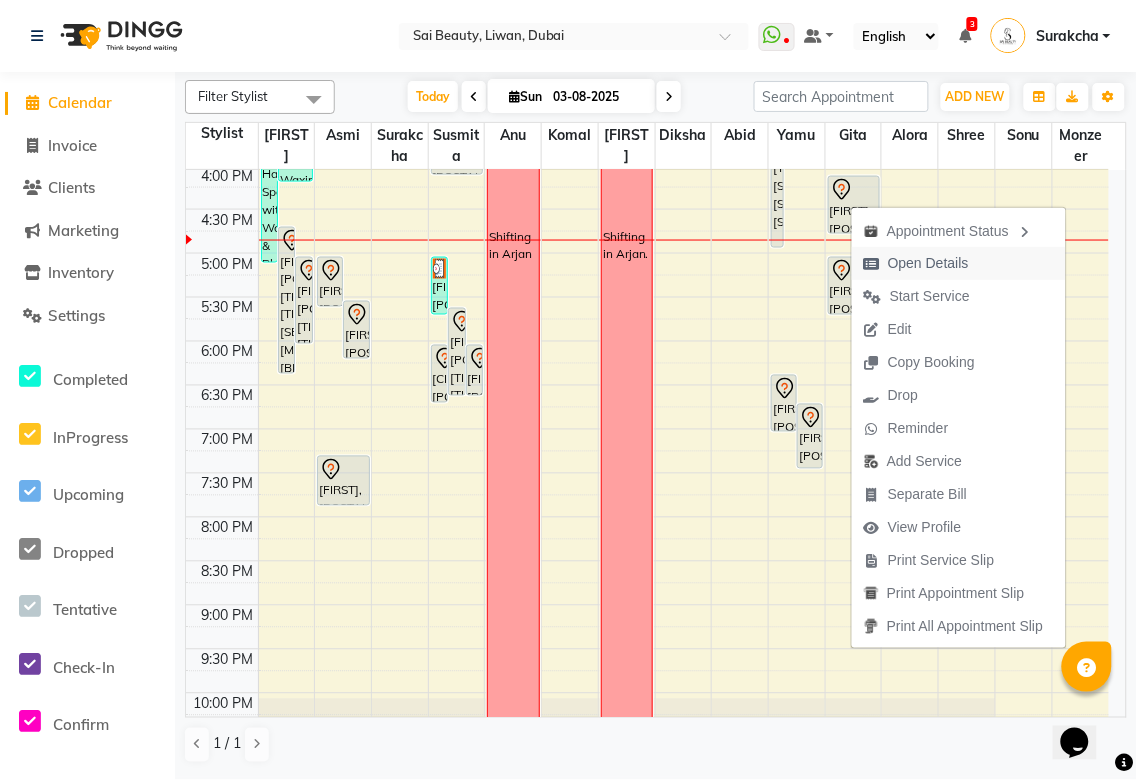 click on "Open Details" at bounding box center (928, 263) 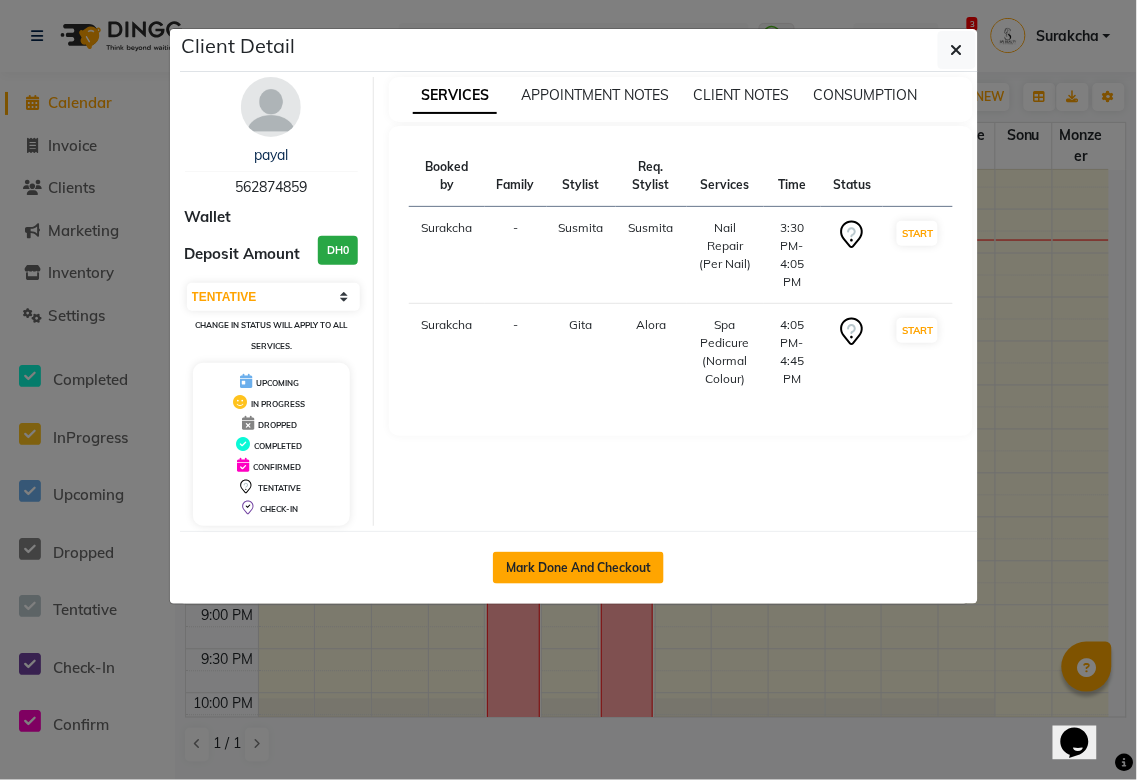 click on "Mark Done And Checkout" 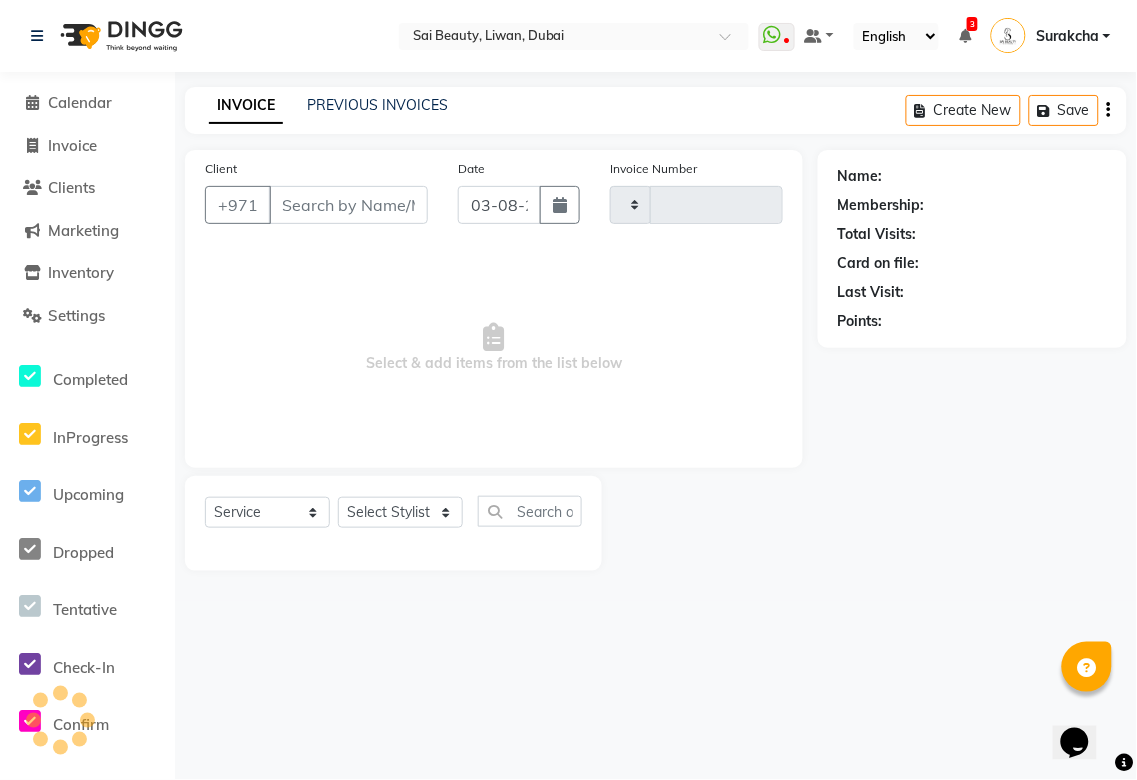 type on "2691" 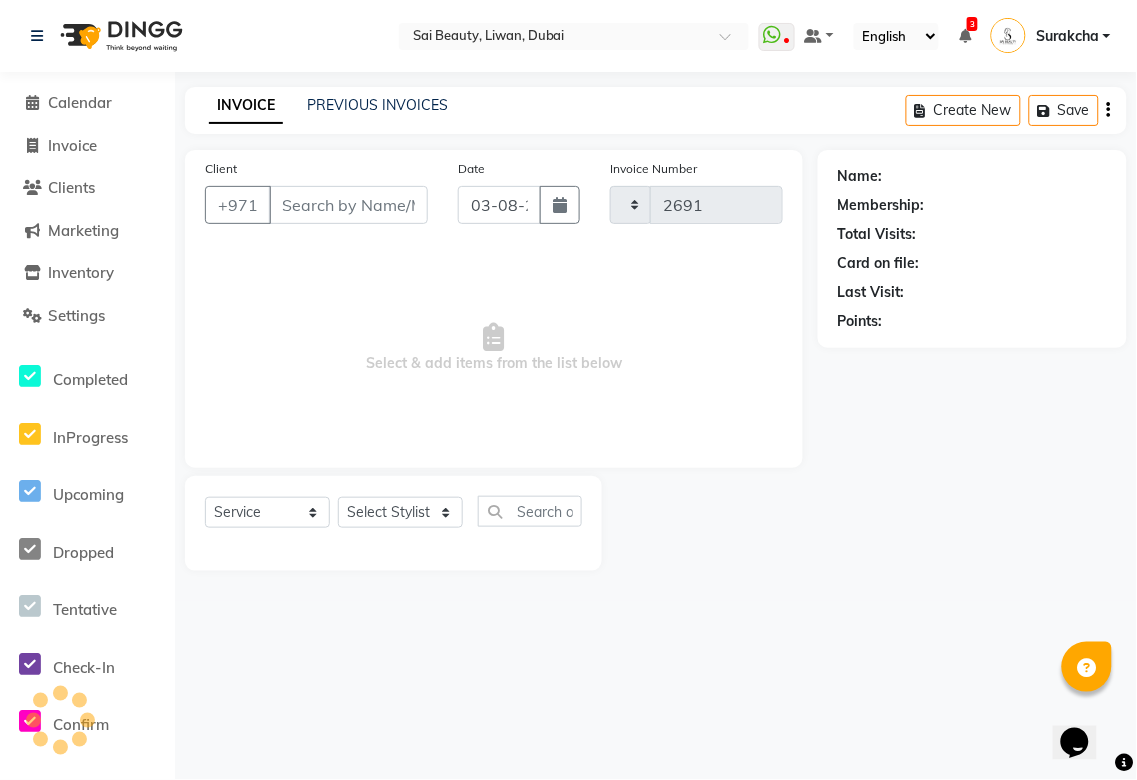 select on "5352" 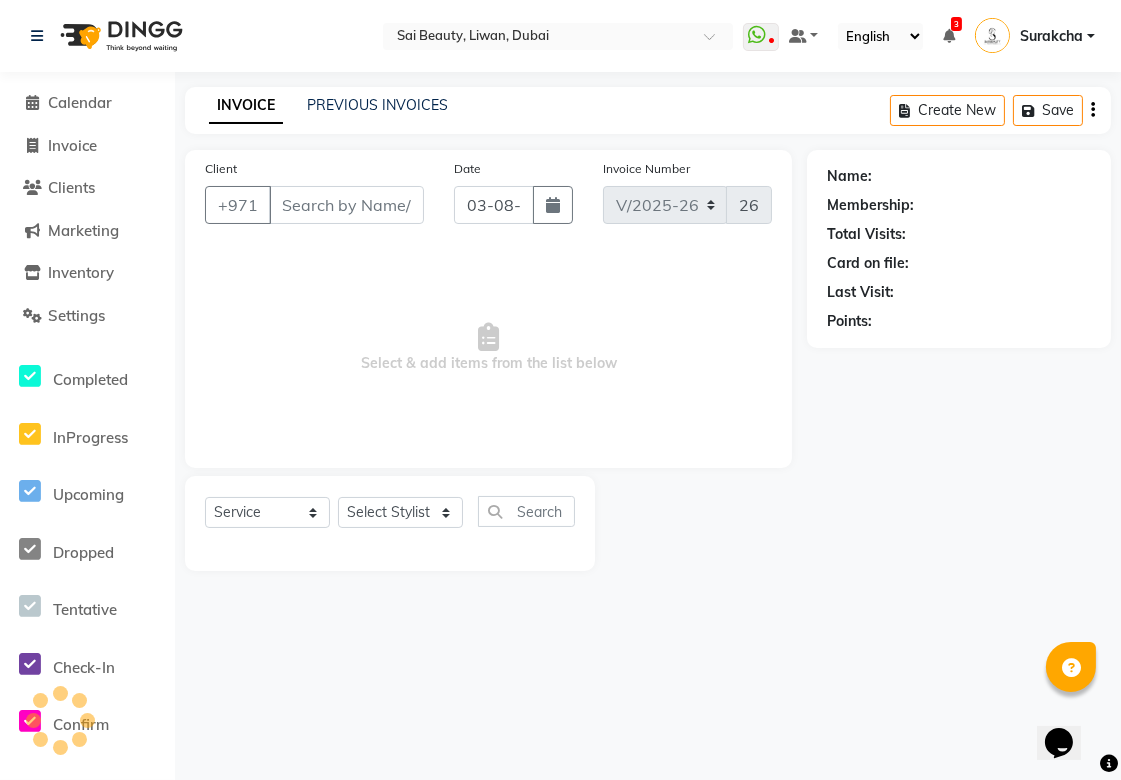 type on "562874859" 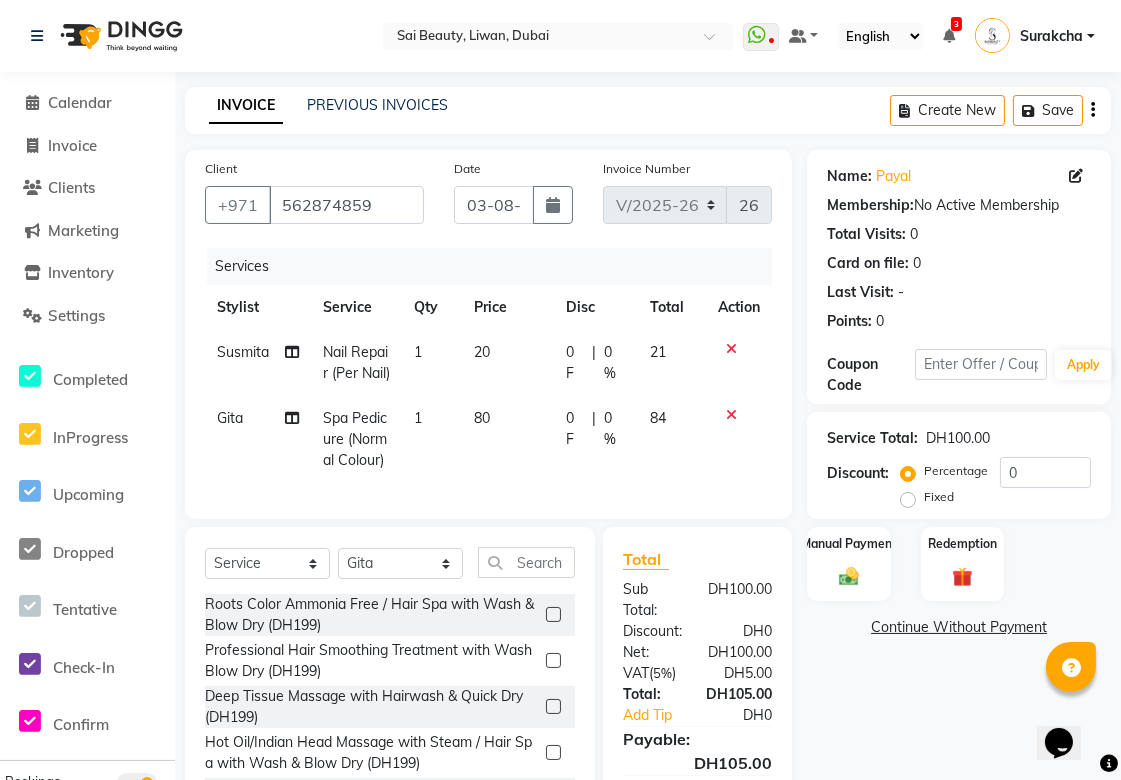click on "20" 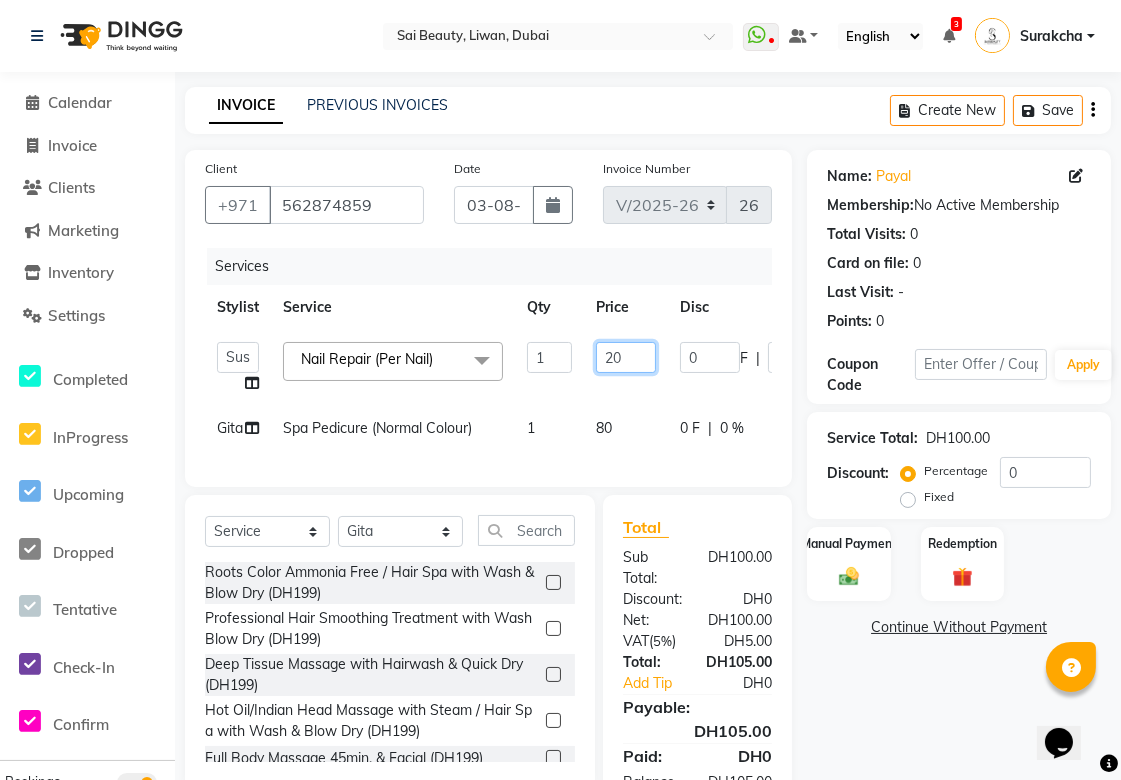 click on "20" 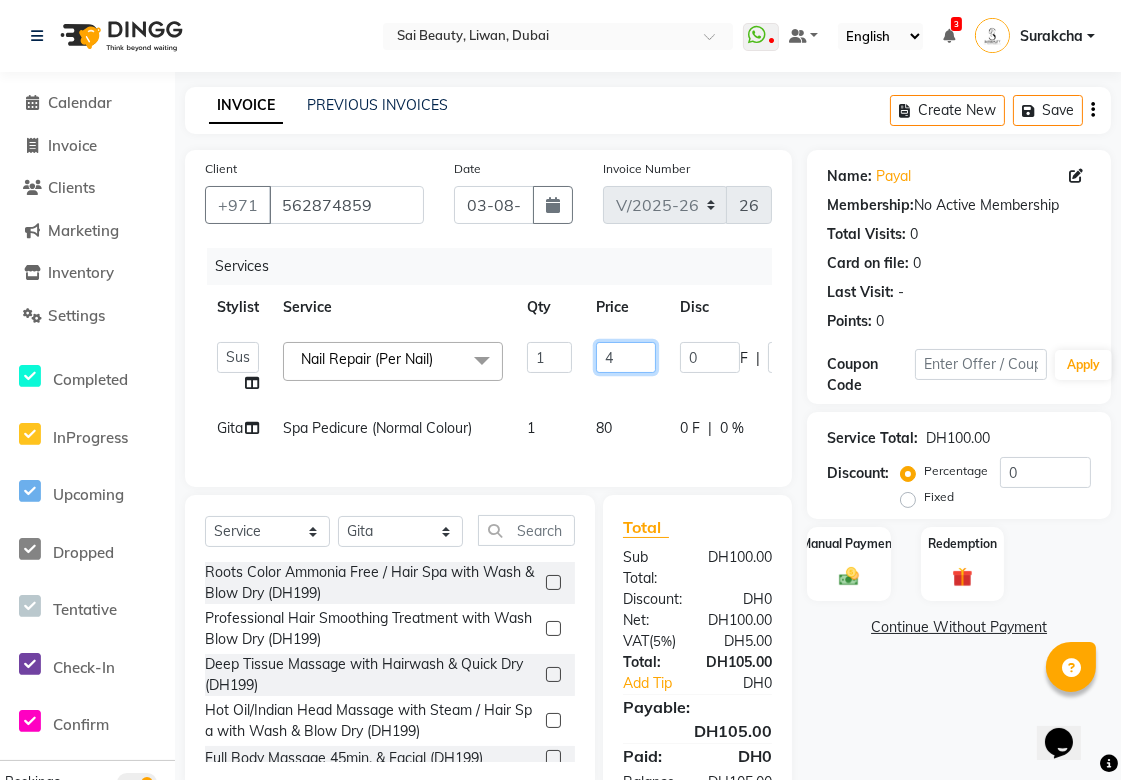 type on "40" 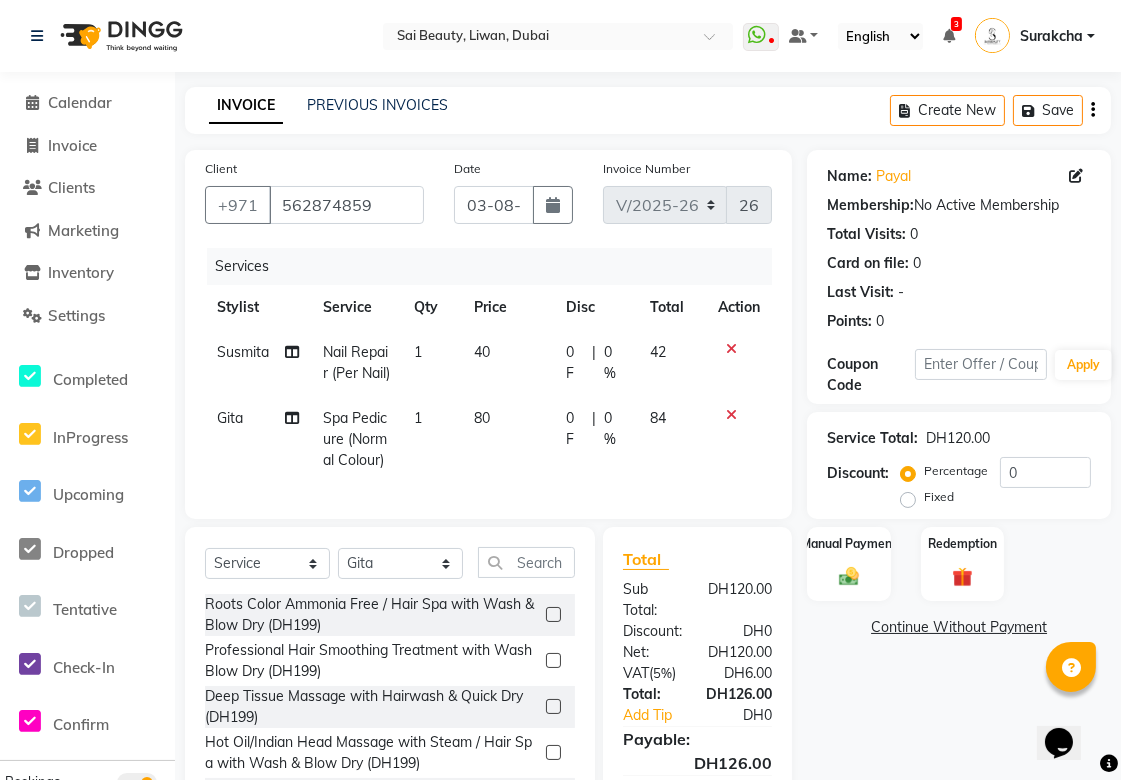 scroll, scrollTop: 154, scrollLeft: 0, axis: vertical 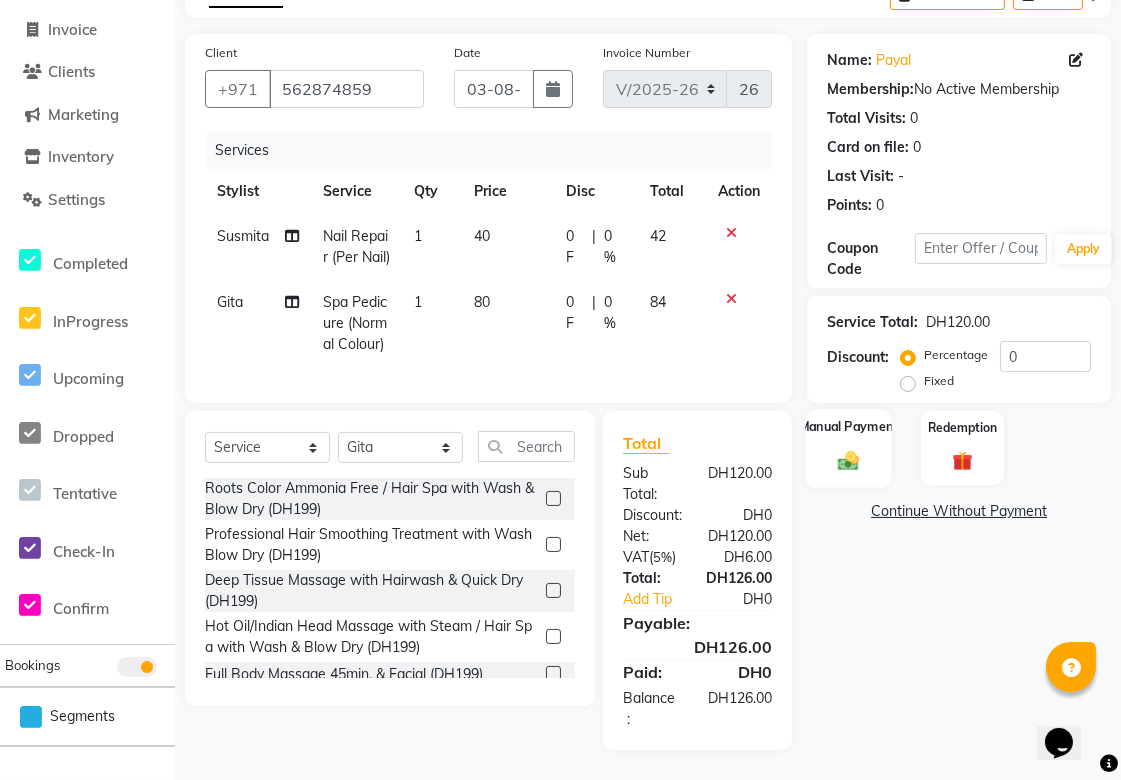 click on "Manual Payment" 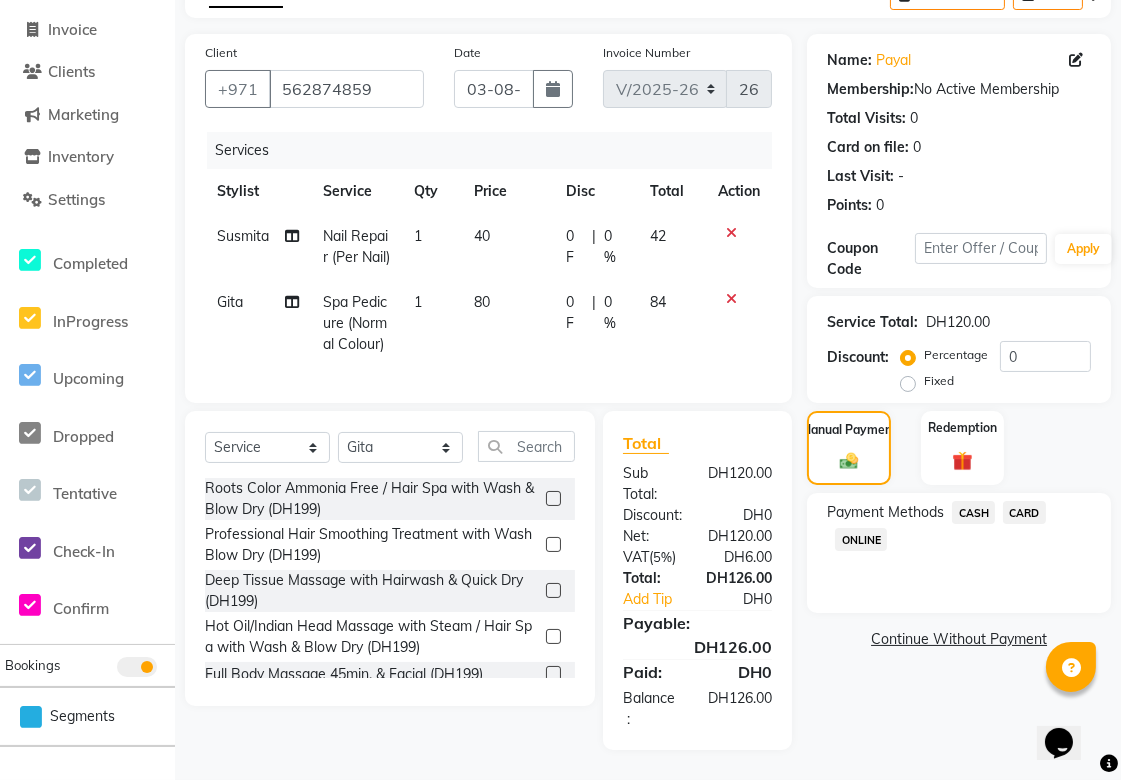 click on "CARD" 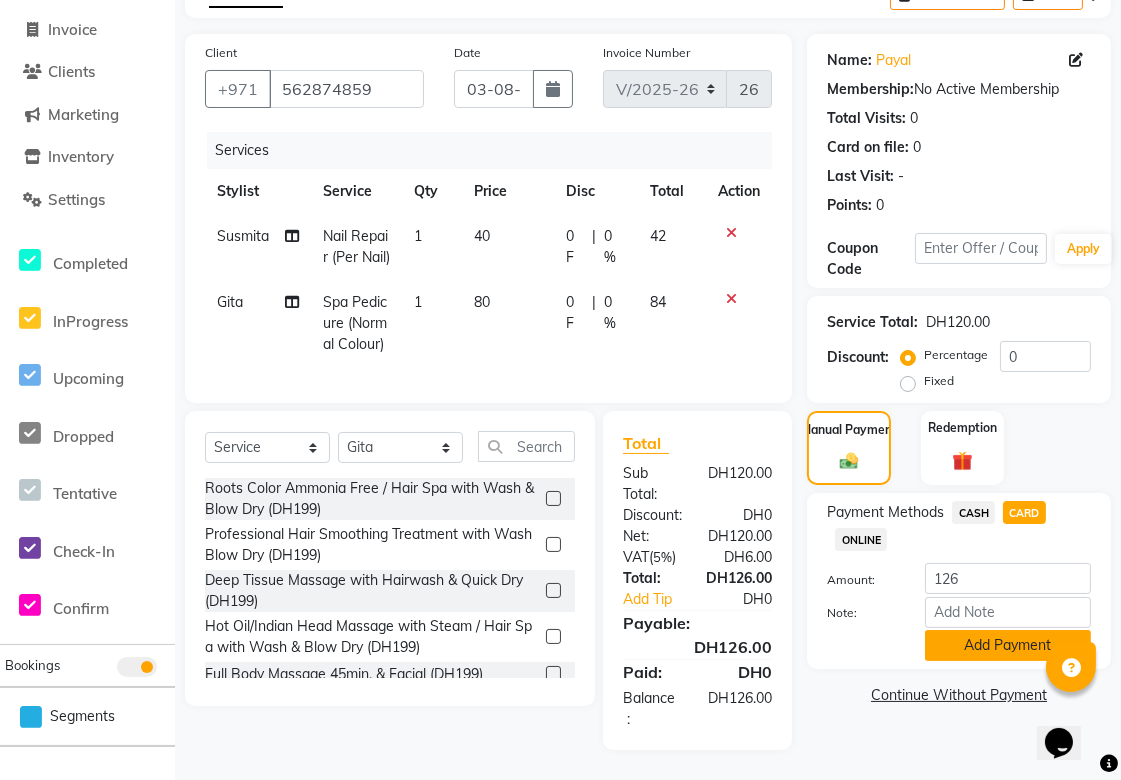 click on "Add Payment" 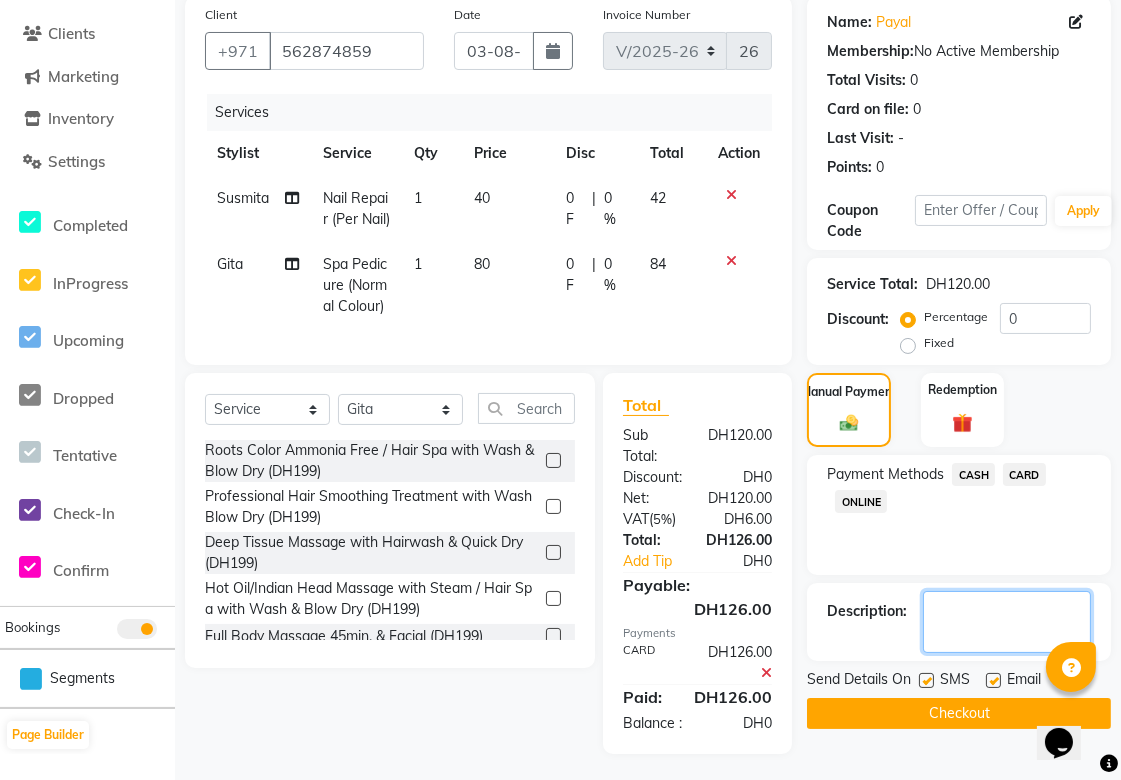 click 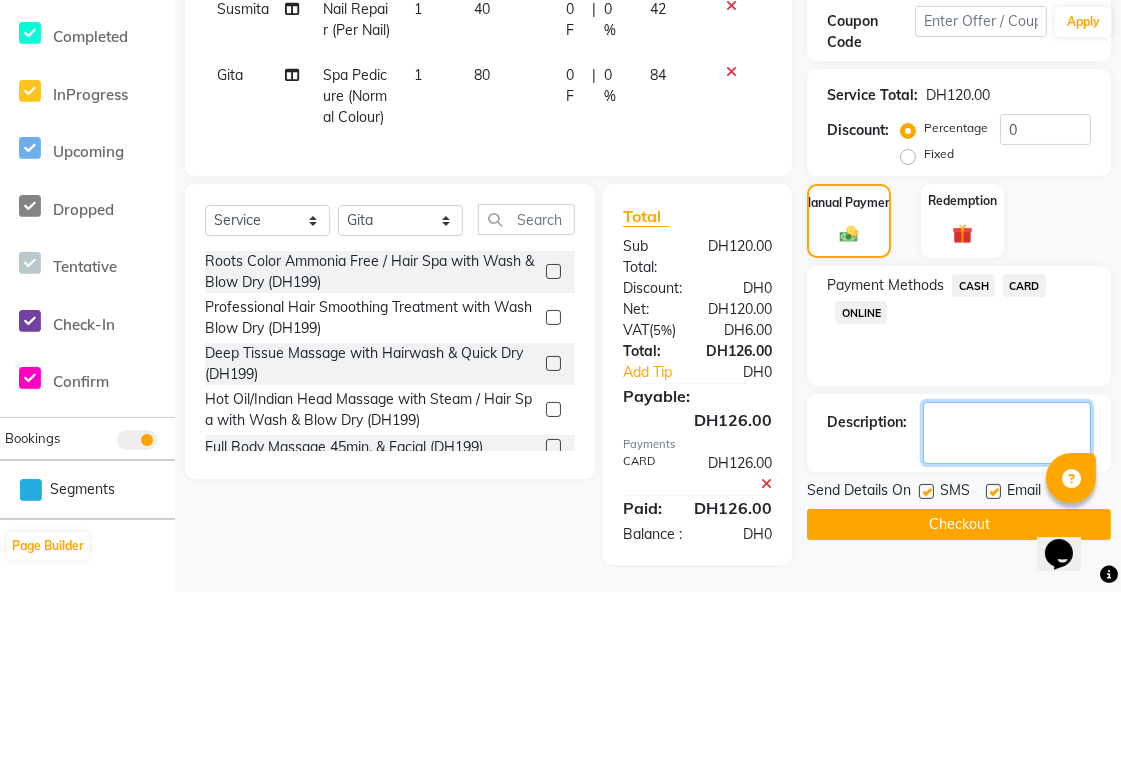 scroll, scrollTop: 216, scrollLeft: 0, axis: vertical 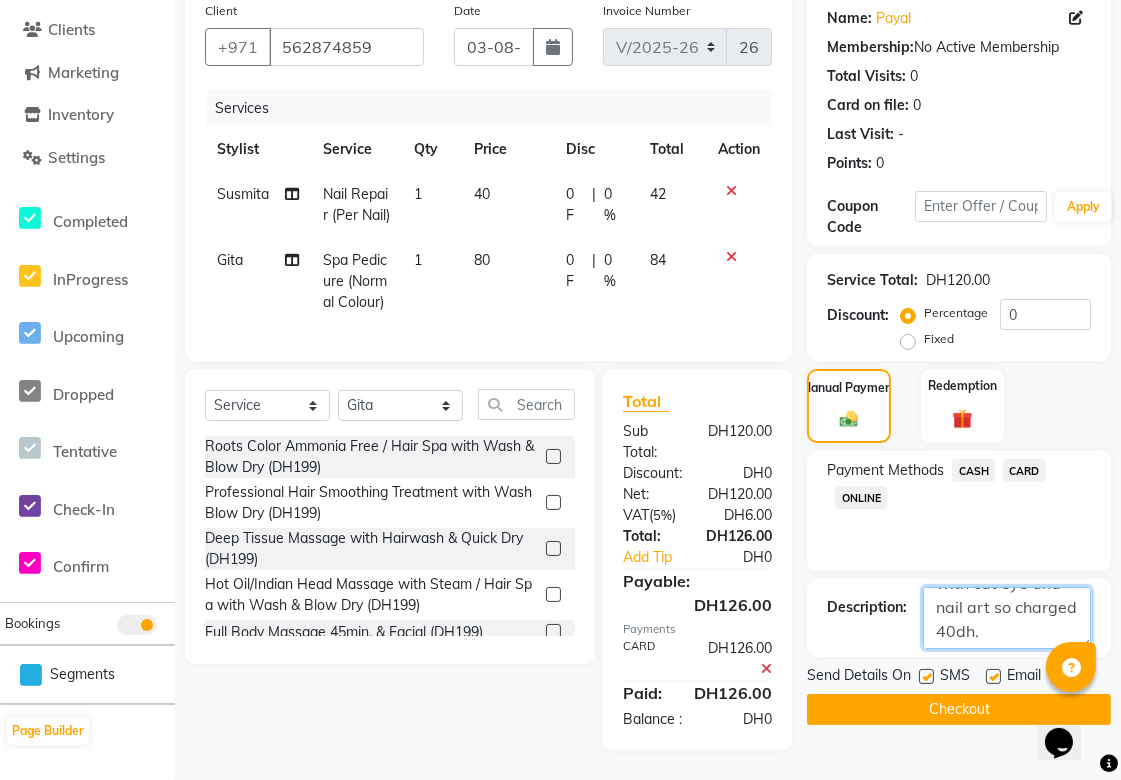 type on "hard gel repair with cat eye and nail art so charged 40dh." 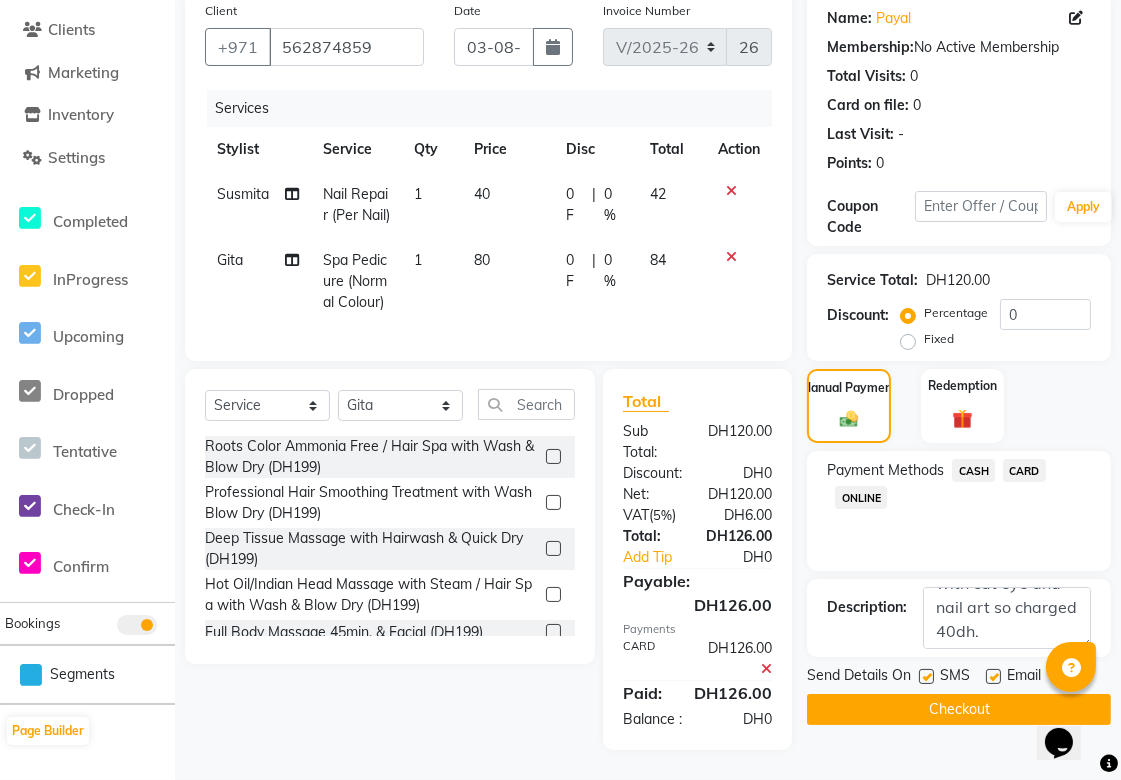 click on "Checkout" 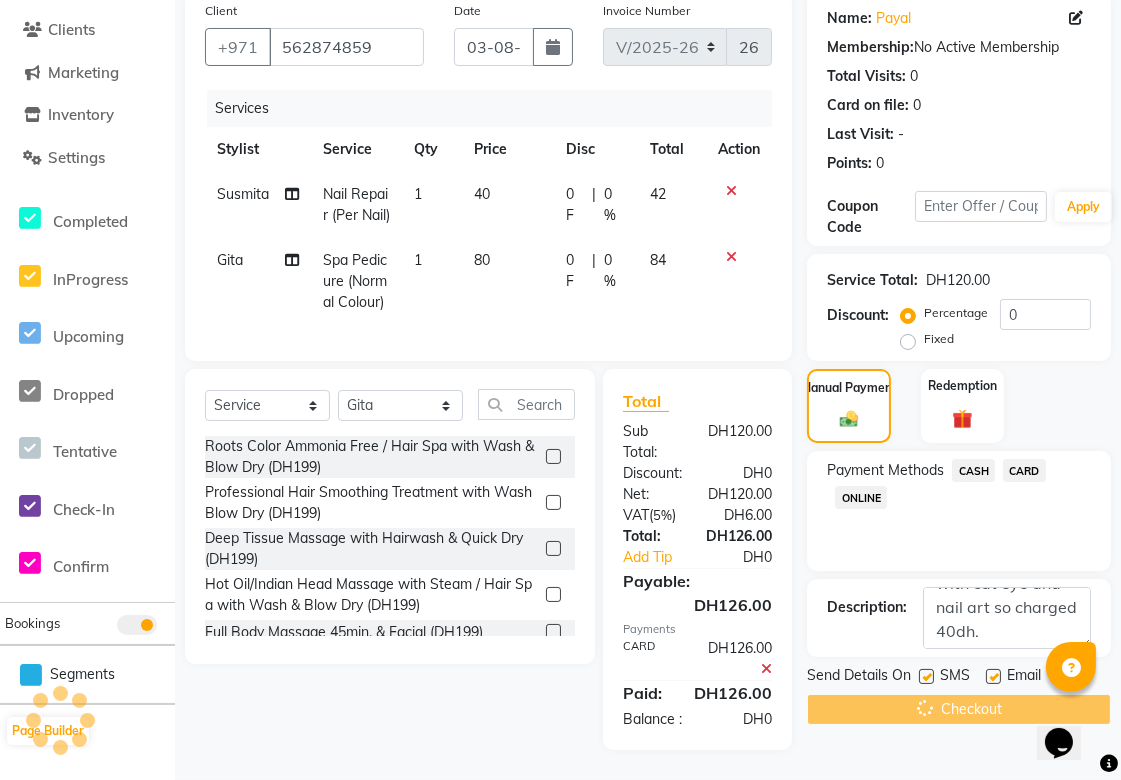 scroll, scrollTop: 0, scrollLeft: 0, axis: both 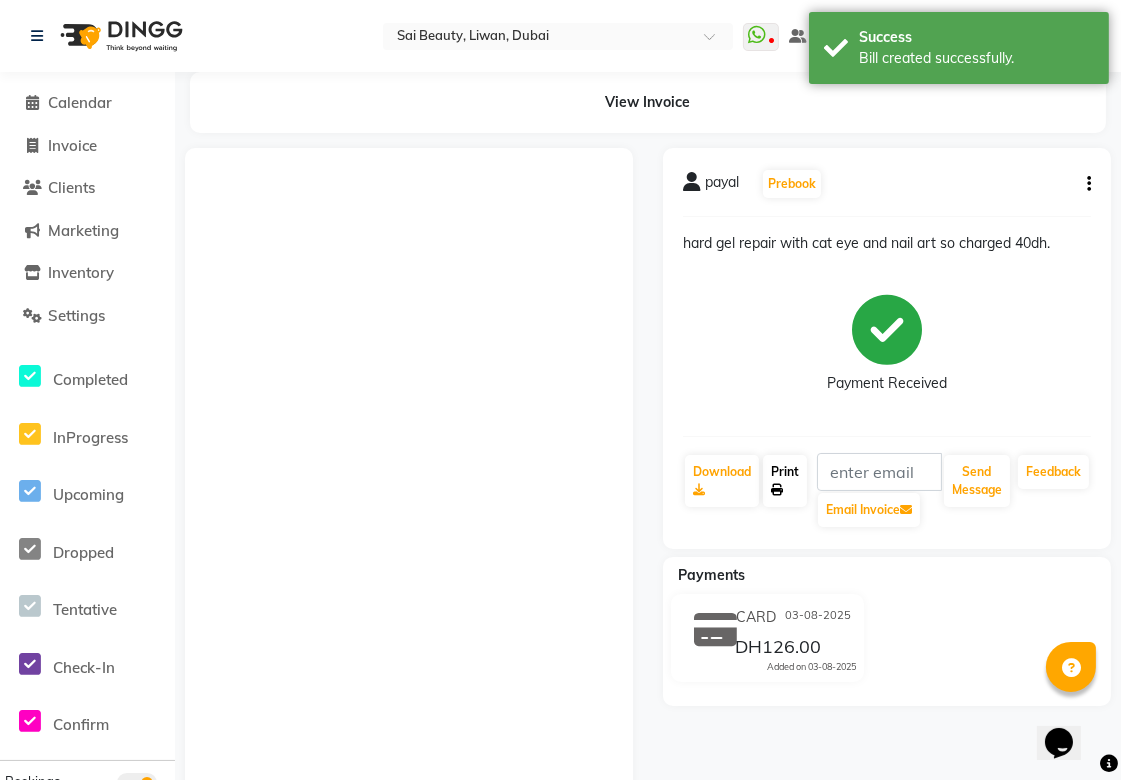 click 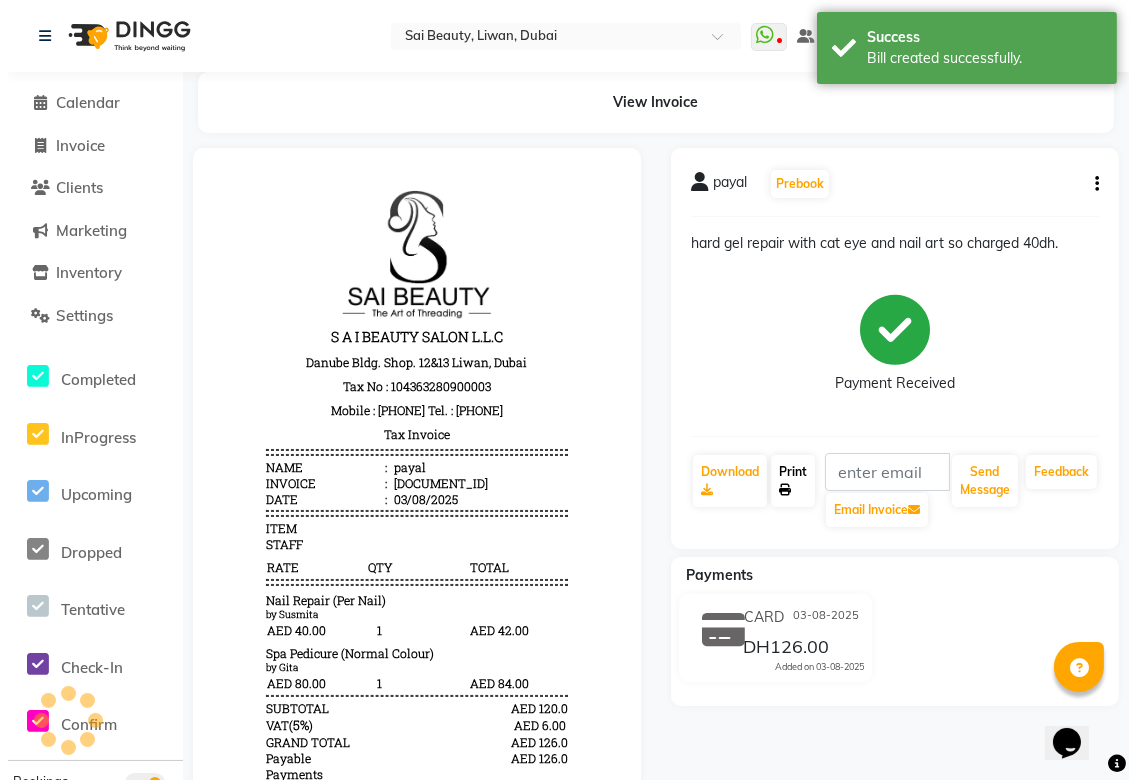 scroll, scrollTop: 0, scrollLeft: 0, axis: both 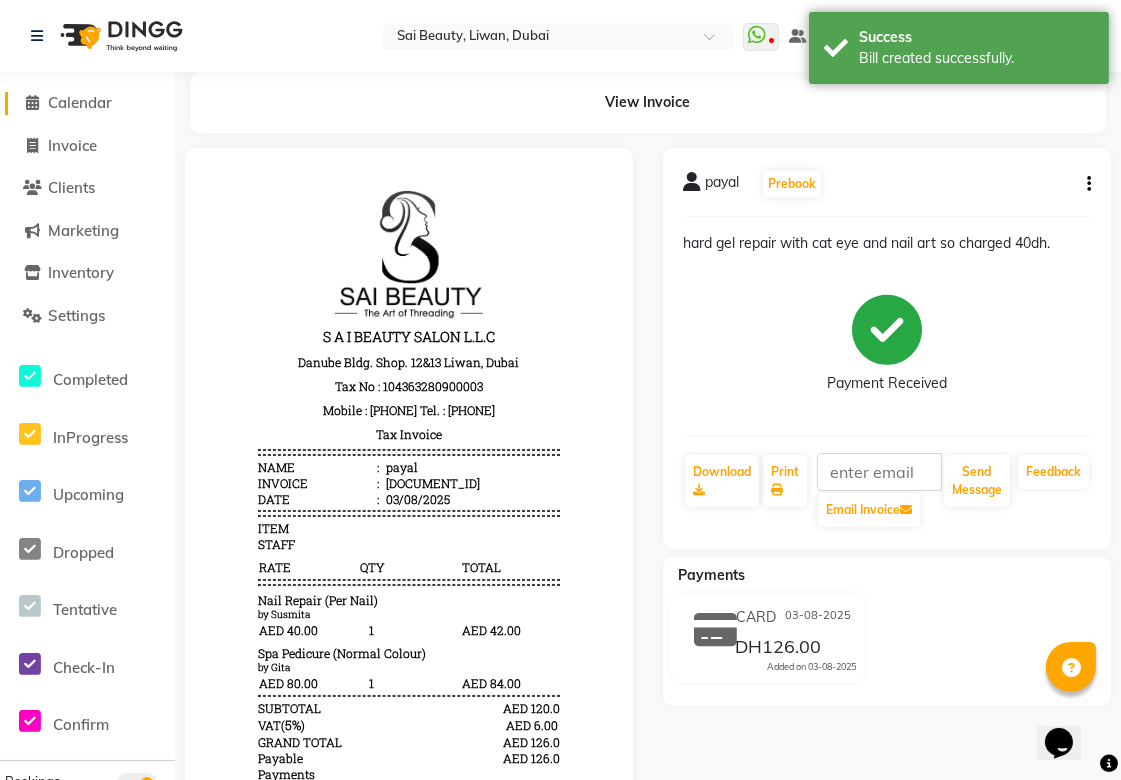 click on "Calendar" 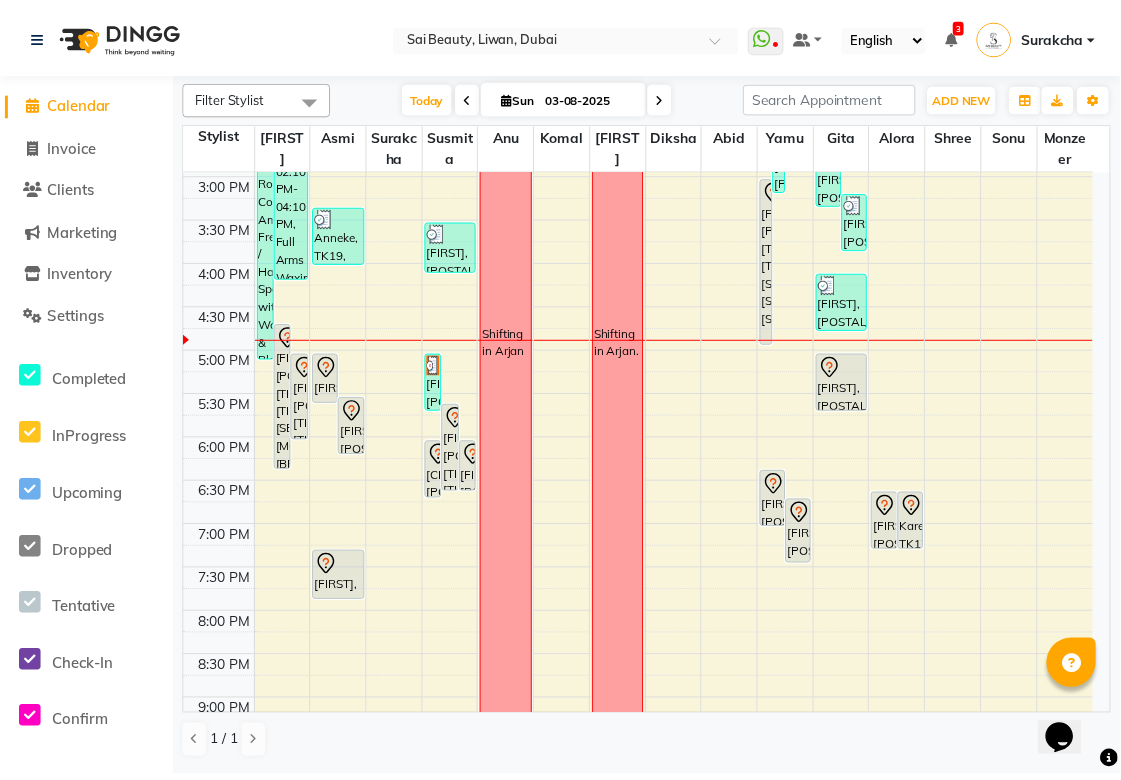scroll, scrollTop: 520, scrollLeft: 0, axis: vertical 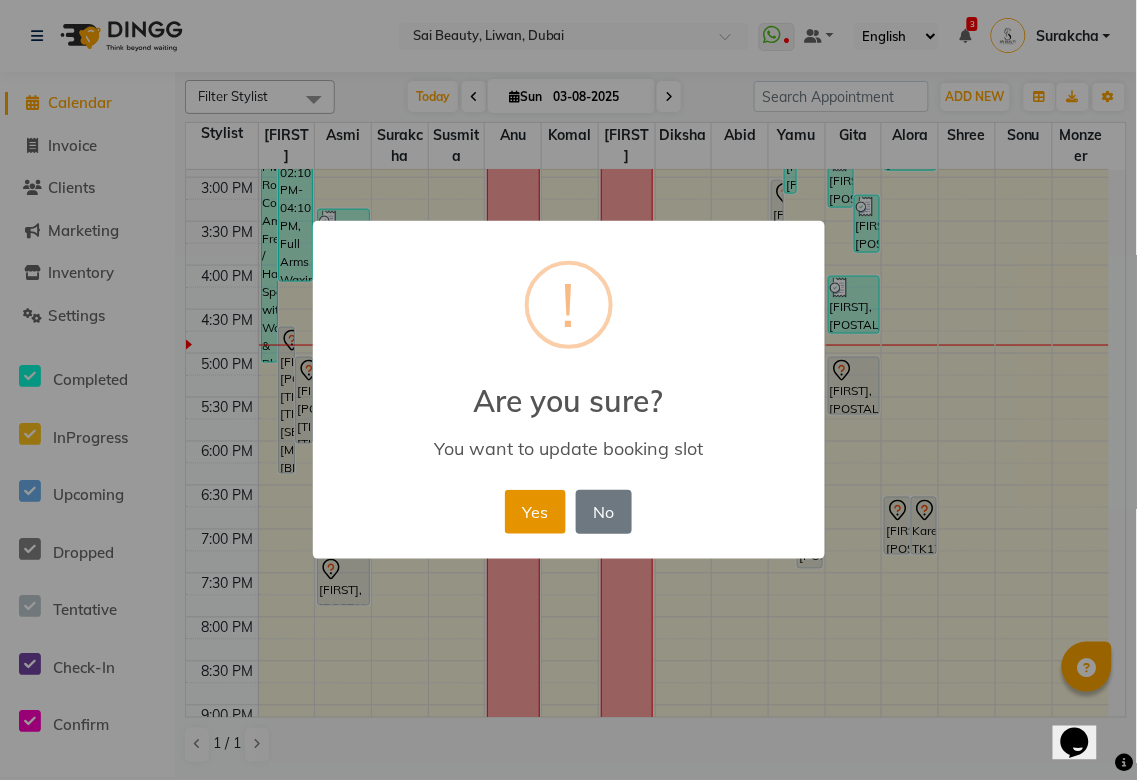 click on "Yes" at bounding box center (535, 512) 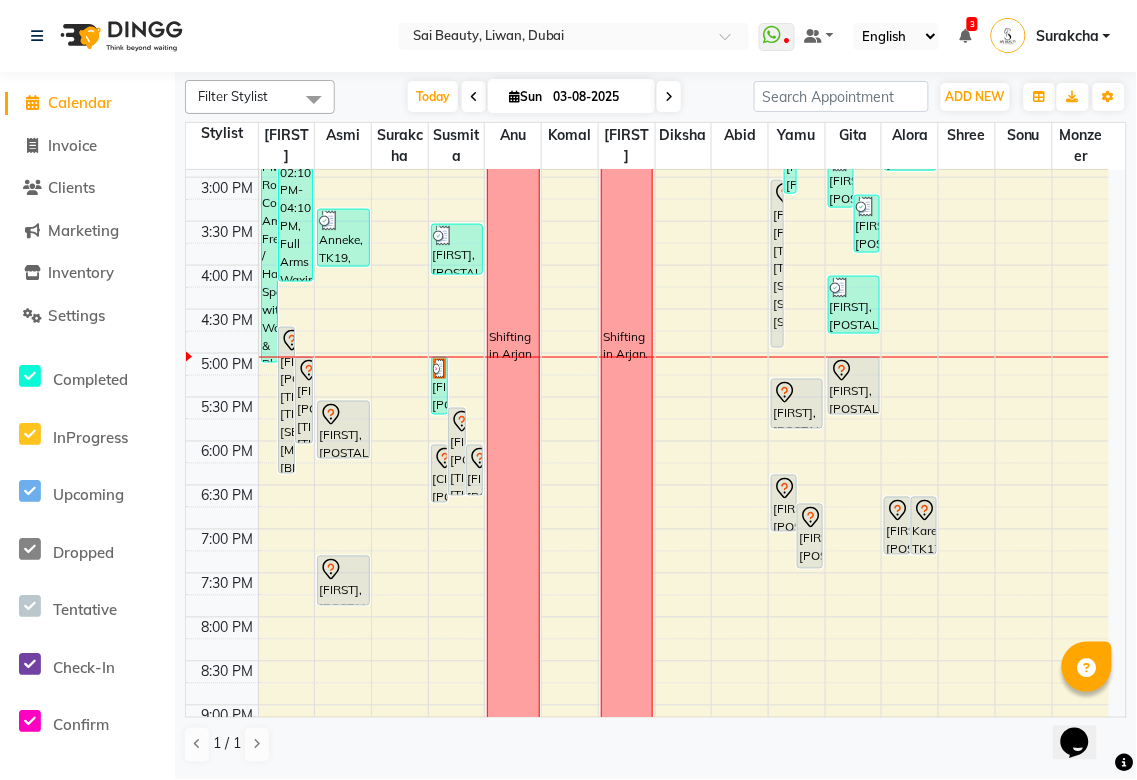 click on "Shai, TK16, 05:15 PM-05:50 PM, Eyebrow Threading" at bounding box center (797, 404) 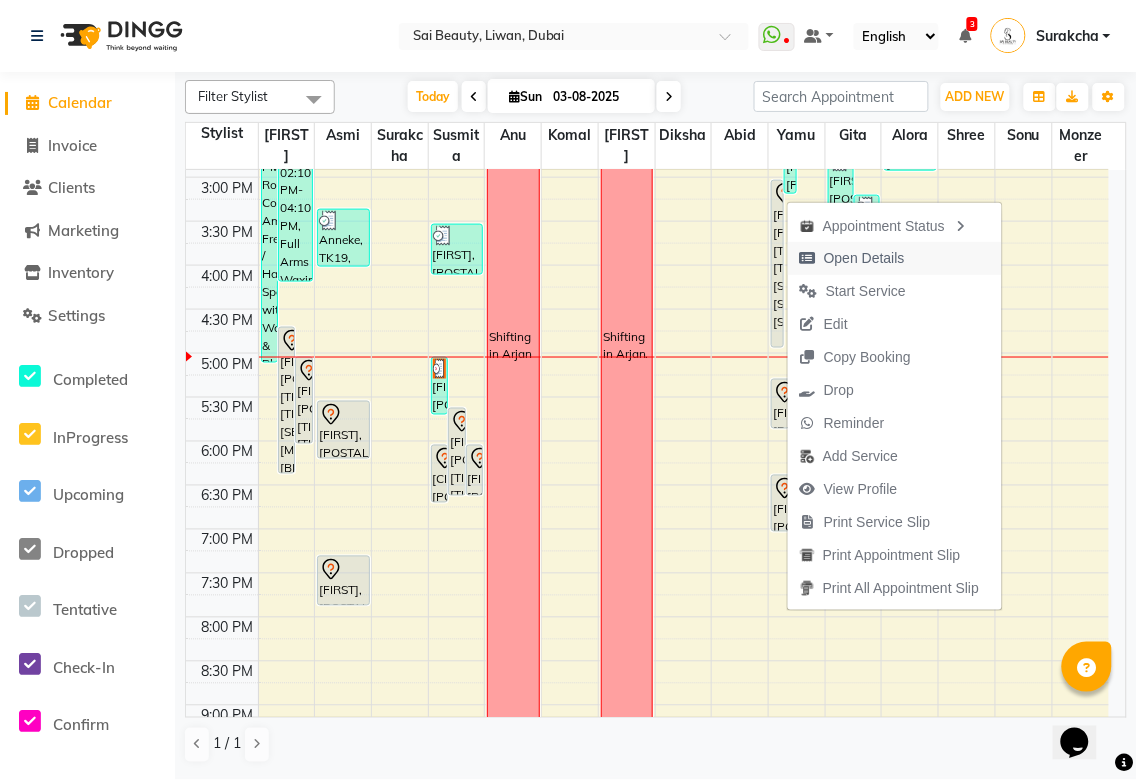 click on "Open Details" at bounding box center (864, 258) 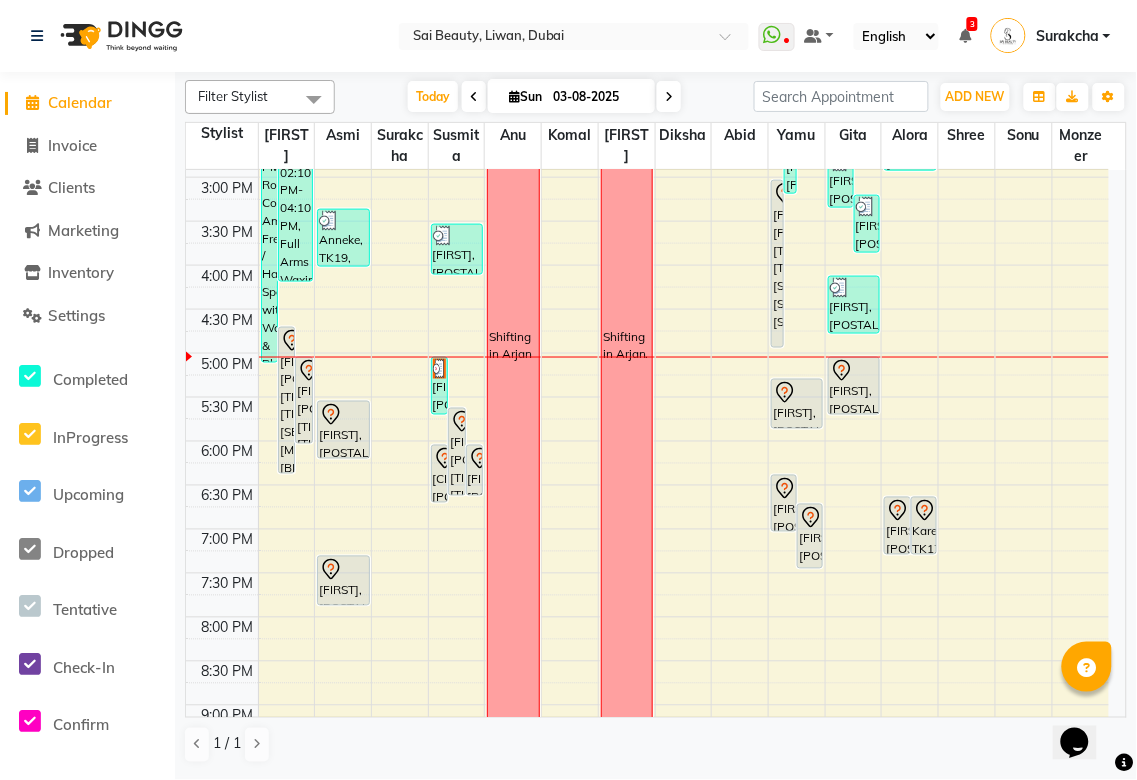 click 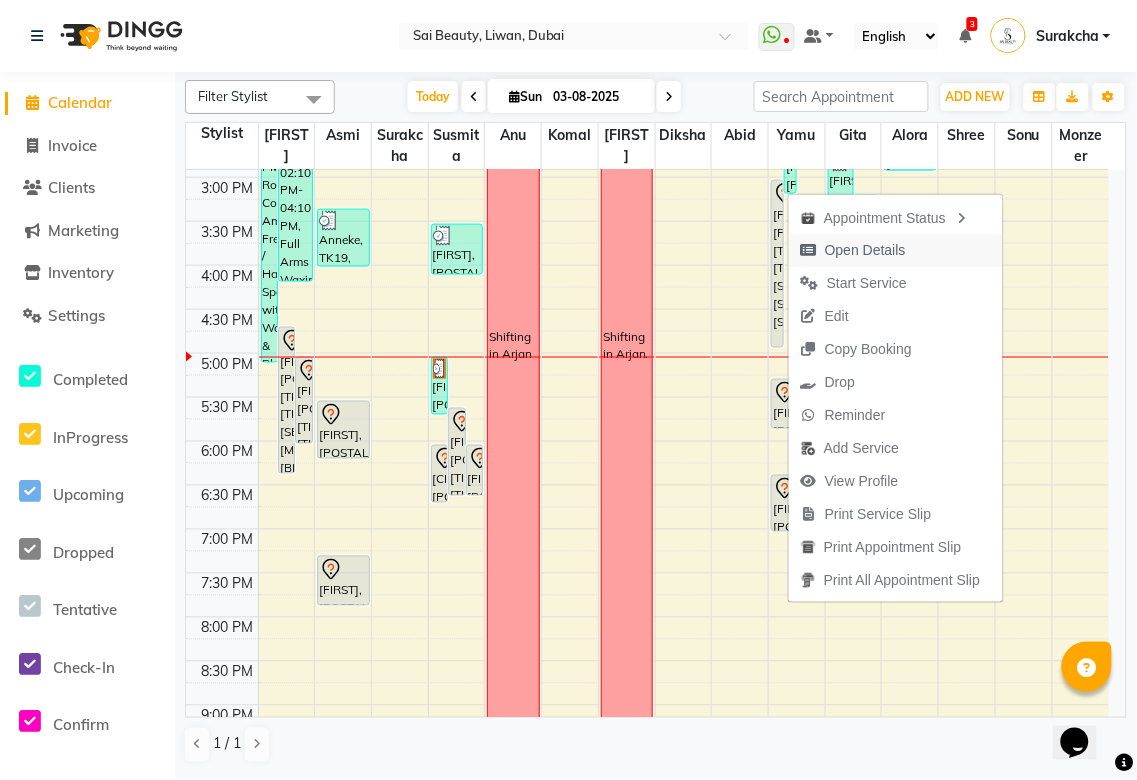 click on "Open Details" at bounding box center [865, 250] 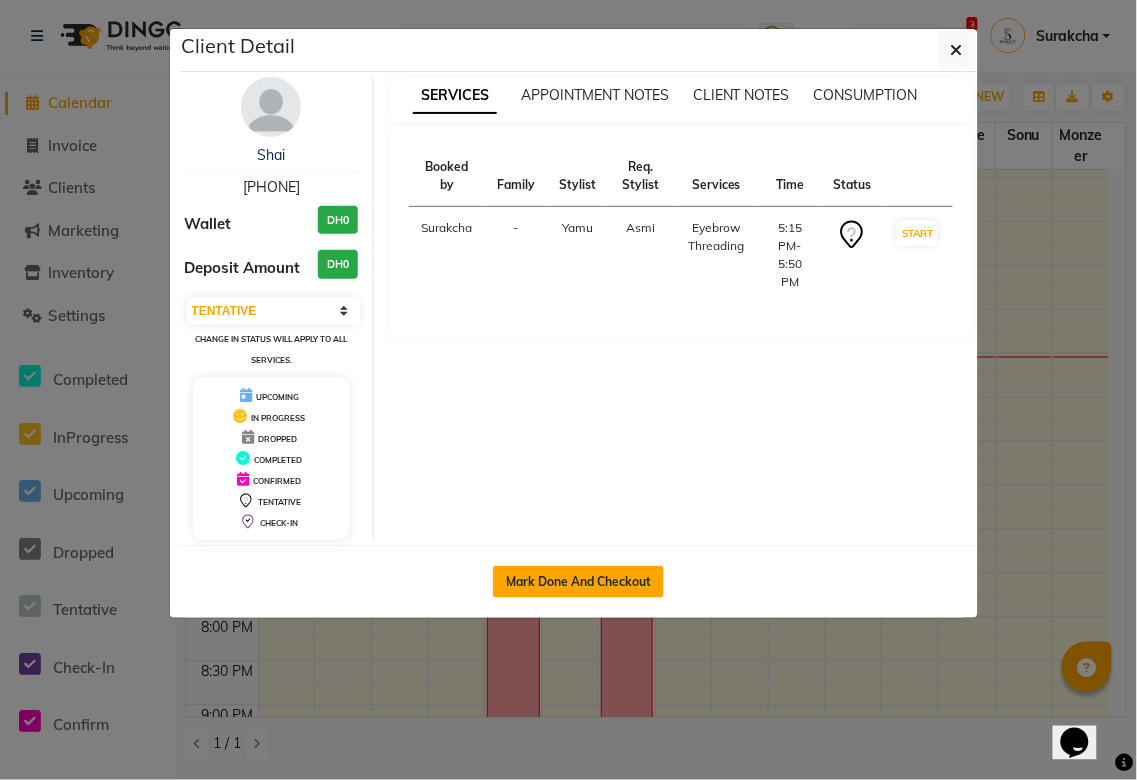 click on "Mark Done And Checkout" 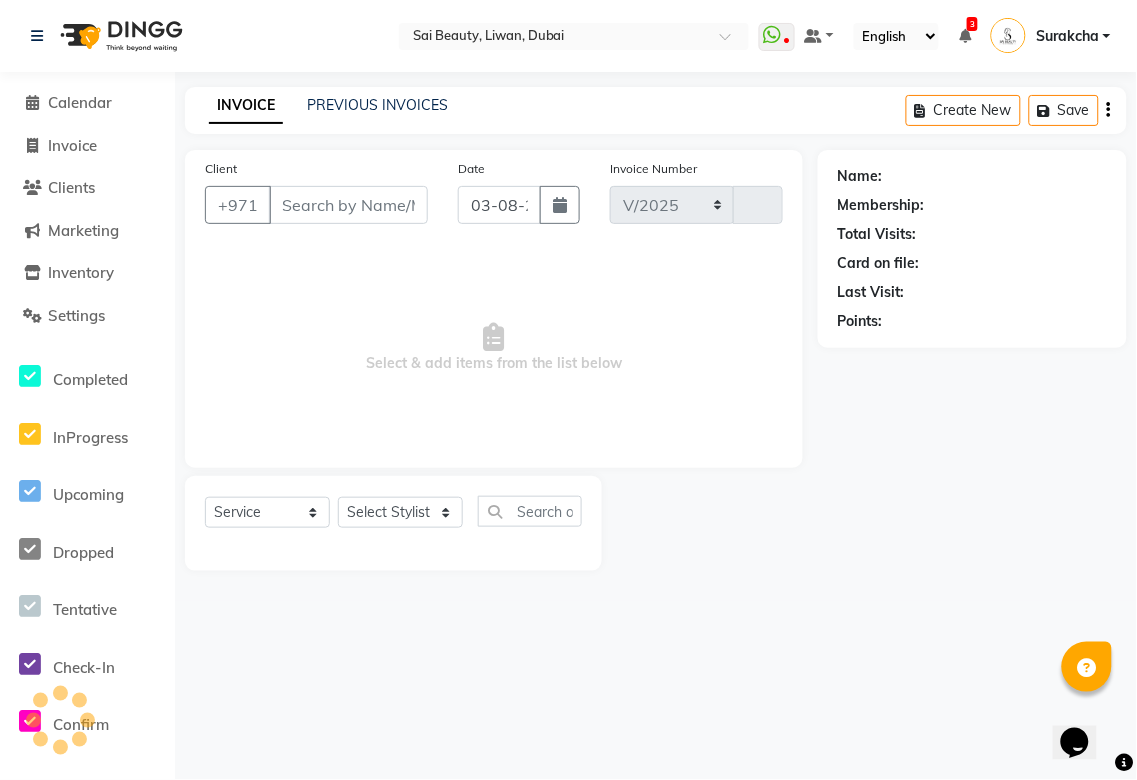 select on "5352" 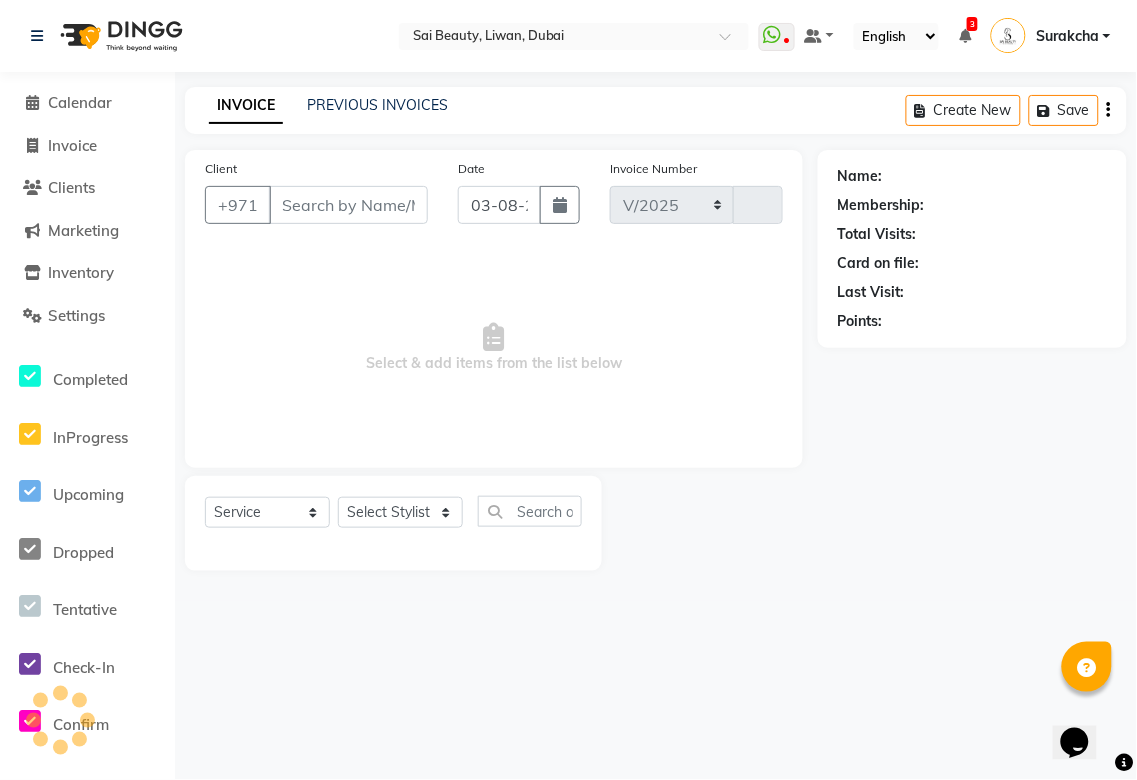 type on "2692" 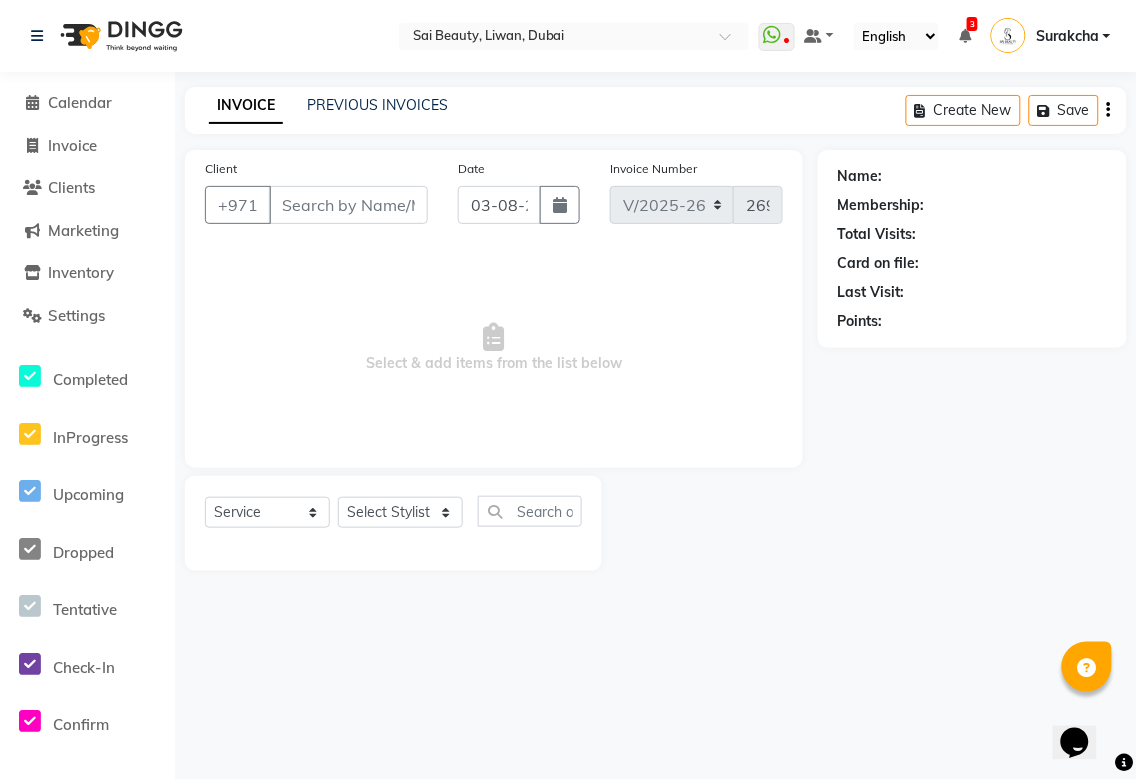 type on "[PHONE]" 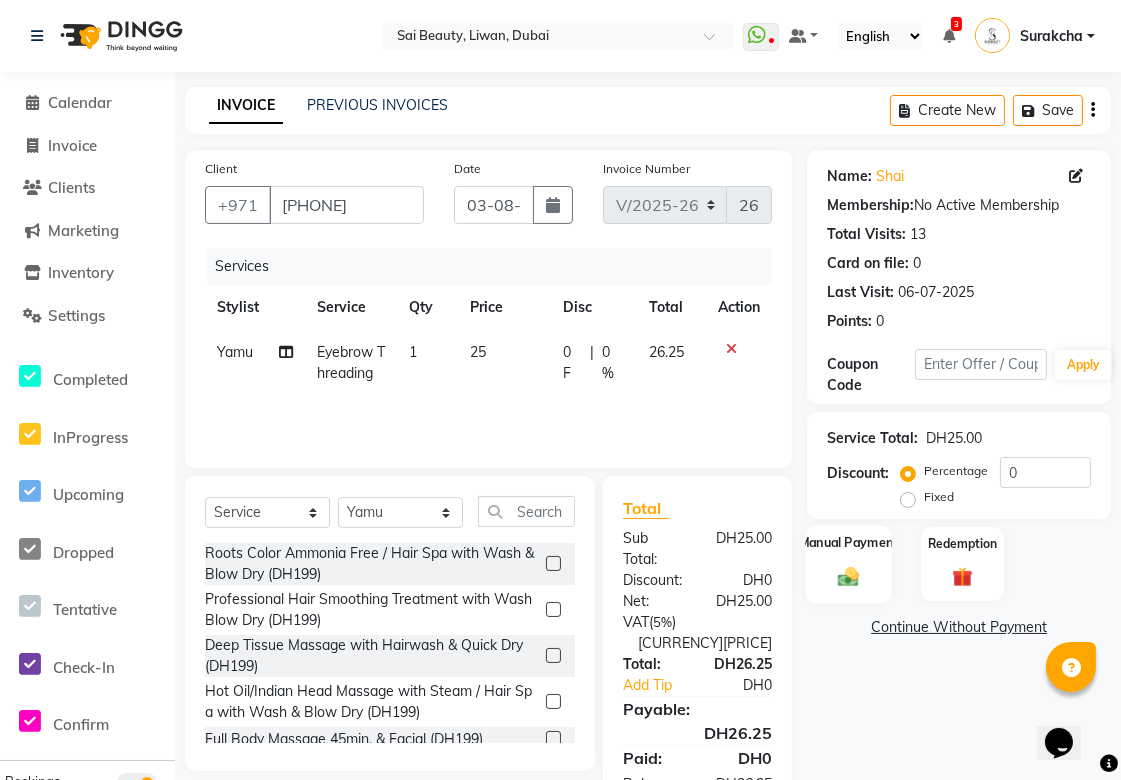 click 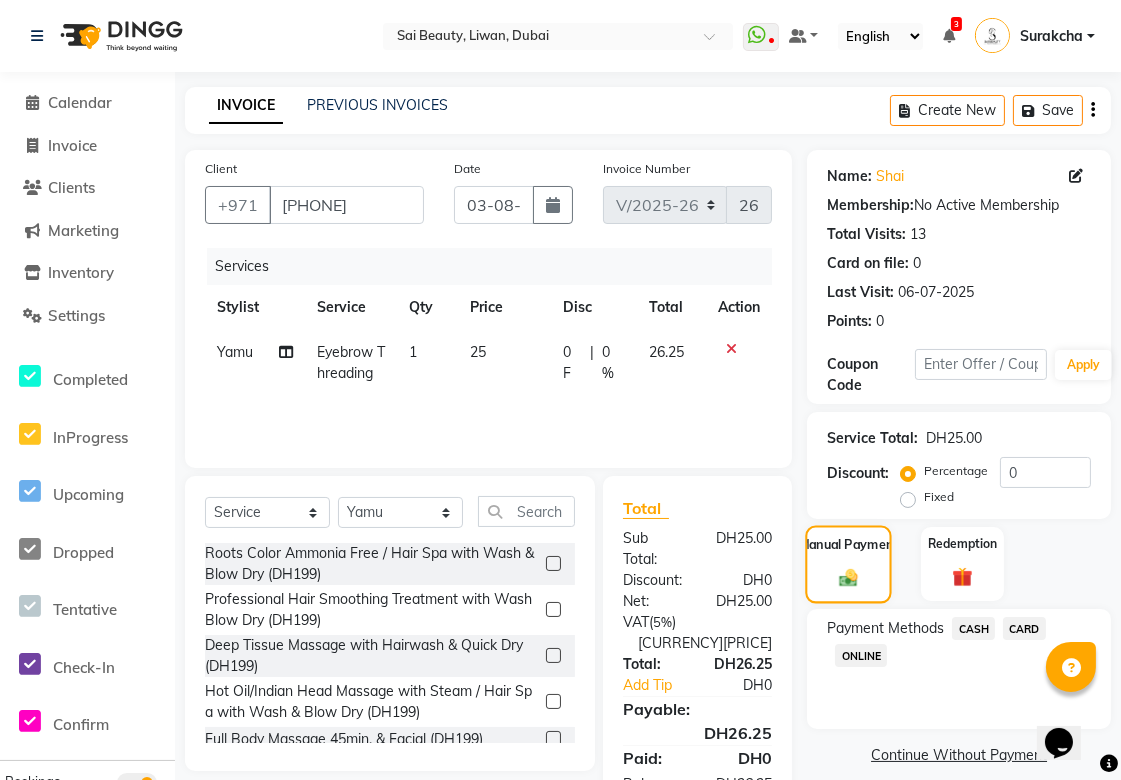 scroll, scrollTop: 65, scrollLeft: 0, axis: vertical 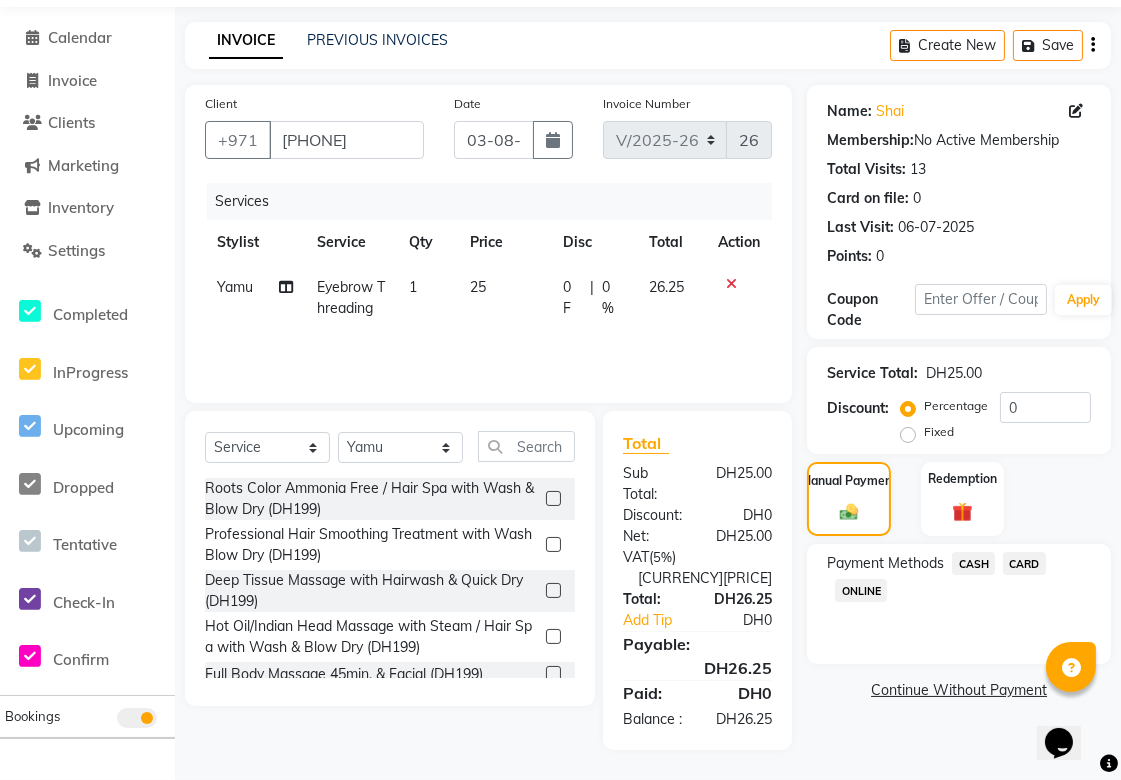 click on "CARD" 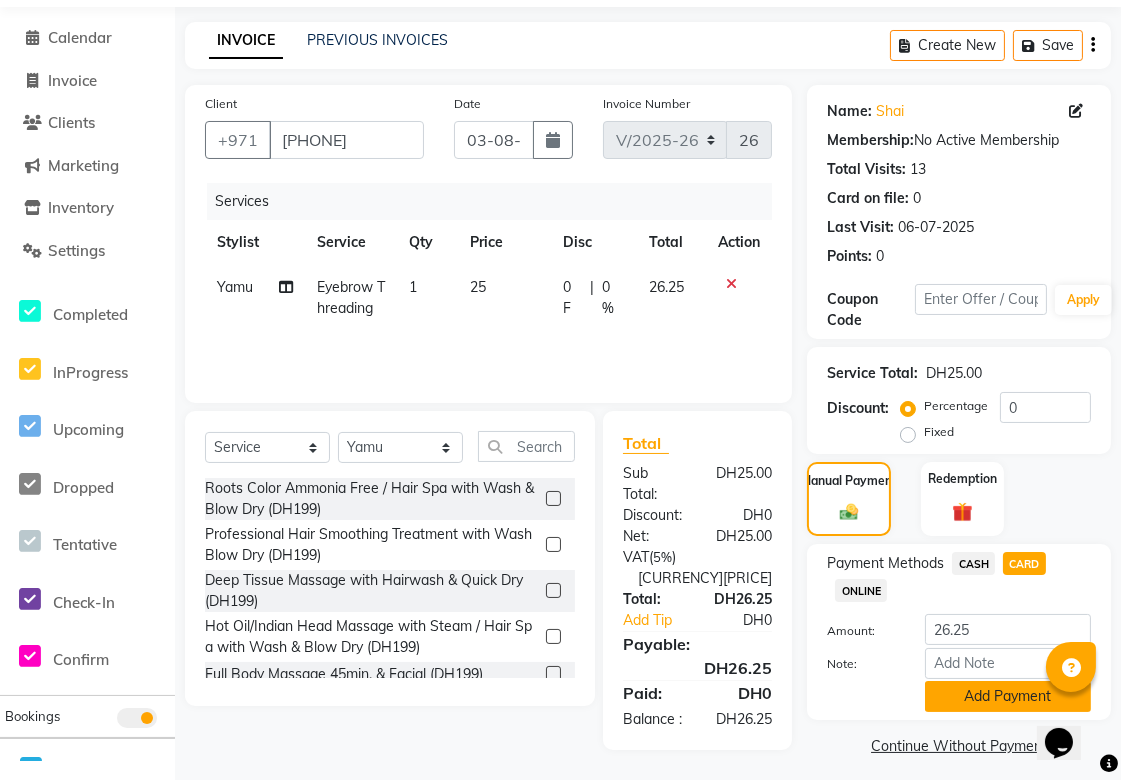 click on "Add Payment" 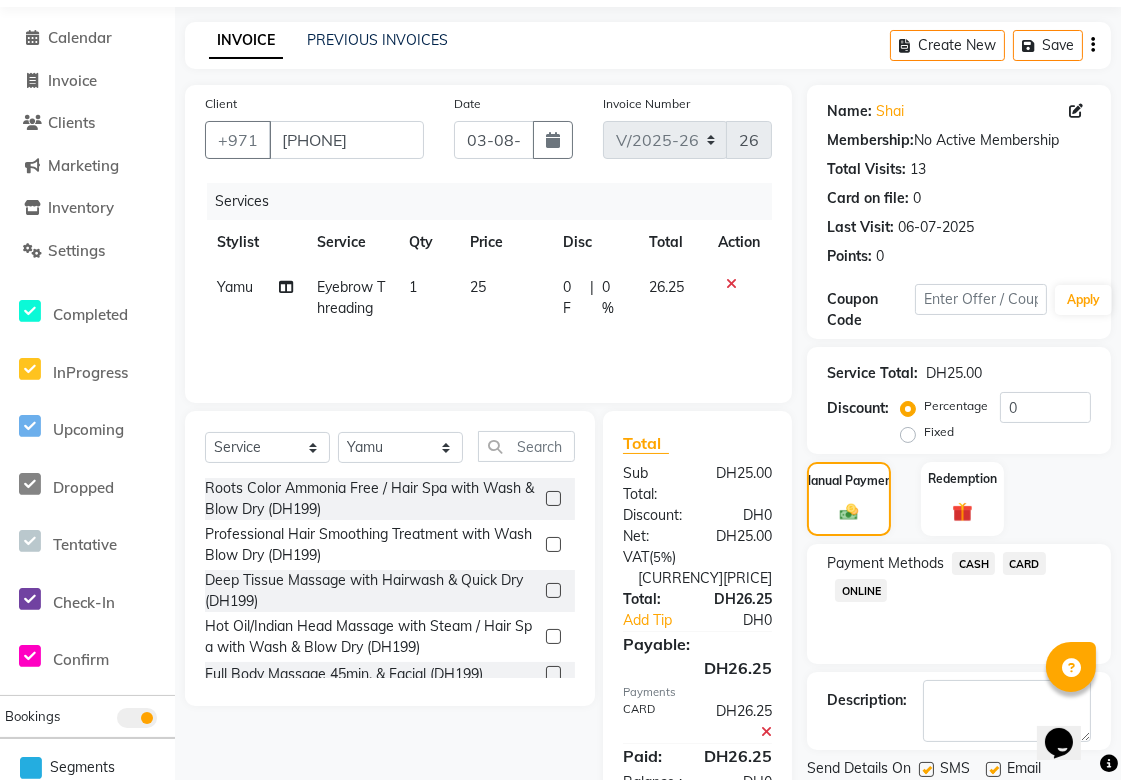 scroll, scrollTop: 133, scrollLeft: 0, axis: vertical 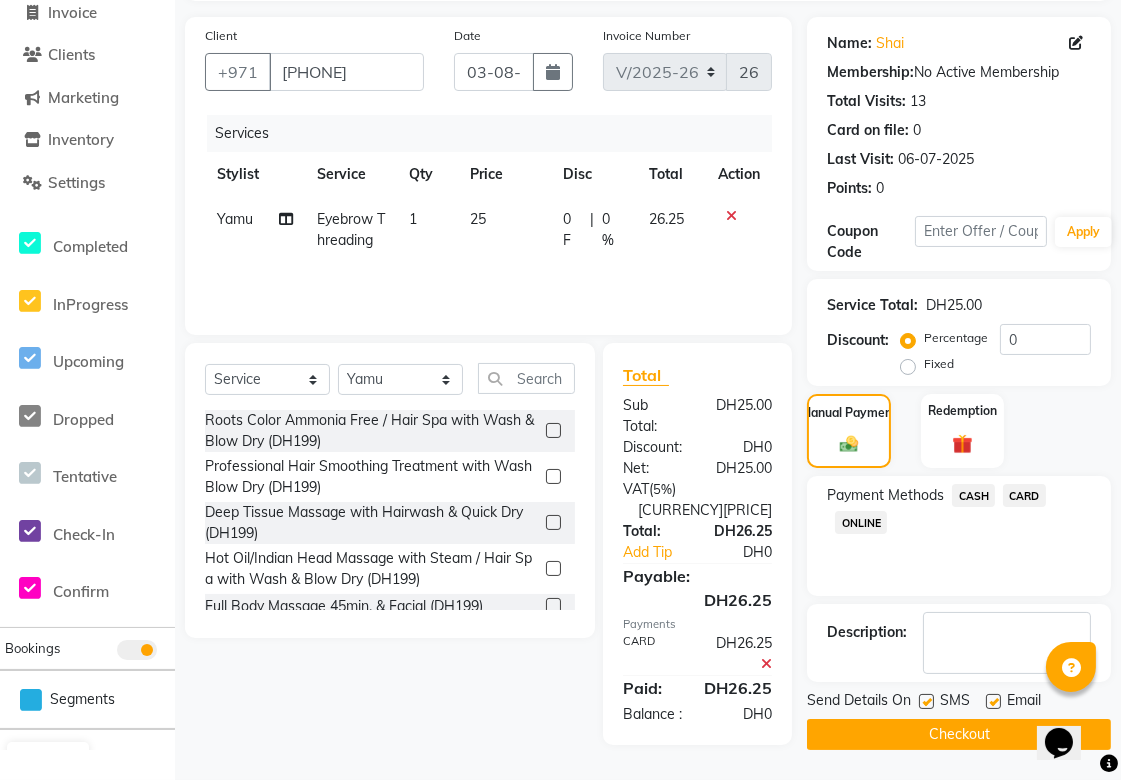 click on "Checkout" 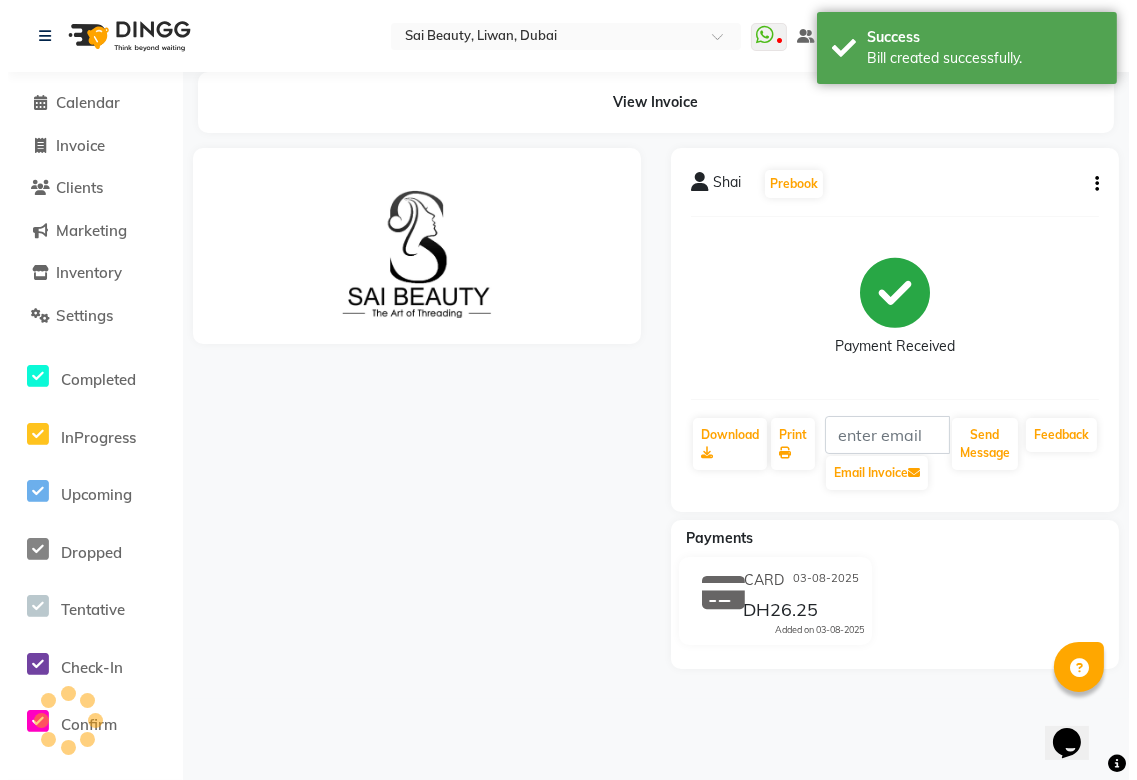 scroll, scrollTop: 0, scrollLeft: 0, axis: both 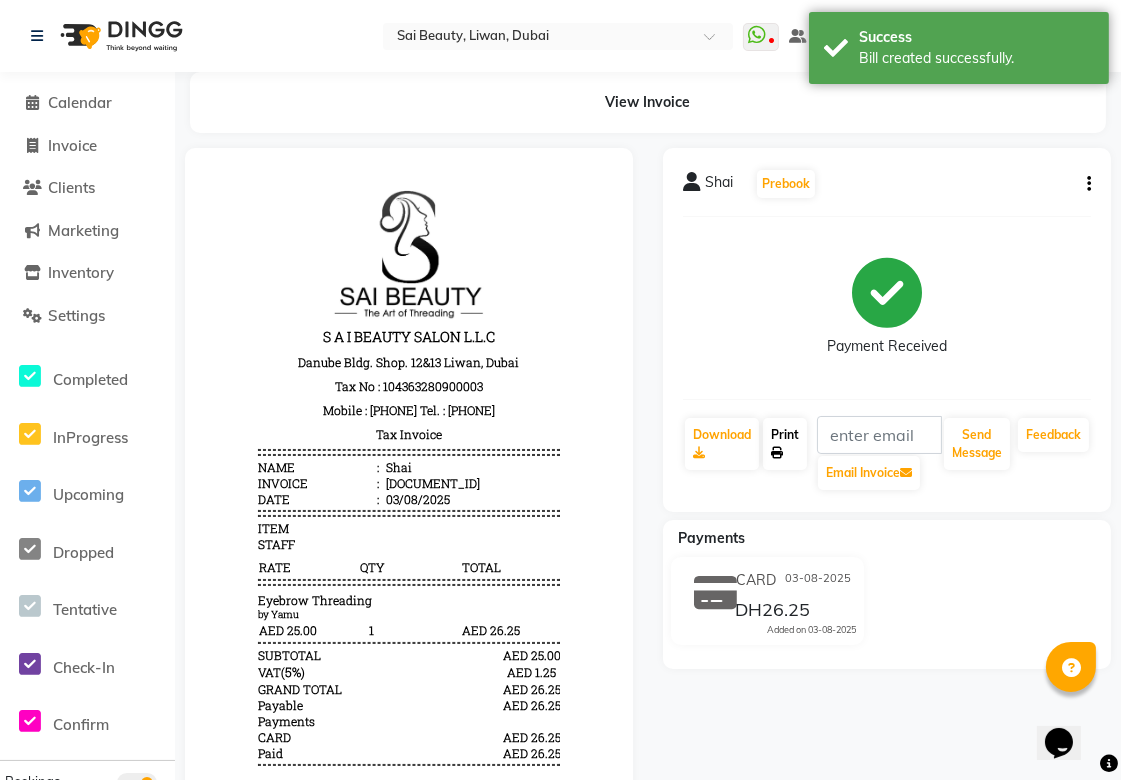 click 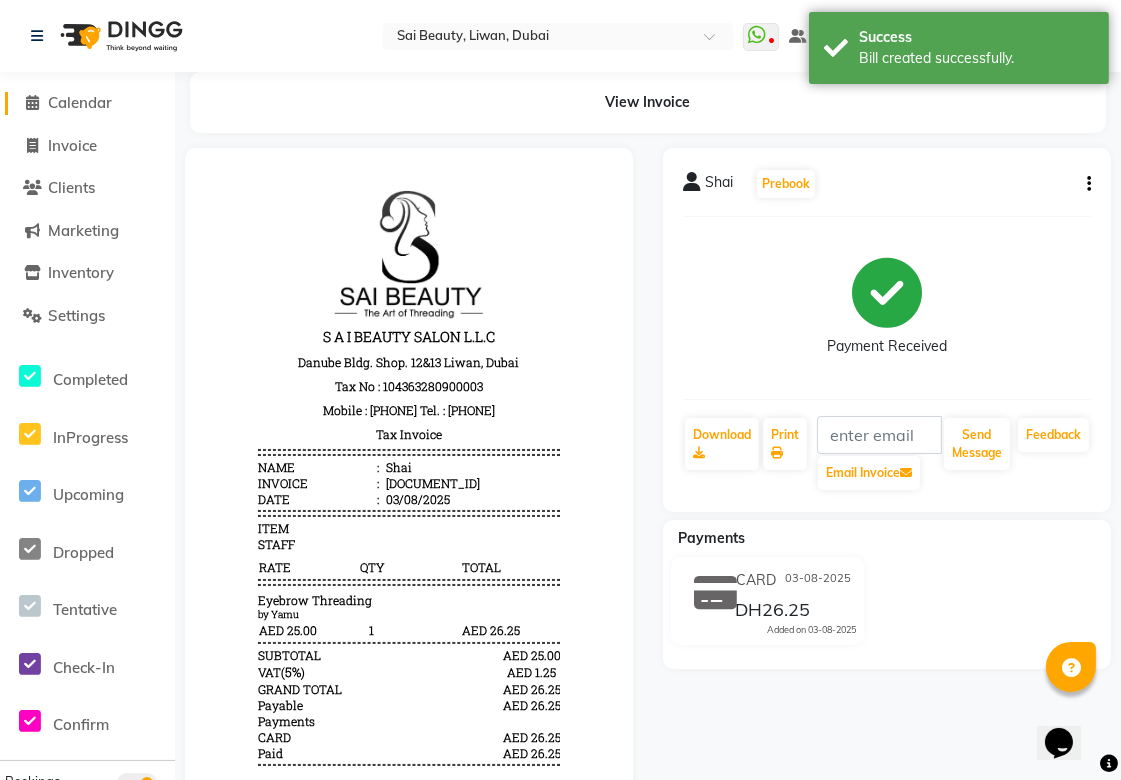 click on "Calendar" 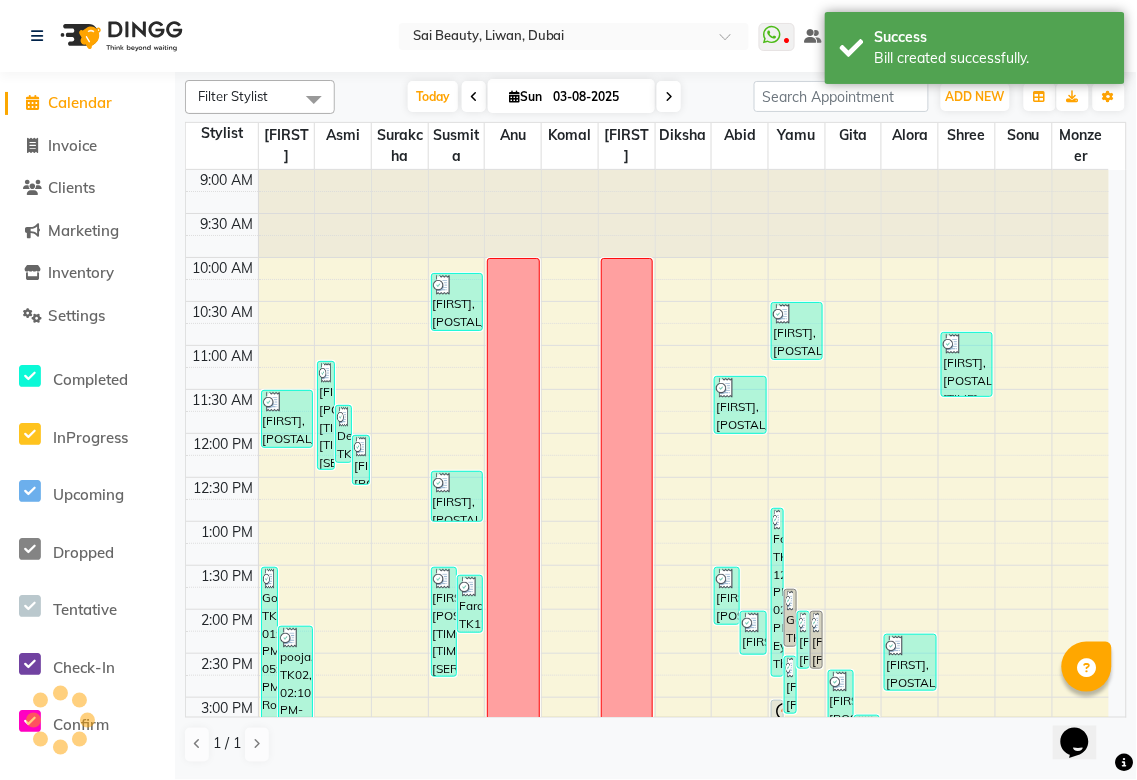 scroll, scrollTop: 0, scrollLeft: 0, axis: both 